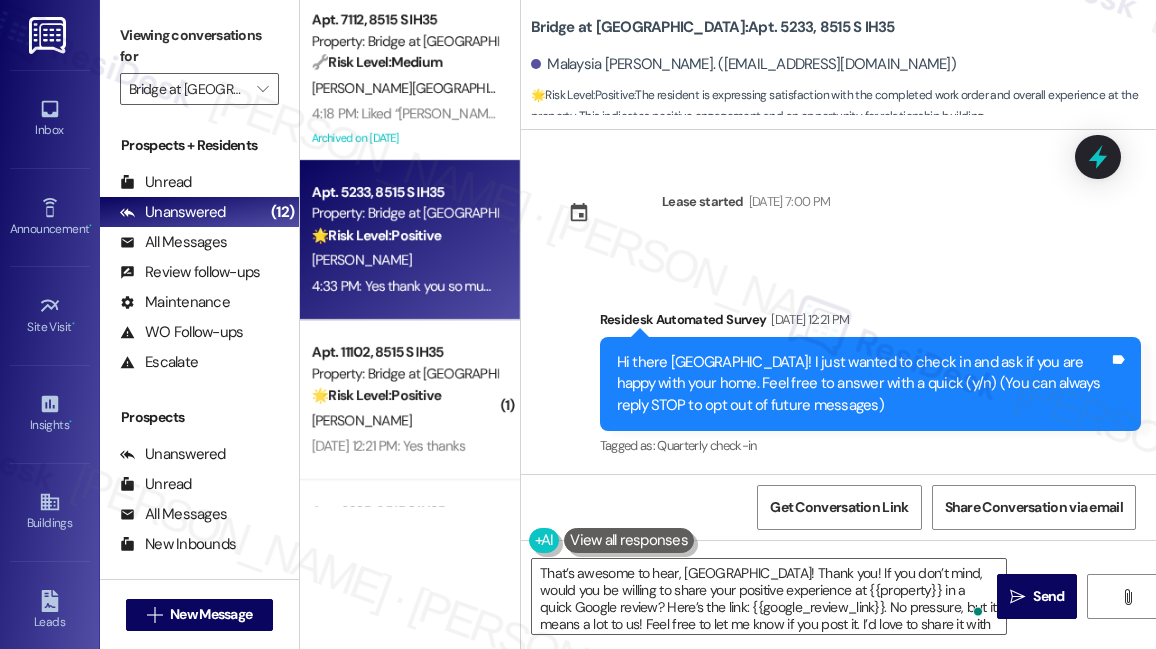scroll, scrollTop: 0, scrollLeft: 0, axis: both 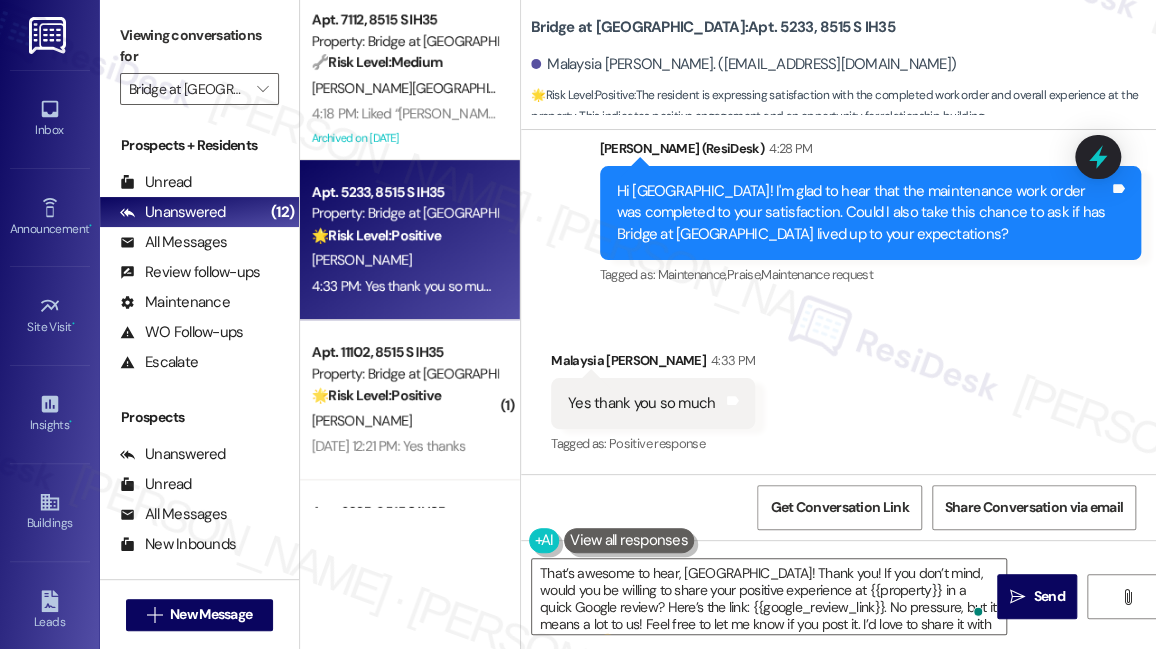 click on "Yes thank you so much" at bounding box center (641, 403) 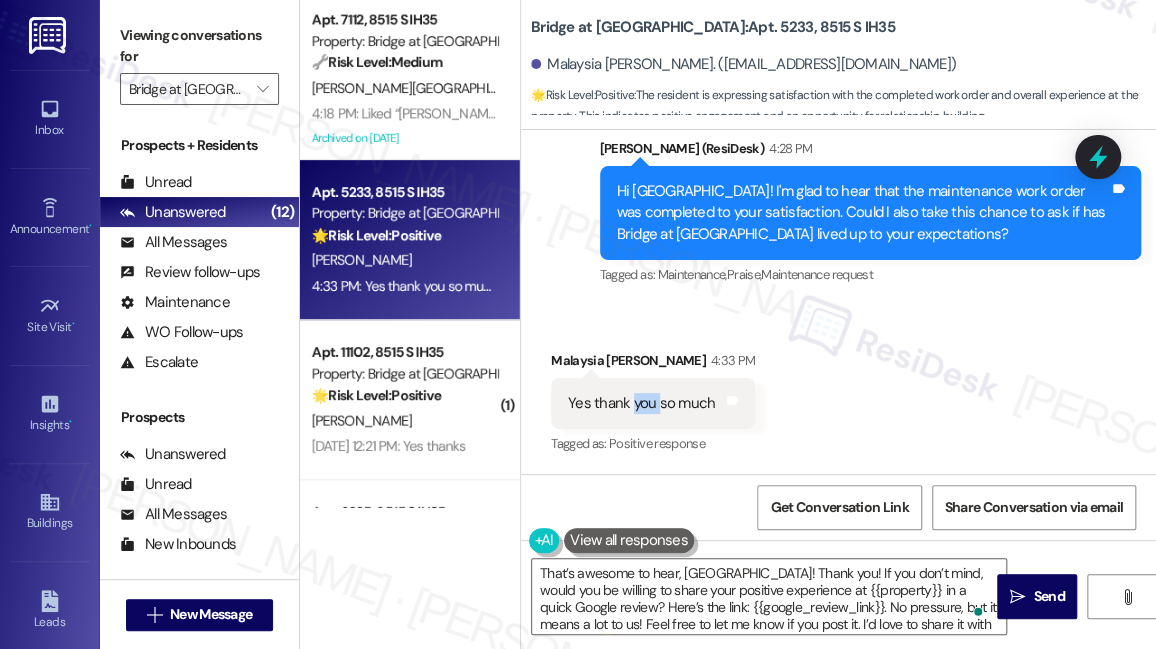 click on "Yes thank you so much" at bounding box center (641, 403) 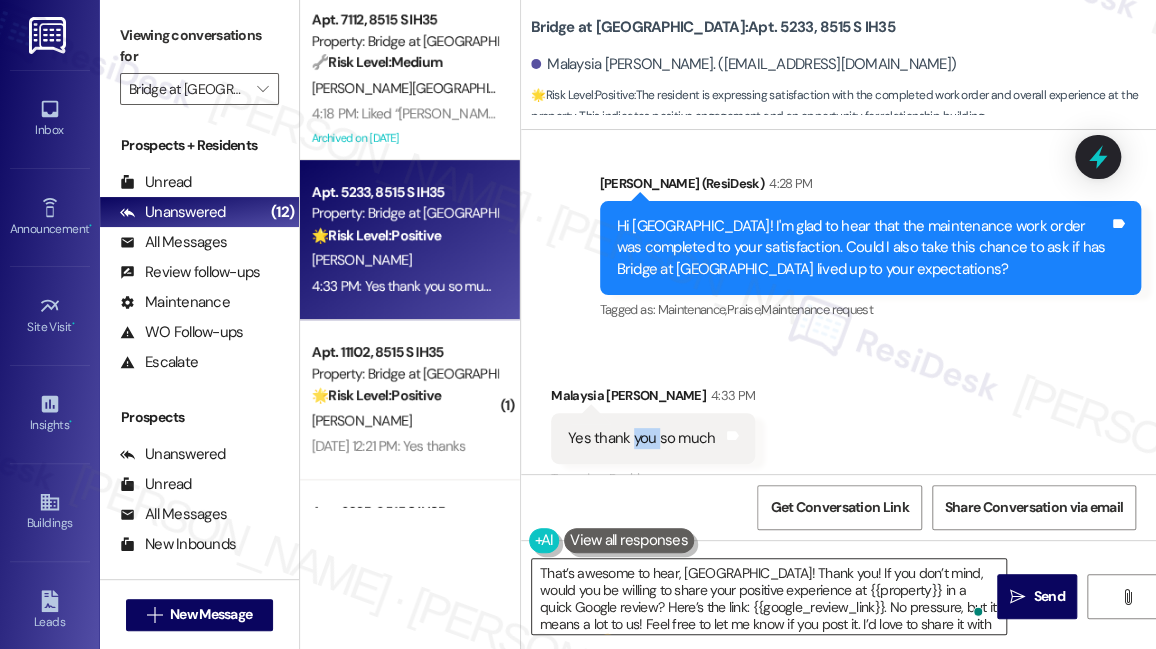 scroll, scrollTop: 968, scrollLeft: 0, axis: vertical 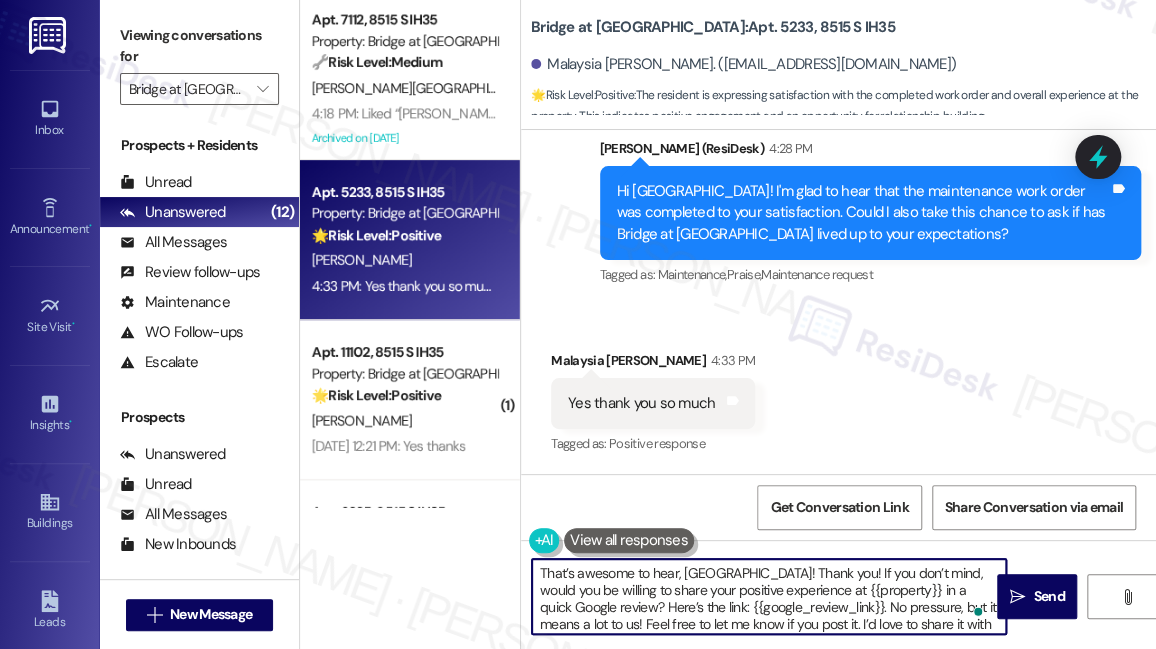 click on "That’s awesome to hear, [GEOGRAPHIC_DATA]! Thank you! If you don’t mind, would you be willing to share your positive experience at {{property}} in a quick Google review? Here’s the link: {{google_review_link}}. No pressure, but it means a lot to us! Feel free to let me know if you post it. I’d love to share it with the team! 😊" at bounding box center [769, 596] 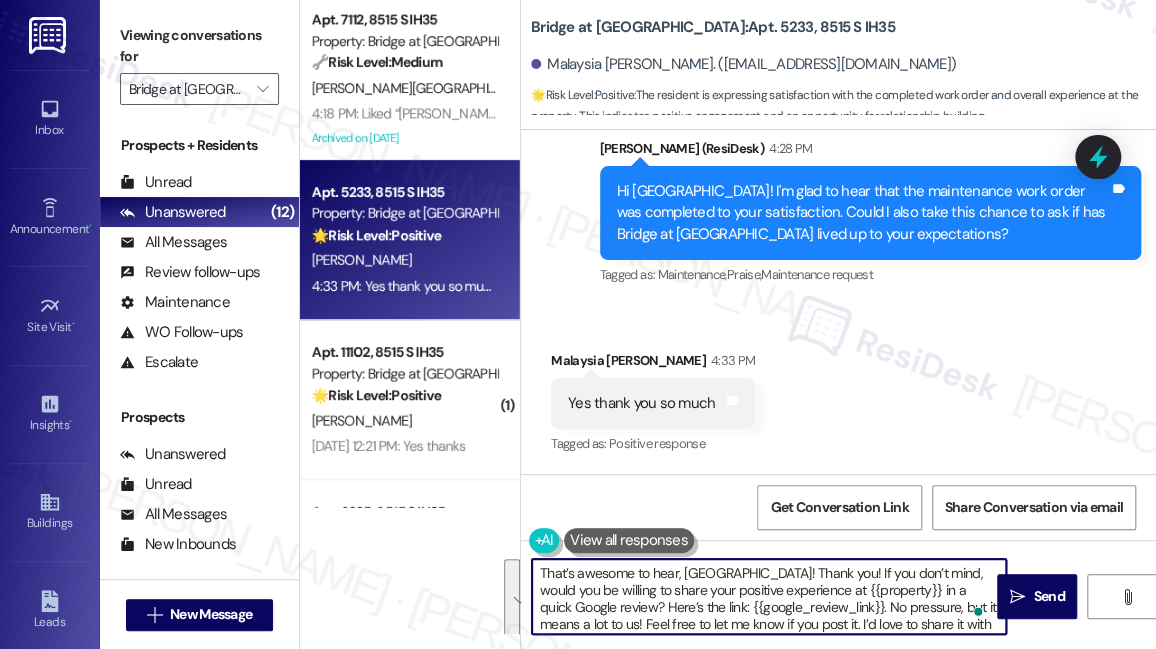 scroll, scrollTop: 16, scrollLeft: 0, axis: vertical 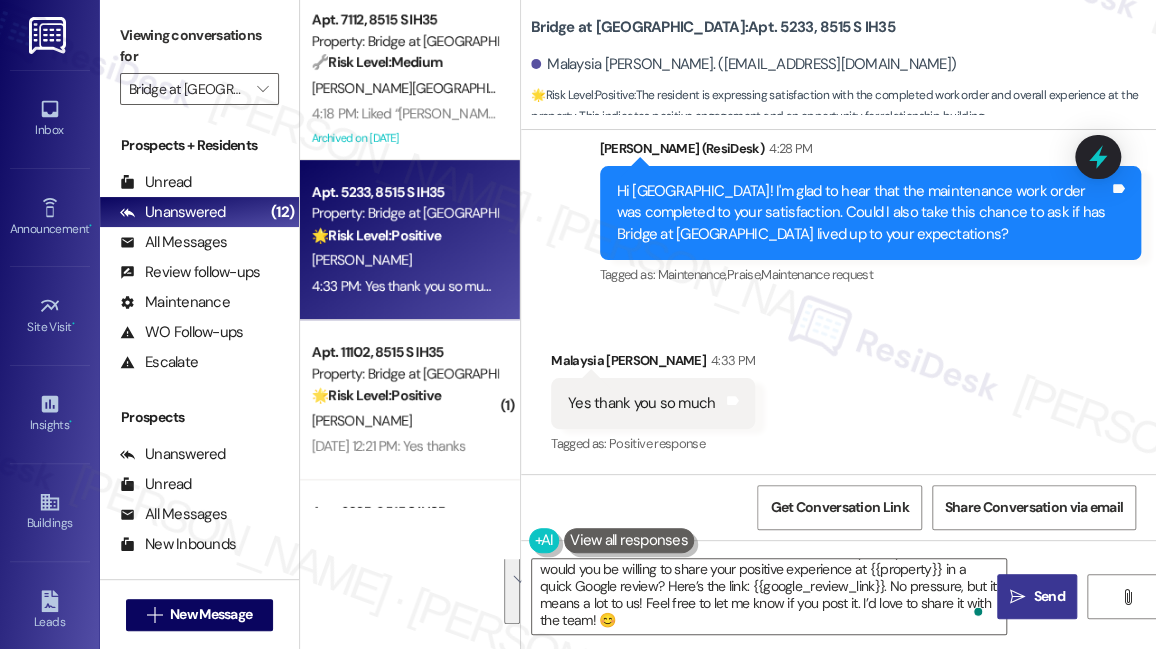 click on " Send" at bounding box center [1037, 596] 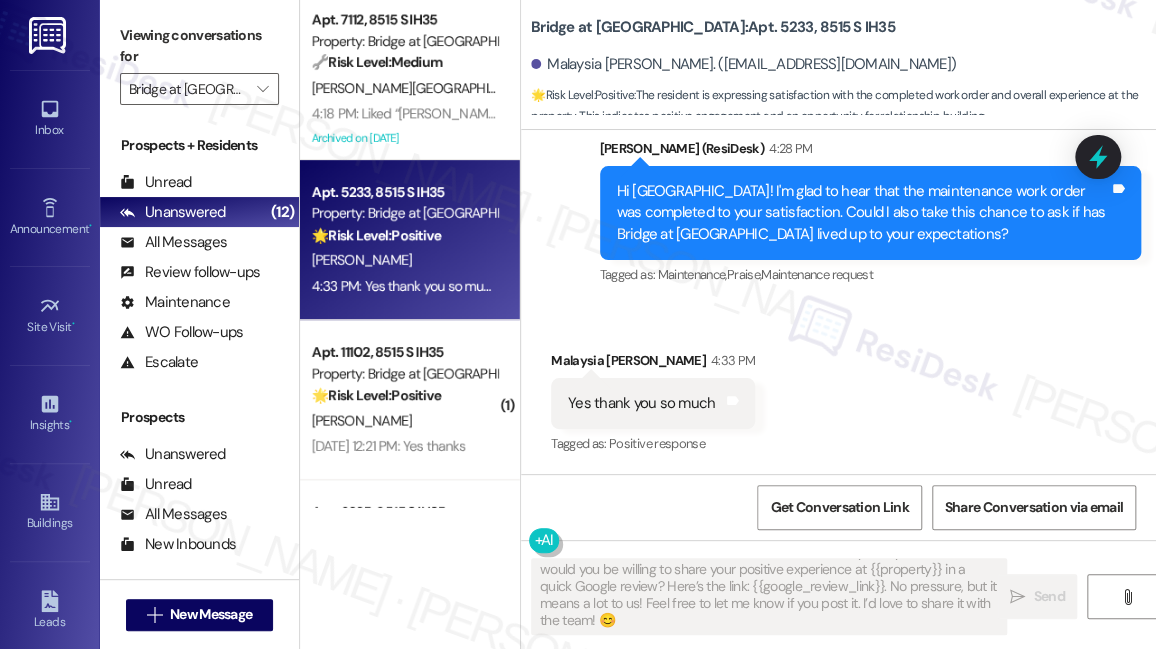 scroll, scrollTop: 0, scrollLeft: 0, axis: both 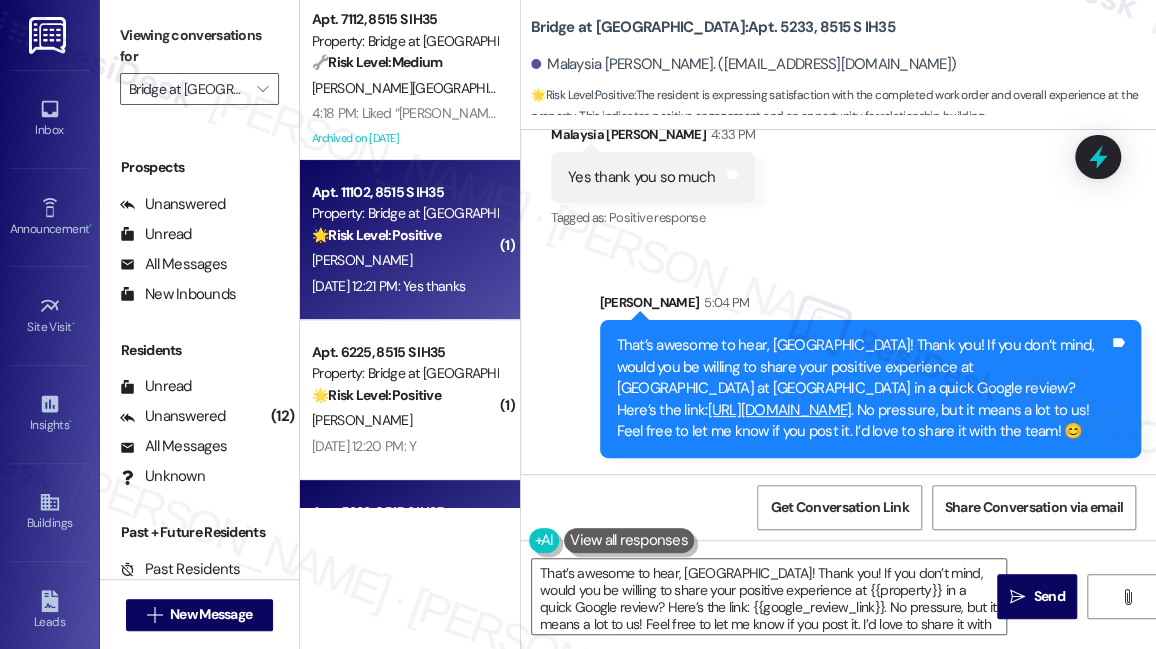 click on "[DATE] 12:21 PM: Yes thanks  [DATE] 12:21 PM: Yes thanks" at bounding box center [388, 286] 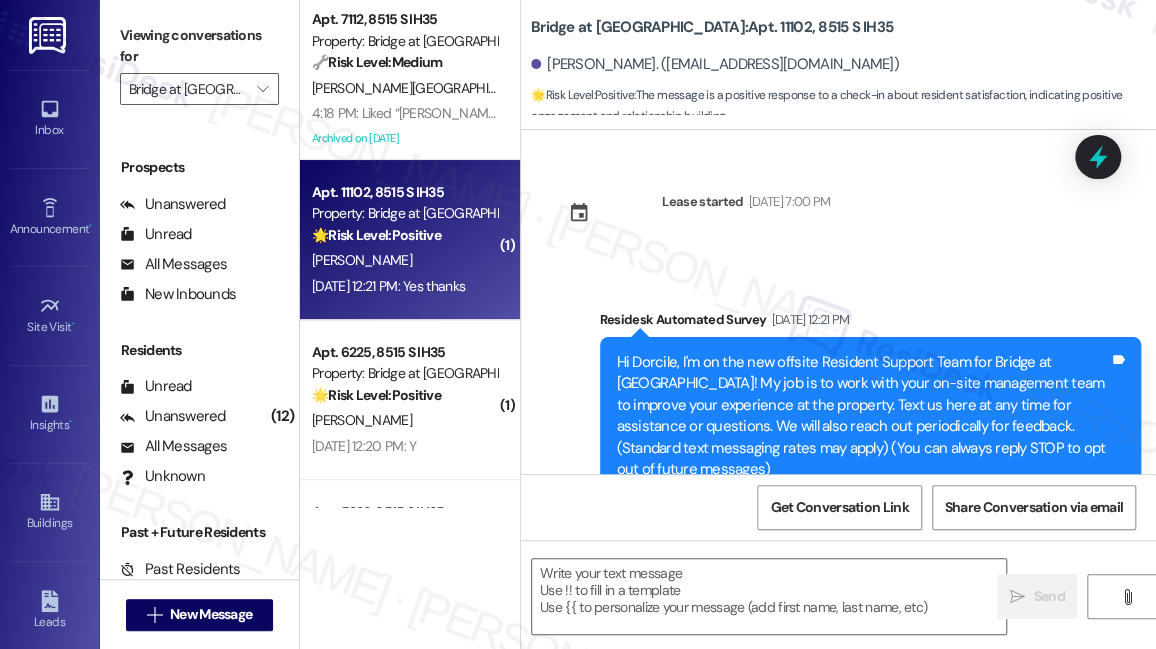 scroll, scrollTop: 255, scrollLeft: 0, axis: vertical 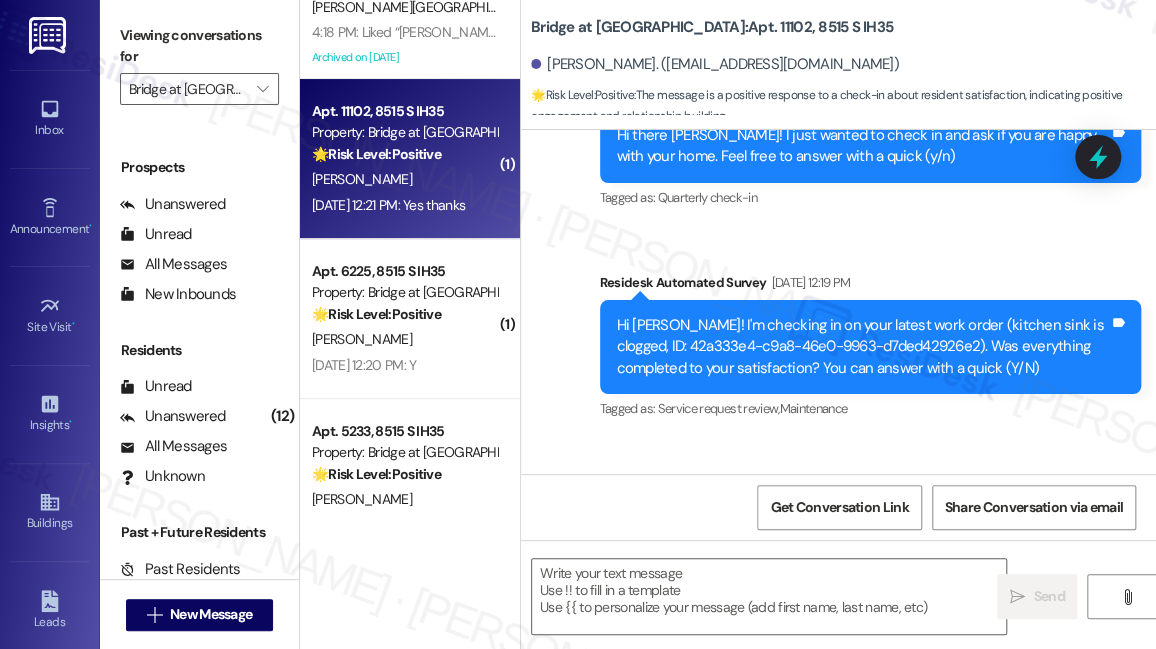 type on "Fetching suggested responses. Please feel free to read through the conversation in the meantime." 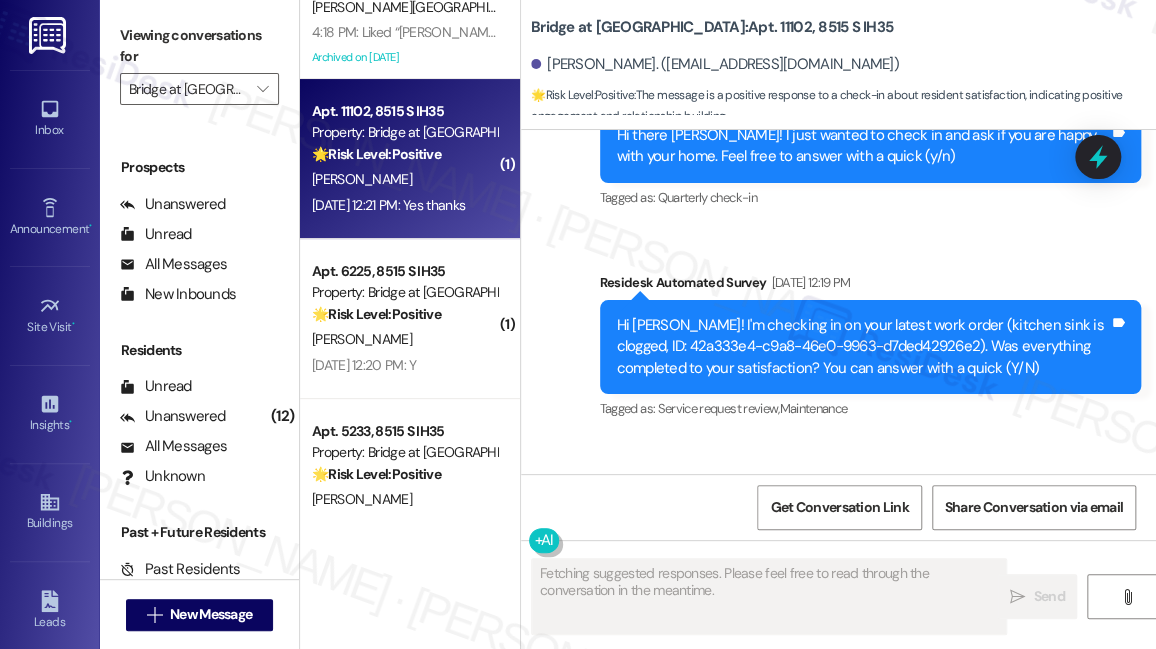 scroll, scrollTop: 292, scrollLeft: 0, axis: vertical 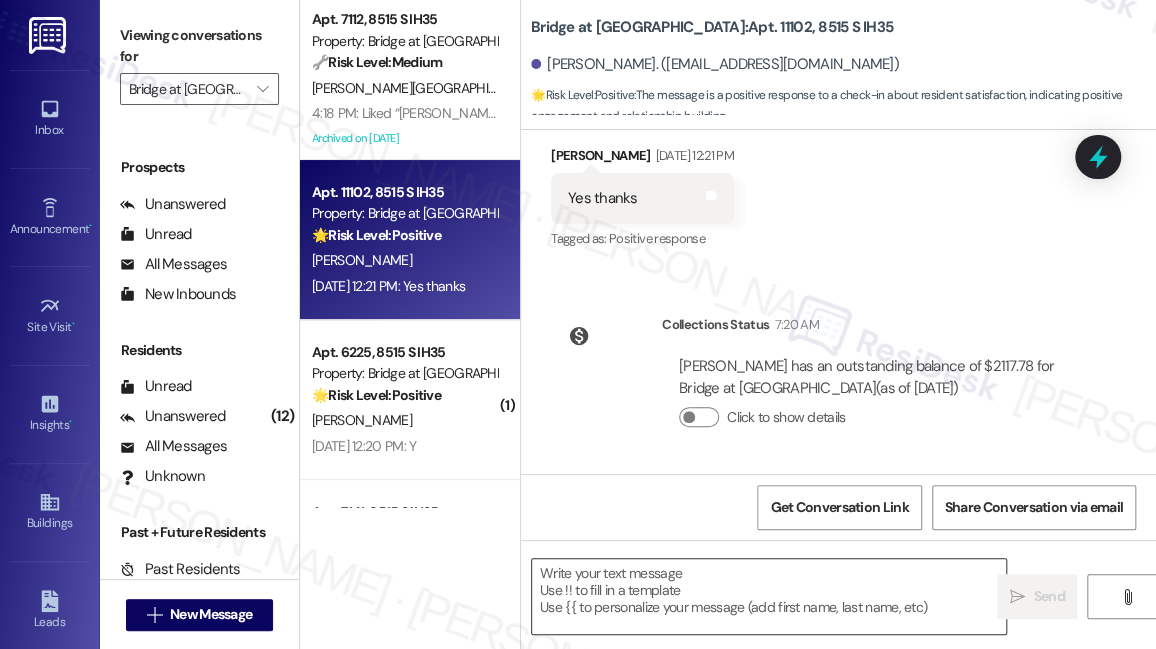 click at bounding box center (769, 596) 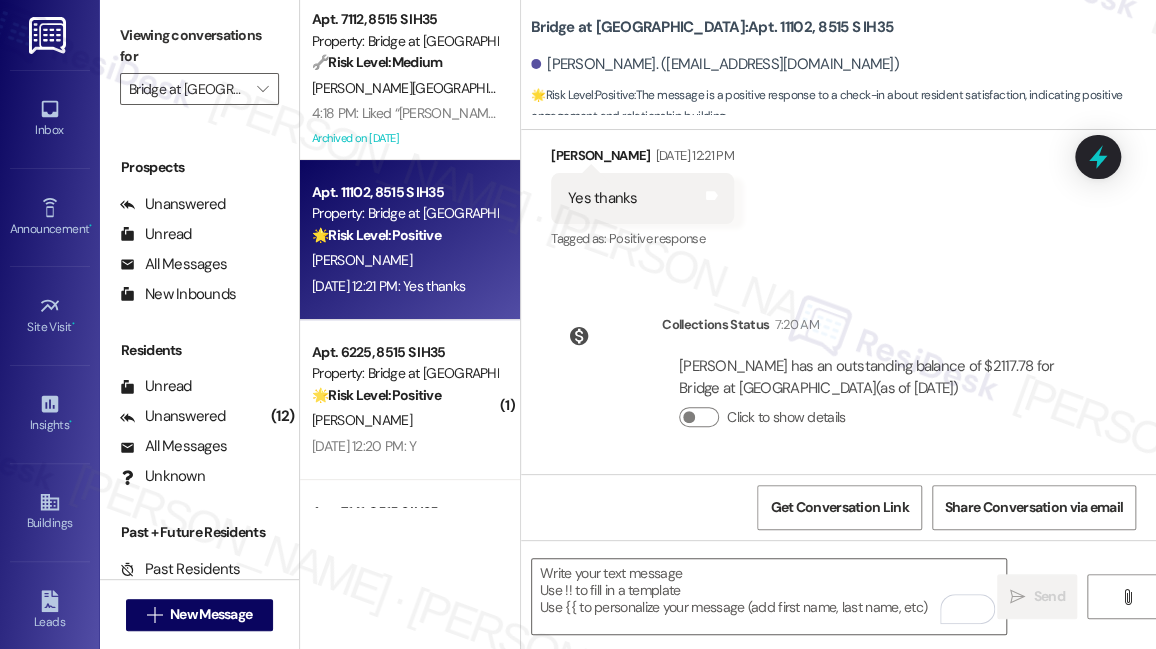 click on "Viewing conversations for Bridge at [GEOGRAPHIC_DATA] " at bounding box center [199, 62] 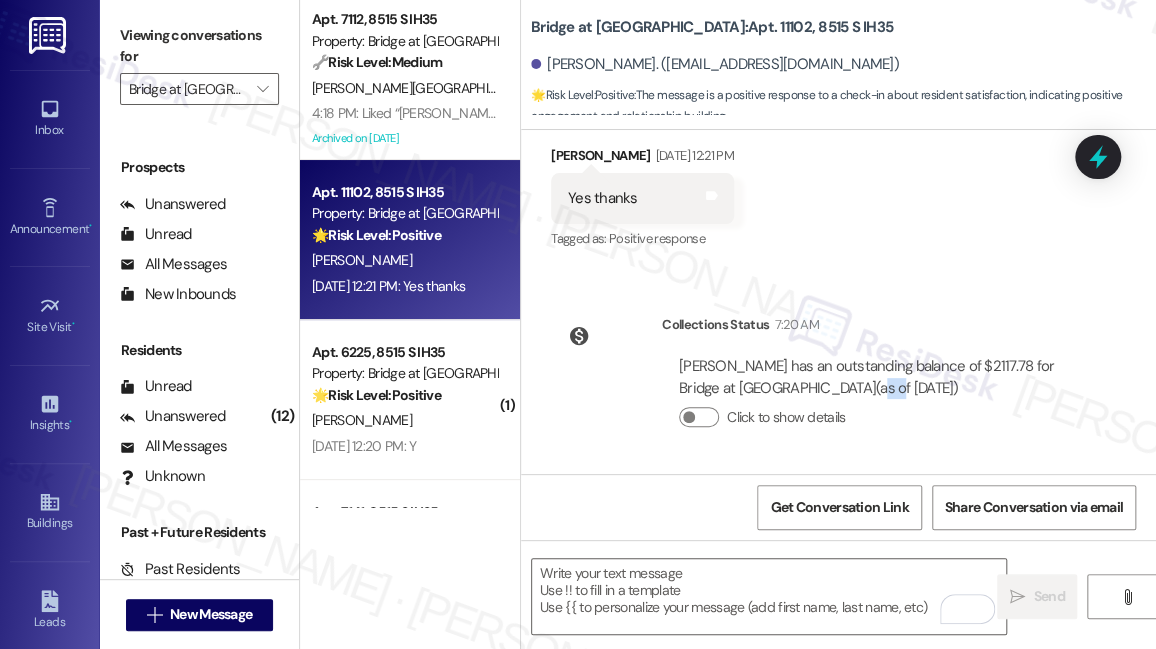 click on "[PERSON_NAME] has an outstanding balance of $2117.78 for Bridge at [GEOGRAPHIC_DATA]  (as of [DATE])" at bounding box center [877, 377] 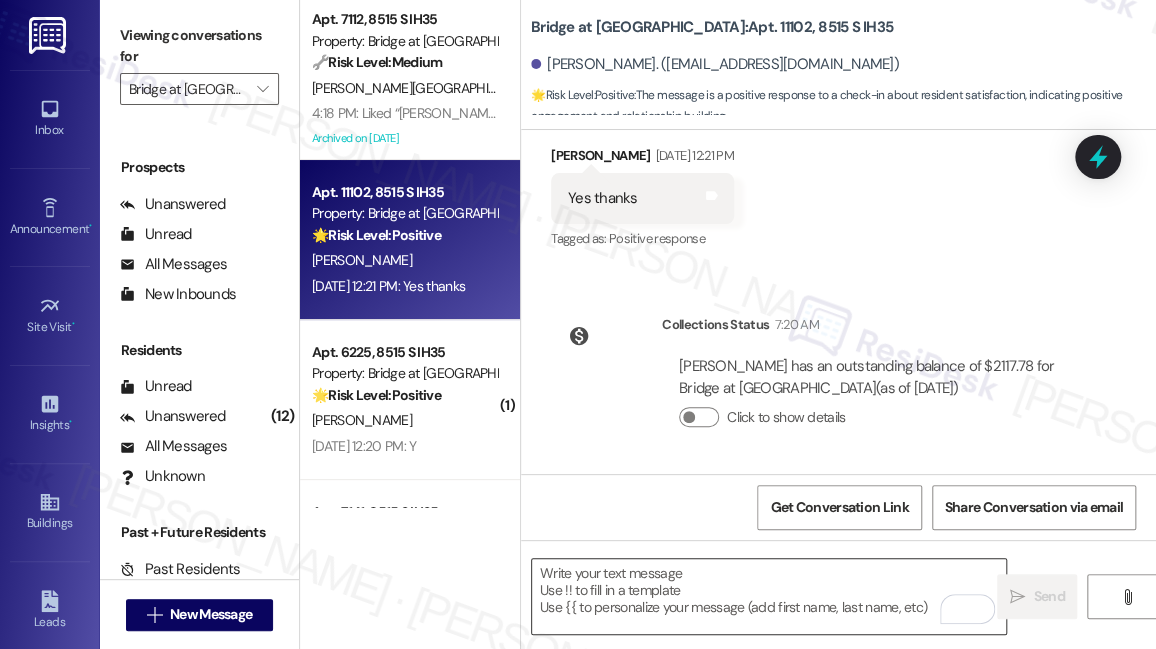 click at bounding box center (769, 596) 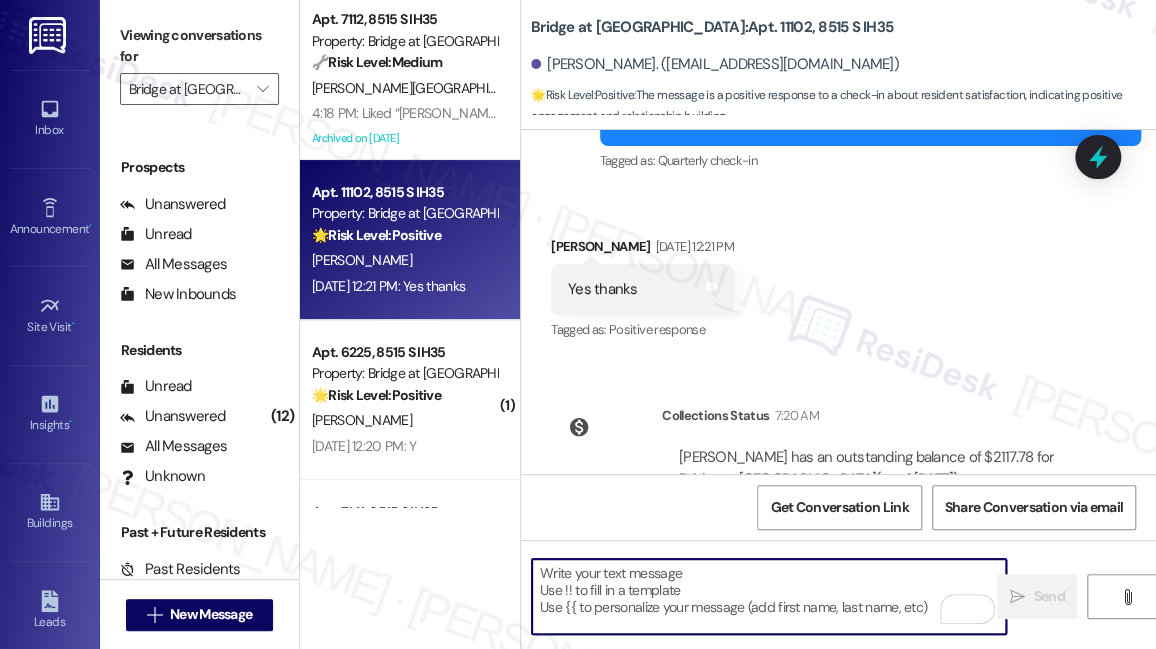scroll, scrollTop: 850, scrollLeft: 0, axis: vertical 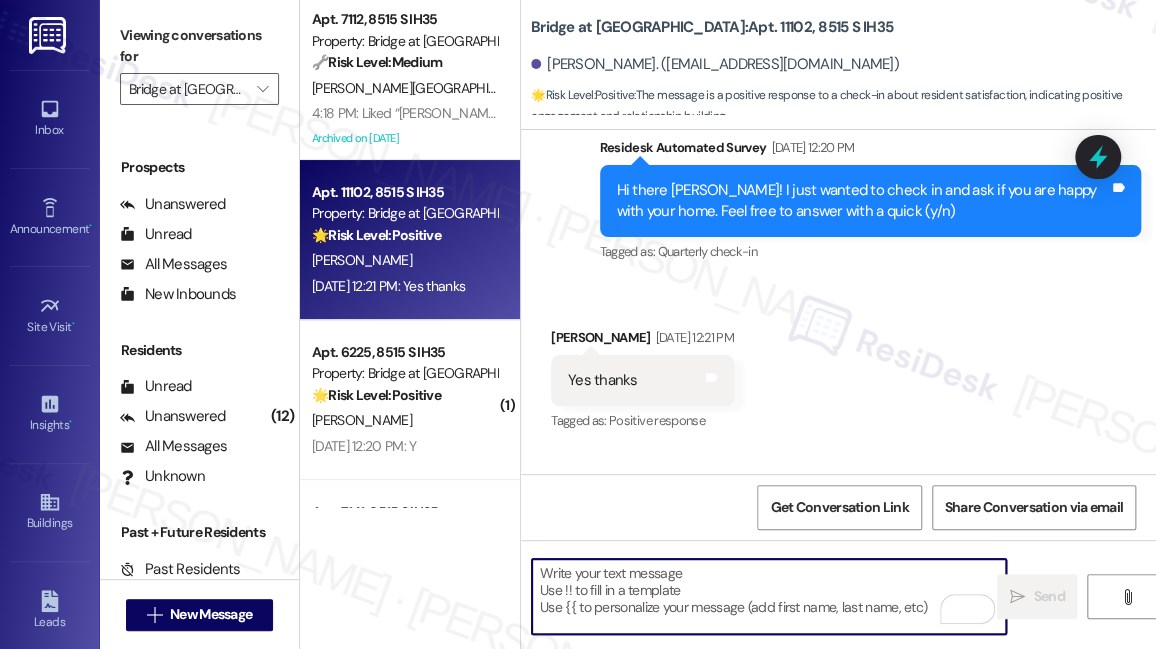 click on "Hi there [PERSON_NAME]! I just wanted to check in and ask if you are happy with your home.  Feel free to answer with a quick (y/n)" at bounding box center [863, 201] 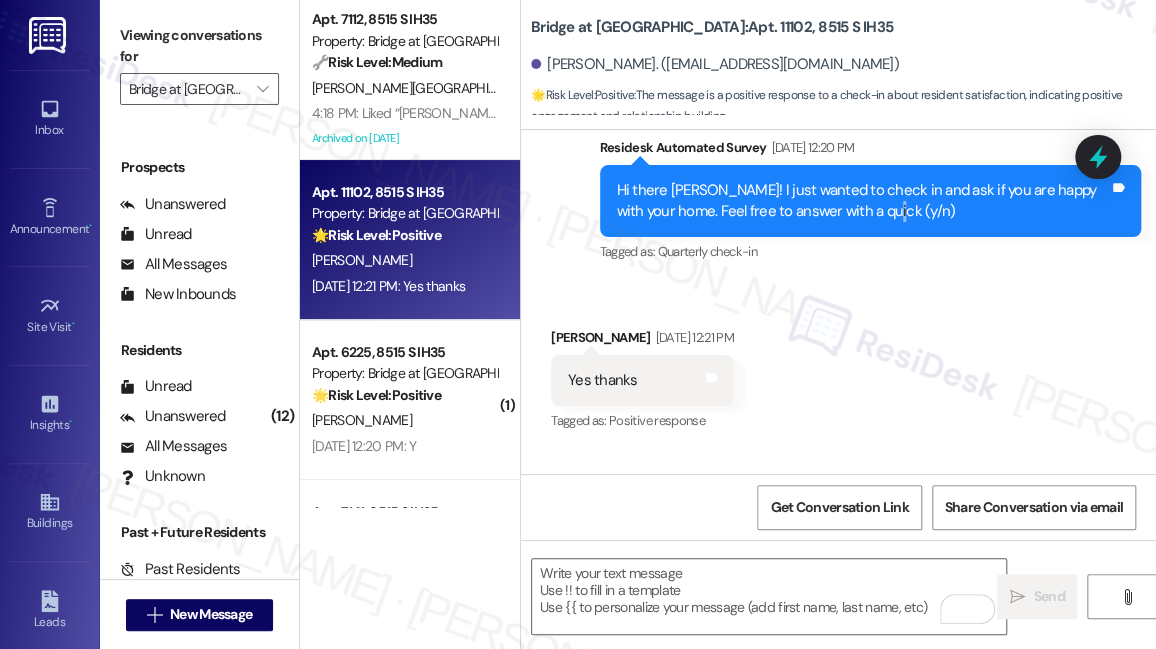 click on "Hi there [PERSON_NAME]! I just wanted to check in and ask if you are happy with your home.  Feel free to answer with a quick (y/n)" at bounding box center (863, 201) 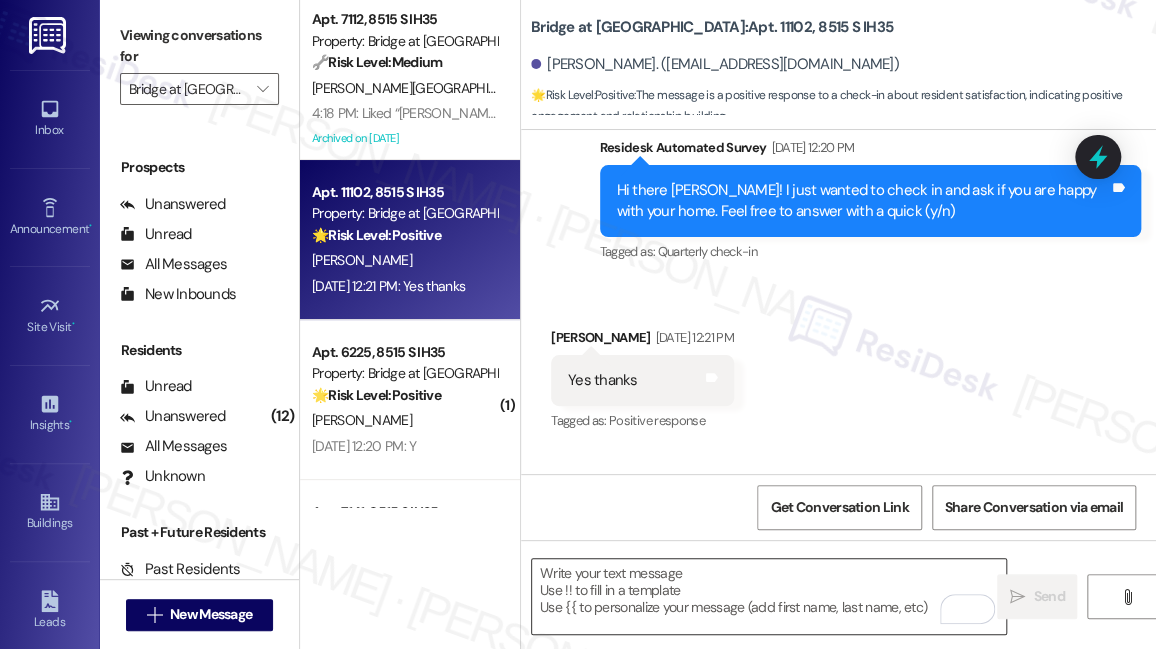 click at bounding box center (769, 596) 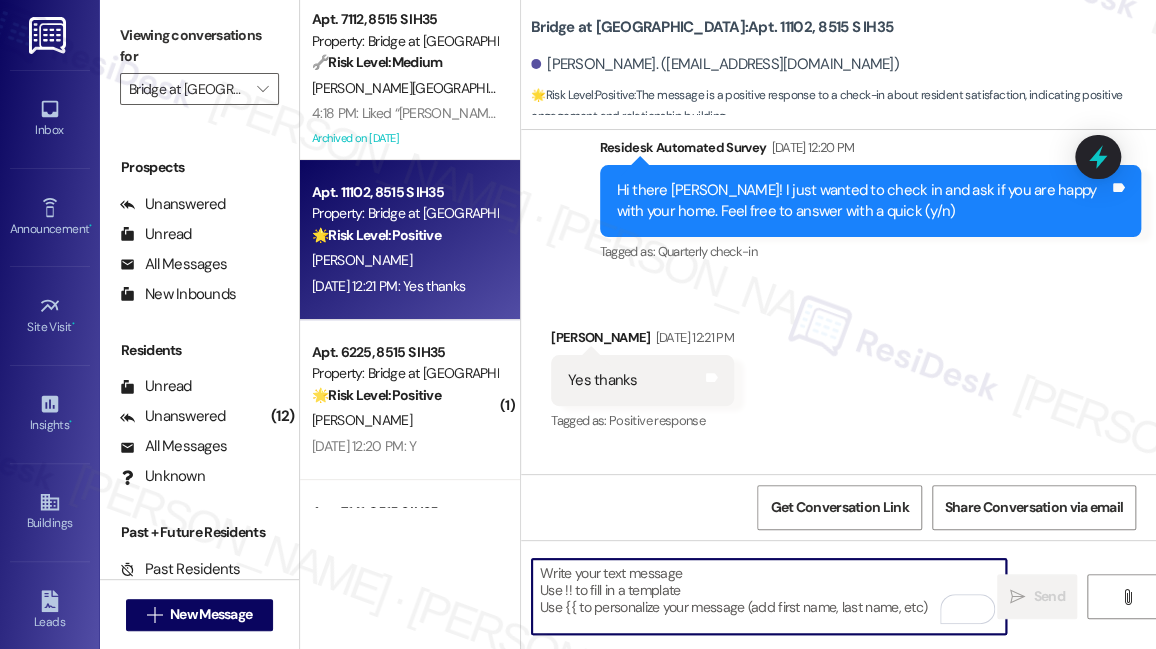 paste on "Hi {{first_name}}! I'm glad to hear that the maintenance work order was completed to your satisfaction. Could I also take this chance to ask if has {{property}} lived up to your expectations? You can still answer with a quick (Y/N)" 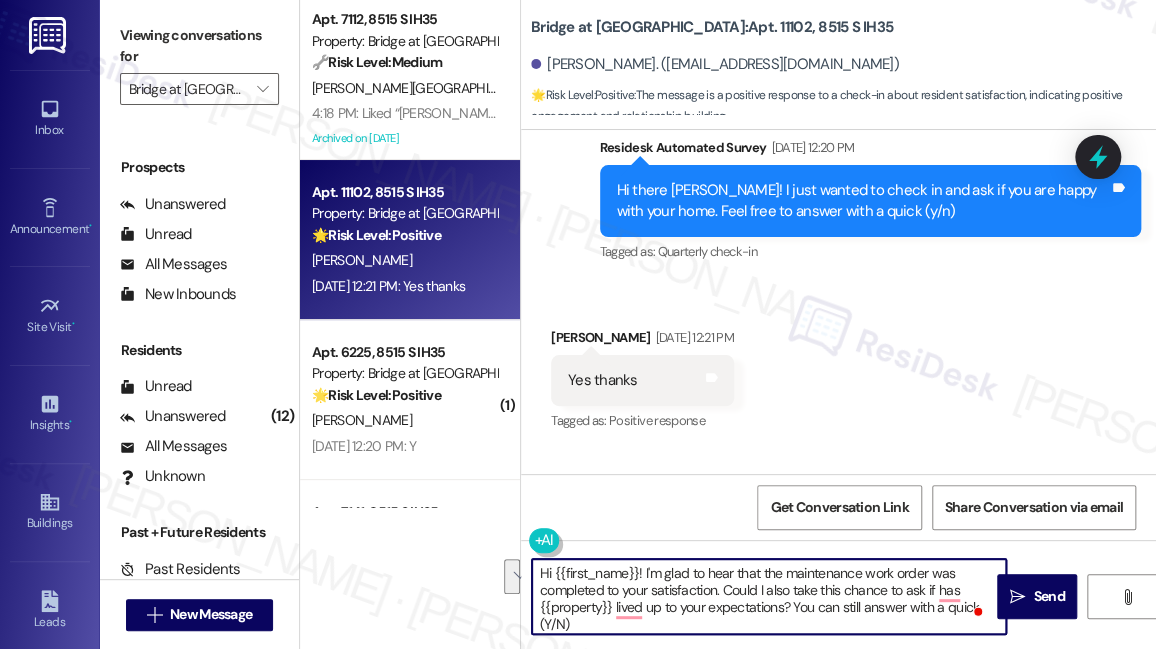 drag, startPoint x: 761, startPoint y: 571, endPoint x: 717, endPoint y: 585, distance: 46.173584 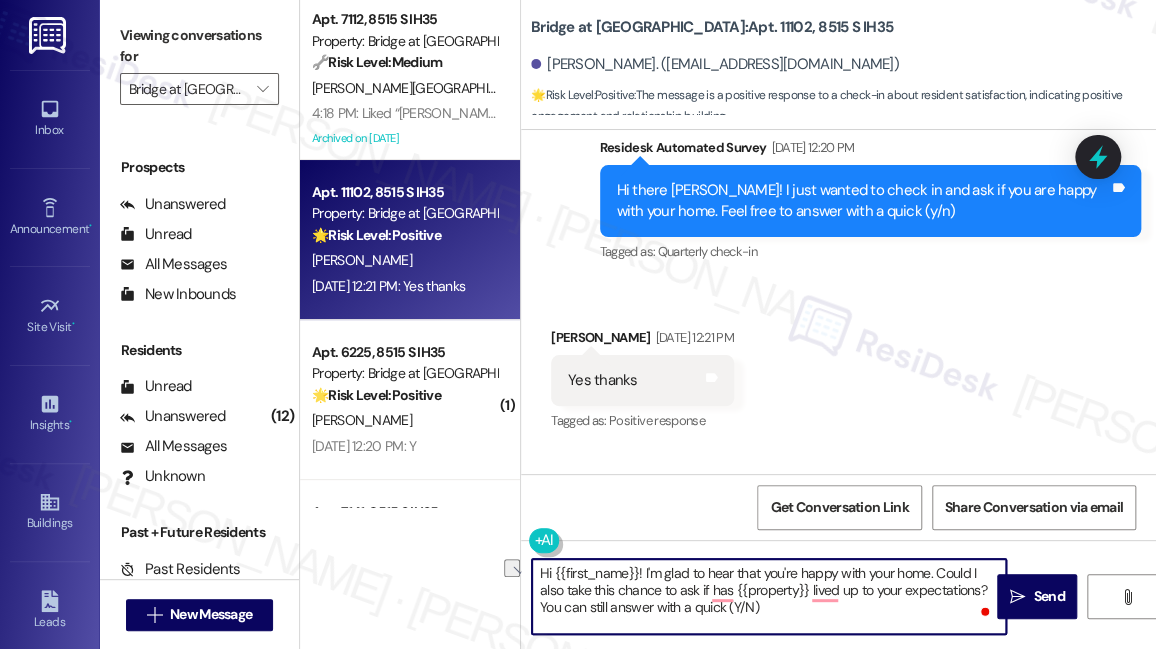 drag, startPoint x: 800, startPoint y: 614, endPoint x: 546, endPoint y: 611, distance: 254.01772 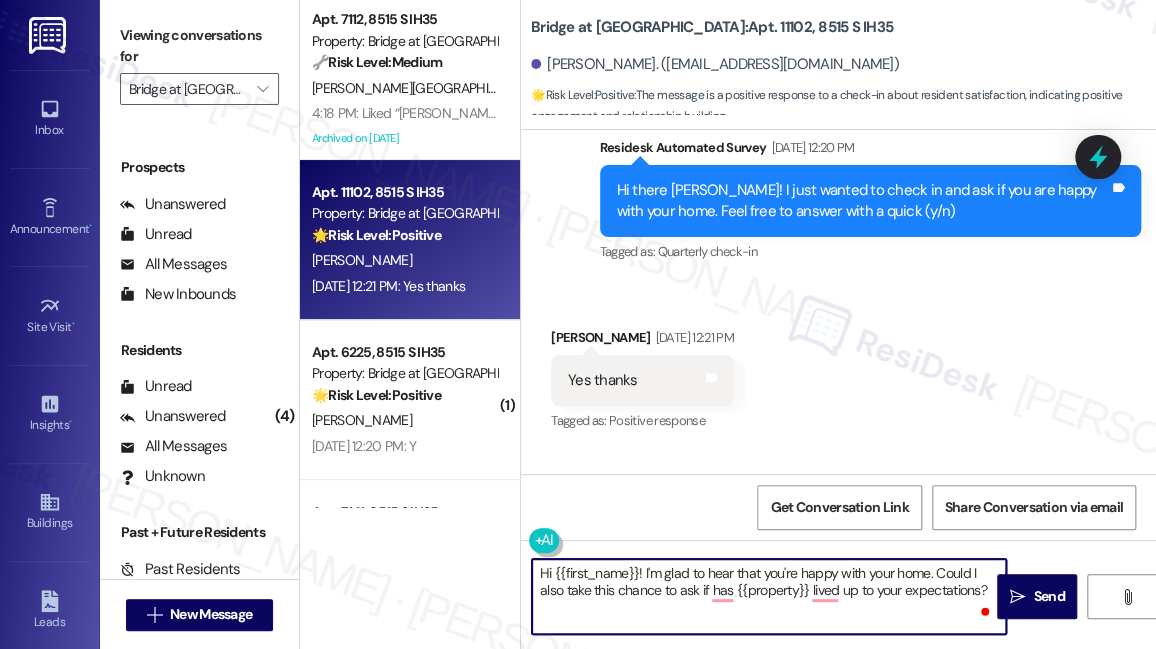 click on "Hi {{first_name}}! I'm glad to hear that you're happy with your home. Could I also take this chance to ask if has {{property}} lived up to your expectations?" at bounding box center (769, 596) 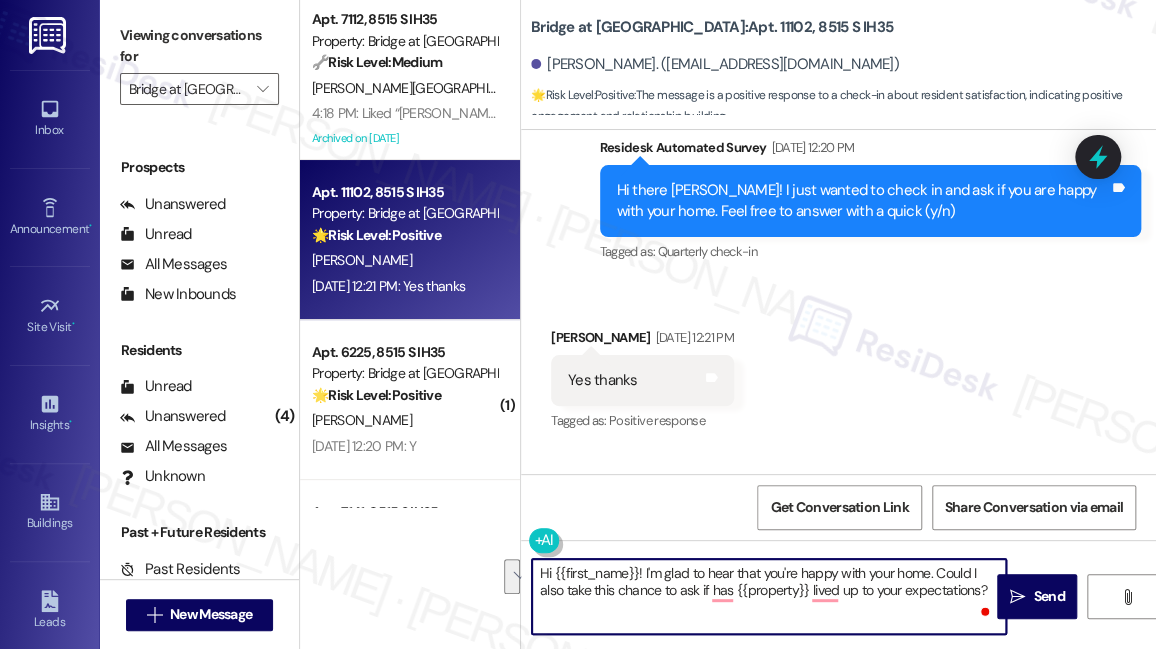 click on "Hi {{first_name}}! I'm glad to hear that you're happy with your home. Could I also take this chance to ask if has {{property}} lived up to your expectations?" at bounding box center (769, 596) 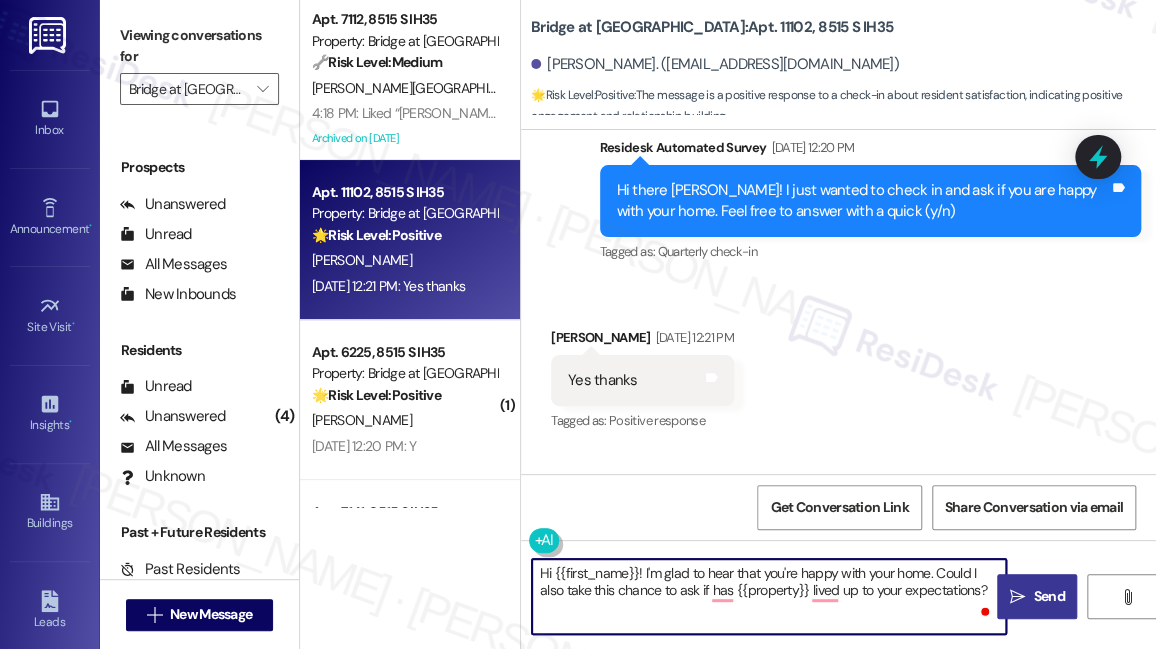 type on "Hi {{first_name}}! I'm glad to hear that you're happy with your home. Could I also take this chance to ask if has {{property}} lived up to your expectations?" 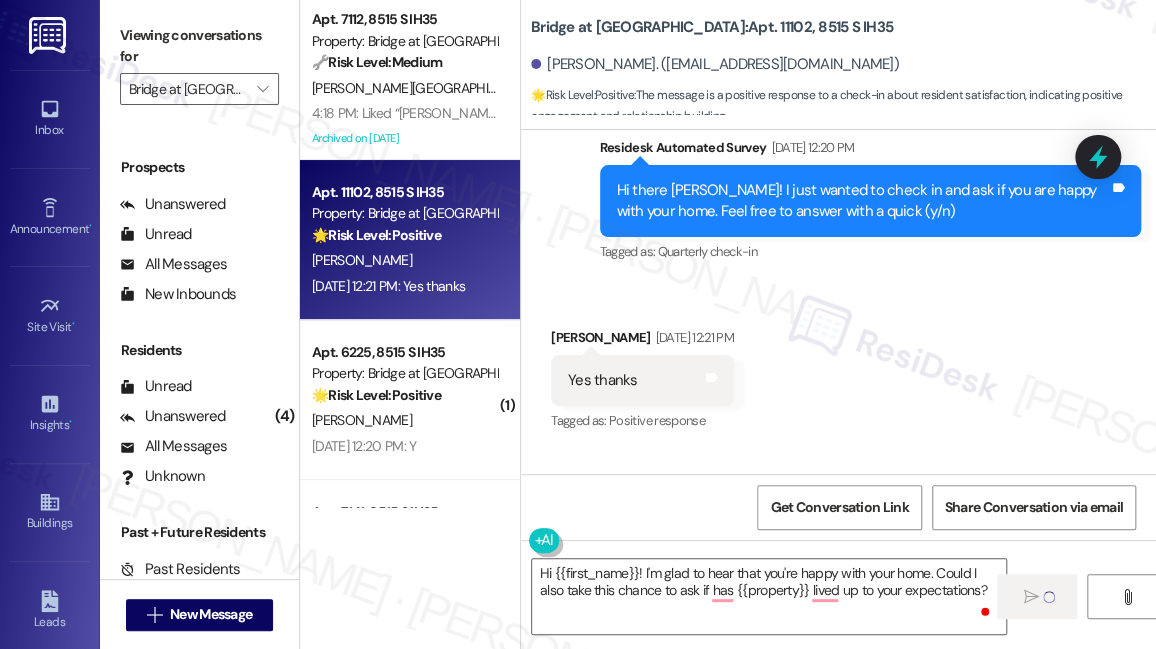 type 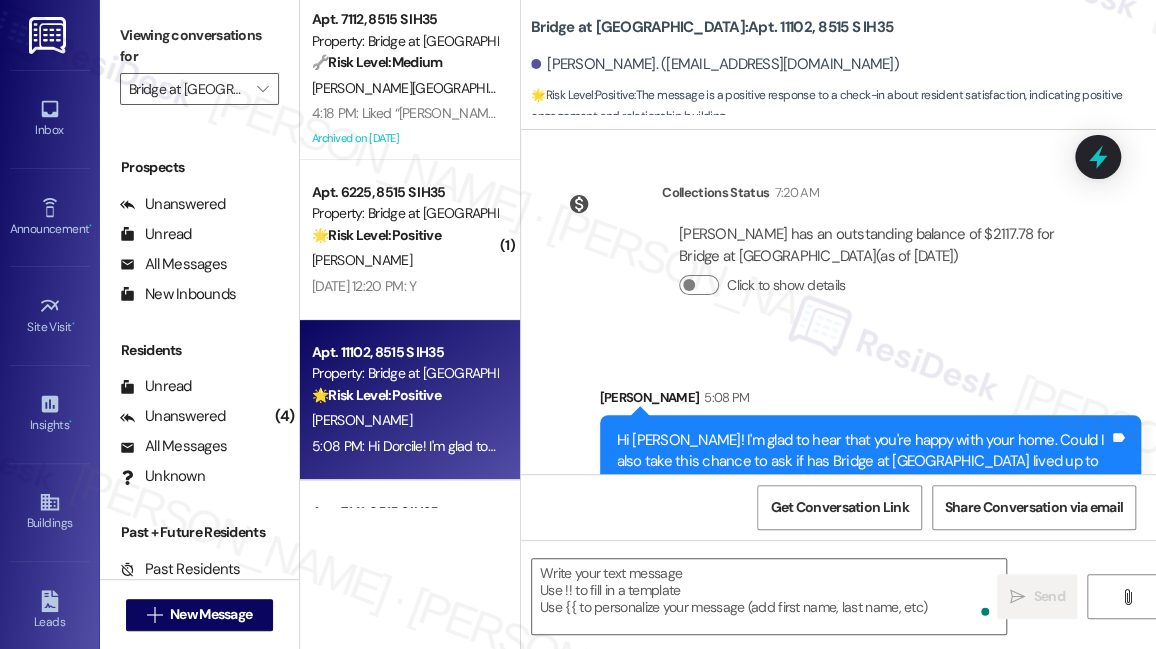 scroll, scrollTop: 1215, scrollLeft: 0, axis: vertical 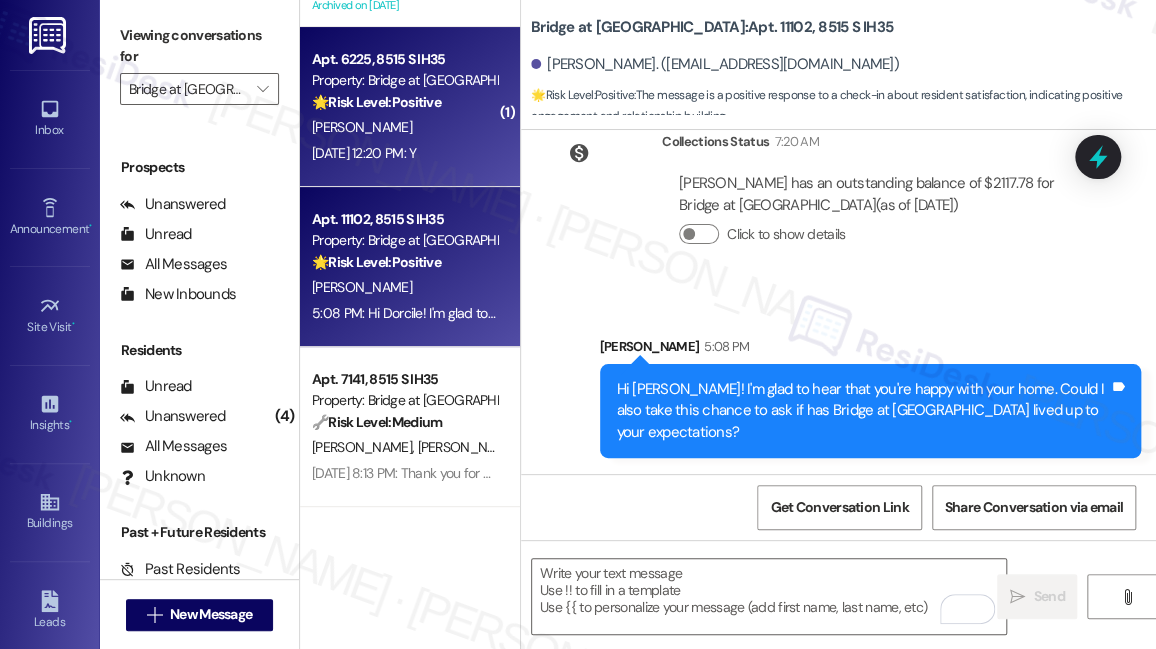 click on "[PERSON_NAME]" at bounding box center (404, 127) 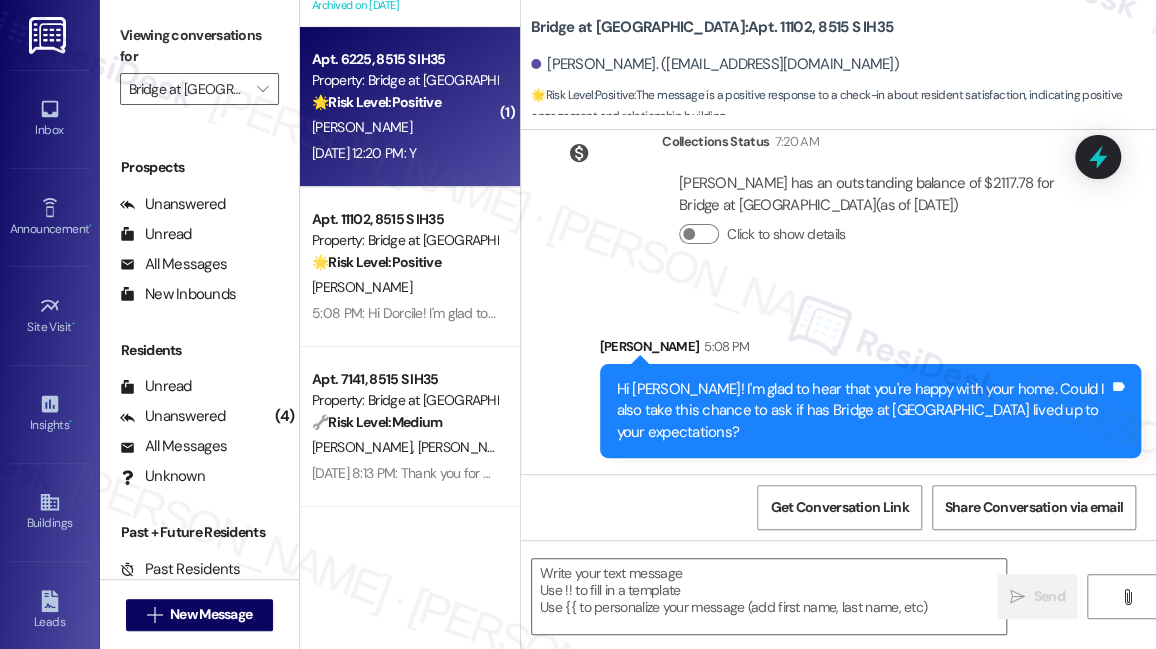 type on "Fetching suggested responses. Please feel free to read through the conversation in the meantime." 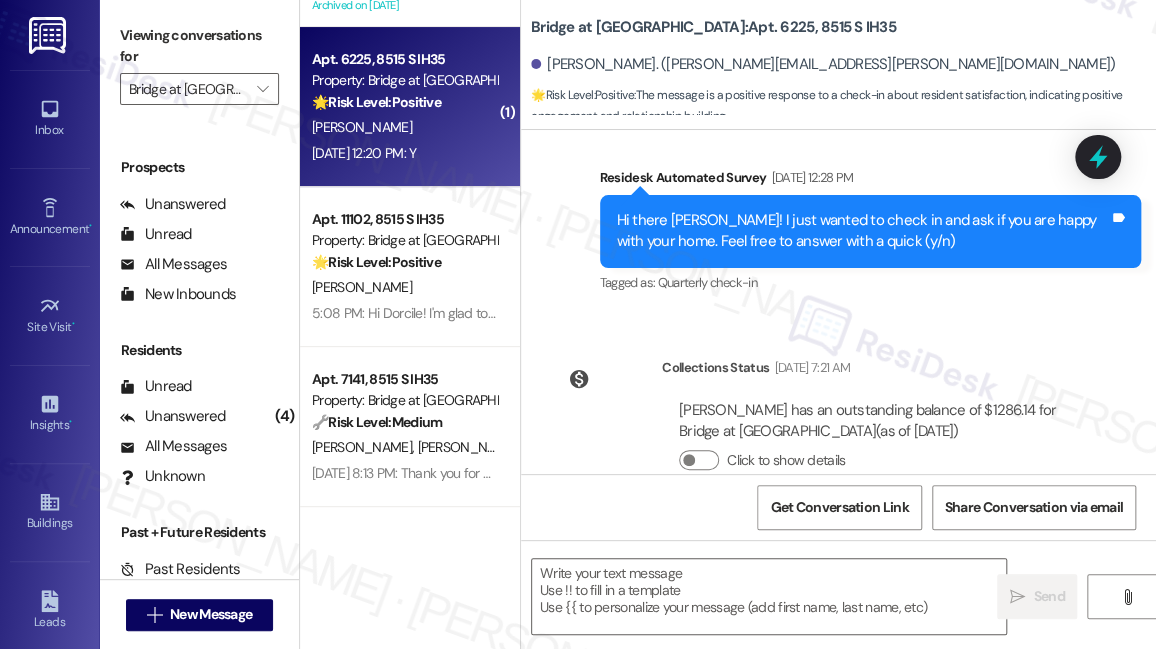 type on "Fetching suggested responses. Please feel free to read through the conversation in the meantime." 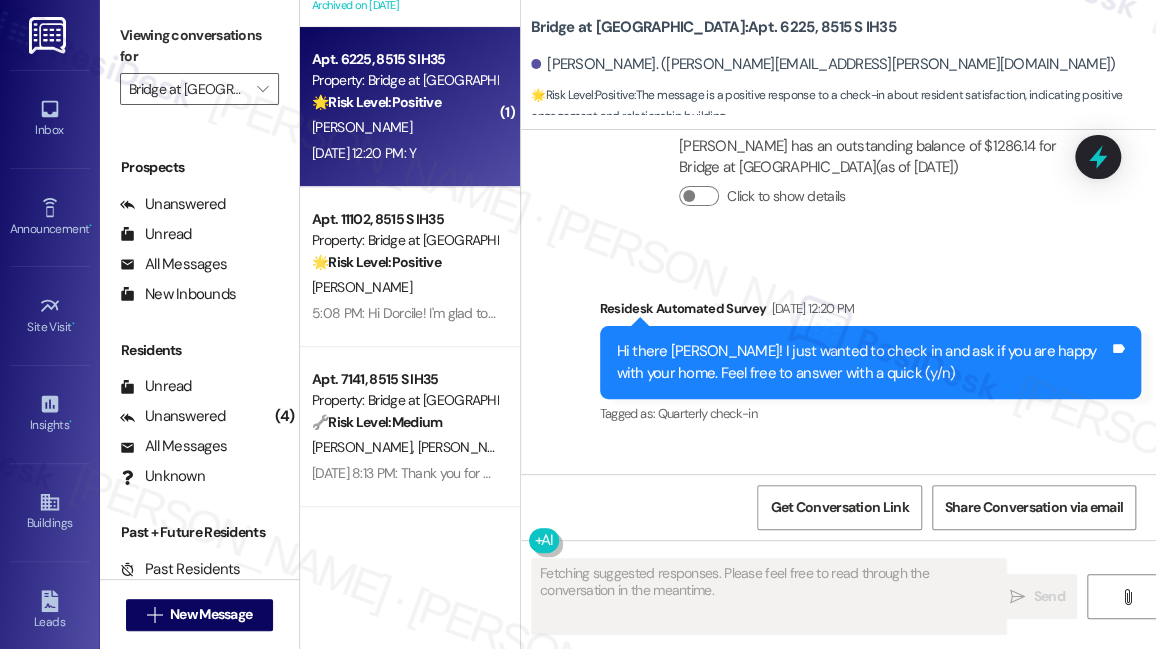 scroll, scrollTop: 820, scrollLeft: 0, axis: vertical 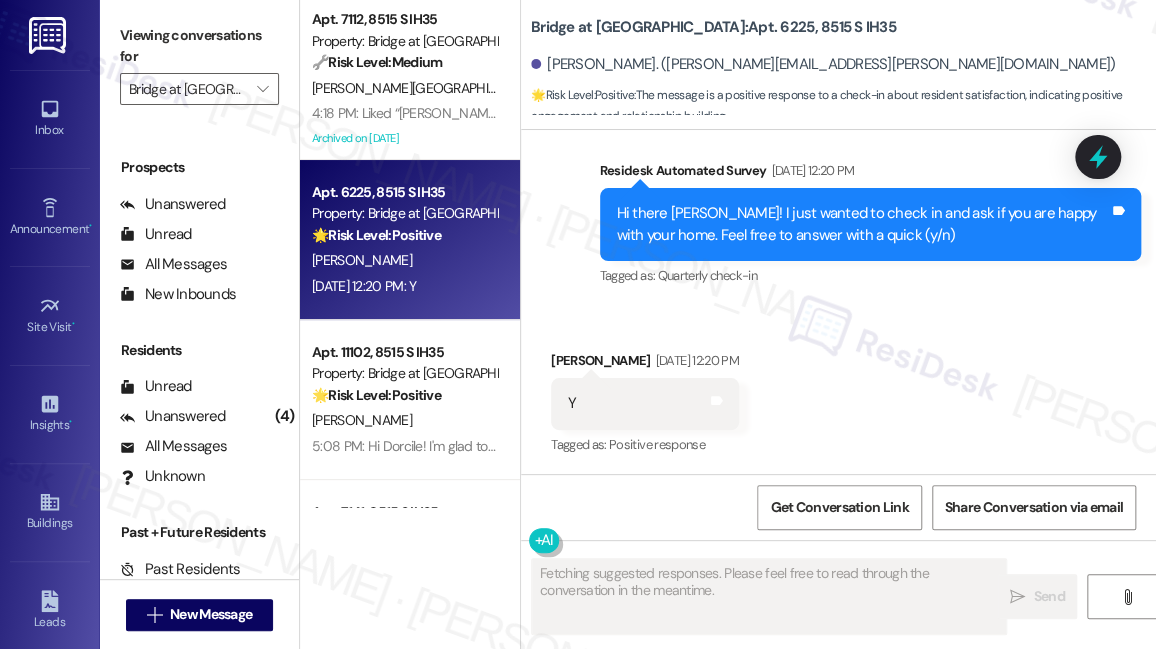 type 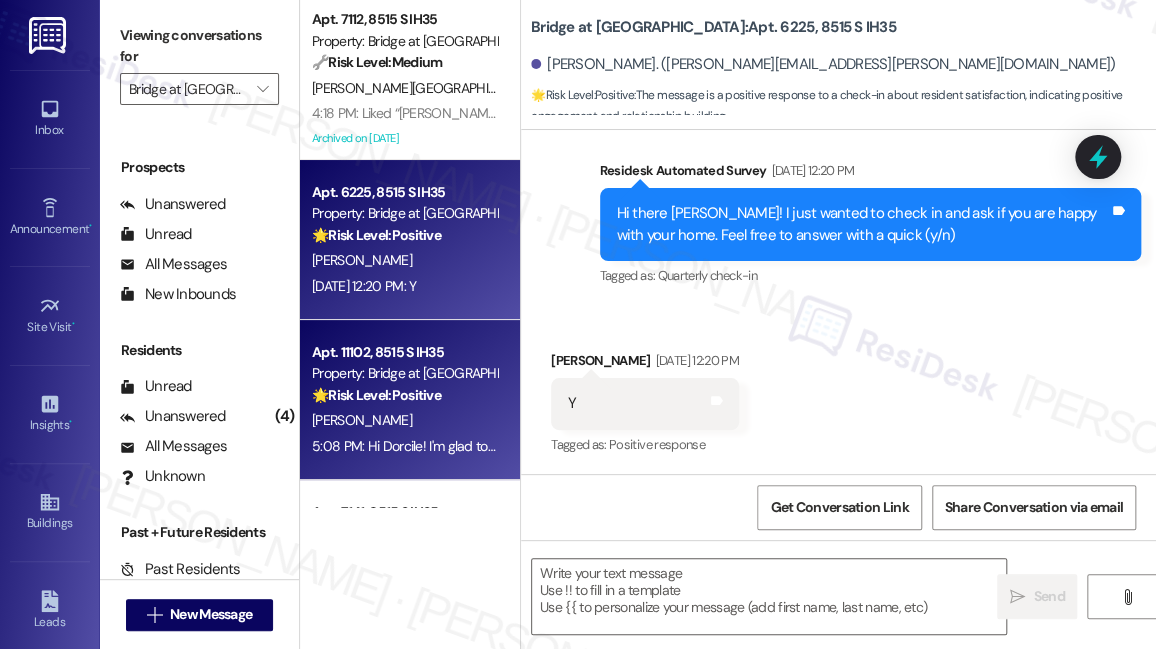 click on "5:08 PM: Hi Dorcile! I'm glad to hear that you're happy with your home. Could I also take this chance to ask if has Bridge at [GEOGRAPHIC_DATA] lived up to your expectations? 5:08 PM: Hi [PERSON_NAME]! I'm glad to hear that you're happy with your home. Could I also take this chance to ask if has Bridge at [GEOGRAPHIC_DATA] lived up to your expectations?" at bounding box center [815, 446] 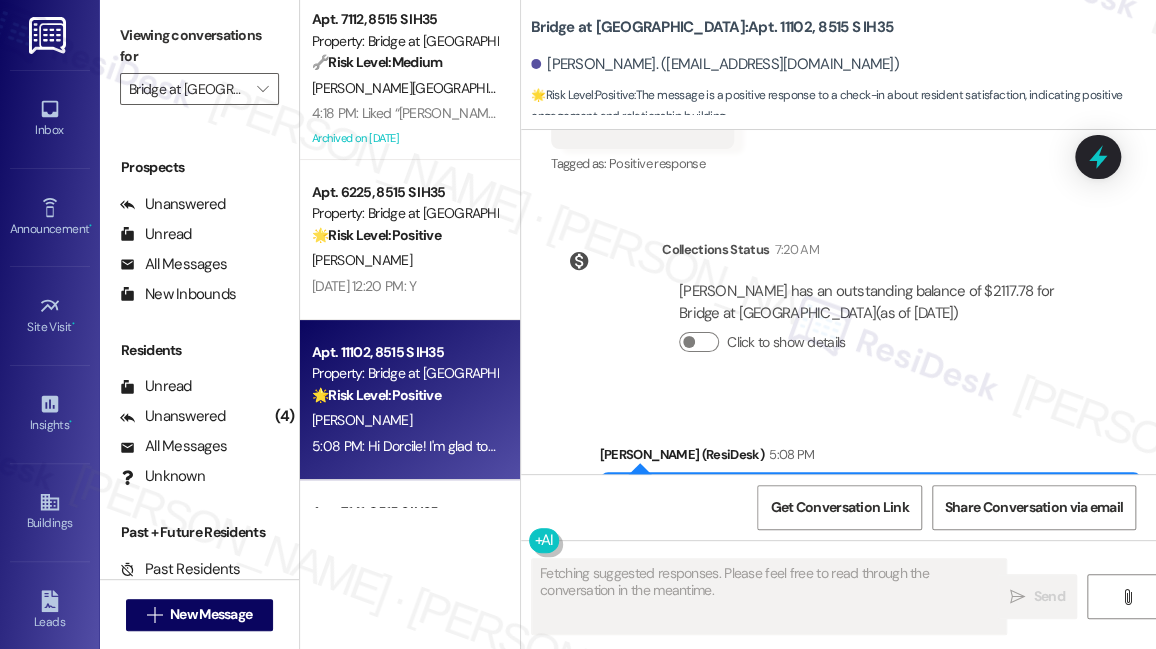 scroll, scrollTop: 1244, scrollLeft: 0, axis: vertical 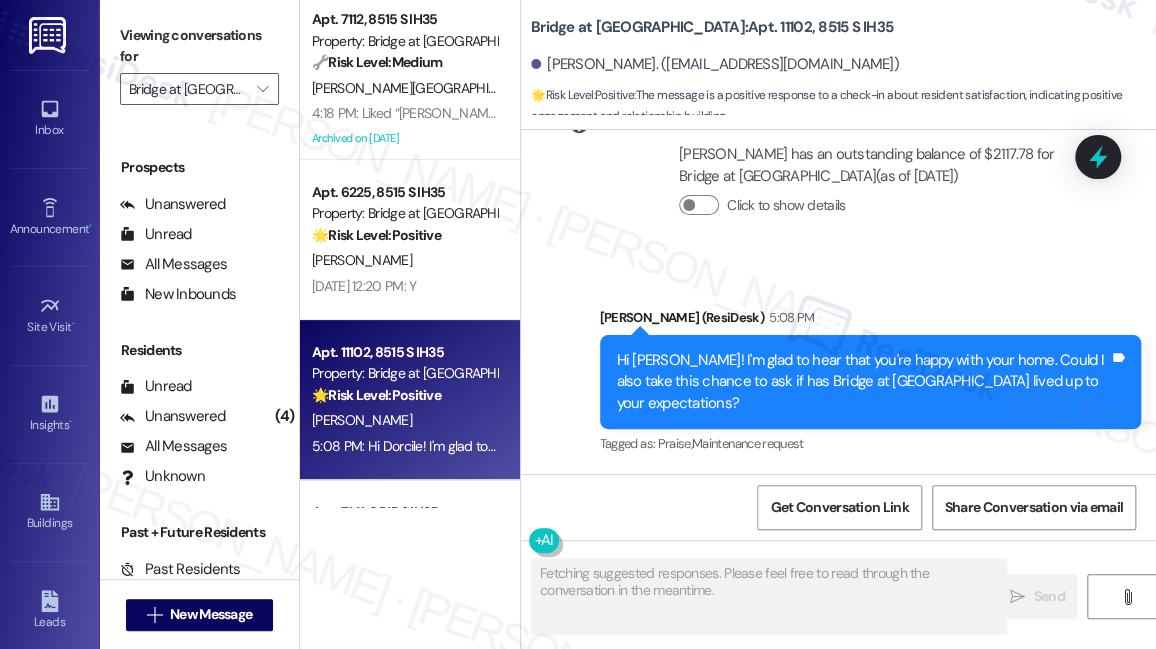 click on "Hi [PERSON_NAME]! I'm glad to hear that you're happy with your home. Could I also take this chance to ask if has Bridge at [GEOGRAPHIC_DATA] lived up to your expectations?" at bounding box center [863, 382] 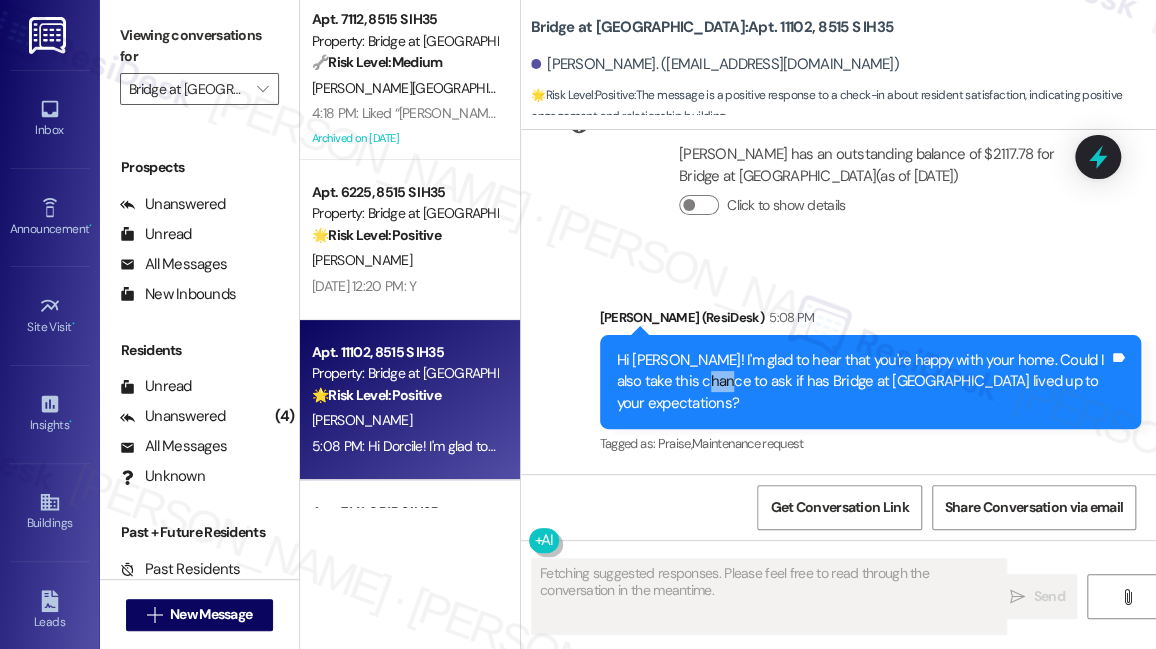 click on "Hi [PERSON_NAME]! I'm glad to hear that you're happy with your home. Could I also take this chance to ask if has Bridge at [GEOGRAPHIC_DATA] lived up to your expectations?" at bounding box center [863, 382] 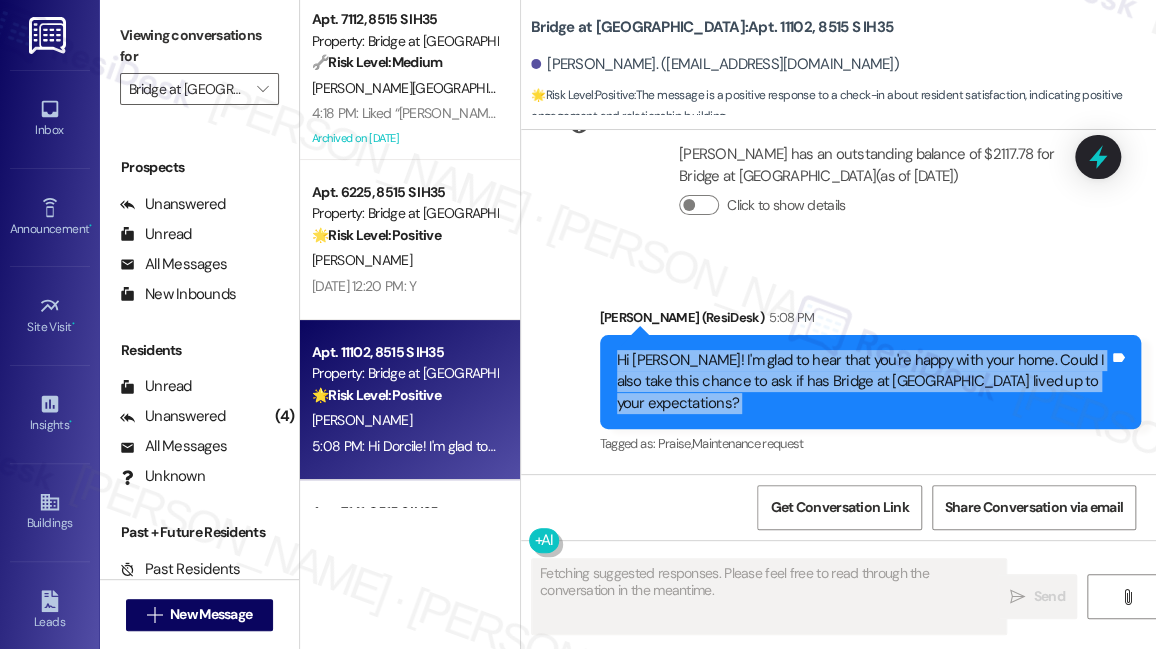 click on "Hi [PERSON_NAME]! I'm glad to hear that you're happy with your home. Could I also take this chance to ask if has Bridge at [GEOGRAPHIC_DATA] lived up to your expectations?" at bounding box center (863, 382) 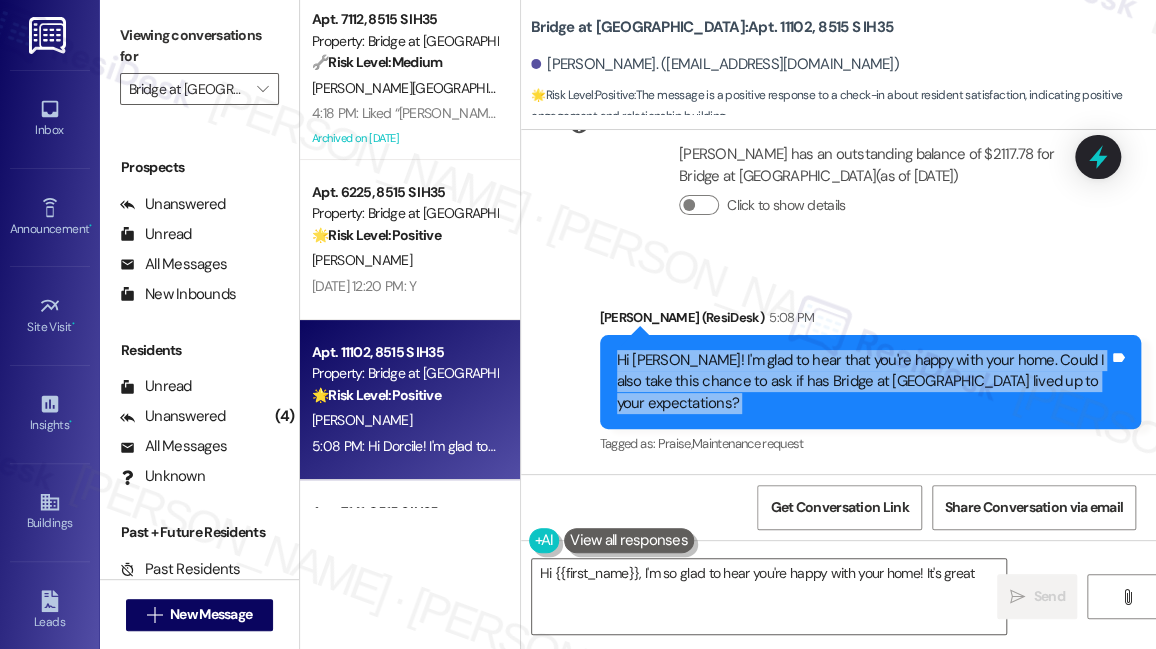 copy on "Hi [PERSON_NAME]! I'm glad to hear that you're happy with your home. Could I also take this chance to ask if has Bridge at [GEOGRAPHIC_DATA] lived up to your expectations? Tags and notes" 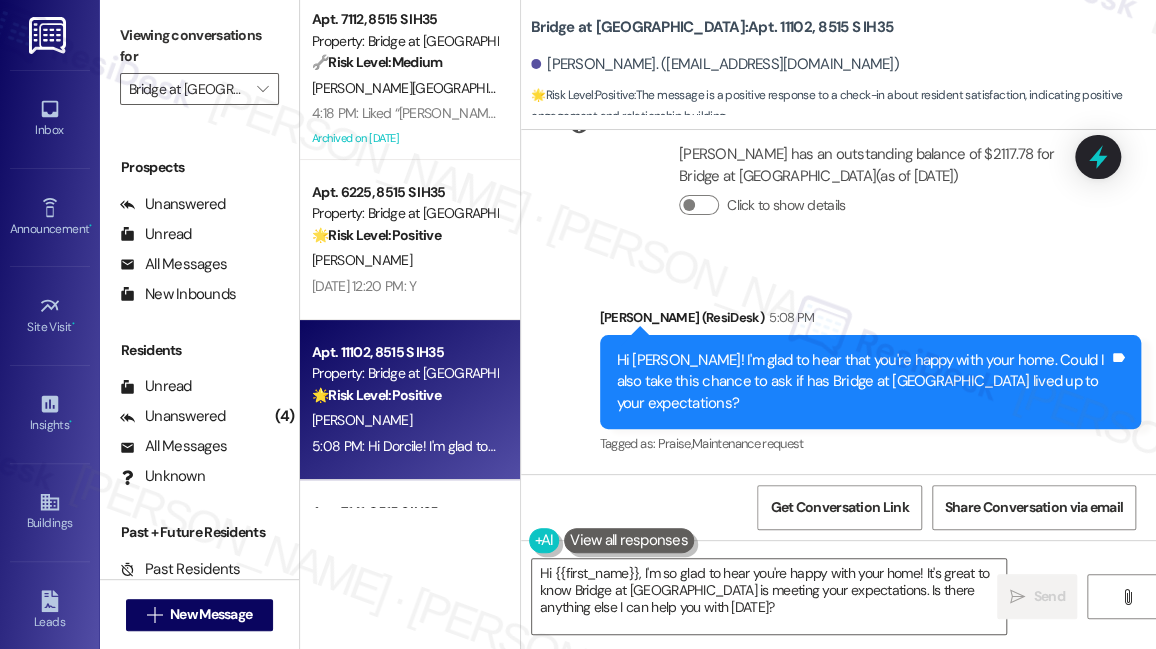 click on "Viewing conversations for" at bounding box center (199, 46) 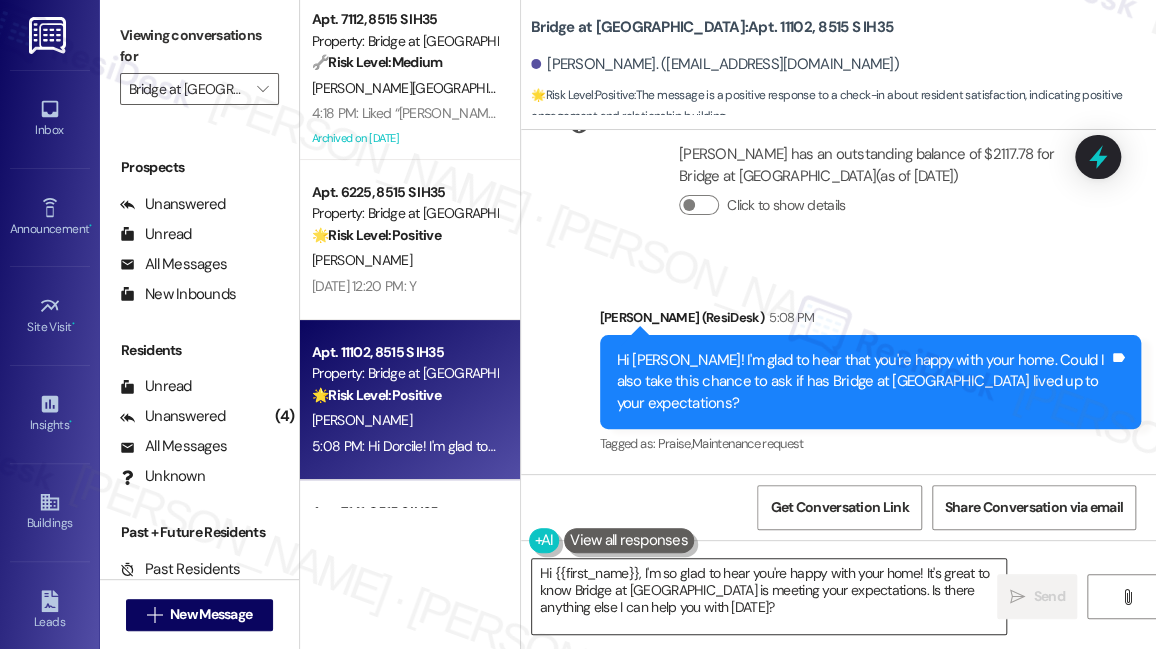 click on "Hi {{first_name}}, I'm so glad to hear you're happy with your home! It's great to know Bridge at [GEOGRAPHIC_DATA] is meeting your expectations. Is there anything else I can help you with [DATE]?" at bounding box center (769, 596) 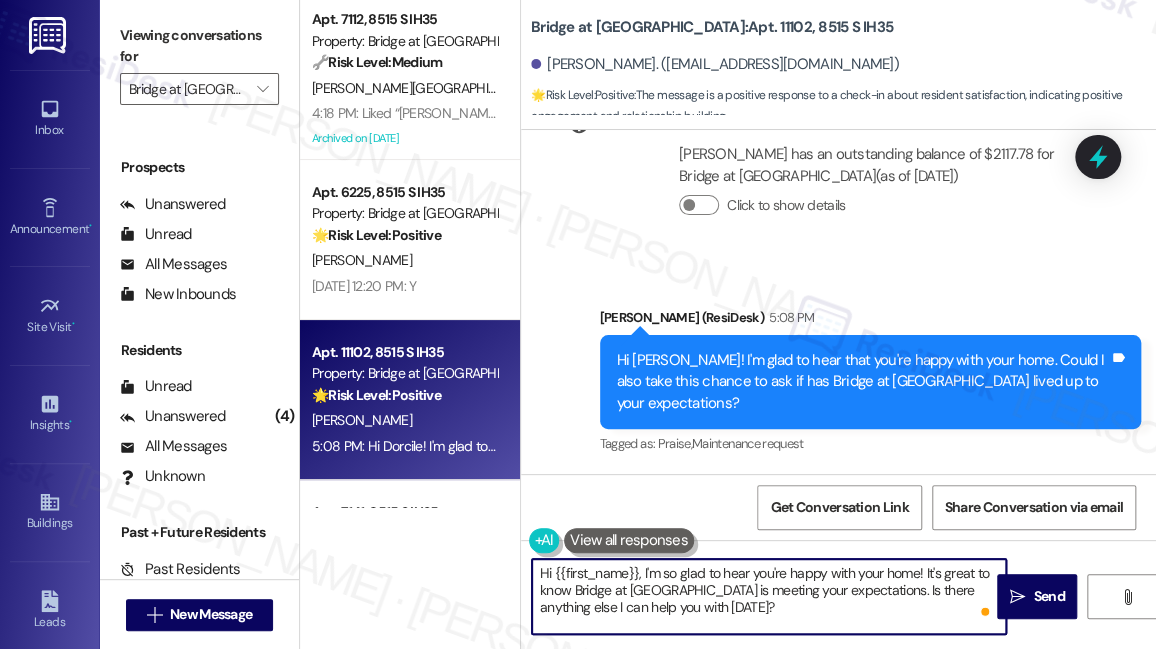 click on "Hi {{first_name}}, I'm so glad to hear you're happy with your home! It's great to know Bridge at [GEOGRAPHIC_DATA] is meeting your expectations. Is there anything else I can help you with [DATE]?" at bounding box center [769, 596] 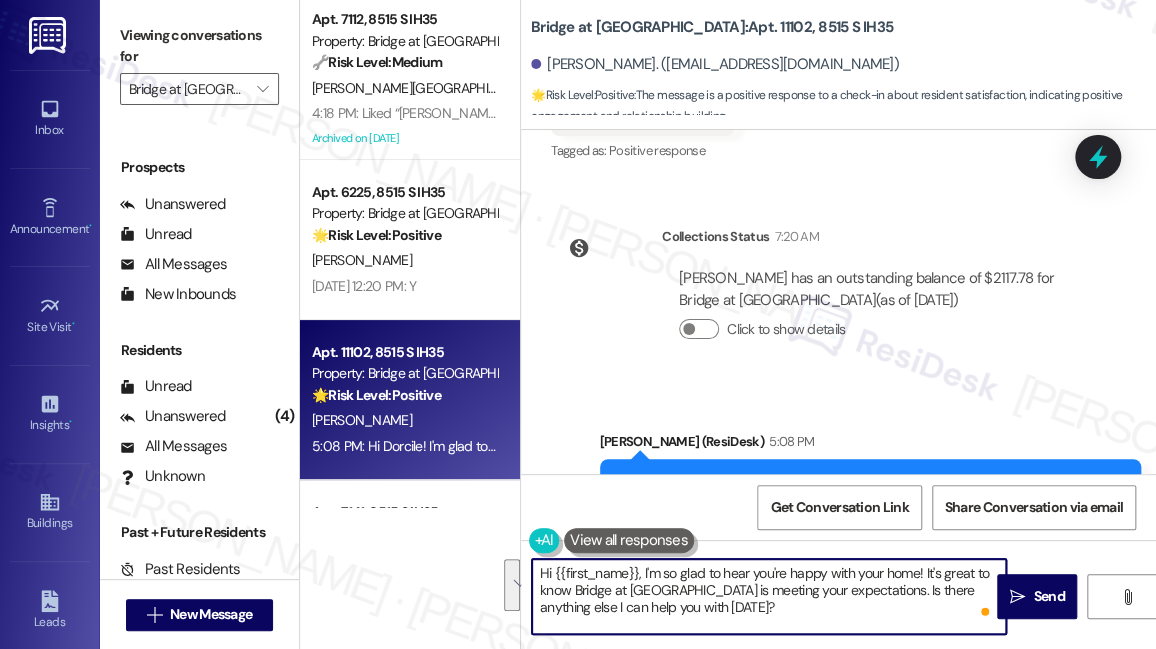 scroll, scrollTop: 1244, scrollLeft: 0, axis: vertical 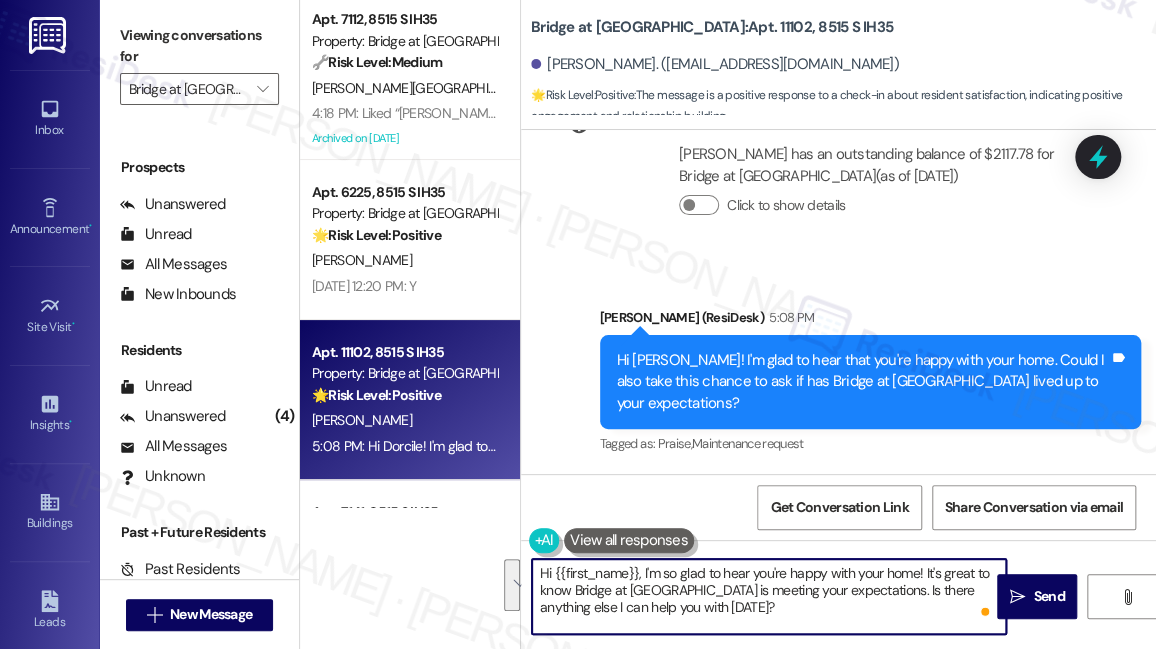 click on "Hi [PERSON_NAME]! I'm glad to hear that you're happy with your home. Could I also take this chance to ask if has Bridge at [GEOGRAPHIC_DATA] lived up to your expectations?" at bounding box center (863, 382) 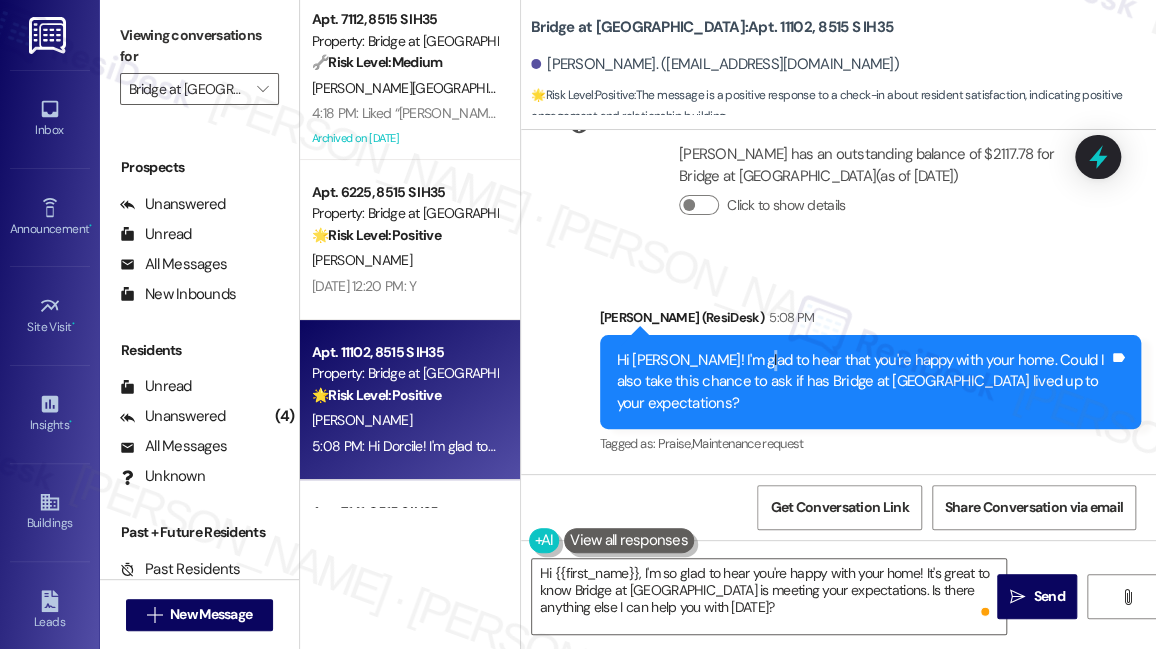 click on "Hi [PERSON_NAME]! I'm glad to hear that you're happy with your home. Could I also take this chance to ask if has Bridge at [GEOGRAPHIC_DATA] lived up to your expectations?" at bounding box center (863, 382) 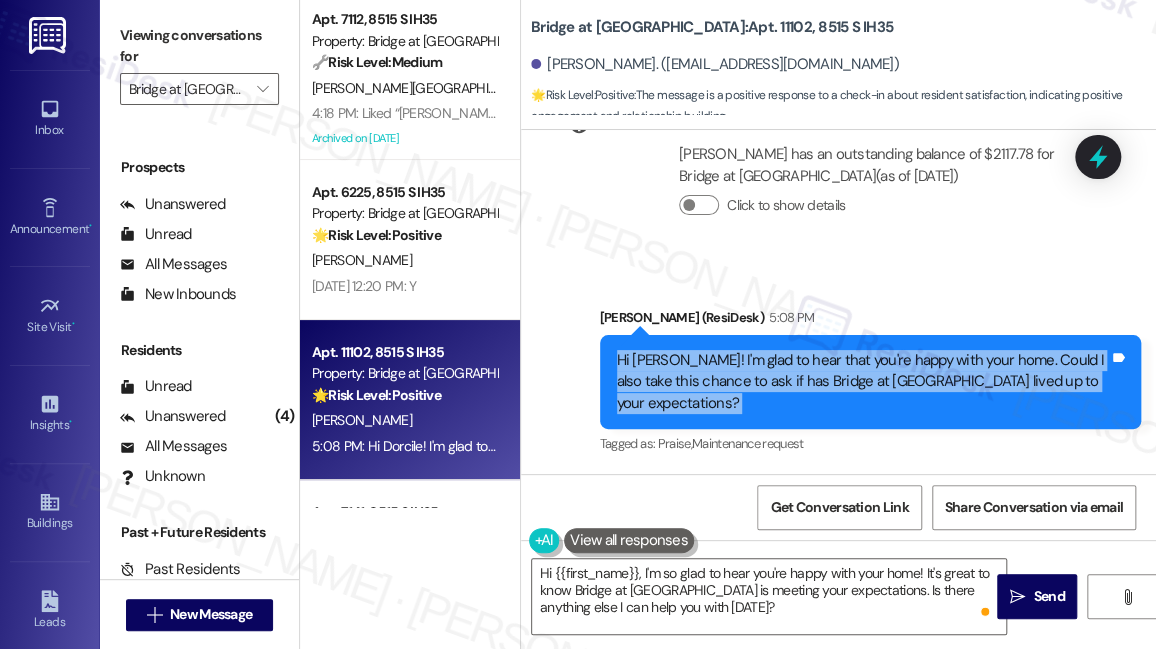 click on "Hi [PERSON_NAME]! I'm glad to hear that you're happy with your home. Could I also take this chance to ask if has Bridge at [GEOGRAPHIC_DATA] lived up to your expectations?" at bounding box center (863, 382) 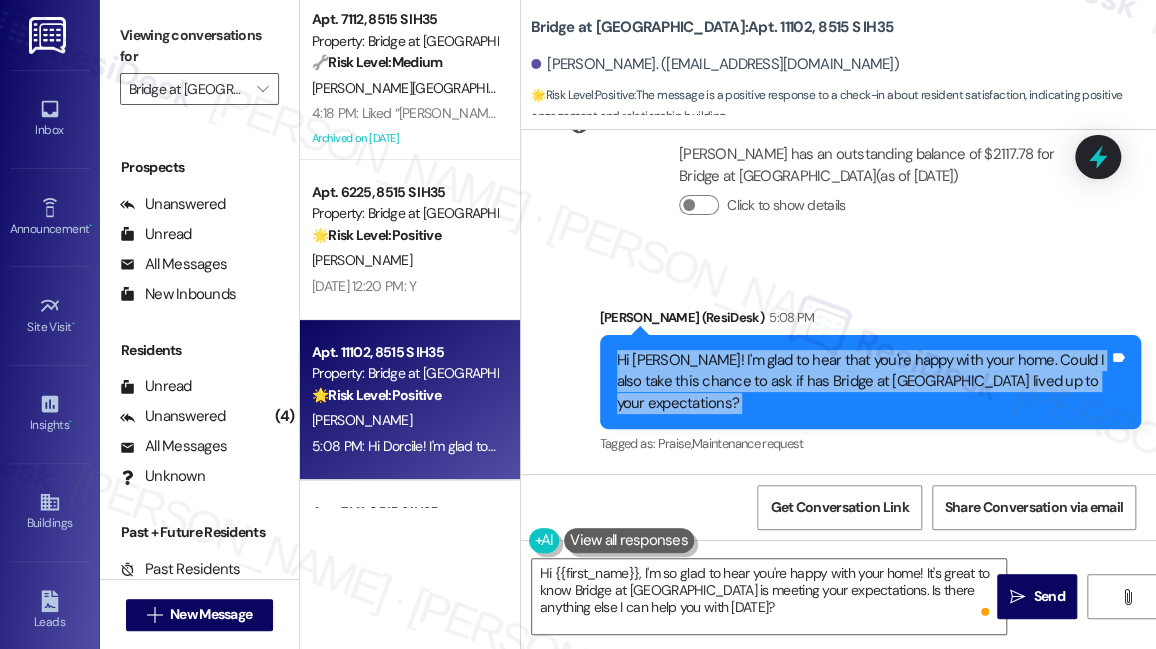 copy on "Hi [PERSON_NAME]! I'm glad to hear that you're happy with your home. Could I also take this chance to ask if has Bridge at [GEOGRAPHIC_DATA] lived up to your expectations? Tags and notes" 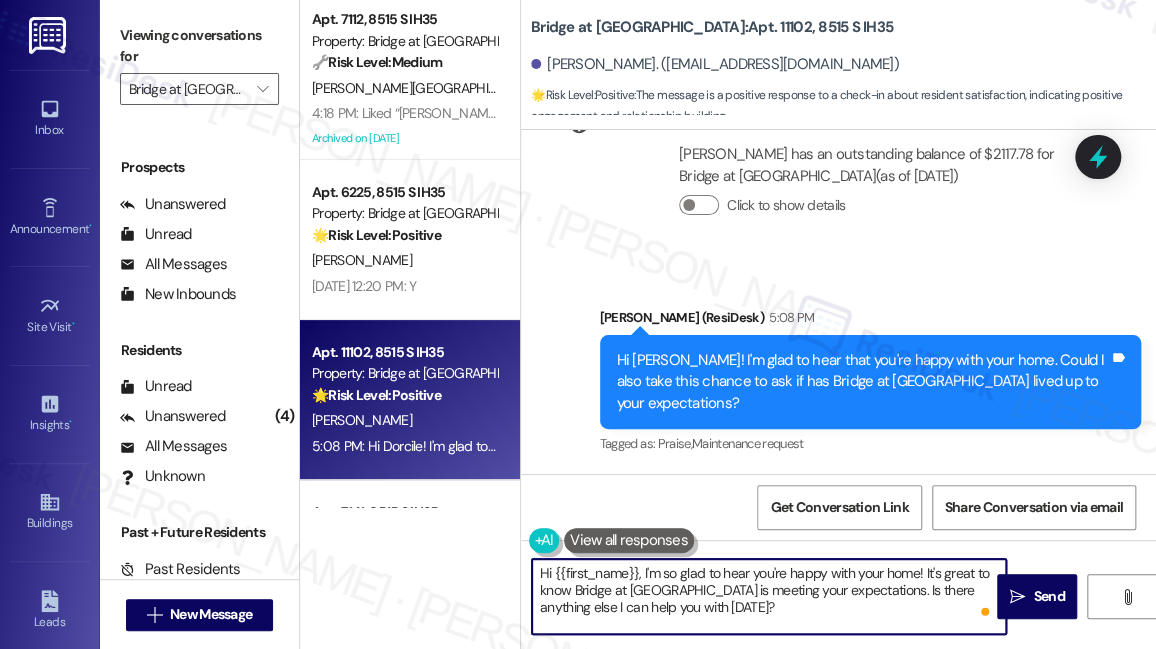 click on "Hi {{first_name}}, I'm so glad to hear you're happy with your home! It's great to know Bridge at [GEOGRAPHIC_DATA] is meeting your expectations. Is there anything else I can help you with [DATE]?" at bounding box center (769, 596) 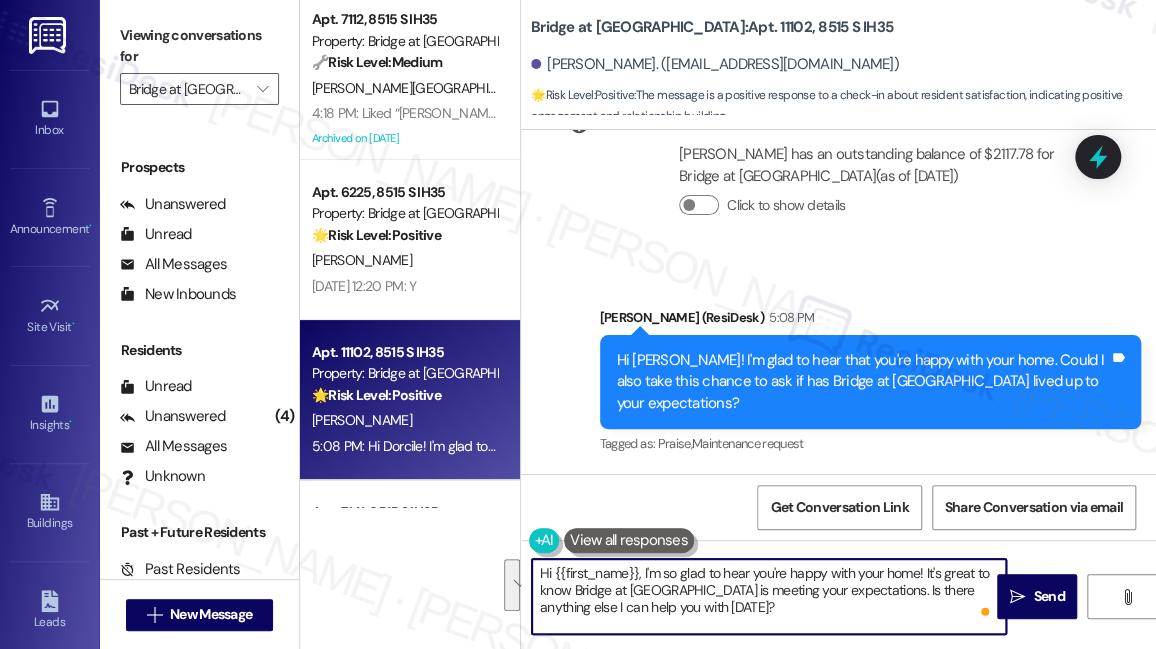 paste on "Dorcile! I'm glad to hear that you're happy with your home. Could I also take this chance to ask if has Bridge at [GEOGRAPHIC_DATA] lived up to your expectations?" 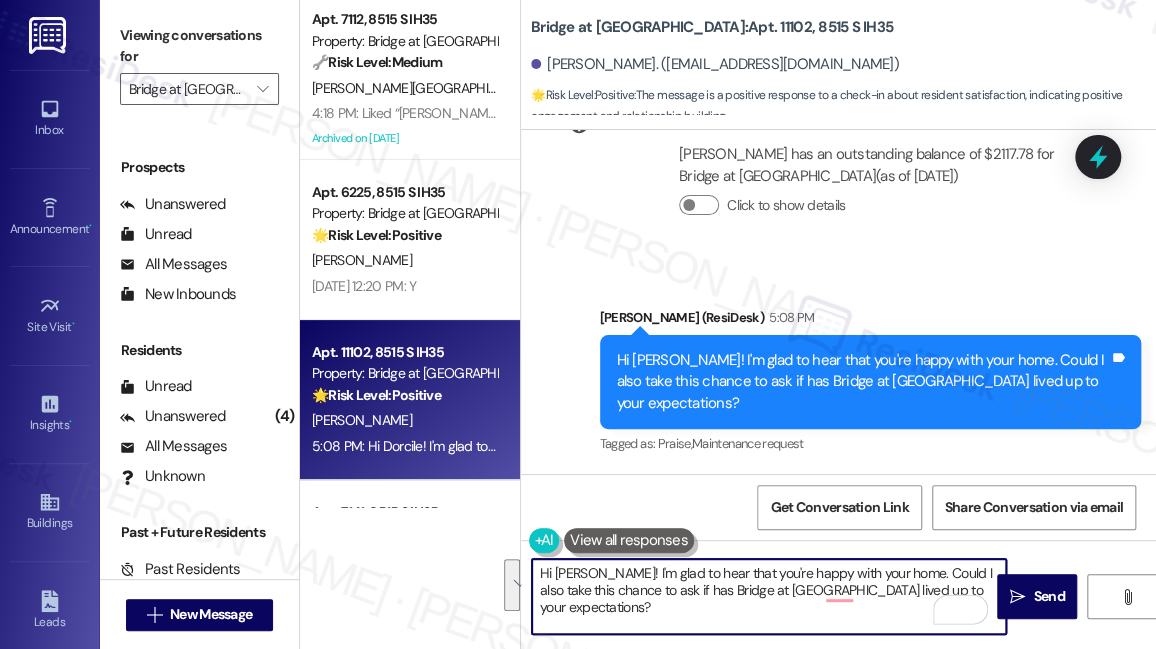 click on "Hi [PERSON_NAME]! I'm glad to hear that you're happy with your home. Could I also take this chance to ask if has Bridge at [GEOGRAPHIC_DATA] lived up to your expectations?" at bounding box center (769, 596) 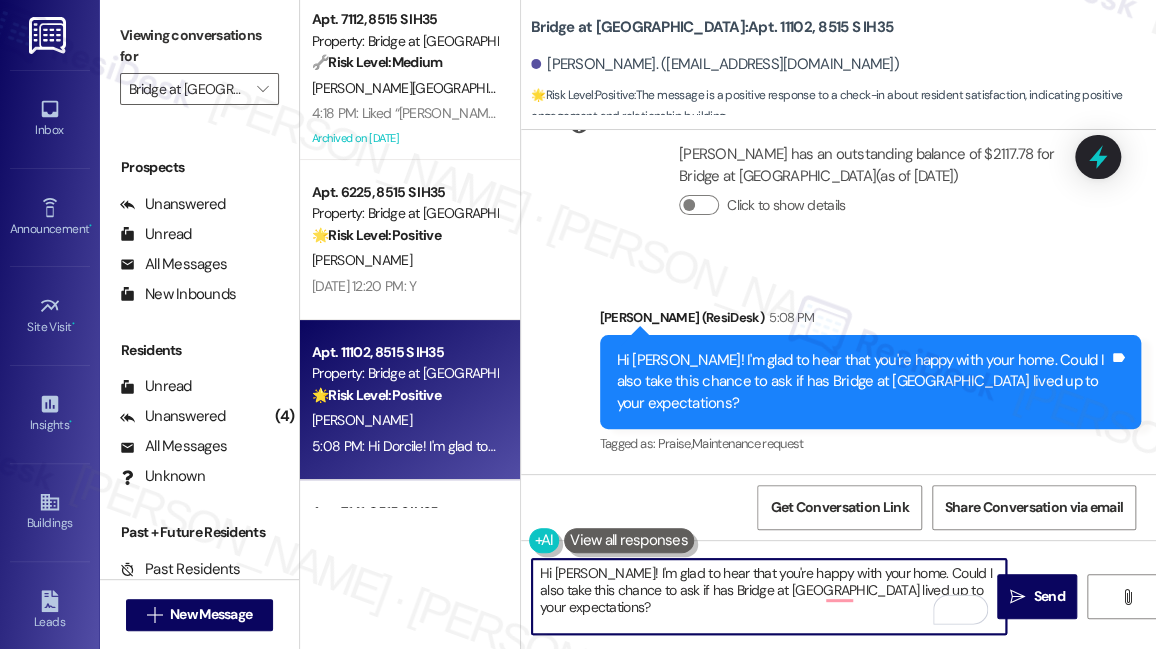 drag, startPoint x: 624, startPoint y: 617, endPoint x: 644, endPoint y: 608, distance: 21.931713 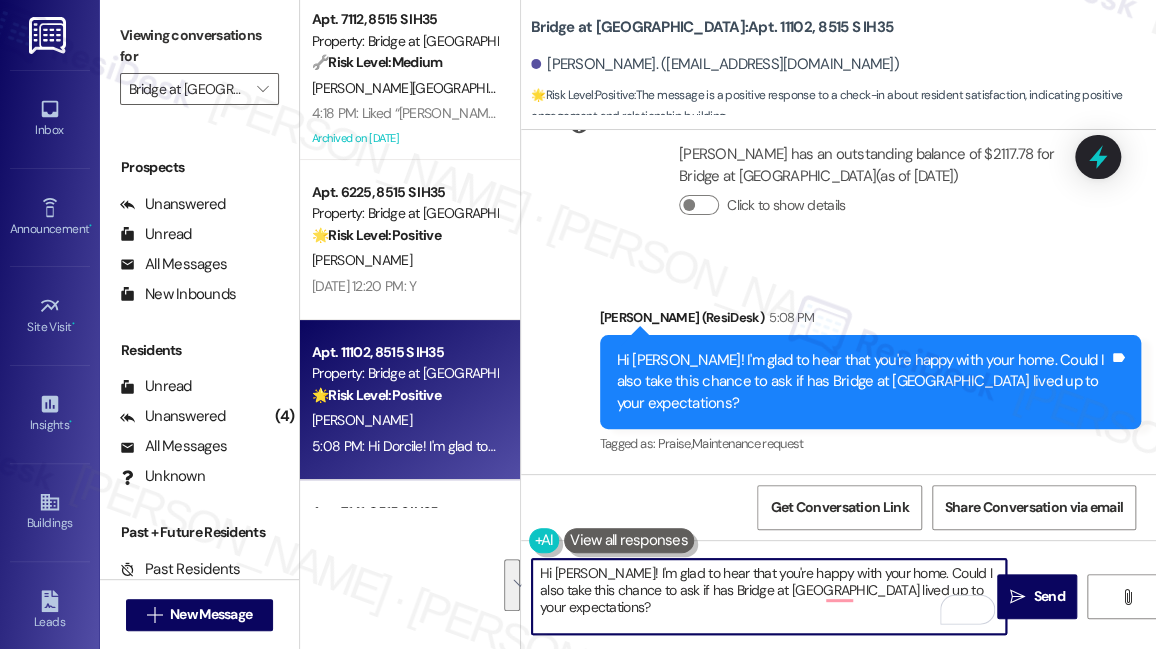 click on "Hi [PERSON_NAME]! I'm glad to hear that you're happy with your home. Could I also take this chance to ask if has Bridge at [GEOGRAPHIC_DATA] lived up to your expectations?" at bounding box center (769, 596) 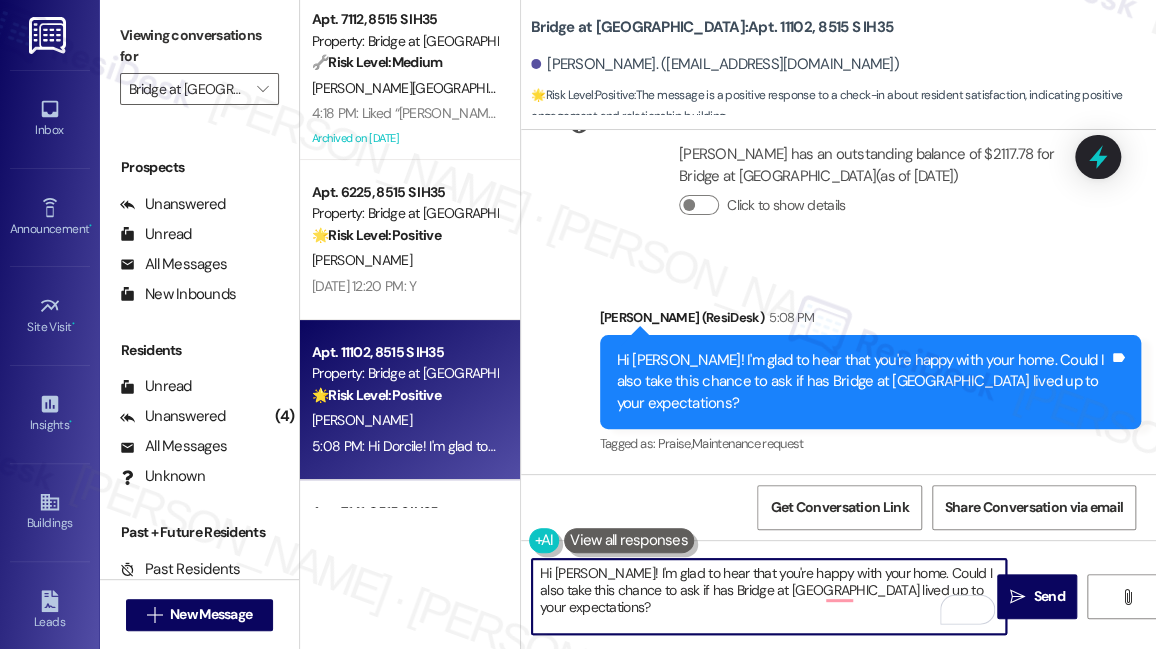 drag, startPoint x: 730, startPoint y: 587, endPoint x: 741, endPoint y: 587, distance: 11 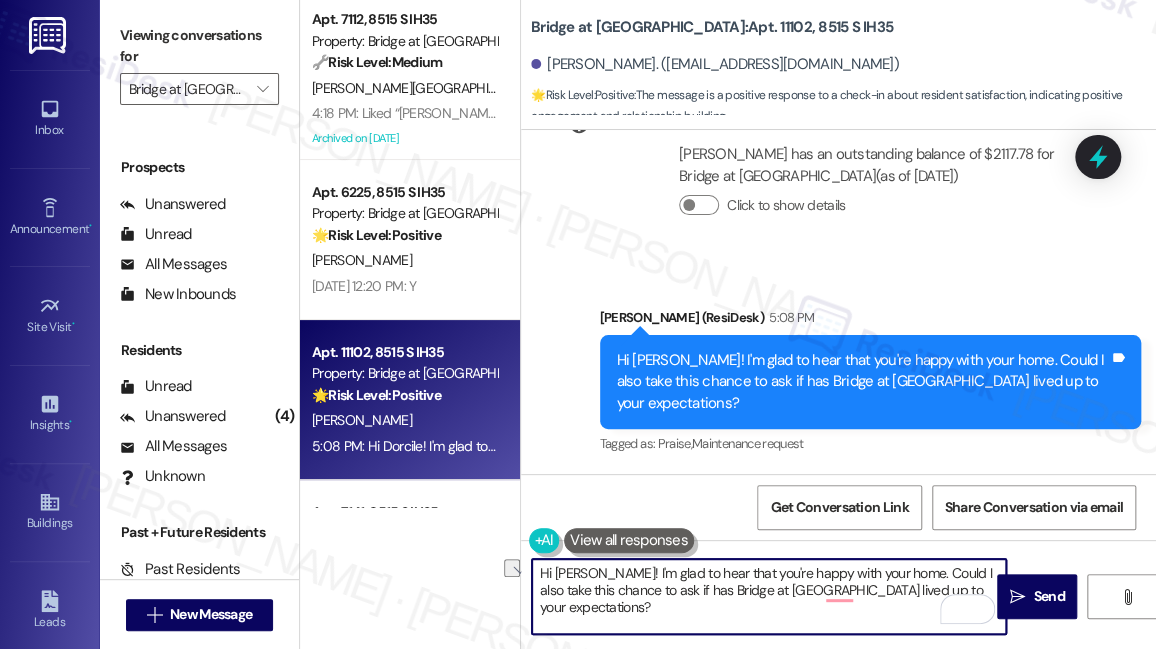 drag, startPoint x: 735, startPoint y: 591, endPoint x: 821, endPoint y: 593, distance: 86.023254 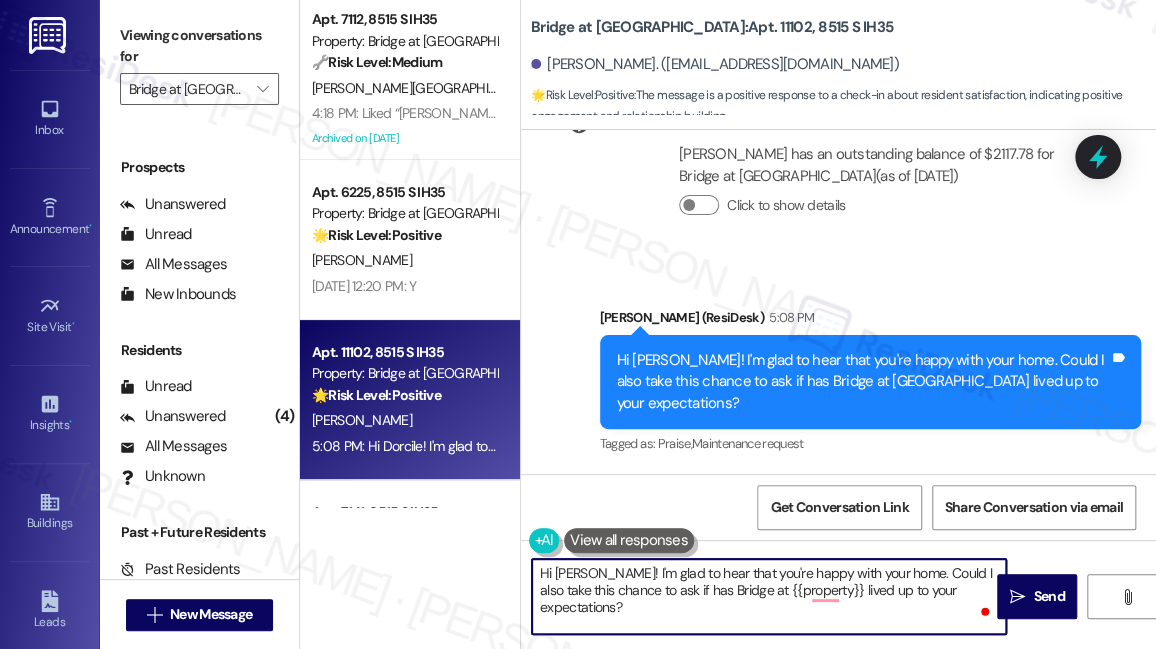 click on "Hi [PERSON_NAME]! I'm glad to hear that you're happy with your home. Could I also take this chance to ask if has Bridge at {{property}} lived up to your expectations?" at bounding box center (769, 596) 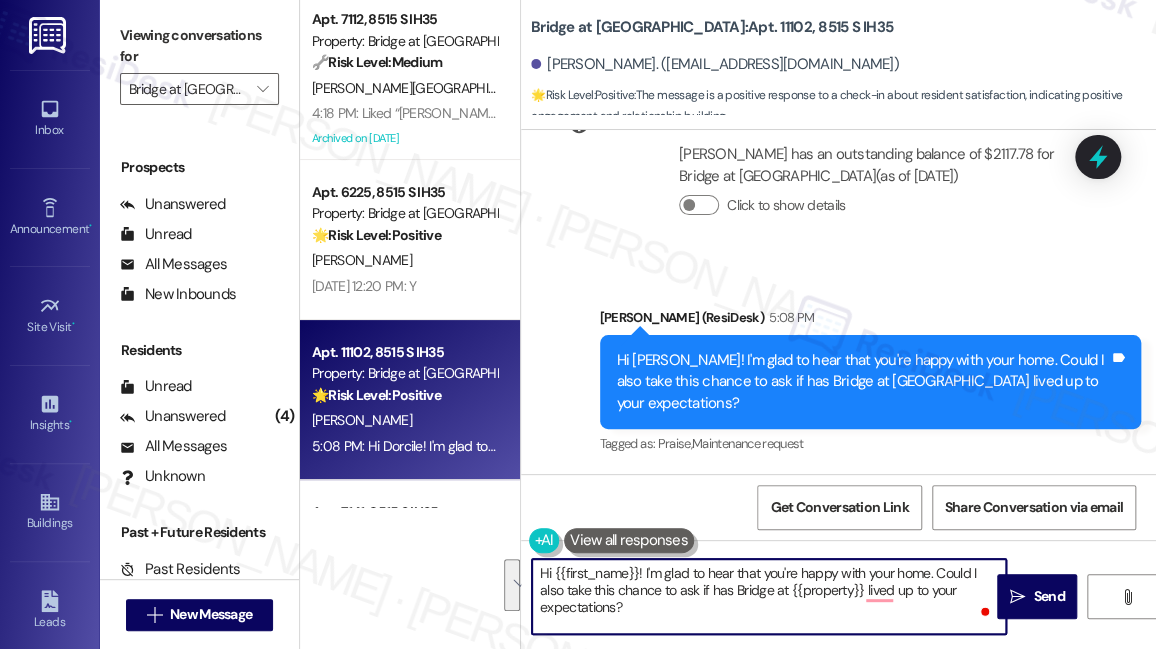 type on "Hi {{first_name}}! I'm glad to hear that you're happy with your home. Could I also take this chance to ask if has Bridge at {{property}} lived up to your expectations?" 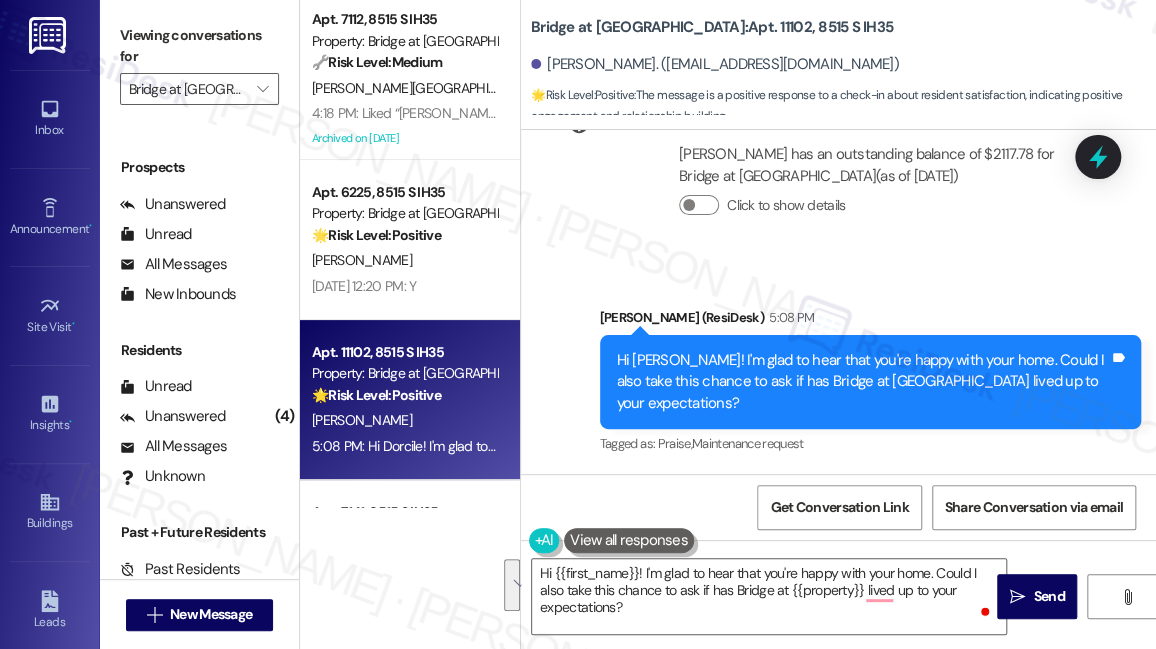 click on "Viewing conversations for" at bounding box center [199, 46] 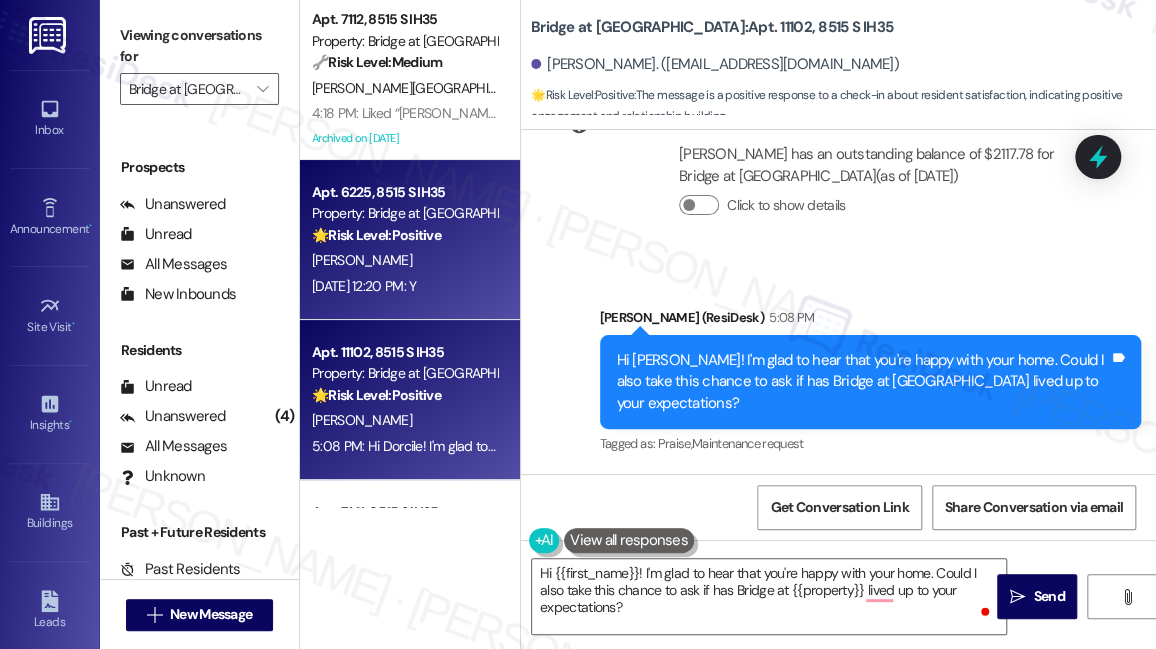 click on "[PERSON_NAME]" at bounding box center (404, 260) 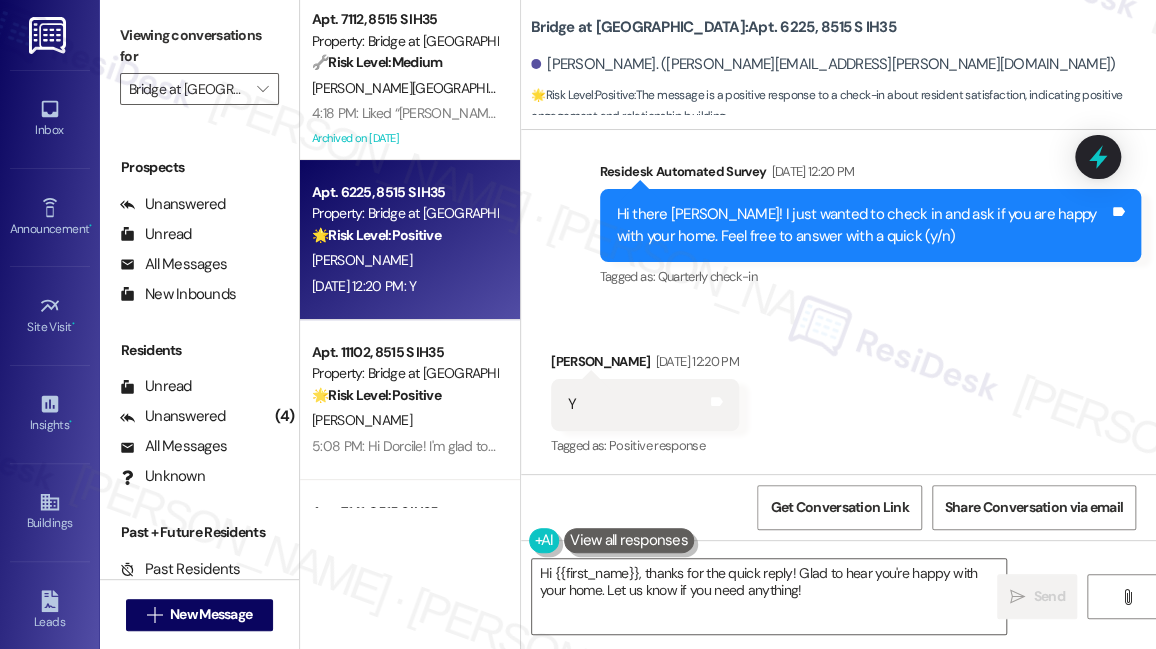 scroll, scrollTop: 820, scrollLeft: 0, axis: vertical 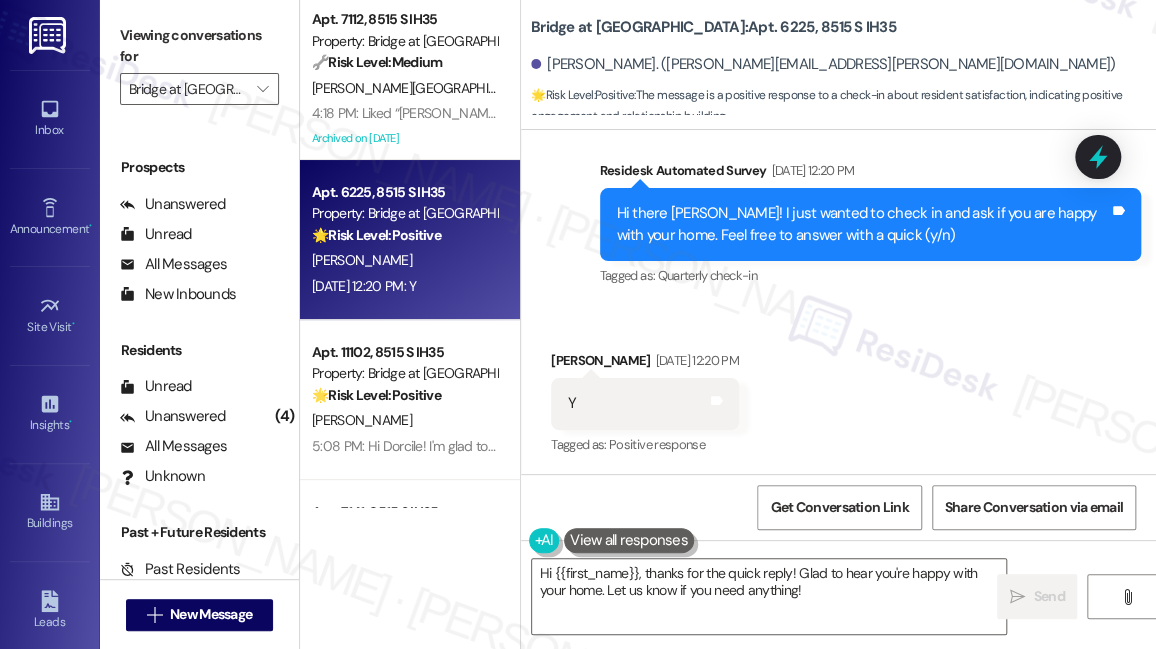 click on "Hi {{first_name}}, thanks for the quick reply! Glad to hear you're happy with your home. Let us know if you need anything!" at bounding box center [759, 596] 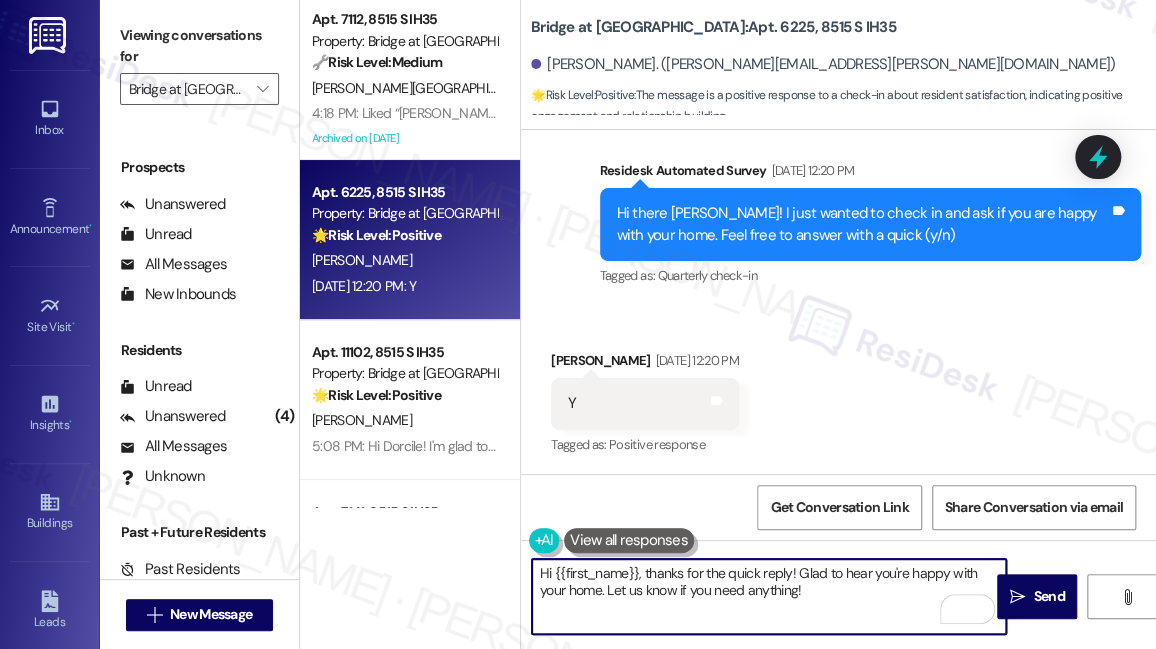 paste on "! I'm glad to hear that you're happy with your home. Could I also take this chance to ask if has Bridge at {{property}} lived up to your expectations?" 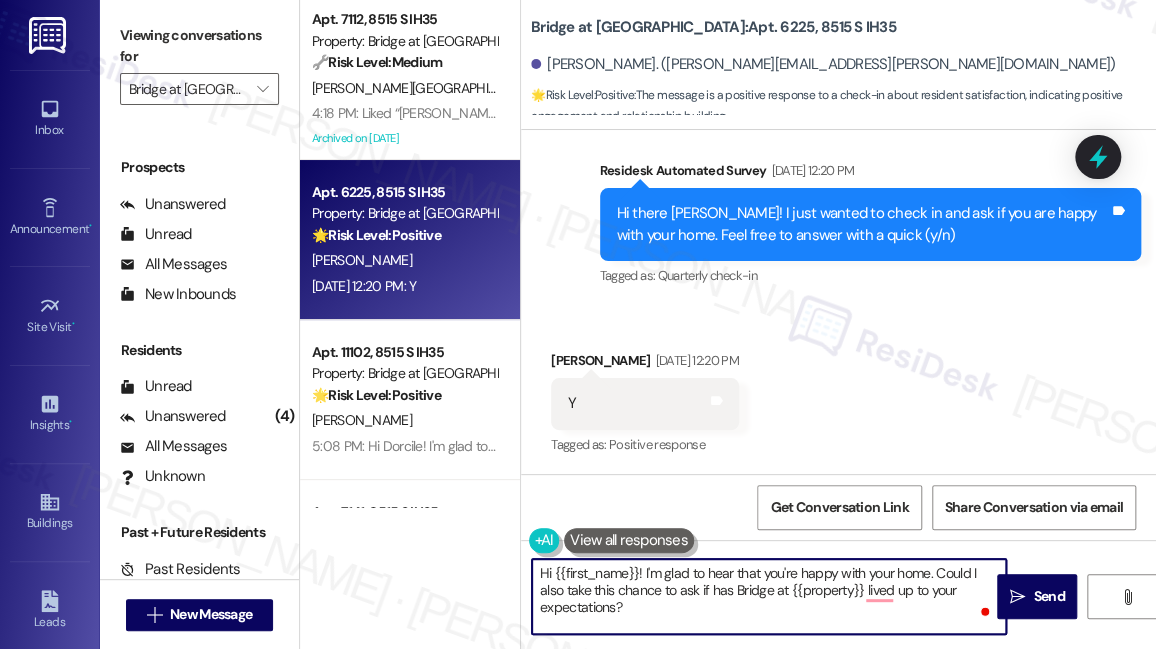 type on "Hi {{first_name}}! I'm glad to hear that you're happy with your home. Could I also take this chance to ask if has Bridge at {{property}} lived up to your expectations?" 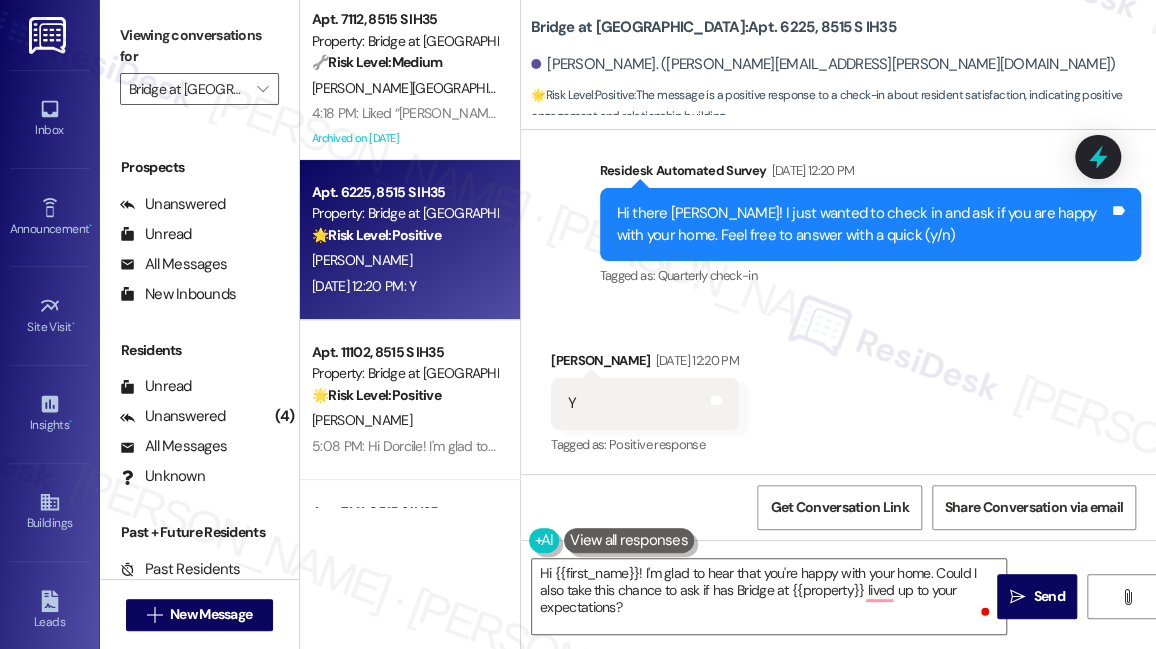 click on "Viewing conversations for" at bounding box center [199, 46] 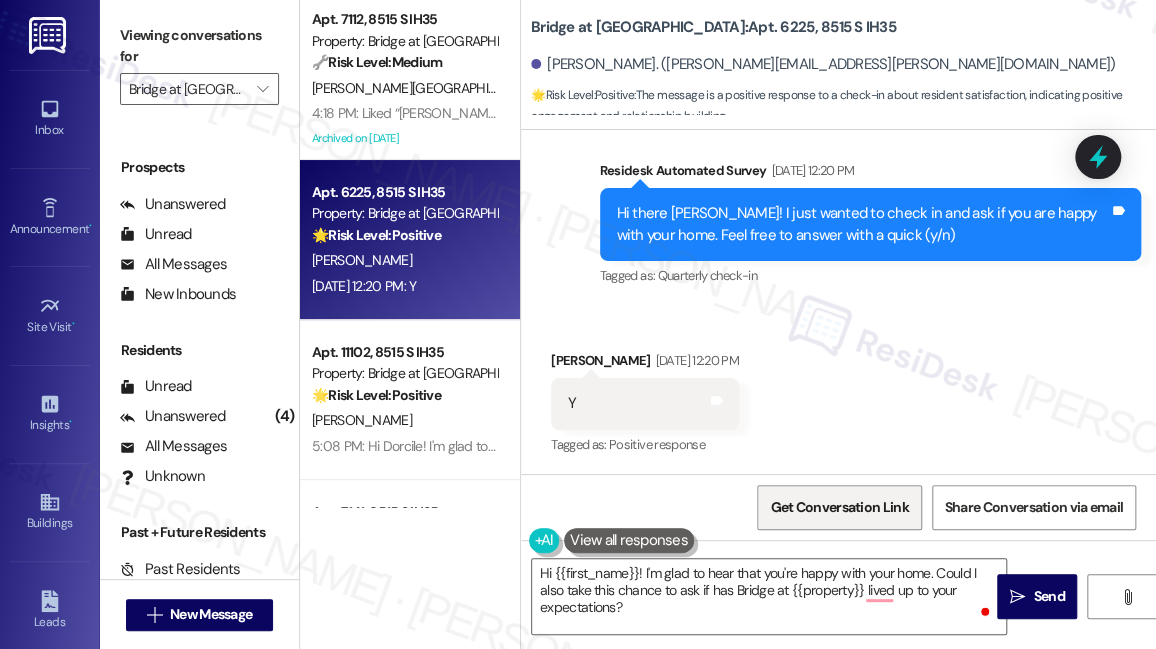 scroll, scrollTop: 821, scrollLeft: 0, axis: vertical 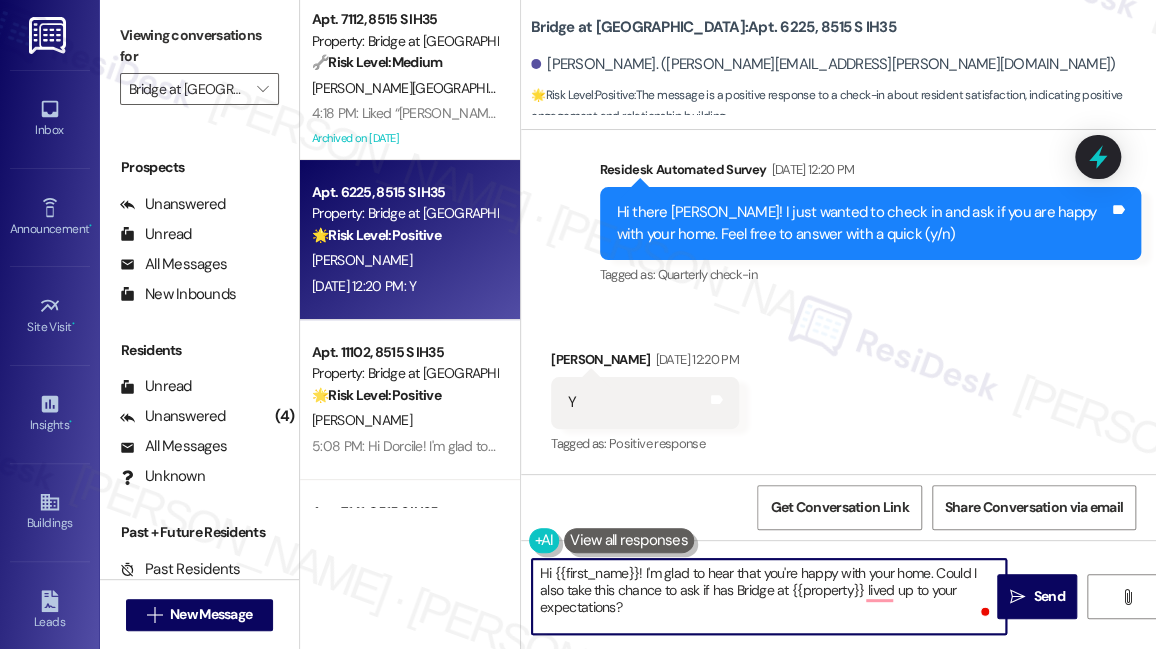 click on "Hi {{first_name}}! I'm glad to hear that you're happy with your home. Could I also take this chance to ask if has Bridge at {{property}} lived up to your expectations?" at bounding box center (769, 596) 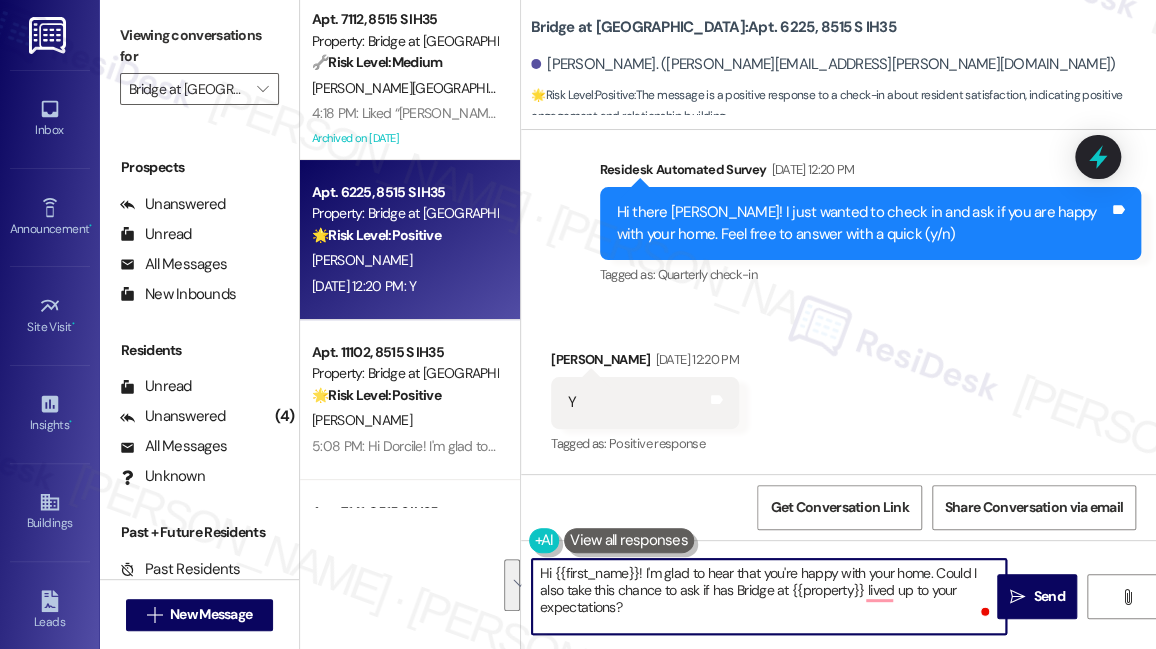 click on "Received via SMS [PERSON_NAME] [DATE] 12:20 PM Y Tags and notes Tagged as:   Positive response Click to highlight conversations about Positive response" at bounding box center (838, 388) 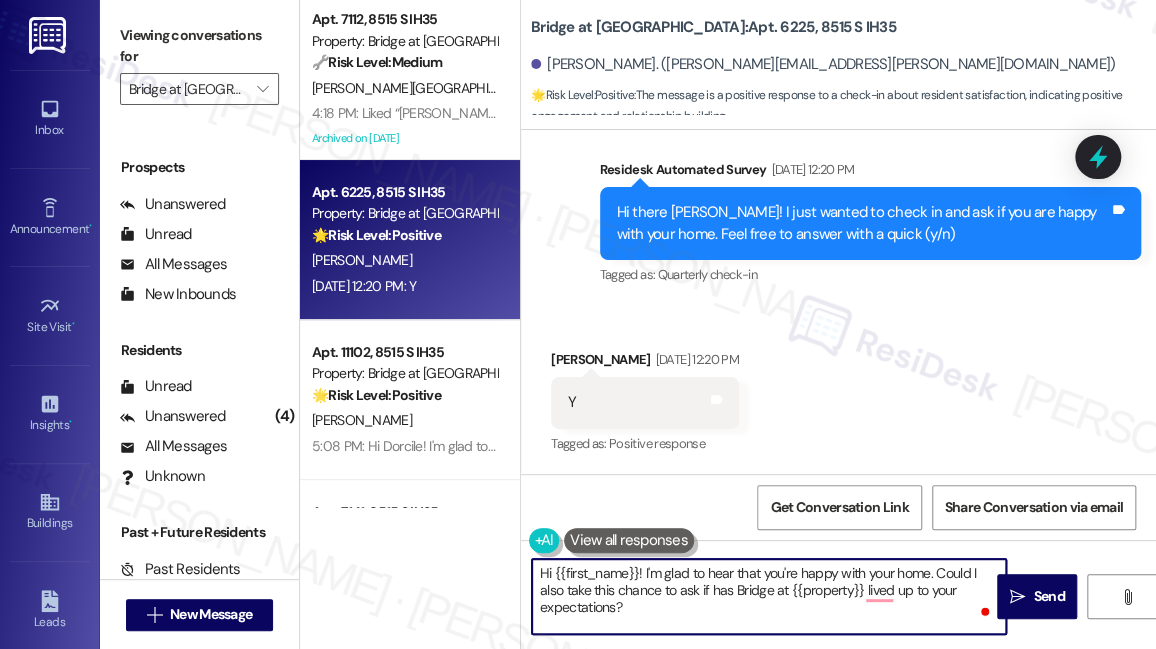 click on "Hi {{first_name}}! I'm glad to hear that you're happy with your home. Could I also take this chance to ask if has Bridge at {{property}} lived up to your expectations?" at bounding box center [769, 596] 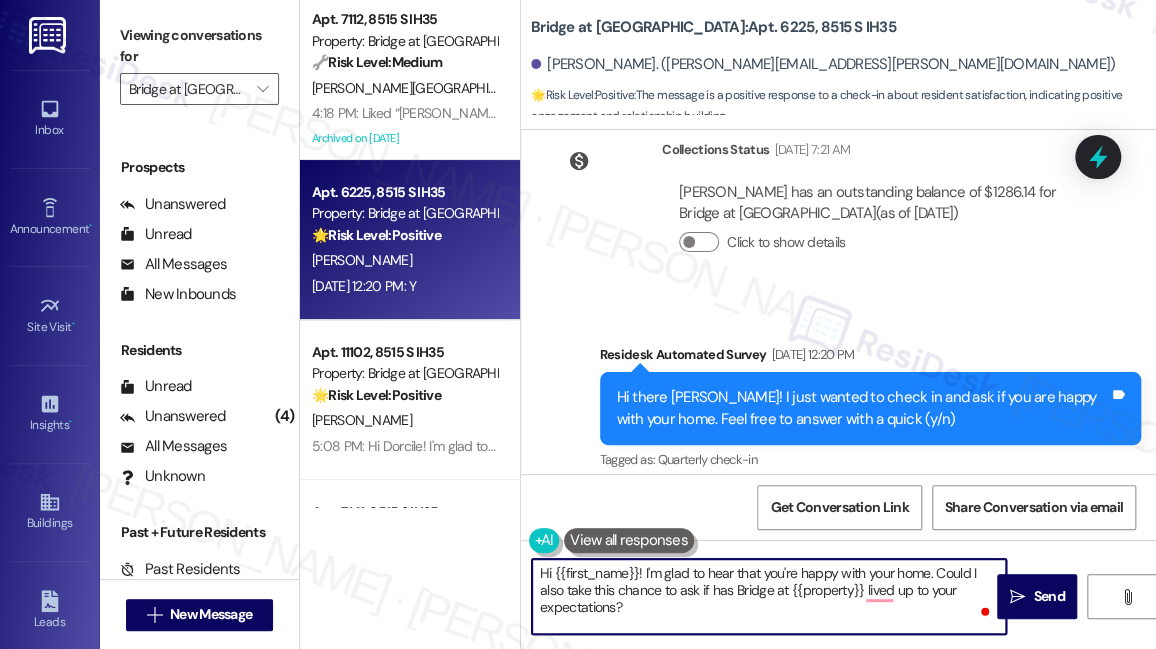 scroll, scrollTop: 821, scrollLeft: 0, axis: vertical 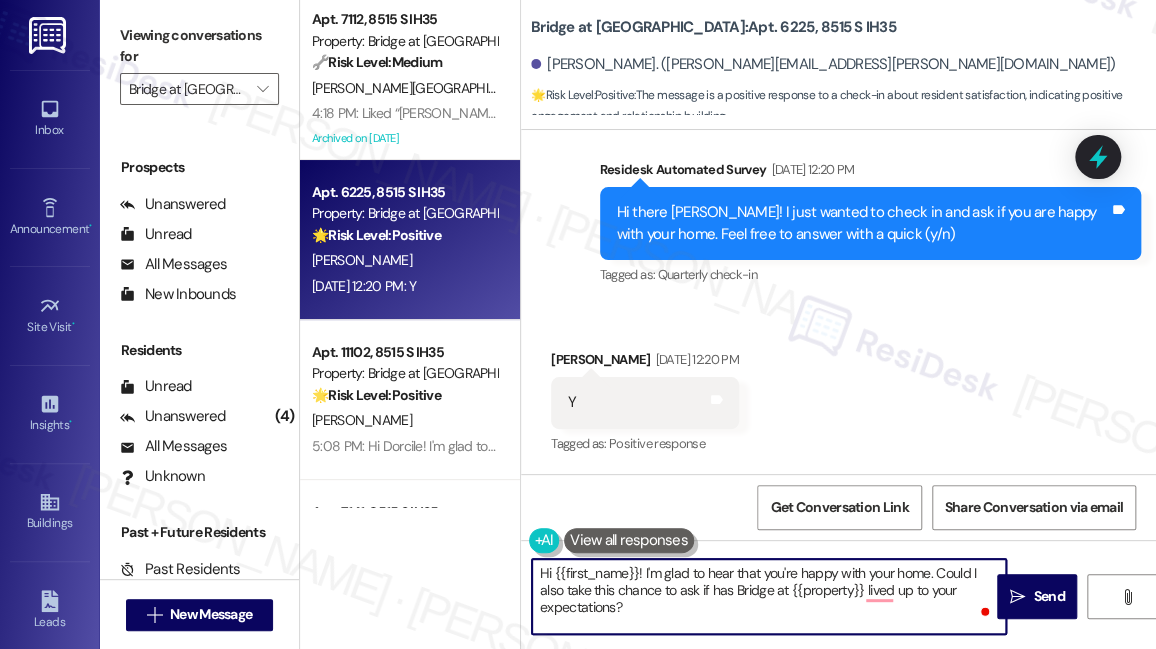 click on "Hi {{first_name}}! I'm glad to hear that you're happy with your home. Could I also take this chance to ask if has Bridge at {{property}} lived up to your expectations?" at bounding box center [769, 596] 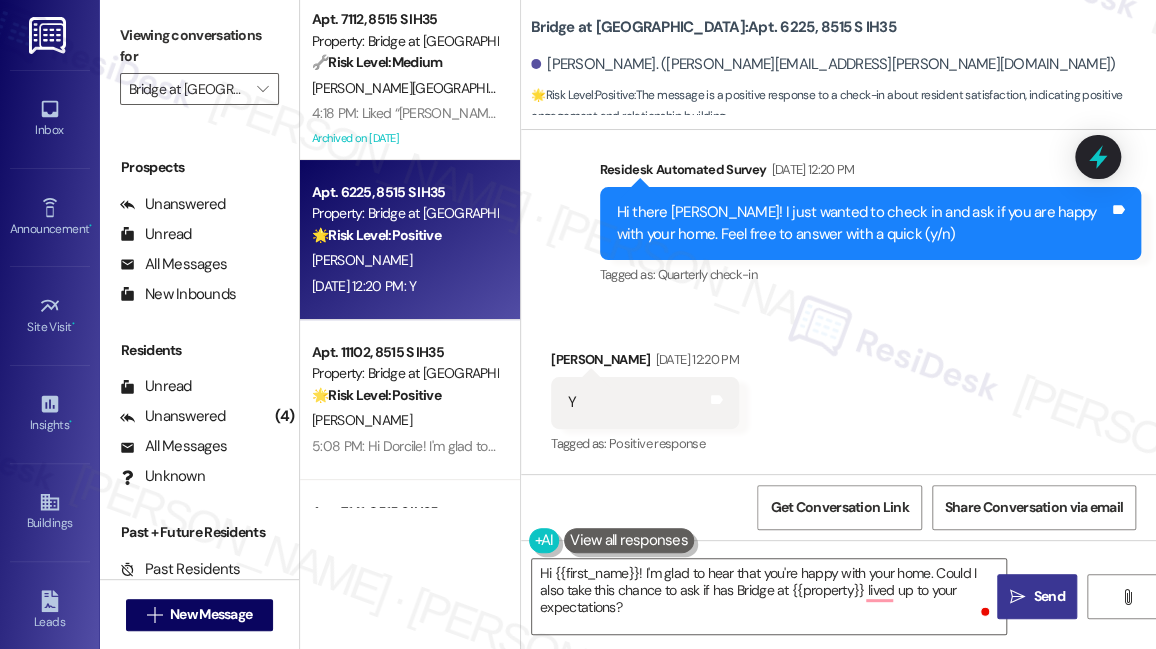 click on "" at bounding box center (1017, 597) 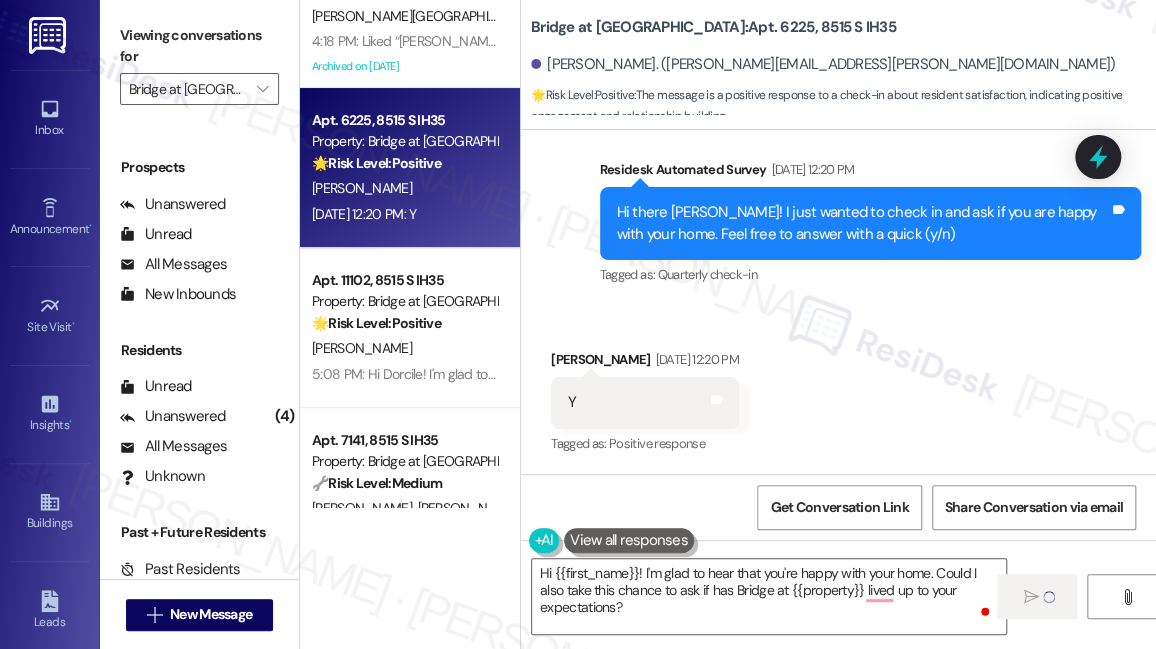 scroll, scrollTop: 133, scrollLeft: 0, axis: vertical 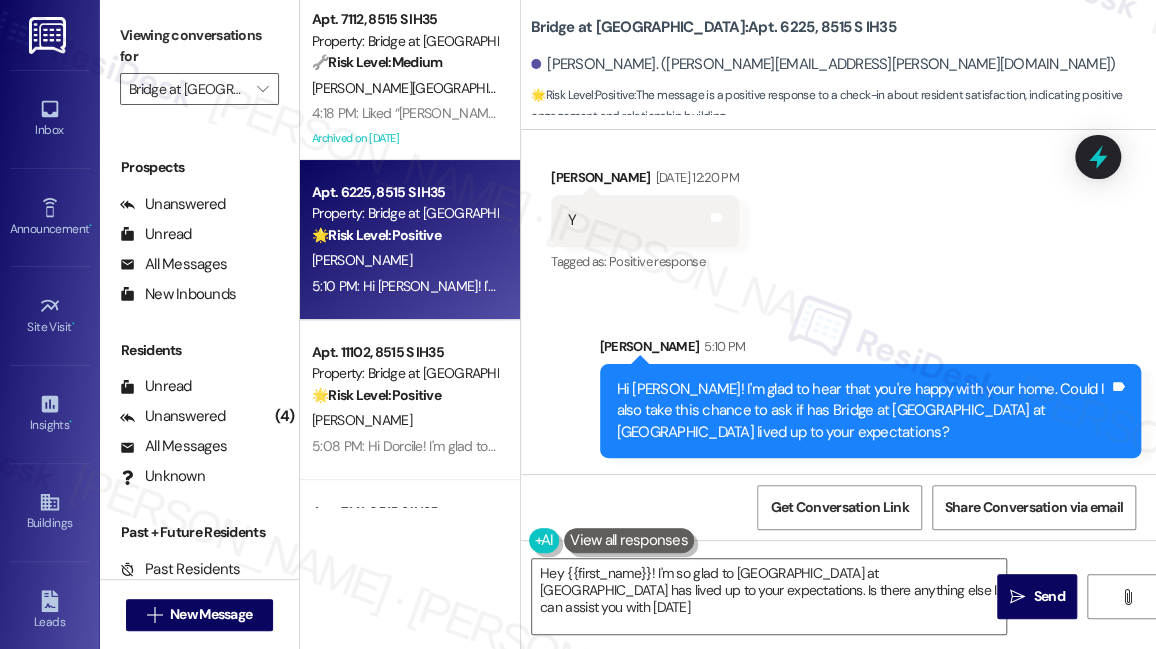 type on "Hey {{first_name}}! I'm so glad to [GEOGRAPHIC_DATA] at [GEOGRAPHIC_DATA] has lived up to your expectations. Is there anything else I can assist you with [DATE]?" 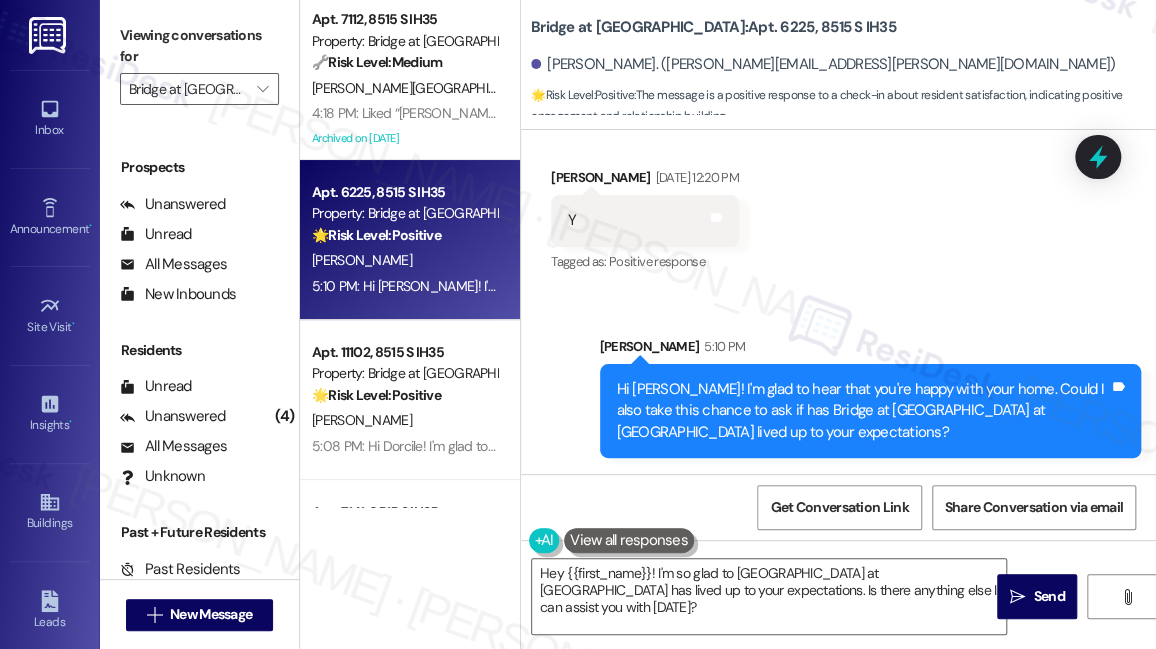 click on "Hi [PERSON_NAME]! I'm glad to hear that you're happy with your home. Could I also take this chance to ask if has Bridge at [GEOGRAPHIC_DATA] at [GEOGRAPHIC_DATA] lived up to your expectations?" at bounding box center [863, 411] 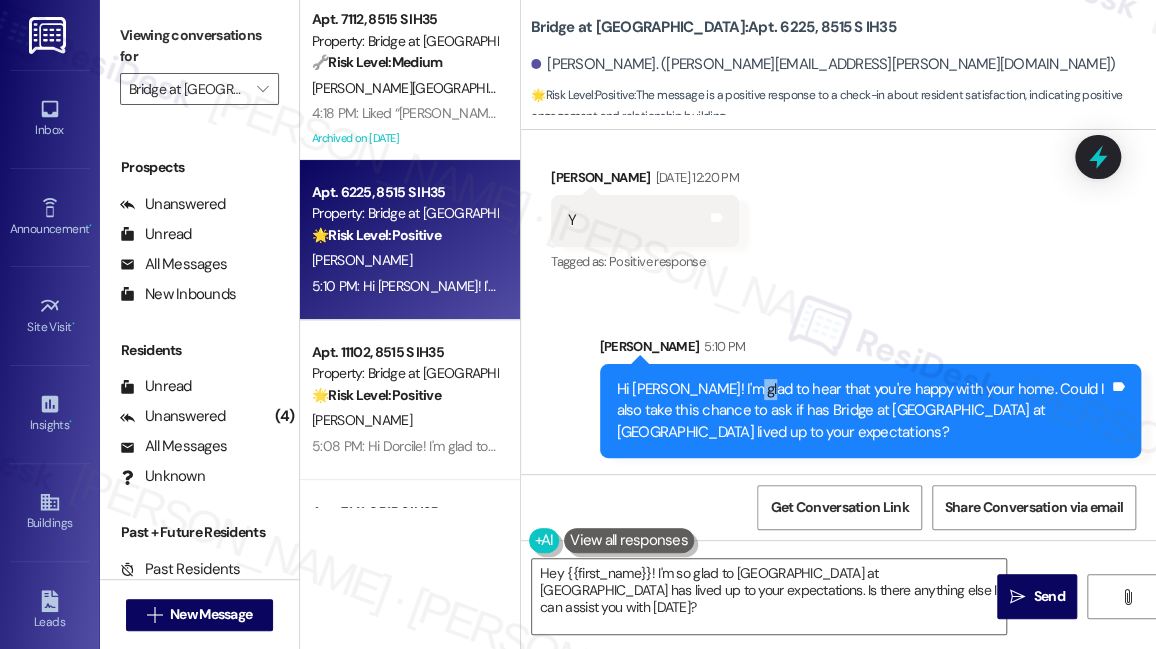 click on "Hi [PERSON_NAME]! I'm glad to hear that you're happy with your home. Could I also take this chance to ask if has Bridge at [GEOGRAPHIC_DATA] at [GEOGRAPHIC_DATA] lived up to your expectations?" at bounding box center [863, 411] 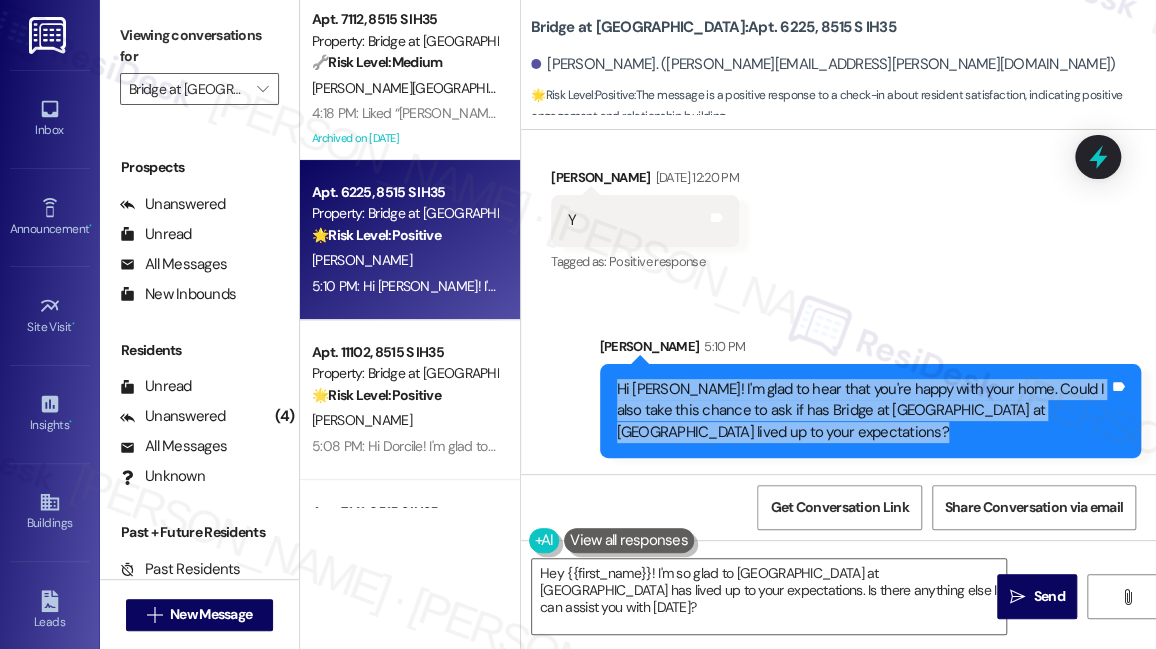 click on "Hi [PERSON_NAME]! I'm glad to hear that you're happy with your home. Could I also take this chance to ask if has Bridge at [GEOGRAPHIC_DATA] at [GEOGRAPHIC_DATA] lived up to your expectations?" at bounding box center [863, 411] 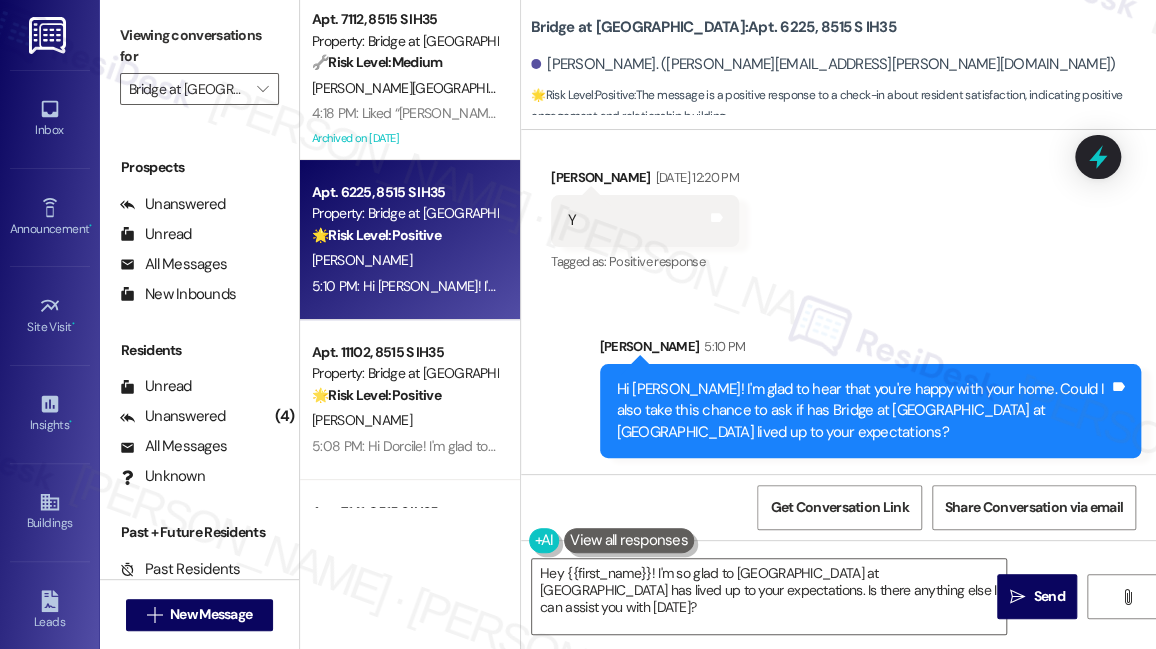click on "Sent via SMS [PERSON_NAME] 5:10 PM Hi [PERSON_NAME]! I'm glad to hear that you're happy with your home. Could I also take this chance to ask if has Bridge at [GEOGRAPHIC_DATA] at [GEOGRAPHIC_DATA] lived up to your expectations? Tags and notes" at bounding box center [871, 397] 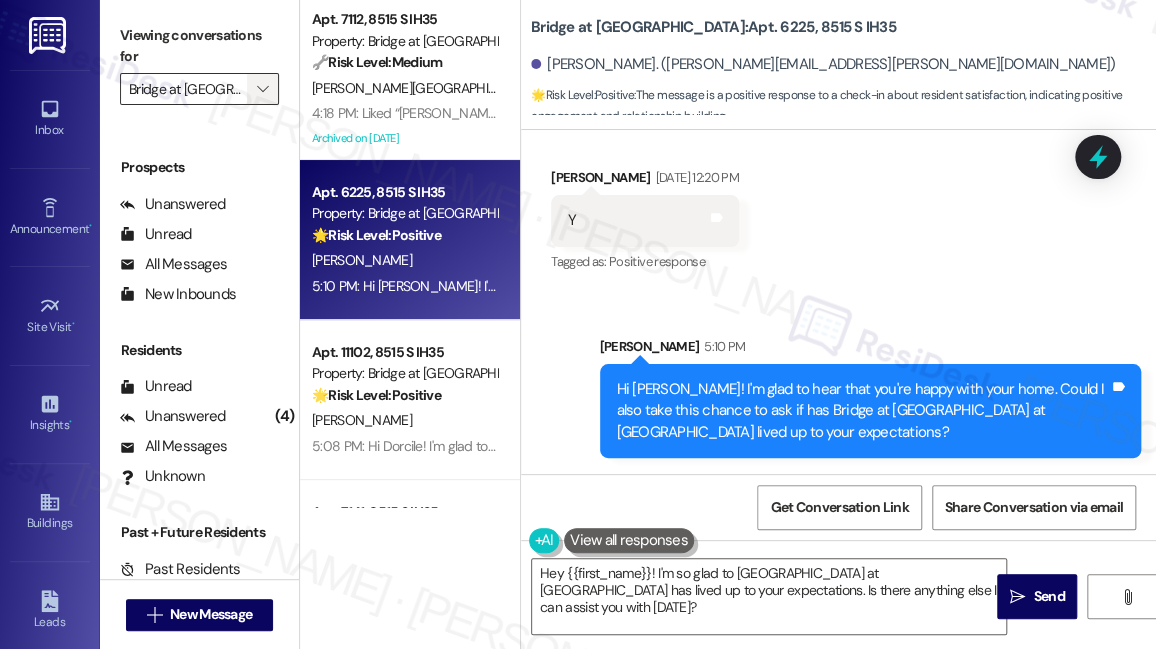 click on "" at bounding box center (262, 89) 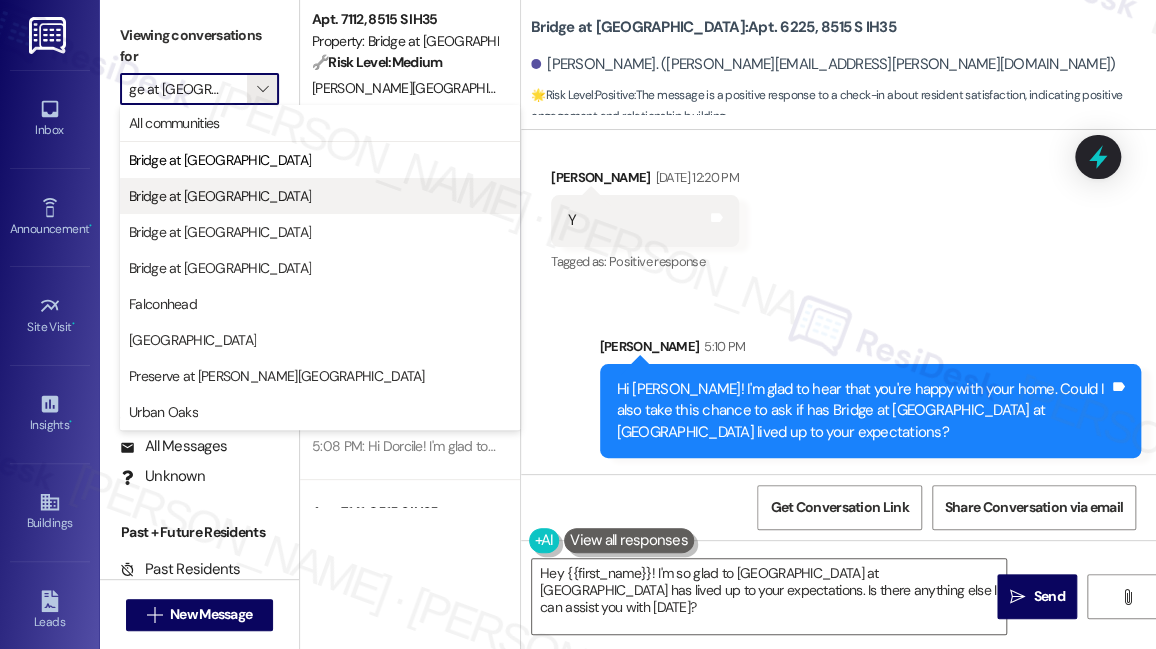 click on "Bridge at [GEOGRAPHIC_DATA]" at bounding box center (220, 196) 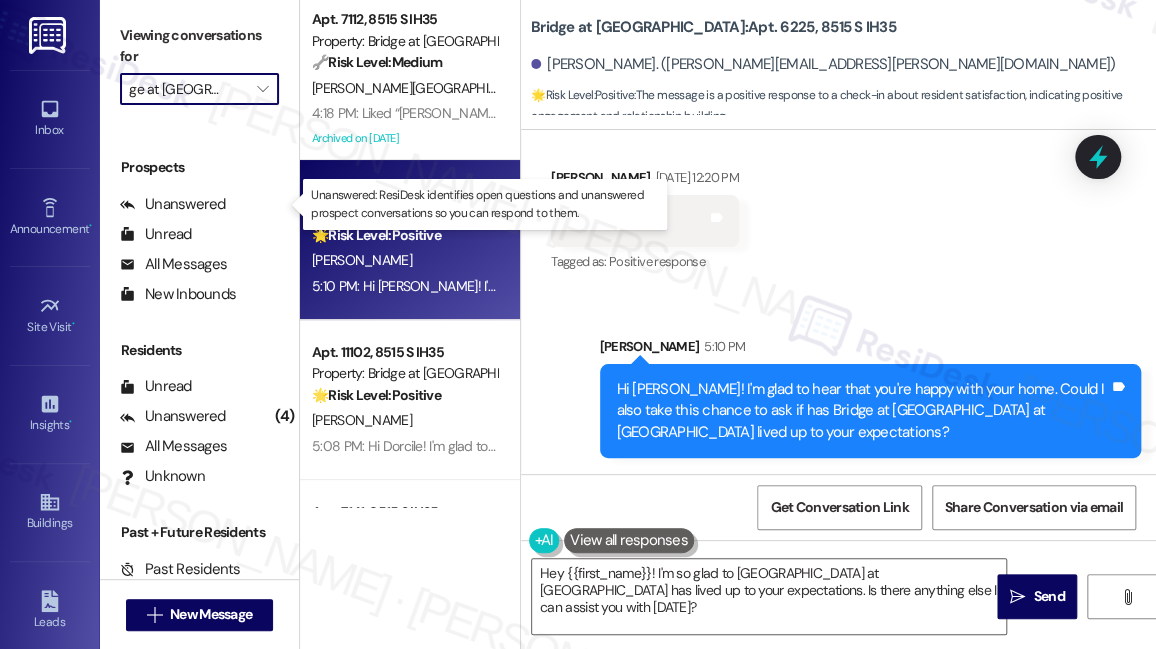 type on "Bridge at [GEOGRAPHIC_DATA]" 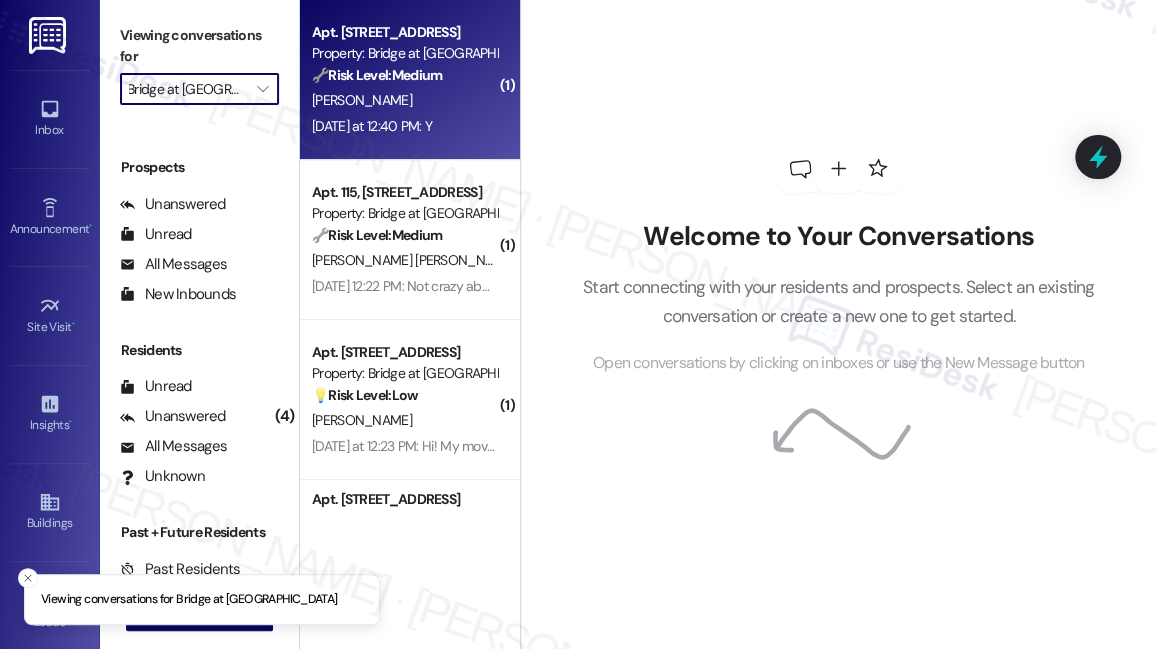 click on "[PERSON_NAME]" at bounding box center (404, 100) 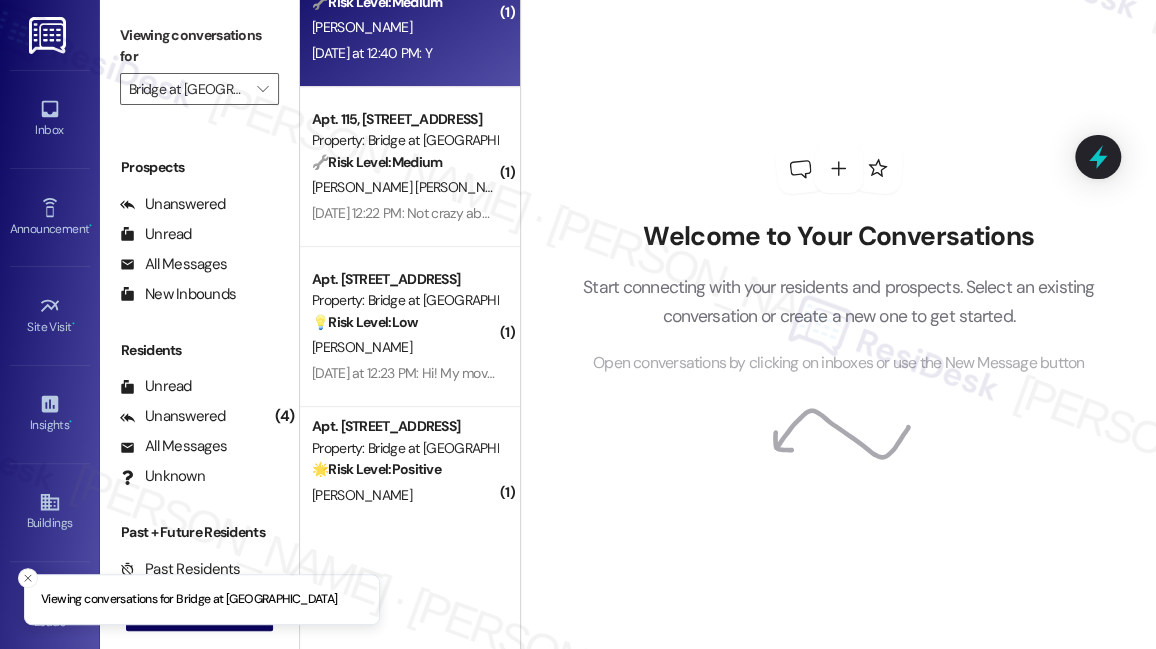 scroll, scrollTop: 133, scrollLeft: 0, axis: vertical 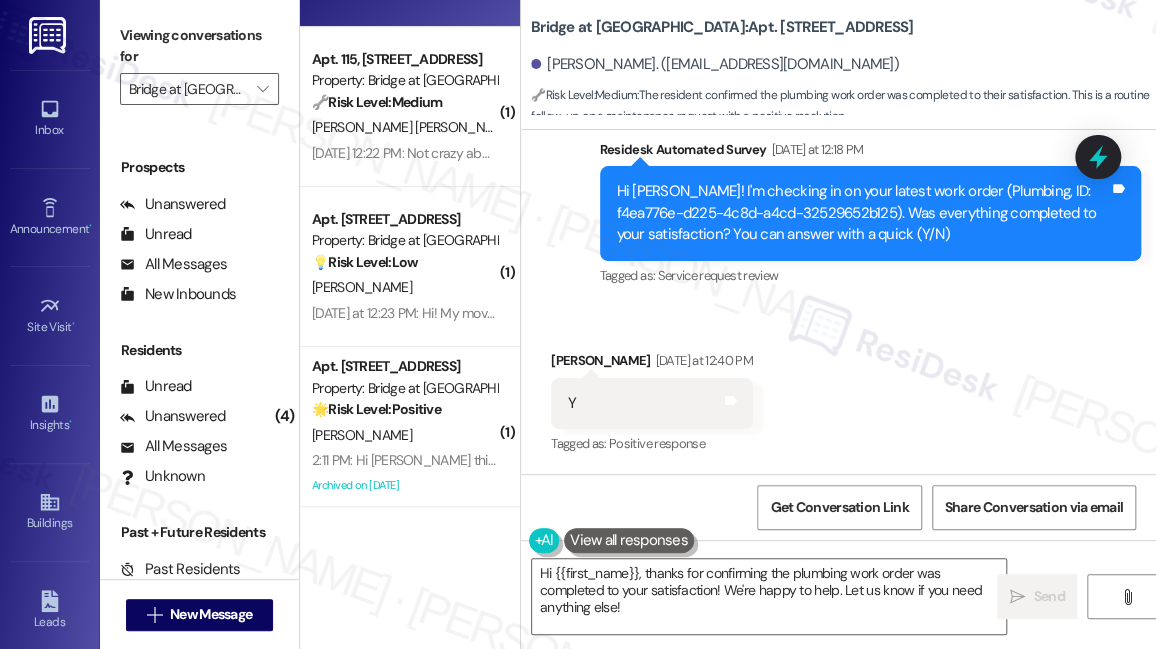 click on "Prospects + Residents Unread (0) Unread: Any message you haven't read yet will show up here Unanswered (4) Unanswered: ResiDesk identifies open questions and unanswered conversations so you can respond to them. All Messages (undefined) All Messages: This is your inbox. All of your tenant messages will show up here. Review follow-ups (undefined) Review follow-ups: [PERSON_NAME] identifies open review candidates and conversations so you can respond to them. Maintenance (undefined) Maintenance: ResiDesk identifies conversations around maintenance or work orders from the last 14 days so you can respond to them. WO Follow-ups (undefined) WO Follow-ups: ResiDesk identifies follow-ups around maintenance or work orders from the last 7 days so you can respond to them. Escalate (undefined) Escalate: ResiDesk identifies conversations that need to be escalated to the site team from the last 5 days so you can respond to them. Prospects Unanswered (0) Unread (0) All Messages (undefined) New Inbounds (0) Residents Unread (0) (4)" at bounding box center [199, 384] 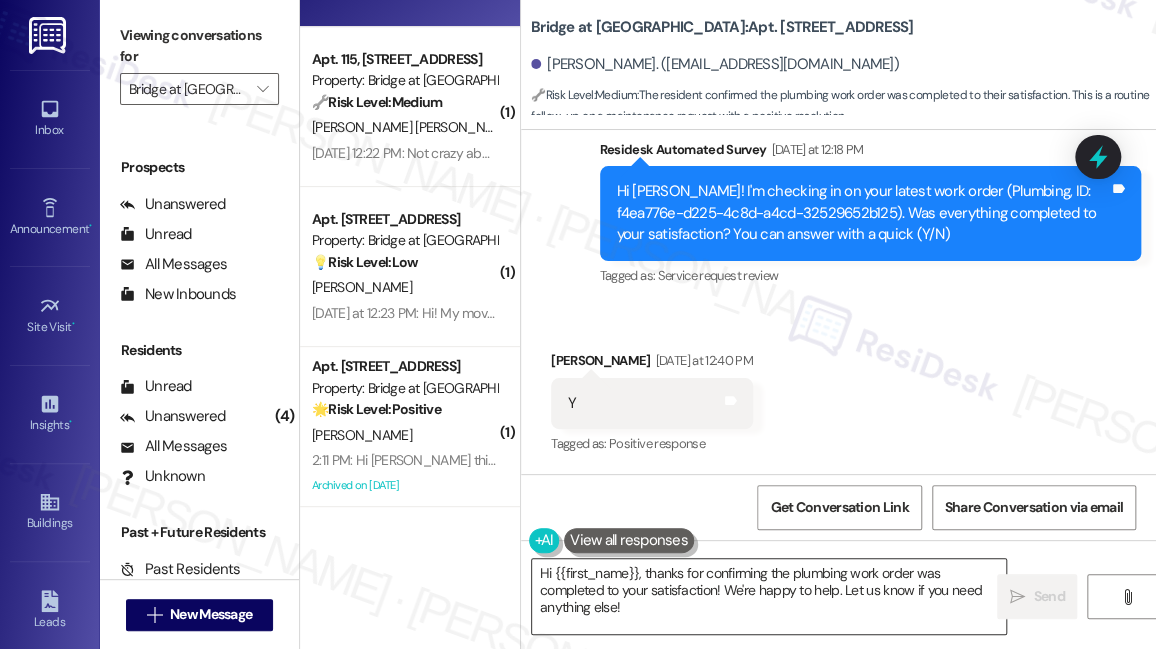 click on "Hi {{first_name}}, thanks for confirming the plumbing work order was completed to your satisfaction! We're happy to help. Let us know if you need anything else!" at bounding box center [769, 596] 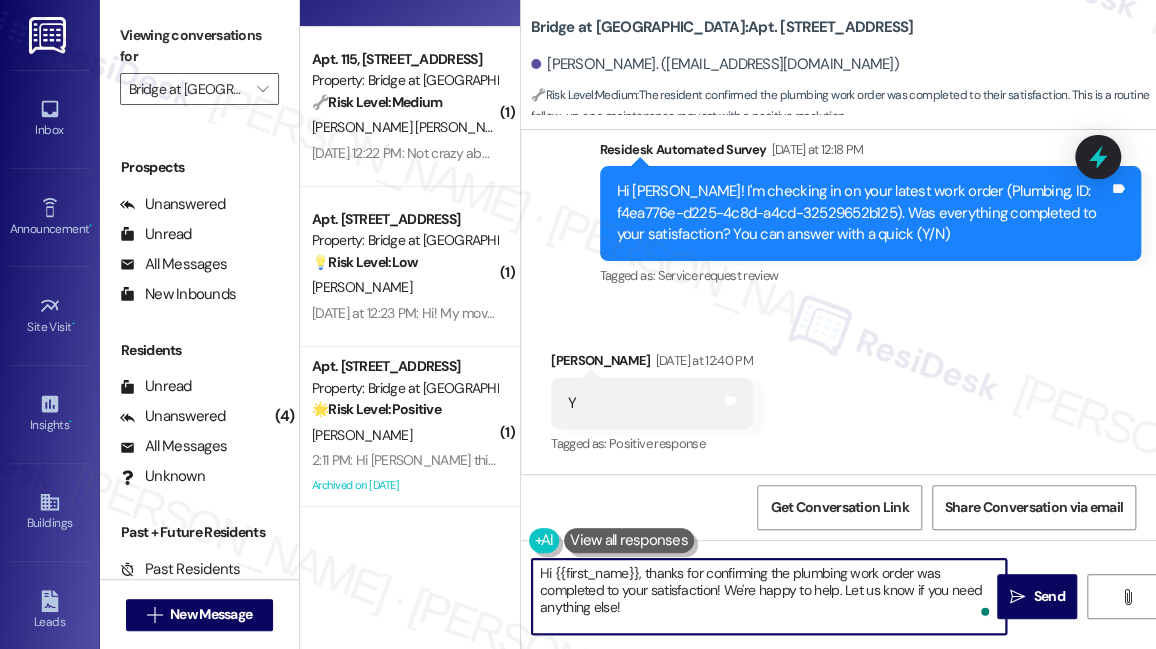 drag, startPoint x: 694, startPoint y: 610, endPoint x: 727, endPoint y: 591, distance: 38.078865 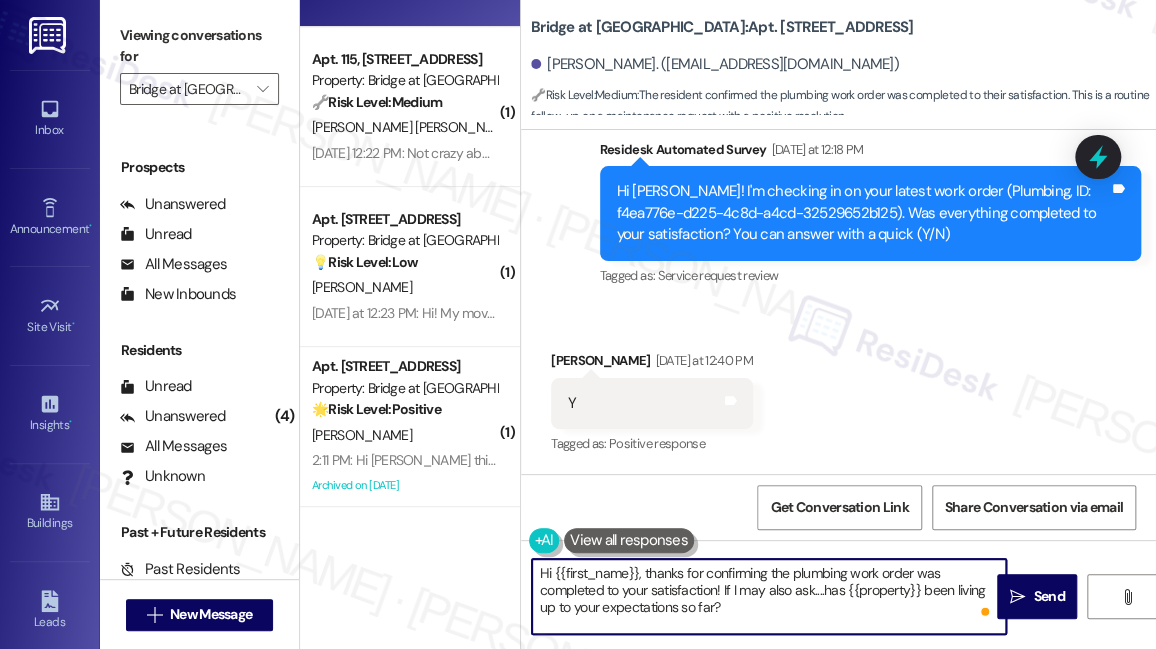 type on "Hi {{first_name}}, thanks for confirming the plumbing work order was completed to your satisfaction! If I may also ask....has {{property}} been living up to your expectations so far?" 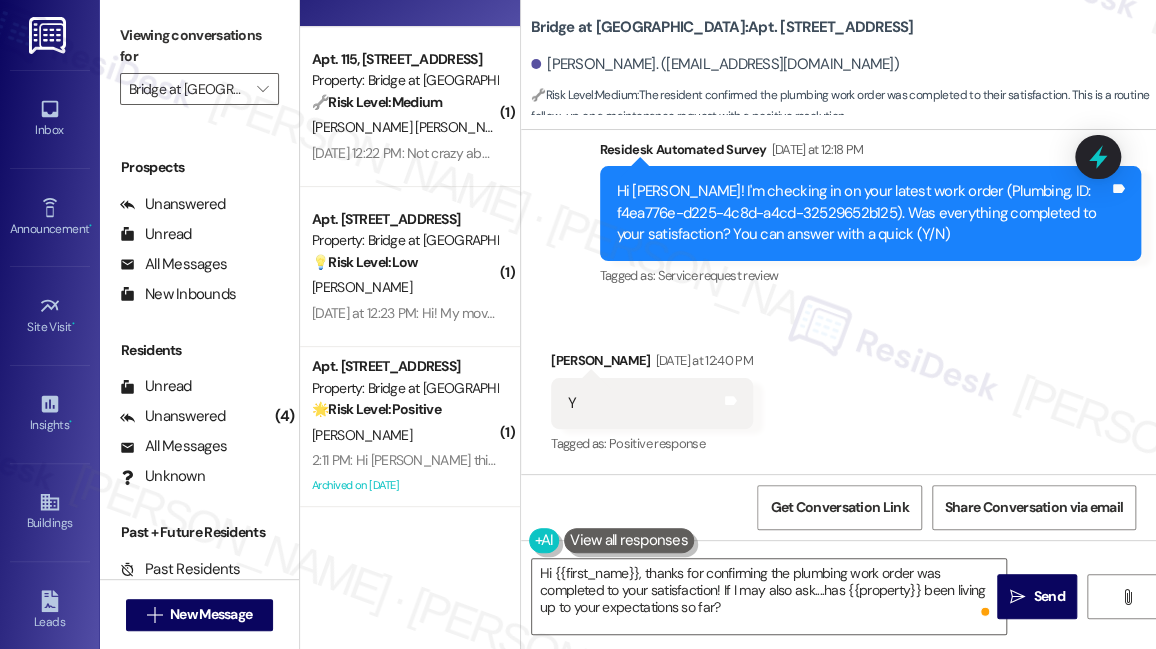click on "Received via SMS [PERSON_NAME] [DATE] at 12:40 PM Y Tags and notes Tagged as:   Positive response Click to highlight conversations about Positive response" at bounding box center [838, 389] 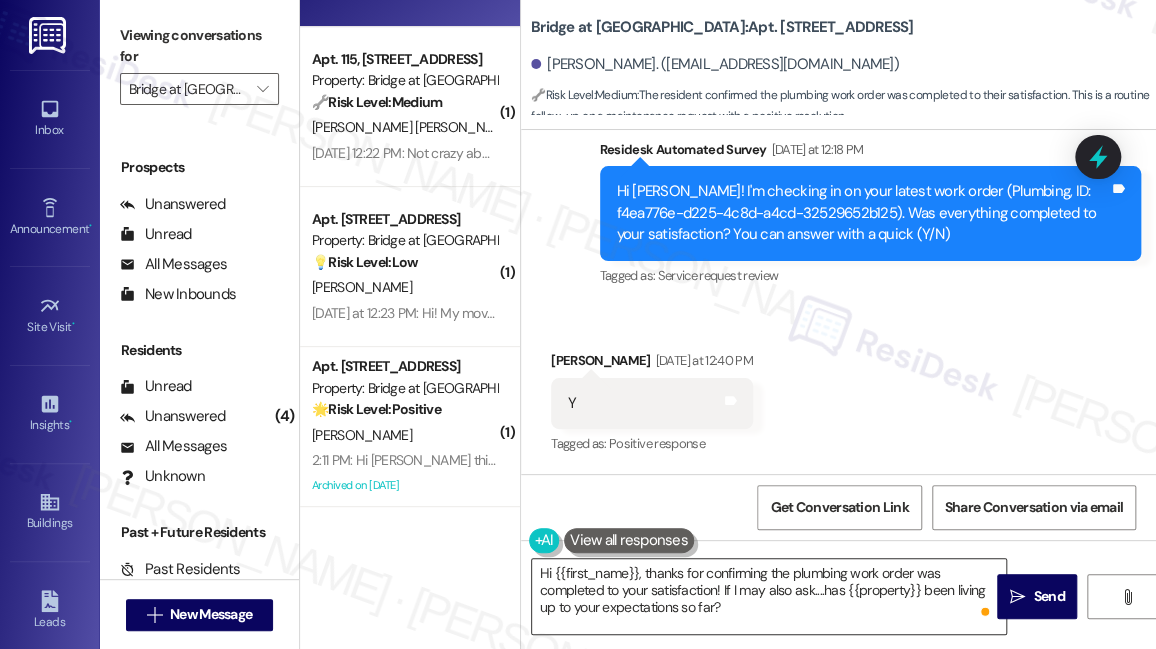 click on "Hi {{first_name}}, thanks for confirming the plumbing work order was completed to your satisfaction! If I may also ask....has {{property}} been living up to your expectations so far?" at bounding box center (769, 596) 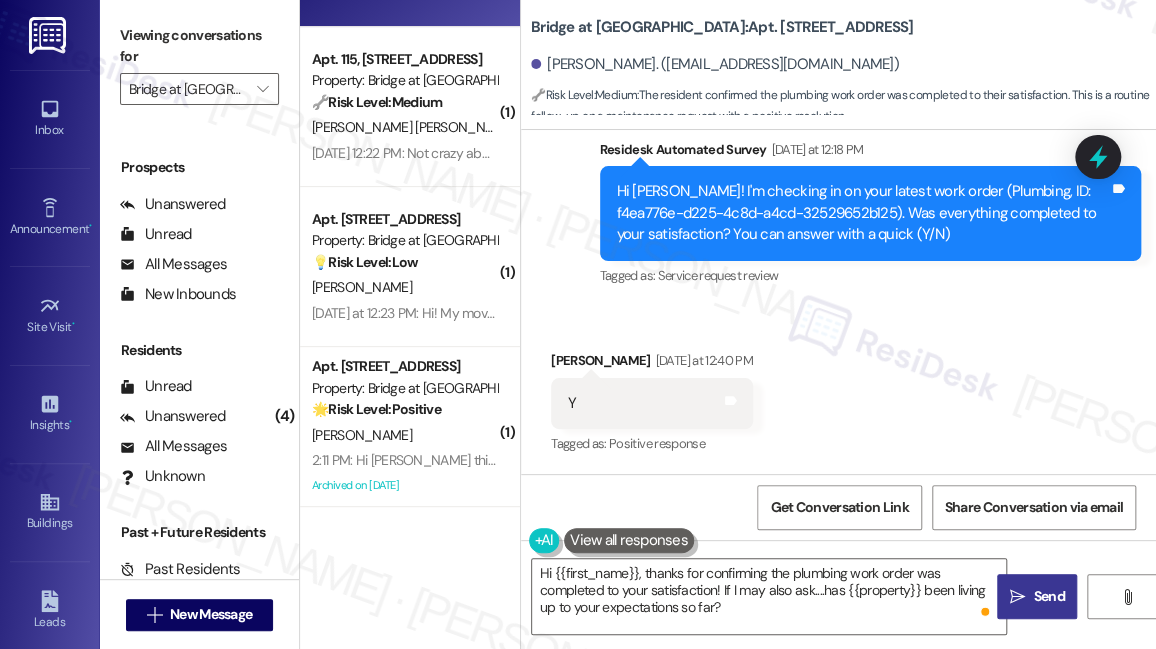 click on " Send" at bounding box center (1037, 596) 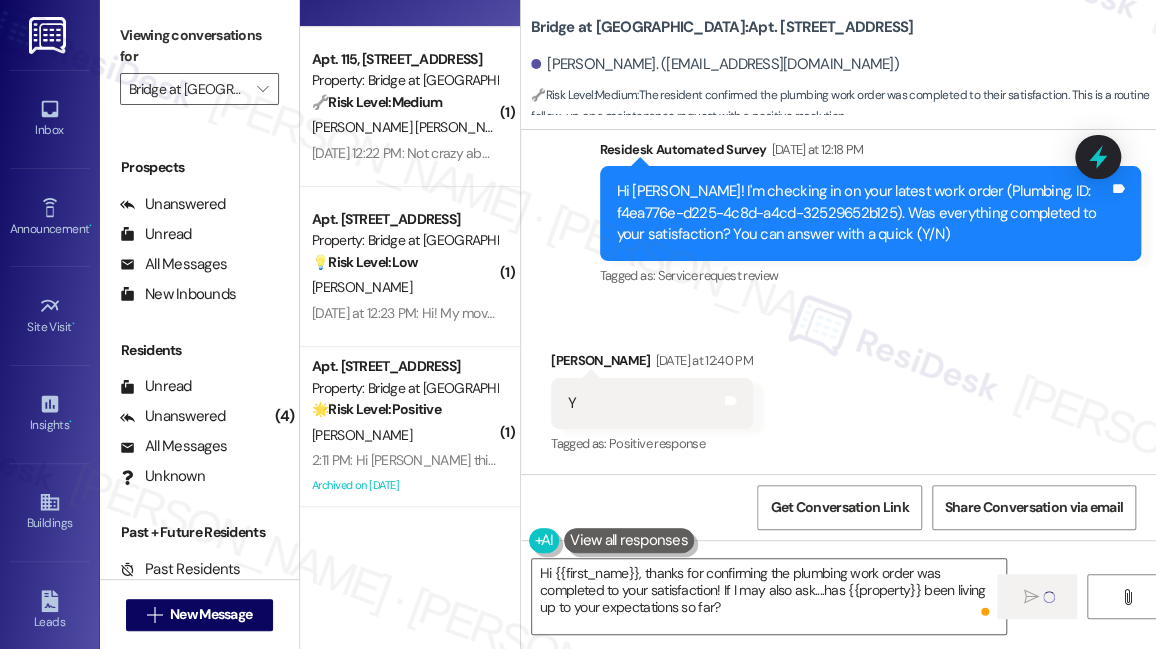 click on "Received via SMS [PERSON_NAME] [DATE] at 12:40 PM Y Tags and notes Tagged as:   Positive response Click to highlight conversations about Positive response" at bounding box center (838, 389) 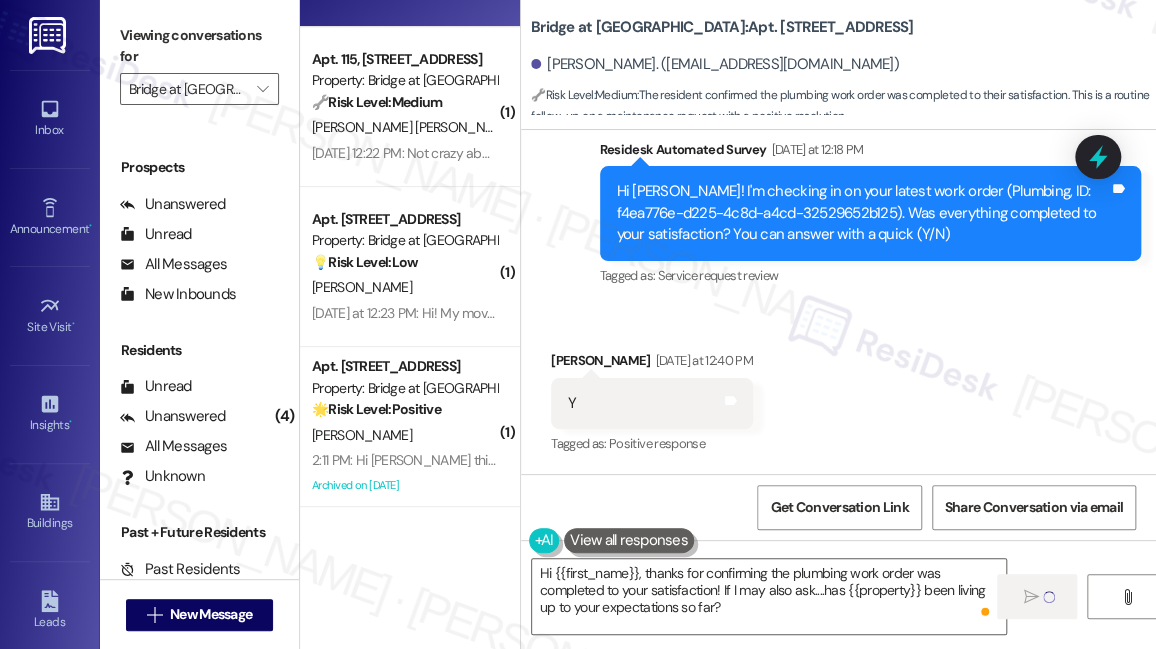 type 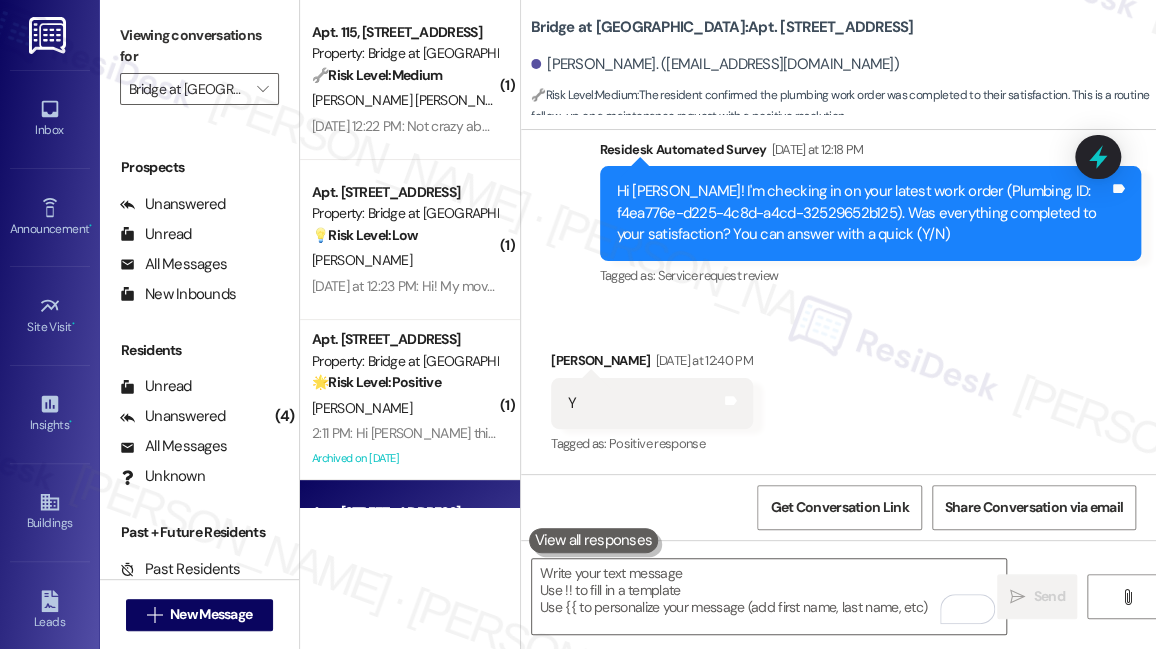 scroll, scrollTop: 0, scrollLeft: 0, axis: both 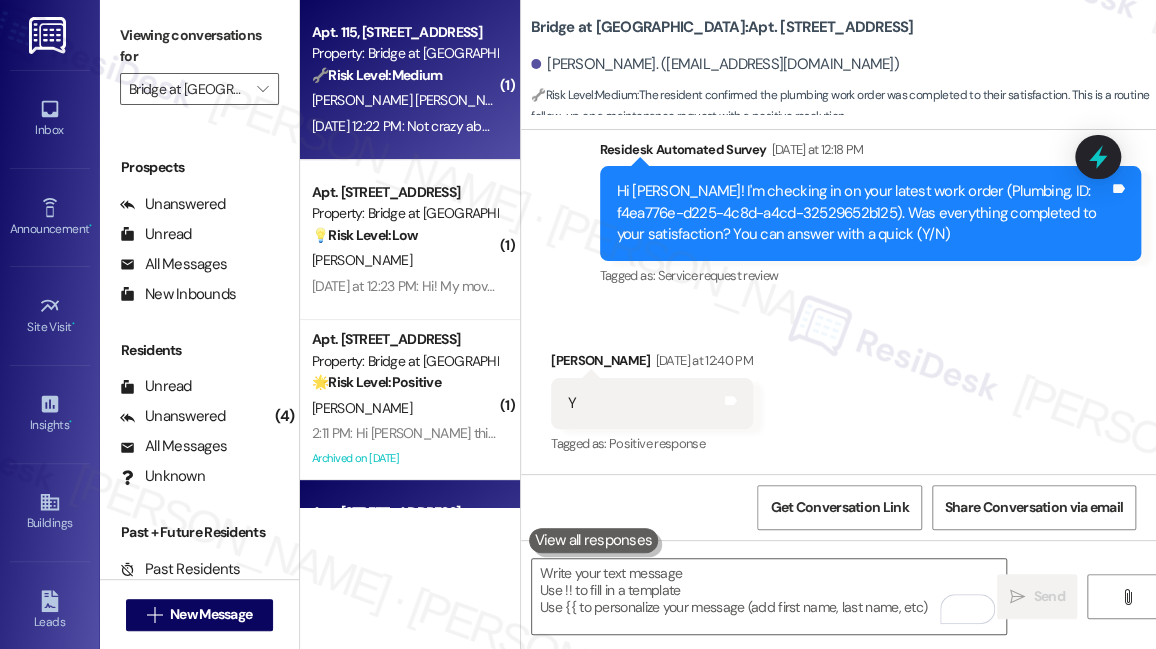 click on "Apt. 115, [STREET_ADDRESS] Property: Bridge at [GEOGRAPHIC_DATA] 🔧  Risk Level:  Medium The resident expresses dissatisfaction with the stove top and disposal, indicating a need for maintenance. While not an emergency, these issues affect the functionality of the apartment and require attention. The resident intends to submit a work order, suggesting a proactive approach. [PERSON_NAME] [PERSON_NAME] [DATE] 12:22 PM: Not crazy about the condition of the stove top and need the disposal fixed but everything else seems fine. I will put in a work order after I get things straightened up in the apartment. [DATE] 12:22 PM: Not crazy about the condition of the stove top and need the disposal fixed but everything else seems fine. I will put in a work order after I get things straightened up in the apartment." at bounding box center [410, 80] 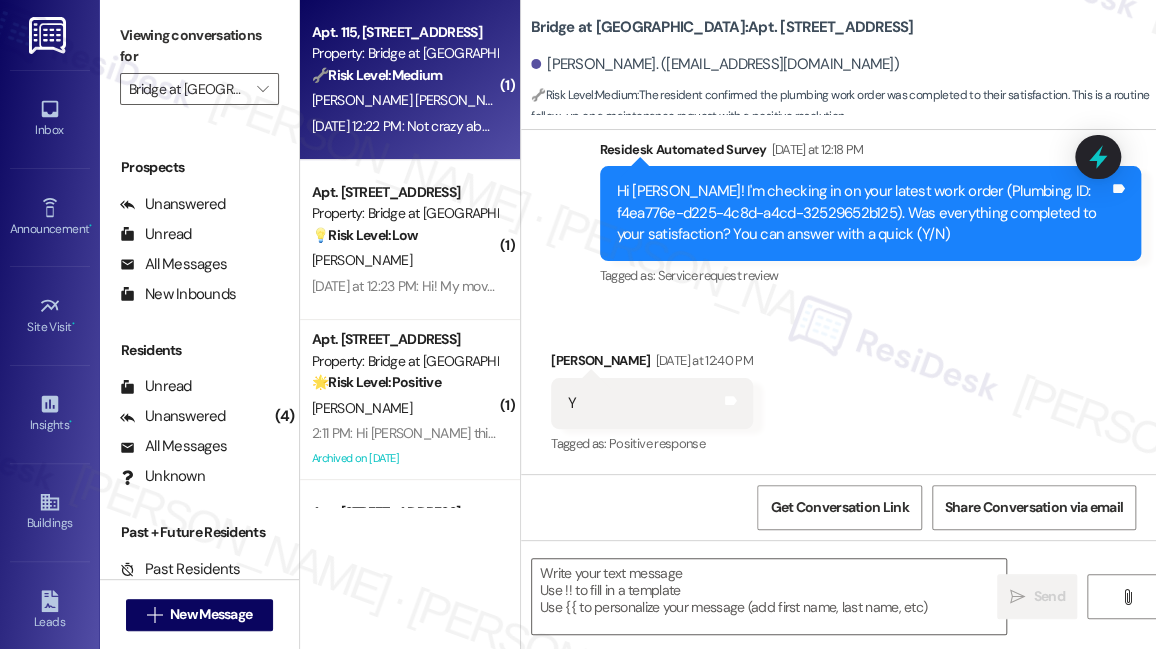 type on "Fetching suggested responses. Please feel free to read through the conversation in the meantime." 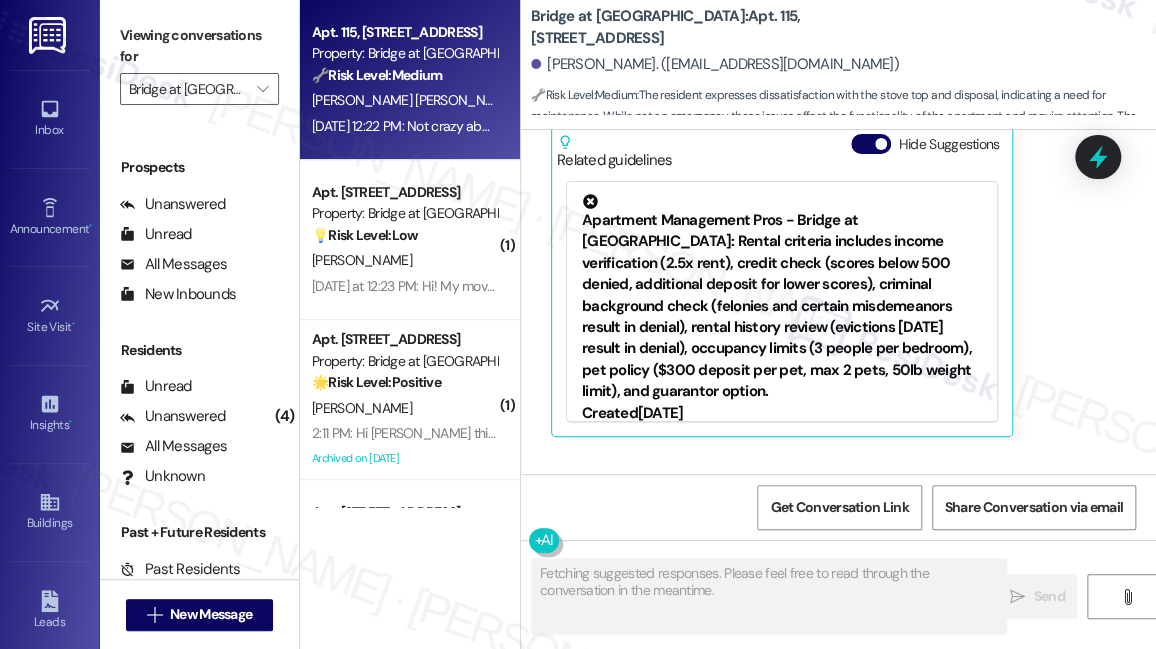 scroll, scrollTop: 2992, scrollLeft: 0, axis: vertical 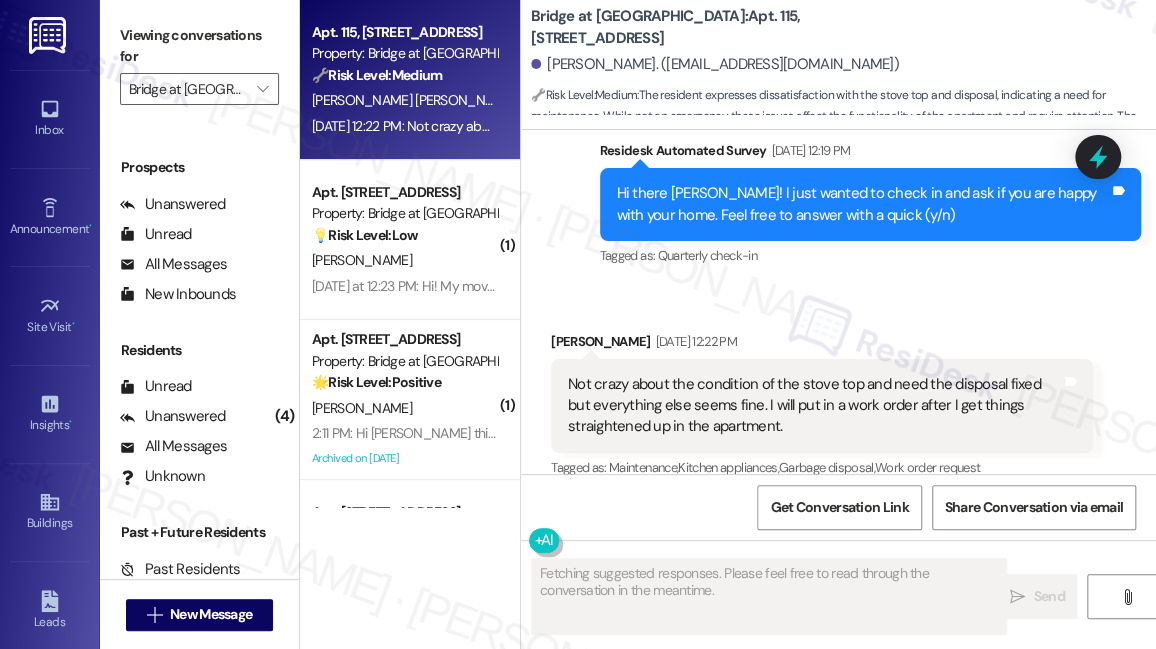 click on "Not crazy about the condition of the stove top and need the disposal fixed but everything else seems fine. I will put in a work order after I get things straightened up in the apartment." at bounding box center (814, 406) 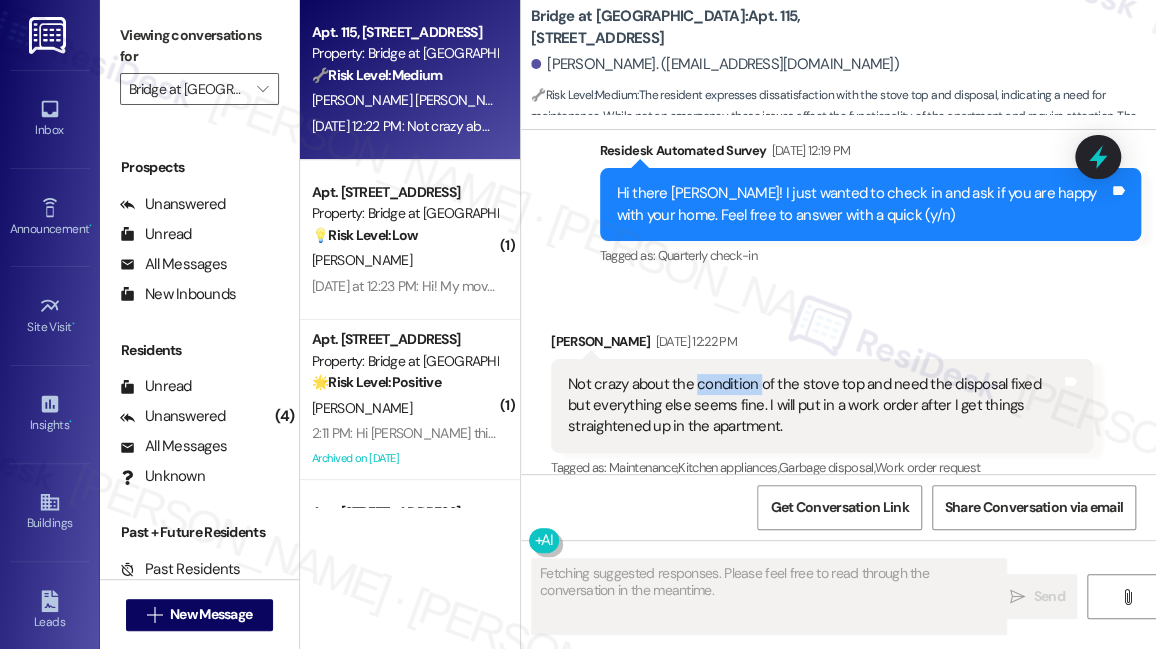 click on "Not crazy about the condition of the stove top and need the disposal fixed but everything else seems fine. I will put in a work order after I get things straightened up in the apartment." at bounding box center [814, 406] 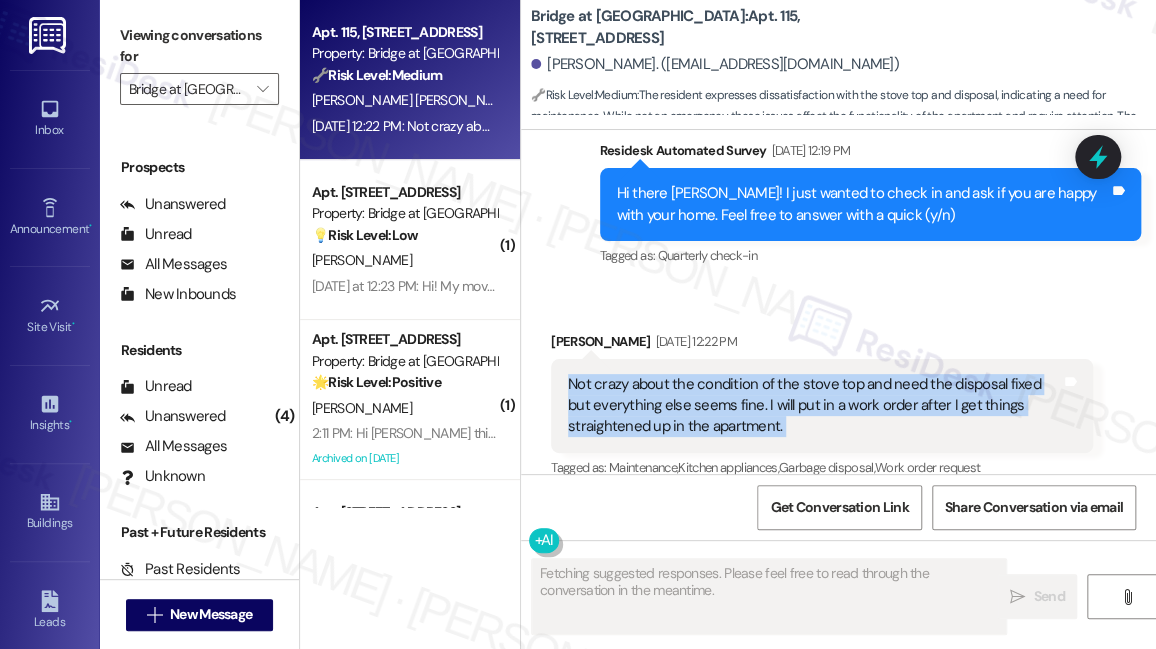 click on "Not crazy about the condition of the stove top and need the disposal fixed but everything else seems fine. I will put in a work order after I get things straightened up in the apartment." at bounding box center [814, 406] 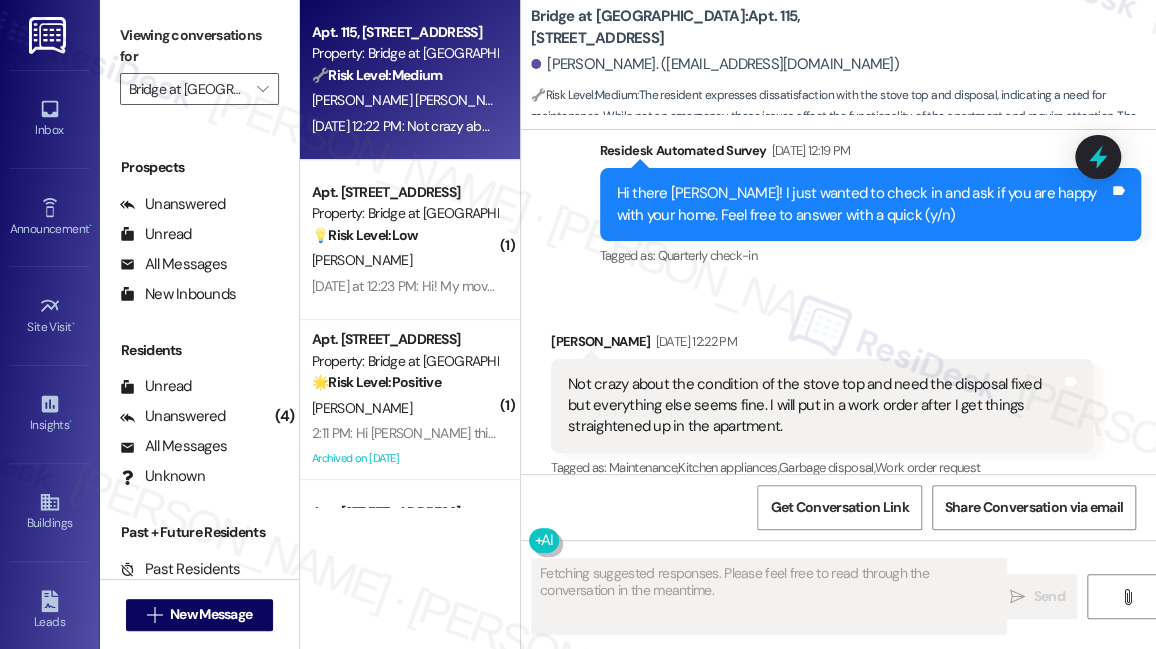 click on "Hi there [PERSON_NAME]! I just wanted to check in and ask if you are happy with your home.  Feel free to answer with a quick (y/n)" at bounding box center (863, 204) 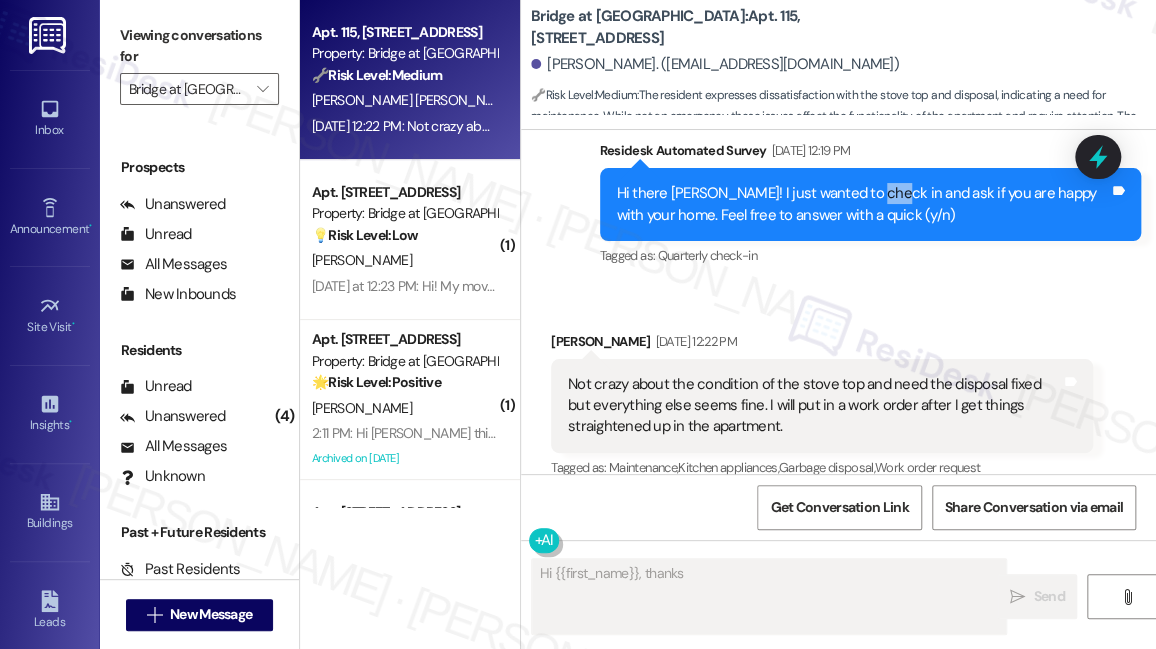 click on "Hi there [PERSON_NAME]! I just wanted to check in and ask if you are happy with your home.  Feel free to answer with a quick (y/n)" at bounding box center [863, 204] 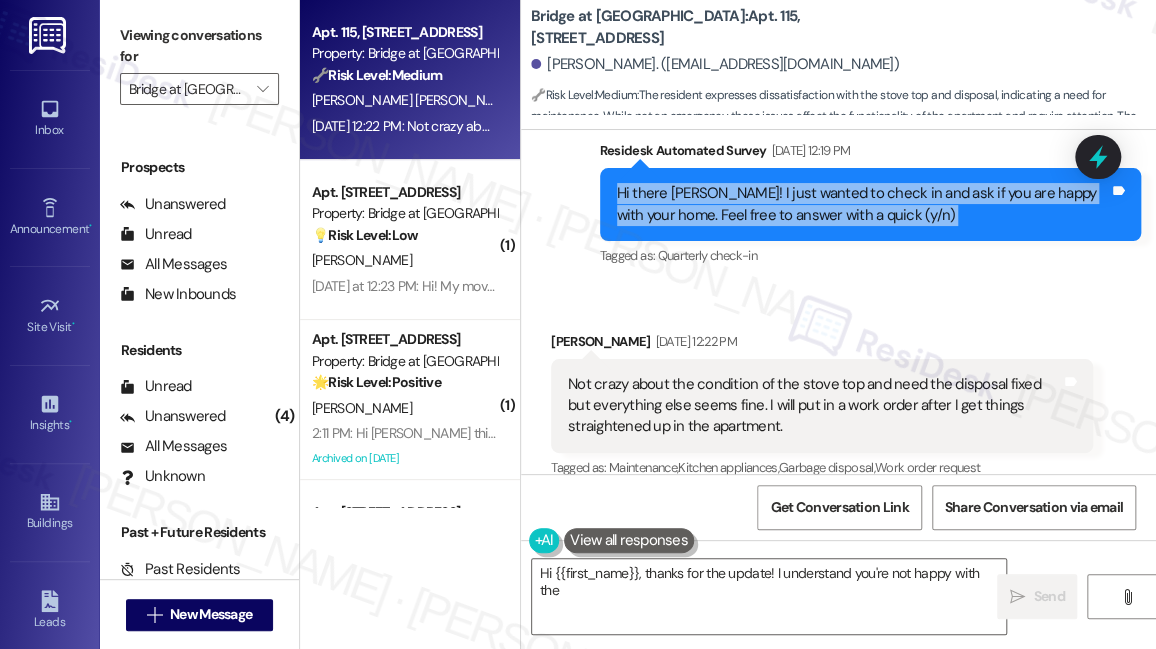 click on "Hi there [PERSON_NAME]! I just wanted to check in and ask if you are happy with your home.  Feel free to answer with a quick (y/n)" at bounding box center [863, 204] 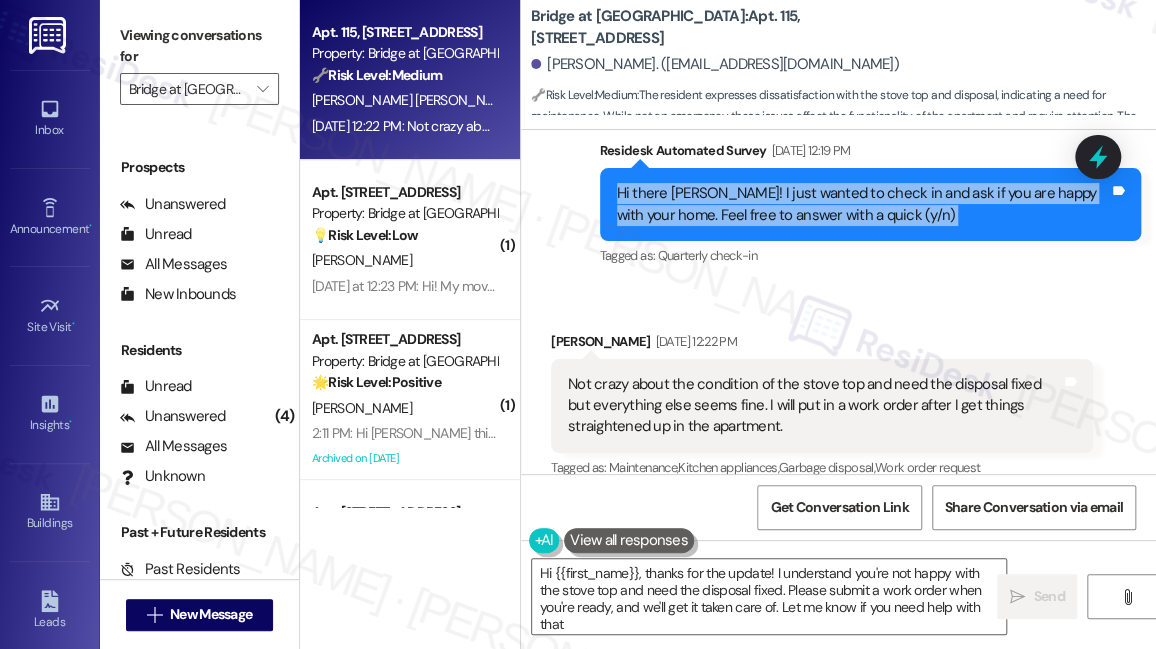 type on "Hi {{first_name}}, thanks for the update! I understand you're not happy with the stove top and need the disposal fixed. Please submit a work order when you're ready, and we'll get it taken care of. Let me know if you need help with that!" 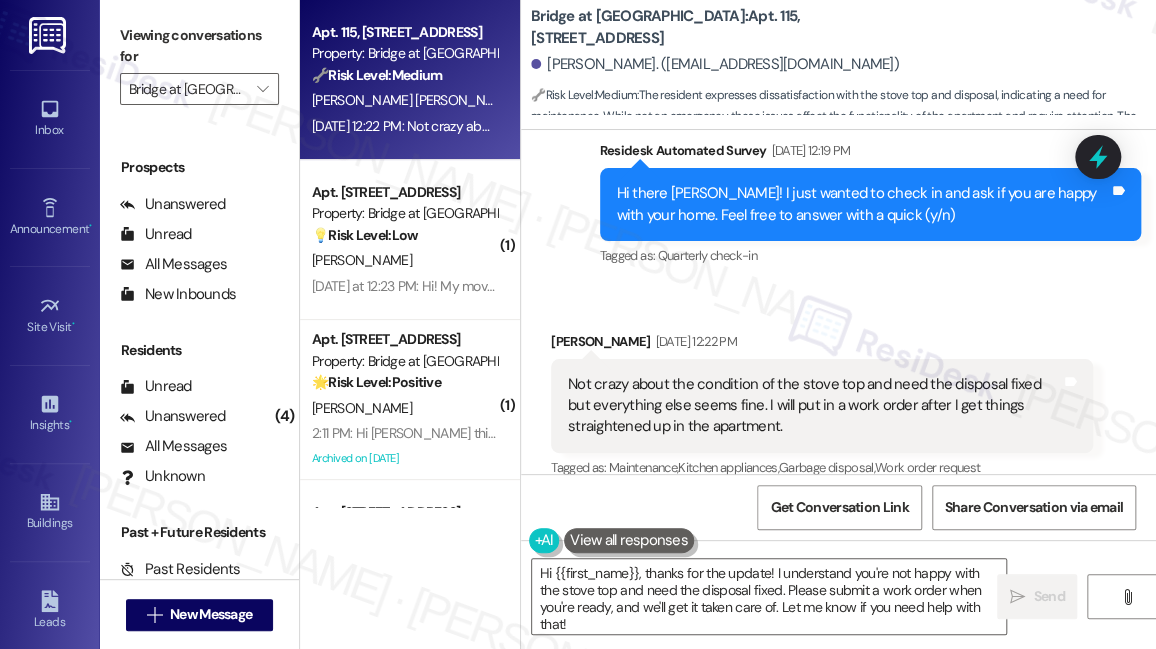 click on "Not crazy about the condition of the stove top and need the disposal fixed but everything else seems fine. I will put in a work order after I get things straightened up in the apartment." at bounding box center (814, 406) 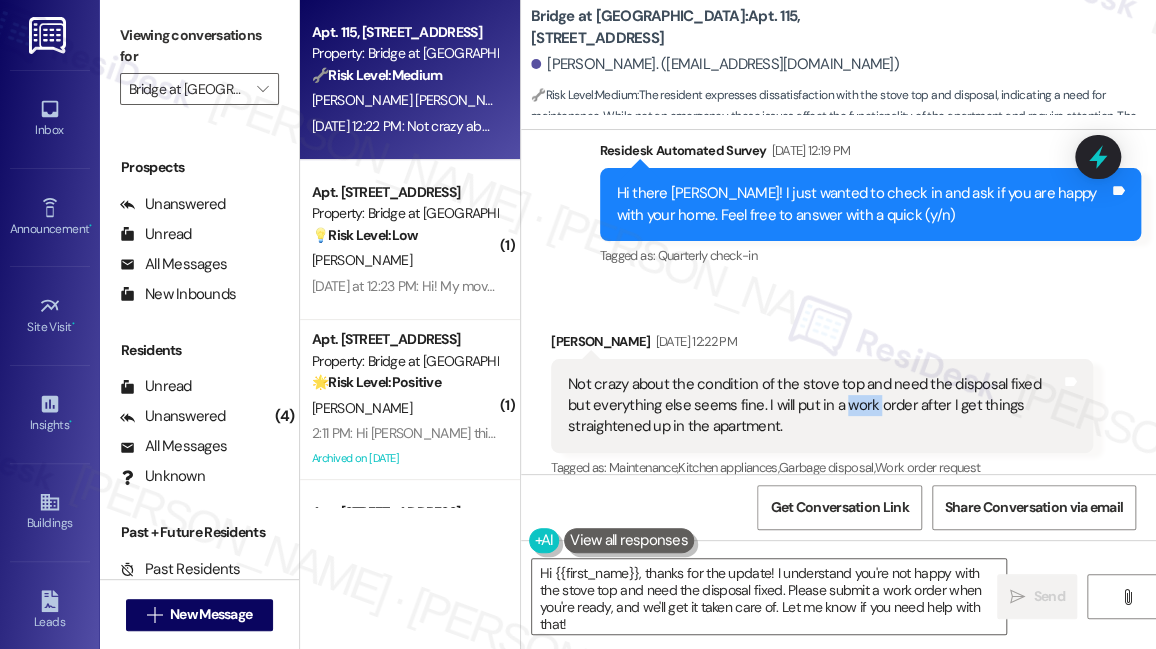 click on "Not crazy about the condition of the stove top and need the disposal fixed but everything else seems fine. I will put in a work order after I get things straightened up in the apartment." at bounding box center (814, 406) 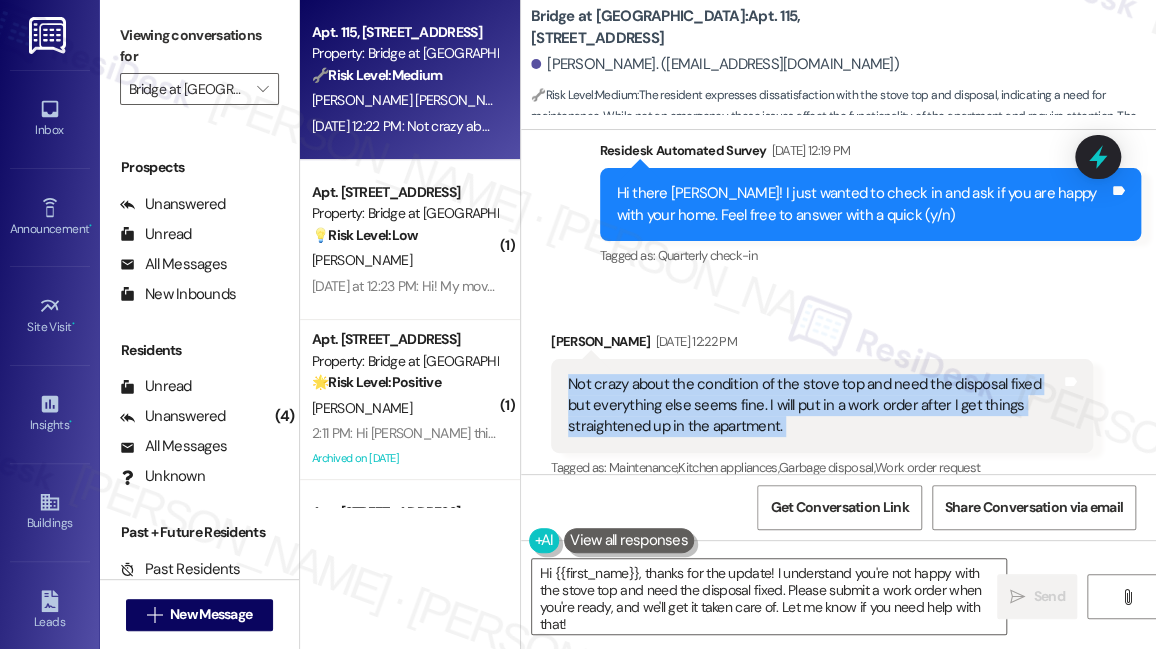 click on "Not crazy about the condition of the stove top and need the disposal fixed but everything else seems fine. I will put in a work order after I get things straightened up in the apartment." at bounding box center [814, 406] 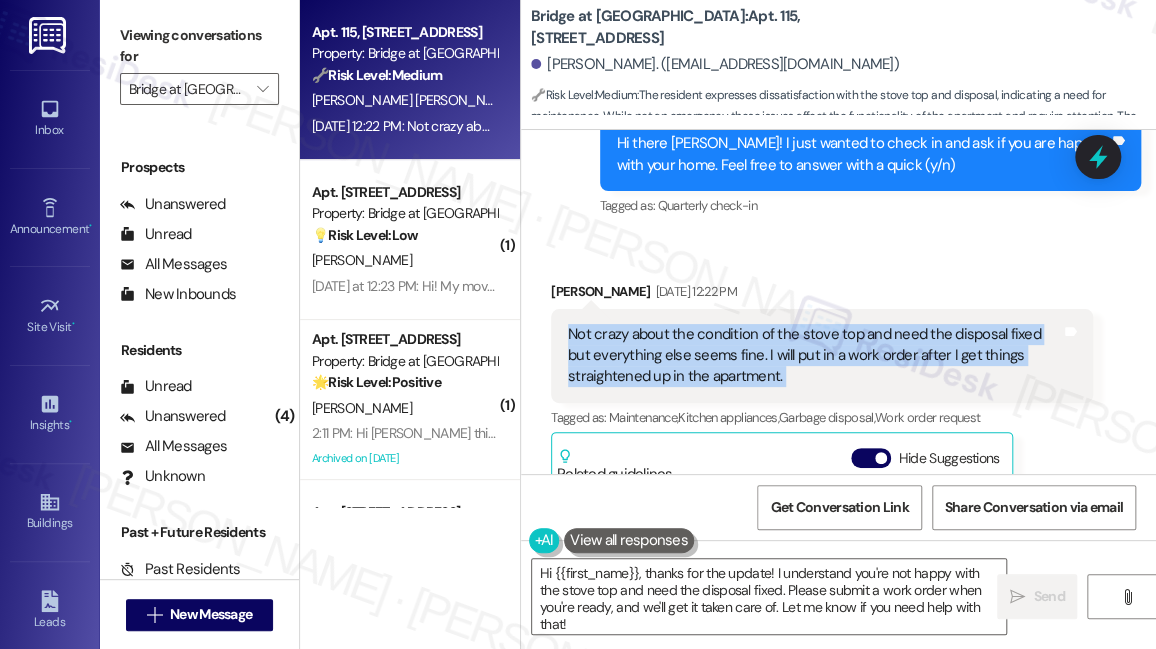 scroll, scrollTop: 3083, scrollLeft: 0, axis: vertical 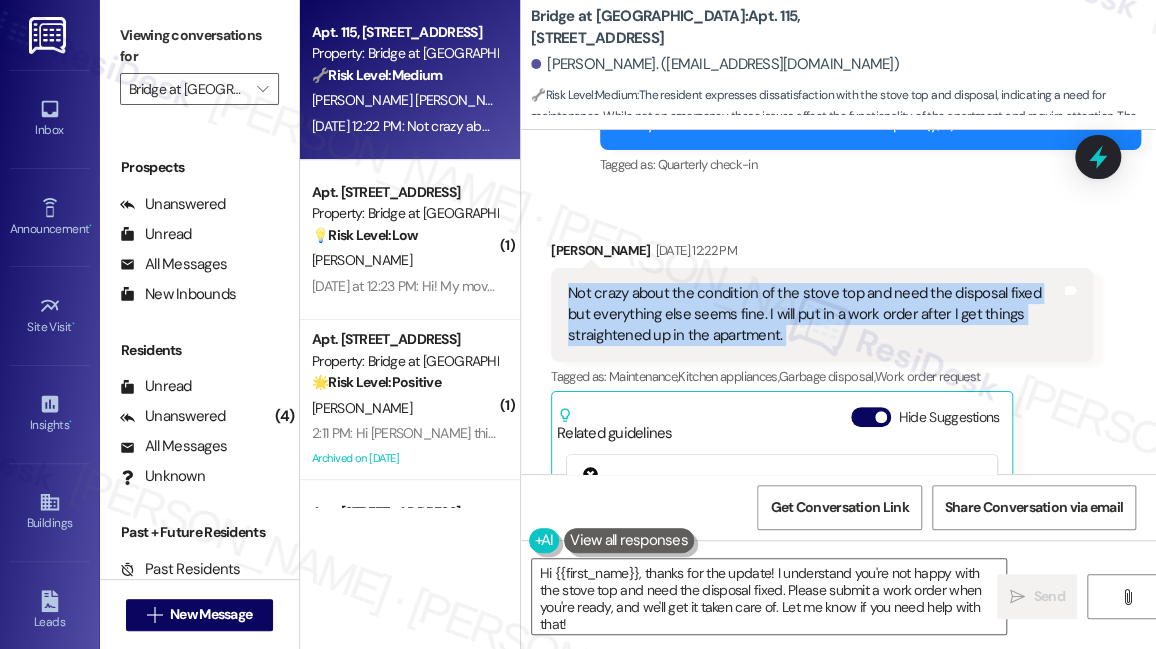 click on "Not crazy about the condition of the stove top and need the disposal fixed but everything else seems fine. I will put in a work order after I get things straightened up in the apartment." at bounding box center [814, 315] 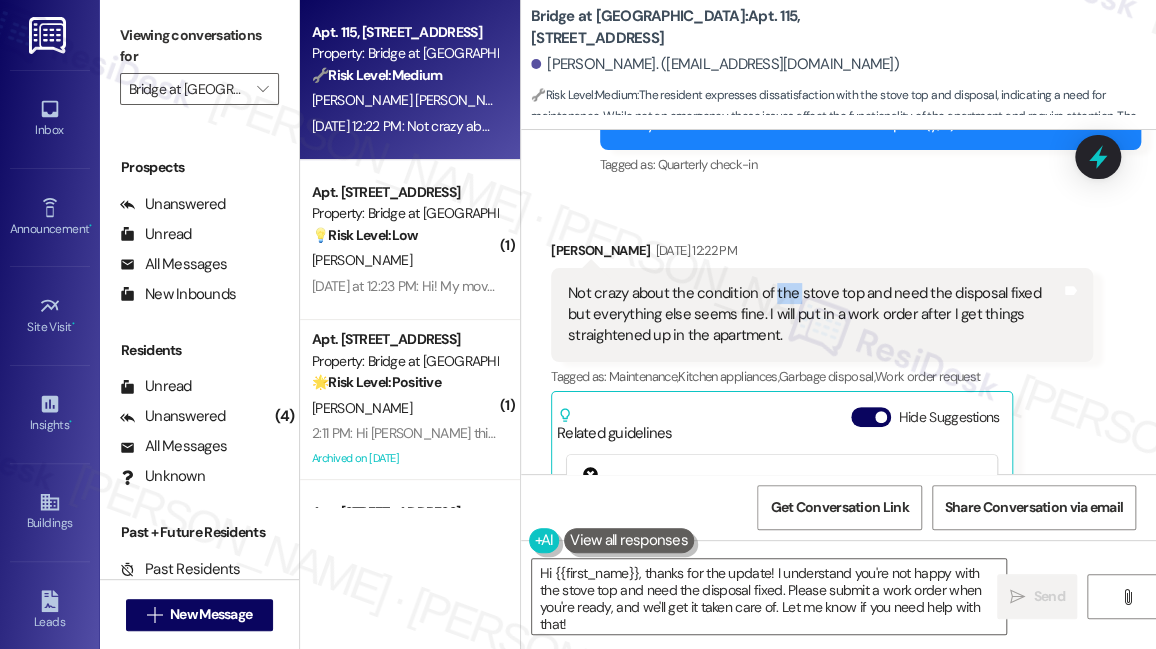 click on "Not crazy about the condition of the stove top and need the disposal fixed but everything else seems fine. I will put in a work order after I get things straightened up in the apartment." at bounding box center (814, 315) 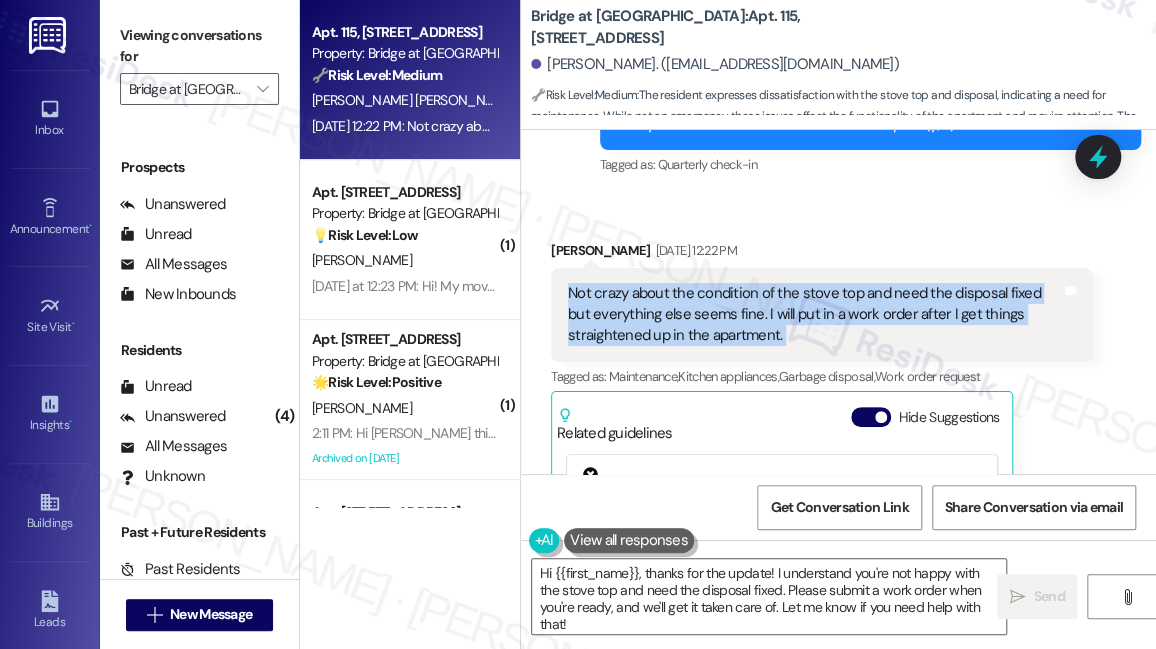 click on "Not crazy about the condition of the stove top and need the disposal fixed but everything else seems fine. I will put in a work order after I get things straightened up in the apartment." at bounding box center (814, 315) 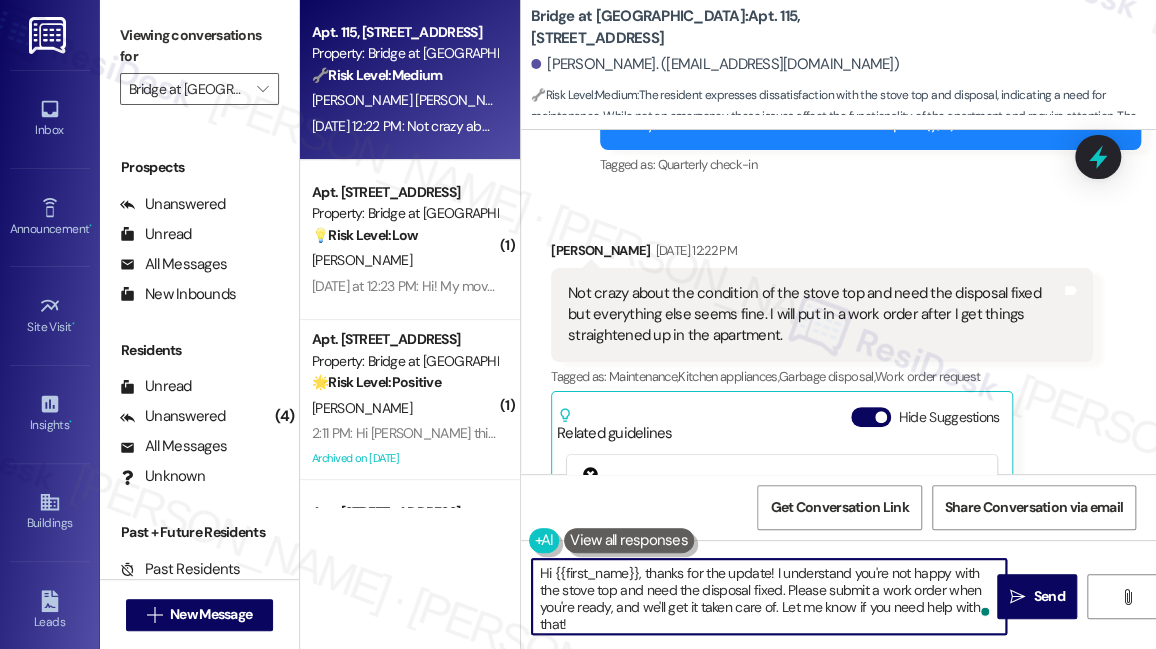 drag, startPoint x: 743, startPoint y: 608, endPoint x: 813, endPoint y: 608, distance: 70 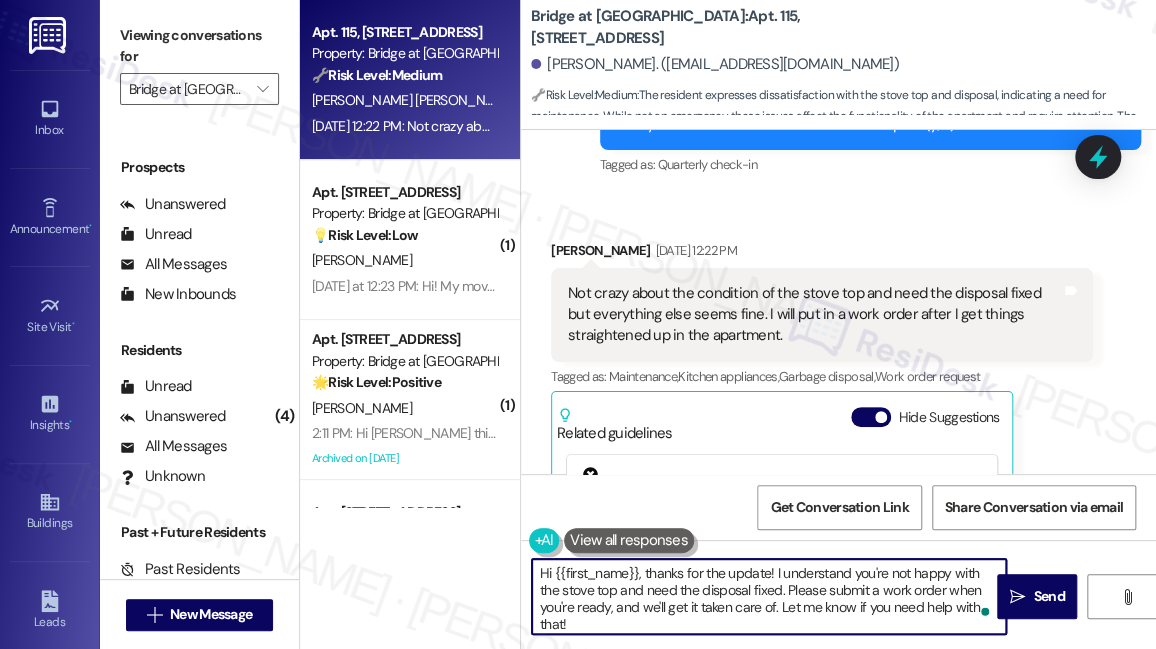click on "Hi {{first_name}}, thanks for the update! I understand you're not happy with the stove top and need the disposal fixed. Please submit a work order when you're ready, and we'll get it taken care of. Let me know if you need help with that!" at bounding box center [769, 596] 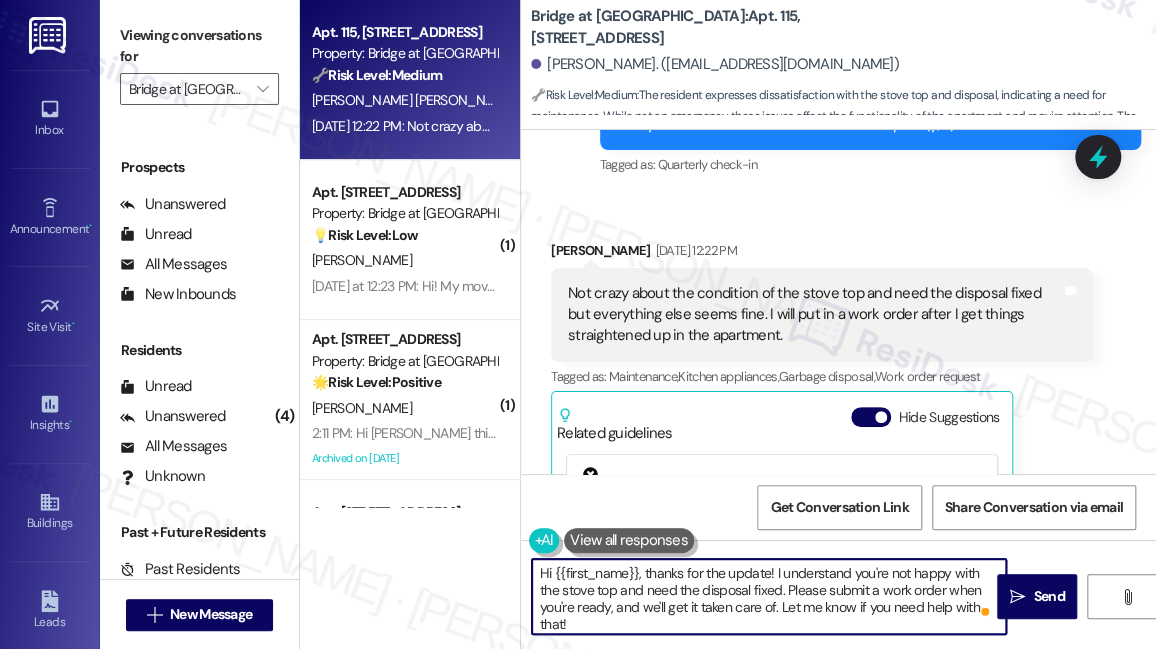 click on "Hi {{first_name}}, thanks for the update! I understand you're not happy with the stove top and need the disposal fixed. Please submit a work order when you're ready, and we'll get it taken care of. Let me know if you need help with that!" at bounding box center (769, 596) 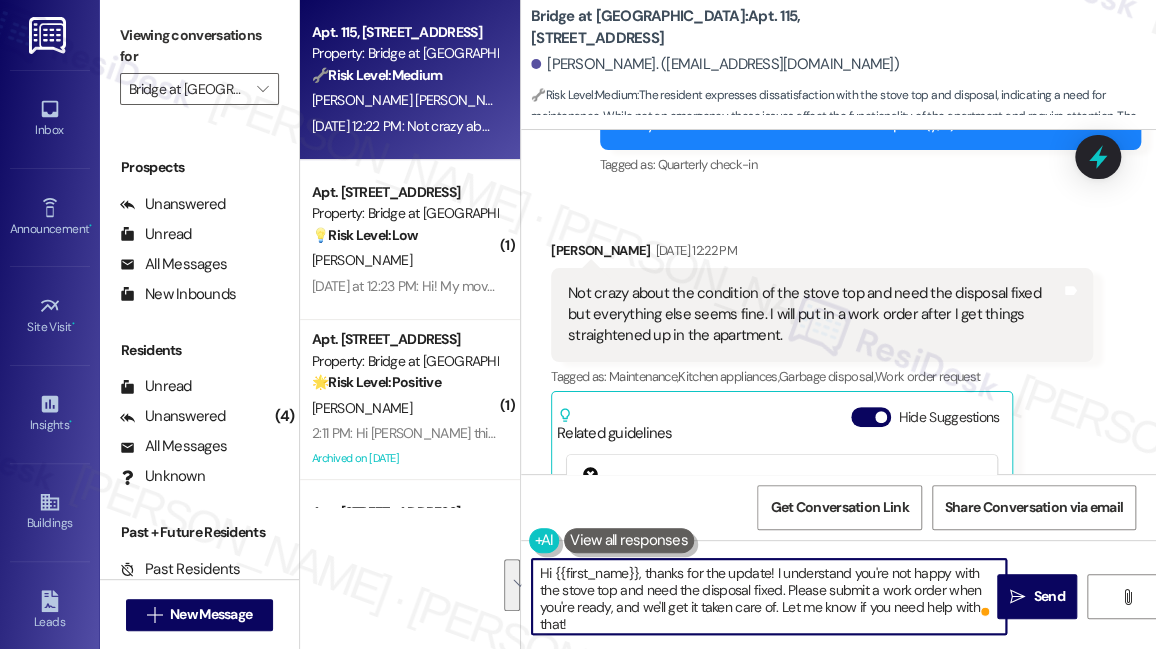 click on "Bridge at [GEOGRAPHIC_DATA]:  Apt. 115, [STREET_ADDRESS]" at bounding box center [731, 27] 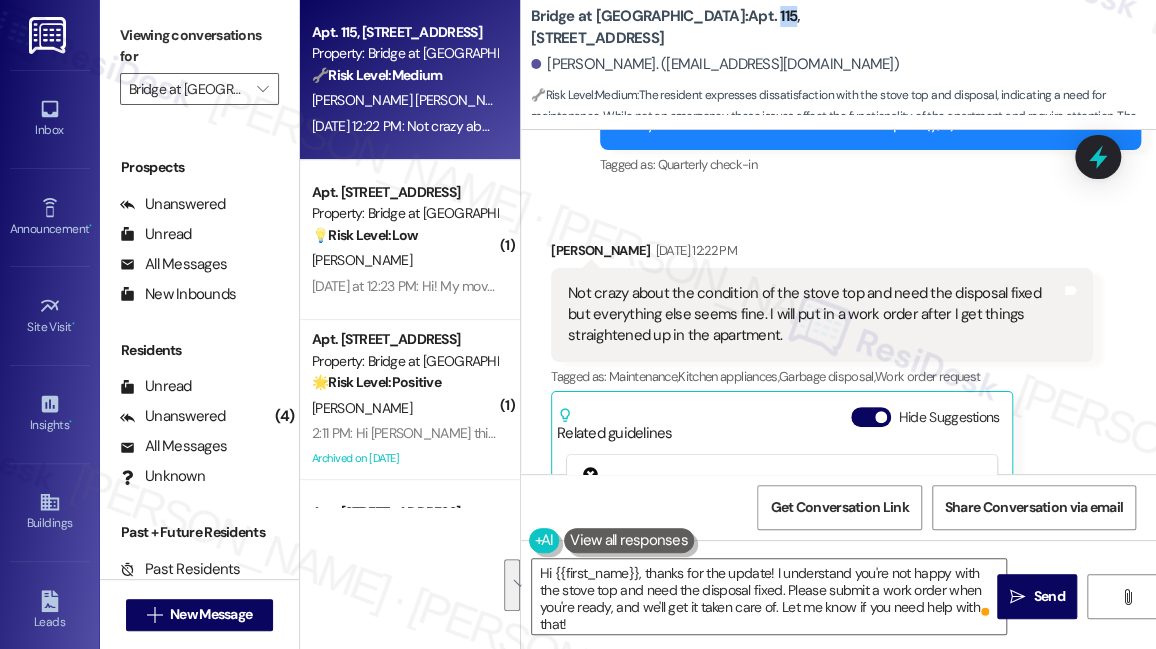 click on "Bridge at [GEOGRAPHIC_DATA]:  Apt. 115, [STREET_ADDRESS]" at bounding box center (731, 27) 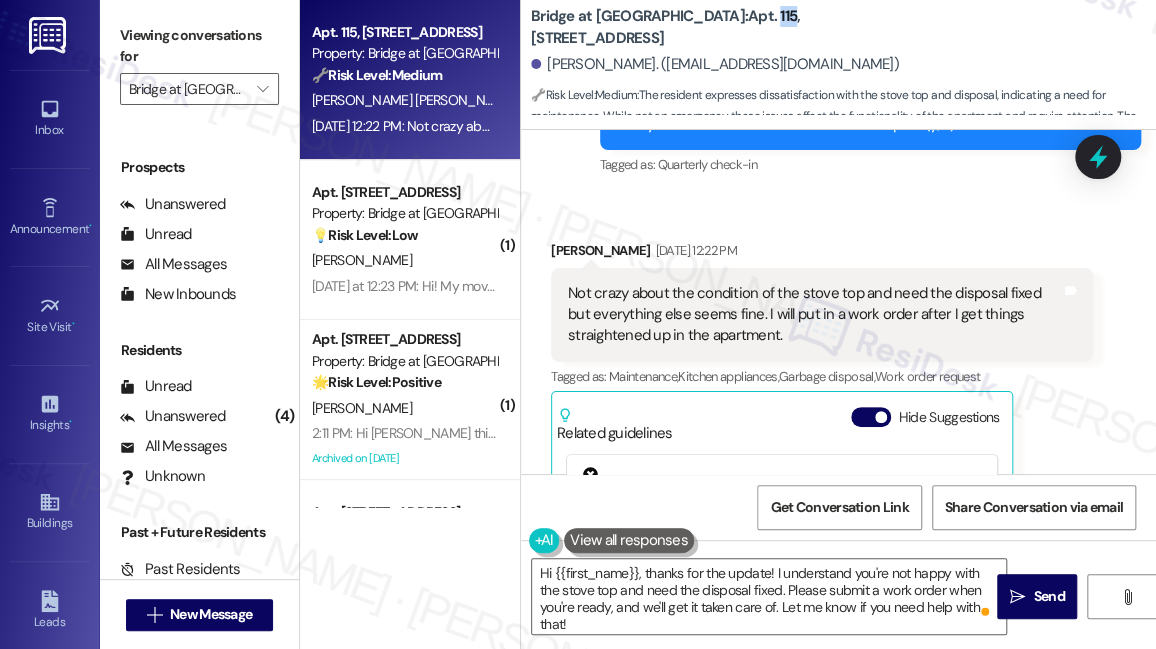 copy on "115" 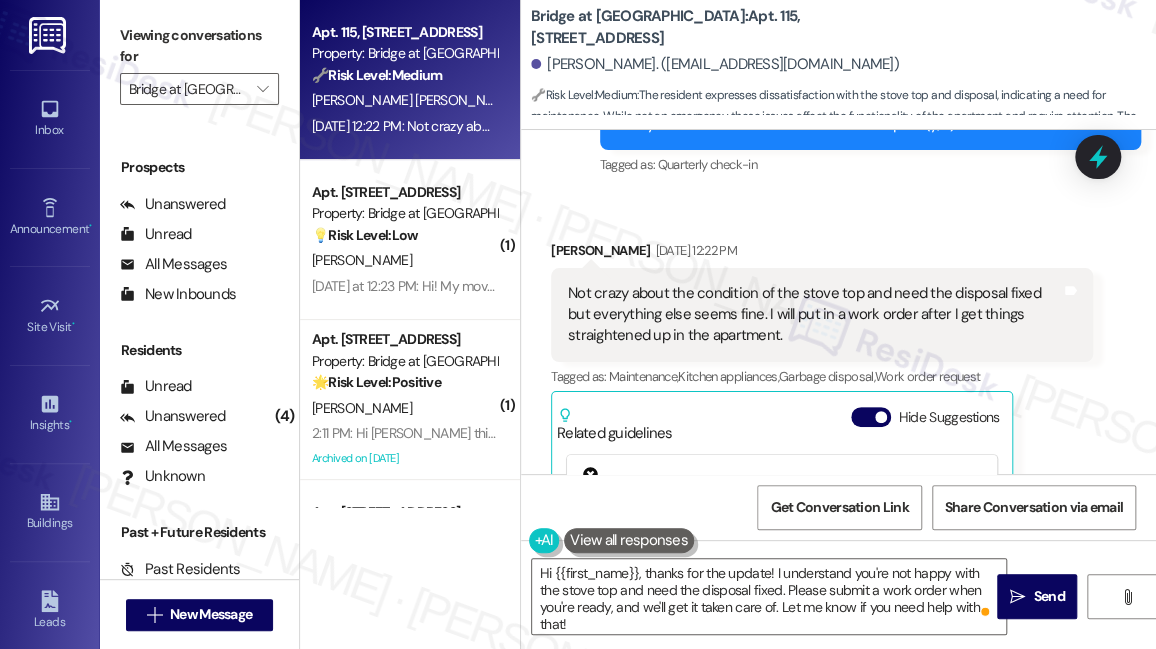 click on "Viewing conversations for Bridge at [GEOGRAPHIC_DATA] " at bounding box center [199, 62] 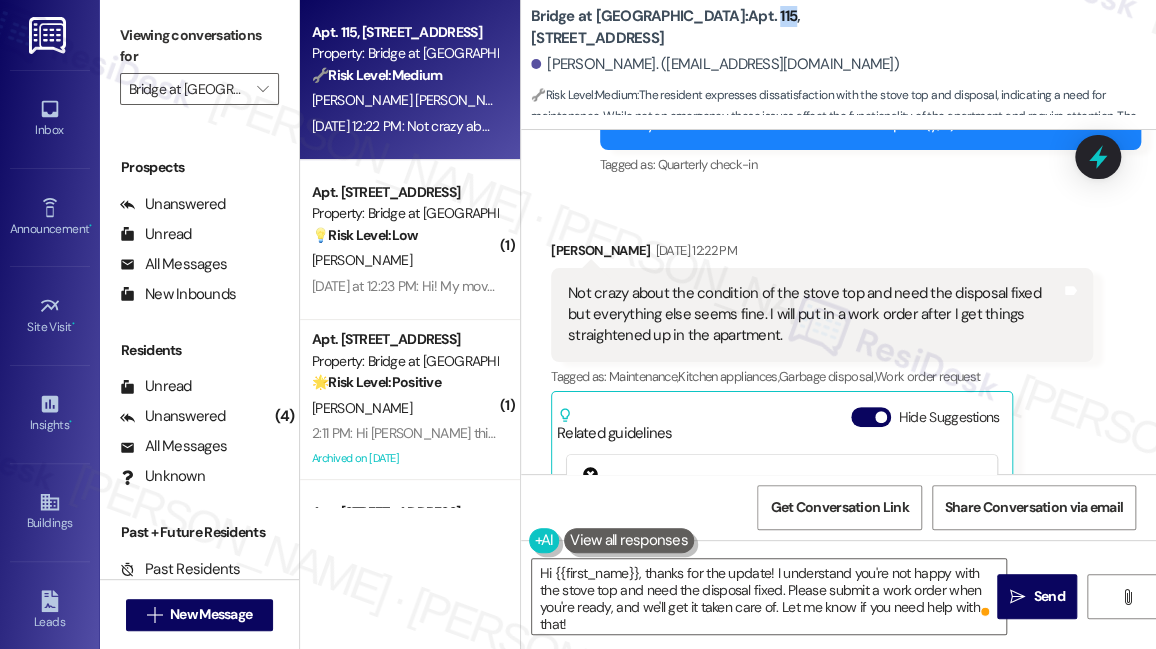 click on "Bridge at [GEOGRAPHIC_DATA]:  Apt. 115, [STREET_ADDRESS]" at bounding box center (731, 27) 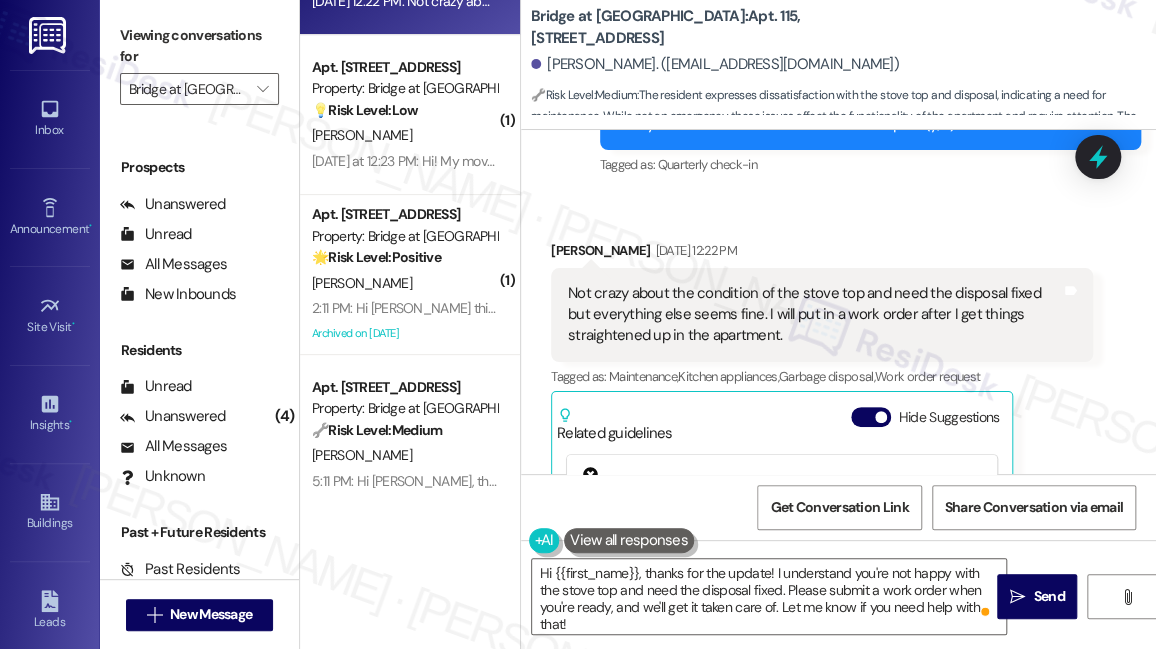 scroll, scrollTop: 133, scrollLeft: 0, axis: vertical 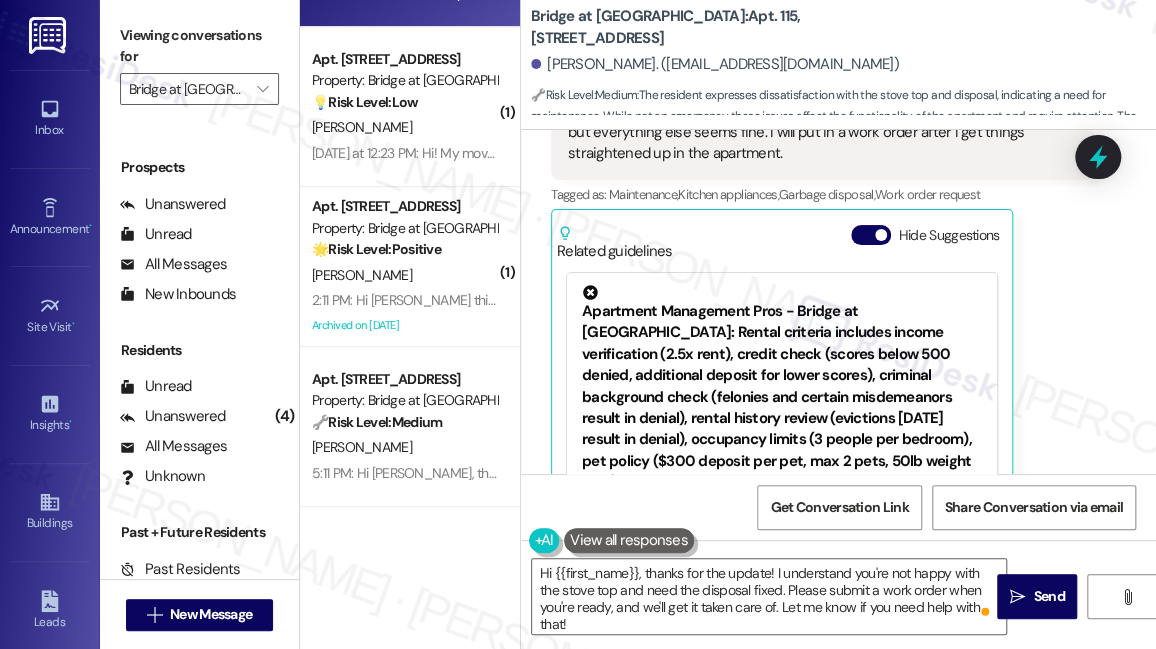 click on "Bridge at [GEOGRAPHIC_DATA]:  Apt. 115, [STREET_ADDRESS] Estrada Gore. ([EMAIL_ADDRESS][DOMAIN_NAME])   🔧  Risk Level:  Medium :  The resident expresses dissatisfaction with the stove top and disposal, indicating a need for maintenance. While not an emergency, these issues affect the functionality of the apartment and require attention. The resident intends to submit a work order, suggesting a proactive approach." at bounding box center (843, 60) 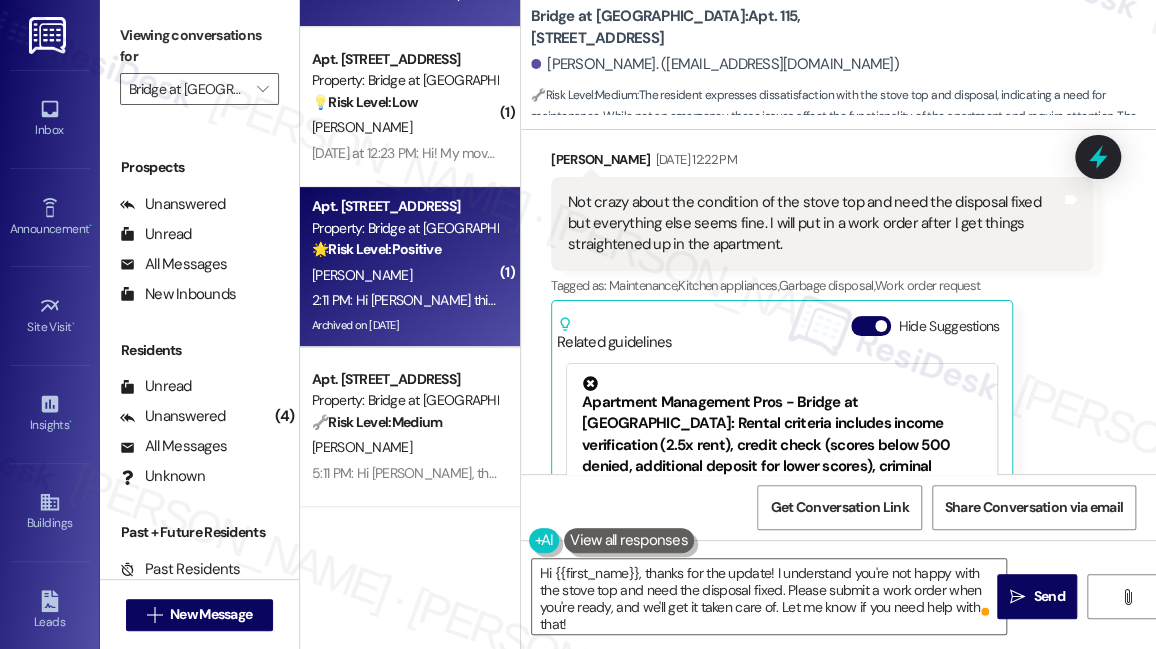 scroll, scrollTop: 3083, scrollLeft: 0, axis: vertical 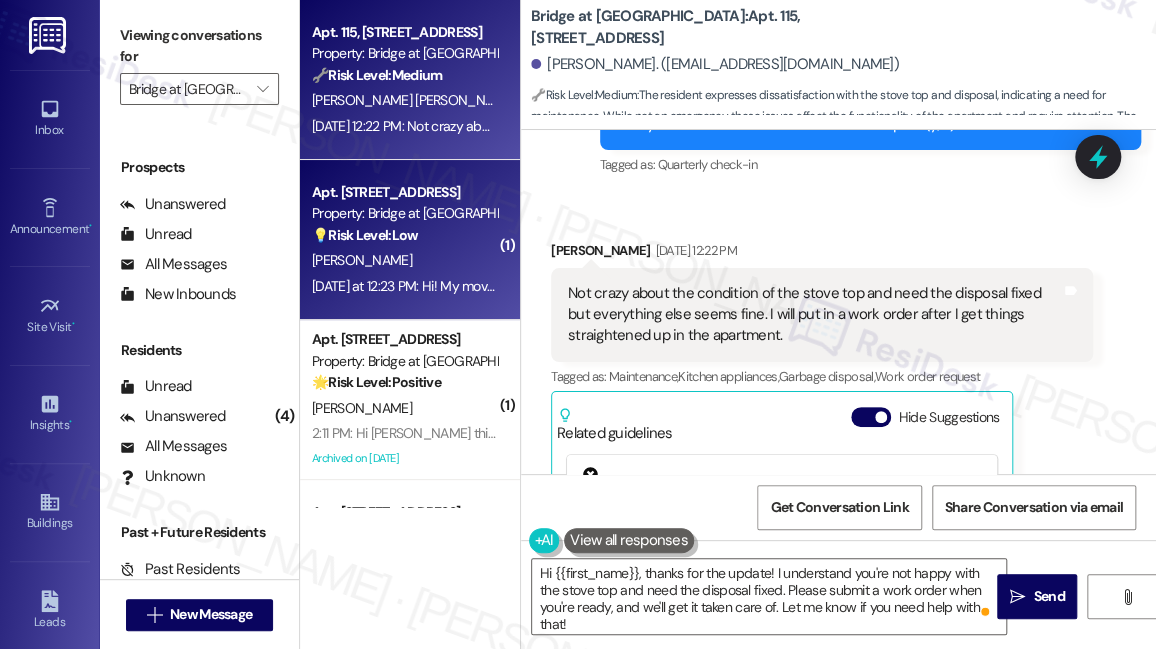 click on "[DATE] at 12:23 PM: Hi! My move in experience was great. Y'all were so kind and helpful with every need and question I had. If I had to choose one thing to improve about the move in process would be to double check how the vacant apartments are smelling. My apartment smelled like smoke when I first moved in but that would be it for me! [DATE] at 12:23 PM: Hi! My move in experience was great. Y'all were so kind and helpful with every need and question I had. If I had to choose one thing to improve about the move in process would be to double check how the vacant apartments are smelling. My apartment smelled like smoke when I first moved in but that would be it for me!" at bounding box center [404, 286] 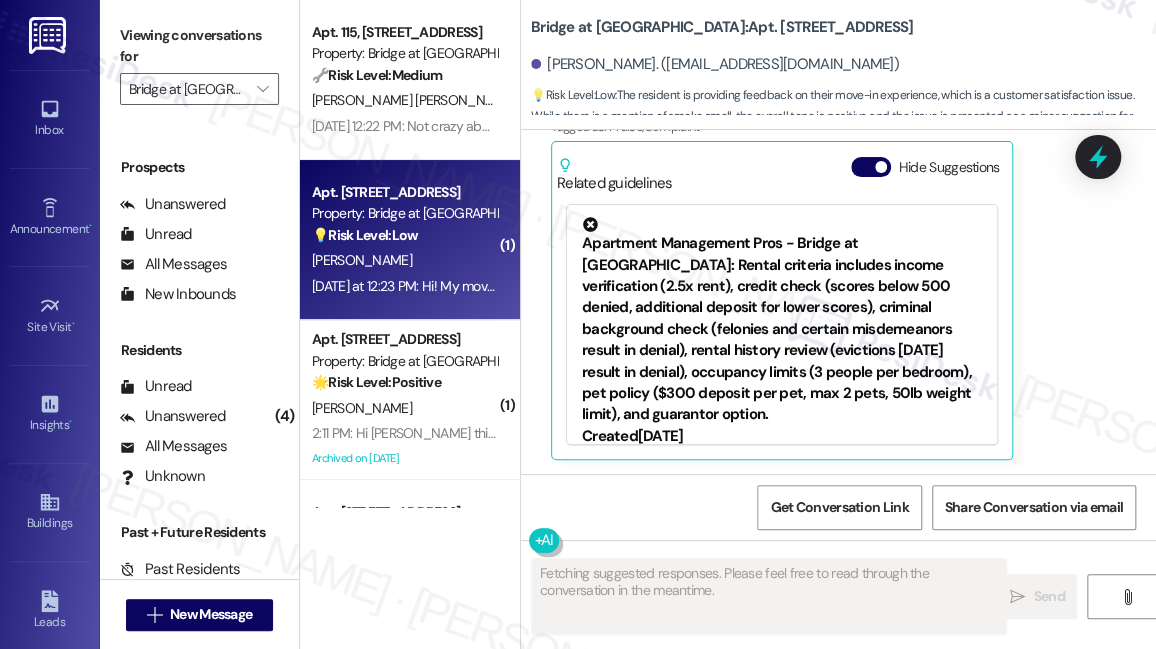 scroll, scrollTop: 596, scrollLeft: 0, axis: vertical 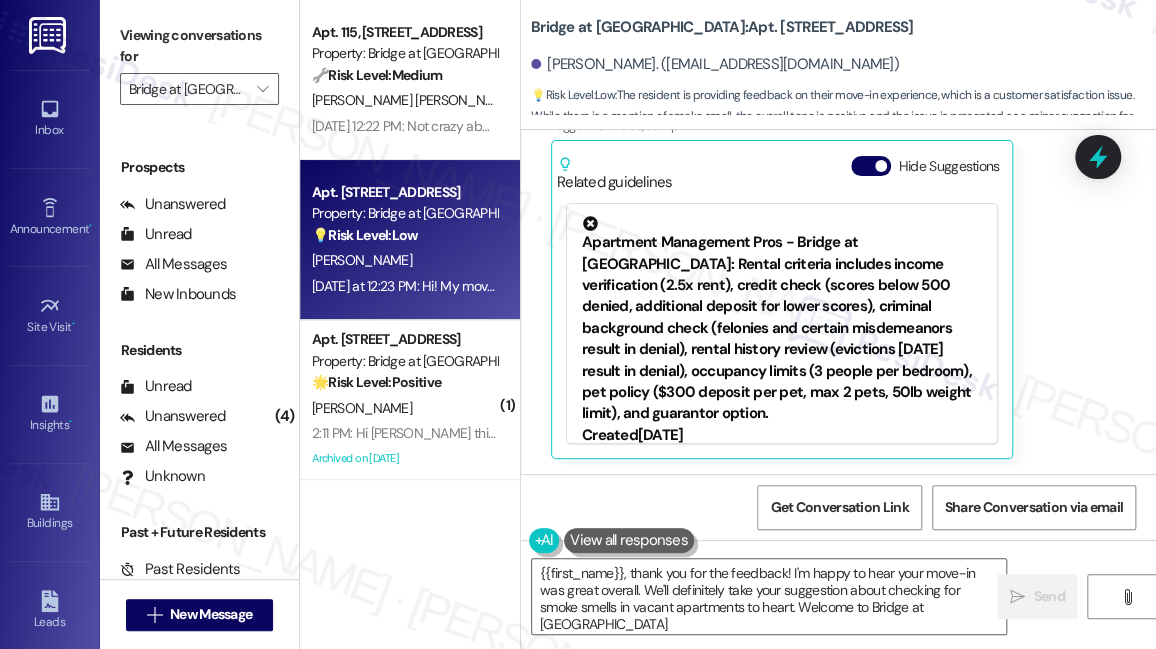 type on "{{first_name}}, thank you for the feedback! I'm happy to hear your move-in was great overall. We'll definitely take your suggestion about checking for smoke smells in vacant apartments to heart. Welcome to Bridge at [GEOGRAPHIC_DATA]!" 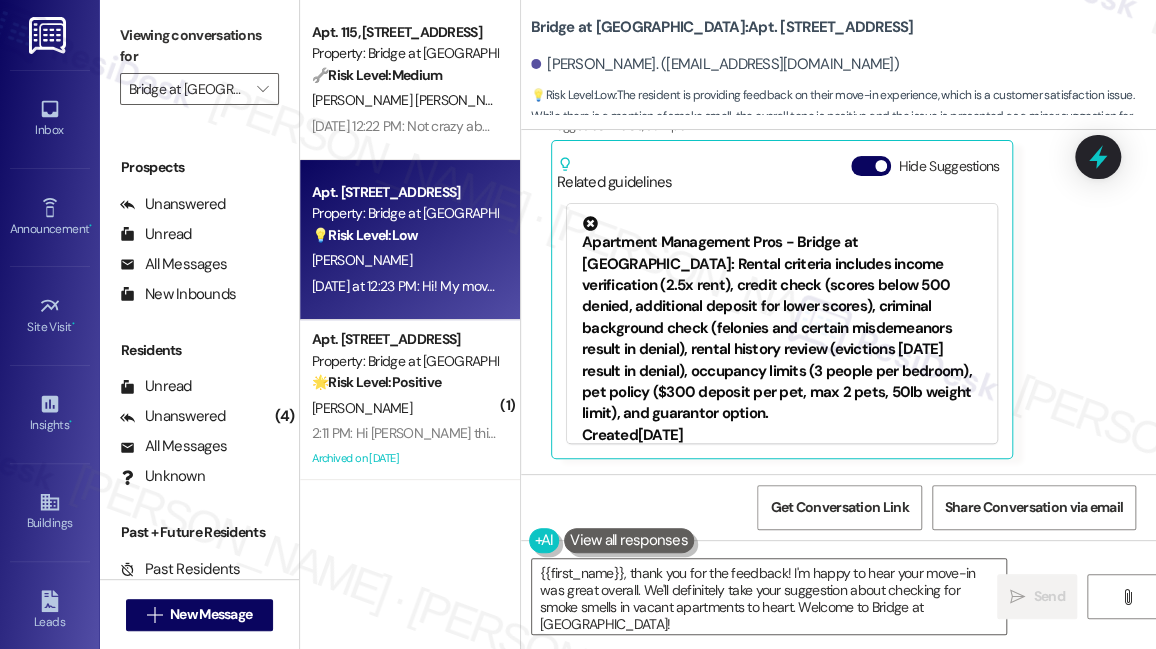 click on "Bridge at [GEOGRAPHIC_DATA]:  Apt. 244, [STREET_ADDRESS]" at bounding box center (722, 27) 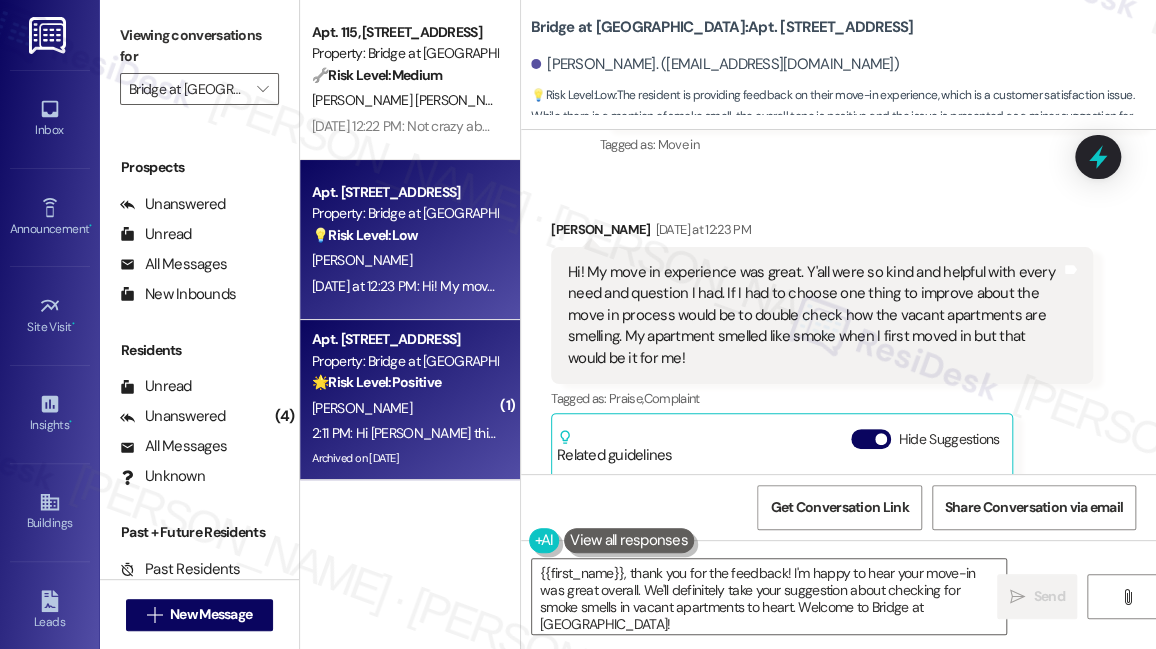 click on "🌟  Risk Level:  Positive The resident is confirming they will leave a review, continuing positive engagement." at bounding box center [404, 382] 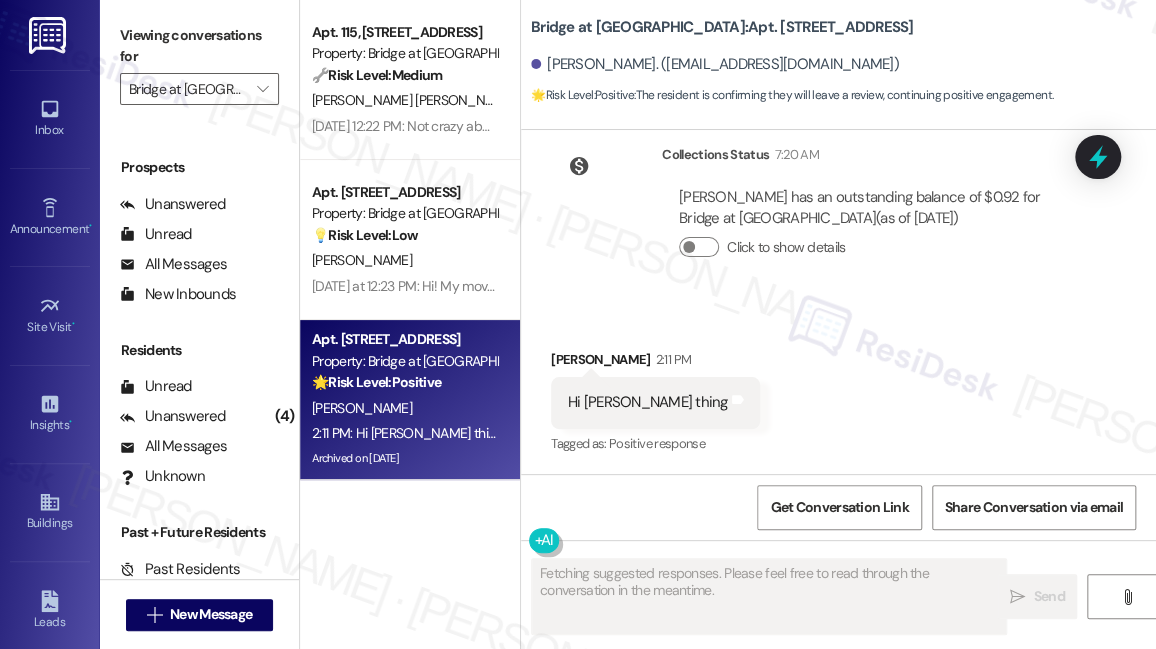 scroll, scrollTop: 3331, scrollLeft: 0, axis: vertical 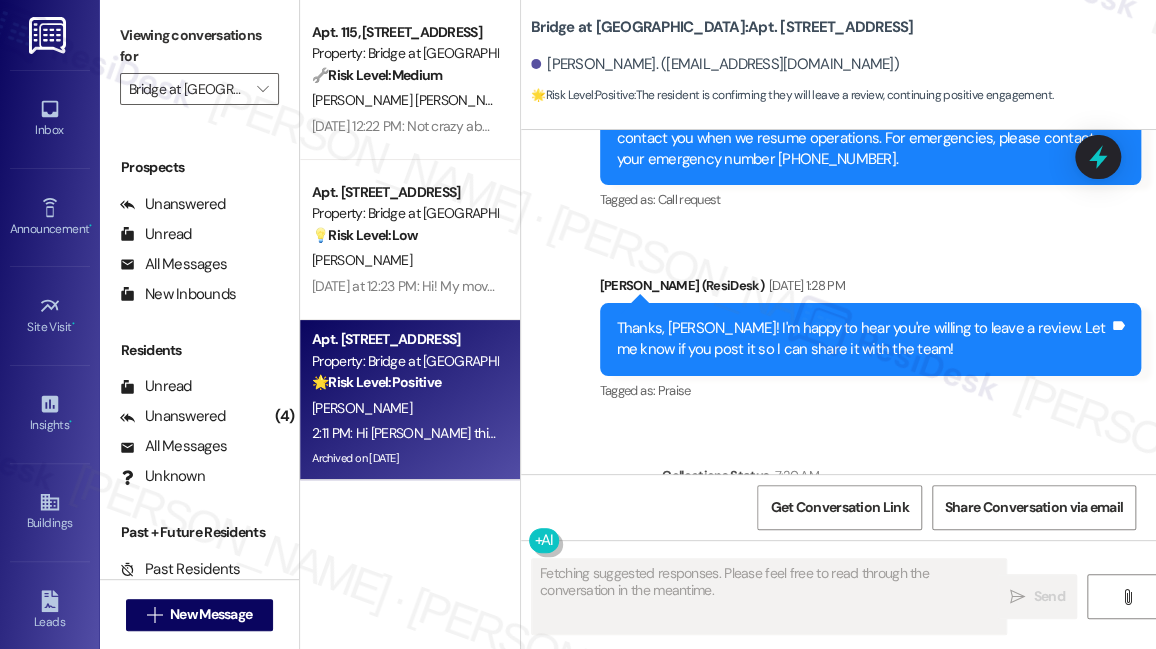 click on "Thanks, Dessien! I'm happy to hear you're willing to leave a review. Let me know if you post it so I can share it with the team!" at bounding box center [863, 339] 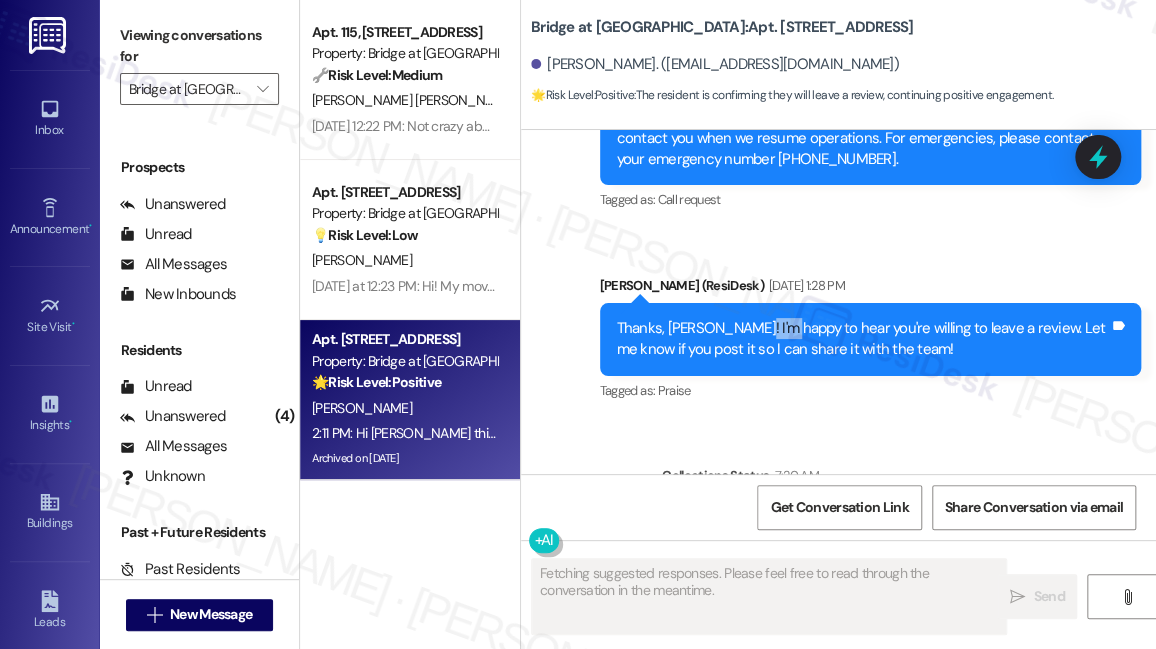 click on "Thanks, Dessien! I'm happy to hear you're willing to leave a review. Let me know if you post it so I can share it with the team!" at bounding box center [863, 339] 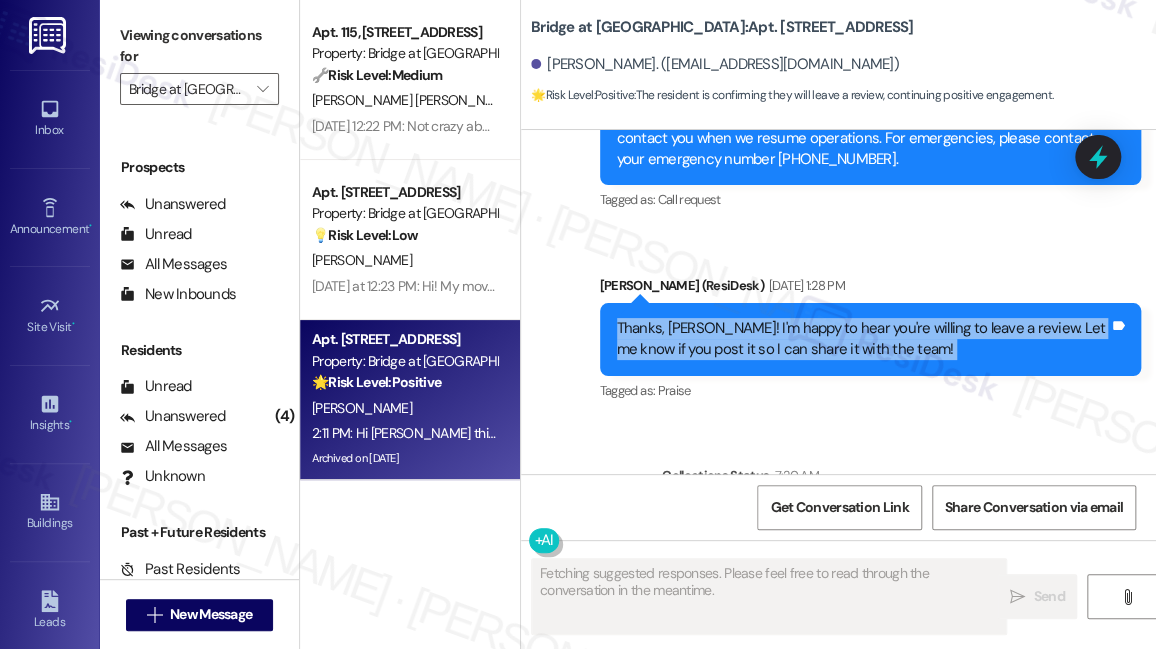 click on "Thanks, Dessien! I'm happy to hear you're willing to leave a review. Let me know if you post it so I can share it with the team!" at bounding box center [863, 339] 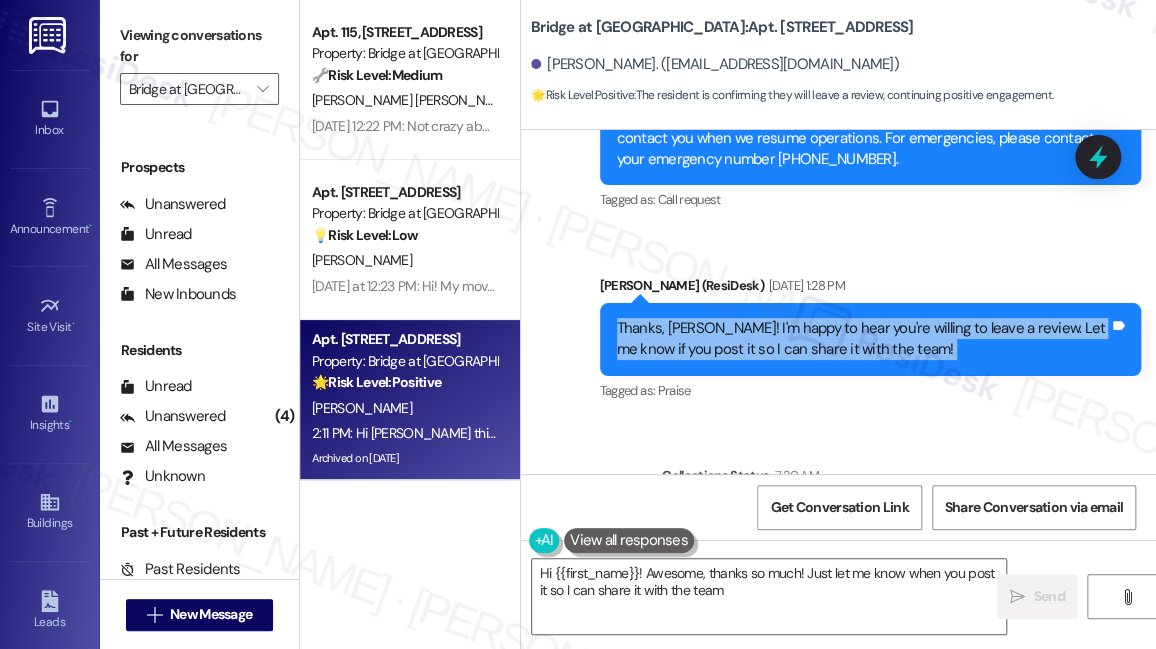 type on "Hi {{first_name}}! Awesome, thanks so much! Just let me know when you post it so I can share it with the team!" 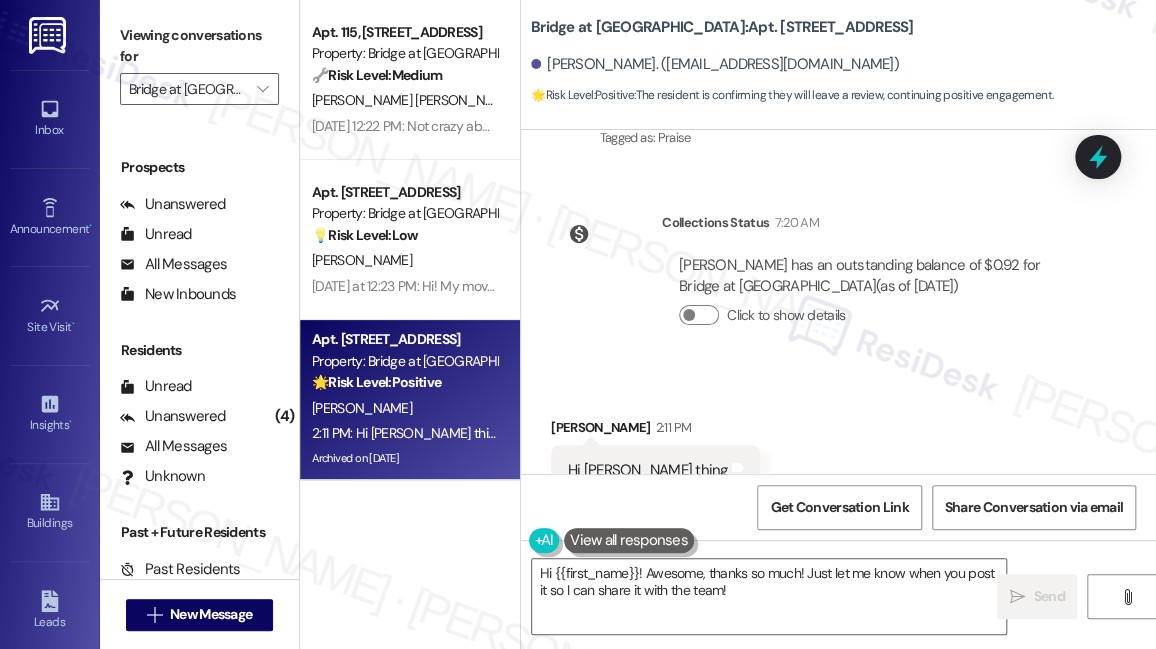 scroll, scrollTop: 3696, scrollLeft: 0, axis: vertical 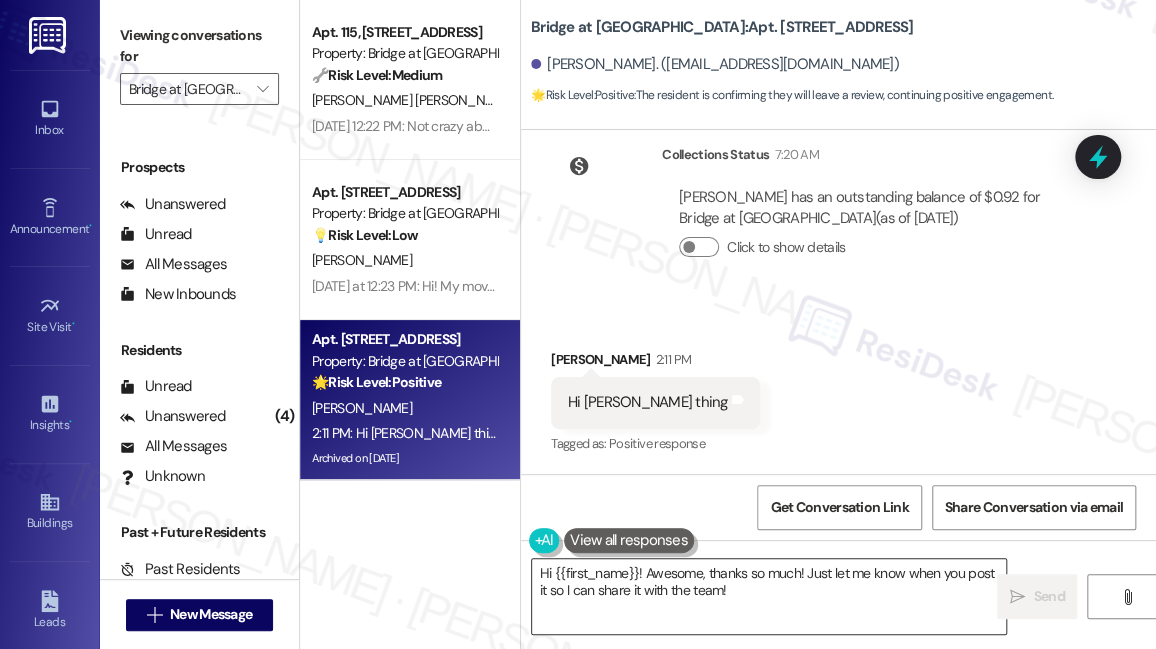 click on "Hi {{first_name}}! Awesome, thanks so much! Just let me know when you post it so I can share it with the team!" at bounding box center (769, 596) 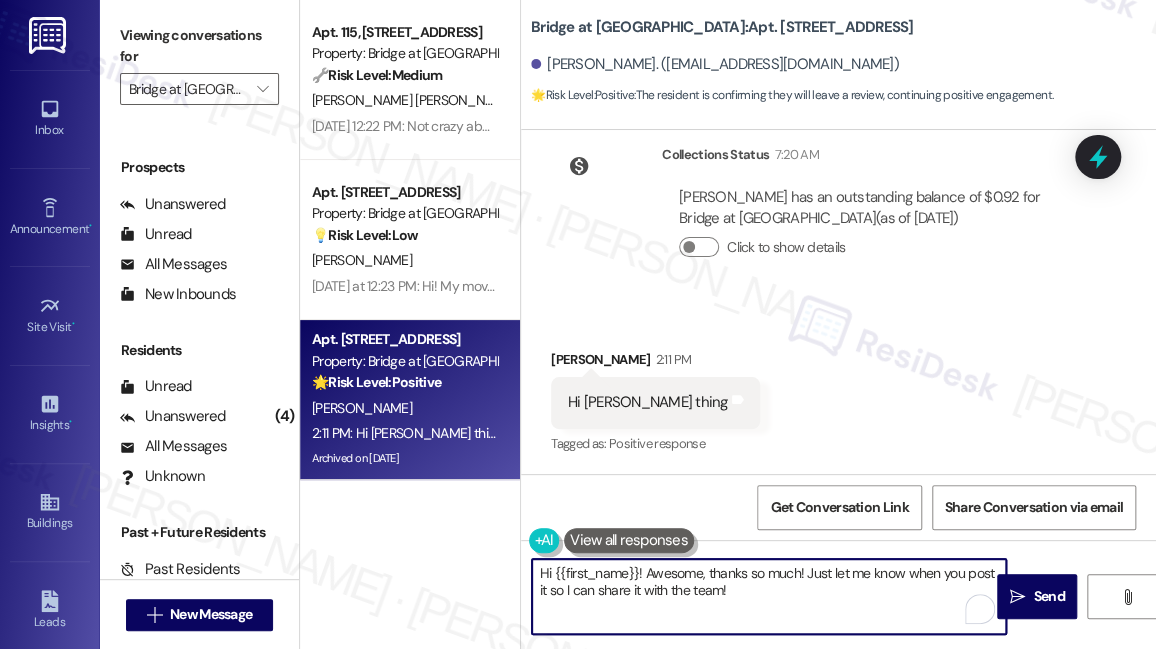 click on "Hi {{first_name}}! Awesome, thanks so much! Just let me know when you post it so I can share it with the team!" at bounding box center (769, 596) 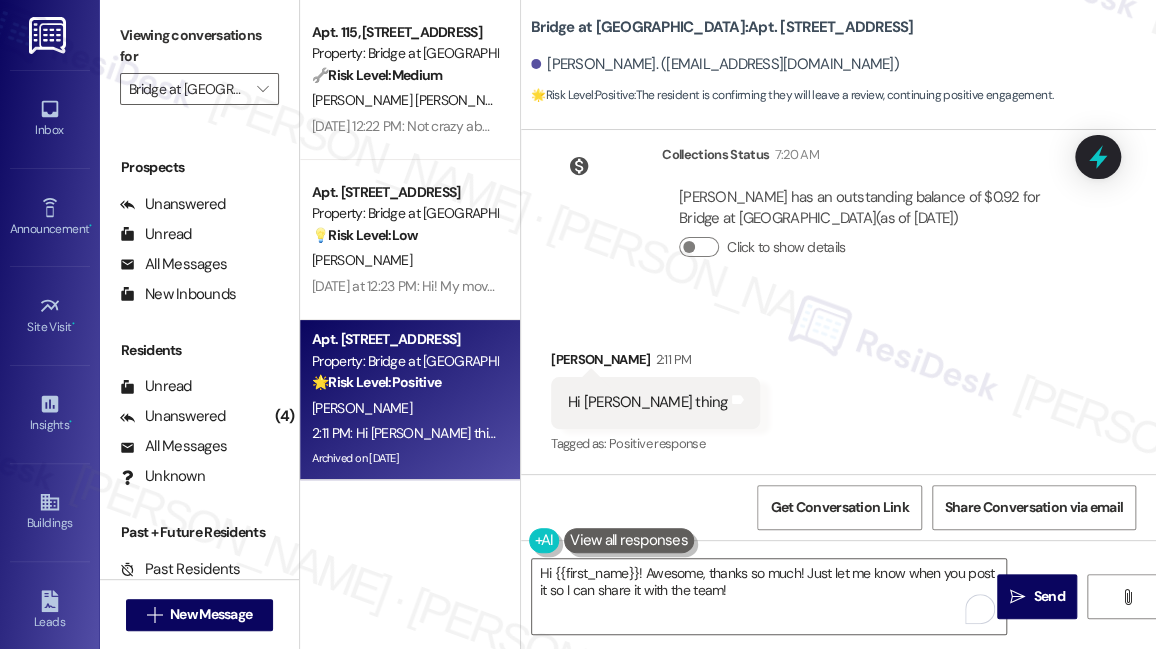 click on "Dessien White-Watkins 2:11 PM" at bounding box center [655, 363] 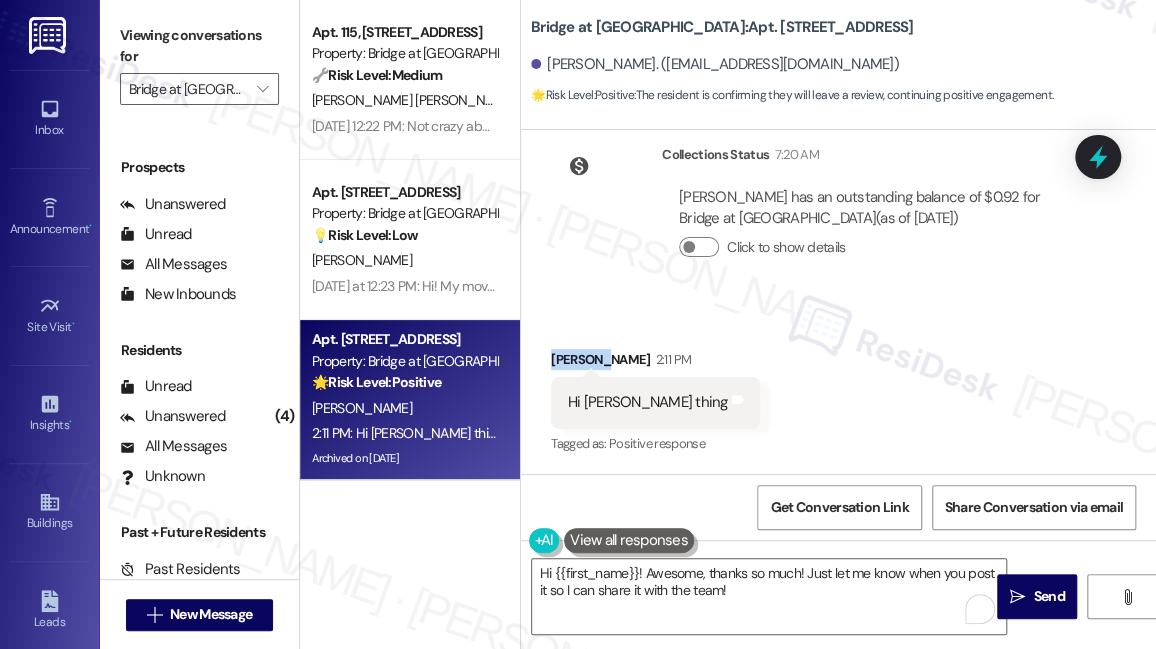 click on "Dessien White-Watkins 2:11 PM" at bounding box center [655, 363] 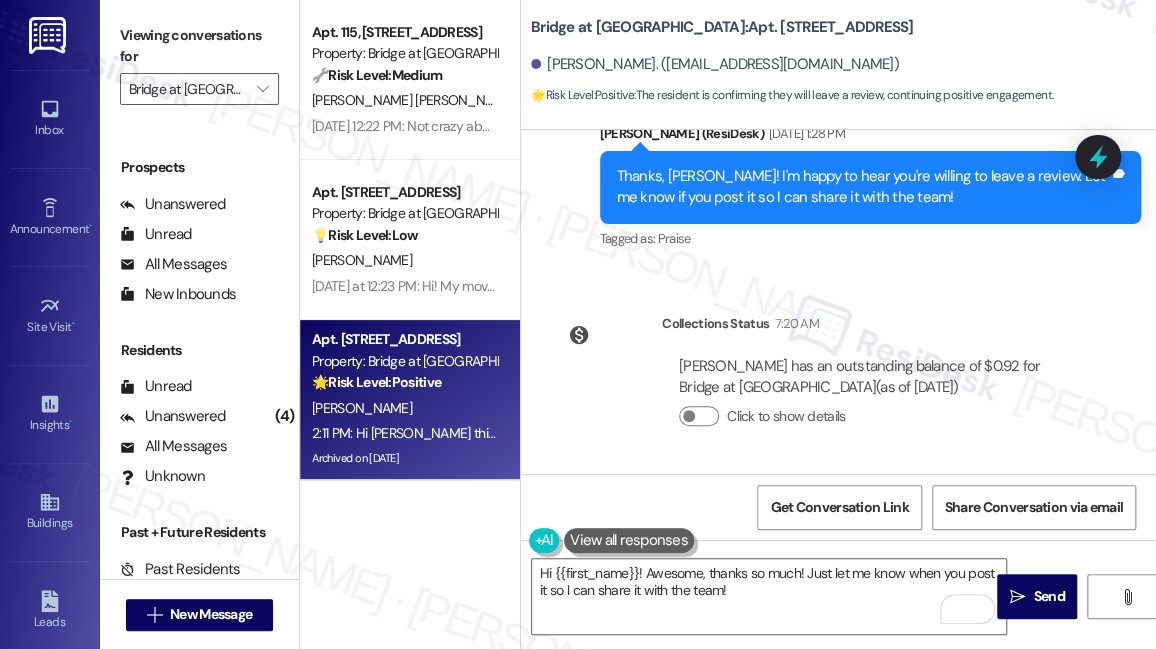 scroll, scrollTop: 3332, scrollLeft: 0, axis: vertical 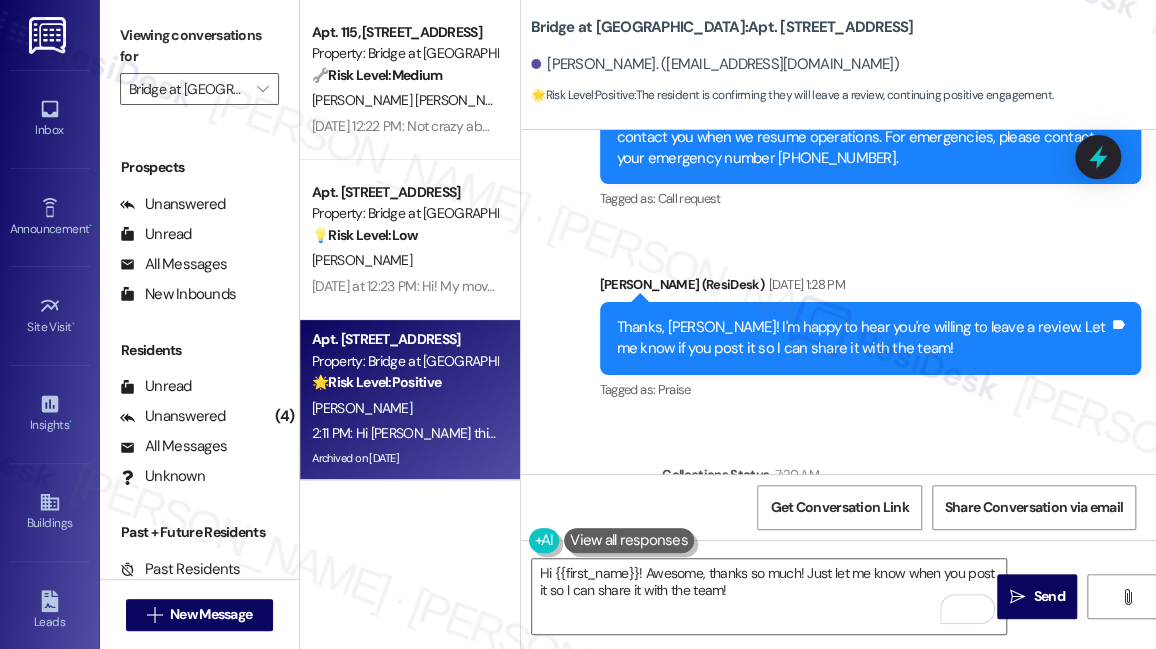 click on "Thanks, Dessien! I'm happy to hear you're willing to leave a review. Let me know if you post it so I can share it with the team!" at bounding box center [863, 338] 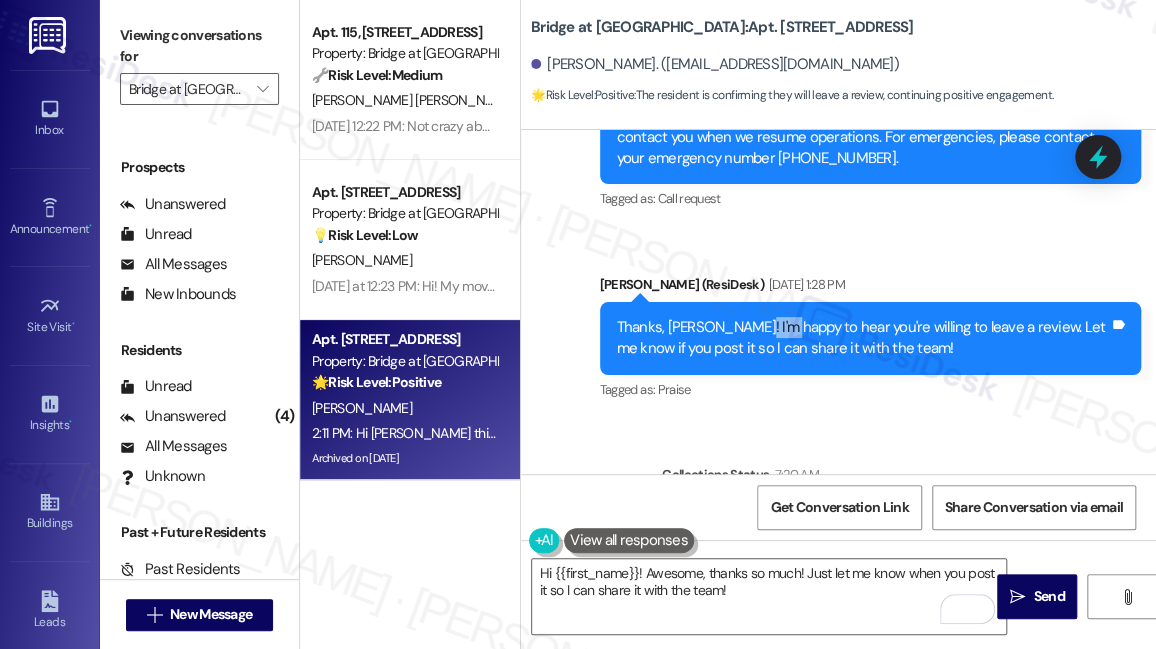 click on "Thanks, Dessien! I'm happy to hear you're willing to leave a review. Let me know if you post it so I can share it with the team!" at bounding box center [863, 338] 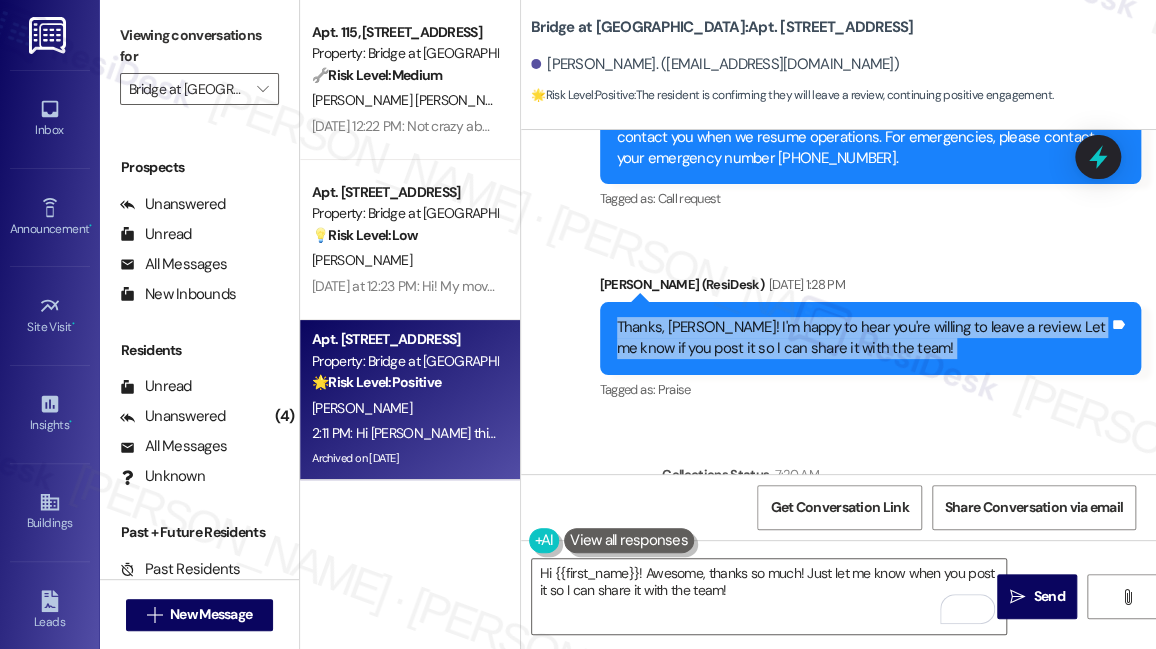 click on "Thanks, Dessien! I'm happy to hear you're willing to leave a review. Let me know if you post it so I can share it with the team!" at bounding box center [863, 338] 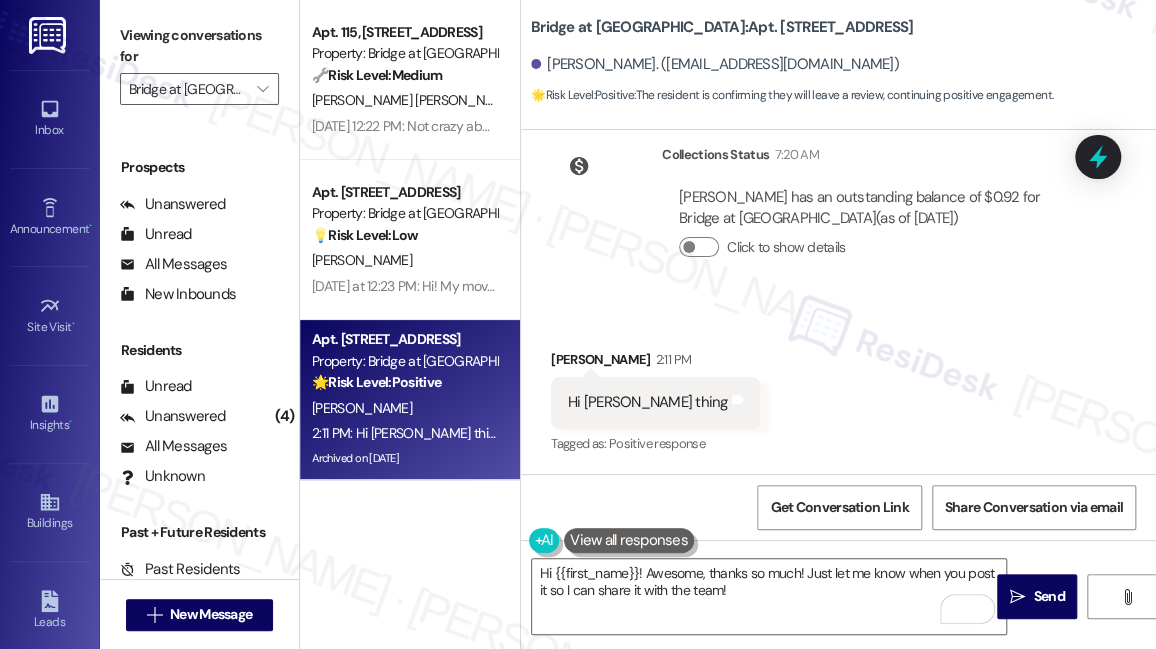 click on "Hi Sarah Sure thing" at bounding box center [648, 402] 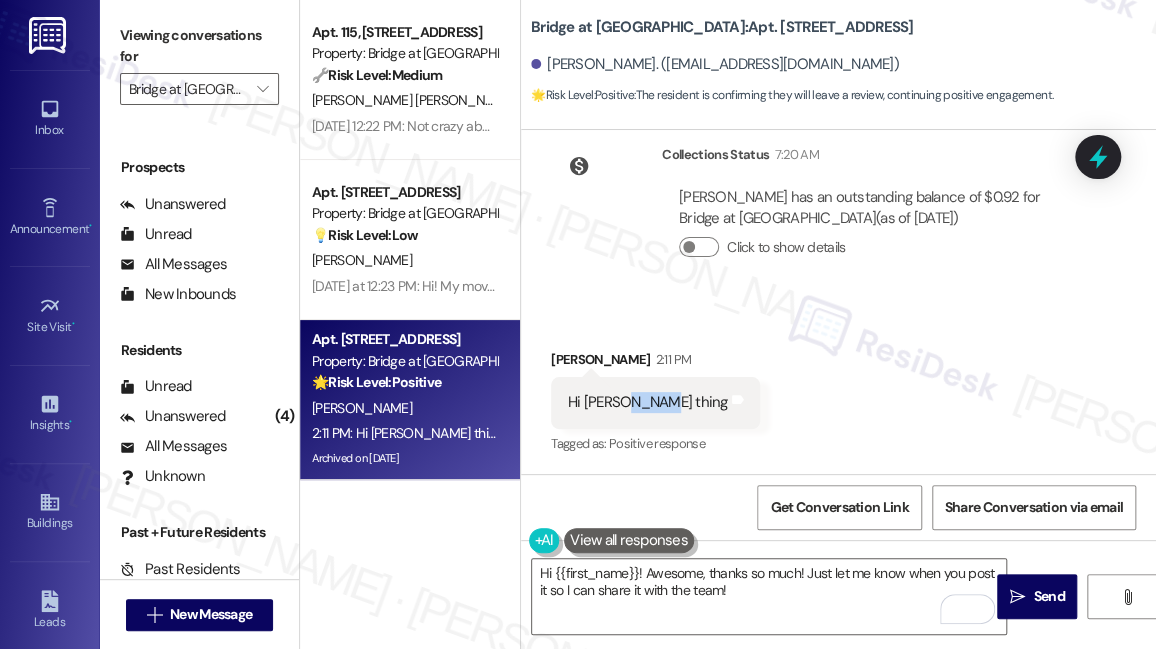 click on "Hi Sarah Sure thing" at bounding box center [648, 402] 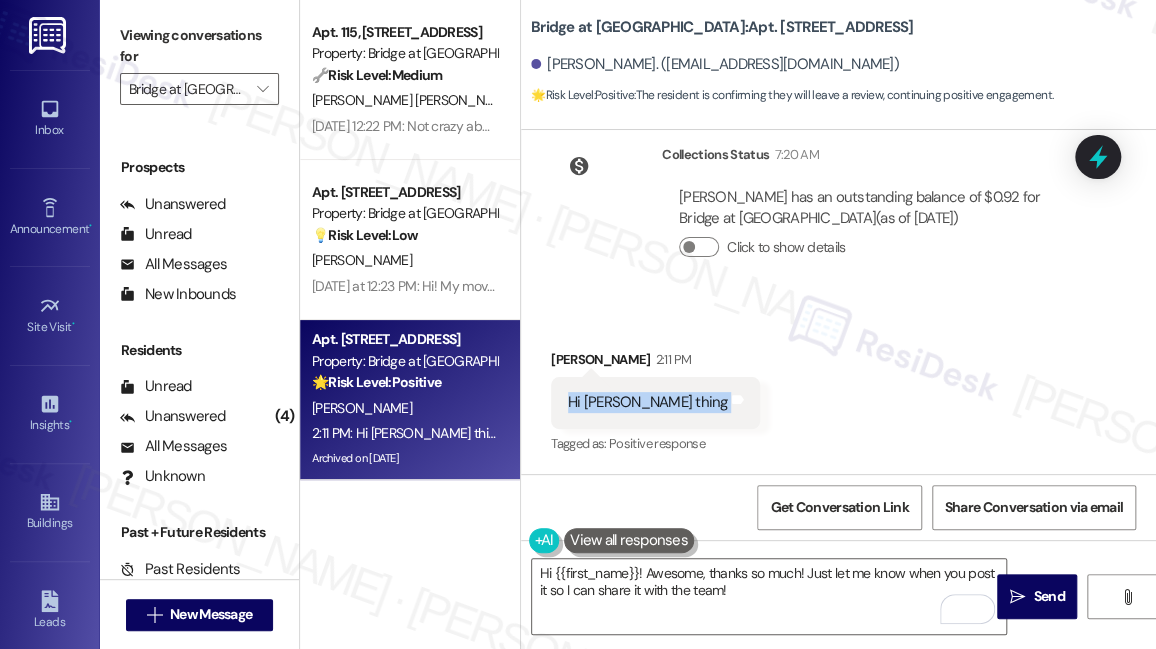 click on "Hi Sarah Sure thing" at bounding box center [648, 402] 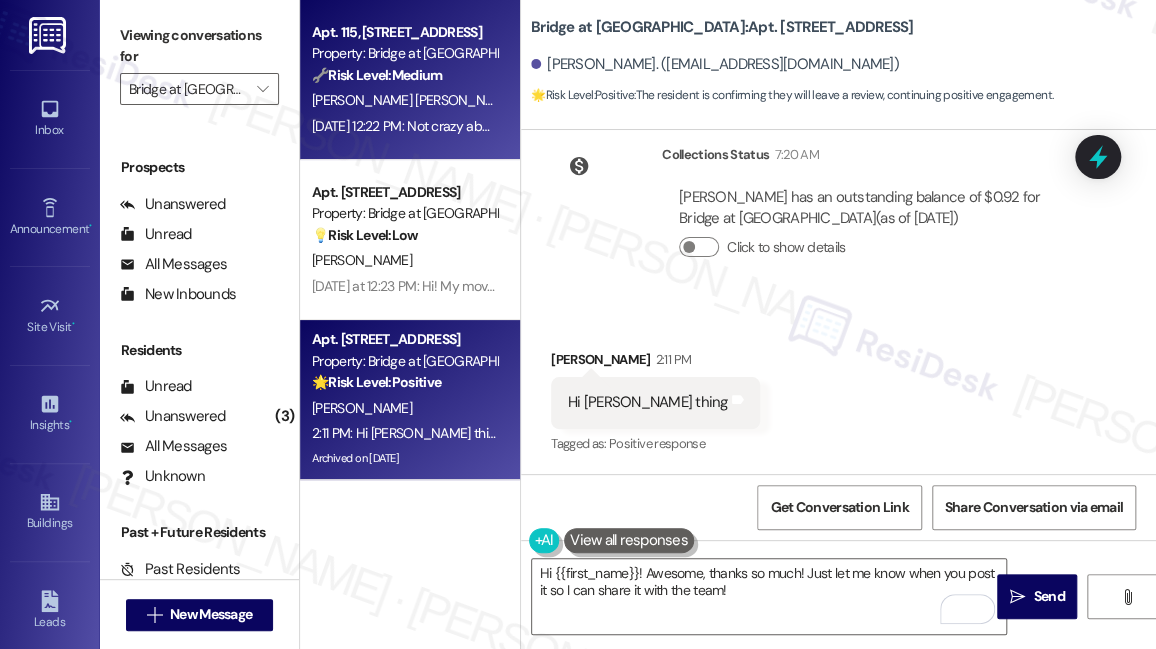click on "Jul 28, 2025 at 12:22 PM: Not crazy about the condition of the stove top and need the disposal fixed but everything else seems fine. I will put in a work order after I get things straightened up in the apartment. Jul 28, 2025 at 12:22 PM: Not crazy about the condition of the stove top and need the disposal fixed but everything else seems fine. I will put in a work order after I get things straightened up in the apartment." at bounding box center [884, 126] 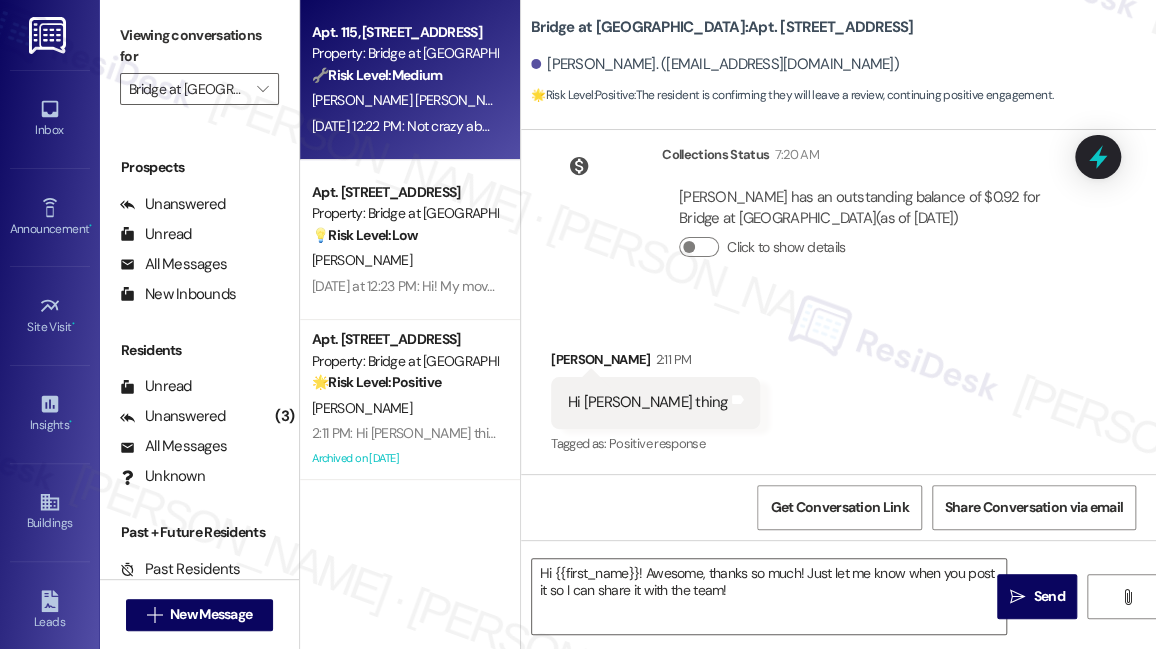 type on "Fetching suggested responses. Please feel free to read through the conversation in the meantime." 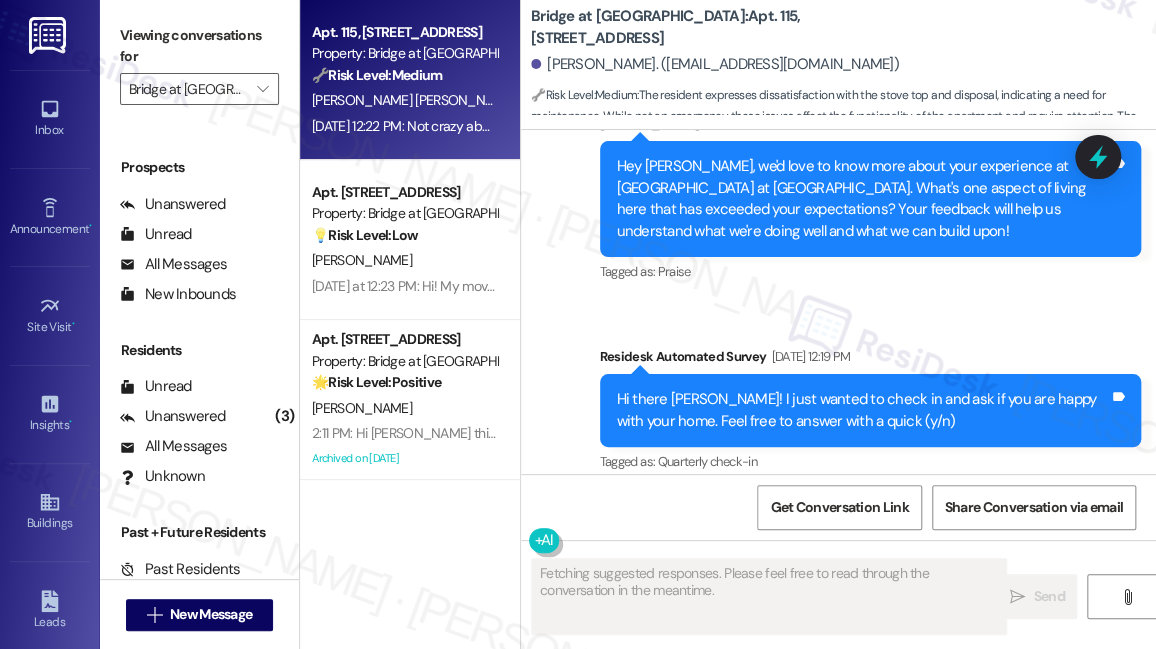 scroll, scrollTop: 3356, scrollLeft: 0, axis: vertical 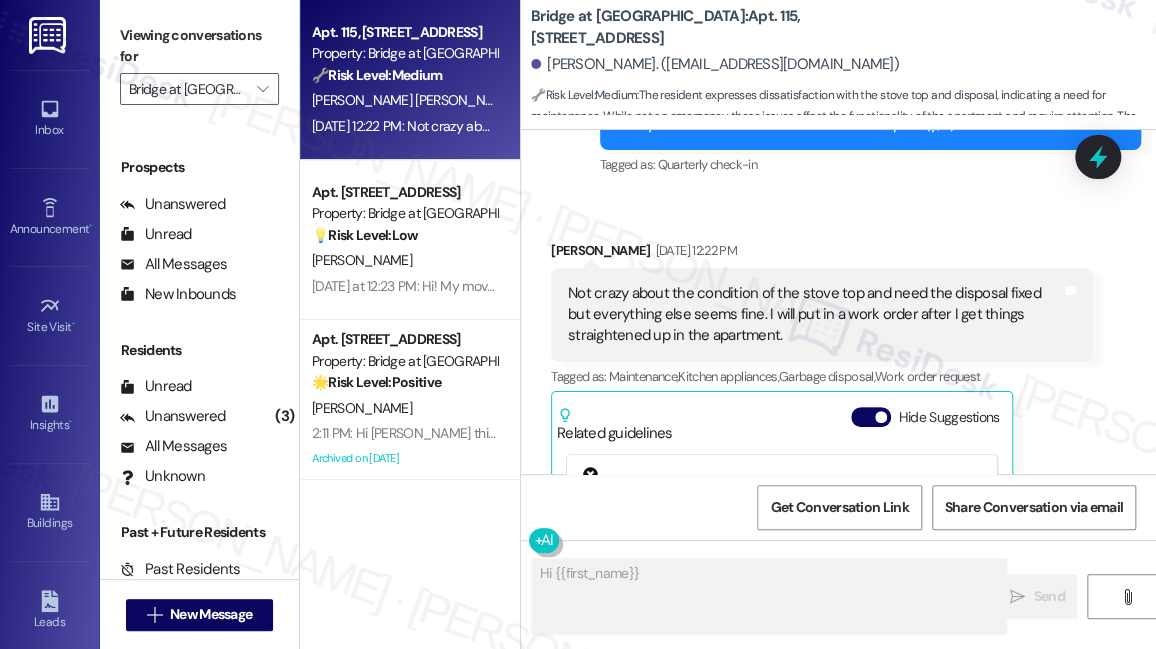 click on "Not crazy about the condition of the stove top and need the disposal fixed but everything else seems fine. I will put in a work order after I get things straightened up in the apartment." at bounding box center (814, 315) 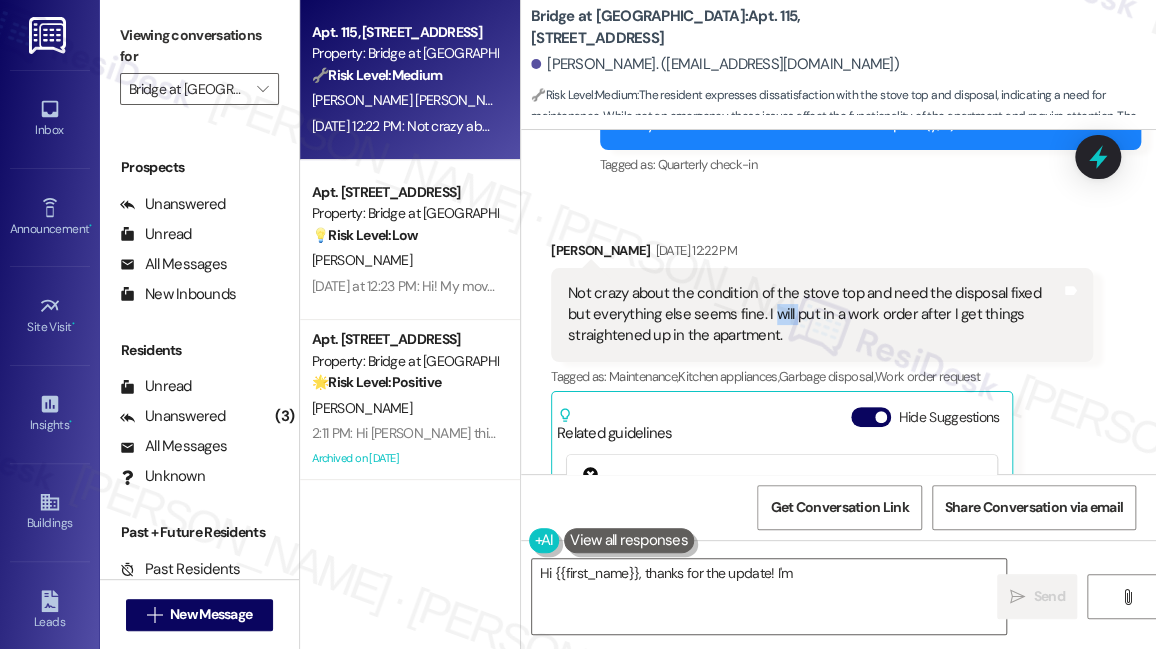 click on "Not crazy about the condition of the stove top and need the disposal fixed but everything else seems fine. I will put in a work order after I get things straightened up in the apartment." at bounding box center [814, 315] 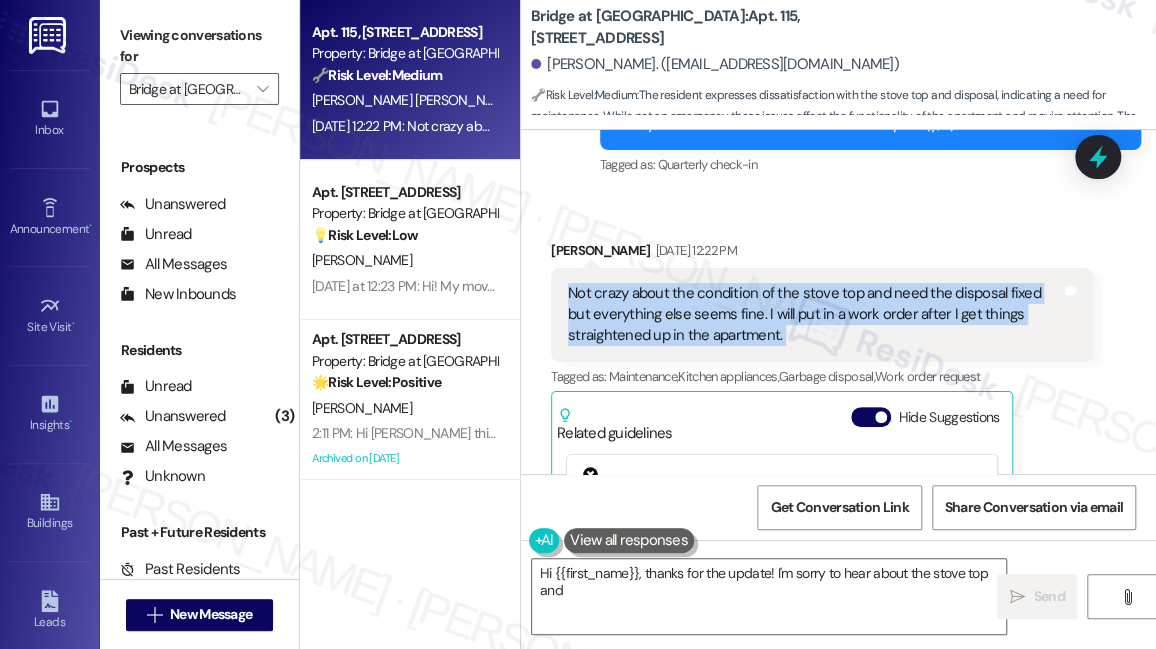 click on "Not crazy about the condition of the stove top and need the disposal fixed but everything else seems fine. I will put in a work order after I get things straightened up in the apartment." at bounding box center [814, 315] 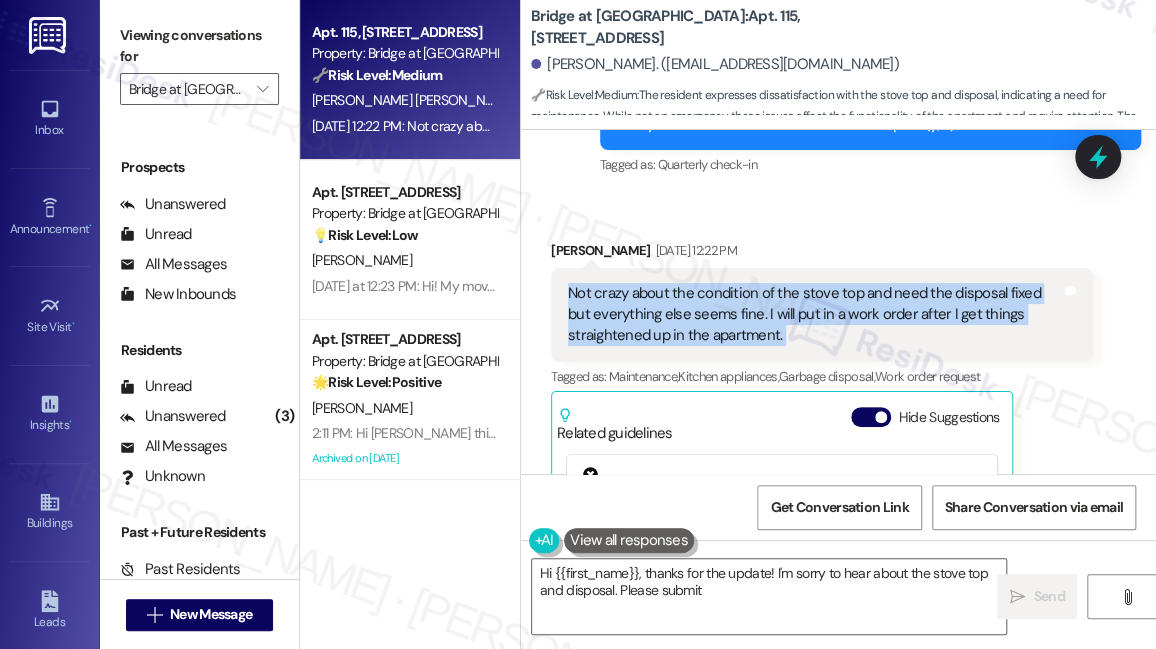 click on "Not crazy about the condition of the stove top and need the disposal fixed but everything else seems fine. I will put in a work order after I get things straightened up in the apartment." at bounding box center (814, 315) 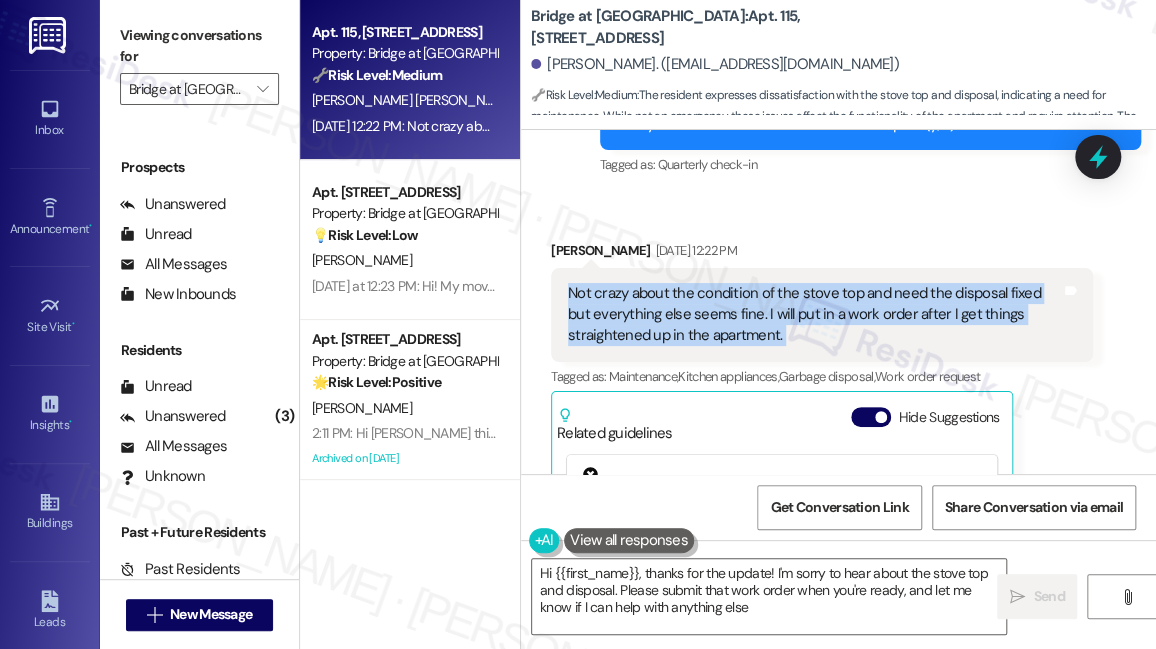 type on "Hi {{first_name}}, thanks for the update! I'm sorry to hear about the stove top and disposal. Please submit that work order when you're ready, and let me know if I can help with anything else!" 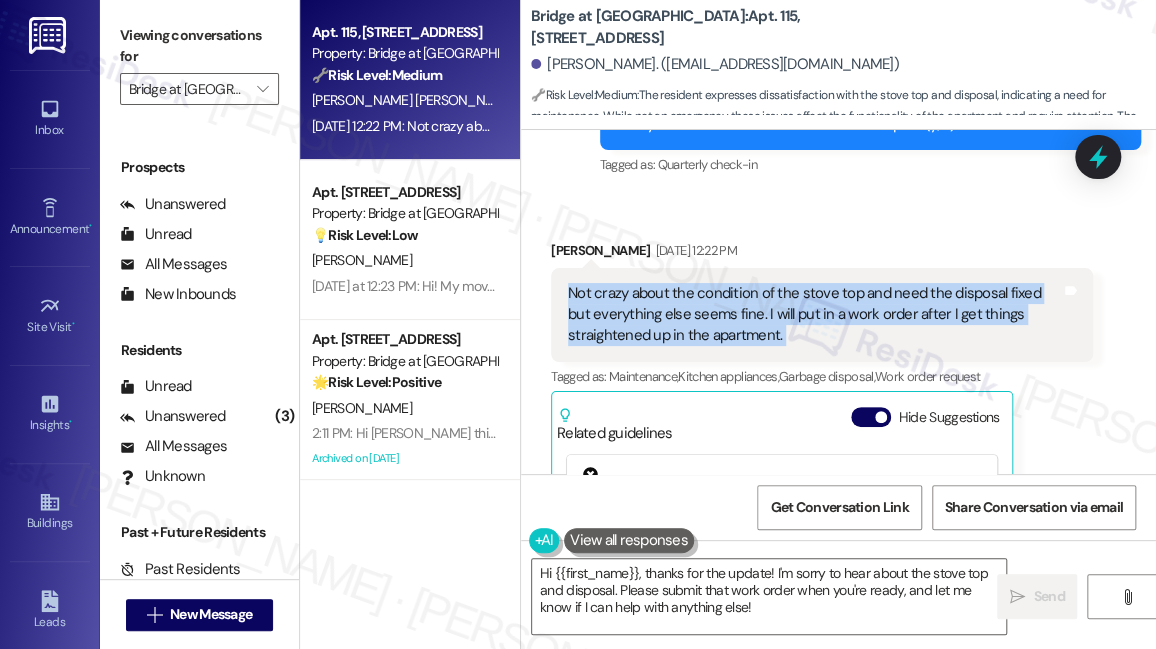scroll, scrollTop: 3174, scrollLeft: 0, axis: vertical 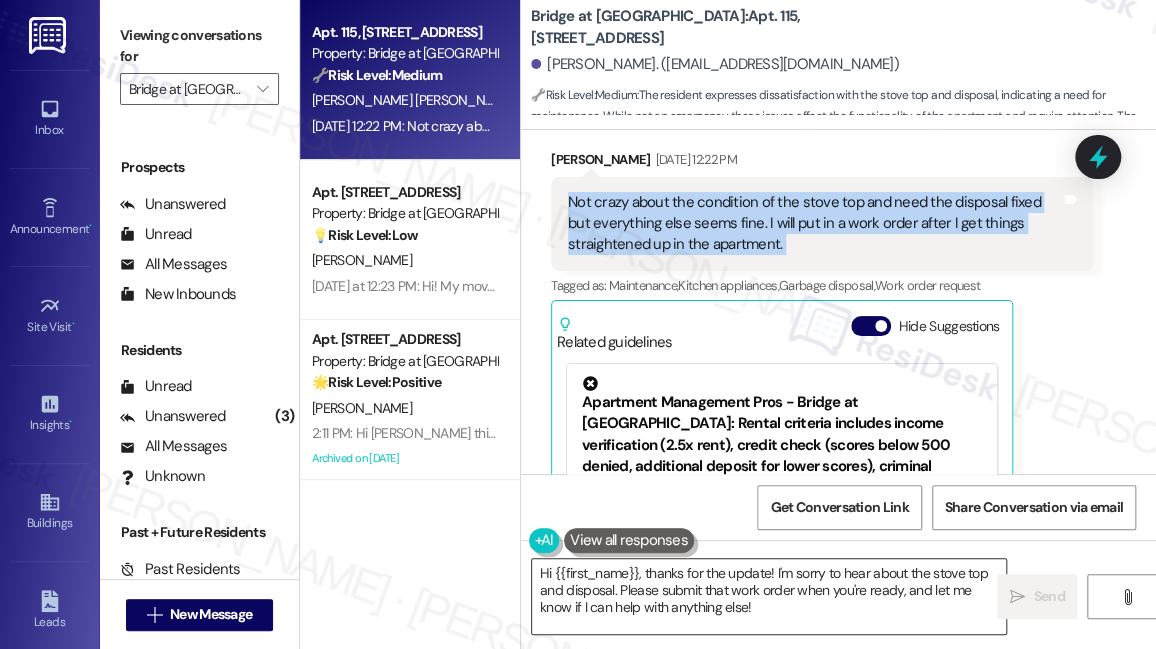 click on "Hi {{first_name}}, thanks for the update! I'm sorry to hear about the stove top and disposal. Please submit that work order when you're ready, and let me know if I can help with anything else!" at bounding box center (769, 596) 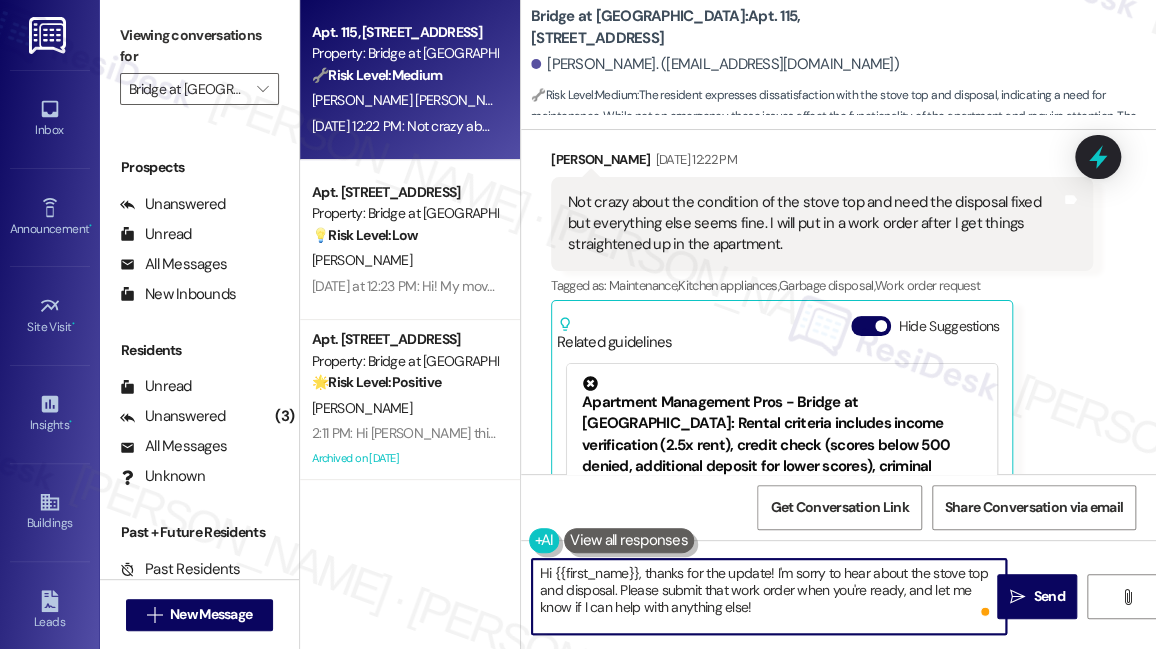 click on "Hi {{first_name}}, thanks for the update! I'm sorry to hear about the stove top and disposal. Please submit that work order when you're ready, and let me know if I can help with anything else!" at bounding box center (769, 596) 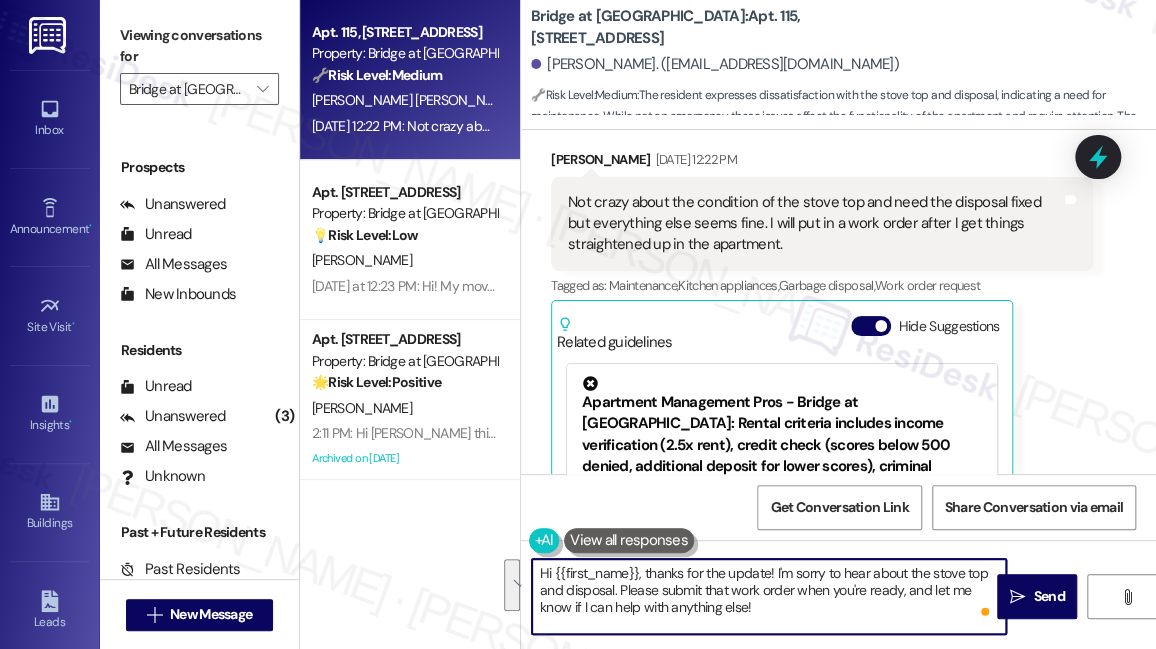 click on "Hi {{first_name}}, thanks for the update! I'm sorry to hear about the stove top and disposal. Please submit that work order when you're ready, and let me know if I can help with anything else!" at bounding box center (769, 596) 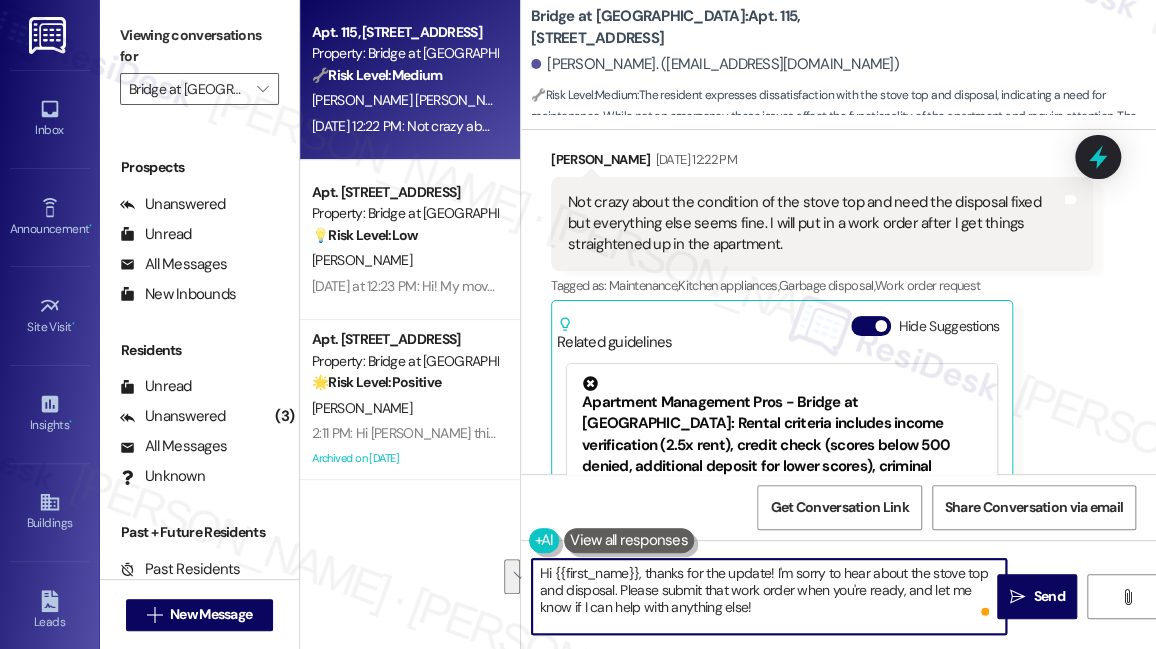 drag, startPoint x: 768, startPoint y: 600, endPoint x: 719, endPoint y: 590, distance: 50.01 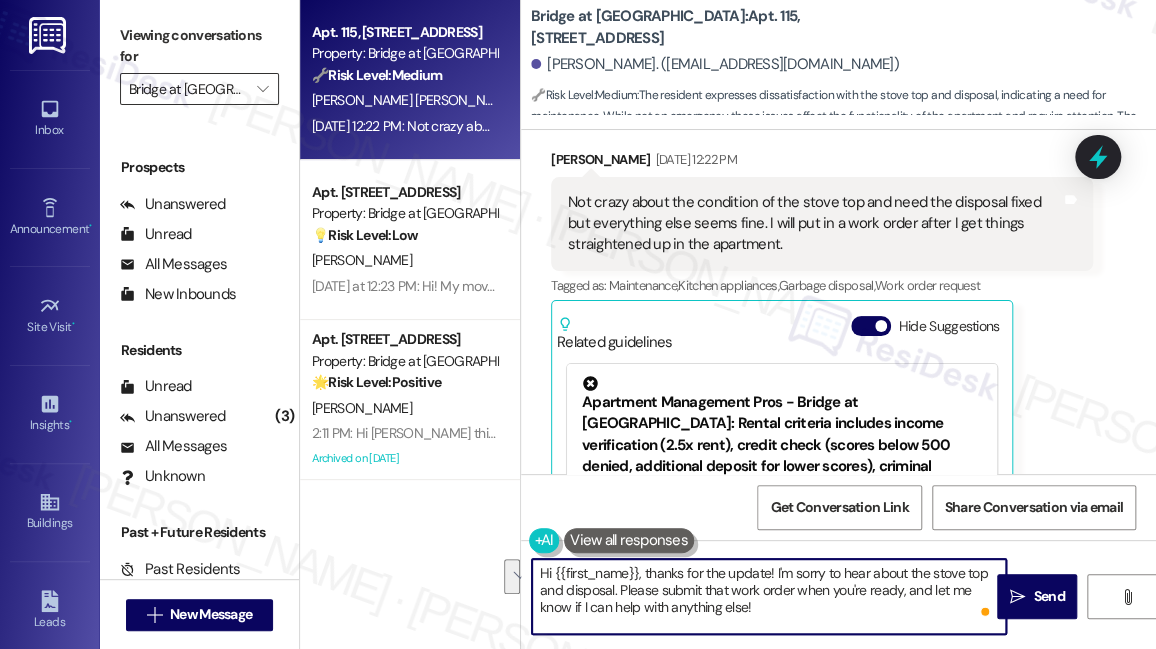 click on "Bridge at [GEOGRAPHIC_DATA]" at bounding box center [188, 89] 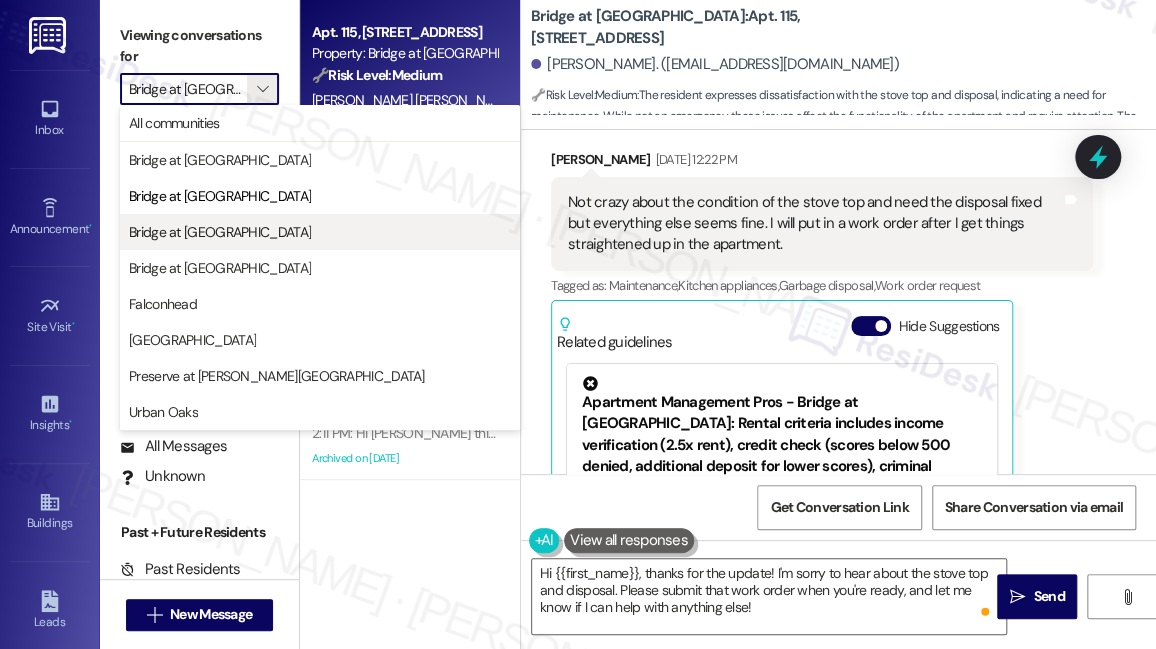 click on "Bridge at [GEOGRAPHIC_DATA]" at bounding box center (320, 232) 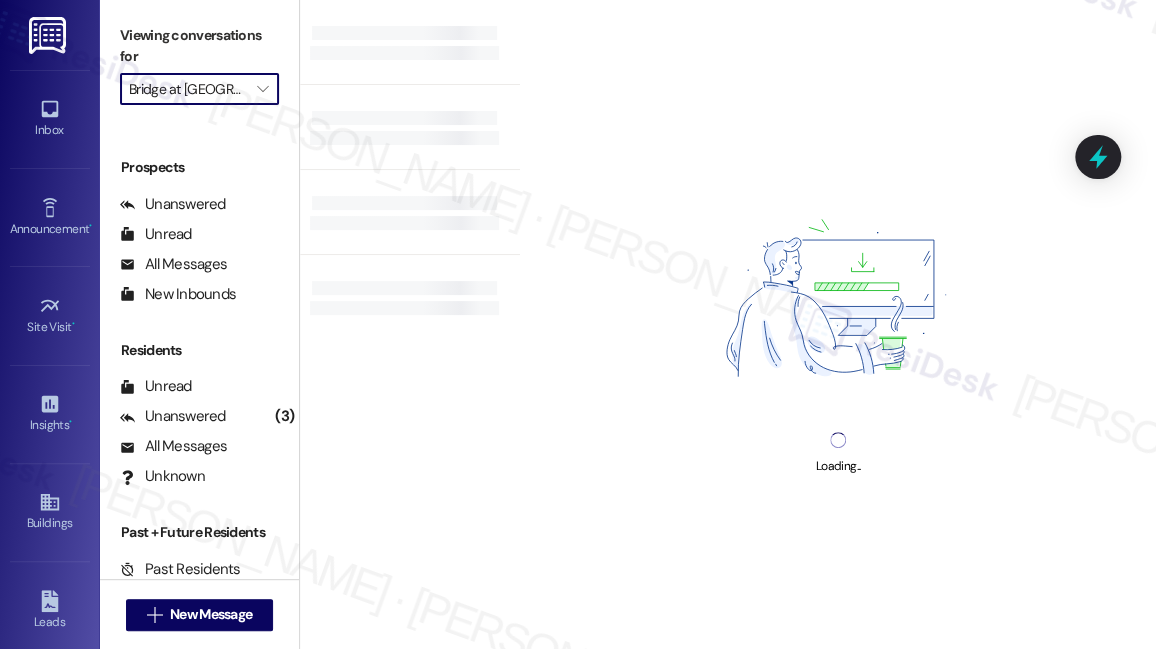 type on "Bridge at [GEOGRAPHIC_DATA]" 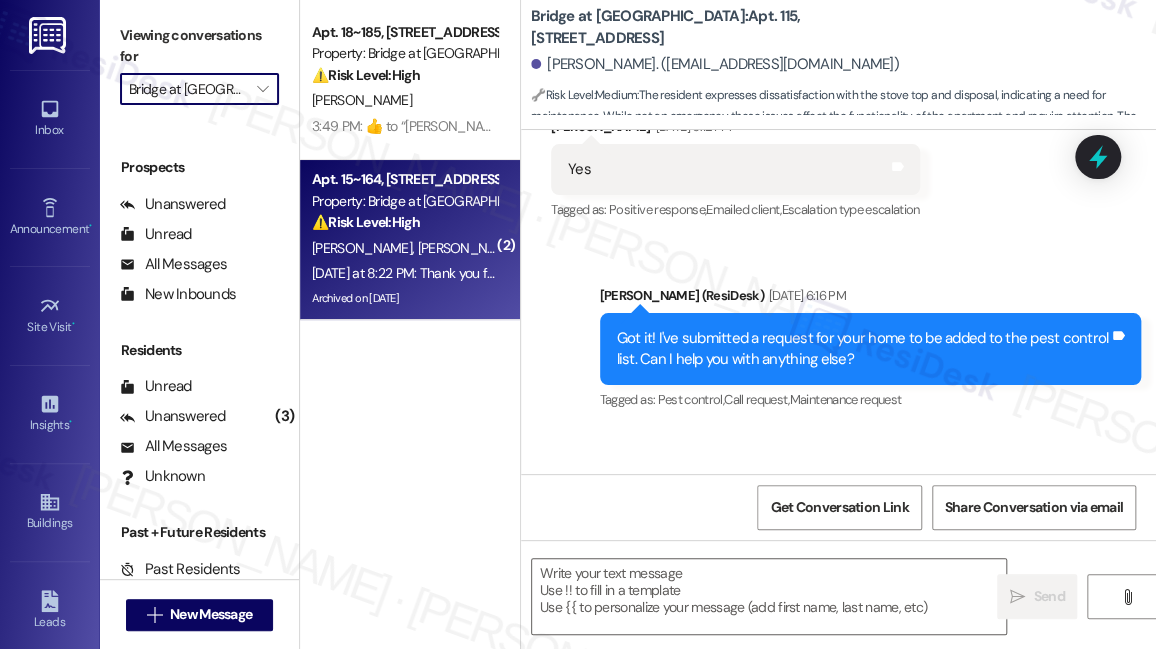 type on "Fetching suggested responses. Please feel free to read through the conversation in the meantime." 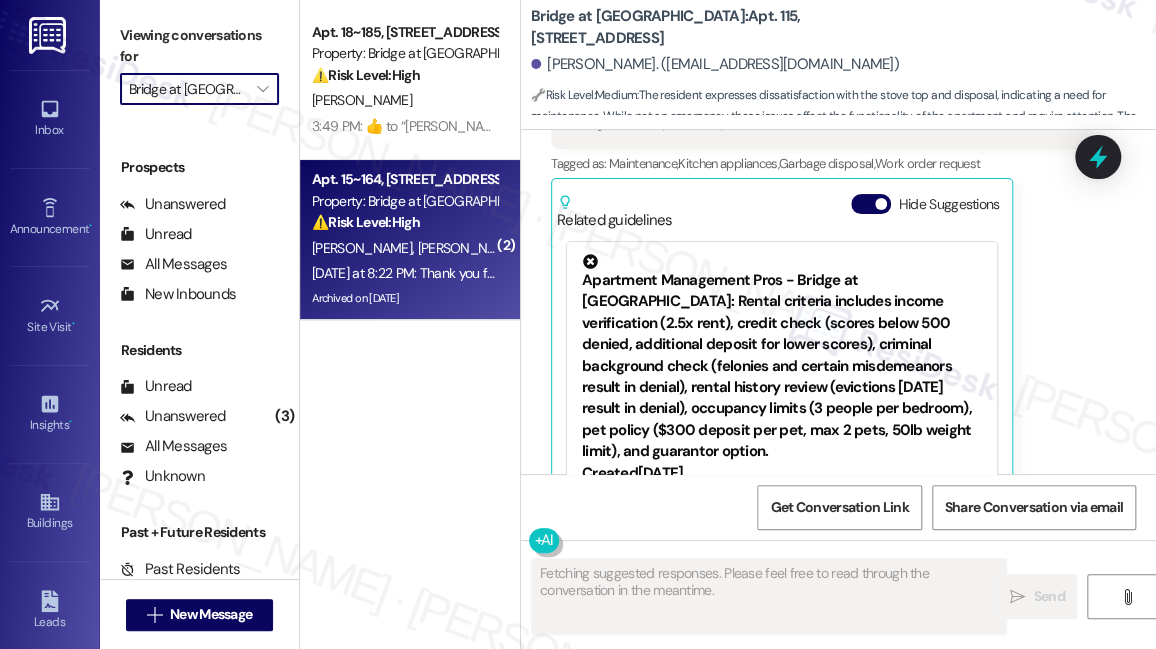 scroll, scrollTop: 3356, scrollLeft: 0, axis: vertical 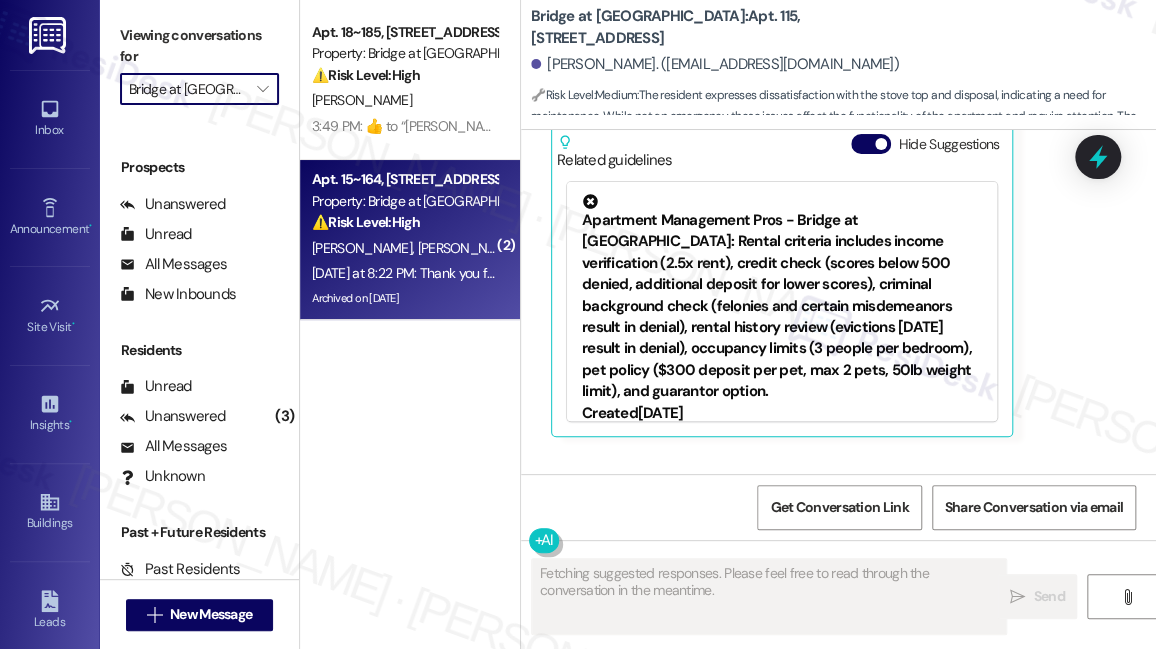 click on "⚠️  Risk Level:  High The resident is reporting a lack of hot water that does not meet minimum temperature requirements, which is a habitability concern. The resident has followed up multiple times and is requesting a specific plan for resolution. This falls under urgent general maintenance." at bounding box center (404, 222) 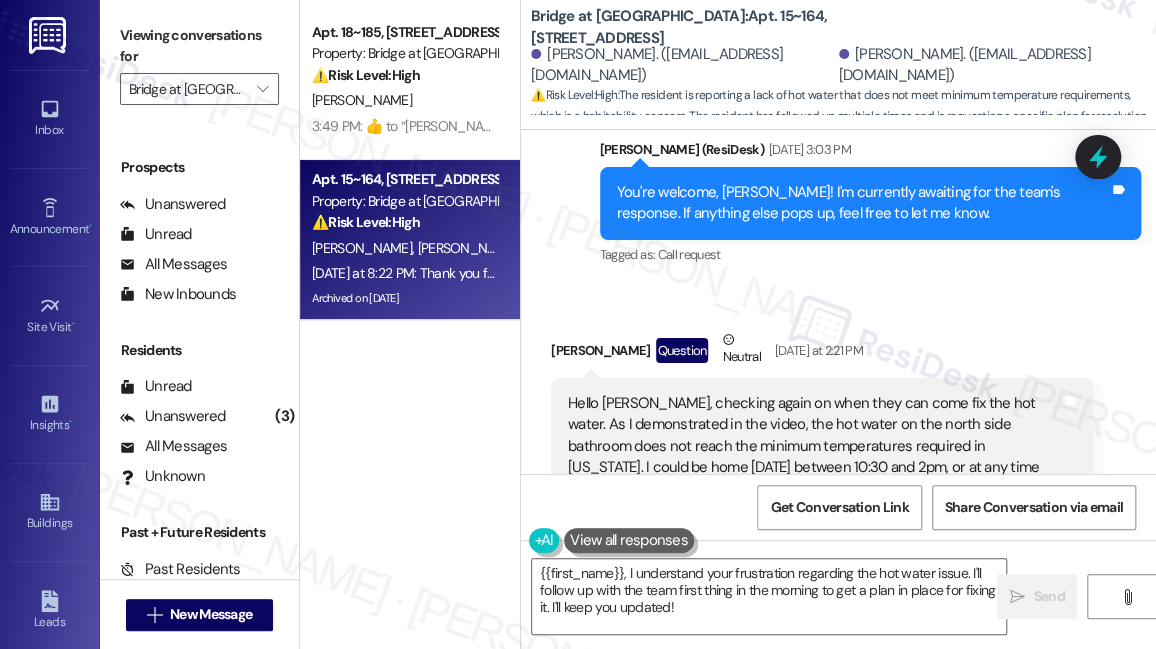 scroll, scrollTop: 30034, scrollLeft: 0, axis: vertical 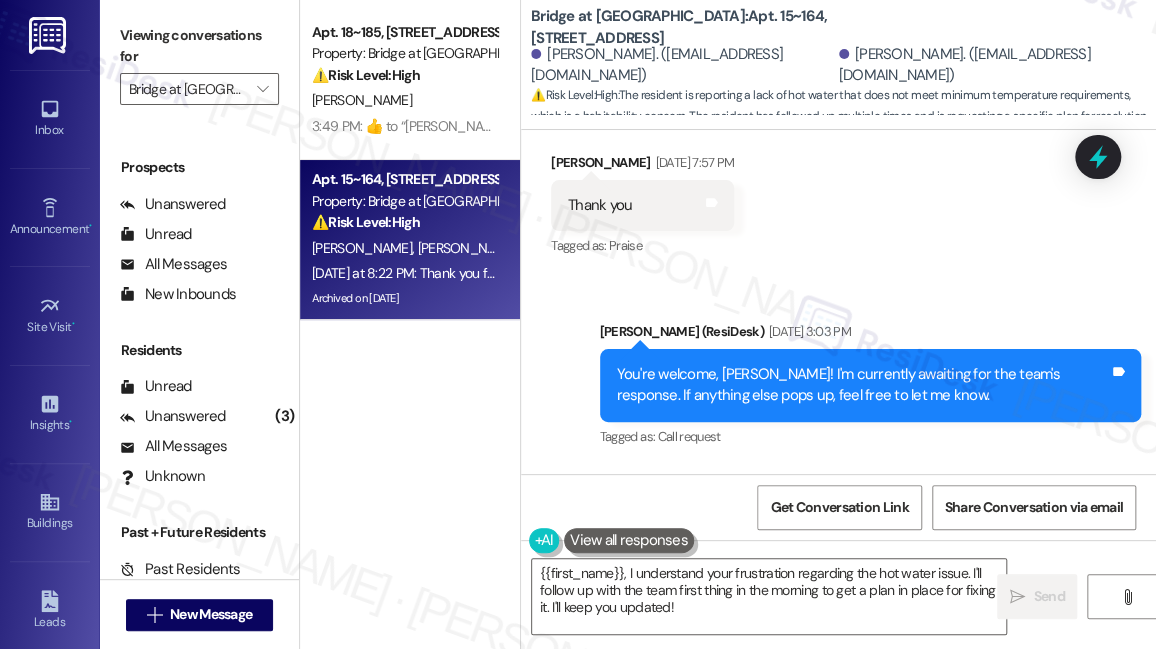 click on "Hello Sarah, checking again on when they can come fix the hot water. As I demonstrated in the video, the hot water on the north side bathroom does not reach the minimum temperatures required in Texas. I could be home tomorrow between 10:30 and 2pm, or at any time on Thursday if you are able to set a time for them to come. Friday  morning might also work but I have meetings to schedule for that day, so I would need to know if they are coming on Friday as soon as possible" at bounding box center [814, 650] 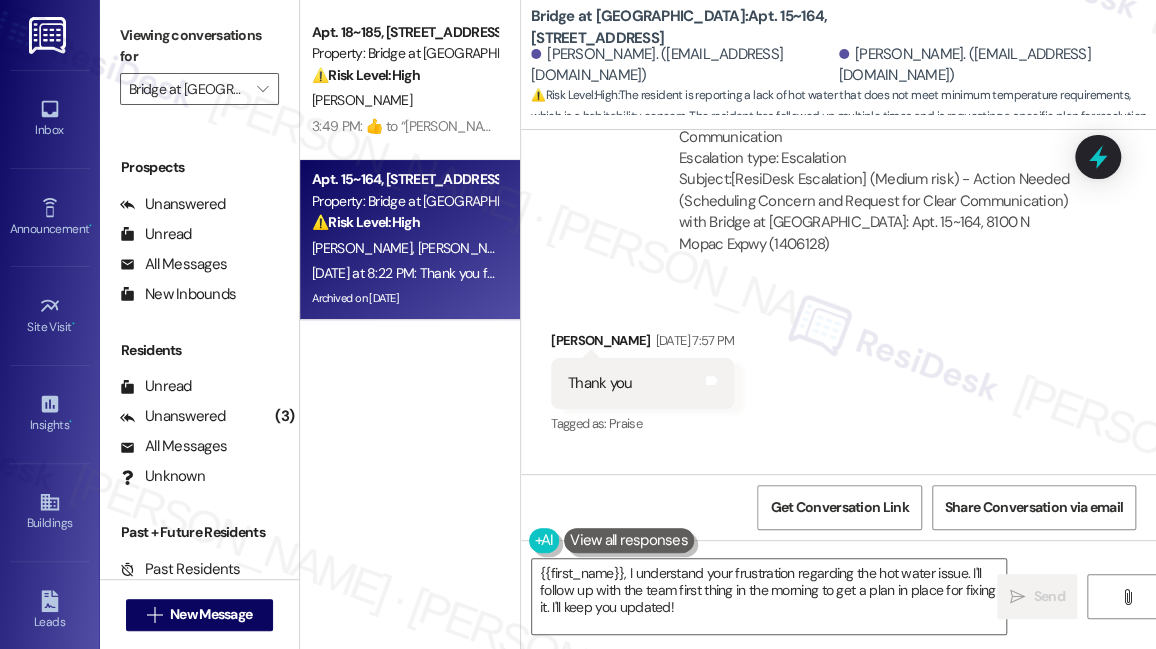 scroll, scrollTop: 29852, scrollLeft: 0, axis: vertical 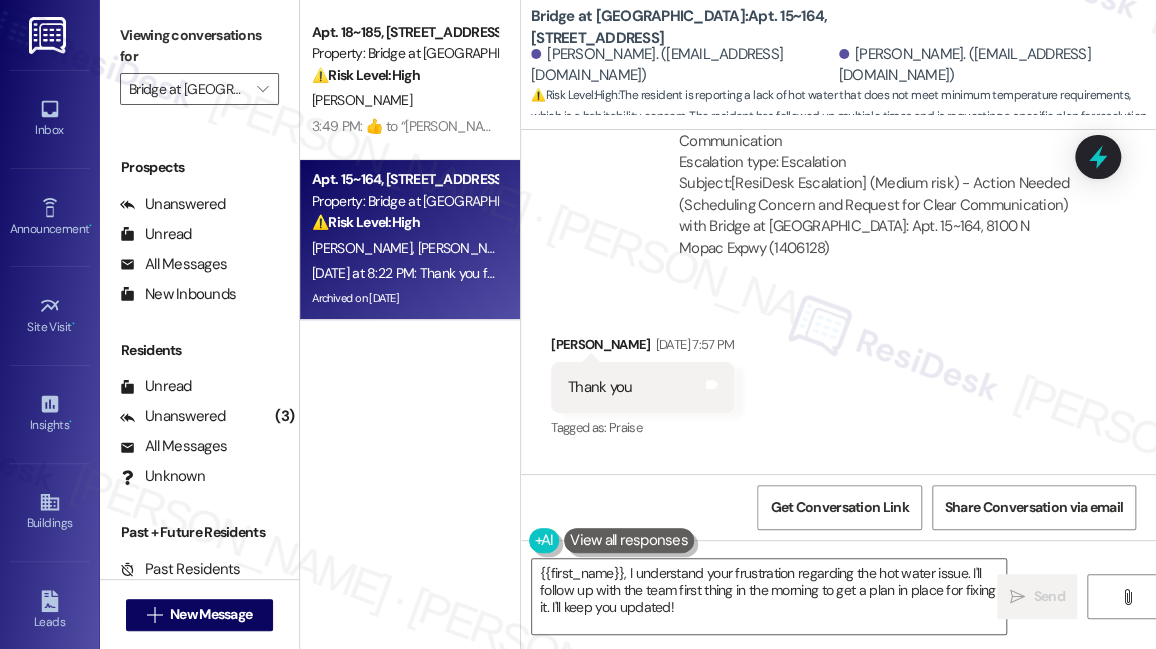click on "You're welcome, Brandon! I'm currently awaiting for the team's response. If anything else pops up, feel free to let me know." at bounding box center (863, 567) 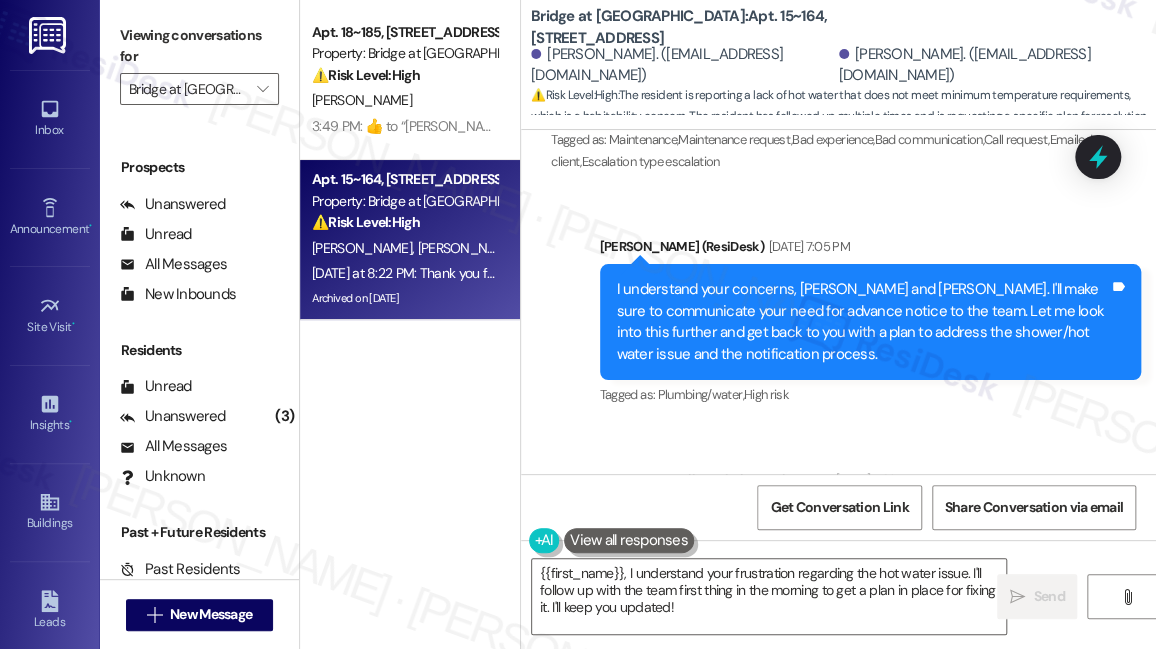 scroll, scrollTop: 29397, scrollLeft: 0, axis: vertical 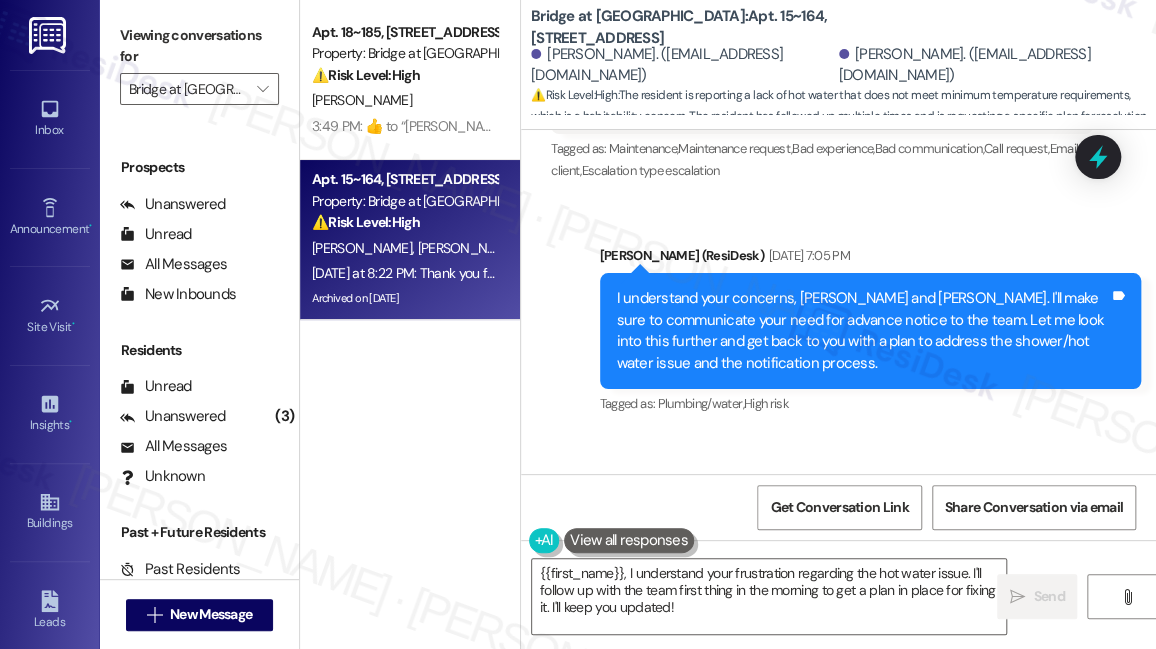 drag, startPoint x: 728, startPoint y: 342, endPoint x: 840, endPoint y: 362, distance: 113.7717 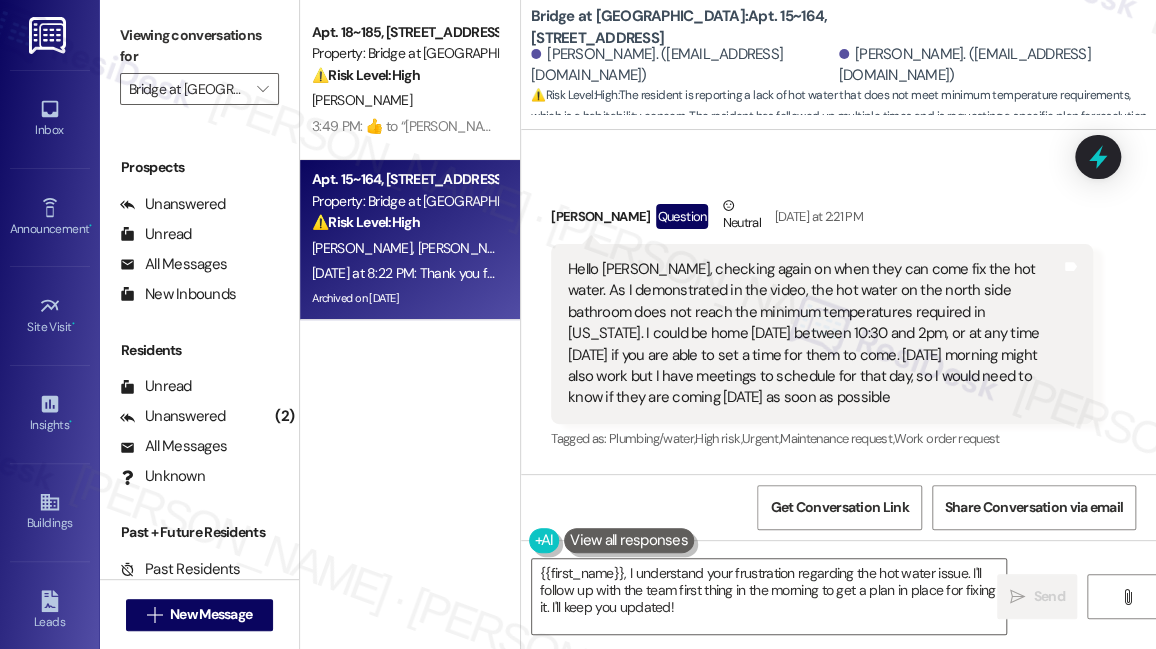 scroll, scrollTop: 30237, scrollLeft: 0, axis: vertical 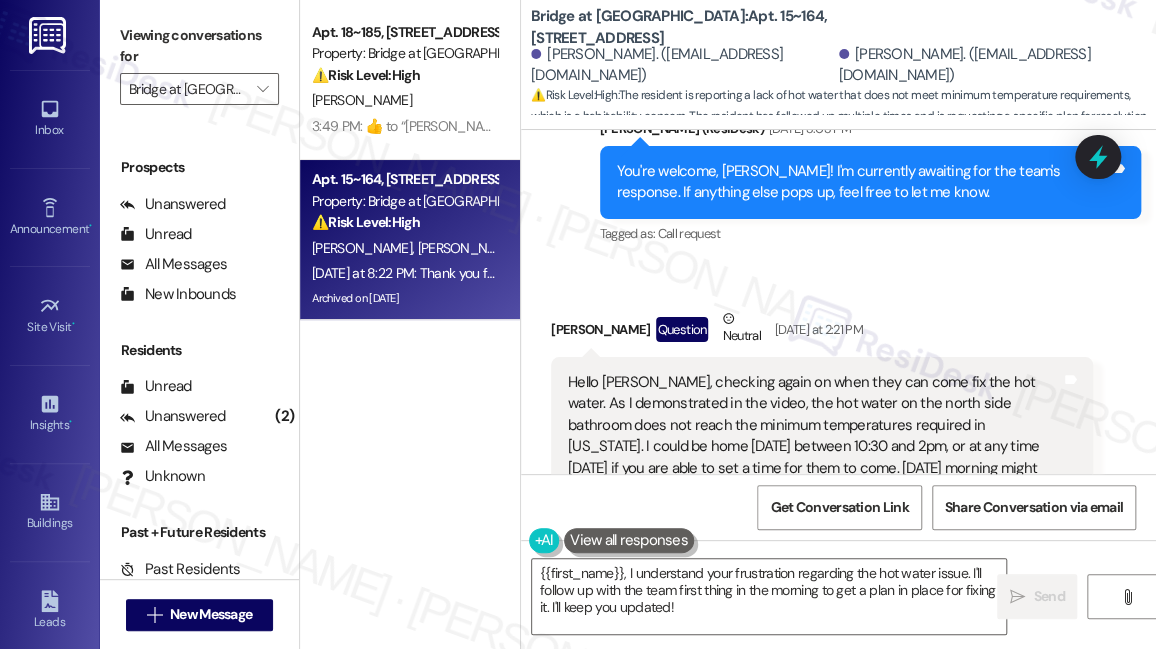 click on "Hello Sarah, checking again on when they can come fix the hot water. As I demonstrated in the video, the hot water on the north side bathroom does not reach the minimum temperatures required in Texas. I could be home tomorrow between 10:30 and 2pm, or at any time on Thursday if you are able to set a time for them to come. Friday  morning might also work but I have meetings to schedule for that day, so I would need to know if they are coming on Friday as soon as possible" at bounding box center [814, 447] 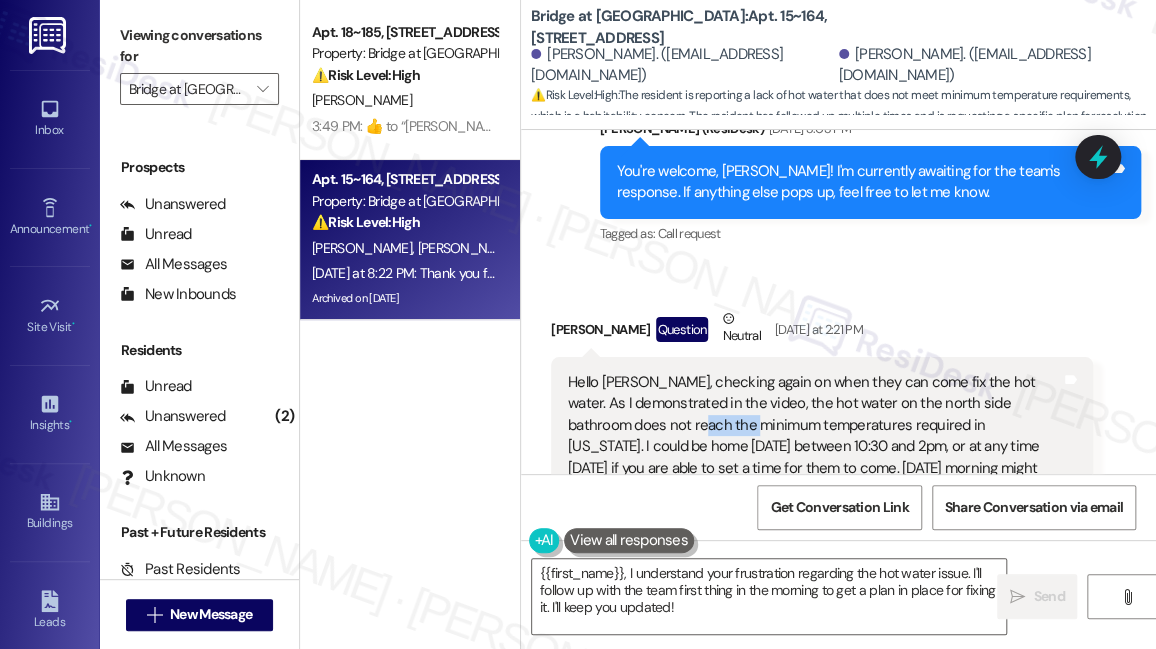 click on "Hello Sarah, checking again on when they can come fix the hot water. As I demonstrated in the video, the hot water on the north side bathroom does not reach the minimum temperatures required in Texas. I could be home tomorrow between 10:30 and 2pm, or at any time on Thursday if you are able to set a time for them to come. Friday  morning might also work but I have meetings to schedule for that day, so I would need to know if they are coming on Friday as soon as possible" at bounding box center (814, 447) 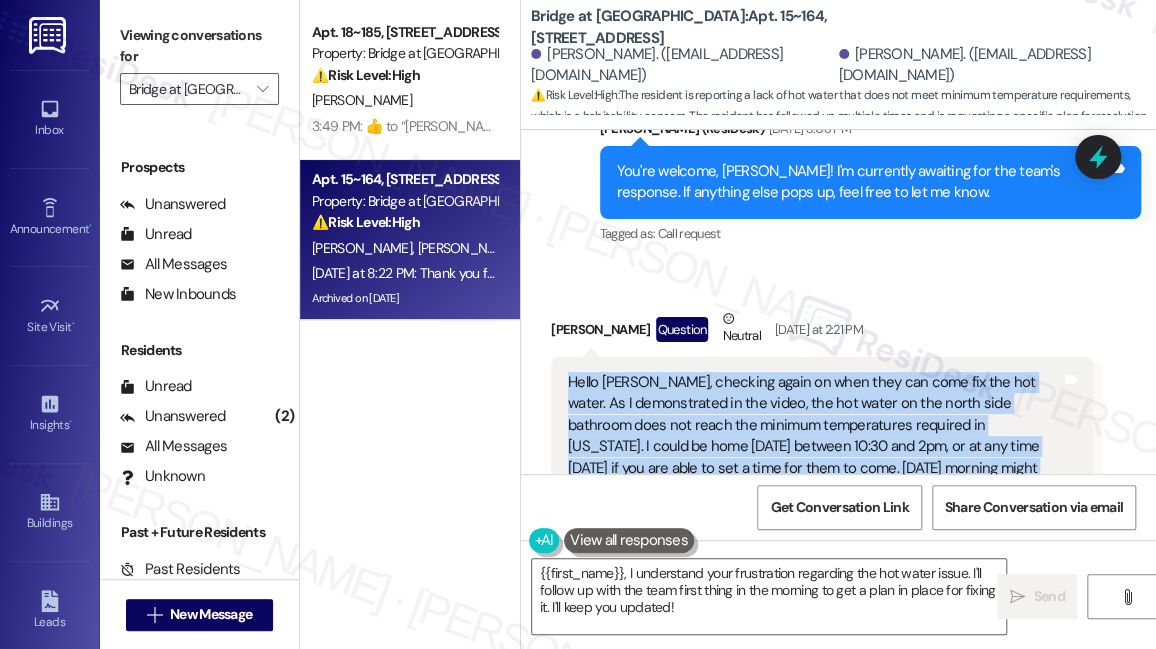 click on "Hello Sarah, checking again on when they can come fix the hot water. As I demonstrated in the video, the hot water on the north side bathroom does not reach the minimum temperatures required in Texas. I could be home tomorrow between 10:30 and 2pm, or at any time on Thursday if you are able to set a time for them to come. Friday  morning might also work but I have meetings to schedule for that day, so I would need to know if they are coming on Friday as soon as possible" at bounding box center [814, 447] 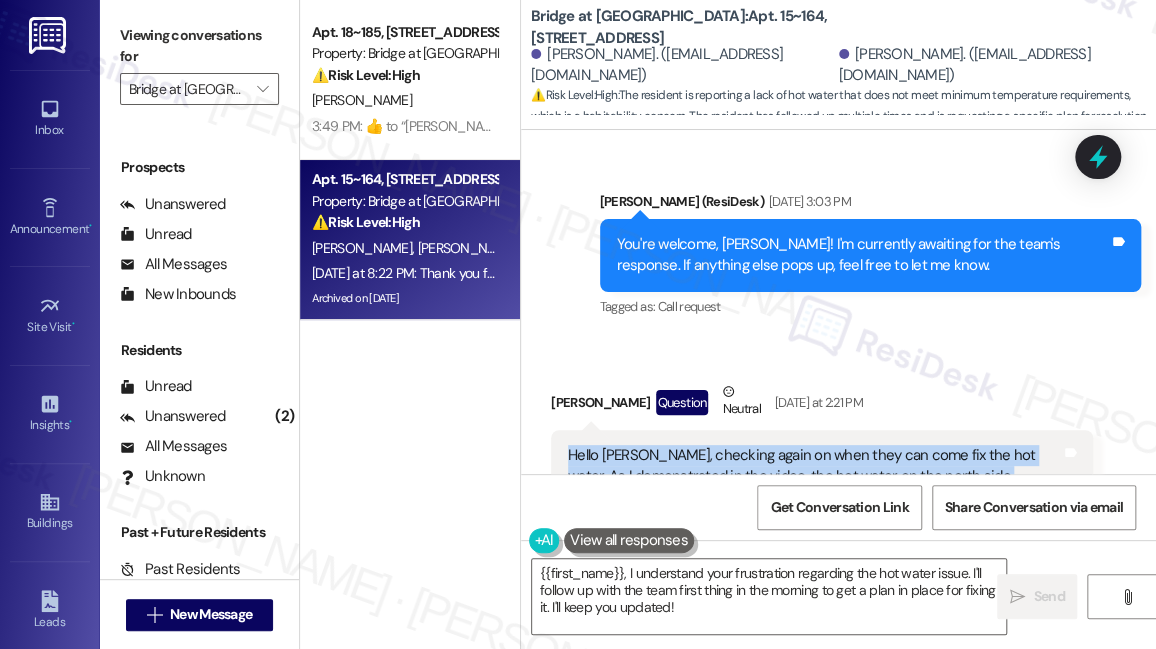 scroll, scrollTop: 30146, scrollLeft: 0, axis: vertical 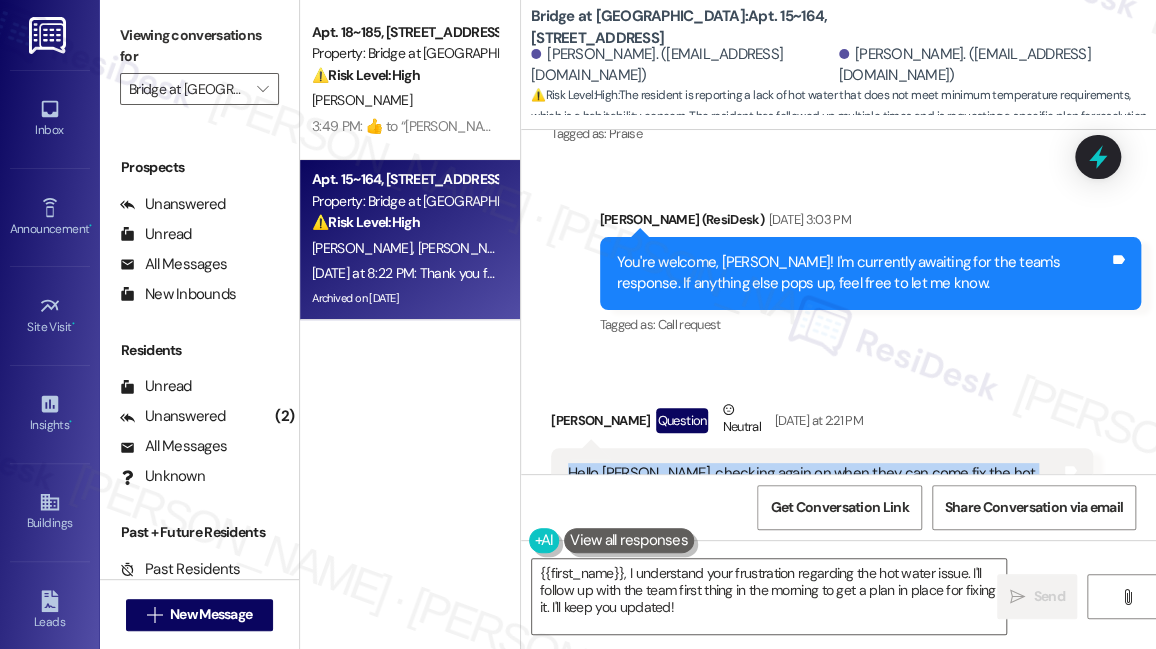copy on "Hello Sarah, checking again on when they can come fix the hot water. As I demonstrated in the video, the hot water on the north side bathroom does not reach the minimum temperatures required in Texas. I could be home tomorrow between 10:30 and 2pm, or at any time on Thursday if you are able to set a time for them to come. Friday  morning might also work but I have meetings to schedule for that day, so I would need to know if they are coming on Friday as soon as possible Tags and notes" 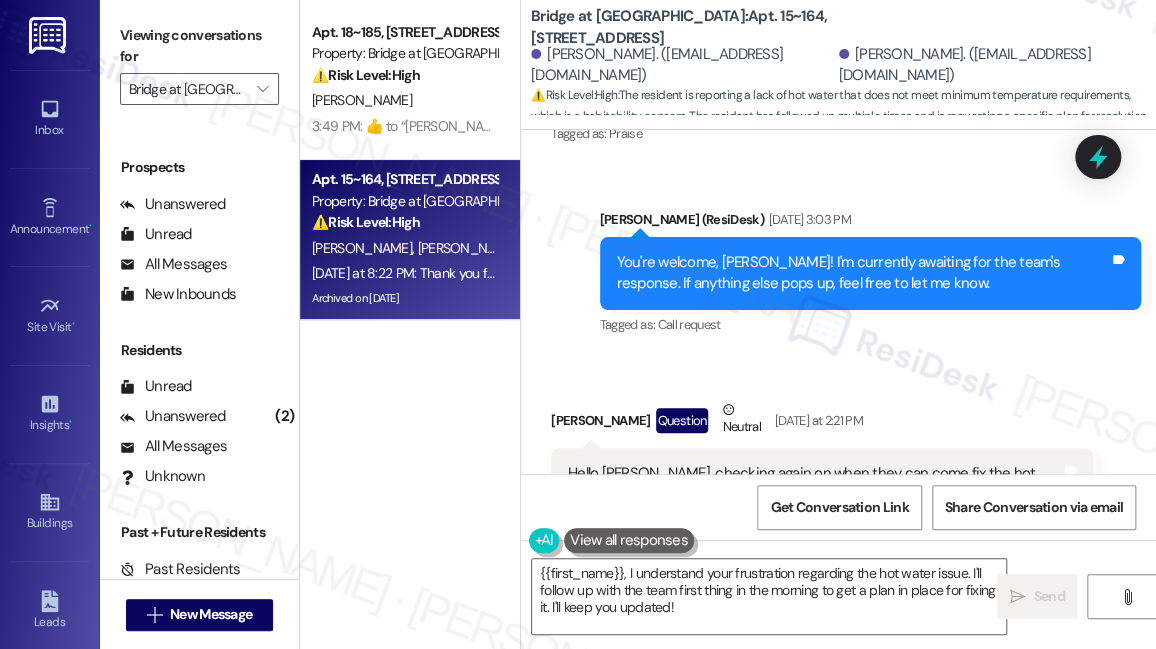 click on "Viewing conversations for Bridge at Terracina " at bounding box center (199, 62) 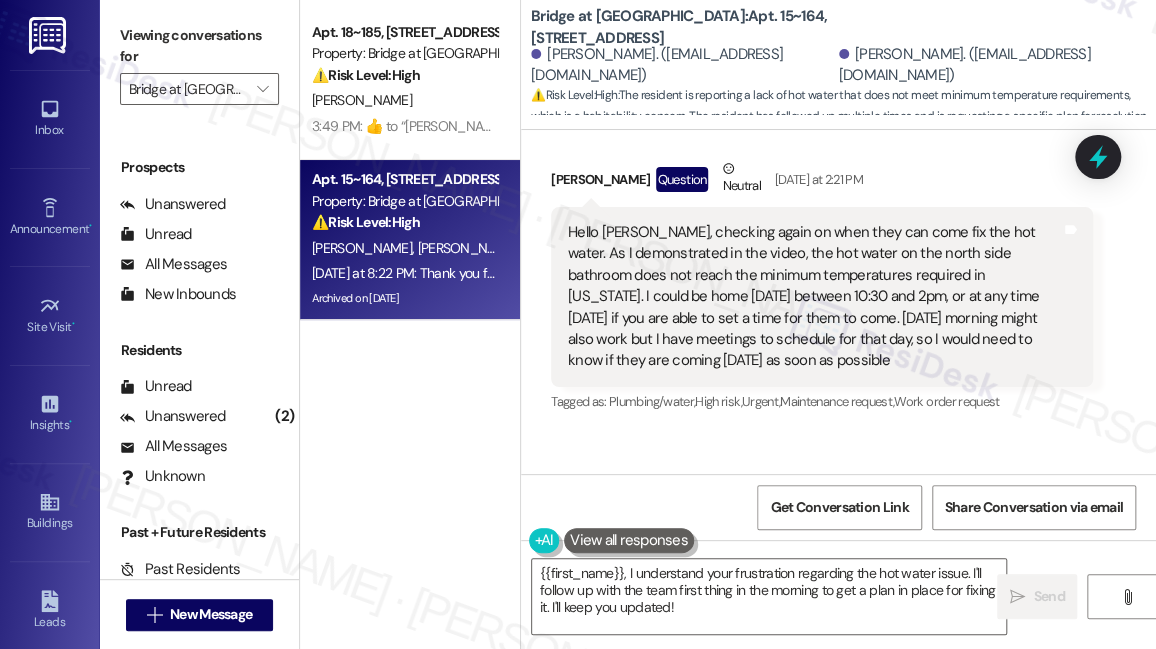 scroll, scrollTop: 30509, scrollLeft: 0, axis: vertical 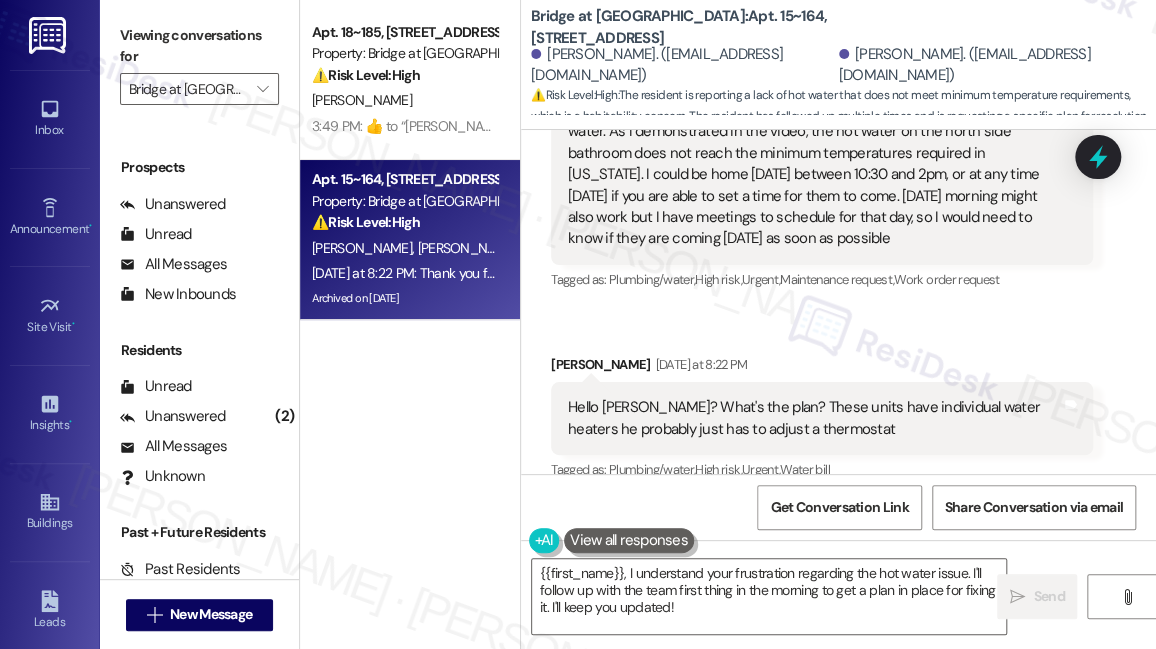 click on "Hello Sarah? What's the plan? These units have individual water heaters he probably just has to adjust a thermostat" at bounding box center [814, 418] 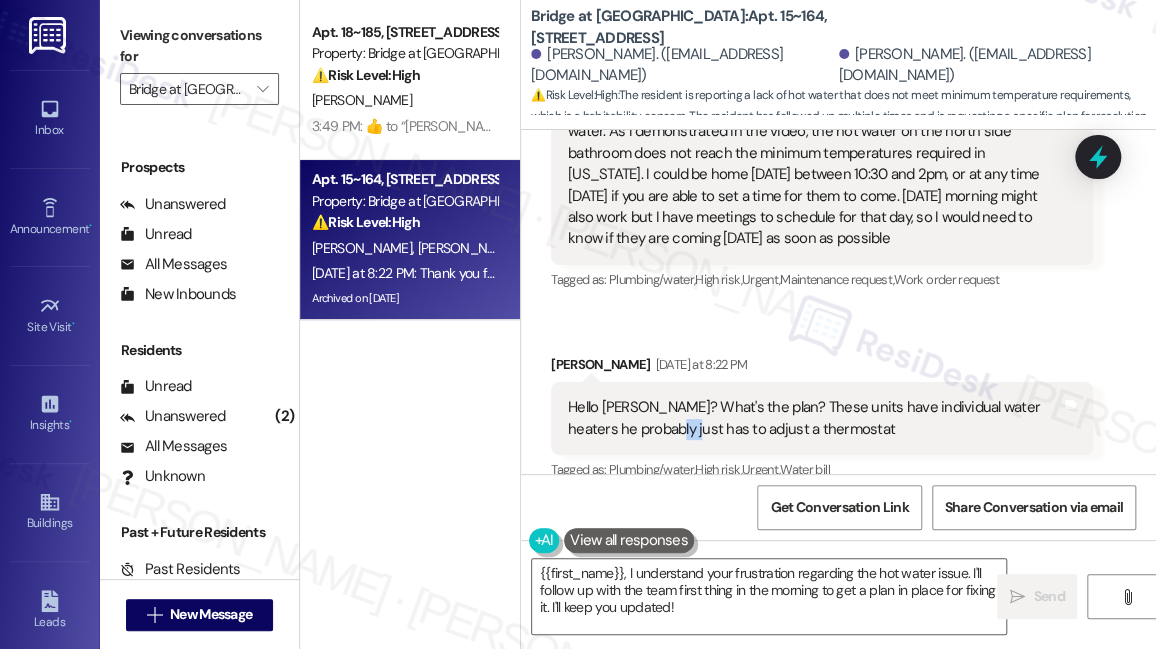 click on "Hello Sarah? What's the plan? These units have individual water heaters he probably just has to adjust a thermostat" at bounding box center [814, 418] 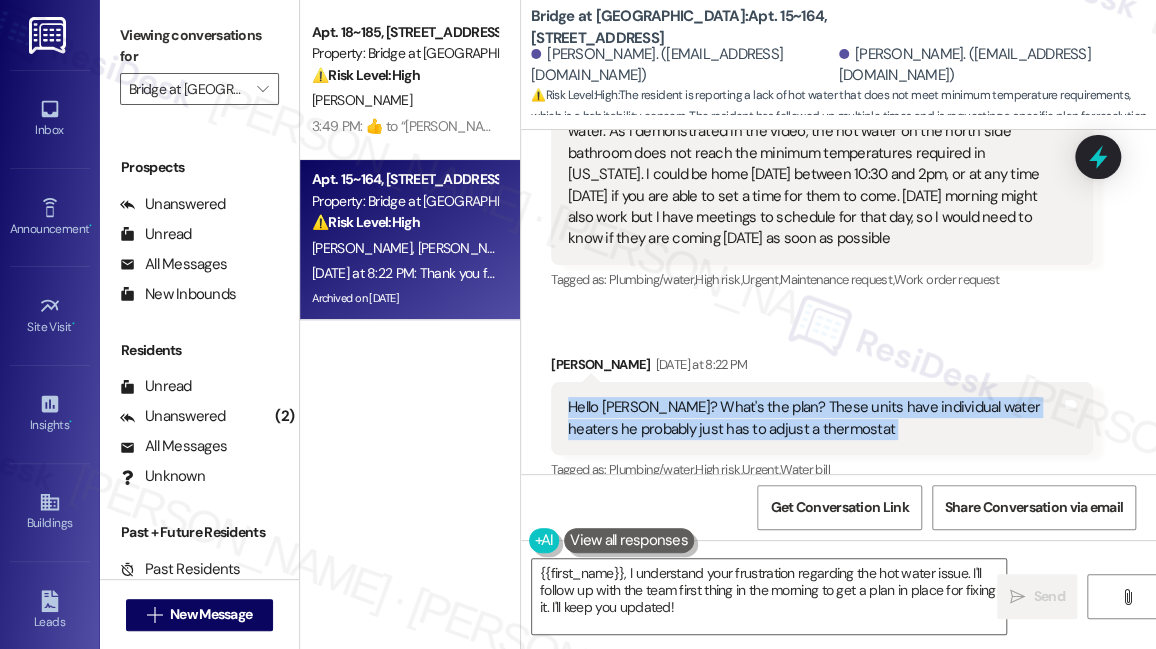 click on "Hello Sarah? What's the plan? These units have individual water heaters he probably just has to adjust a thermostat" at bounding box center [814, 418] 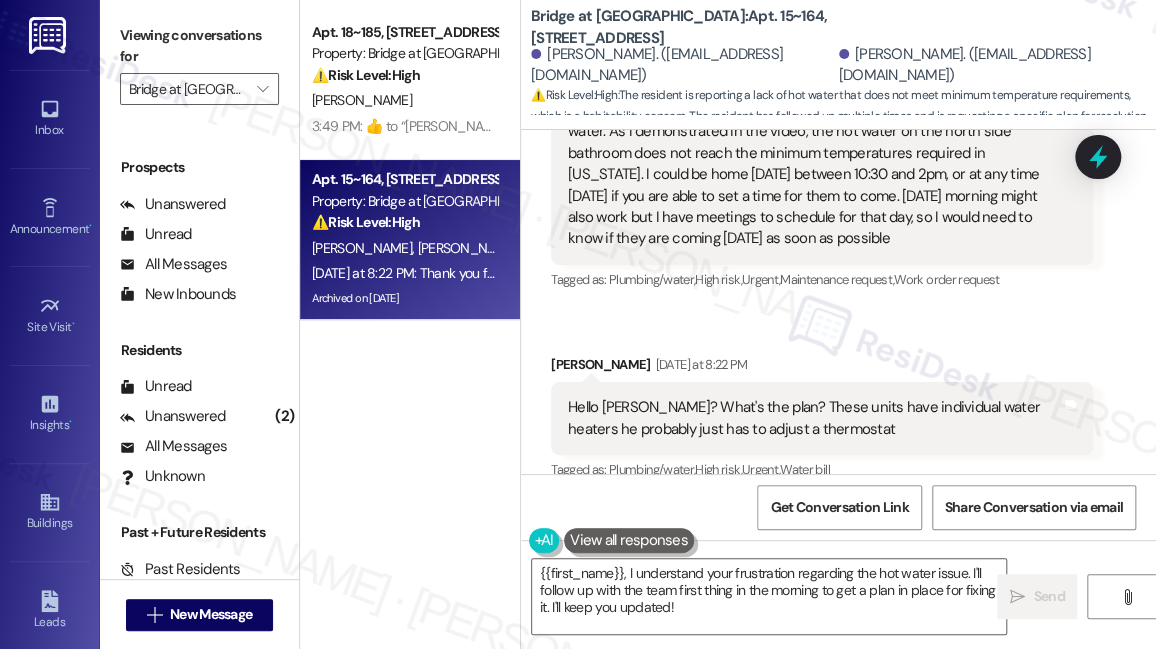 click on "Viewing conversations for" at bounding box center [199, 46] 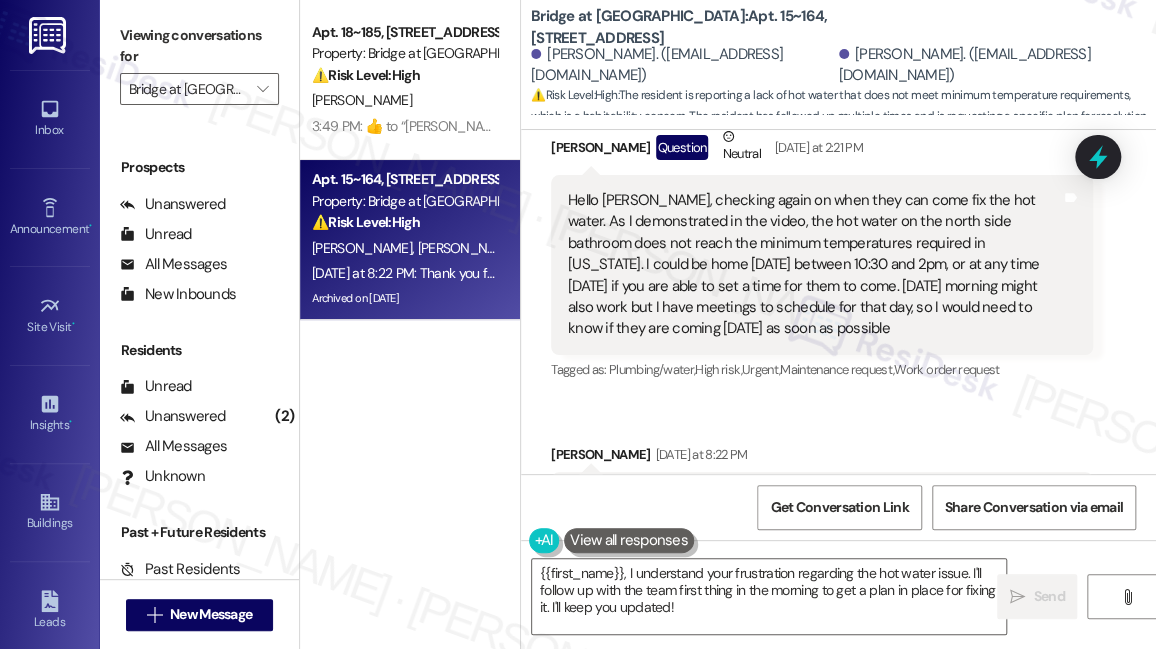 click on "Hello Sarah? What's the plan? These units have individual water heaters he probably just has to adjust a thermostat" at bounding box center [814, 508] 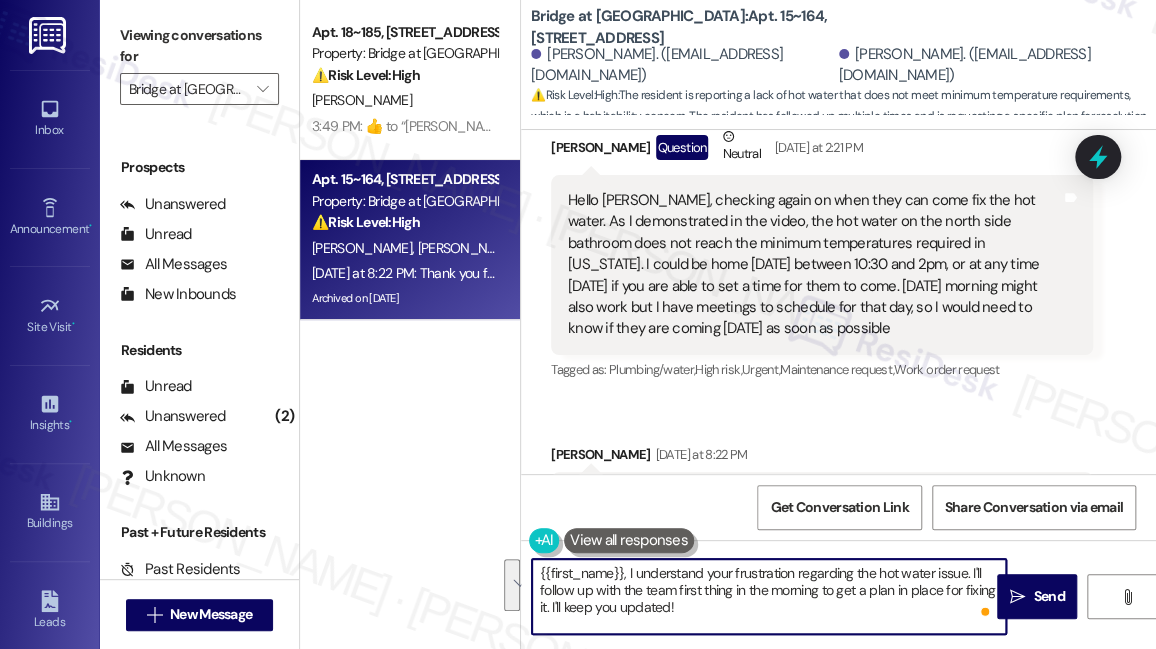 drag, startPoint x: 775, startPoint y: 568, endPoint x: 970, endPoint y: 563, distance: 195.06409 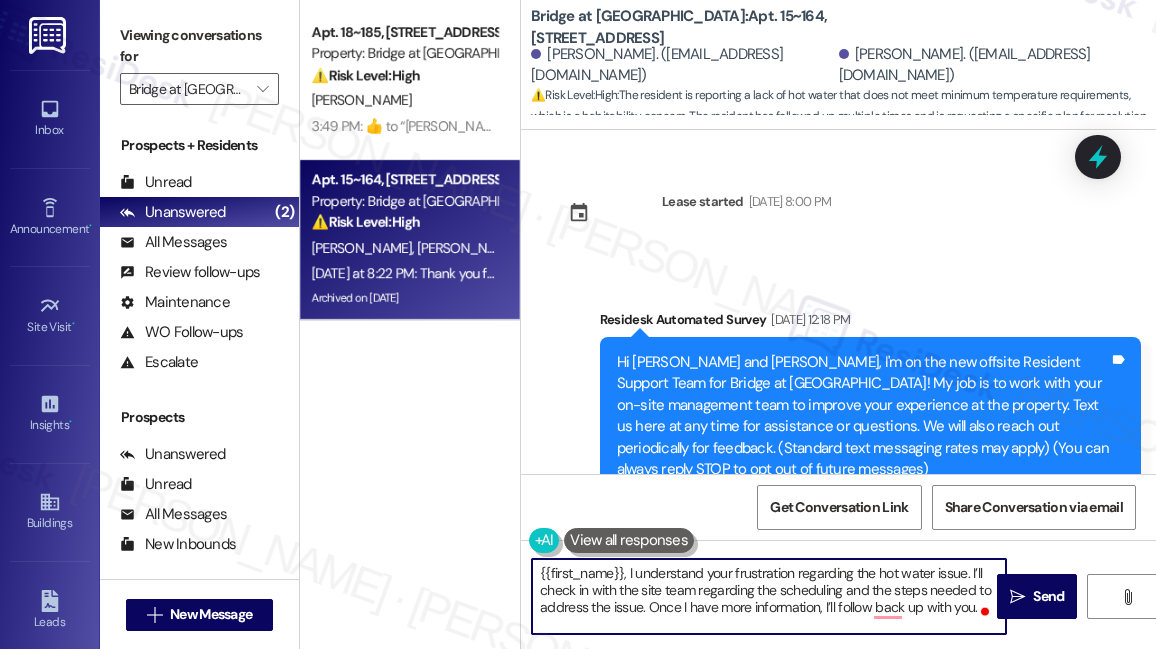 scroll, scrollTop: 0, scrollLeft: 0, axis: both 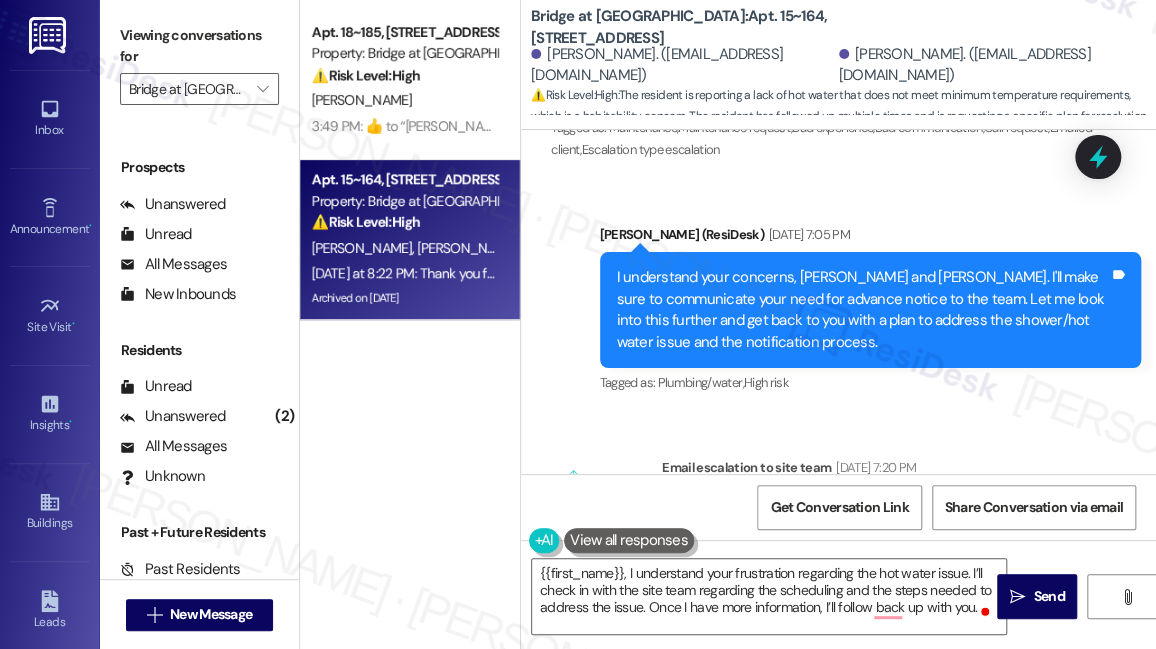 drag, startPoint x: 734, startPoint y: 314, endPoint x: 900, endPoint y: 342, distance: 168.34488 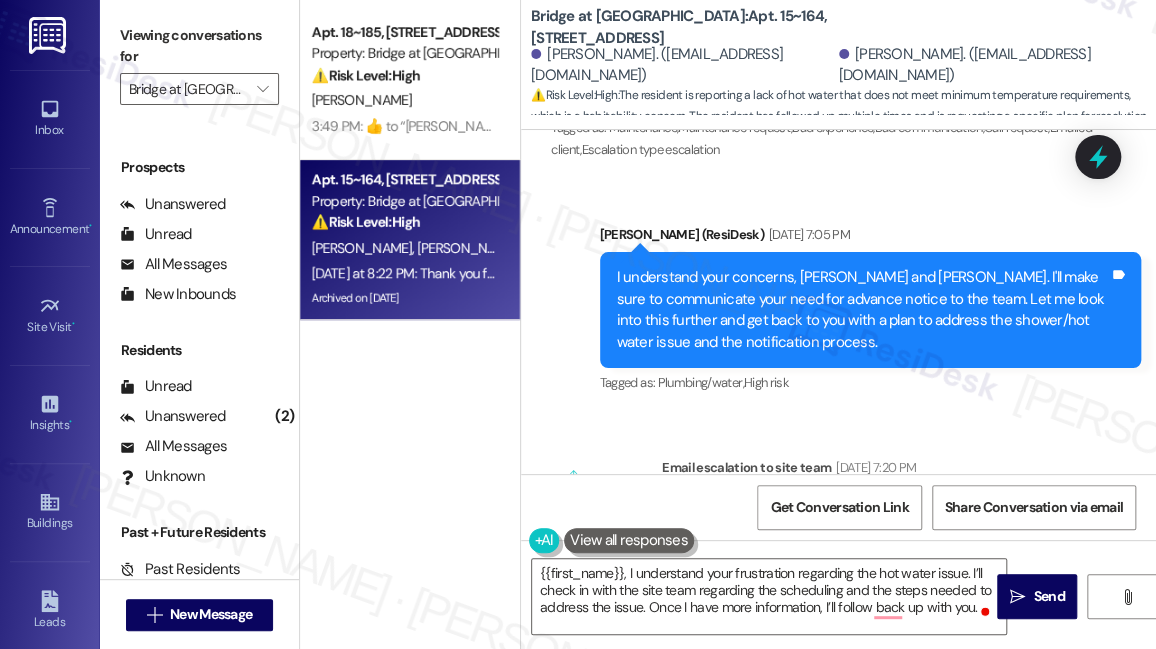 click on "ResiDesk escalation to site team ->
Risk Level: Medium risk
Topics: Scheduling Concern and Request for Clear Communication
Escalation type: Escalation" at bounding box center [877, 553] 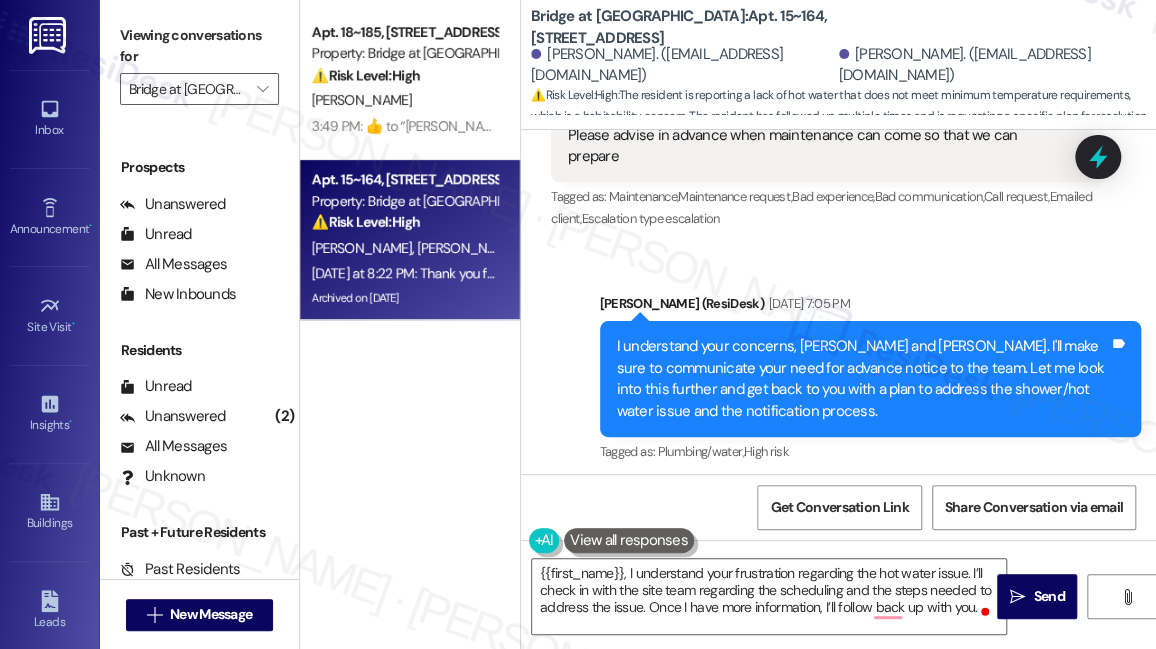 scroll, scrollTop: 29146, scrollLeft: 0, axis: vertical 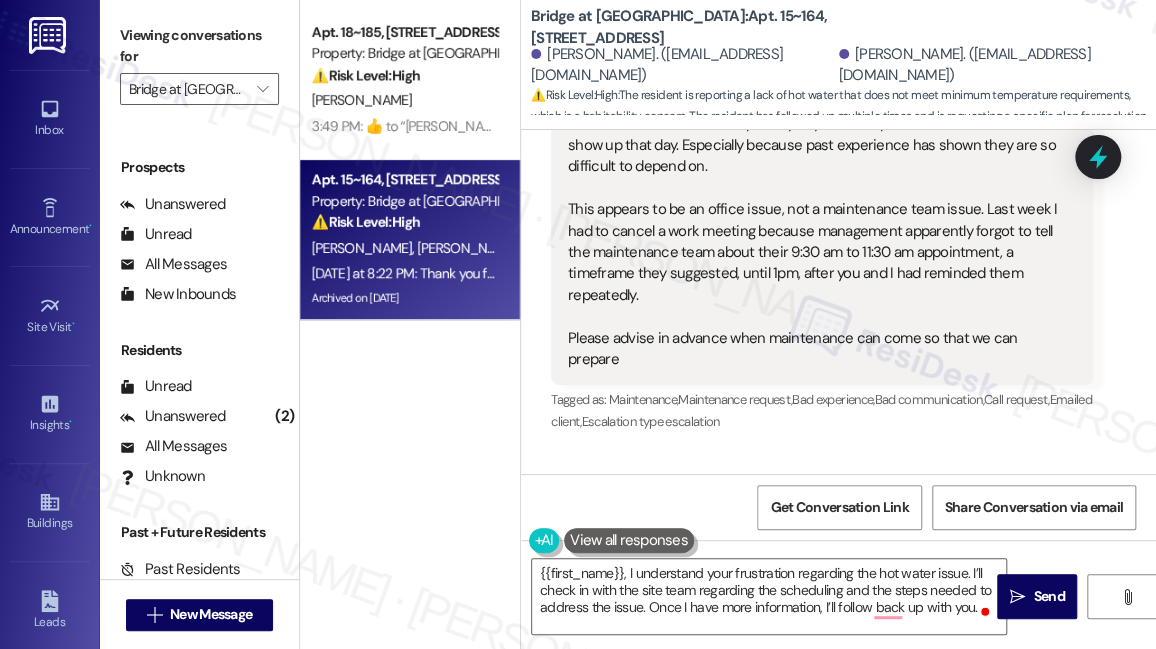 click on "I understand your concerns, [PERSON_NAME] and [PERSON_NAME]. I'll make sure to communicate your need for advance notice to the team. Let me look into this further and get back to you with a plan to address the shower/hot water issue and the notification process." at bounding box center (863, 582) 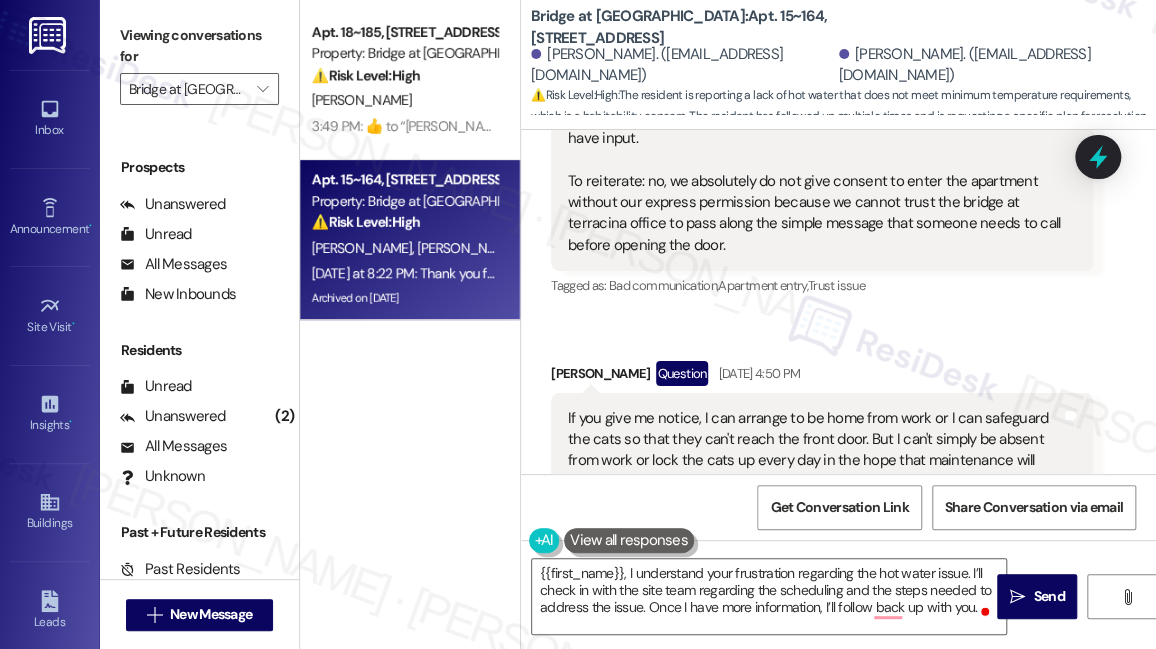 scroll, scrollTop: 28782, scrollLeft: 0, axis: vertical 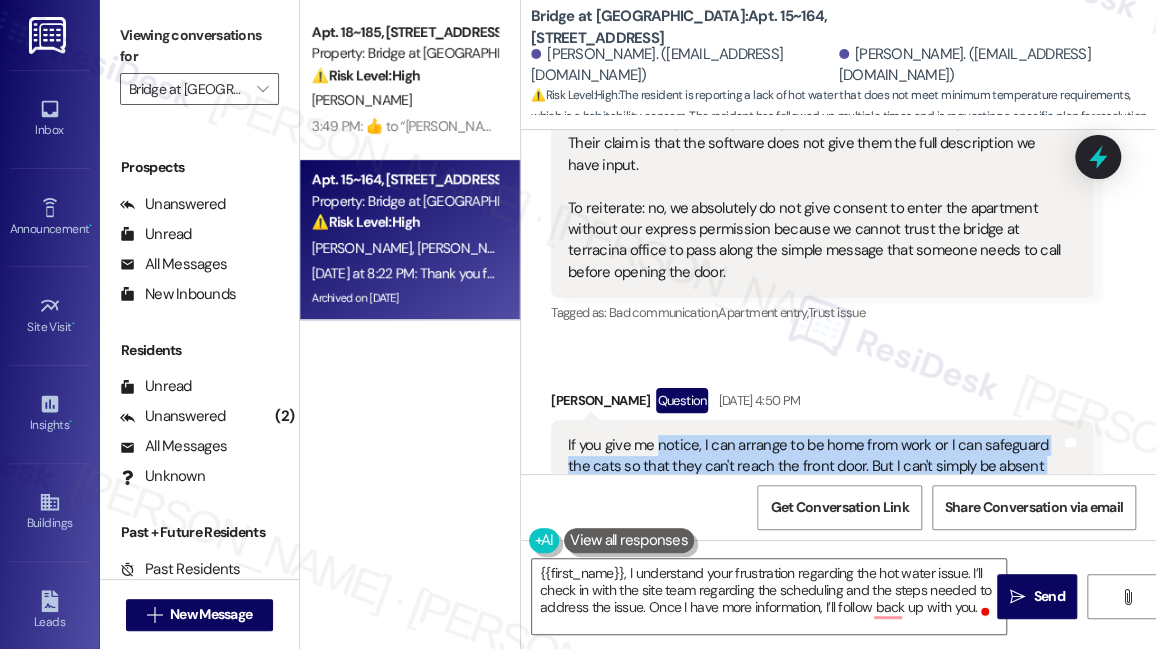 drag, startPoint x: 659, startPoint y: 198, endPoint x: 842, endPoint y: 301, distance: 209.99524 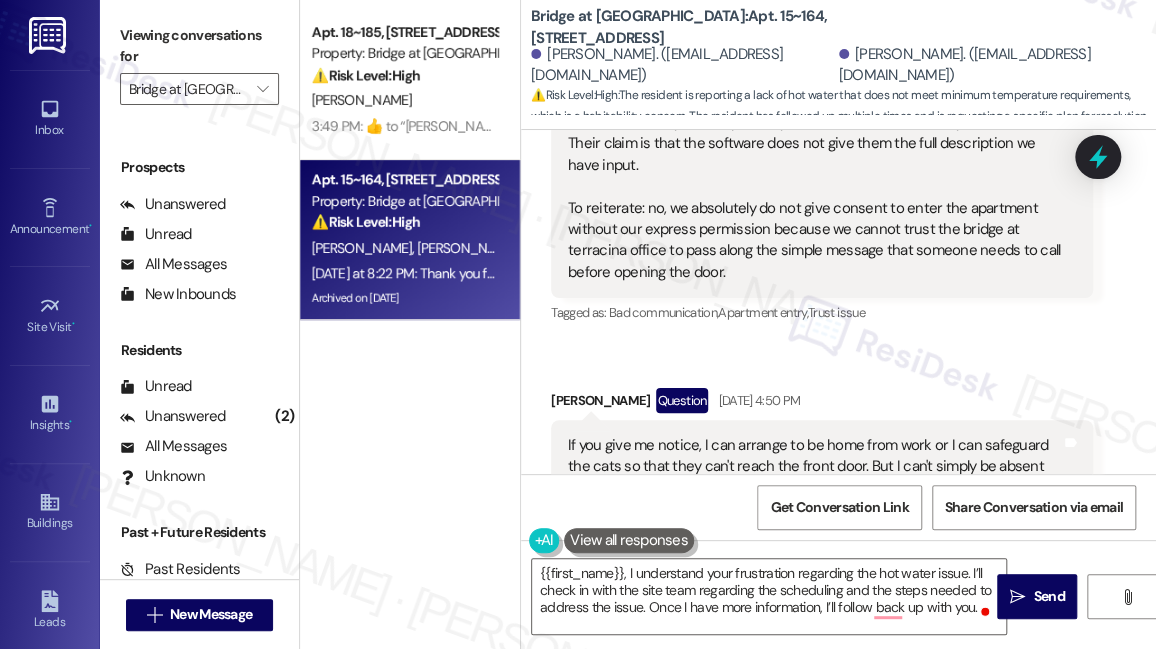 click on "If you give me notice, I can arrange to be home from work or I can safeguard the cats so that they can't reach the front door. But I can't simply be absent from work or lock the cats up every day in the hope that maintenance will show up that day. Especially because past experience has shown they are so difficult to depend on.
This appears to be an office issue, not a maintenance team issue. Last week I had to cancel a work meeting because management apparently forgot to tell the maintenance team about their 9:30 am to 11:30 am appointment, a timeframe they suggested, until 1pm, after you and I had reminded them repeatedly.
Please advise in advance when maintenance can come so that we can prepare" at bounding box center (814, 585) 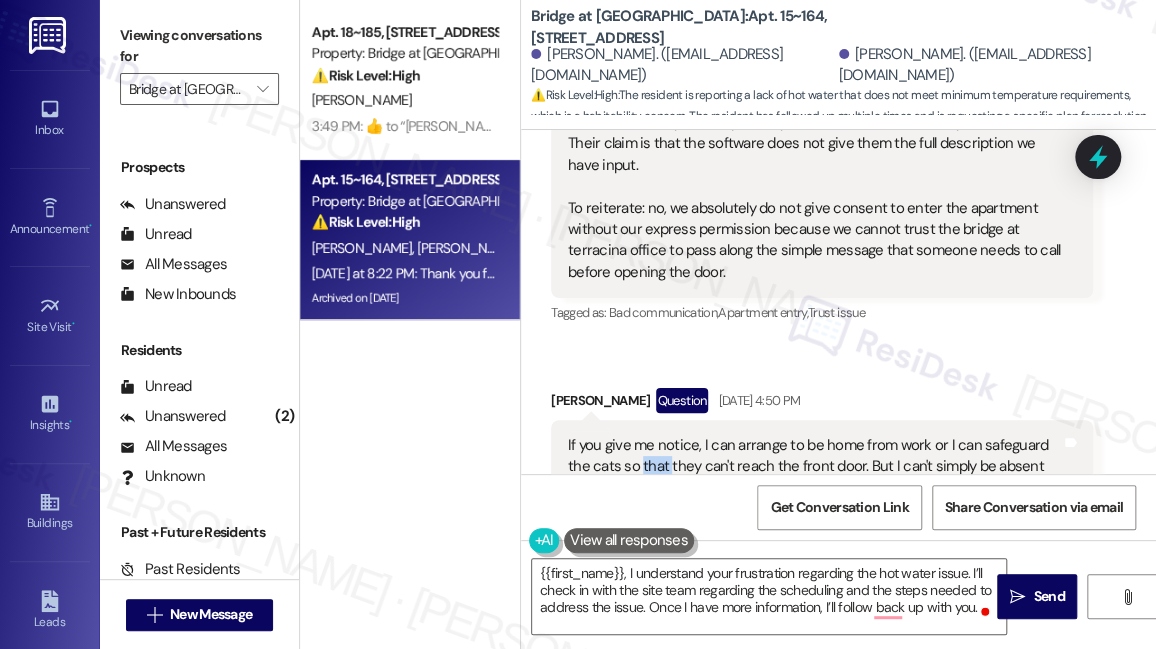 click on "If you give me notice, I can arrange to be home from work or I can safeguard the cats so that they can't reach the front door. But I can't simply be absent from work or lock the cats up every day in the hope that maintenance will show up that day. Especially because past experience has shown they are so difficult to depend on.
This appears to be an office issue, not a maintenance team issue. Last week I had to cancel a work meeting because management apparently forgot to tell the maintenance team about their 9:30 am to 11:30 am appointment, a timeframe they suggested, until 1pm, after you and I had reminded them repeatedly.
Please advise in advance when maintenance can come so that we can prepare" at bounding box center [814, 585] 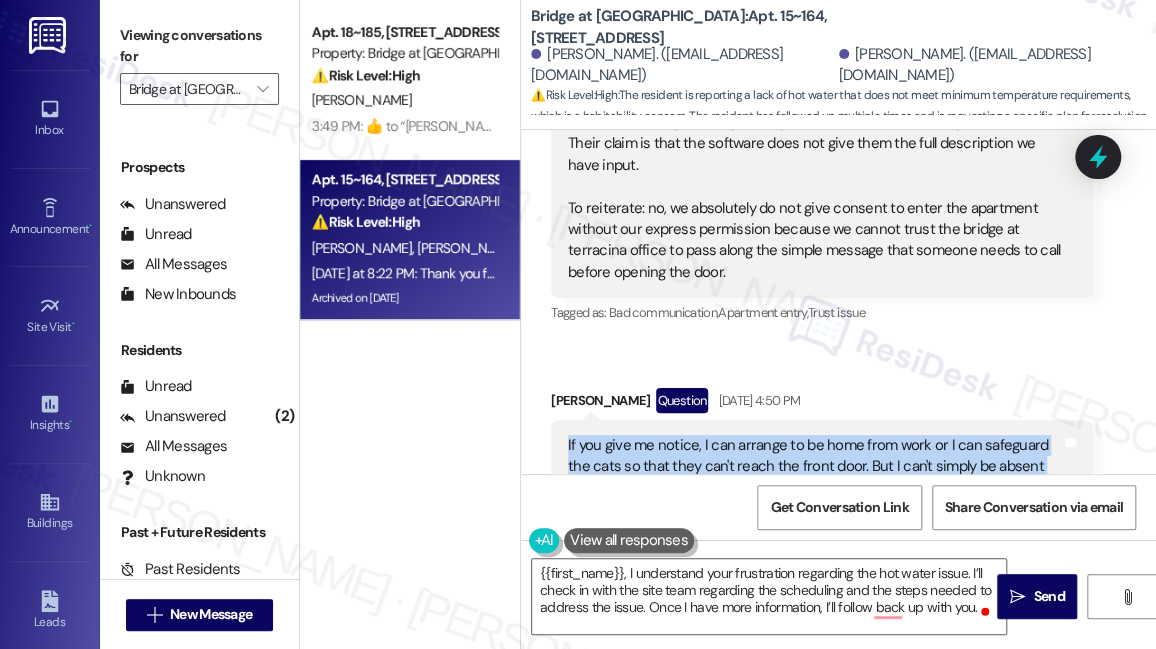 click on "If you give me notice, I can arrange to be home from work or I can safeguard the cats so that they can't reach the front door. But I can't simply be absent from work or lock the cats up every day in the hope that maintenance will show up that day. Especially because past experience has shown they are so difficult to depend on.
This appears to be an office issue, not a maintenance team issue. Last week I had to cancel a work meeting because management apparently forgot to tell the maintenance team about their 9:30 am to 11:30 am appointment, a timeframe they suggested, until 1pm, after you and I had reminded them repeatedly.
Please advise in advance when maintenance can come so that we can prepare" at bounding box center (814, 585) 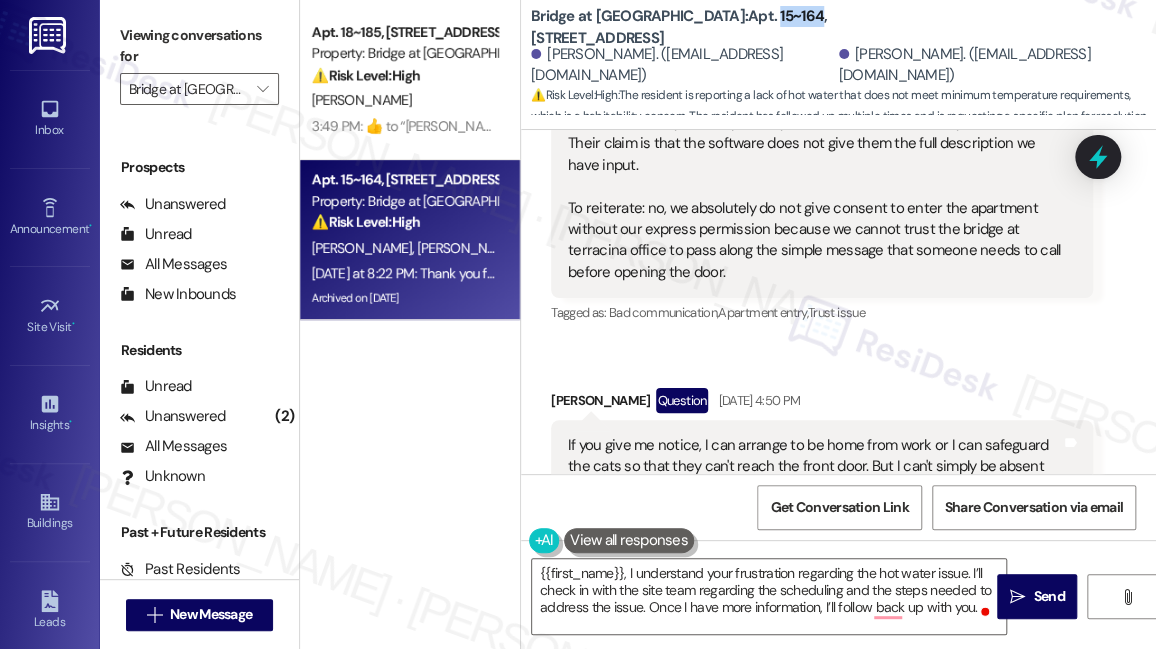 drag, startPoint x: 690, startPoint y: 26, endPoint x: 733, endPoint y: 27, distance: 43.011627 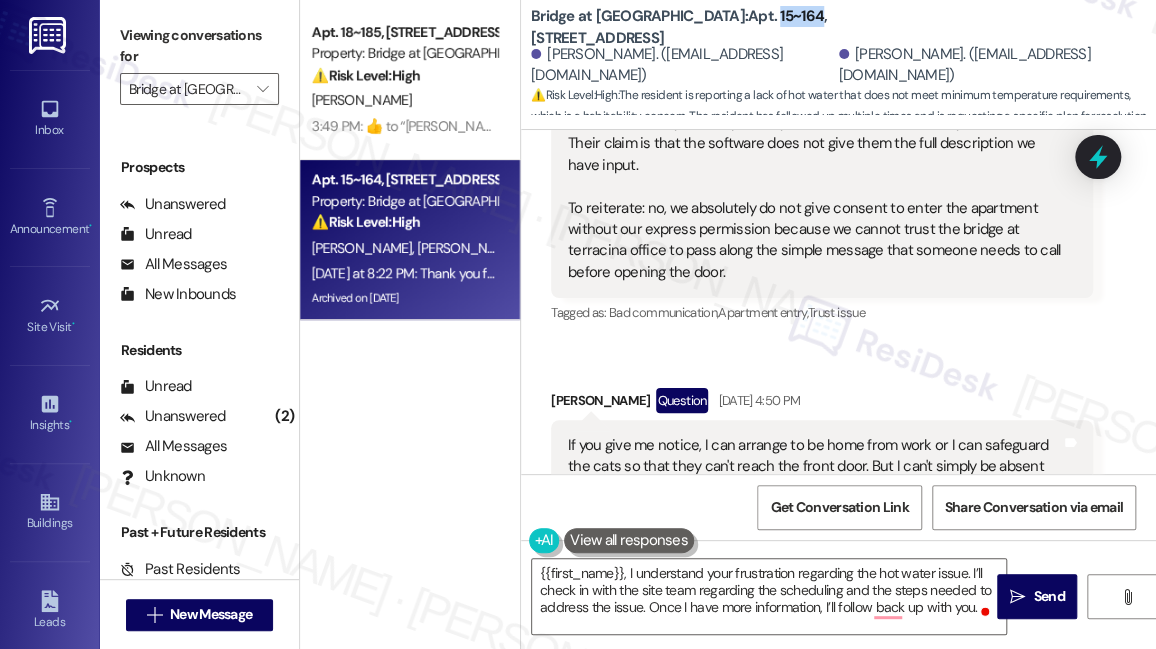copy on "15~164" 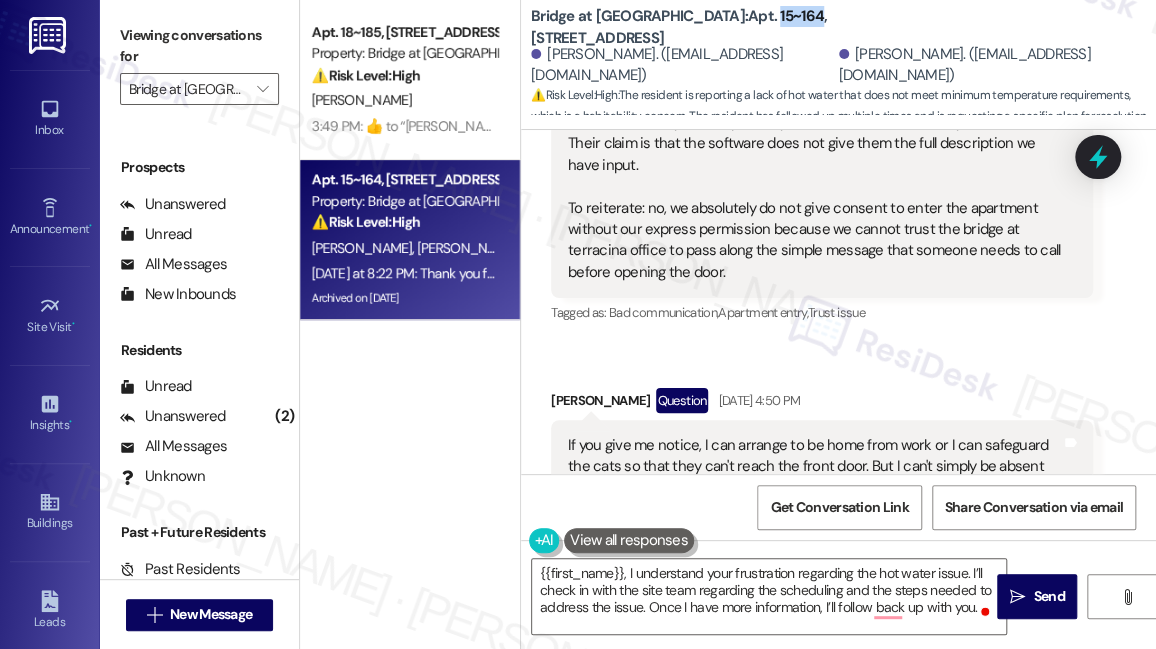 click on "Viewing conversations for" at bounding box center [199, 46] 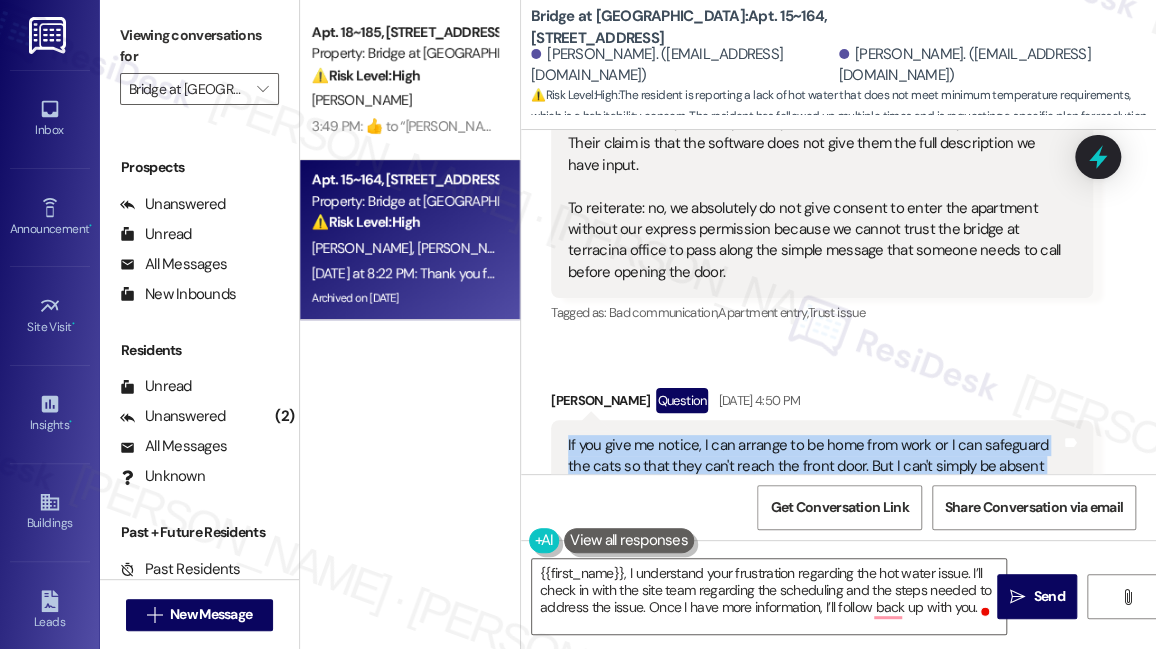 drag, startPoint x: 565, startPoint y: 198, endPoint x: 759, endPoint y: 332, distance: 235.77956 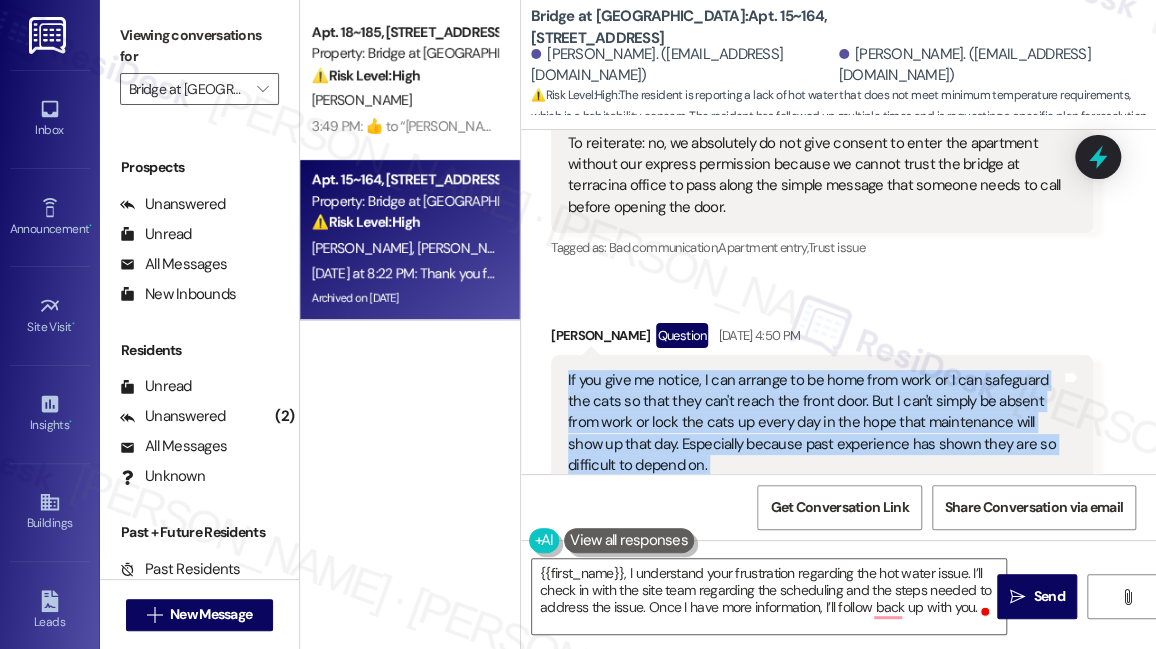 scroll, scrollTop: 28691, scrollLeft: 0, axis: vertical 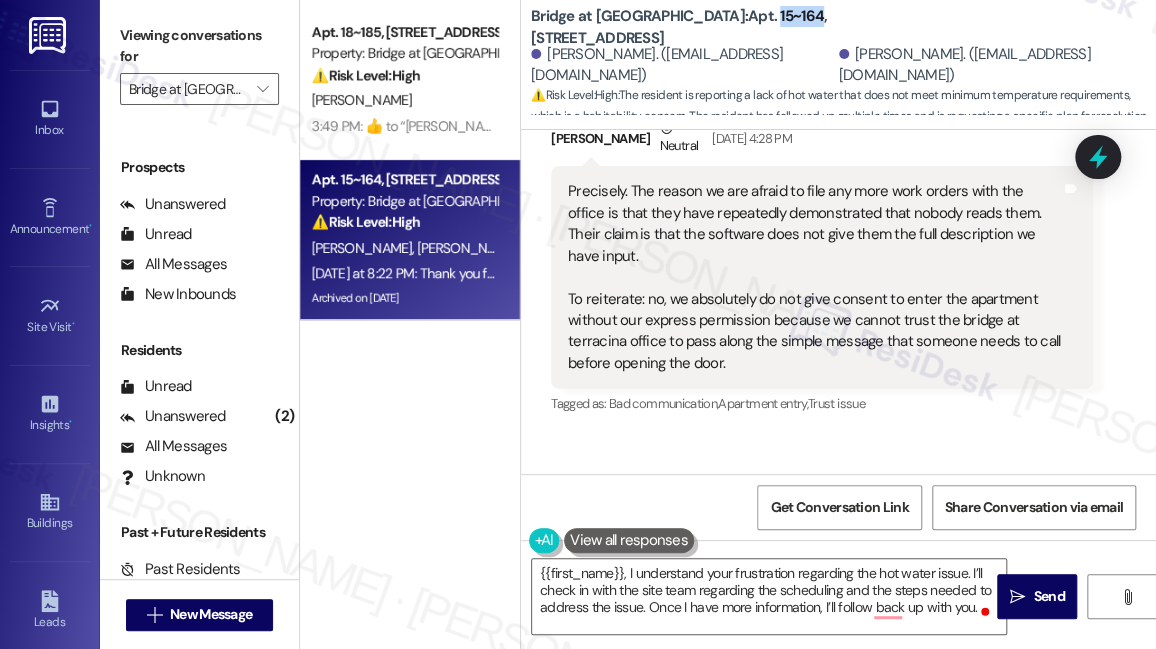 drag, startPoint x: 691, startPoint y: 30, endPoint x: 733, endPoint y: 25, distance: 42.296574 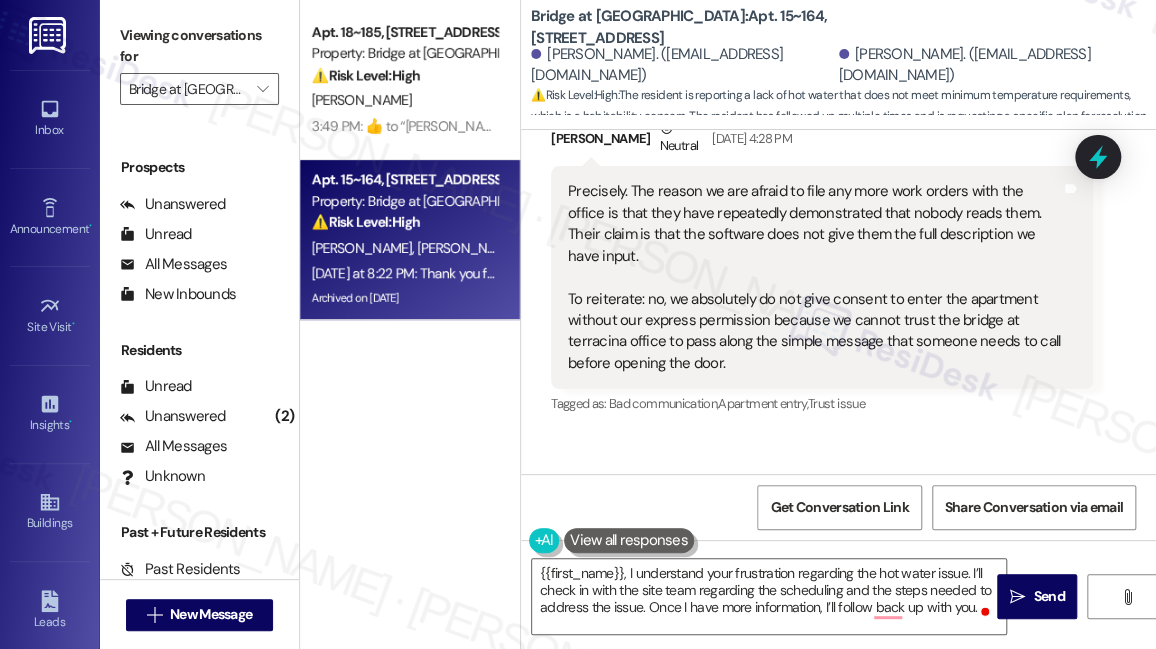 click on "Viewing conversations for" at bounding box center (199, 46) 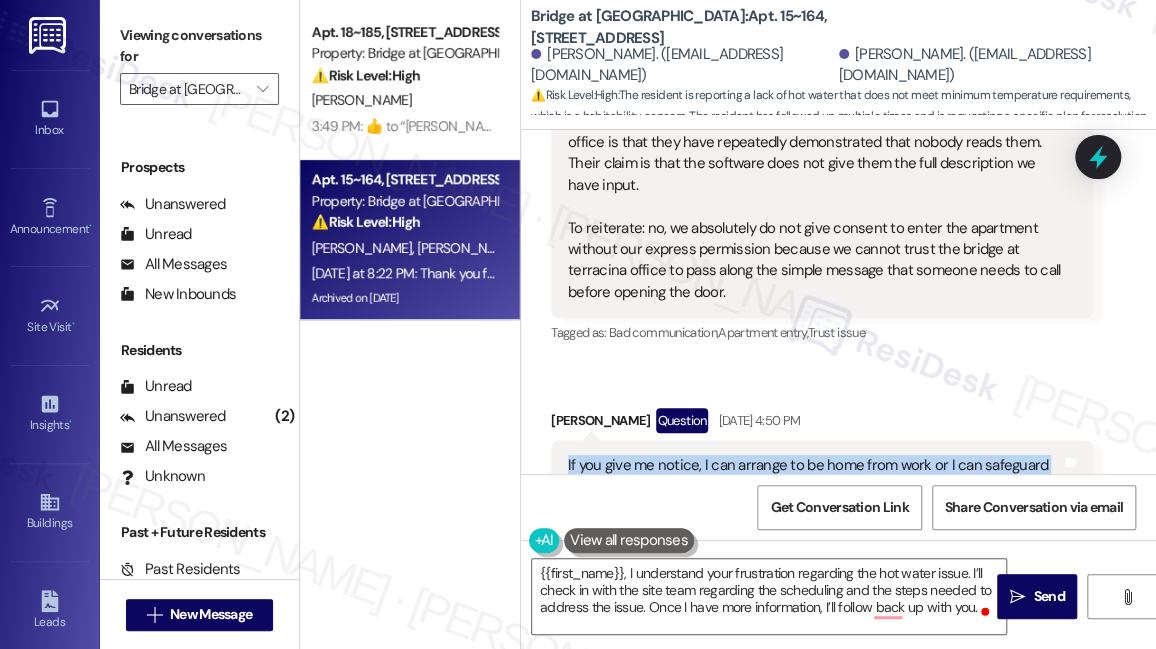 scroll, scrollTop: 28873, scrollLeft: 0, axis: vertical 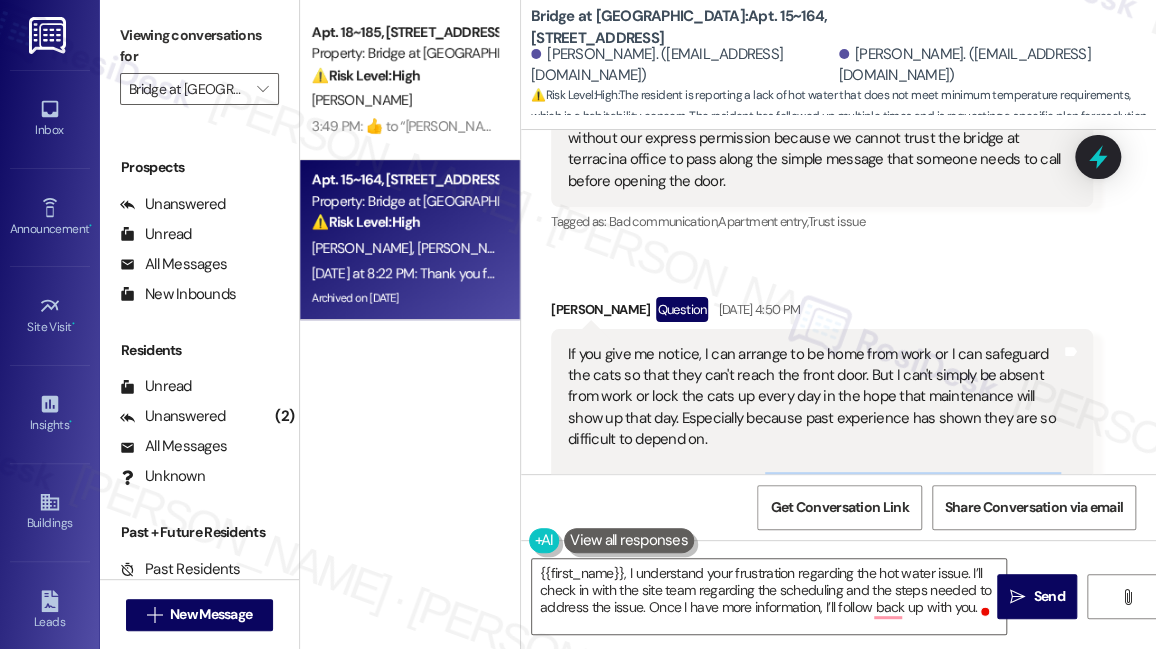 drag, startPoint x: 762, startPoint y: 250, endPoint x: 814, endPoint y: 322, distance: 88.814415 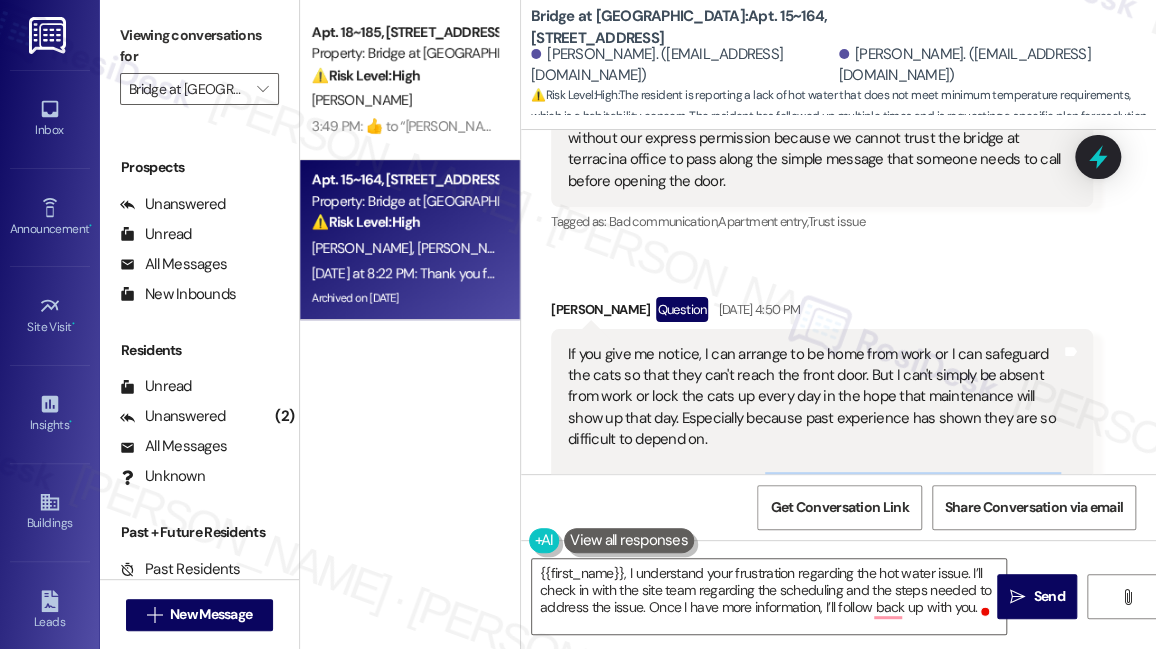 click on "If you give me notice, I can arrange to be home from work or I can safeguard the cats so that they can't reach the front door. But I can't simply be absent from work or lock the cats up every day in the hope that maintenance will show up that day. Especially because past experience has shown they are so difficult to depend on.
This appears to be an office issue, not a maintenance team issue. Last week I had to cancel a work meeting because management apparently forgot to tell the maintenance team about their 9:30 am to 11:30 am appointment, a timeframe they suggested, until 1pm, after you and I had reminded them repeatedly.
Please advise in advance when maintenance can come so that we can prepare" at bounding box center (814, 494) 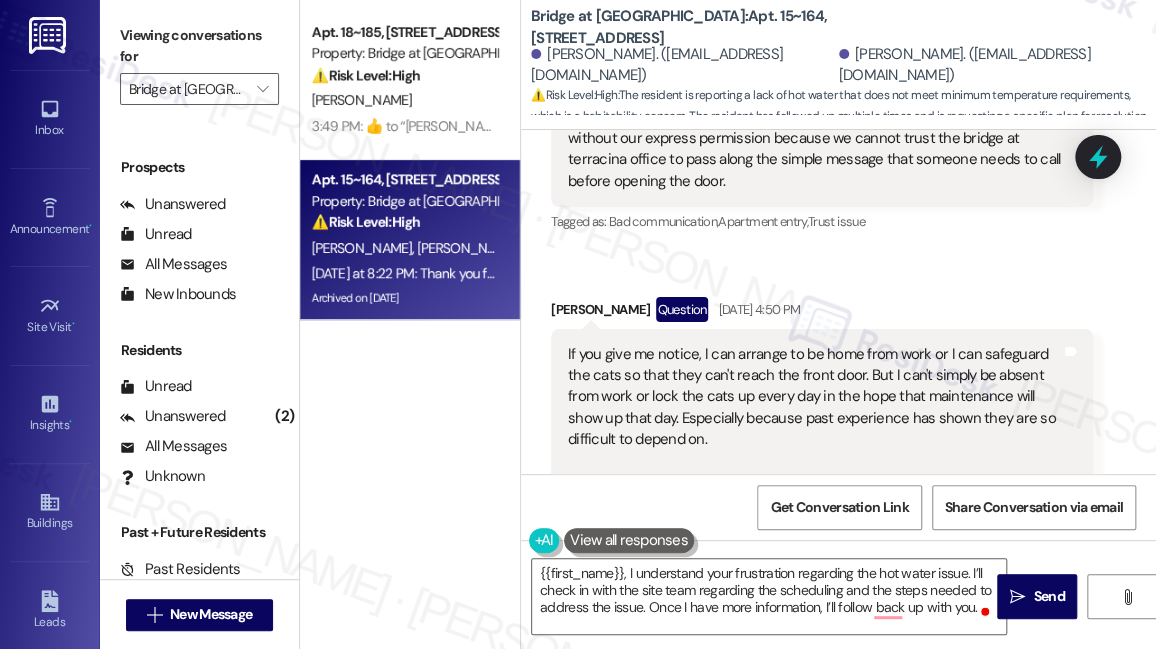 click on "If you give me notice, I can arrange to be home from work or I can safeguard the cats so that they can't reach the front door. But I can't simply be absent from work or lock the cats up every day in the hope that maintenance will show up that day. Especially because past experience has shown they are so difficult to depend on.
This appears to be an office issue, not a maintenance team issue. Last week I had to cancel a work meeting because management apparently forgot to tell the maintenance team about their 9:30 am to 11:30 am appointment, a timeframe they suggested, until 1pm, after you and I had reminded them repeatedly.
Please advise in advance when maintenance can come so that we can prepare" at bounding box center (814, 494) 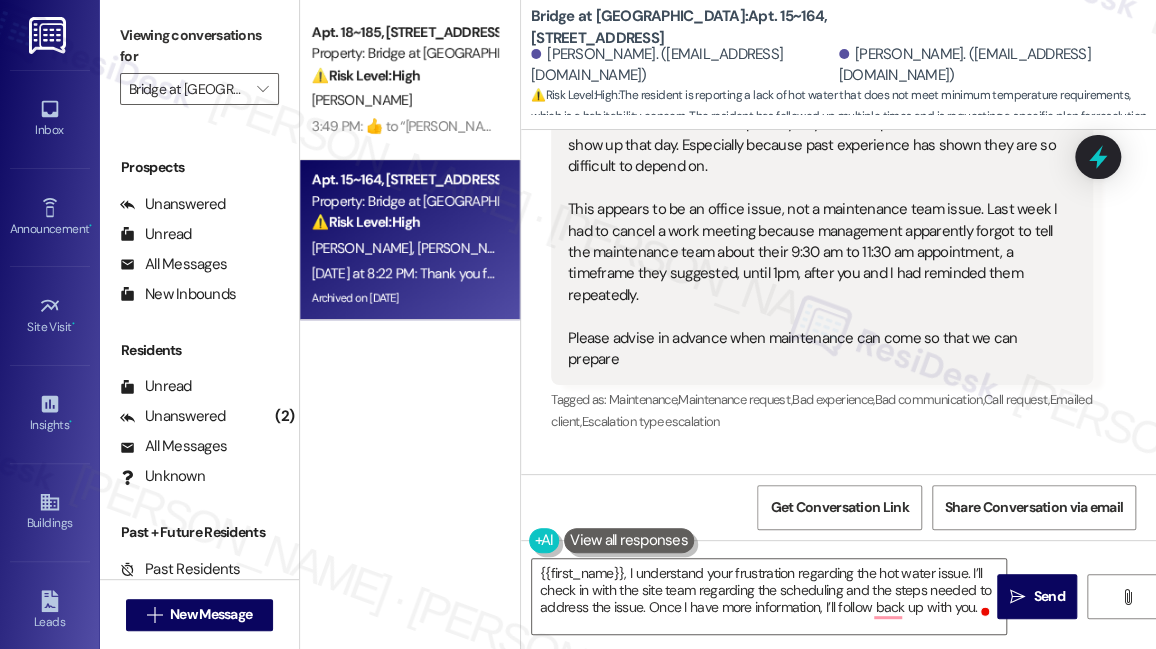 click on "I understand your concerns, [PERSON_NAME] and [PERSON_NAME]. I'll make sure to communicate your need for advance notice to the team. Let me look into this further and get back to you with a plan to address the shower/hot water issue and the notification process." at bounding box center (863, 582) 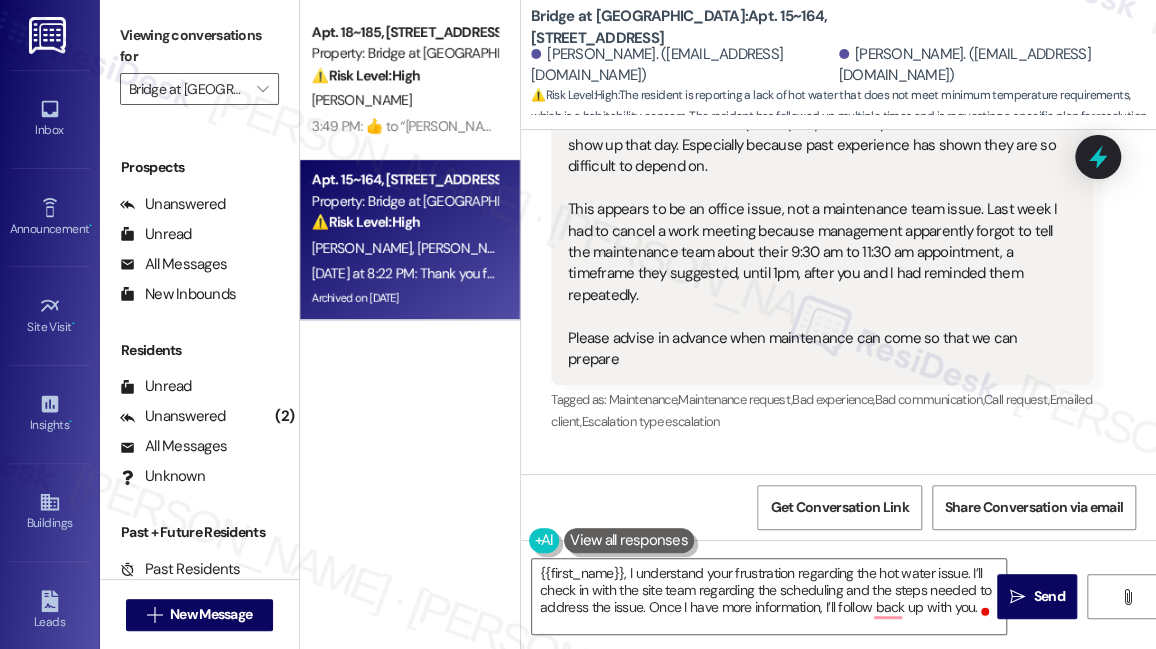 click on "I understand your concerns, [PERSON_NAME] and [PERSON_NAME]. I'll make sure to communicate your need for advance notice to the team. Let me look into this further and get back to you with a plan to address the shower/hot water issue and the notification process." at bounding box center [863, 582] 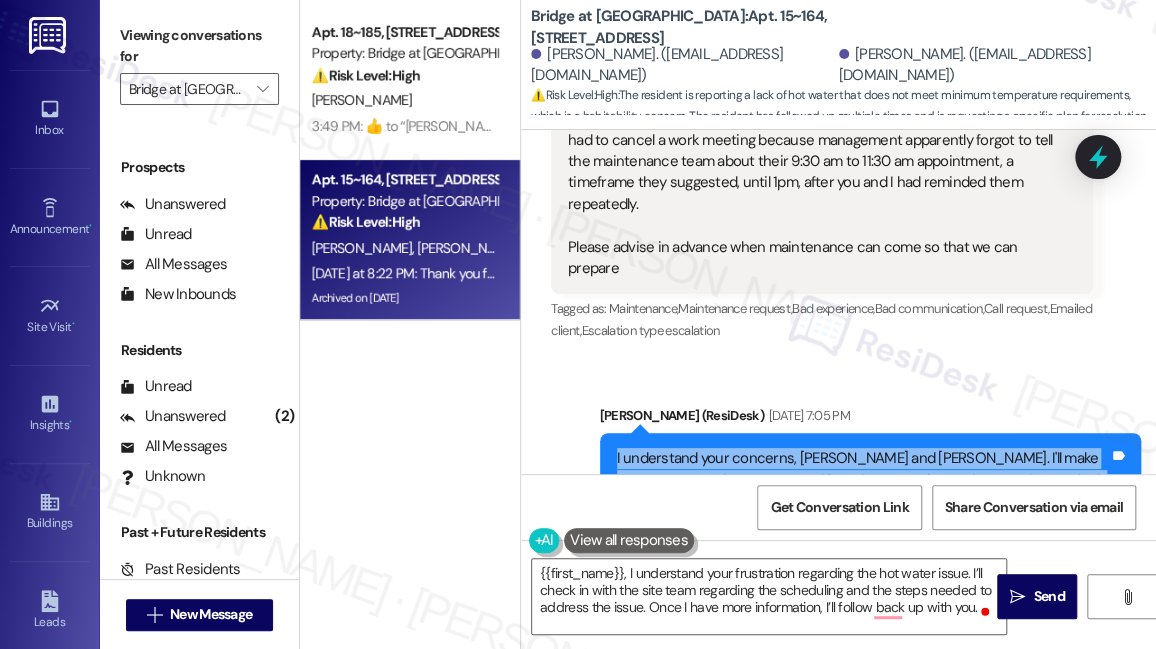 click on "I understand your concerns, [PERSON_NAME] and [PERSON_NAME]. I'll make sure to communicate your need for advance notice to the team. Let me look into this further and get back to you with a plan to address the shower/hot water issue and the notification process." at bounding box center [863, 491] 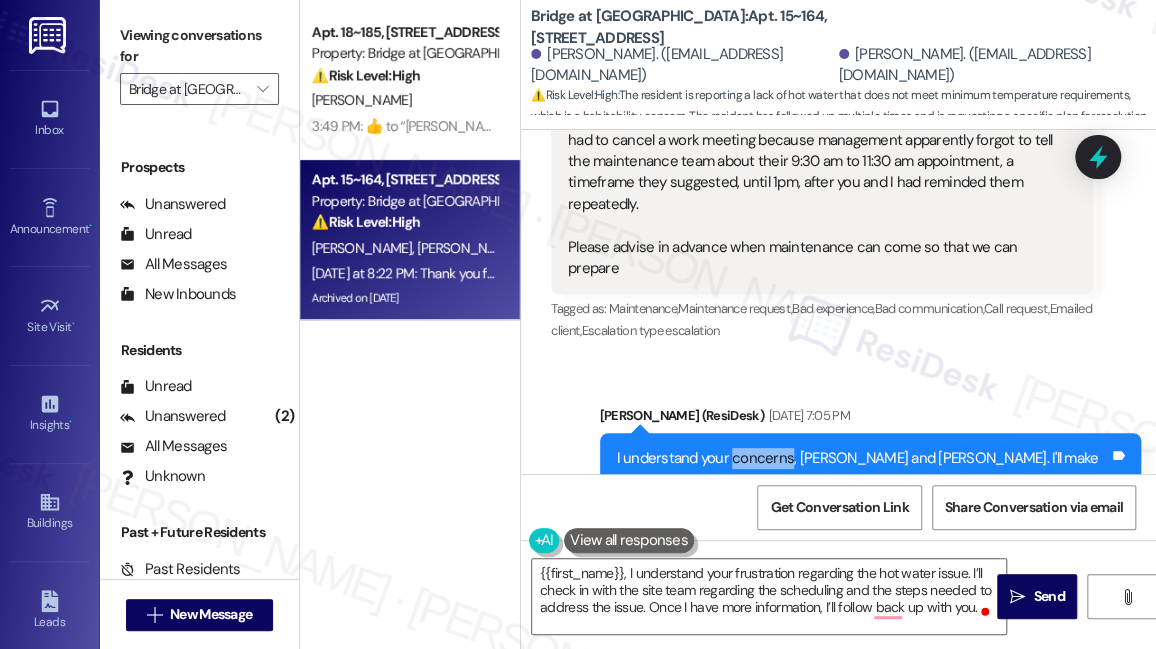 click on "I understand your concerns, [PERSON_NAME] and [PERSON_NAME]. I'll make sure to communicate your need for advance notice to the team. Let me look into this further and get back to you with a plan to address the shower/hot water issue and the notification process." at bounding box center (863, 491) 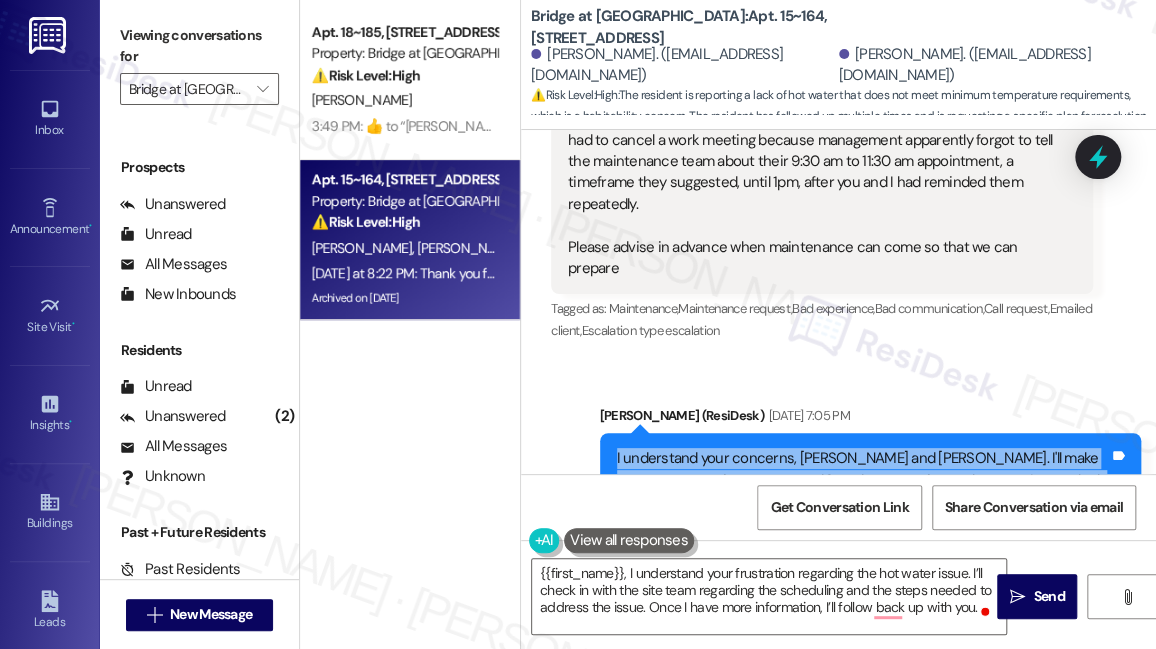 click on "I understand your concerns, [PERSON_NAME] and [PERSON_NAME]. I'll make sure to communicate your need for advance notice to the team. Let me look into this further and get back to you with a plan to address the shower/hot water issue and the notification process." at bounding box center (863, 491) 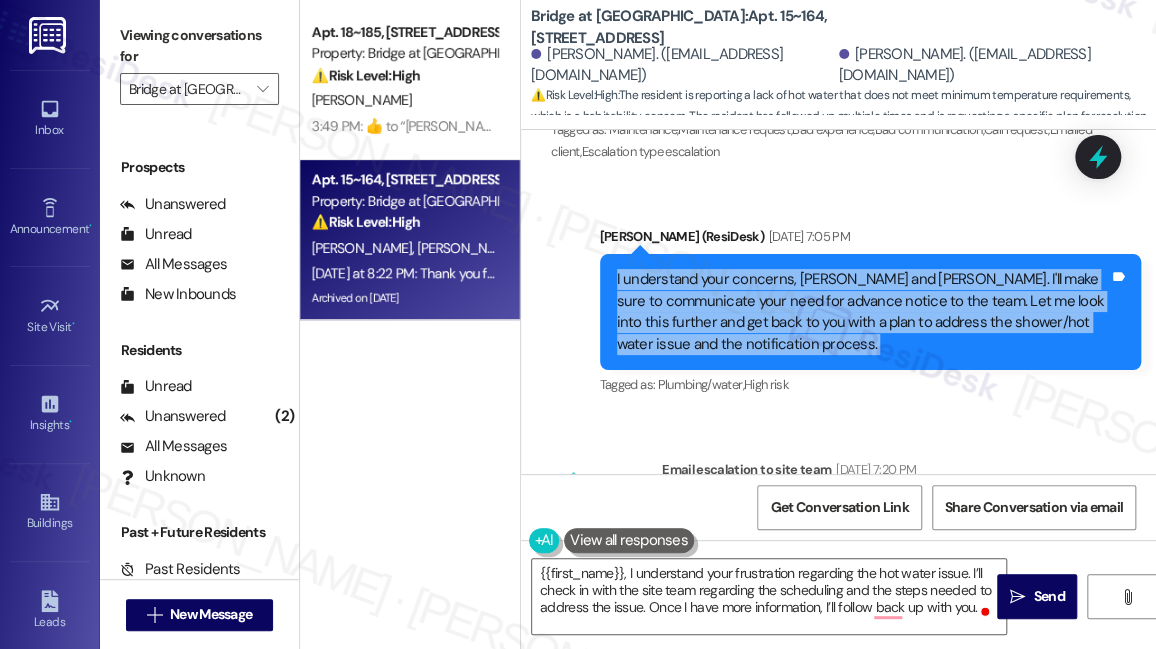 scroll, scrollTop: 29418, scrollLeft: 0, axis: vertical 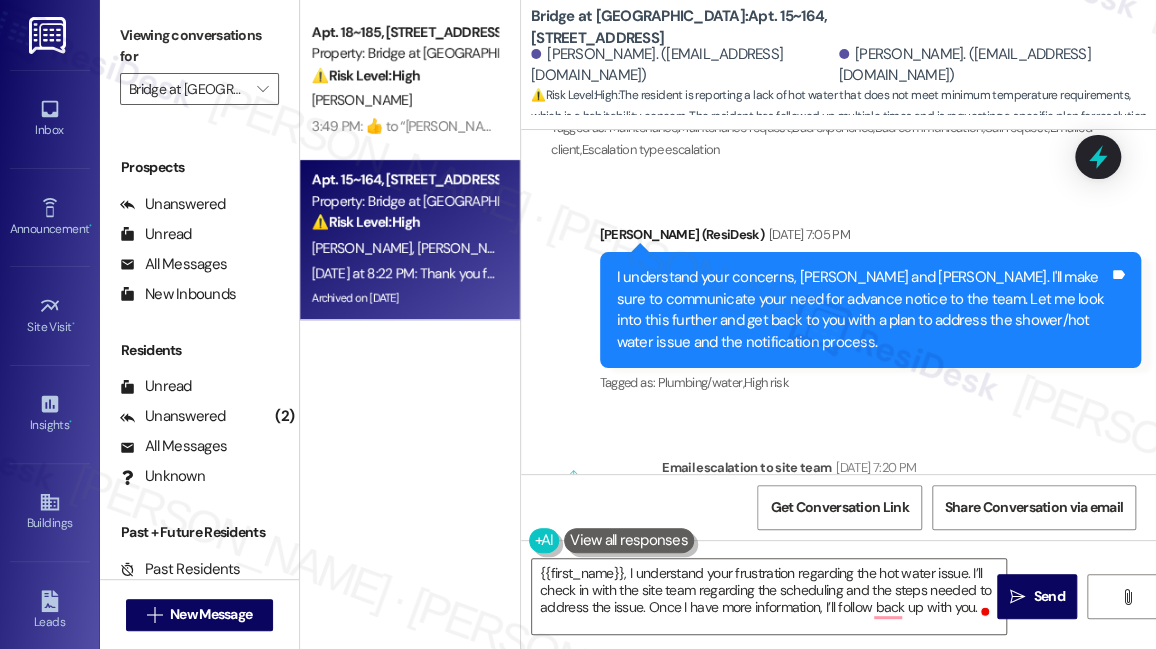 drag, startPoint x: 740, startPoint y: 318, endPoint x: 869, endPoint y: 334, distance: 129.98846 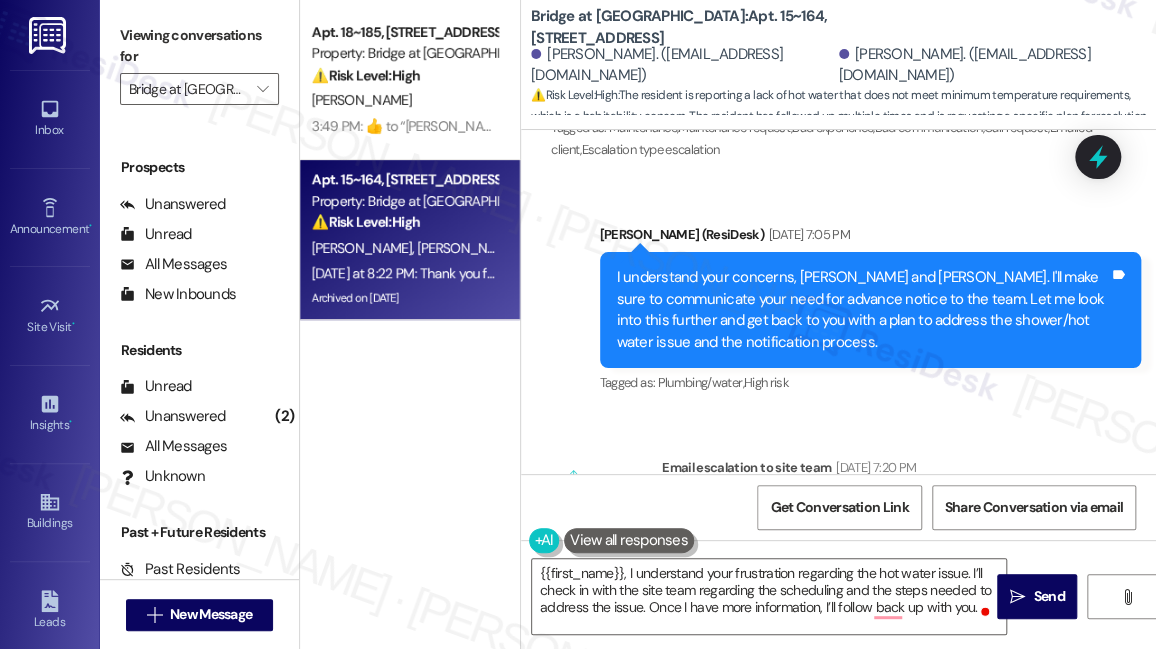 click on "ResiDesk escalation to site team ->
Risk Level: Medium risk
Topics: Scheduling Concern and Request for Clear Communication
Escalation type: Escalation" at bounding box center [877, 553] 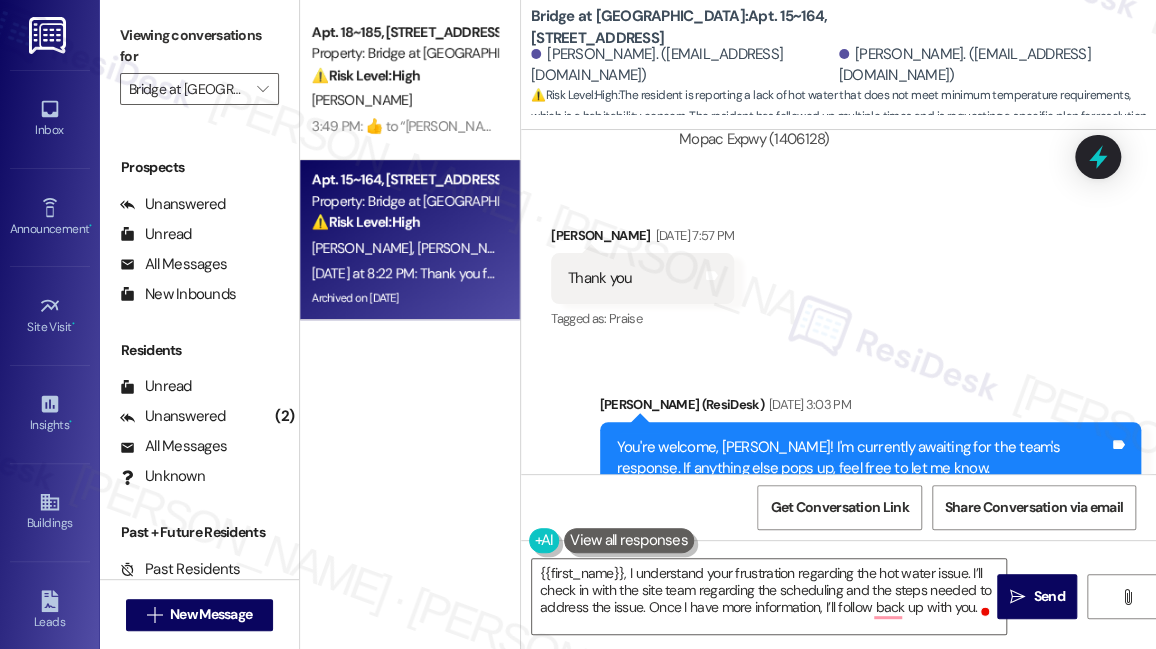 scroll, scrollTop: 29964, scrollLeft: 0, axis: vertical 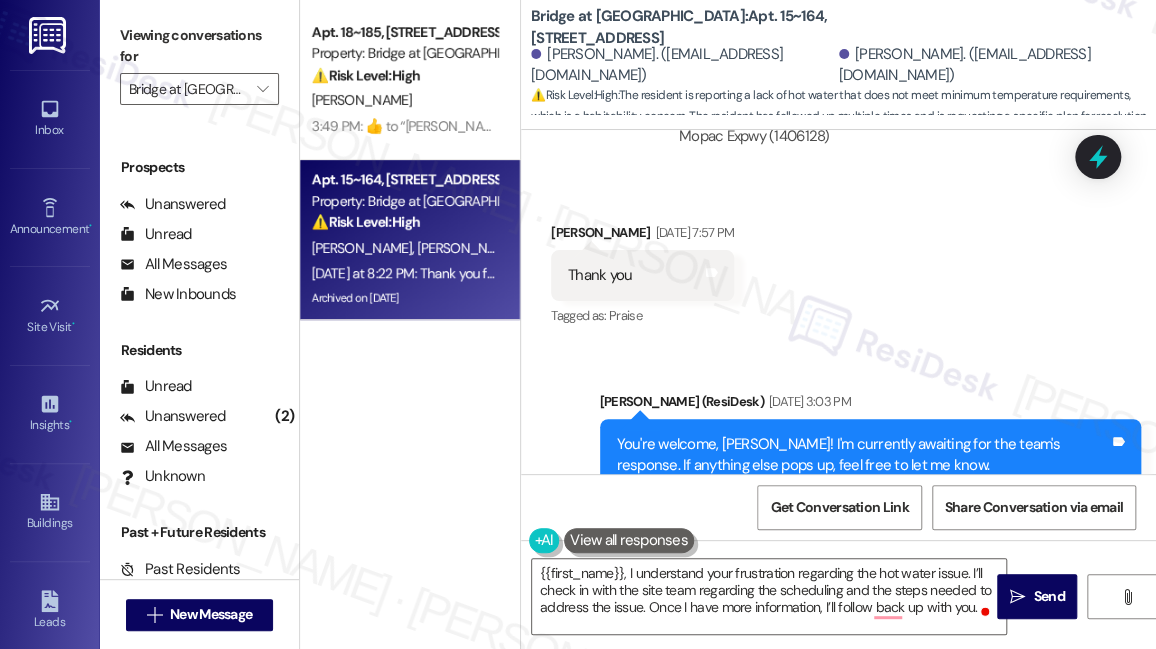 click on "You're welcome, [PERSON_NAME]! I'm currently awaiting for the team's response. If anything else pops up, feel free to let me know." at bounding box center (863, 455) 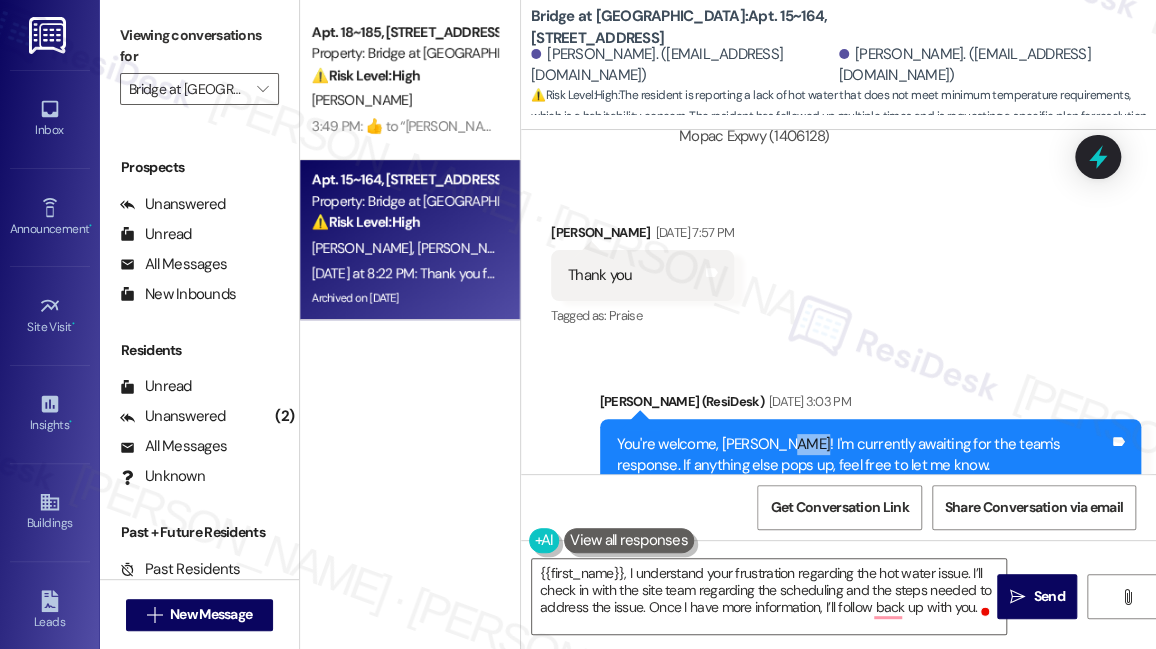 click on "You're welcome, [PERSON_NAME]! I'm currently awaiting for the team's response. If anything else pops up, feel free to let me know." at bounding box center [863, 455] 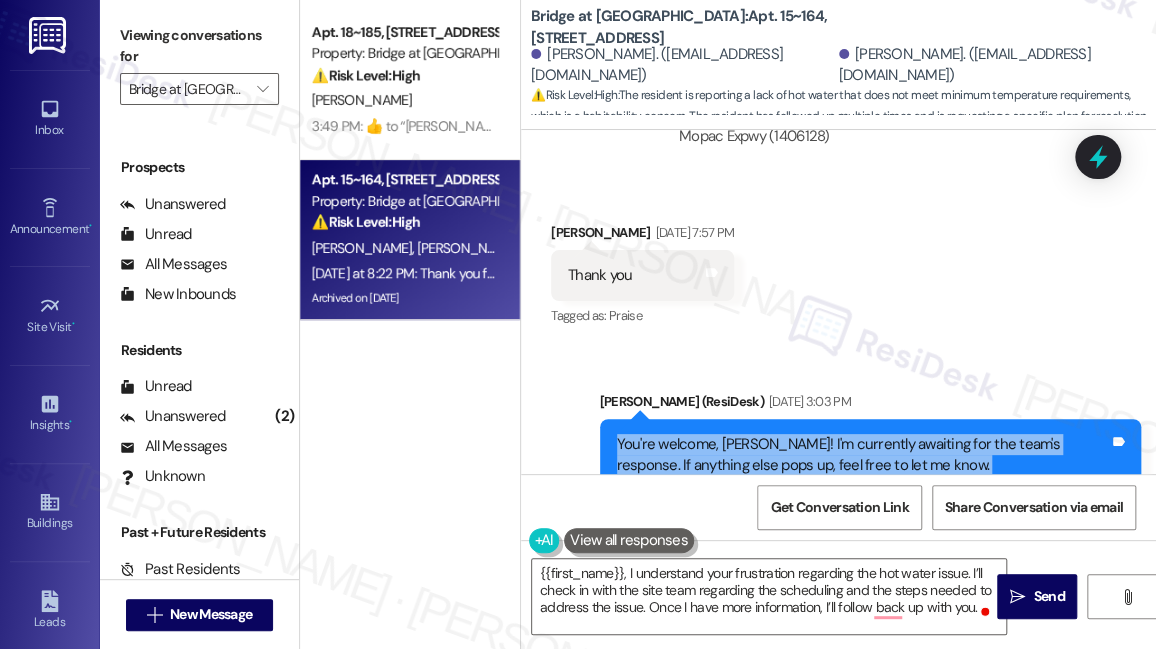 click on "You're welcome, [PERSON_NAME]! I'm currently awaiting for the team's response. If anything else pops up, feel free to let me know." at bounding box center [863, 455] 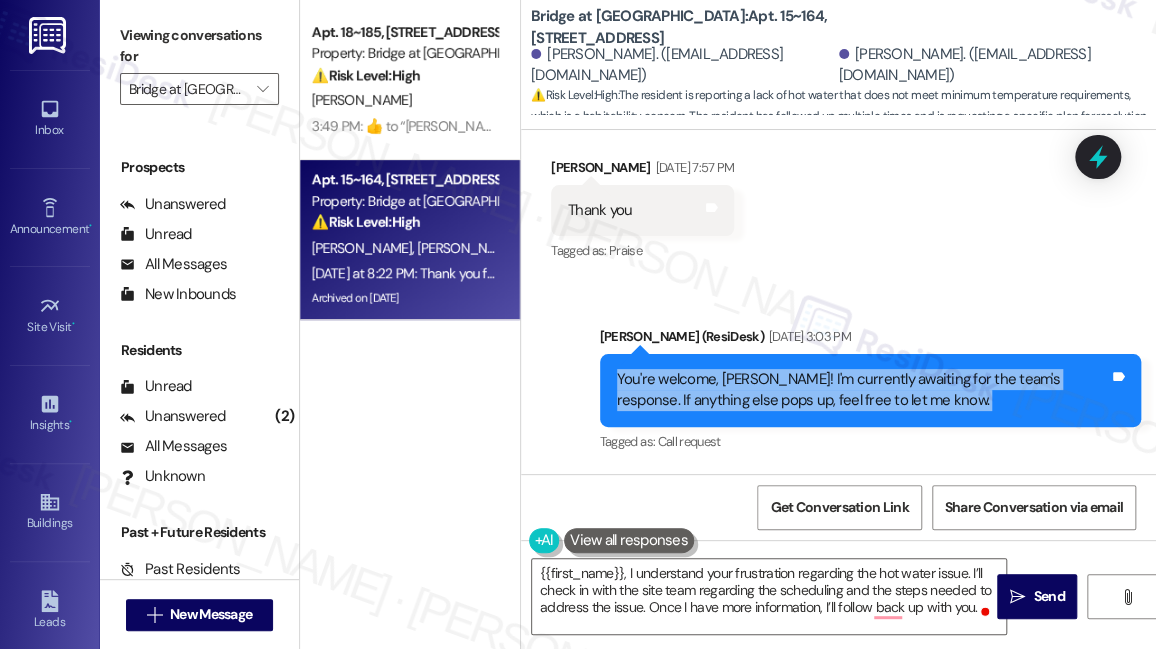 scroll, scrollTop: 30146, scrollLeft: 0, axis: vertical 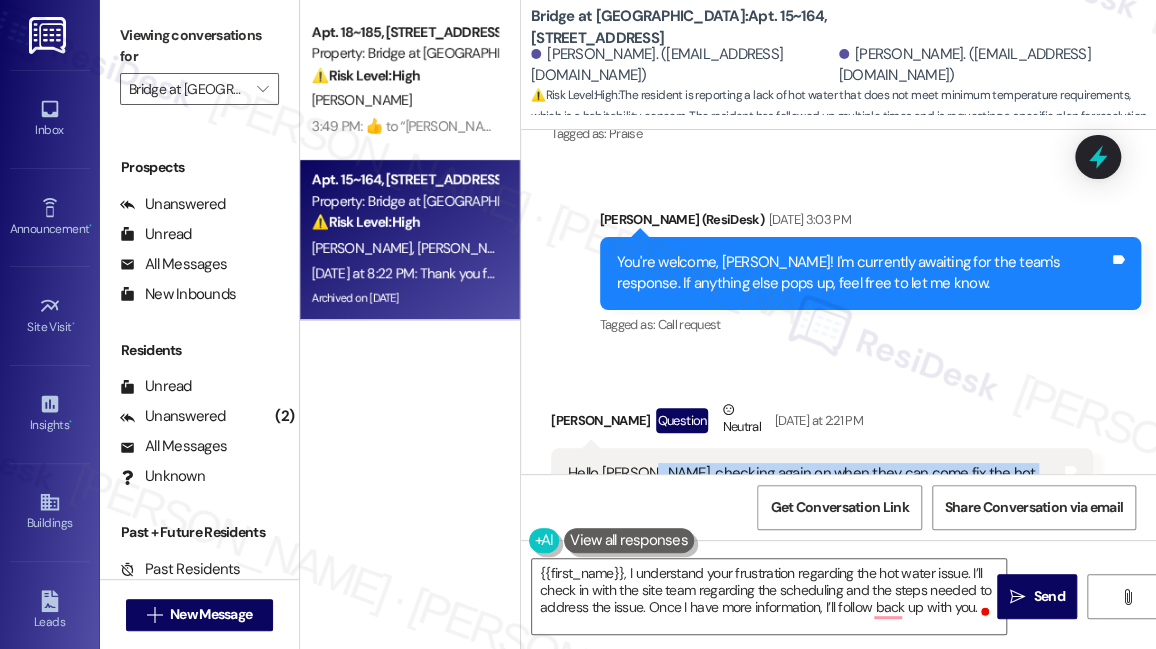 drag, startPoint x: 642, startPoint y: 236, endPoint x: 860, endPoint y: 332, distance: 238.2016 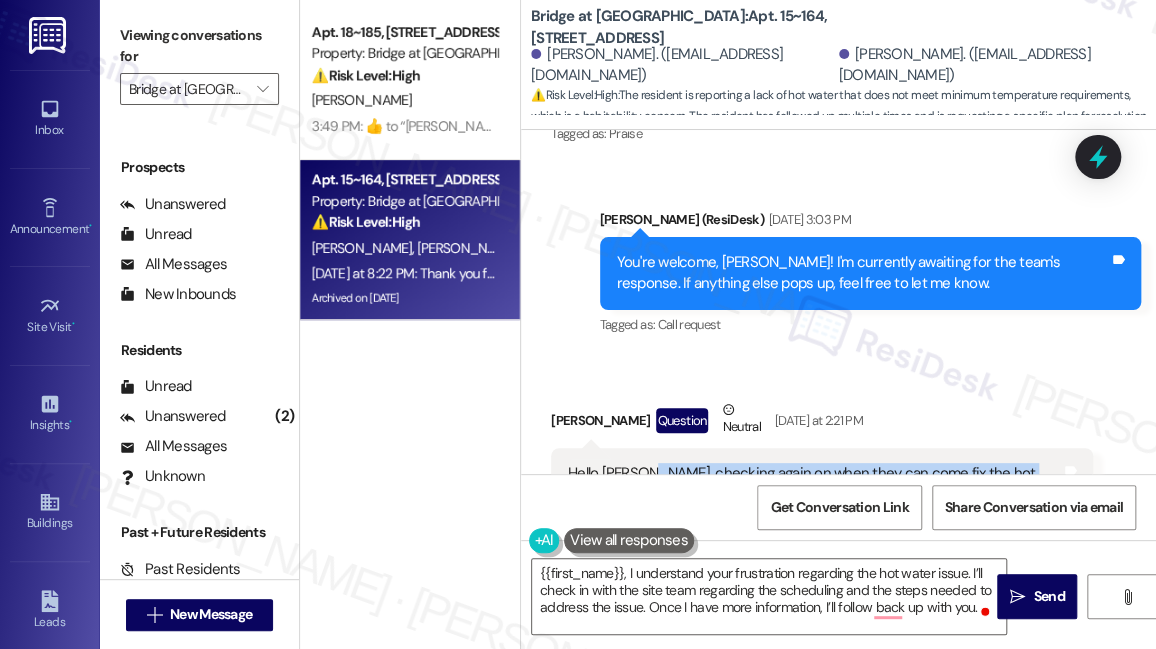 click on "Hello [PERSON_NAME], checking again on when they can come fix the hot water. As I demonstrated in the video, the hot water on the north side bathroom does not reach the minimum temperatures required in [US_STATE]. I could be home [DATE] between 10:30 and 2pm, or at any time [DATE] if you are able to set a time for them to come. [DATE]  morning might also work but I have meetings to schedule for that day, so I would need to know if they are coming [DATE] as soon as possible" at bounding box center (814, 538) 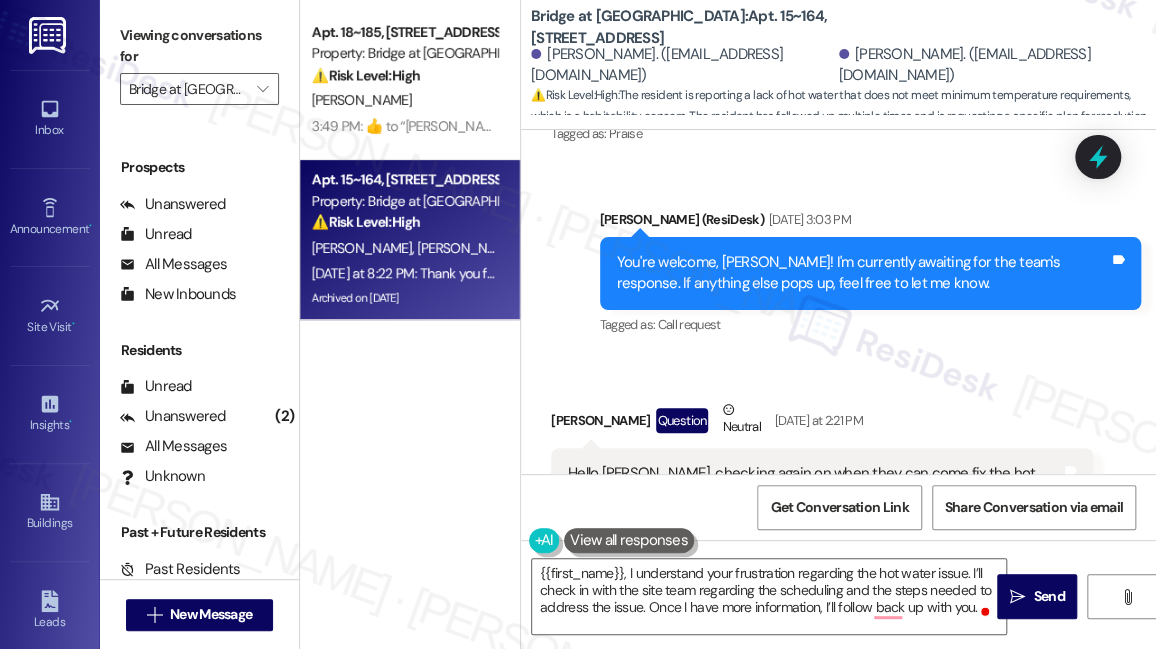 click on "Hello [PERSON_NAME], checking again on when they can come fix the hot water. As I demonstrated in the video, the hot water on the north side bathroom does not reach the minimum temperatures required in [US_STATE]. I could be home [DATE] between 10:30 and 2pm, or at any time [DATE] if you are able to set a time for them to come. [DATE]  morning might also work but I have meetings to schedule for that day, so I would need to know if they are coming [DATE] as soon as possible" at bounding box center [814, 538] 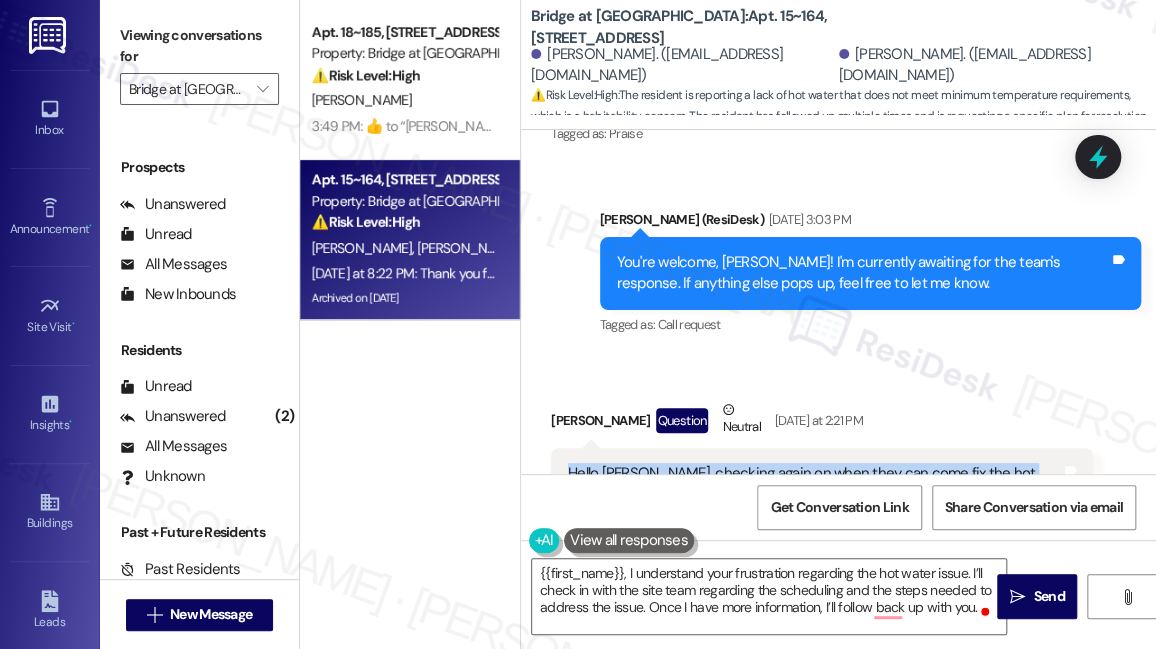 click on "Hello [PERSON_NAME], checking again on when they can come fix the hot water. As I demonstrated in the video, the hot water on the north side bathroom does not reach the minimum temperatures required in [US_STATE]. I could be home [DATE] between 10:30 and 2pm, or at any time [DATE] if you are able to set a time for them to come. [DATE]  morning might also work but I have meetings to schedule for that day, so I would need to know if they are coming [DATE] as soon as possible" at bounding box center (814, 538) 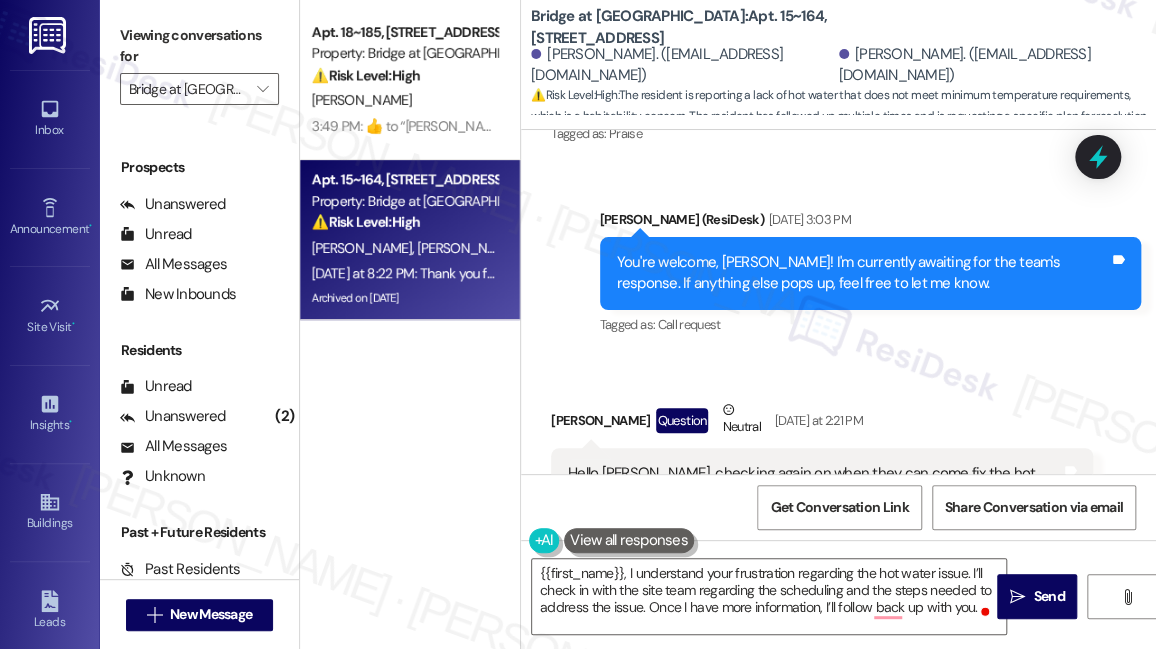 click on "Hello [PERSON_NAME], checking again on when they can come fix the hot water. As I demonstrated in the video, the hot water on the north side bathroom does not reach the minimum temperatures required in [US_STATE]. I could be home [DATE] between 10:30 and 2pm, or at any time [DATE] if you are able to set a time for them to come. [DATE]  morning might also work but I have meetings to schedule for that day, so I would need to know if they are coming [DATE] as soon as possible" at bounding box center (814, 538) 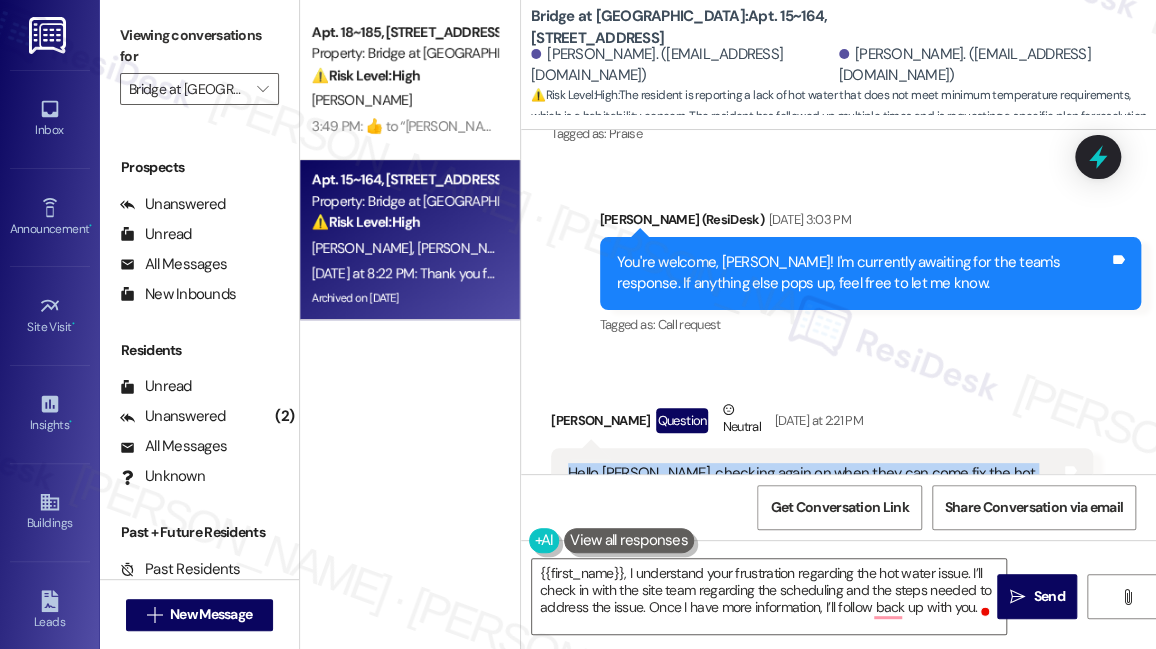 click on "Hello [PERSON_NAME], checking again on when they can come fix the hot water. As I demonstrated in the video, the hot water on the north side bathroom does not reach the minimum temperatures required in [US_STATE]. I could be home [DATE] between 10:30 and 2pm, or at any time [DATE] if you are able to set a time for them to come. [DATE]  morning might also work but I have meetings to schedule for that day, so I would need to know if they are coming [DATE] as soon as possible" at bounding box center (814, 538) 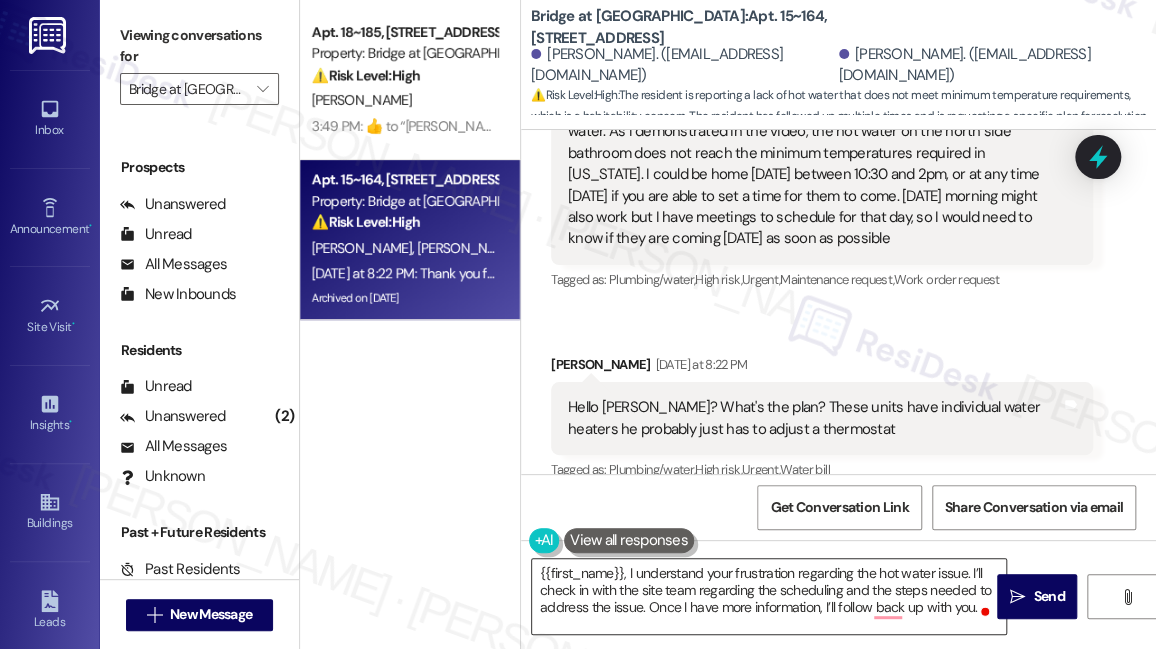 click on "{{first_name}}, I understand your frustration regarding the hot water issue. I’ll check in with the site team regarding the scheduling and the steps needed to address the issue. Once I have more information, I’ll follow back up with you." at bounding box center (769, 596) 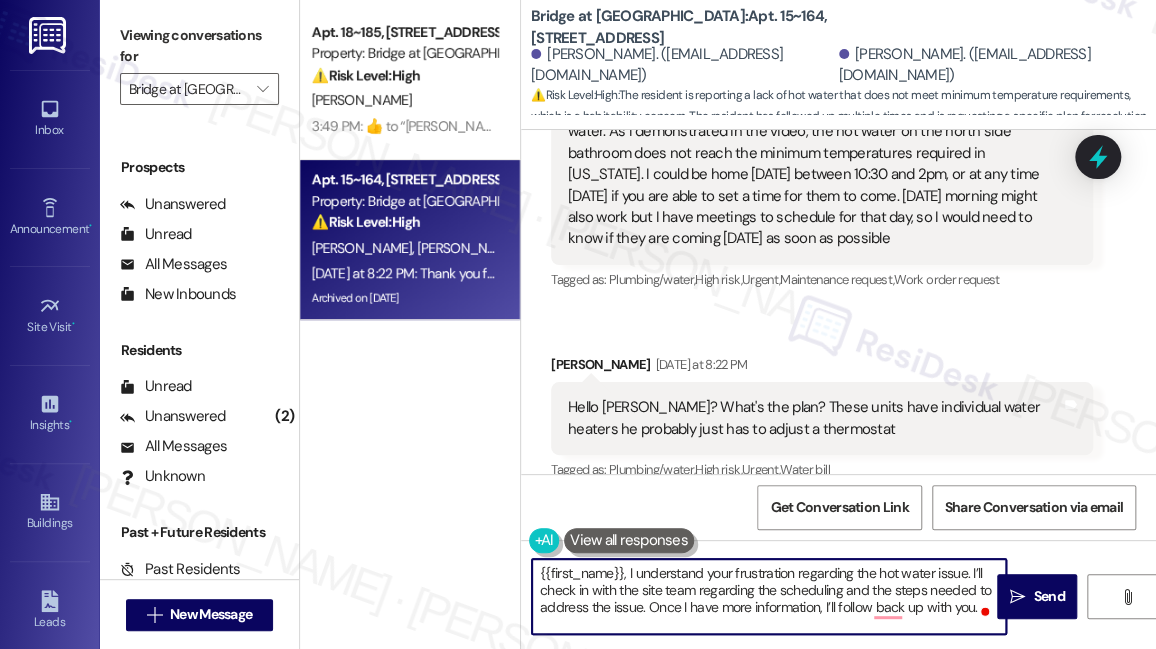 click on "{{first_name}}, I understand your frustration regarding the hot water issue. I’ll check in with the site team regarding the scheduling and the steps needed to address the issue. Once I have more information, I’ll follow back up with you." at bounding box center (769, 596) 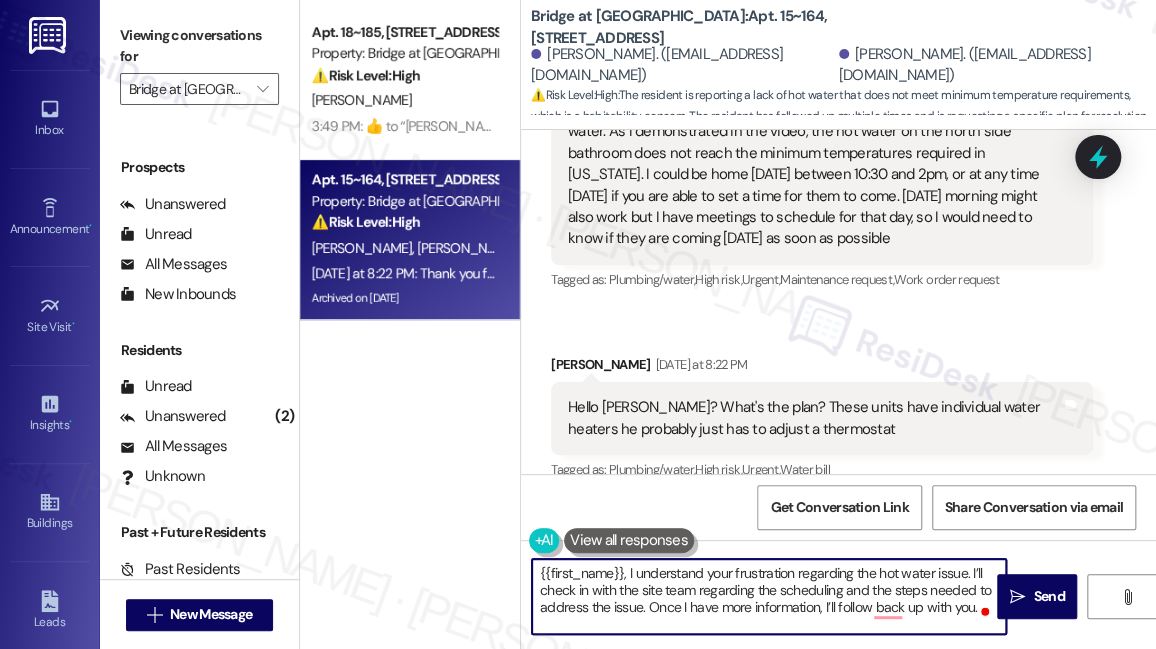 click on "{{first_name}}, I understand your frustration regarding the hot water issue. I’ll check in with the site team regarding the scheduling and the steps needed to address the issue. Once I have more information, I’ll follow back up with you." at bounding box center [769, 596] 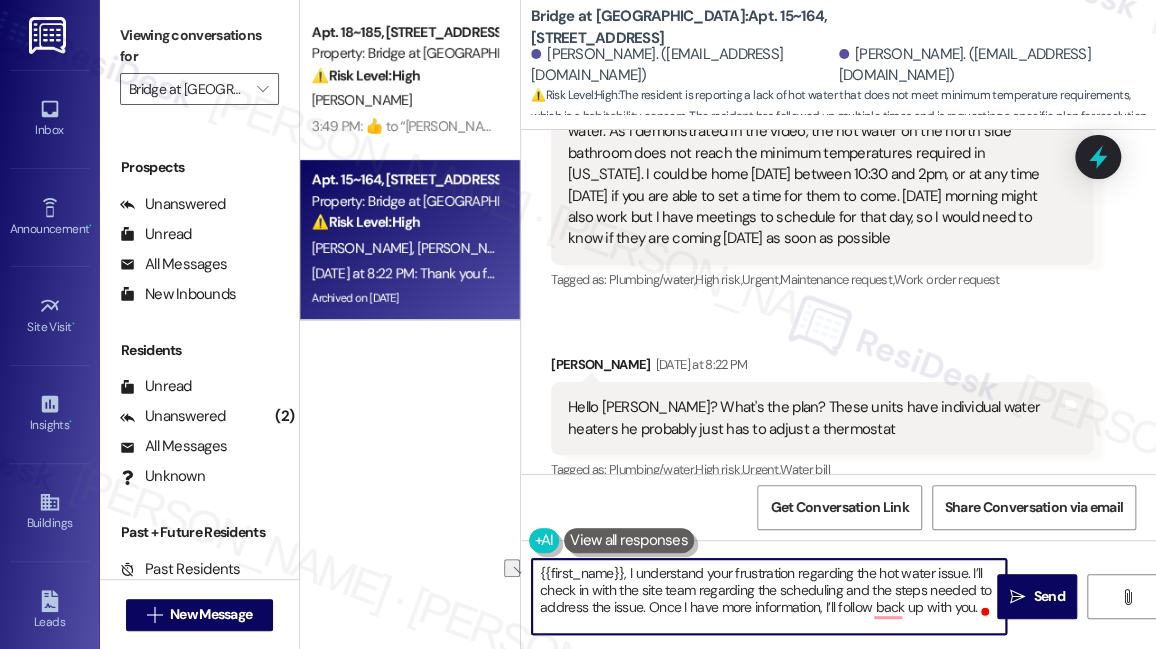 drag, startPoint x: 590, startPoint y: 588, endPoint x: 527, endPoint y: 592, distance: 63.126858 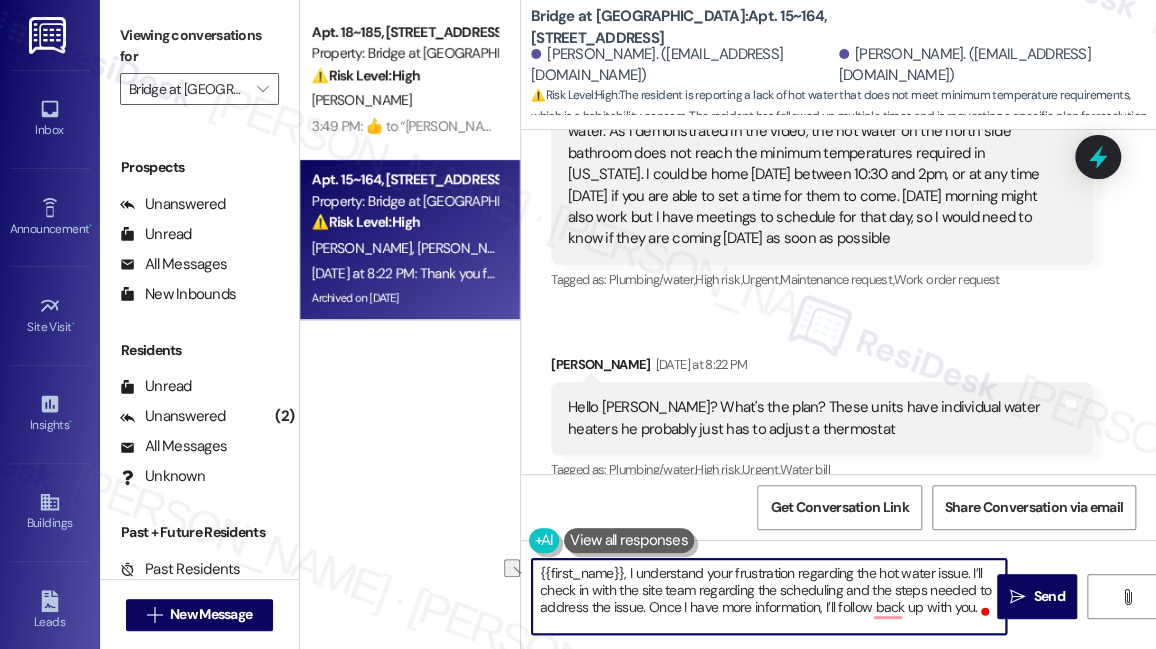 click on "{{first_name}}, I understand your frustration regarding the hot water issue. I’ll check in with the site team regarding the scheduling and the steps needed to address the issue. Once I have more information, I’ll follow back up with you." at bounding box center (759, 596) 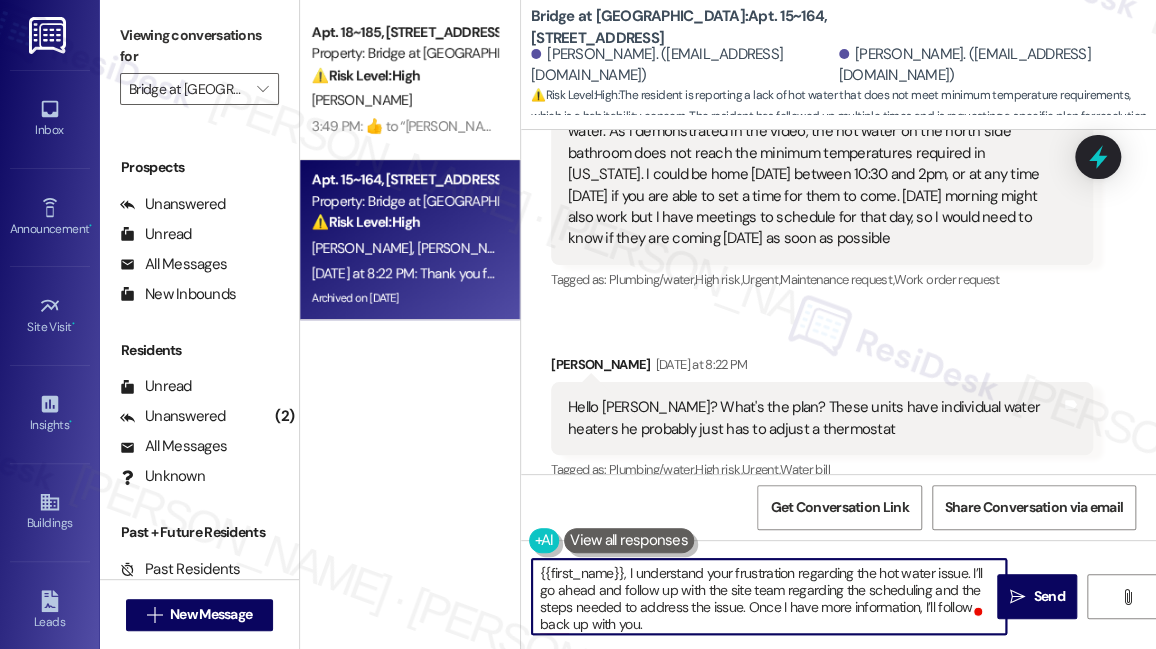 click on "{{first_name}}, I understand your frustration regarding the hot water issue. I’ll go ahead and follow up with the site team regarding the scheduling and the steps needed to address the issue. Once I have more information, I’ll follow back up with you." at bounding box center [769, 596] 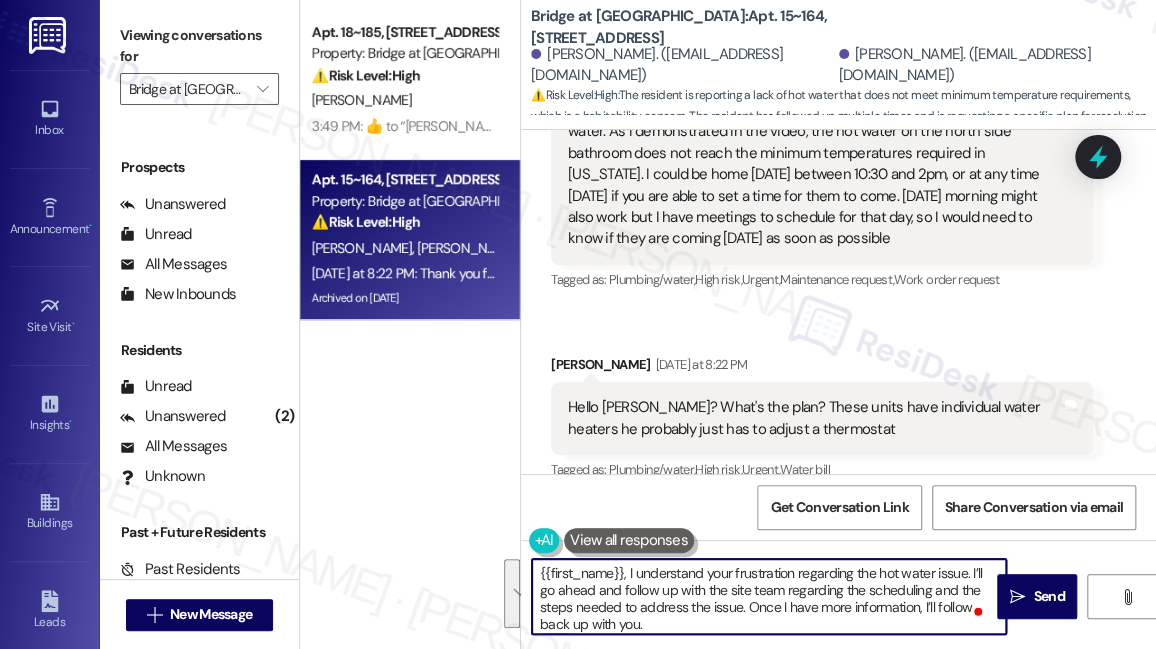click on "Thank you for your message. Our offices are currently closed, but we will contact you when we resume operations. For emergencies, please contact your emergency number [PHONE_NUMBER]." at bounding box center (863, 619) 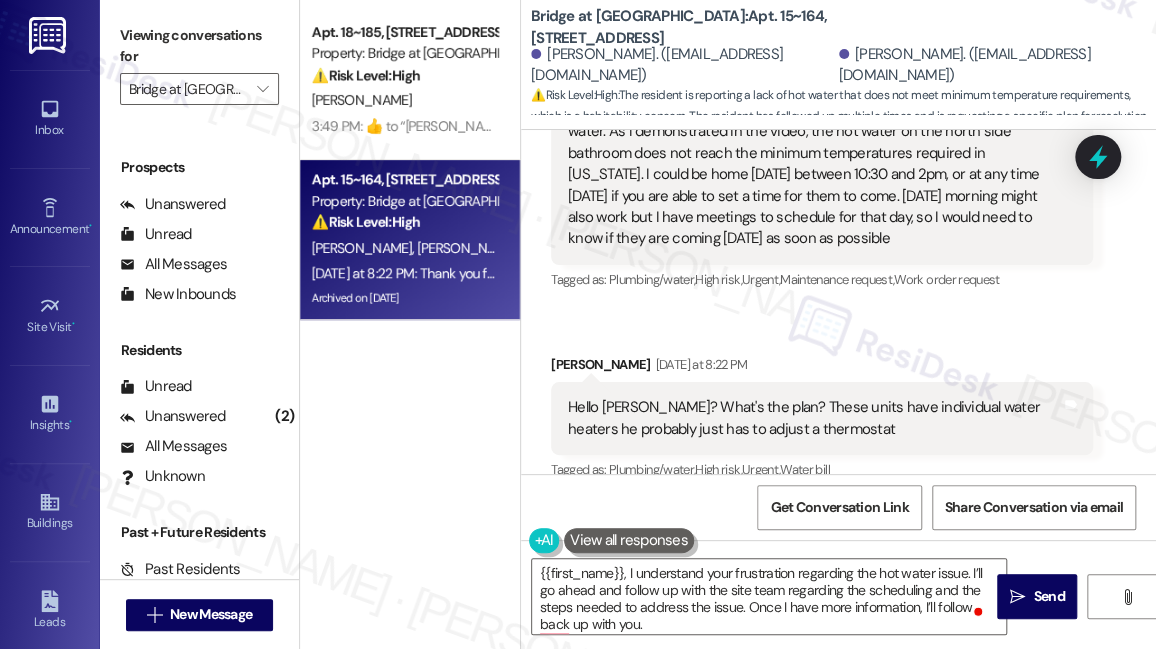 click on "Thank you for your message. Our offices are currently closed, but we will contact you when we resume operations. For emergencies, please contact your emergency number [PHONE_NUMBER]." at bounding box center [863, 619] 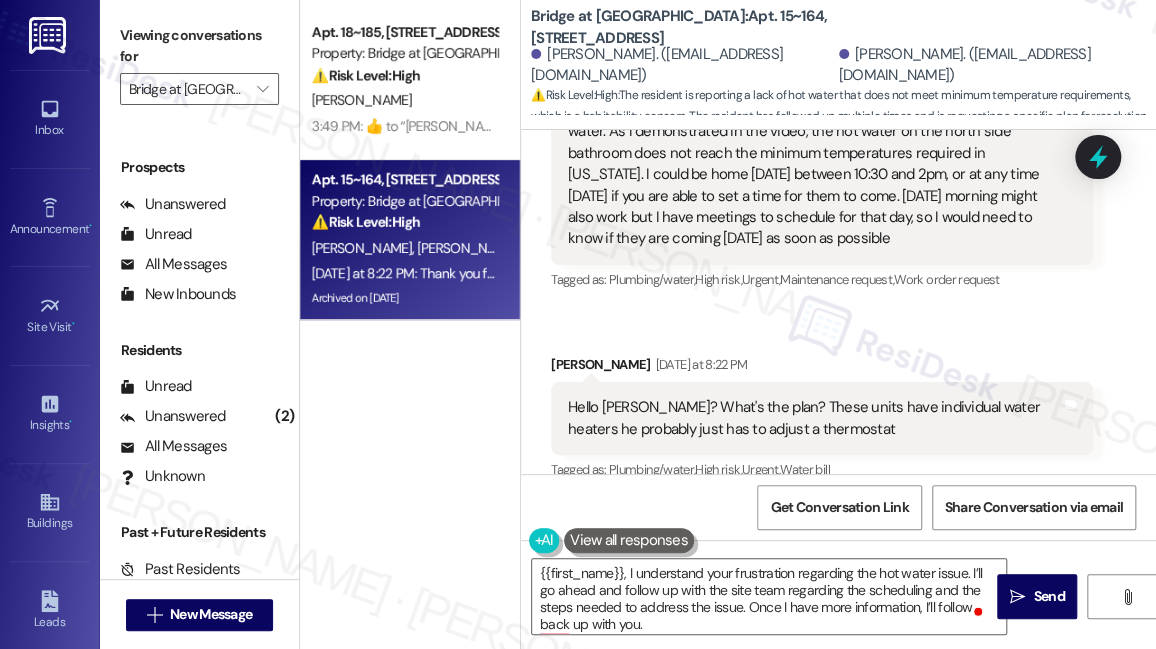 click on "Thank you for your message. Our offices are currently closed, but we will contact you when we resume operations. For emergencies, please contact your emergency number [PHONE_NUMBER]." at bounding box center (863, 619) 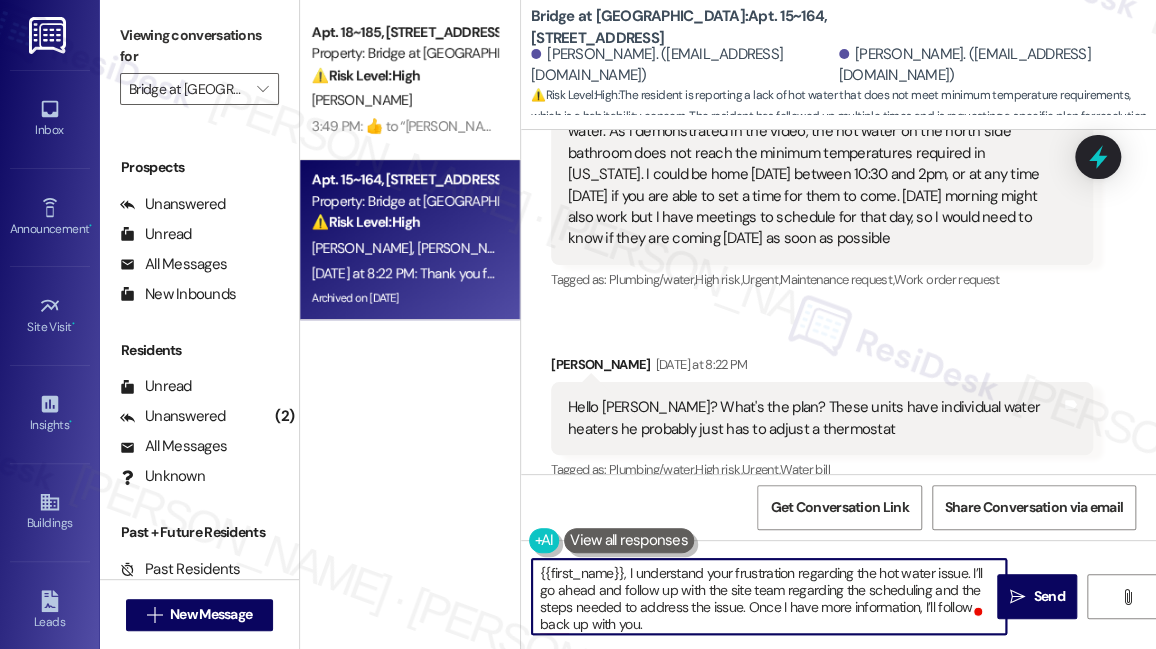 click on "{{first_name}}, I understand your frustration regarding the hot water issue. I’ll go ahead and follow up with the site team regarding the scheduling and the steps needed to address the issue. Once I have more information, I’ll follow back up with you." at bounding box center (769, 596) 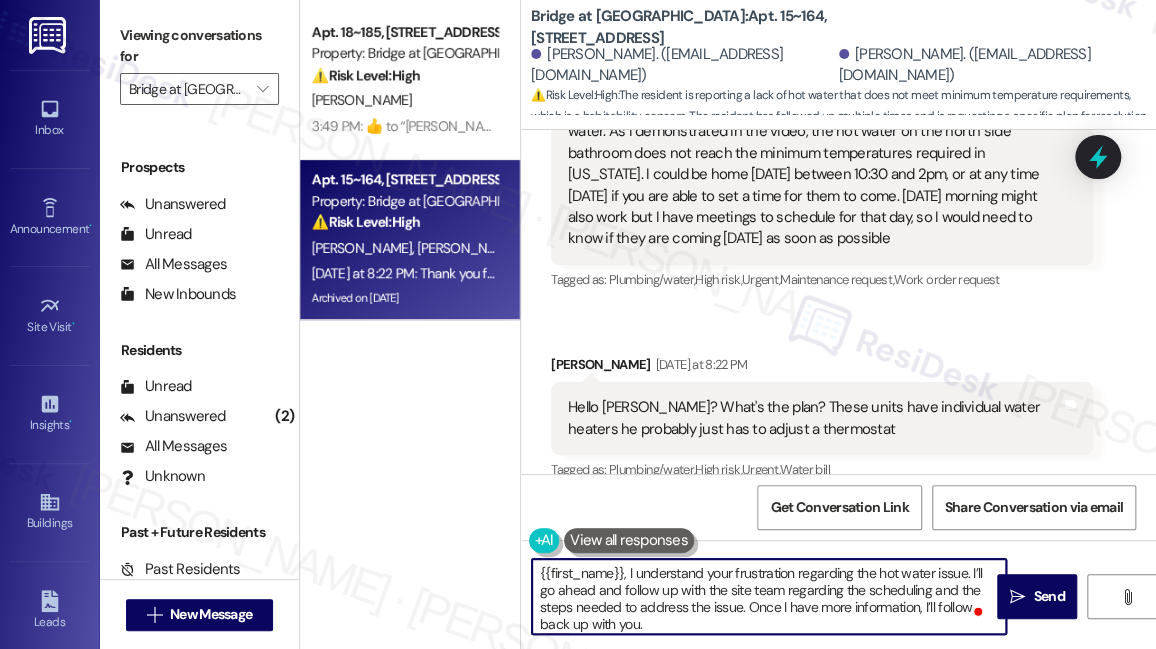 scroll, scrollTop: 5, scrollLeft: 0, axis: vertical 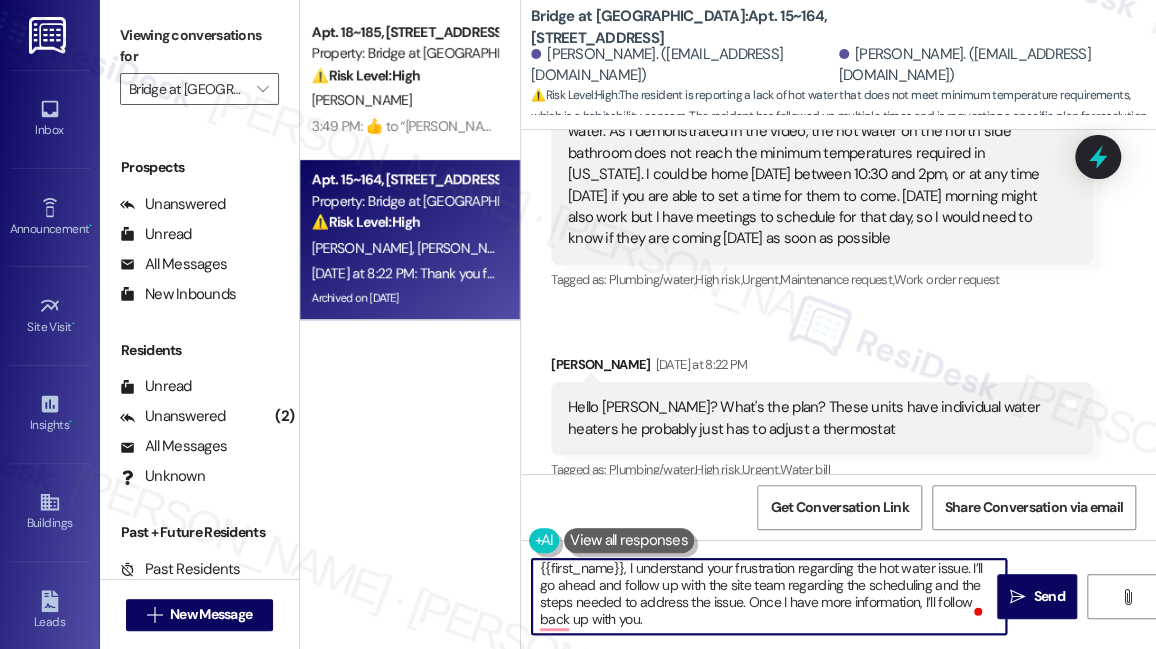 click on "{{first_name}}, I understand your frustration regarding the hot water issue. I’ll go ahead and follow up with the site team regarding the scheduling and the steps needed to address the issue. Once I have more information, I’ll follow back up with you." at bounding box center [769, 596] 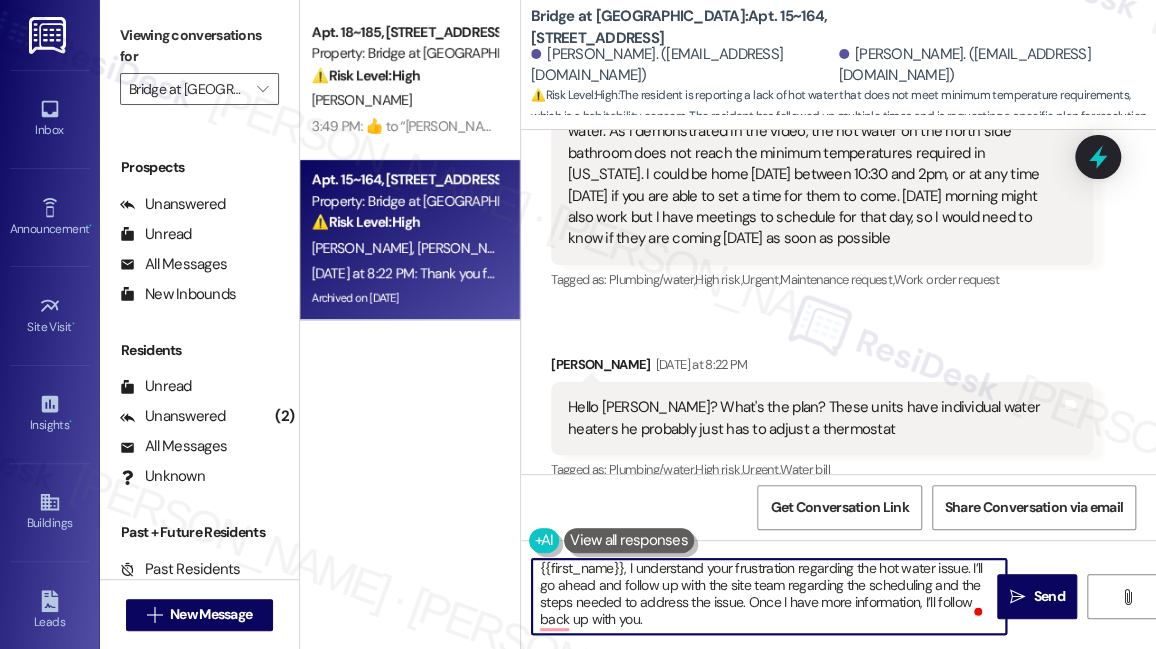 click on "{{first_name}}, I understand your frustration regarding the hot water issue. I’ll go ahead and follow up with the site team regarding the scheduling and the steps needed to address the issue. Once I have more information, I’ll follow back up with you." at bounding box center (769, 596) 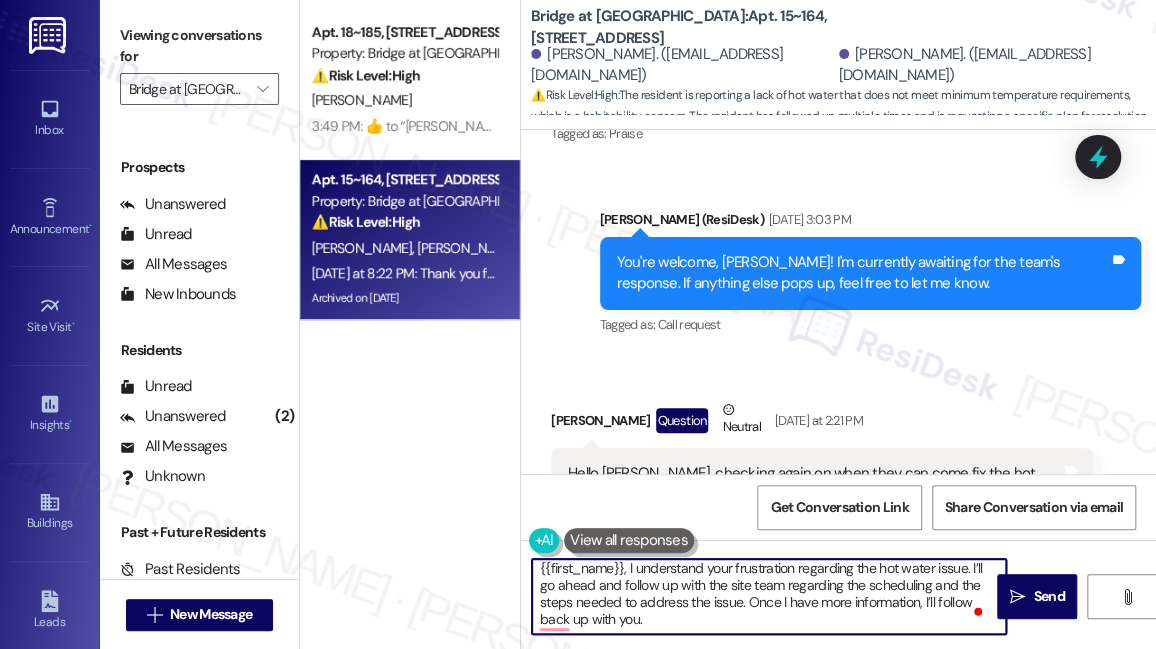 scroll, scrollTop: 30328, scrollLeft: 0, axis: vertical 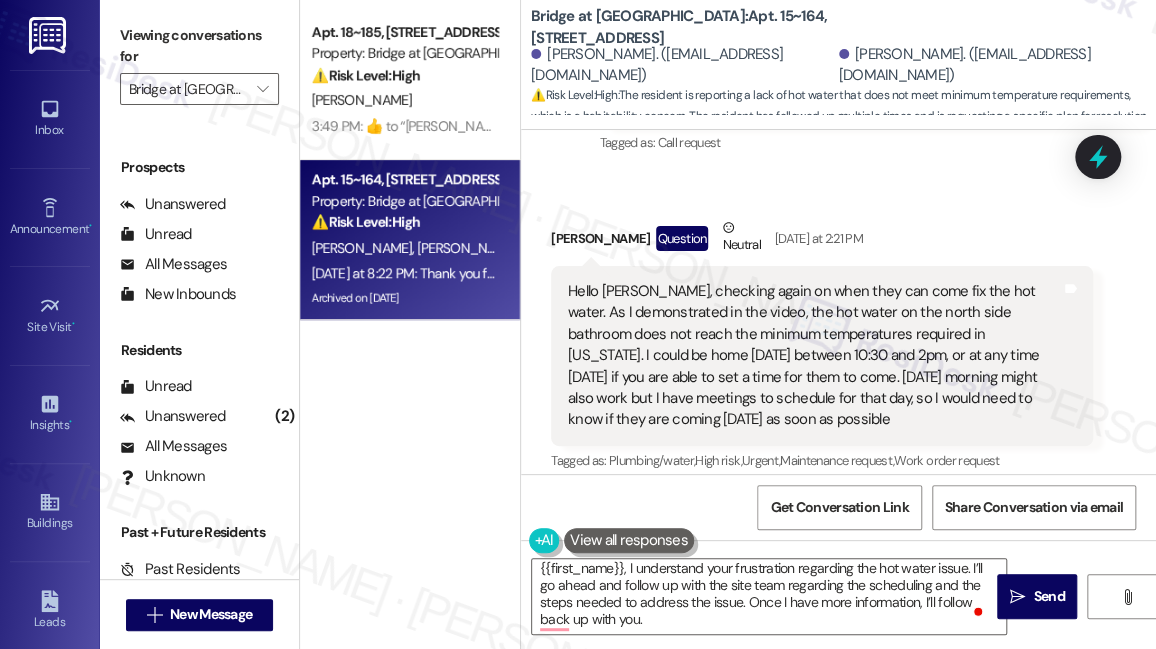 click on "Hello [PERSON_NAME]? What's the plan? These units have individual water heaters he probably just has to adjust a thermostat" at bounding box center (814, 599) 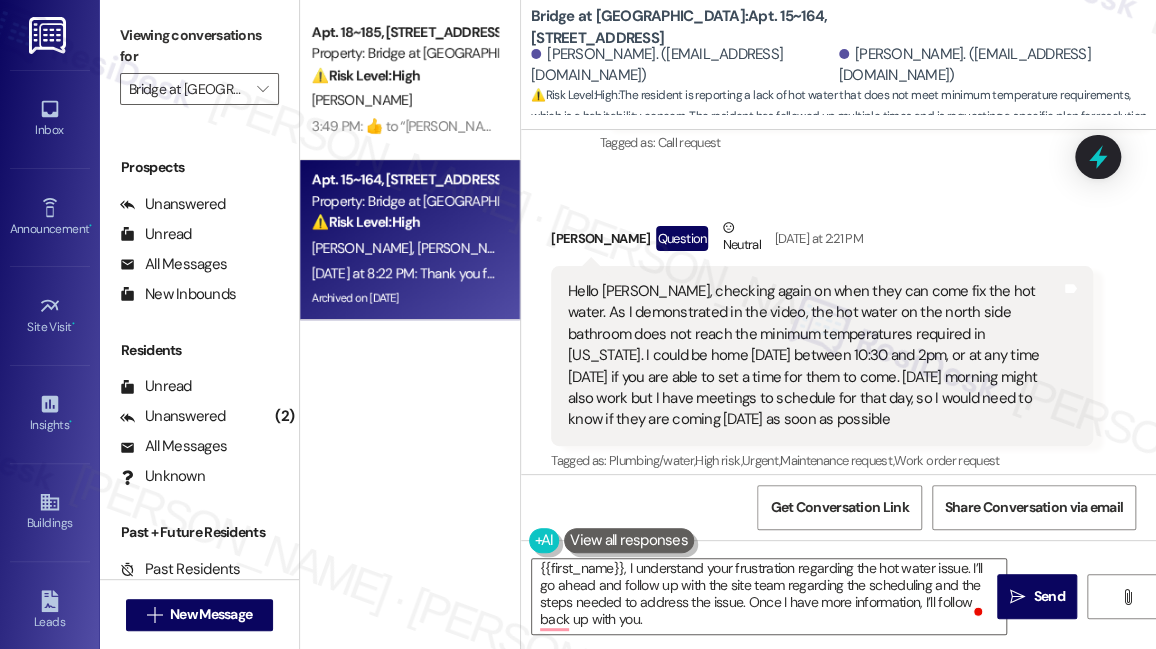 click on "Hello [PERSON_NAME]? What's the plan? These units have individual water heaters he probably just has to adjust a thermostat" at bounding box center (814, 599) 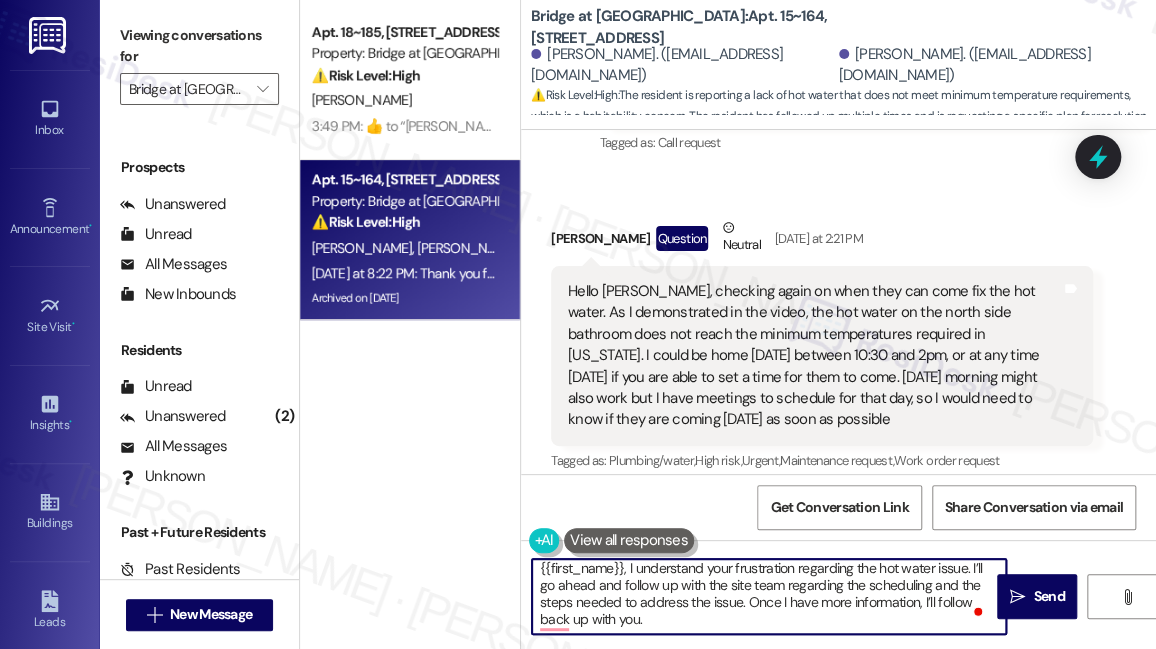 click on "{{first_name}}, I understand your frustration regarding the hot water issue. I’ll go ahead and follow up with the site team regarding the scheduling and the steps needed to address the issue. Once I have more information, I’ll follow back up with you." at bounding box center (769, 596) 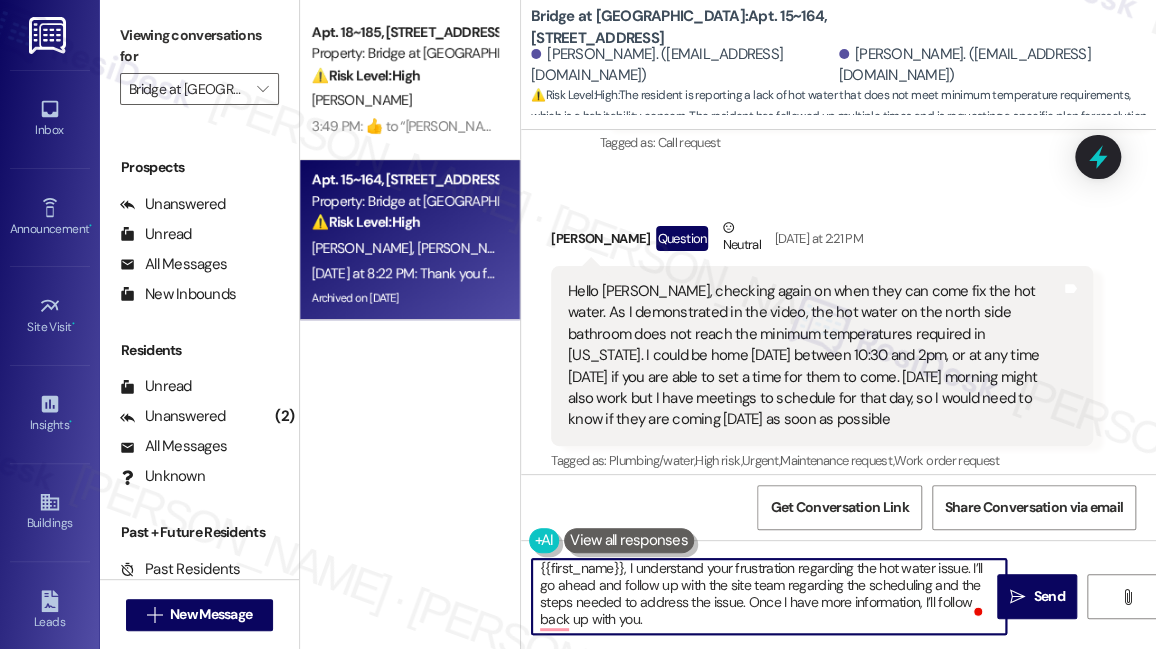 click on "{{first_name}}, I understand your frustration regarding the hot water issue. I’ll go ahead and follow up with the site team regarding the scheduling and the steps needed to address the issue. Once I have more information, I’ll follow back up with you." at bounding box center [769, 596] 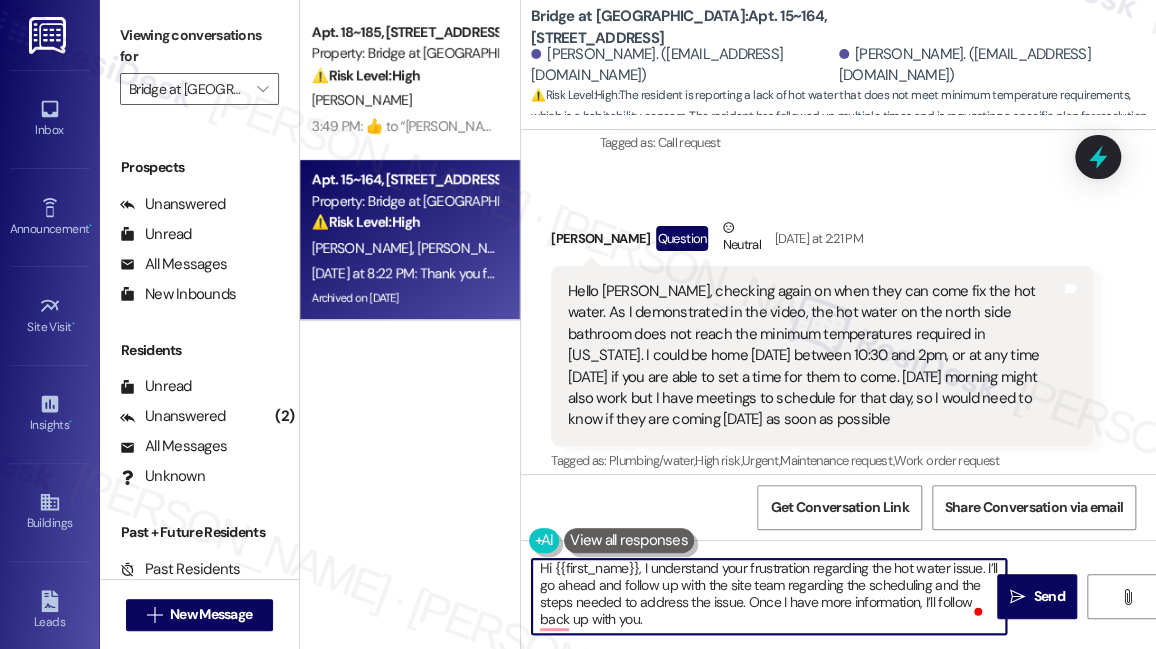 click on "[PERSON_NAME]. ([EMAIL_ADDRESS][DOMAIN_NAME])" at bounding box center (682, 65) 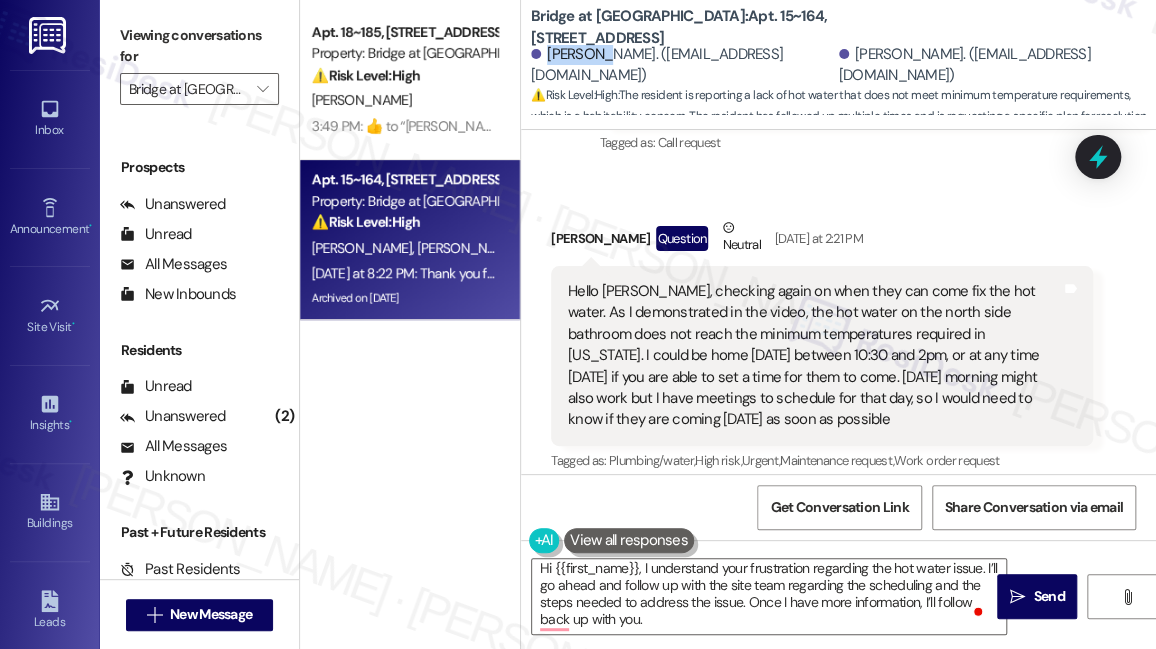click on "[PERSON_NAME]. ([EMAIL_ADDRESS][DOMAIN_NAME])" at bounding box center (682, 65) 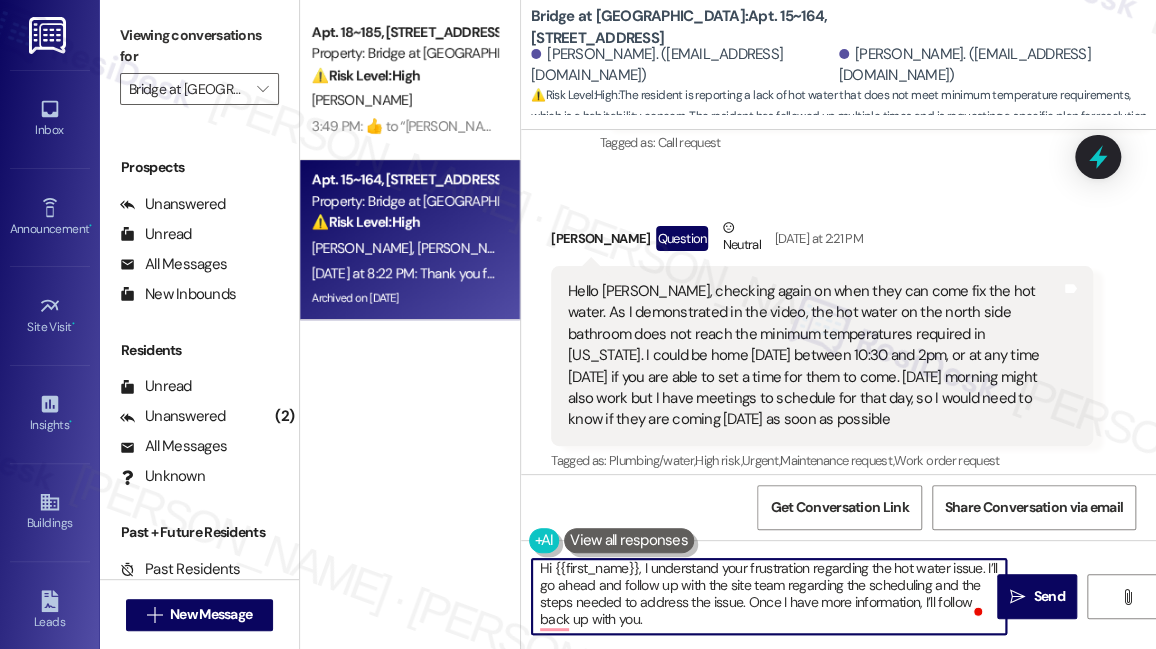 scroll, scrollTop: 0, scrollLeft: 0, axis: both 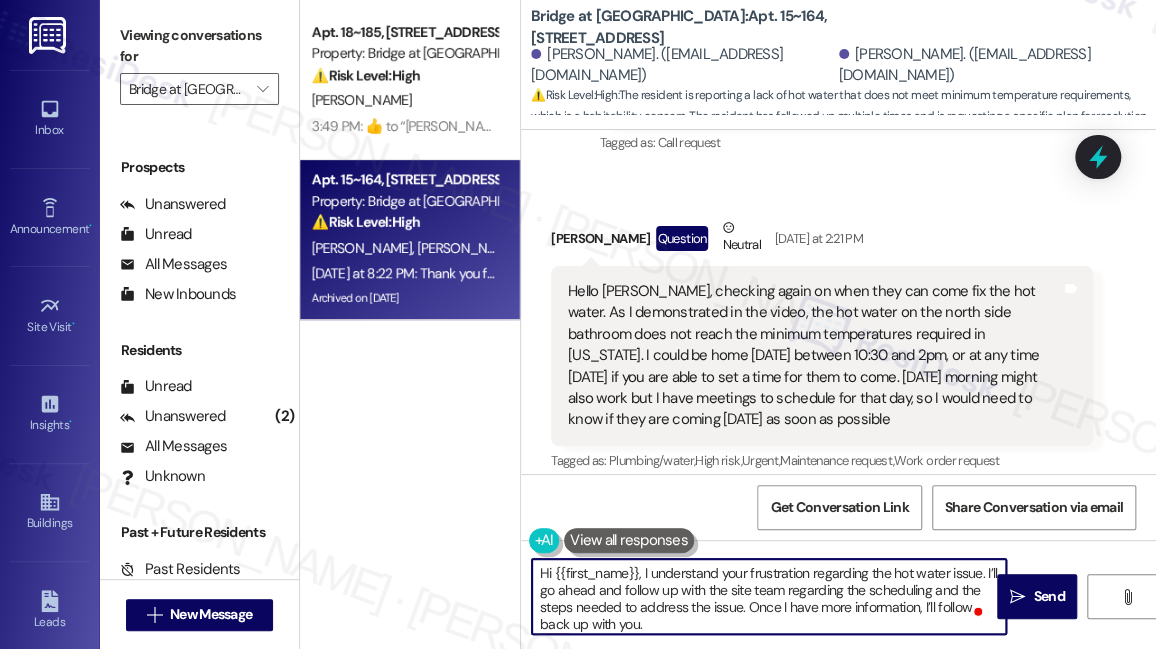 drag, startPoint x: 552, startPoint y: 569, endPoint x: 614, endPoint y: 563, distance: 62.289646 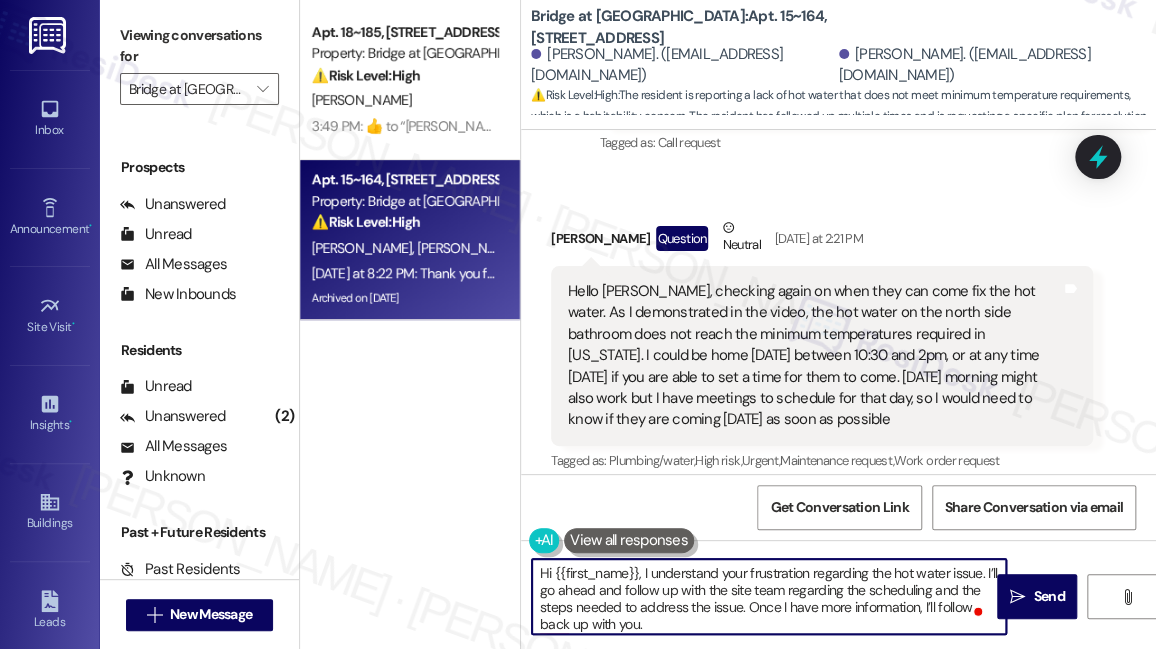 drag, startPoint x: 637, startPoint y: 575, endPoint x: 554, endPoint y: 576, distance: 83.00603 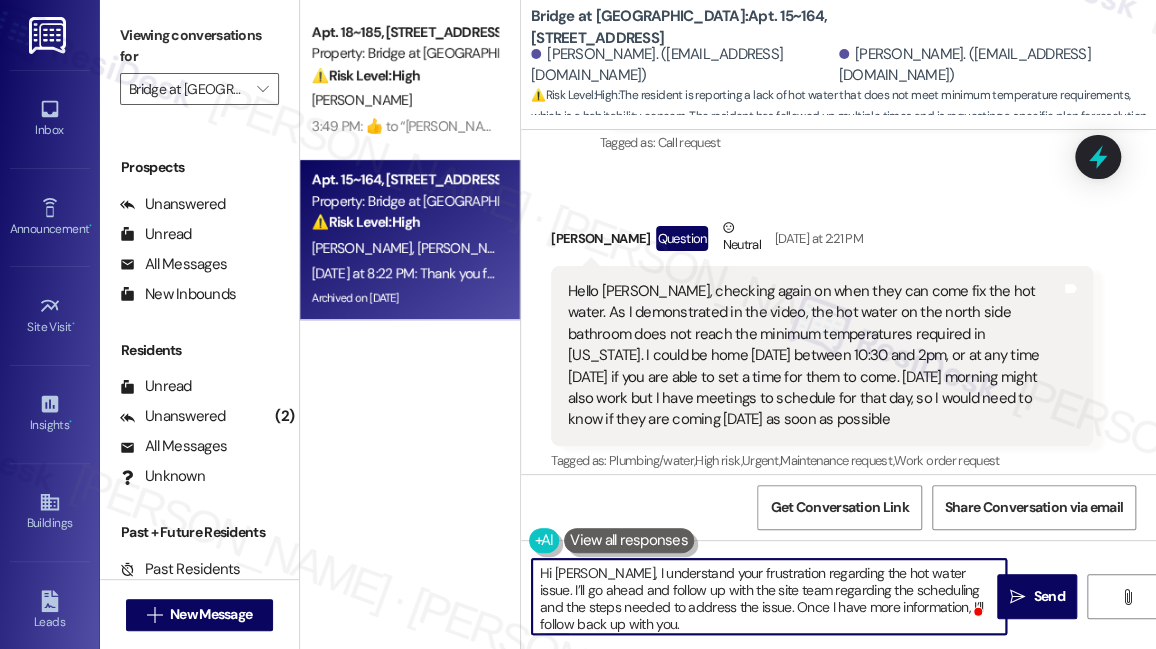 click on "Hi Brandon, I understand your frustration regarding the hot water issue. I’ll go ahead and follow up with the site team regarding the scheduling and the steps needed to address the issue. Once I have more information, I’ll follow back up with you." at bounding box center [769, 596] 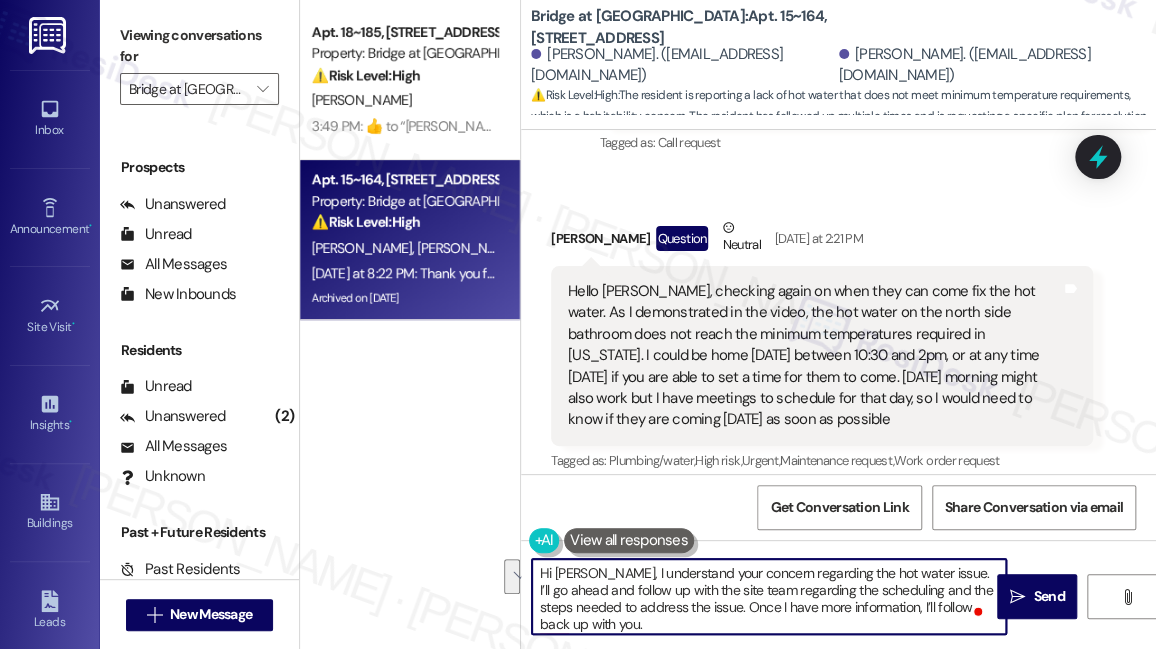 drag, startPoint x: 767, startPoint y: 593, endPoint x: 740, endPoint y: 606, distance: 29.966648 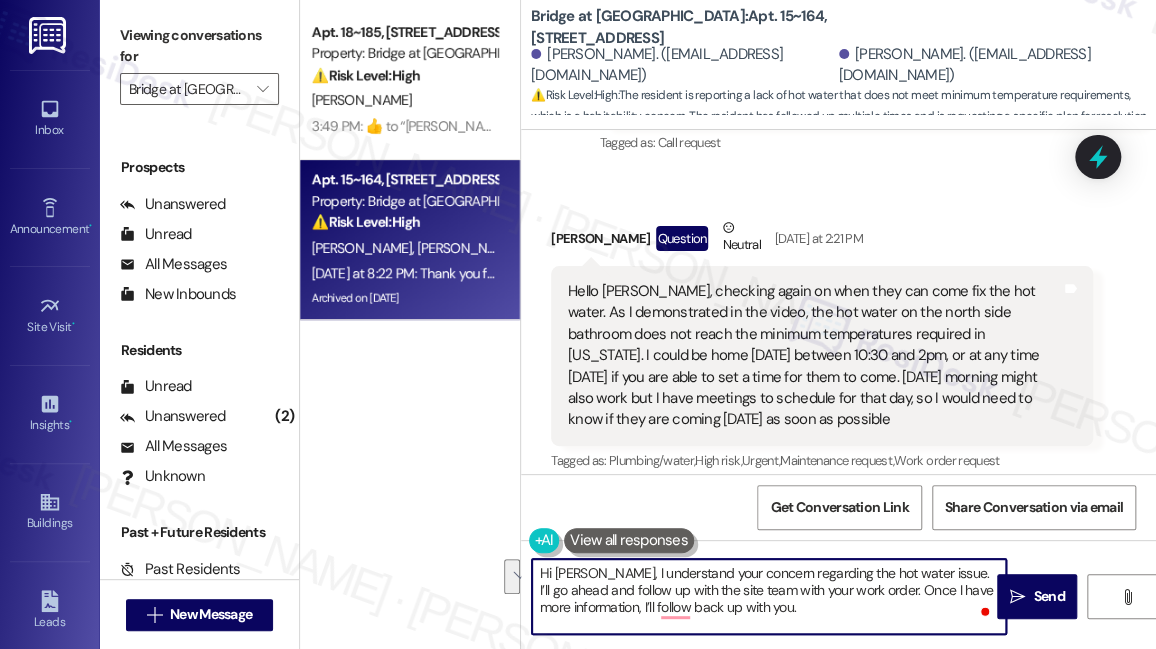 drag, startPoint x: 840, startPoint y: 604, endPoint x: 890, endPoint y: 585, distance: 53.488316 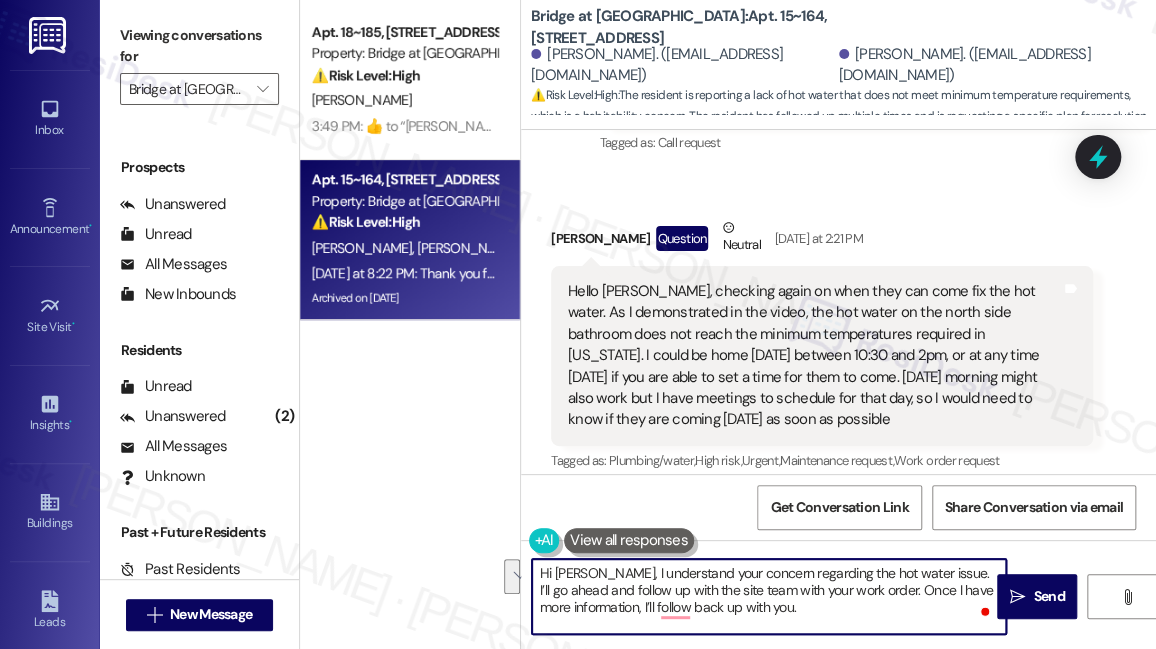 click on "Hi Brandon, I understand your concern regarding the hot water issue. I’ll go ahead and follow up with the site team with your work order. Once I have more information, I’ll follow back up with you." at bounding box center (769, 596) 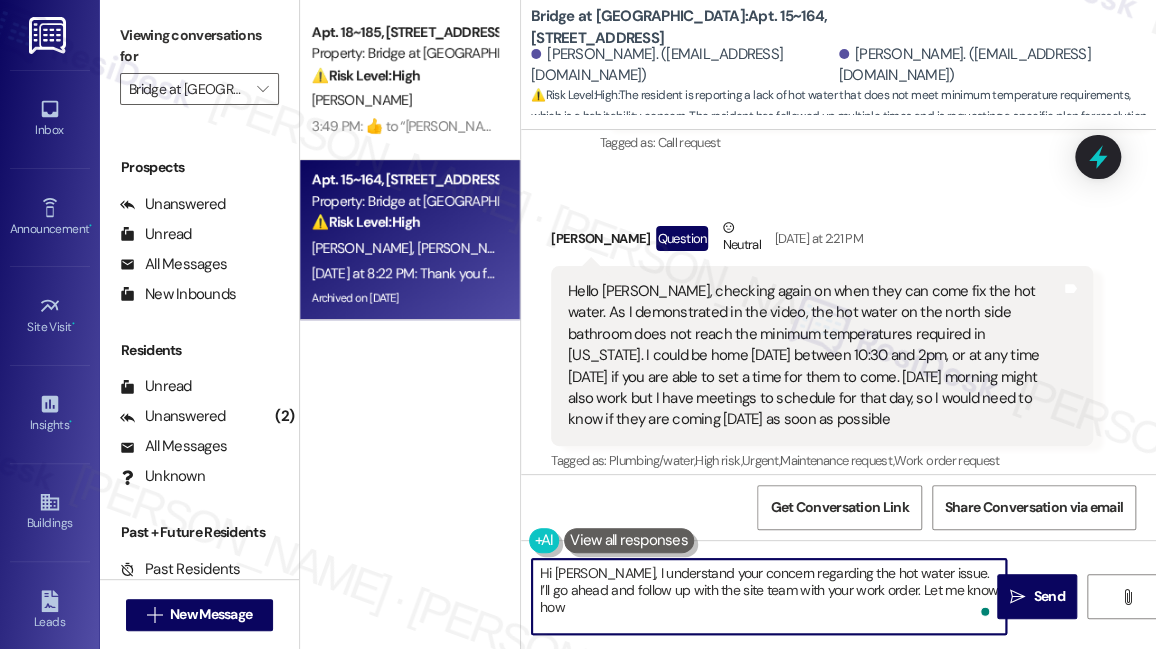 type on "Hi Brandon, I understand your concern regarding the hot water issue. I’ll go ahead and follow up with the site team with your work order. Let me know how" 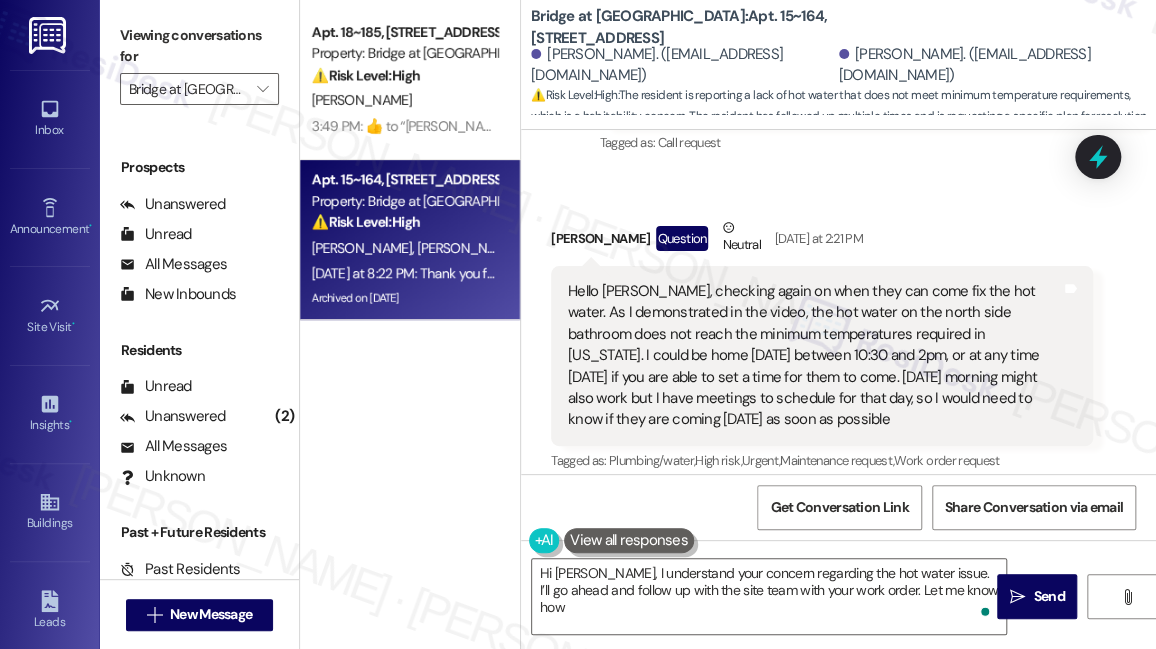 click on "Hello [PERSON_NAME]? What's the plan? These units have individual water heaters he probably just has to adjust a thermostat" at bounding box center (814, 599) 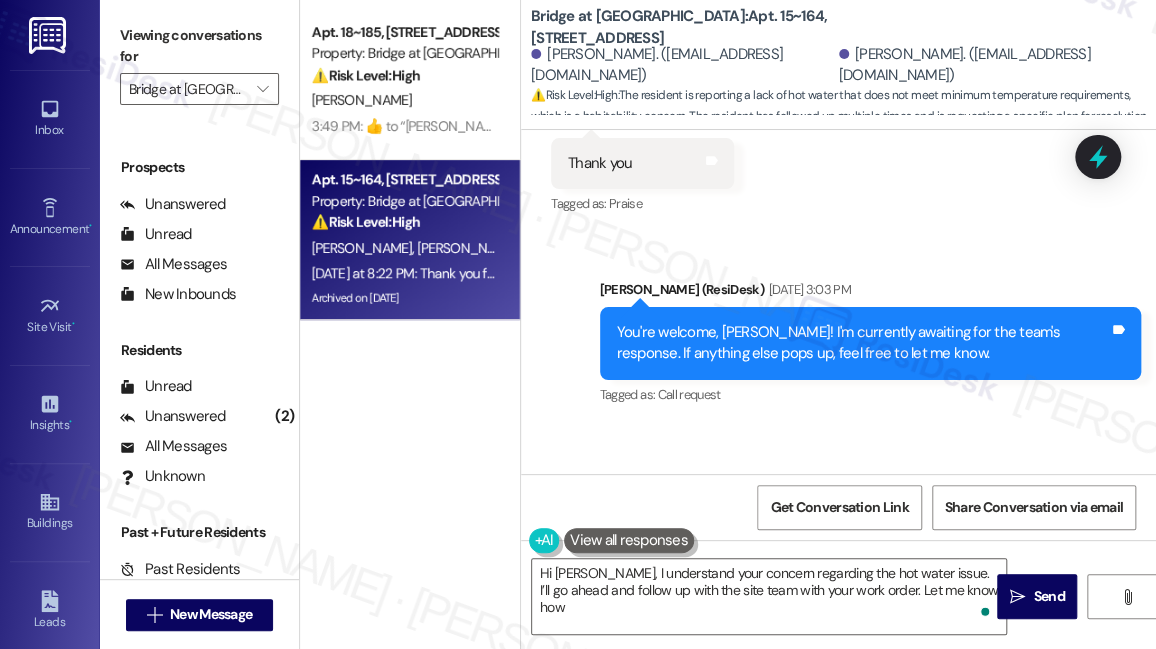 scroll, scrollTop: 30055, scrollLeft: 0, axis: vertical 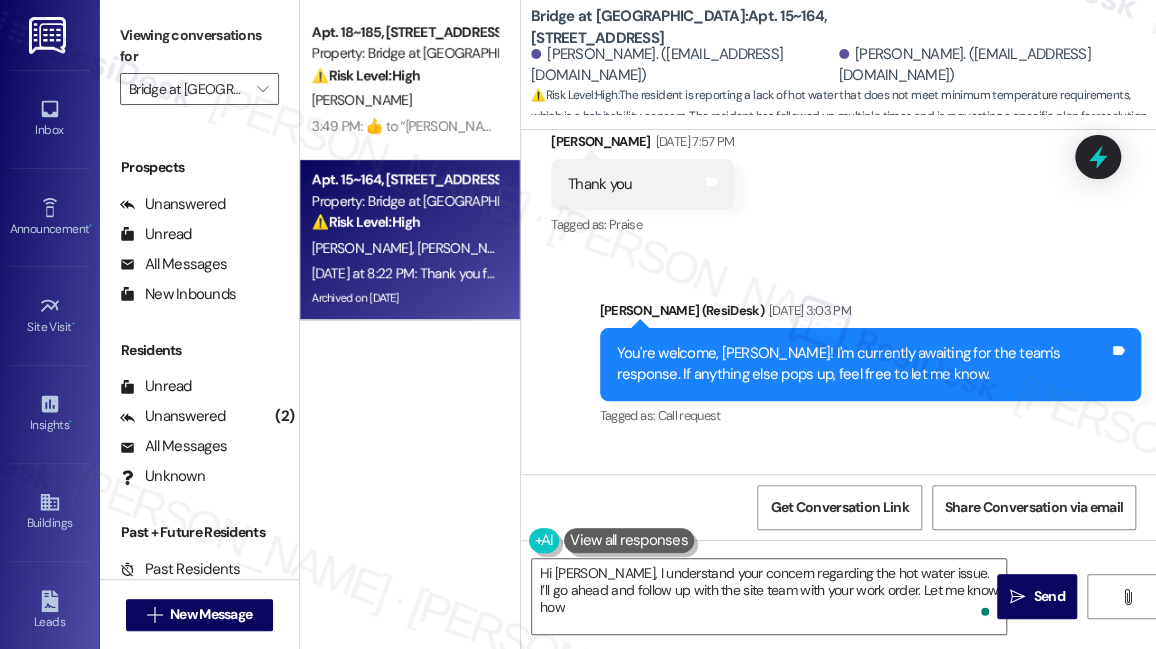 click on "Hello [PERSON_NAME], checking again on when they can come fix the hot water. As I demonstrated in the video, the hot water on the north side bathroom does not reach the minimum temperatures required in [US_STATE]. I could be home [DATE] between 10:30 and 2pm, or at any time [DATE] if you are able to set a time for them to come. [DATE]  morning might also work but I have meetings to schedule for that day, so I would need to know if they are coming [DATE] as soon as possible" at bounding box center [814, 629] 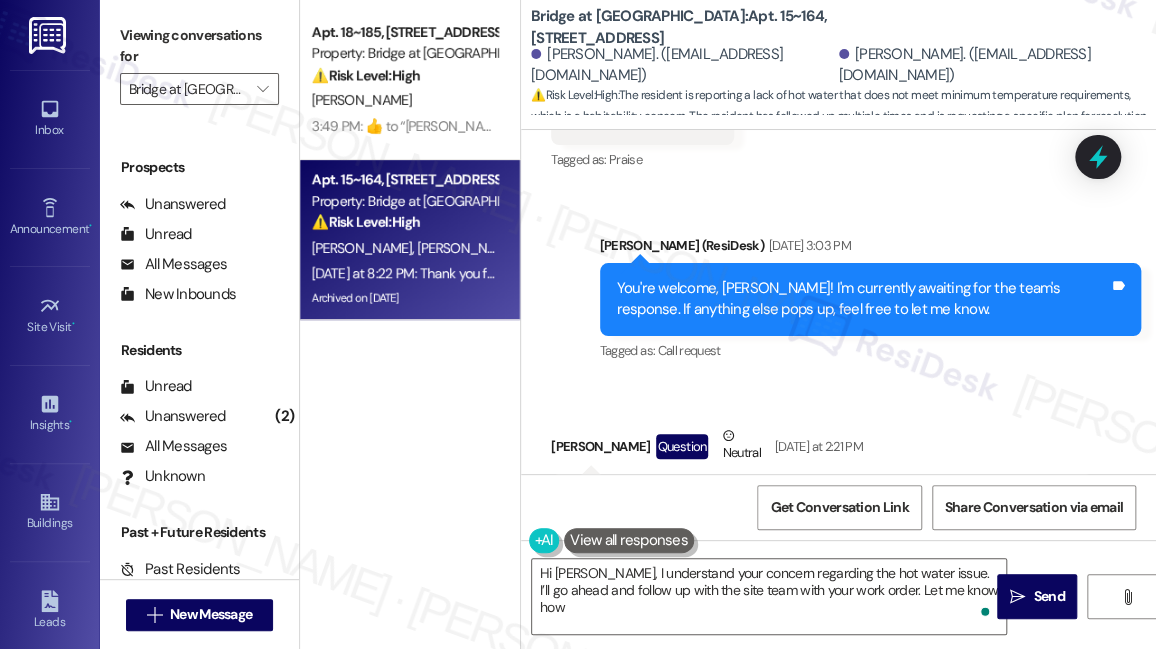 scroll, scrollTop: 30146, scrollLeft: 0, axis: vertical 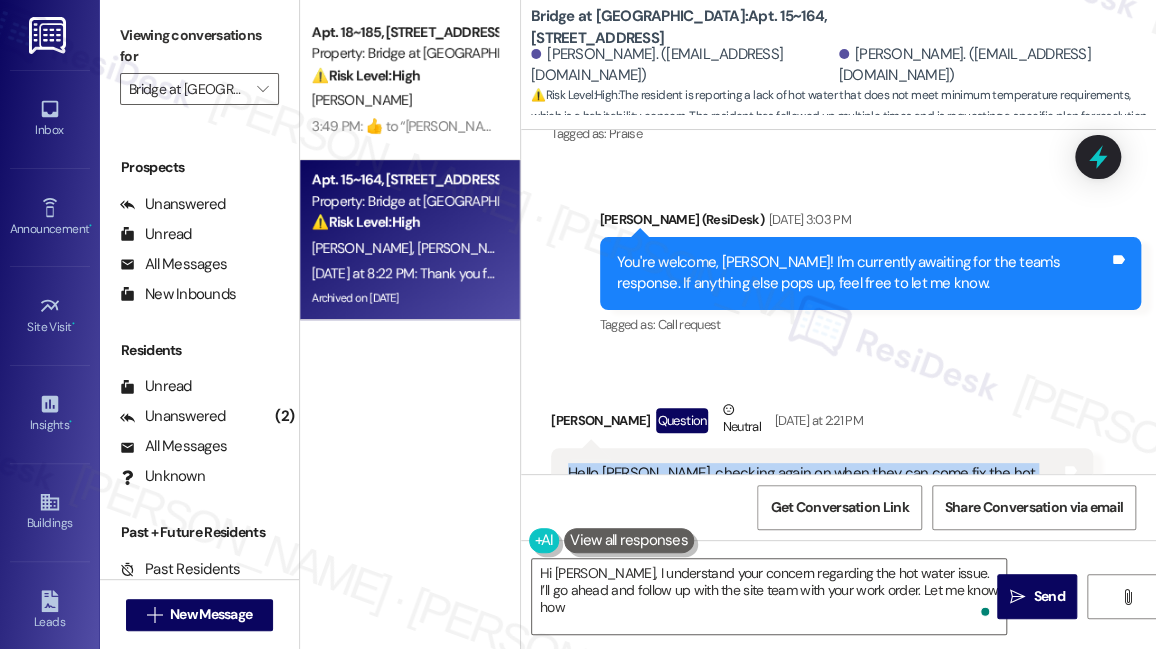 click on "Hello [PERSON_NAME], checking again on when they can come fix the hot water. As I demonstrated in the video, the hot water on the north side bathroom does not reach the minimum temperatures required in [US_STATE]. I could be home [DATE] between 10:30 and 2pm, or at any time [DATE] if you are able to set a time for them to come. [DATE]  morning might also work but I have meetings to schedule for that day, so I would need to know if they are coming [DATE] as soon as possible" at bounding box center [814, 538] 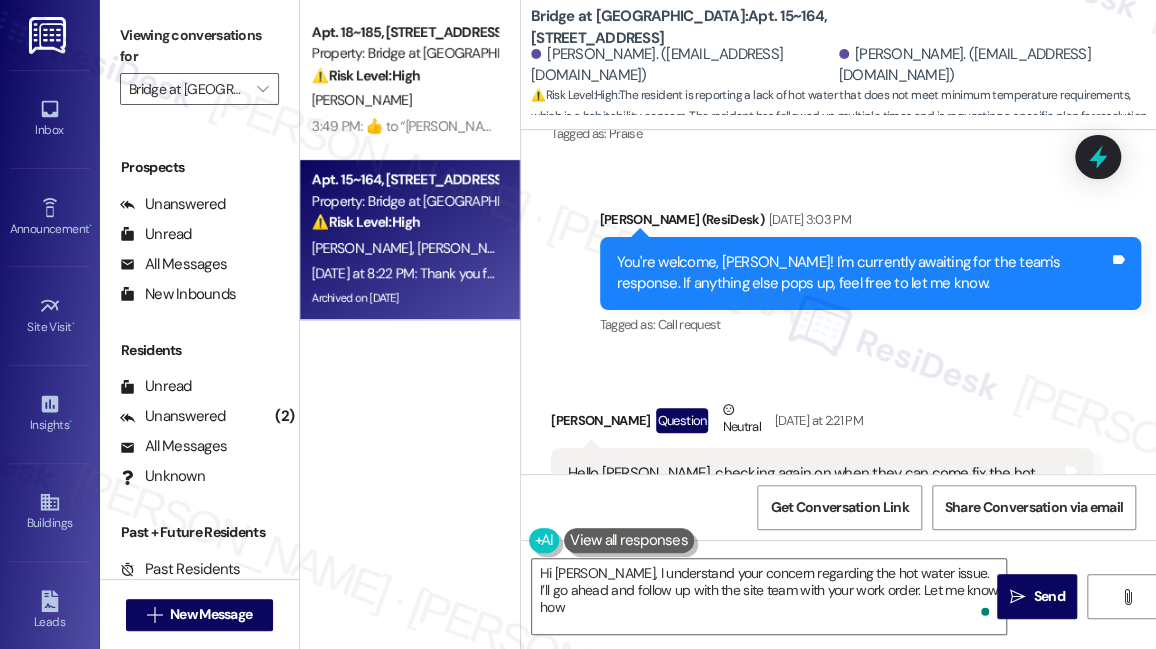 click on "Hello [PERSON_NAME], checking again on when they can come fix the hot water. As I demonstrated in the video, the hot water on the north side bathroom does not reach the minimum temperatures required in [US_STATE]. I could be home [DATE] between 10:30 and 2pm, or at any time [DATE] if you are able to set a time for them to come. [DATE]  morning might also work but I have meetings to schedule for that day, so I would need to know if they are coming [DATE] as soon as possible" at bounding box center (814, 538) 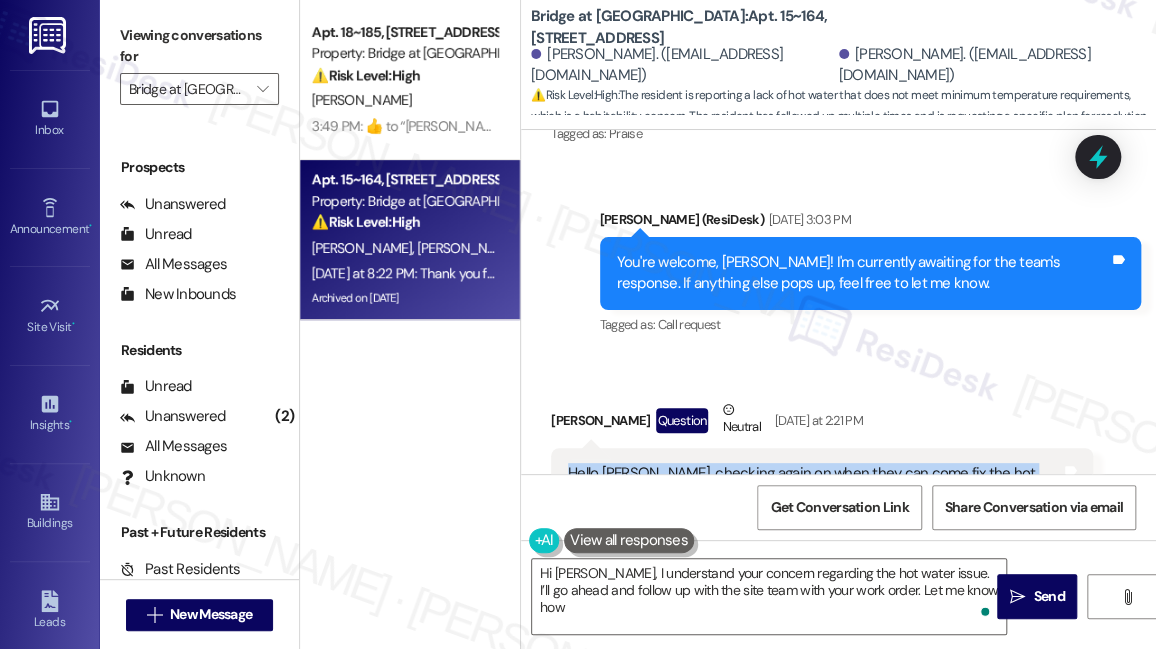 click on "Hello [PERSON_NAME], checking again on when they can come fix the hot water. As I demonstrated in the video, the hot water on the north side bathroom does not reach the minimum temperatures required in [US_STATE]. I could be home [DATE] between 10:30 and 2pm, or at any time [DATE] if you are able to set a time for them to come. [DATE]  morning might also work but I have meetings to schedule for that day, so I would need to know if they are coming [DATE] as soon as possible" at bounding box center (814, 538) 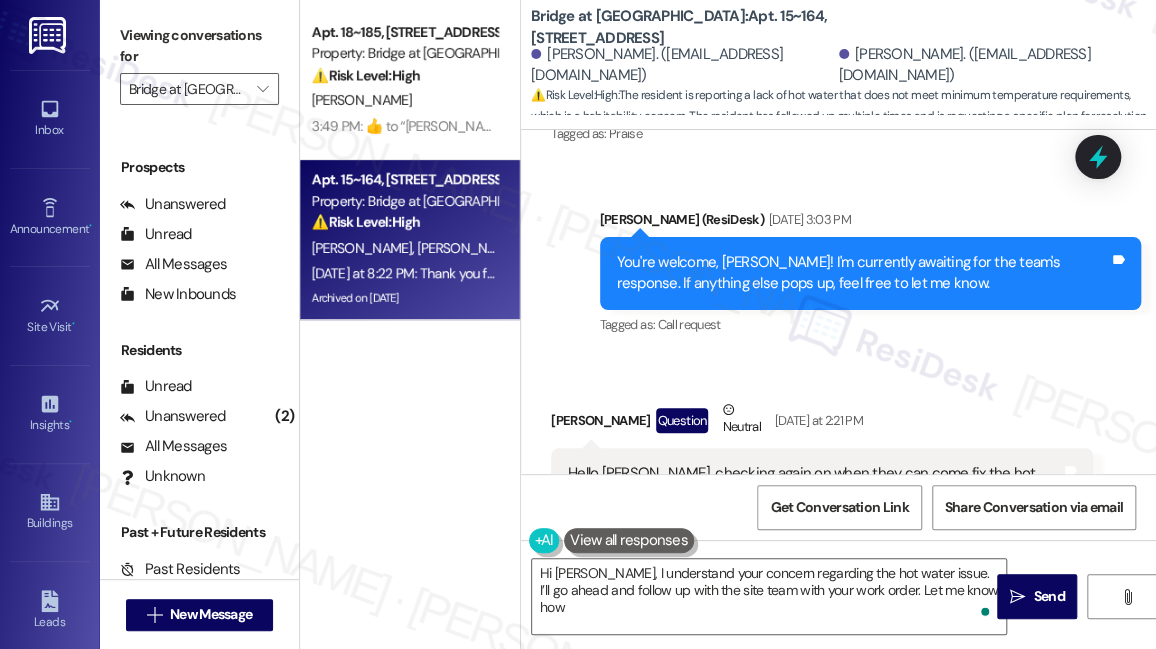 click on "Hello [PERSON_NAME], checking again on when they can come fix the hot water. As I demonstrated in the video, the hot water on the north side bathroom does not reach the minimum temperatures required in [US_STATE]. I could be home [DATE] between 10:30 and 2pm, or at any time [DATE] if you are able to set a time for them to come. [DATE]  morning might also work but I have meetings to schedule for that day, so I would need to know if they are coming [DATE] as soon as possible" at bounding box center [814, 538] 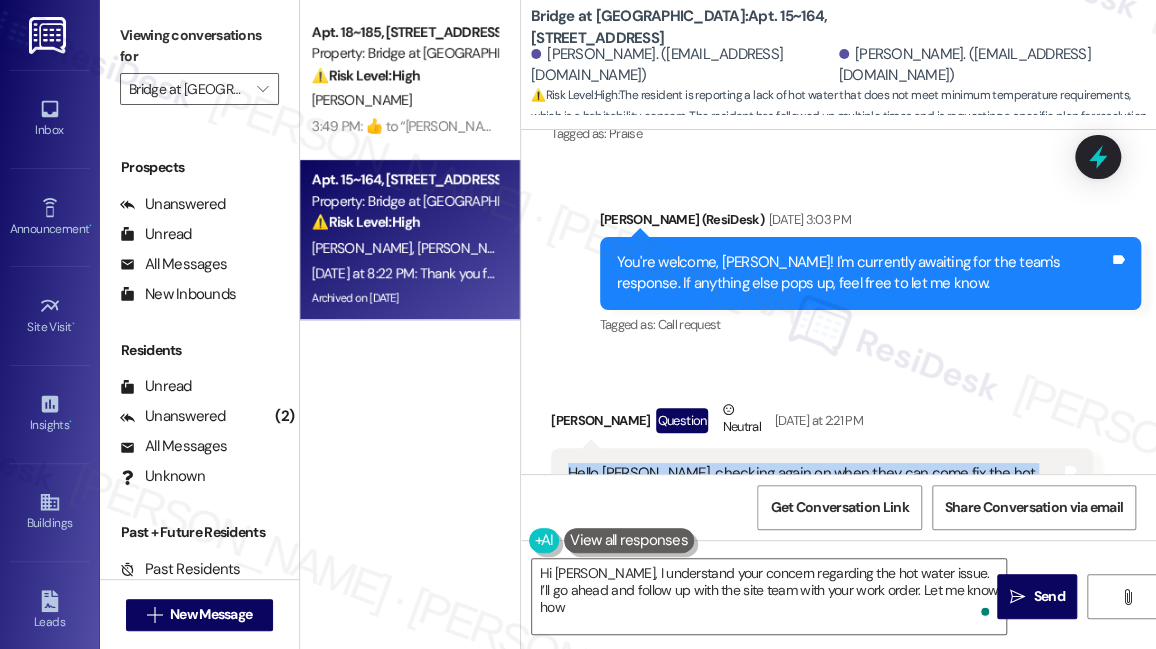 click on "Hello [PERSON_NAME], checking again on when they can come fix the hot water. As I demonstrated in the video, the hot water on the north side bathroom does not reach the minimum temperatures required in [US_STATE]. I could be home [DATE] between 10:30 and 2pm, or at any time [DATE] if you are able to set a time for them to come. [DATE]  morning might also work but I have meetings to schedule for that day, so I would need to know if they are coming [DATE] as soon as possible" at bounding box center (814, 538) 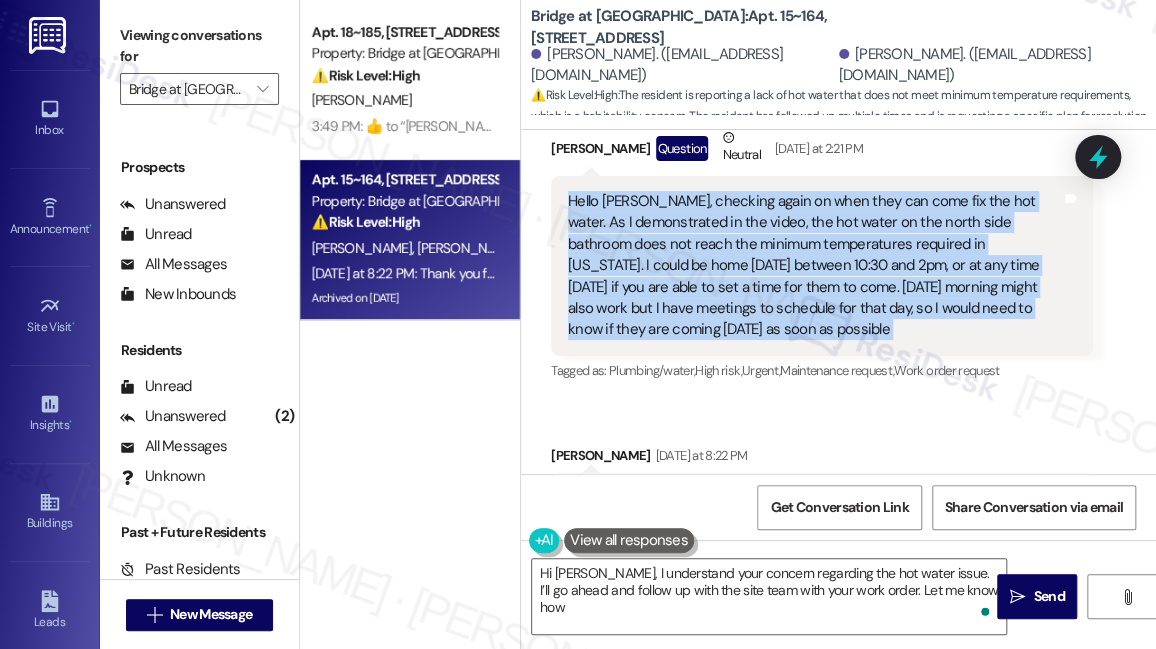 scroll, scrollTop: 30418, scrollLeft: 0, axis: vertical 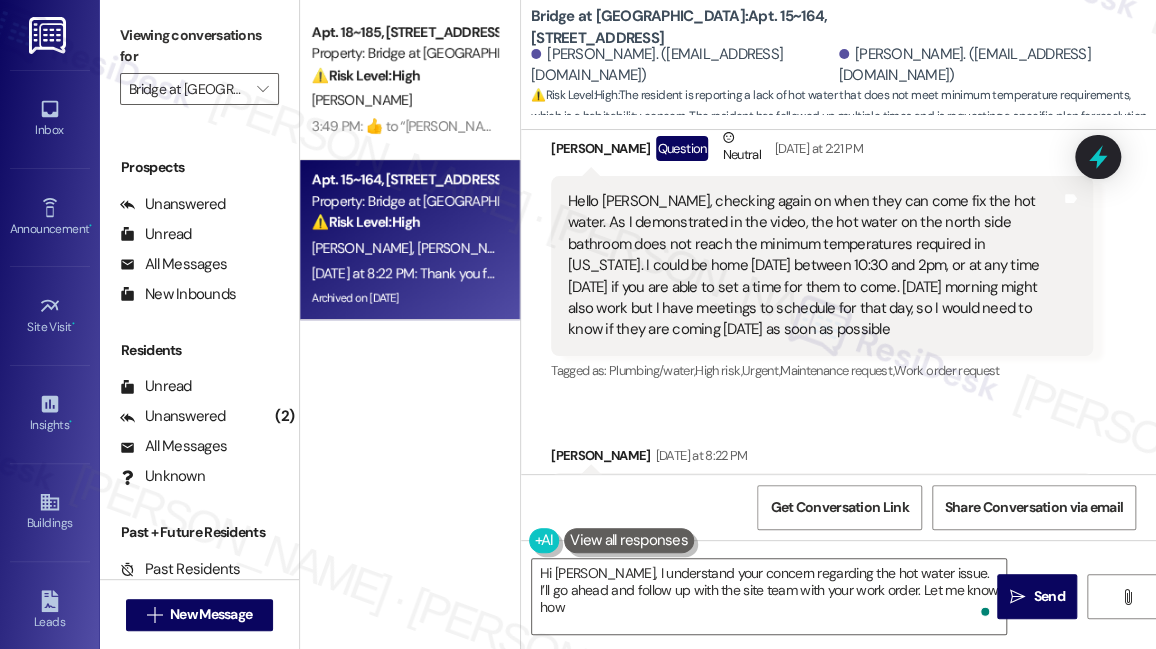 click on "Hello [PERSON_NAME]? What's the plan? These units have individual water heaters he probably just has to adjust a thermostat" at bounding box center (814, 509) 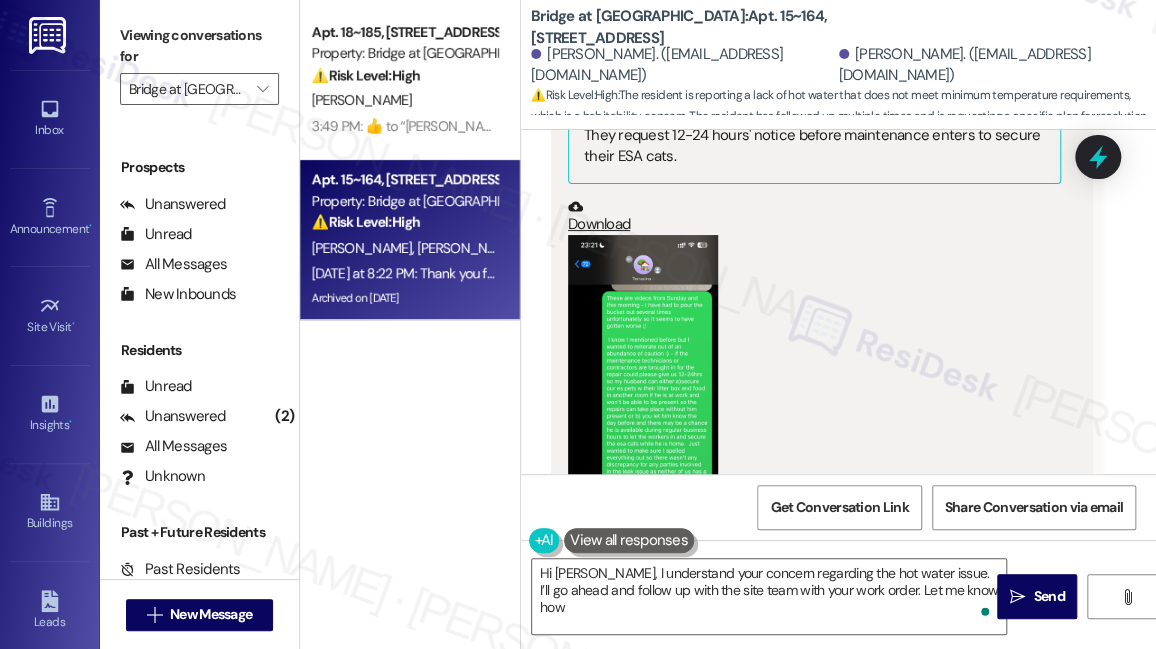 scroll, scrollTop: 27782, scrollLeft: 0, axis: vertical 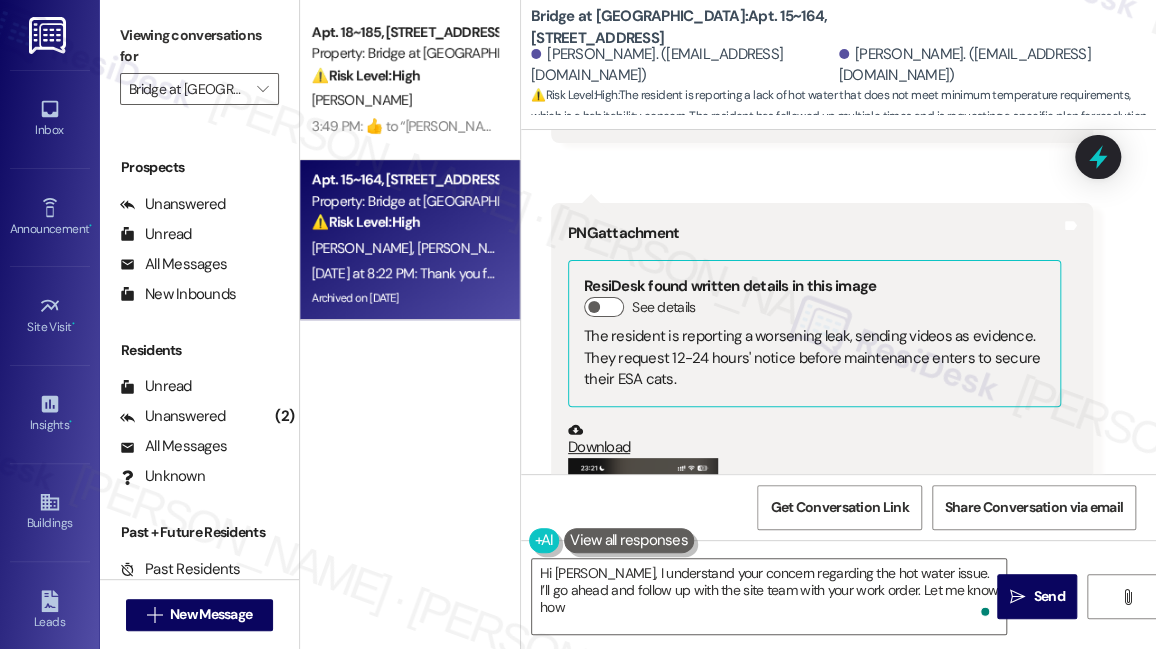 click at bounding box center [643, 620] 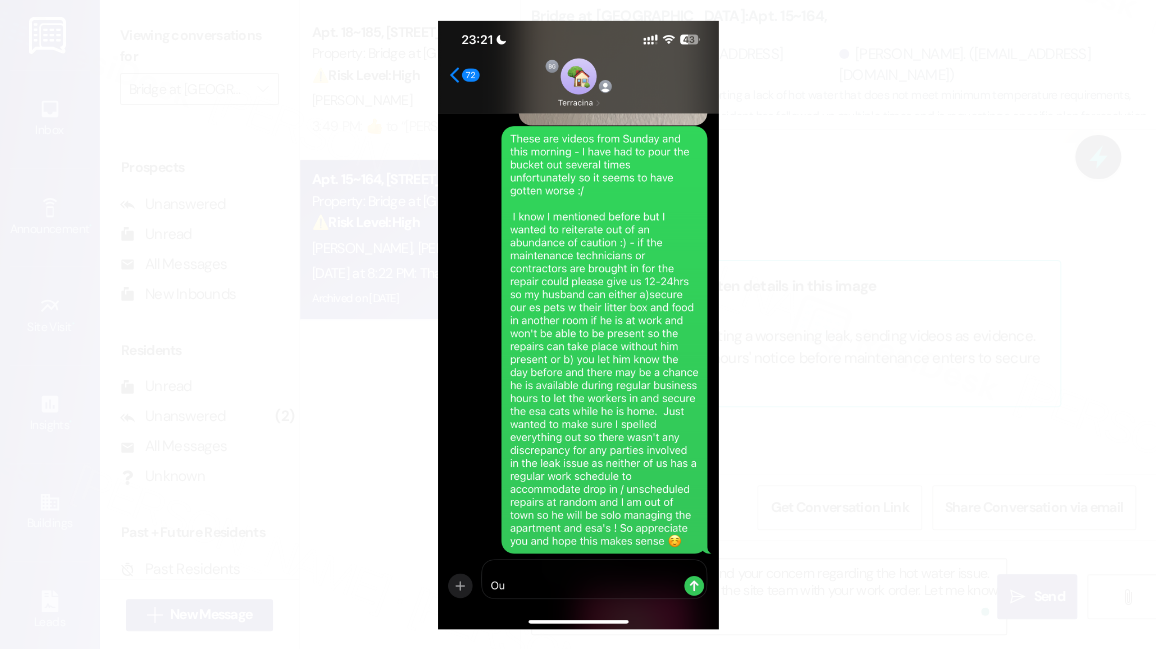 click at bounding box center (578, 324) 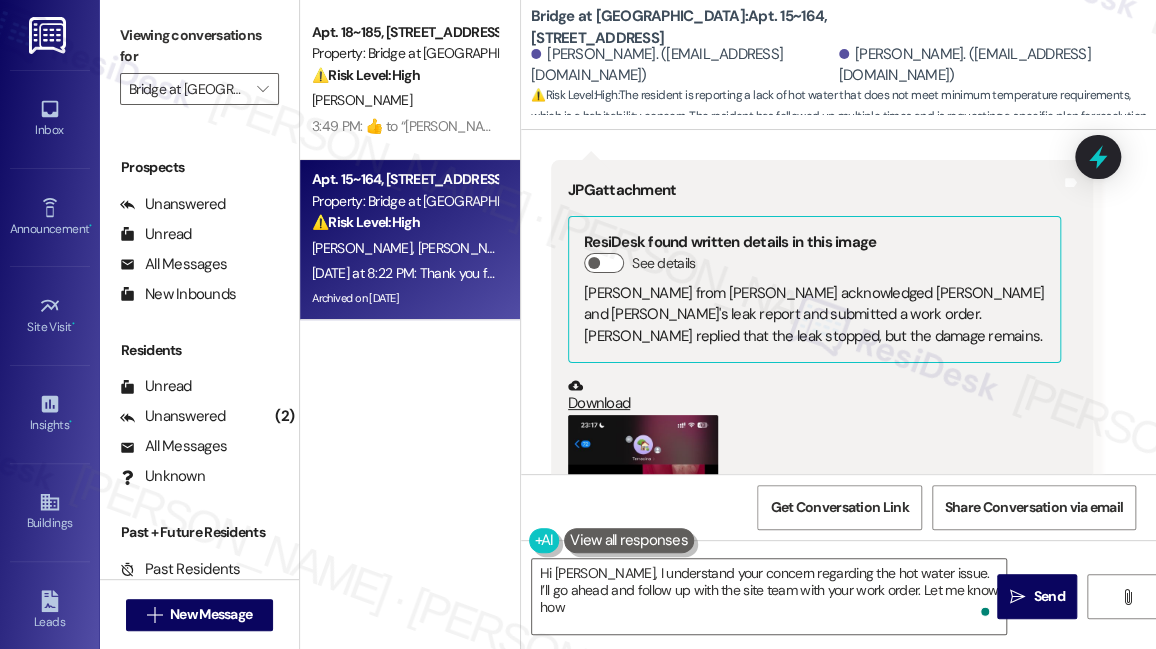 scroll, scrollTop: 27055, scrollLeft: 0, axis: vertical 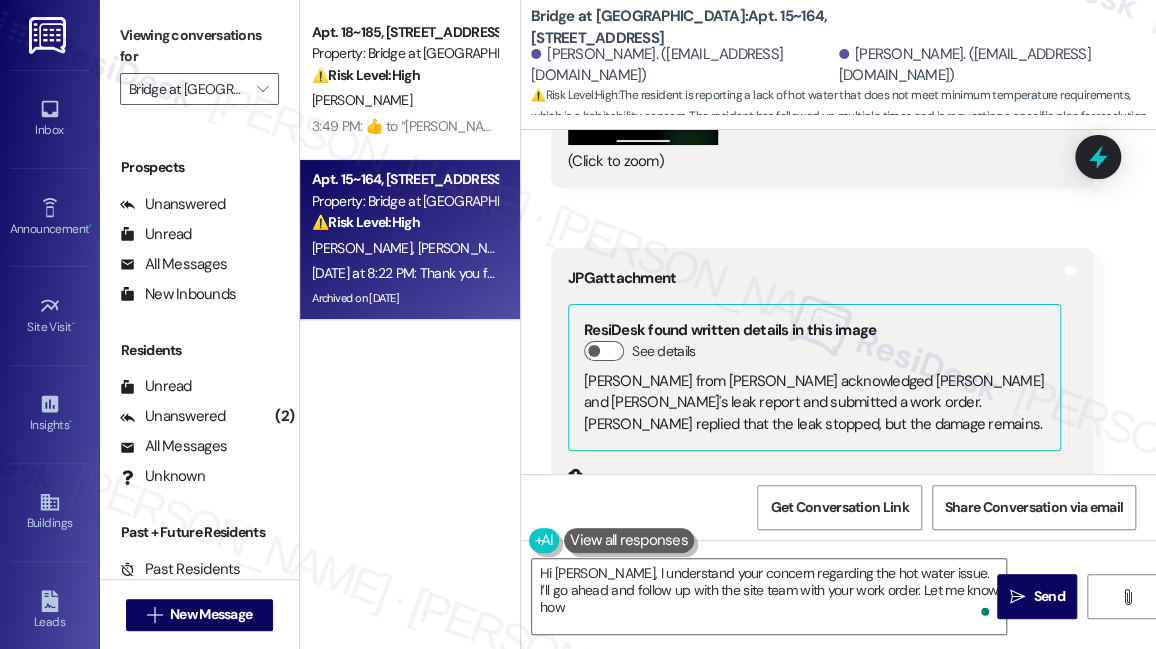 click at bounding box center [643, 665] 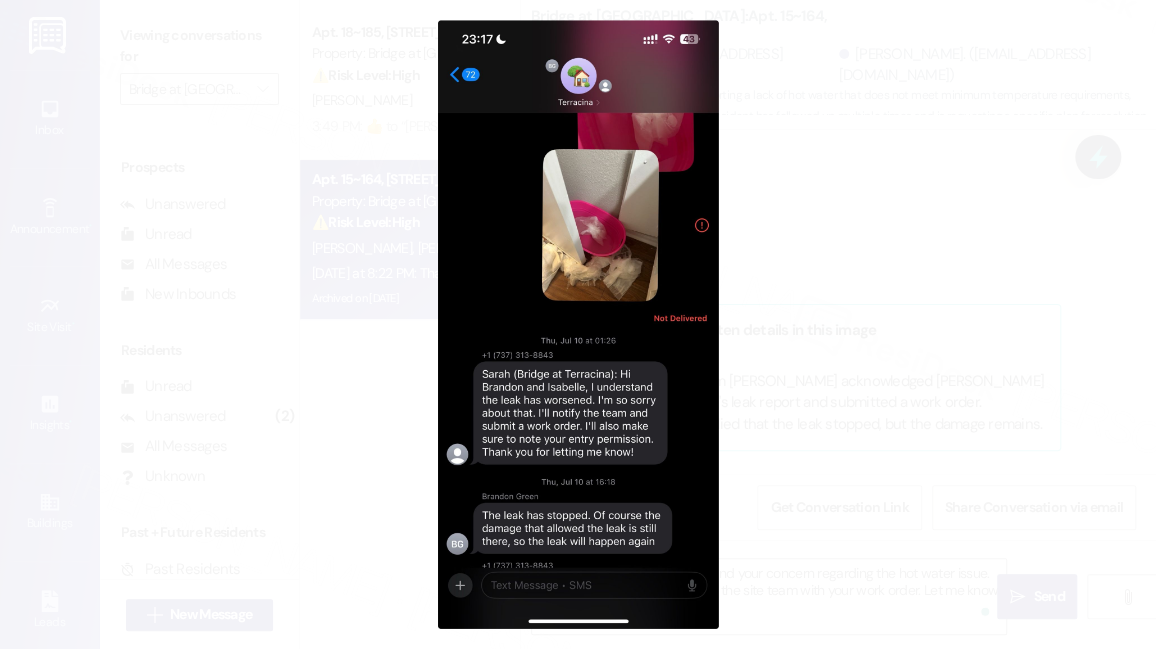 click at bounding box center [578, 324] 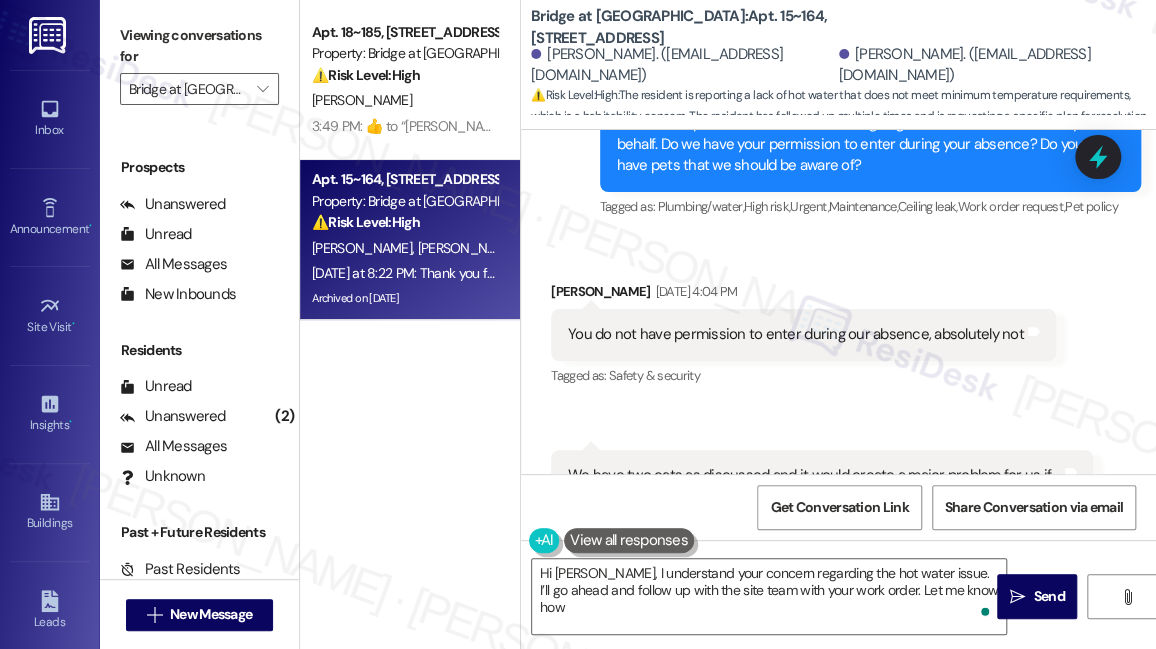 scroll, scrollTop: 25055, scrollLeft: 0, axis: vertical 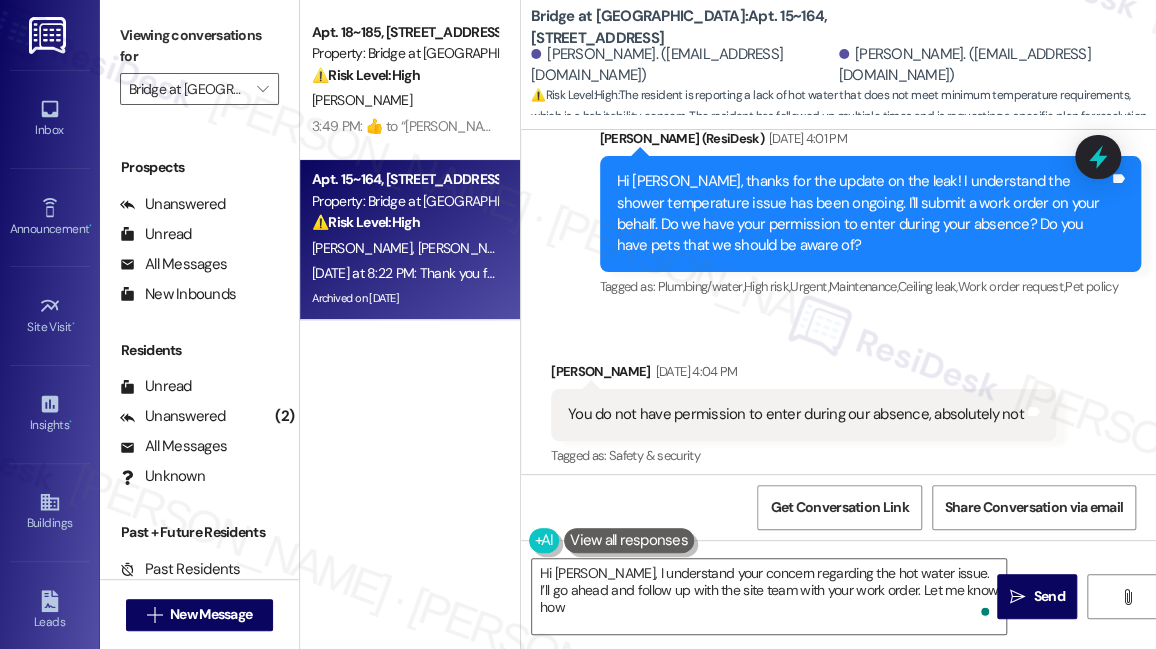 click on "You do not have permission to enter during our absence, absolutely not" at bounding box center [796, 414] 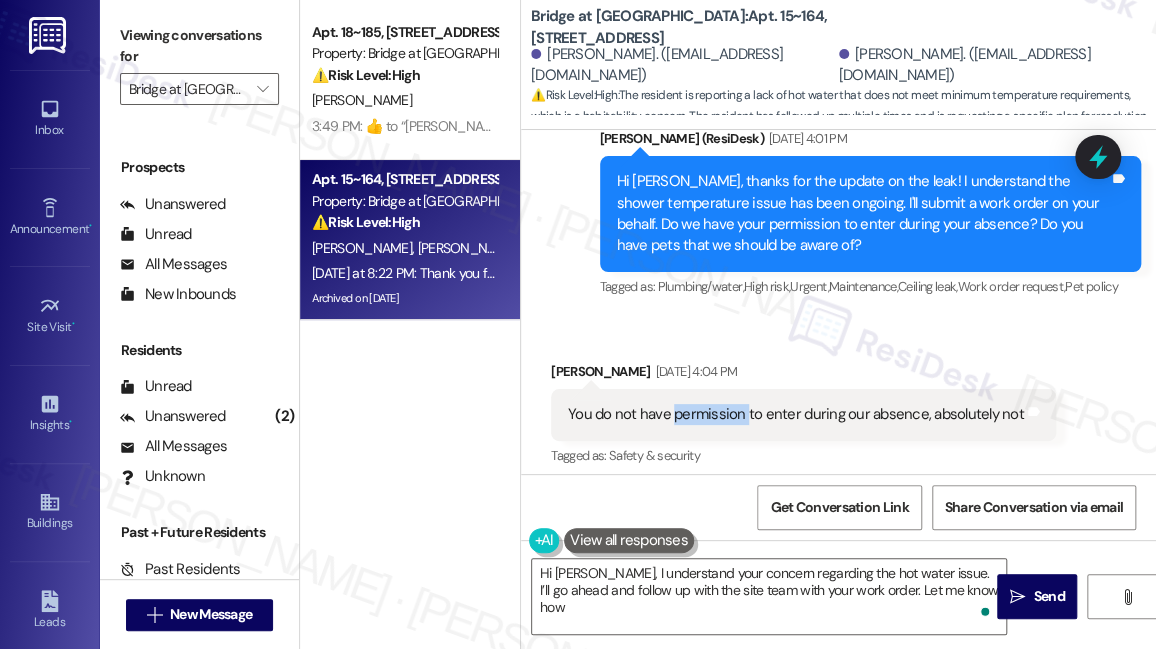 click on "You do not have permission to enter during our absence, absolutely not" at bounding box center (796, 414) 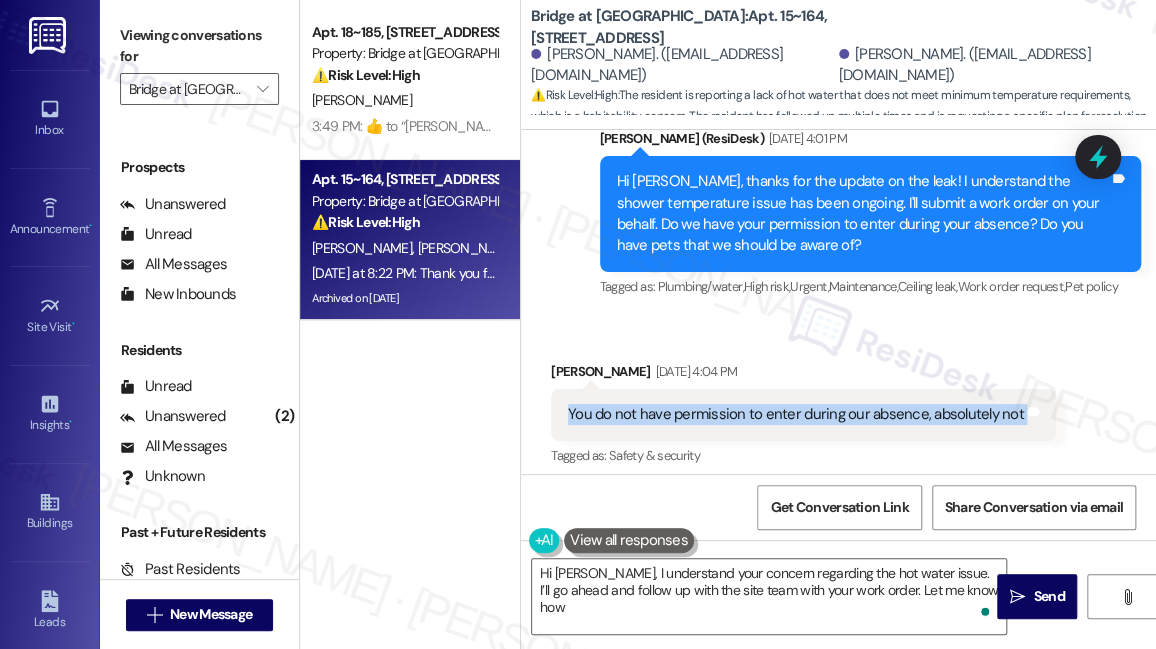 click on "You do not have permission to enter during our absence, absolutely not" at bounding box center [796, 414] 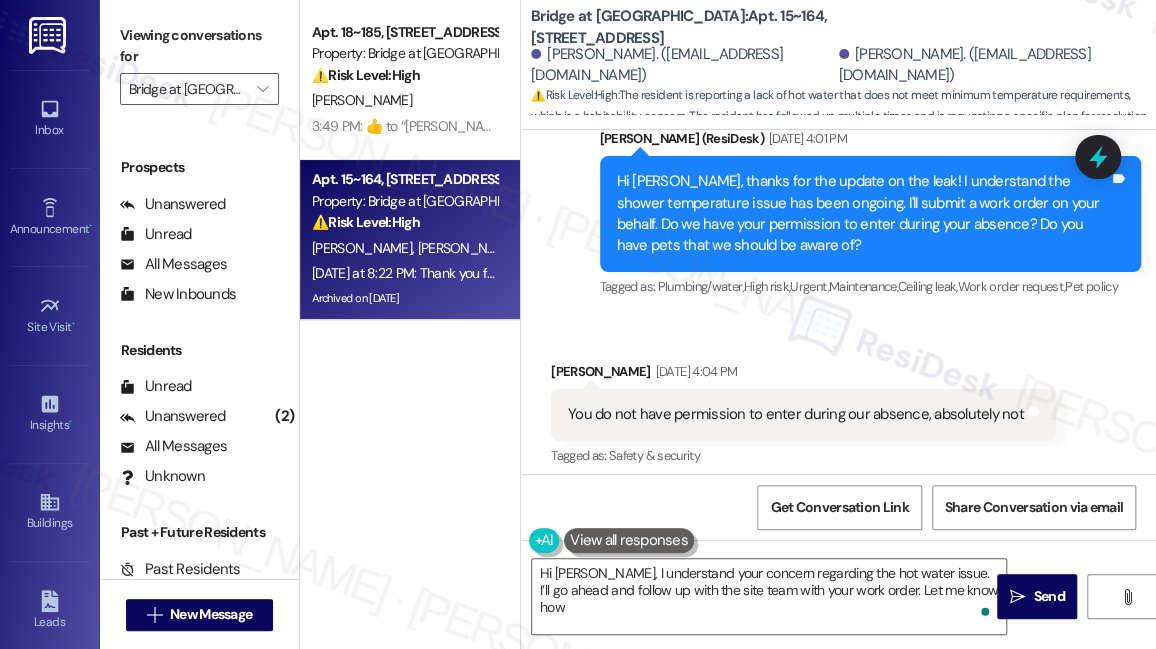click on "We have two cats as discussed and it would create a major problem for us if you let one of them out" at bounding box center [814, 566] 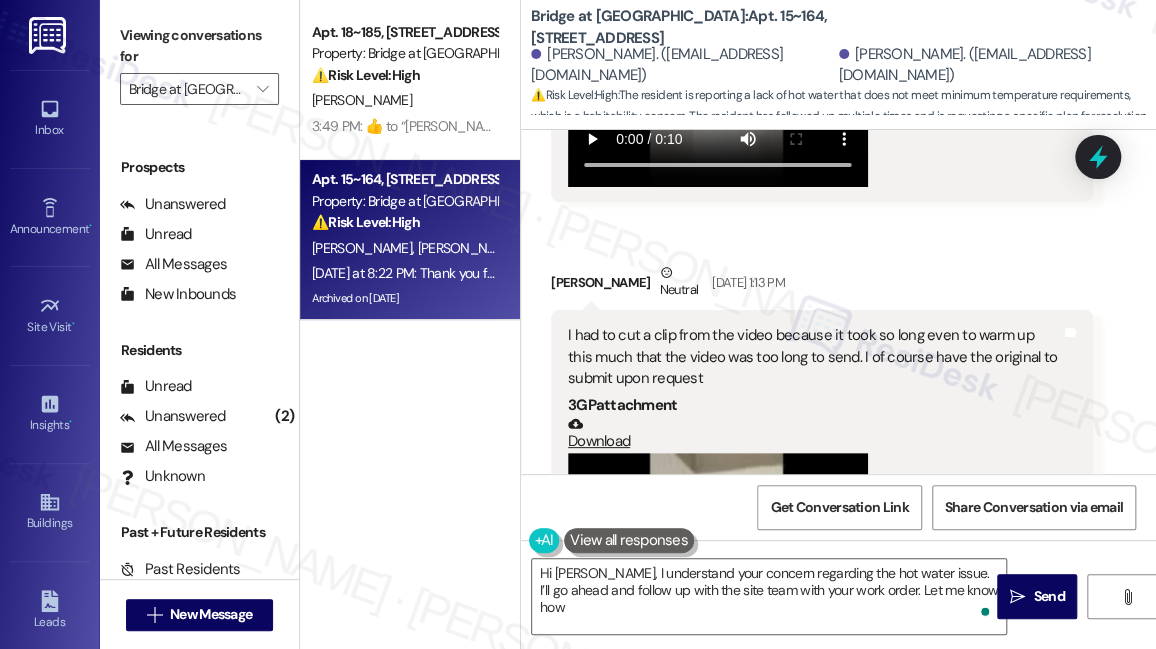 scroll, scrollTop: 23600, scrollLeft: 0, axis: vertical 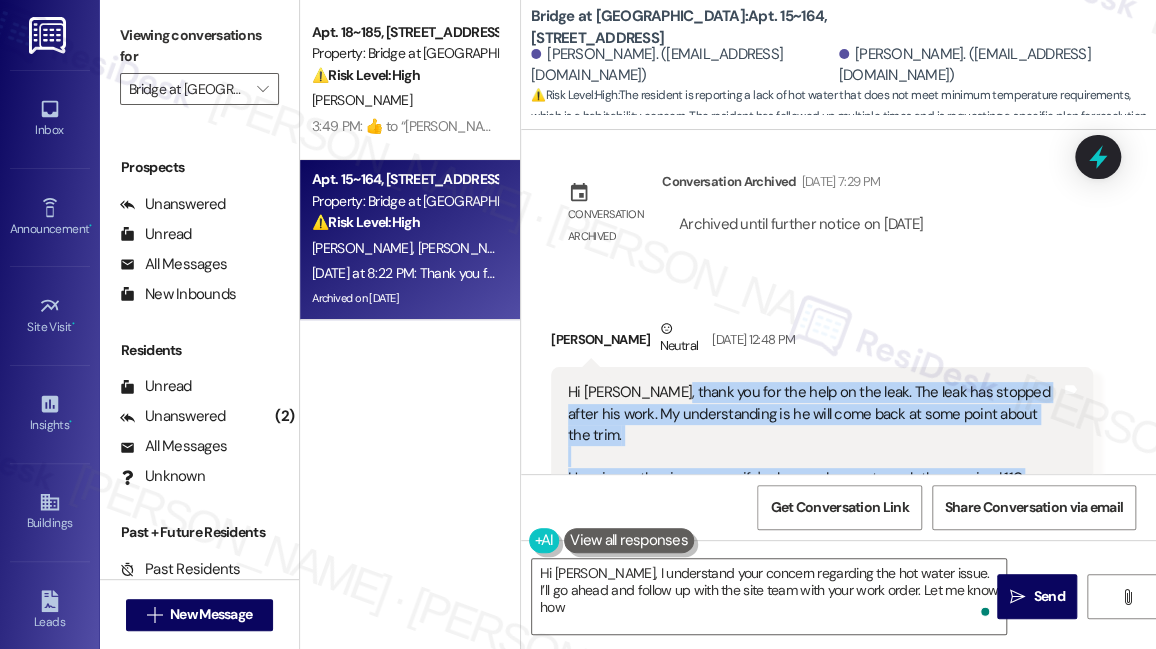 drag, startPoint x: 664, startPoint y: 198, endPoint x: 836, endPoint y: 292, distance: 196.01021 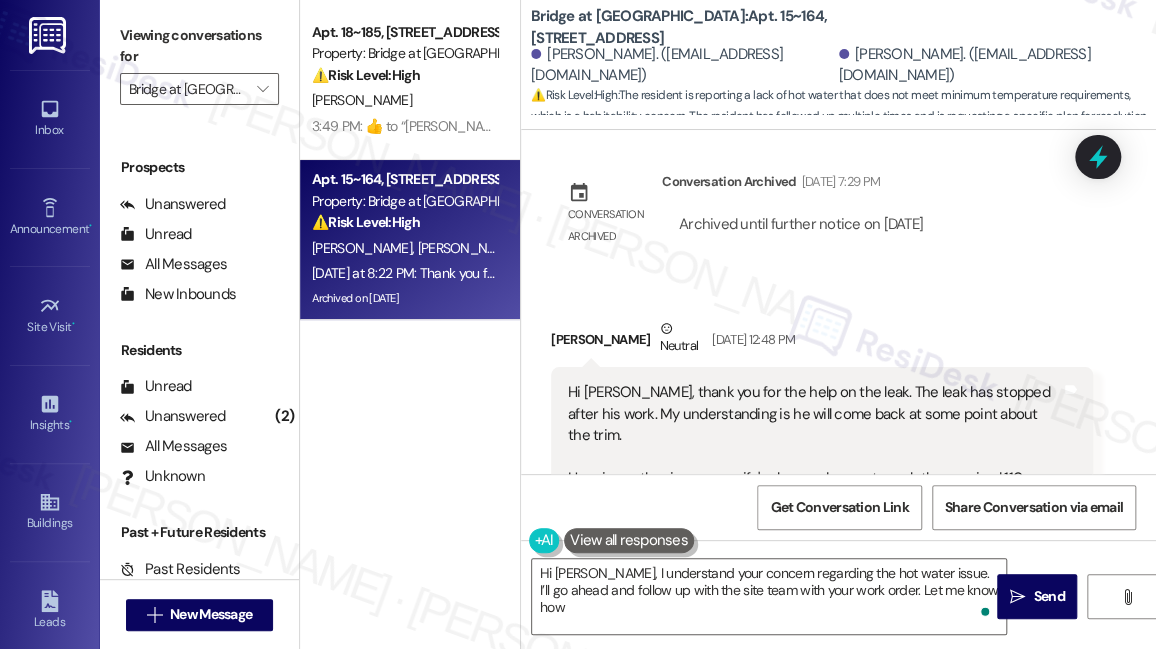 click on "Hi Sarah, thank you for the help on the leak. The leak has stopped after his work. My understanding is he will come back at some point about the trim.
Here is another issue: my wife's shower does not reach the required 110 degrees at the tap. This is a legal requirement in texas. You can see here in the video (you may wish to skip to the end) that the thermometer never reads above 108.5. 110 is a *minimum legal requirement*, it's not even that hot" at bounding box center (814, 478) 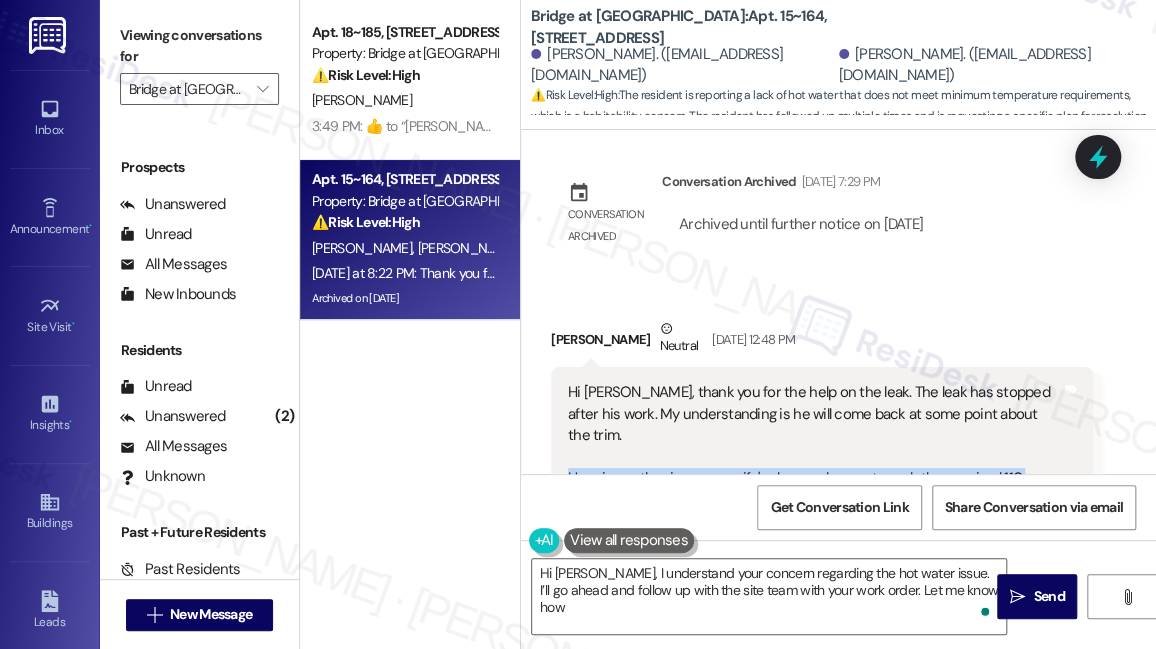 click on "Hi Sarah, thank you for the help on the leak. The leak has stopped after his work. My understanding is he will come back at some point about the trim.
Here is another issue: my wife's shower does not reach the required 110 degrees at the tap. This is a legal requirement in texas. You can see here in the video (you may wish to skip to the end) that the thermometer never reads above 108.5. 110 is a *minimum legal requirement*, it's not even that hot" at bounding box center (814, 478) 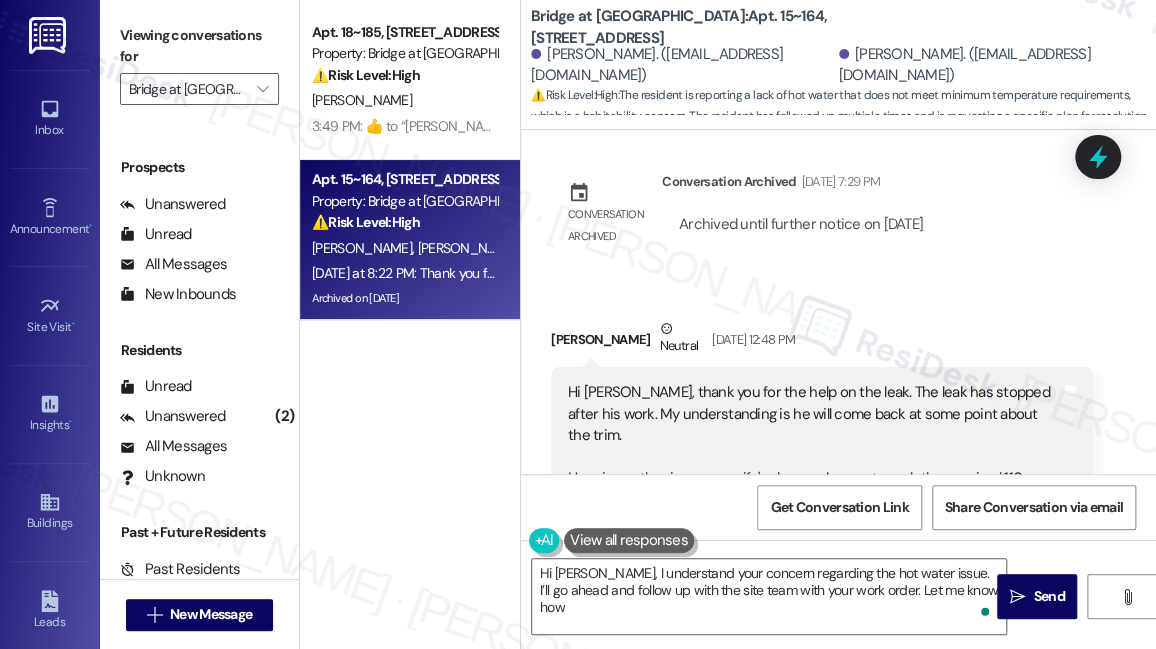 click on "Hi Sarah, thank you for the help on the leak. The leak has stopped after his work. My understanding is he will come back at some point about the trim.
Here is another issue: my wife's shower does not reach the required 110 degrees at the tap. This is a legal requirement in texas. You can see here in the video (you may wish to skip to the end) that the thermometer never reads above 108.5. 110 is a *minimum legal requirement*, it's not even that hot" at bounding box center [814, 478] 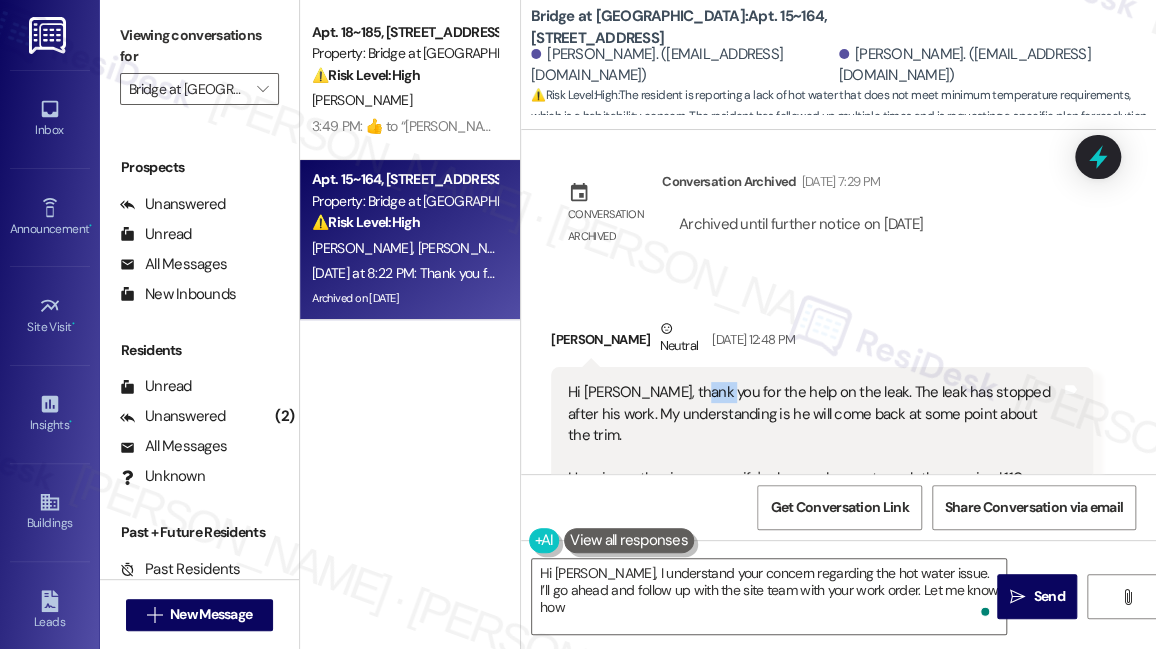 click on "Hi Sarah, thank you for the help on the leak. The leak has stopped after his work. My understanding is he will come back at some point about the trim.
Here is another issue: my wife's shower does not reach the required 110 degrees at the tap. This is a legal requirement in texas. You can see here in the video (you may wish to skip to the end) that the thermometer never reads above 108.5. 110 is a *minimum legal requirement*, it's not even that hot" at bounding box center [814, 478] 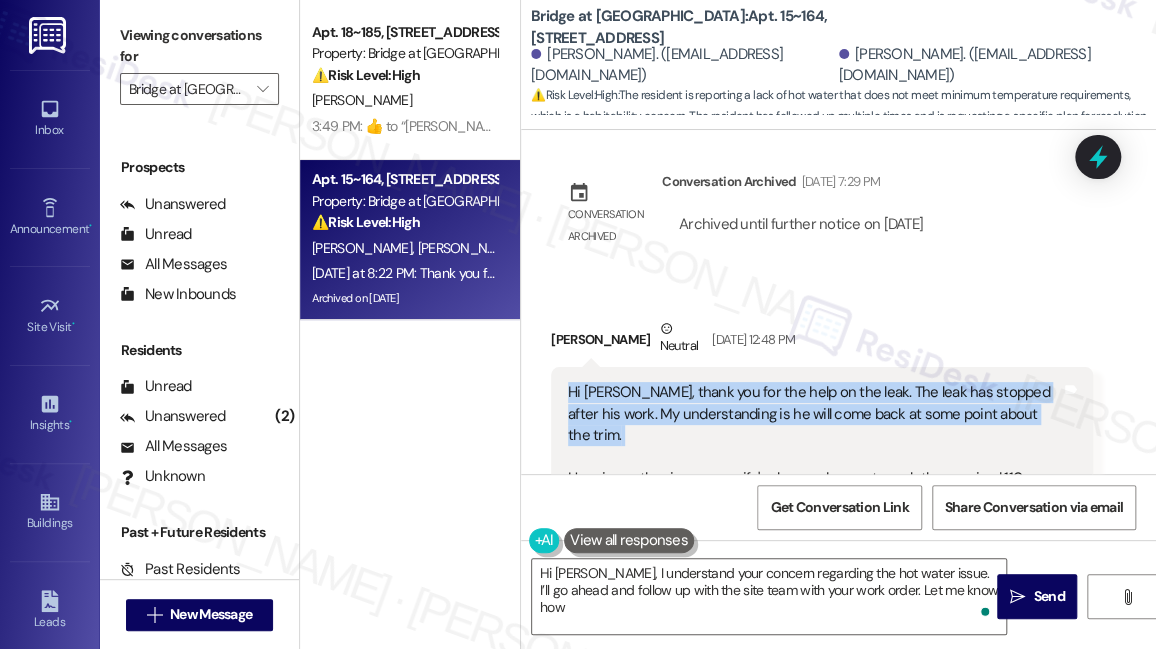 click on "Hi Sarah, thank you for the help on the leak. The leak has stopped after his work. My understanding is he will come back at some point about the trim.
Here is another issue: my wife's shower does not reach the required 110 degrees at the tap. This is a legal requirement in texas. You can see here in the video (you may wish to skip to the end) that the thermometer never reads above 108.5. 110 is a *minimum legal requirement*, it's not even that hot" at bounding box center (814, 478) 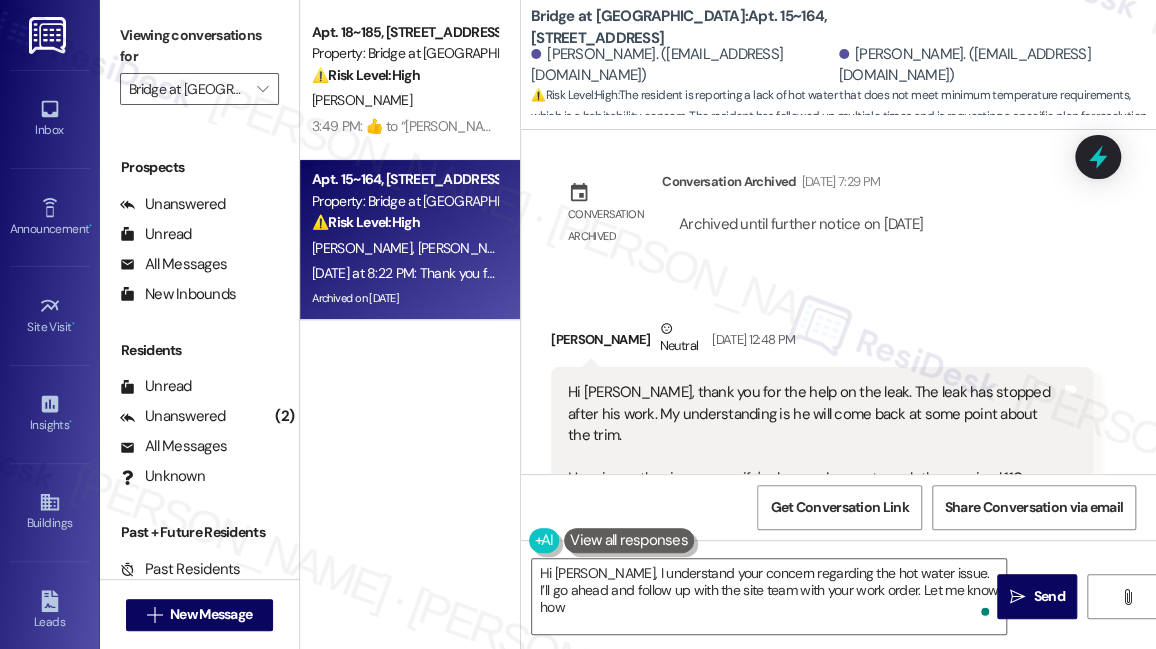 click on "Hi Sarah, thank you for the help on the leak. The leak has stopped after his work. My understanding is he will come back at some point about the trim.
Here is another issue: my wife's shower does not reach the required 110 degrees at the tap. This is a legal requirement in texas. You can see here in the video (you may wish to skip to the end) that the thermometer never reads above 108.5. 110 is a *minimum legal requirement*, it's not even that hot" at bounding box center [814, 478] 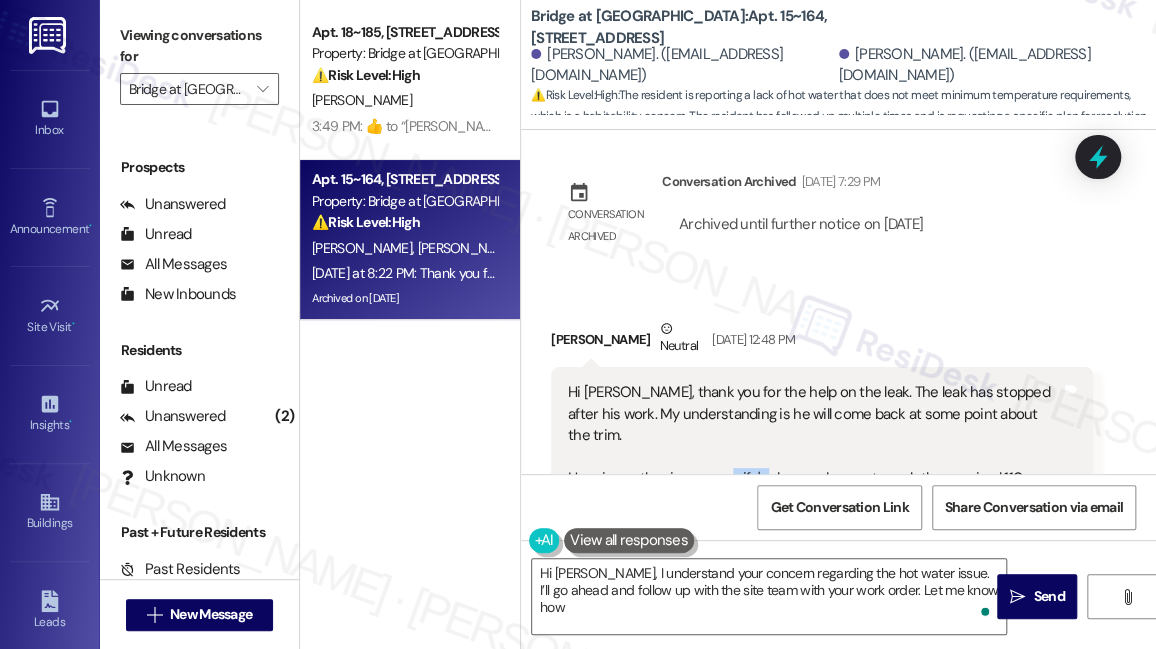 click on "Hi Sarah, thank you for the help on the leak. The leak has stopped after his work. My understanding is he will come back at some point about the trim.
Here is another issue: my wife's shower does not reach the required 110 degrees at the tap. This is a legal requirement in texas. You can see here in the video (you may wish to skip to the end) that the thermometer never reads above 108.5. 110 is a *minimum legal requirement*, it's not even that hot" at bounding box center (814, 478) 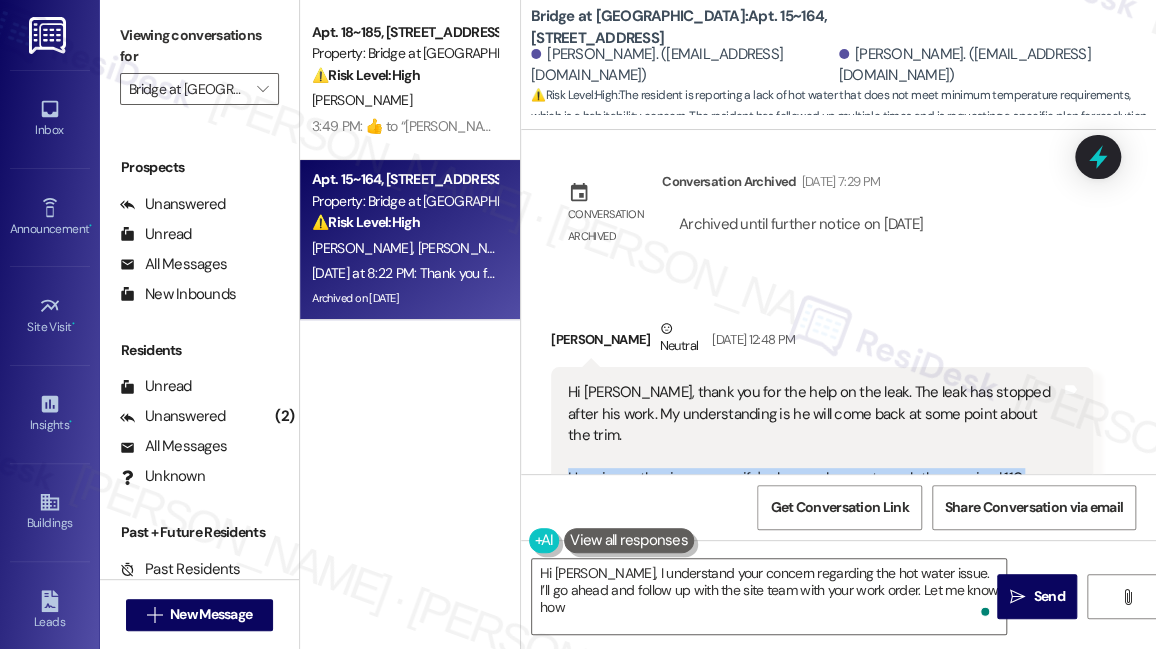 click on "Hi Sarah, thank you for the help on the leak. The leak has stopped after his work. My understanding is he will come back at some point about the trim.
Here is another issue: my wife's shower does not reach the required 110 degrees at the tap. This is a legal requirement in texas. You can see here in the video (you may wish to skip to the end) that the thermometer never reads above 108.5. 110 is a *minimum legal requirement*, it's not even that hot" at bounding box center [814, 478] 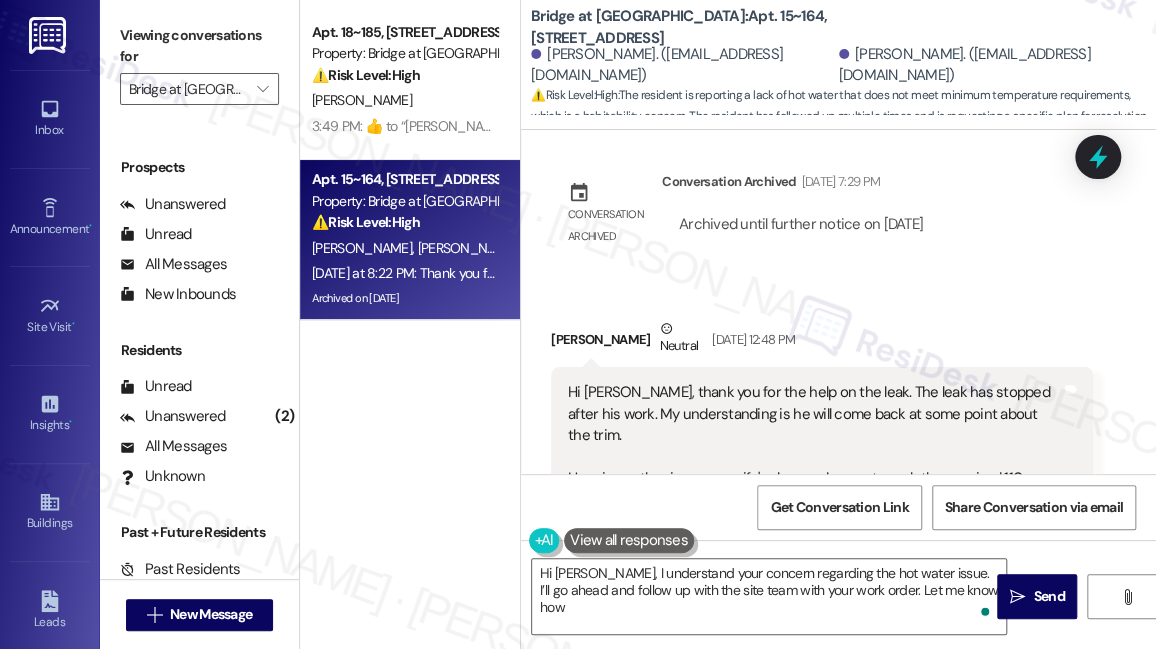 click on "Hi Sarah, thank you for the help on the leak. The leak has stopped after his work. My understanding is he will come back at some point about the trim.
Here is another issue: my wife's shower does not reach the required 110 degrees at the tap. This is a legal requirement in texas. You can see here in the video (you may wish to skip to the end) that the thermometer never reads above 108.5. 110 is a *minimum legal requirement*, it's not even that hot" at bounding box center (814, 478) 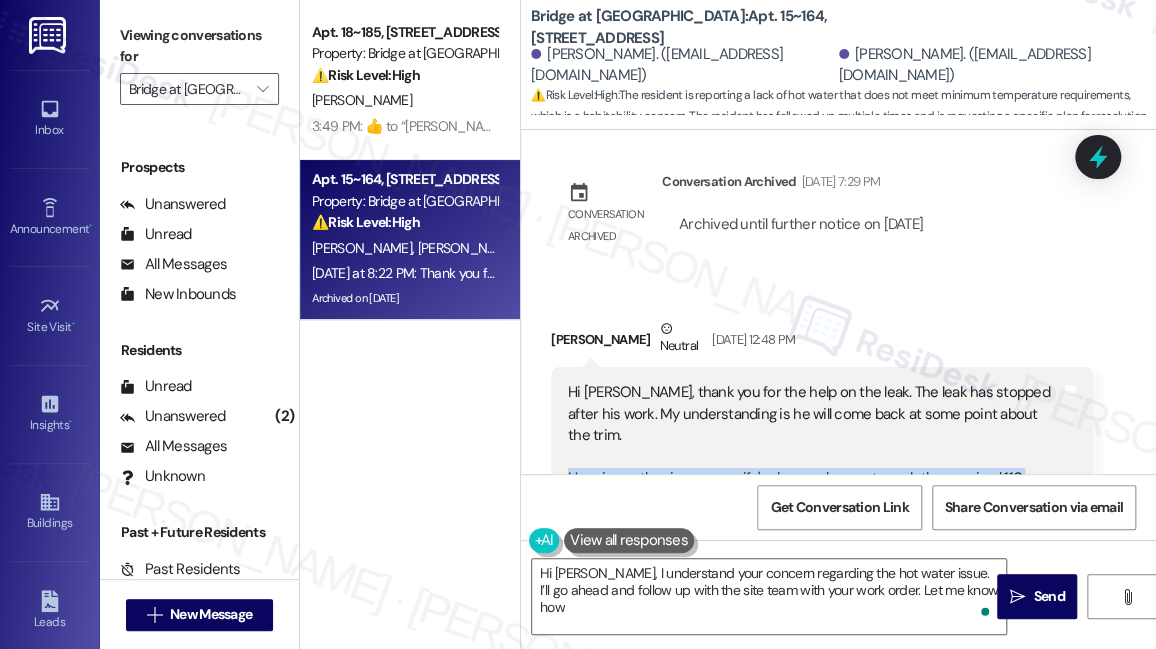 click on "Hi Sarah, thank you for the help on the leak. The leak has stopped after his work. My understanding is he will come back at some point about the trim.
Here is another issue: my wife's shower does not reach the required 110 degrees at the tap. This is a legal requirement in texas. You can see here in the video (you may wish to skip to the end) that the thermometer never reads above 108.5. 110 is a *minimum legal requirement*, it's not even that hot" at bounding box center [814, 478] 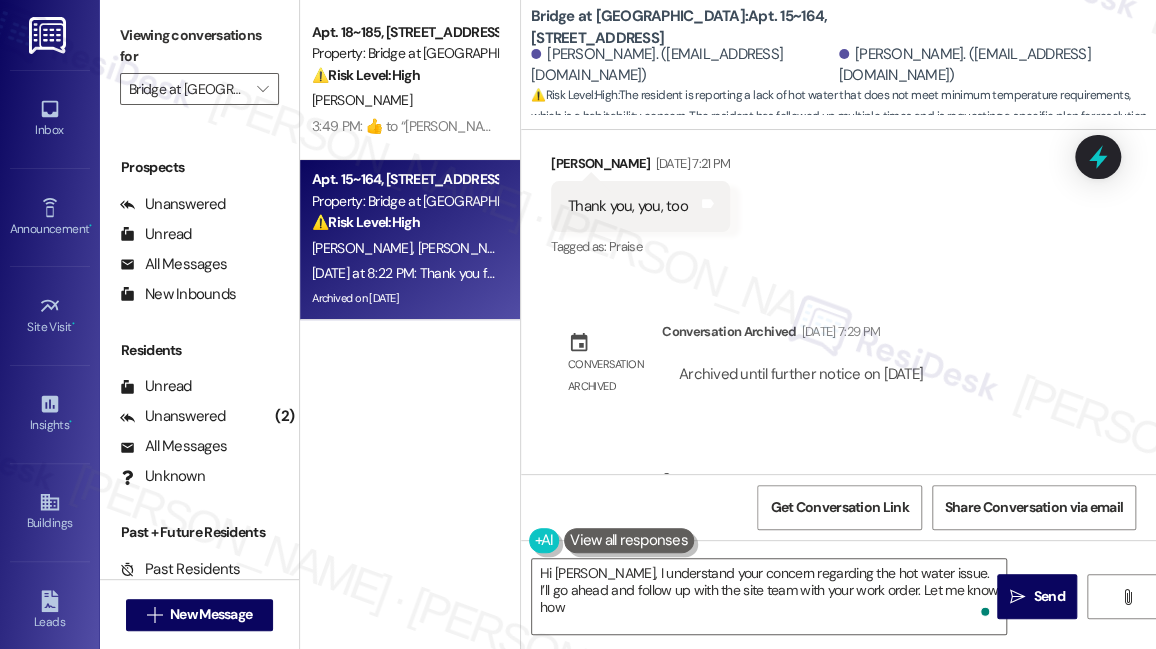 scroll, scrollTop: 22600, scrollLeft: 0, axis: vertical 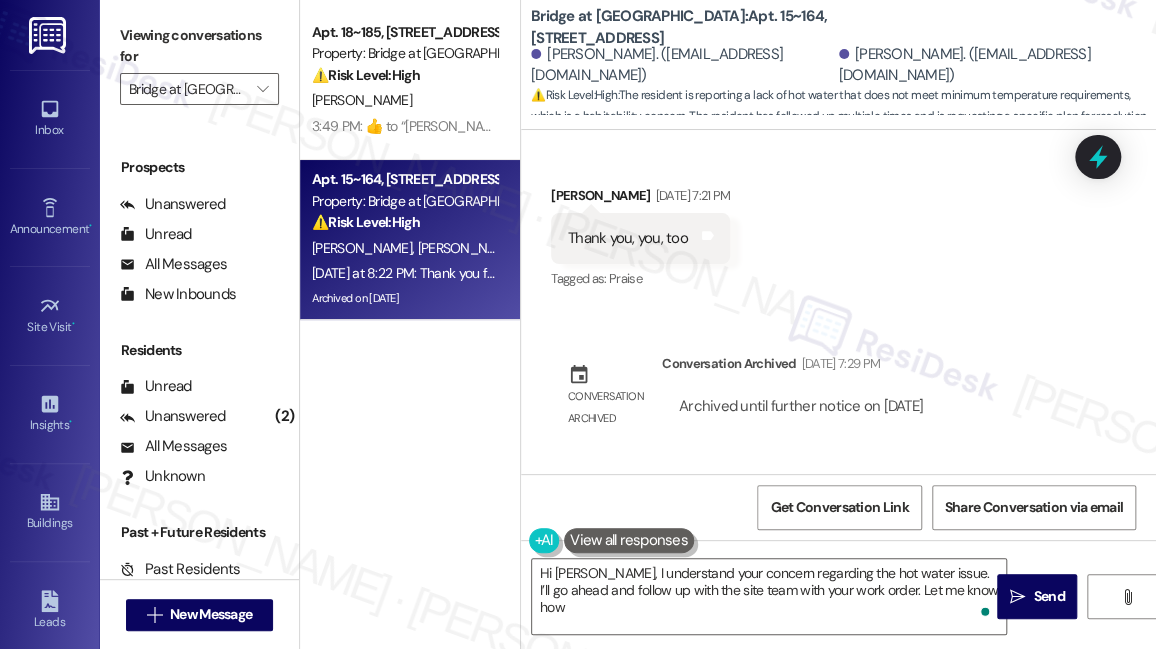 click on "Hi Sarah, thank you for the help on the leak. The leak has stopped after his work. My understanding is he will come back at some point about the trim.
Here is another issue: my wife's shower does not reach the required 110 degrees at the tap. This is a legal requirement in texas. You can see here in the video (you may wish to skip to the end) that the thermometer never reads above 108.5. 110 is a *minimum legal requirement*, it's not even that hot" at bounding box center [814, 660] 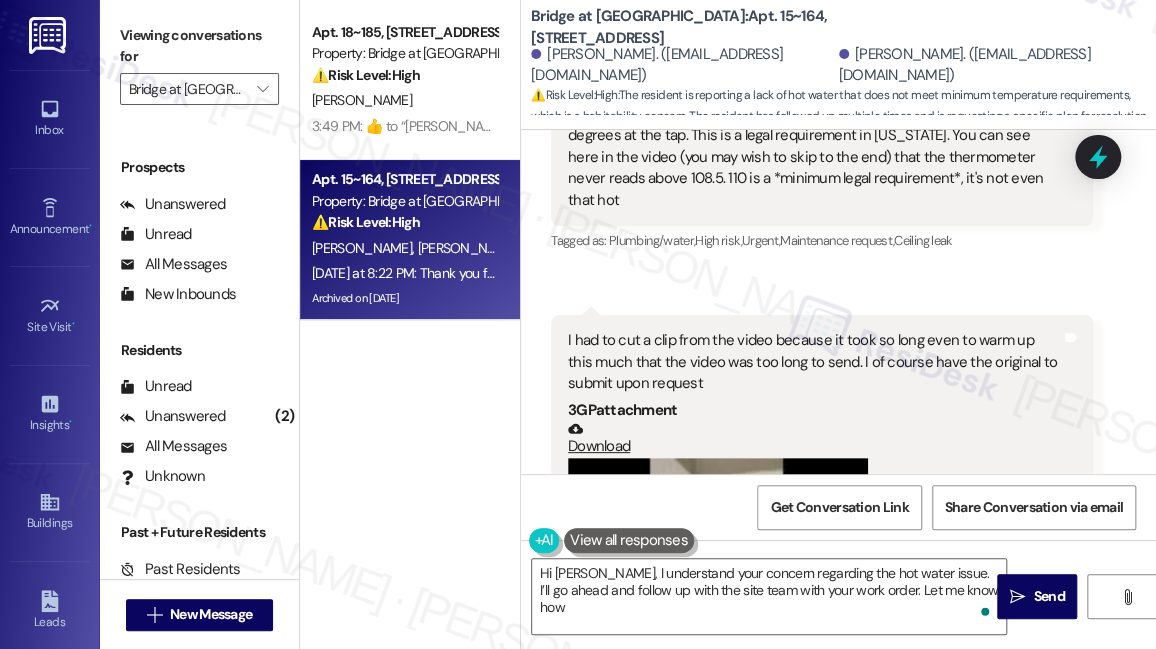 scroll, scrollTop: 23055, scrollLeft: 0, axis: vertical 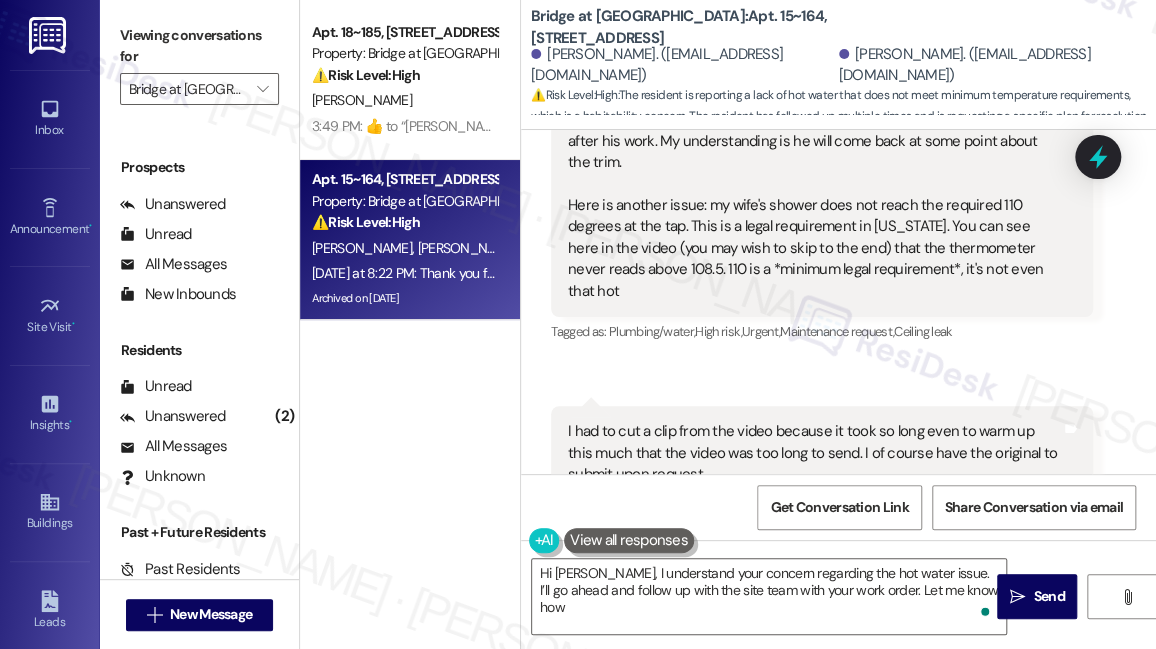 click on "I had to cut a clip from the video because it took so long even to warm up this much that the video was too long to send. I of course have the original to submit upon request" at bounding box center (814, 453) 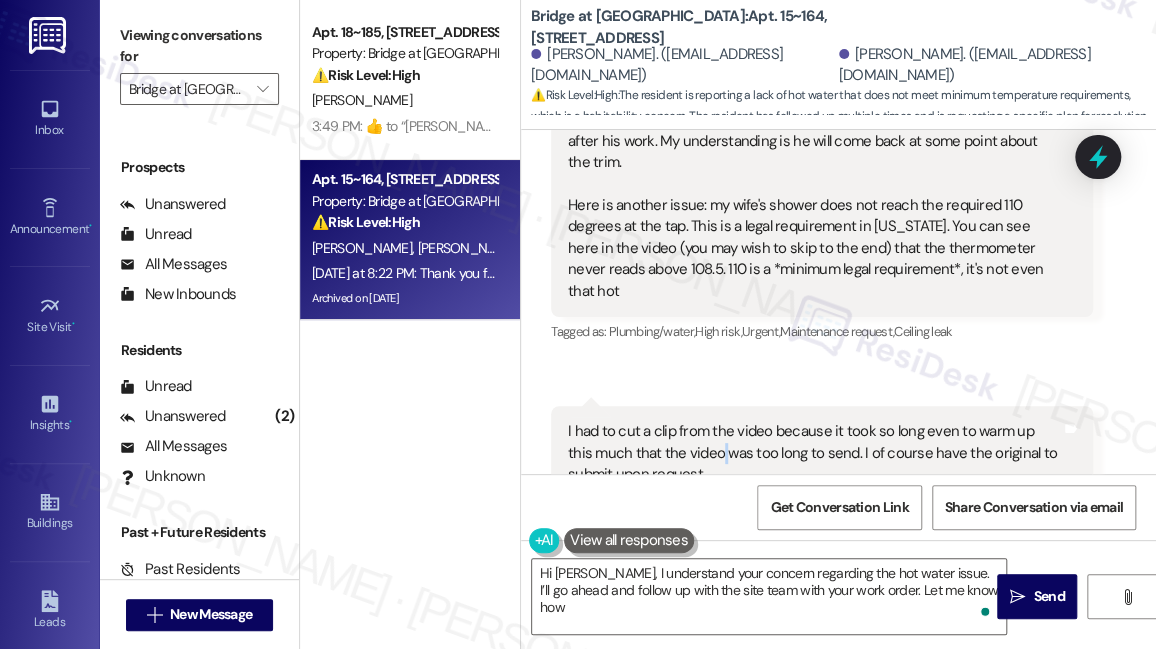 click on "I had to cut a clip from the video because it took so long even to warm up this much that the video was too long to send. I of course have the original to submit upon request" at bounding box center (814, 453) 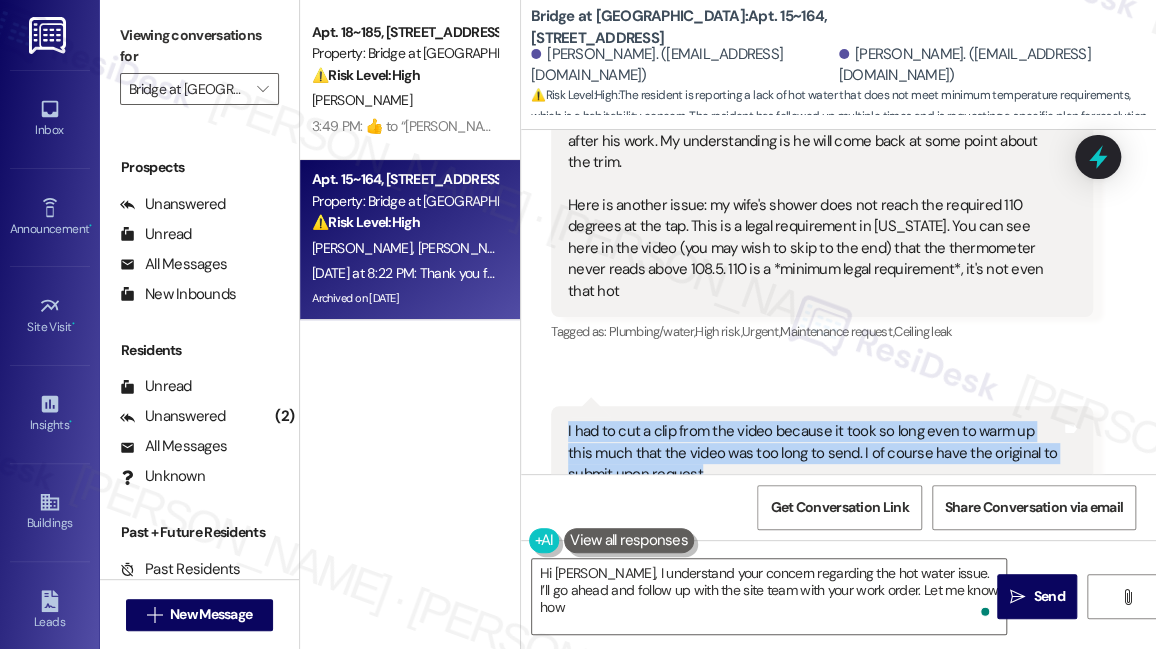 click on "I had to cut a clip from the video because it took so long even to warm up this much that the video was too long to send. I of course have the original to submit upon request" at bounding box center [814, 453] 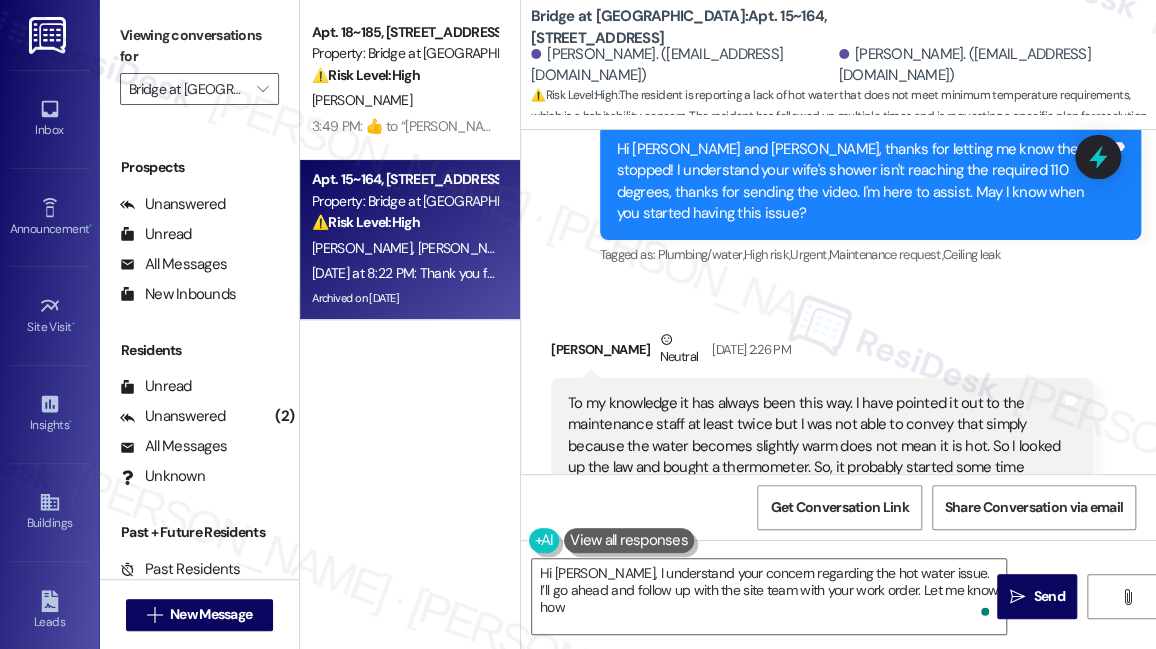 scroll, scrollTop: 24328, scrollLeft: 0, axis: vertical 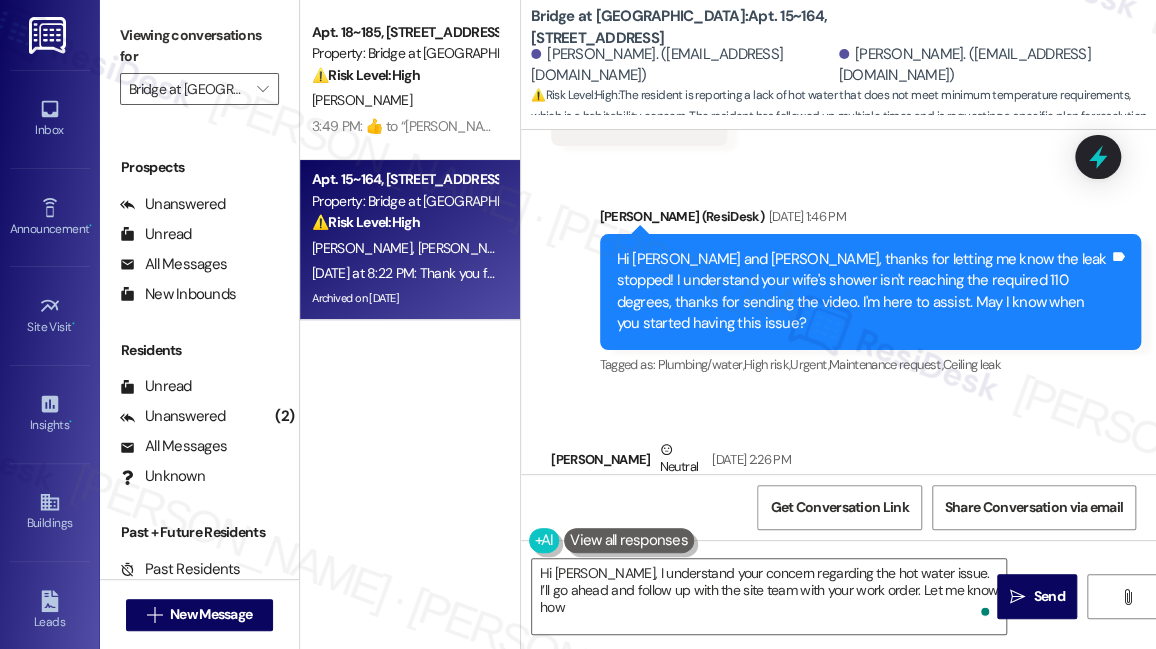 click on "To my knowledge it has always been this way. I have pointed it out to the maintenance staff at least twice but I was not able to convey that simply because the water becomes slightly warm does not mean it is hot. So I looked up the law and bought a thermometer. So, it probably started some time before September 2024 Tags and notes" at bounding box center (822, 556) 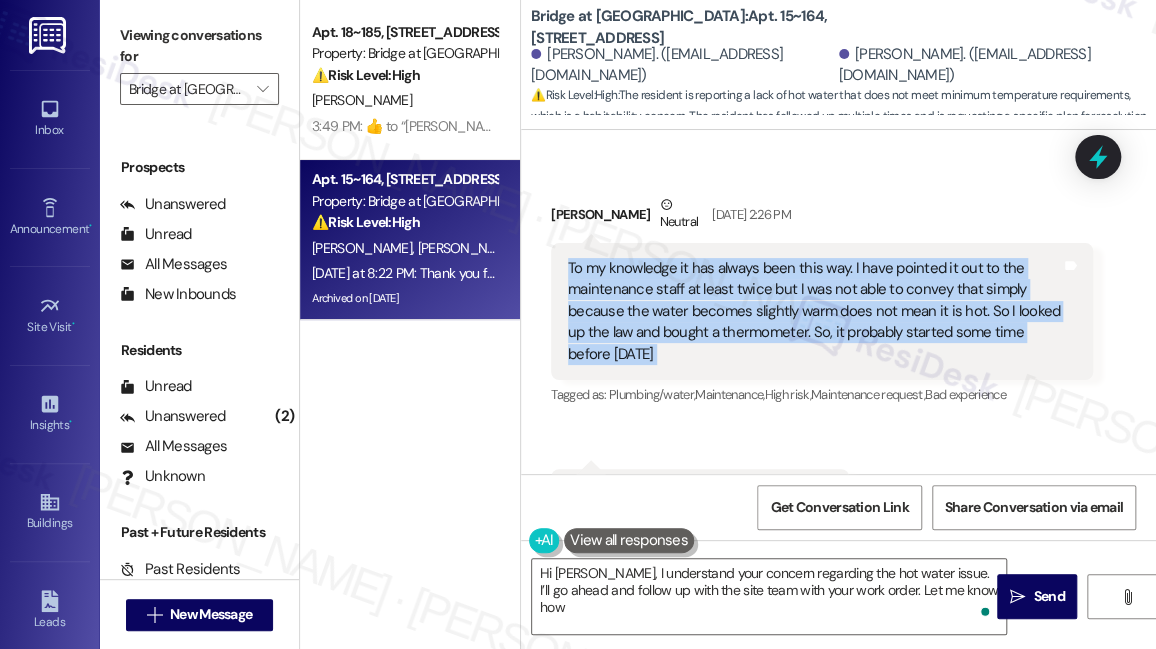 scroll, scrollTop: 24600, scrollLeft: 0, axis: vertical 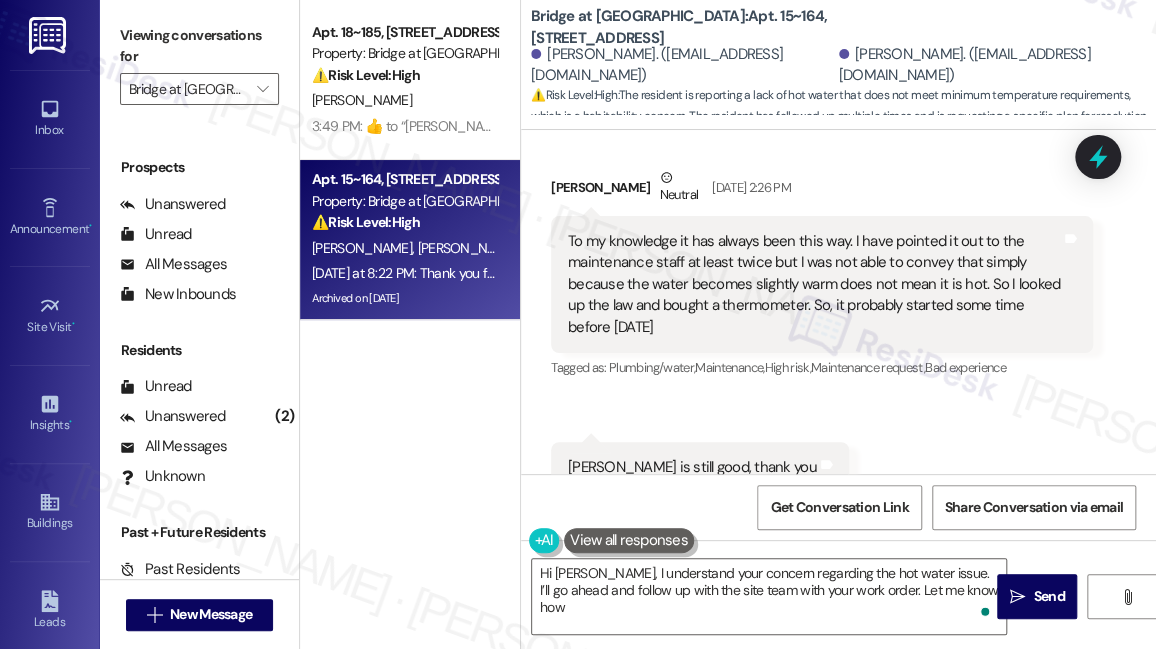 click on "Leak is still good, thank you  Tags and notes" at bounding box center [700, 467] 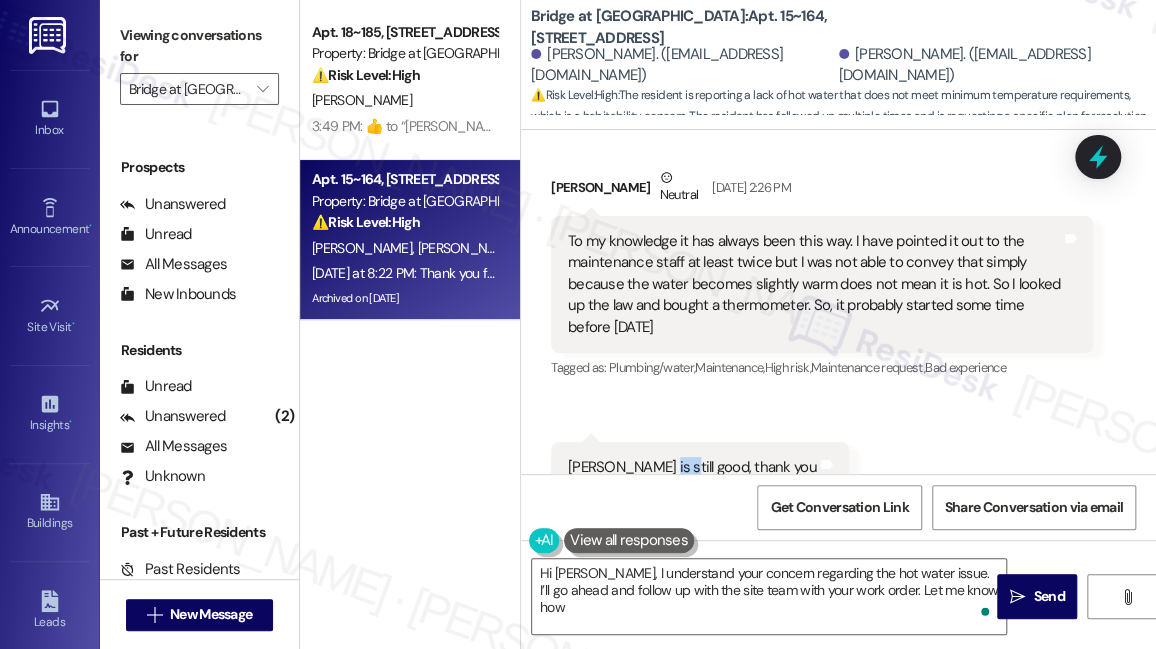 click on "Leak is still good, thank you  Tags and notes" at bounding box center (700, 467) 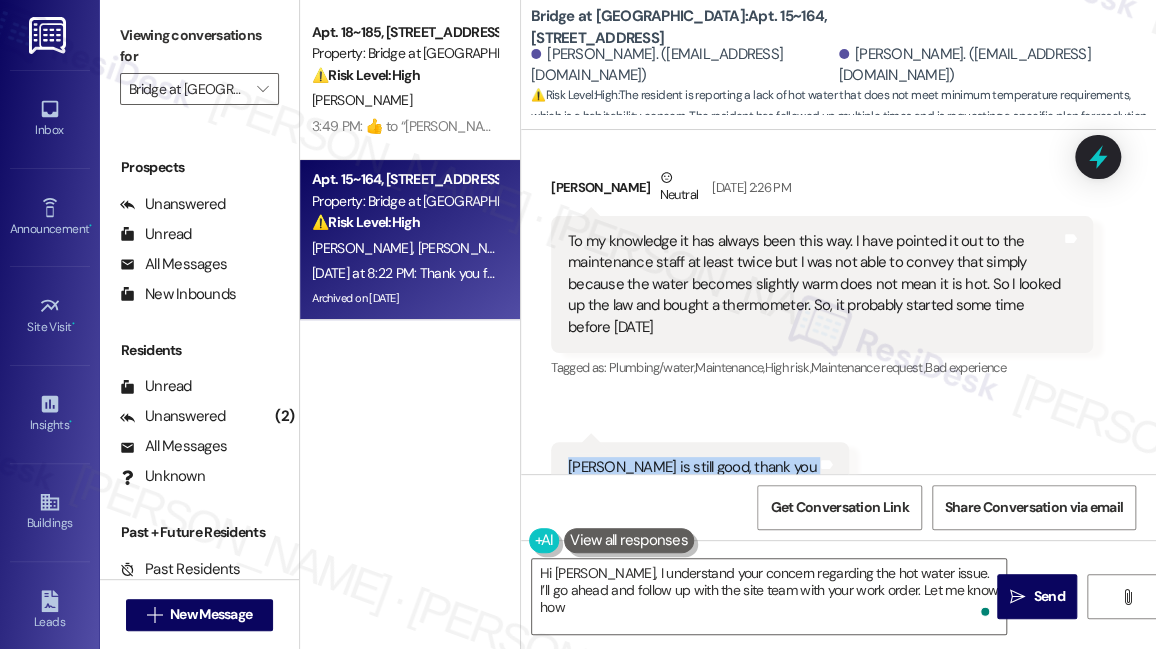 click on "Leak is still good, thank you  Tags and notes" at bounding box center [700, 467] 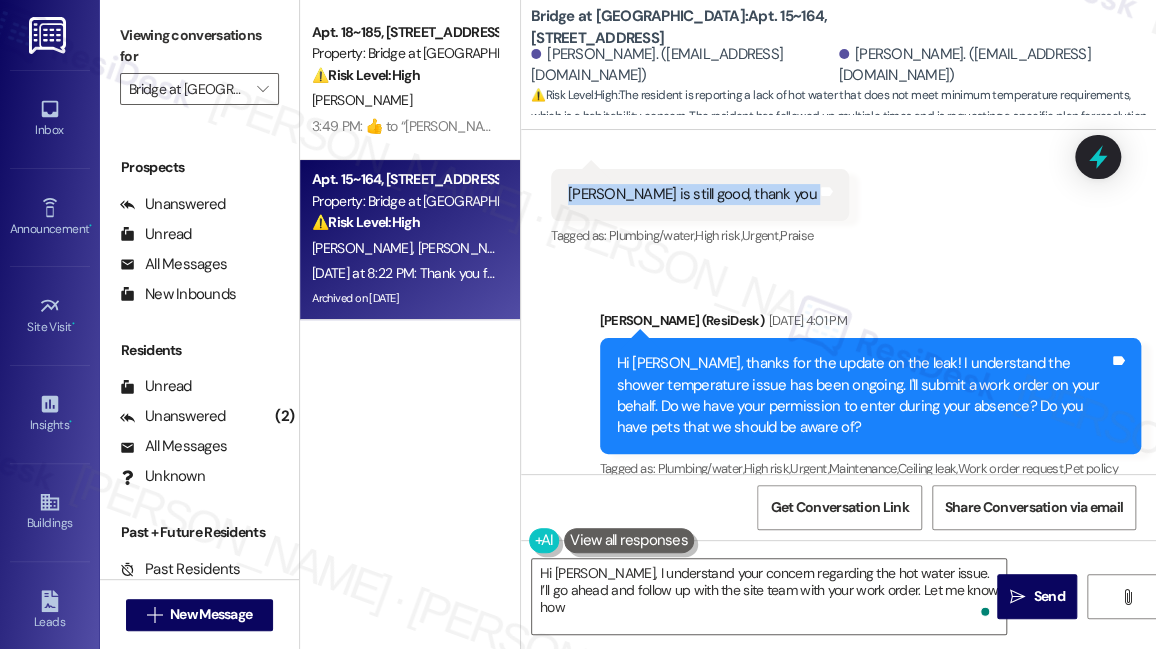 scroll, scrollTop: 24782, scrollLeft: 0, axis: vertical 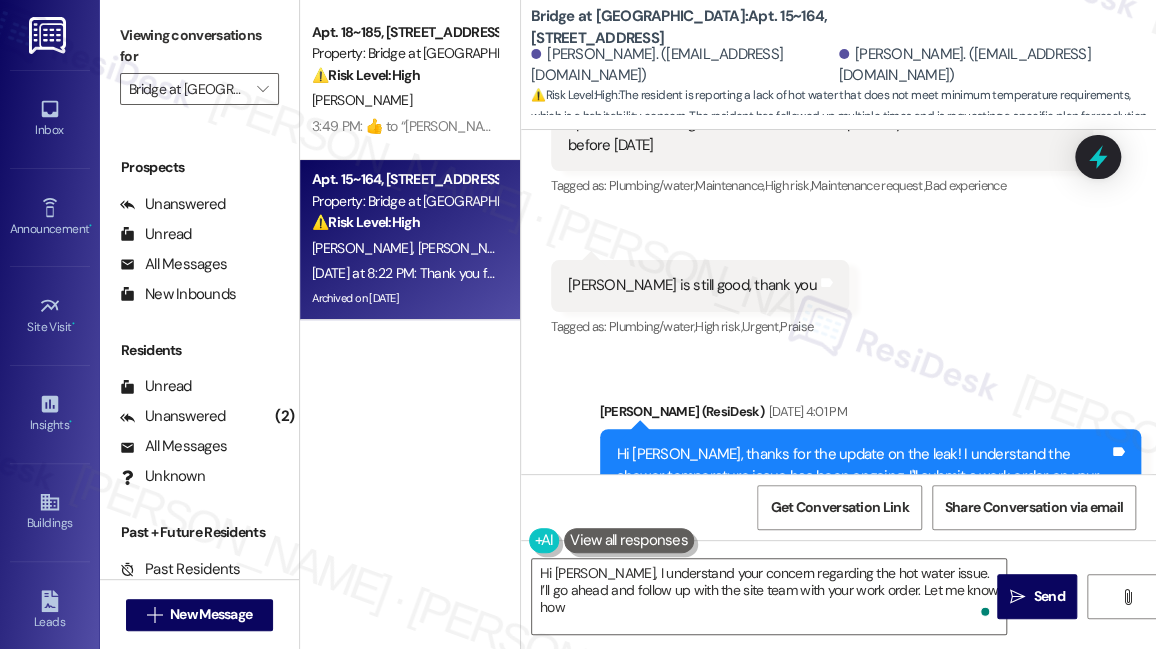 click on "Hi Brandon, thanks for the update on the leak! I understand the shower temperature issue has been ongoing. I'll submit a work order on your behalf. Do we have your permission to enter during your absence? Do you have pets that we should be aware of?" at bounding box center (863, 487) 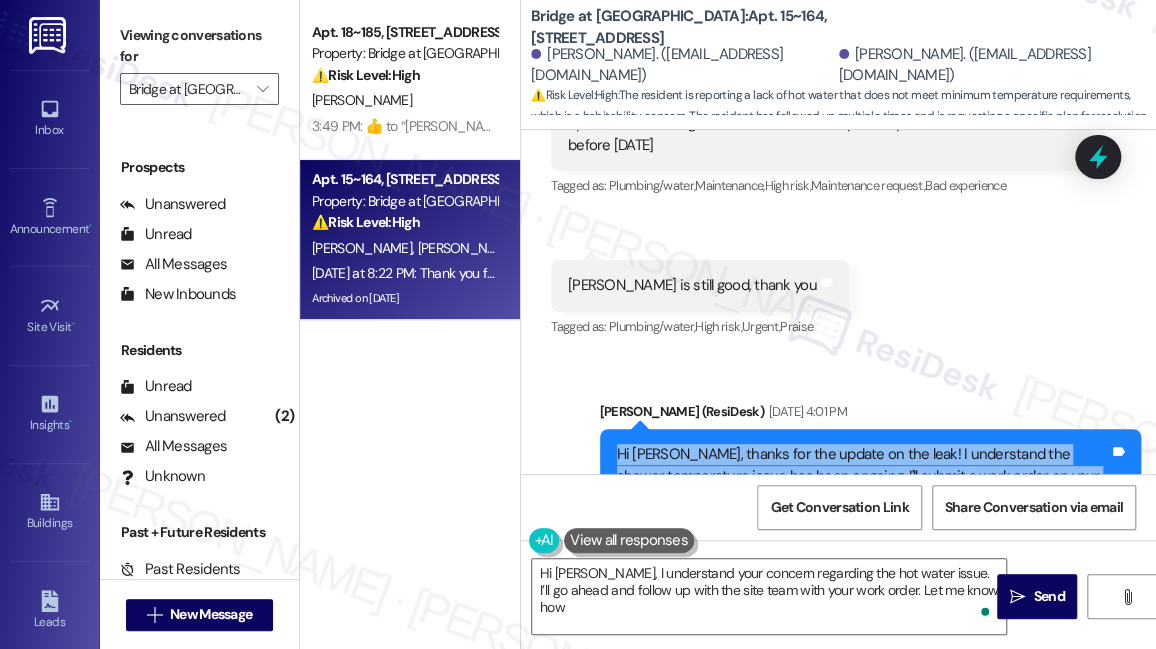 click on "Hi Brandon, thanks for the update on the leak! I understand the shower temperature issue has been ongoing. I'll submit a work order on your behalf. Do we have your permission to enter during your absence? Do you have pets that we should be aware of?" at bounding box center [863, 487] 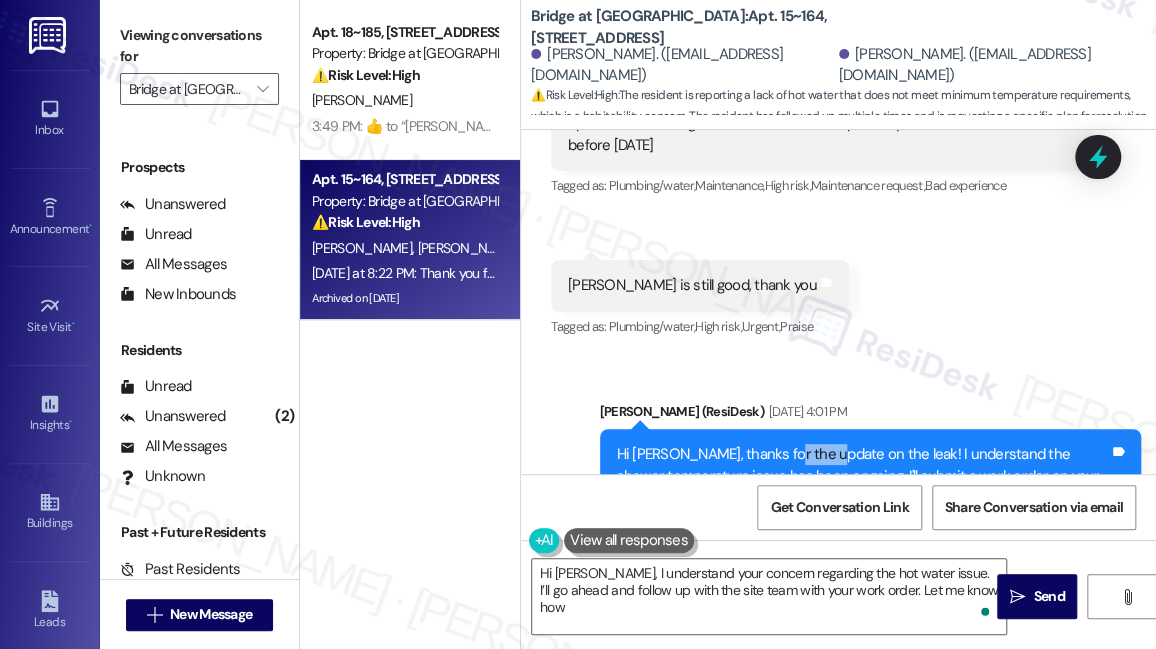 click on "Hi Brandon, thanks for the update on the leak! I understand the shower temperature issue has been ongoing. I'll submit a work order on your behalf. Do we have your permission to enter during your absence? Do you have pets that we should be aware of?" at bounding box center (863, 487) 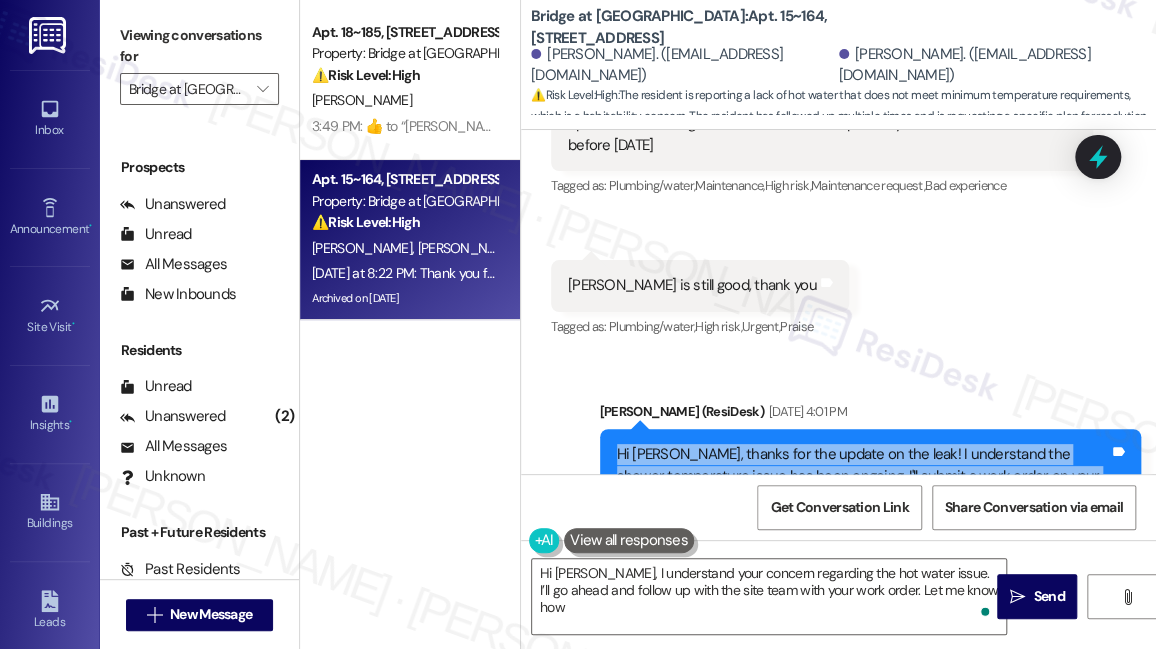click on "Hi Brandon, thanks for the update on the leak! I understand the shower temperature issue has been ongoing. I'll submit a work order on your behalf. Do we have your permission to enter during your absence? Do you have pets that we should be aware of?" at bounding box center (863, 487) 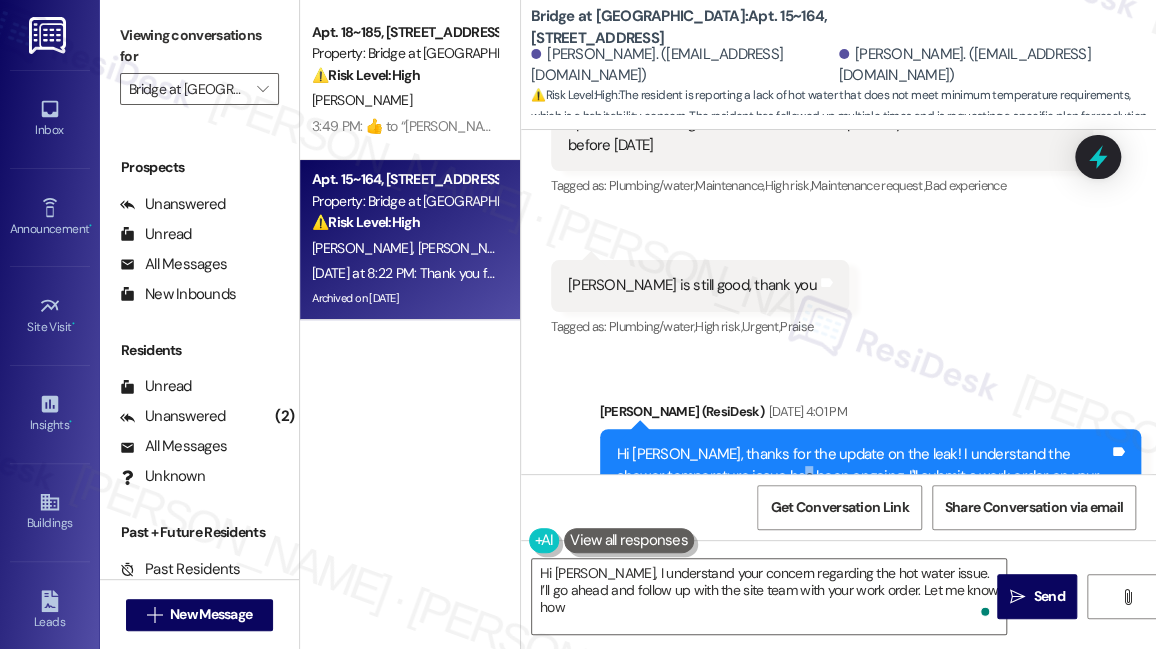 click on "Hi Brandon, thanks for the update on the leak! I understand the shower temperature issue has been ongoing. I'll submit a work order on your behalf. Do we have your permission to enter during your absence? Do you have pets that we should be aware of?" at bounding box center [863, 487] 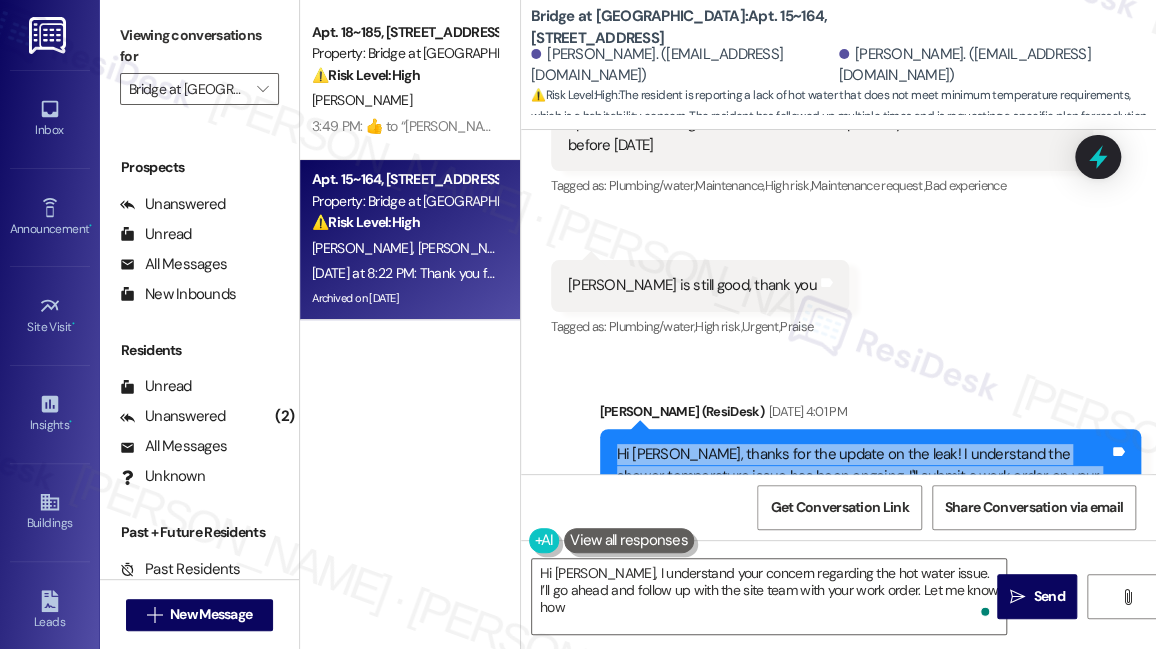 click on "Hi Brandon, thanks for the update on the leak! I understand the shower temperature issue has been ongoing. I'll submit a work order on your behalf. Do we have your permission to enter during your absence? Do you have pets that we should be aware of?" at bounding box center [863, 487] 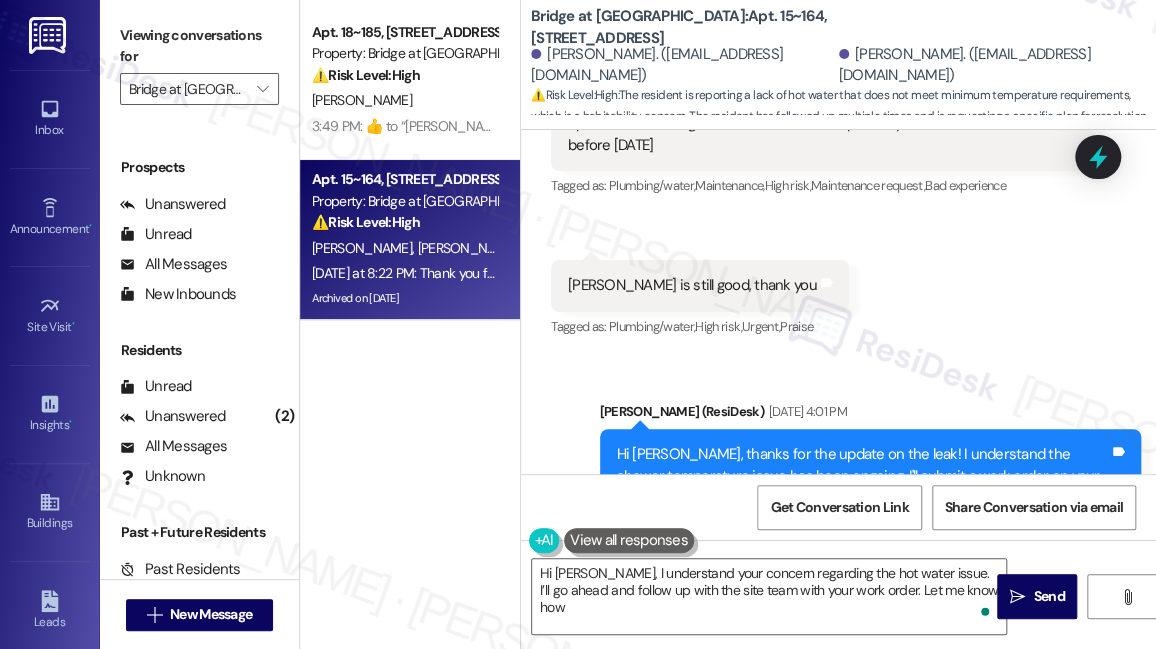 click on "Hi Brandon, thanks for the update on the leak! I understand the shower temperature issue has been ongoing. I'll submit a work order on your behalf. Do we have your permission to enter during your absence? Do you have pets that we should be aware of?" at bounding box center (863, 487) 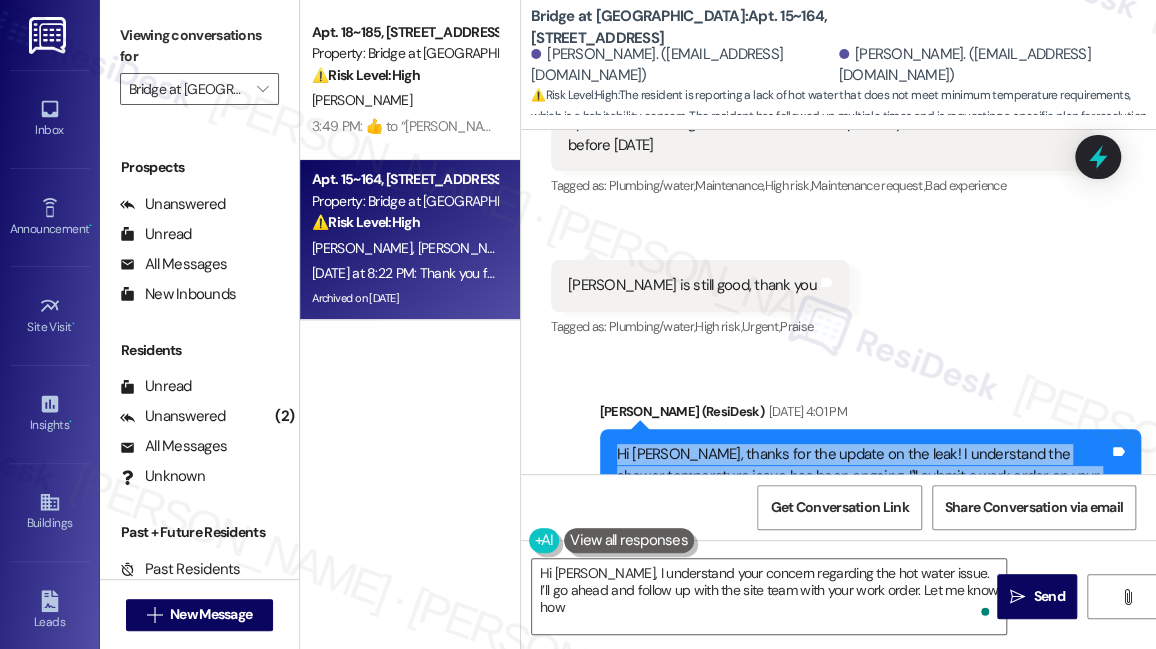 click on "Hi Brandon, thanks for the update on the leak! I understand the shower temperature issue has been ongoing. I'll submit a work order on your behalf. Do we have your permission to enter during your absence? Do you have pets that we should be aware of?" at bounding box center (863, 487) 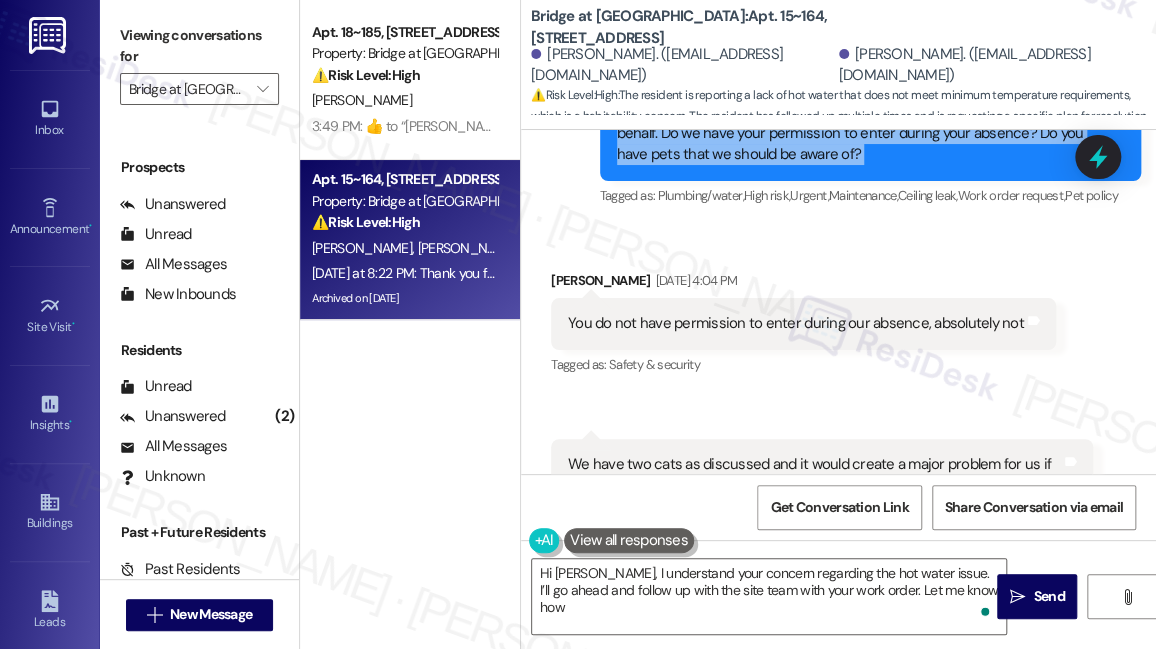 scroll, scrollTop: 24964, scrollLeft: 0, axis: vertical 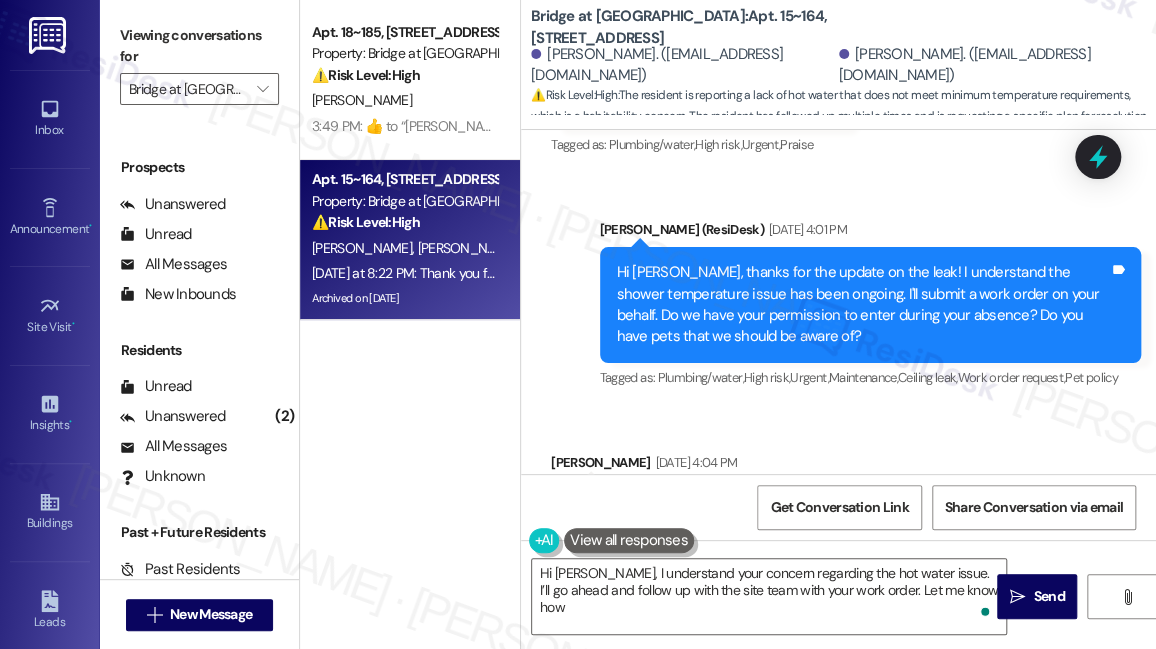 click on "You do not have permission to enter during our absence, absolutely not" at bounding box center (796, 505) 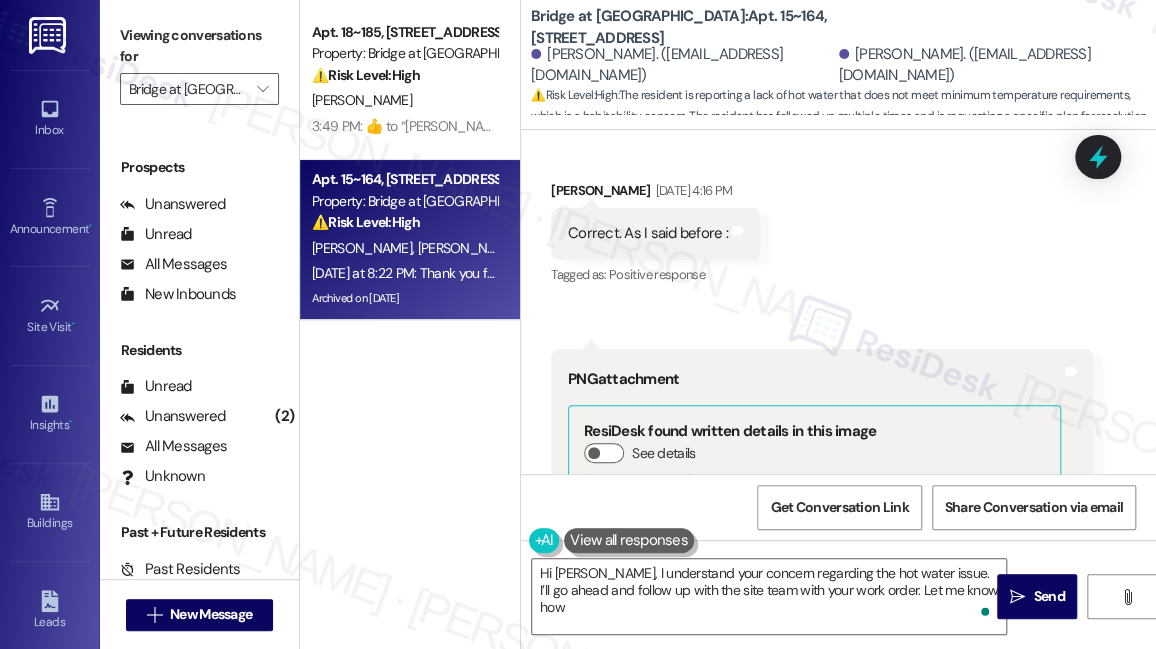 scroll, scrollTop: 25237, scrollLeft: 0, axis: vertical 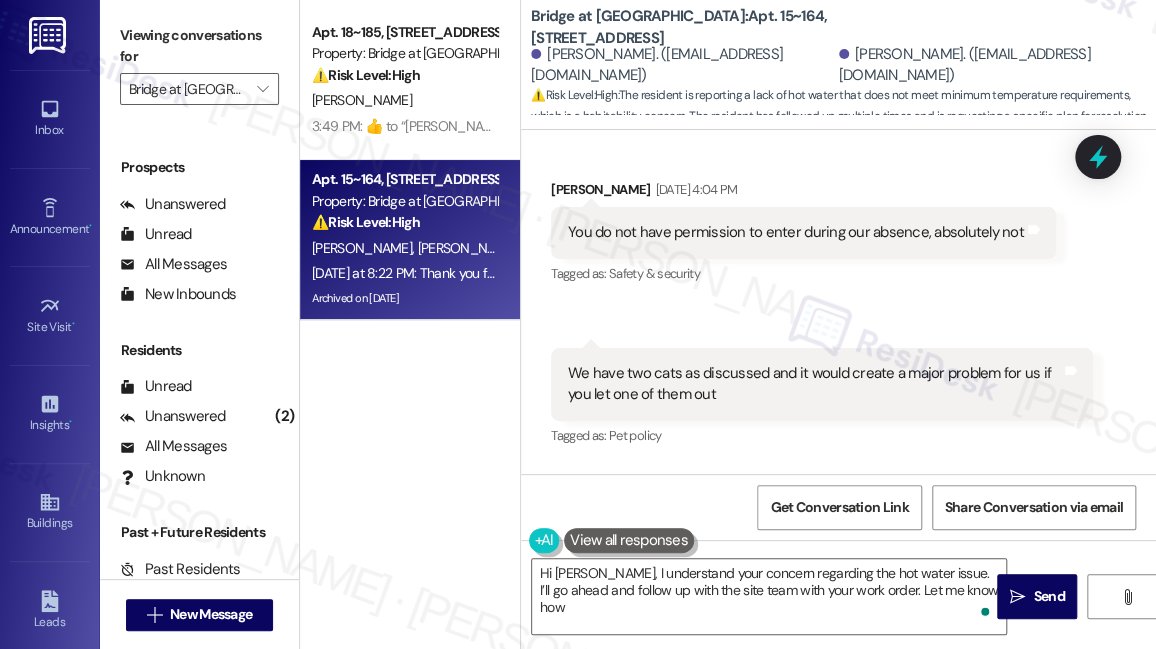 click on "Correct. As I said before :" at bounding box center [648, 563] 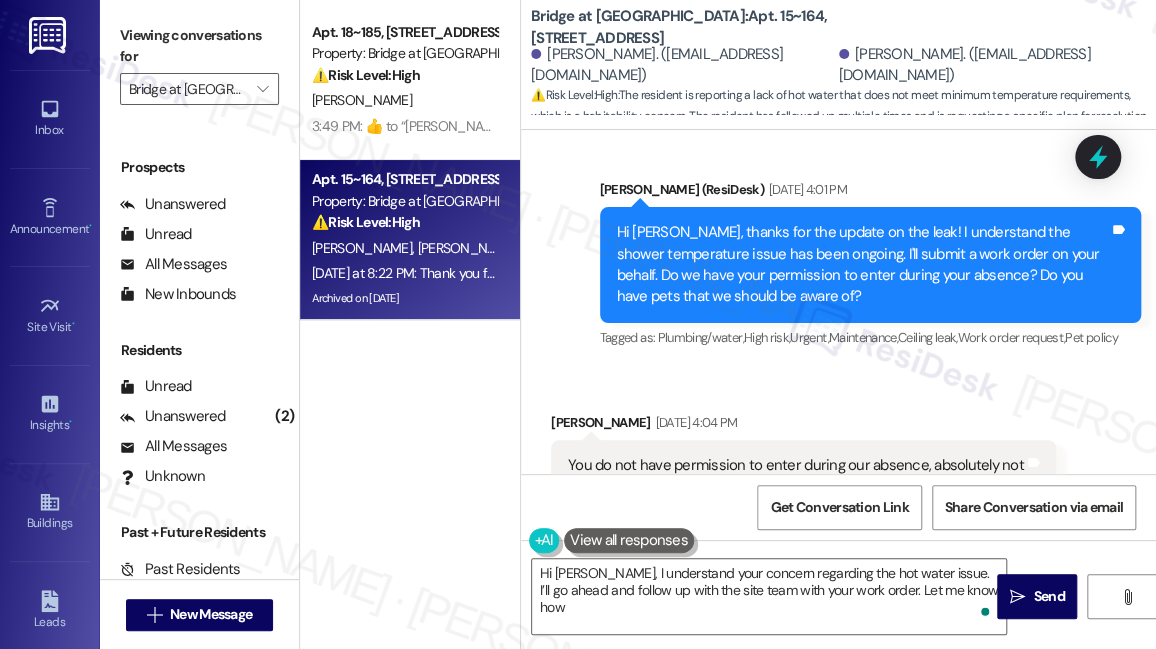 scroll, scrollTop: 24782, scrollLeft: 0, axis: vertical 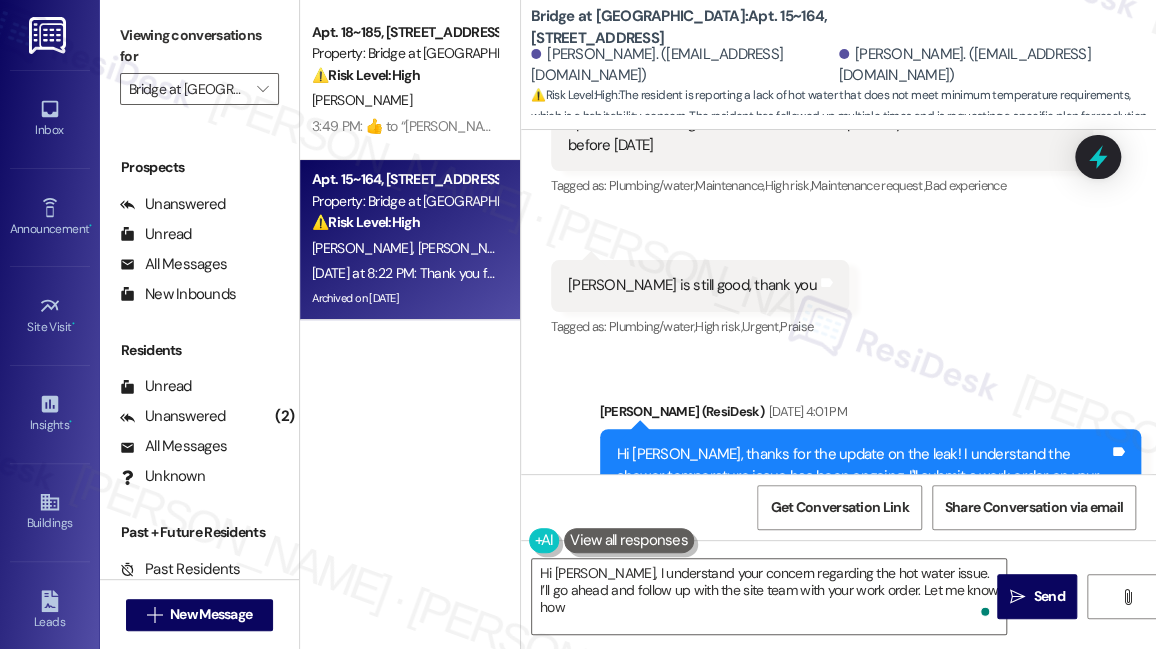 click on "Hi Brandon, thanks for the update on the leak! I understand the shower temperature issue has been ongoing. I'll submit a work order on your behalf. Do we have your permission to enter during your absence? Do you have pets that we should be aware of?" at bounding box center (863, 487) 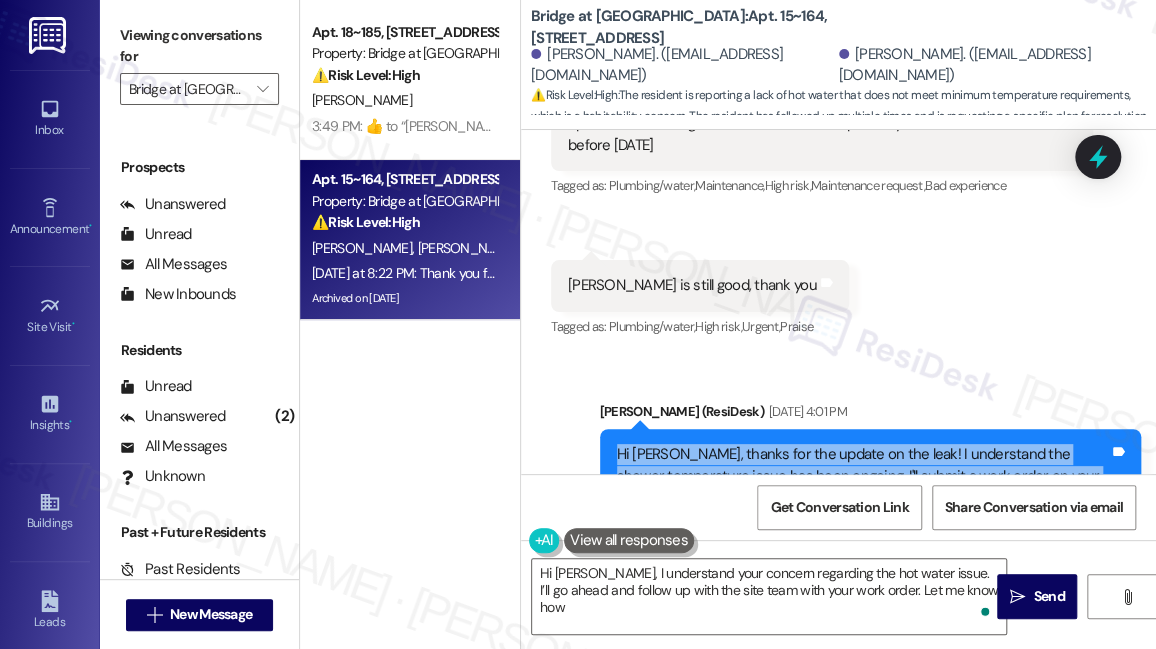click on "Hi Brandon, thanks for the update on the leak! I understand the shower temperature issue has been ongoing. I'll submit a work order on your behalf. Do we have your permission to enter during your absence? Do you have pets that we should be aware of?" at bounding box center (863, 487) 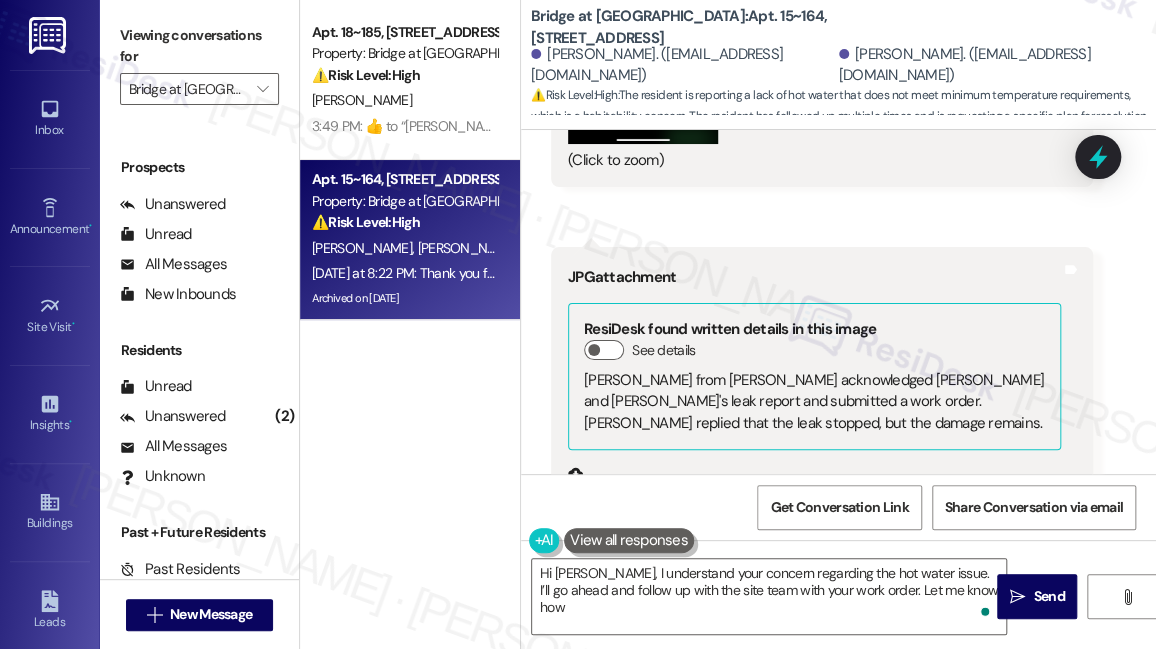 scroll, scrollTop: 27146, scrollLeft: 0, axis: vertical 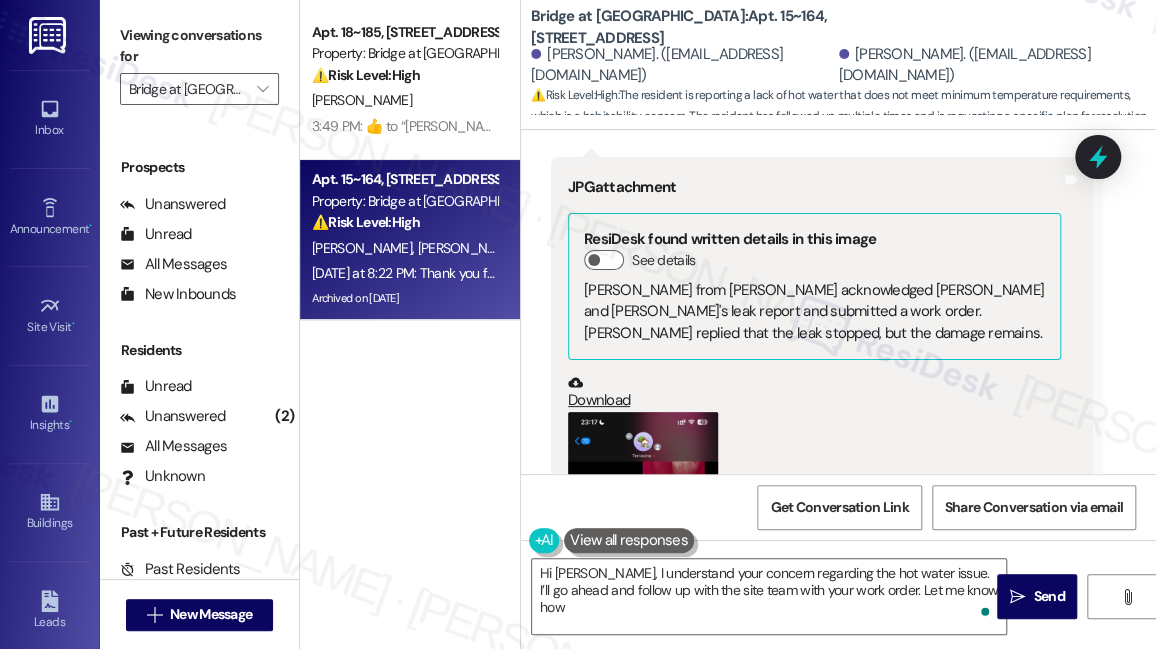 click at bounding box center (643, 574) 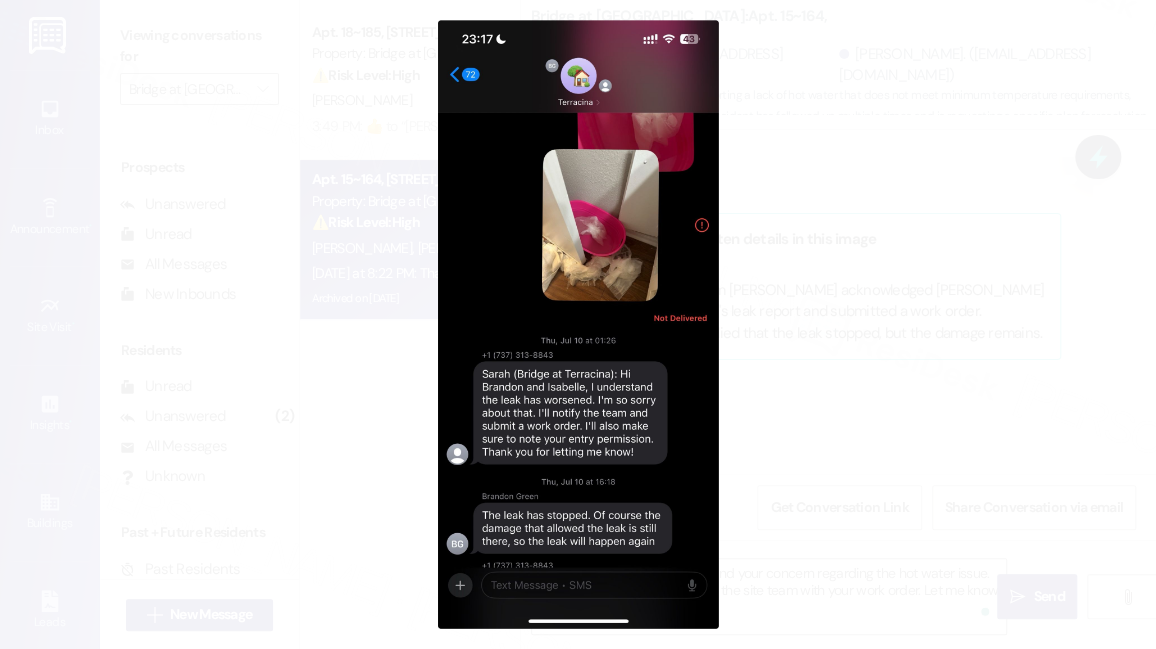 click at bounding box center (578, 324) 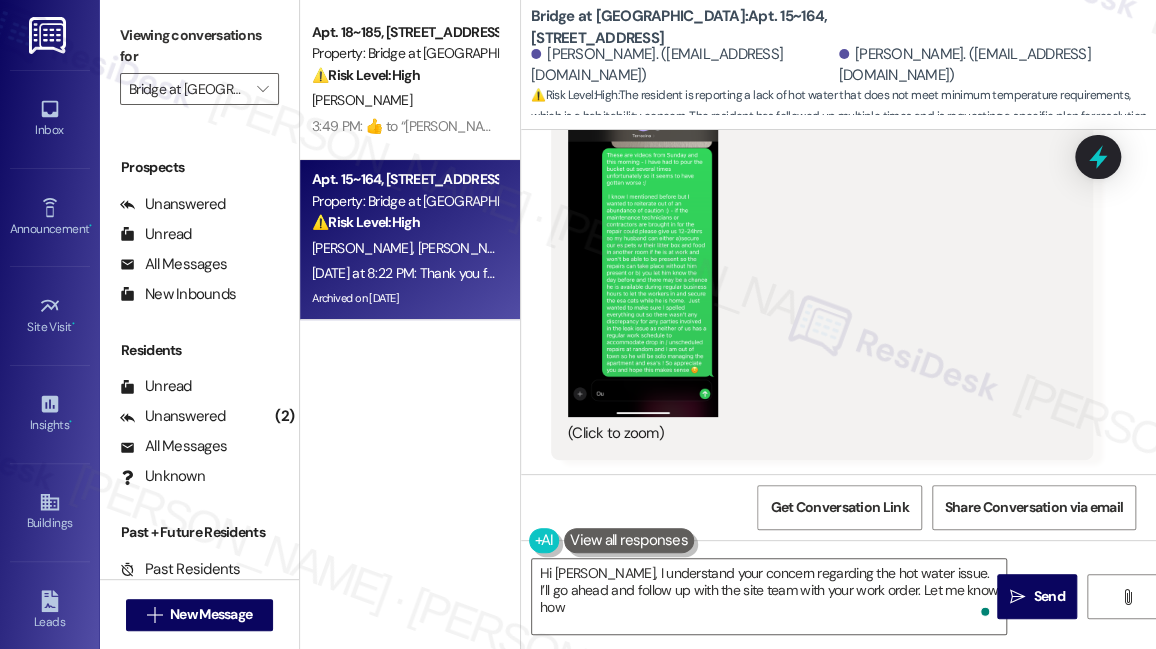 scroll, scrollTop: 28146, scrollLeft: 0, axis: vertical 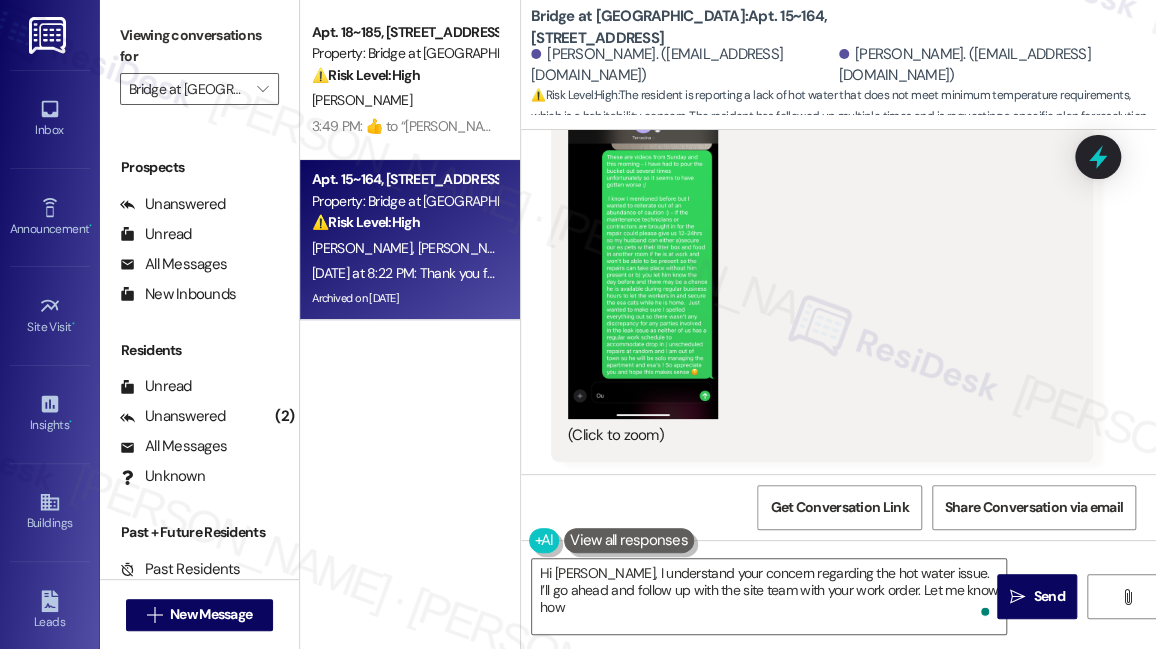 click on "As stated on numerous occasions ^^^  Tags and notes" at bounding box center (699, 547) 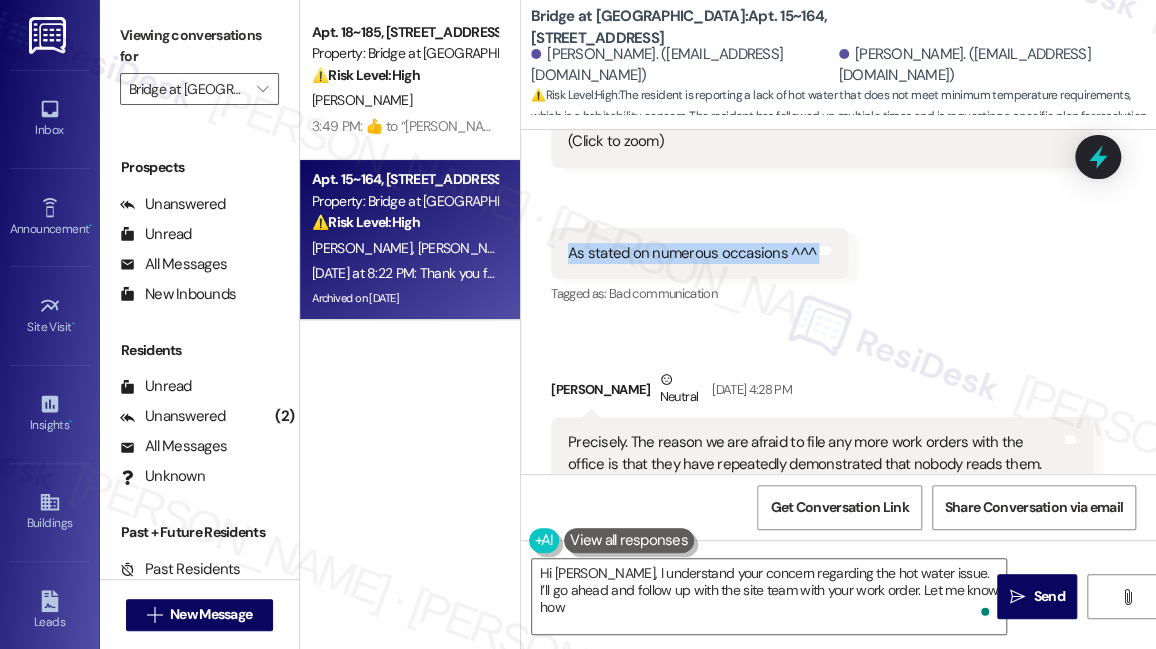 scroll, scrollTop: 28328, scrollLeft: 0, axis: vertical 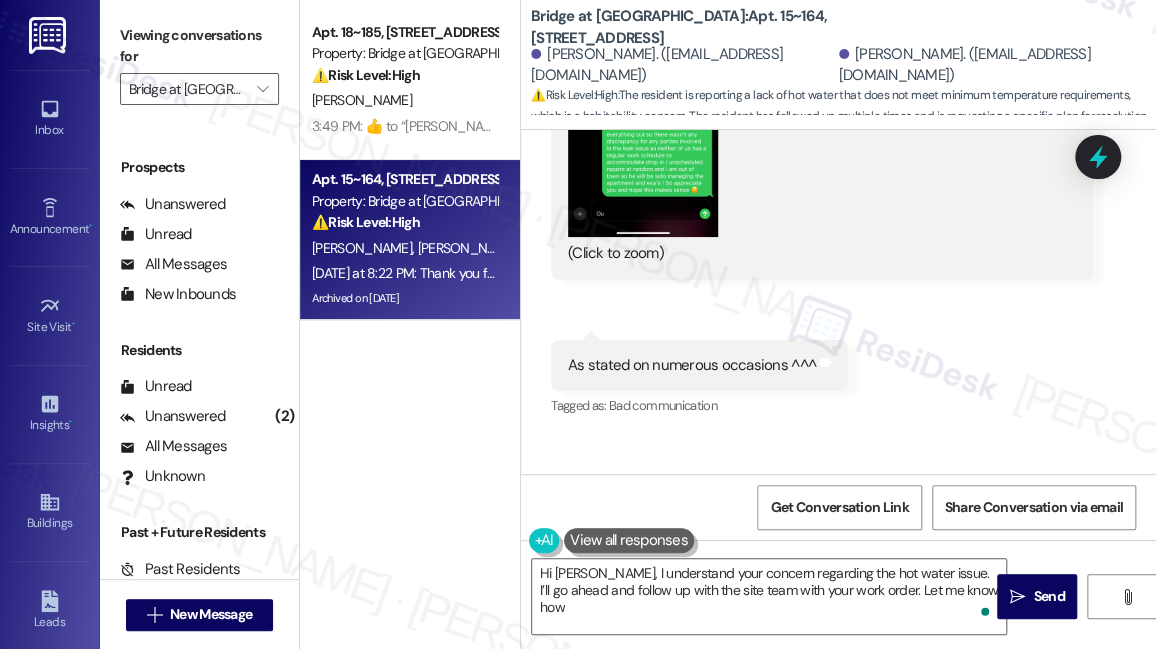 click on "Precisely. The reason we are afraid to file any more work orders with the office is that they have repeatedly demonstrated that nobody reads them. Their claim is that the software does not give them the full description we have input.
To reiterate: no, we absolutely do not give consent to enter the apartment without our express permission because we cannot trust the bridge at terracina office to pass along the simple message that someone needs to call before opening the door." at bounding box center (814, 640) 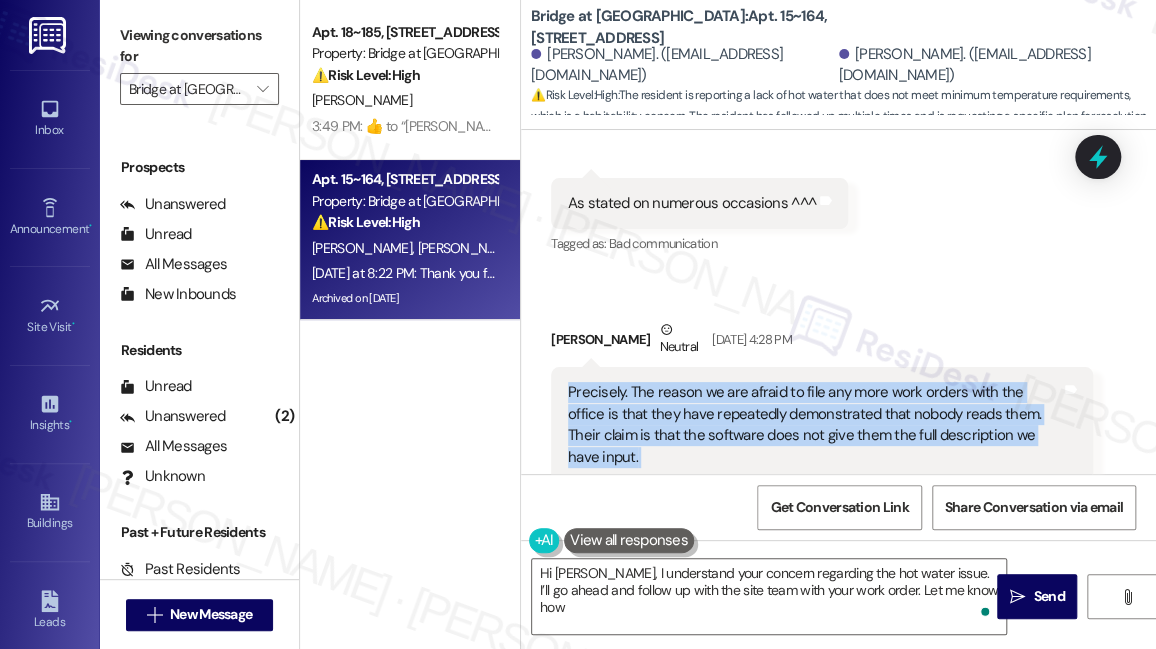 scroll, scrollTop: 28509, scrollLeft: 0, axis: vertical 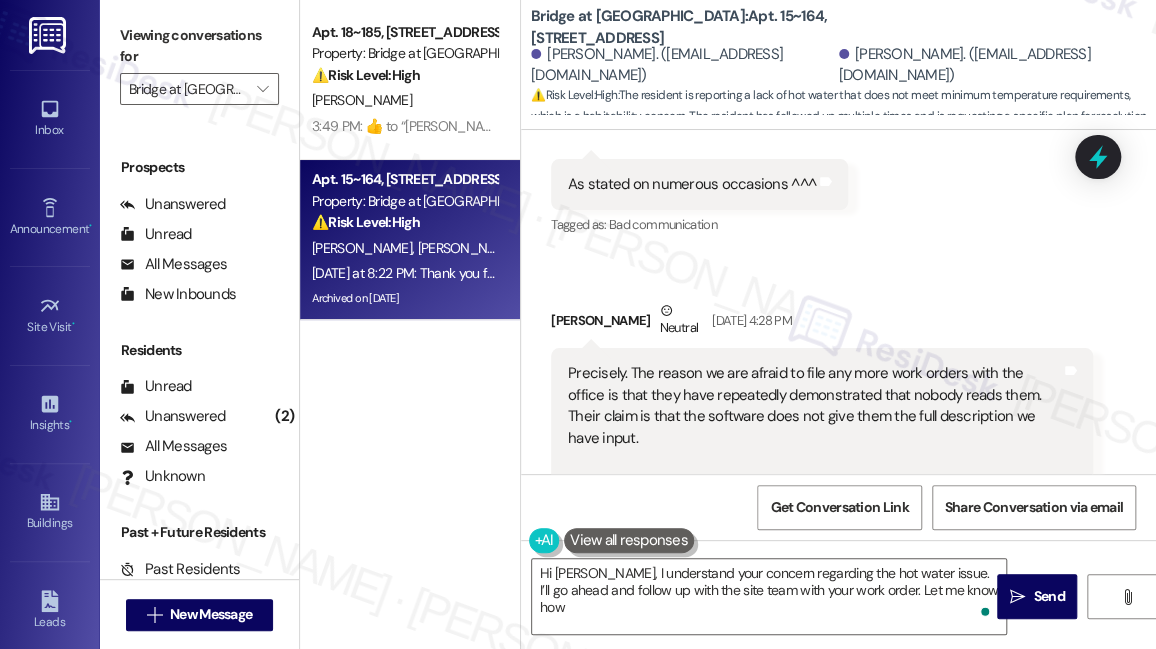 click on "Precisely. The reason we are afraid to file any more work orders with the office is that they have repeatedly demonstrated that nobody reads them. Their claim is that the software does not give them the full description we have input.
To reiterate: no, we absolutely do not give consent to enter the apartment without our express permission because we cannot trust the bridge at terracina office to pass along the simple message that someone needs to call before opening the door." at bounding box center (814, 459) 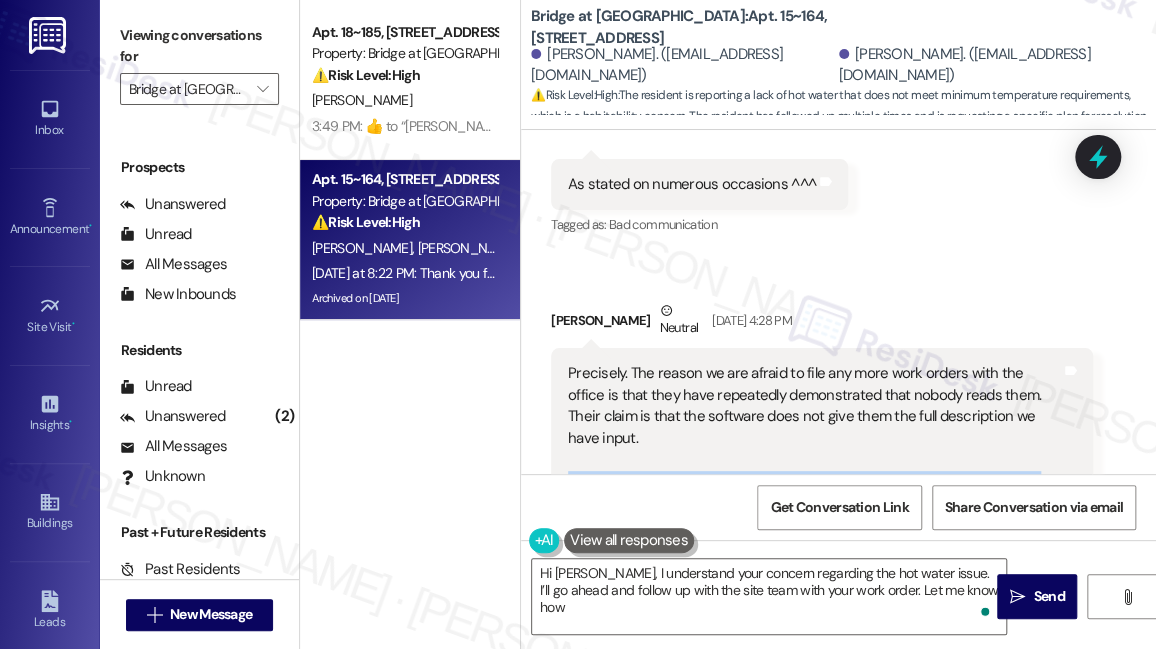 click on "Precisely. The reason we are afraid to file any more work orders with the office is that they have repeatedly demonstrated that nobody reads them. Their claim is that the software does not give them the full description we have input.
To reiterate: no, we absolutely do not give consent to enter the apartment without our express permission because we cannot trust the bridge at terracina office to pass along the simple message that someone needs to call before opening the door." at bounding box center (814, 459) 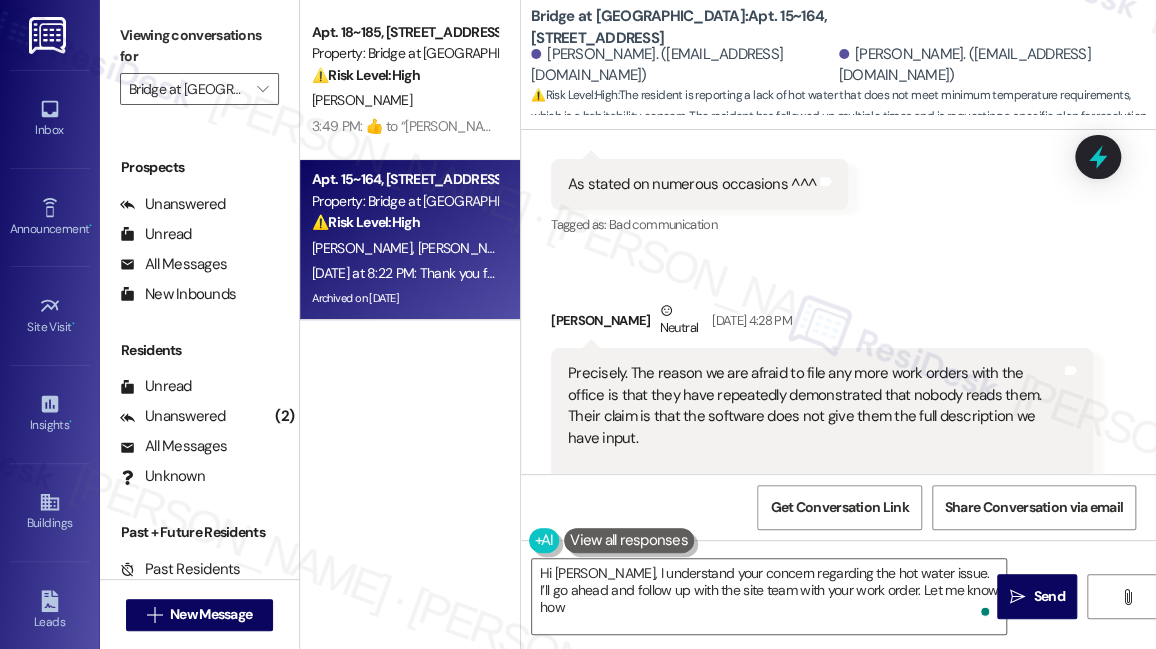 click on "Precisely. The reason we are afraid to file any more work orders with the office is that they have repeatedly demonstrated that nobody reads them. Their claim is that the software does not give them the full description we have input.
To reiterate: no, we absolutely do not give consent to enter the apartment without our express permission because we cannot trust the bridge at terracina office to pass along the simple message that someone needs to call before opening the door." at bounding box center (814, 459) 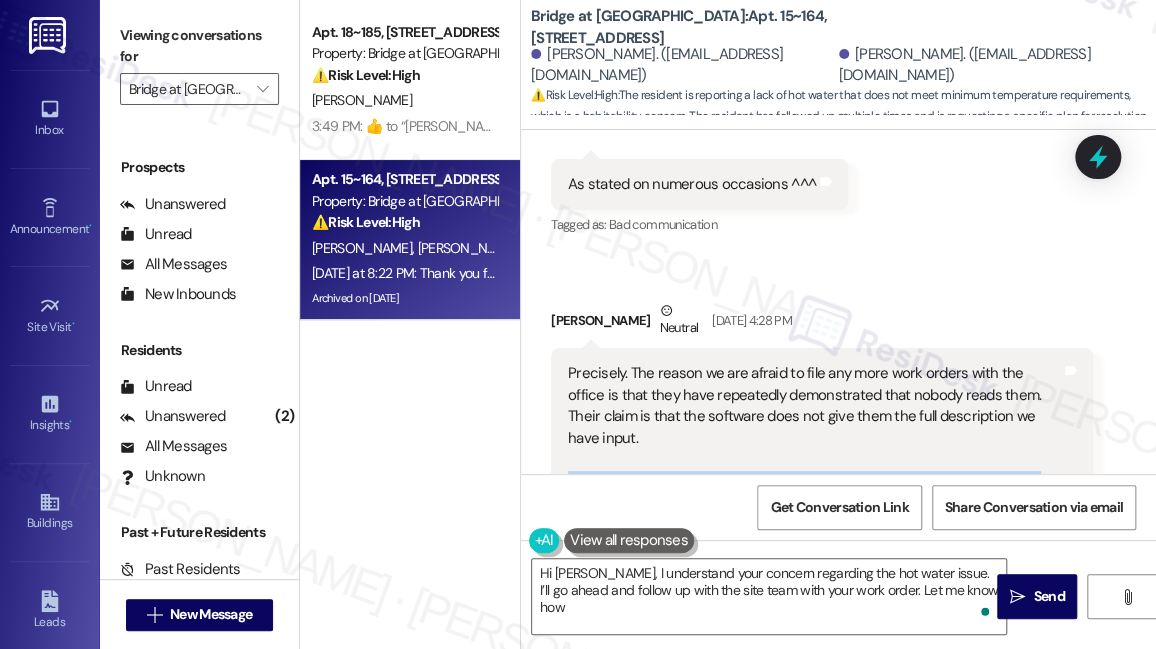 click on "Precisely. The reason we are afraid to file any more work orders with the office is that they have repeatedly demonstrated that nobody reads them. Their claim is that the software does not give them the full description we have input.
To reiterate: no, we absolutely do not give consent to enter the apartment without our express permission because we cannot trust the bridge at terracina office to pass along the simple message that someone needs to call before opening the door." at bounding box center [814, 459] 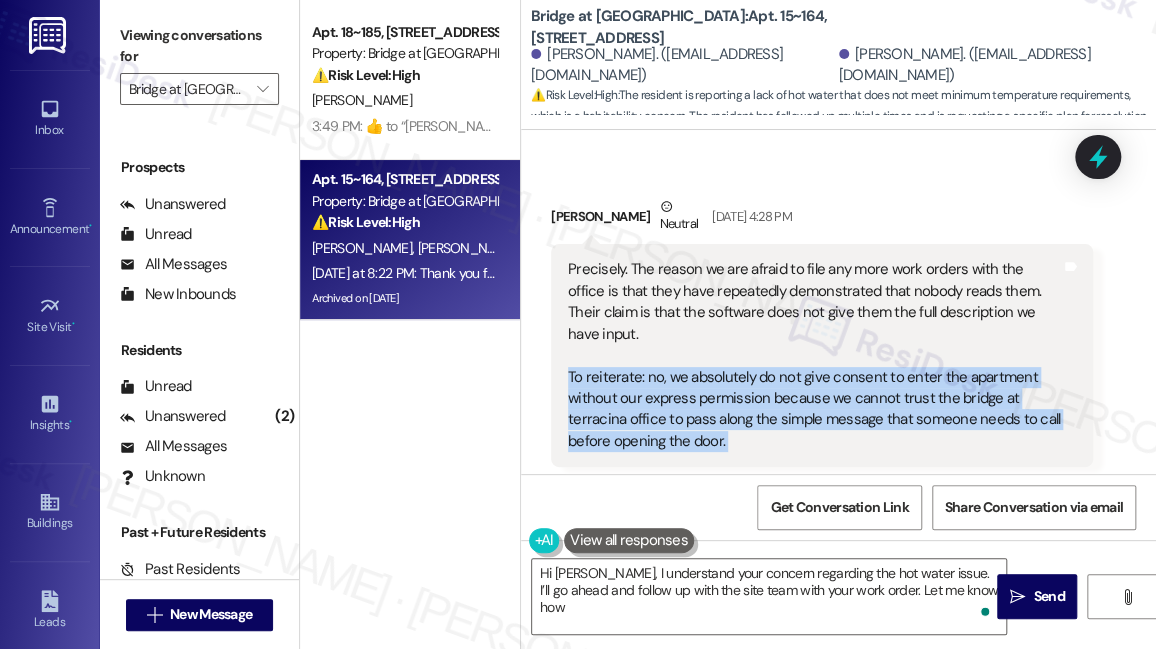 scroll, scrollTop: 28691, scrollLeft: 0, axis: vertical 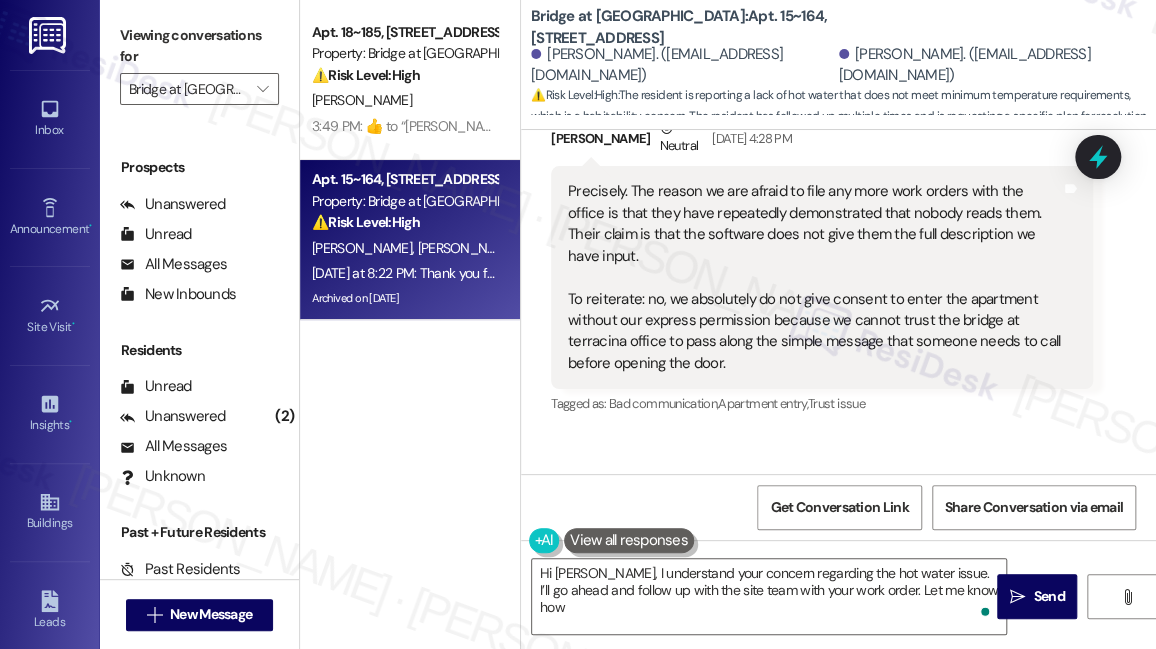 click on "If you give me notice, I can arrange to be home from work or I can safeguard the cats so that they can't reach the front door. But I can't simply be absent from work or lock the cats up every day in the hope that maintenance will show up that day. Especially because past experience has shown they are so difficult to depend on.
This appears to be an office issue, not a maintenance team issue. Last week I had to cancel a work meeting because management apparently forgot to tell the maintenance team about their 9:30 am to 11:30 am appointment, a timeframe they suggested, until 1pm, after you and I had reminded them repeatedly.
Please advise in advance when maintenance can come so that we can prepare" at bounding box center [814, 676] 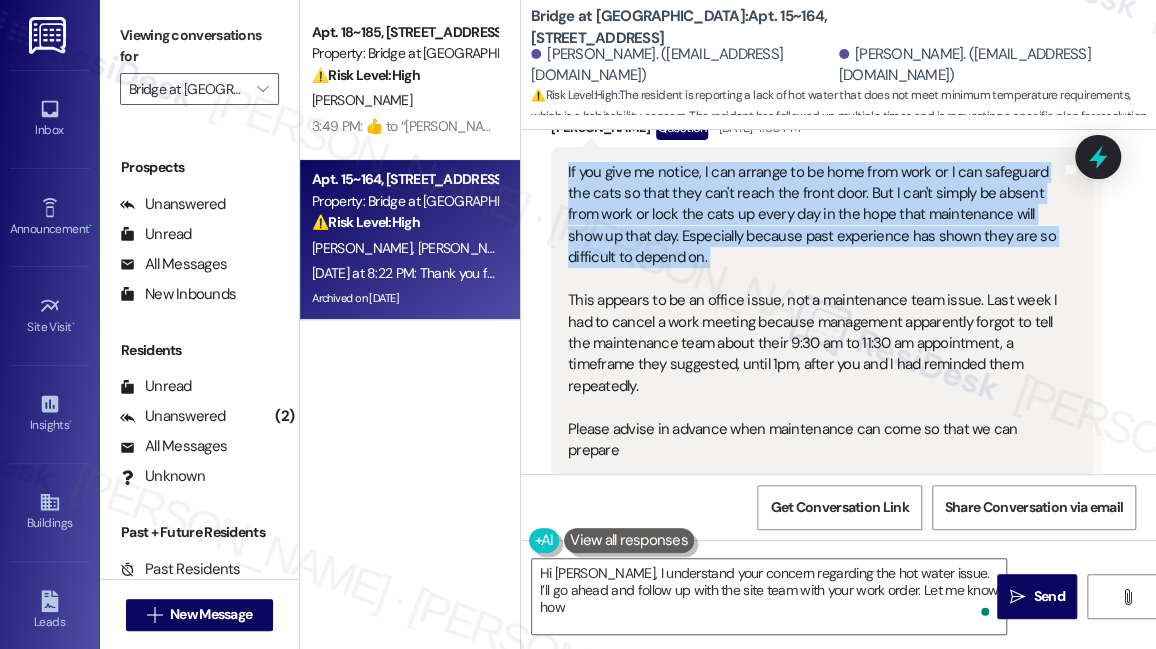 scroll, scrollTop: 29418, scrollLeft: 0, axis: vertical 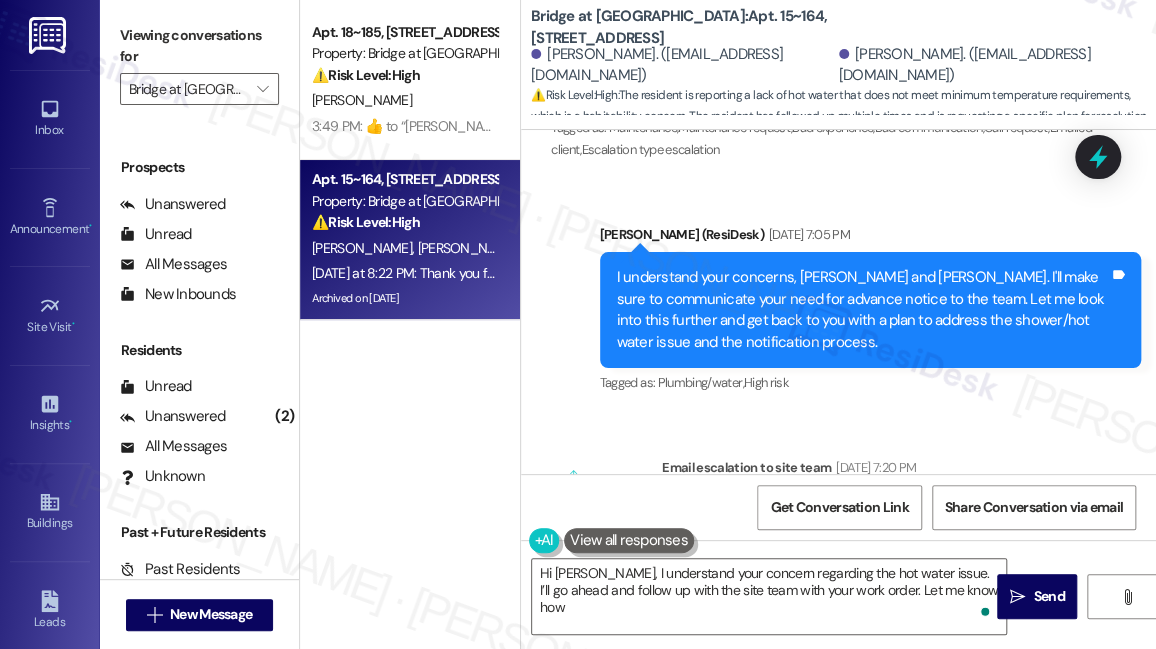 drag, startPoint x: 735, startPoint y: 312, endPoint x: 816, endPoint y: 335, distance: 84.20214 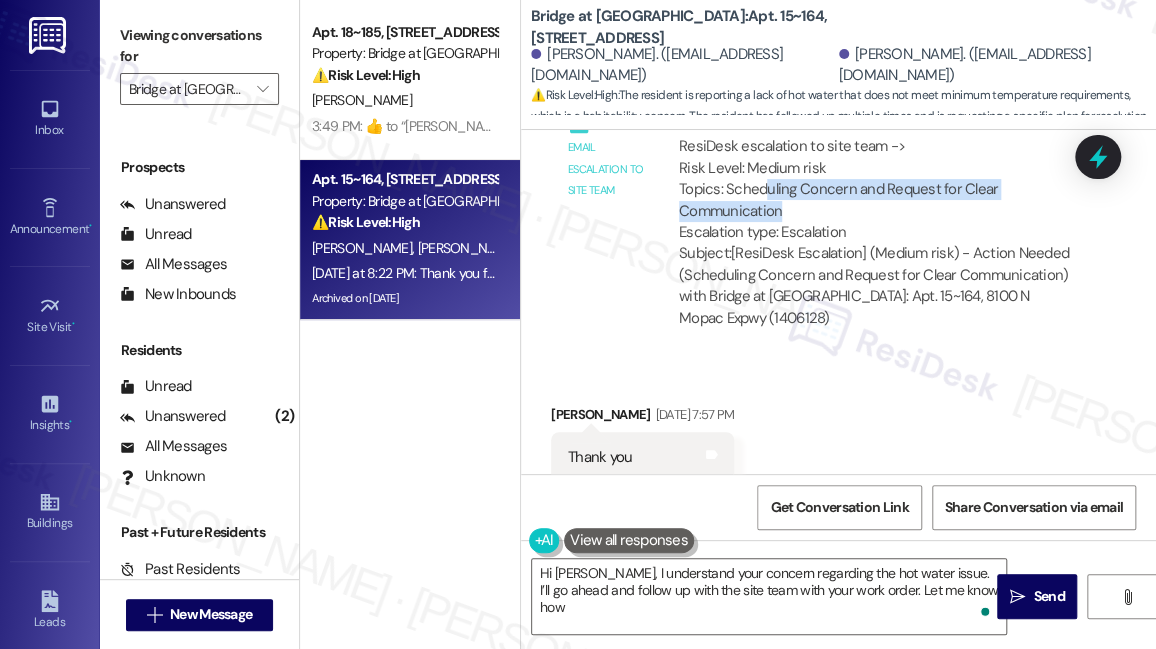 scroll, scrollTop: 30146, scrollLeft: 0, axis: vertical 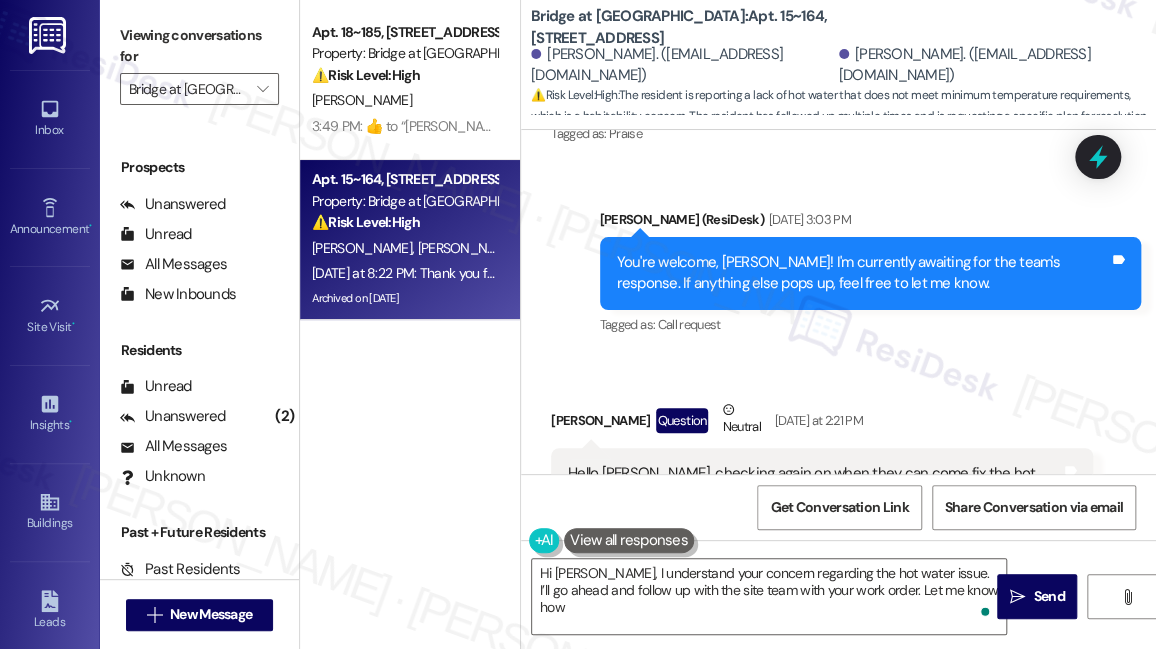 click on "Hello Sarah, checking again on when they can come fix the hot water. As I demonstrated in the video, the hot water on the north side bathroom does not reach the minimum temperatures required in Texas. I could be home tomorrow between 10:30 and 2pm, or at any time on Thursday if you are able to set a time for them to come. Friday  morning might also work but I have meetings to schedule for that day, so I would need to know if they are coming on Friday as soon as possible" at bounding box center [814, 538] 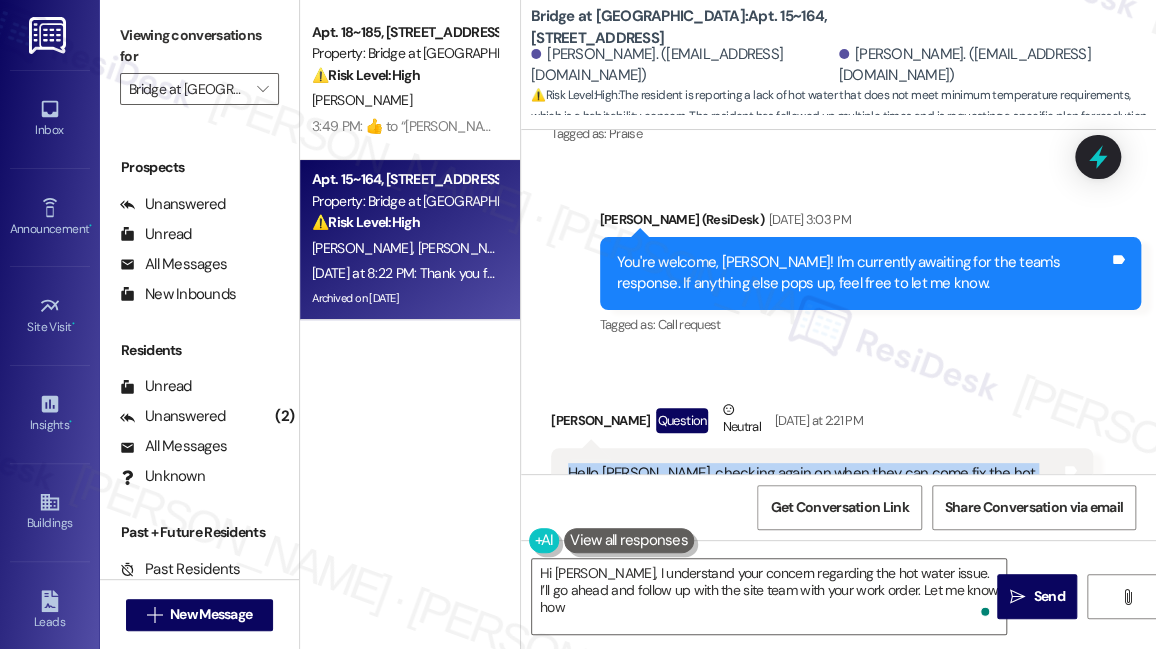 click on "Hello Sarah, checking again on when they can come fix the hot water. As I demonstrated in the video, the hot water on the north side bathroom does not reach the minimum temperatures required in Texas. I could be home tomorrow between 10:30 and 2pm, or at any time on Thursday if you are able to set a time for them to come. Friday  morning might also work but I have meetings to schedule for that day, so I would need to know if they are coming on Friday as soon as possible" at bounding box center [814, 538] 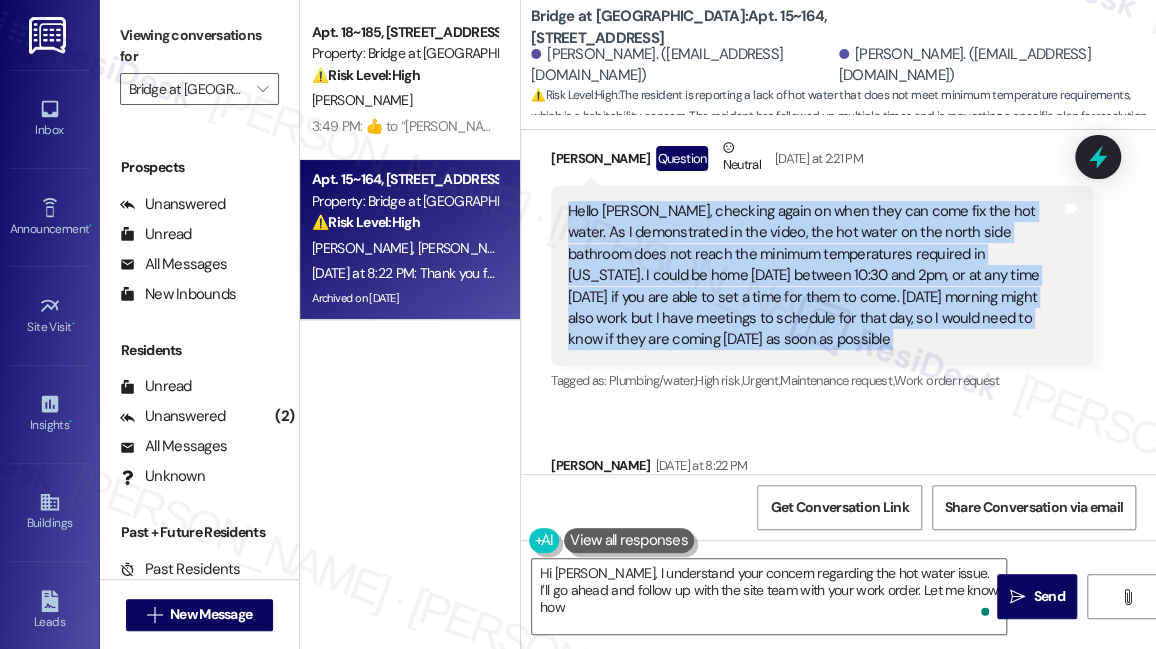 scroll, scrollTop: 30509, scrollLeft: 0, axis: vertical 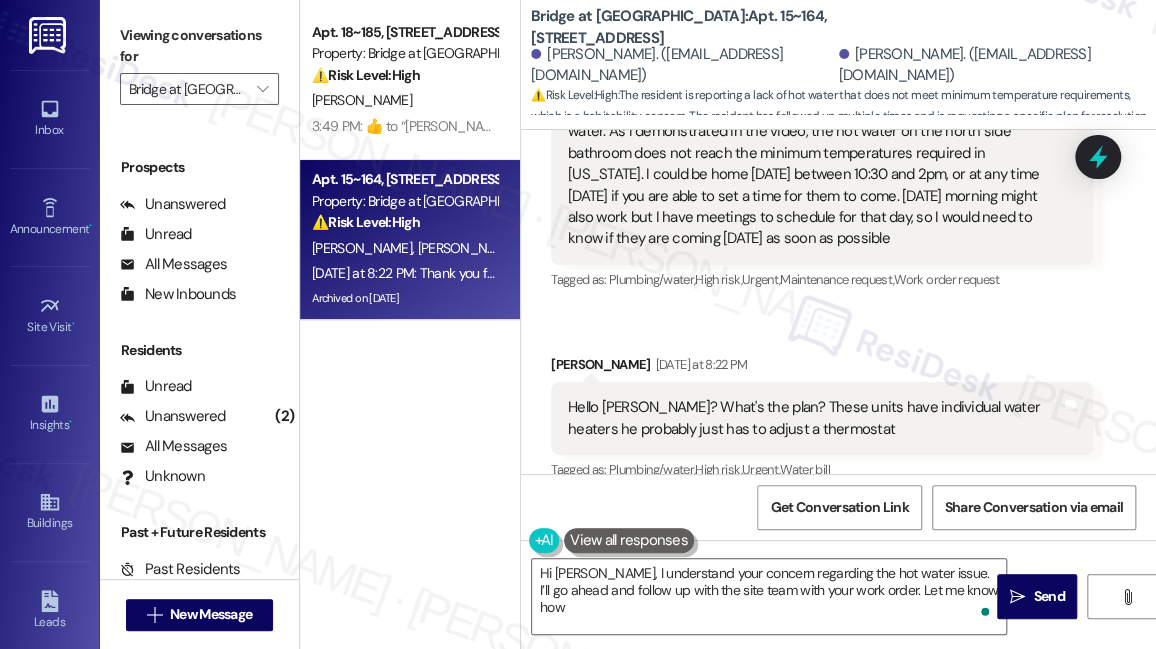 click on "Viewing conversations for" at bounding box center [199, 46] 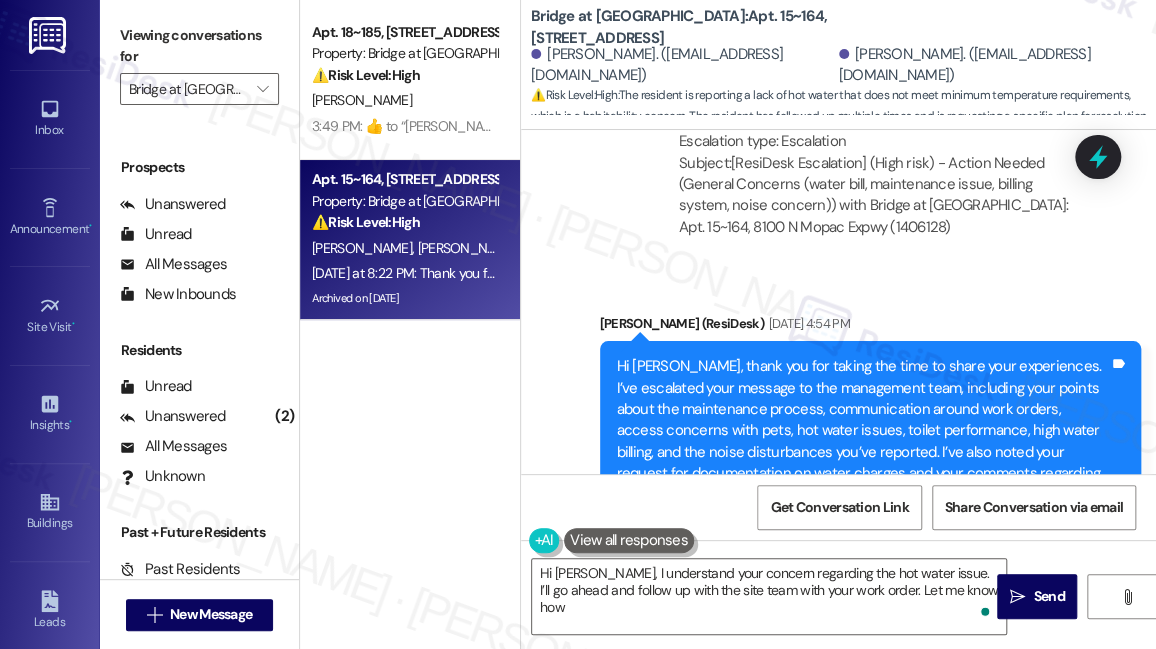 scroll, scrollTop: 22808, scrollLeft: 0, axis: vertical 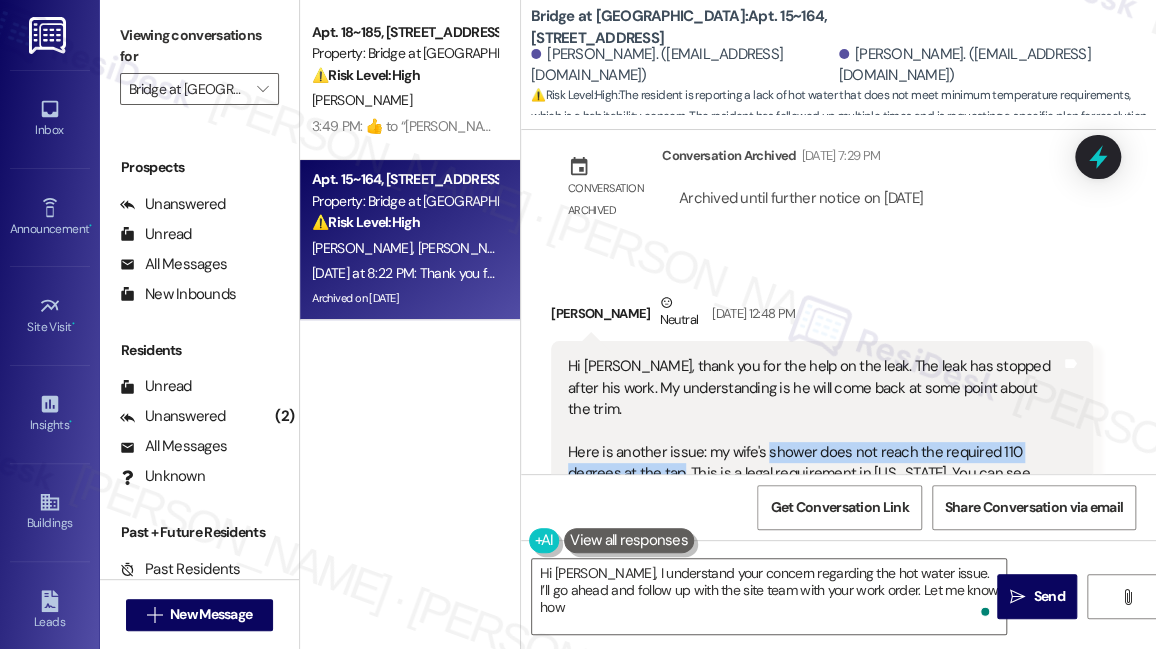 drag, startPoint x: 763, startPoint y: 239, endPoint x: 680, endPoint y: 264, distance: 86.683334 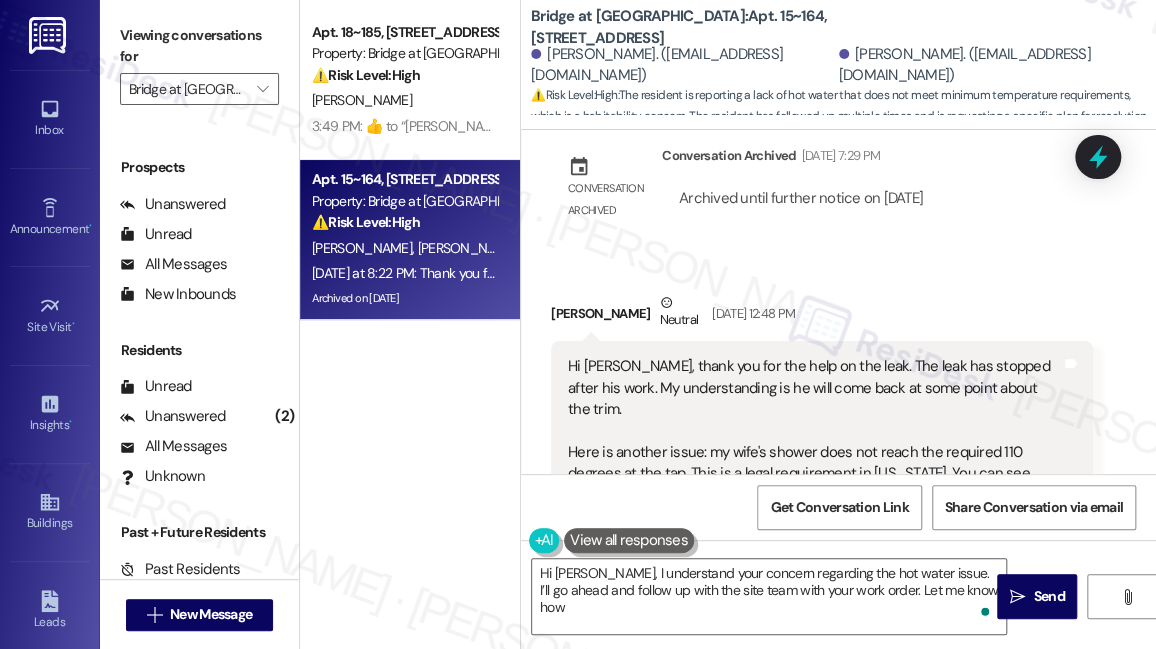 click on "Viewing conversations for" at bounding box center (199, 46) 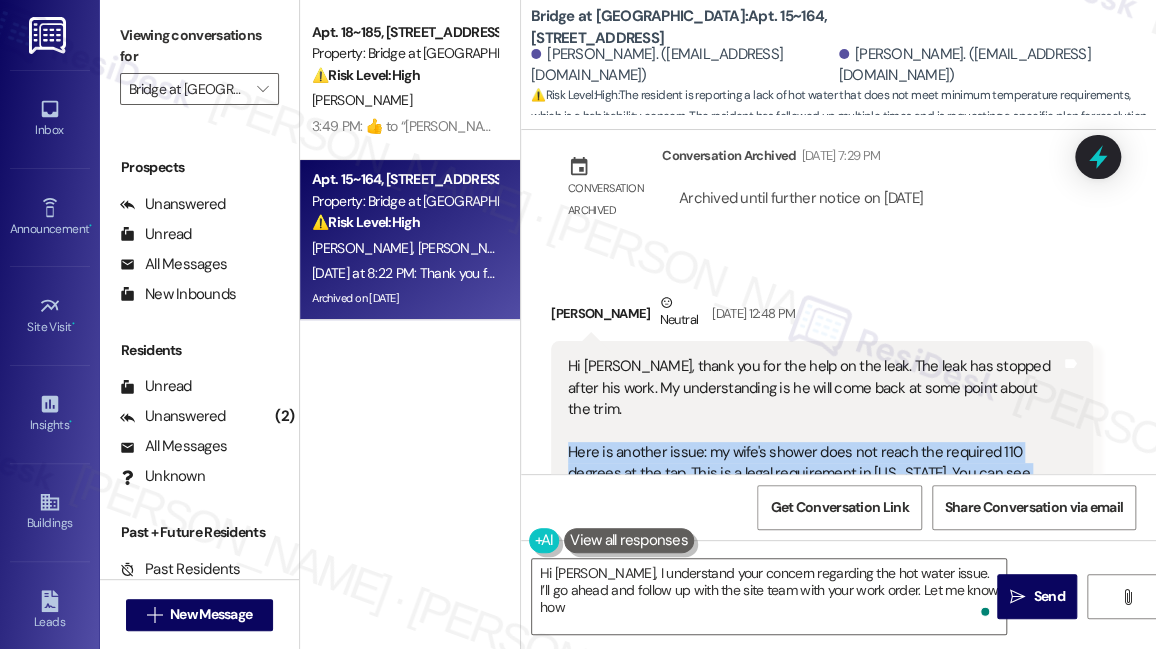 click on "Hi Sarah, thank you for the help on the leak. The leak has stopped after his work. My understanding is he will come back at some point about the trim.
Here is another issue: my wife's shower does not reach the required 110 degrees at the tap. This is a legal requirement in texas. You can see here in the video (you may wish to skip to the end) that the thermometer never reads above 108.5. 110 is a *minimum legal requirement*, it's not even that hot" at bounding box center [814, 452] 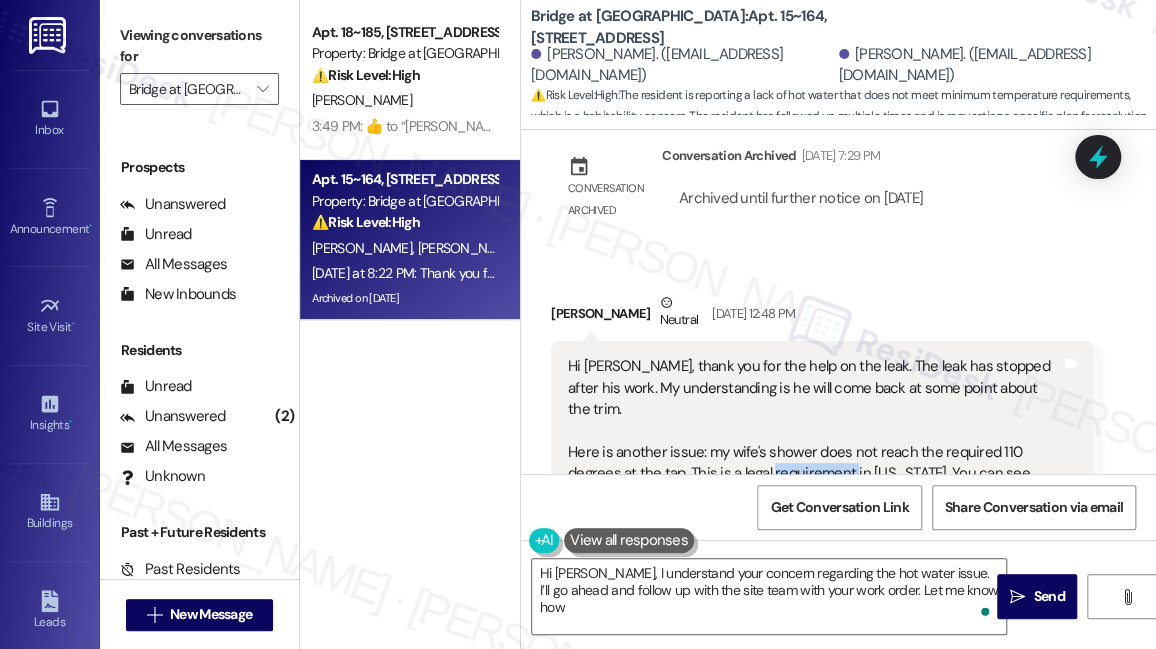 click on "Hi Sarah, thank you for the help on the leak. The leak has stopped after his work. My understanding is he will come back at some point about the trim.
Here is another issue: my wife's shower does not reach the required 110 degrees at the tap. This is a legal requirement in texas. You can see here in the video (you may wish to skip to the end) that the thermometer never reads above 108.5. 110 is a *minimum legal requirement*, it's not even that hot" at bounding box center [814, 452] 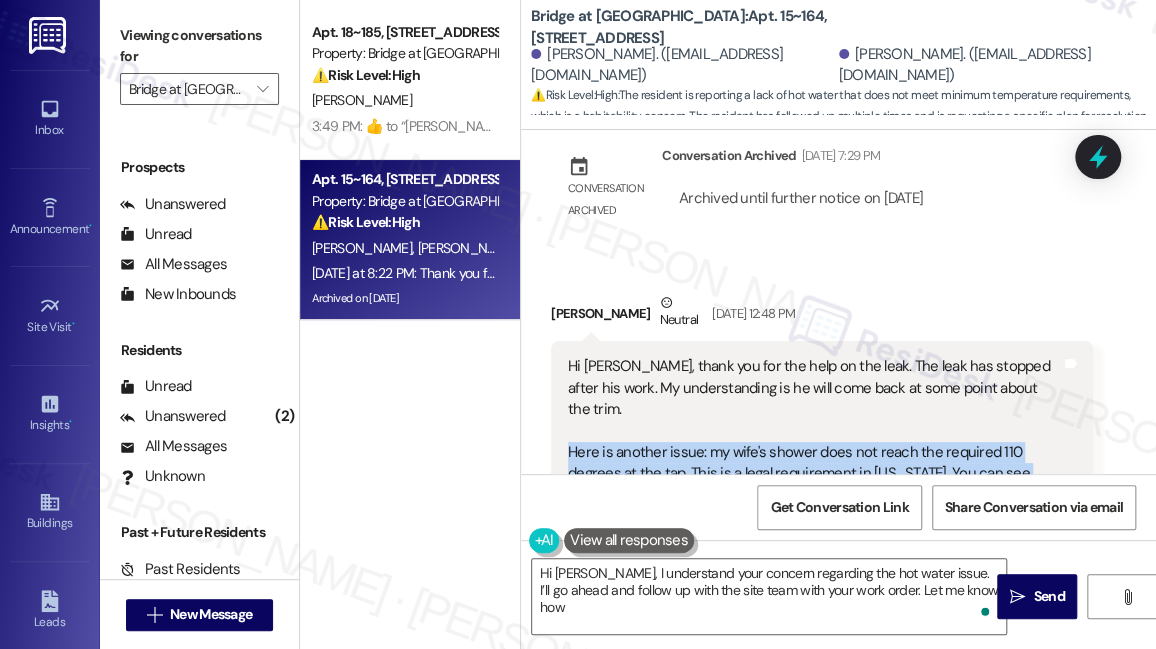click on "Hi Sarah, thank you for the help on the leak. The leak has stopped after his work. My understanding is he will come back at some point about the trim.
Here is another issue: my wife's shower does not reach the required 110 degrees at the tap. This is a legal requirement in texas. You can see here in the video (you may wish to skip to the end) that the thermometer never reads above 108.5. 110 is a *minimum legal requirement*, it's not even that hot" at bounding box center (814, 452) 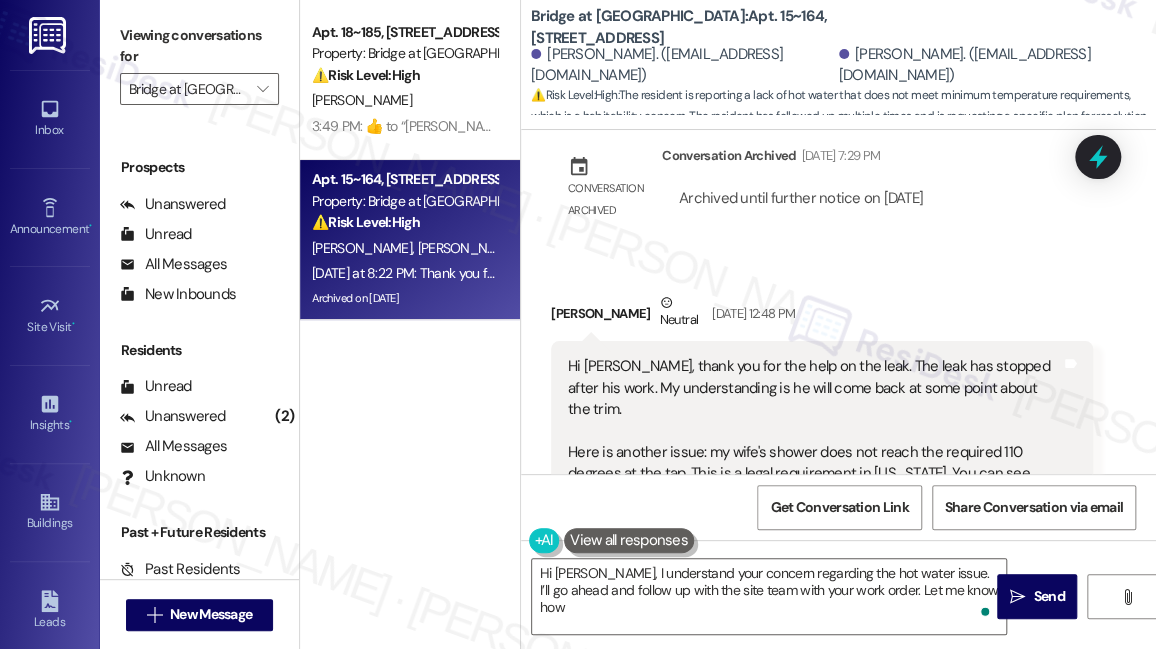 drag, startPoint x: 845, startPoint y: 280, endPoint x: 666, endPoint y: 296, distance: 179.71365 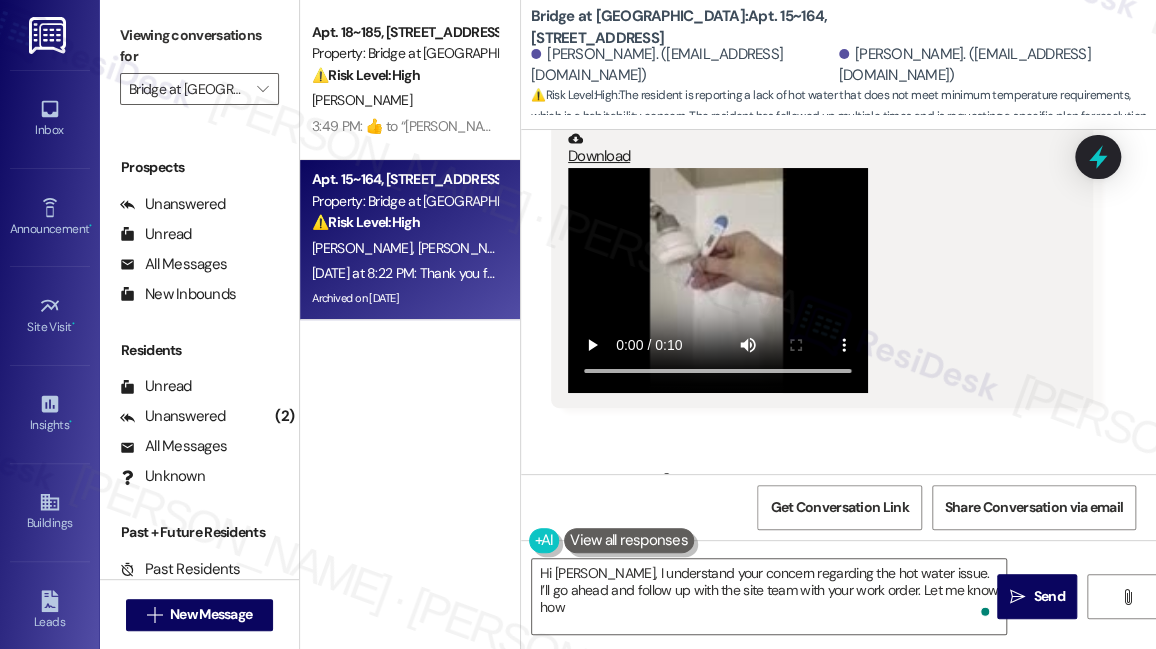 scroll, scrollTop: 23535, scrollLeft: 0, axis: vertical 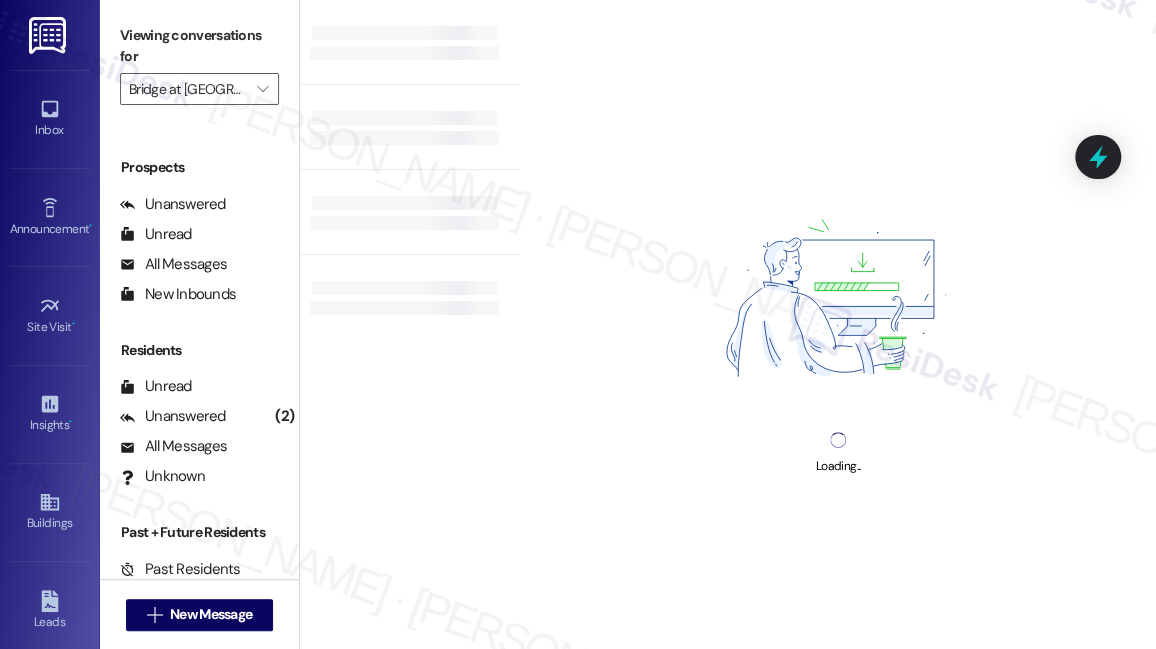 type on "Bridge at [GEOGRAPHIC_DATA]" 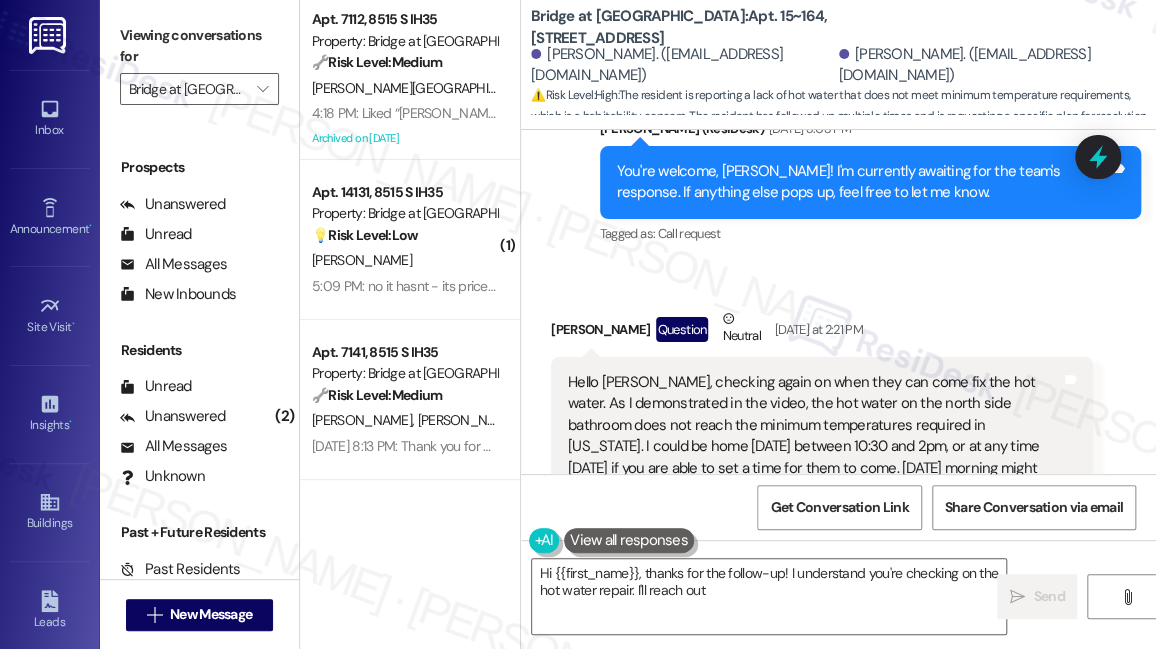 scroll, scrollTop: 30328, scrollLeft: 0, axis: vertical 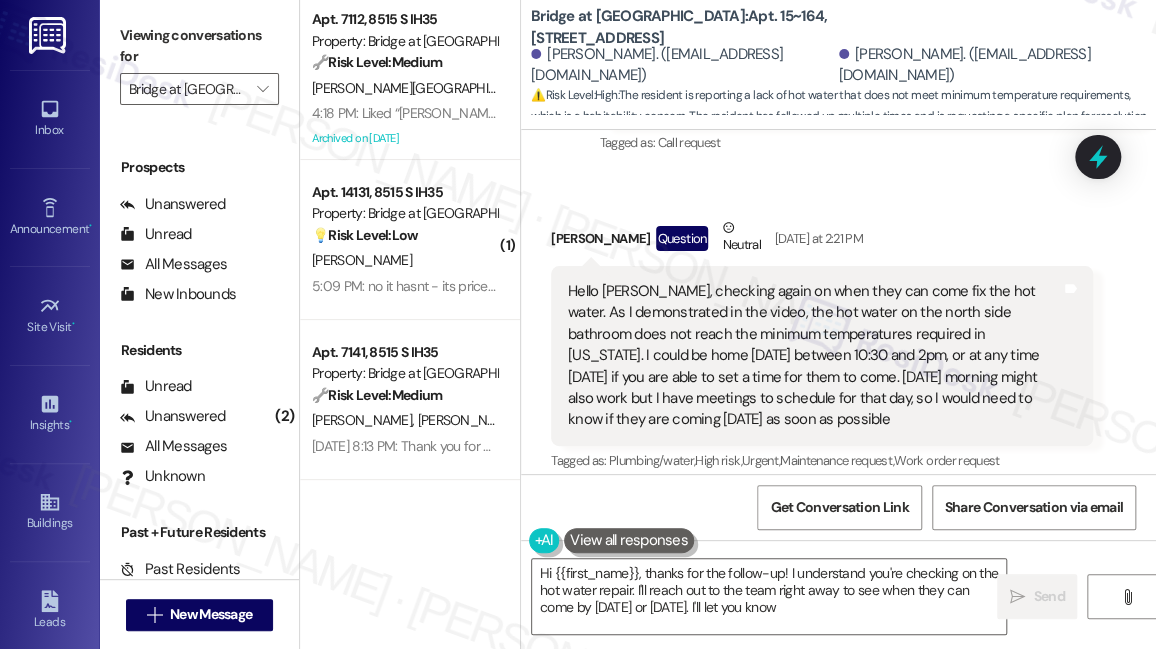 click on "Hello Sarah? What's the plan? These units have individual water heaters he probably just has to adjust a thermostat" at bounding box center [814, 599] 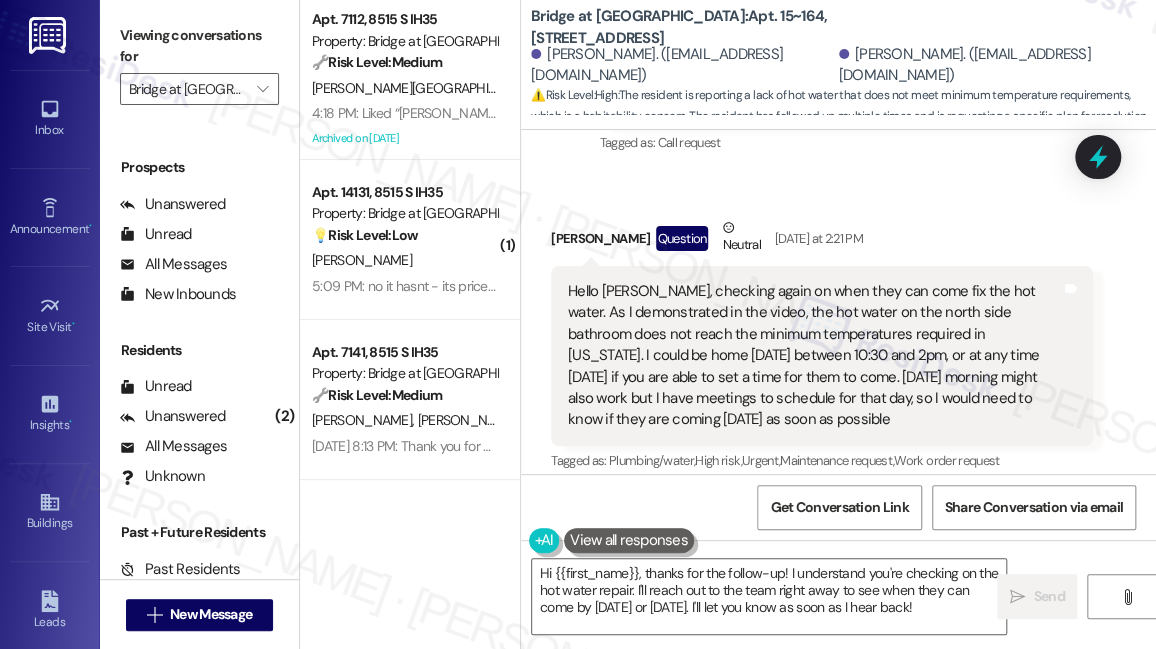 click on "Hello Sarah? What's the plan? These units have individual water heaters he probably just has to adjust a thermostat" at bounding box center [814, 599] 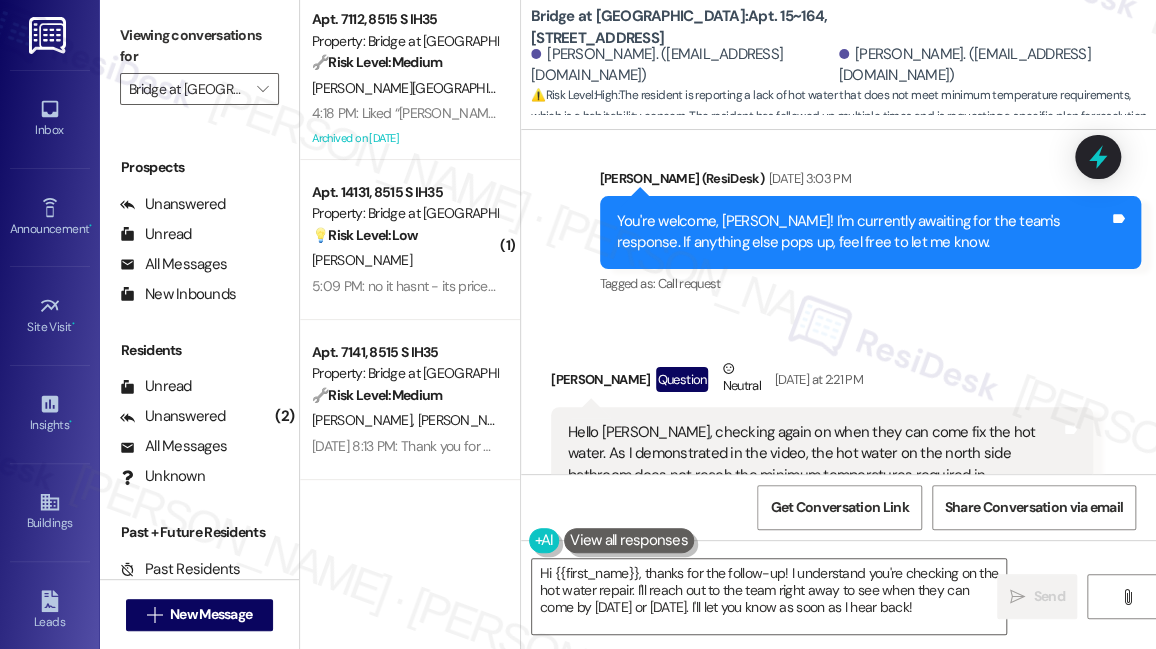 scroll, scrollTop: 30146, scrollLeft: 0, axis: vertical 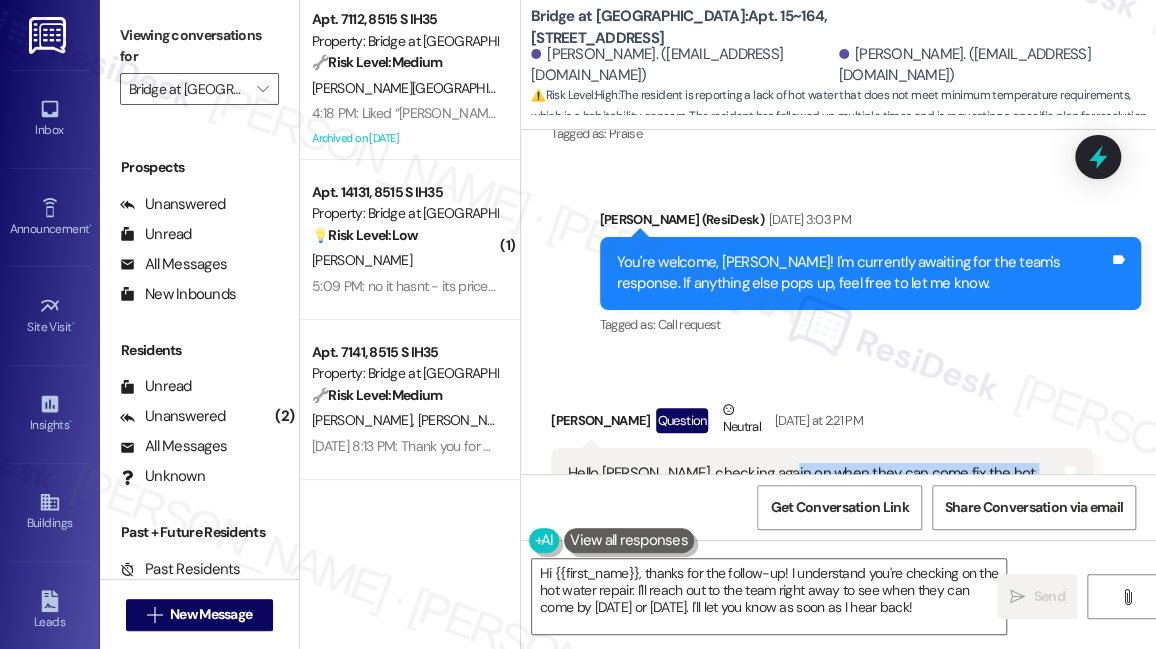 drag, startPoint x: 779, startPoint y: 238, endPoint x: 837, endPoint y: 295, distance: 81.32035 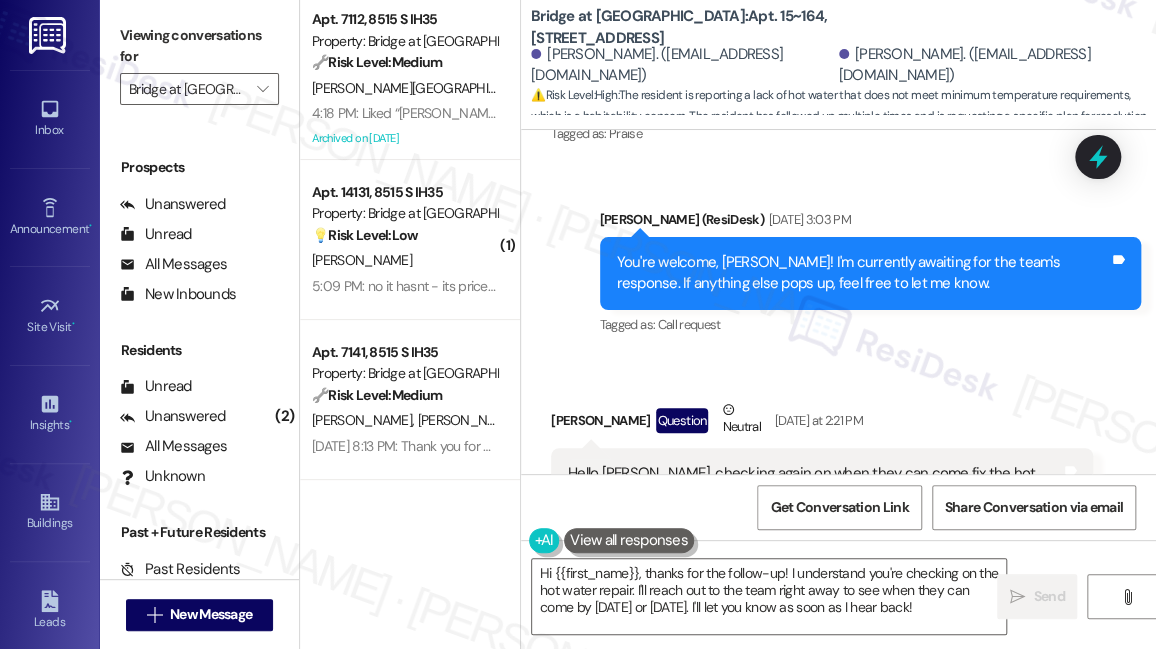 click on "Hello Sarah, checking again on when they can come fix the hot water. As I demonstrated in the video, the hot water on the north side bathroom does not reach the minimum temperatures required in Texas. I could be home tomorrow between 10:30 and 2pm, or at any time on Thursday if you are able to set a time for them to come. Friday  morning might also work but I have meetings to schedule for that day, so I would need to know if they are coming on Friday as soon as possible" at bounding box center (814, 538) 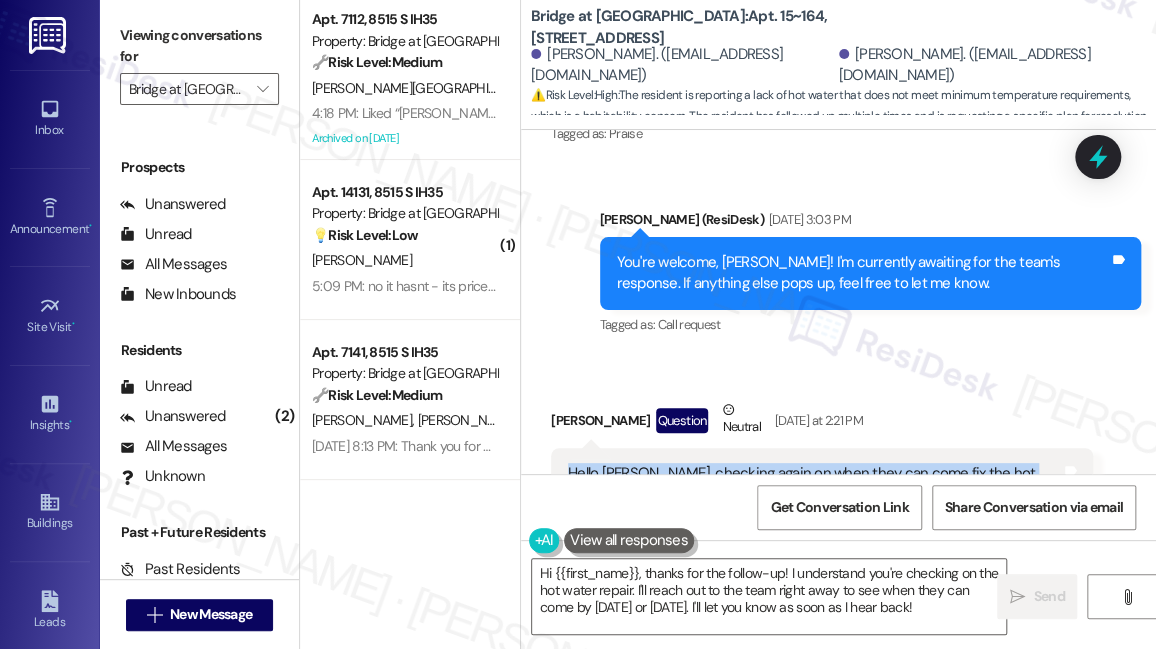 click on "Hello Sarah, checking again on when they can come fix the hot water. As I demonstrated in the video, the hot water on the north side bathroom does not reach the minimum temperatures required in Texas. I could be home tomorrow between 10:30 and 2pm, or at any time on Thursday if you are able to set a time for them to come. Friday  morning might also work but I have meetings to schedule for that day, so I would need to know if they are coming on Friday as soon as possible" at bounding box center [814, 538] 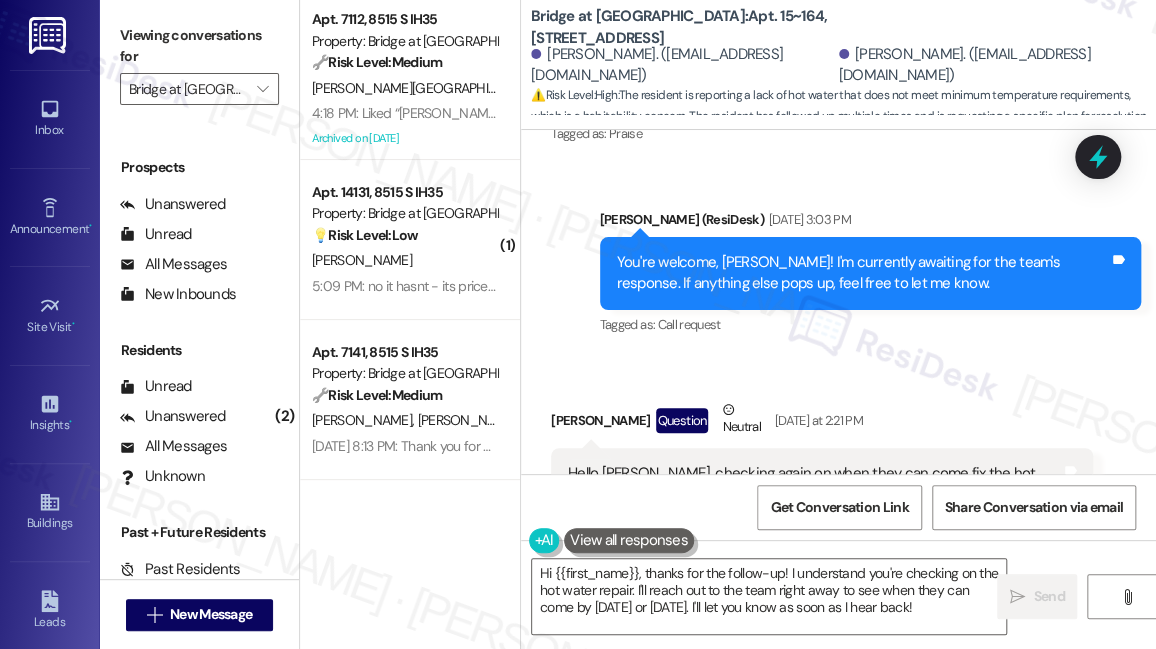 drag, startPoint x: 720, startPoint y: 248, endPoint x: 971, endPoint y: 249, distance: 251.002 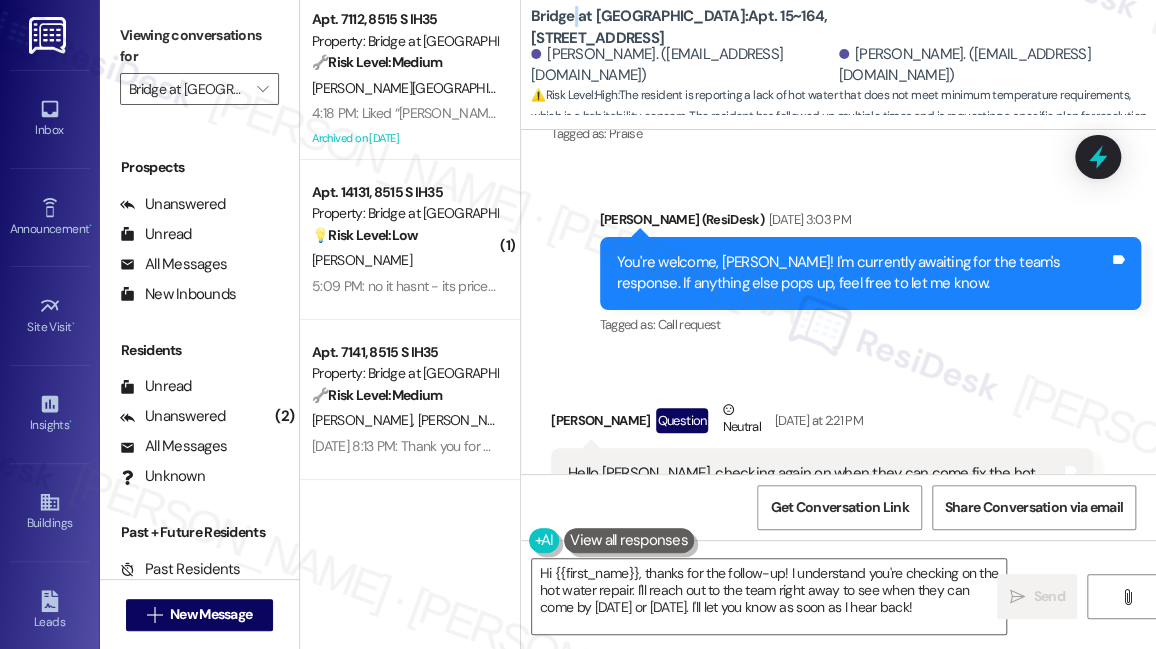 click on "Bridge at Terracina:  Apt. 15~164, 8100 N Mopac Expwy" at bounding box center [731, 27] 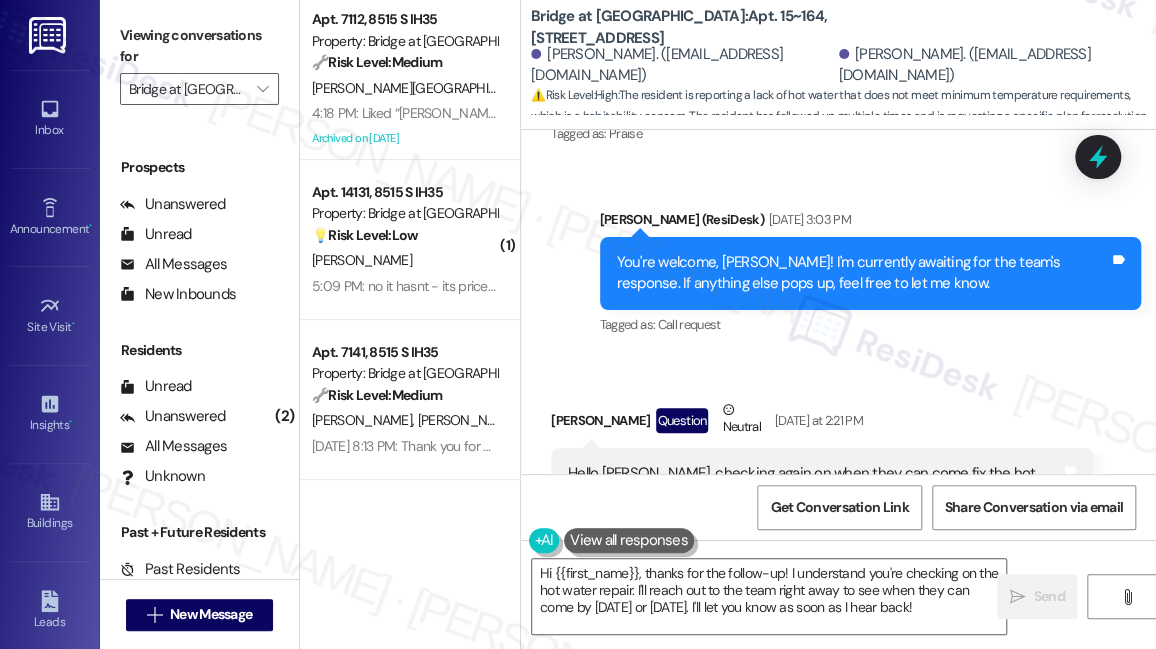 click on "Bridge at Terracina:  Apt. 15~164, 8100 N Mopac Expwy" at bounding box center (731, 27) 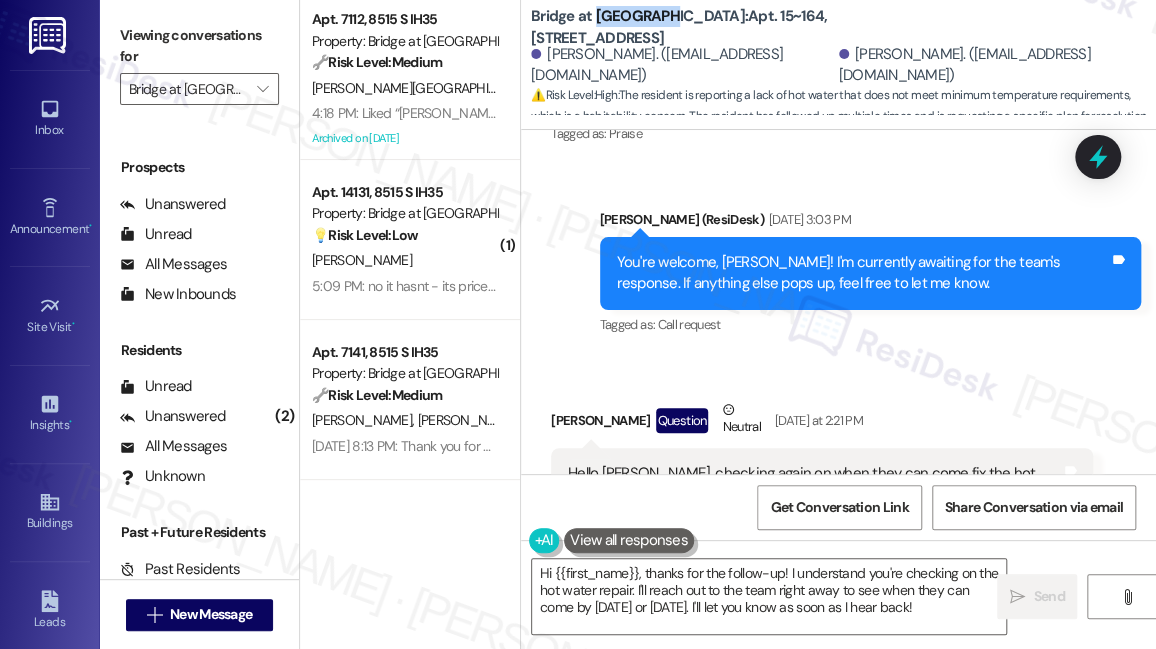 click on "Bridge at Terracina:  Apt. 15~164, 8100 N Mopac Expwy" at bounding box center (731, 27) 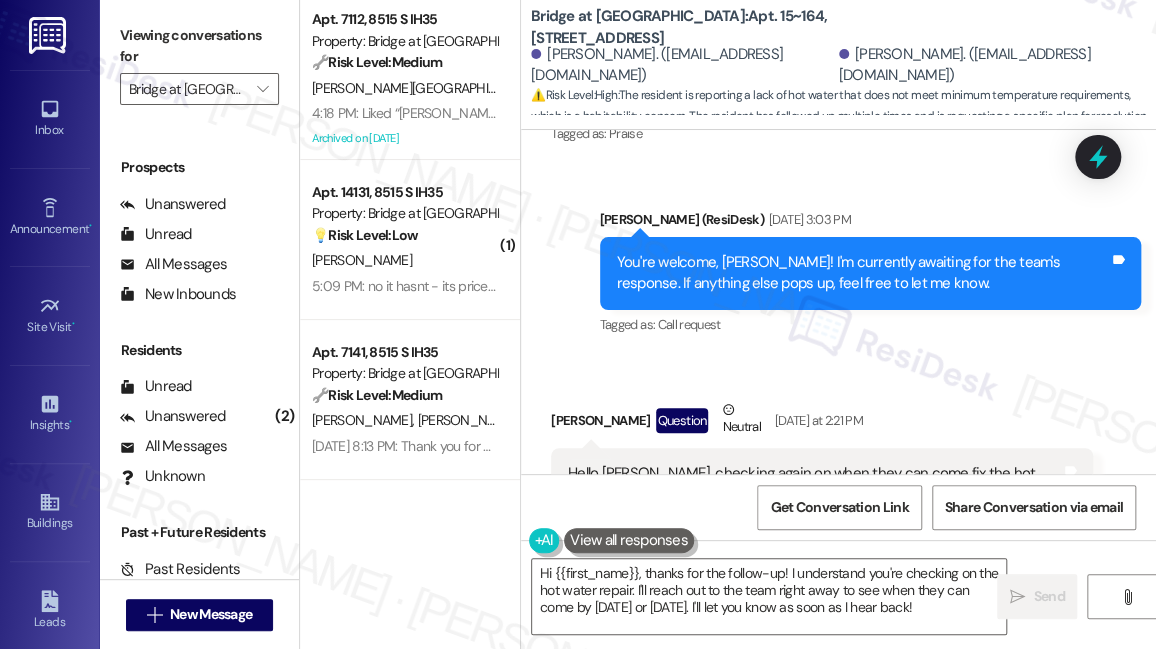 click on "Viewing conversations for Bridge at South Point " at bounding box center [199, 62] 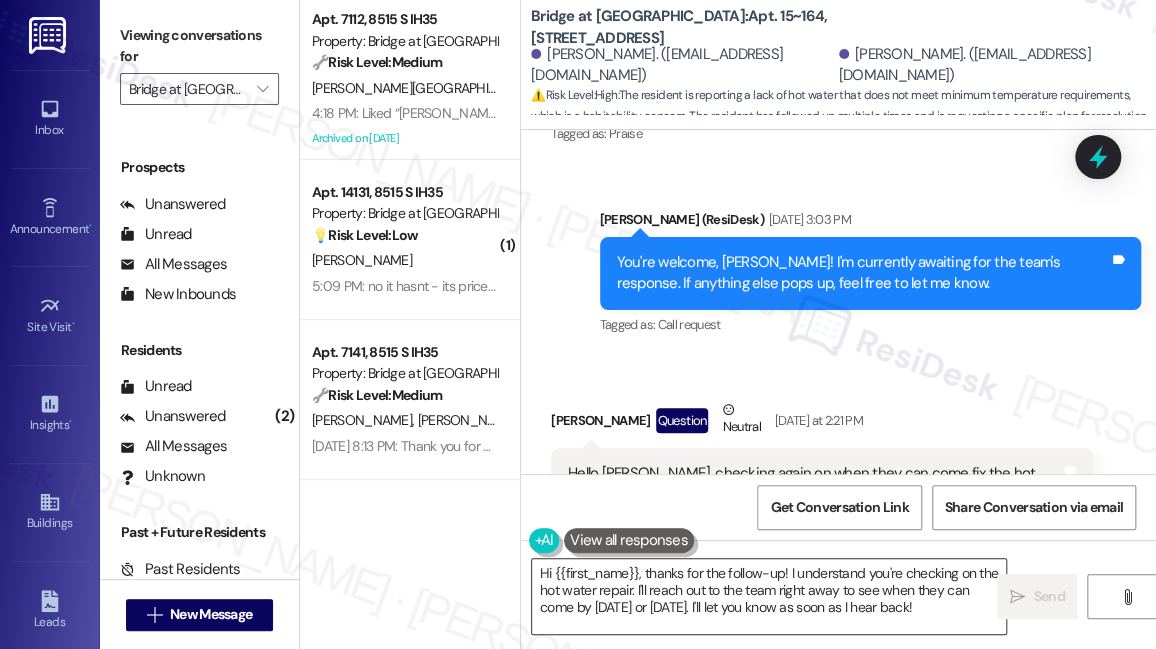 click on "Hi {{first_name}}, thanks for the follow-up! I understand you're checking on the hot water repair. I'll reach out to the team right away to see when they can come by tomorrow or Thursday. I'll let you know as soon as I hear back!" at bounding box center (769, 596) 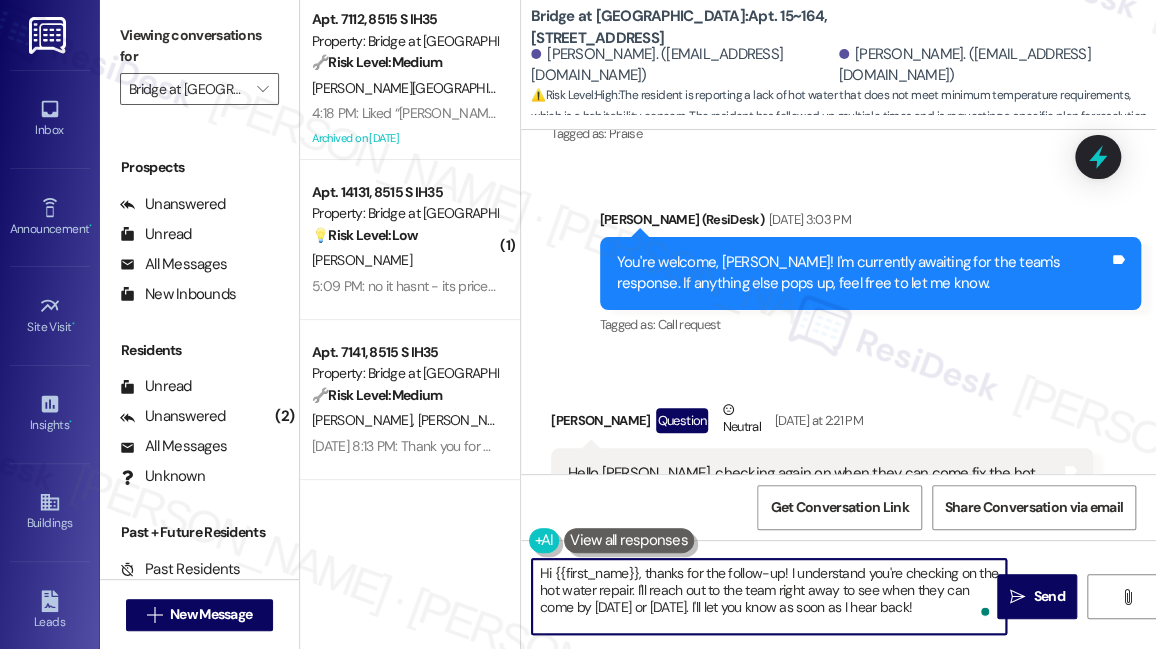 click on "Hi {{first_name}}, thanks for the follow-up! I understand you're checking on the hot water repair. I'll reach out to the team right away to see when they can come by tomorrow or Thursday. I'll let you know as soon as I hear back!" at bounding box center [769, 596] 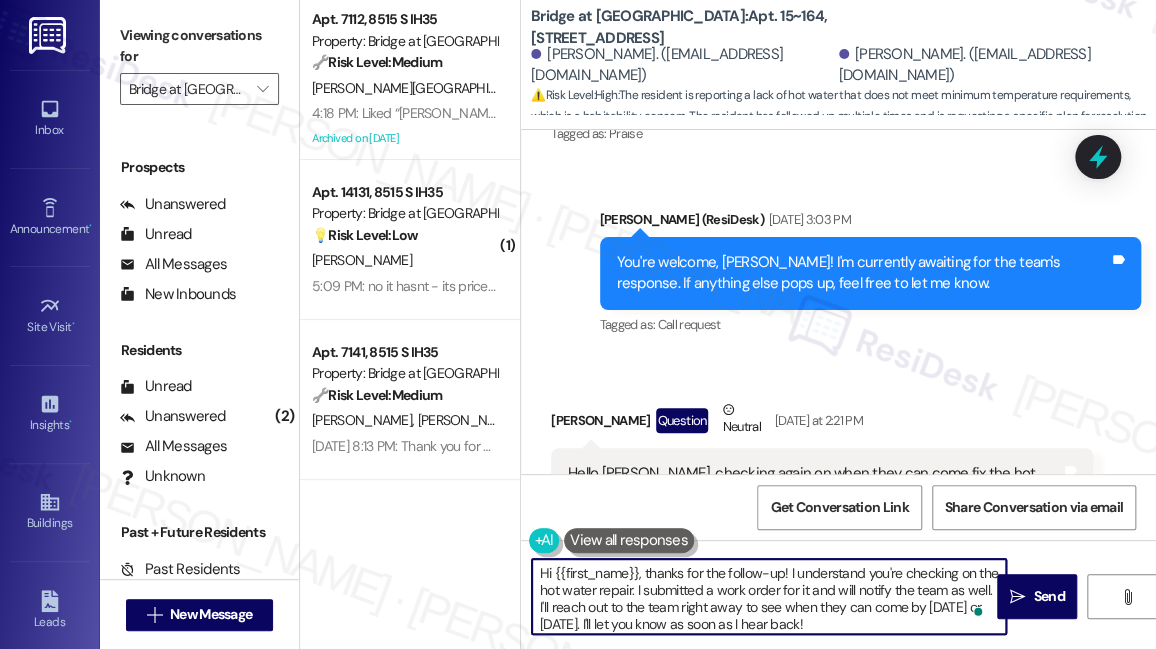 scroll, scrollTop: 5, scrollLeft: 0, axis: vertical 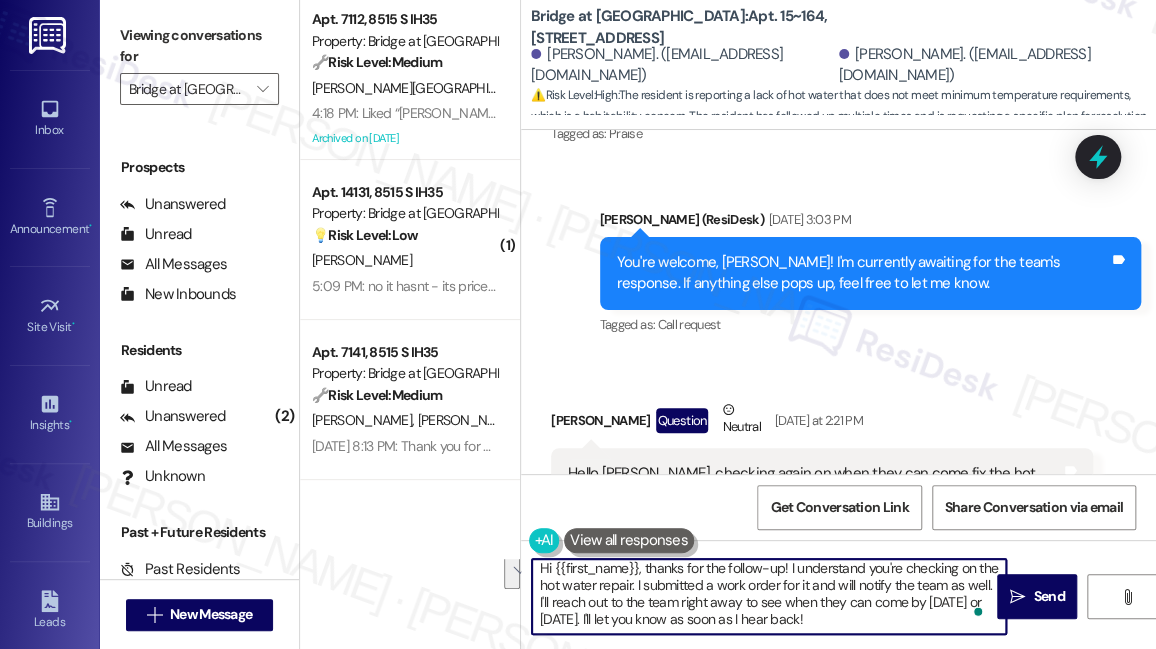 drag, startPoint x: 674, startPoint y: 625, endPoint x: 566, endPoint y: 600, distance: 110.85576 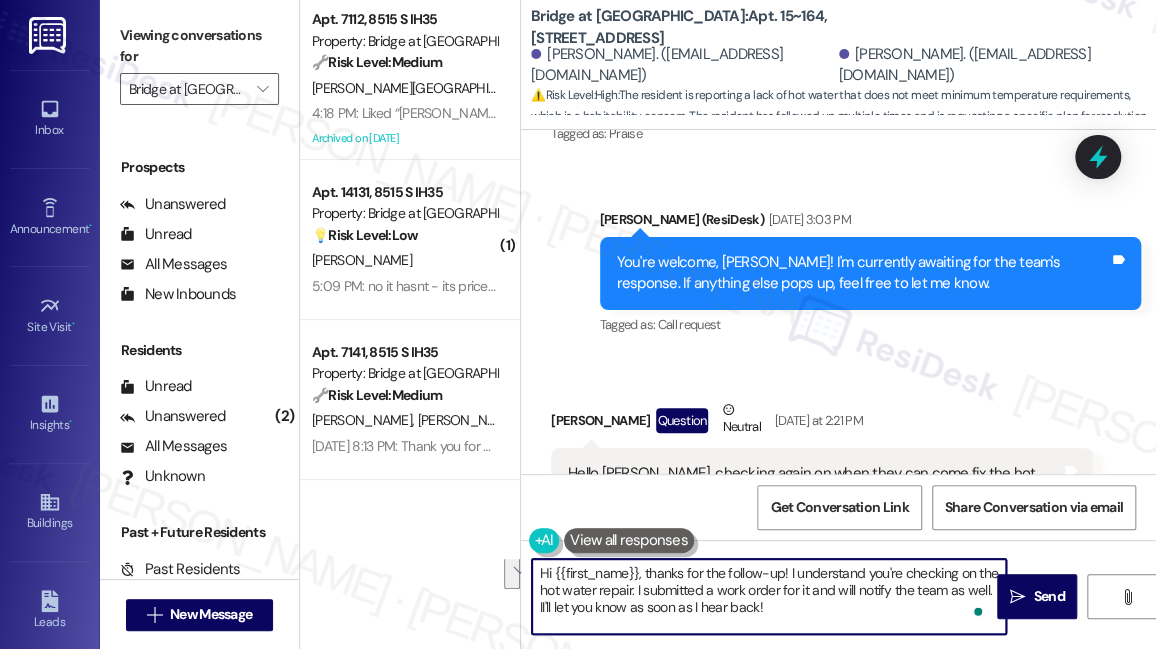 scroll, scrollTop: 0, scrollLeft: 0, axis: both 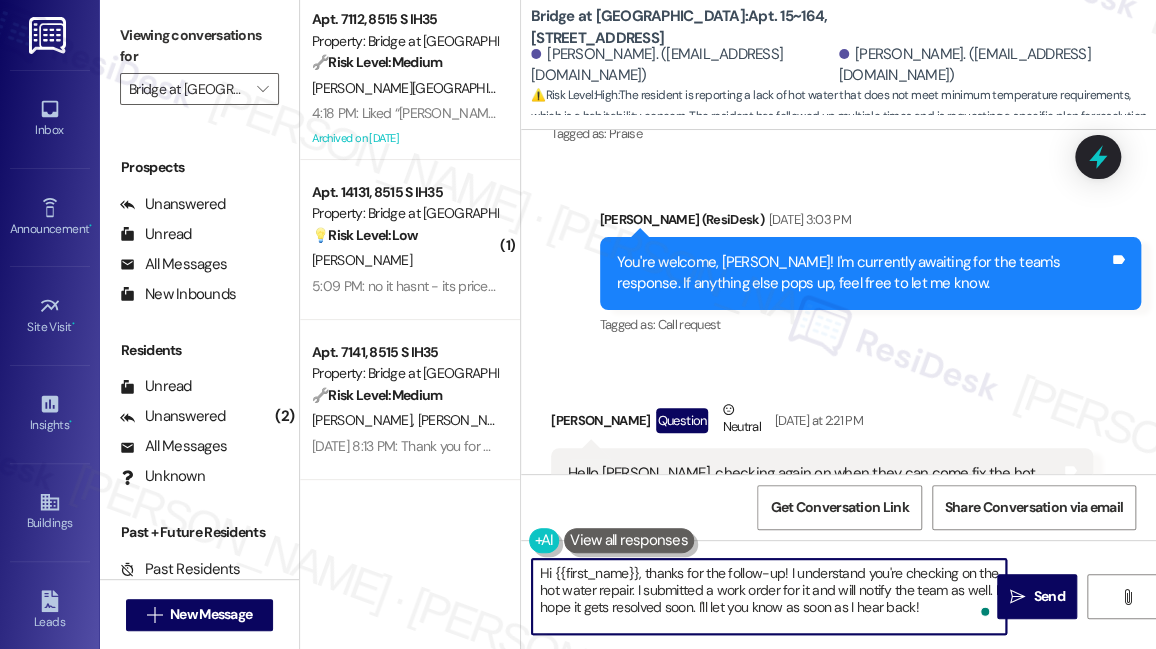 click on "Hello Sarah, checking again on when they can come fix the hot water. As I demonstrated in the video, the hot water on the north side bathroom does not reach the minimum temperatures required in Texas. I could be home tomorrow between 10:30 and 2pm, or at any time on Thursday if you are able to set a time for them to come. Friday  morning might also work but I have meetings to schedule for that day, so I would need to know if they are coming on Friday as soon as possible" at bounding box center (814, 538) 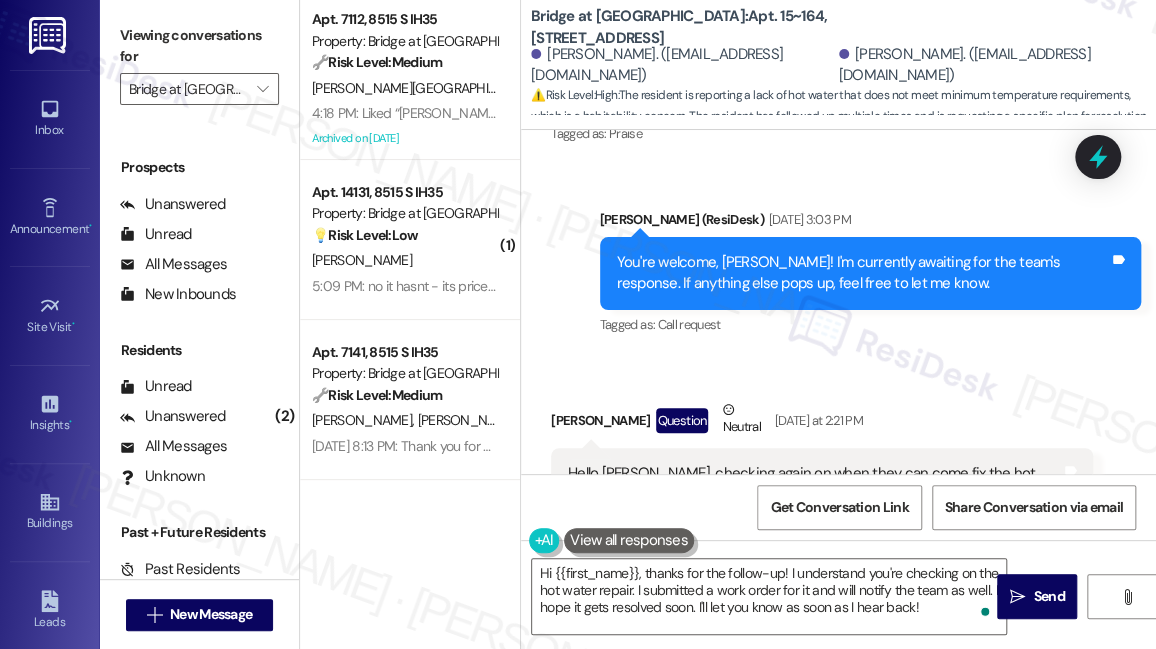 click on "Hello Sarah, checking again on when they can come fix the hot water. As I demonstrated in the video, the hot water on the north side bathroom does not reach the minimum temperatures required in Texas. I could be home tomorrow between 10:30 and 2pm, or at any time on Thursday if you are able to set a time for them to come. Friday  morning might also work but I have meetings to schedule for that day, so I would need to know if they are coming on Friday as soon as possible" at bounding box center [814, 538] 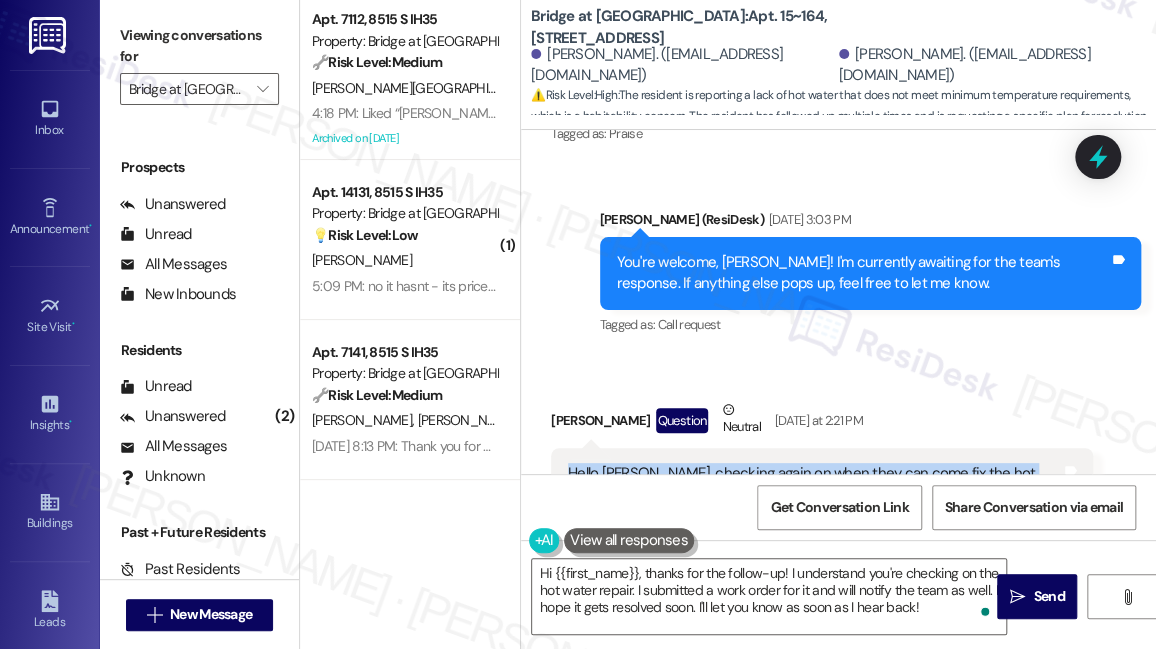 click on "Hello Sarah, checking again on when they can come fix the hot water. As I demonstrated in the video, the hot water on the north side bathroom does not reach the minimum temperatures required in Texas. I could be home tomorrow between 10:30 and 2pm, or at any time on Thursday if you are able to set a time for them to come. Friday  morning might also work but I have meetings to schedule for that day, so I would need to know if they are coming on Friday as soon as possible" at bounding box center [814, 538] 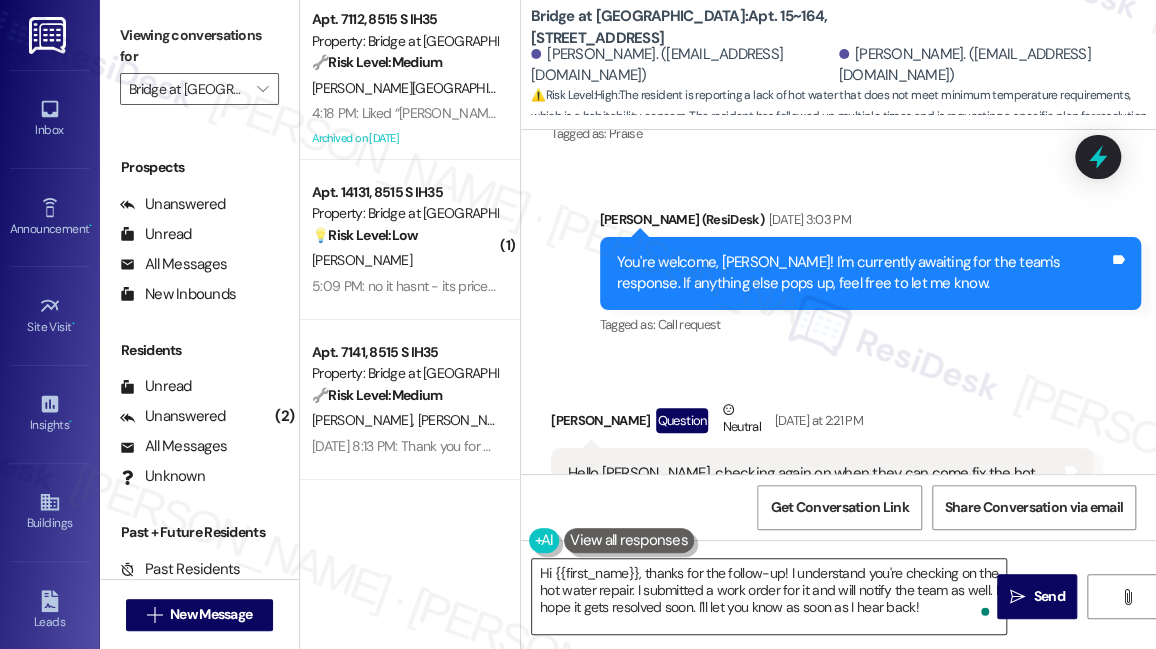 click on "Hi {{first_name}}, thanks for the follow-up! I understand you're checking on the hot water repair. I submitted a work order for it and will notify the team as well. I hope it gets resolved soon. I'll let you know as soon as I hear back!" at bounding box center [769, 596] 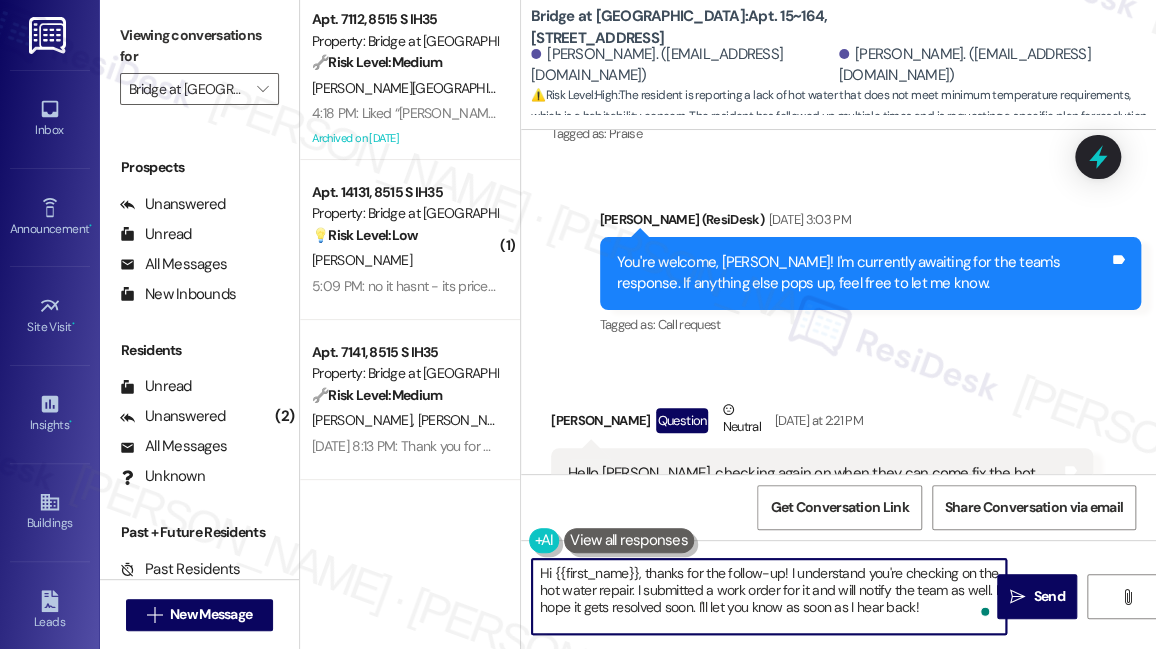 click on "Hi {{first_name}}, thanks for the follow-up! I understand you're checking on the hot water repair. I submitted a work order for it and will notify the team as well. I hope it gets resolved soon. I'll let you know as soon as I hear back!" at bounding box center (769, 596) 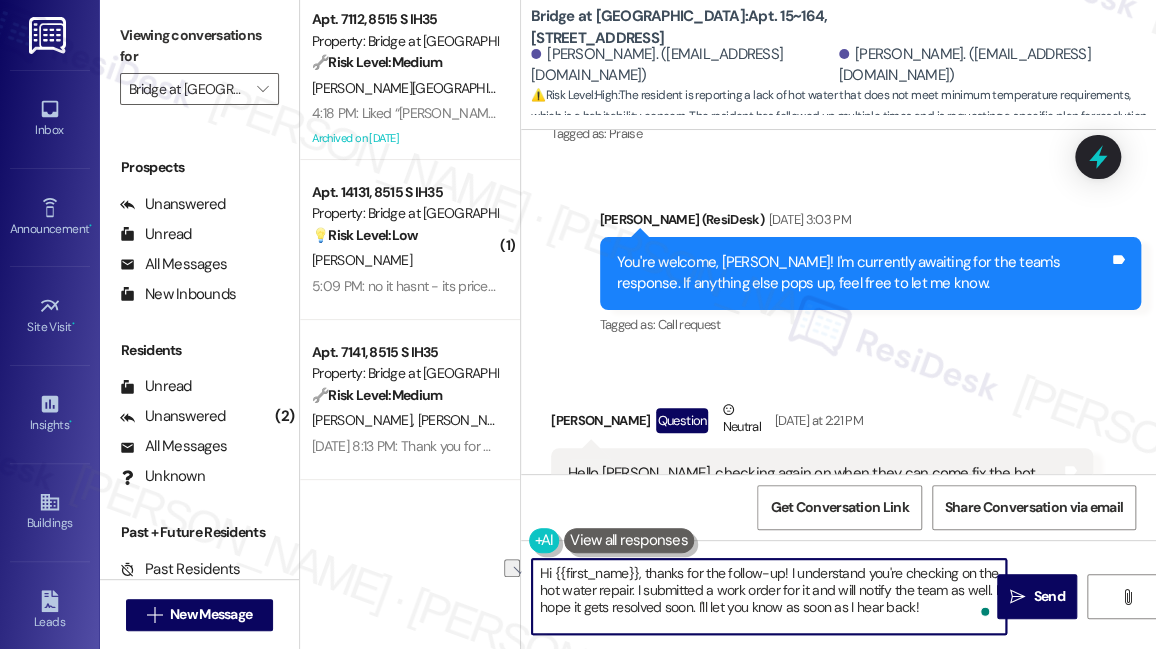 drag, startPoint x: 696, startPoint y: 608, endPoint x: 933, endPoint y: 607, distance: 237.0021 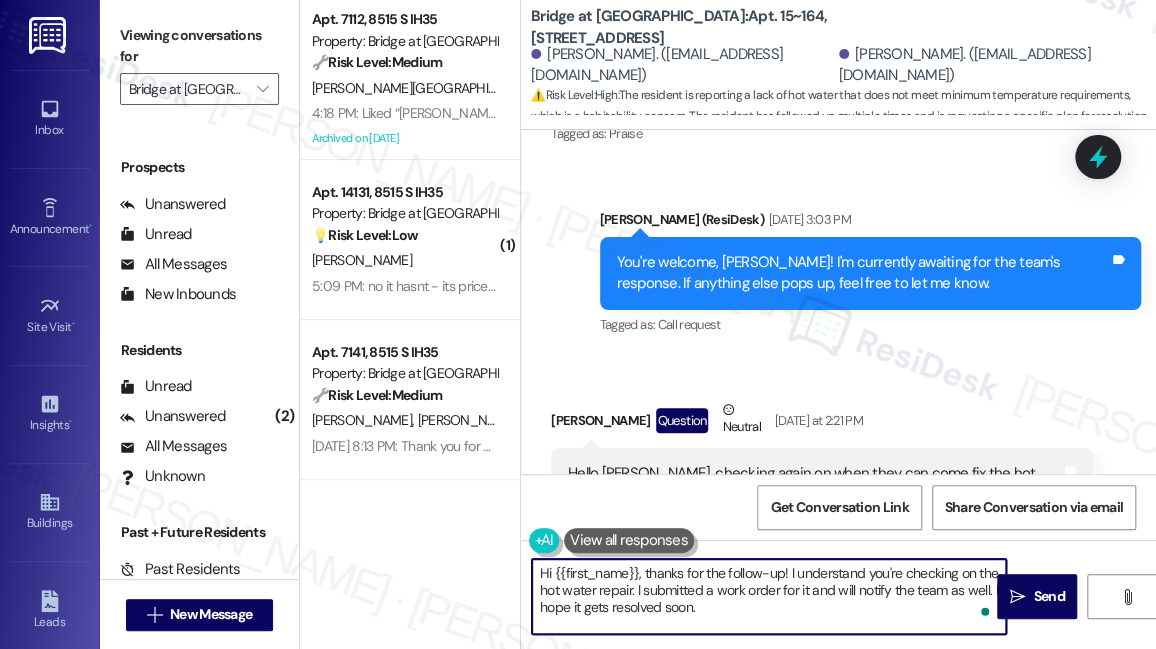 click on "Hi {{first_name}}, thanks for the follow-up! I understand you're checking on the hot water repair. I submitted a work order for it and will notify the team as well. I hope it gets resolved soon." at bounding box center (769, 596) 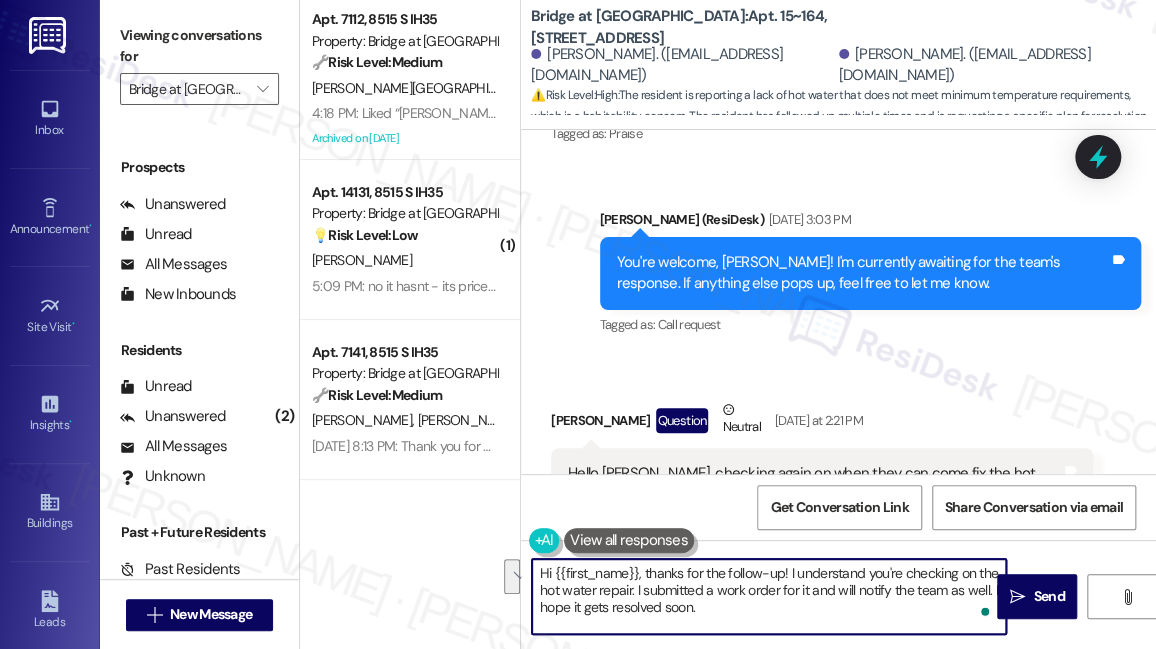 drag, startPoint x: 765, startPoint y: 615, endPoint x: 992, endPoint y: 587, distance: 228.72035 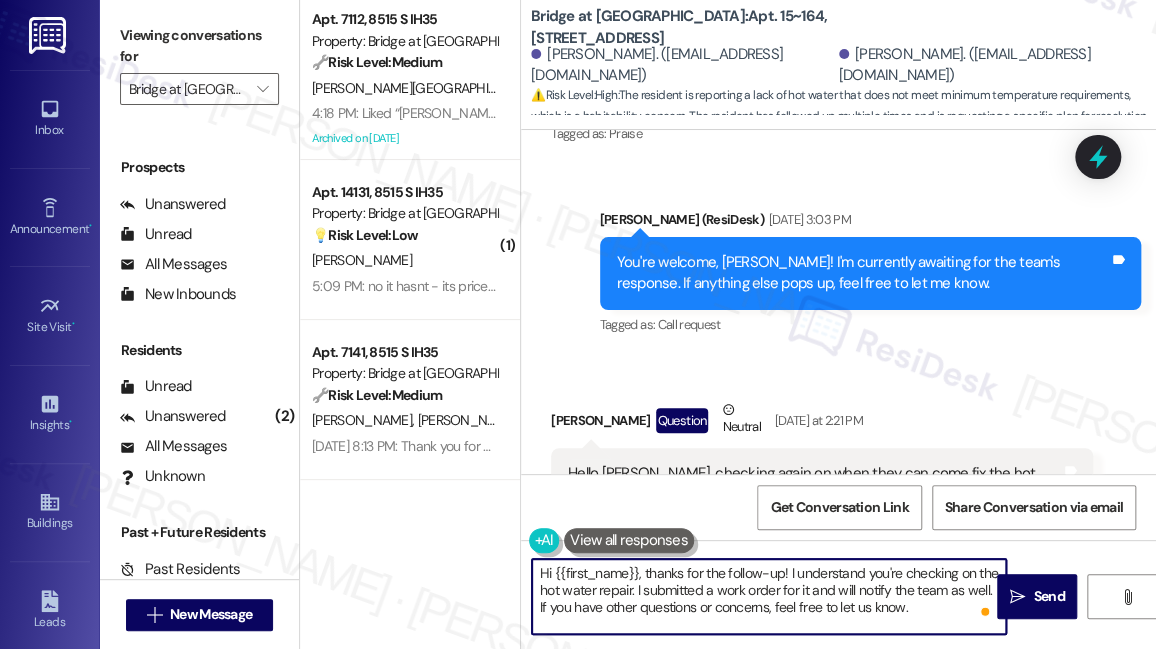 click on "Hi {{first_name}}, thanks for the follow-up! I understand you're checking on the hot water repair. I submitted a work order for it and will notify the team as well. If you have other questions or concerns, feel free to let us know." at bounding box center [769, 596] 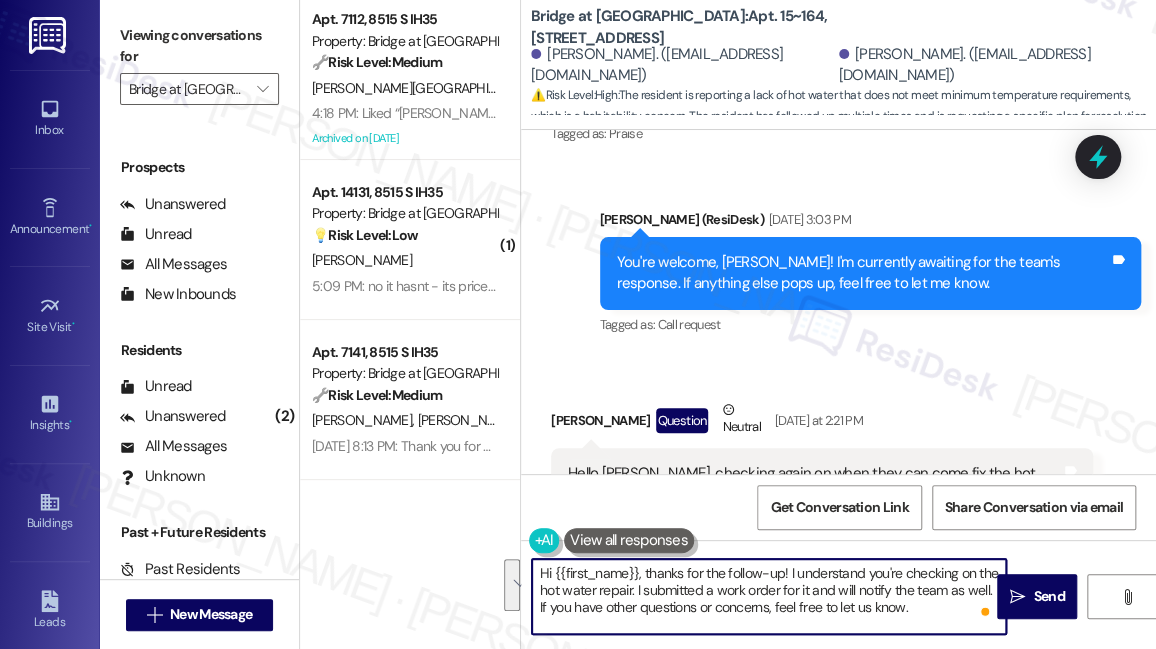 click on "Hi {{first_name}}, thanks for the follow-up! I understand you're checking on the hot water repair. I submitted a work order for it and will notify the team as well. If you have other questions or concerns, feel free to let us know." at bounding box center (769, 596) 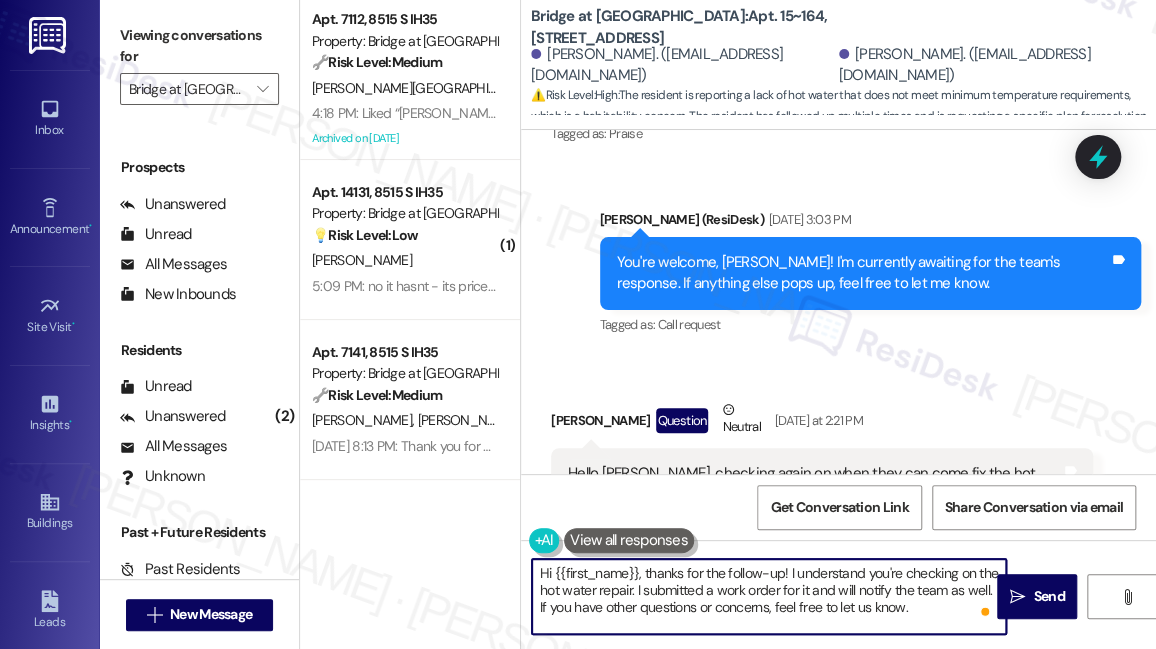 click on "Hi {{first_name}}, thanks for the follow-up! I understand you're checking on the hot water repair. I submitted a work order for it and will notify the team as well. If you have other questions or concerns, feel free to let us know." at bounding box center [769, 596] 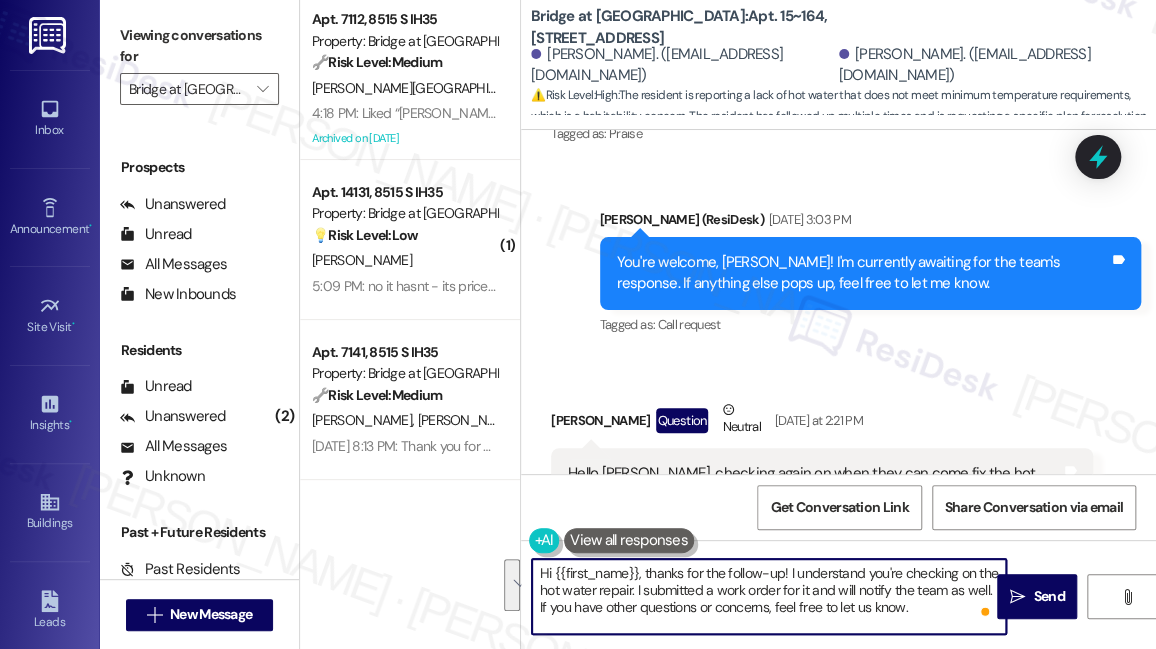 click on "Hi {{first_name}}, thanks for the follow-up! I understand you're checking on the hot water repair. I submitted a work order for it and will notify the team as well. If you have other questions or concerns, feel free to let us know." at bounding box center (769, 596) 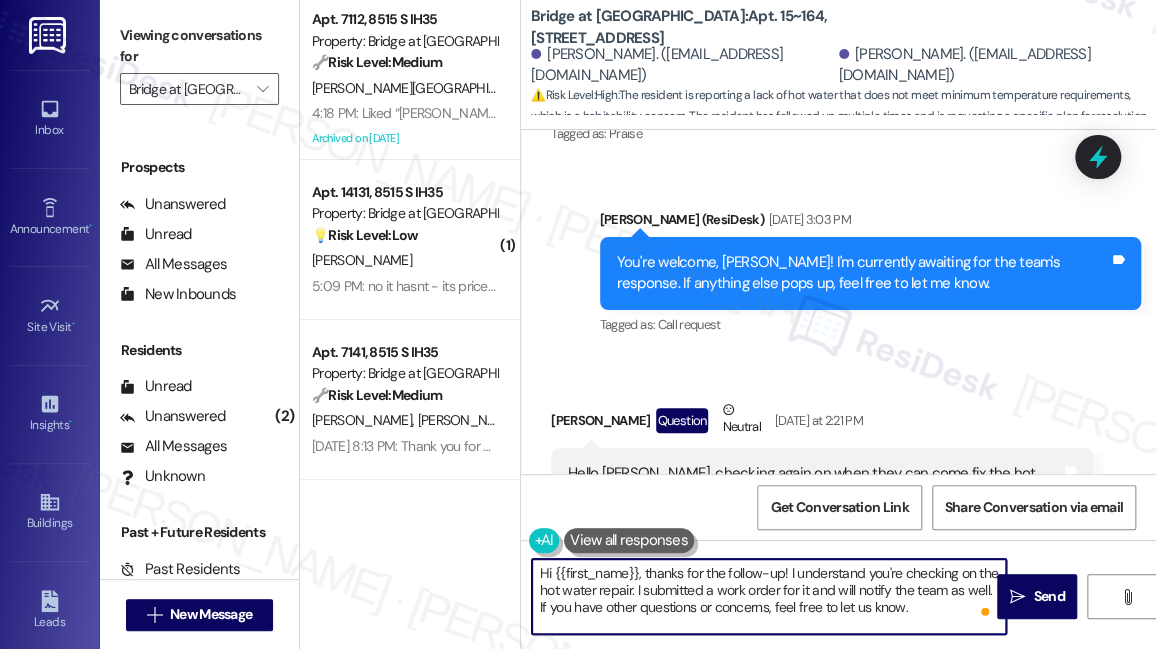 click on "Hi {{first_name}}, thanks for the follow-up! I understand you're checking on the hot water repair. I submitted a work order for it and will notify the team as well. If you have other questions or concerns, feel free to let us know." at bounding box center [769, 596] 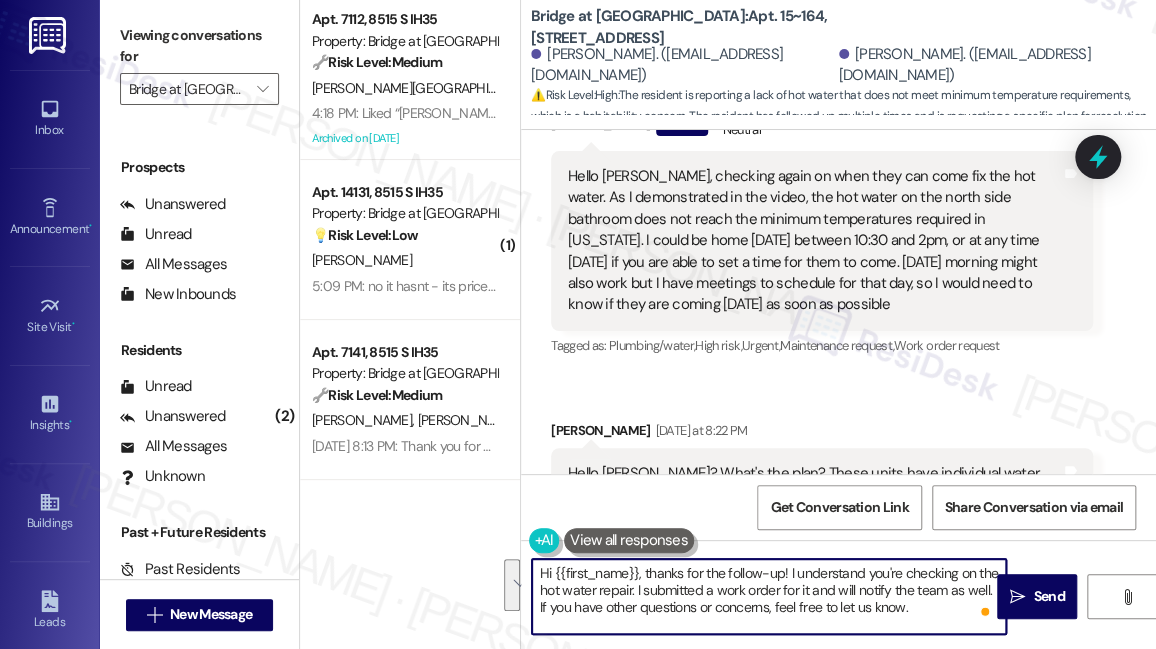 scroll, scrollTop: 30509, scrollLeft: 0, axis: vertical 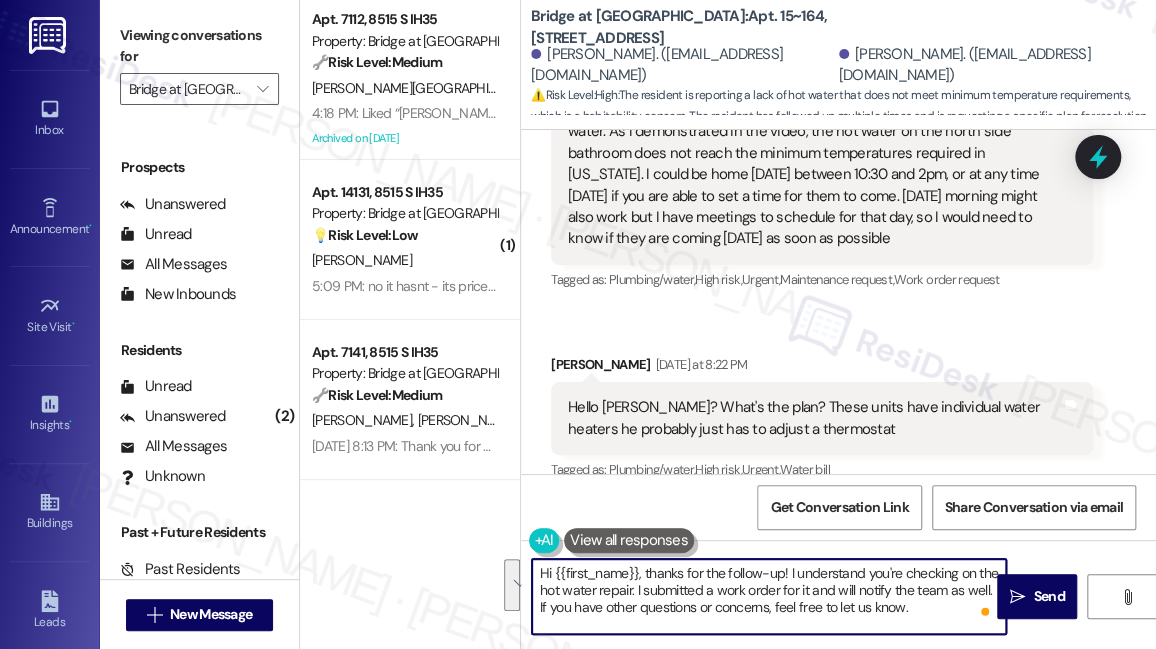 click on "Hi {{first_name}}, thanks for the follow-up! I understand you're checking on the hot water repair. I submitted a work order for it and will notify the team as well. If you have other questions or concerns, feel free to let us know." at bounding box center [769, 596] 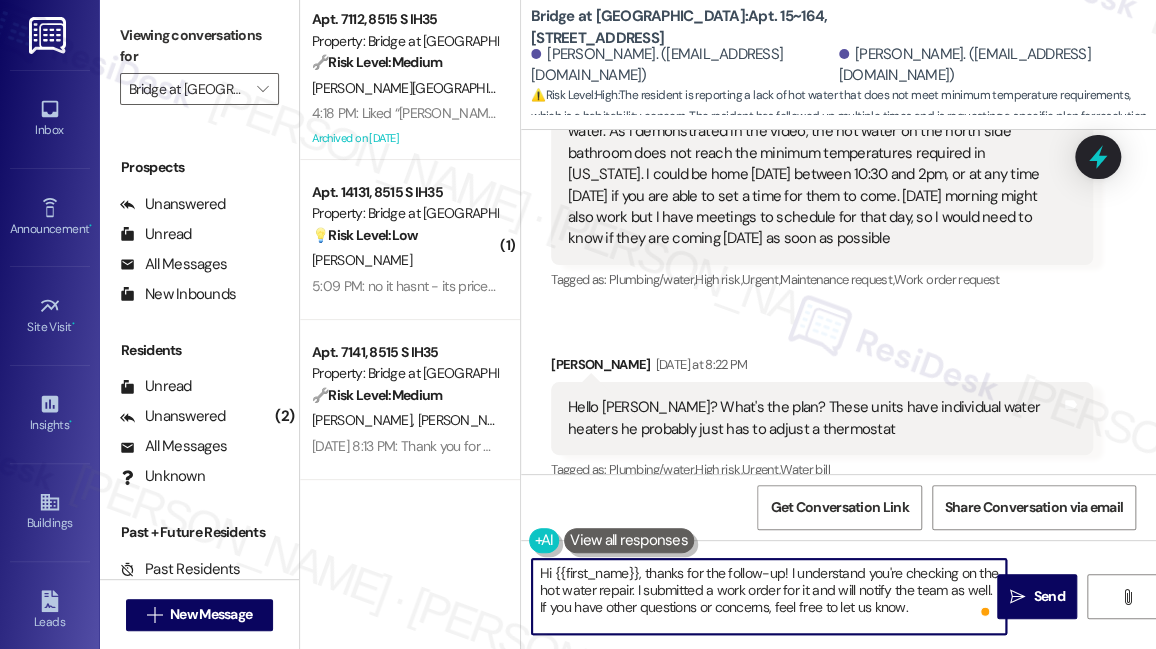 click on "Hi {{first_name}}, thanks for the follow-up! I understand you're checking on the hot water repair. I submitted a work order for it and will notify the team as well. If you have other questions or concerns, feel free to let us know." at bounding box center (769, 596) 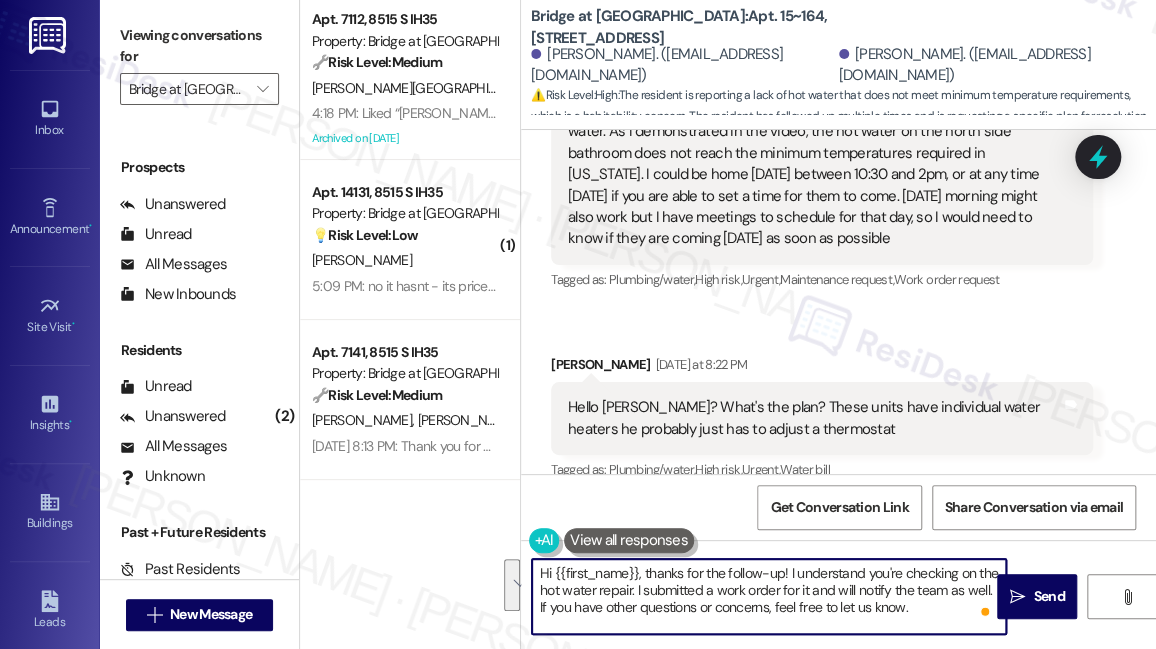 click on "Hi {{first_name}}, thanks for the follow-up! I understand you're checking on the hot water repair. I submitted a work order for it and will notify the team as well. If you have other questions or concerns, feel free to let us know." at bounding box center (769, 596) 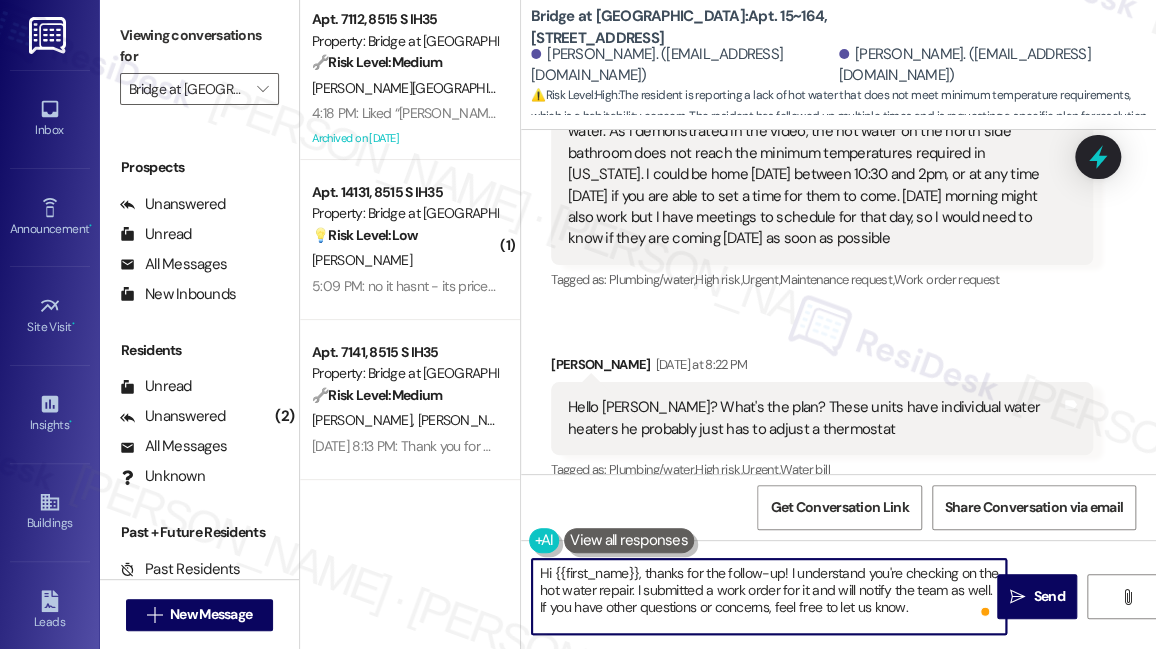 click on "Hi {{first_name}}, thanks for the follow-up! I understand you're checking on the hot water repair. I submitted a work order for it and will notify the team as well. If you have other questions or concerns, feel free to let us know." at bounding box center [769, 596] 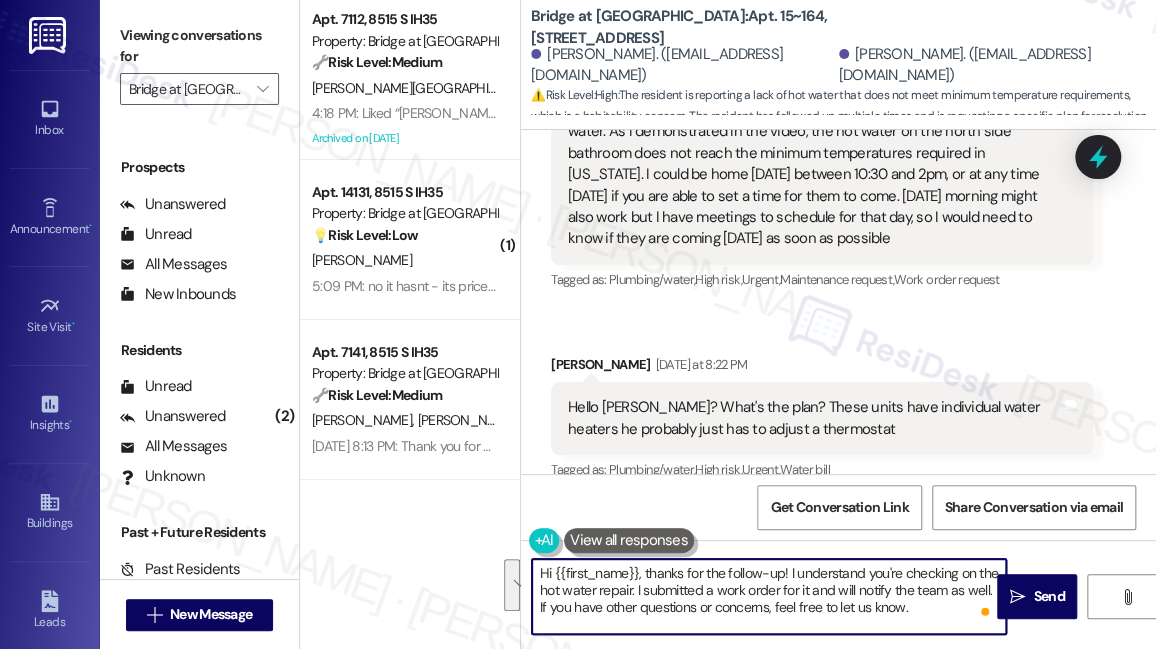 click on "Hi {{first_name}}, thanks for the follow-up! I understand you're checking on the hot water repair. I submitted a work order for it and will notify the team as well. If you have other questions or concerns, feel free to let us know." at bounding box center [769, 596] 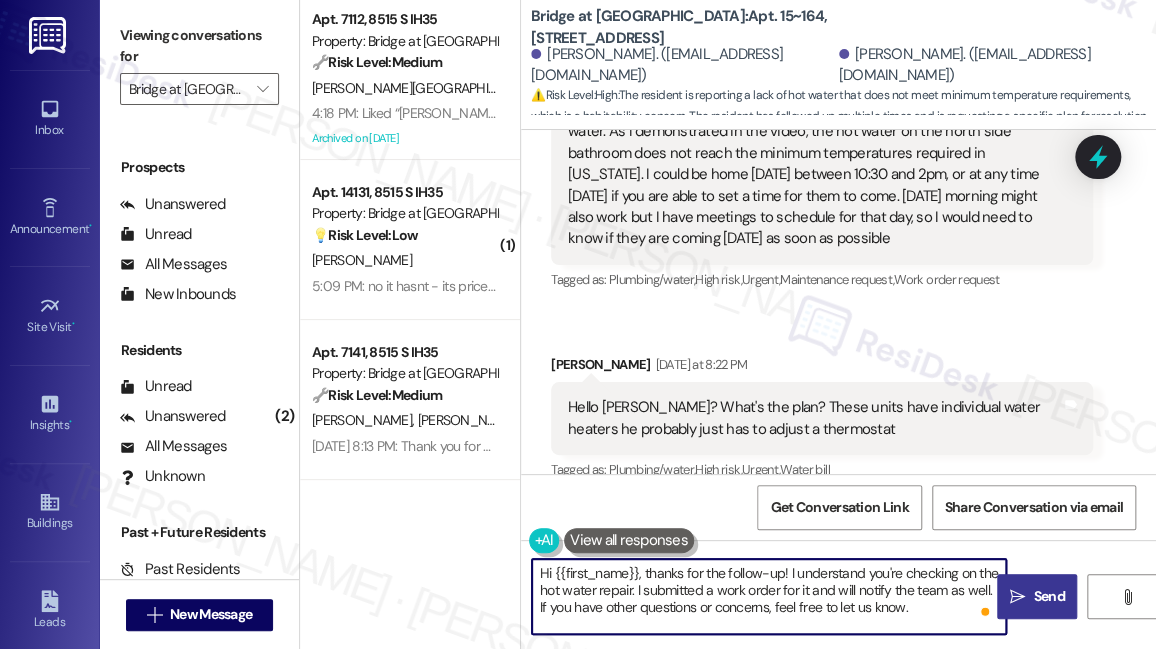 type on "Hi {{first_name}}, thanks for the follow-up! I understand you're checking on the hot water repair. I submitted a work order for it and will notify the team as well. If you have other questions or concerns, feel free to let us know." 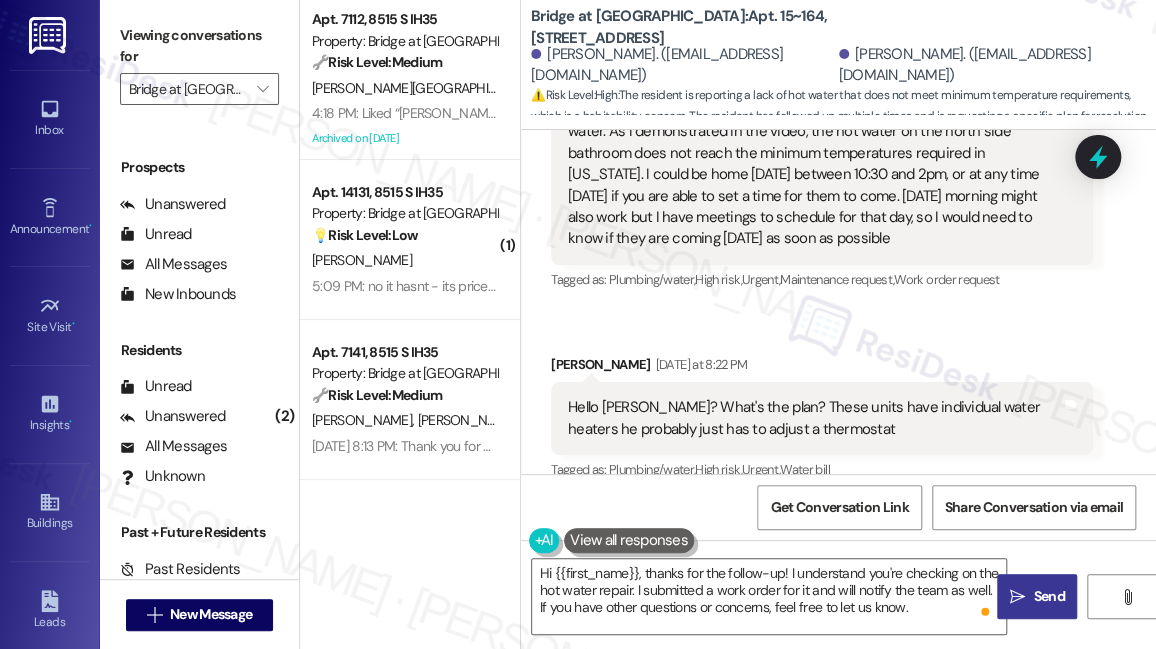 click on " Send" at bounding box center (1037, 596) 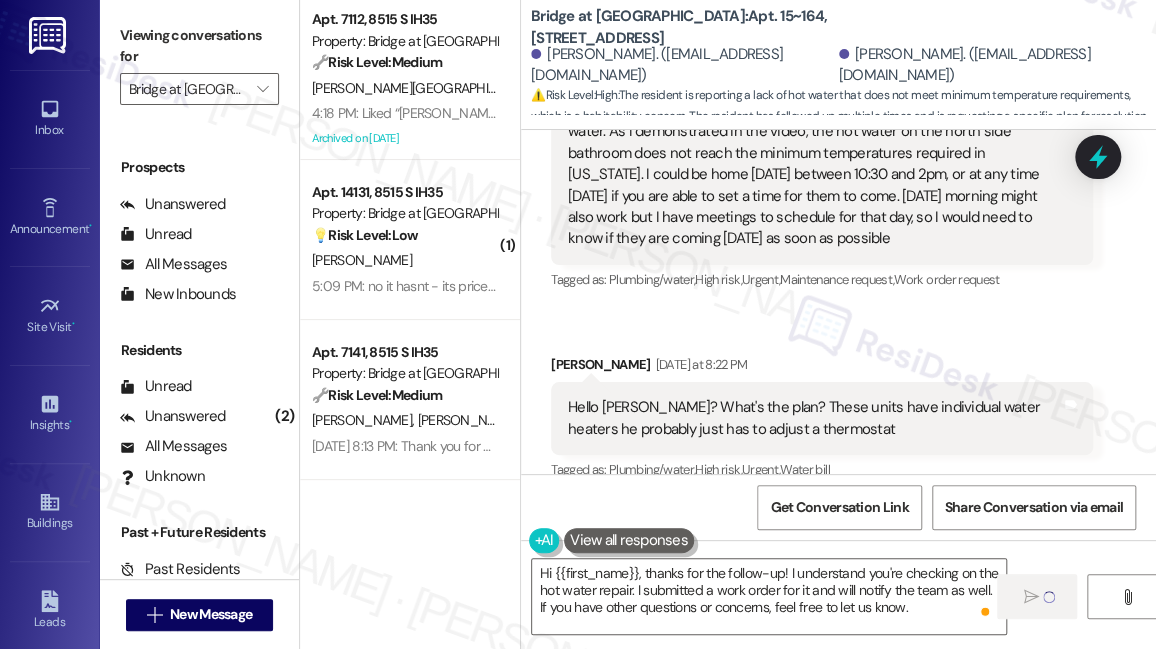 type 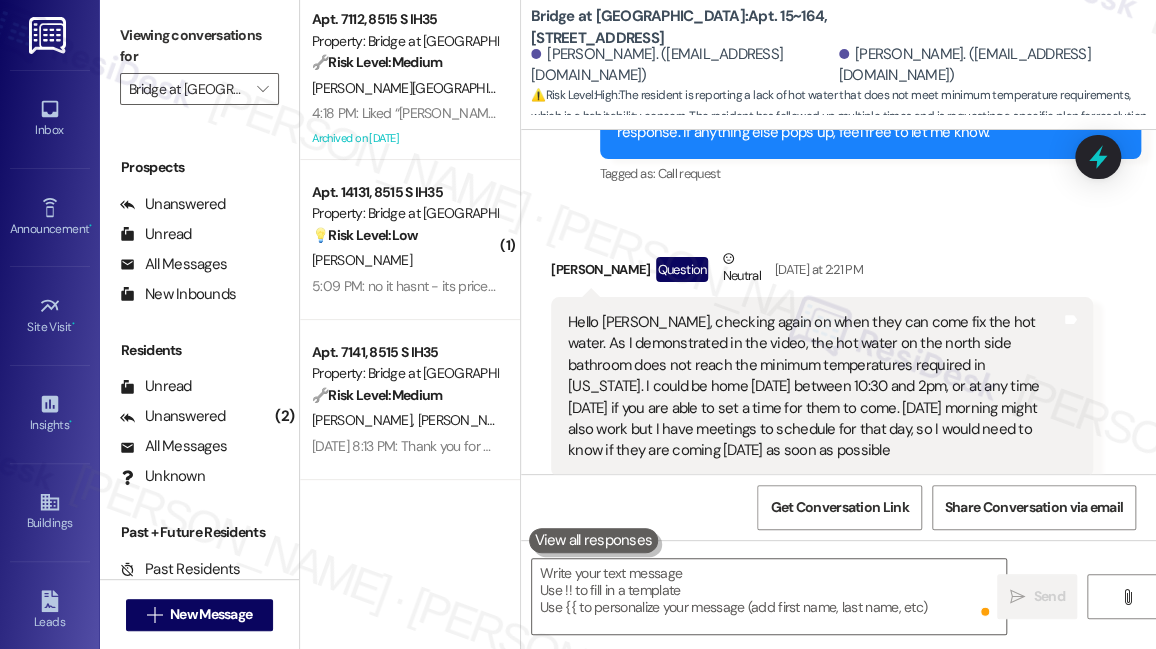 scroll, scrollTop: 30691, scrollLeft: 0, axis: vertical 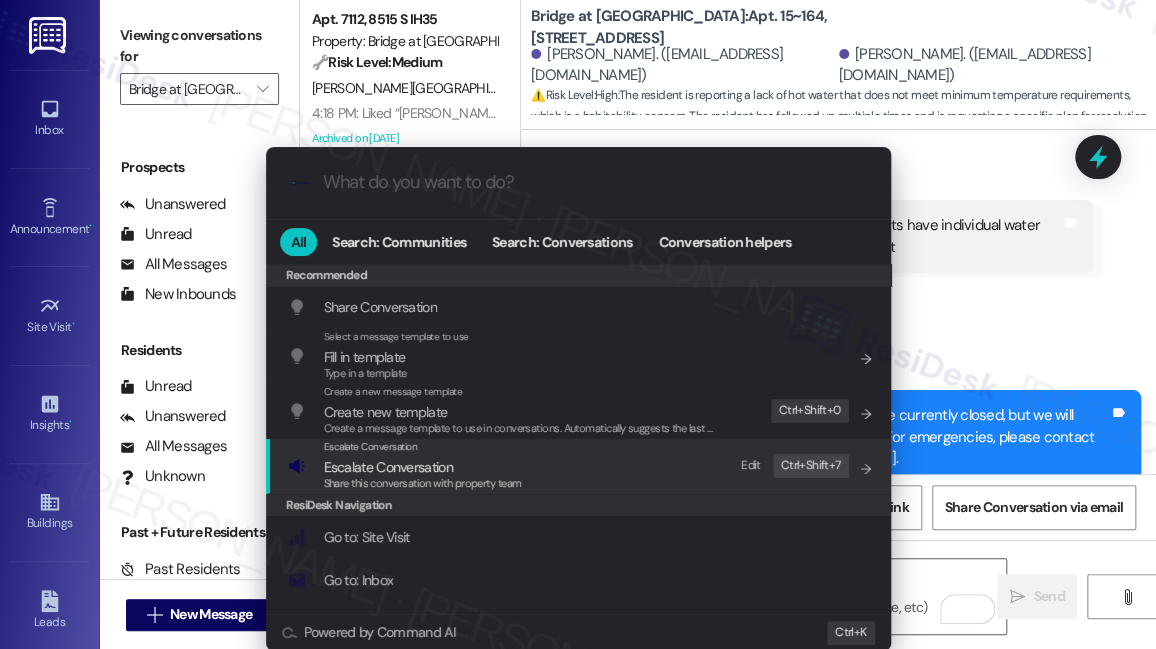 click on "Escalate Conversation Escalate Conversation Share this conversation with property team Edit Ctrl+ Shift+ 7" at bounding box center (580, 466) 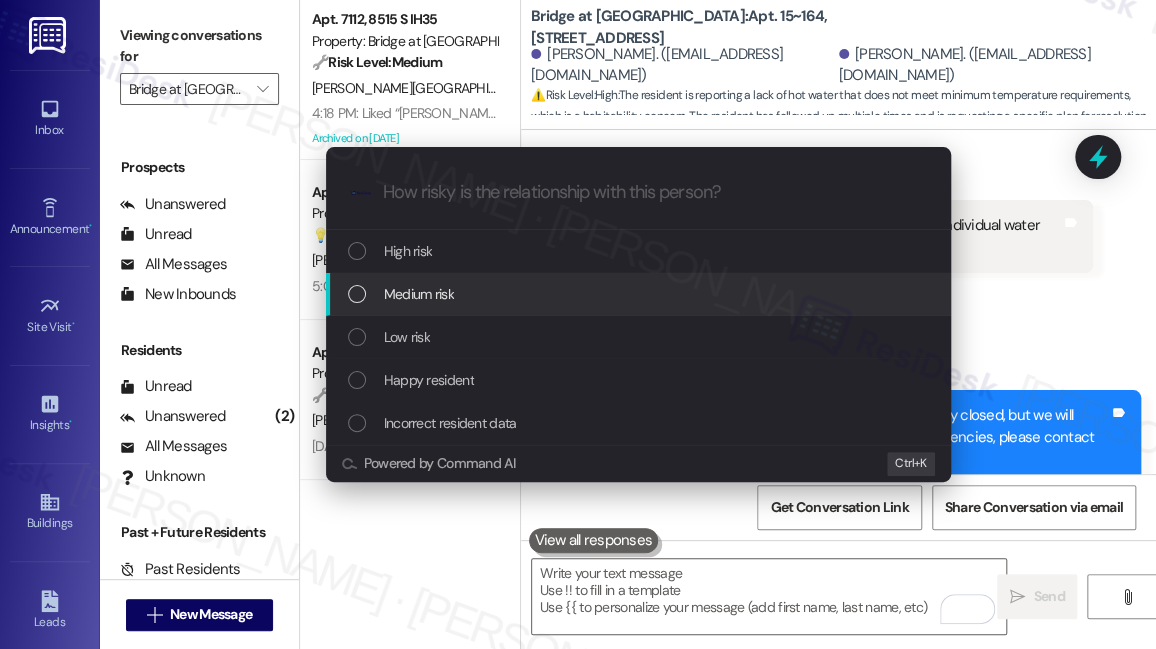 click on "Medium risk" at bounding box center (638, 294) 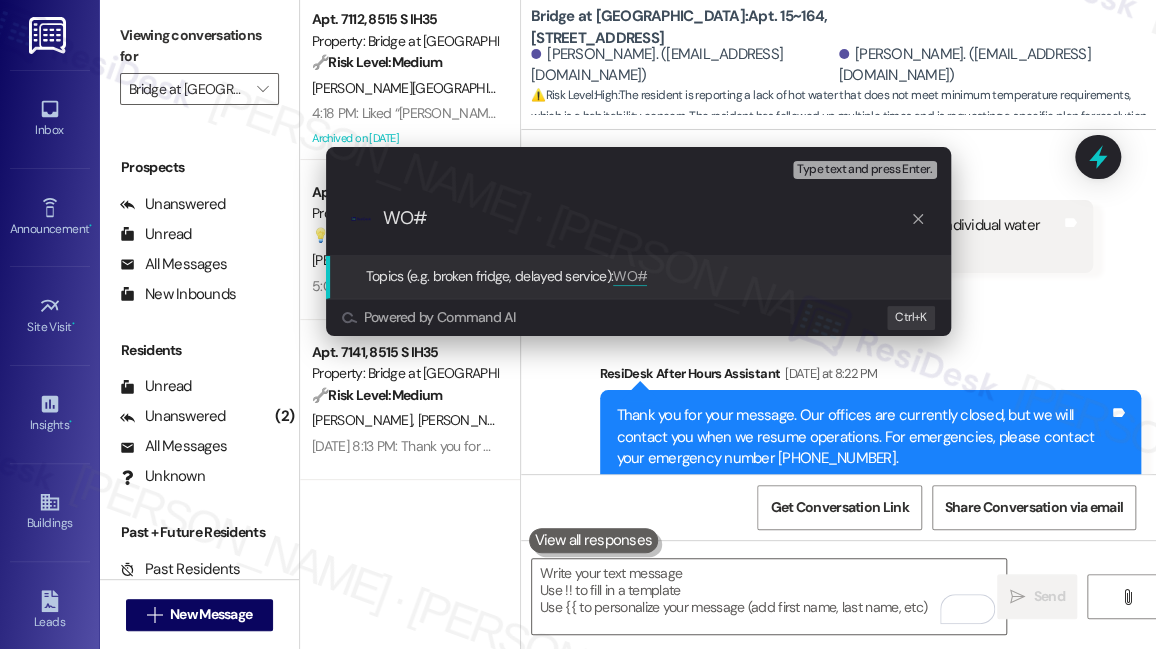 type on "WO#" 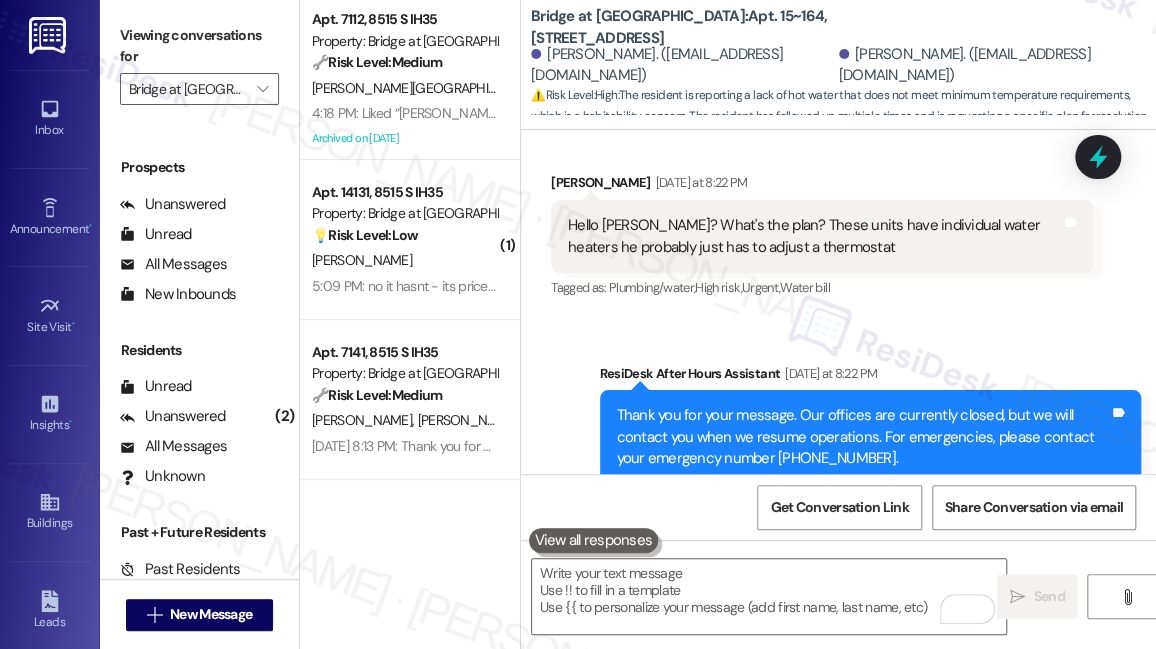 click on "Sarah 6:11 PM" at bounding box center (871, 588) 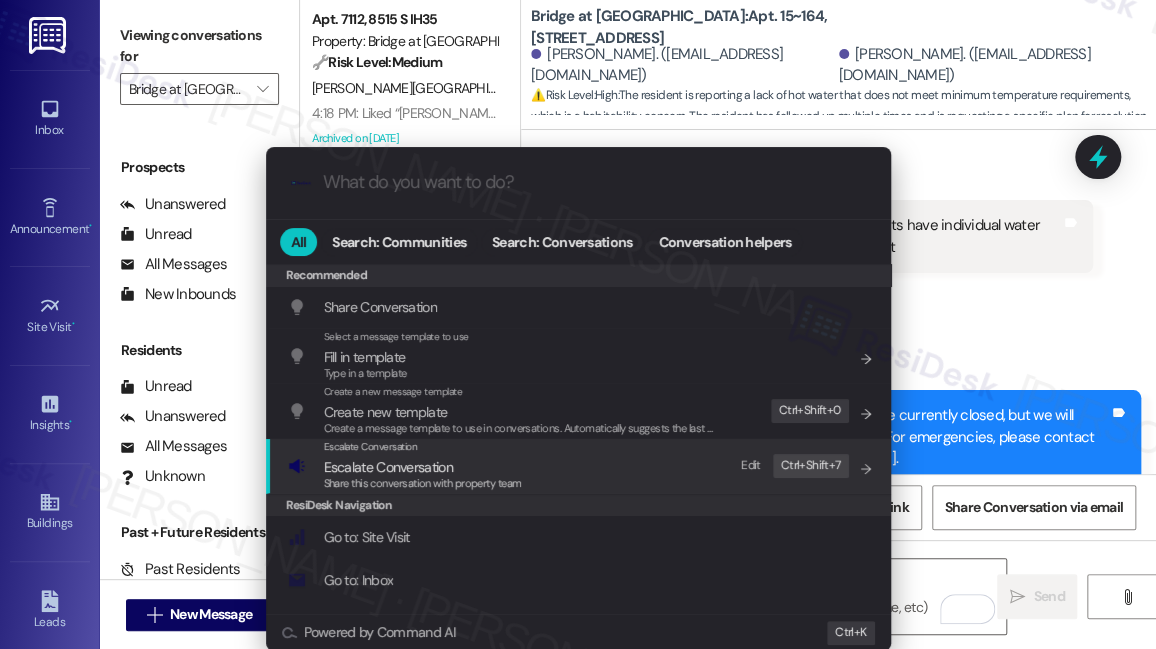 click on "Escalate Conversation" at bounding box center (388, 467) 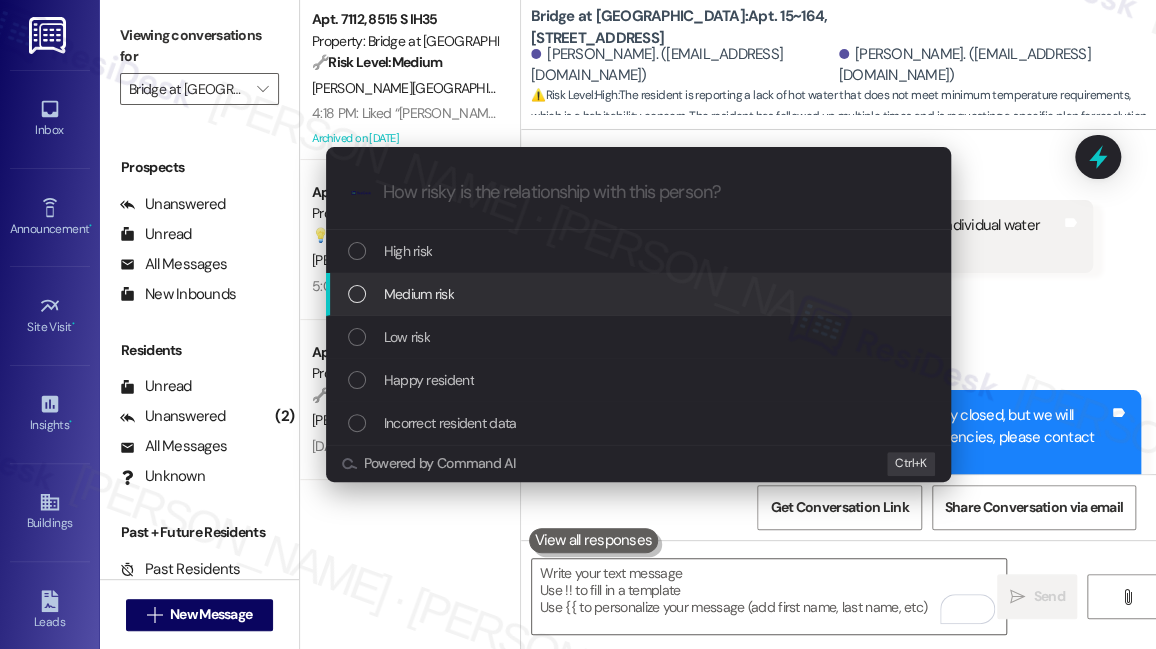 click on "Medium risk" at bounding box center [419, 294] 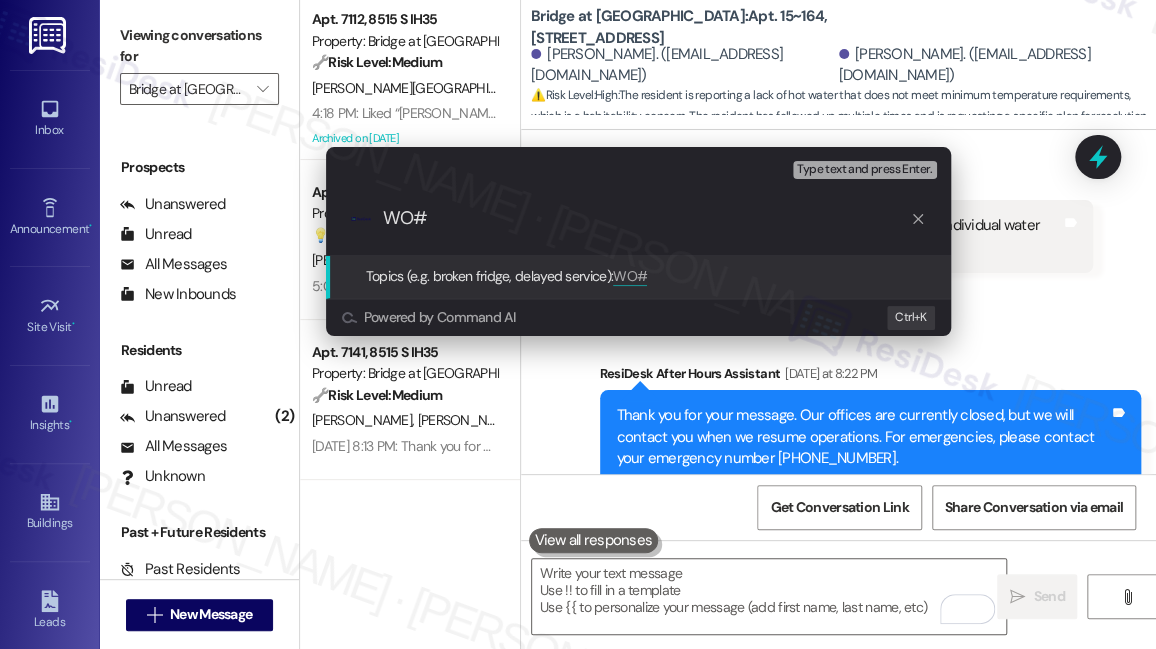 paste on "2481" 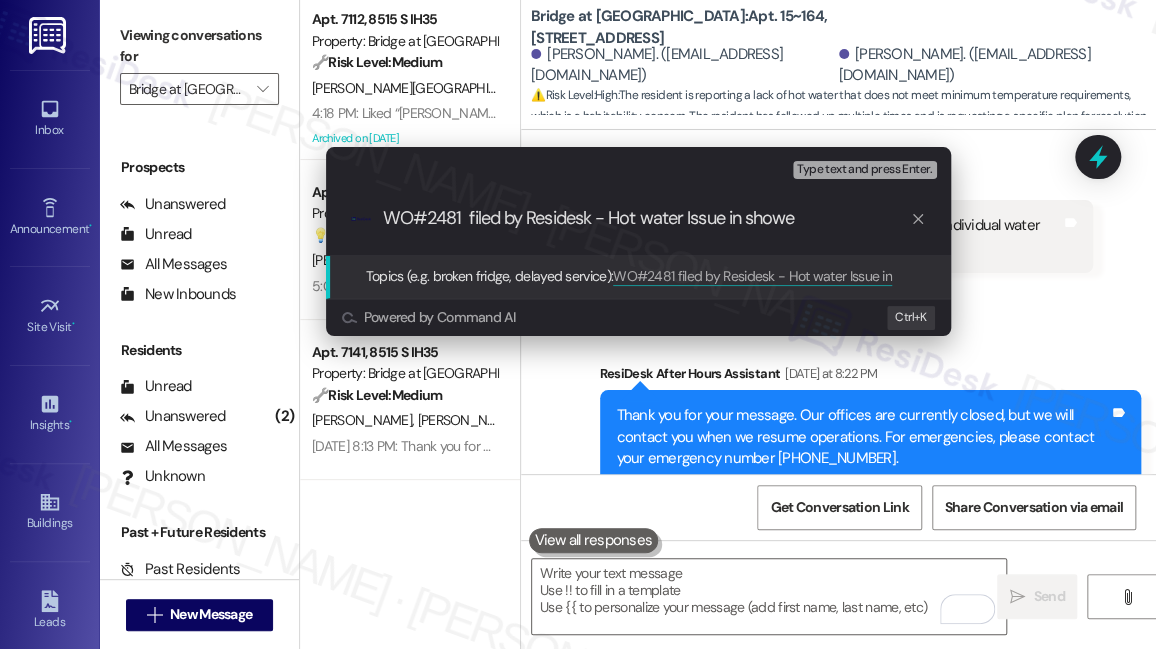type on "WO#2481  filed by Residesk - Hot water Issue in shower" 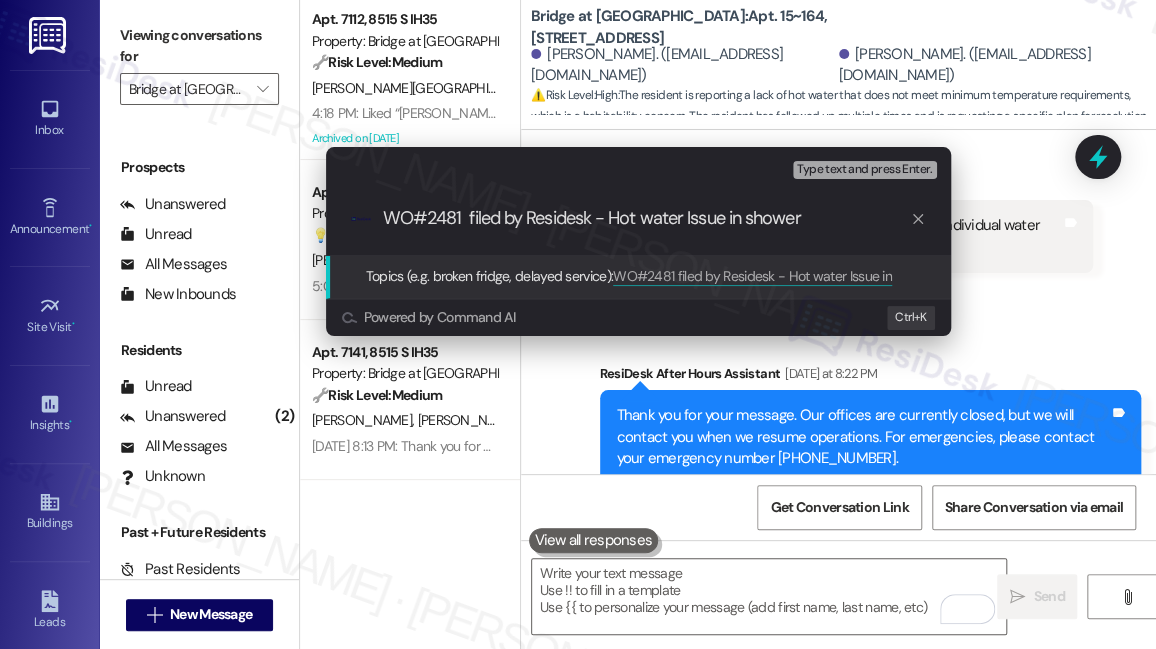 type 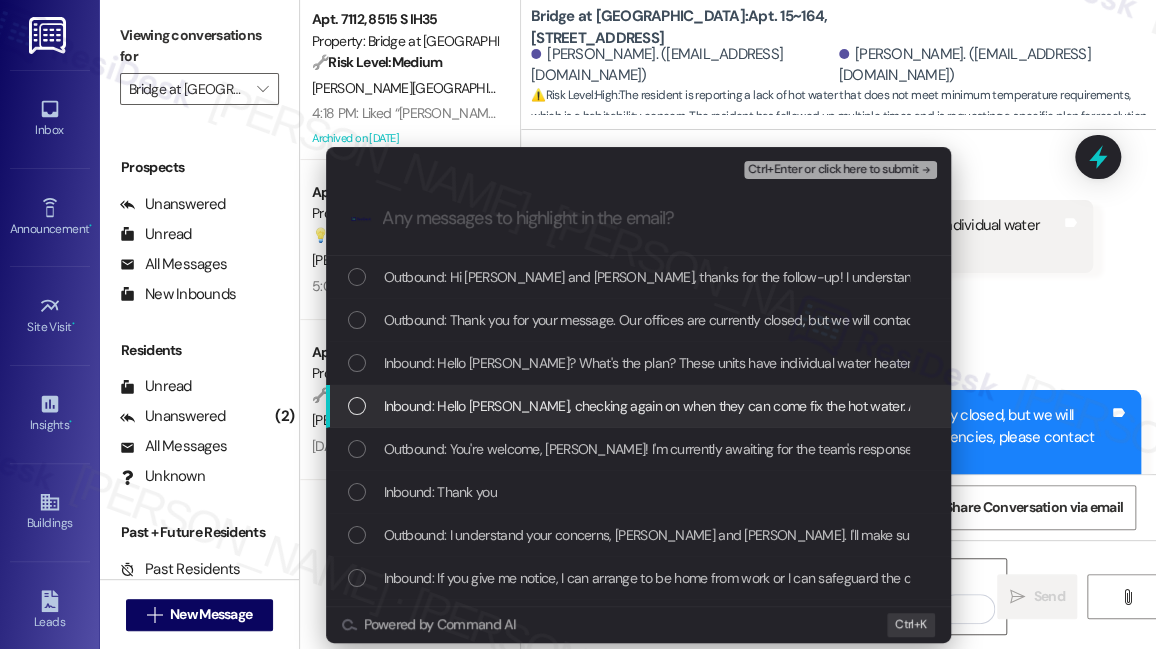 click on "Inbound: Hello Sarah, checking again on when they can come fix the hot water. As I demonstrated in the video, the hot water on the north side bathroom does not reach the minimum temperatures required in Texas. I could be home tomorrow between 10:30 and 2pm, or at any time on Thursday if you are able to set a time for them to come. Friday  morning might also work but I have meetings to schedule for that day, so I would need to know if they are coming on Friday as soon as possible" at bounding box center (1818, 406) 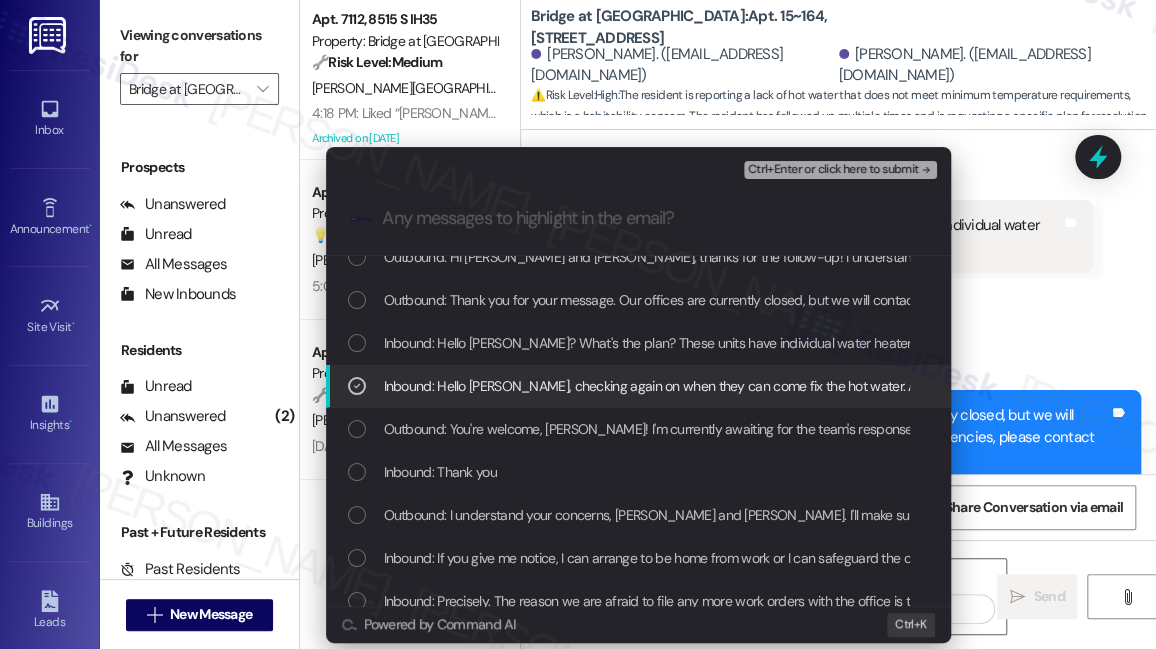 scroll, scrollTop: 0, scrollLeft: 0, axis: both 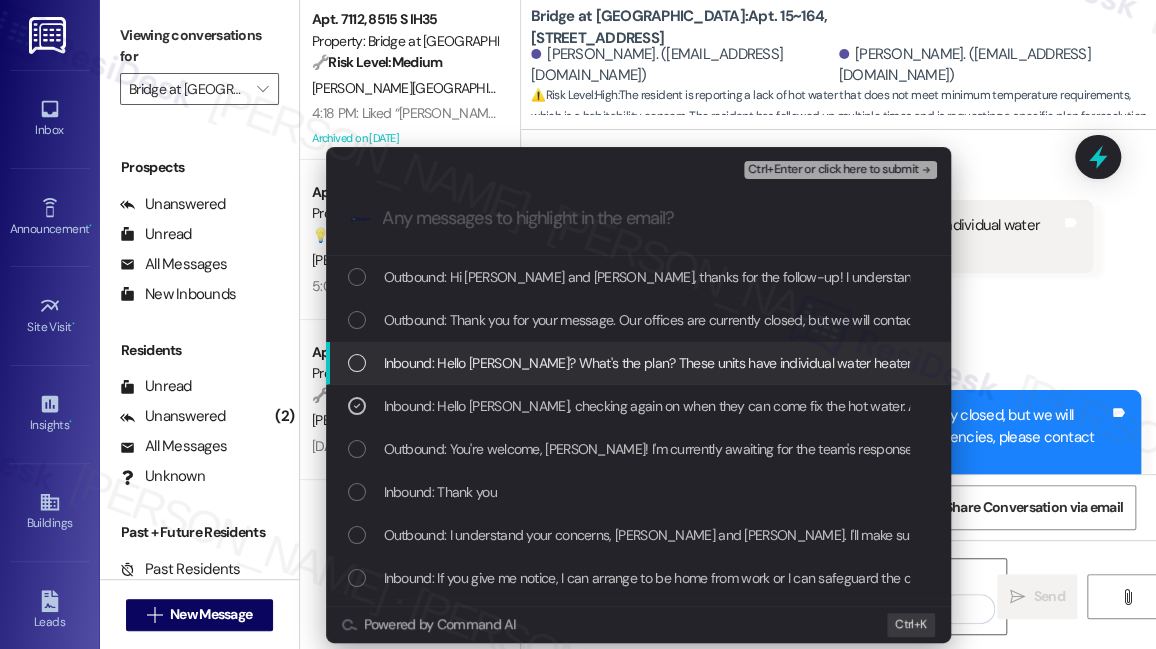 click on "Inbound: Hello Sarah? What's the plan? These units have individual water heaters he probably just has to adjust a thermostat" at bounding box center (778, 363) 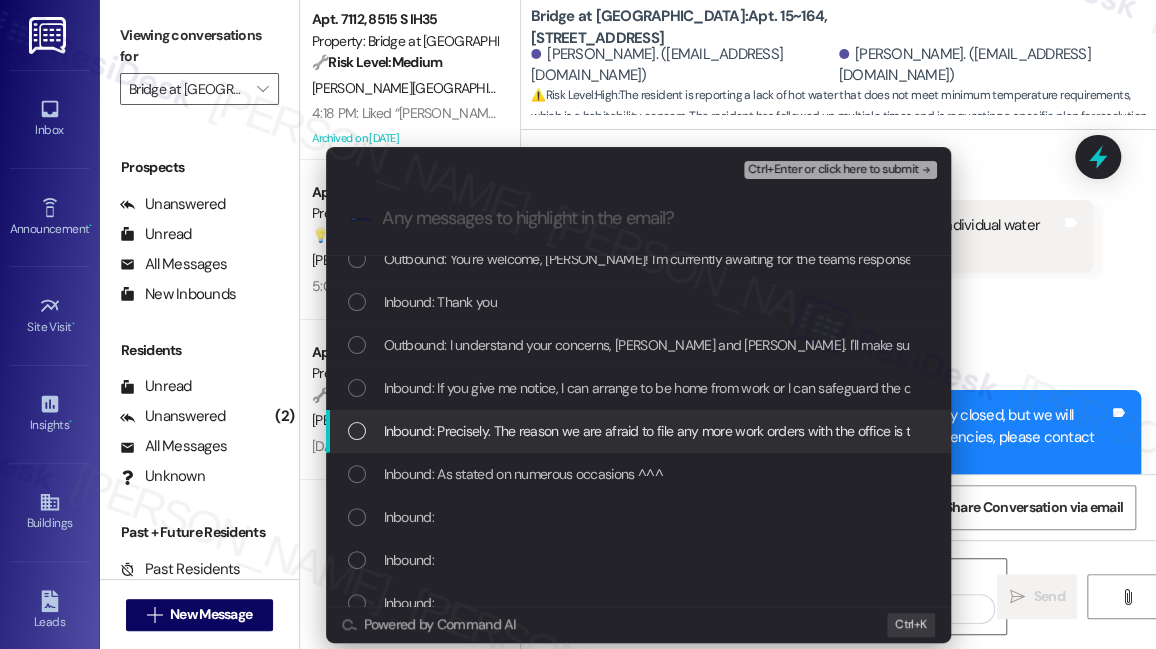 scroll, scrollTop: 181, scrollLeft: 0, axis: vertical 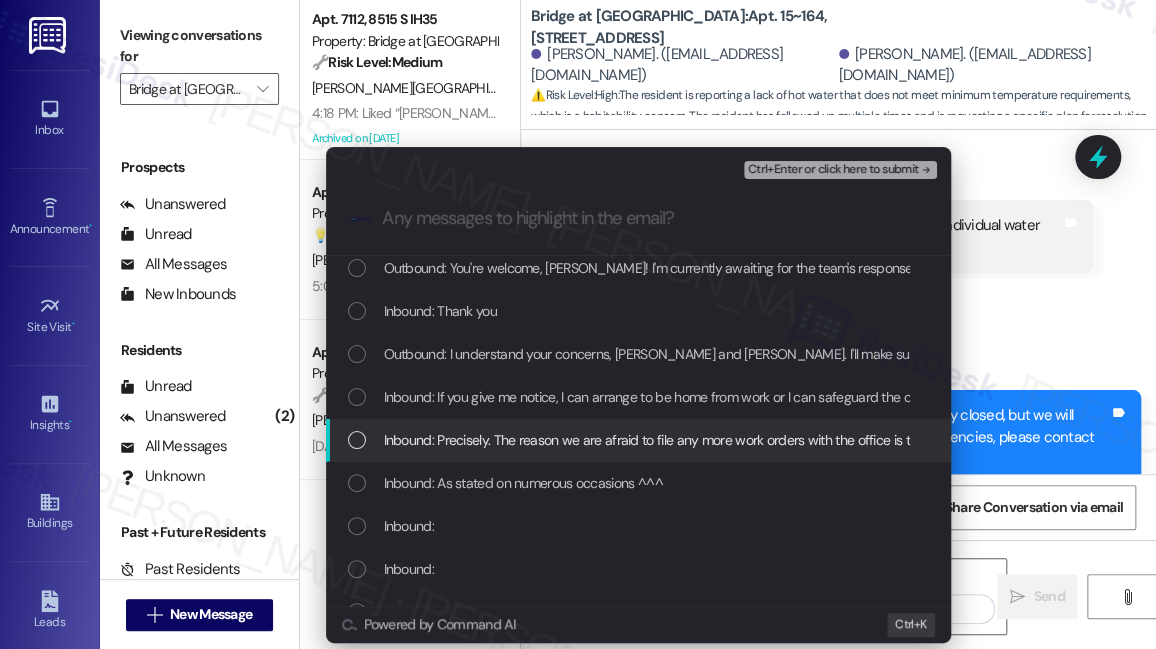 click on "Inbound: Precisely. The reason we are afraid to file any more work orders with the office is that they have repeatedly demonstrated that nobody reads them. Their claim is that the software does not give them the full description we have input.
To reiterate: no, we absolutely do not give consent to enter the apartment without our express permission because we cannot trust the bridge at terracina office to pass along the simple message that someone needs to call before opening the door." at bounding box center [638, 440] 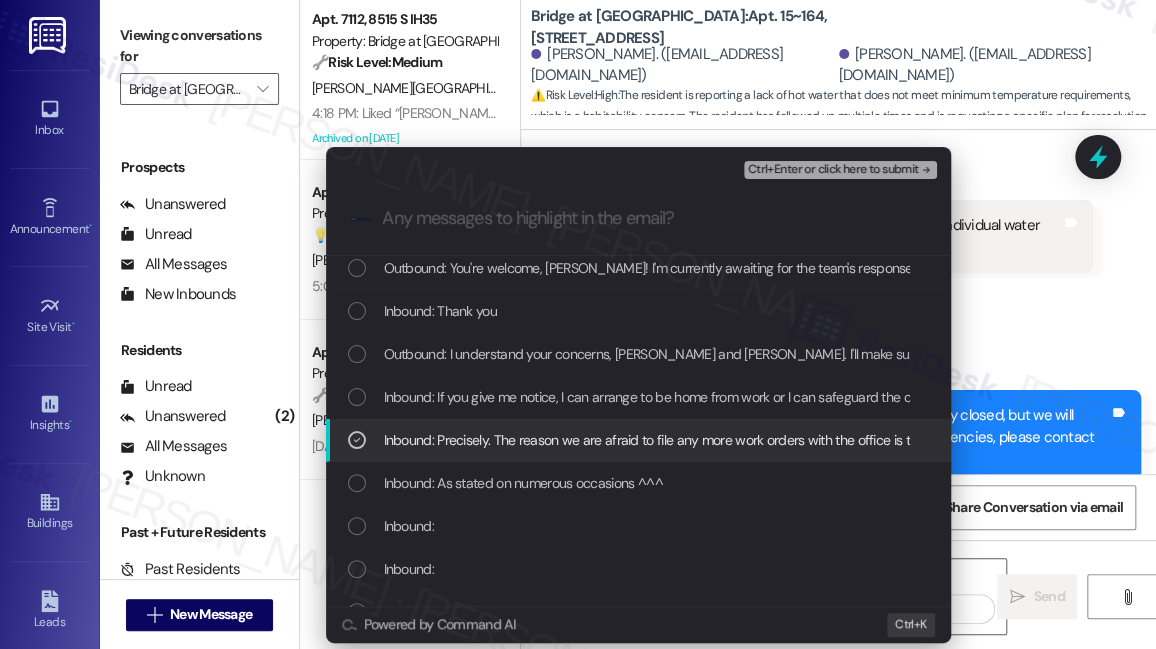 click on "Inbound: Precisely. The reason we are afraid to file any more work orders with the office is that they have repeatedly demonstrated that nobody reads them. Their claim is that the software does not give them the full description we have input.
To reiterate: no, we absolutely do not give consent to enter the apartment without our express permission because we cannot trust the bridge at terracina office to pass along the simple message that someone needs to call before opening the door." at bounding box center (638, 440) 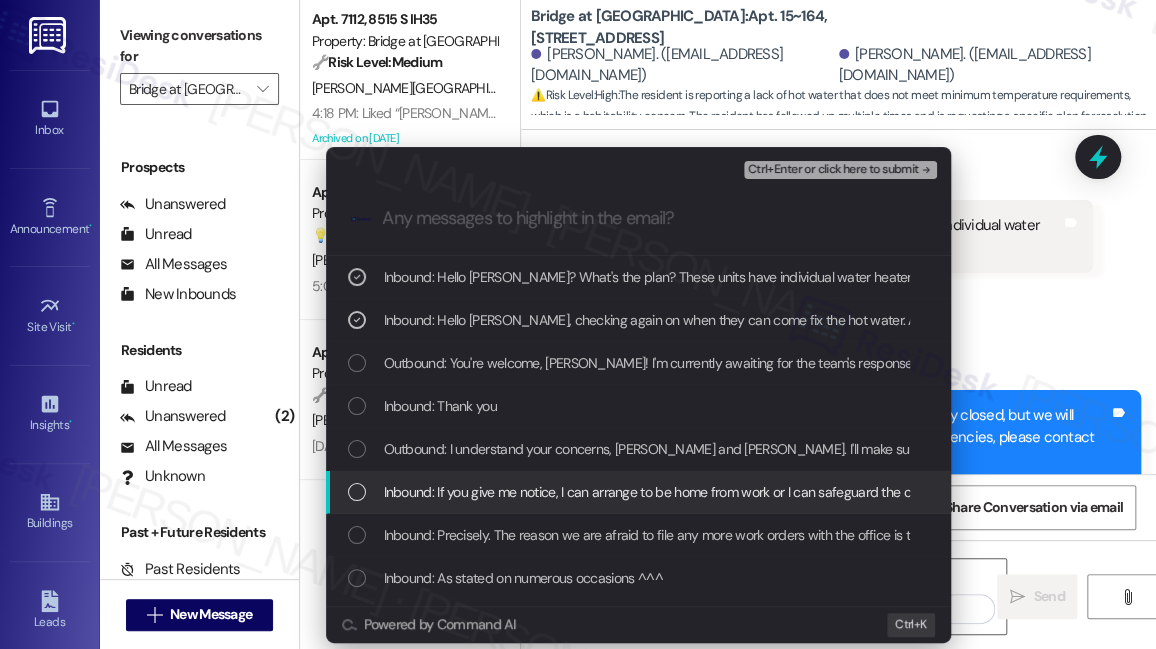 scroll, scrollTop: 0, scrollLeft: 0, axis: both 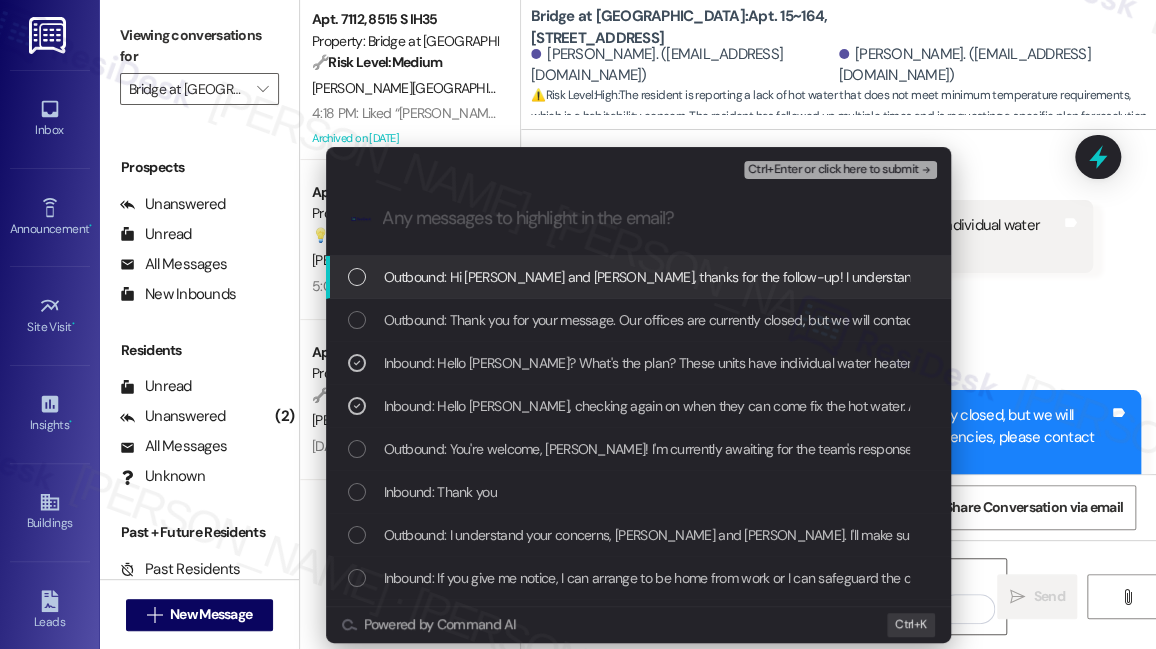 click on "Ctrl+Enter or click here to submit" at bounding box center (833, 170) 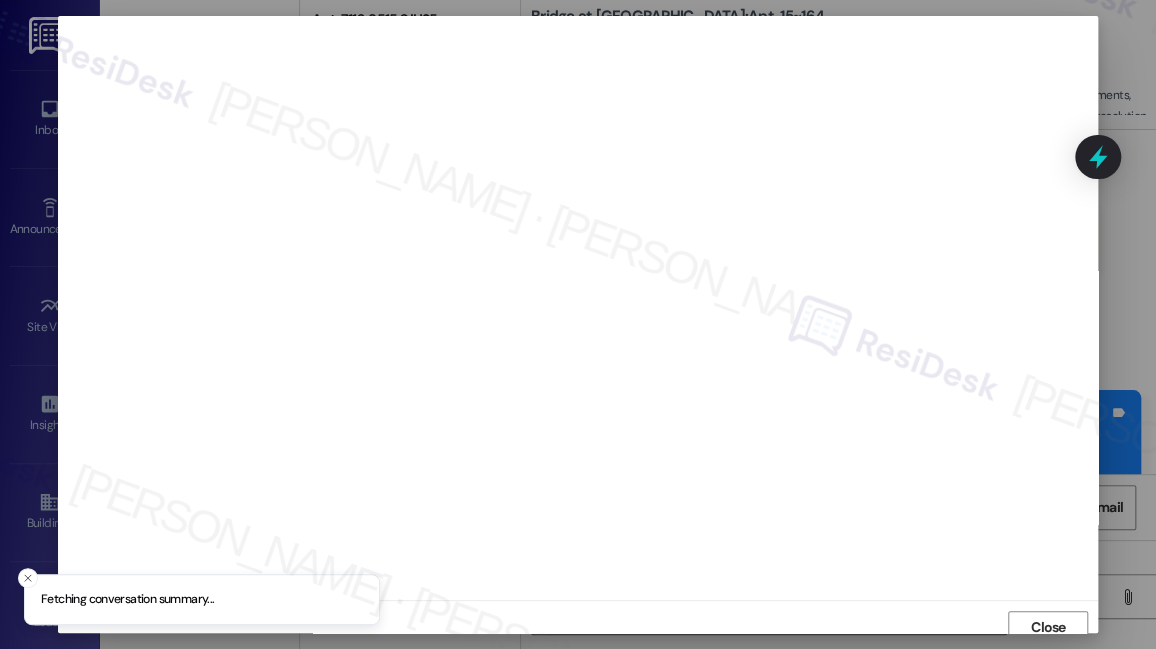 scroll, scrollTop: 10, scrollLeft: 0, axis: vertical 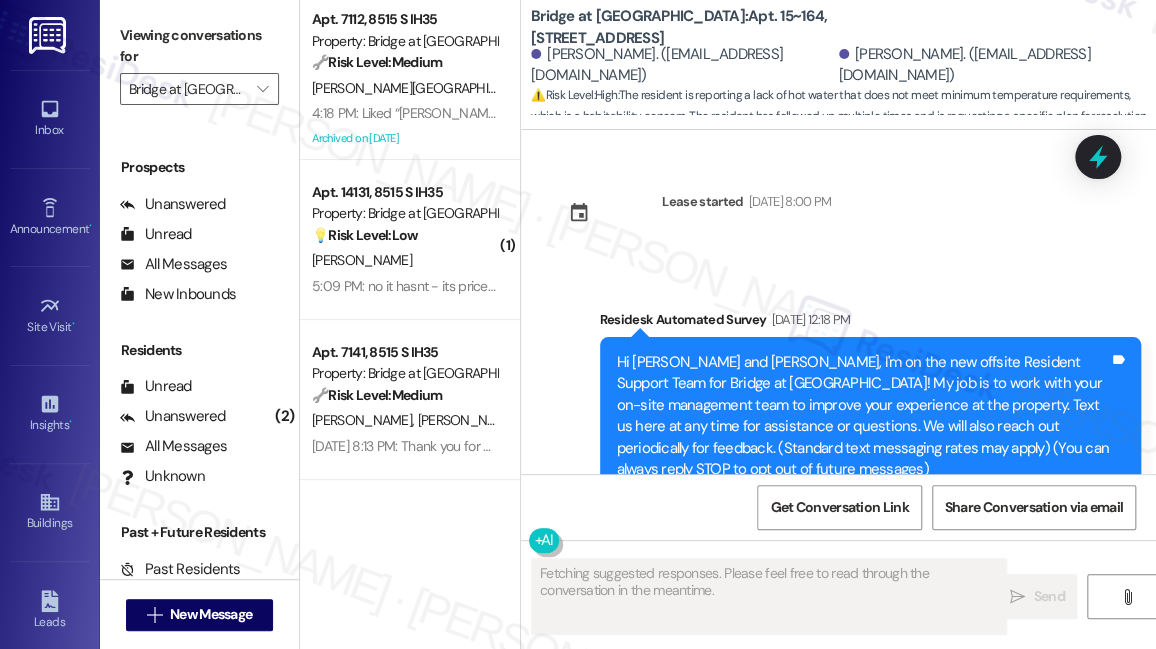 type on "Fetching suggested responses. Please feel free to read through the conversation in the meantime." 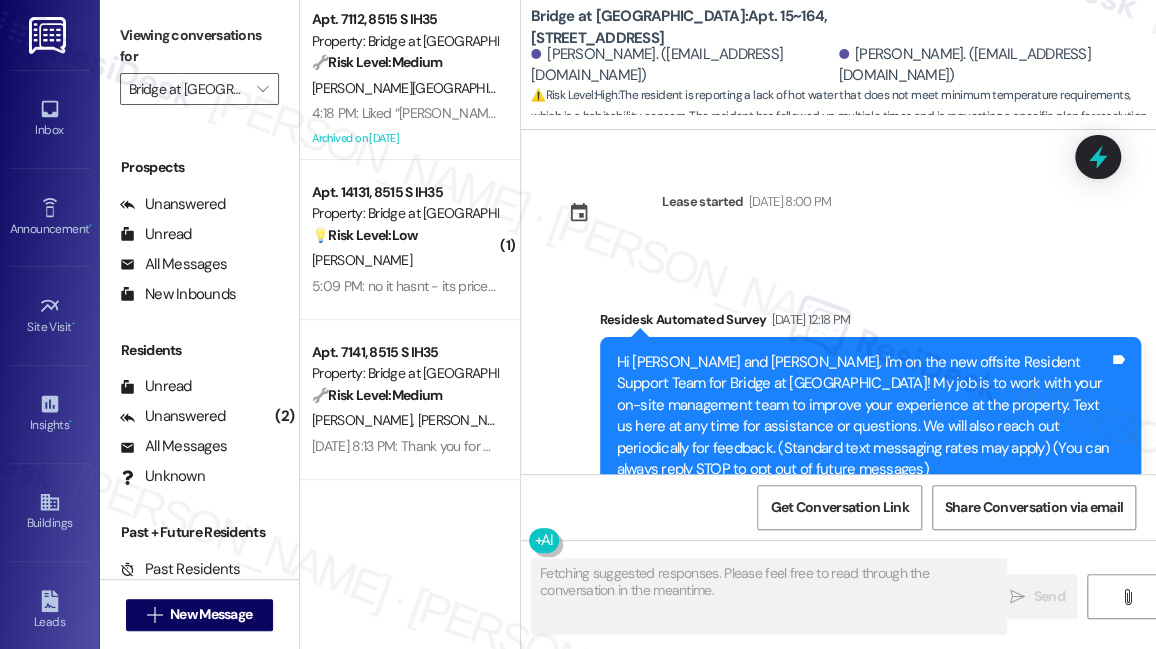 scroll, scrollTop: 30721, scrollLeft: 0, axis: vertical 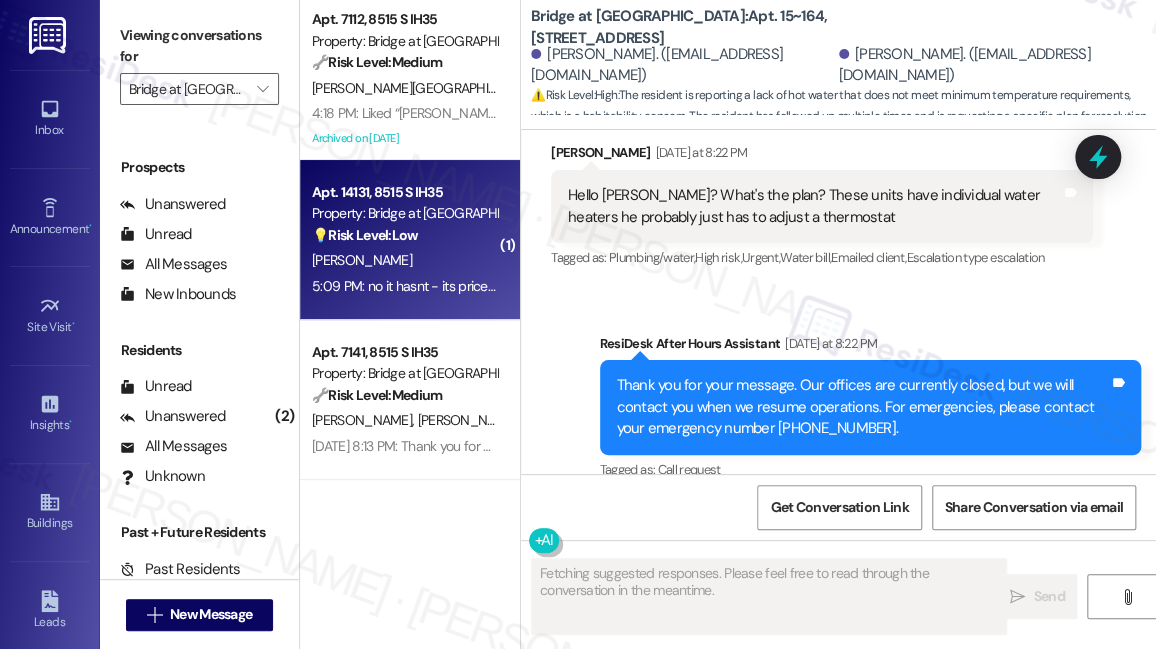 click on "S. Shepherd" at bounding box center [404, 260] 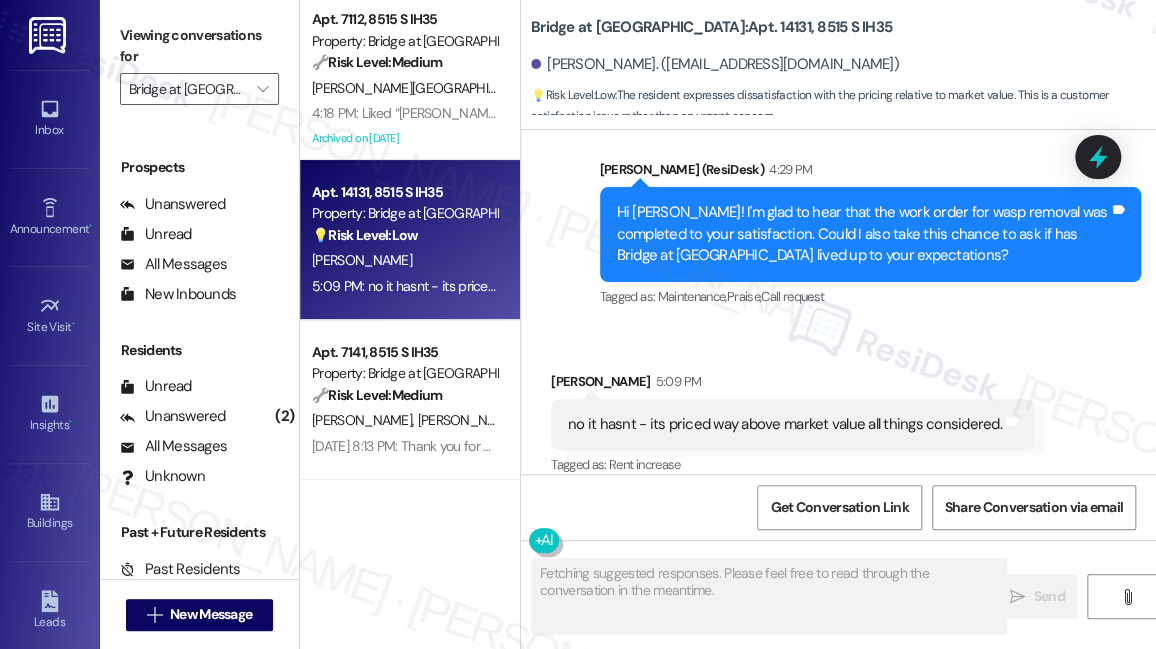 scroll, scrollTop: 1458, scrollLeft: 0, axis: vertical 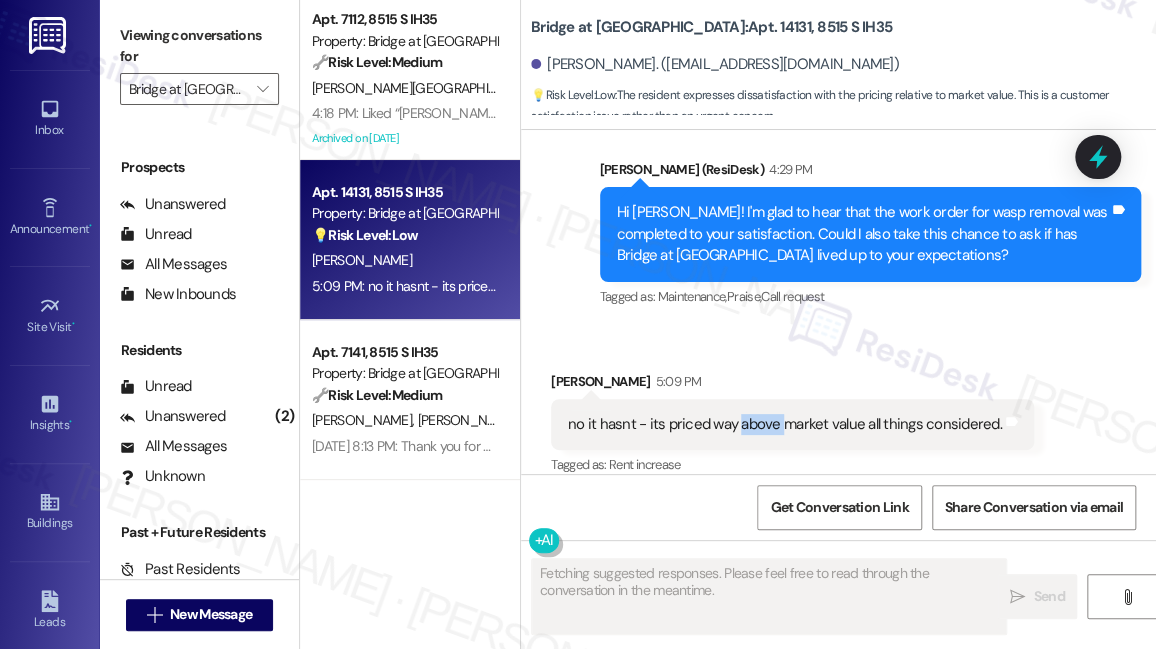 click on "no it hasnt - its priced way above market value all things considered.  Tags and notes" at bounding box center (792, 424) 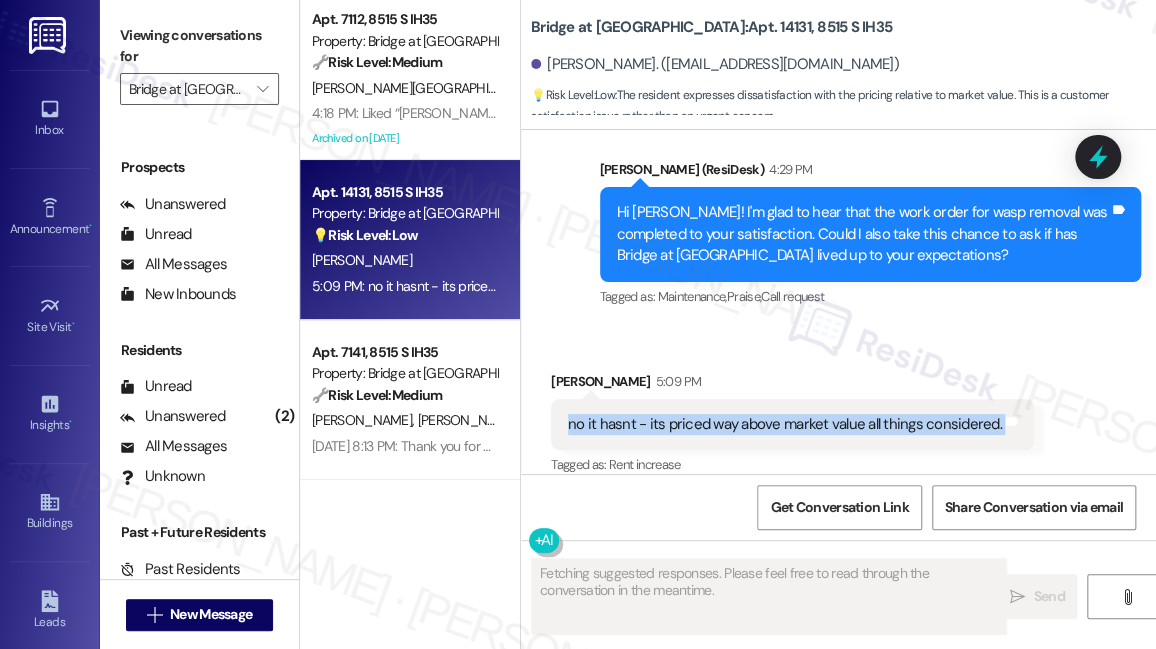 click on "no it hasnt - its priced way above market value all things considered.  Tags and notes" at bounding box center (792, 424) 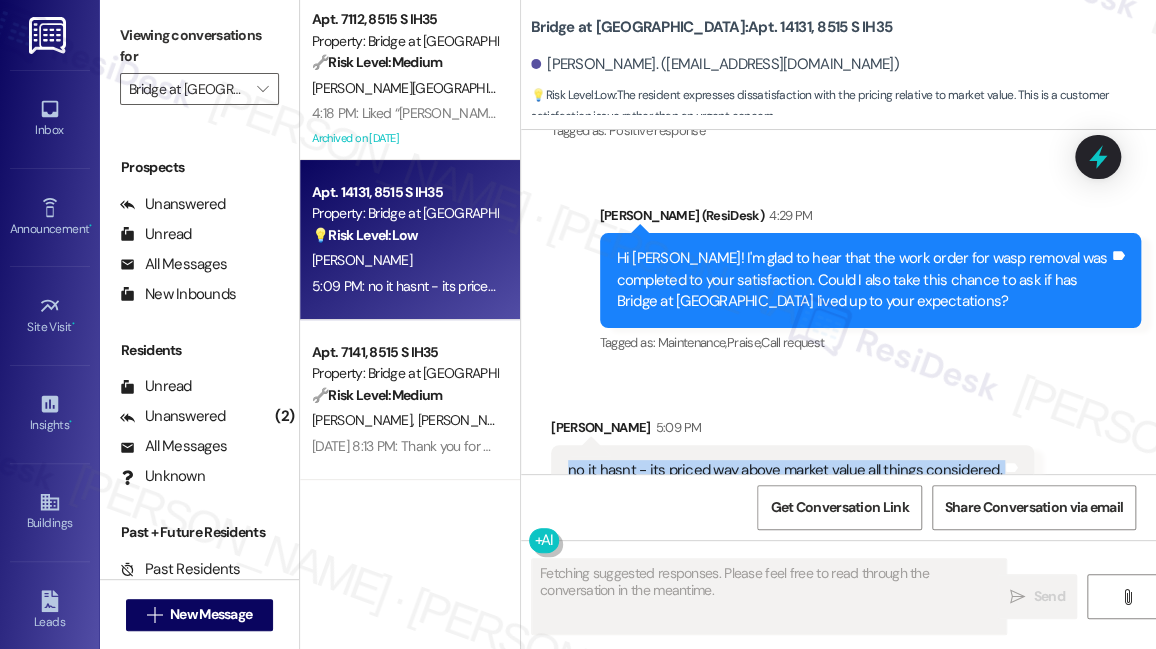 scroll, scrollTop: 1368, scrollLeft: 0, axis: vertical 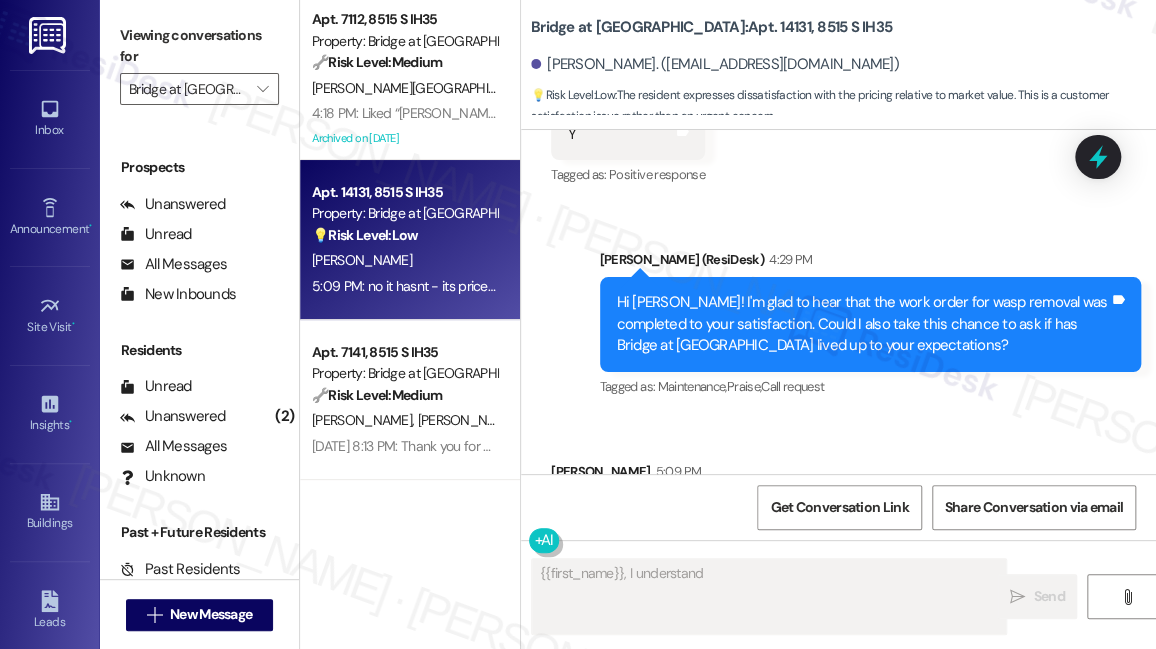 click on "Hi Shamira! I'm glad to hear that the work order for wasp removal was completed to your satisfaction. Could I also take this chance to ask if has Bridge at Monarch Bluffs lived up to your expectations?" at bounding box center (863, 324) 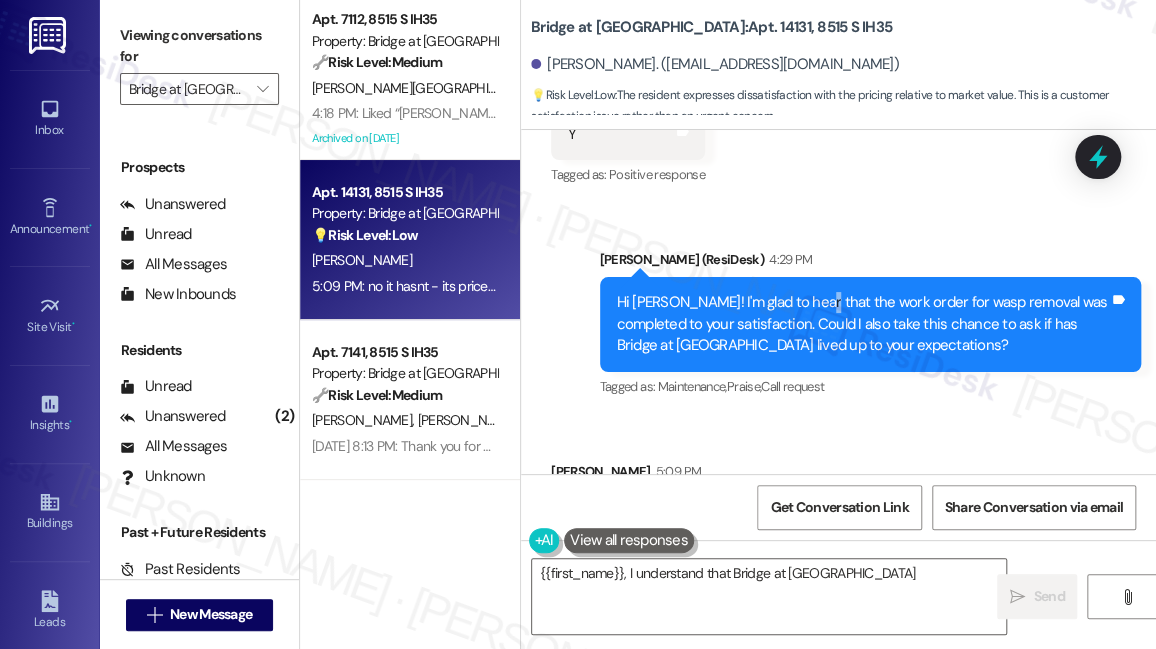 click on "Hi Shamira! I'm glad to hear that the work order for wasp removal was completed to your satisfaction. Could I also take this chance to ask if has Bridge at Monarch Bluffs lived up to your expectations?" at bounding box center [863, 324] 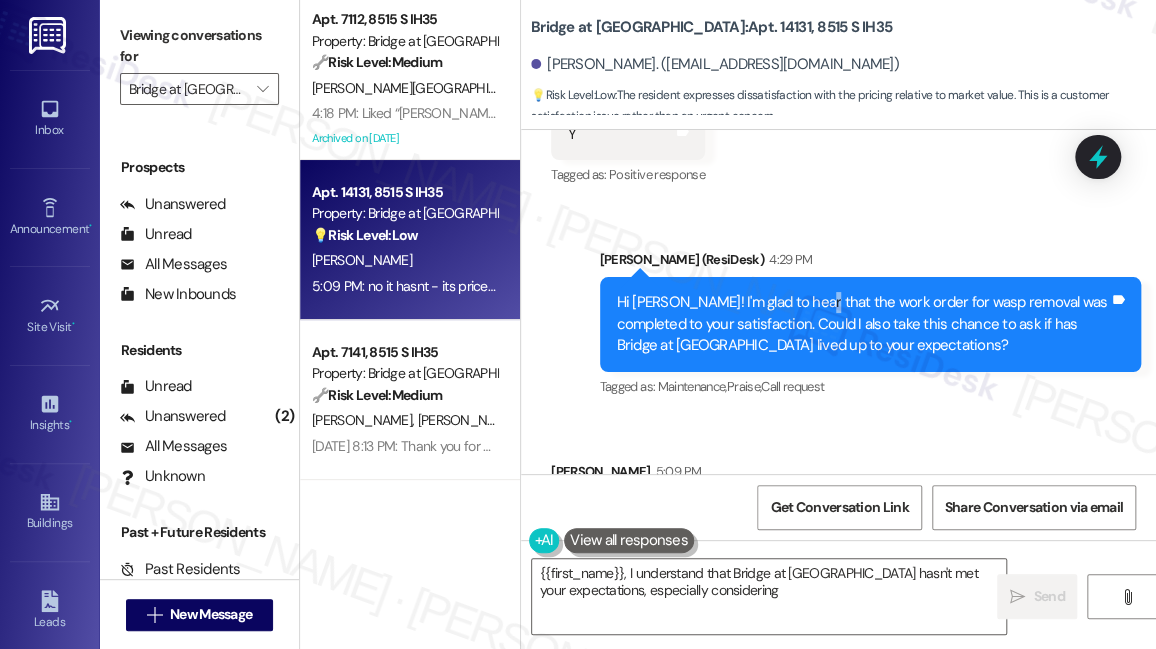 click on "Hi Shamira! I'm glad to hear that the work order for wasp removal was completed to your satisfaction. Could I also take this chance to ask if has Bridge at Monarch Bluffs lived up to your expectations?" at bounding box center (863, 324) 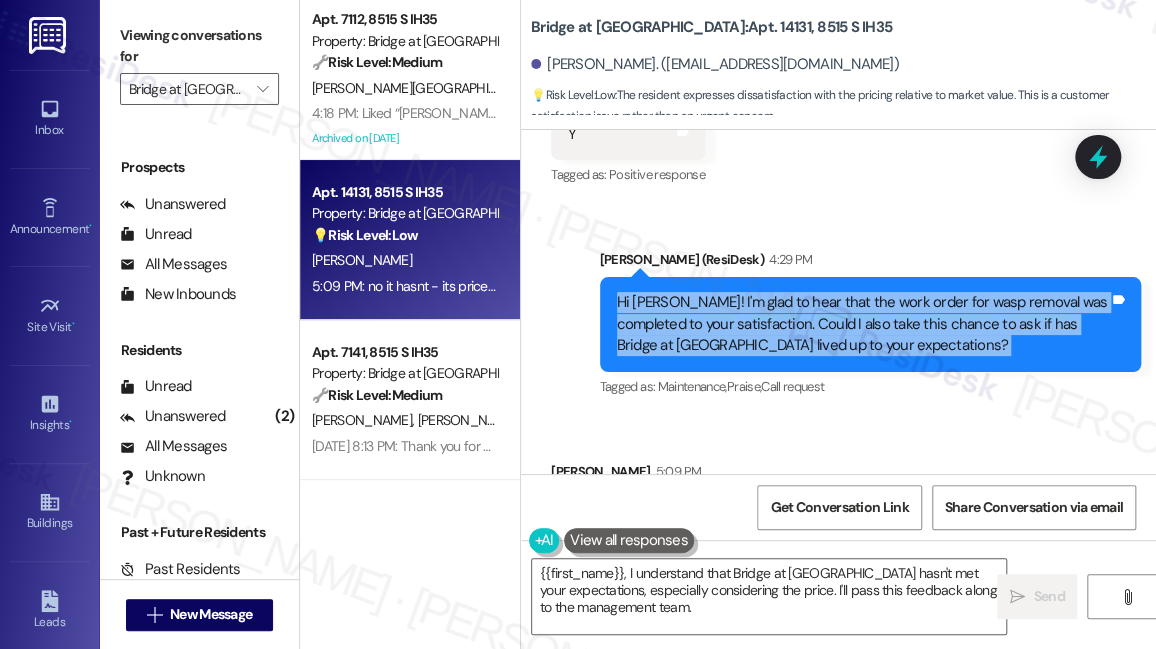 click on "Hi Shamira! I'm glad to hear that the work order for wasp removal was completed to your satisfaction. Could I also take this chance to ask if has Bridge at Monarch Bluffs lived up to your expectations?" at bounding box center [863, 324] 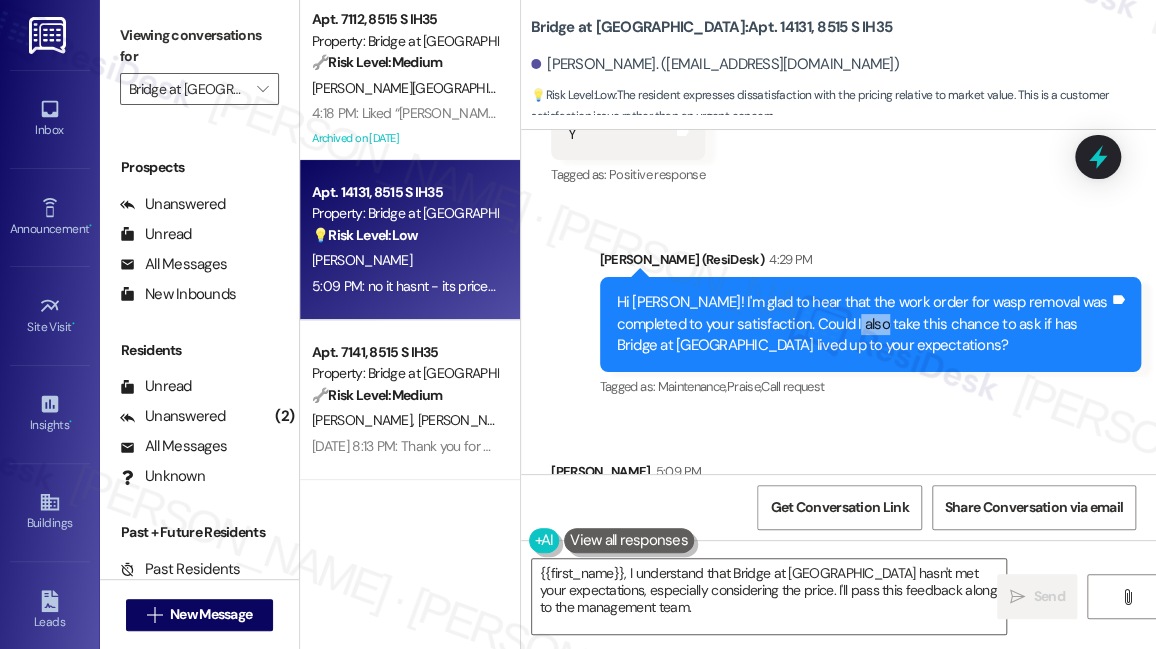 click on "Hi Shamira! I'm glad to hear that the work order for wasp removal was completed to your satisfaction. Could I also take this chance to ask if has Bridge at Monarch Bluffs lived up to your expectations?" at bounding box center [863, 324] 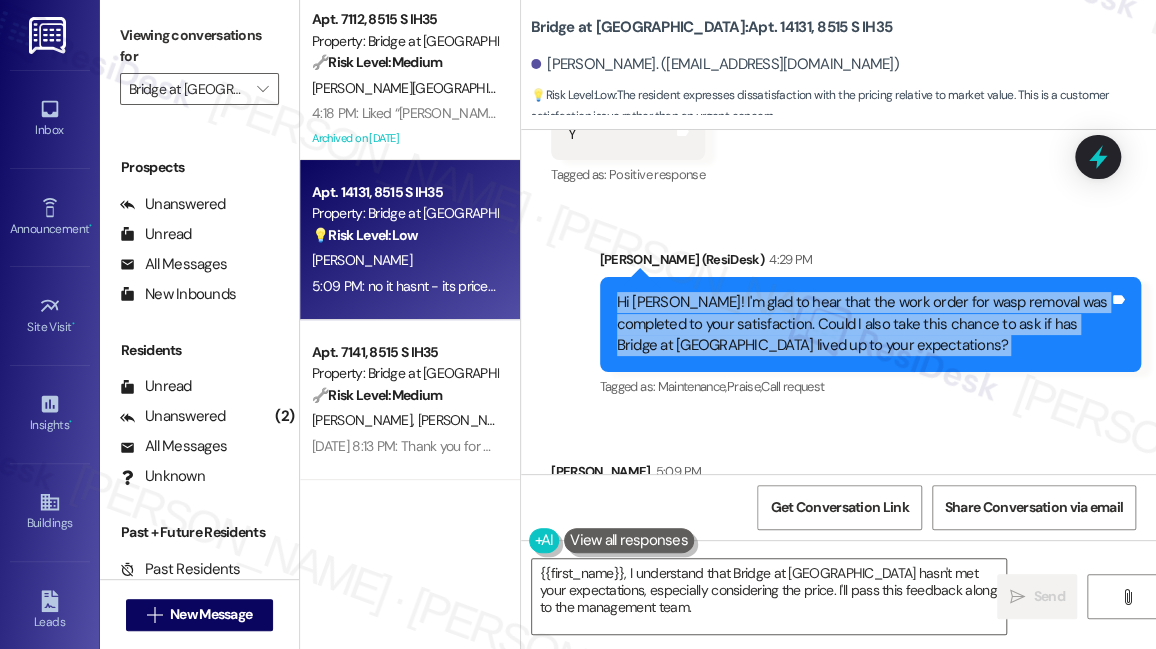 click on "Hi Shamira! I'm glad to hear that the work order for wasp removal was completed to your satisfaction. Could I also take this chance to ask if has Bridge at Monarch Bluffs lived up to your expectations?" at bounding box center (863, 324) 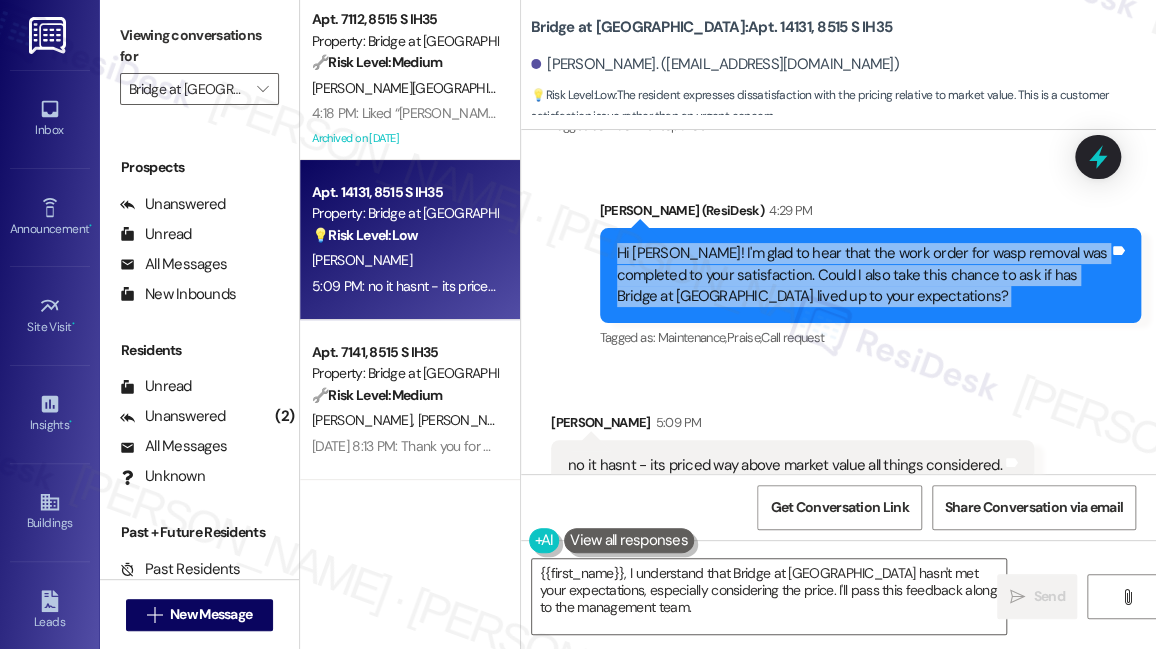 scroll, scrollTop: 1458, scrollLeft: 0, axis: vertical 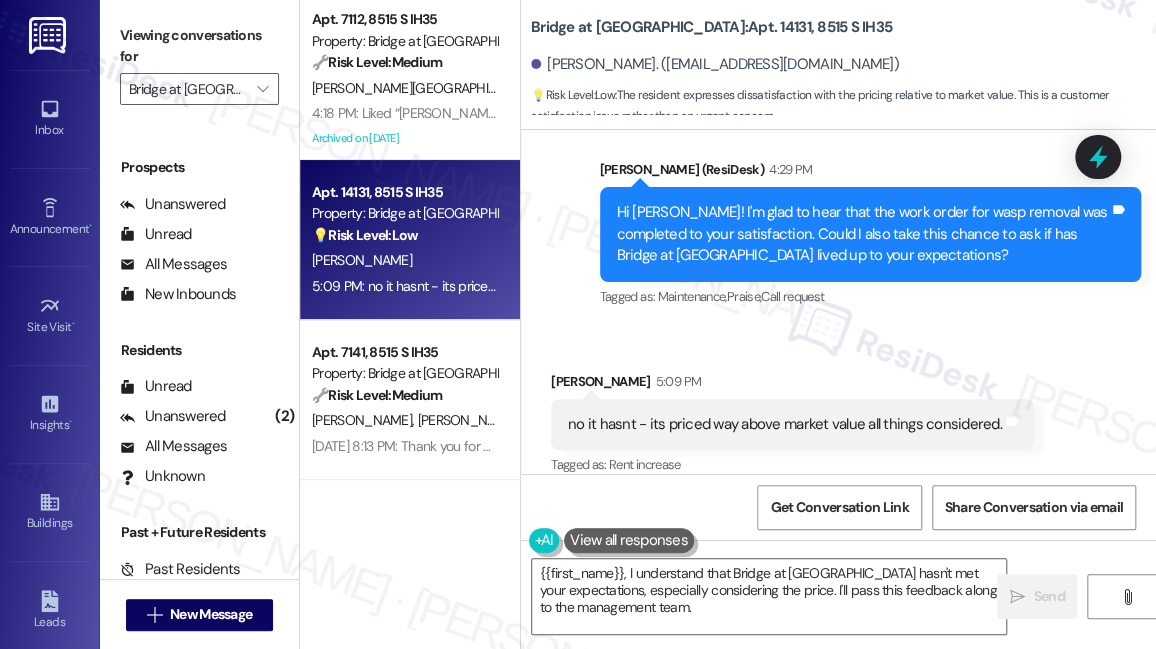 click on "no it hasnt - its priced way above market value all things considered." at bounding box center (785, 424) 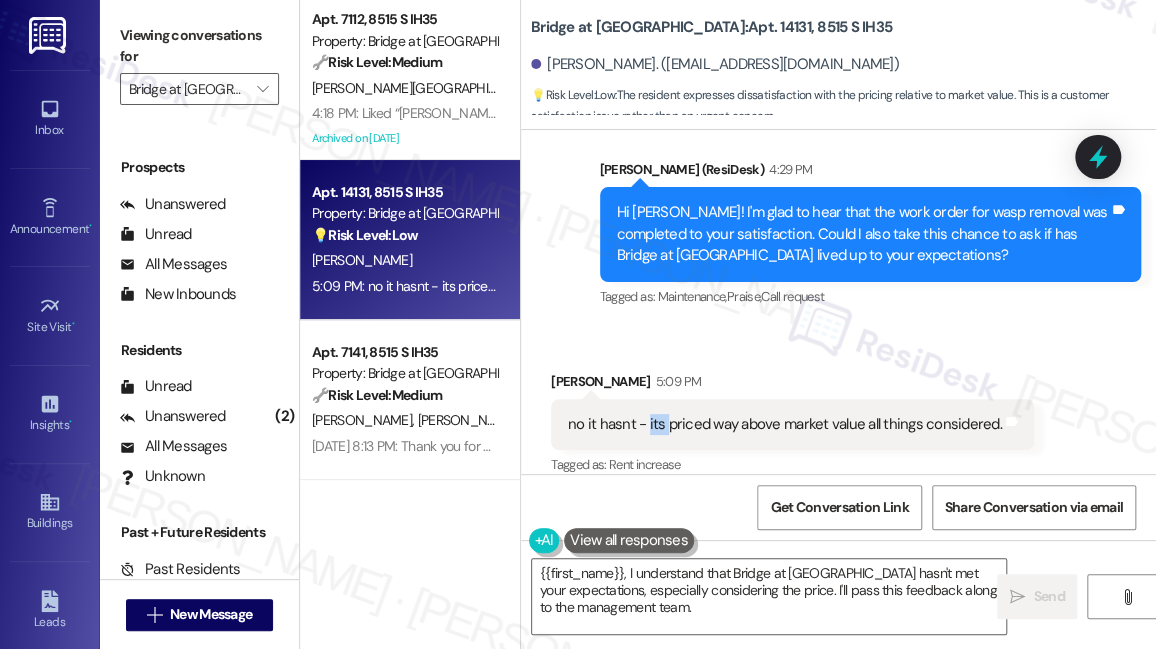click on "no it hasnt - its priced way above market value all things considered." at bounding box center (785, 424) 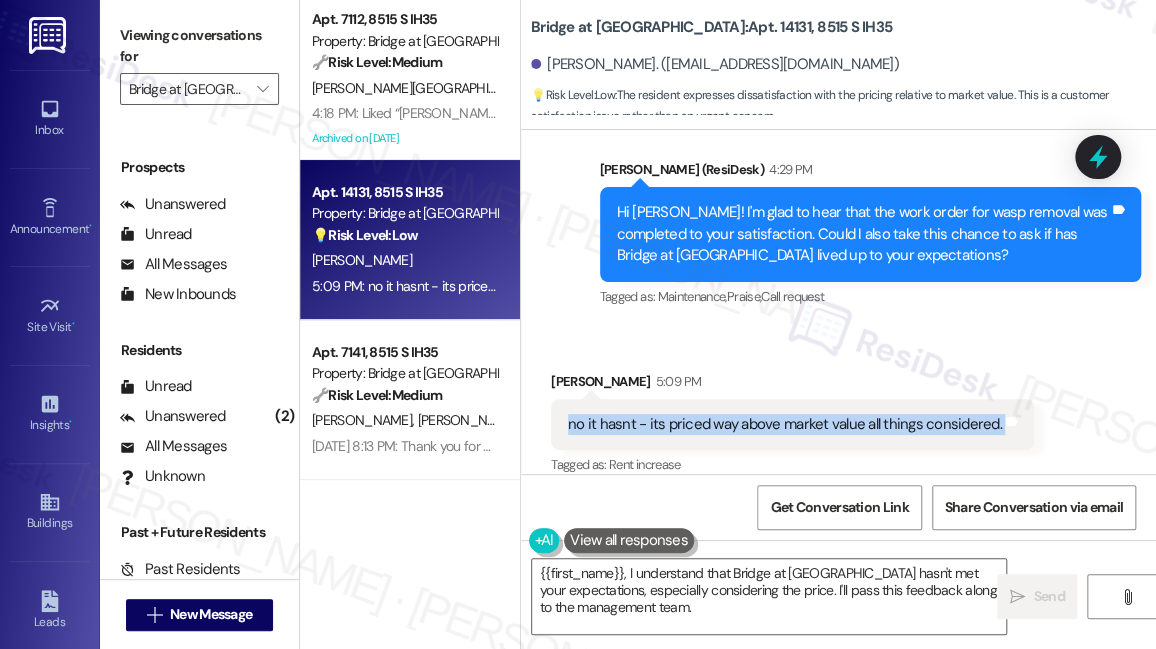 click on "no it hasnt - its priced way above market value all things considered." at bounding box center (785, 424) 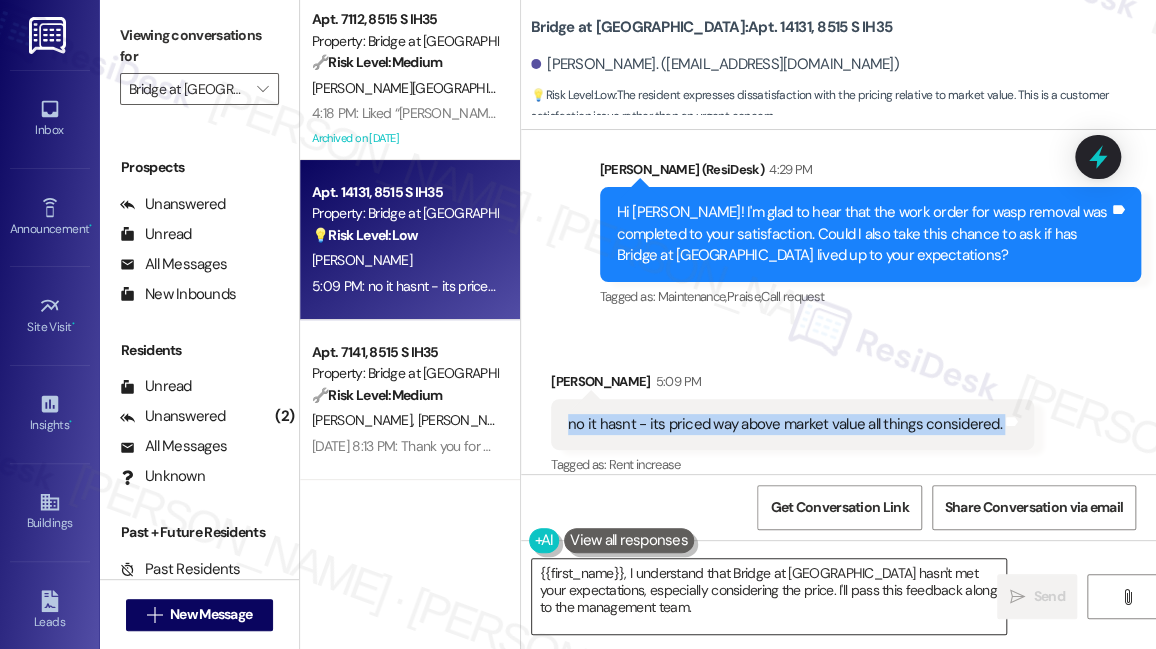 click on "{{first_name}}, I understand that Bridge at Monarch Bluffs hasn't met your expectations, especially considering the price. I'll pass this feedback along to the management team." at bounding box center [769, 596] 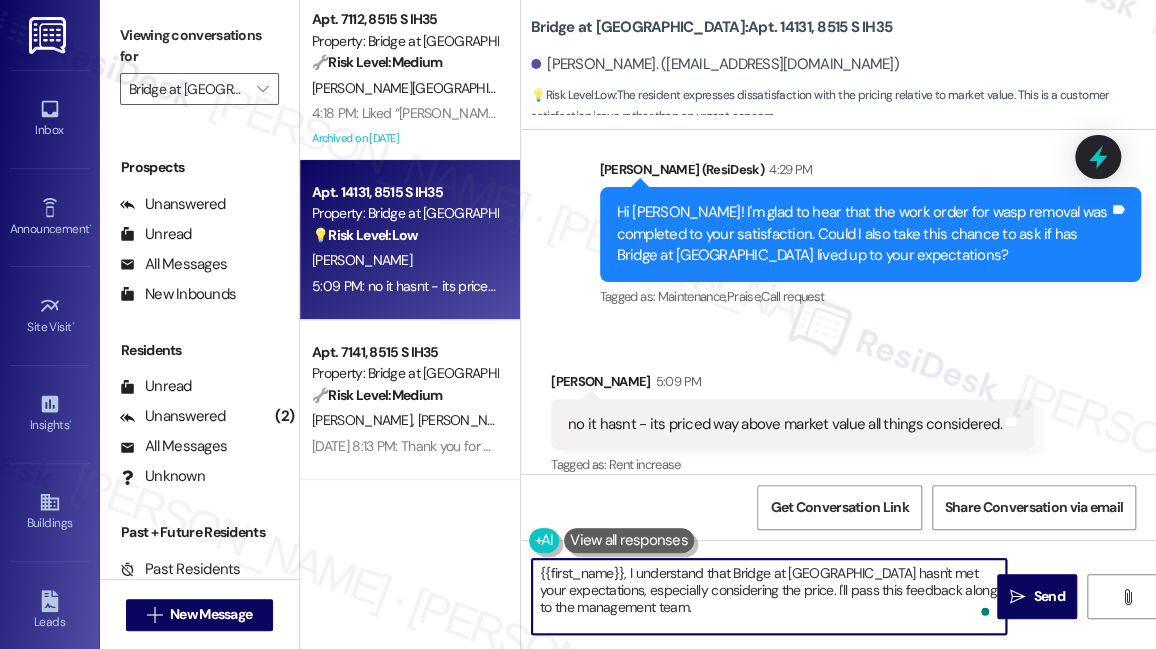 click on "{{first_name}}, I understand that Bridge at Monarch Bluffs hasn't met your expectations, especially considering the price. I'll pass this feedback along to the management team." at bounding box center (769, 596) 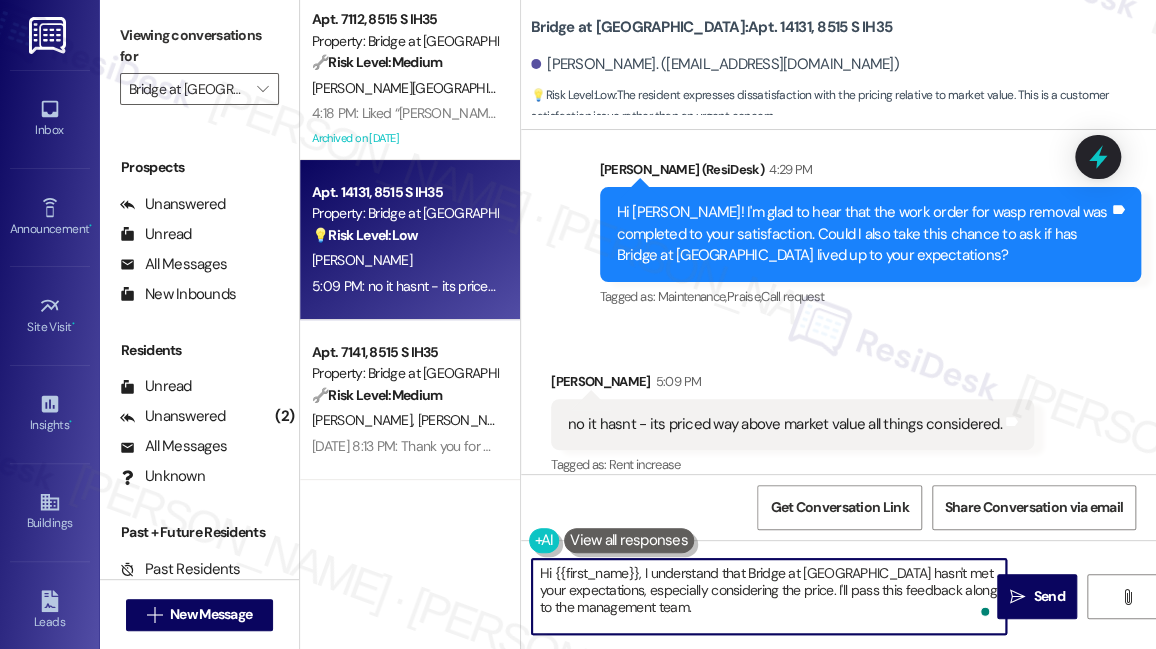 drag, startPoint x: 735, startPoint y: 606, endPoint x: 716, endPoint y: 592, distance: 23.600847 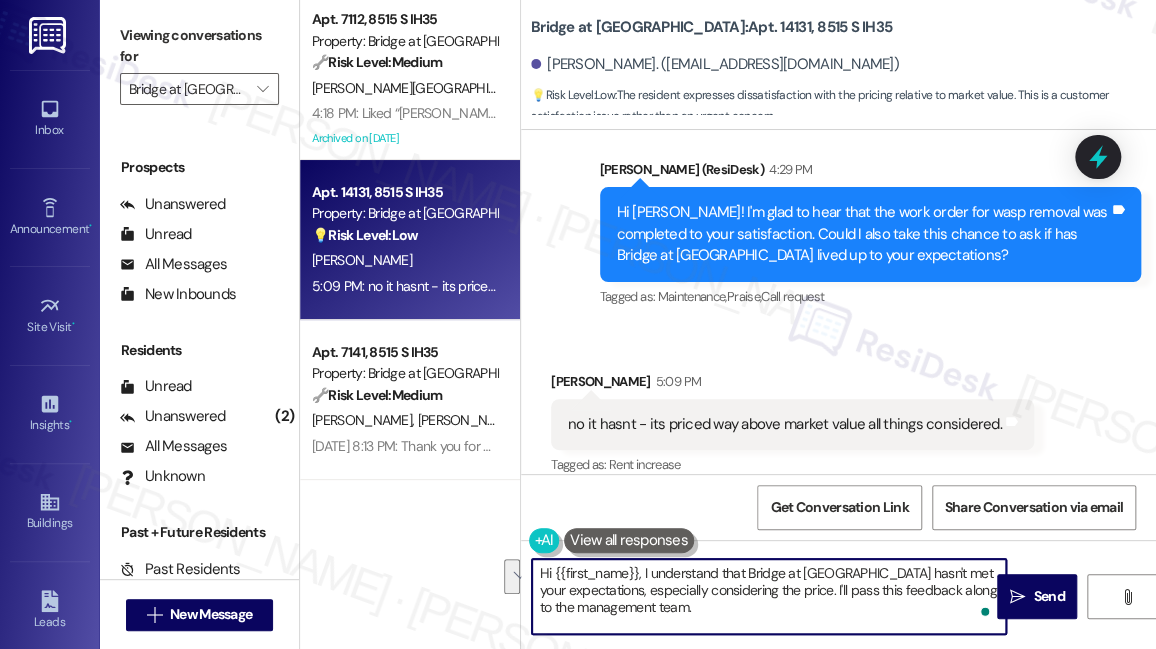 click on "Hi {{first_name}}, I understand that Bridge at Monarch Bluffs hasn't met your expectations, especially considering the price. I'll pass this feedback along to the management team." at bounding box center (769, 596) 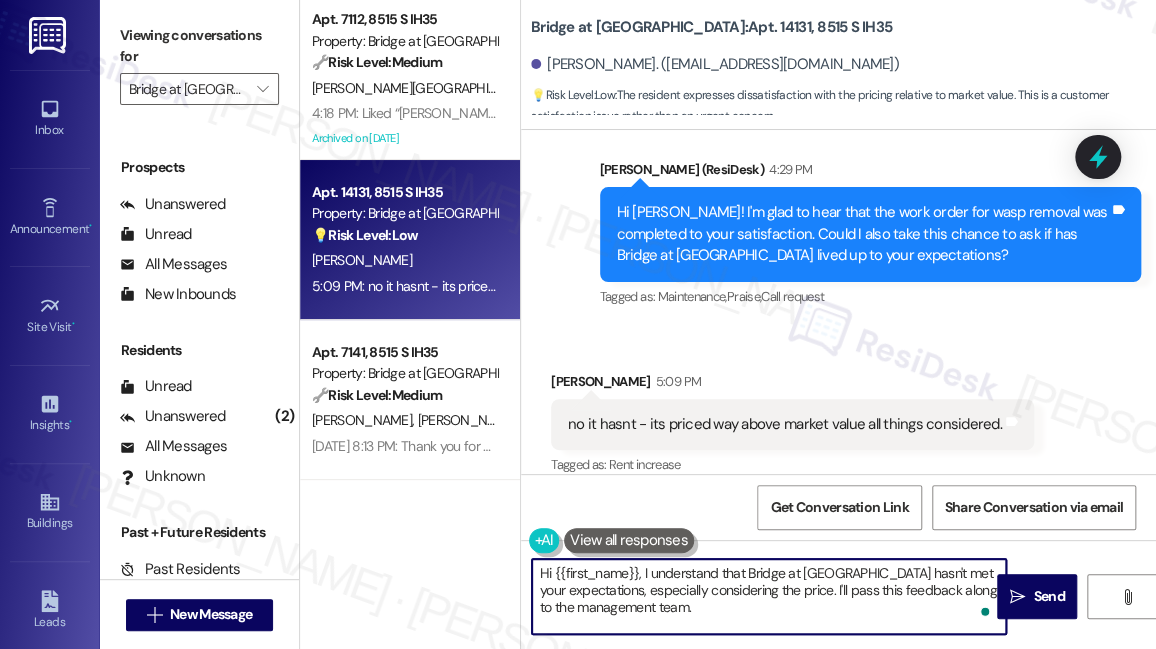 click on "Hi {{first_name}}, I understand that Bridge at Monarch Bluffs hasn't met your expectations, especially considering the price. I'll pass this feedback along to the management team." at bounding box center [769, 596] 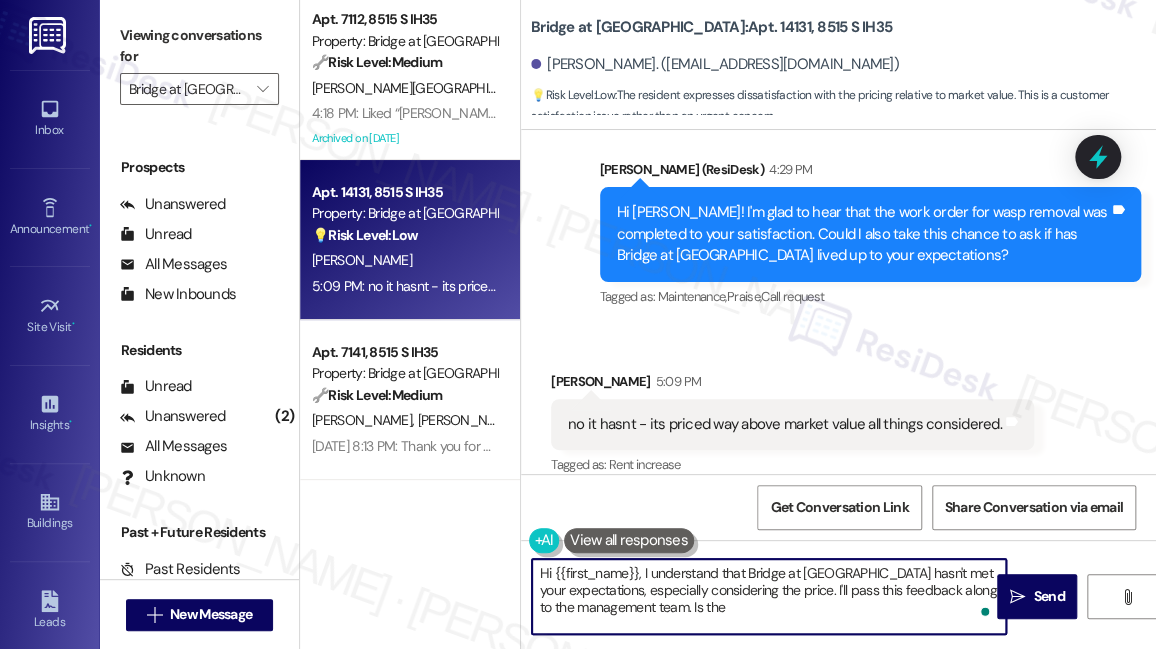 click on "Hi Shamira! I'm glad to hear that the work order for wasp removal was completed to your satisfaction. Could I also take this chance to ask if has Bridge at Monarch Bluffs lived up to your expectations?" at bounding box center [863, 234] 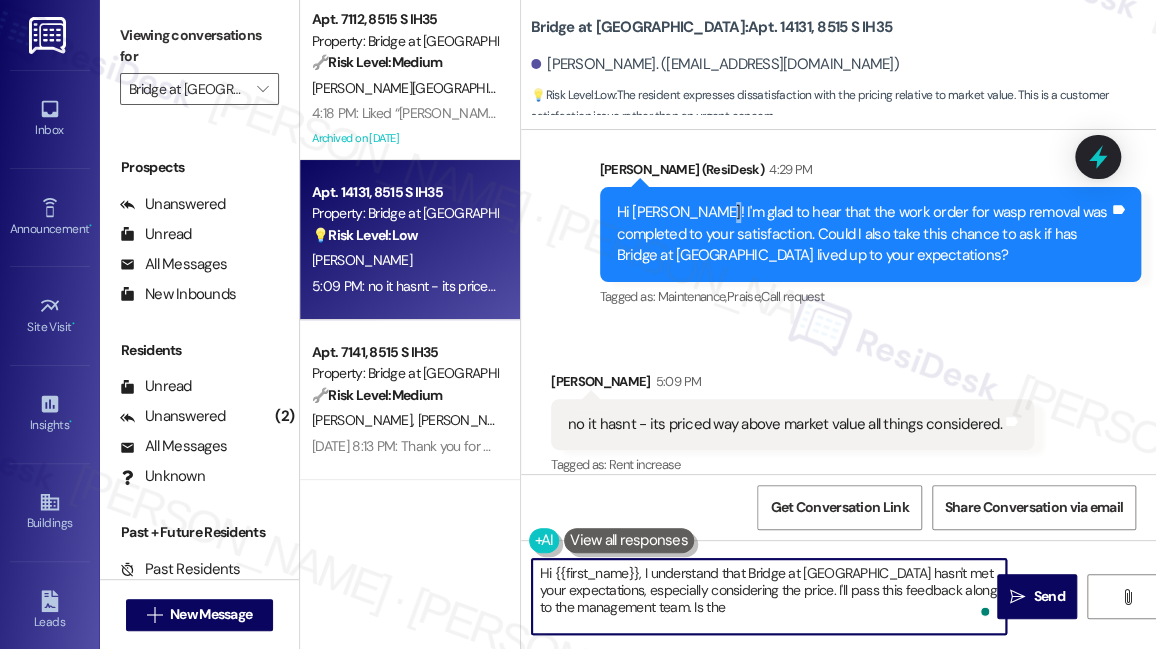 click on "Hi Shamira! I'm glad to hear that the work order for wasp removal was completed to your satisfaction. Could I also take this chance to ask if has Bridge at Monarch Bluffs lived up to your expectations?" at bounding box center (863, 234) 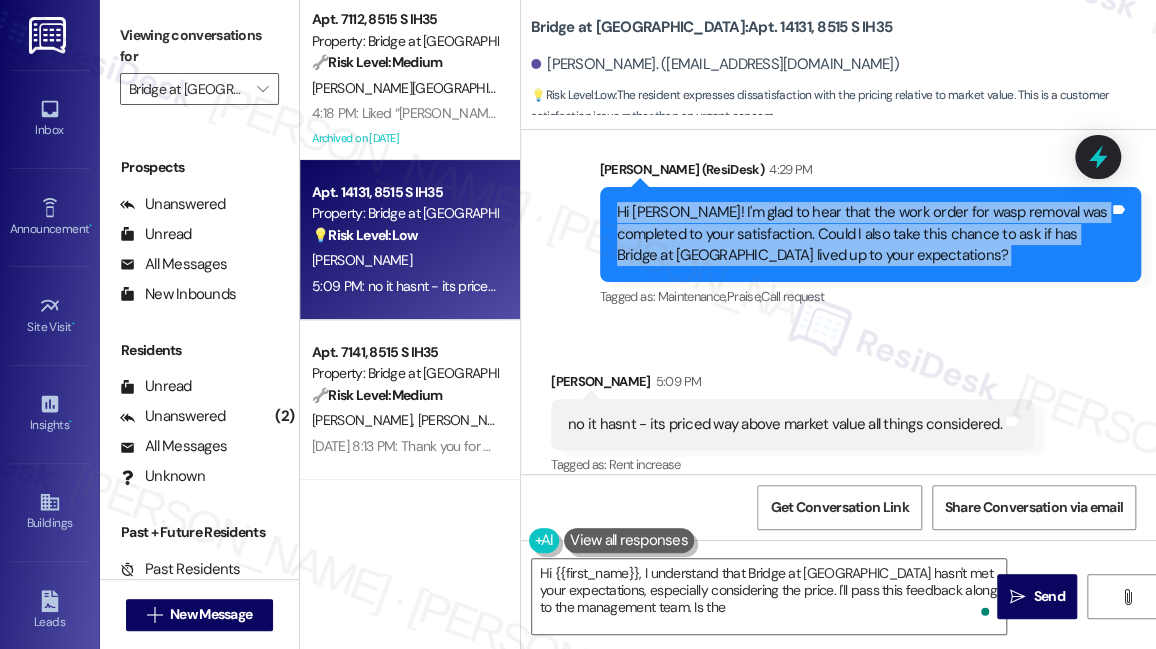 click on "Hi Shamira! I'm glad to hear that the work order for wasp removal was completed to your satisfaction. Could I also take this chance to ask if has Bridge at Monarch Bluffs lived up to your expectations?" at bounding box center [863, 234] 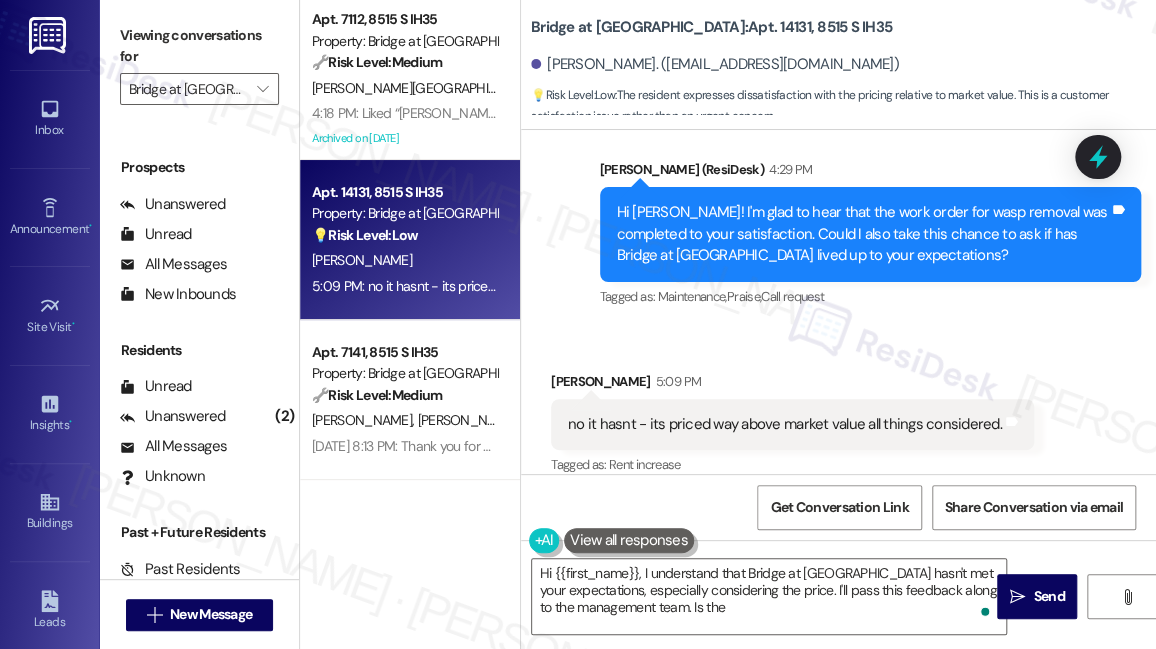 click on "Viewing conversations for" at bounding box center [199, 46] 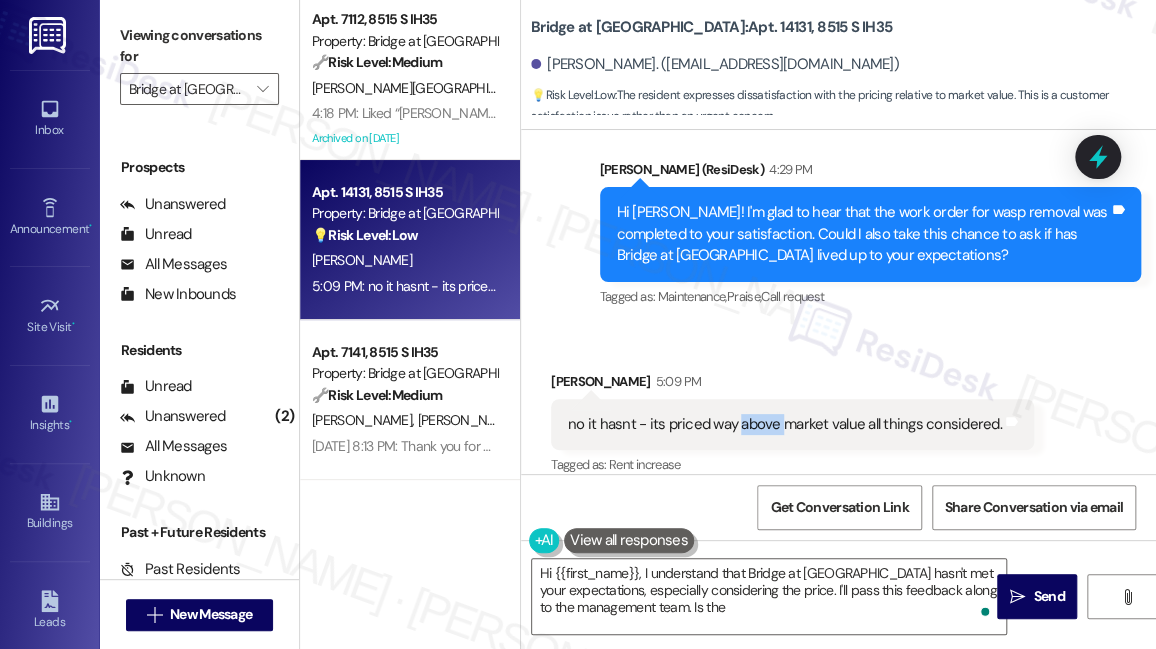 click on "no it hasnt - its priced way above market value all things considered." at bounding box center [785, 424] 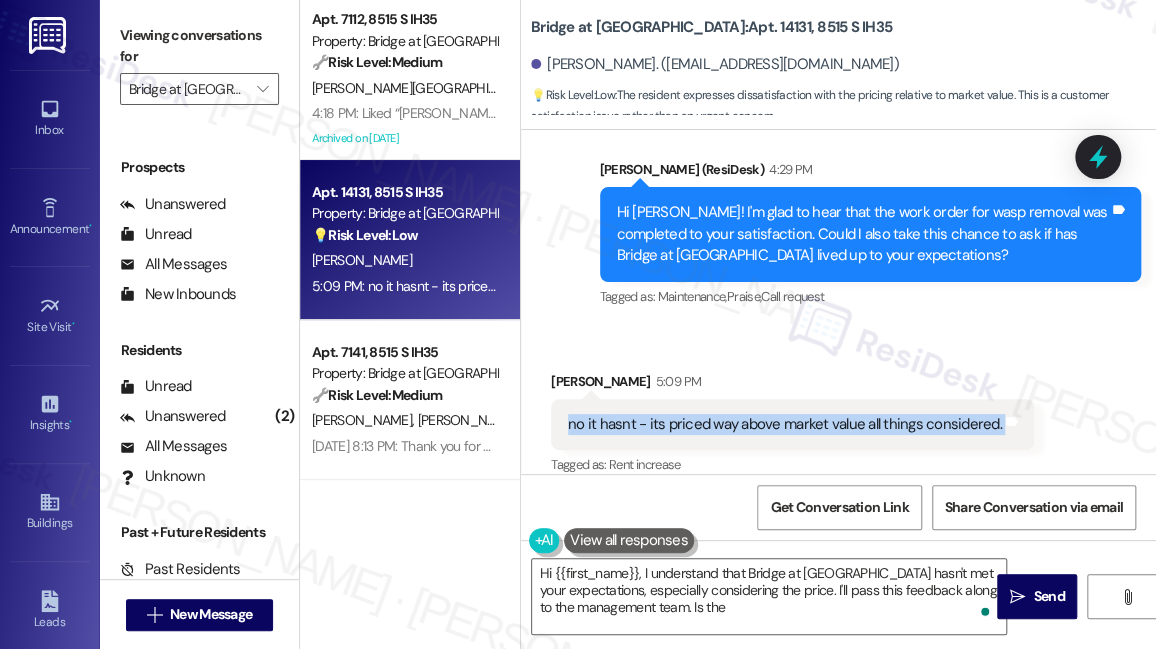 click on "no it hasnt - its priced way above market value all things considered." at bounding box center [785, 424] 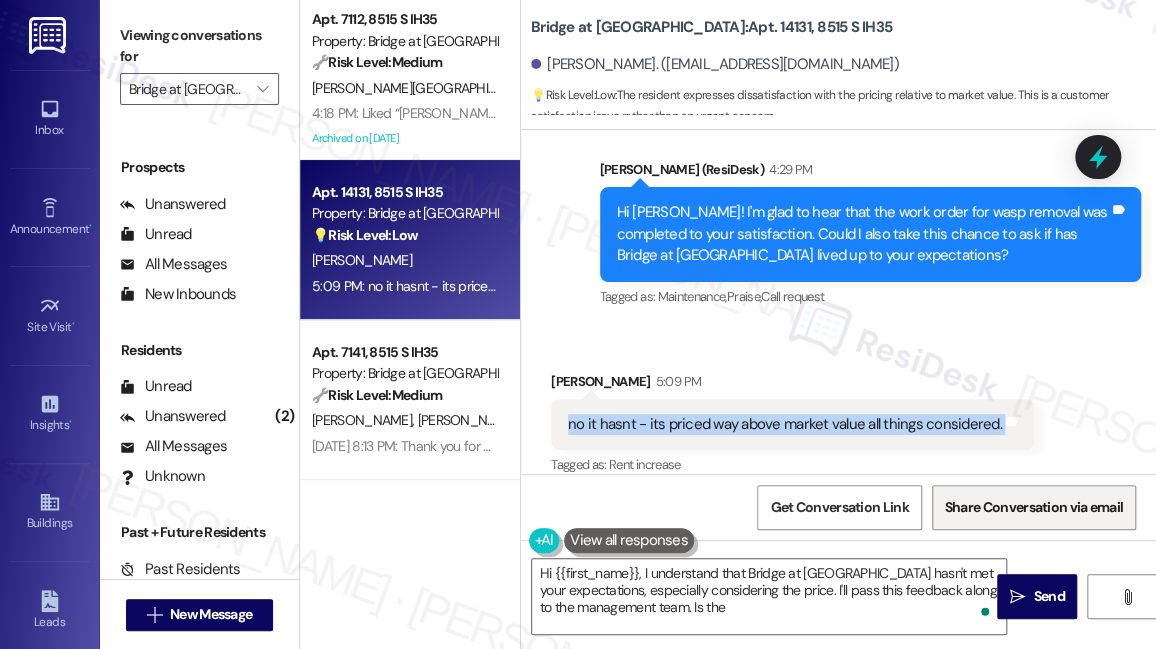 copy on "no it hasnt - its priced way above market value all things considered.  Tags and notes" 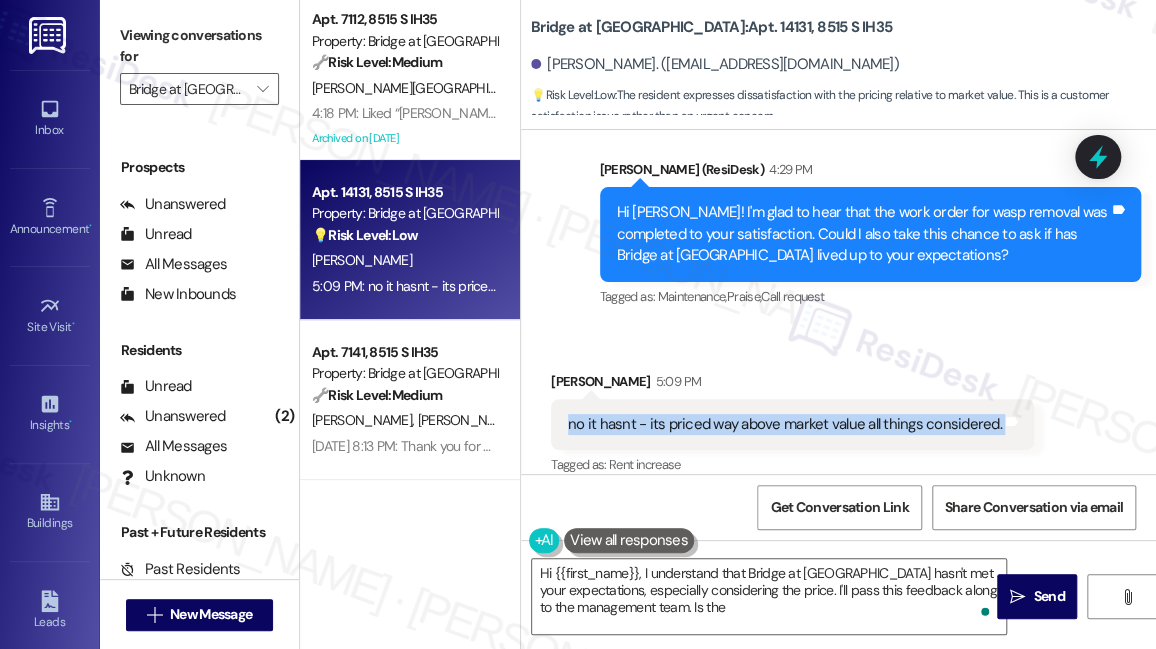 click on "Viewing conversations for" at bounding box center (199, 46) 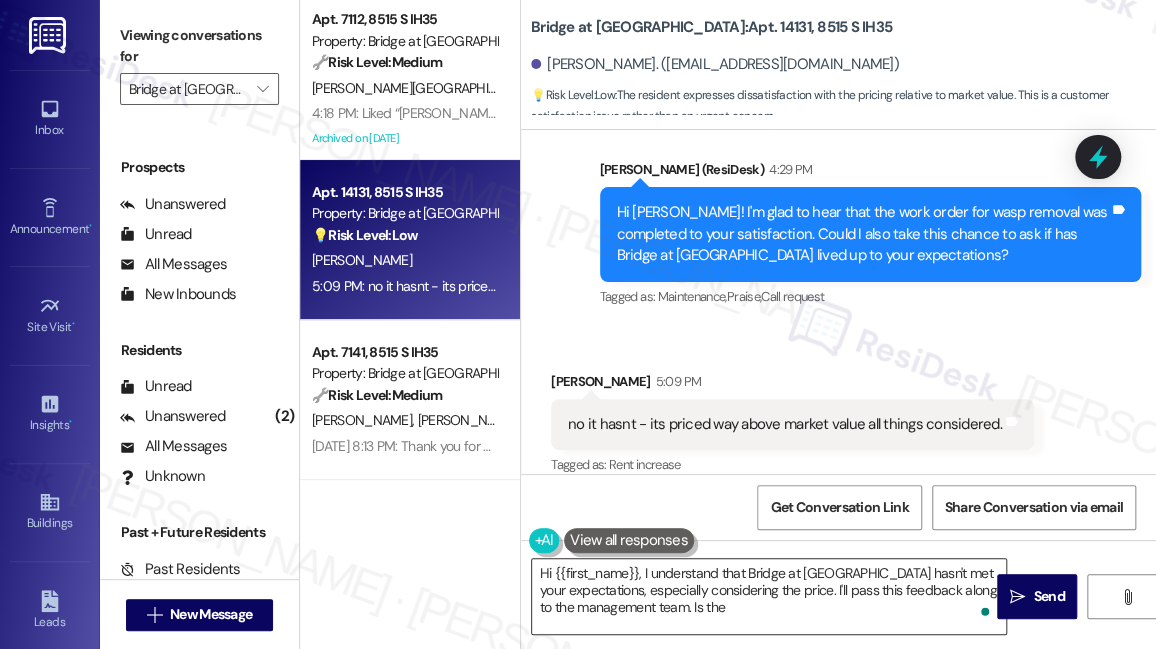 click on "Hi {{first_name}}, I understand that Bridge at Monarch Bluffs hasn't met your expectations, especially considering the price. I'll pass this feedback along to the management team. Is the" at bounding box center [769, 596] 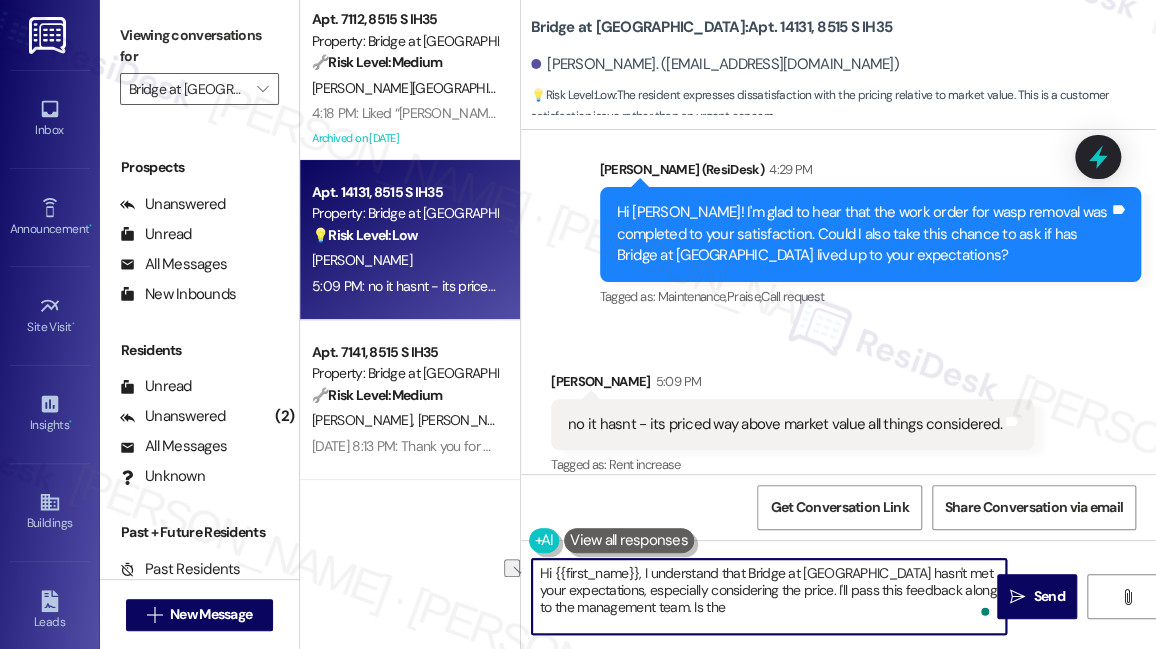 drag, startPoint x: 720, startPoint y: 606, endPoint x: 681, endPoint y: 606, distance: 39 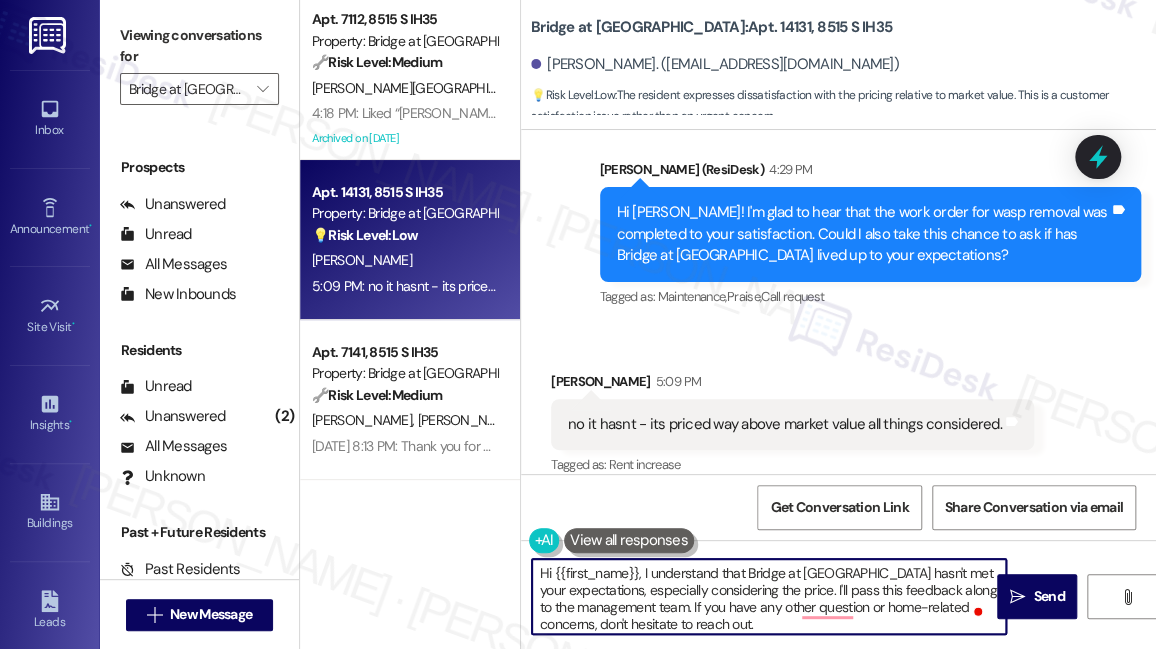click on "Hi {{first_name}}, I understand that Bridge at Monarch Bluffs hasn't met your expectations, especially considering the price. I'll pass this feedback along to the management team. If you have any other question or home-related concerns, don't hesitate to reach out." at bounding box center (769, 596) 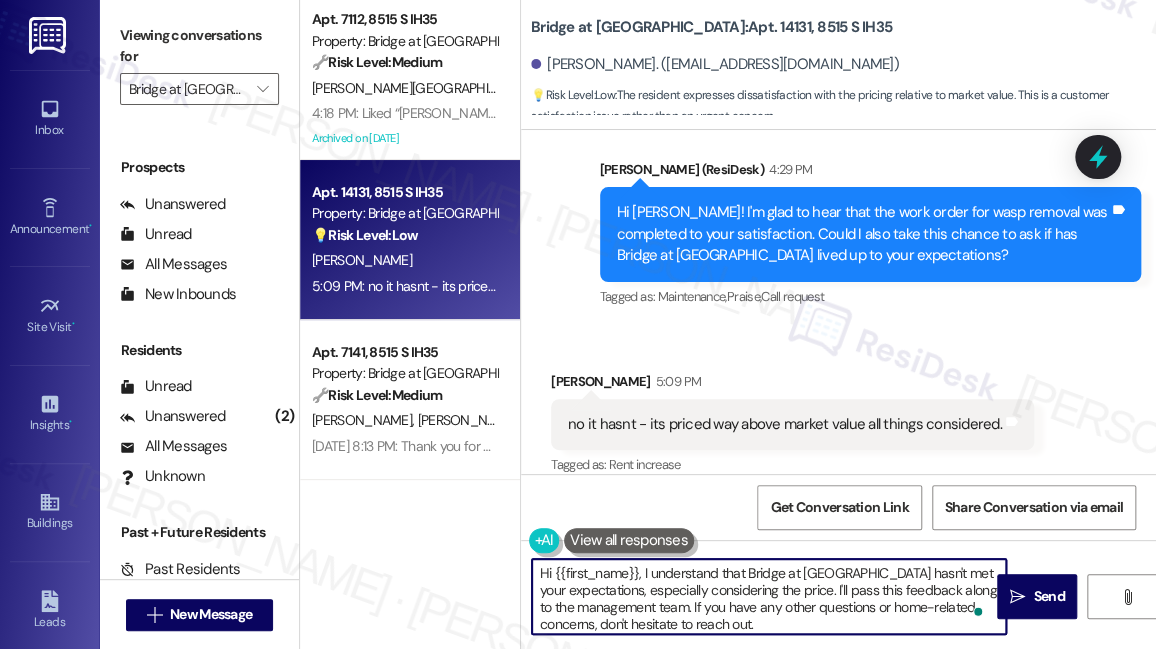click on "Hi {{first_name}}, I understand that Bridge at Monarch Bluffs hasn't met your expectations, especially considering the price. I'll pass this feedback along to the management team. If you have any other questions or home-related concerns, don't hesitate to reach out." at bounding box center (769, 596) 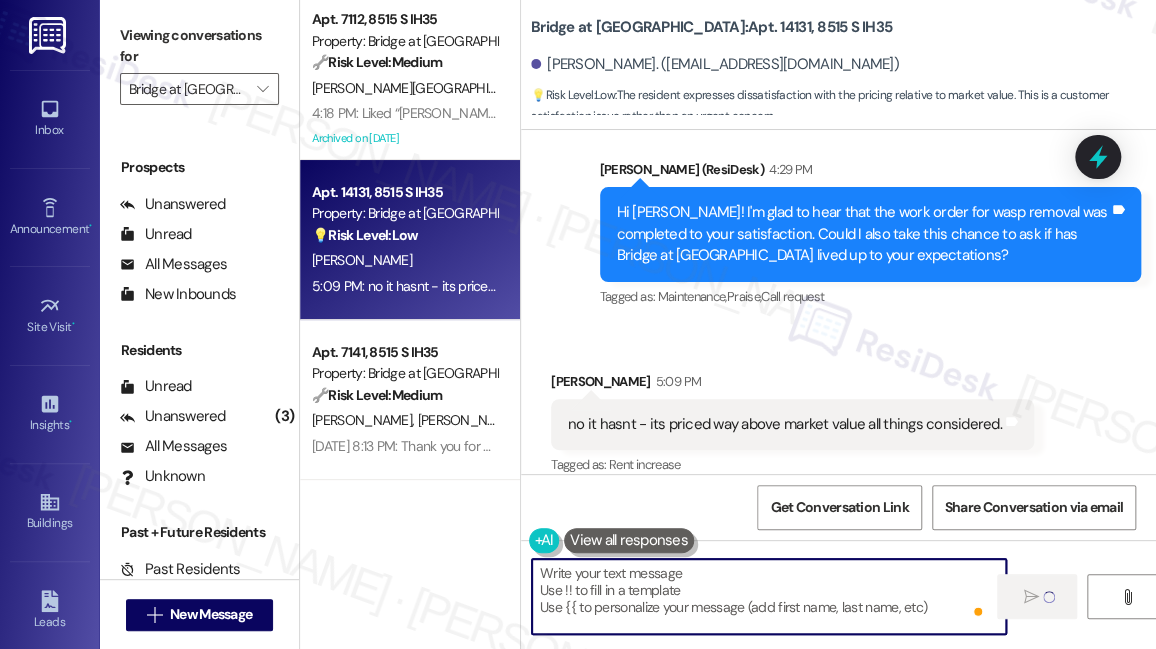 scroll, scrollTop: 1458, scrollLeft: 0, axis: vertical 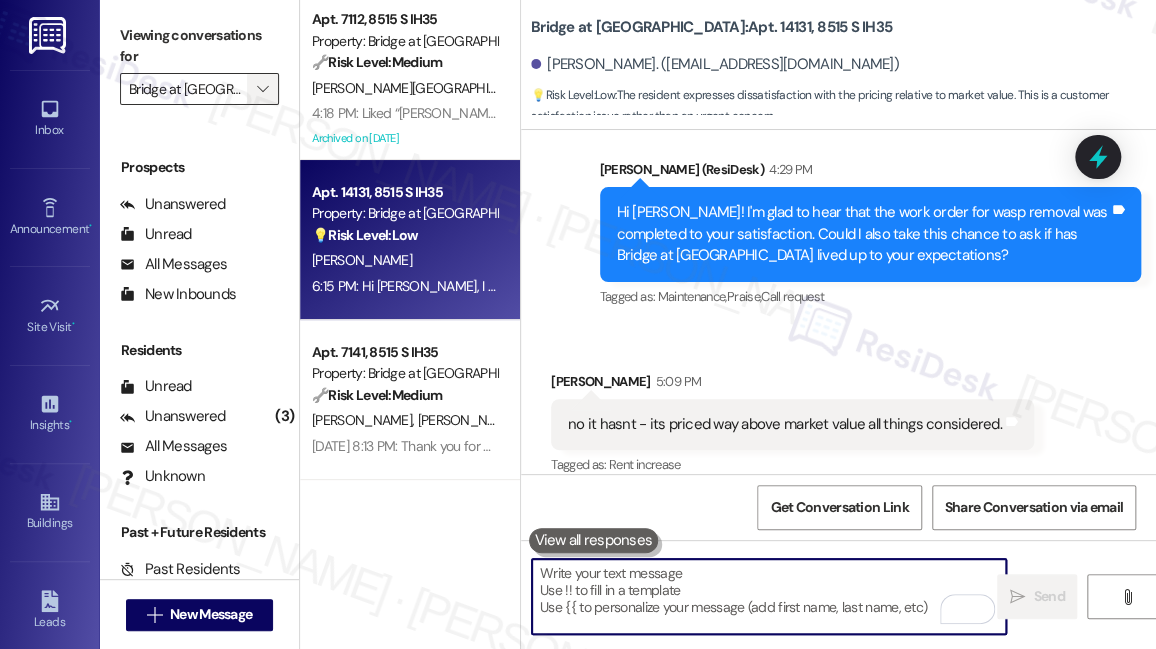 type 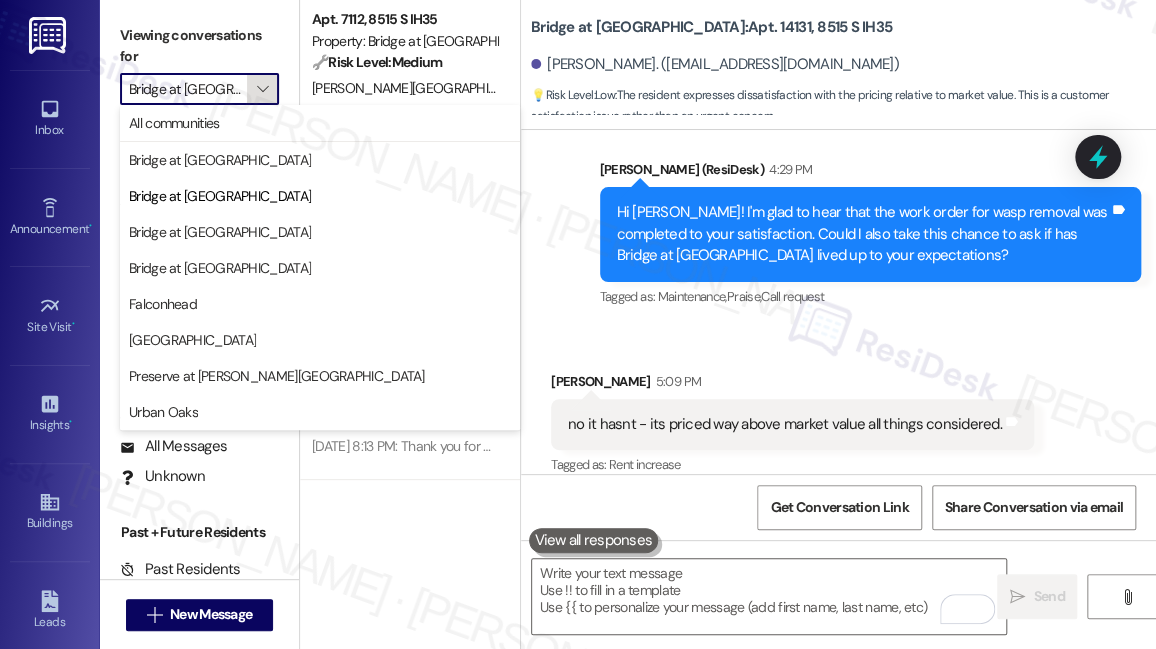 scroll, scrollTop: 0, scrollLeft: 2, axis: horizontal 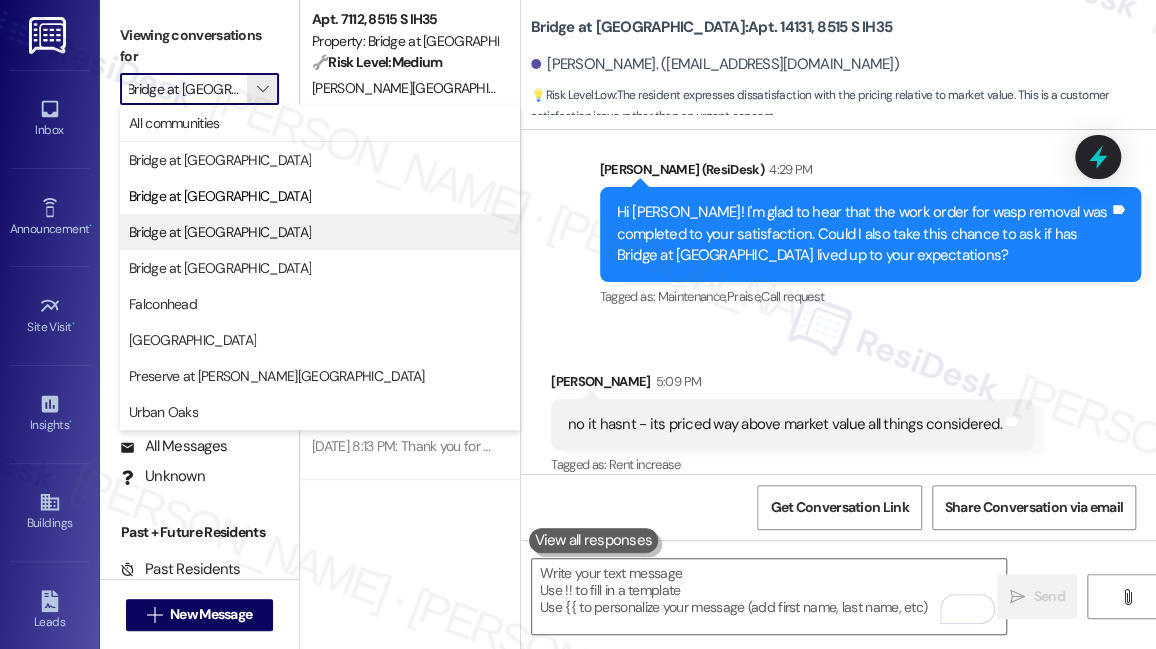 click on "Bridge at [GEOGRAPHIC_DATA]" at bounding box center [220, 232] 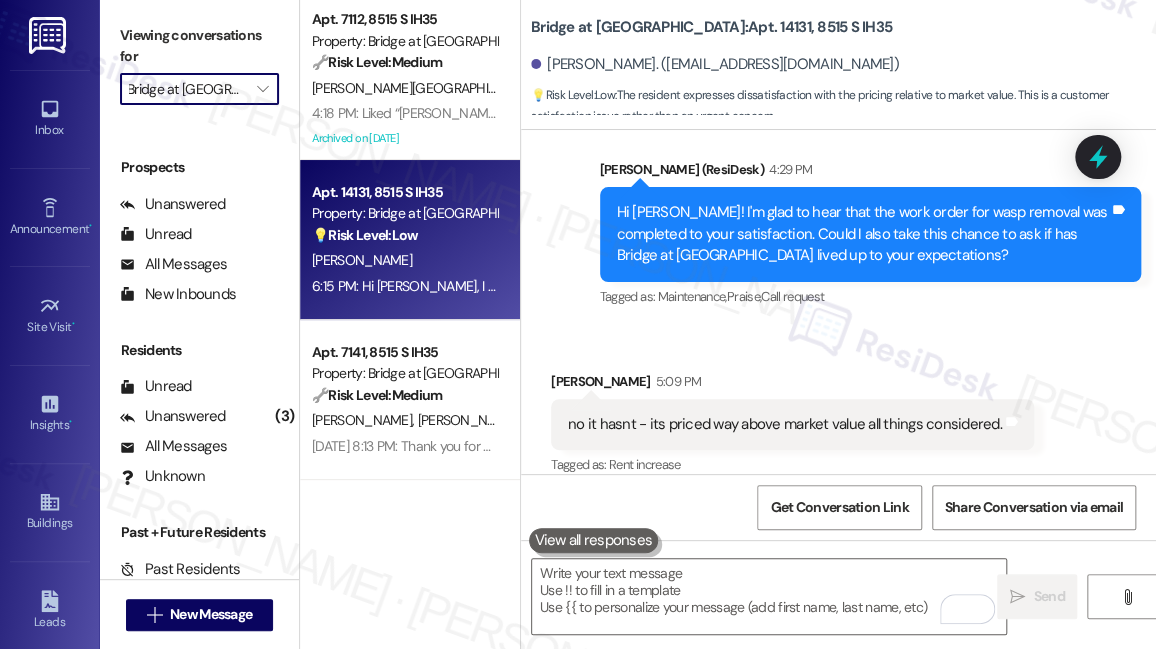 type on "Bridge at [GEOGRAPHIC_DATA]" 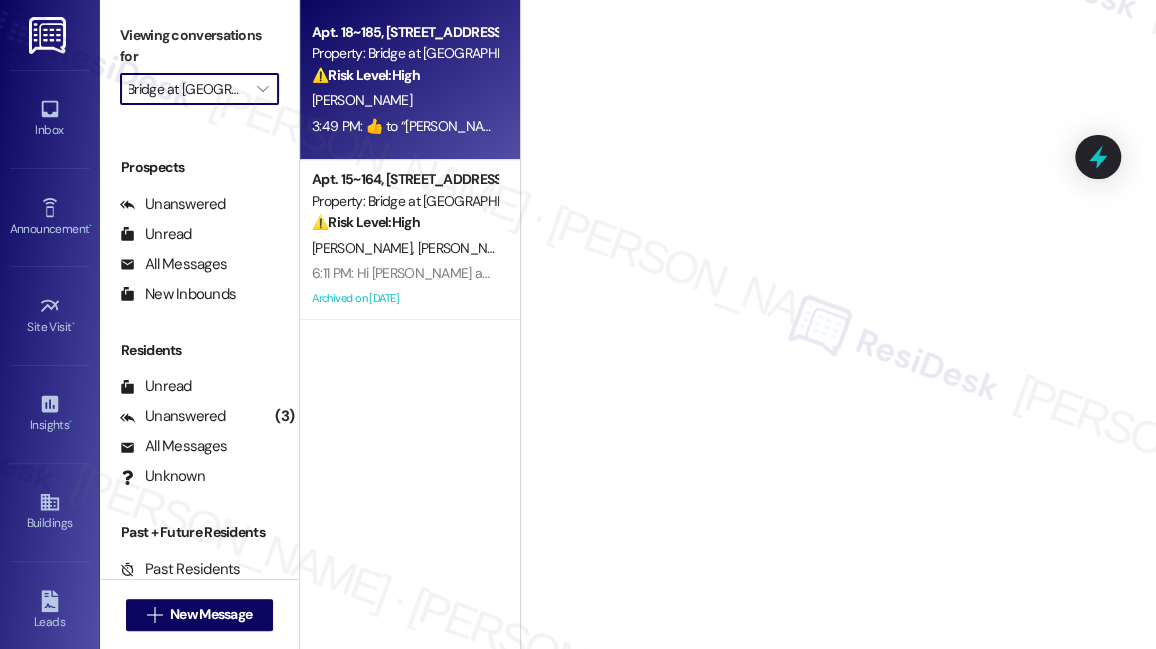 scroll, scrollTop: 0, scrollLeft: 0, axis: both 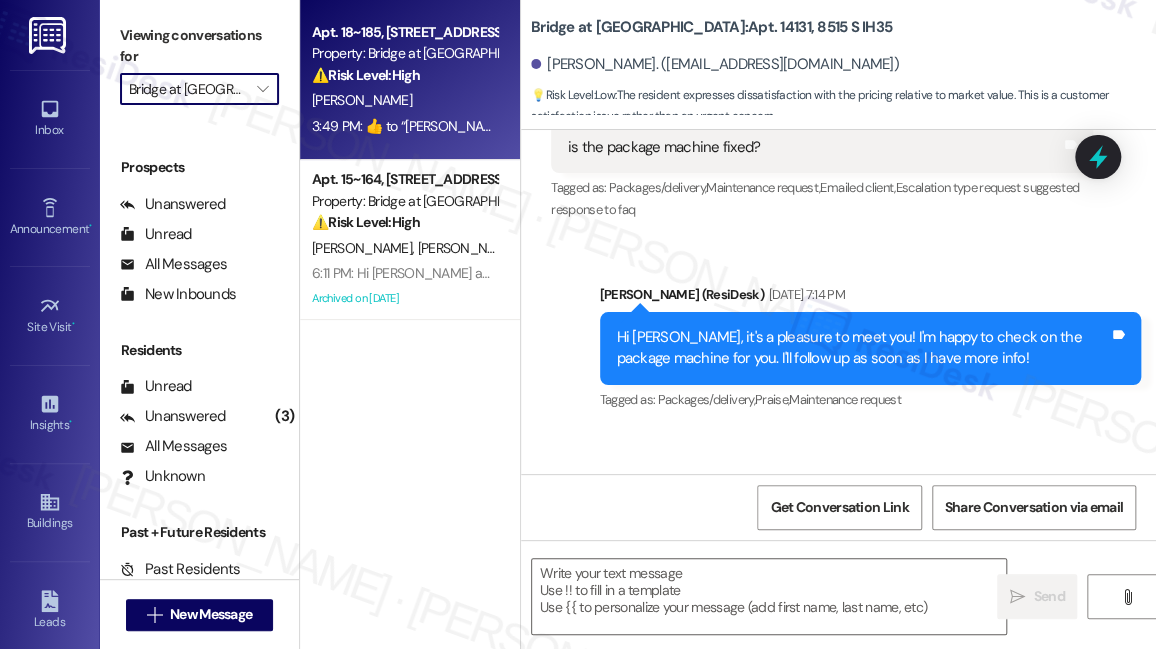 type on "Fetching suggested responses. Please feel free to read through the conversation in the meantime." 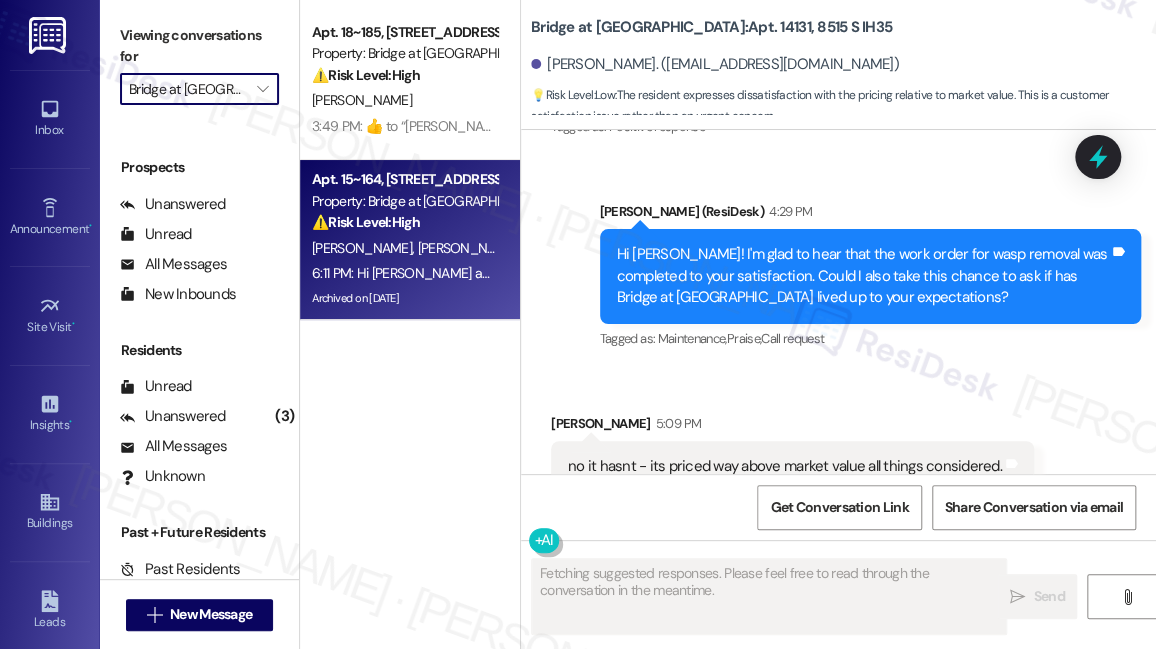 scroll, scrollTop: 1458, scrollLeft: 0, axis: vertical 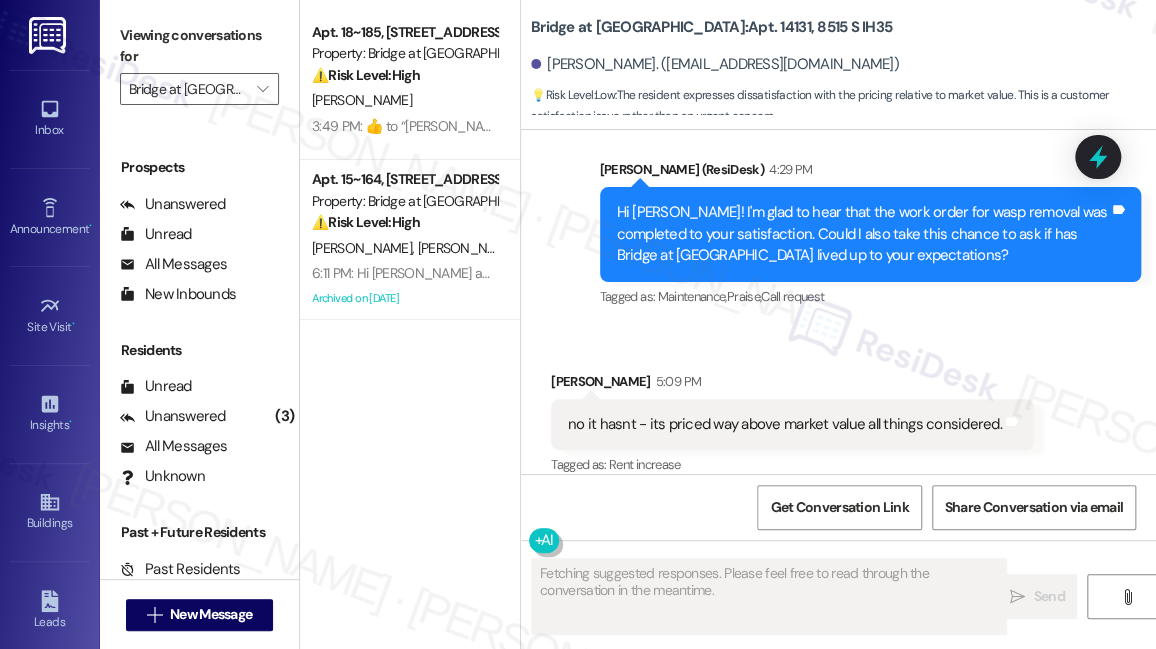 click on "6:11 PM: Hi Brandon and Isabelle, thanks for the follow-up! I understand you're checking on the hot water repair. I submitted a work order for it and will notify the team as well. If you have other questions or concerns, feel free to let us know. 6:11 PM: Hi Brandon and Isabelle, thanks for the follow-up! I understand you're checking on the hot water repair. I submitted a work order for it and will notify the team as well. If you have other questions or concerns, feel free to let us know." at bounding box center [404, 273] 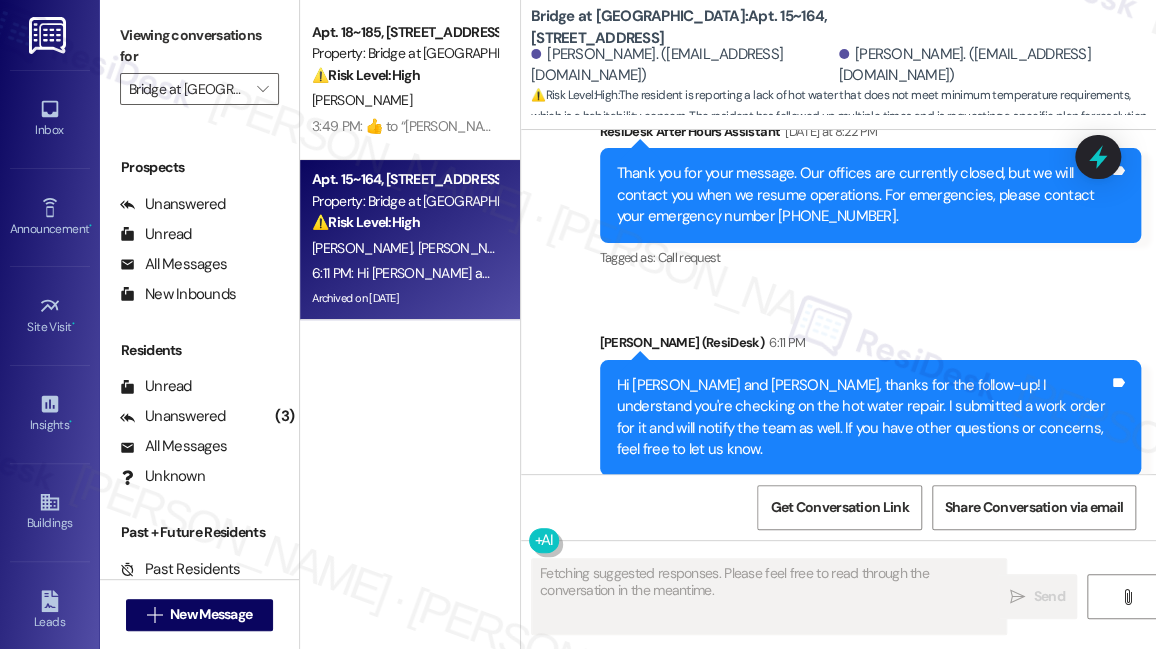 scroll, scrollTop: 31010, scrollLeft: 0, axis: vertical 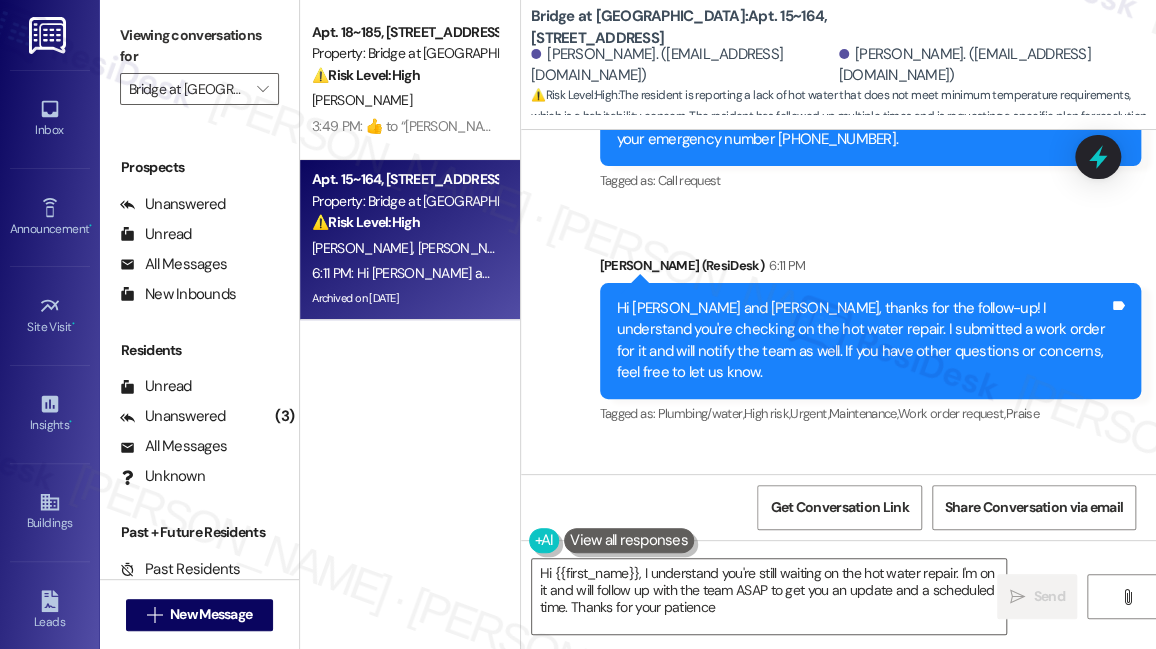 type on "Hi {{first_name}}, I understand you're still waiting on the hot water repair. I'm on it and will follow up with the team ASAP to get you an update and a scheduled time. Thanks for your patience!" 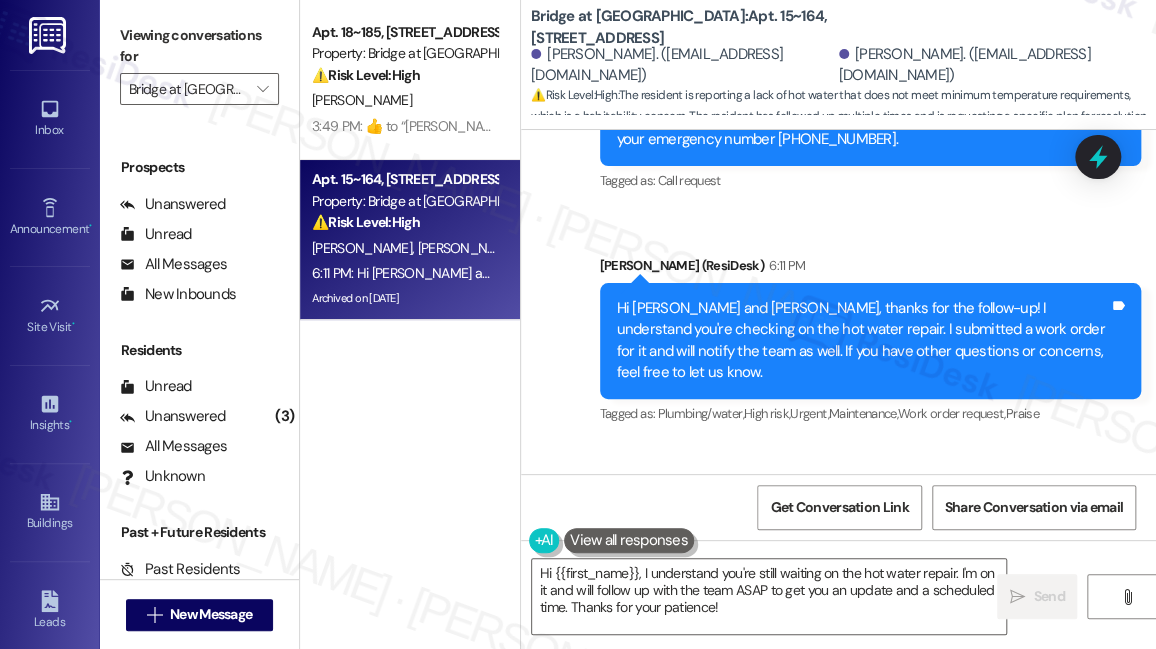 drag, startPoint x: 685, startPoint y: 387, endPoint x: 929, endPoint y: 391, distance: 244.03279 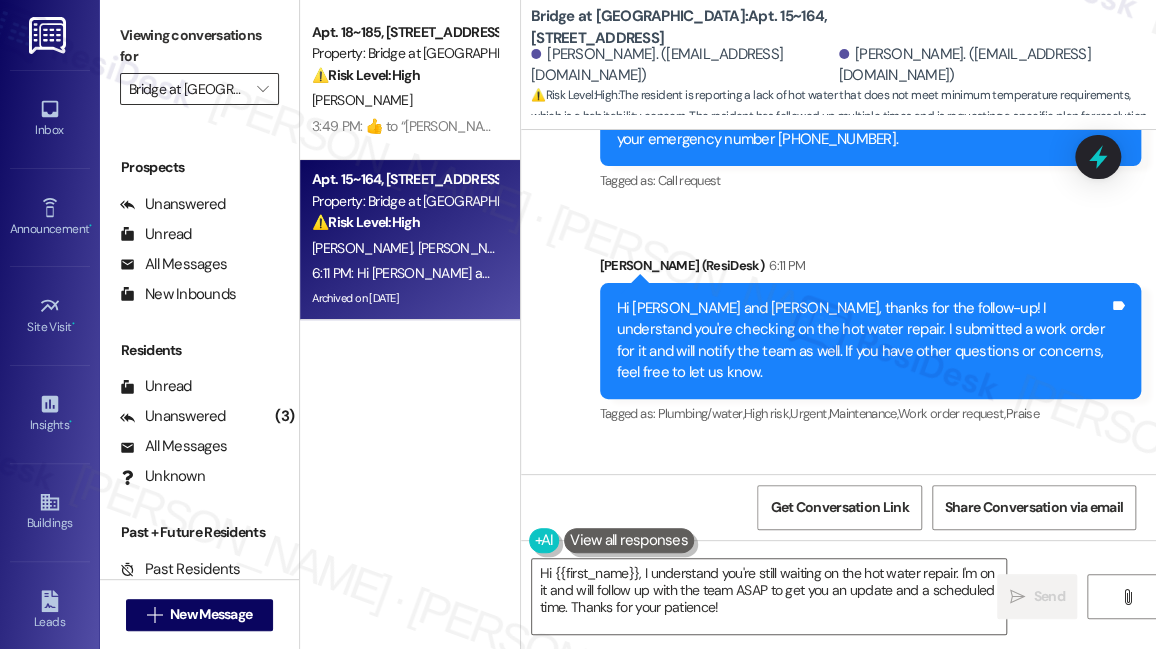click on "Bridge at [GEOGRAPHIC_DATA]" at bounding box center (188, 89) 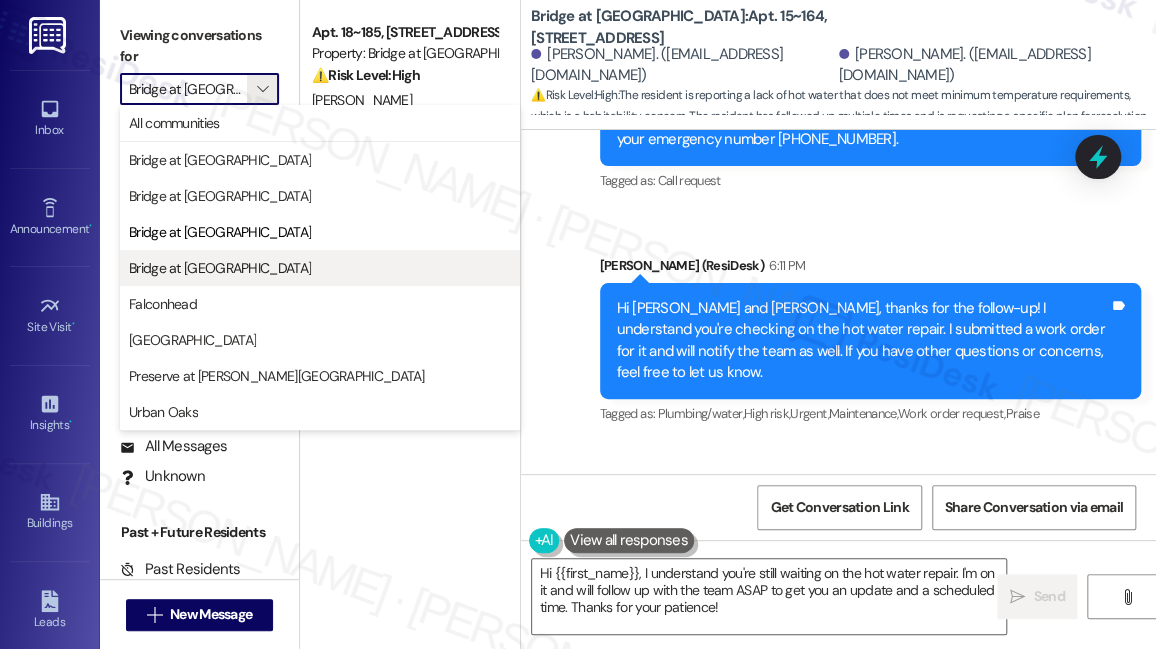 click on "Bridge at [GEOGRAPHIC_DATA]" at bounding box center (320, 268) 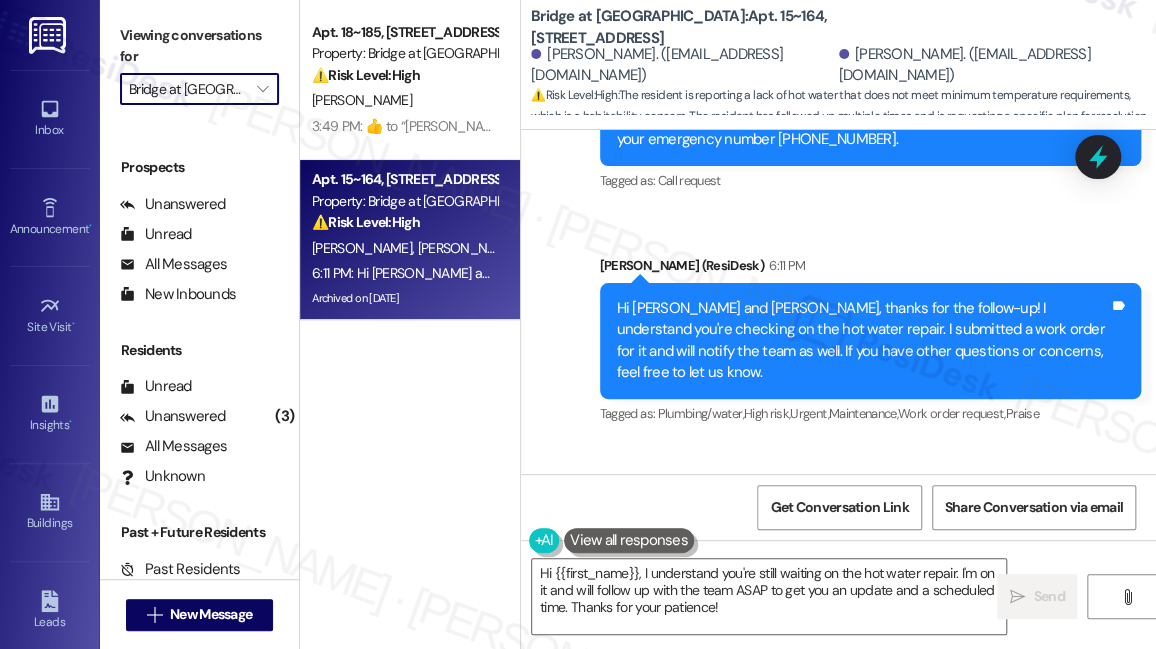 type on "Bridge at [GEOGRAPHIC_DATA]" 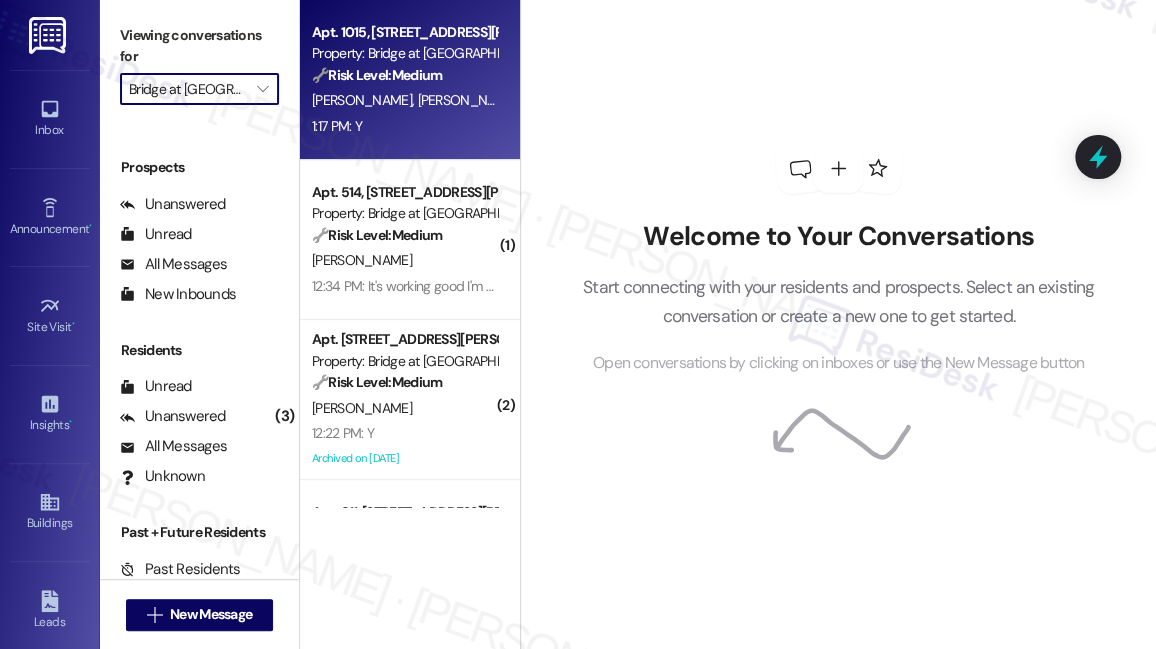 click on "Apt. 1015, 11908 Anderson Mill Rd Property: Bridge at Volente 🔧  Risk Level:  Medium The resident responded 'Y' indicating the work order was completed to their satisfaction. This is a follow-up on a maintenance request and confirms resolution. A. Hill C. Thompson Hill 1:17 PM: Y 1:17 PM: Y" at bounding box center [410, 80] 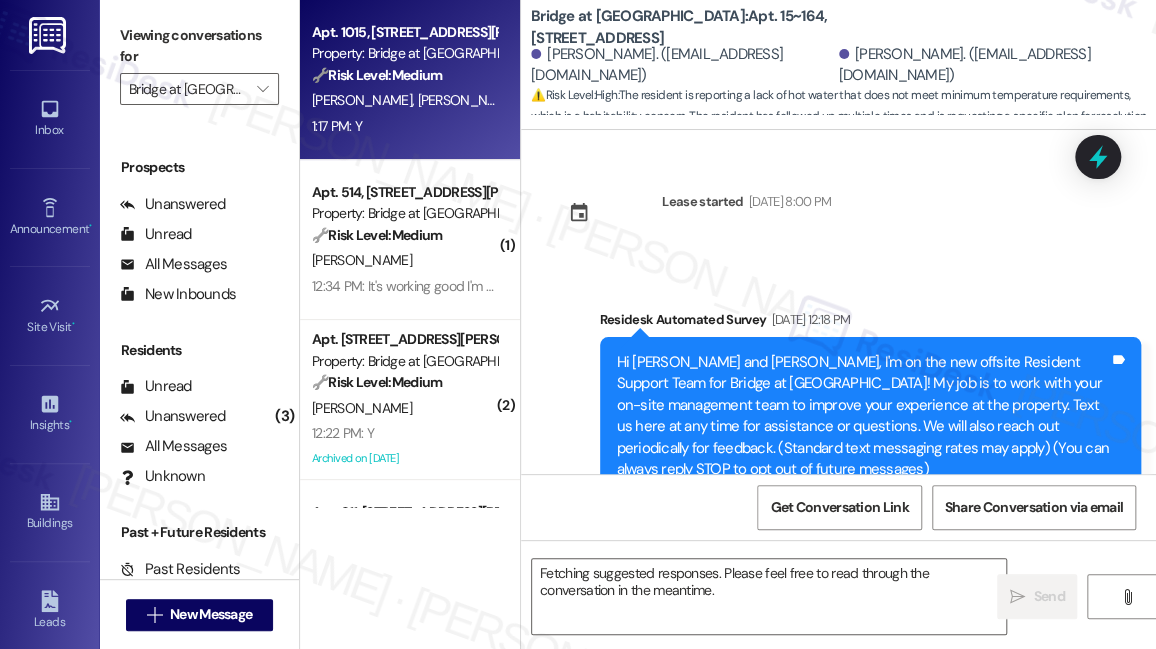 scroll, scrollTop: 0, scrollLeft: 0, axis: both 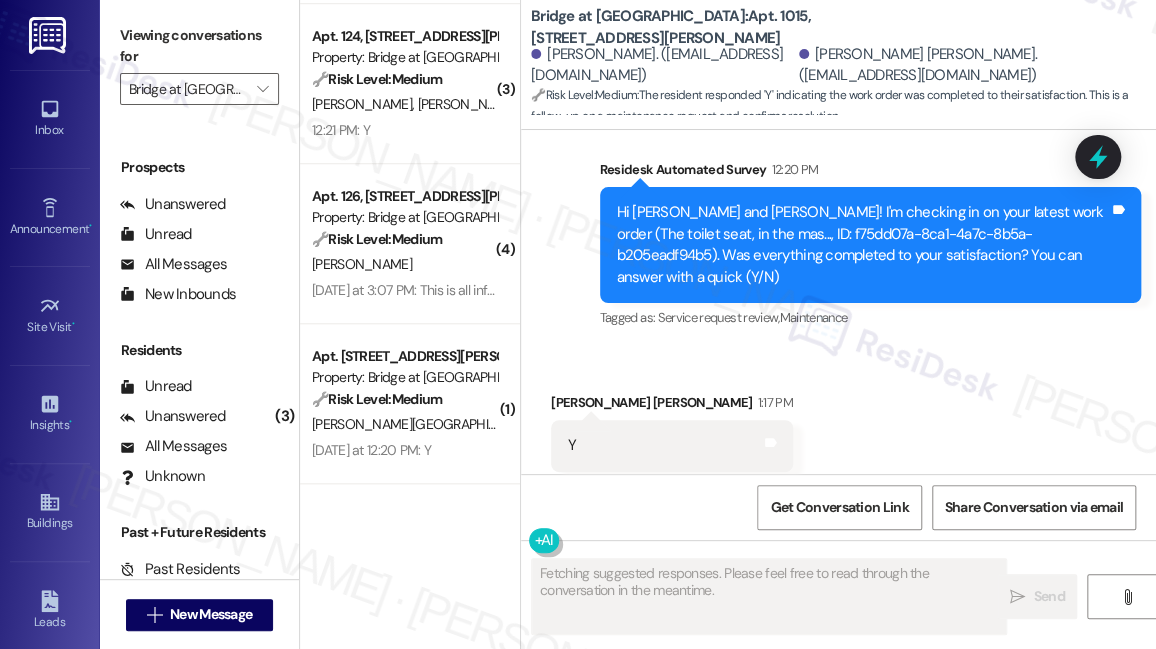 click on "Viewing conversations for" at bounding box center [199, 46] 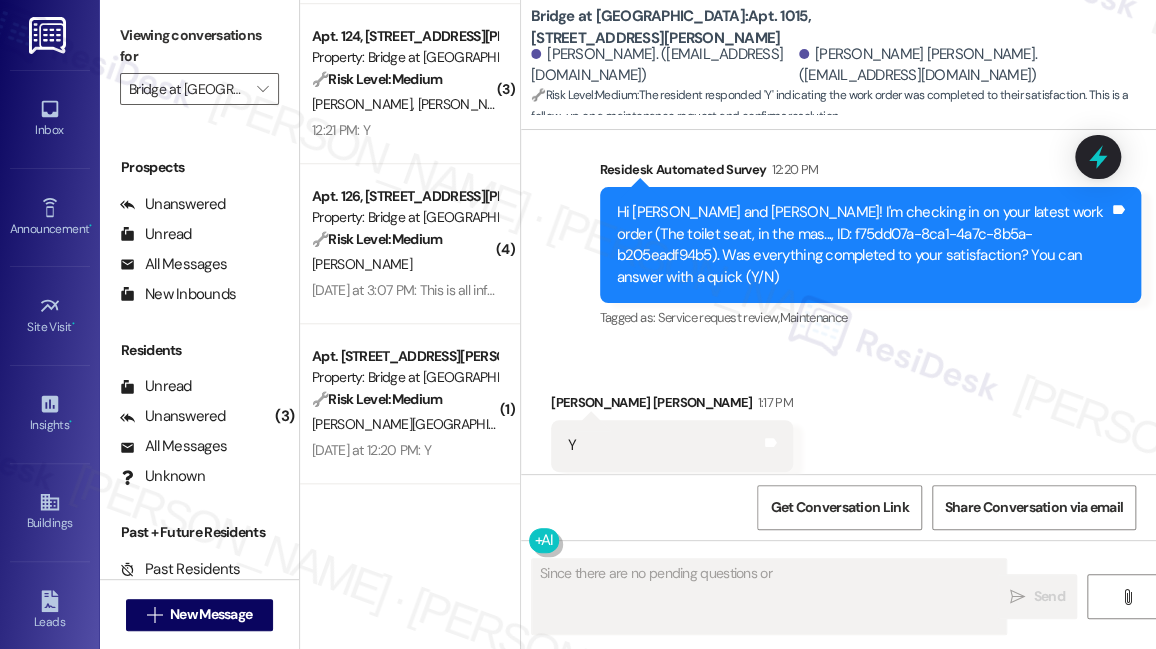 click on "Fetching suggested responses. Please feel free to read through the conversation in the meantime." at bounding box center [769, 596] 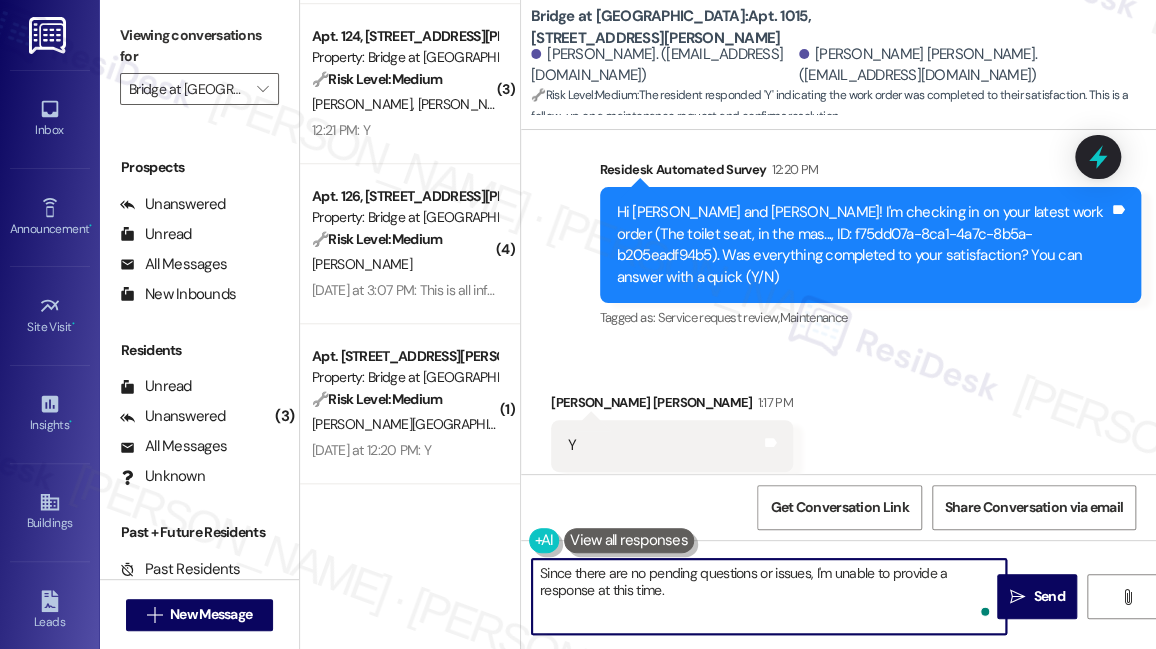 click on "Received via SMS Crystal Thompson Hill 1:17 PM Y Tags and notes Tagged as:   Positive response Click to highlight conversations about Positive response" at bounding box center (838, 431) 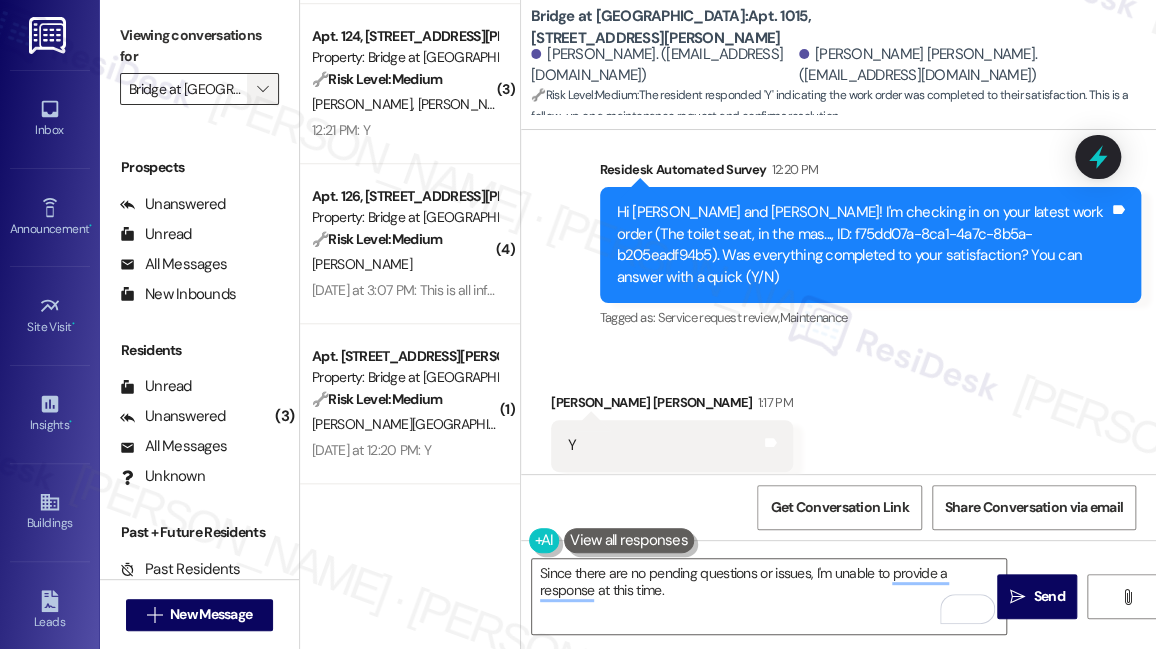 drag, startPoint x: 192, startPoint y: 35, endPoint x: 259, endPoint y: 82, distance: 81.84131 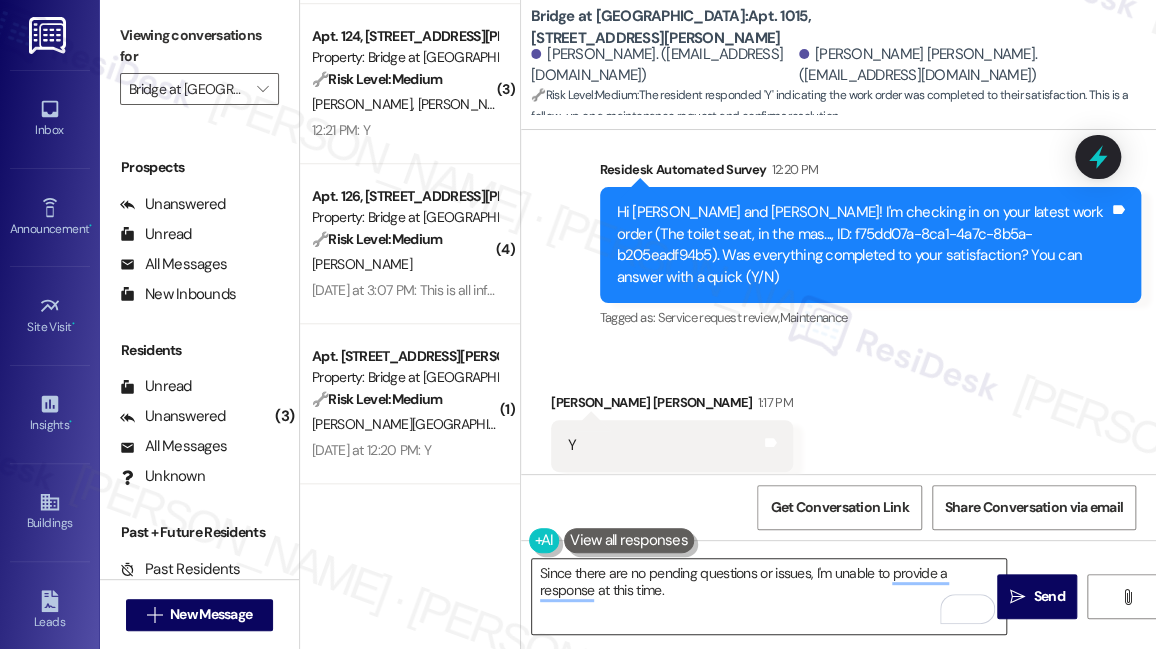 click on "Since there are no pending questions or issues, I'm unable to provide a response at this time." at bounding box center (769, 596) 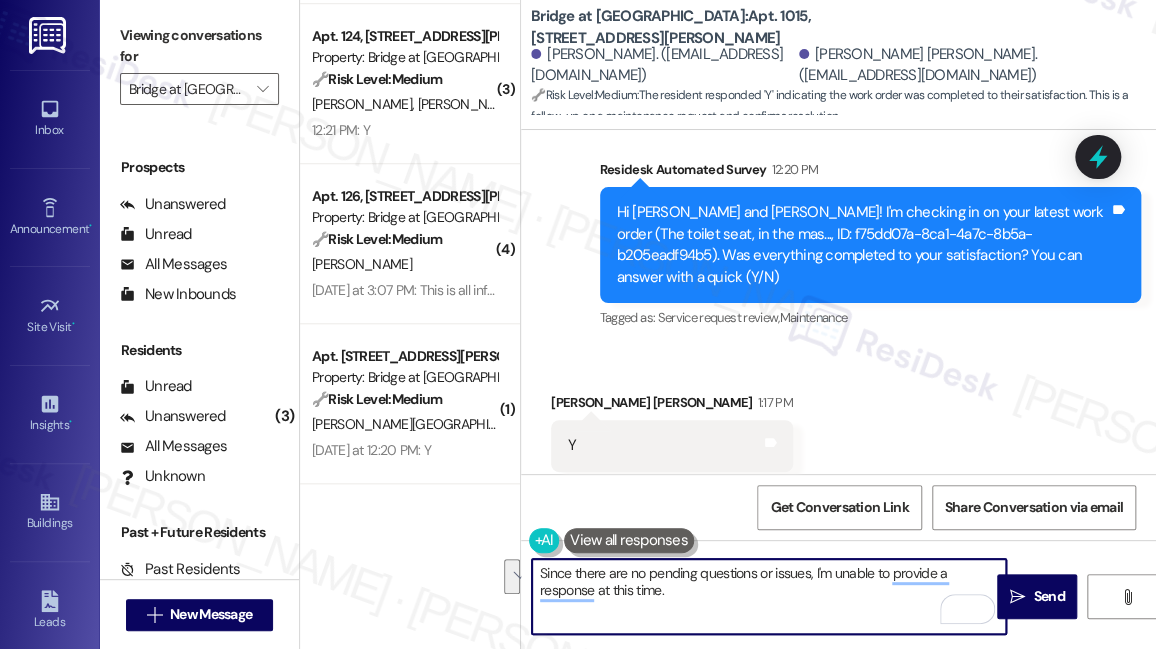 paste on "Hi {{first_name}}! I'm glad to hear that the maintenance work order was completed to your satisfaction. Could I also take this chance to ask if has {{property}} lived up to your expectations? You can still answer with a quick (Y/N)" 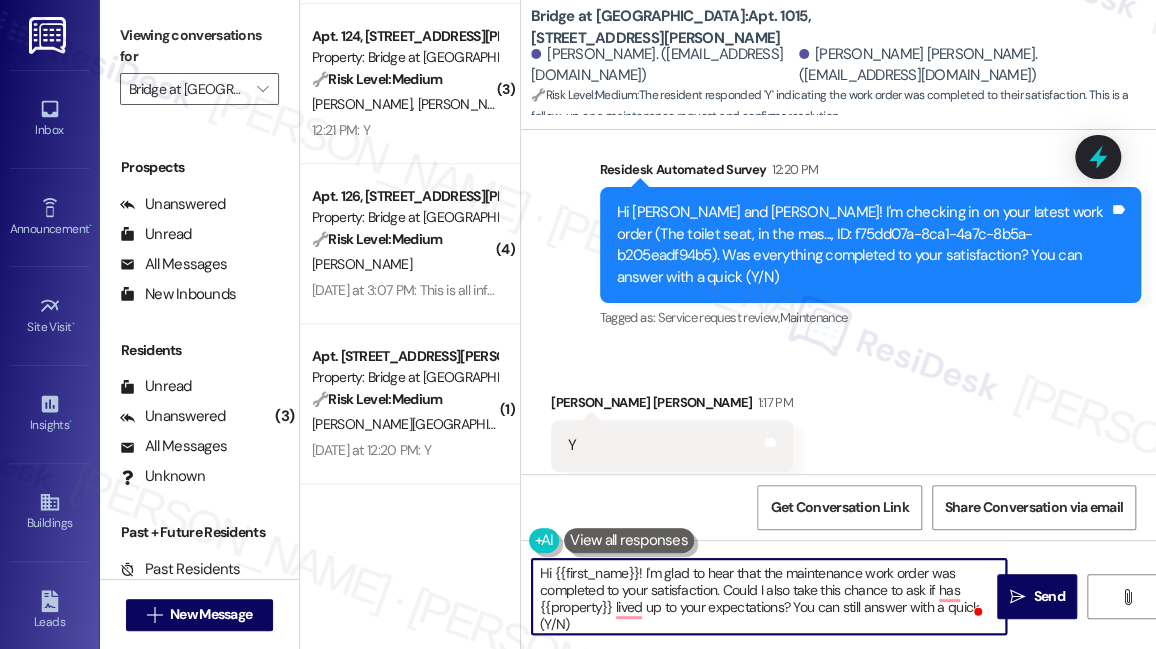 drag, startPoint x: 767, startPoint y: 579, endPoint x: 793, endPoint y: 574, distance: 26.476404 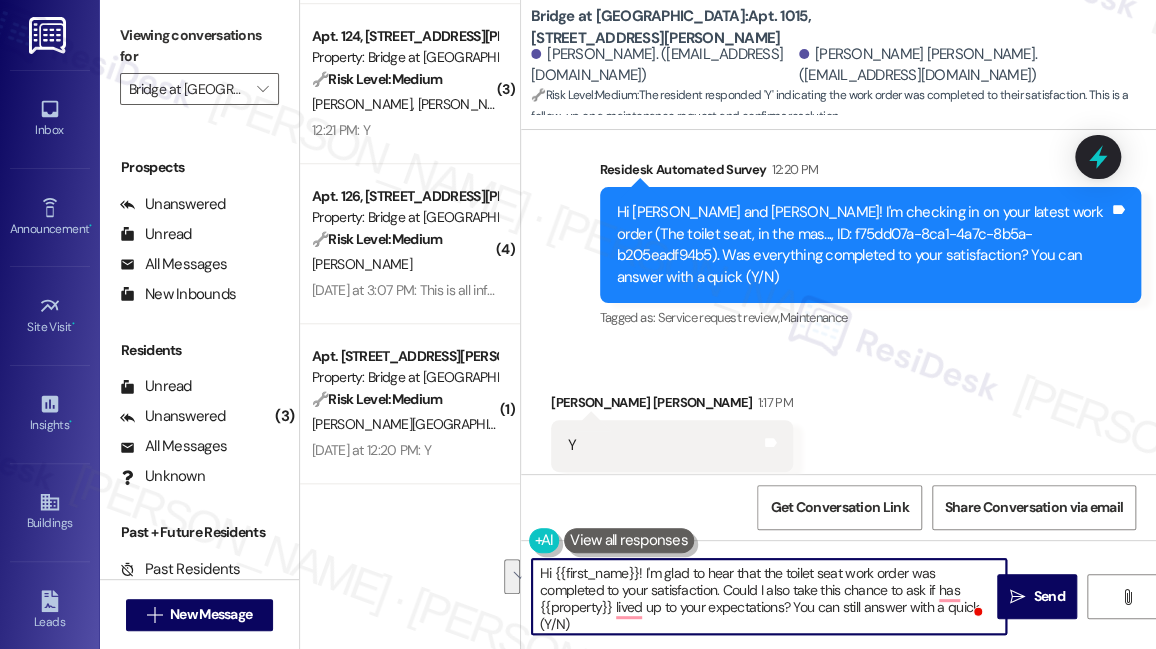 drag, startPoint x: 708, startPoint y: 622, endPoint x: 794, endPoint y: 602, distance: 88.29496 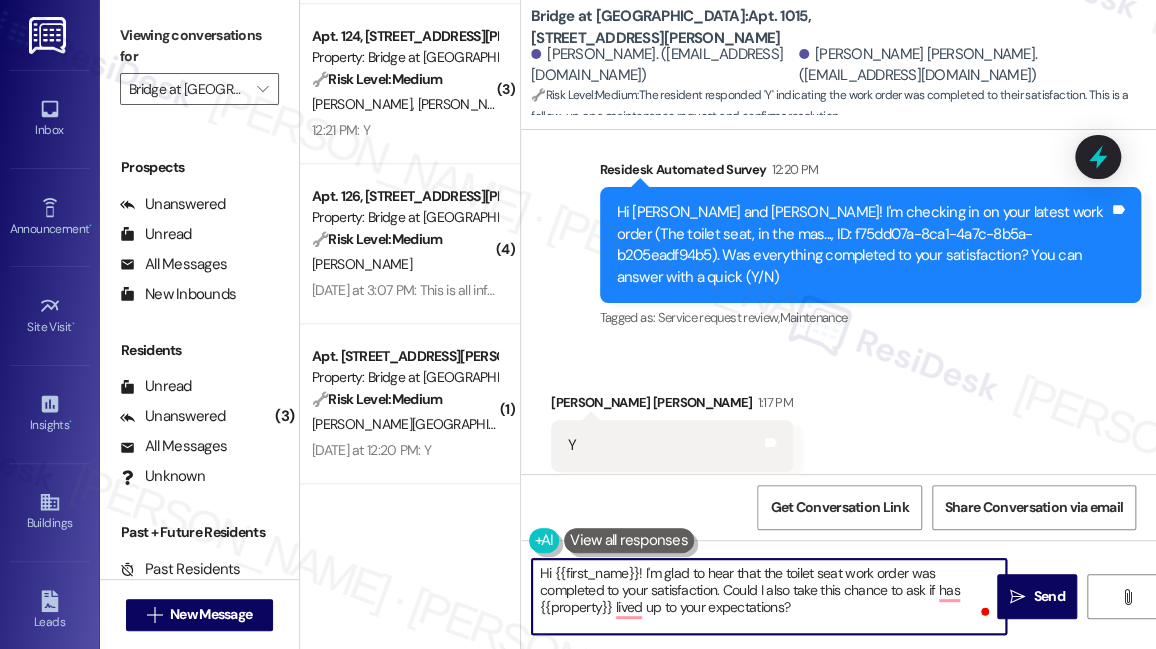 click on "Crystal Thompson Hill 1:17 PM" at bounding box center [672, 406] 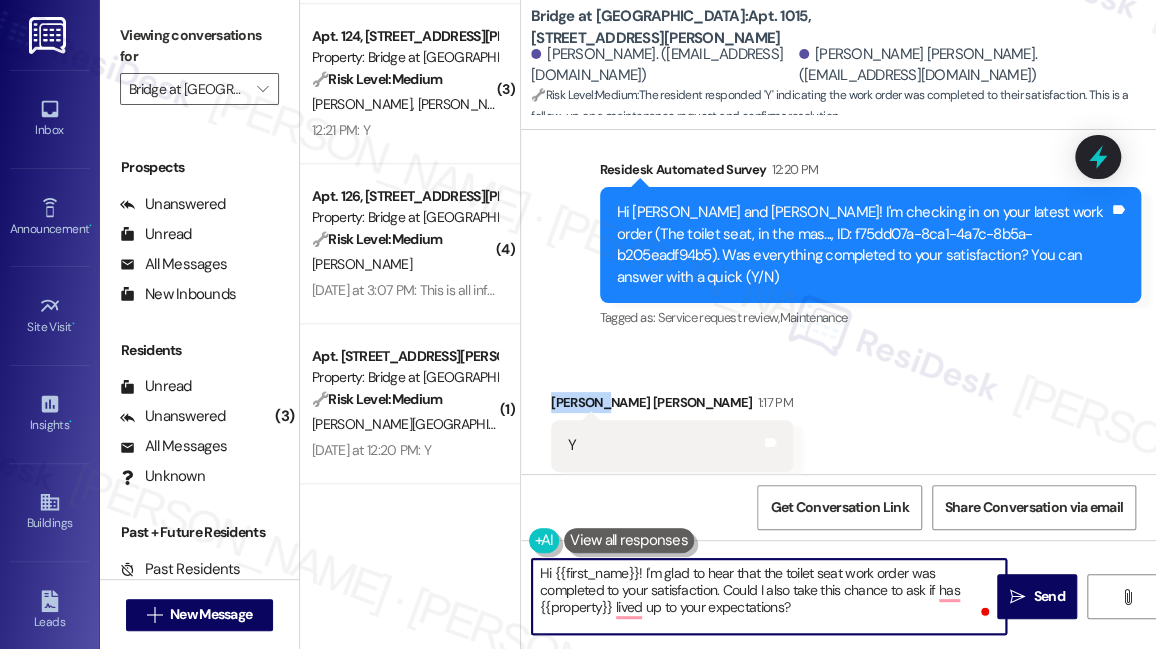 click on "Crystal Thompson Hill 1:17 PM" at bounding box center (672, 406) 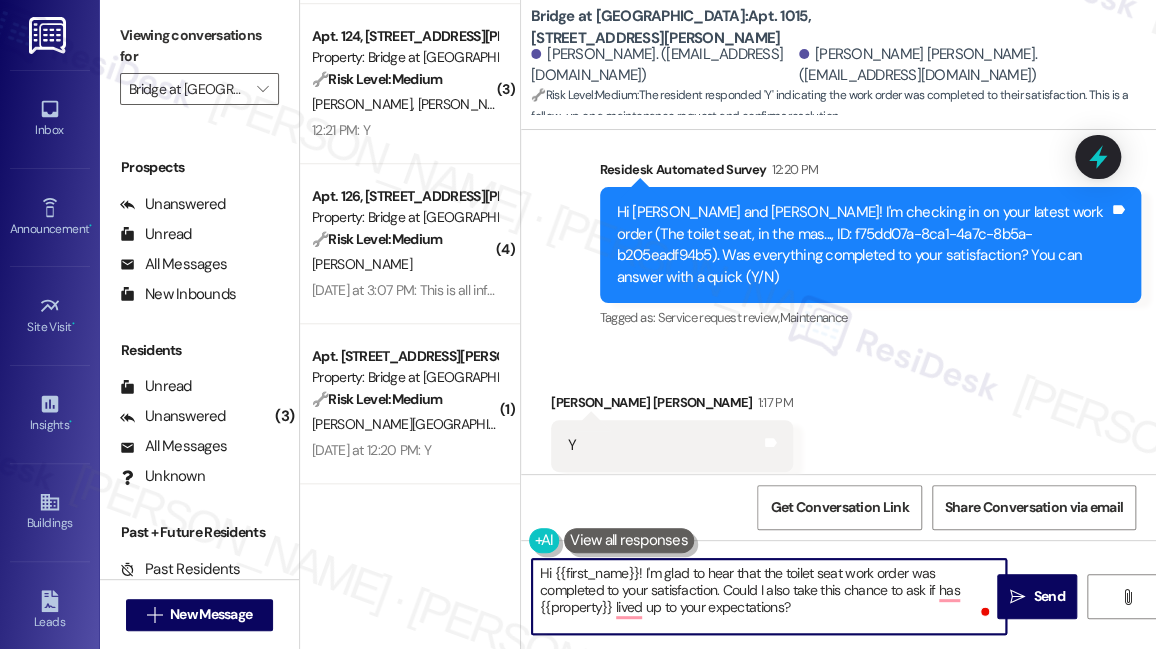 drag, startPoint x: 557, startPoint y: 573, endPoint x: 637, endPoint y: 563, distance: 80.622574 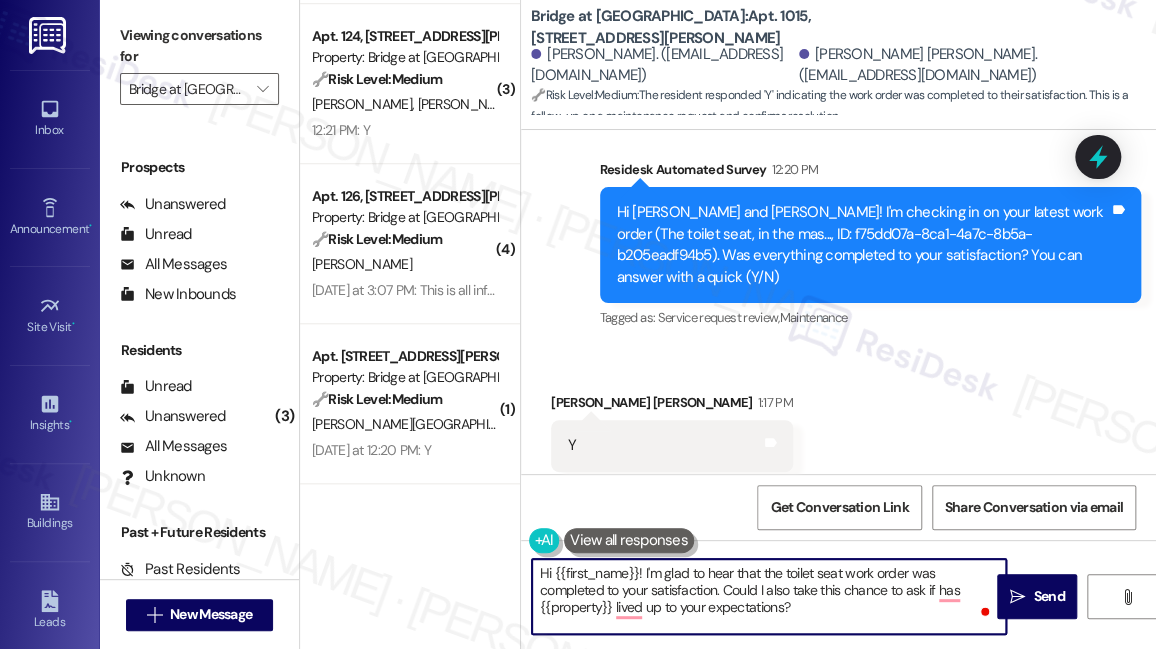 click on "Hi {{first_name}}! I'm glad to hear that the toilet seat work order was completed to your satisfaction. Could I also take this chance to ask if has {{property}} lived up to your expectations?" at bounding box center (769, 596) 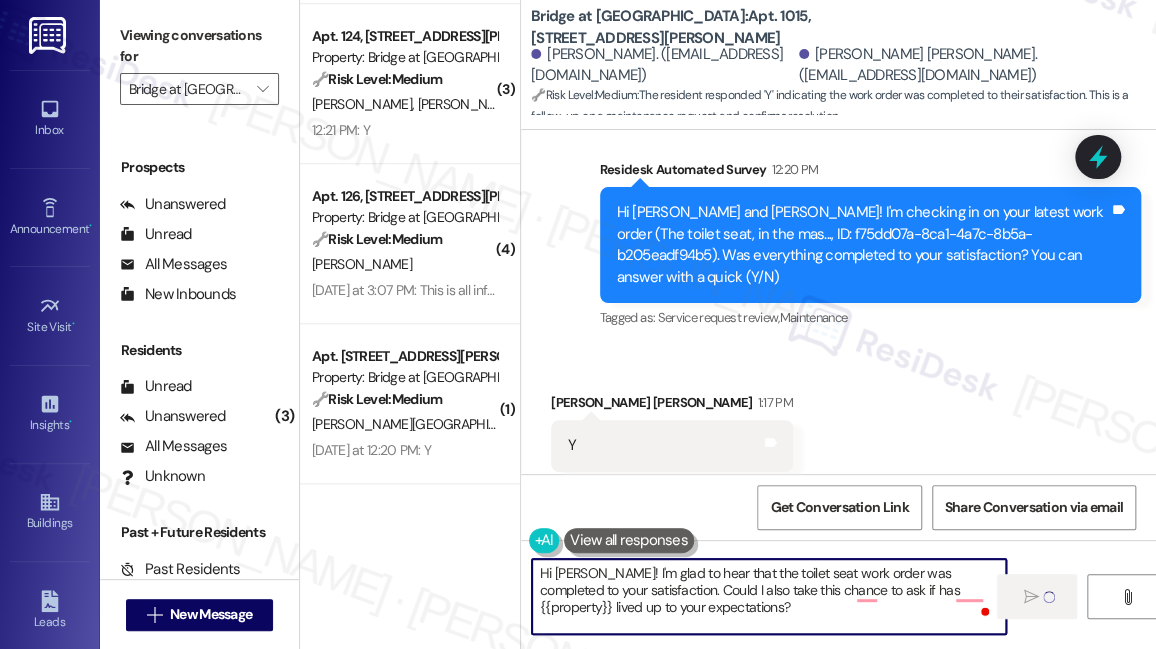 type on "Hi Crystal! I'm glad to hear that the toilet seat work order was completed to your satisfaction. Could I also take this chance to ask if has {{property}} lived up to your expectations?" 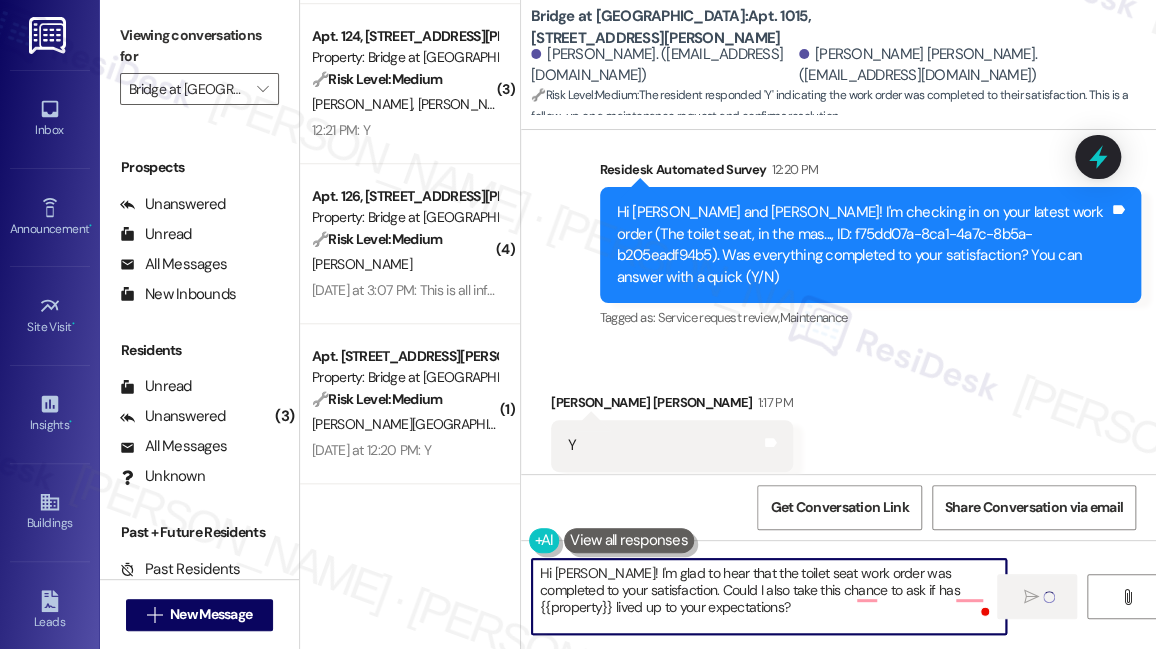 click on "Received via SMS Crystal Thompson Hill 1:17 PM Y Tags and notes Tagged as:   Positive response Click to highlight conversations about Positive response" at bounding box center (838, 431) 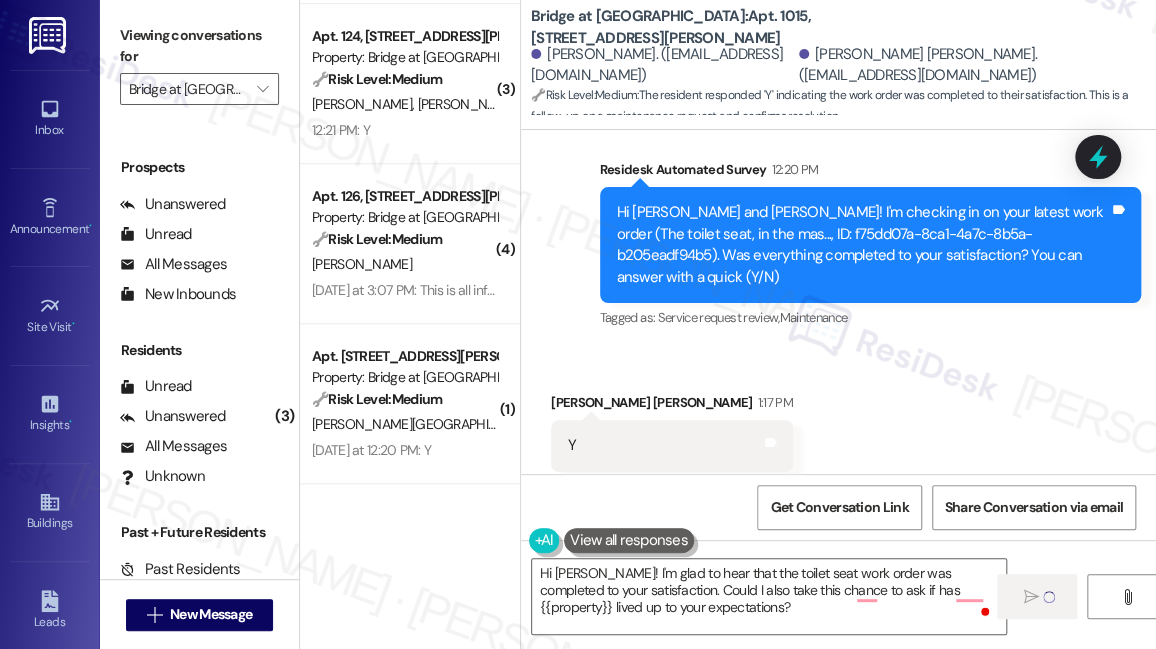 type 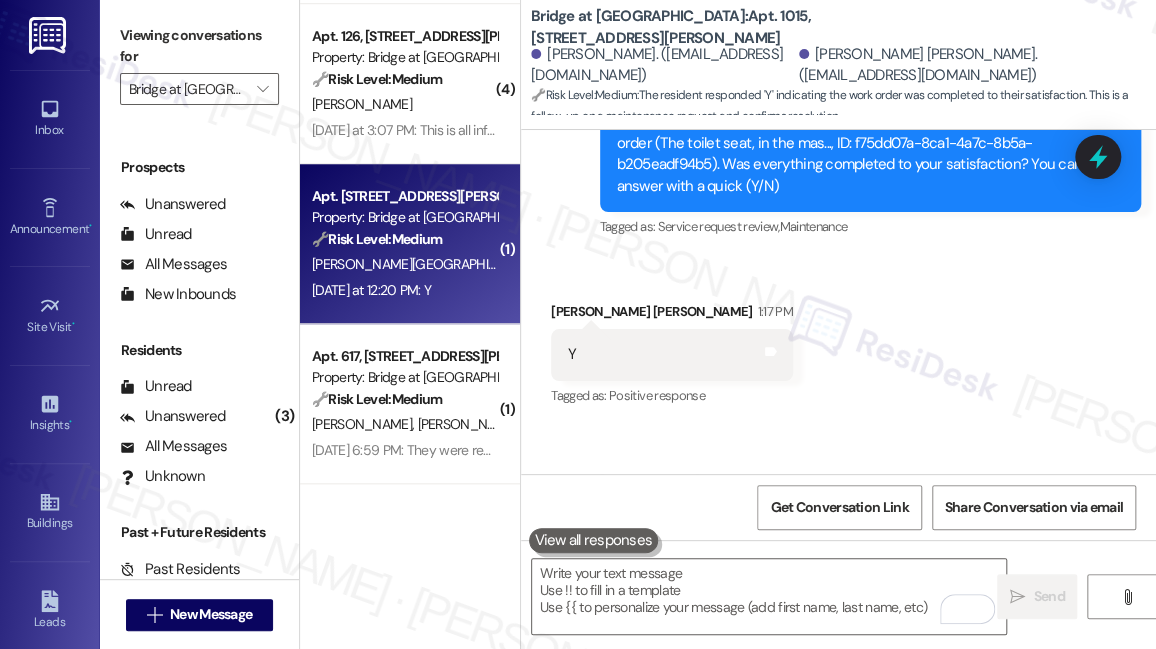 scroll, scrollTop: 1067, scrollLeft: 0, axis: vertical 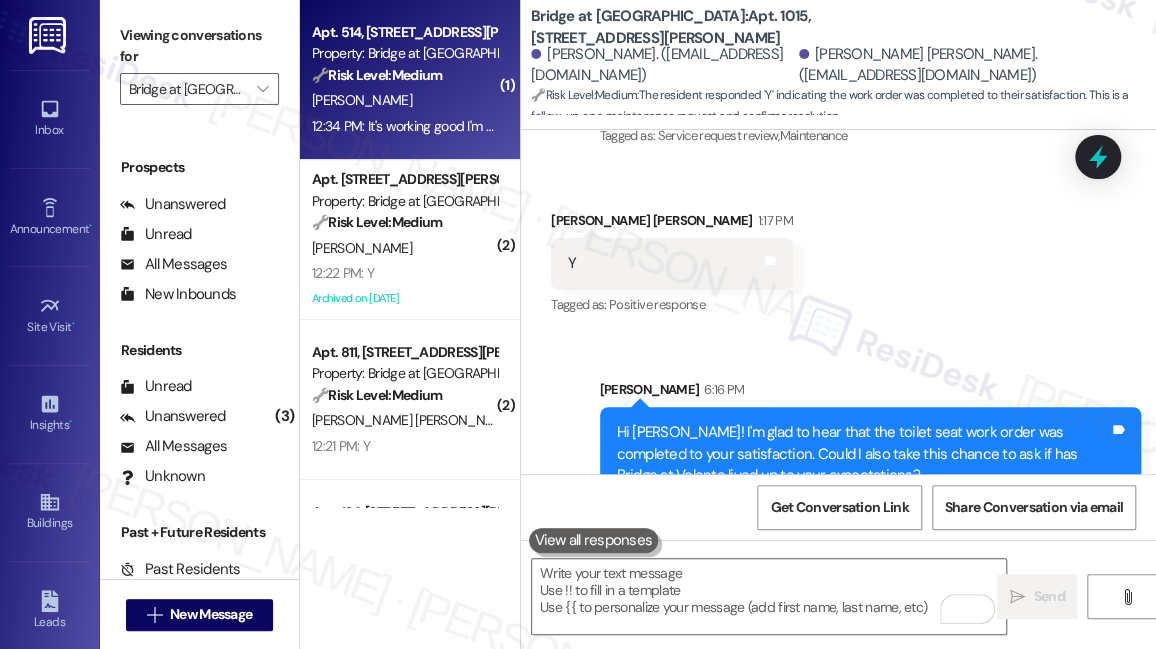 click on "🔧  Risk Level:  Medium" at bounding box center (377, 75) 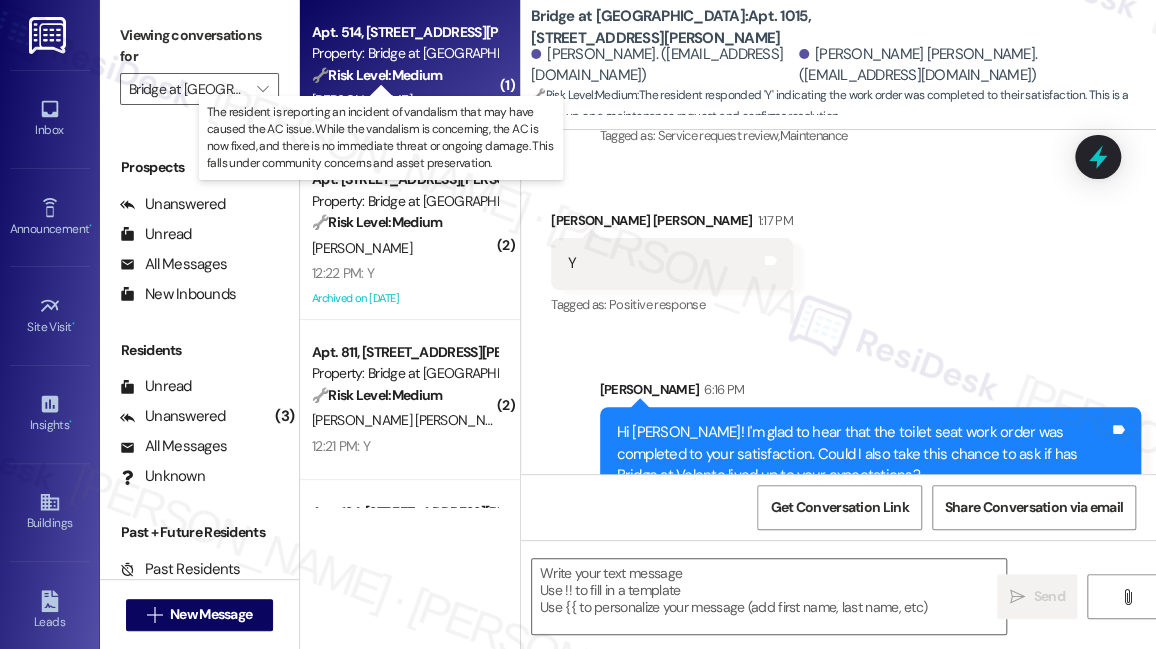 type on "Fetching suggested responses. Please feel free to read through the conversation in the meantime." 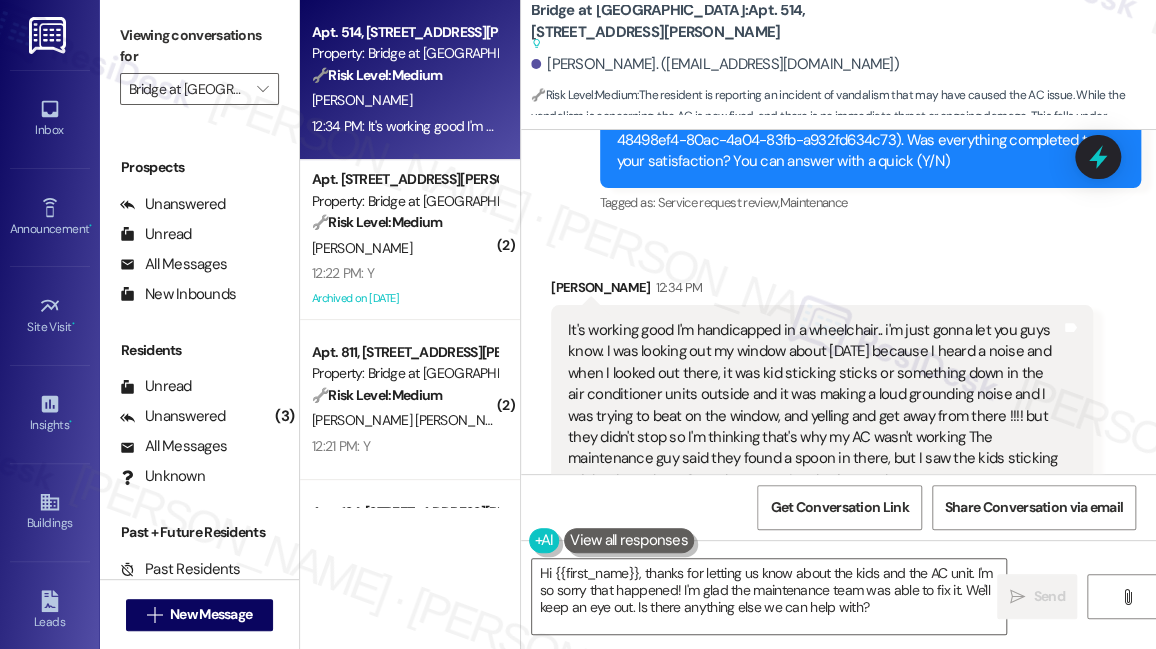 scroll, scrollTop: 3274, scrollLeft: 0, axis: vertical 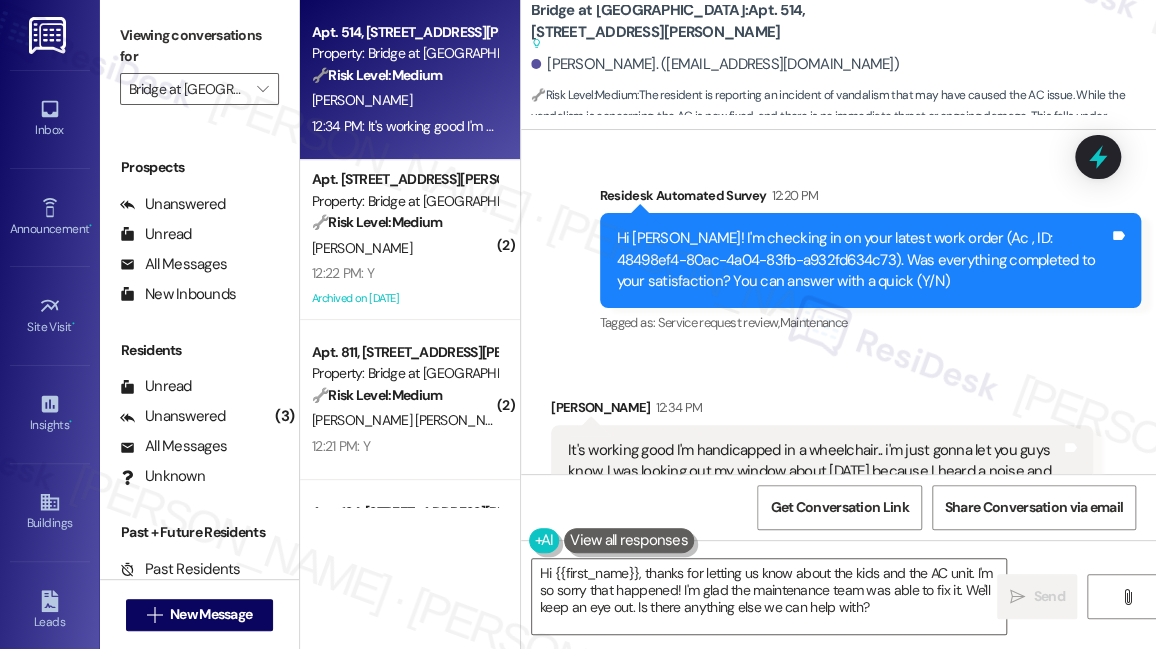click on "Hi Tanya! I'm checking in on your latest work order (Ac , ID: 48498ef4-80ac-4a04-83fb-a932fd634c73). Was everything completed to your satisfaction? You can answer with a quick (Y/N)" at bounding box center (863, 260) 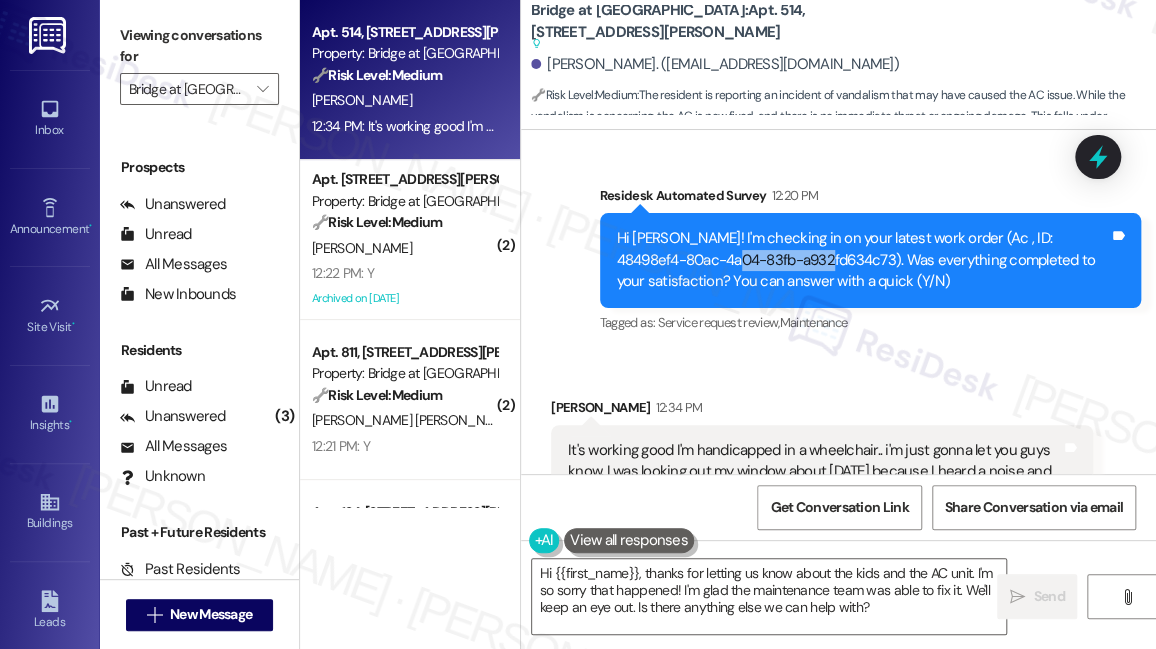 click on "Hi Tanya! I'm checking in on your latest work order (Ac , ID: 48498ef4-80ac-4a04-83fb-a932fd634c73). Was everything completed to your satisfaction? You can answer with a quick (Y/N)" at bounding box center (863, 260) 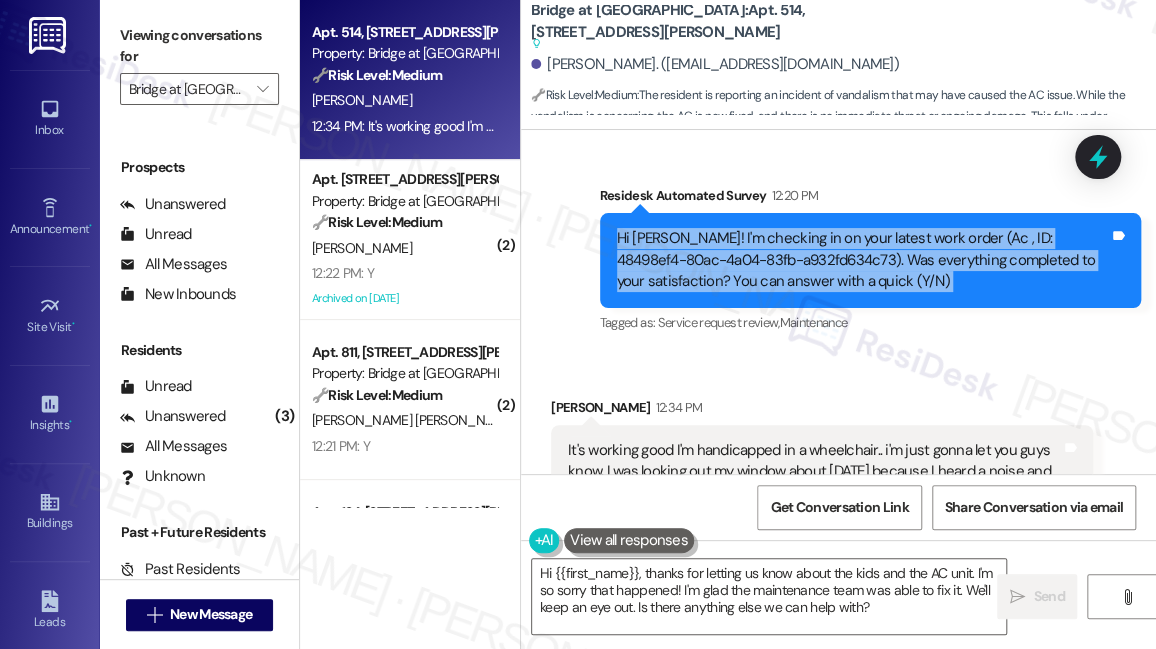 click on "Hi Tanya! I'm checking in on your latest work order (Ac , ID: 48498ef4-80ac-4a04-83fb-a932fd634c73). Was everything completed to your satisfaction? You can answer with a quick (Y/N)" at bounding box center [863, 260] 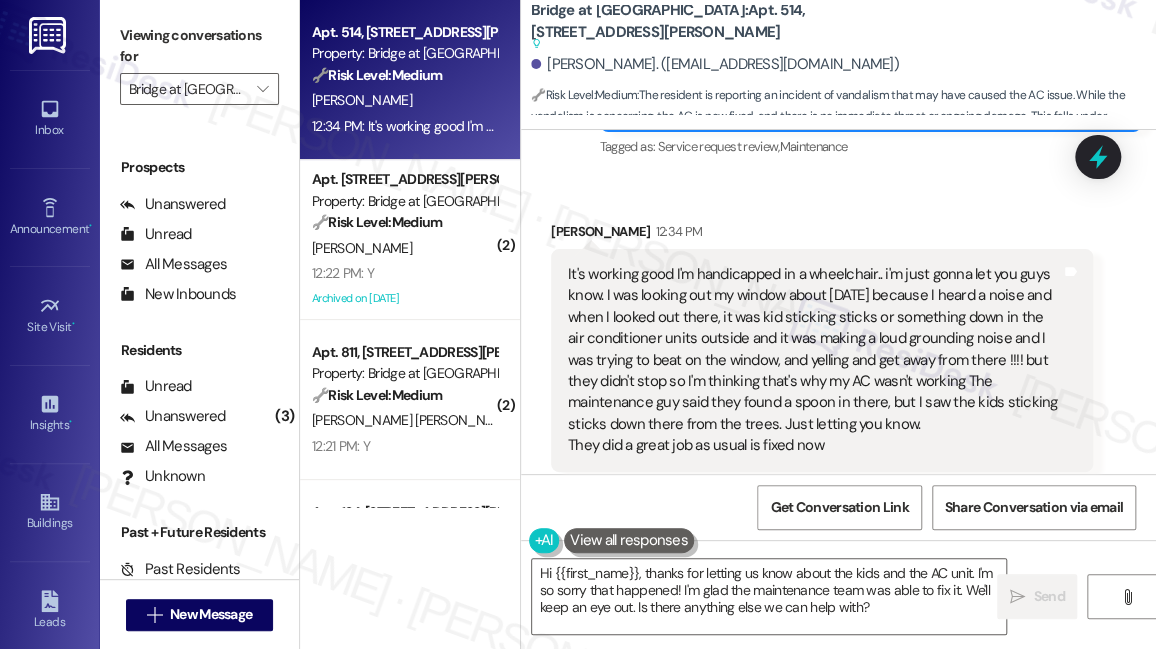 scroll, scrollTop: 3546, scrollLeft: 0, axis: vertical 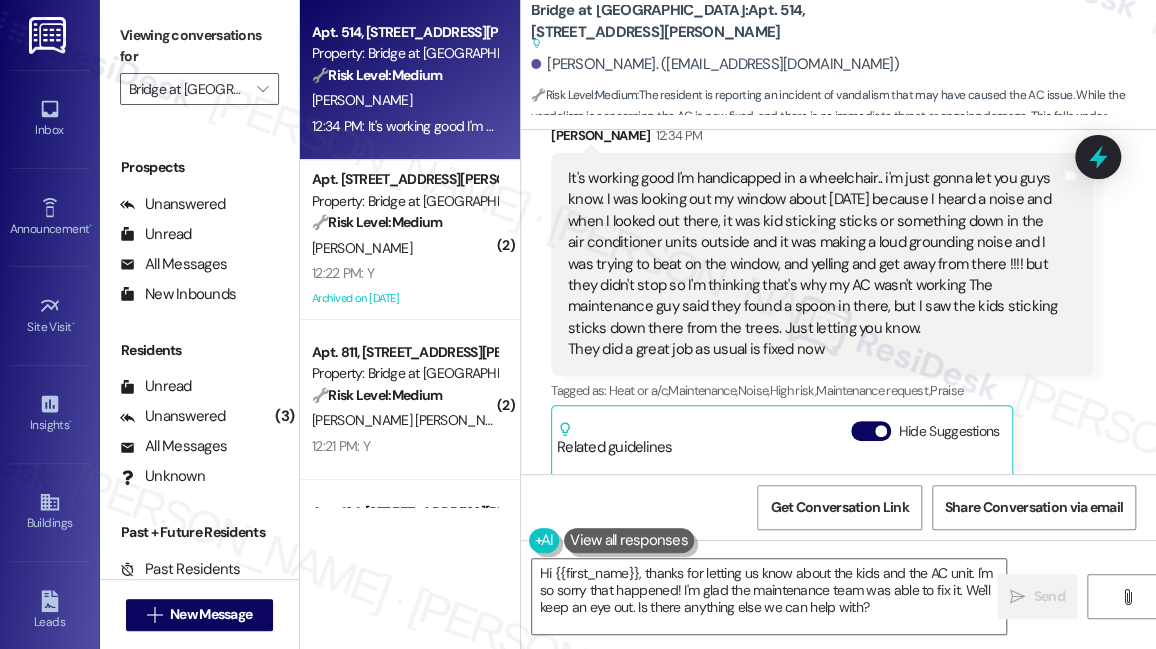 click on "It's working good I'm handicapped in a wheelchair.. i'm just gonna let you guys know. I was looking out my window about two weeks ago because I heard a noise and when I looked out there, it was kid sticking sticks or something down in the air conditioner units outside and it was making a loud grounding noise and I was trying to beat on the window, and yelling and get away from there !!!! but they didn't stop so I'm thinking that's why my AC wasn't working The maintenance guy said they found a spoon  in there, but I saw the kids sticking sticks down there from the trees. Just letting you know.
They did a great job as usual is fixed now" at bounding box center (814, 264) 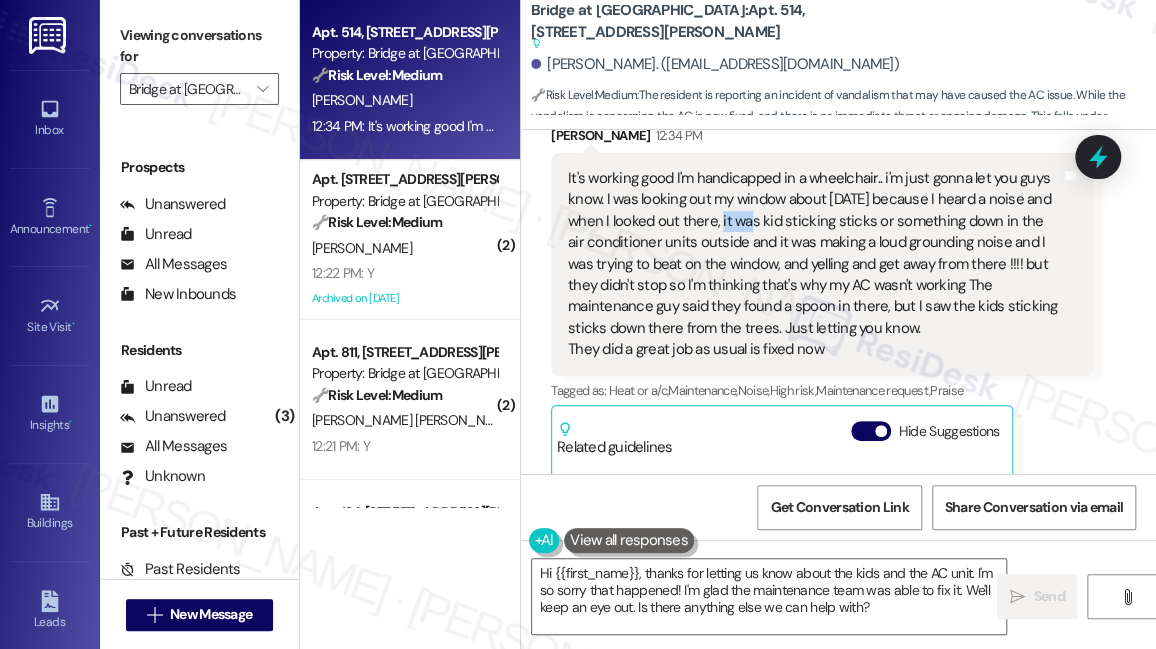 click on "It's working good I'm handicapped in a wheelchair.. i'm just gonna let you guys know. I was looking out my window about two weeks ago because I heard a noise and when I looked out there, it was kid sticking sticks or something down in the air conditioner units outside and it was making a loud grounding noise and I was trying to beat on the window, and yelling and get away from there !!!! but they didn't stop so I'm thinking that's why my AC wasn't working The maintenance guy said they found a spoon  in there, but I saw the kids sticking sticks down there from the trees. Just letting you know.
They did a great job as usual is fixed now" at bounding box center [814, 264] 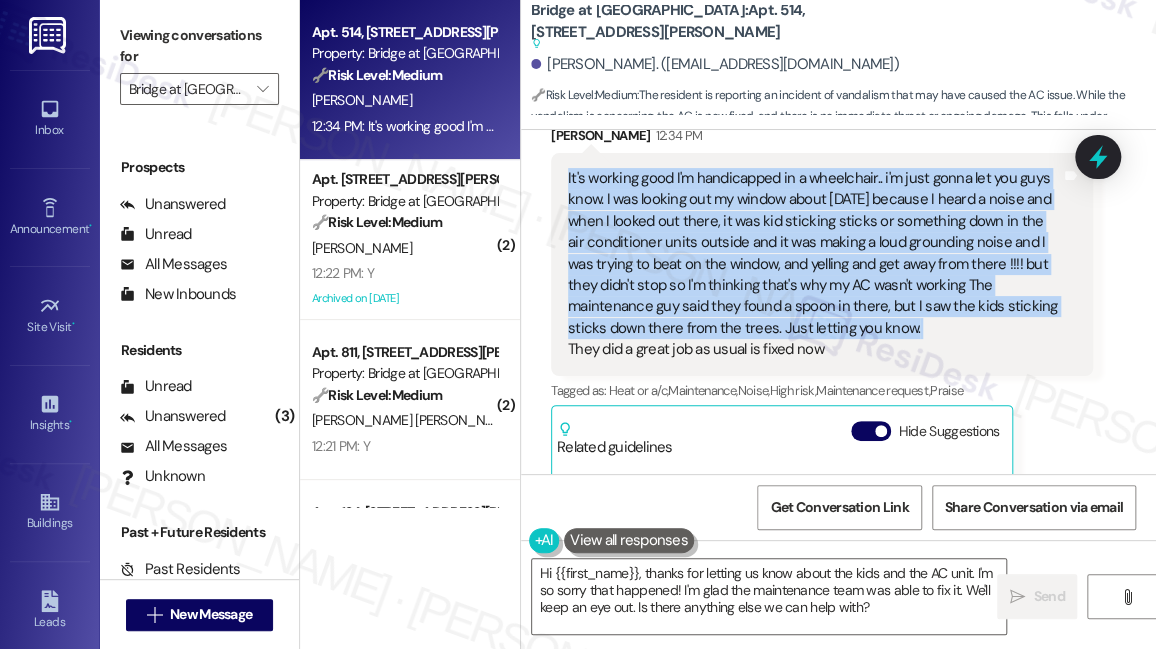click on "It's working good I'm handicapped in a wheelchair.. i'm just gonna let you guys know. I was looking out my window about two weeks ago because I heard a noise and when I looked out there, it was kid sticking sticks or something down in the air conditioner units outside and it was making a loud grounding noise and I was trying to beat on the window, and yelling and get away from there !!!! but they didn't stop so I'm thinking that's why my AC wasn't working The maintenance guy said they found a spoon  in there, but I saw the kids sticking sticks down there from the trees. Just letting you know.
They did a great job as usual is fixed now" at bounding box center [814, 264] 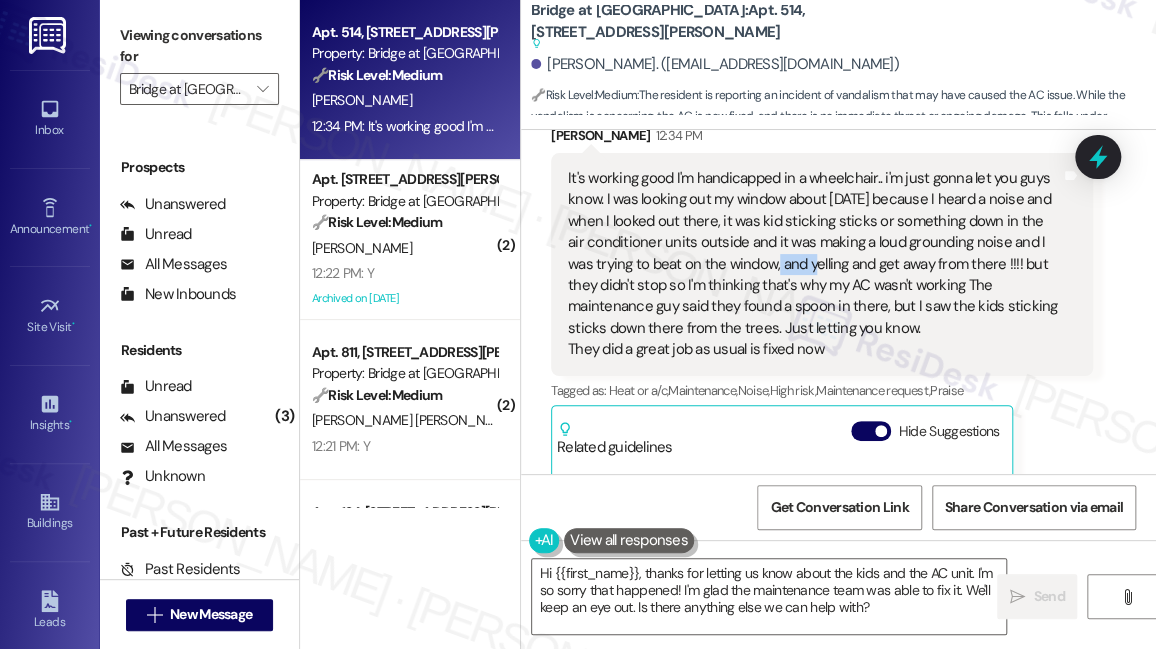 click on "It's working good I'm handicapped in a wheelchair.. i'm just gonna let you guys know. I was looking out my window about two weeks ago because I heard a noise and when I looked out there, it was kid sticking sticks or something down in the air conditioner units outside and it was making a loud grounding noise and I was trying to beat on the window, and yelling and get away from there !!!! but they didn't stop so I'm thinking that's why my AC wasn't working The maintenance guy said they found a spoon  in there, but I saw the kids sticking sticks down there from the trees. Just letting you know.
They did a great job as usual is fixed now" at bounding box center [814, 264] 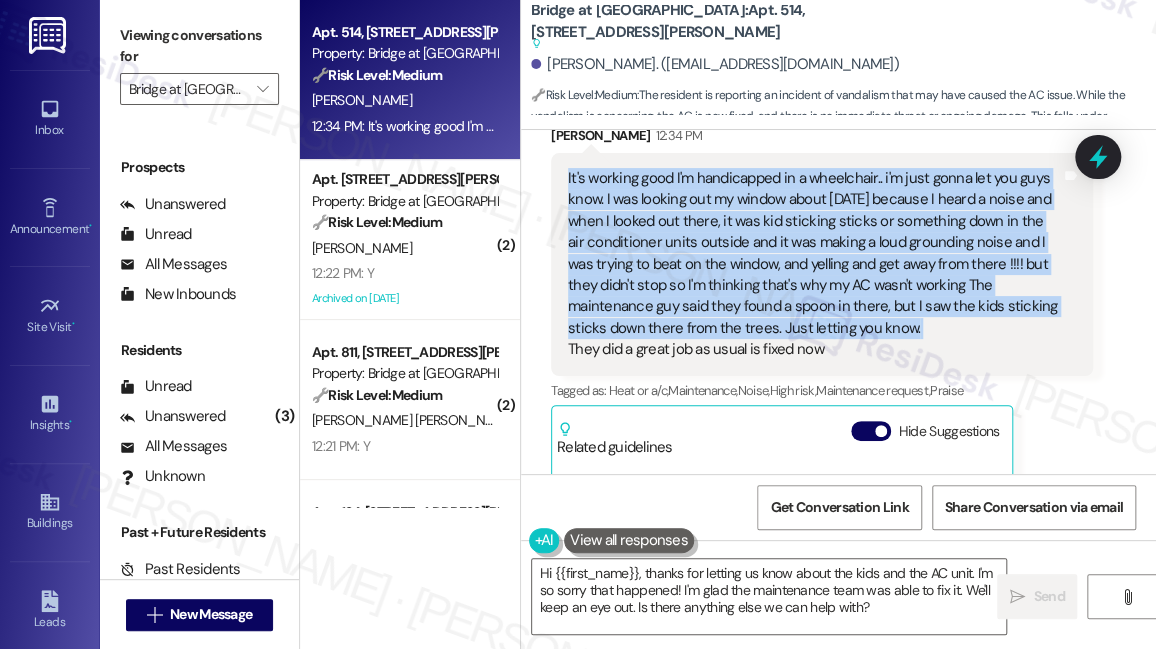 click on "It's working good I'm handicapped in a wheelchair.. i'm just gonna let you guys know. I was looking out my window about two weeks ago because I heard a noise and when I looked out there, it was kid sticking sticks or something down in the air conditioner units outside and it was making a loud grounding noise and I was trying to beat on the window, and yelling and get away from there !!!! but they didn't stop so I'm thinking that's why my AC wasn't working The maintenance guy said they found a spoon  in there, but I saw the kids sticking sticks down there from the trees. Just letting you know.
They did a great job as usual is fixed now" at bounding box center (814, 264) 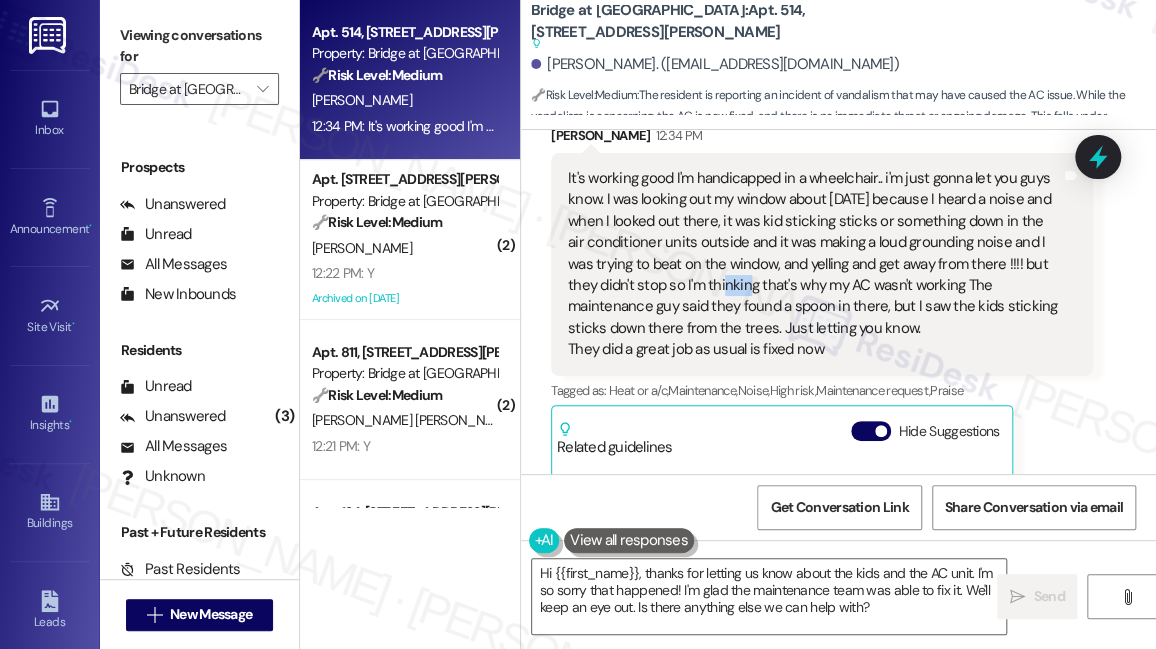 click on "It's working good I'm handicapped in a wheelchair.. i'm just gonna let you guys know. I was looking out my window about two weeks ago because I heard a noise and when I looked out there, it was kid sticking sticks or something down in the air conditioner units outside and it was making a loud grounding noise and I was trying to beat on the window, and yelling and get away from there !!!! but they didn't stop so I'm thinking that's why my AC wasn't working The maintenance guy said they found a spoon  in there, but I saw the kids sticking sticks down there from the trees. Just letting you know.
They did a great job as usual is fixed now" at bounding box center (814, 264) 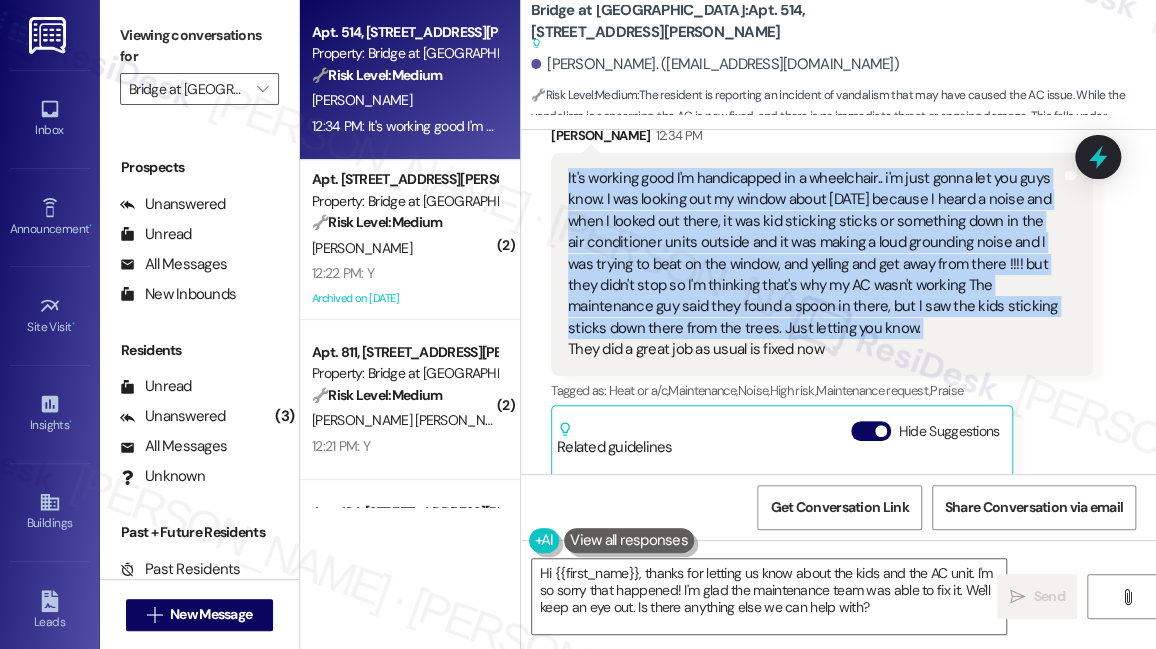 click on "It's working good I'm handicapped in a wheelchair.. i'm just gonna let you guys know. I was looking out my window about two weeks ago because I heard a noise and when I looked out there, it was kid sticking sticks or something down in the air conditioner units outside and it was making a loud grounding noise and I was trying to beat on the window, and yelling and get away from there !!!! but they didn't stop so I'm thinking that's why my AC wasn't working The maintenance guy said they found a spoon  in there, but I saw the kids sticking sticks down there from the trees. Just letting you know.
They did a great job as usual is fixed now" at bounding box center (814, 264) 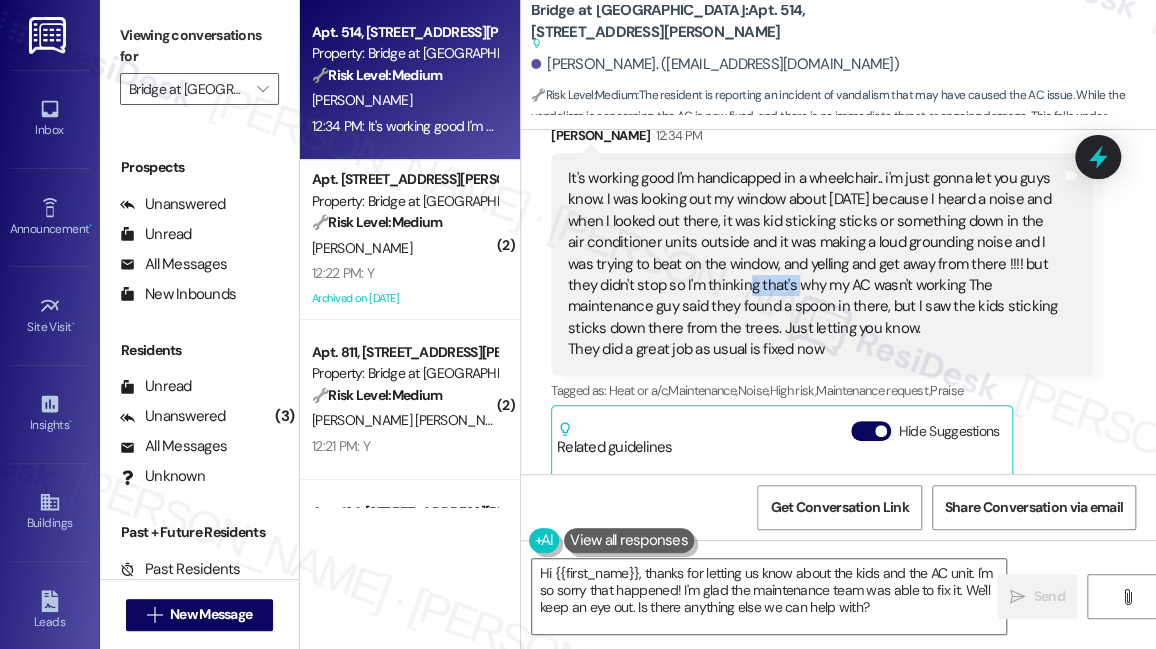click on "It's working good I'm handicapped in a wheelchair.. i'm just gonna let you guys know. I was looking out my window about two weeks ago because I heard a noise and when I looked out there, it was kid sticking sticks or something down in the air conditioner units outside and it was making a loud grounding noise and I was trying to beat on the window, and yelling and get away from there !!!! but they didn't stop so I'm thinking that's why my AC wasn't working The maintenance guy said they found a spoon  in there, but I saw the kids sticking sticks down there from the trees. Just letting you know.
They did a great job as usual is fixed now" at bounding box center [814, 264] 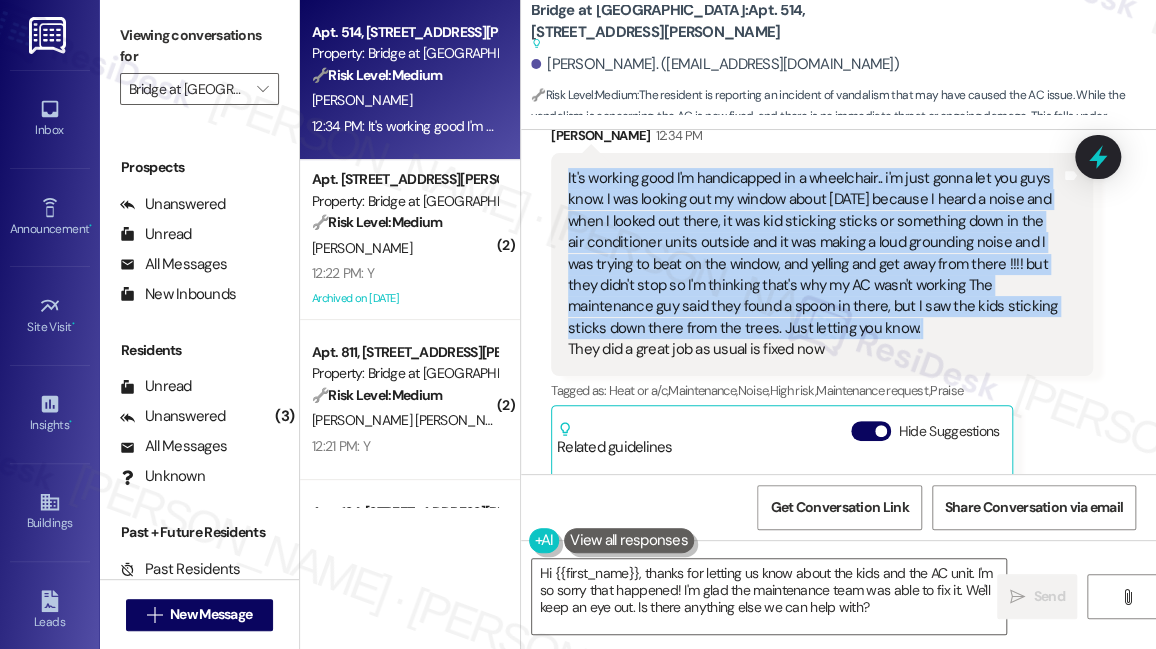 click on "It's working good I'm handicapped in a wheelchair.. i'm just gonna let you guys know. I was looking out my window about two weeks ago because I heard a noise and when I looked out there, it was kid sticking sticks or something down in the air conditioner units outside and it was making a loud grounding noise and I was trying to beat on the window, and yelling and get away from there !!!! but they didn't stop so I'm thinking that's why my AC wasn't working The maintenance guy said they found a spoon  in there, but I saw the kids sticking sticks down there from the trees. Just letting you know.
They did a great job as usual is fixed now" at bounding box center (814, 264) 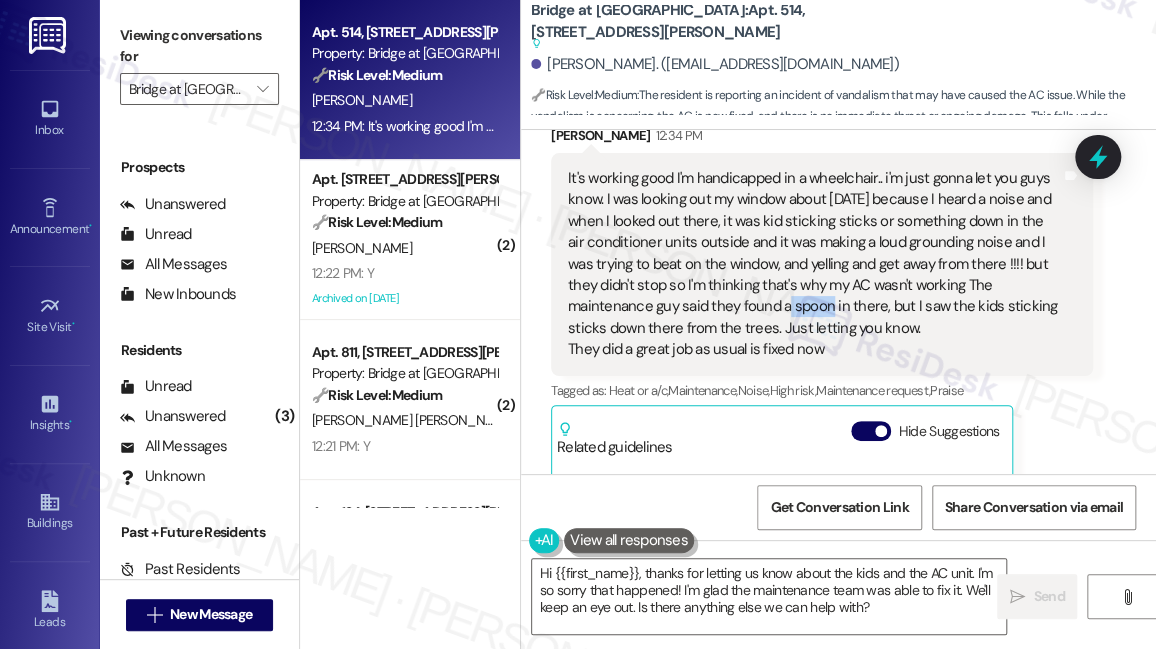 click on "It's working good I'm handicapped in a wheelchair.. i'm just gonna let you guys know. I was looking out my window about two weeks ago because I heard a noise and when I looked out there, it was kid sticking sticks or something down in the air conditioner units outside and it was making a loud grounding noise and I was trying to beat on the window, and yelling and get away from there !!!! but they didn't stop so I'm thinking that's why my AC wasn't working The maintenance guy said they found a spoon  in there, but I saw the kids sticking sticks down there from the trees. Just letting you know.
They did a great job as usual is fixed now" at bounding box center [814, 264] 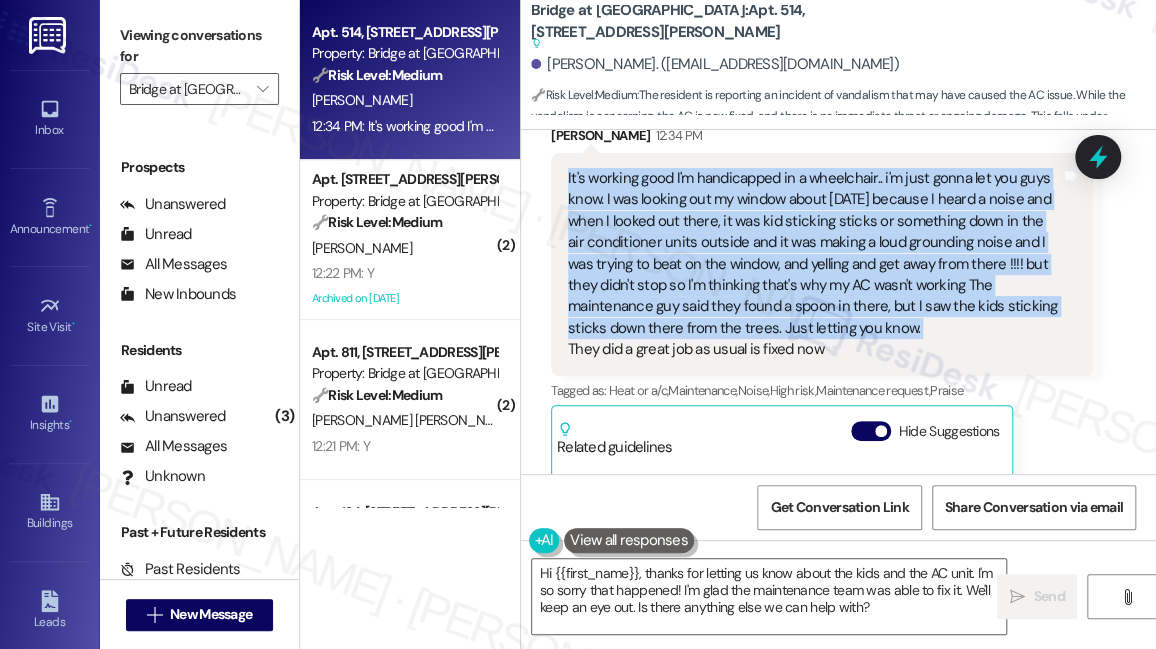 click on "It's working good I'm handicapped in a wheelchair.. i'm just gonna let you guys know. I was looking out my window about two weeks ago because I heard a noise and when I looked out there, it was kid sticking sticks or something down in the air conditioner units outside and it was making a loud grounding noise and I was trying to beat on the window, and yelling and get away from there !!!! but they didn't stop so I'm thinking that's why my AC wasn't working The maintenance guy said they found a spoon  in there, but I saw the kids sticking sticks down there from the trees. Just letting you know.
They did a great job as usual is fixed now" at bounding box center [814, 264] 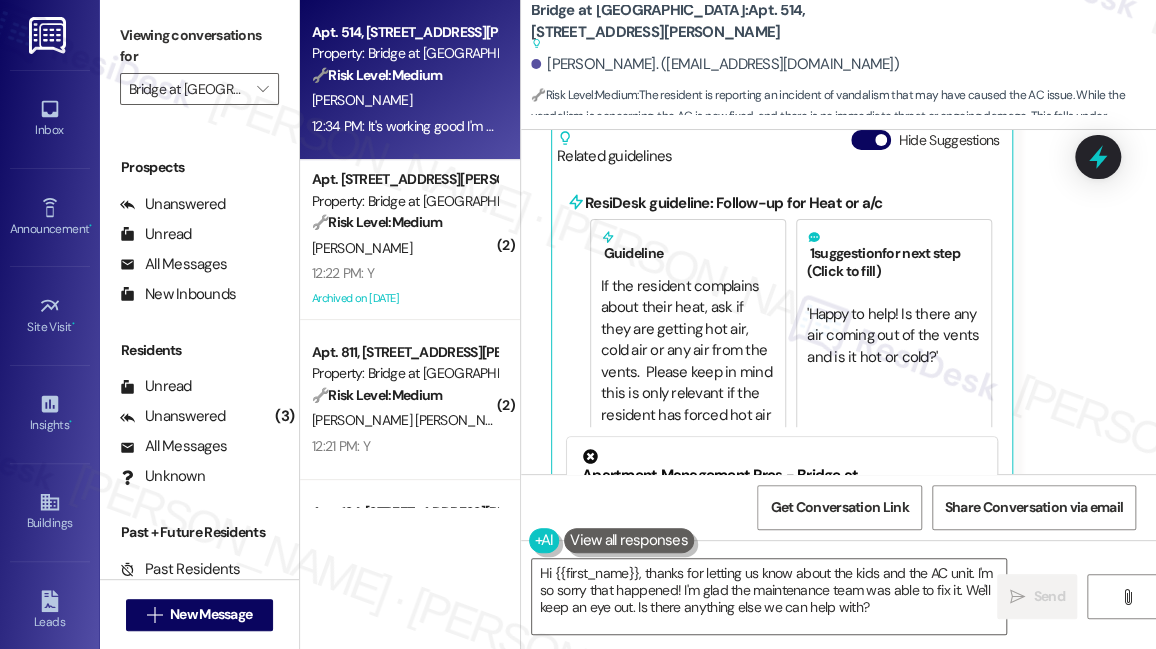scroll, scrollTop: 3910, scrollLeft: 0, axis: vertical 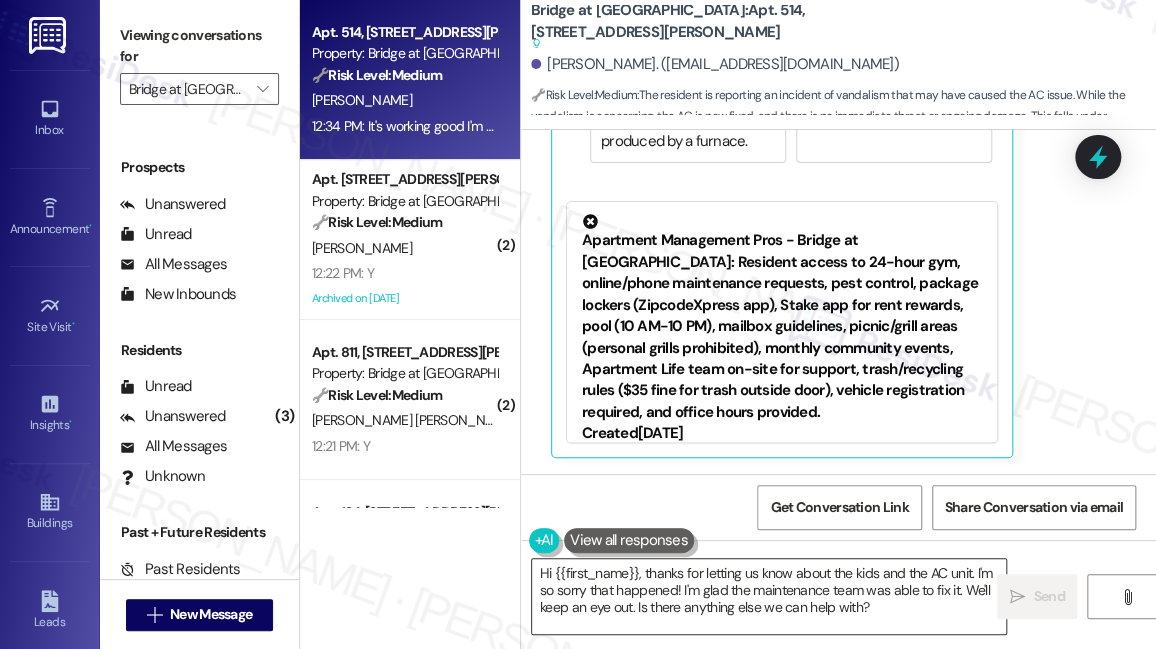 click on "Hi {{first_name}}, thanks for letting us know about the kids and the AC unit. I'm so sorry that happened! I'm glad the maintenance team was able to fix it. We'll keep an eye out. Is there anything else we can help with?" at bounding box center (769, 596) 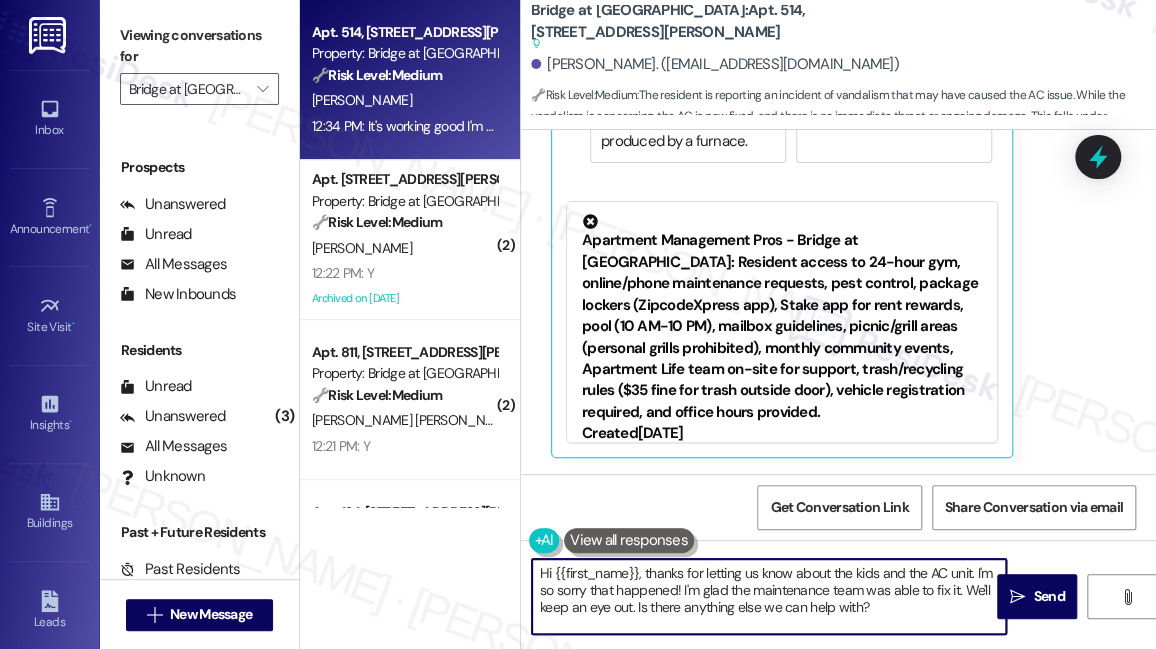 click on "Hi {{first_name}}, thanks for letting us know about the kids and the AC unit. I'm so sorry that happened! I'm glad the maintenance team was able to fix it. We'll keep an eye out. Is there anything else we can help with?" at bounding box center [769, 596] 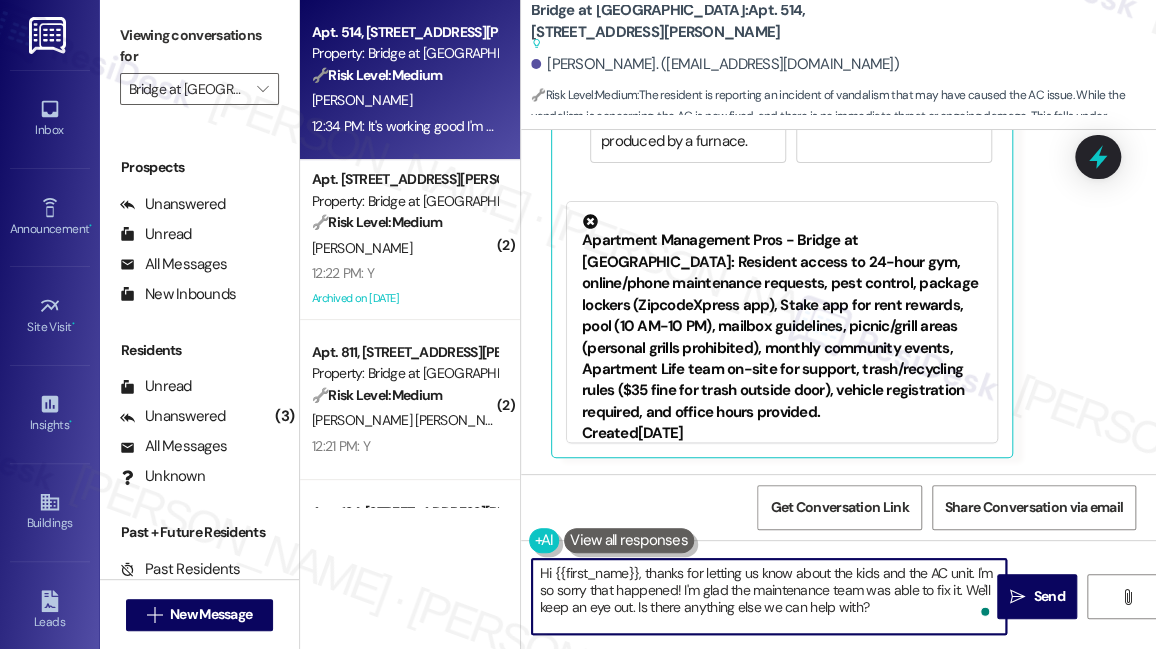 click on "Hi {{first_name}}, thanks for letting us know about the kids and the AC unit. I'm so sorry that happened! I'm glad the maintenance team was able to fix it. We'll keep an eye out. Is there anything else we can help with?" at bounding box center (769, 596) 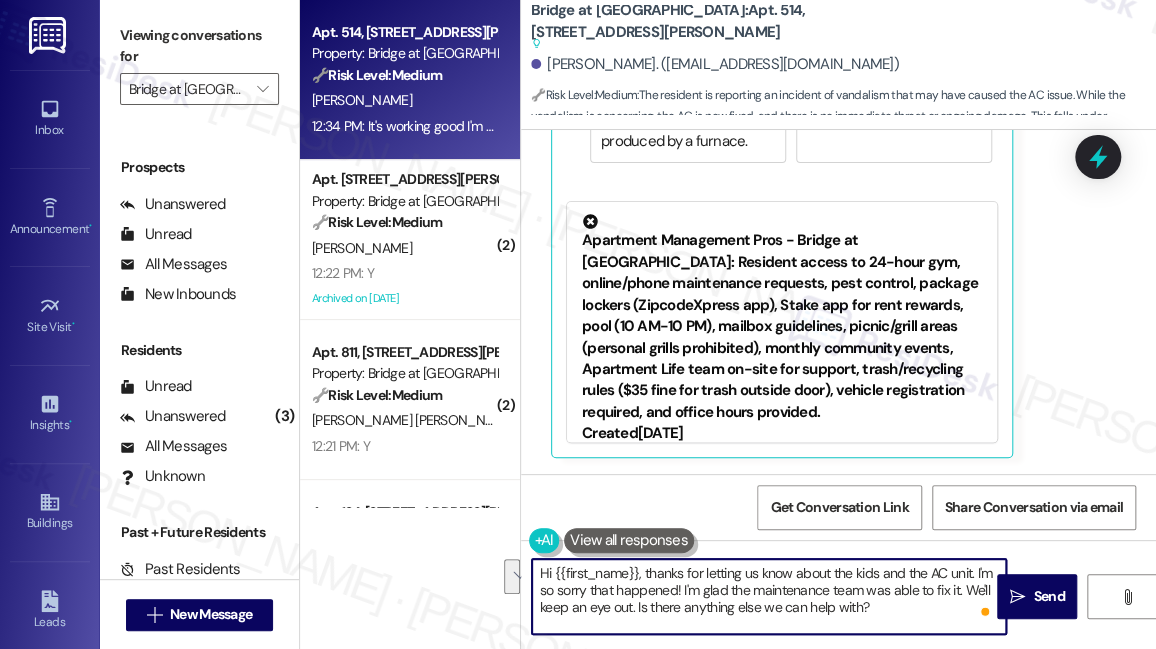 drag, startPoint x: 963, startPoint y: 589, endPoint x: 634, endPoint y: 608, distance: 329.5482 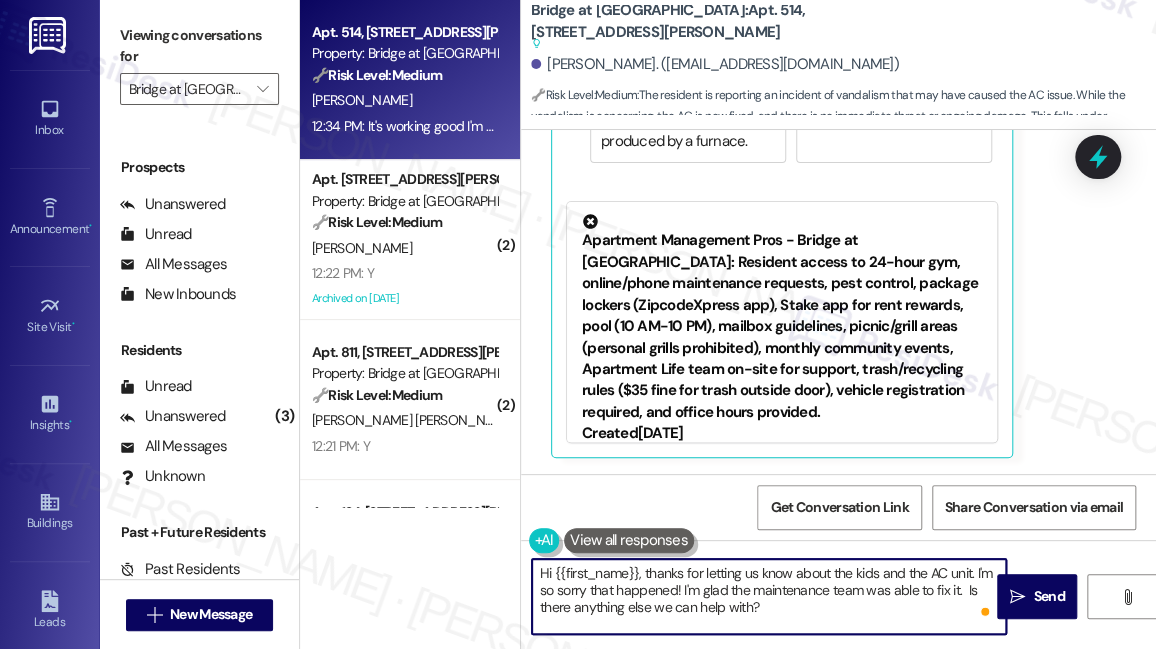 click on "Hi {{first_name}}, thanks for letting us know about the kids and the AC unit. I'm so sorry that happened! I'm glad the maintenance team was able to fix it.  Is there anything else we can help with?" at bounding box center [769, 596] 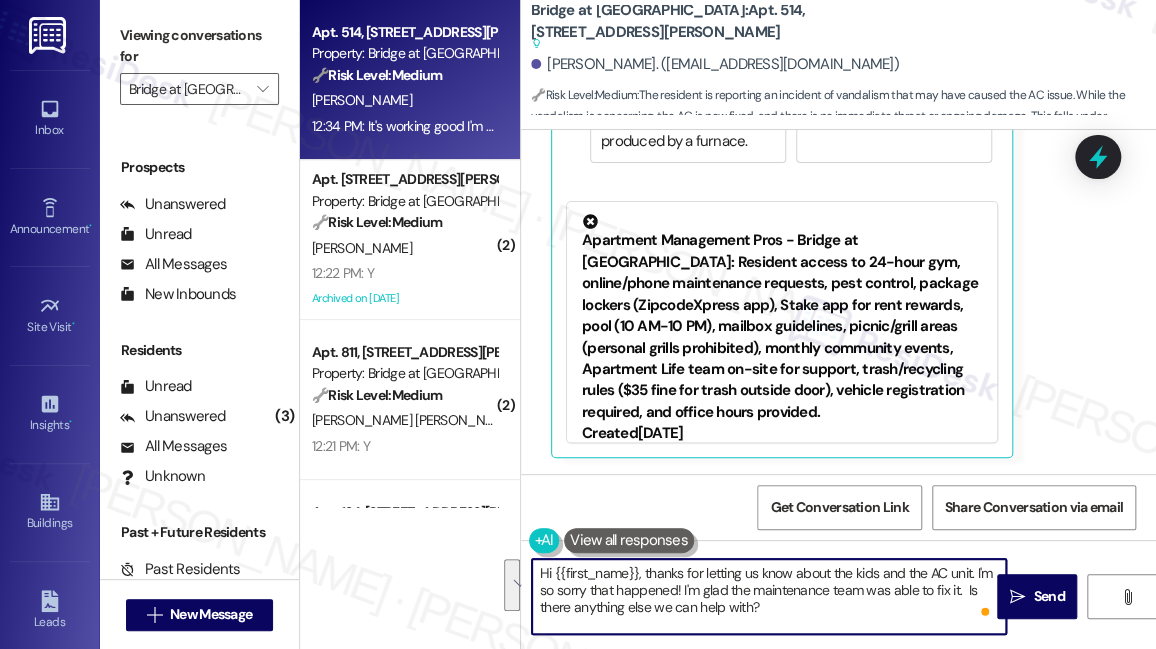 drag, startPoint x: 780, startPoint y: 607, endPoint x: 932, endPoint y: 582, distance: 154.0422 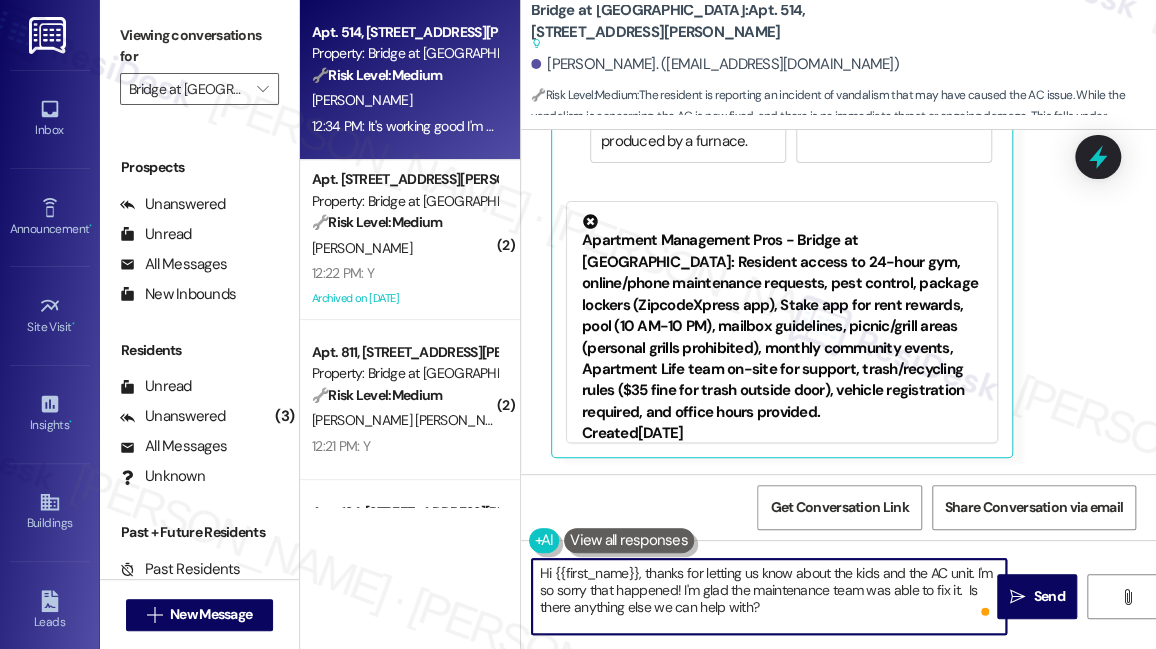 click on "Hi {{first_name}}, thanks for letting us know about the kids and the AC unit. I'm so sorry that happened! I'm glad the maintenance team was able to fix it.  Is there anything else we can help with?" at bounding box center [769, 596] 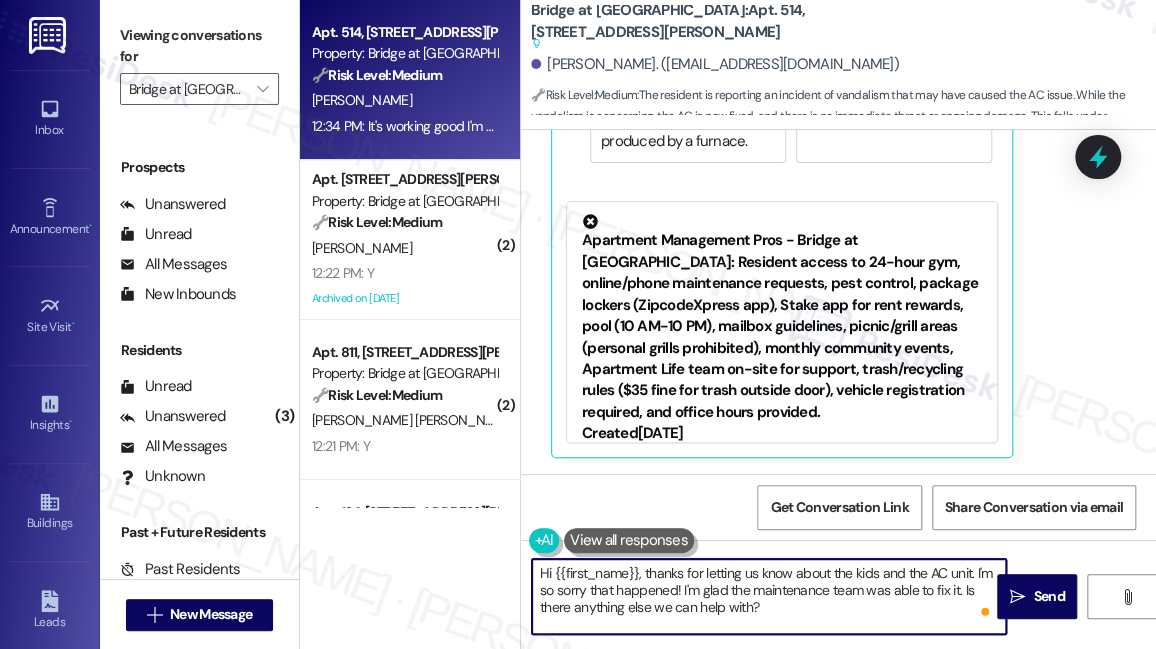 click on "Hi {{first_name}}, thanks for letting us know about the kids and the AC unit. I'm so sorry that happened! I'm glad the maintenance team was able to fix it. Is there anything else we can help with?" at bounding box center (769, 596) 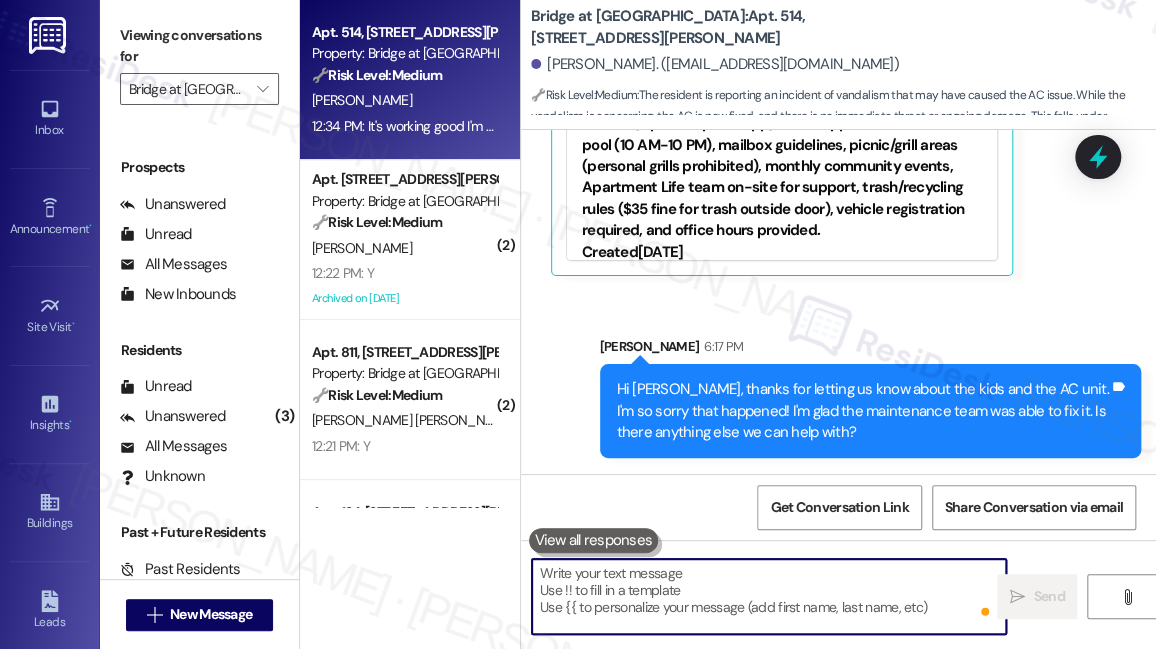 scroll, scrollTop: 3832, scrollLeft: 0, axis: vertical 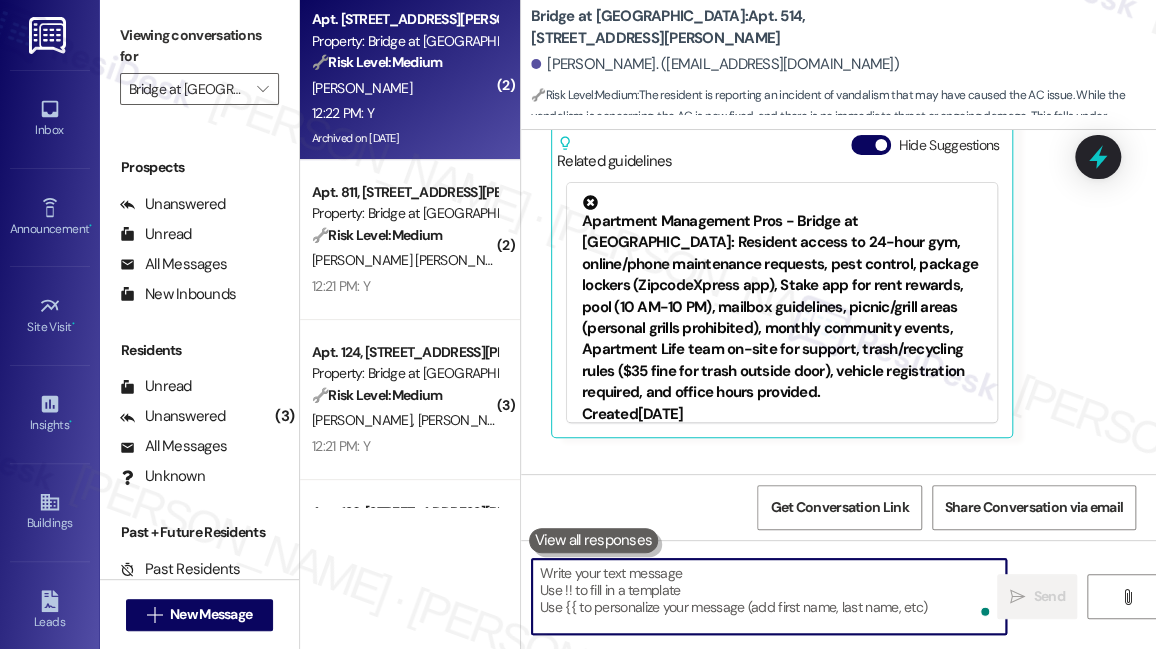 type 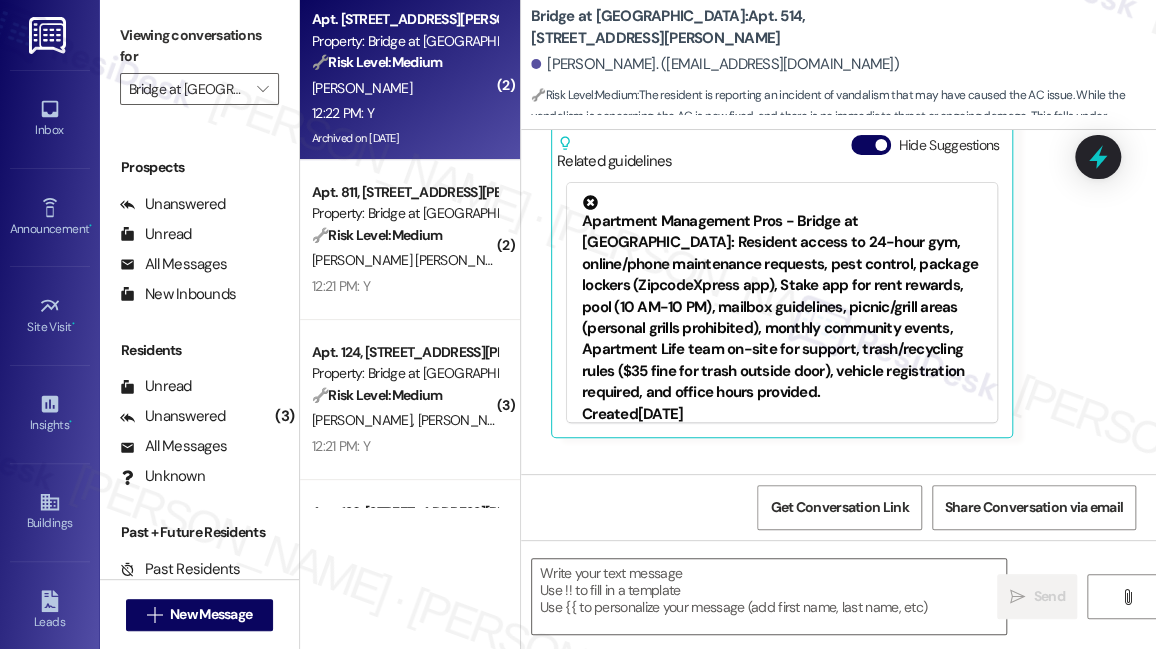 type on "Fetching suggested responses. Please feel free to read through the conversation in the meantime." 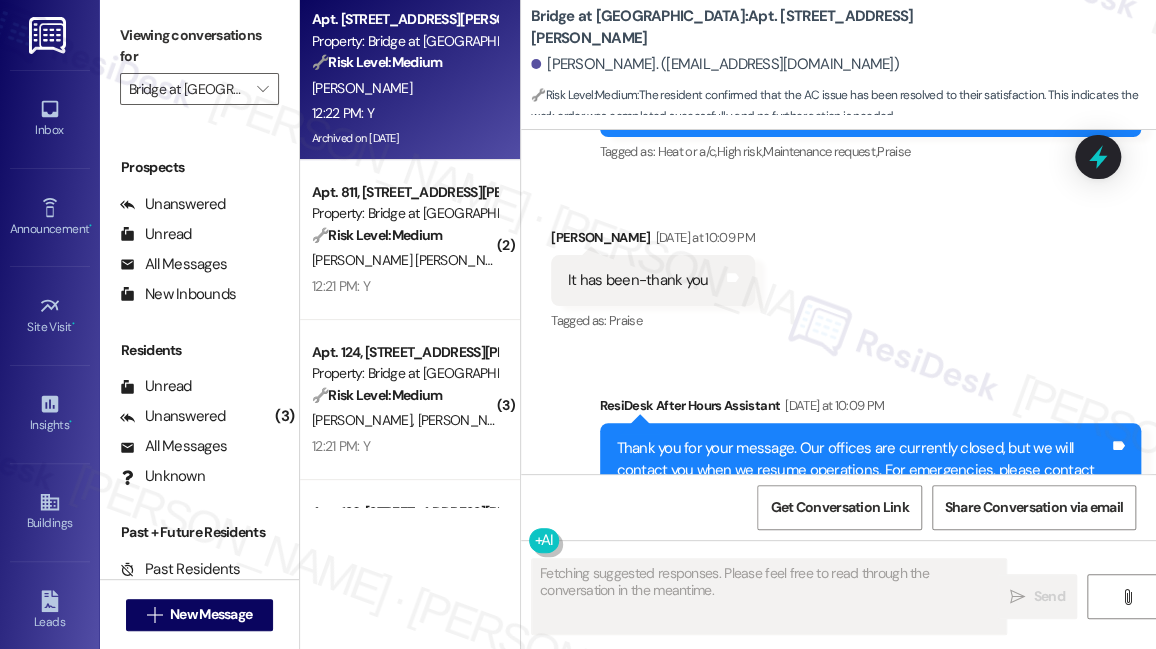 scroll, scrollTop: 15897, scrollLeft: 0, axis: vertical 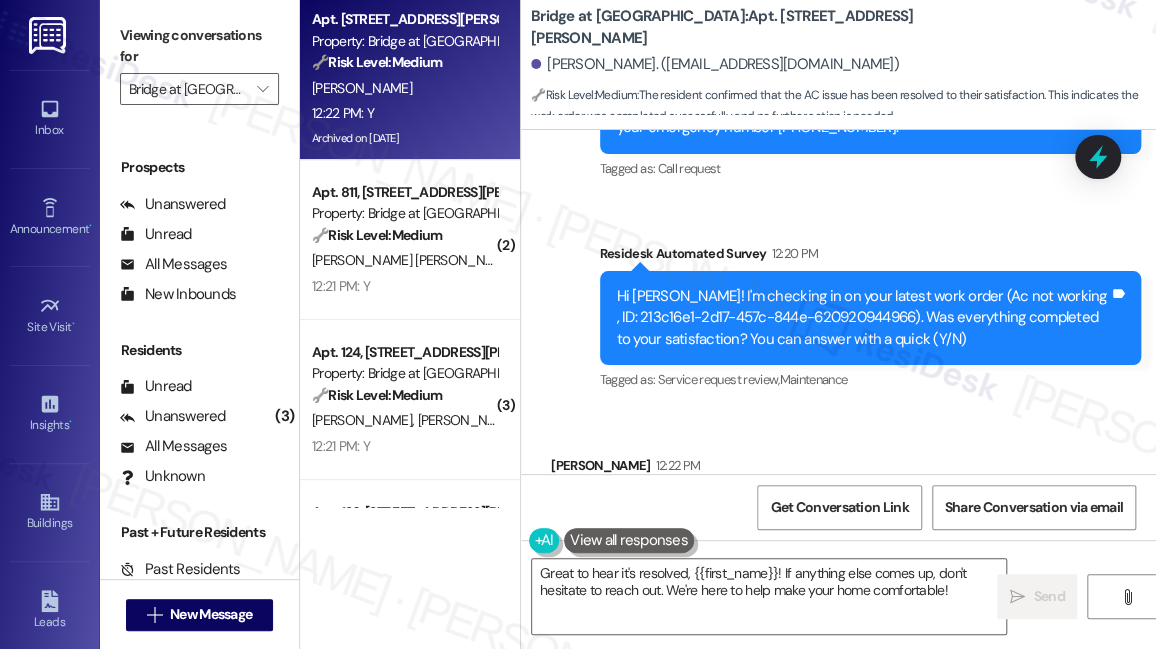 drag, startPoint x: 189, startPoint y: 12, endPoint x: 208, endPoint y: 22, distance: 21.470911 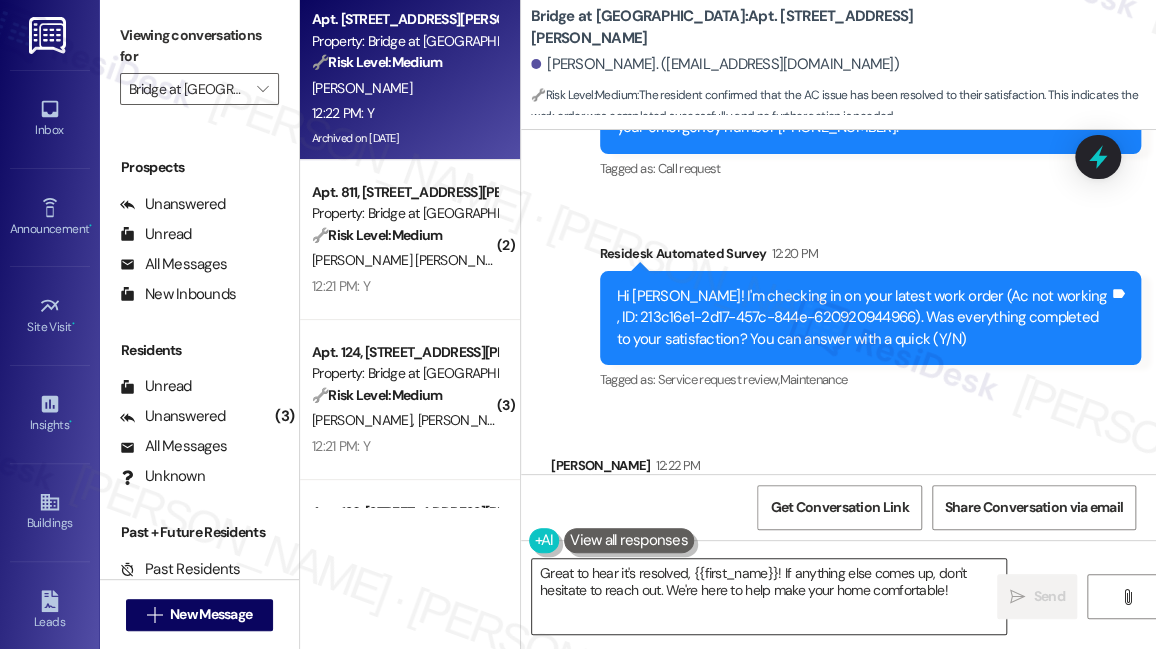 click on "Great to hear it's resolved, {{first_name}}! If anything else comes up, don't hesitate to reach out. We're here to help make your home comfortable!" at bounding box center (769, 596) 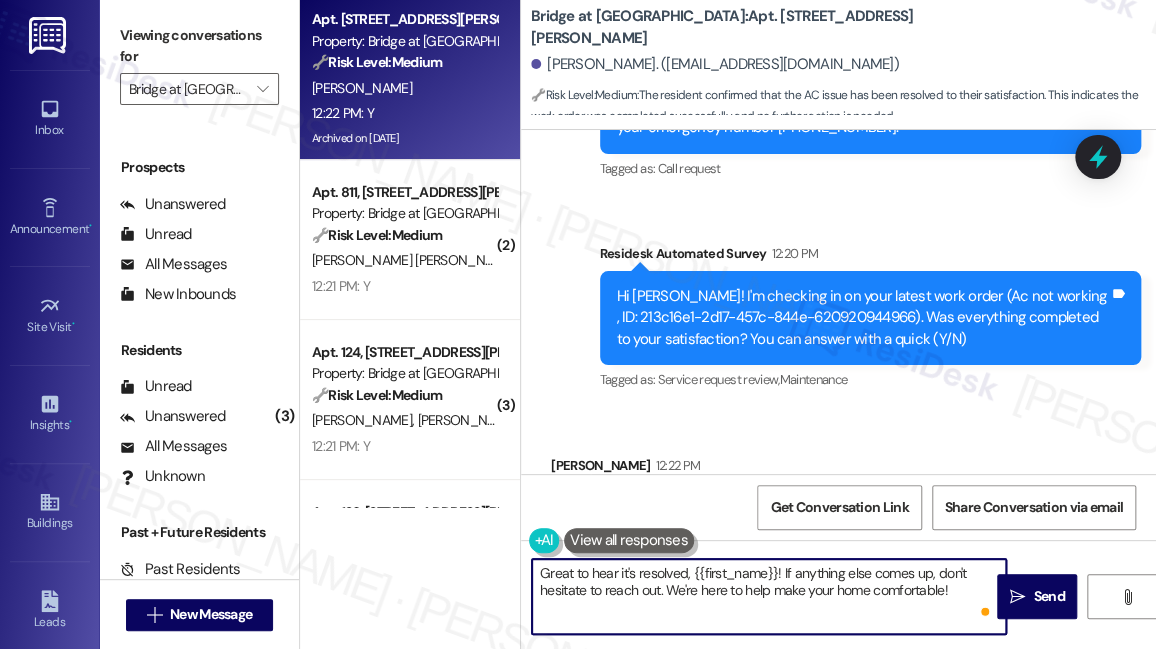 drag, startPoint x: 952, startPoint y: 587, endPoint x: 781, endPoint y: 567, distance: 172.16562 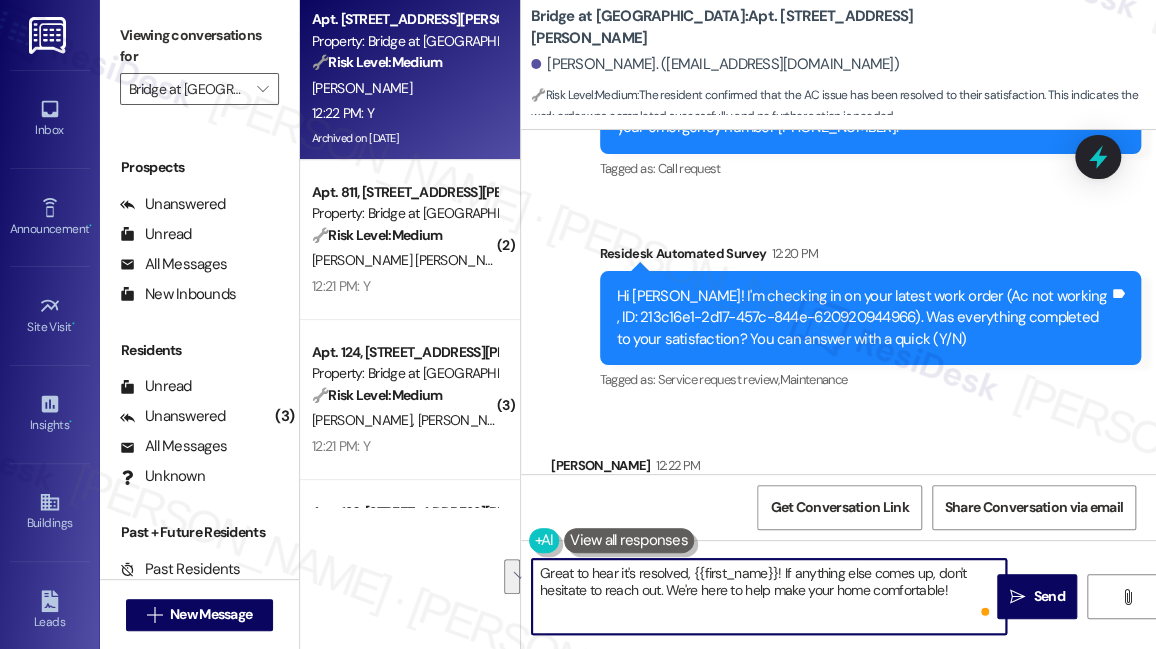paste on "I may also ask....has {{property}} been living up to your expectations so far?" 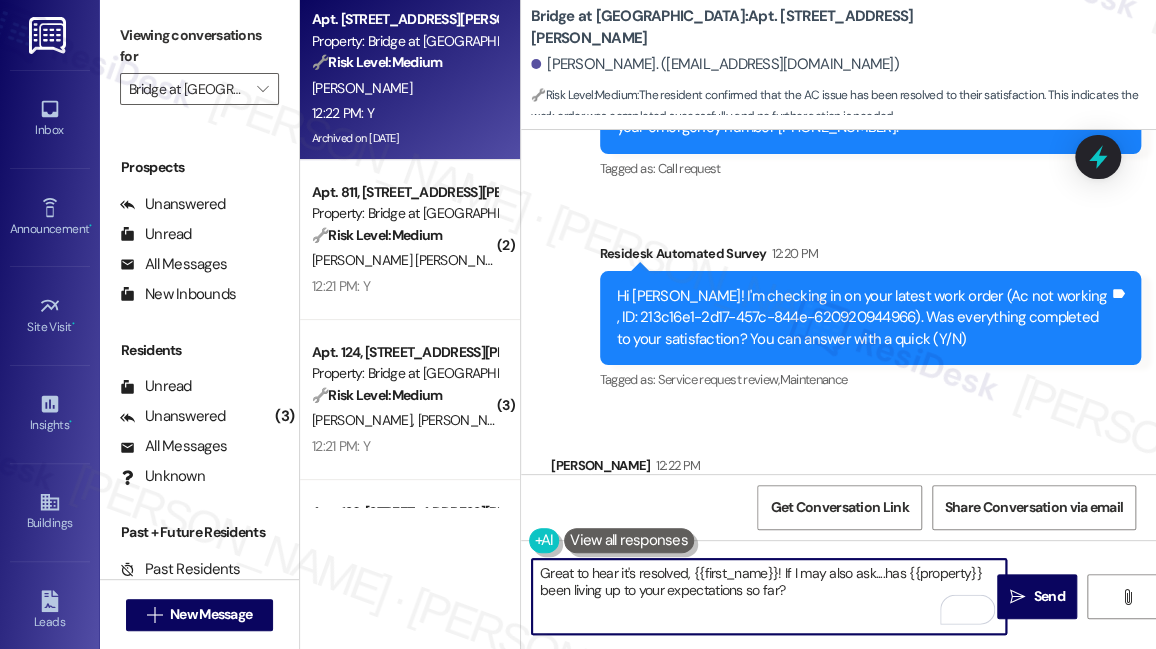 type on "Great to hear it's resolved, {{first_name}}! If I may also ask....has {{property}} been living up to your expectations so far?" 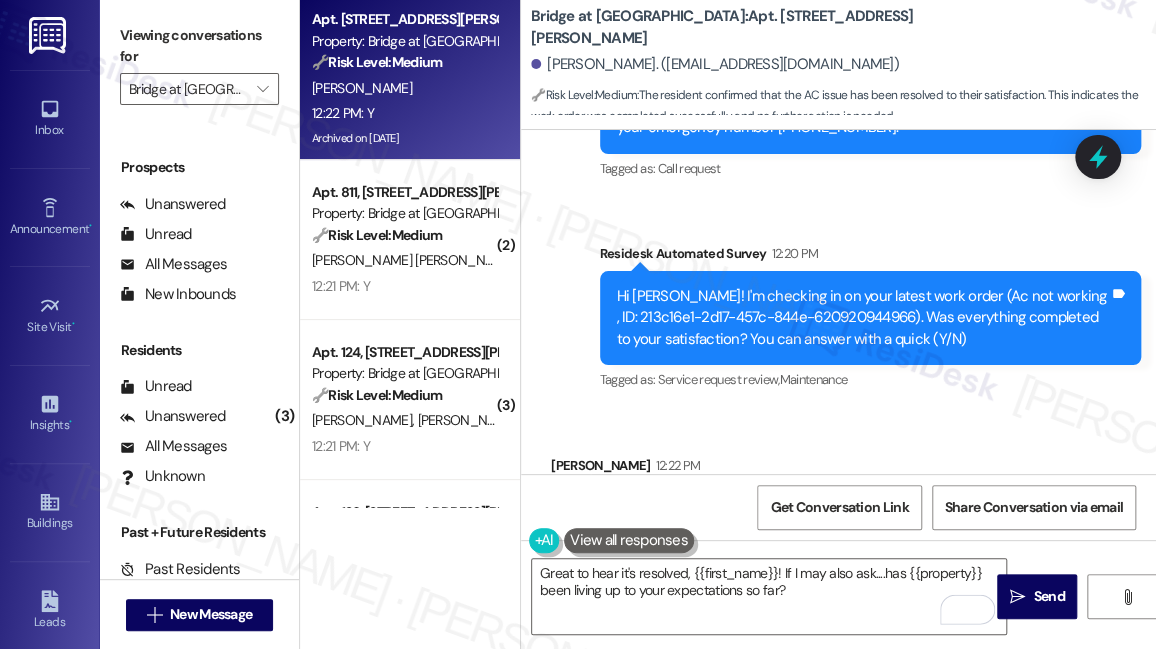 click on "Received via SMS Jasmine Vandergriff 12:22 PM Y Tags and notes Tagged as:   Positive response Click to highlight conversations about Positive response" at bounding box center (628, 509) 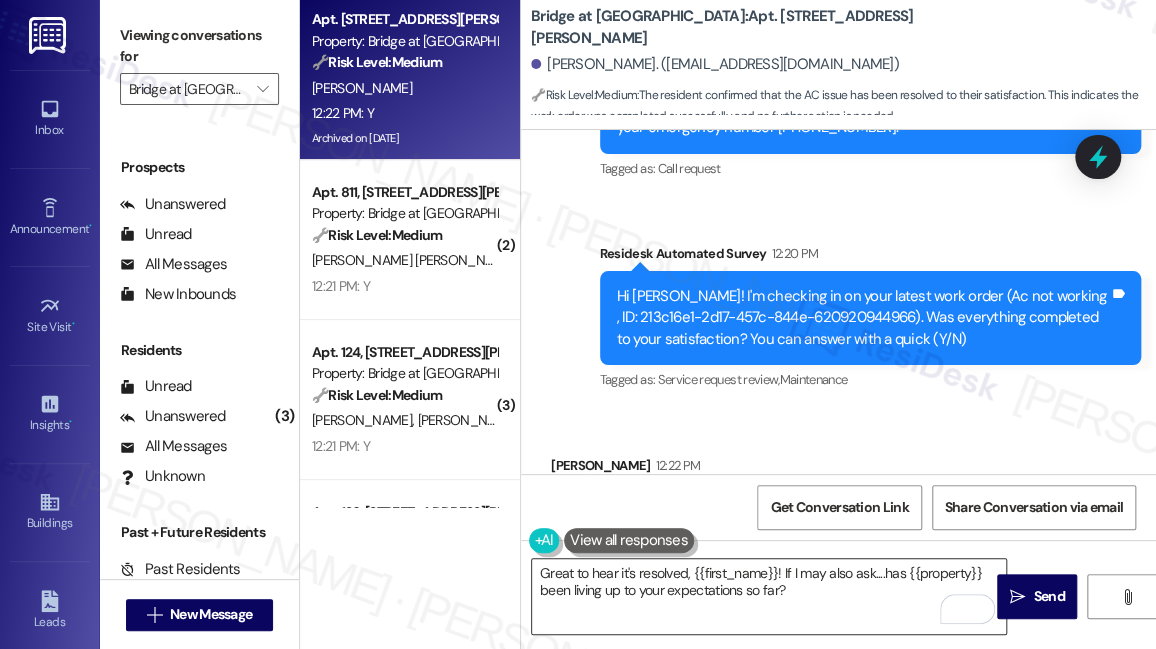 click on "Great to hear it's resolved, {{first_name}}! If I may also ask....has {{property}} been living up to your expectations so far?" at bounding box center [769, 596] 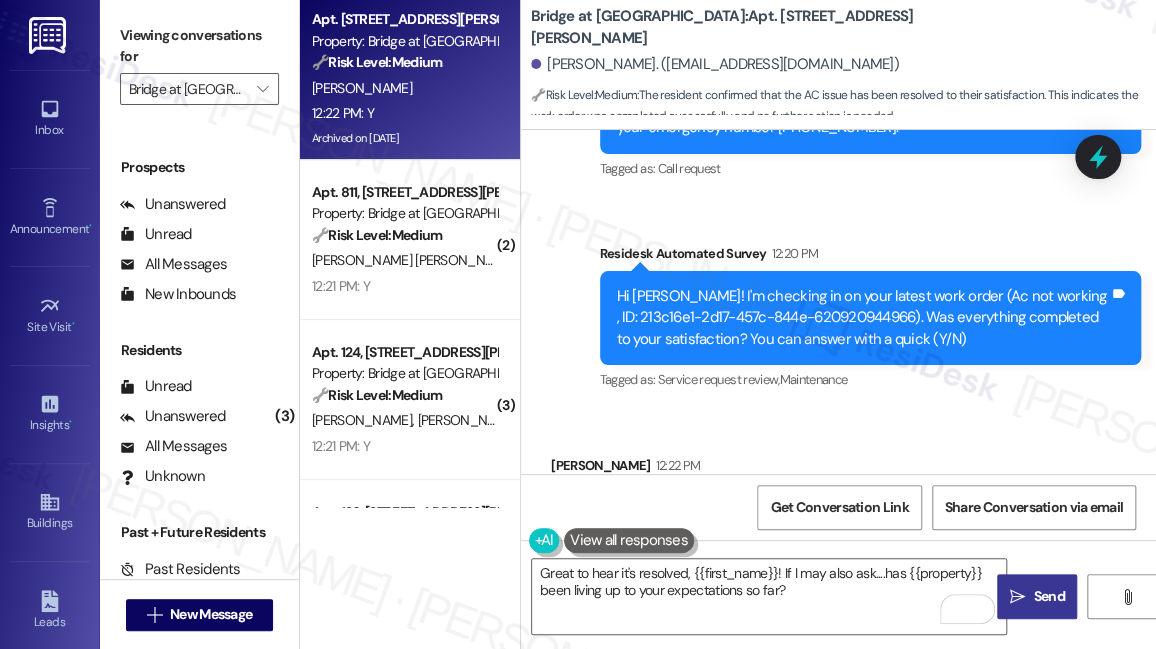 click on "" at bounding box center (1017, 597) 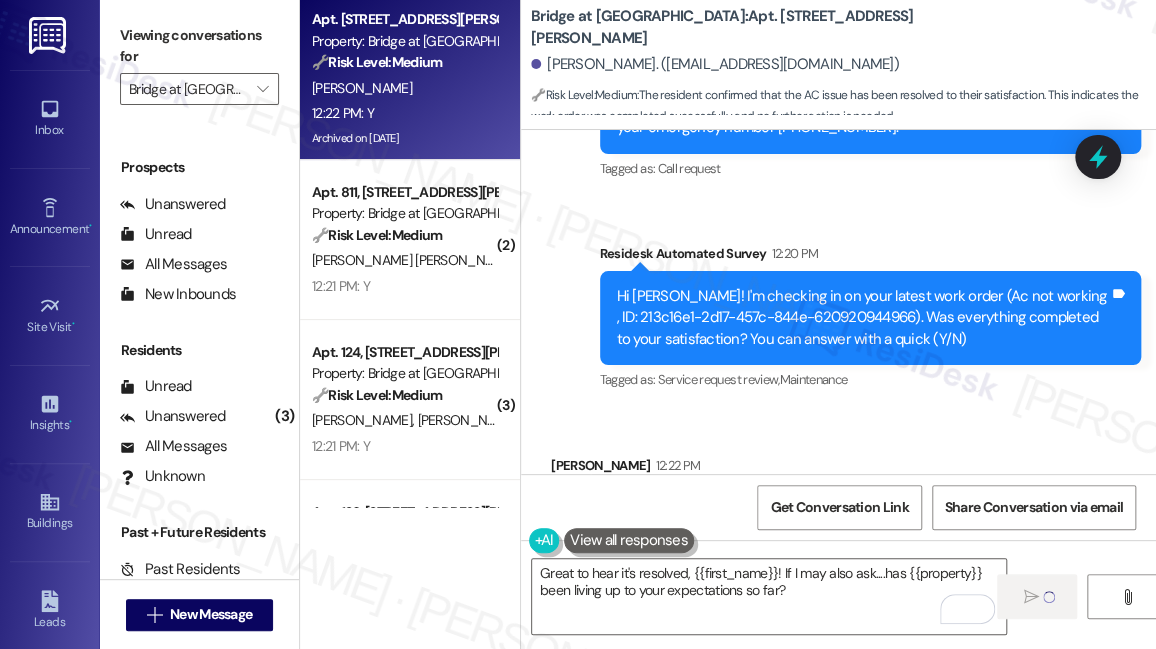 type 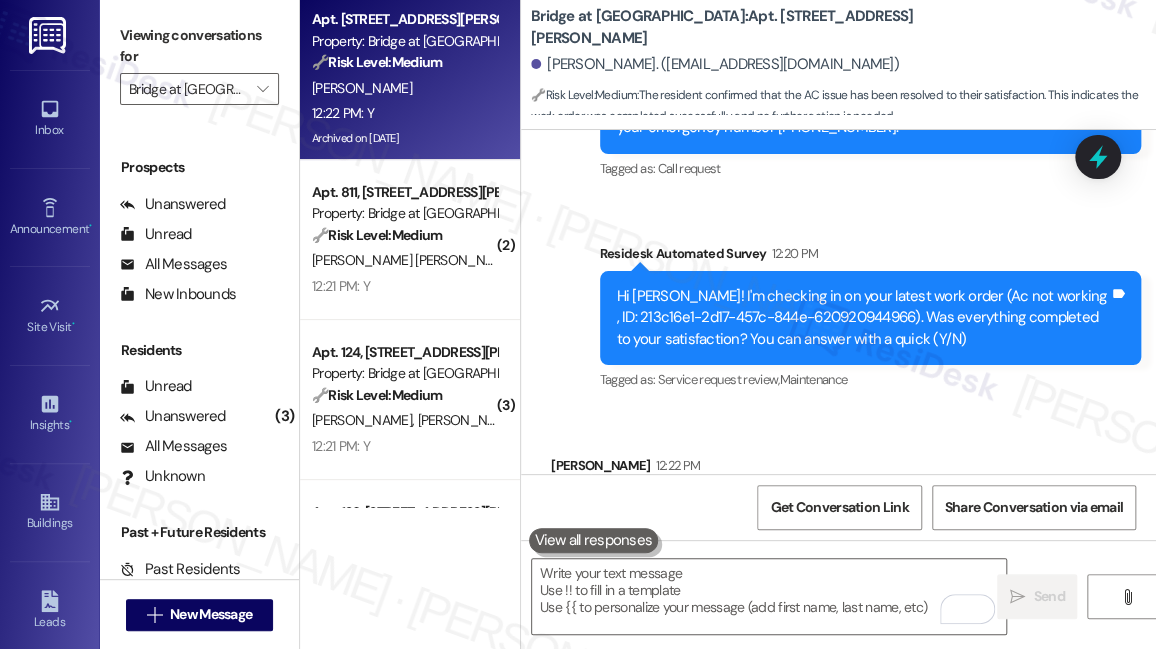 scroll, scrollTop: 15896, scrollLeft: 0, axis: vertical 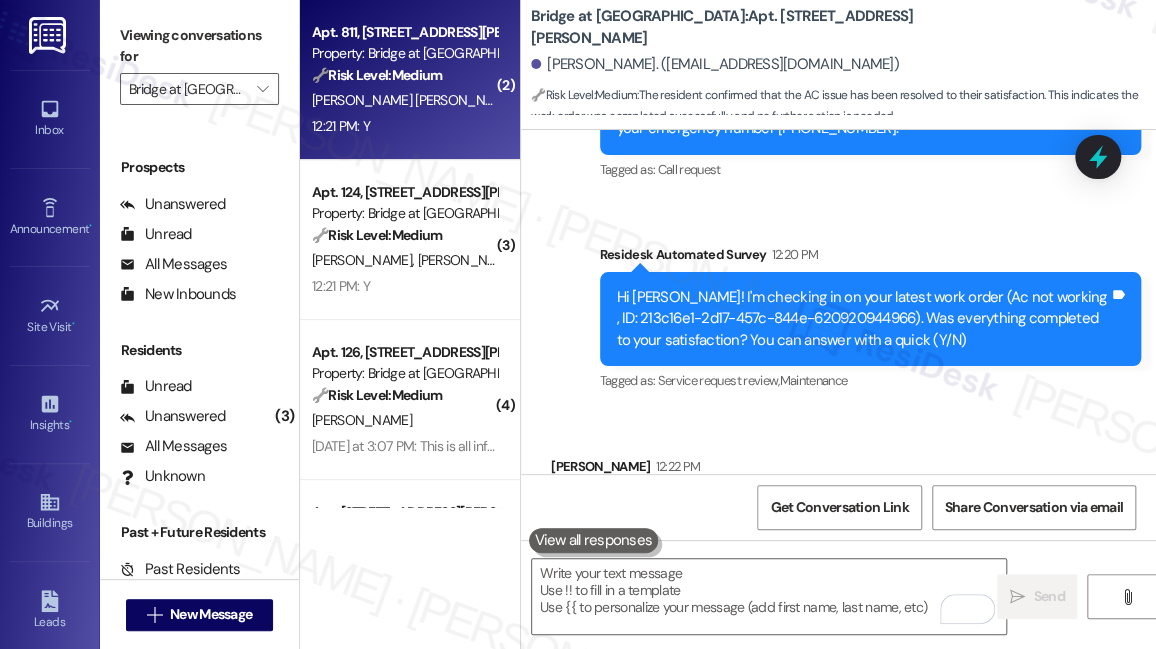 click on "D. Gamez Moncada" at bounding box center (416, 100) 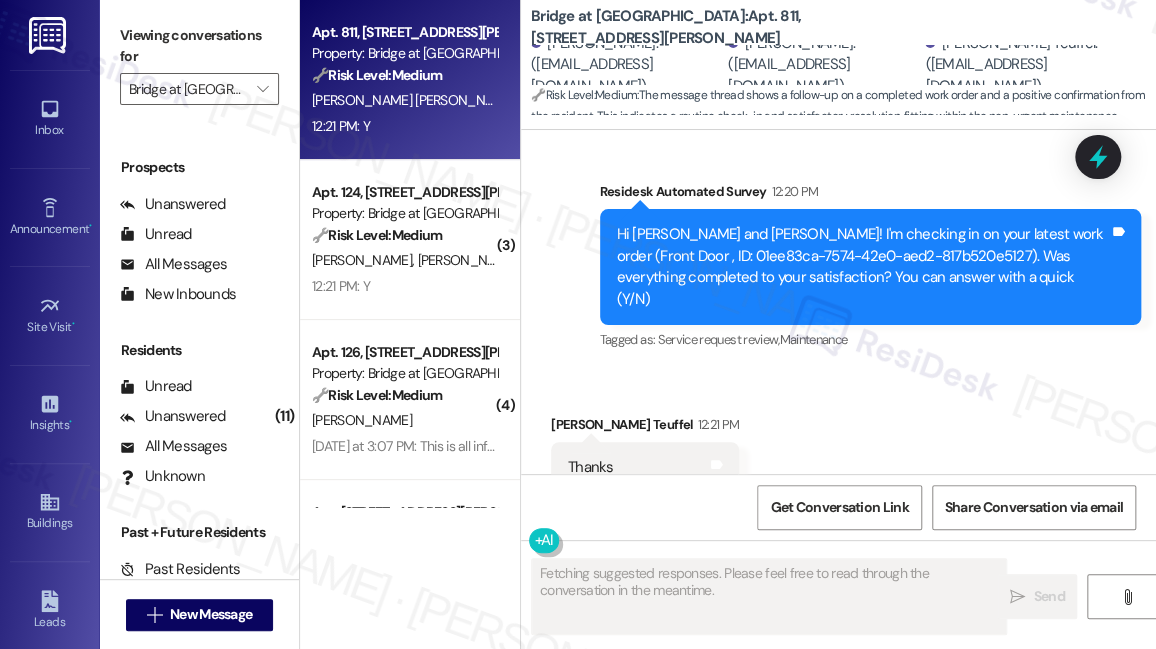 scroll, scrollTop: 1826, scrollLeft: 0, axis: vertical 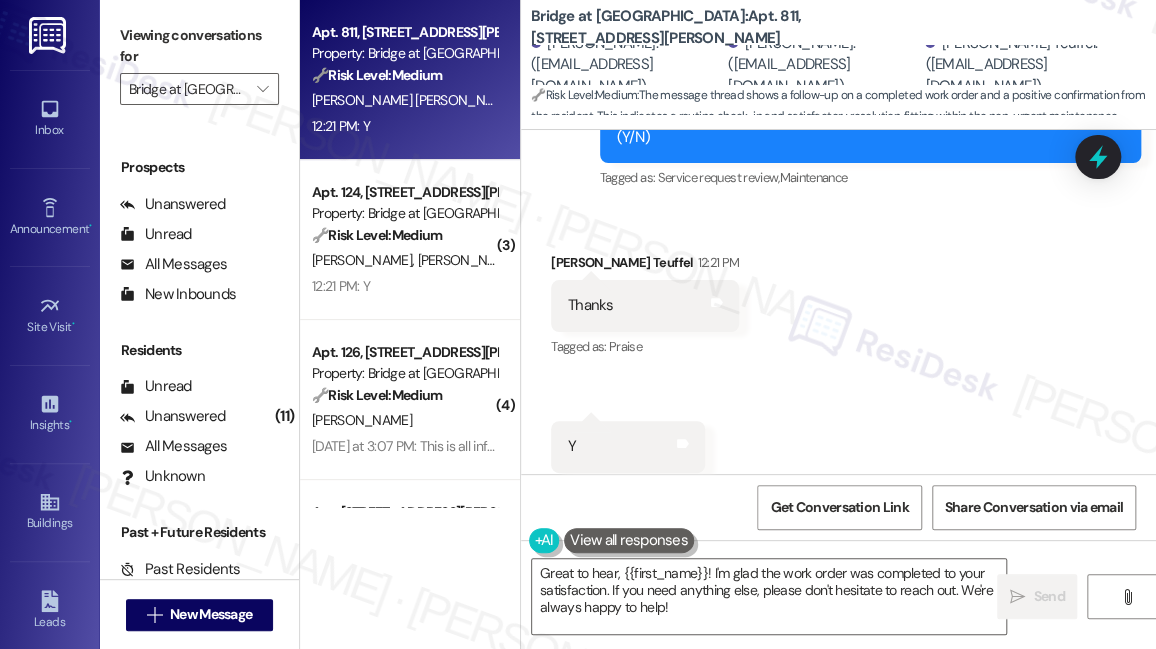 click on "Viewing conversations for" at bounding box center [199, 46] 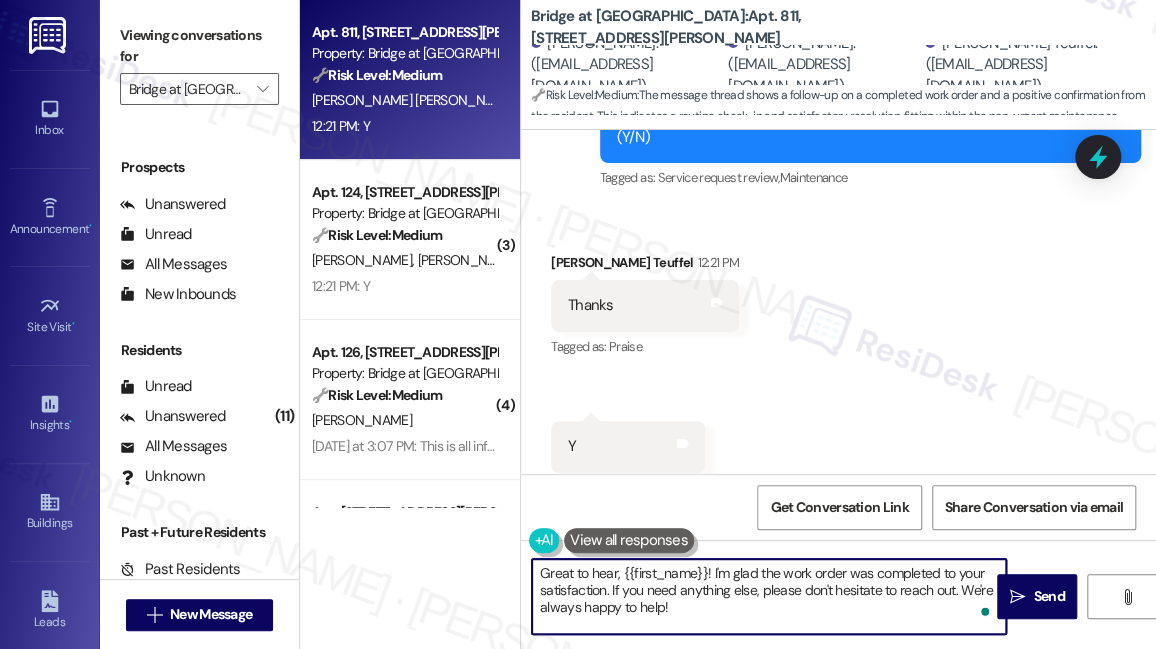 drag, startPoint x: 781, startPoint y: 605, endPoint x: 610, endPoint y: 591, distance: 171.57214 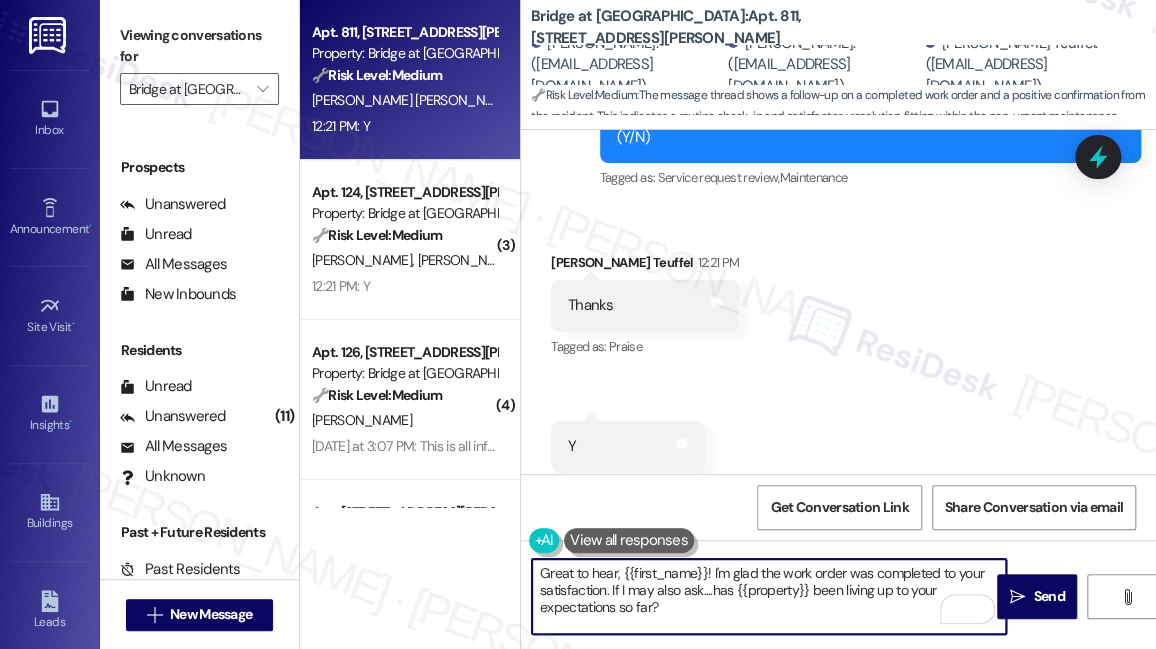 click on "Jessica Useche Teuffel 12:21 PM" at bounding box center (645, 266) 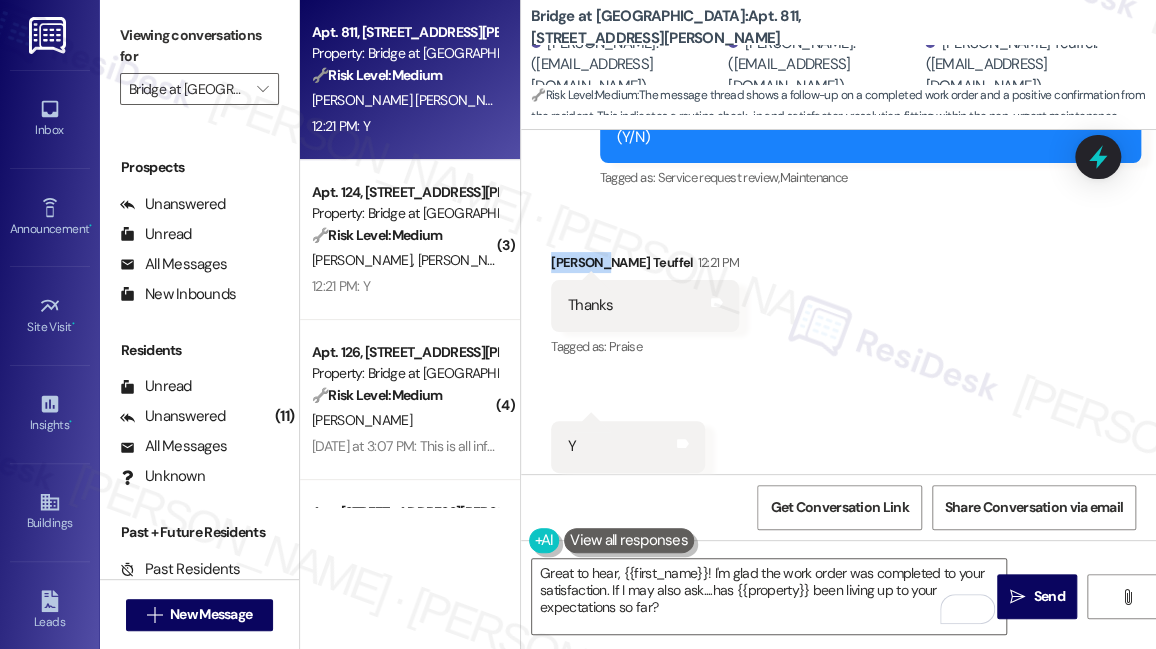 click on "Jessica Useche Teuffel 12:21 PM" at bounding box center (645, 266) 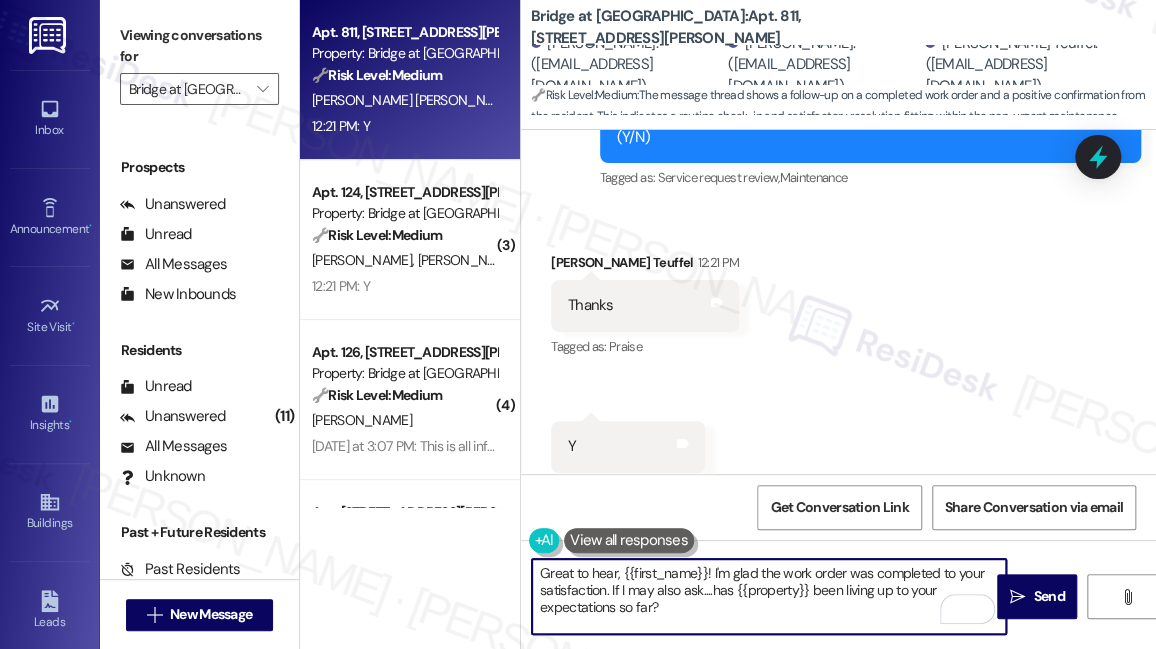 drag, startPoint x: 621, startPoint y: 568, endPoint x: 706, endPoint y: 563, distance: 85.146935 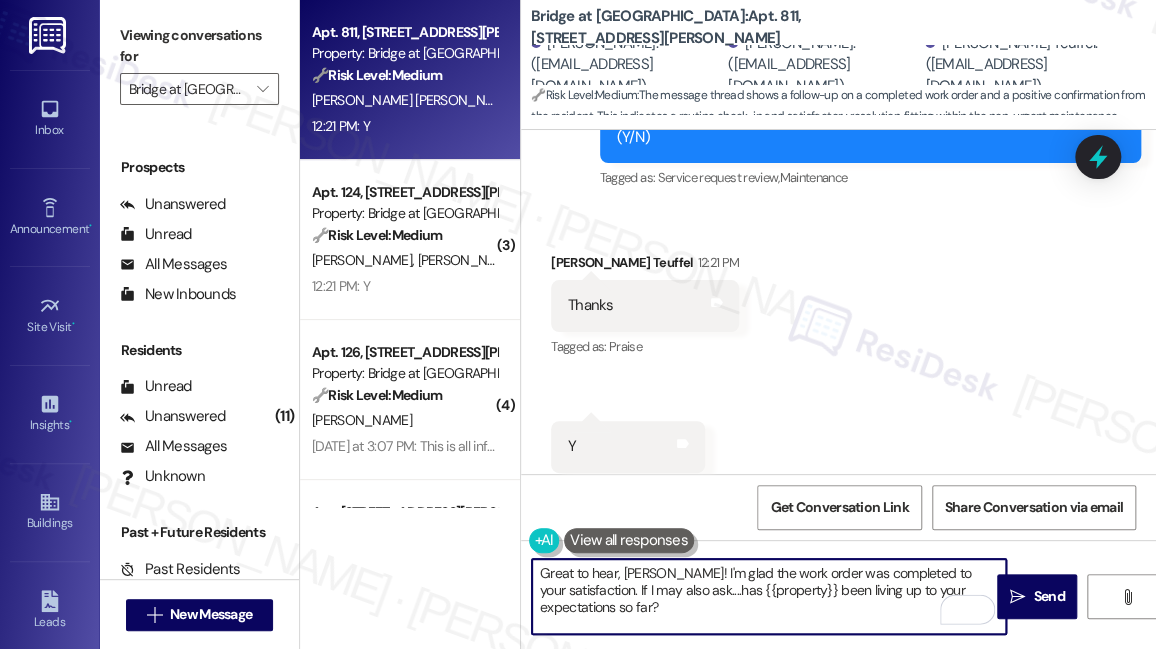 click on "Great to hear, Jessica! I'm glad the work order was completed to your satisfaction. If I may also ask....has {{property}} been living up to your expectations so far?" at bounding box center [769, 596] 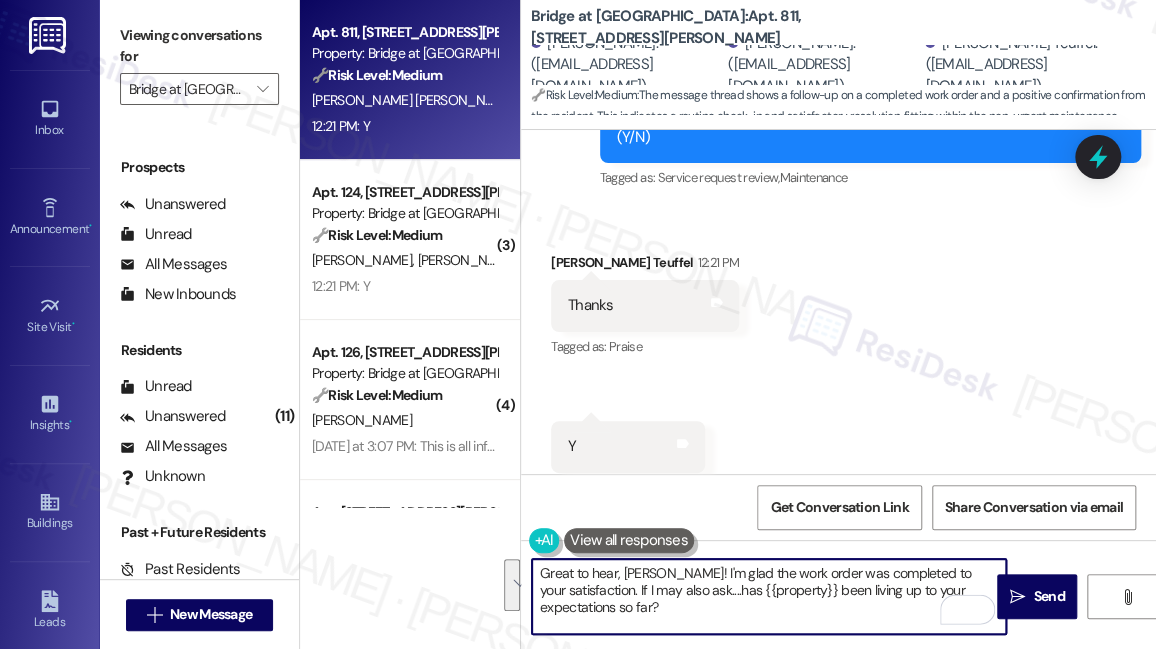 type on "Great to hear, Jessica! I'm glad the work order was completed to your satisfaction. If I may also ask....has {{property}} been living up to your expectations so far?" 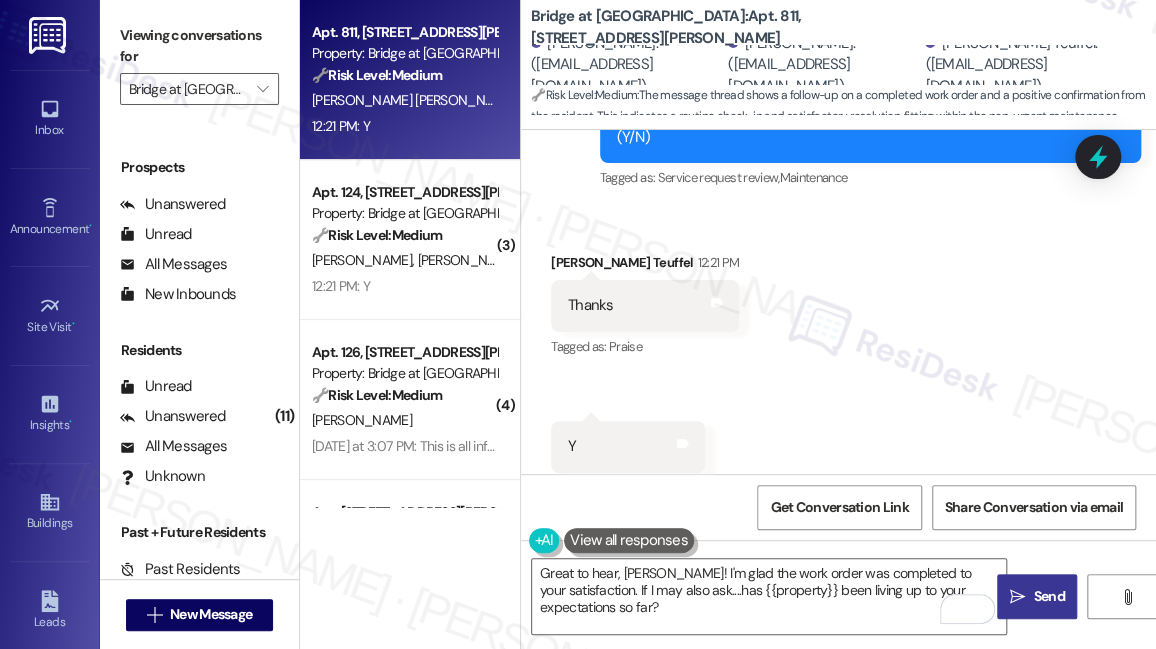 click on " Send" at bounding box center [1037, 596] 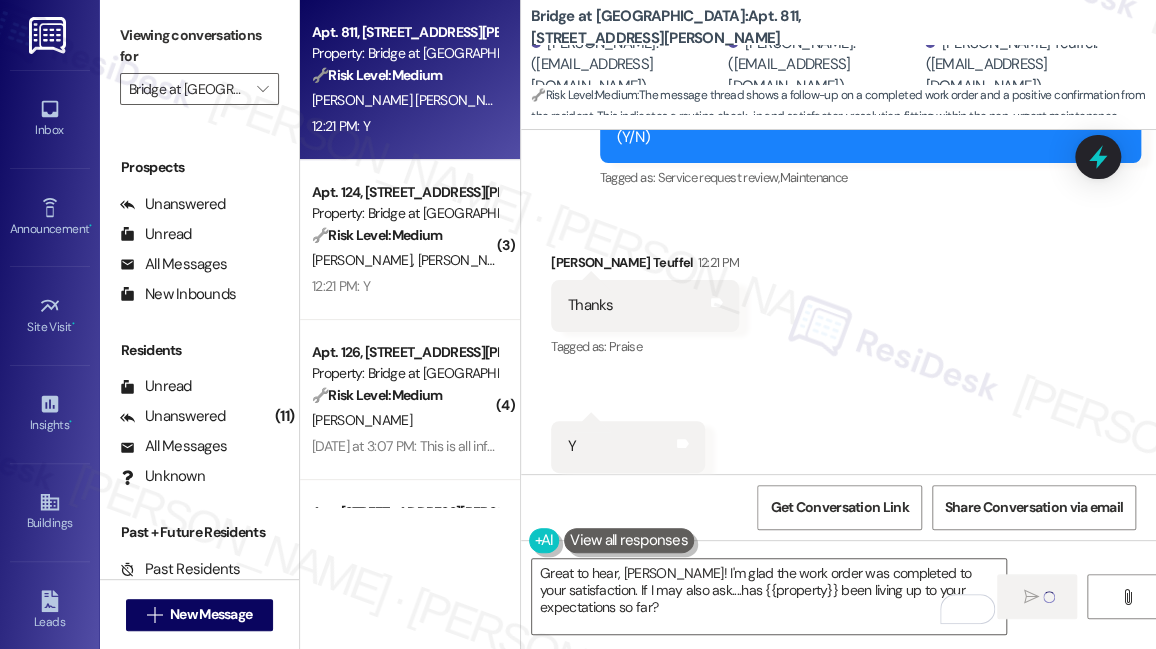 type 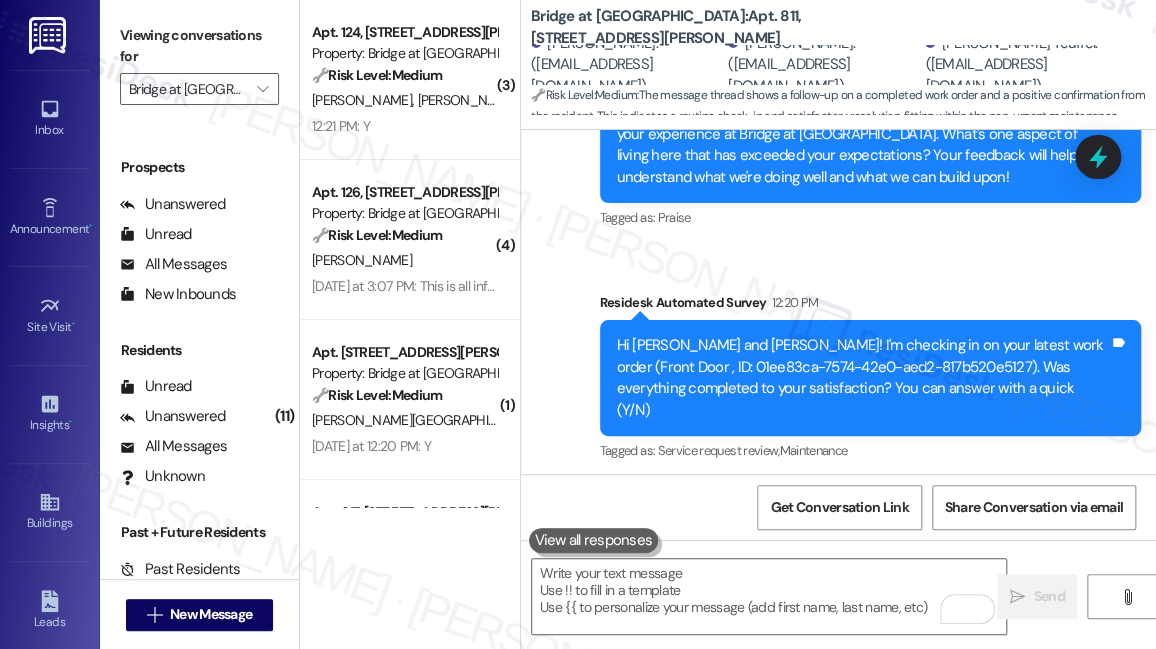 scroll, scrollTop: 2009, scrollLeft: 0, axis: vertical 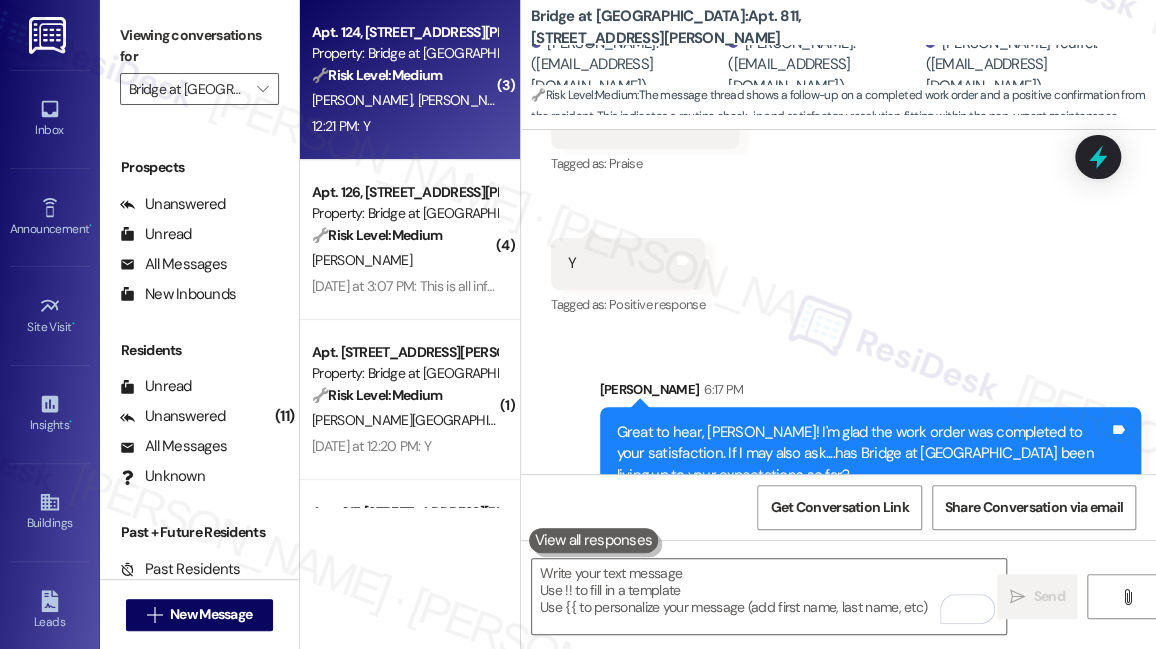 click on "T. Rietman" at bounding box center (468, 100) 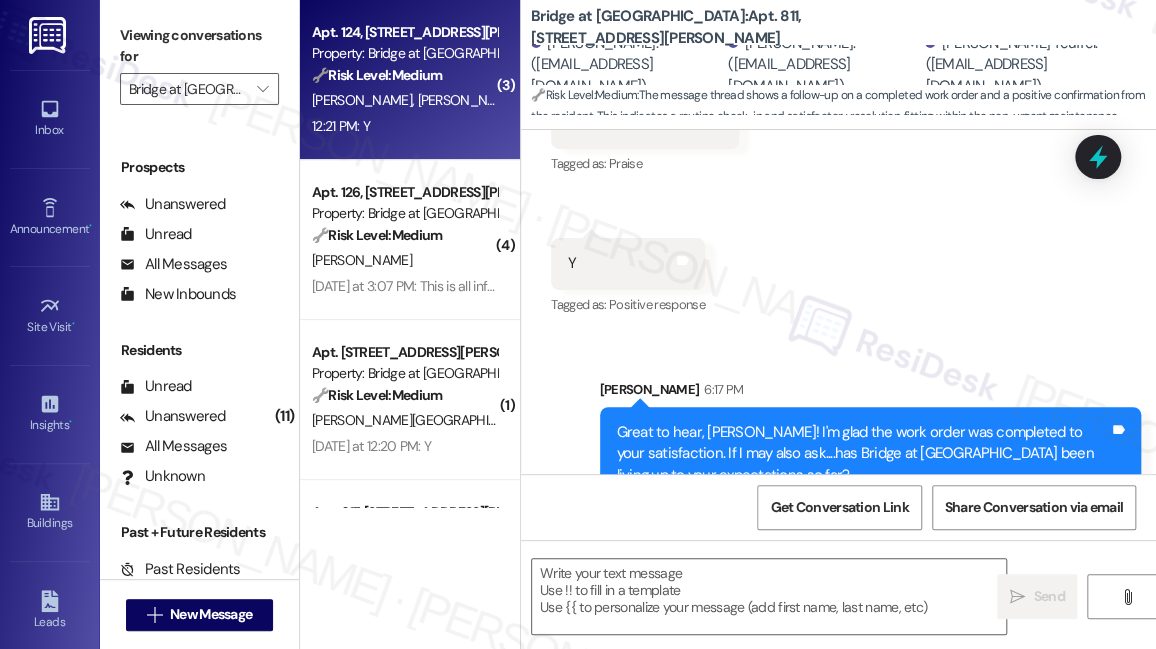 type on "Fetching suggested responses. Please feel free to read through the conversation in the meantime." 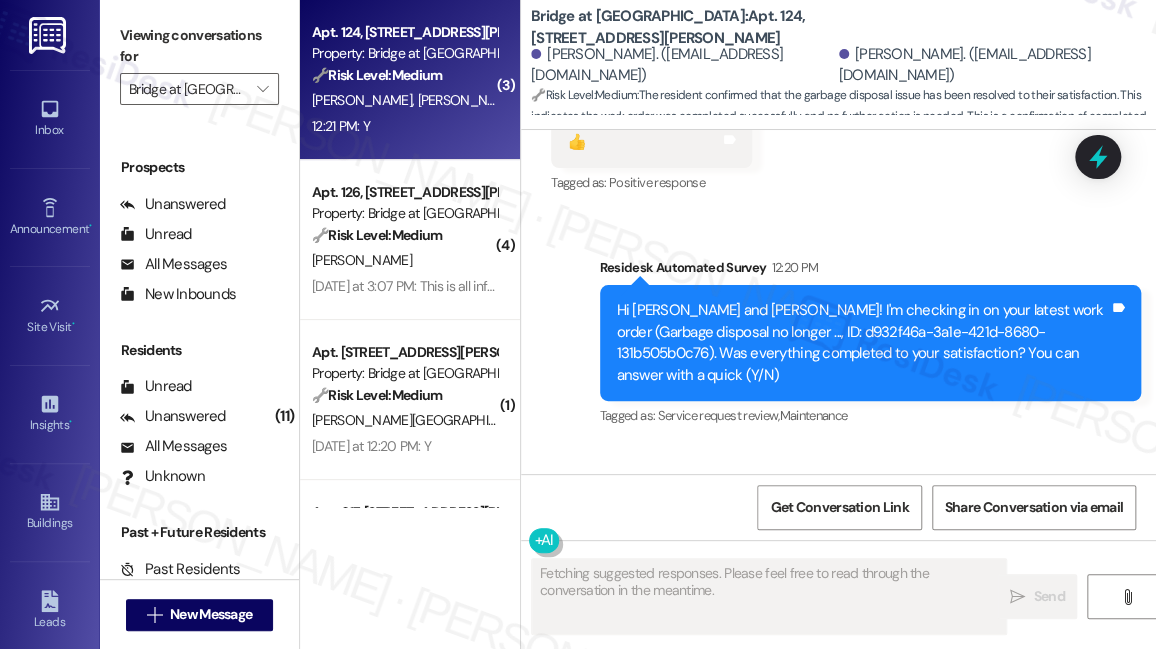 scroll, scrollTop: 3316, scrollLeft: 0, axis: vertical 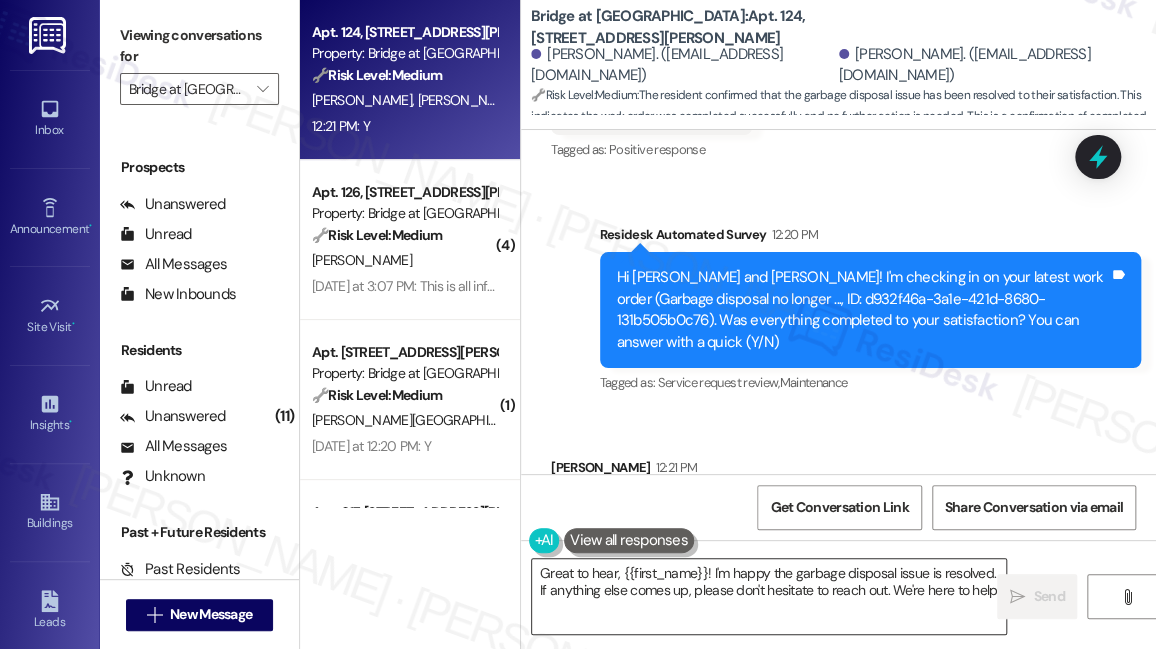 type on "Great to hear, {{first_name}}! I'm happy the garbage disposal issue is resolved. If anything else comes up, please don't hesitate to reach out. We're here to help!" 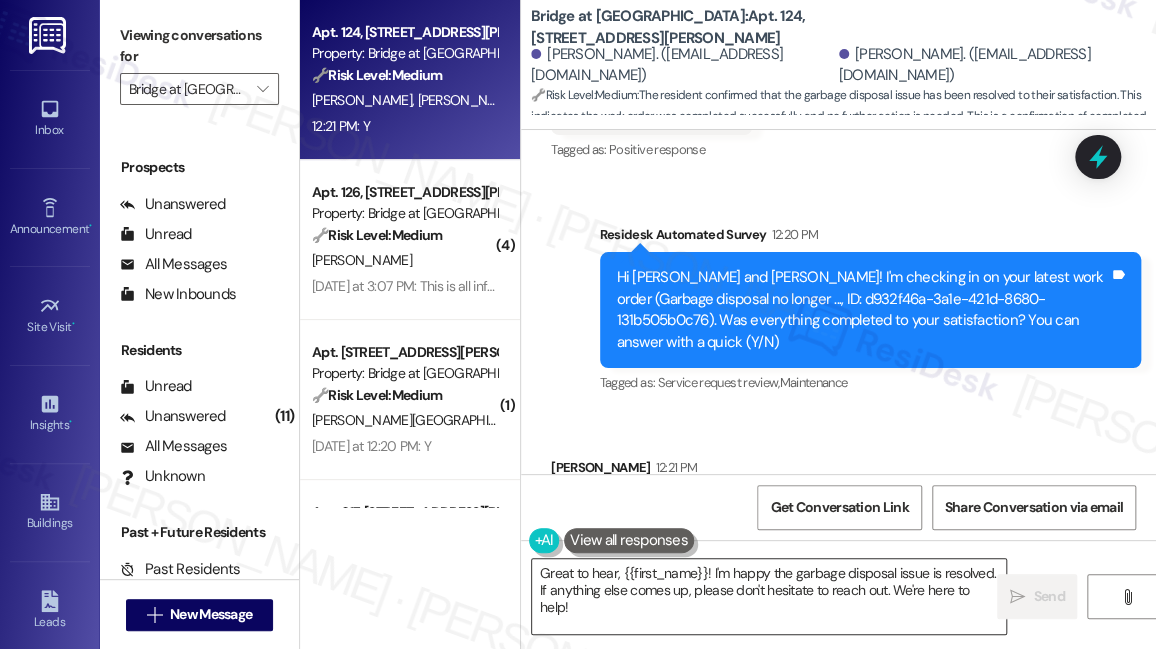 click on "Great to hear, {{first_name}}! I'm happy the garbage disposal issue is resolved. If anything else comes up, please don't hesitate to reach out. We're here to help!" at bounding box center [769, 596] 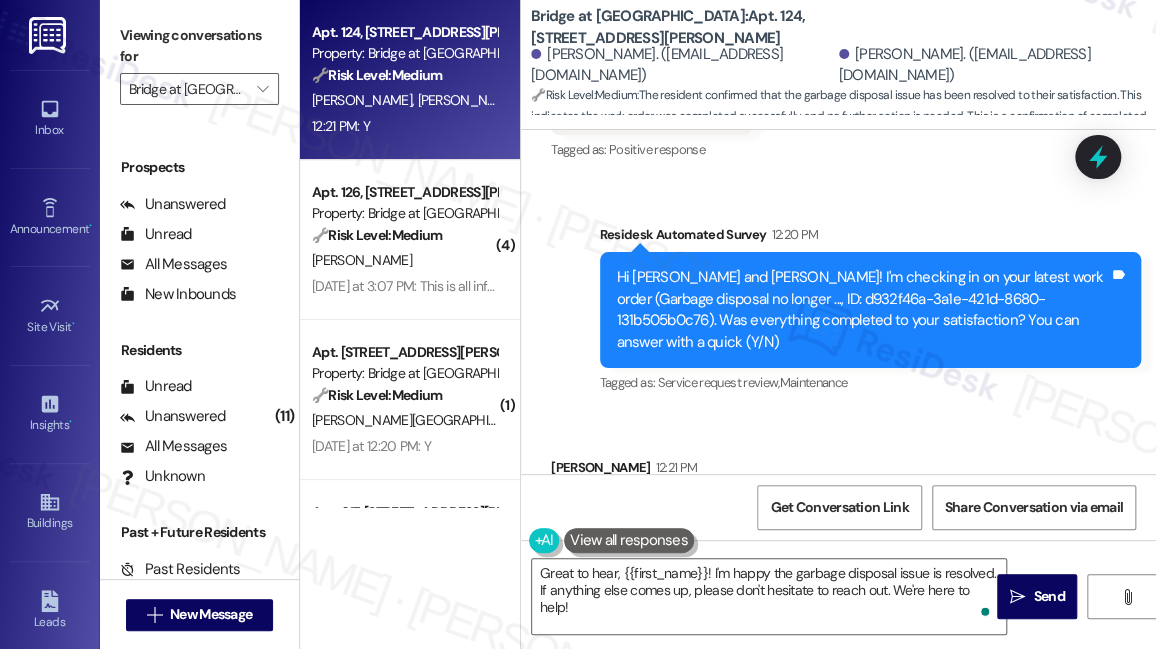 drag, startPoint x: 1043, startPoint y: 592, endPoint x: 714, endPoint y: 270, distance: 460.35312 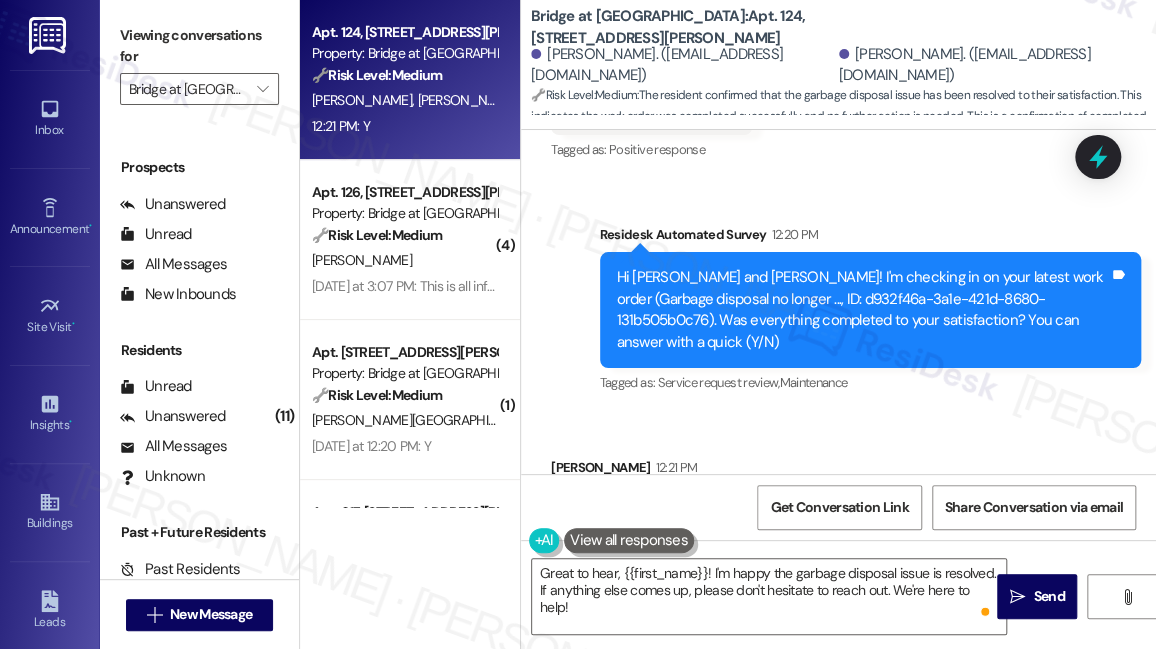 click on "Thomas Rietman 12:21 PM" at bounding box center (628, 471) 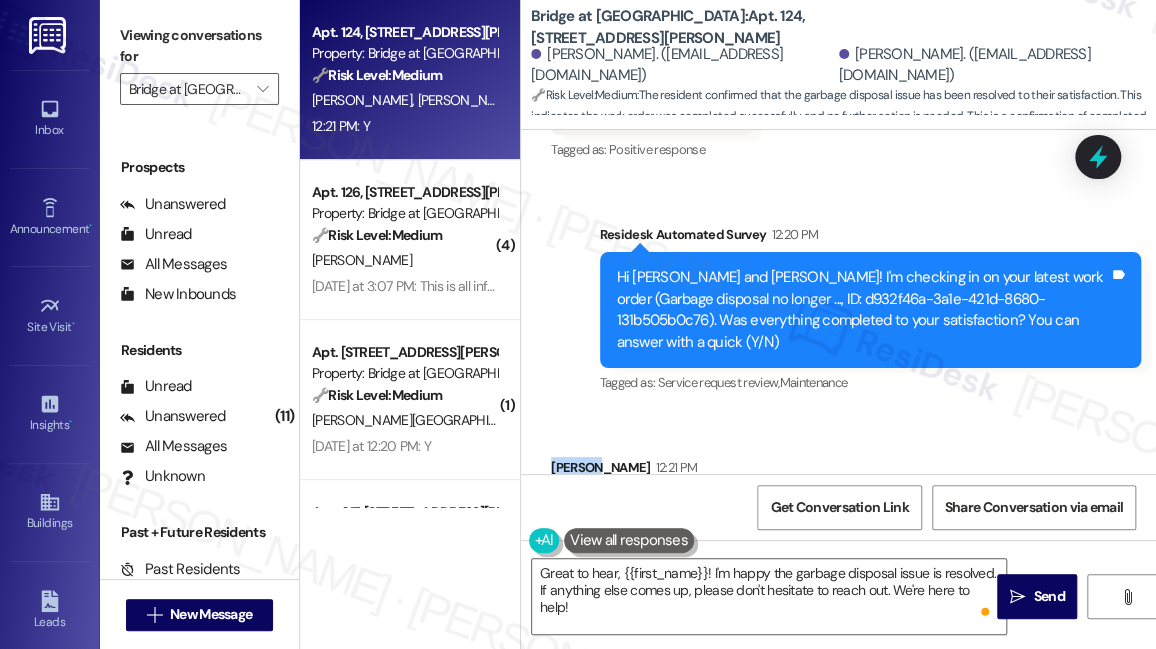click on "Thomas Rietman 12:21 PM" at bounding box center [628, 471] 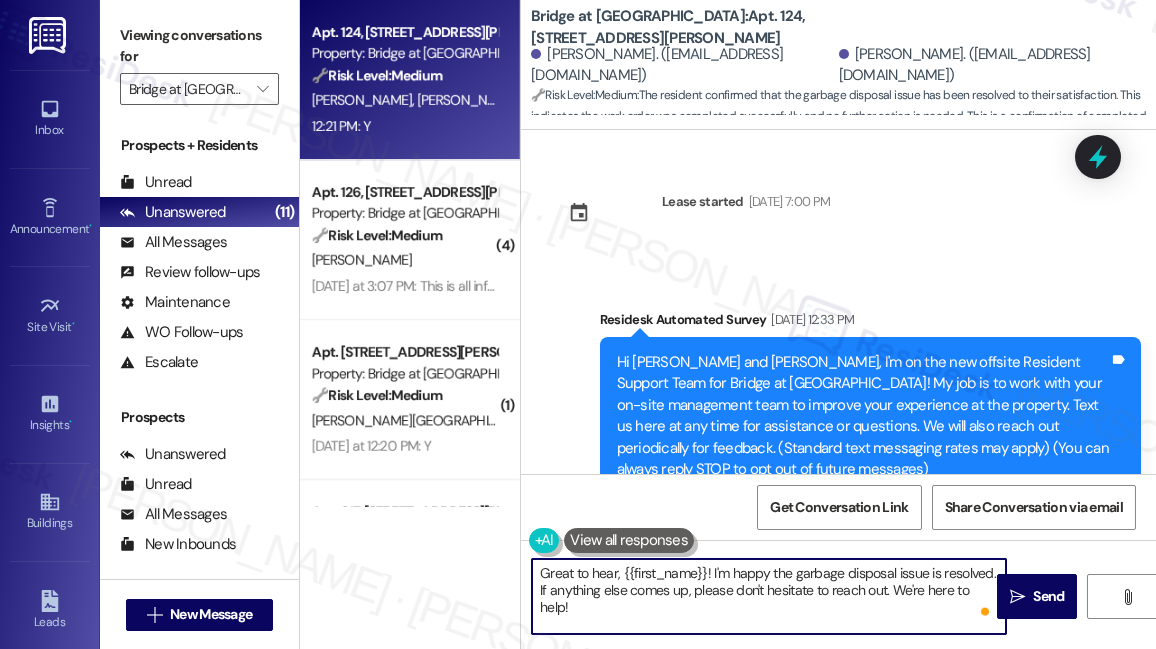 scroll, scrollTop: 0, scrollLeft: 0, axis: both 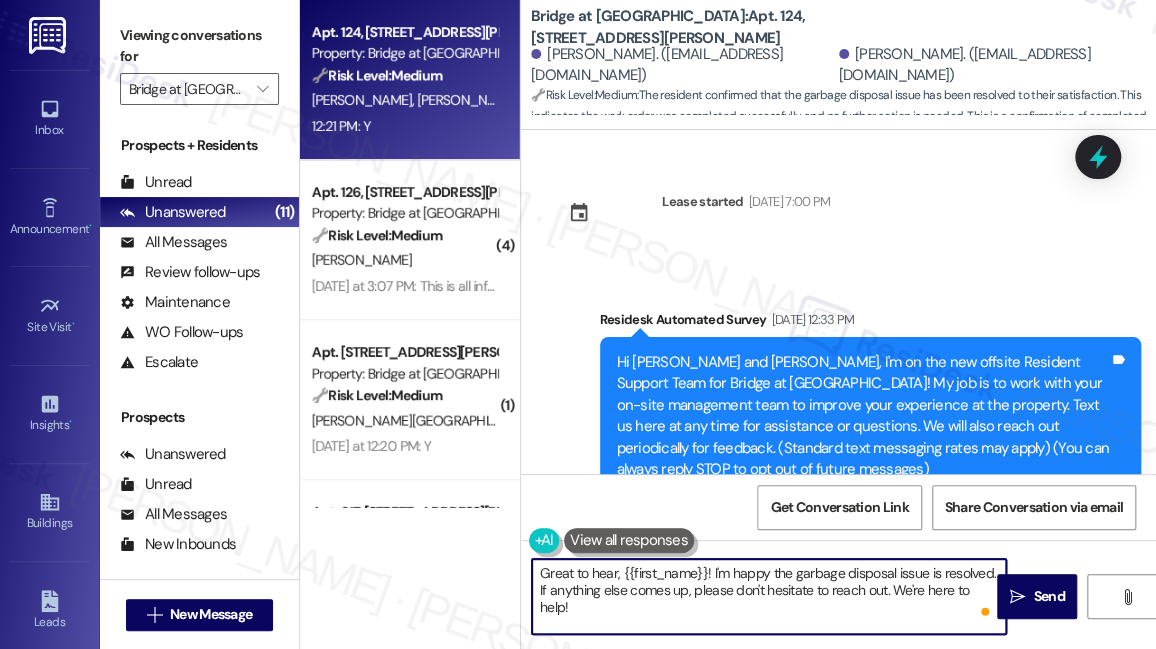 click on "Great to hear, {{first_name}}! I'm happy the garbage disposal issue is resolved. If anything else comes up, please don't hesitate to reach out. We're here to help!  Send " at bounding box center [838, 615] 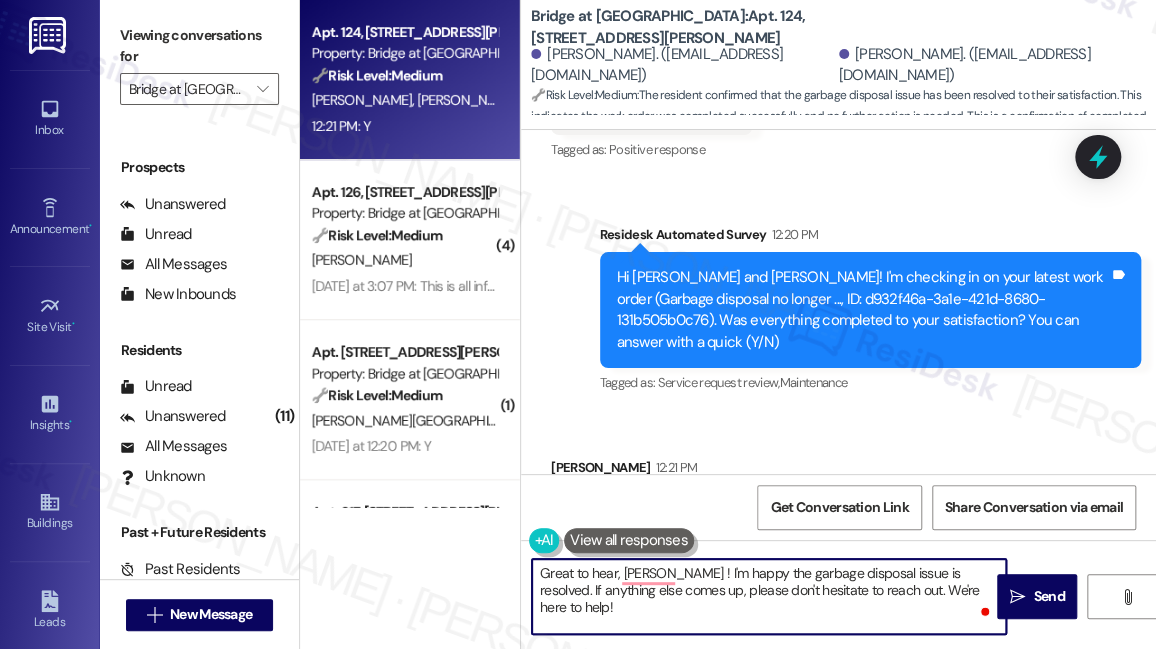 type on "Great to hear, Thomas! I'm happy the garbage disposal issue is resolved. If anything else comes up, please don't hesitate to reach out. We're here to help!" 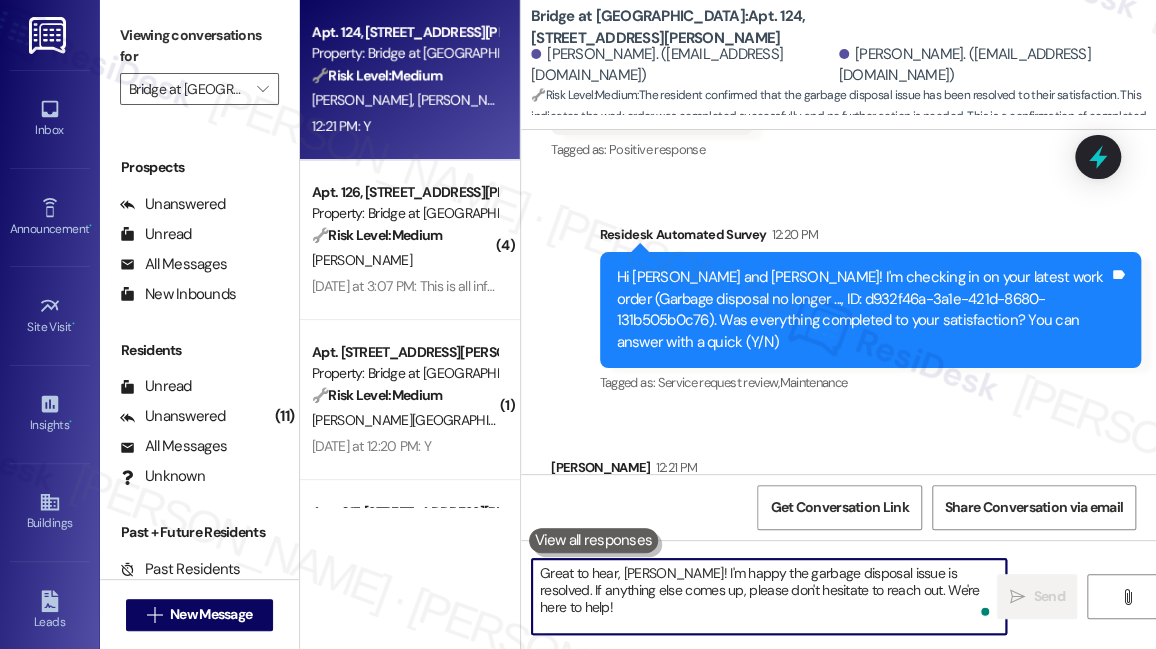 scroll, scrollTop: 3477, scrollLeft: 0, axis: vertical 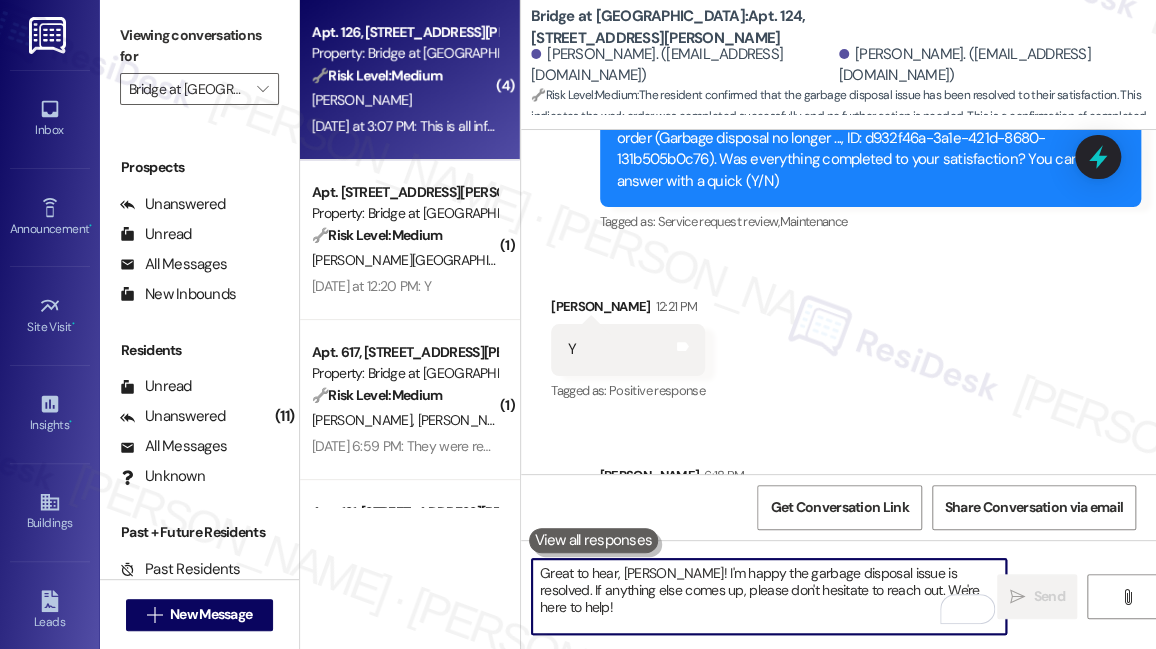 type 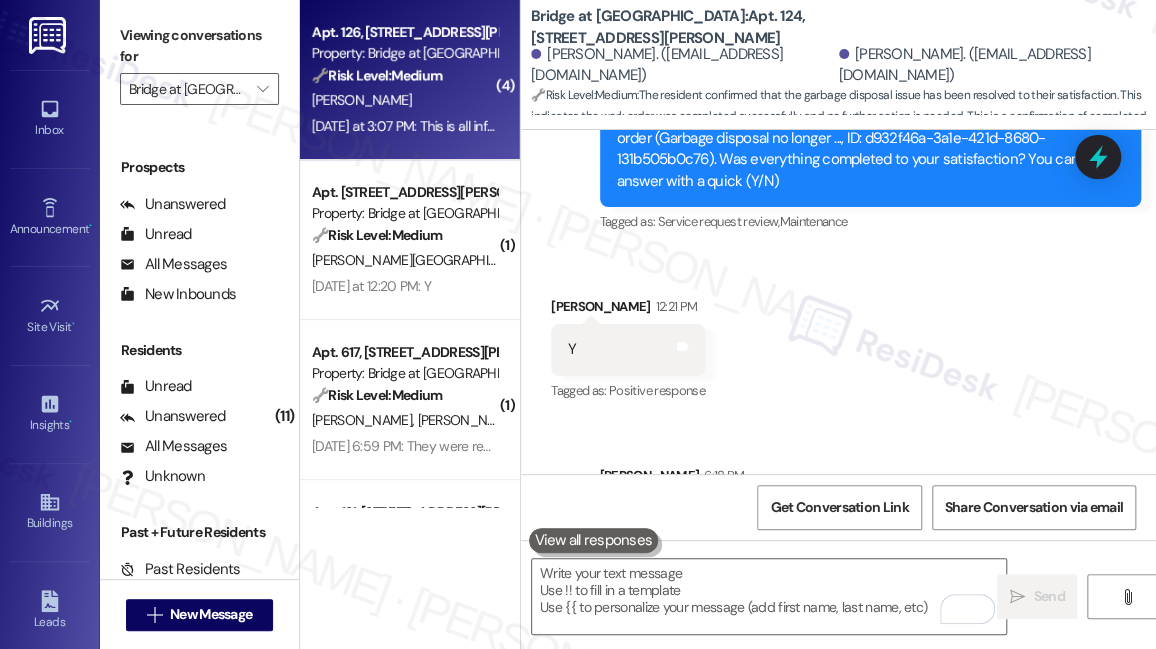 click on "Yesterday at 3:07 PM: This is all infront of and around building 1 by apartment 126. Yesterday at 3:07 PM: This is all infront of and around building 1 by apartment 126." at bounding box center (535, 126) 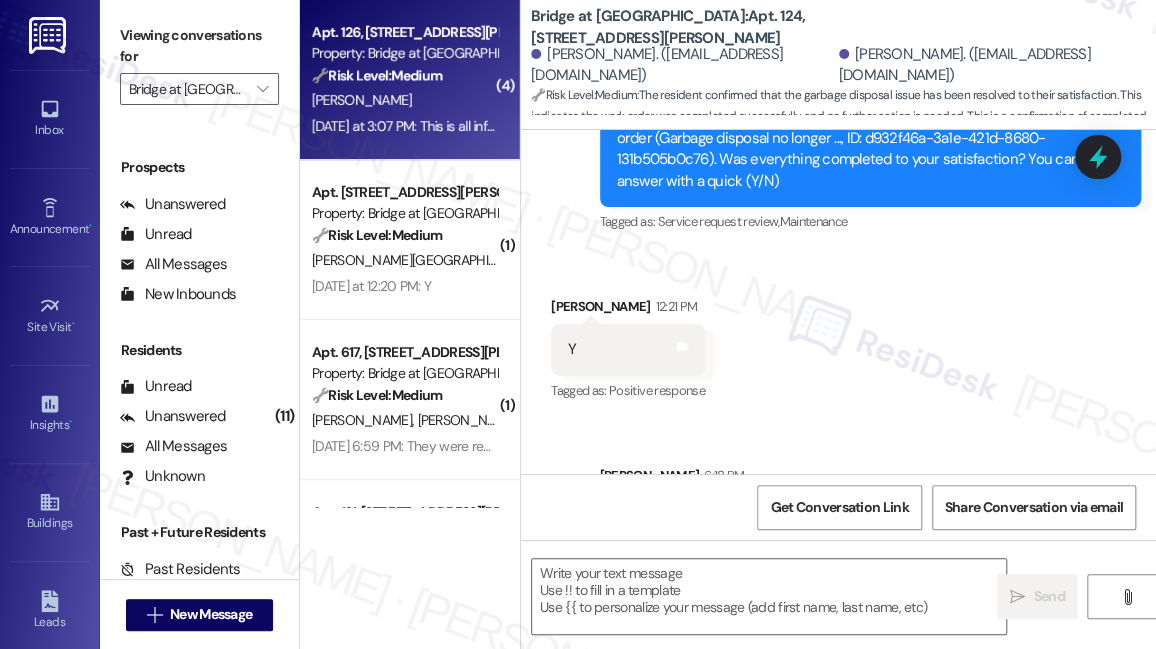 type on "Fetching suggested responses. Please feel free to read through the conversation in the meantime." 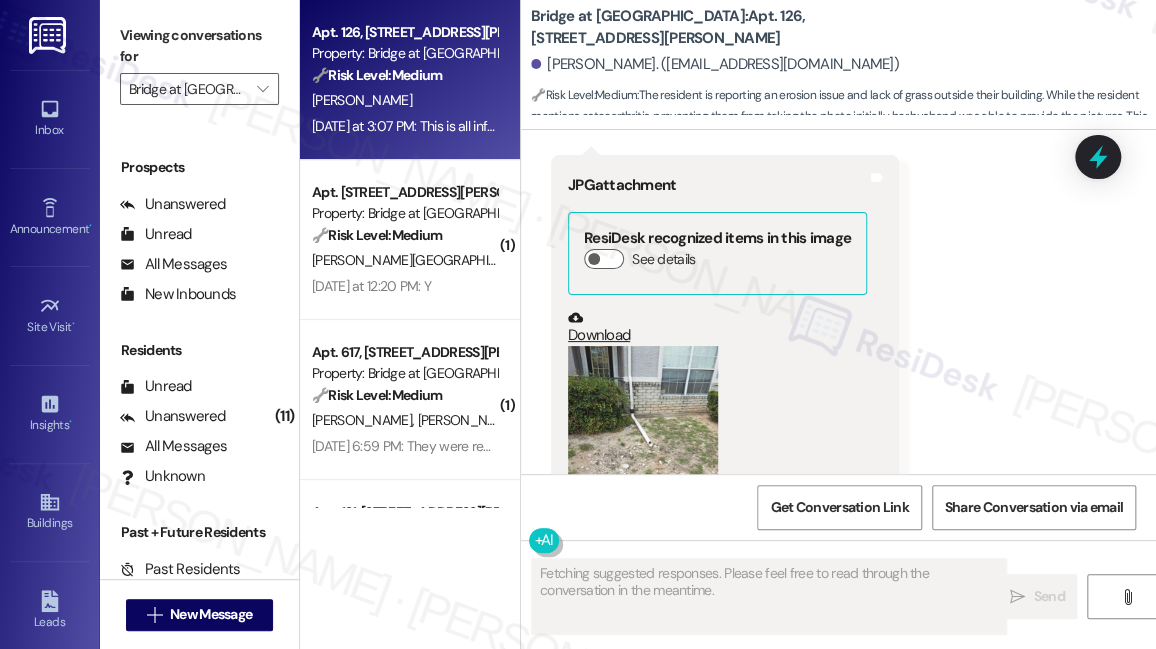 scroll, scrollTop: 2693, scrollLeft: 0, axis: vertical 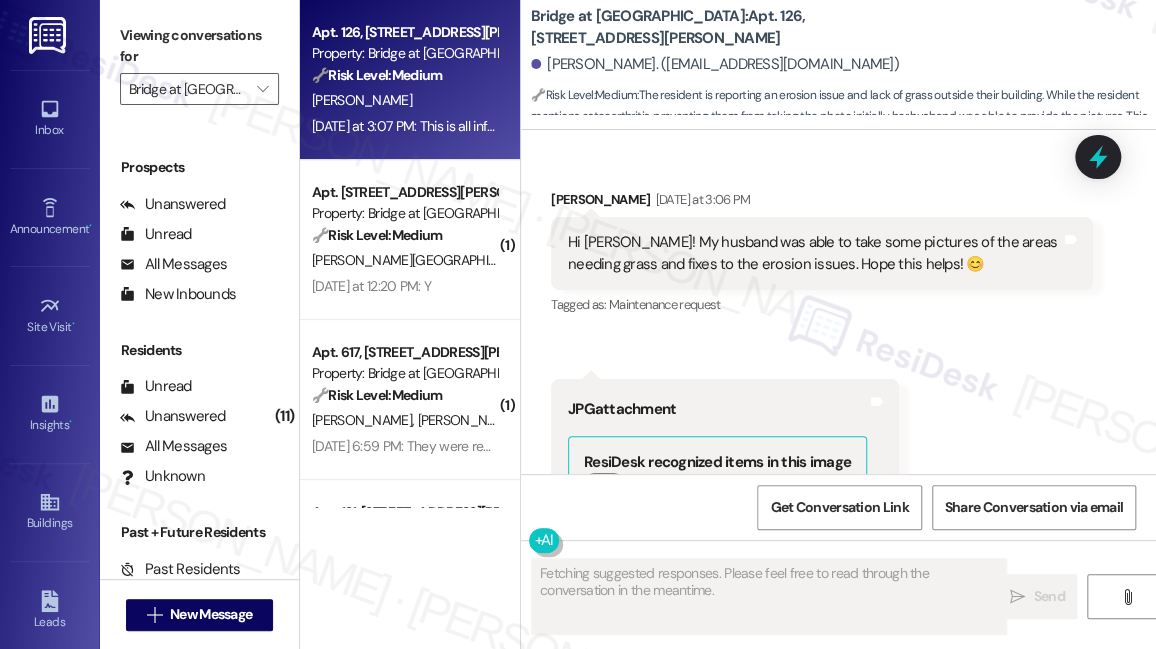 click on "Hi Sarah! My husband was able to take some pictures of the areas needing grass and fixes to the erosion issues. Hope this helps! 😊" at bounding box center [814, 253] 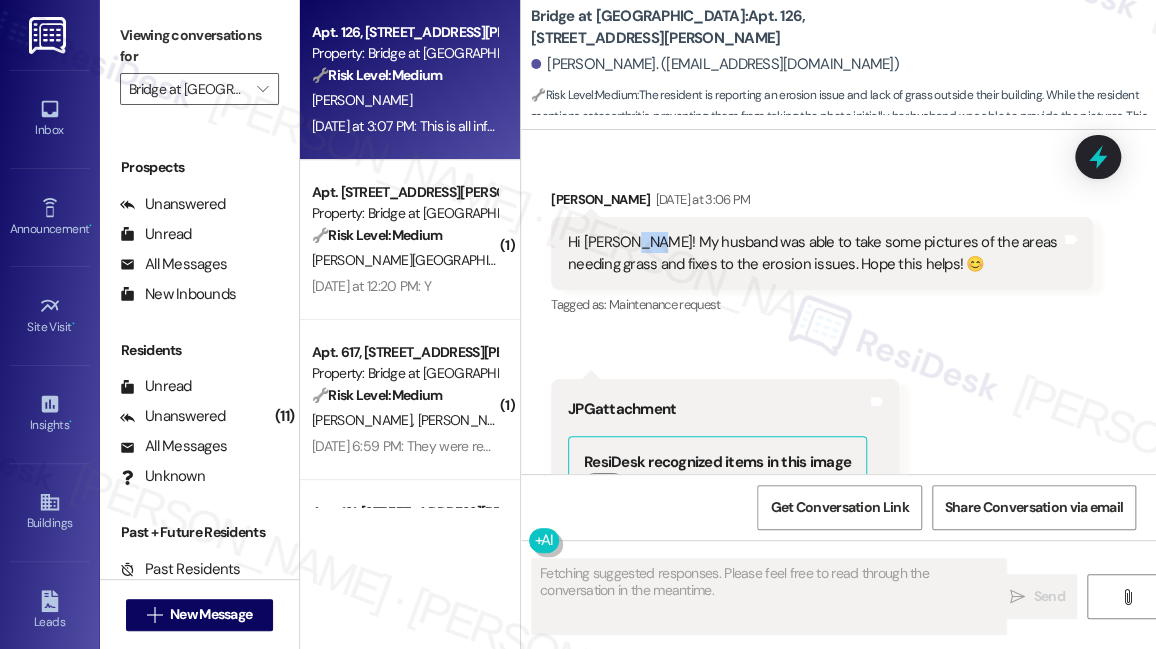 click on "Hi Sarah! My husband was able to take some pictures of the areas needing grass and fixes to the erosion issues. Hope this helps! 😊" at bounding box center [814, 253] 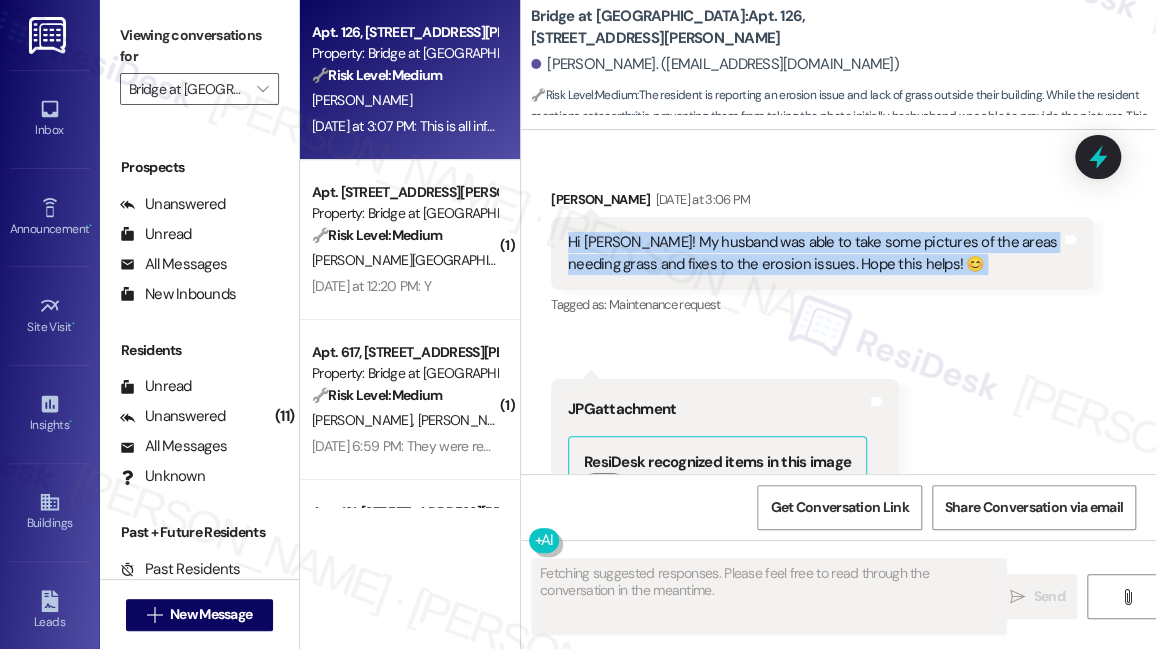 click on "Hi Sarah! My husband was able to take some pictures of the areas needing grass and fixes to the erosion issues. Hope this helps! 😊" at bounding box center (814, 253) 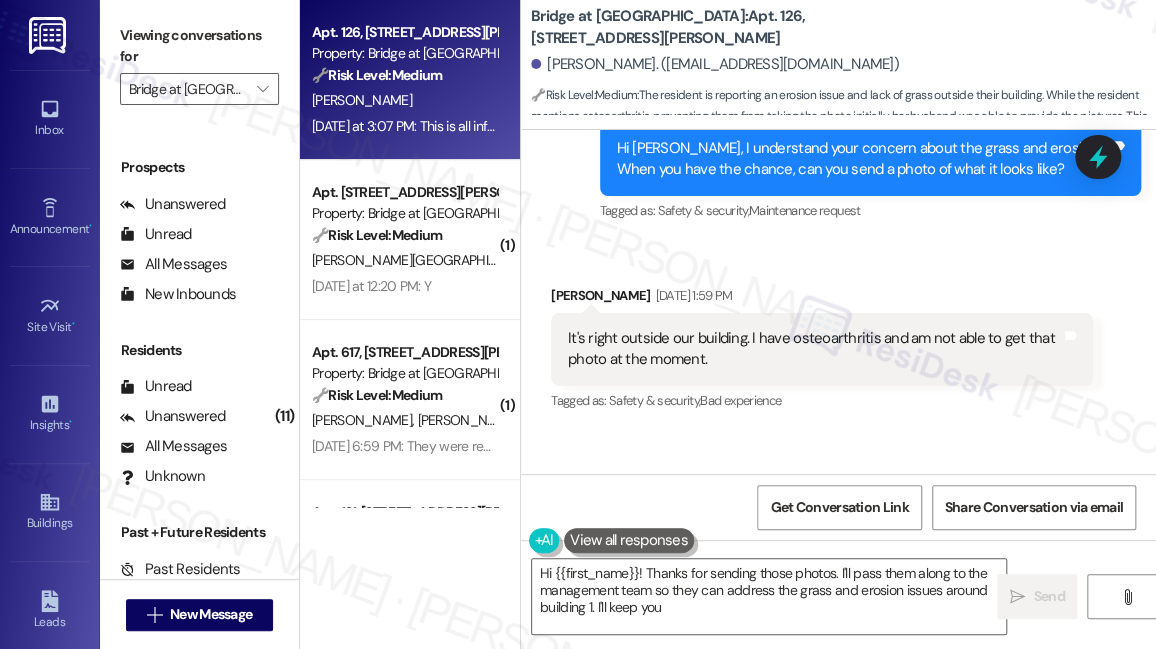 scroll, scrollTop: 2330, scrollLeft: 0, axis: vertical 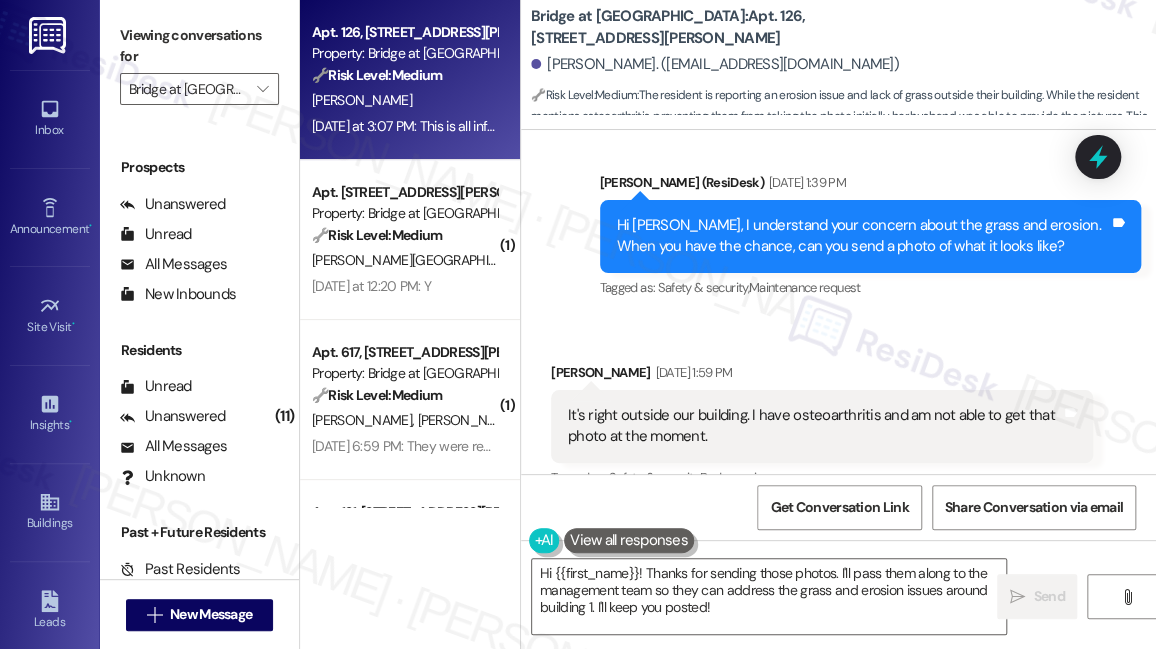 click on "It's right outside our building. I have osteoarthritis and am not able to get that photo at the moment. Tags and notes" at bounding box center [822, 426] 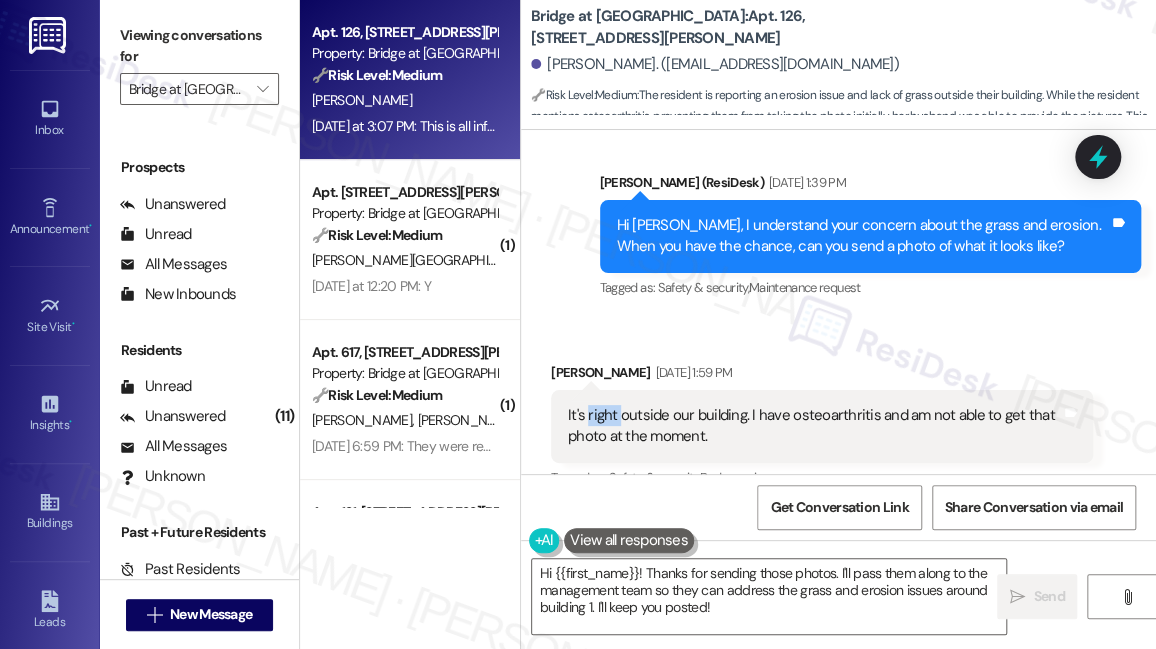 click on "It's right outside our building. I have osteoarthritis and am not able to get that photo at the moment. Tags and notes" at bounding box center (822, 426) 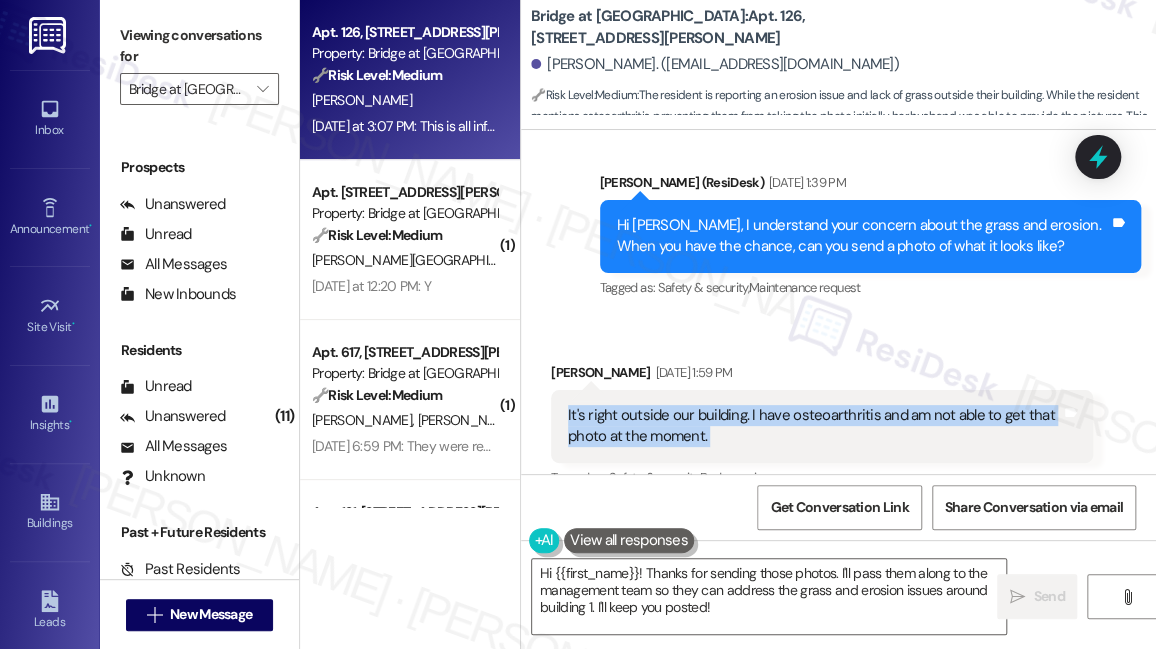 click on "It's right outside our building. I have osteoarthritis and am not able to get that photo at the moment. Tags and notes" at bounding box center [822, 426] 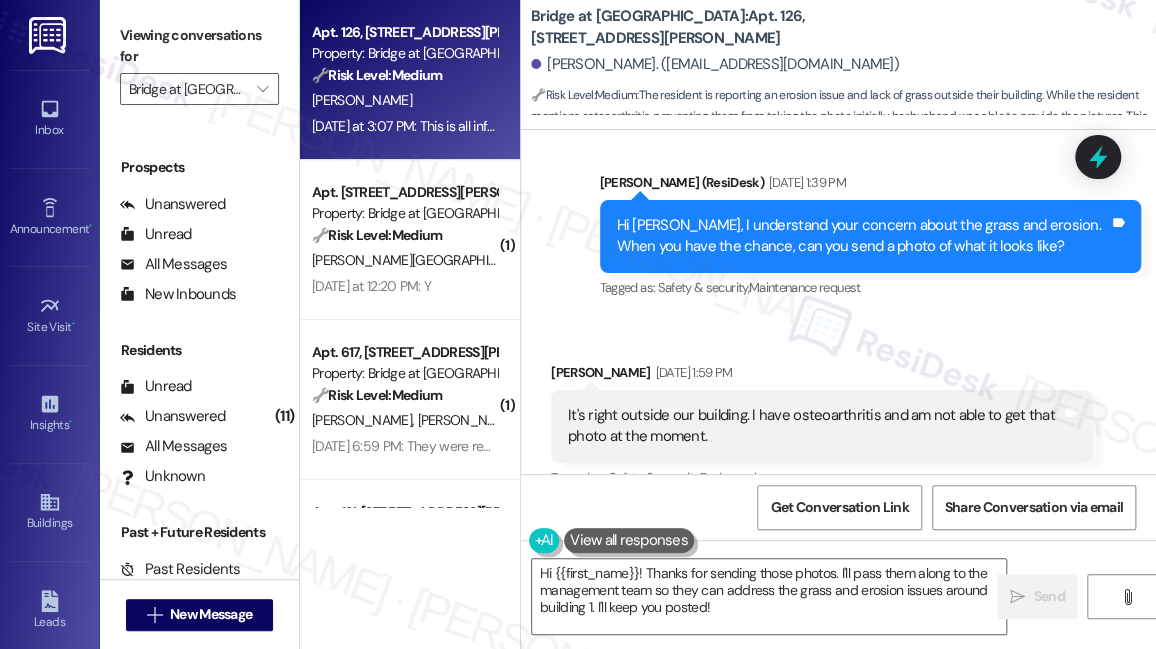 click on "Hi Greta, I understand your concern about the grass and erosion.  When you have the chance, can you send a photo of what it looks like?" at bounding box center (863, 236) 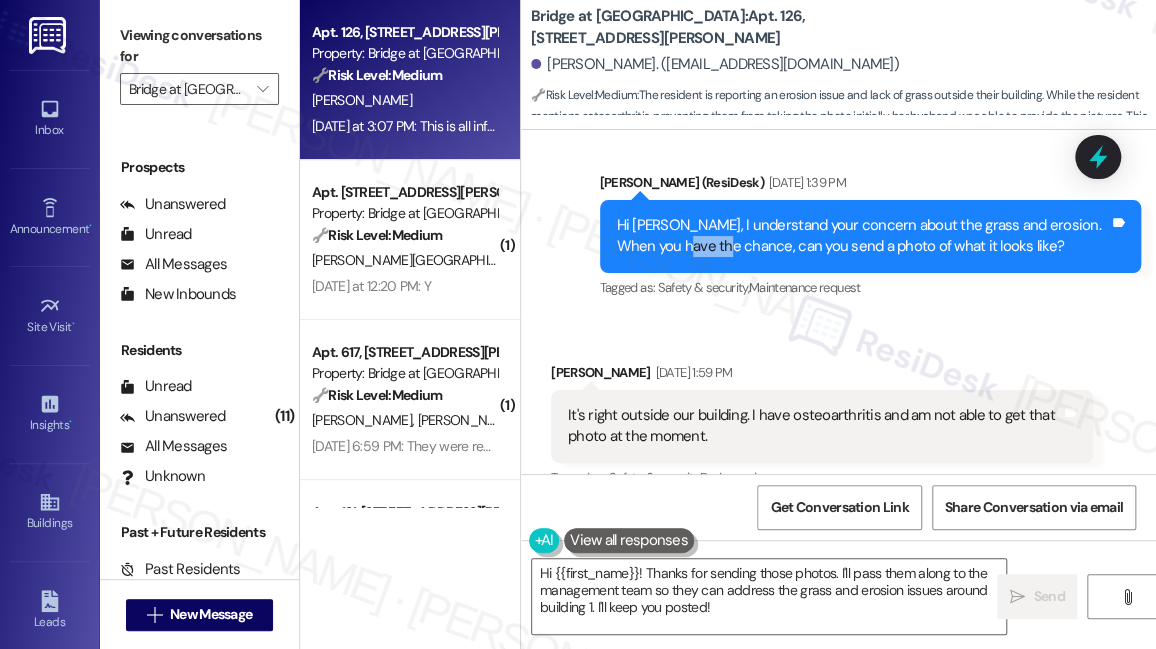 click on "Hi Greta, I understand your concern about the grass and erosion.  When you have the chance, can you send a photo of what it looks like?" at bounding box center (863, 236) 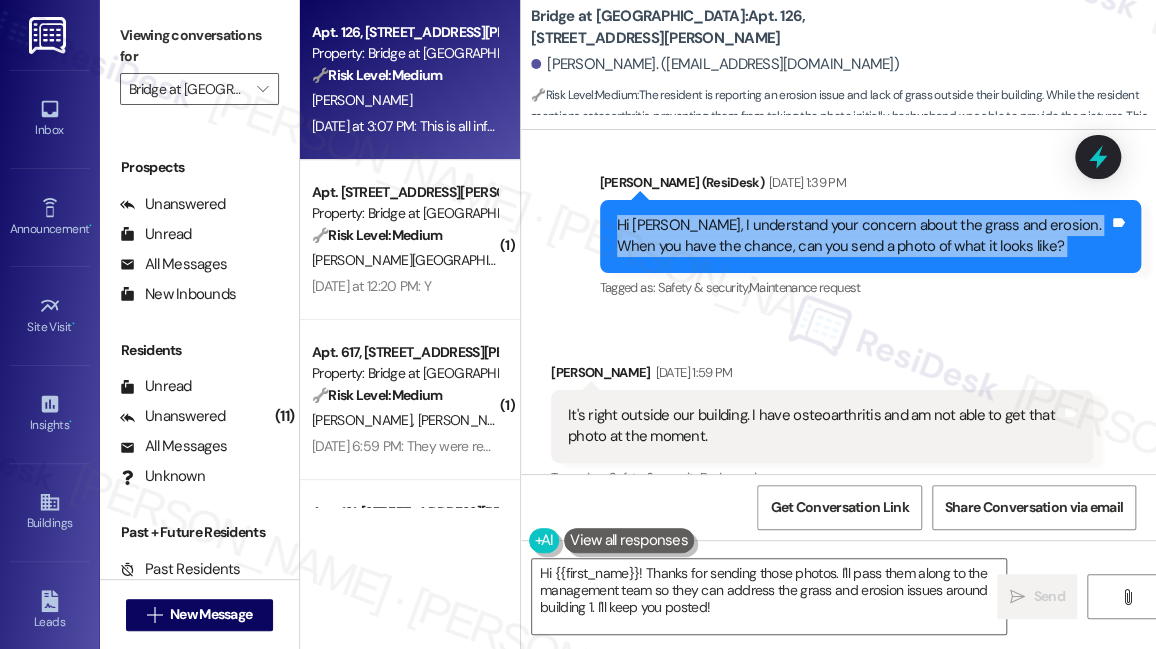 click on "Hi Greta, I understand your concern about the grass and erosion.  When you have the chance, can you send a photo of what it looks like?" at bounding box center (863, 236) 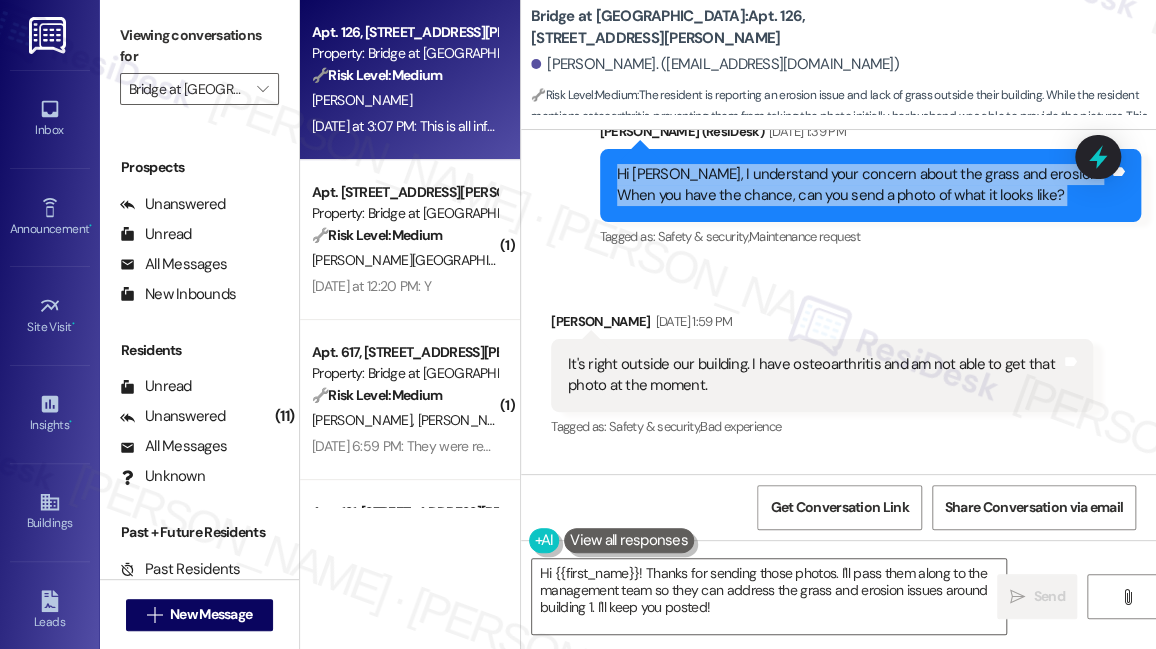 scroll, scrollTop: 2421, scrollLeft: 0, axis: vertical 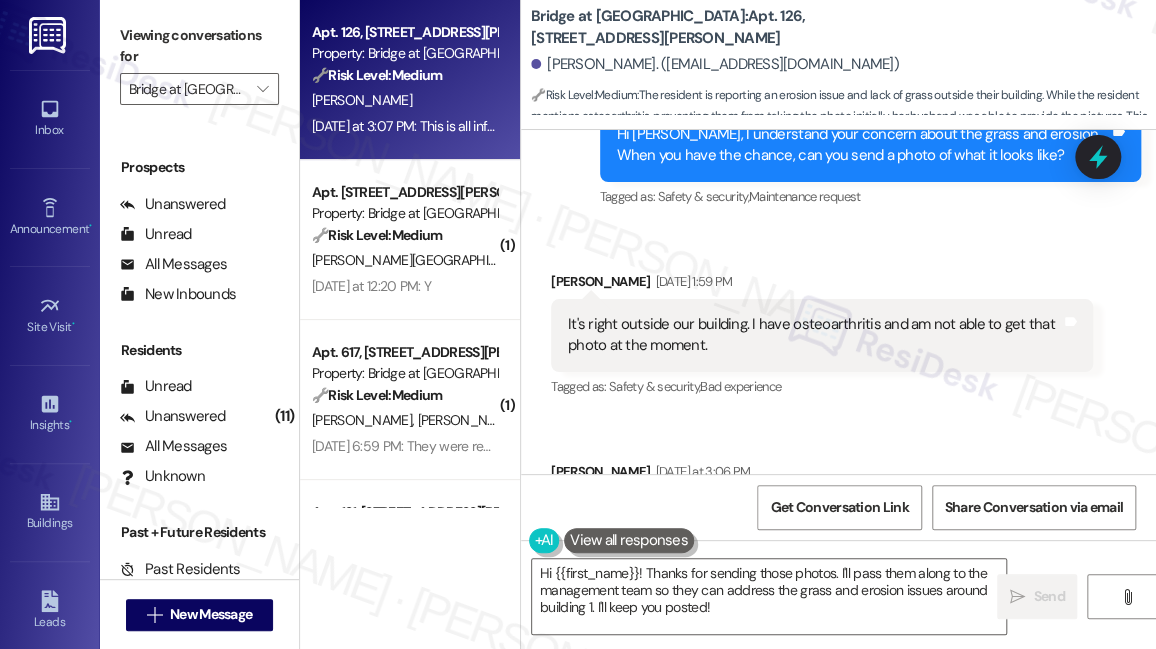 click on "It's right outside our building. I have osteoarthritis and am not able to get that photo at the moment." at bounding box center [814, 335] 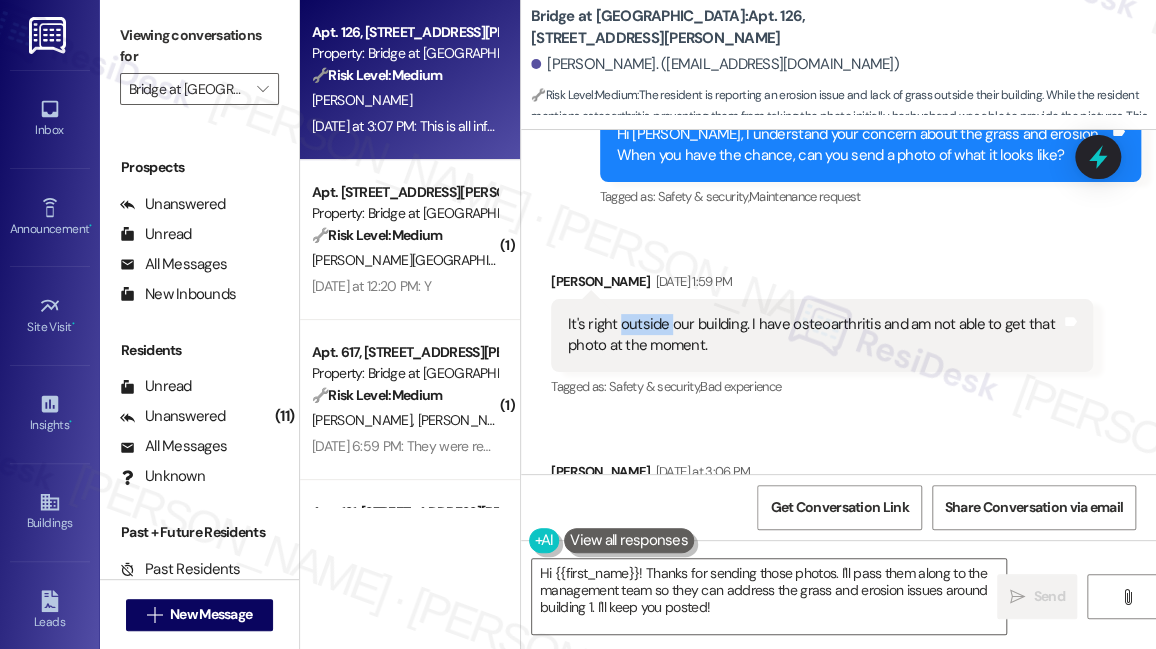 click on "It's right outside our building. I have osteoarthritis and am not able to get that photo at the moment." at bounding box center (814, 335) 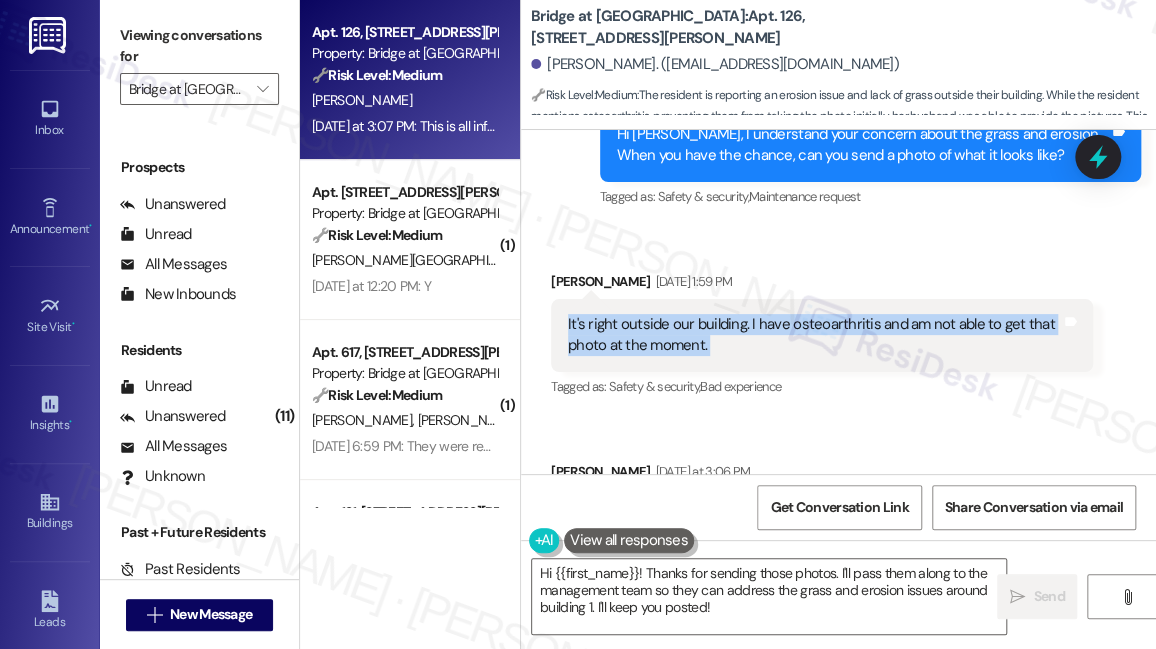 click on "It's right outside our building. I have osteoarthritis and am not able to get that photo at the moment." at bounding box center [814, 335] 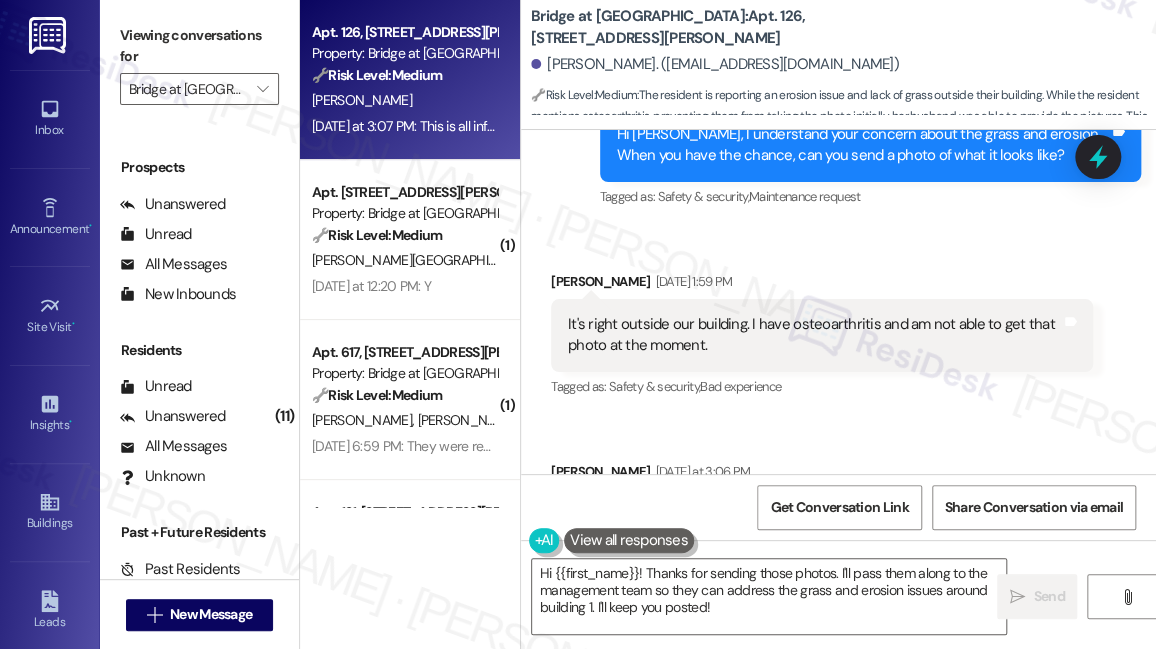 click on "Received via SMS Greta Kratz Jul 28, 2025 at 1:59 PM It's right outside our building. I have osteoarthritis and am not able to get that photo at the moment. Tags and notes Tagged as:   Safety & security ,  Click to highlight conversations about Safety & security Bad experience Click to highlight conversations about Bad experience Received via SMS Greta Kratz Yesterday at 3:06 PM Hi Sarah! My husband was able to take some pictures of the areas needing grass and fixes to the erosion issues. Hope this helps! 😊 Tags and notes Tagged as:   Maintenance request Click to highlight conversations about Maintenance request Received via SMS 3:07 PM Greta Kratz Yesterday at 3:07 PM JPG  attachment ResiDesk recognized items in this image See details     Download   (Click to zoom) Tags and notes Received via SMS 3:07 PM Greta Kratz Yesterday at 3:07 PM This is all infront of and around building 1 by apartment 126. Tags and notes Tagged as:   Apartment entry Click to highlight conversations about Apartment entry" at bounding box center [838, 733] 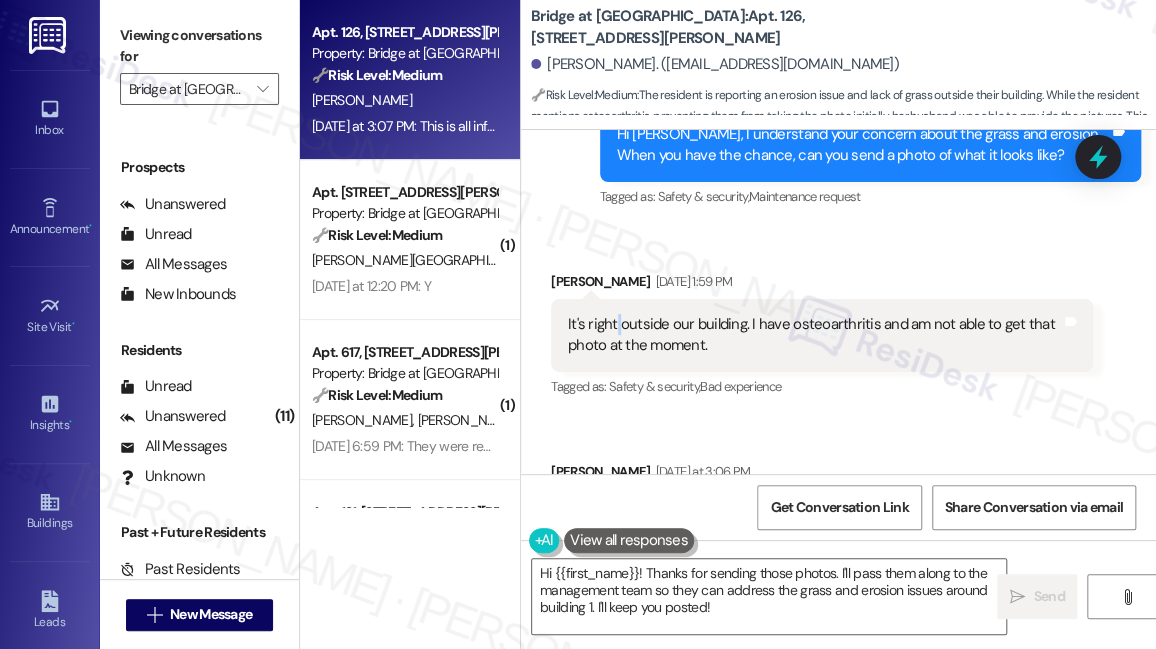 click on "It's right outside our building. I have osteoarthritis and am not able to get that photo at the moment." at bounding box center [814, 335] 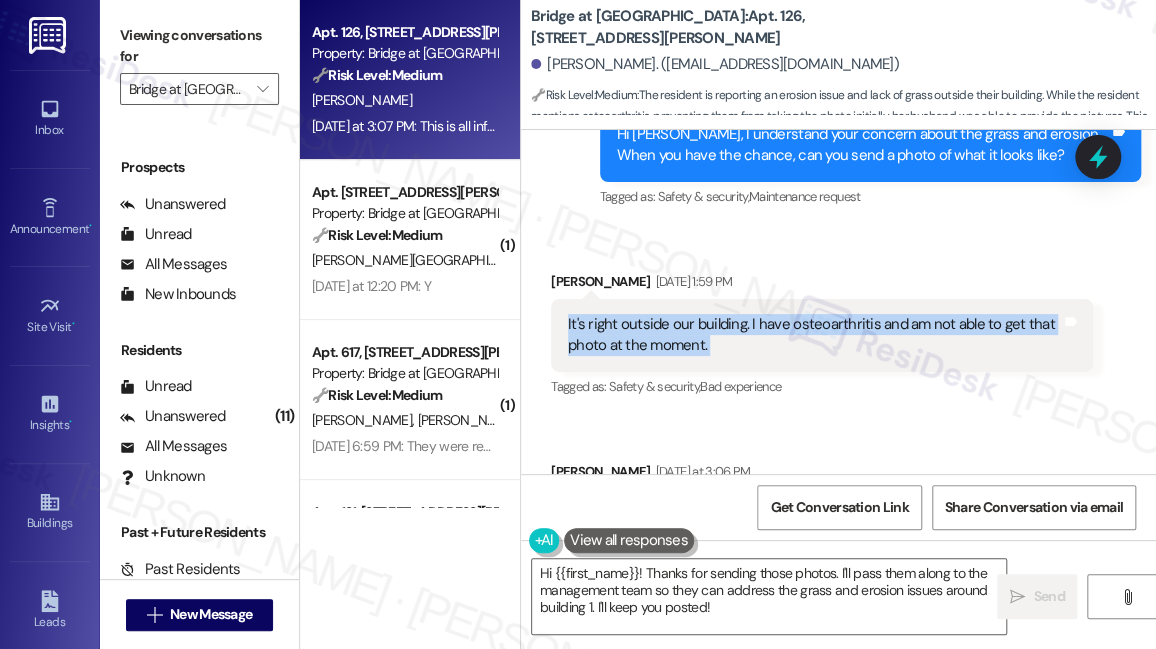 click on "It's right outside our building. I have osteoarthritis and am not able to get that photo at the moment." at bounding box center [814, 335] 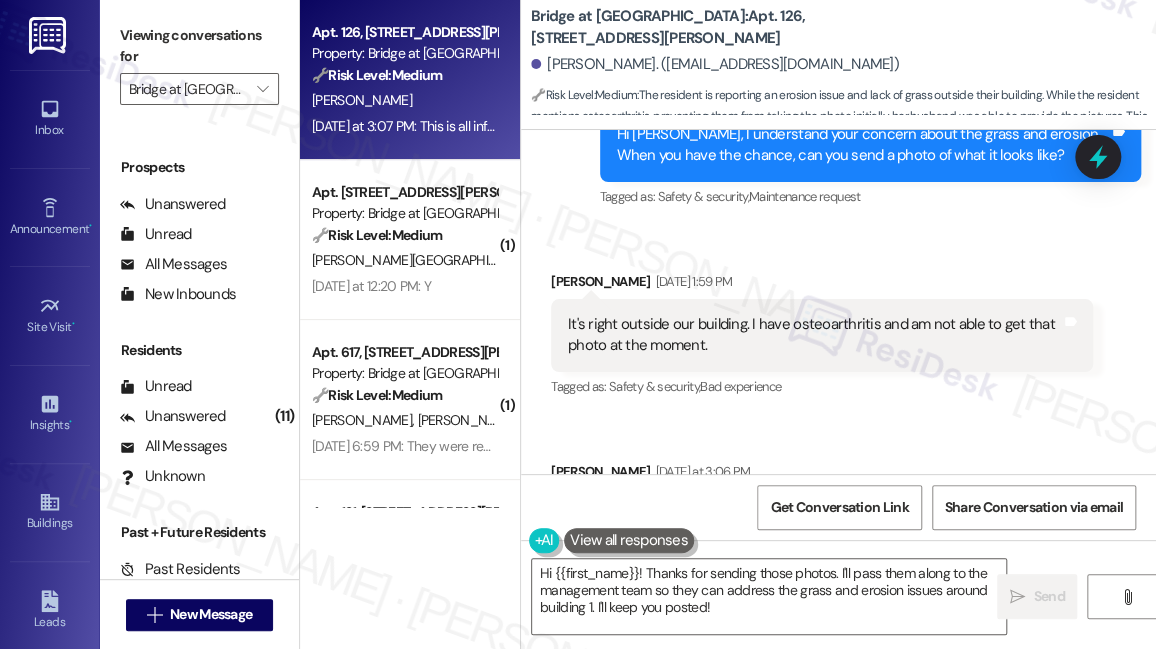 click on "Received via SMS Greta Kratz Jul 28, 2025 at 1:59 PM It's right outside our building. I have osteoarthritis and am not able to get that photo at the moment. Tags and notes Tagged as:   Safety & security ,  Click to highlight conversations about Safety & security Bad experience Click to highlight conversations about Bad experience Received via SMS Greta Kratz Yesterday at 3:06 PM Hi Sarah! My husband was able to take some pictures of the areas needing grass and fixes to the erosion issues. Hope this helps! 😊 Tags and notes Tagged as:   Maintenance request Click to highlight conversations about Maintenance request Received via SMS 3:07 PM Greta Kratz Yesterday at 3:07 PM JPG  attachment ResiDesk recognized items in this image See details     Download   (Click to zoom) Tags and notes Received via SMS 3:07 PM Greta Kratz Yesterday at 3:07 PM This is all infront of and around building 1 by apartment 126. Tags and notes Tagged as:   Apartment entry Click to highlight conversations about Apartment entry" at bounding box center [838, 733] 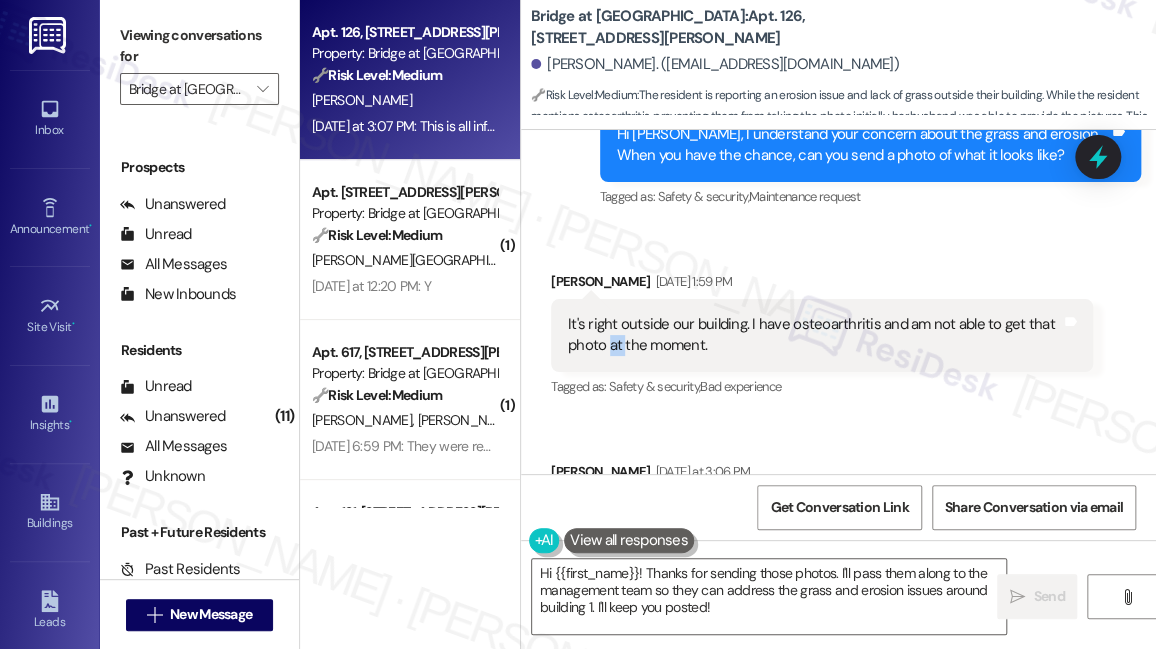 click on "It's right outside our building. I have osteoarthritis and am not able to get that photo at the moment." at bounding box center (814, 335) 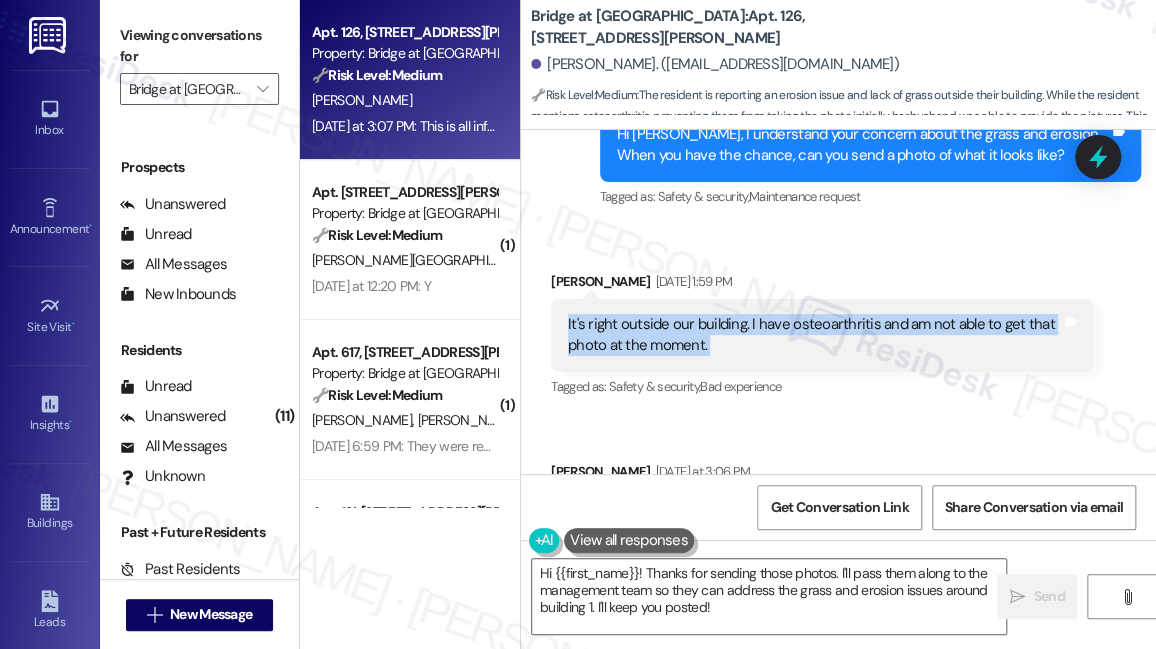 click on "It's right outside our building. I have osteoarthritis and am not able to get that photo at the moment." at bounding box center [814, 335] 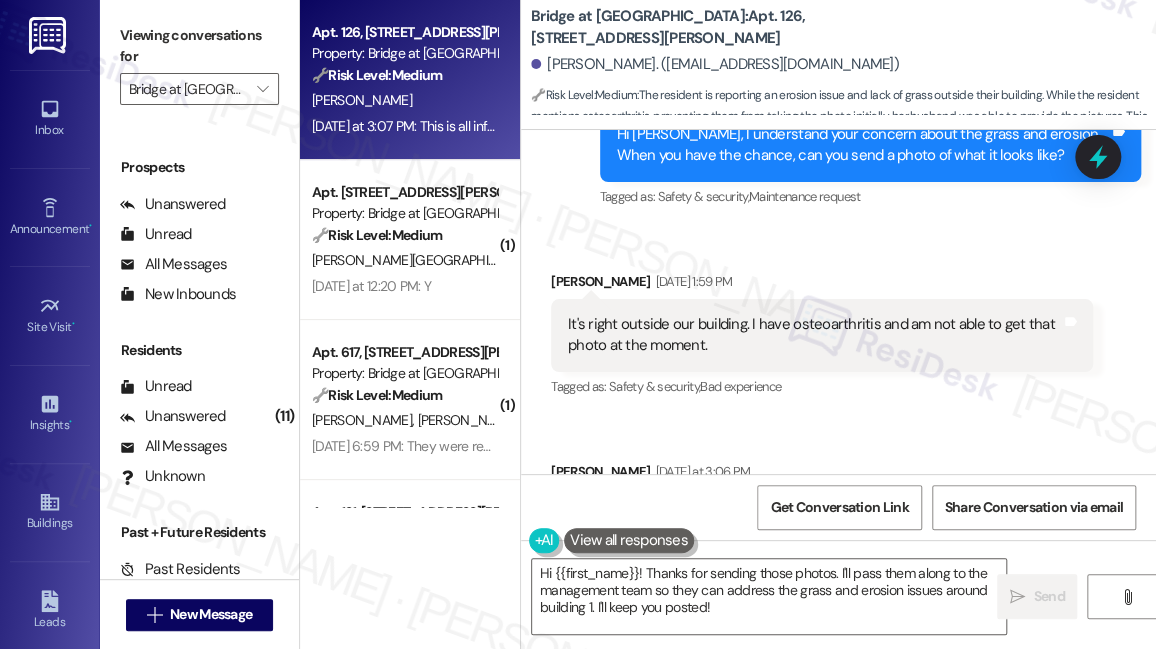 click on "Received via SMS Greta Kratz Jul 28, 2025 at 1:59 PM It's right outside our building. I have osteoarthritis and am not able to get that photo at the moment. Tags and notes Tagged as:   Safety & security ,  Click to highlight conversations about Safety & security Bad experience Click to highlight conversations about Bad experience Received via SMS Greta Kratz Yesterday at 3:06 PM Hi Sarah! My husband was able to take some pictures of the areas needing grass and fixes to the erosion issues. Hope this helps! 😊 Tags and notes Tagged as:   Maintenance request Click to highlight conversations about Maintenance request Received via SMS 3:07 PM Greta Kratz Yesterday at 3:07 PM JPG  attachment ResiDesk recognized items in this image See details     Download   (Click to zoom) Tags and notes Received via SMS 3:07 PM Greta Kratz Yesterday at 3:07 PM This is all infront of and around building 1 by apartment 126. Tags and notes Tagged as:   Apartment entry Click to highlight conversations about Apartment entry" at bounding box center (838, 733) 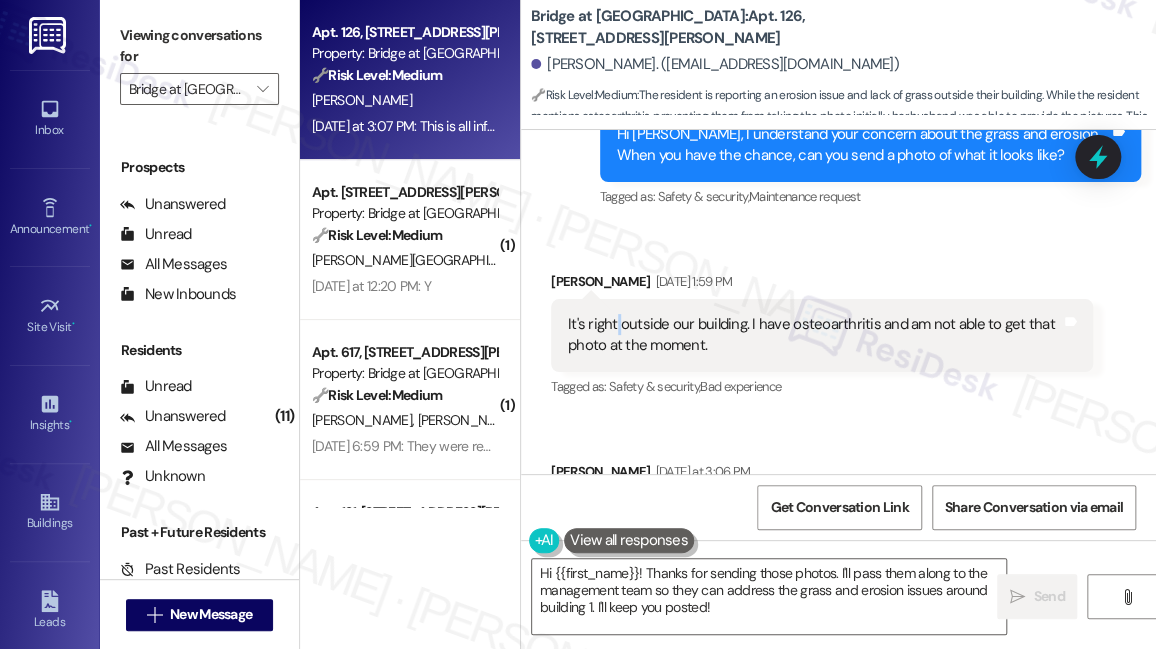 click on "It's right outside our building. I have osteoarthritis and am not able to get that photo at the moment. Tags and notes" at bounding box center (822, 335) 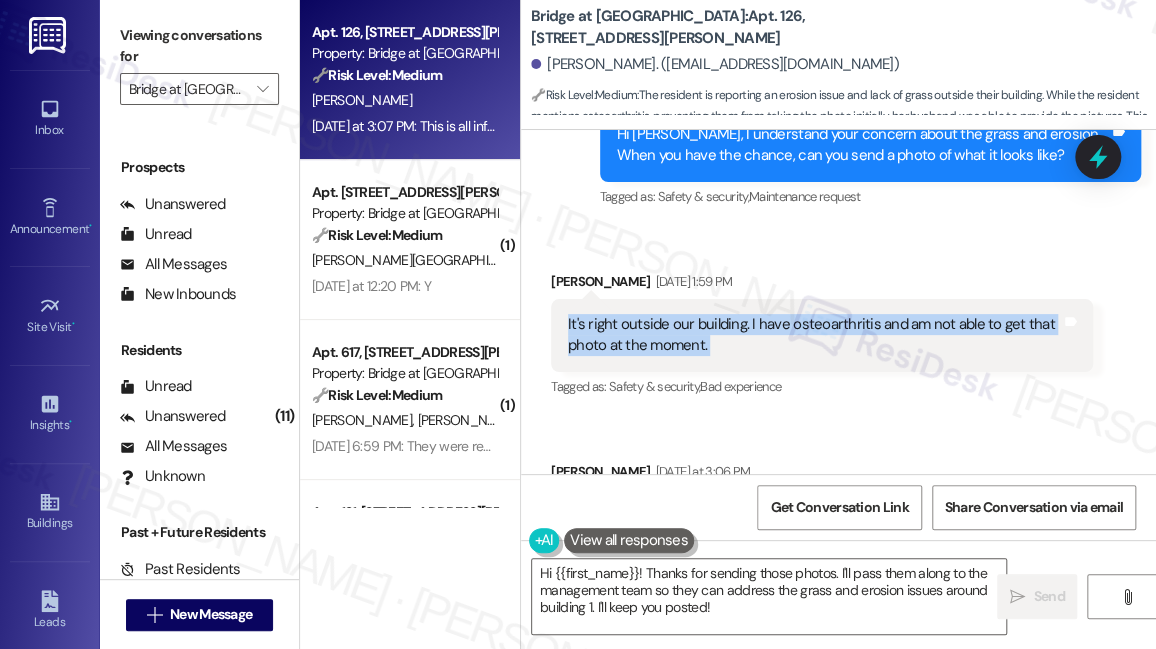 click on "It's right outside our building. I have osteoarthritis and am not able to get that photo at the moment. Tags and notes" at bounding box center [822, 335] 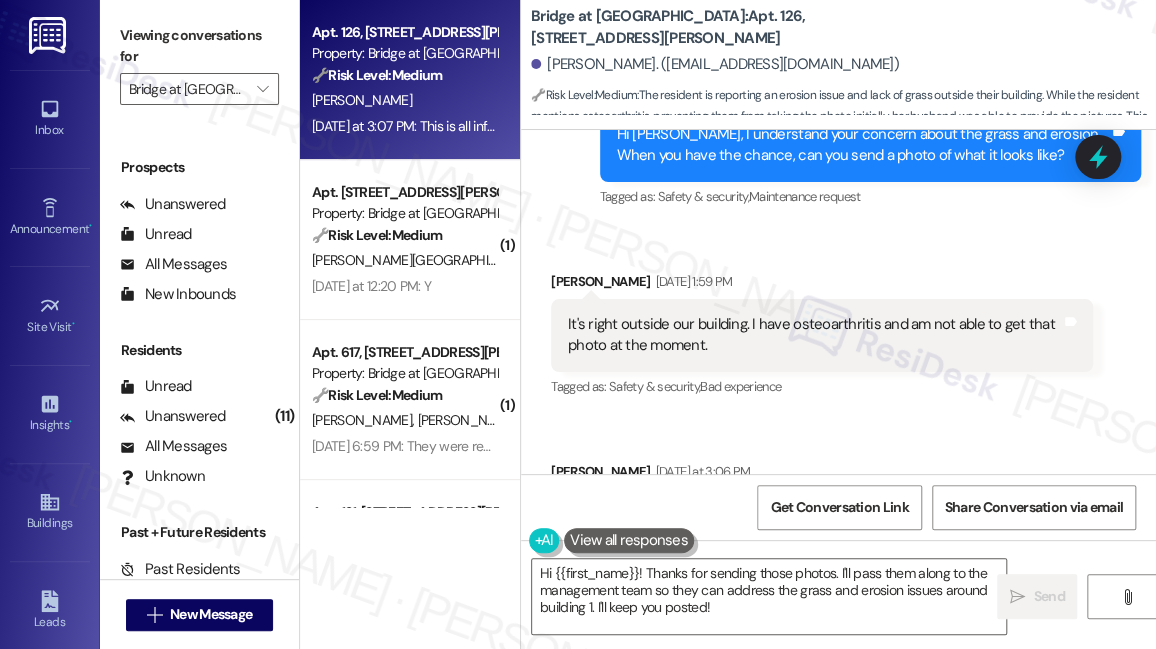 click on "Sent via SMS Sarah   (ResiDesk) Jul 28, 2025 at 1:39 PM Hi Greta, I understand your concern about the grass and erosion.  When you have the chance, can you send a photo of what it looks like? Tags and notes Tagged as:   Safety & security ,  Click to highlight conversations about Safety & security Maintenance request Click to highlight conversations about Maintenance request" at bounding box center [871, 146] 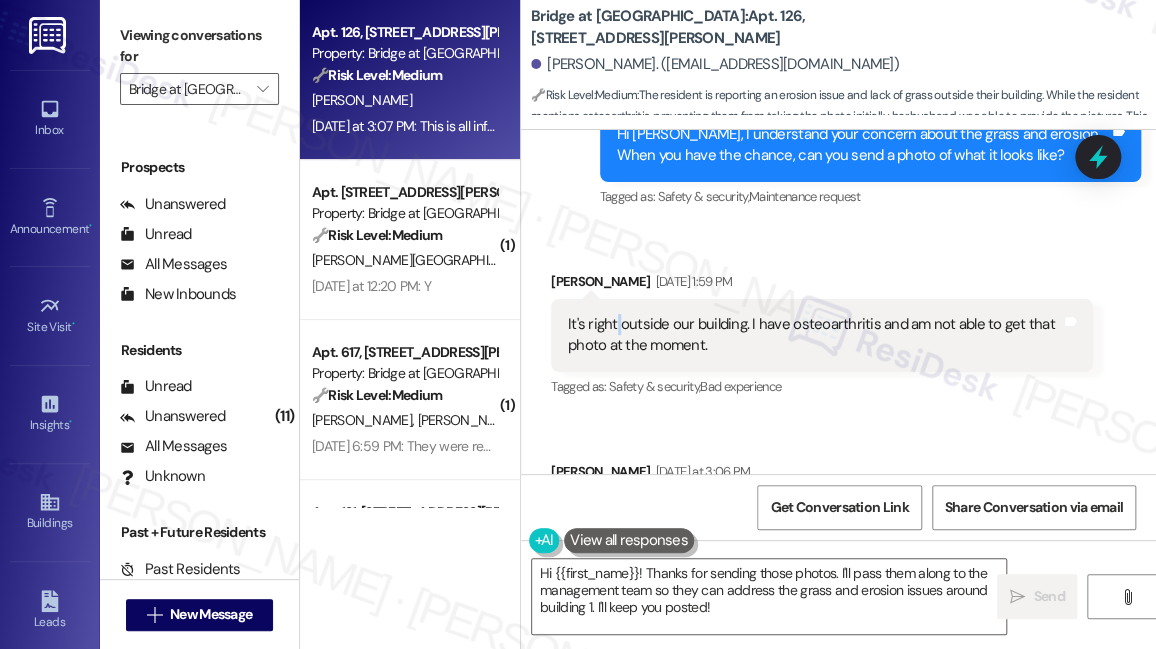 click on "It's right outside our building. I have osteoarthritis and am not able to get that photo at the moment." at bounding box center (814, 335) 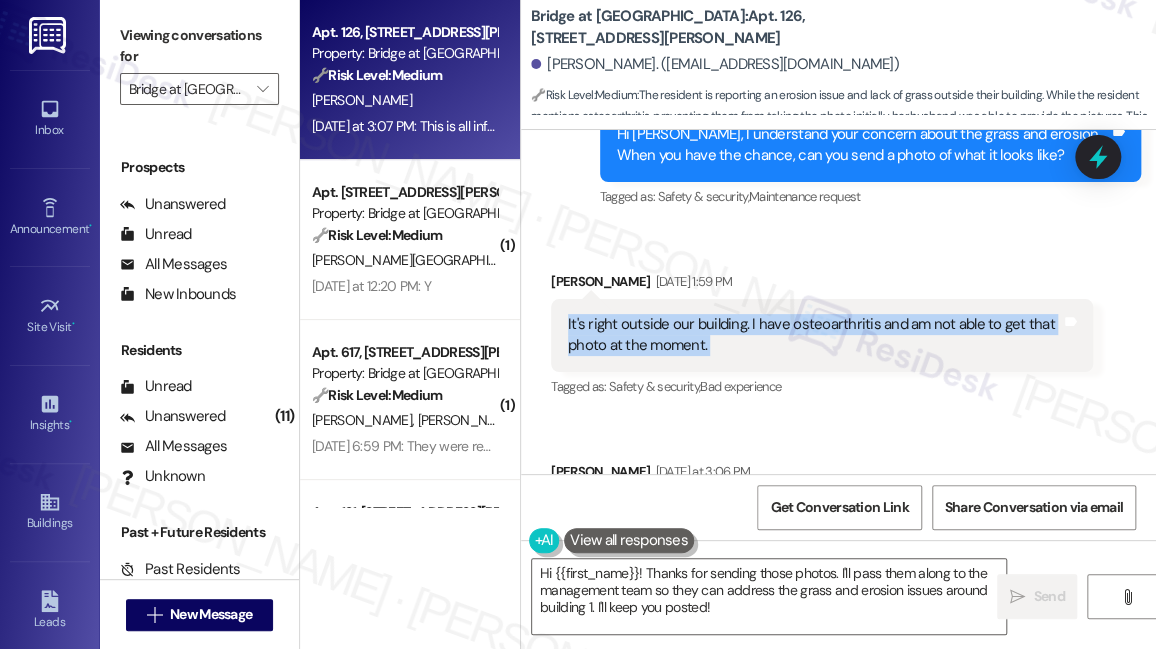 click on "It's right outside our building. I have osteoarthritis and am not able to get that photo at the moment." at bounding box center [814, 335] 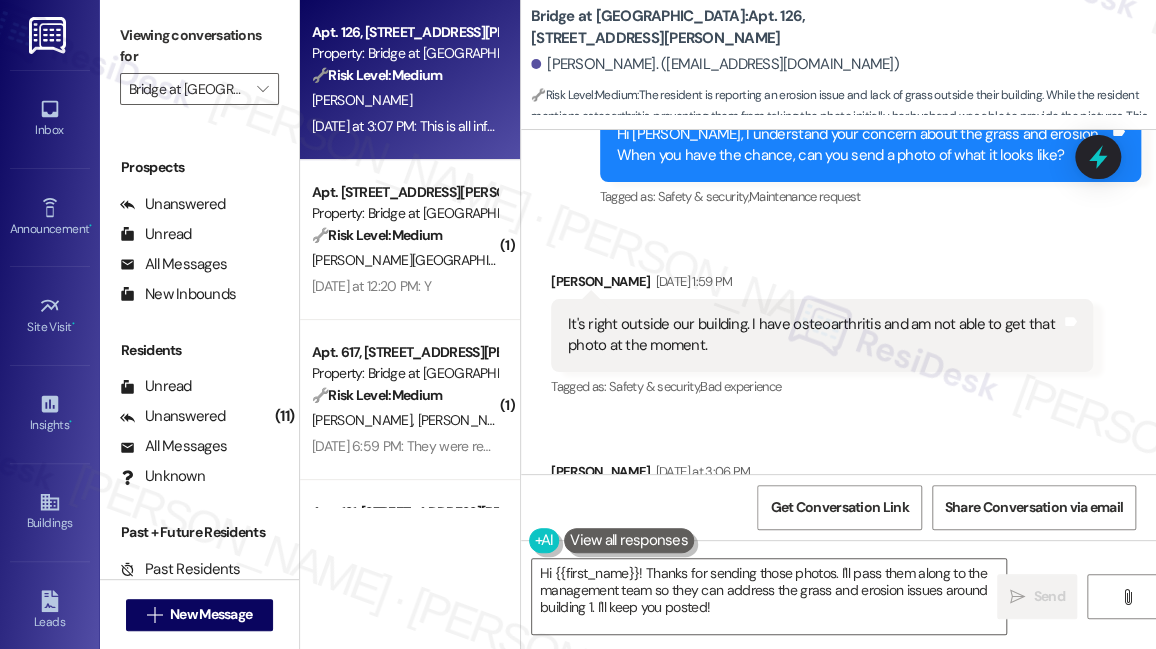 click on "Received via SMS Greta Kratz Jul 28, 2025 at 1:59 PM It's right outside our building. I have osteoarthritis and am not able to get that photo at the moment. Tags and notes Tagged as:   Safety & security ,  Click to highlight conversations about Safety & security Bad experience Click to highlight conversations about Bad experience Received via SMS Greta Kratz Yesterday at 3:06 PM Hi Sarah! My husband was able to take some pictures of the areas needing grass and fixes to the erosion issues. Hope this helps! 😊 Tags and notes Tagged as:   Maintenance request Click to highlight conversations about Maintenance request Received via SMS 3:07 PM Greta Kratz Yesterday at 3:07 PM JPG  attachment ResiDesk recognized items in this image See details     Download   (Click to zoom) Tags and notes Received via SMS 3:07 PM Greta Kratz Yesterday at 3:07 PM This is all infront of and around building 1 by apartment 126. Tags and notes Tagged as:   Apartment entry Click to highlight conversations about Apartment entry" at bounding box center [838, 733] 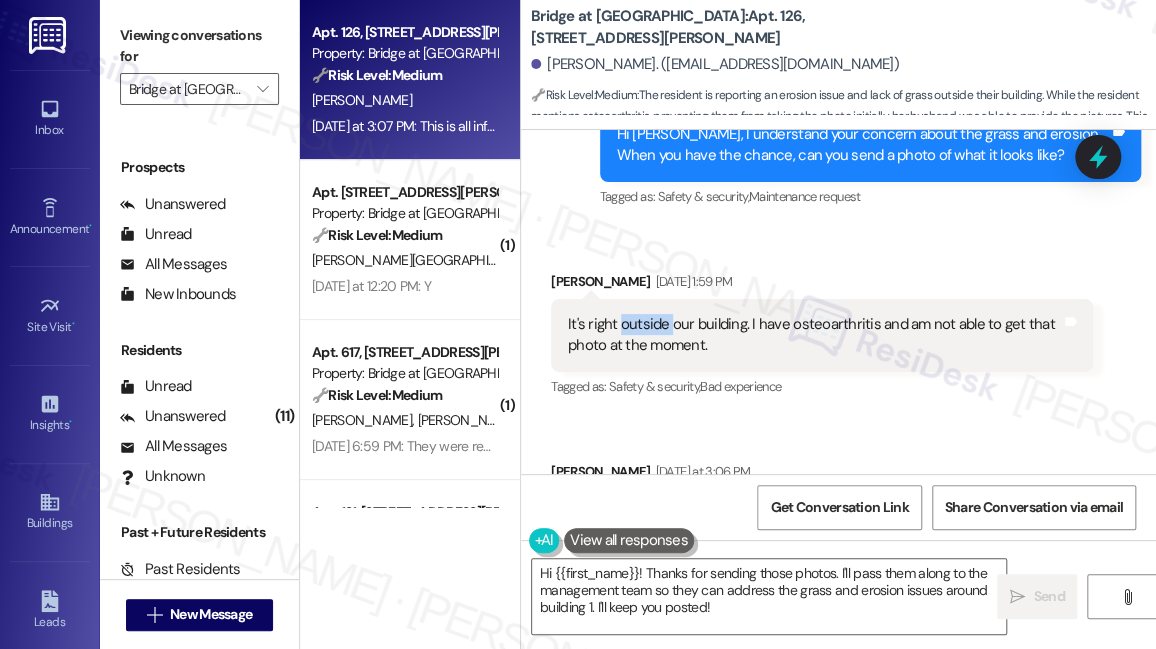 click on "It's right outside our building. I have osteoarthritis and am not able to get that photo at the moment." at bounding box center (814, 335) 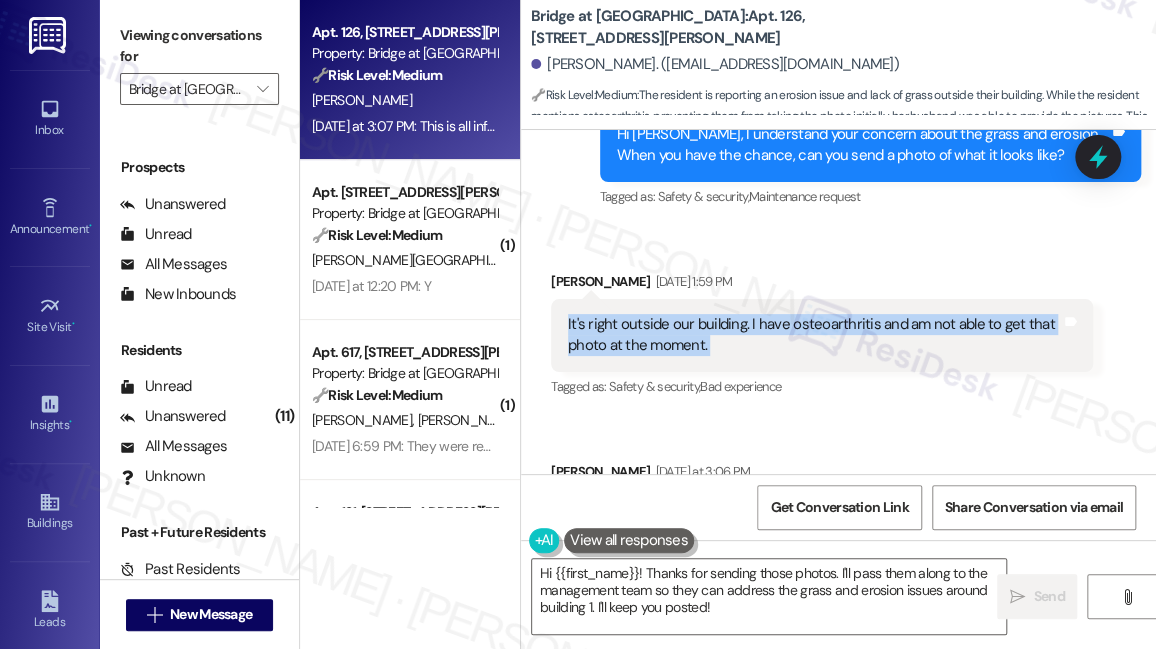 click on "It's right outside our building. I have osteoarthritis and am not able to get that photo at the moment." at bounding box center (814, 335) 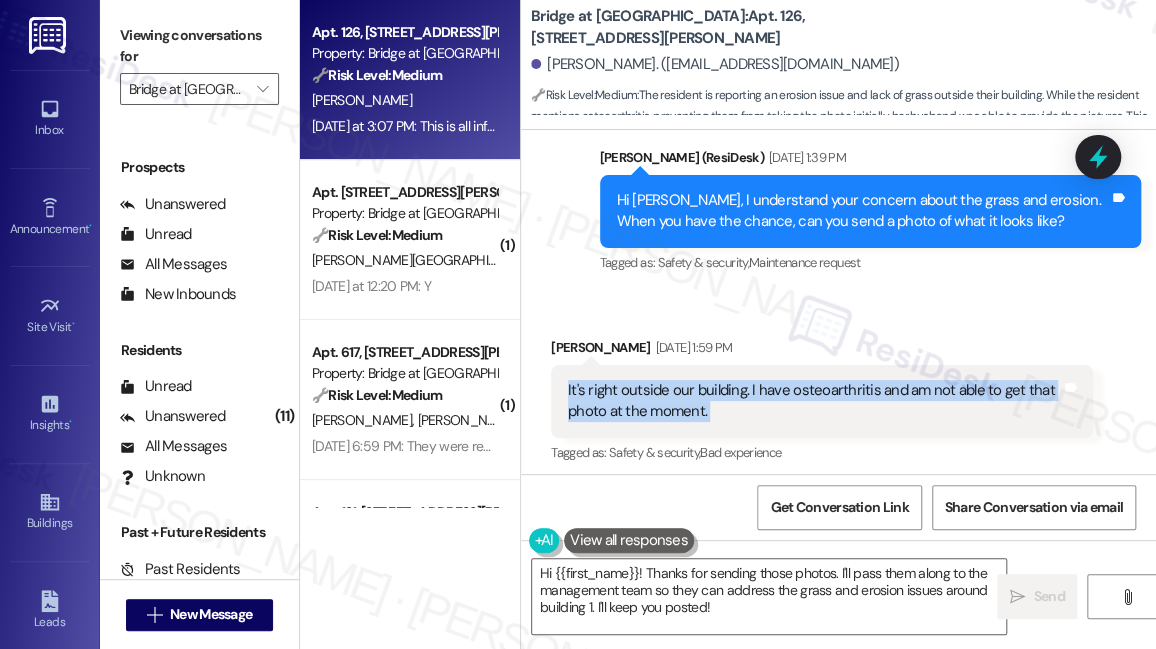 scroll, scrollTop: 2330, scrollLeft: 0, axis: vertical 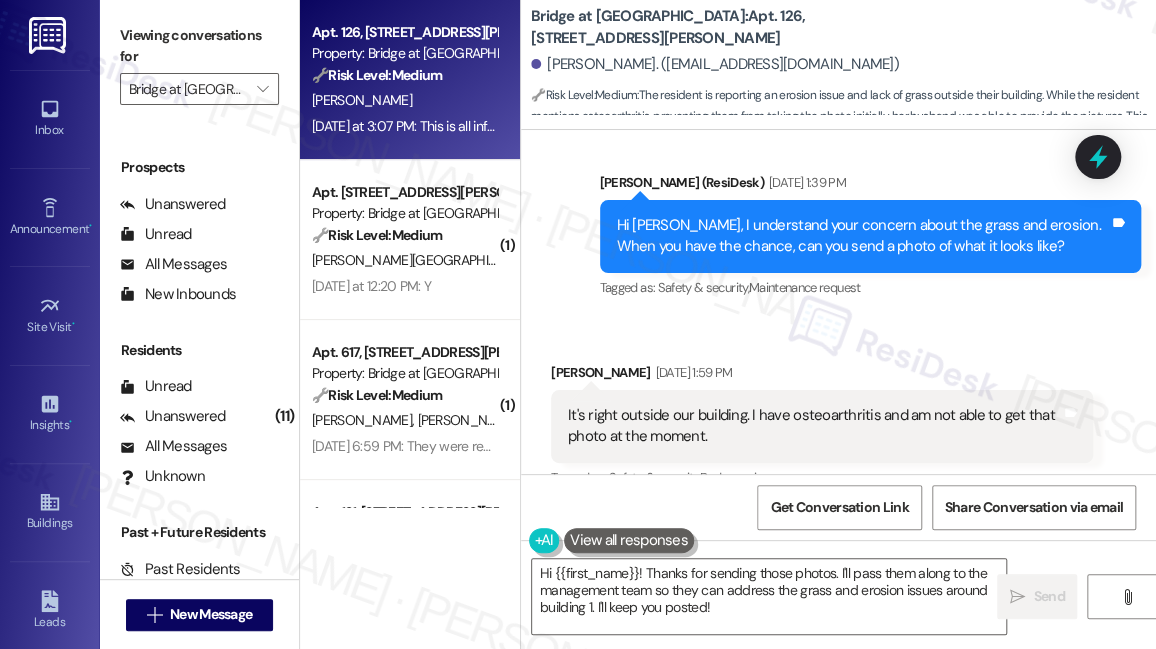 click on "Hi Greta, I understand your concern about the grass and erosion.  When you have the chance, can you send a photo of what it looks like?" at bounding box center (863, 236) 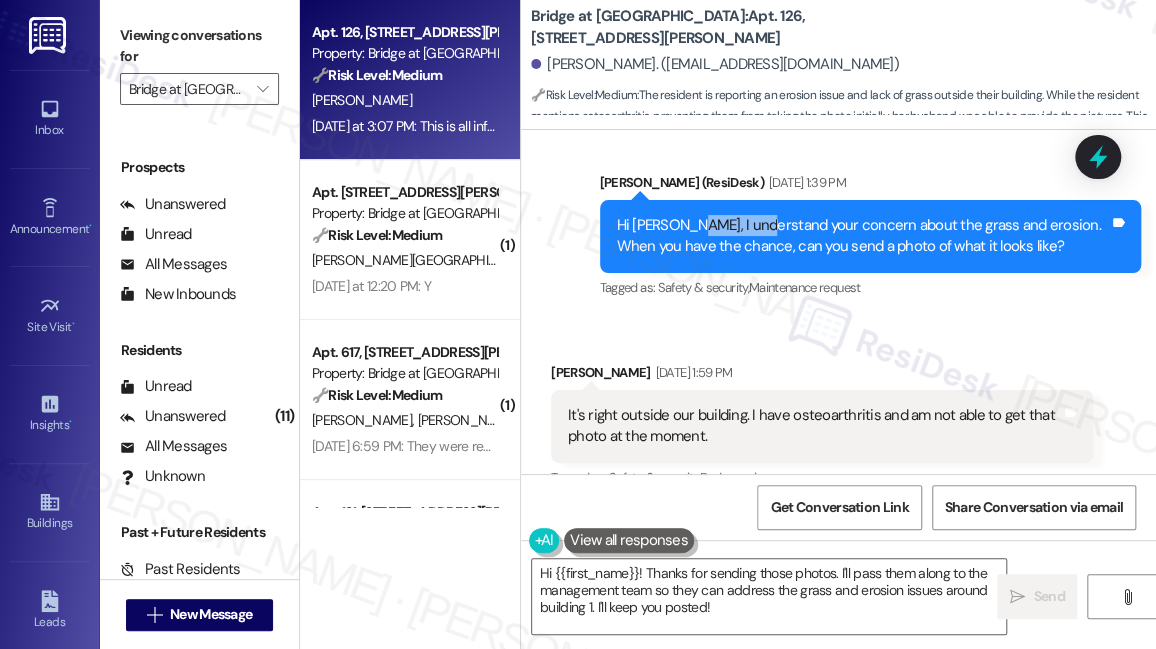 click on "Hi Greta, I understand your concern about the grass and erosion.  When you have the chance, can you send a photo of what it looks like?" at bounding box center (863, 236) 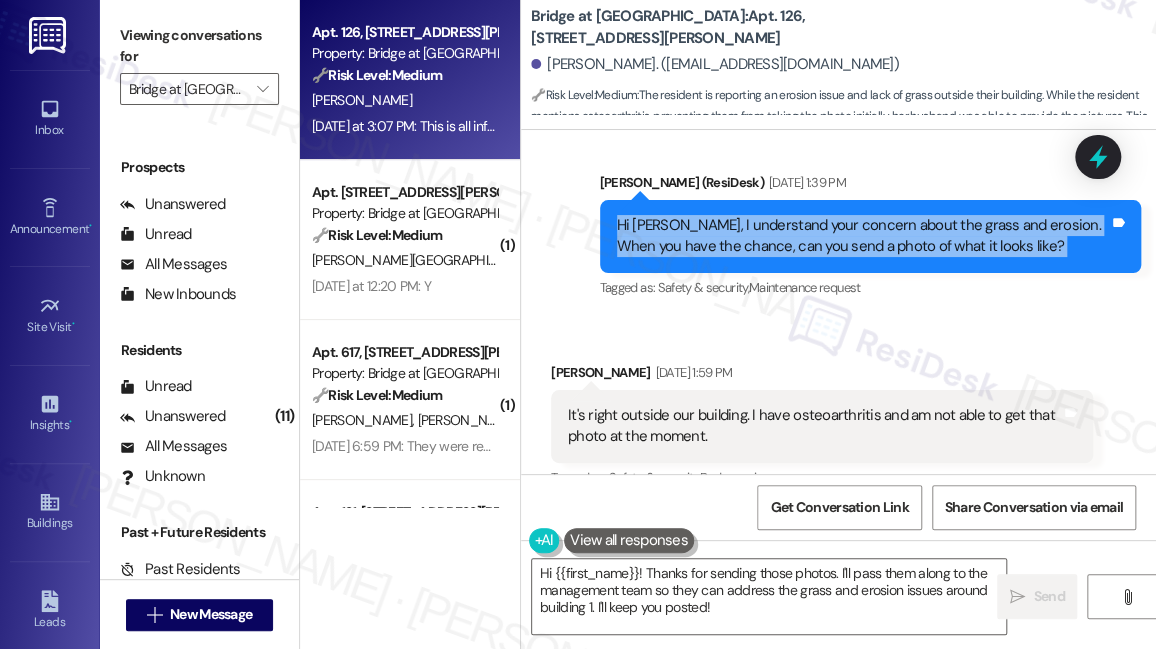click on "Hi Greta, I understand your concern about the grass and erosion.  When you have the chance, can you send a photo of what it looks like?" at bounding box center [863, 236] 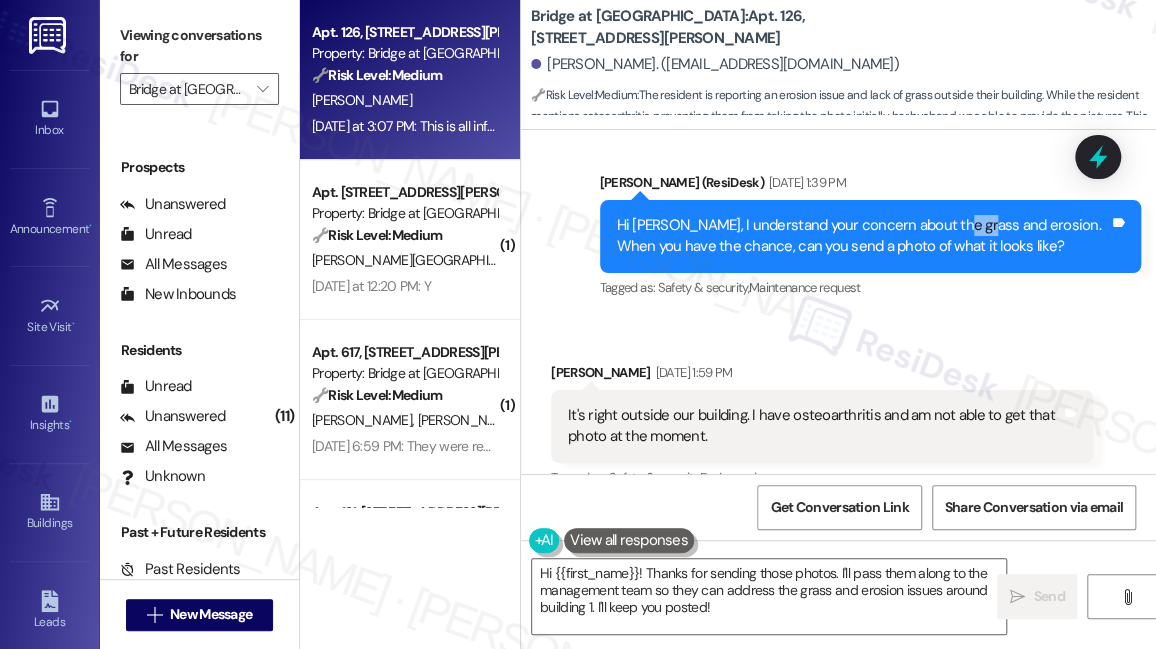 click on "Hi Greta, I understand your concern about the grass and erosion.  When you have the chance, can you send a photo of what it looks like?" at bounding box center (863, 236) 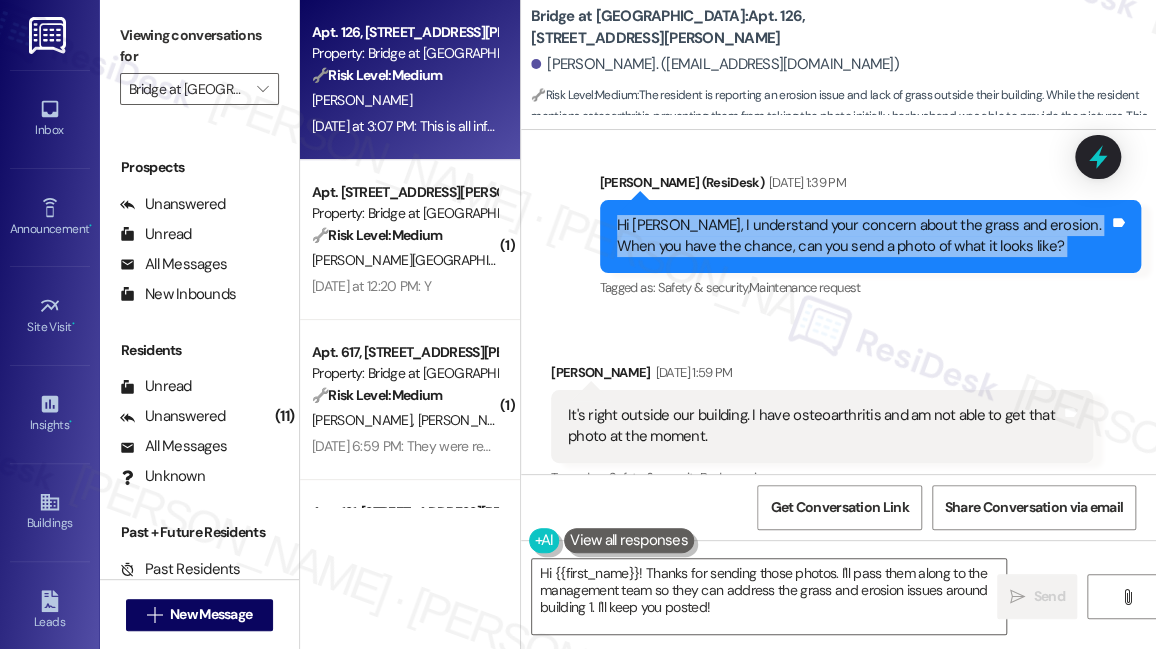 click on "Hi Greta, I understand your concern about the grass and erosion.  When you have the chance, can you send a photo of what it looks like?" at bounding box center (863, 236) 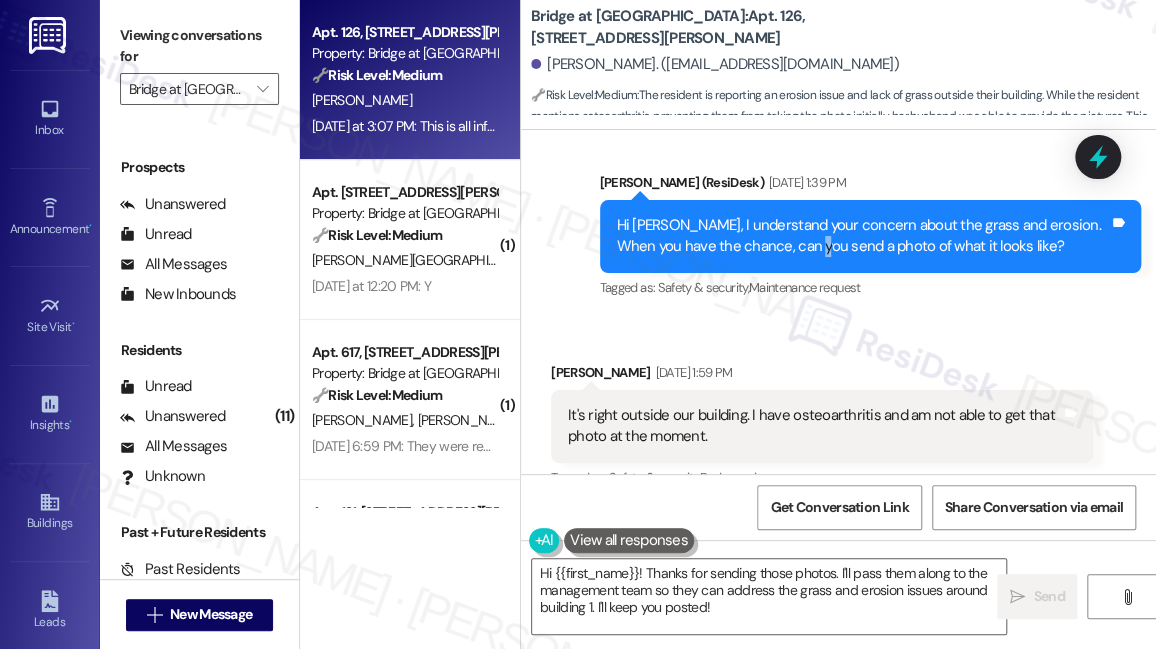 click on "Hi Greta, I understand your concern about the grass and erosion.  When you have the chance, can you send a photo of what it looks like? Tags and notes" at bounding box center [871, 236] 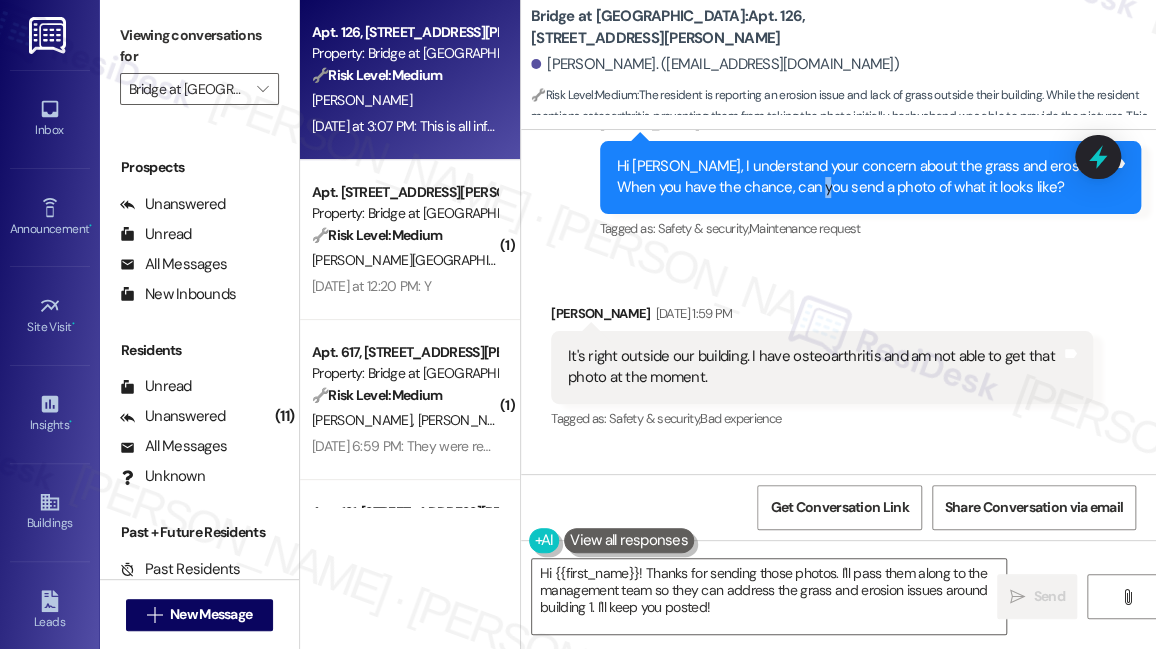 scroll, scrollTop: 2421, scrollLeft: 0, axis: vertical 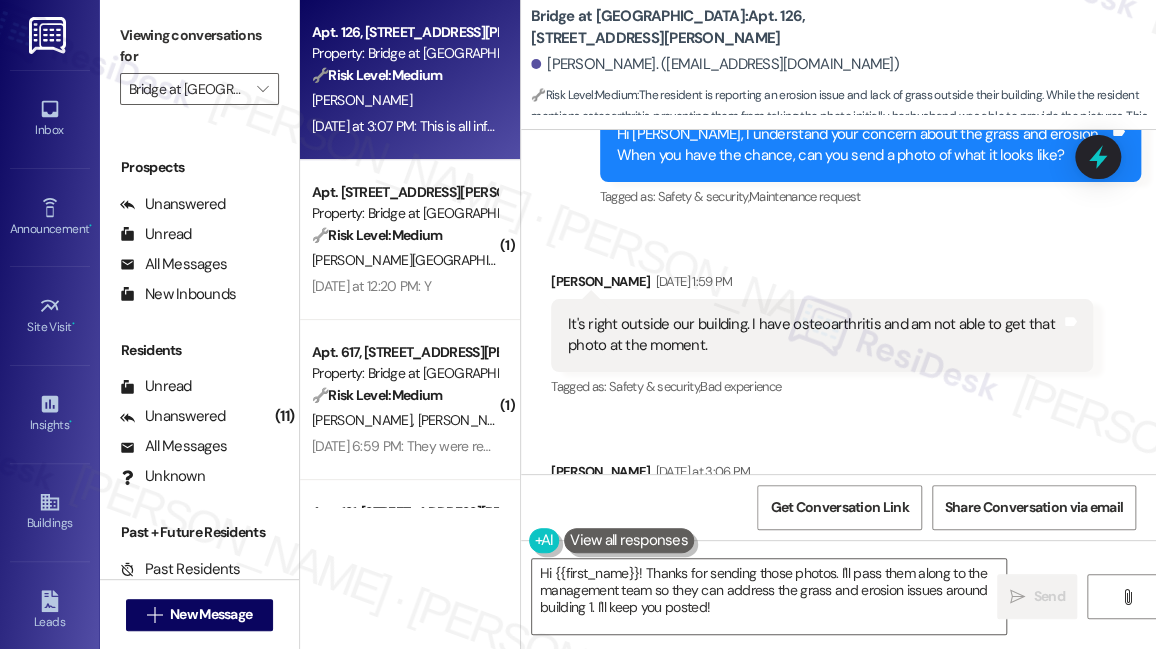 click on "It's right outside our building. I have osteoarthritis and am not able to get that photo at the moment." at bounding box center [814, 335] 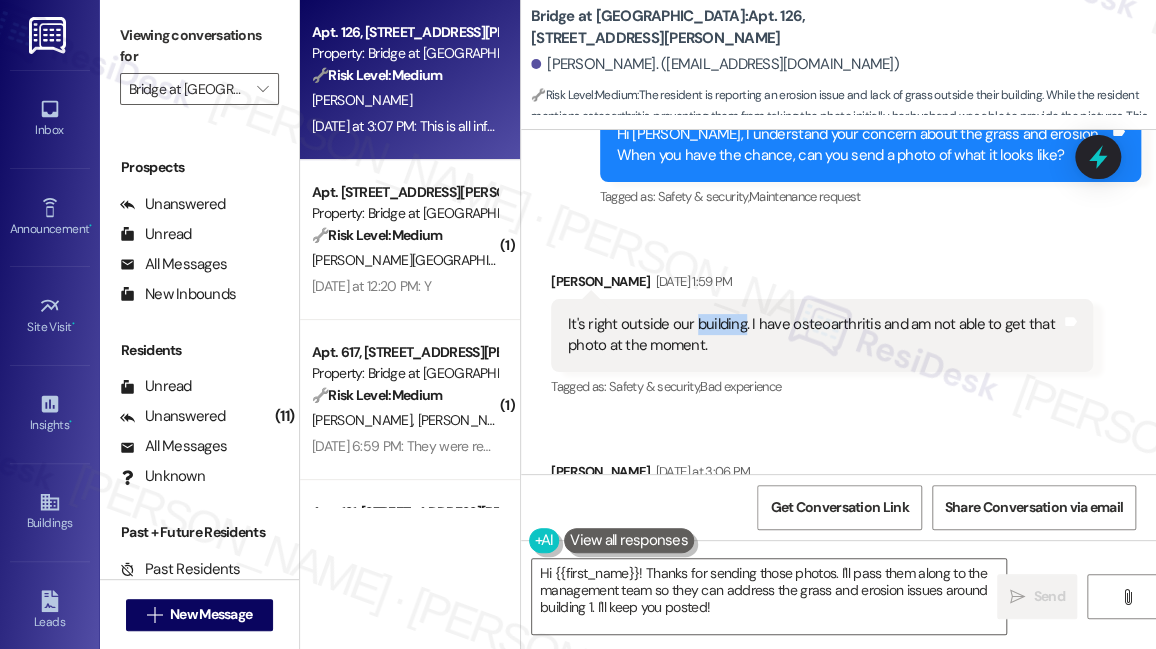 click on "It's right outside our building. I have osteoarthritis and am not able to get that photo at the moment." at bounding box center [814, 335] 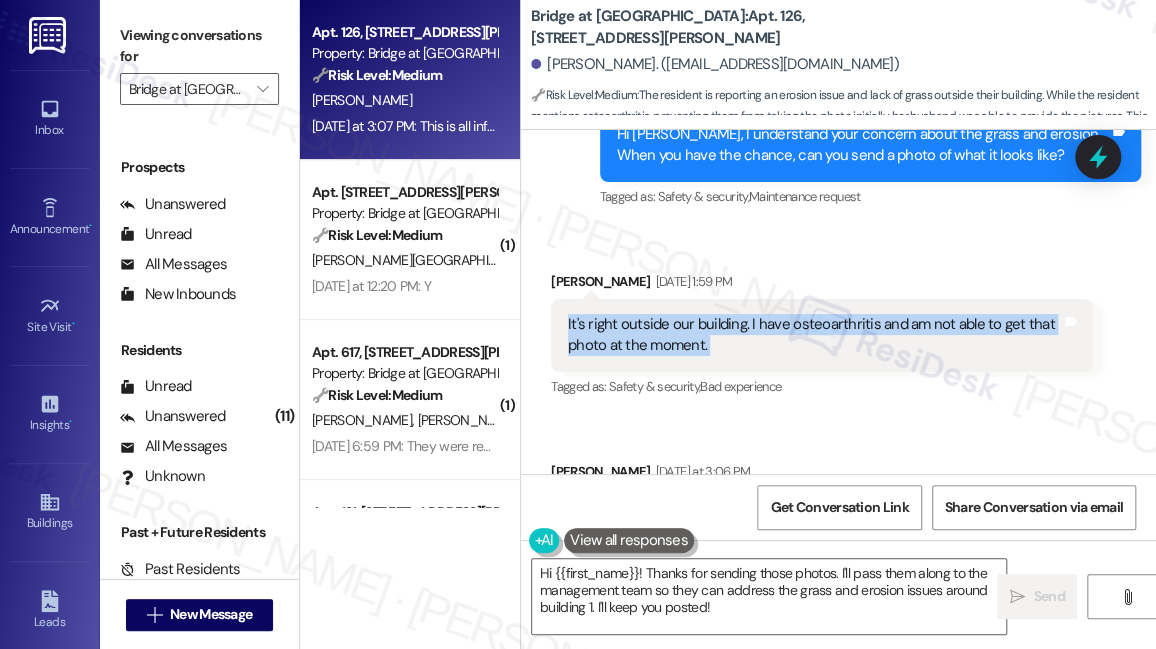click on "It's right outside our building. I have osteoarthritis and am not able to get that photo at the moment." at bounding box center [814, 335] 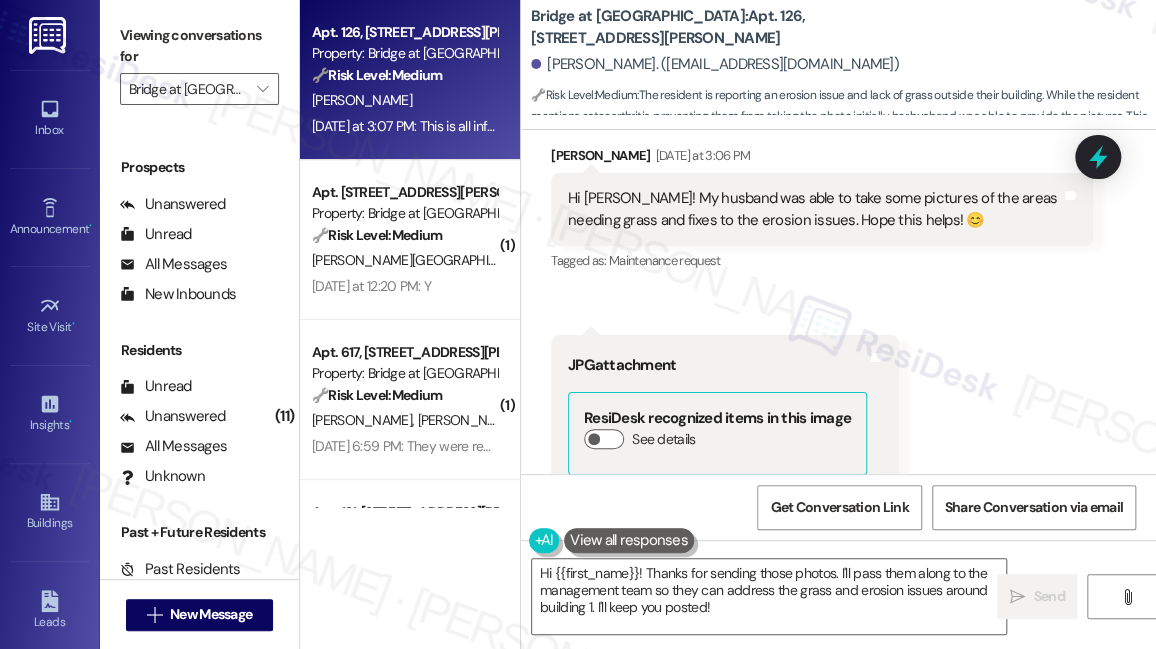 scroll, scrollTop: 2693, scrollLeft: 0, axis: vertical 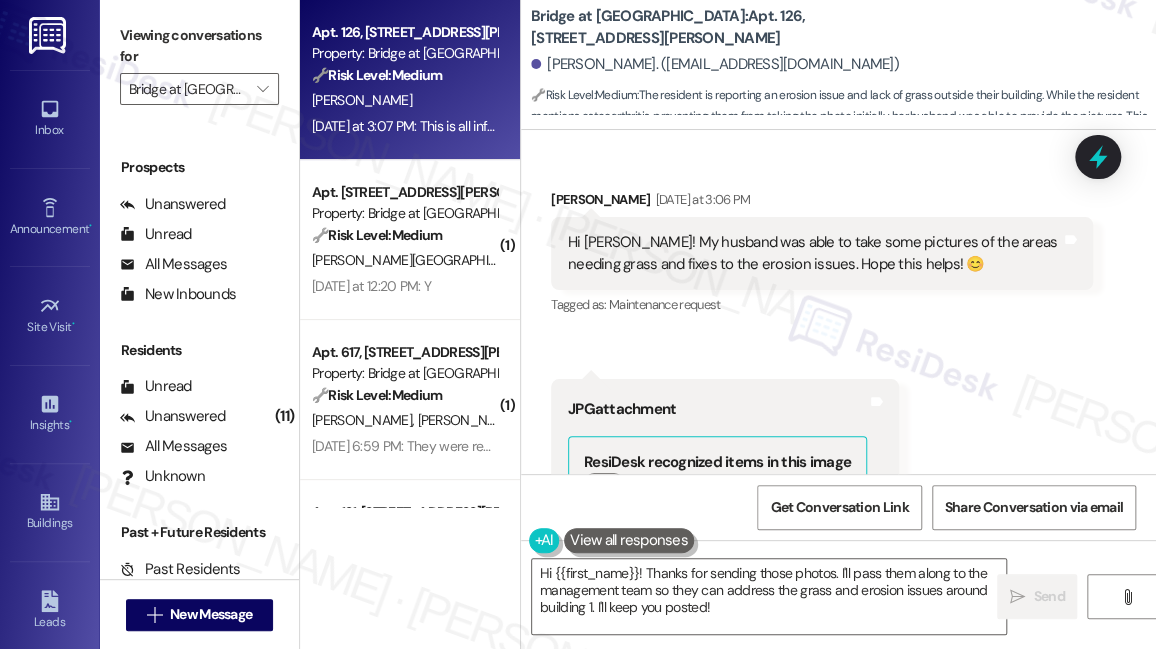 click on "Hi Sarah! My husband was able to take some pictures of the areas needing grass and fixes to the erosion issues. Hope this helps! 😊" at bounding box center (814, 253) 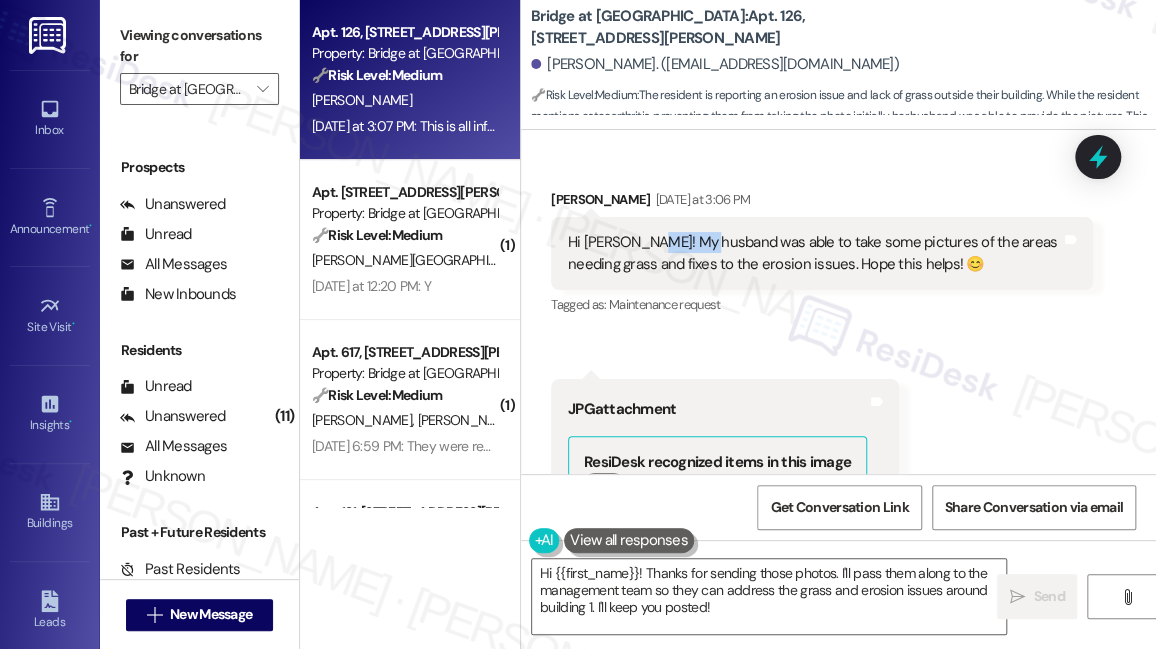click on "Hi Sarah! My husband was able to take some pictures of the areas needing grass and fixes to the erosion issues. Hope this helps! 😊" at bounding box center [814, 253] 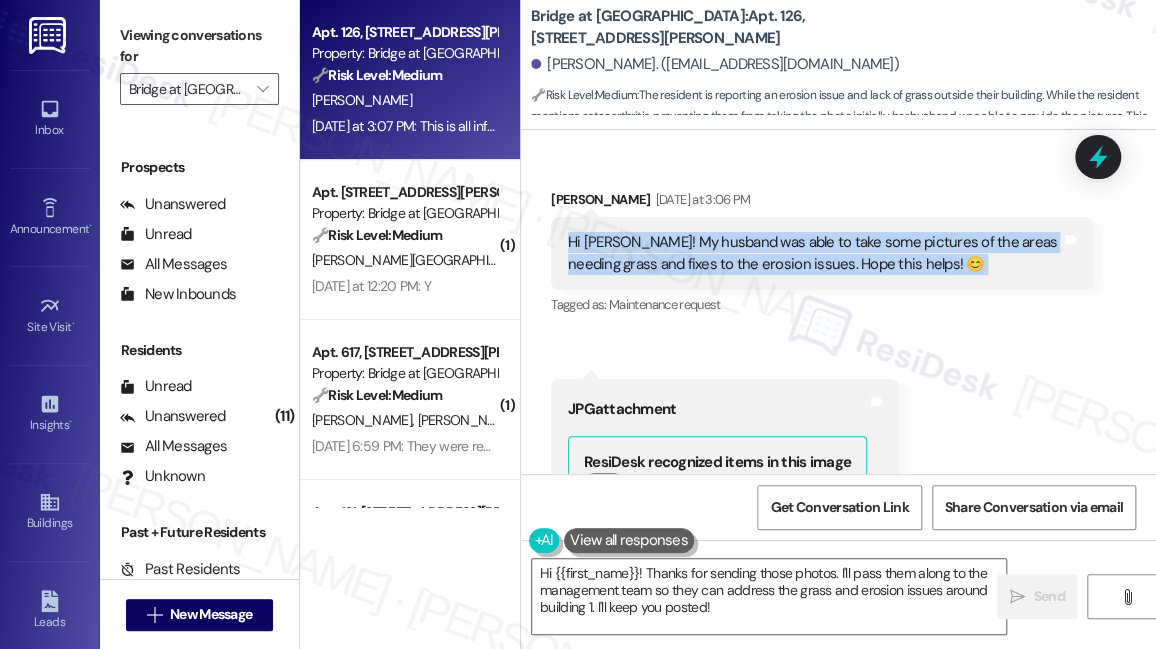 click on "Hi Sarah! My husband was able to take some pictures of the areas needing grass and fixes to the erosion issues. Hope this helps! 😊" at bounding box center [814, 253] 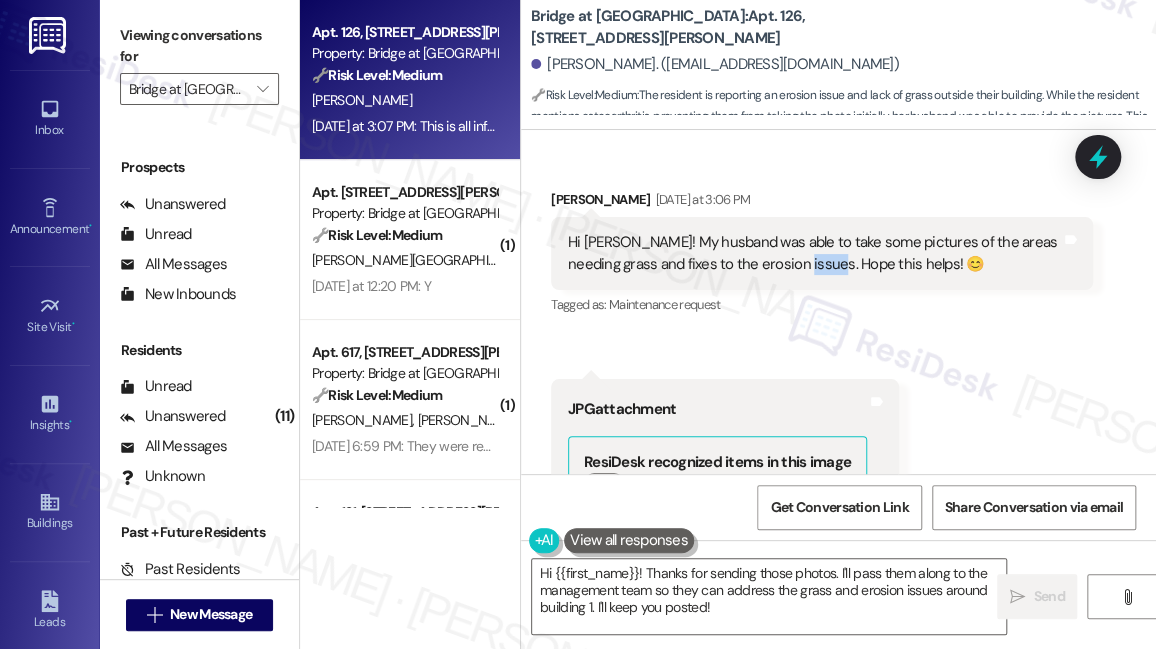 click on "Hi Sarah! My husband was able to take some pictures of the areas needing grass and fixes to the erosion issues. Hope this helps! 😊" at bounding box center [814, 253] 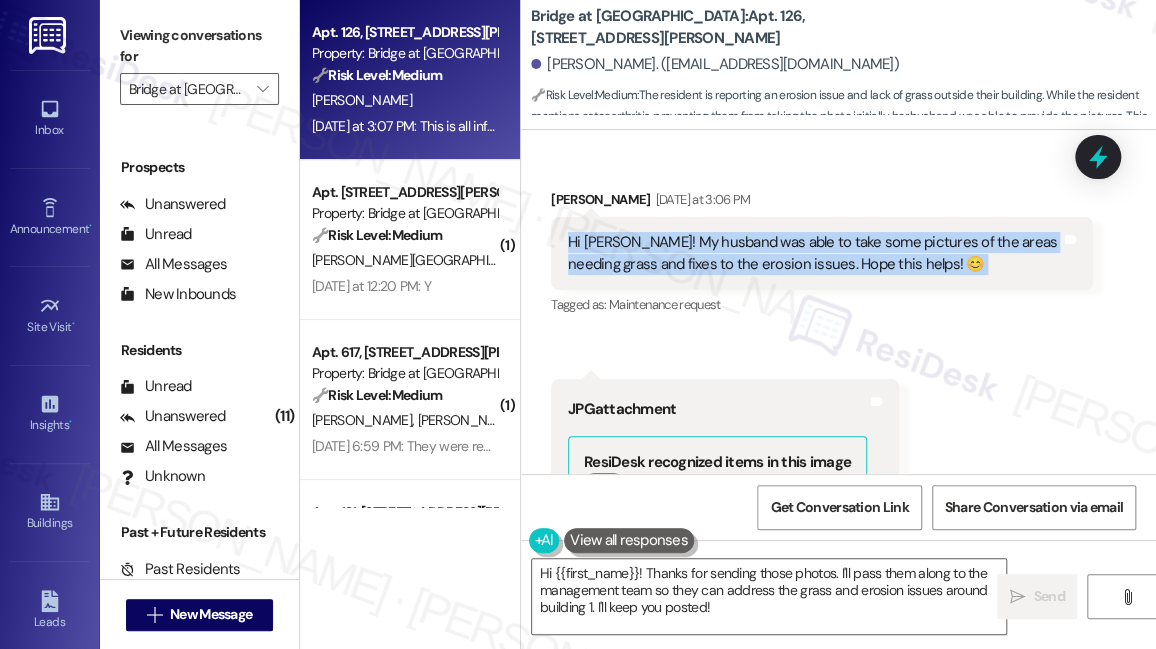 click on "Hi Sarah! My husband was able to take some pictures of the areas needing grass and fixes to the erosion issues. Hope this helps! 😊" at bounding box center (814, 253) 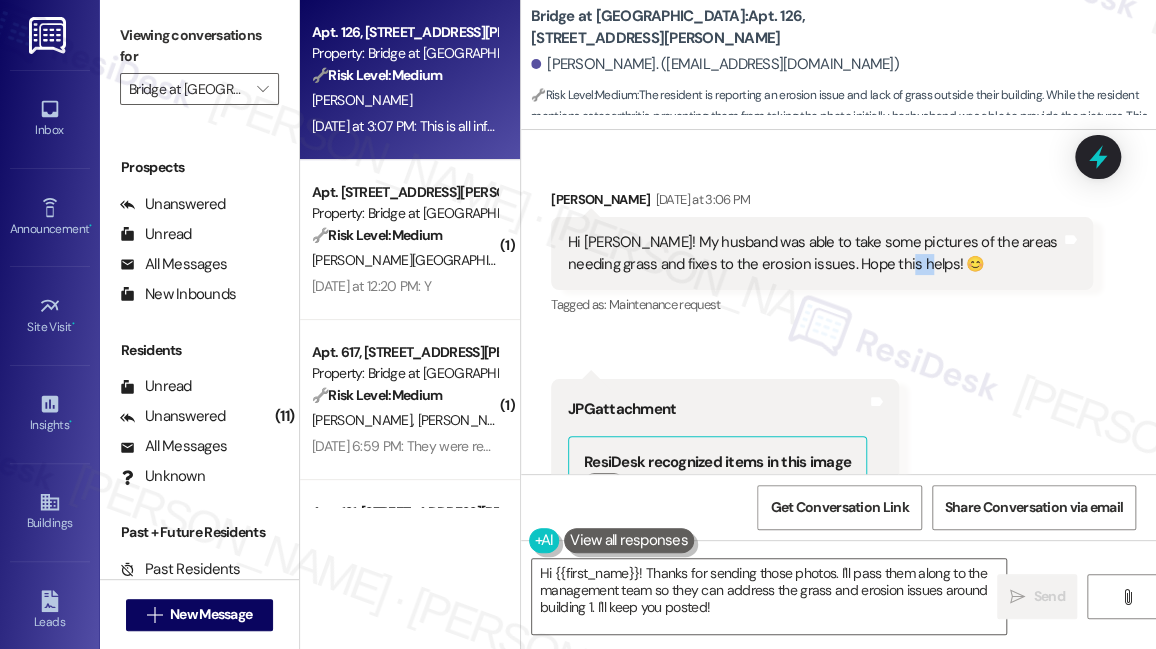click on "Hi Sarah! My husband was able to take some pictures of the areas needing grass and fixes to the erosion issues. Hope this helps! 😊" at bounding box center (814, 253) 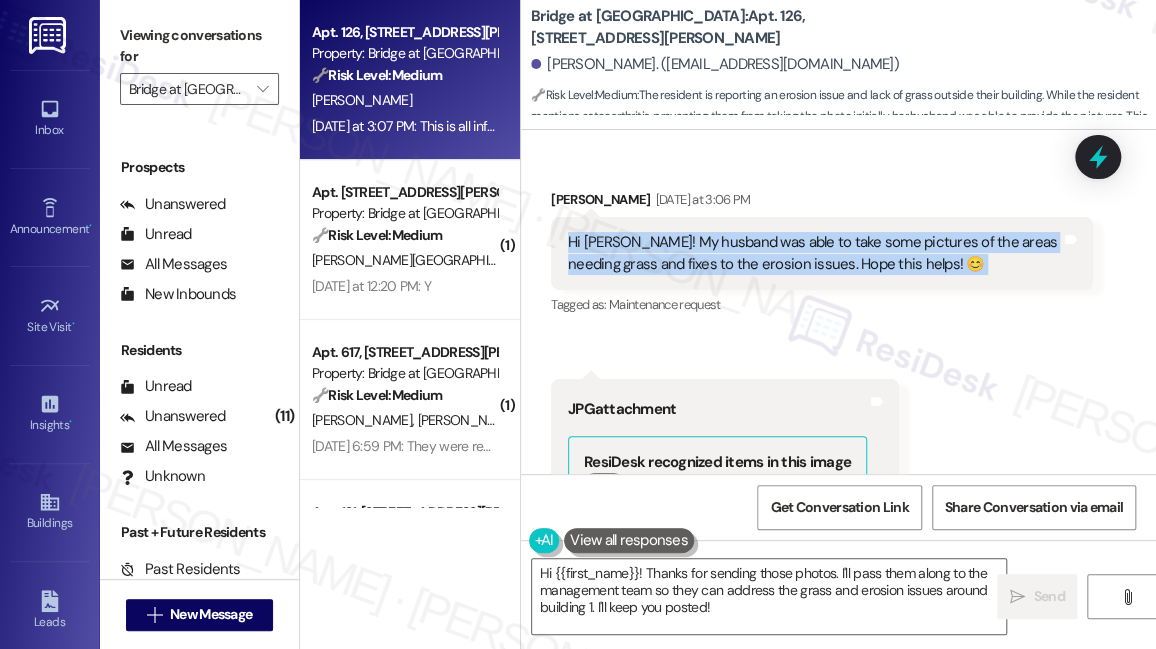 click on "Hi Sarah! My husband was able to take some pictures of the areas needing grass and fixes to the erosion issues. Hope this helps! 😊" at bounding box center (814, 253) 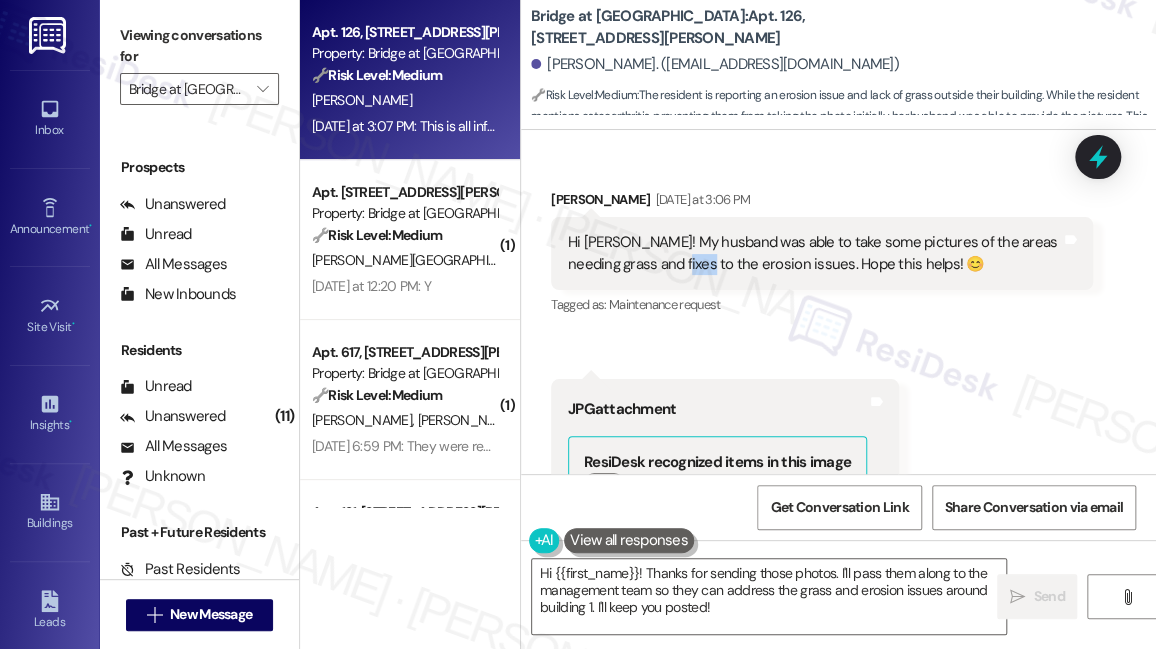 click on "Hi Sarah! My husband was able to take some pictures of the areas needing grass and fixes to the erosion issues. Hope this helps! 😊" at bounding box center [814, 253] 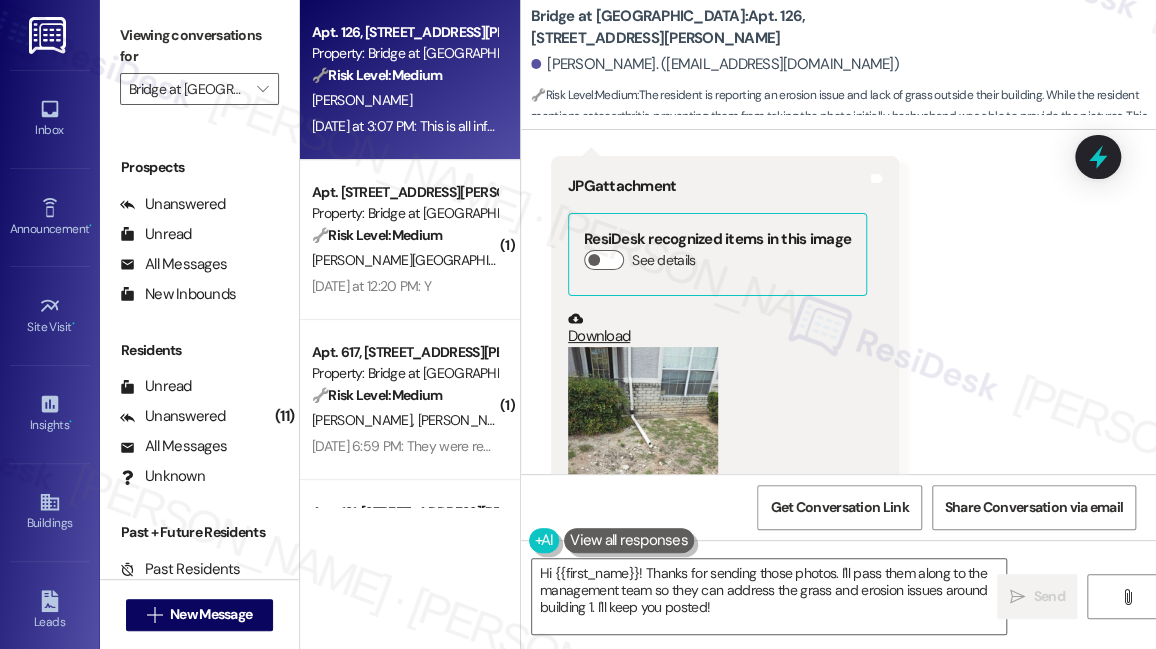 scroll, scrollTop: 3057, scrollLeft: 0, axis: vertical 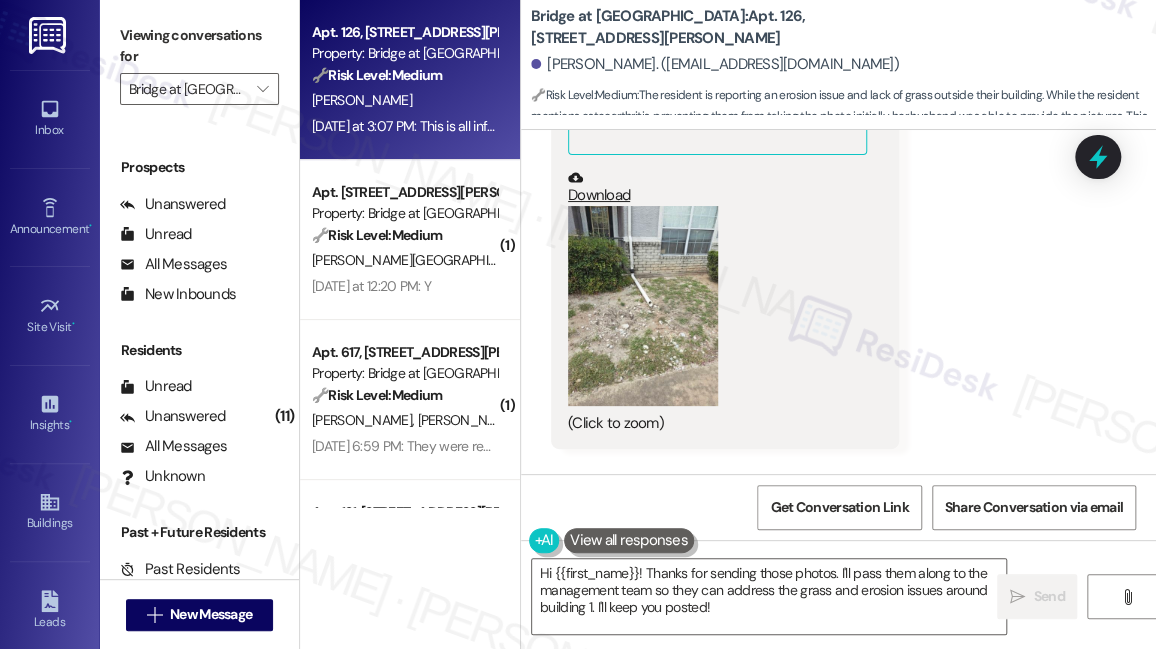 click at bounding box center (643, 306) 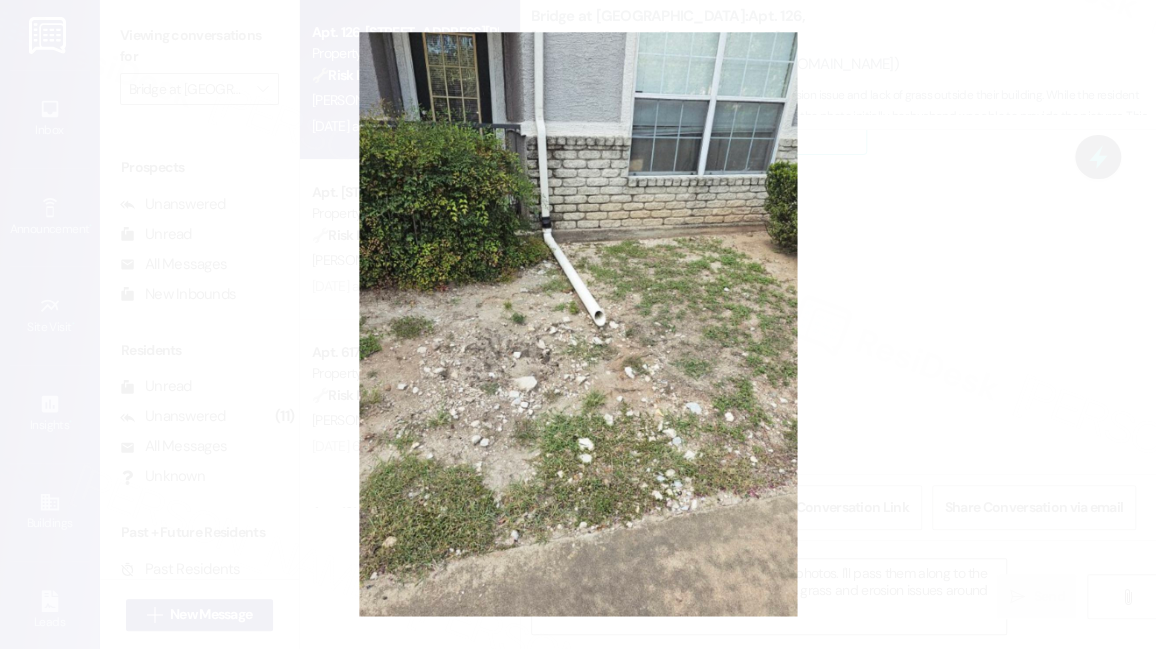 click at bounding box center (578, 324) 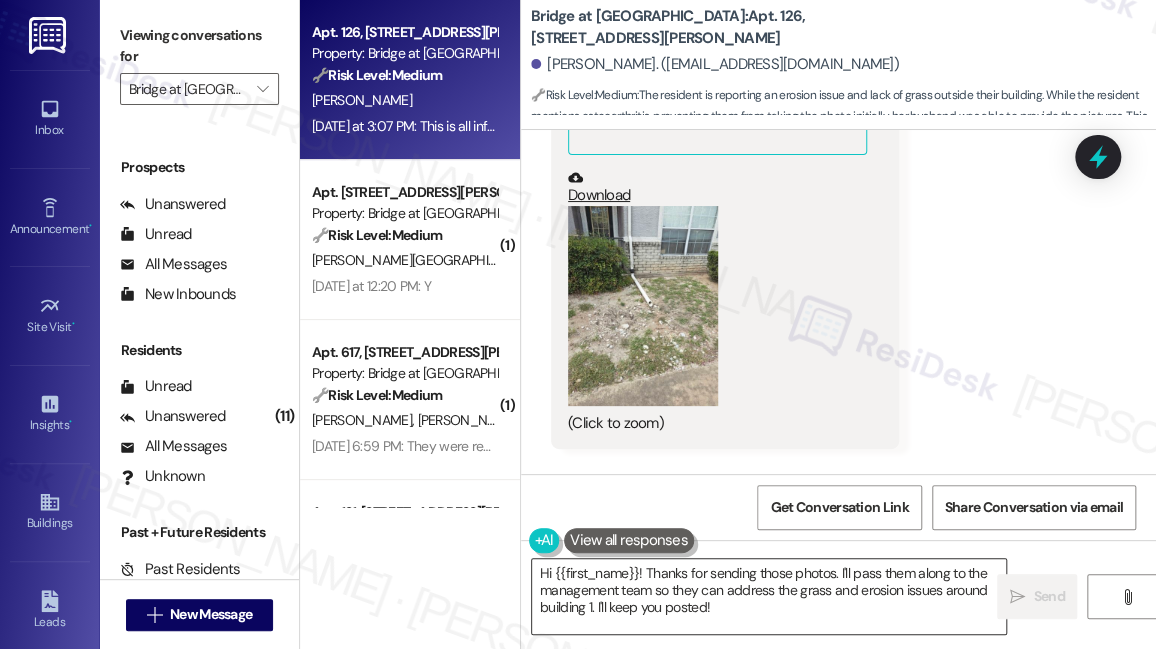 click on "Hi {{first_name}}! Thanks for sending those photos. I'll pass them along to the management team so they can address the grass and erosion issues around building 1. I'll keep you posted!" at bounding box center (769, 596) 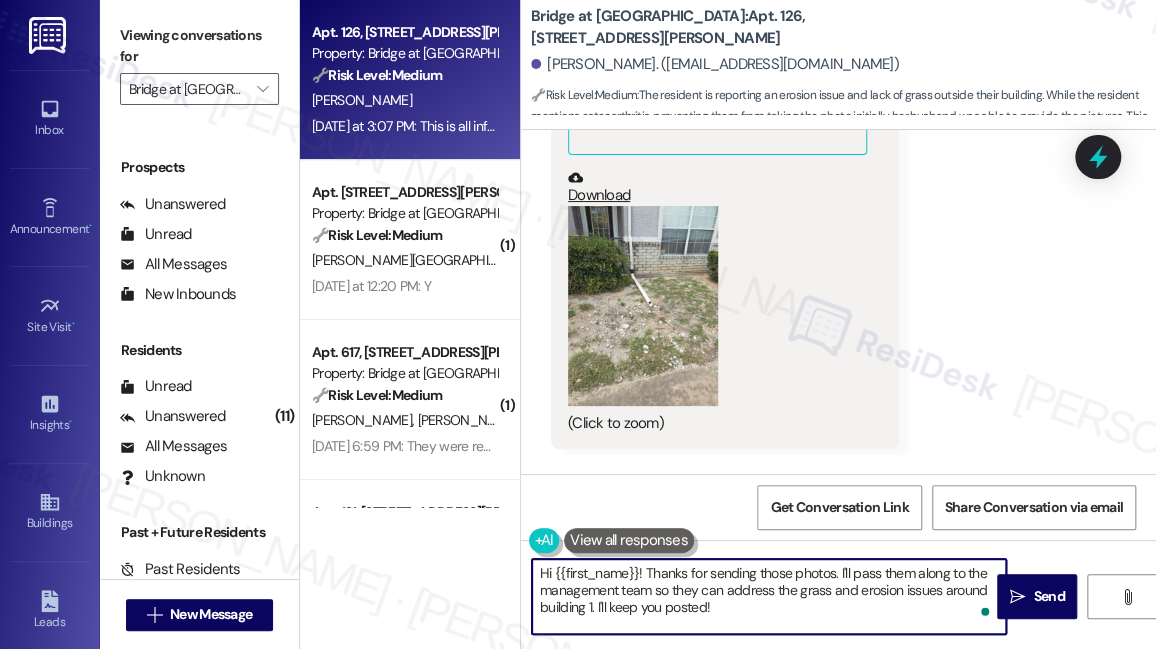 drag, startPoint x: 704, startPoint y: 572, endPoint x: 766, endPoint y: 589, distance: 64.288414 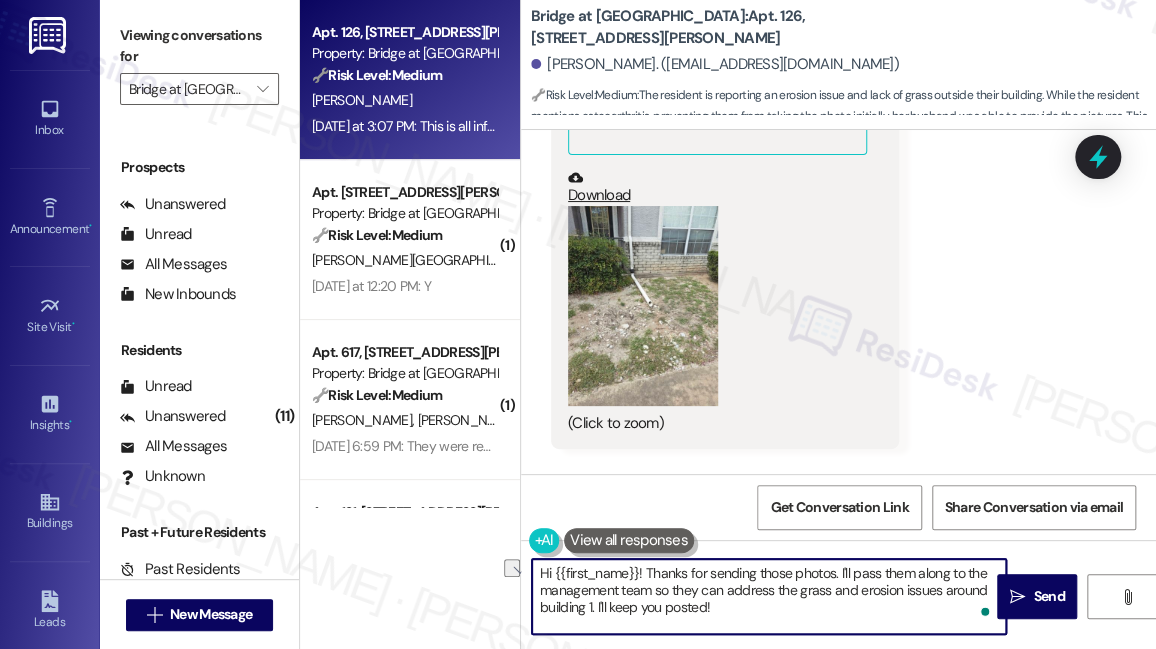 drag, startPoint x: 799, startPoint y: 606, endPoint x: 602, endPoint y: 605, distance: 197.00253 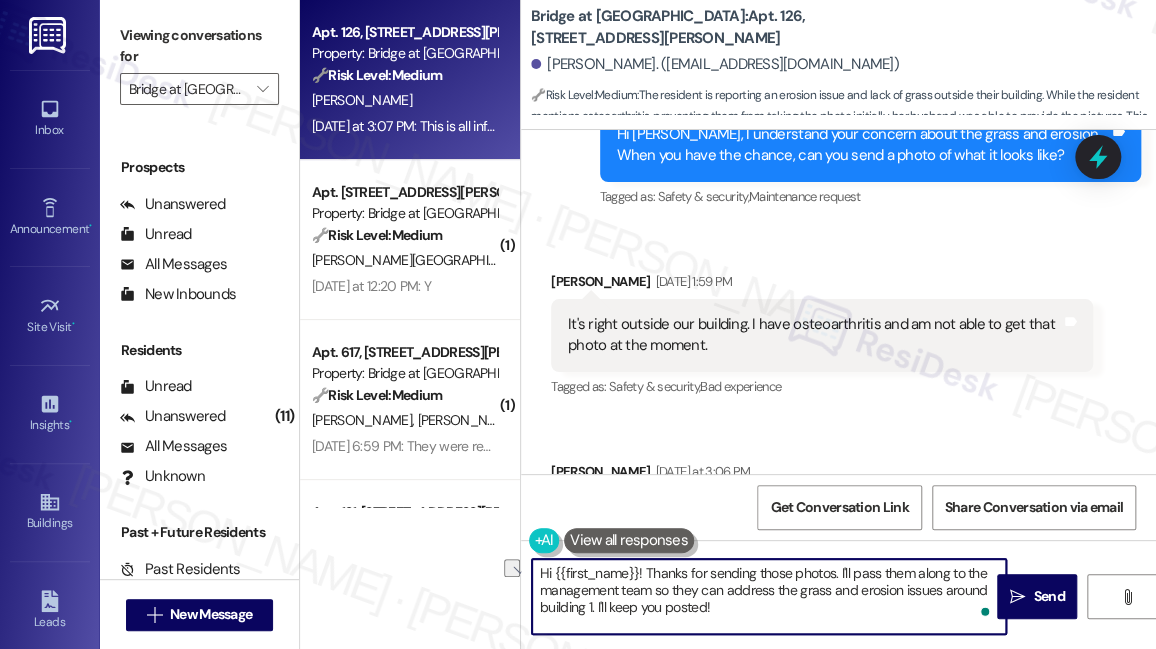 scroll, scrollTop: 2421, scrollLeft: 0, axis: vertical 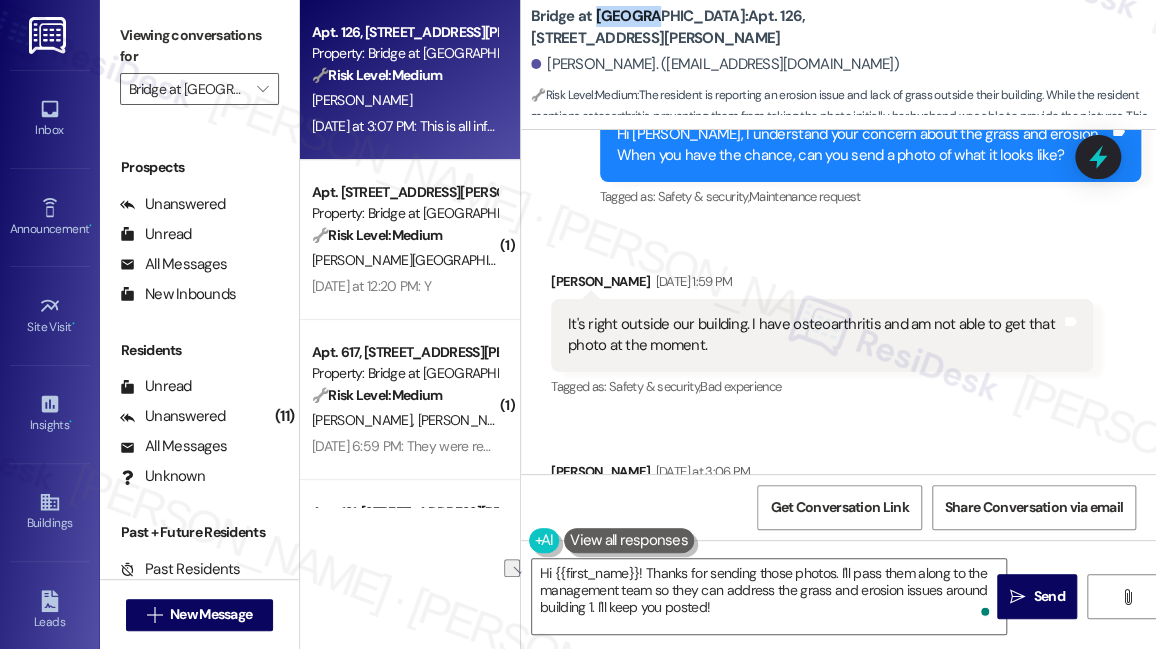 click on "Bridge at Volente:  Apt. 126, 11908 Anderson Mill Rd" at bounding box center (731, 27) 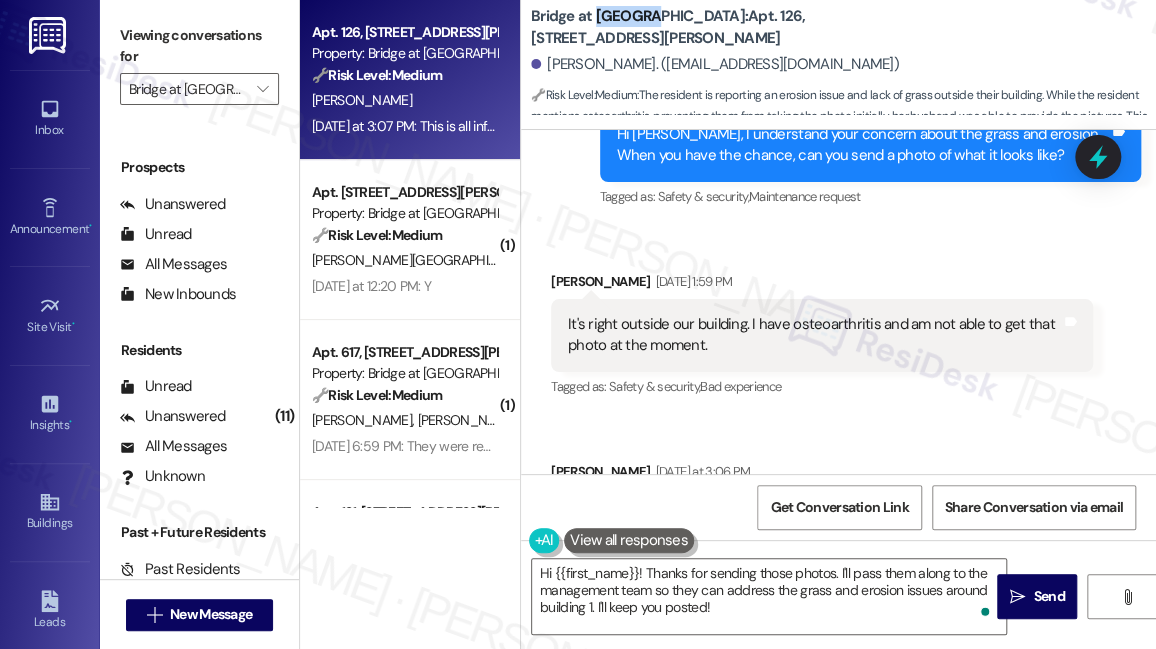 copy on "Volente" 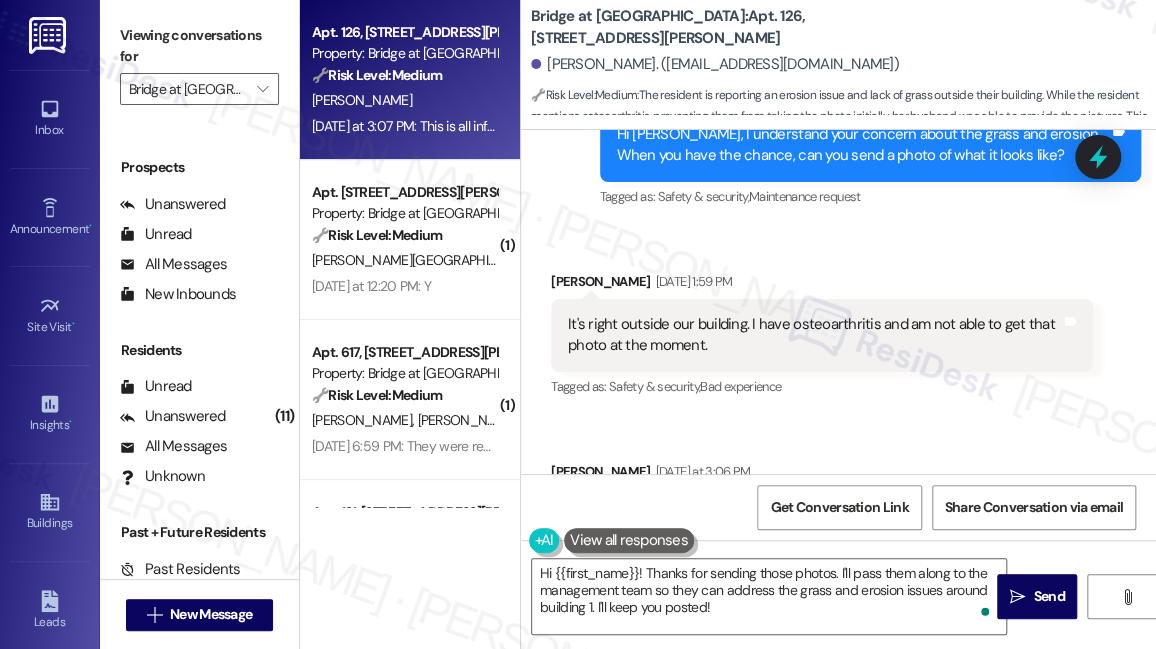 click on "Viewing conversations for" at bounding box center (199, 46) 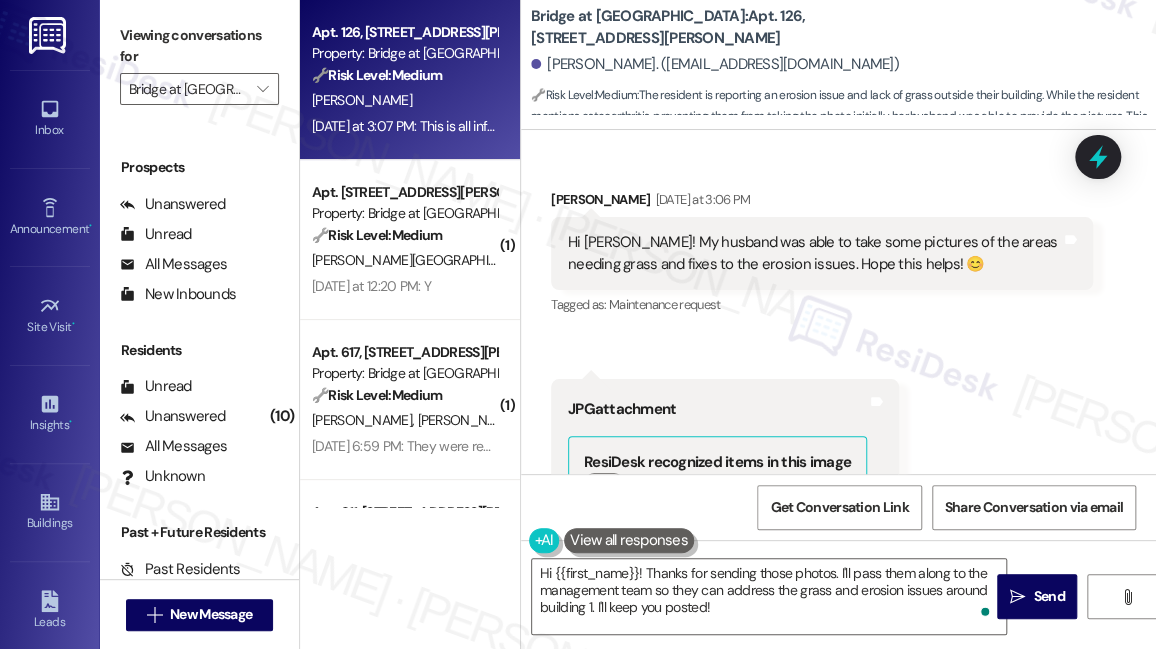 scroll, scrollTop: 3167, scrollLeft: 0, axis: vertical 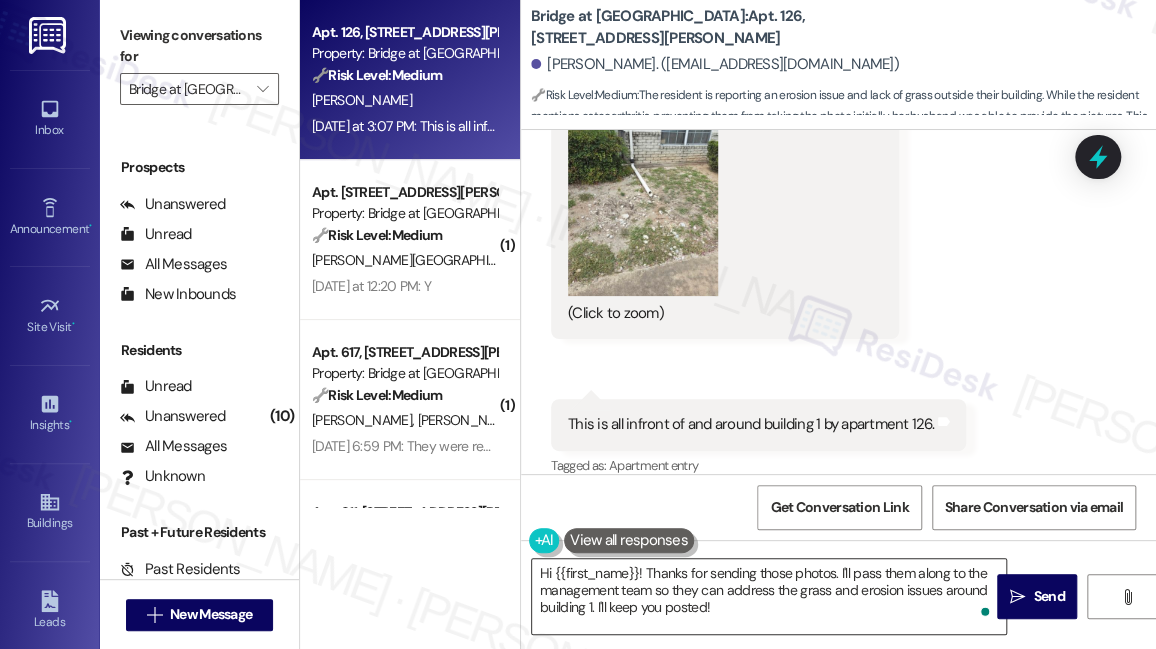 click on "Hi {{first_name}}! Thanks for sending those photos. I'll pass them along to the management team so they can address the grass and erosion issues around building 1. I'll keep you posted!" at bounding box center [769, 596] 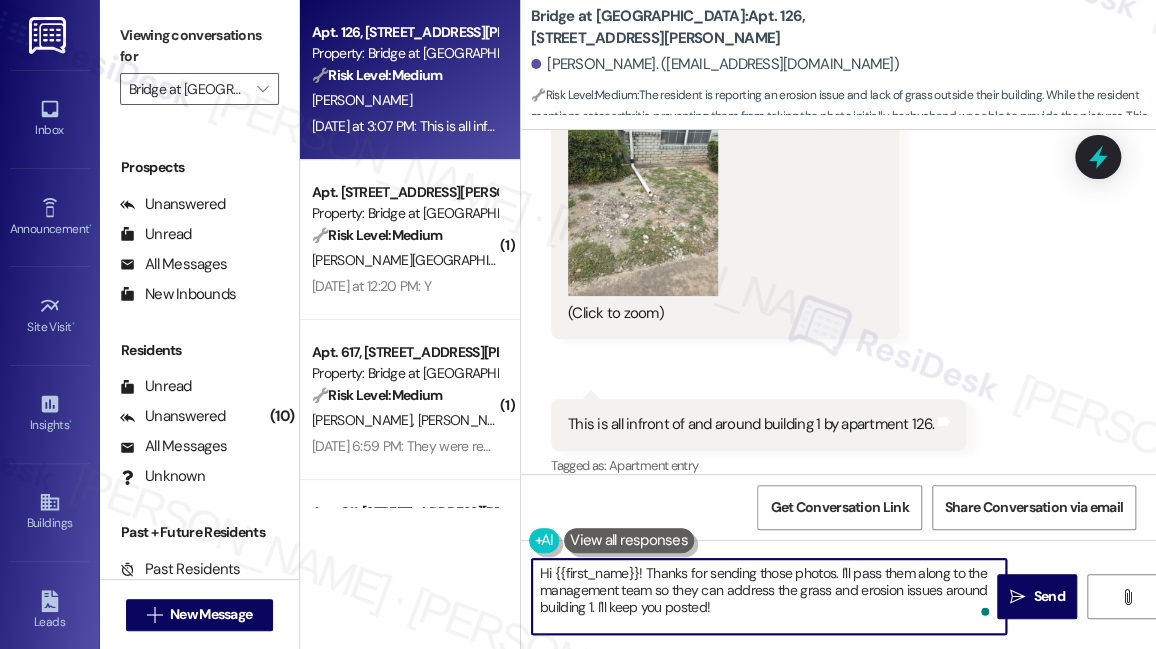 click on "Hi {{first_name}}! Thanks for sending those photos. I'll pass them along to the management team so they can address the grass and erosion issues around building 1. I'll keep you posted!" at bounding box center [769, 596] 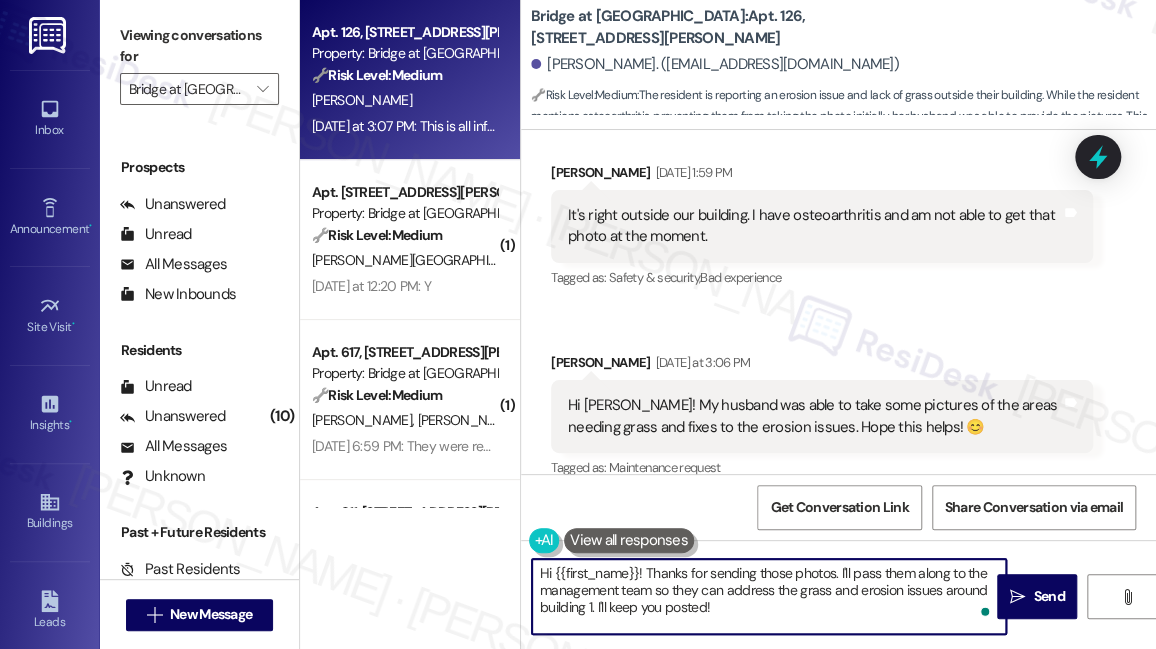 scroll, scrollTop: 2258, scrollLeft: 0, axis: vertical 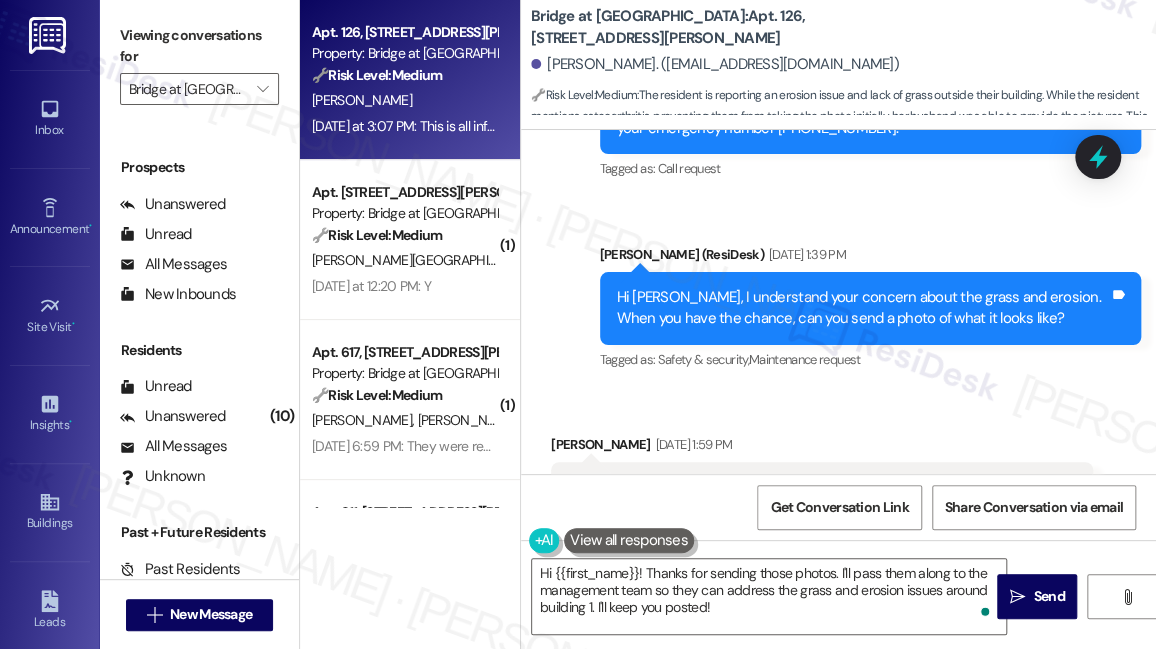 click on "Viewing conversations for" at bounding box center (199, 46) 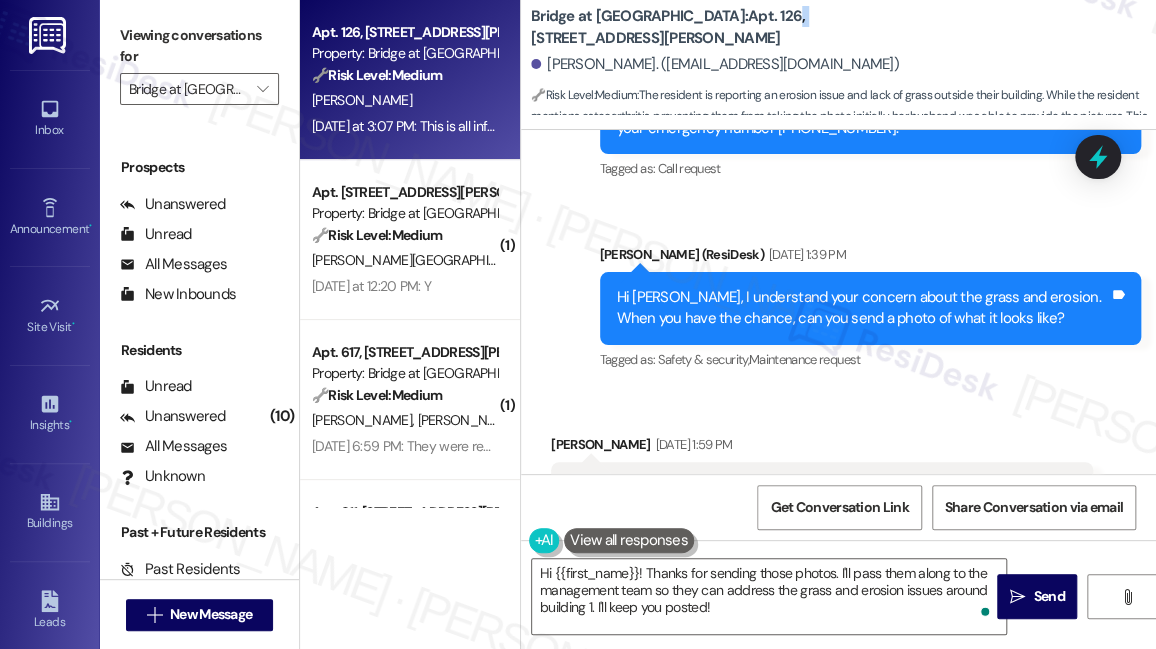 click on "Bridge at Volente:  Apt. 126, 11908 Anderson Mill Rd" at bounding box center [731, 27] 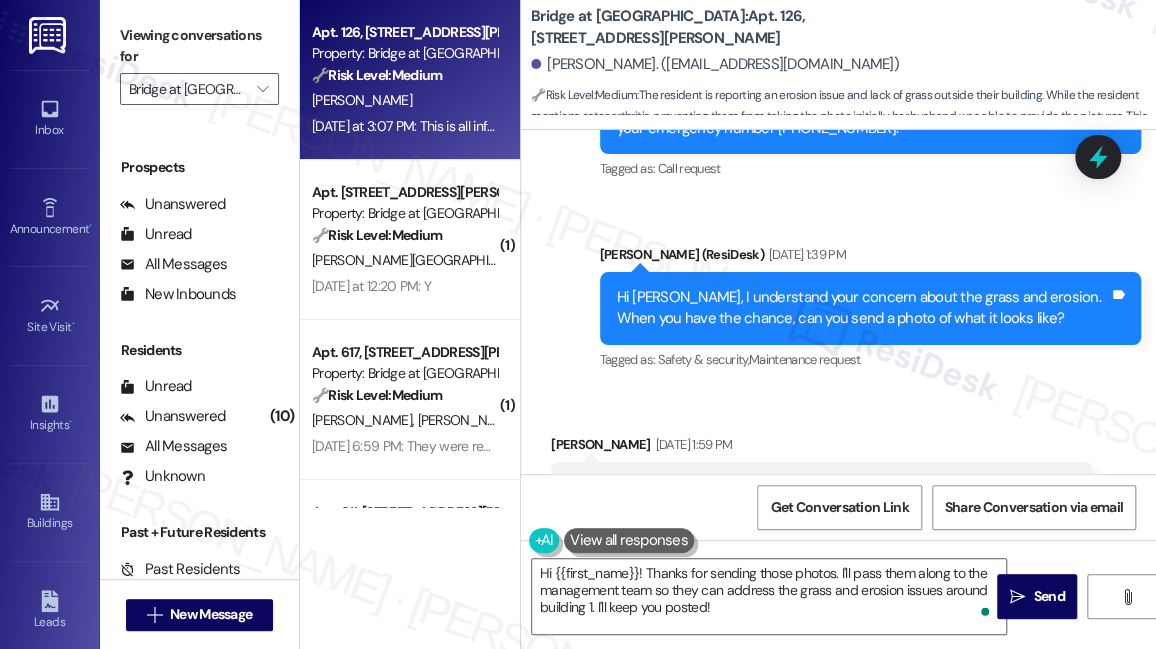 click on "Bridge at Volente:  Apt. 126, 11908 Anderson Mill Rd" at bounding box center [731, 27] 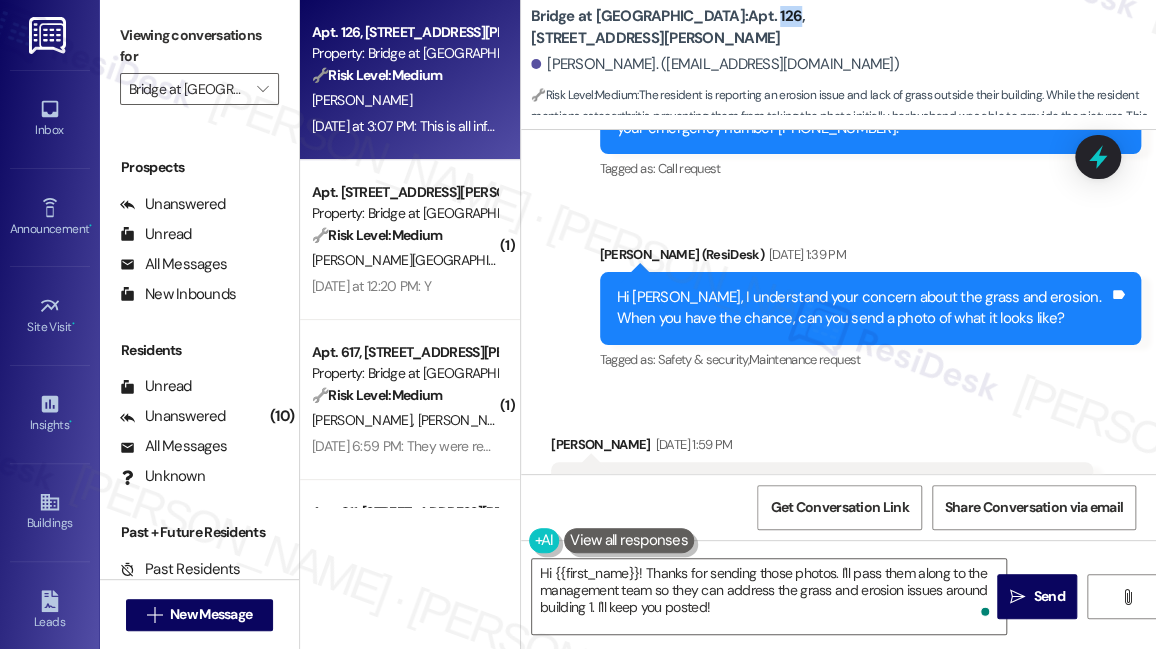 click on "Bridge at Volente:  Apt. 126, 11908 Anderson Mill Rd" at bounding box center [731, 27] 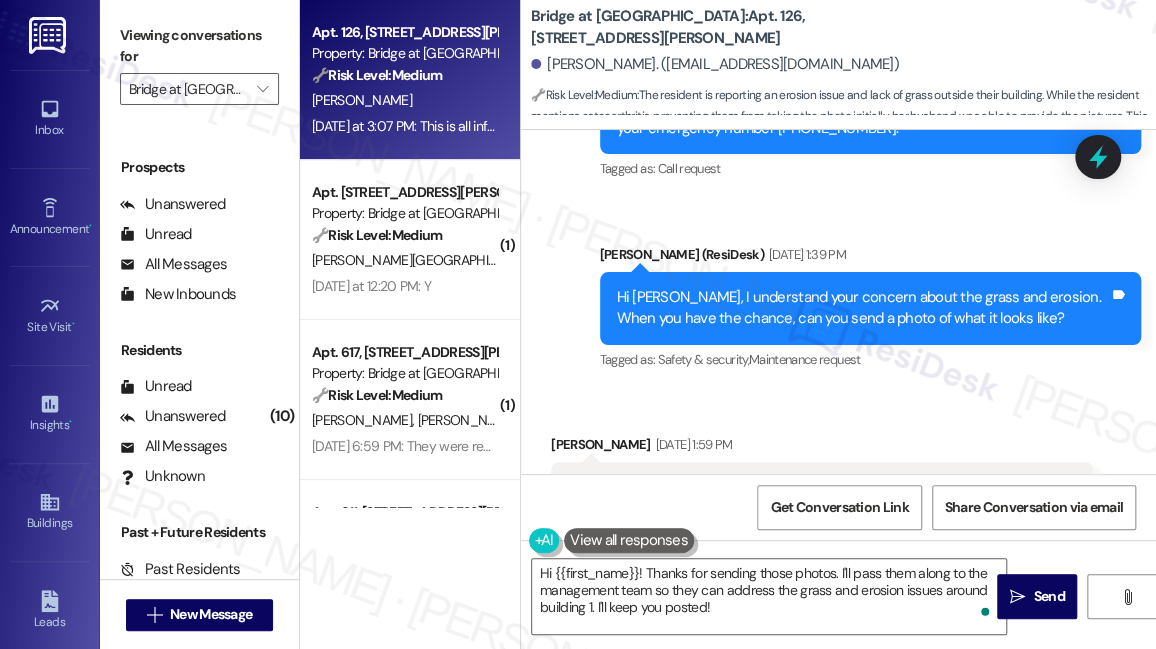 click on "Viewing conversations for" at bounding box center [199, 46] 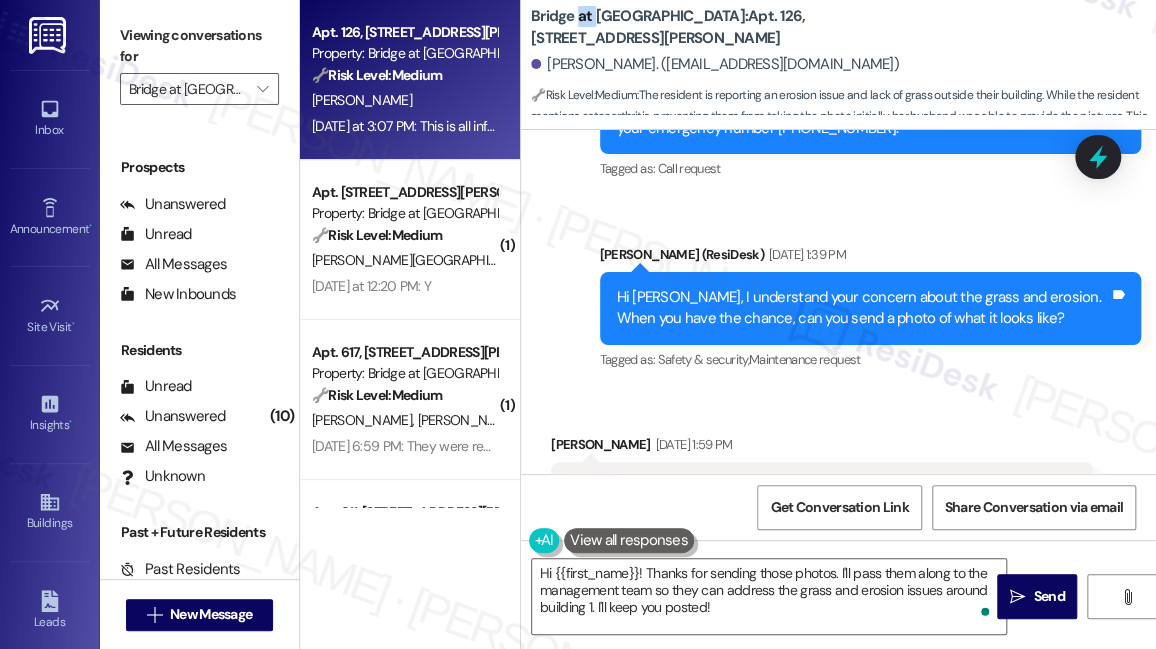 click on "Bridge at Volente:  Apt. 126, 11908 Anderson Mill Rd" at bounding box center (731, 27) 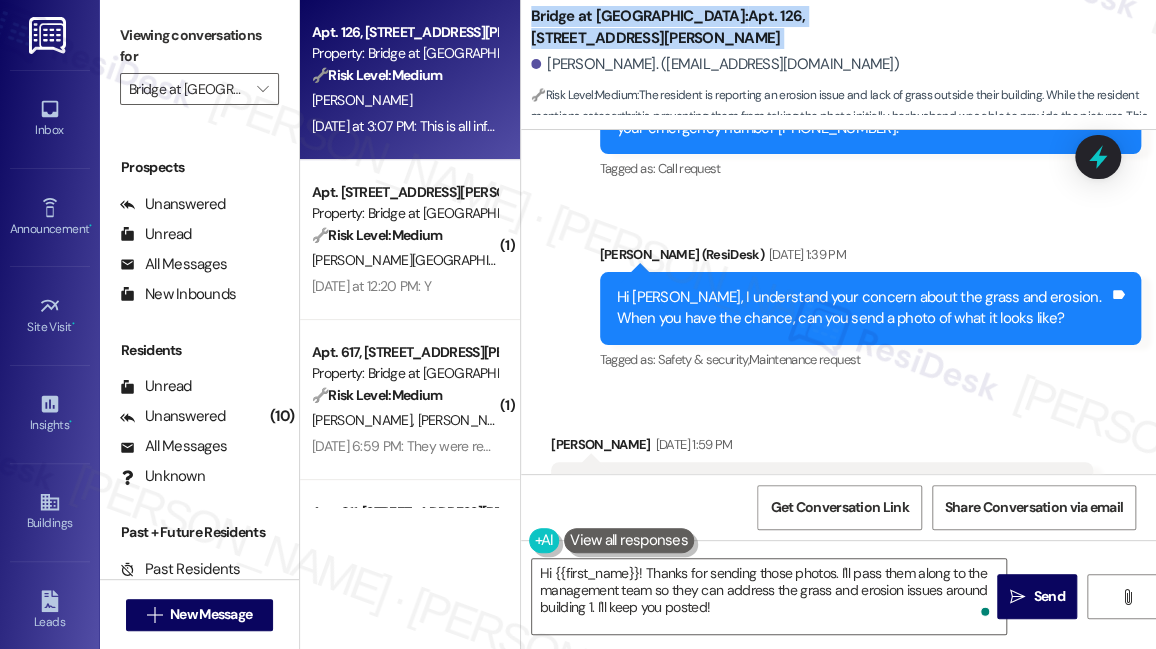 click on "Bridge at Volente:  Apt. 126, 11908 Anderson Mill Rd" at bounding box center [731, 27] 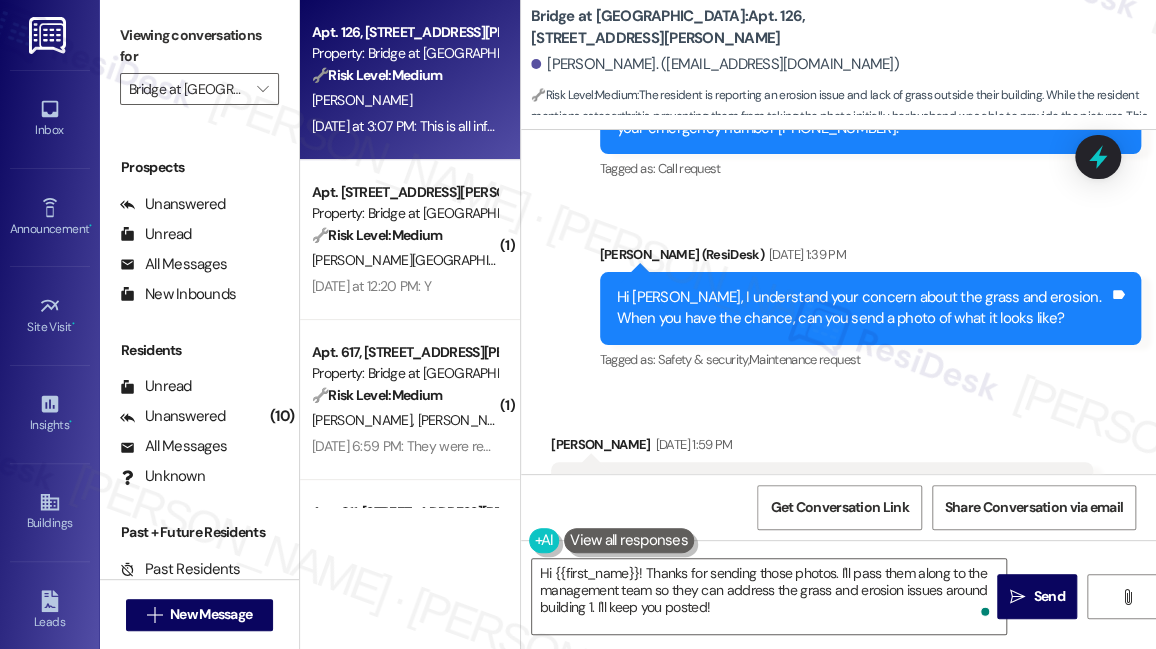 click on "Bridge at Volente:  Apt. 126, 11908 Anderson Mill Rd" at bounding box center [731, 27] 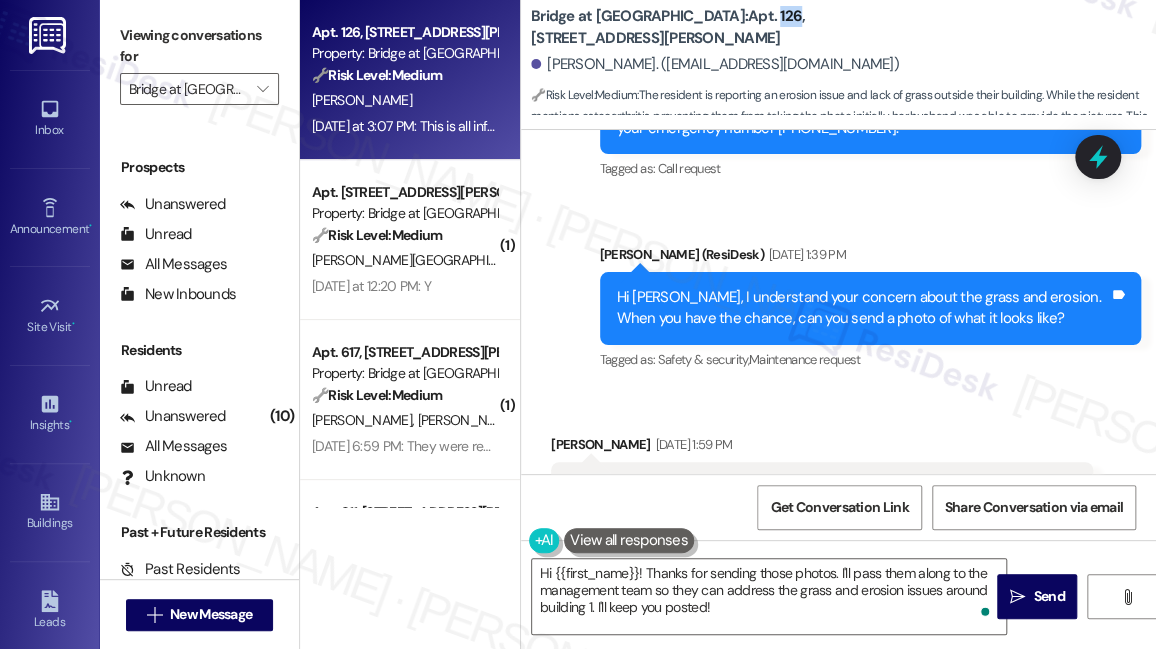 click on "Bridge at Volente:  Apt. 126, 11908 Anderson Mill Rd" at bounding box center [731, 27] 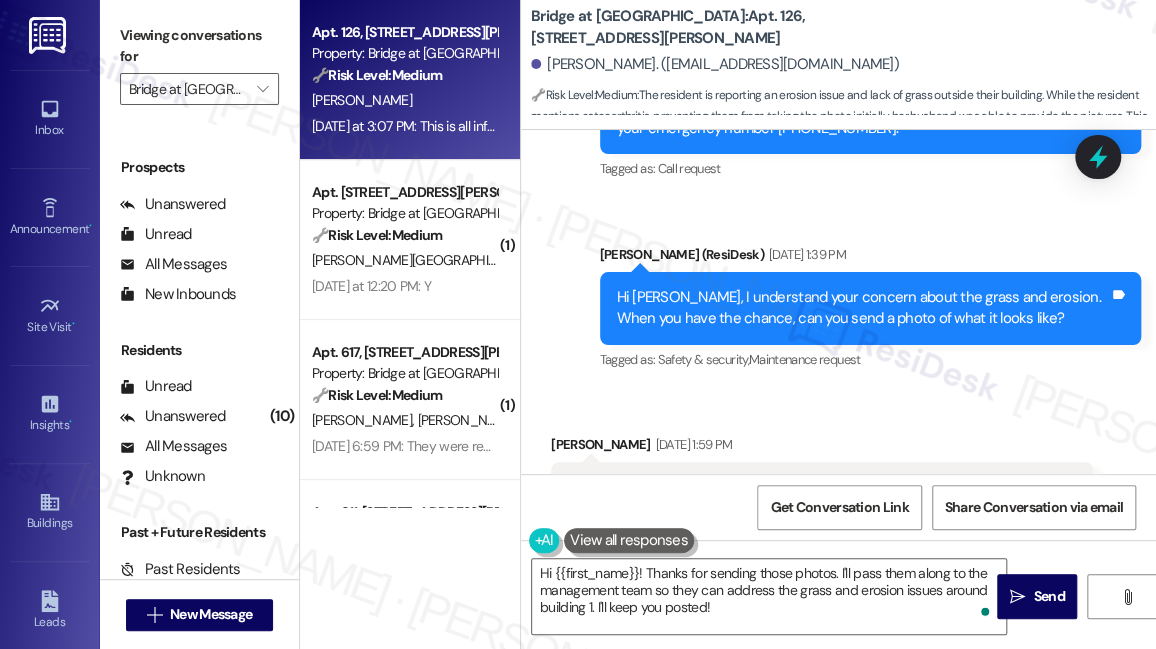 click on "Viewing conversations for" at bounding box center [199, 46] 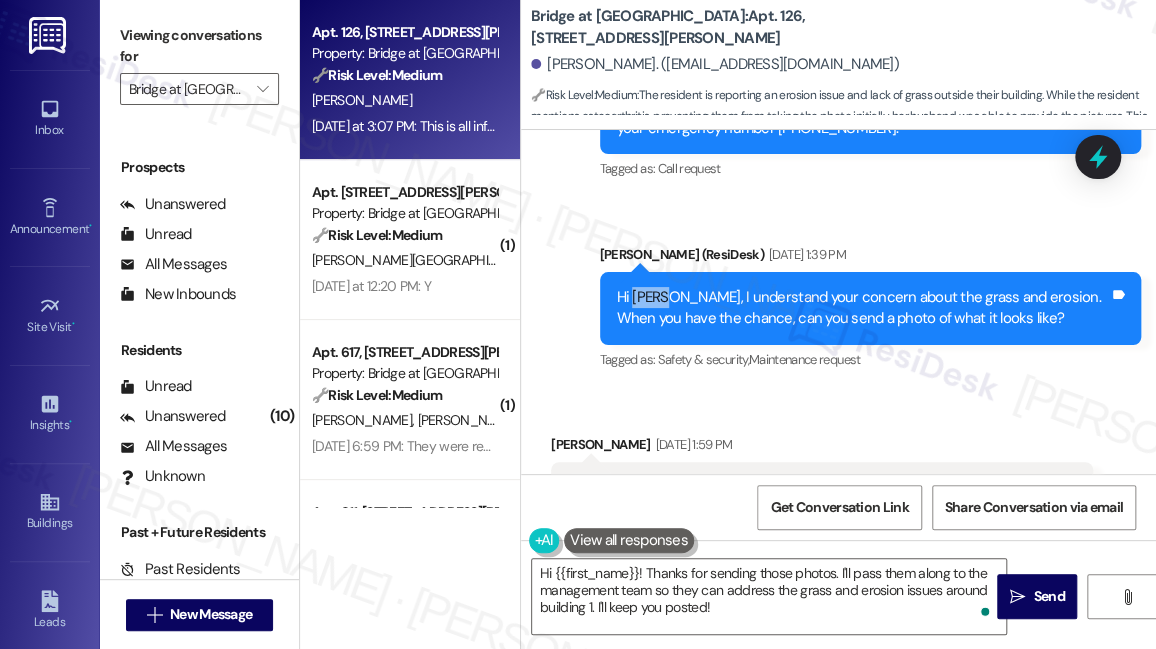click on "Hi Greta, I understand your concern about the grass and erosion.  When you have the chance, can you send a photo of what it looks like?" at bounding box center (863, 308) 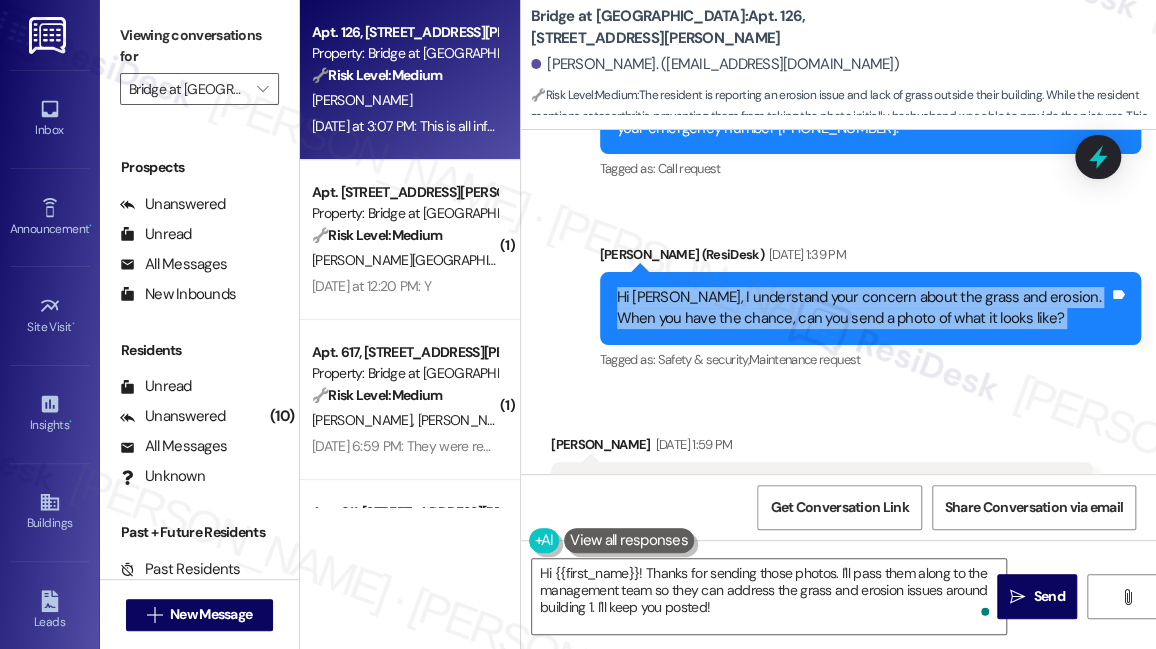click on "Viewing conversations for" at bounding box center (199, 46) 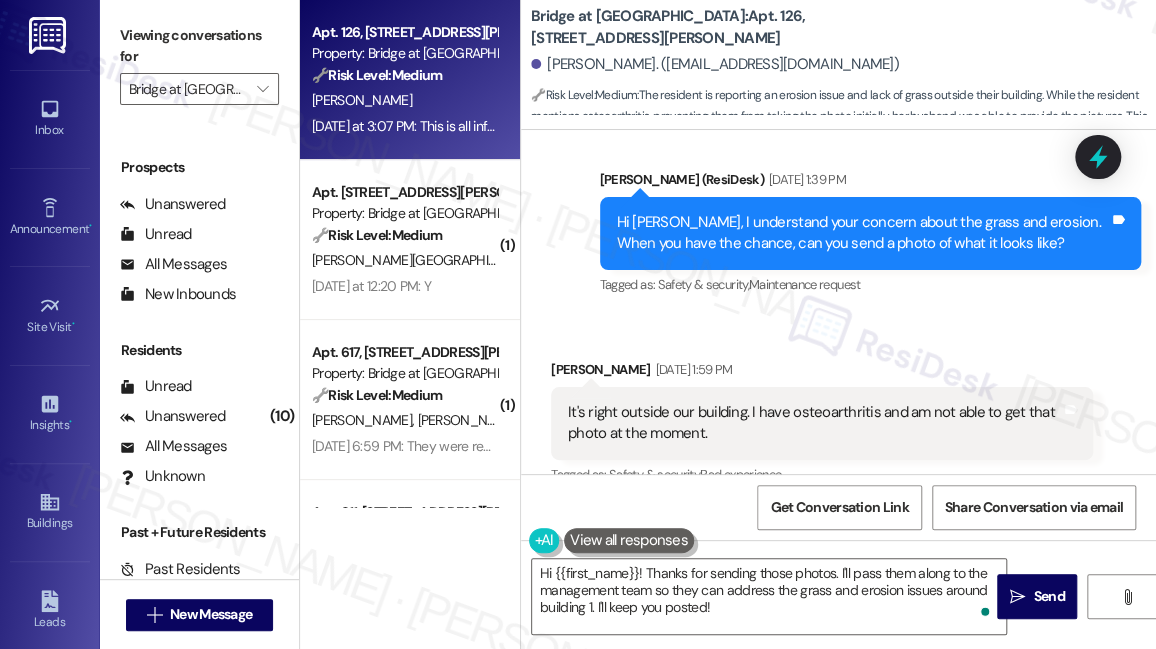 scroll, scrollTop: 2349, scrollLeft: 0, axis: vertical 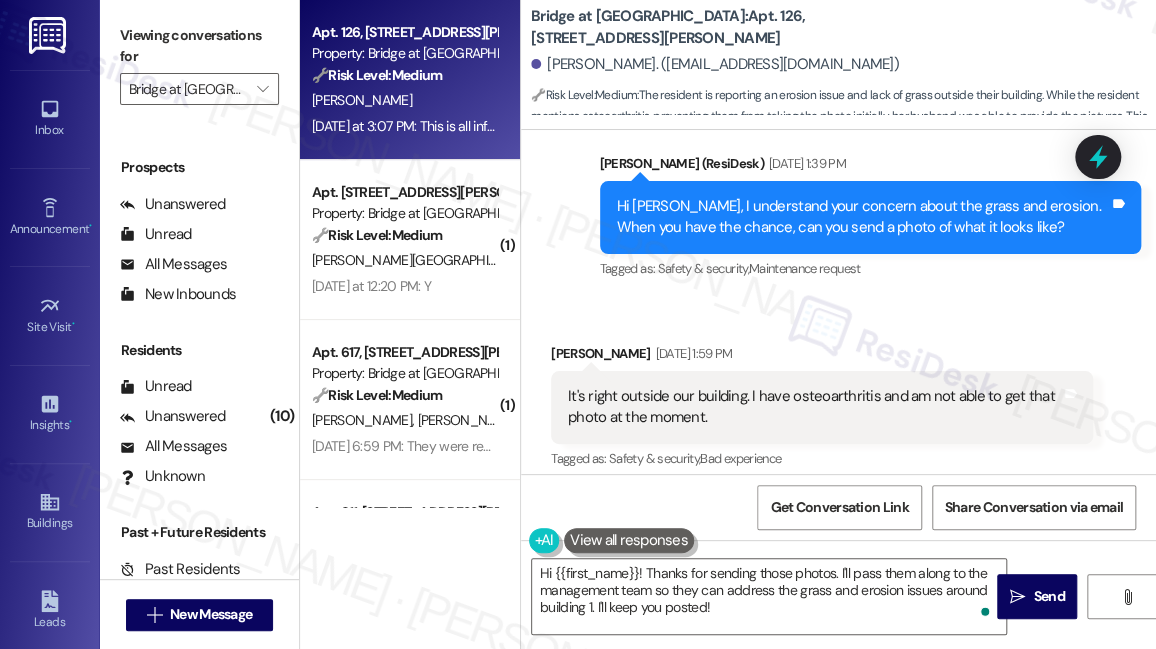 click on "It's right outside our building. I have osteoarthritis and am not able to get that photo at the moment." at bounding box center [814, 407] 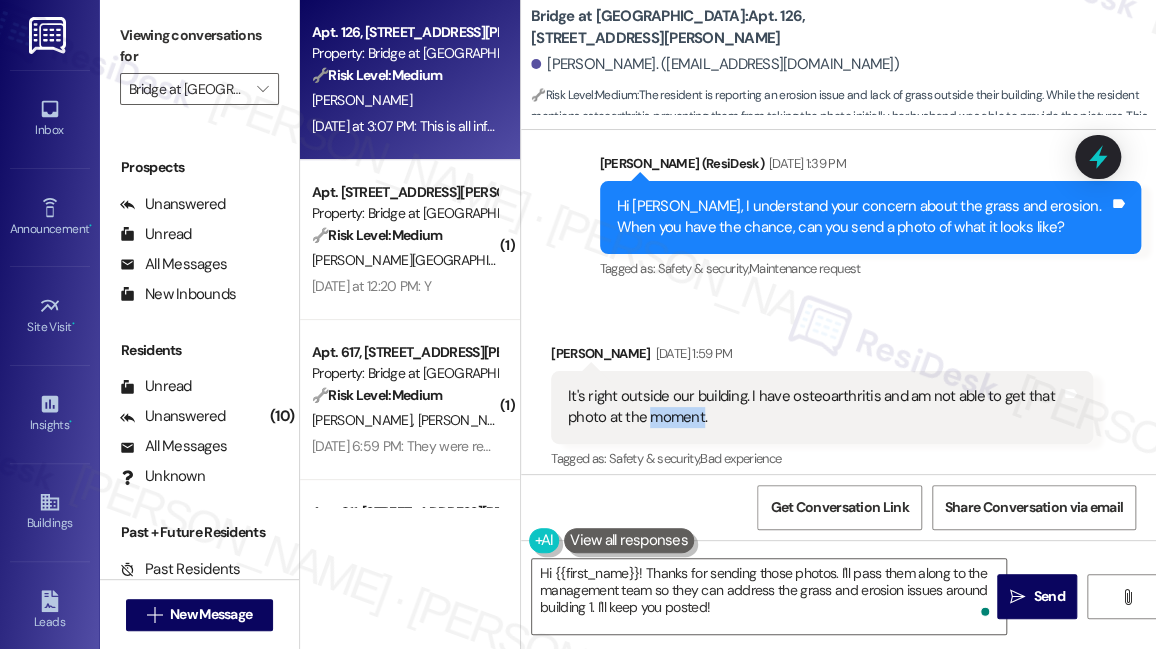 click on "It's right outside our building. I have osteoarthritis and am not able to get that photo at the moment." at bounding box center [814, 407] 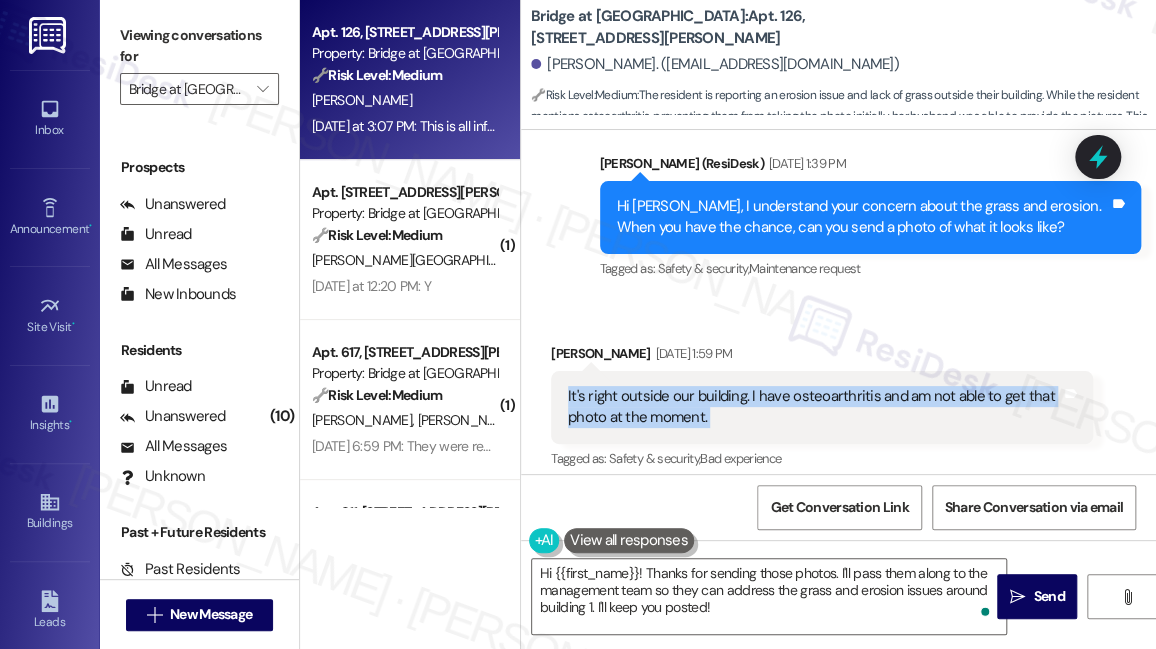 click on "It's right outside our building. I have osteoarthritis and am not able to get that photo at the moment." at bounding box center [814, 407] 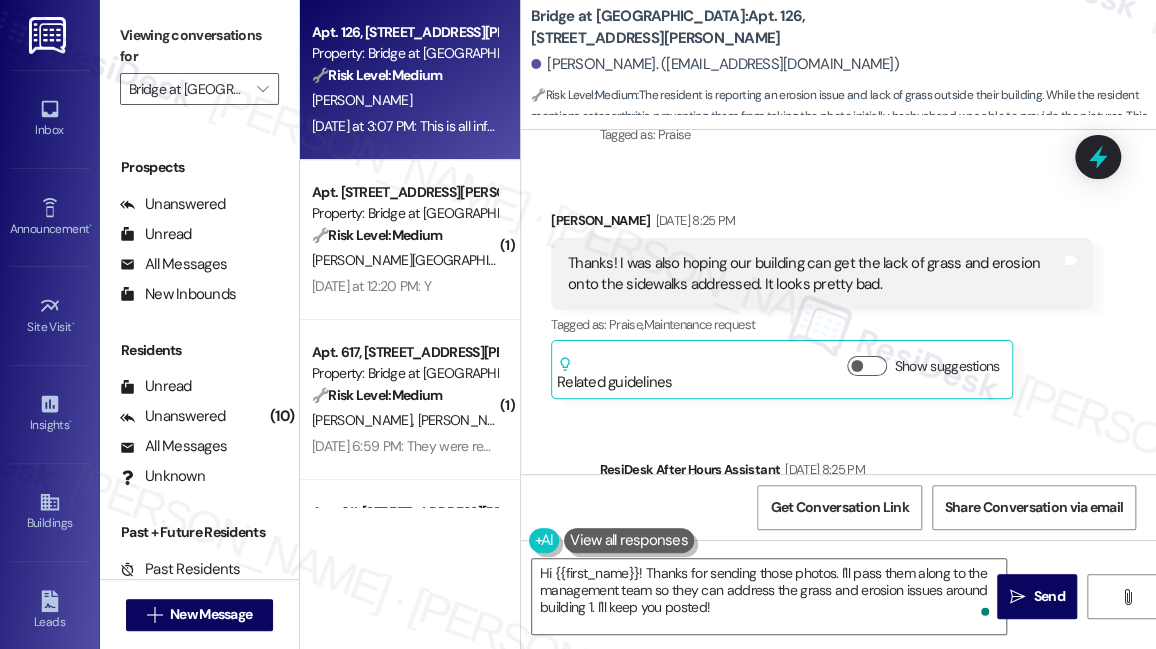 scroll, scrollTop: 1803, scrollLeft: 0, axis: vertical 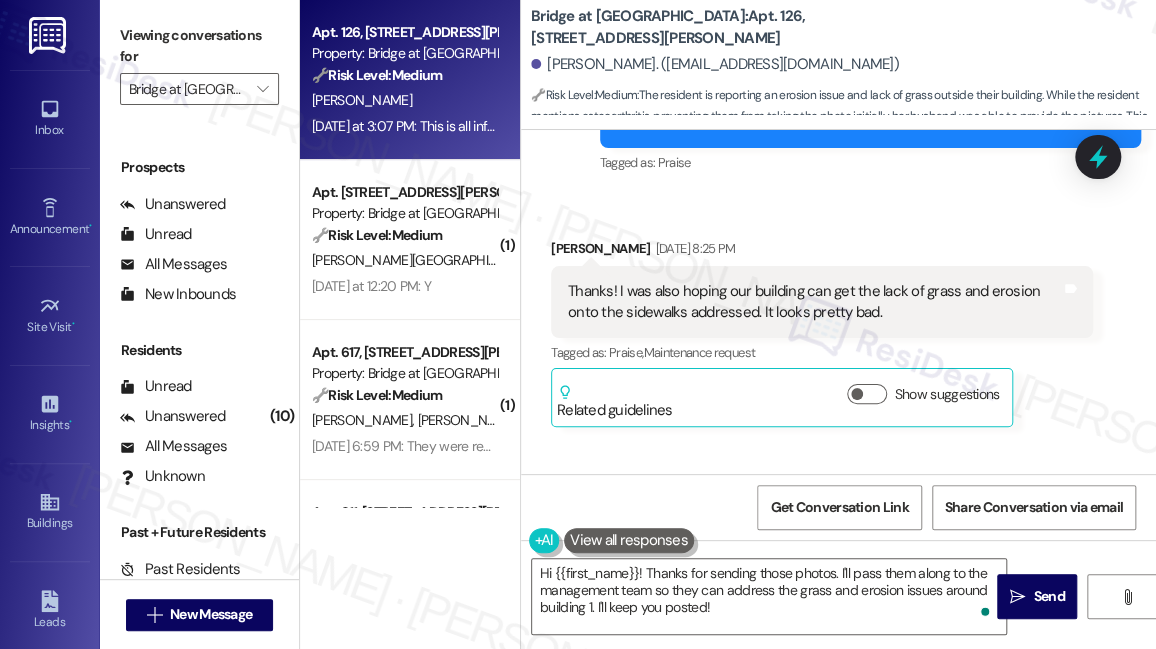 click on "Thanks! I was also hoping our building can get the lack of grass and erosion onto the sidewalks addressed. It looks pretty bad." at bounding box center [814, 302] 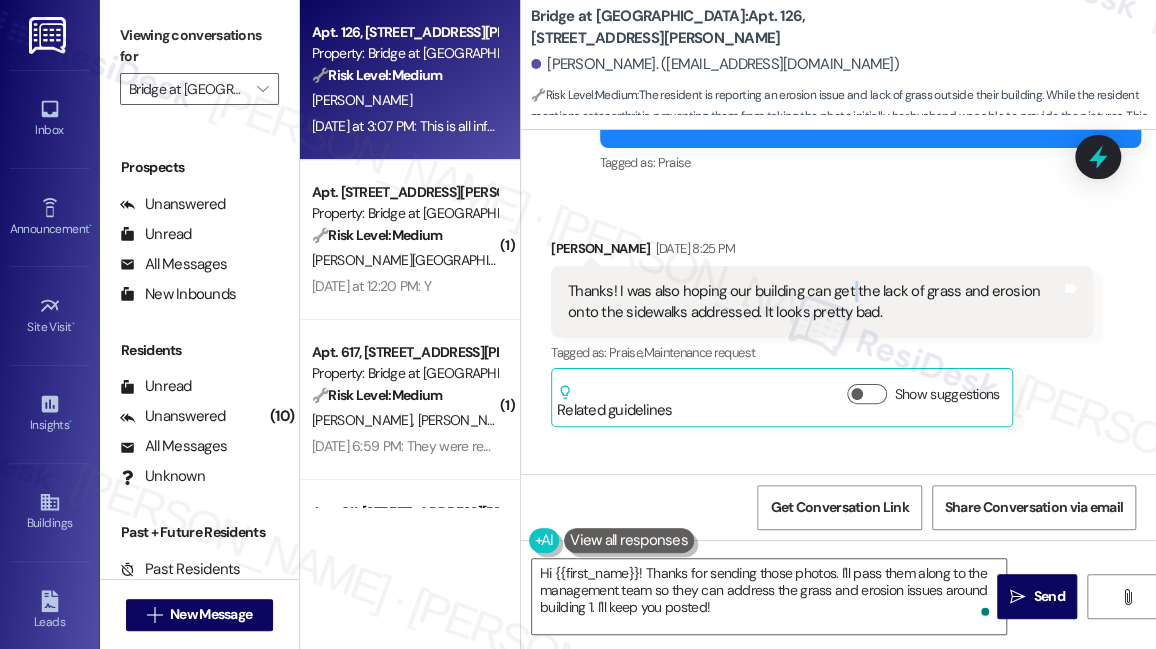 click on "Thanks! I was also hoping our building can get the lack of grass and erosion onto the sidewalks addressed. It looks pretty bad." at bounding box center (814, 302) 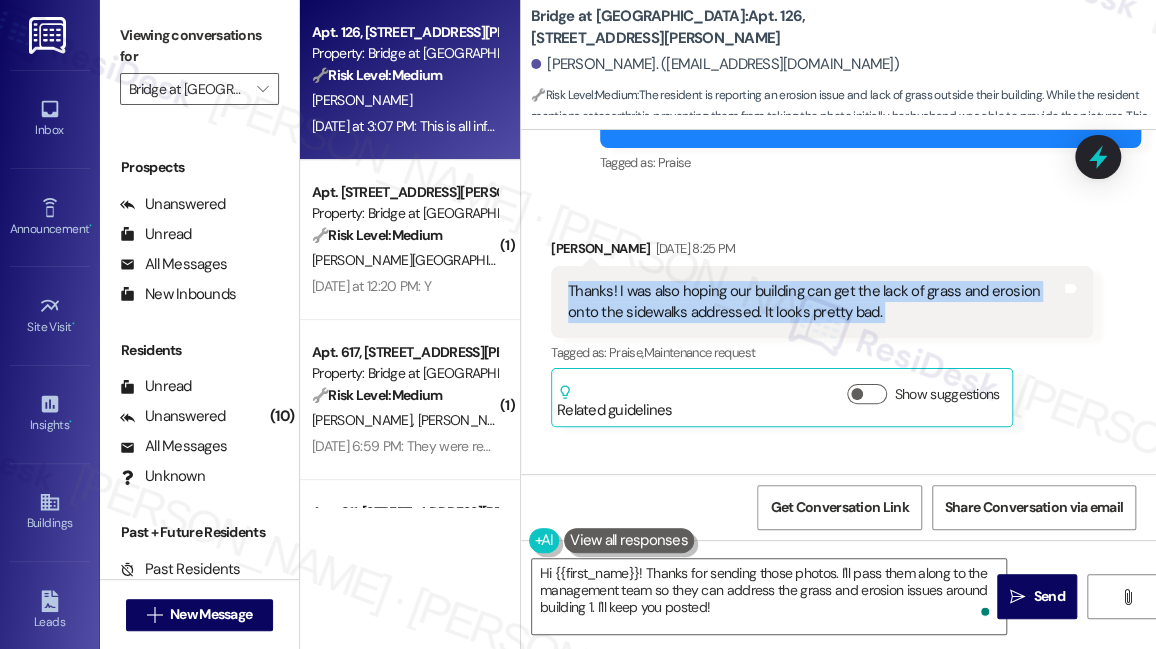 click on "Thanks! I was also hoping our building can get the lack of grass and erosion onto the sidewalks addressed. It looks pretty bad." at bounding box center [814, 302] 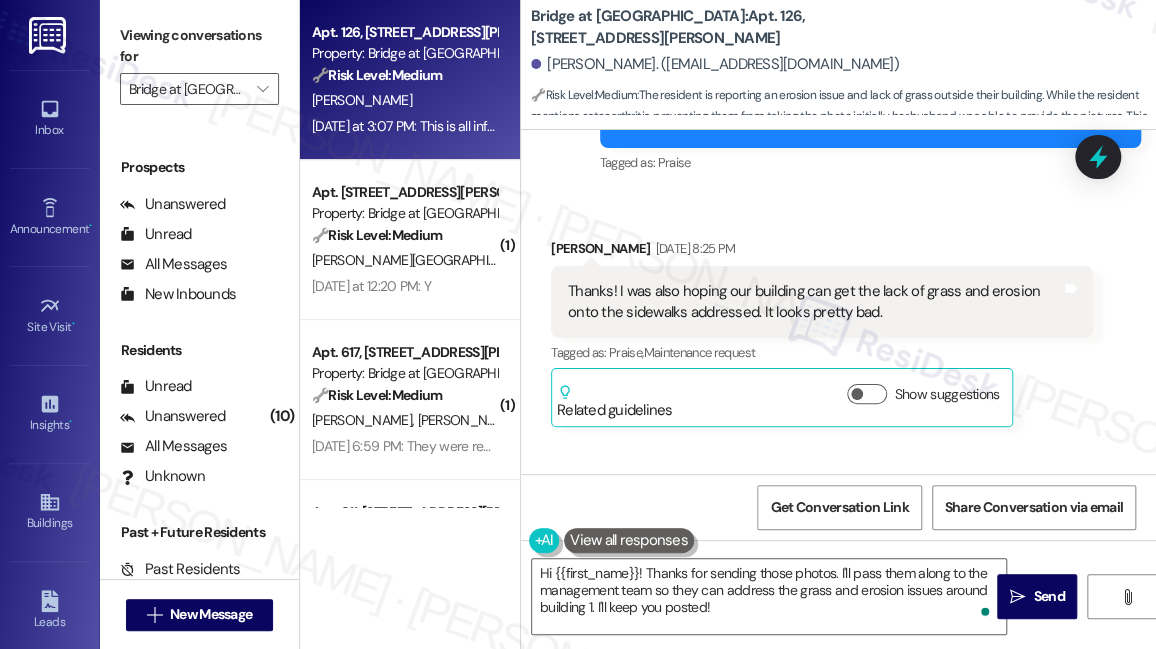click on "Viewing conversations for" at bounding box center [199, 46] 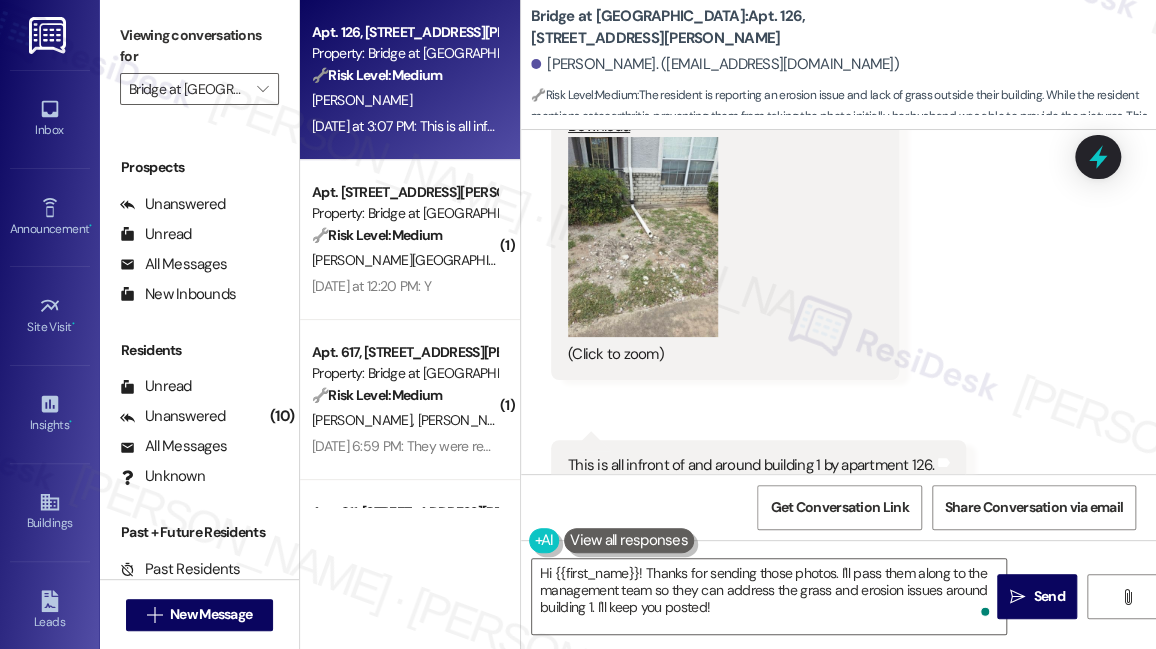 scroll, scrollTop: 3167, scrollLeft: 0, axis: vertical 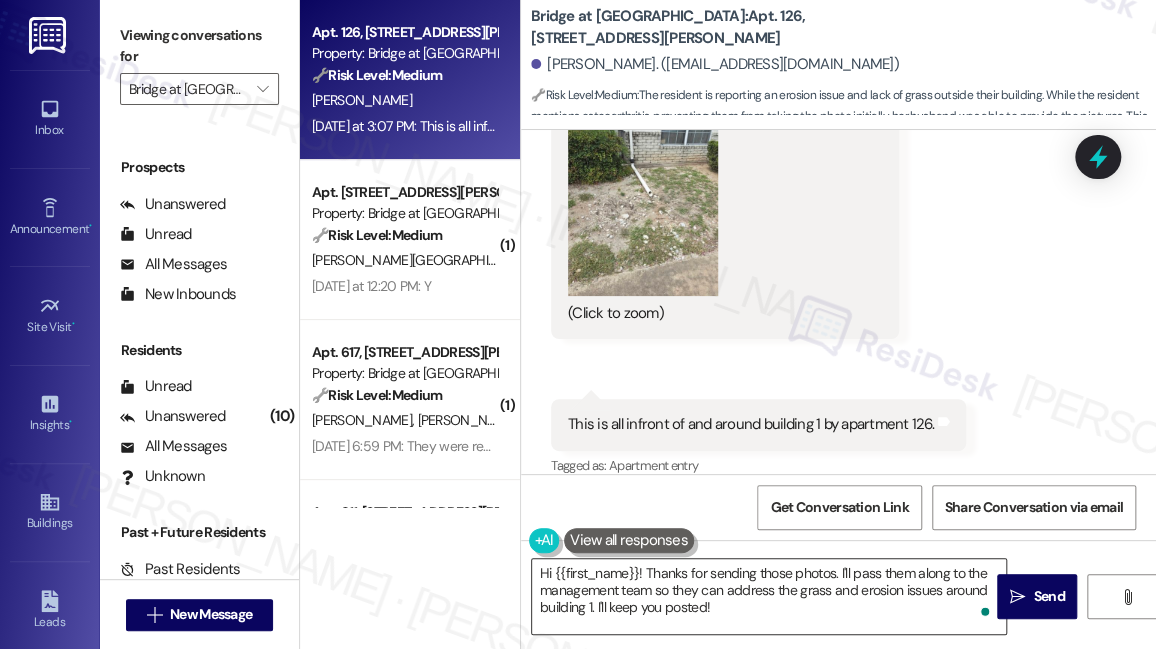 click on "Hi {{first_name}}! Thanks for sending those photos. I'll pass them along to the management team so they can address the grass and erosion issues around building 1. I'll keep you posted!" at bounding box center (769, 596) 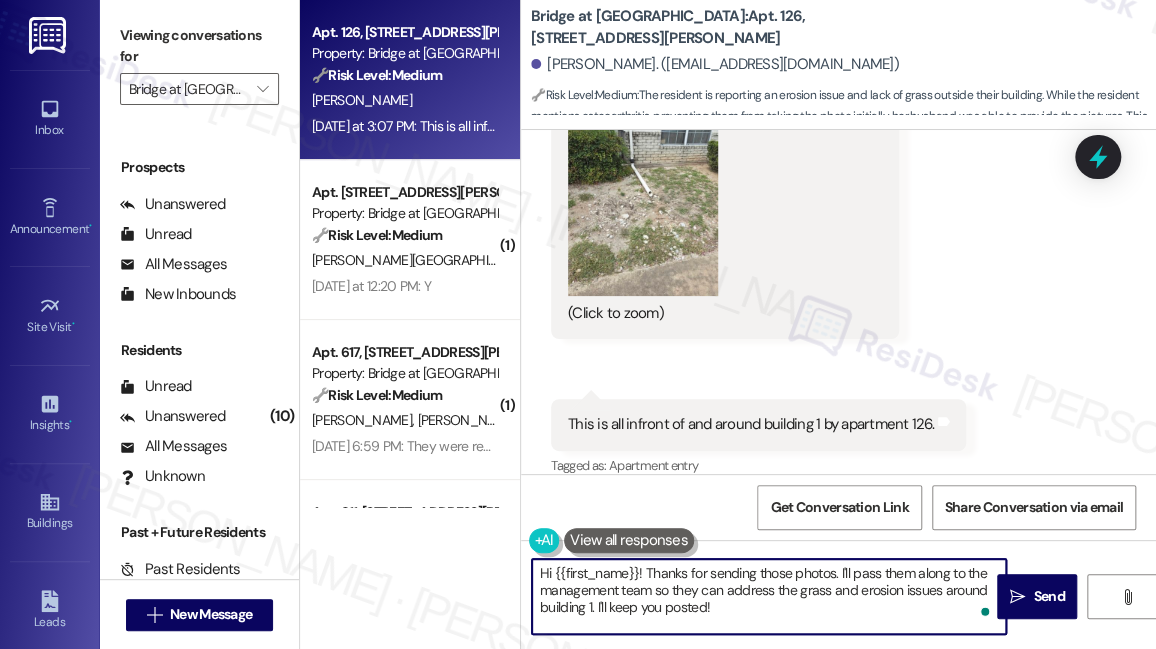 click on "Hi {{first_name}}! Thanks for sending those photos. I'll pass them along to the management team so they can address the grass and erosion issues around building 1. I'll keep you posted!" at bounding box center [769, 596] 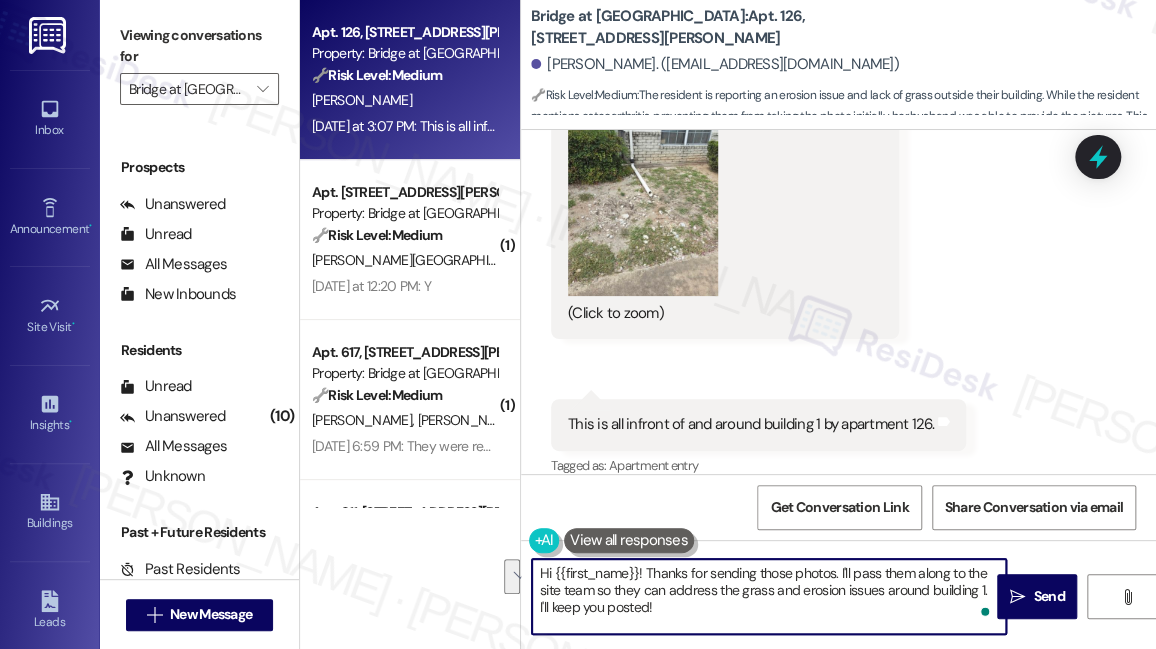 drag, startPoint x: 989, startPoint y: 590, endPoint x: 862, endPoint y: 608, distance: 128.26924 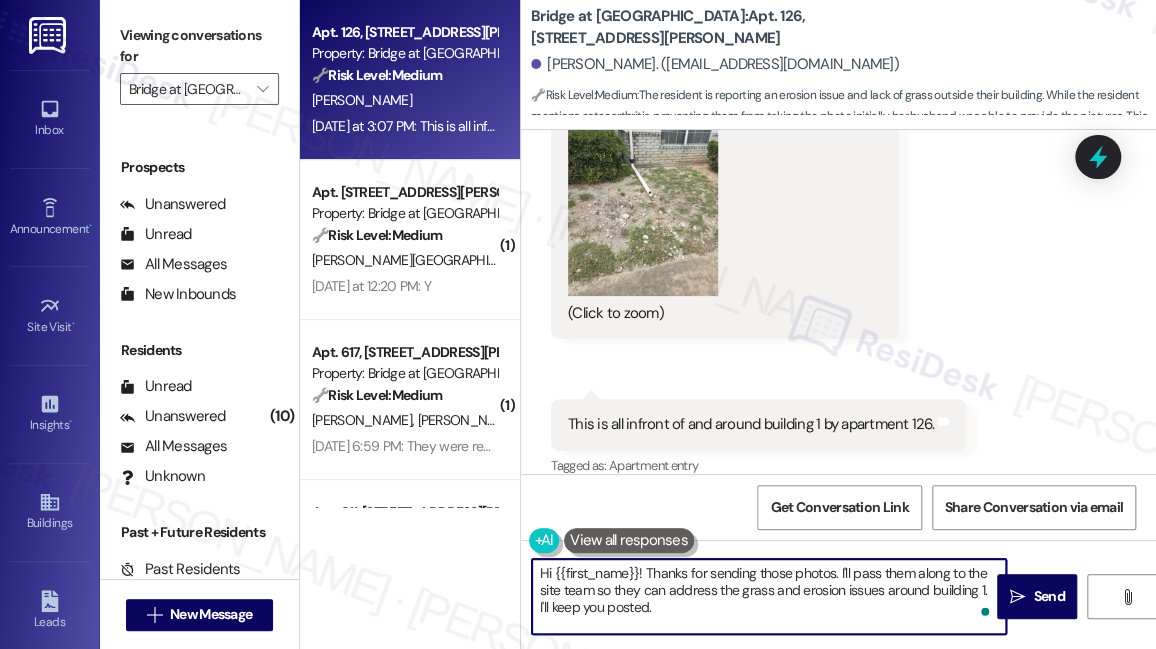 click on "Hi {{first_name}}! Thanks for sending those photos. I'll pass them along to the site team so they can address the grass and erosion issues around building 1. I'll keep you posted." at bounding box center [769, 596] 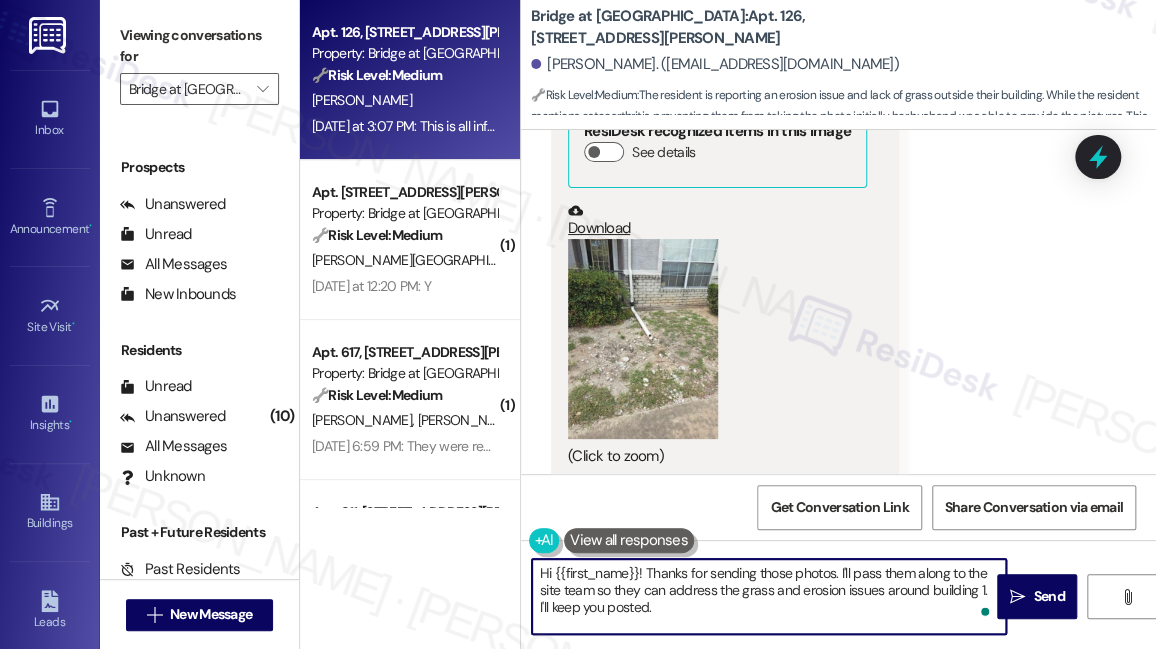 scroll, scrollTop: 2894, scrollLeft: 0, axis: vertical 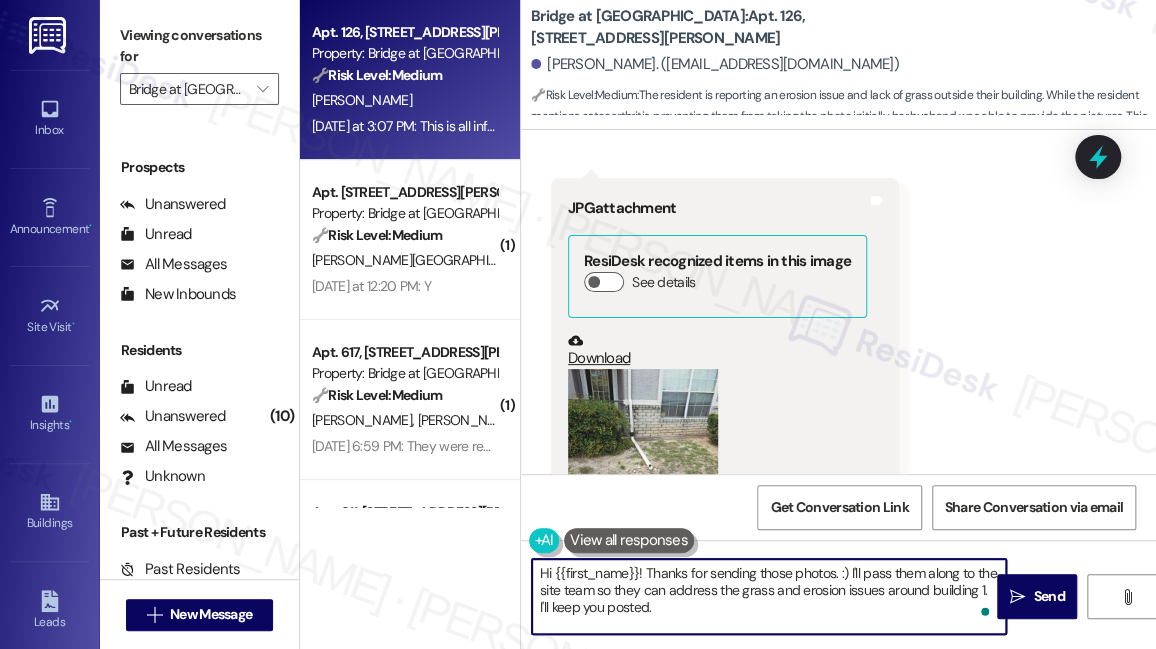 click on "Hi {{first_name}}! Thanks for sending those photos. :) I'll pass them along to the site team so they can address the grass and erosion issues around building 1. I'll keep you posted." at bounding box center (769, 596) 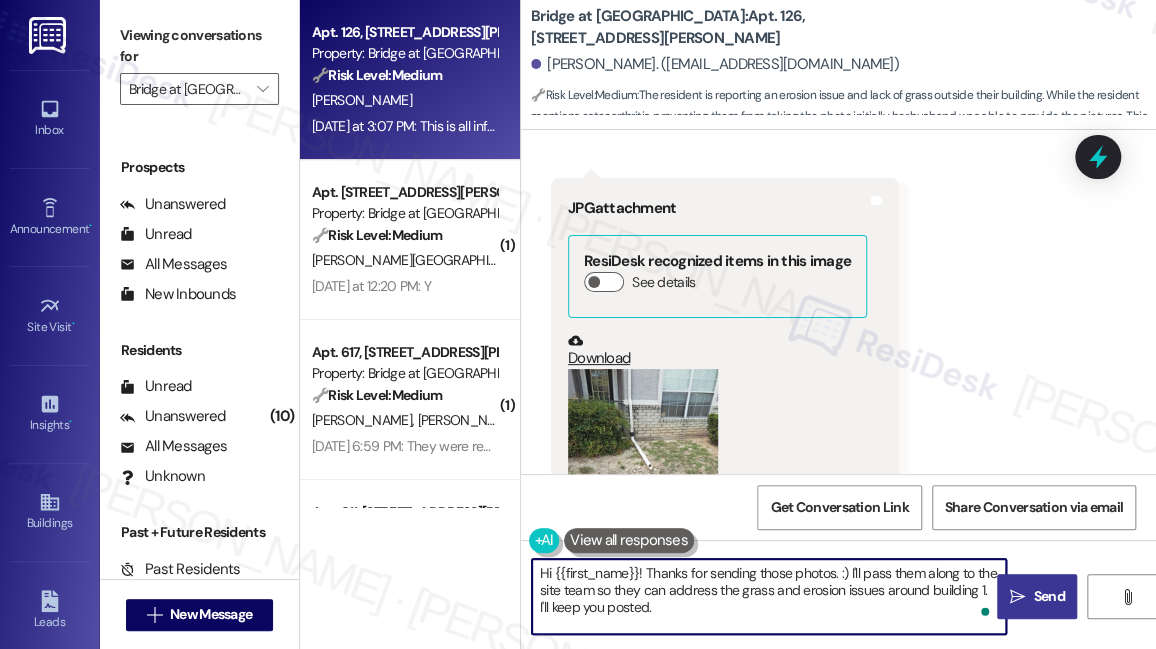 type on "Hi {{first_name}}! Thanks for sending those photos. :) I'll pass them along to the site team so they can address the grass and erosion issues around building 1. I'll keep you posted." 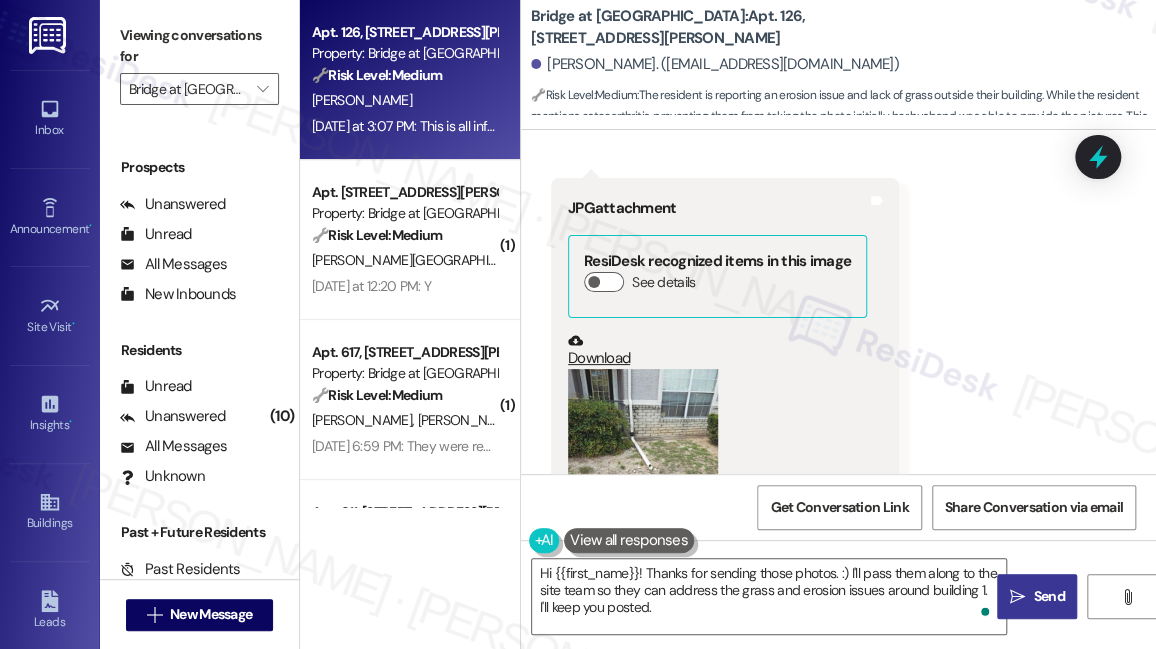 click on "Send" at bounding box center [1048, 596] 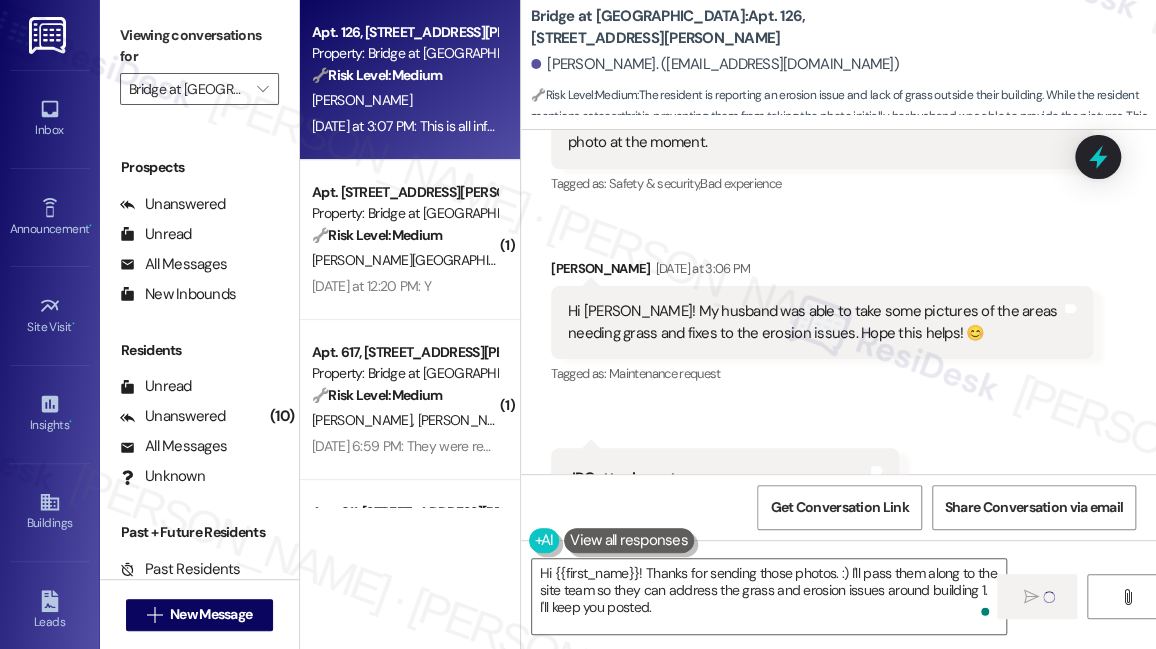 scroll, scrollTop: 2621, scrollLeft: 0, axis: vertical 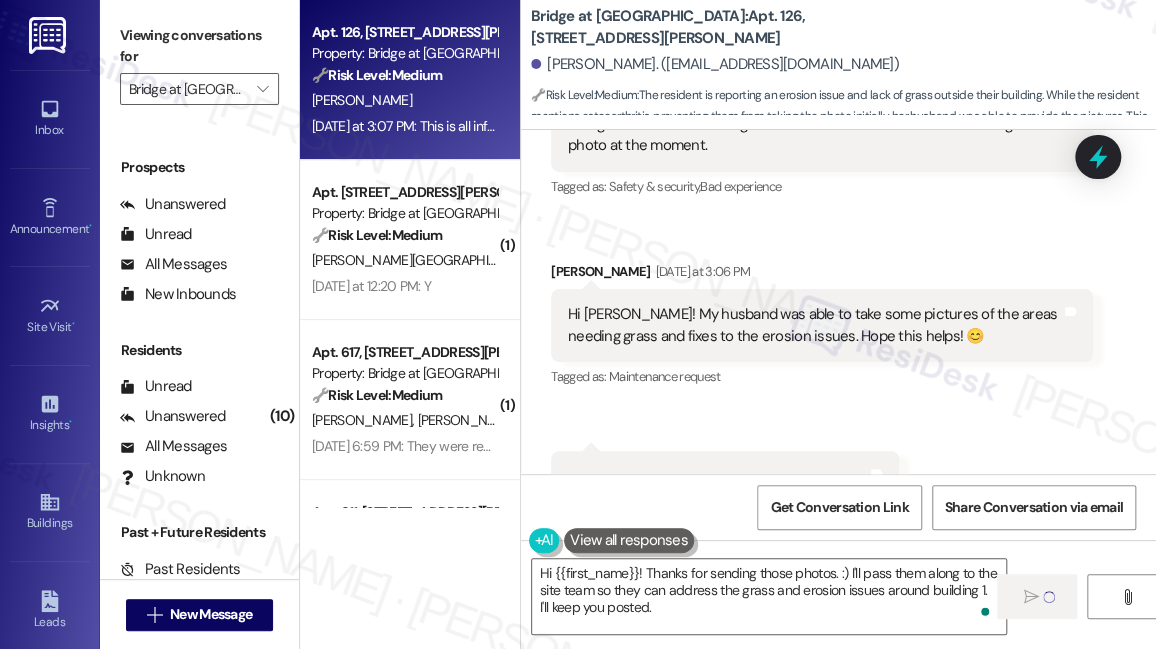type 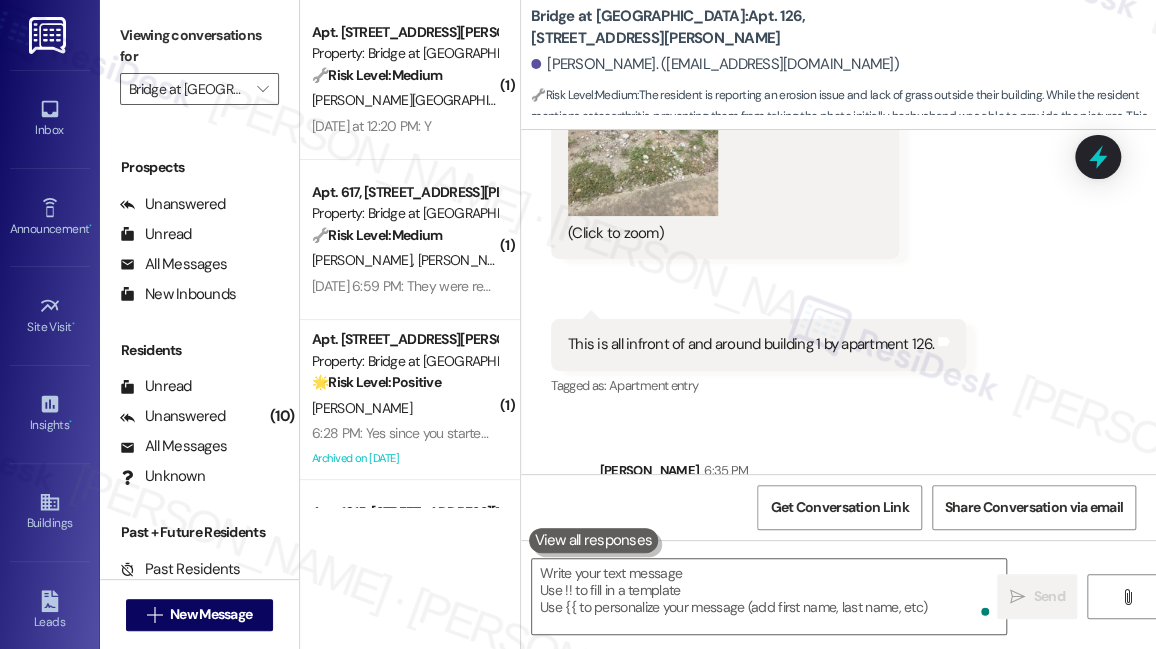 scroll, scrollTop: 3349, scrollLeft: 0, axis: vertical 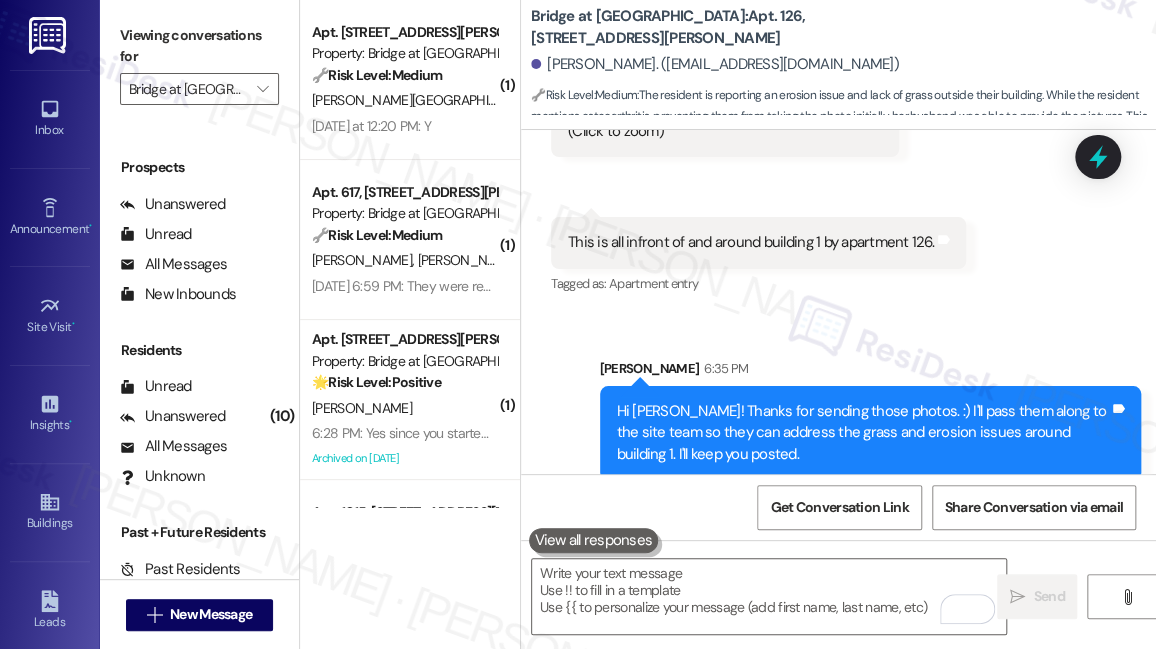 click on "Hi Greta! Thanks for sending those photos. :) I'll pass them along to the site team so they can address the grass and erosion issues around building 1. I'll keep you posted." at bounding box center (863, 433) 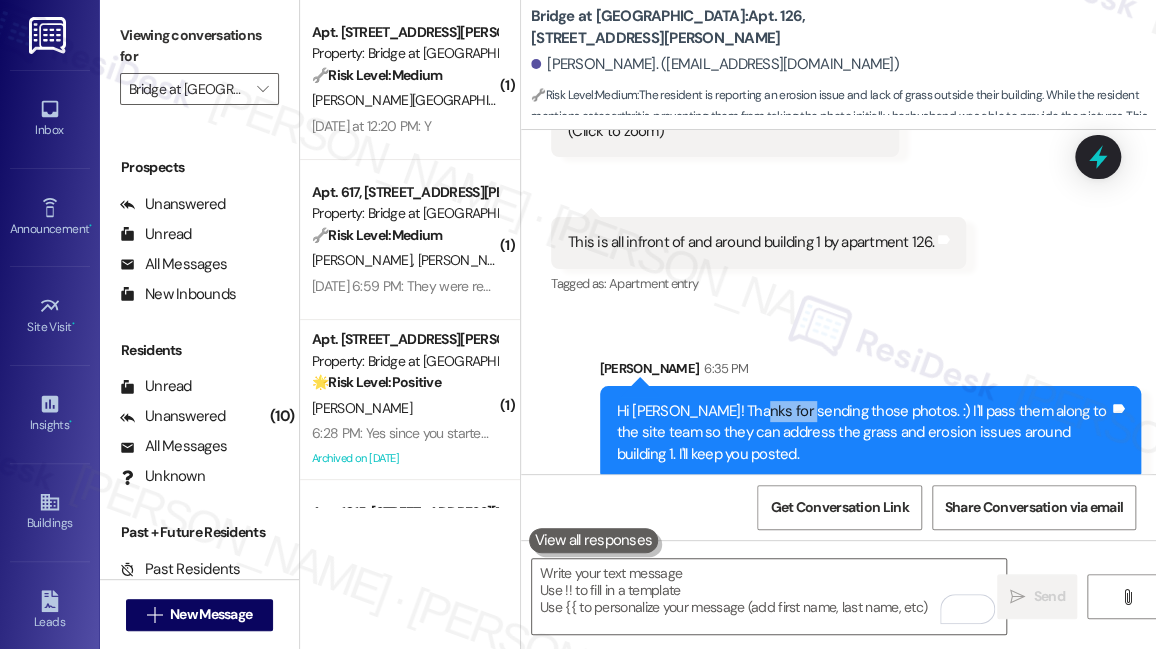 click on "Hi Greta! Thanks for sending those photos. :) I'll pass them along to the site team so they can address the grass and erosion issues around building 1. I'll keep you posted." at bounding box center [863, 433] 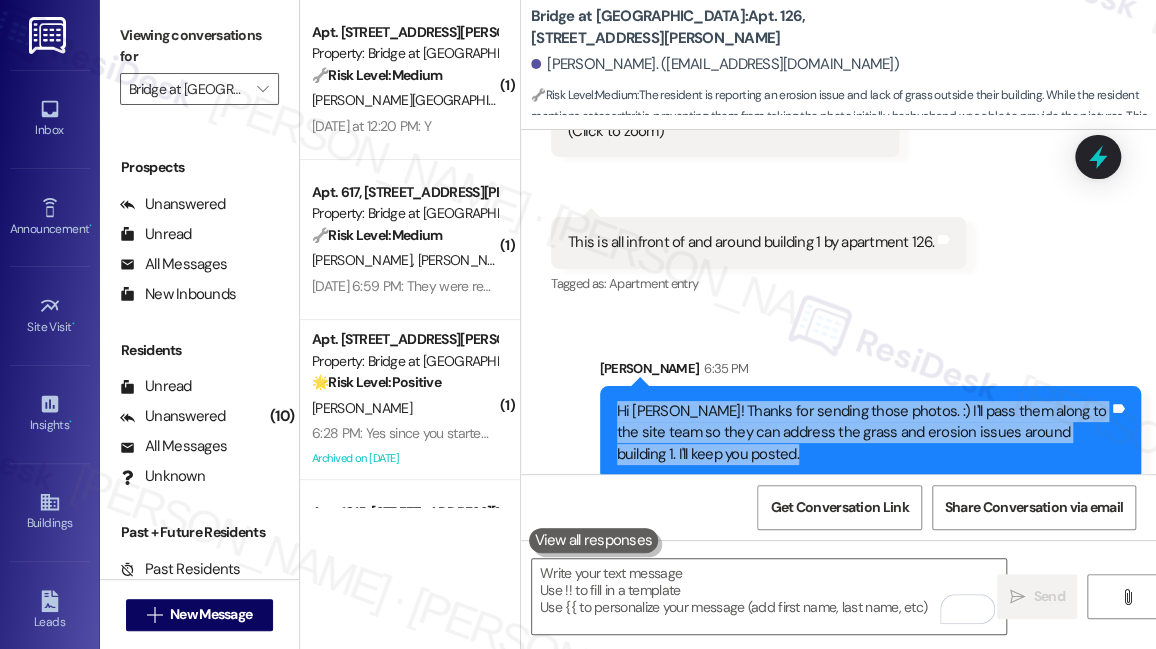 click on "Hi Greta! Thanks for sending those photos. :) I'll pass them along to the site team so they can address the grass and erosion issues around building 1. I'll keep you posted." at bounding box center (863, 433) 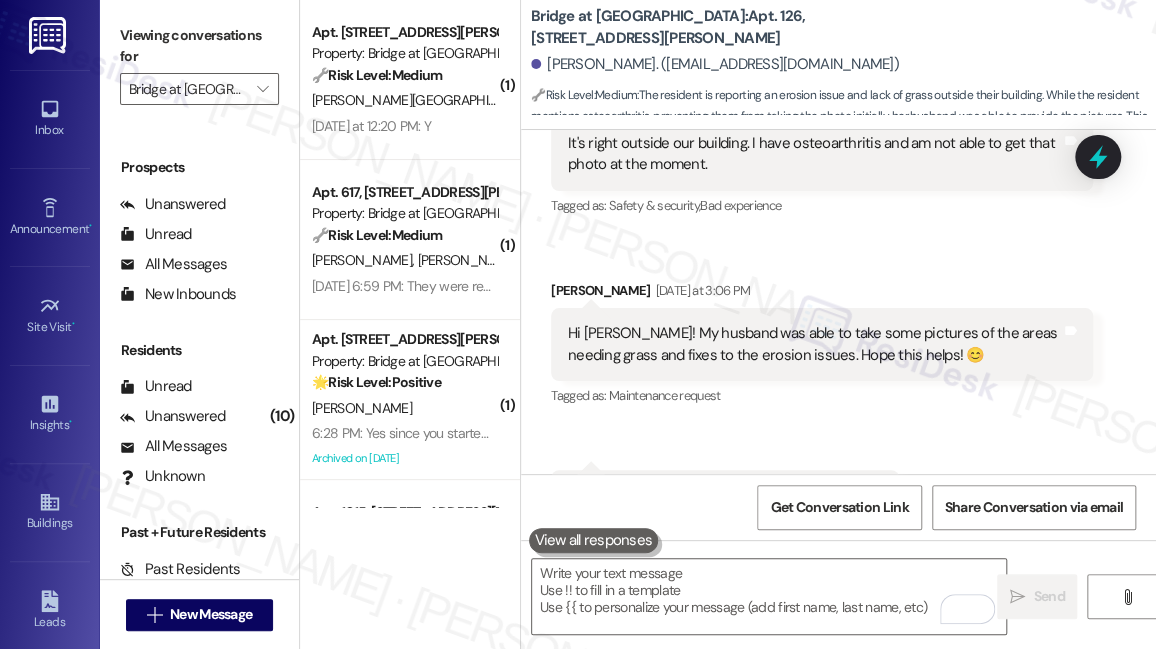 scroll, scrollTop: 2530, scrollLeft: 0, axis: vertical 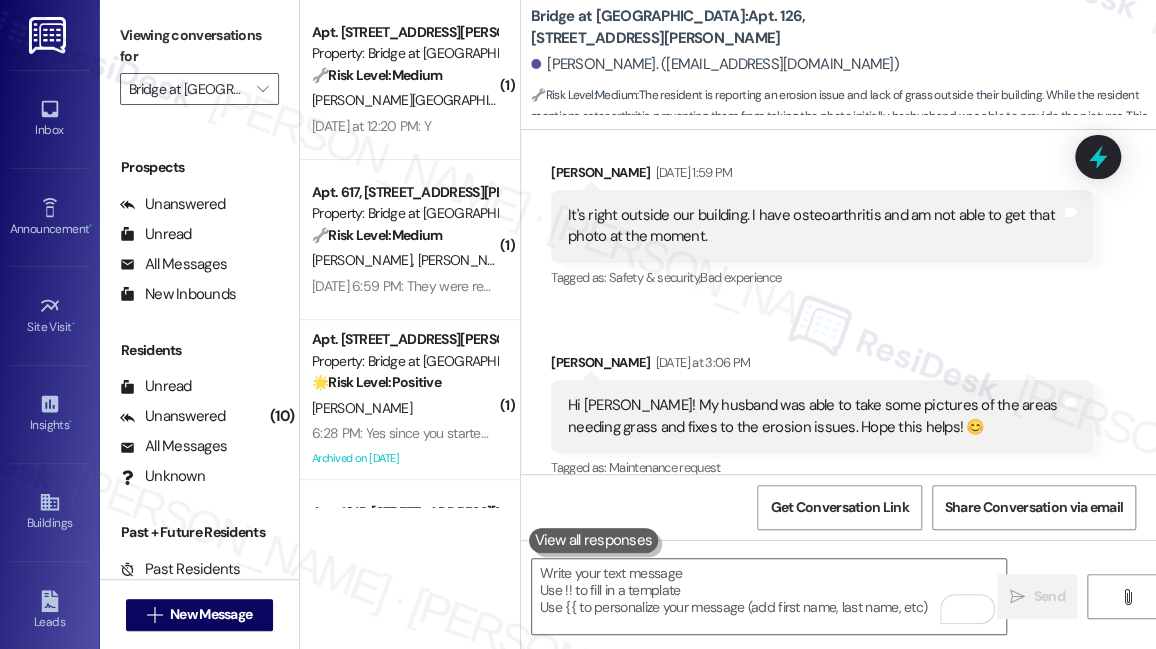 click on "Hi Sarah! My husband was able to take some pictures of the areas needing grass and fixes to the erosion issues. Hope this helps! 😊" at bounding box center (814, 416) 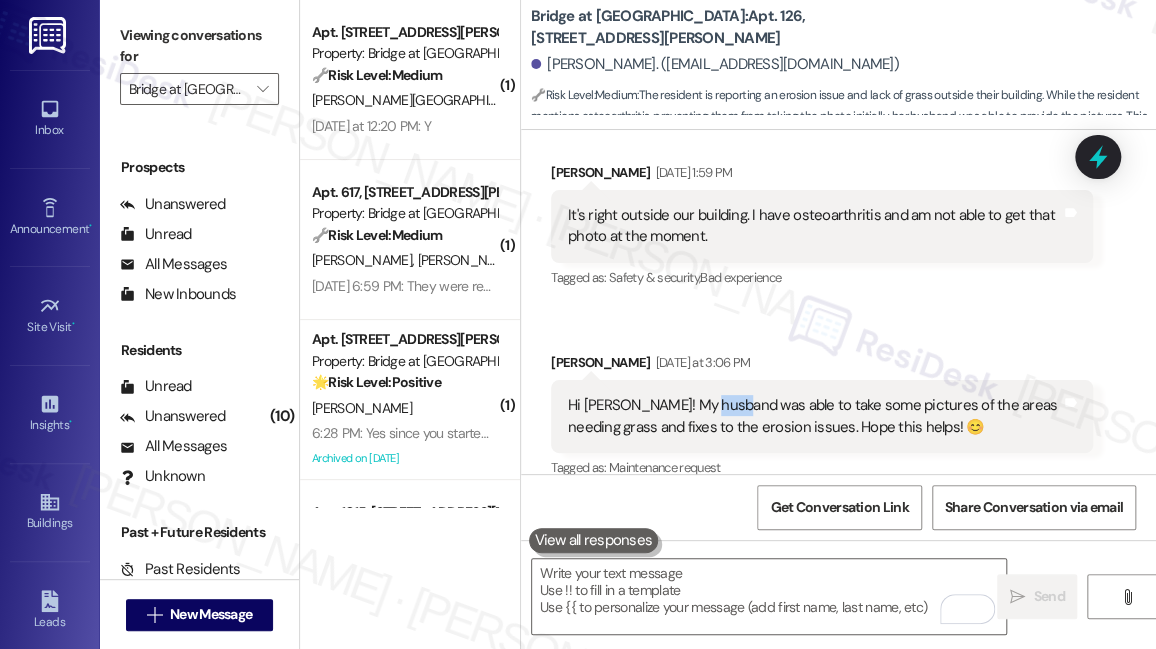 click on "Hi Sarah! My husband was able to take some pictures of the areas needing grass and fixes to the erosion issues. Hope this helps! 😊" at bounding box center (814, 416) 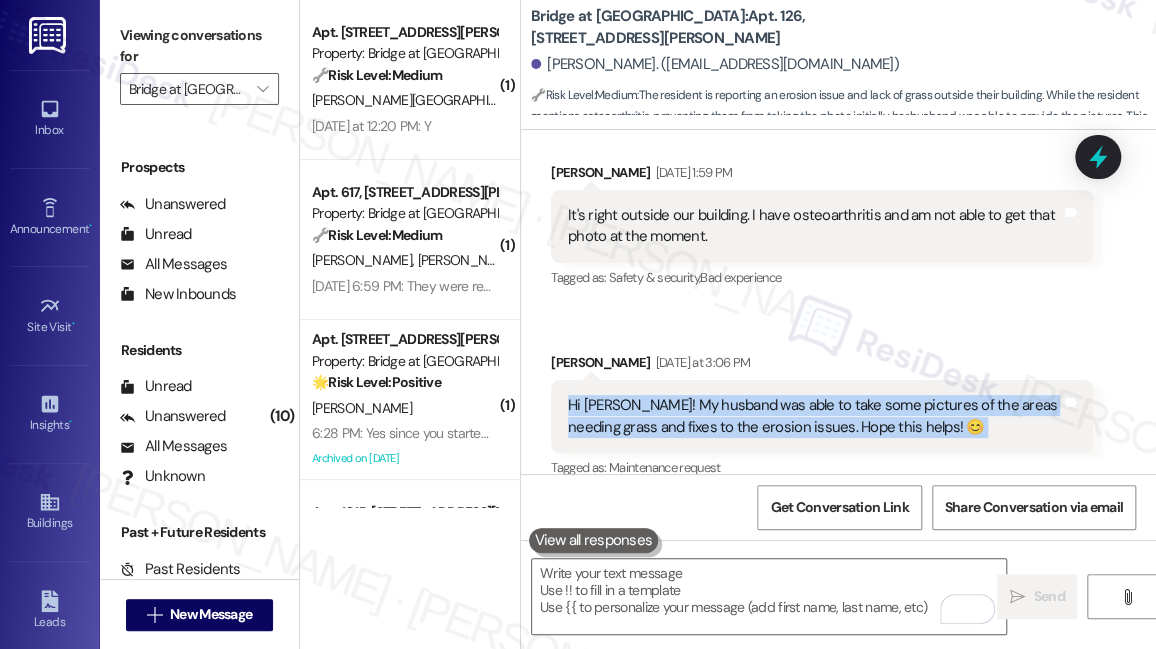 click on "Hi Sarah! My husband was able to take some pictures of the areas needing grass and fixes to the erosion issues. Hope this helps! 😊" at bounding box center (814, 416) 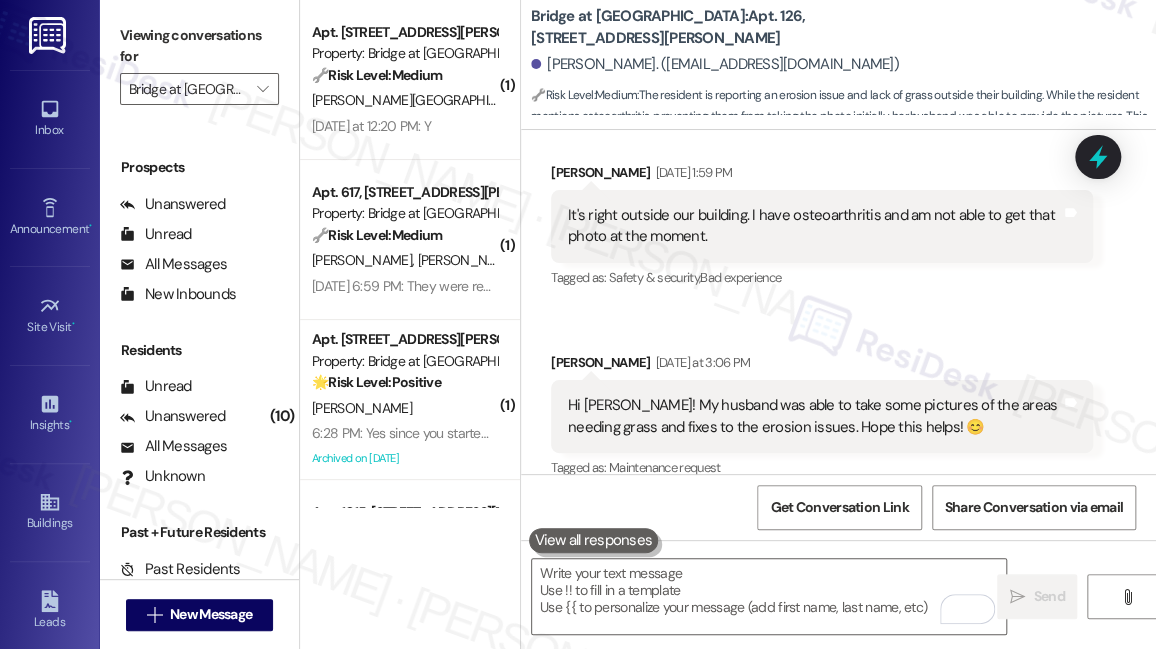 click on "Hi Sarah! My husband was able to take some pictures of the areas needing grass and fixes to the erosion issues. Hope this helps! 😊" at bounding box center [814, 416] 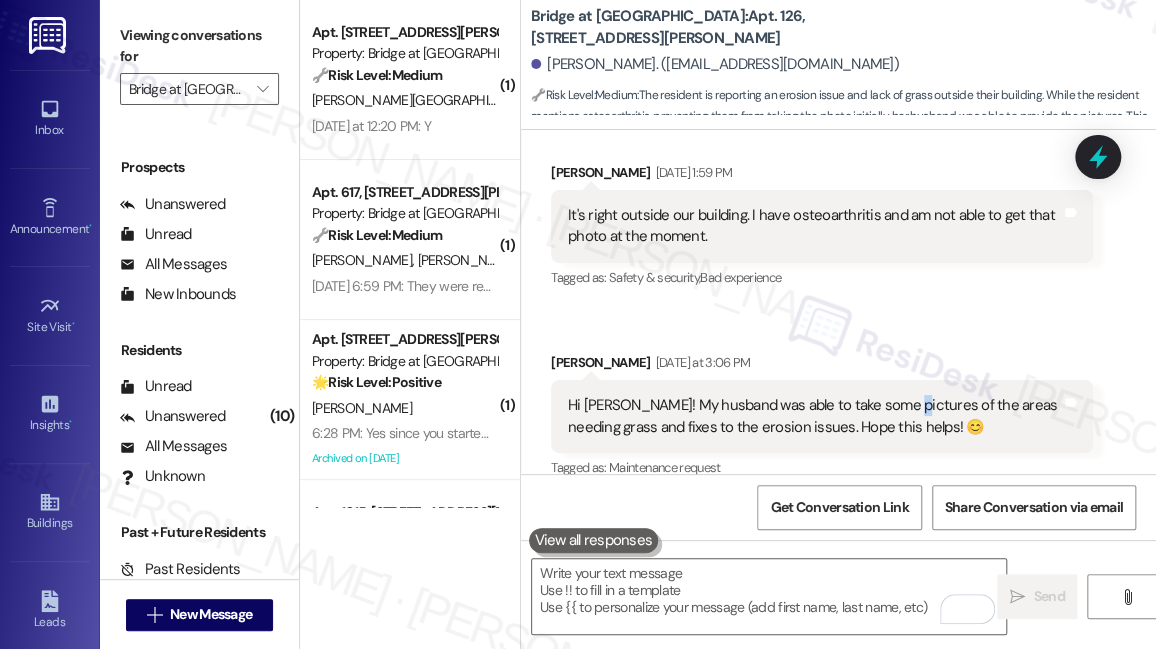 click on "Hi Sarah! My husband was able to take some pictures of the areas needing grass and fixes to the erosion issues. Hope this helps! 😊" at bounding box center (814, 416) 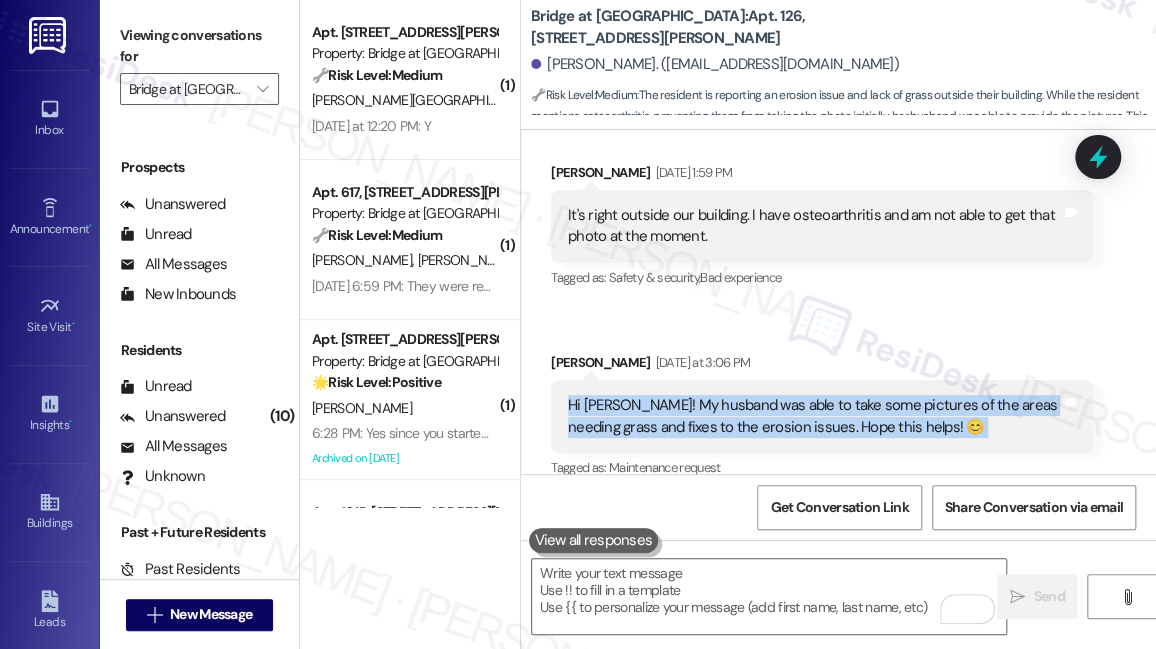 click on "Hi Sarah! My husband was able to take some pictures of the areas needing grass and fixes to the erosion issues. Hope this helps! 😊" at bounding box center [814, 416] 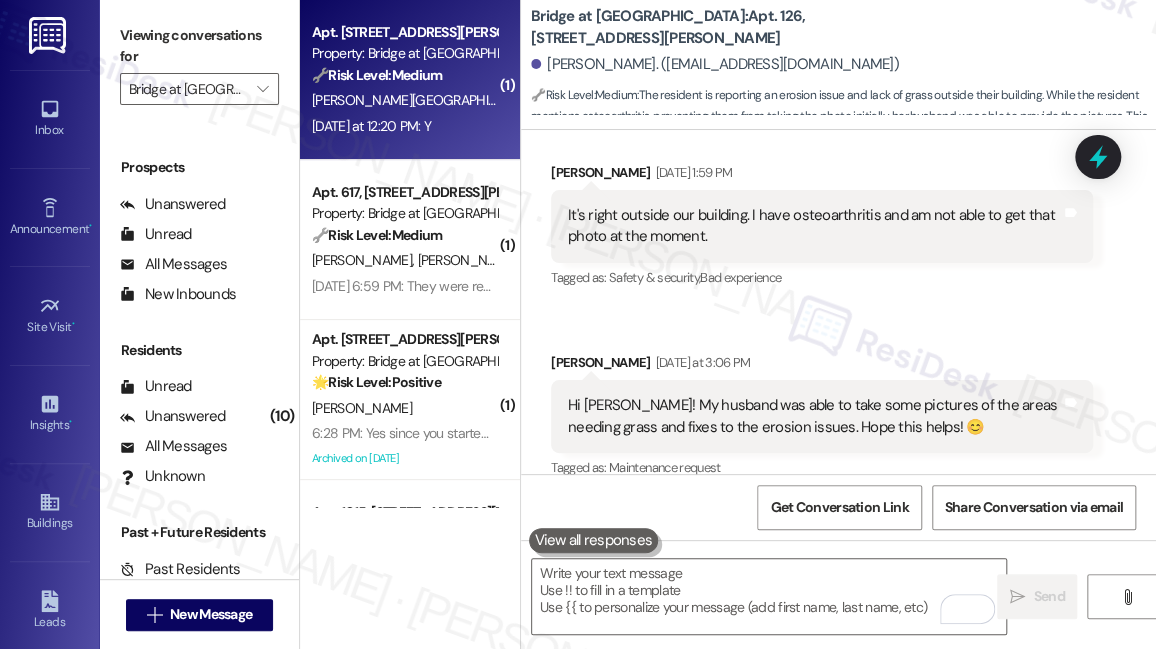 drag, startPoint x: 278, startPoint y: 30, endPoint x: 315, endPoint y: 48, distance: 41.14608 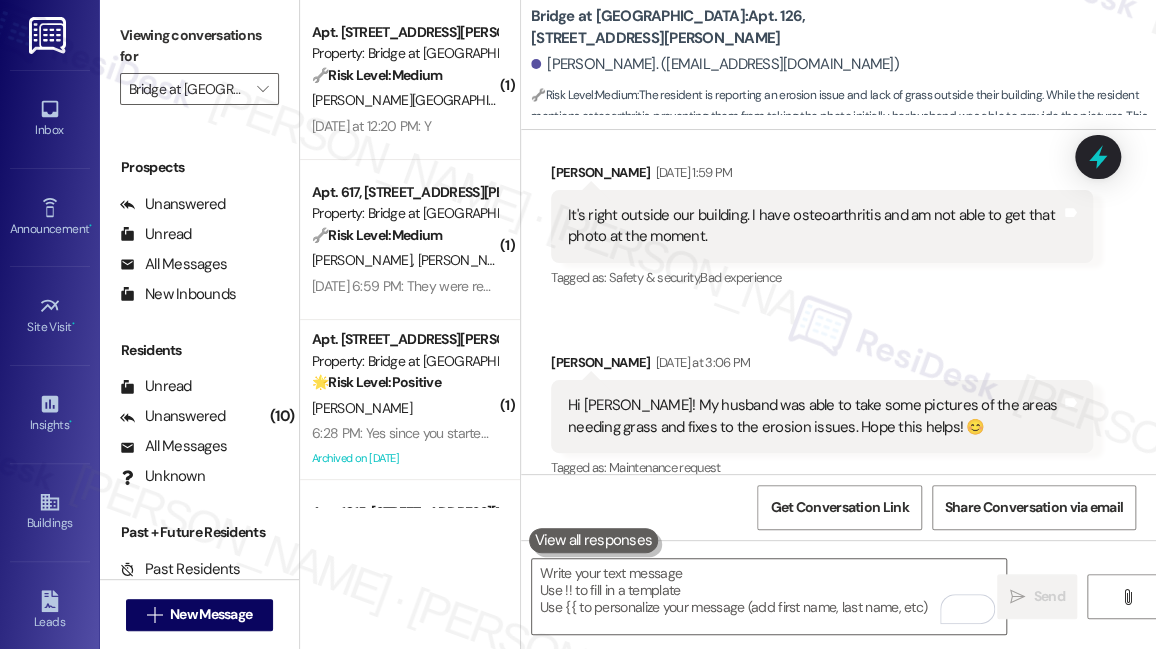 click on "Greta Kratz Yesterday at 3:06 PM" at bounding box center [822, 366] 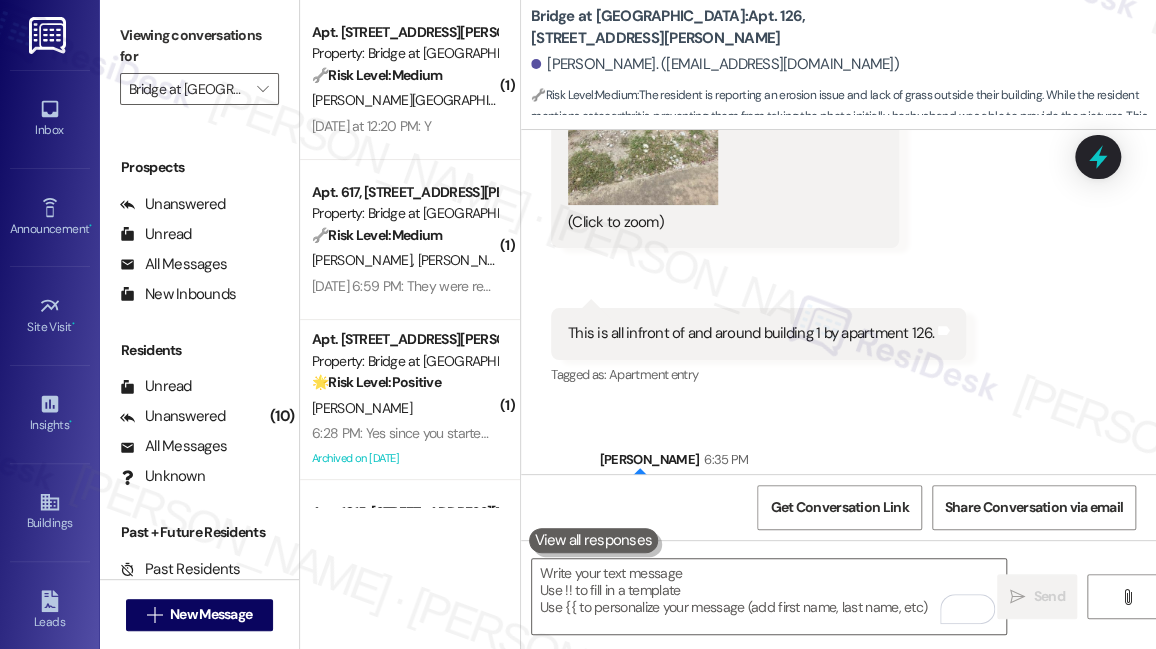 scroll, scrollTop: 3349, scrollLeft: 0, axis: vertical 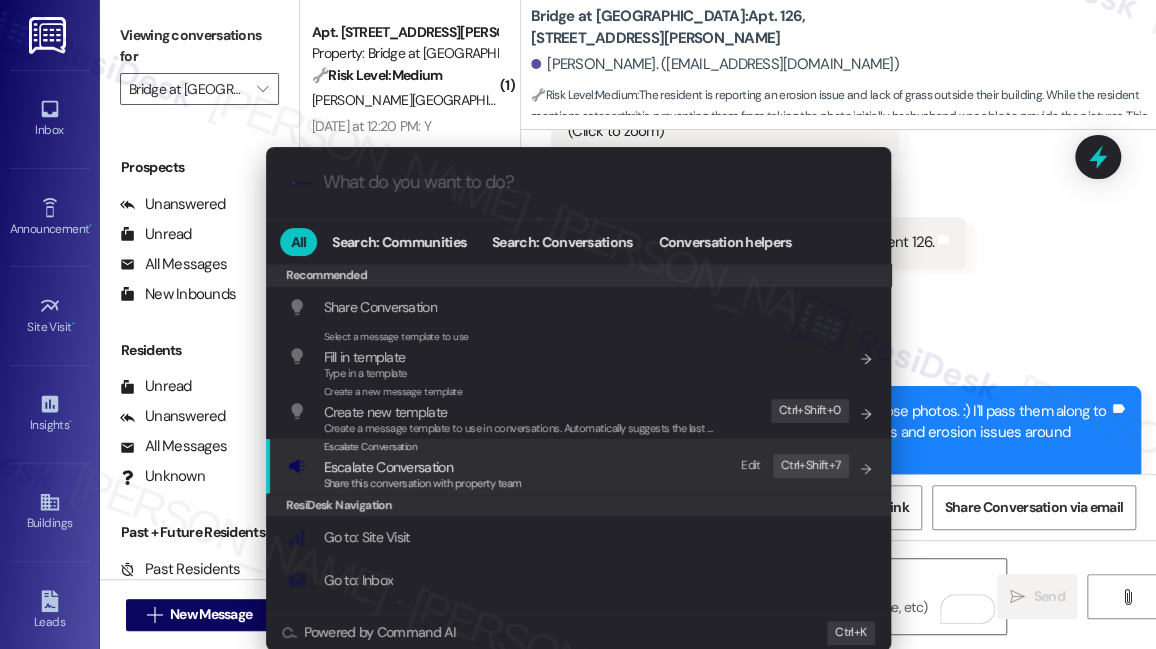 click on "Escalate Conversation Escalate Conversation Share this conversation with property team Edit Ctrl+ Shift+ 7" at bounding box center [580, 466] 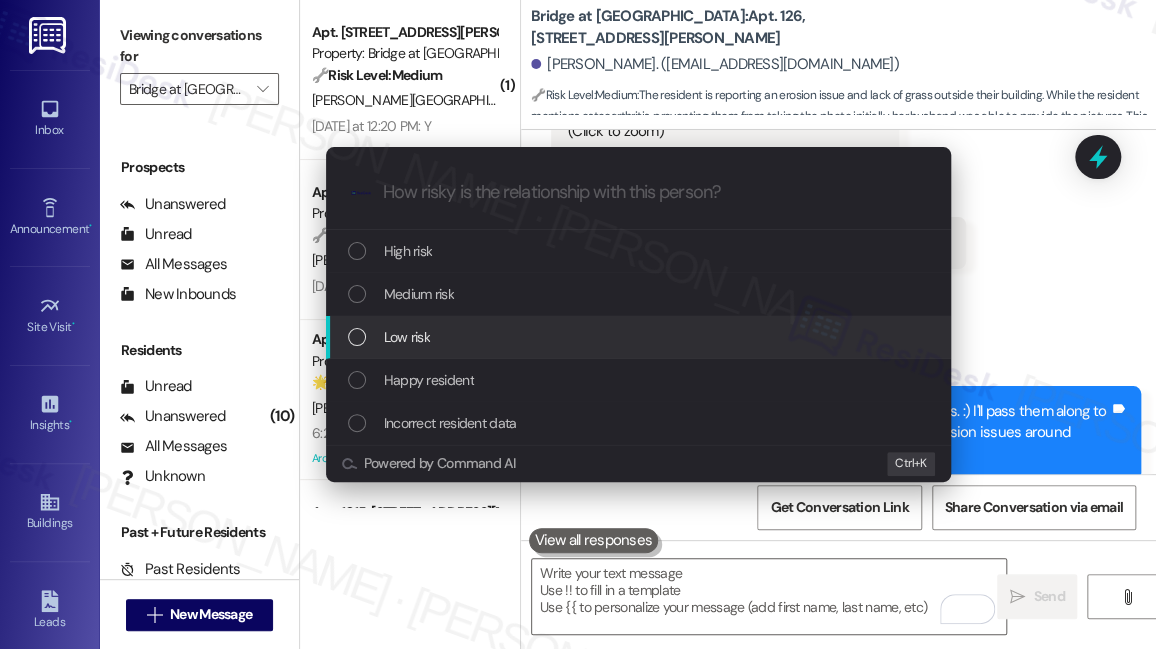 click on "Low risk" at bounding box center (640, 337) 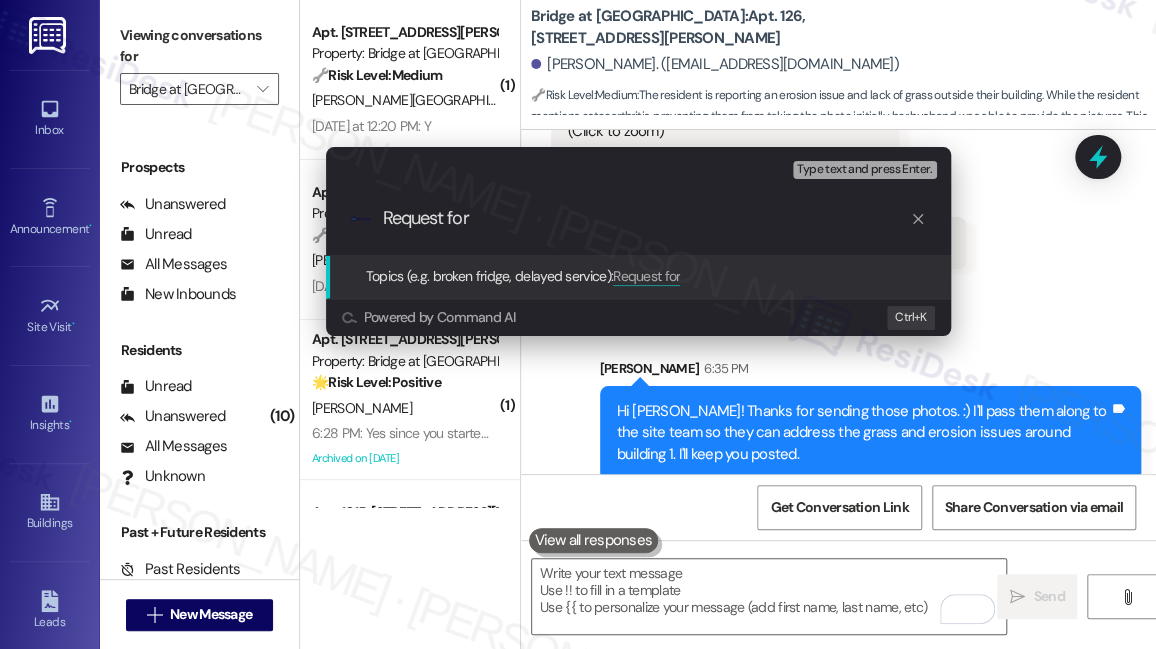 drag, startPoint x: 549, startPoint y: 230, endPoint x: 435, endPoint y: 224, distance: 114.15778 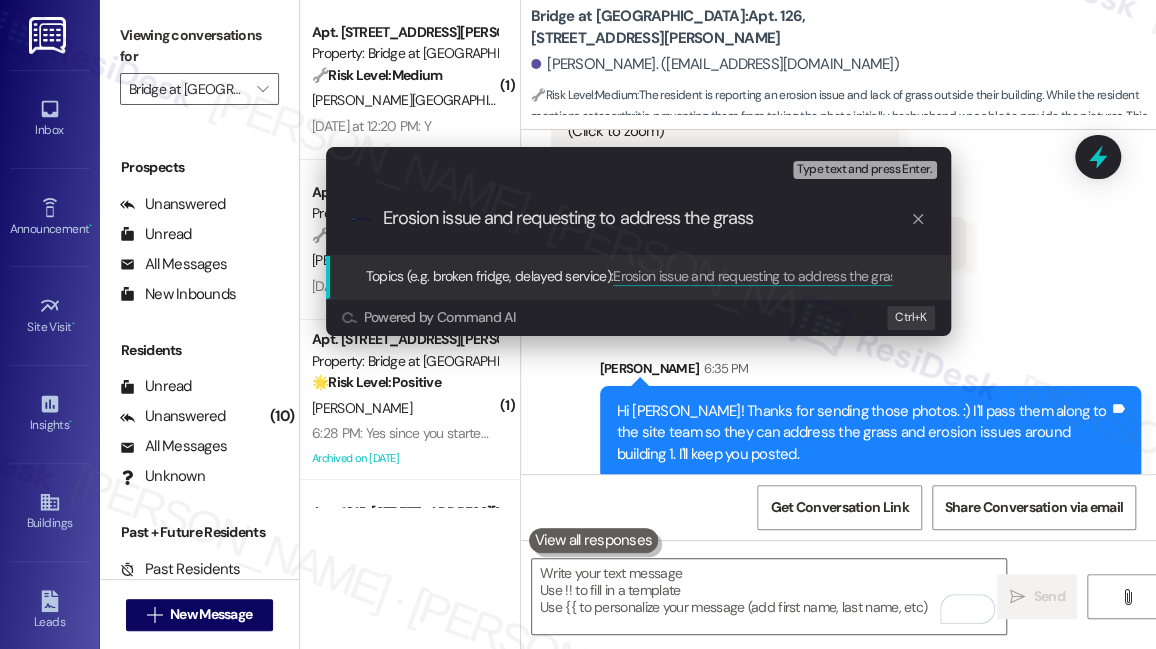 type on "Erosion issue and requesting to address the grass" 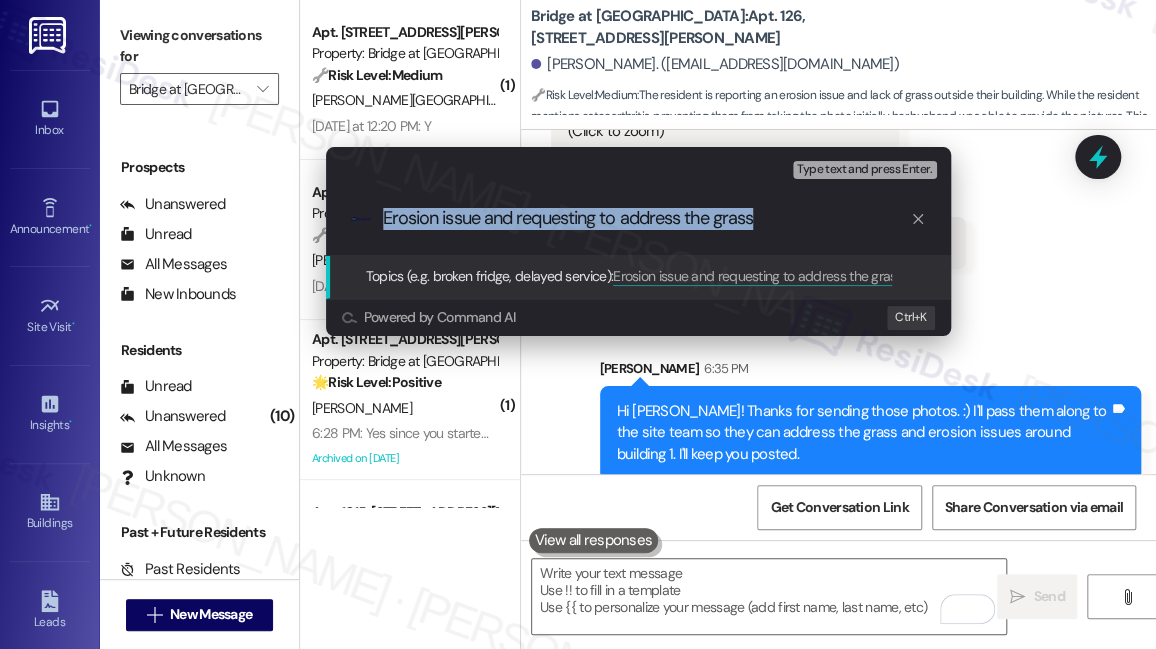 click on ".cls-1{fill:#0a055f;}.cls-2{fill:#0cc4c4;} resideskLogoBlueOrange Erosion issue and requesting to address the grass" at bounding box center (638, 218) 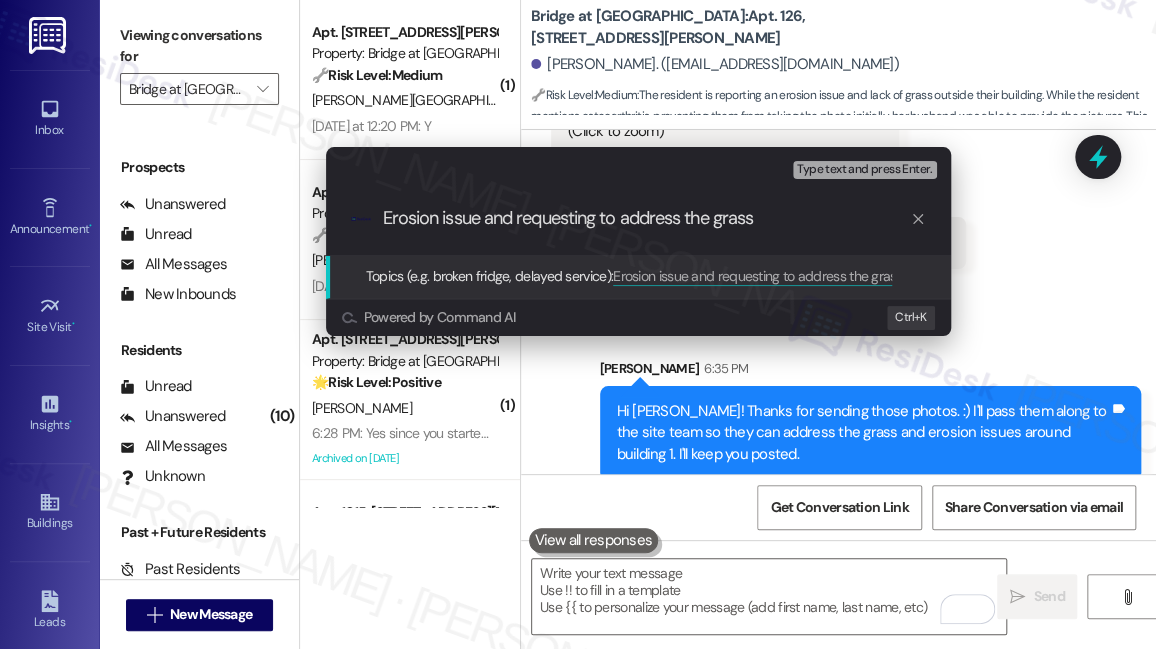 click on "Erosion issue and requesting to address the grass" at bounding box center [646, 218] 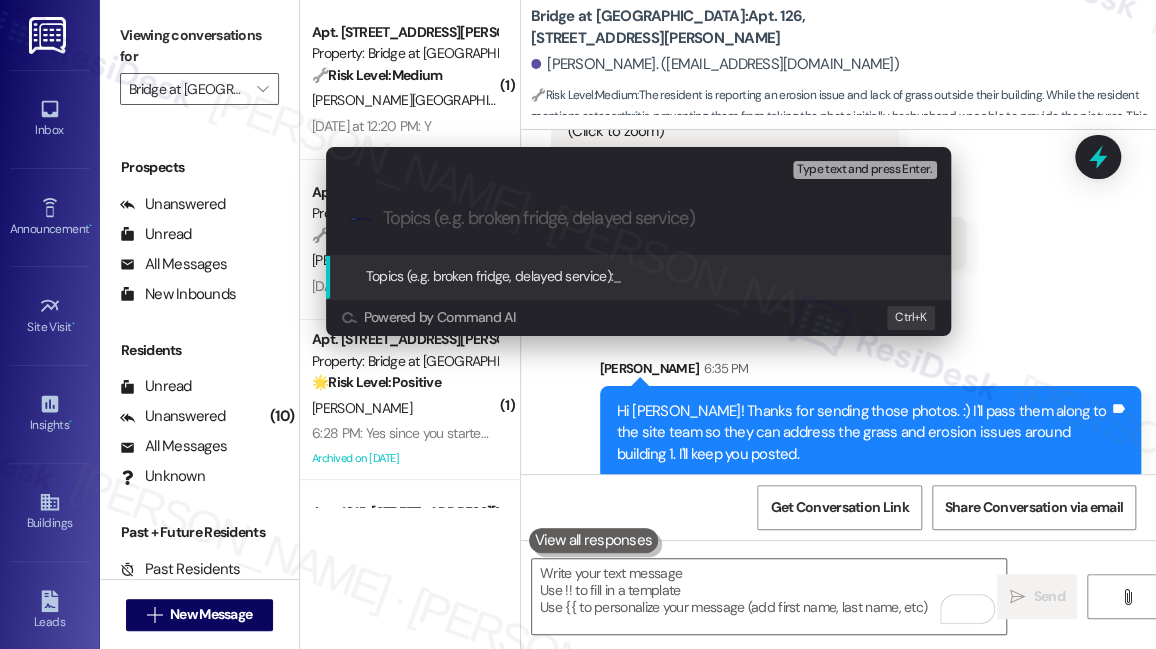 click on "Escalate Conversation Low risk Topics (e.g. broken fridge, delayed service) Any messages to highlight in the email? Type text and press Enter. .cls-1{fill:#0a055f;}.cls-2{fill:#0cc4c4;} resideskLogoBlueOrange Topics (e.g. broken fridge, delayed service):  _ Powered by Command AI Ctrl+ K" at bounding box center [578, 324] 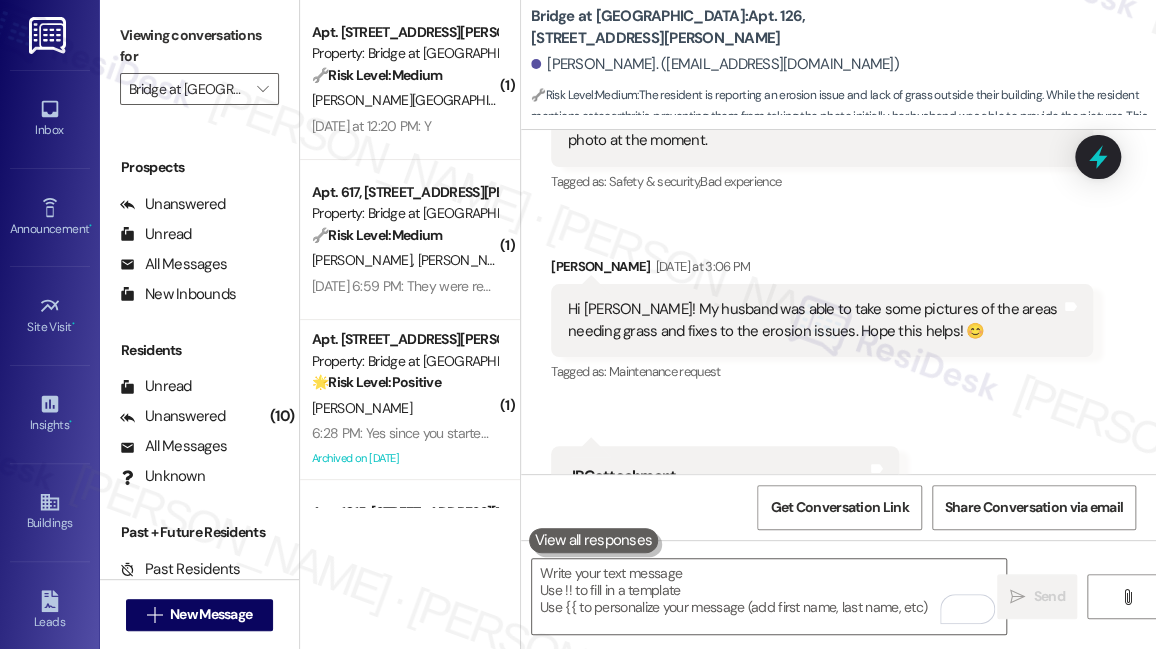 scroll, scrollTop: 2440, scrollLeft: 0, axis: vertical 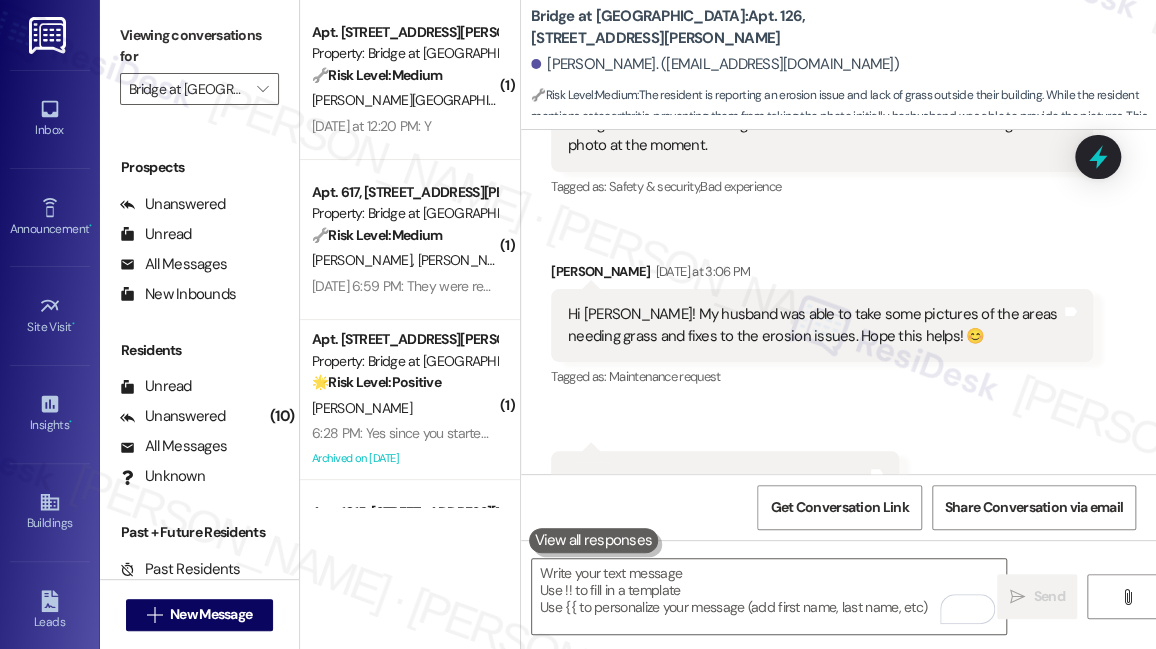 click on "Hi Sarah! My husband was able to take some pictures of the areas needing grass and fixes to the erosion issues. Hope this helps! 😊" at bounding box center (814, 325) 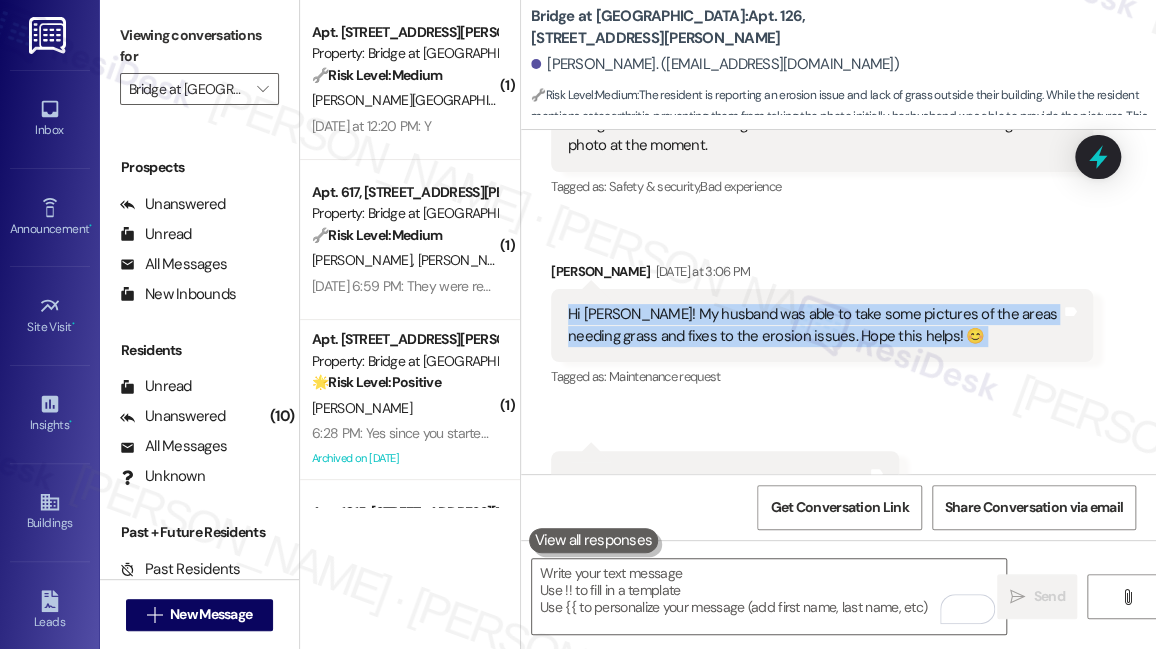 click on "Hi Sarah! My husband was able to take some pictures of the areas needing grass and fixes to the erosion issues. Hope this helps! 😊" at bounding box center [814, 325] 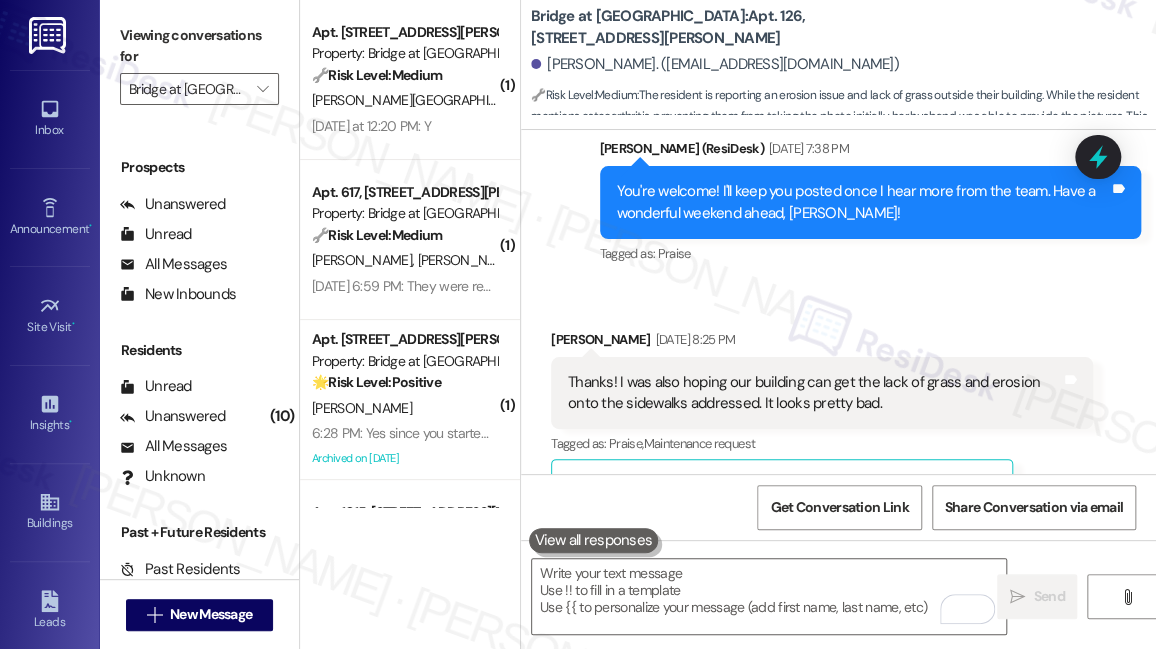 scroll, scrollTop: 1894, scrollLeft: 0, axis: vertical 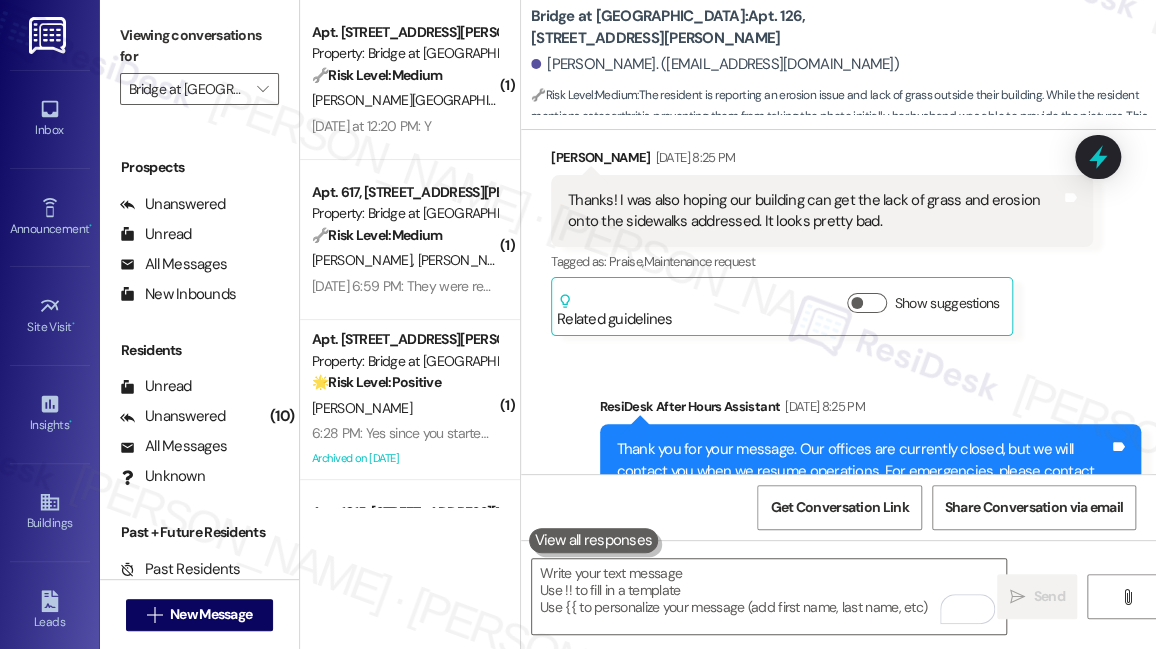 click on "Sent via SMS ResiDesk After Hours Assistant Jul 25, 2025 at 8:25 PM Thank you for your message. Our offices are currently closed, but we will contact you when we resume operations. For emergencies, please contact your emergency number 512-996-9822. Tags and notes Tagged as:   Call request Click to highlight conversations about Call request Sent via SMS Sarah   (ResiDesk) Jul 28, 2025 at 1:39 PM Hi Greta, I understand your concern about the grass and erosion.  When you have the chance, can you send a photo of what it looks like? Tags and notes Tagged as:   Safety & security ,  Click to highlight conversations about Safety & security Maintenance request Click to highlight conversations about Maintenance request" at bounding box center (838, 552) 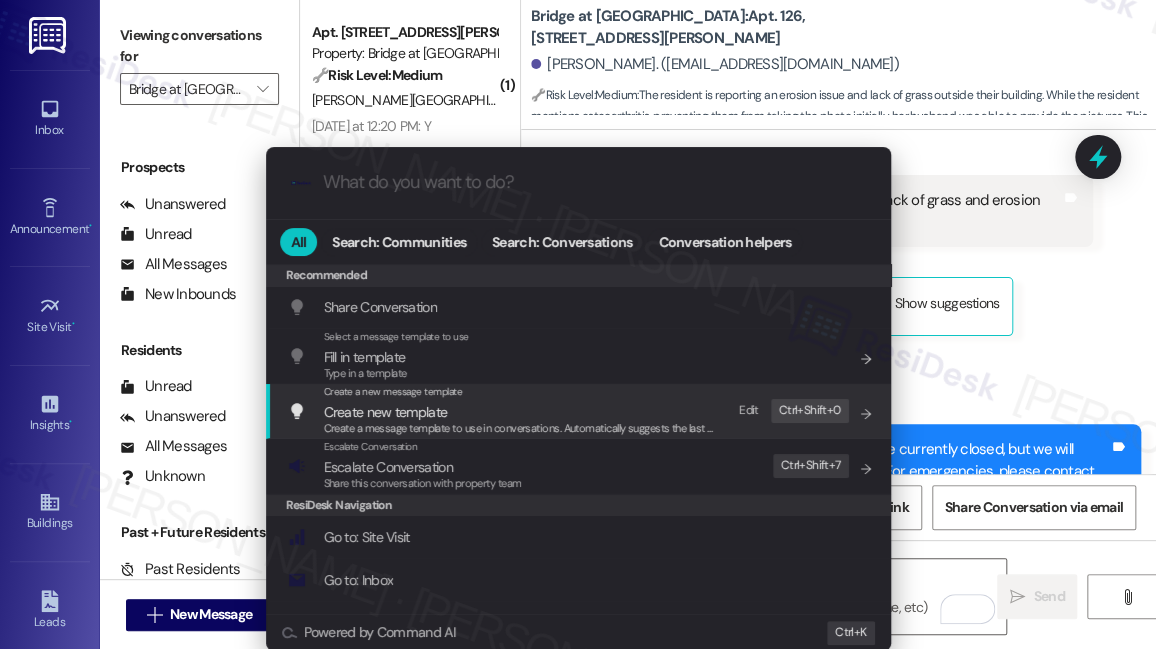 click on "Escalate Conversation" at bounding box center [388, 467] 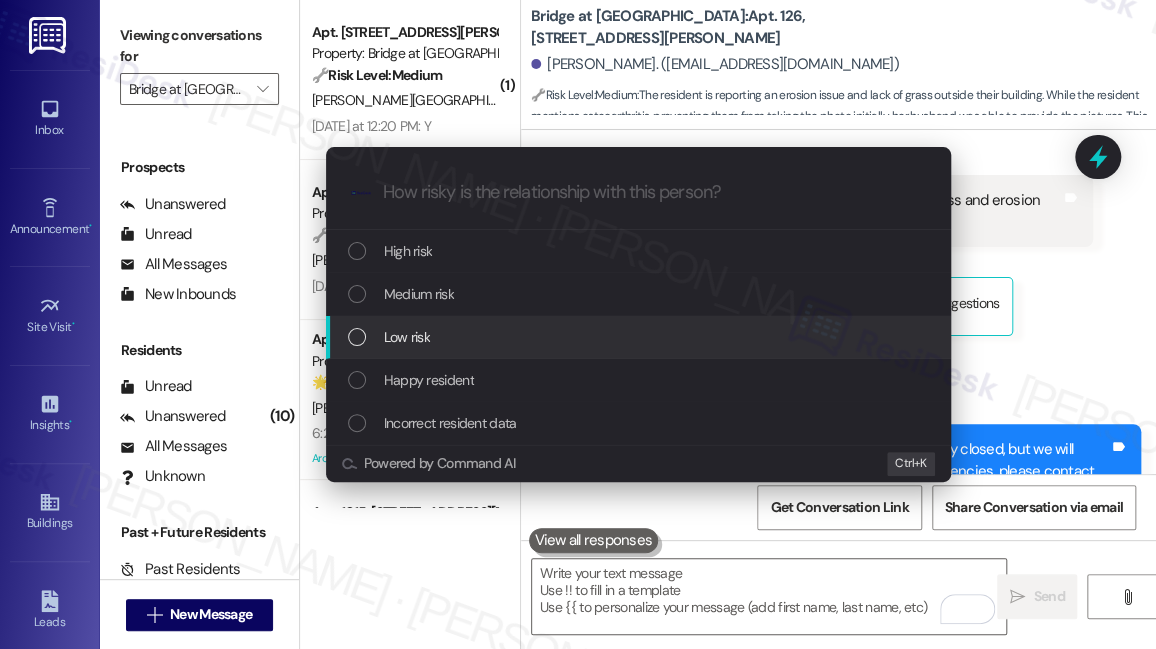 click on "Low risk" at bounding box center [640, 337] 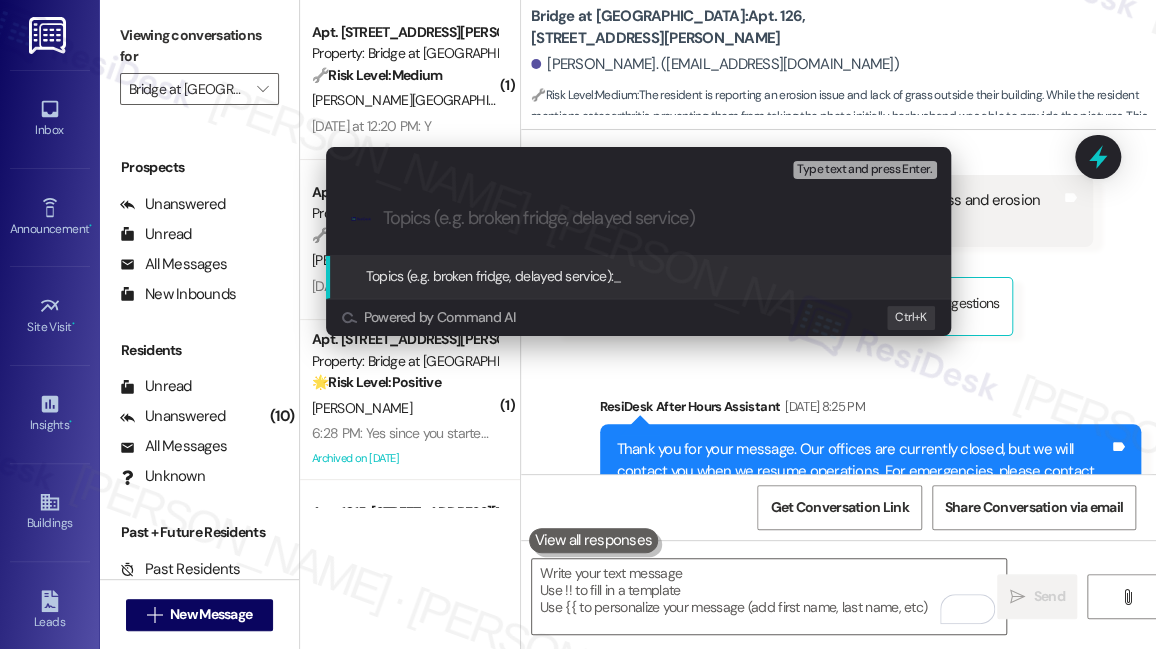 paste on "Erosion issue and requesting to address the grass" 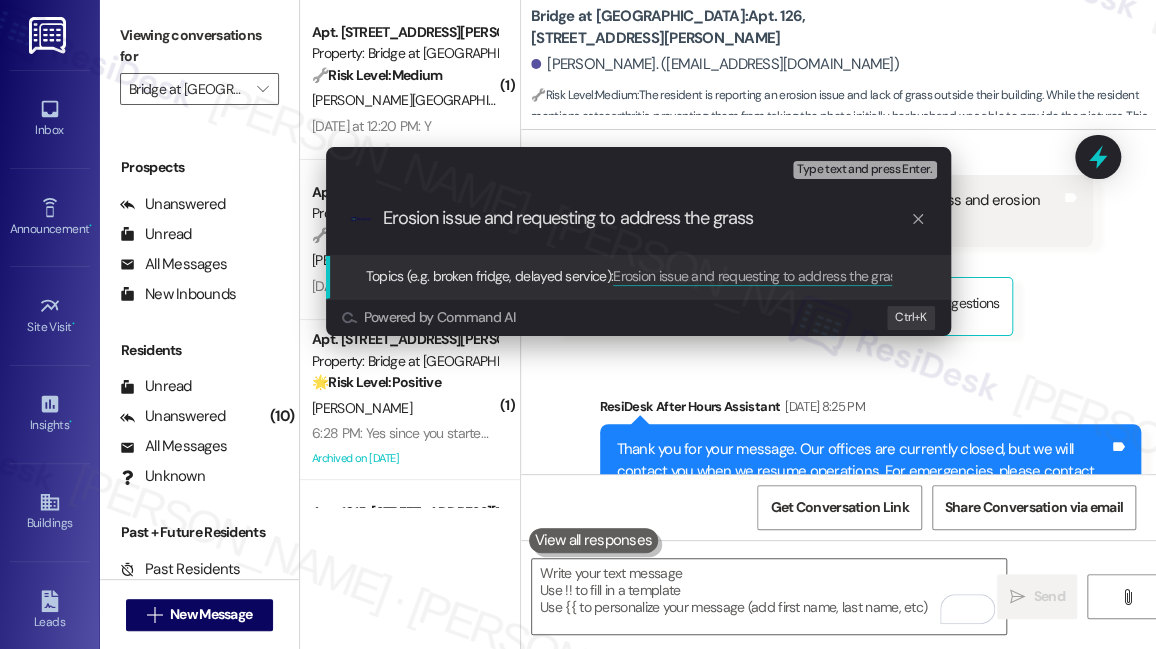 drag, startPoint x: 488, startPoint y: 219, endPoint x: 747, endPoint y: 216, distance: 259.01736 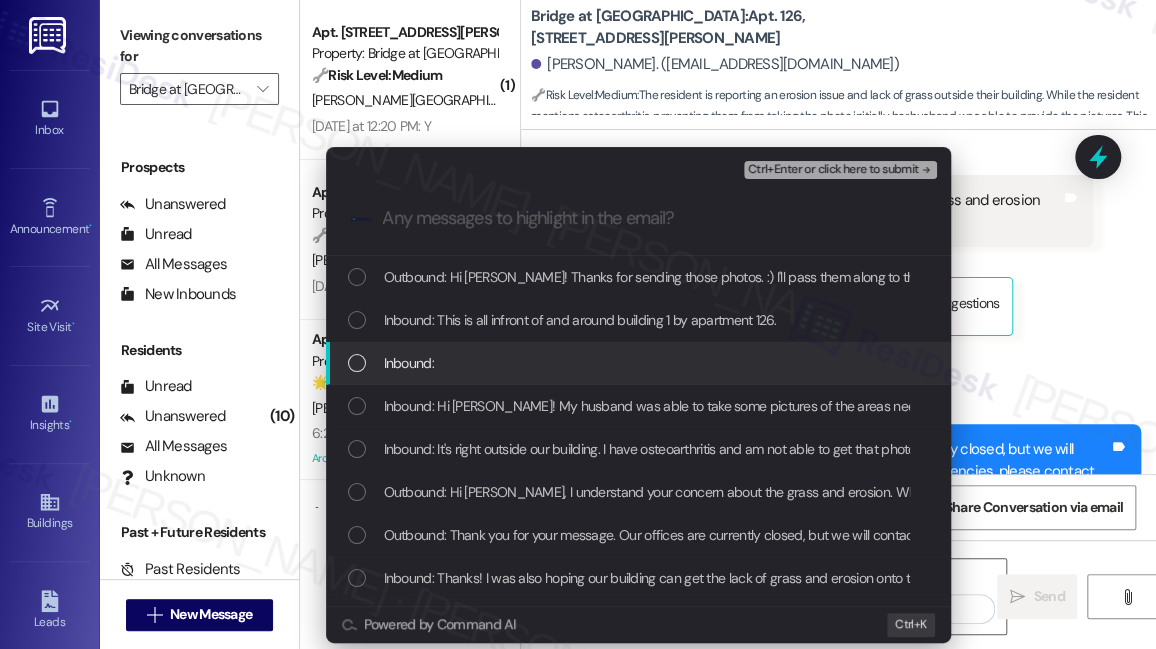 click on "Inbound:" at bounding box center (640, 363) 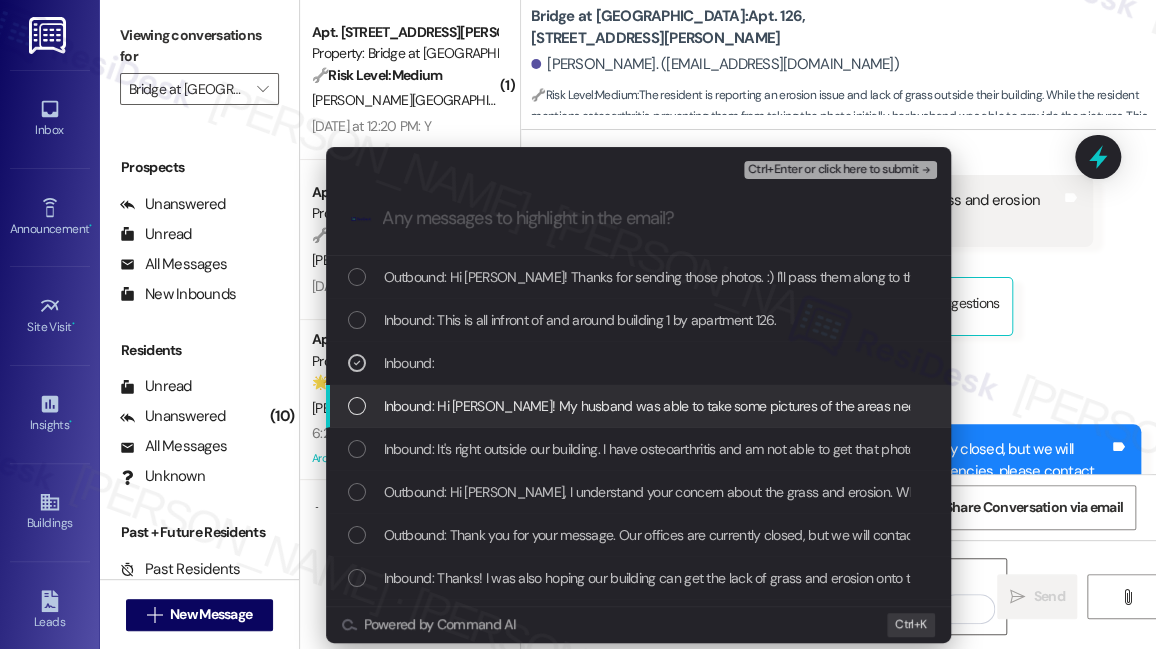 click on "Inbound: Hi Sarah! My husband was able to take some pictures of the areas needing grass and fixes to the erosion issues. Hope this helps! 😊" at bounding box center [828, 406] 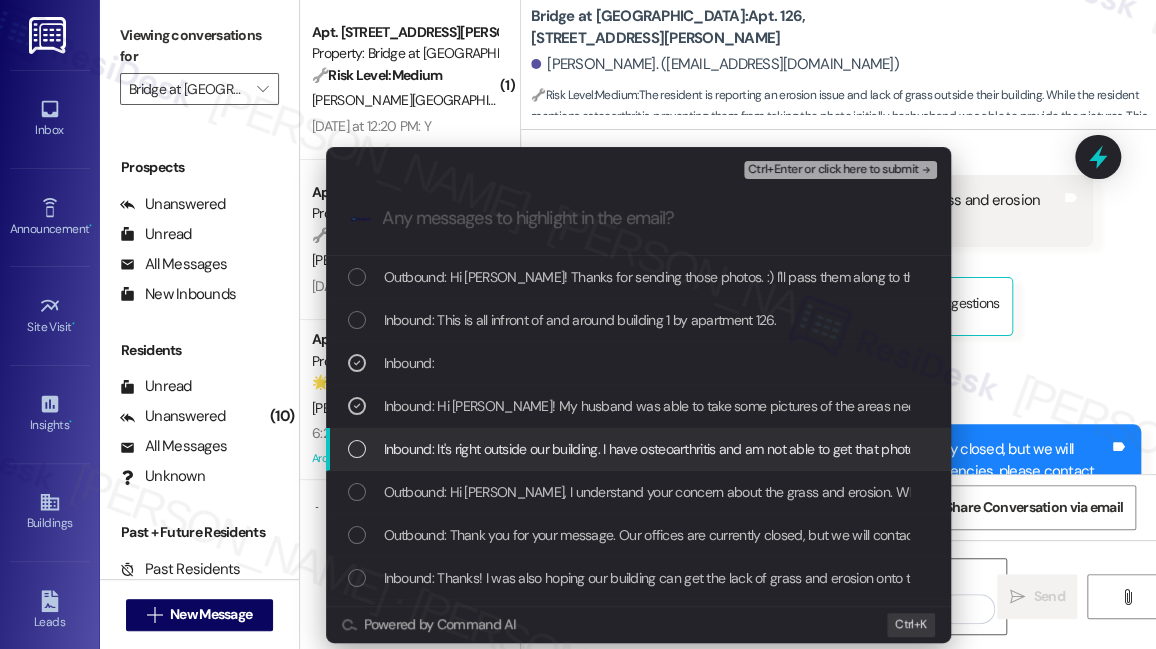 click on "Inbound: It's right outside our building. I have osteoarthritis and am not able to get that photo at the moment." at bounding box center (696, 449) 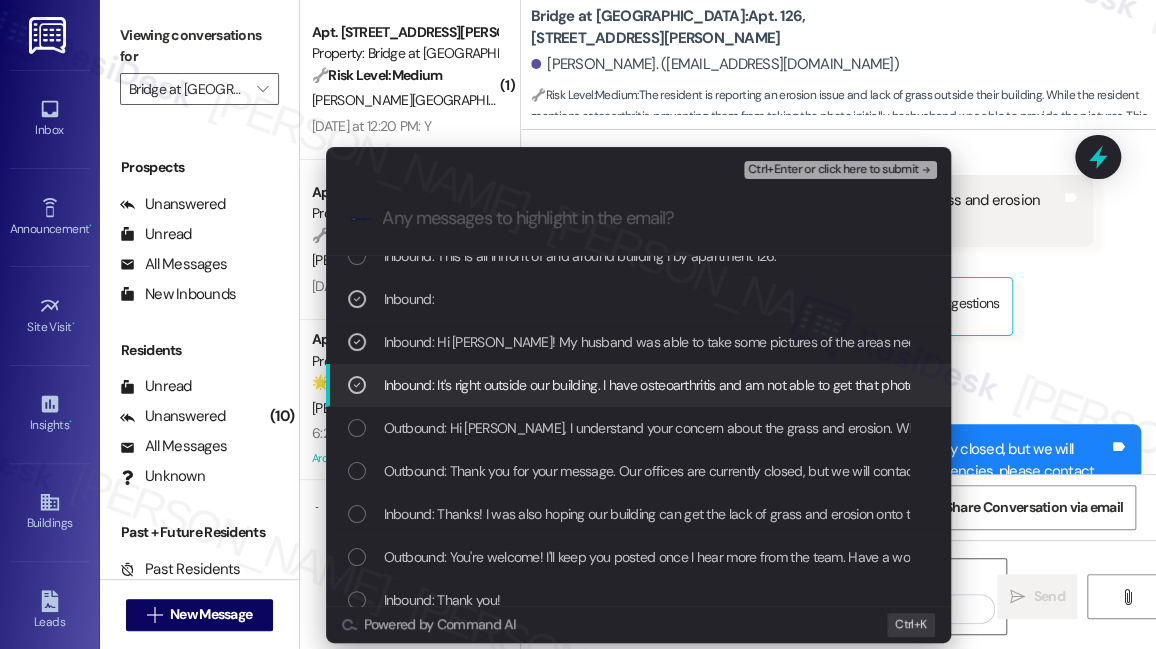scroll, scrollTop: 90, scrollLeft: 0, axis: vertical 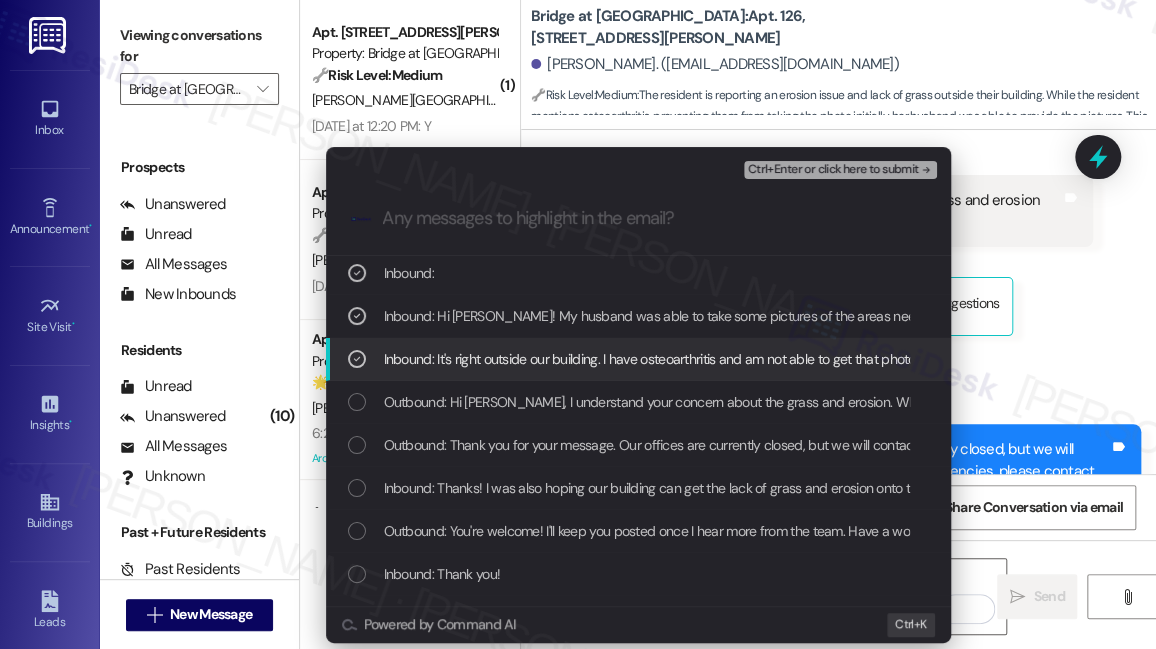 click on "Inbound: It's right outside our building. I have osteoarthritis and am not able to get that photo at the moment." at bounding box center (696, 359) 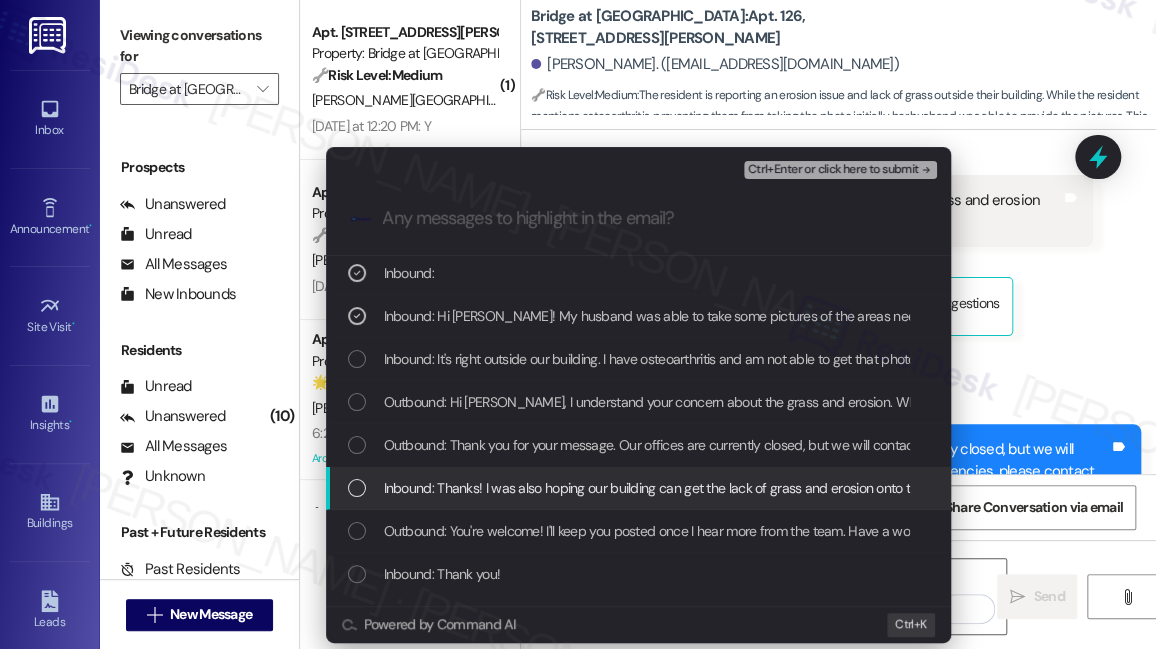 click on "Inbound: Thanks! I was also hoping our building can get the lack of grass and erosion onto the sidewalks addressed. It looks pretty bad." at bounding box center (775, 488) 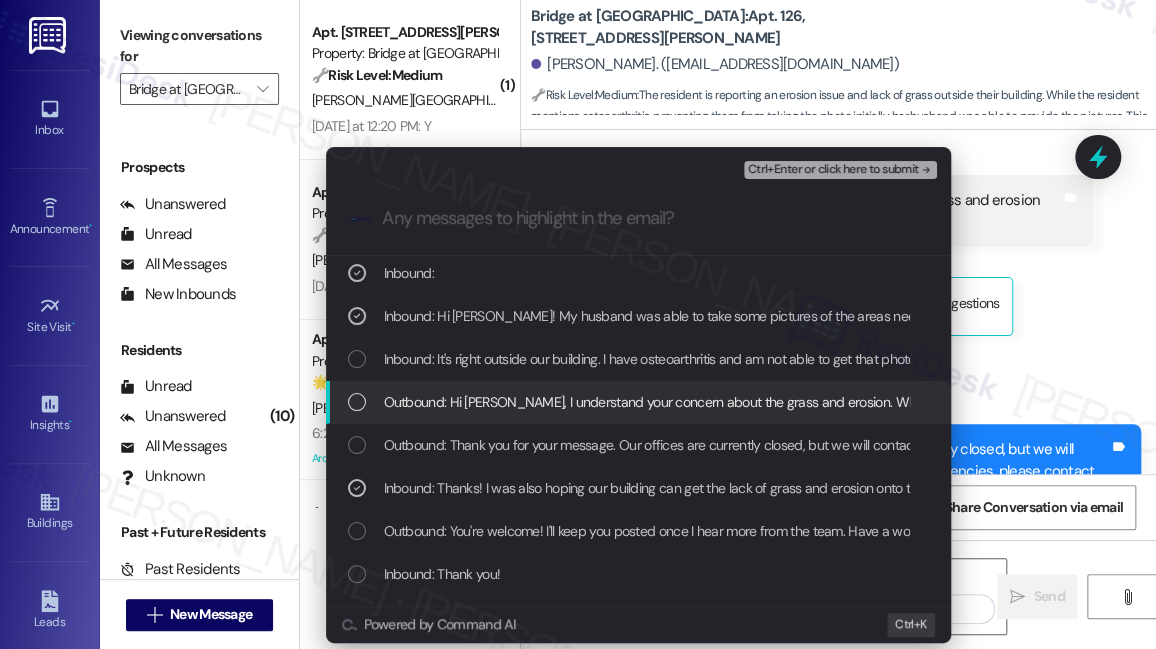 scroll, scrollTop: 0, scrollLeft: 0, axis: both 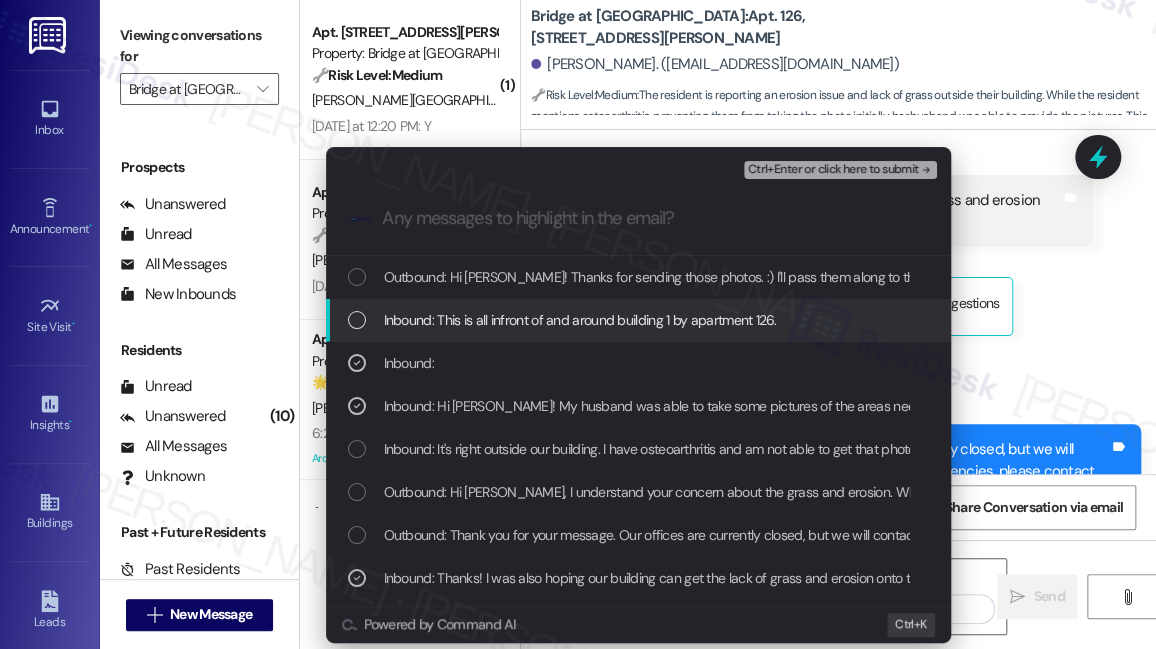 click on "Inbound: This is all infront of and around building 1 by apartment 126." at bounding box center (580, 320) 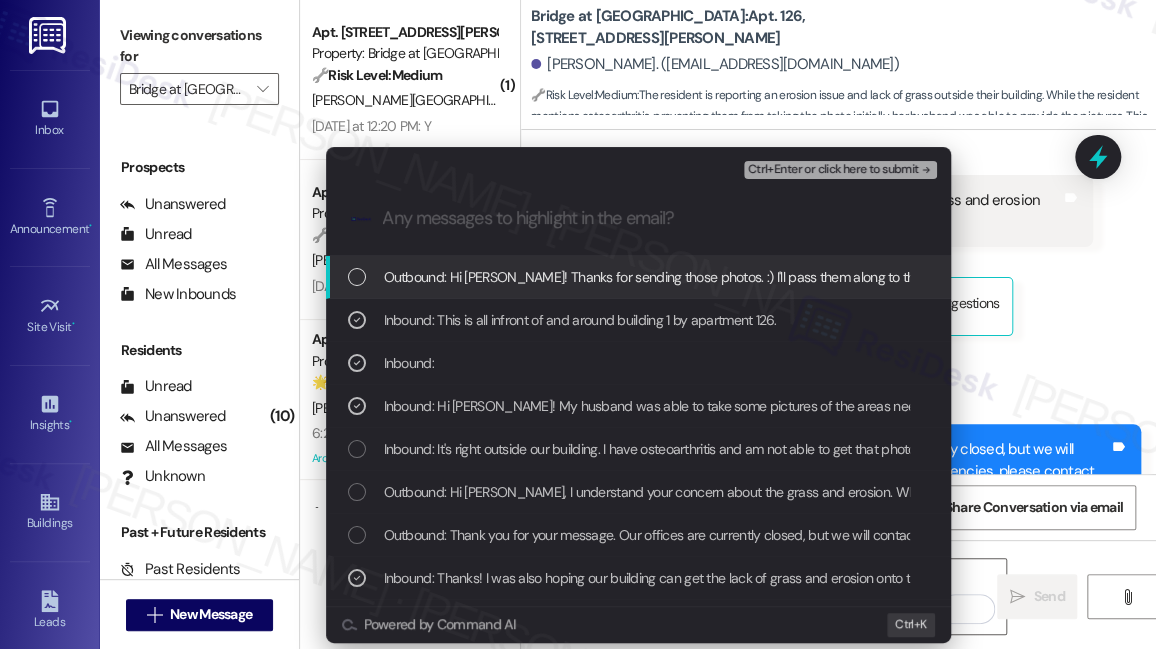 click on "Ctrl+Enter or click here to submit" at bounding box center [833, 170] 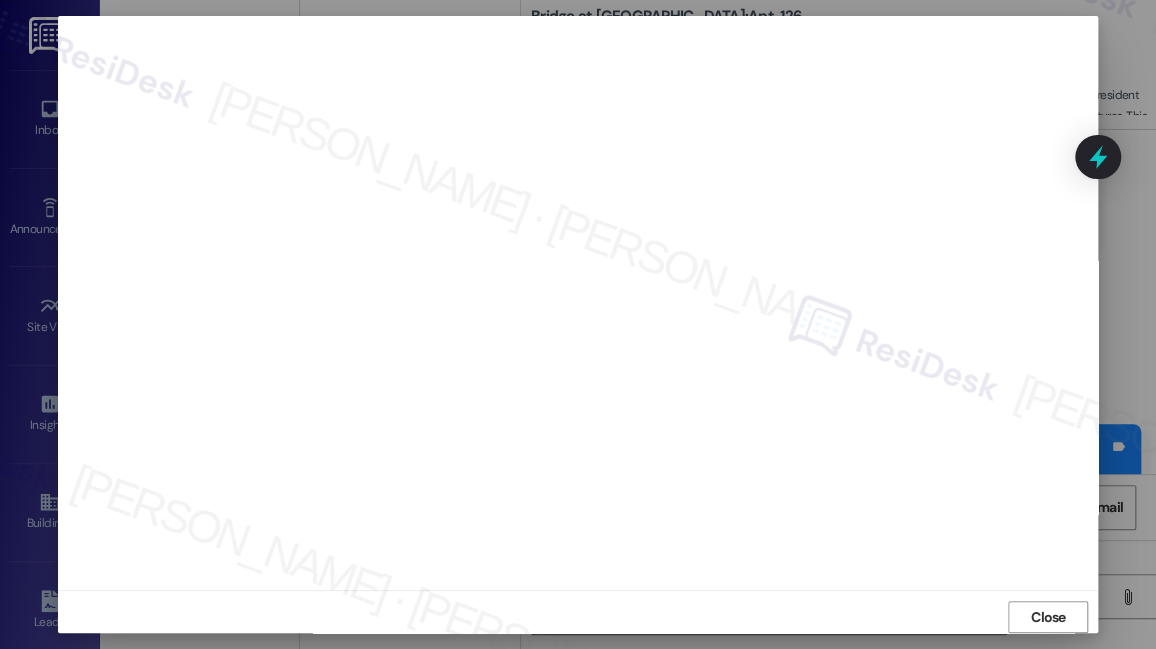 scroll, scrollTop: 0, scrollLeft: 0, axis: both 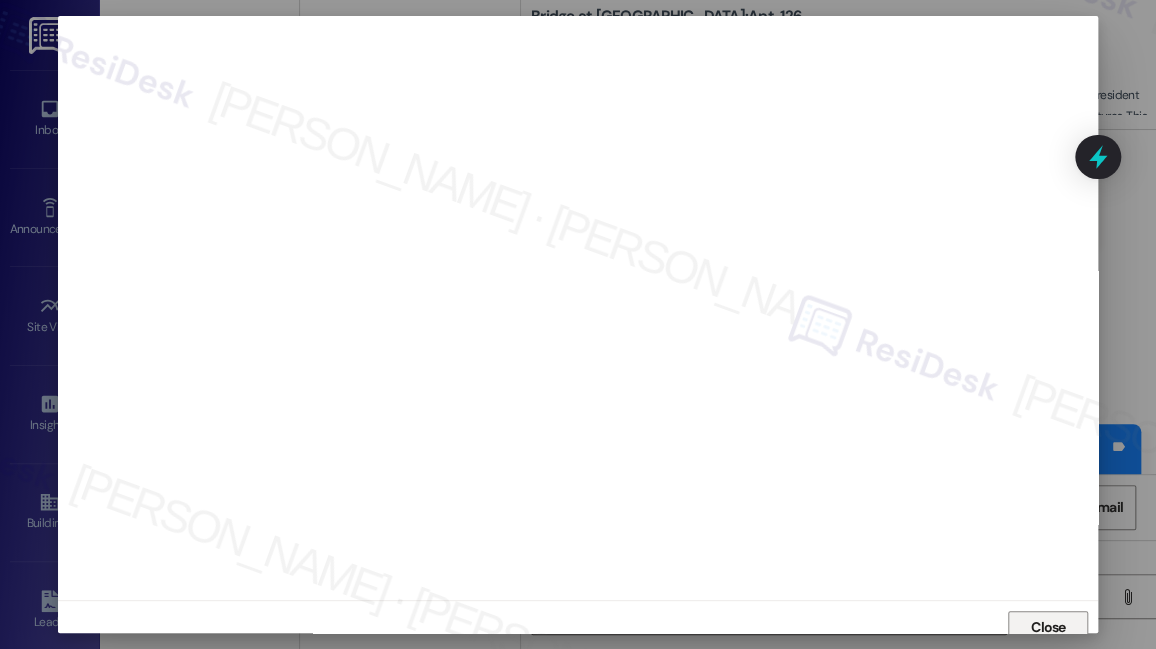 click on "Close" at bounding box center (1048, 627) 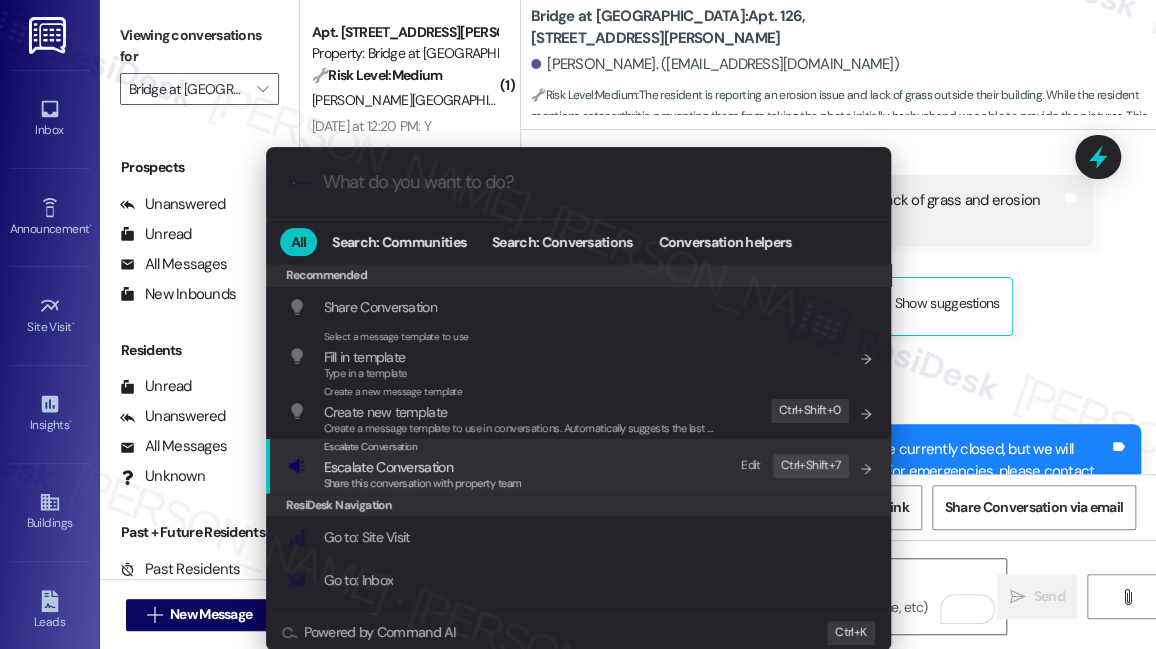 click on "Escalate Conversation Escalate Conversation Share this conversation with property team Edit Ctrl+ Shift+ 7" at bounding box center (580, 466) 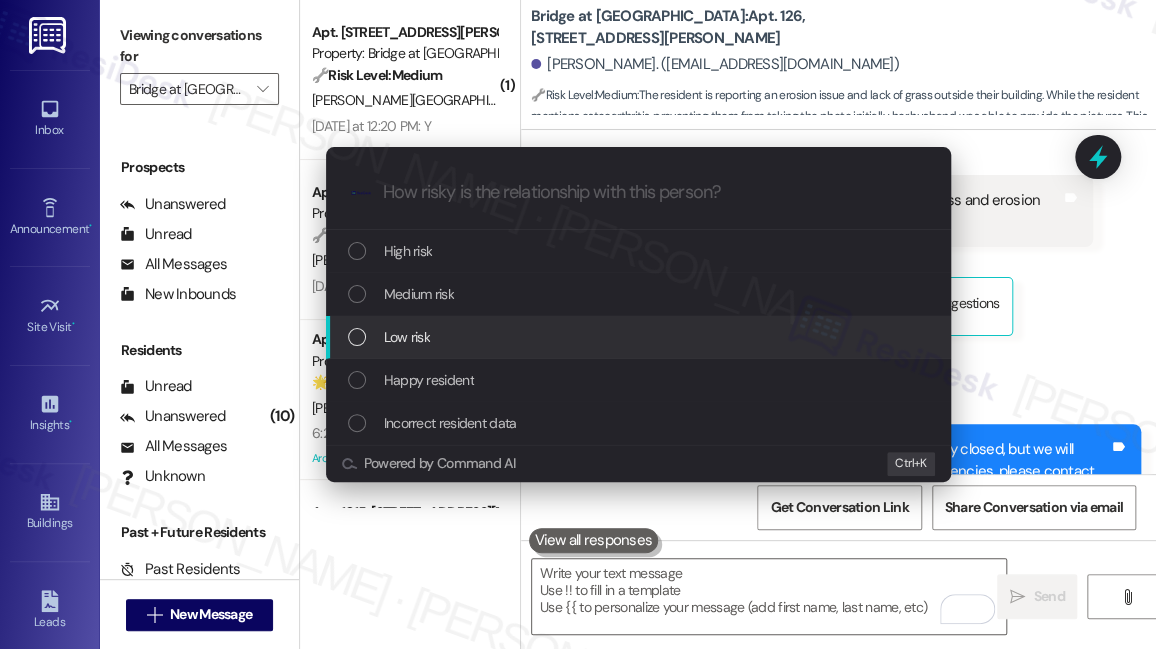 click on "Low risk" at bounding box center [640, 337] 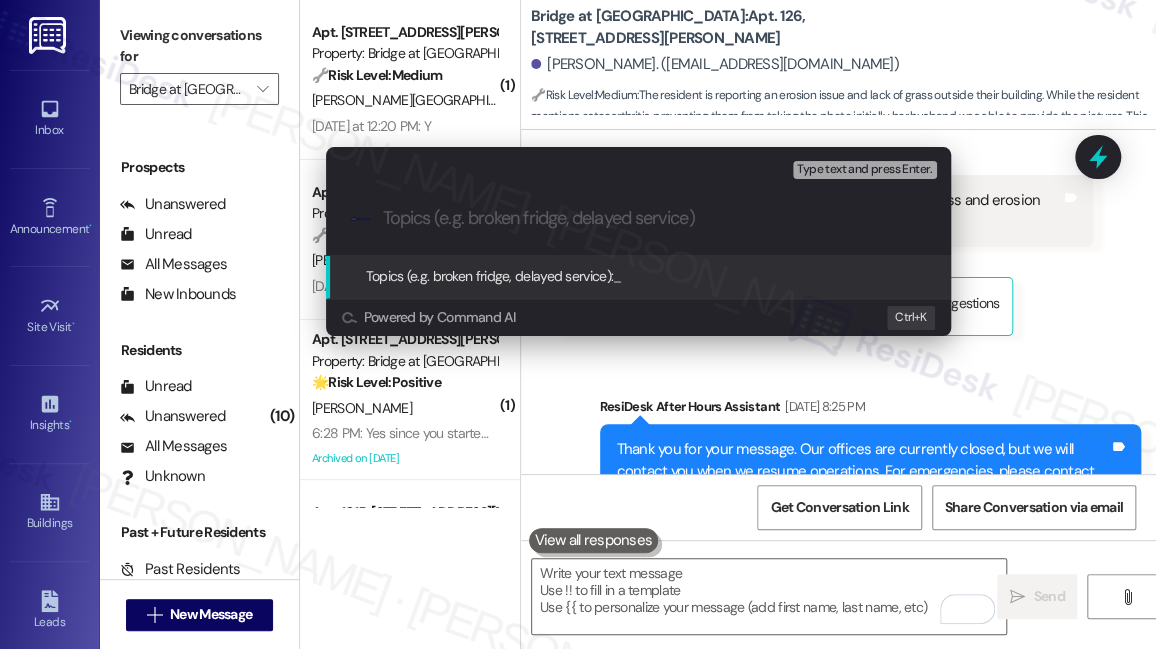 paste on "Erosion issue and requesting to address the grass" 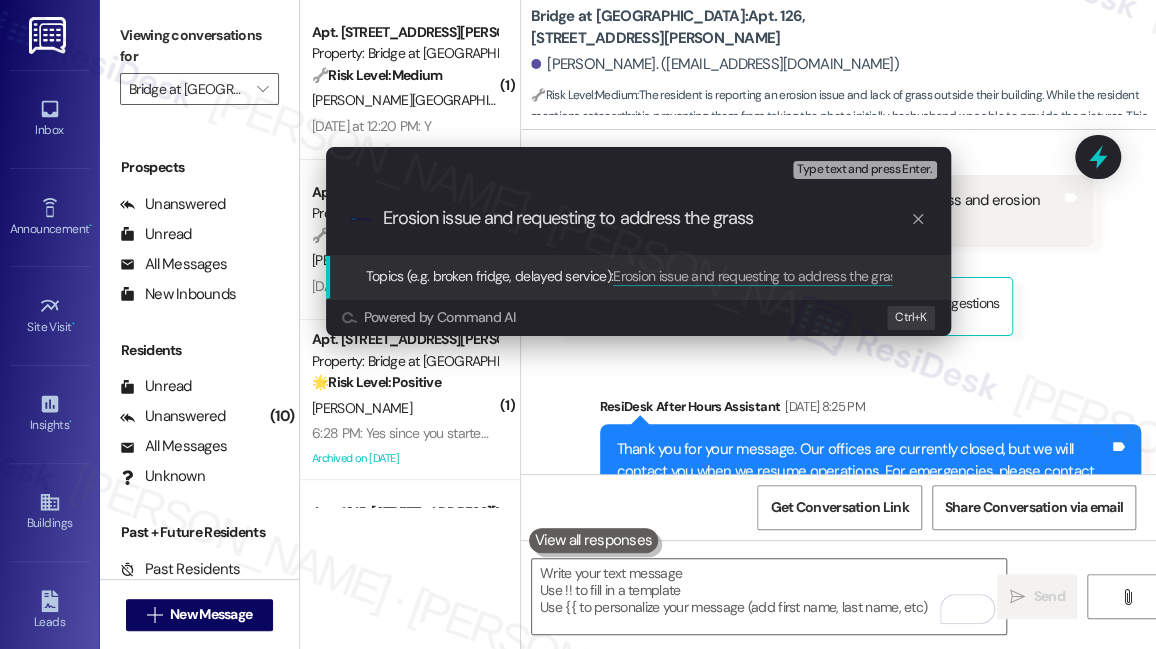 click on "Erosion issue and requesting to address the grass" at bounding box center [646, 218] 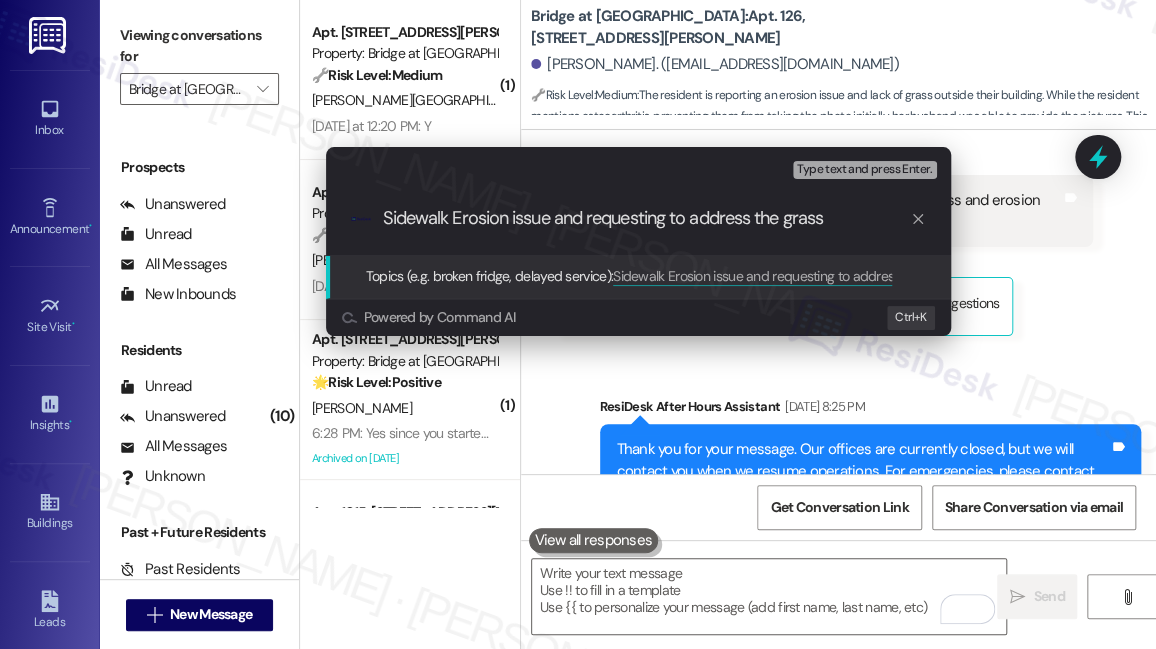 type on "Sidewalk Erosion issue and requesting to address the grass" 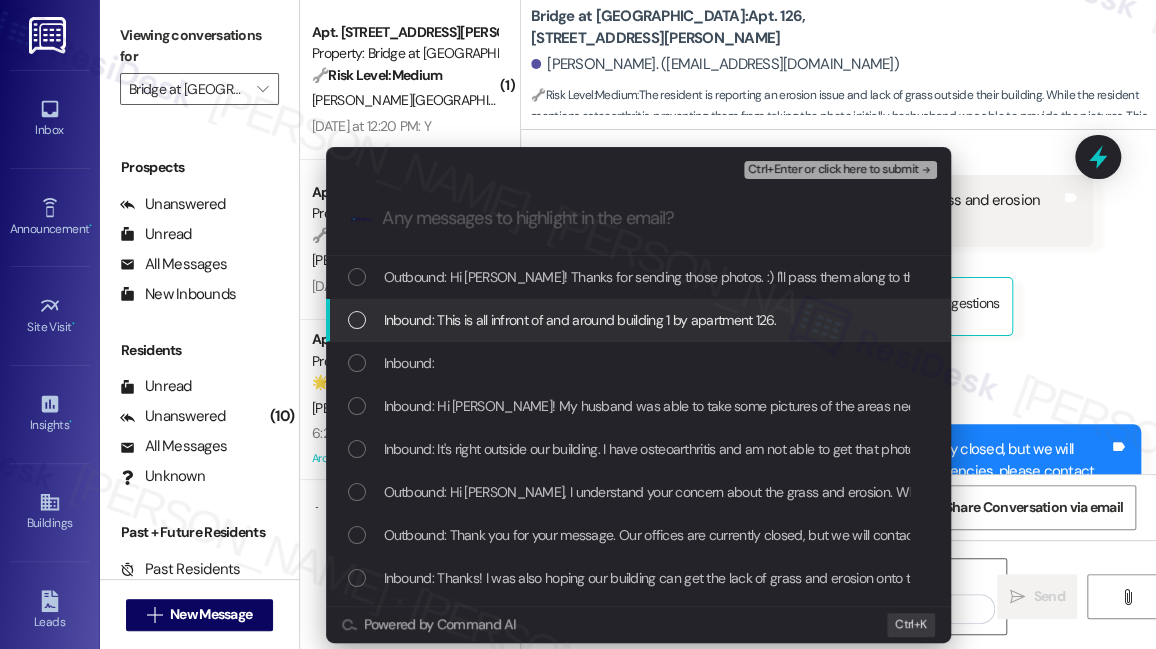 click on "Inbound: This is all infront of and around building 1 by apartment 126." at bounding box center (580, 320) 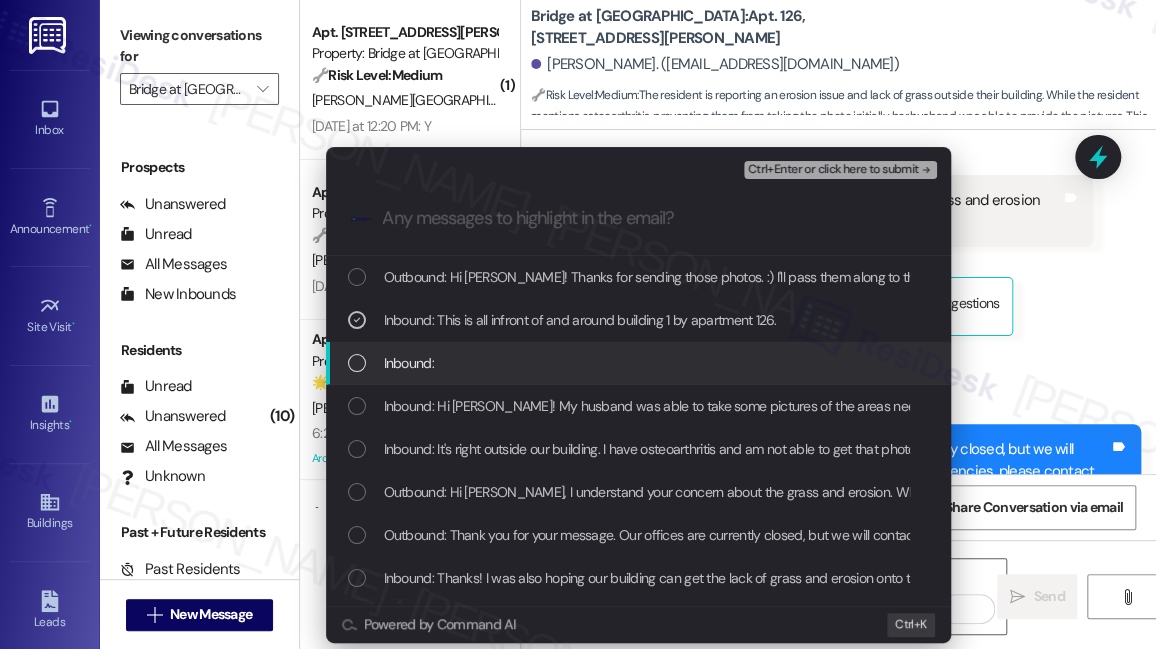 click on "Inbound:" at bounding box center [638, 363] 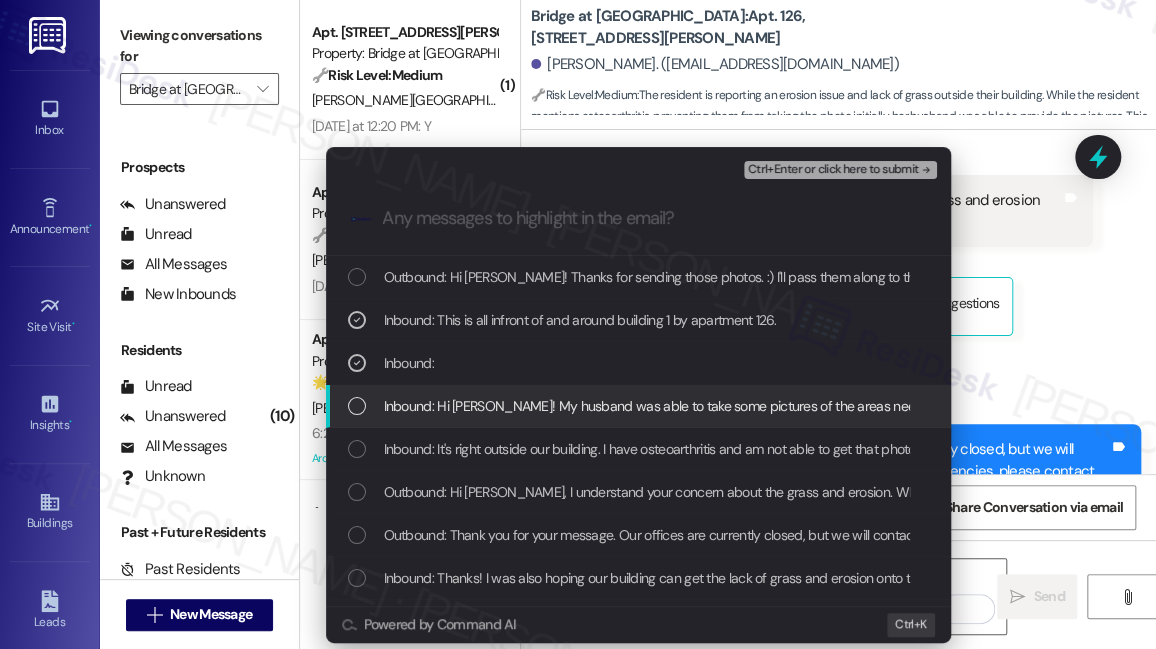 click on "Inbound: Hi Sarah! My husband was able to take some pictures of the areas needing grass and fixes to the erosion issues. Hope this helps! 😊" at bounding box center (828, 406) 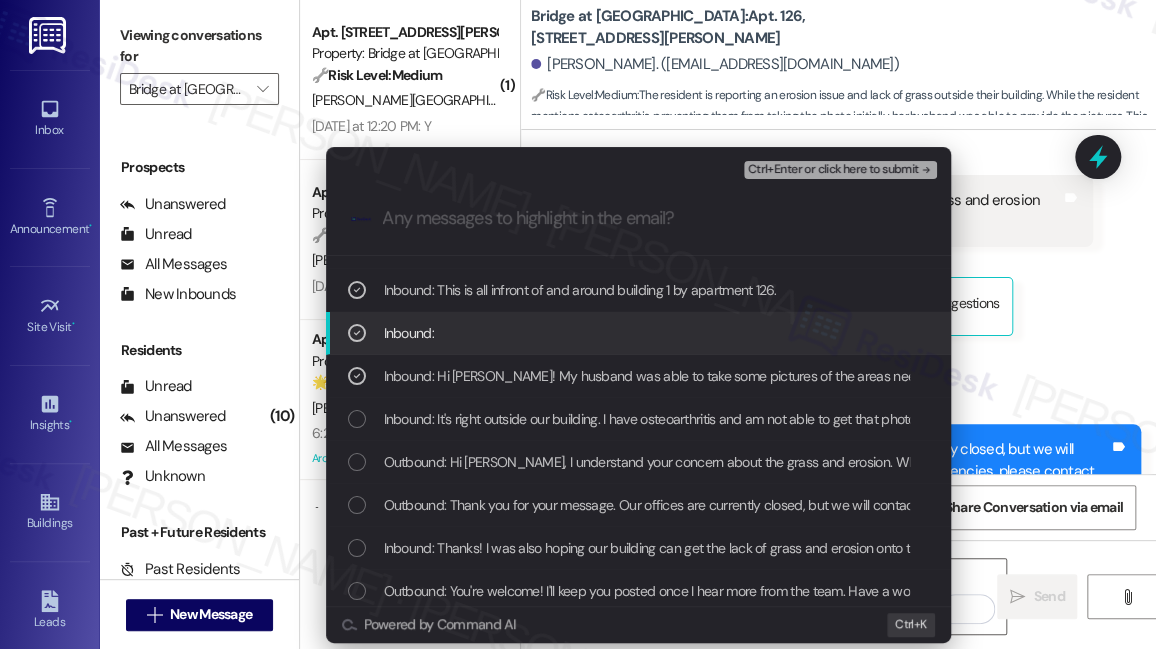 scroll, scrollTop: 0, scrollLeft: 0, axis: both 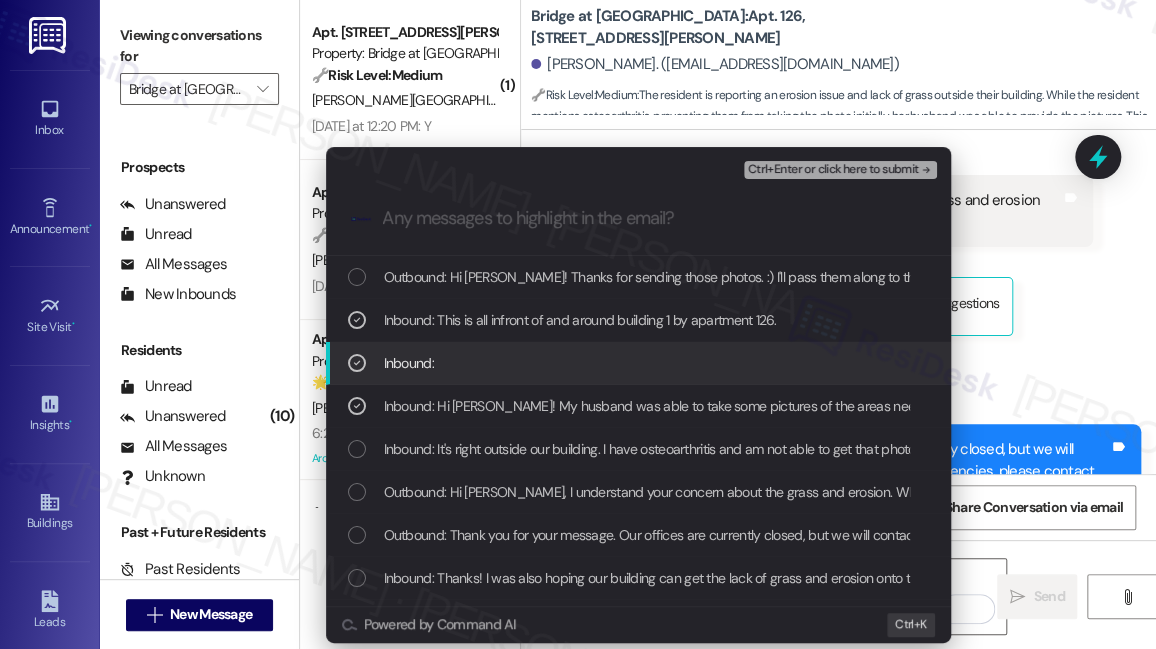 click on "Escalate Conversation Low risk Sidewalk Erosion issue and requesting to address the grass Inbound: This is all infront of and around building 1 by apartment 126., Inbound: , Inbound: Hi Sarah! My husband was able to take some pictures of the areas needing grass and fixes to the erosion issues. Hope this helps! 😊 Ctrl+Enter or click here to submit .cls-1{fill:#0a055f;}.cls-2{fill:#0cc4c4;} resideskLogoBlueOrange Outbound: Hi Greta! Thanks for sending those photos. :) I'll pass them along to the site team so they can address the grass and erosion issues around building 1. I'll keep you posted. Inbound: This is all infront of and around building 1 by apartment 126. Inbound:  Inbound: Hi Sarah! My husband was able to take some pictures of the areas needing grass and fixes to the erosion issues. Hope this helps! 😊 Inbound: It's right outside our building. I have osteoarthritis and am not able to get that photo at the moment. Inbound: Thank you! Powered by Command AI Ctrl+ K" at bounding box center (578, 324) 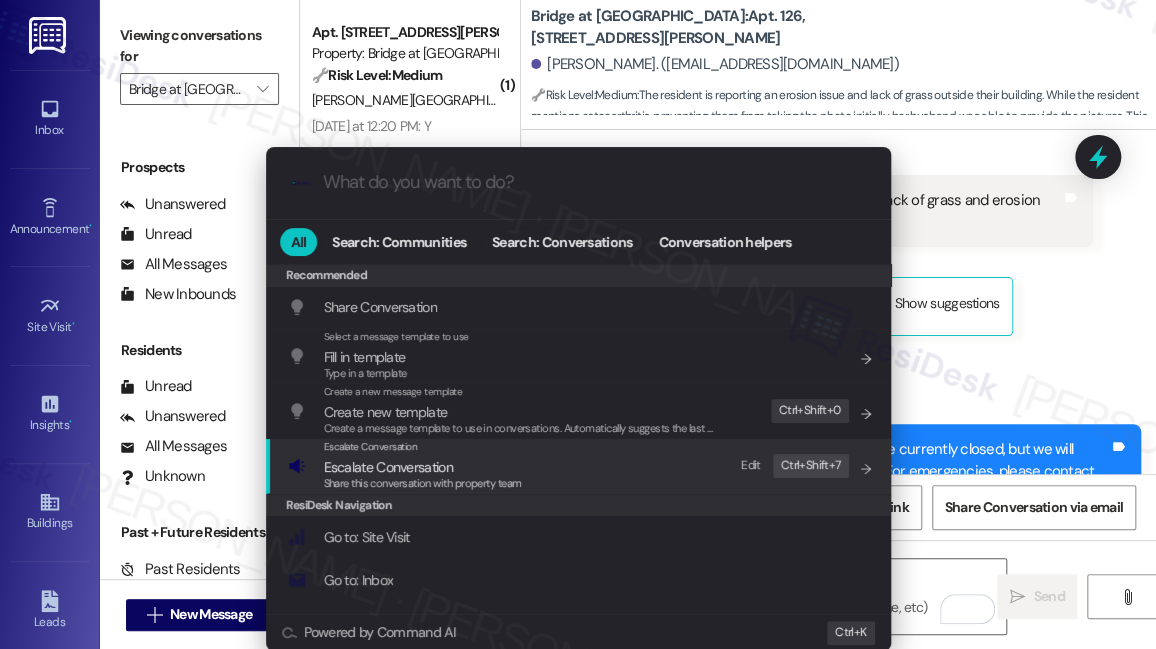 click on "Share this conversation with property team" at bounding box center (423, 483) 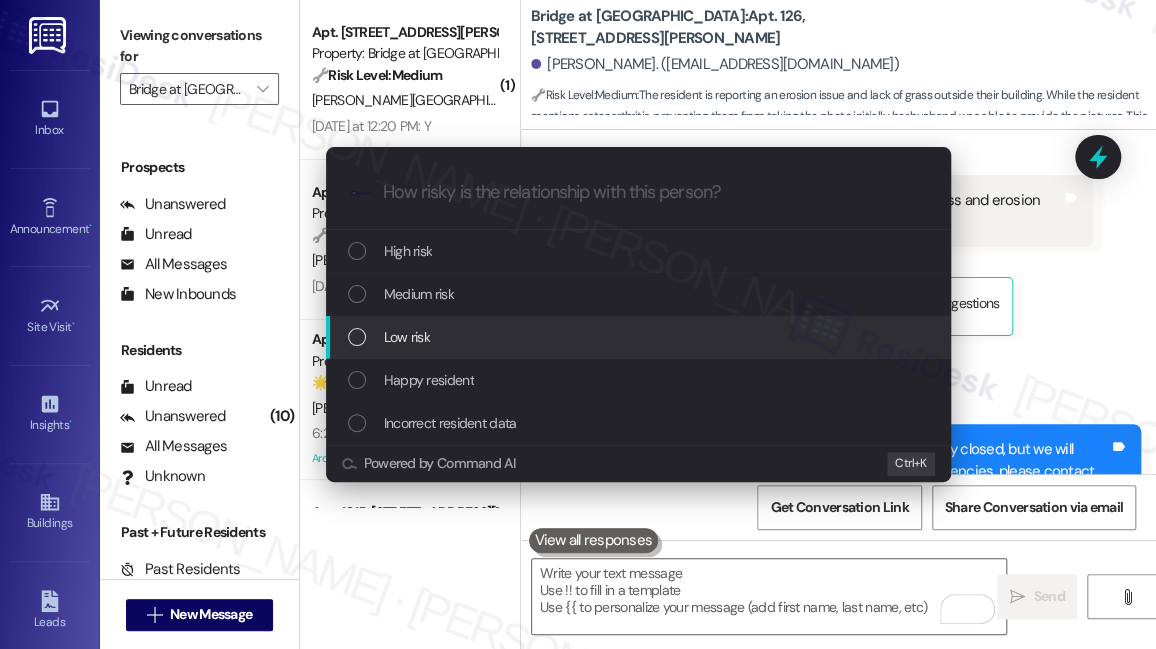 click on "Low risk" at bounding box center (640, 337) 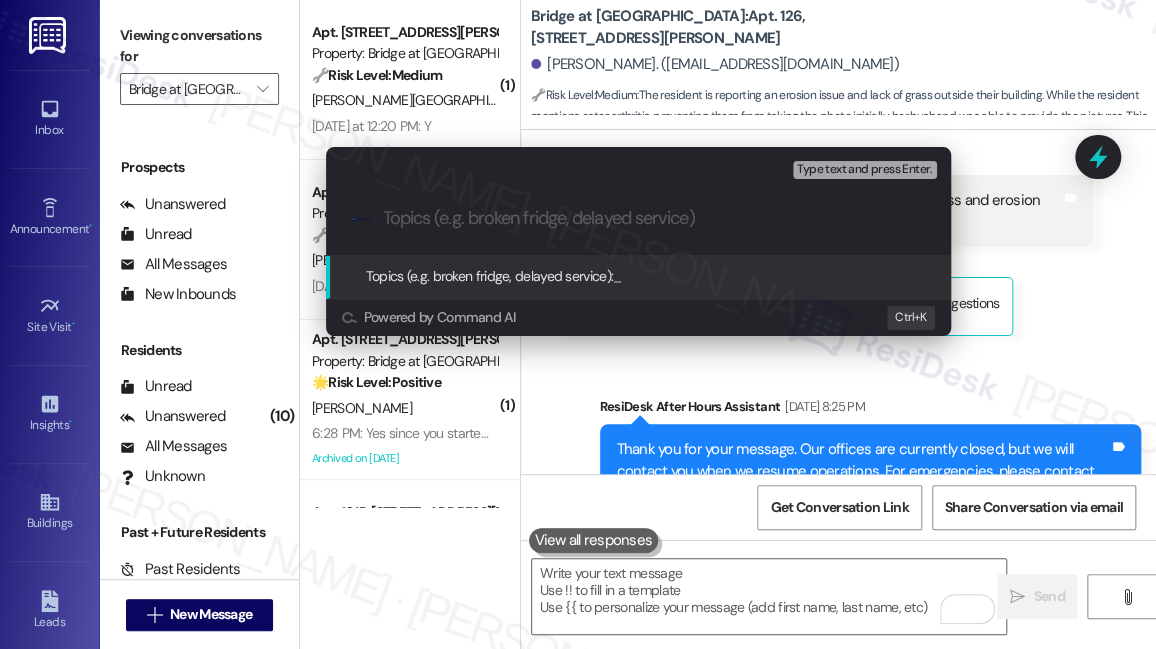 paste on "Erosion issue and requesting to address the grass" 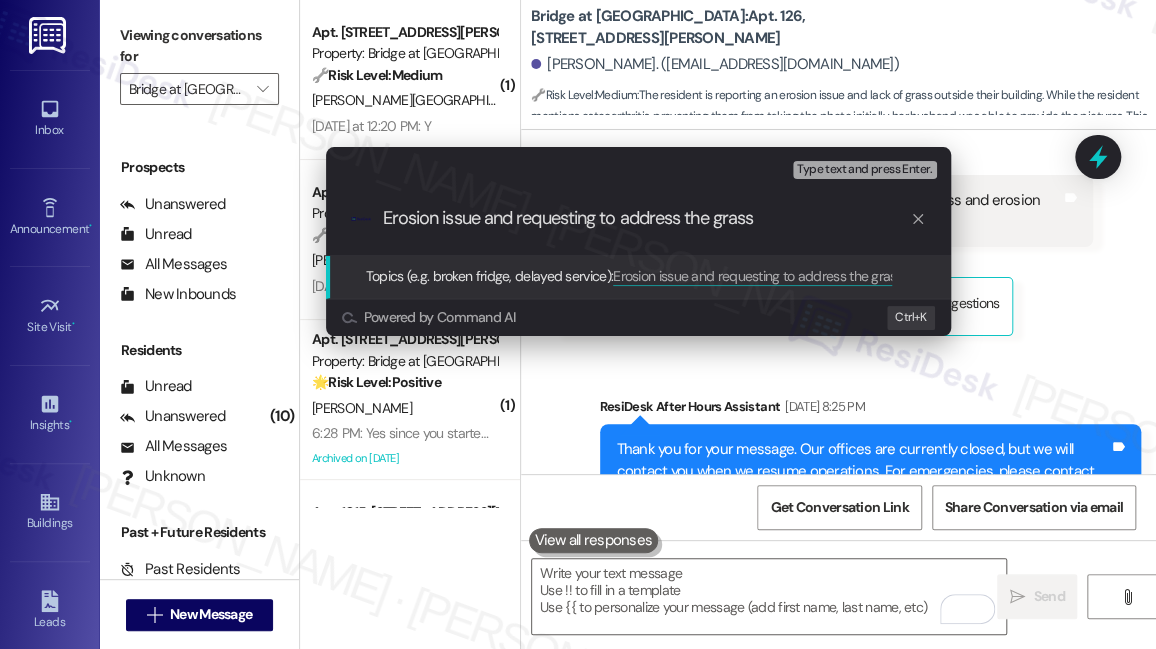 type 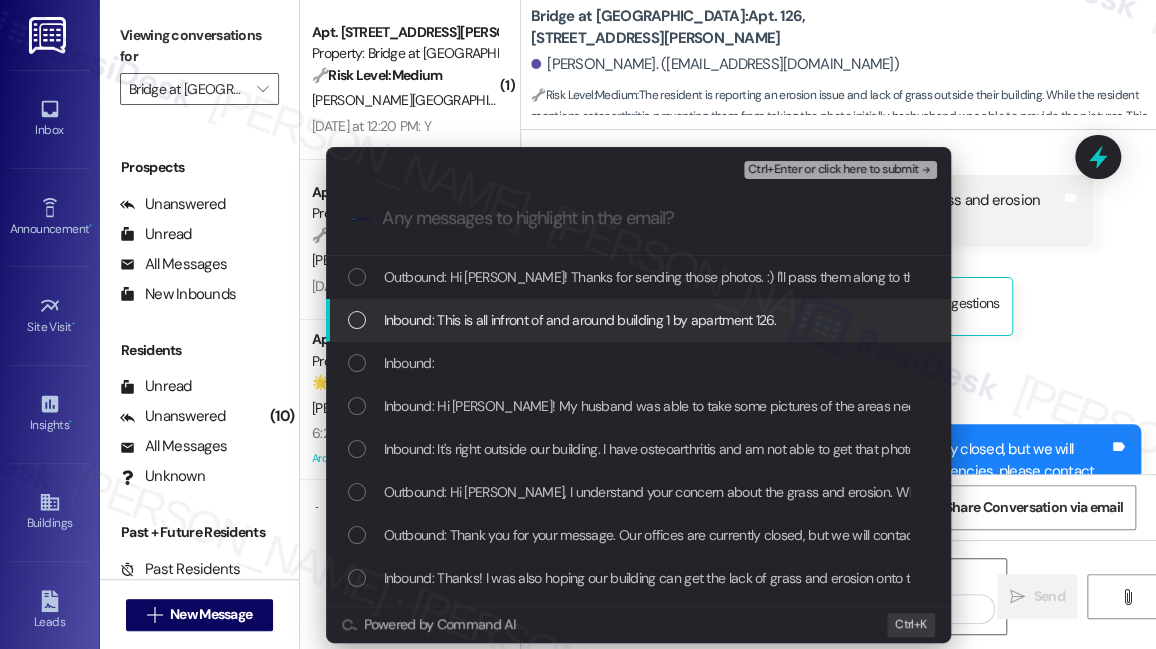 click on "Inbound: This is all infront of and around building 1 by apartment 126." at bounding box center (580, 320) 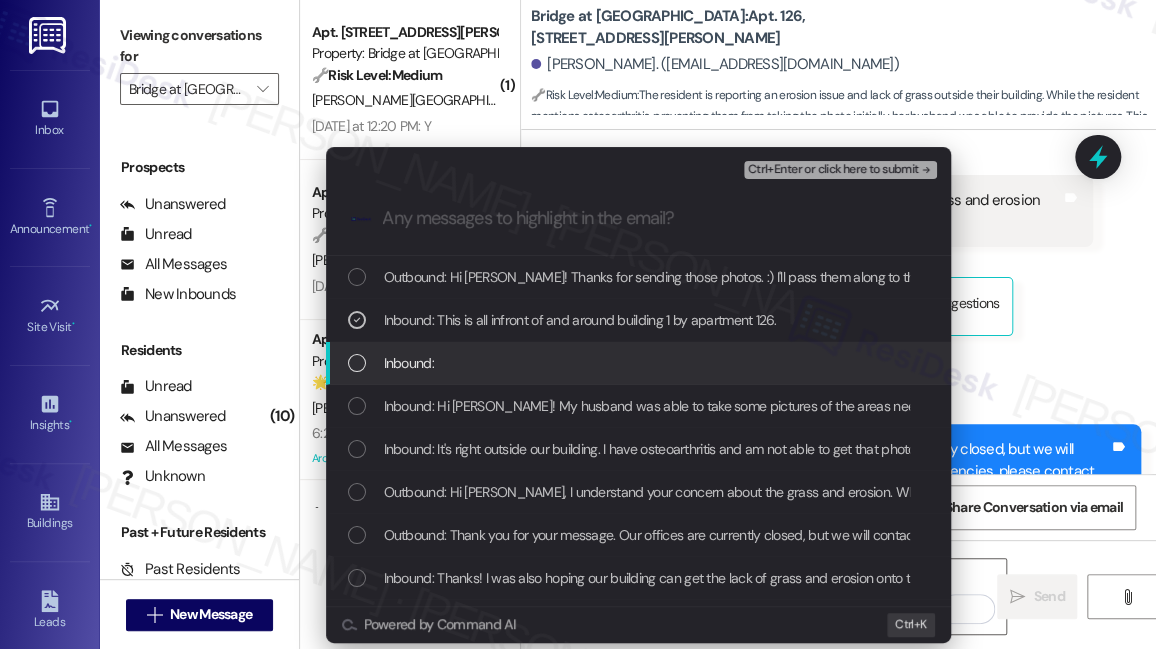 click on "Inbound:" at bounding box center (640, 363) 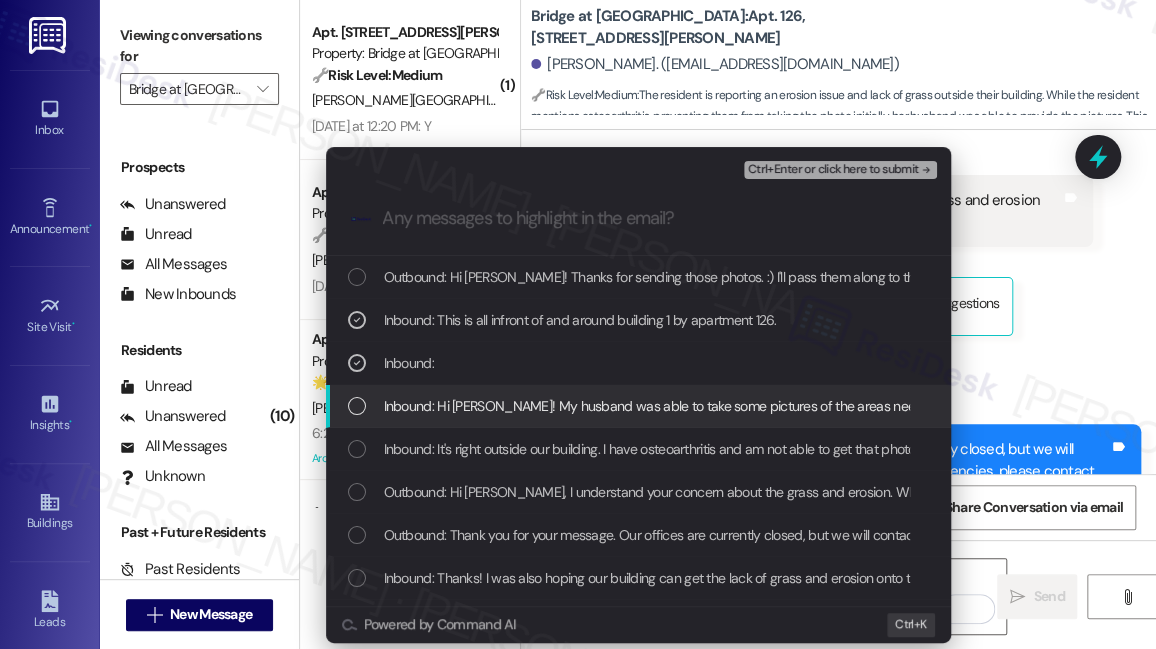 click on "Inbound: Hi Sarah! My husband was able to take some pictures of the areas needing grass and fixes to the erosion issues. Hope this helps! 😊" at bounding box center [638, 406] 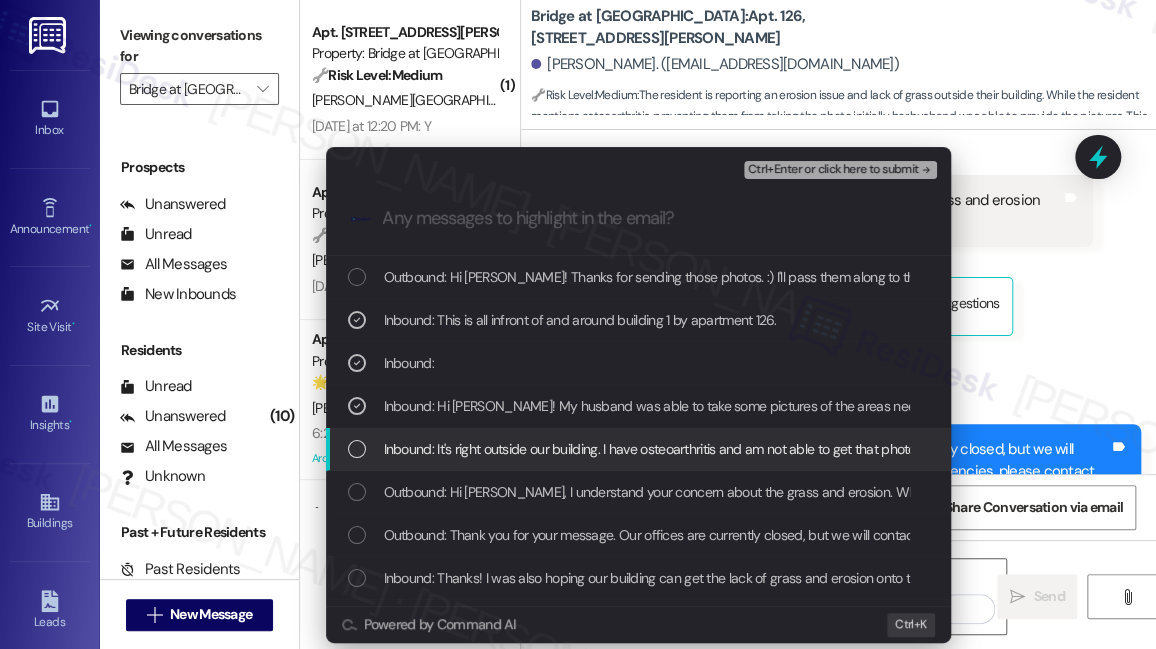 click on "Inbound: It's right outside our building. I have osteoarthritis and am not able to get that photo at the moment." at bounding box center (696, 449) 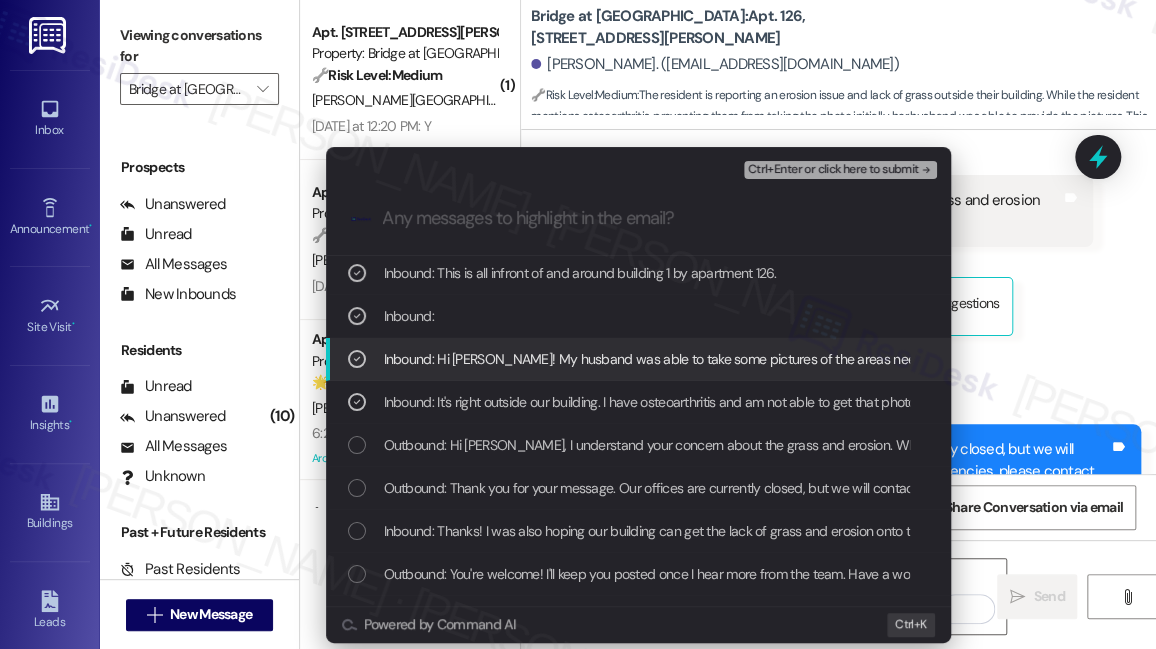 scroll, scrollTop: 90, scrollLeft: 0, axis: vertical 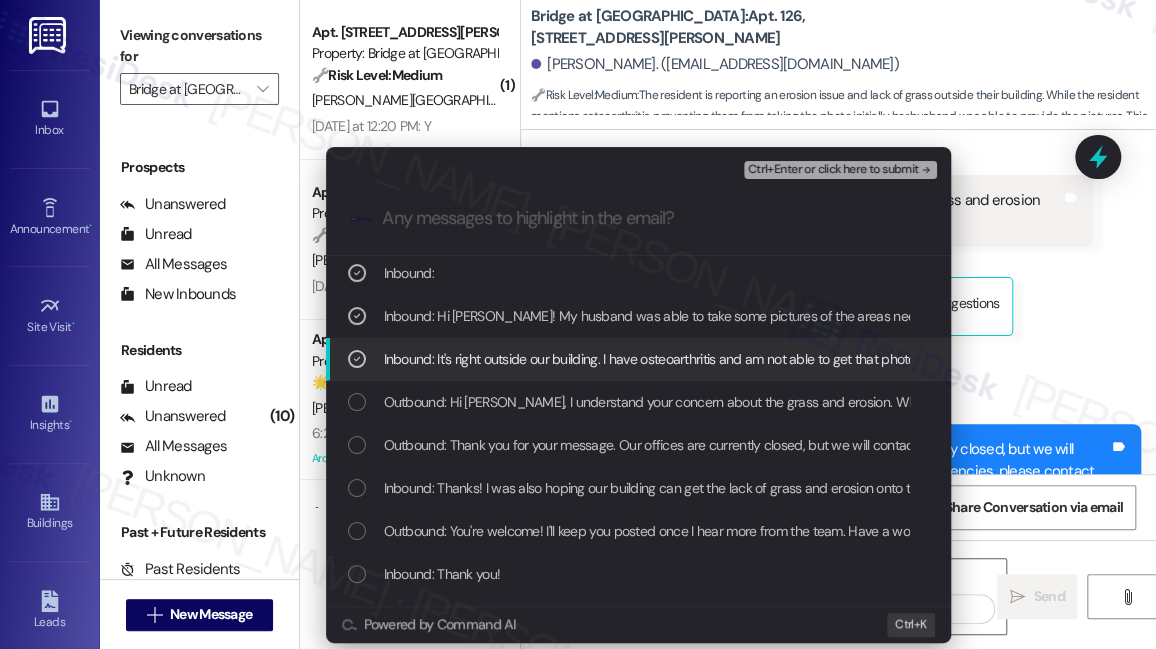 click on "Inbound: It's right outside our building. I have osteoarthritis and am not able to get that photo at the moment." at bounding box center [696, 359] 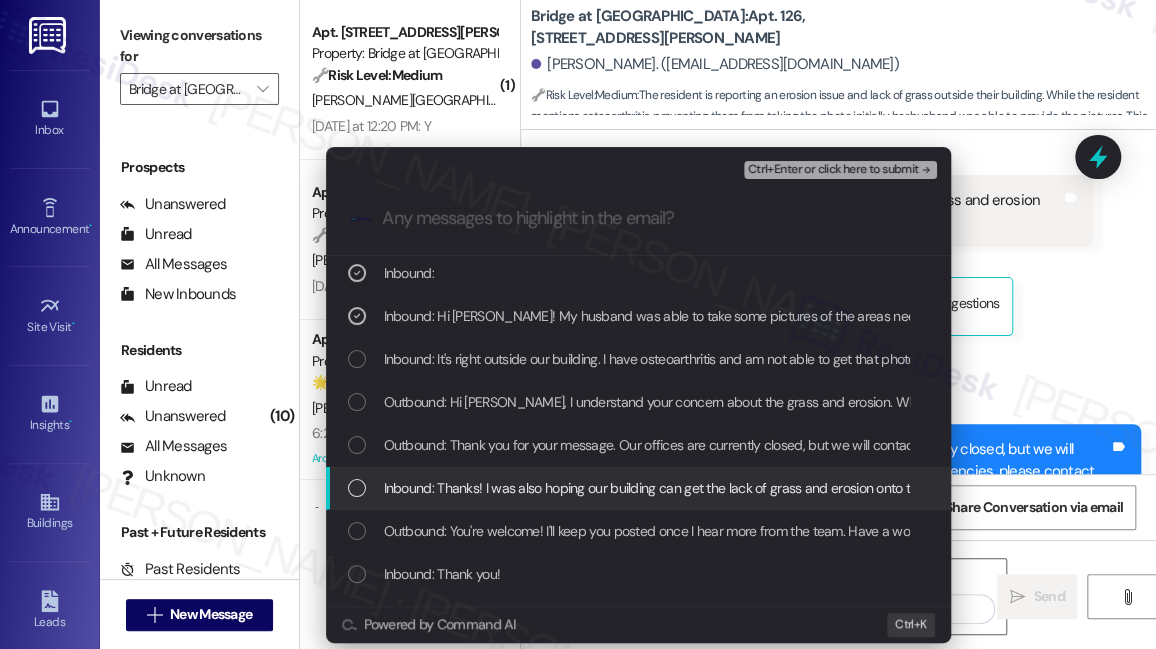 click on "Inbound: Thanks! I was also hoping our building can get the lack of grass and erosion onto the sidewalks addressed. It looks pretty bad." at bounding box center (775, 488) 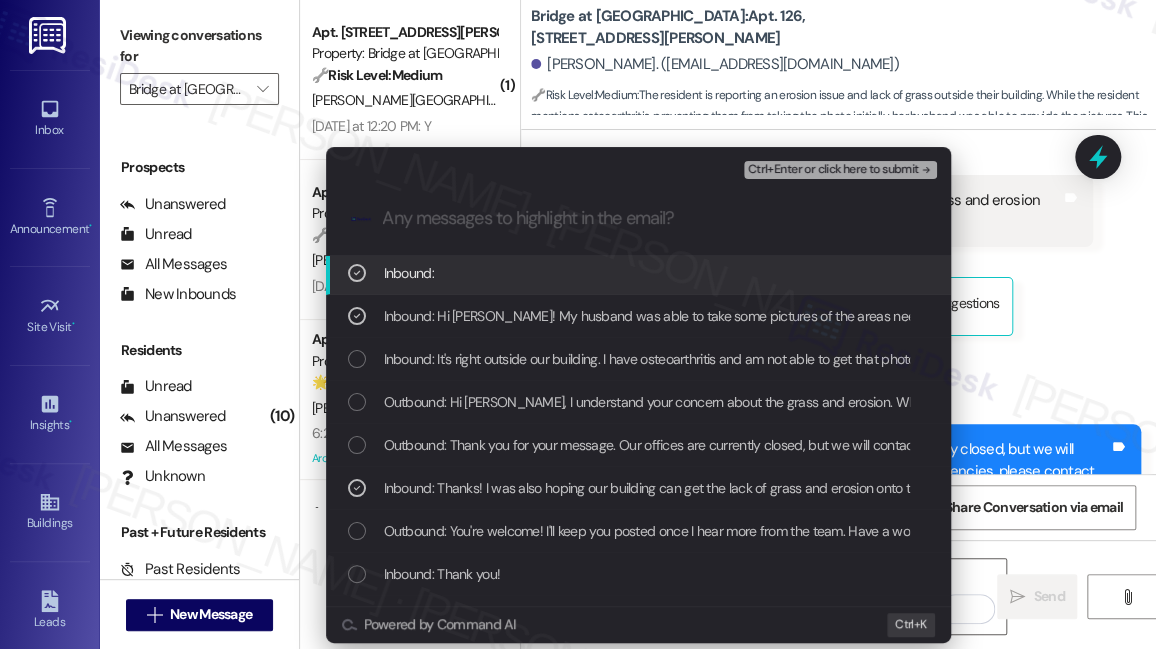 click on "Ctrl+Enter or click here to submit" at bounding box center (833, 170) 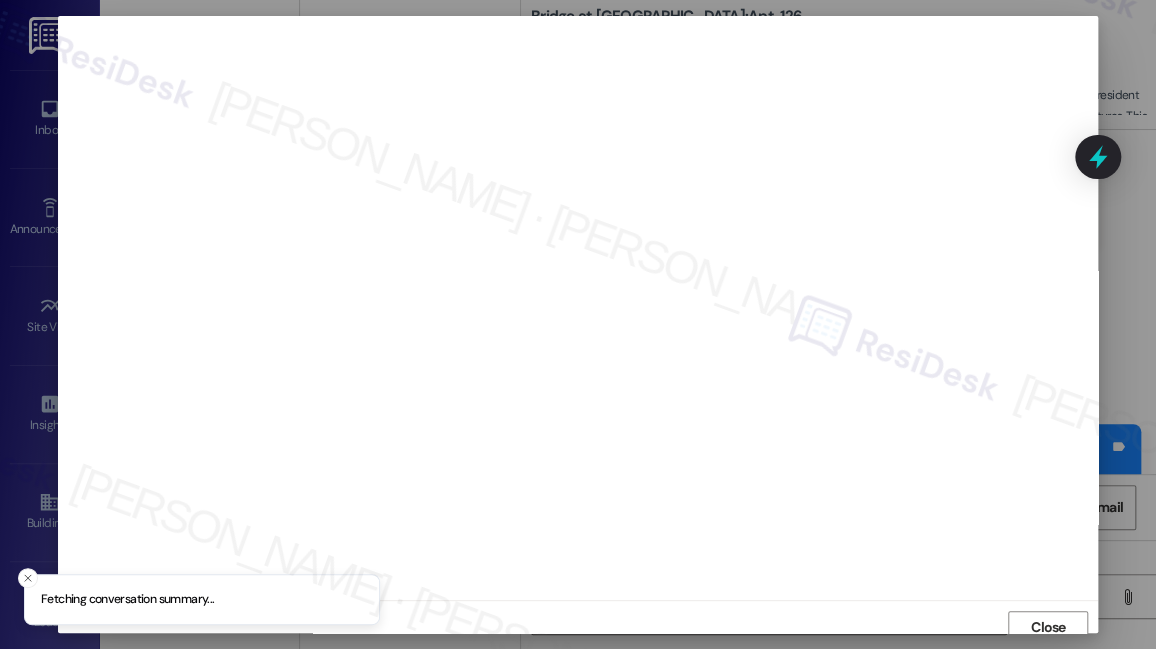 scroll, scrollTop: 10, scrollLeft: 0, axis: vertical 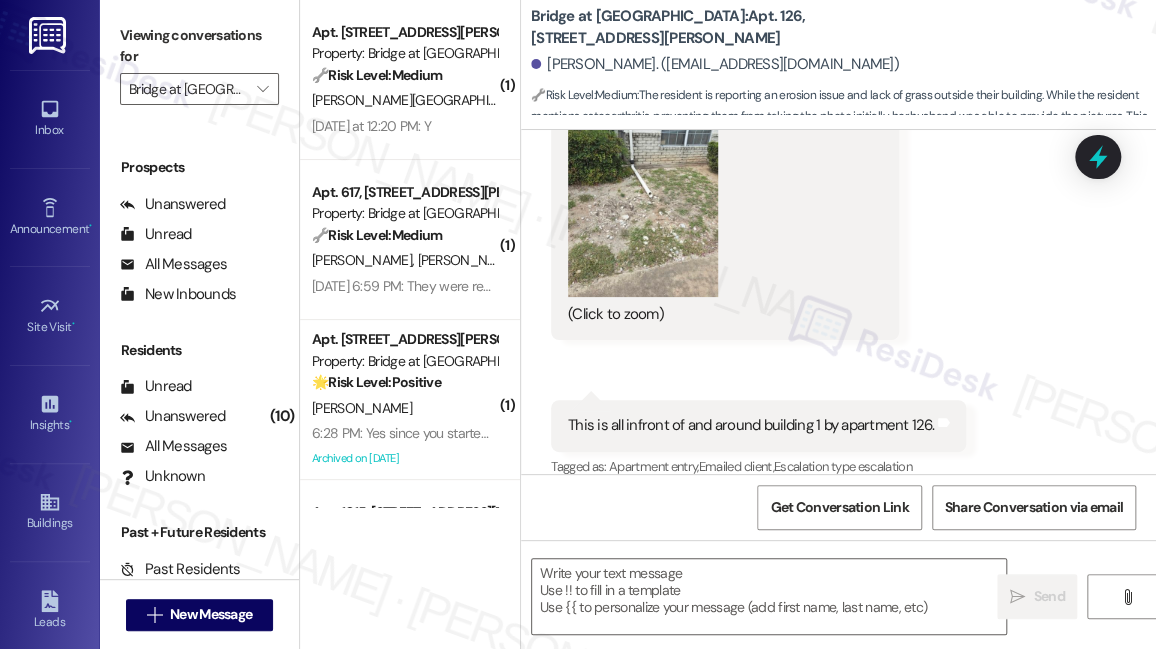 type on "Fetching suggested responses. Please feel free to read through the conversation in the meantime." 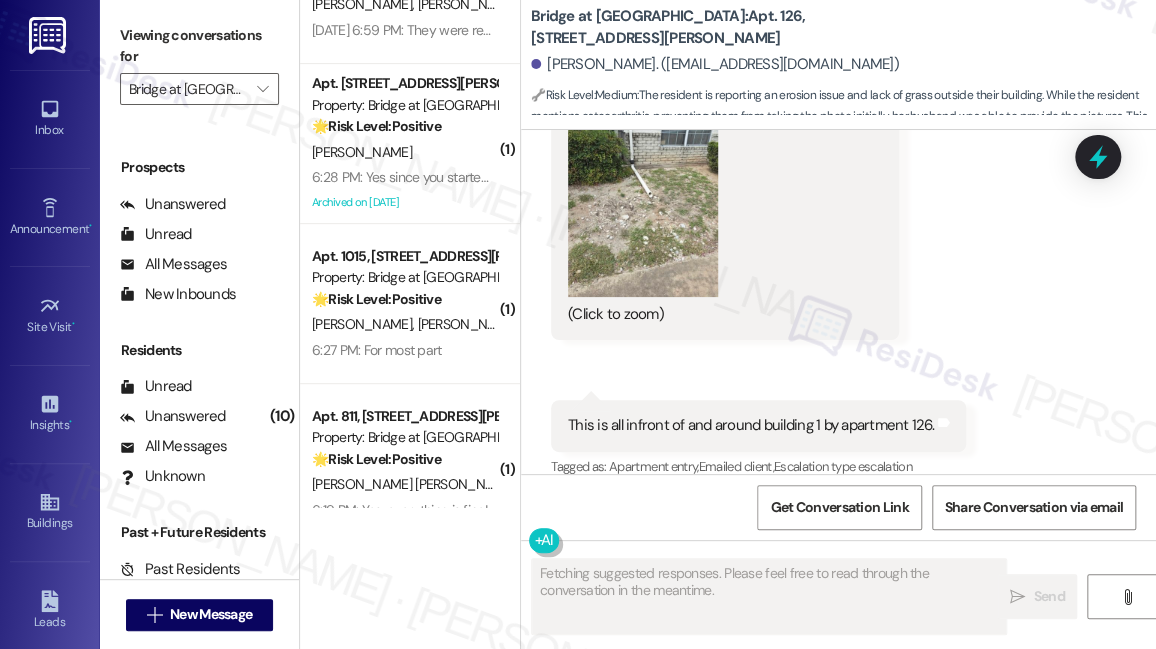 scroll, scrollTop: 0, scrollLeft: 0, axis: both 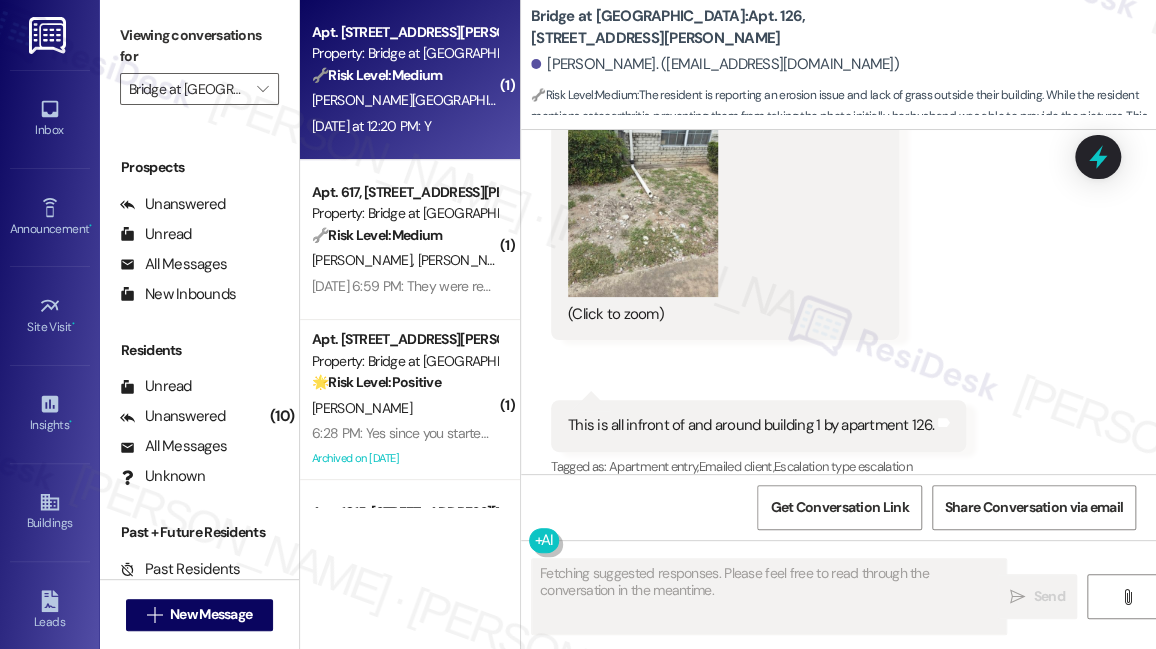 click on "Yesterday at 12:20 PM: Y Yesterday at 12:20 PM: Y" at bounding box center (371, 126) 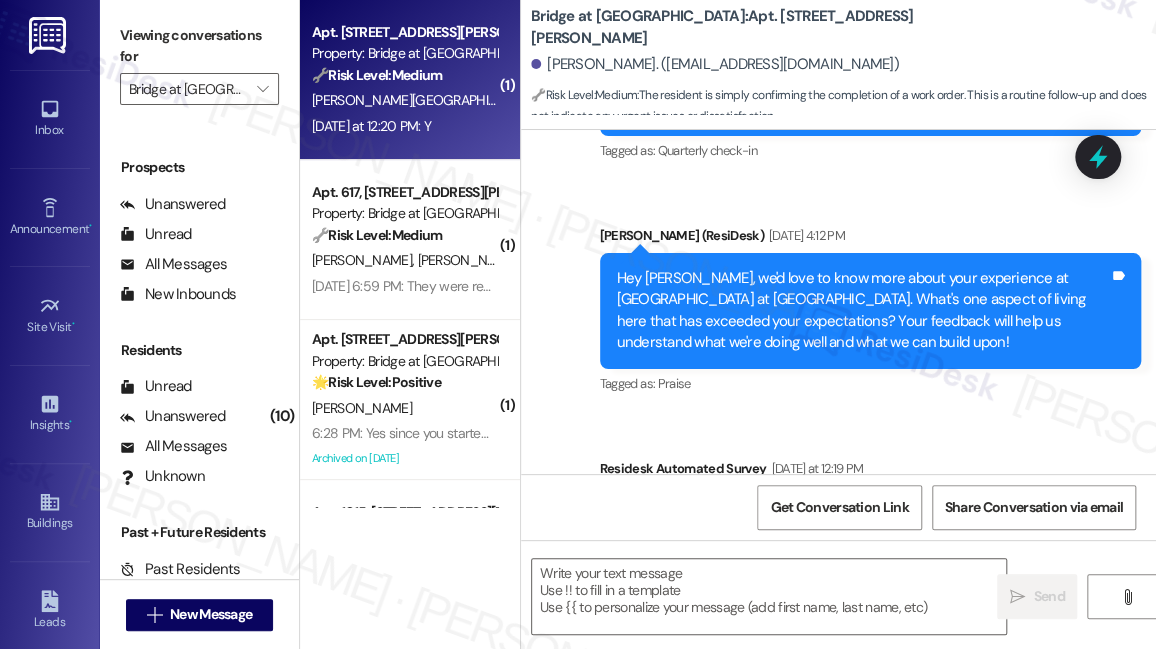 scroll, scrollTop: 784, scrollLeft: 0, axis: vertical 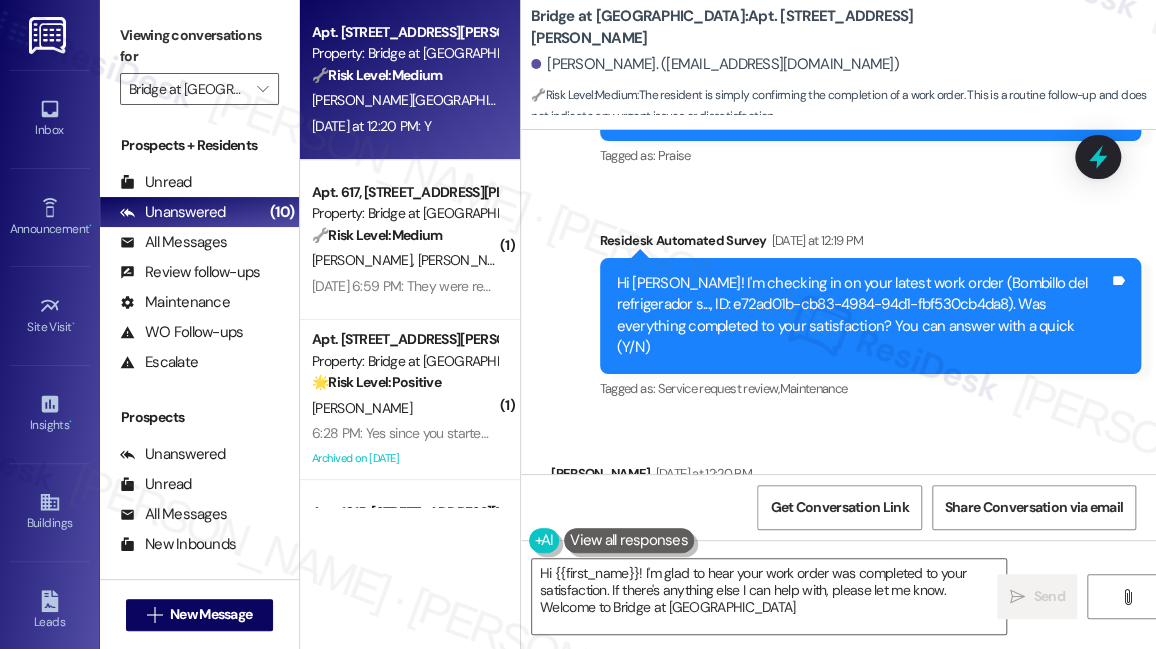 type on "Hi {{first_name}}! I'm glad to hear your work order was completed to your satisfaction. If there's anything else I can help with, please let me know. Welcome to Bridge at Volente!" 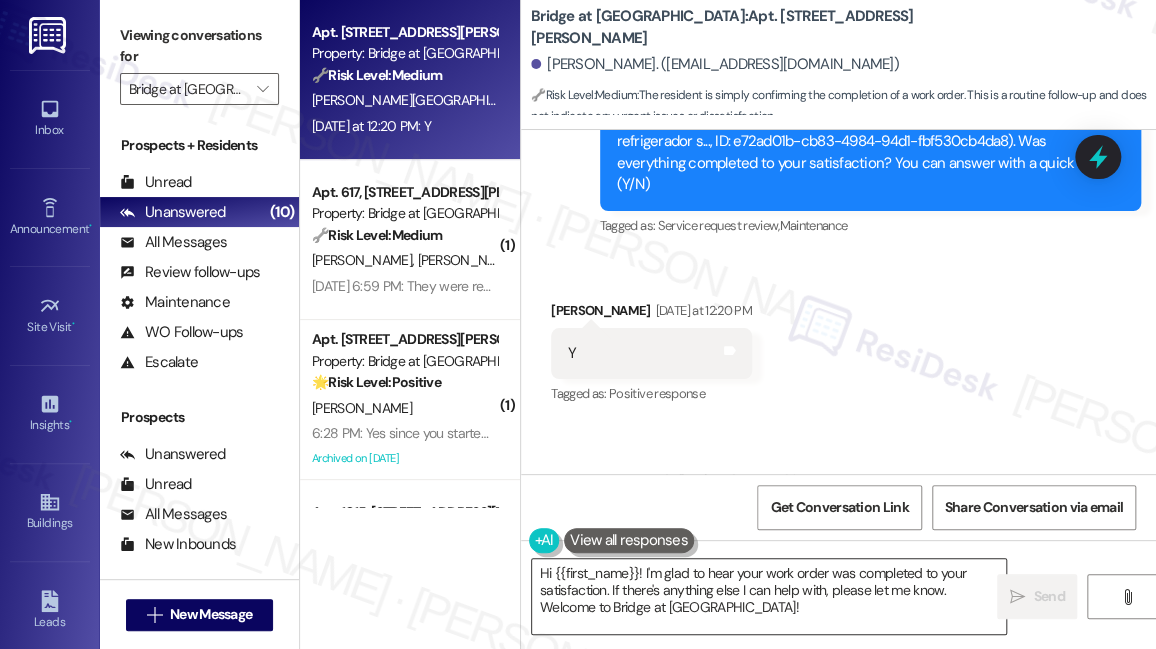 scroll, scrollTop: 1075, scrollLeft: 0, axis: vertical 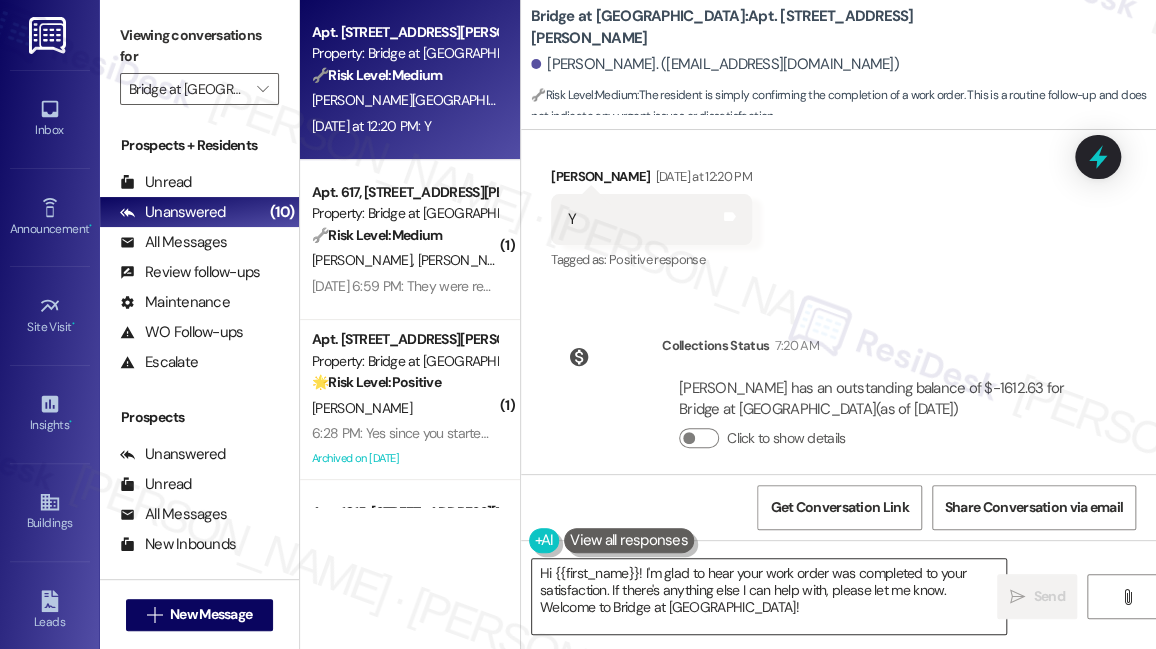 click on "Hi {{first_name}}! I'm glad to hear your work order was completed to your satisfaction. If there's anything else I can help with, please let me know. Welcome to Bridge at Volente!" at bounding box center [769, 596] 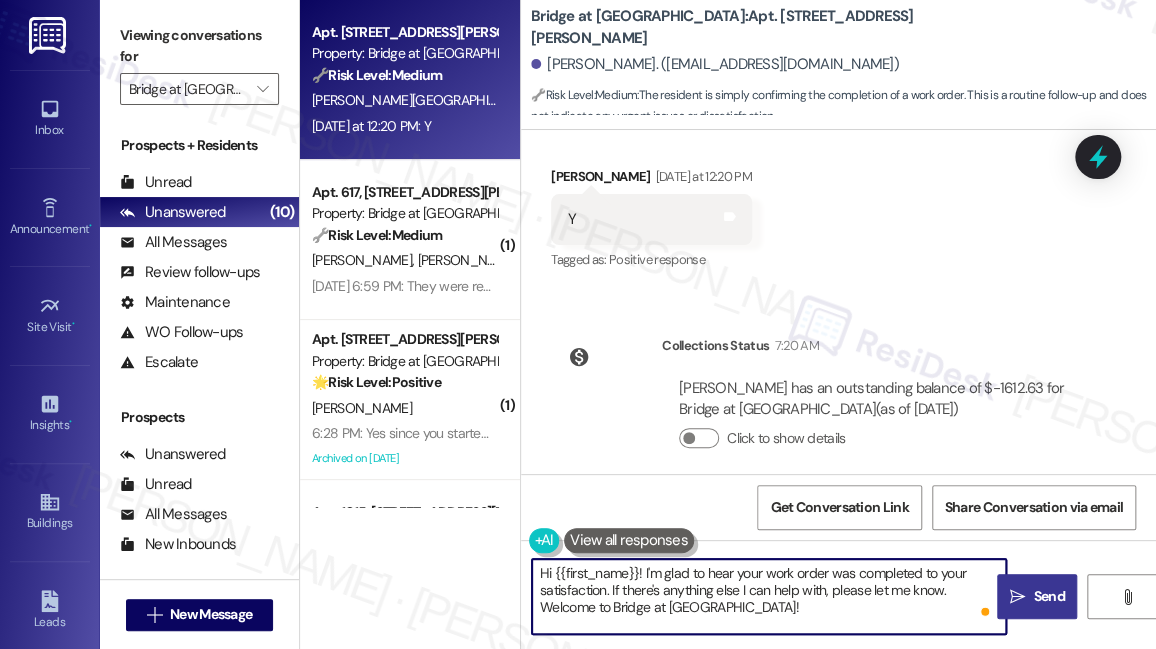 click on " Send" at bounding box center (1037, 596) 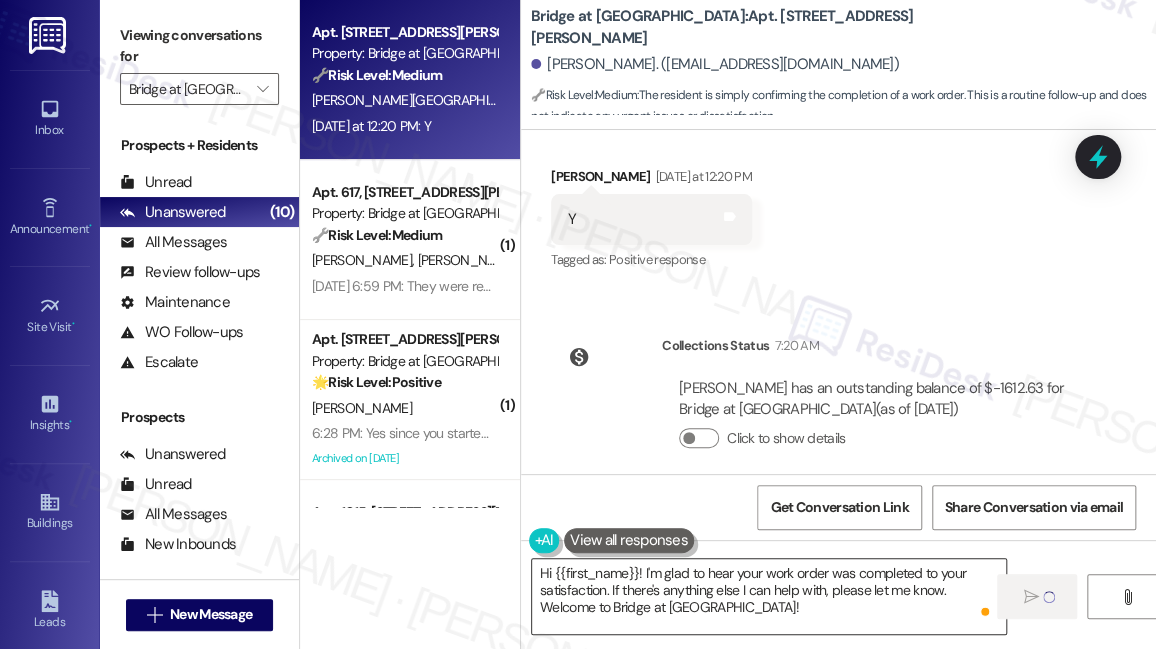 type 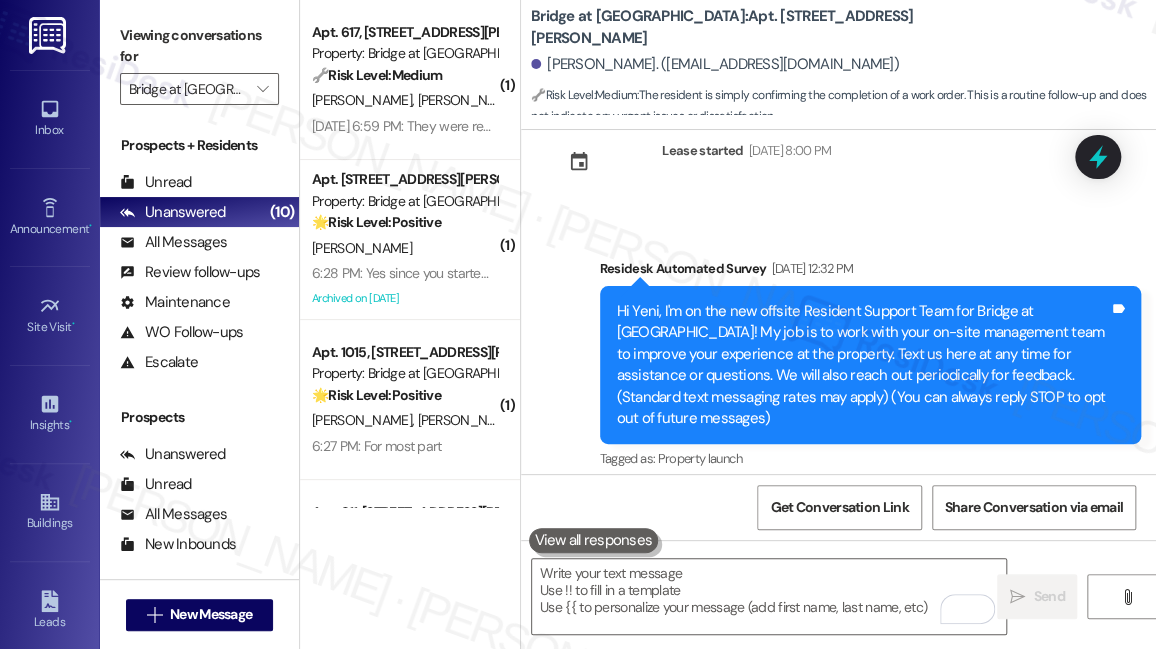 scroll, scrollTop: 0, scrollLeft: 0, axis: both 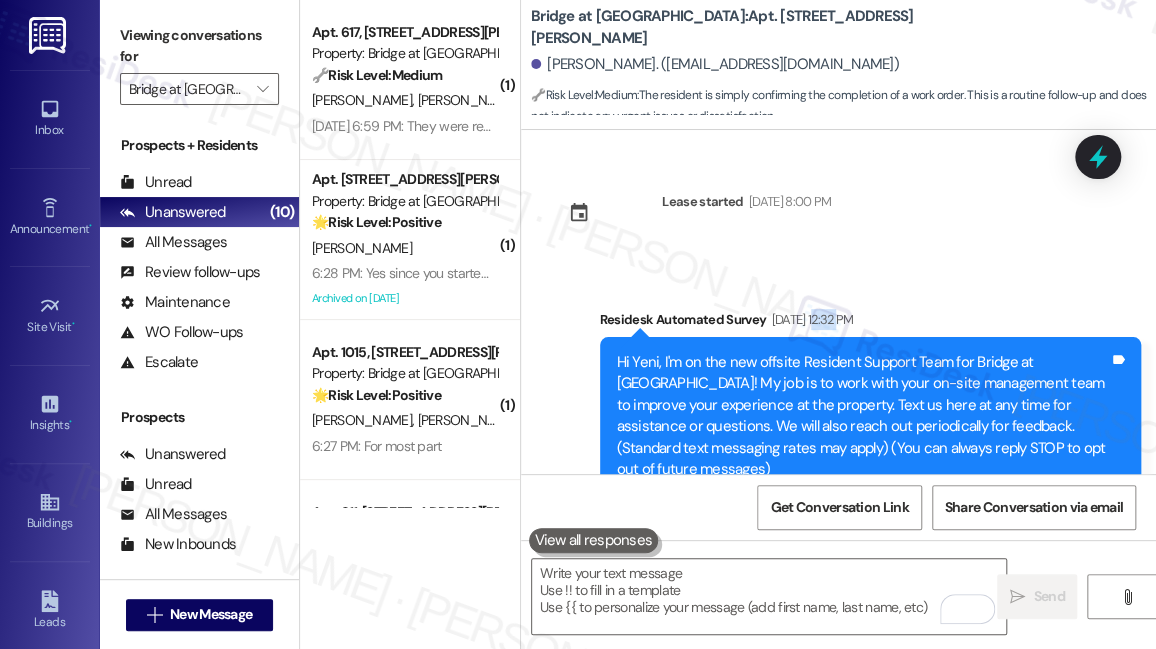 drag, startPoint x: 808, startPoint y: 325, endPoint x: 837, endPoint y: 325, distance: 29 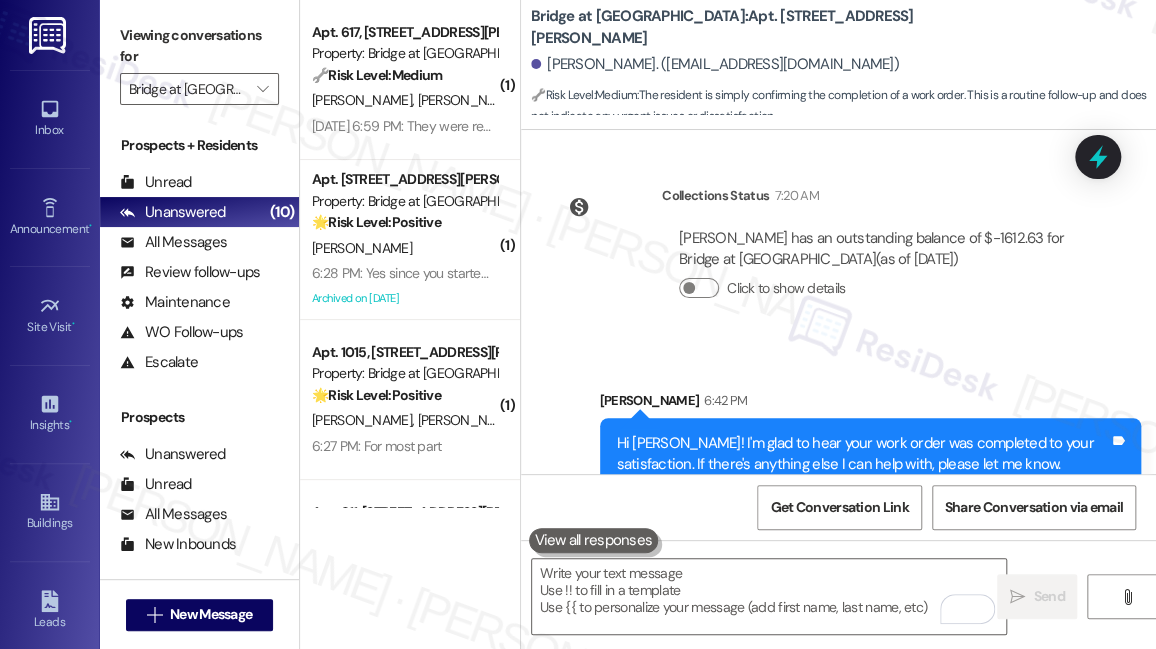 scroll, scrollTop: 1258, scrollLeft: 0, axis: vertical 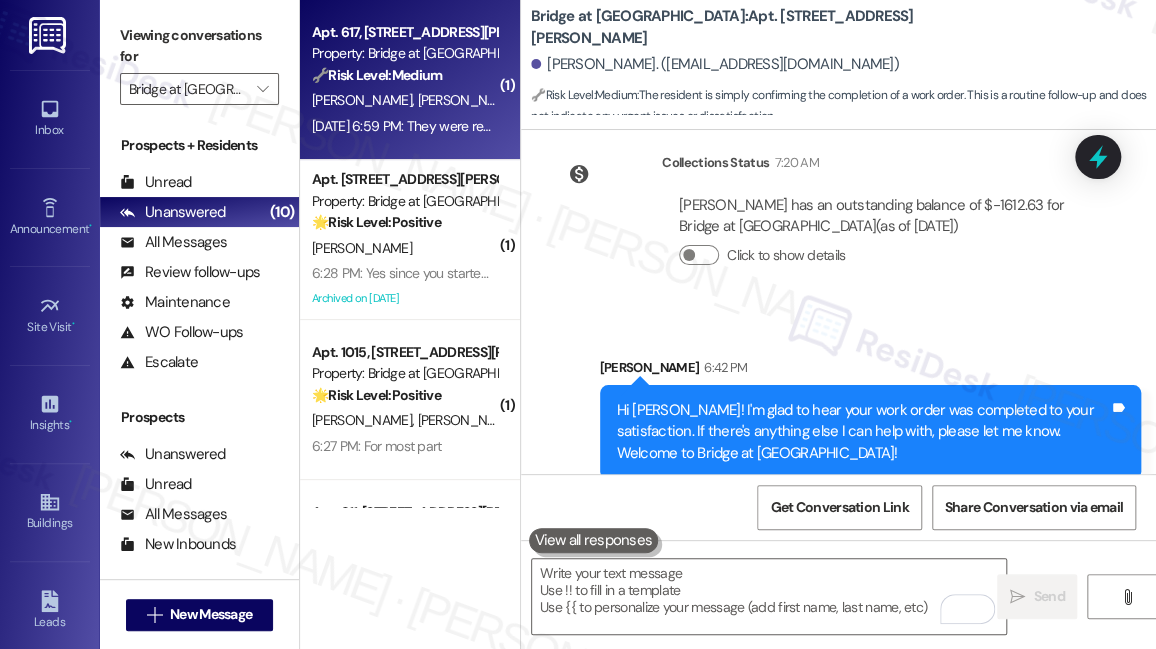 click on "Apt. 617, 11908 Anderson Mill Rd Property: Bridge at Volente 🔧  Risk Level:  Medium The resident is expressing frustration about package delivery practices and the use of parcel lockers. While package theft is a concern, the resident indicates the packages were replaced. The primary issue is the inconvenience and desire for carriers to utilize the parcel lockers, which falls under community concerns and asset preservation. L. Pruett G. Pruett Jul 28, 2025 at 6:59 PM: They were replaced but since I pay for parcel lockers I would like them to use them.  Jul 28, 2025 at 6:59 PM: They were replaced but since I pay for parcel lockers I would like them to use them." at bounding box center (410, 80) 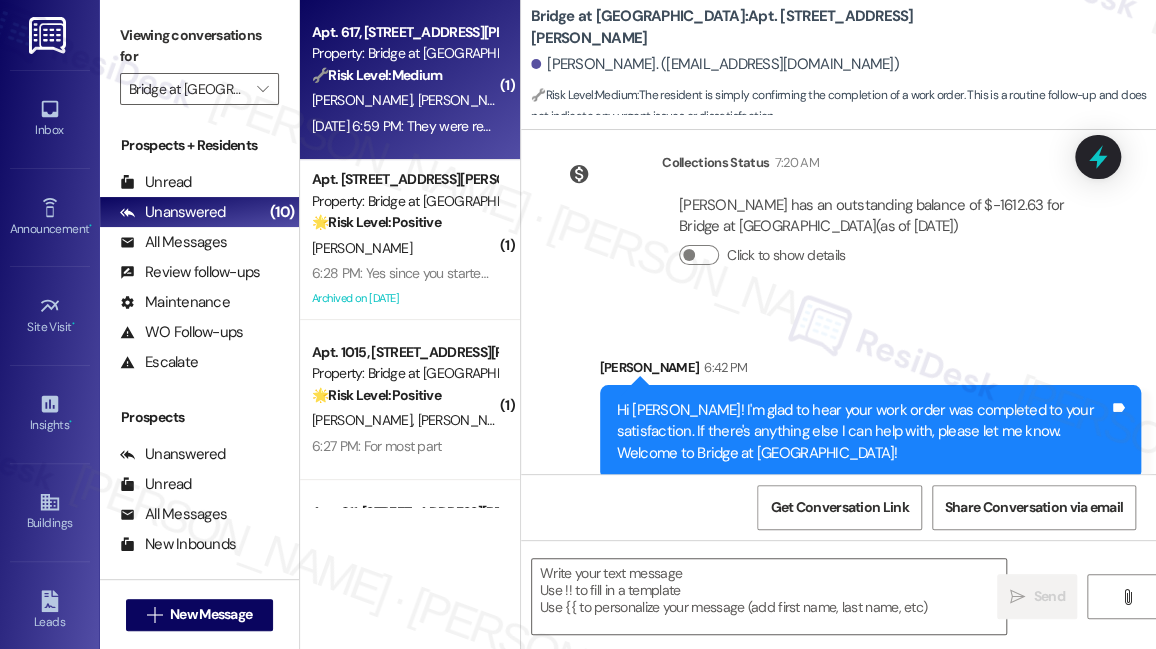 type on "Fetching suggested responses. Please feel free to read through the conversation in the meantime." 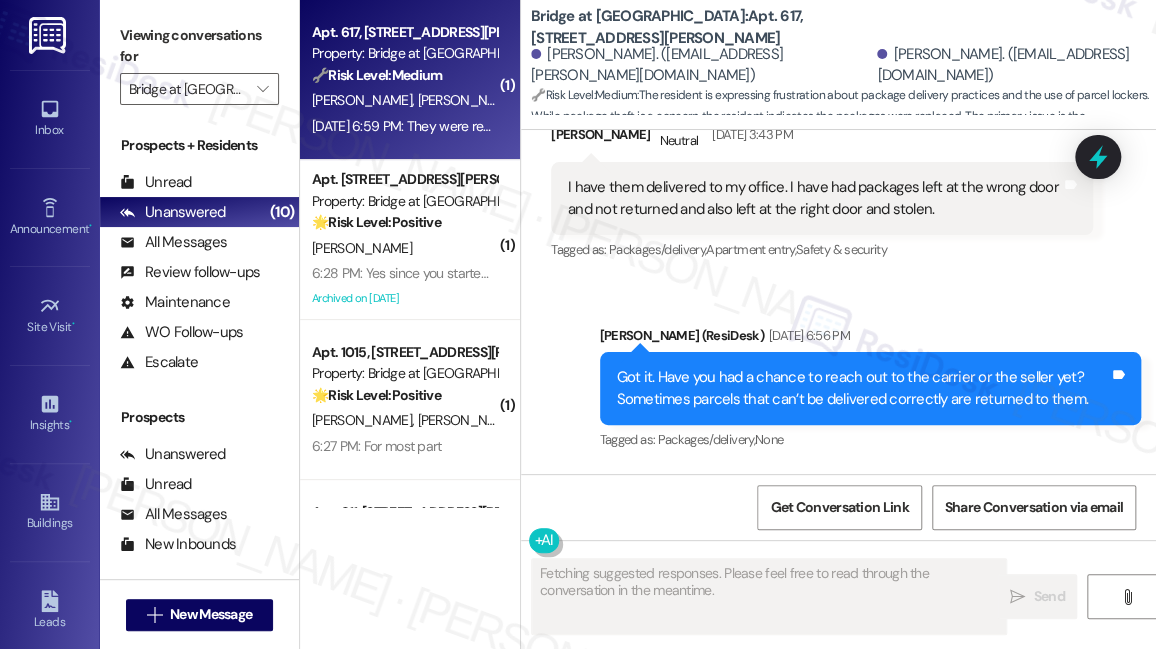 scroll, scrollTop: 2930, scrollLeft: 0, axis: vertical 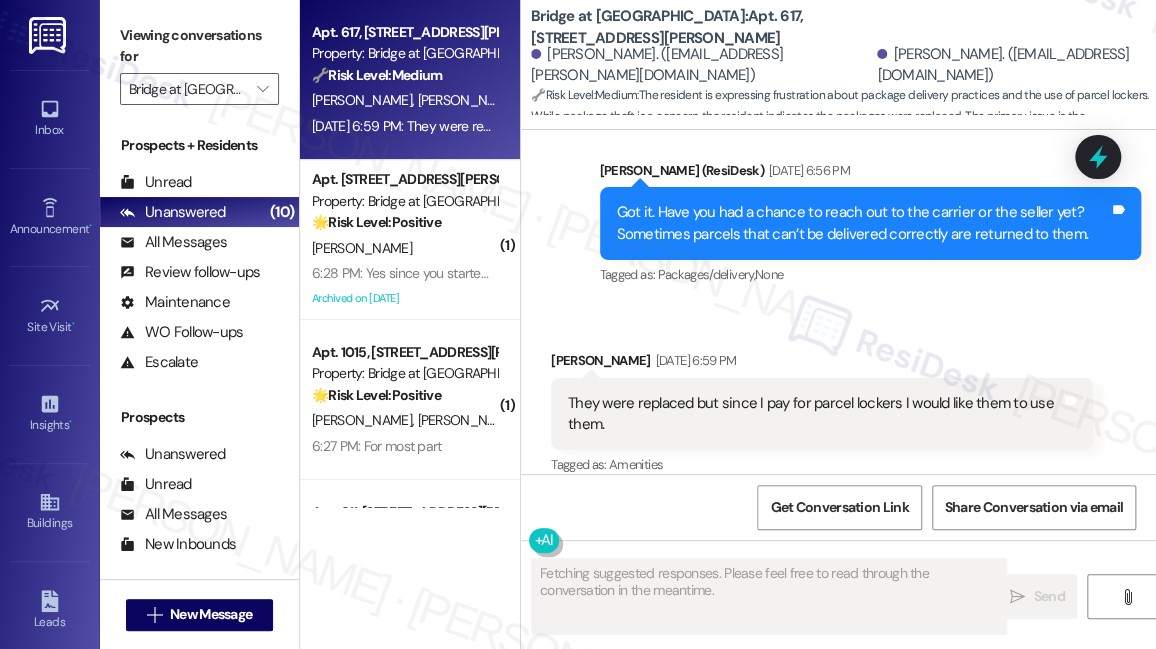 click on "They were replaced but since I pay for parcel lockers I would like them to use them." at bounding box center [814, 414] 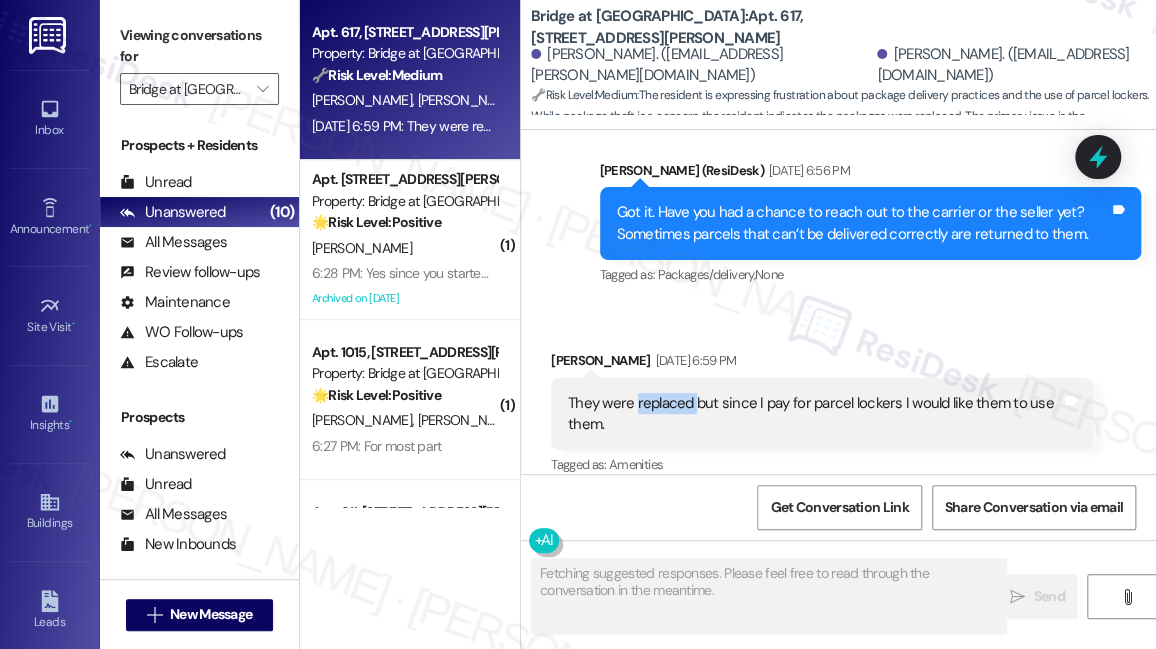 click on "They were replaced but since I pay for parcel lockers I would like them to use them." at bounding box center [814, 414] 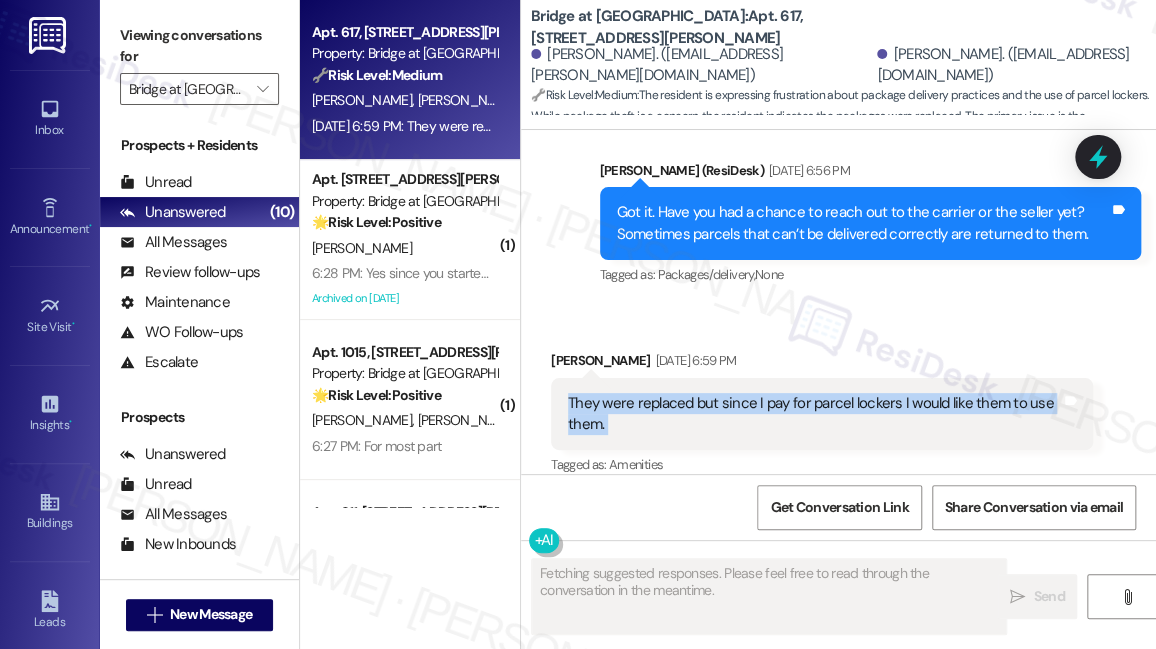 click on "They were replaced but since I pay for parcel lockers I would like them to use them." at bounding box center [814, 414] 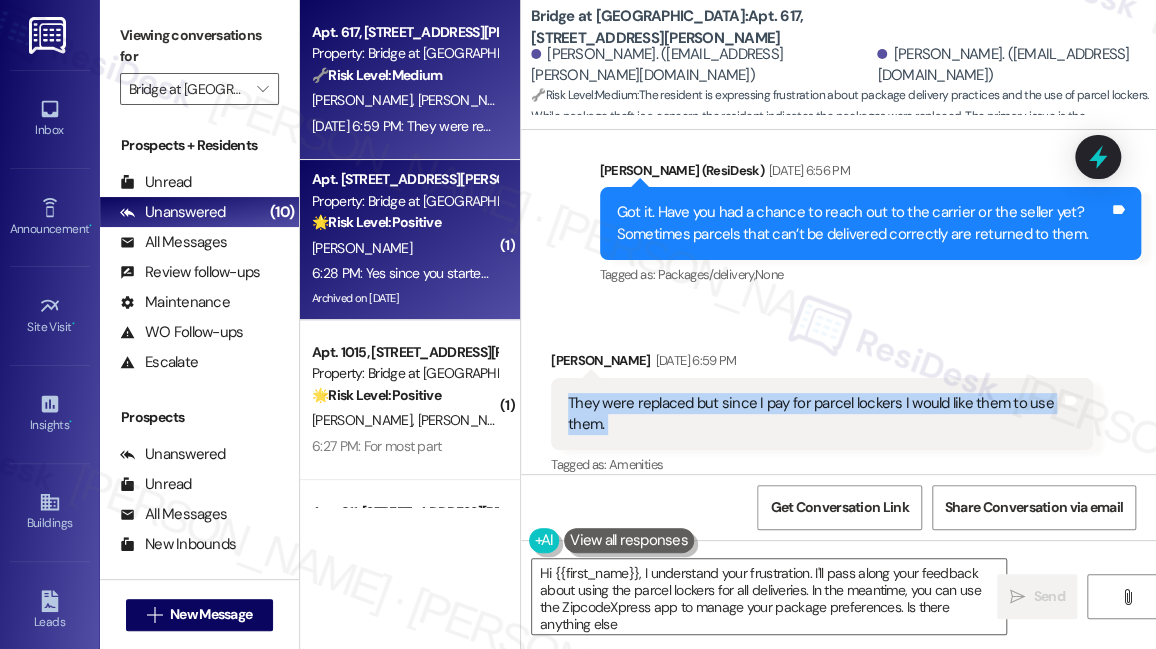 type on "Hi {{first_name}}, I understand your frustration. I'll pass along your feedback about using the parcel lockers for all deliveries. In the meantime, you can use the ZipcodeXpress app to manage your package preferences. Is there anything else?" 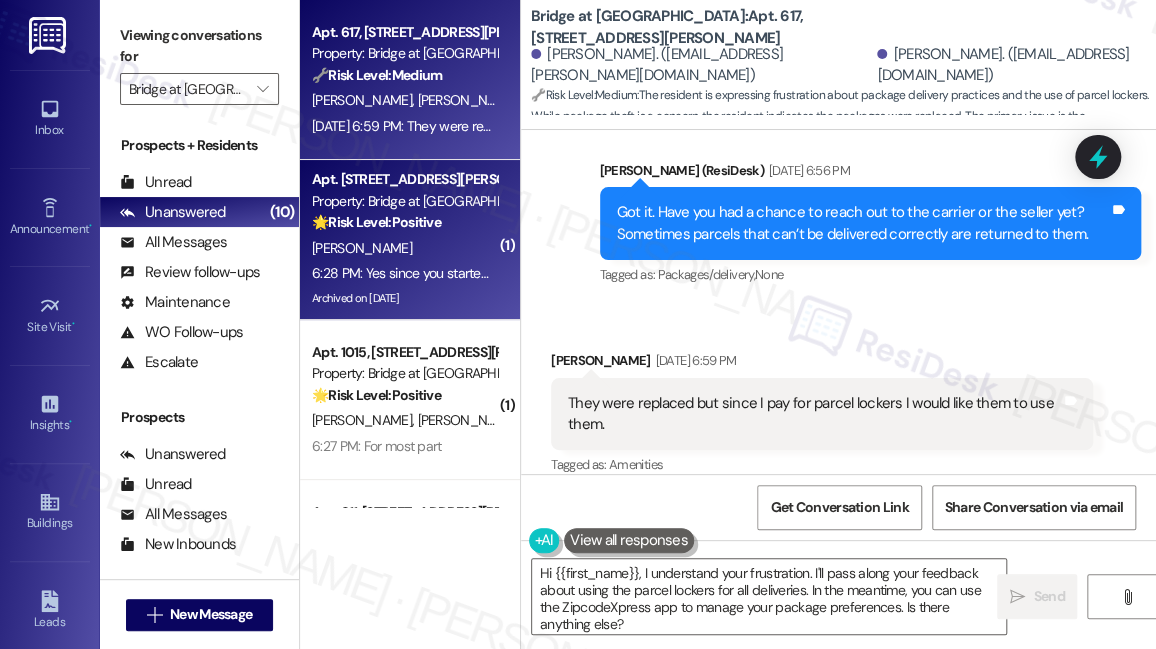 click on "J. Vandergriff" at bounding box center (404, 248) 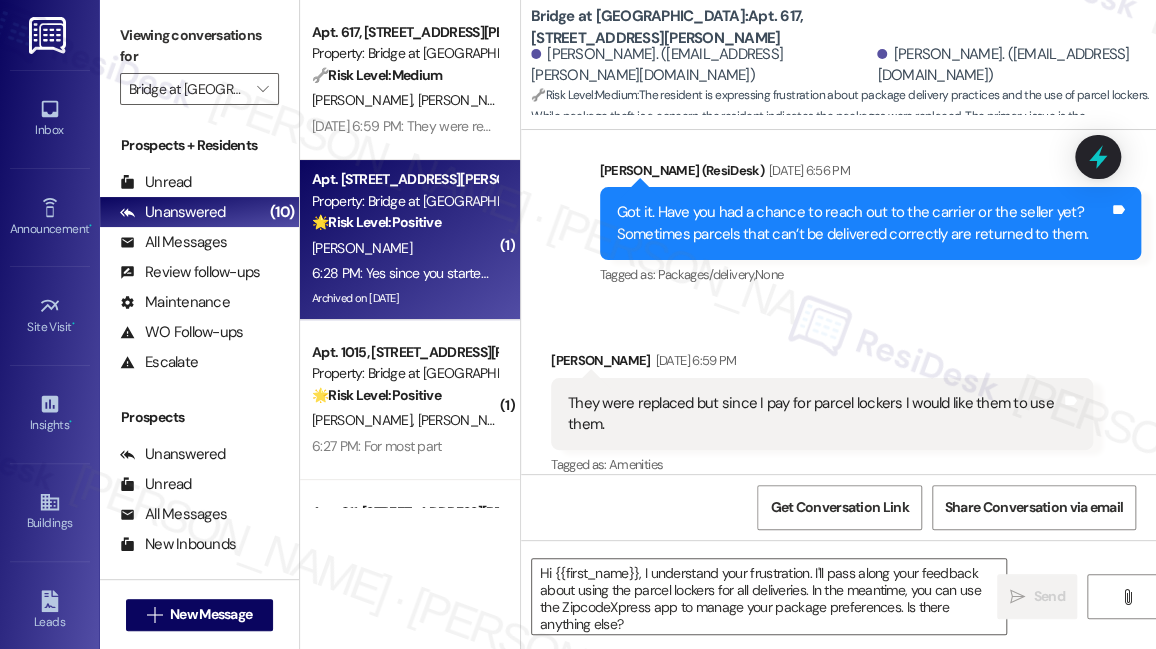 type on "Fetching suggested responses. Please feel free to read through the conversation in the meantime." 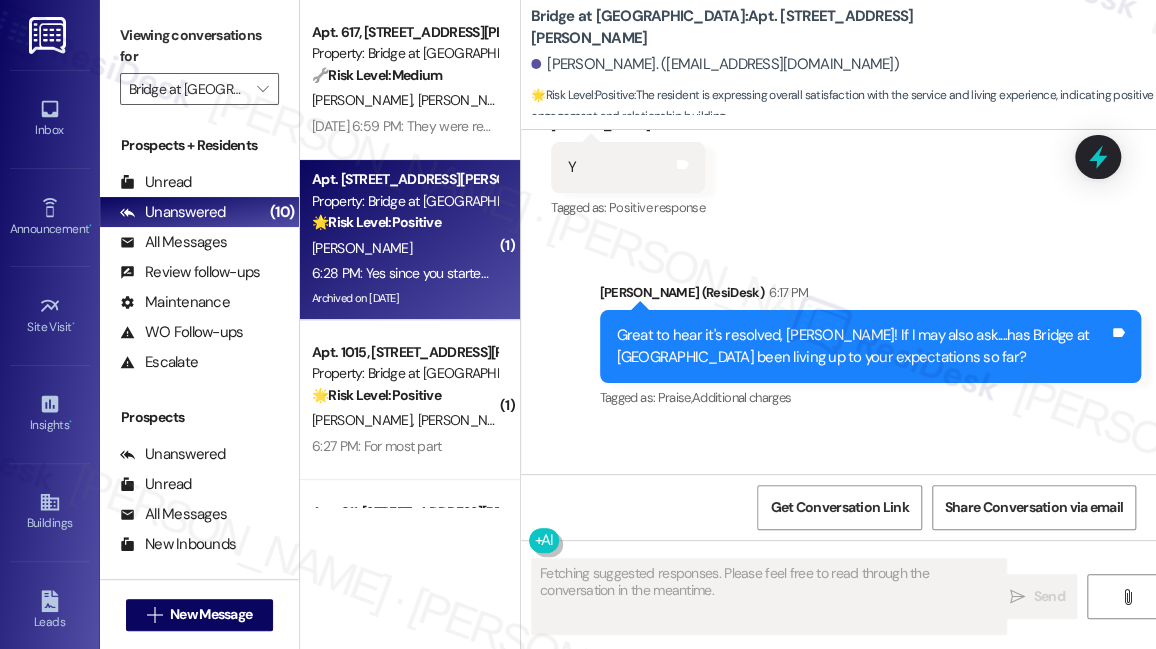 scroll, scrollTop: 16256, scrollLeft: 0, axis: vertical 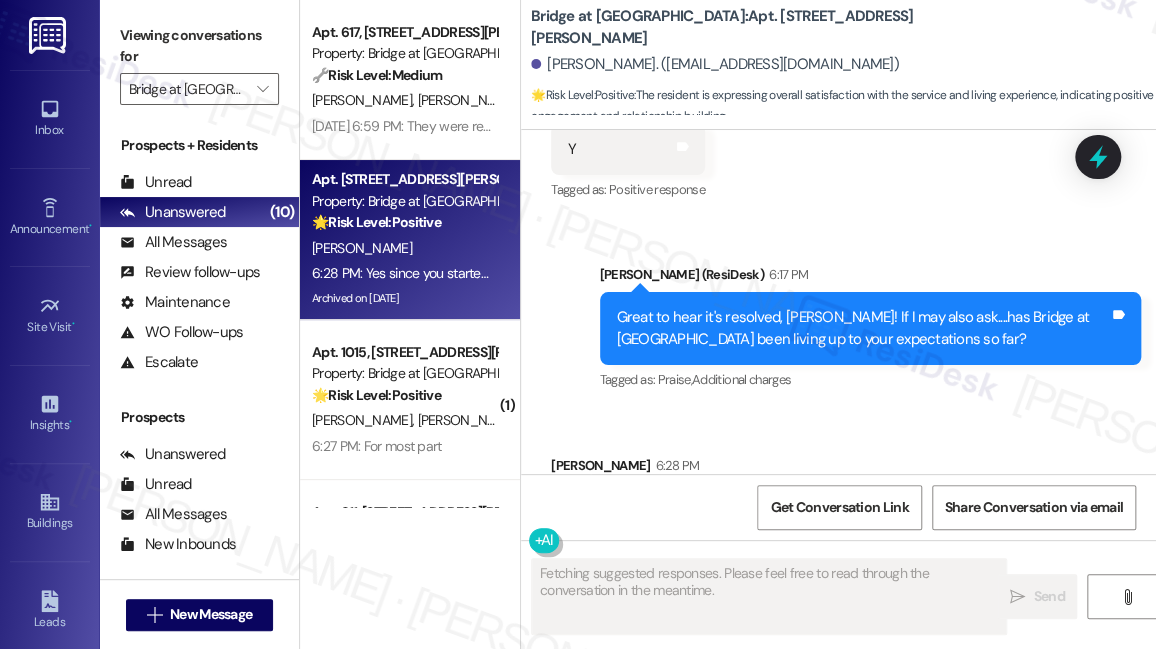 click on "Great to hear it's resolved, Jasmine! If I may also ask....has Bridge at Volente been living up to your expectations so far?" at bounding box center [863, 328] 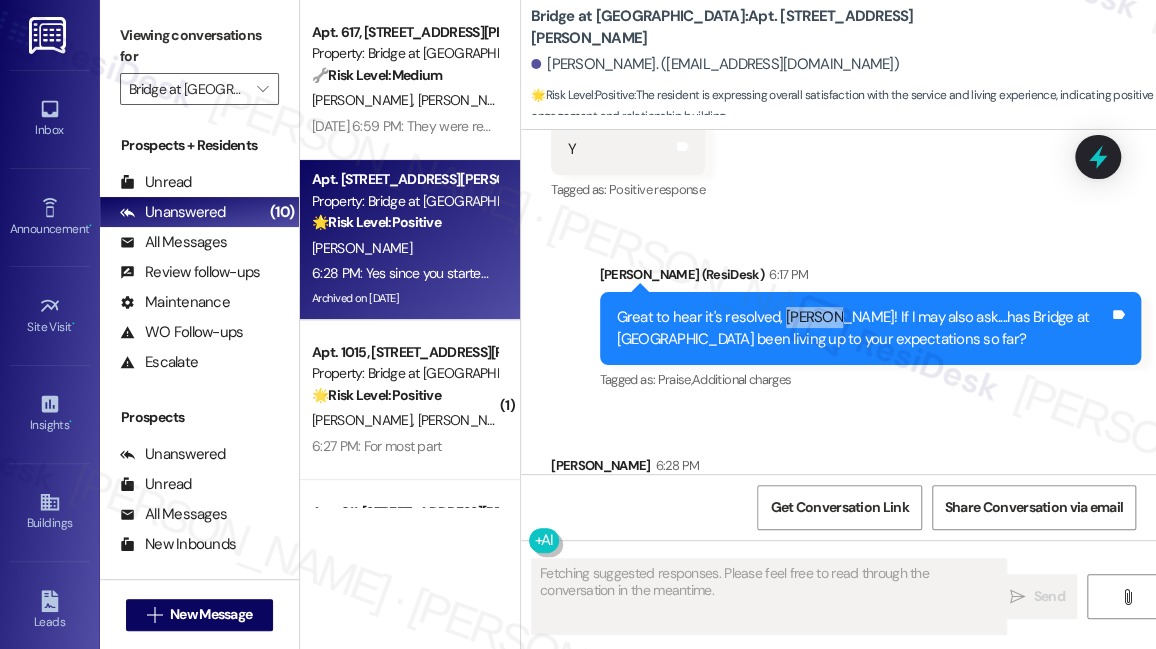click on "Great to hear it's resolved, Jasmine! If I may also ask....has Bridge at Volente been living up to your expectations so far?" at bounding box center [863, 328] 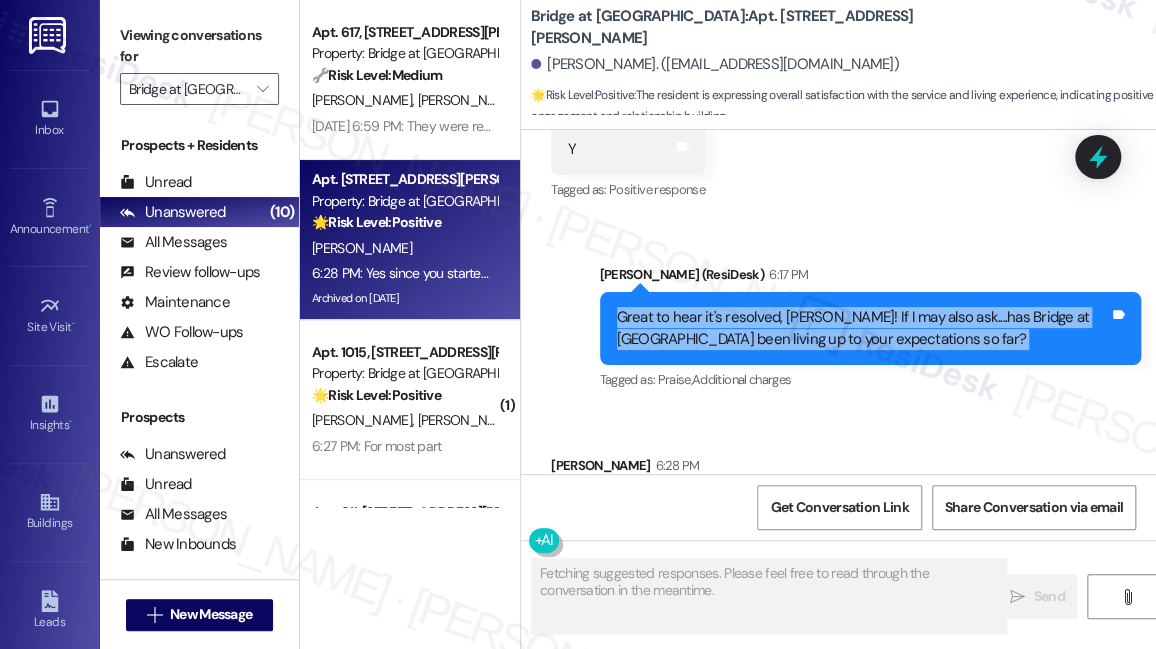 click on "Great to hear it's resolved, Jasmine! If I may also ask....has Bridge at Volente been living up to your expectations so far?" at bounding box center [863, 328] 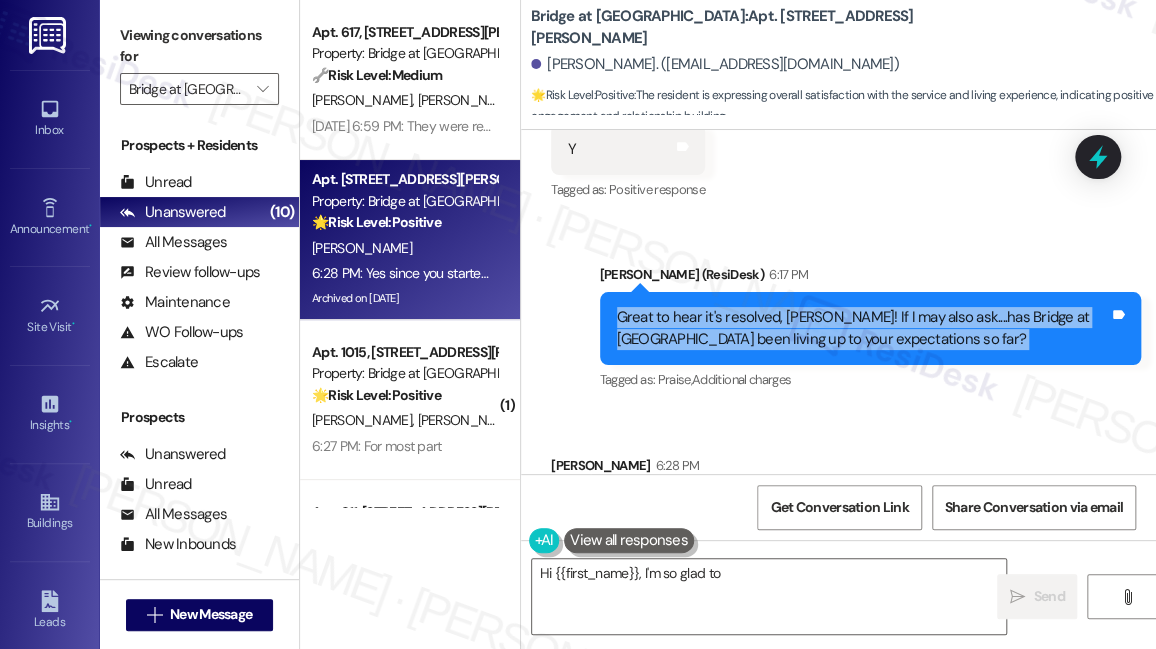 click on "Great to hear it's resolved, Jasmine! If I may also ask....has Bridge at Volente been living up to your expectations so far?" at bounding box center [863, 328] 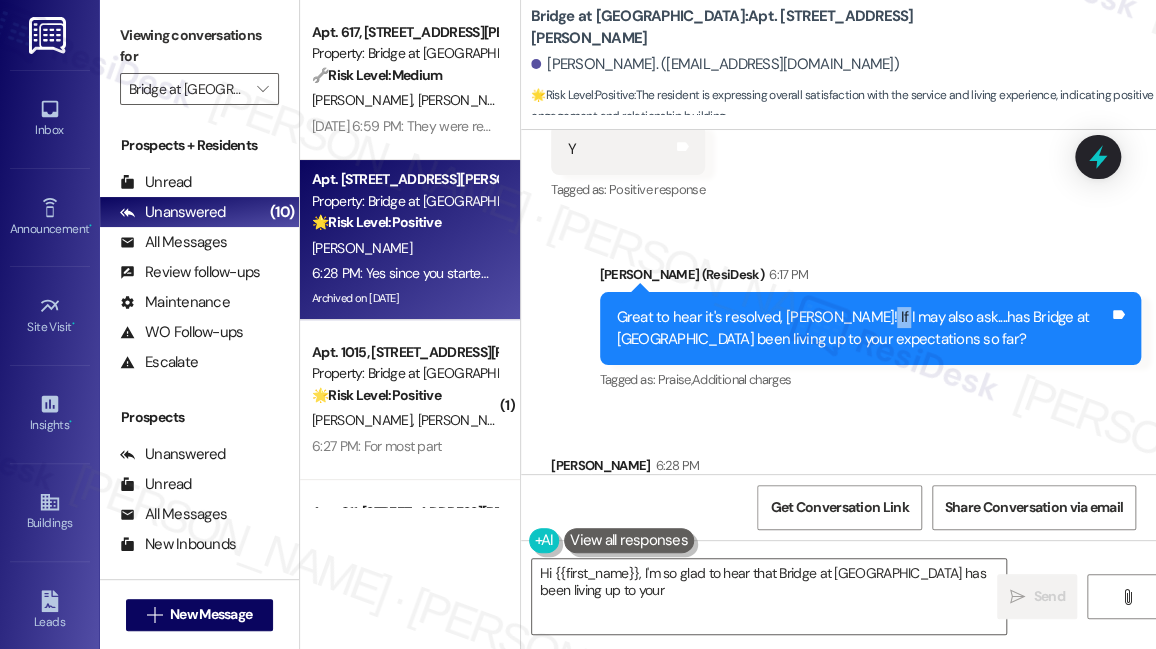 click on "Great to hear it's resolved, Jasmine! If I may also ask....has Bridge at Volente been living up to your expectations so far?" at bounding box center [863, 328] 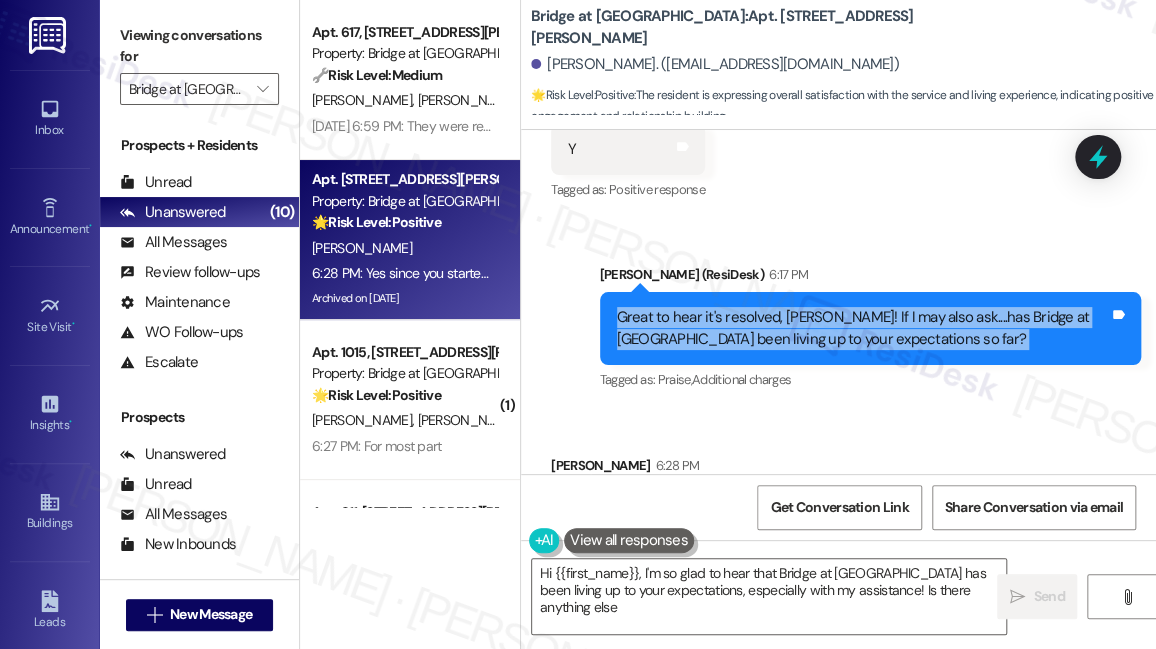 click on "Great to hear it's resolved, Jasmine! If I may also ask....has Bridge at Volente been living up to your expectations so far?" at bounding box center (863, 328) 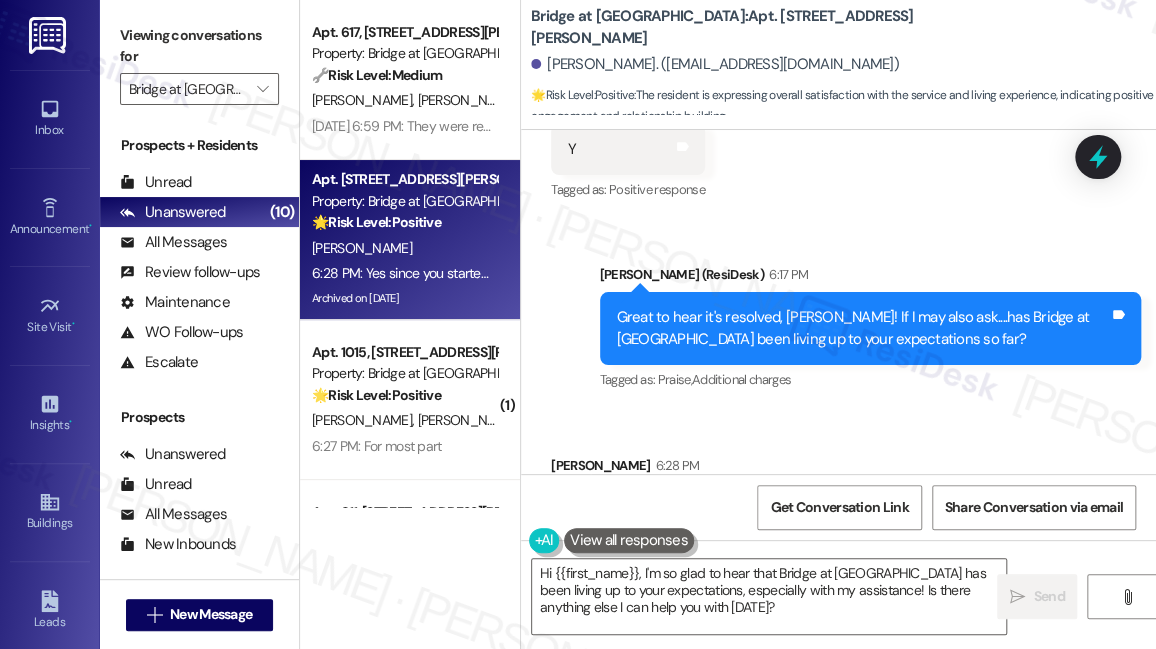 click on "Yes since you started helping for the most part Tags and notes" at bounding box center [724, 508] 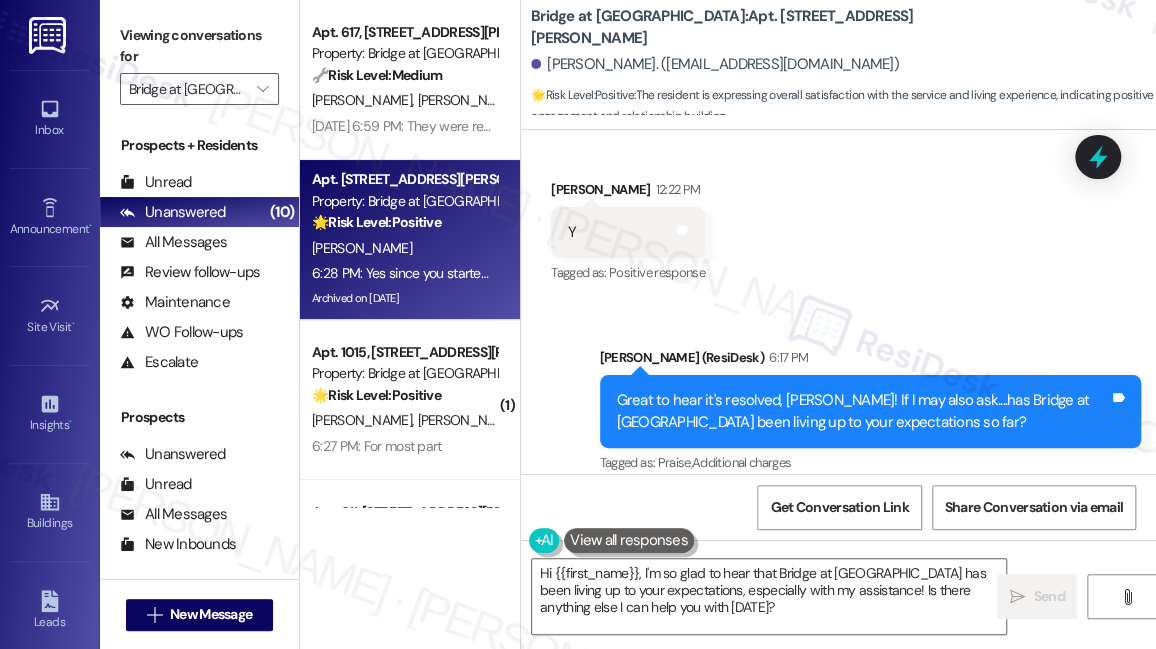 scroll, scrollTop: 16256, scrollLeft: 0, axis: vertical 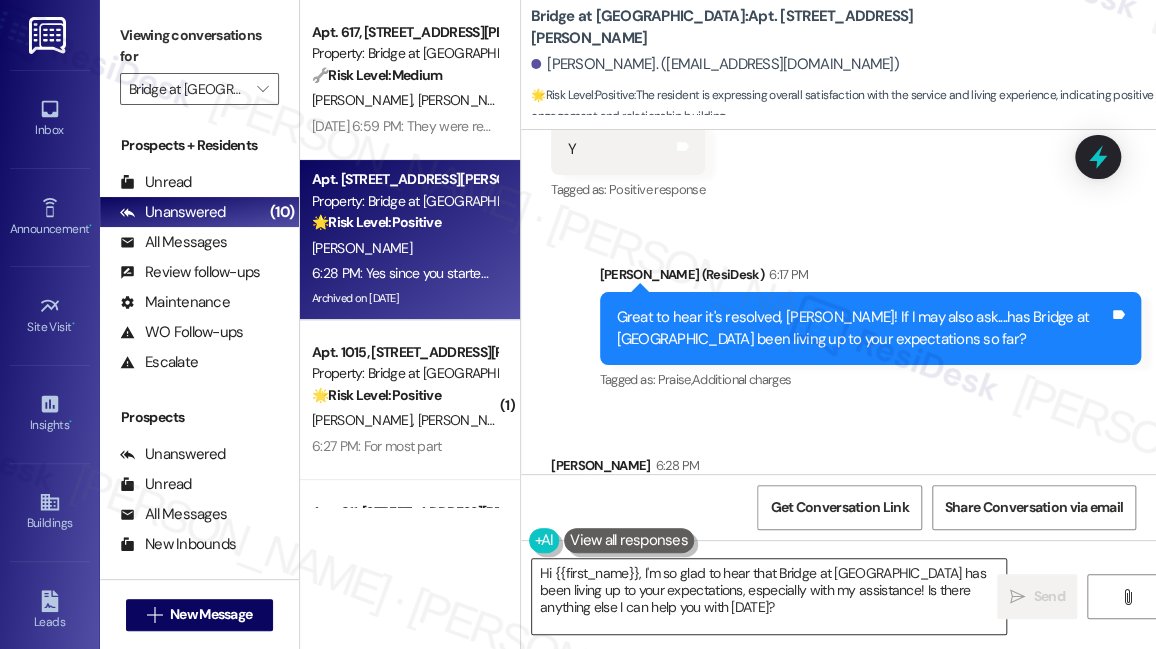 click on "Hi {{first_name}}, I'm so glad to hear that Bridge at Volente has been living up to your expectations, especially with my assistance! Is there anything else I can help you with today?" at bounding box center [769, 596] 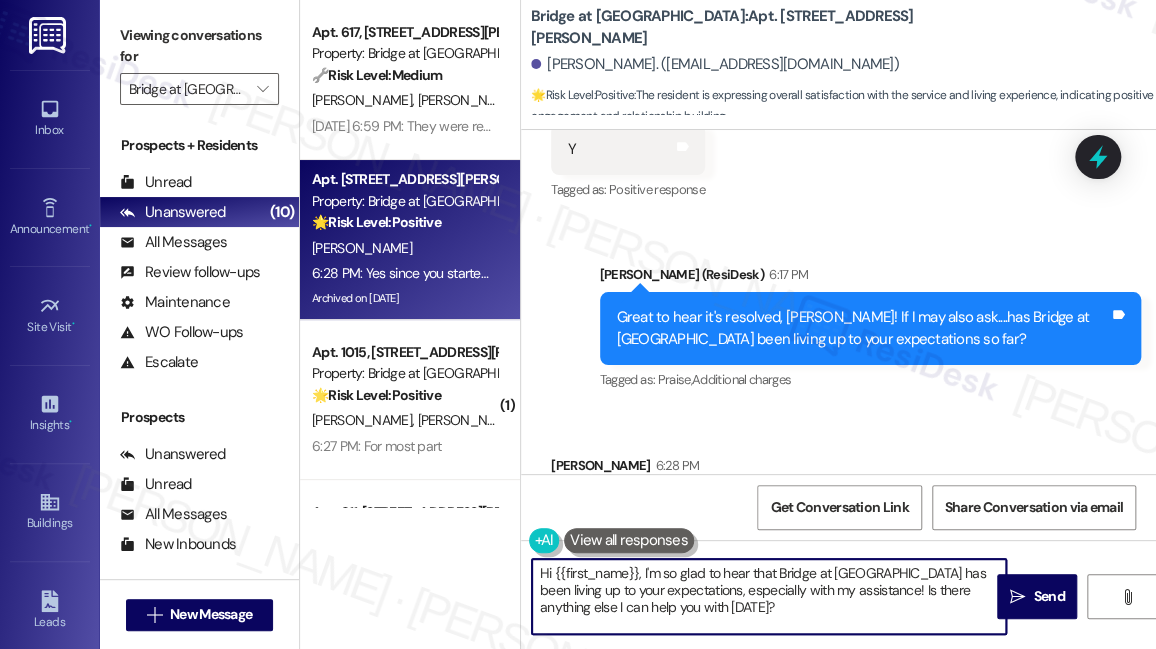 click on "Hi {{first_name}}, I'm so glad to hear that Bridge at Volente has been living up to your expectations, especially with my assistance! Is there anything else I can help you with today?" at bounding box center (769, 596) 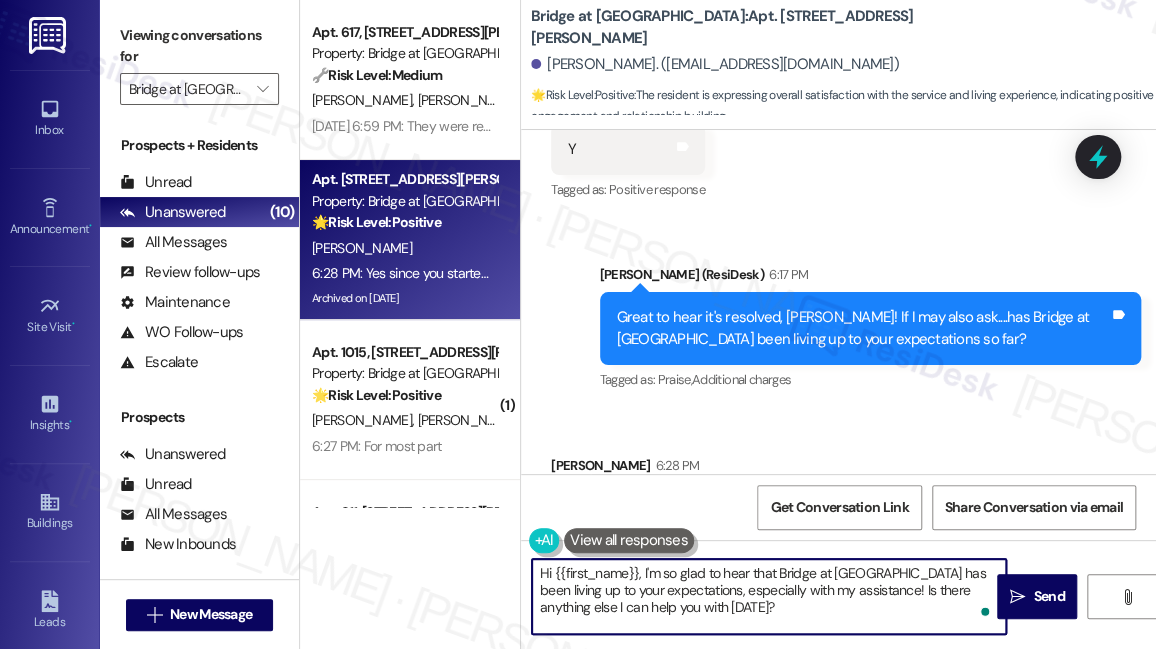 click on "Hi {{first_name}}, I'm so glad to hear that Bridge at Volente has been living up to your expectations, especially with my assistance! Is there anything else I can help you with today?" at bounding box center (769, 596) 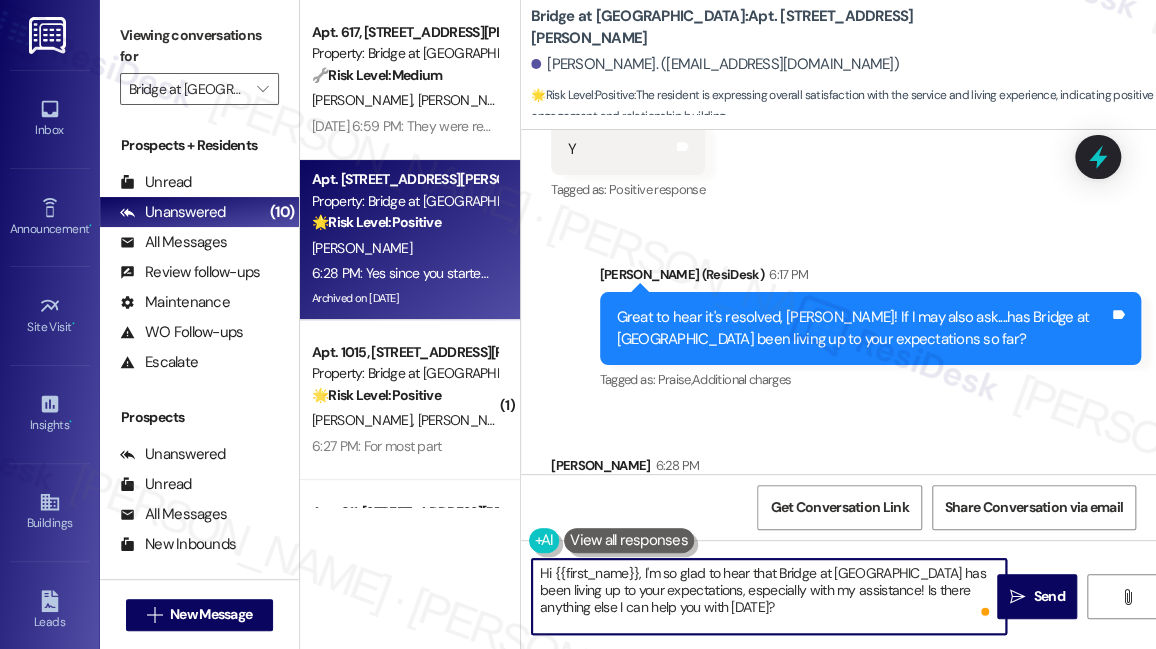 drag, startPoint x: 841, startPoint y: 592, endPoint x: 875, endPoint y: 617, distance: 42.201897 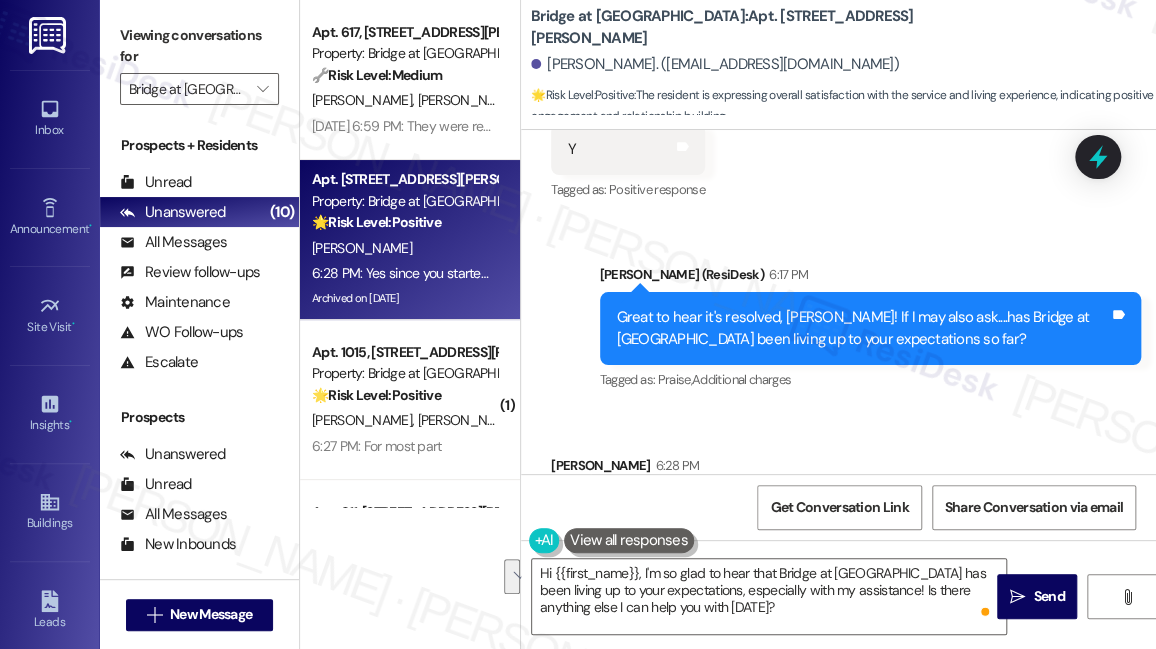 click on "Viewing conversations for Bridge at Volente " at bounding box center (199, 62) 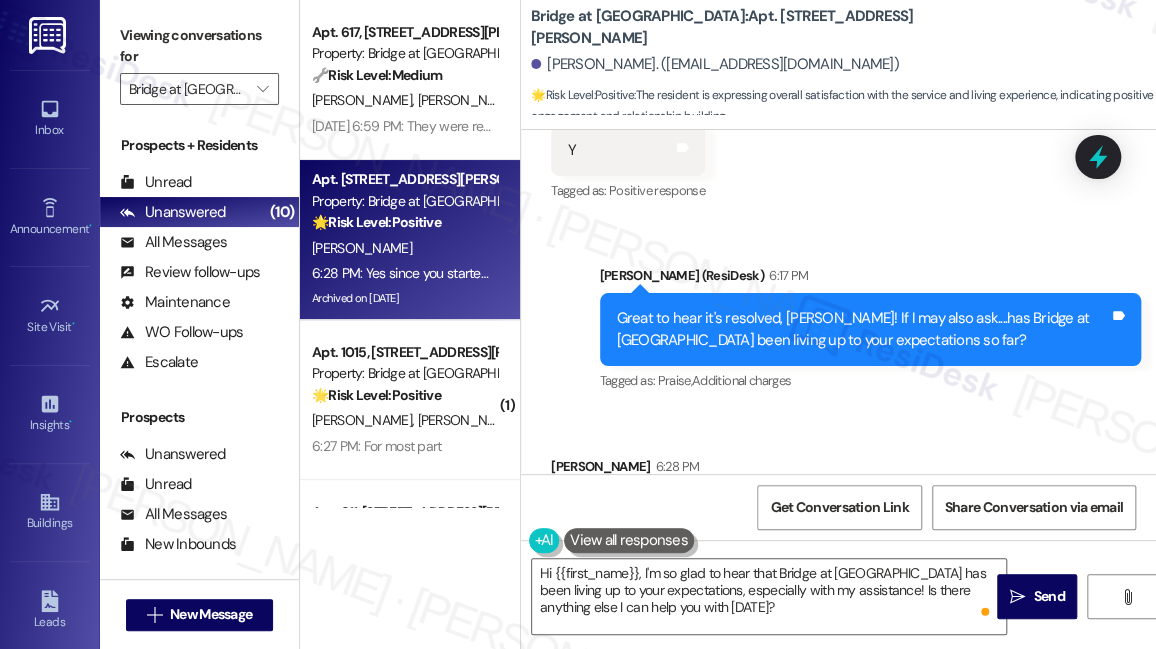 scroll, scrollTop: 16256, scrollLeft: 0, axis: vertical 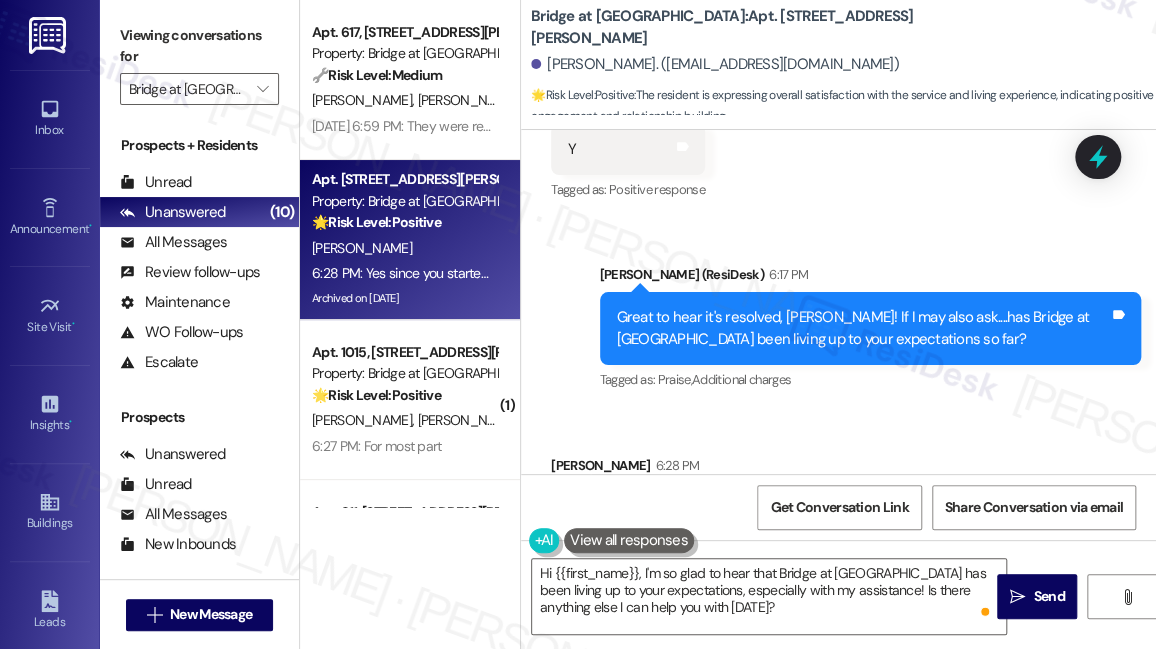 click on "Viewing conversations for Bridge at Volente " at bounding box center [199, 62] 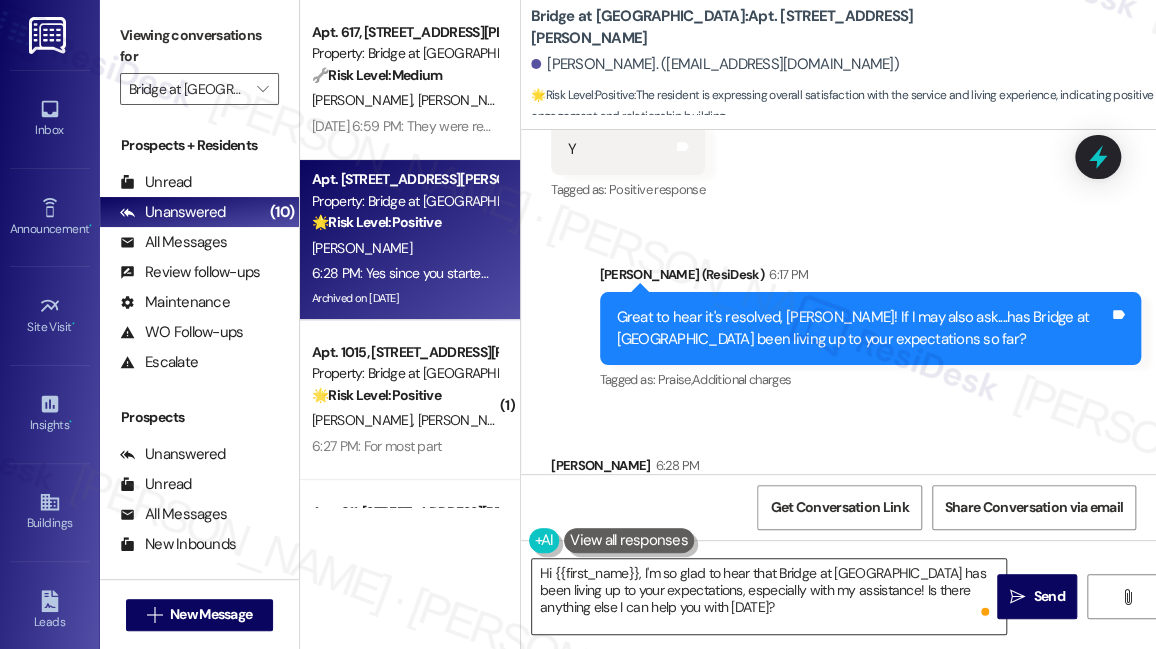 click on "Hi {{first_name}}, I'm so glad to hear that Bridge at Volente has been living up to your expectations, especially with my assistance! Is there anything else I can help you with today?" at bounding box center (769, 596) 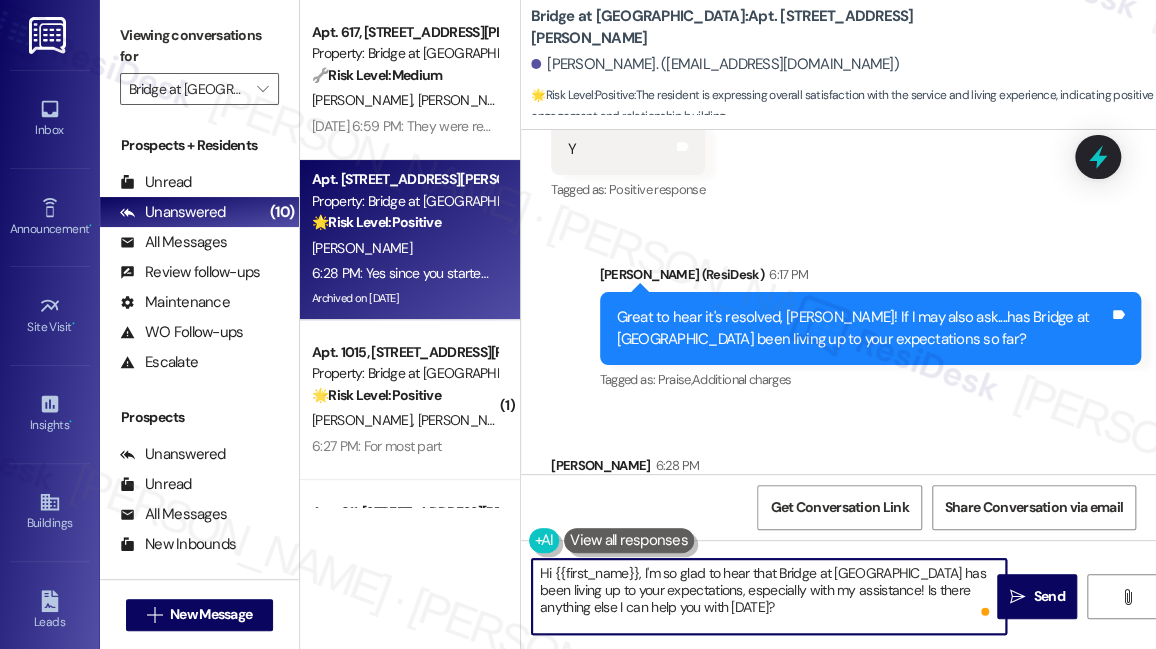click on "Hi {{first_name}}, I'm so glad to hear that Bridge at Volente has been living up to your expectations, especially with my assistance! Is there anything else I can help you with today?" at bounding box center [769, 596] 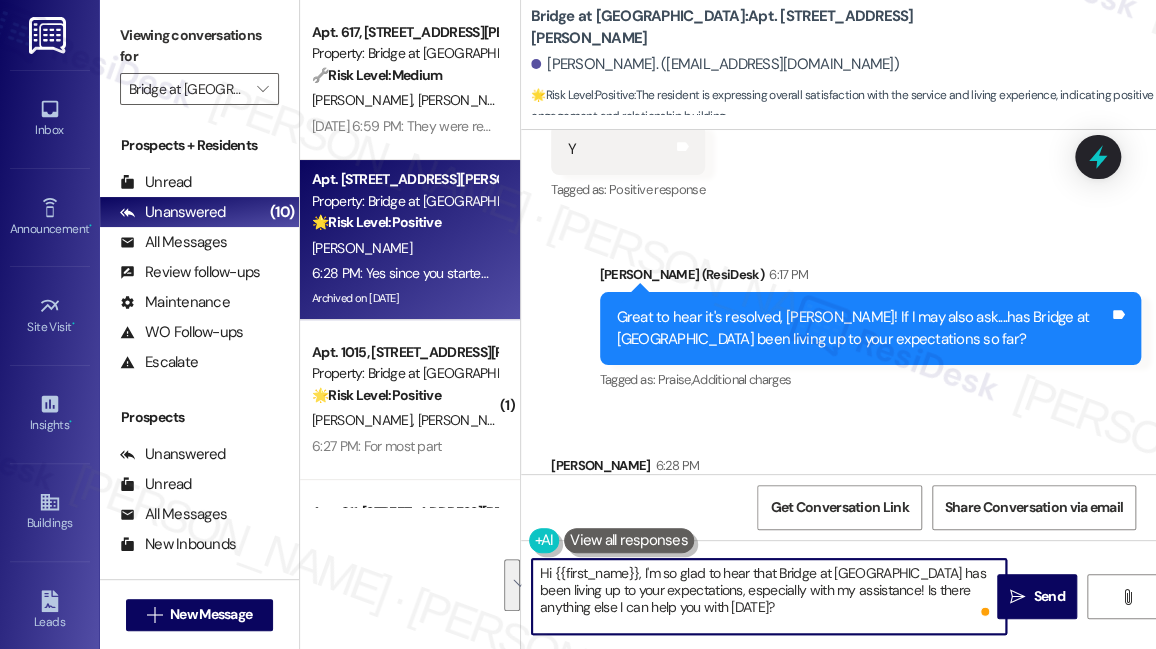paste on "That’s awesome to hear, Emma! Thank you! If you don’t mind, would you be willing to share your experience at {{property}} in a quick Google review? Here’s the link: {{google_review_link}}. No pressure, but it really means a lot to us! Feel free to let me know if you post it. I’d love to share it with the team! 😊" 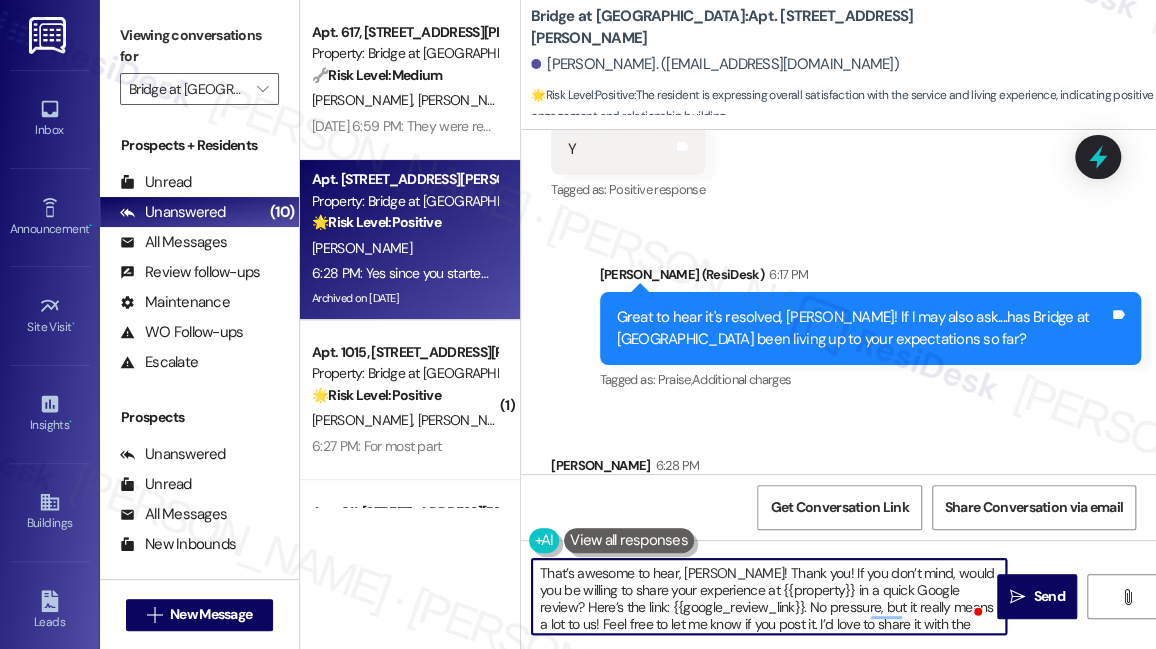 click on "Jasmine Vandergriff 6:28 PM" at bounding box center [724, 469] 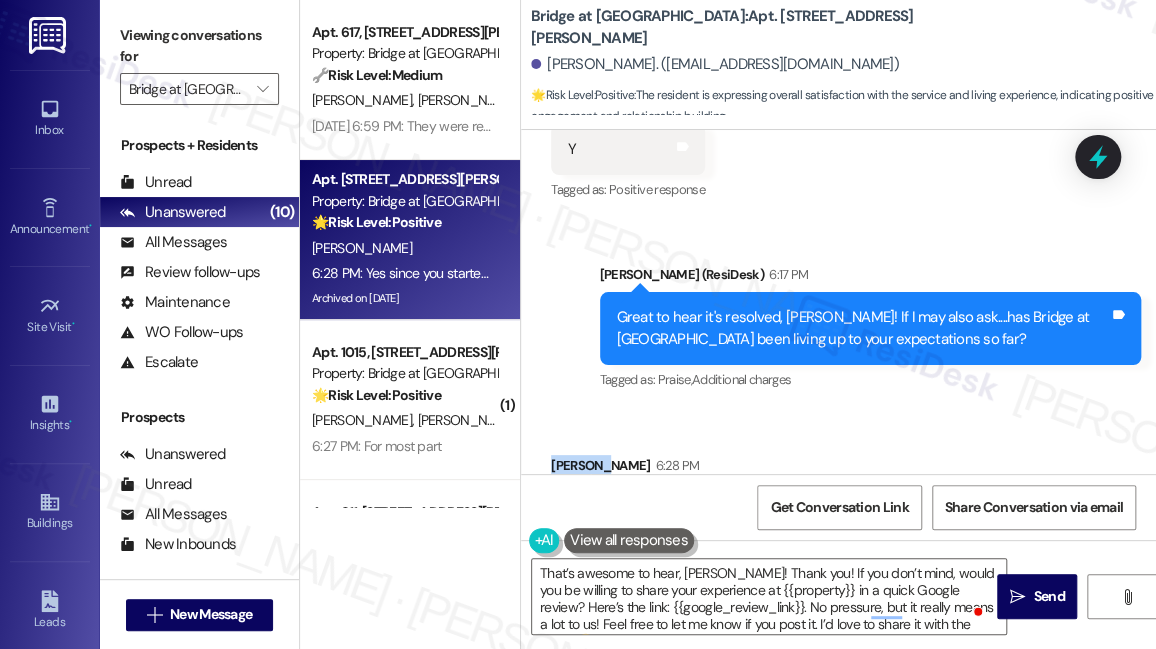 click on "Jasmine Vandergriff 6:28 PM" at bounding box center [724, 469] 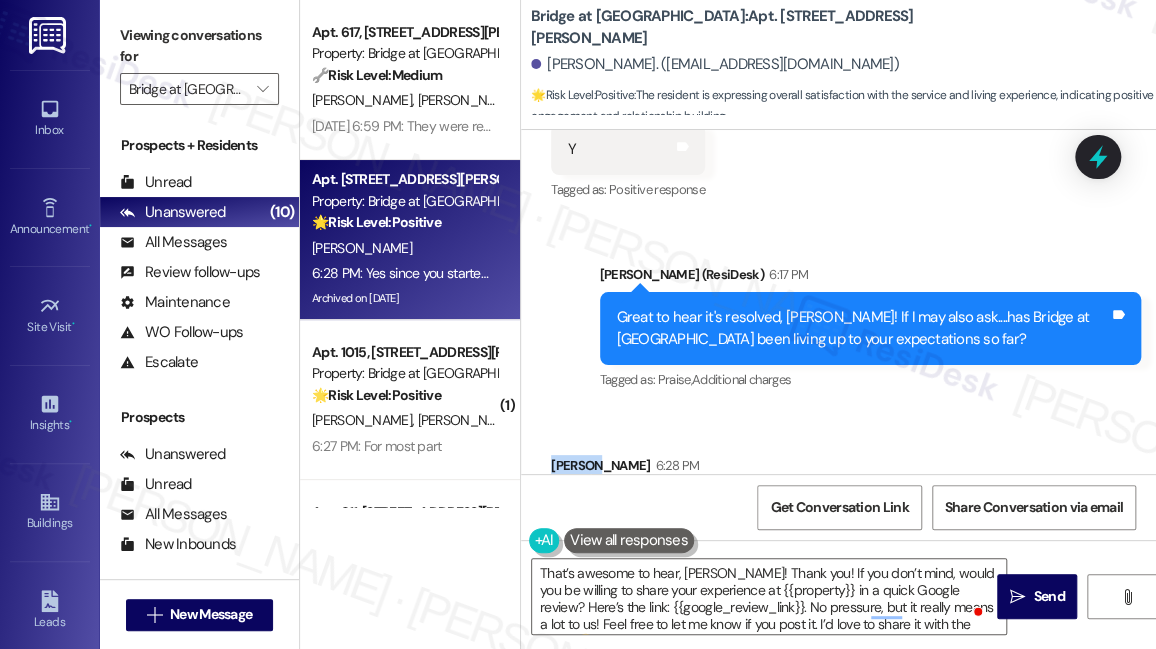 copy on "Jasmine" 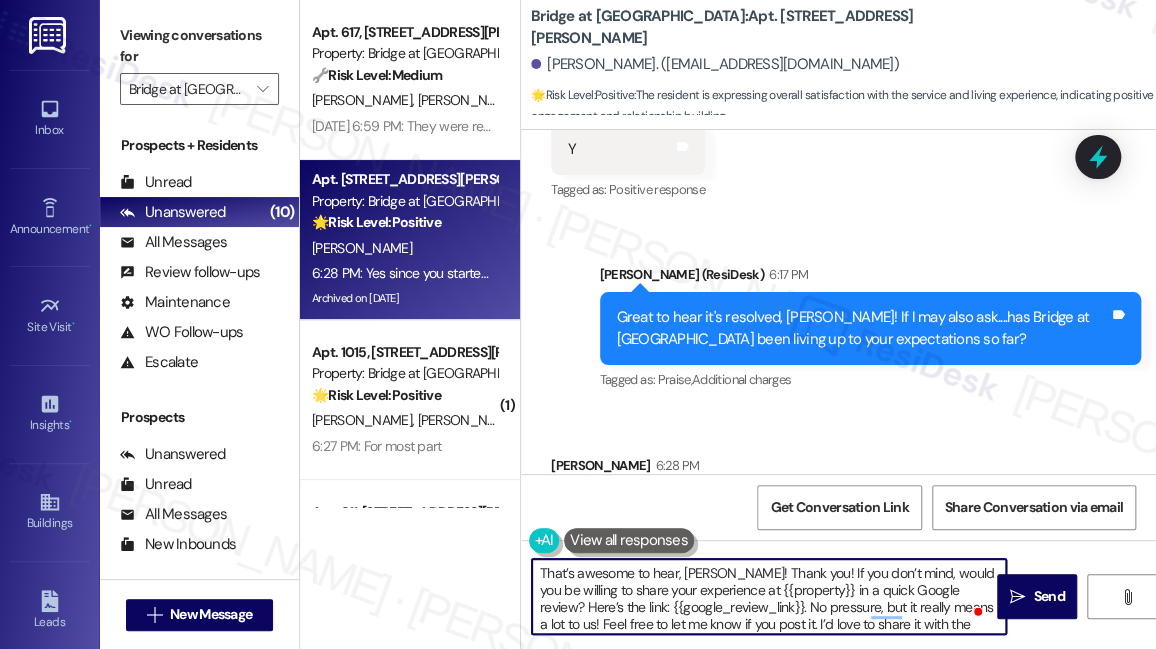 click on "That’s awesome to hear, Emma! Thank you! If you don’t mind, would you be willing to share your experience at {{property}} in a quick Google review? Here’s the link: {{google_review_link}}. No pressure, but it really means a lot to us! Feel free to let me know if you post it. I’d love to share it with the team! 😊" at bounding box center [769, 596] 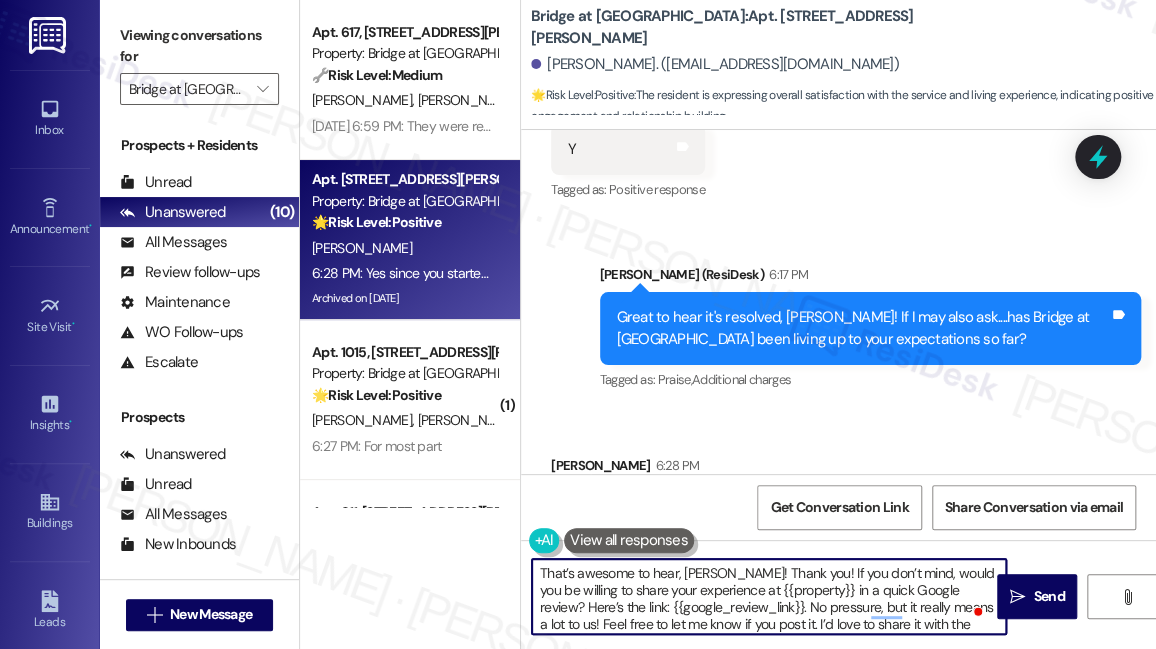 drag, startPoint x: 660, startPoint y: 588, endPoint x: 676, endPoint y: 583, distance: 16.763054 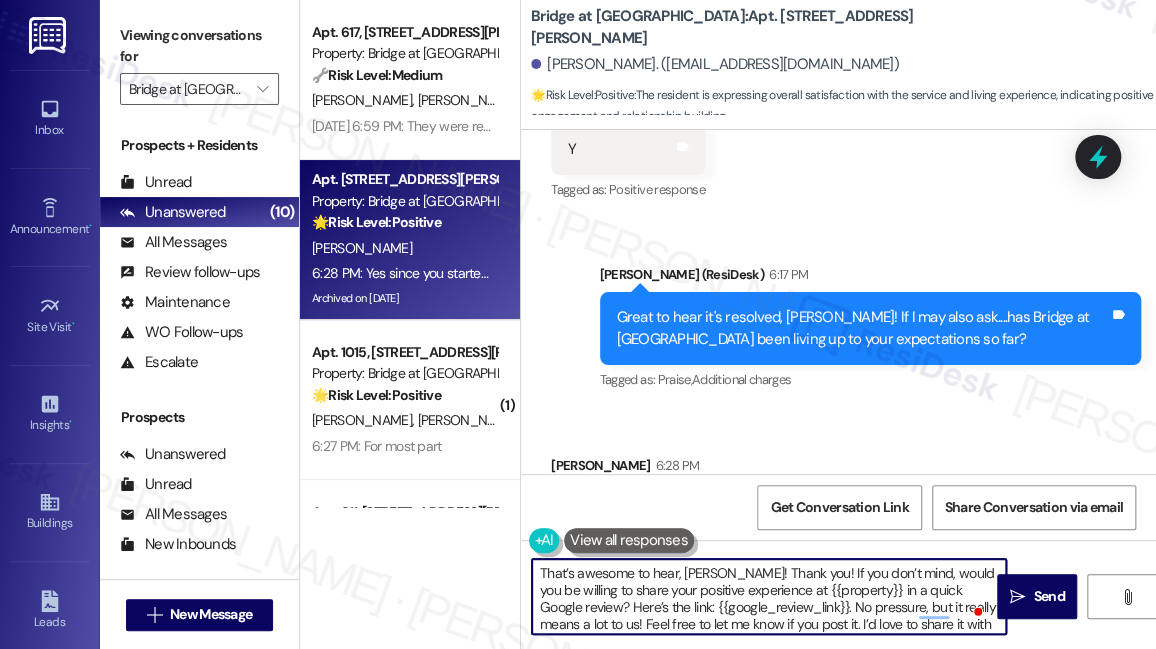 scroll, scrollTop: 18, scrollLeft: 0, axis: vertical 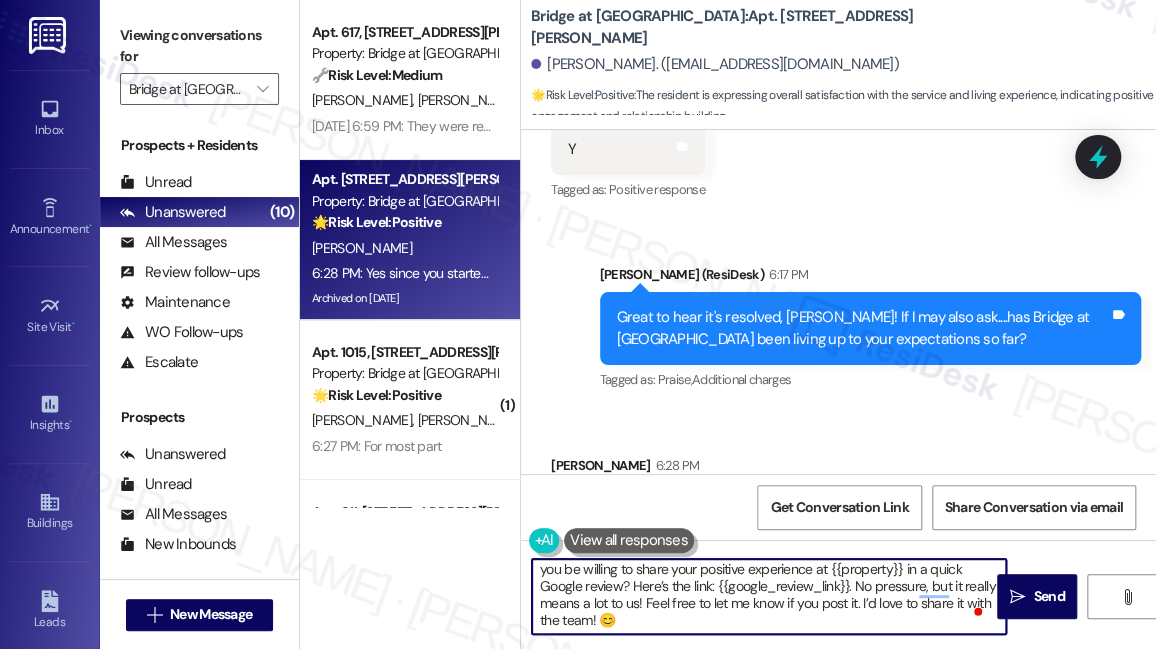 click on "That’s awesome to hear, Jasmine! Thank you! If you don’t mind, would you be willing to share your positive experience at {{property}} in a quick Google review? Here’s the link: {{google_review_link}}. No pressure, but it really means a lot to us! Feel free to let me know if you post it. I’d love to share it with the team! 😊" at bounding box center [769, 596] 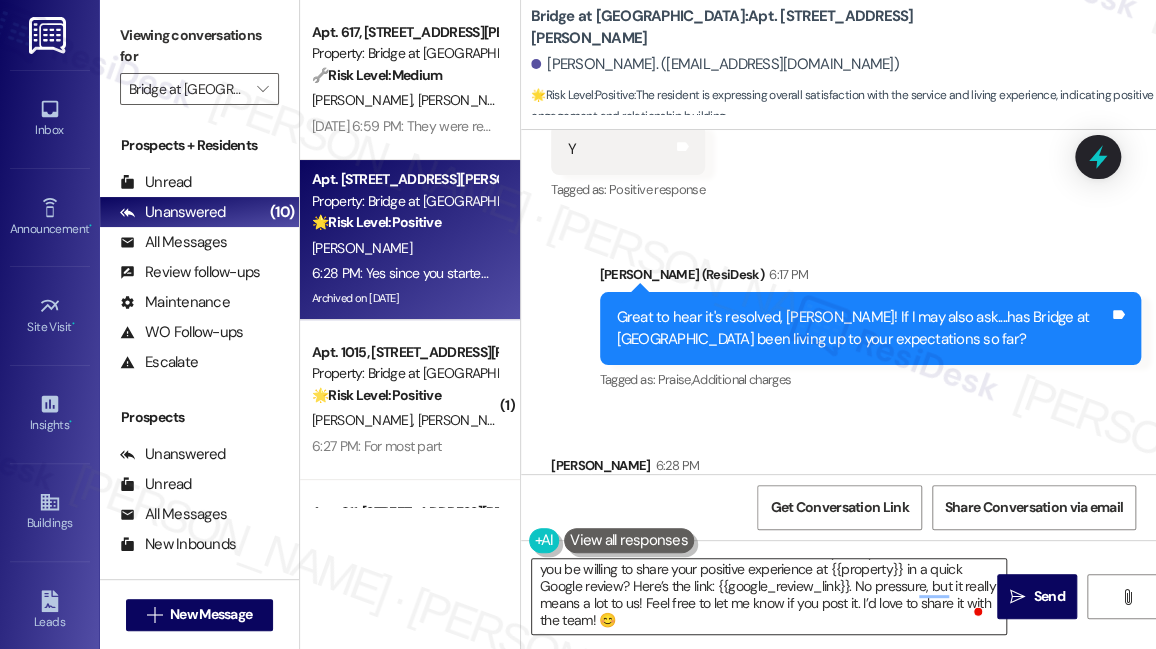 click on "That’s awesome to hear, Jasmine! Thank you! If you don’t mind, would you be willing to share your positive experience at {{property}} in a quick Google review? Here’s the link: {{google_review_link}}. No pressure, but it really means a lot to us! Feel free to let me know if you post it. I’d love to share it with the team! 😊" at bounding box center [769, 596] 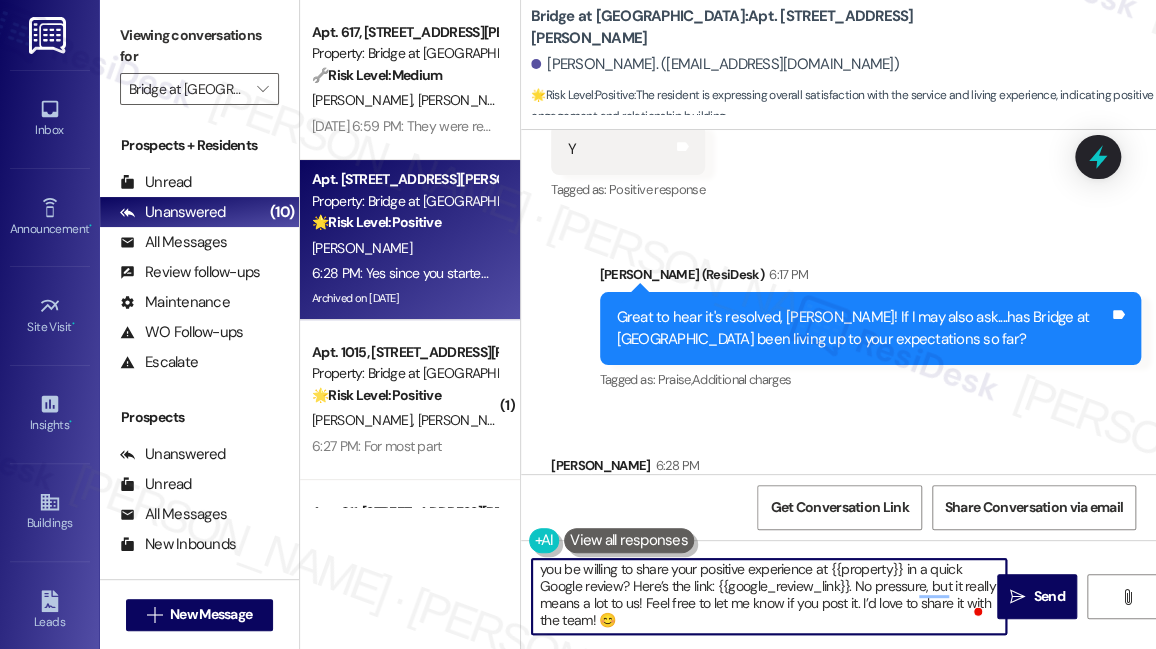 scroll, scrollTop: 4, scrollLeft: 0, axis: vertical 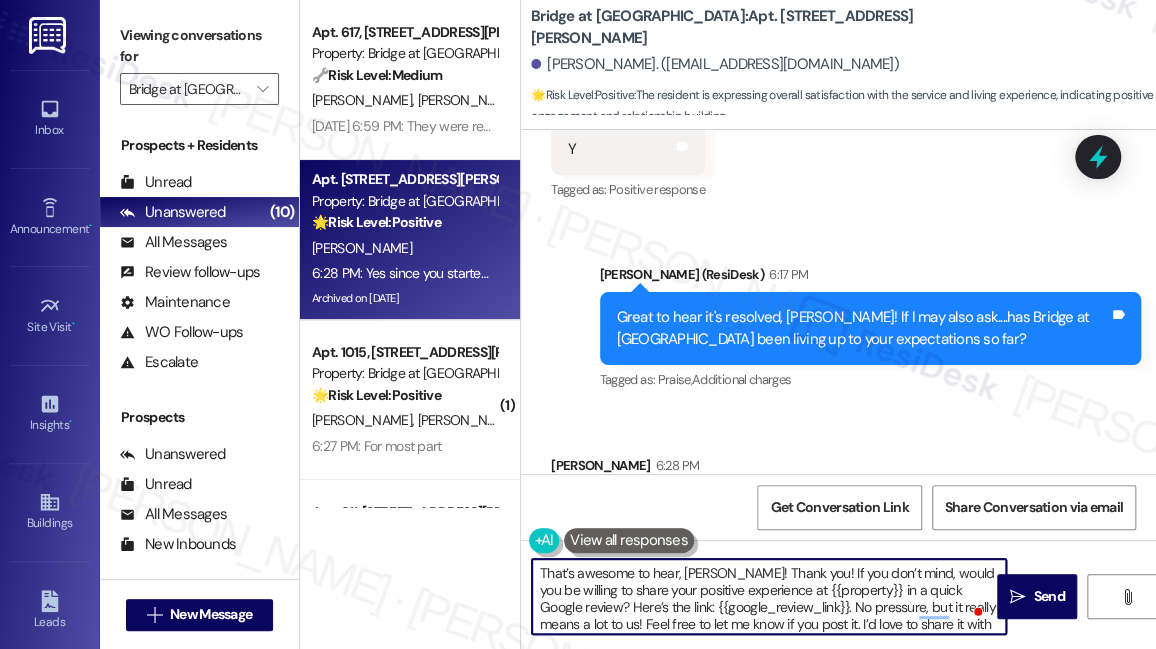 click on "That’s awesome to hear, Jasmine! Thank you! If you don’t mind, would you be willing to share your positive experience at {{property}} in a quick Google review? Here’s the link: {{google_review_link}}. No pressure, but it really means a lot to us! Feel free to let me know if you post it. I’d love to share it with the team! 😊" at bounding box center (769, 596) 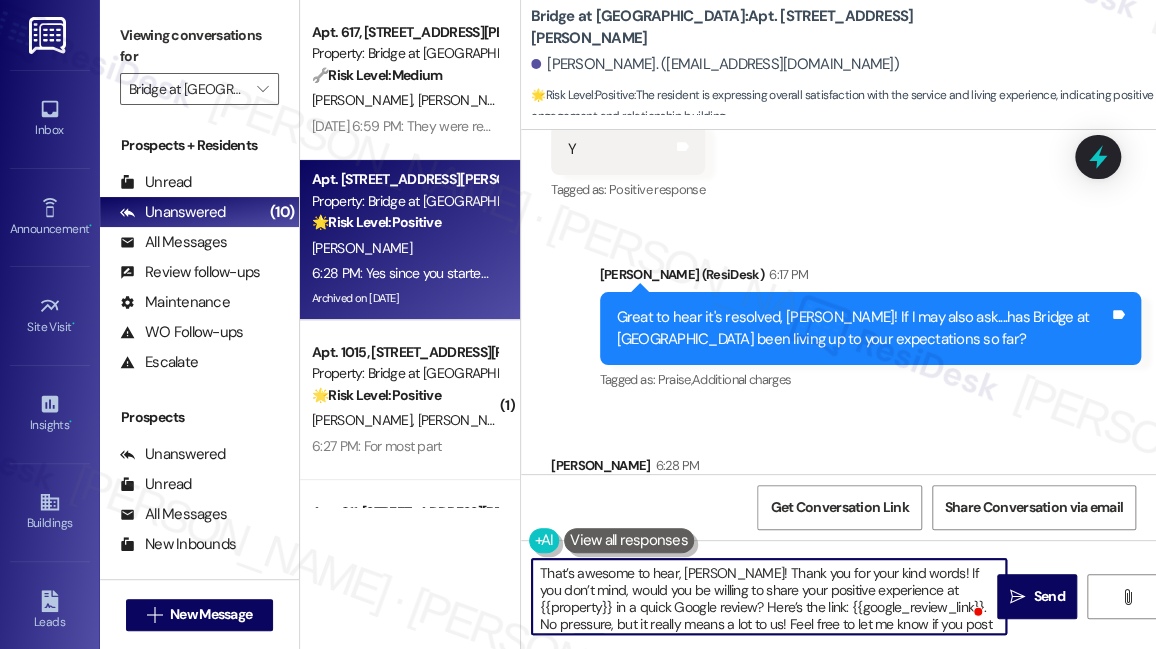 click on "That’s awesome to hear, Jasmine! Thank you for your kind words! If you don’t mind, would you be willing to share your positive experience at {{property}} in a quick Google review? Here’s the link: {{google_review_link}}. No pressure, but it really means a lot to us! Feel free to let me know if you post it. I’d love to share it with the team! 😊" at bounding box center (769, 596) 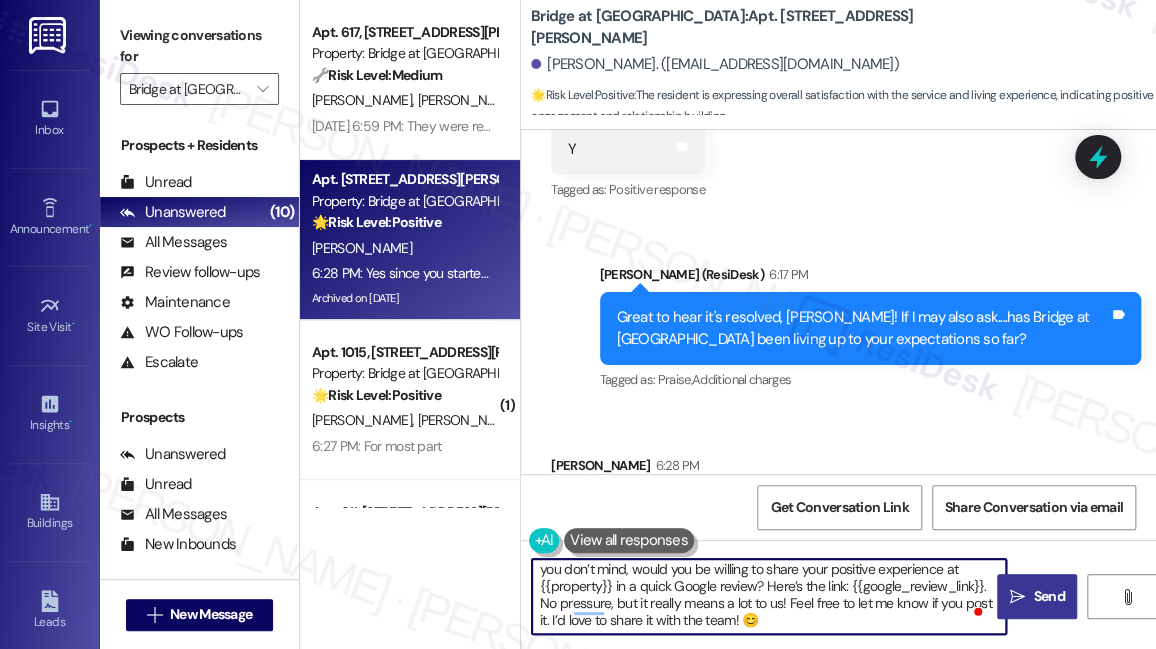 type on "That’s awesome to hear, Jasmine! Thank you for your kind words! If you don’t mind, would you be willing to share your positive experience at {{property}} in a quick Google review? Here’s the link: {{google_review_link}}. No pressure, but it really means a lot to us! Feel free to let me know if you post it. I’d love to share it with the team! 😊" 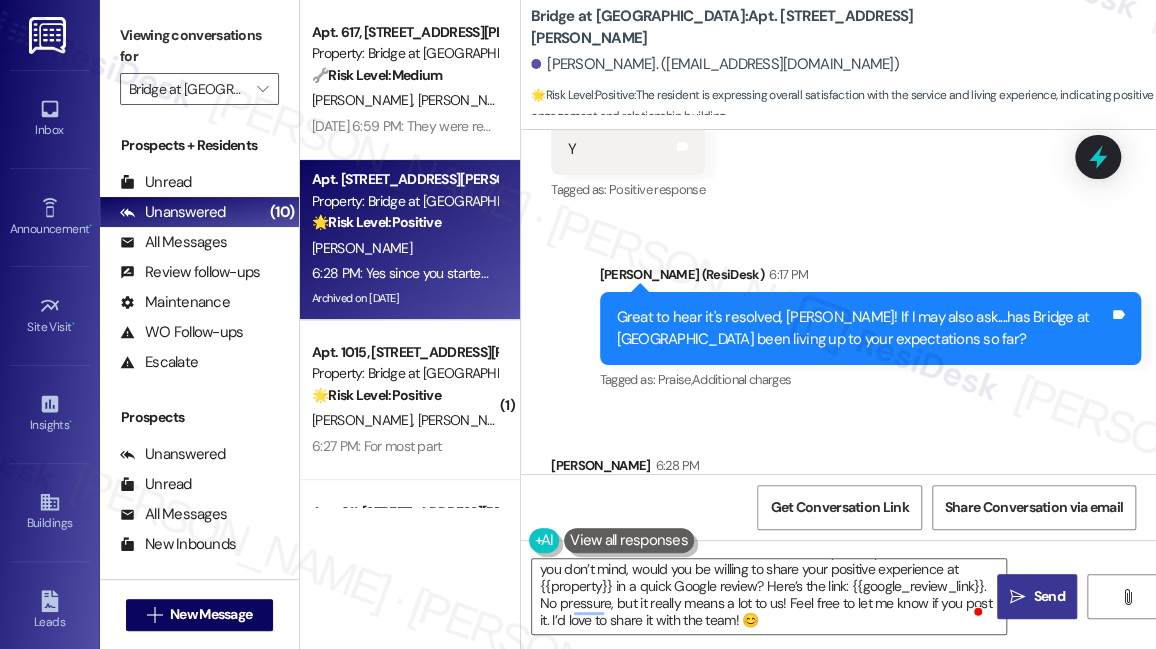 click on "" at bounding box center [1017, 597] 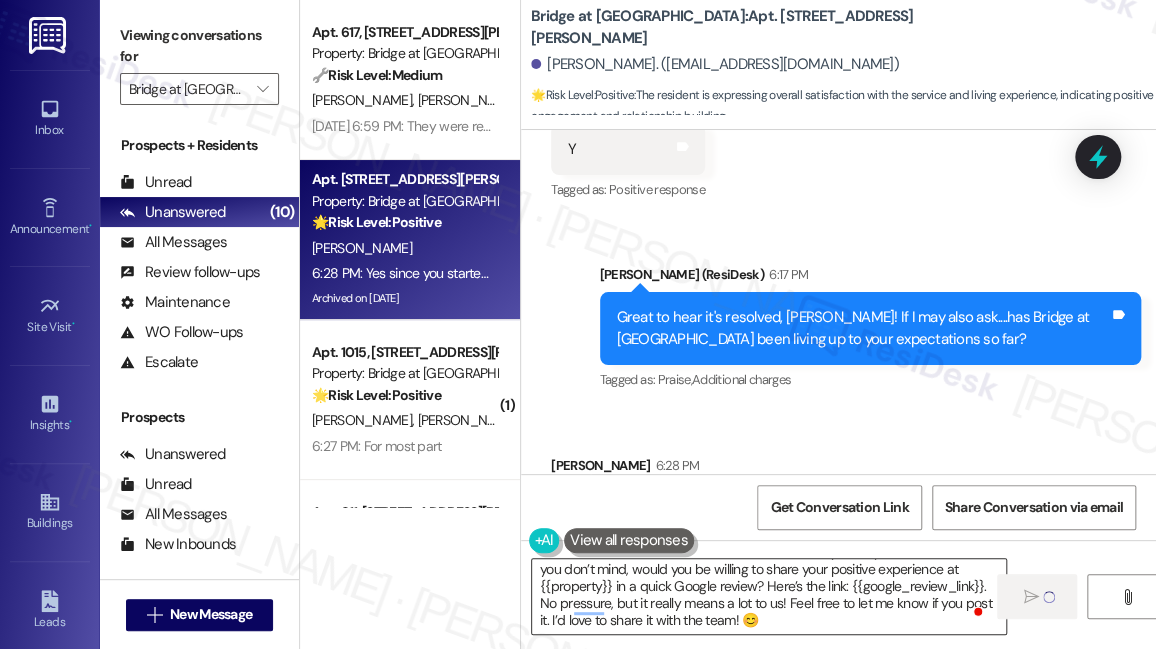 scroll, scrollTop: 3, scrollLeft: 0, axis: vertical 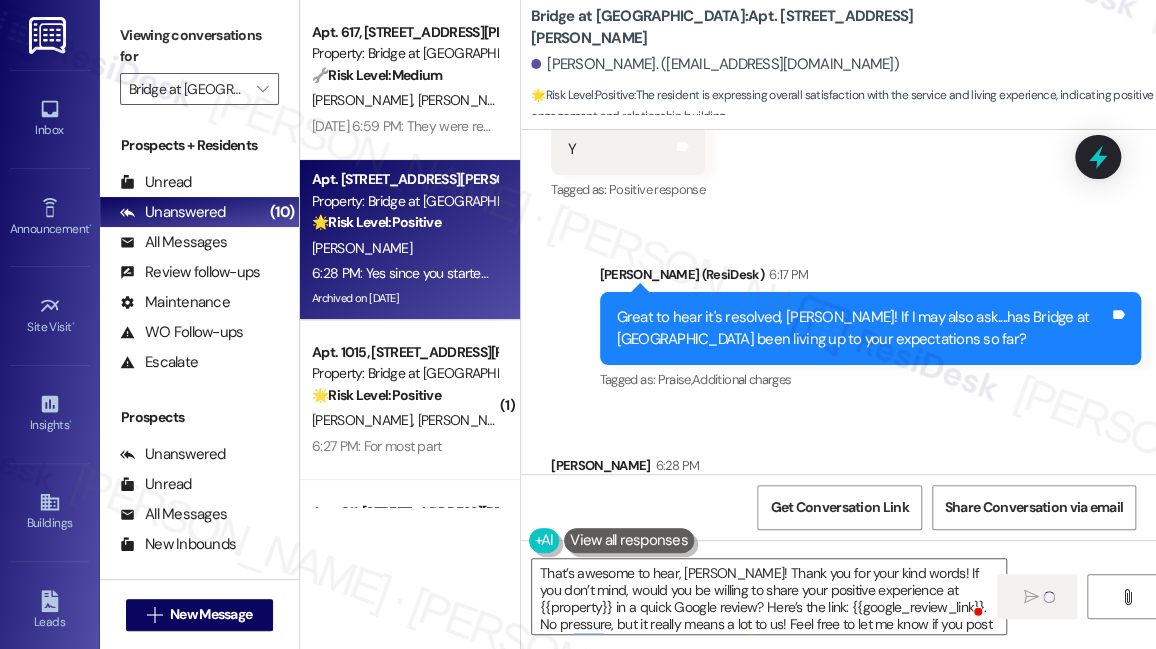 type 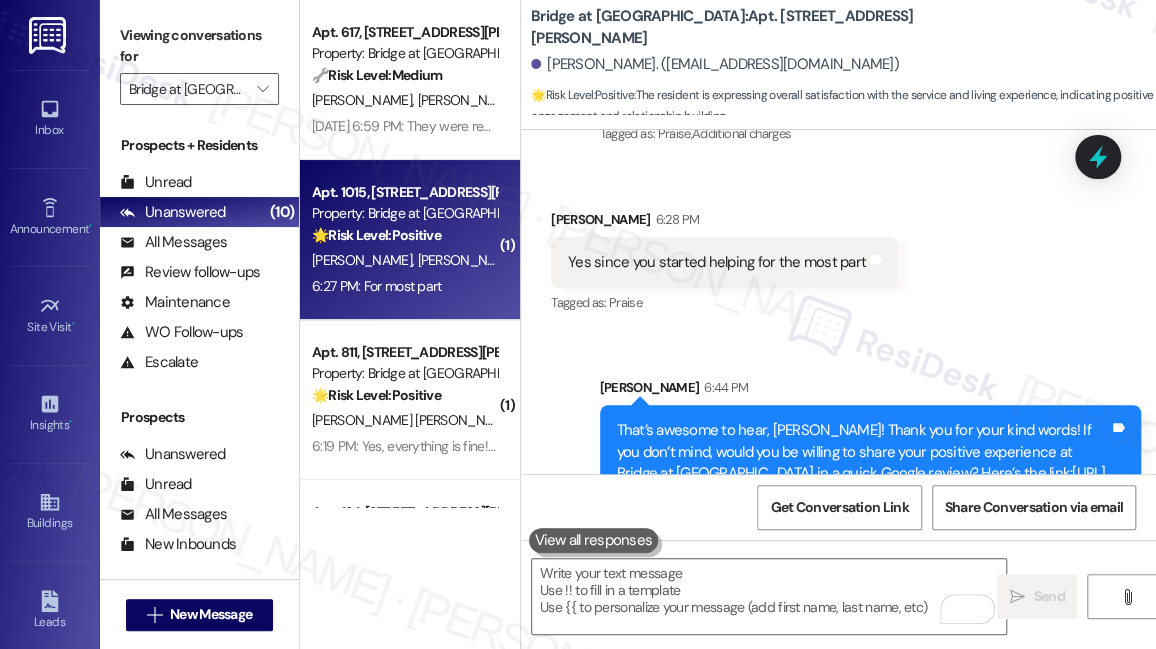 click on "🌟  Risk Level:  Positive" at bounding box center [376, 235] 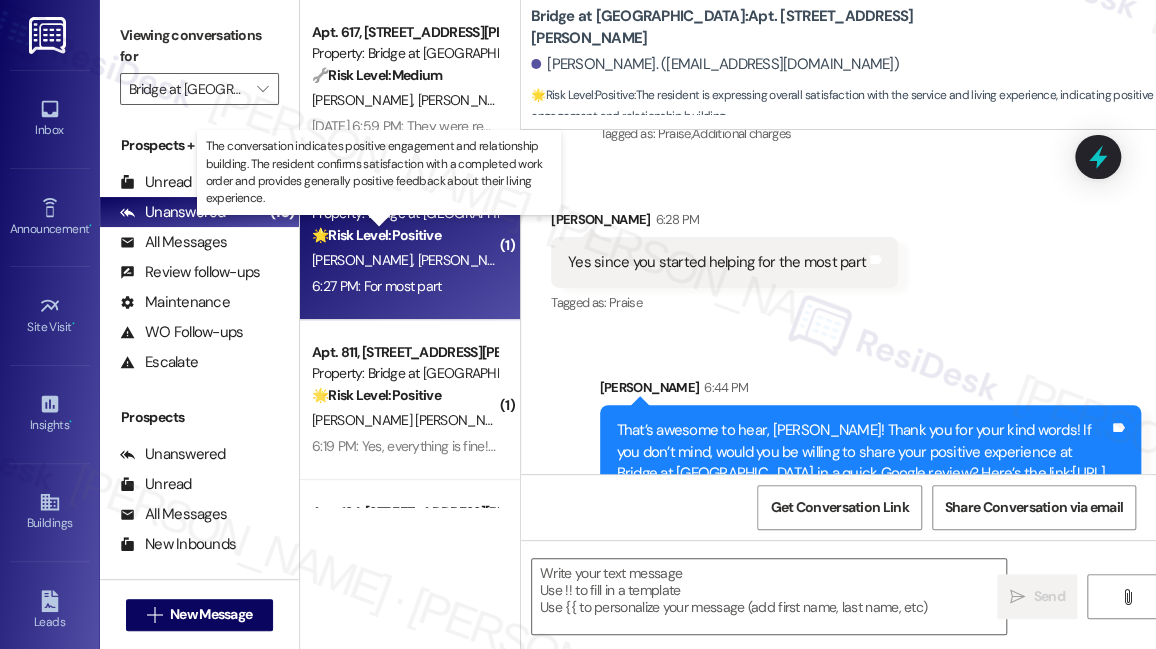 type on "Fetching suggested responses. Please feel free to read through the conversation in the meantime." 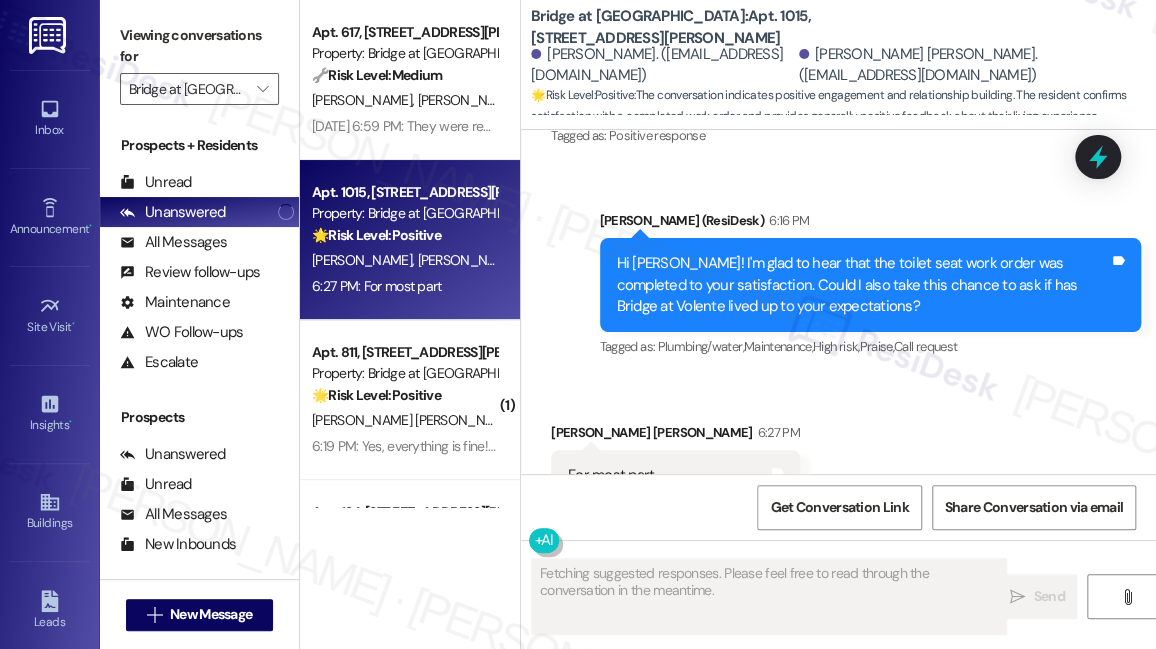 click on "Hi Crystal! I'm glad to hear that the toilet seat work order was completed to your satisfaction. Could I also take this chance to ask if has Bridge at Volente lived up to your expectations?" at bounding box center [863, 285] 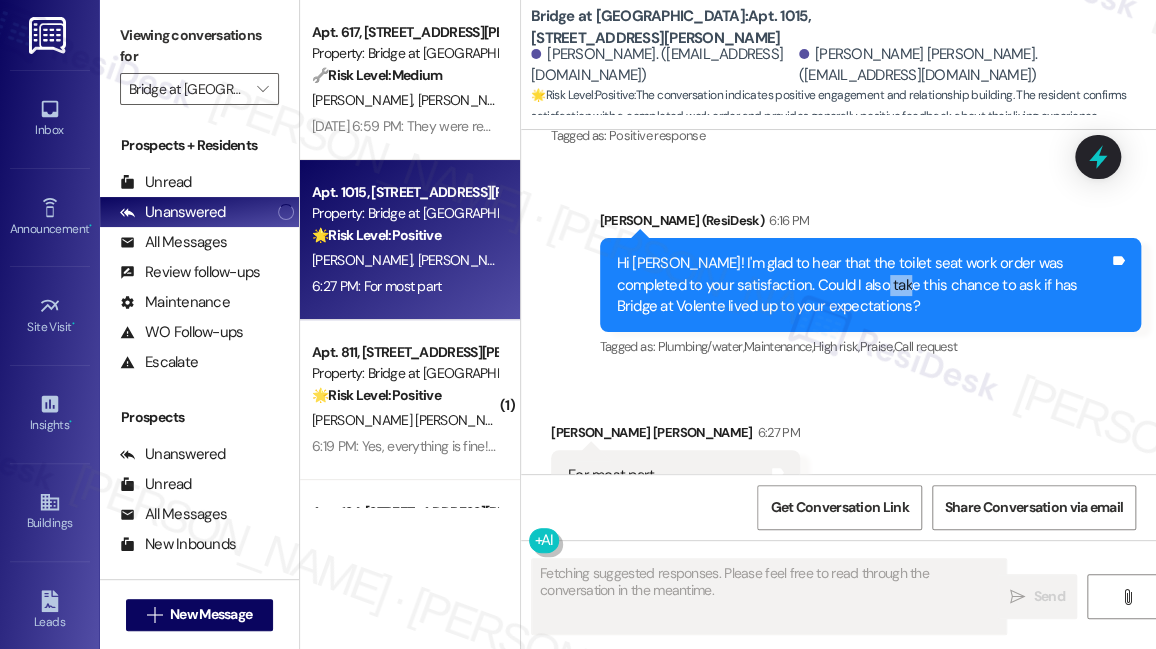 click on "Hi Crystal! I'm glad to hear that the toilet seat work order was completed to your satisfaction. Could I also take this chance to ask if has Bridge at Volente lived up to your expectations?" at bounding box center [863, 285] 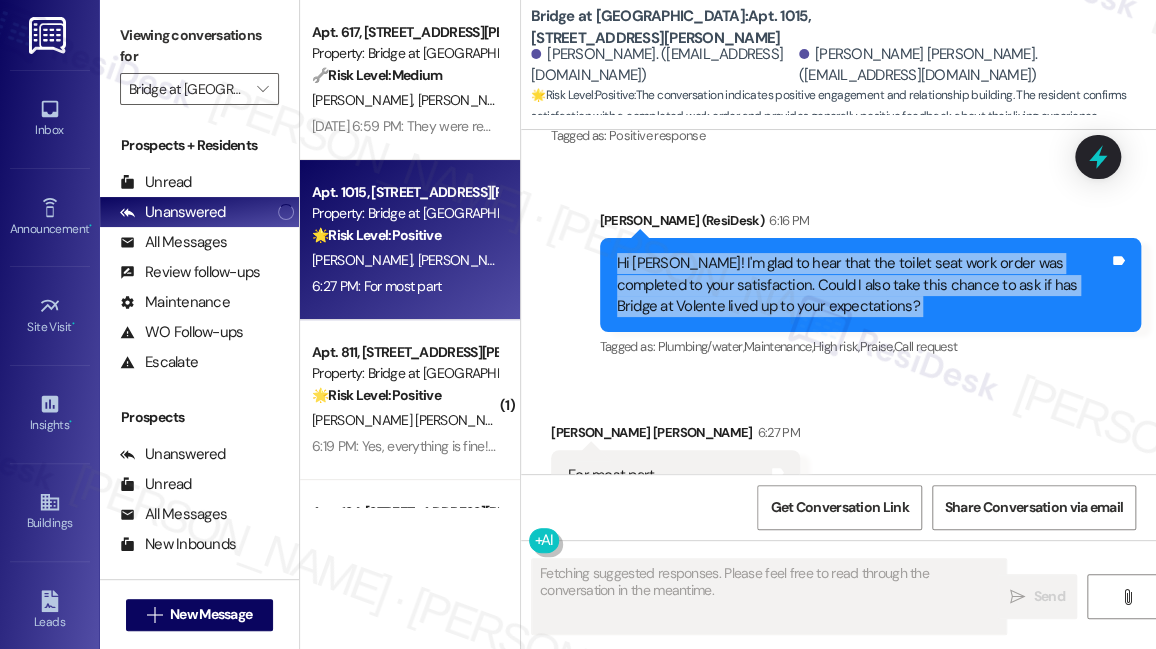 click on "Hi Crystal! I'm glad to hear that the toilet seat work order was completed to your satisfaction. Could I also take this chance to ask if has Bridge at Volente lived up to your expectations?" at bounding box center [863, 285] 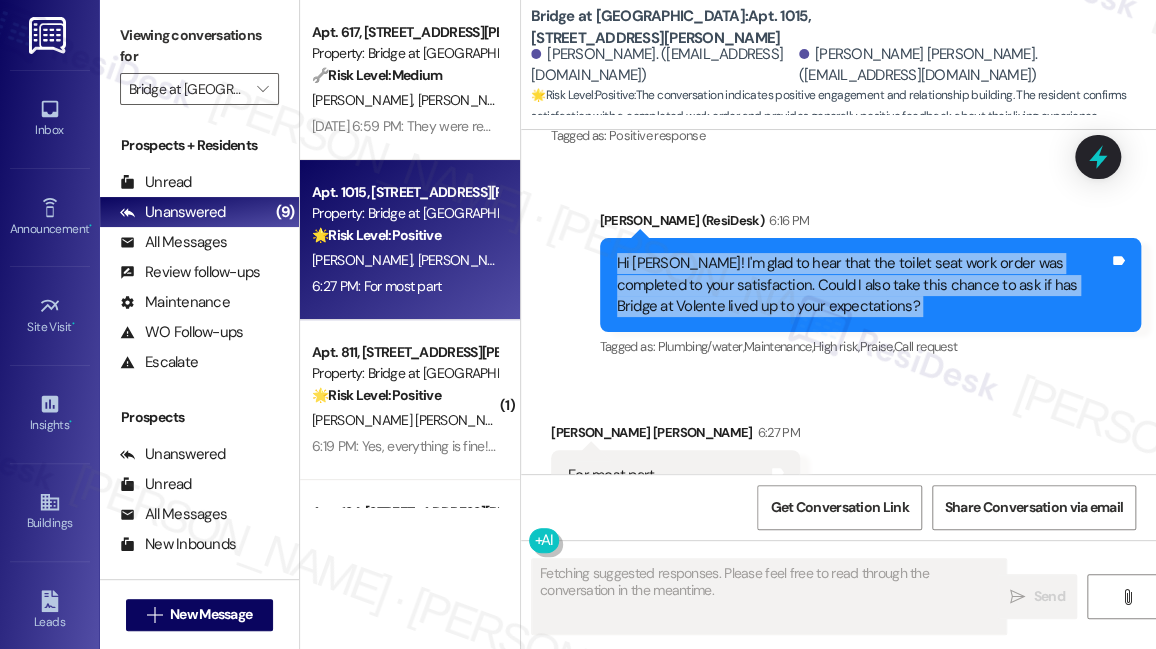 click on "Hi Crystal! I'm glad to hear that the toilet seat work order was completed to your satisfaction. Could I also take this chance to ask if has Bridge at Volente lived up to your expectations?" at bounding box center (863, 285) 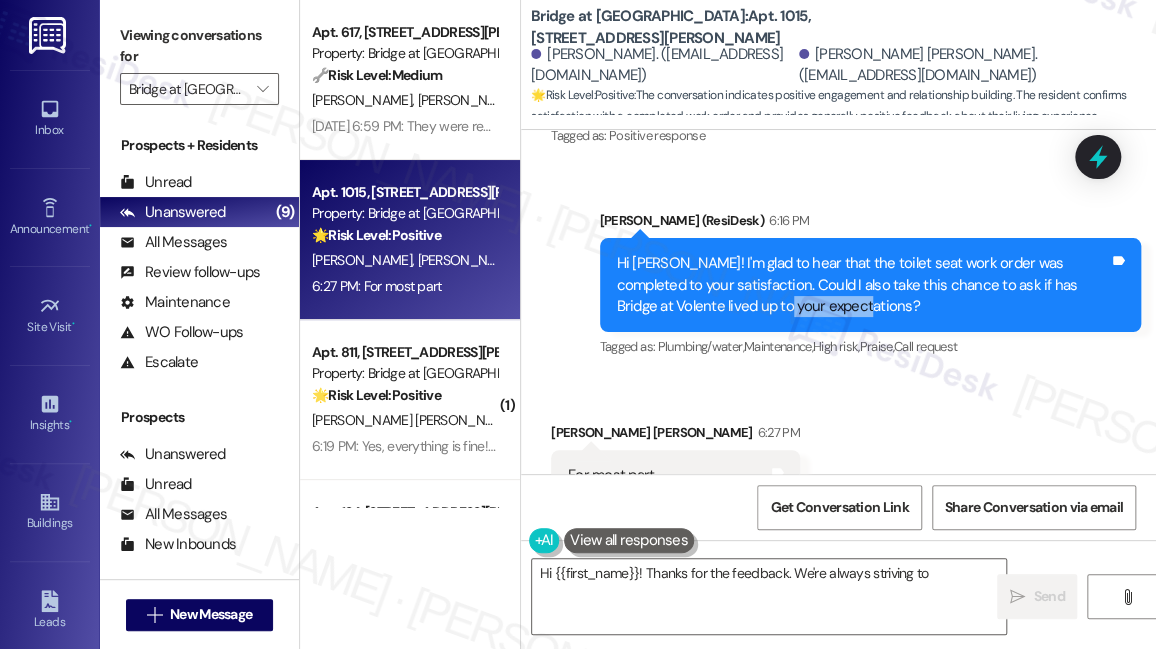 click on "Hi Crystal! I'm glad to hear that the toilet seat work order was completed to your satisfaction. Could I also take this chance to ask if has Bridge at Volente lived up to your expectations?" at bounding box center [863, 285] 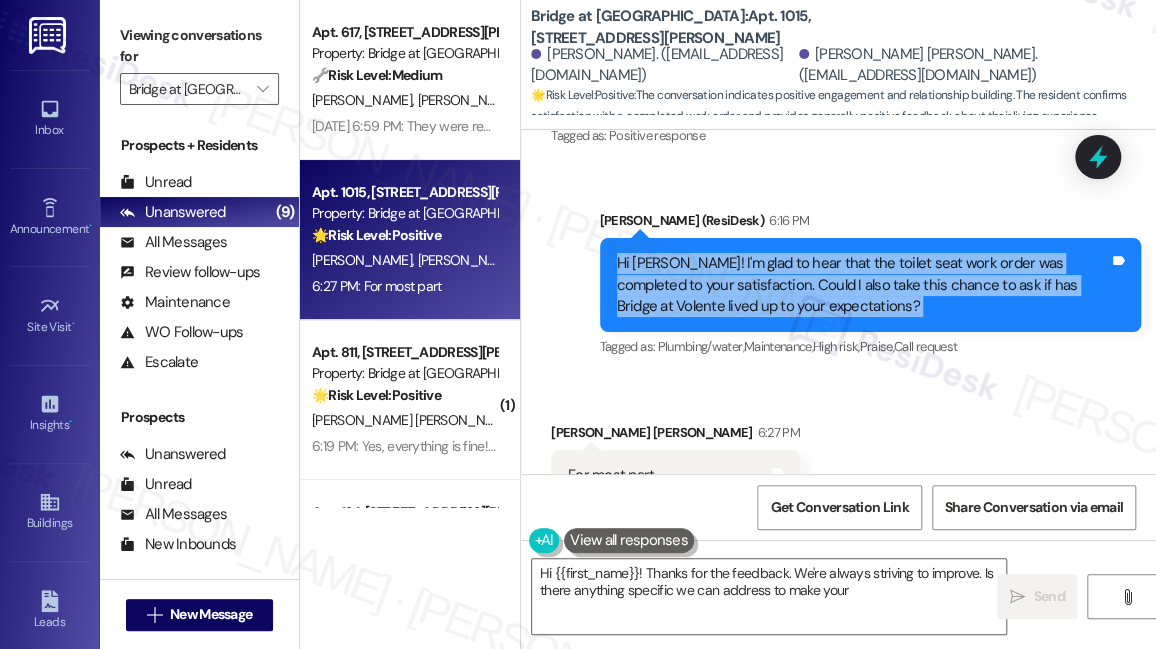 click on "Hi Crystal! I'm glad to hear that the toilet seat work order was completed to your satisfaction. Could I also take this chance to ask if has Bridge at Volente lived up to your expectations?" at bounding box center [863, 285] 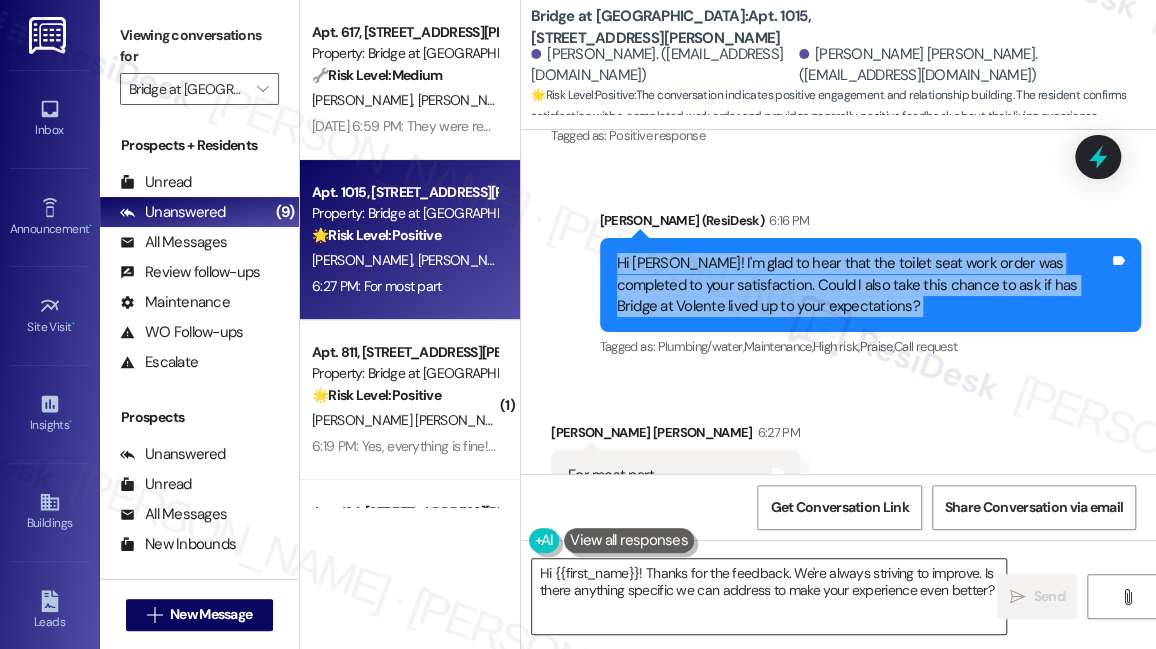click on "Hi {{first_name}}! Thanks for the feedback. We're always striving to improve. Is there anything specific we can address to make your experience even better?" at bounding box center (769, 596) 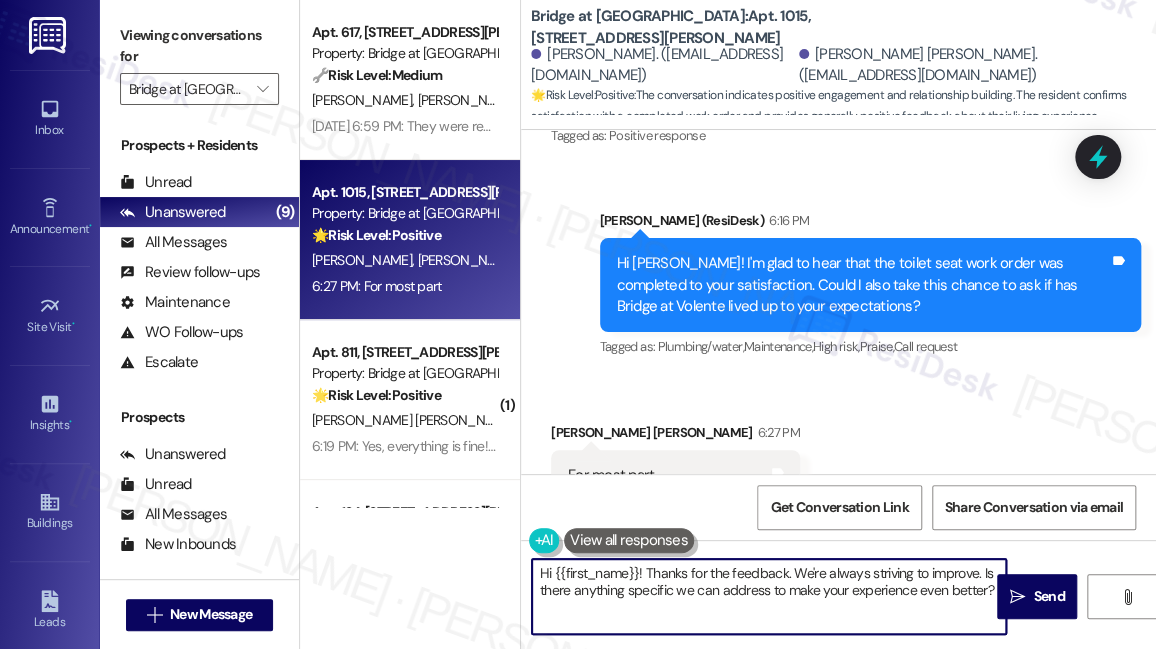 click on "Hi {{first_name}}! Thanks for the feedback. We're always striving to improve. Is there anything specific we can address to make your experience even better?" at bounding box center (769, 596) 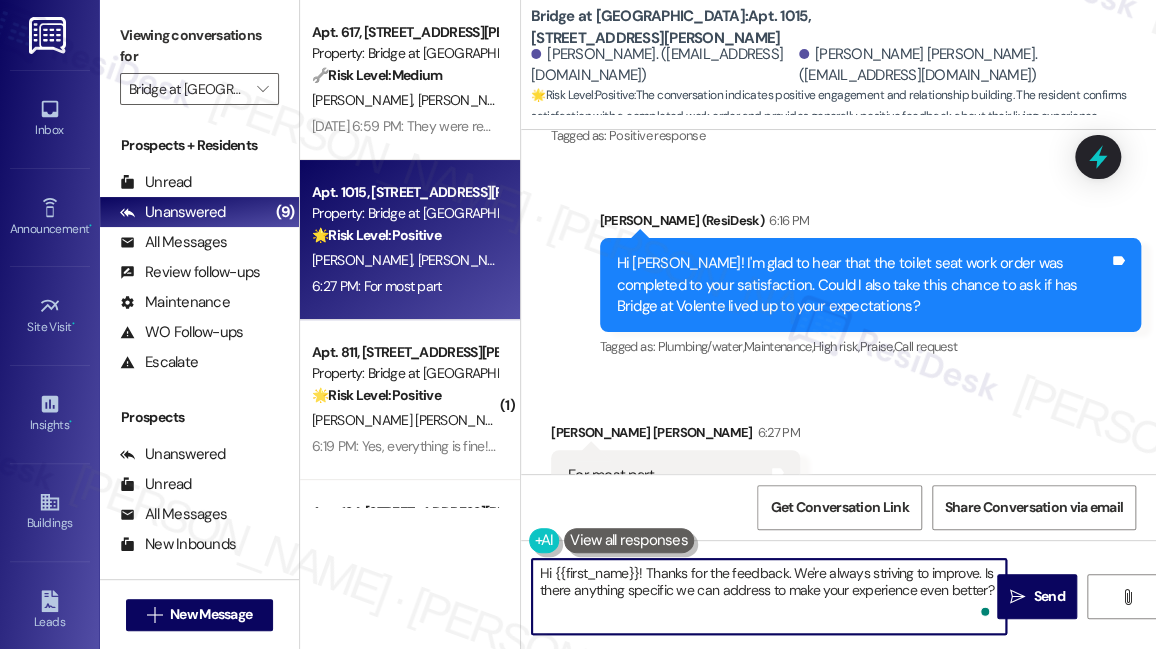 click on "Hi {{first_name}}! Thanks for the feedback. We're always striving to improve. Is there anything specific we can address to make your experience even better?" at bounding box center (769, 596) 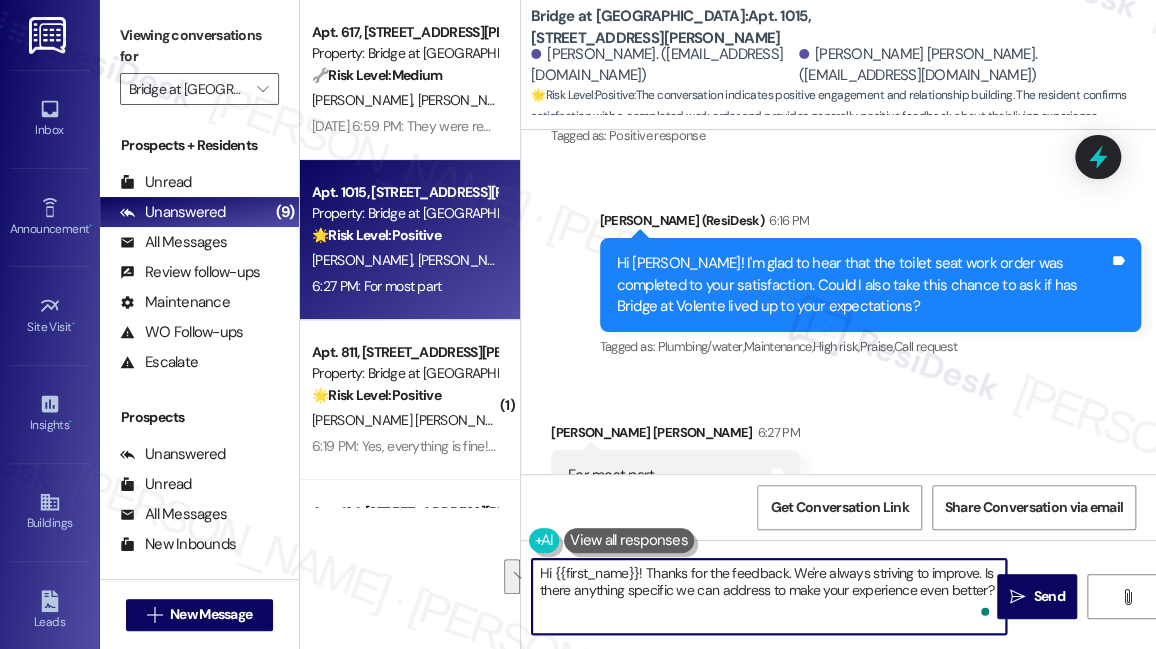 click on "Crystal Thompson Hill 6:27 PM" at bounding box center (675, 436) 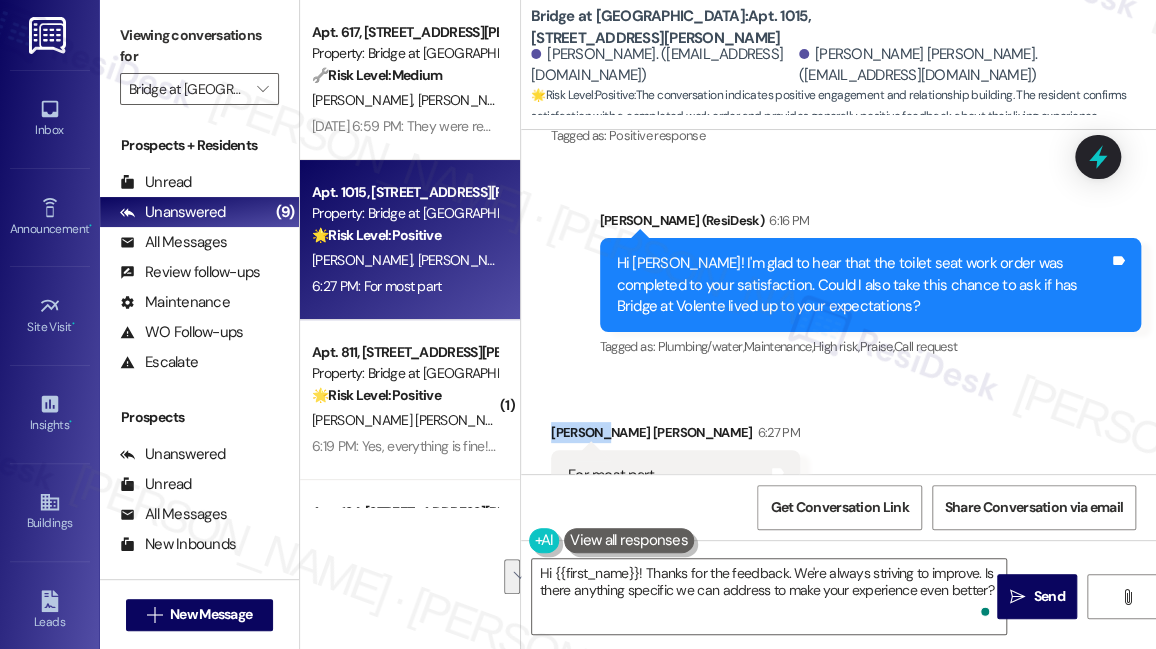 click on "Crystal Thompson Hill 6:27 PM" at bounding box center [675, 436] 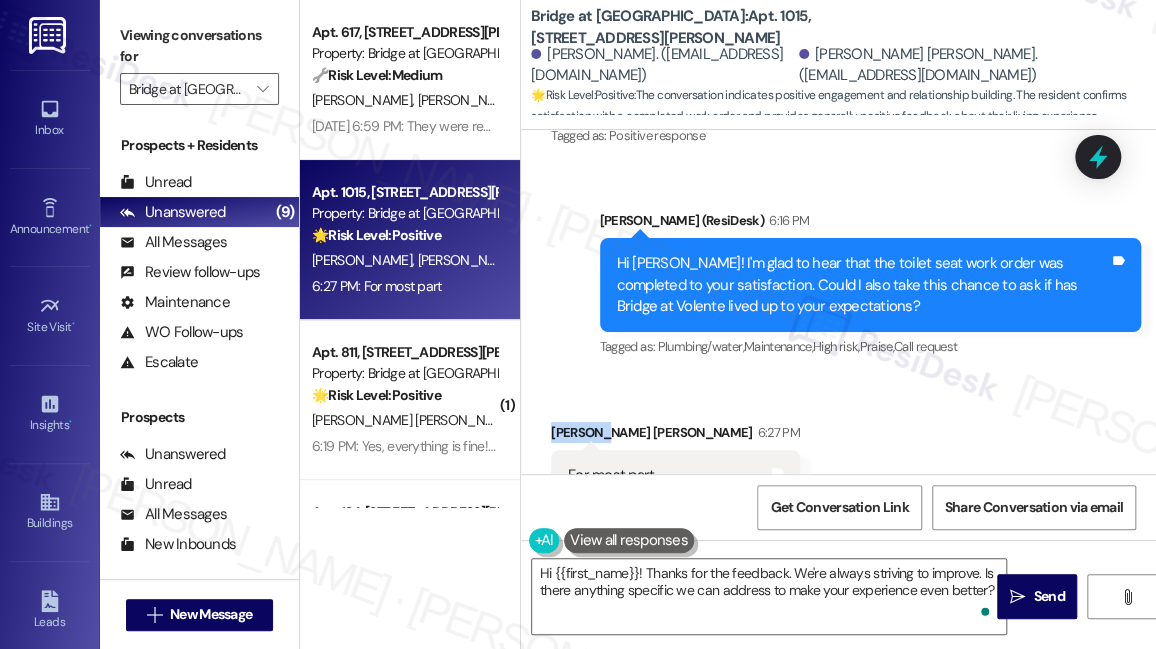 copy on "Crystal" 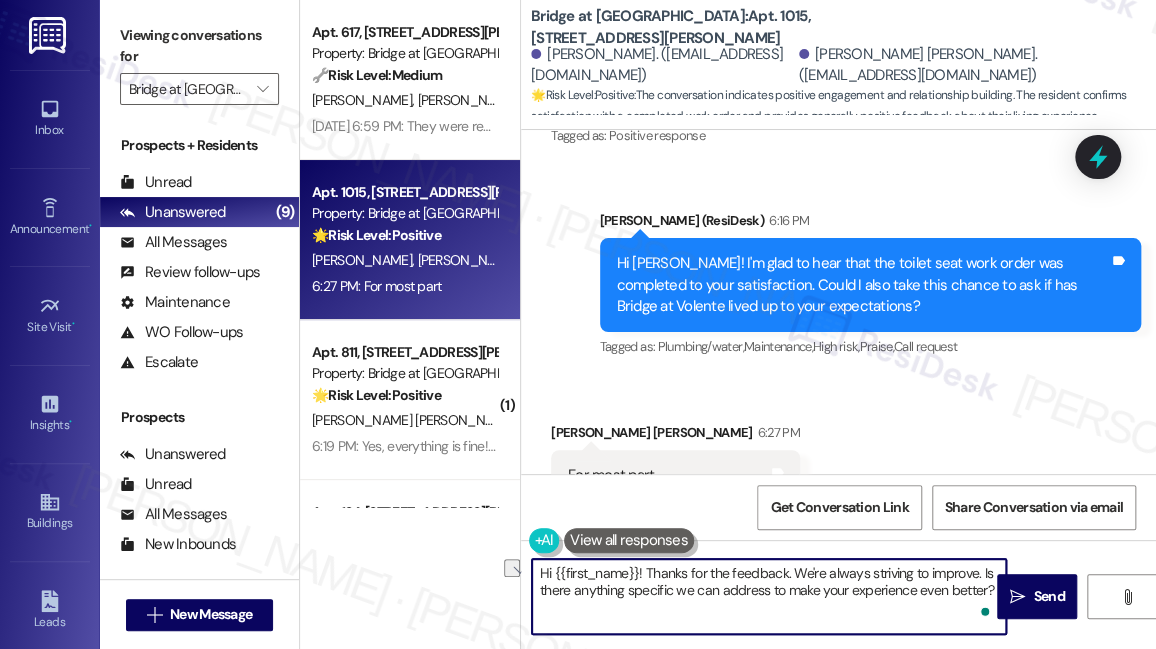 drag, startPoint x: 649, startPoint y: 571, endPoint x: 487, endPoint y: 558, distance: 162.52077 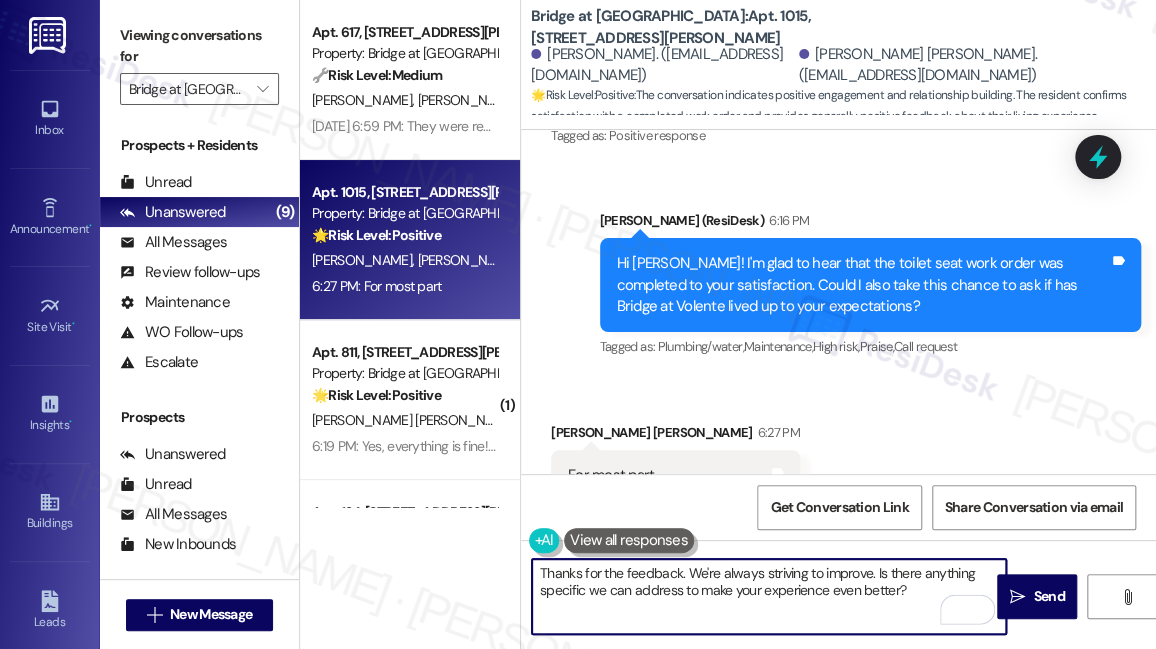 click on "Thanks for the feedback. We're always striving to improve. Is there anything specific we can address to make your experience even better?" at bounding box center [769, 596] 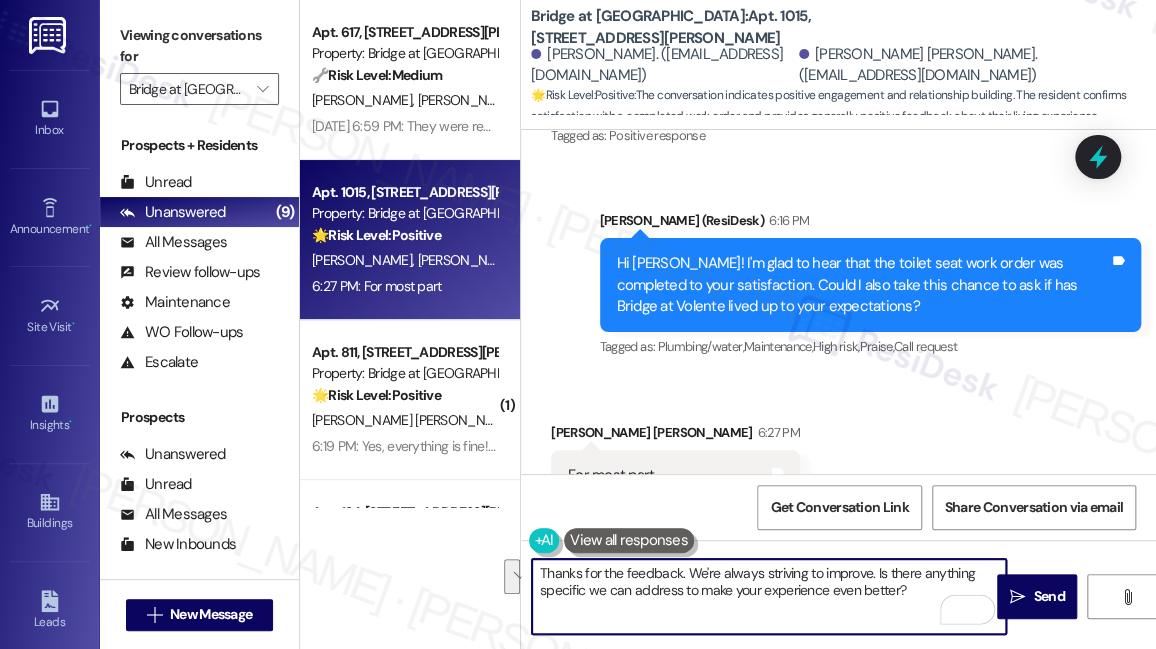 type on "Thanks for the feedback. We're always striving to improve. Is there anything specific we can address to make your experience even better?" 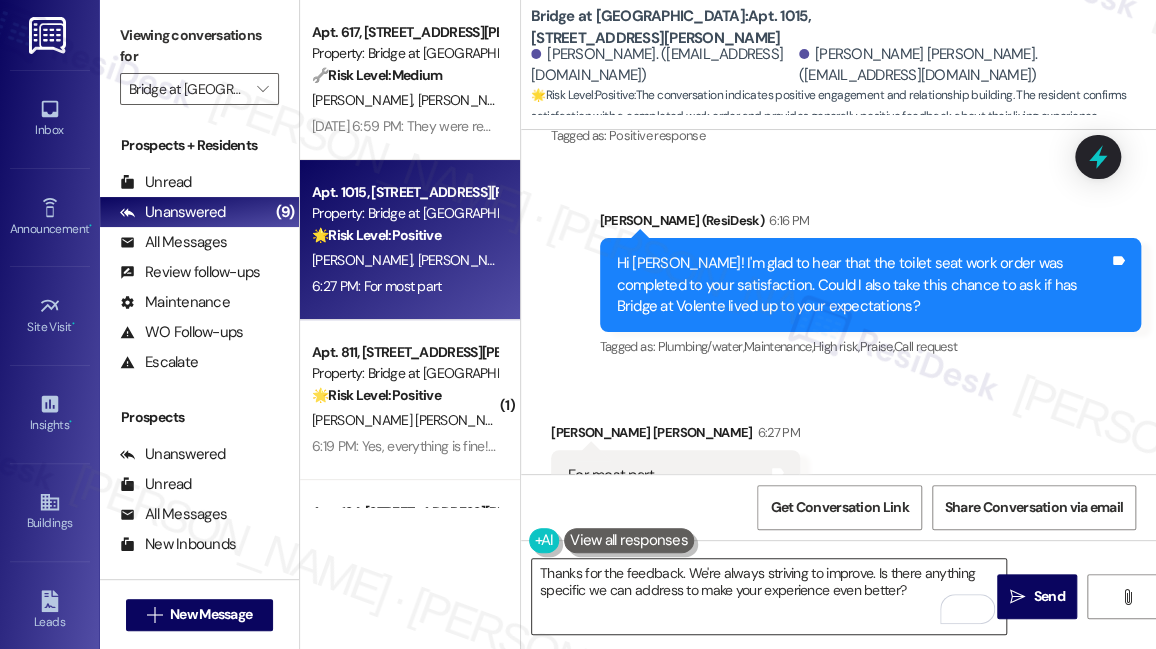 click on "Thanks for the feedback. We're always striving to improve. Is there anything specific we can address to make your experience even better?" at bounding box center (769, 596) 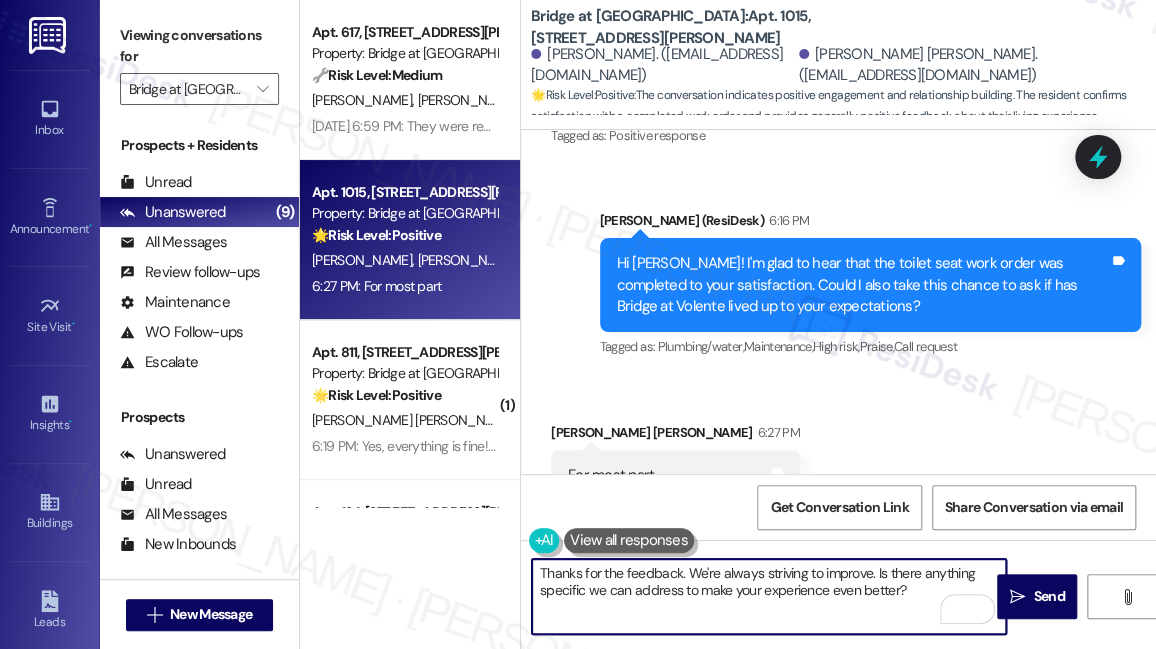 click on "Thanks for the feedback. We're always striving to improve. Is there anything specific we can address to make your experience even better?" at bounding box center (769, 596) 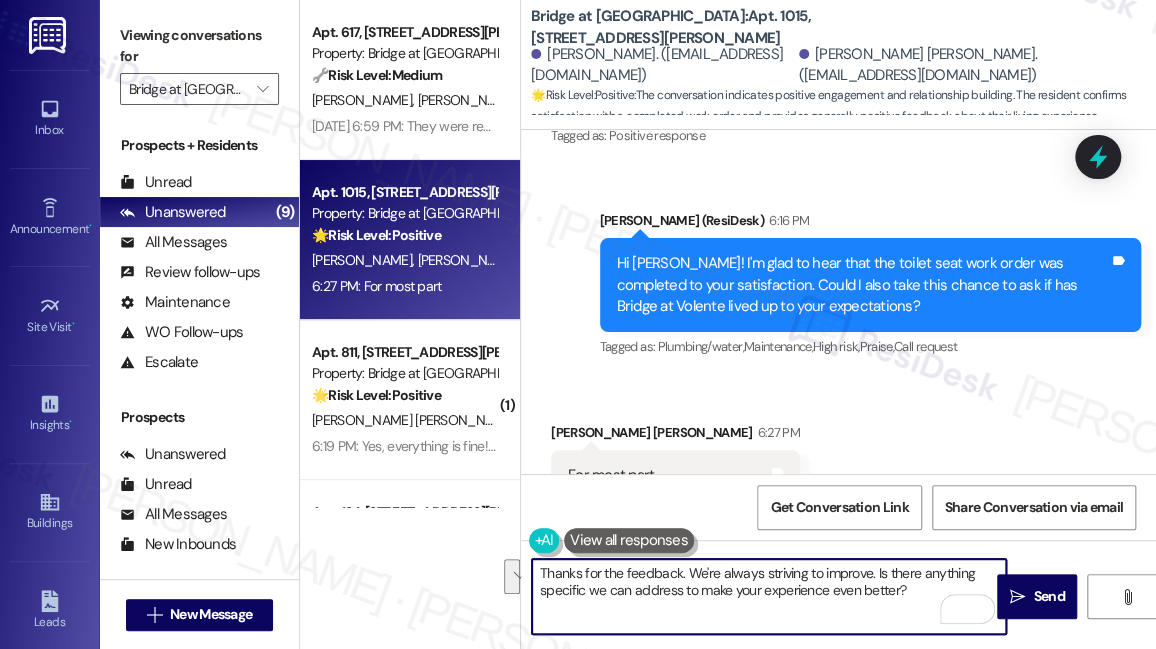 click on "Thanks for the feedback. We're always striving to improve. Is there anything specific we can address to make your experience even better?" at bounding box center (769, 596) 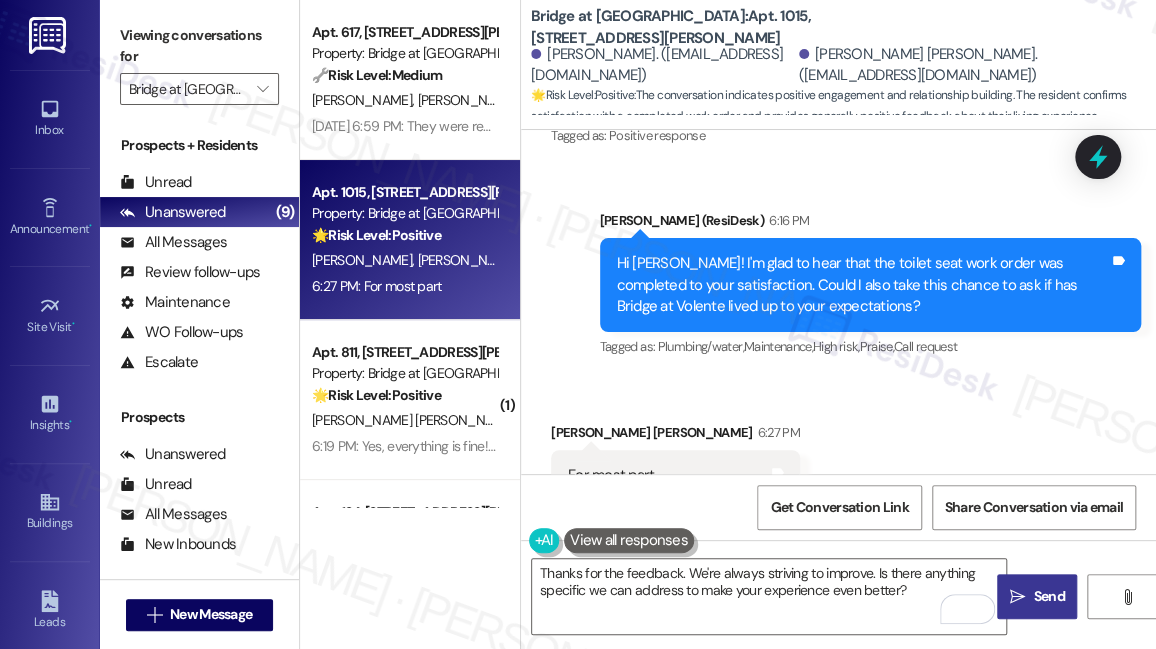 click on " Send" at bounding box center (1037, 596) 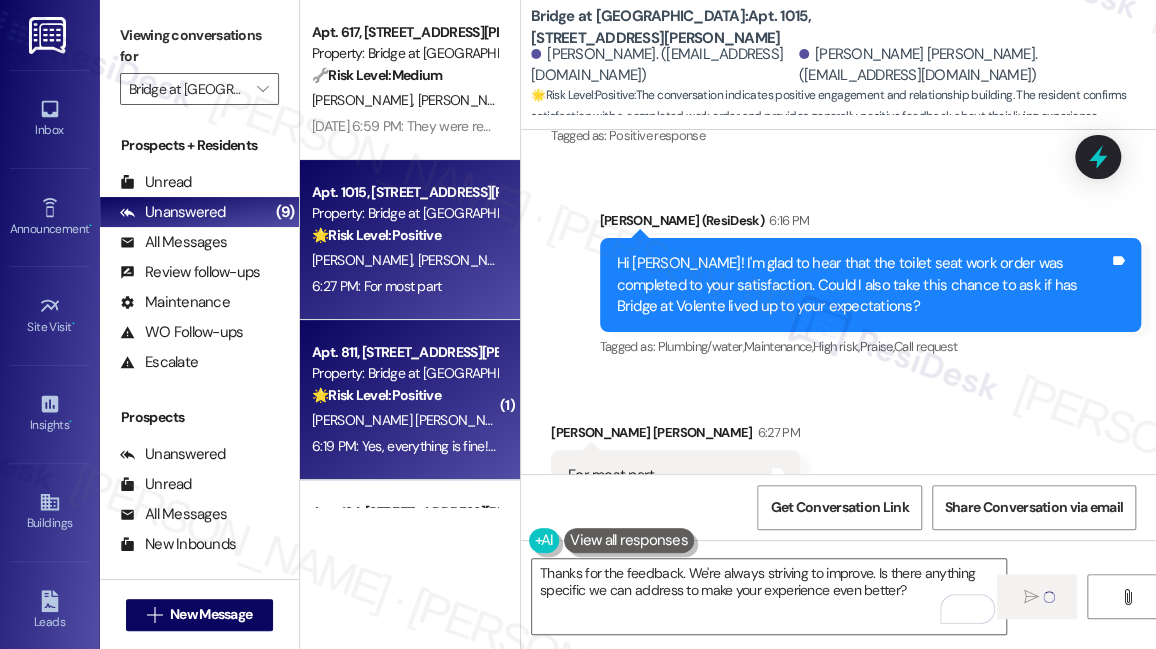type 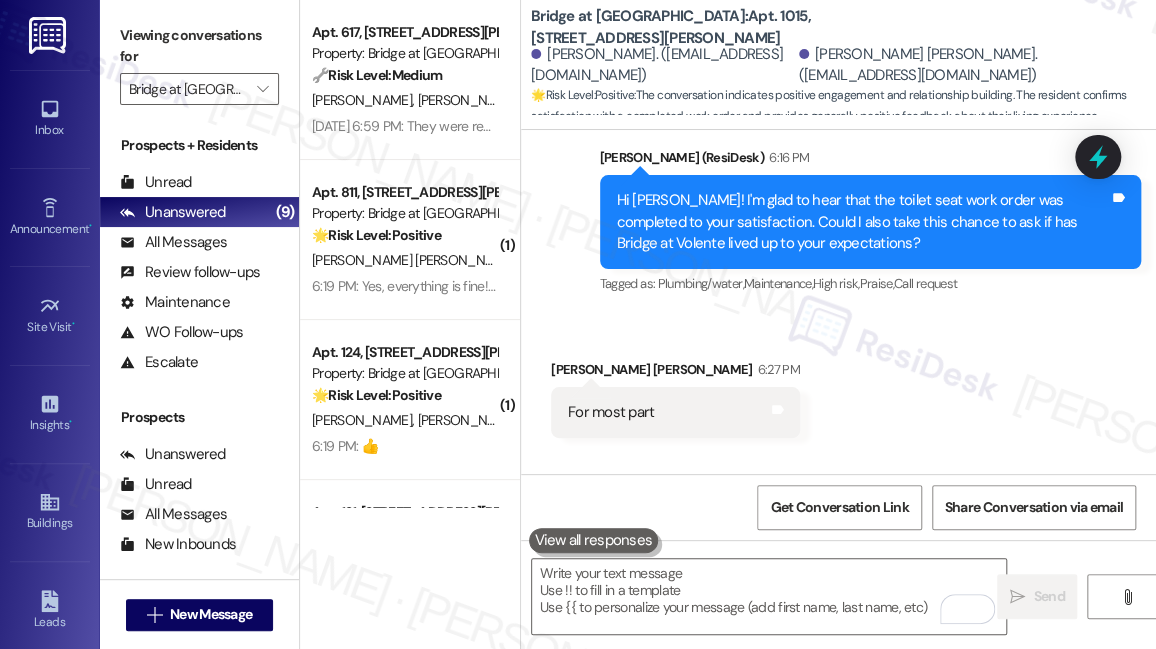 scroll, scrollTop: 1397, scrollLeft: 0, axis: vertical 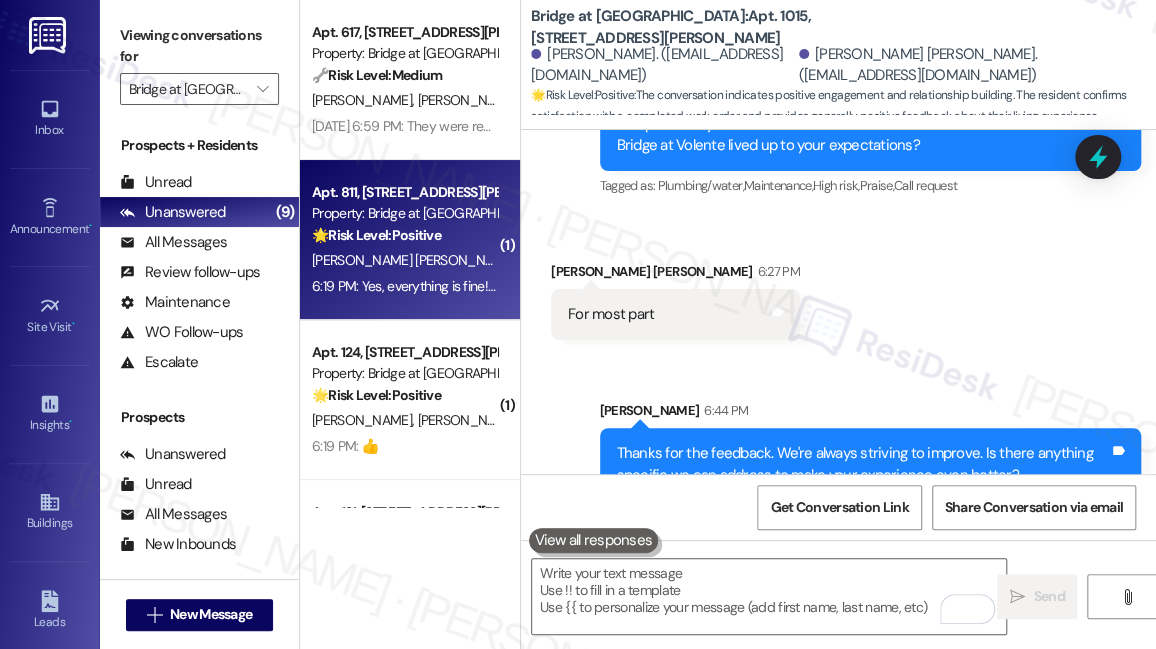 click on "6:19 PM: Yes, everything is fine! Thank you. 6:19 PM: Yes, everything is fine! Thank you." at bounding box center [432, 286] 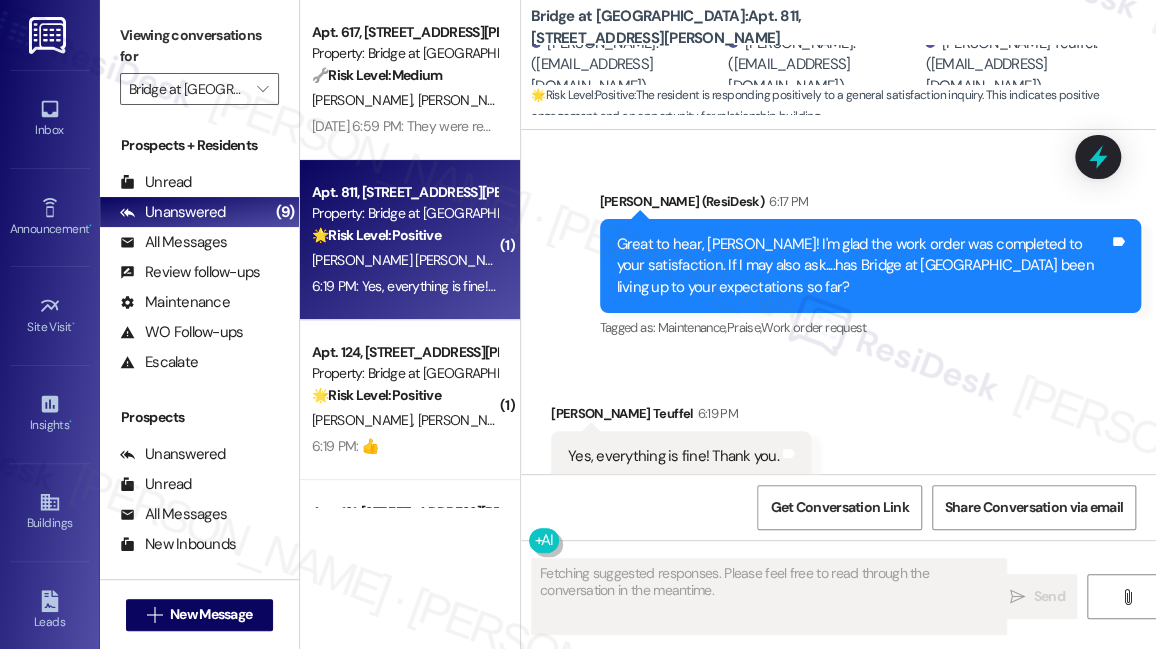 scroll, scrollTop: 2206, scrollLeft: 0, axis: vertical 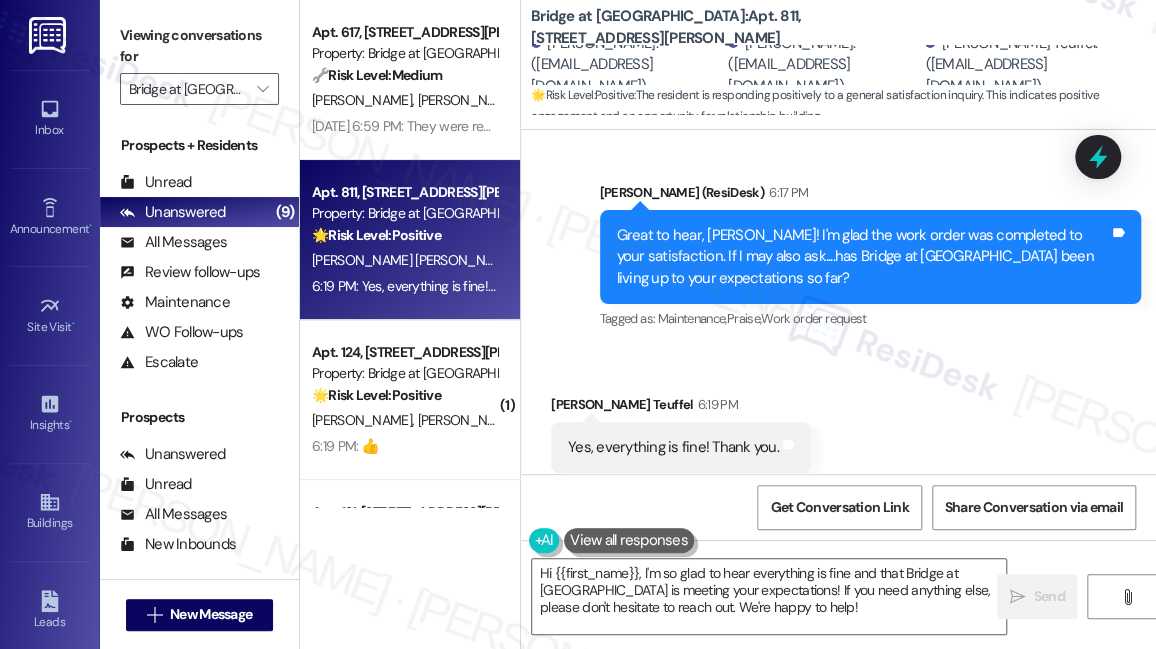click on "Viewing conversations for" at bounding box center [199, 46] 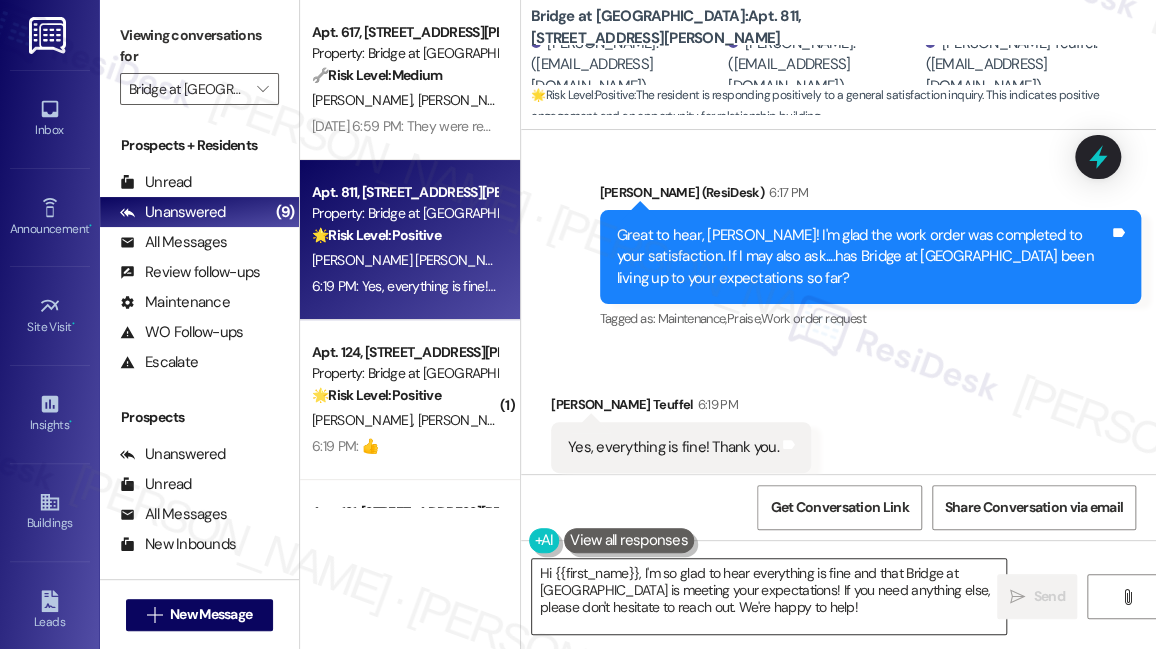 click on "Hi {{first_name}}, I'm so glad to hear everything is fine and that Bridge at Volente is meeting your expectations! If you need anything else, please don't hesitate to reach out. We're happy to help!" at bounding box center [769, 596] 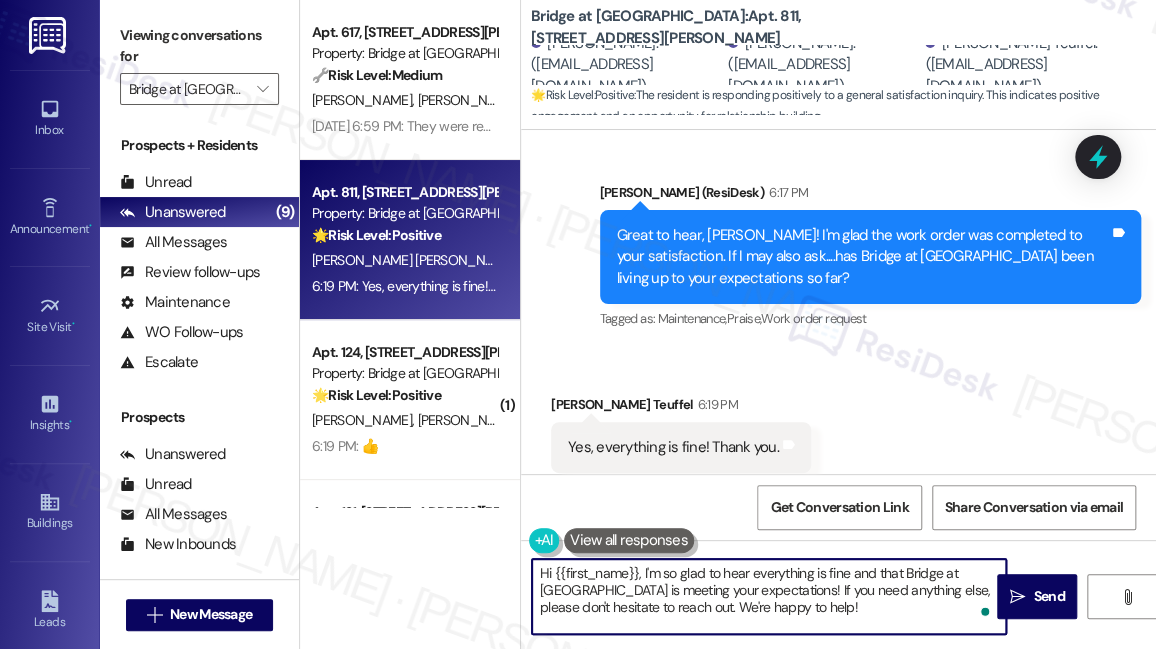 paste on "Awesome! Would you mind sharing your positive experience with {{property}} in a quick Google review? Here's the link: {{google_review_link}}. No worries at all if not! Your support means a lot to us. 😊 Let me know once it's posted so I can share it with the team." 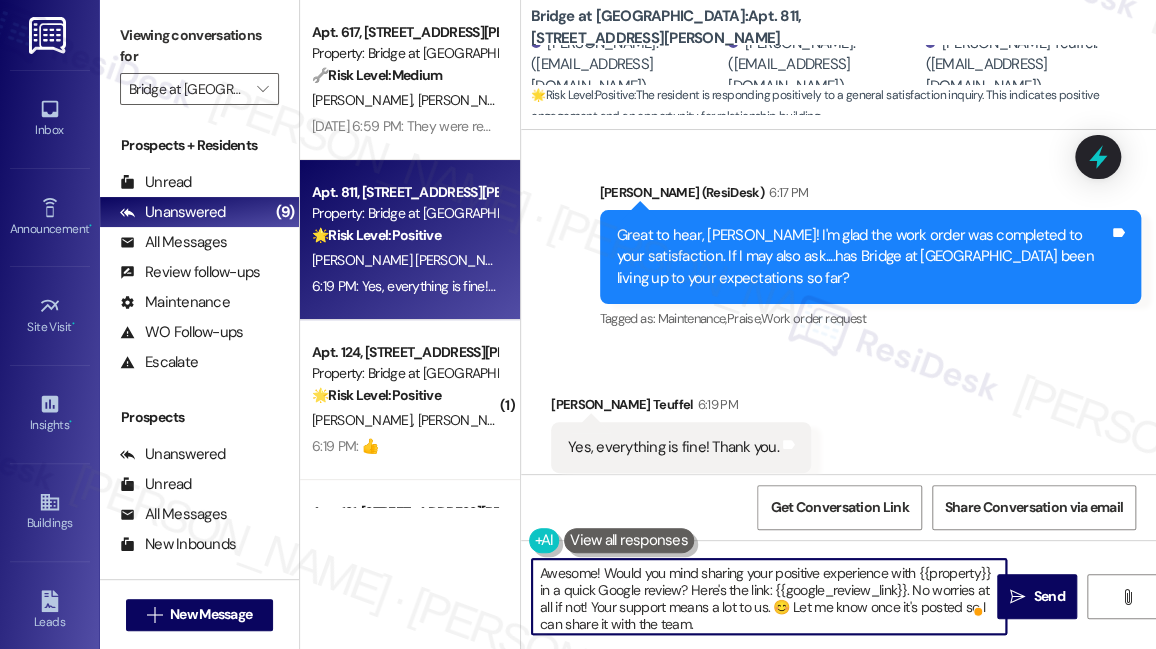 type on "Awesome! Would you mind sharing your positive experience with {{property}} in a quick Google review? Here's the link: {{google_review_link}}. No worries at all if not! Your support means a lot to us. 😊 Let me know once it's posted so I can share it with the team." 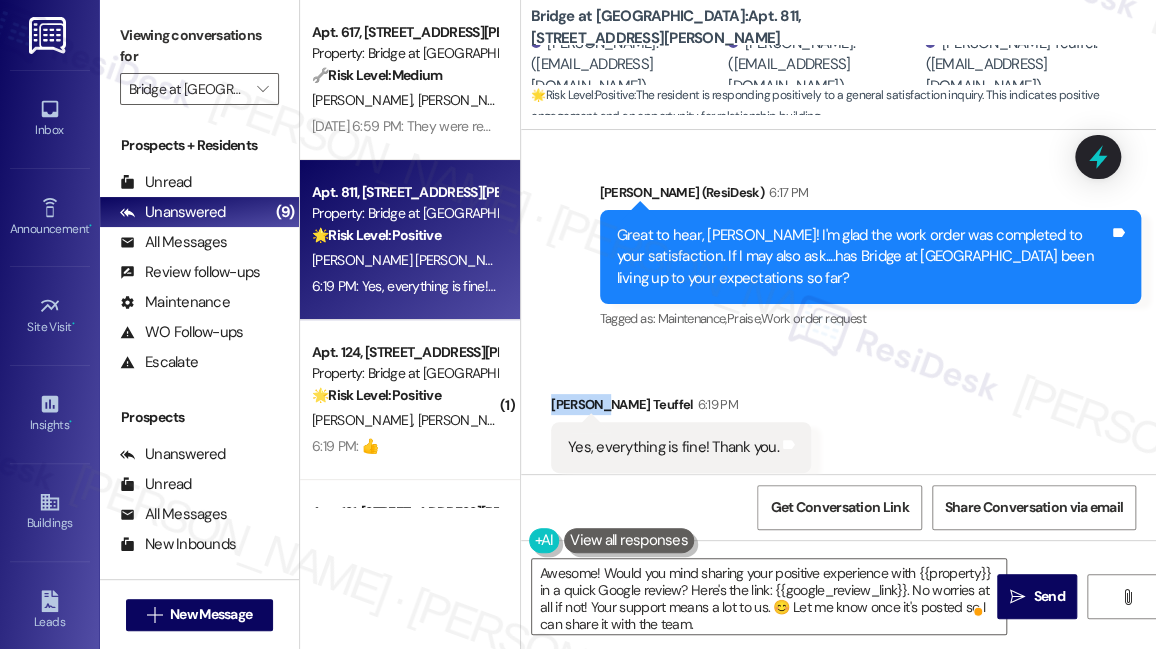 click on "Jessica Useche Teuffel 6:19 PM" at bounding box center (681, 408) 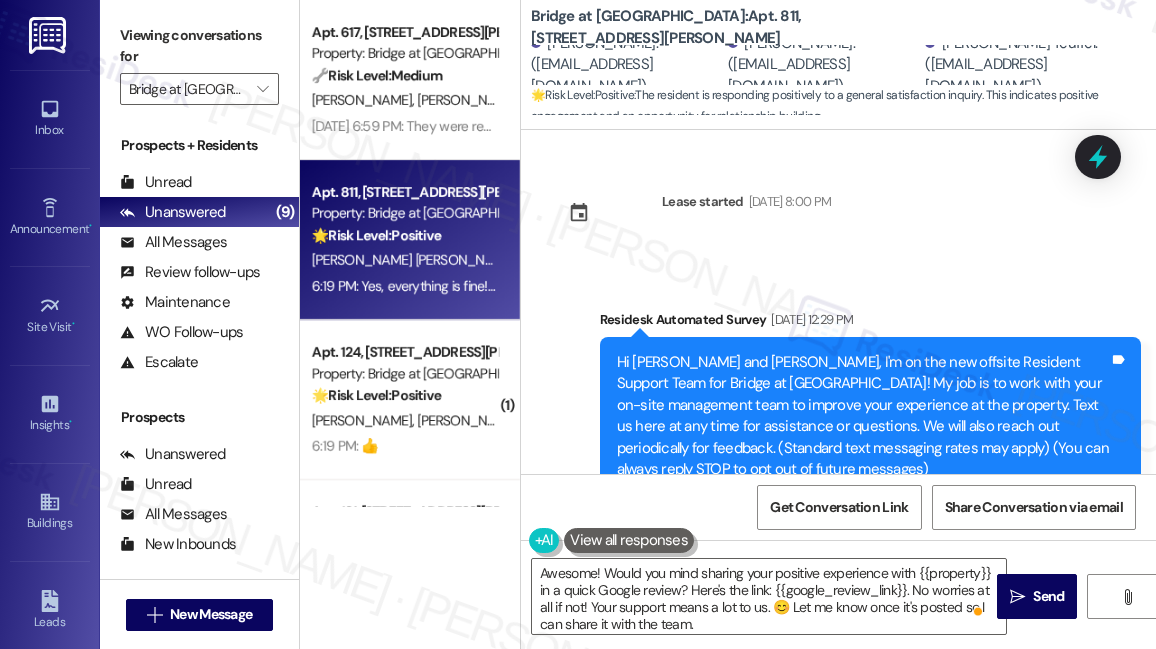 scroll, scrollTop: 0, scrollLeft: 0, axis: both 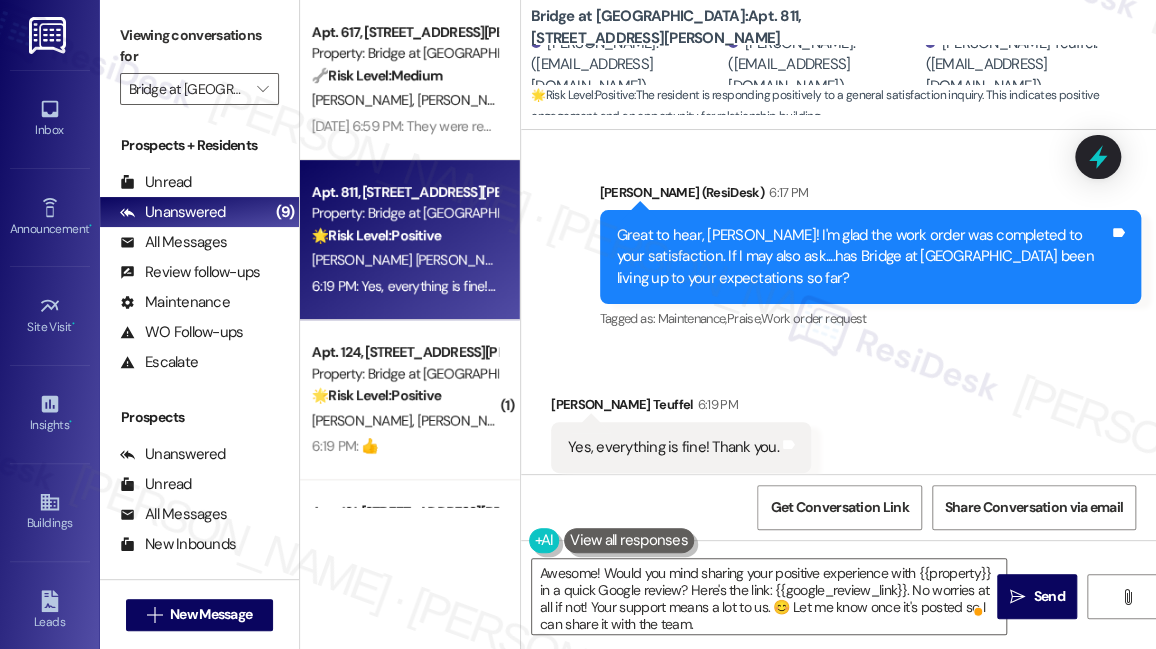 click on "Awesome! Would you mind sharing your positive experience with {{property}} in a quick Google review? Here's the link: {{google_review_link}}. No worries at all if not! Your support means a lot to us. 😊 Let me know once it's posted so I can share it with the team." at bounding box center [769, 596] 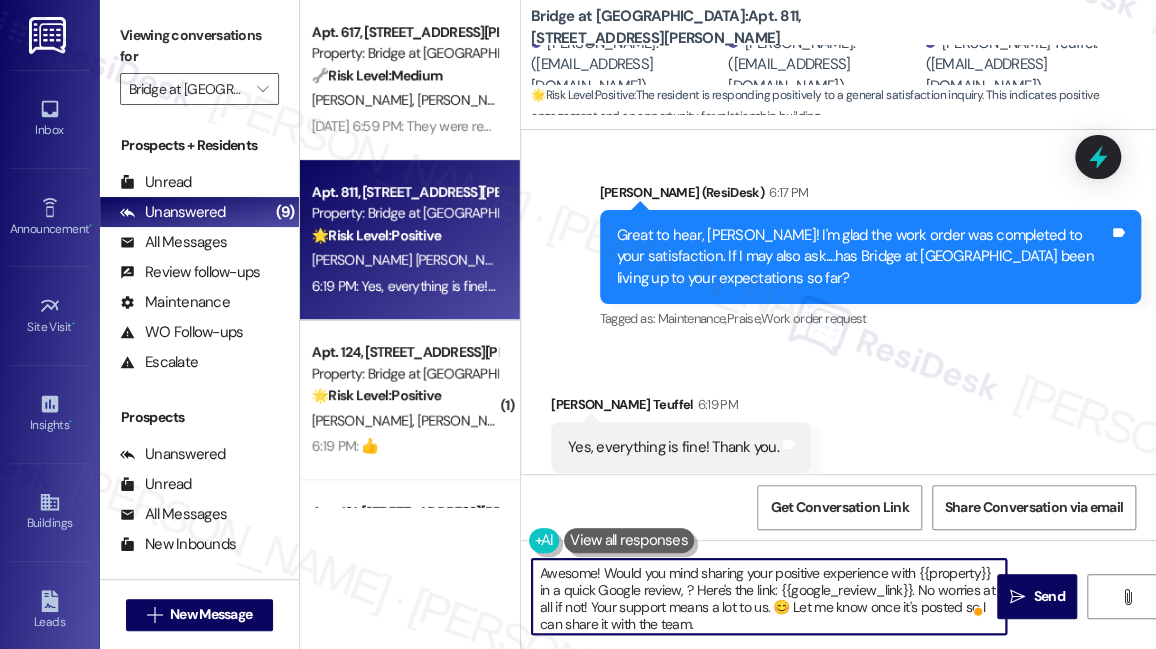 paste on "Jessica" 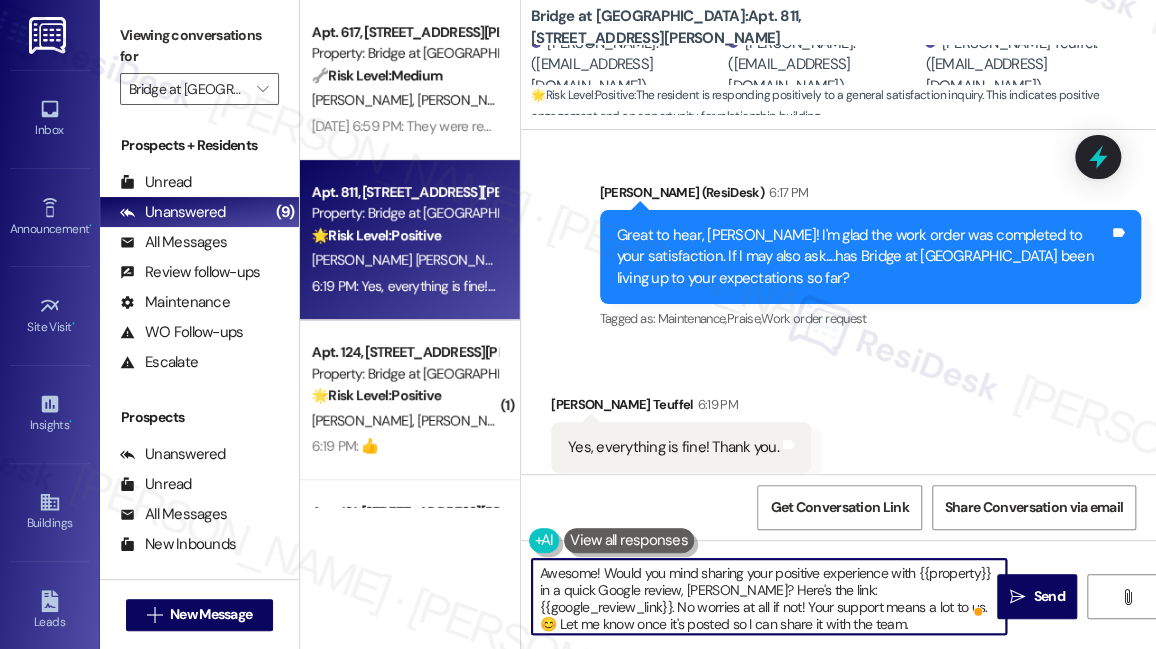 scroll, scrollTop: 5, scrollLeft: 0, axis: vertical 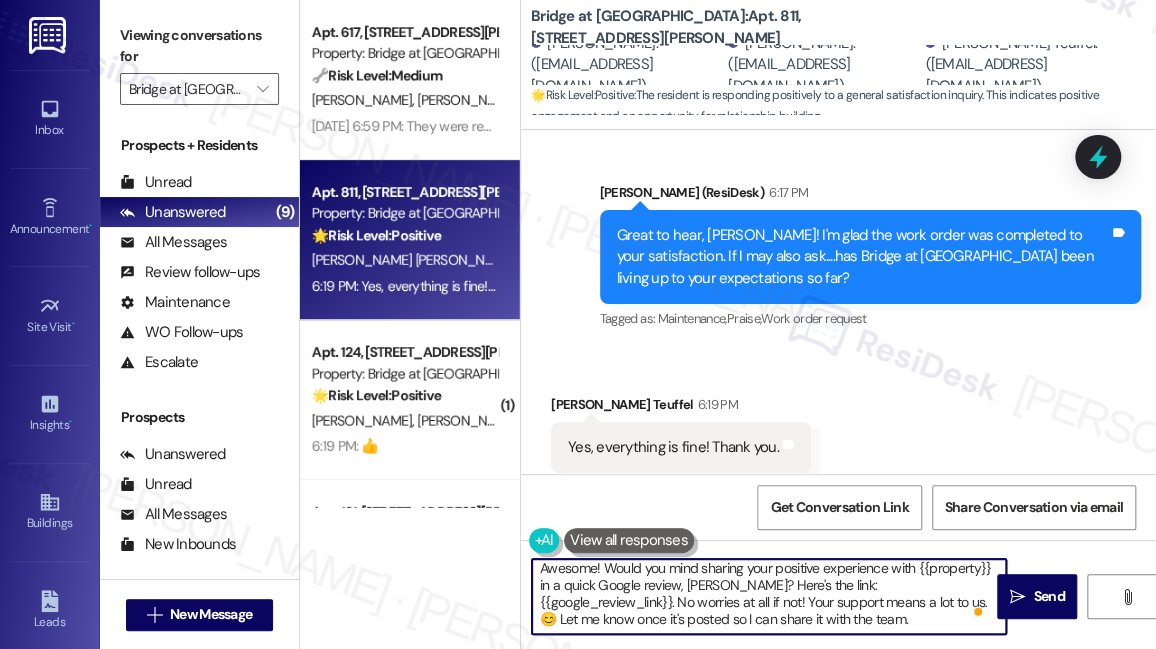 click on "Awesome! Would you mind sharing your positive experience with {{property}} in a quick Google review, Jessica? Here's the link: {{google_review_link}}. No worries at all if not! Your support means a lot to us. 😊 Let me know once it's posted so I can share it with the team." at bounding box center (769, 596) 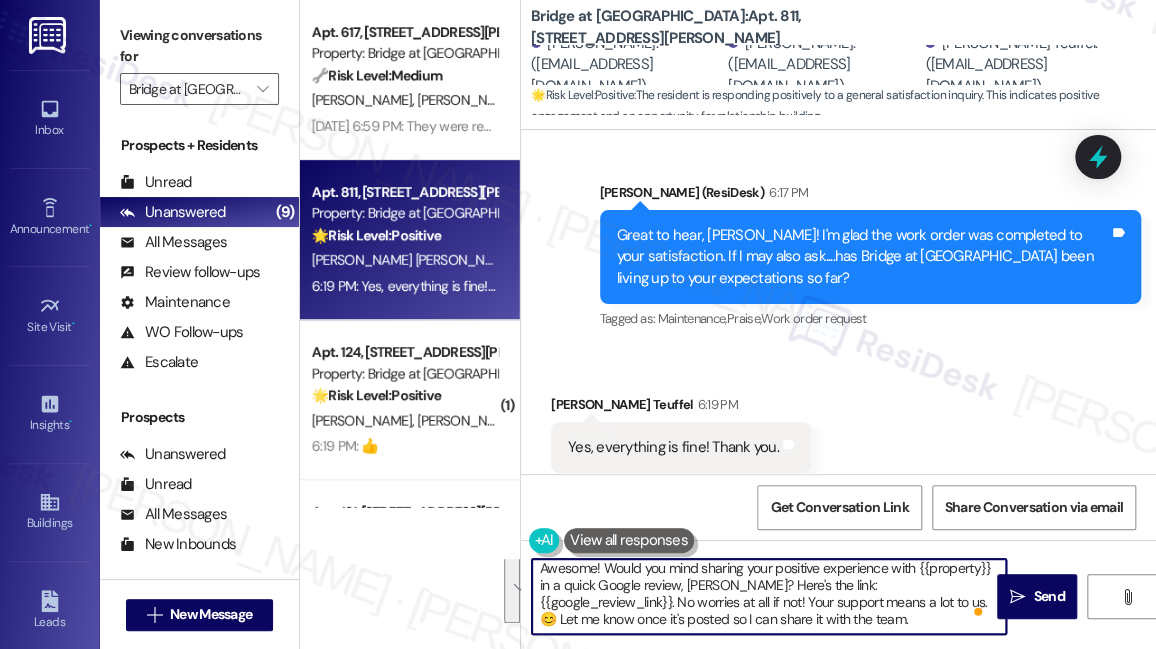 type on "Awesome! Would you mind sharing your positive experience with {{property}} in a quick Google review, Jessica? Here's the link: {{google_review_link}}. No worries at all if not! Your support means a lot to us. 😊 Let me know once it's posted so I can share it with the team." 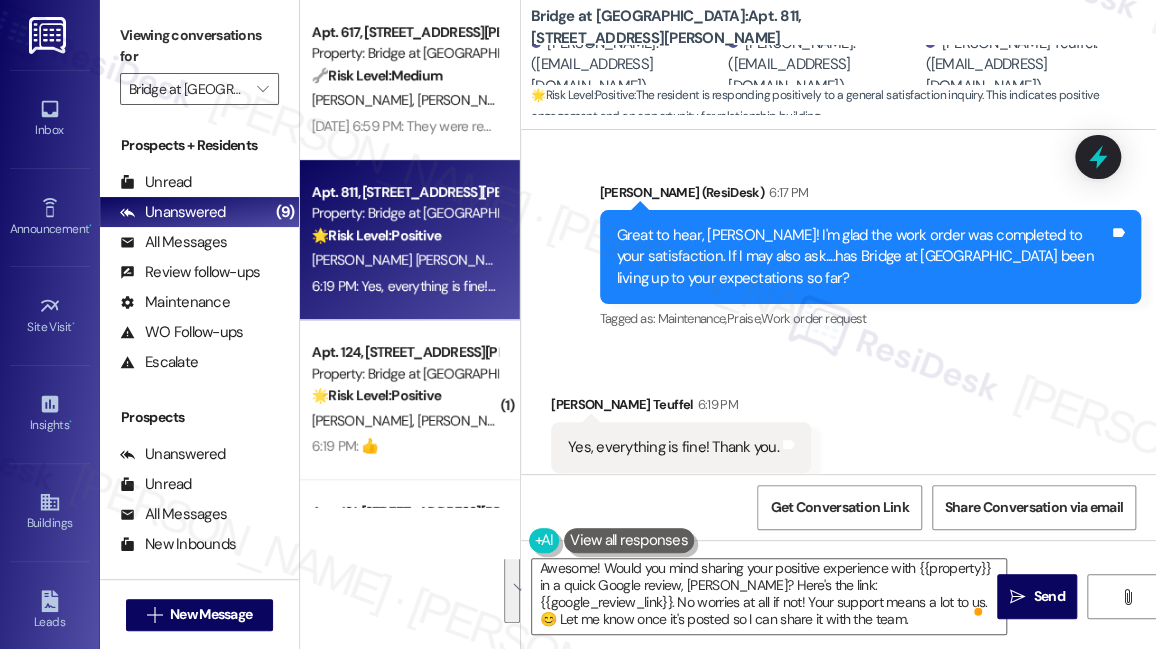 click on "Viewing conversations for" at bounding box center [199, 46] 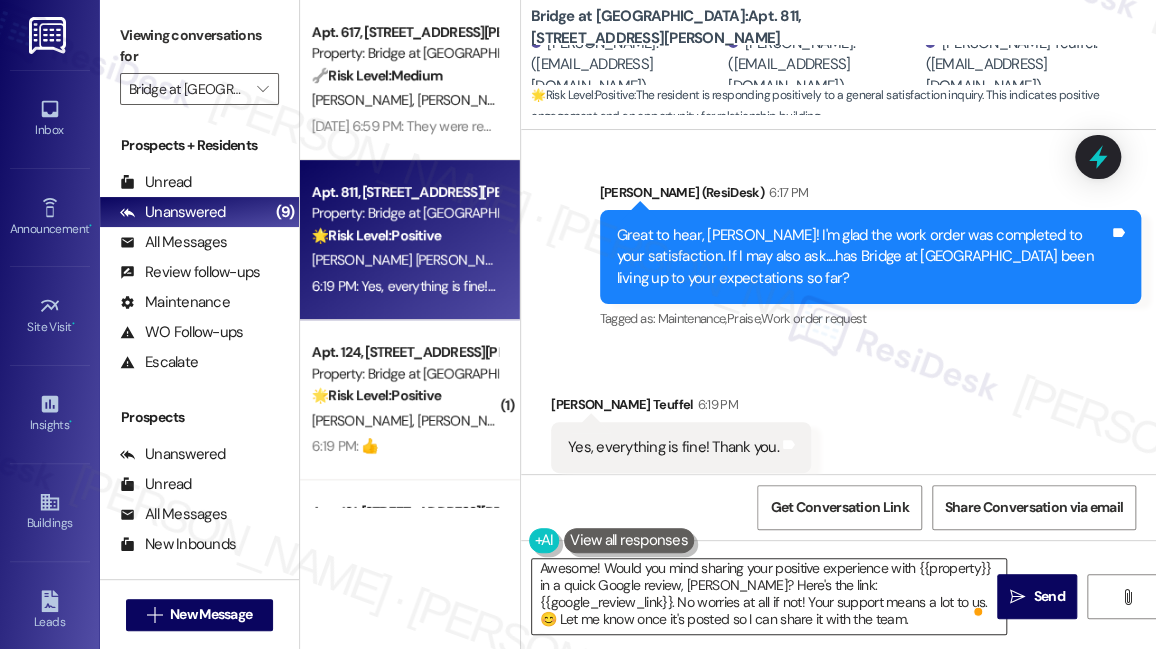 click on "Awesome! Would you mind sharing your positive experience with {{property}} in a quick Google review, Jessica? Here's the link: {{google_review_link}}. No worries at all if not! Your support means a lot to us. 😊 Let me know once it's posted so I can share it with the team." at bounding box center [769, 596] 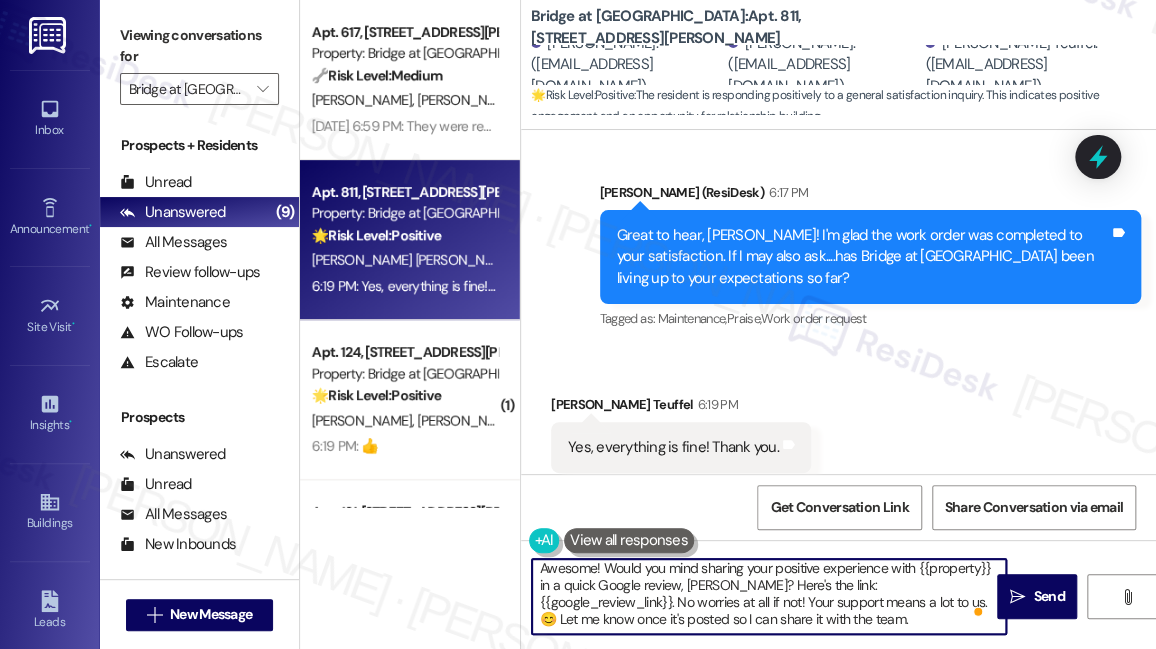 click on "Awesome! Would you mind sharing your positive experience with {{property}} in a quick Google review, Jessica? Here's the link: {{google_review_link}}. No worries at all if not! Your support means a lot to us. 😊 Let me know once it's posted so I can share it with the team." at bounding box center [769, 596] 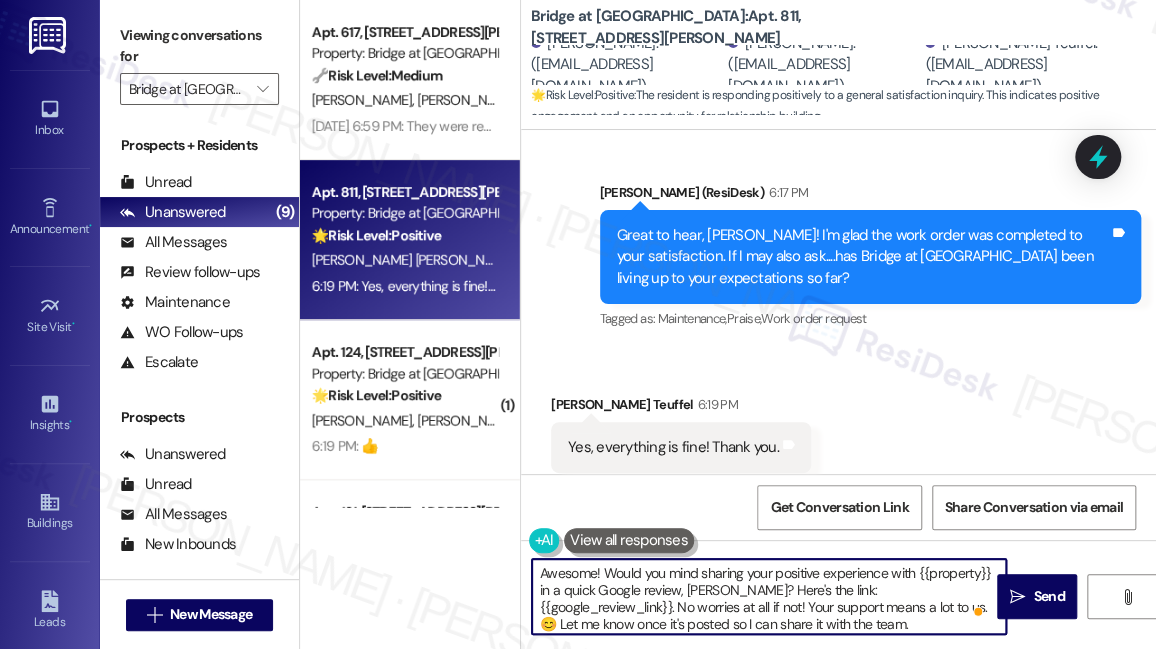 click on "Awesome! Would you mind sharing your positive experience with {{property}} in a quick Google review, Jessica? Here's the link: {{google_review_link}}. No worries at all if not! Your support means a lot to us. 😊 Let me know once it's posted so I can share it with the team." at bounding box center [769, 596] 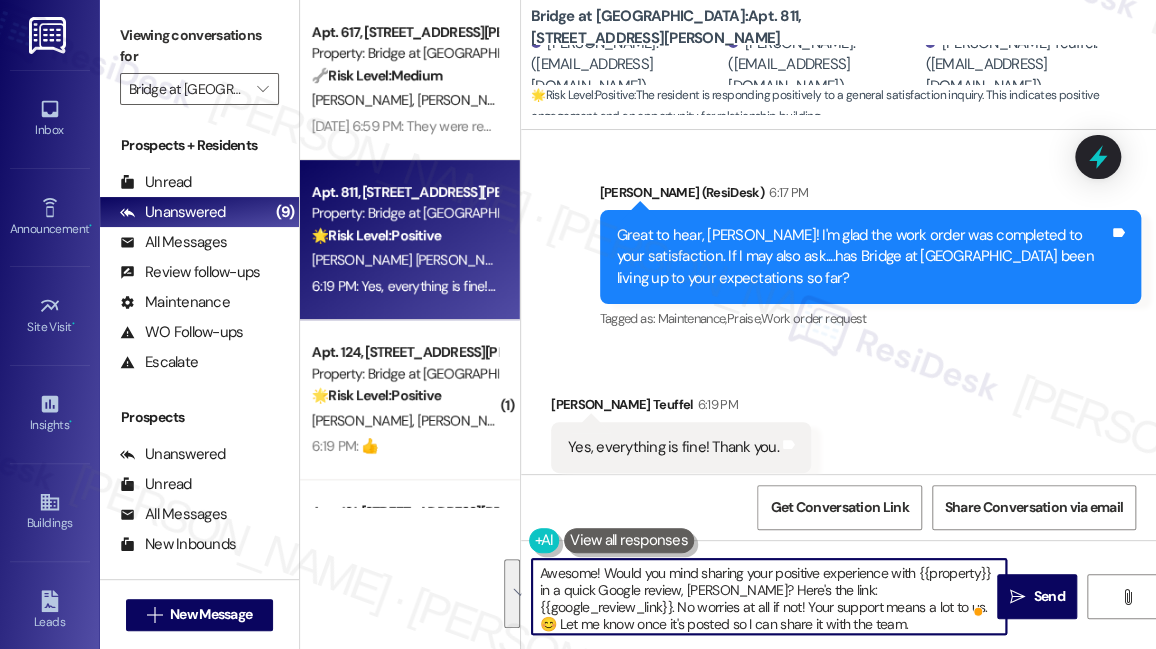 click on "Awesome! Would you mind sharing your positive experience with {{property}} in a quick Google review, Jessica? Here's the link: {{google_review_link}}. No worries at all if not! Your support means a lot to us. 😊 Let me know once it's posted so I can share it with the team." at bounding box center [769, 596] 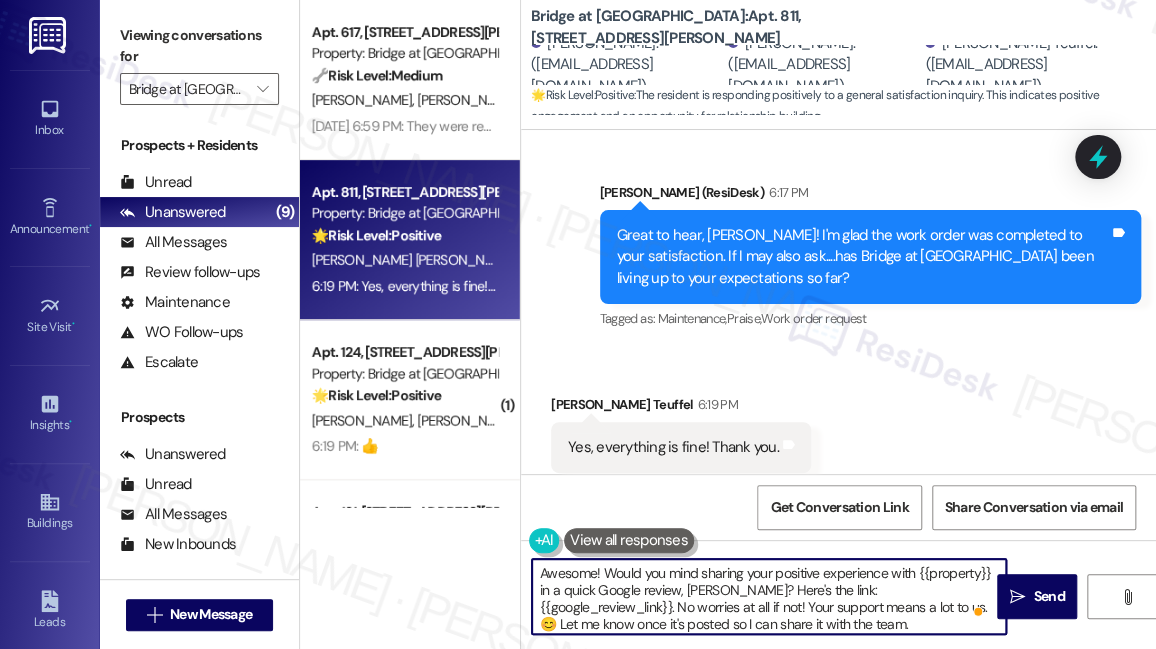 click on "Awesome! Would you mind sharing your positive experience with {{property}} in a quick Google review, Jessica? Here's the link: {{google_review_link}}. No worries at all if not! Your support means a lot to us. 😊 Let me know once it's posted so I can share it with the team." at bounding box center (769, 596) 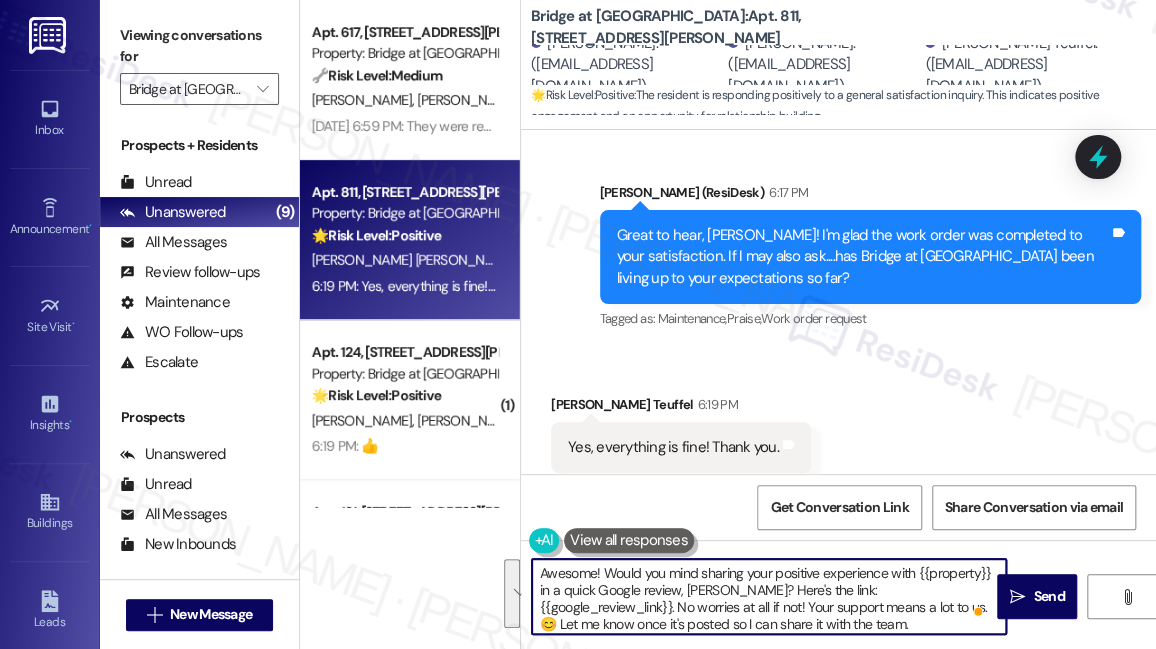 click on "Awesome! Would you mind sharing your positive experience with {{property}} in a quick Google review, Jessica? Here's the link: {{google_review_link}}. No worries at all if not! Your support means a lot to us. 😊 Let me know once it's posted so I can share it with the team." at bounding box center [769, 596] 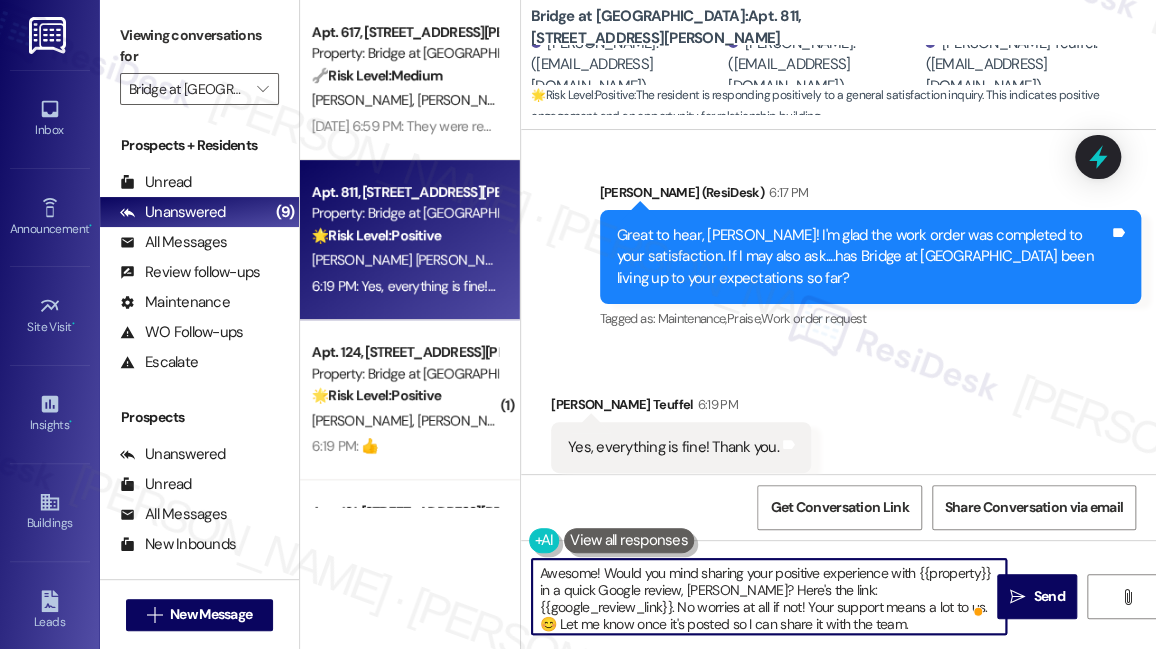 scroll, scrollTop: 5, scrollLeft: 0, axis: vertical 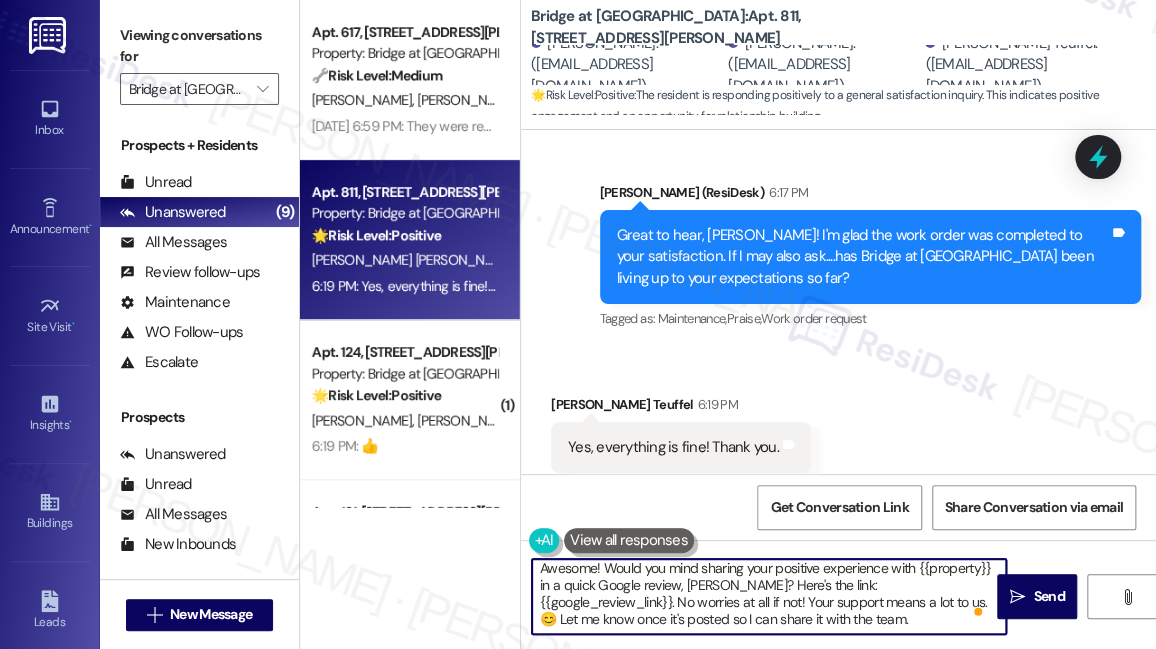 click on "Awesome! Would you mind sharing your positive experience with {{property}} in a quick Google review, Jessica? Here's the link: {{google_review_link}}. No worries at all if not! Your support means a lot to us. 😊 Let me know once it's posted so I can share it with the team." at bounding box center (769, 596) 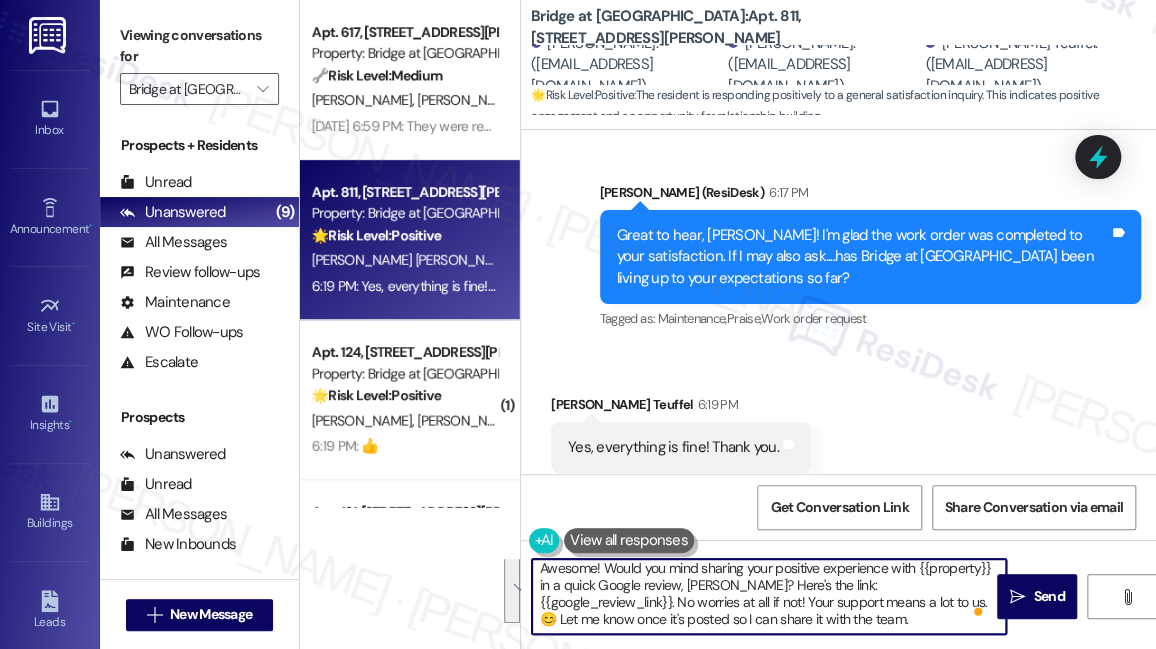 click on "Awesome! Would you mind sharing your positive experience with {{property}} in a quick Google review, Jessica? Here's the link: {{google_review_link}}. No worries at all if not! Your support means a lot to us. 😊 Let me know once it's posted so I can share it with the team." at bounding box center (769, 596) 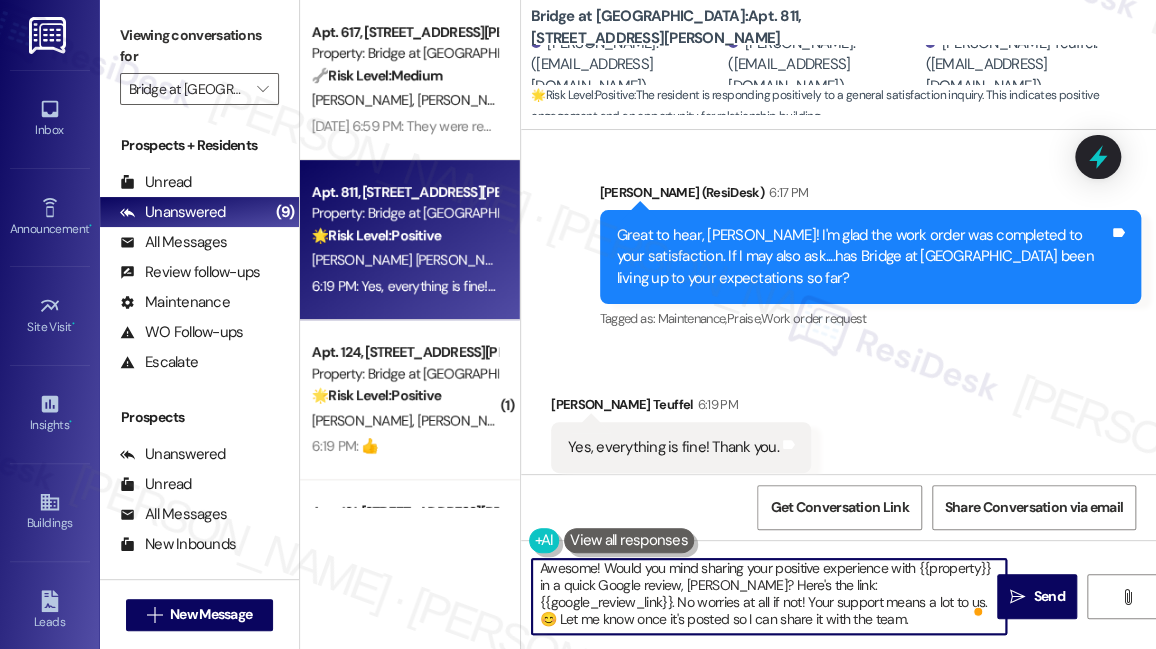 click on "Awesome! Would you mind sharing your positive experience with {{property}} in a quick Google review, Jessica? Here's the link: {{google_review_link}}. No worries at all if not! Your support means a lot to us. 😊 Let me know once it's posted so I can share it with the team." at bounding box center (769, 596) 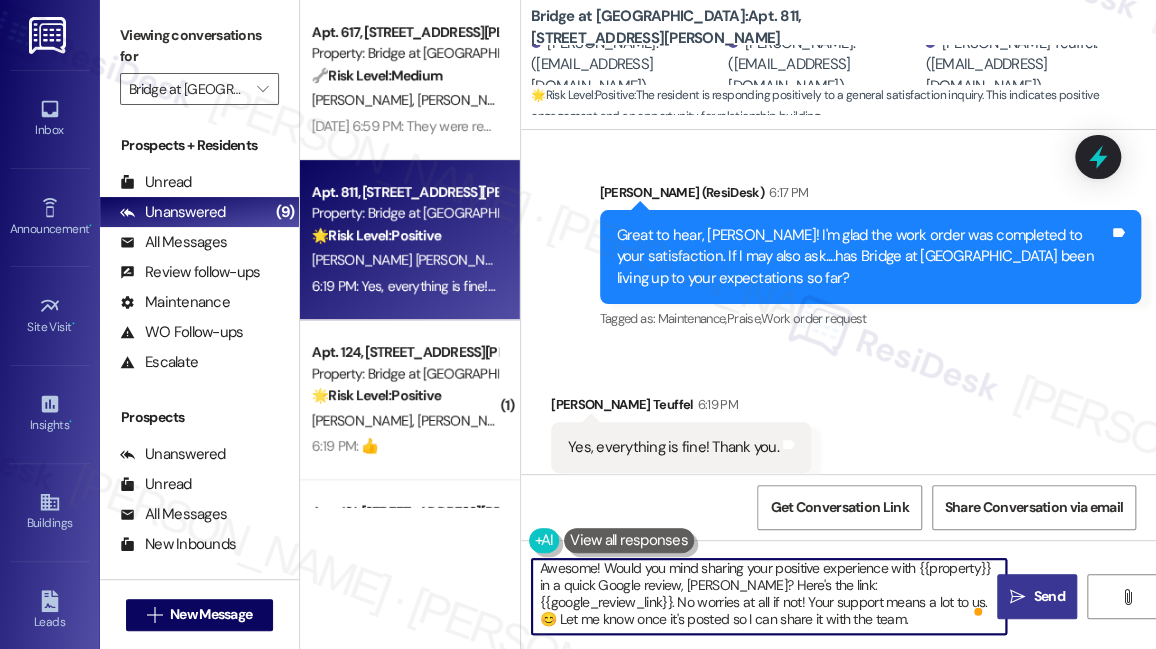 click on "Send" at bounding box center [1048, 596] 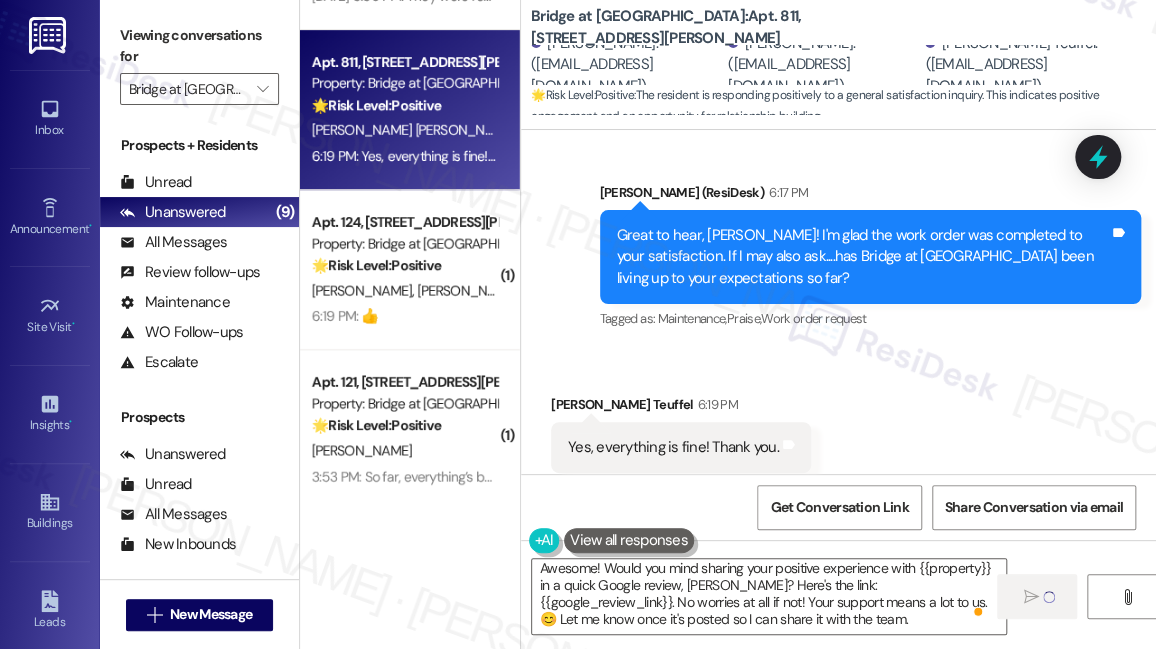 scroll, scrollTop: 272, scrollLeft: 0, axis: vertical 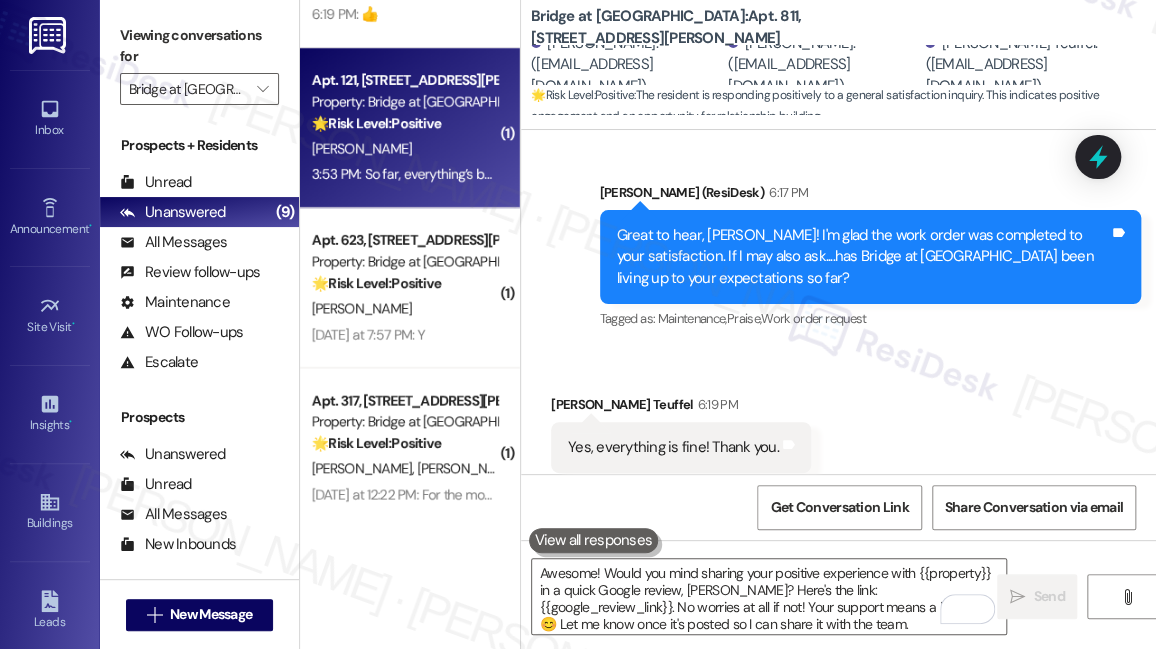 click on "3:53 PM: So far, everything’s been great and I’m really enjoying living here. The staff has been helpful, and the community has felt welcoming. Definitely living up to expectations! 3:53 PM: So far, everything’s been great and I’m really enjoying living here. The staff has been helpful, and the community has felt welcoming. Definitely living up to expectations!" at bounding box center [404, 174] 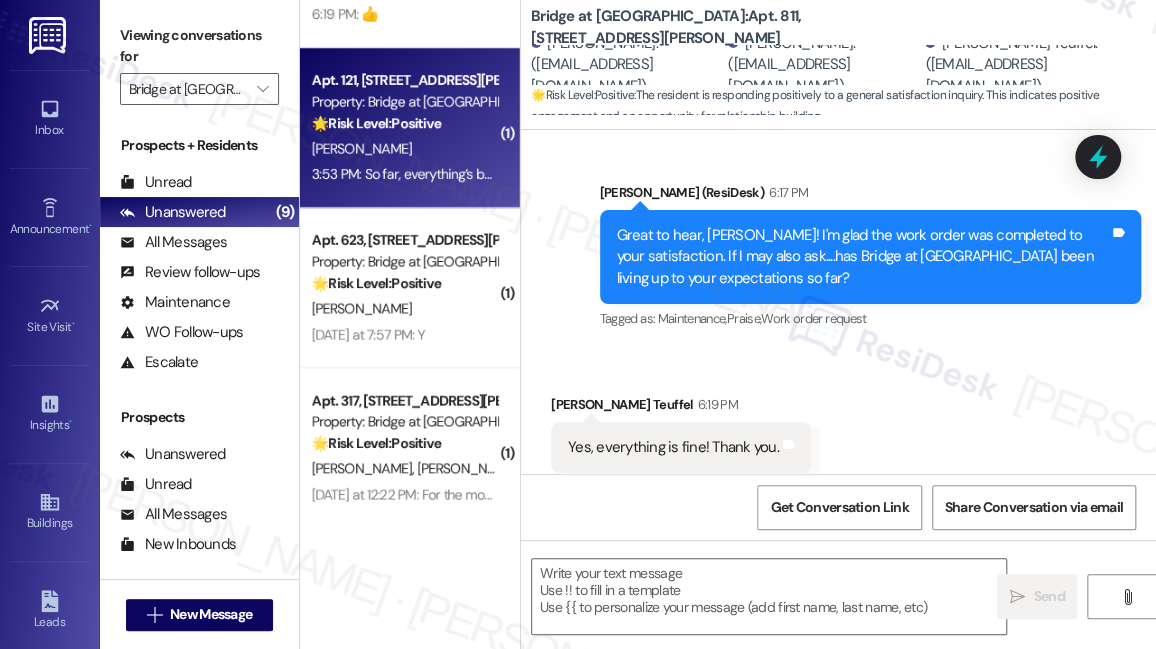 type on "Fetching suggested responses. Please feel free to read through the conversation in the meantime." 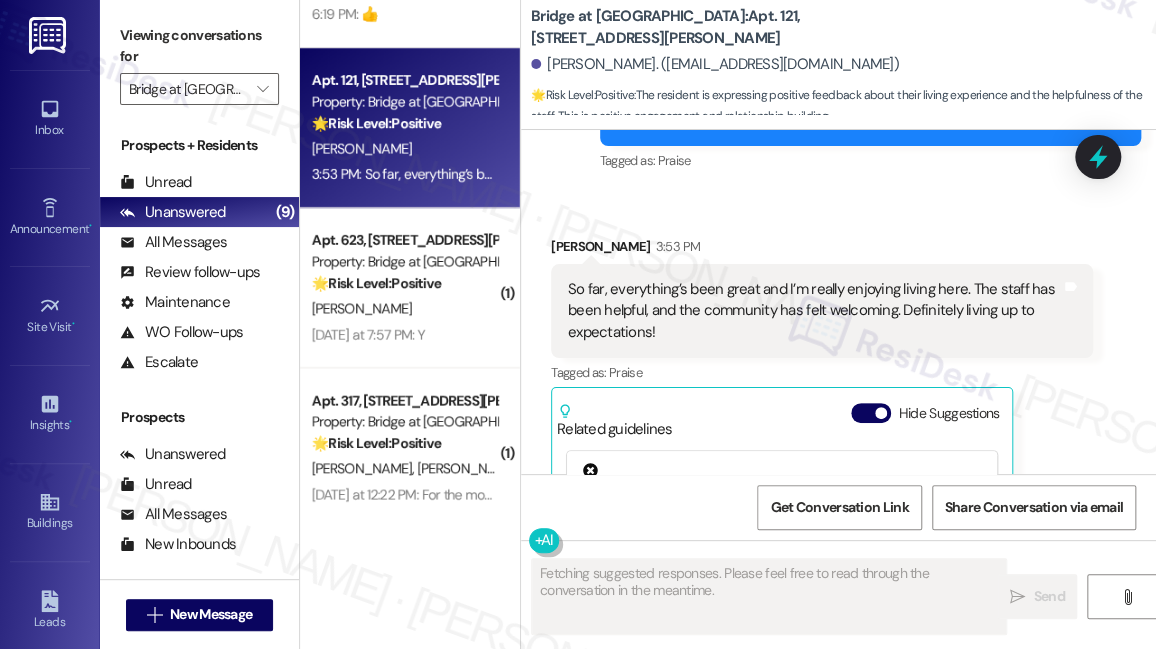 scroll, scrollTop: 3698, scrollLeft: 0, axis: vertical 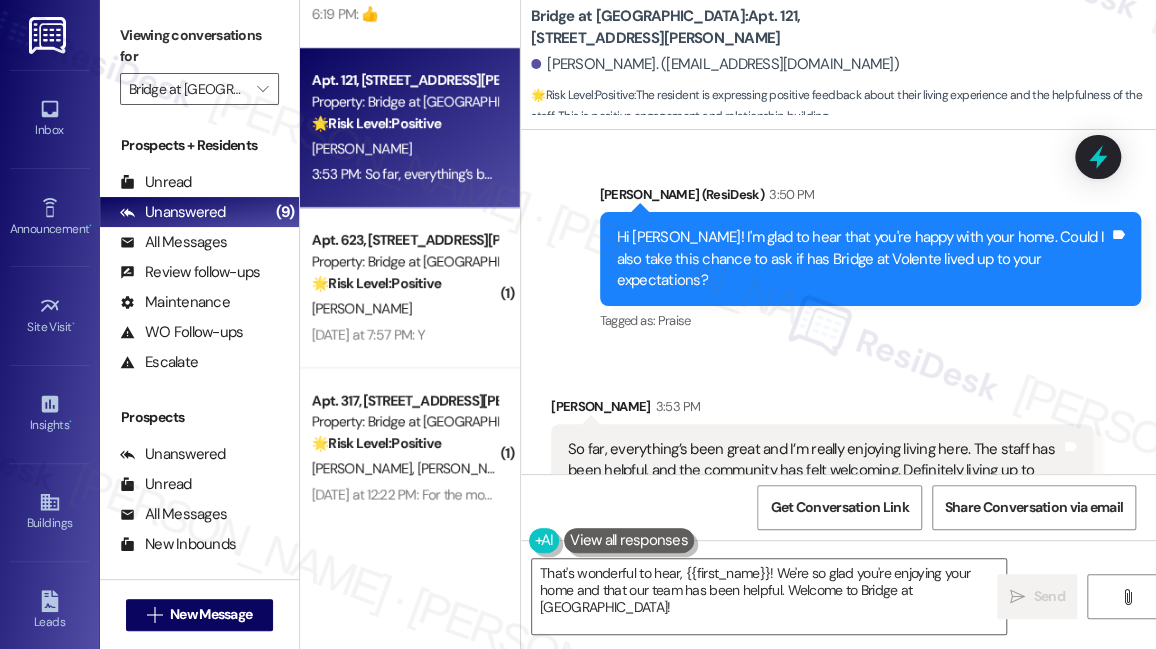 click on "Viewing conversations for" at bounding box center [199, 46] 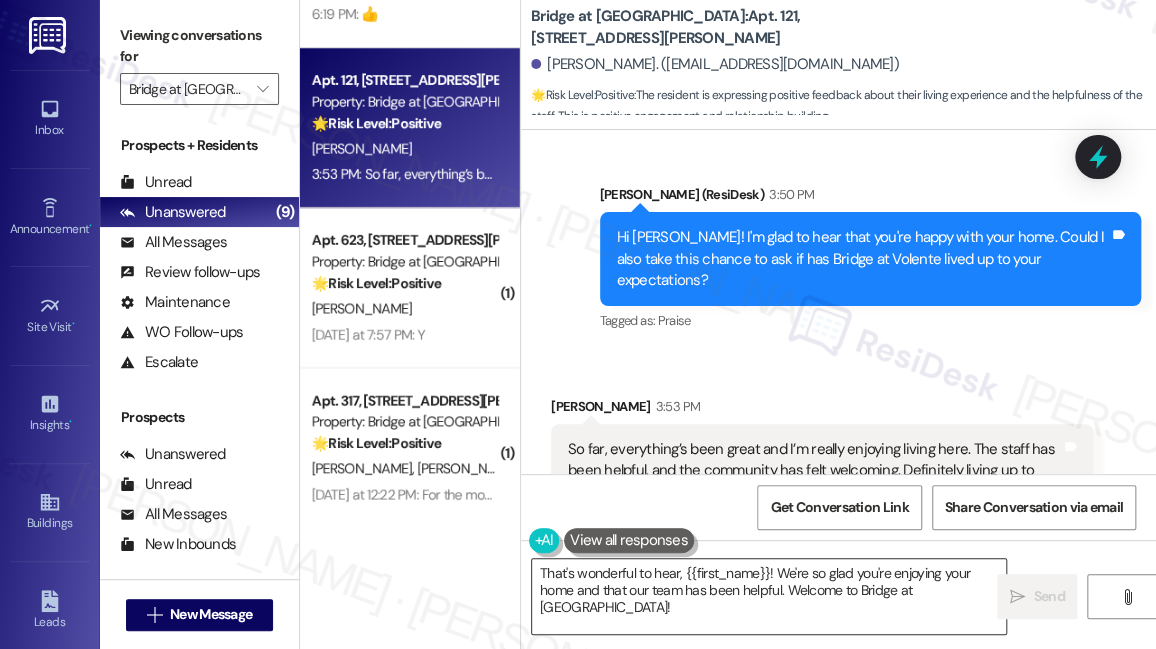 click on "That's wonderful to hear, {{first_name}}! We're so glad you're enjoying your home and that our team has been helpful. Welcome to Bridge at Volente!" at bounding box center [769, 596] 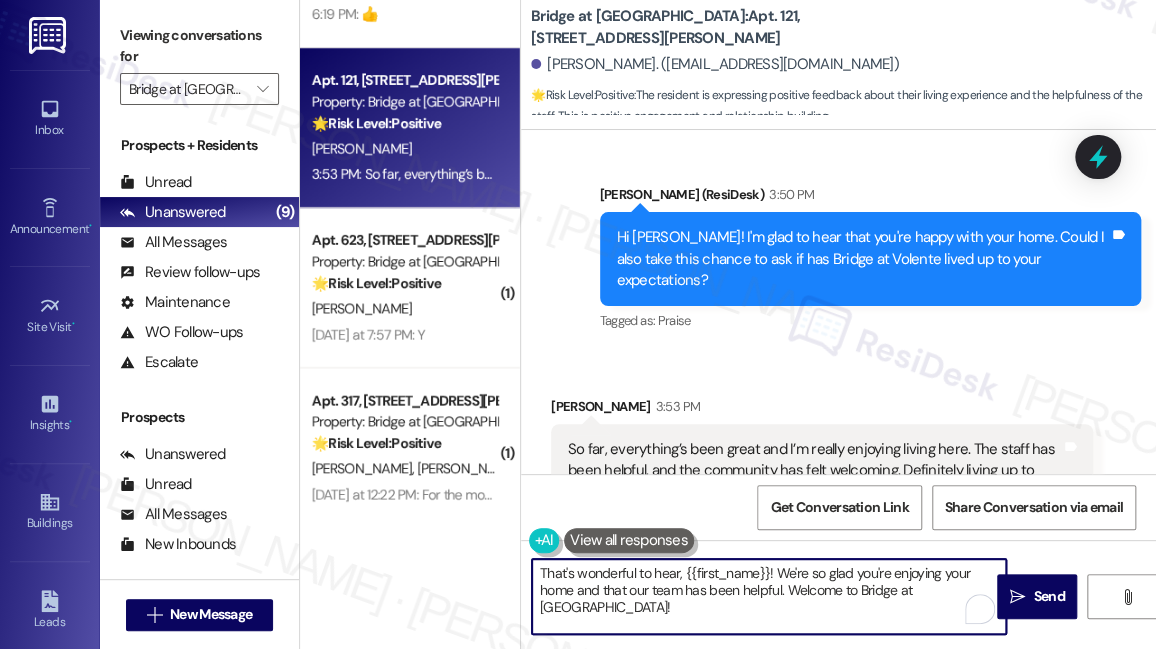 paste on "’s awesome to hear, Emma! Thank you! If you don’t mind, would you be willing to share your experience at {{property}} in a quick Google review? Here’s the link: {{google_review_link}}. No pressure, but it really means a lot to us! Feel free to let me know if you post it. I’d love to share it with the team! 😊" 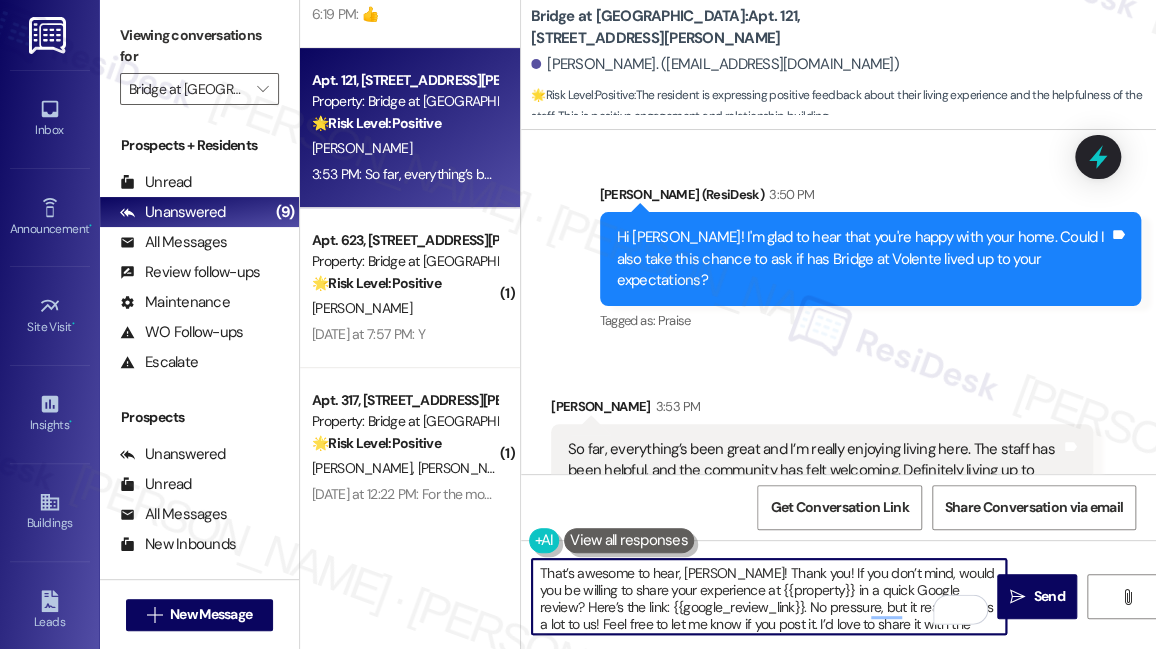 click on "Received via SMS Nick Jones 3:53 PM So far, everything’s been great and I’m really enjoying living here. The staff has been helpful, and the community has felt welcoming. Definitely living up to expectations! Tags and notes Tagged as:   Praise Click to highlight conversations about Praise  Related guidelines Hide Suggestions Apartment Management Pros - Bridge at Volente:  Resident access to 24-hour gym, online/phone maintenance requests, pest control, package lockers (ZipcodeXpress app), Stake app for rent rewards, pool (10 AM-10 PM), mailbox guidelines, picnic/grill areas (personal grills prohibited), monthly community events, Apartment Life team on-site for support, trash/recycling rules ($35 fine for trash outside door), vehicle registration required, and office hours provided.
Created  2 months ago Property level guideline  ( 70 % match) FAQs generated by ResiDesk AI What is the code for 24-hour gym access? The code for 24-hour gym access is 62787. How do I submit a maintenance request? Created   (" at bounding box center [822, 631] 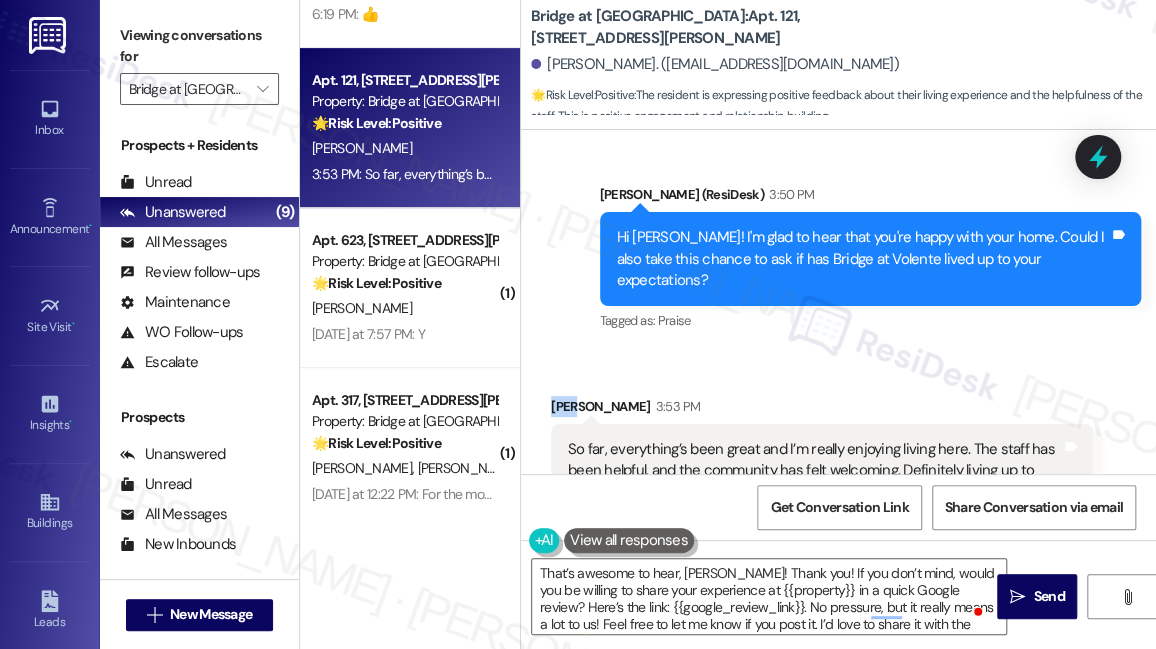 click on "Received via SMS Nick Jones 3:53 PM So far, everything’s been great and I’m really enjoying living here. The staff has been helpful, and the community has felt welcoming. Definitely living up to expectations! Tags and notes Tagged as:   Praise Click to highlight conversations about Praise  Related guidelines Hide Suggestions Apartment Management Pros - Bridge at Volente:  Resident access to 24-hour gym, online/phone maintenance requests, pest control, package lockers (ZipcodeXpress app), Stake app for rent rewards, pool (10 AM-10 PM), mailbox guidelines, picnic/grill areas (personal grills prohibited), monthly community events, Apartment Life team on-site for support, trash/recycling rules ($35 fine for trash outside door), vehicle registration required, and office hours provided.
Created  2 months ago Property level guideline  ( 70 % match) FAQs generated by ResiDesk AI What is the code for 24-hour gym access? The code for 24-hour gym access is 62787. How do I submit a maintenance request? Created   (" at bounding box center (822, 631) 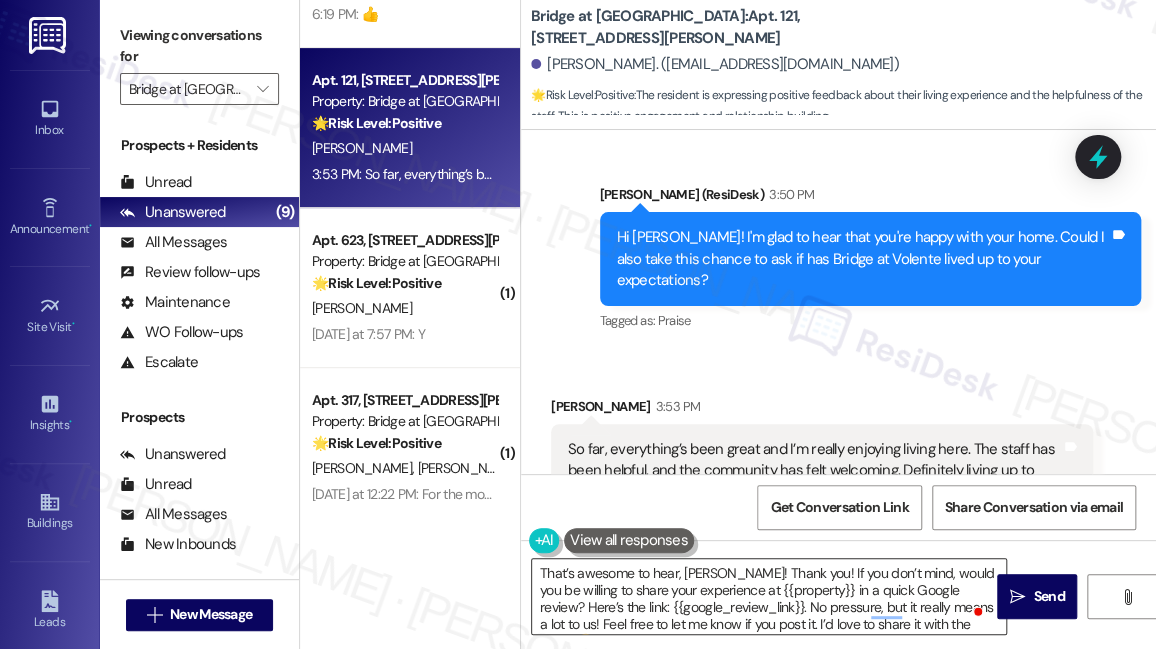 click on "That’s awesome to hear, Emma! Thank you! If you don’t mind, would you be willing to share your experience at {{property}} in a quick Google review? Here’s the link: {{google_review_link}}. No pressure, but it really means a lot to us! Feel free to let me know if you post it. I’d love to share it with the team! 😊" at bounding box center [769, 596] 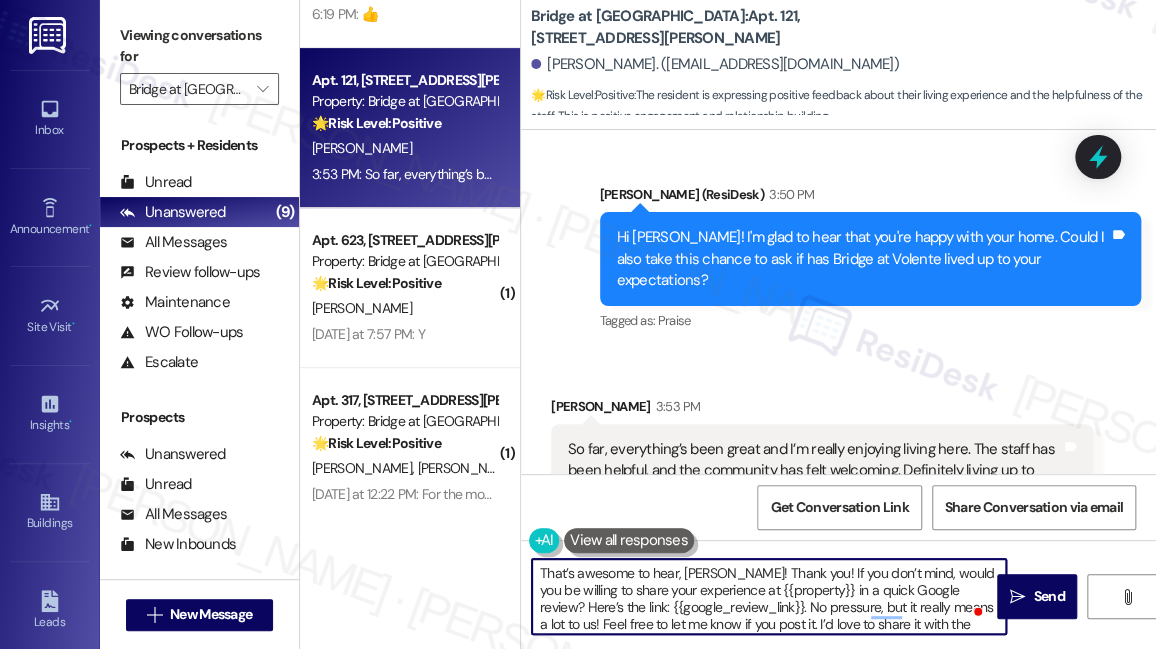 click on "That’s awesome to hear, Emma! Thank you! If you don’t mind, would you be willing to share your experience at {{property}} in a quick Google review? Here’s the link: {{google_review_link}}. No pressure, but it really means a lot to us! Feel free to let me know if you post it. I’d love to share it with the team! 😊" at bounding box center (769, 596) 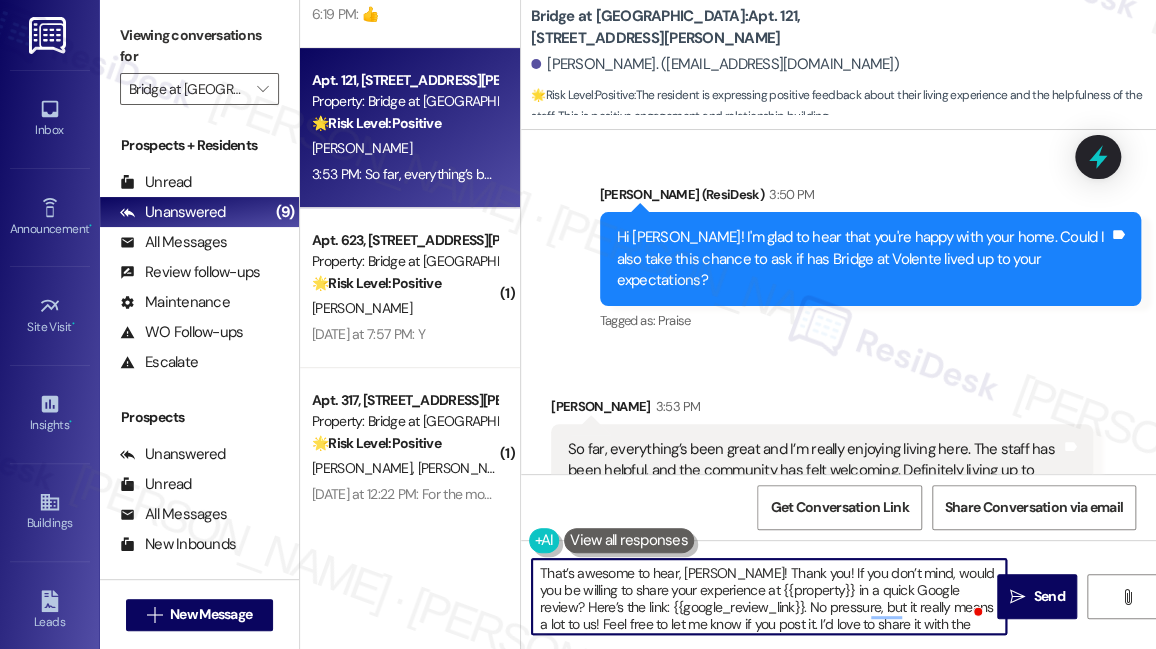 click on "That’s awesome to hear, Nick! Thank you! If you don’t mind, would you be willing to share your experience at {{property}} in a quick Google review? Here’s the link: {{google_review_link}}. No pressure, but it really means a lot to us! Feel free to let me know if you post it. I’d love to share it with the team! 😊" at bounding box center [769, 596] 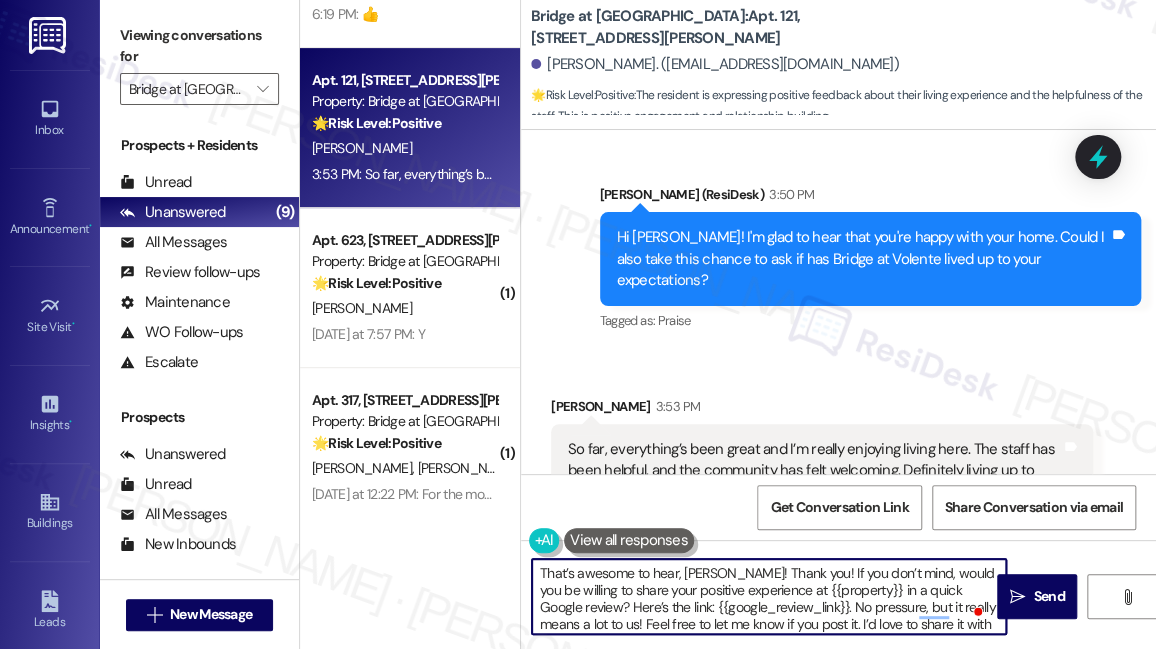 scroll, scrollTop: 21, scrollLeft: 0, axis: vertical 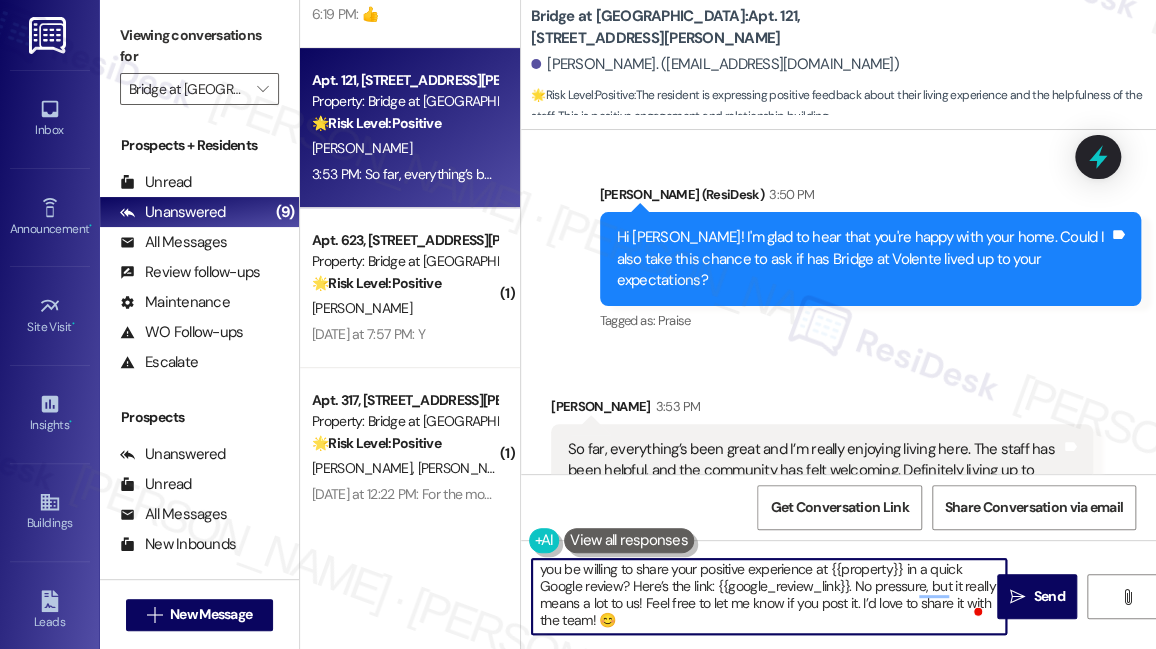 click on "That’s awesome to hear, Nick! Thank you! If you don’t mind, would you be willing to share your positive experience at {{property}} in a quick Google review? Here’s the link: {{google_review_link}}. No pressure, but it really means a lot to us! Feel free to let me know if you post it. I’d love to share it with the team! 😊" at bounding box center [769, 596] 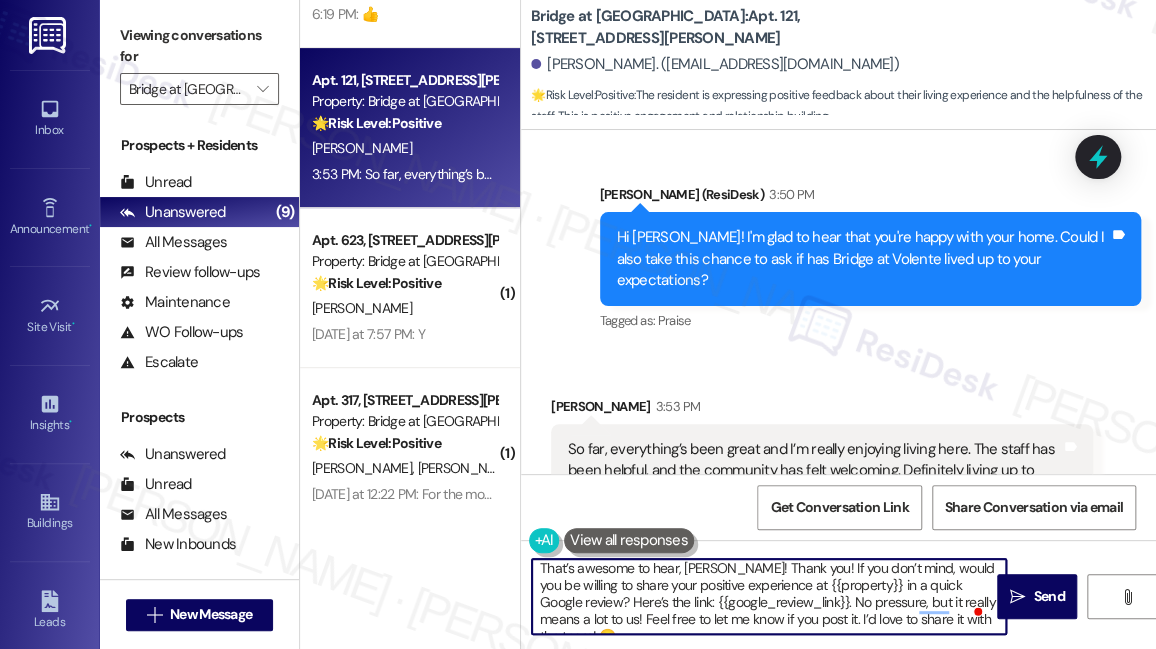 scroll, scrollTop: 0, scrollLeft: 0, axis: both 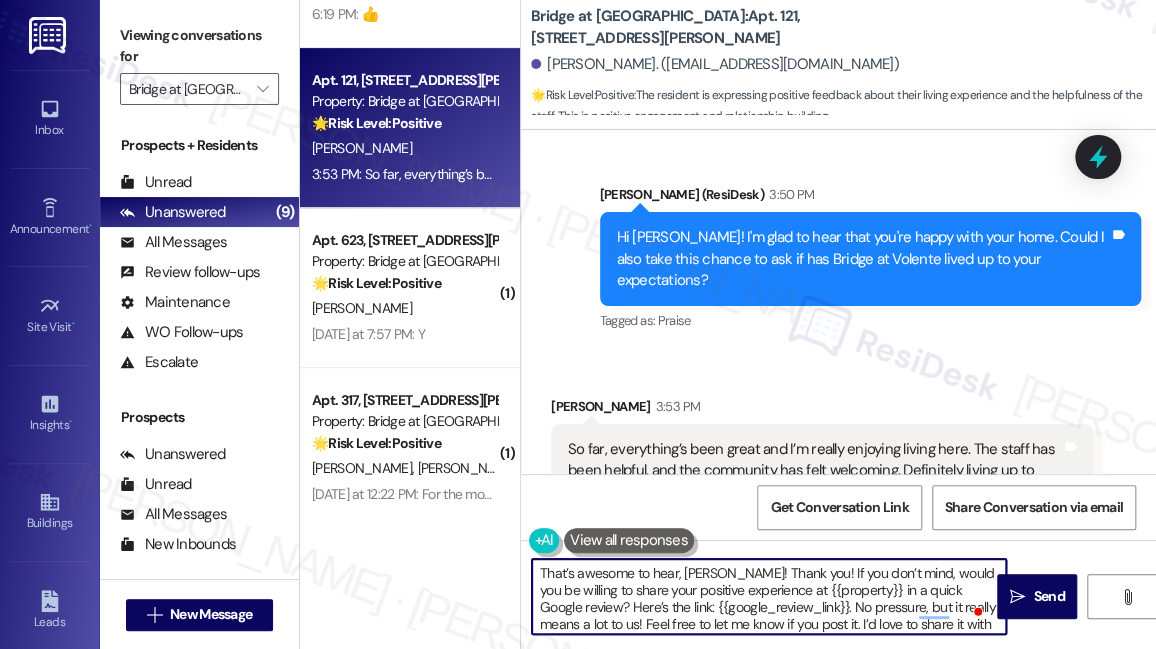 click on "That’s awesome to hear, Nick! Thank you! If you don’t mind, would you be willing to share your positive experience at {{property}} in a quick Google review? Here’s the link: {{google_review_link}}. No pressure, but it really means a lot to us! Feel free to let me know if you post it. I’d love to share it with the team! 😊" at bounding box center (769, 596) 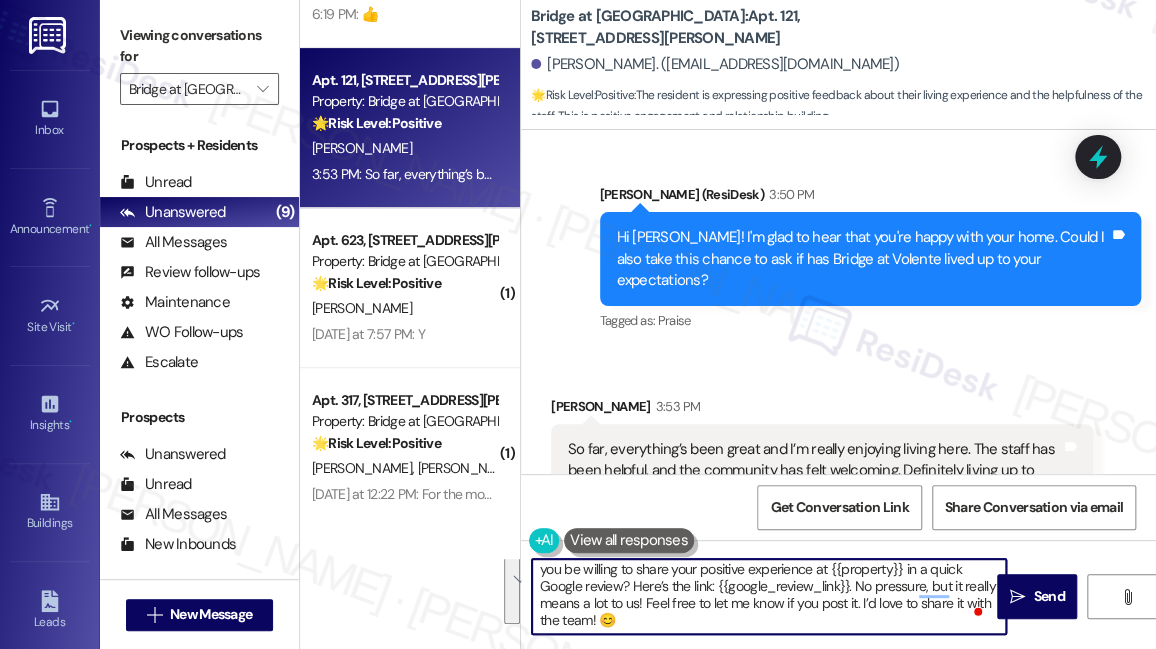 click on "That’s awesome to hear, Nick! Thank you! If you don’t mind, would you be willing to share your positive experience at {{property}} in a quick Google review? Here’s the link: {{google_review_link}}. No pressure, but it really means a lot to us! Feel free to let me know if you post it. I’d love to share it with the team! 😊" at bounding box center [769, 596] 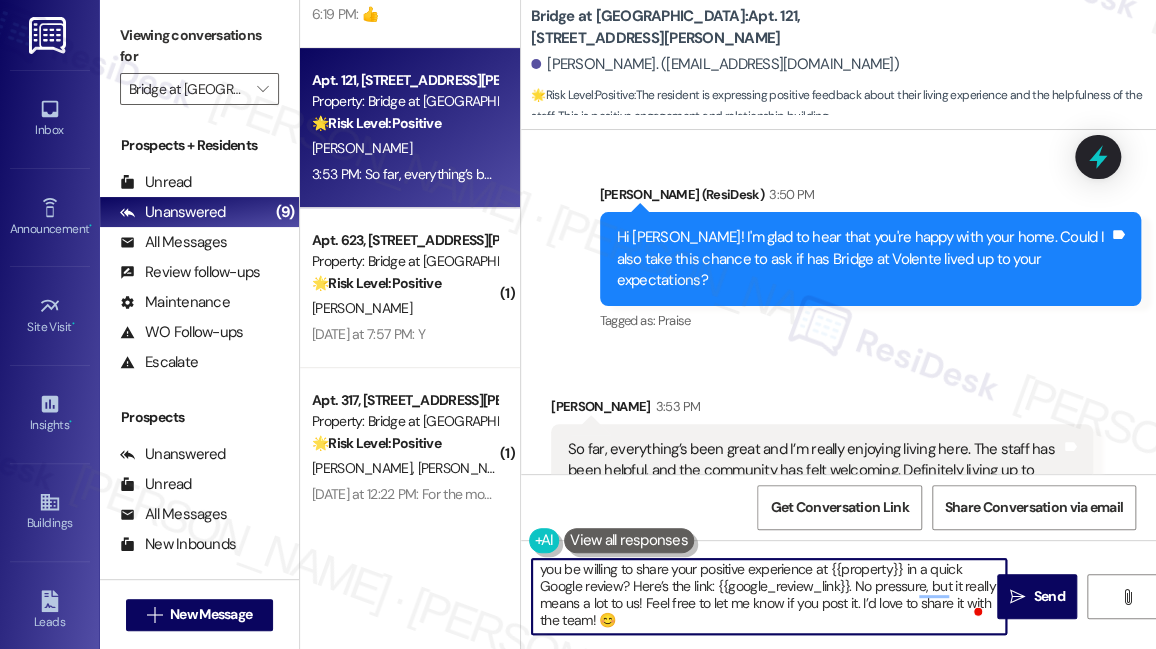 click on "That’s awesome to hear, Nick! Thank you! If you don’t mind, would you be willing to share your positive experience at {{property}} in a quick Google review? Here’s the link: {{google_review_link}}. No pressure, but it really means a lot to us! Feel free to let me know if you post it. I’d love to share it with the team! 😊" at bounding box center (769, 596) 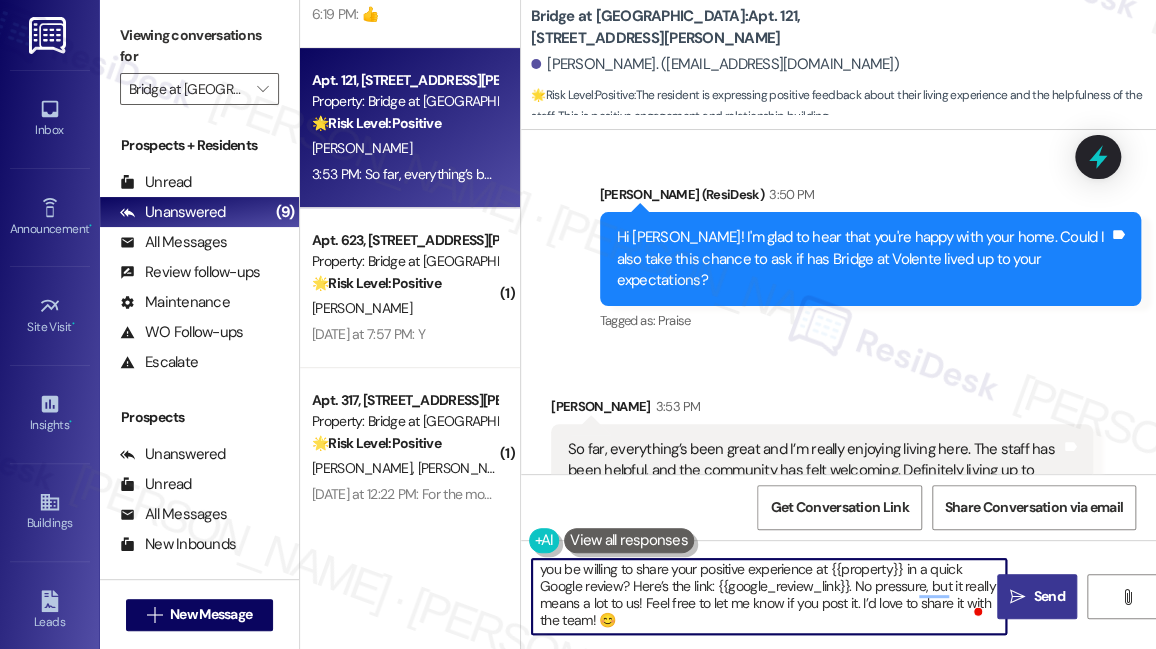 type on "That’s awesome to hear, Nick! Thank you! If you don’t mind, would you be willing to share your positive experience at {{property}} in a quick Google review? Here’s the link: {{google_review_link}}. No pressure, but it really means a lot to us! Feel free to let me know if you post it. I’d love to share it with the team! 😊" 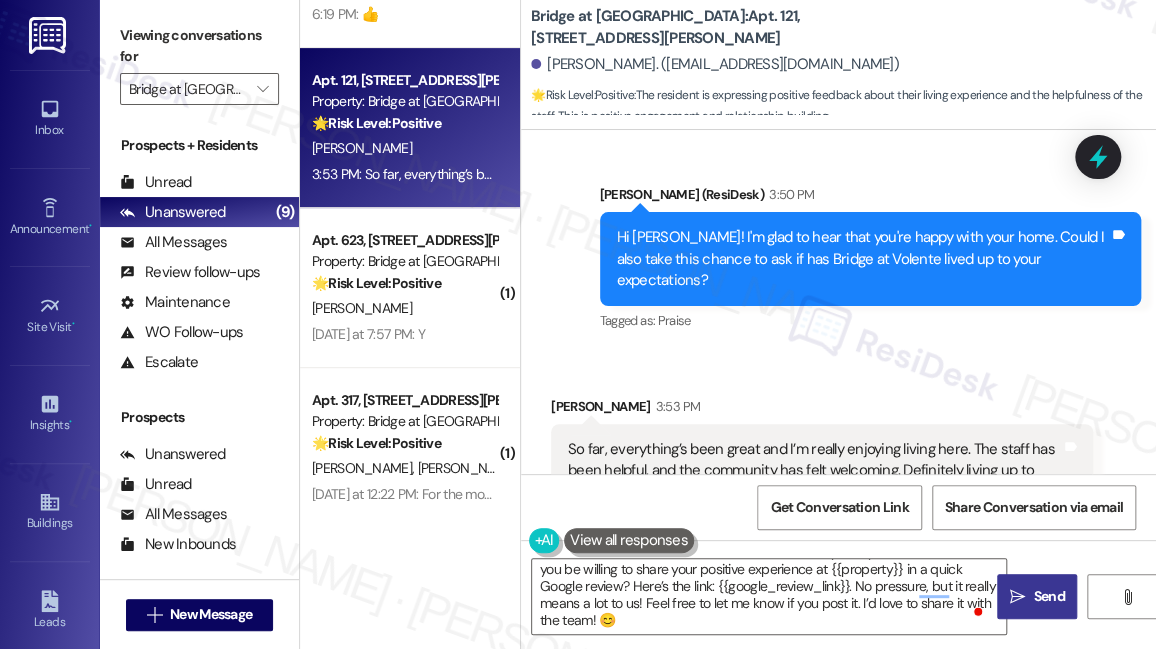 click on " Send" at bounding box center (1037, 596) 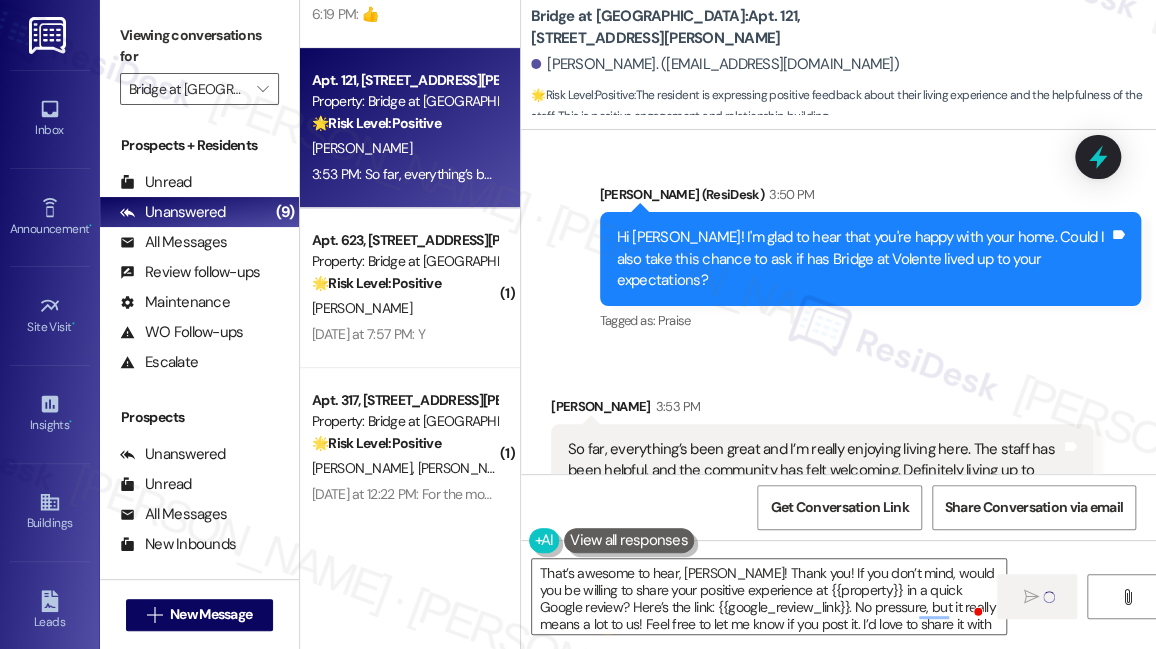 type 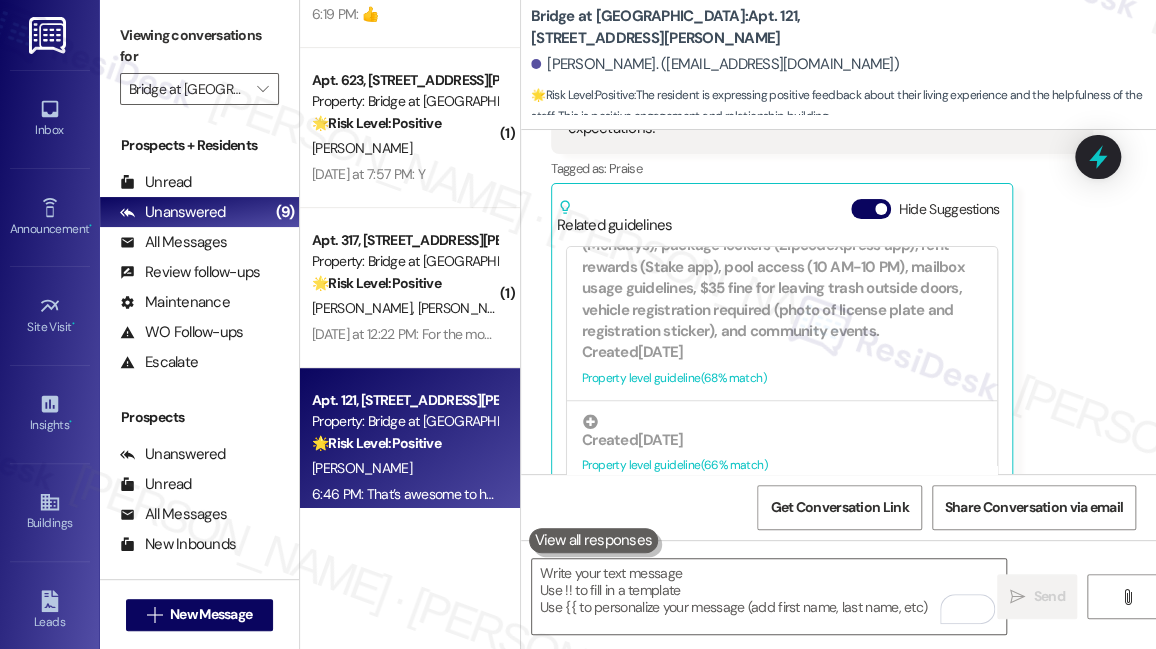 click on "Related guidelines Hide Suggestions" at bounding box center [782, 212] 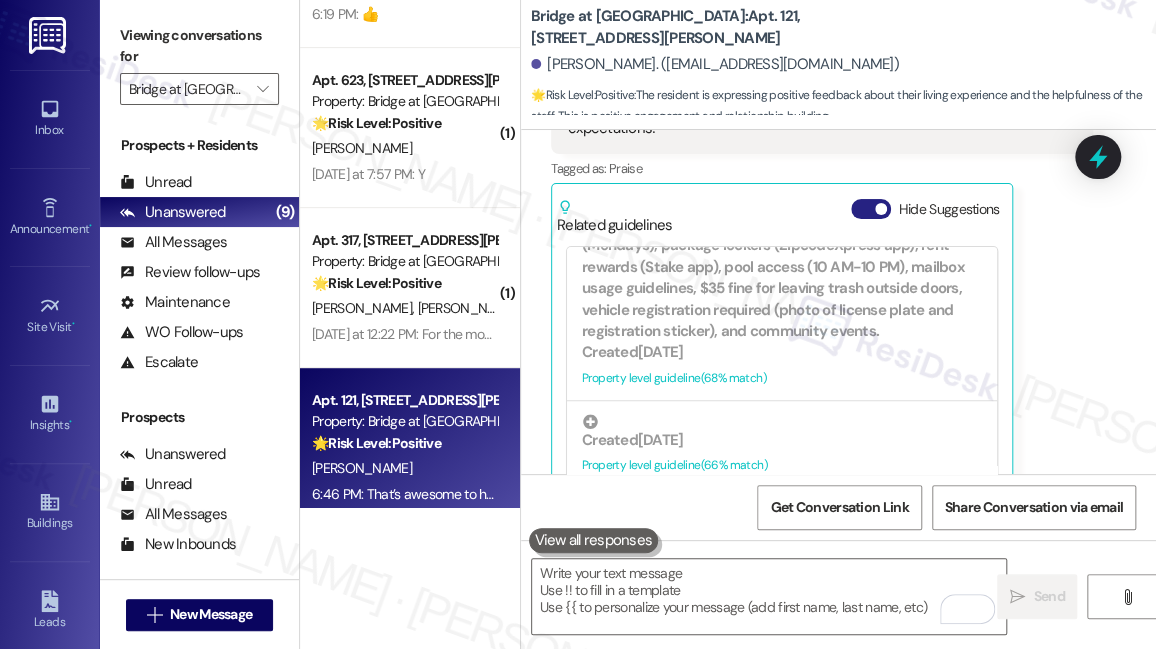 click on "Hide Suggestions" at bounding box center [871, 209] 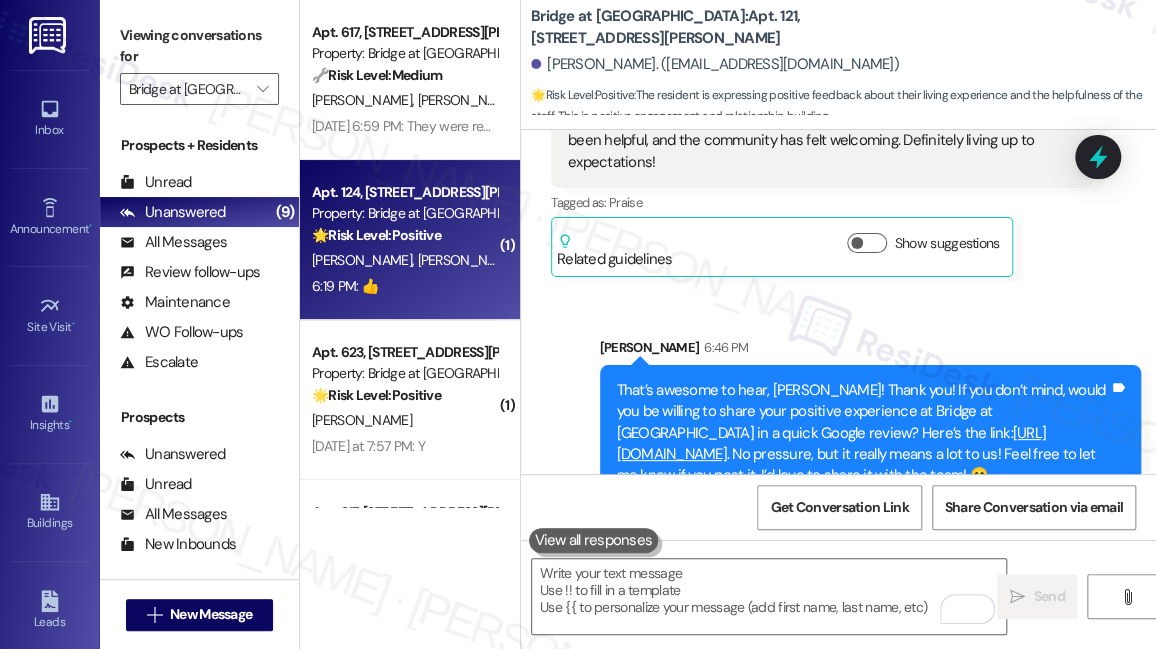click on "6:19 PM: 👍 6:19 PM: 👍" at bounding box center [404, 286] 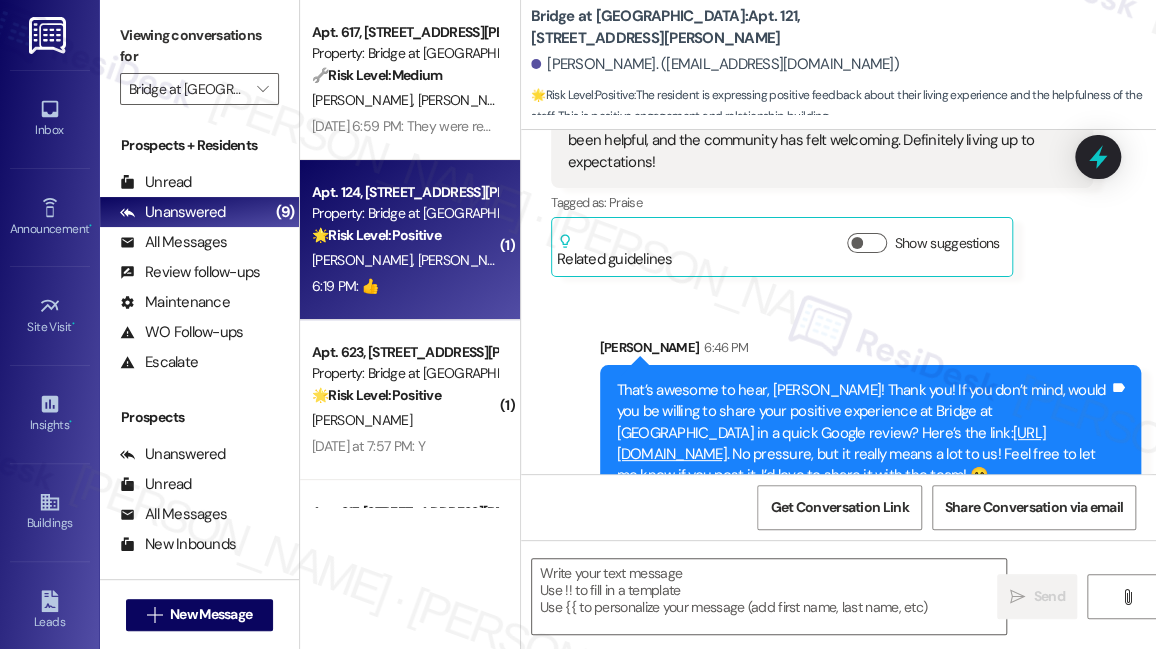type on "Fetching suggested responses. Please feel free to read through the conversation in the meantime." 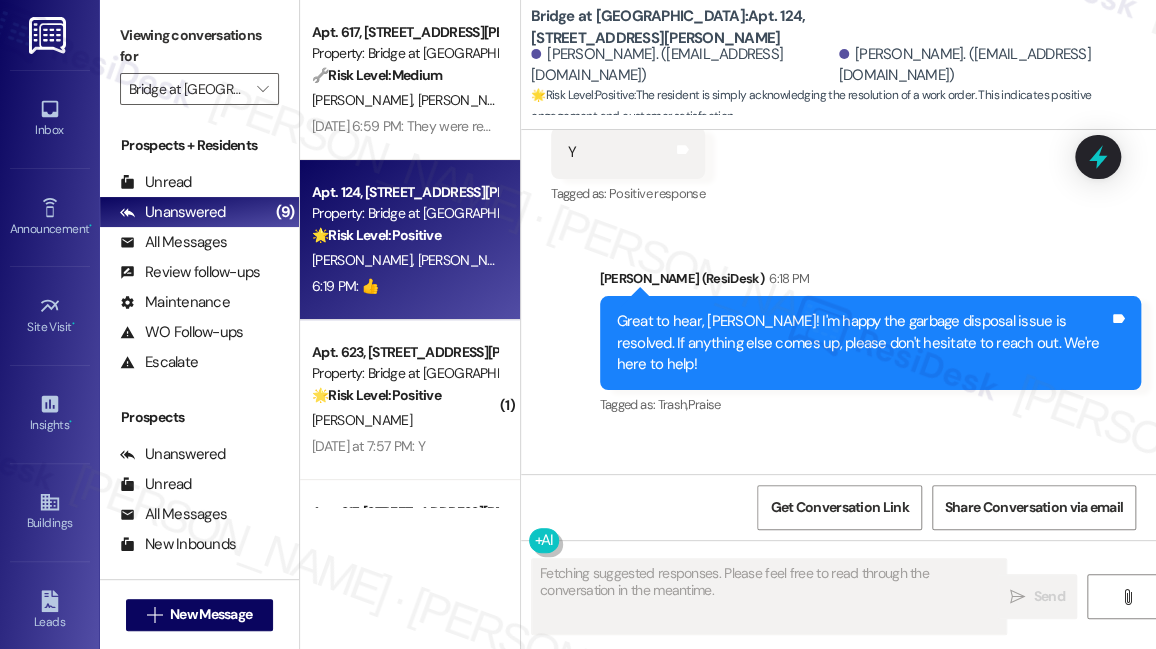 click on "Great to hear, Thomas! I'm happy the garbage disposal issue is resolved. If anything else comes up, please don't hesitate to reach out. We're here to help!" at bounding box center (863, 343) 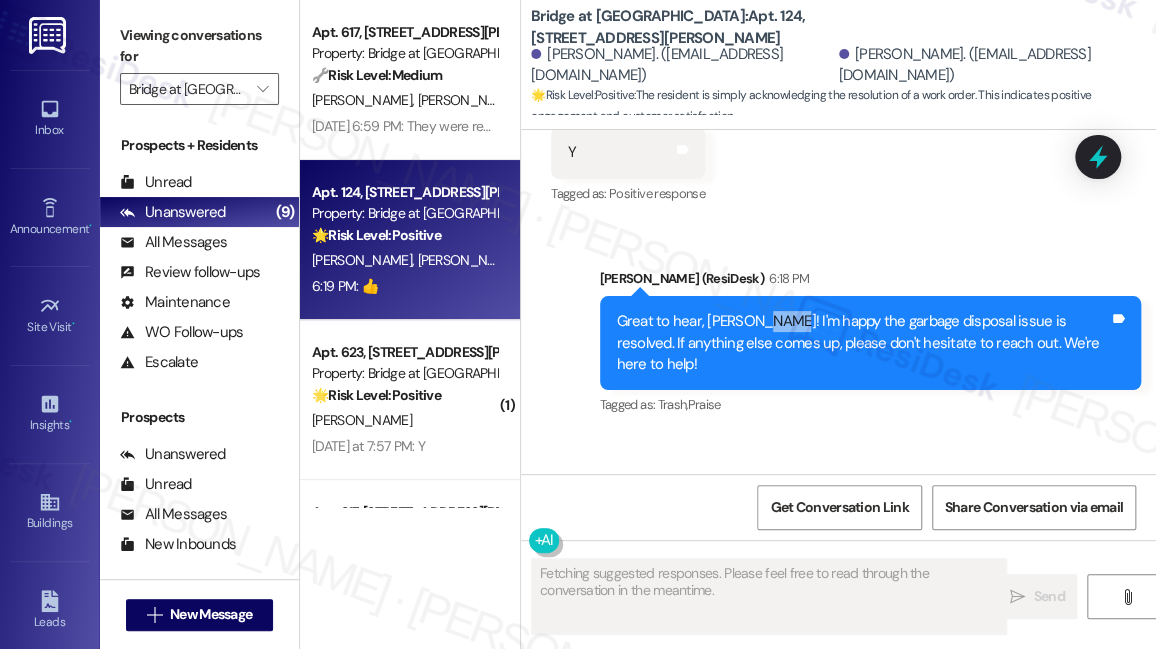 click on "Great to hear, Thomas! I'm happy the garbage disposal issue is resolved. If anything else comes up, please don't hesitate to reach out. We're here to help!" at bounding box center [863, 343] 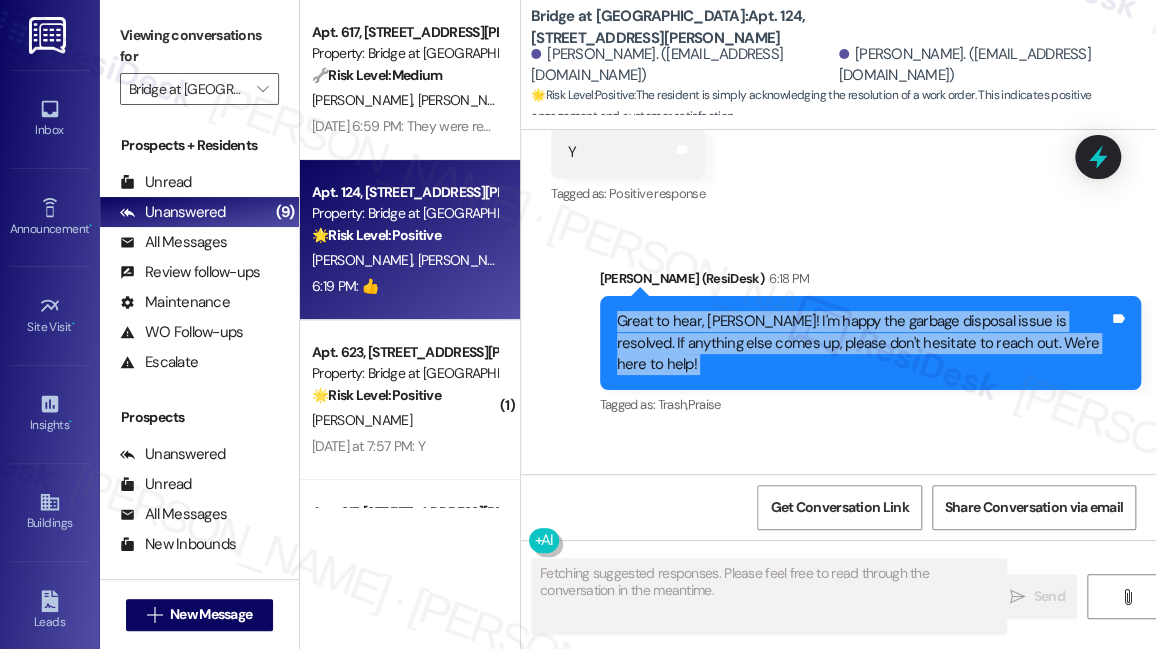 click on "Great to hear, Thomas! I'm happy the garbage disposal issue is resolved. If anything else comes up, please don't hesitate to reach out. We're here to help!" at bounding box center (863, 343) 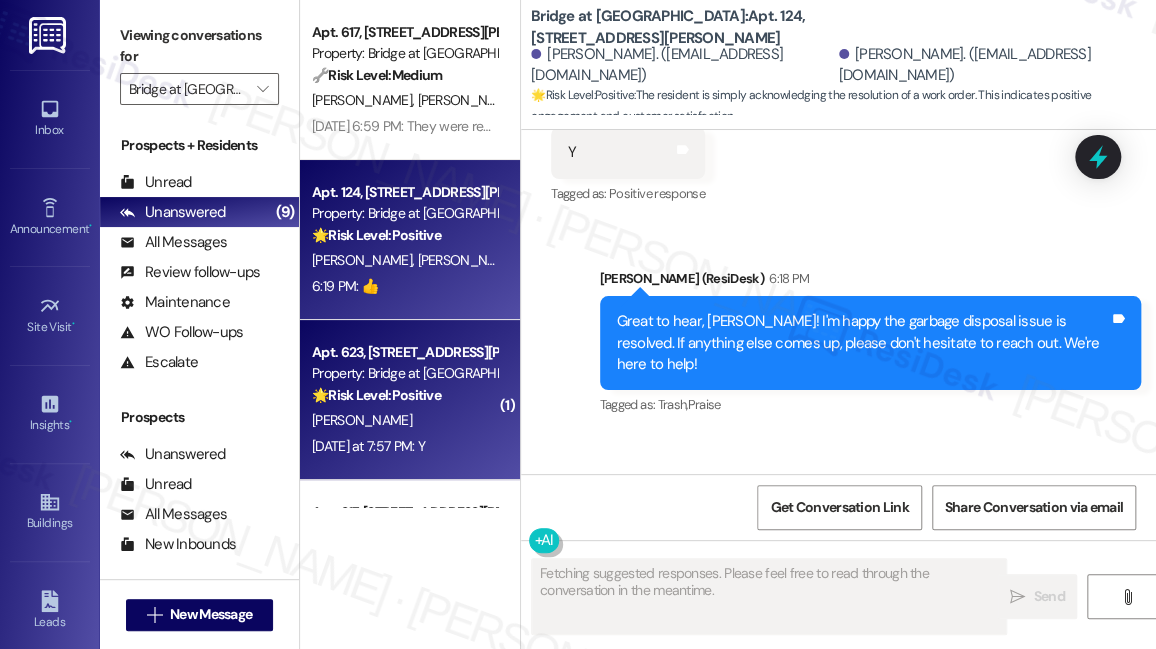 click on "Property: Bridge at Volente" at bounding box center (404, 373) 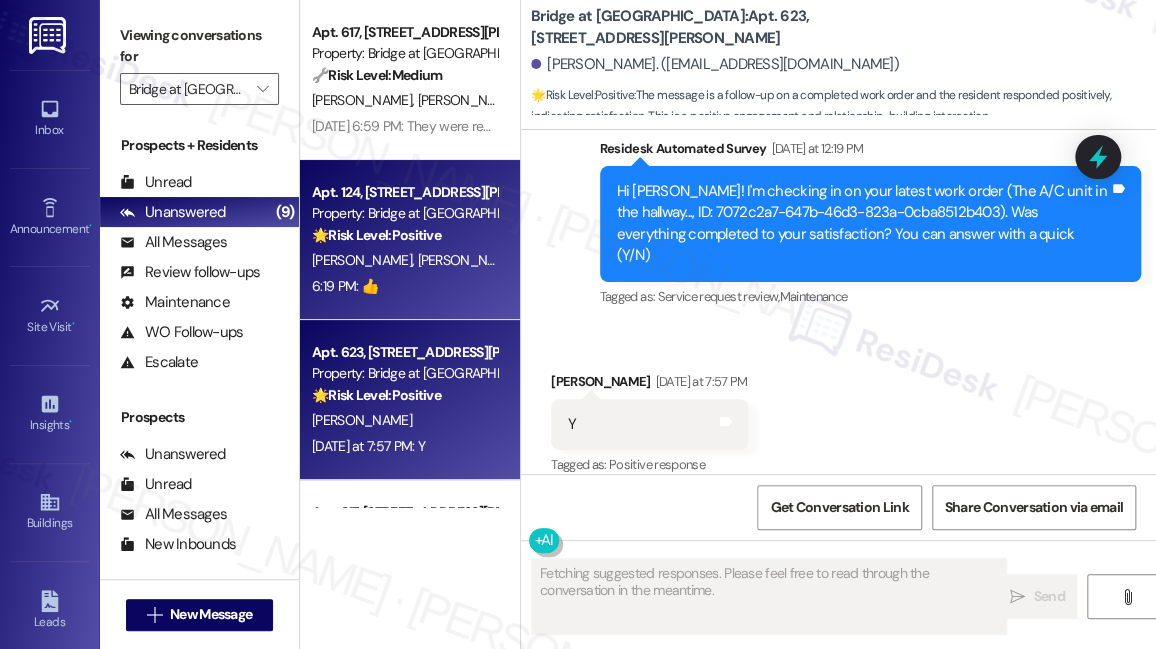 click on "6:19 PM: 👍 6:19 PM: 👍" at bounding box center (404, 286) 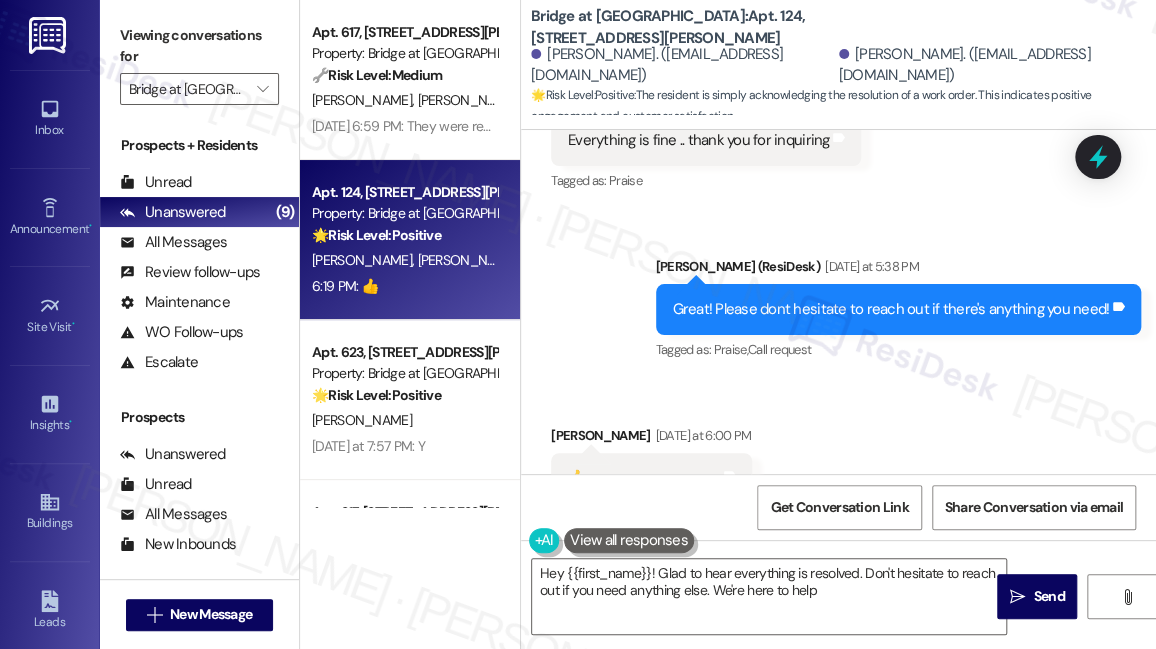 type on "Hey {{first_name}}! Glad to hear everything is resolved. Don't hesitate to reach out if you need anything else. We're here to help!" 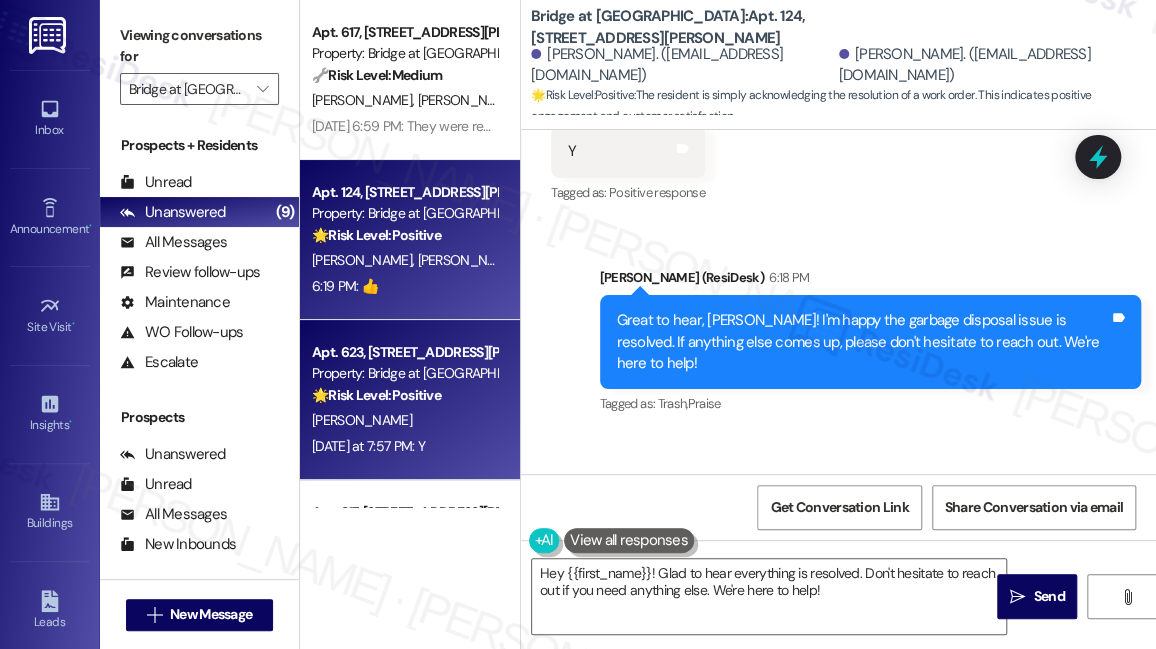 click on "Property: Bridge at Volente" at bounding box center (404, 373) 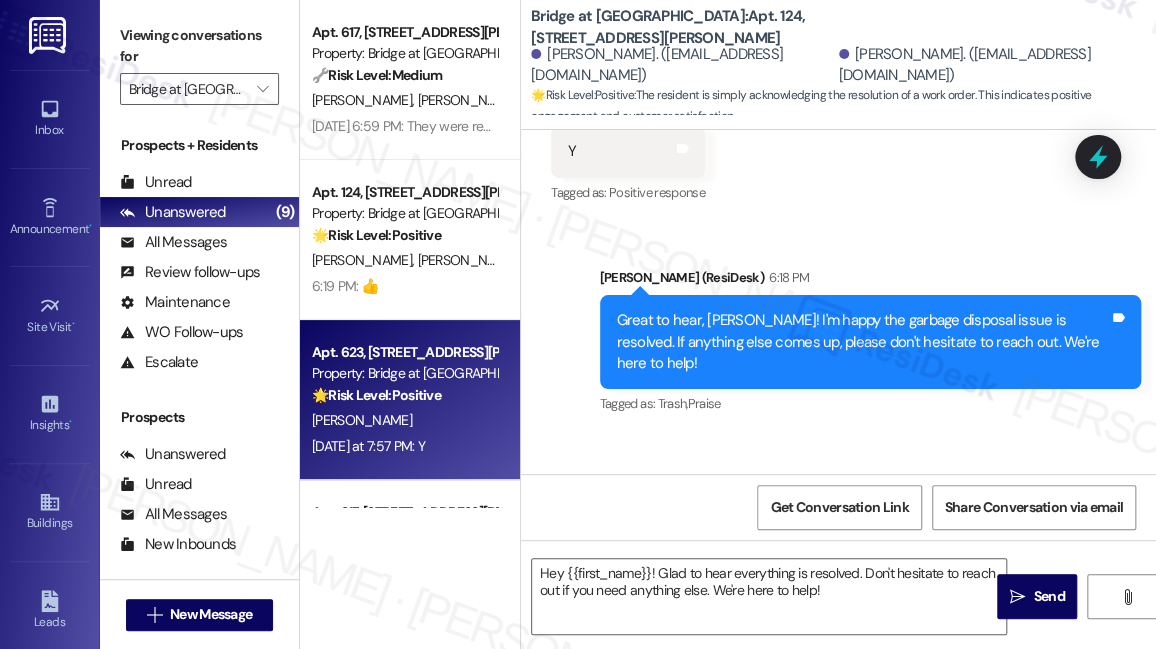 type on "Fetching suggested responses. Please feel free to read through the conversation in the meantime." 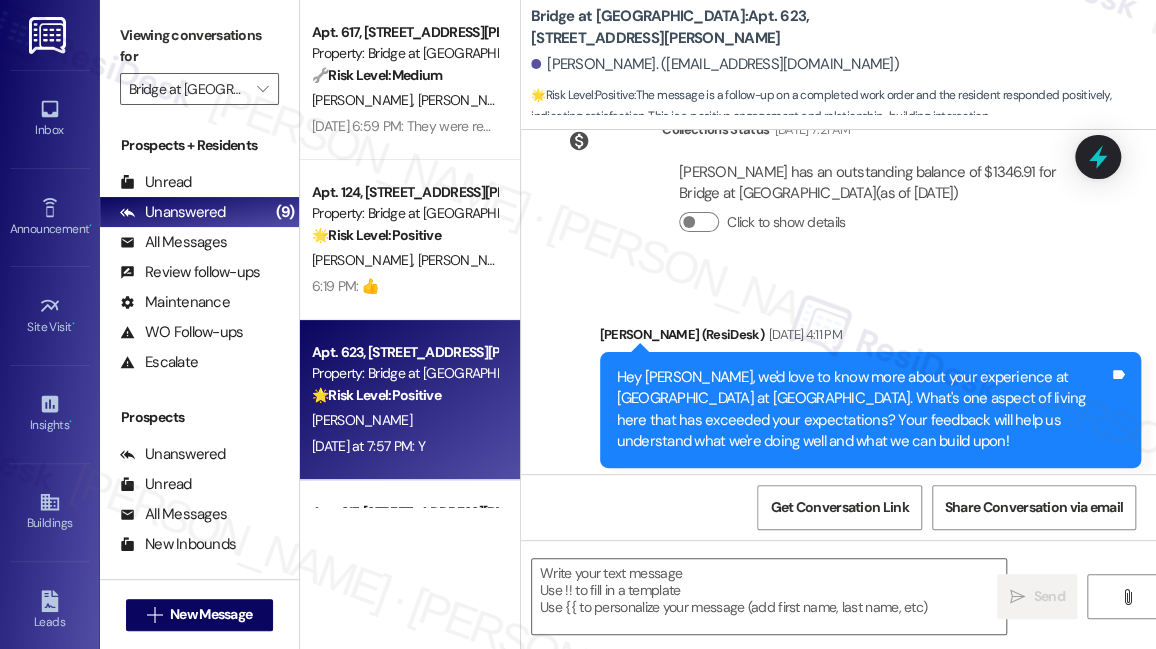 type on "Fetching suggested responses. Please feel free to read through the conversation in the meantime." 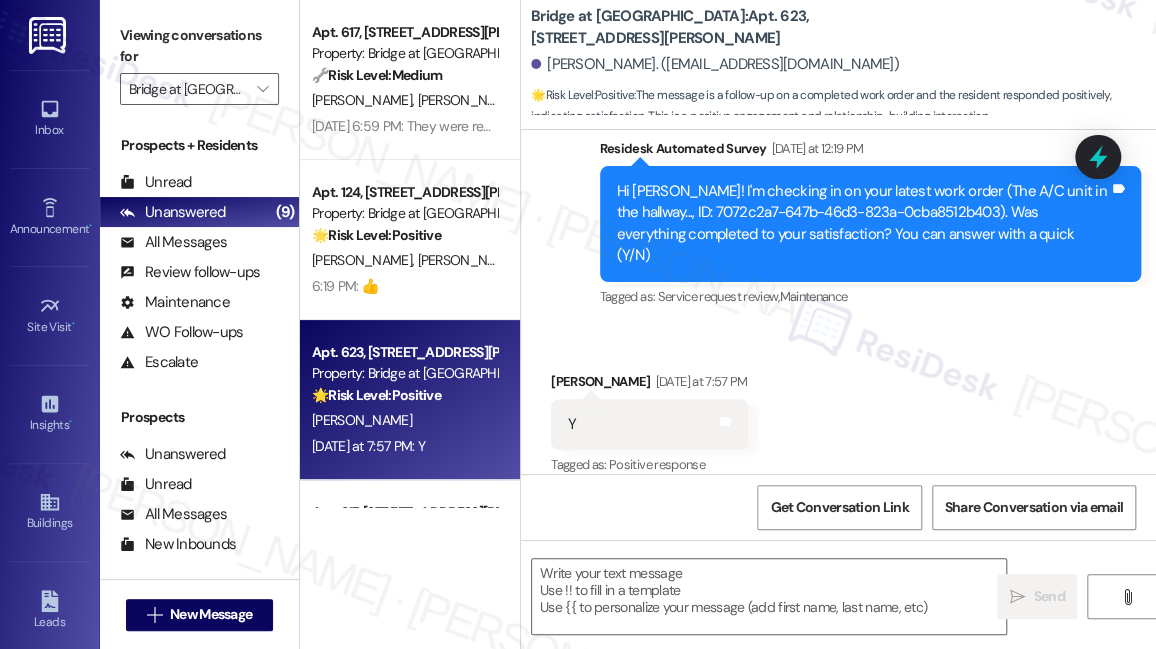 click on "Hi Kaitlyn! I'm checking in on your latest work order (The A/C unit in the hallway..., ID: 7072c2a7-647b-46d3-823a-0cba8512b403). Was everything completed to your satisfaction? You can answer with a quick (Y/N)" at bounding box center [863, 224] 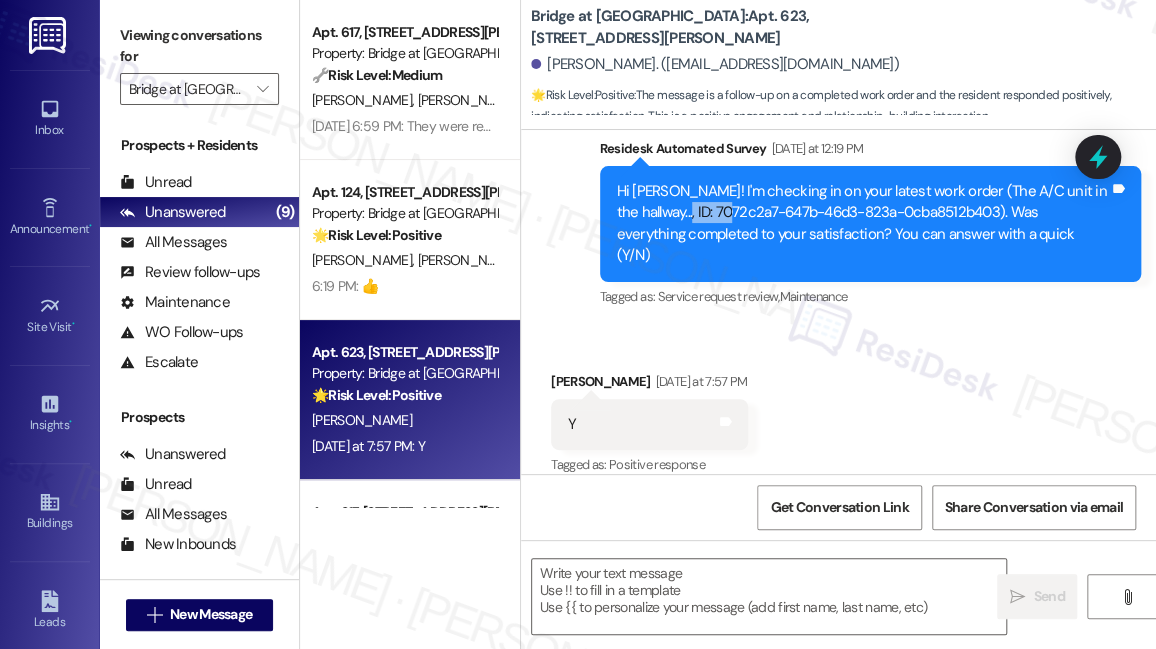 click on "Hi Kaitlyn! I'm checking in on your latest work order (The A/C unit in the hallway..., ID: 7072c2a7-647b-46d3-823a-0cba8512b403). Was everything completed to your satisfaction? You can answer with a quick (Y/N)" at bounding box center (863, 224) 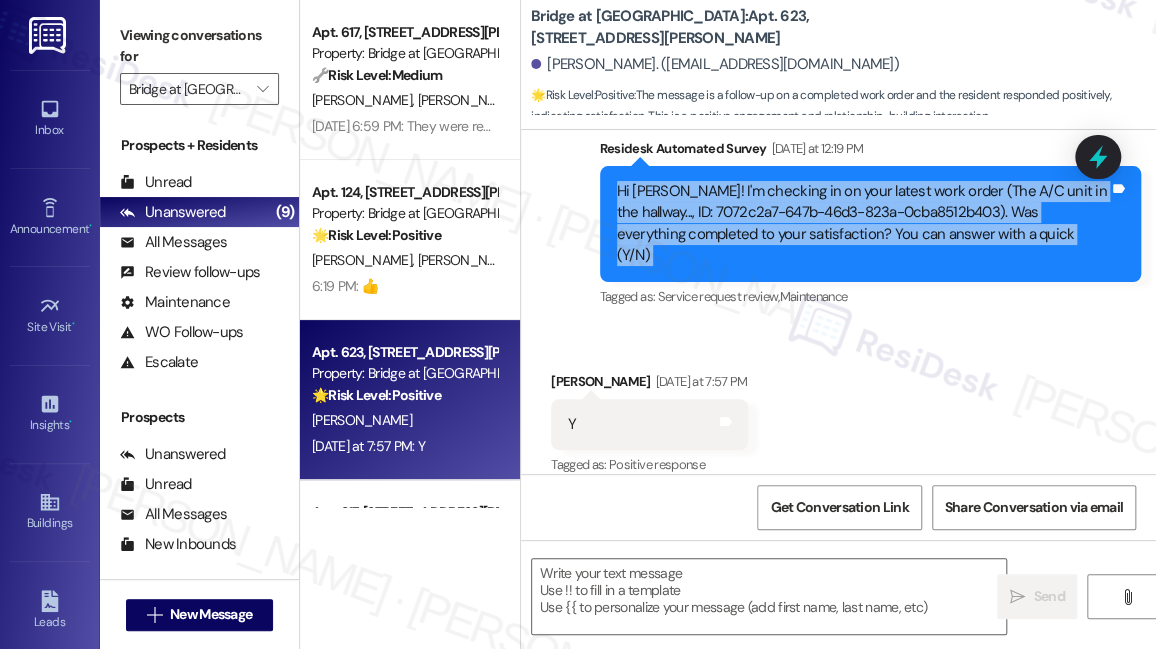 click on "Hi Kaitlyn! I'm checking in on your latest work order (The A/C unit in the hallway..., ID: 7072c2a7-647b-46d3-823a-0cba8512b403). Was everything completed to your satisfaction? You can answer with a quick (Y/N)" at bounding box center [863, 224] 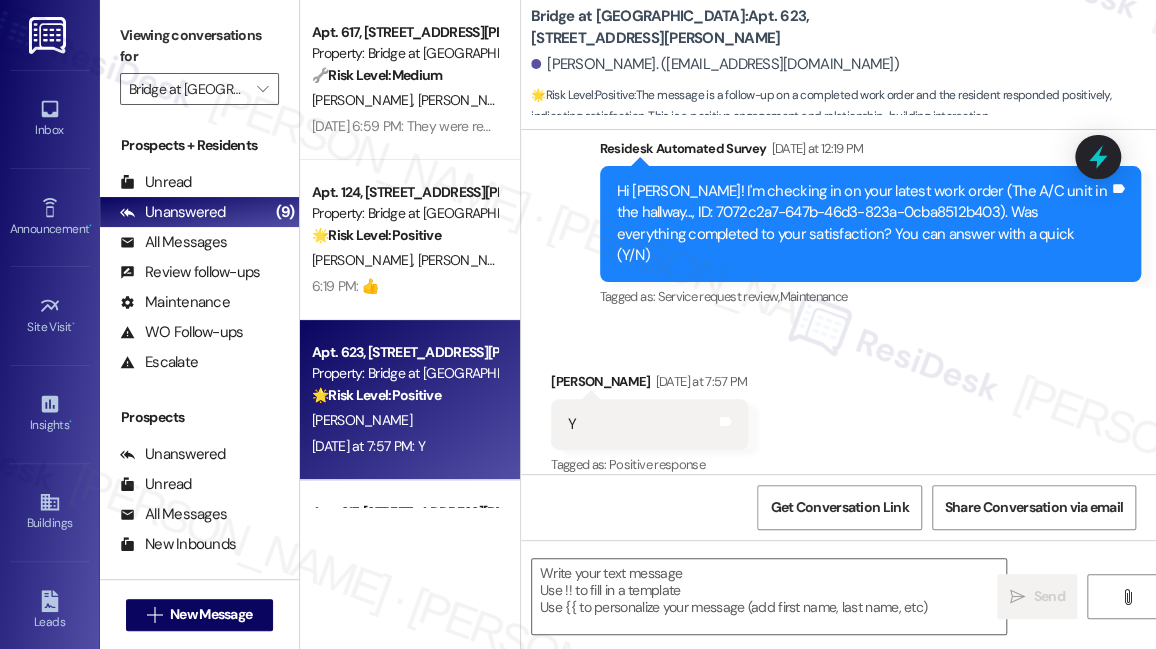 click on "Viewing conversations for" at bounding box center (199, 46) 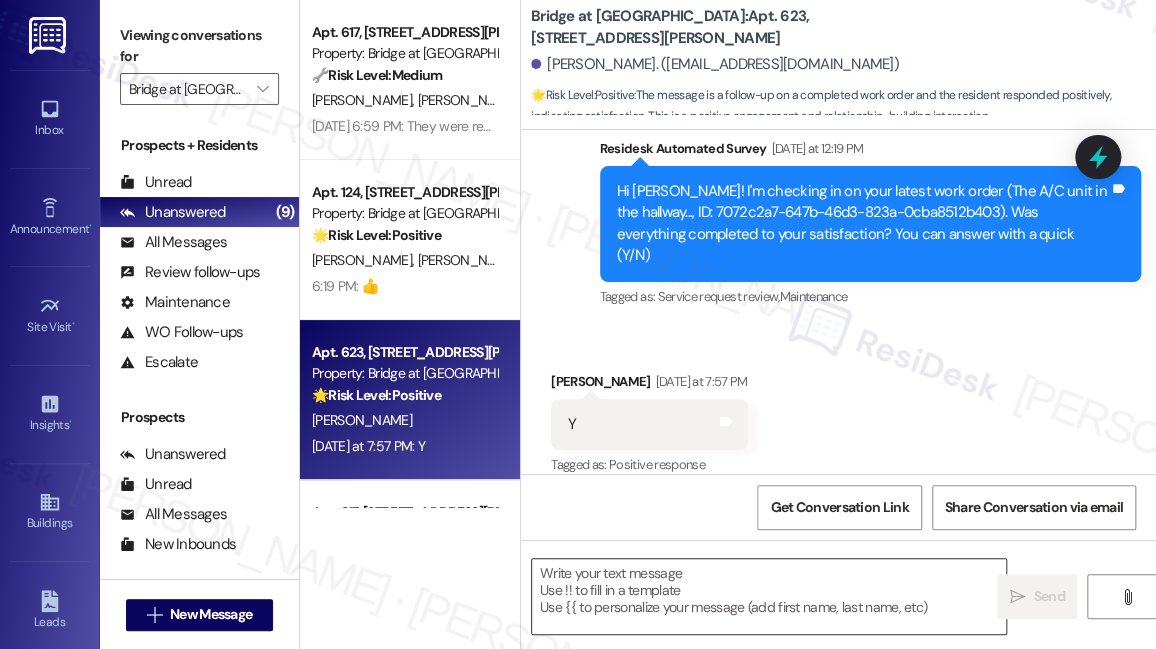 click at bounding box center (769, 596) 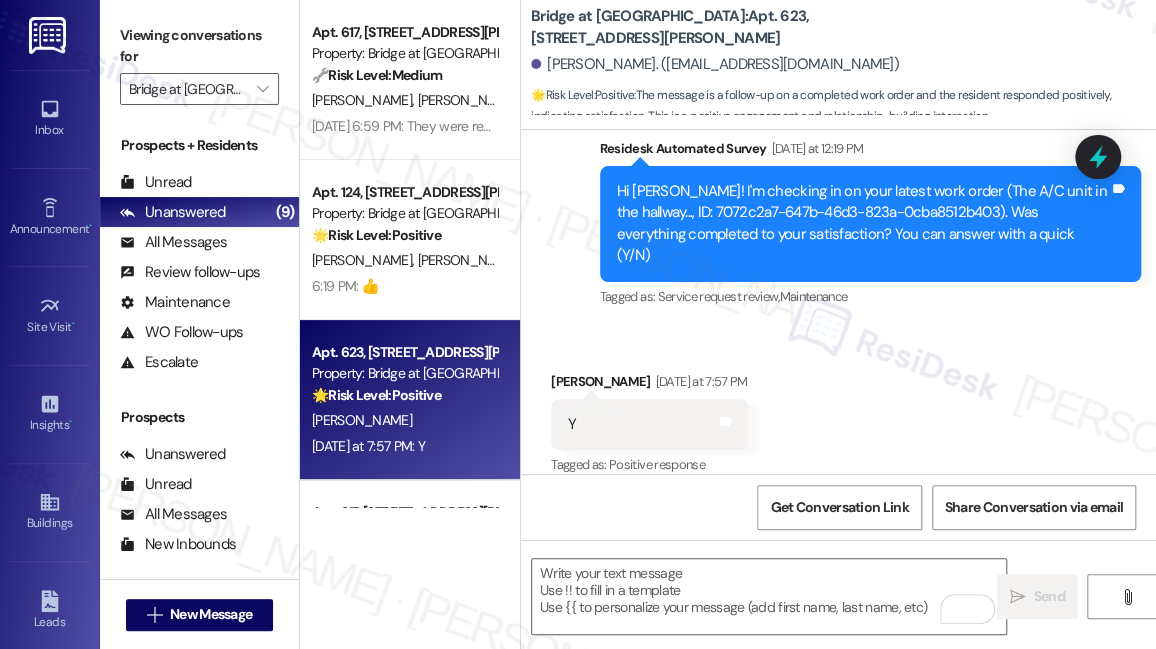 click on "Viewing conversations for" at bounding box center [199, 46] 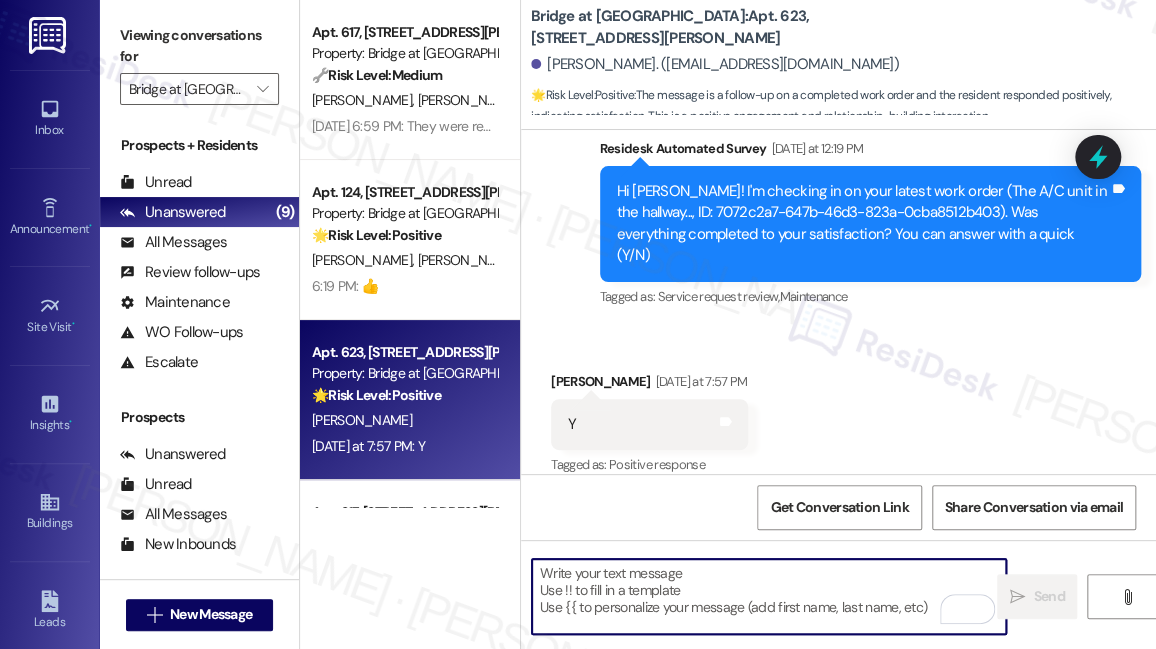 click at bounding box center [769, 596] 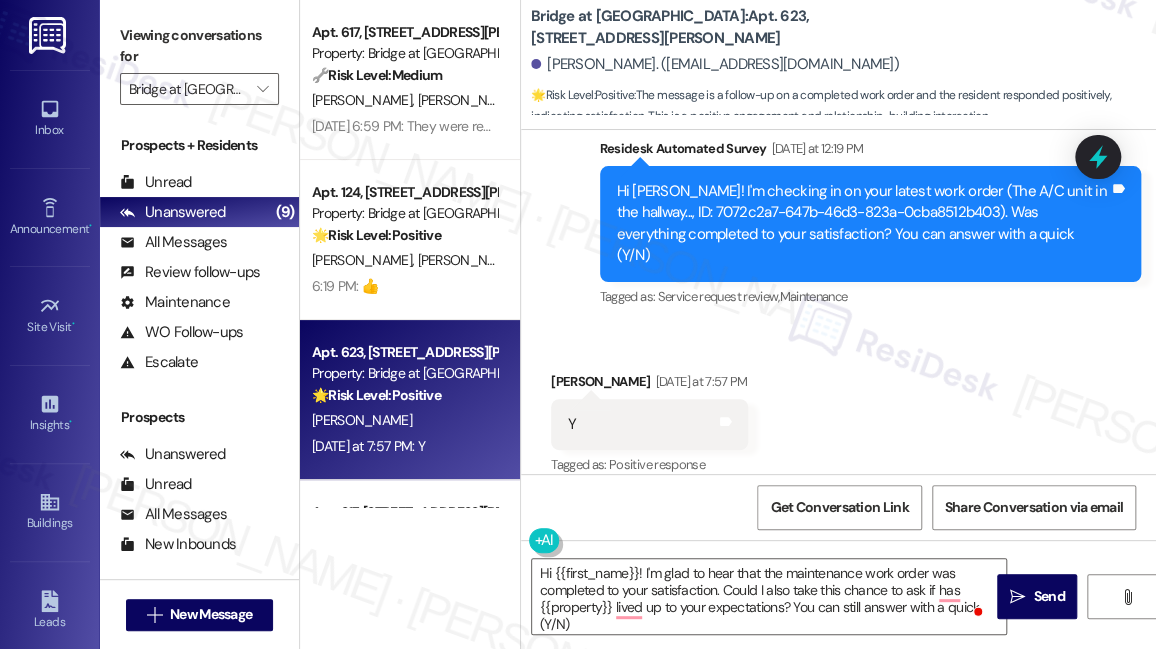click on "Kaitlyn Dytrich Yesterday at 7:57 PM" at bounding box center (649, 385) 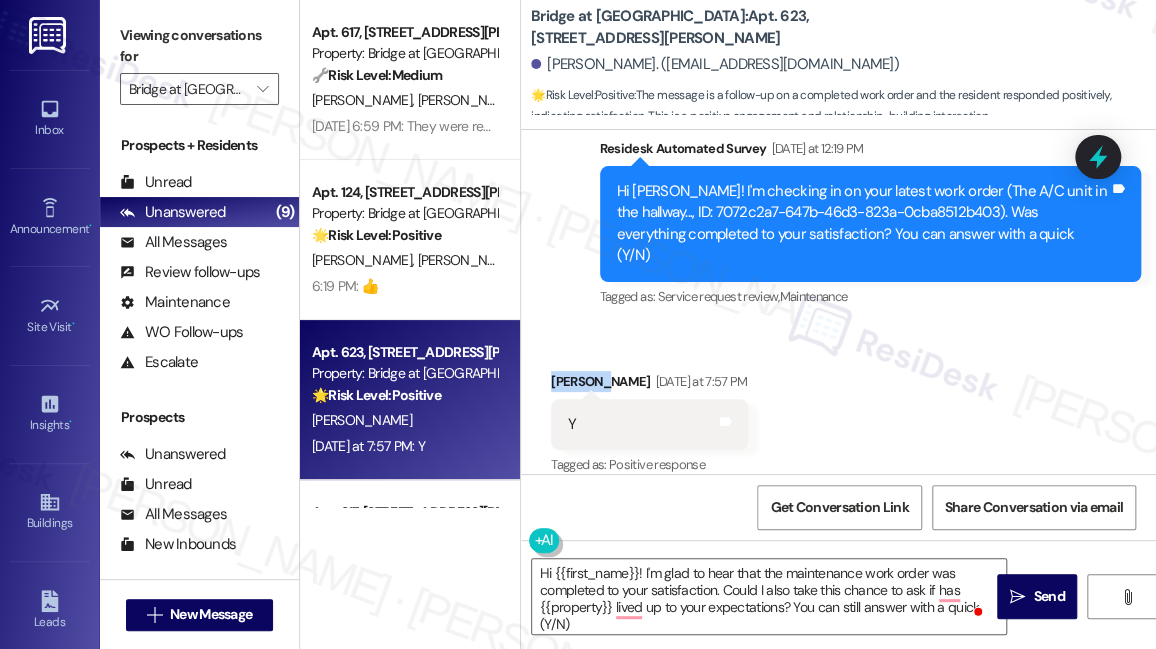 click on "Kaitlyn Dytrich Yesterday at 7:57 PM" at bounding box center (649, 385) 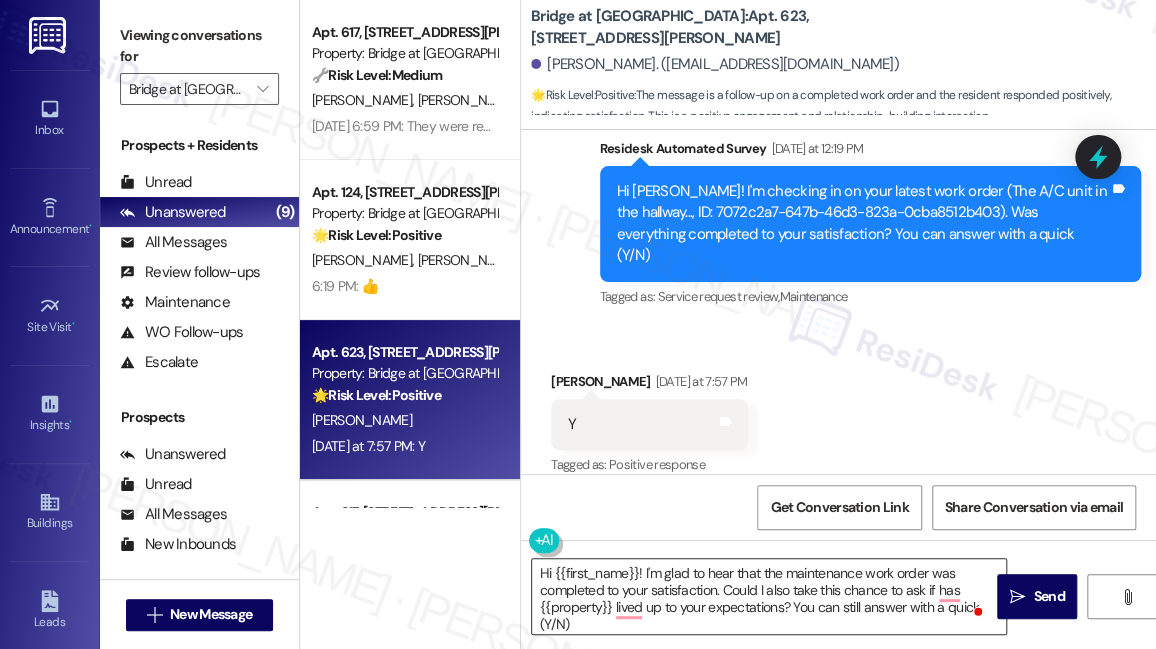 click on "Hi {{first_name}}! I'm glad to hear that the maintenance work order was completed to your satisfaction. Could I also take this chance to ask if has {{property}} lived up to your expectations? You can still answer with a quick (Y/N)" at bounding box center [769, 596] 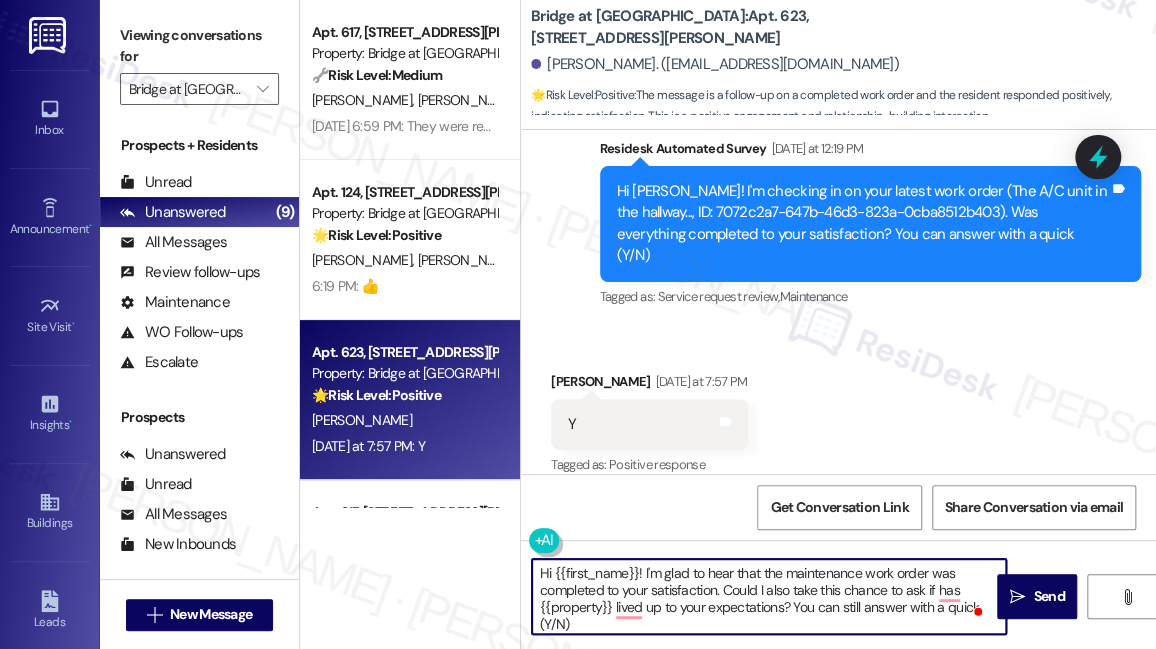 click on "Hi {{first_name}}! I'm glad to hear that the maintenance work order was completed to your satisfaction. Could I also take this chance to ask if has {{property}} lived up to your expectations? You can still answer with a quick (Y/N)" at bounding box center [769, 596] 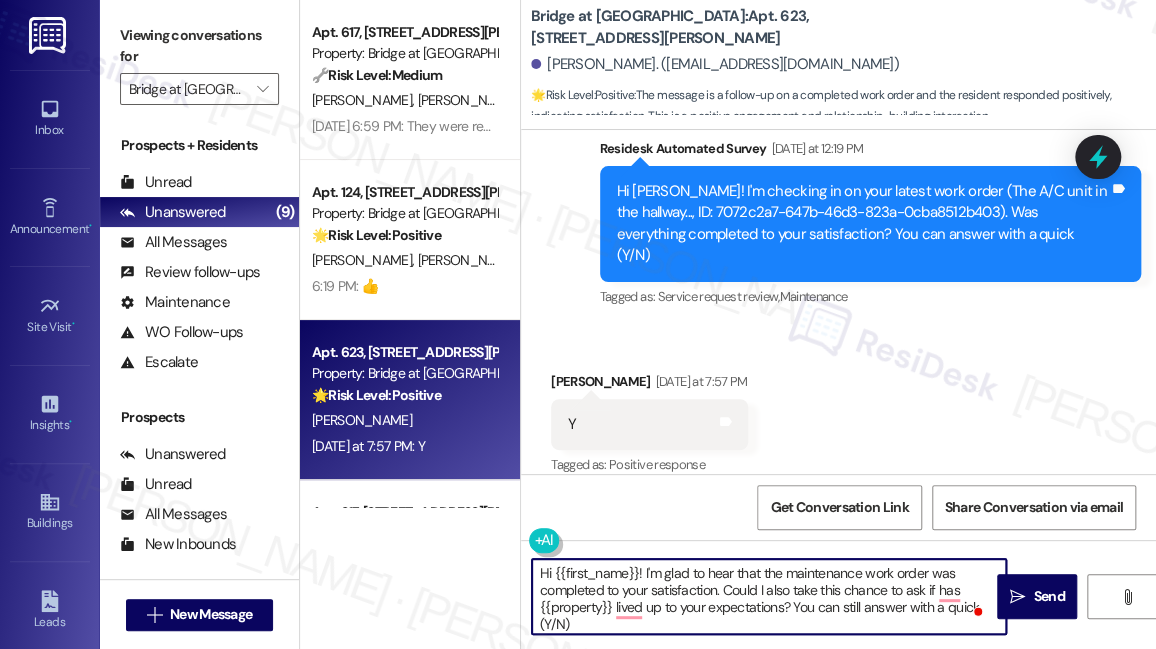 scroll, scrollTop: 5, scrollLeft: 0, axis: vertical 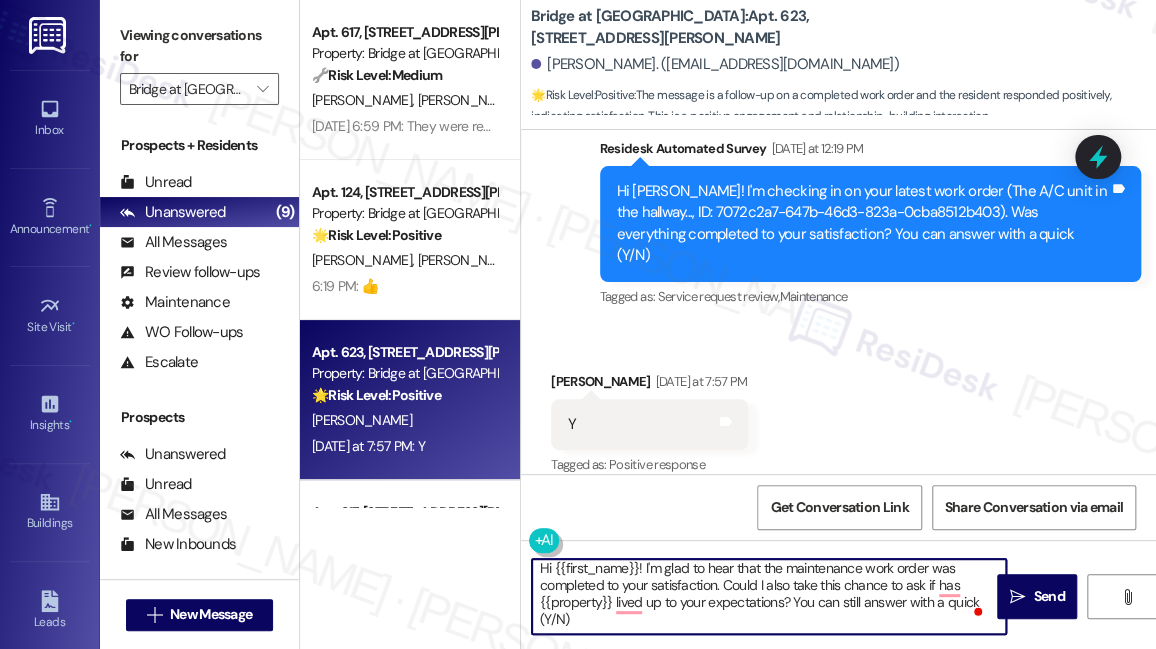click on "Hi {{first_name}}! I'm glad to hear that the maintenance work order was completed to your satisfaction. Could I also take this chance to ask if has {{property}} lived up to your expectations? You can still answer with a quick (Y/N)" at bounding box center (769, 596) 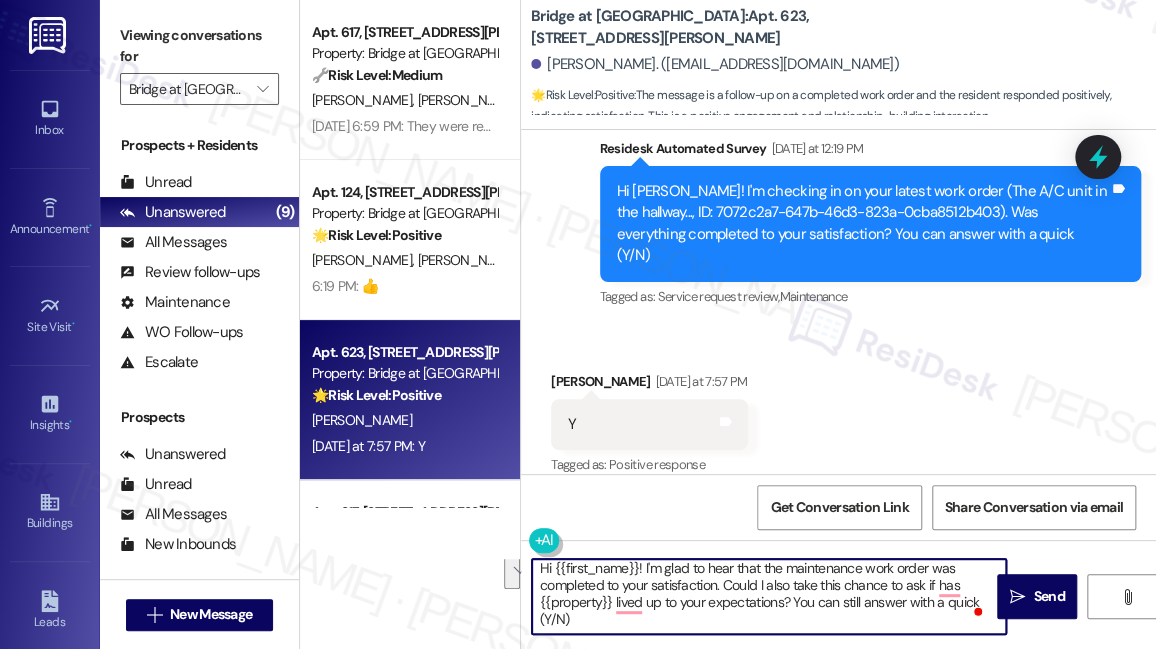 drag, startPoint x: 617, startPoint y: 622, endPoint x: 794, endPoint y: 603, distance: 178.01685 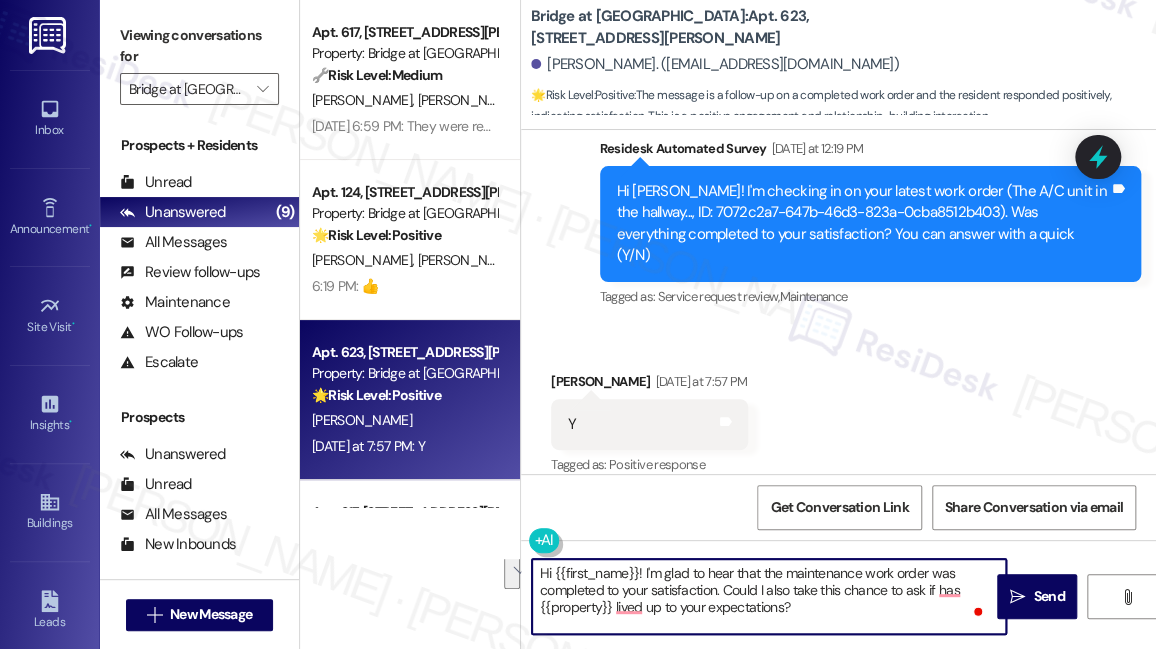 scroll, scrollTop: 0, scrollLeft: 0, axis: both 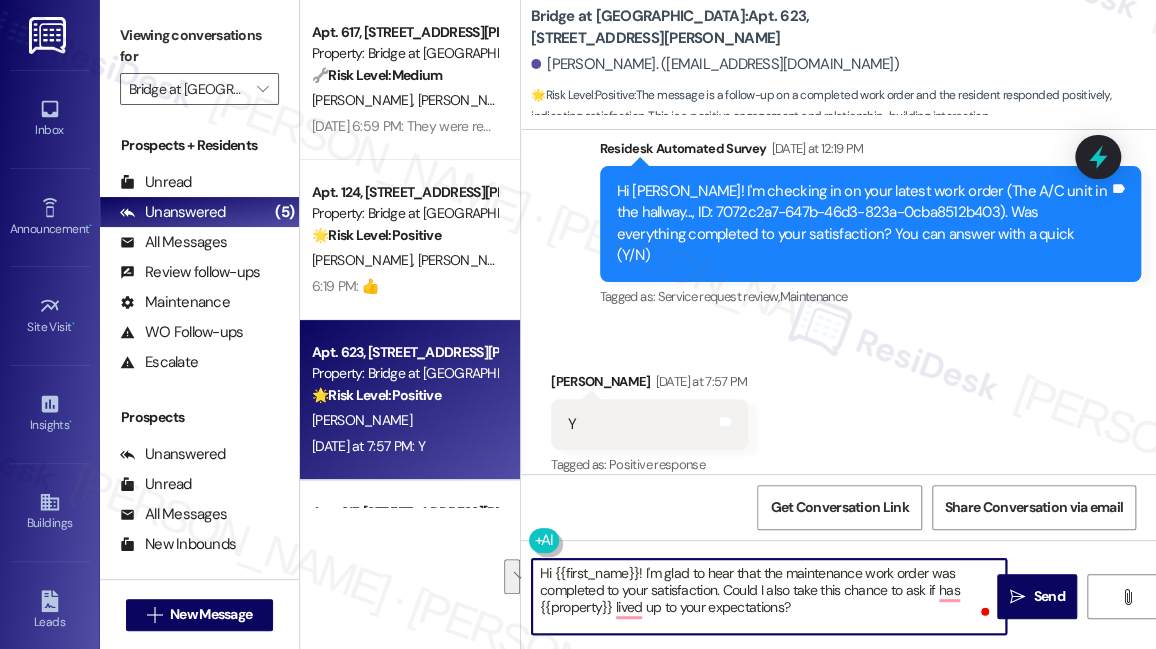 drag, startPoint x: 815, startPoint y: 613, endPoint x: 726, endPoint y: 597, distance: 90.426765 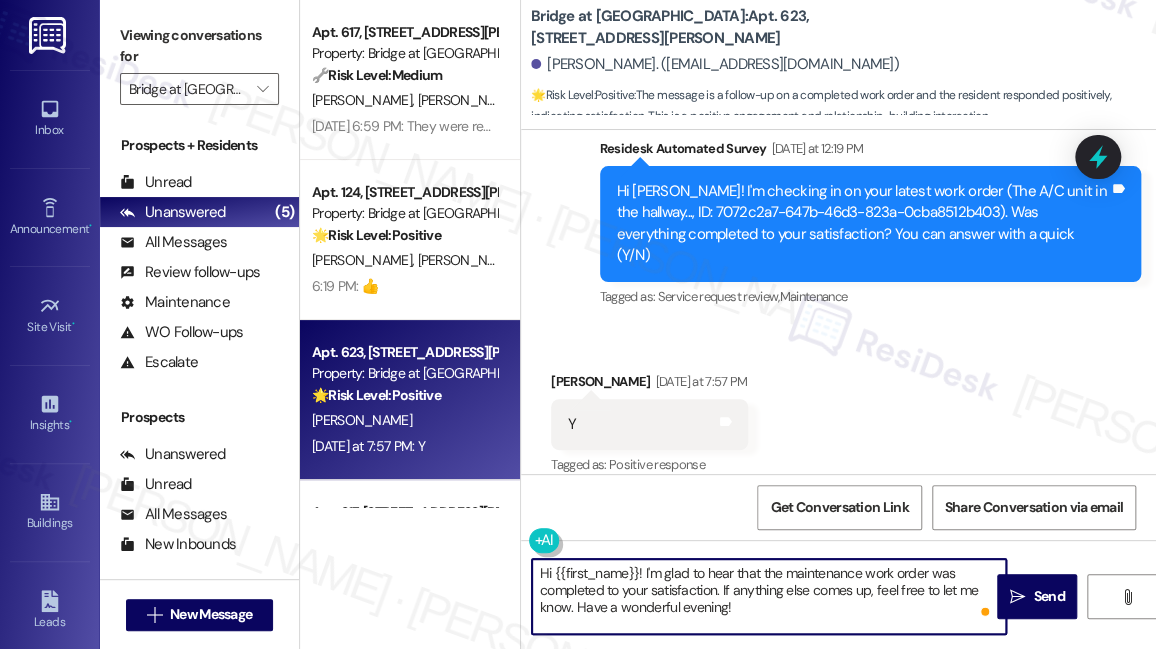 type on "Hi {{first_name}}! I'm glad to hear that the maintenance work order was completed to your satisfaction. If anything else comes up, feel free to let me know. Have a wonderful evening!" 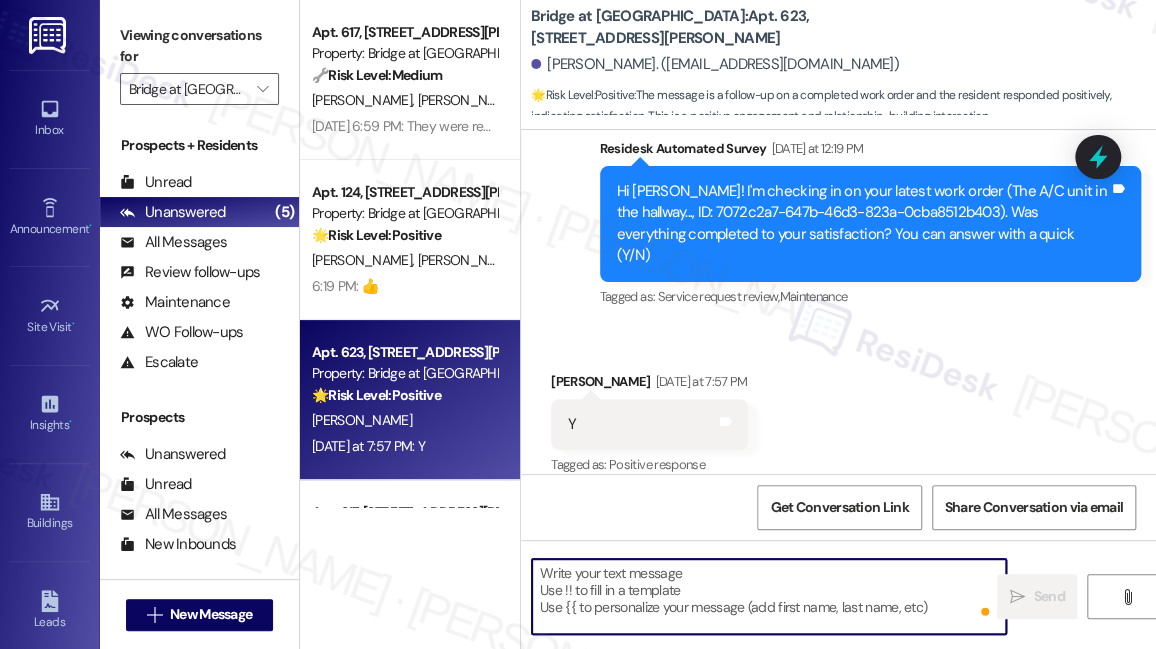 scroll, scrollTop: 885, scrollLeft: 0, axis: vertical 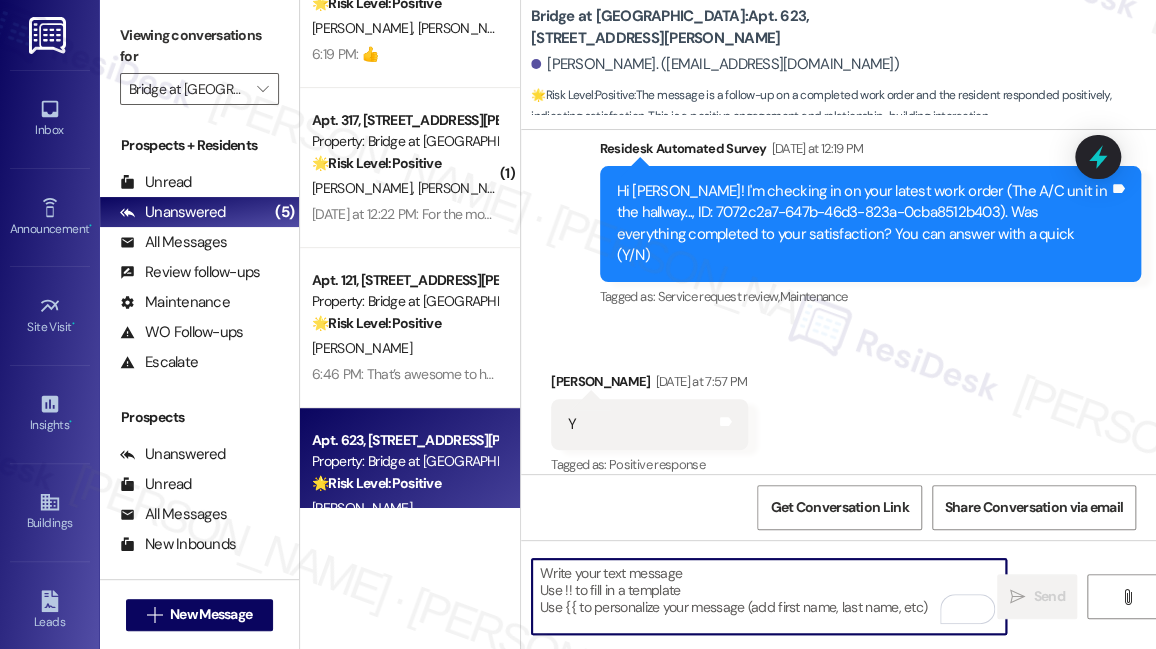 type 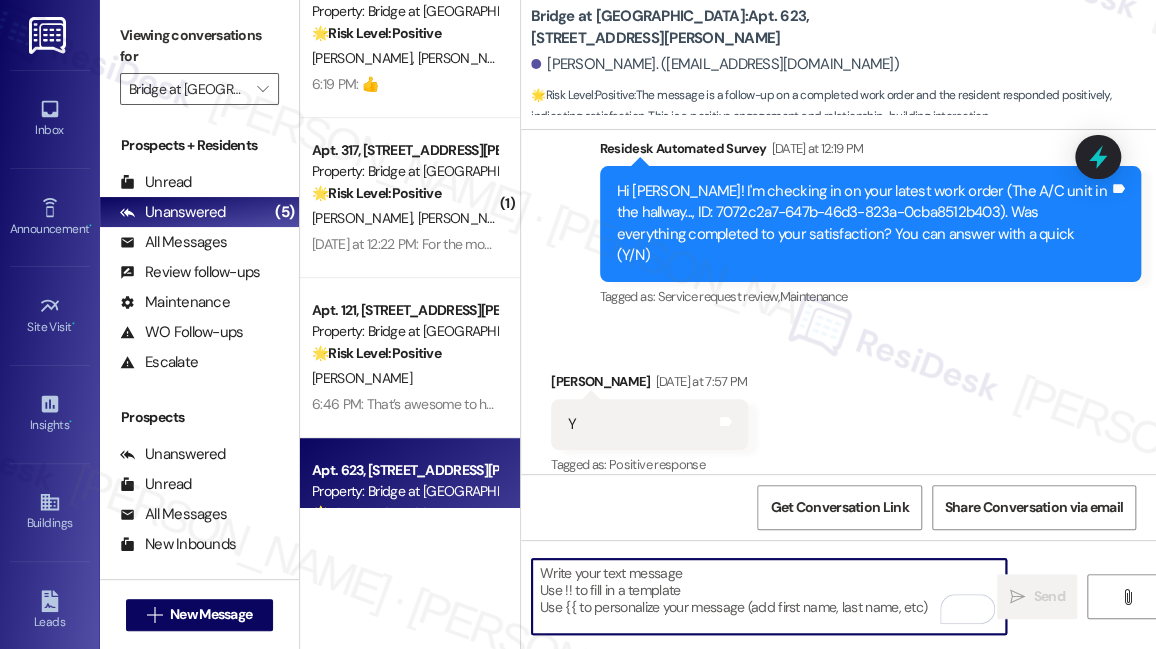 click on "Apt. 617, 11908 Anderson Mill Rd Property: Bridge at Volente 🔧  Risk Level:  Medium The resident is expressing frustration about package delivery practices and the use of parcel lockers. While package theft is a concern, the resident indicates the packages were replaced. The primary issue is the inconvenience and desire for carriers to utilize the parcel lockers, which falls under community concerns and asset preservation. L. Pruett G. Pruett Jul 28, 2025 at 6:59 PM: They were replaced but since I pay for parcel lockers I would like them to use them.  Jul 28, 2025 at 6:59 PM: They were replaced but since I pay for parcel lockers I would like them to use them.  Apt. 124, 11908 Anderson Mill Rd Property: Bridge at Volente 🌟  Risk Level:  Positive The resident is simply acknowledging the resolution of a work order. This indicates positive engagement and customer satisfaction. E. Rietman T. Rietman 6:19 PM: 👍 6:19 PM: 👍 ( 1 ) Apt. 317, 11908 Anderson Mill Rd Property: Bridge at Volente 🌟 Positive" at bounding box center (410, 253) 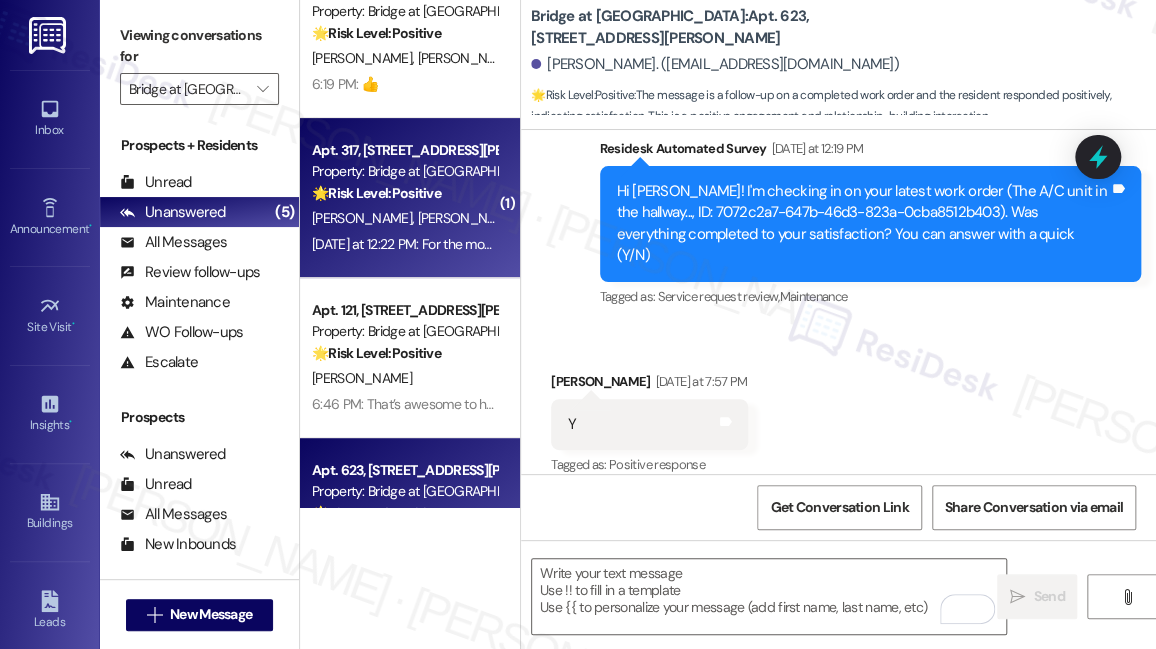 click on "L. Romano J. Romano" at bounding box center [404, 218] 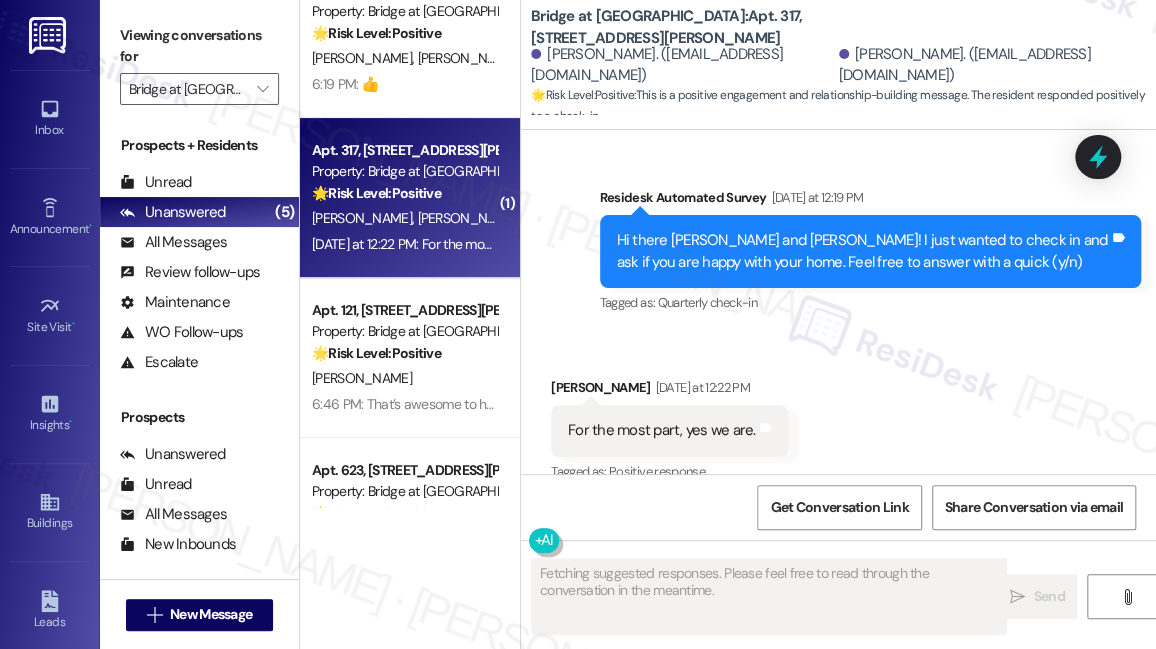 scroll, scrollTop: 658, scrollLeft: 0, axis: vertical 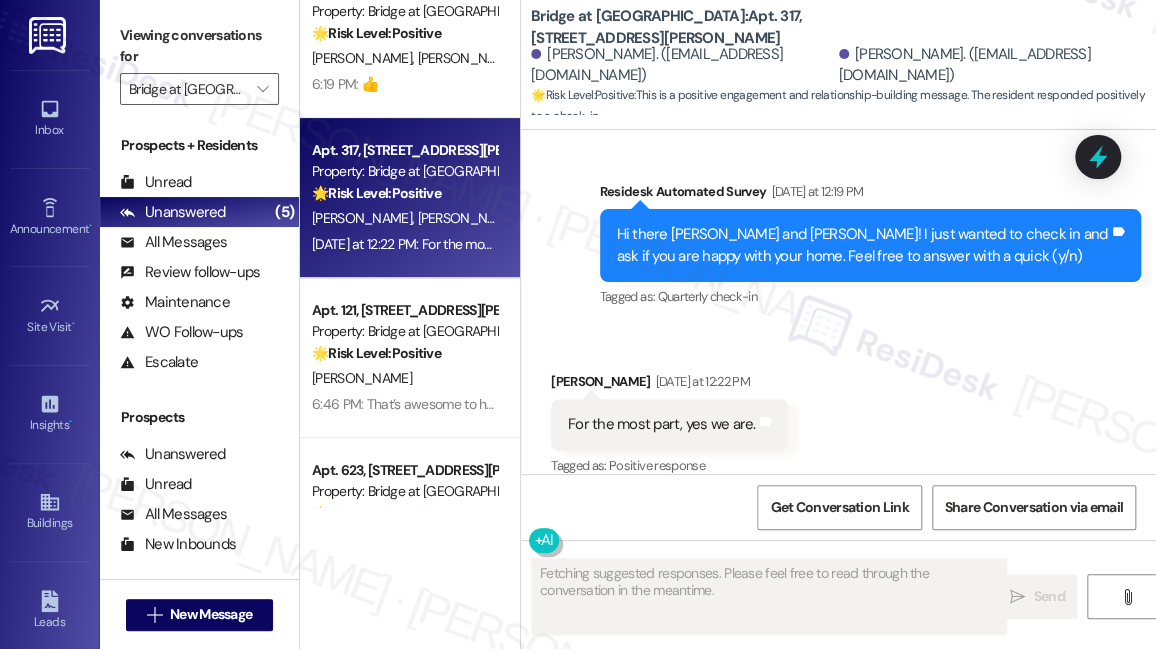 click on "For the most part, yes we are." at bounding box center [662, 424] 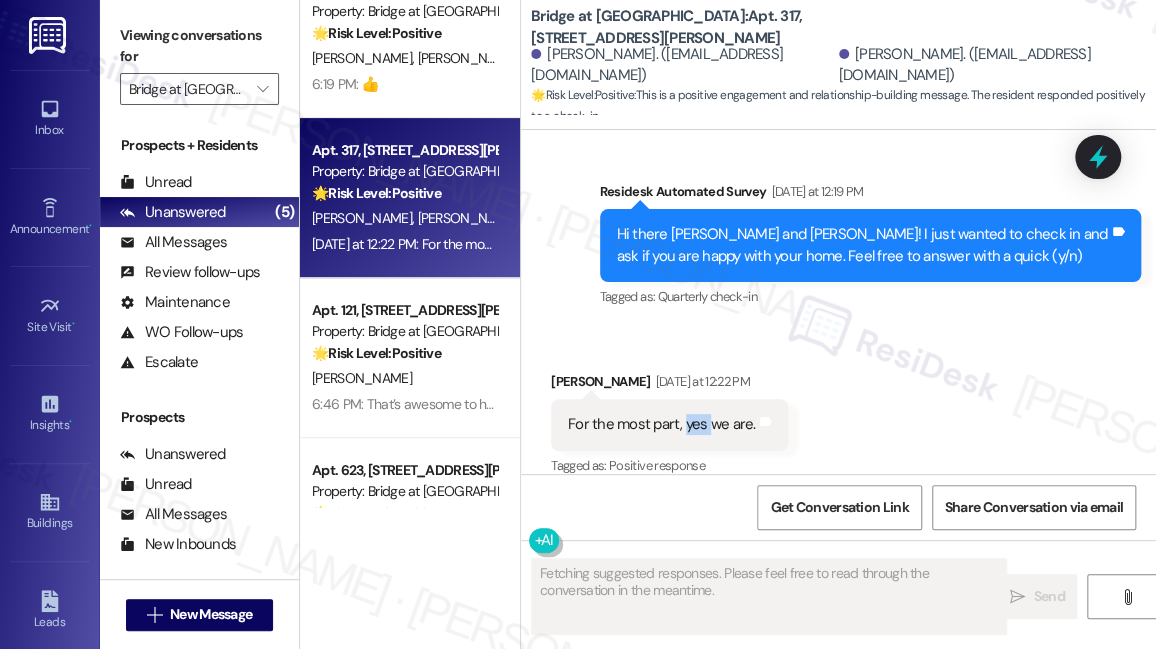 click on "For the most part, yes we are." at bounding box center [662, 424] 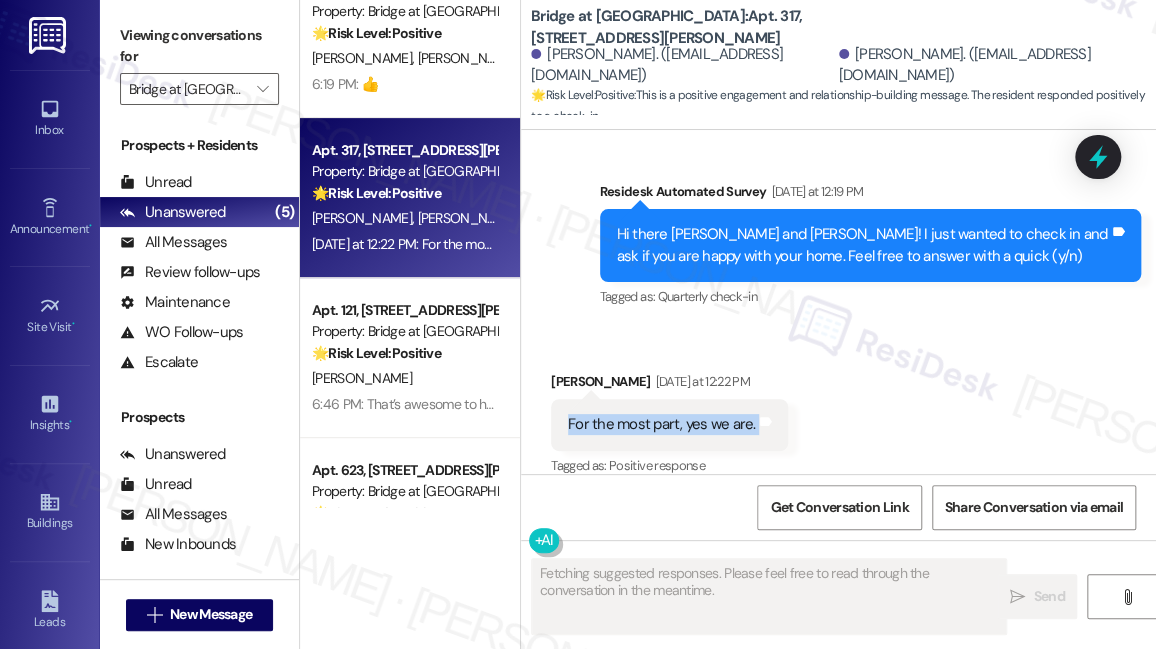 click on "For the most part, yes we are." at bounding box center [662, 424] 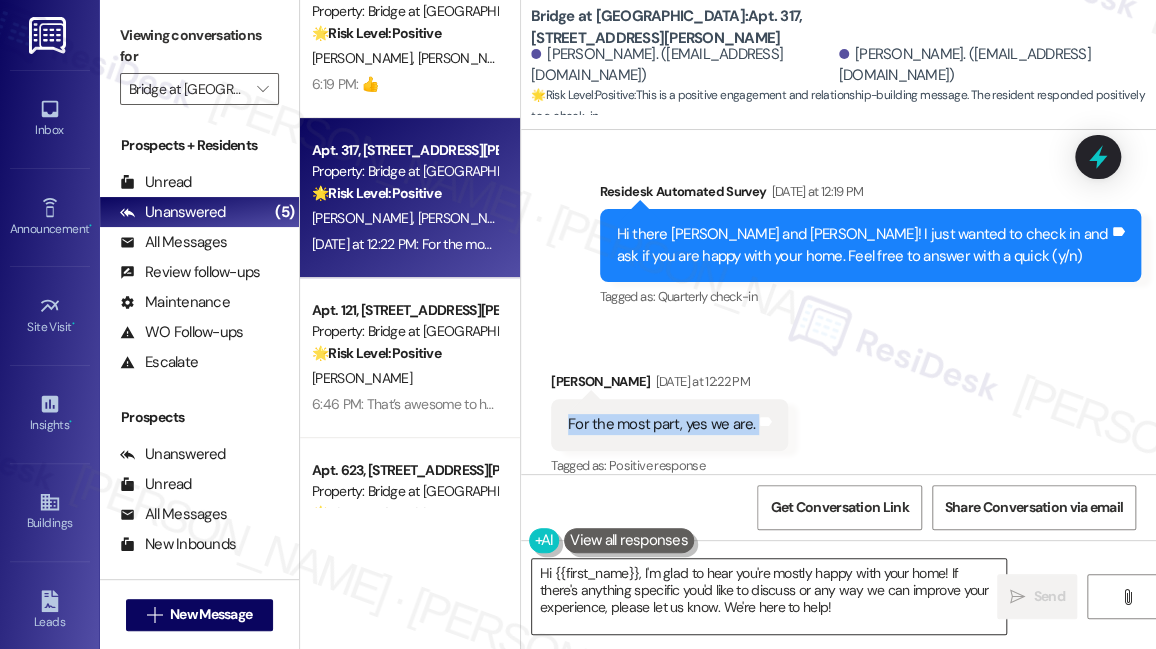 click on "Hi {{first_name}}, I'm glad to hear you're mostly happy with your home! If there's anything specific you'd like to discuss or any way we can improve your experience, please let us know. We're here to help!" at bounding box center [769, 596] 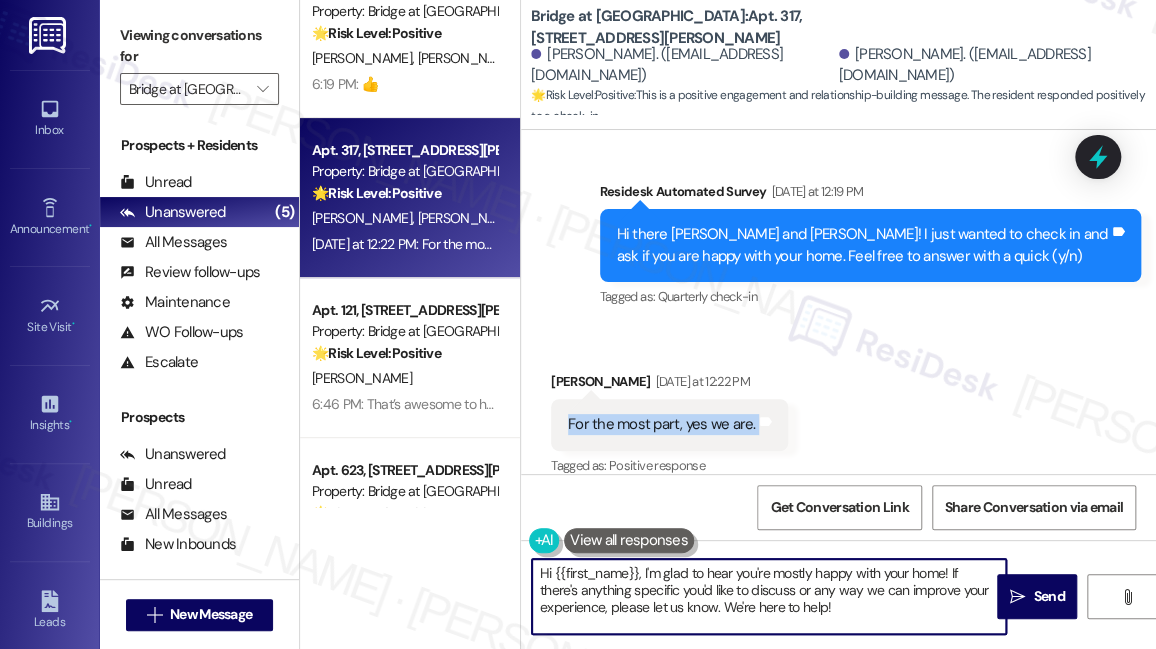 click on "Hi {{first_name}}, I'm glad to hear you're mostly happy with your home! If there's anything specific you'd like to discuss or any way we can improve your experience, please let us know. We're here to help!" at bounding box center [769, 596] 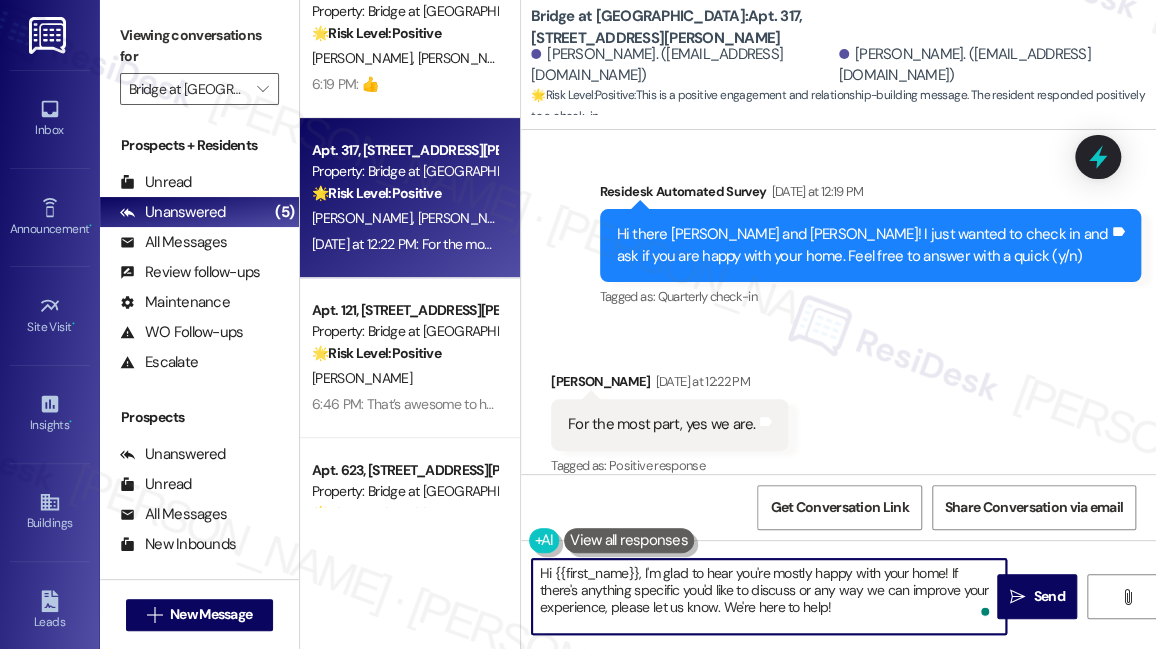 click on "Hi {{first_name}}, I'm glad to hear you're mostly happy with your home! If there's anything specific you'd like to discuss or any way we can improve your experience, please let us know. We're here to help!" at bounding box center [769, 596] 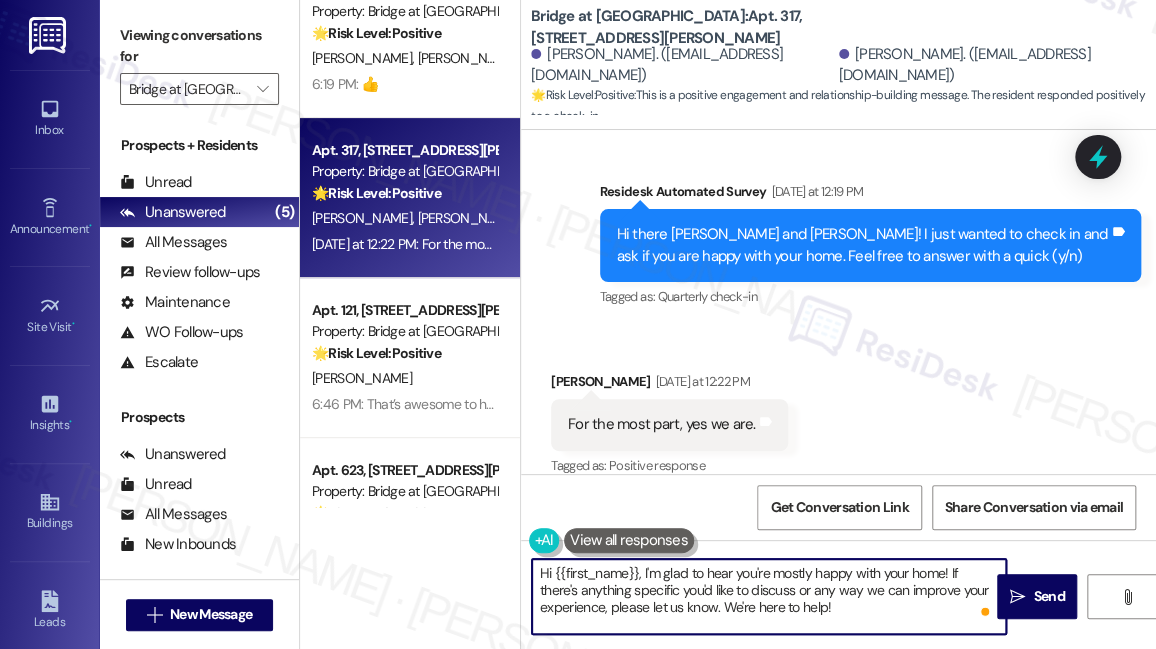 click on "Laurel Romano Yesterday at 12:22 PM" at bounding box center (669, 385) 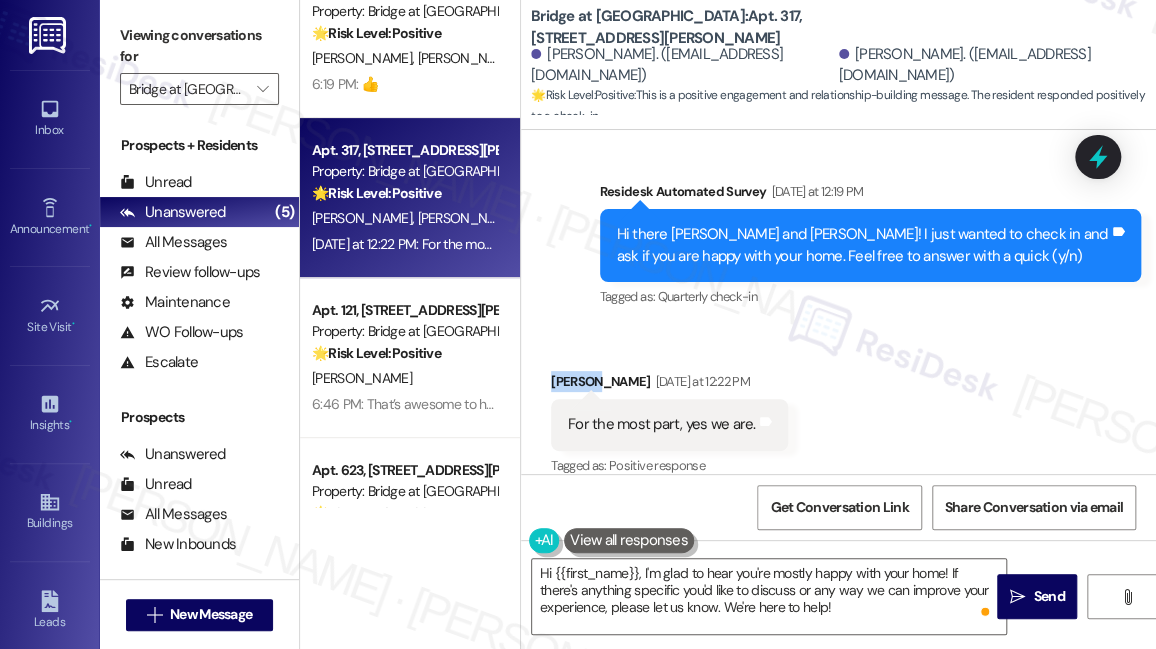 click on "Laurel Romano Yesterday at 12:22 PM" at bounding box center [669, 385] 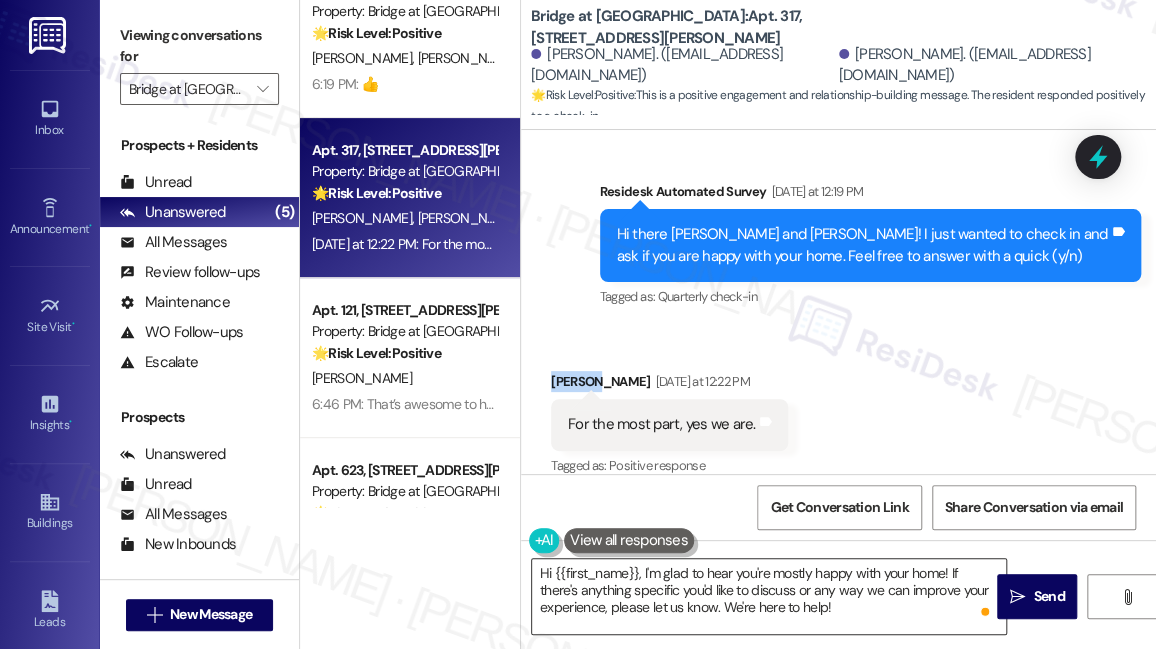 copy on "Laurel" 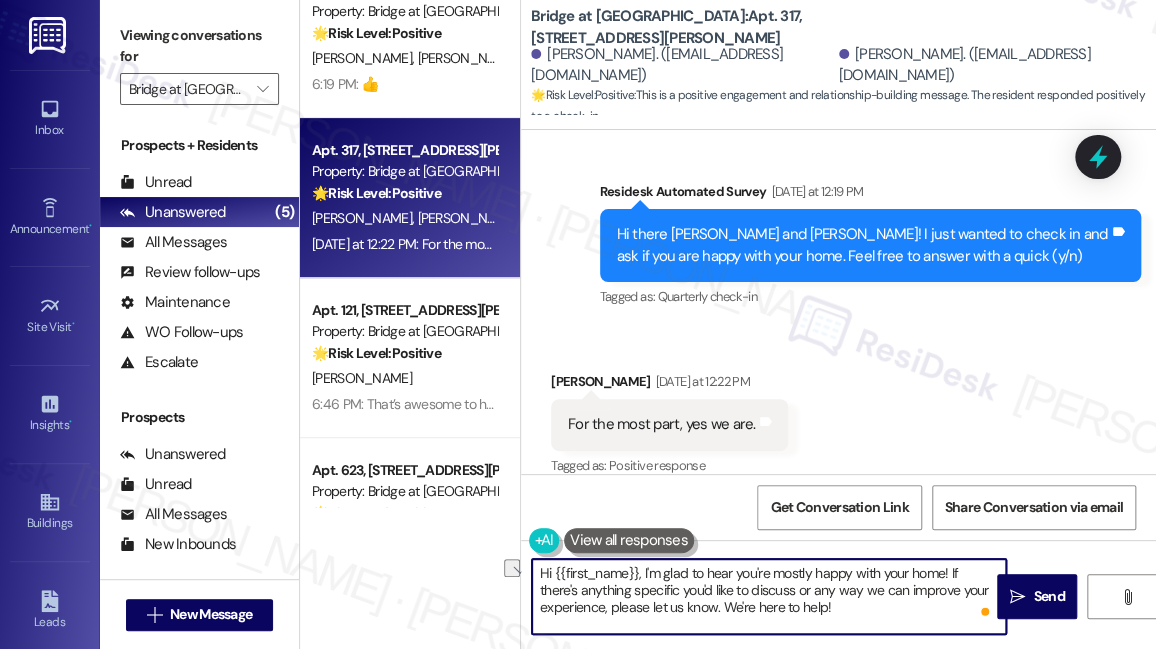 drag, startPoint x: 645, startPoint y: 572, endPoint x: 512, endPoint y: 555, distance: 134.08206 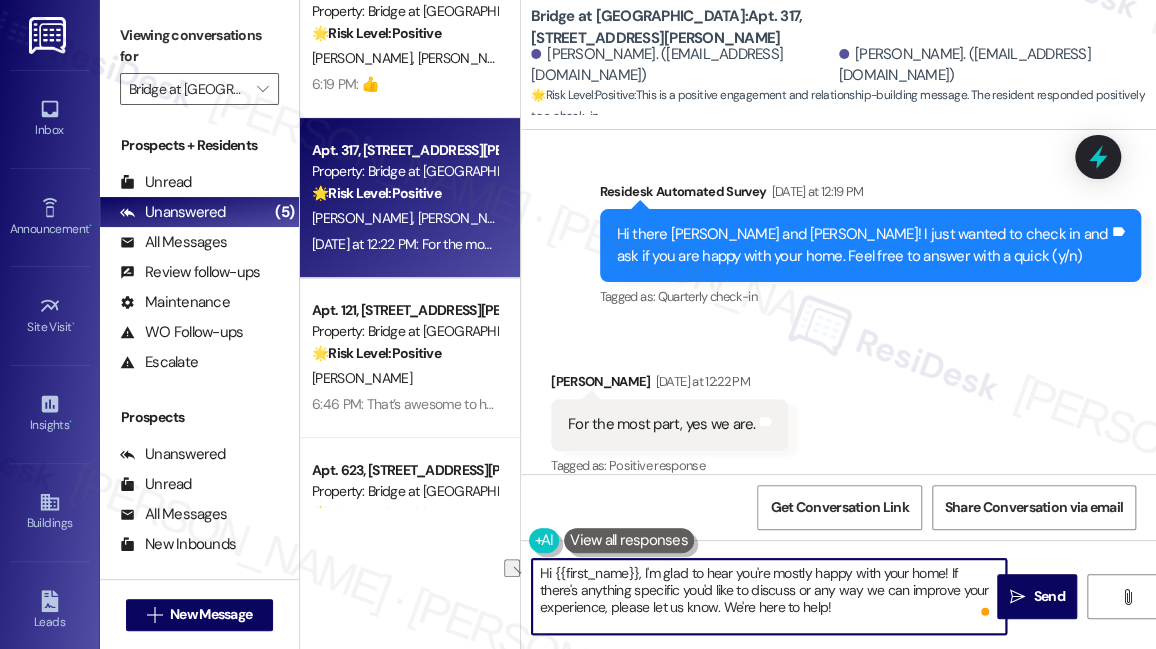 drag, startPoint x: 643, startPoint y: 572, endPoint x: 478, endPoint y: 574, distance: 165.01212 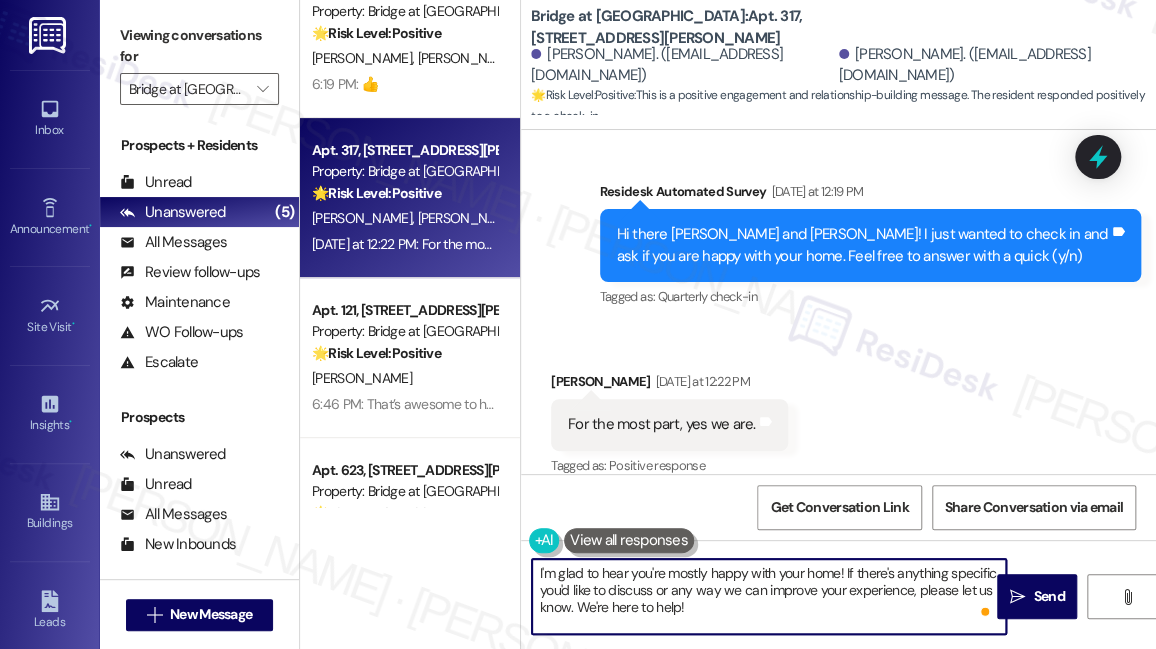 click on "I'm glad to hear you're mostly happy with your home! If there's anything specific you'd like to discuss or any way we can improve your experience, please let us know. We're here to help!" at bounding box center [769, 596] 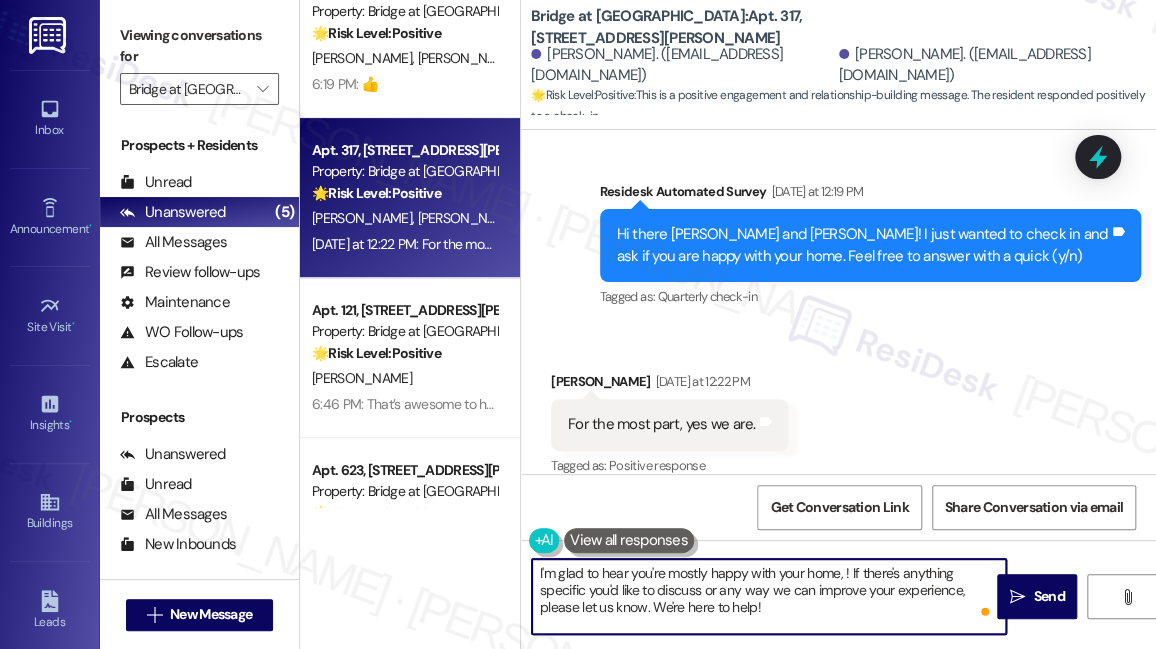 paste on "Laurel" 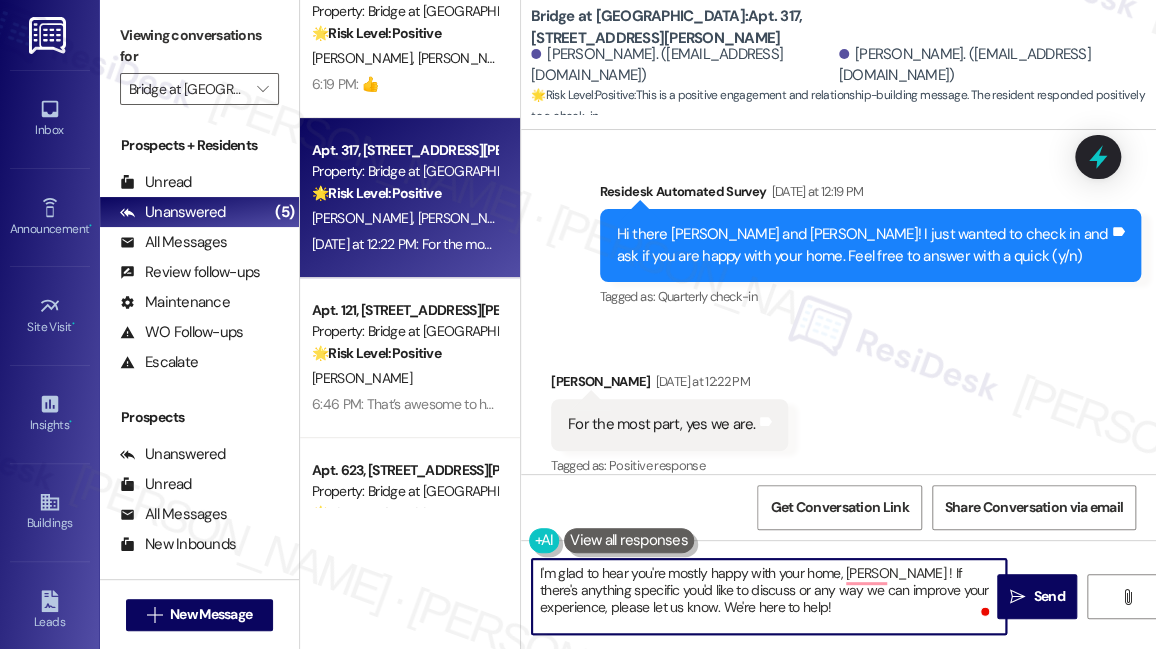 click on "I'm glad to hear you're mostly happy with your home, Laurel ! If there's anything specific you'd like to discuss or any way we can improve your experience, please let us know. We're here to help!" at bounding box center (769, 596) 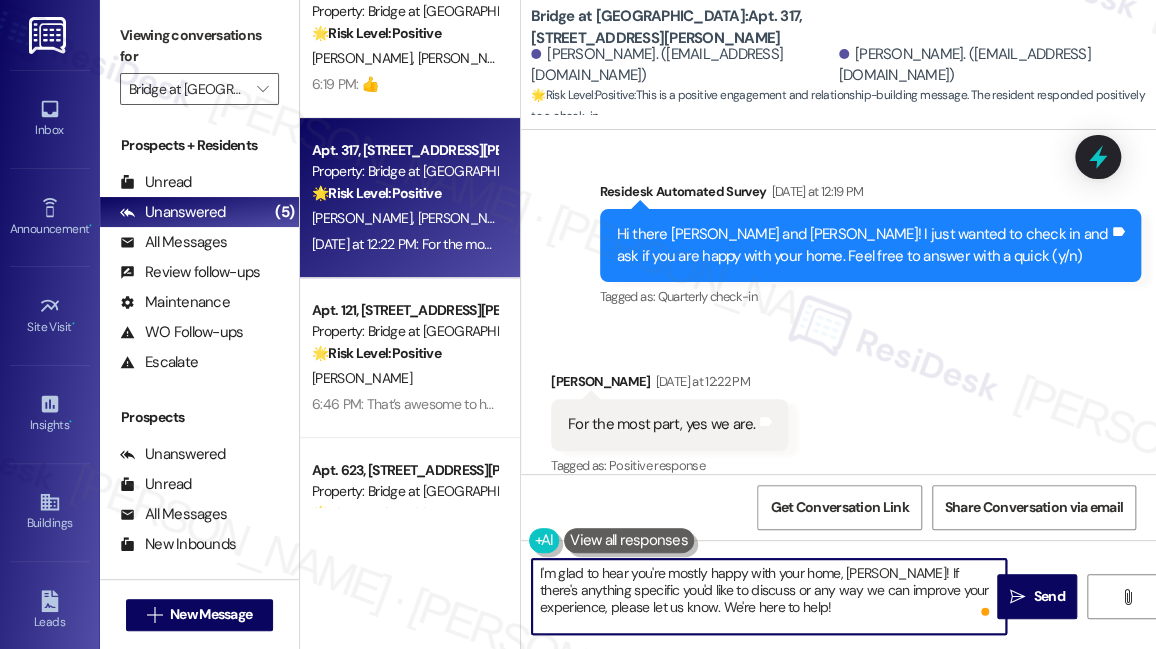 click on "I'm glad to hear you're mostly happy with your home, Laurel! If there's anything specific you'd like to discuss or any way we can improve your experience, please let us know. We're here to help!" at bounding box center [769, 596] 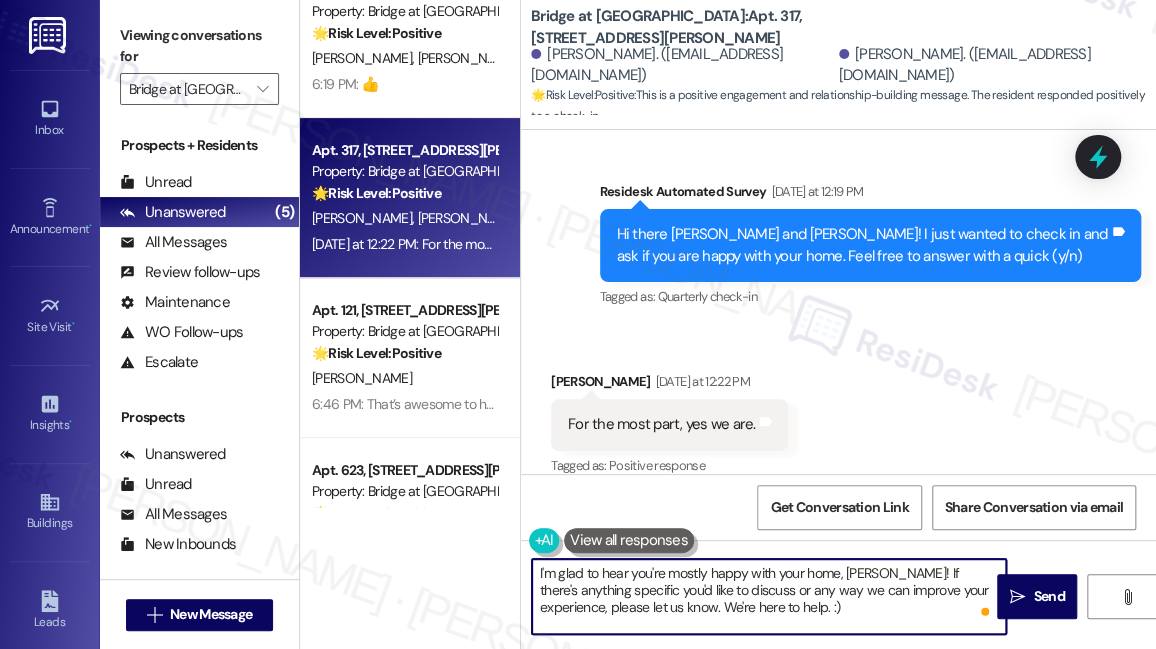 type on "I'm glad to hear you're mostly happy with your home, Laurel! If there's anything specific you'd like to discuss or any way we can improve your experience, please let us know. We're here to help. :)" 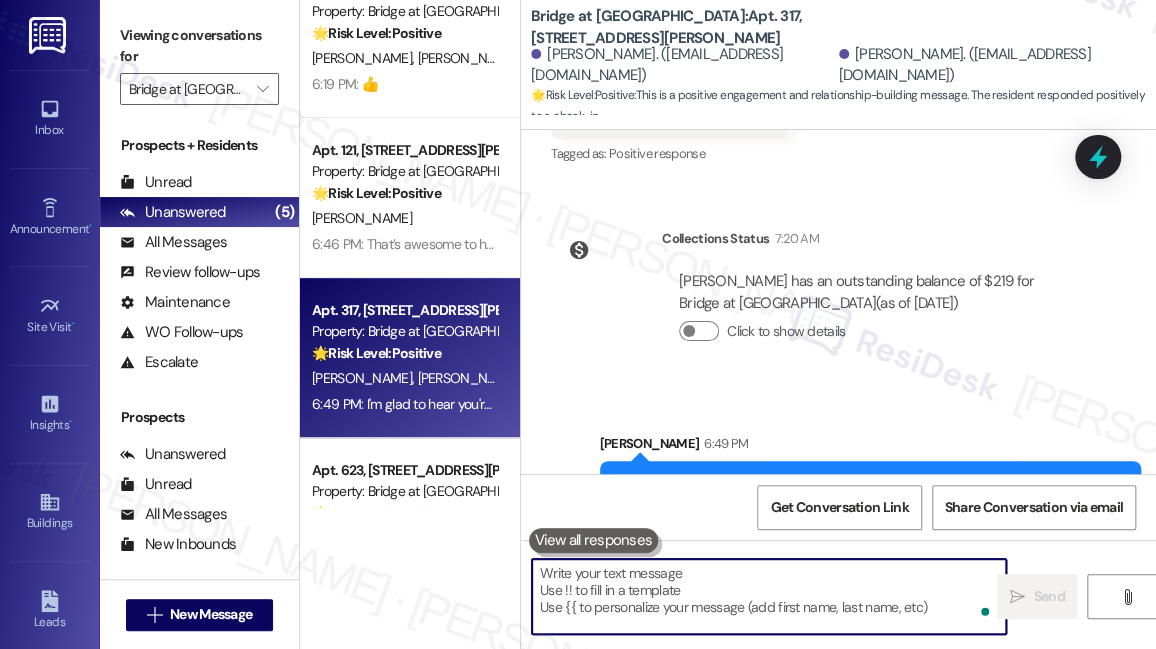 scroll, scrollTop: 1046, scrollLeft: 0, axis: vertical 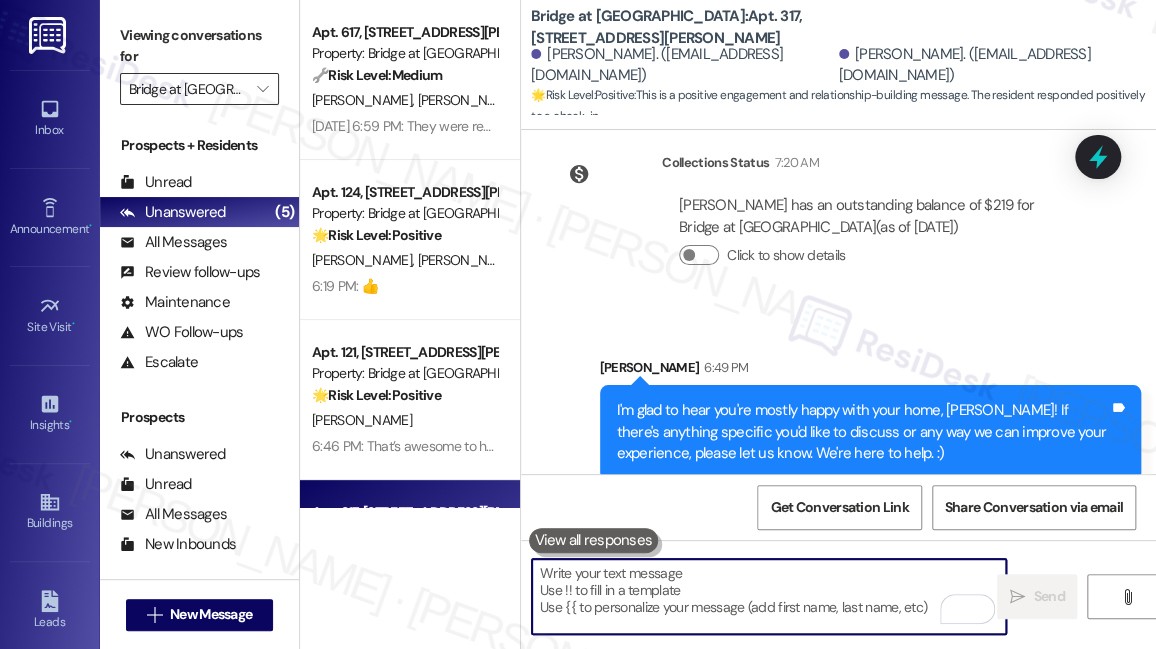 type 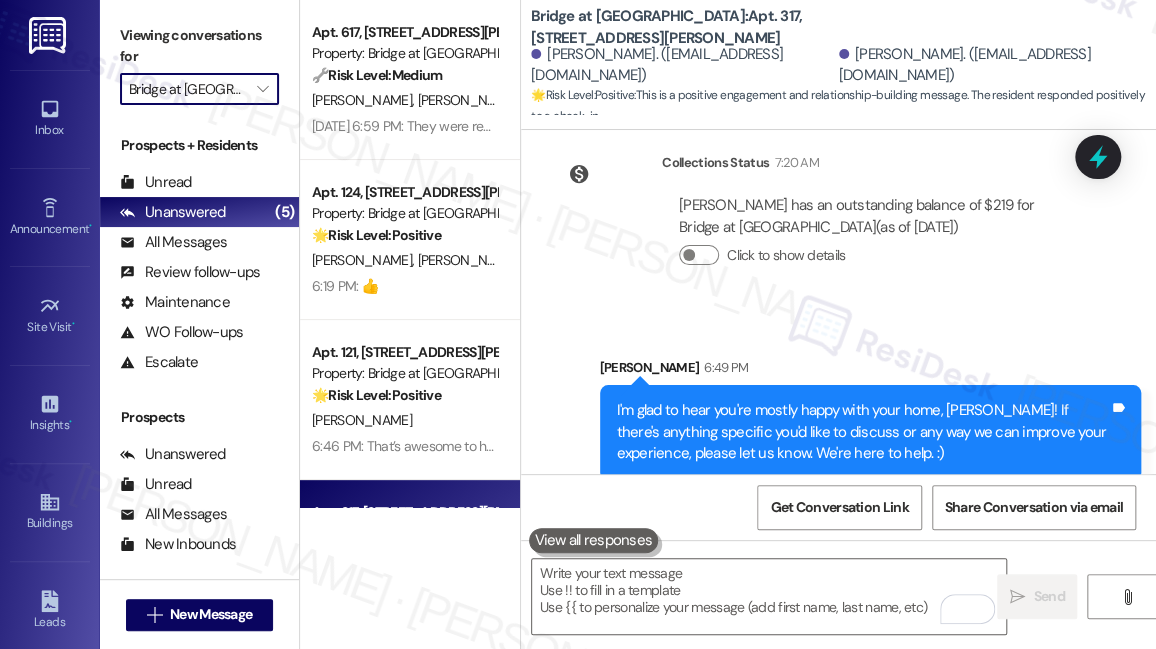 click on "Bridge at [GEOGRAPHIC_DATA]" at bounding box center (188, 89) 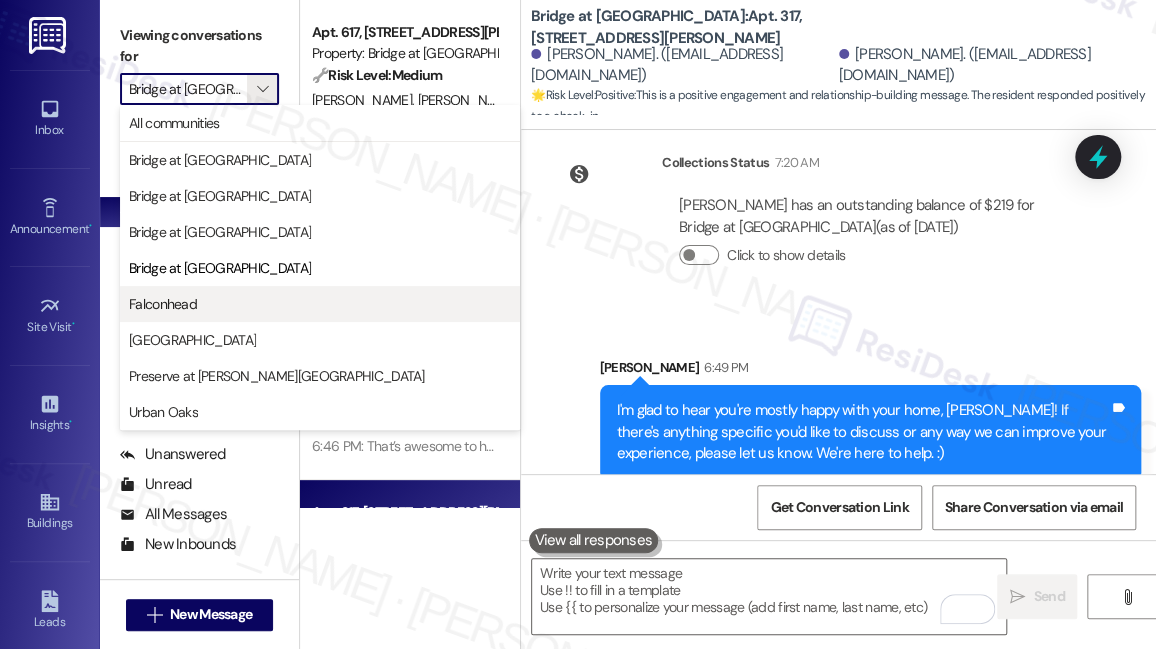 click on "Falconhead" at bounding box center [320, 304] 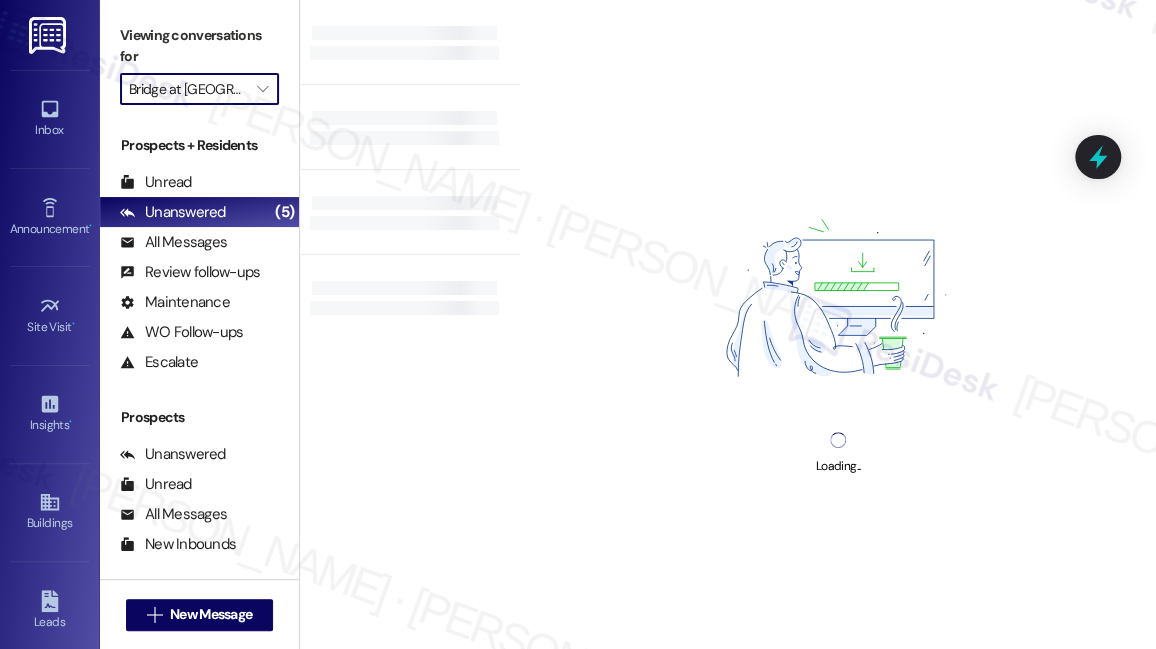 type on "Falconhead" 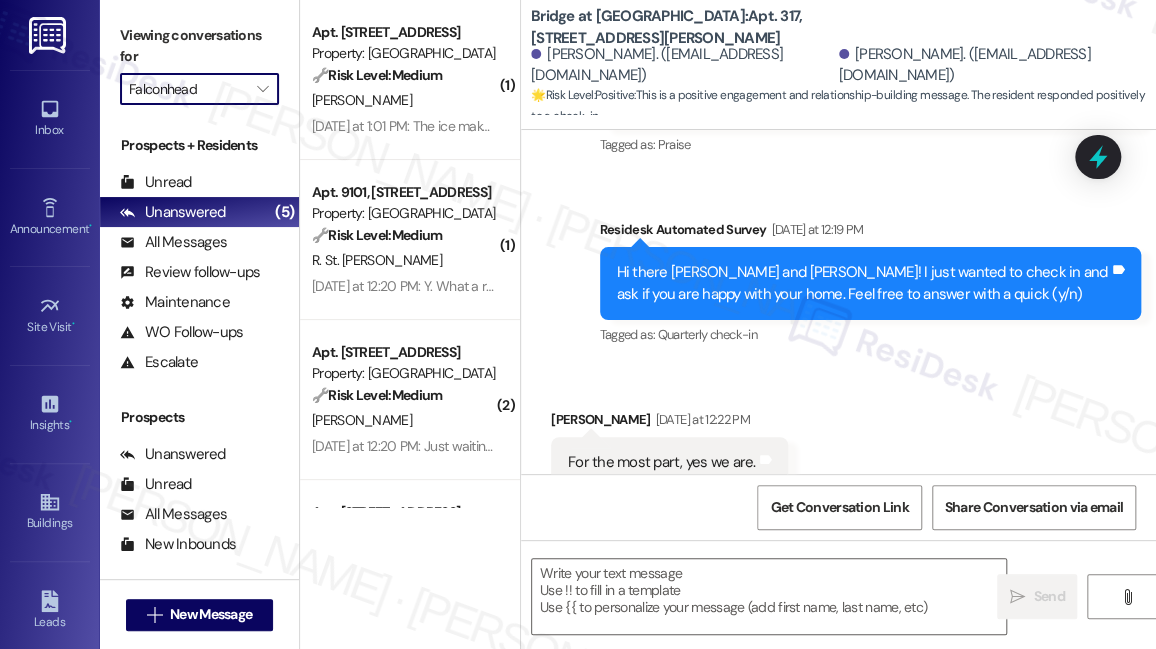 type on "Fetching suggested responses. Please feel free to read through the conversation in the meantime." 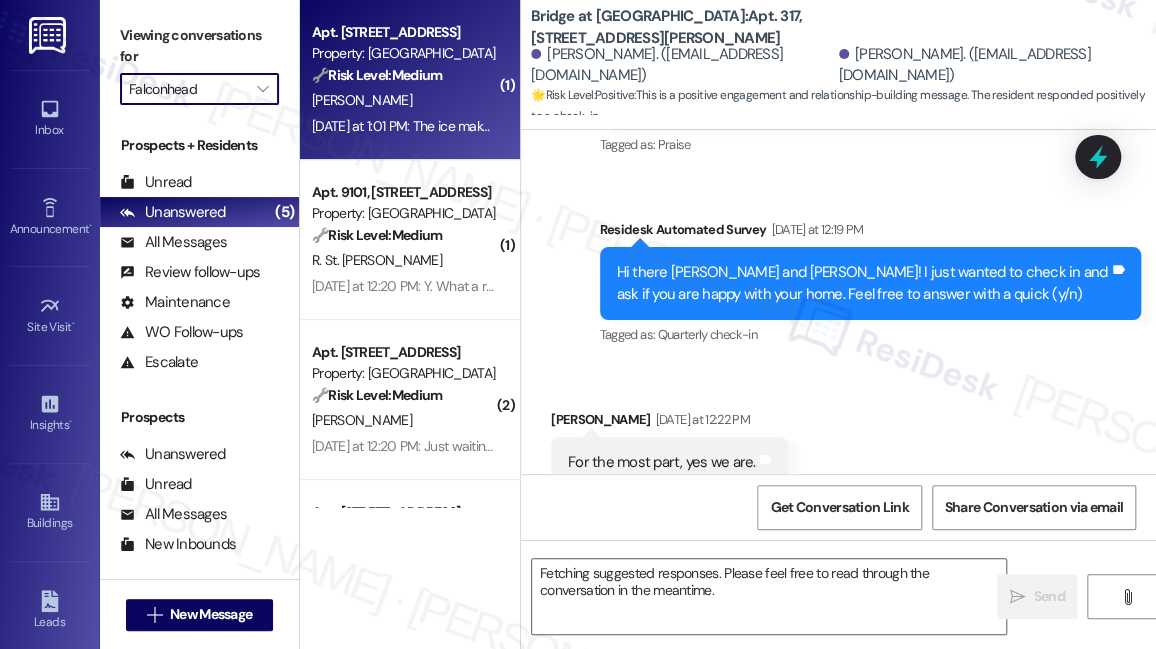 scroll, scrollTop: 658, scrollLeft: 0, axis: vertical 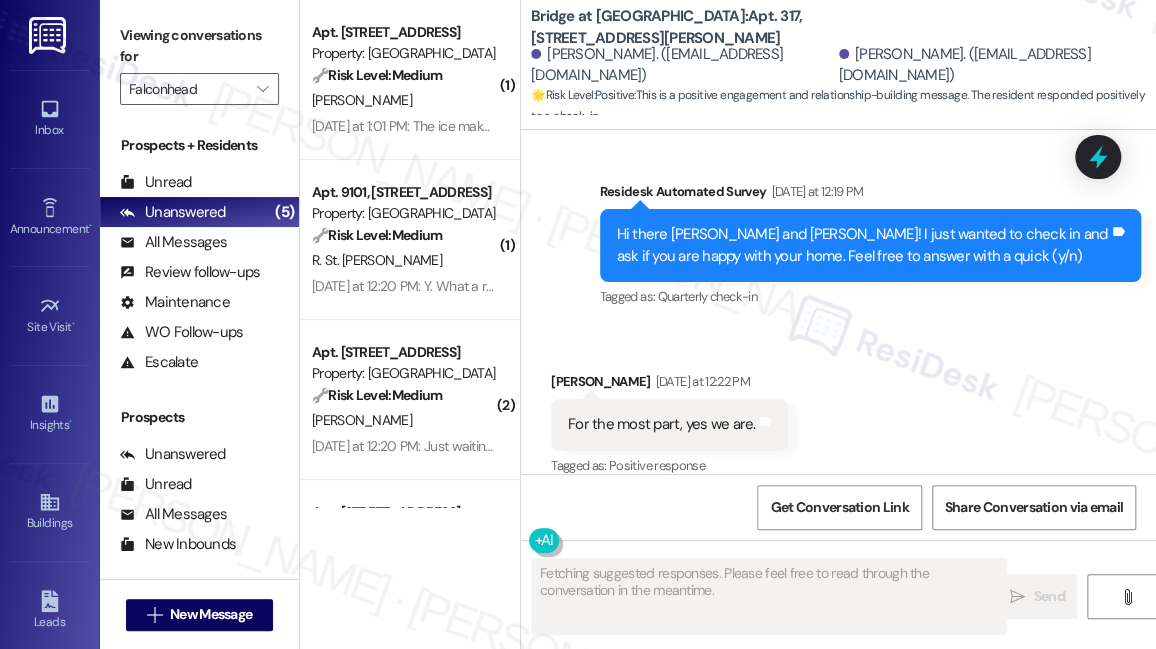 click on "Yesterday at 1:01 PM: The ice maker had already been fixed a few weeks ago. Yesterday at 1:01 PM: The ice maker had already been fixed a few weeks ago." at bounding box center (524, 126) 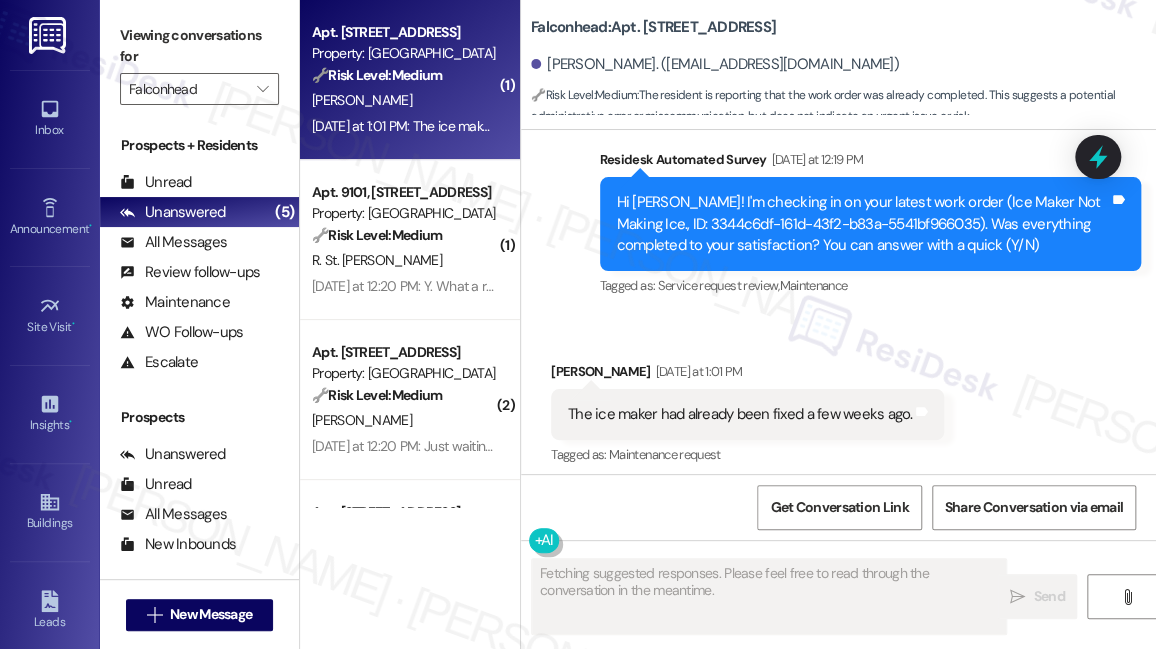 scroll, scrollTop: 826, scrollLeft: 0, axis: vertical 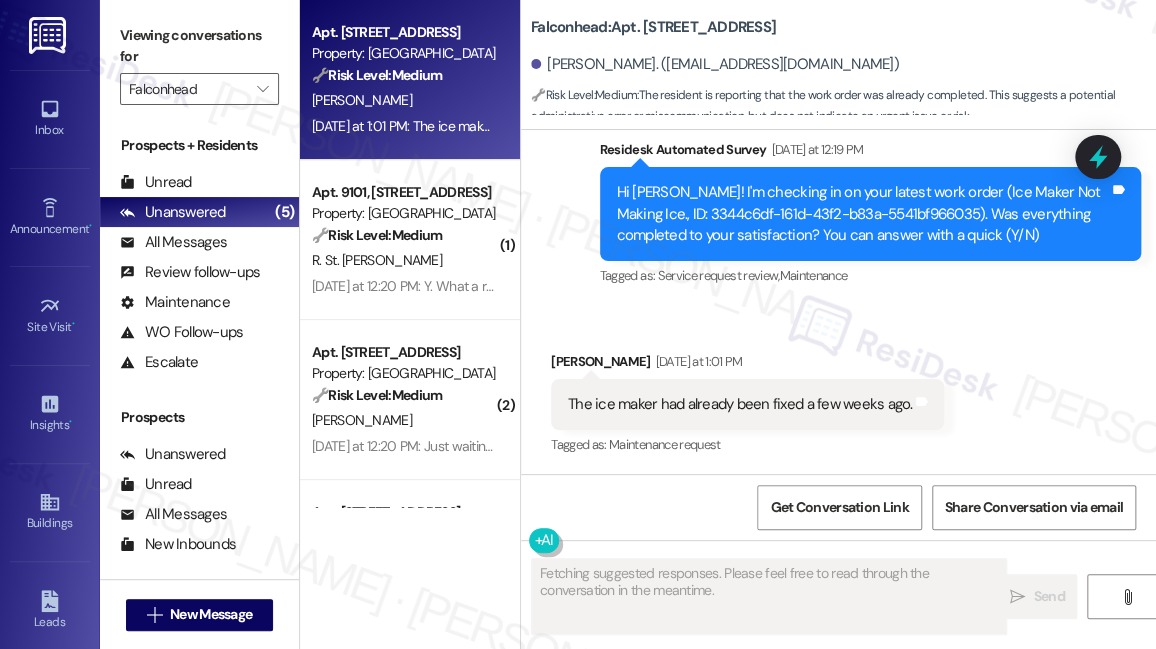 click on "The ice maker had already been fixed a few weeks ago." at bounding box center (740, 404) 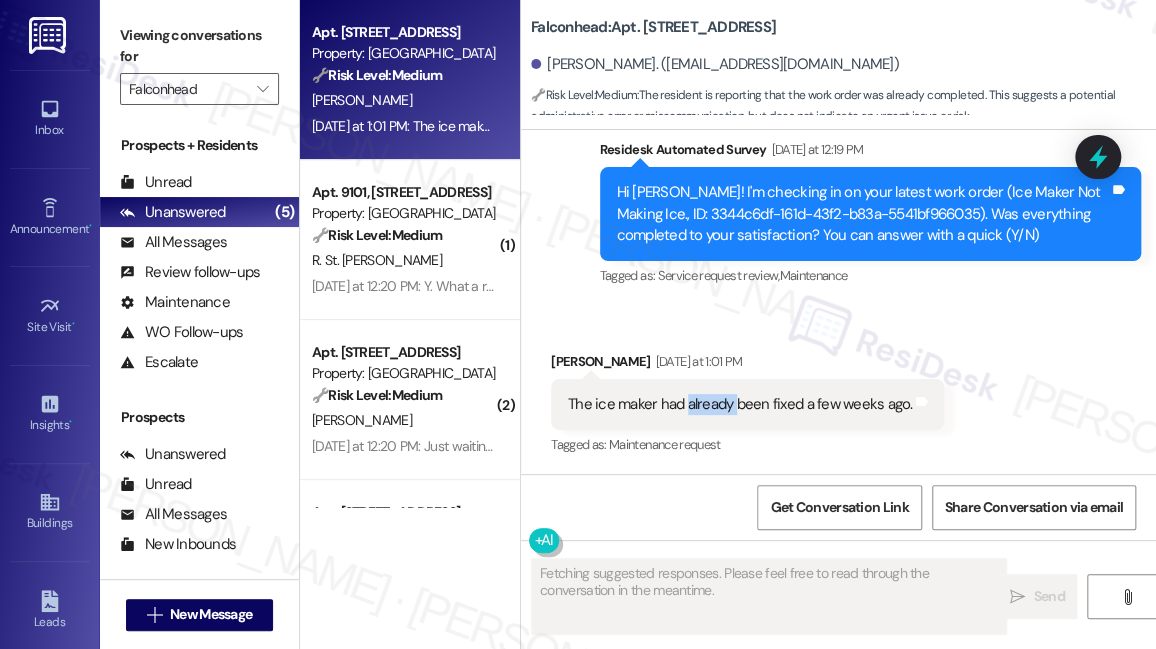 click on "The ice maker had already been fixed a few weeks ago." at bounding box center (740, 404) 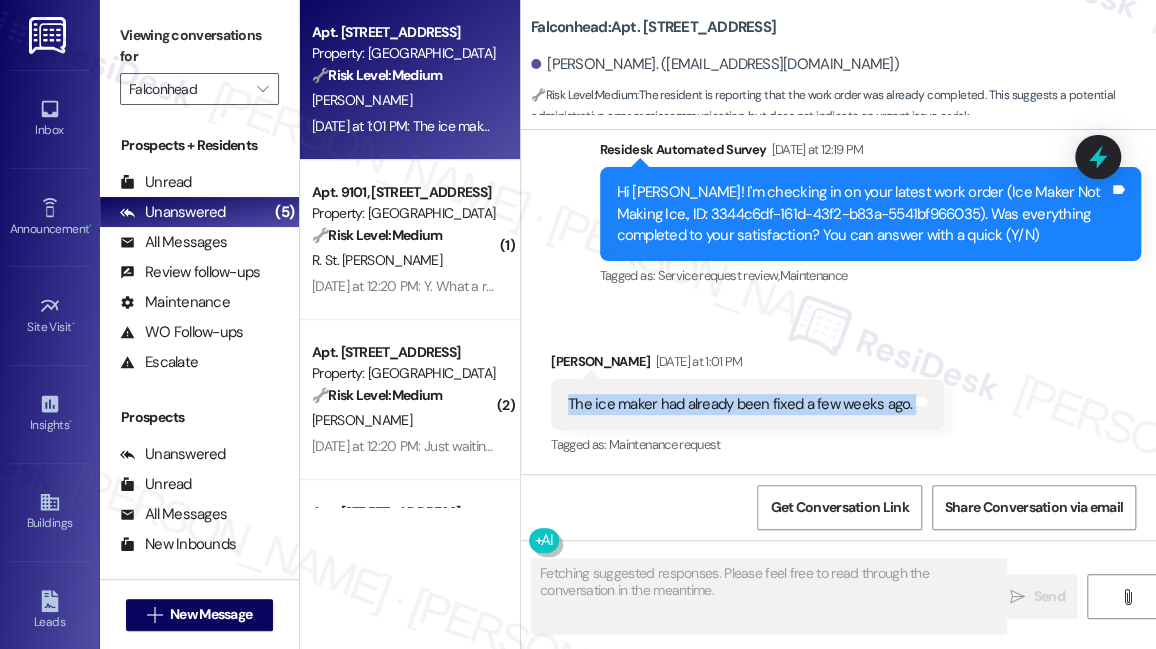 click on "The ice maker had already been fixed a few weeks ago." at bounding box center [740, 404] 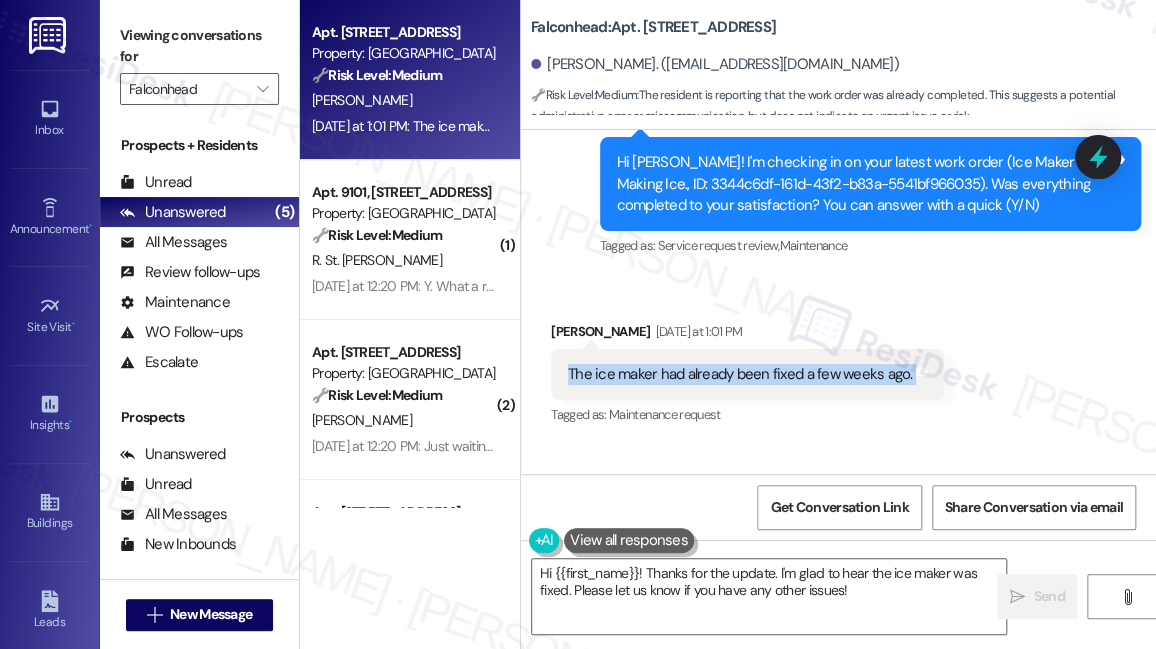 scroll, scrollTop: 850, scrollLeft: 0, axis: vertical 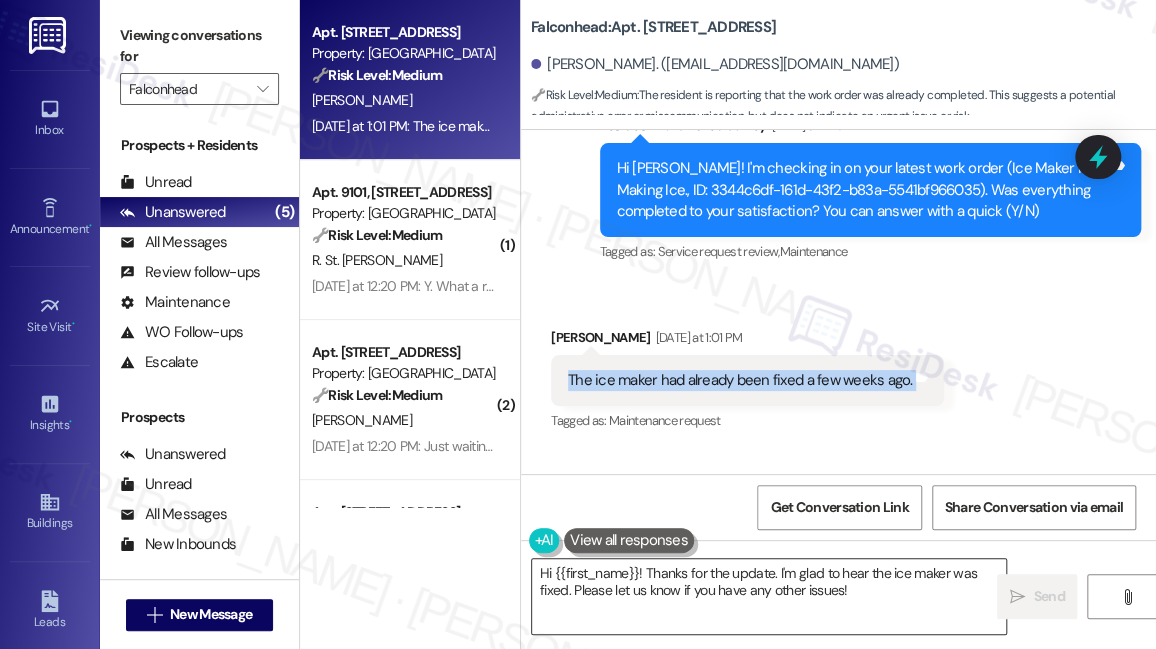 click on "Hi {{first_name}}! Thanks for the update. I'm glad to hear the ice maker was fixed. Please let us know if you have any other issues!" at bounding box center (769, 596) 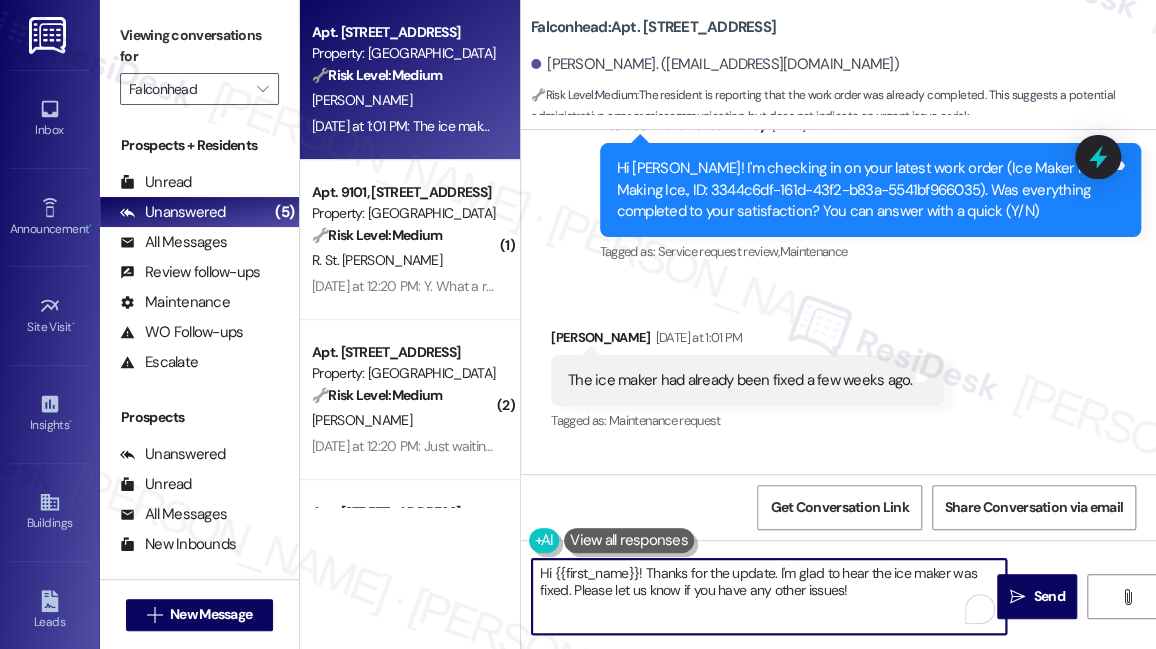 click on "Hi {{first_name}}! Thanks for the update. I'm glad to hear the ice maker was fixed. Please let us know if you have any other issues!" at bounding box center (769, 596) 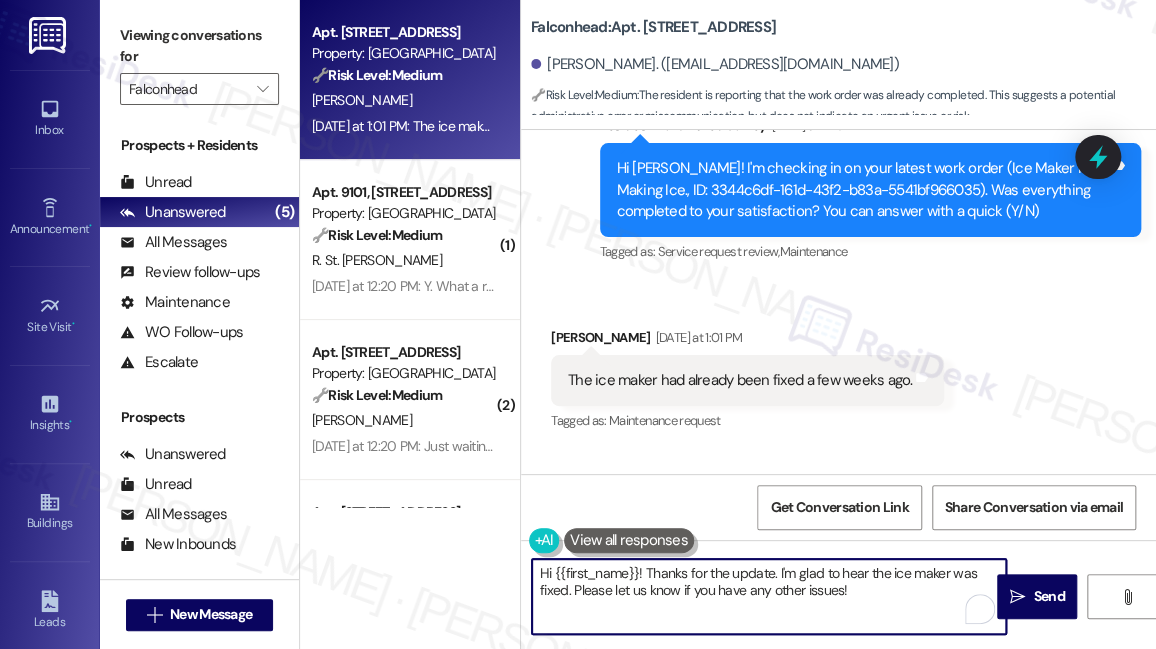 click on "Hi {{first_name}}! Thanks for the update. I'm glad to hear the ice maker was fixed. Please let us know if you have any other issues!" at bounding box center (769, 596) 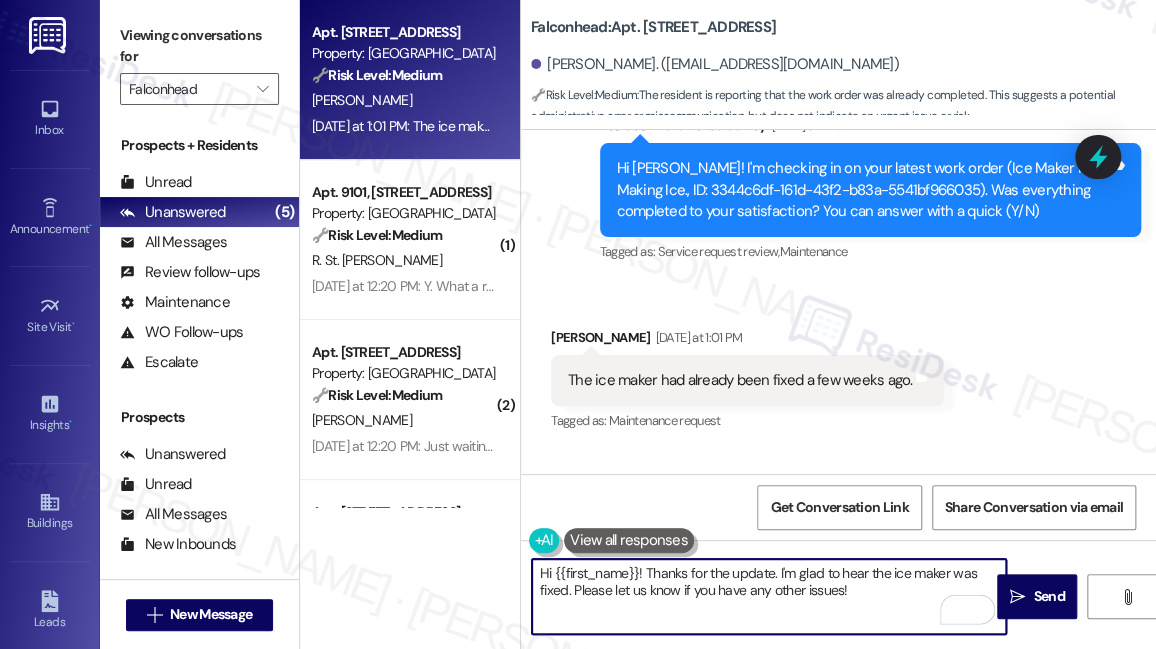 drag, startPoint x: 883, startPoint y: 598, endPoint x: 723, endPoint y: 591, distance: 160.15305 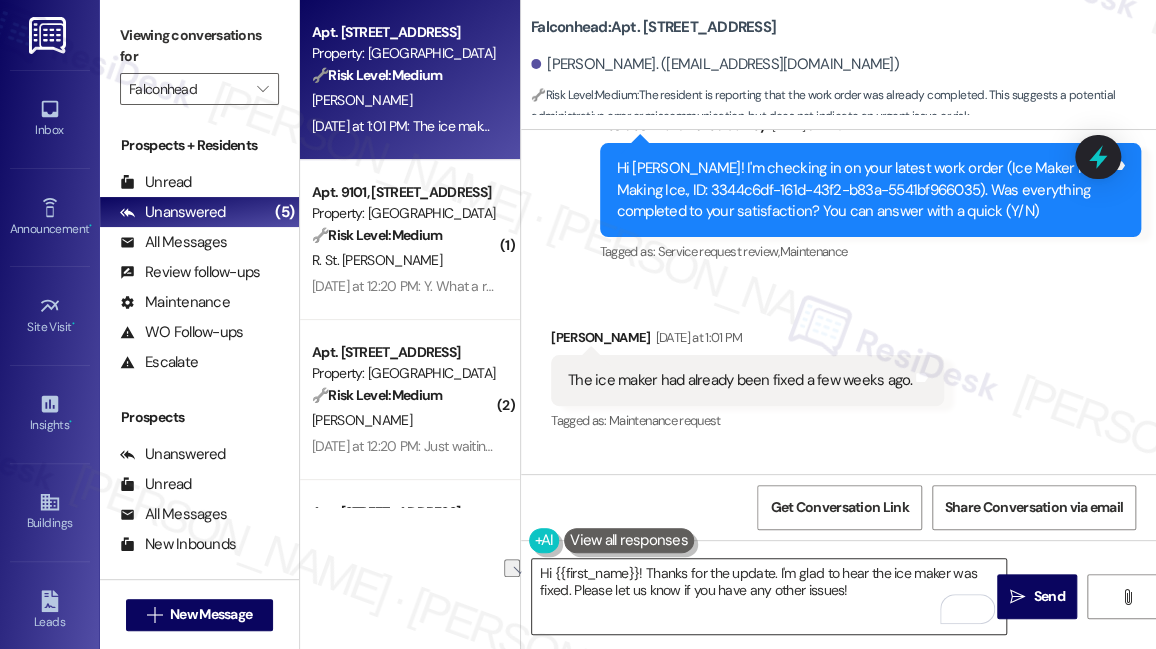 drag, startPoint x: 1014, startPoint y: 588, endPoint x: 850, endPoint y: 590, distance: 164.01219 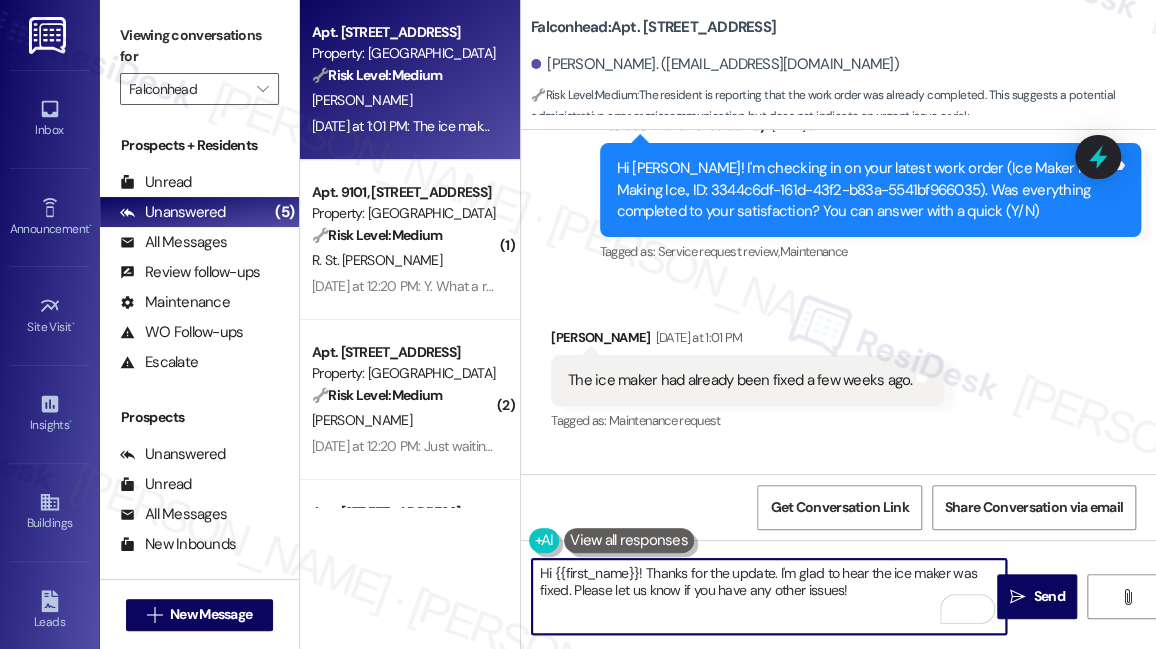 click on "Hi {{first_name}}! Thanks for the update. I'm glad to hear the ice maker was fixed. Please let us know if you have any other issues!" at bounding box center (769, 596) 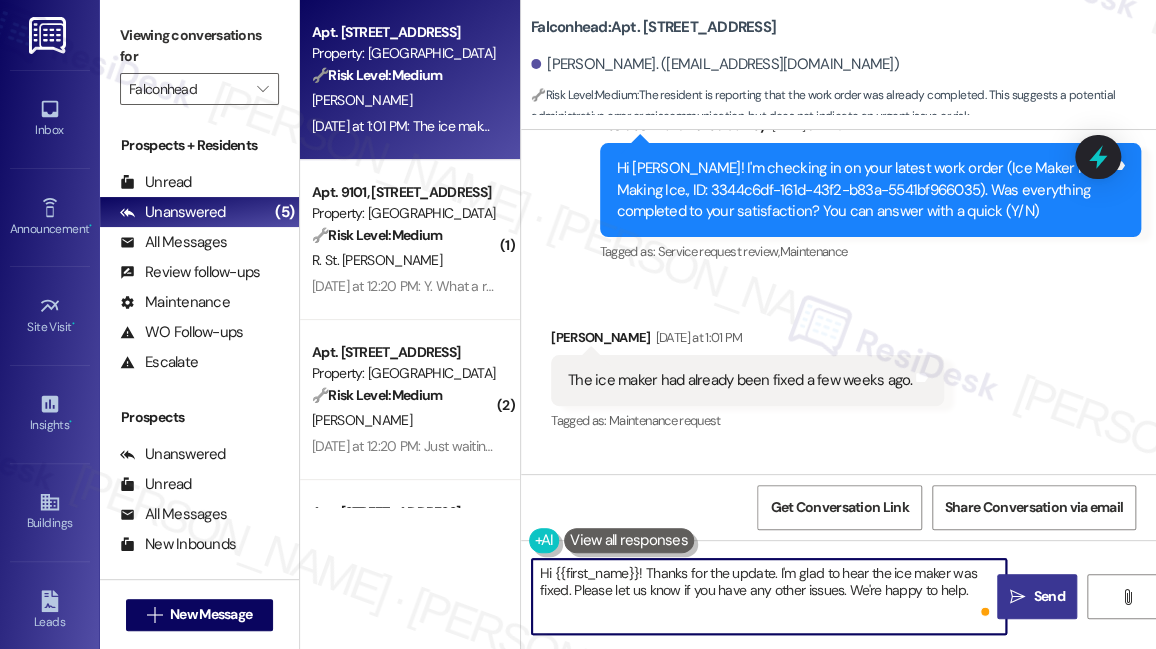 type on "Hi {{first_name}}! Thanks for the update. I'm glad to hear the ice maker was fixed. Please let us know if you have any other issues. We're happy to help." 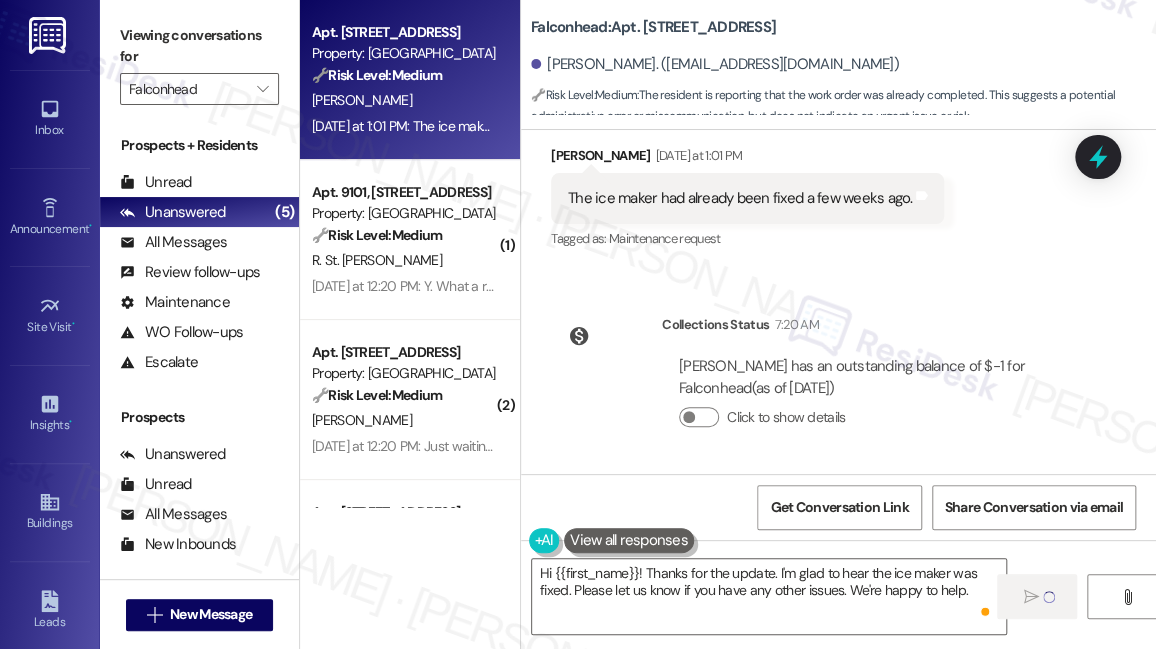 type 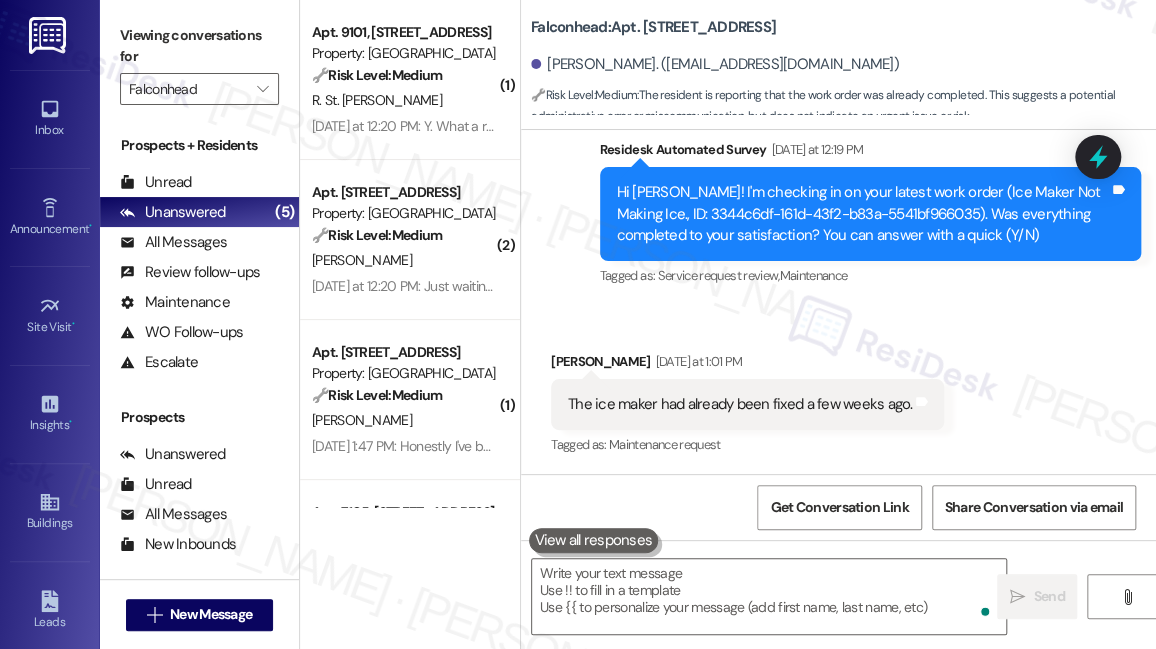 scroll, scrollTop: 1194, scrollLeft: 0, axis: vertical 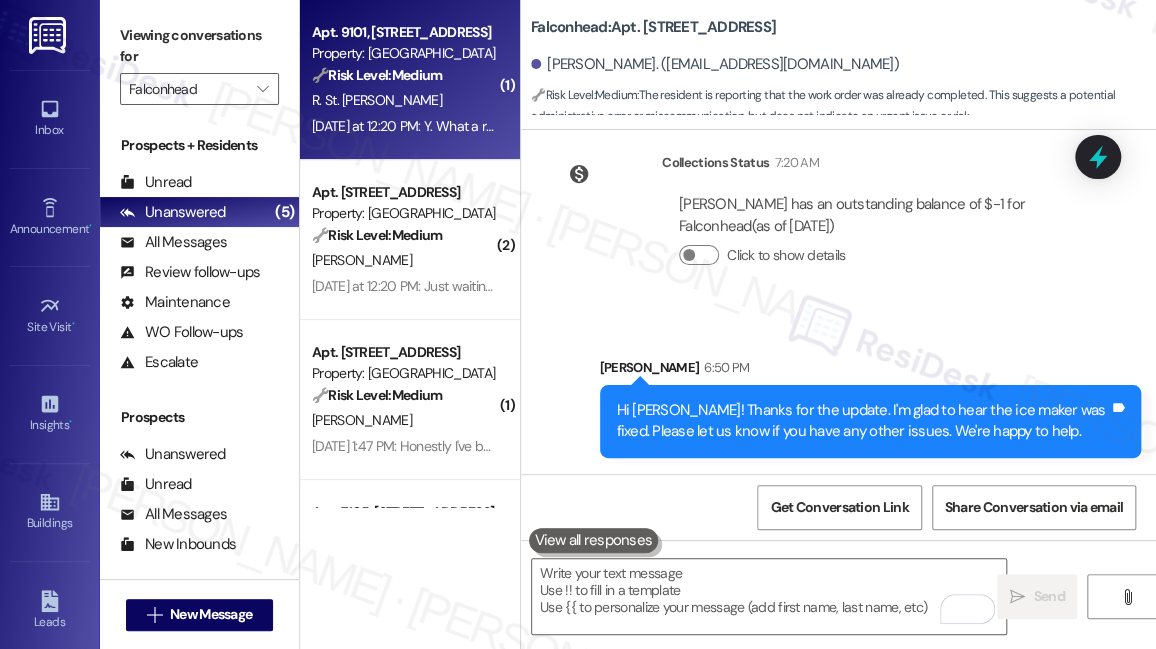 click on "Yesterday at 12:20 PM: Y.  What a relief 🙂 Yesterday at 12:20 PM: Y.  What a relief 🙂" at bounding box center (420, 126) 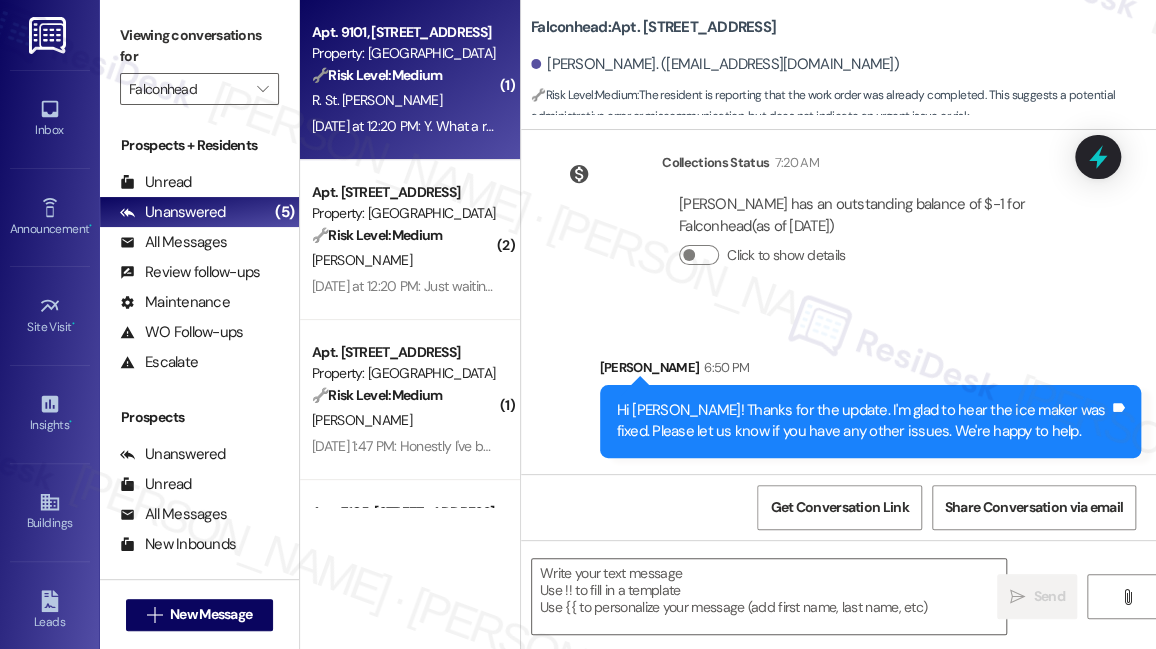 type on "Fetching suggested responses. Please feel free to read through the conversation in the meantime." 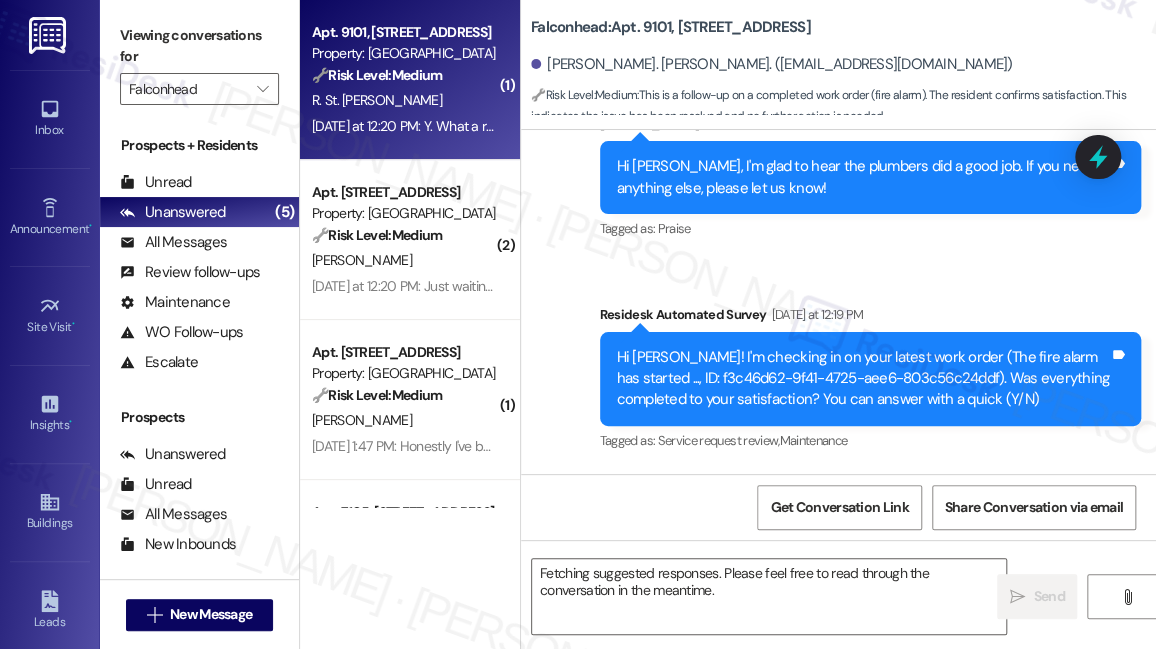 scroll, scrollTop: 2957, scrollLeft: 0, axis: vertical 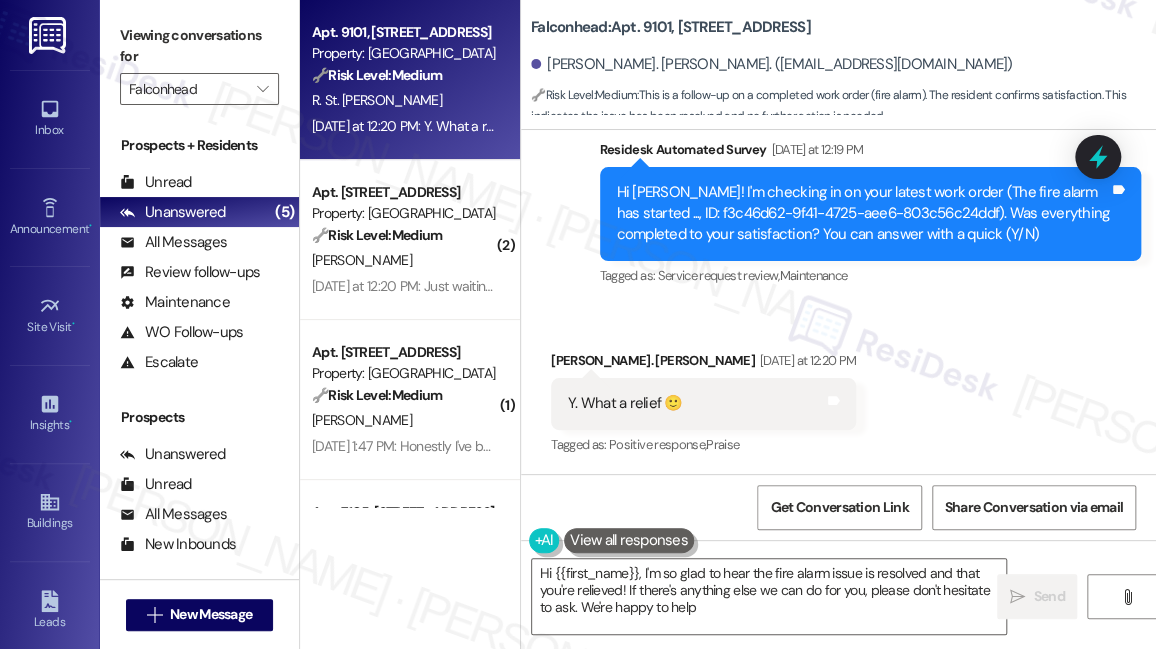 type on "Hi {{first_name}}, I'm so glad to hear the fire alarm issue is resolved and that you're relieved! If there's anything else we can do for you, please don't hesitate to ask. We're happy to help!" 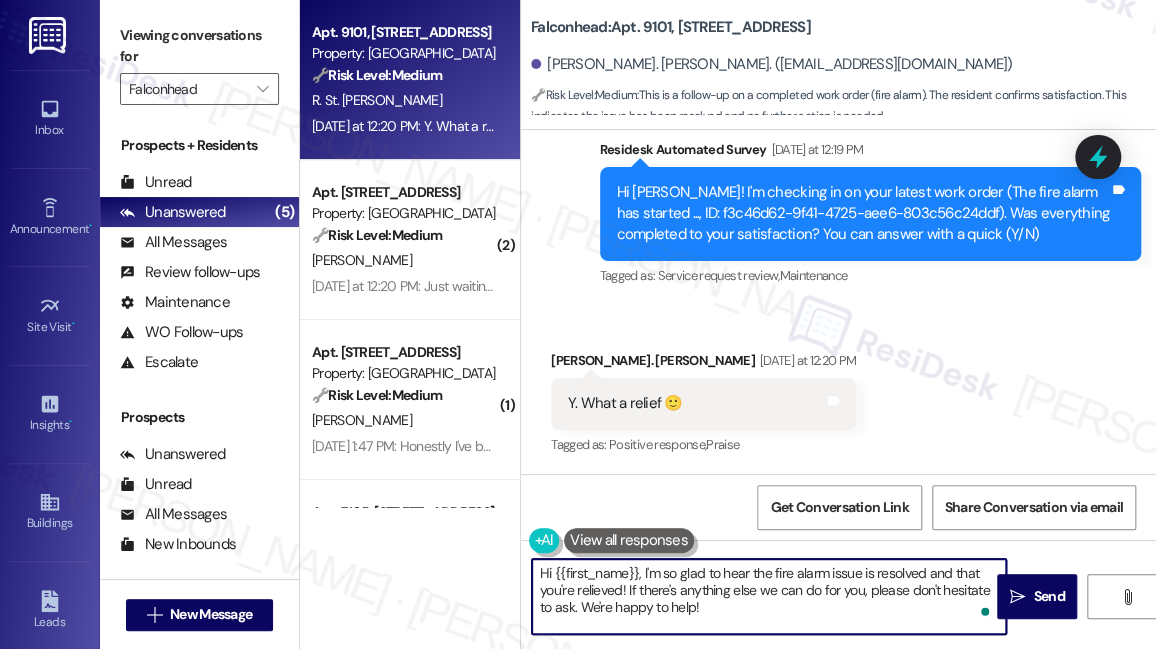 drag, startPoint x: 627, startPoint y: 590, endPoint x: 788, endPoint y: 624, distance: 164.5509 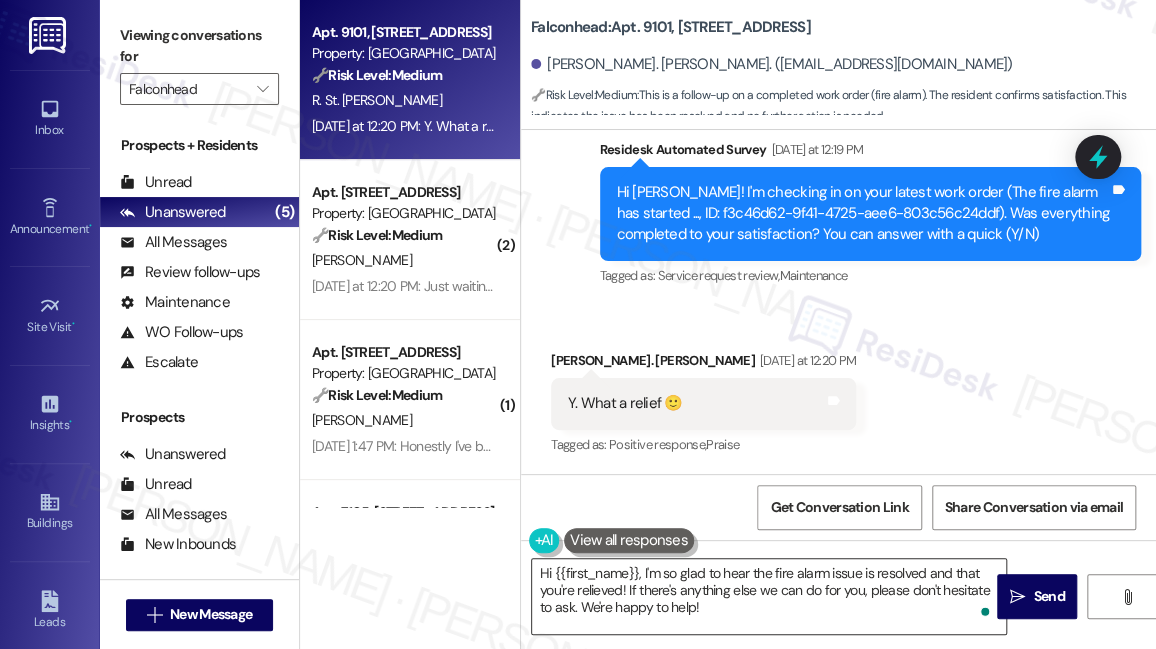 drag, startPoint x: 1003, startPoint y: 592, endPoint x: 794, endPoint y: 559, distance: 211.58922 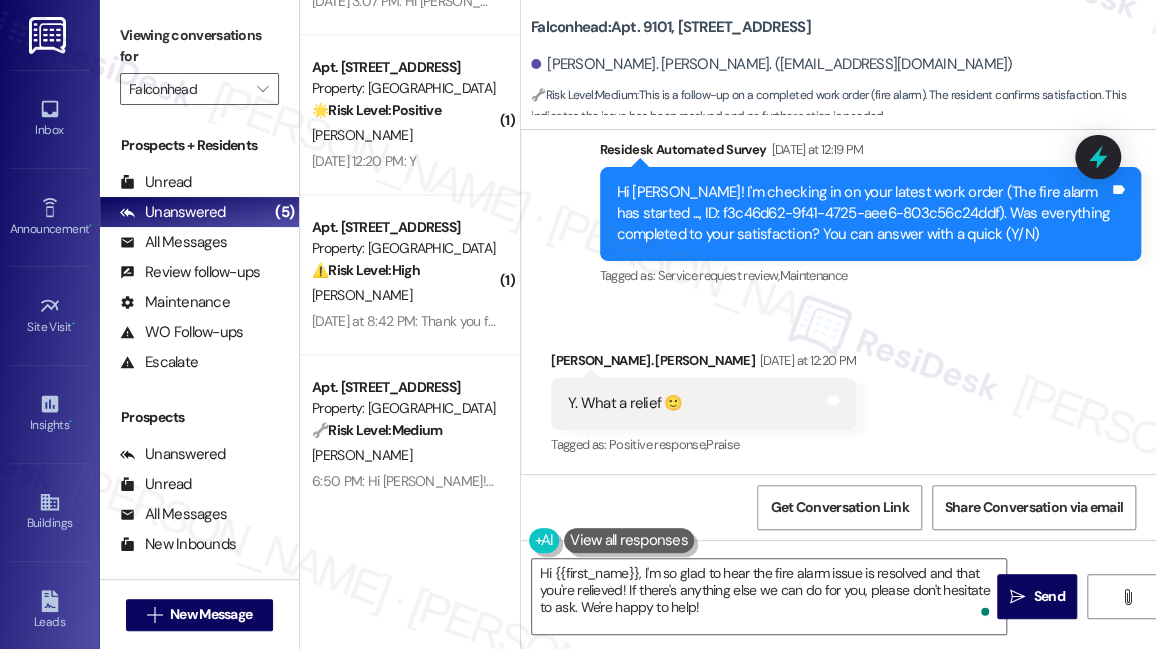scroll, scrollTop: 1090, scrollLeft: 0, axis: vertical 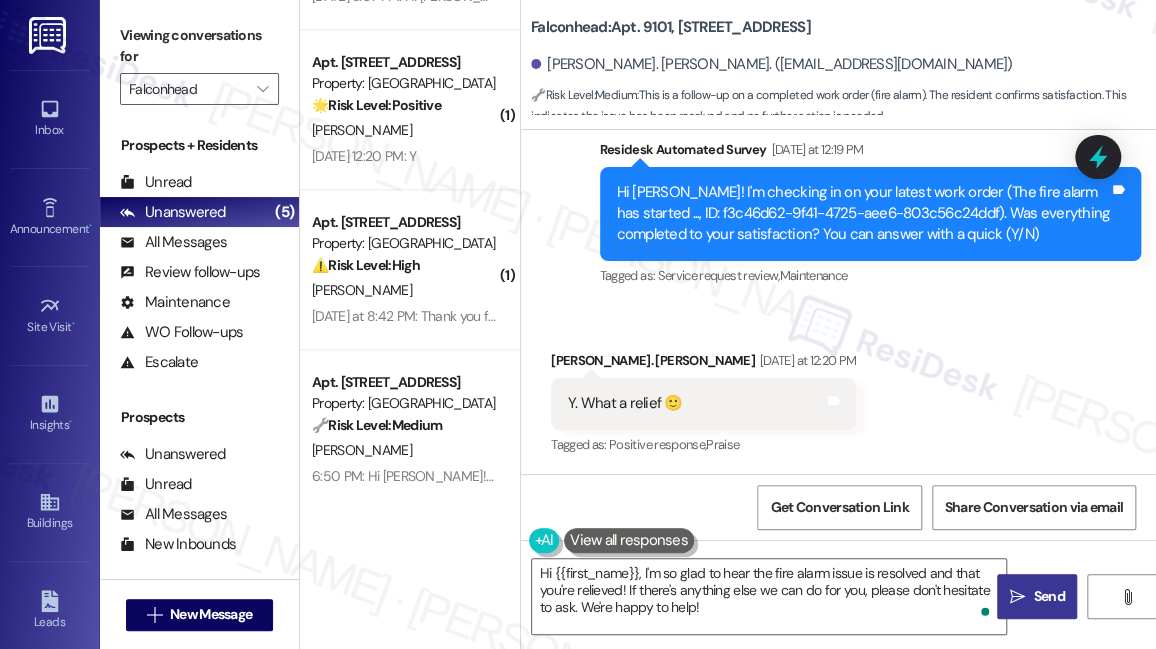 click on "Send" at bounding box center [1048, 596] 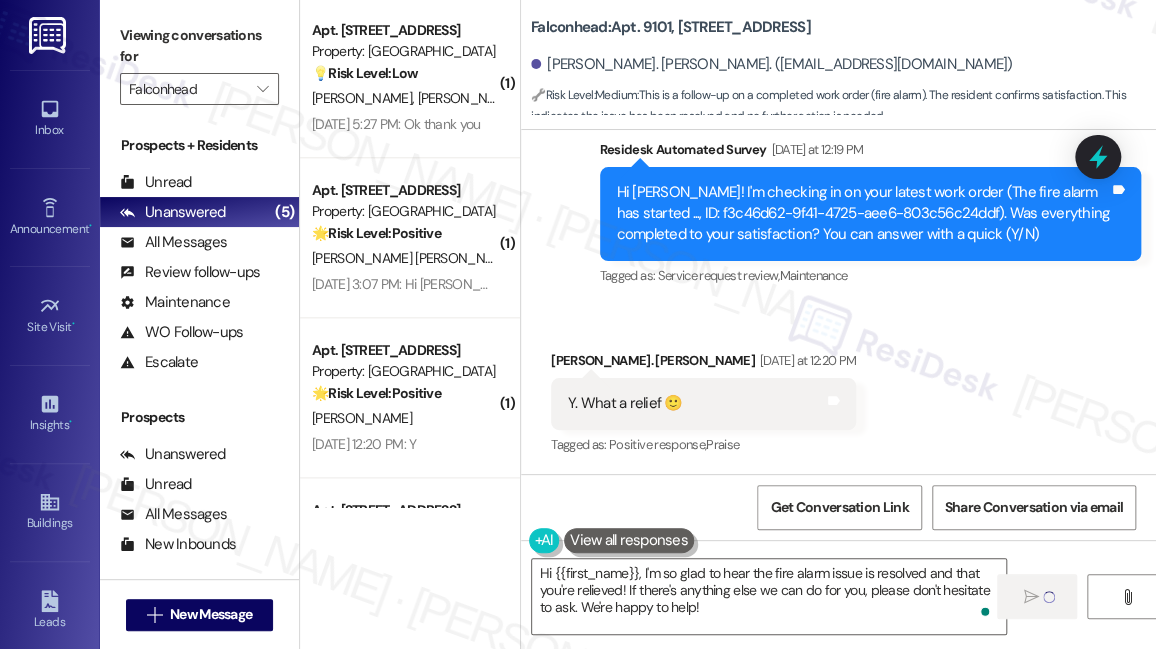 type 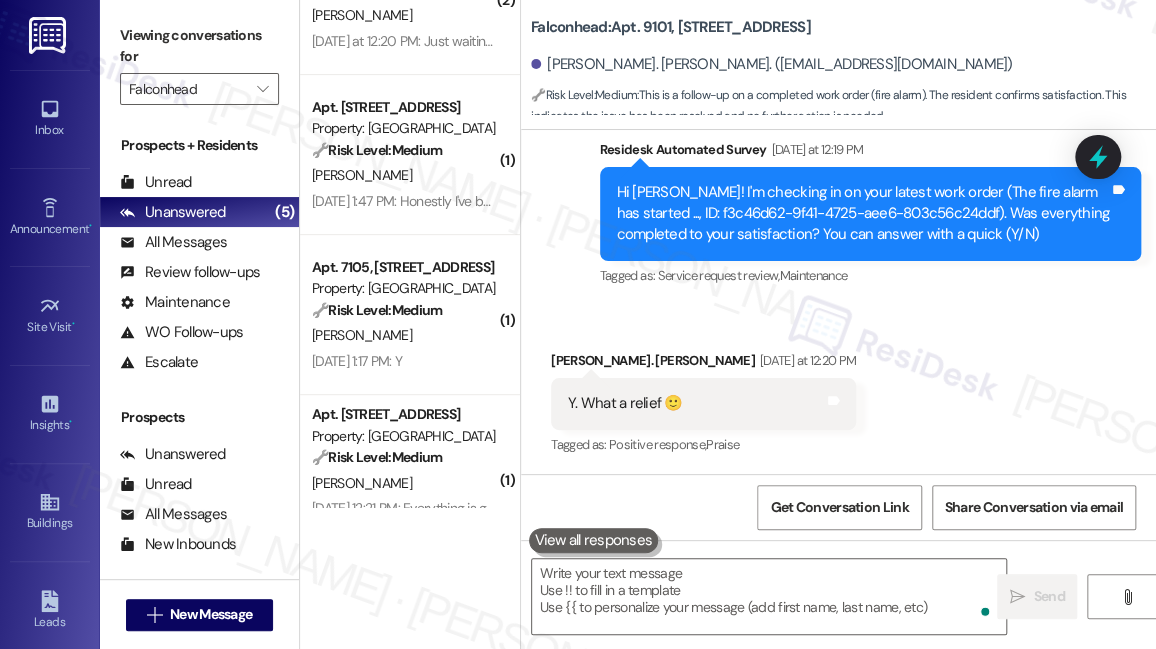 scroll, scrollTop: 0, scrollLeft: 0, axis: both 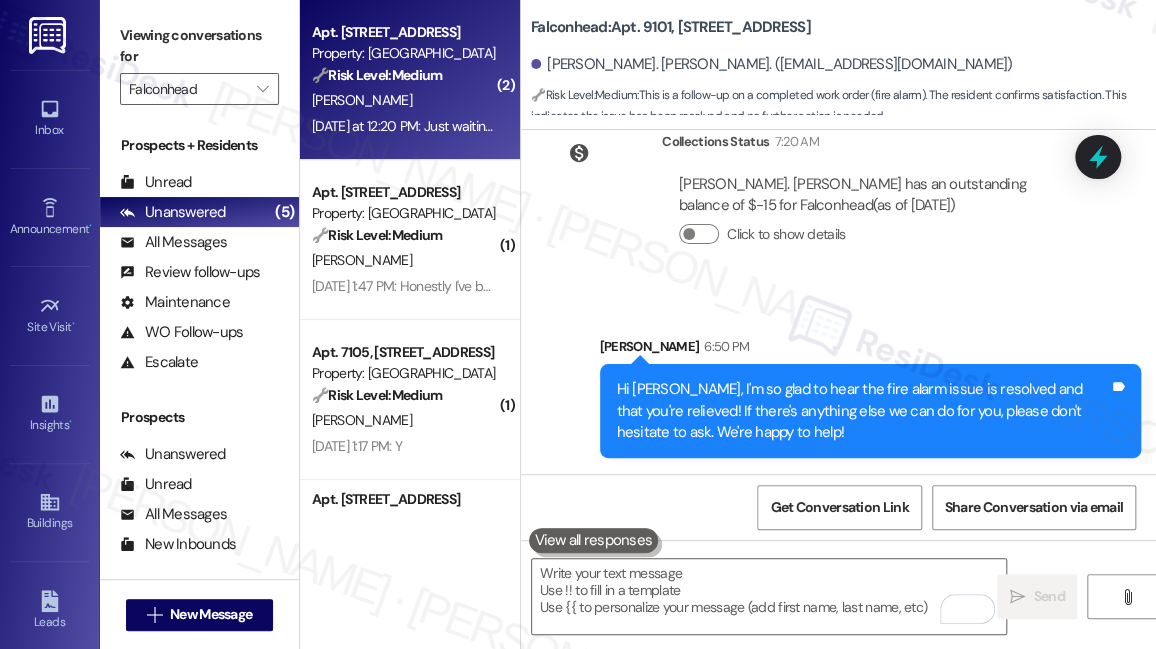 click on "Yesterday at 12:20 PM: Just waiting for them to repair the holes in the drywall and to replace the master bedroom fan.  Yesterday at 12:20 PM: Just waiting for them to repair the holes in the drywall and to replace the master bedroom fan." at bounding box center (641, 126) 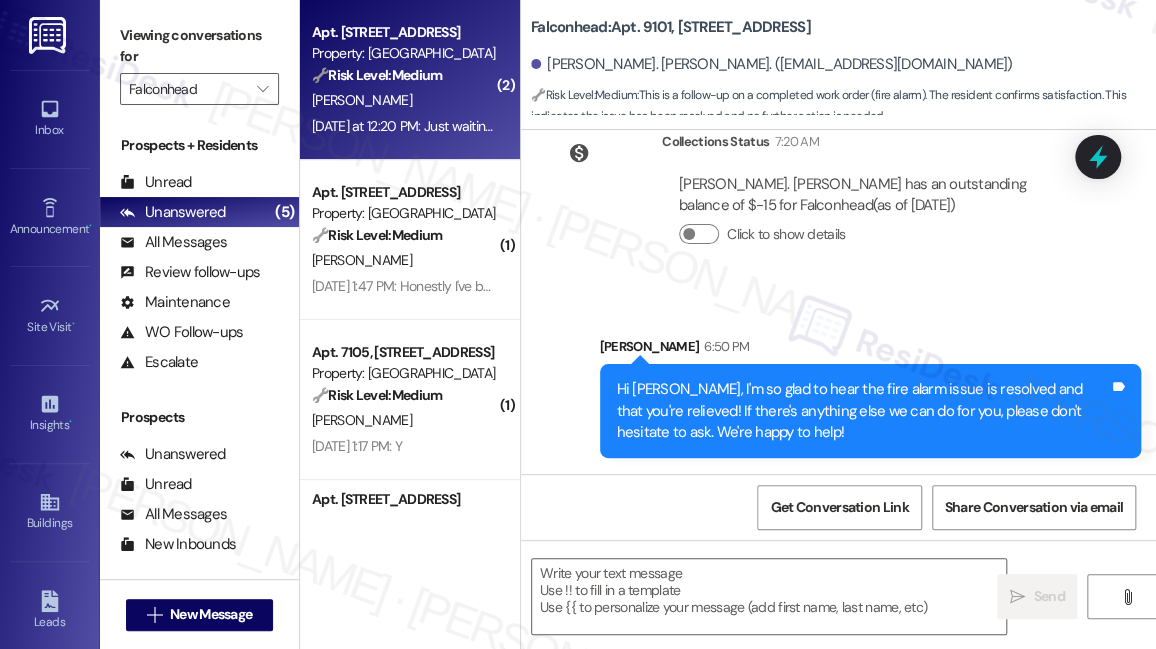 type on "Fetching suggested responses. Please feel free to read through the conversation in the meantime." 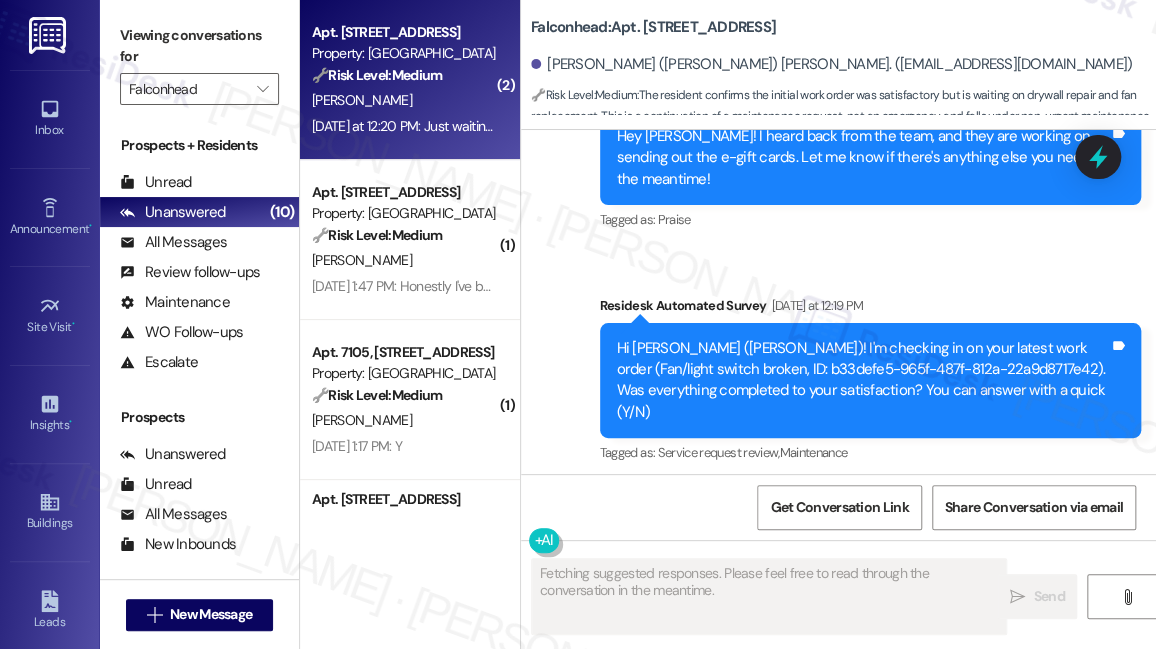 scroll, scrollTop: 8110, scrollLeft: 0, axis: vertical 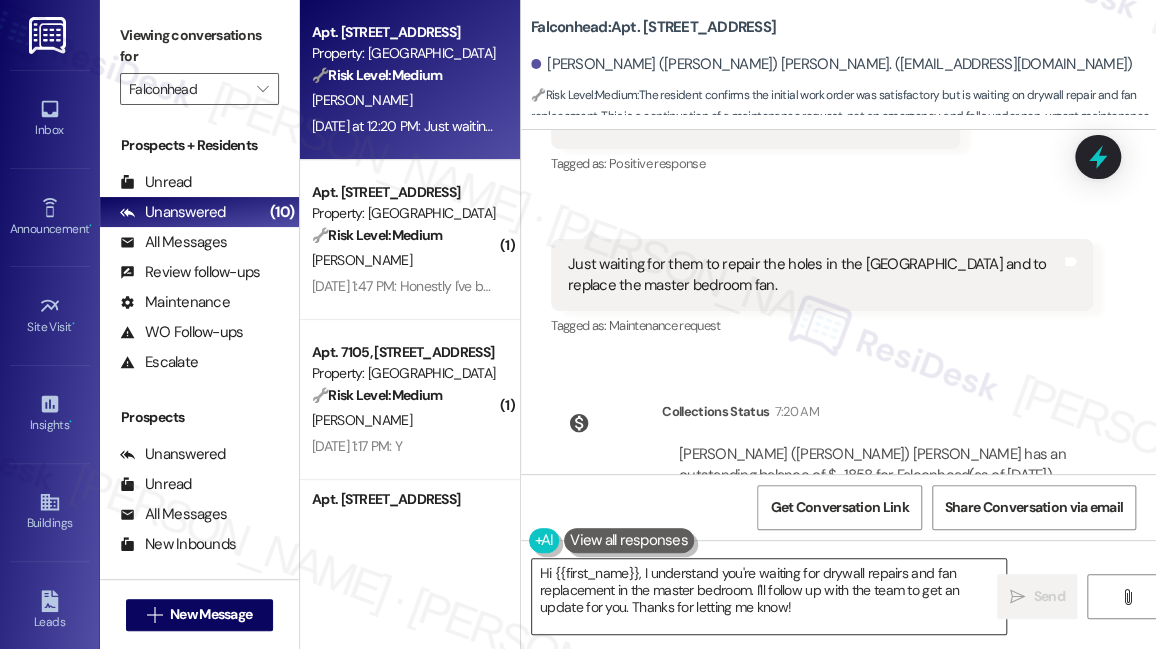 click on "Hi {{first_name}}, I understand you're waiting for drywall repairs and fan replacement in the master bedroom. I'll follow up with the team to get an update for you. Thanks for letting me know!" at bounding box center [769, 596] 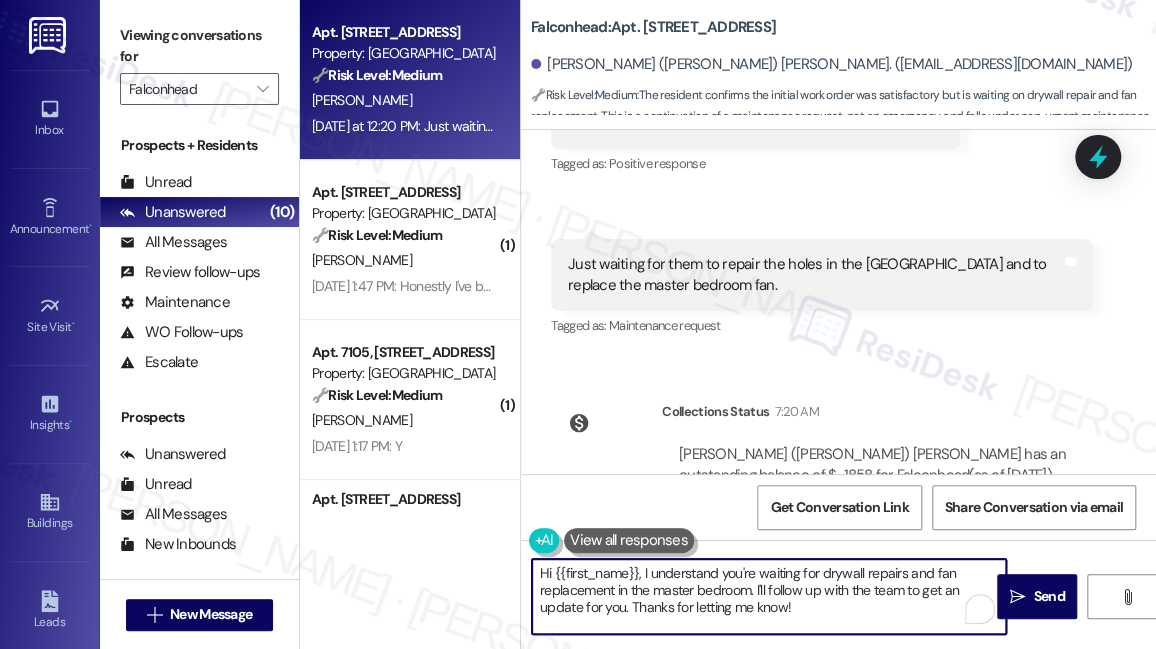 click on "Hi {{first_name}}, I understand you're waiting for drywall repairs and fan replacement in the master bedroom. I'll follow up with the team to get an update for you. Thanks for letting me know!" at bounding box center (769, 596) 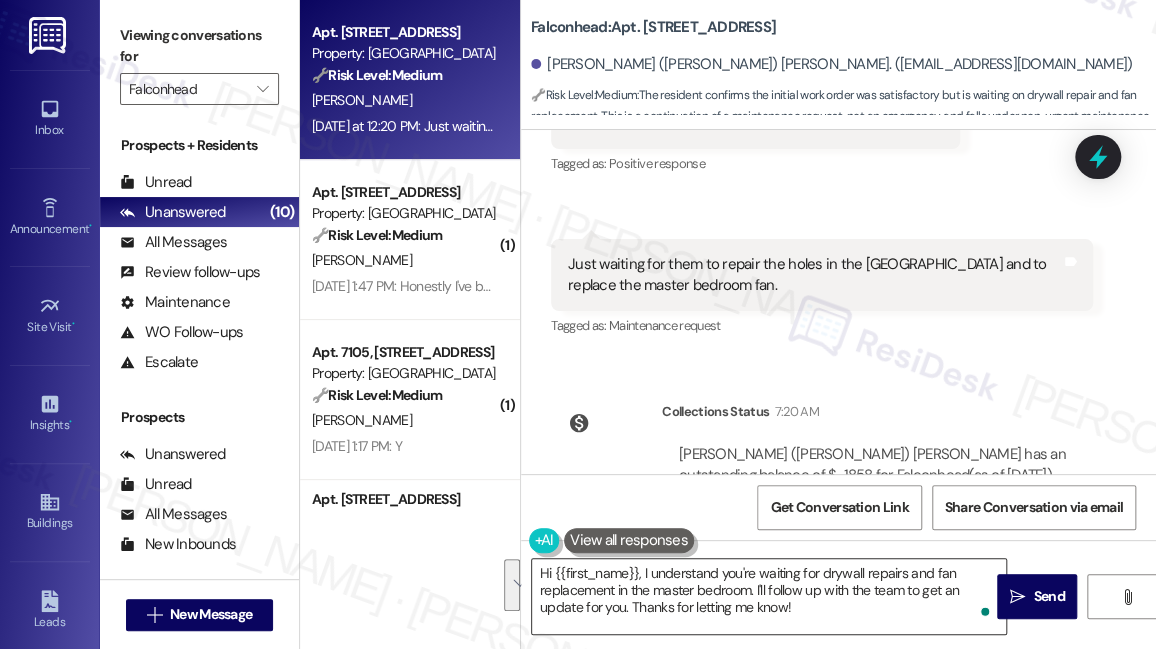 click on "Hi {{first_name}}, I understand you're waiting for drywall repairs and fan replacement in the master bedroom. I'll follow up with the team to get an update for you. Thanks for letting me know!" at bounding box center (769, 596) 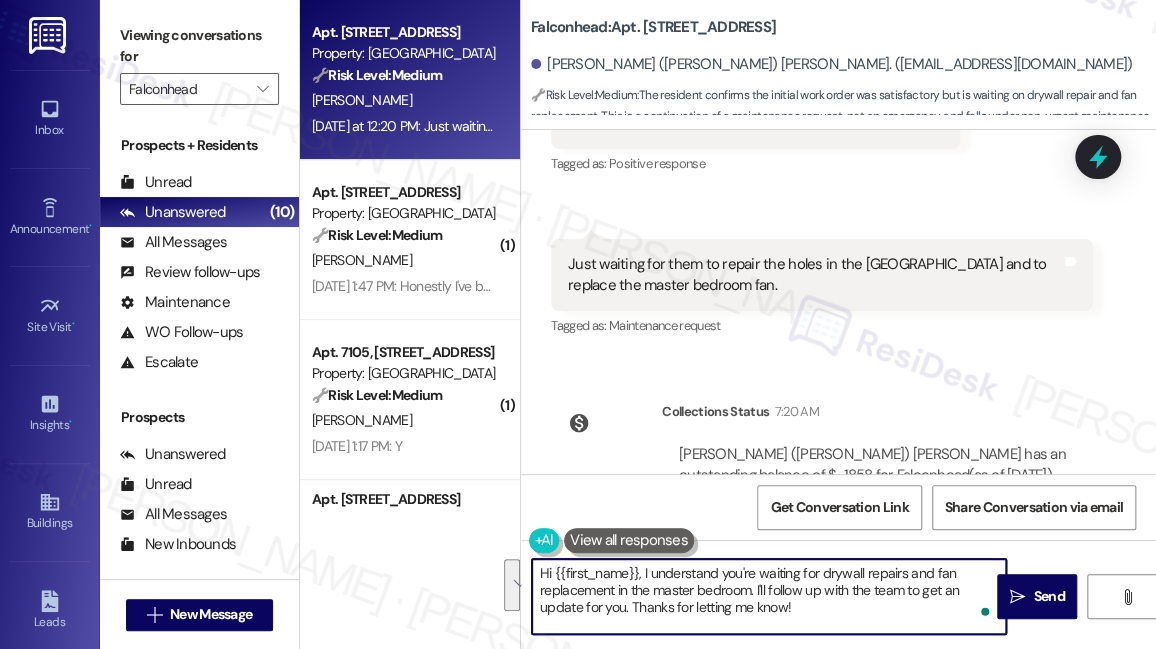 click on "Hi {{first_name}}, I understand you're waiting for drywall repairs and fan replacement in the master bedroom. I'll follow up with the team to get an update for you. Thanks for letting me know!" at bounding box center (769, 596) 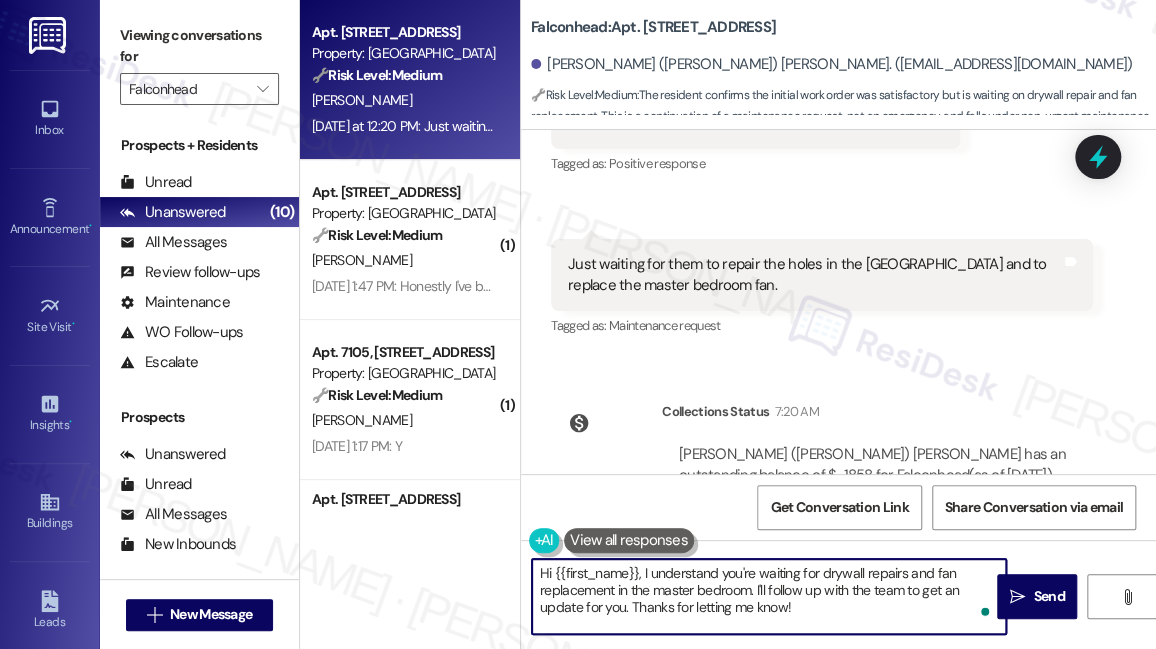 click on "Hi {{first_name}}, I understand you're waiting for drywall repairs and fan replacement in the master bedroom. I'll follow up with the team to get an update for you. Thanks for letting me know!" at bounding box center [769, 596] 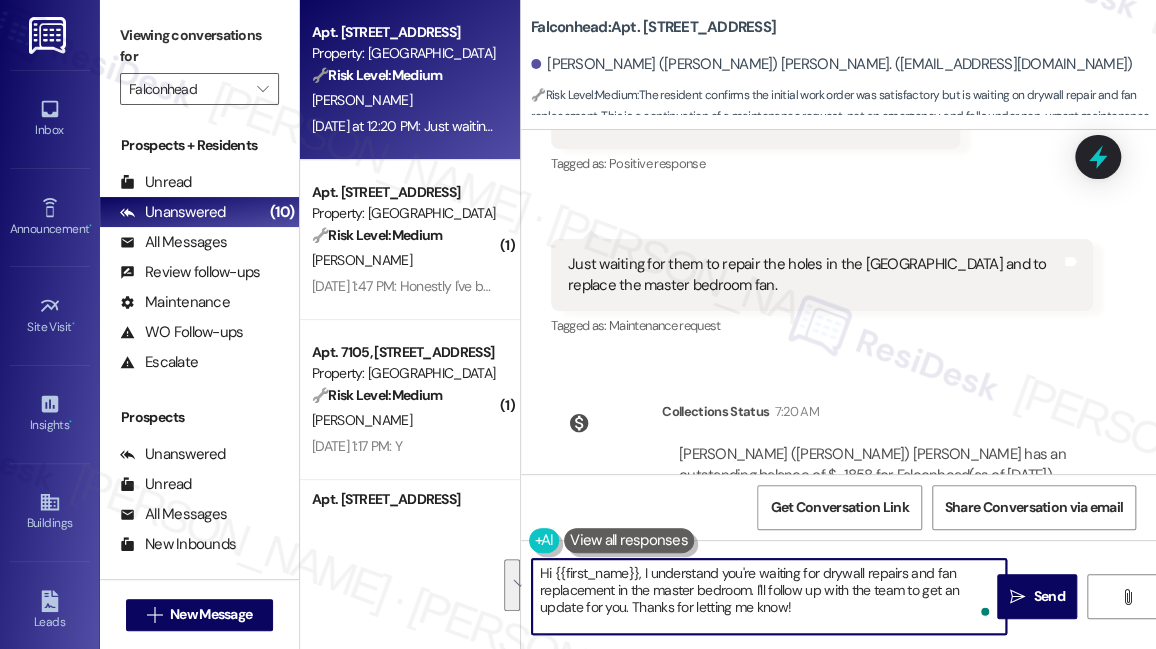 click on "Hi {{first_name}}, I understand you're waiting for drywall repairs and fan replacement in the master bedroom. I'll follow up with the team to get an update for you. Thanks for letting me know!" at bounding box center [769, 596] 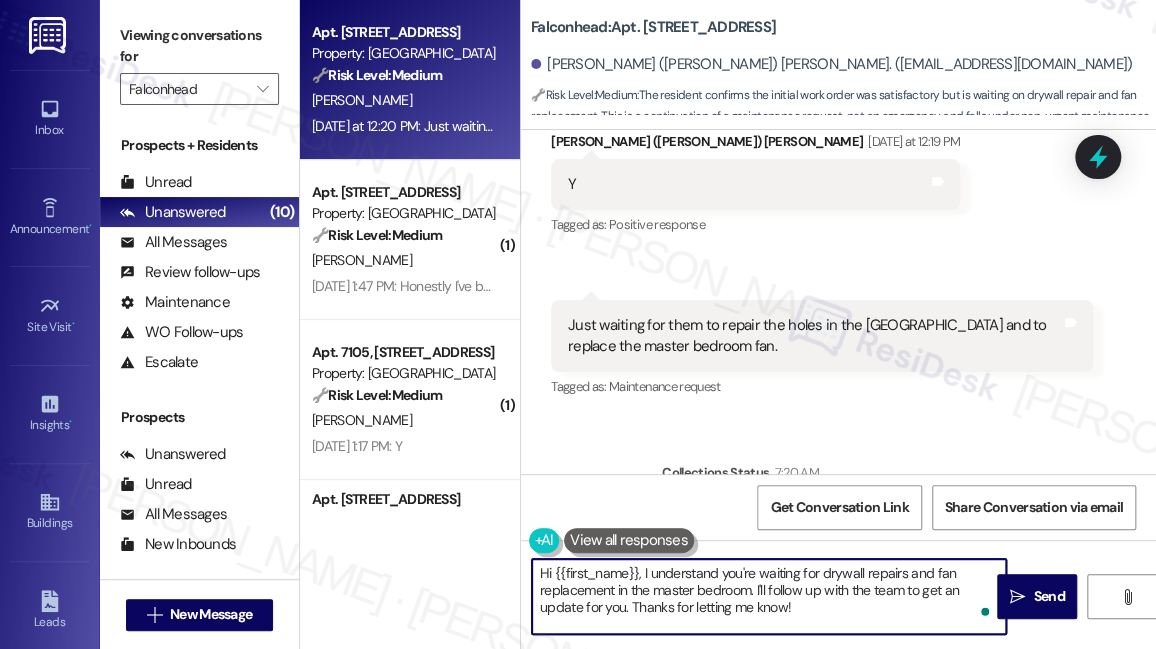 scroll, scrollTop: 8019, scrollLeft: 0, axis: vertical 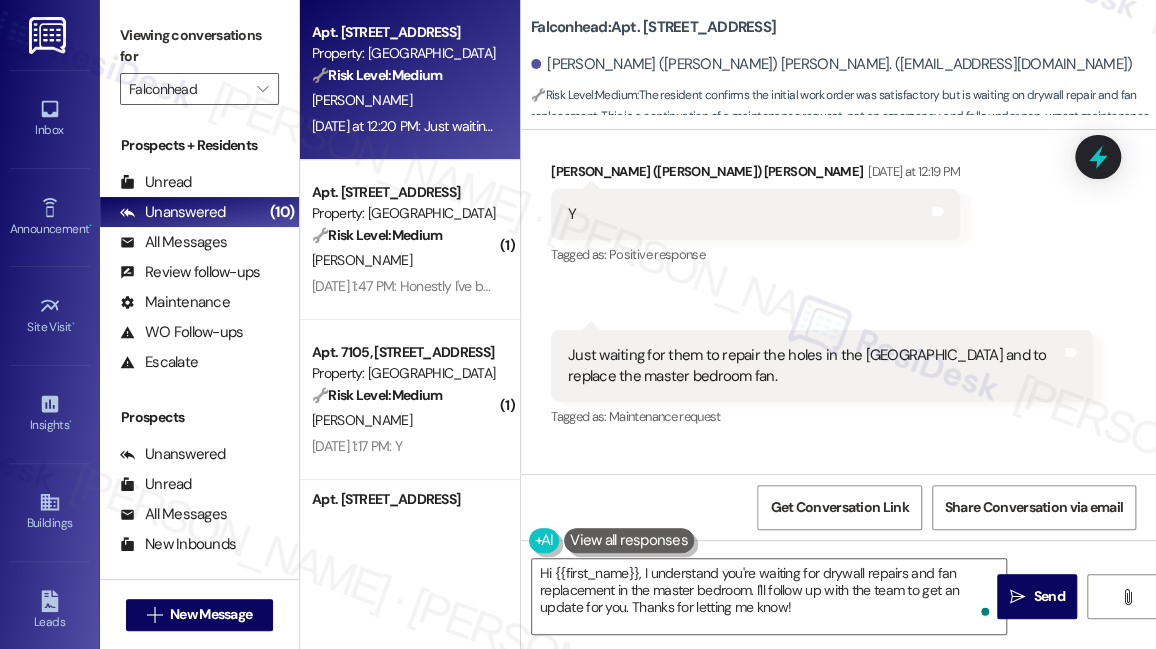 click on "Falconhead:  Apt. 12201, 3400 Ranch Rd 620 S" at bounding box center [653, 27] 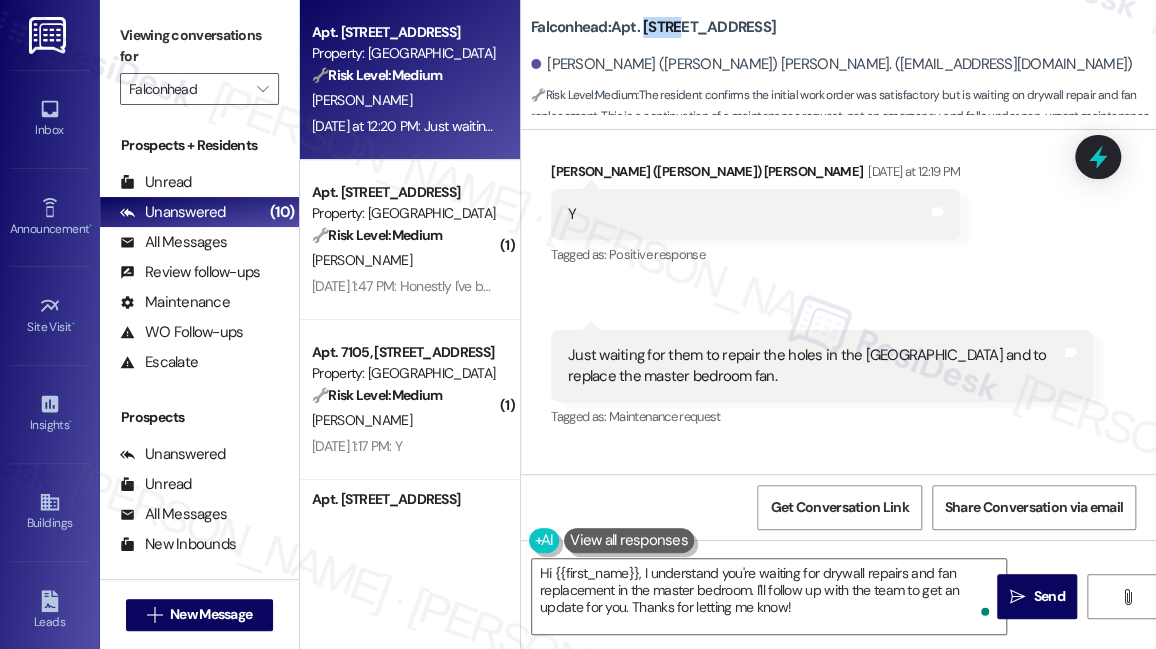 click on "Falconhead:  Apt. 12201, 3400 Ranch Rd 620 S" at bounding box center [653, 27] 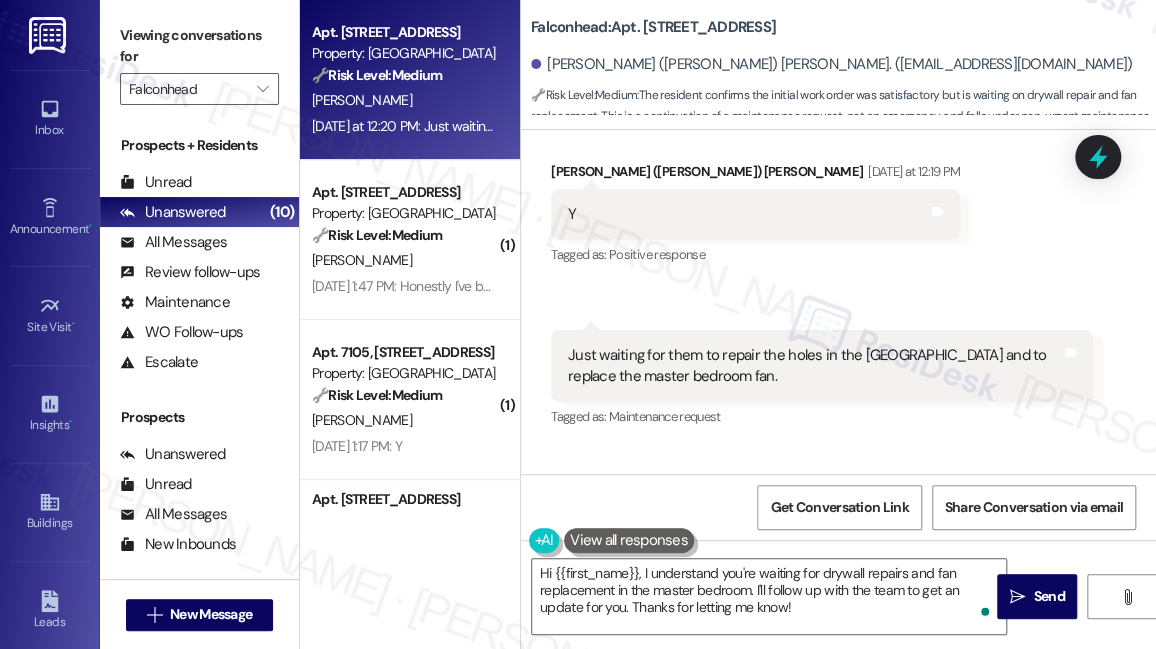 click on "Viewing conversations for" at bounding box center [199, 46] 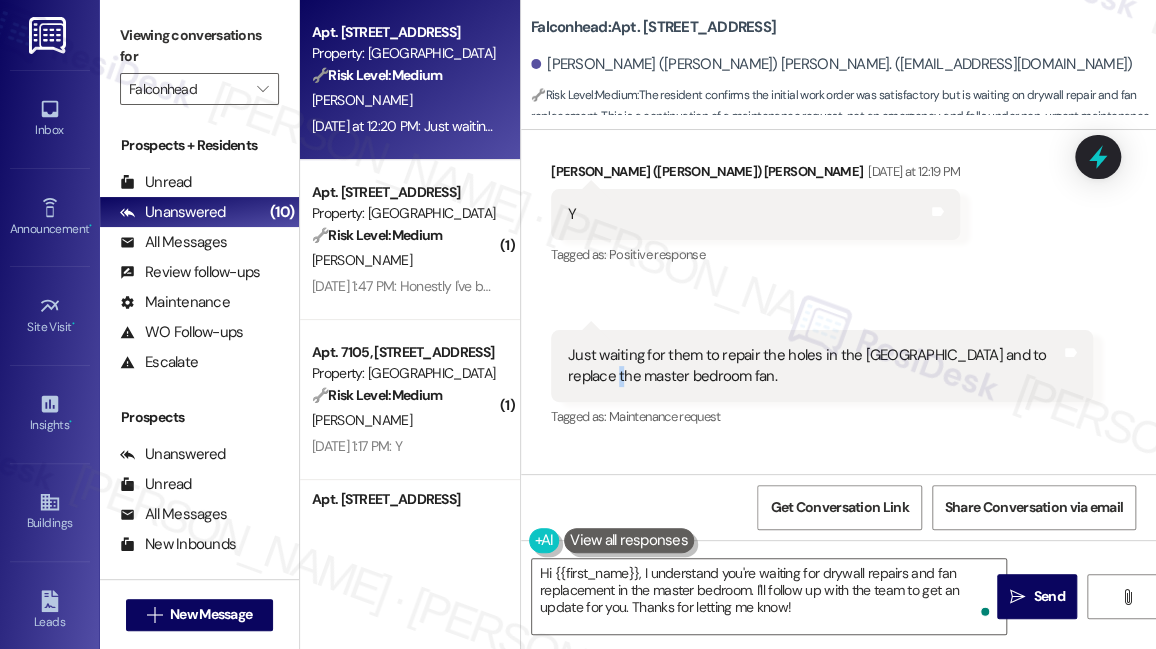 click on "Just waiting for them to repair the holes in the drywall and to replace the master bedroom fan." at bounding box center [814, 366] 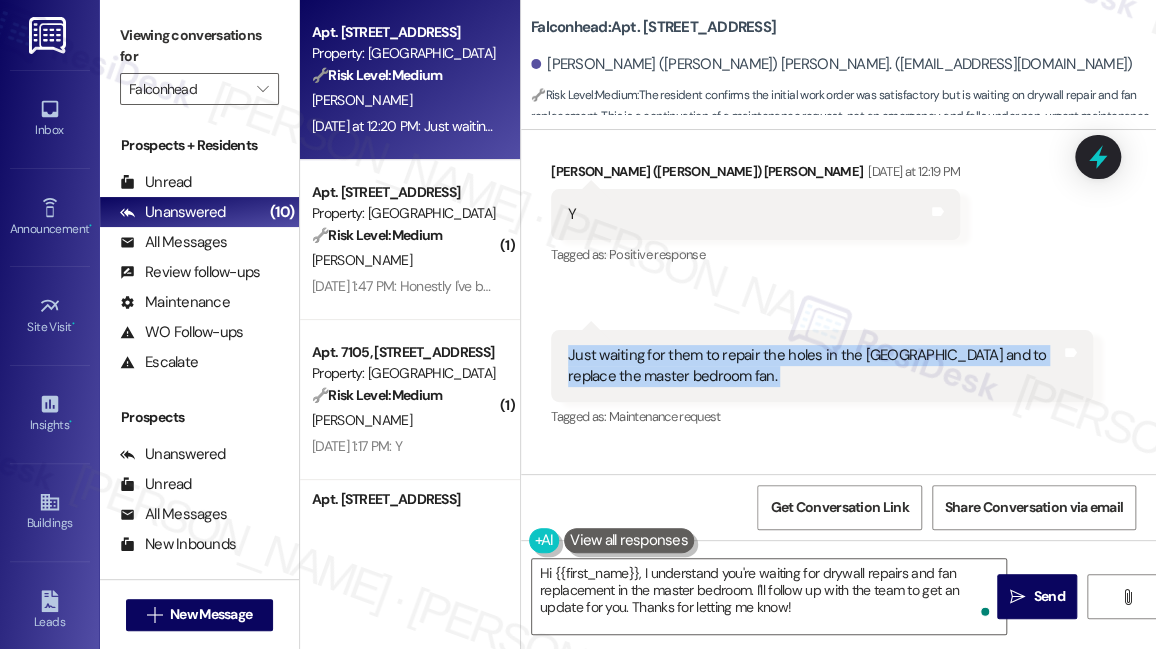 click on "Just waiting for them to repair the holes in the drywall and to replace the master bedroom fan." at bounding box center (814, 366) 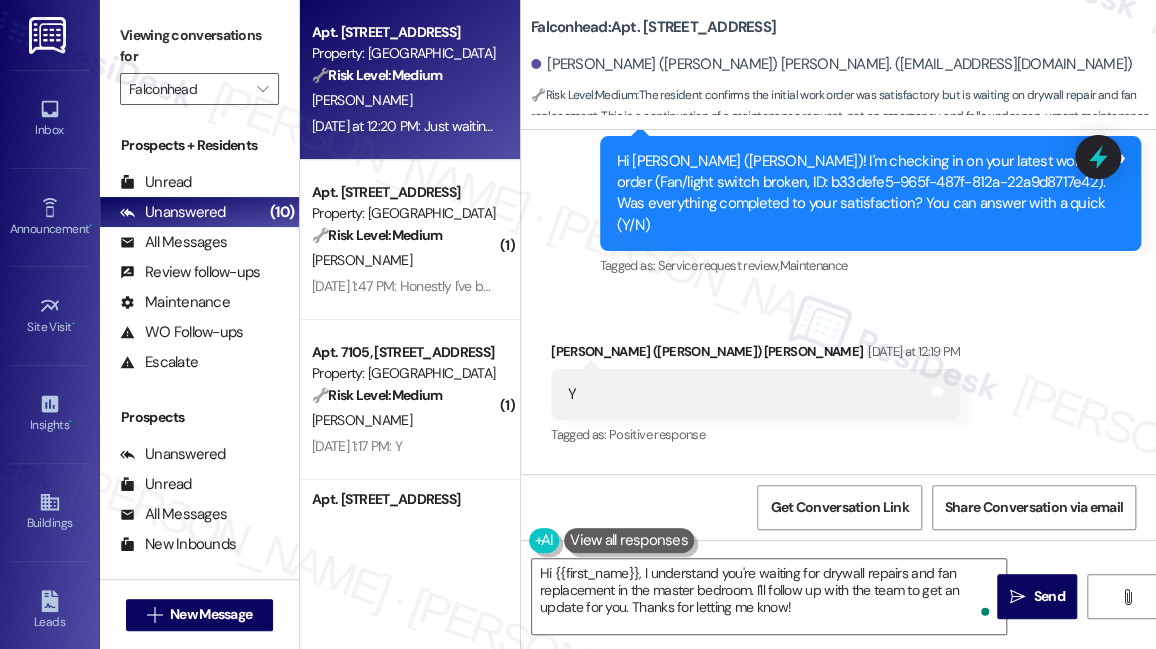 scroll, scrollTop: 7837, scrollLeft: 0, axis: vertical 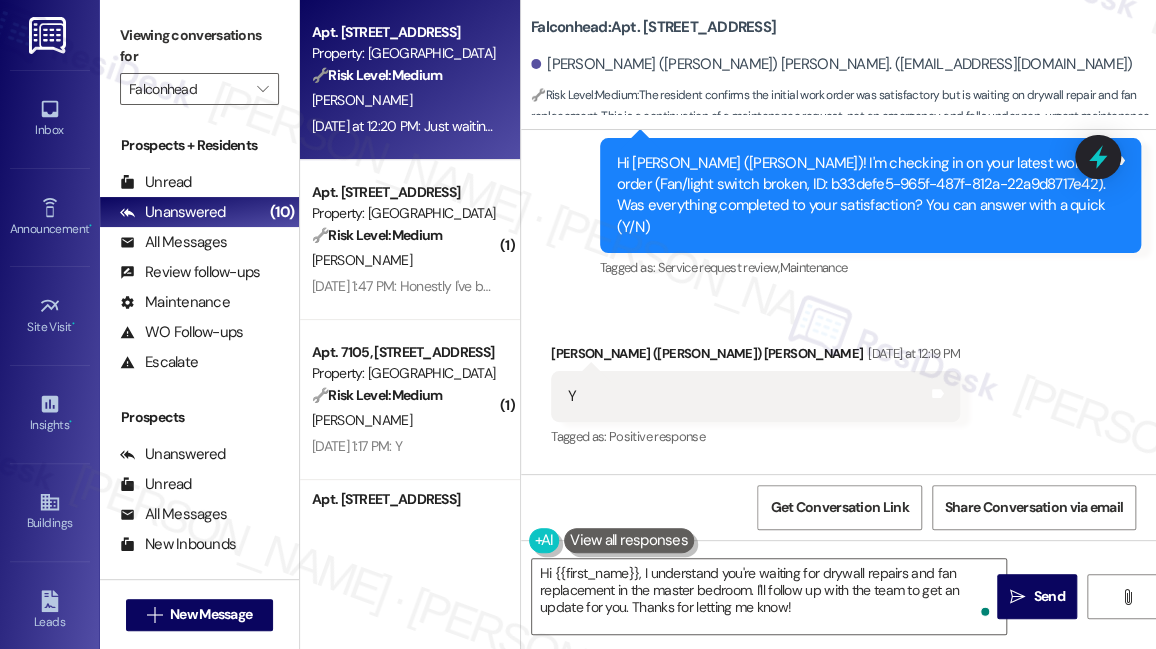 click on "Falconhead:  Apt. 12201, 3400 Ranch Rd 620 S" at bounding box center [653, 27] 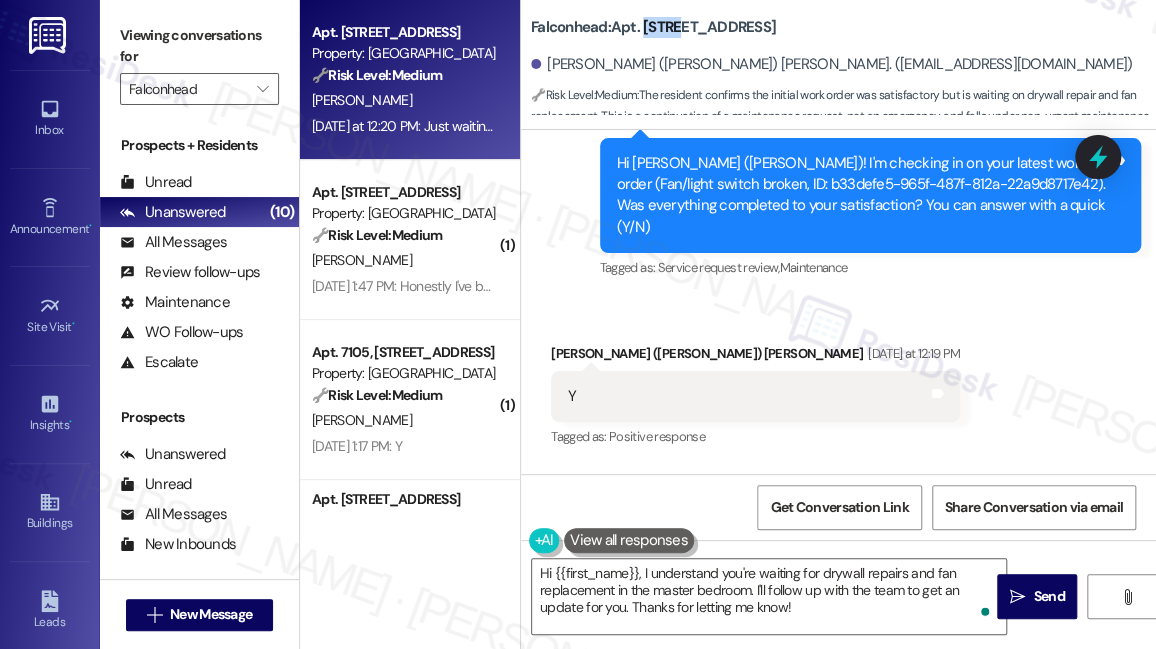 click on "Falconhead:  Apt. 12201, 3400 Ranch Rd 620 S" at bounding box center (653, 27) 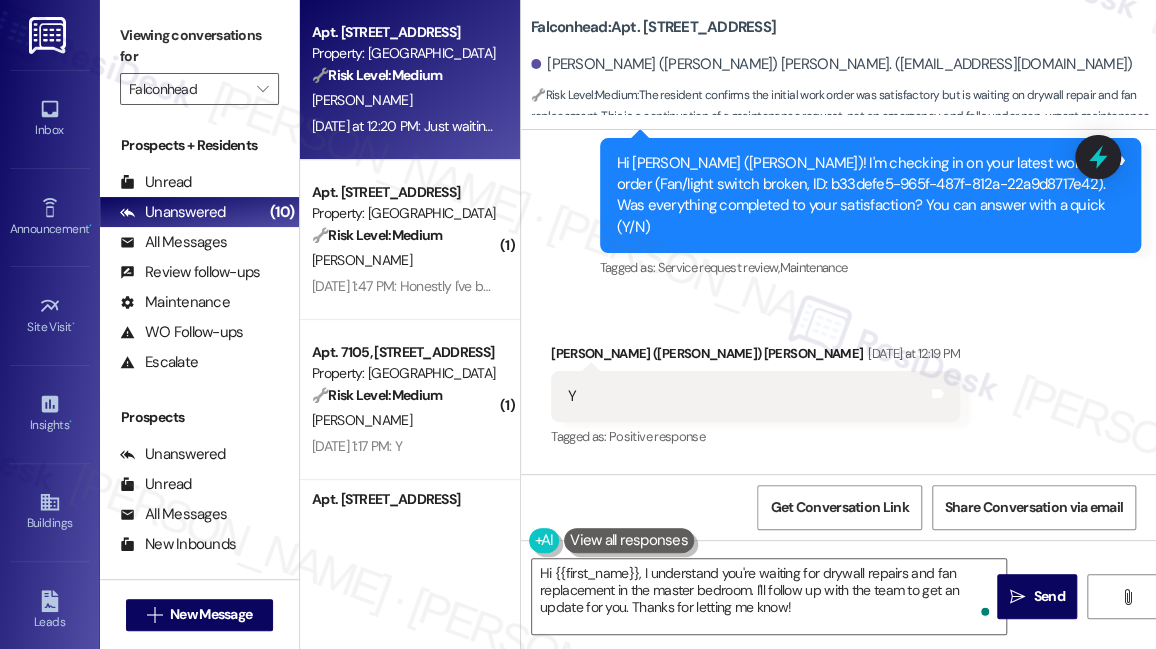click on "Viewing conversations for" at bounding box center (199, 46) 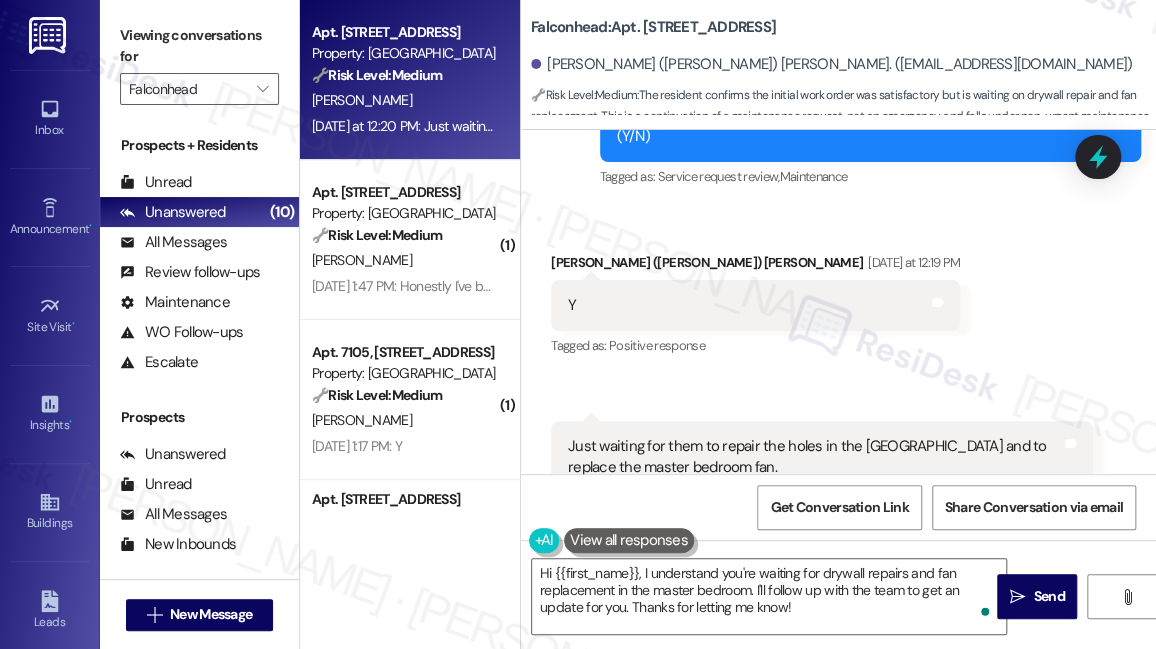 click on "Viewing conversations for" at bounding box center [199, 46] 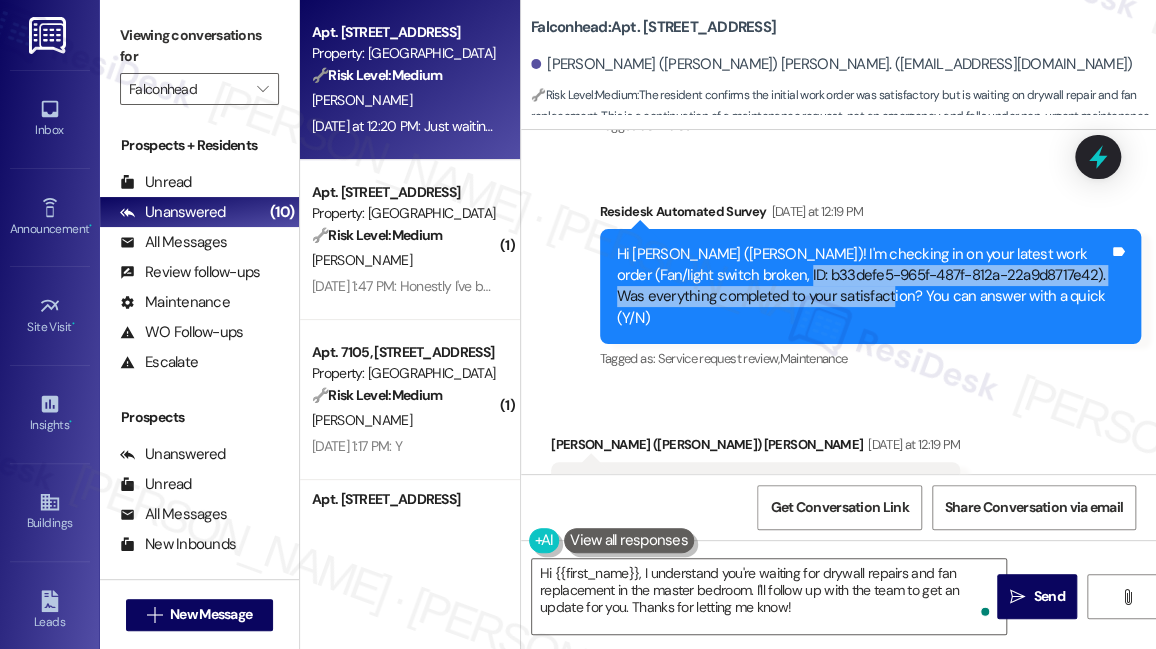drag, startPoint x: 778, startPoint y: 208, endPoint x: 895, endPoint y: 223, distance: 117.95762 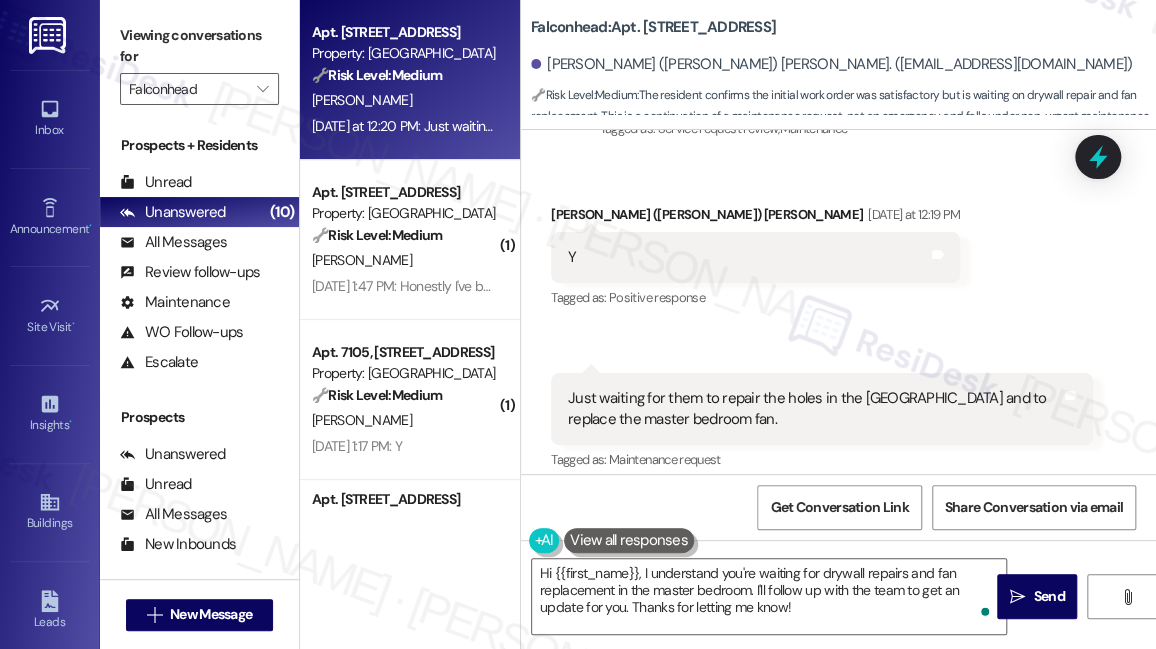 scroll, scrollTop: 8110, scrollLeft: 0, axis: vertical 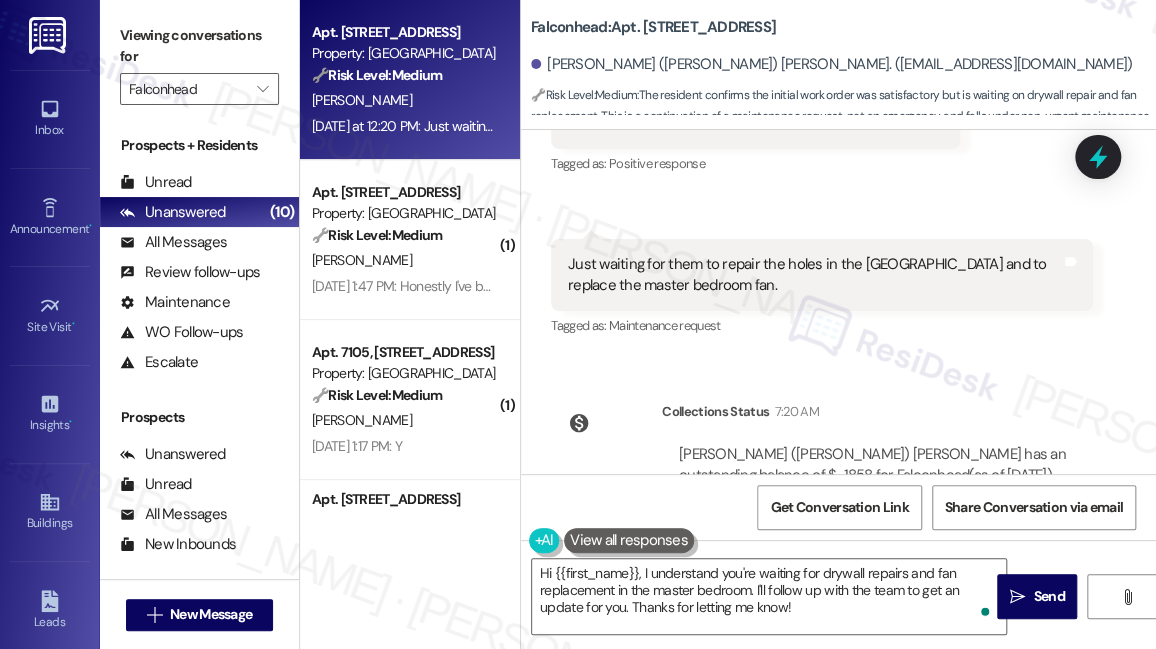 click on "Just waiting for them to repair the holes in the drywall and to replace the master bedroom fan." at bounding box center [814, 275] 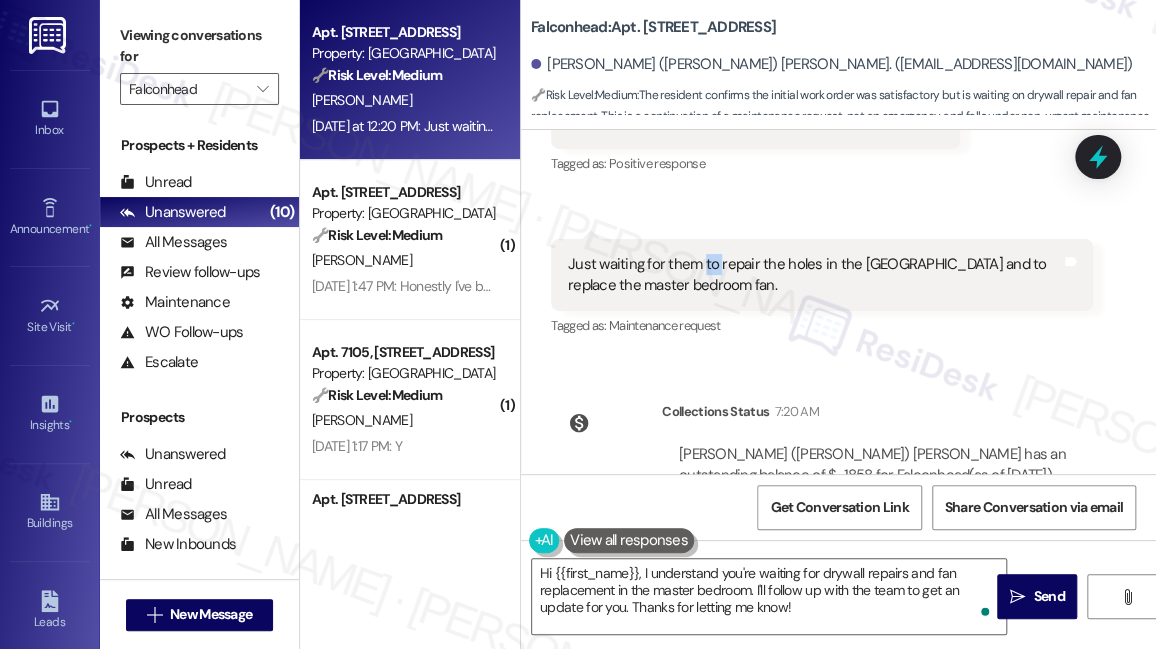 click on "Just waiting for them to repair the holes in the drywall and to replace the master bedroom fan." at bounding box center (814, 275) 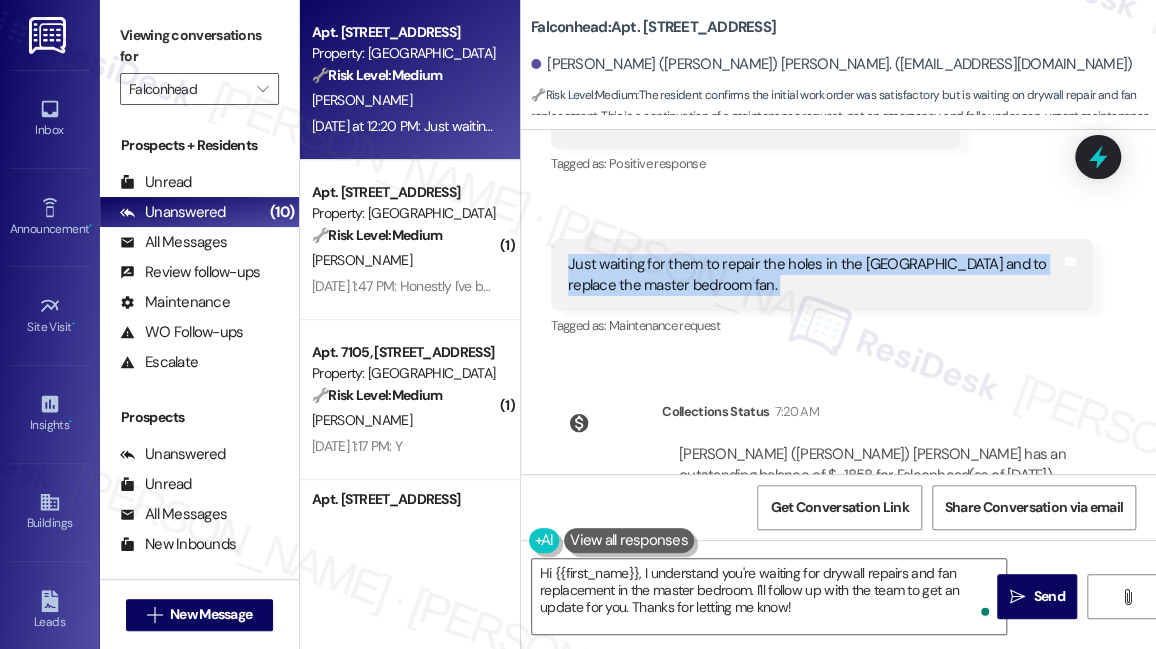 click on "Just waiting for them to repair the holes in the drywall and to replace the master bedroom fan." at bounding box center (814, 275) 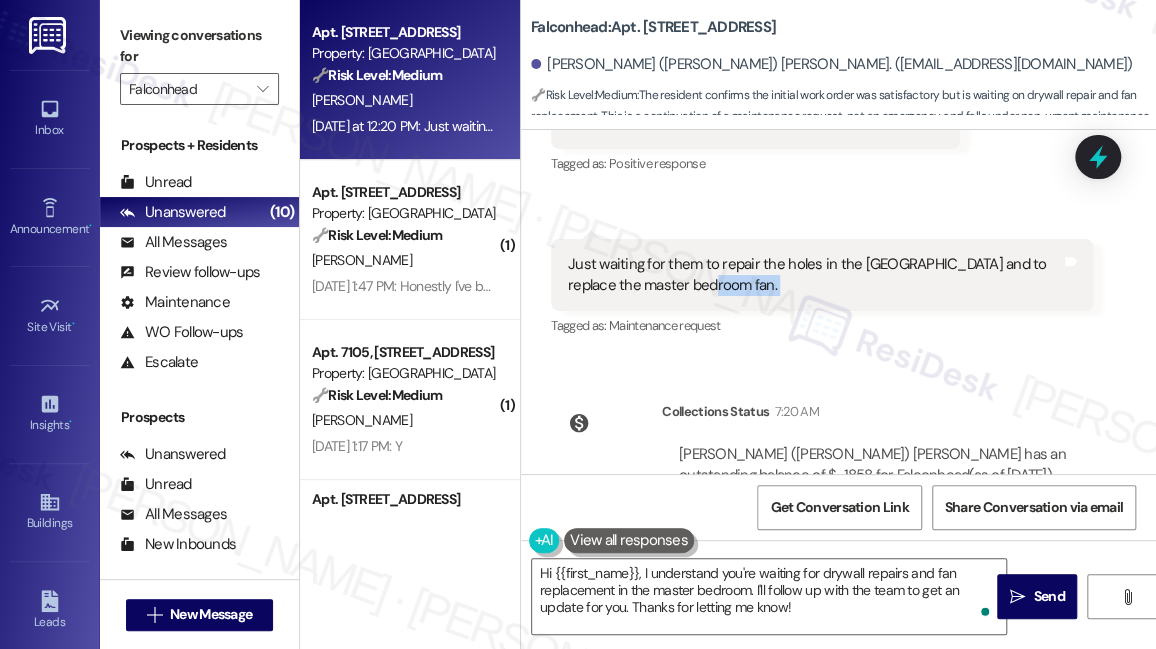 click on "Just waiting for them to repair the holes in the drywall and to replace the master bedroom fan." at bounding box center (814, 275) 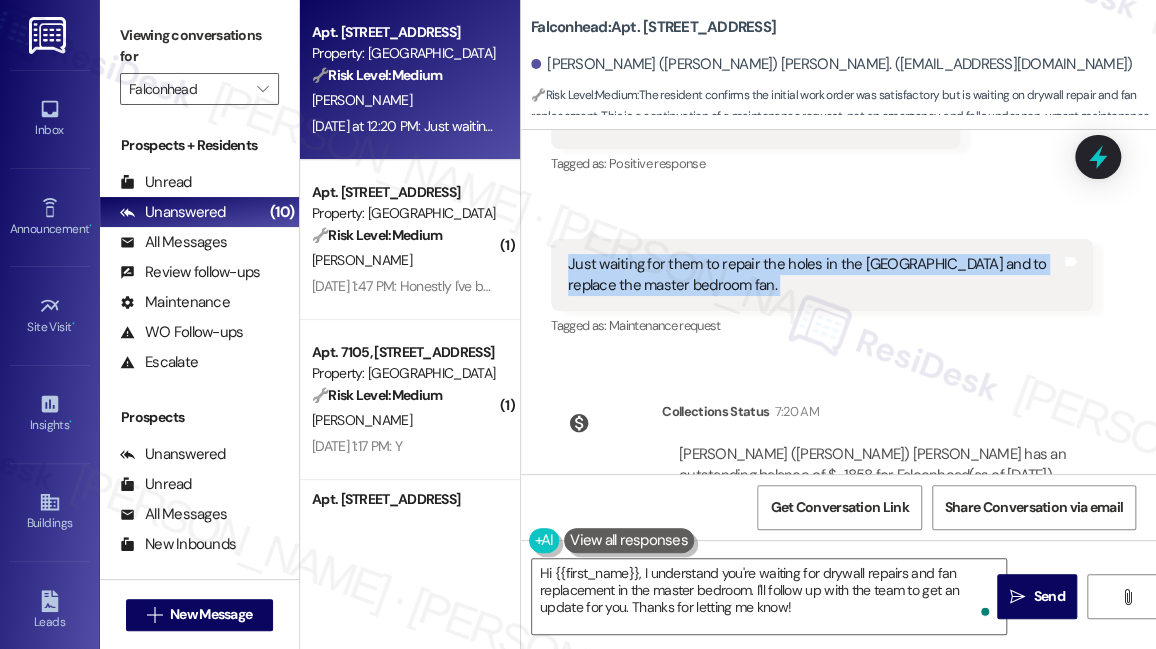 click on "Just waiting for them to repair the holes in the drywall and to replace the master bedroom fan." at bounding box center (814, 275) 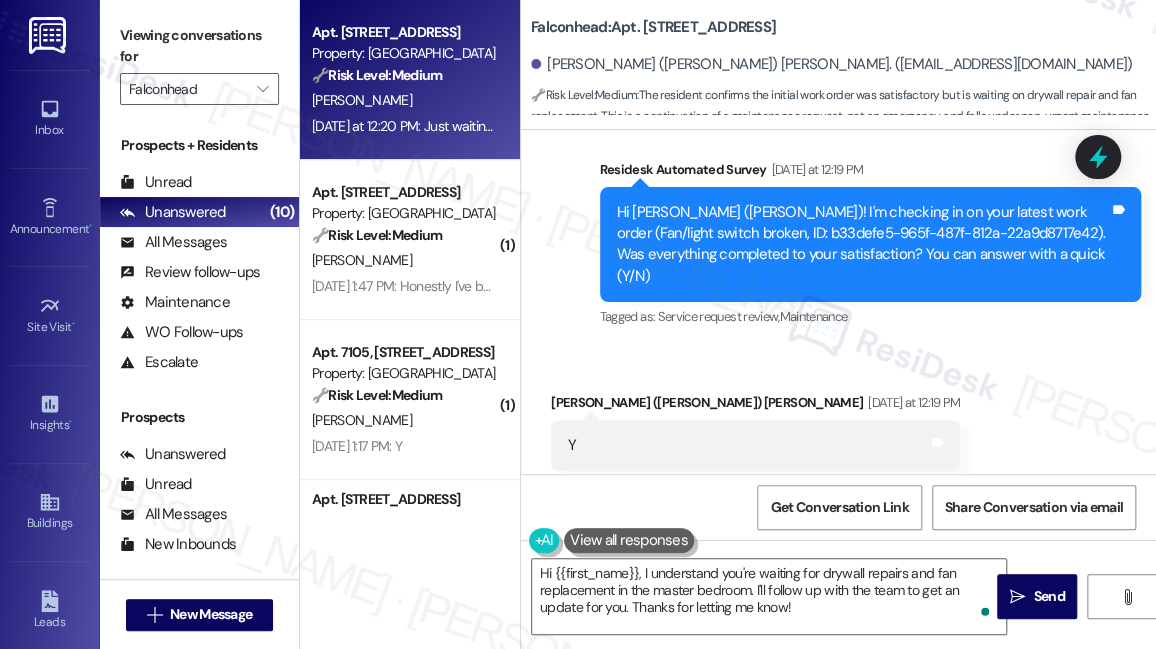 scroll, scrollTop: 7746, scrollLeft: 0, axis: vertical 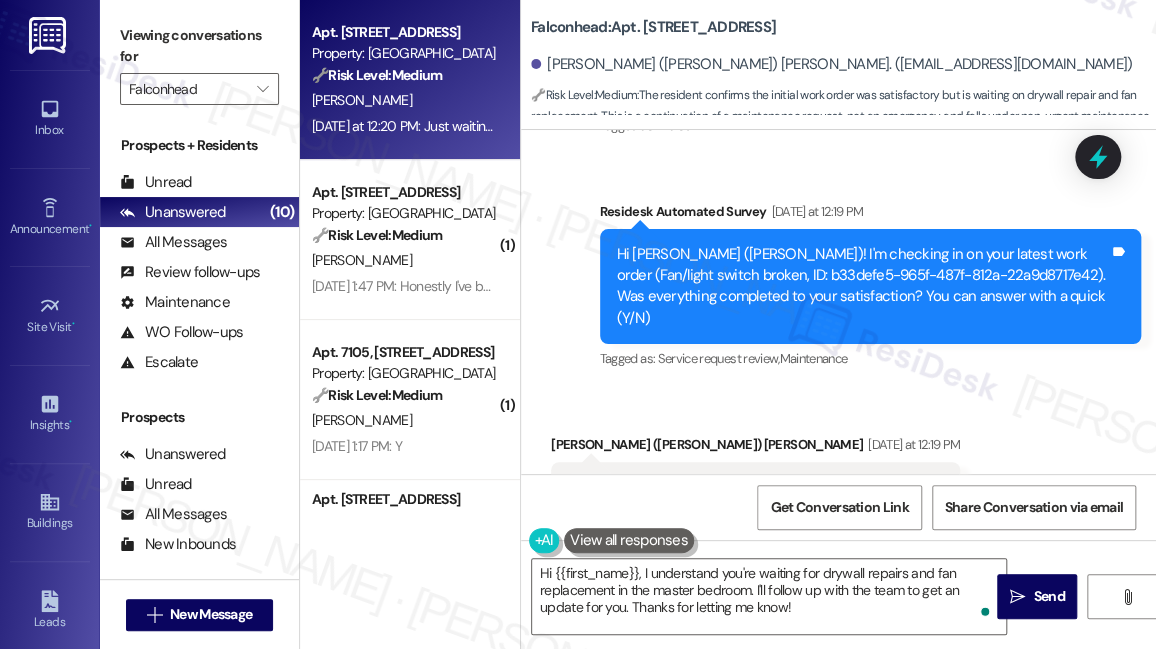 click on "Viewing conversations for" at bounding box center (199, 46) 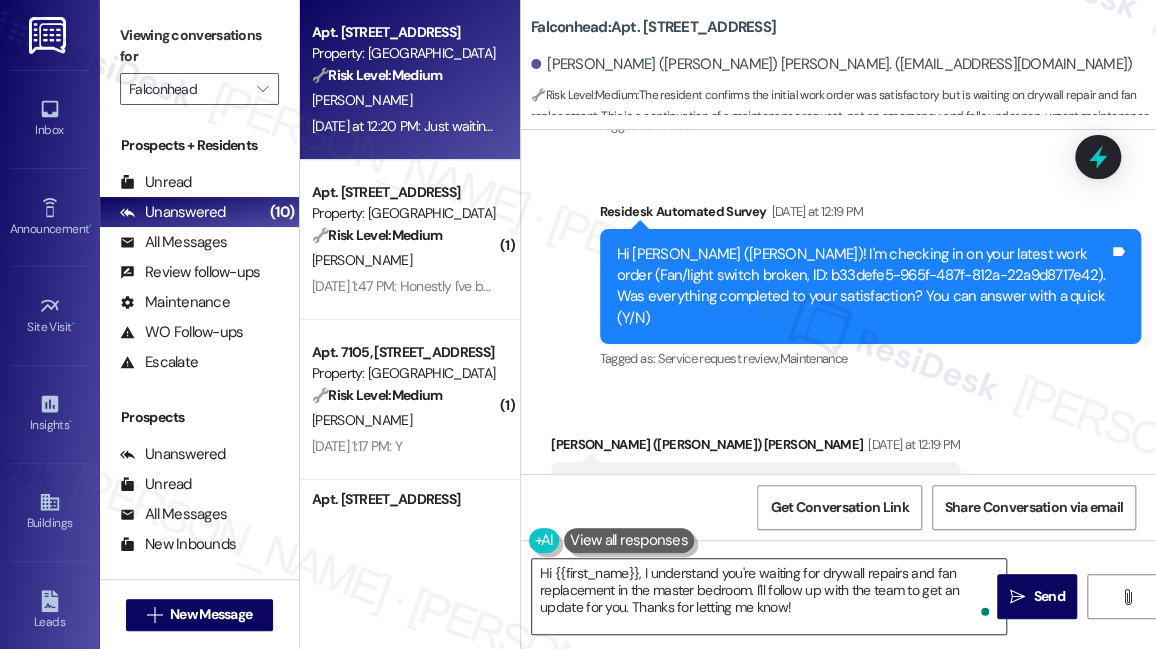 click on "Hi {{first_name}}, I understand you're waiting for drywall repairs and fan replacement in the master bedroom. I'll follow up with the team to get an update for you. Thanks for letting me know!" at bounding box center [769, 596] 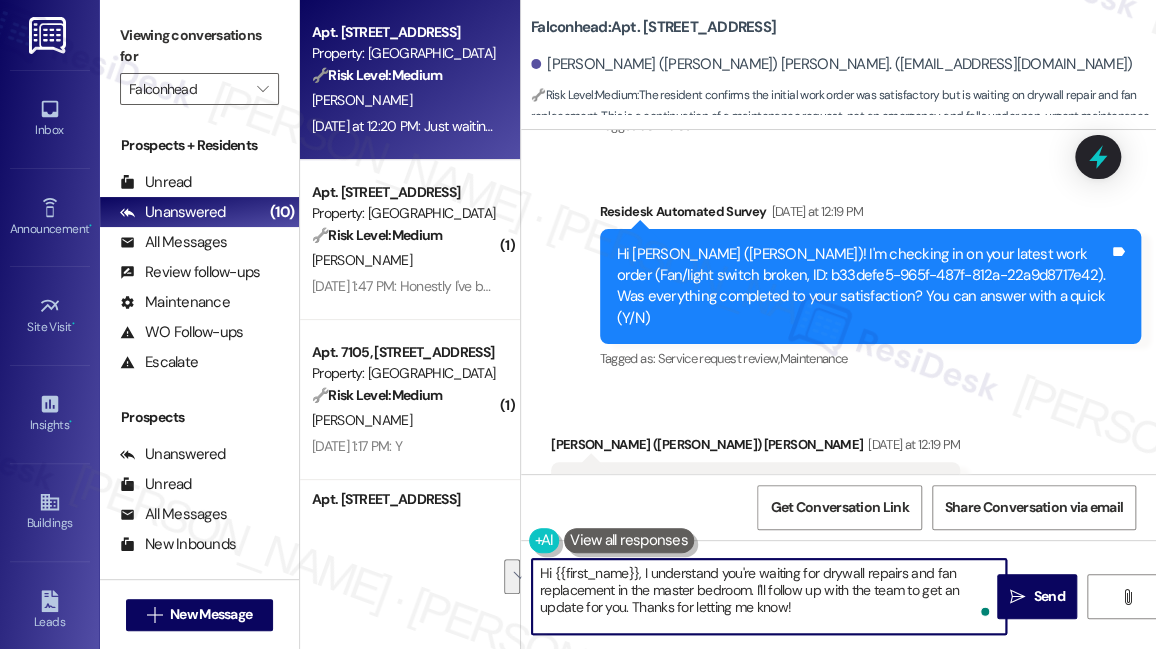 drag, startPoint x: 833, startPoint y: 610, endPoint x: 757, endPoint y: 595, distance: 77.46612 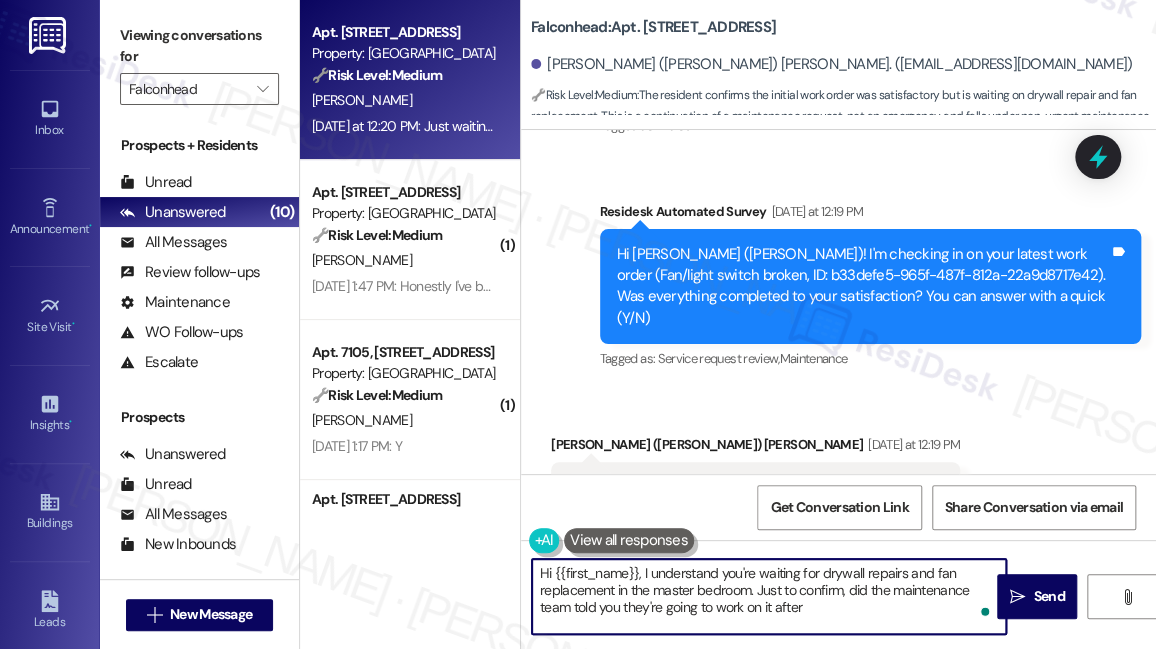 drag, startPoint x: 818, startPoint y: 606, endPoint x: 830, endPoint y: 606, distance: 12 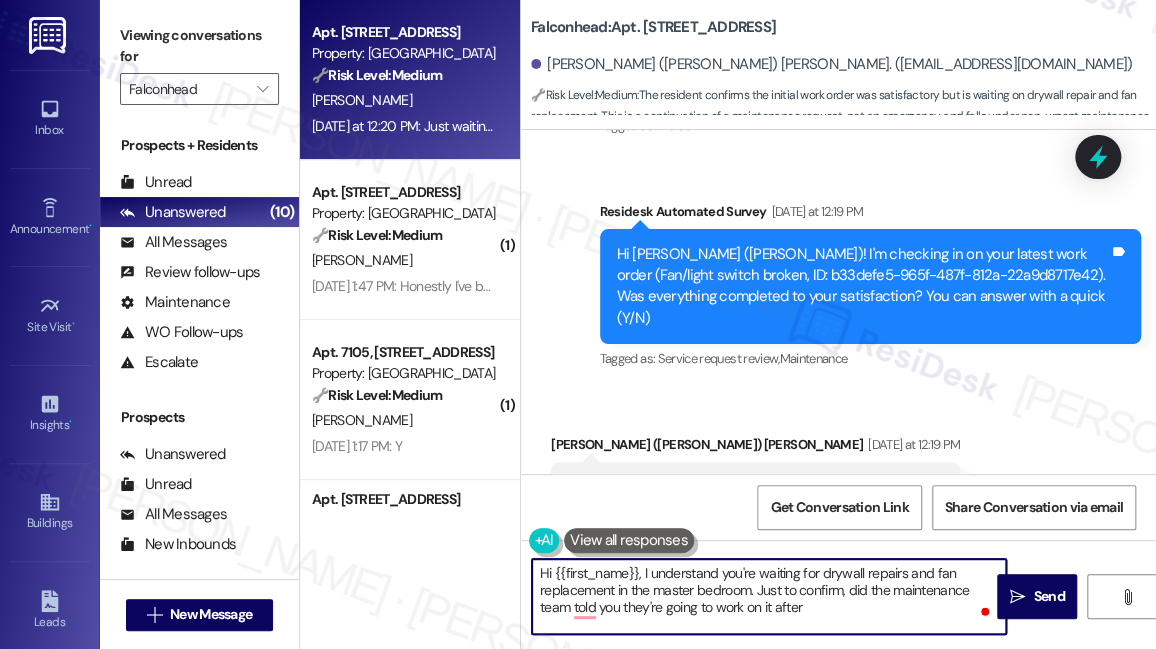 type on "Hi {{first_name}}, I understand you're waiting for drywall repairs and fan replacement in the master bedroom. Just to confirm, did the maintenance team told you they're going to work on it after?" 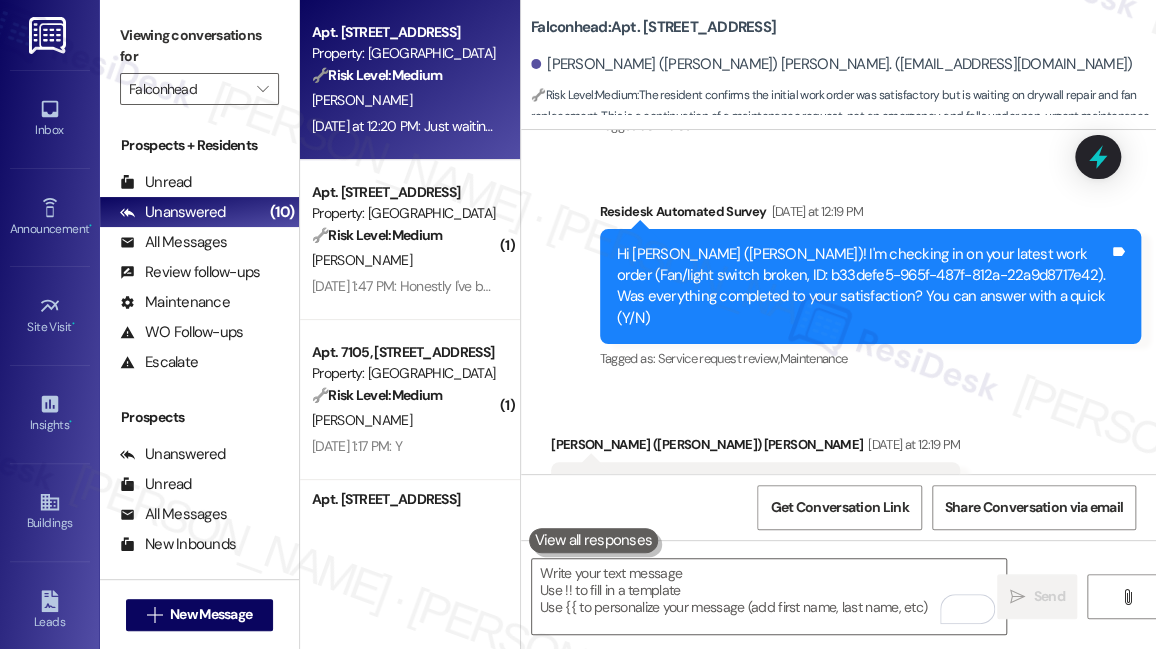 drag, startPoint x: 255, startPoint y: 28, endPoint x: 278, endPoint y: 45, distance: 28.600698 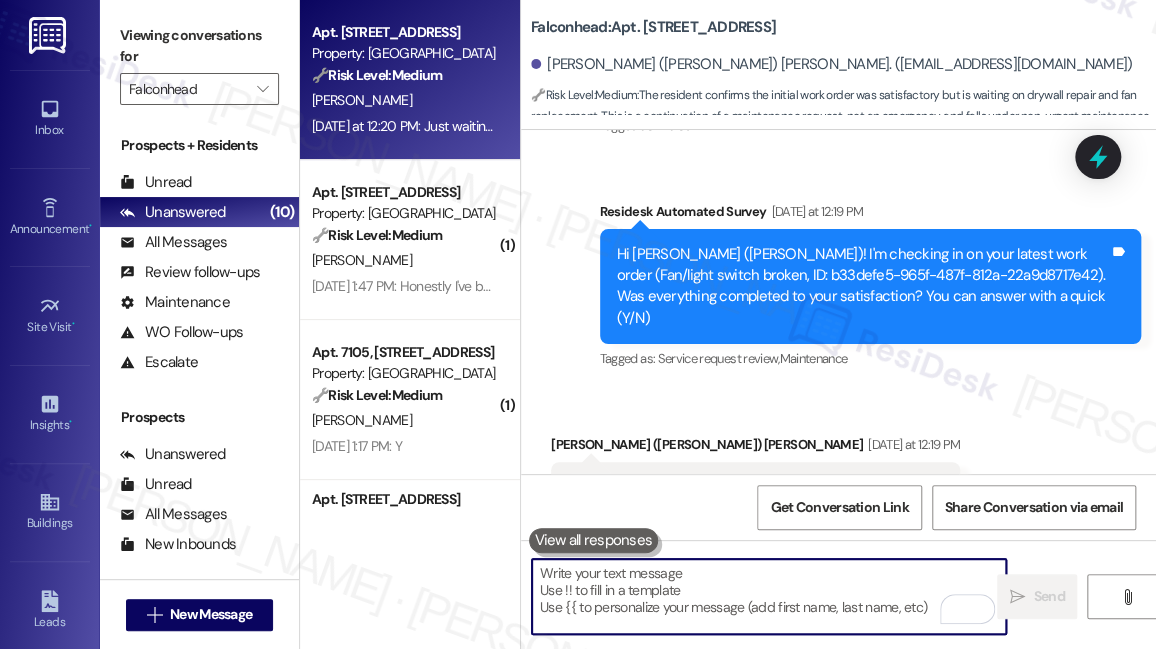 click at bounding box center [769, 596] 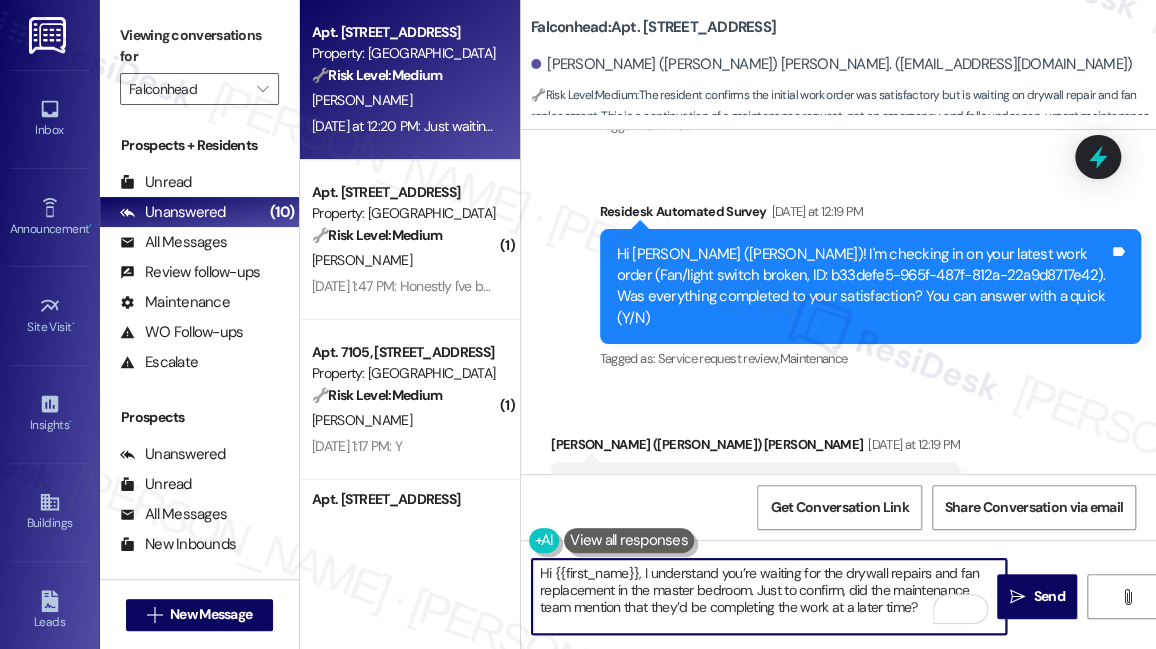 scroll, scrollTop: 16, scrollLeft: 0, axis: vertical 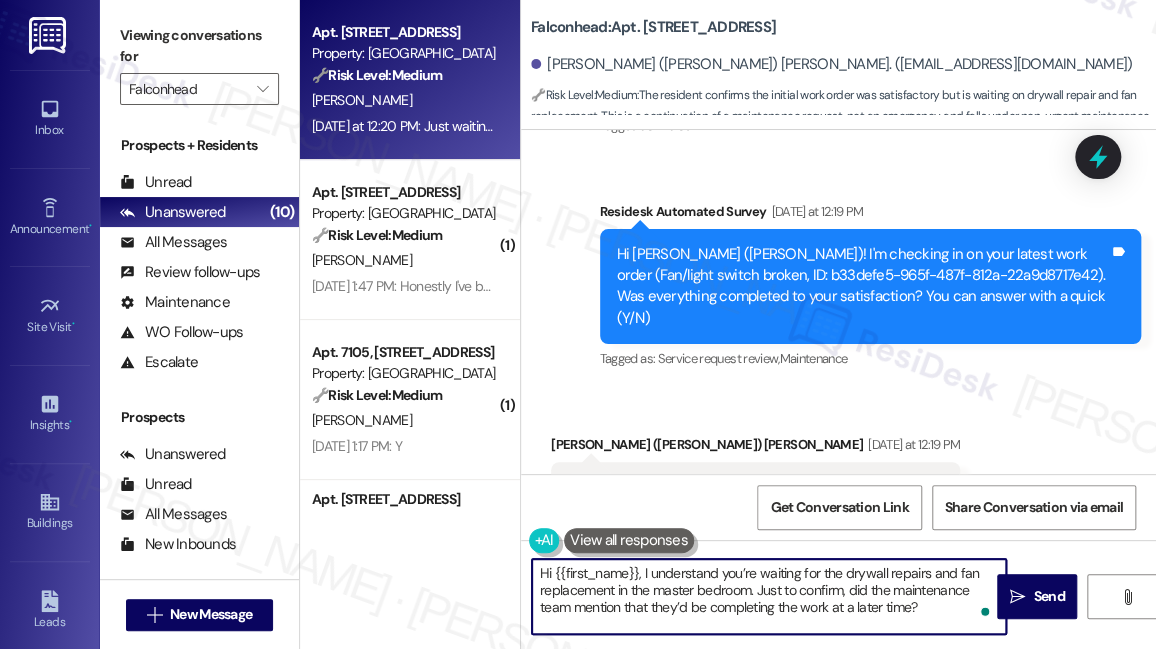 click on "Hi {{first_name}}, I understand you’re waiting for the drywall repairs and fan replacement in the master bedroom. Just to confirm, did the maintenance team mention that they’d be completing the work at a later time?" at bounding box center (769, 596) 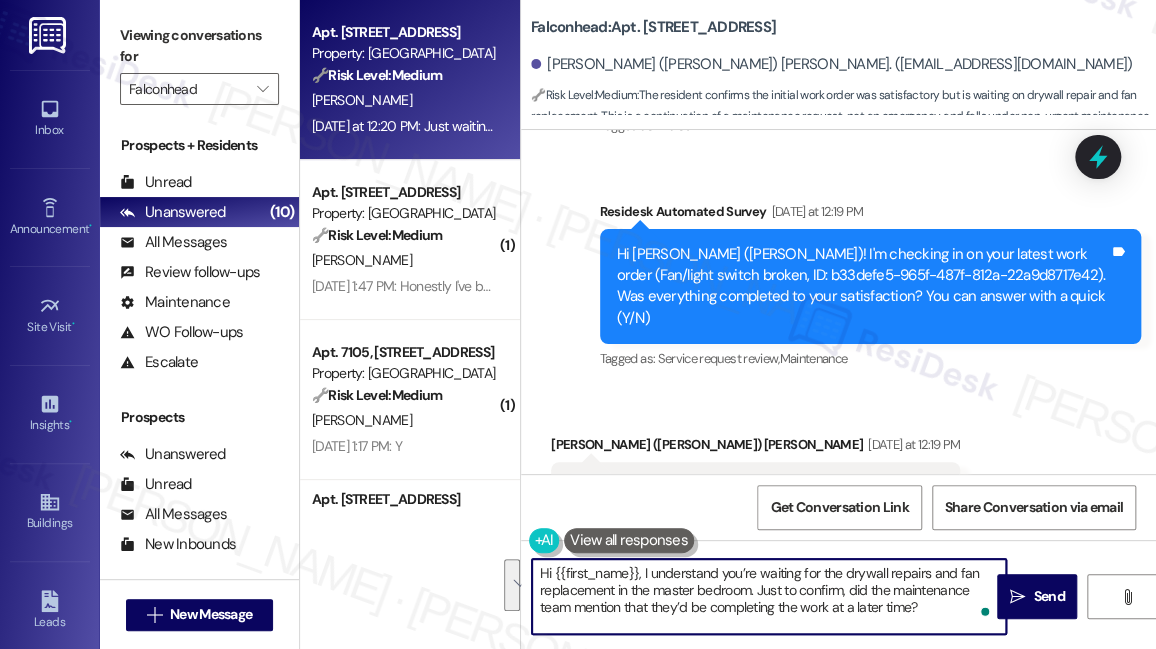 click on "Hi {{first_name}}, I understand you’re waiting for the drywall repairs and fan replacement in the master bedroom. Just to confirm, did the maintenance team mention that they’d be completing the work at a later time?" at bounding box center (769, 596) 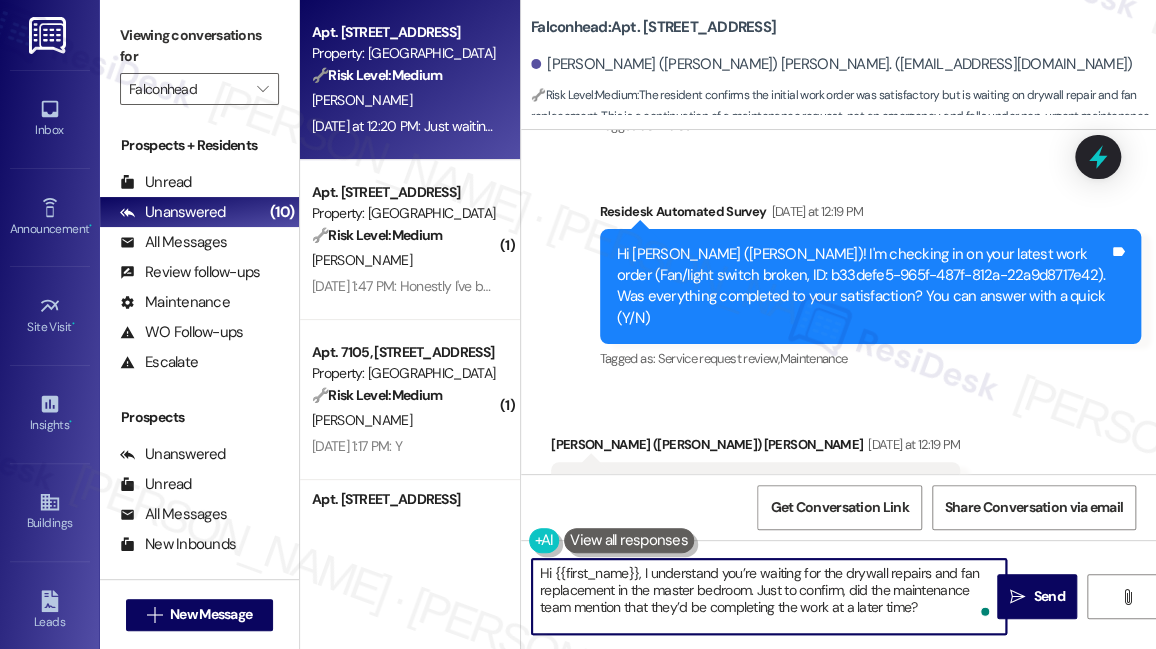 click on "Hi {{first_name}}, I understand you’re waiting for the drywall repairs and fan replacement in the master bedroom. Just to confirm, did the maintenance team mention that they’d be completing the work at a later time?" at bounding box center (769, 596) 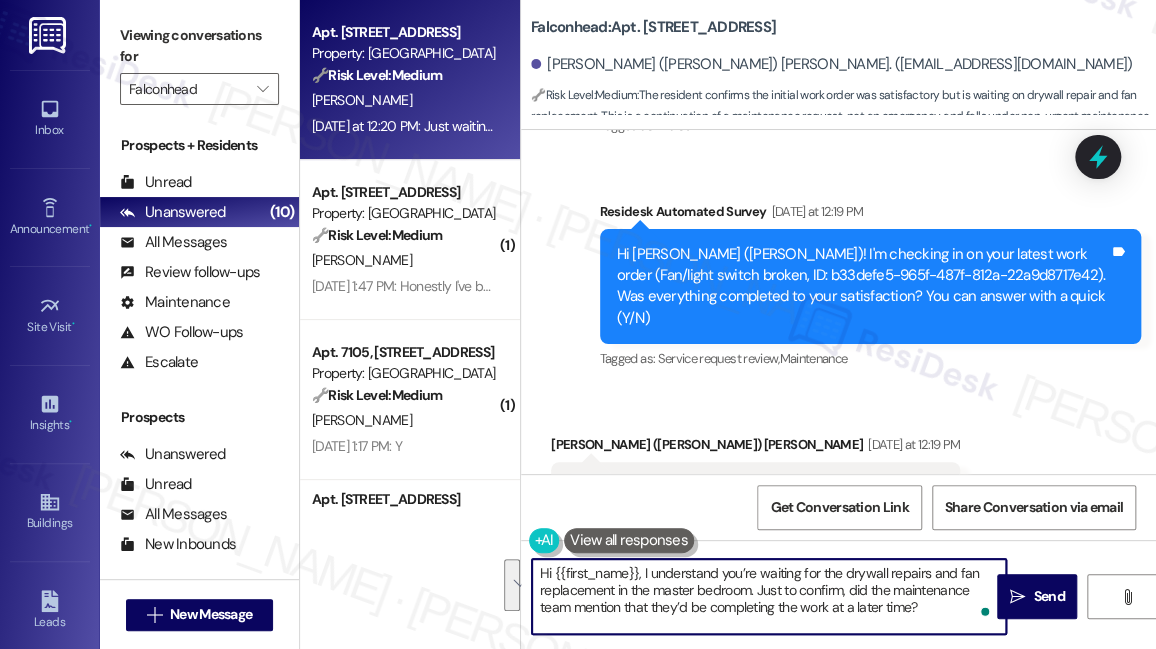 click on "Hi {{first_name}}, I understand you’re waiting for the drywall repairs and fan replacement in the master bedroom. Just to confirm, did the maintenance team mention that they’d be completing the work at a later time?" at bounding box center (769, 596) 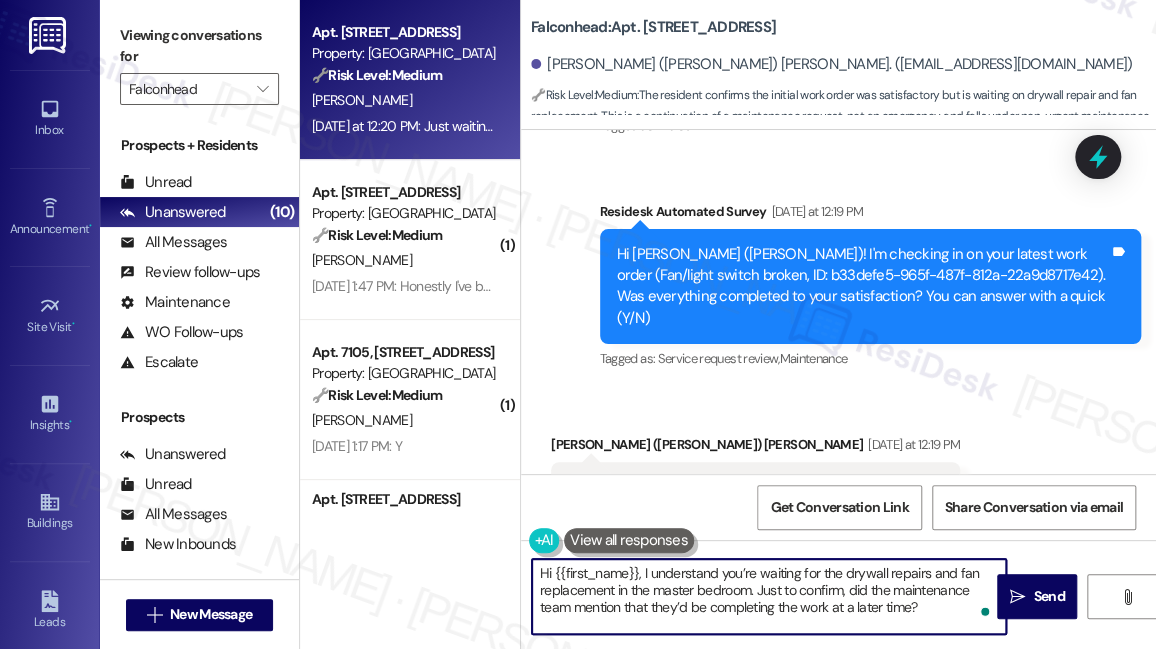 click on "Hi {{first_name}}, I understand you’re waiting for the drywall repairs and fan replacement in the master bedroom. Just to confirm, did the maintenance team mention that they’d be completing the work at a later time?" at bounding box center (769, 596) 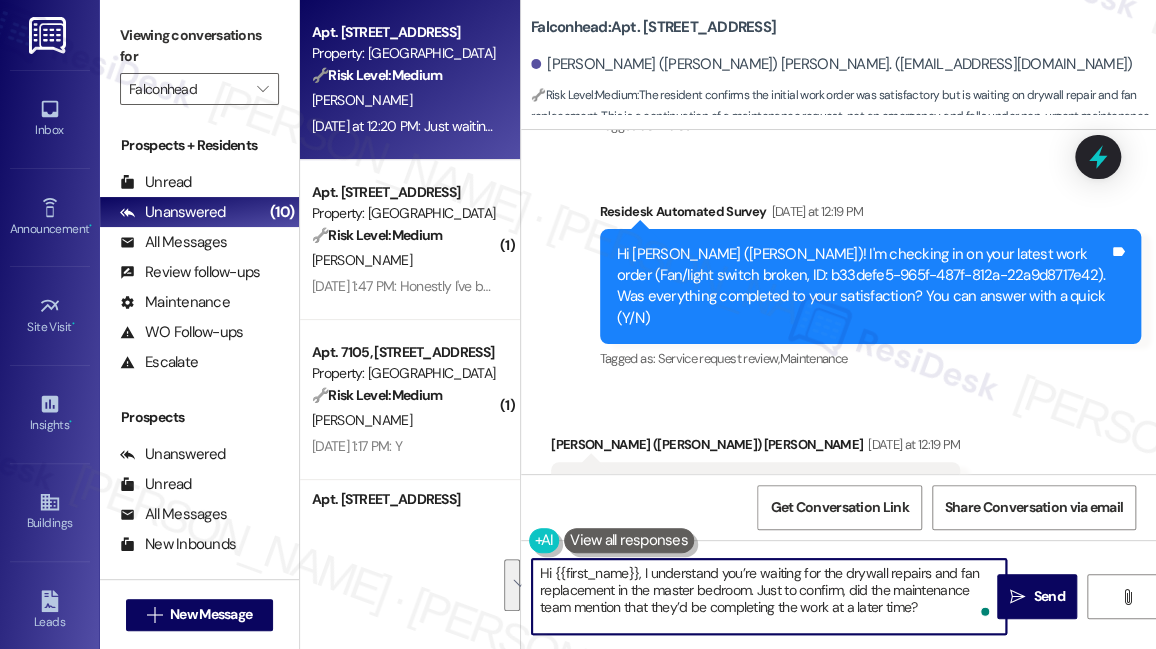 type on "Hi {{first_name}}, I understand you’re waiting for the drywall repairs and fan replacement in the master bedroom. Just to confirm, did the maintenance team mention that they’d be completing the work at a later time?" 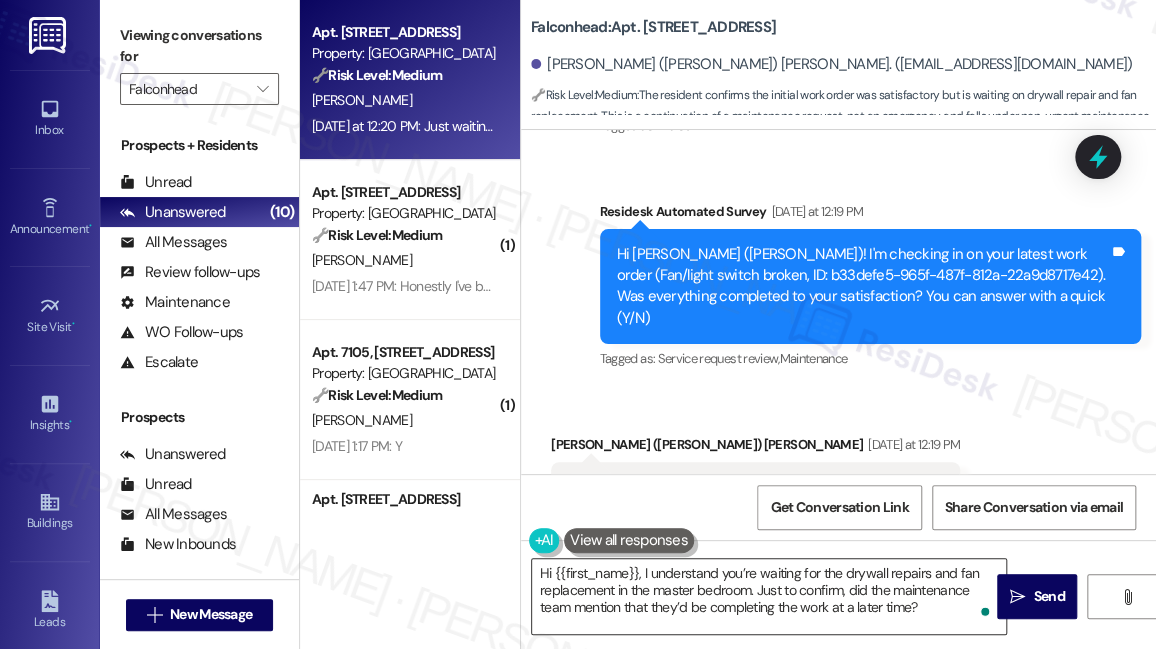 click on "Hi {{first_name}}, I understand you’re waiting for the drywall repairs and fan replacement in the master bedroom. Just to confirm, did the maintenance team mention that they’d be completing the work at a later time?" at bounding box center [769, 596] 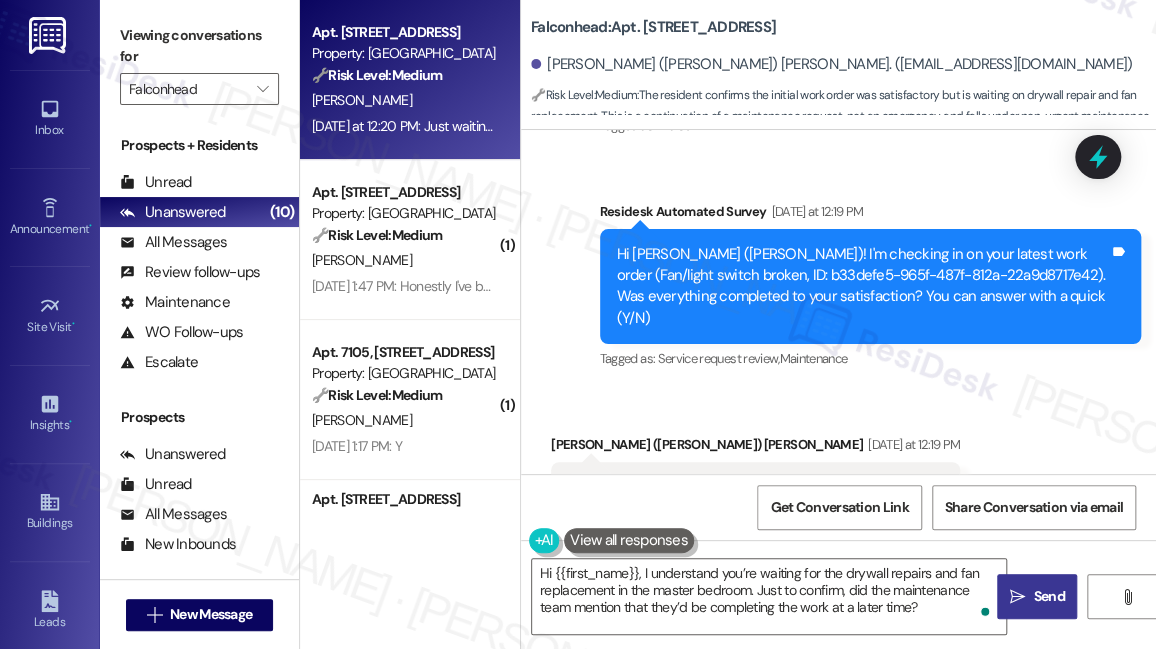 click on " Send" at bounding box center (1037, 596) 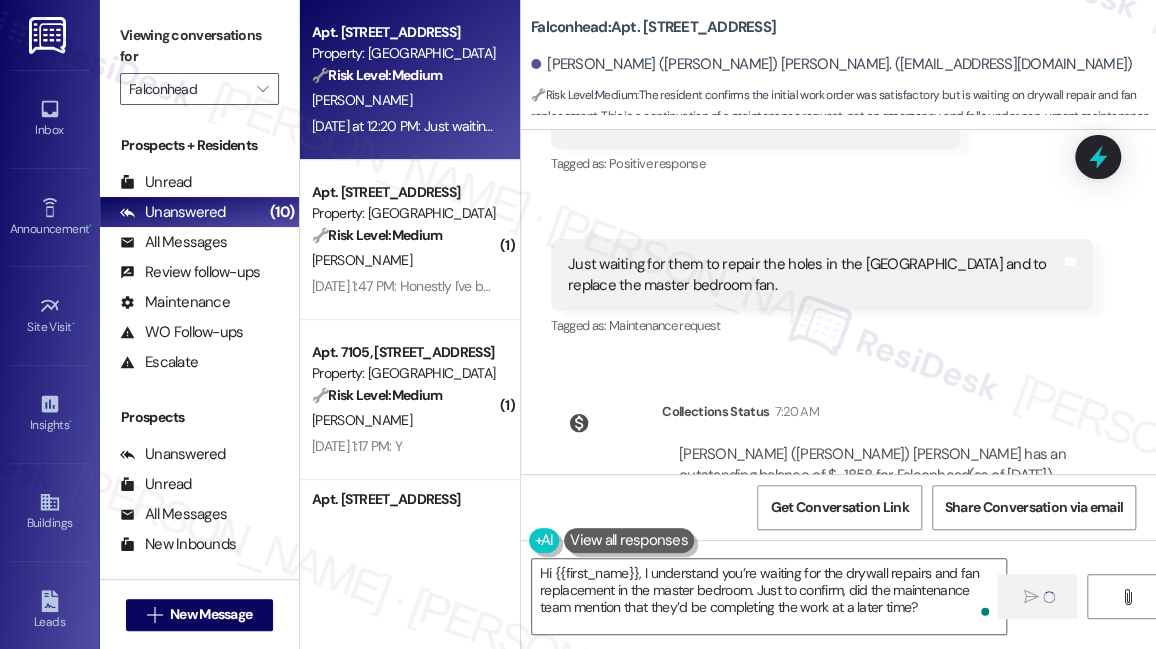 type 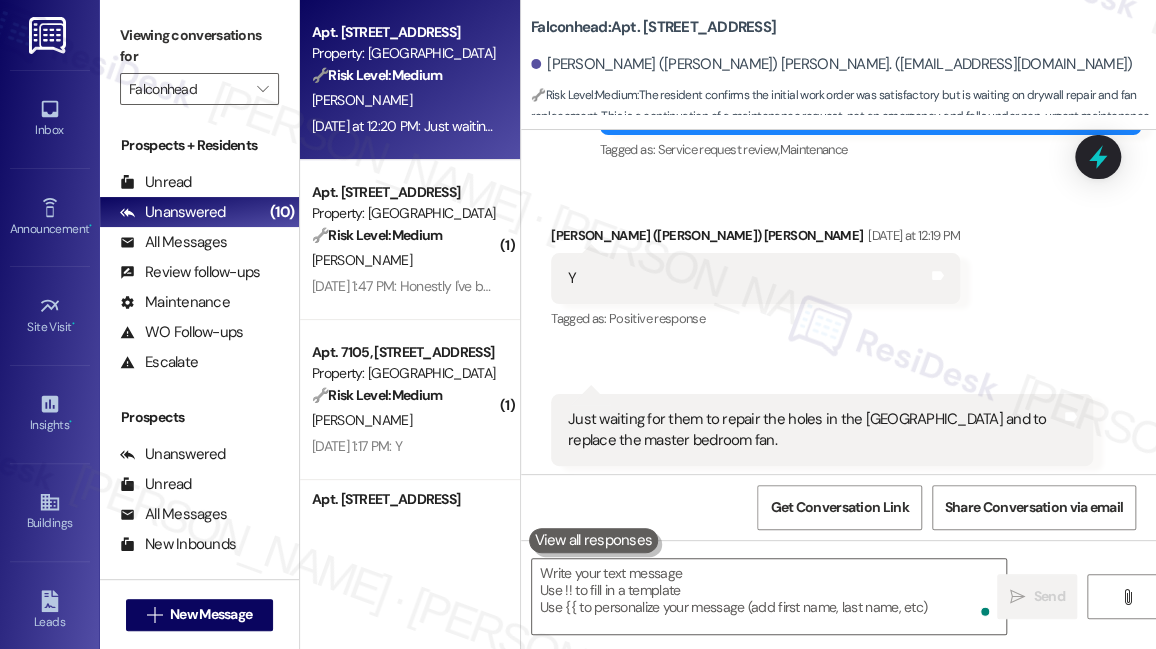 scroll, scrollTop: 7904, scrollLeft: 0, axis: vertical 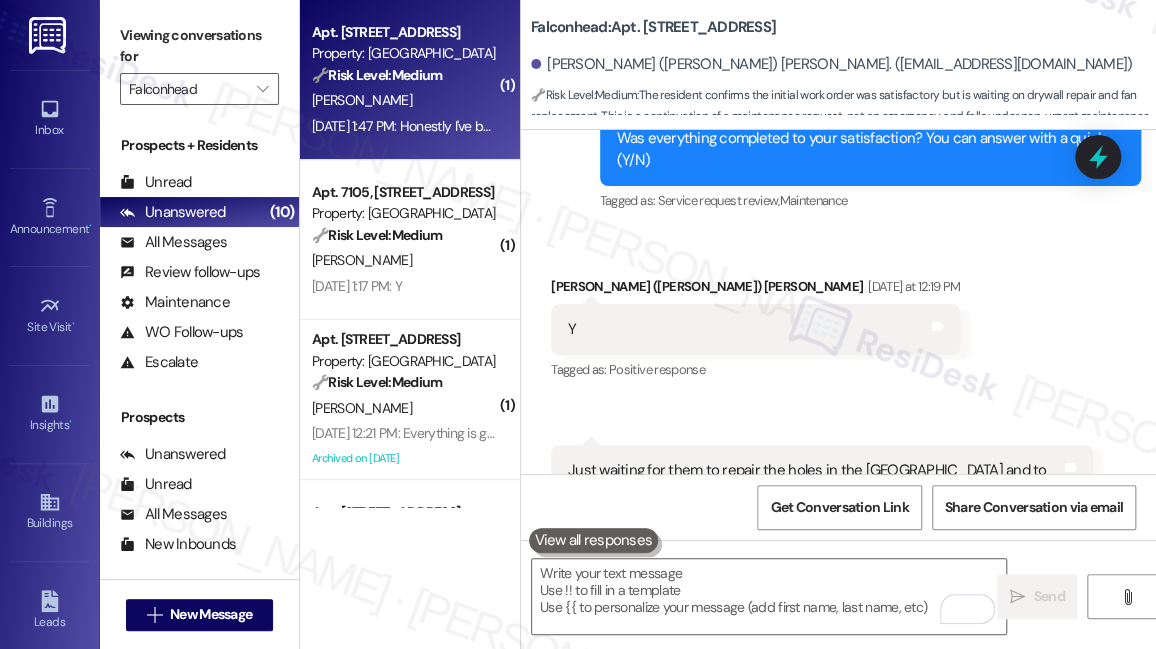click on "A. King" at bounding box center (404, 100) 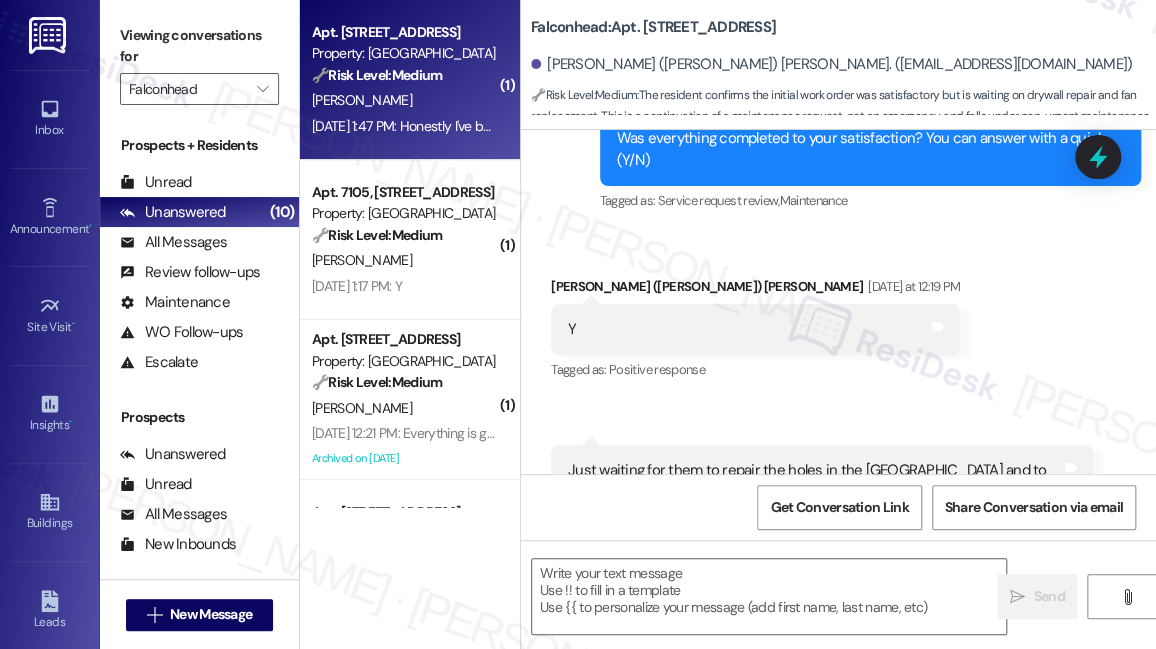 type on "Fetching suggested responses. Please feel free to read through the conversation in the meantime." 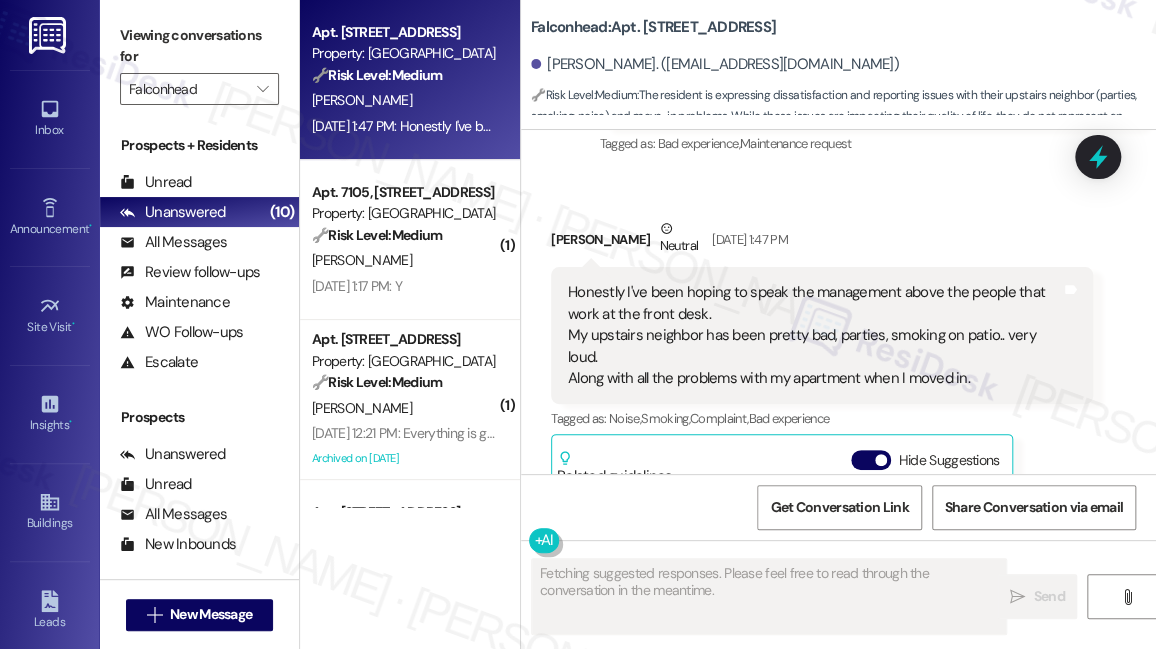 scroll, scrollTop: 1528, scrollLeft: 0, axis: vertical 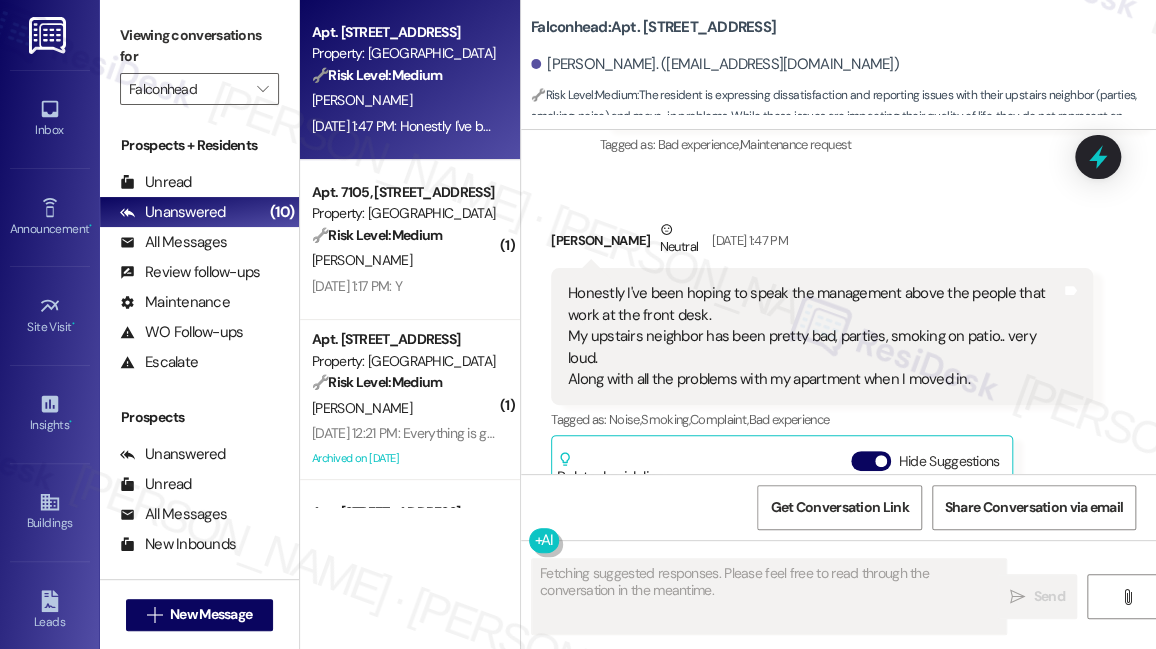 click on "Honestly I've been hoping to speak the management above the people that work at the front desk.
My upstairs neighbor has been pretty bad, parties, smoking on patio.. very loud.
Along with all the problems with my apartment when I moved in." at bounding box center (814, 336) 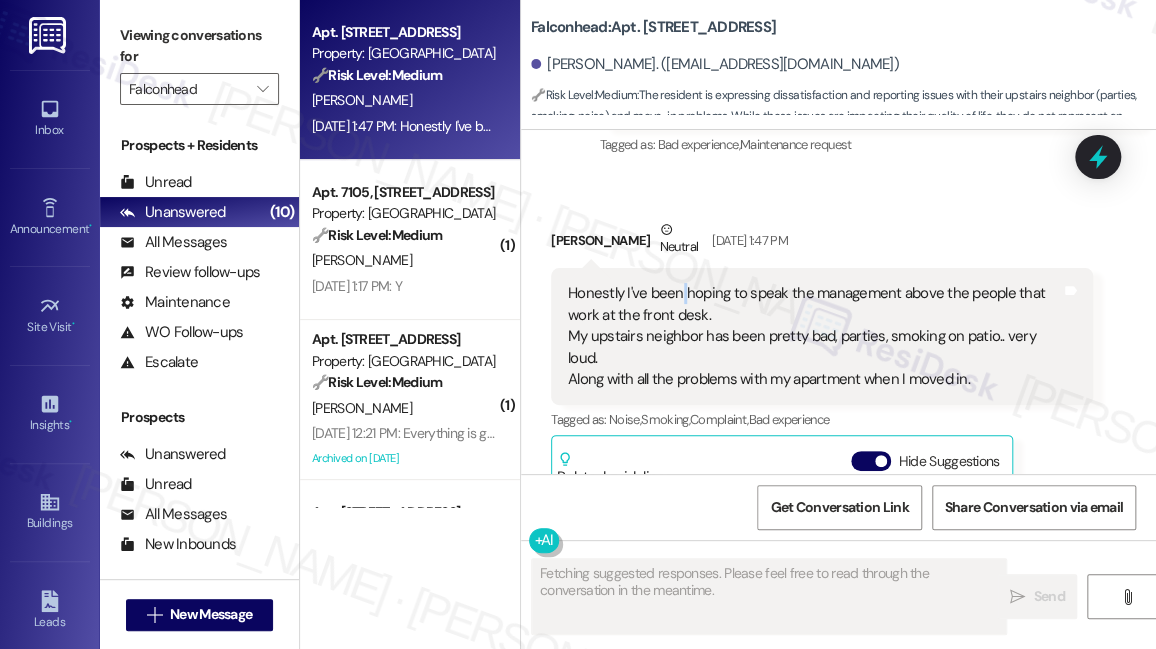 click on "Honestly I've been hoping to speak the management above the people that work at the front desk.
My upstairs neighbor has been pretty bad, parties, smoking on patio.. very loud.
Along with all the problems with my apartment when I moved in." at bounding box center [814, 336] 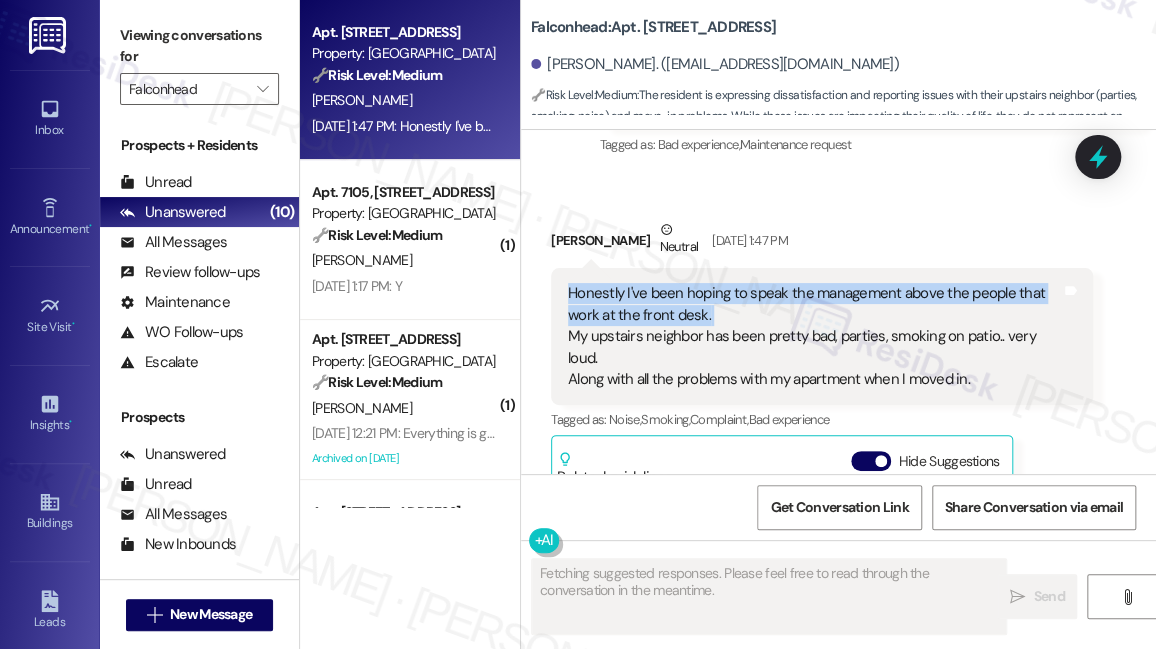 click on "Honestly I've been hoping to speak the management above the people that work at the front desk.
My upstairs neighbor has been pretty bad, parties, smoking on patio.. very loud.
Along with all the problems with my apartment when I moved in." at bounding box center (814, 336) 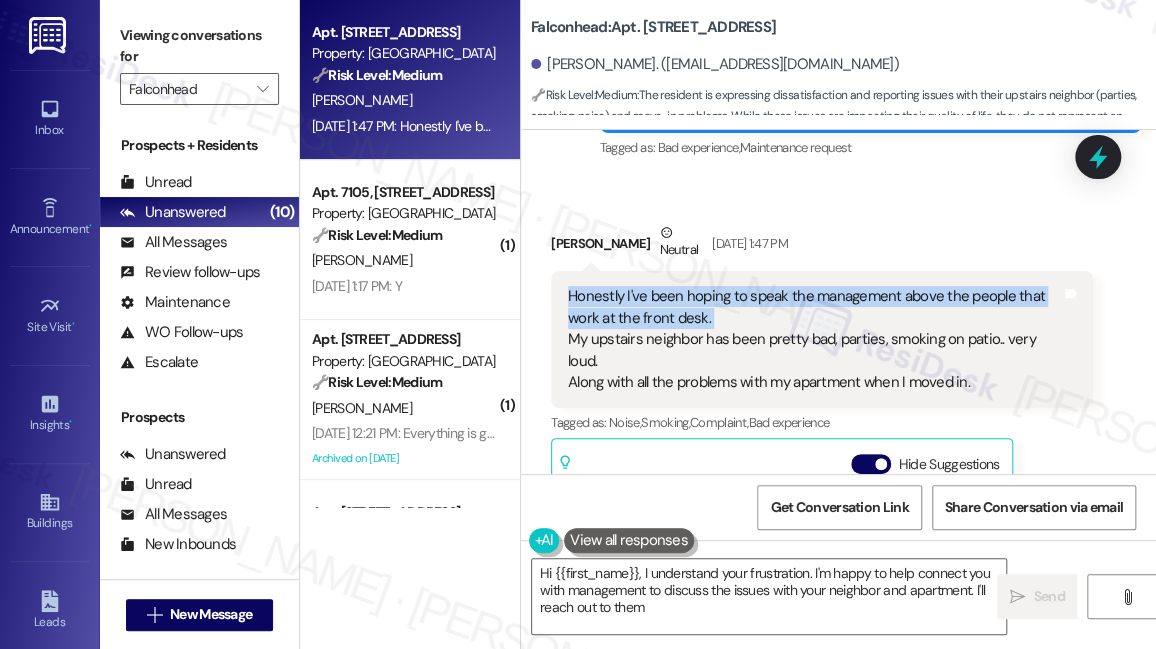 scroll, scrollTop: 1528, scrollLeft: 0, axis: vertical 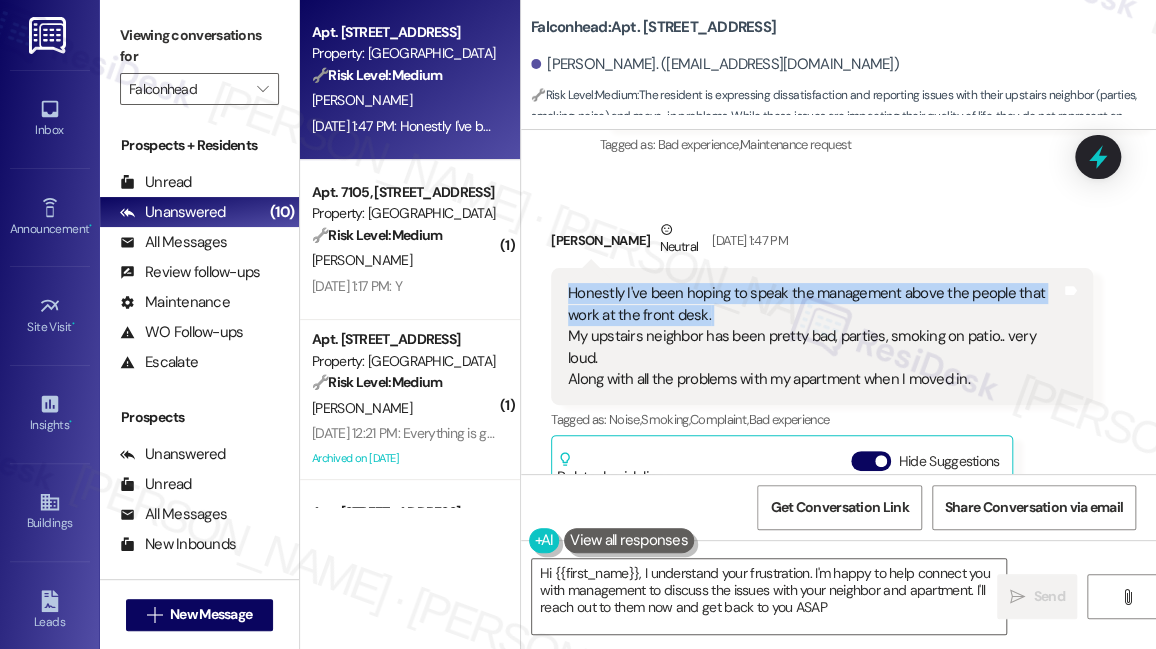 type on "Hi {{first_name}}, I understand your frustration. I'm happy to help connect you with management to discuss the issues with your neighbor and apartment. I'll reach out to them now and get back to you ASAP." 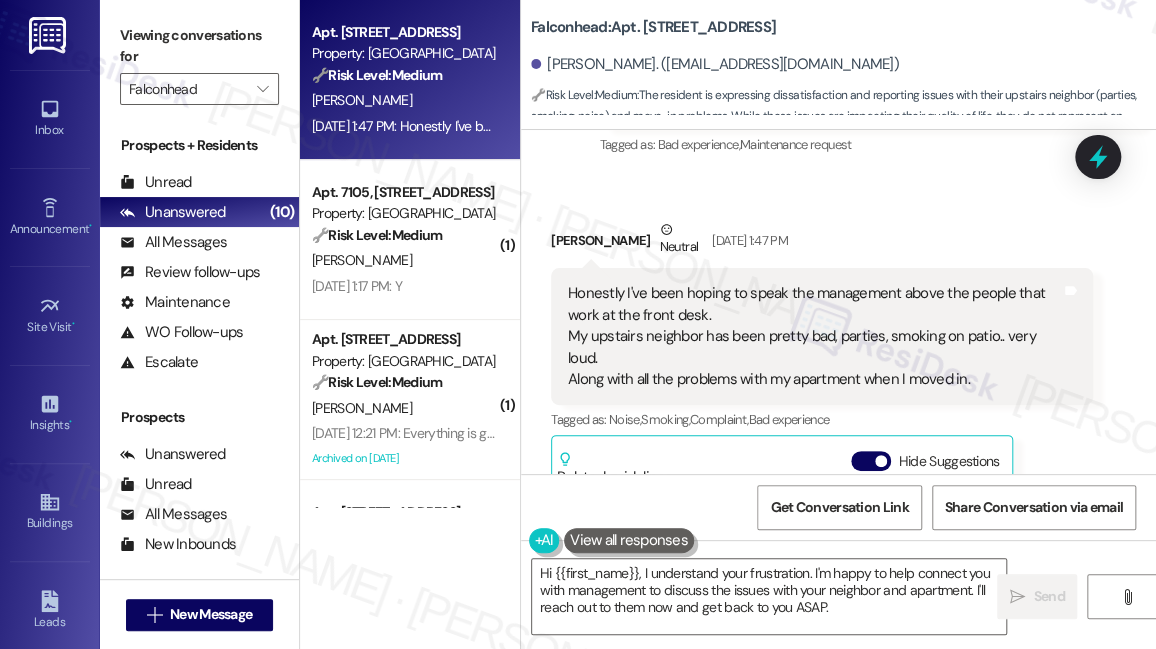 click on "Honestly I've been hoping to speak the management above the people that work at the front desk.
My upstairs neighbor has been pretty bad, parties, smoking on patio.. very loud.
Along with all the problems with my apartment when I moved in." at bounding box center [814, 336] 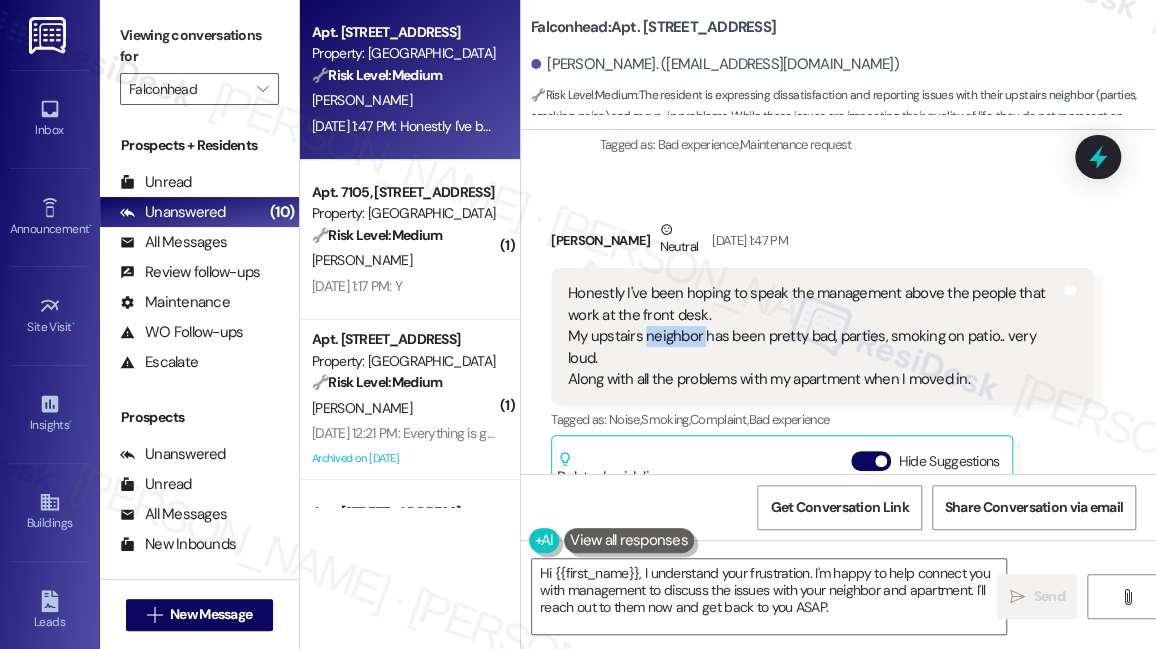 click on "Honestly I've been hoping to speak the management above the people that work at the front desk.
My upstairs neighbor has been pretty bad, parties, smoking on patio.. very loud.
Along with all the problems with my apartment when I moved in." at bounding box center [814, 336] 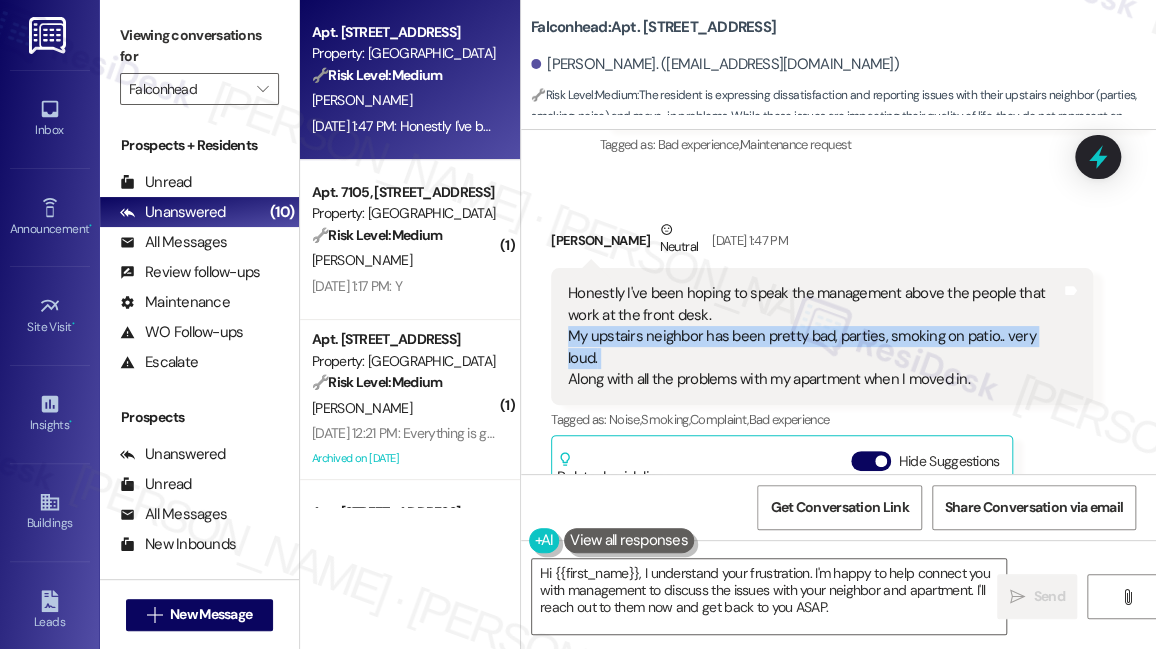 click on "Honestly I've been hoping to speak the management above the people that work at the front desk.
My upstairs neighbor has been pretty bad, parties, smoking on patio.. very loud.
Along with all the problems with my apartment when I moved in." at bounding box center [814, 336] 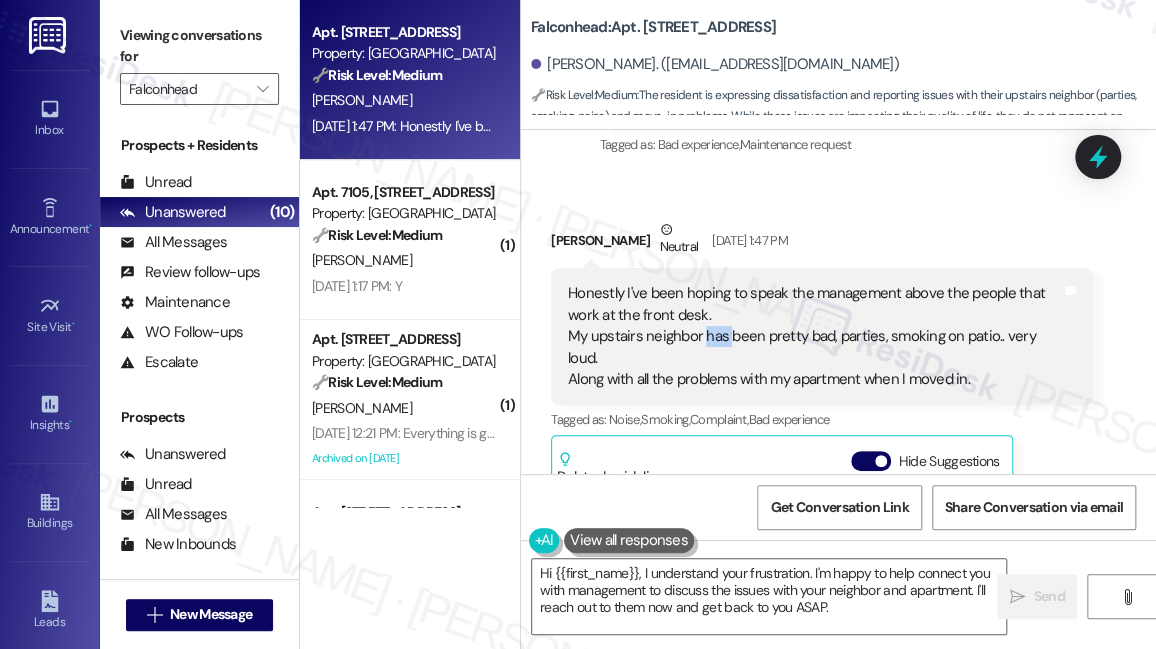 click on "Honestly I've been hoping to speak the management above the people that work at the front desk.
My upstairs neighbor has been pretty bad, parties, smoking on patio.. very loud.
Along with all the problems with my apartment when I moved in." at bounding box center (814, 336) 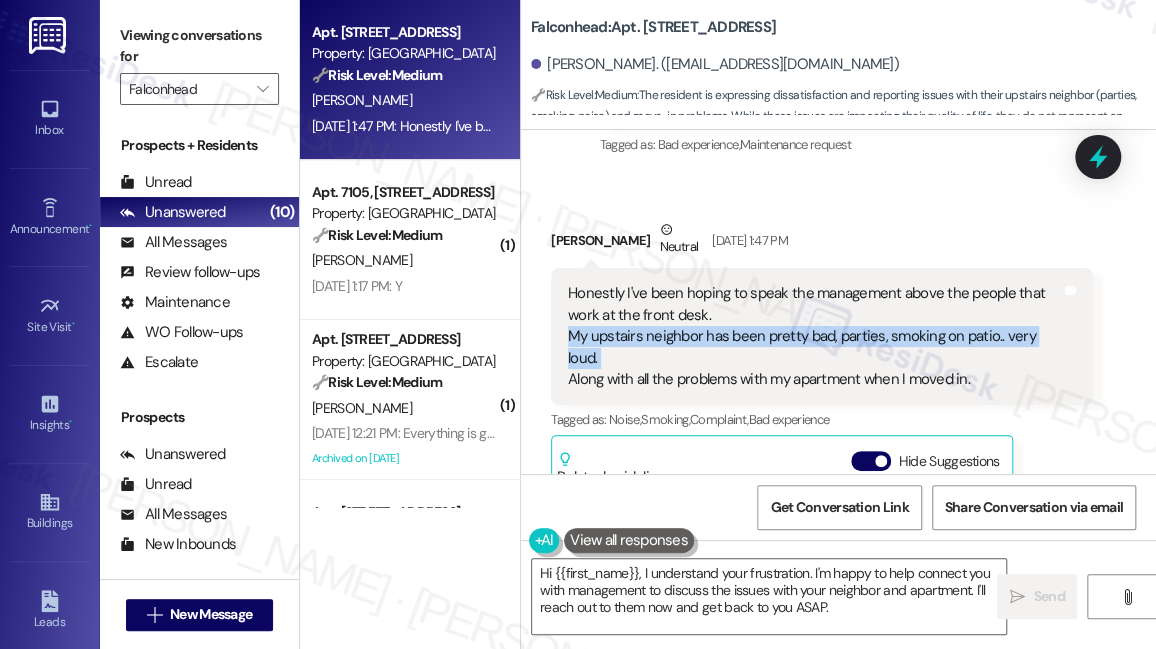 click on "Honestly I've been hoping to speak the management above the people that work at the front desk.
My upstairs neighbor has been pretty bad, parties, smoking on patio.. very loud.
Along with all the problems with my apartment when I moved in." at bounding box center (814, 336) 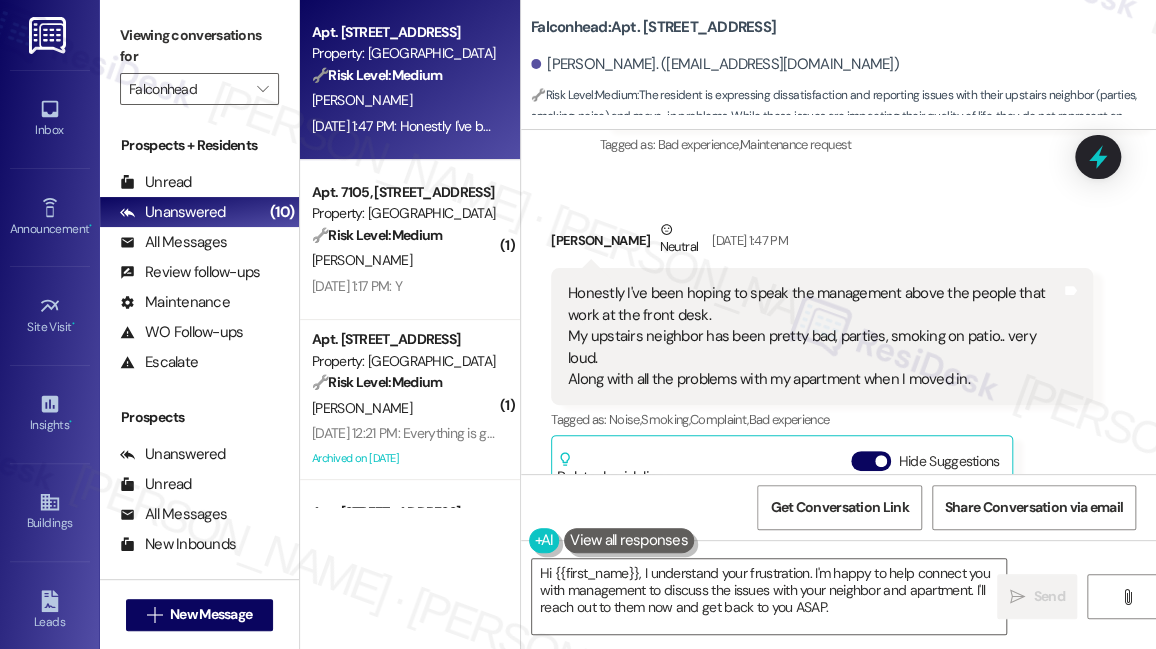 click on "Honestly I've been hoping to speak the management above the people that work at the front desk.
My upstairs neighbor has been pretty bad, parties, smoking on patio.. very loud.
Along with all the problems with my apartment when I moved in." at bounding box center [814, 336] 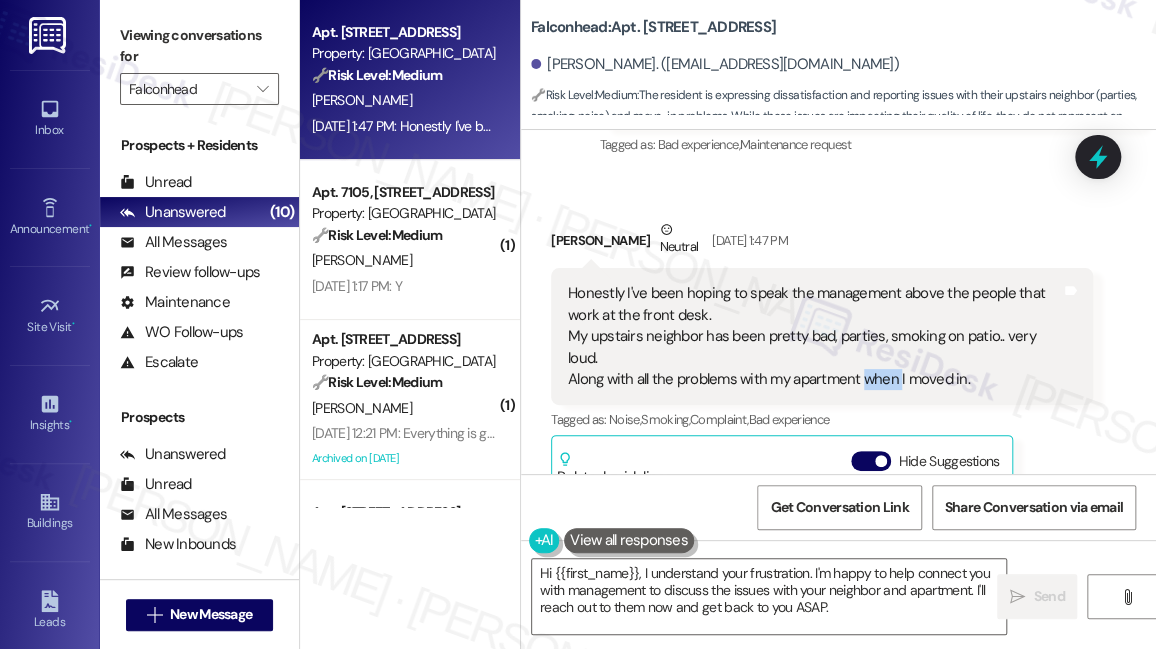 click on "Honestly I've been hoping to speak the management above the people that work at the front desk.
My upstairs neighbor has been pretty bad, parties, smoking on patio.. very loud.
Along with all the problems with my apartment when I moved in." at bounding box center [814, 336] 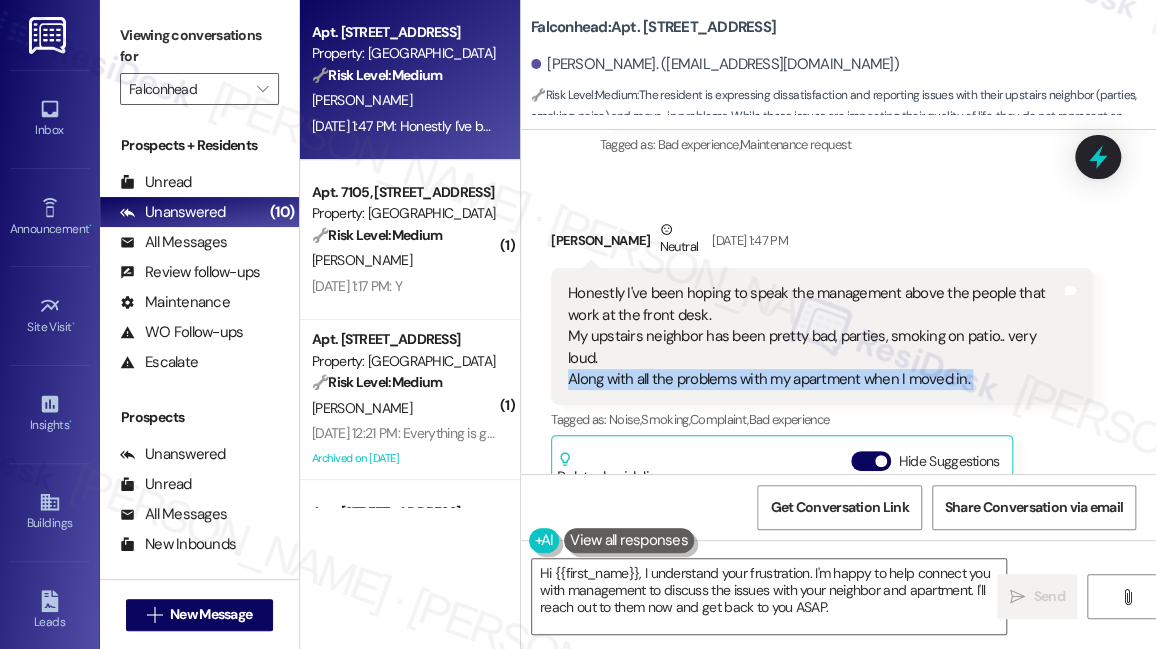 click on "Honestly I've been hoping to speak the management above the people that work at the front desk.
My upstairs neighbor has been pretty bad, parties, smoking on patio.. very loud.
Along with all the problems with my apartment when I moved in." at bounding box center [814, 336] 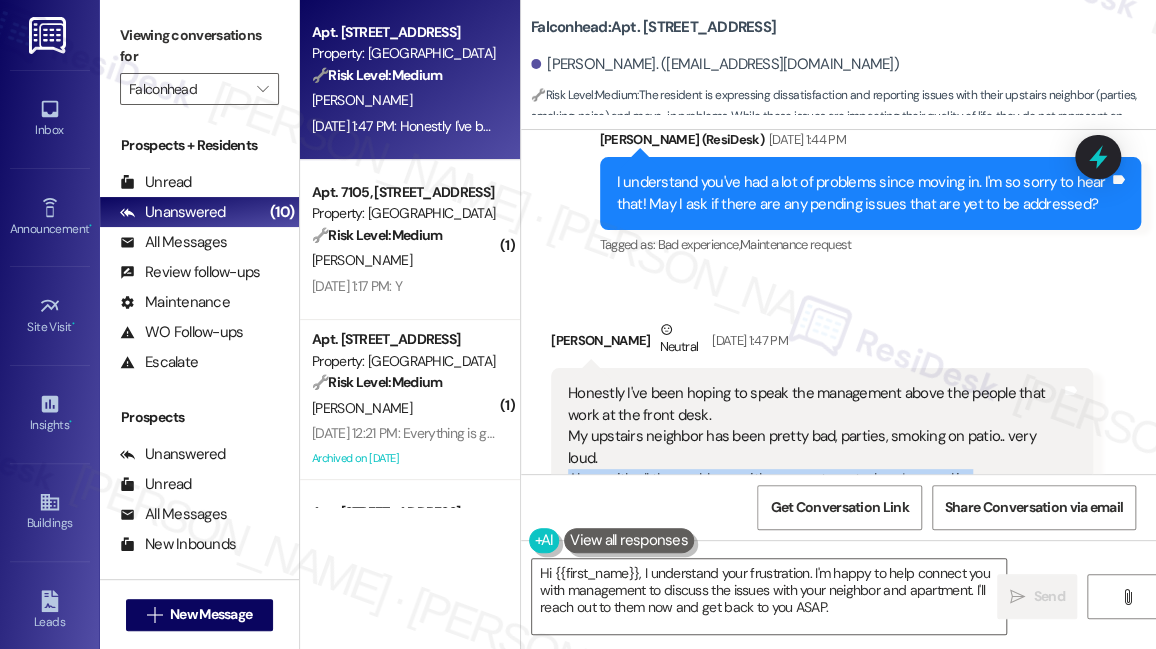 scroll, scrollTop: 1619, scrollLeft: 0, axis: vertical 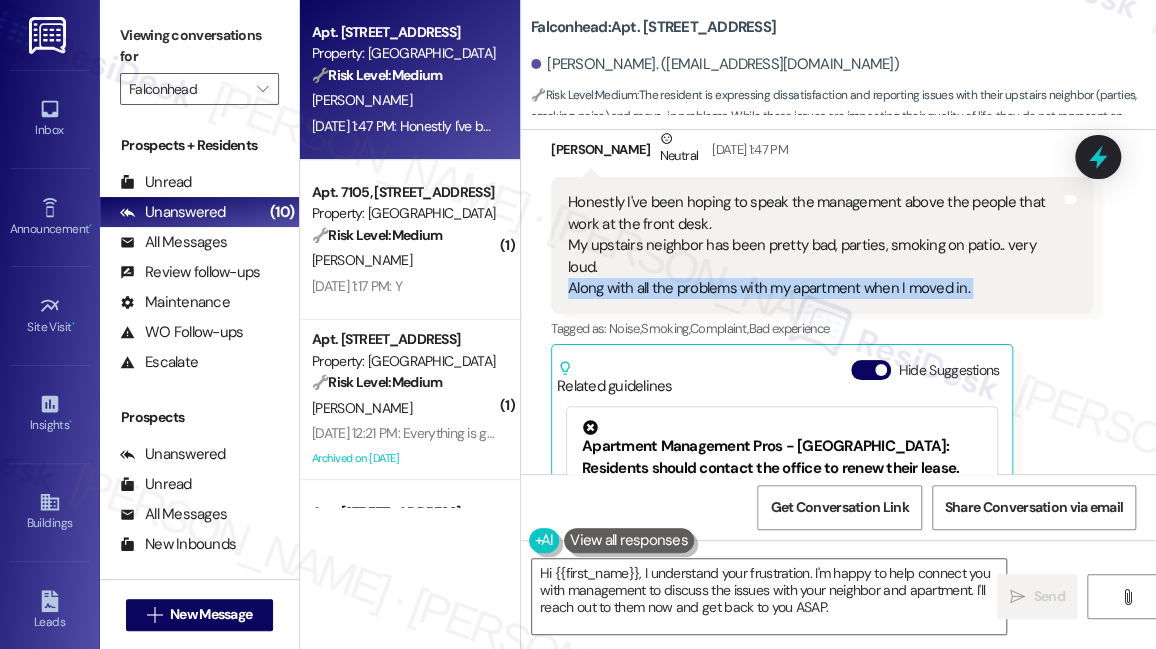 click on "Honestly I've been hoping to speak the management above the people that work at the front desk.
My upstairs neighbor has been pretty bad, parties, smoking on patio.. very loud.
Along with all the problems with my apartment when I moved in. Tags and notes" at bounding box center (822, 245) 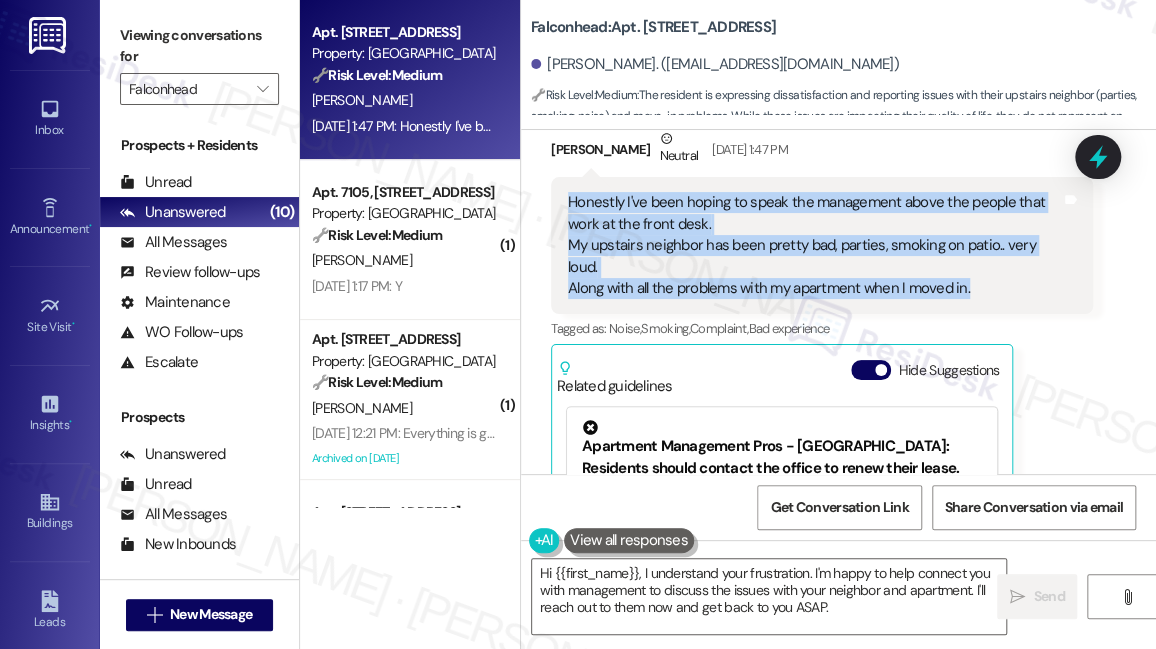 drag, startPoint x: 566, startPoint y: 174, endPoint x: 1020, endPoint y: 283, distance: 466.9015 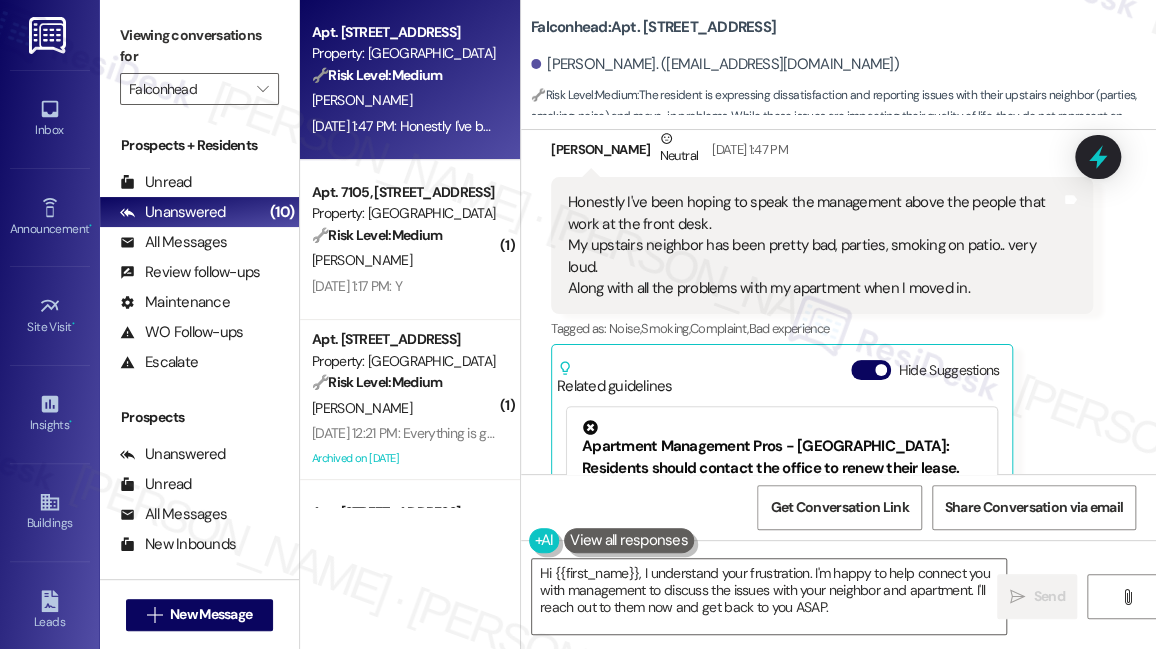 click on "Viewing conversations for" at bounding box center [199, 46] 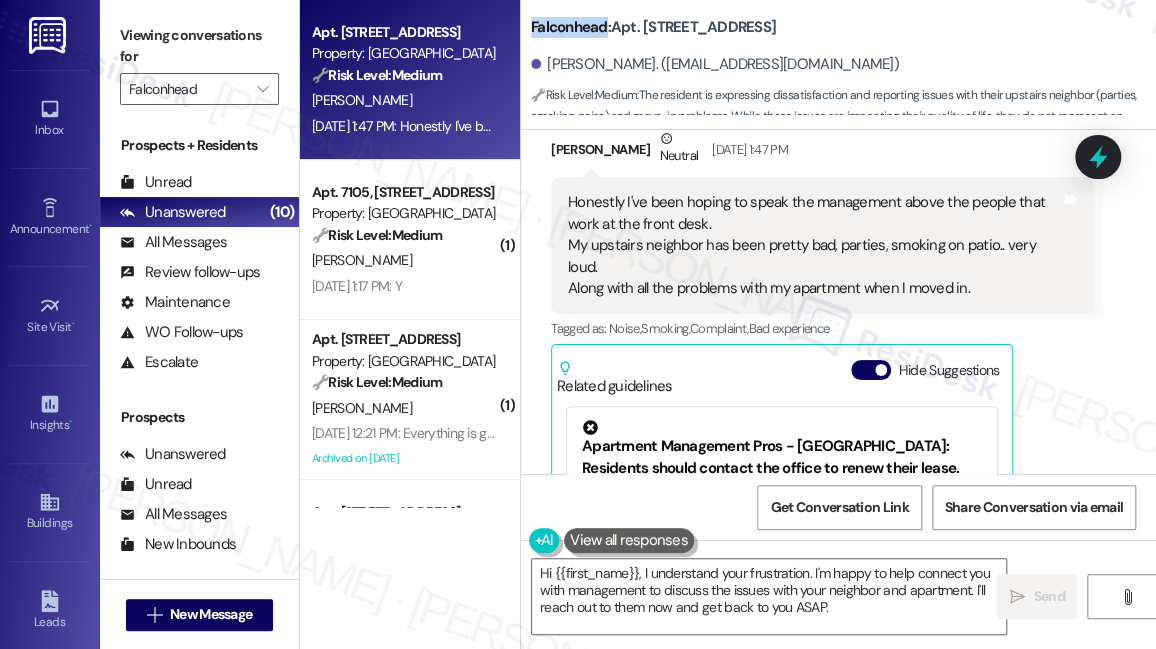 click on "Falconhead:  Apt. 12207, 3400 Ranch Rd 620 S" at bounding box center [653, 27] 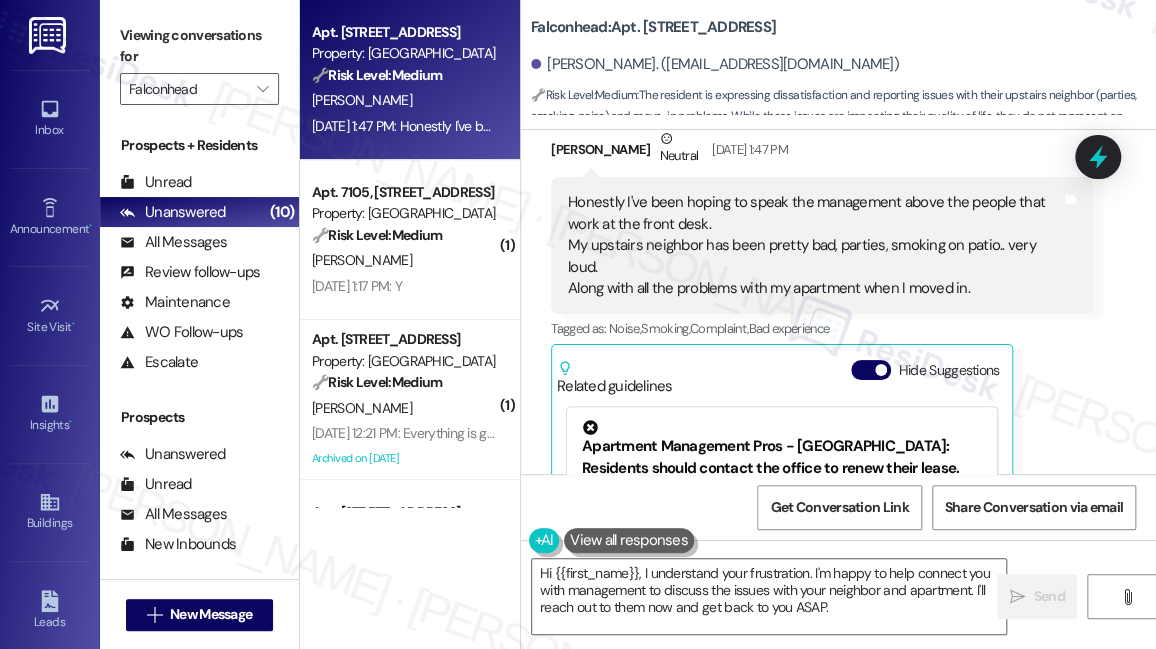 click on "Viewing conversations for" at bounding box center (199, 46) 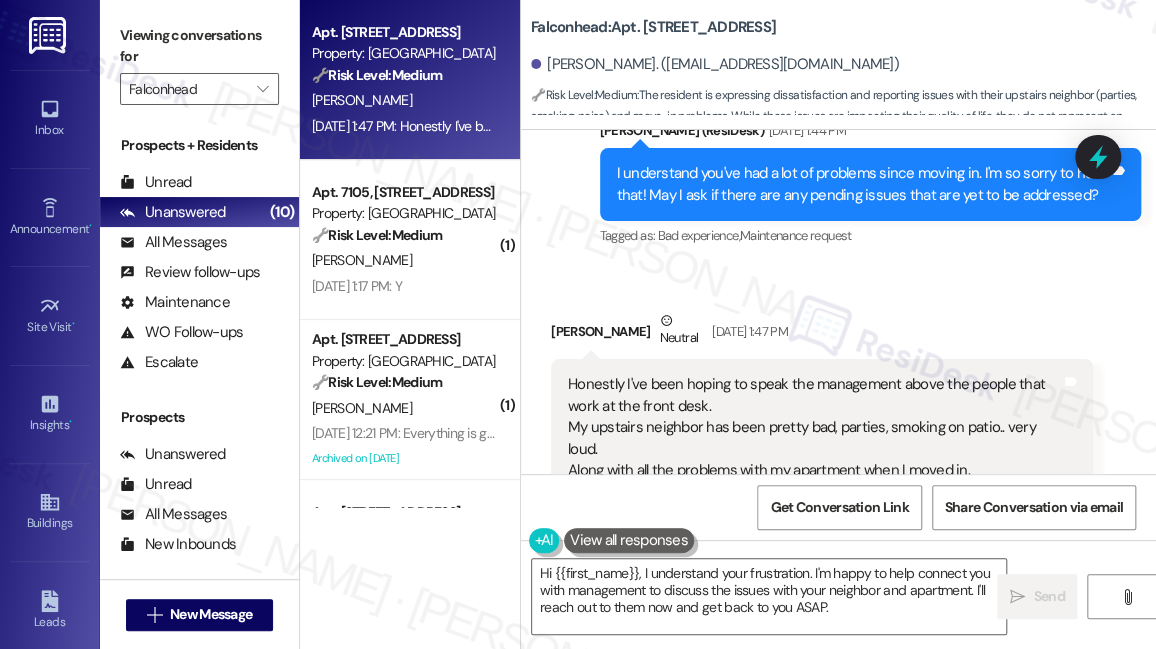 click on "Honestly I've been hoping to speak the management above the people that work at the front desk.
My upstairs neighbor has been pretty bad, parties, smoking on patio.. very loud.
Along with all the problems with my apartment when I moved in." at bounding box center (814, 427) 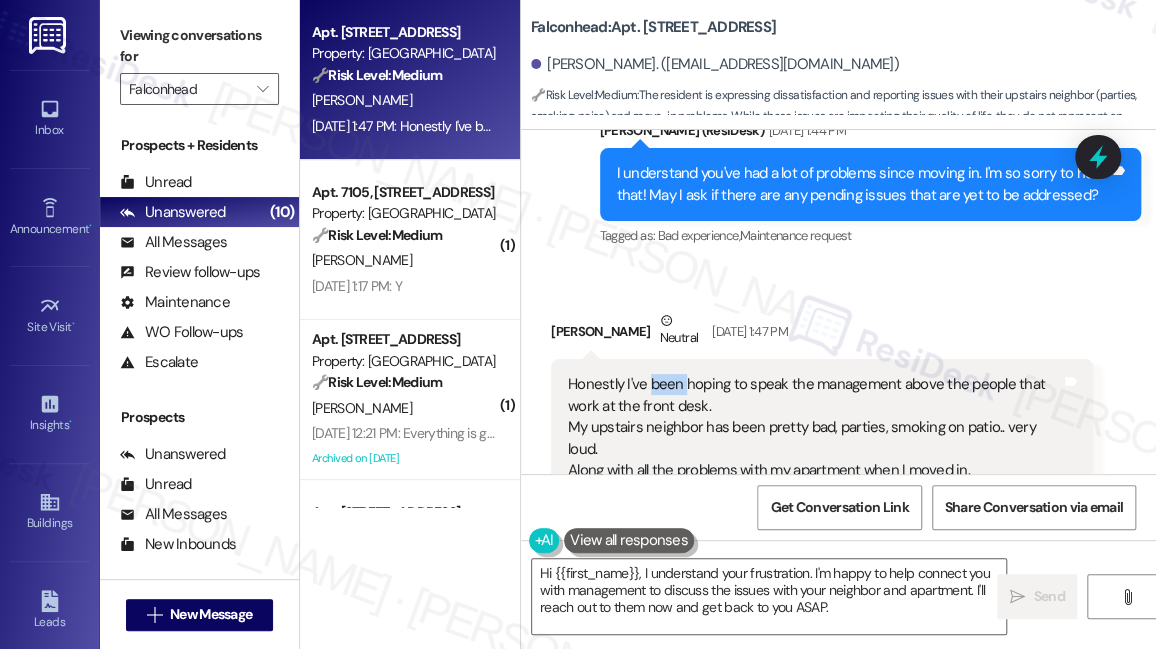 click on "Honestly I've been hoping to speak the management above the people that work at the front desk.
My upstairs neighbor has been pretty bad, parties, smoking on patio.. very loud.
Along with all the problems with my apartment when I moved in." at bounding box center [814, 427] 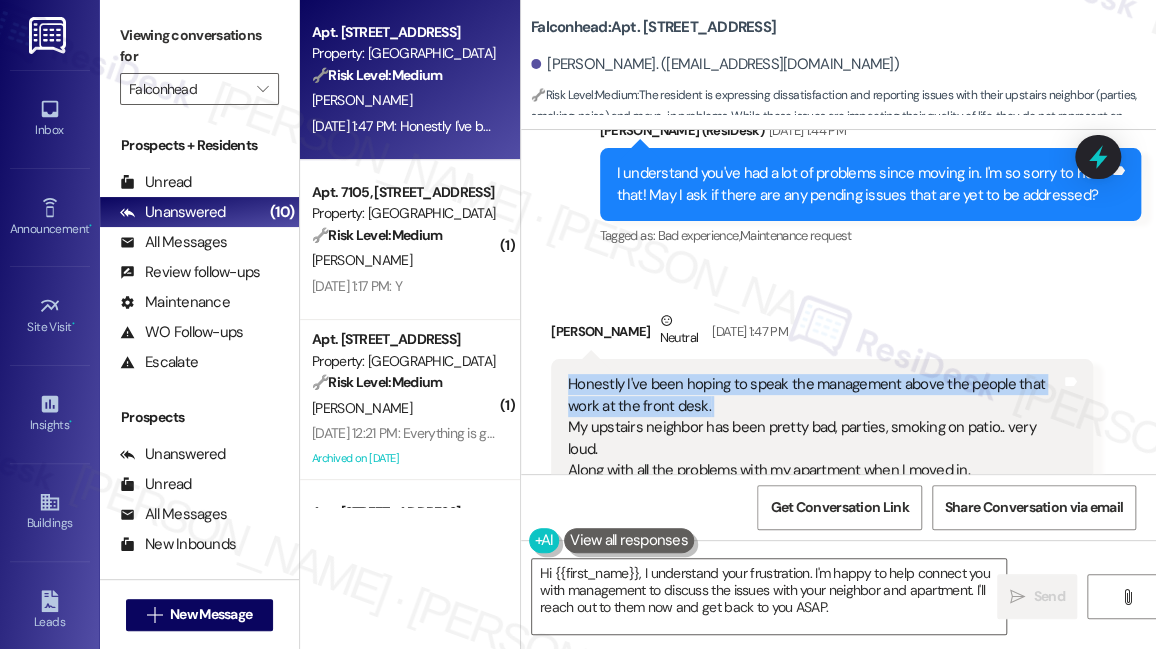 click on "Honestly I've been hoping to speak the management above the people that work at the front desk.
My upstairs neighbor has been pretty bad, parties, smoking on patio.. very loud.
Along with all the problems with my apartment when I moved in." at bounding box center [814, 427] 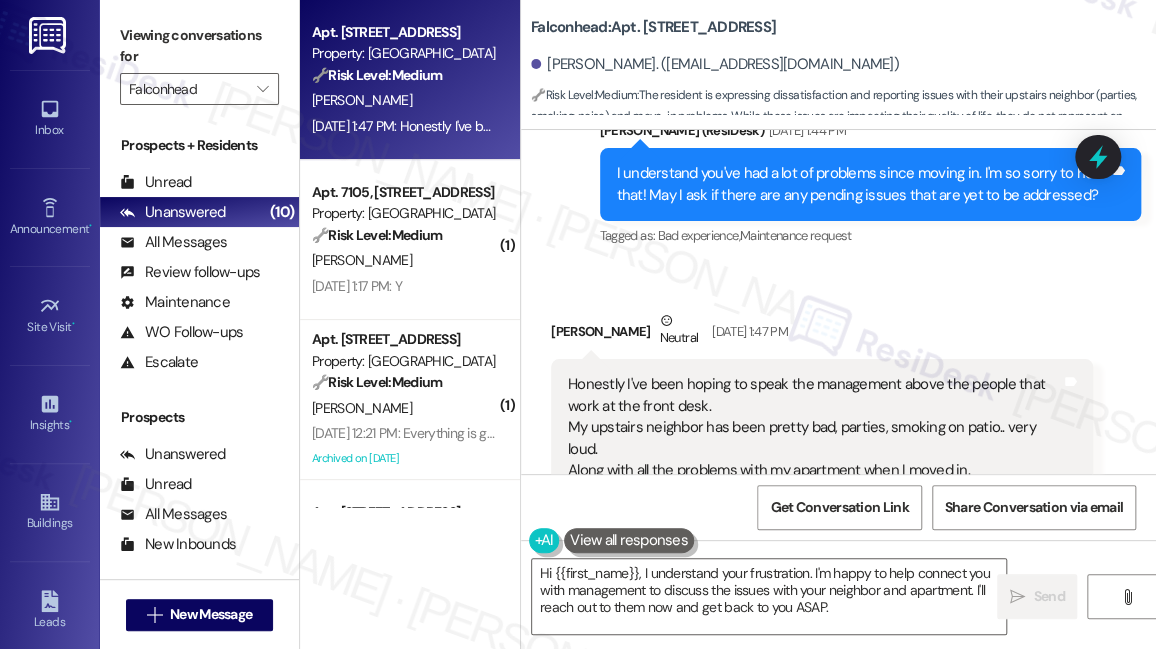 scroll, scrollTop: 1528, scrollLeft: 0, axis: vertical 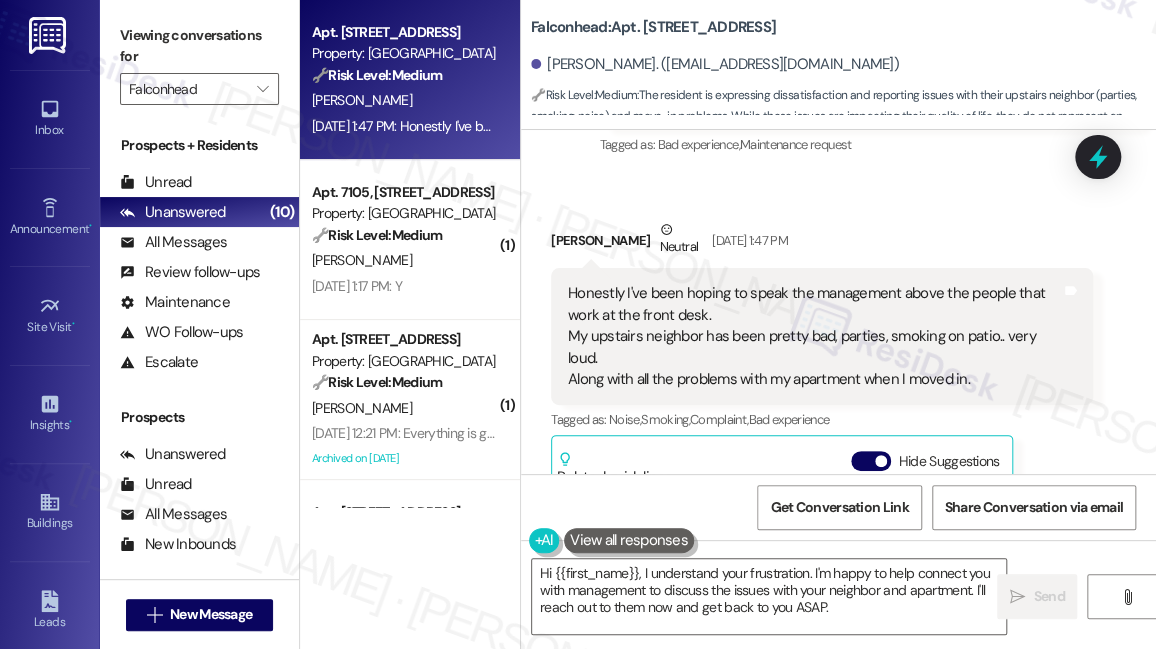 click on "Honestly I've been hoping to speak the management above the people that work at the front desk.
My upstairs neighbor has been pretty bad, parties, smoking on patio.. very loud.
Along with all the problems with my apartment when I moved in." at bounding box center (814, 336) 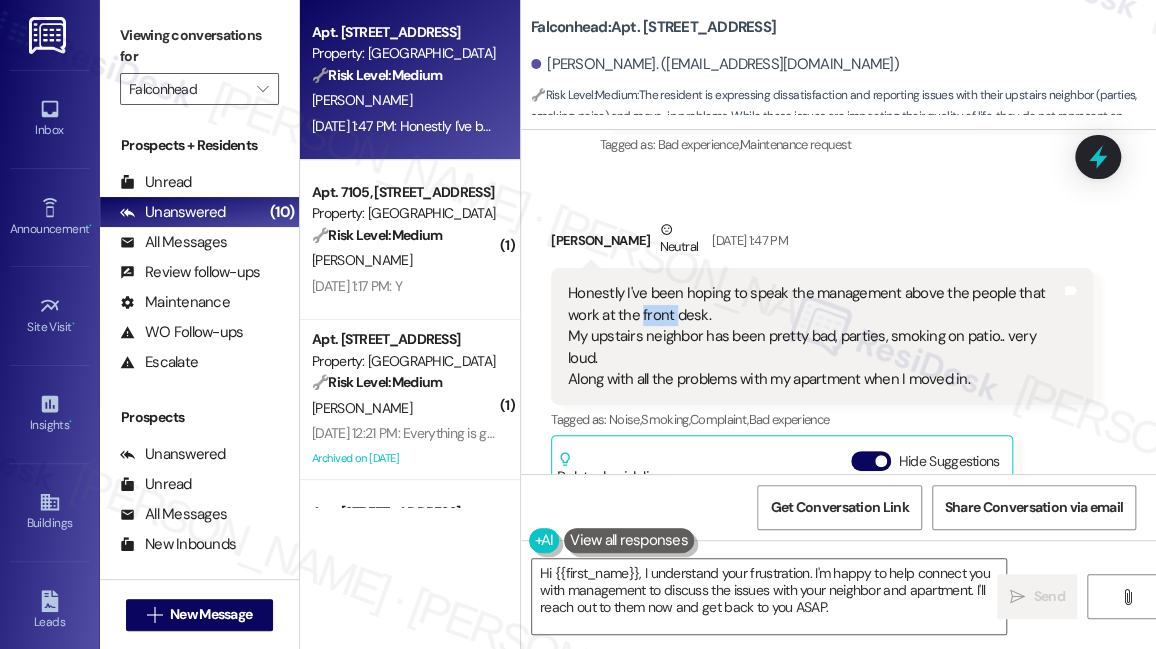 click on "Honestly I've been hoping to speak the management above the people that work at the front desk.
My upstairs neighbor has been pretty bad, parties, smoking on patio.. very loud.
Along with all the problems with my apartment when I moved in." at bounding box center [814, 336] 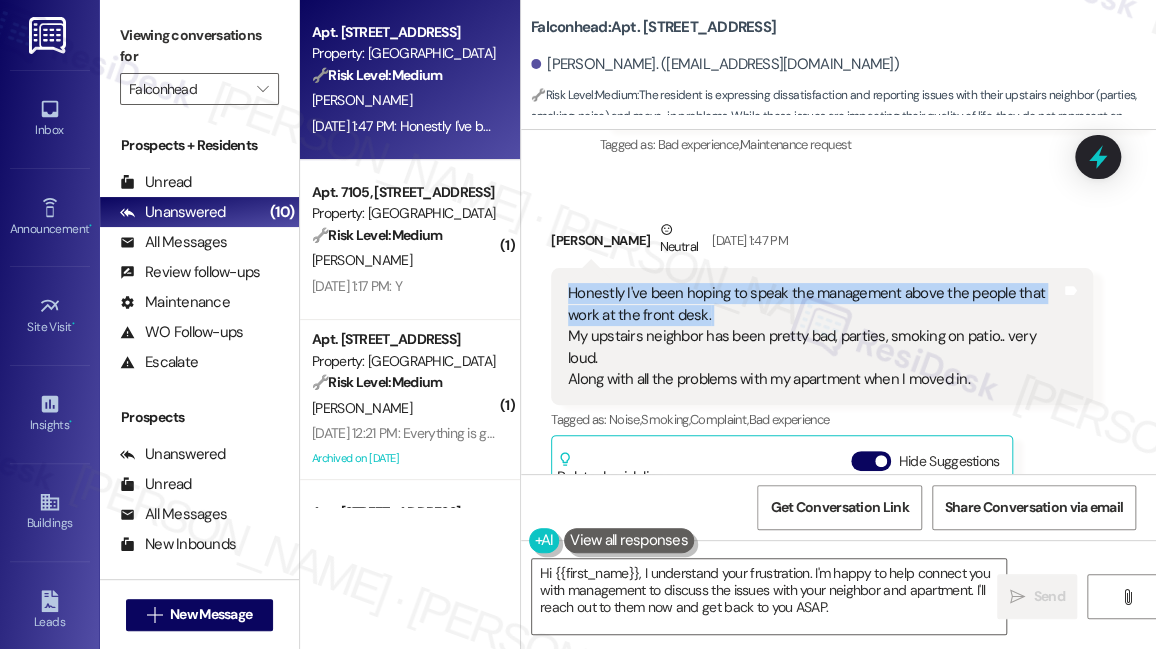 click on "Honestly I've been hoping to speak the management above the people that work at the front desk.
My upstairs neighbor has been pretty bad, parties, smoking on patio.. very loud.
Along with all the problems with my apartment when I moved in." at bounding box center (814, 336) 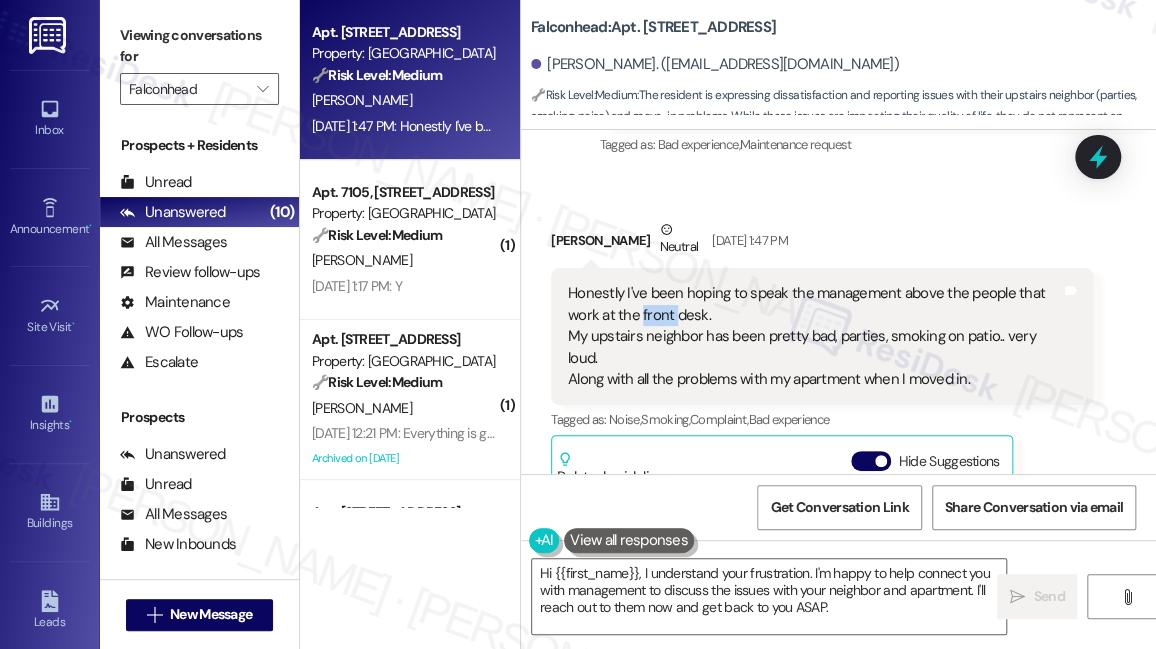 click on "Honestly I've been hoping to speak the management above the people that work at the front desk.
My upstairs neighbor has been pretty bad, parties, smoking on patio.. very loud.
Along with all the problems with my apartment when I moved in." at bounding box center [814, 336] 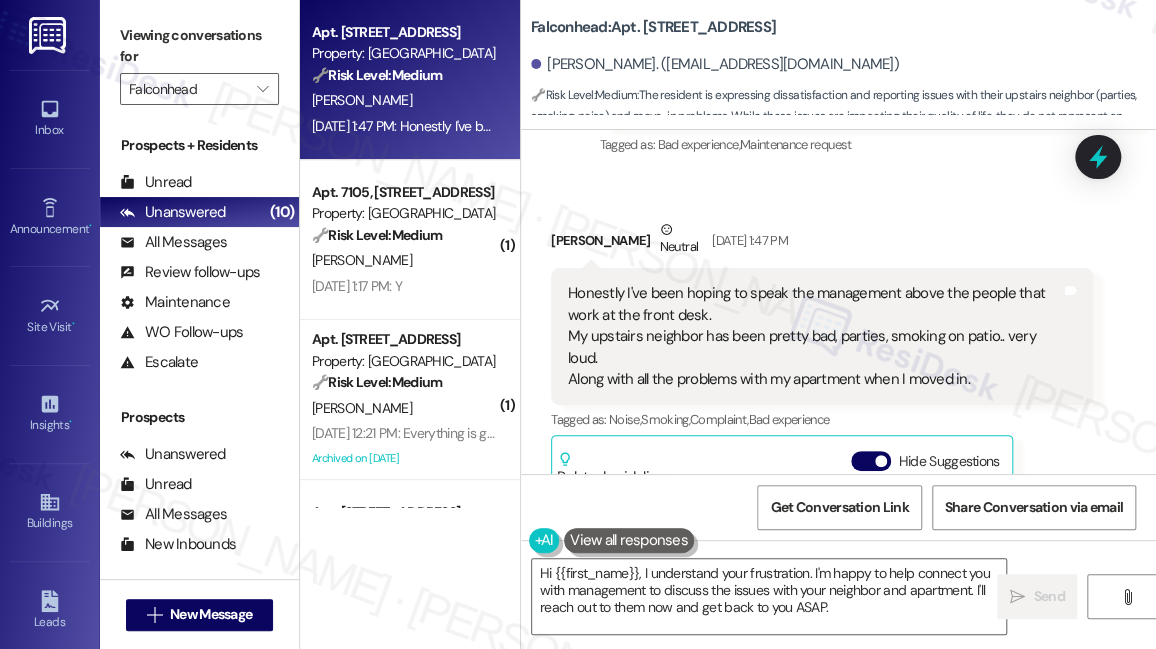 click on "Honestly I've been hoping to speak the management above the people that work at the front desk.
My upstairs neighbor has been pretty bad, parties, smoking on patio.. very loud.
Along with all the problems with my apartment when I moved in." at bounding box center (814, 336) 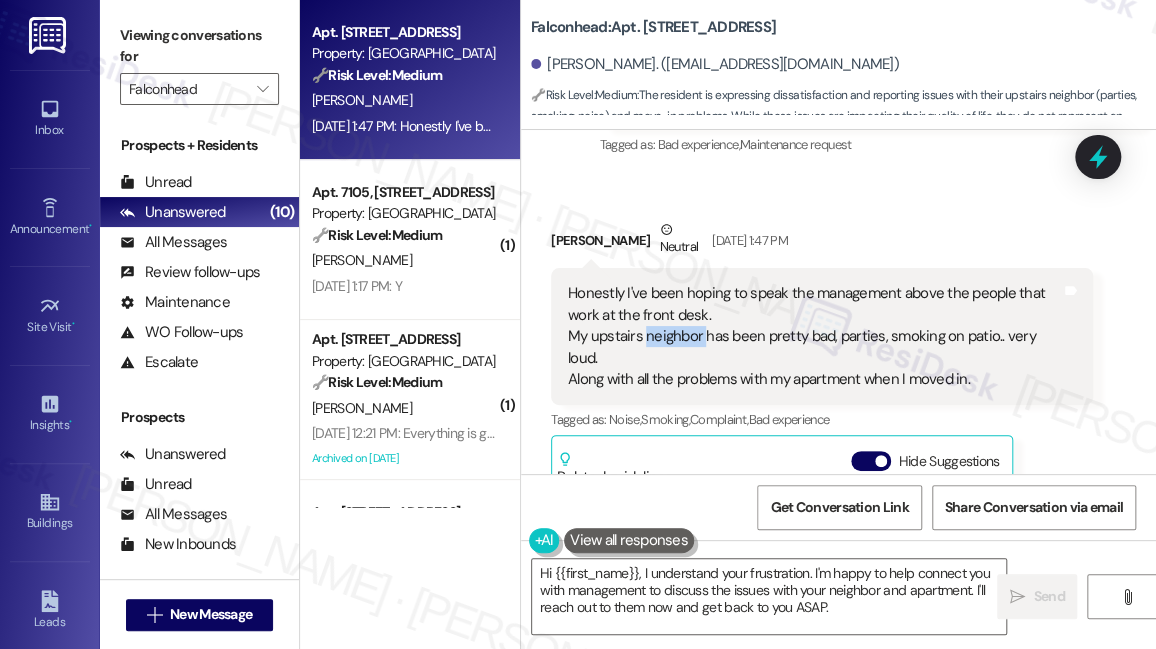 click on "Honestly I've been hoping to speak the management above the people that work at the front desk.
My upstairs neighbor has been pretty bad, parties, smoking on patio.. very loud.
Along with all the problems with my apartment when I moved in." at bounding box center [814, 336] 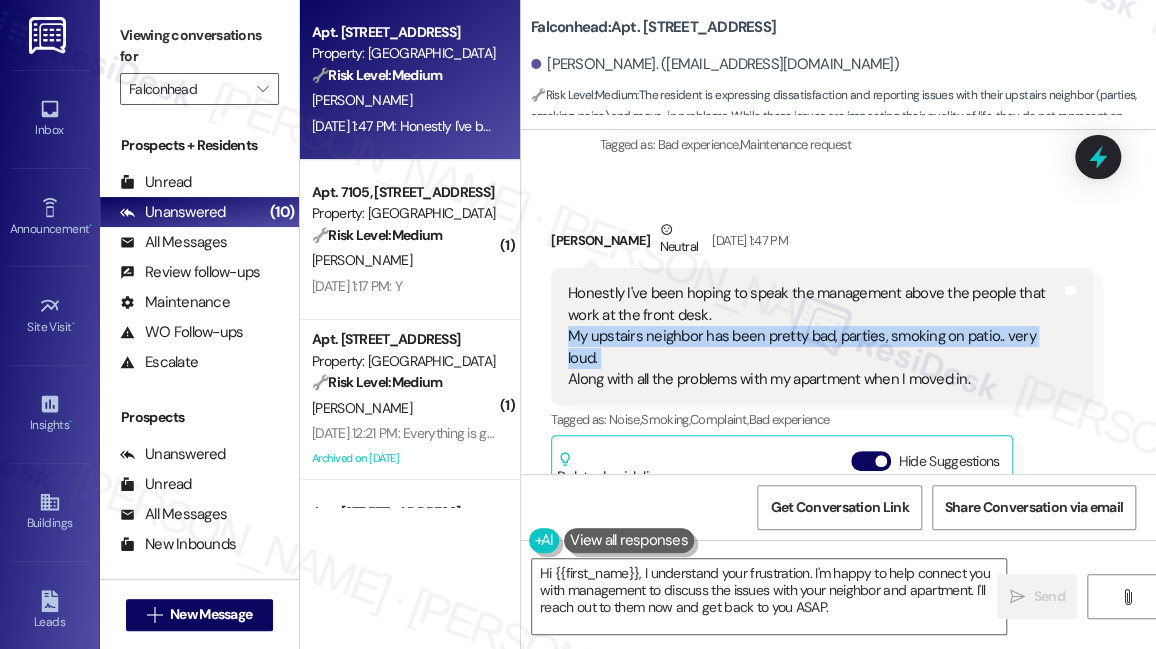 click on "Honestly I've been hoping to speak the management above the people that work at the front desk.
My upstairs neighbor has been pretty bad, parties, smoking on patio.. very loud.
Along with all the problems with my apartment when I moved in." at bounding box center [814, 336] 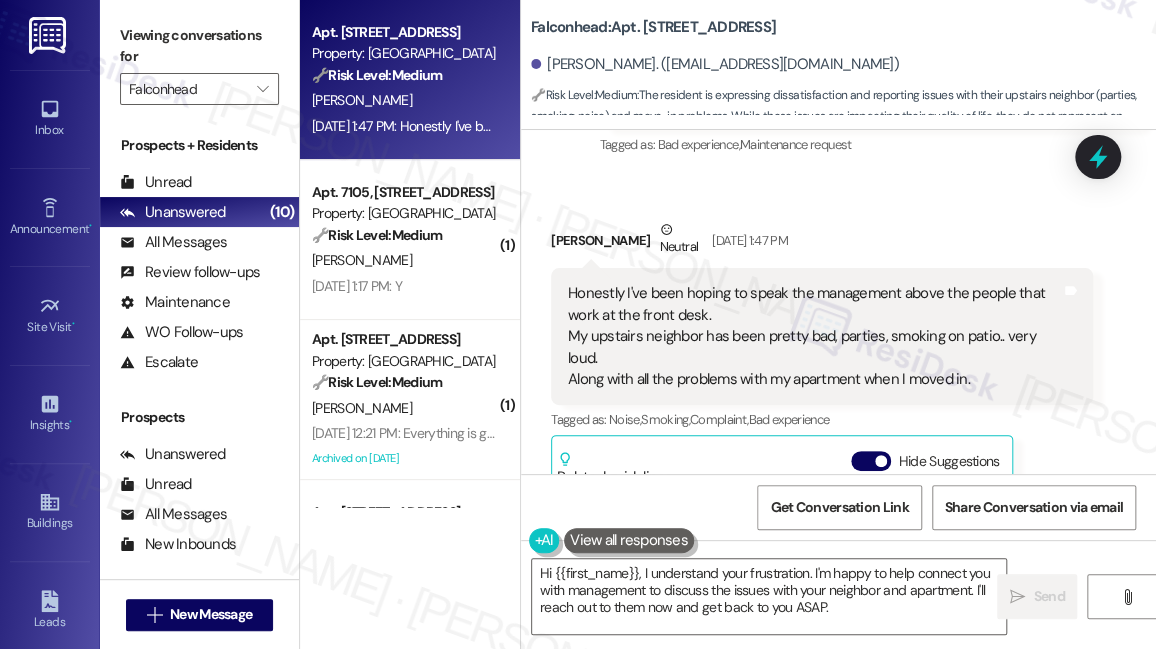 click on "Honestly I've been hoping to speak the management above the people that work at the front desk.
My upstairs neighbor has been pretty bad, parties, smoking on patio.. very loud.
Along with all the problems with my apartment when I moved in." at bounding box center (814, 336) 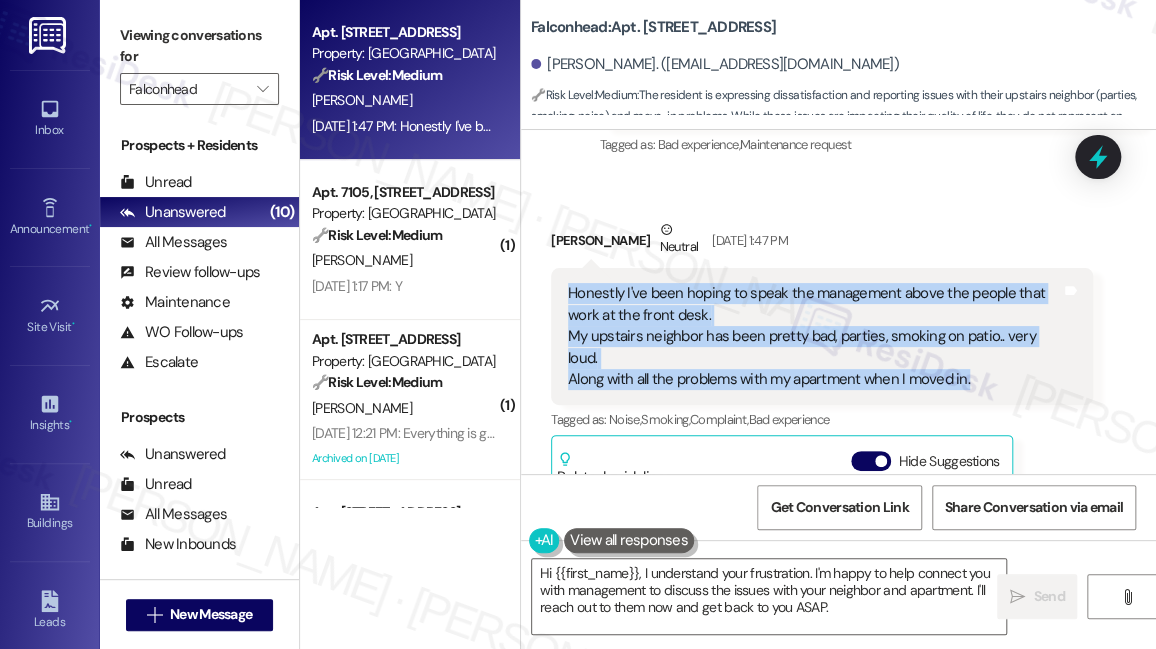 drag, startPoint x: 564, startPoint y: 273, endPoint x: 965, endPoint y: 360, distance: 410.32913 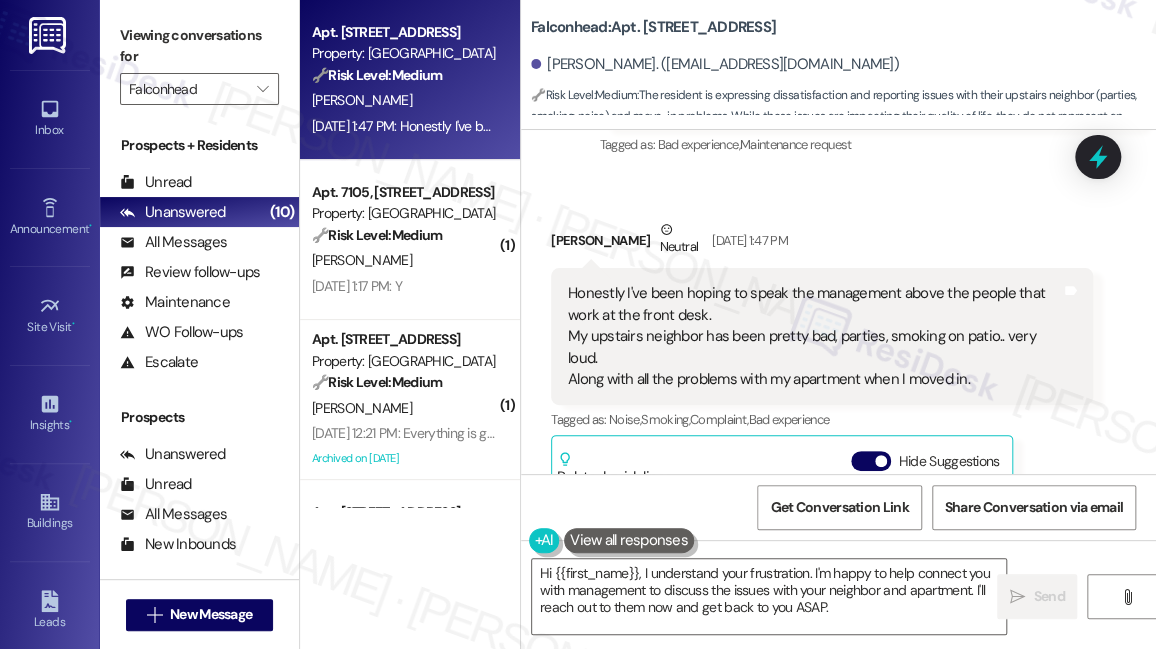 click on "Viewing conversations for" at bounding box center [199, 46] 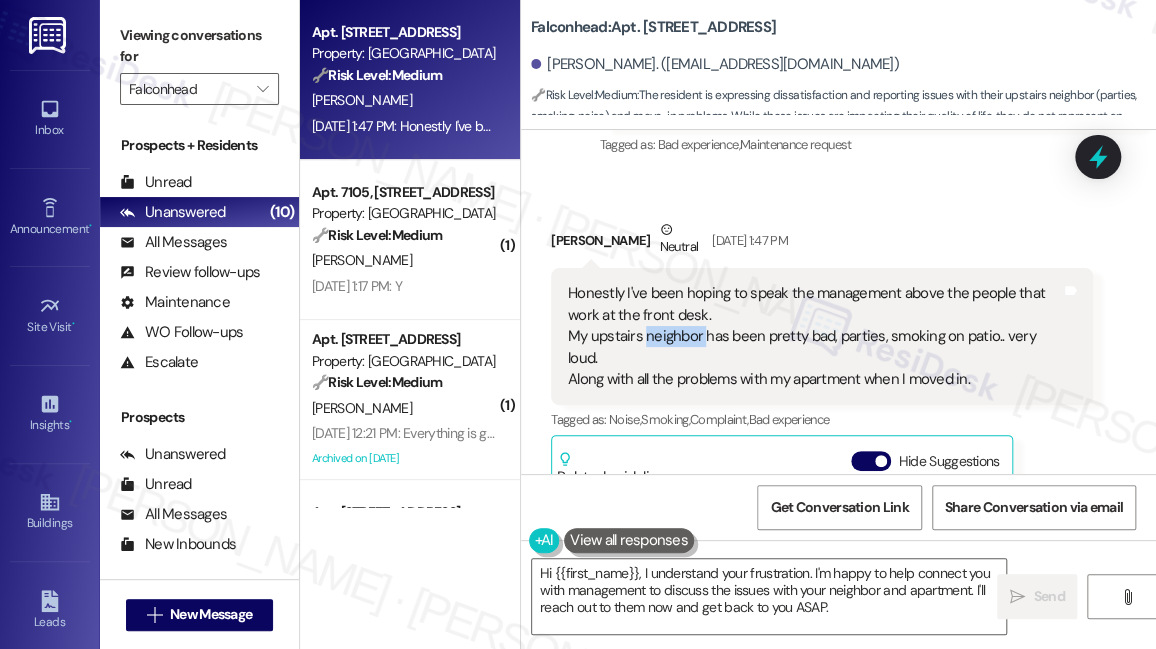 click on "Honestly I've been hoping to speak the management above the people that work at the front desk.
My upstairs neighbor has been pretty bad, parties, smoking on patio.. very loud.
Along with all the problems with my apartment when I moved in." at bounding box center (814, 336) 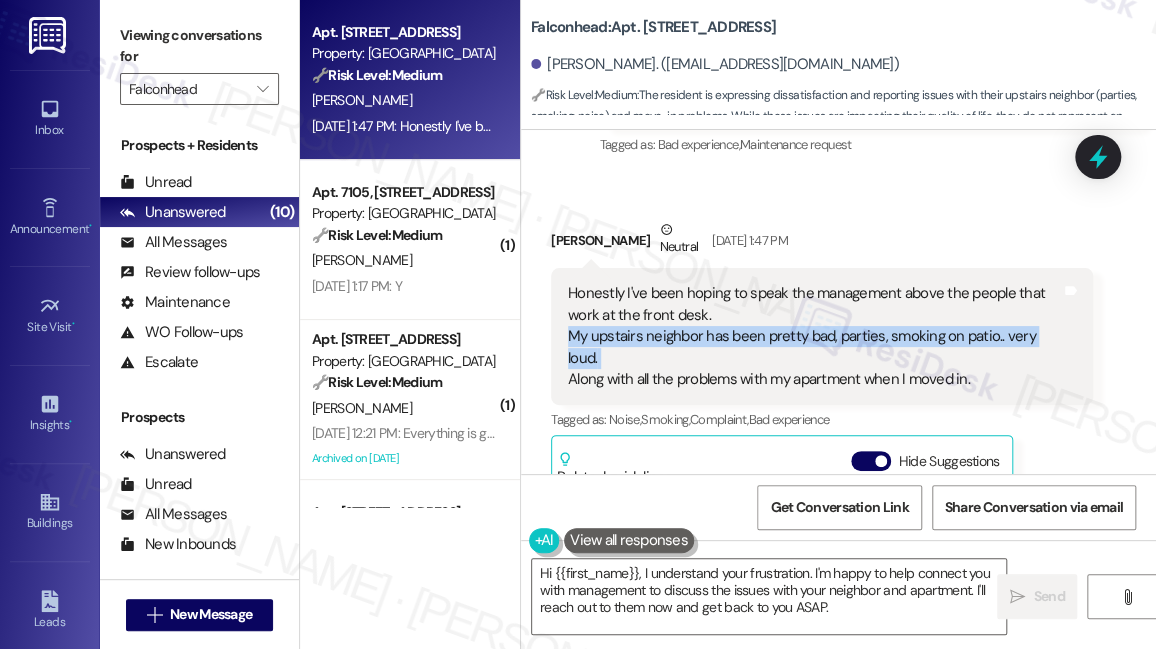click on "Honestly I've been hoping to speak the management above the people that work at the front desk.
My upstairs neighbor has been pretty bad, parties, smoking on patio.. very loud.
Along with all the problems with my apartment when I moved in." at bounding box center [814, 336] 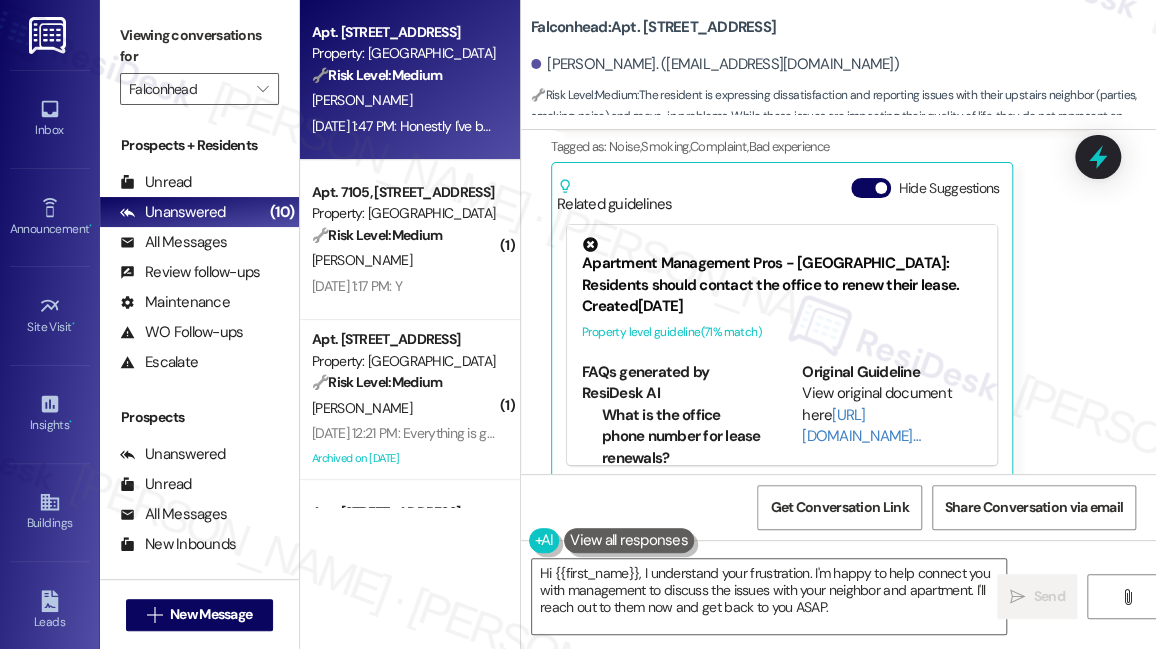 scroll, scrollTop: 1528, scrollLeft: 0, axis: vertical 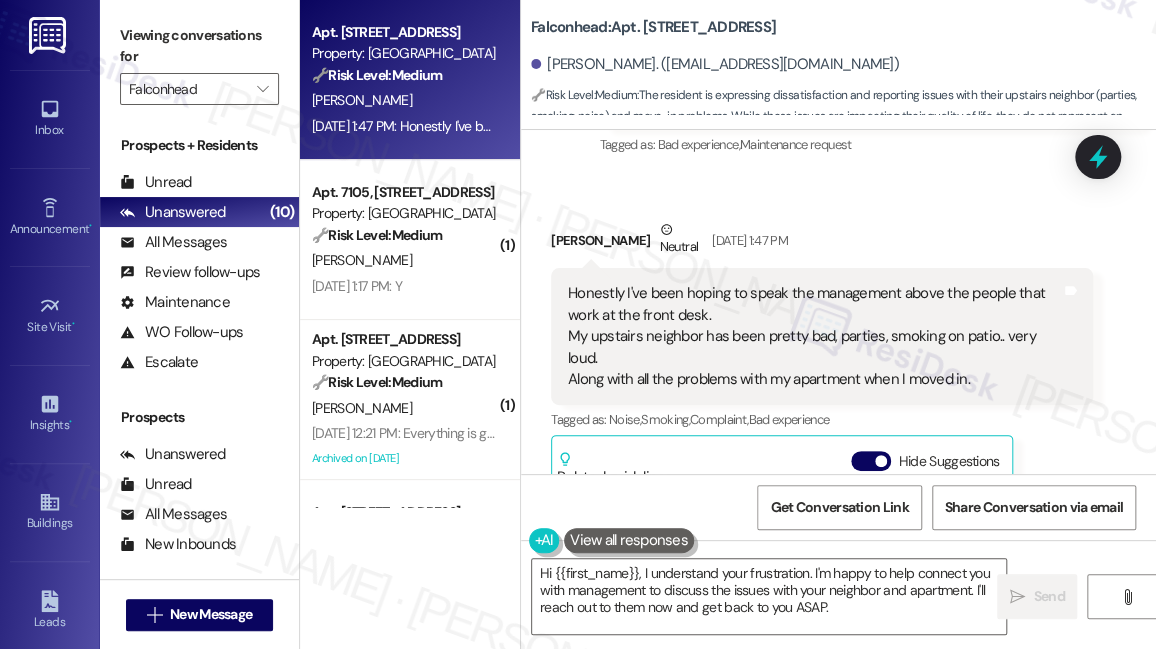 click on "Honestly I've been hoping to speak the management above the people that work at the front desk.
My upstairs neighbor has been pretty bad, parties, smoking on patio.. very loud.
Along with all the problems with my apartment when I moved in." at bounding box center [814, 336] 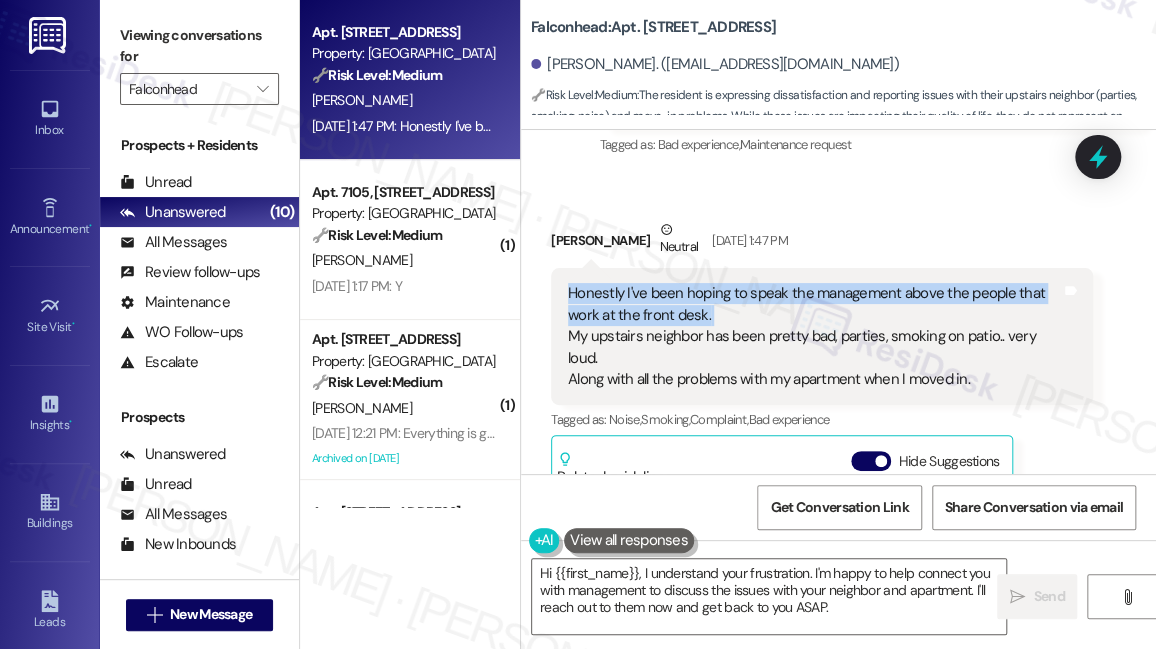 click on "Honestly I've been hoping to speak the management above the people that work at the front desk.
My upstairs neighbor has been pretty bad, parties, smoking on patio.. very loud.
Along with all the problems with my apartment when I moved in." at bounding box center (814, 336) 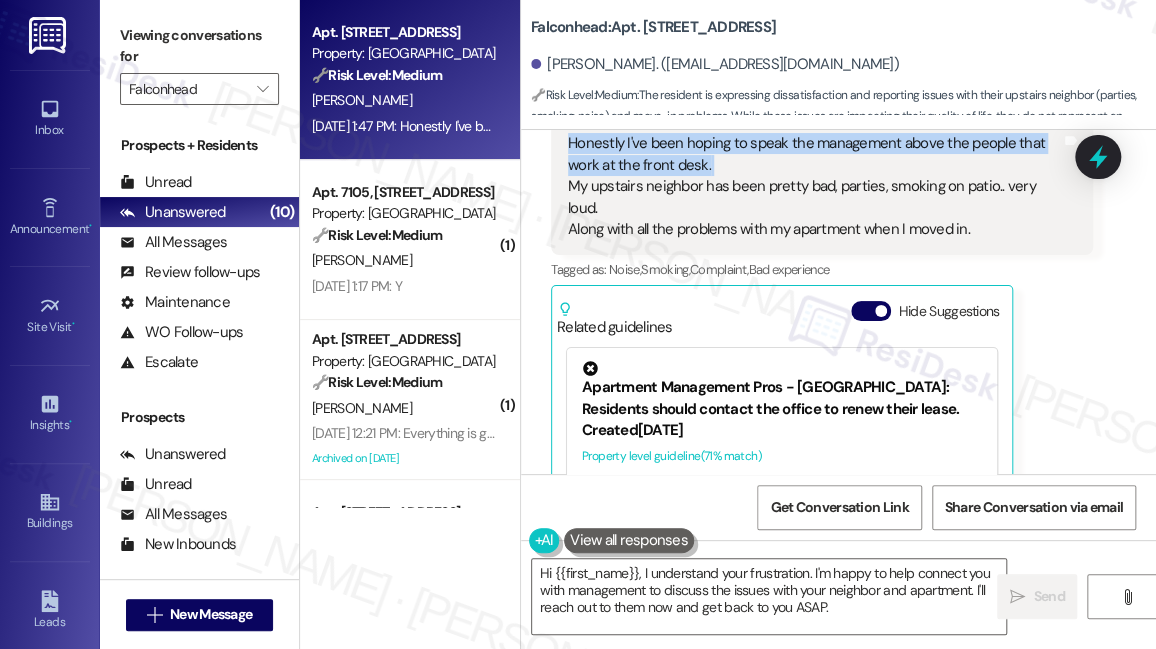 scroll, scrollTop: 1710, scrollLeft: 0, axis: vertical 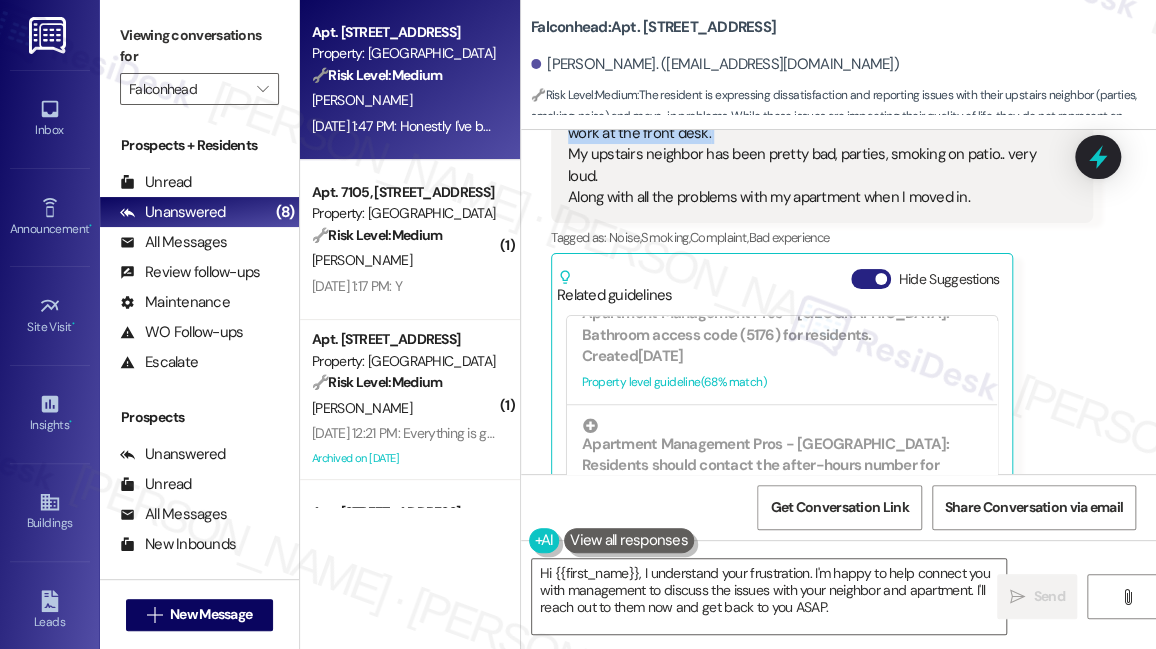click at bounding box center (881, 279) 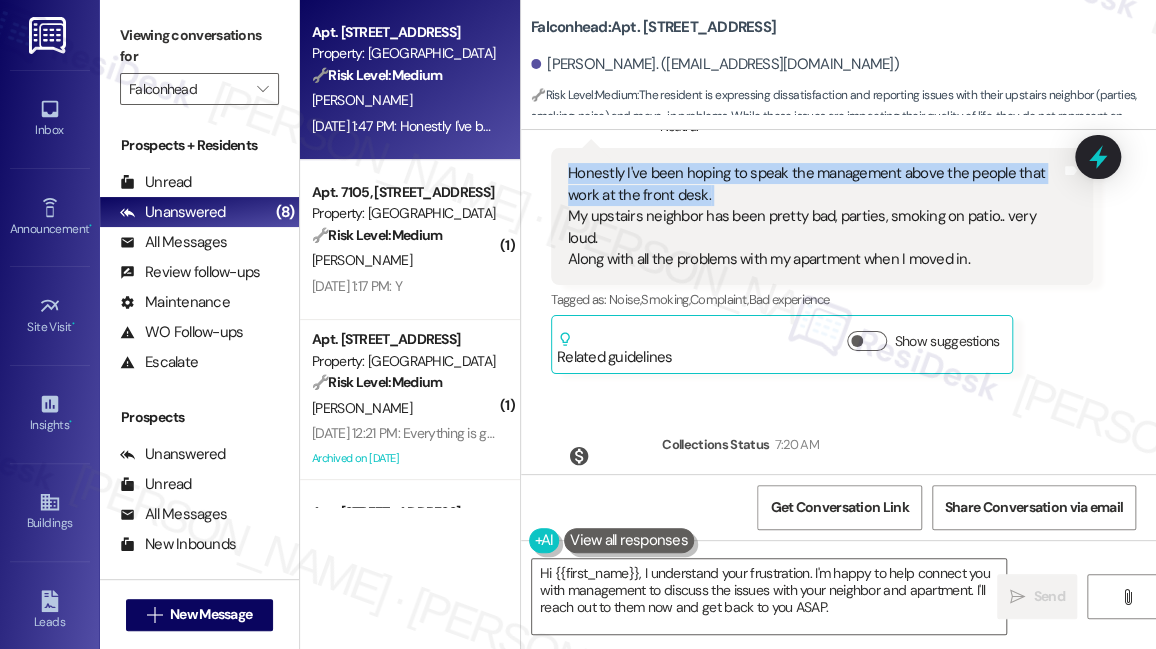 scroll, scrollTop: 1528, scrollLeft: 0, axis: vertical 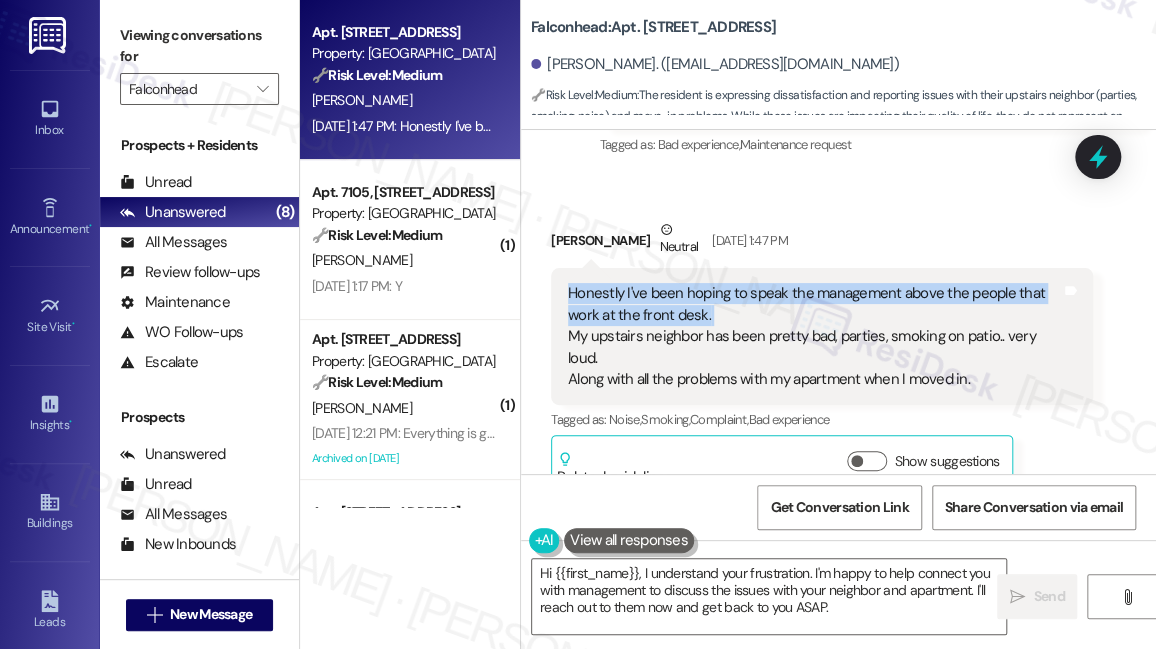 click on "Honestly I've been hoping to speak the management above the people that work at the front desk.
My upstairs neighbor has been pretty bad, parties, smoking on patio.. very loud.
Along with all the problems with my apartment when I moved in." at bounding box center (814, 336) 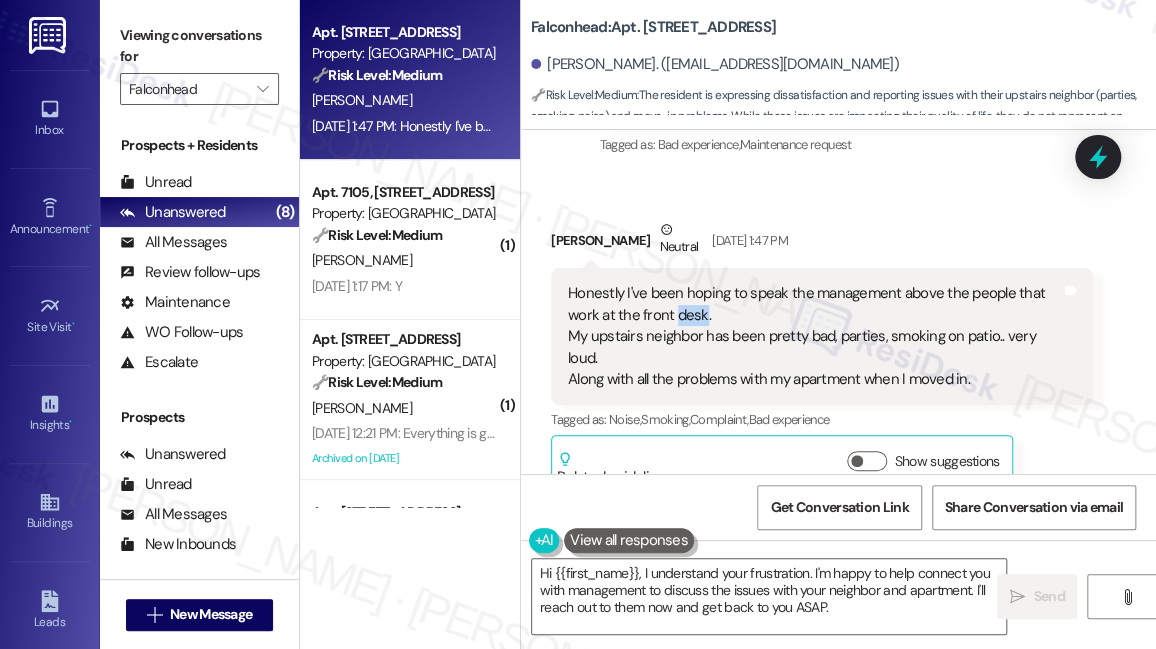 click on "Honestly I've been hoping to speak the management above the people that work at the front desk.
My upstairs neighbor has been pretty bad, parties, smoking on patio.. very loud.
Along with all the problems with my apartment when I moved in." at bounding box center (814, 336) 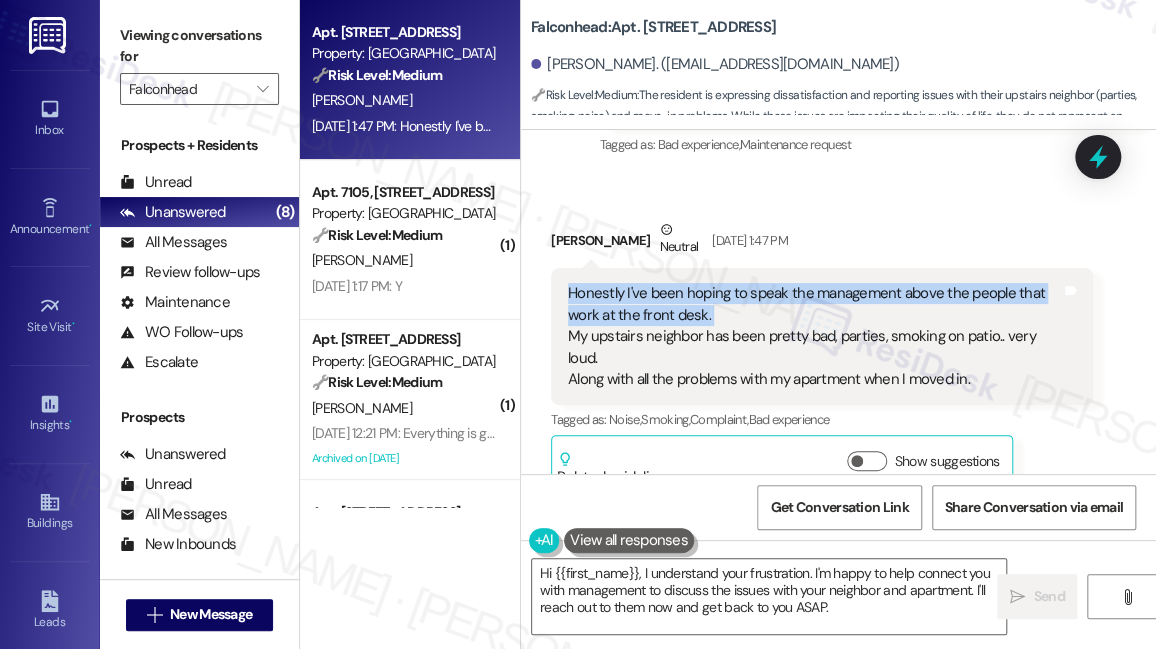 click on "Honestly I've been hoping to speak the management above the people that work at the front desk.
My upstairs neighbor has been pretty bad, parties, smoking on patio.. very loud.
Along with all the problems with my apartment when I moved in." at bounding box center [814, 336] 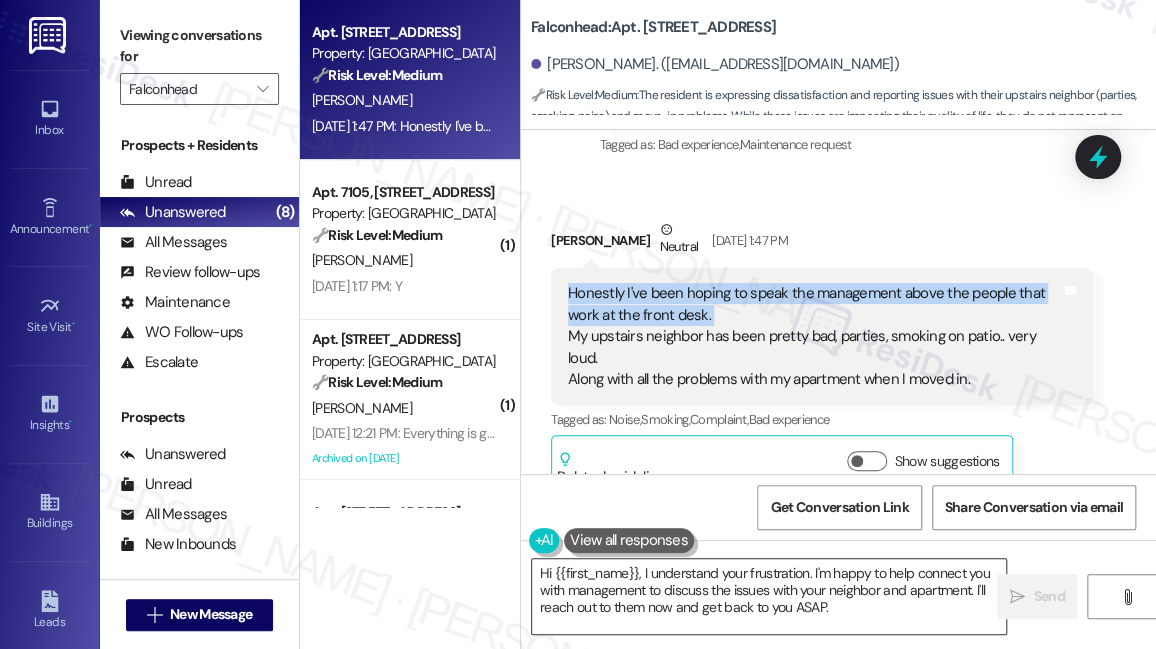 click on "Hi {{first_name}}, I understand your frustration. I'm happy to help connect you with management to discuss the issues with your neighbor and apartment. I'll reach out to them now and get back to you ASAP." at bounding box center (769, 596) 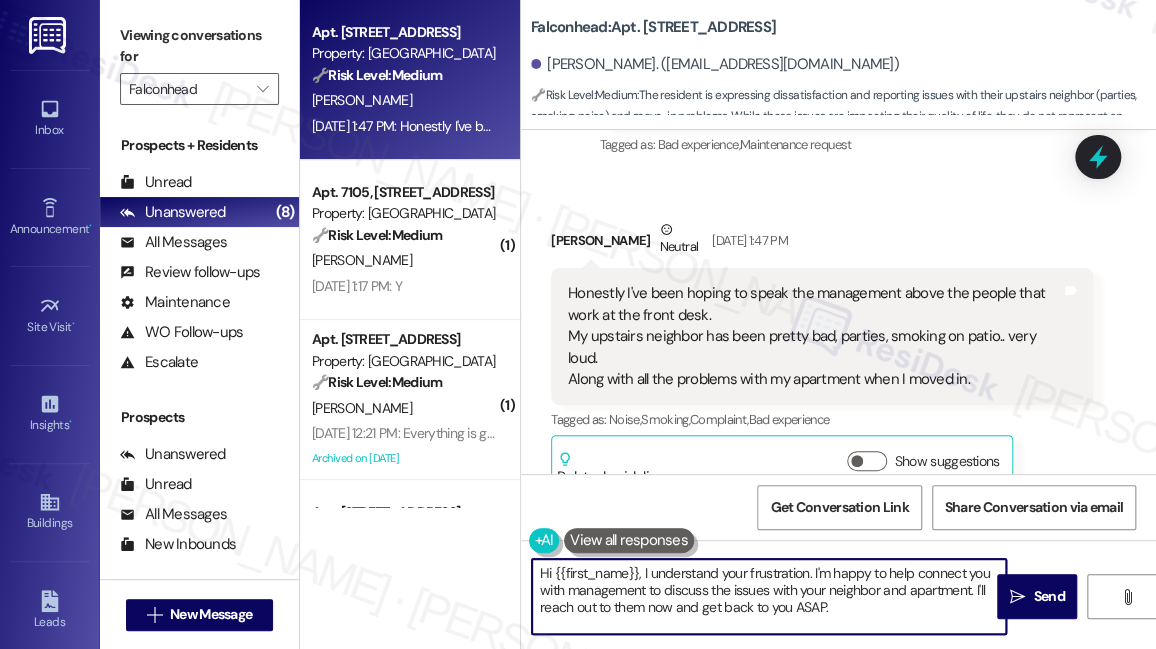 click on "Hi {{first_name}}, I understand your frustration. I'm happy to help connect you with management to discuss the issues with your neighbor and apartment. I'll reach out to them now and get back to you ASAP." at bounding box center (769, 596) 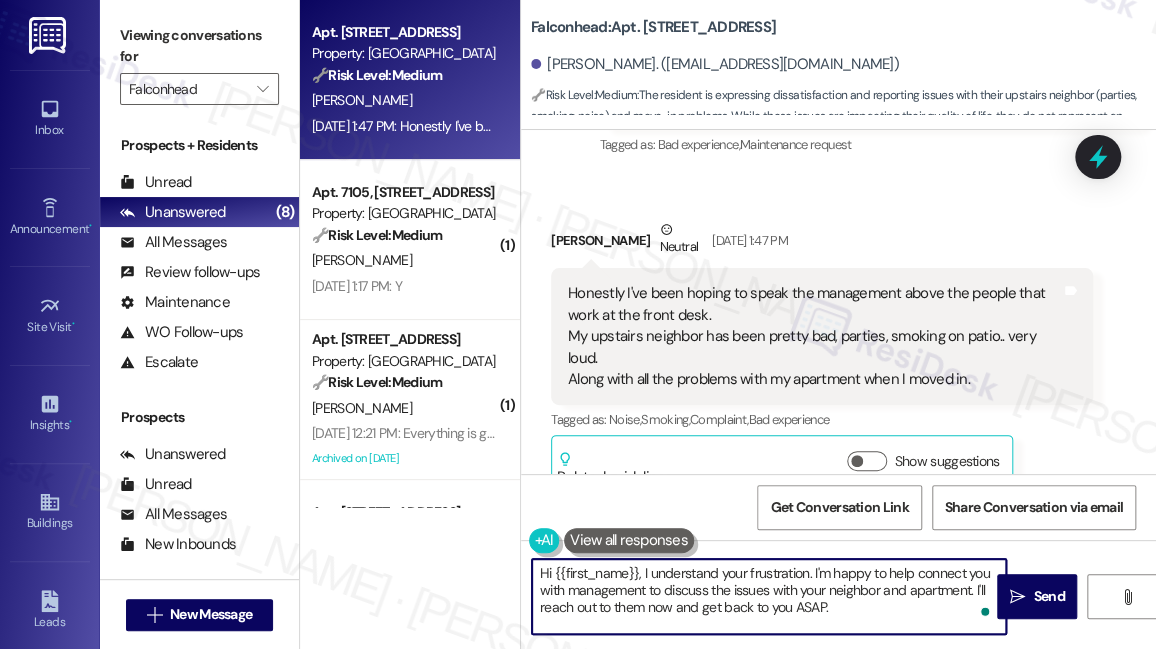 click on "Hi {{first_name}}, I understand your frustration. I'm happy to help connect you with management to discuss the issues with your neighbor and apartment. I'll reach out to them now and get back to you ASAP." at bounding box center (769, 596) 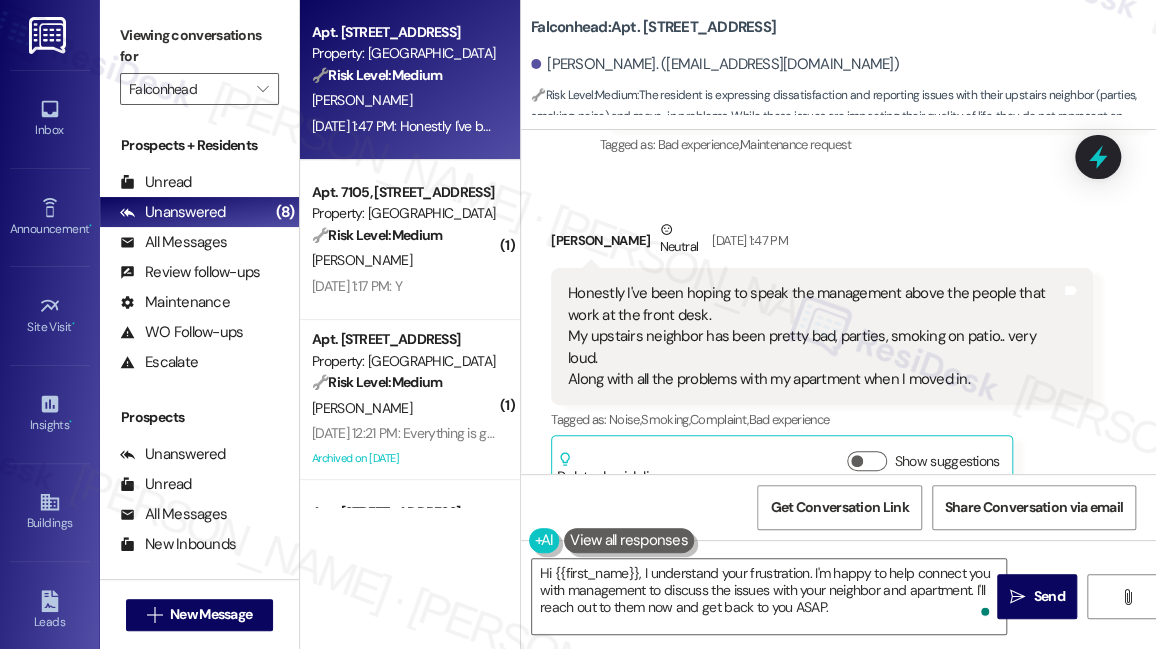 click on "Honestly I've been hoping to speak the management above the people that work at the front desk.
My upstairs neighbor has been pretty bad, parties, smoking on patio.. very loud.
Along with all the problems with my apartment when I moved in." at bounding box center (814, 336) 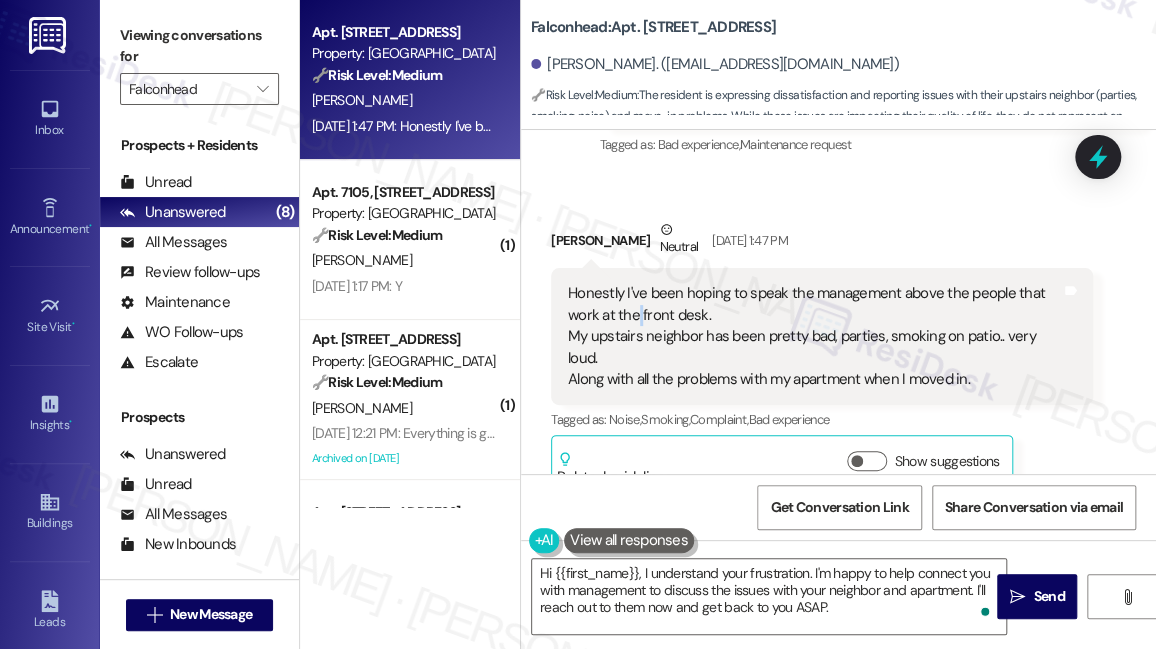 click on "Honestly I've been hoping to speak the management above the people that work at the front desk.
My upstairs neighbor has been pretty bad, parties, smoking on patio.. very loud.
Along with all the problems with my apartment when I moved in." at bounding box center (814, 336) 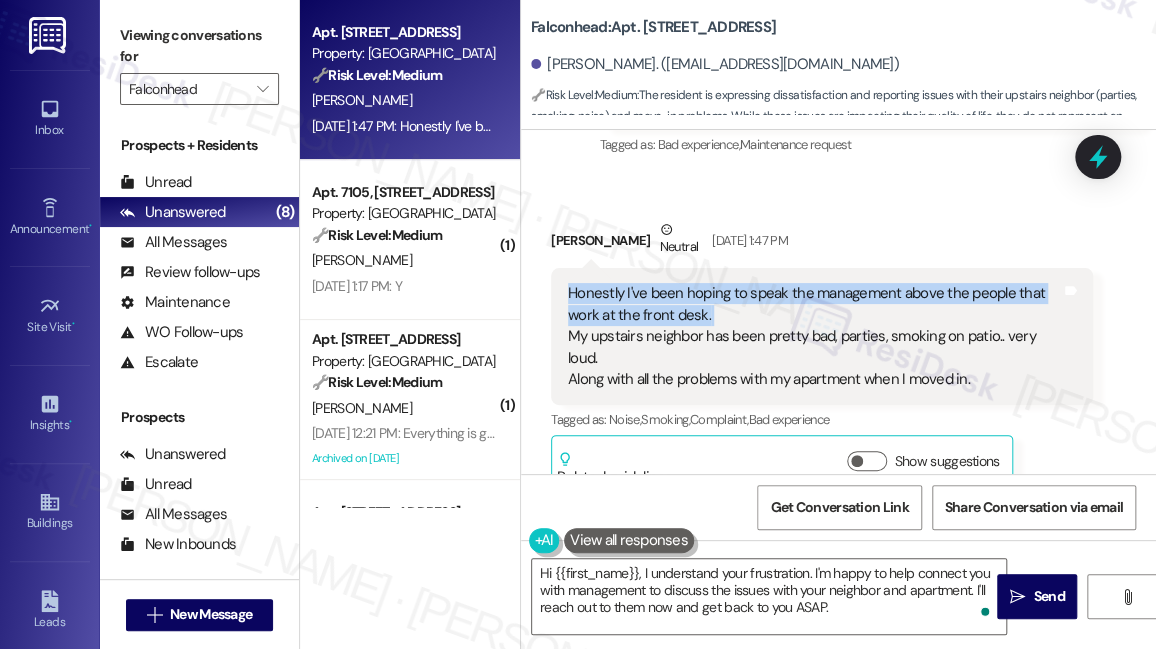 click on "Honestly I've been hoping to speak the management above the people that work at the front desk.
My upstairs neighbor has been pretty bad, parties, smoking on patio.. very loud.
Along with all the problems with my apartment when I moved in." at bounding box center (814, 336) 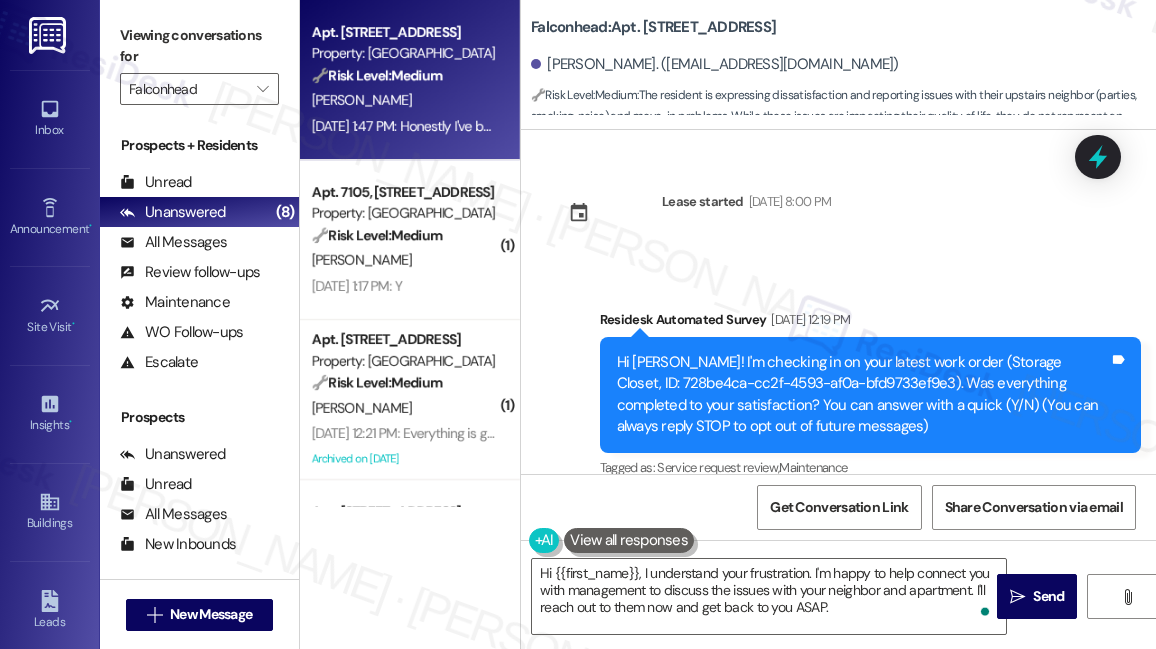 scroll, scrollTop: 0, scrollLeft: 0, axis: both 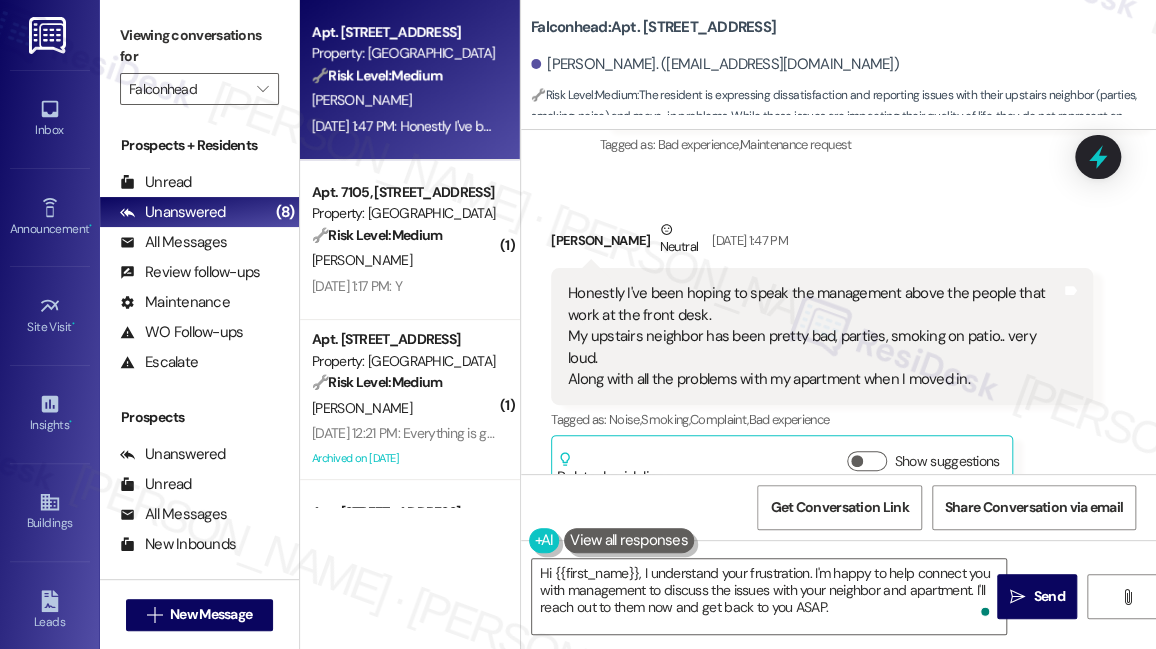 click on "Viewing conversations for" at bounding box center (199, 46) 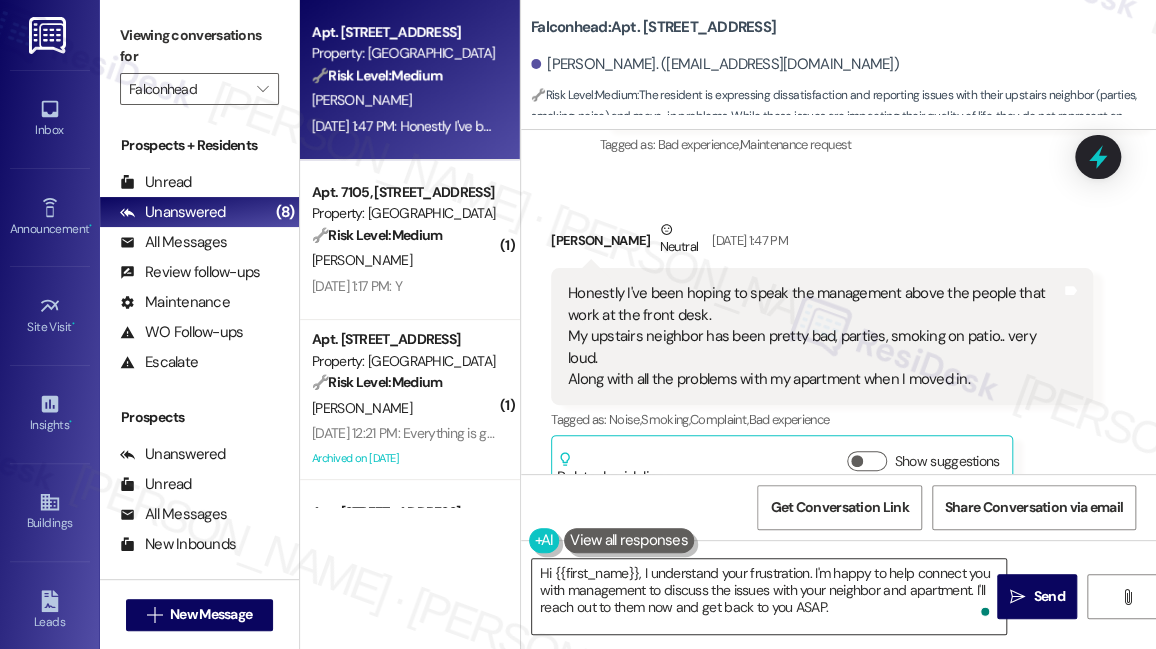 click on "Hi {{first_name}}, I understand your frustration. I'm happy to help connect you with management to discuss the issues with your neighbor and apartment. I'll reach out to them now and get back to you ASAP." at bounding box center [769, 596] 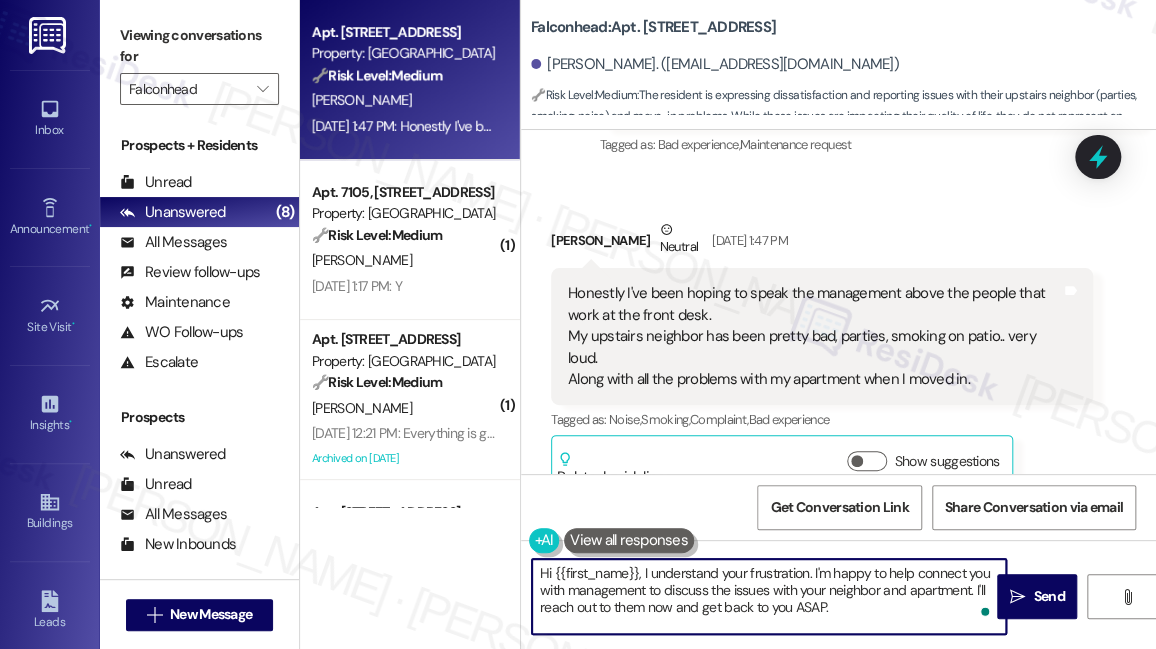 click on "[PERSON_NAME]   Neutral [DATE] 1:47 PM" at bounding box center [822, 243] 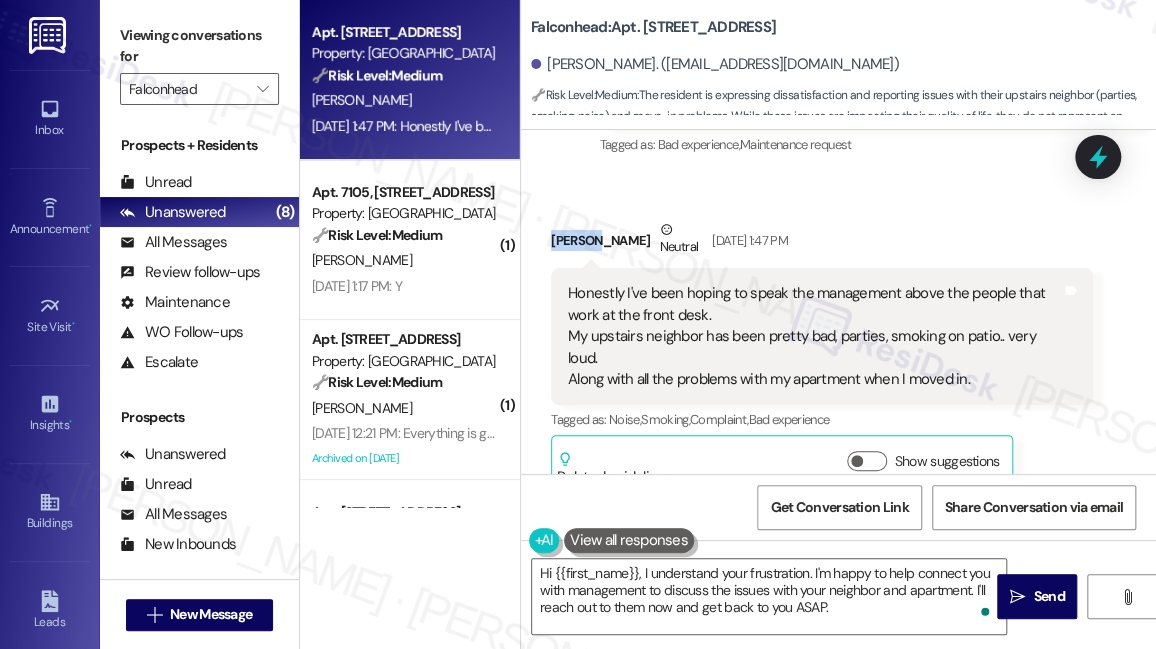 click on "[PERSON_NAME]   Neutral [DATE] 1:47 PM" at bounding box center (822, 243) 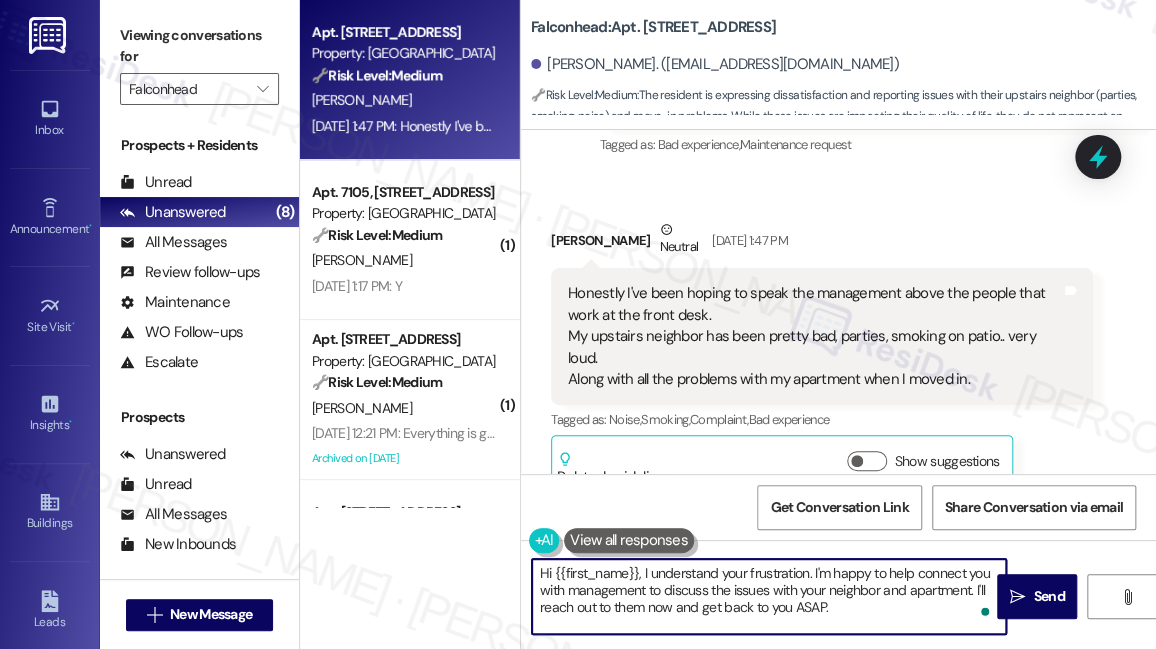 click on "Hi {{first_name}}, I understand your frustration. I'm happy to help connect you with management to discuss the issues with your neighbor and apartment. I'll reach out to them now and get back to you ASAP." at bounding box center (769, 596) 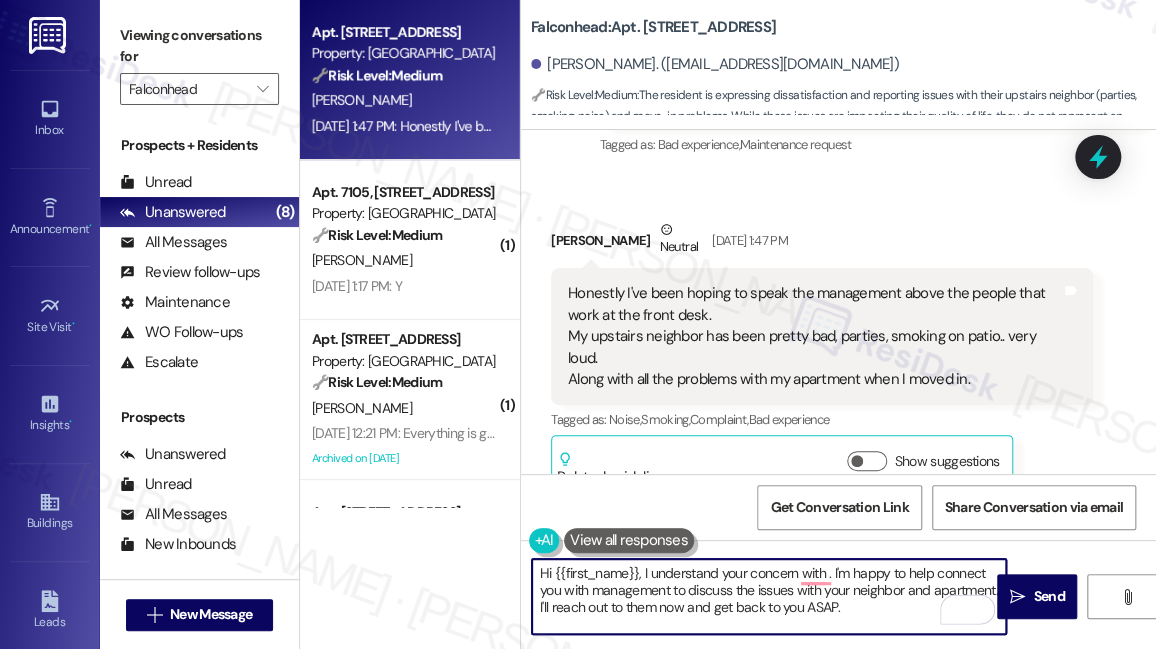 click on "Honestly I've been hoping to speak the management above the people that work at the front desk.
My upstairs neighbor has been pretty bad, parties, smoking on patio.. very loud.
Along with all the problems with my apartment when I moved in." at bounding box center (814, 336) 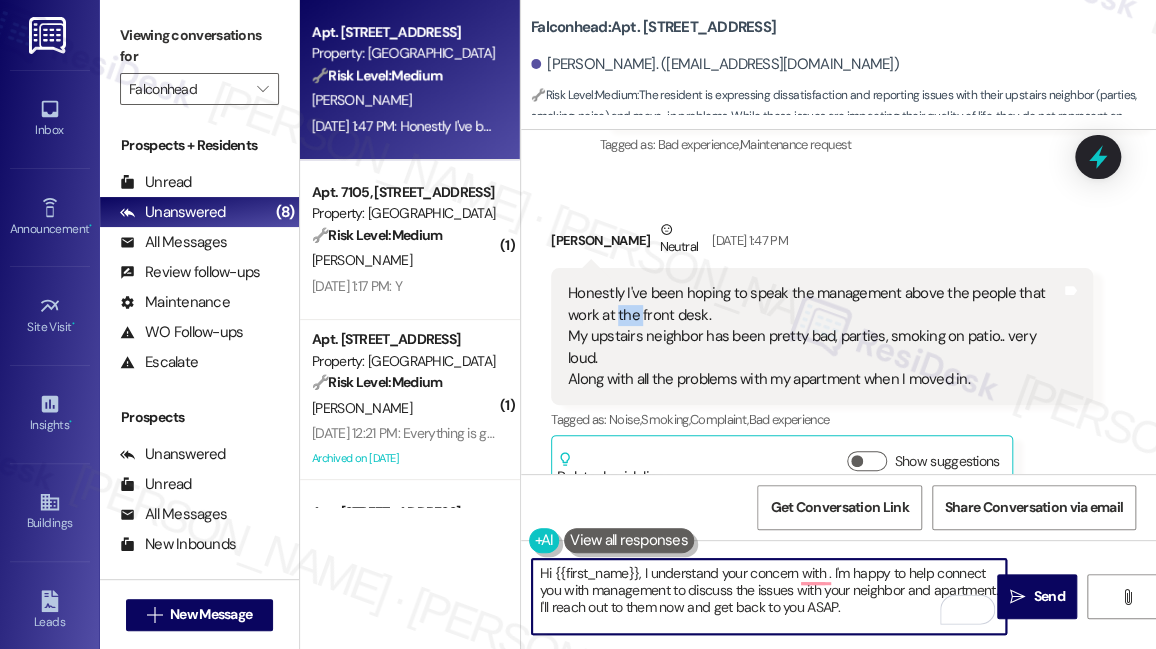 click on "Honestly I've been hoping to speak the management above the people that work at the front desk.
My upstairs neighbor has been pretty bad, parties, smoking on patio.. very loud.
Along with all the problems with my apartment when I moved in." at bounding box center [814, 336] 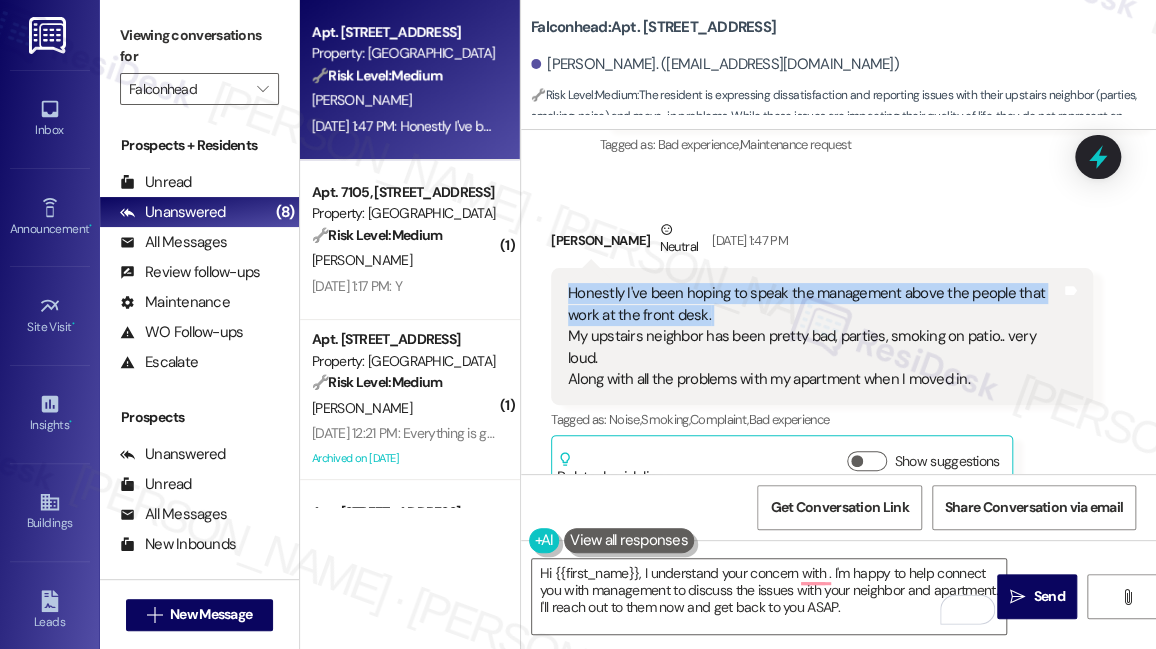 click on "Honestly I've been hoping to speak the management above the people that work at the front desk.
My upstairs neighbor has been pretty bad, parties, smoking on patio.. very loud.
Along with all the problems with my apartment when I moved in." at bounding box center (814, 336) 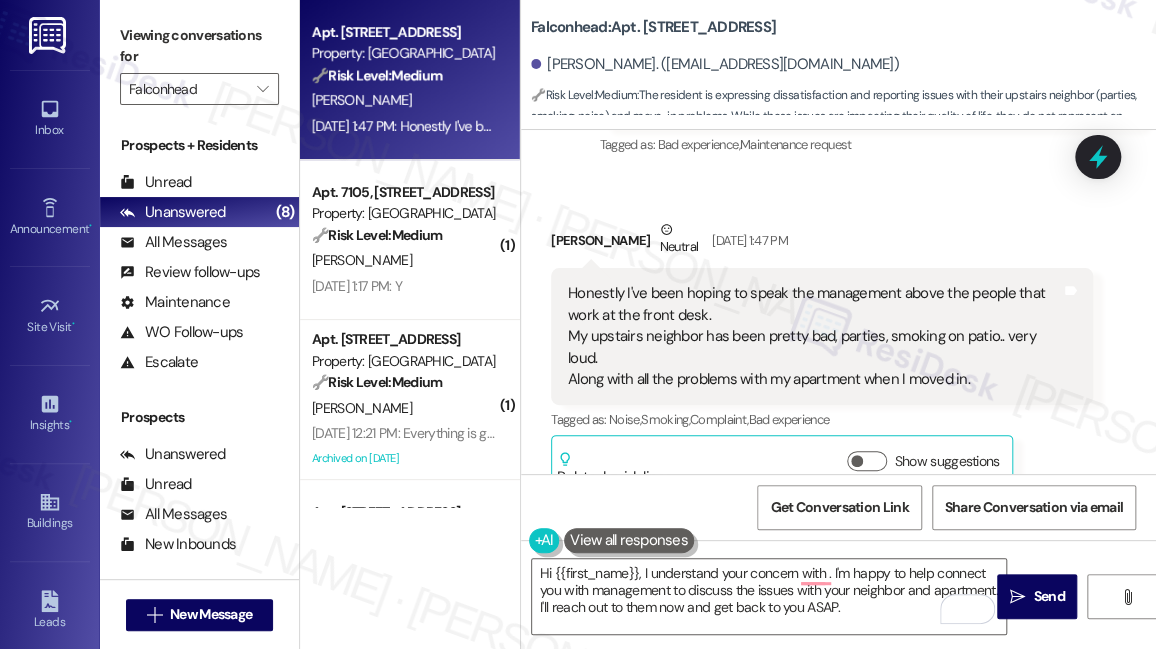 click on "Honestly I've been hoping to speak the management above the people that work at the front desk.
My upstairs neighbor has been pretty bad, parties, smoking on patio.. very loud.
Along with all the problems with my apartment when I moved in." at bounding box center [814, 336] 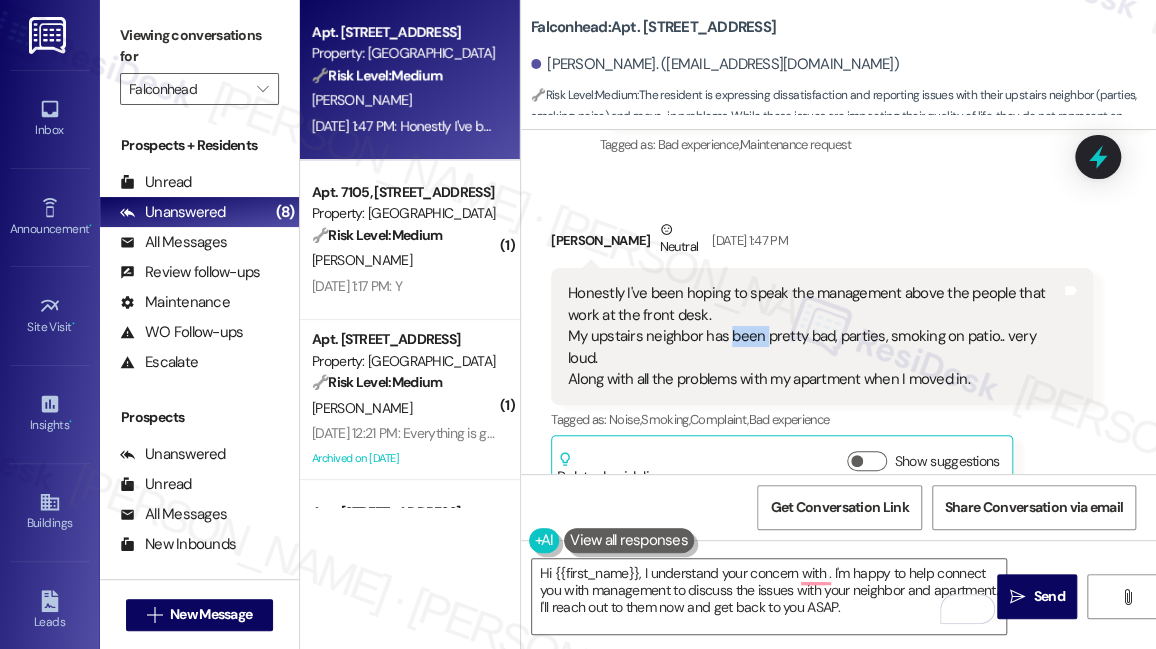 click on "Honestly I've been hoping to speak the management above the people that work at the front desk.
My upstairs neighbor has been pretty bad, parties, smoking on patio.. very loud.
Along with all the problems with my apartment when I moved in." at bounding box center (814, 336) 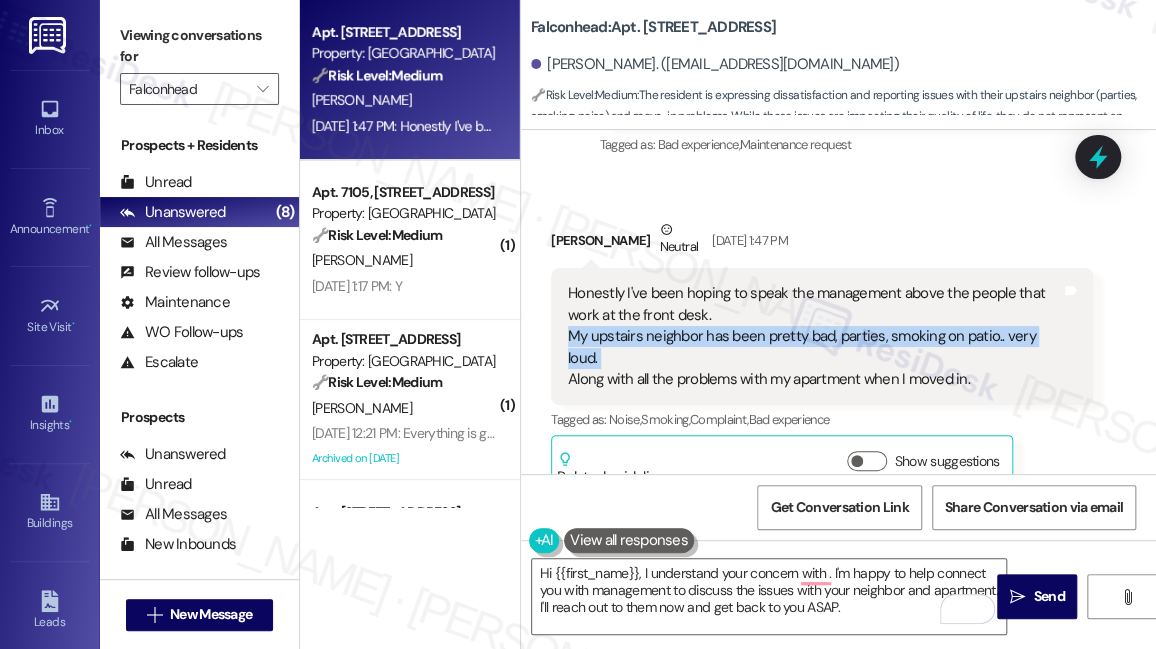 click on "Honestly I've been hoping to speak the management above the people that work at the front desk.
My upstairs neighbor has been pretty bad, parties, smoking on patio.. very loud.
Along with all the problems with my apartment when I moved in." at bounding box center [814, 336] 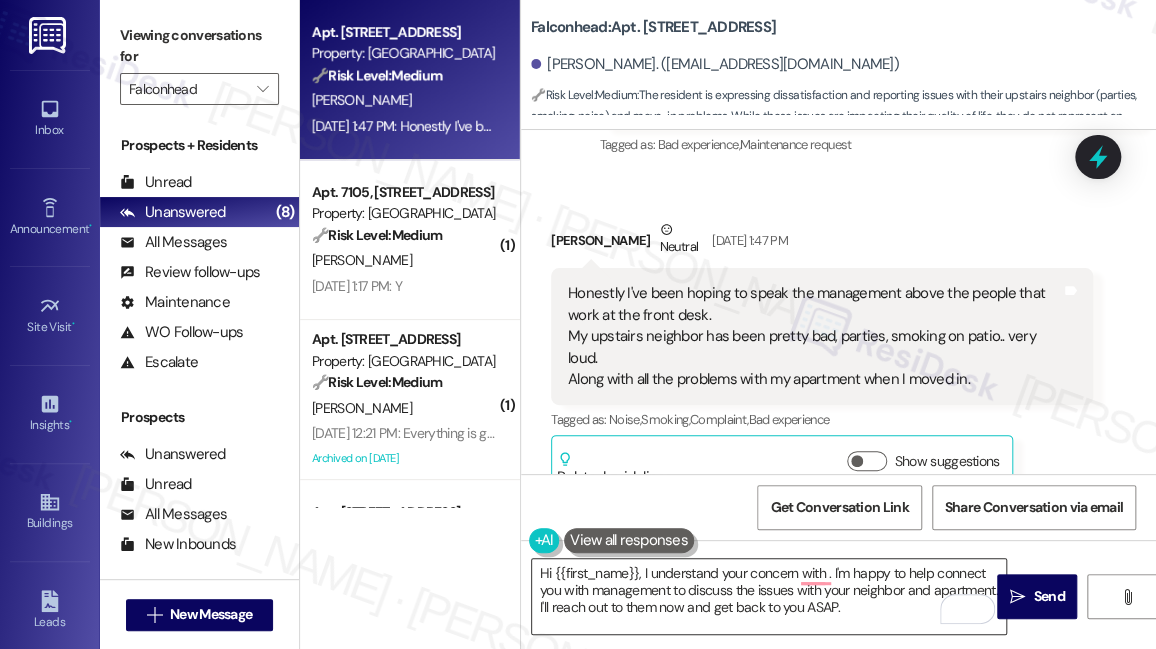 click on "Hi {{first_name}}, I understand your concern with . I'm happy to help connect you with management to discuss the issues with your neighbor and apartment. I'll reach out to them now and get back to you ASAP." at bounding box center [769, 596] 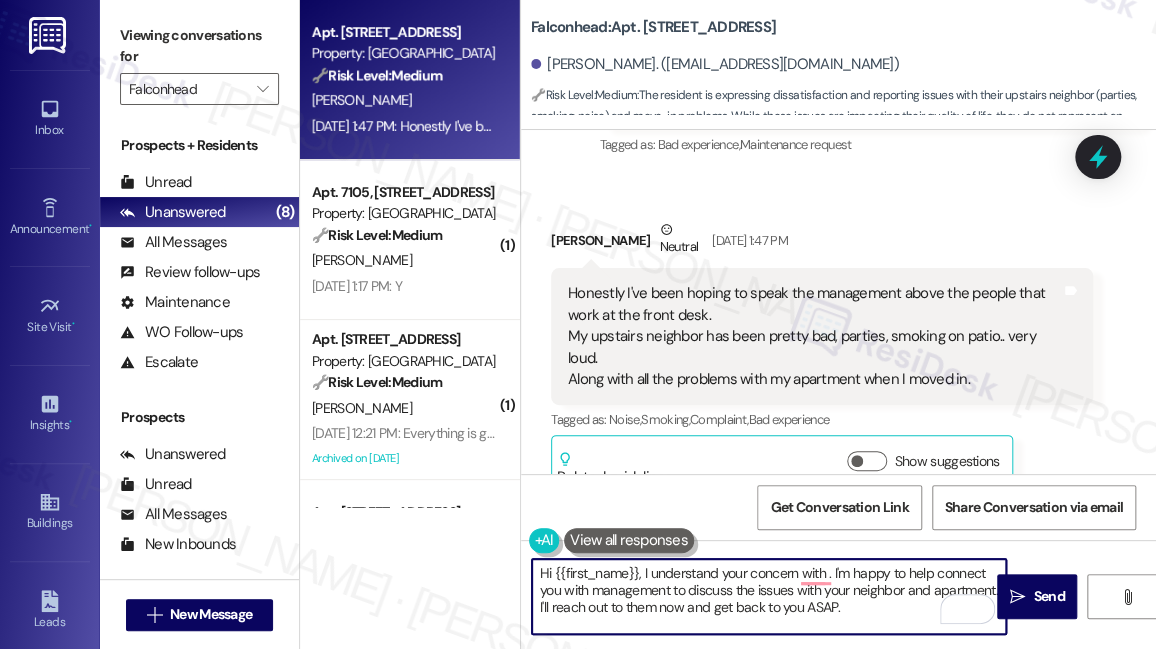 click on "Hi {{first_name}}, I understand your concern with . I'm happy to help connect you with management to discuss the issues with your neighbor and apartment. I'll reach out to them now and get back to you ASAP." at bounding box center (769, 596) 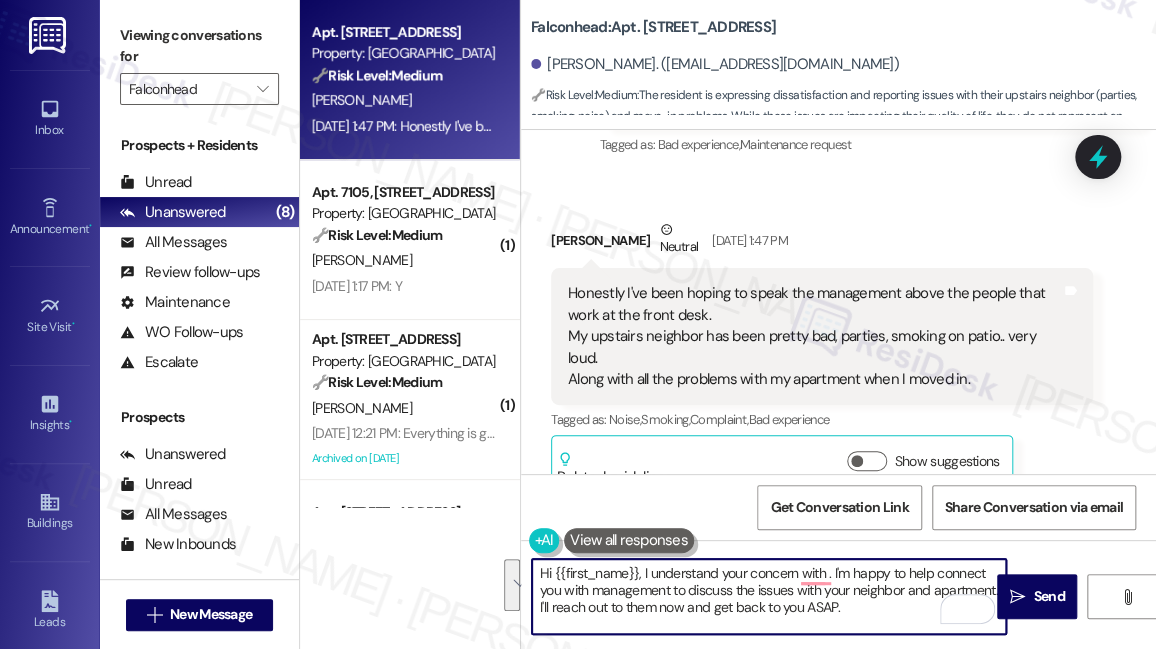 click on "Honestly I've been hoping to speak the management above the people that work at the front desk.
My upstairs neighbor has been pretty bad, parties, smoking on patio.. very loud.
Along with all the problems with my apartment when I moved in. Tags and notes" at bounding box center (822, 336) 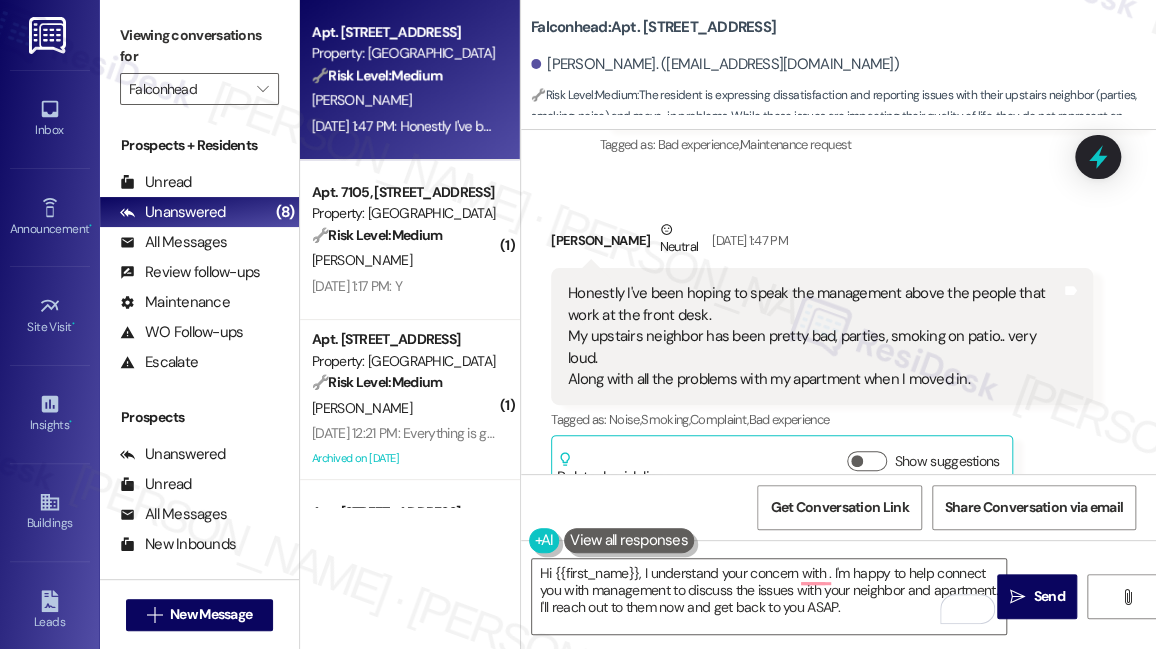 click on "Honestly I've been hoping to speak the management above the people that work at the front desk.
My upstairs neighbor has been pretty bad, parties, smoking on patio.. very loud.
Along with all the problems with my apartment when I moved in." at bounding box center (814, 336) 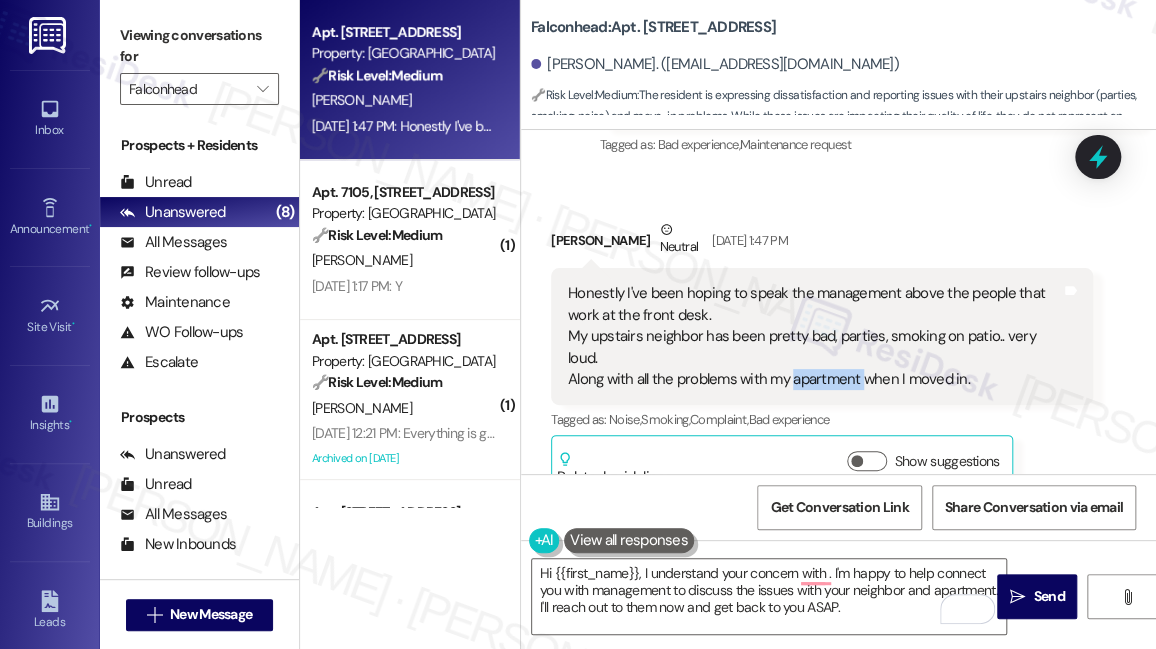 click on "Honestly I've been hoping to speak the management above the people that work at the front desk.
My upstairs neighbor has been pretty bad, parties, smoking on patio.. very loud.
Along with all the problems with my apartment when I moved in." at bounding box center (814, 336) 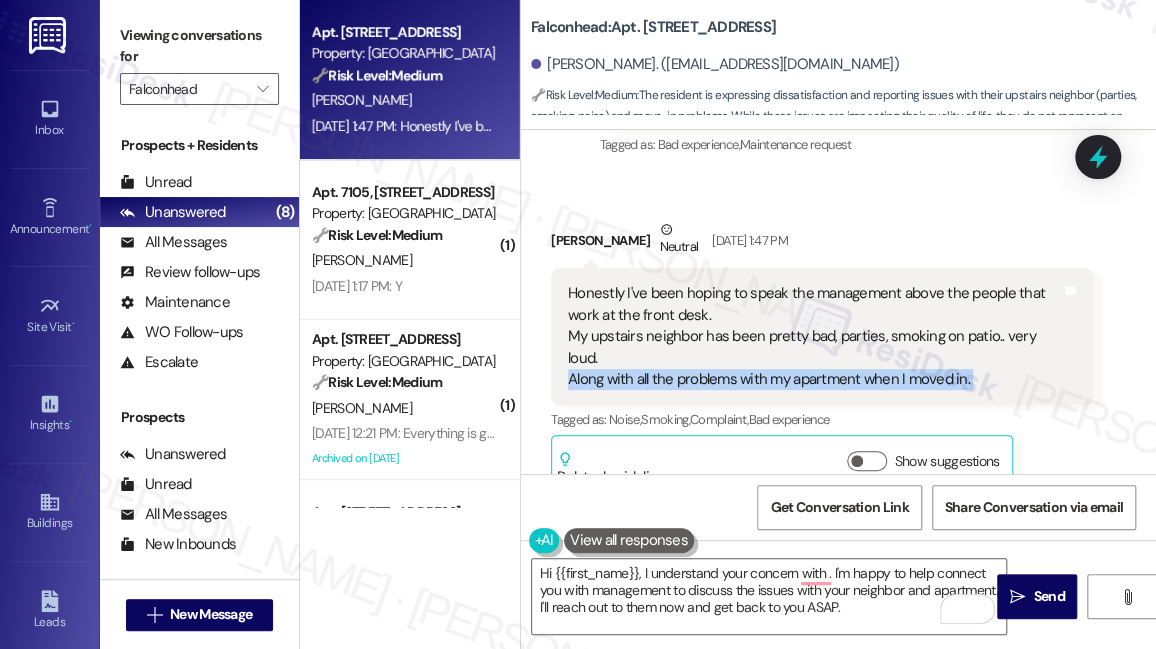 click on "Honestly I've been hoping to speak the management above the people that work at the front desk.
My upstairs neighbor has been pretty bad, parties, smoking on patio.. very loud.
Along with all the problems with my apartment when I moved in." at bounding box center [814, 336] 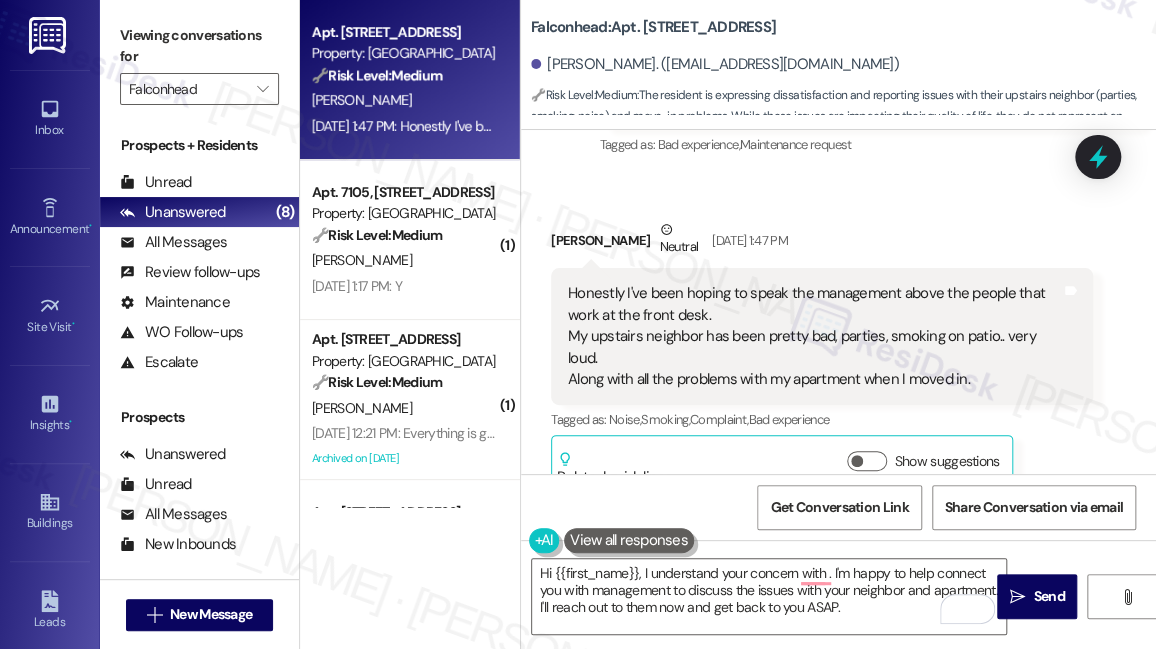 click on "Honestly I've been hoping to speak the management above the people that work at the front desk.
My upstairs neighbor has been pretty bad, parties, smoking on patio.. very loud.
Along with all the problems with my apartment when I moved in." at bounding box center (814, 336) 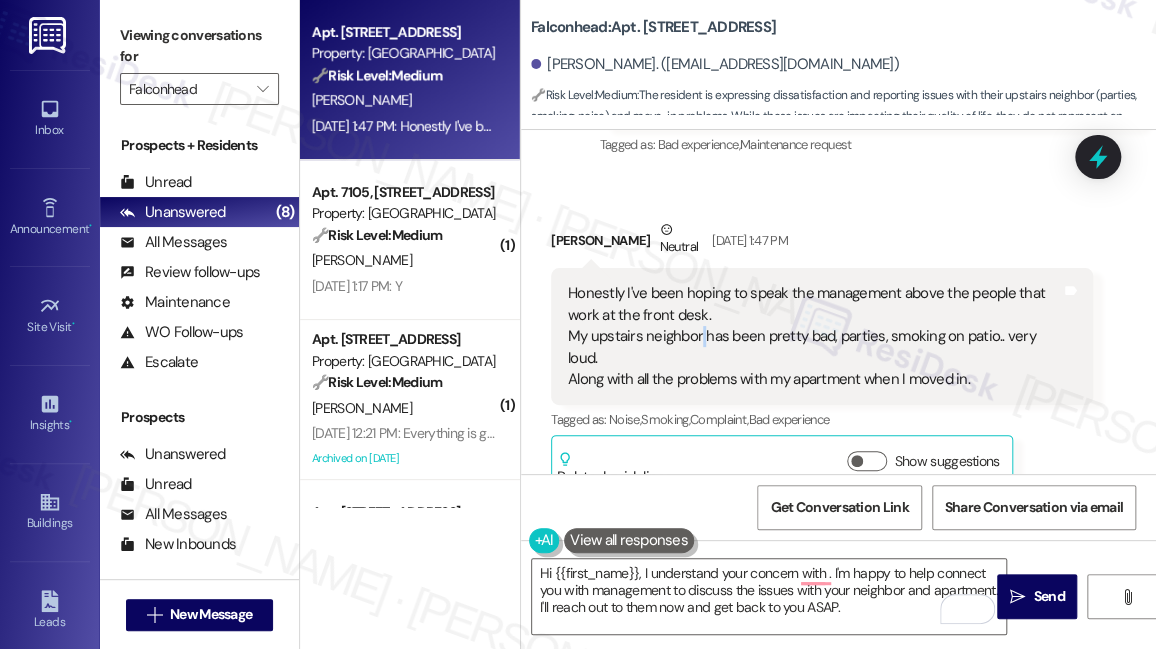 click on "Honestly I've been hoping to speak the management above the people that work at the front desk.
My upstairs neighbor has been pretty bad, parties, smoking on patio.. very loud.
Along with all the problems with my apartment when I moved in." at bounding box center [814, 336] 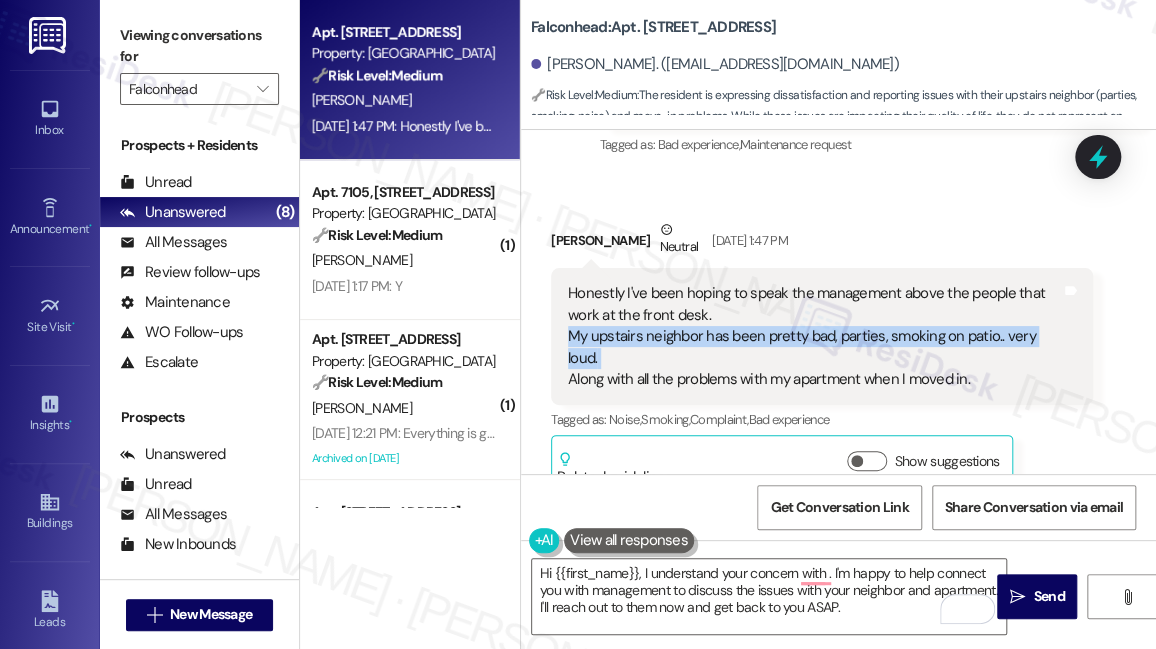 click on "Honestly I've been hoping to speak the management above the people that work at the front desk.
My upstairs neighbor has been pretty bad, parties, smoking on patio.. very loud.
Along with all the problems with my apartment when I moved in." at bounding box center (814, 336) 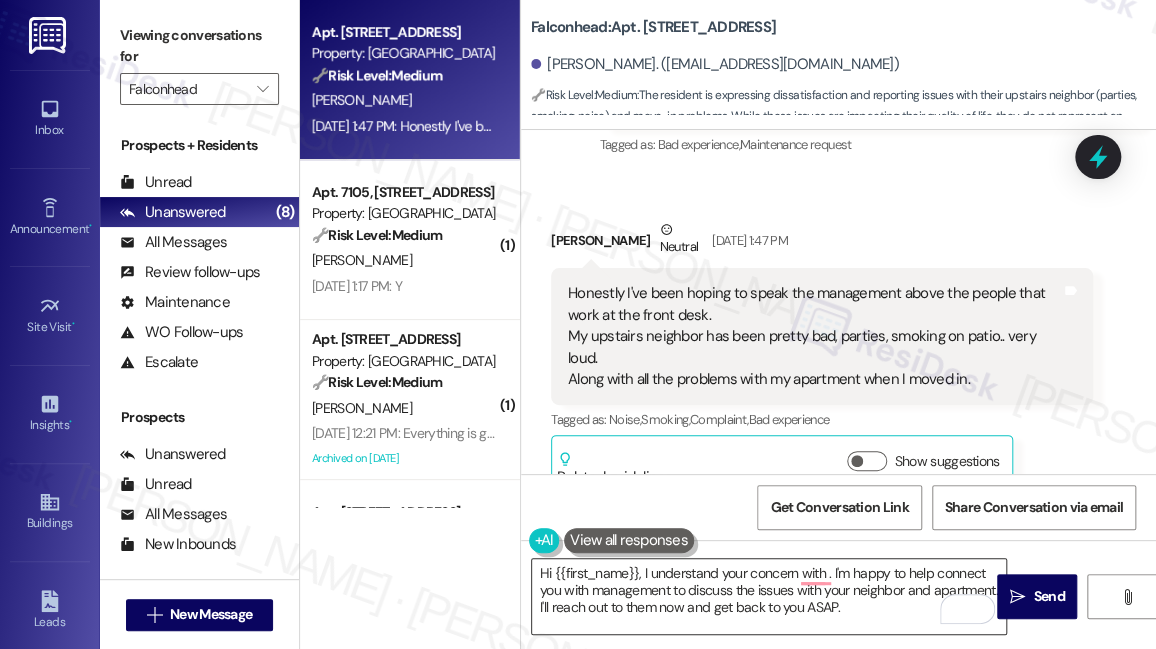 click on "Hi {{first_name}}, I understand your concern with . I'm happy to help connect you with management to discuss the issues with your neighbor and apartment. I'll reach out to them now and get back to you ASAP." at bounding box center [769, 596] 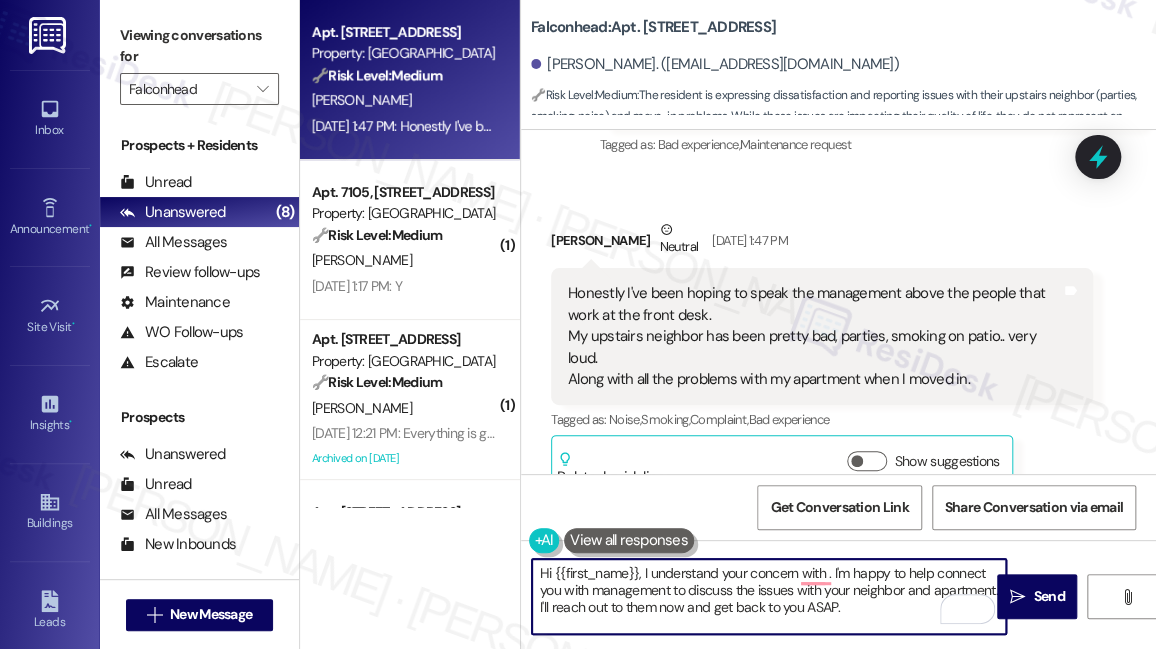 click on "Hi {{first_name}}, I understand your concern with . I'm happy to help connect you with management to discuss the issues with your neighbor and apartment. I'll reach out to them now and get back to you ASAP." at bounding box center [769, 596] 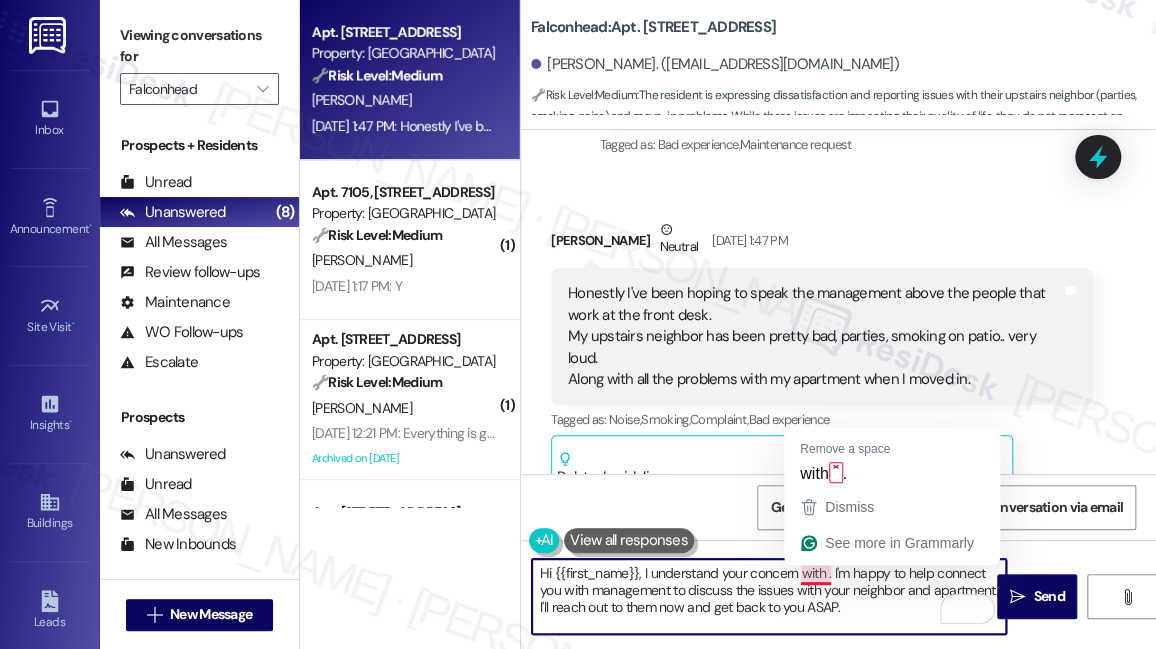 click on "Hi {{first_name}}, I understand your concern with . I'm happy to help connect you with management to discuss the issues with your neighbor and apartment. I'll reach out to them now and get back to you ASAP." at bounding box center (769, 596) 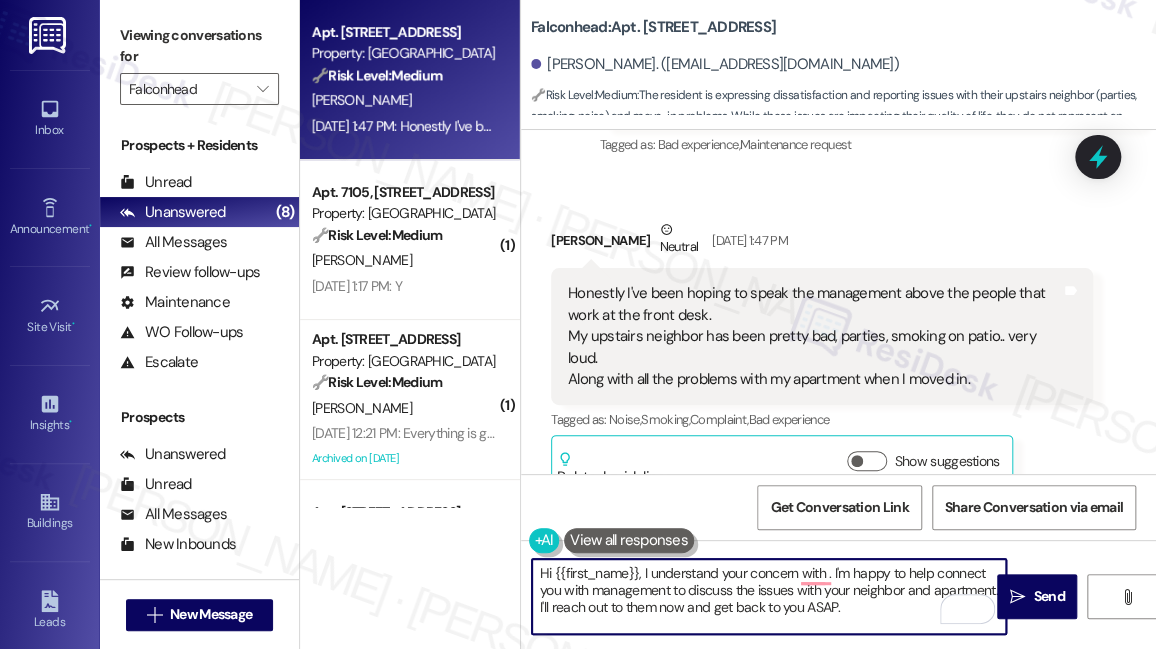 click on "Honestly I've been hoping to speak the management above the people that work at the front desk.
My upstairs neighbor has been pretty bad, parties, smoking on patio.. very loud.
Along with all the problems with my apartment when I moved in." at bounding box center (814, 336) 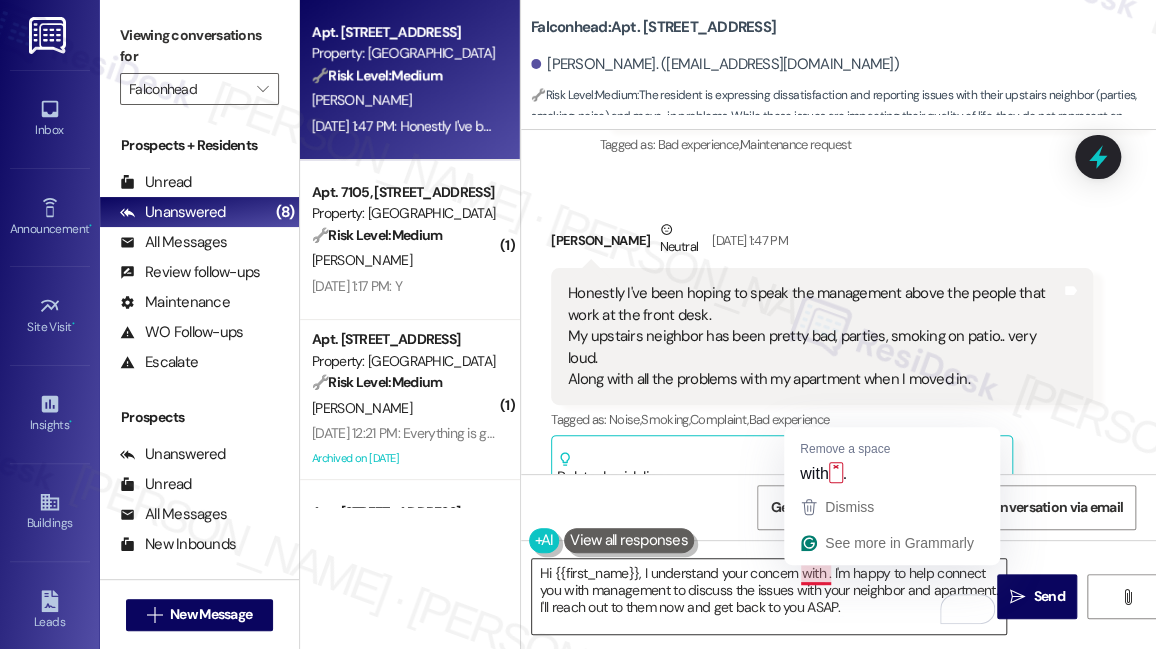 click on "Hi {{first_name}}, I understand your concern with . I'm happy to help connect you with management to discuss the issues with your neighbor and apartment. I'll reach out to them now and get back to you ASAP." at bounding box center (769, 596) 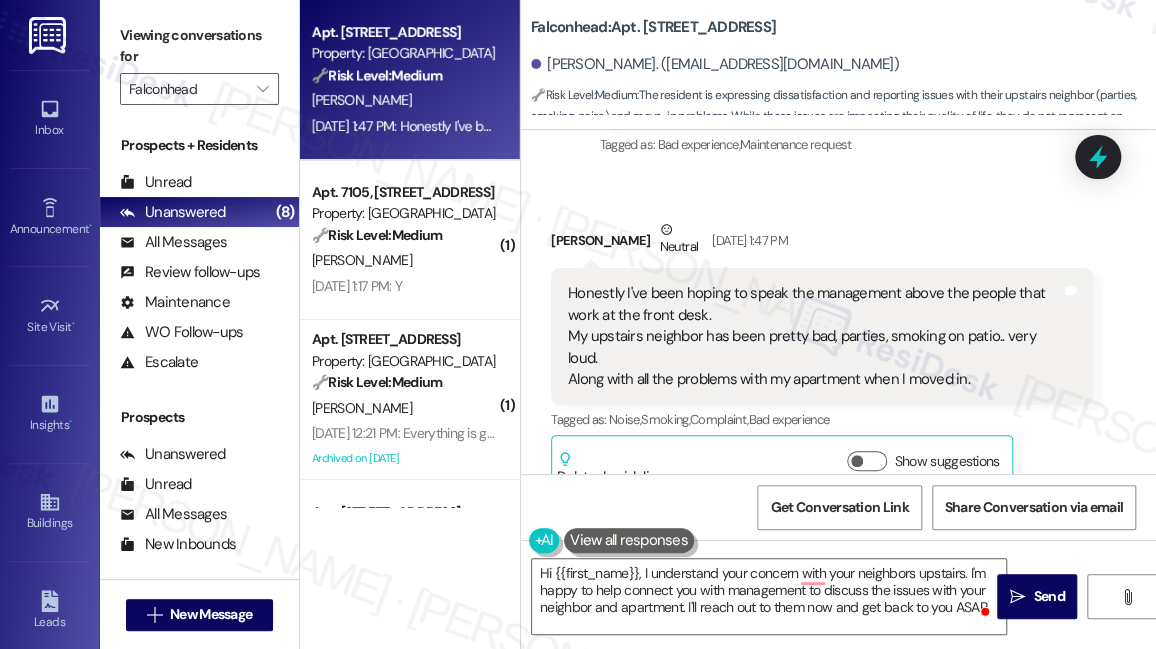 click on "Viewing conversations for" at bounding box center [199, 46] 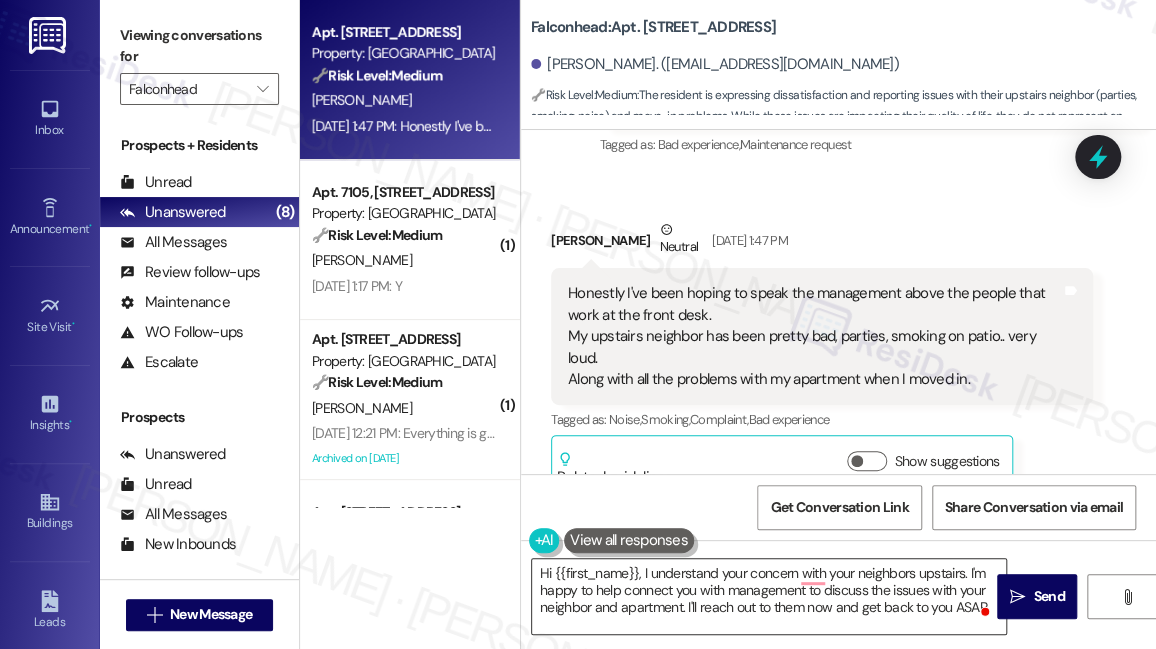 click on "Hi {{first_name}}, I understand your concern with your neighbors upstairs. I'm happy to help connect you with management to discuss the issues with your neighbor and apartment. I'll reach out to them now and get back to you ASAP." at bounding box center (769, 596) 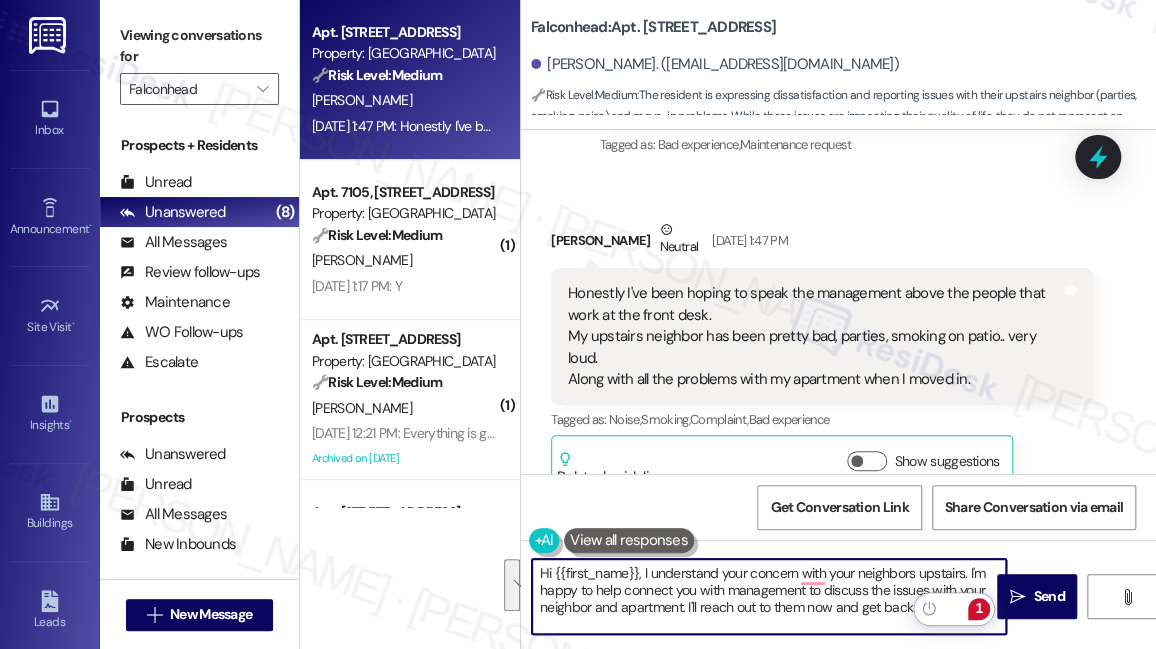 drag, startPoint x: 968, startPoint y: 571, endPoint x: 984, endPoint y: 614, distance: 45.88028 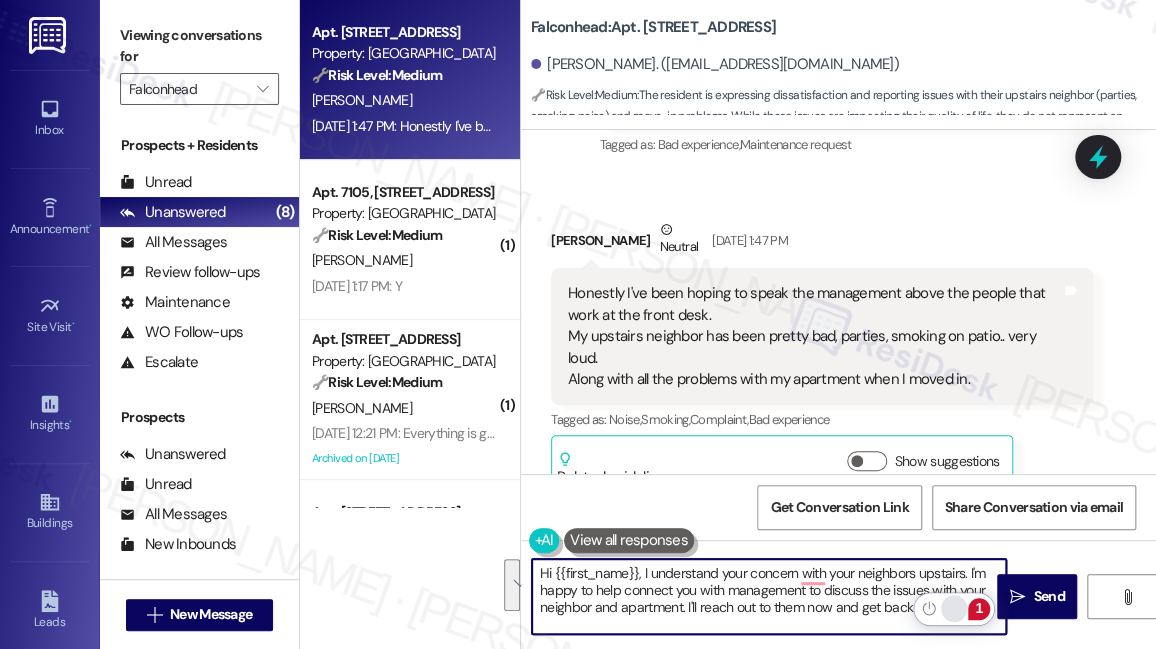 paste on "To help me explain your concerns clearly to the site team" 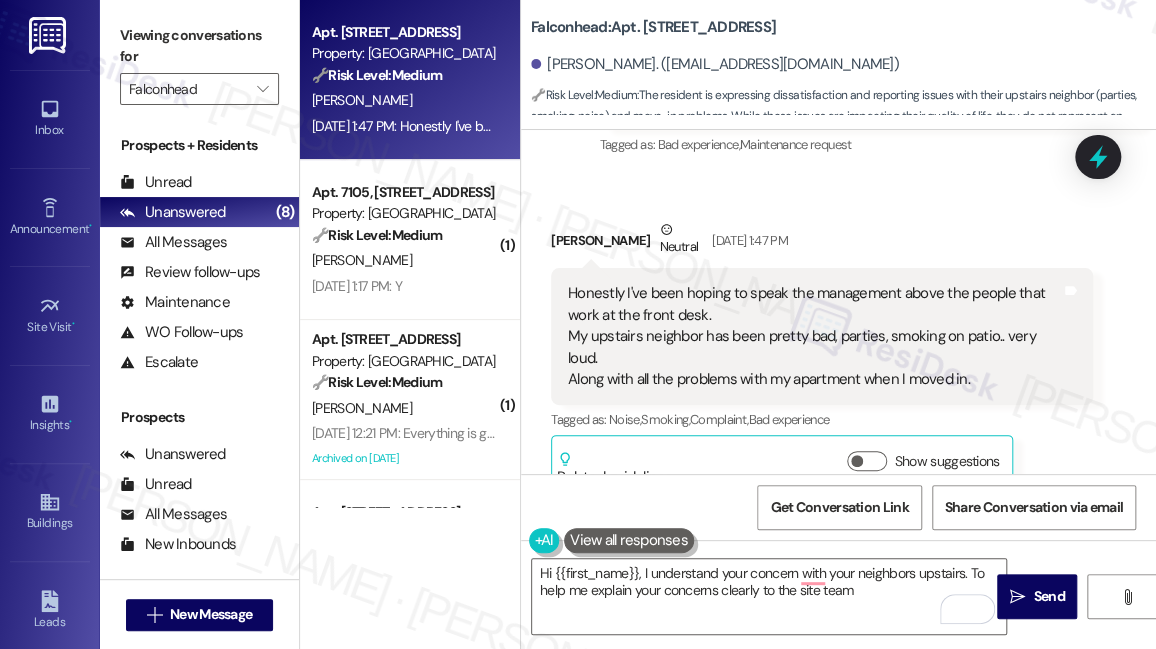 click on "Viewing conversations for" at bounding box center (199, 46) 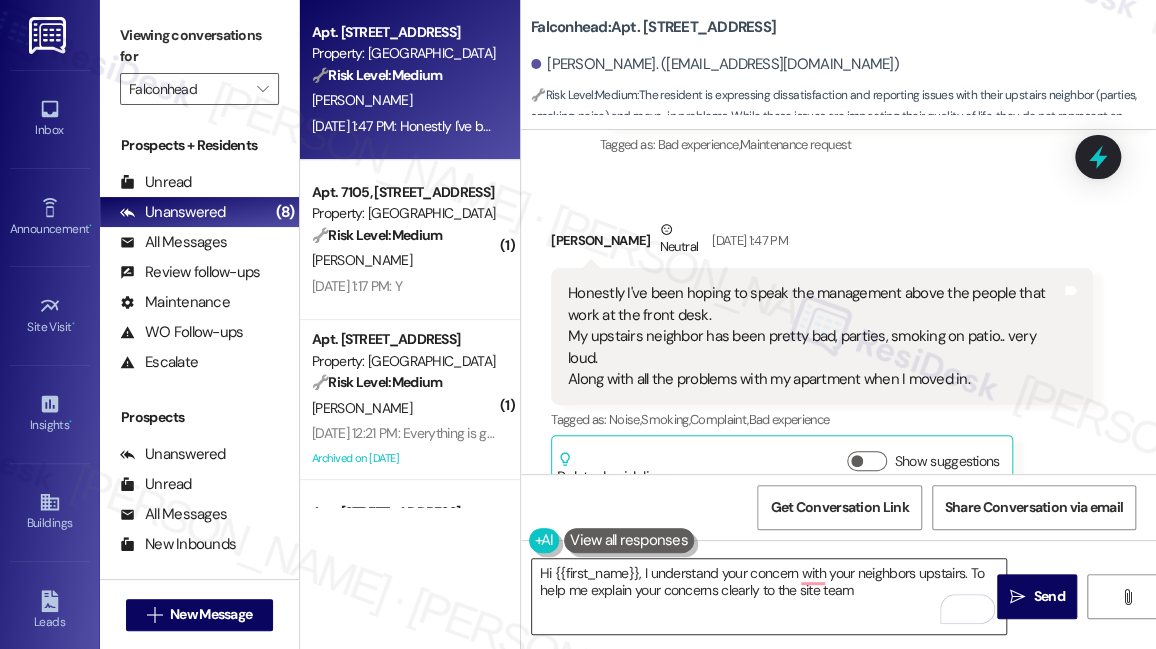 click on "Hi {{first_name}}, I understand your concern with your neighbors upstairs. To help me explain your concerns clearly to the site team" at bounding box center (769, 596) 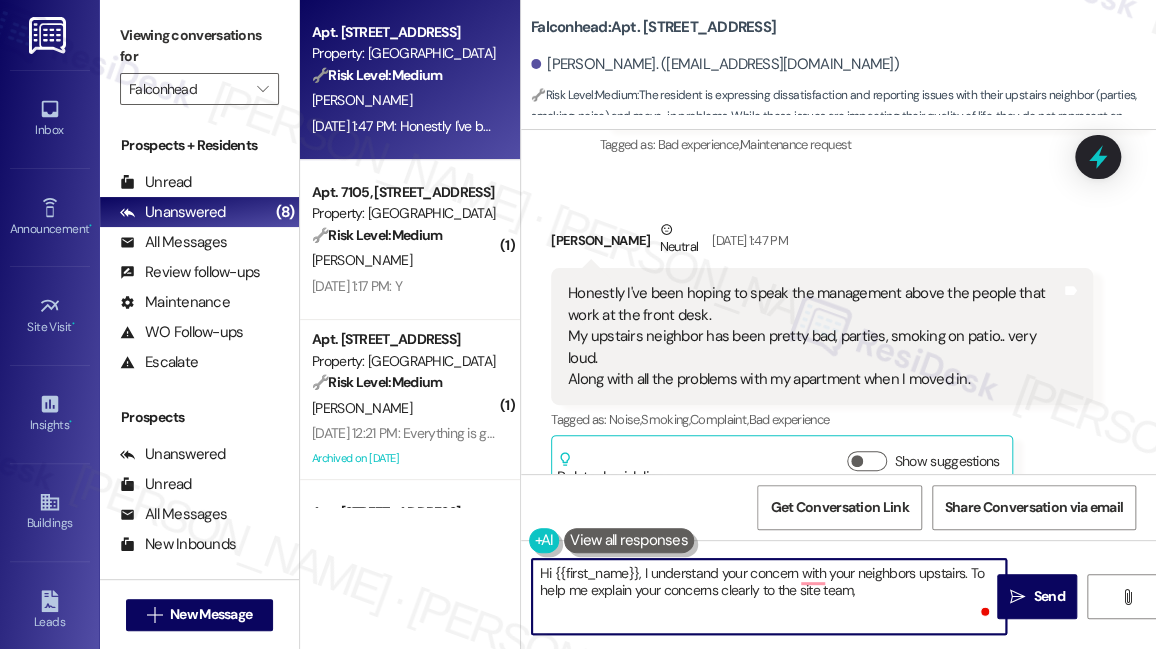 paste on "When you first started noticing the noise" 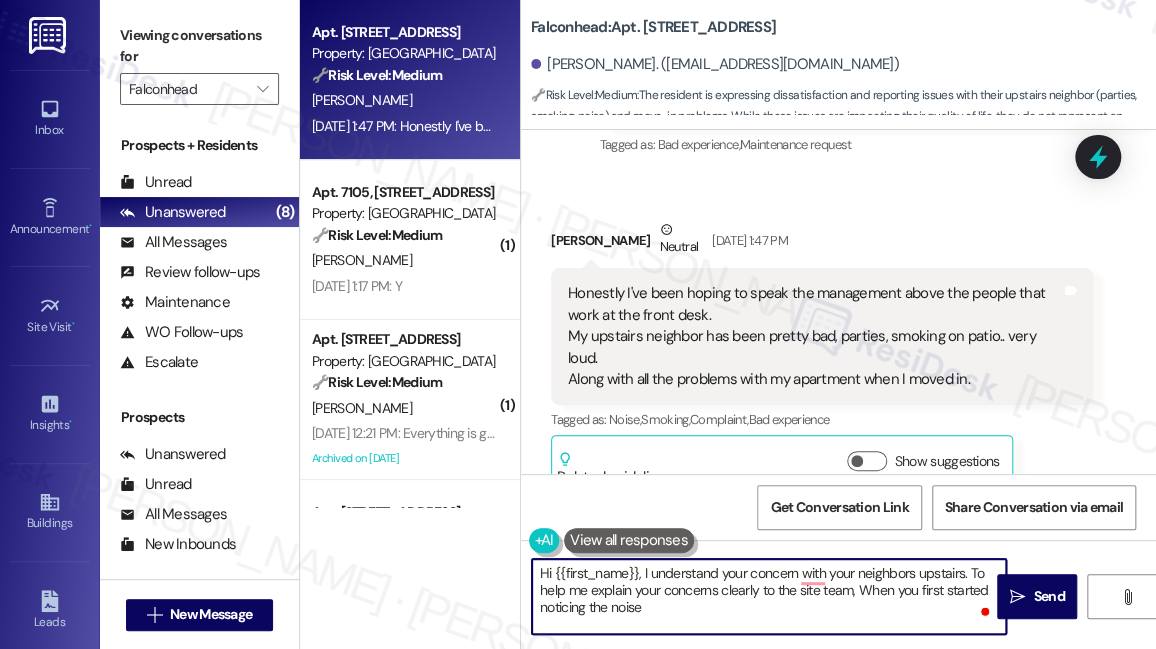 click on "Hi {{first_name}}, I understand your concern with your neighbors upstairs. To help me explain your concerns clearly to the site team, When you first started noticing the noise" at bounding box center (769, 596) 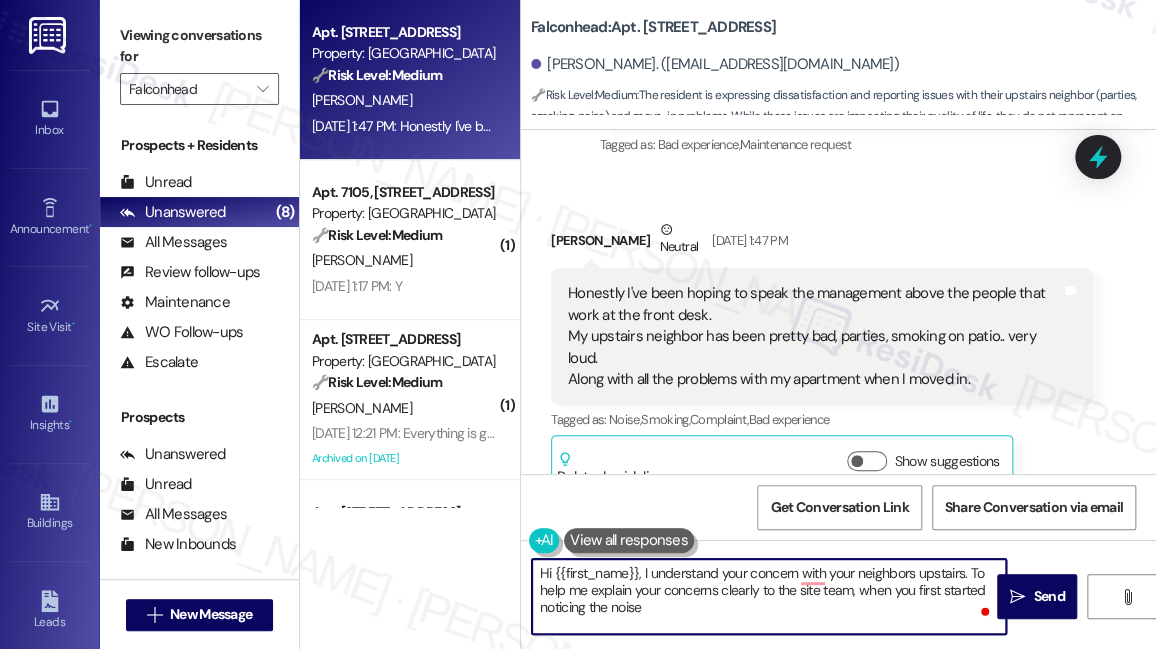 click on "Hi {{first_name}}, I understand your concern with your neighbors upstairs. To help me explain your concerns clearly to the site team, when you first started noticing the noise" at bounding box center (769, 596) 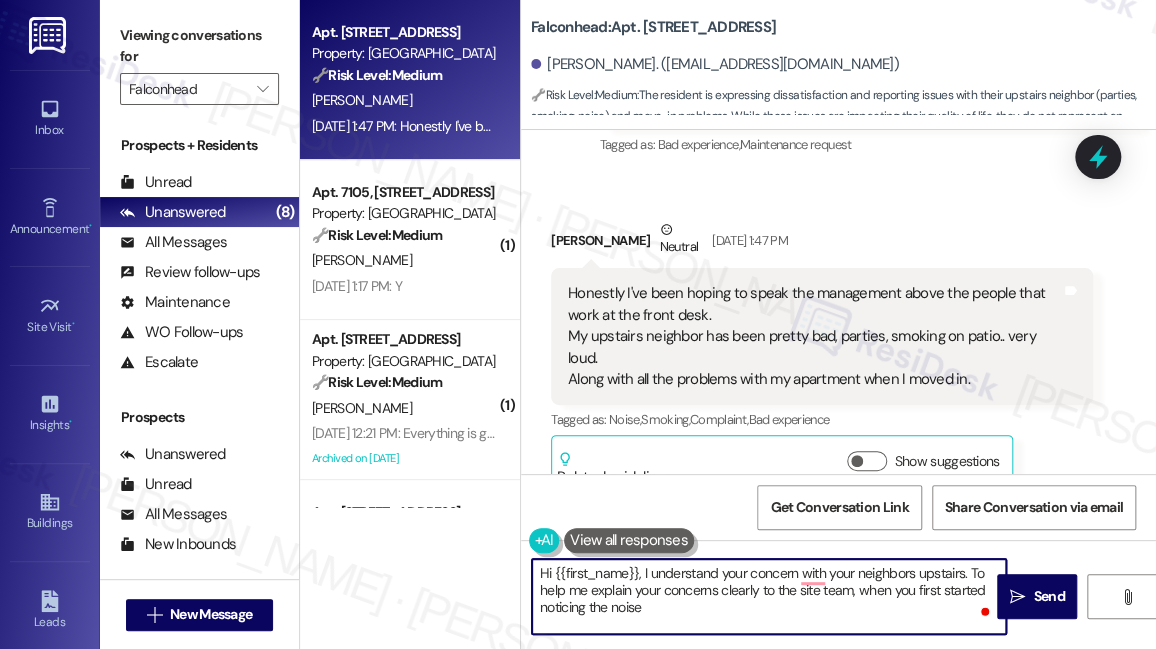 click on "Hi {{first_name}}, I understand your concern with your neighbors upstairs. To help me explain your concerns clearly to the site team, when you first started noticing the noise" at bounding box center (769, 596) 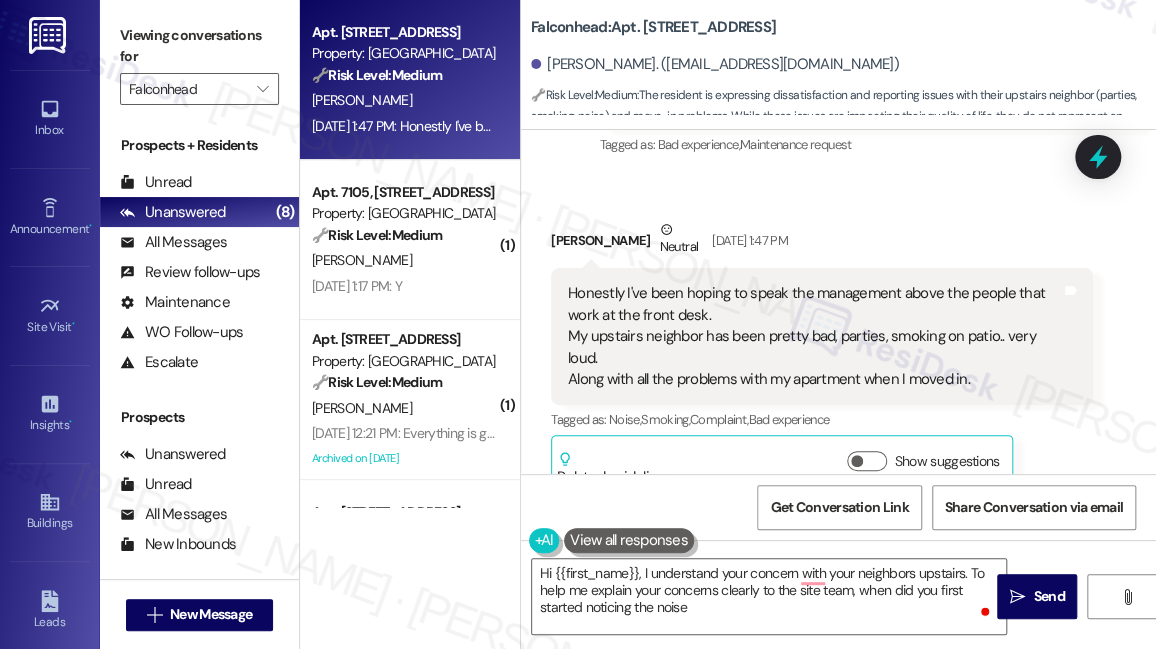 click on "Viewing conversations for" at bounding box center (199, 46) 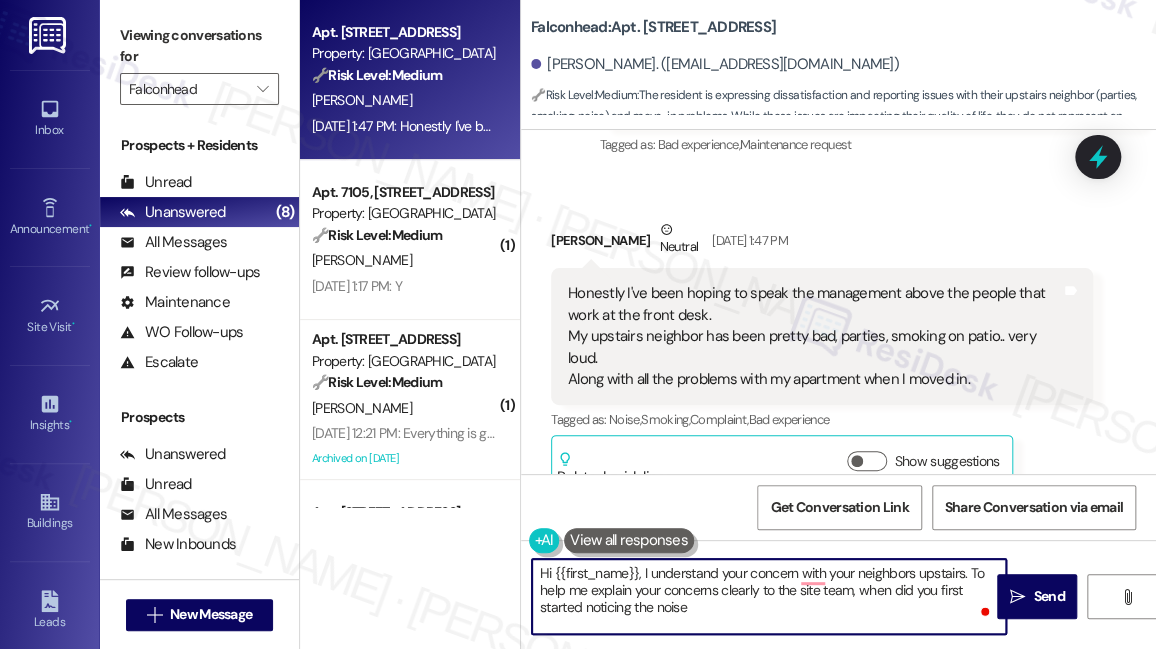 click on "Hi {{first_name}}, I understand your concern with your neighbors upstairs. To help me explain your concerns clearly to the site team, when did you first started noticing the noise" at bounding box center (769, 596) 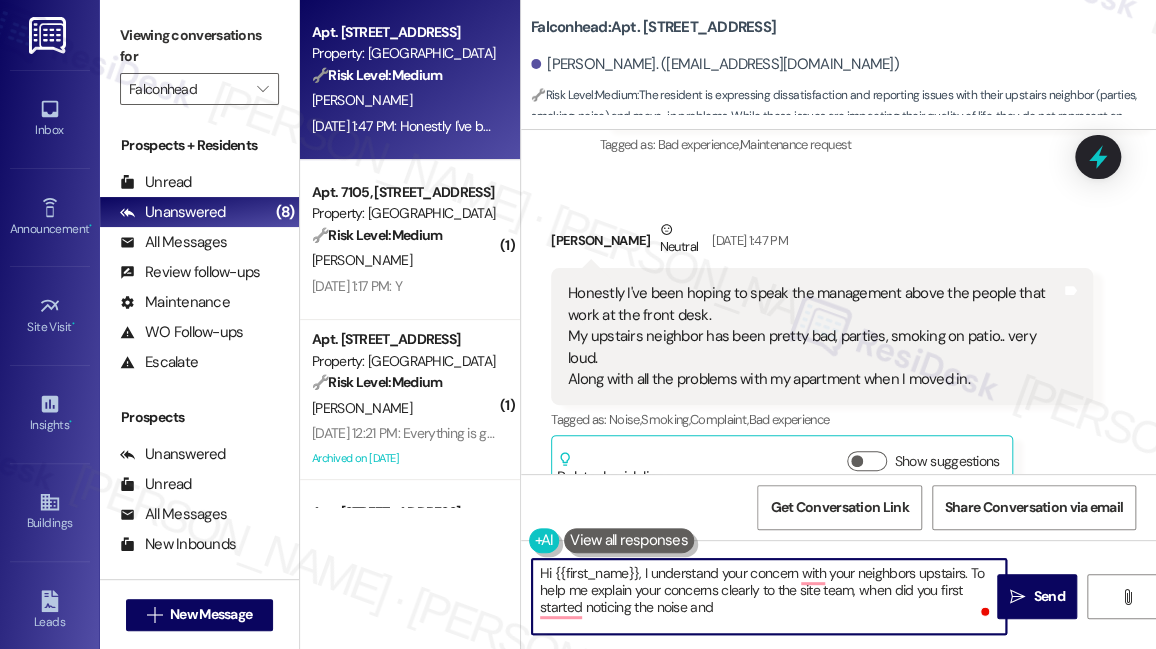 paste on "How often it usually happens?" 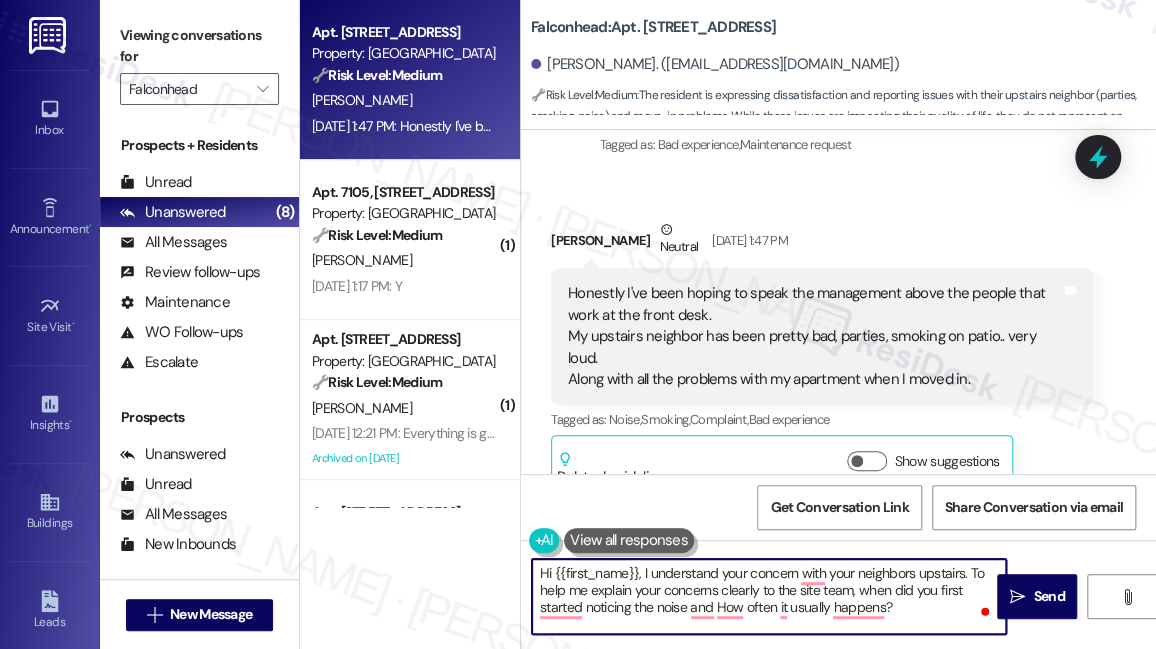click on "Hi {{first_name}}, I understand your concern with your neighbors upstairs. To help me explain your concerns clearly to the site team, when did you first started noticing the noise and How often it usually happens?" at bounding box center (769, 596) 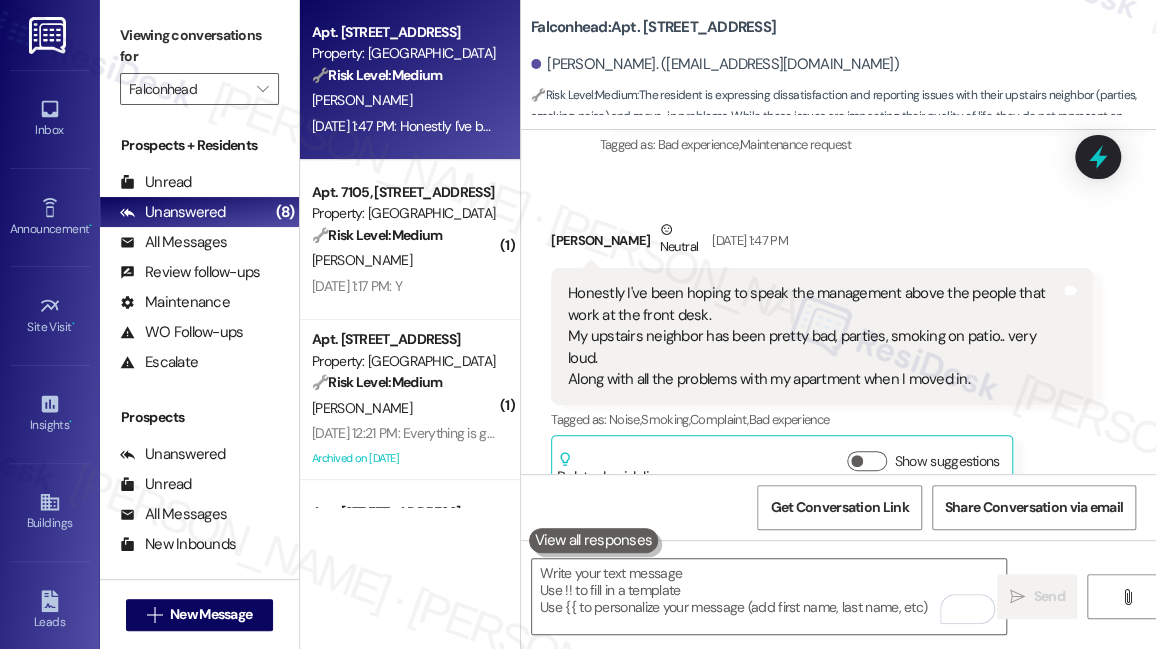 click on "Viewing conversations for" at bounding box center [199, 46] 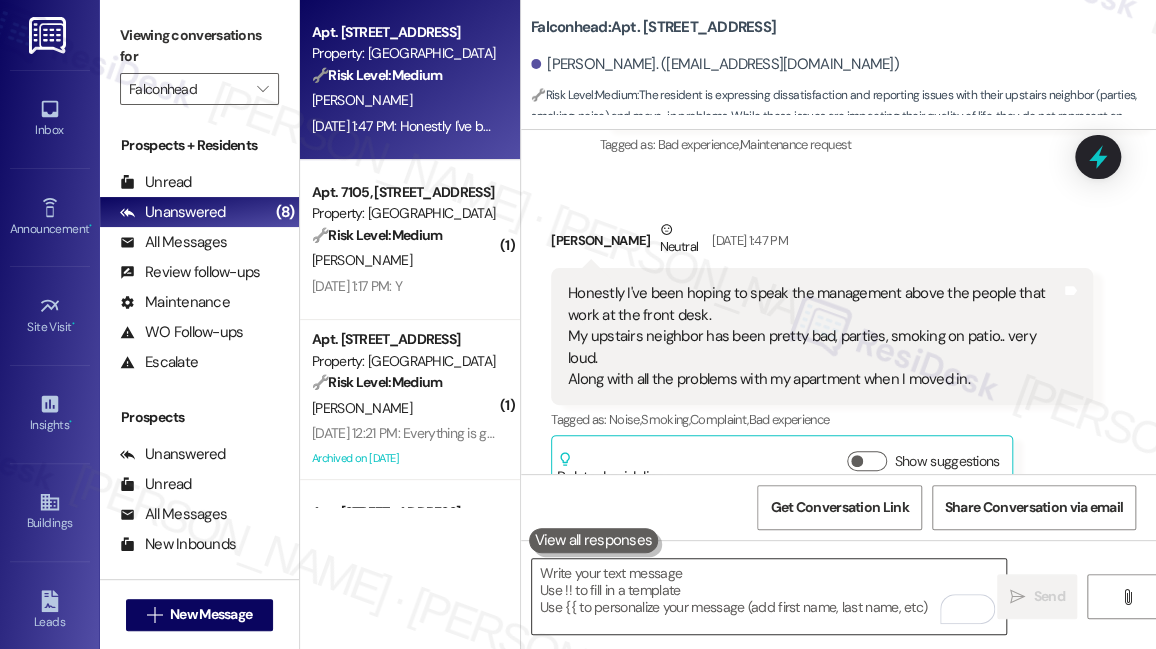 click at bounding box center [769, 596] 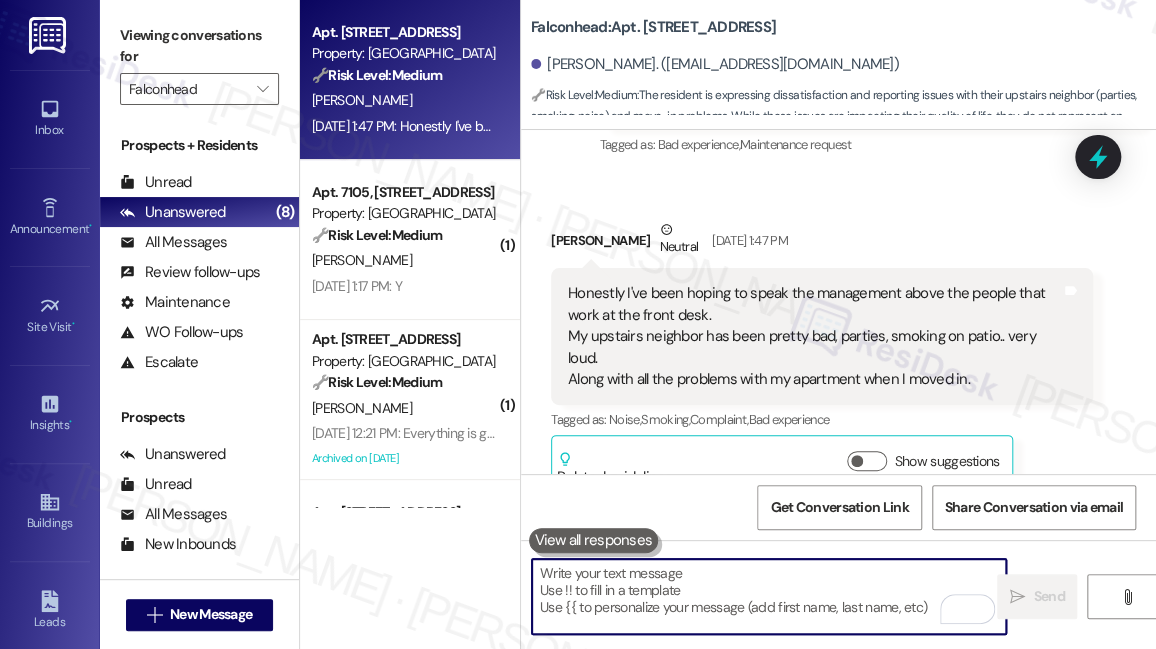 paste on "Hi {{first_name}}, I understand your concern about your upstairs neighbors. To help me share your concerns clearly with the site team, could you tell me when you first noticed the noise and how often it usually happens?" 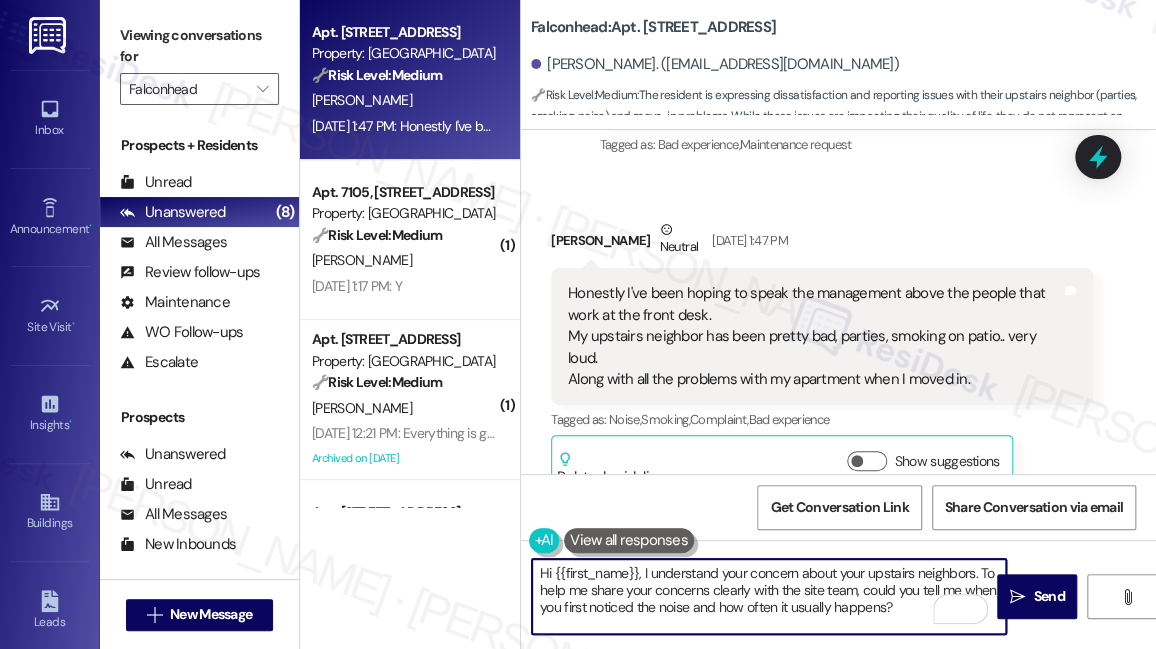 scroll, scrollTop: 16, scrollLeft: 0, axis: vertical 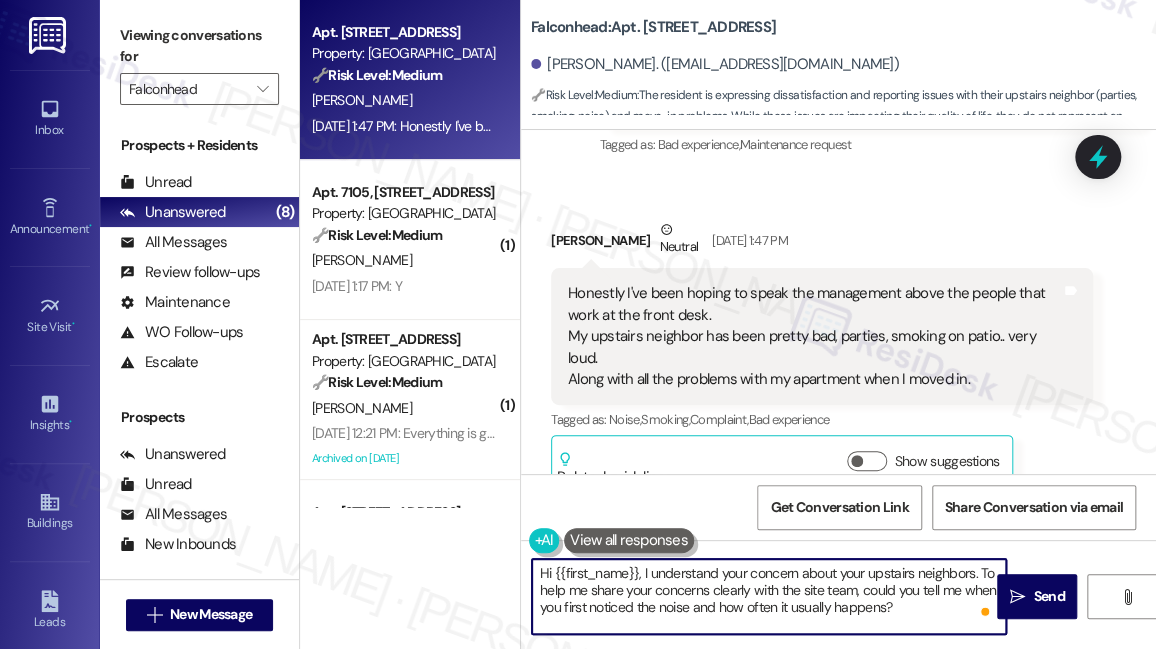 click on "Hi {{first_name}}, I understand your concern about your upstairs neighbors. To help me share your concerns clearly with the site team, could you tell me when you first noticed the noise and how often it usually happens?" at bounding box center [769, 596] 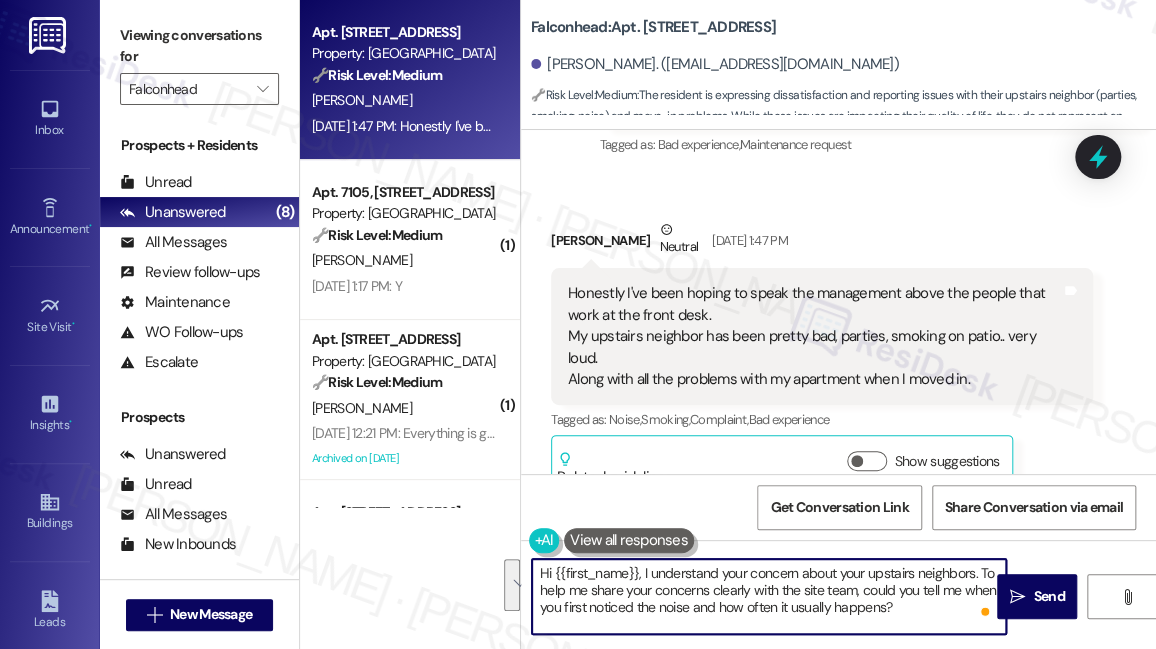 click on "Hi {{first_name}}, I understand your concern about your upstairs neighbors. To help me share your concerns clearly with the site team, could you tell me when you first noticed the noise and how often it usually happens?" at bounding box center (769, 596) 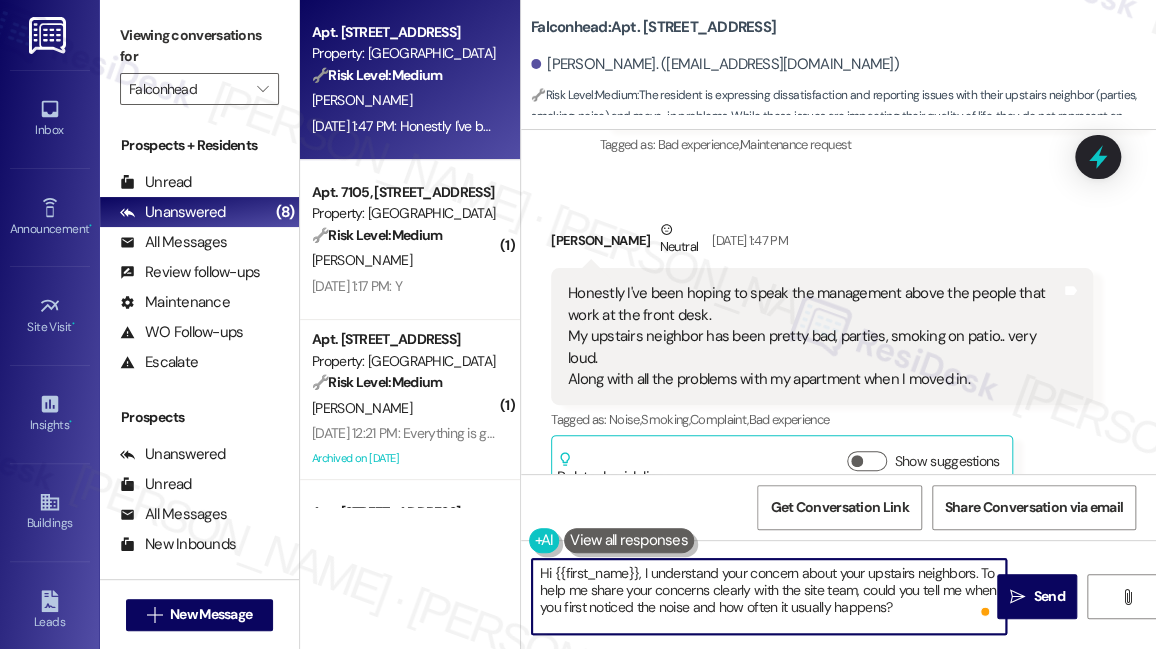 click on "Hi {{first_name}}, I understand your concern about your upstairs neighbors. To help me share your concerns clearly with the site team, could you tell me when you first noticed the noise and how often it usually happens?" at bounding box center [769, 596] 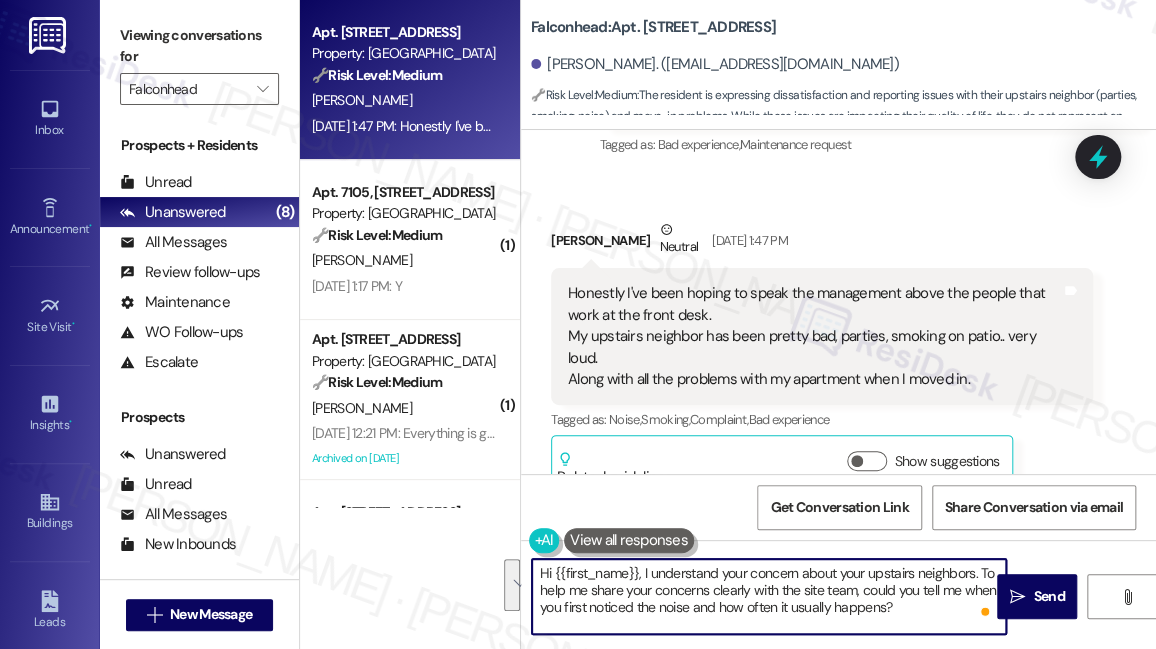 click on "Hi {{first_name}}, I understand your concern about your upstairs neighbors. To help me share your concerns clearly with the site team, could you tell me when you first noticed the noise and how often it usually happens?" at bounding box center (769, 596) 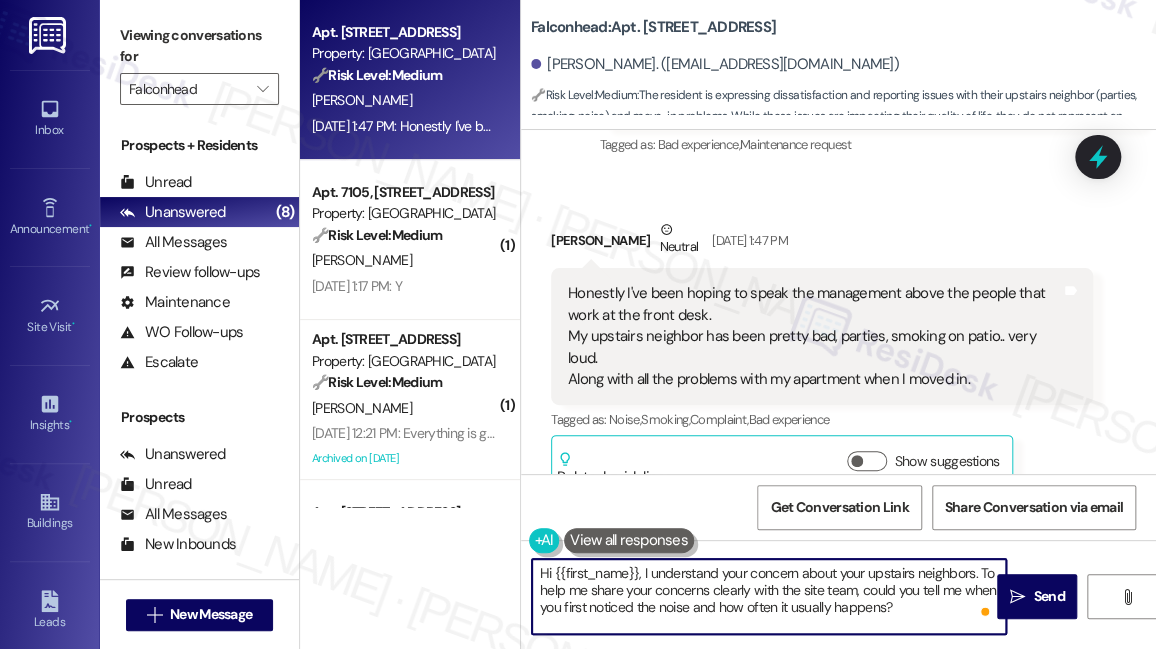 click on "Hi {{first_name}}, I understand your concern about your upstairs neighbors. To help me share your concerns clearly with the site team, could you tell me when you first noticed the noise and how often it usually happens?" at bounding box center [769, 596] 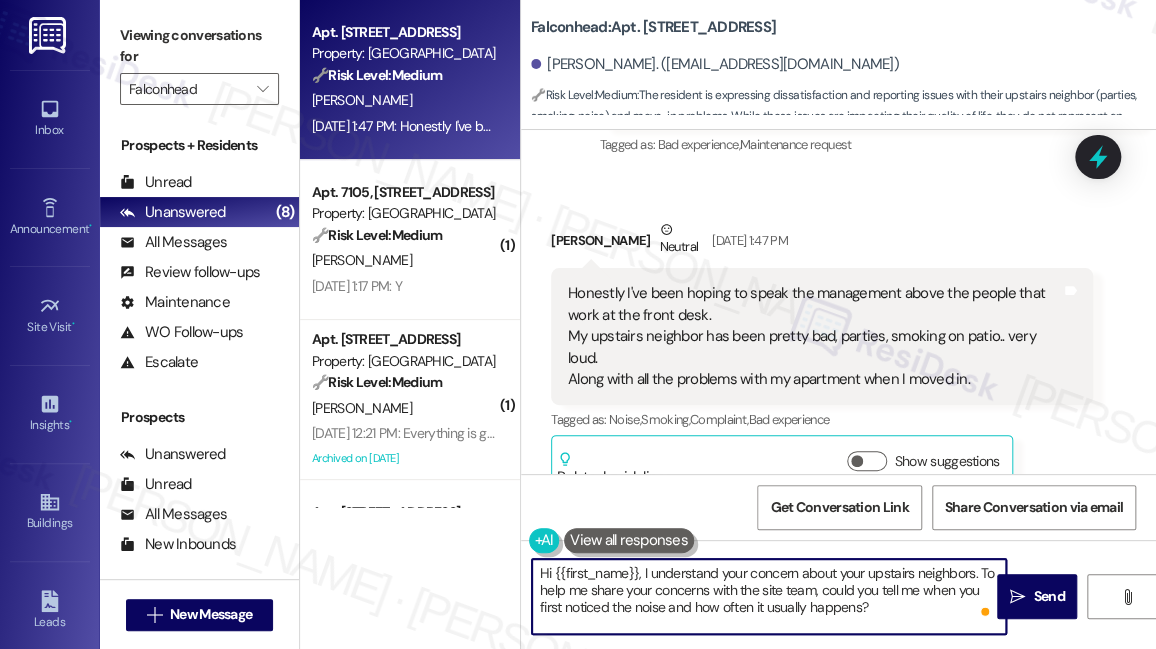 click on "Hi {{first_name}}, I understand your concern about your upstairs neighbors. To help me share your concerns with the site team, could you tell me when you first noticed the noise and how often it usually happens?" at bounding box center [769, 596] 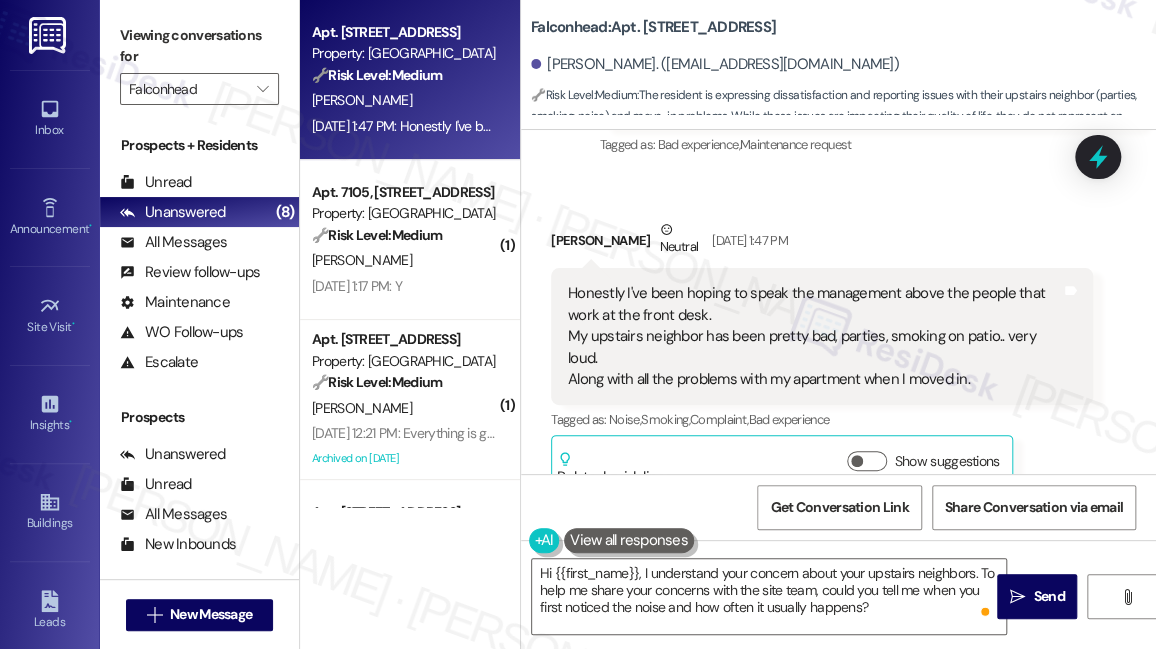click on "Viewing conversations for Falconhead " at bounding box center [199, 62] 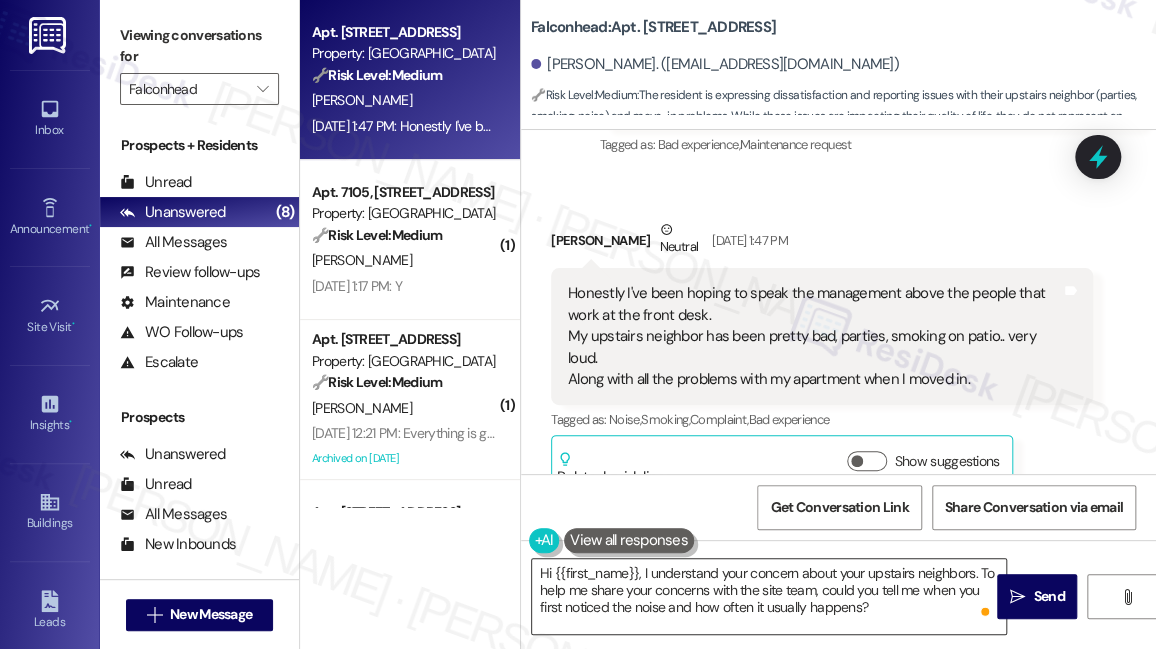 click on "Hi {{first_name}}, I understand your concern about your upstairs neighbors. To help me share your concerns with the site team, could you tell me when you first noticed the noise and how often it usually happens?" at bounding box center (769, 596) 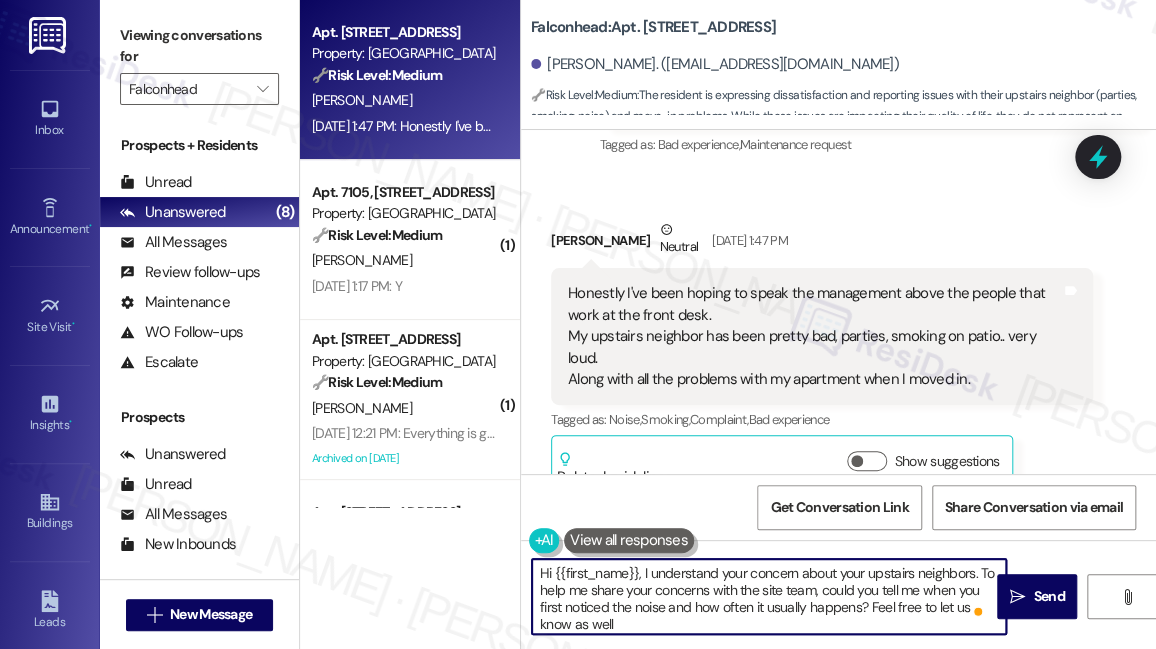 paste on "What other issues you’ve experienced with your apartment since move‑in?" 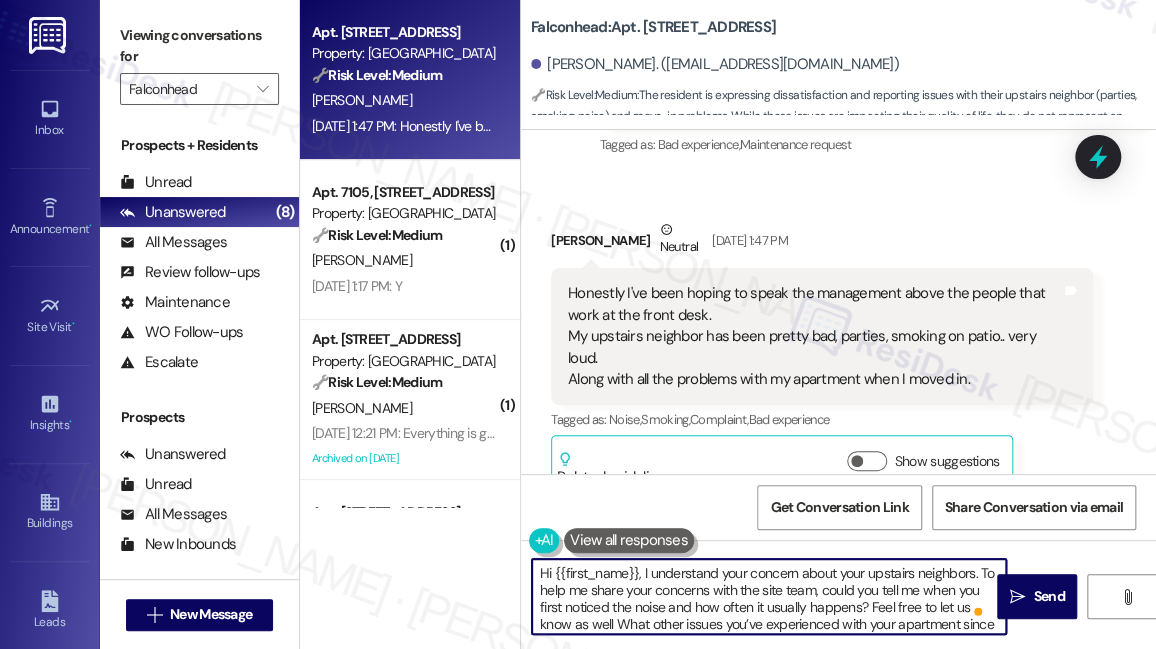 scroll, scrollTop: 16, scrollLeft: 0, axis: vertical 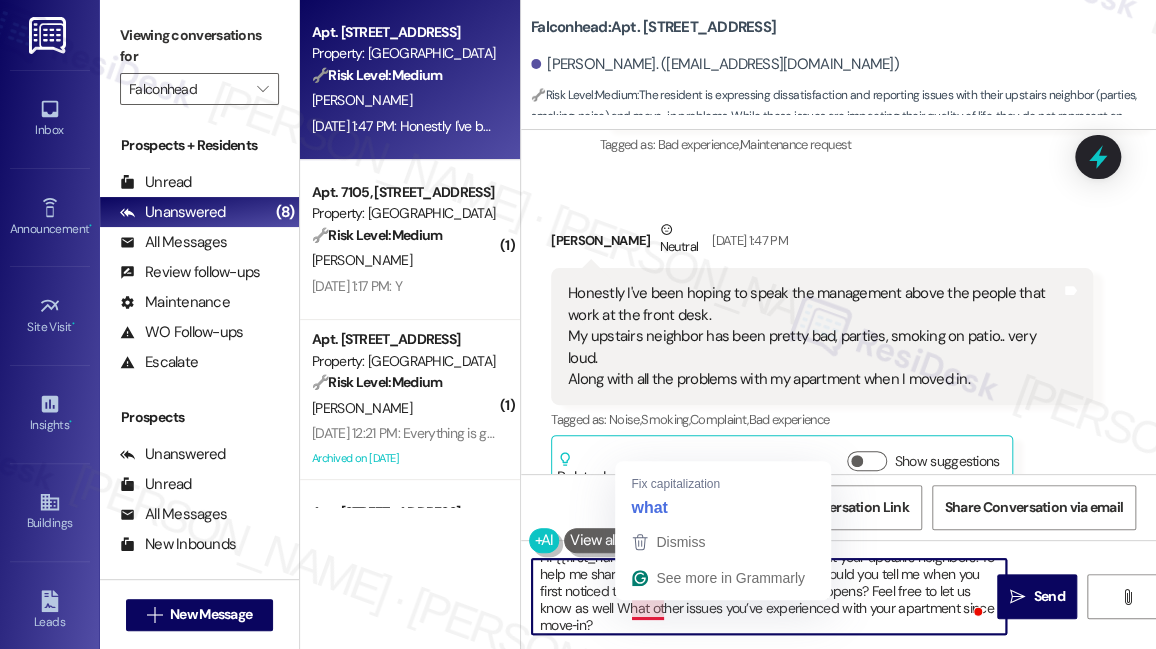 click on "Hi {{first_name}}, I understand your concern about your upstairs neighbors. To help me share your concerns with the site team, could you tell me when you first noticed the noise and how often it usually happens? Feel free to let us know as well What other issues you’ve experienced with your apartment since move‑in?" at bounding box center (769, 596) 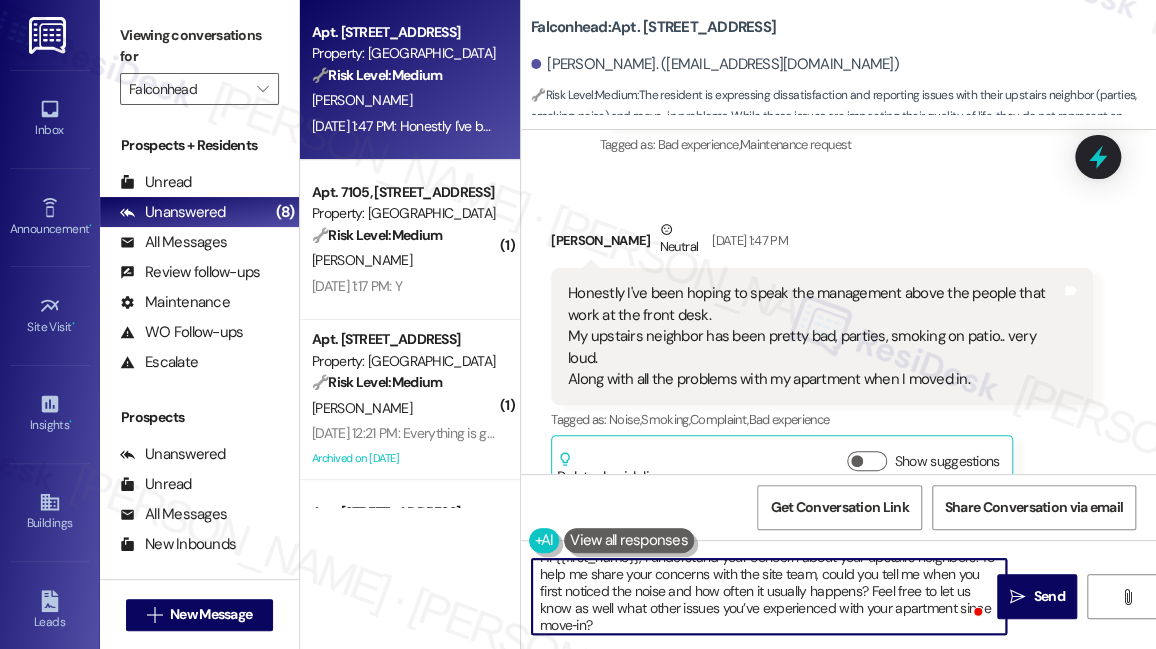 click on "Hi {{first_name}}, I understand your concern about your upstairs neighbors. To help me share your concerns with the site team, could you tell me when you first noticed the noise and how often it usually happens? Feel free to let us know as well what other issues you’ve experienced with your apartment since move‑in?" at bounding box center (769, 596) 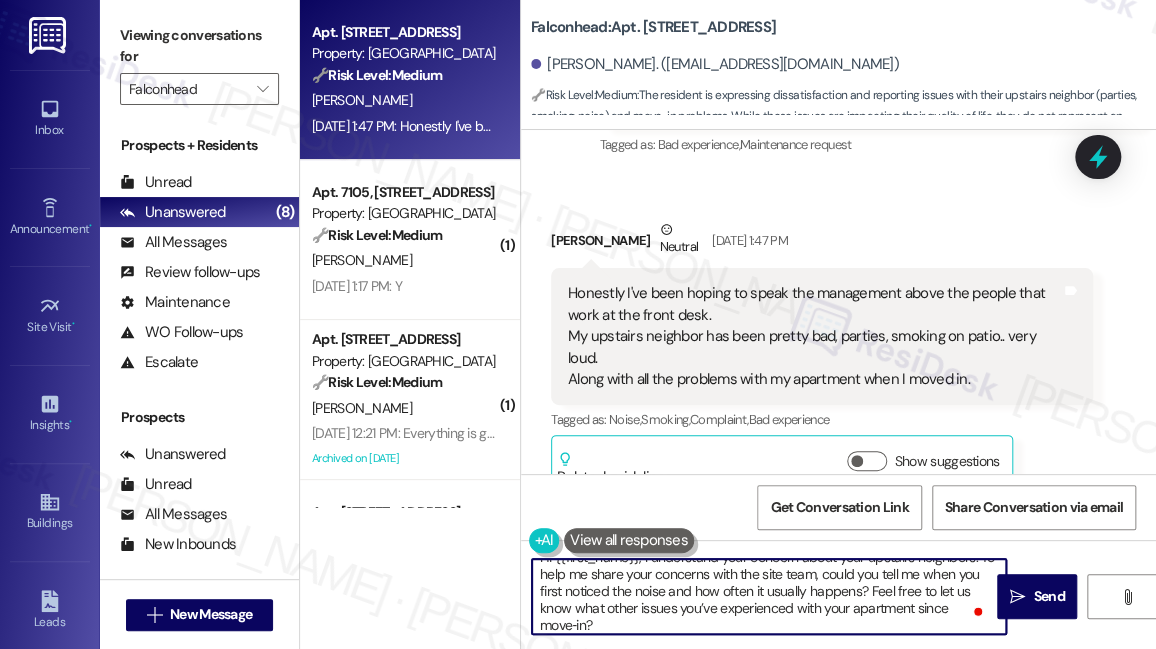 click on "Hi {{first_name}}, I understand your concern about your upstairs neighbors. To help me share your concerns with the site team, could you tell me when you first noticed the noise and how often it usually happens? Feel free to let us know what other issues you’ve experienced with your apartment since move‑in?" at bounding box center [769, 596] 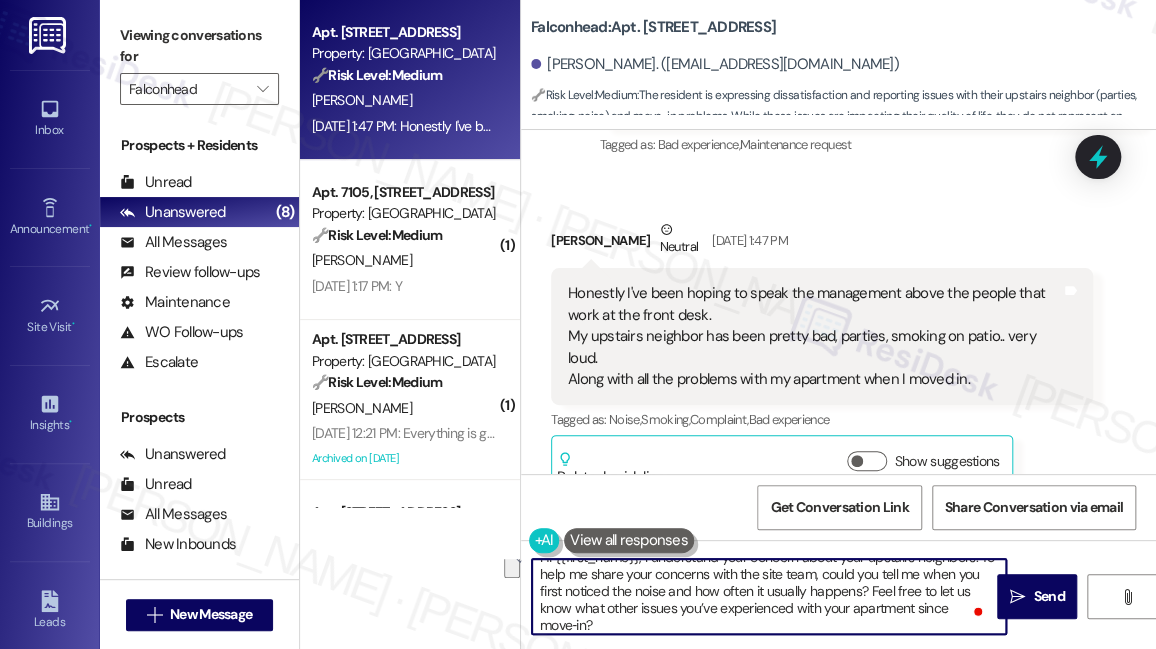scroll, scrollTop: 0, scrollLeft: 0, axis: both 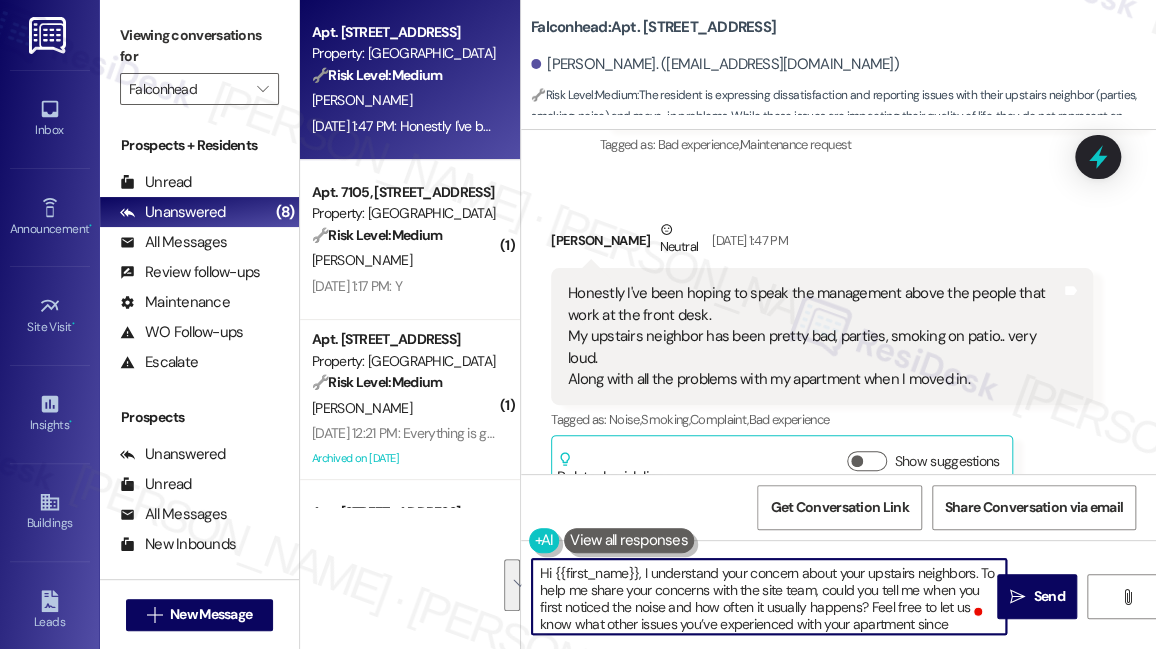drag, startPoint x: 673, startPoint y: 619, endPoint x: 890, endPoint y: 603, distance: 217.58907 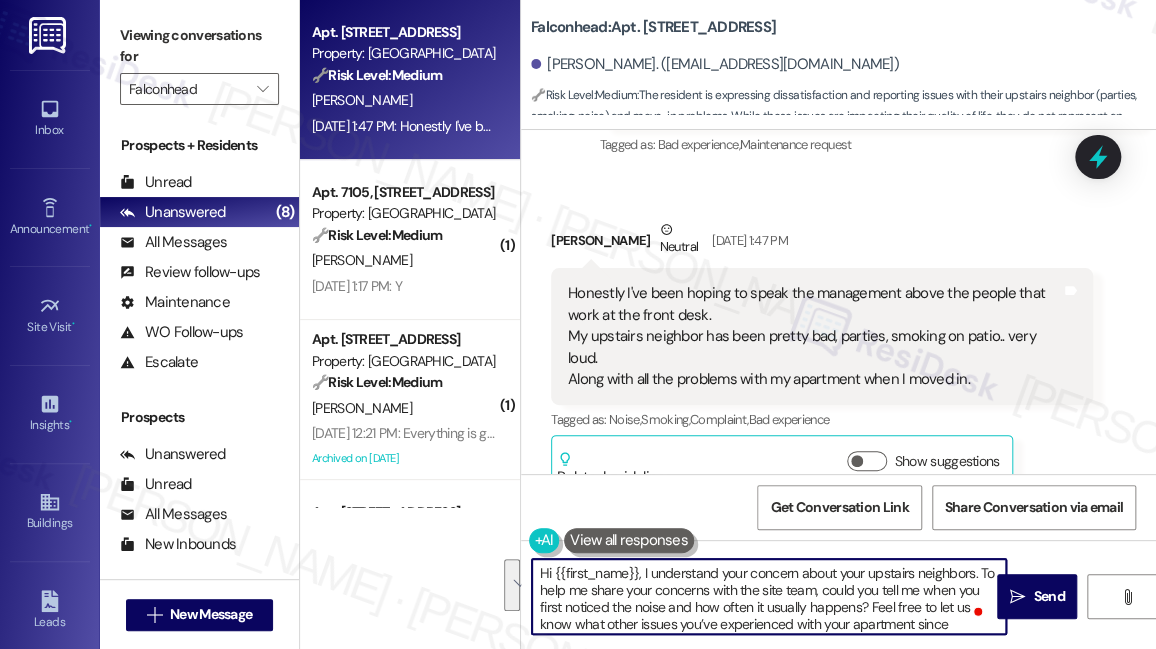 click on "Hi {{first_name}}, I understand your concern about your upstairs neighbors. To help me share your concerns with the site team, could you tell me when you first noticed the noise and how often it usually happens? Feel free to let us know what other issues you’ve experienced with your apartment since move‑in?" at bounding box center [769, 596] 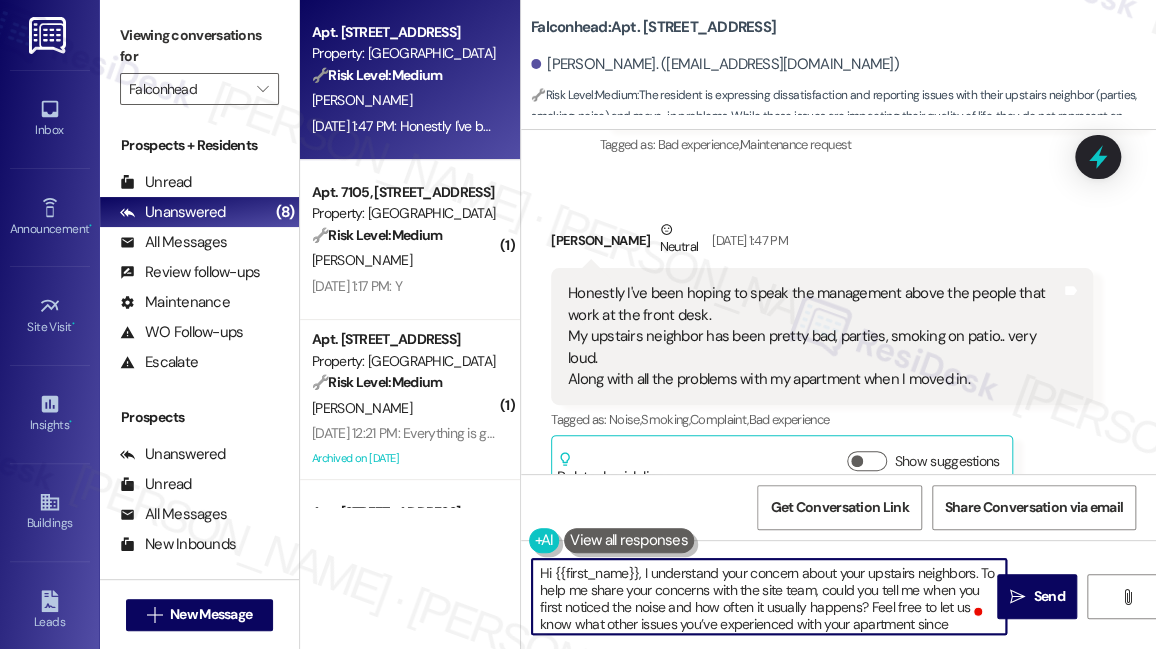 scroll, scrollTop: 7, scrollLeft: 0, axis: vertical 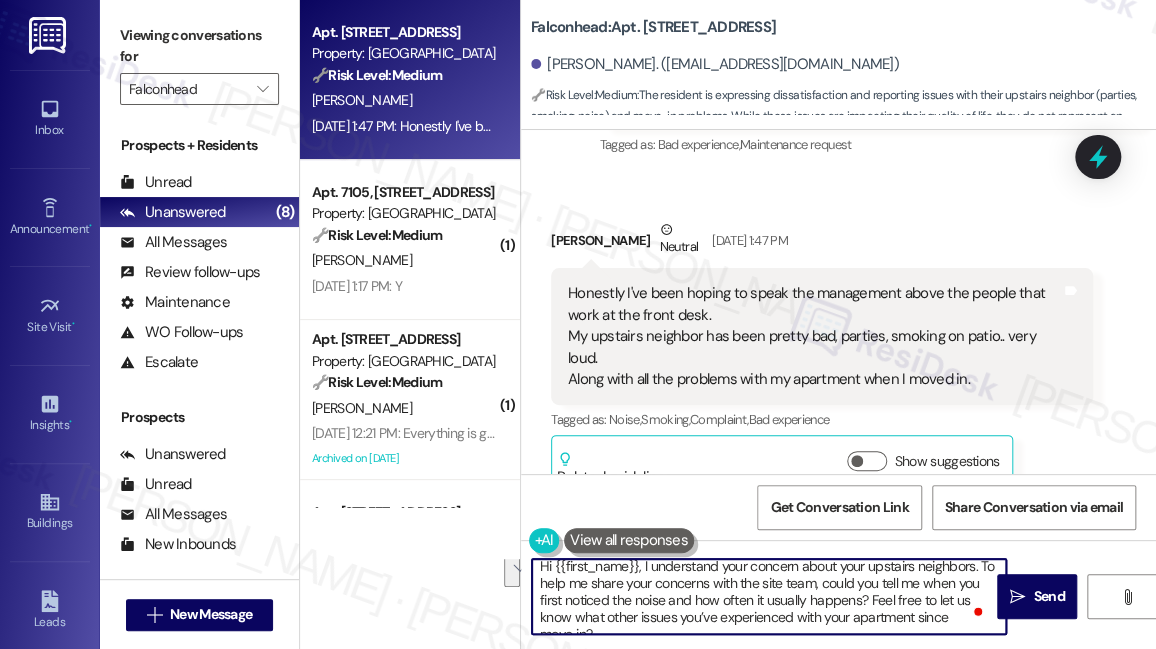 drag, startPoint x: 592, startPoint y: 622, endPoint x: 896, endPoint y: 598, distance: 304.9459 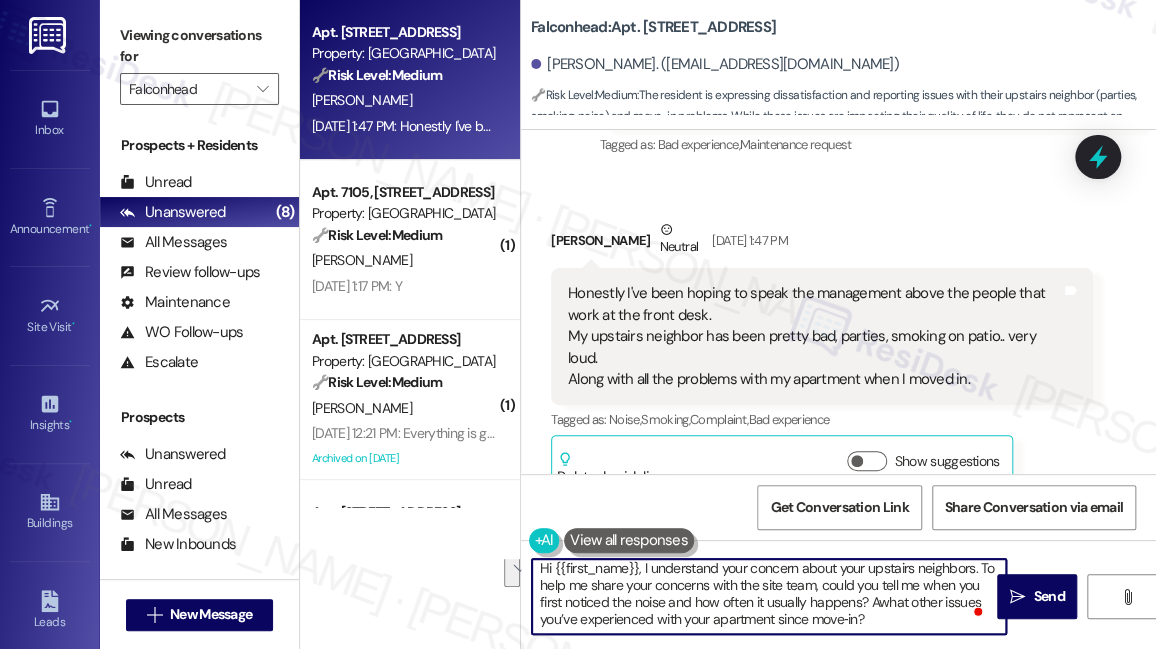 scroll, scrollTop: 5, scrollLeft: 0, axis: vertical 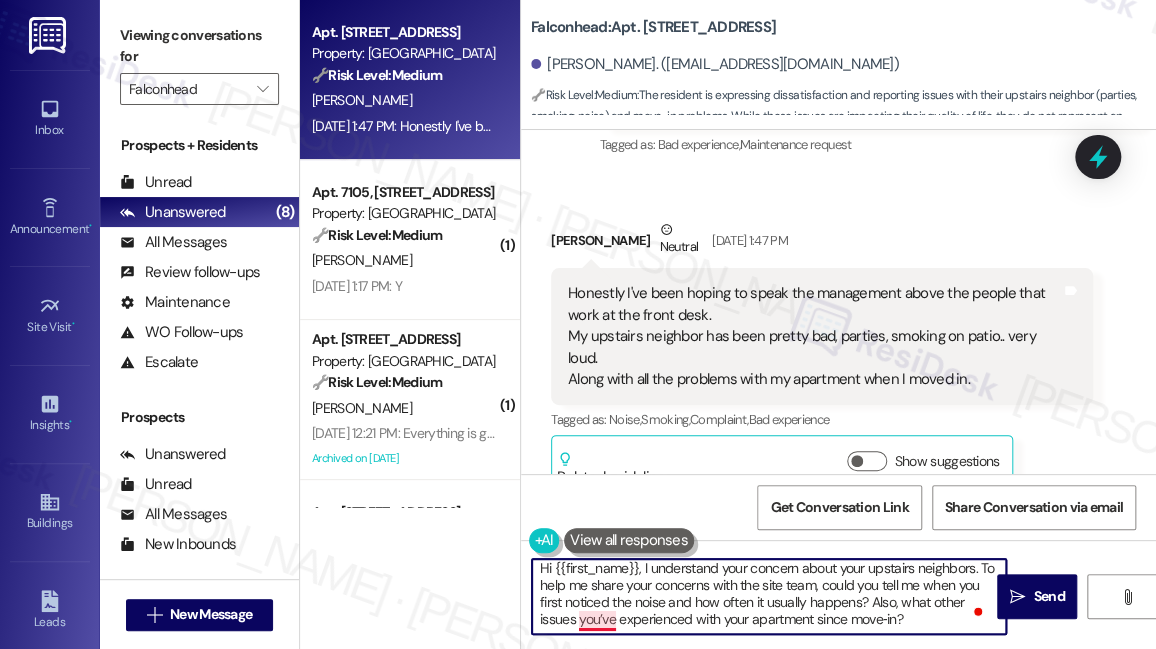 click on "Hi {{first_name}}, I understand your concern about your upstairs neighbors. To help me share your concerns with the site team, could you tell me when you first noticed the noise and how often it usually happens? Also, what other issues you’ve experienced with your apartment since move‑in?" at bounding box center (769, 596) 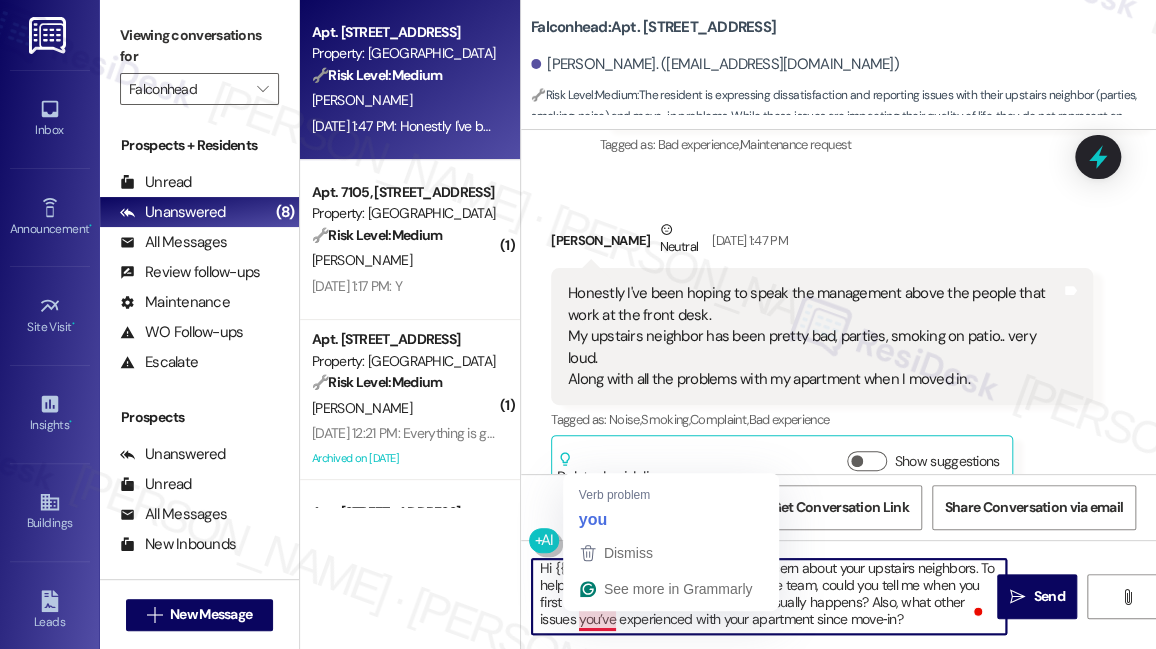 click on "Hi {{first_name}}, I understand your concern about your upstairs neighbors. To help me share your concerns with the site team, could you tell me when you first noticed the noise and how often it usually happens? Also, what other issues you’ve experienced with your apartment since move‑in?" at bounding box center [769, 596] 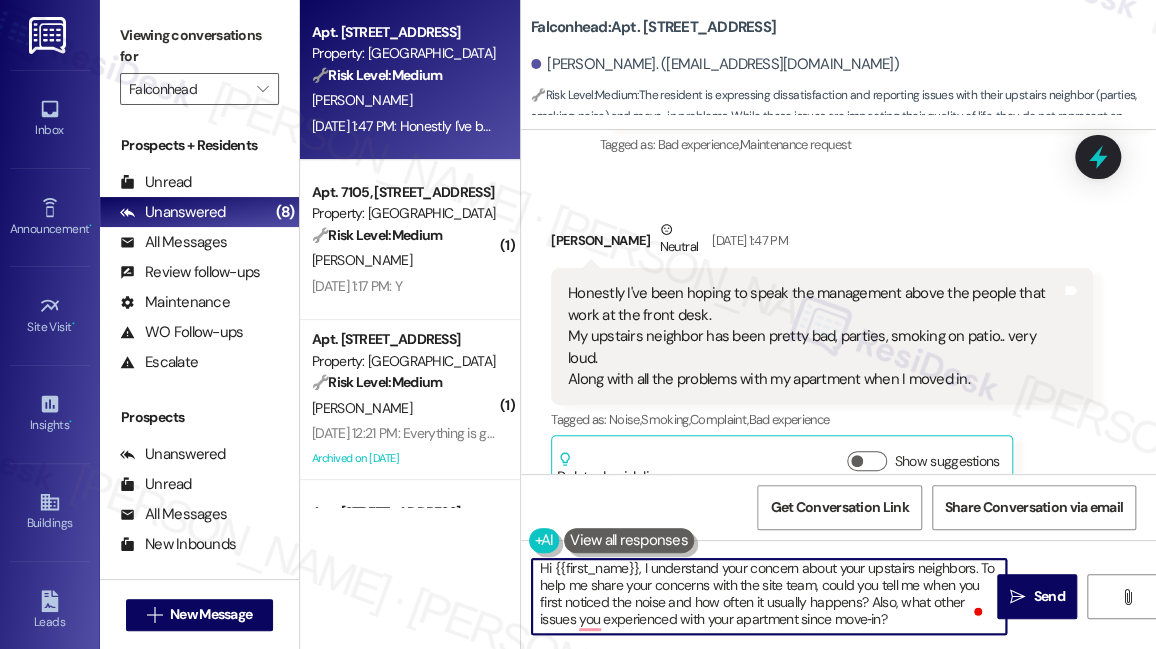 click on "Hi {{first_name}}, I understand your concern about your upstairs neighbors. To help me share your concerns with the site team, could you tell me when you first noticed the noise and how often it usually happens? Also, what other issues you experienced with your apartment since move‑in?" at bounding box center (769, 596) 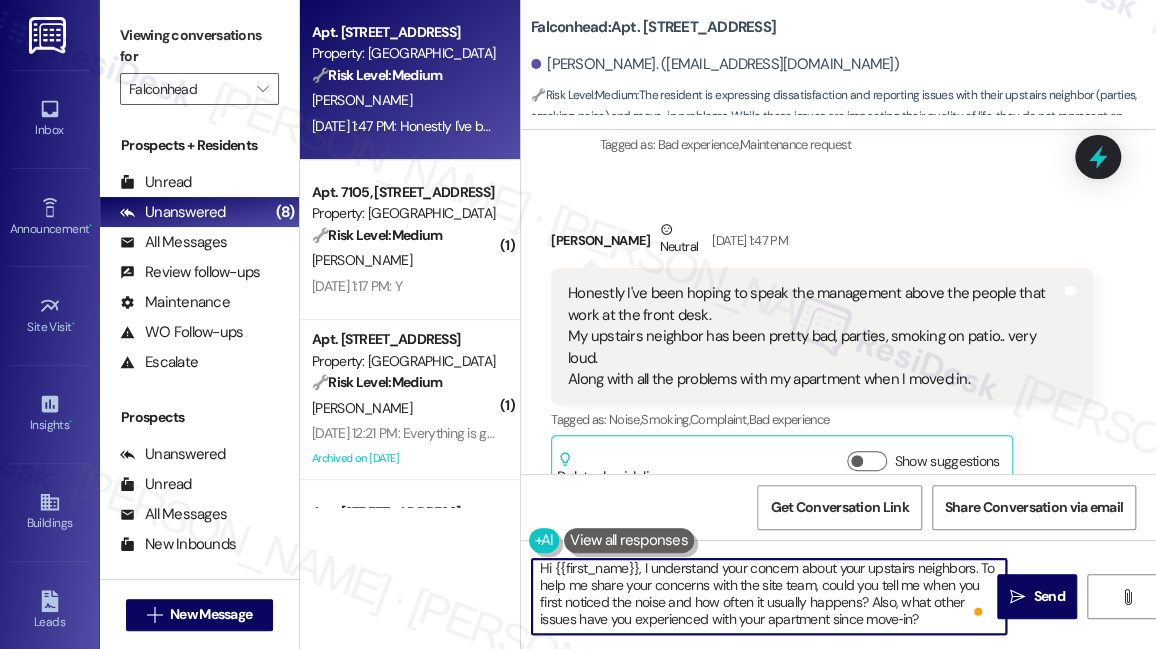 drag, startPoint x: 829, startPoint y: 619, endPoint x: 764, endPoint y: 624, distance: 65.192024 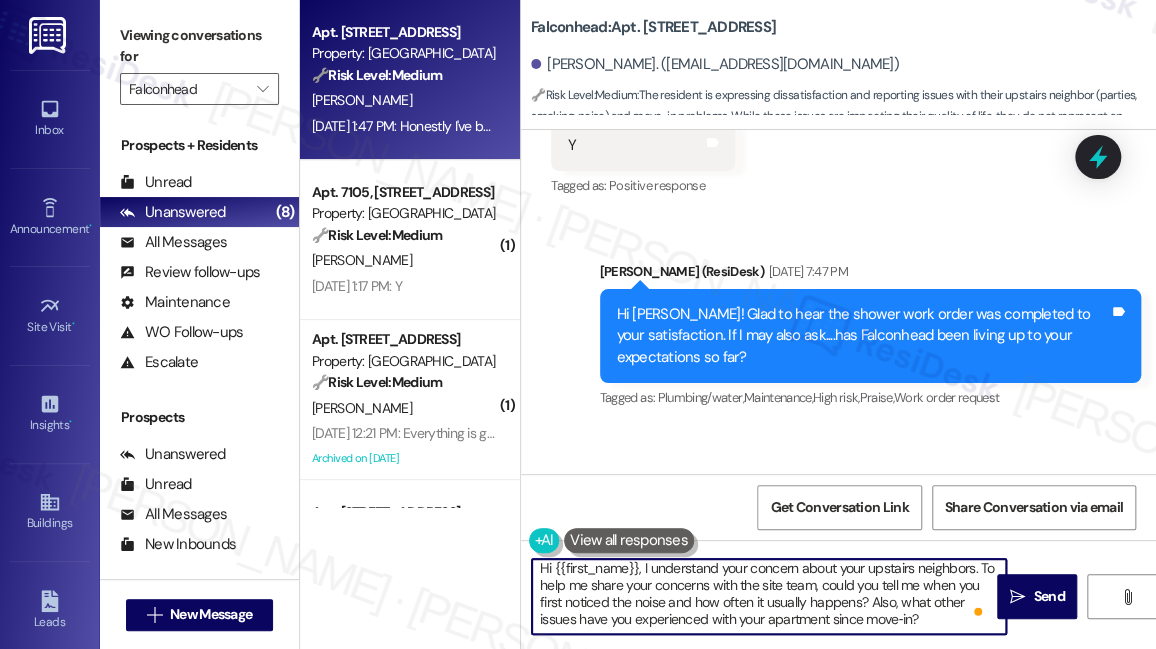 scroll, scrollTop: 1090, scrollLeft: 0, axis: vertical 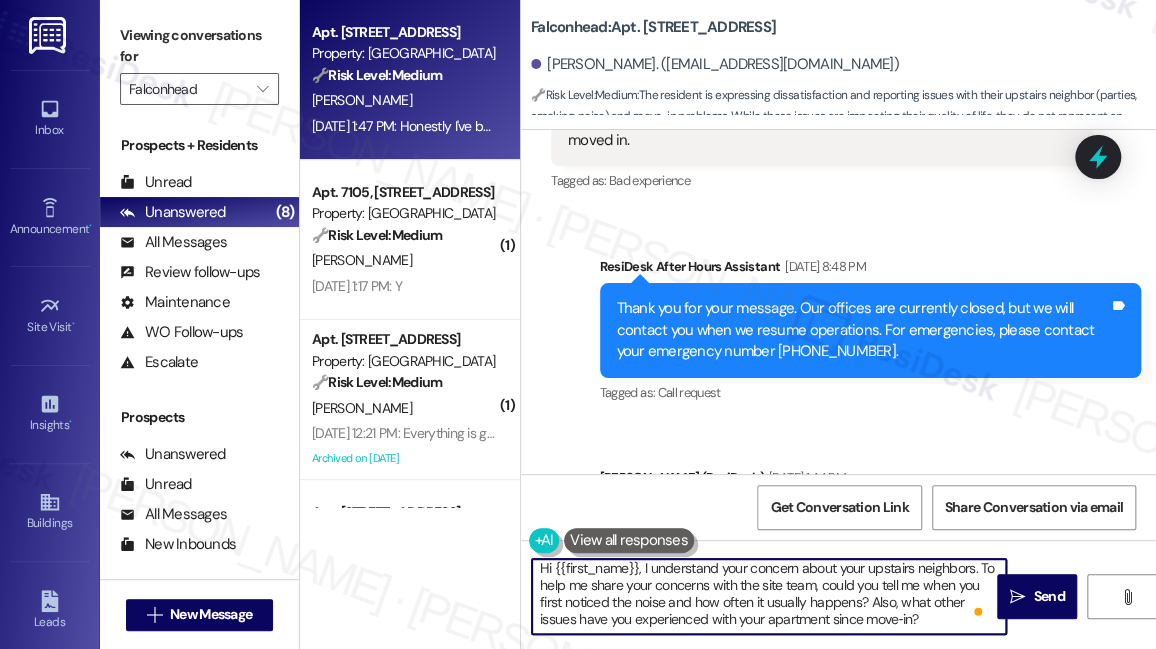 click on "Hi {{first_name}}, I understand your concern about your upstairs neighbors. To help me share your concerns with the site team, could you tell me when you first noticed the noise and how often it usually happens? Also, what other issues have you experienced with your apartment since move‑in?" at bounding box center (769, 596) 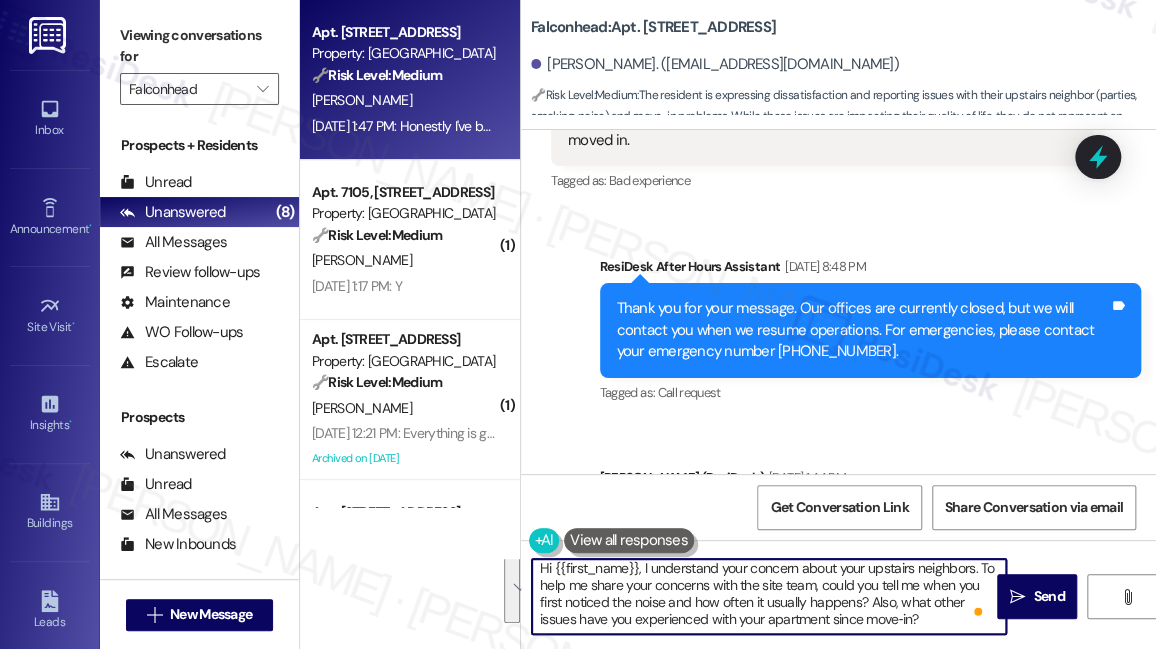 click on "Hi {{first_name}}, I understand your concern about your upstairs neighbors. To help me share your concerns with the site team, could you tell me when you first noticed the noise and how often it usually happens? Also, what other issues have you experienced with your apartment since move‑in?" at bounding box center (769, 596) 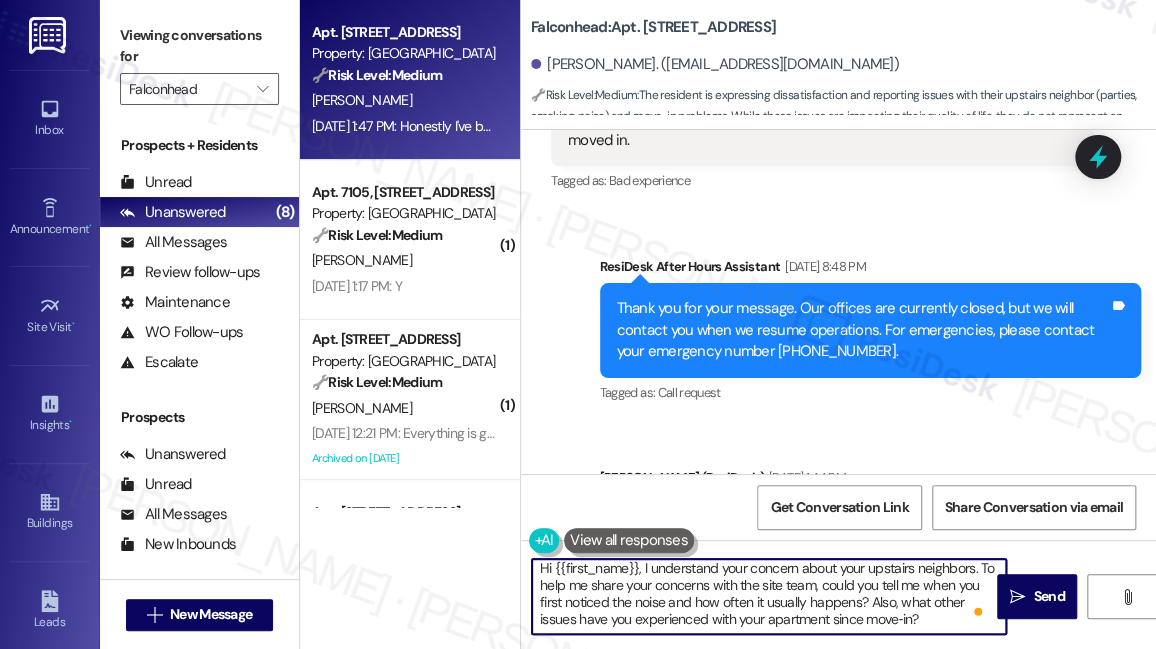 click on "Hi {{first_name}}, I understand your concern about your upstairs neighbors. To help me share your concerns with the site team, could you tell me when you first noticed the noise and how often it usually happens? Also, what other issues have you experienced with your apartment since move‑in?" at bounding box center [769, 596] 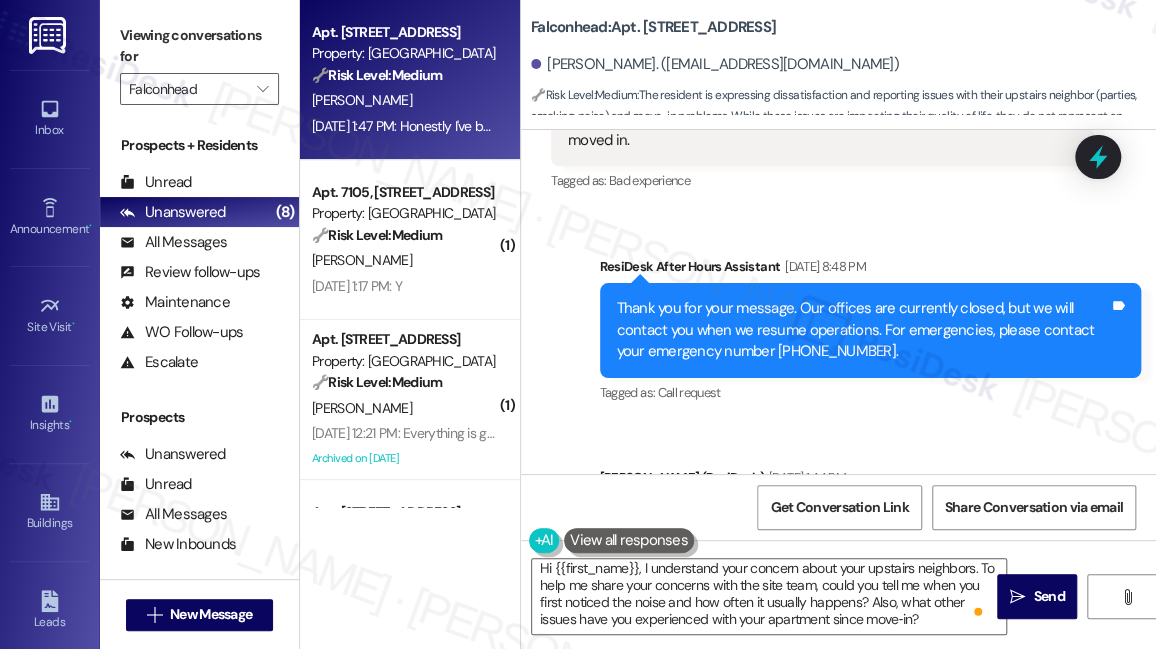 click on "Viewing conversations for Falconhead " at bounding box center [199, 62] 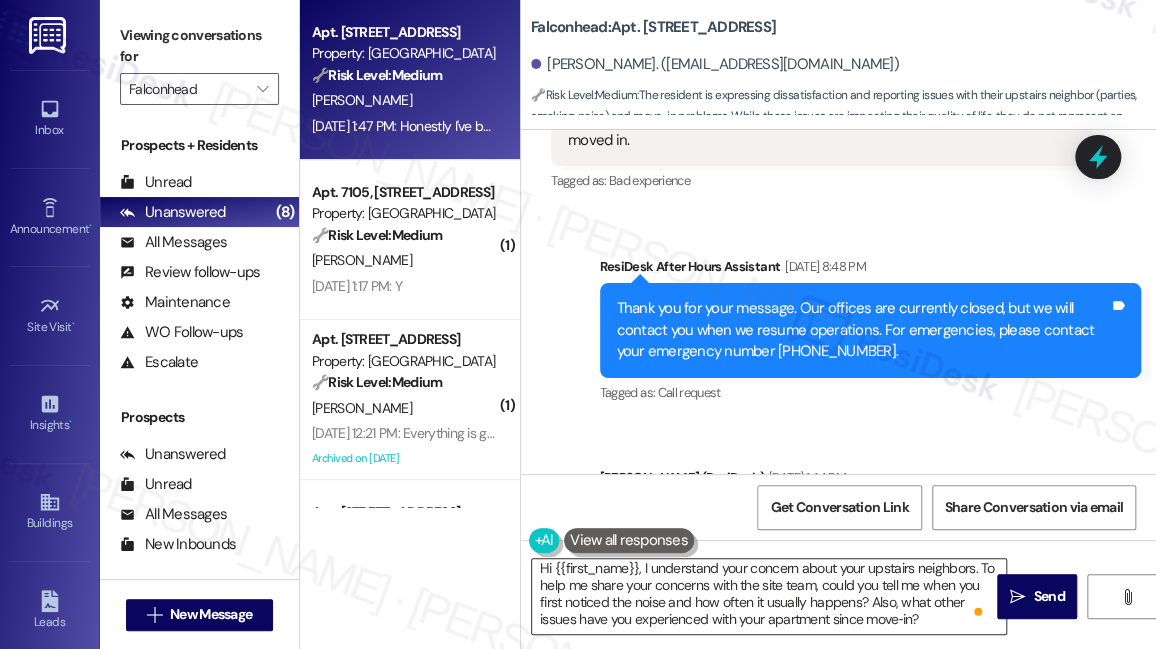 click on "Hi {{first_name}}, I understand your concern about your upstairs neighbors. To help me share your concerns with the site team, could you tell me when you first noticed the noise and how often it usually happens? Also, what other issues have you experienced with your apartment since move‑in?" at bounding box center [769, 596] 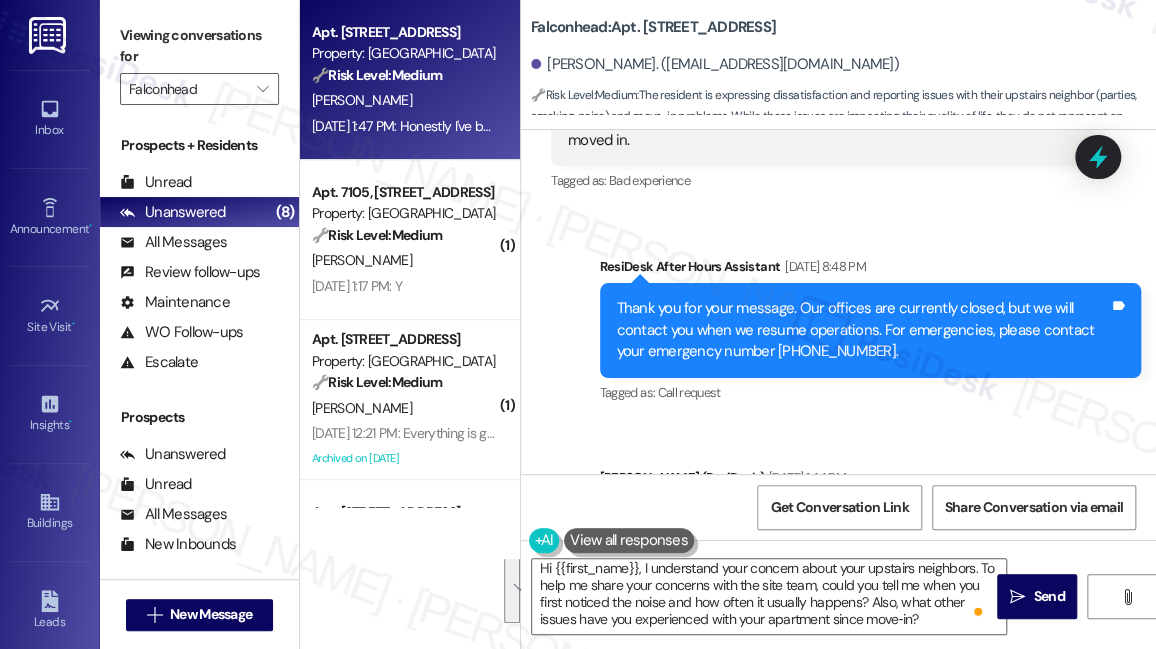 click on "Viewing conversations for" at bounding box center [199, 46] 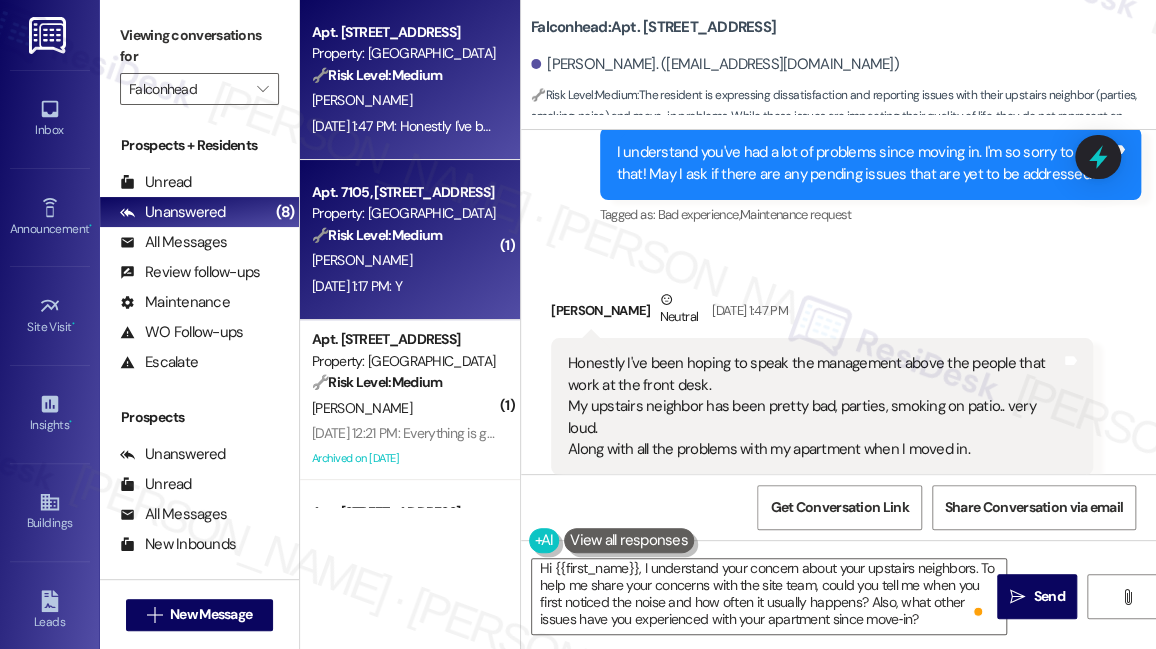 scroll, scrollTop: 1545, scrollLeft: 0, axis: vertical 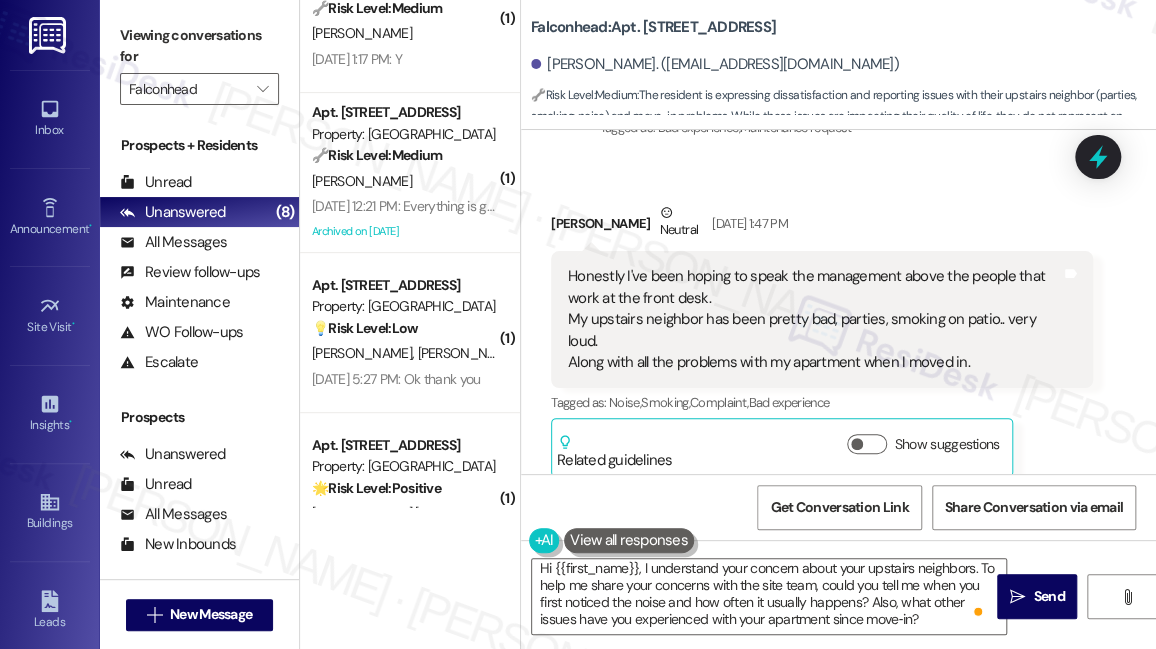 click on "Viewing conversations for" at bounding box center (199, 46) 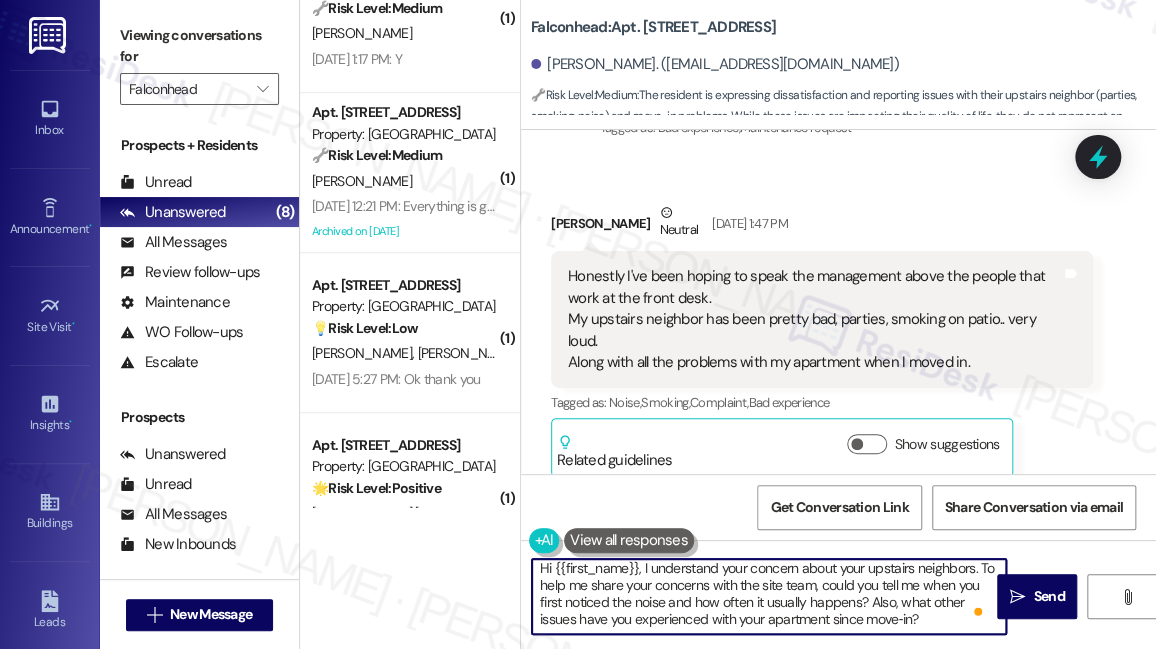 click on "Hi {{first_name}}, I understand your concern about your upstairs neighbors. To help me share your concerns with the site team, could you tell me when you first noticed the noise and how often it usually happens? Also, what other issues have you experienced with your apartment since move‑in?" at bounding box center (769, 596) 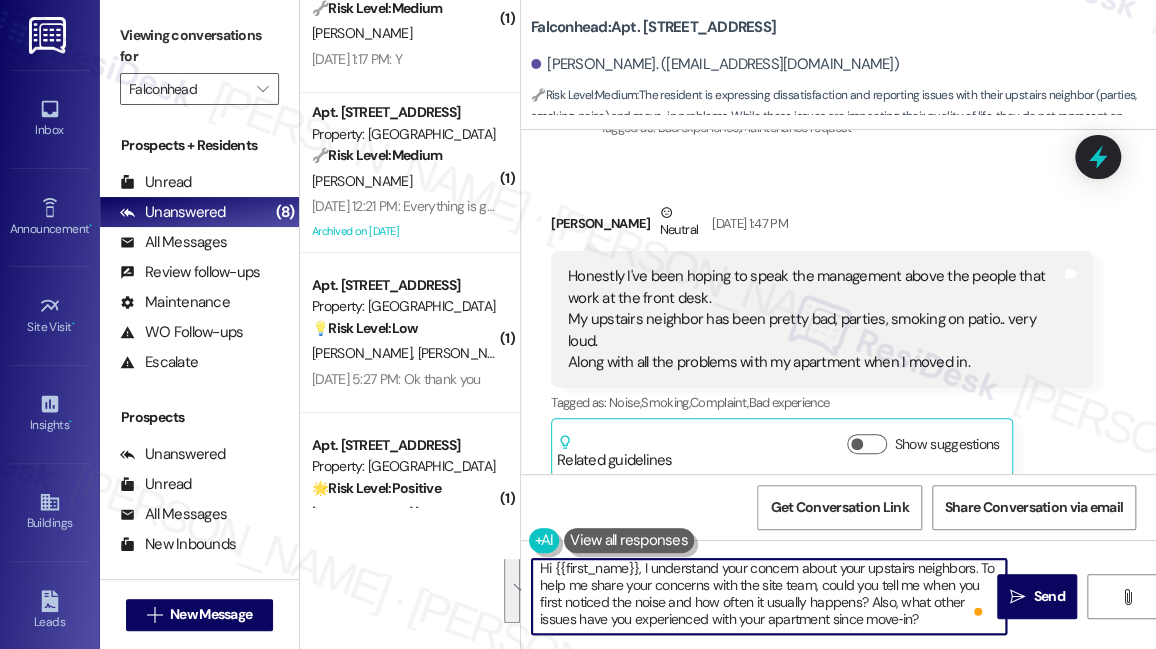 paste on "clearly with the site team, could you let me know when you first noticed the noise and how often it usually happens? Also, could you share what other issues you’ve experienced with your apartment since move‑in?" 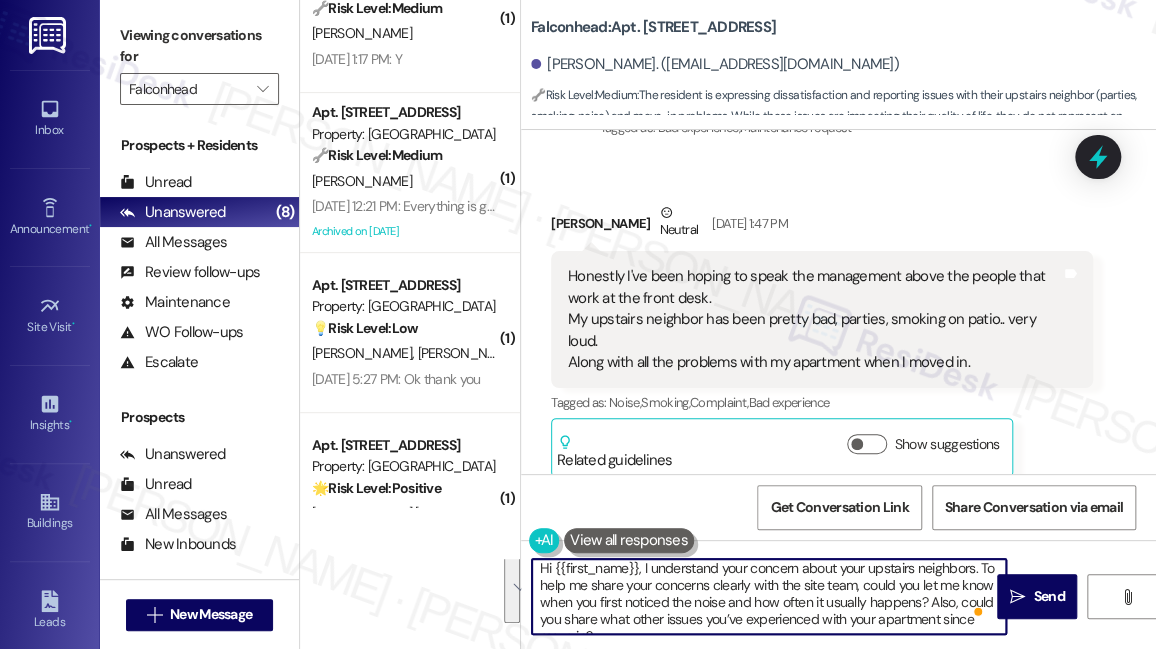 scroll, scrollTop: 0, scrollLeft: 0, axis: both 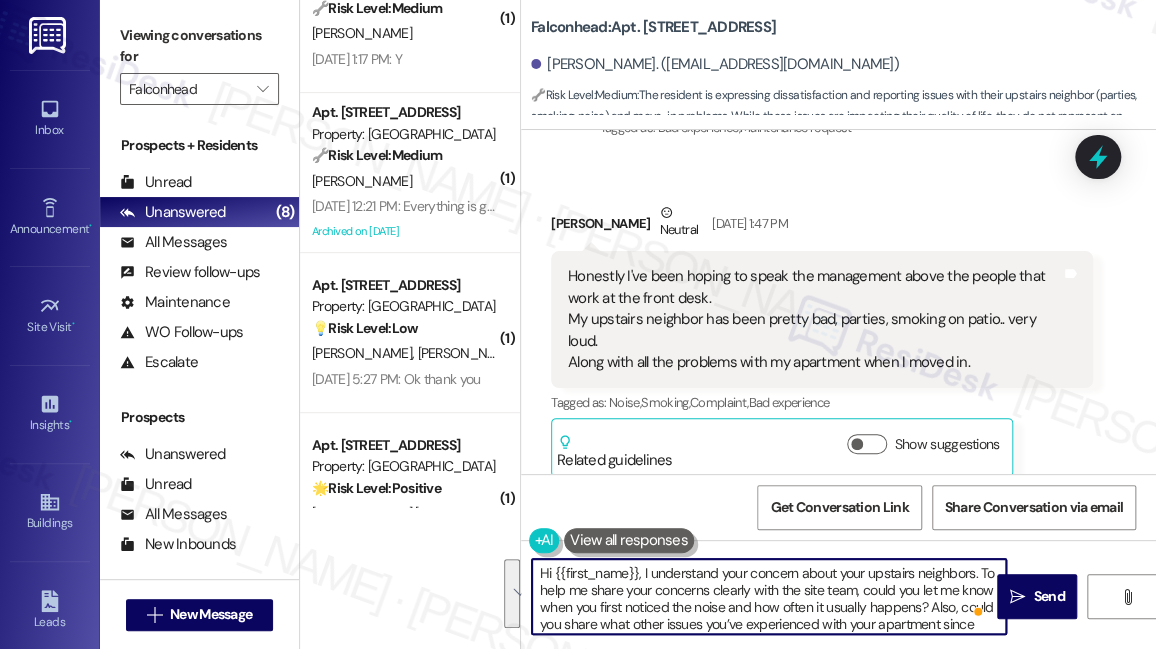 click on "Hi {{first_name}}, I understand your concern about your upstairs neighbors. To help me share your concerns clearly with the site team, could you let me know when you first noticed the noise and how often it usually happens? Also, could you share what other issues you’ve experienced with your apartment since move‑in?" at bounding box center [769, 596] 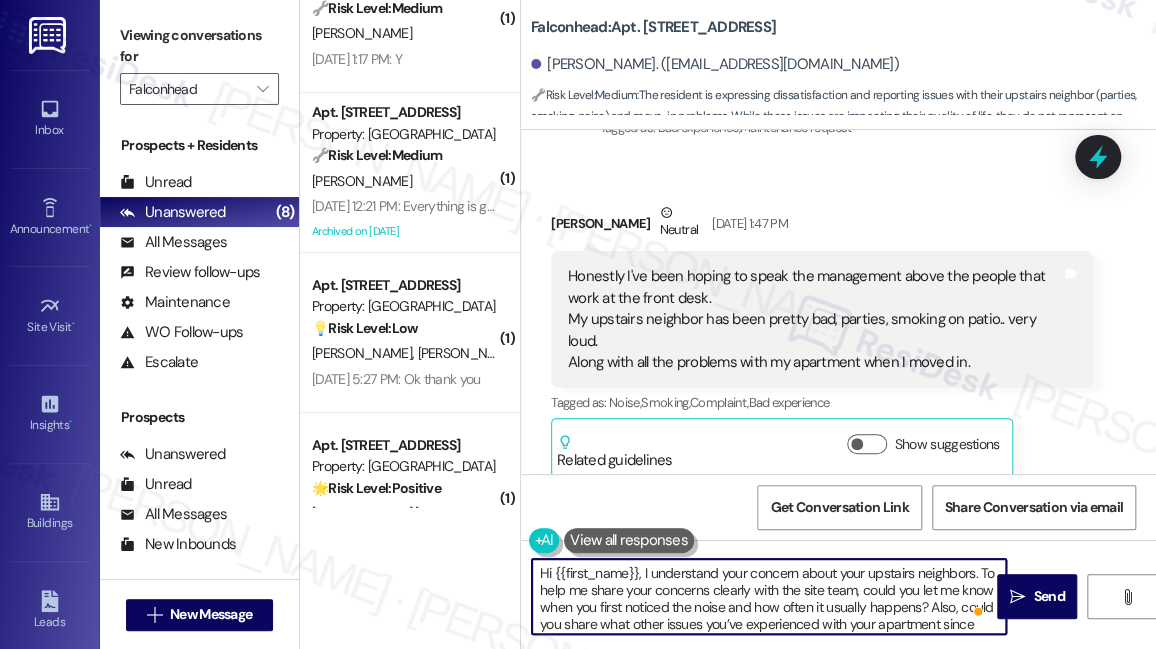 click on "Hi {{first_name}}, I understand your concern about your upstairs neighbors. To help me share your concerns clearly with the site team, could you let me know when you first noticed the noise and how often it usually happens? Also, could you share what other issues you’ve experienced with your apartment since move‑in?" at bounding box center (769, 596) 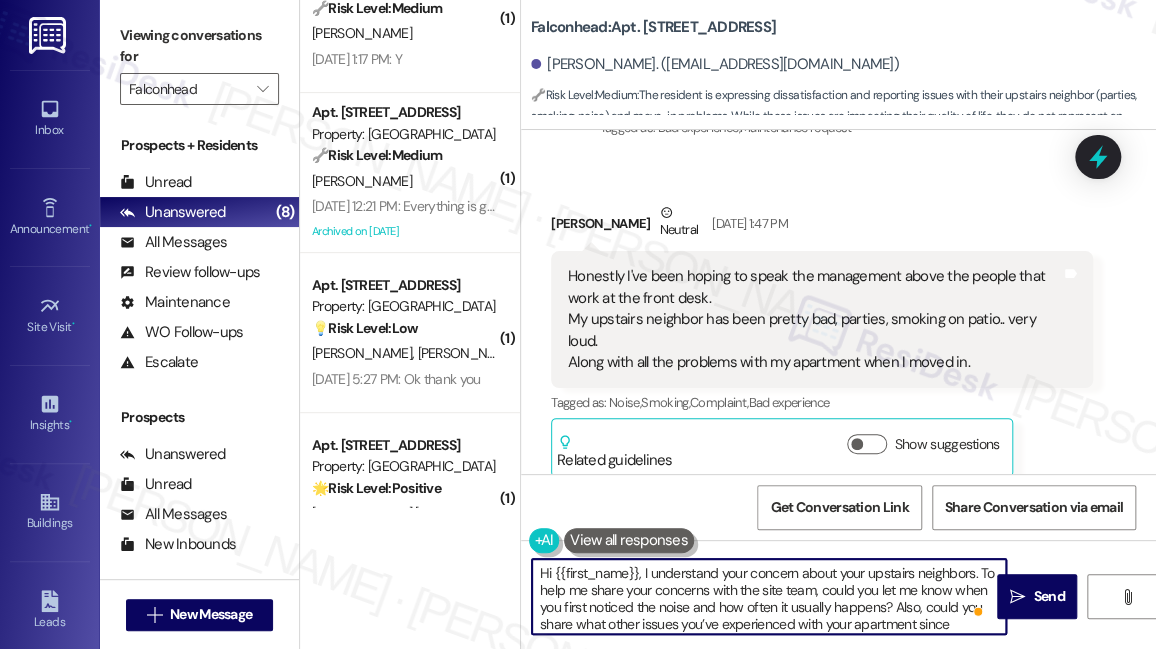 click on "Hi {{first_name}}, I understand your concern about your upstairs neighbors. To help me share your concerns with the site team, could you let me know when you first noticed the noise and how often it usually happens? Also, could you share what other issues you’ve experienced with your apartment since move‑in?" at bounding box center [769, 596] 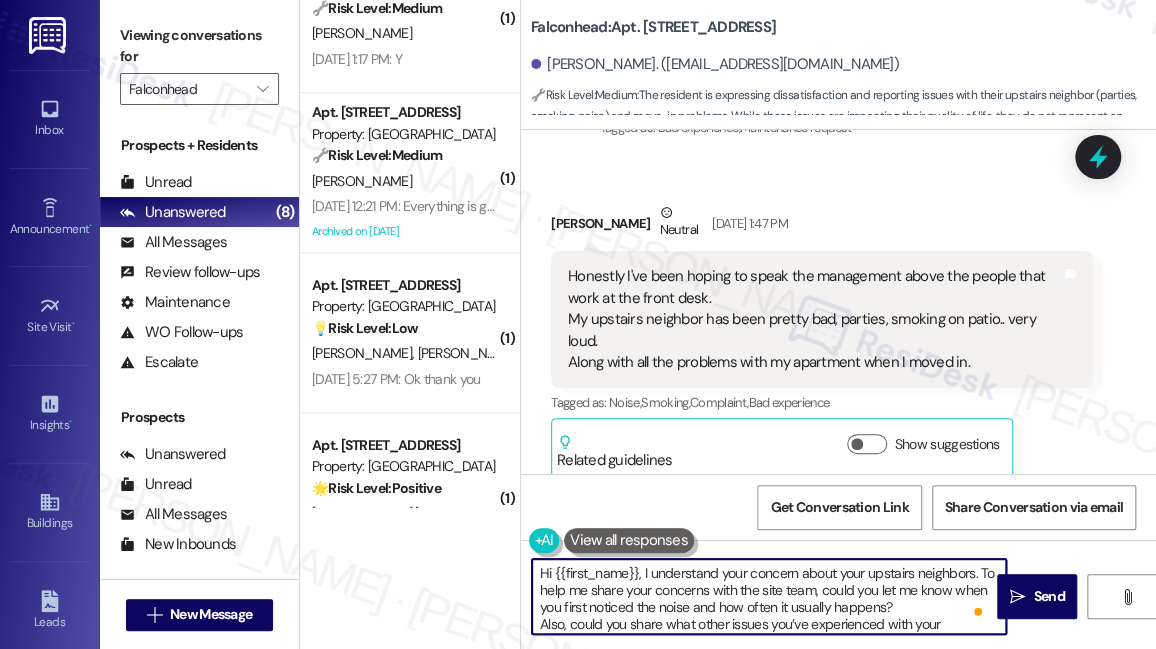 scroll, scrollTop: 51, scrollLeft: 0, axis: vertical 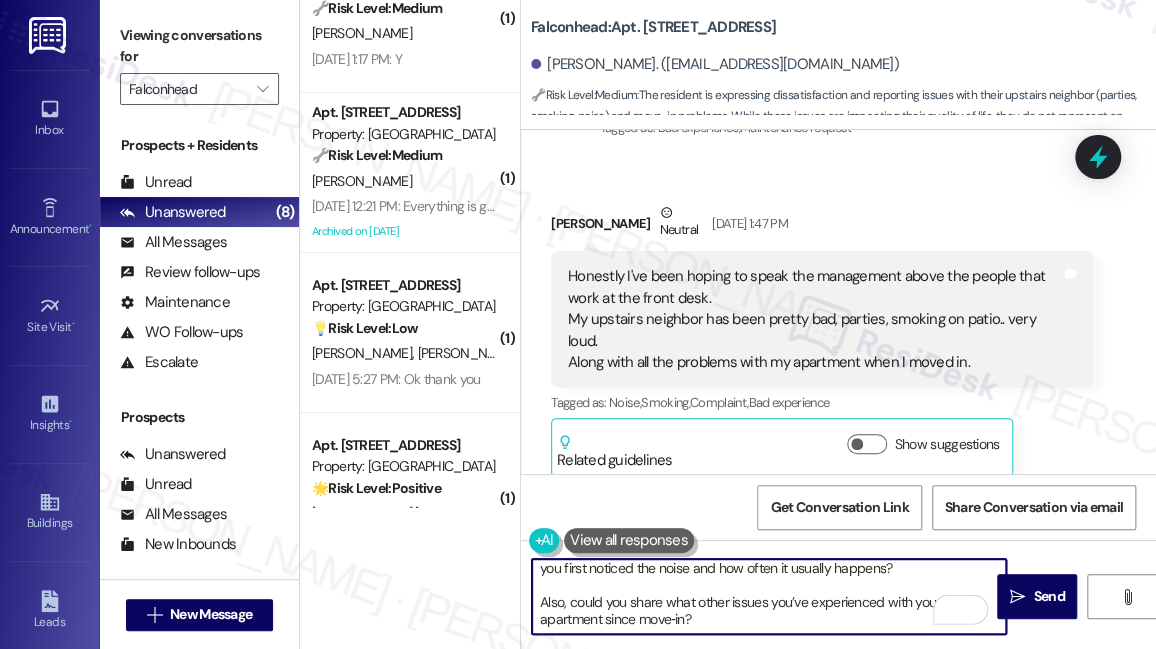 click on "Hi {{first_name}}, I understand your concern about your upstairs neighbors. To help me share your concerns with the site team, could you let me know when you first noticed the noise and how often it usually happens?
Also, could you share what other issues you’ve experienced with your apartment since move‑in?" at bounding box center [769, 596] 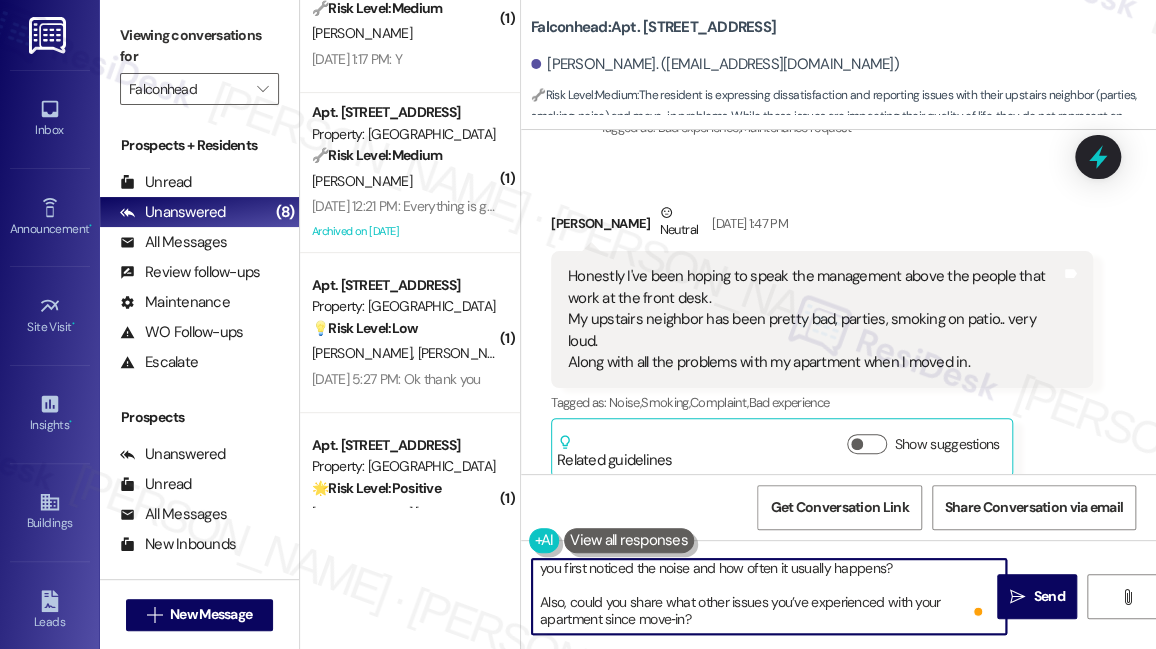 click on "Hi {{first_name}}, I understand your concern about your upstairs neighbors. To help me share your concerns with the site team, could you let me know when you first noticed the noise and how often it usually happens?
Also, could you share what other issues you’ve experienced with your apartment since move‑in?" at bounding box center [769, 596] 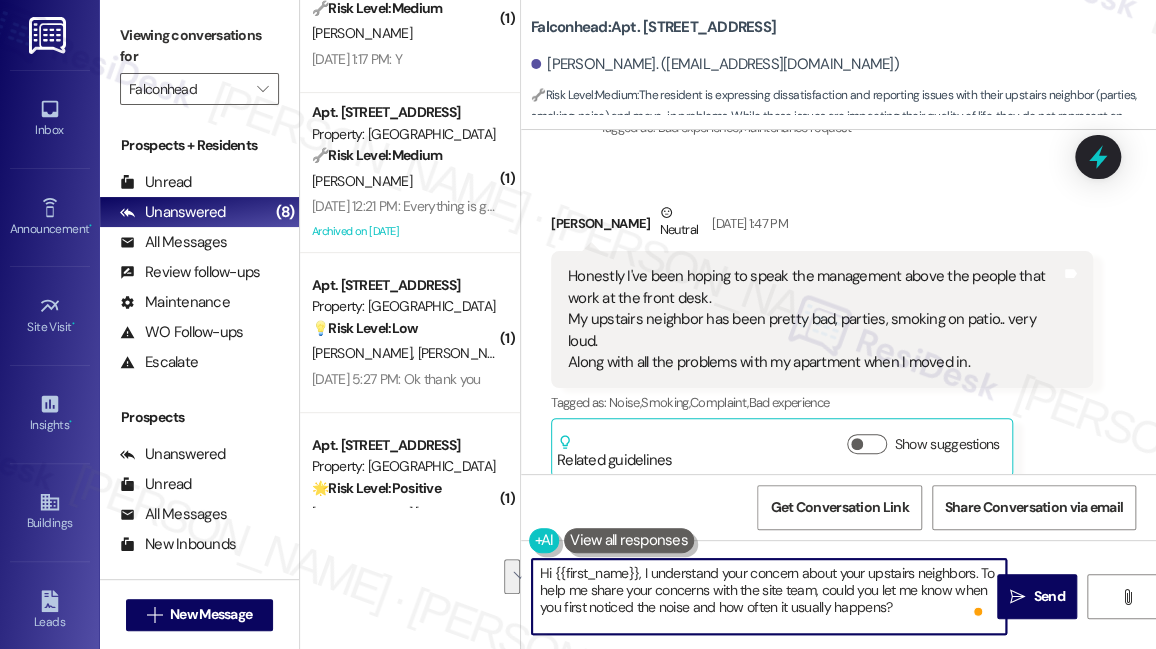 click on "Hi {{first_name}}, I understand your concern about your upstairs neighbors. To help me share your concerns with the site team, could you let me know when you first noticed the noise and how often it usually happens?
Also, could you share what other issues you’ve experienced with your apartment since move‑in?" at bounding box center [769, 596] 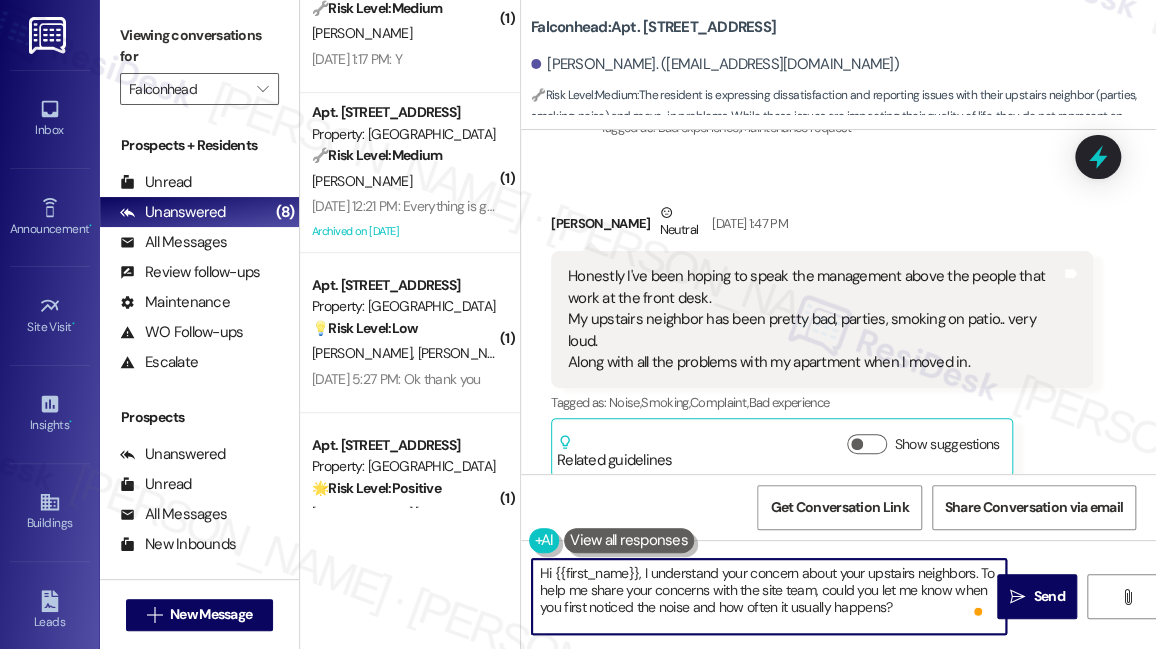 click on "Hi {{first_name}}, I understand your concern about your upstairs neighbors. To help me share your concerns with the site team, could you let me know when you first noticed the noise and how often it usually happens?
Also, could you share what other issues you’ve experienced with your apartment since move‑in?" at bounding box center [769, 596] 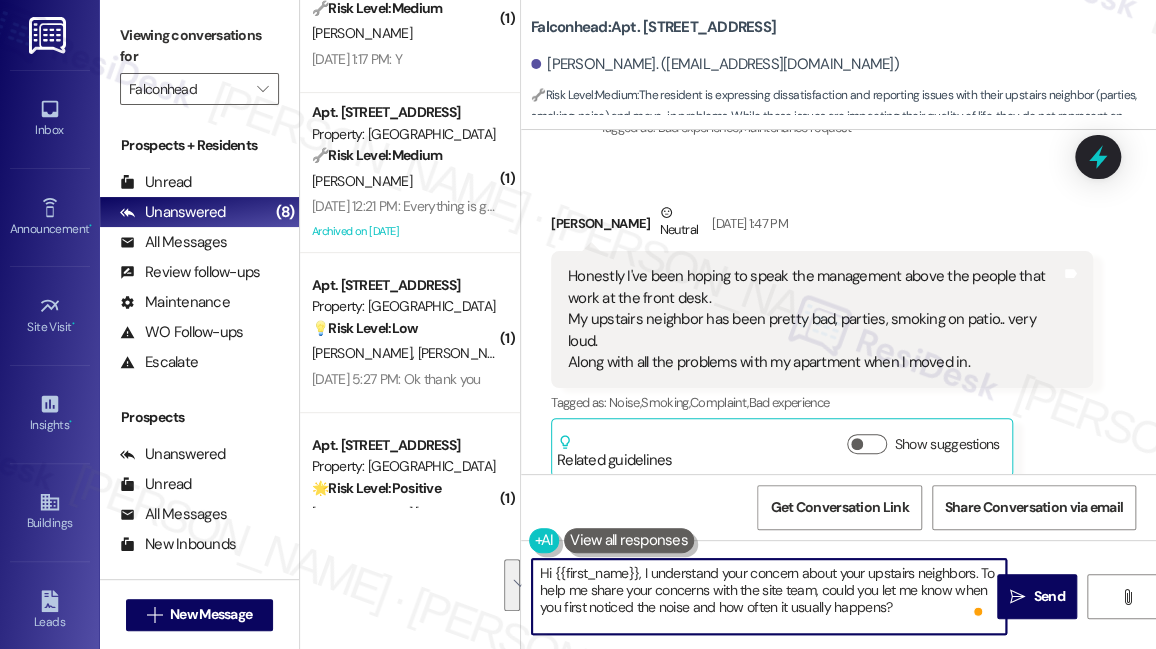 click on "Hi {{first_name}}, I understand your concern about your upstairs neighbors. To help me share your concerns with the site team, could you let me know when you first noticed the noise and how often it usually happens?
Also, could you share what other issues you’ve experienced with your apartment since move‑in?" at bounding box center (769, 596) 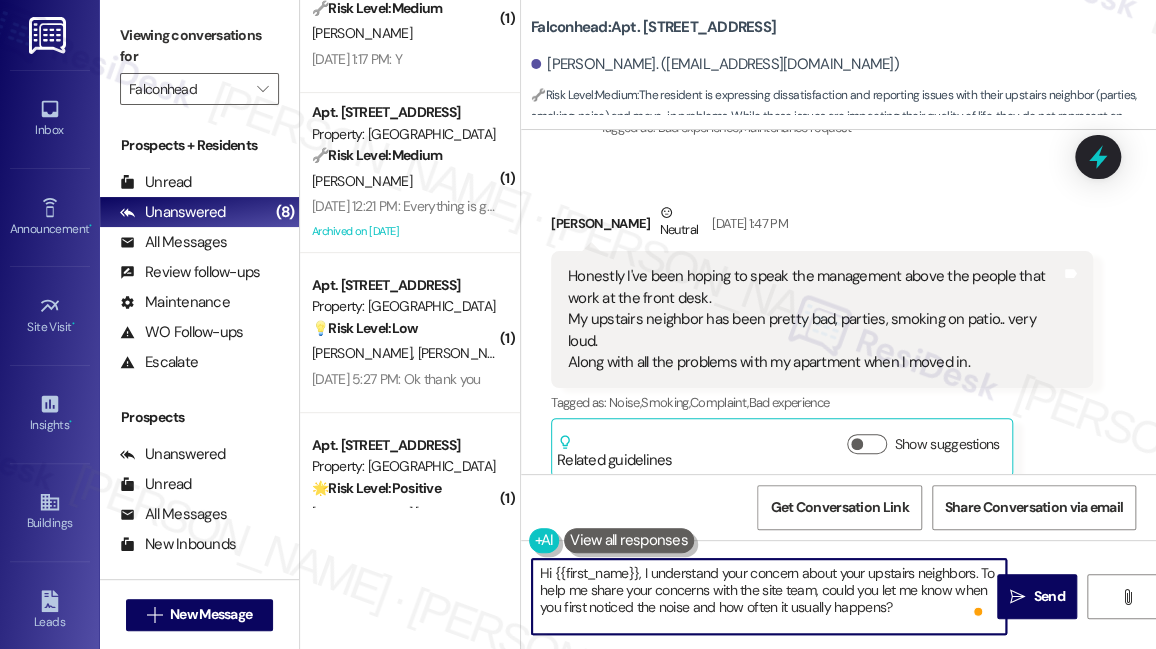 click on "Hi {{first_name}}, I understand your concern about your upstairs neighbors. To help me share your concerns with the site team, could you let me know when you first noticed the noise and how often it usually happens?
Also, could you share what other issues you’ve experienced with your apartment since move‑in?" at bounding box center [769, 596] 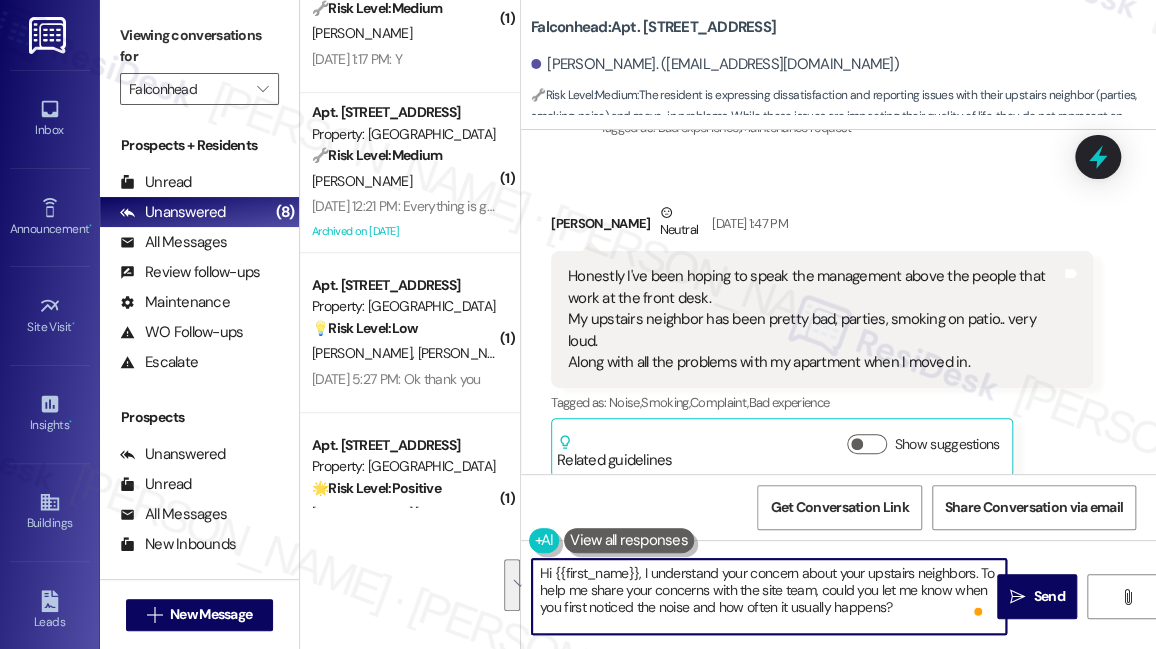 click on "Hi {{first_name}}, I understand your concern about your upstairs neighbors. To help me share your concerns with the site team, could you let me know when you first noticed the noise and how often it usually happens?
Also, could you share what other issues you’ve experienced with your apartment since move‑in?" at bounding box center [769, 596] 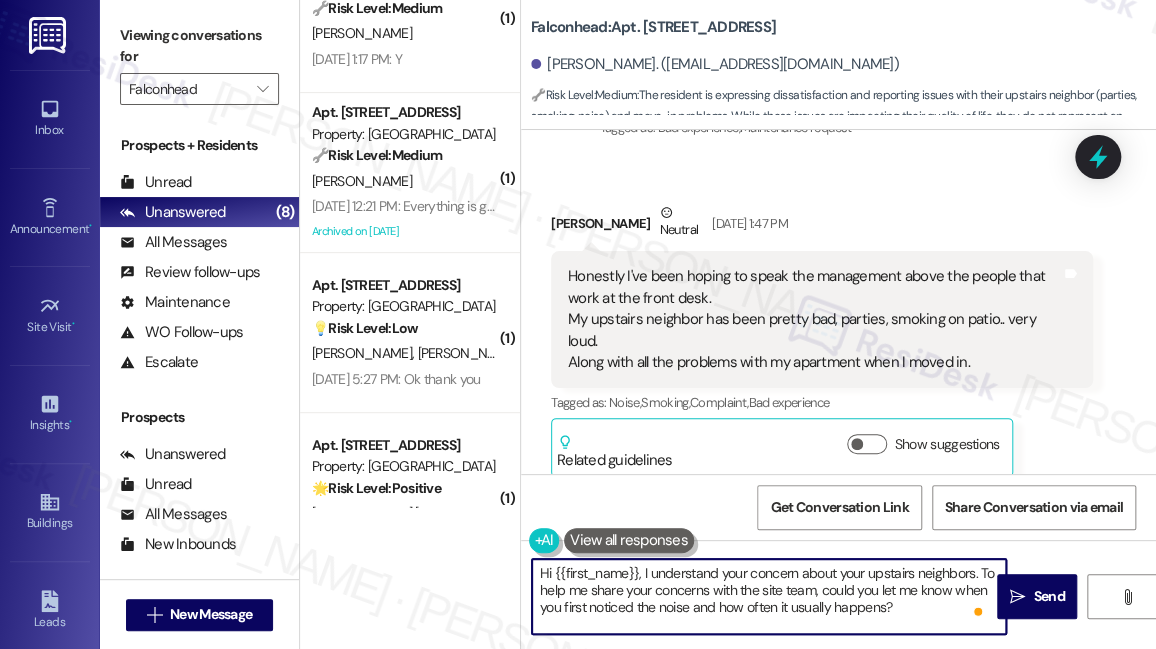 click on "Hi {{first_name}}, I understand your concern about your upstairs neighbors. To help me share your concerns with the site team, could you let me know when you first noticed the noise and how often it usually happens?
Also, could you share what other issues you’ve experienced with your apartment since move‑in?" at bounding box center [769, 596] 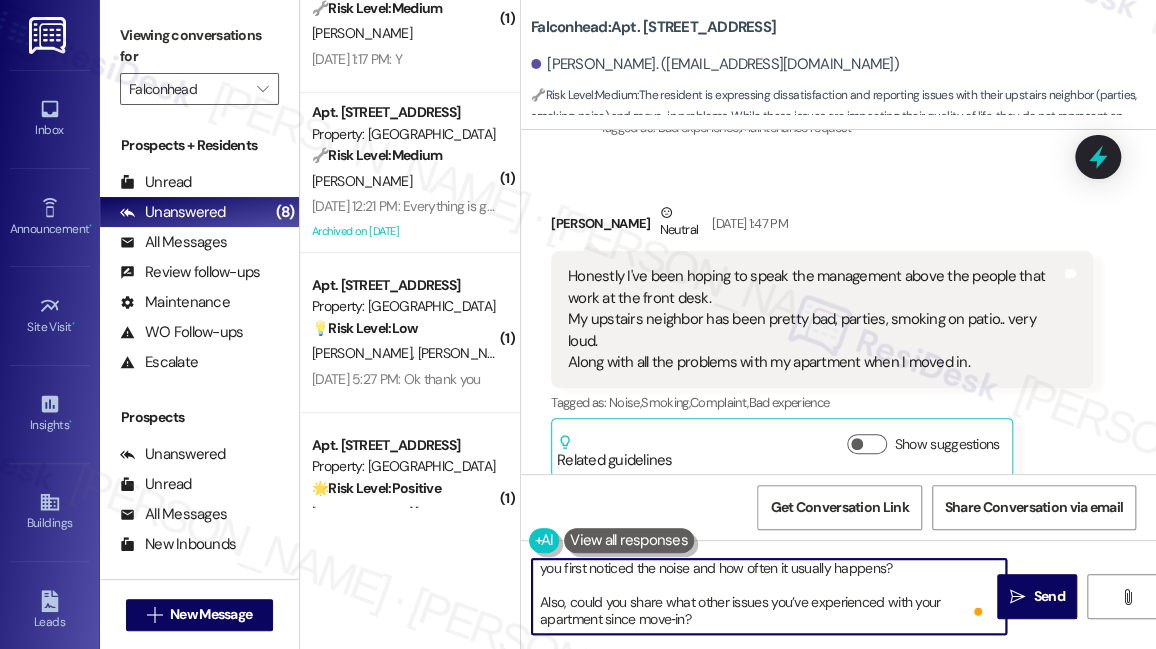 click on "Hi {{first_name}}, I understand your concern about your upstairs neighbors. To help me share your concerns with the site team, could you let me know when you first noticed the noise and how often it usually happens?
Also, could you share what other issues you’ve experienced with your apartment since move‑in?" at bounding box center [769, 596] 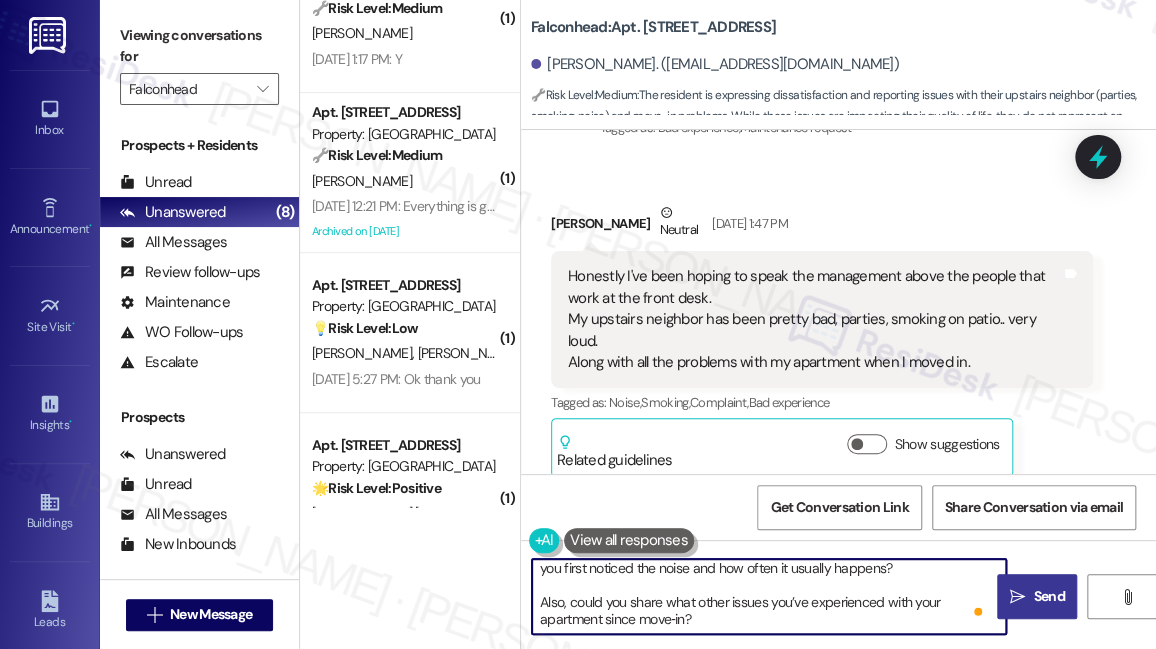 type on "Hi {{first_name}}, I understand your concern about your upstairs neighbors. To help me share your concerns with the site team, could you let me know when you first noticed the noise and how often it usually happens?
Also, could you share what other issues you’ve experienced with your apartment since move‑in?" 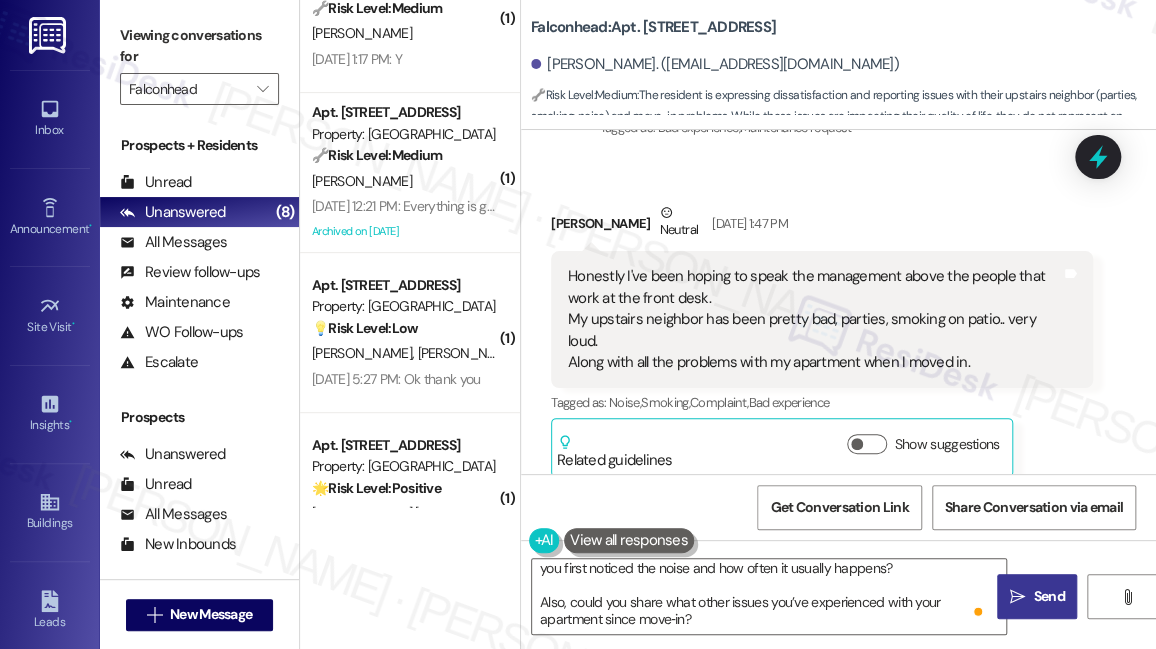 click on "" at bounding box center [1017, 597] 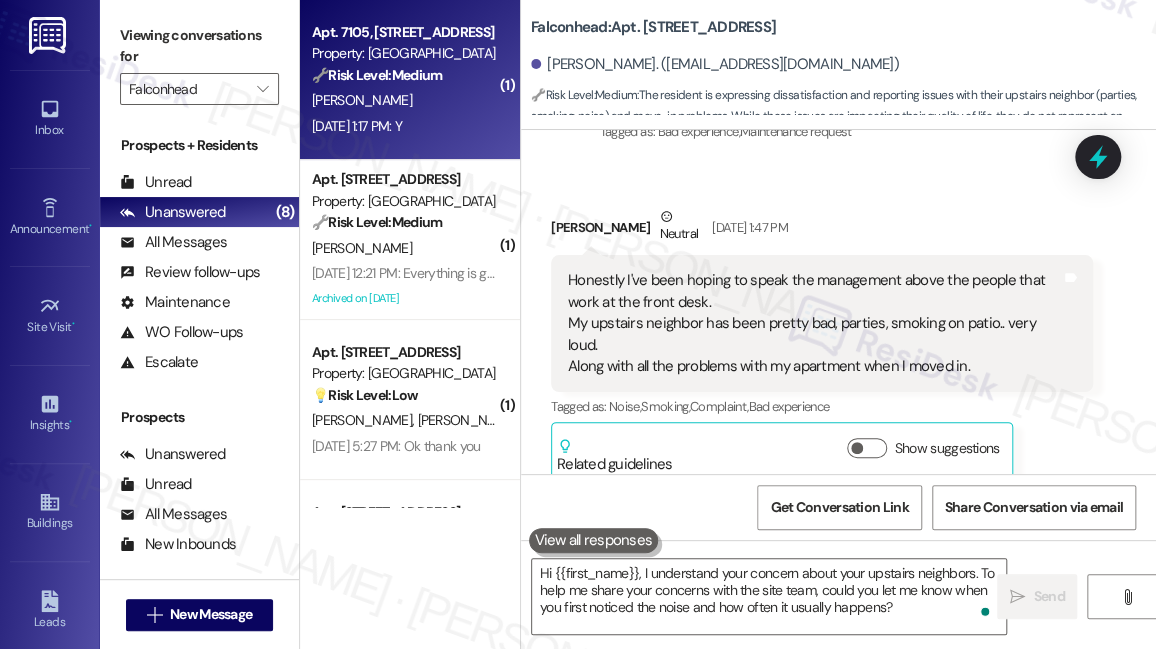 click on "M. Walls" at bounding box center [404, 100] 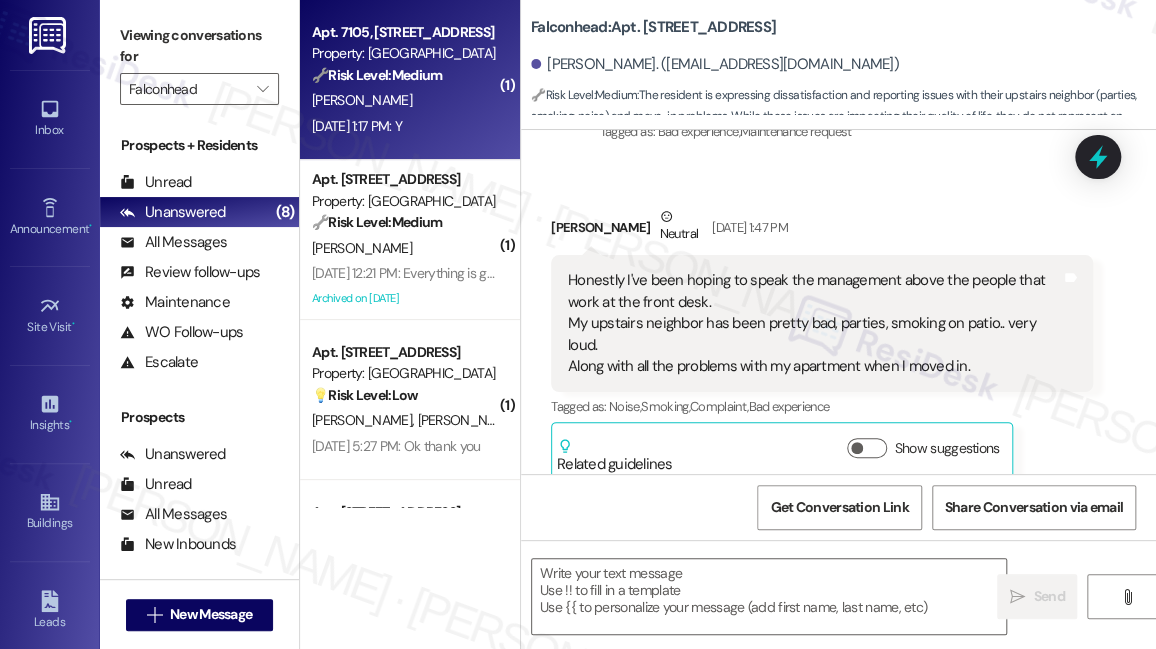 type on "Fetching suggested responses. Please feel free to read through the conversation in the meantime." 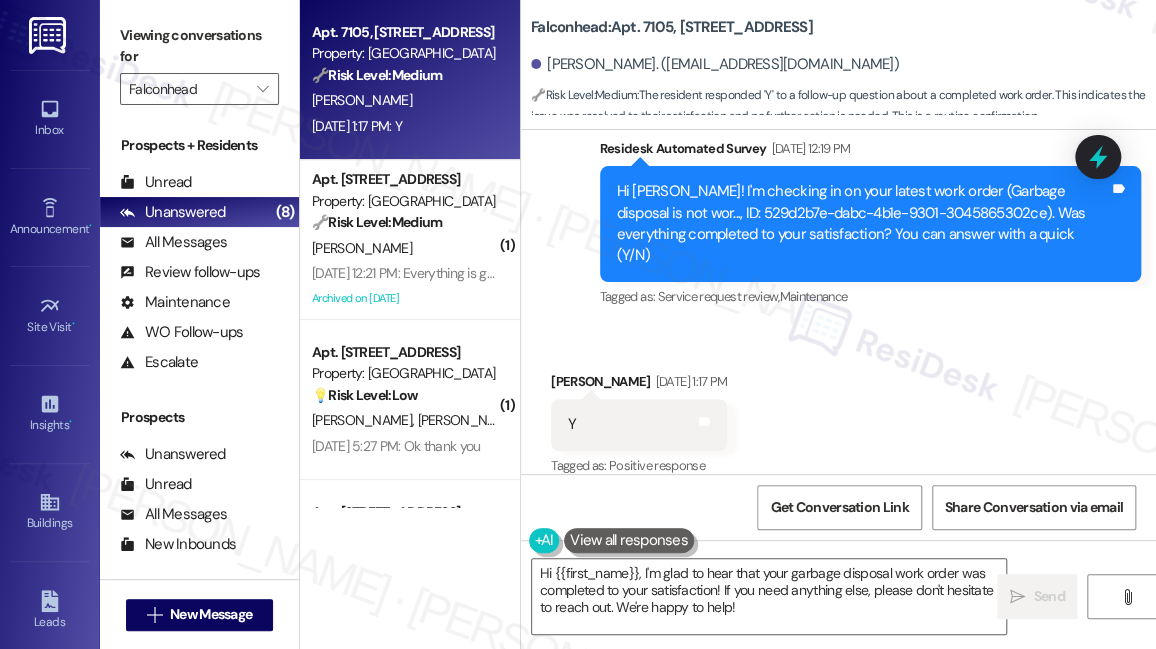 click on "Viewing conversations for" at bounding box center [199, 46] 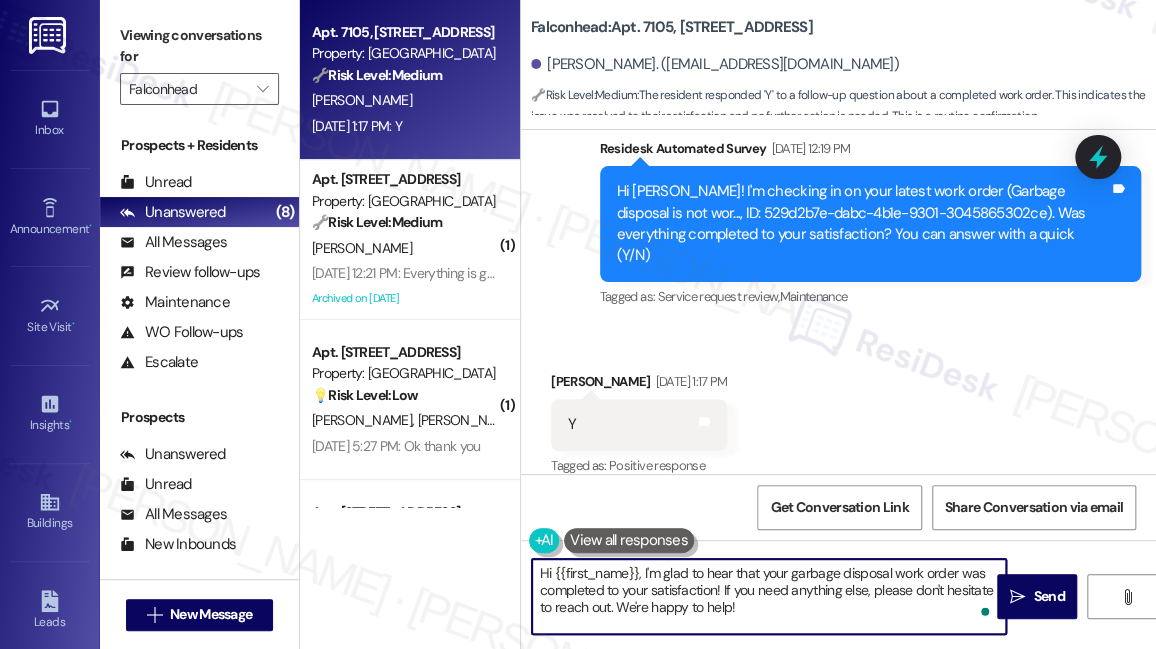 drag, startPoint x: 787, startPoint y: 612, endPoint x: 723, endPoint y: 587, distance: 68.70953 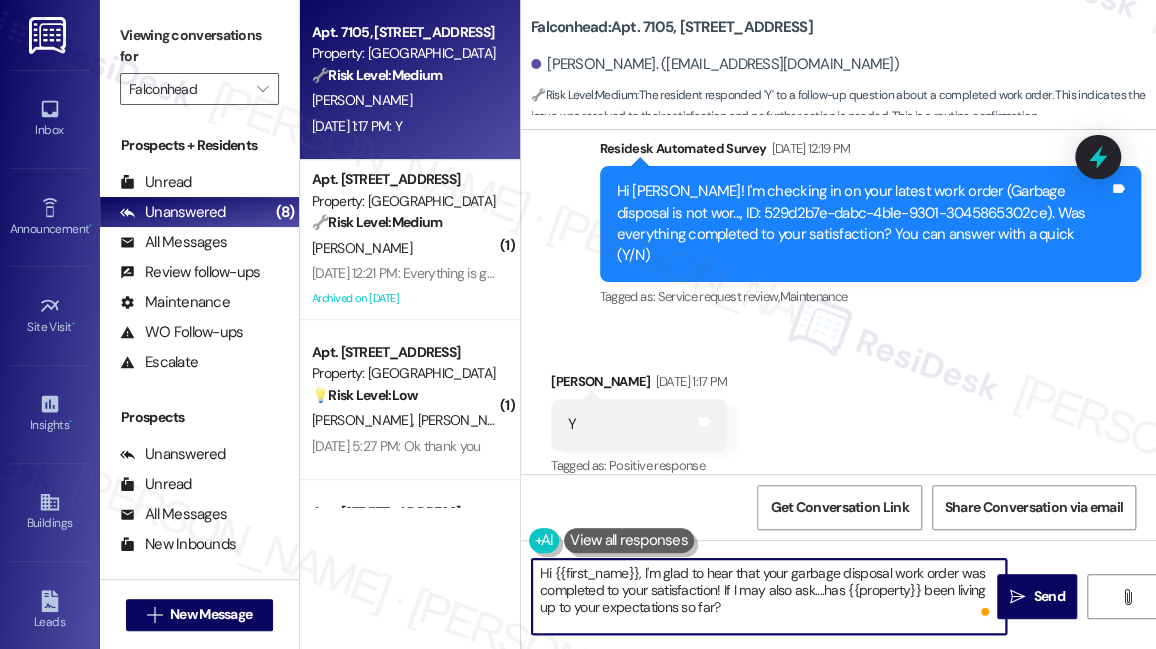 click on "Hi {{first_name}}, I'm glad to hear that your garbage disposal work order was completed to your satisfaction! If I may also ask....has {{property}} been living up to your expectations so far?" at bounding box center [769, 596] 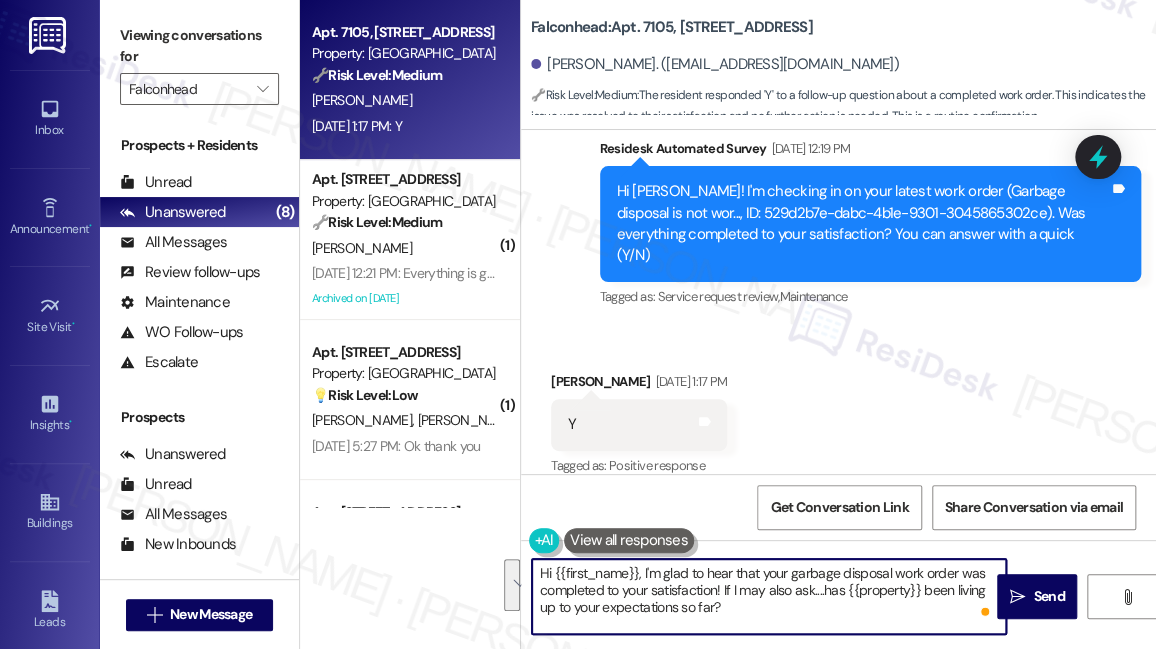 click on "Hi {{first_name}}, I'm glad to hear that your garbage disposal work order was completed to your satisfaction! If I may also ask....has {{property}} been living up to your expectations so far?" at bounding box center [769, 596] 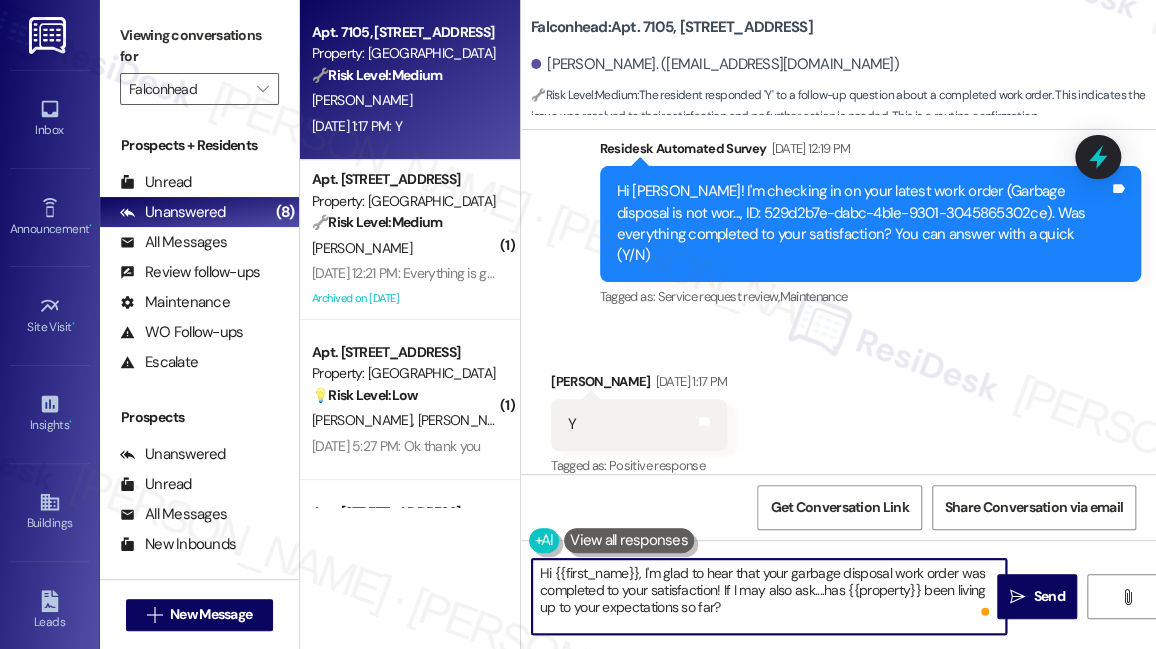 click on "Hi {{first_name}}, I'm glad to hear that your garbage disposal work order was completed to your satisfaction! If I may also ask....has {{property}} been living up to your expectations so far?" at bounding box center (769, 596) 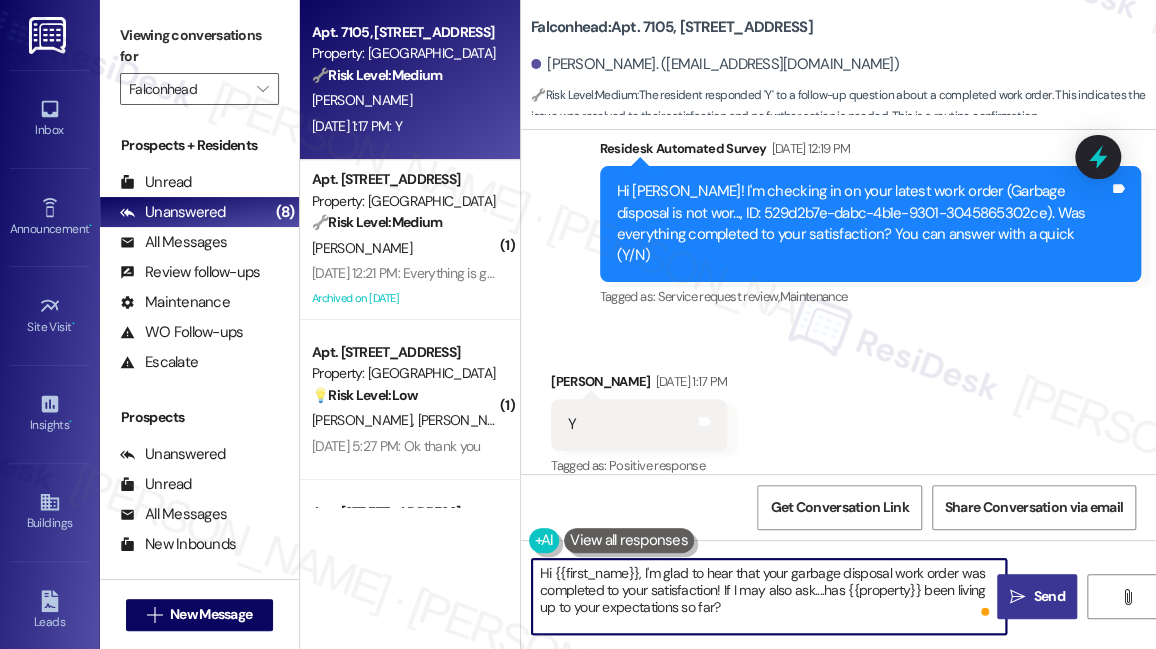 type on "Hi {{first_name}}, I'm glad to hear that your garbage disposal work order was completed to your satisfaction! If I may also ask....has {{property}} been living up to your expectations so far?" 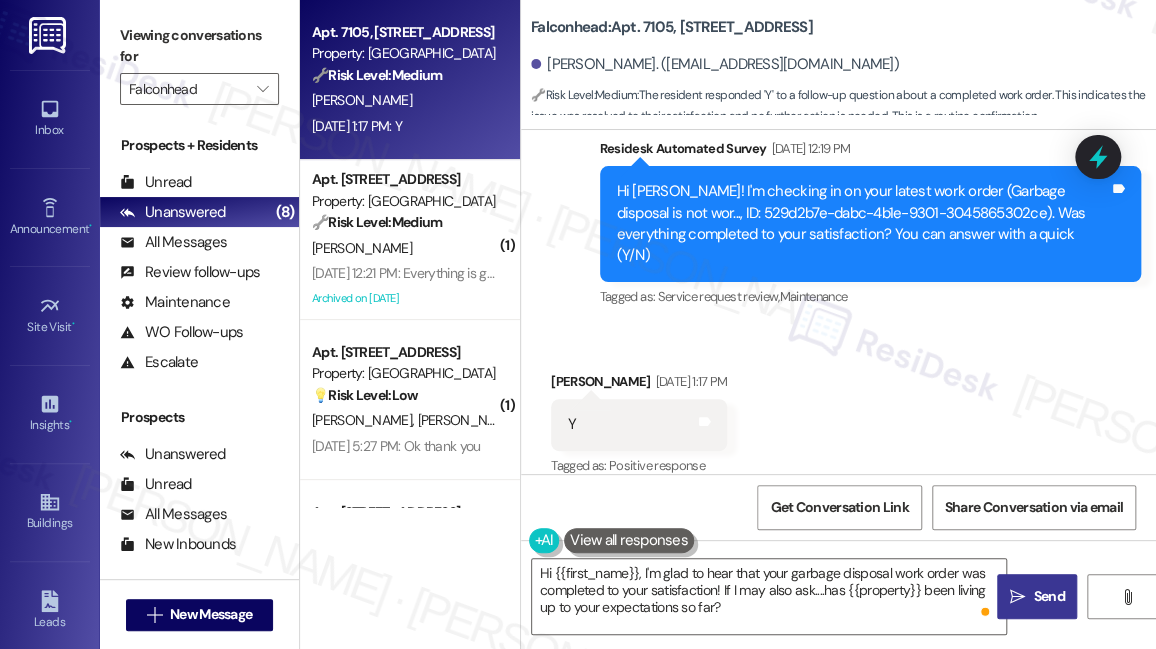 click on " Send" at bounding box center (1037, 596) 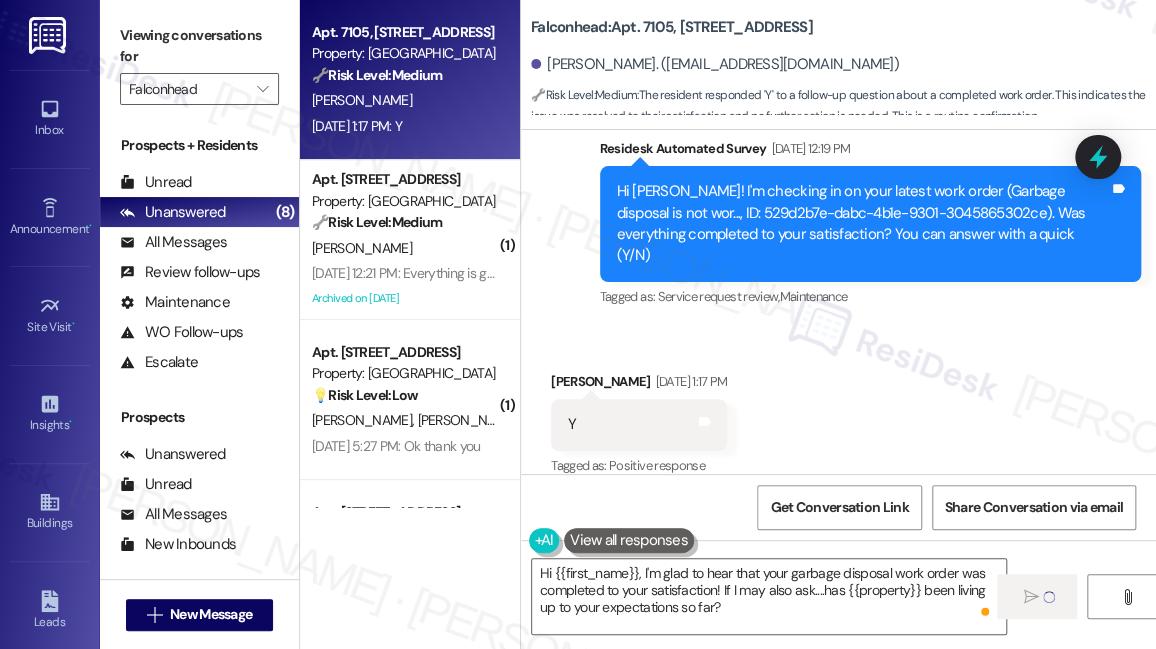 type 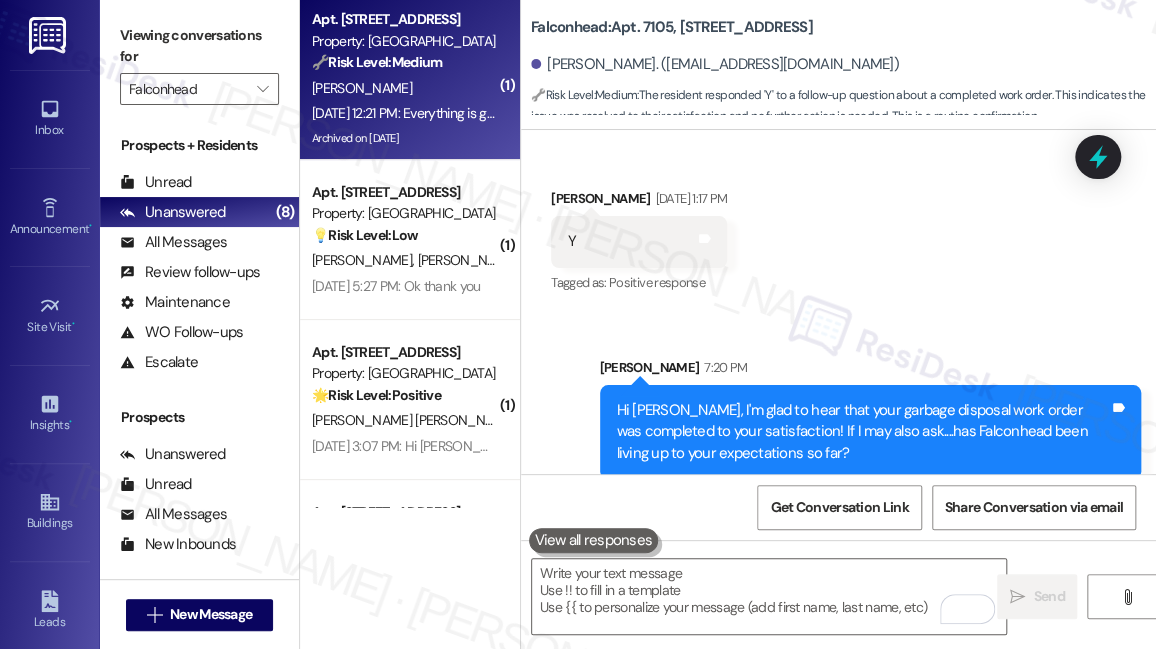 click on "Jul 28, 2025 at 12:21 PM: Everything is great besides the bush still has never gotten cut on my patio and extremely overgrown. Should I put a work order in for that? Jul 28, 2025 at 12:21 PM: Everything is great besides the bush still has never gotten cut on my patio and extremely overgrown. Should I put a work order in for that?" at bounding box center (791, 113) 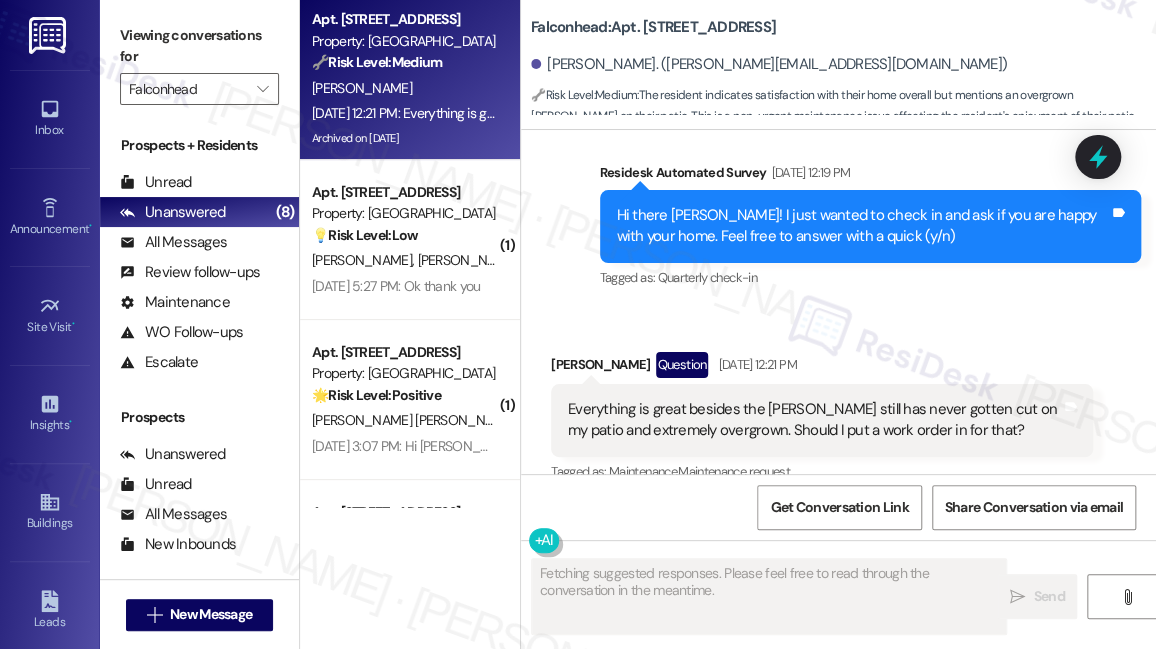 scroll, scrollTop: 3615, scrollLeft: 0, axis: vertical 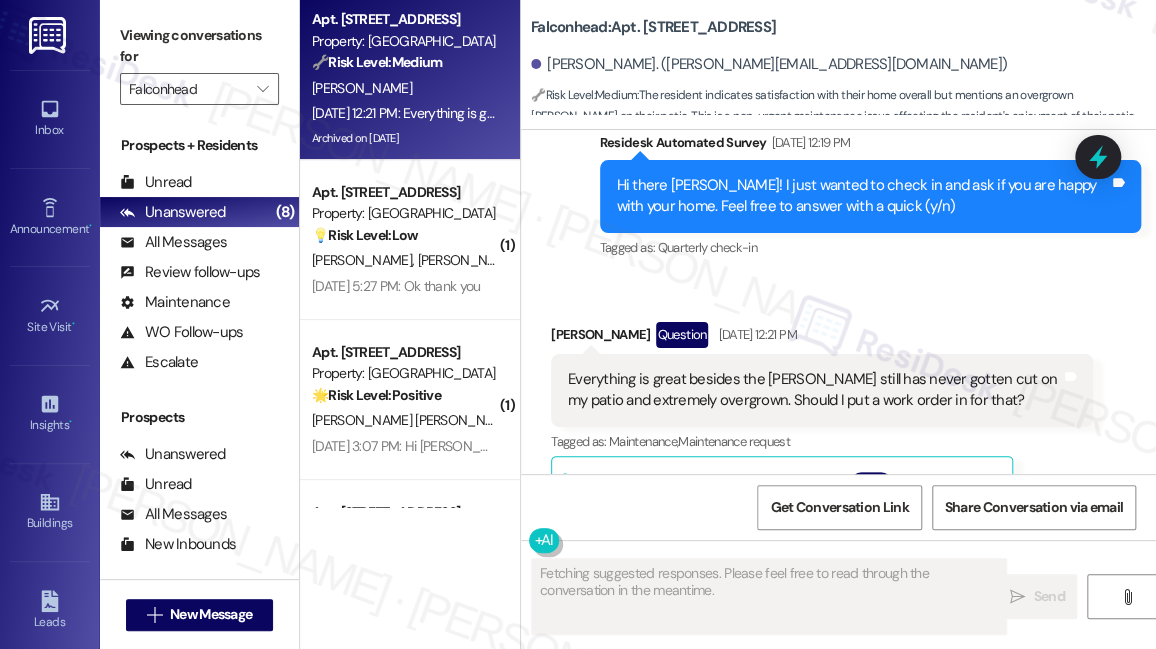click on "Everything is great besides the bush still has never gotten cut on my patio and extremely overgrown. Should I put a work order in for that?" at bounding box center [814, 390] 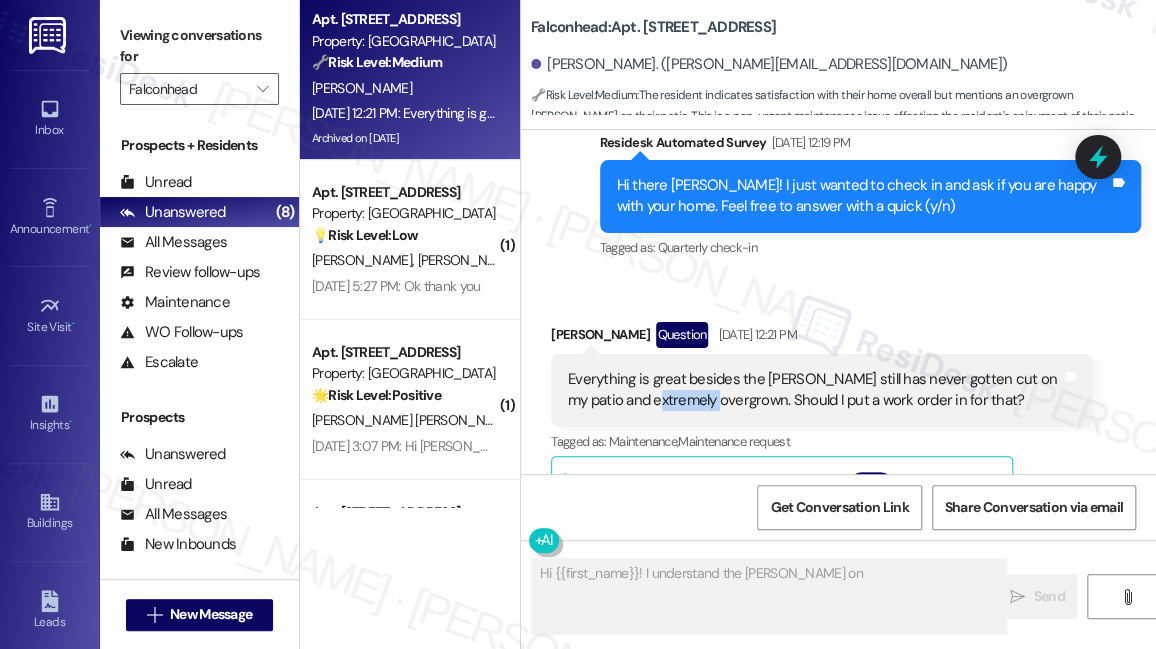 click on "Everything is great besides the bush still has never gotten cut on my patio and extremely overgrown. Should I put a work order in for that?" at bounding box center [814, 390] 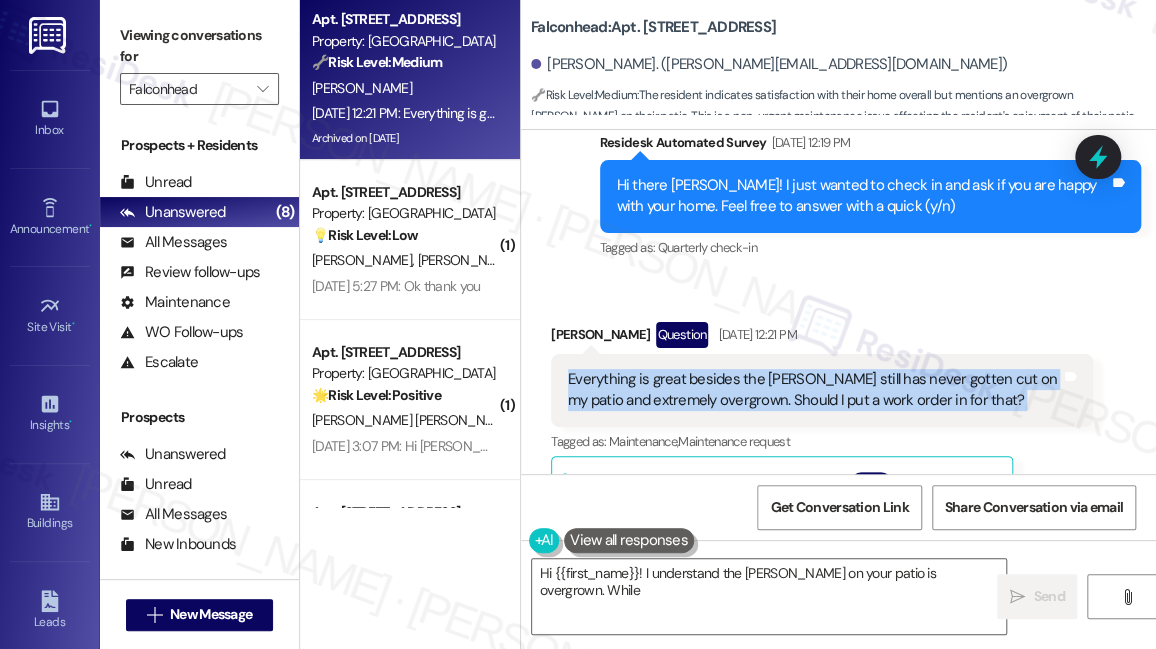 click on "Everything is great besides the bush still has never gotten cut on my patio and extremely overgrown. Should I put a work order in for that?" at bounding box center [814, 390] 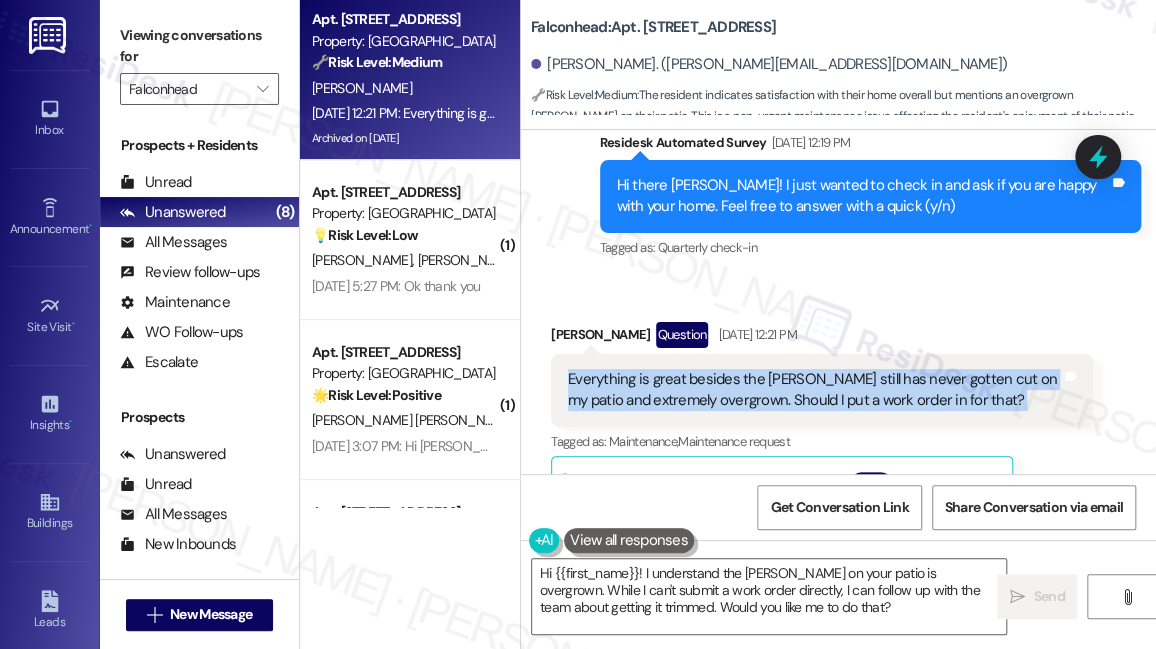 click on "Everything is great besides the bush still has never gotten cut on my patio and extremely overgrown. Should I put a work order in for that?" at bounding box center [814, 390] 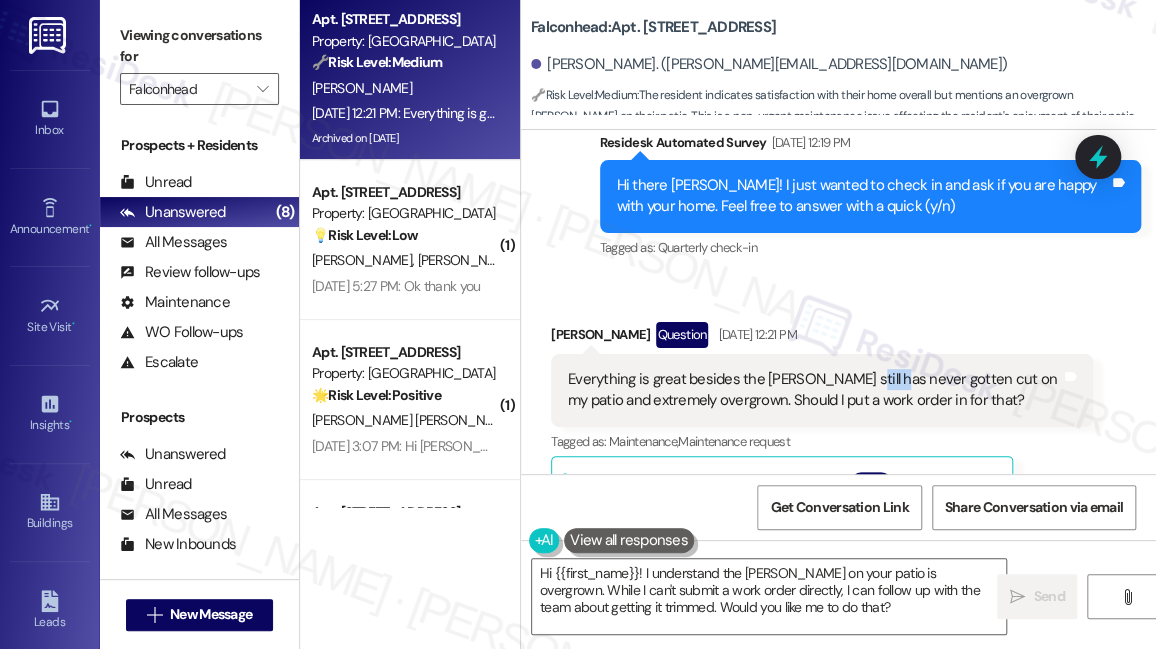 click on "Everything is great besides the bush still has never gotten cut on my patio and extremely overgrown. Should I put a work order in for that?" at bounding box center (814, 390) 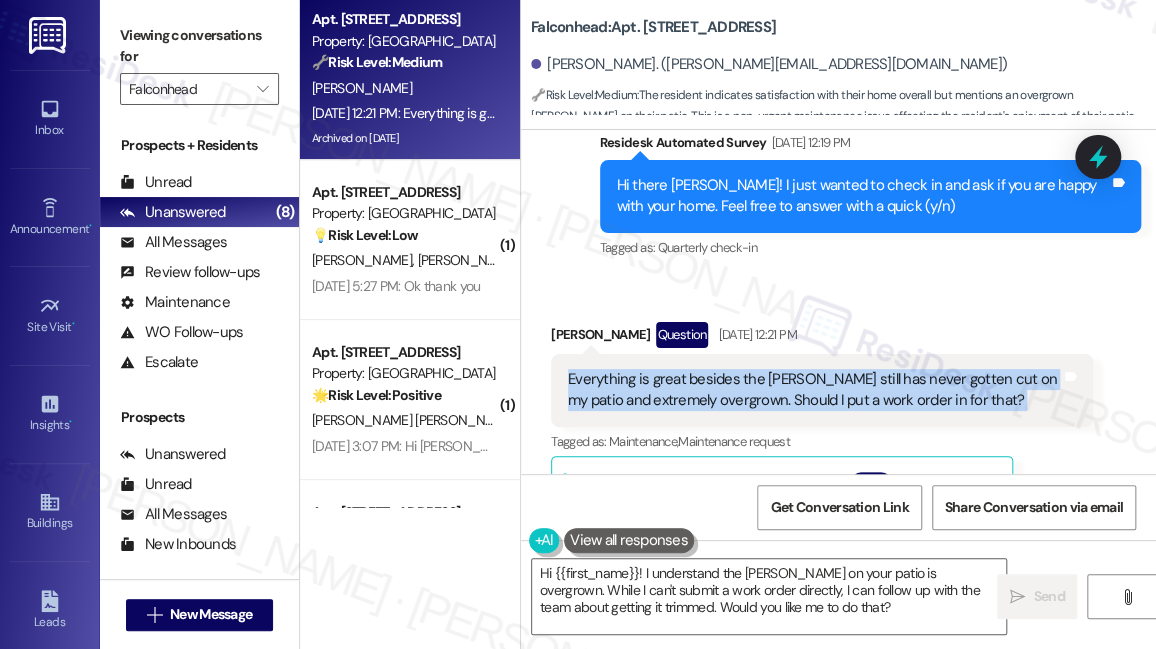 click on "Everything is great besides the bush still has never gotten cut on my patio and extremely overgrown. Should I put a work order in for that?" at bounding box center [814, 390] 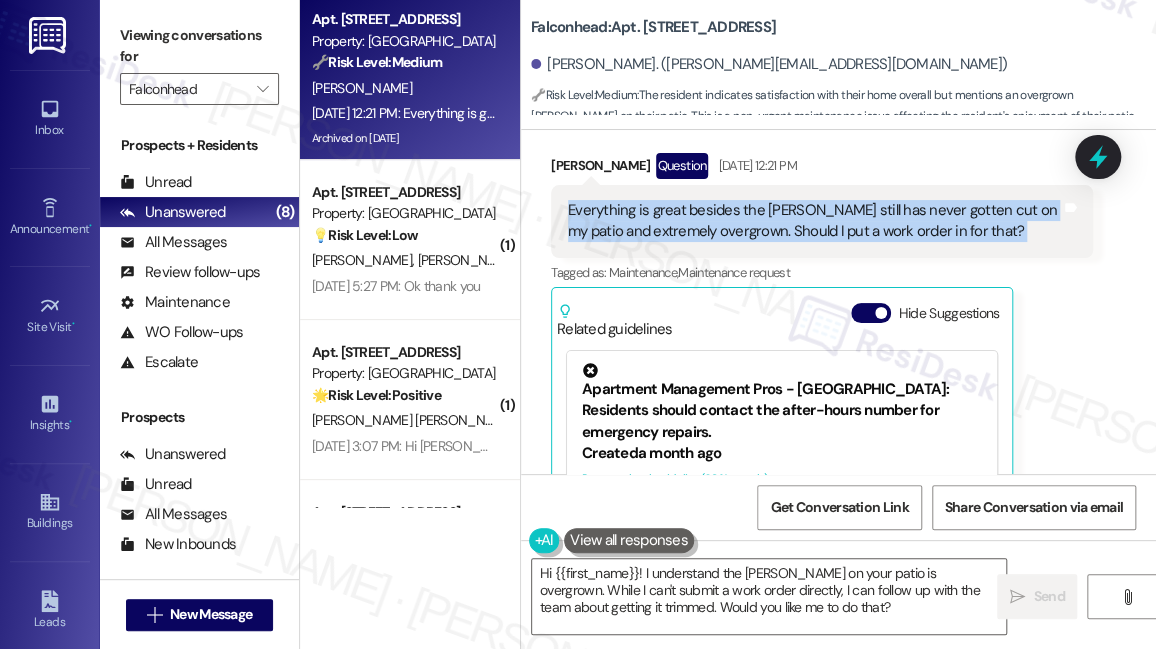 scroll, scrollTop: 3706, scrollLeft: 0, axis: vertical 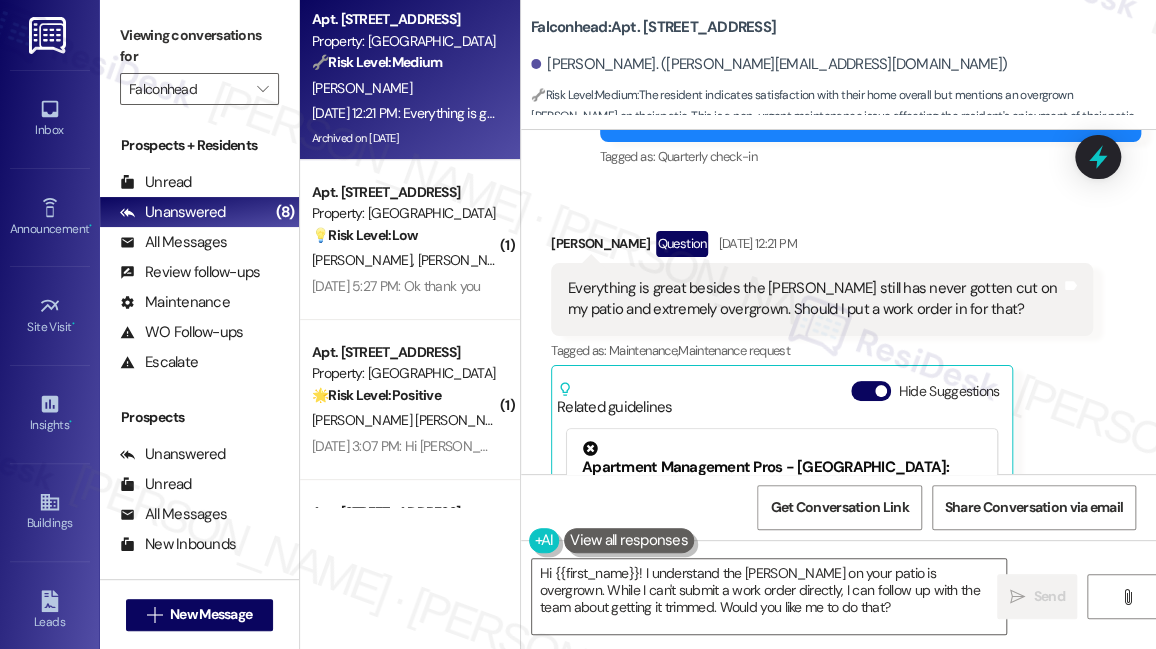 click on "Hide Suggestions" at bounding box center (929, 399) 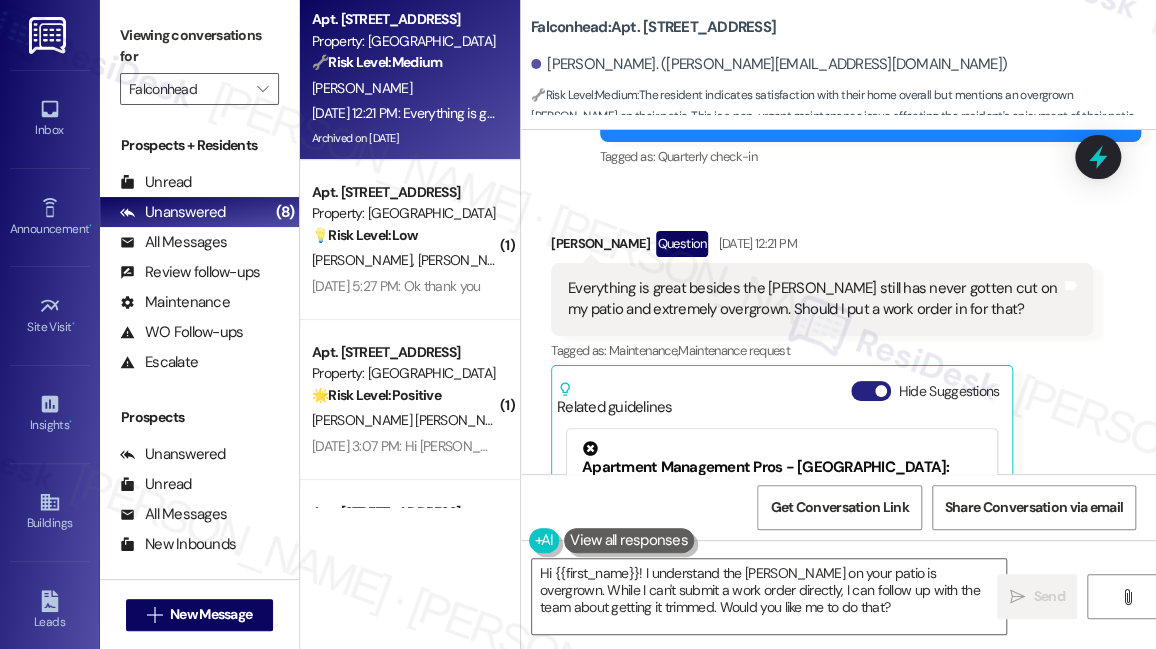 click on "Hide Suggestions" at bounding box center (871, 391) 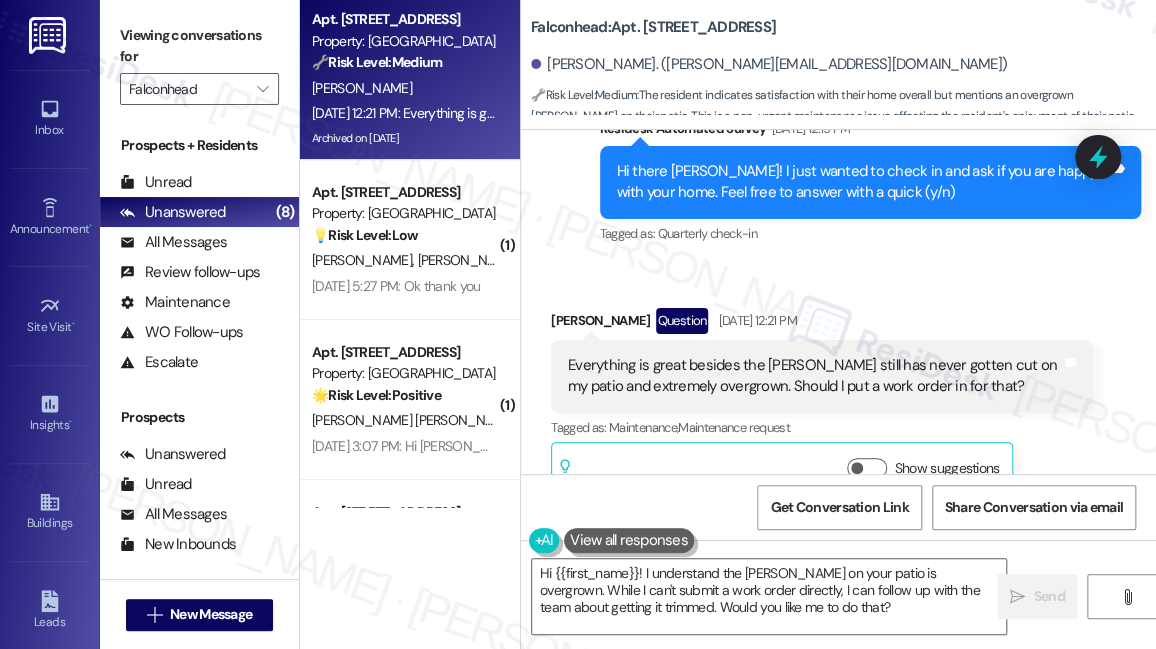 click on "Everything is great besides the bush still has never gotten cut on my patio and extremely overgrown. Should I put a work order in for that?" at bounding box center (814, 376) 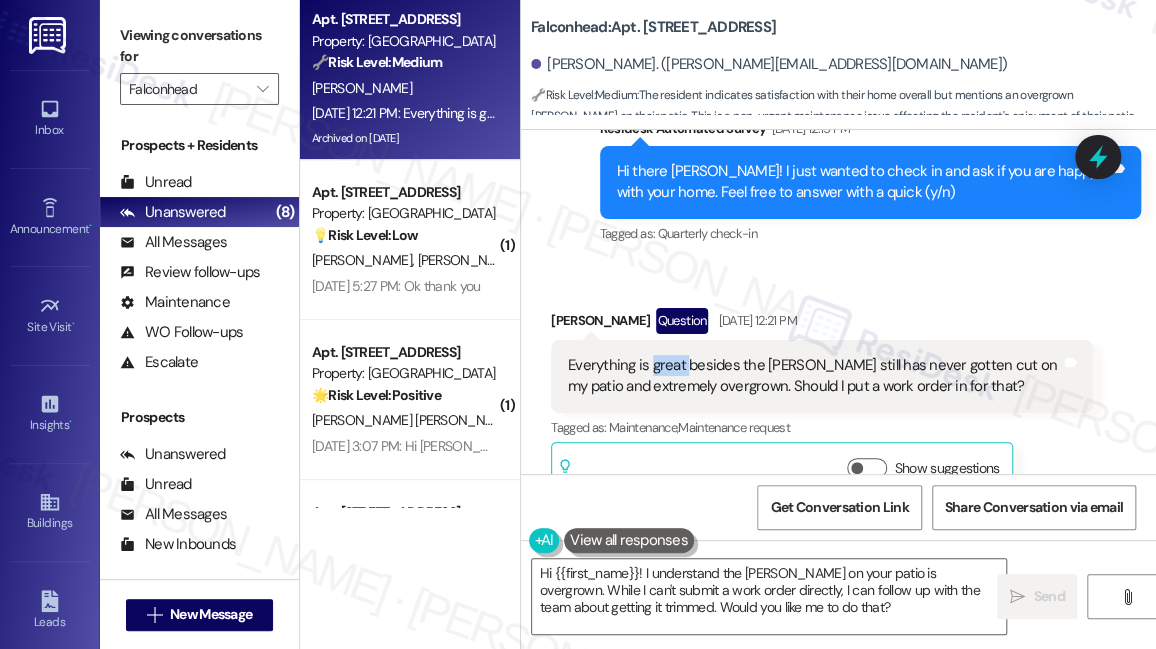 click on "Everything is great besides the bush still has never gotten cut on my patio and extremely overgrown. Should I put a work order in for that?" at bounding box center [814, 376] 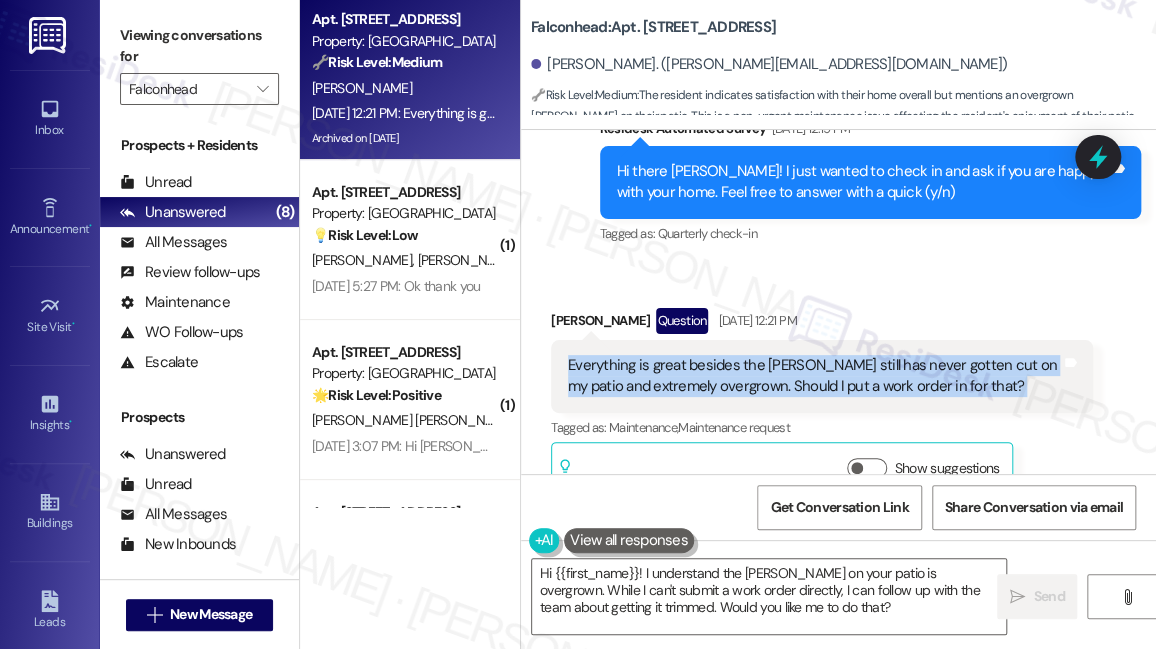 click on "Everything is great besides the bush still has never gotten cut on my patio and extremely overgrown. Should I put a work order in for that?" at bounding box center [814, 376] 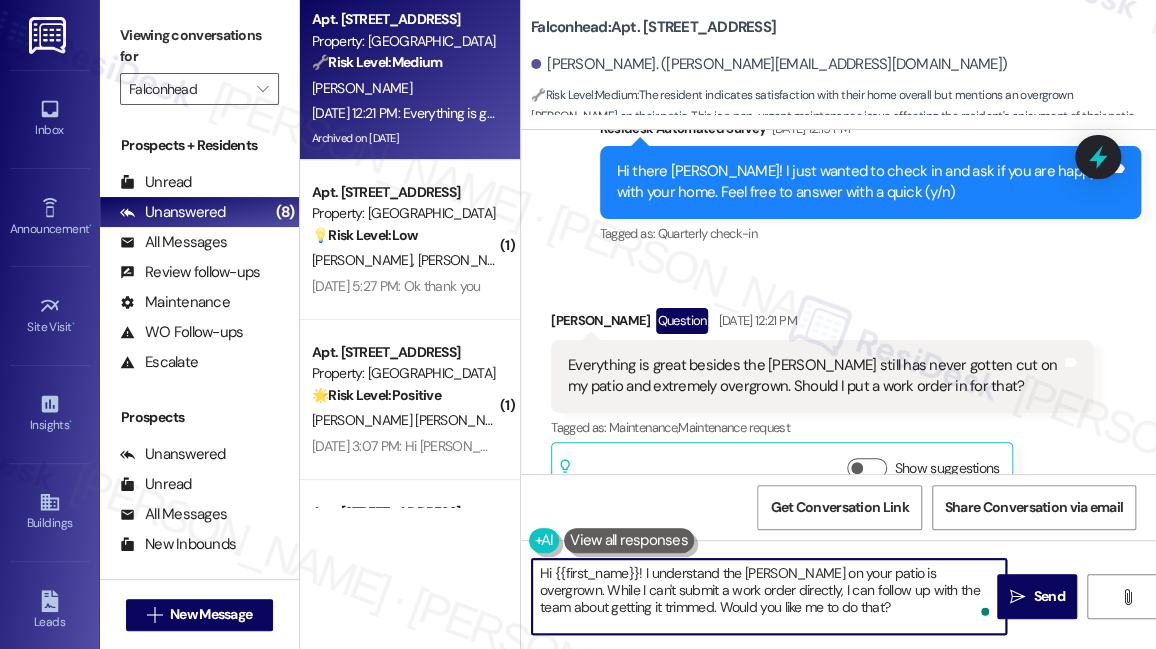 drag, startPoint x: 804, startPoint y: 608, endPoint x: 863, endPoint y: 565, distance: 73.00685 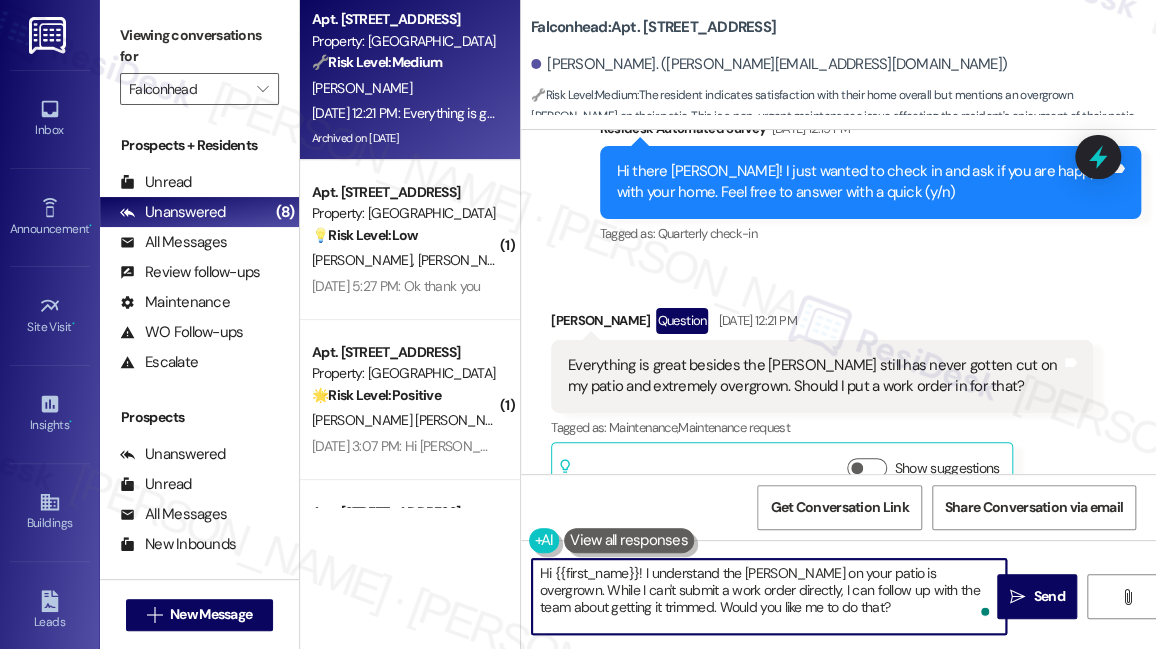 click on "Hi {{first_name}}! I understand the bush on your patio is overgrown. While I can't submit a work order directly, I can follow up with the team about getting it trimmed. Would you like me to do that?" at bounding box center [769, 596] 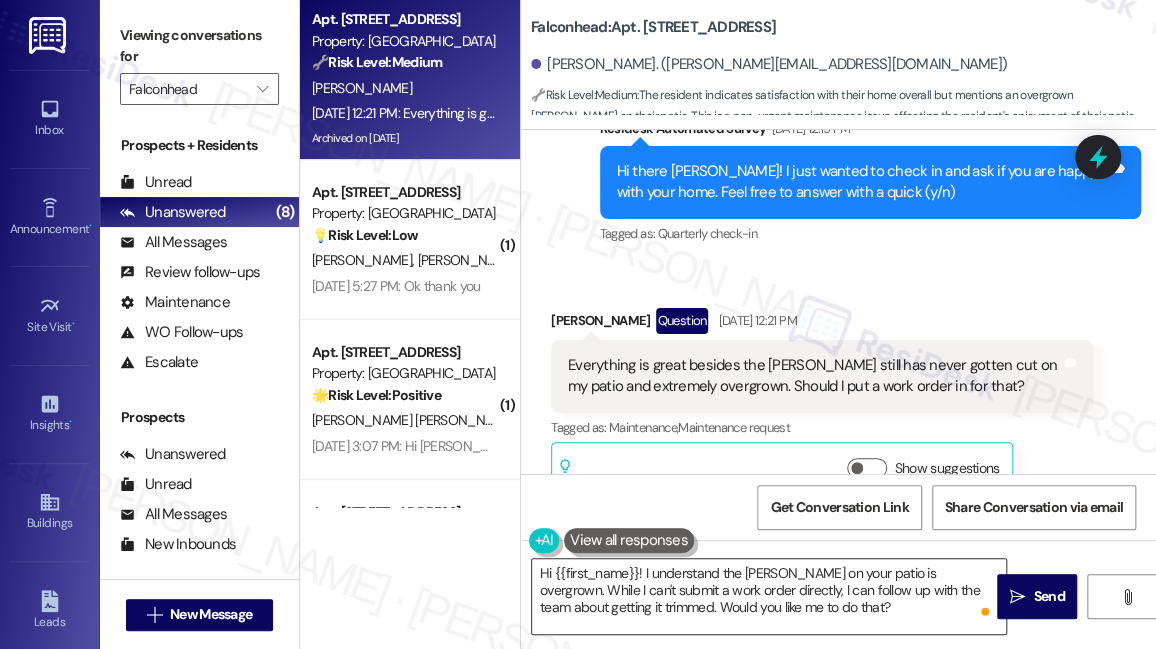 click on "Hi {{first_name}}! I understand the bush on your patio is overgrown. While I can't submit a work order directly, I can follow up with the team about getting it trimmed. Would you like me to do that?" at bounding box center (769, 596) 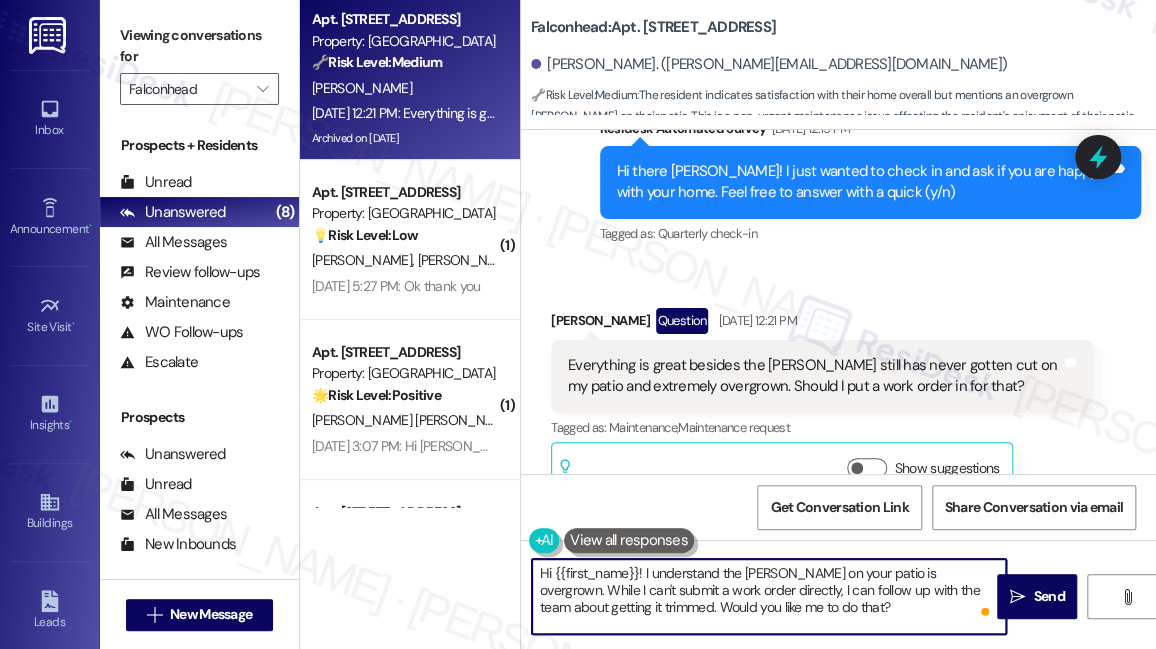 click on "Hi {{first_name}}! I understand the bush on your patio is overgrown. While I can't submit a work order directly, I can follow up with the team about getting it trimmed. Would you like me to do that?" at bounding box center [769, 596] 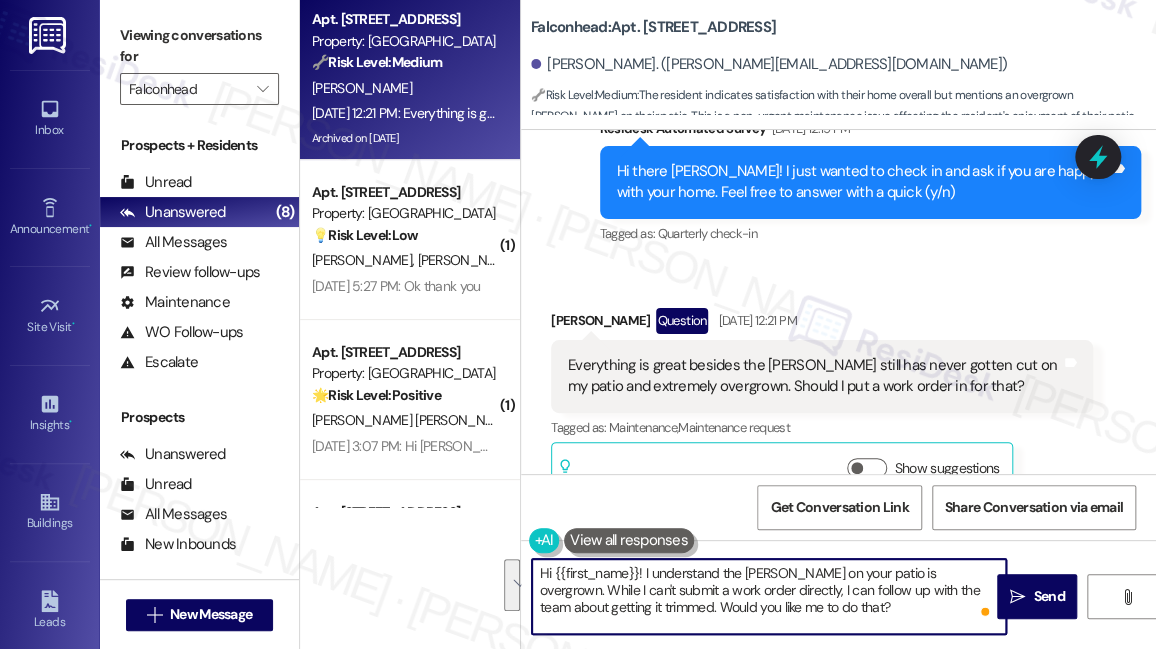 drag, startPoint x: 884, startPoint y: 619, endPoint x: 934, endPoint y: 564, distance: 74.330345 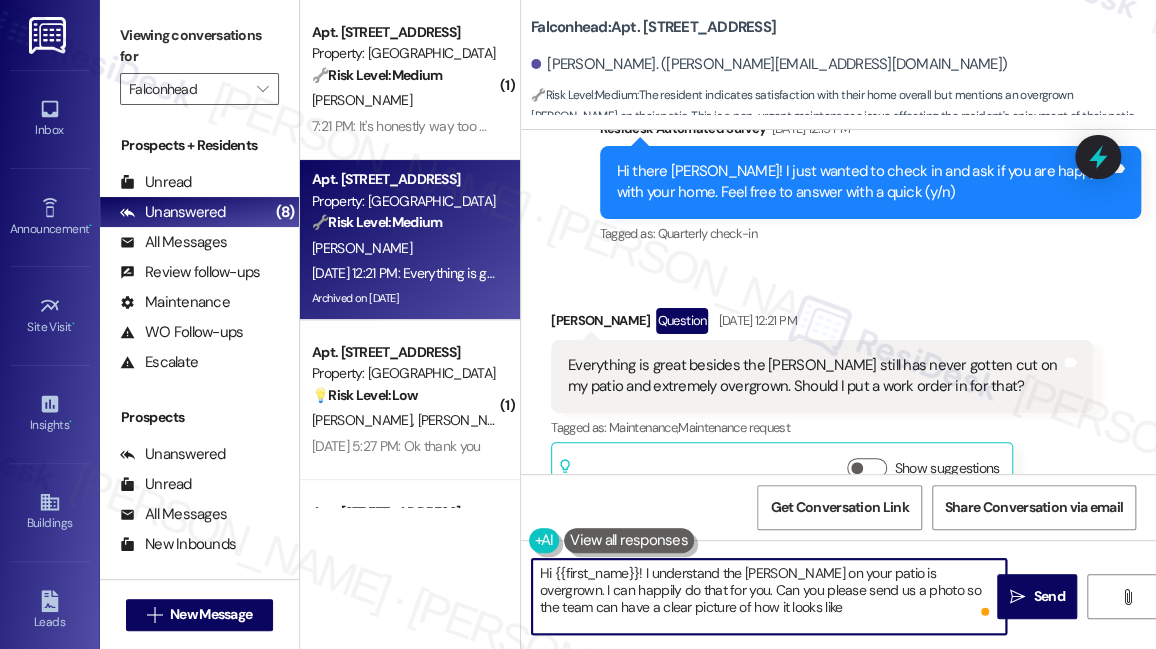 type on "Hi {{first_name}}! I understand the bush on your patio is overgrown. I can happily do that for you. Can you please send us a photo so the team can have a clear picture of how it looks like?" 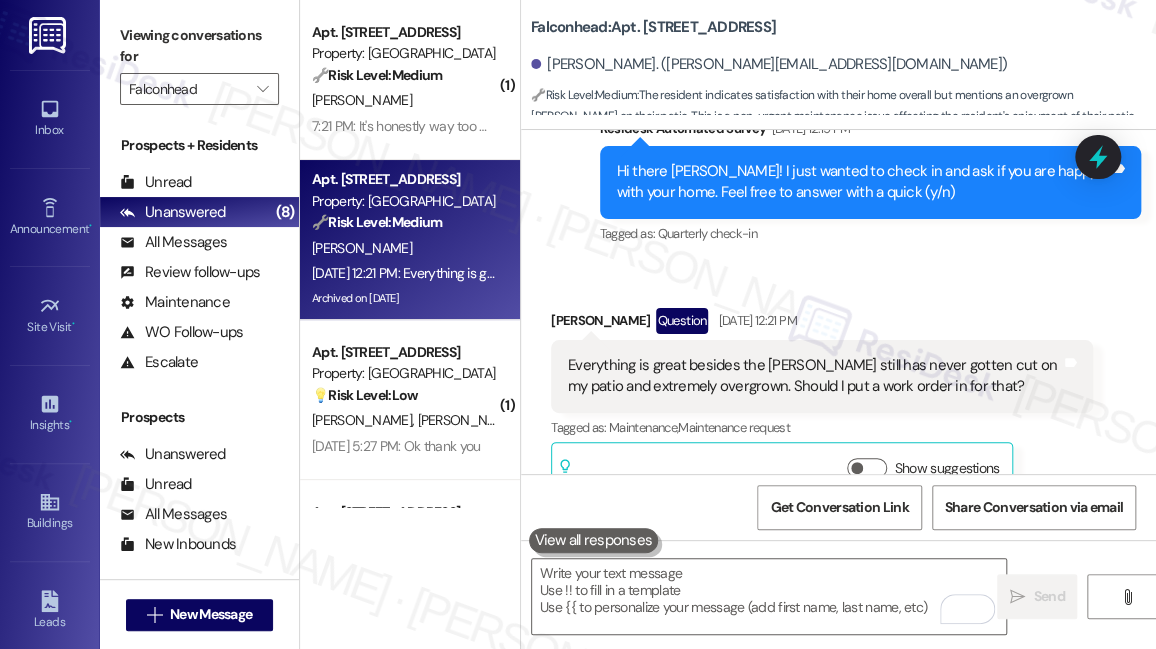click on "Viewing conversations for" at bounding box center [199, 46] 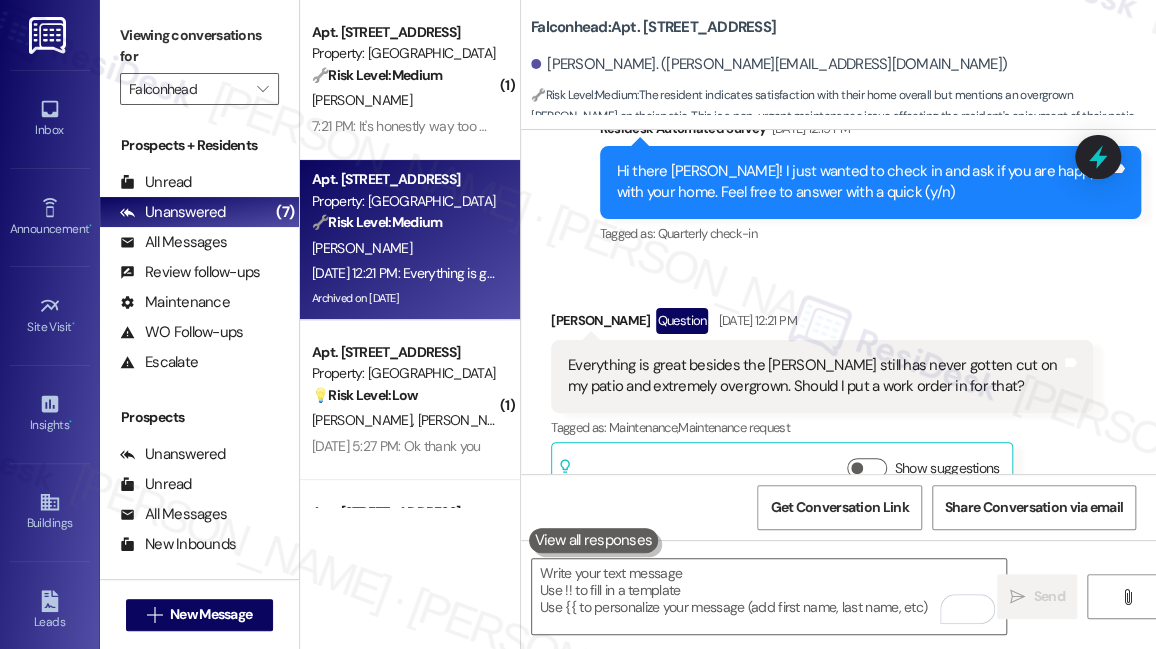click on "Everything is great besides the bush still has never gotten cut on my patio and extremely overgrown. Should I put a work order in for that? Tags and notes" at bounding box center (822, 376) 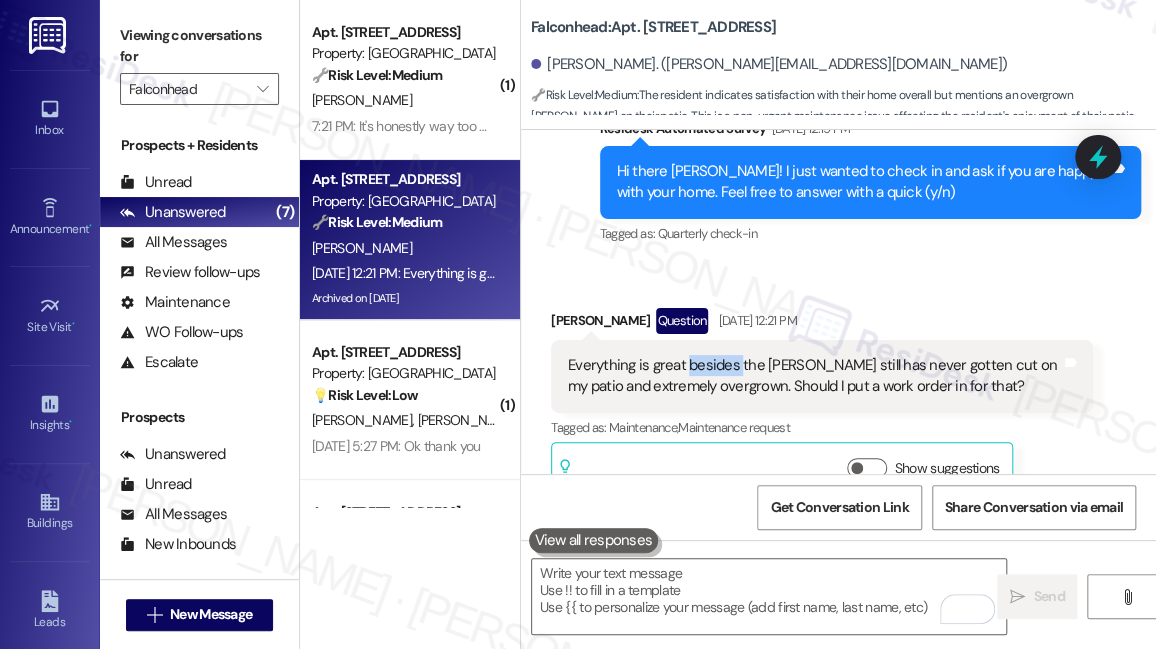 click on "Everything is great besides the bush still has never gotten cut on my patio and extremely overgrown. Should I put a work order in for that? Tags and notes" at bounding box center (822, 376) 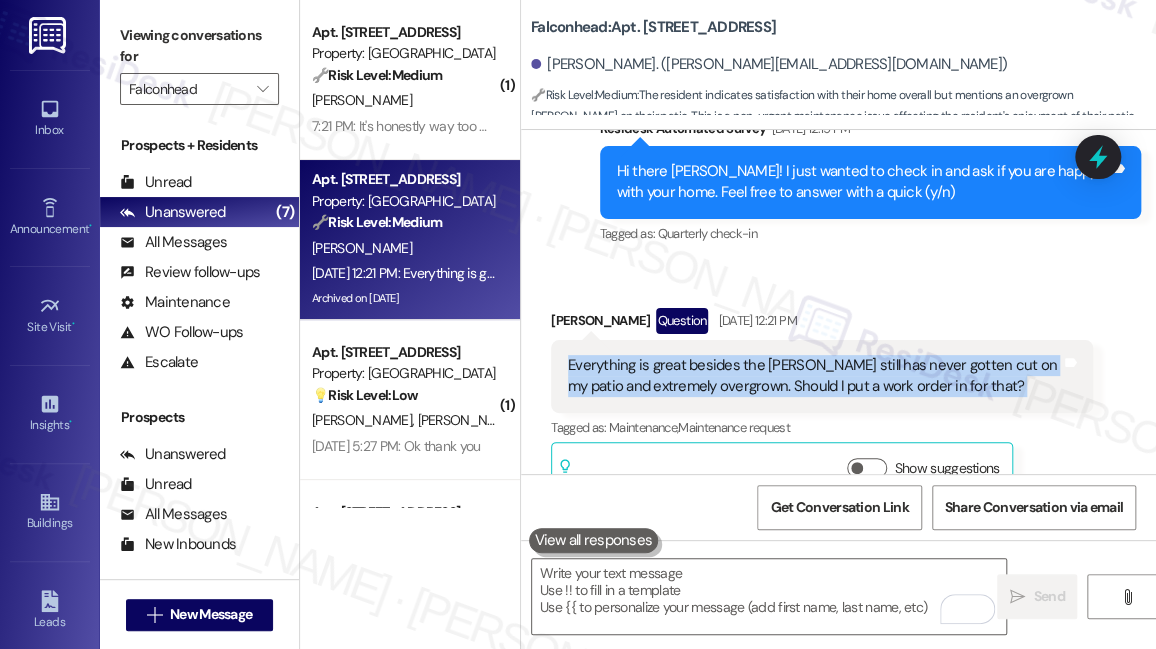 click on "Everything is great besides the bush still has never gotten cut on my patio and extremely overgrown. Should I put a work order in for that? Tags and notes" at bounding box center (822, 376) 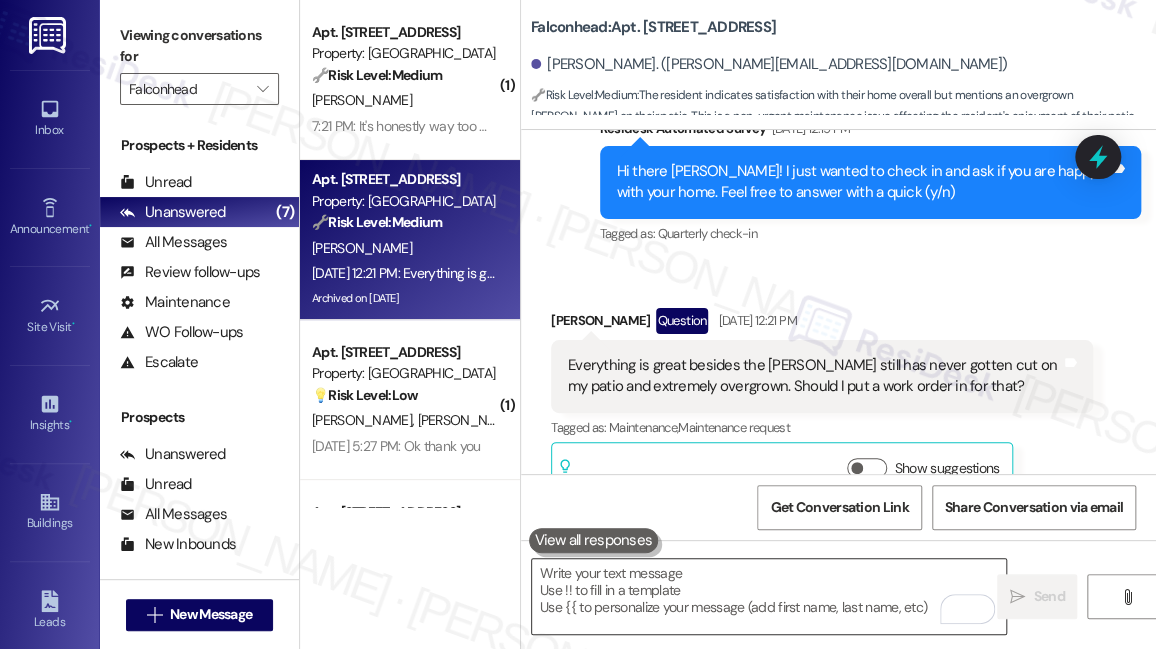 click at bounding box center [769, 596] 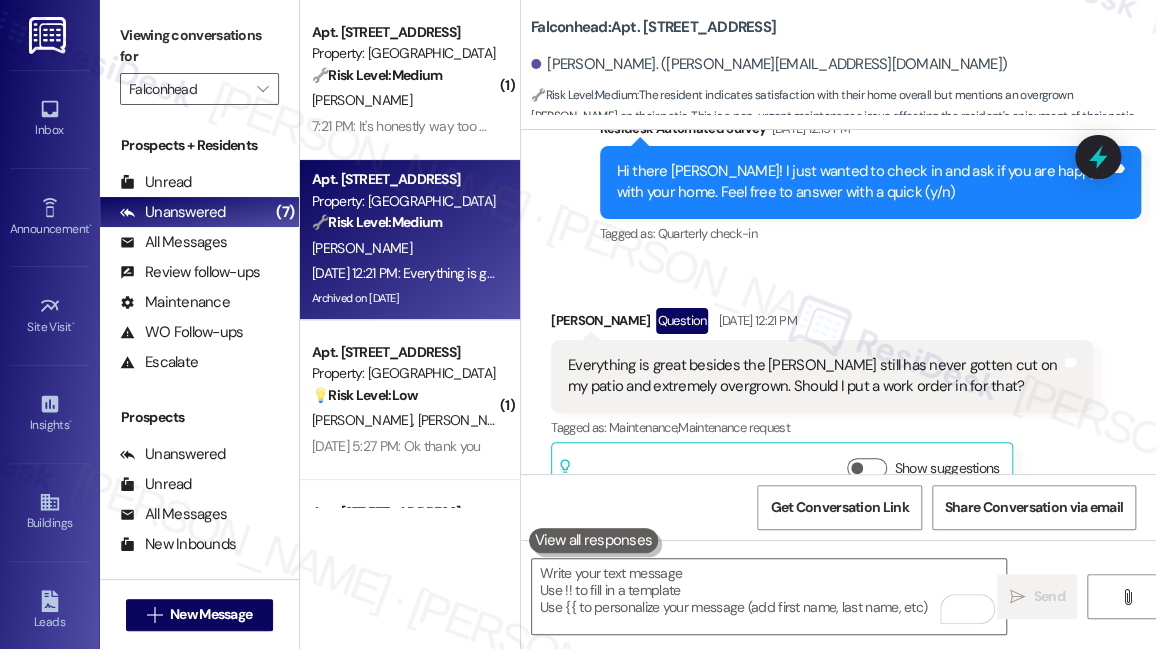 click on "Viewing conversations for" at bounding box center (199, 46) 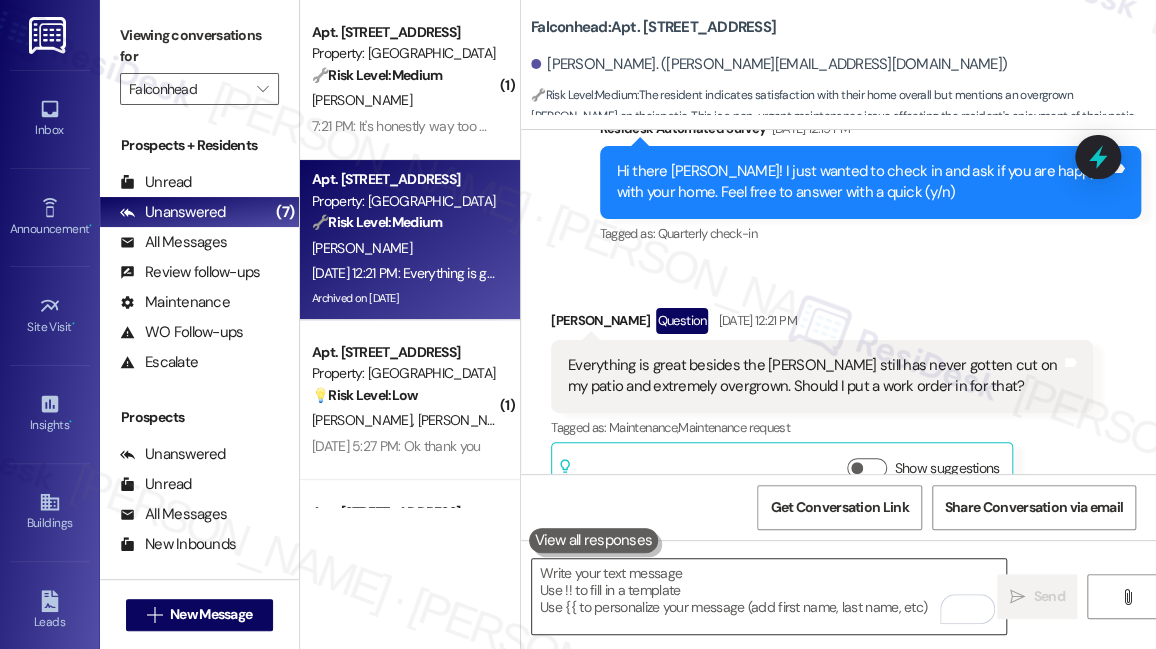 click at bounding box center [769, 596] 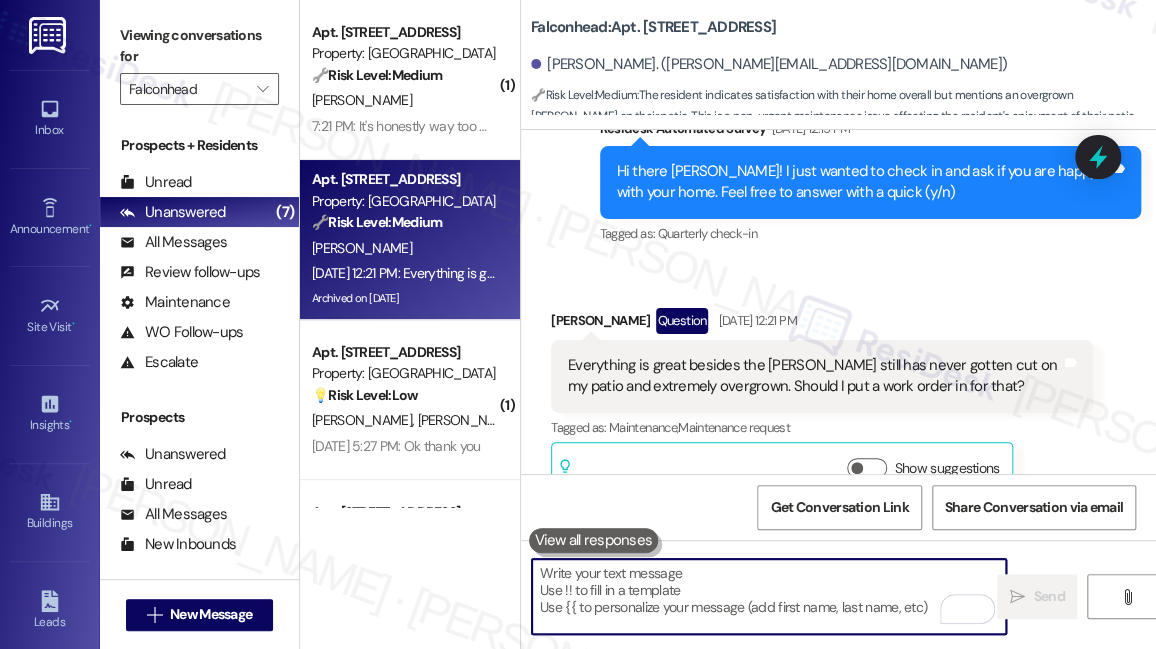 paste on "I understand the bush on your patio has become overgrown, and I’d be happy to help with that. Could you please send us a photo so the team has a clear idea of the current condition?" 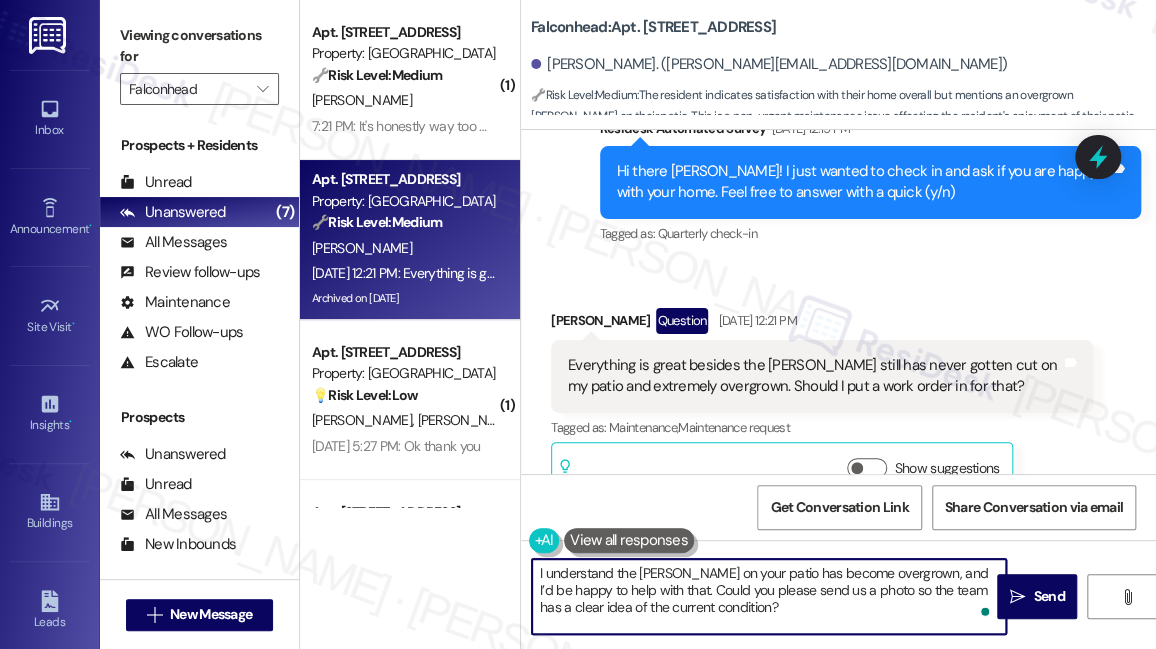 click on "Wendy Minnich Question Jul 28, 2025 at 12:21 PM" at bounding box center (822, 324) 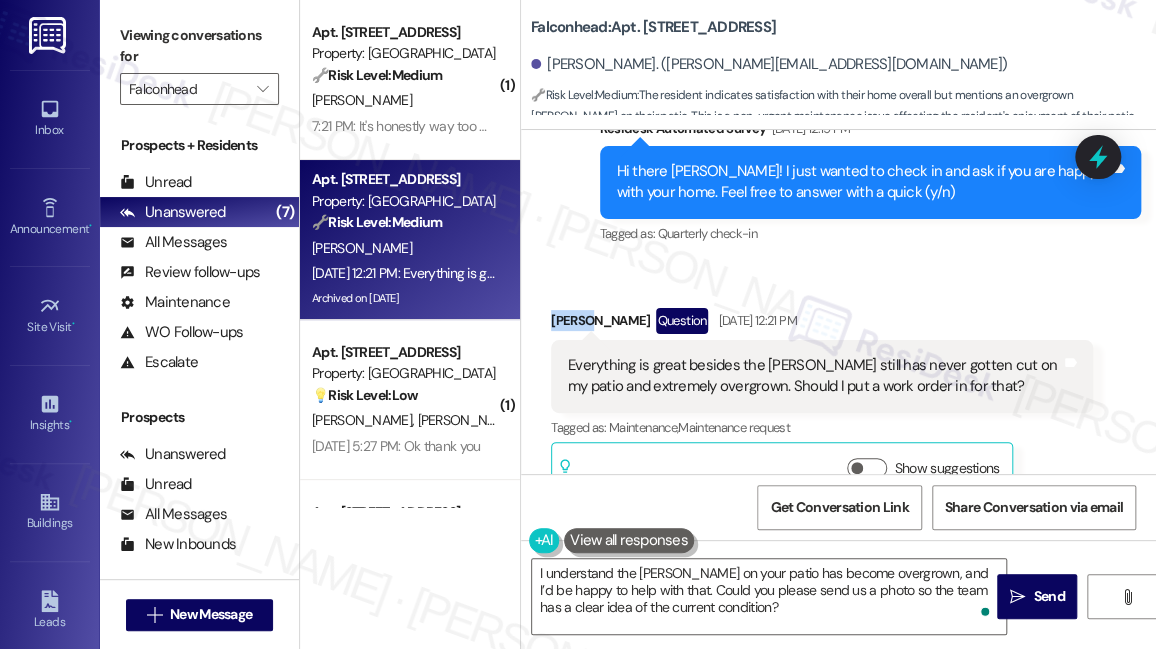 click on "Wendy Minnich Question Jul 28, 2025 at 12:21 PM" at bounding box center [822, 324] 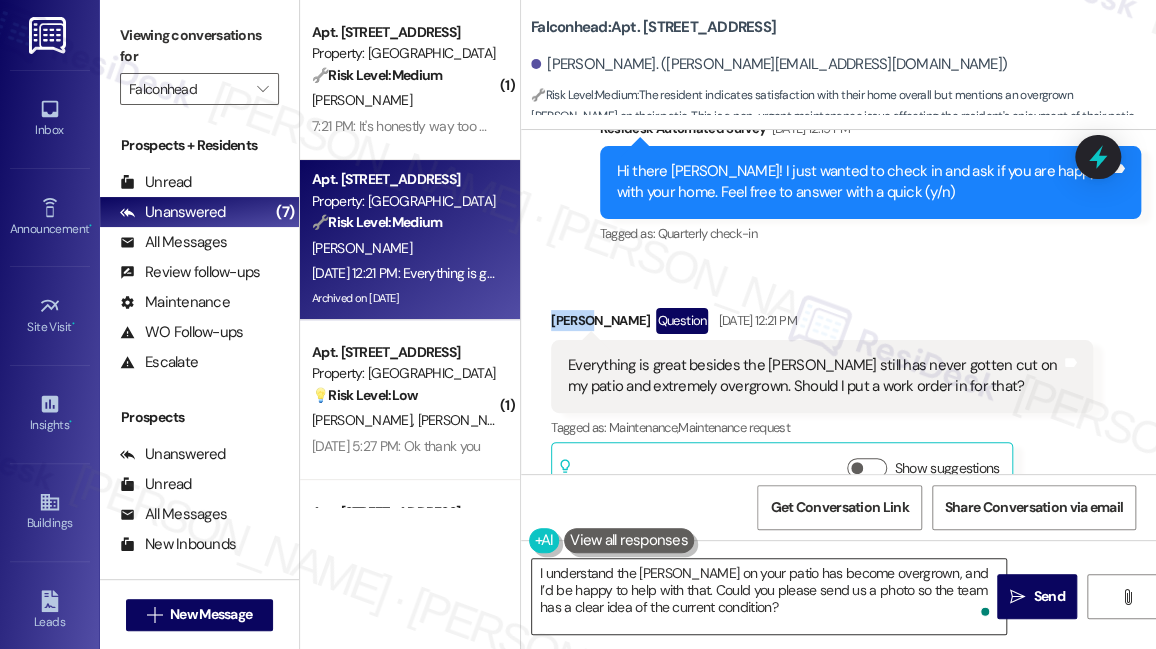 copy on "Wendy" 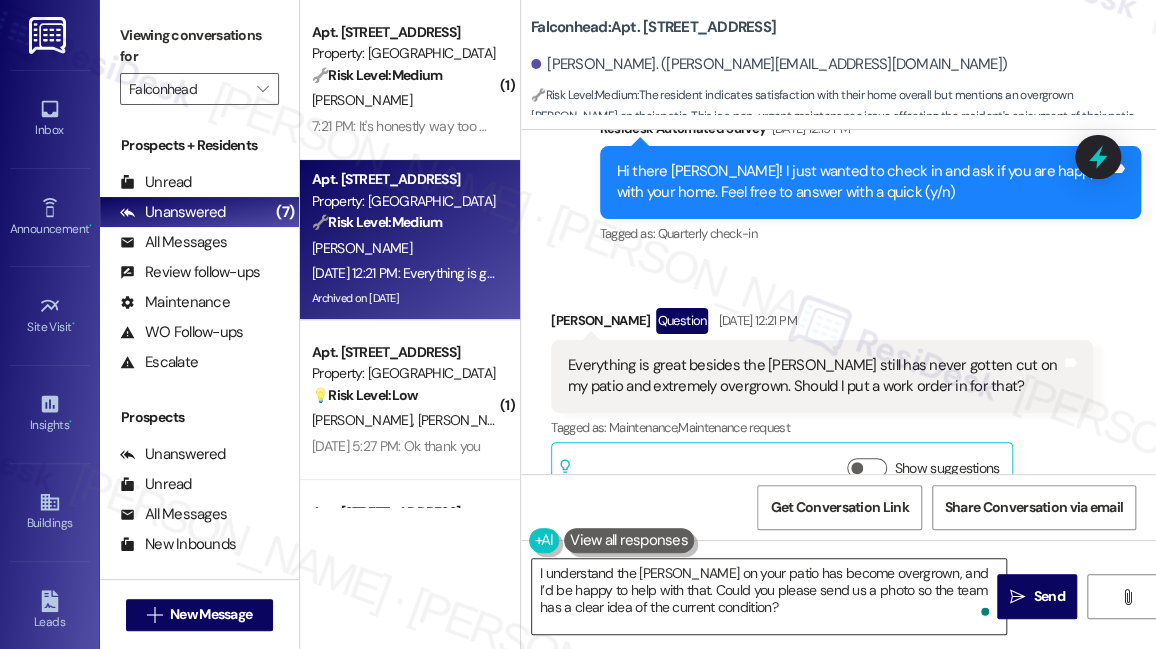 click on "I understand the bush on your patio has become overgrown, and I’d be happy to help with that. Could you please send us a photo so the team has a clear idea of the current condition?" at bounding box center (769, 596) 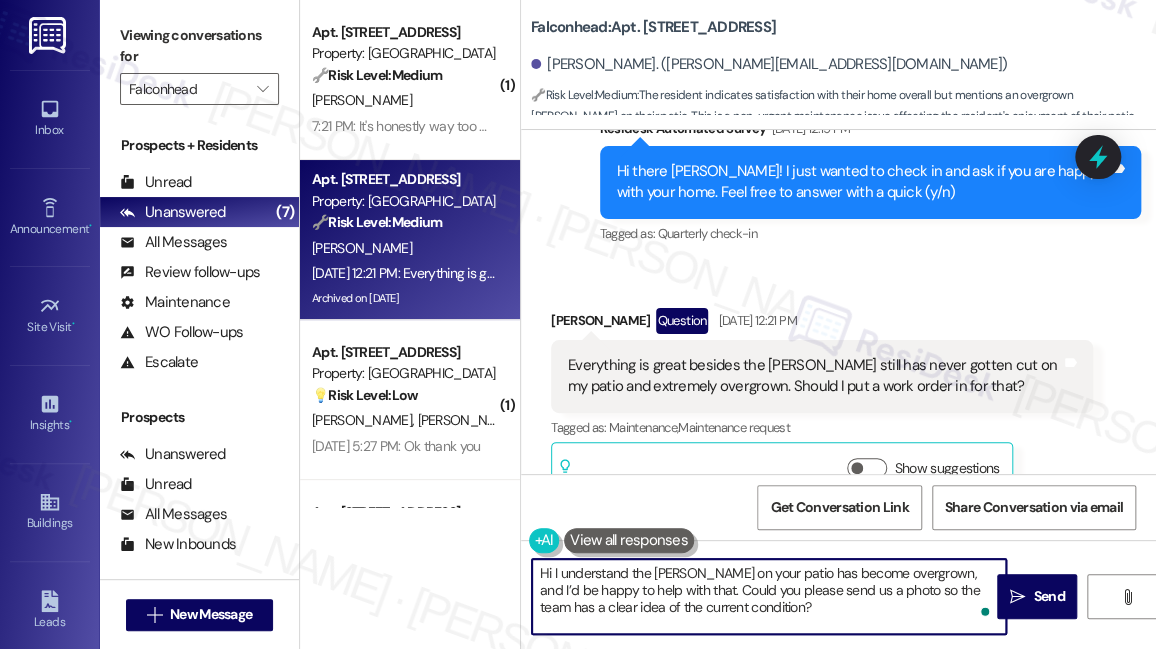 paste on "Wendy" 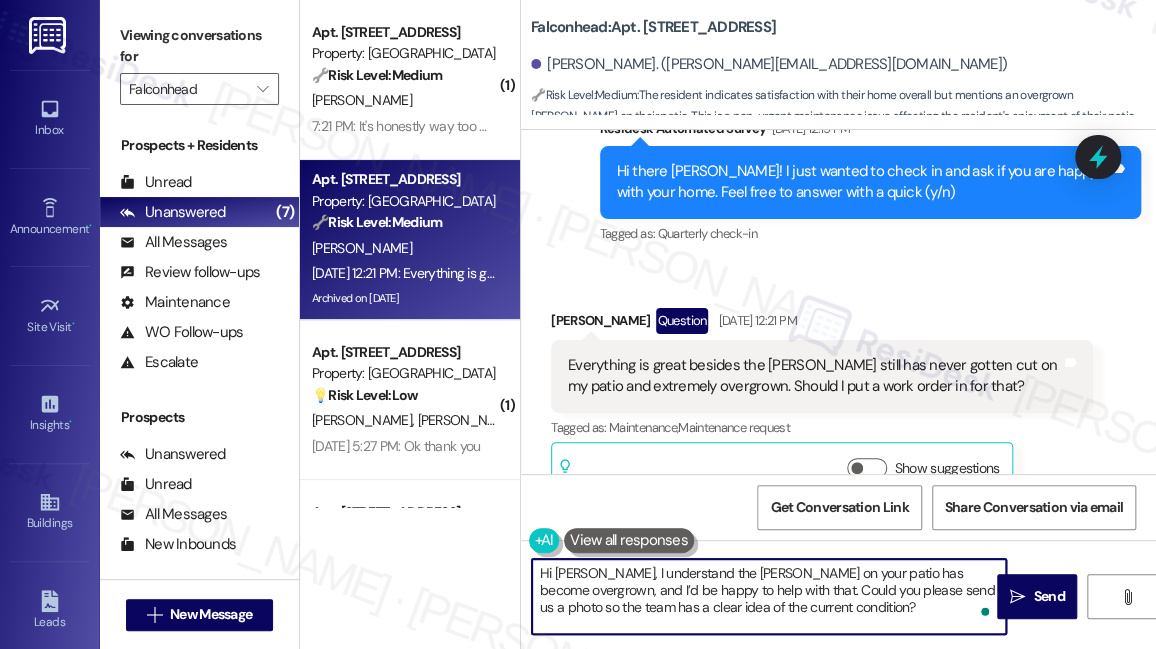 click on "Hi Wendy, I understand the bush on your patio has become overgrown, and I’d be happy to help with that. Could you please send us a photo so the team has a clear idea of the current condition?" at bounding box center [769, 596] 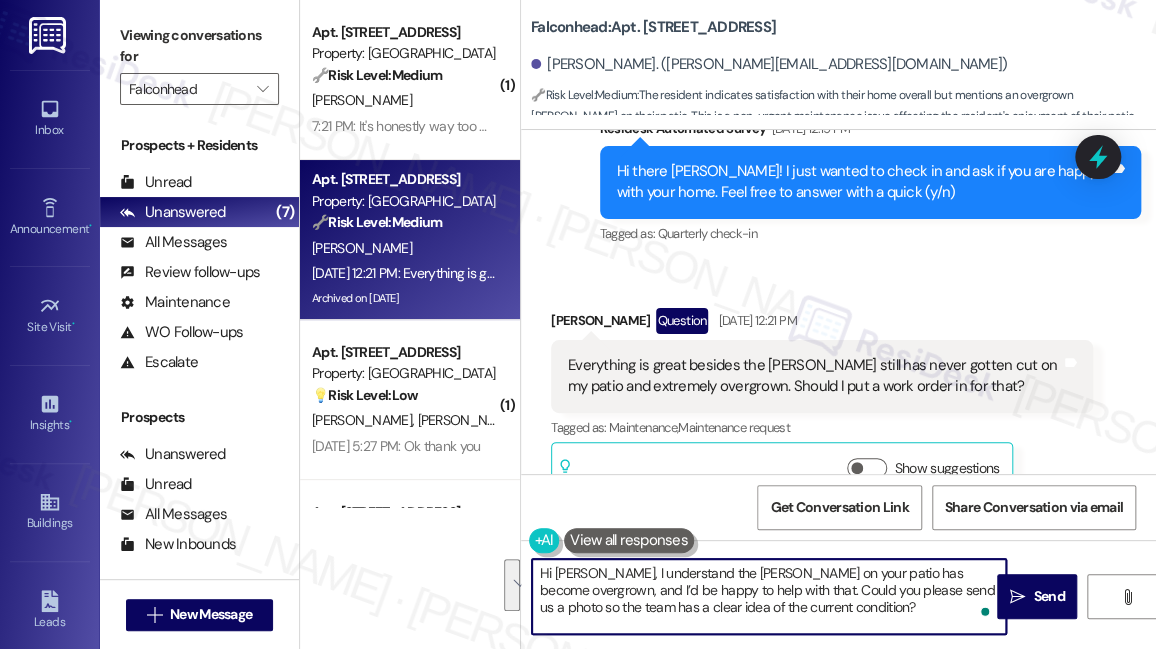 click on "Hi Wendy, I understand the bush on your patio has become overgrown, and I’d be happy to help with that. Could you please send us a photo so the team has a clear idea of the current condition?" at bounding box center (769, 596) 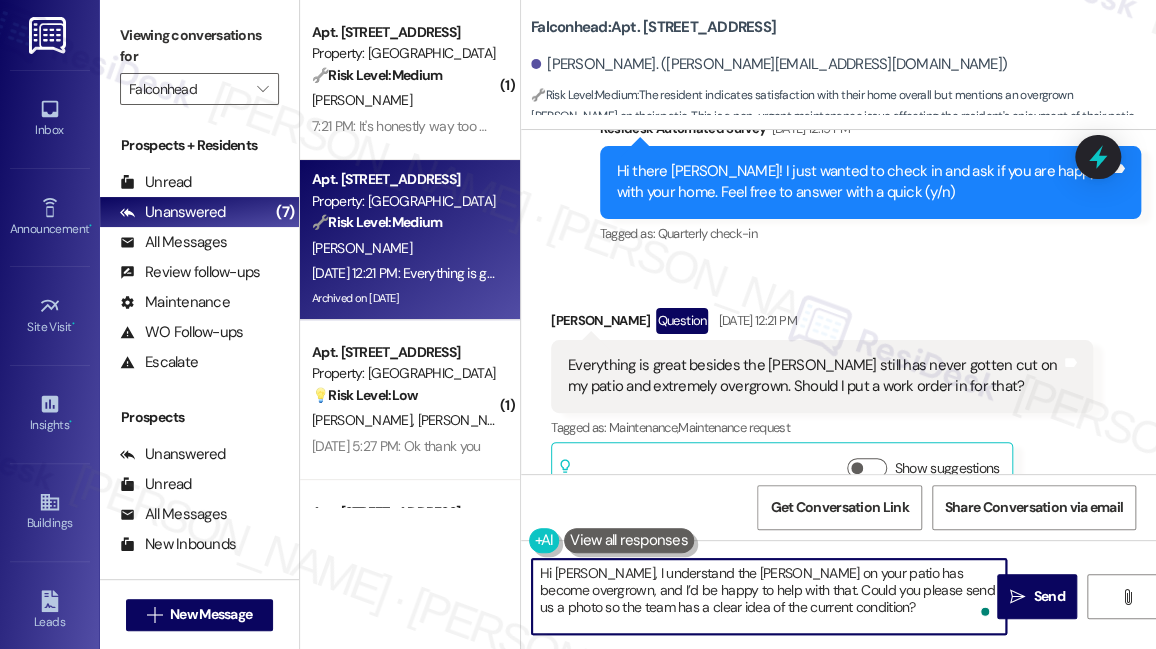 click on "Hi Wendy, I understand the bush on your patio has become overgrown, and I’d be happy to help with that. Could you please send us a photo so the team has a clear idea of the current condition?" at bounding box center (769, 596) 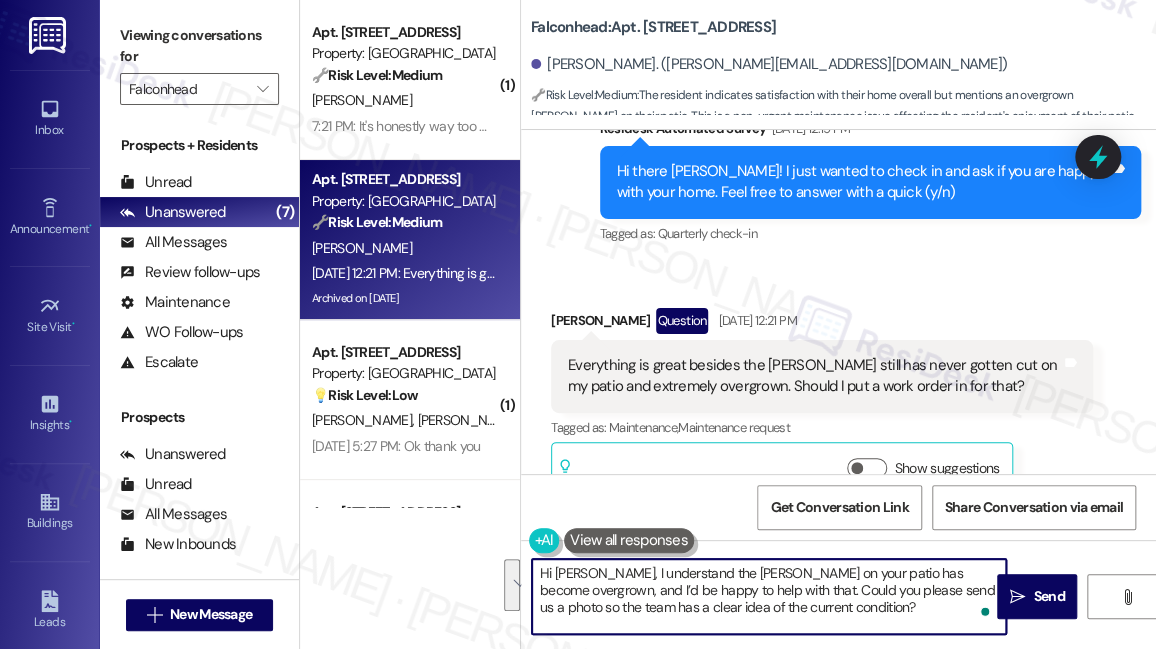 click on "Hi Wendy, I understand the bush on your patio has become overgrown, and I’d be happy to help with that. Could you please send us a photo so the team has a clear idea of the current condition?" at bounding box center (769, 596) 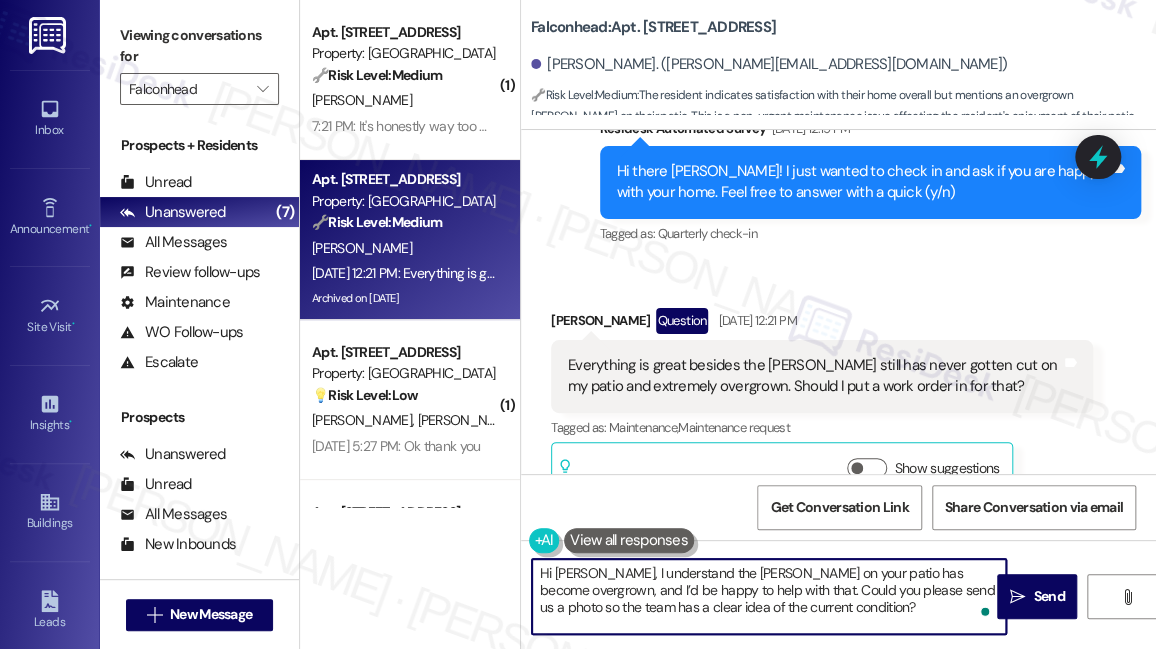 click on "Hi Wendy, I understand the bush on your patio has become overgrown, and I’d be happy to help with that. Could you please send us a photo so the team has a clear idea of the current condition?" at bounding box center [769, 596] 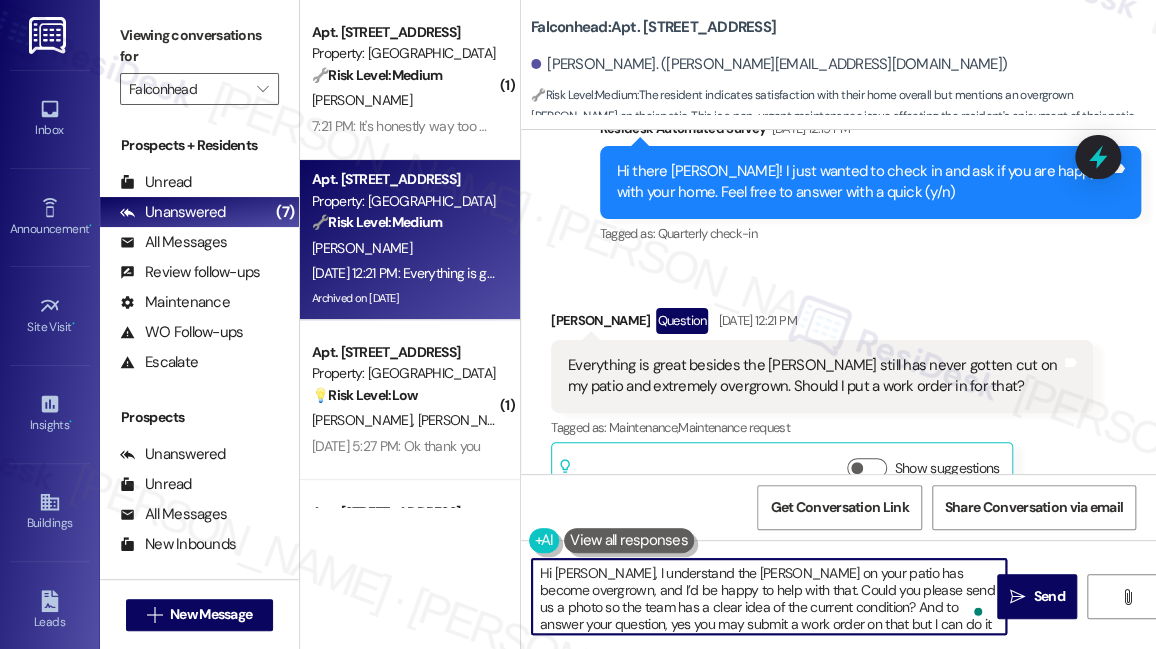 type on "Hi Wendy, I understand the bush on your patio has become overgrown, and I’d be happy to help with that. Could you please send us a photo so the team has a clear idea of the current condition? And to answer your question, yes you may submit a work order on that but I can do it for you if you want." 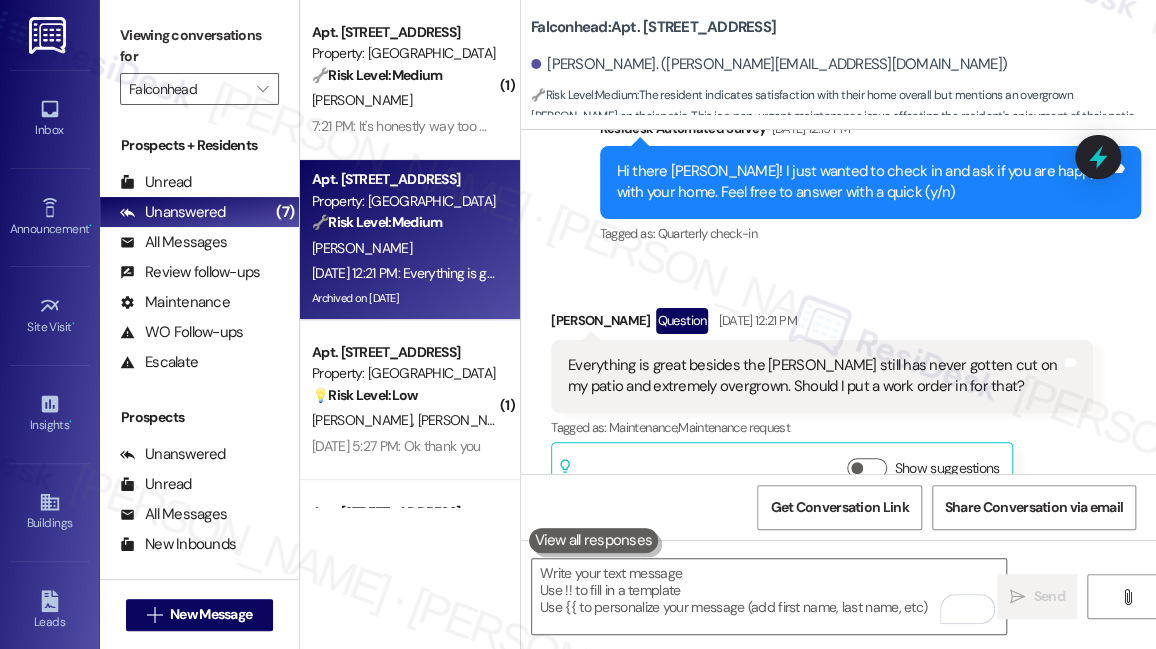 click on "Viewing conversations for" at bounding box center (199, 46) 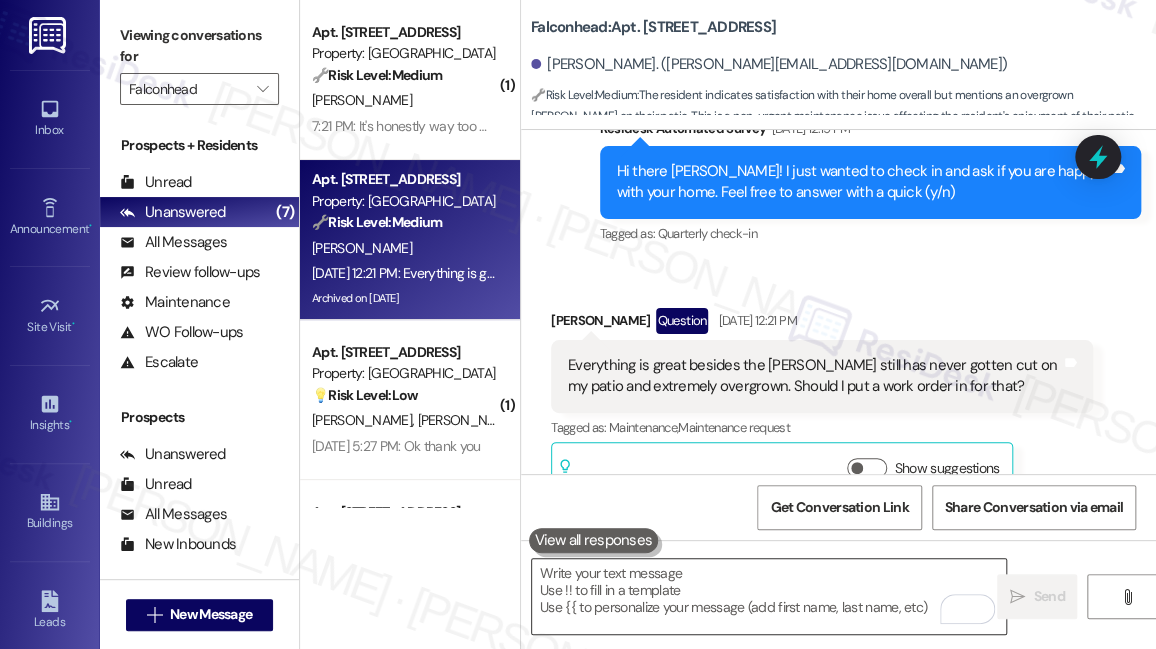 click at bounding box center [769, 596] 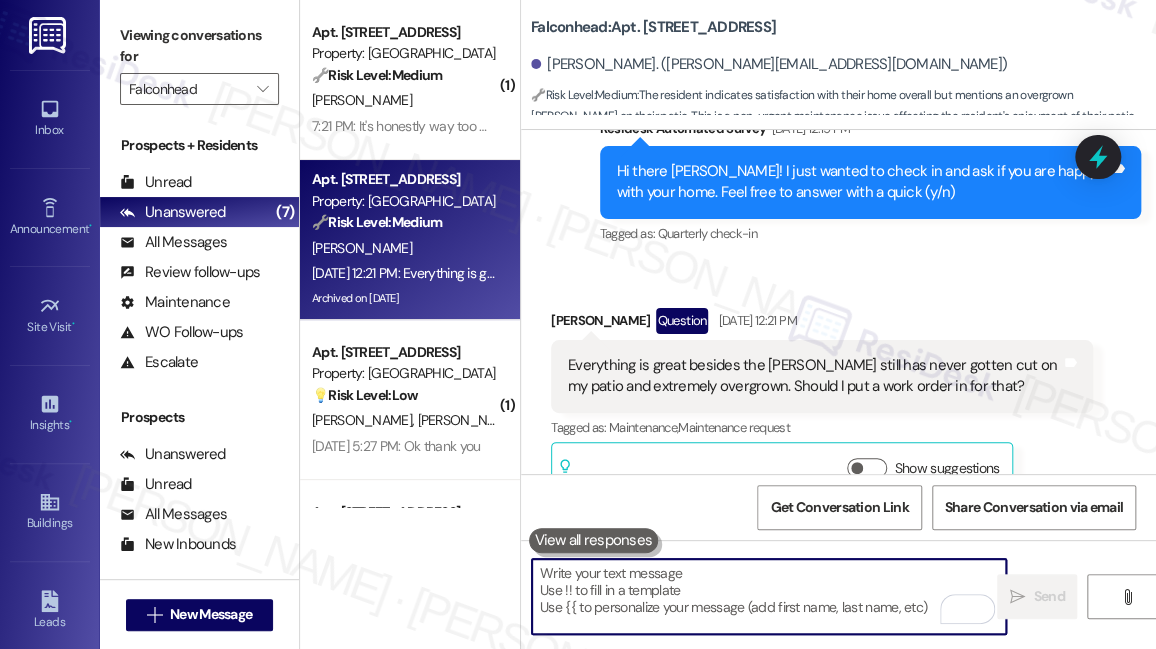 paste on "I understand the bush on your patio has become overgrown, and I’d be happy to help with that. If you could please send us a photo, it will give the team a clear idea of the current condition.
To answer your question, yes — you may submit a work order for this. However, I’d be glad to take care of submitting it on your behalf if you’d prefer." 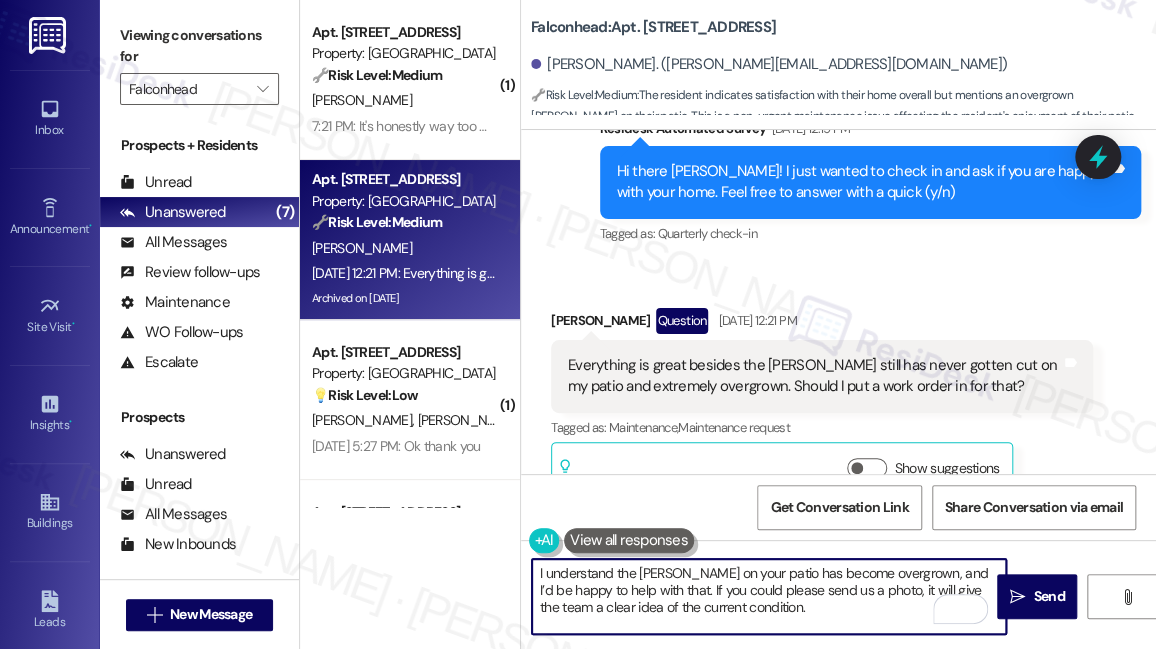 scroll, scrollTop: 34, scrollLeft: 0, axis: vertical 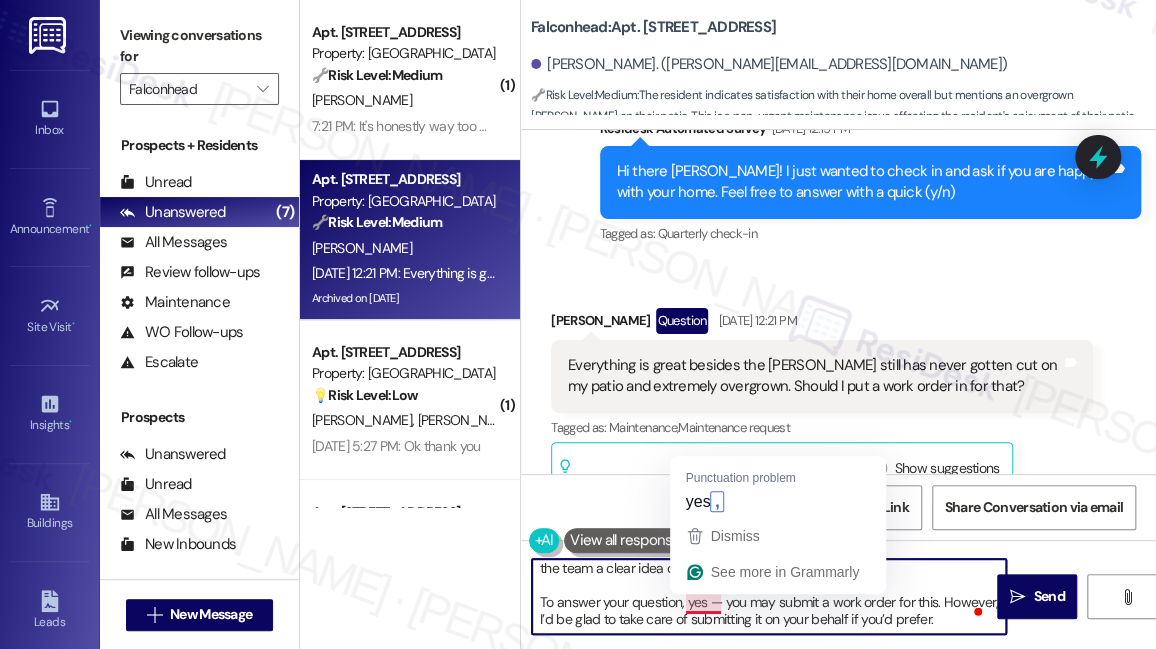 click on "I understand the bush on your patio has become overgrown, and I’d be happy to help with that. If you could please send us a photo, it will give the team a clear idea of the current condition.
To answer your question, yes — you may submit a work order for this. However, I’d be glad to take care of submitting it on your behalf if you’d prefer." at bounding box center (769, 596) 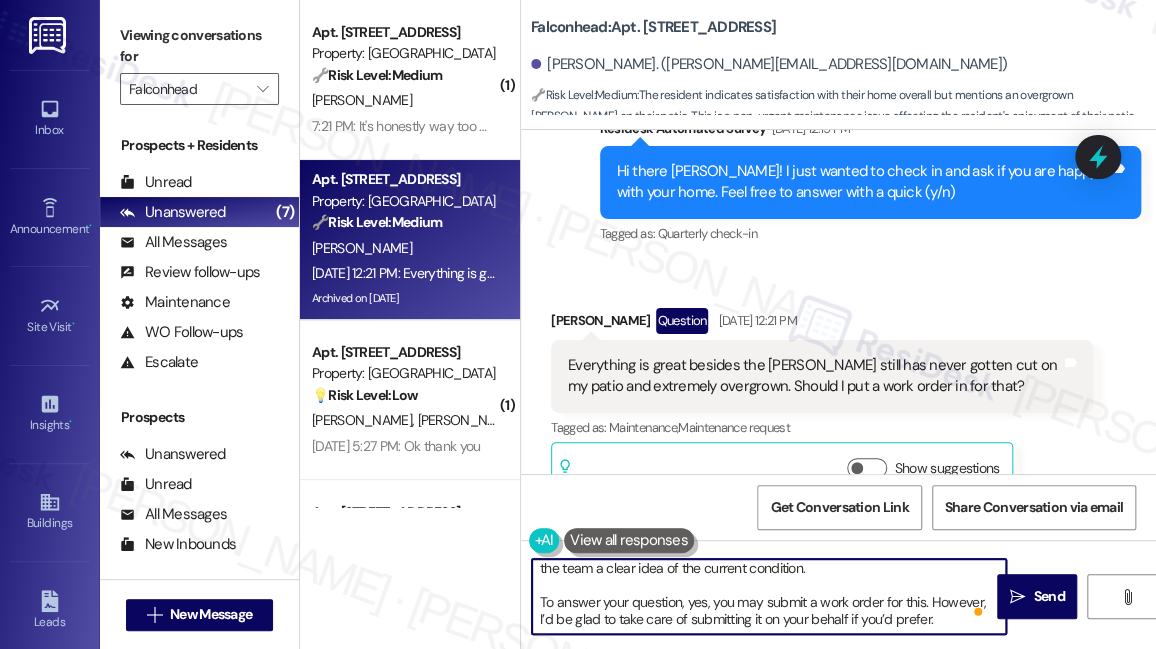 scroll, scrollTop: 17, scrollLeft: 0, axis: vertical 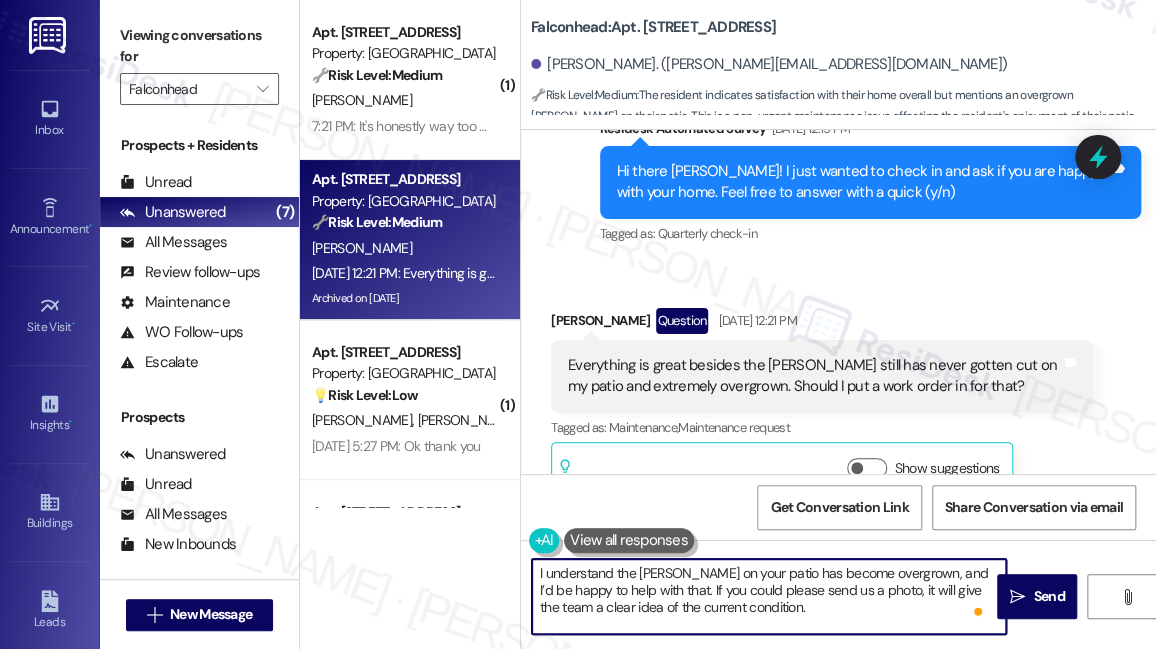 click on "I understand the bush on your patio has become overgrown, and I’d be happy to help with that. If you could please send us a photo, it will give the team a clear idea of the current condition.
To answer your question, yes, you may submit a work order for this. However, I’d be glad to take care of submitting it on your behalf if you’d prefer." at bounding box center (769, 596) 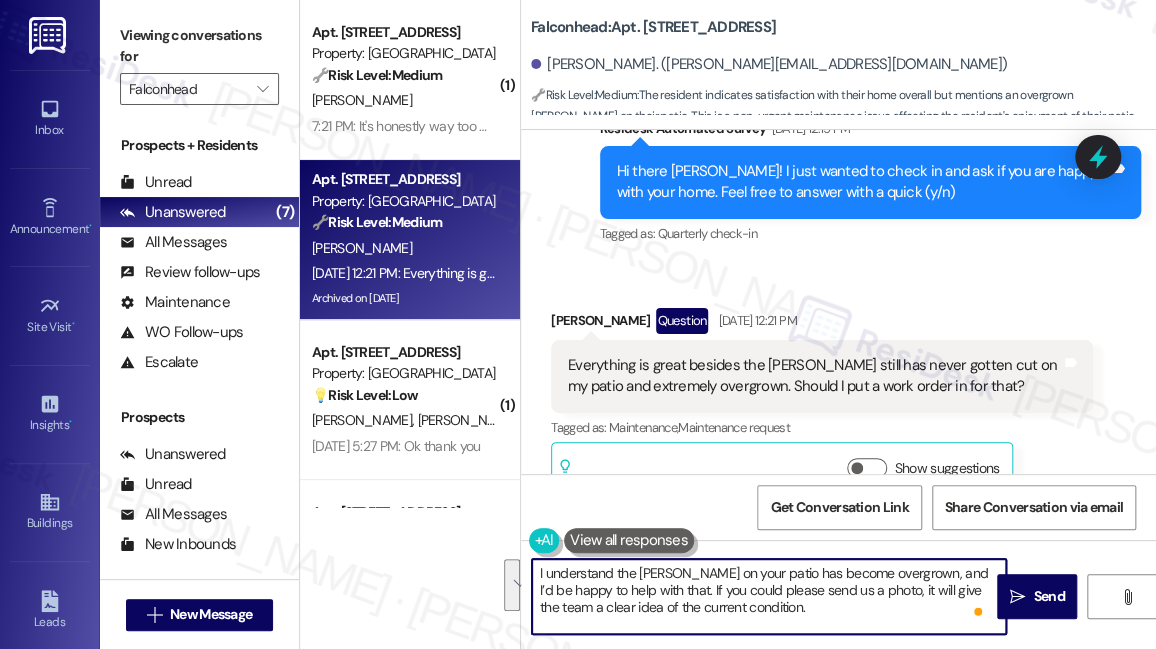 click on "I understand the bush on your patio has become overgrown, and I’d be happy to help with that. If you could please send us a photo, it will give the team a clear idea of the current condition.
To answer your question, yes, you may submit a work order for this. However, I’d be glad to take care of submitting it on your behalf if you’d prefer." at bounding box center [769, 596] 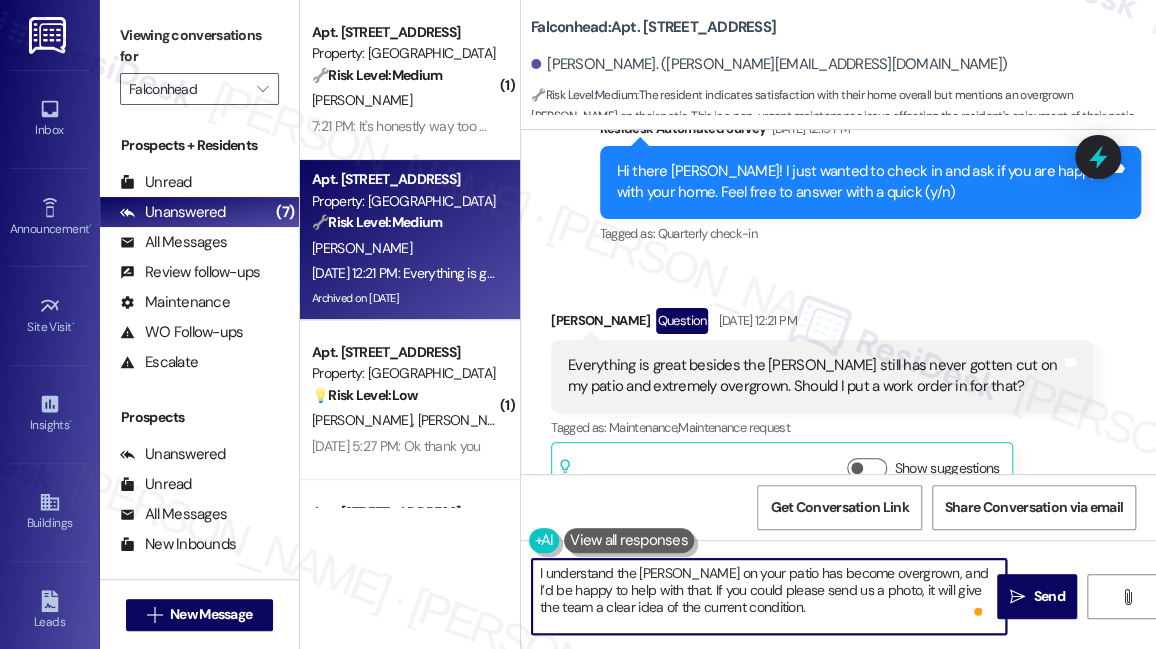 click on "I understand the bush on your patio has become overgrown, and I’d be happy to help with that. If you could please send us a photo, it will give the team a clear idea of the current condition.
To answer your question, yes, you may submit a work order for this. However, I’d be glad to take care of submitting it on your behalf if you’d prefer." at bounding box center (769, 596) 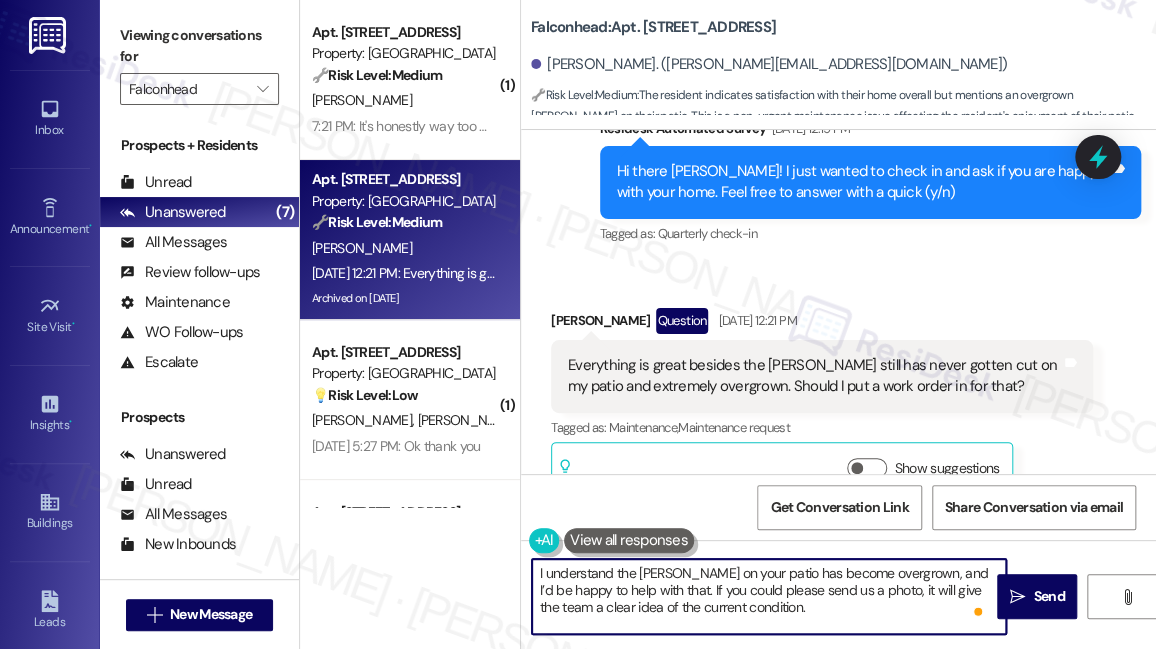 click on "I understand the bush on your patio has become overgrown, and I’d be happy to help with that. If you could please send us a photo, it will give the team a clear idea of the current condition.
To answer your question, yes, you may submit a work order for this. However, I’d be glad to take care of submitting it on your behalf if you’d prefer." at bounding box center (769, 596) 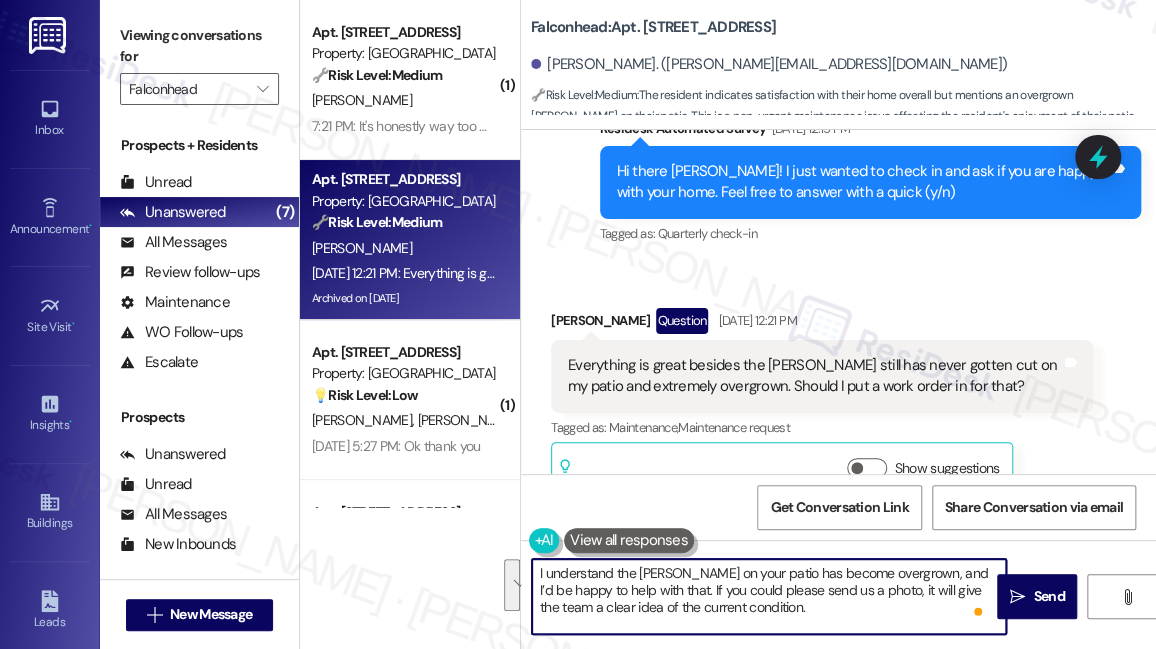 click on "I understand the bush on your patio has become overgrown, and I’d be happy to help with that. If you could please send us a photo, it will give the team a clear idea of the current condition.
To answer your question, yes, you may submit a work order for this. However, I’d be glad to take care of submitting it on your behalf if you’d prefer." at bounding box center (769, 596) 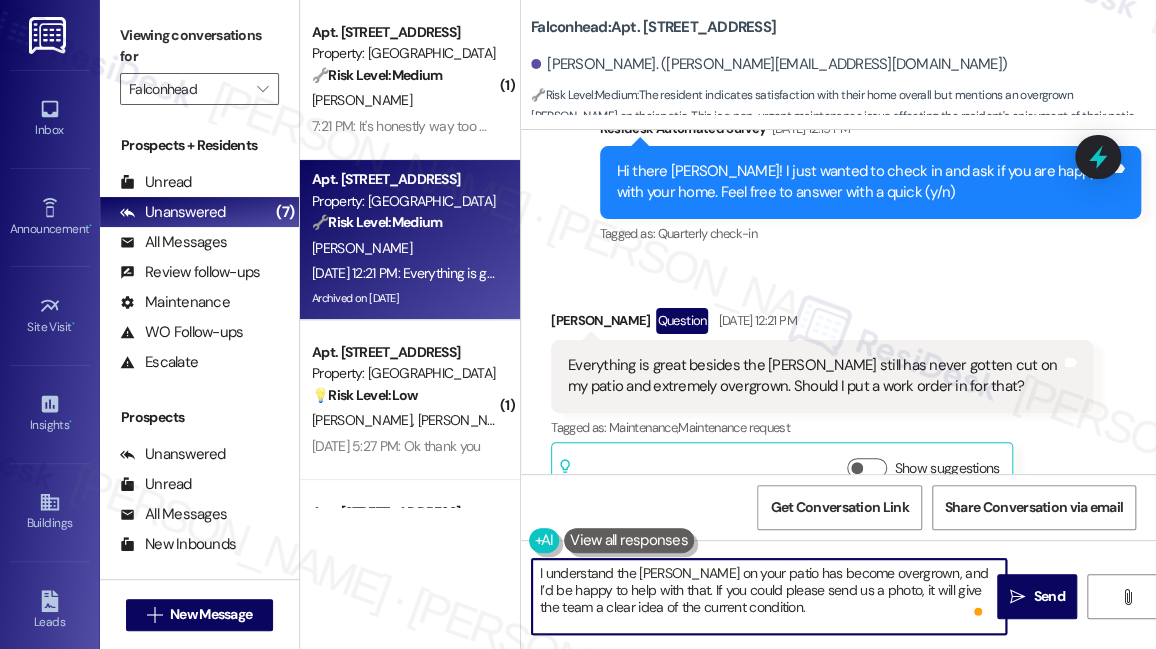 click on "I understand the bush on your patio has become overgrown, and I’d be happy to help with that. If you could please send us a photo, it will give the team a clear idea of the current condition.
To answer your question, yes, you may submit a work order for this. However, I’d be glad to take care of submitting it on your behalf if you’d prefer." at bounding box center [769, 596] 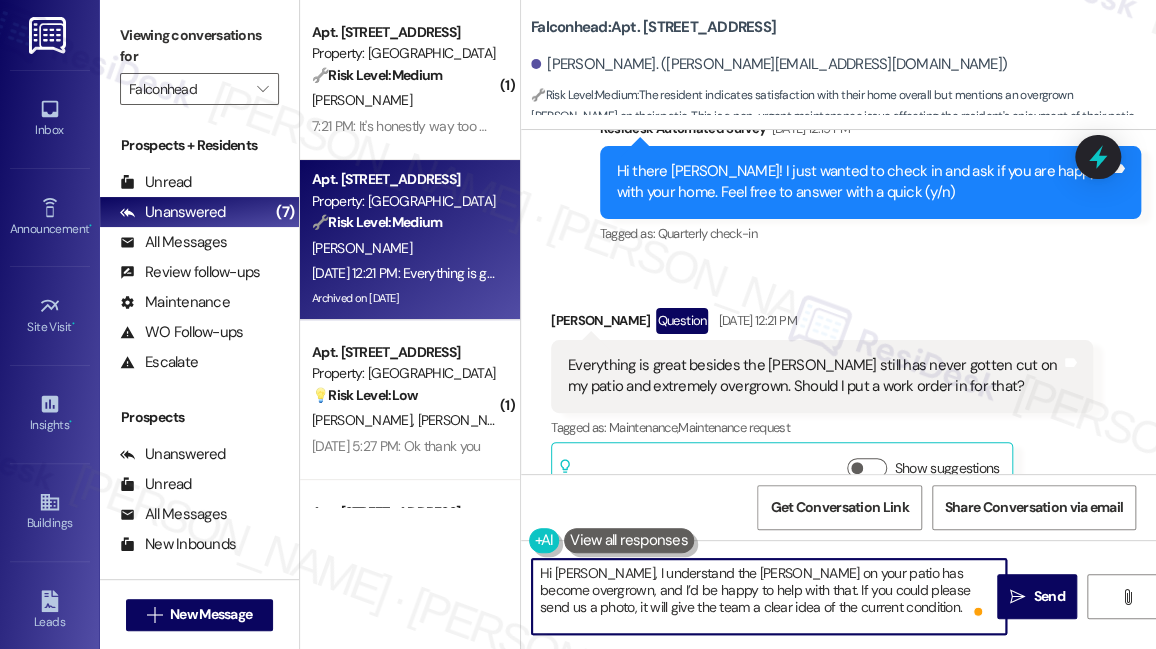 click on "Hi Wendy, I understand the bush on your patio has become overgrown, and I’d be happy to help with that. If you could please send us a photo, it will give the team a clear idea of the current condition.
To answer your question, yes, you may submit a work order for this. However, I’d be glad to take care of submitting it on your behalf if you’d prefer." at bounding box center (769, 596) 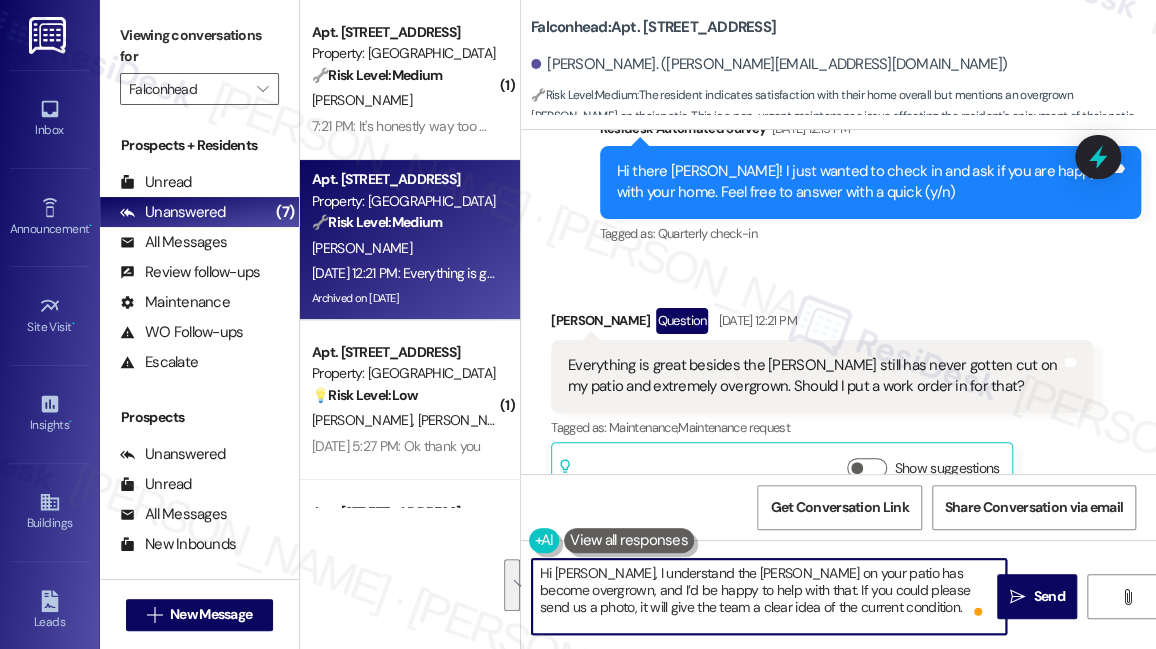 click on "Hi Wendy, I understand the bush on your patio has become overgrown, and I’d be happy to help with that. If you could please send us a photo, it will give the team a clear idea of the current condition.
To answer your question, yes, you may submit a work order for this. However, I’d be glad to take care of submitting it on your behalf if you’d prefer." at bounding box center [769, 596] 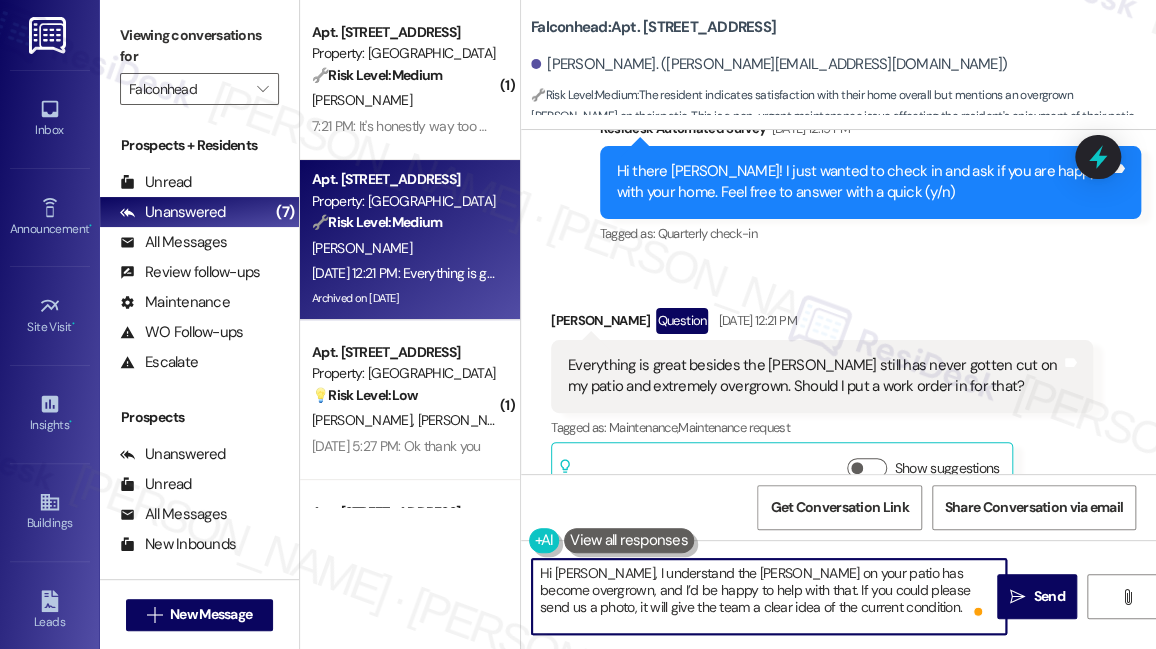 click on "Hi Wendy, I understand the bush on your patio has become overgrown, and I’d be happy to help with that. If you could please send us a photo, it will give the team a clear idea of the current condition.
To answer your question, yes, you may submit a work order for this. However, I’d be glad to take care of submitting it on your behalf if you’d prefer." at bounding box center (769, 596) 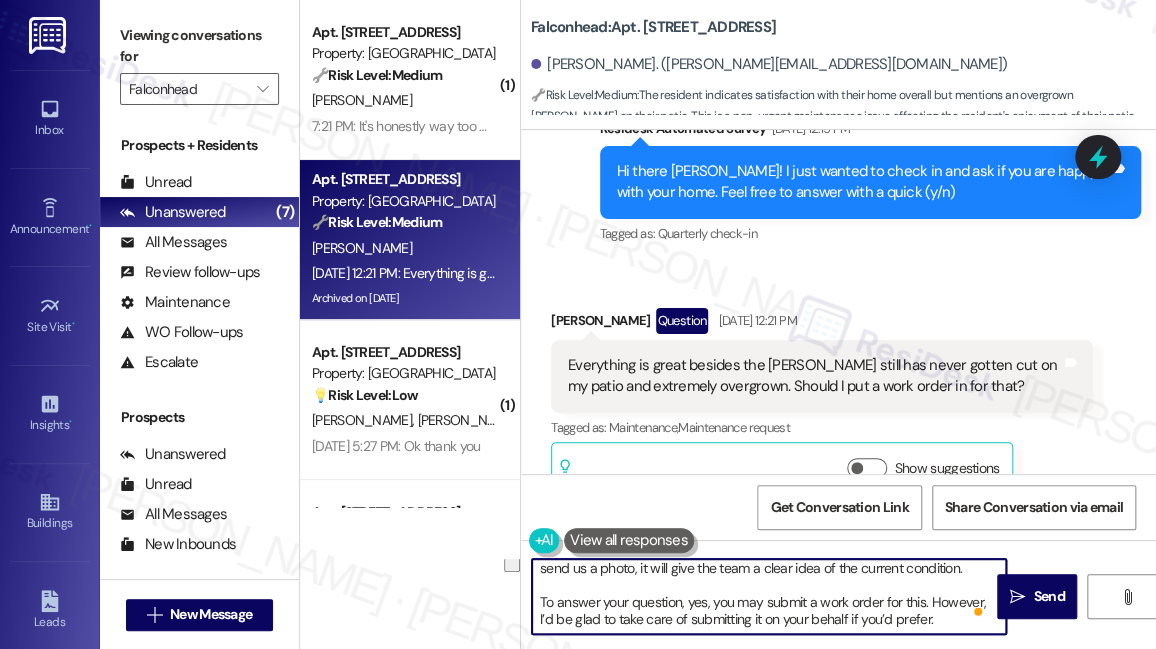 click on "Hi Wendy, I understand the bush on your patio has become overgrown, and I’d be happy to help with that. If you could please send us a photo, it will give the team a clear idea of the current condition.
To answer your question, yes, you may submit a work order for this. However, I’d be glad to take care of submitting it on your behalf if you’d prefer." at bounding box center (769, 596) 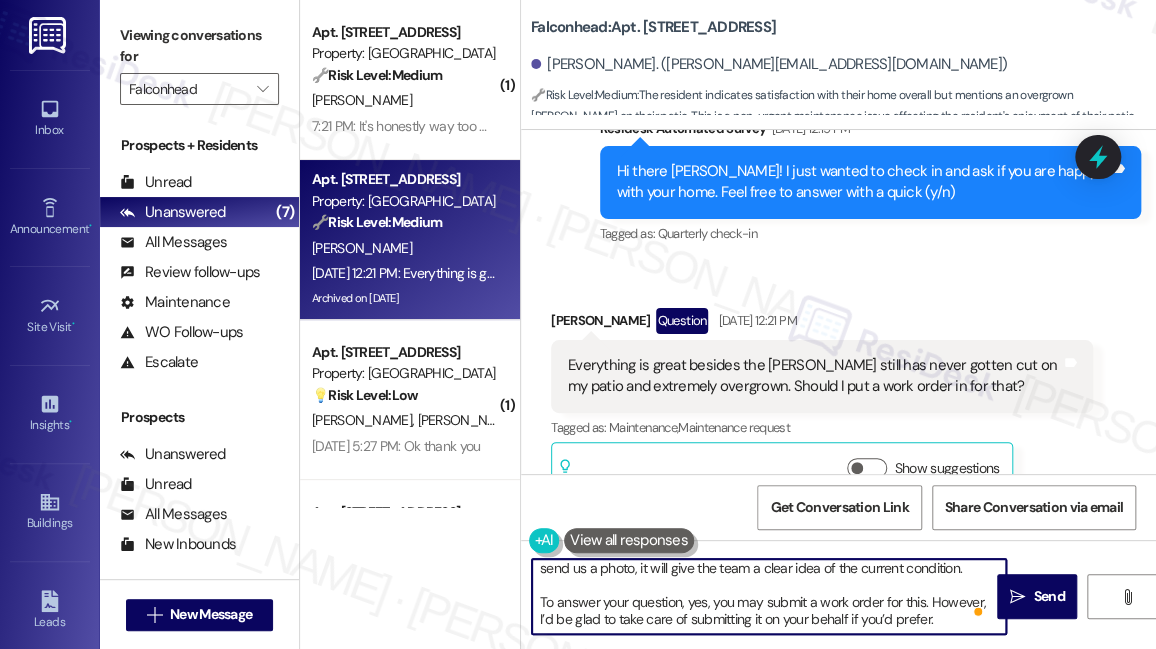 click on "Hi Wendy, I understand the bush on your patio has become overgrown, and I’d be happy to help with that. If you could please send us a photo, it will give the team a clear idea of the current condition.
To answer your question, yes, you may submit a work order for this. However, I’d be glad to take care of submitting it on your behalf if you’d prefer." at bounding box center (769, 596) 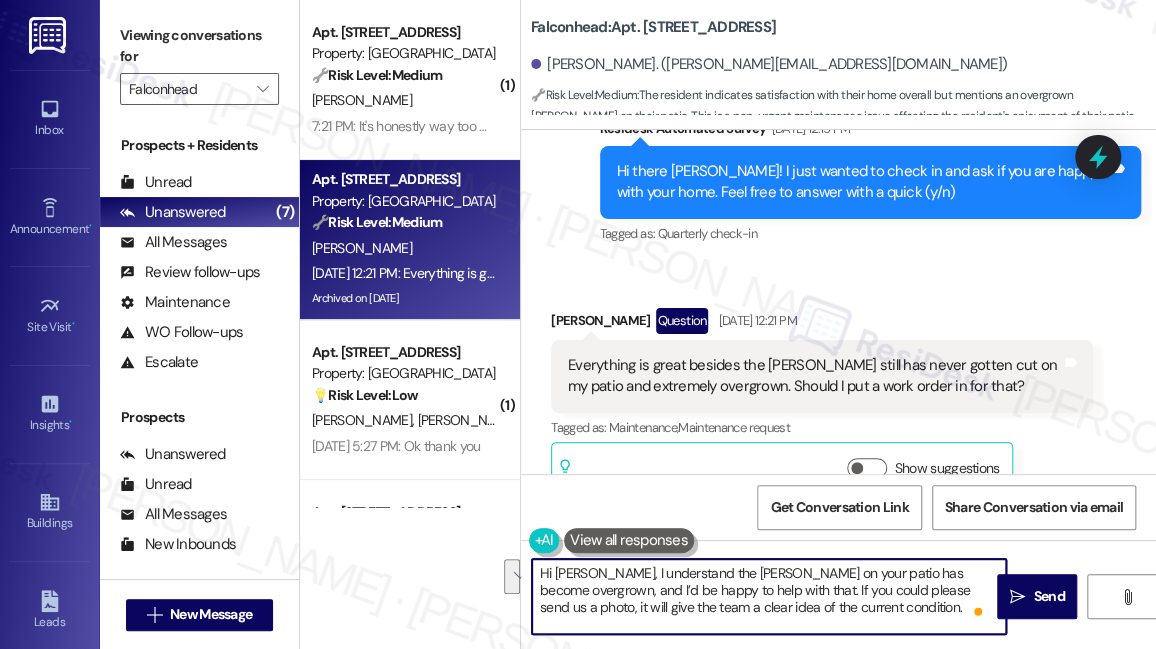 click on "Hi Wendy, I understand the bush on your patio has become overgrown, and I’d be happy to help with that. If you could please send us a photo, it will give the team a clear idea of the current condition.
To answer your question, yes, you may submit a work order for this. However, I’d be glad to take care of submitting it on your behalf if you’d prefer." at bounding box center [769, 596] 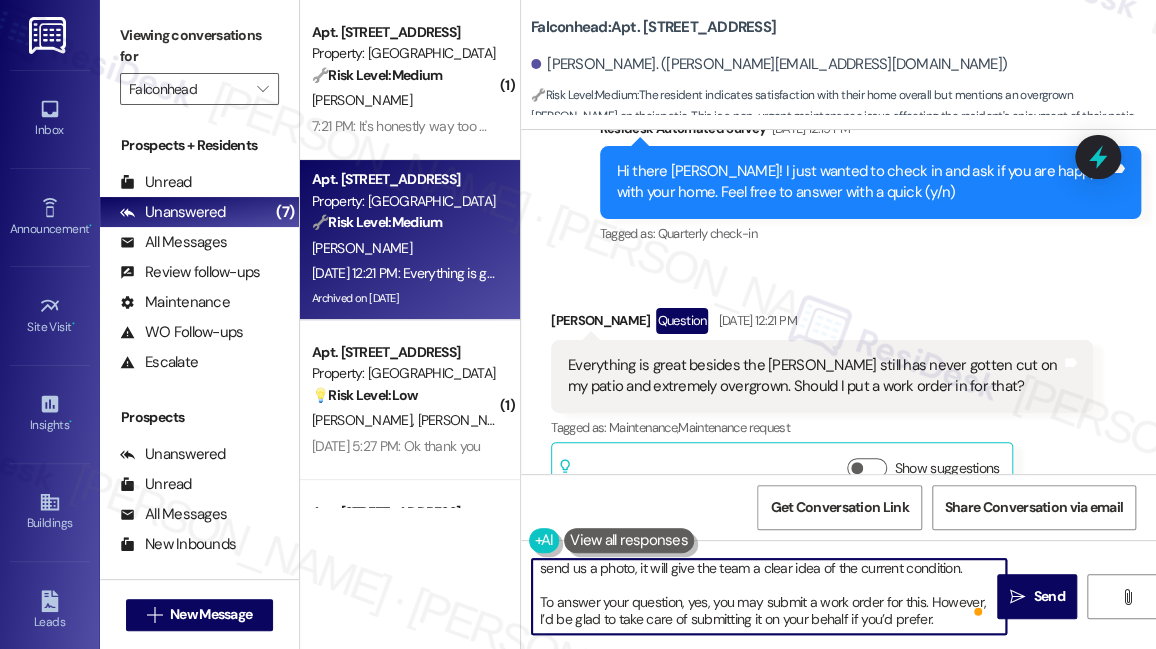 drag, startPoint x: 933, startPoint y: 620, endPoint x: 924, endPoint y: 602, distance: 20.12461 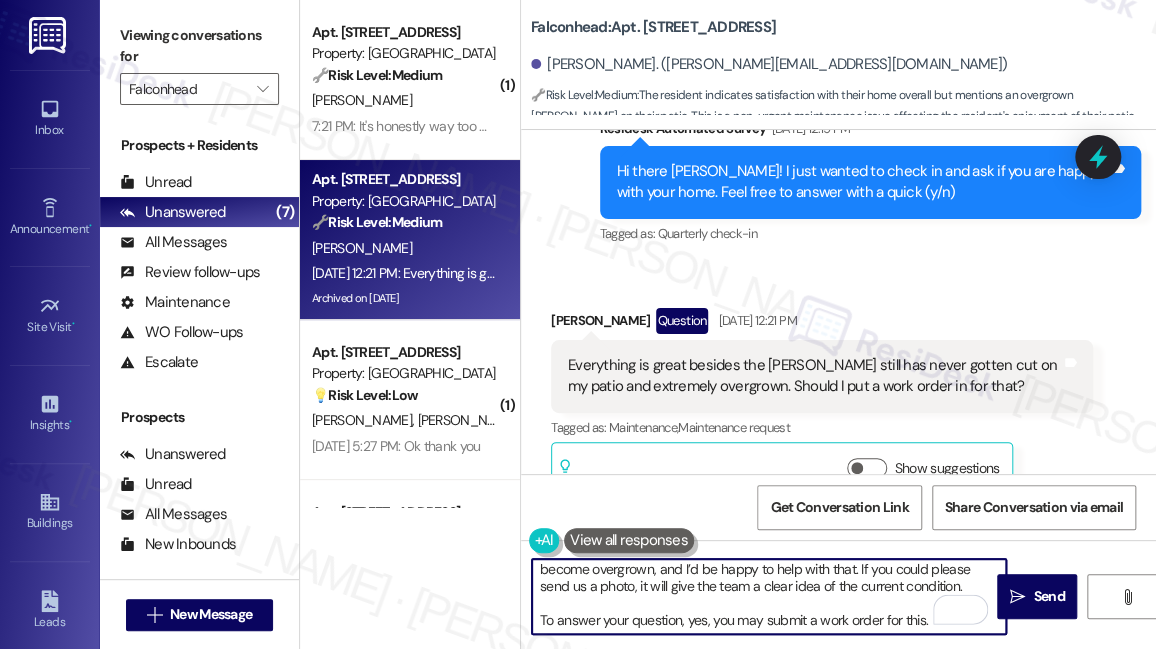 drag, startPoint x: 537, startPoint y: 616, endPoint x: 578, endPoint y: 598, distance: 44.777225 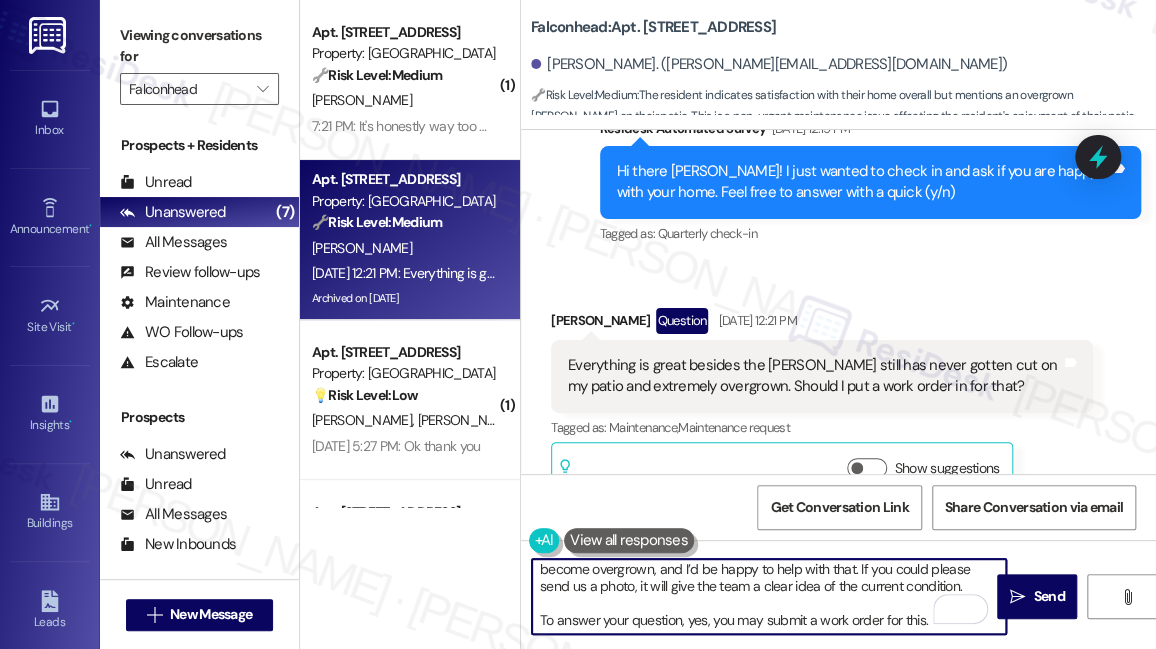 click on "Hi Wendy, I understand the bush on your patio has become overgrown, and I’d be happy to help with that. If you could please send us a photo, it will give the team a clear idea of the current condition.
To answer your question, yes, you may submit a work order for this." at bounding box center [769, 596] 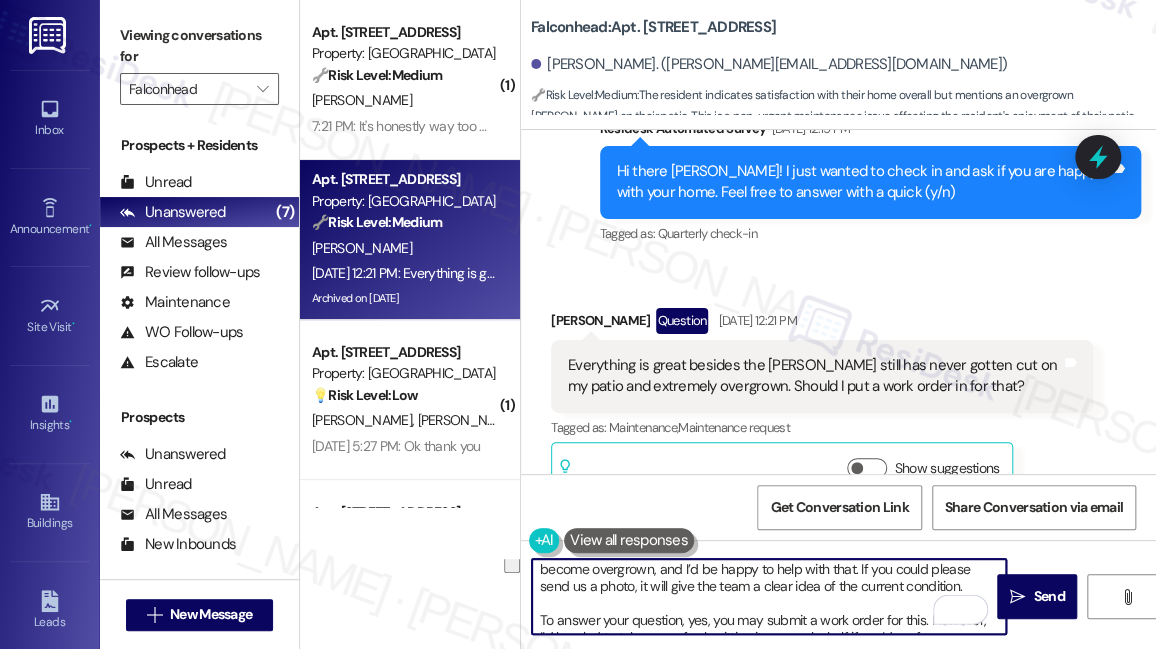 click on "Hi Wendy, I understand the bush on your patio has become overgrown, and I’d be happy to help with that. If you could please send us a photo, it will give the team a clear idea of the current condition.
To answer your question, yes, you may submit a work order for this. However, I’d be glad to take care of submitting it on your behalf if you’d prefer." at bounding box center [769, 596] 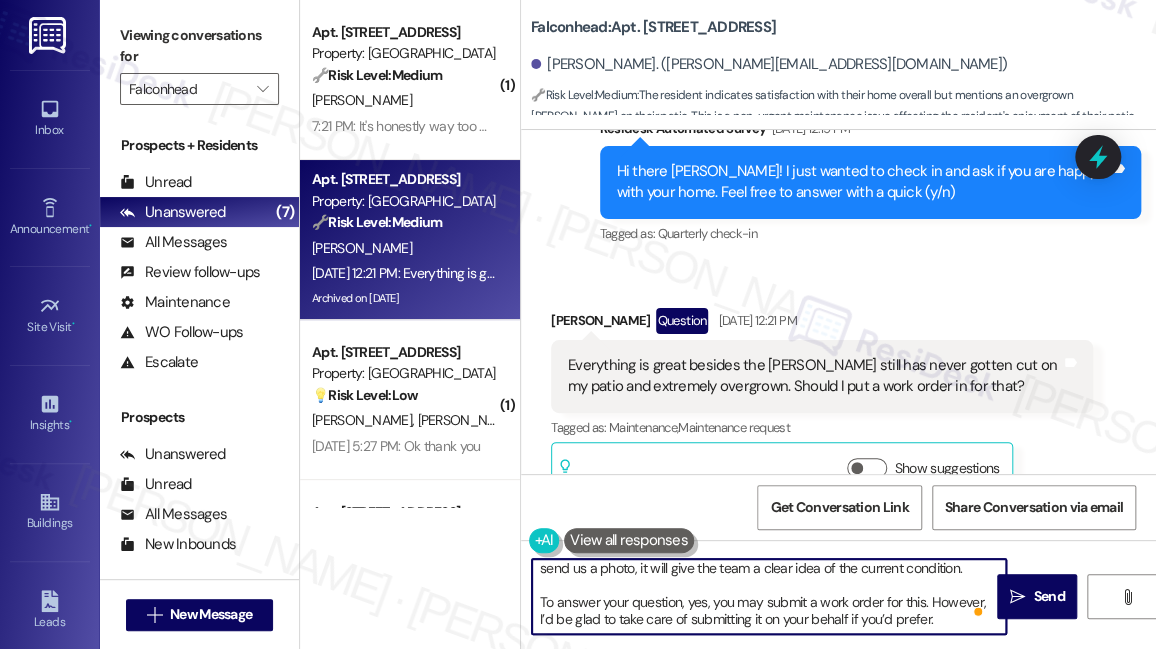 click on "Hi Wendy, I understand the bush on your patio has become overgrown, and I’d be happy to help with that. If you could please send us a photo, it will give the team a clear idea of the current condition.
To answer your question, yes, you may submit a work order for this. However, I’d be glad to take care of submitting it on your behalf if you’d prefer." at bounding box center [769, 596] 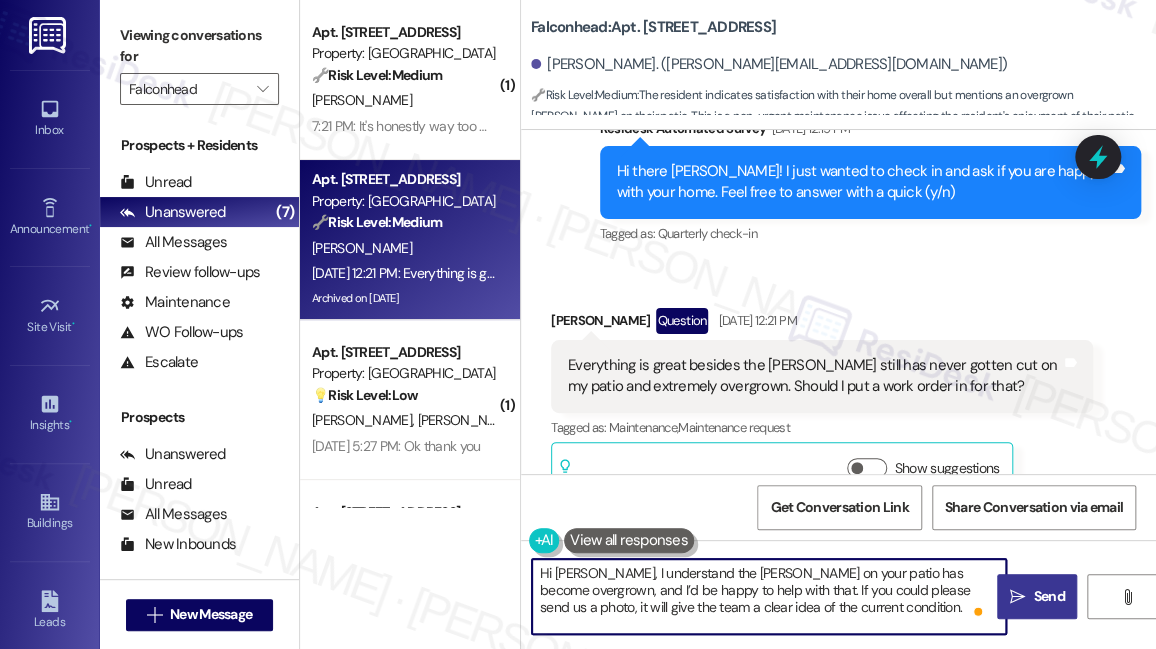 type on "Hi Wendy, I understand the bush on your patio has become overgrown, and I’d be happy to help with that. If you could please send us a photo, it will give the team a clear idea of the current condition.
To answer your question, yes, you may submit a work order for this. However, I’d be glad to take care of submitting it on your behalf if you’d prefer." 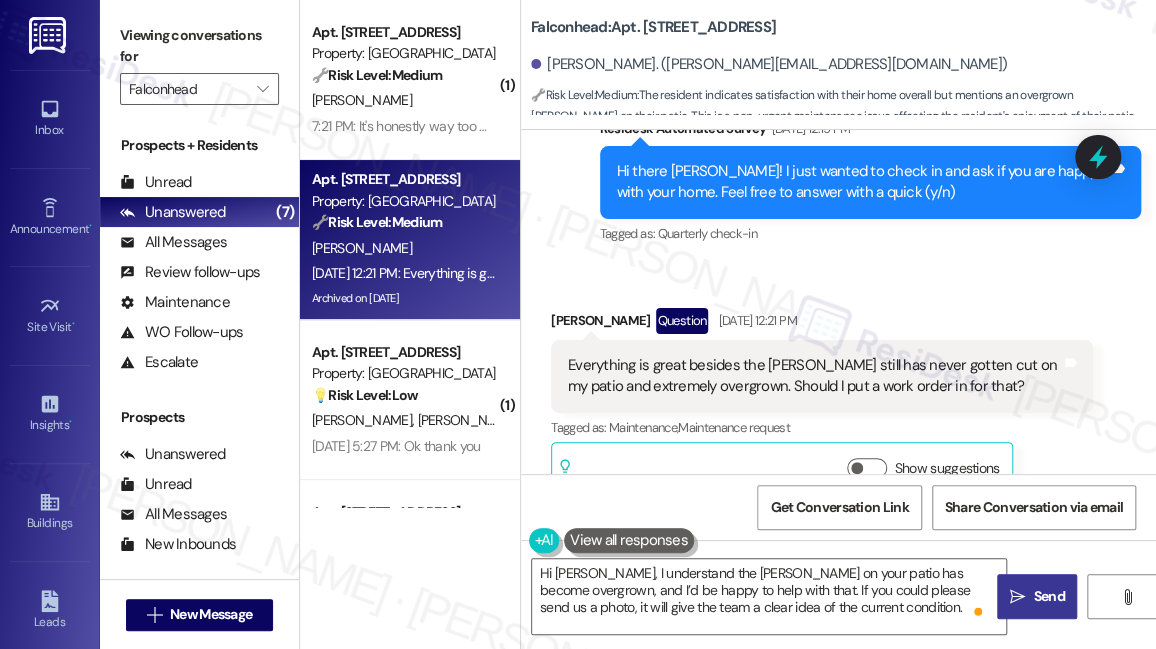 click on " Send" at bounding box center (1037, 596) 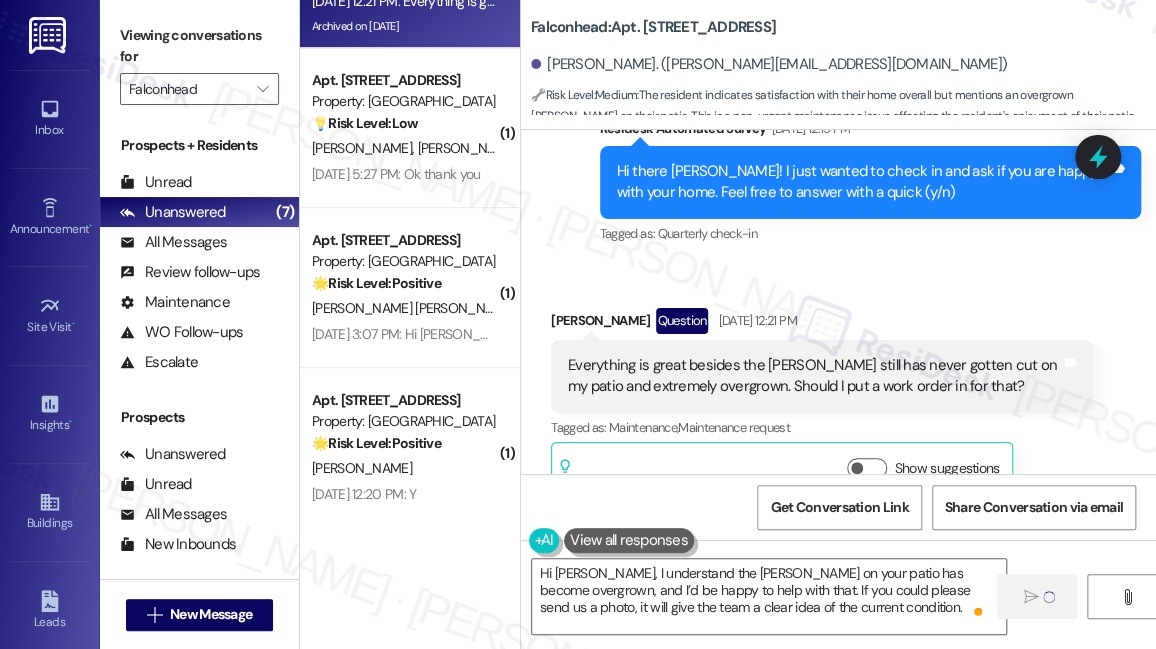 type 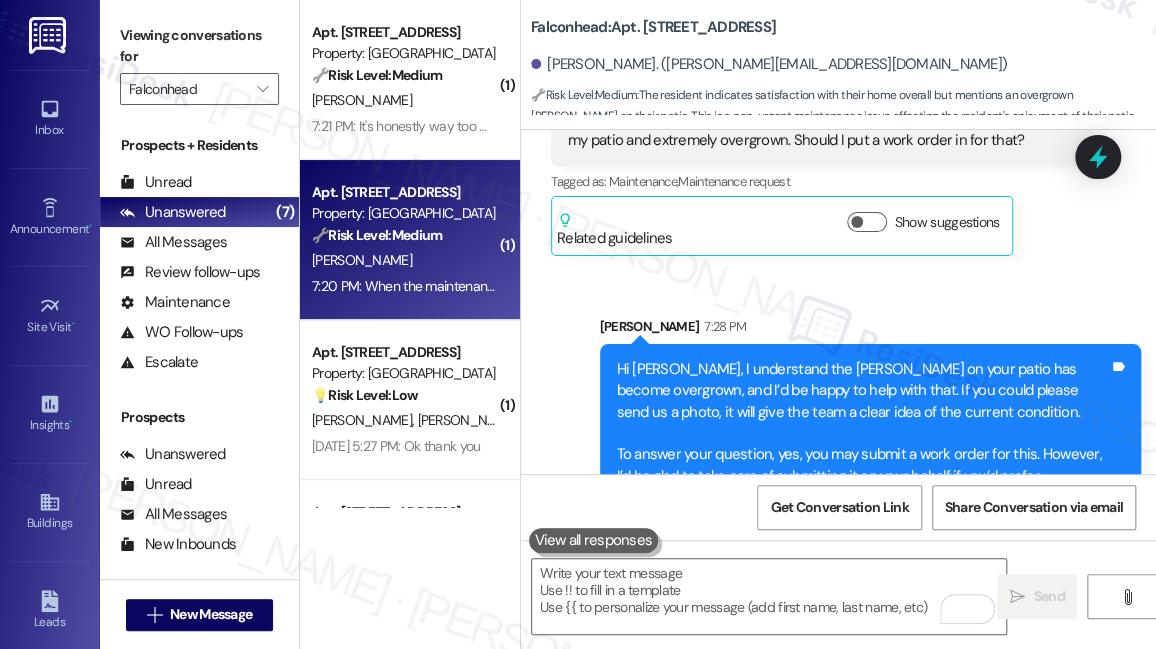 click on "7:20 PM: When the maintenance guy came to look at the master bedroom fan, he told me he would order a new fan.
He told me this BOTH times he came to look at it.
With the drywall repair, the external company came by and took some measurements in the kitchen, entry and pantry, but that was about 2-3 weeks ago.  7:20 PM: When the maintenance guy came to look at the master bedroom fan, he told me he would order a new fan.
He told me this BOTH times he came to look at it.
With the drywall repair, the external company came by and took some measurements in the kitchen, entry and pantry, but that was about 2-3 weeks ago." at bounding box center [1223, 286] 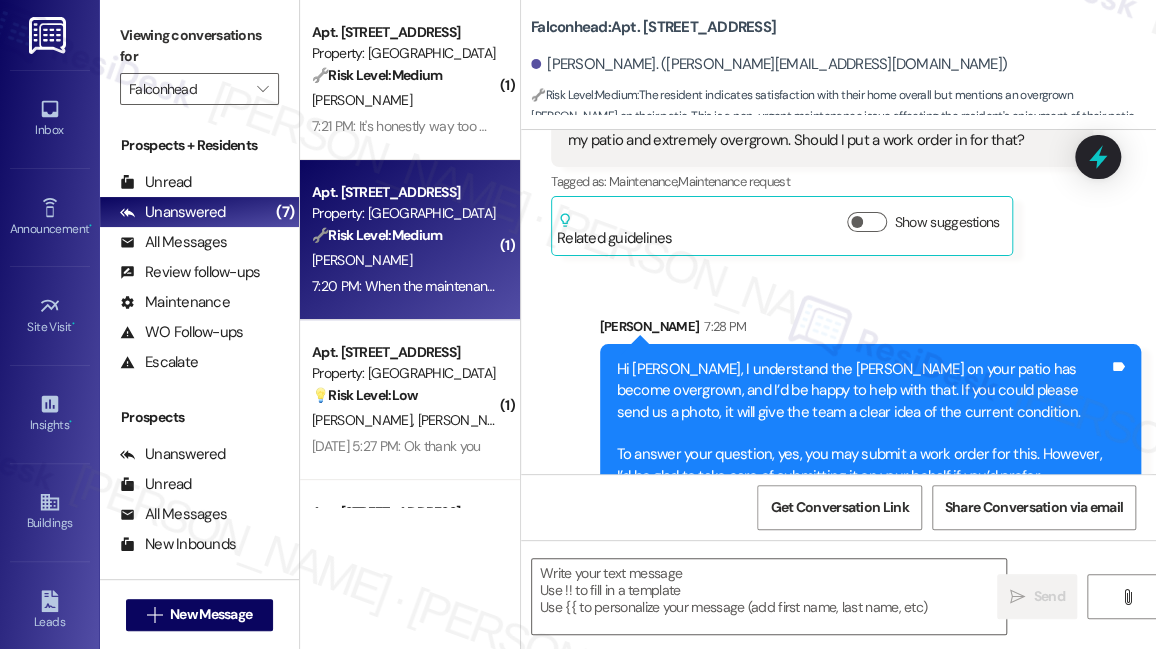 type on "Fetching suggested responses. Please feel free to read through the conversation in the meantime." 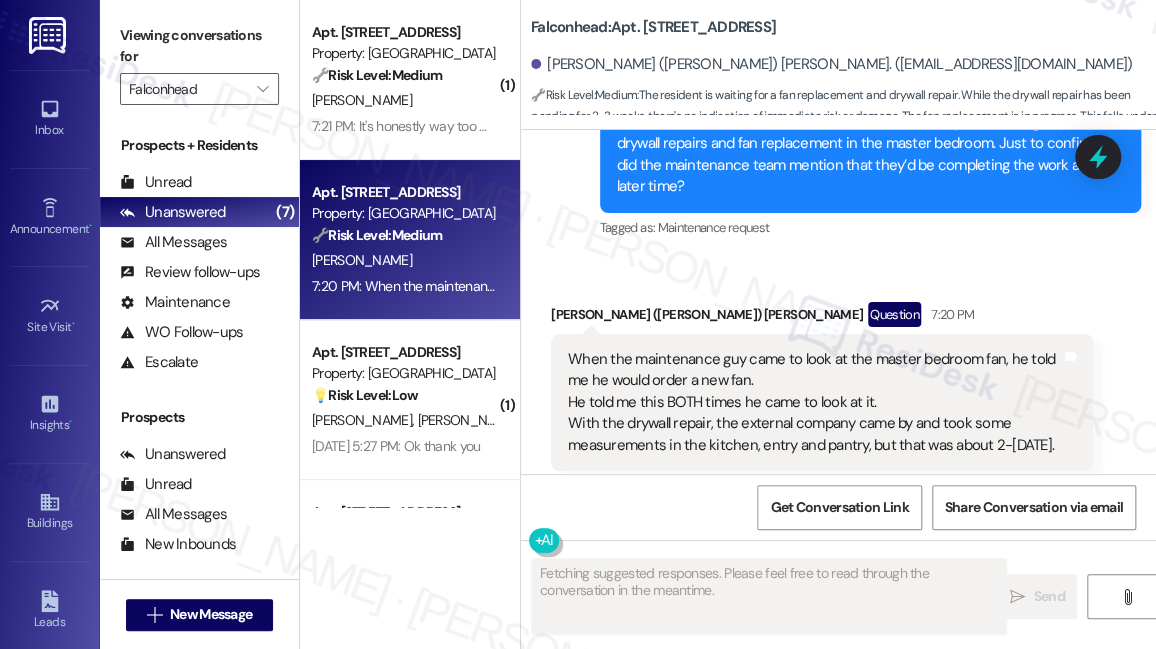 click on "When the maintenance guy came to look at the master bedroom fan, he told me he would order a new fan.
He told me this BOTH times he came to look at it.
With the drywall repair, the external company came by and took some measurements in the kitchen, entry and pantry, but that was about 2-3 weeks ago." at bounding box center [814, 402] 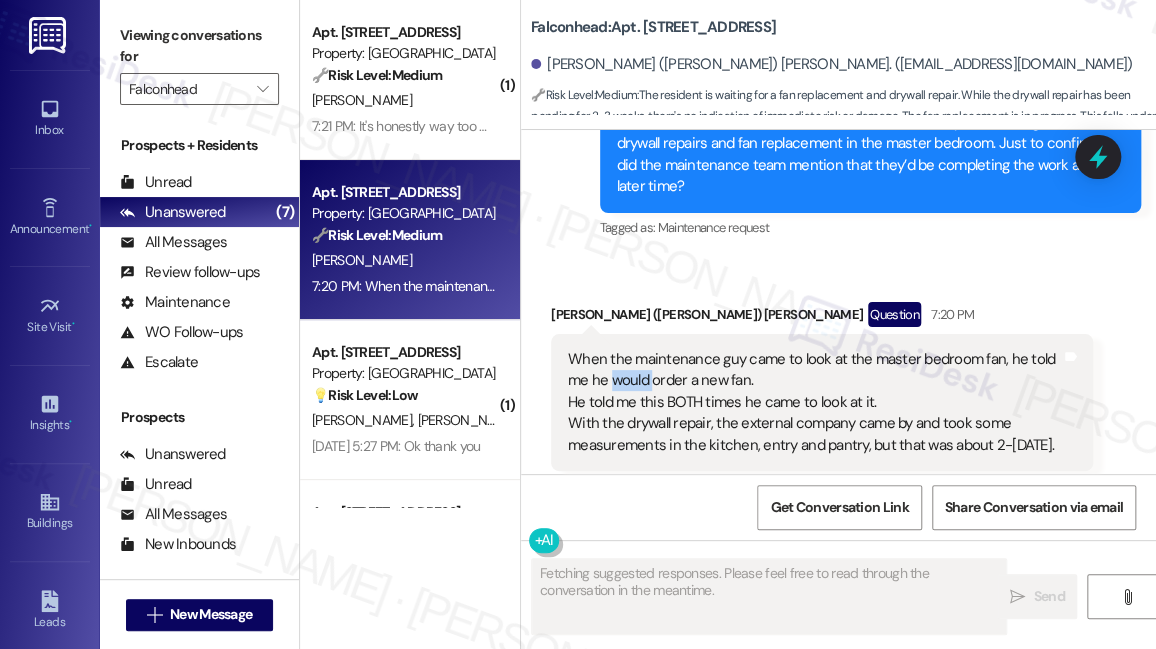 click on "When the maintenance guy came to look at the master bedroom fan, he told me he would order a new fan.
He told me this BOTH times he came to look at it.
With the drywall repair, the external company came by and took some measurements in the kitchen, entry and pantry, but that was about 2-3 weeks ago." at bounding box center [814, 402] 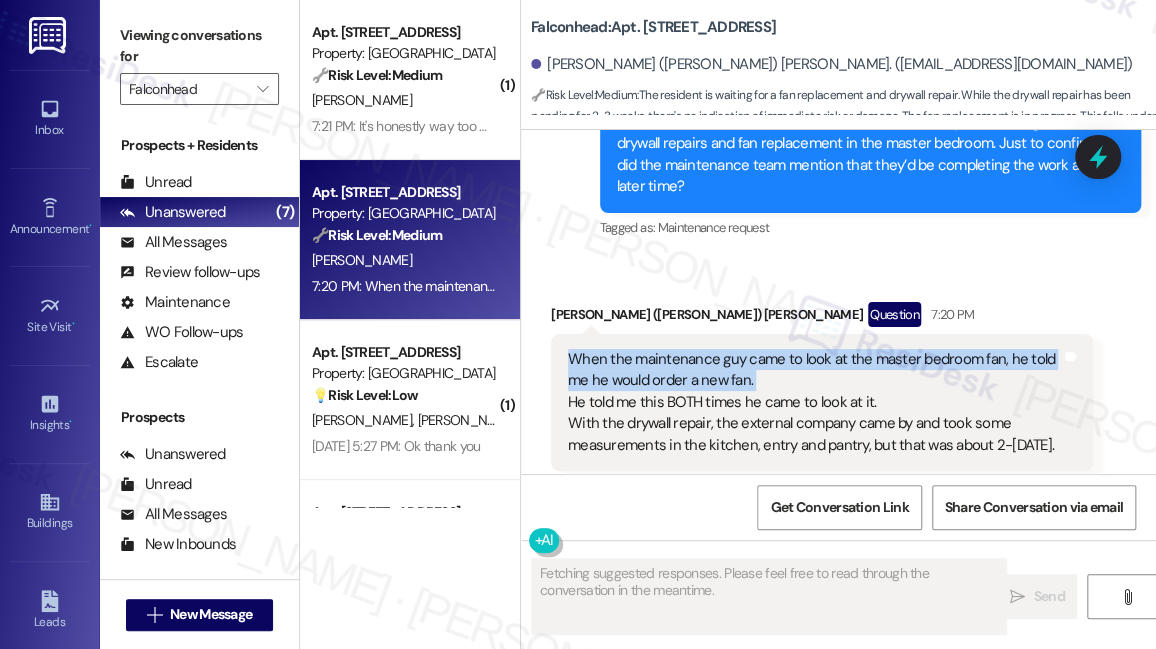 click on "When the maintenance guy came to look at the master bedroom fan, he told me he would order a new fan.
He told me this BOTH times he came to look at it.
With the drywall repair, the external company came by and took some measurements in the kitchen, entry and pantry, but that was about 2-3 weeks ago." at bounding box center [814, 402] 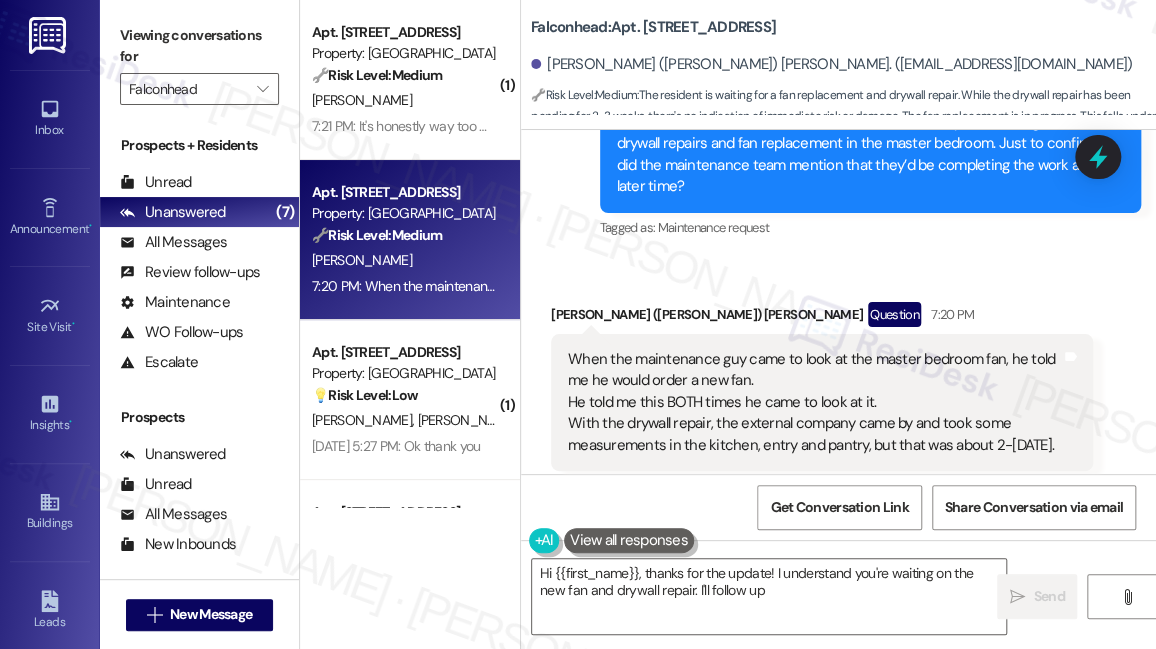 click on "When the maintenance guy came to look at the master bedroom fan, he told me he would order a new fan.
He told me this BOTH times he came to look at it.
With the drywall repair, the external company came by and took some measurements in the kitchen, entry and pantry, but that was about 2-3 weeks ago." at bounding box center [814, 402] 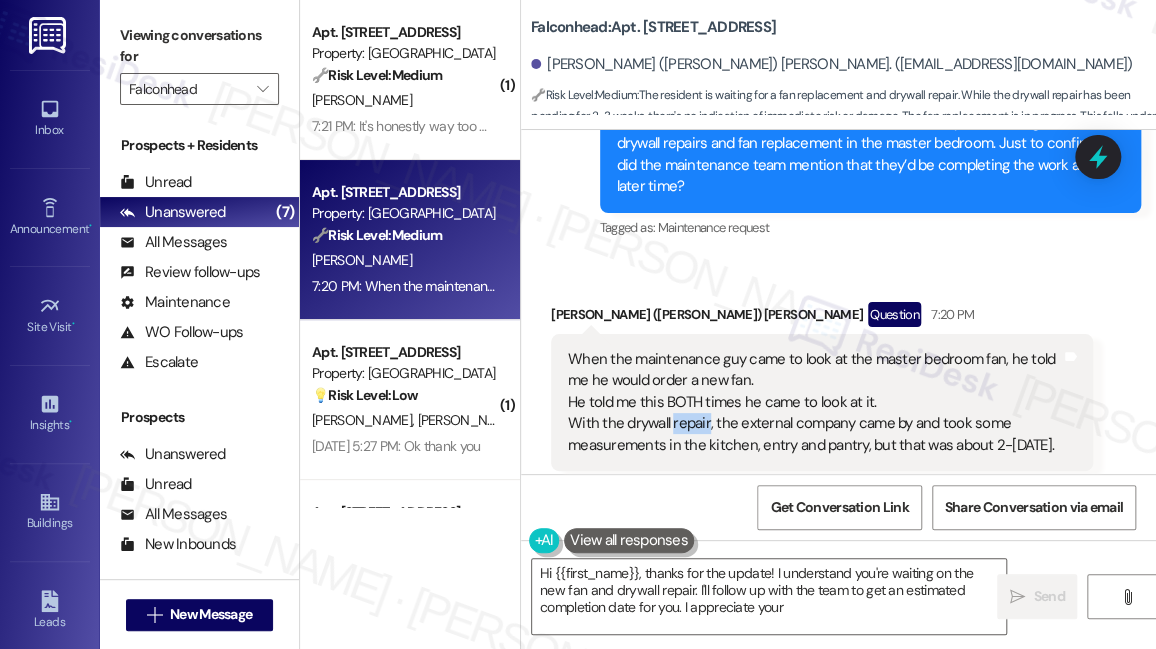 click on "When the maintenance guy came to look at the master bedroom fan, he told me he would order a new fan.
He told me this BOTH times he came to look at it.
With the drywall repair, the external company came by and took some measurements in the kitchen, entry and pantry, but that was about 2-3 weeks ago." at bounding box center [814, 402] 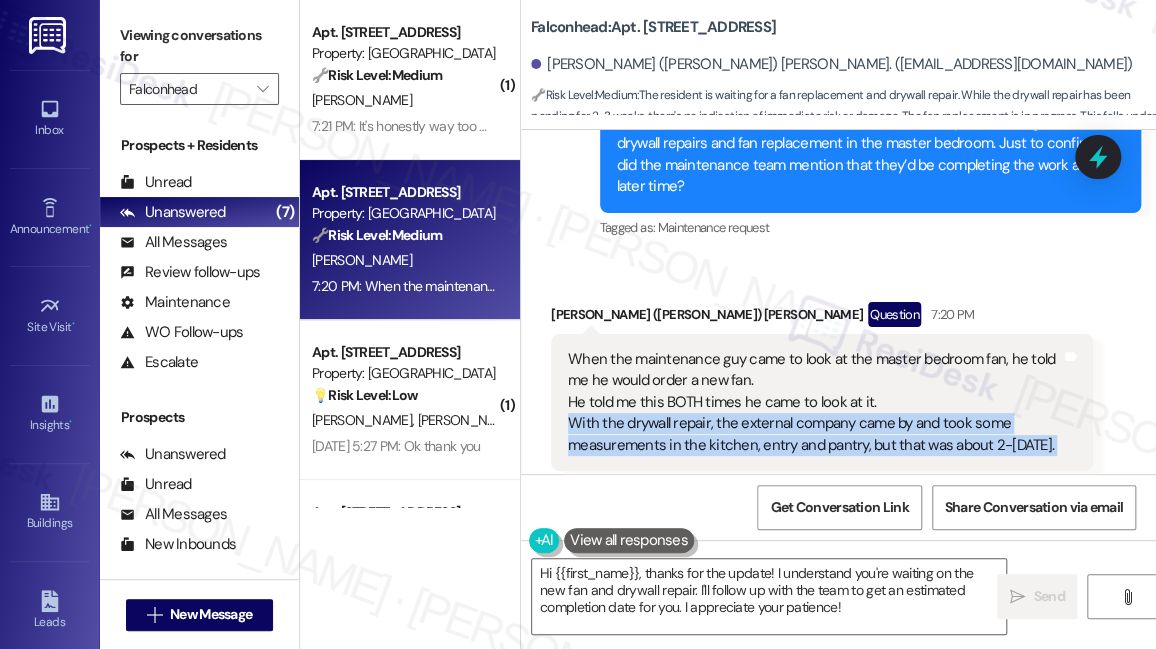 click on "When the maintenance guy came to look at the master bedroom fan, he told me he would order a new fan.
He told me this BOTH times he came to look at it.
With the drywall repair, the external company came by and took some measurements in the kitchen, entry and pantry, but that was about 2-3 weeks ago." at bounding box center (814, 402) 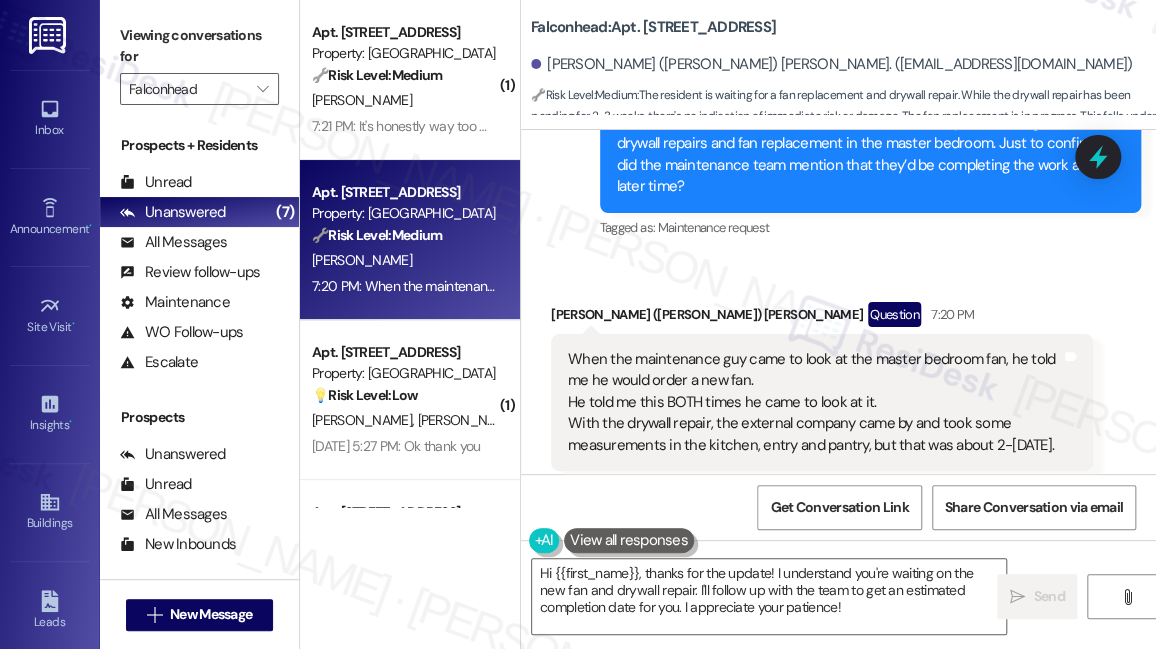 click on "When the maintenance guy came to look at the master bedroom fan, he told me he would order a new fan.
He told me this BOTH times he came to look at it.
With the drywall repair, the external company came by and took some measurements in the kitchen, entry and pantry, but that was about 2-3 weeks ago." at bounding box center (814, 402) 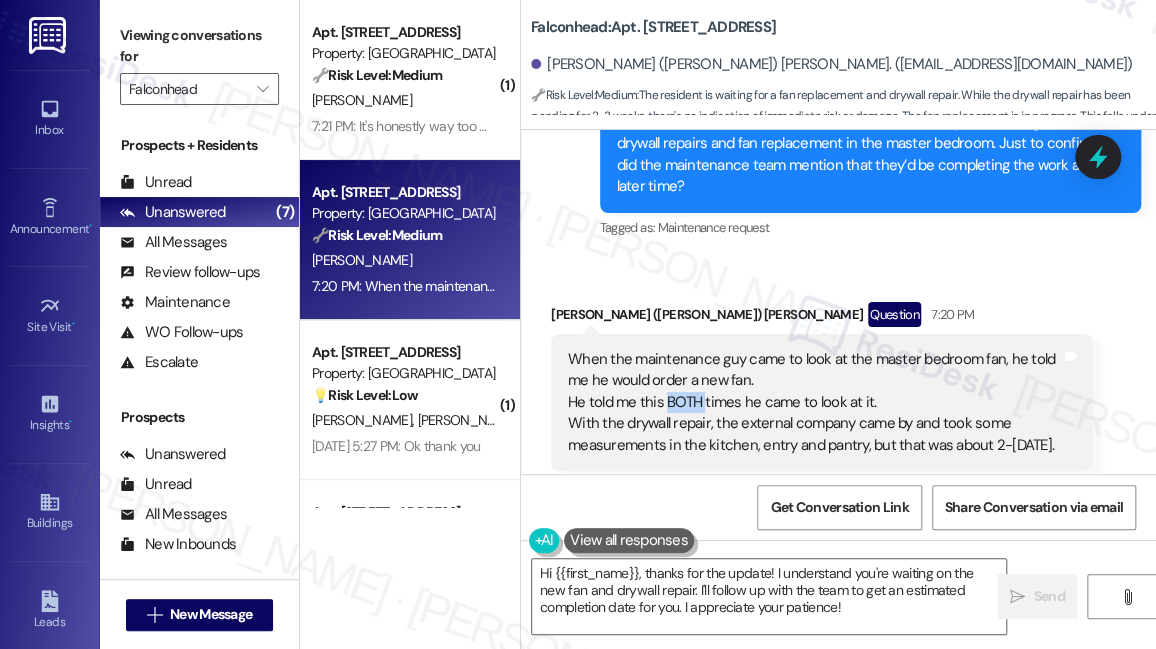 click on "When the maintenance guy came to look at the master bedroom fan, he told me he would order a new fan.
He told me this BOTH times he came to look at it.
With the drywall repair, the external company came by and took some measurements in the kitchen, entry and pantry, but that was about 2-3 weeks ago." at bounding box center [814, 402] 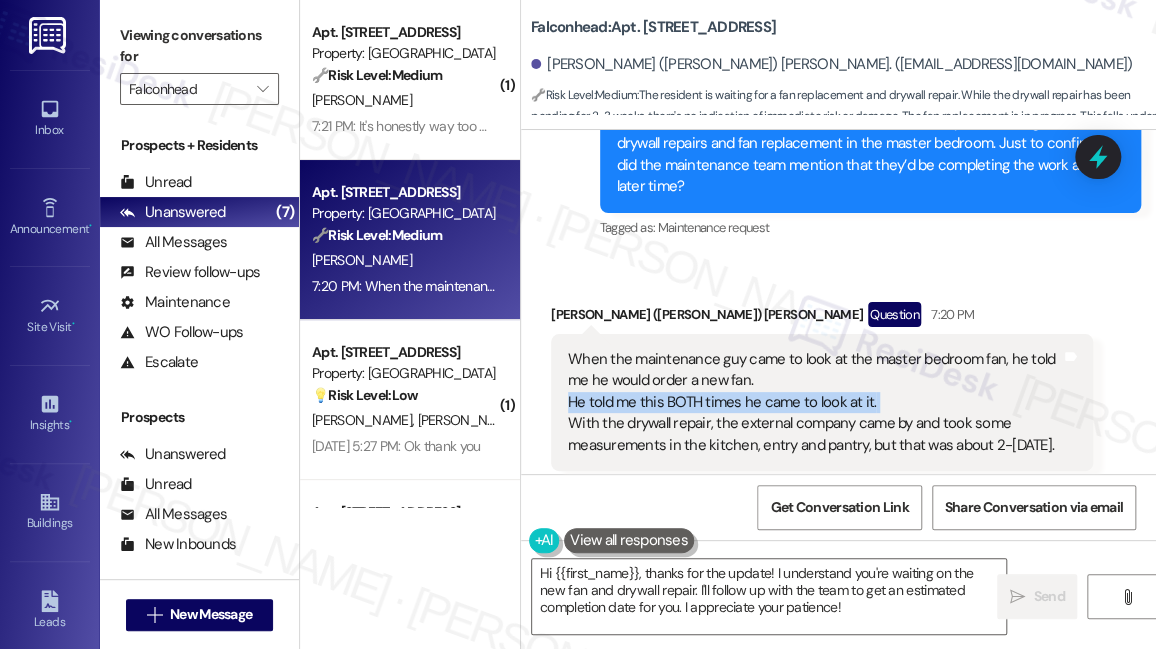 click on "When the maintenance guy came to look at the master bedroom fan, he told me he would order a new fan.
He told me this BOTH times he came to look at it.
With the drywall repair, the external company came by and took some measurements in the kitchen, entry and pantry, but that was about 2-3 weeks ago." at bounding box center (814, 402) 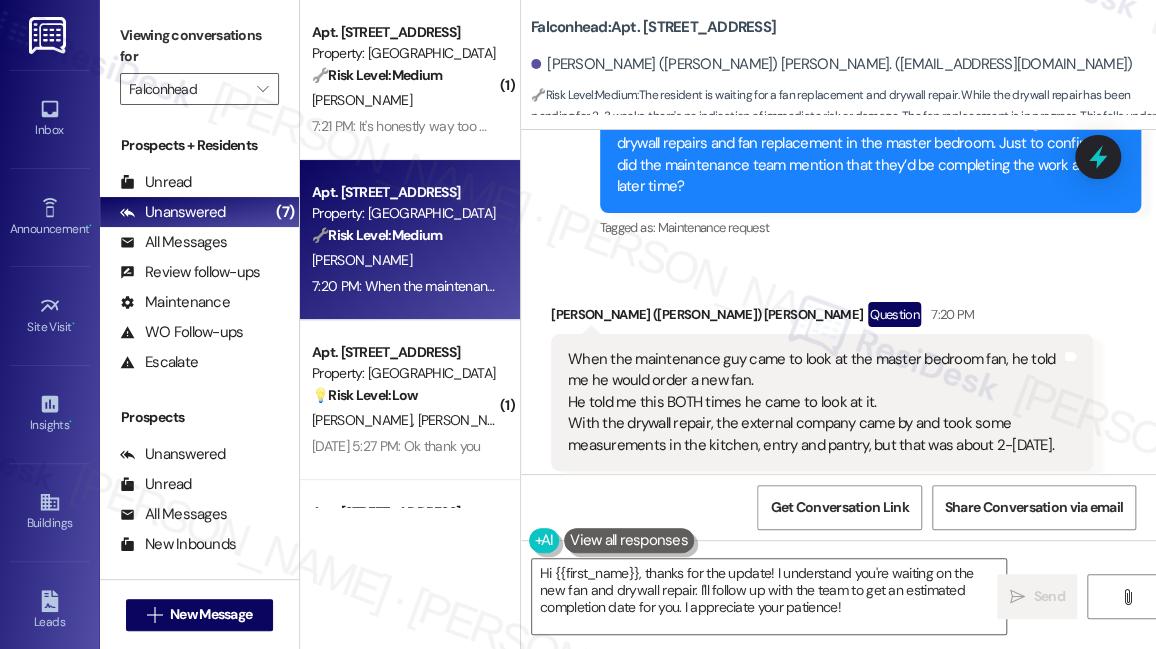 click on "When the maintenance guy came to look at the master bedroom fan, he told me he would order a new fan.
He told me this BOTH times he came to look at it.
With the drywall repair, the external company came by and took some measurements in the kitchen, entry and pantry, but that was about 2-3 weeks ago." at bounding box center [814, 402] 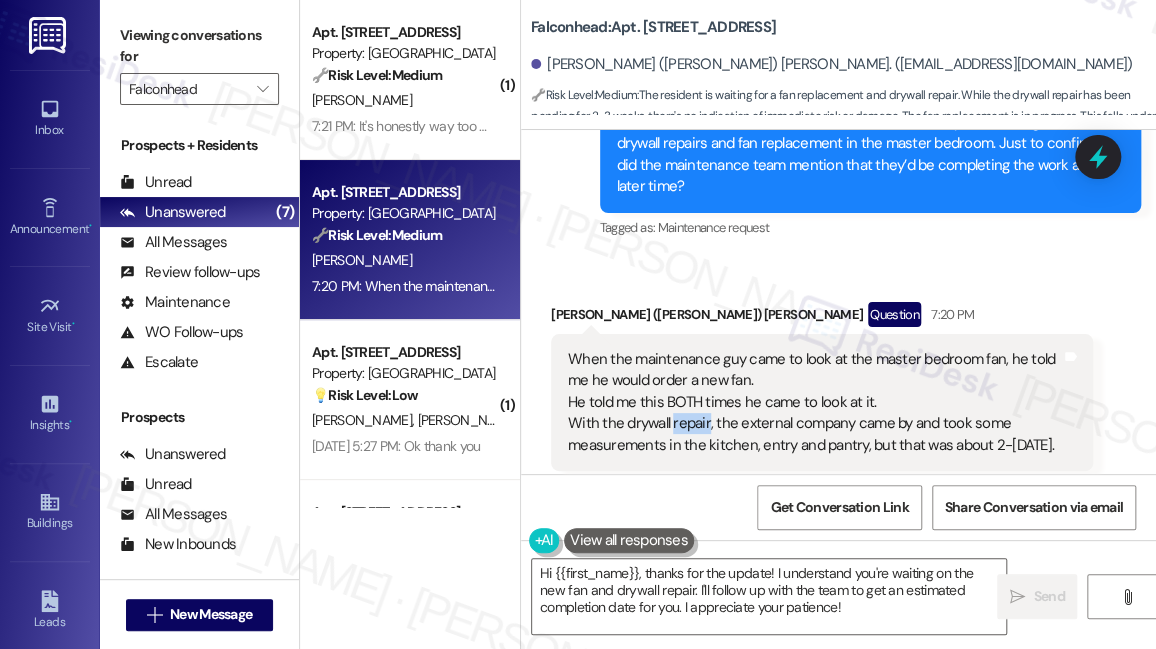 click on "When the maintenance guy came to look at the master bedroom fan, he told me he would order a new fan.
He told me this BOTH times he came to look at it.
With the drywall repair, the external company came by and took some measurements in the kitchen, entry and pantry, but that was about 2-3 weeks ago." at bounding box center [814, 402] 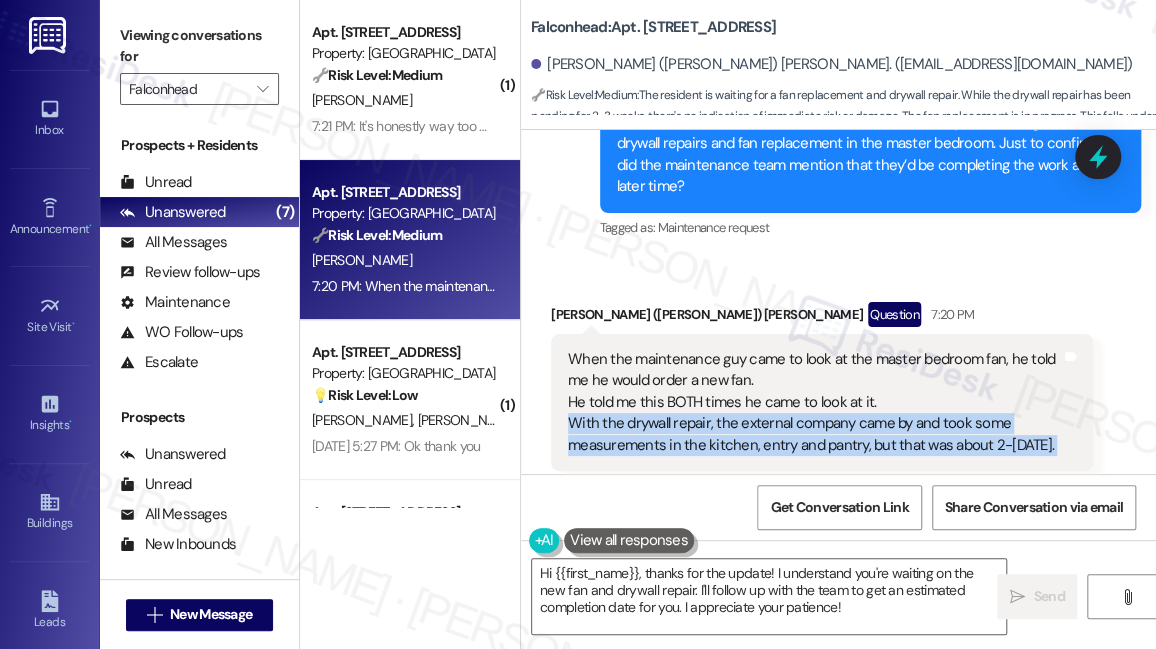 click on "When the maintenance guy came to look at the master bedroom fan, he told me he would order a new fan.
He told me this BOTH times he came to look at it.
With the drywall repair, the external company came by and took some measurements in the kitchen, entry and pantry, but that was about 2-3 weeks ago." at bounding box center (814, 402) 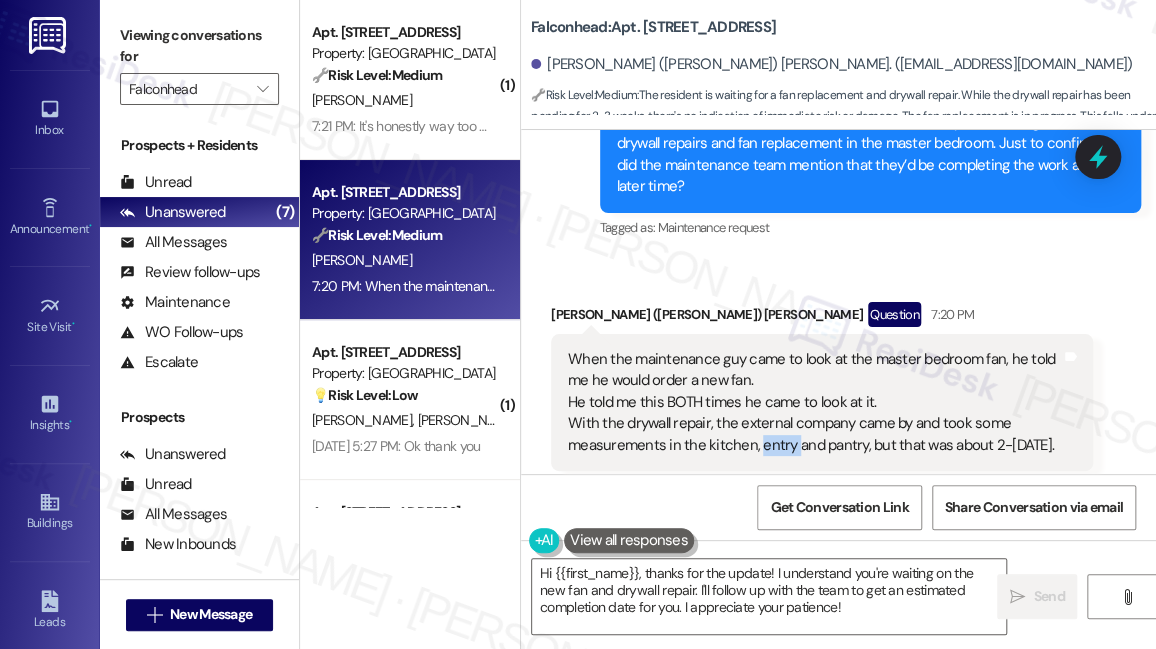 click on "When the maintenance guy came to look at the master bedroom fan, he told me he would order a new fan.
He told me this BOTH times he came to look at it.
With the drywall repair, the external company came by and took some measurements in the kitchen, entry and pantry, but that was about 2-3 weeks ago." at bounding box center (814, 402) 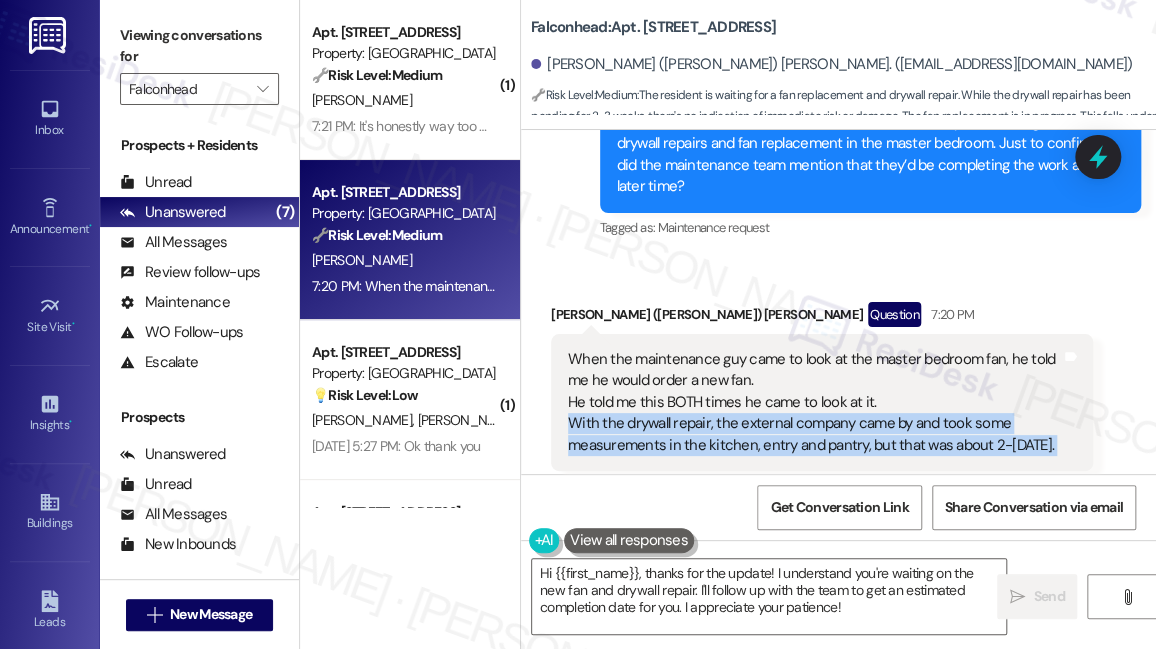 click on "When the maintenance guy came to look at the master bedroom fan, he told me he would order a new fan.
He told me this BOTH times he came to look at it.
With the drywall repair, the external company came by and took some measurements in the kitchen, entry and pantry, but that was about 2-3 weeks ago." at bounding box center [814, 402] 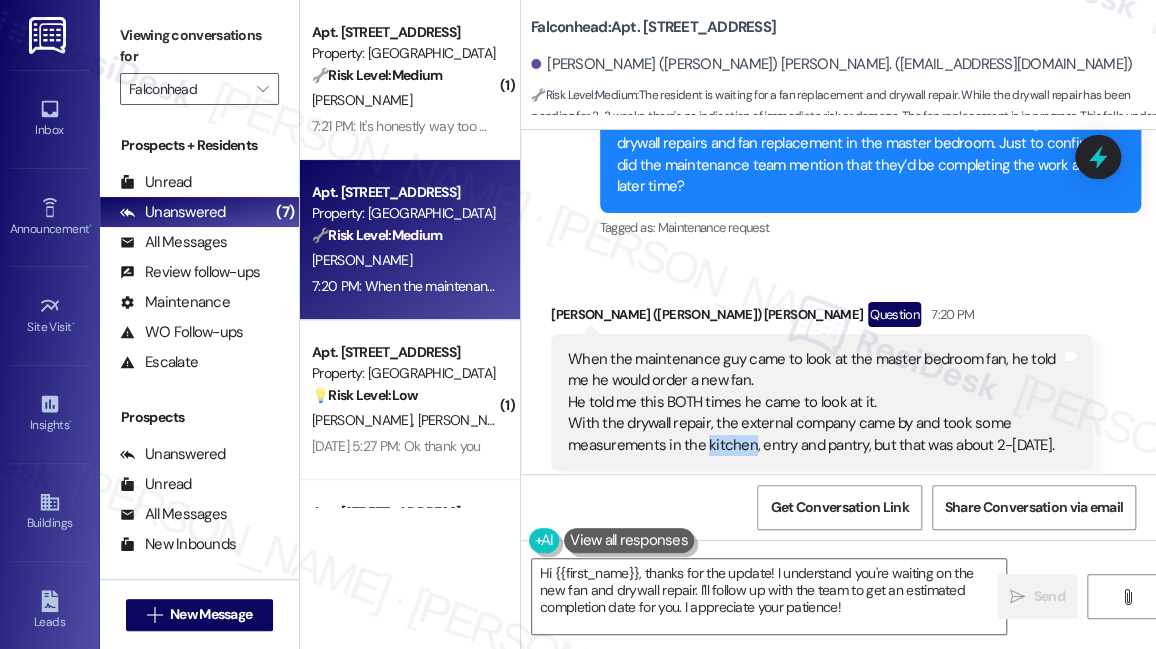 click on "When the maintenance guy came to look at the master bedroom fan, he told me he would order a new fan.
He told me this BOTH times he came to look at it.
With the drywall repair, the external company came by and took some measurements in the kitchen, entry and pantry, but that was about 2-3 weeks ago." at bounding box center (814, 402) 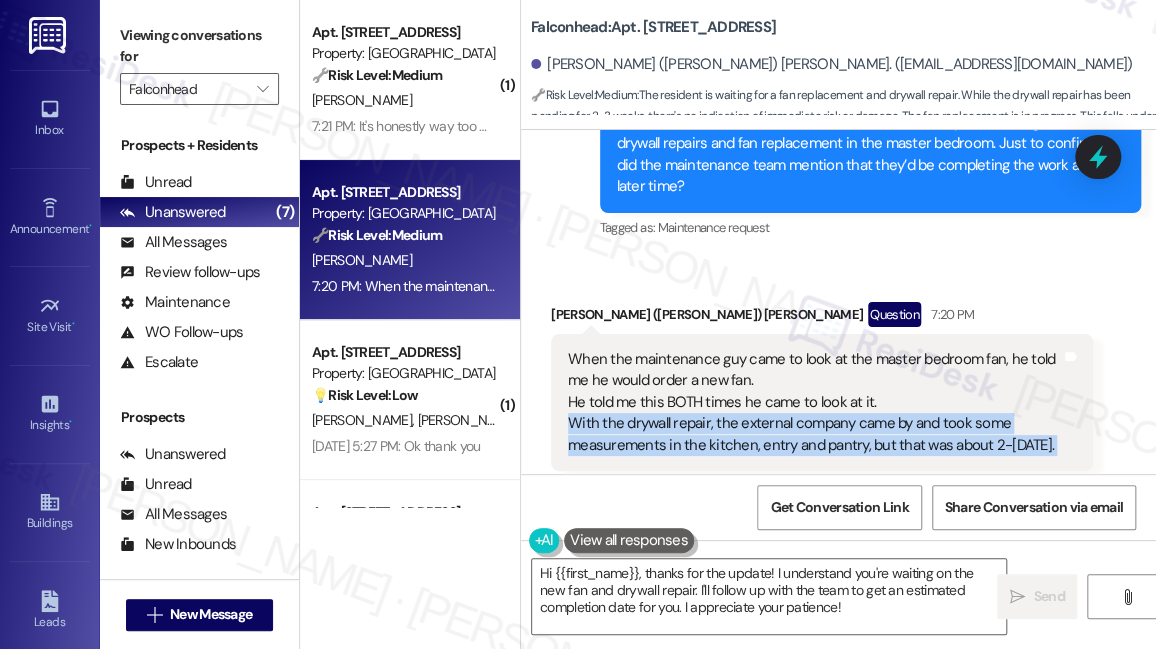 click on "When the maintenance guy came to look at the master bedroom fan, he told me he would order a new fan.
He told me this BOTH times he came to look at it.
With the drywall repair, the external company came by and took some measurements in the kitchen, entry and pantry, but that was about 2-3 weeks ago." at bounding box center (814, 402) 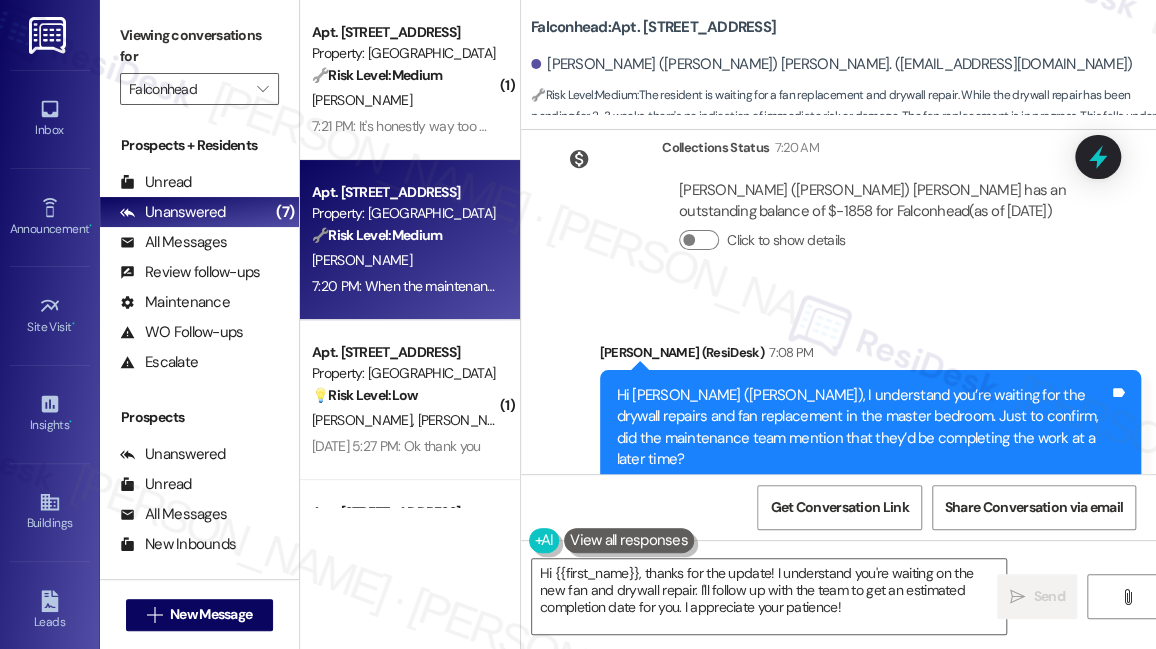 click on "Hi Jerry (Chris), I understand you’re waiting for the drywall repairs and fan replacement in the master bedroom. Just to confirm, did the maintenance team mention that they’d be completing the work at a later time?" at bounding box center [863, 428] 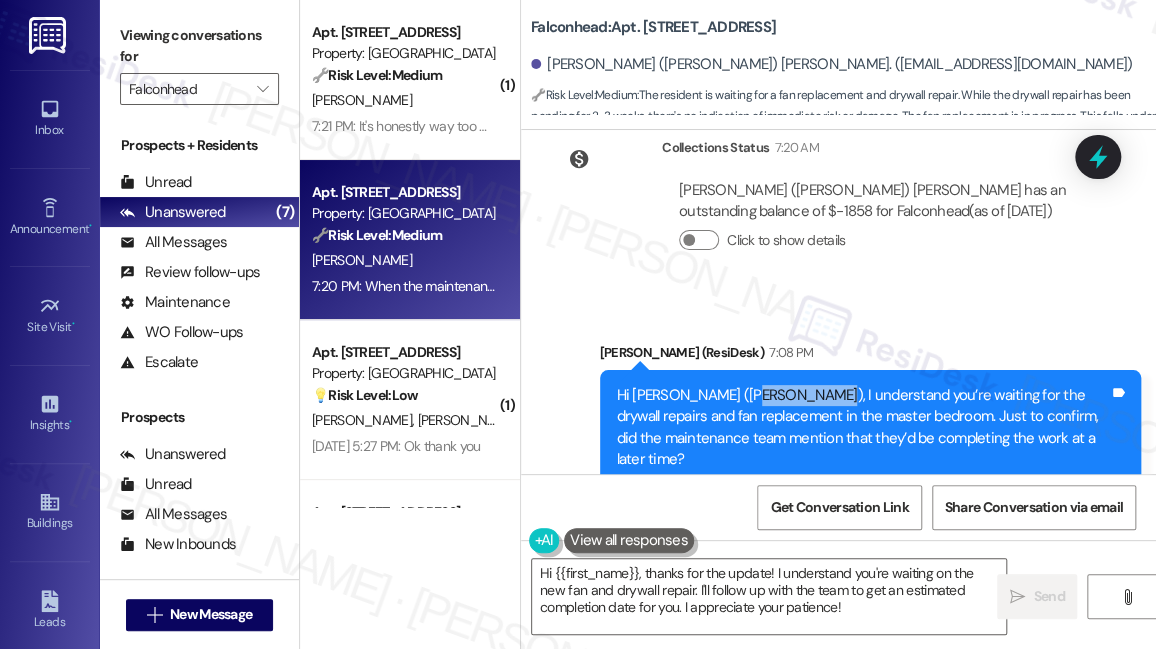 click on "Hi Jerry (Chris), I understand you’re waiting for the drywall repairs and fan replacement in the master bedroom. Just to confirm, did the maintenance team mention that they’d be completing the work at a later time?" at bounding box center (863, 428) 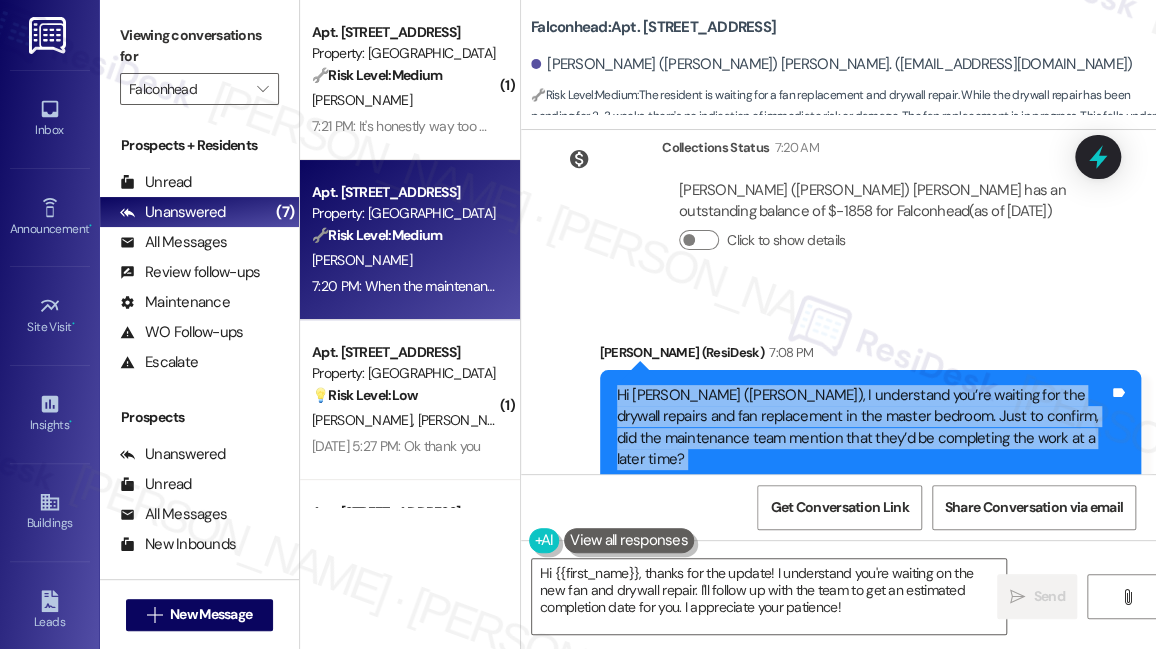 click on "Hi Jerry (Chris), I understand you’re waiting for the drywall repairs and fan replacement in the master bedroom. Just to confirm, did the maintenance team mention that they’d be completing the work at a later time?" at bounding box center (863, 428) 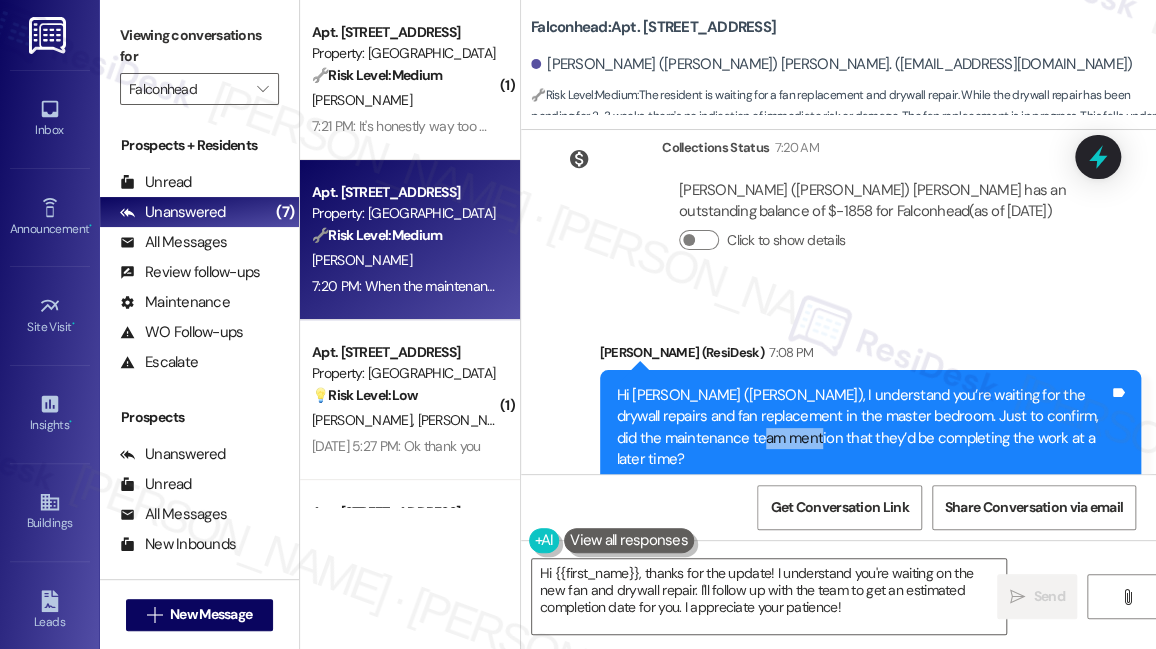 click on "Hi Jerry (Chris), I understand you’re waiting for the drywall repairs and fan replacement in the master bedroom. Just to confirm, did the maintenance team mention that they’d be completing the work at a later time?" at bounding box center [863, 428] 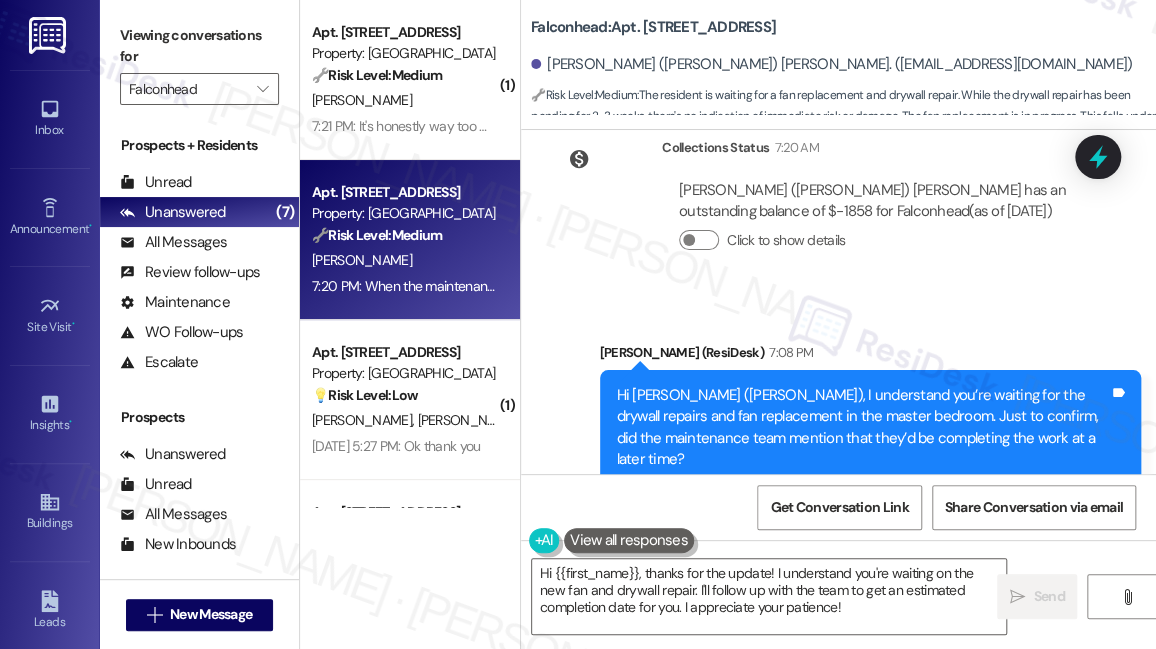 click on "Hi Jerry (Chris), I understand you’re waiting for the drywall repairs and fan replacement in the master bedroom. Just to confirm, did the maintenance team mention that they’d be completing the work at a later time?" at bounding box center [863, 428] 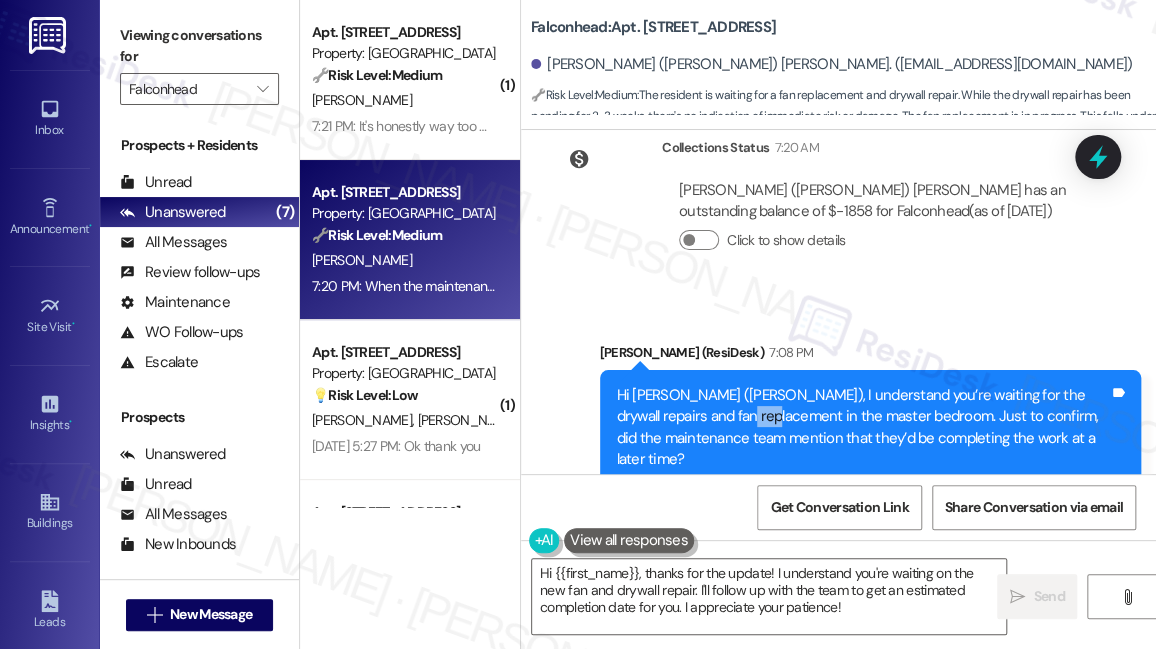 click on "Hi Jerry (Chris), I understand you’re waiting for the drywall repairs and fan replacement in the master bedroom. Just to confirm, did the maintenance team mention that they’d be completing the work at a later time?" at bounding box center [863, 428] 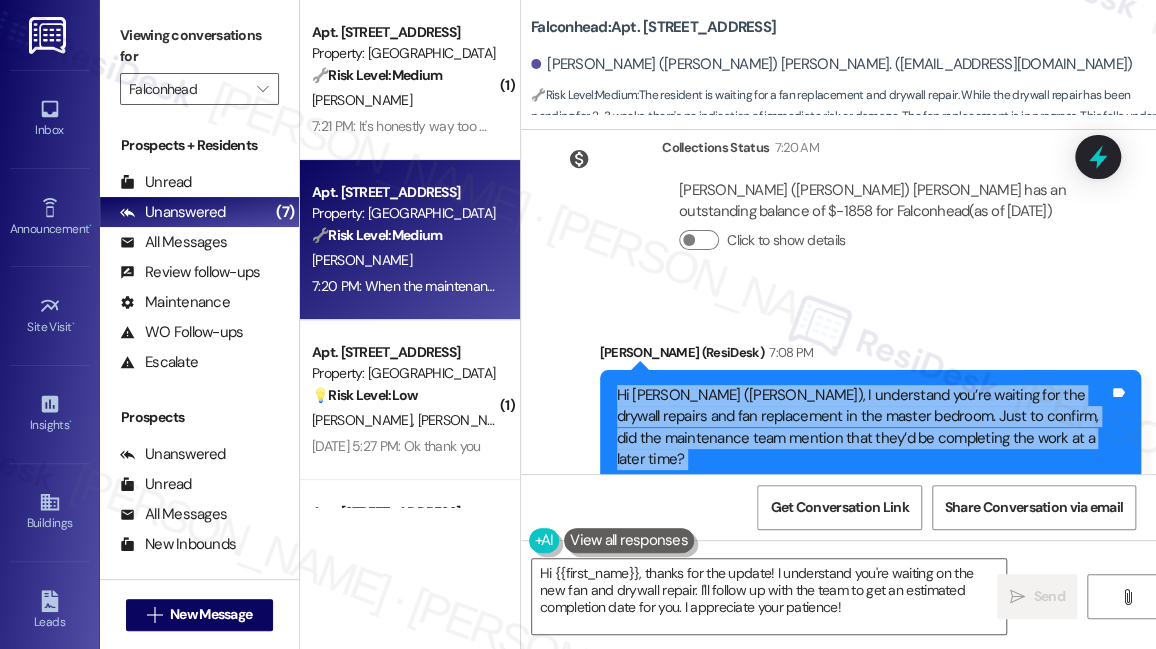 click on "Hi Jerry (Chris), I understand you’re waiting for the drywall repairs and fan replacement in the master bedroom. Just to confirm, did the maintenance team mention that they’d be completing the work at a later time?" at bounding box center (863, 428) 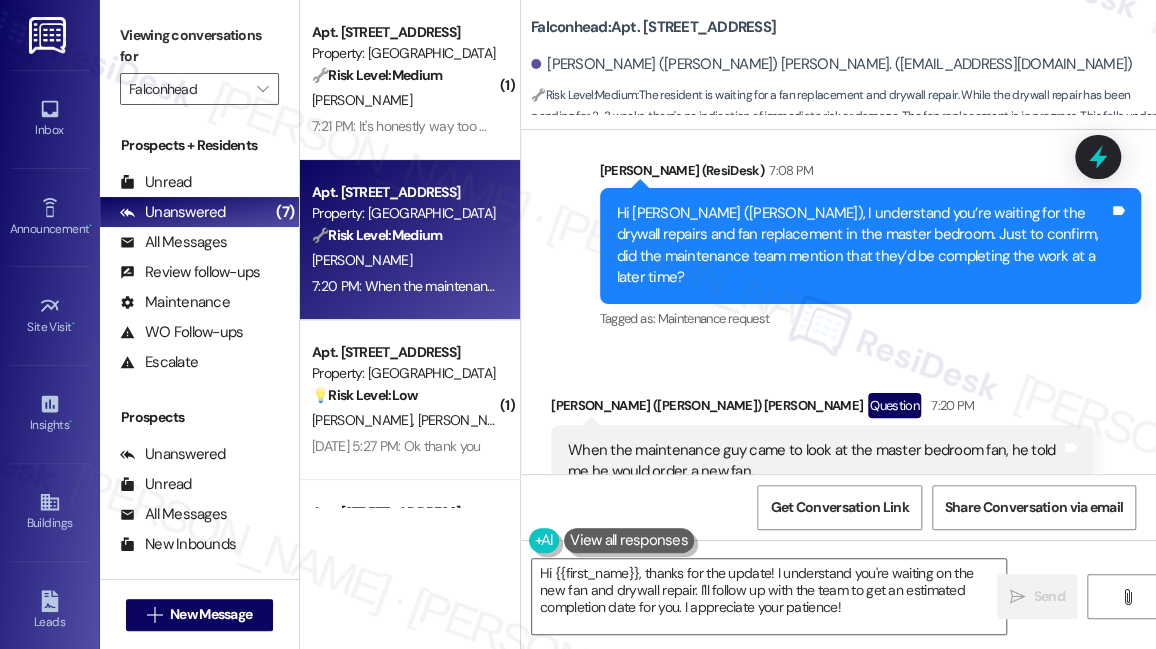 click on "When the maintenance guy came to look at the master bedroom fan, he told me he would order a new fan.
He told me this BOTH times he came to look at it.
With the drywall repair, the external company came by and took some measurements in the kitchen, entry and pantry, but that was about 2-3 weeks ago." at bounding box center (814, 493) 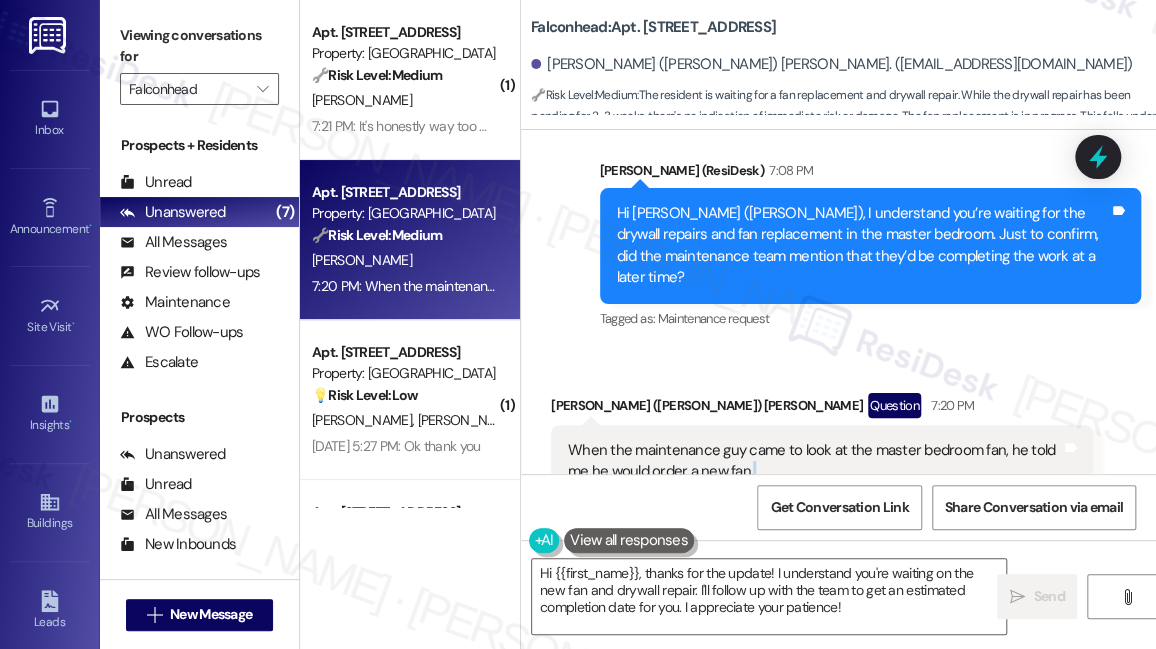 click on "When the maintenance guy came to look at the master bedroom fan, he told me he would order a new fan.
He told me this BOTH times he came to look at it.
With the drywall repair, the external company came by and took some measurements in the kitchen, entry and pantry, but that was about 2-3 weeks ago." at bounding box center (814, 493) 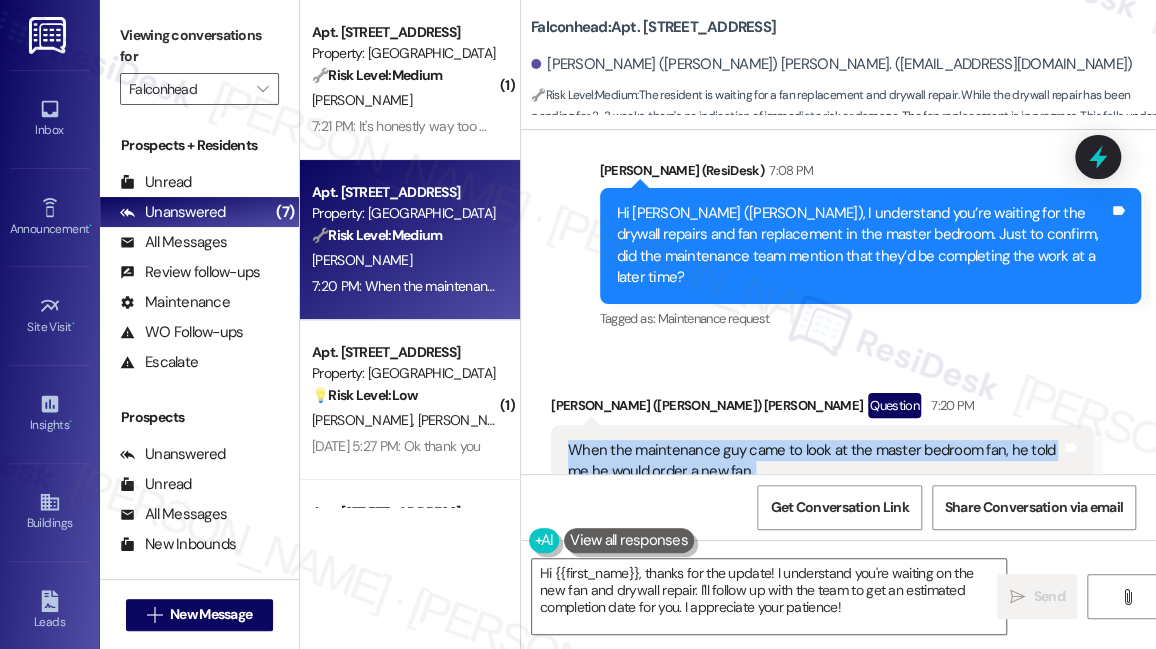 click on "When the maintenance guy came to look at the master bedroom fan, he told me he would order a new fan.
He told me this BOTH times he came to look at it.
With the drywall repair, the external company came by and took some measurements in the kitchen, entry and pantry, but that was about 2-3 weeks ago." at bounding box center [814, 493] 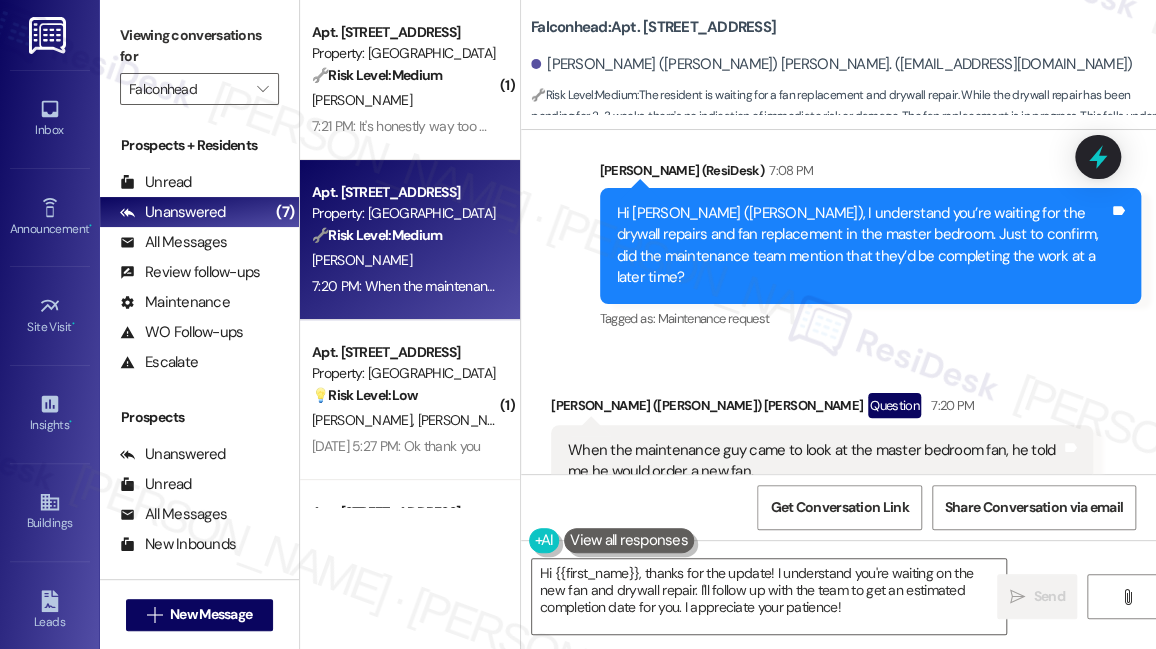 click on "When the maintenance guy came to look at the master bedroom fan, he told me he would order a new fan.
He told me this BOTH times he came to look at it.
With the drywall repair, the external company came by and took some measurements in the kitchen, entry and pantry, but that was about 2-3 weeks ago." at bounding box center (814, 493) 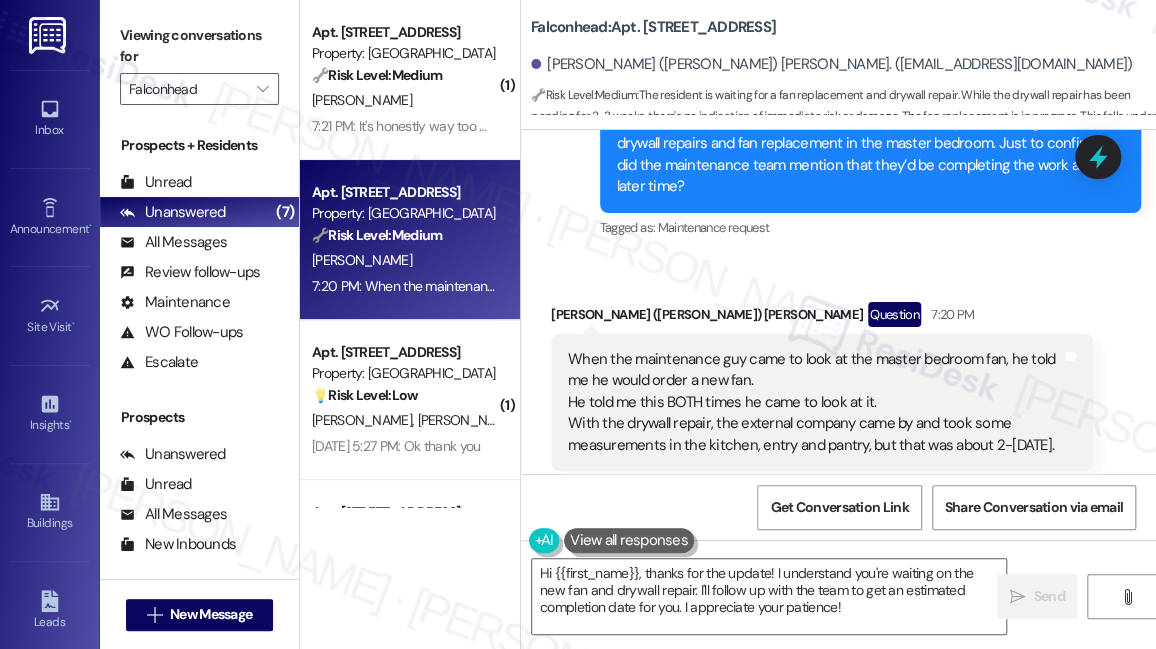 click on "When the maintenance guy came to look at the master bedroom fan, he told me he would order a new fan.
He told me this BOTH times he came to look at it.
With the drywall repair, the external company came by and took some measurements in the kitchen, entry and pantry, but that was about 2-3 weeks ago." at bounding box center [814, 402] 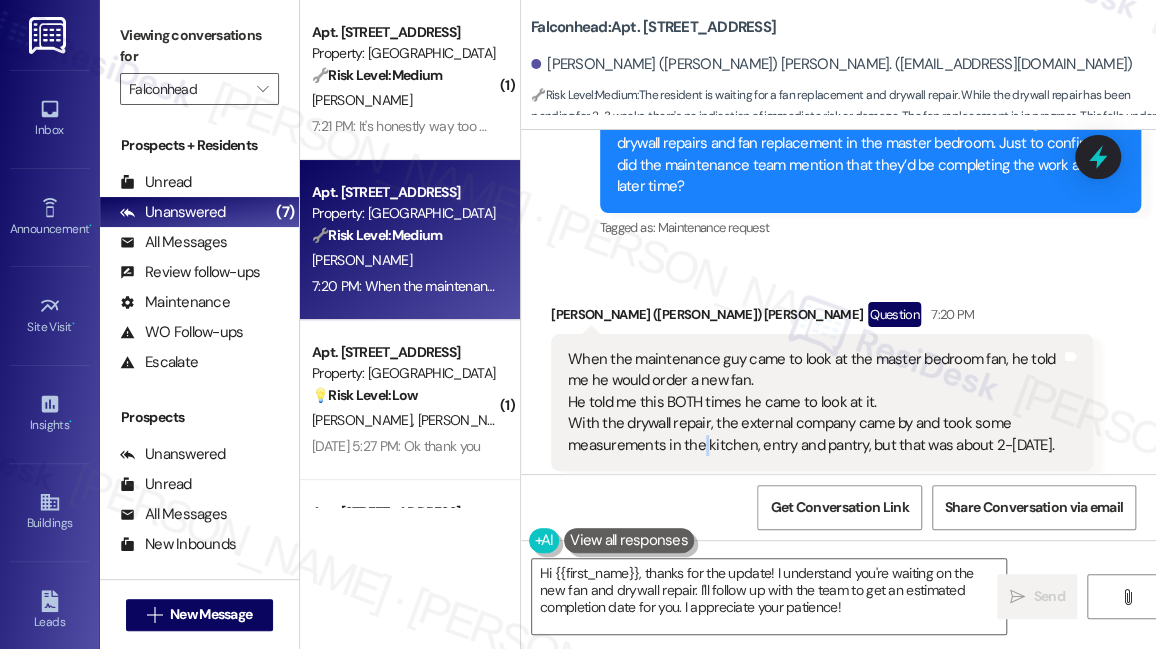 click on "When the maintenance guy came to look at the master bedroom fan, he told me he would order a new fan.
He told me this BOTH times he came to look at it.
With the drywall repair, the external company came by and took some measurements in the kitchen, entry and pantry, but that was about 2-3 weeks ago." at bounding box center (814, 402) 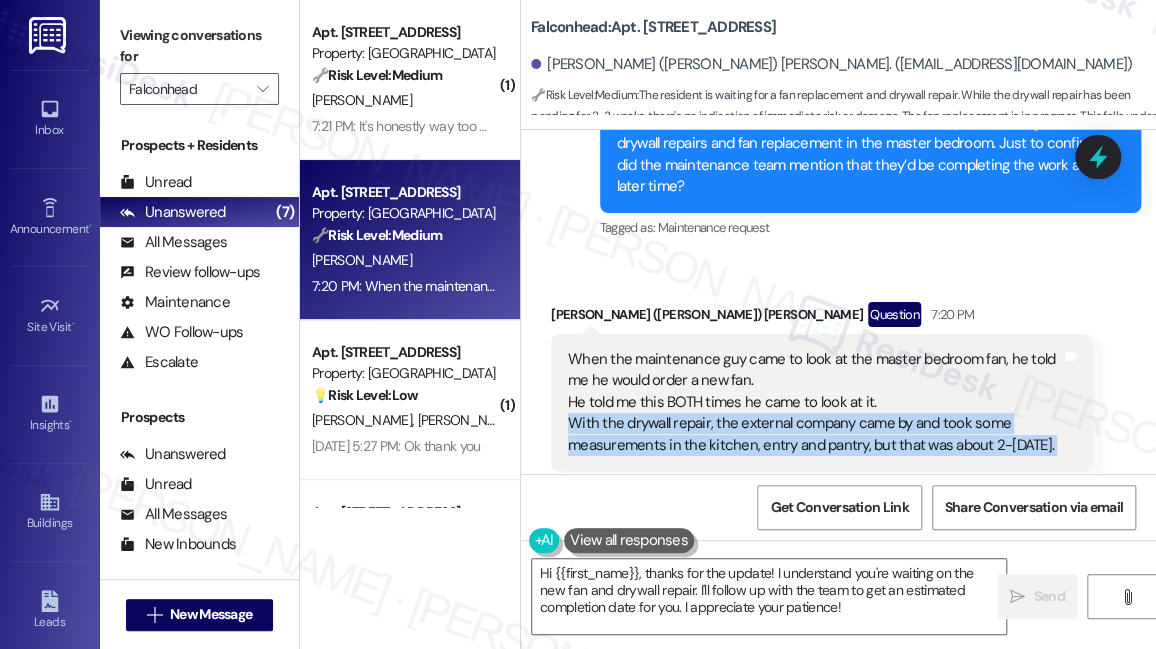 click on "When the maintenance guy came to look at the master bedroom fan, he told me he would order a new fan.
He told me this BOTH times he came to look at it.
With the drywall repair, the external company came by and took some measurements in the kitchen, entry and pantry, but that was about 2-3 weeks ago." at bounding box center [814, 402] 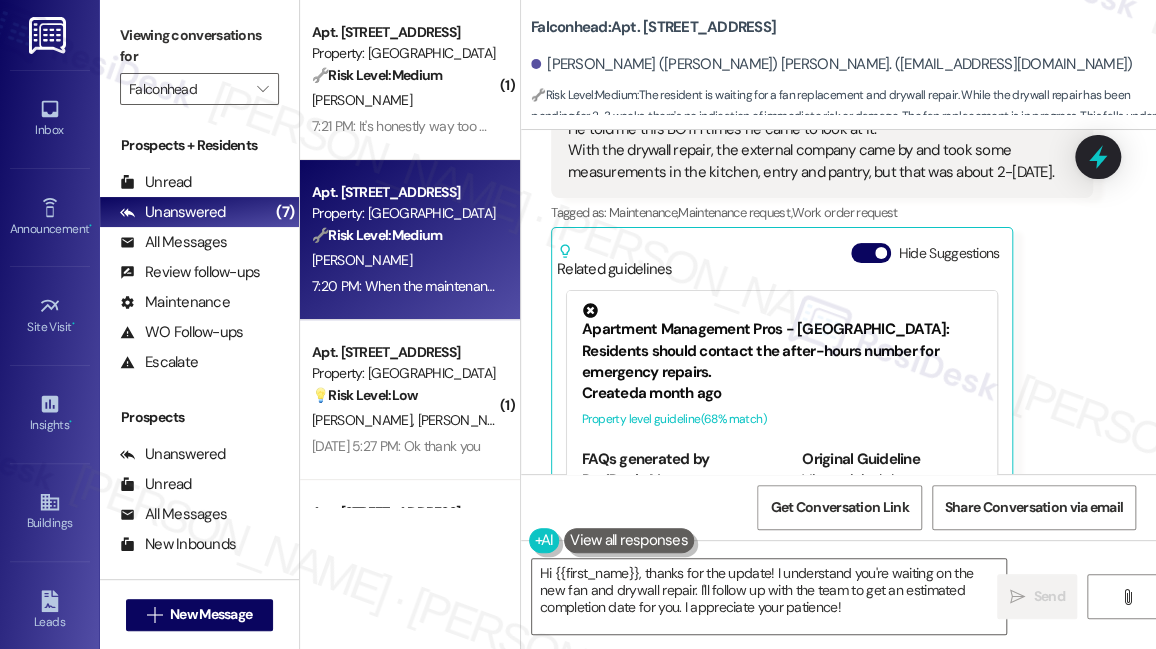 click on "Hide Suggestions" at bounding box center (929, 261) 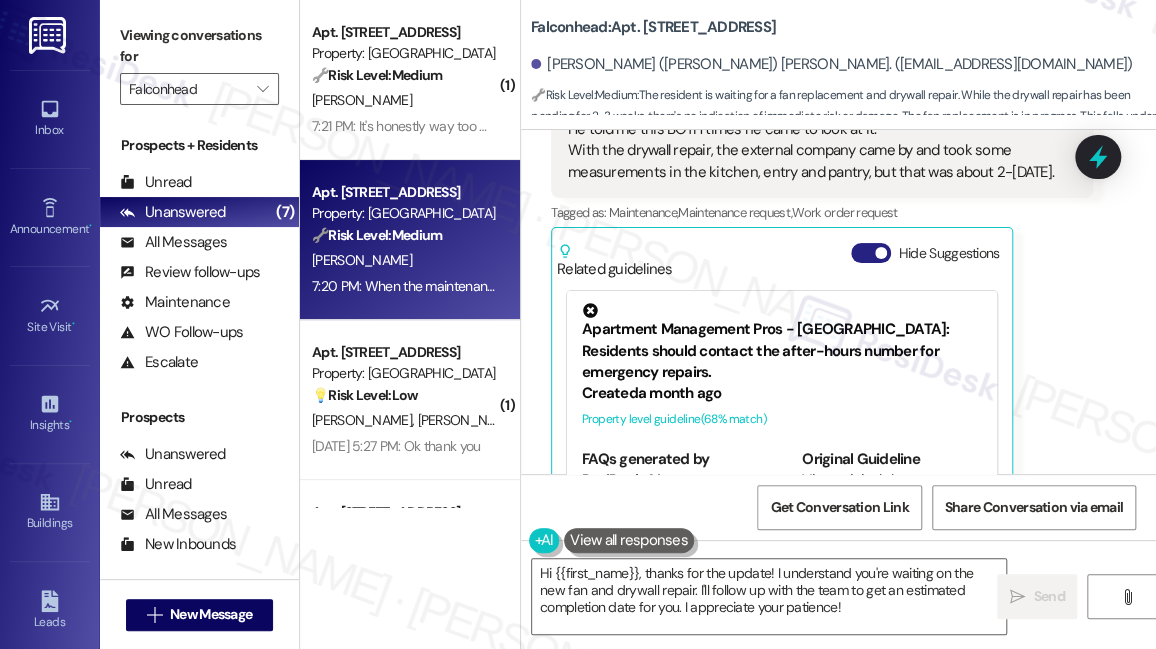 click on "Hide Suggestions" at bounding box center (871, 253) 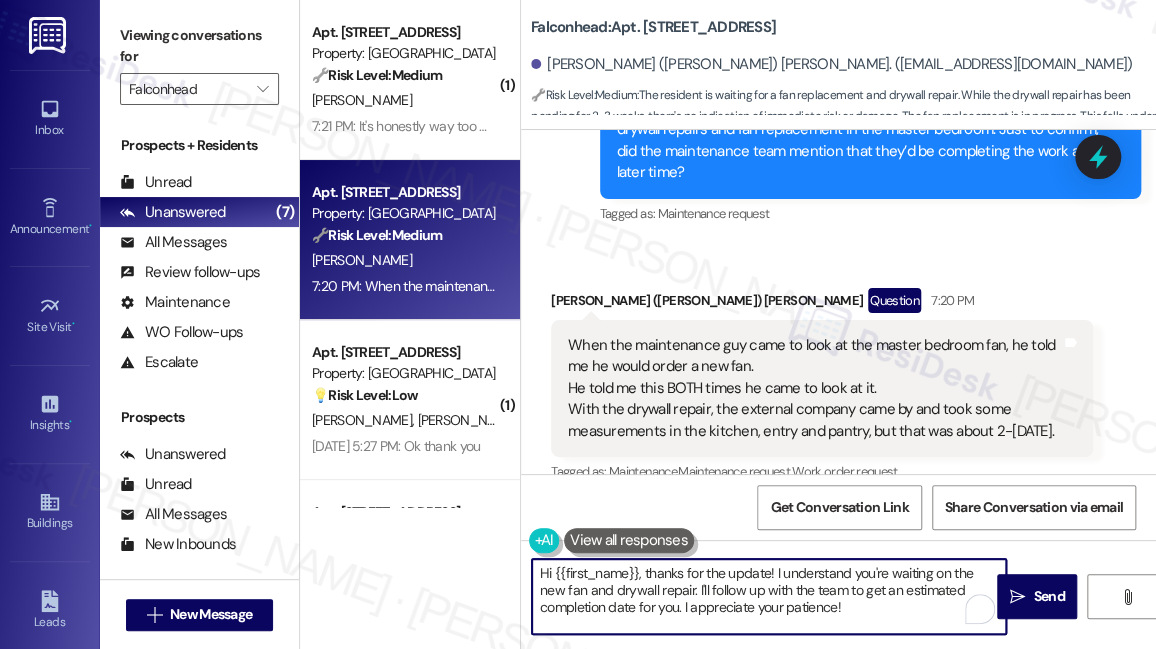click on "Hi {{first_name}}, thanks for the update! I understand you're waiting on the new fan and drywall repair. I'll follow up with the team to get an estimated completion date for you. I appreciate your patience!" at bounding box center [769, 596] 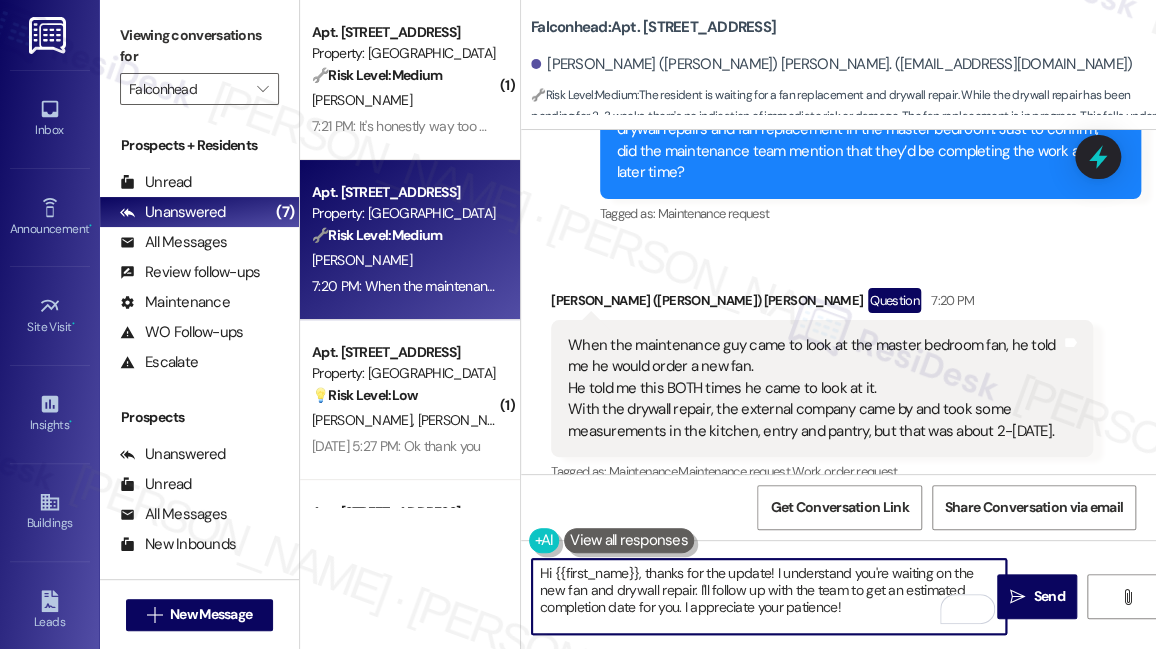 drag, startPoint x: 844, startPoint y: 610, endPoint x: 818, endPoint y: 610, distance: 26 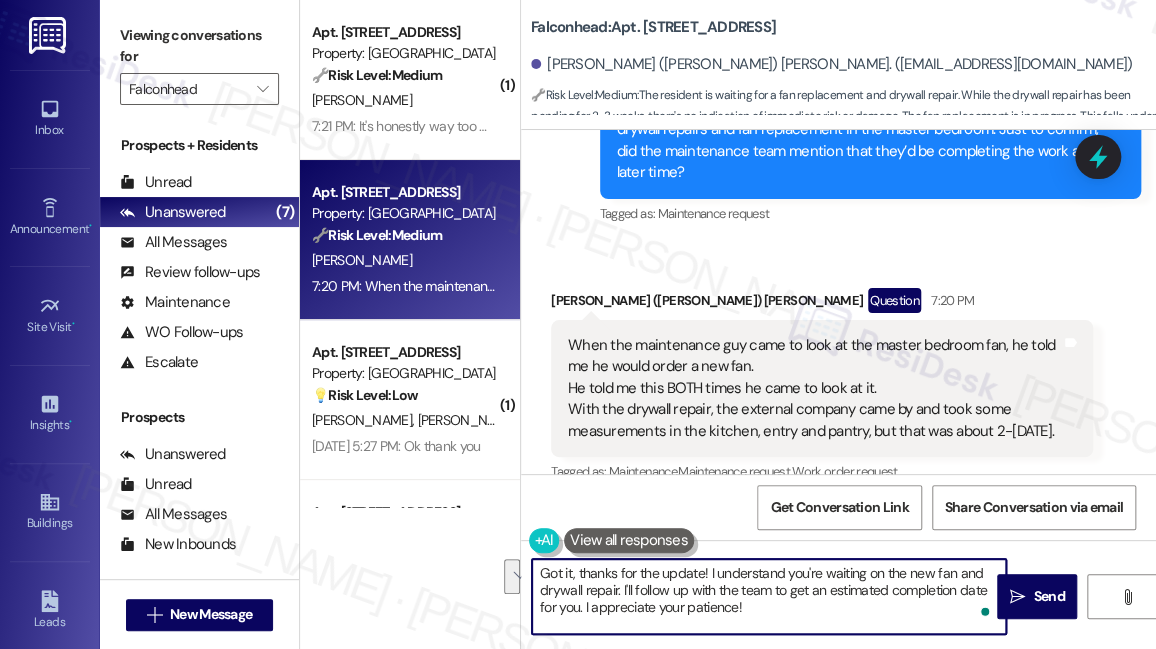 drag, startPoint x: 706, startPoint y: 571, endPoint x: 621, endPoint y: 592, distance: 87.555695 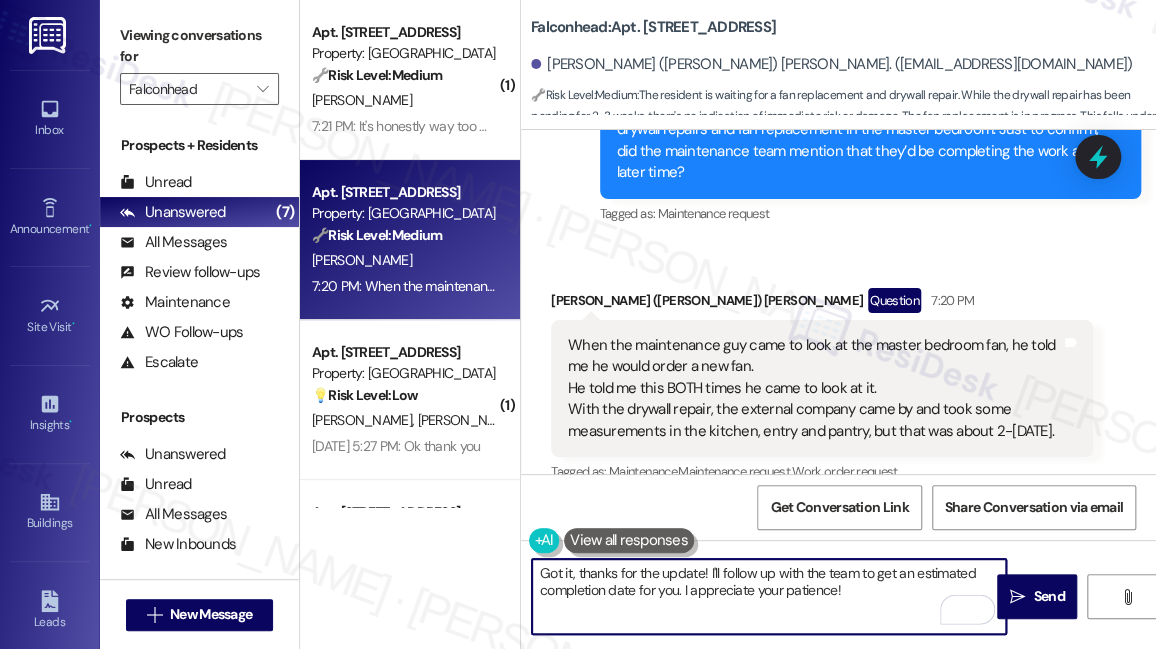 click on "Got it, thanks for the update! I'll follow up with the team to get an estimated completion date for you. I appreciate your patience!" at bounding box center (769, 596) 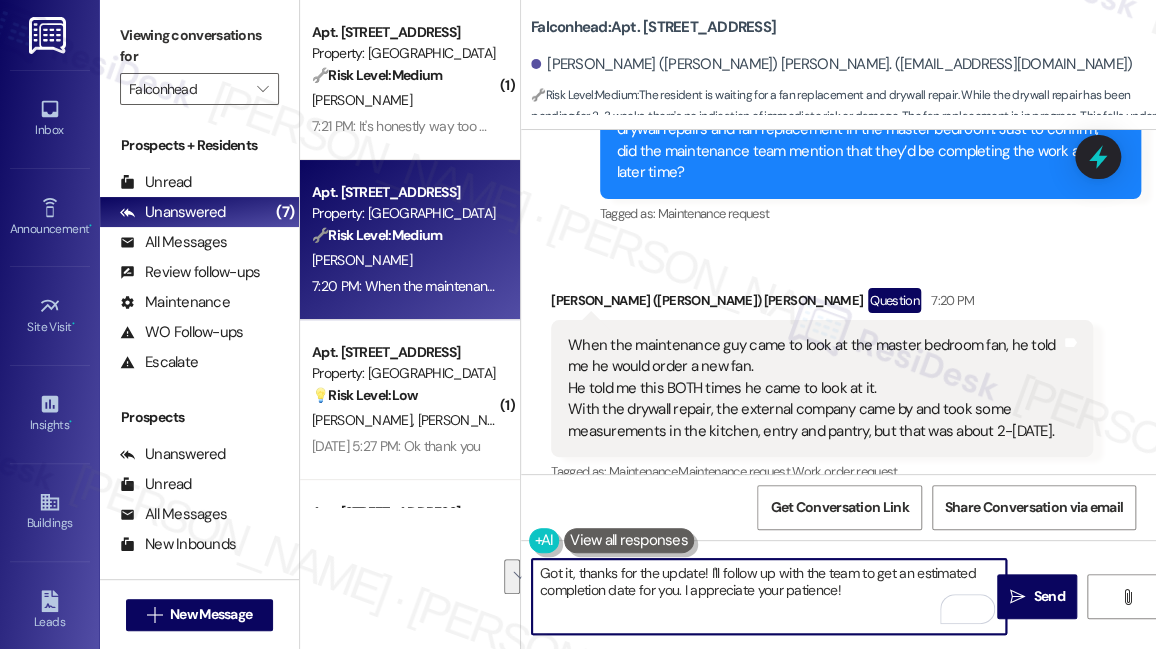 click on "Got it, thanks for the update! I'll follow up with the team to get an estimated completion date for you. I appreciate your patience!" at bounding box center [769, 596] 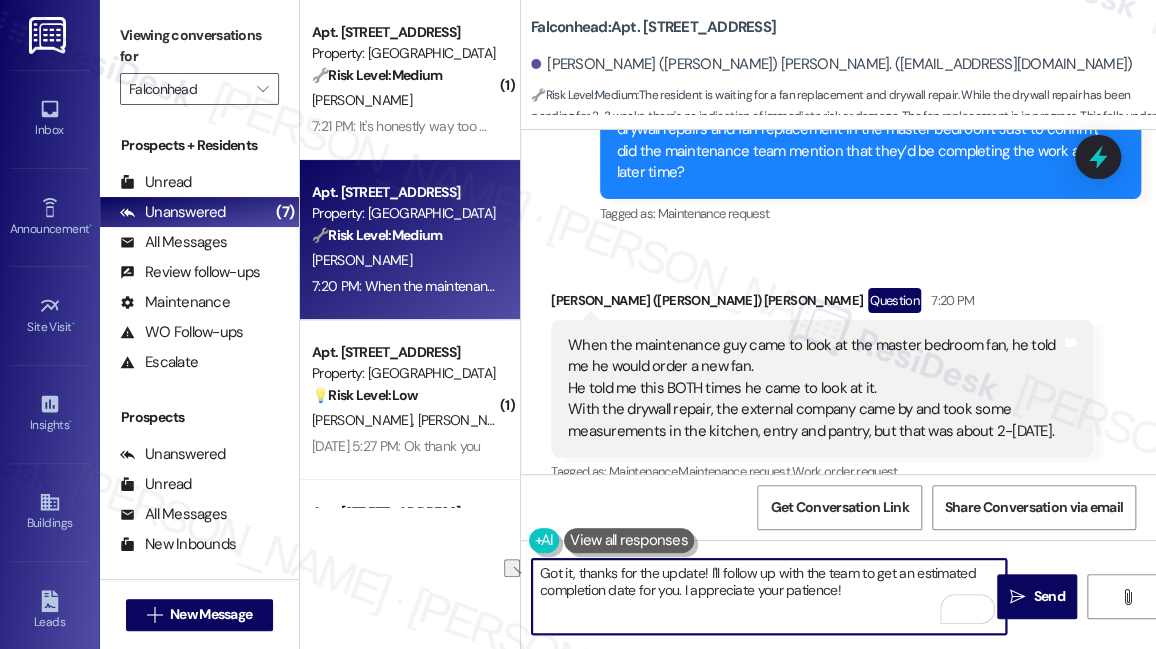 drag, startPoint x: 978, startPoint y: 575, endPoint x: 875, endPoint y: 574, distance: 103.00485 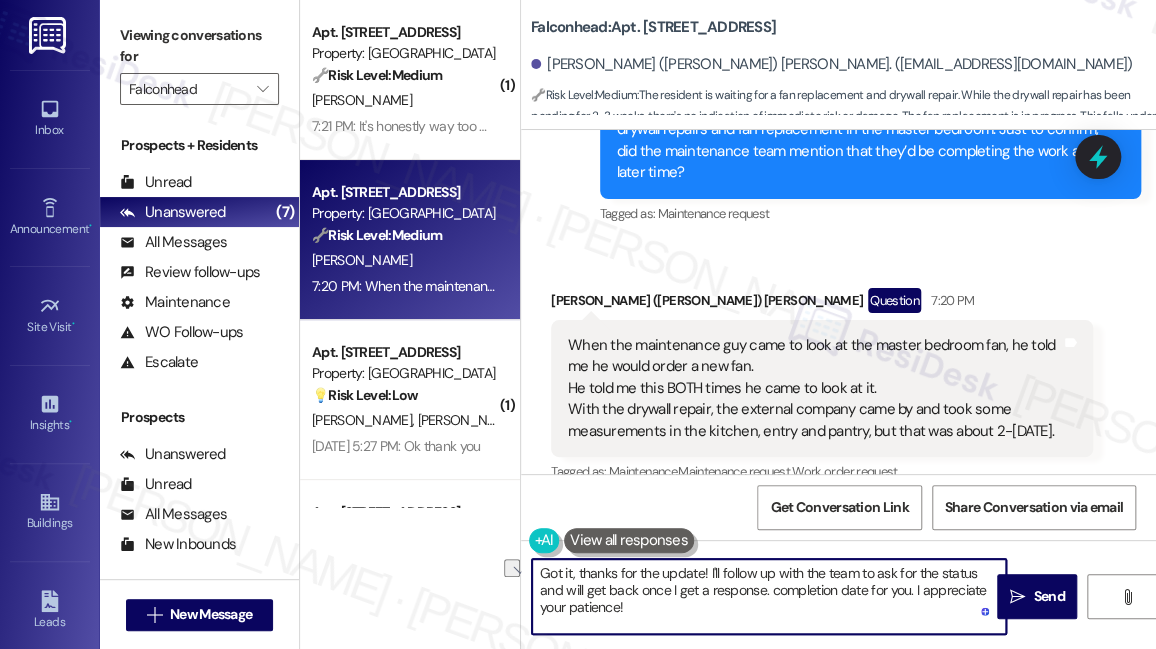 drag, startPoint x: 912, startPoint y: 594, endPoint x: 768, endPoint y: 592, distance: 144.01389 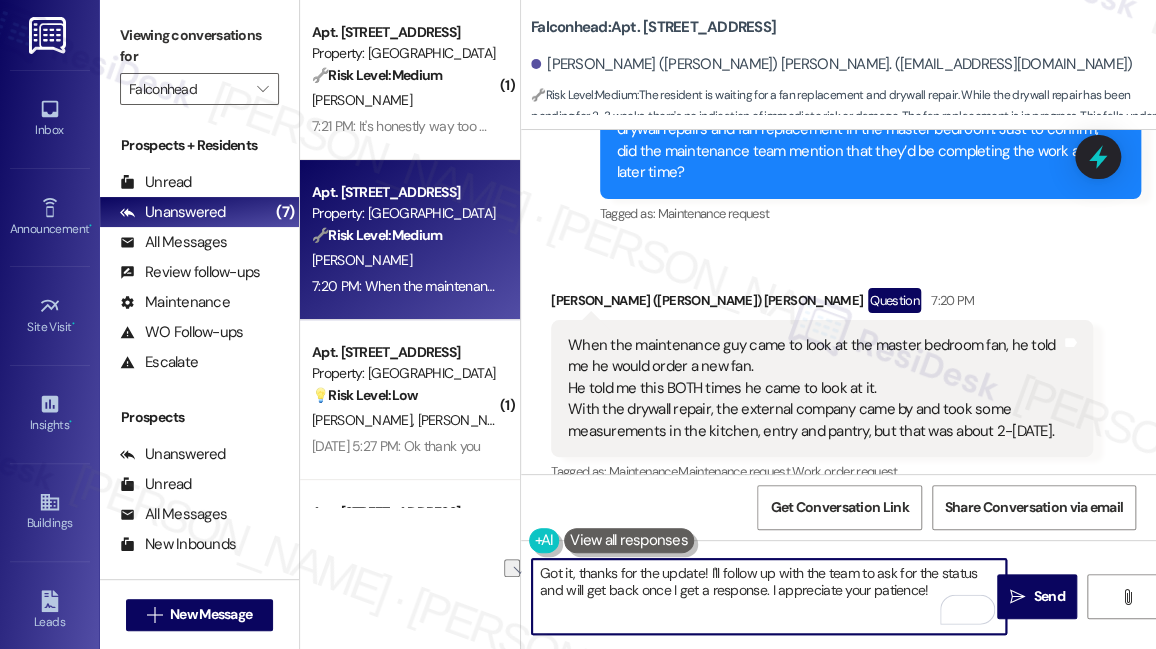 drag, startPoint x: 942, startPoint y: 598, endPoint x: 769, endPoint y: 598, distance: 173 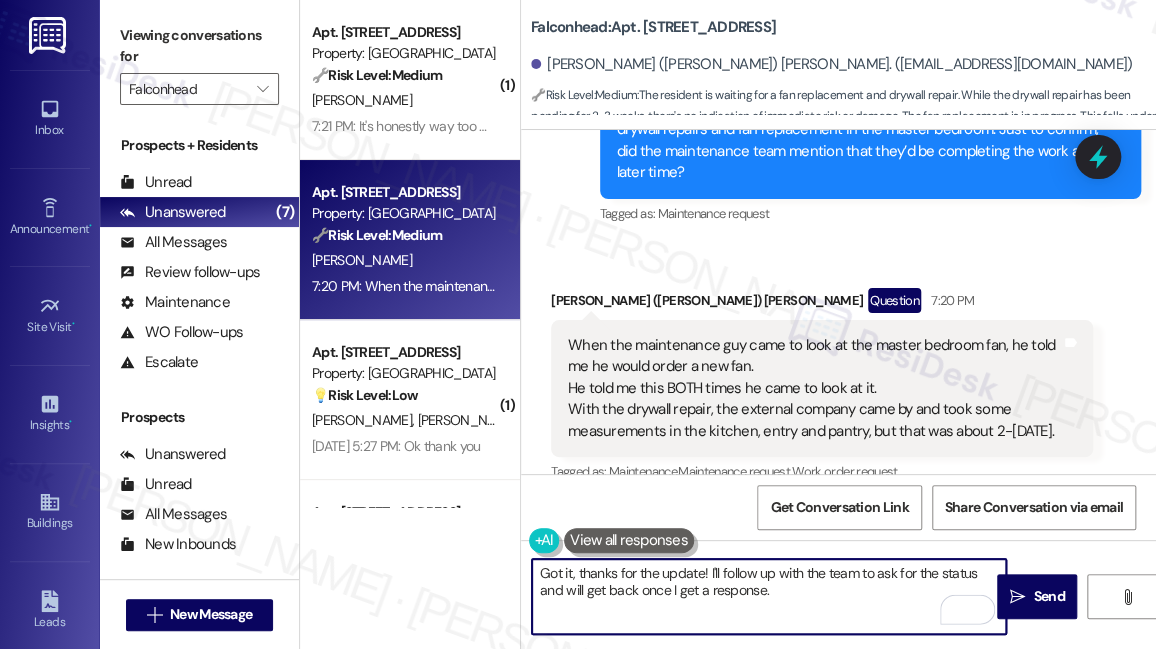 click on "Got it, thanks for the update! I'll follow up with the team to ask for the status and will get back once I get a response." at bounding box center (769, 596) 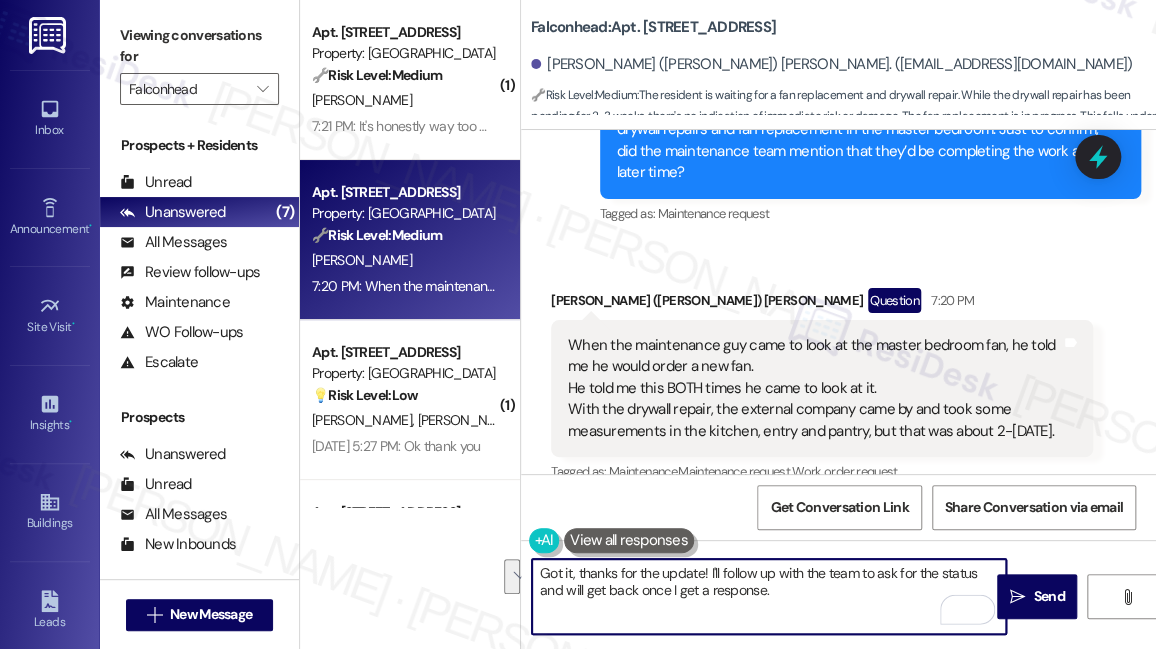 click on "Got it, thanks for the update! I'll follow up with the team to ask for the status and will get back once I get a response." at bounding box center (769, 596) 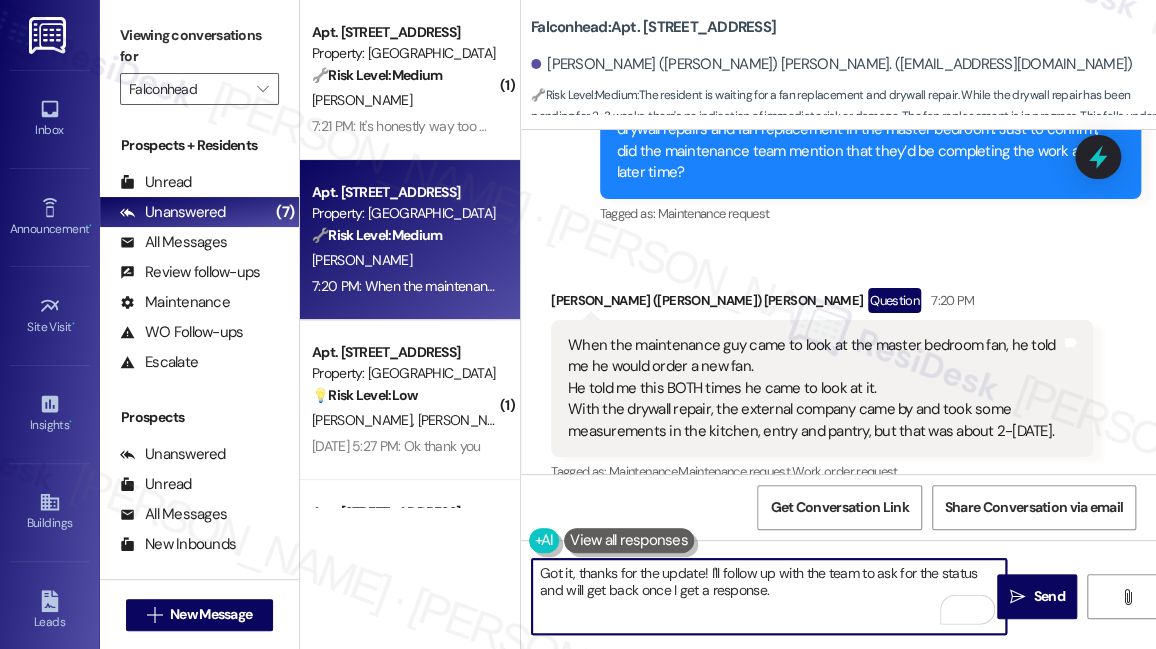 click on "Got it, thanks for the update! I'll follow up with the team to ask for the status and will get back once I get a response." at bounding box center [769, 596] 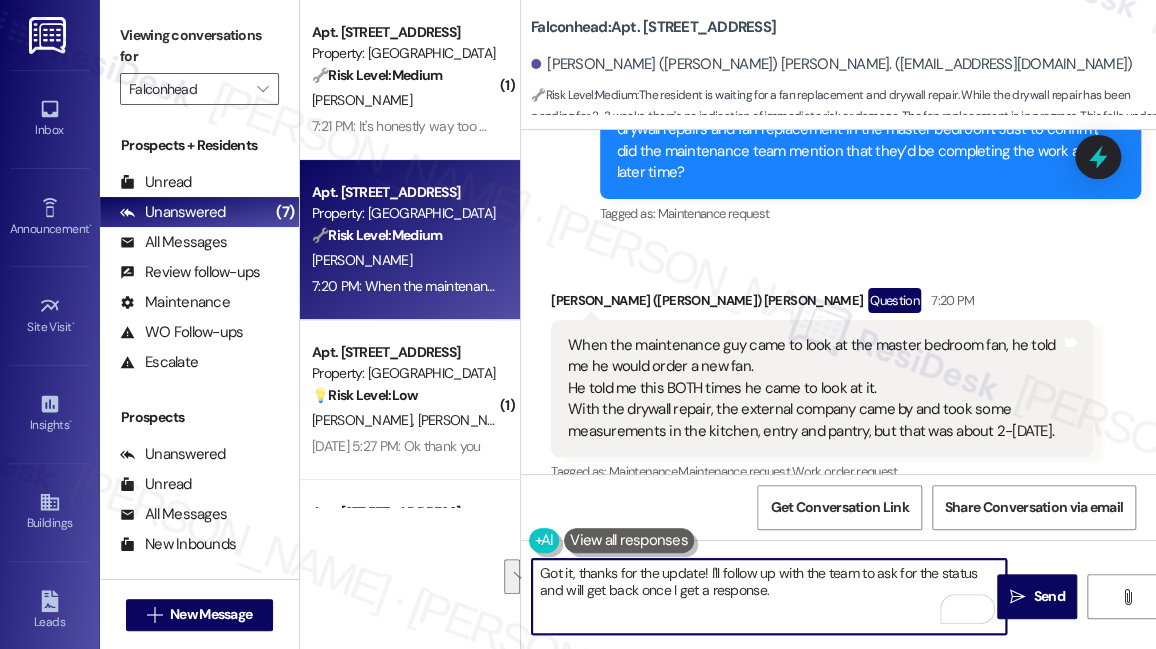 click on "Got it, thanks for the update! I'll follow up with the team to ask for the status and will get back once I get a response." at bounding box center [769, 596] 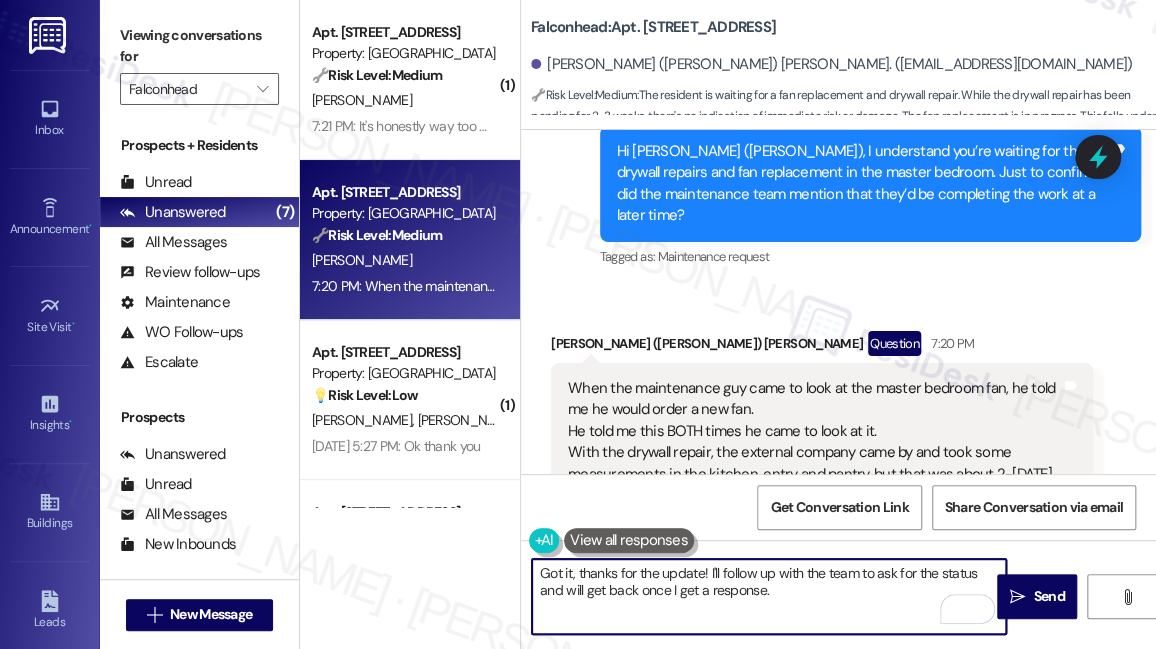 scroll, scrollTop: 8661, scrollLeft: 0, axis: vertical 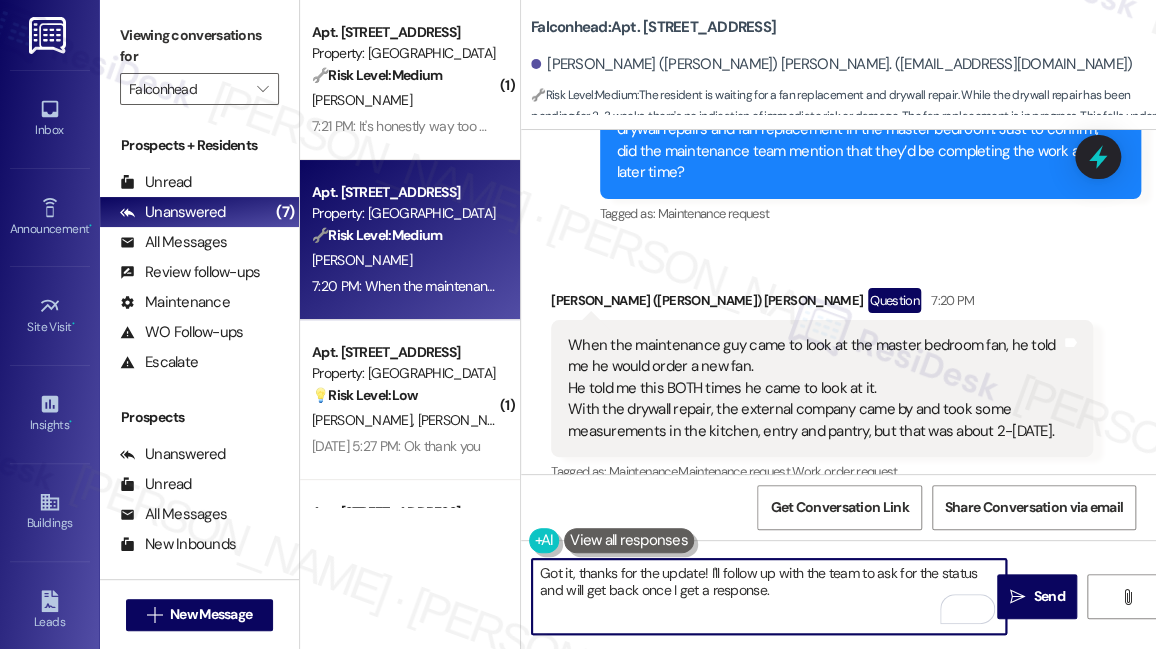click on "When the maintenance guy came to look at the master bedroom fan, he told me he would order a new fan.
He told me this BOTH times he came to look at it.
With the drywall repair, the external company came by and took some measurements in the kitchen, entry and pantry, but that was about 2-3 weeks ago." at bounding box center (814, 388) 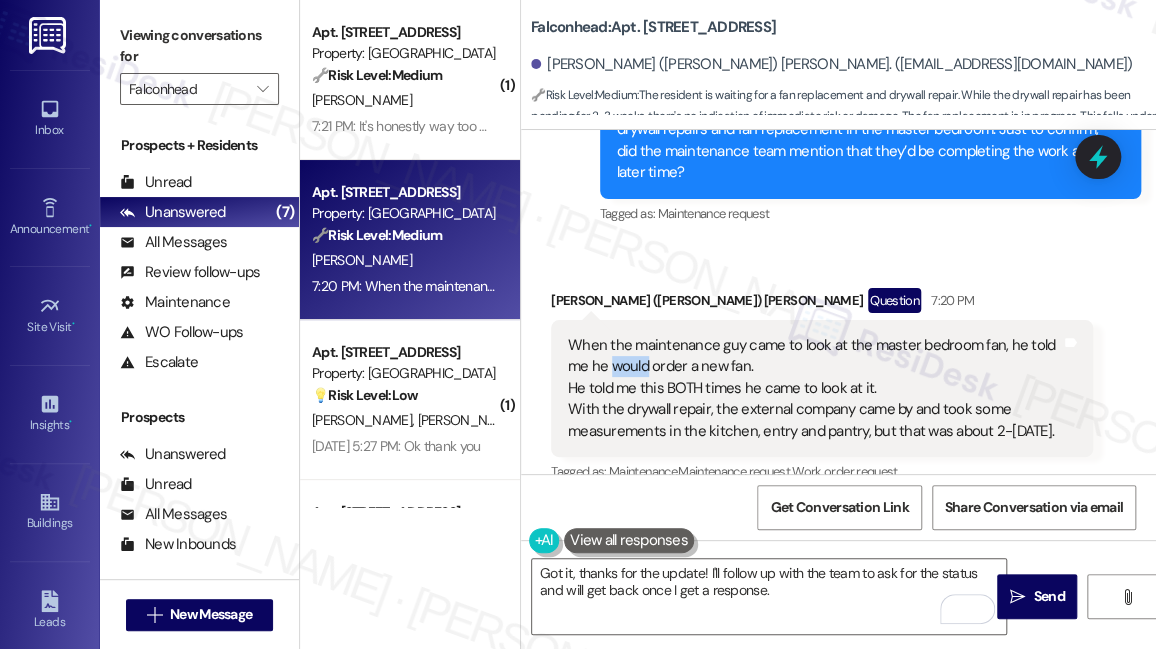 click on "When the maintenance guy came to look at the master bedroom fan, he told me he would order a new fan.
He told me this BOTH times he came to look at it.
With the drywall repair, the external company came by and took some measurements in the kitchen, entry and pantry, but that was about 2-3 weeks ago." at bounding box center [814, 388] 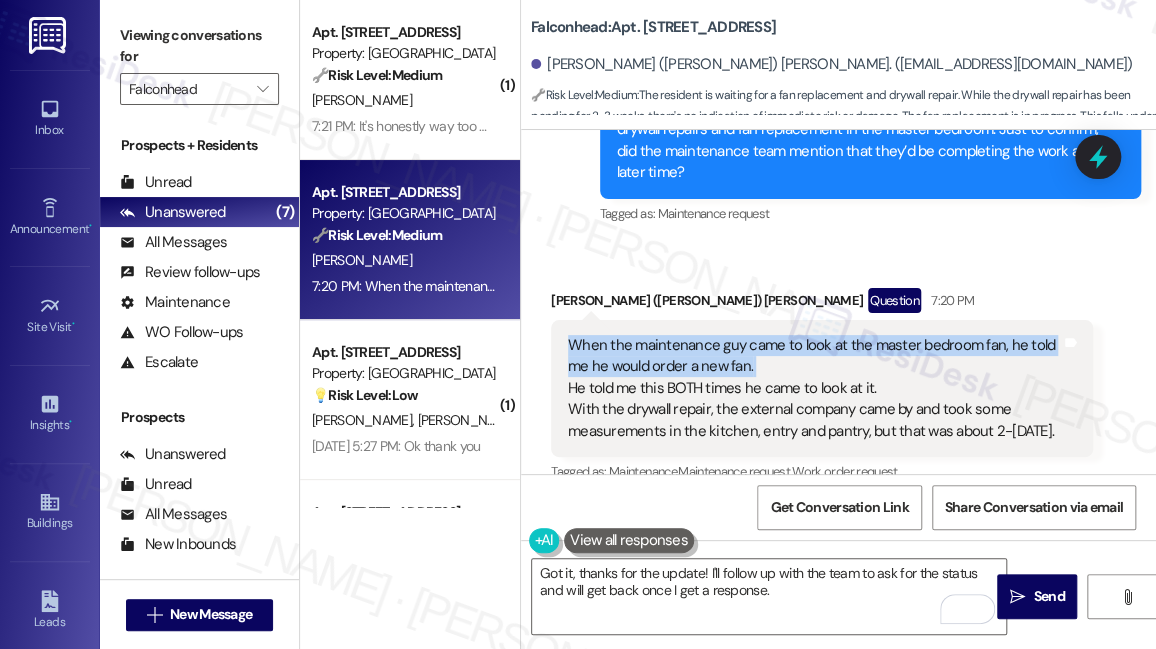 click on "When the maintenance guy came to look at the master bedroom fan, he told me he would order a new fan.
He told me this BOTH times he came to look at it.
With the drywall repair, the external company came by and took some measurements in the kitchen, entry and pantry, but that was about 2-3 weeks ago." at bounding box center (814, 388) 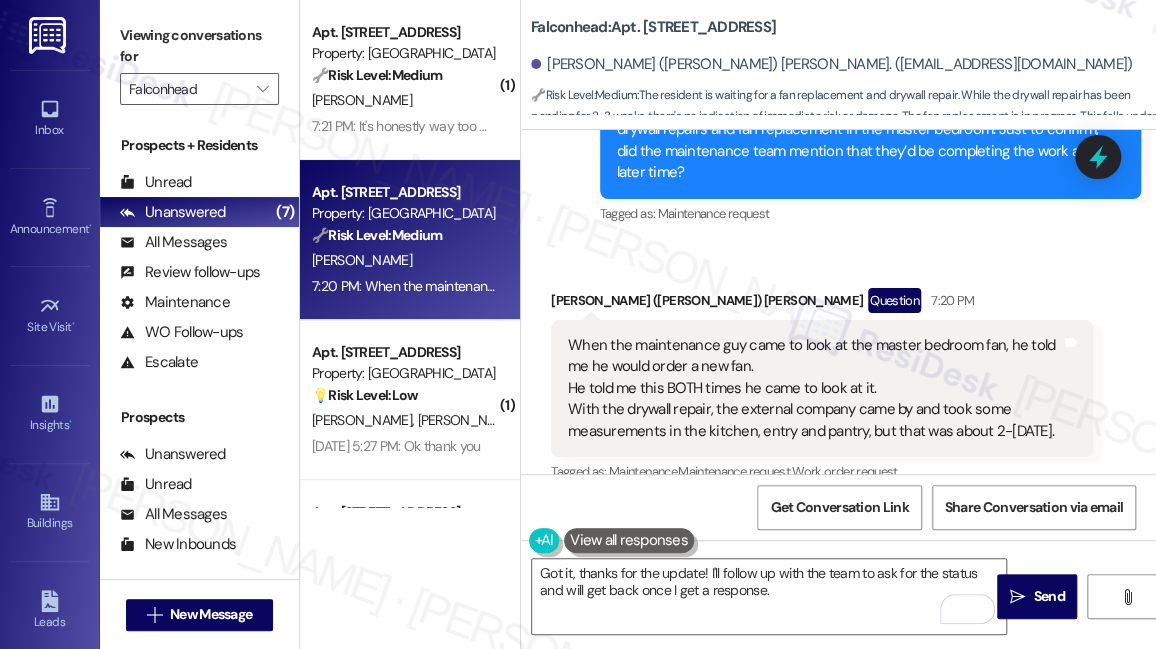 click on "When the maintenance guy came to look at the master bedroom fan, he told me he would order a new fan.
He told me this BOTH times he came to look at it.
With the drywall repair, the external company came by and took some measurements in the kitchen, entry and pantry, but that was about 2-3 weeks ago." at bounding box center [814, 388] 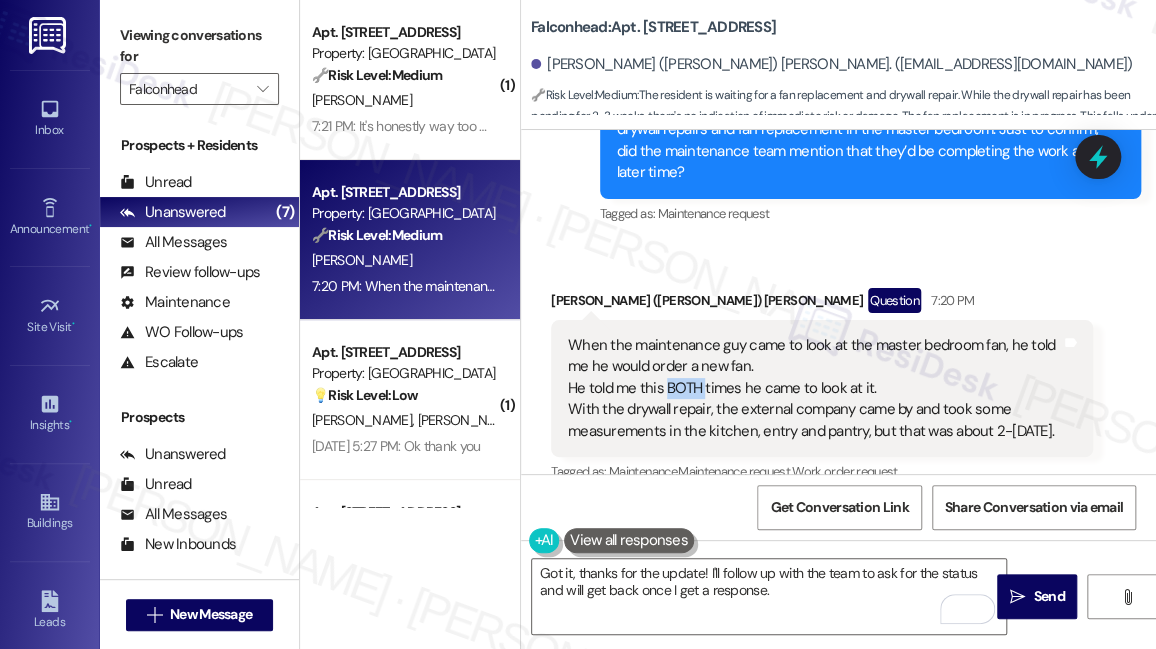 click on "When the maintenance guy came to look at the master bedroom fan, he told me he would order a new fan.
He told me this BOTH times he came to look at it.
With the drywall repair, the external company came by and took some measurements in the kitchen, entry and pantry, but that was about 2-3 weeks ago." at bounding box center [814, 388] 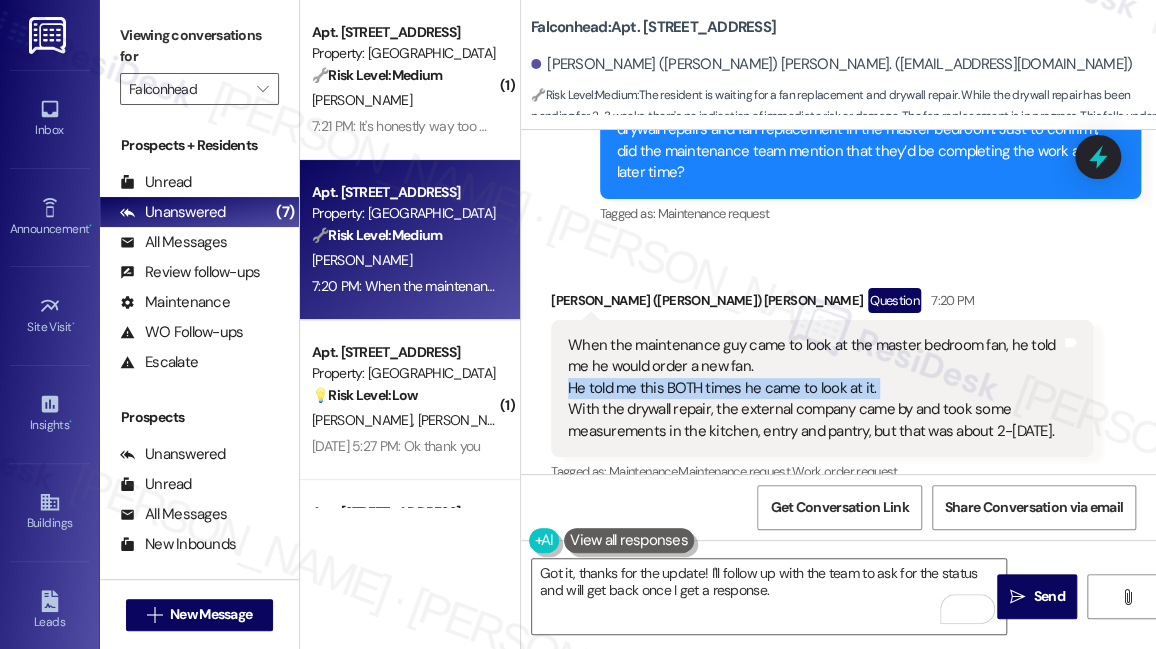 click on "When the maintenance guy came to look at the master bedroom fan, he told me he would order a new fan.
He told me this BOTH times he came to look at it.
With the drywall repair, the external company came by and took some measurements in the kitchen, entry and pantry, but that was about 2-3 weeks ago." at bounding box center [814, 388] 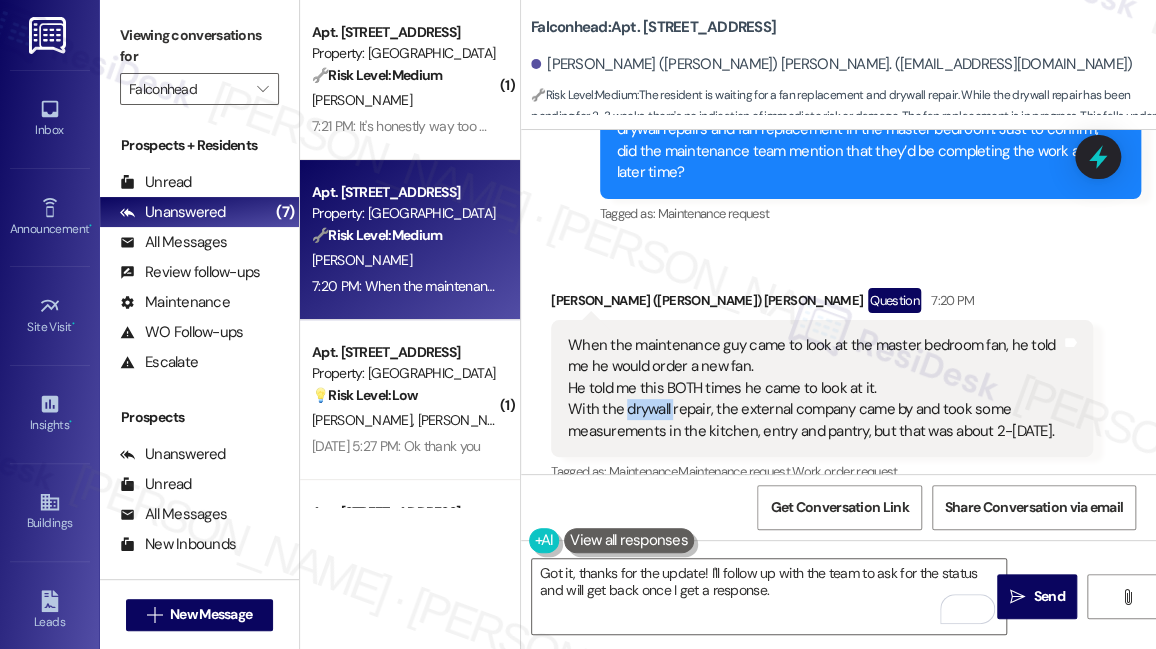 click on "When the maintenance guy came to look at the master bedroom fan, he told me he would order a new fan.
He told me this BOTH times he came to look at it.
With the drywall repair, the external company came by and took some measurements in the kitchen, entry and pantry, but that was about 2-3 weeks ago." at bounding box center (814, 388) 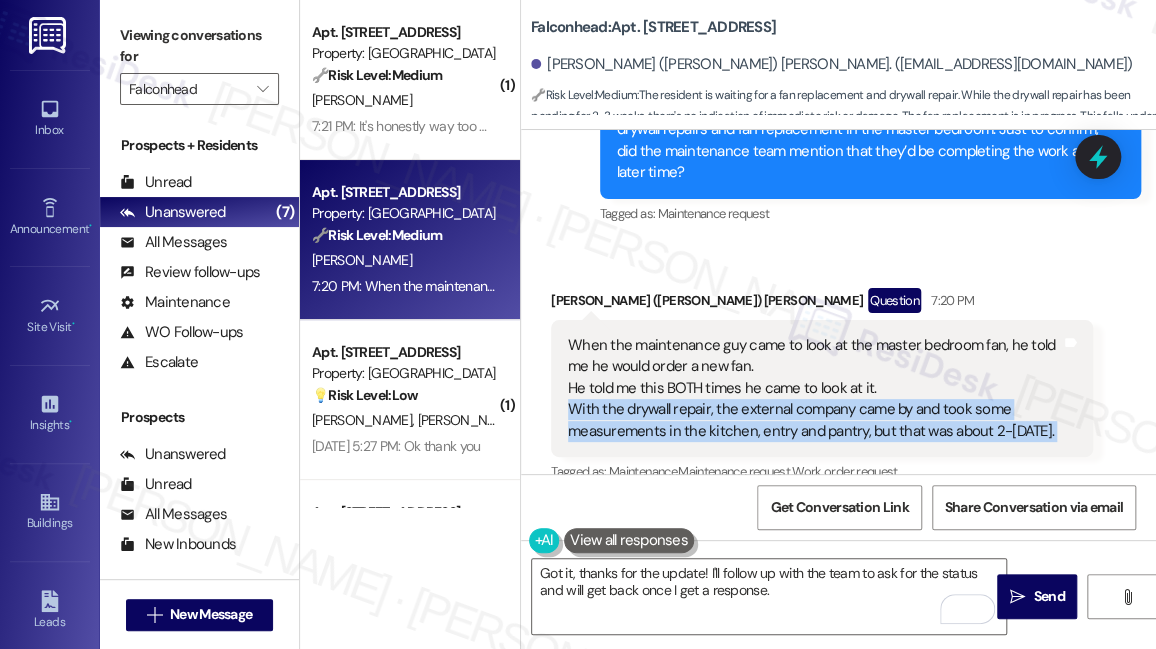 click on "When the maintenance guy came to look at the master bedroom fan, he told me he would order a new fan.
He told me this BOTH times he came to look at it.
With the drywall repair, the external company came by and took some measurements in the kitchen, entry and pantry, but that was about 2-3 weeks ago." at bounding box center (814, 388) 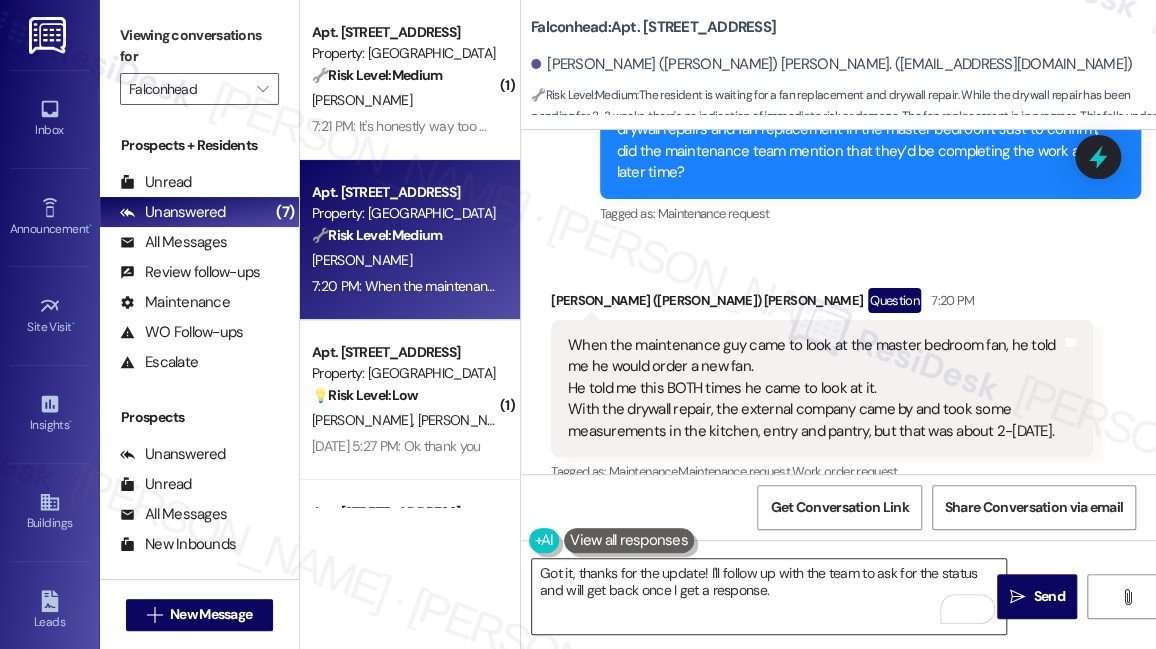 click on "Got it, thanks for the update! I'll follow up with the team to ask for the status and will get back once I get a response." at bounding box center [769, 596] 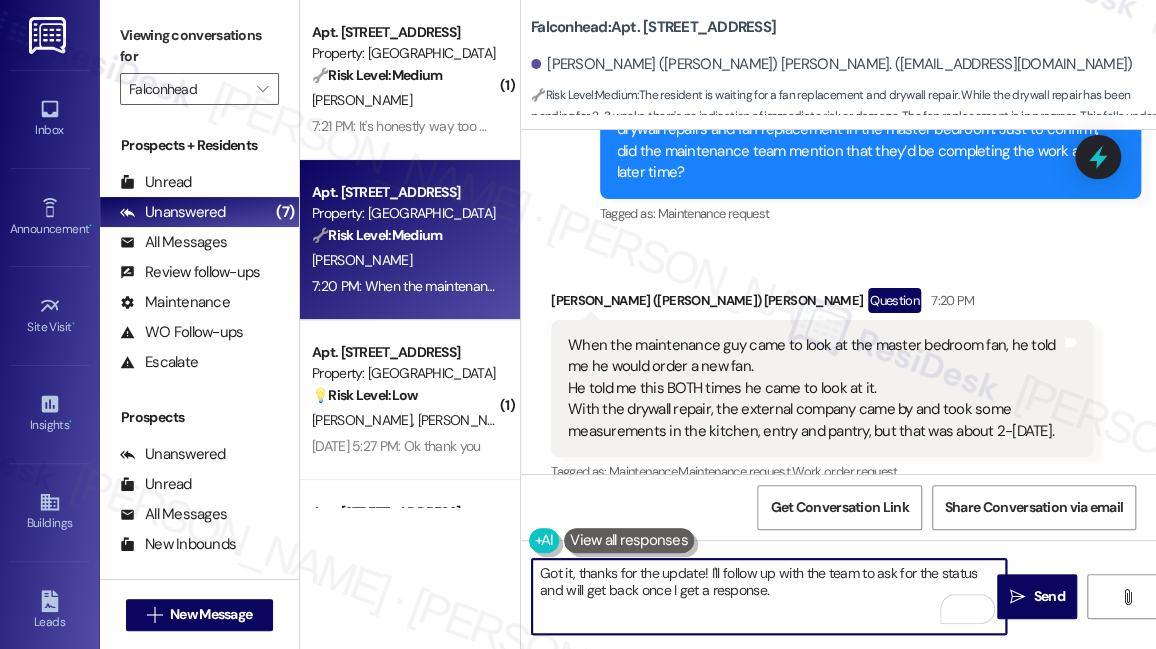 click on "When the maintenance guy came to look at the master bedroom fan, he told me he would order a new fan.
He told me this BOTH times he came to look at it.
With the drywall repair, the external company came by and took some measurements in the kitchen, entry and pantry, but that was about 2-3 weeks ago." at bounding box center [814, 388] 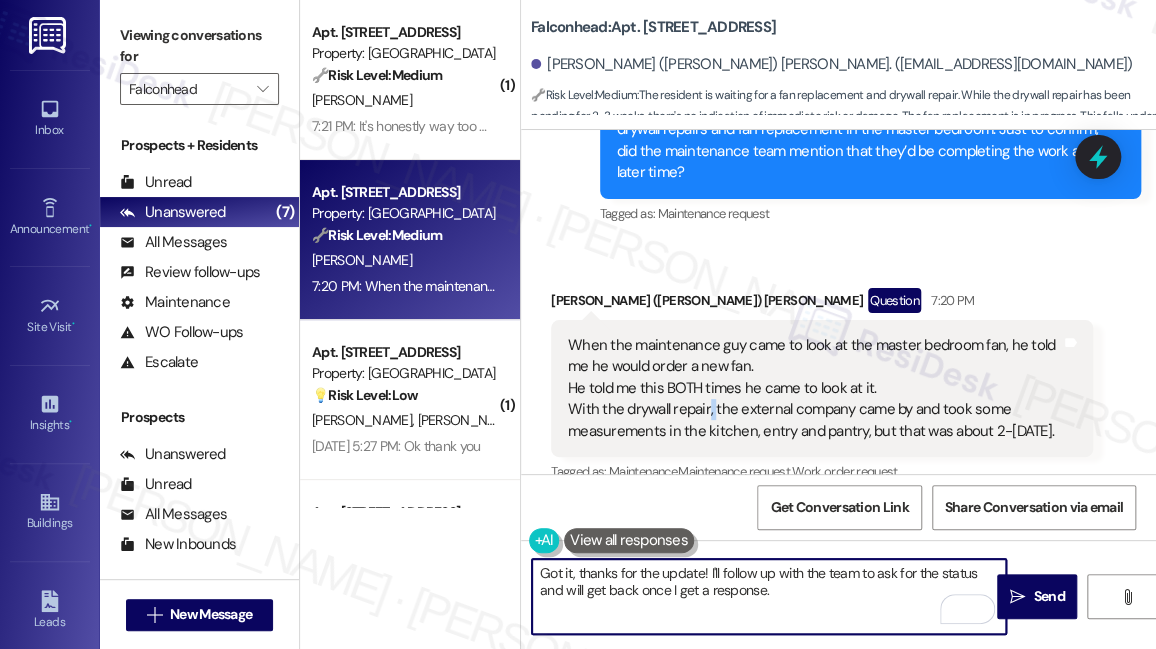 click on "When the maintenance guy came to look at the master bedroom fan, he told me he would order a new fan.
He told me this BOTH times he came to look at it.
With the drywall repair, the external company came by and took some measurements in the kitchen, entry and pantry, but that was about 2-3 weeks ago." at bounding box center [814, 388] 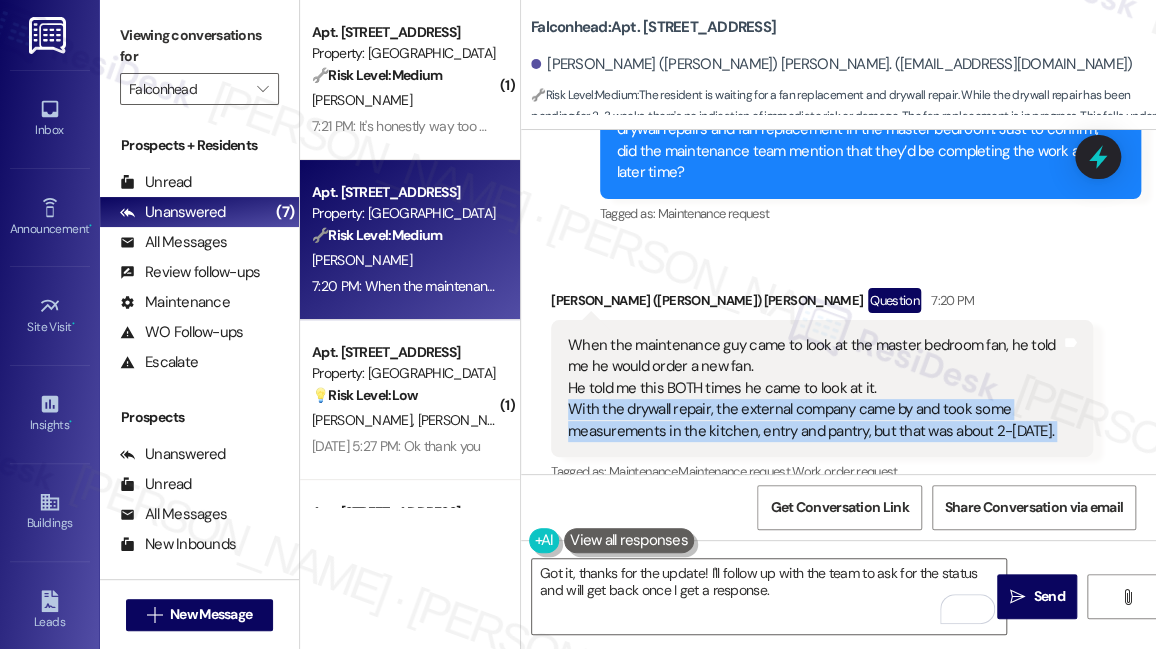 click on "When the maintenance guy came to look at the master bedroom fan, he told me he would order a new fan.
He told me this BOTH times he came to look at it.
With the drywall repair, the external company came by and took some measurements in the kitchen, entry and pantry, but that was about 2-3 weeks ago." at bounding box center (814, 388) 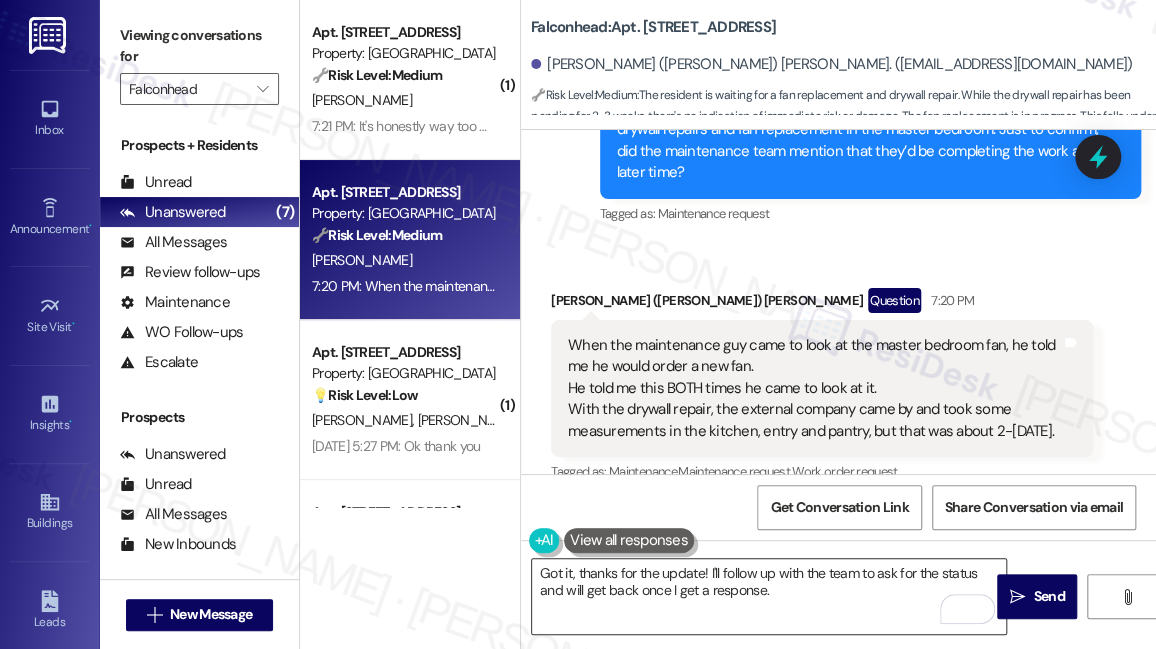 click on "Got it, thanks for the update! I'll follow up with the team to ask for the status and will get back once I get a response." at bounding box center (769, 596) 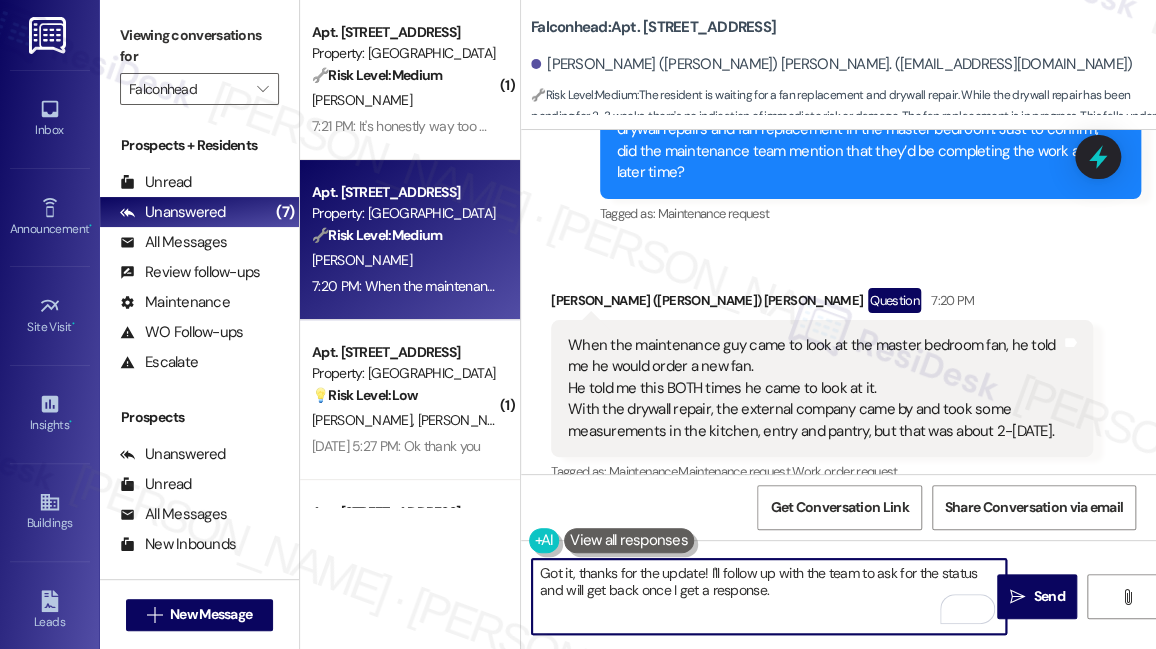 click on "Got it, thanks for the update! I'll follow up with the team to ask for the status and will get back once I get a response." at bounding box center (769, 596) 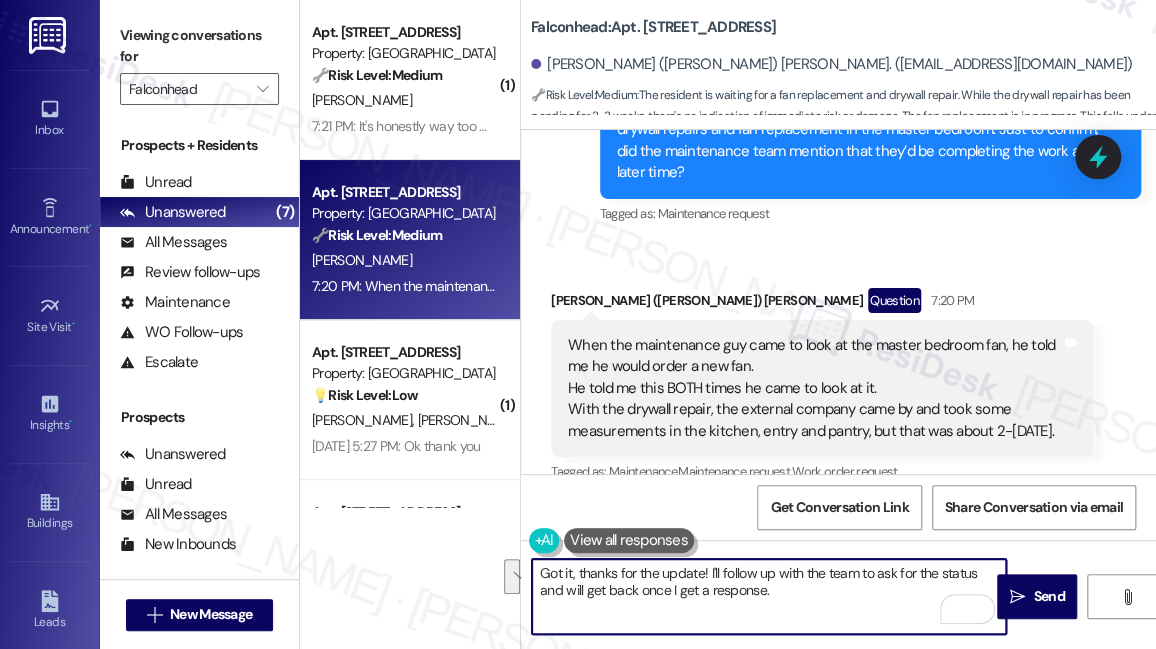 click on "Got it, thanks for the update! I'll follow up with the team to ask for the status and will get back once I get a response." at bounding box center (769, 596) 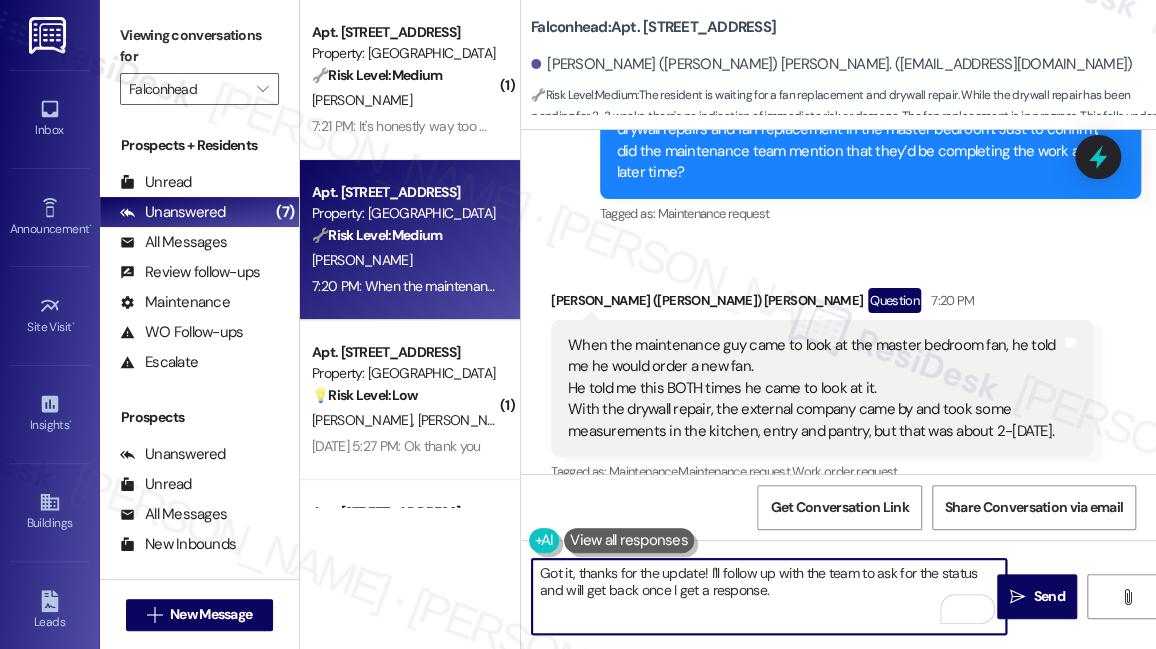 click on "Got it, thanks for the update! I'll follow up with the team to ask for the status and will get back once I get a response." at bounding box center (769, 596) 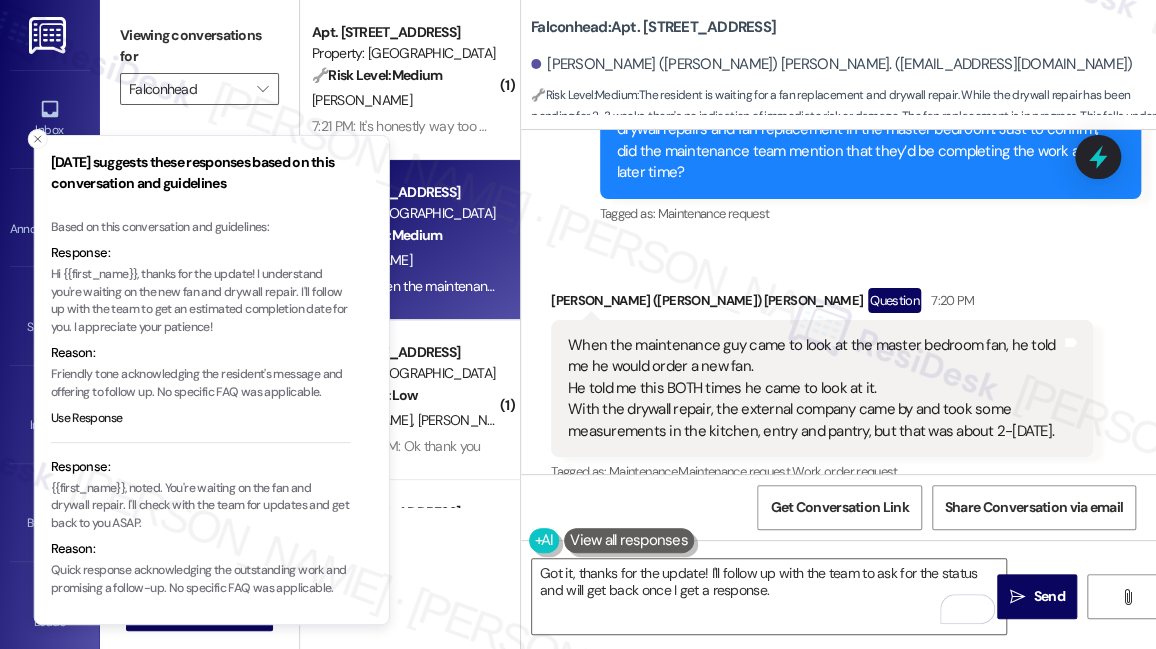 drag, startPoint x: 170, startPoint y: 274, endPoint x: 199, endPoint y: 291, distance: 33.61547 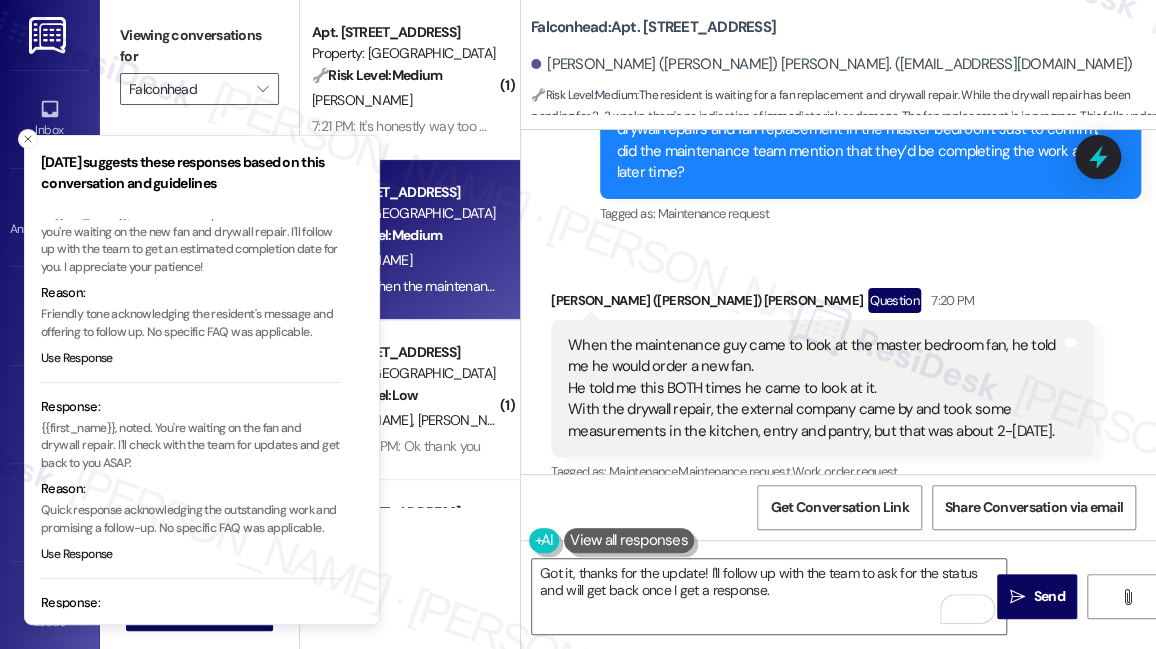 scroll, scrollTop: 90, scrollLeft: 0, axis: vertical 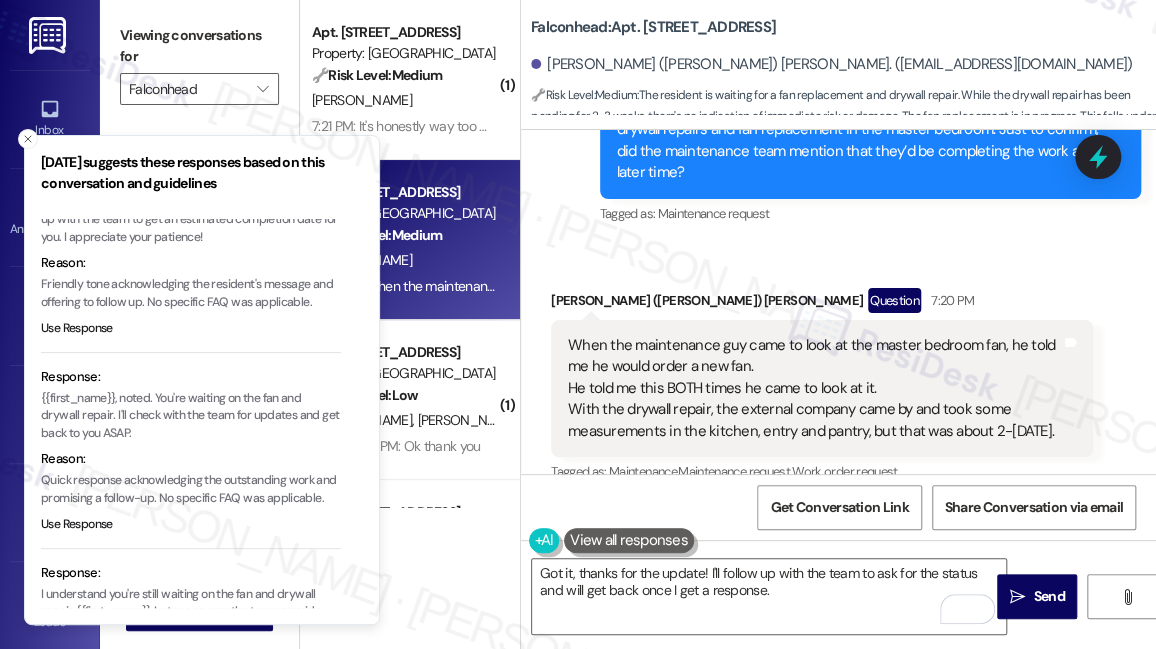 click on "{{first_name}}, noted. You're waiting on the fan and drywall repair. I'll check with the team for updates and get back to you ASAP." at bounding box center [191, 416] 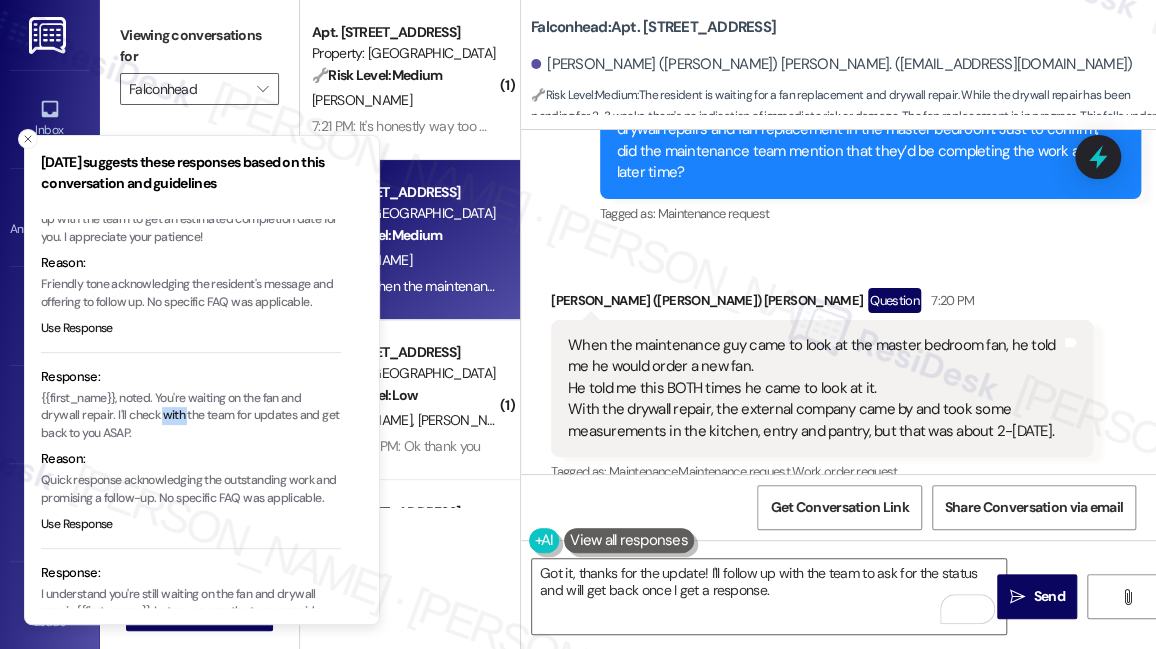 click on "{{first_name}}, noted. You're waiting on the fan and drywall repair. I'll check with the team for updates and get back to you ASAP." at bounding box center [191, 416] 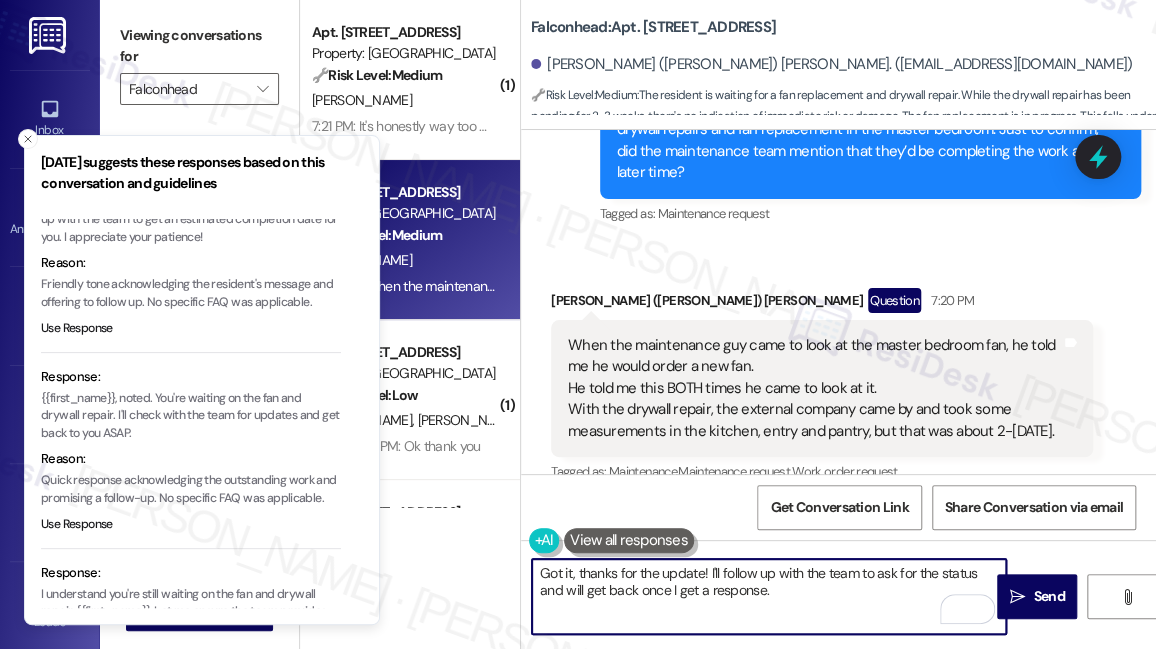 click on "Got it, thanks for the update! I'll follow up with the team to ask for the status and will get back once I get a response." at bounding box center (769, 596) 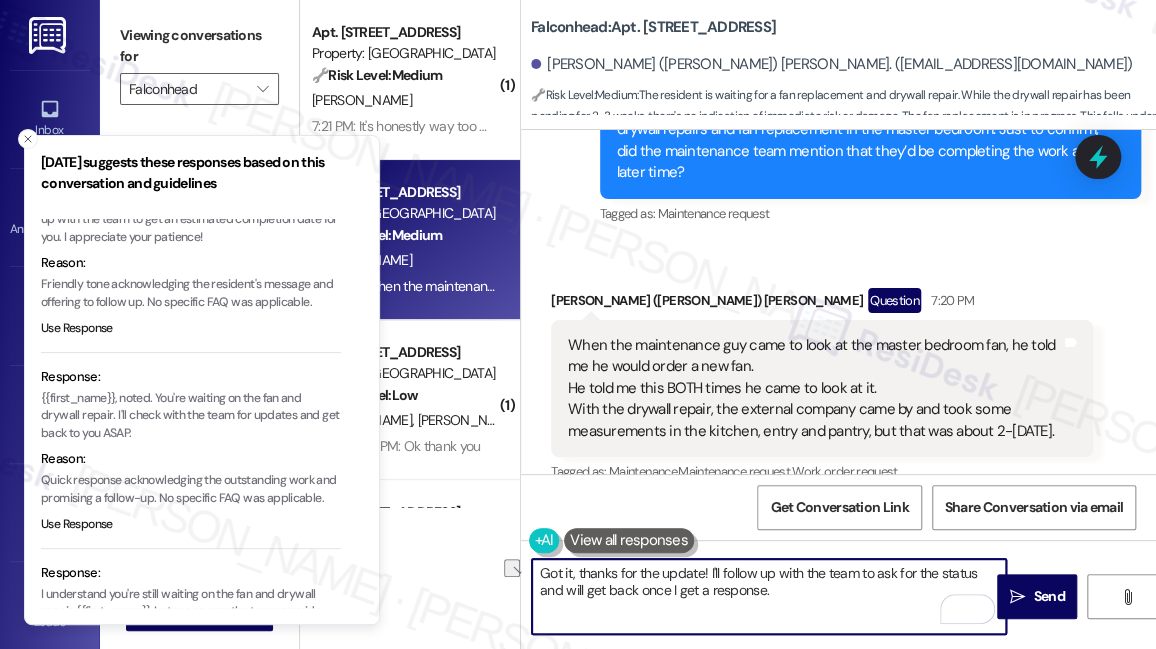 drag, startPoint x: 775, startPoint y: 575, endPoint x: 722, endPoint y: 571, distance: 53.15073 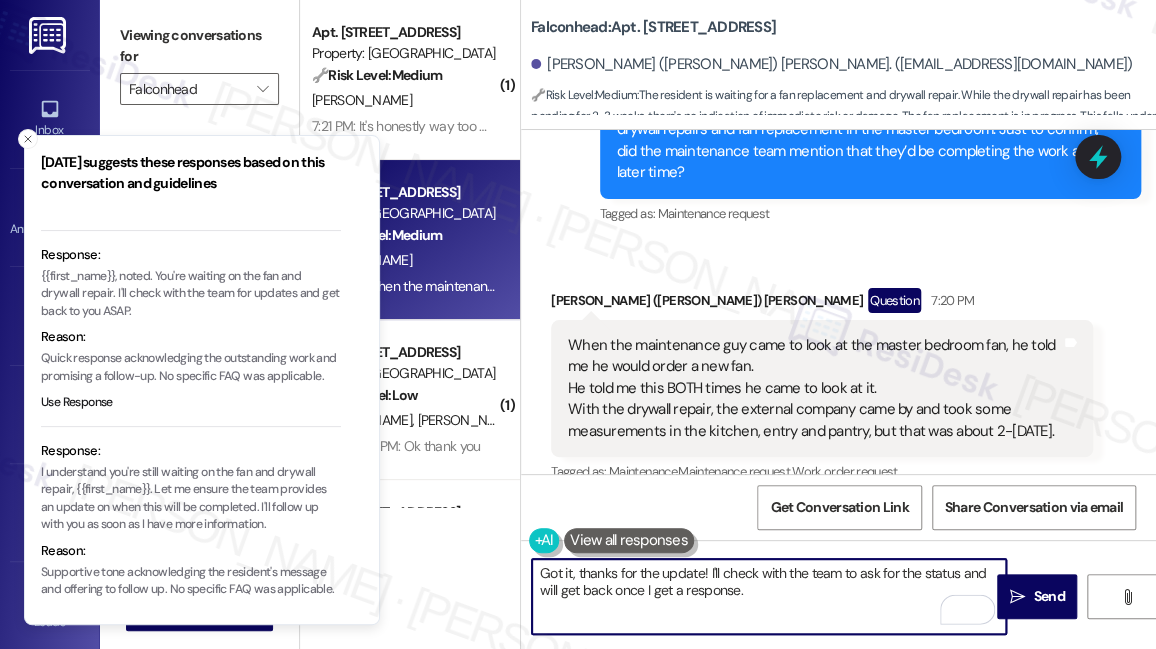 scroll, scrollTop: 260, scrollLeft: 0, axis: vertical 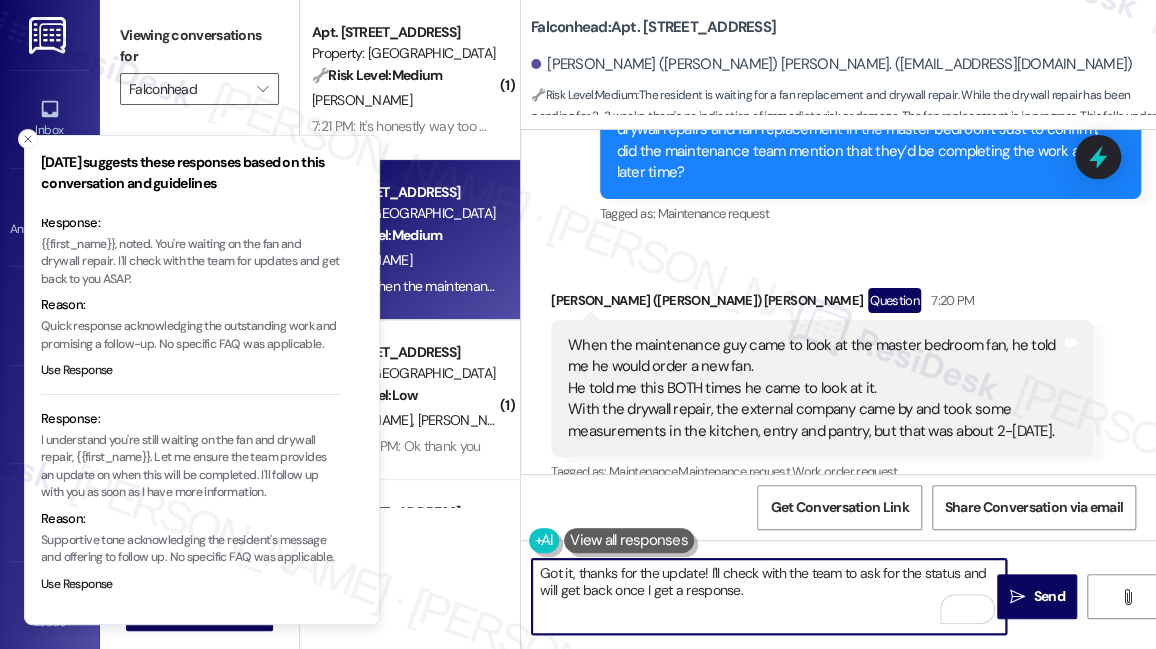 click on "I understand you're still waiting on the fan and drywall repair, {{first_name}}. Let me ensure the team provides an update on when this will be completed. I'll follow up with you as soon as I have more information." at bounding box center [191, 467] 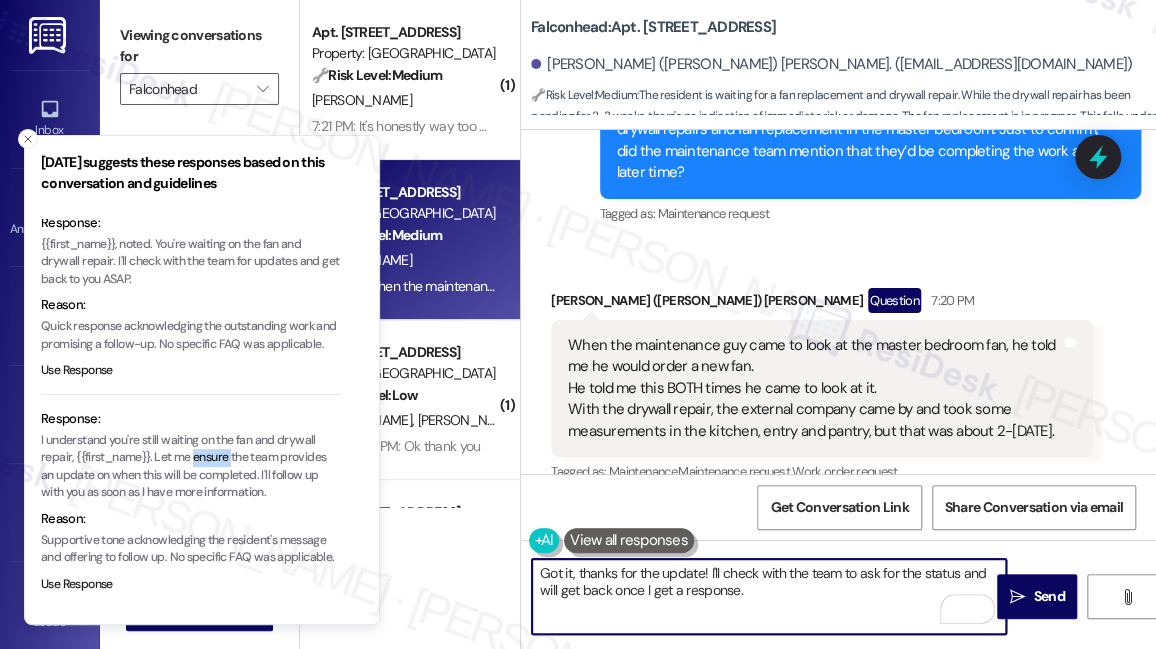 click on "I understand you're still waiting on the fan and drywall repair, {{first_name}}. Let me ensure the team provides an update on when this will be completed. I'll follow up with you as soon as I have more information." at bounding box center [191, 467] 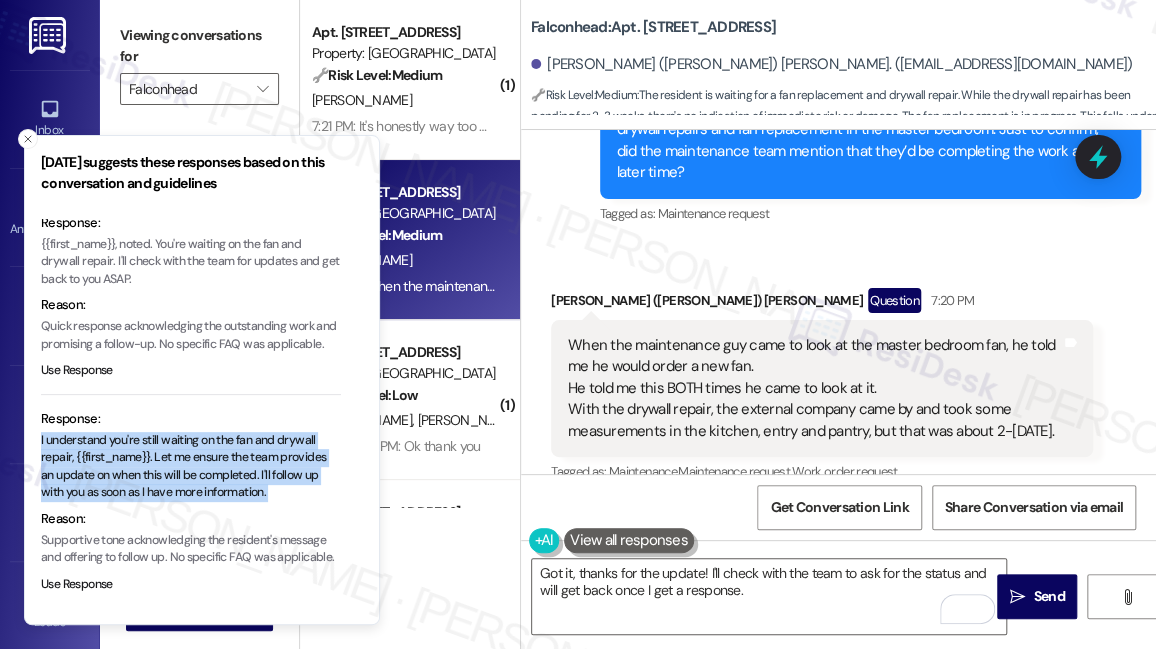 click on "I understand you're still waiting on the fan and drywall repair, {{first_name}}. Let me ensure the team provides an update on when this will be completed. I'll follow up with you as soon as I have more information." at bounding box center [191, 467] 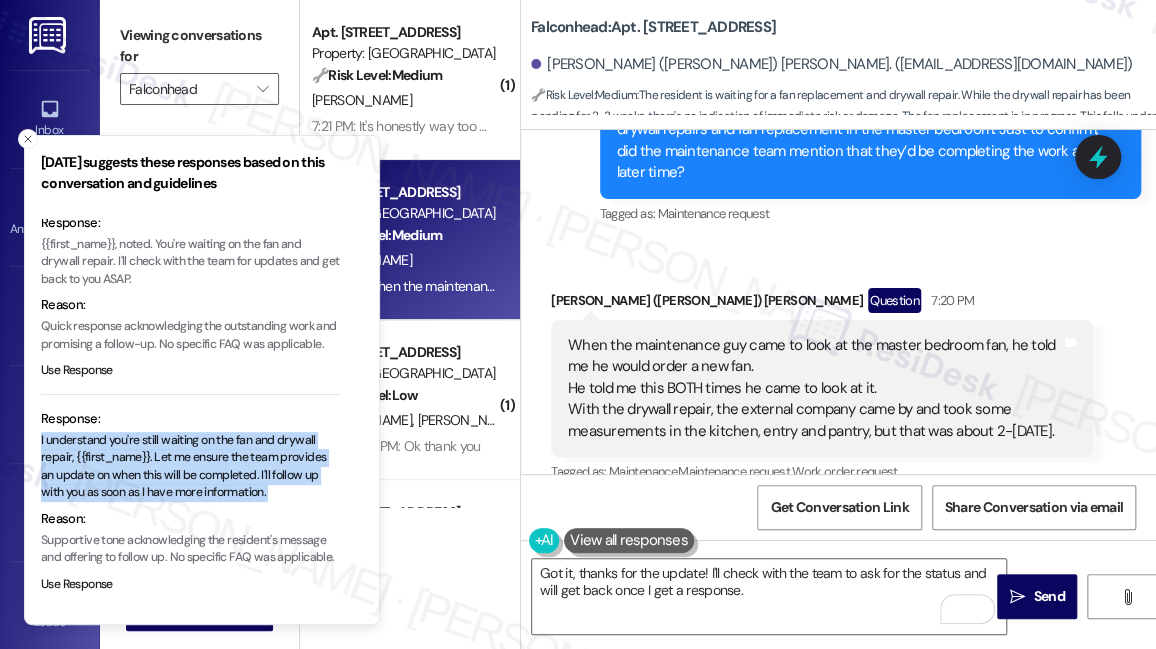 click on "I understand you're still waiting on the fan and drywall repair, {{first_name}}. Let me ensure the team provides an update on when this will be completed. I'll follow up with you as soon as I have more information." at bounding box center (191, 467) 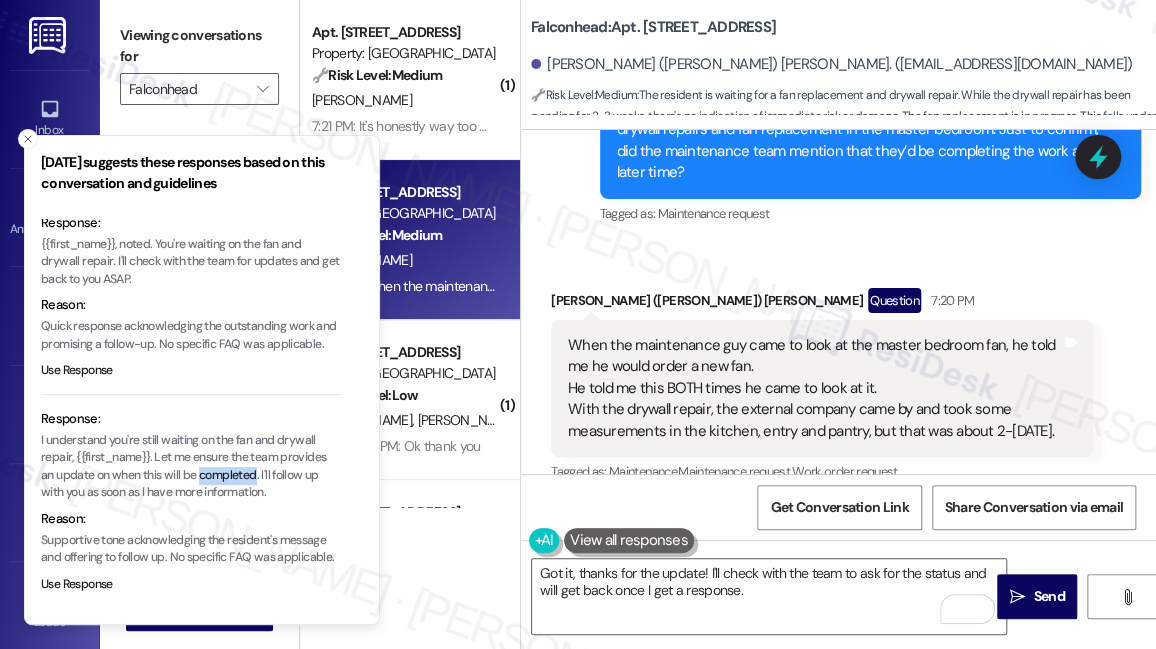 click on "I understand you're still waiting on the fan and drywall repair, {{first_name}}. Let me ensure the team provides an update on when this will be completed. I'll follow up with you as soon as I have more information." at bounding box center [191, 467] 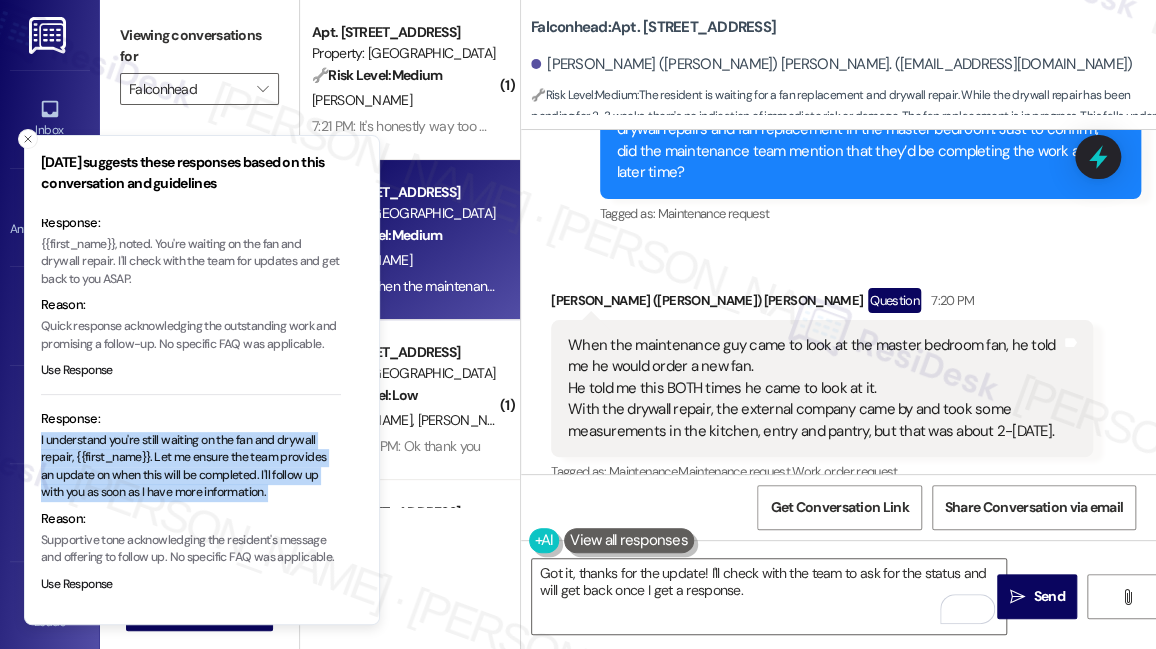 click on "I understand you're still waiting on the fan and drywall repair, {{first_name}}. Let me ensure the team provides an update on when this will be completed. I'll follow up with you as soon as I have more information." at bounding box center [191, 467] 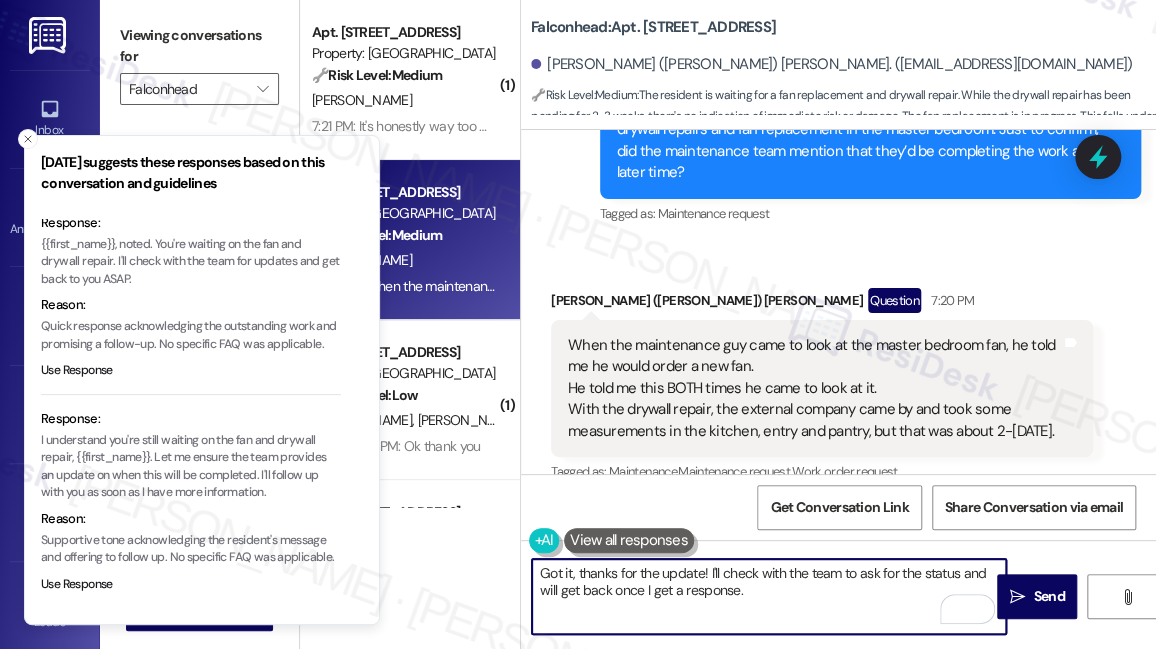 click on "Got it, thanks for the update! I'll check with the team to ask for the status and will get back once I get a response." at bounding box center [769, 596] 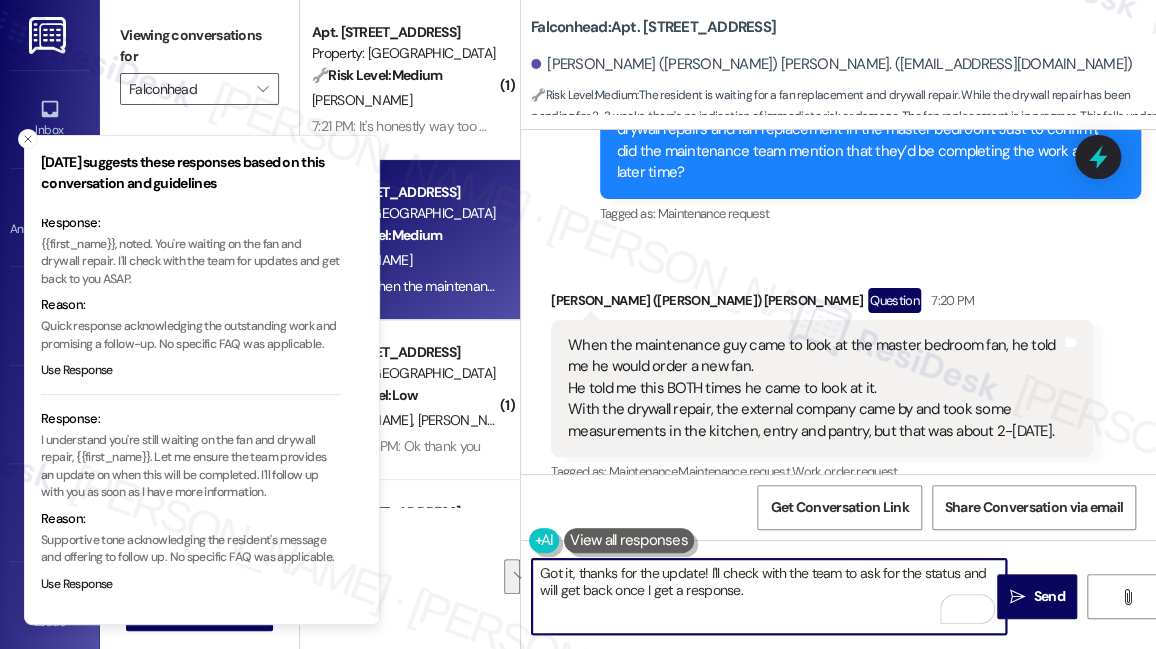 drag, startPoint x: 767, startPoint y: 589, endPoint x: 959, endPoint y: 567, distance: 193.2563 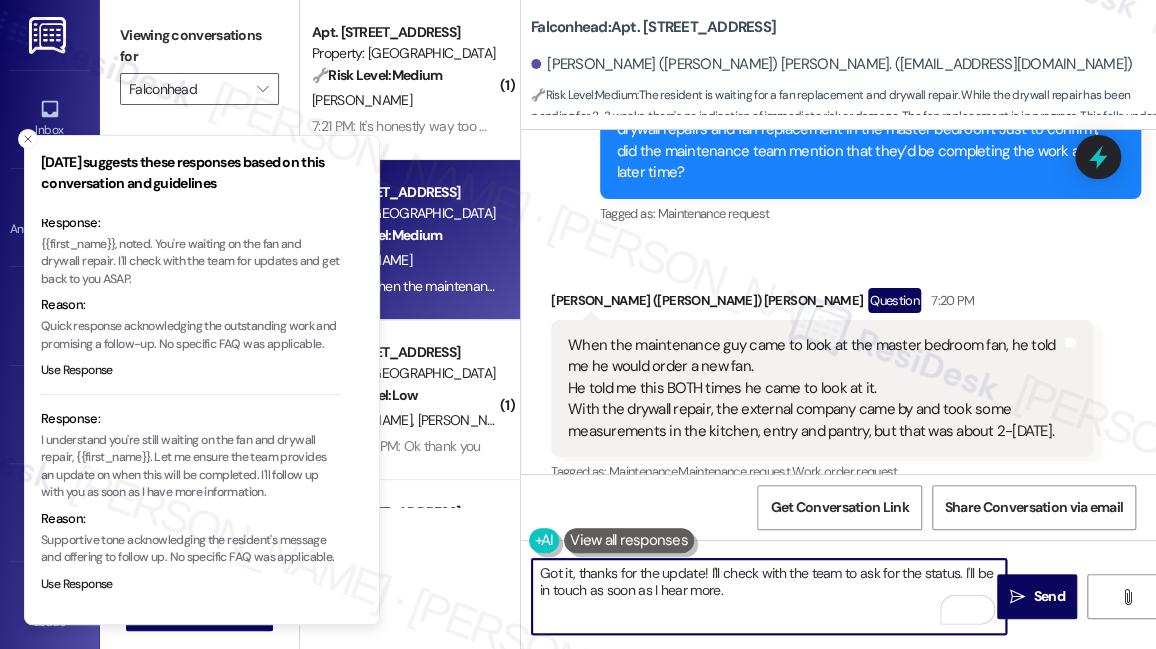 click on "Got it, thanks for the update! I'll check with the team to ask for the status. I'll be in touch as soon as I hear more." at bounding box center (769, 596) 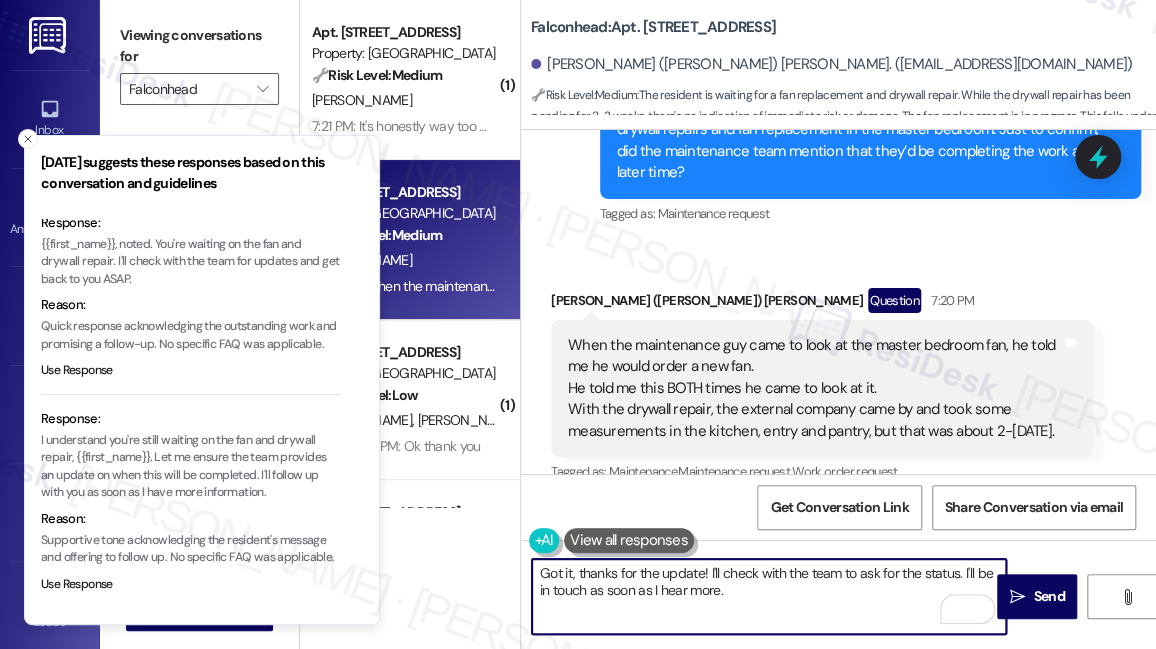 click on "Got it, thanks for the update! I'll check with the team to ask for the status. I'll be in touch as soon as I hear more." at bounding box center (769, 596) 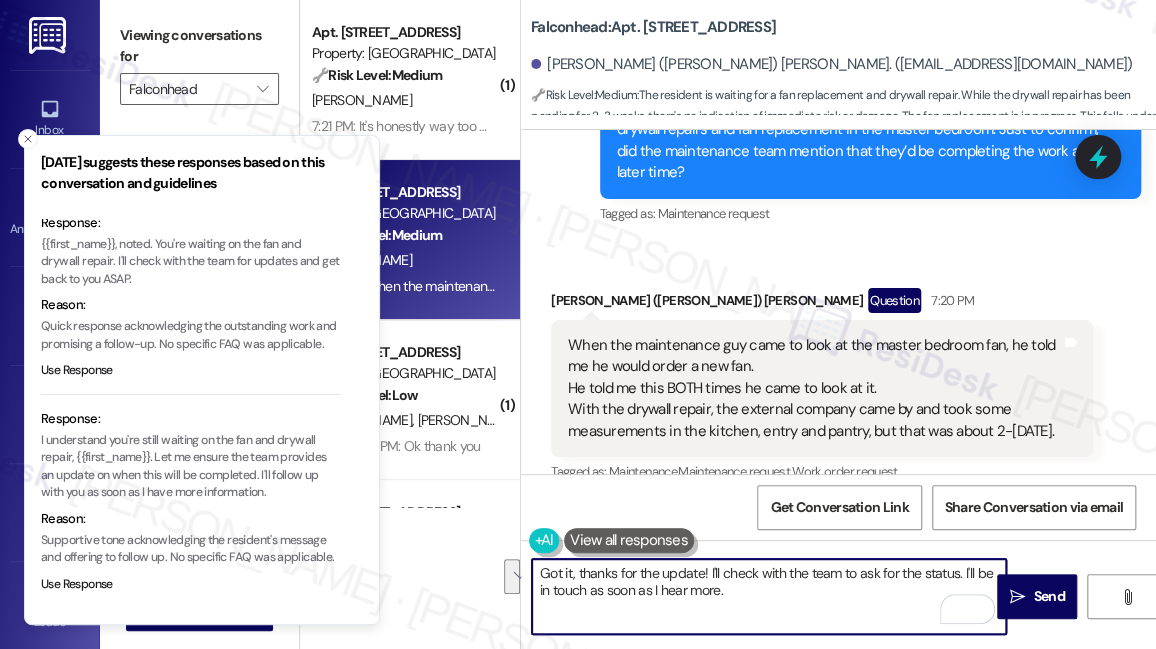 click on "Got it, thanks for the update! I'll check with the team to ask for the status. I'll be in touch as soon as I hear more." at bounding box center [769, 596] 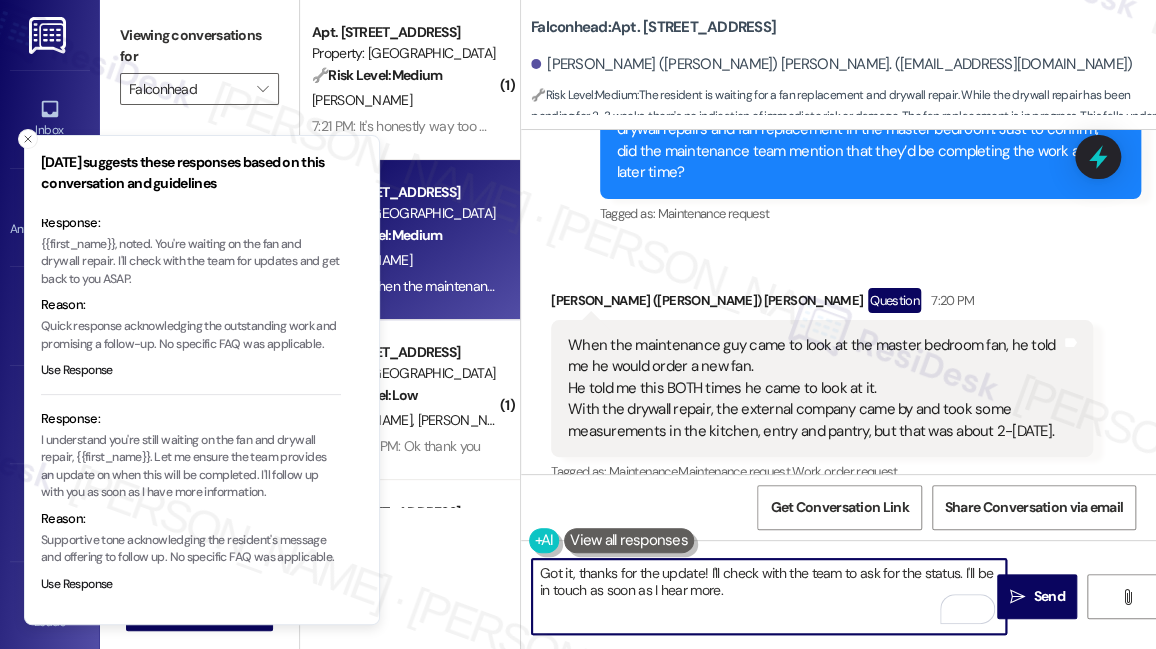 click on "Got it, thanks for the update! I'll check with the team to ask for the status. I'll be in touch as soon as I hear more." at bounding box center (769, 596) 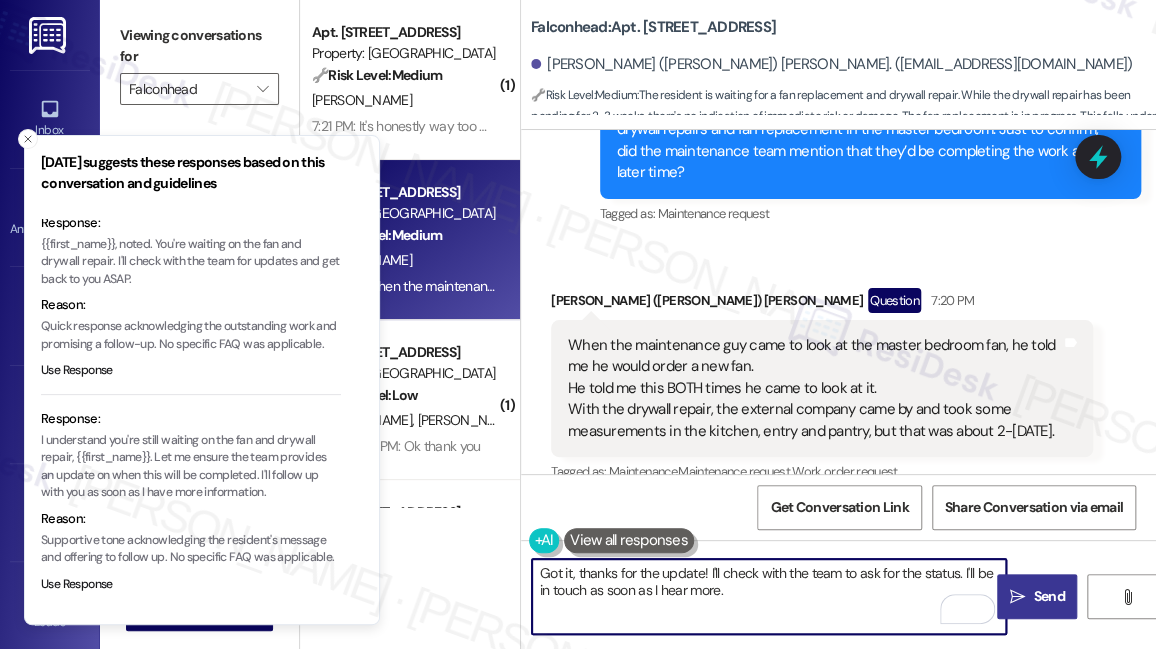 type on "Got it, thanks for the update! I'll check with the team to ask for the status. I'll be in touch as soon as I hear more." 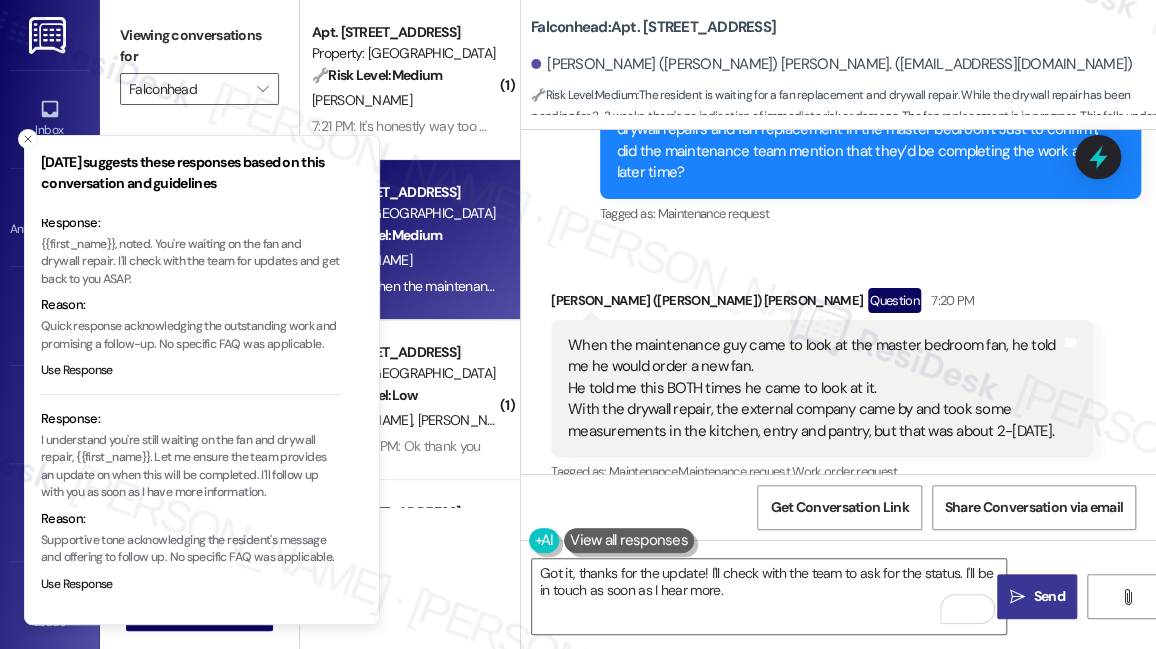 click on "Send" at bounding box center [1048, 596] 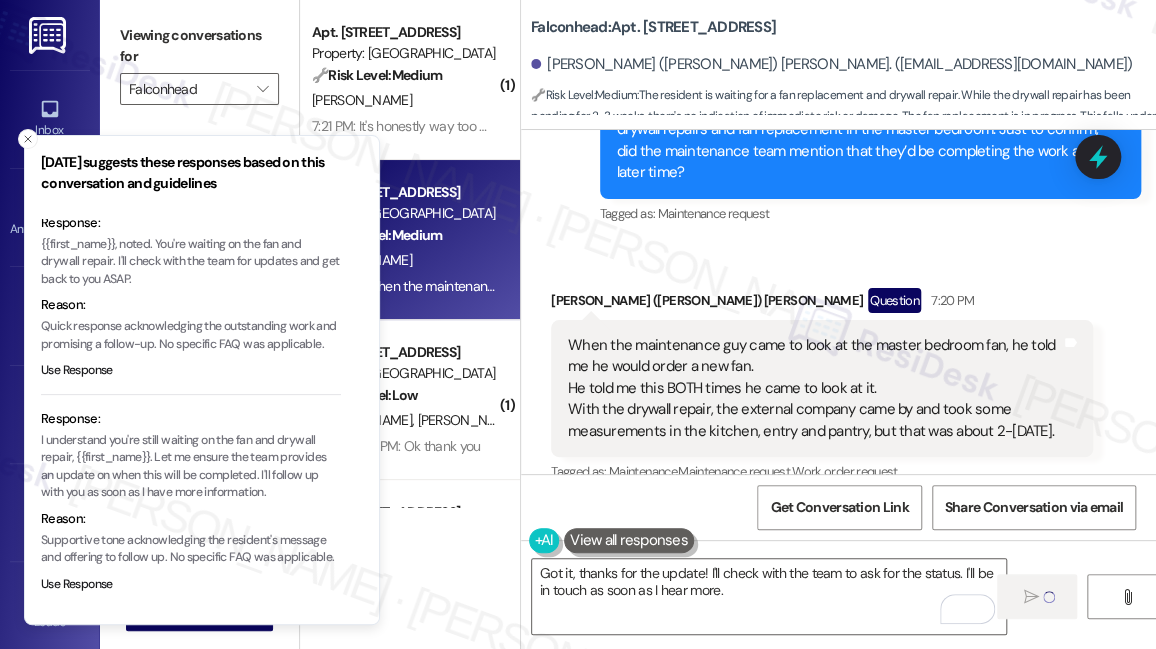 type 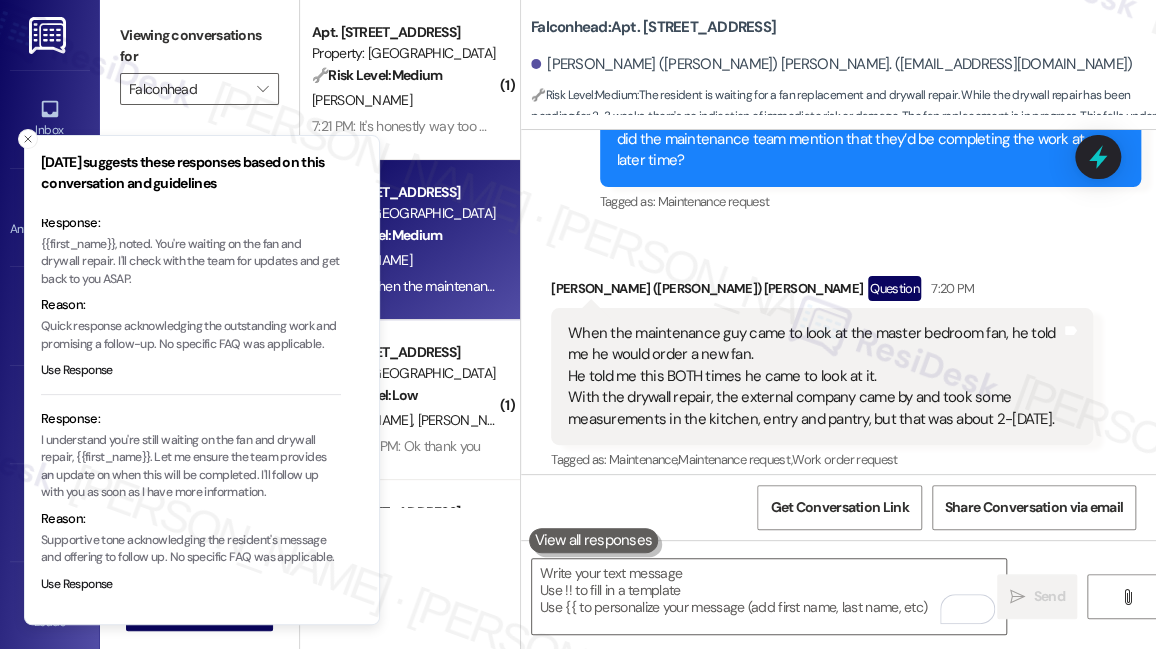 scroll, scrollTop: 8821, scrollLeft: 0, axis: vertical 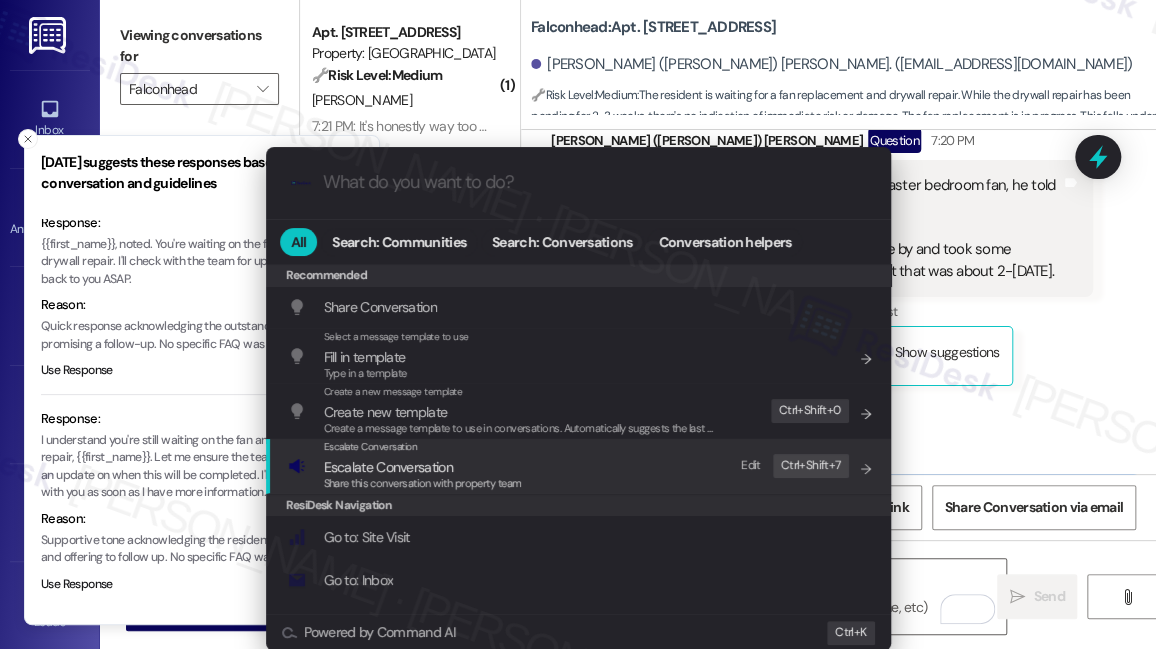 click on "Escalate Conversation Escalate Conversation Share this conversation with property team Edit Ctrl+ Shift+ 7" at bounding box center [580, 466] 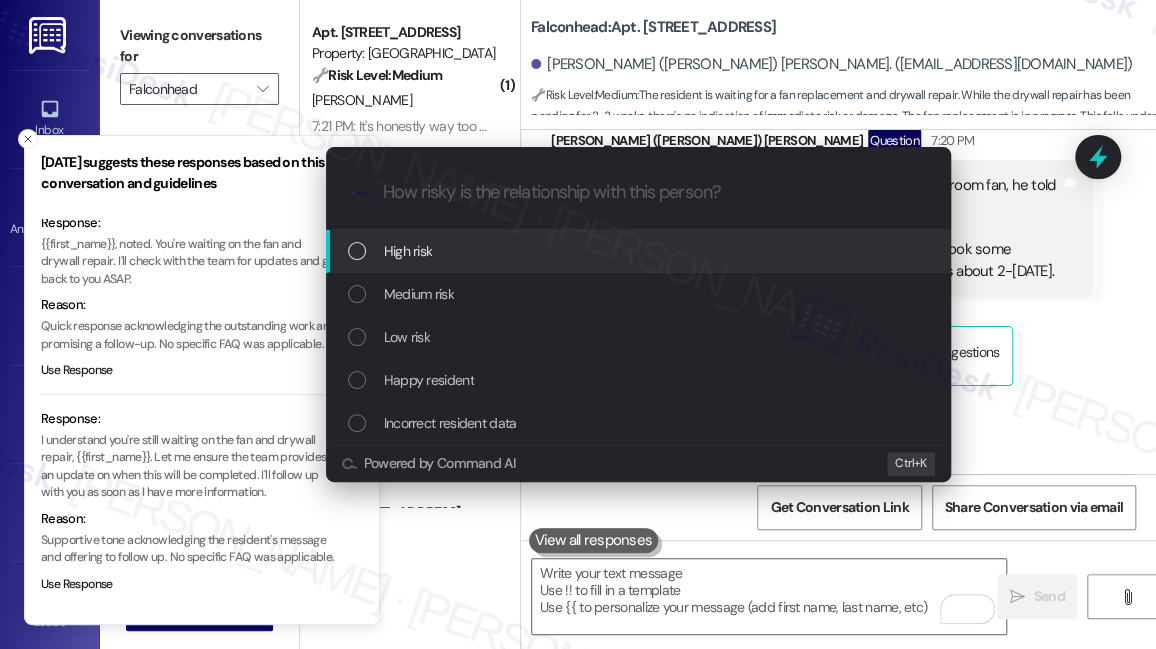 click on "Escalate Conversation How risky is the relationship with this person? Topics (e.g. broken fridge, delayed service) Any messages to highlight in the email? .cls-1{fill:#0a055f;}.cls-2{fill:#0cc4c4;} resideskLogoBlueOrange High risk Medium risk Low risk Happy resident Incorrect resident data Powered by Command AI Ctrl+ K" at bounding box center (578, 324) 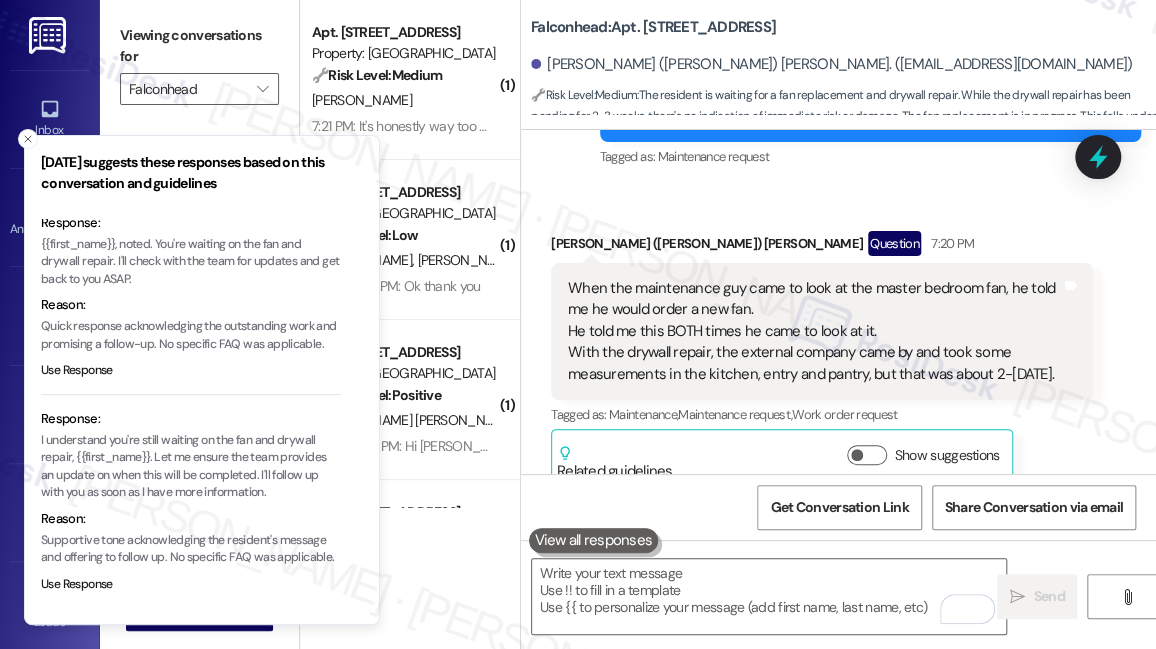scroll, scrollTop: 8640, scrollLeft: 0, axis: vertical 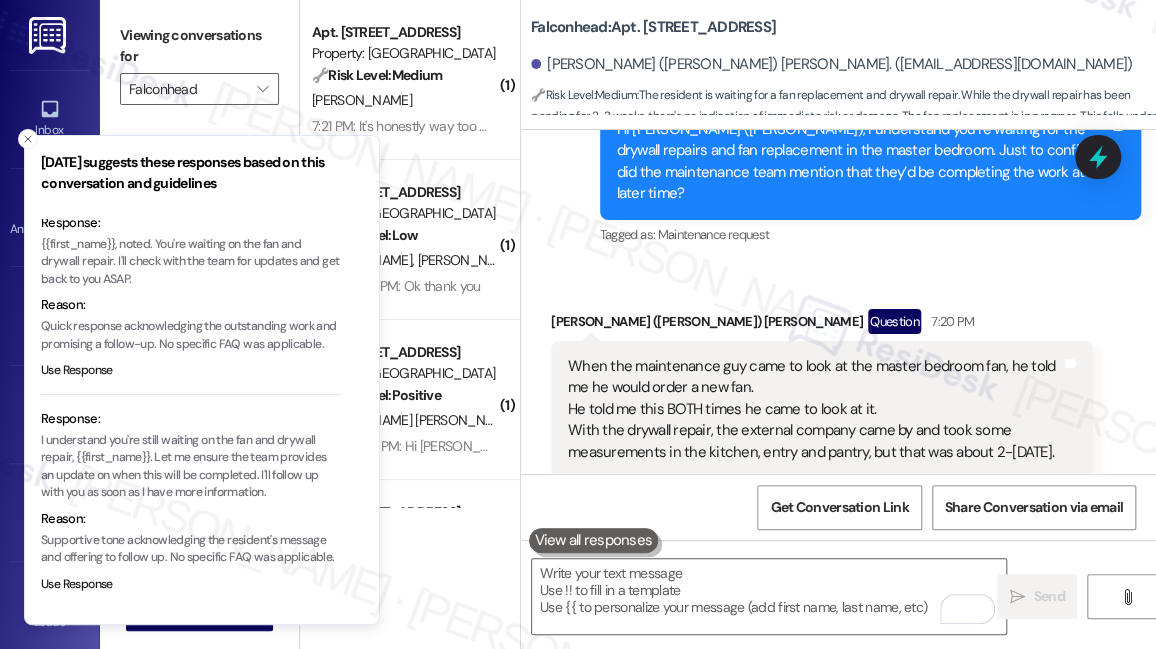 drag, startPoint x: 640, startPoint y: 376, endPoint x: 560, endPoint y: 264, distance: 137.6372 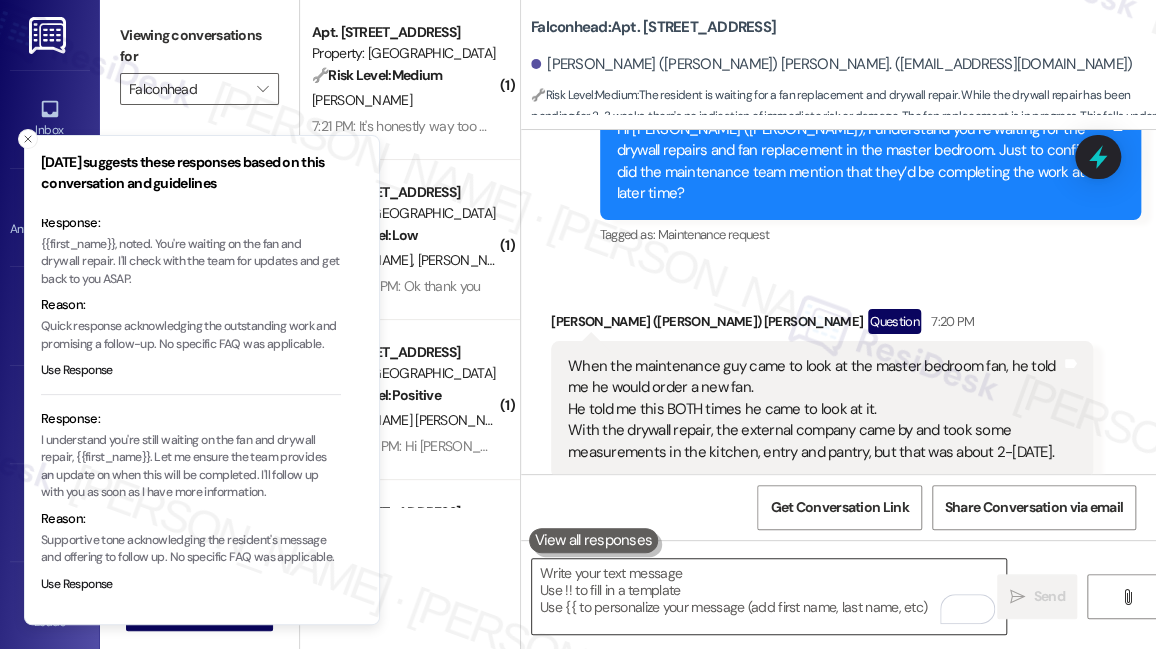 click at bounding box center (769, 596) 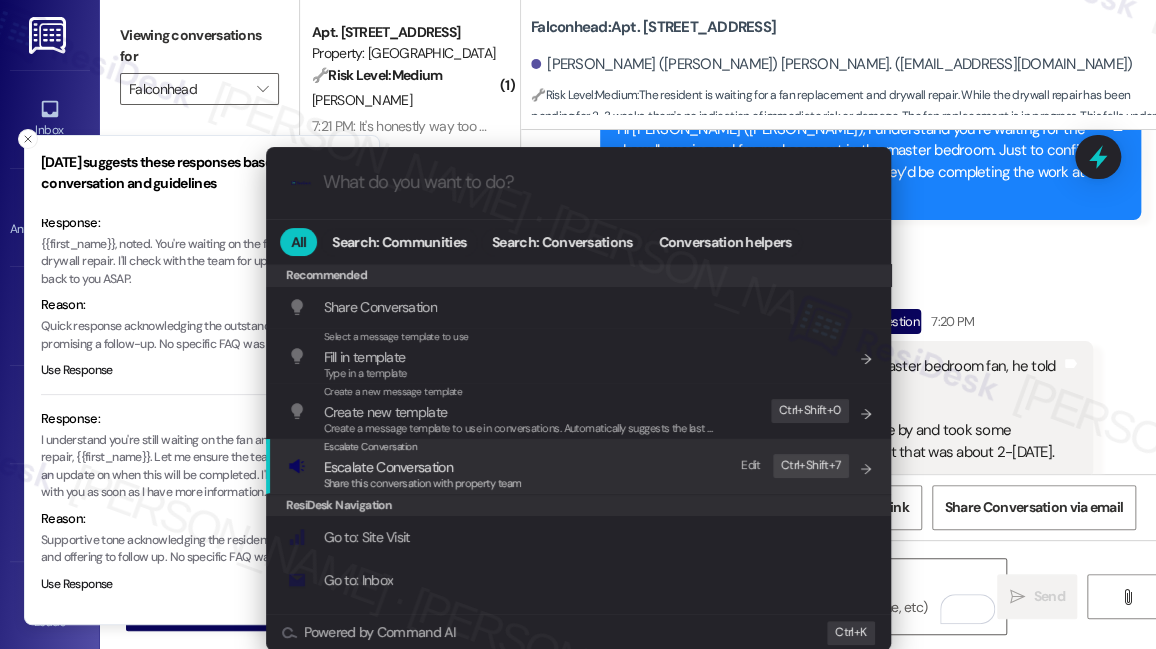 click on "Share this conversation with property team" at bounding box center [423, 483] 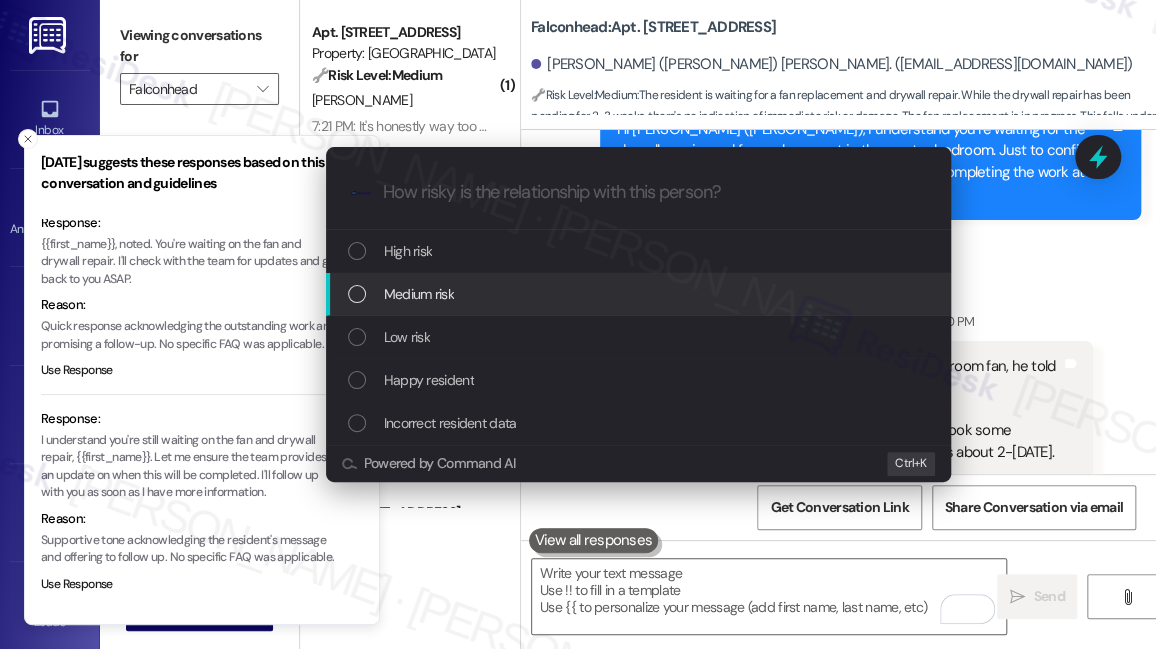 click on "Medium risk" at bounding box center [419, 294] 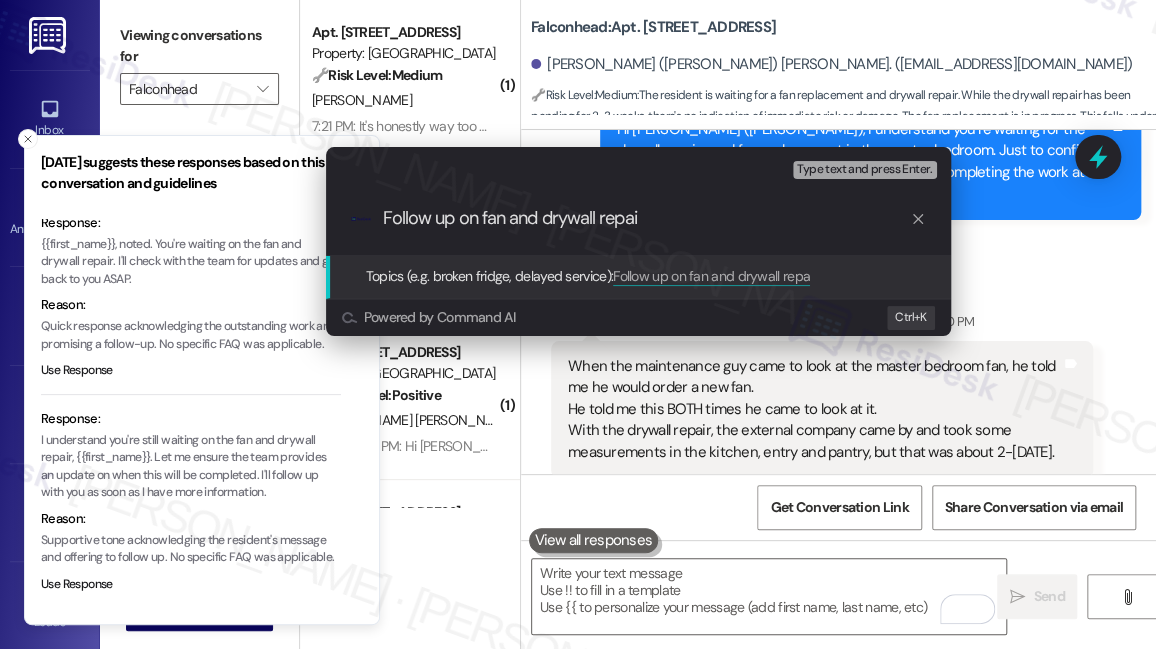 type on "Follow up on fan and drywall repair" 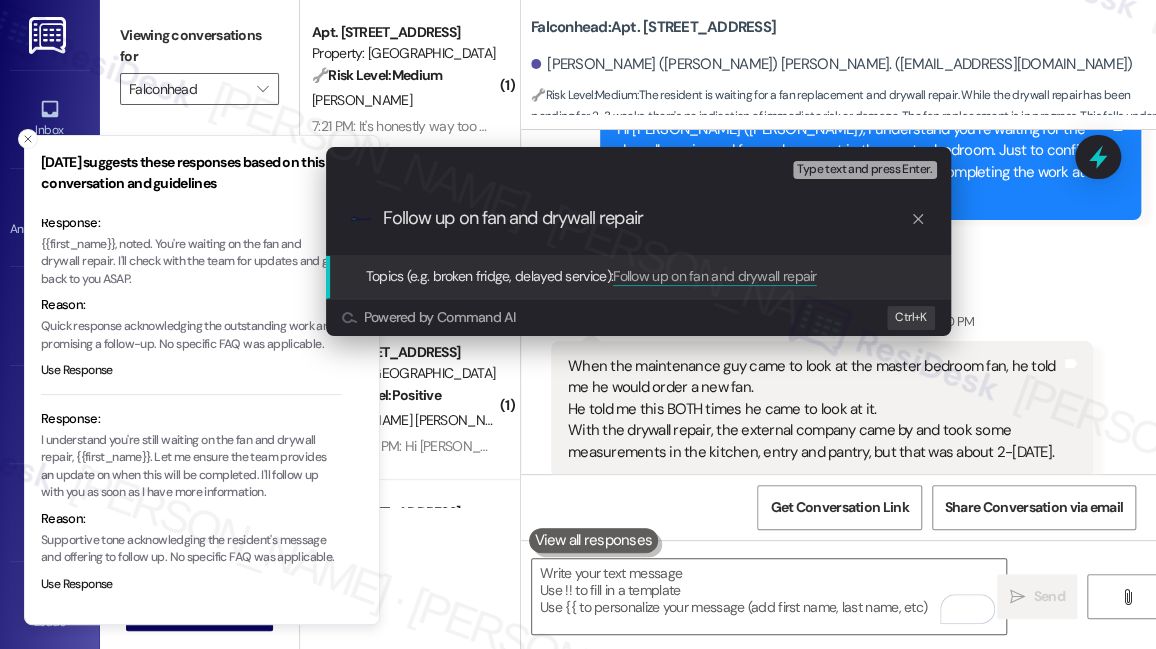 type 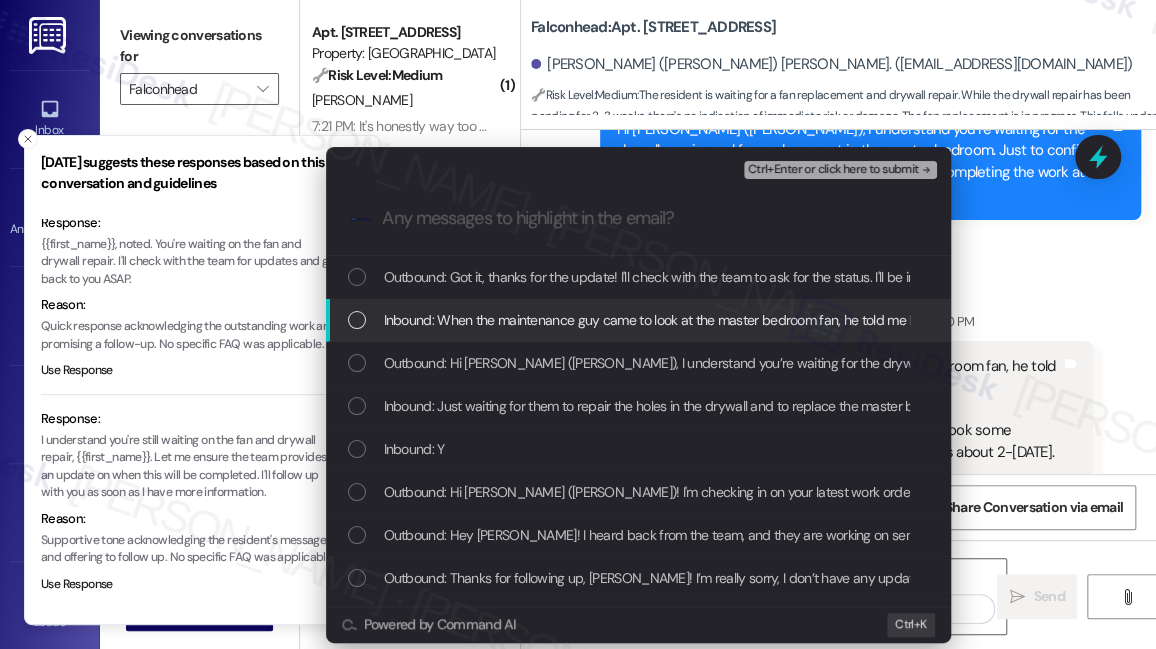 click on "Inbound: When the maintenance guy came to look at the master bedroom fan, he told me he would order a new fan.
He told me this BOTH times he came to look at it.
With the drywall repair, the external company came by and took some measurements in the kitchen, entry and pantry, but that was about 2-3 weeks ago." at bounding box center [638, 320] 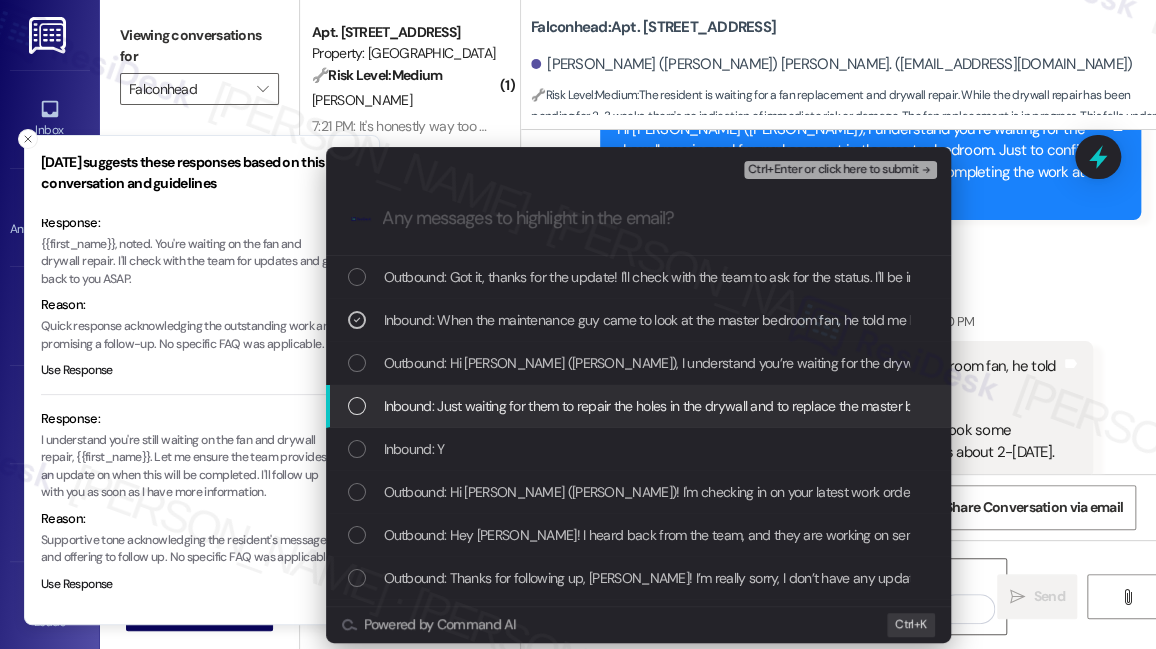 click on "Inbound: Just waiting for them to repair the holes in the drywall and to replace the master bedroom fan." at bounding box center [638, 406] 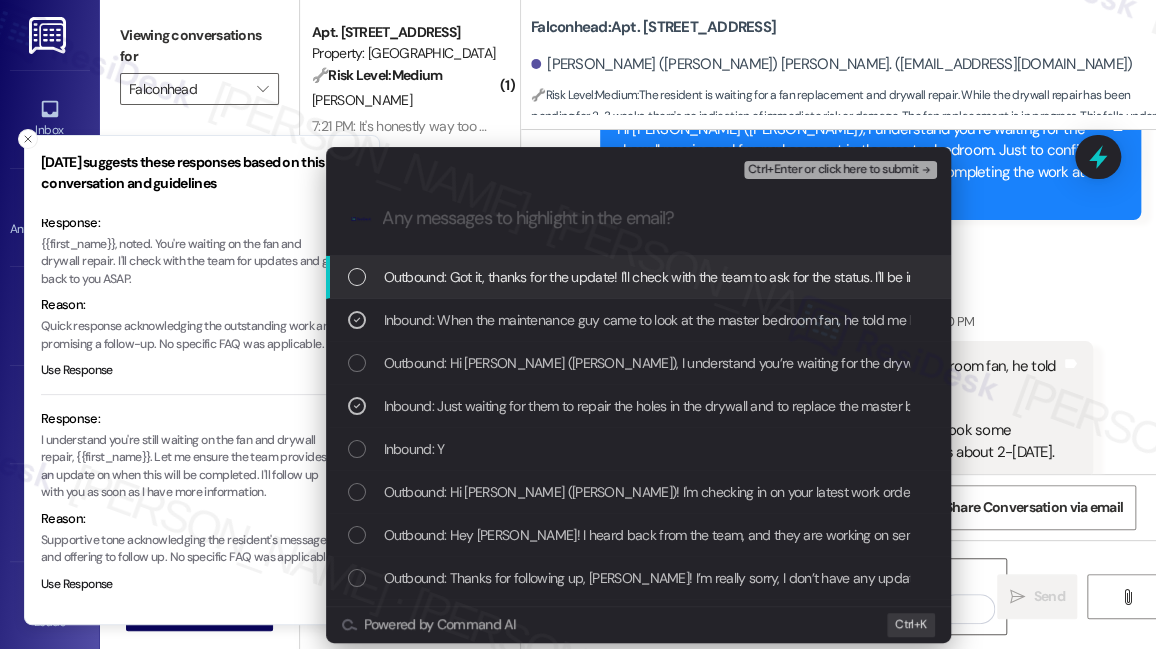 click on "Ctrl+Enter or click here to submit" at bounding box center [833, 170] 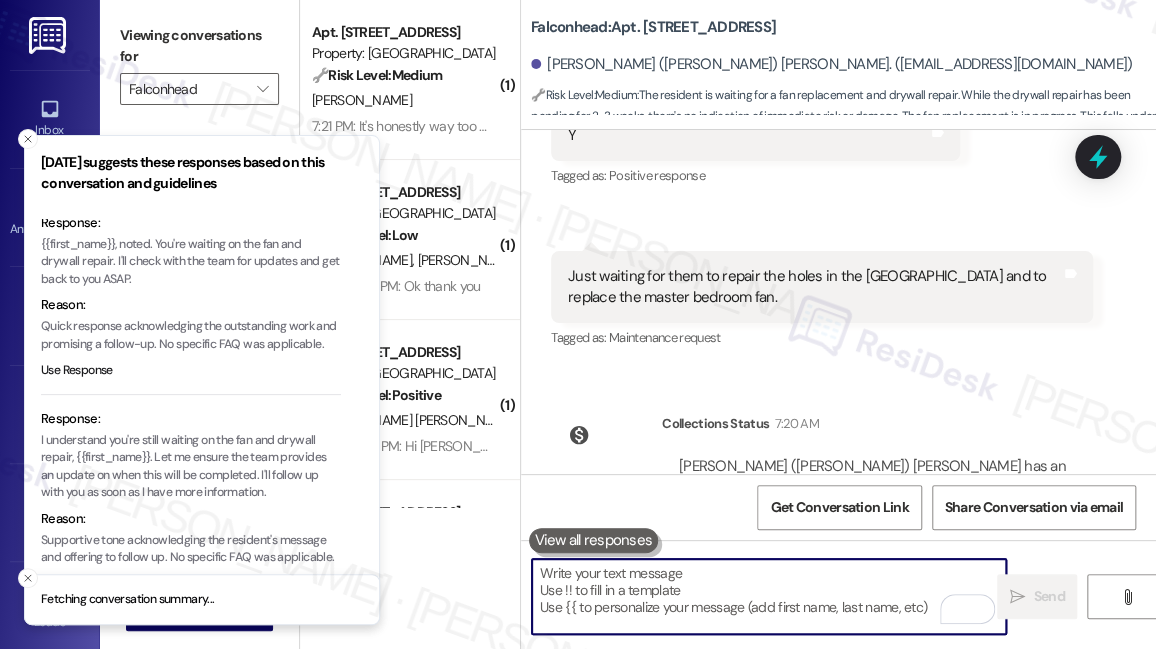 scroll, scrollTop: 8003, scrollLeft: 0, axis: vertical 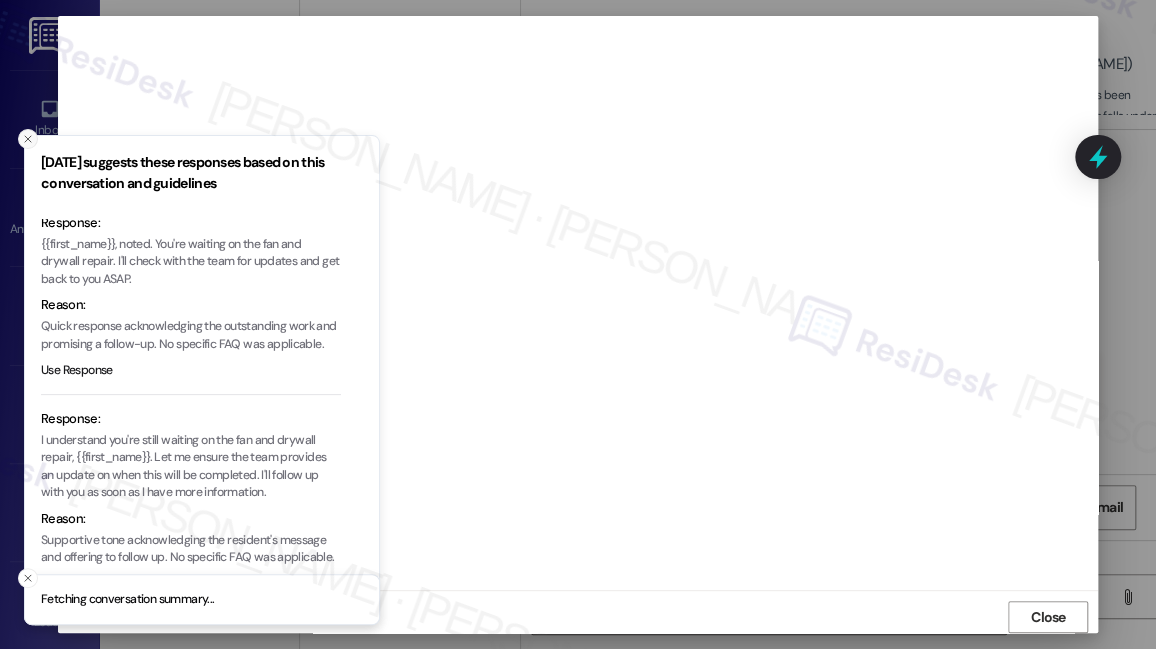 click 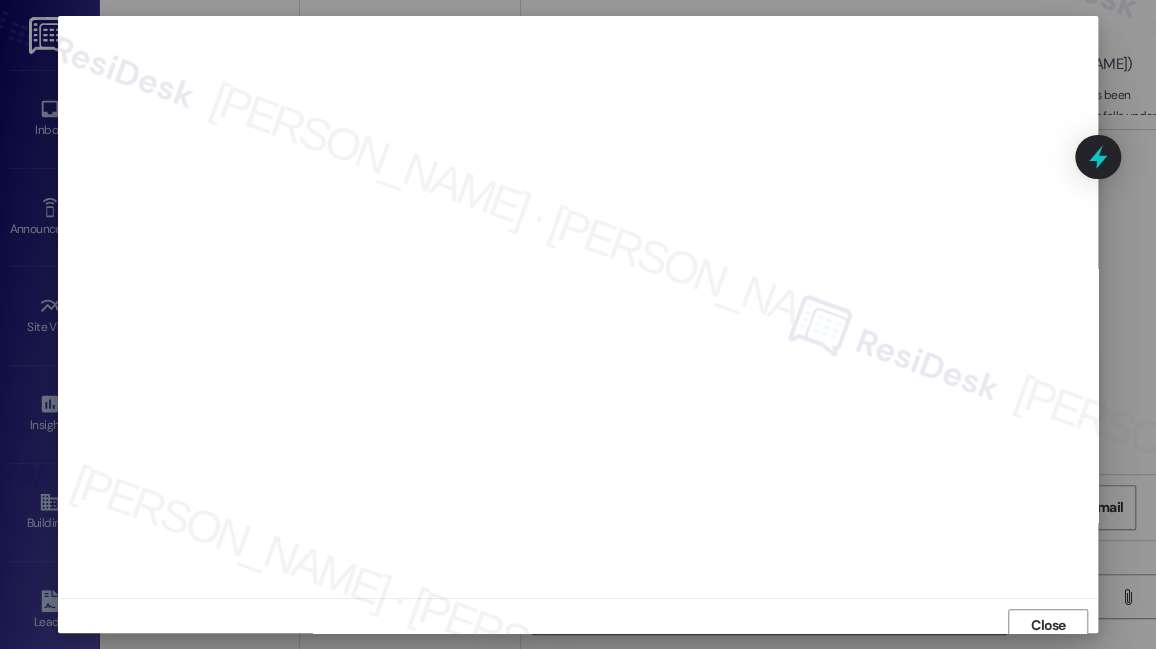 scroll, scrollTop: 0, scrollLeft: 0, axis: both 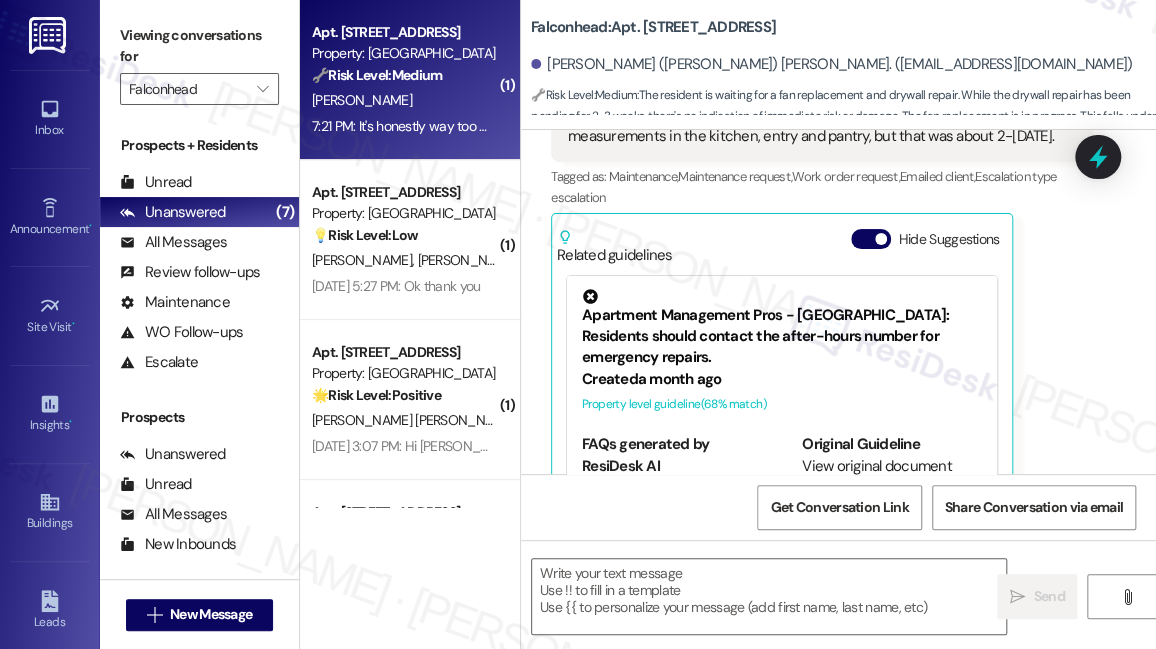 type on "Fetching suggested responses. Please feel free to read through the conversation in the meantime." 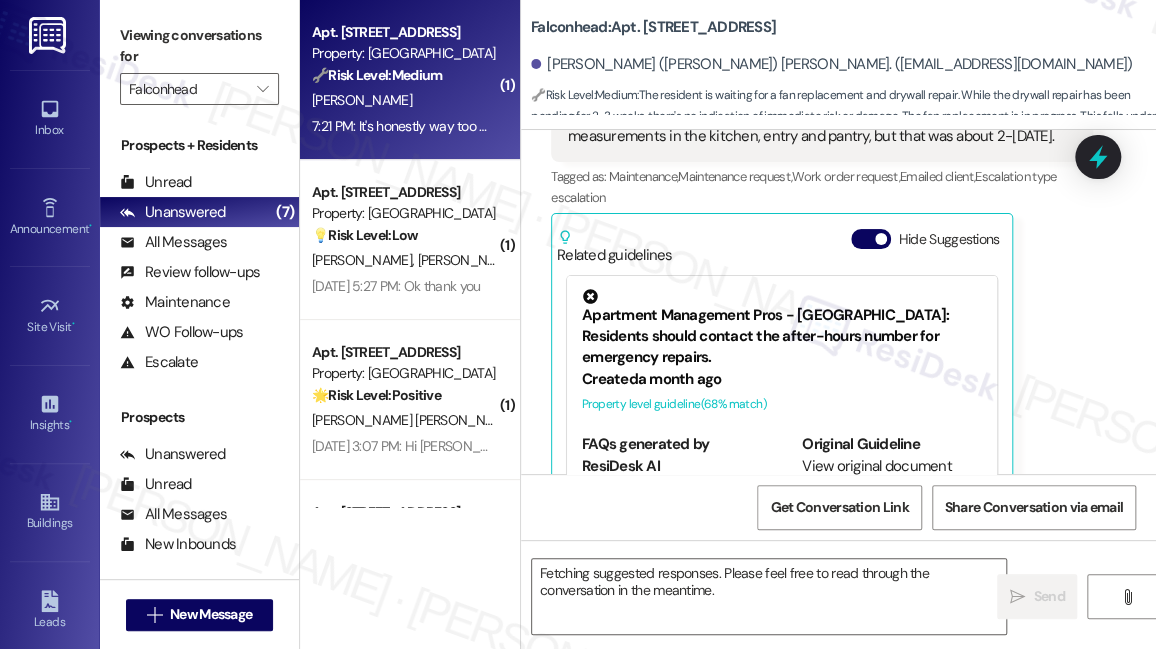 scroll, scrollTop: 8941, scrollLeft: 0, axis: vertical 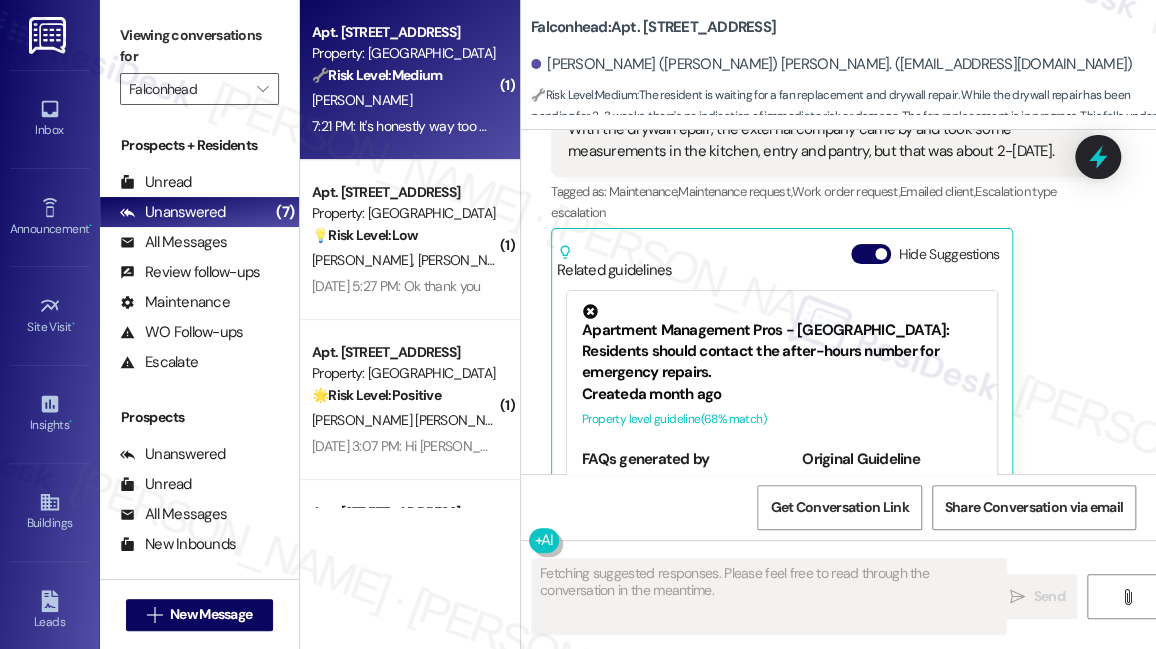 click on "7:21 PM: It's honestly way too much to text right here. It would be easier to chat with you on the phone. 7:21 PM: It's honestly way too much to text right here. It would be easier to chat with you on the phone." at bounding box center [404, 126] 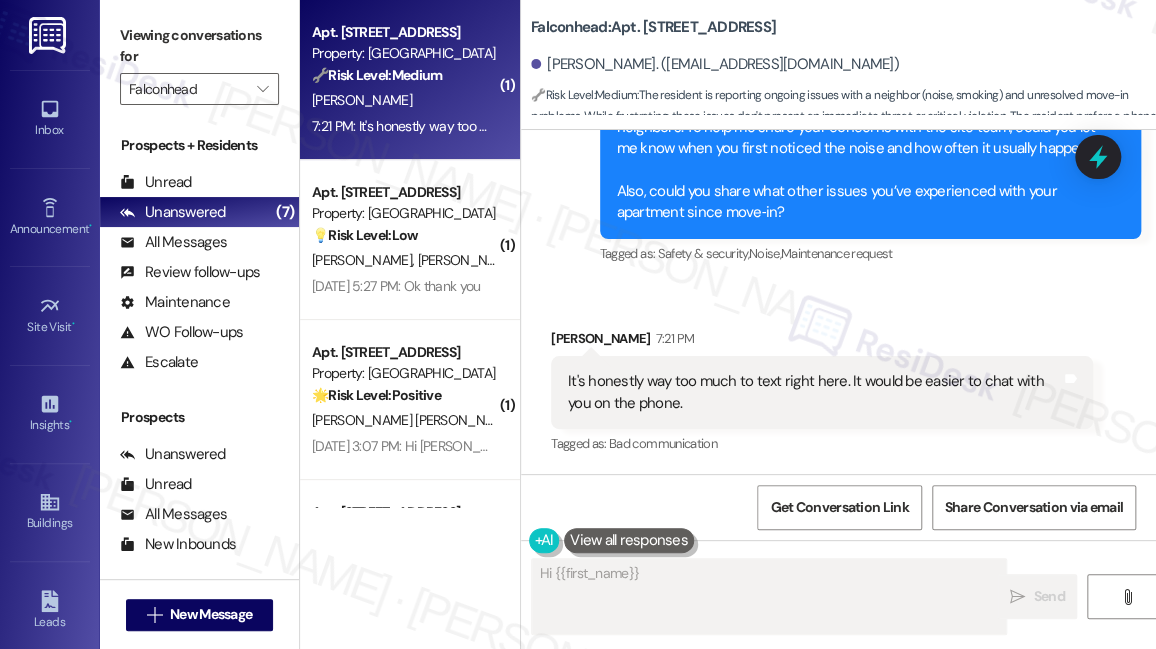 scroll, scrollTop: 2213, scrollLeft: 0, axis: vertical 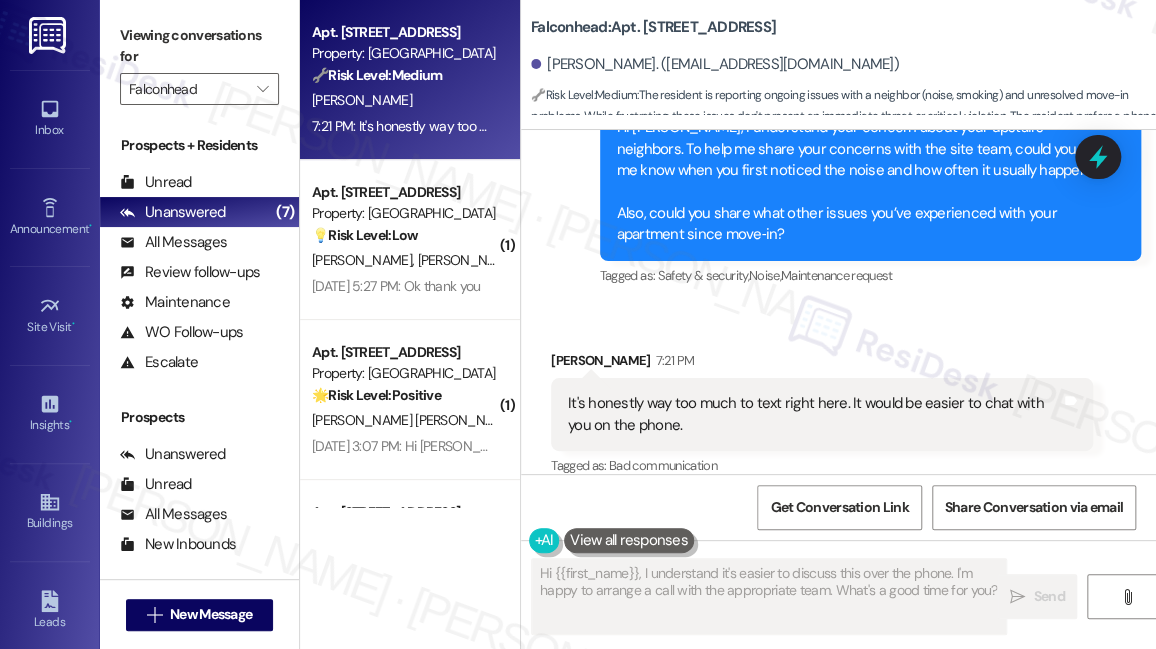 click on "It's honestly way too much to text right here. It would be easier to chat with you on the phone." at bounding box center (814, 414) 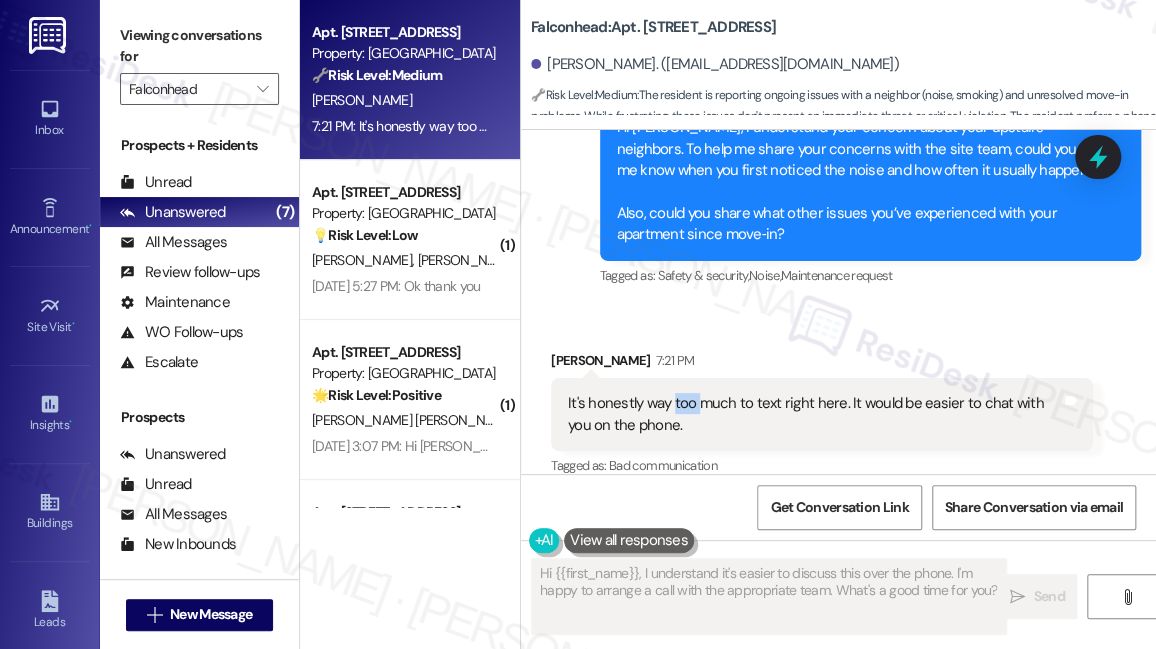 click on "It's honestly way too much to text right here. It would be easier to chat with you on the phone." at bounding box center [814, 414] 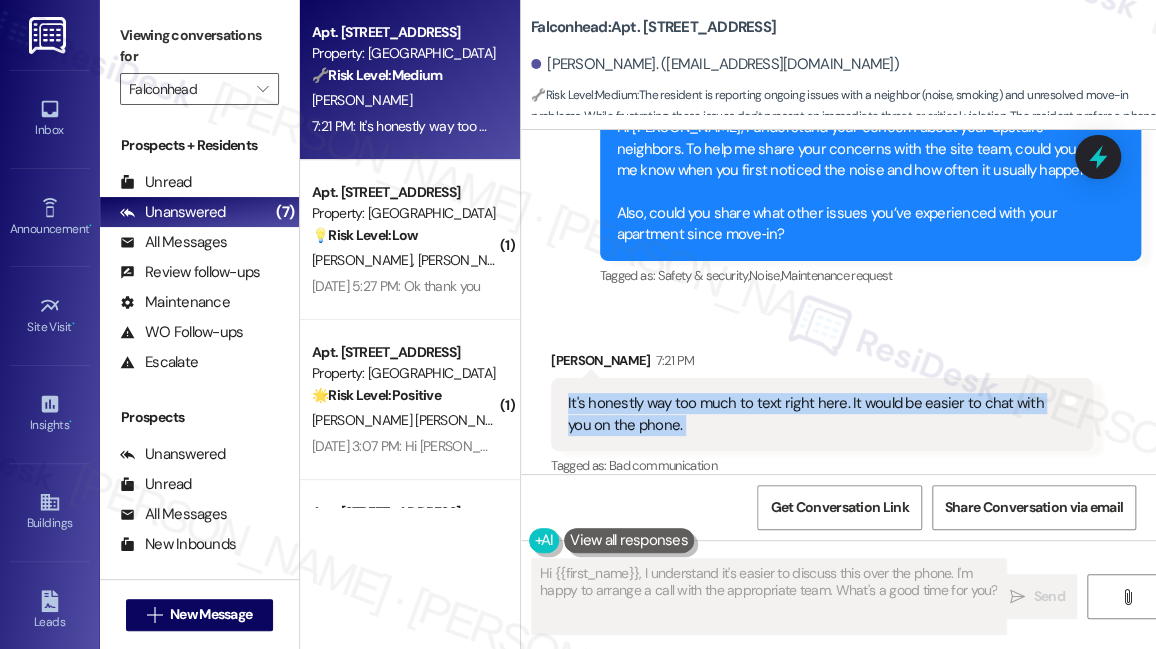 click on "It's honestly way too much to text right here. It would be easier to chat with you on the phone." at bounding box center (814, 414) 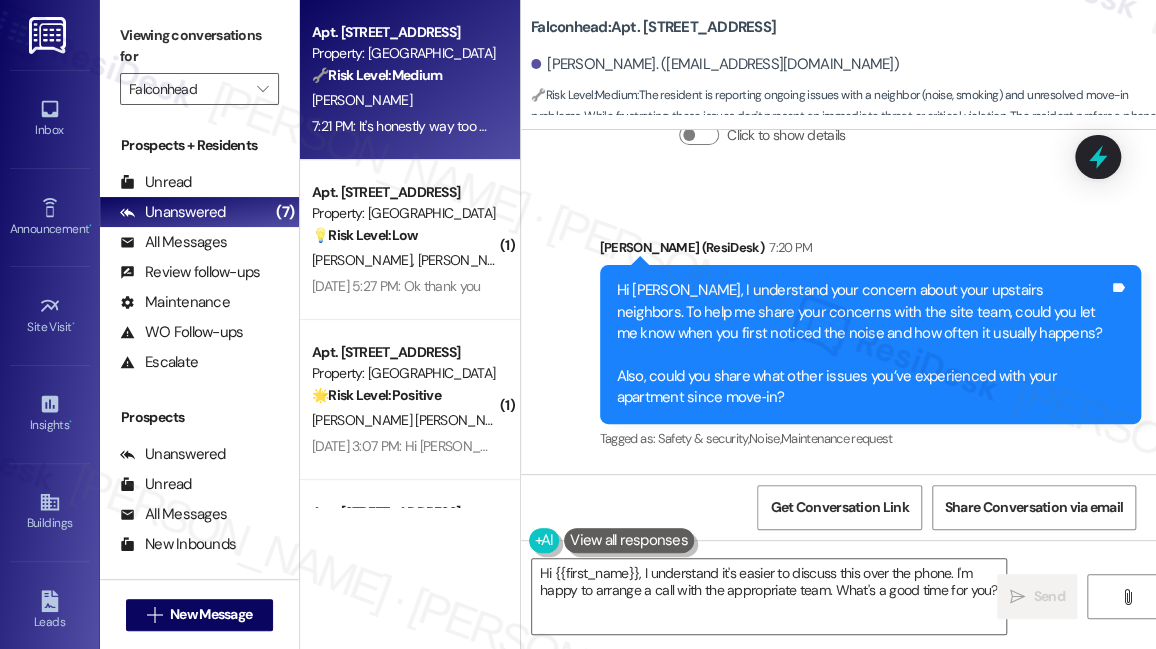 scroll, scrollTop: 2032, scrollLeft: 0, axis: vertical 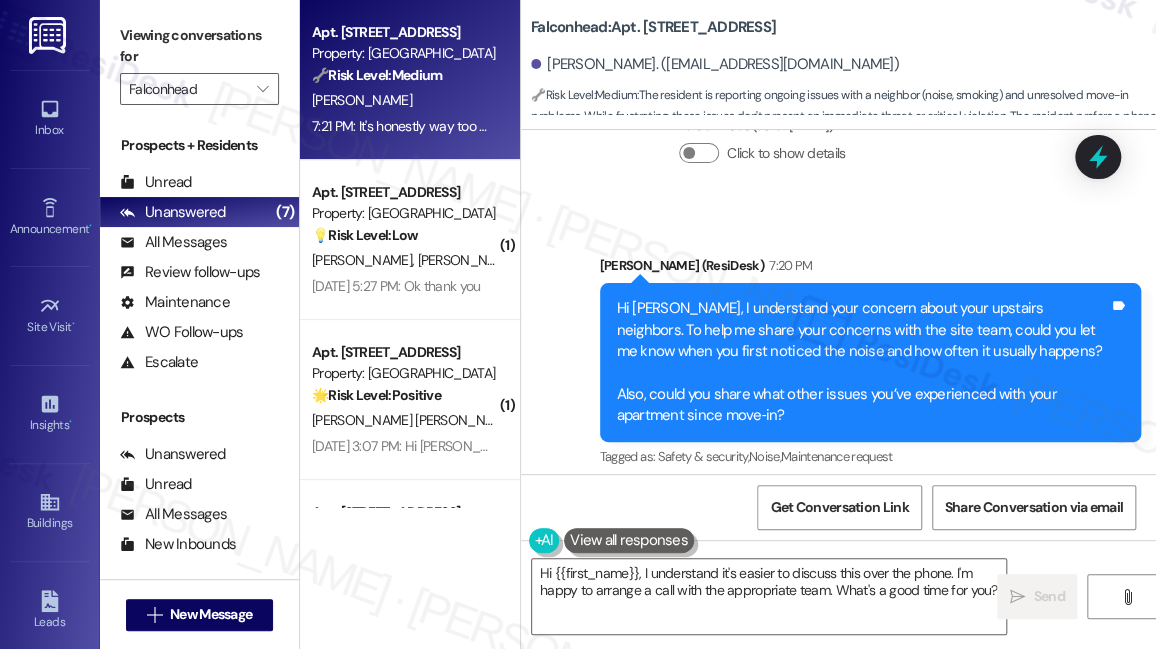 click on "Hi Ashley, I understand your concern about your upstairs neighbors. To help me share your concerns with the site team, could you let me know when you first noticed the noise and how often it usually happens?
Also, could you share what other issues you’ve experienced with your apartment since move‑in?" at bounding box center [863, 362] 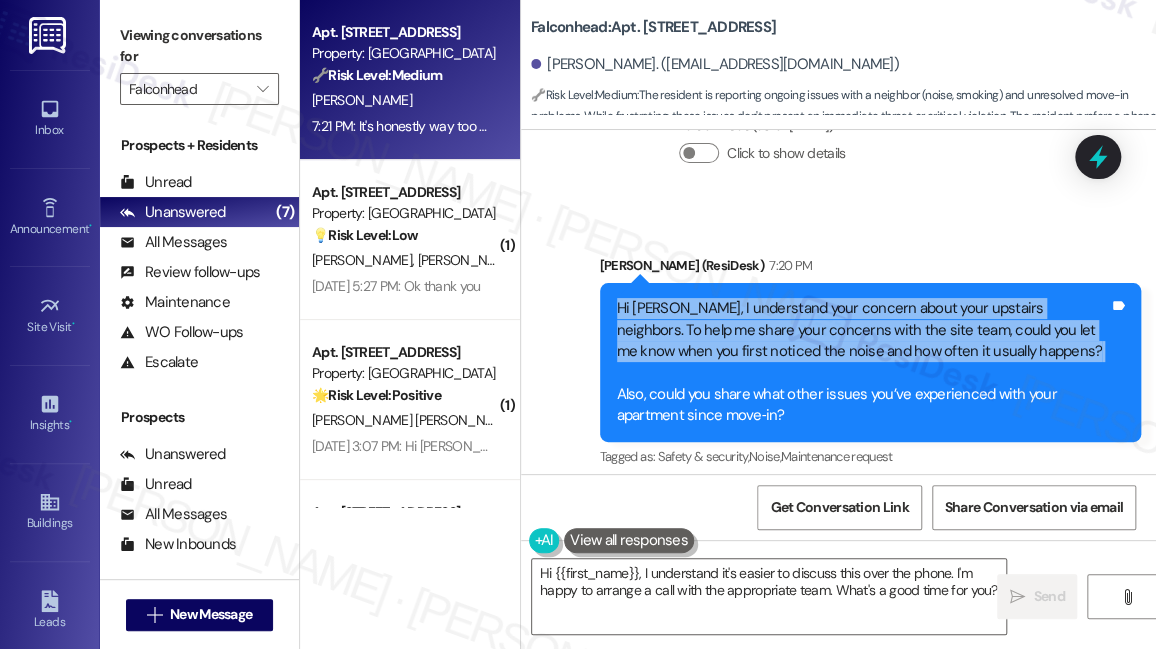 click on "Hi Ashley, I understand your concern about your upstairs neighbors. To help me share your concerns with the site team, could you let me know when you first noticed the noise and how often it usually happens?
Also, could you share what other issues you’ve experienced with your apartment since move‑in?" at bounding box center [863, 362] 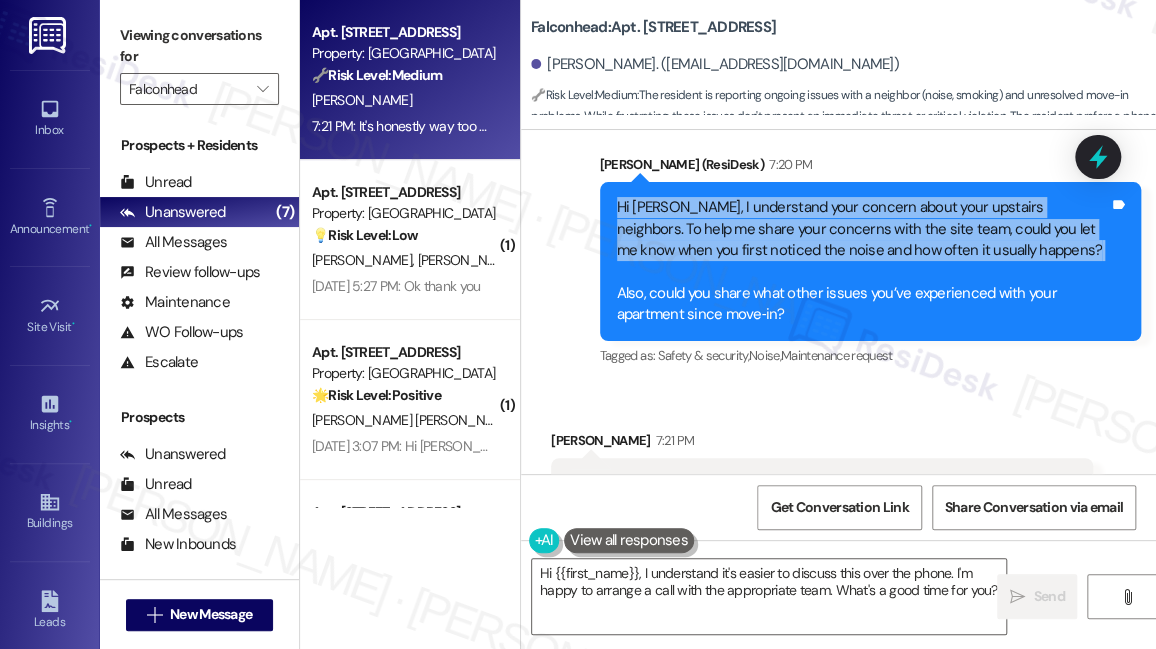 scroll, scrollTop: 2213, scrollLeft: 0, axis: vertical 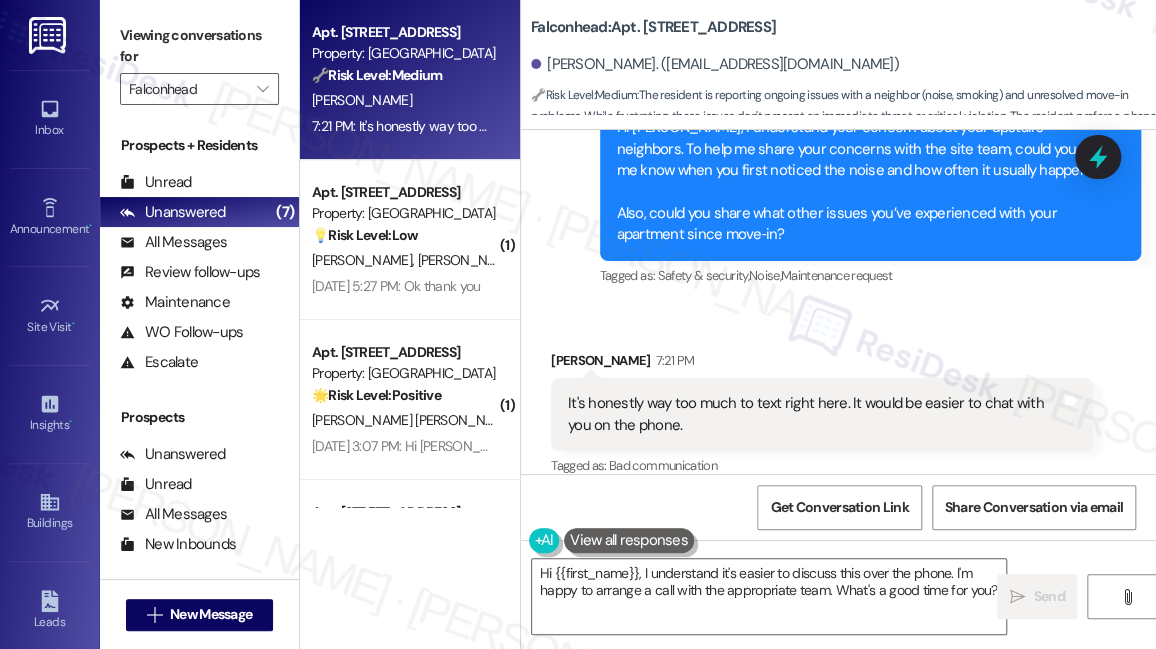 click on "It's honestly way too much to text right here. It would be easier to chat with you on the phone." at bounding box center [814, 414] 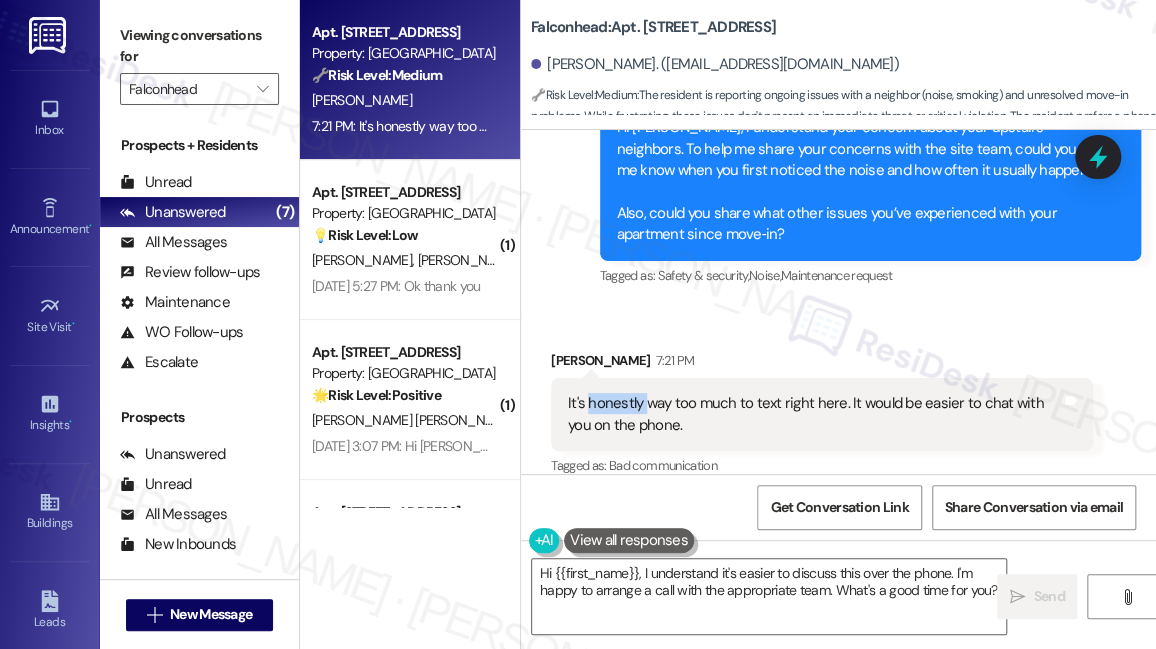 click on "It's honestly way too much to text right here. It would be easier to chat with you on the phone." at bounding box center (814, 414) 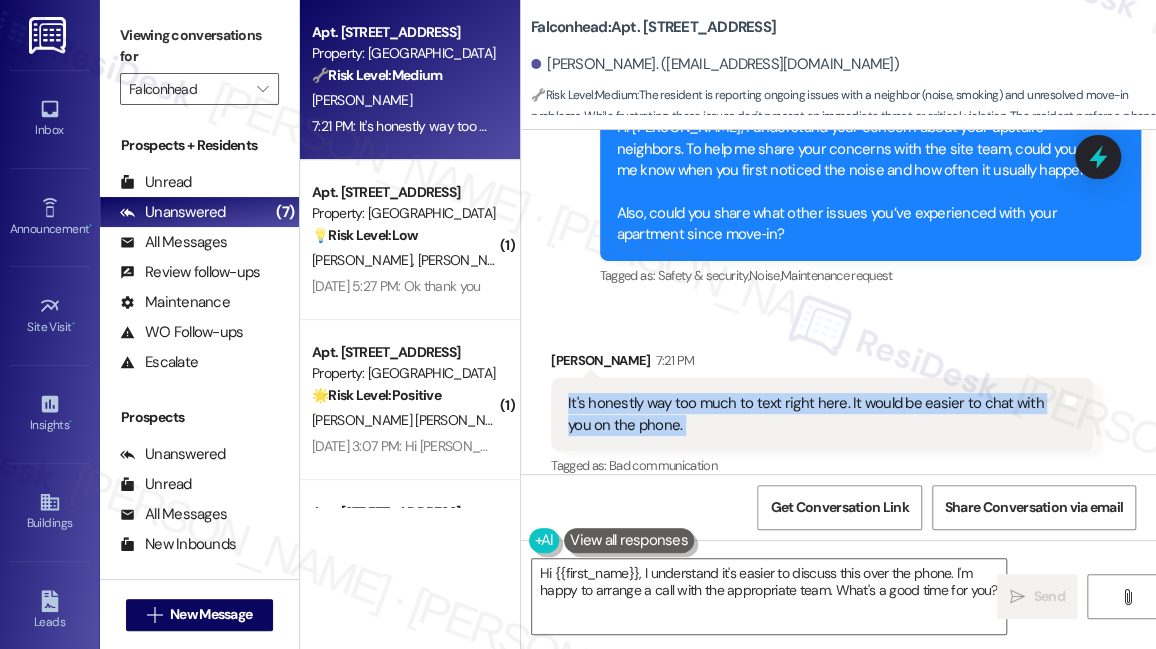 click on "It's honestly way too much to text right here. It would be easier to chat with you on the phone." at bounding box center (814, 414) 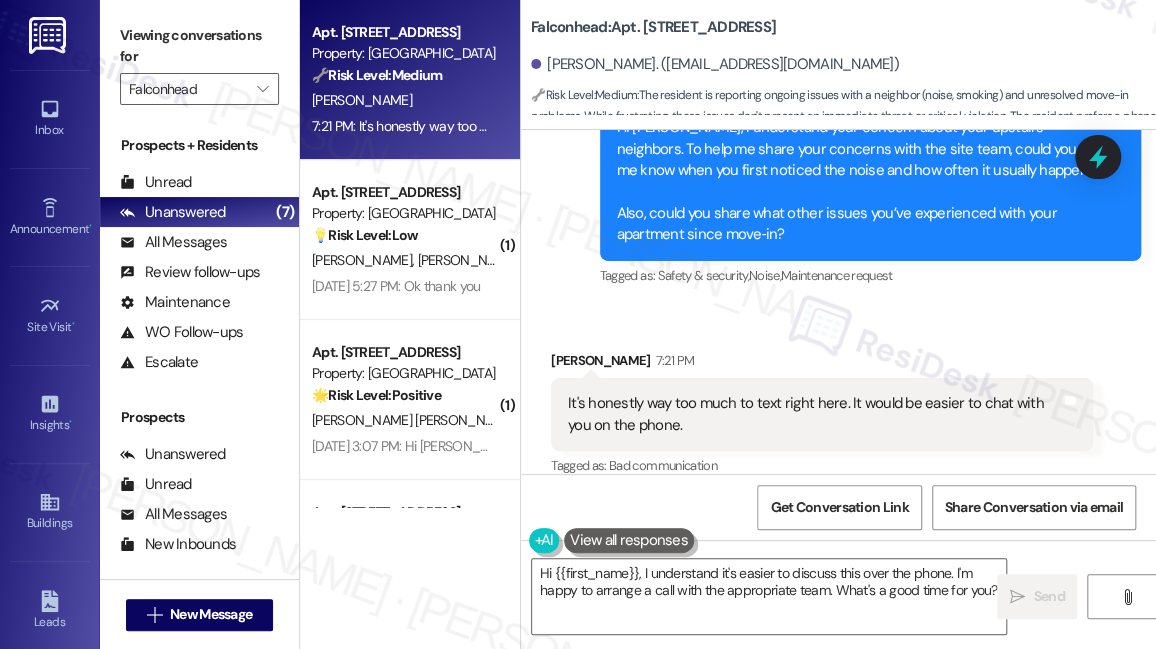 click on "Received via SMS Ashley King 7:21 PM It's honestly way too much to text right here. It would be easier to chat with you on the phone. Tags and notes Tagged as:   Bad communication Click to highlight conversations about Bad communication" at bounding box center (838, 400) 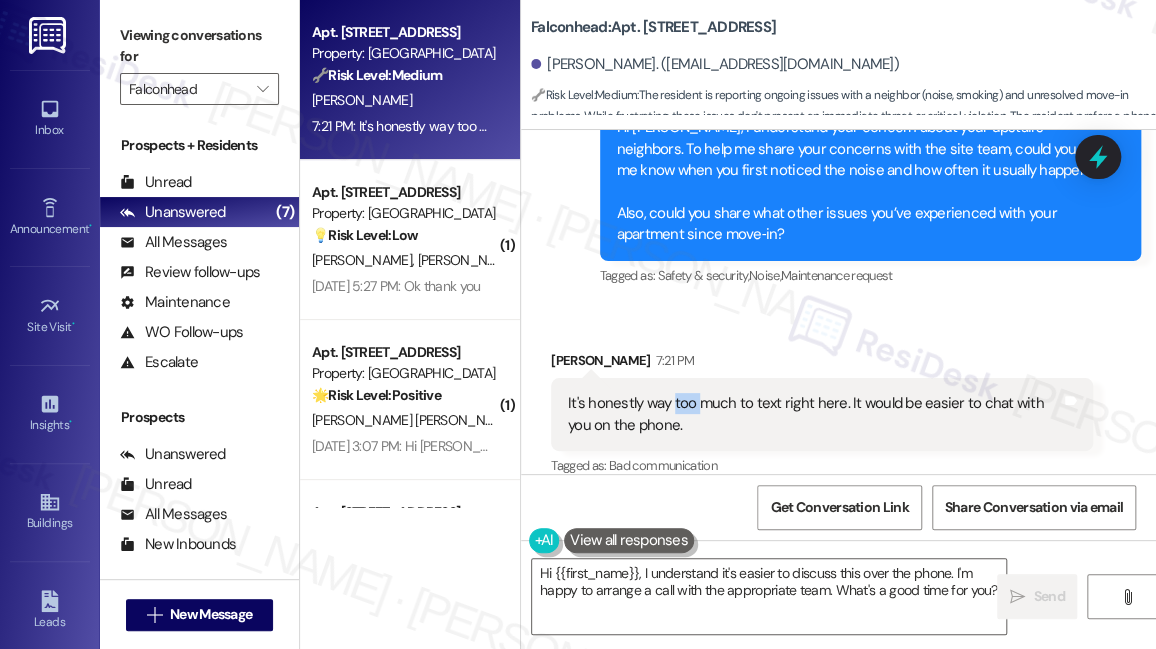 click on "It's honestly way too much to text right here. It would be easier to chat with you on the phone." at bounding box center [814, 414] 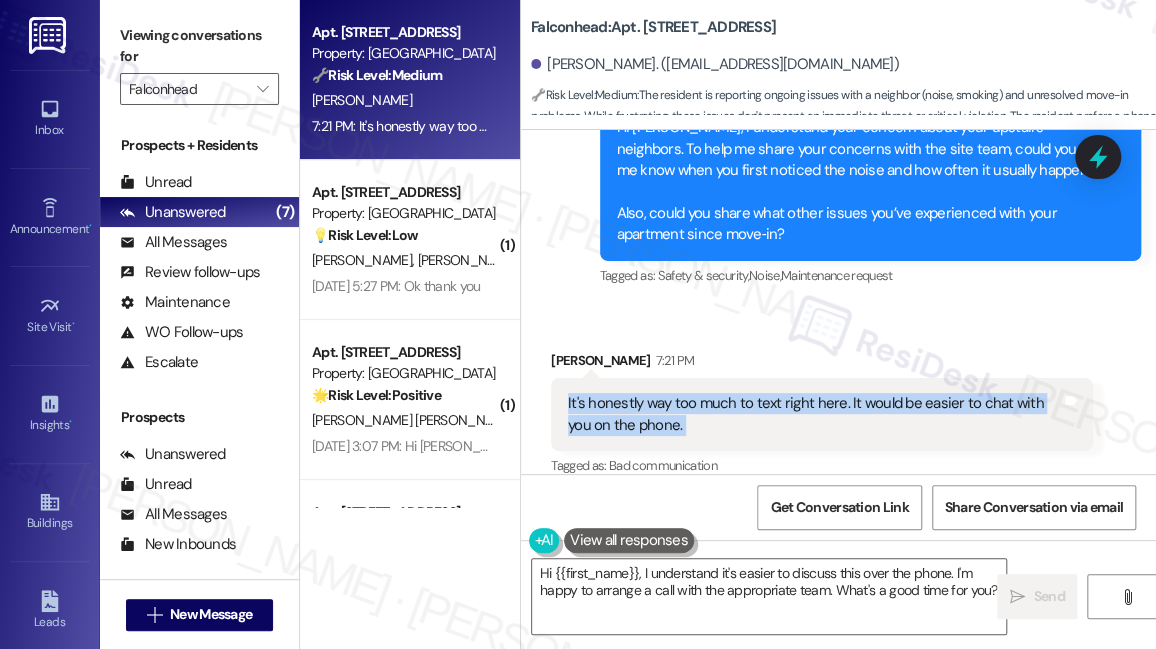 click on "It's honestly way too much to text right here. It would be easier to chat with you on the phone." at bounding box center (814, 414) 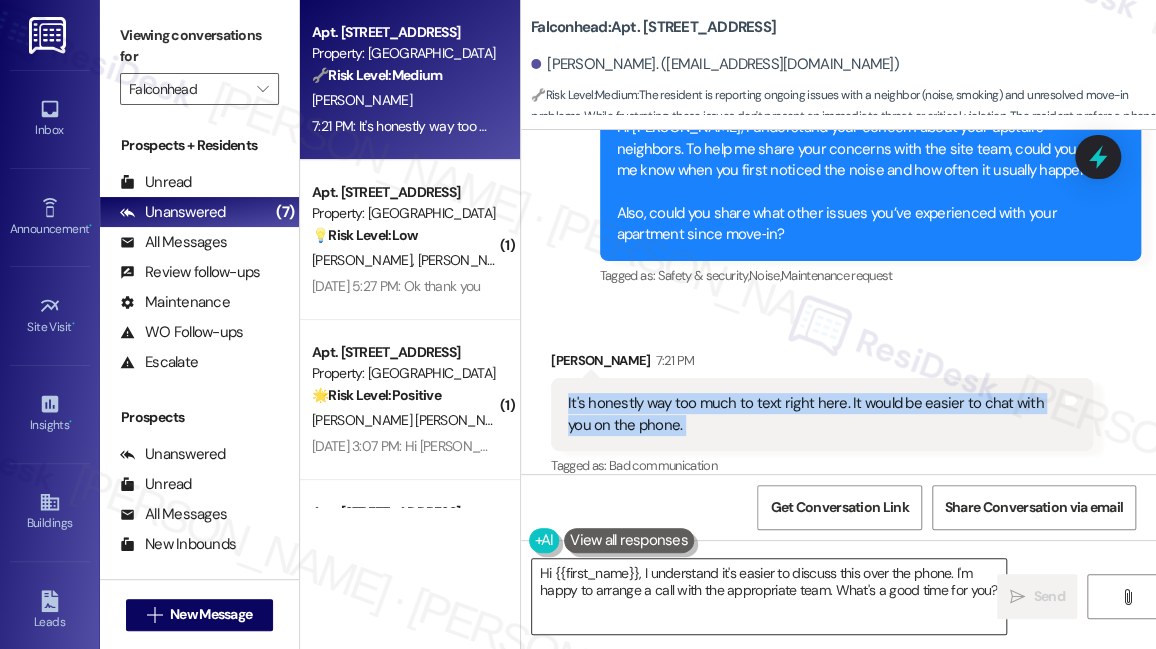 click on "Hi {{first_name}}, I understand it's easier to discuss this over the phone. I'm happy to arrange a call with the appropriate team. What's a good time for you?" at bounding box center (769, 596) 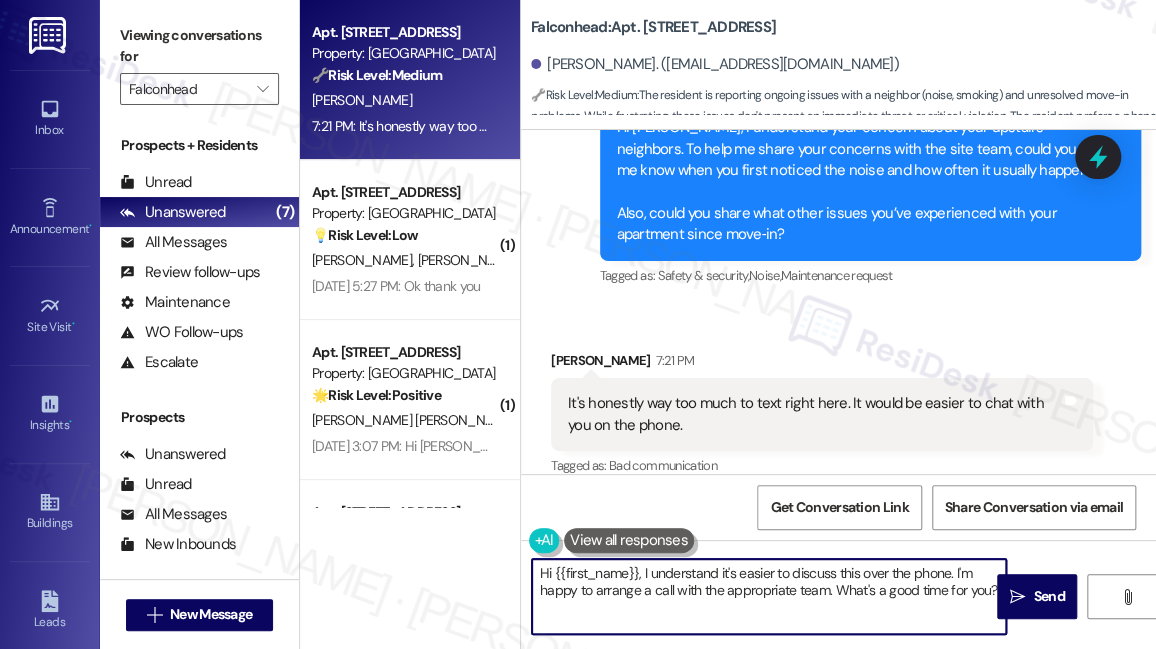 click on "Hi {{first_name}}, I understand it's easier to discuss this over the phone. I'm happy to arrange a call with the appropriate team. What's a good time for you?" at bounding box center (769, 596) 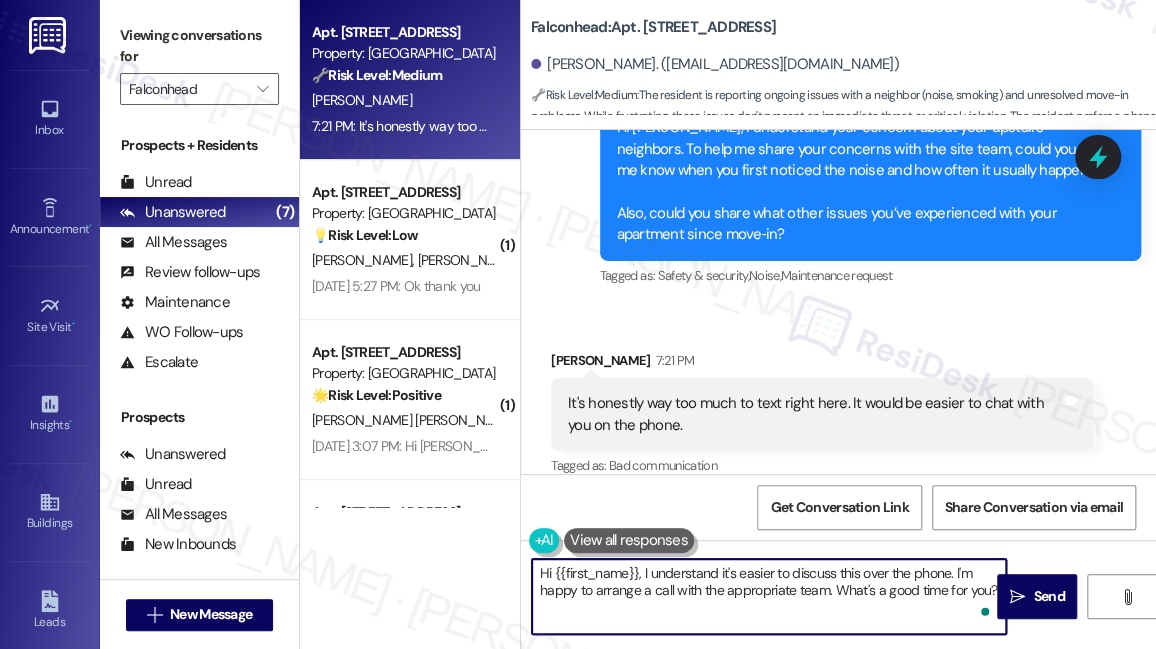 click on "Hi {{first_name}}, I understand it's easier to discuss this over the phone. I'm happy to arrange a call with the appropriate team. What's a good time for you?" at bounding box center (769, 596) 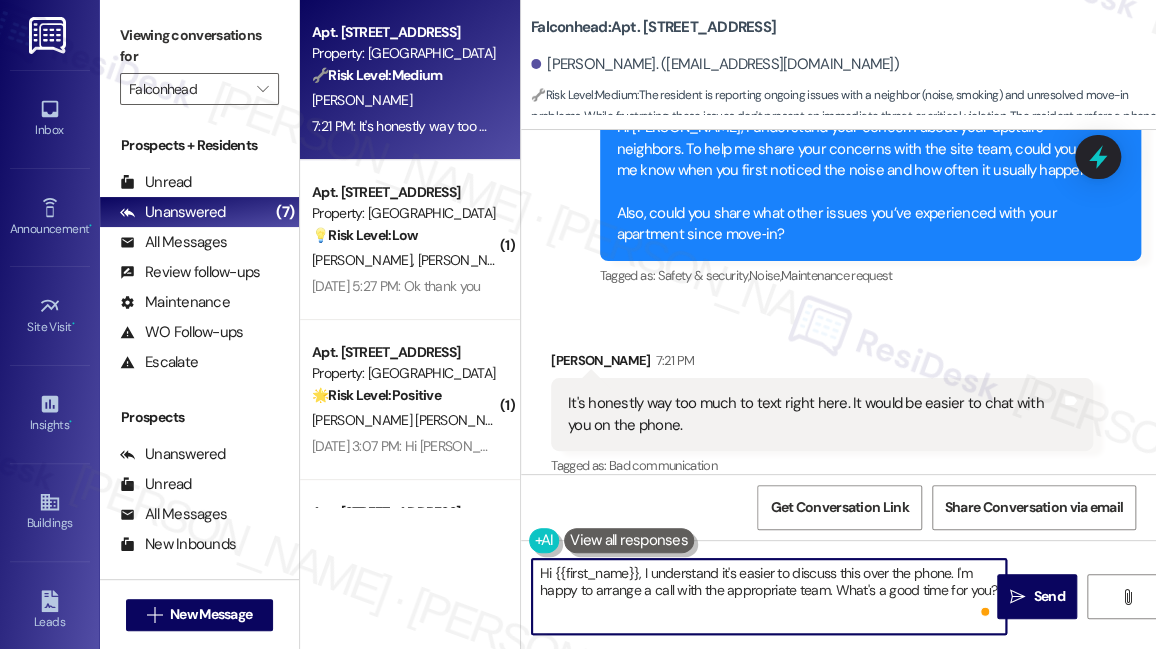 click on "It's honestly way too much to text right here. It would be easier to chat with you on the phone. Tags and notes" at bounding box center [822, 414] 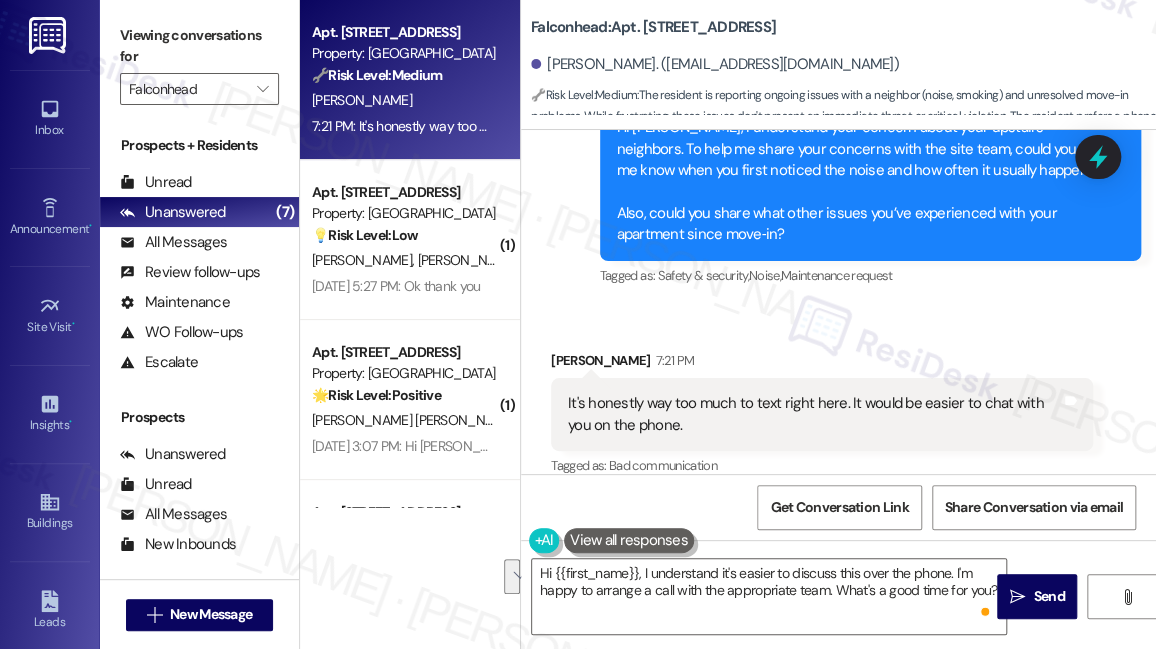 click on "It's honestly way too much to text right here. It would be easier to chat with you on the phone. Tags and notes" at bounding box center (822, 414) 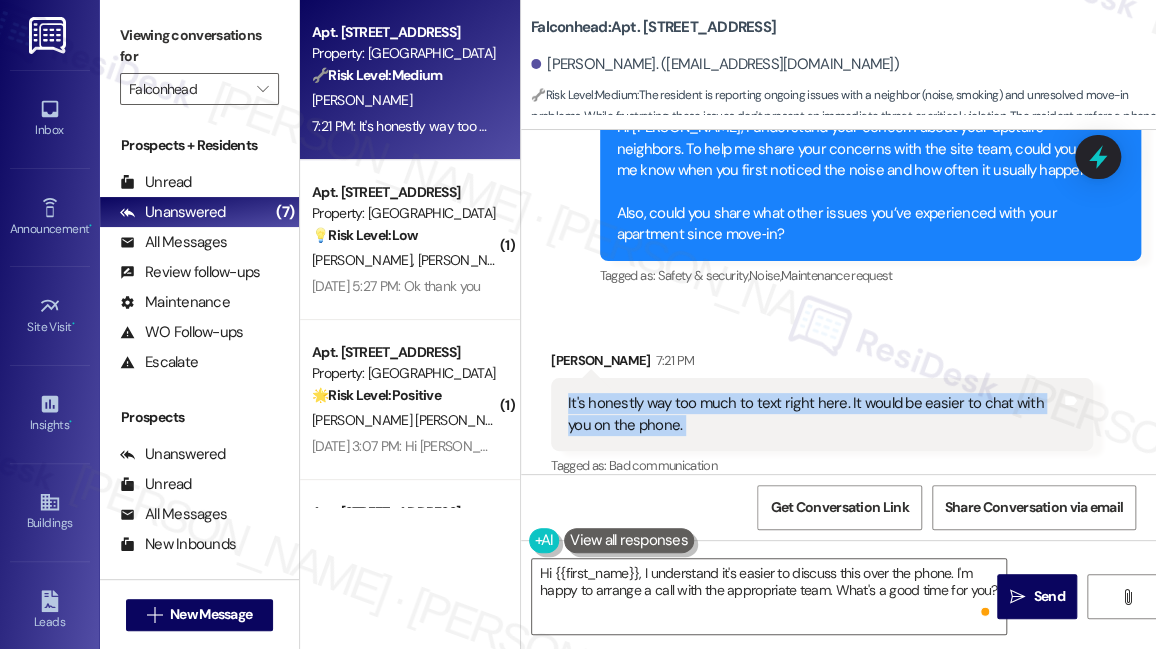 click on "It's honestly way too much to text right here. It would be easier to chat with you on the phone. Tags and notes" at bounding box center (822, 414) 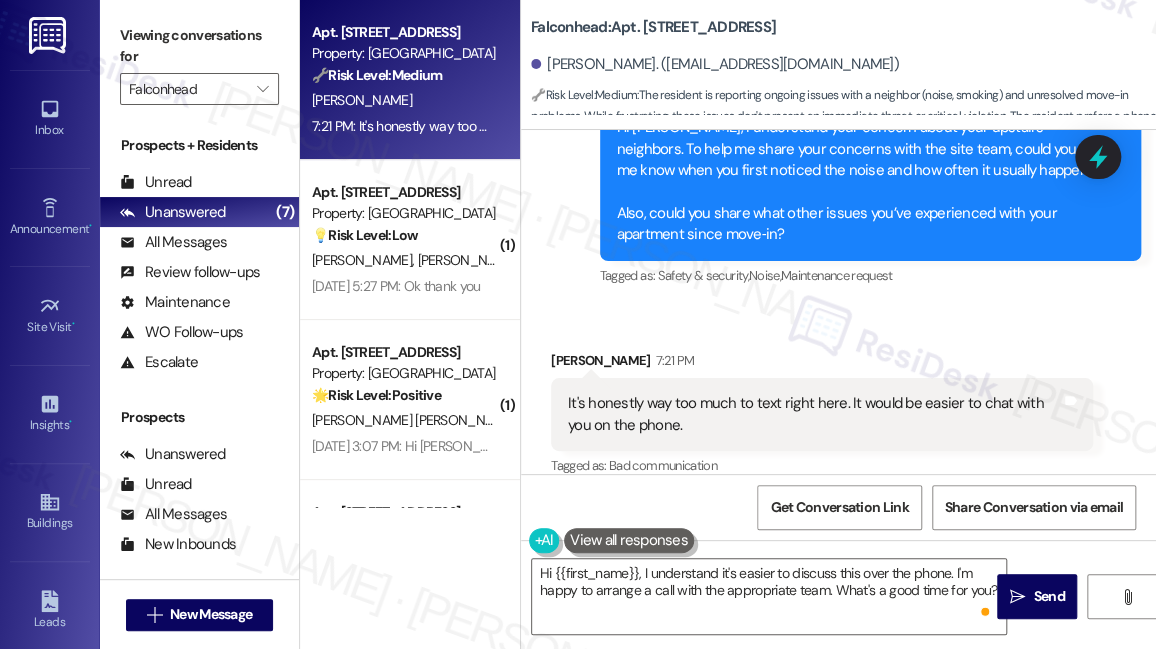 click on "Viewing conversations for Falconhead " at bounding box center [199, 62] 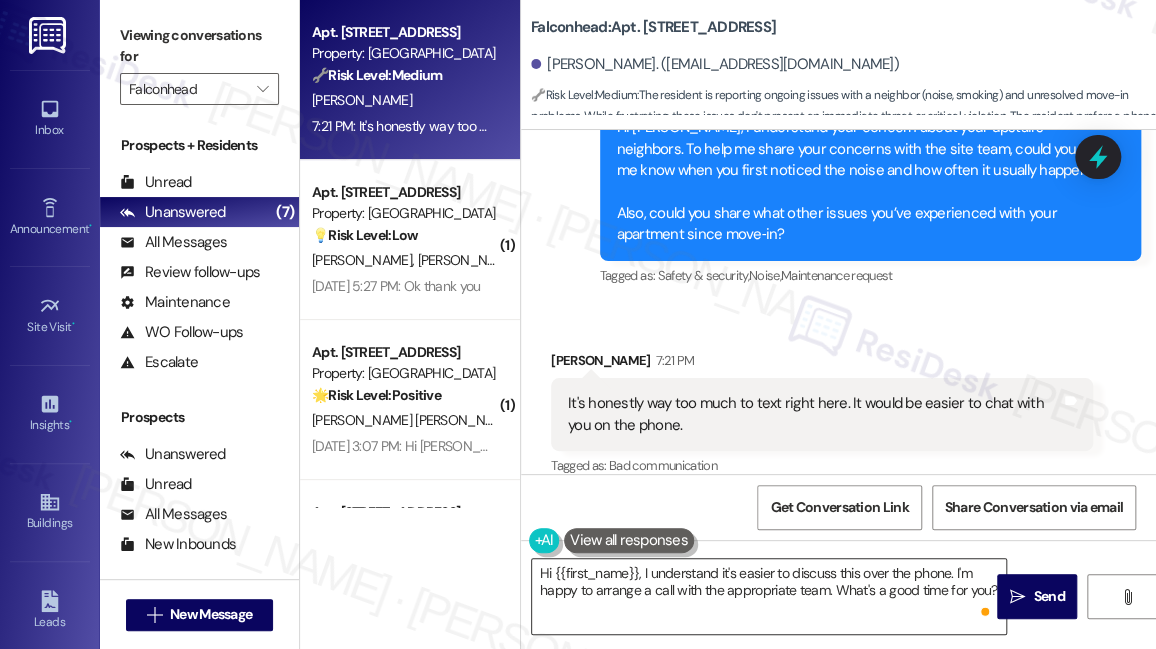 click on "Hi {{first_name}}, I understand it's easier to discuss this over the phone. I'm happy to arrange a call with the appropriate team. What's a good time for you?" at bounding box center [769, 596] 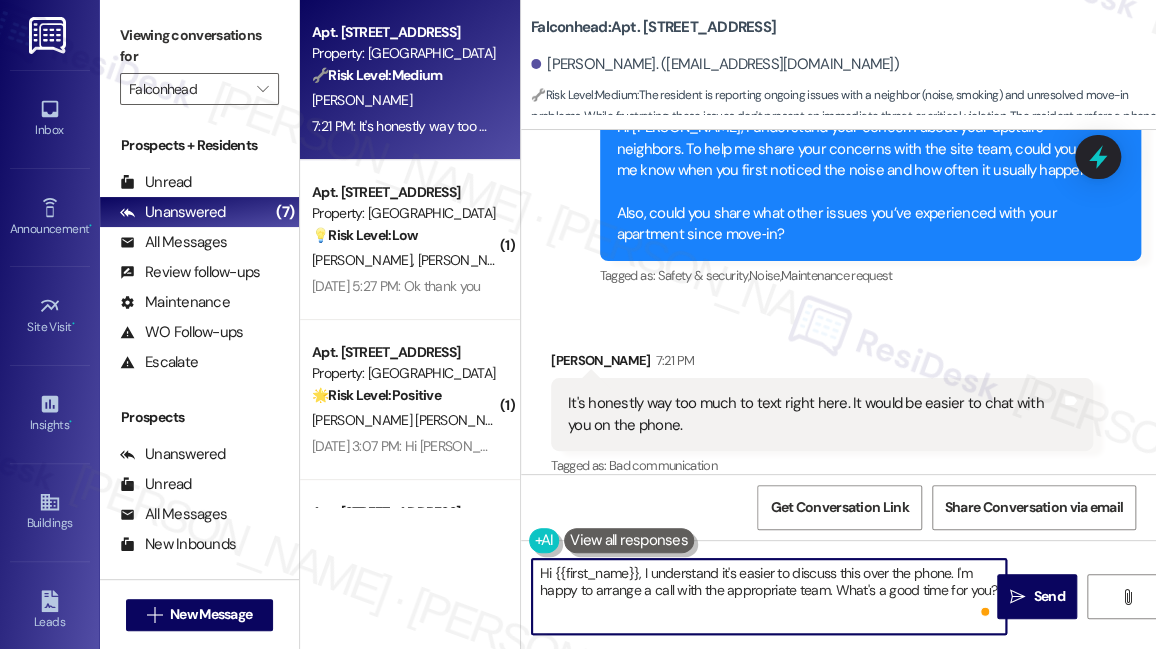 click on "Hi {{first_name}}, I understand it's easier to discuss this over the phone. I'm happy to arrange a call with the appropriate team. What's a good time for you?" at bounding box center [769, 596] 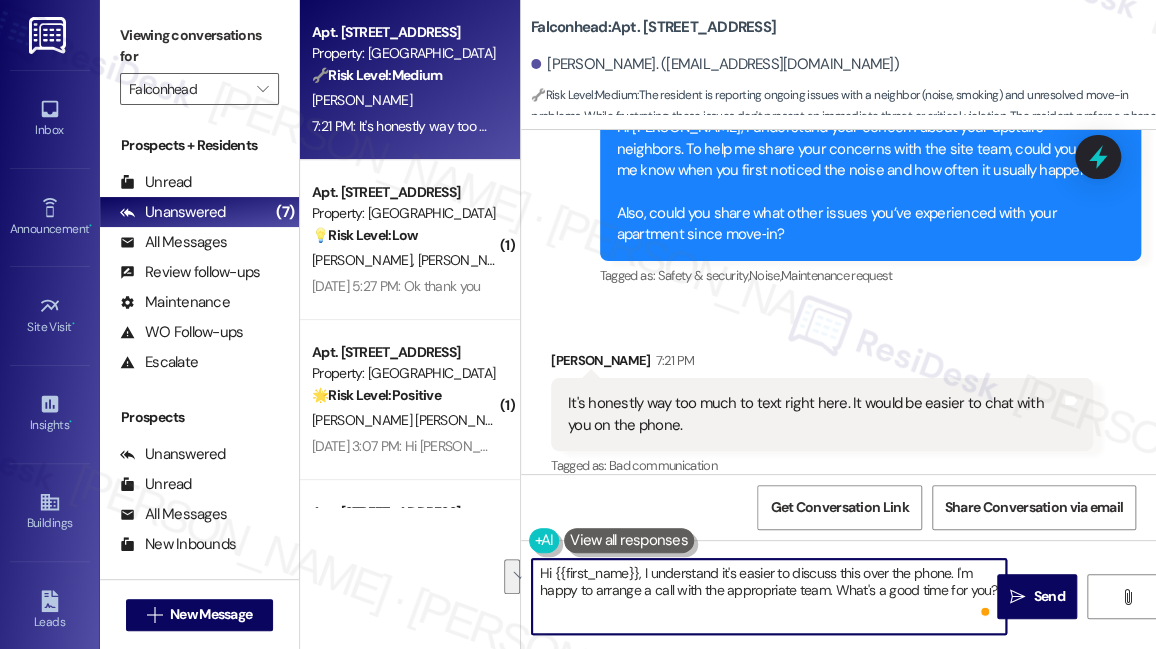 click on "Hi {{first_name}}, I understand it's easier to discuss this over the phone. I'm happy to arrange a call with the appropriate team. What's a good time for you?" at bounding box center [769, 596] 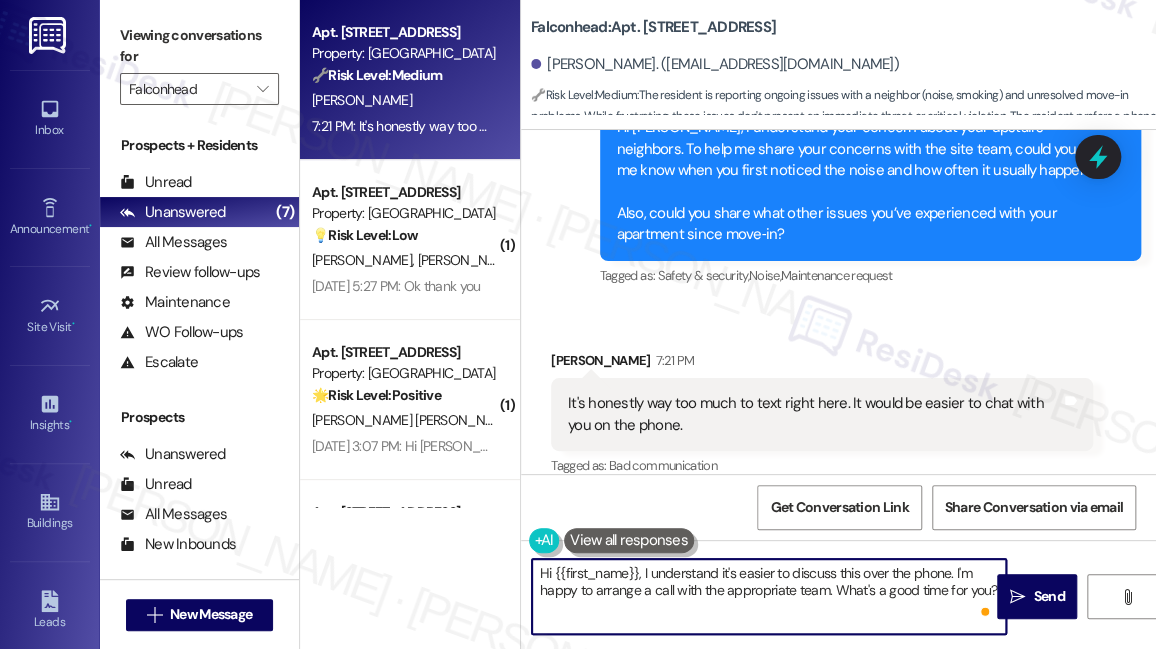 click on "Hi {{first_name}}, I understand it's easier to discuss this over the phone. I'm happy to arrange a call with the appropriate team. What's a good time for you?" at bounding box center (769, 596) 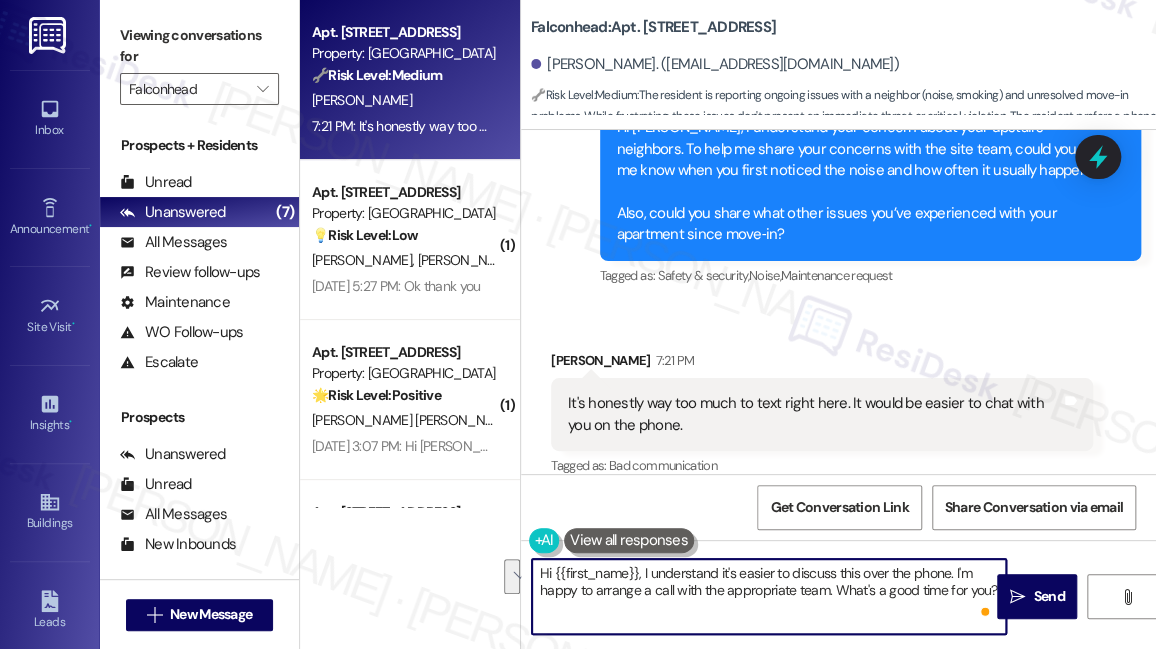 click on "Hi {{first_name}}, I understand it's easier to discuss this over the phone. I'm happy to arrange a call with the appropriate team. What's a good time for you?" at bounding box center (769, 596) 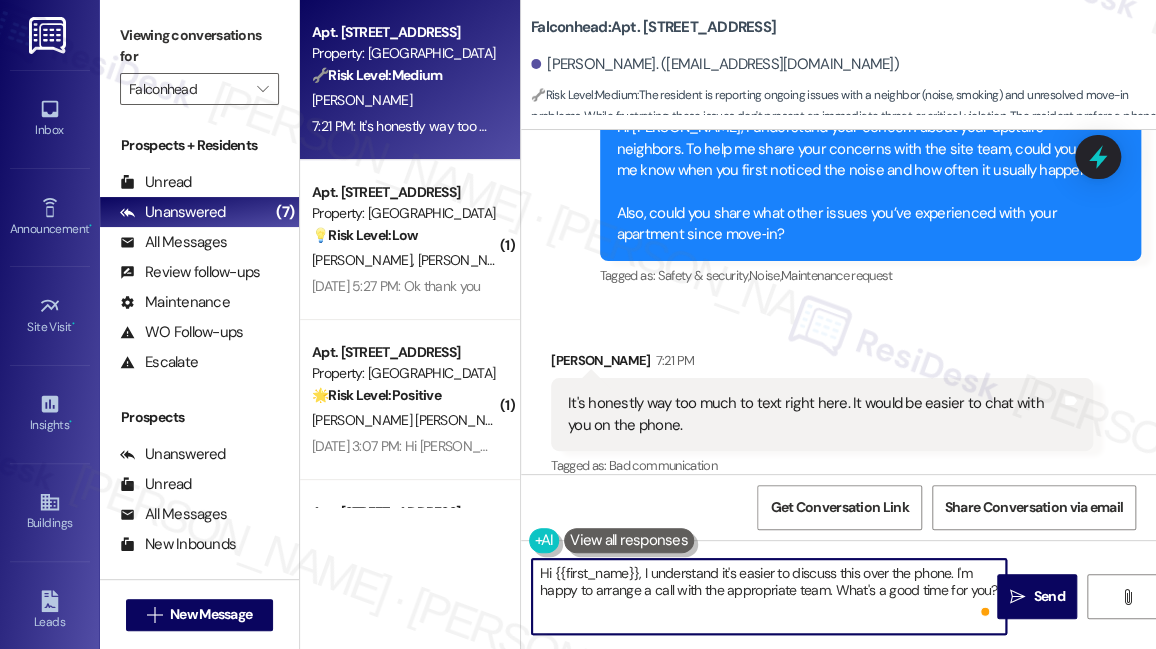 click on "Hi {{first_name}}, I understand it's easier to discuss this over the phone. I'm happy to arrange a call with the appropriate team. What's a good time for you?" at bounding box center (769, 596) 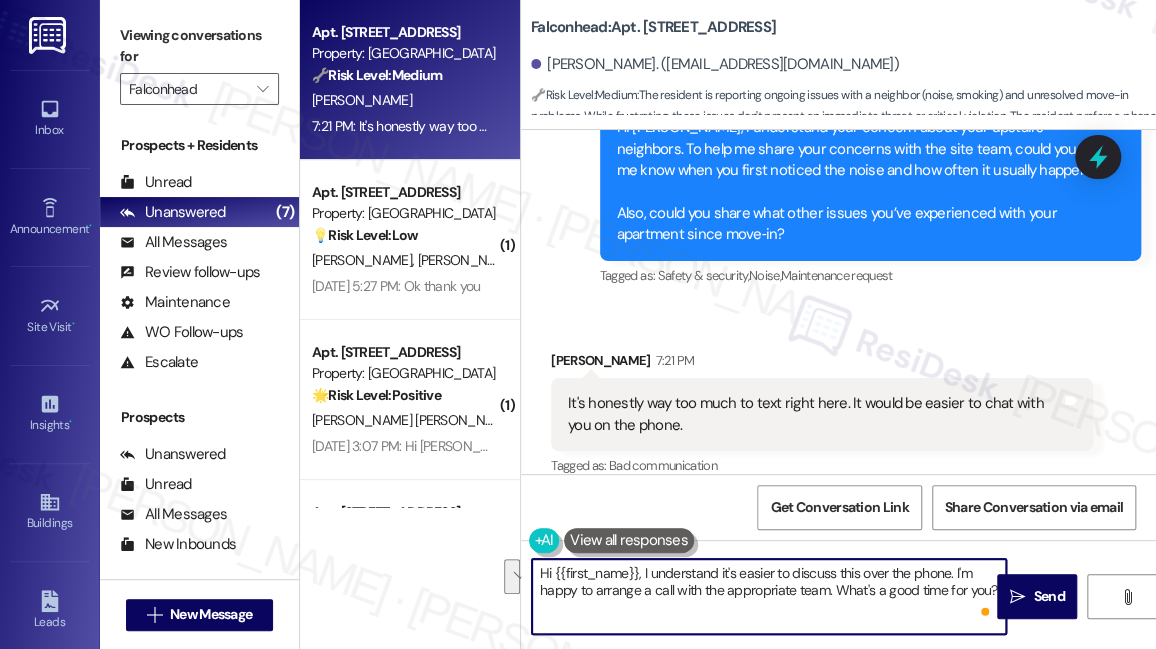 paste on "I'm sorry, but my number is set up for texting only, so I’m not able to take calls. I’m here and happy to help through text so feel free to share it here. Can you let me know what happened during the call or what was said? I want to make sure I understand so I can support you as best I can." 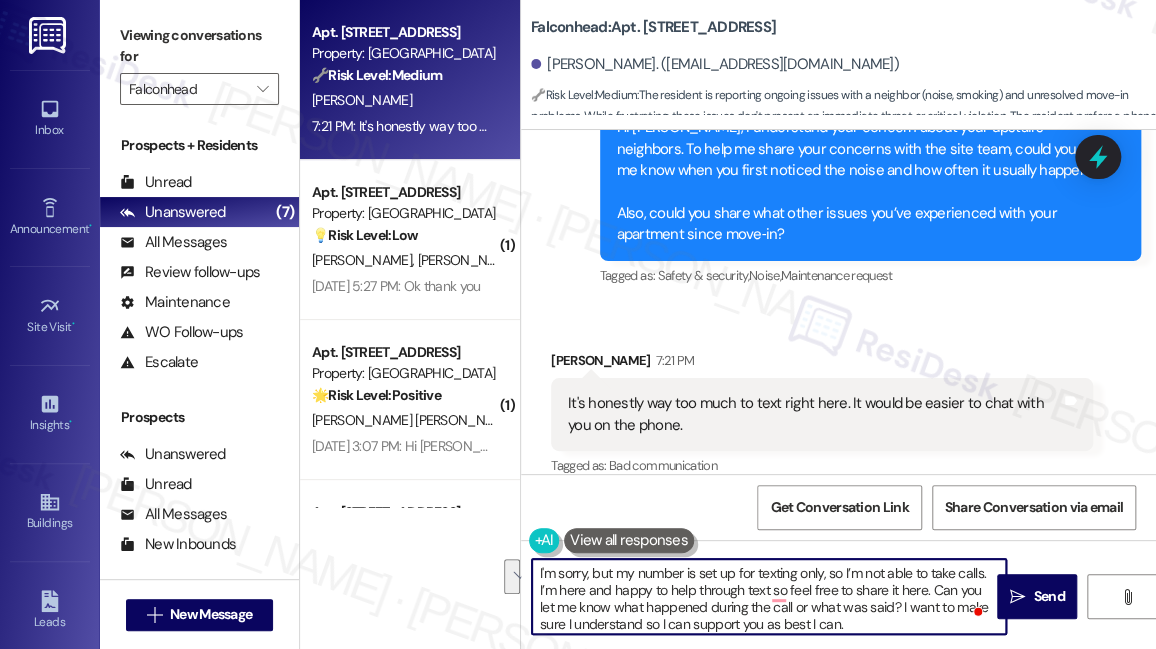 scroll, scrollTop: 5, scrollLeft: 0, axis: vertical 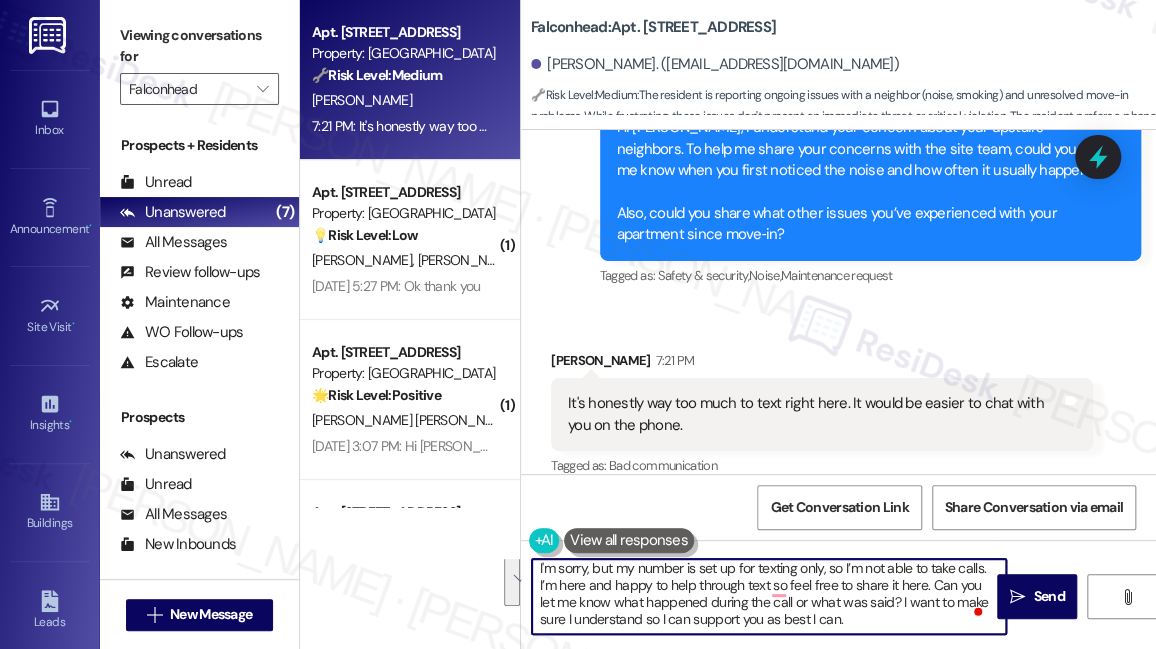 drag, startPoint x: 932, startPoint y: 592, endPoint x: 936, endPoint y: 619, distance: 27.294687 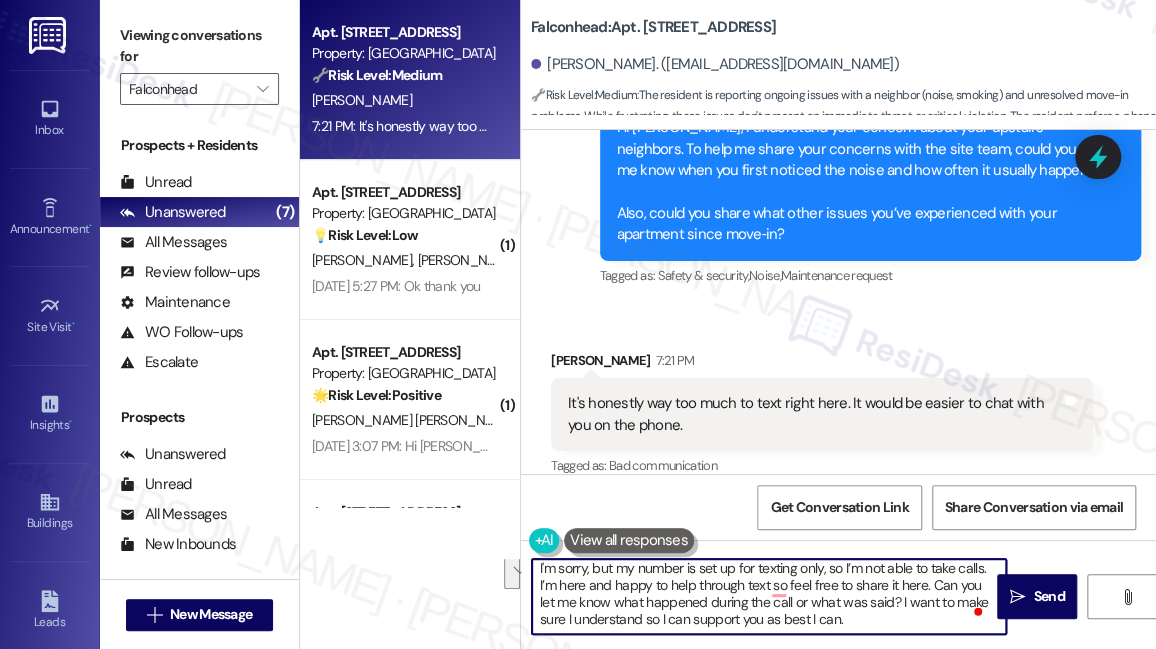 drag, startPoint x: 892, startPoint y: 600, endPoint x: 931, endPoint y: 585, distance: 41.785164 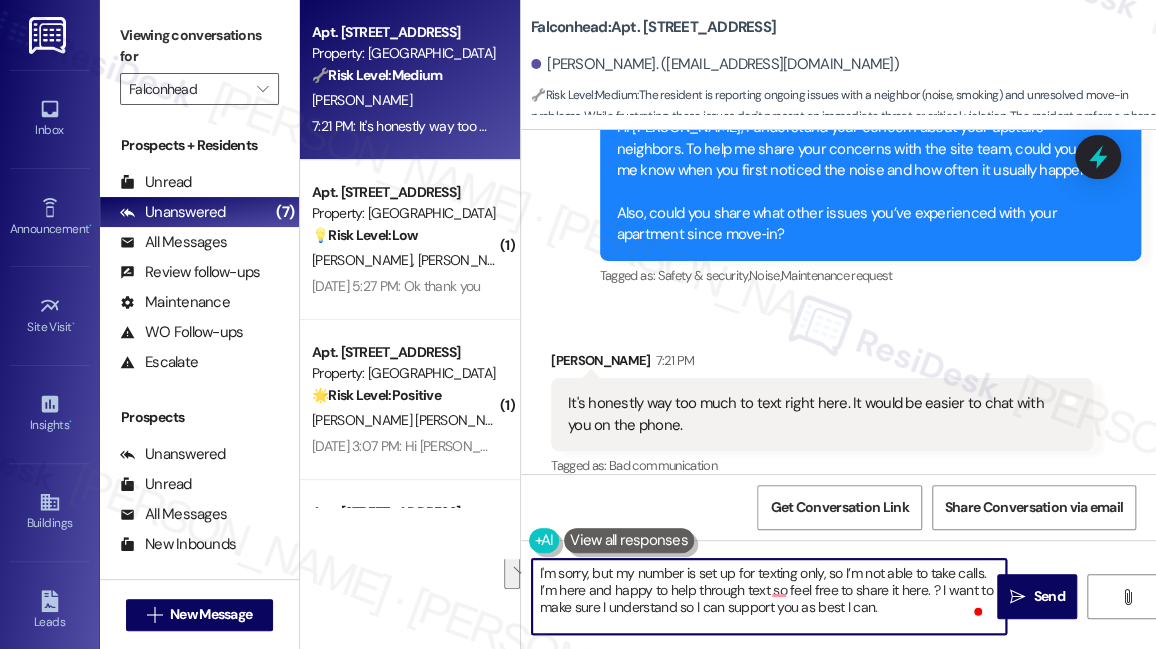 scroll, scrollTop: 0, scrollLeft: 0, axis: both 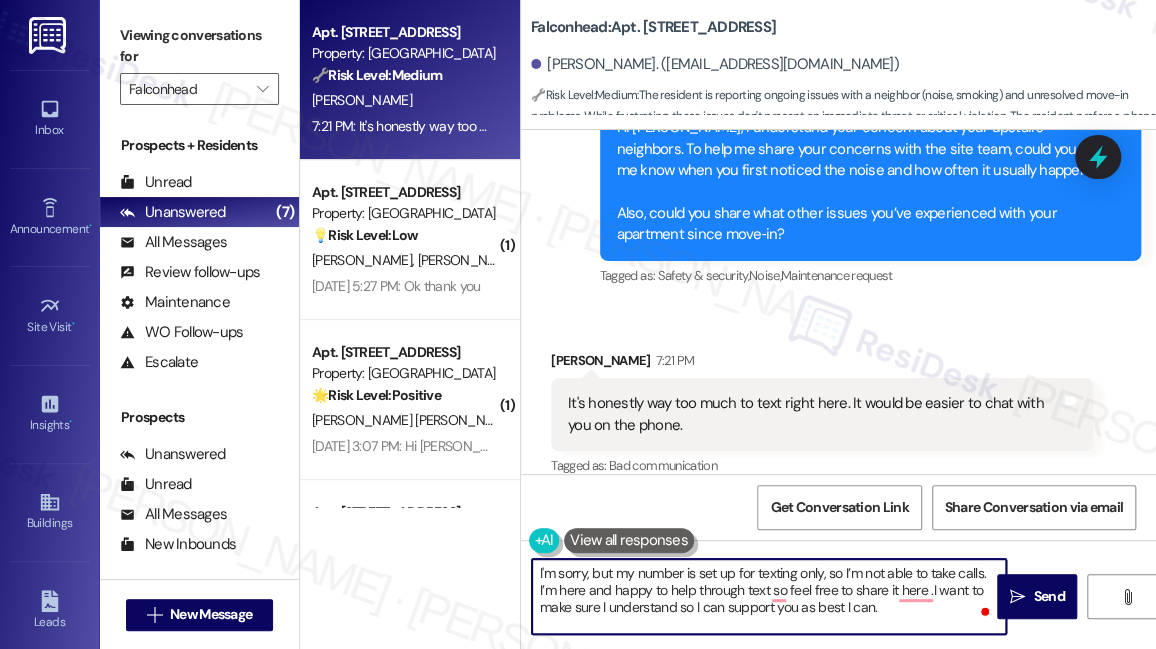 click on "I'm sorry, but my number is set up for texting only, so I’m not able to take calls. I’m here and happy to help through text so feel free to share it here .I want to make sure I understand so I can support you as best I can." at bounding box center (769, 596) 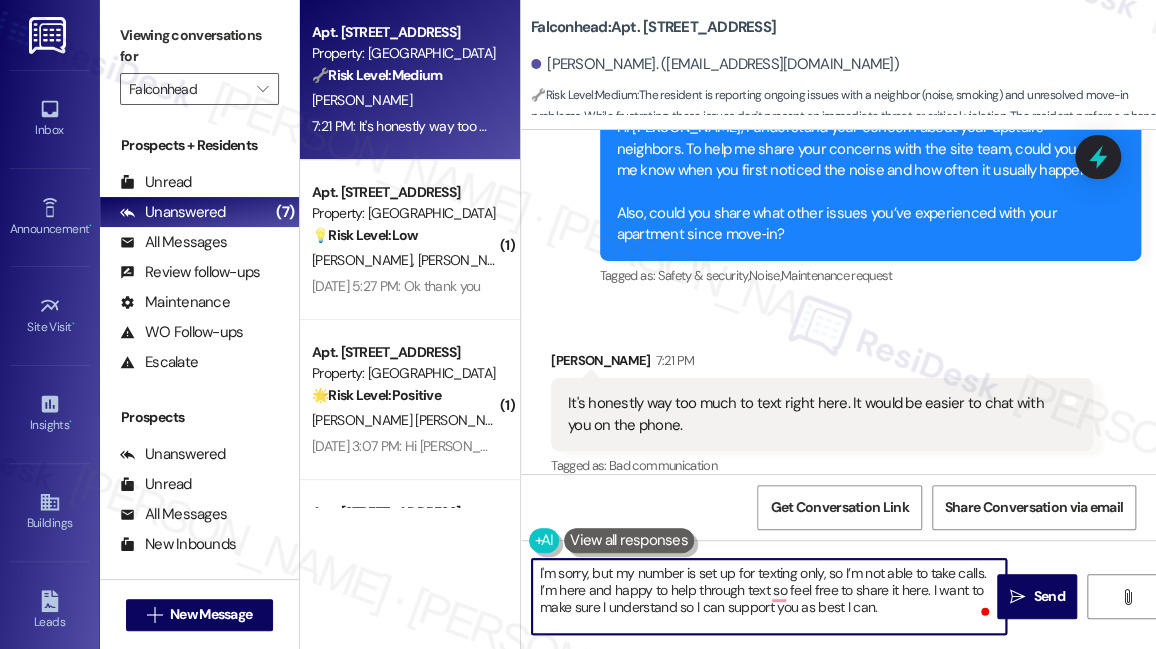 click on "I'm sorry, but my number is set up for texting only, so I’m not able to take calls. I’m here and happy to help through text so feel free to share it here. I want to make sure I understand so I can support you as best I can." at bounding box center (769, 596) 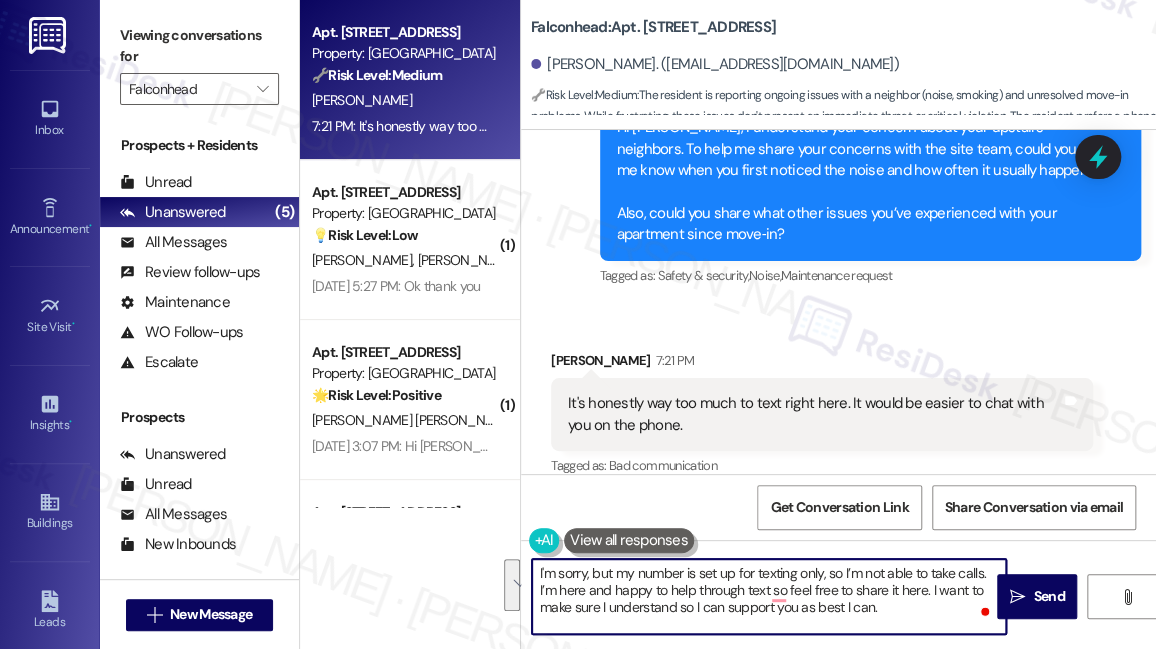 type on "I'm sorry, but my number is set up for texting only, so I’m not able to take calls. I’m here and happy to help through text so feel free to share it here. I want to make sure I understand so I can support you as best I can." 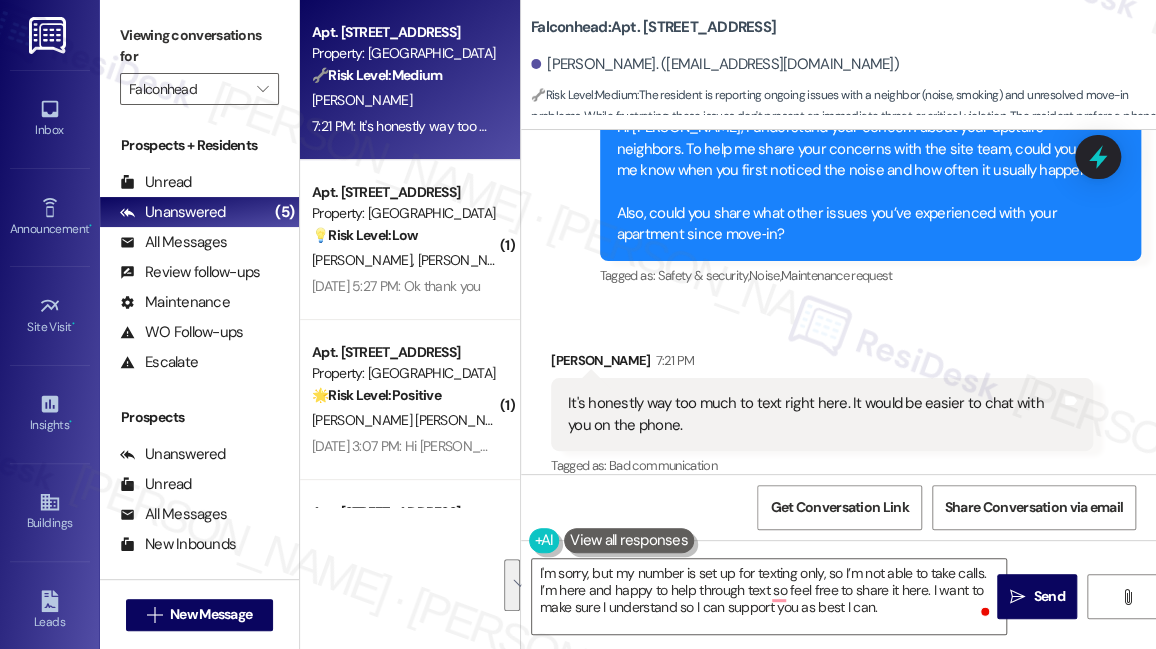 click on "It's honestly way too much to text right here. It would be easier to chat with you on the phone." at bounding box center (814, 414) 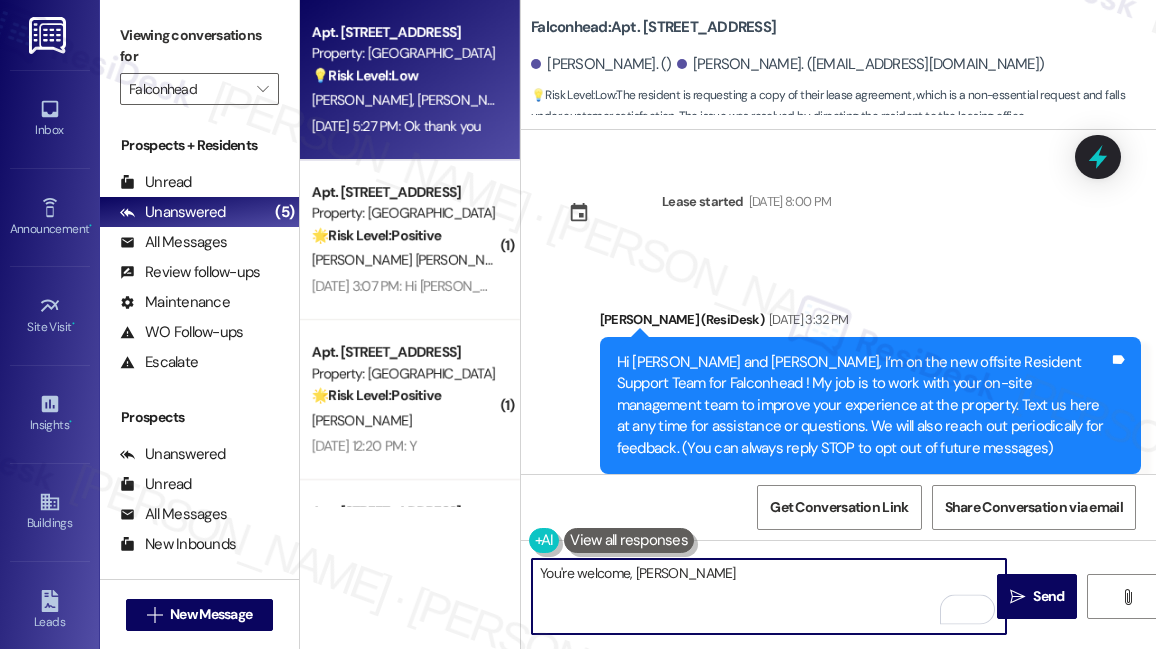 scroll, scrollTop: 0, scrollLeft: 0, axis: both 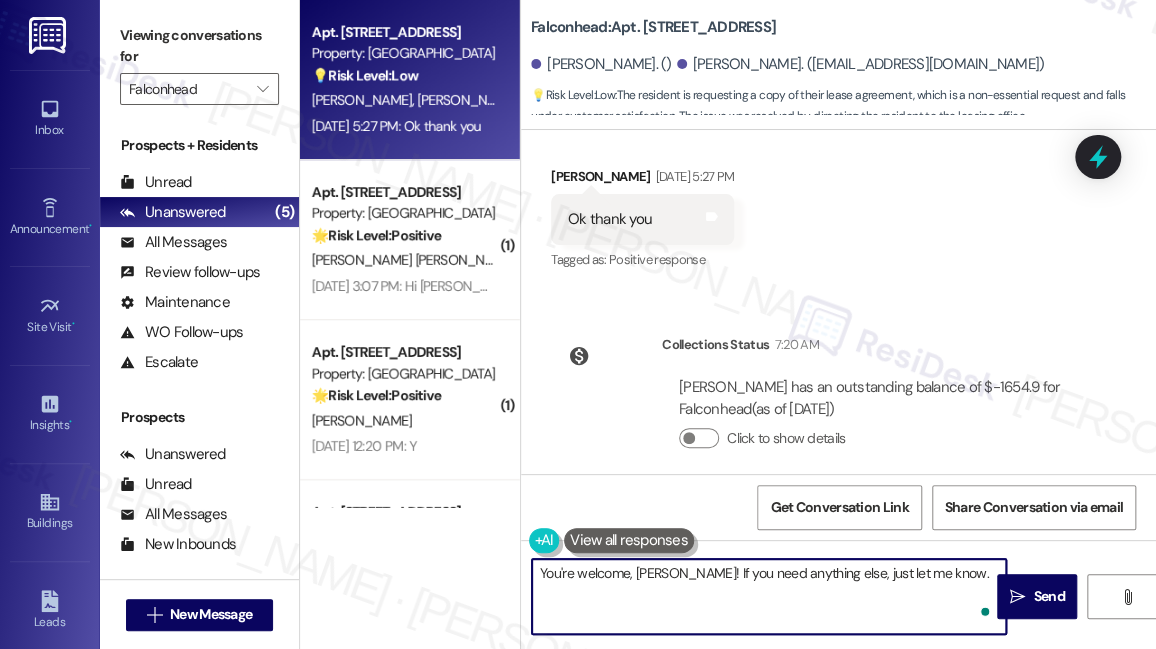 type on "You're welcome, [PERSON_NAME]! If you need anything else, just let me know." 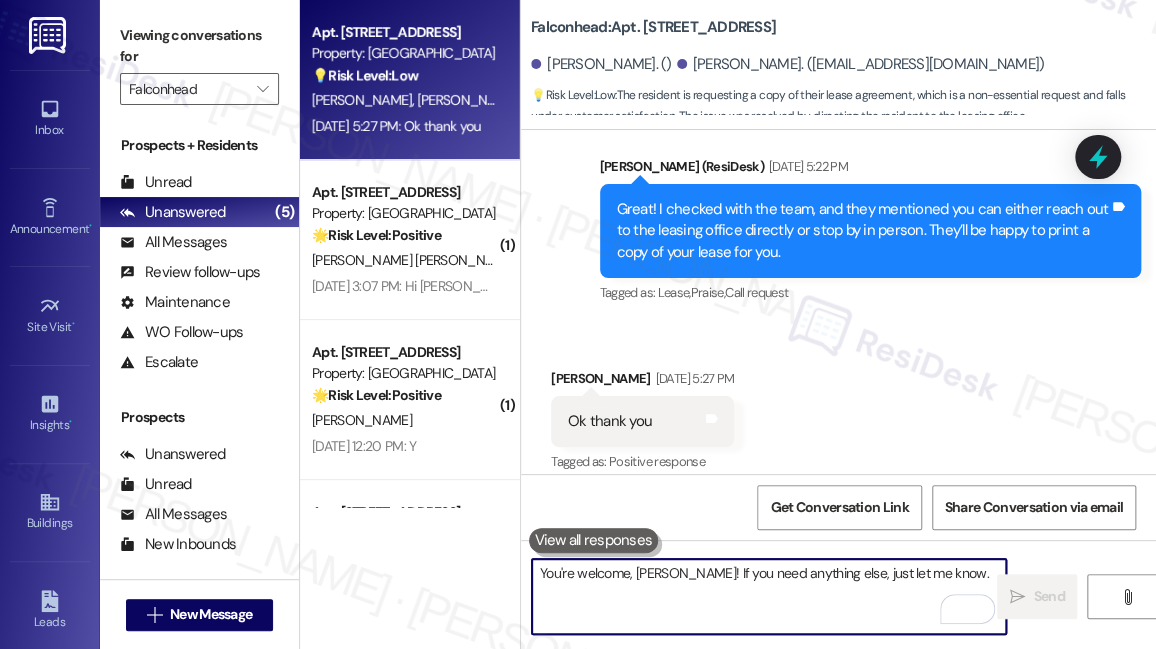 scroll, scrollTop: 3312, scrollLeft: 0, axis: vertical 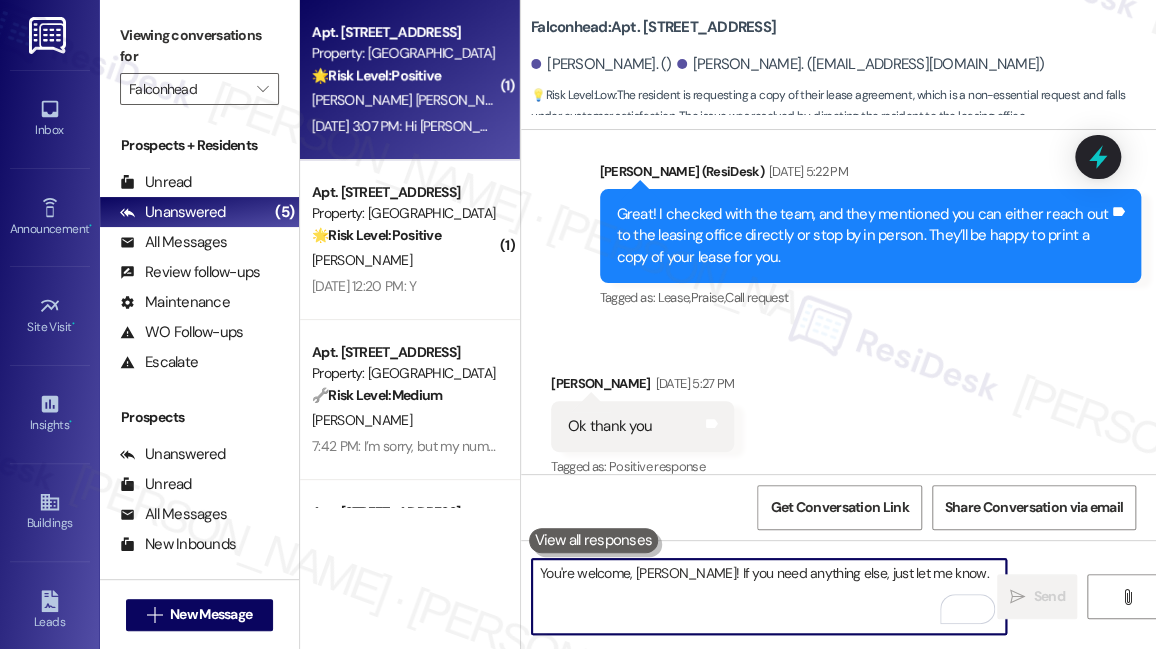 type 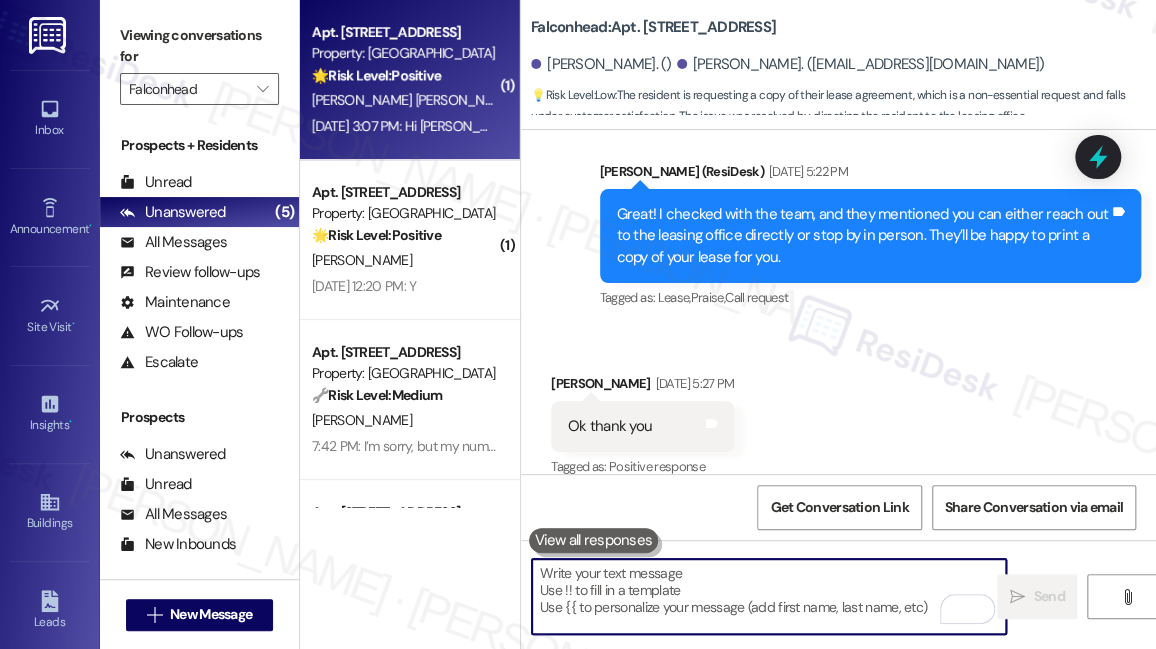 click on "[PERSON_NAME] [PERSON_NAME]" at bounding box center [625, 100] 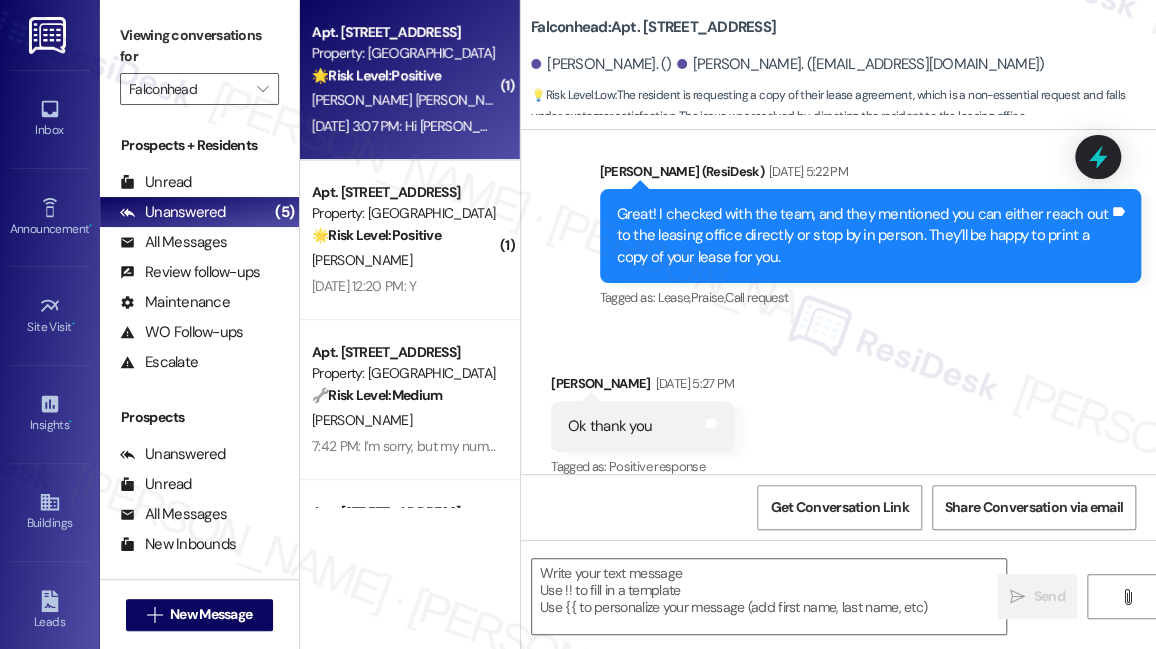 type on "Fetching suggested responses. Please feel free to read through the conversation in the meantime." 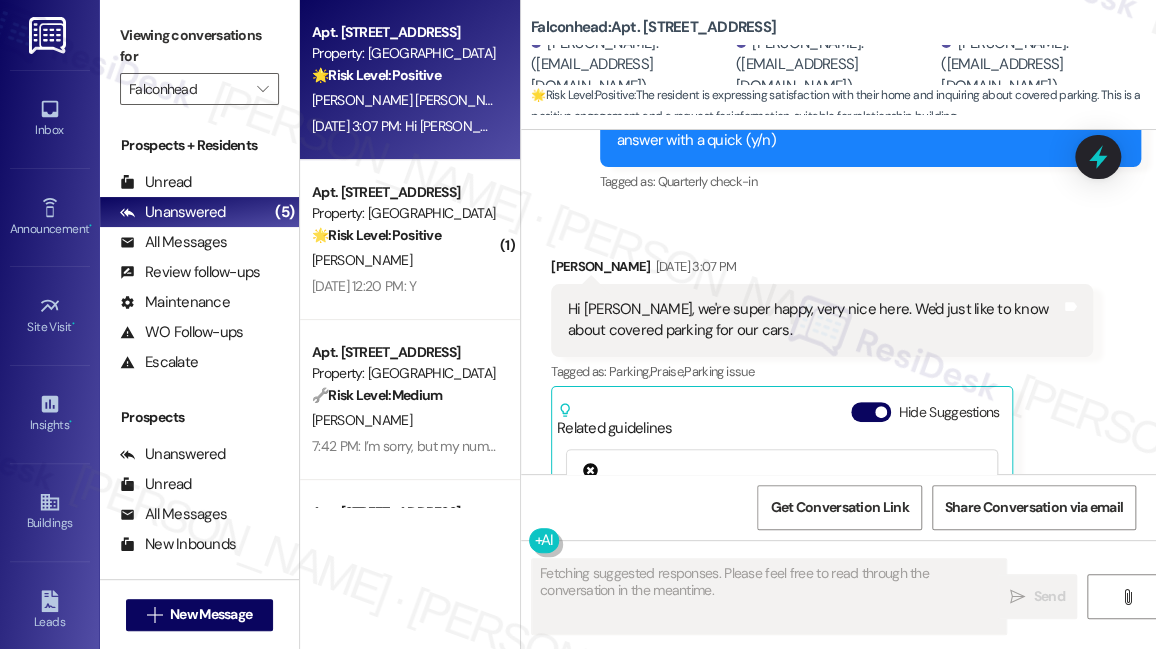scroll, scrollTop: 7695, scrollLeft: 0, axis: vertical 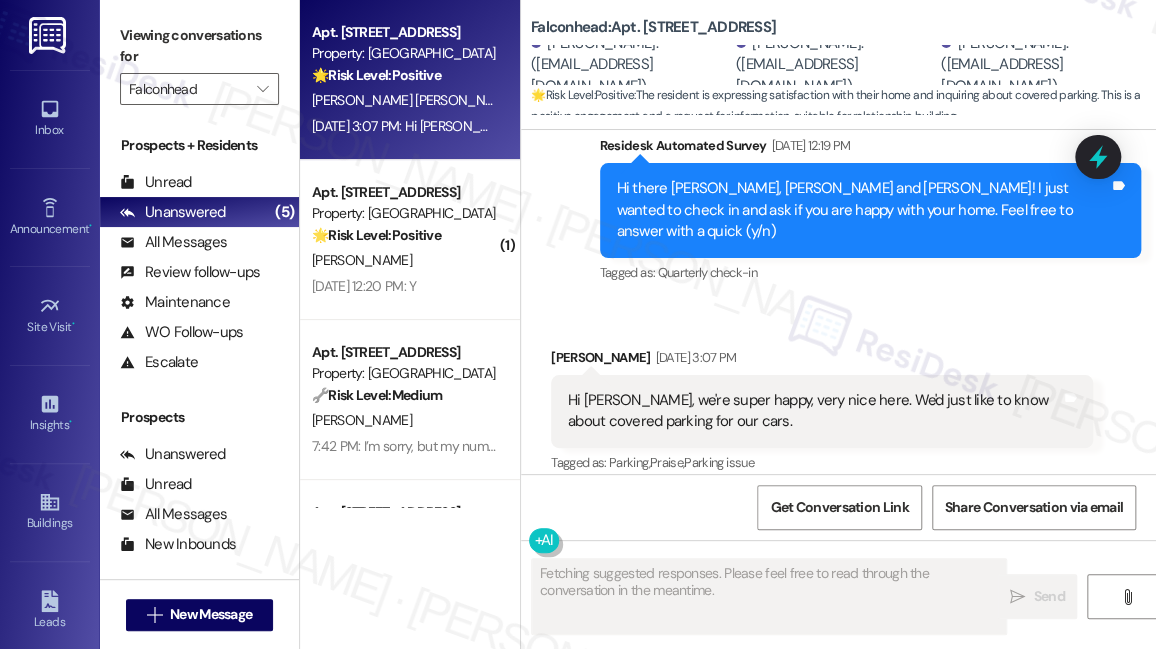 click on "Hi [PERSON_NAME], we're super happy, very nice here. We'd just like to know about covered parking for our cars." at bounding box center (814, 411) 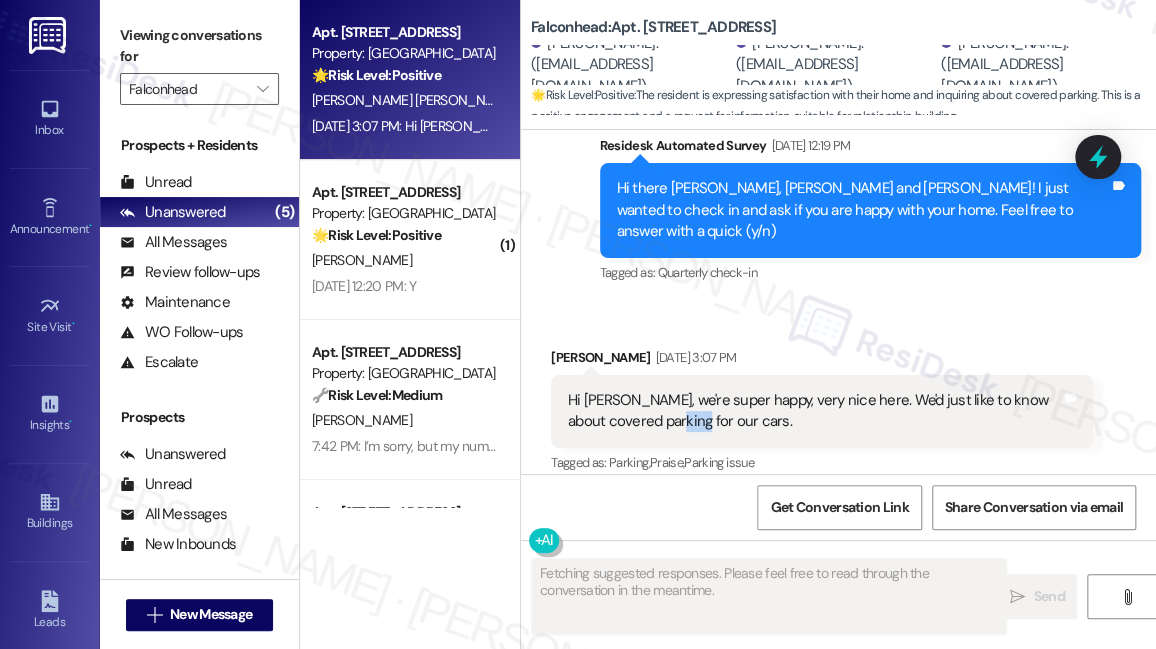 click on "Hi [PERSON_NAME], we're super happy, very nice here. We'd just like to know about covered parking for our cars." at bounding box center [814, 411] 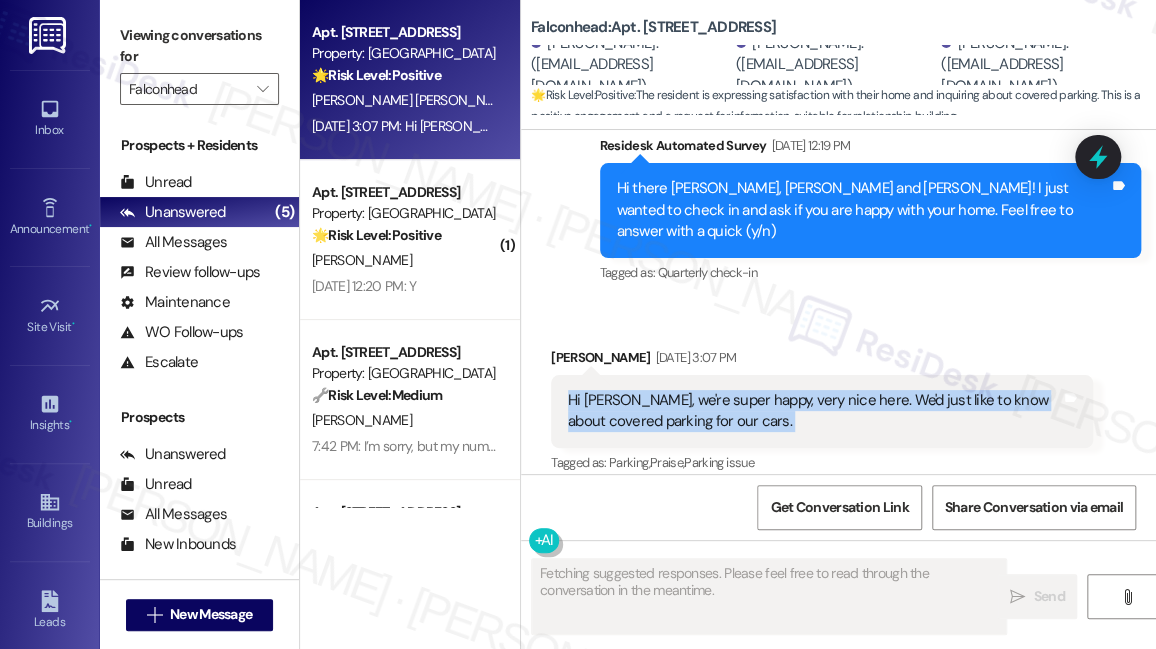 click on "Hi [PERSON_NAME], we're super happy, very nice here. We'd just like to know about covered parking for our cars." at bounding box center (814, 411) 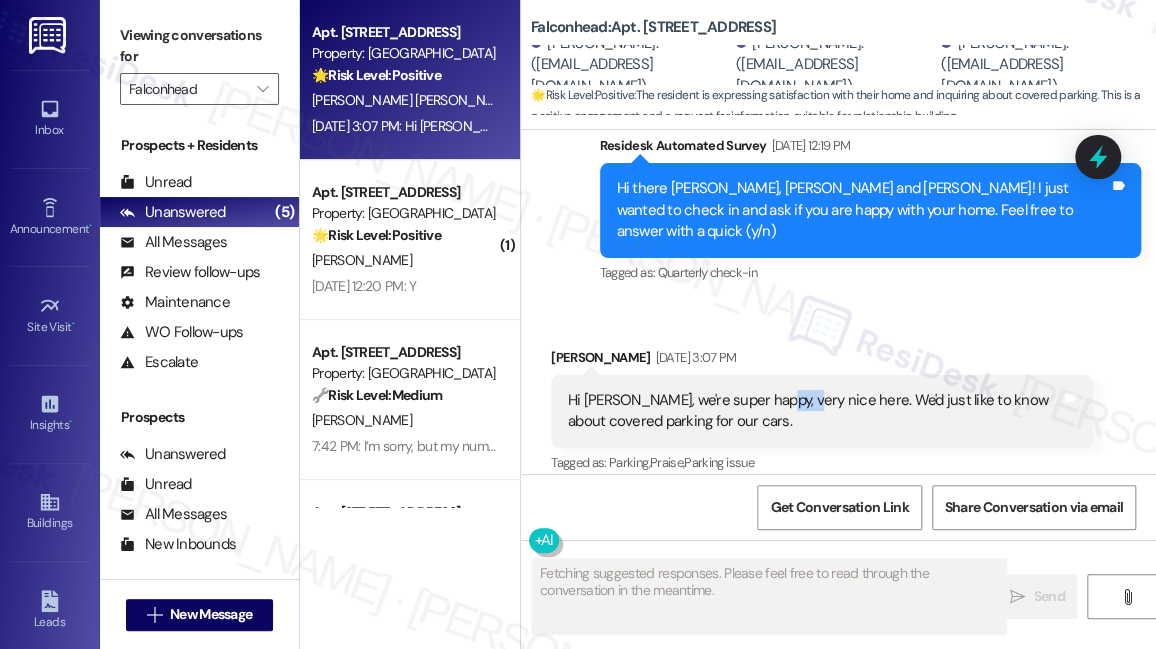 click on "Hi [PERSON_NAME], we're super happy, very nice here. We'd just like to know about covered parking for our cars." at bounding box center [814, 411] 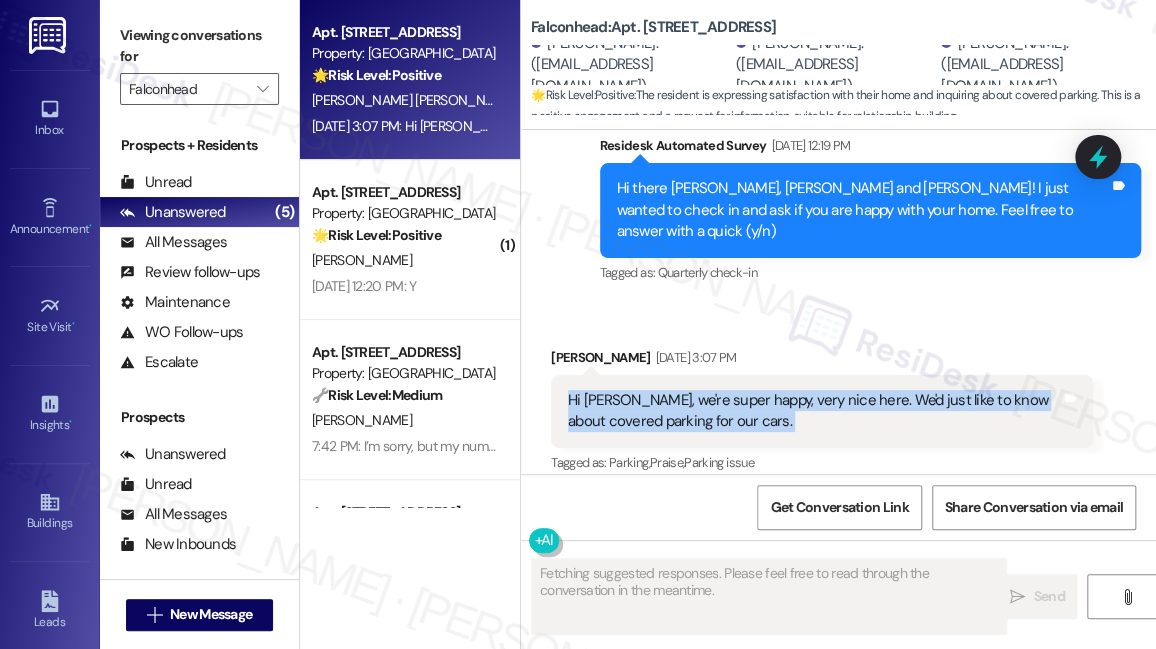 click on "Hi [PERSON_NAME], we're super happy, very nice here. We'd just like to know about covered parking for our cars." at bounding box center (814, 411) 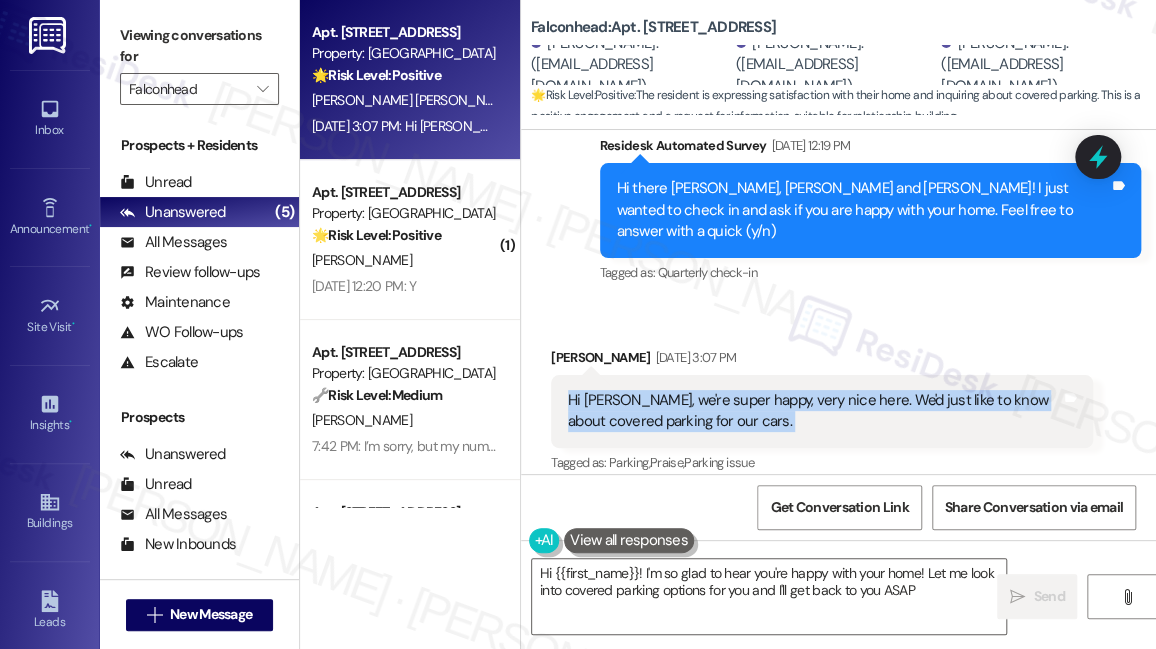 type on "Hi {{first_name}}! I'm so glad to hear you're happy with your home! Let me look into covered parking options for you and I'll get back to you ASAP!" 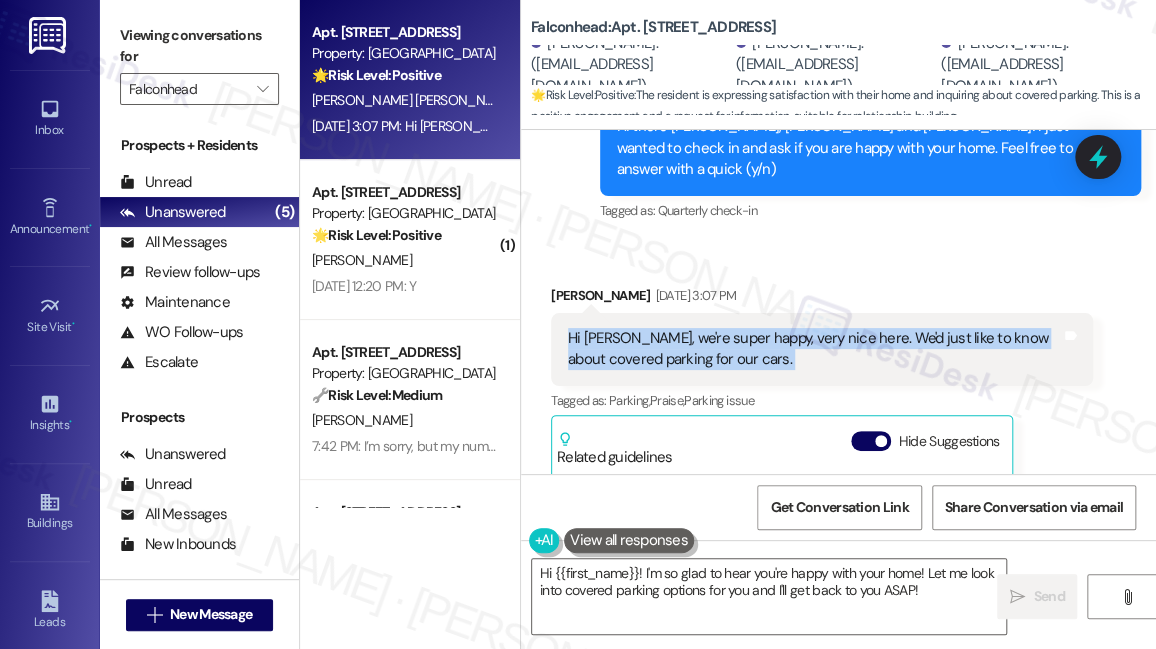 scroll, scrollTop: 7786, scrollLeft: 0, axis: vertical 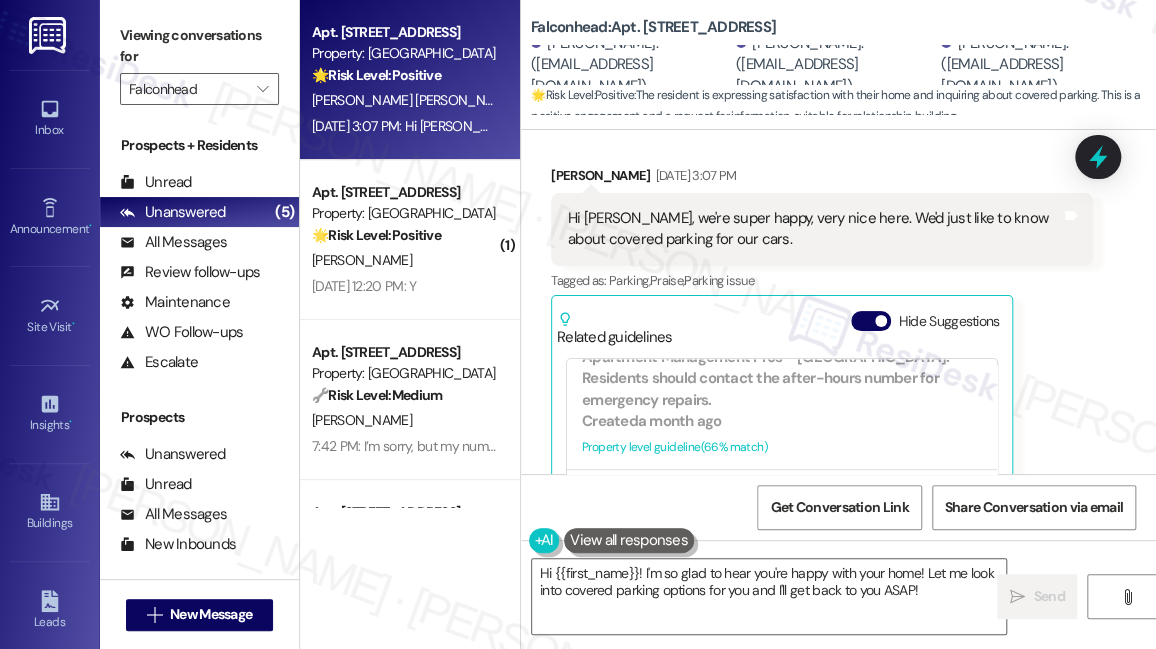 click on "Falconhead:  Apt. 12307, [STREET_ADDRESS]" at bounding box center [653, 27] 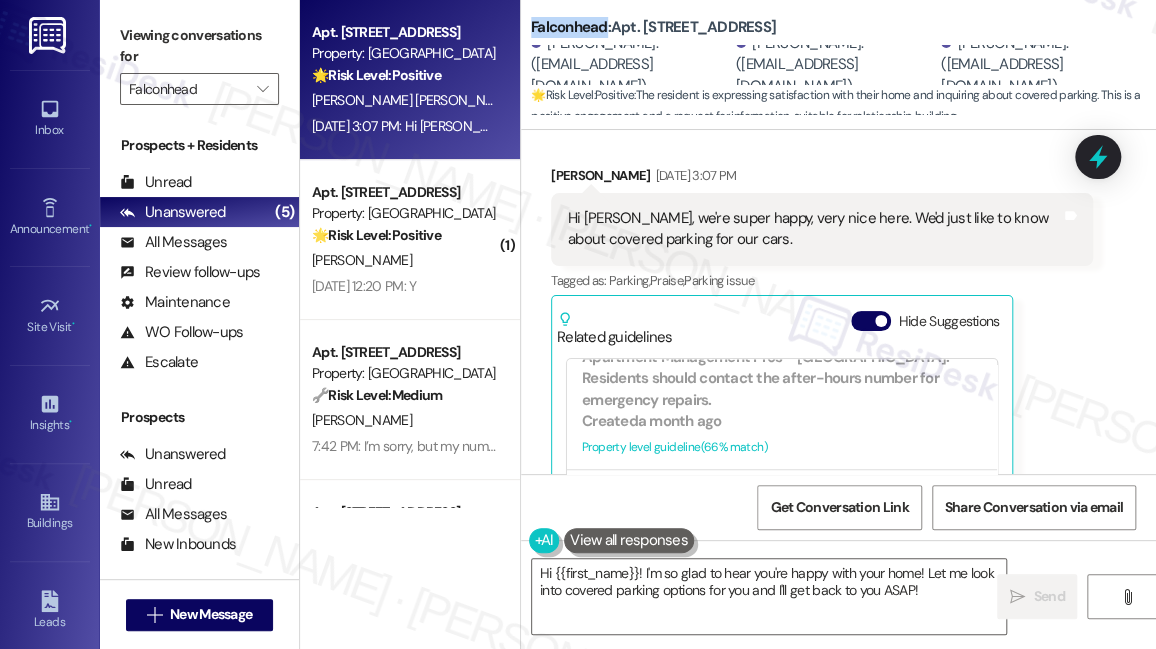 click on "Falconhead:  Apt. 12307, [STREET_ADDRESS]" at bounding box center (653, 27) 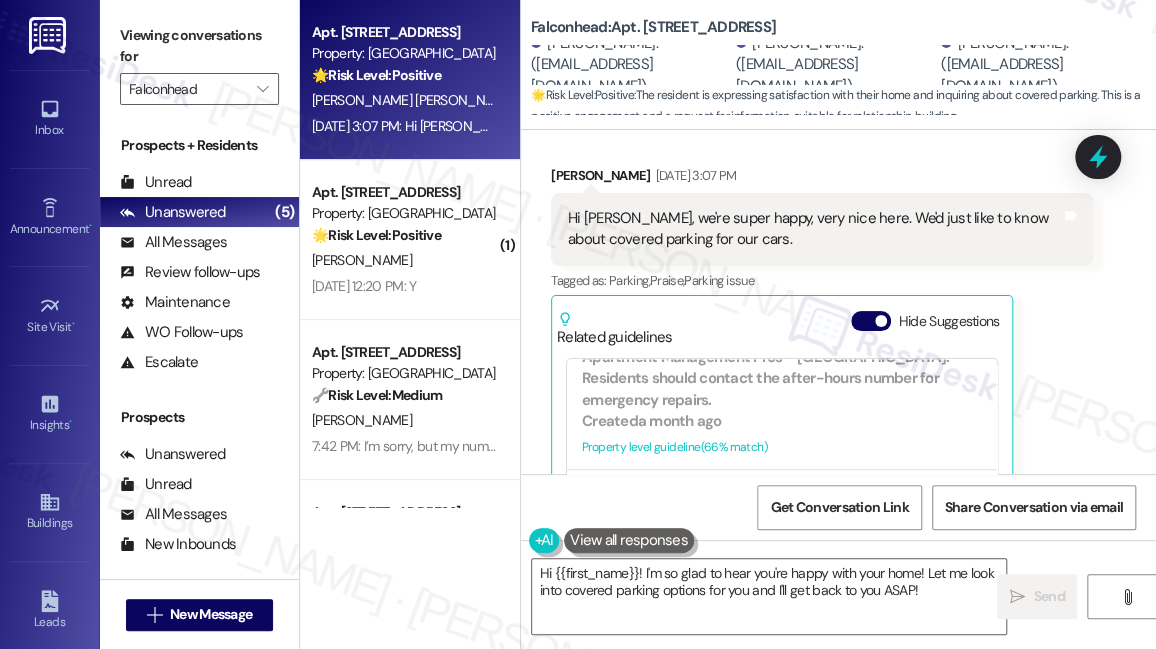 click on "Viewing conversations for" at bounding box center [199, 46] 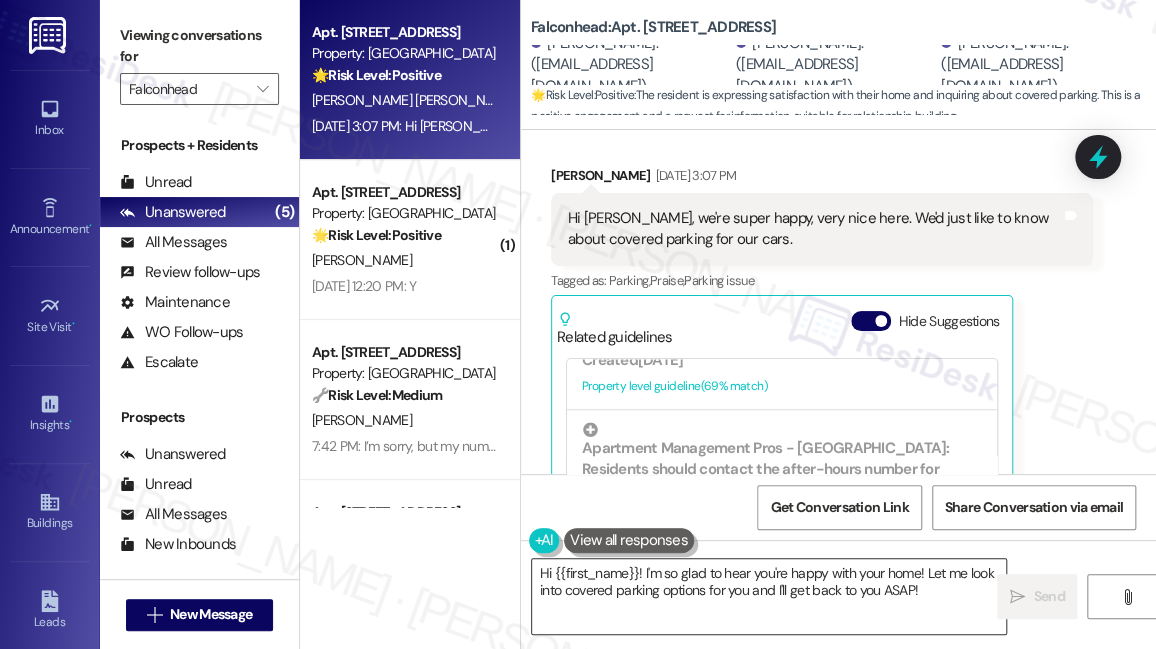 click on "Hi {{first_name}}! I'm so glad to hear you're happy with your home! Let me look into covered parking options for you and I'll get back to you ASAP!" at bounding box center (769, 596) 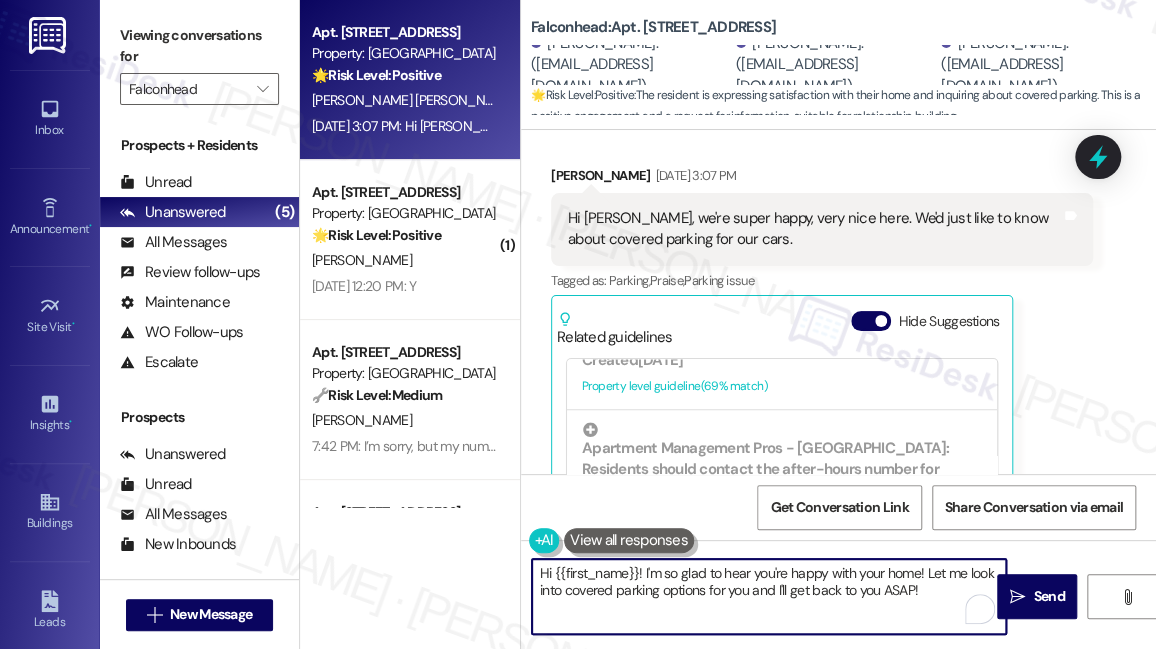 click on "Hi {{first_name}}! I'm so glad to hear you're happy with your home! Let me look into covered parking options for you and I'll get back to you ASAP!" at bounding box center (769, 596) 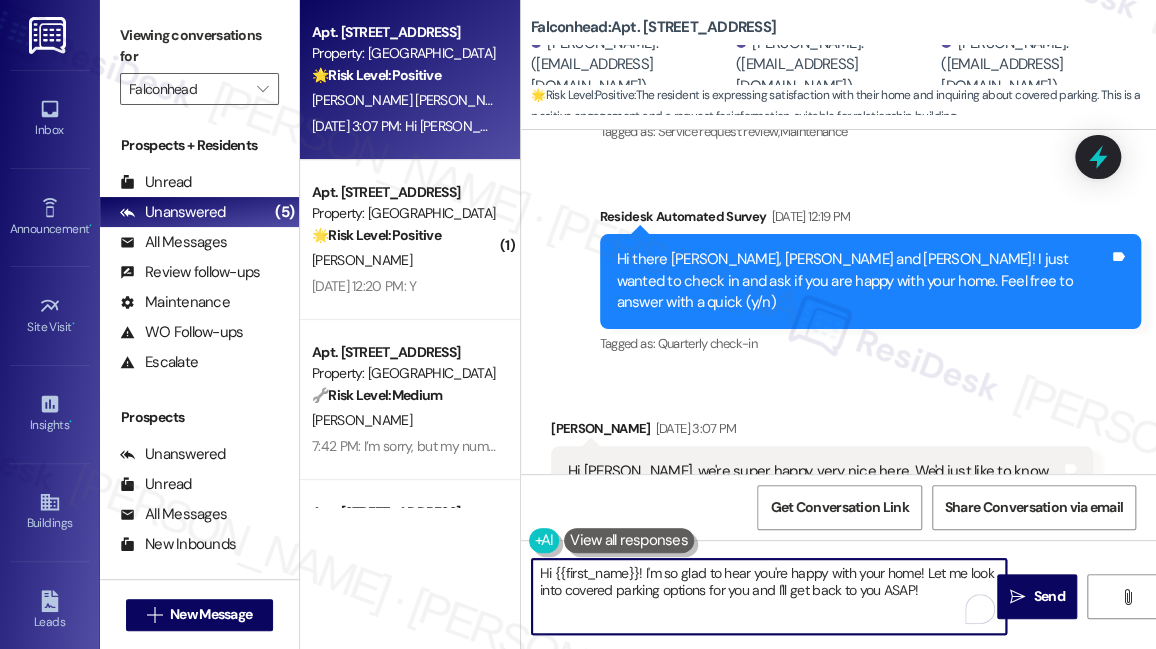 scroll, scrollTop: 7604, scrollLeft: 0, axis: vertical 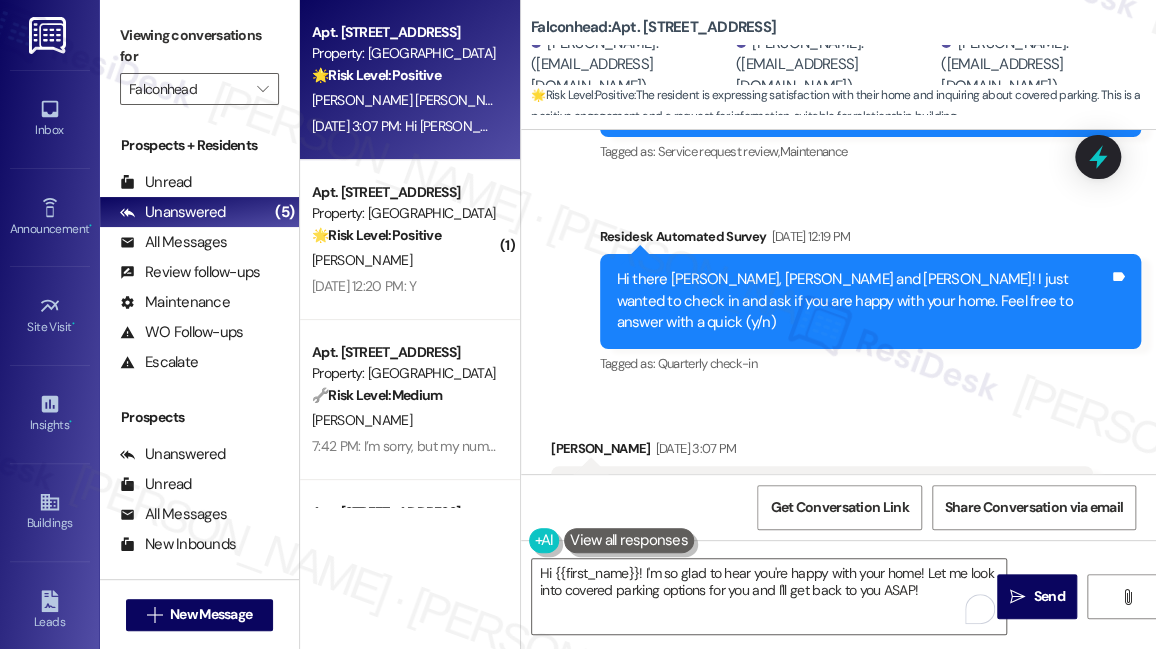click on "Hi [PERSON_NAME], we're super happy, very nice here. We'd just like to know about covered parking for our cars." at bounding box center [814, 502] 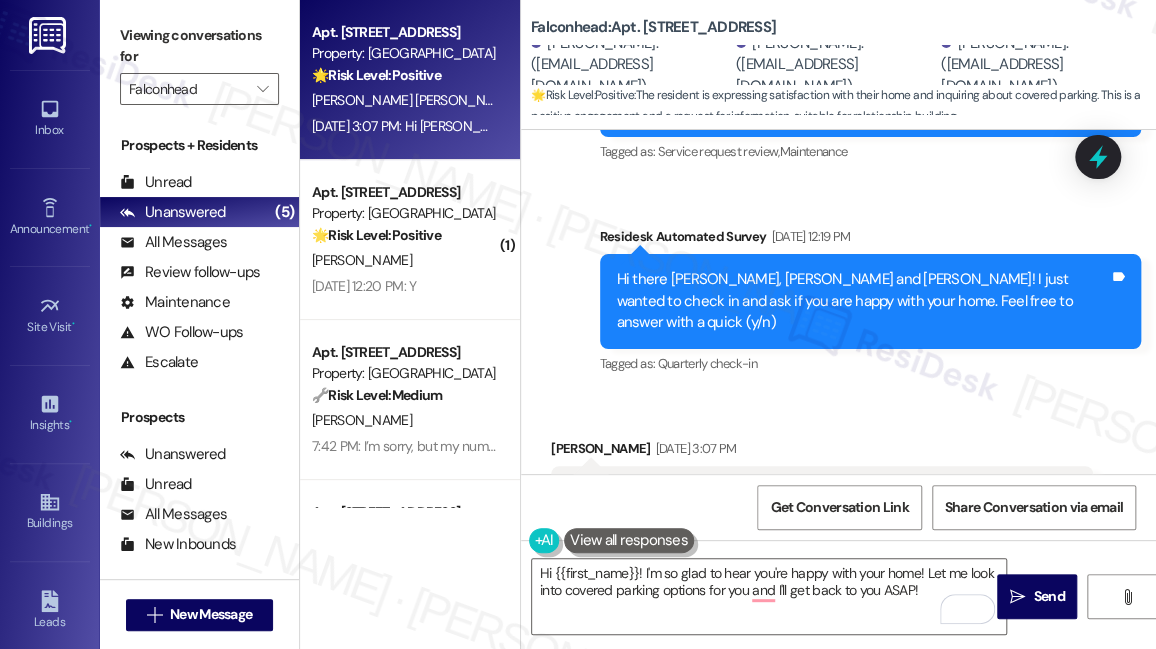 click on "Hi [PERSON_NAME], we're super happy, very nice here. We'd just like to know about covered parking for our cars." at bounding box center (814, 502) 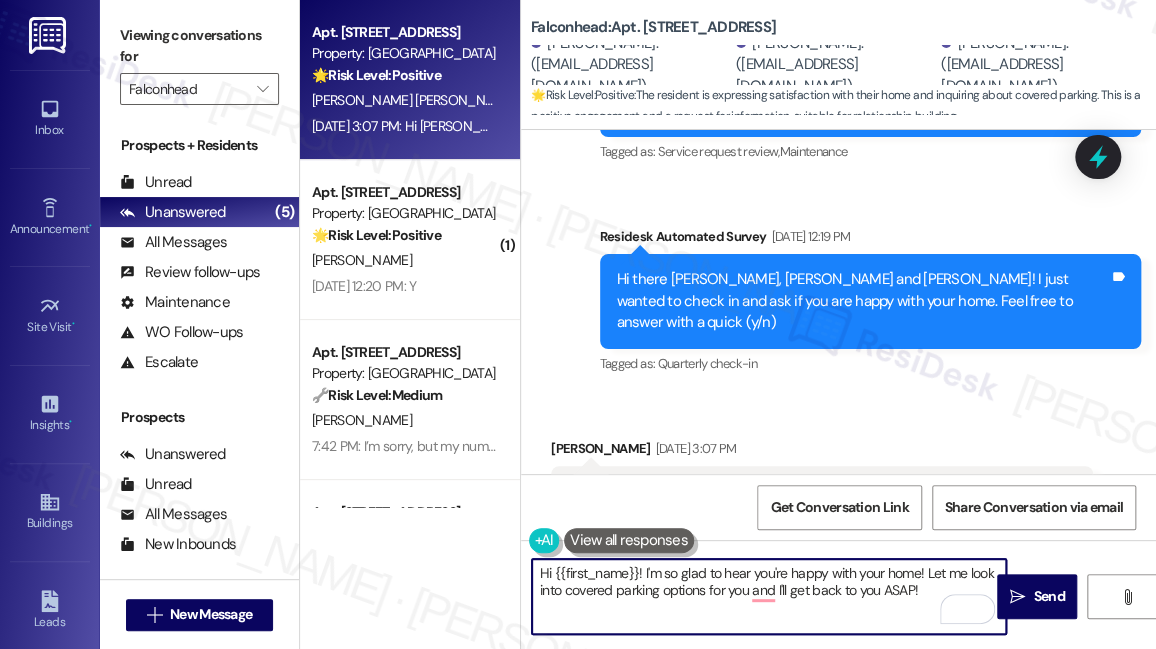 click on "Hi {{first_name}}! I'm so glad to hear you're happy with your home! Let me look into covered parking options for you and I'll get back to you ASAP!" at bounding box center (769, 596) 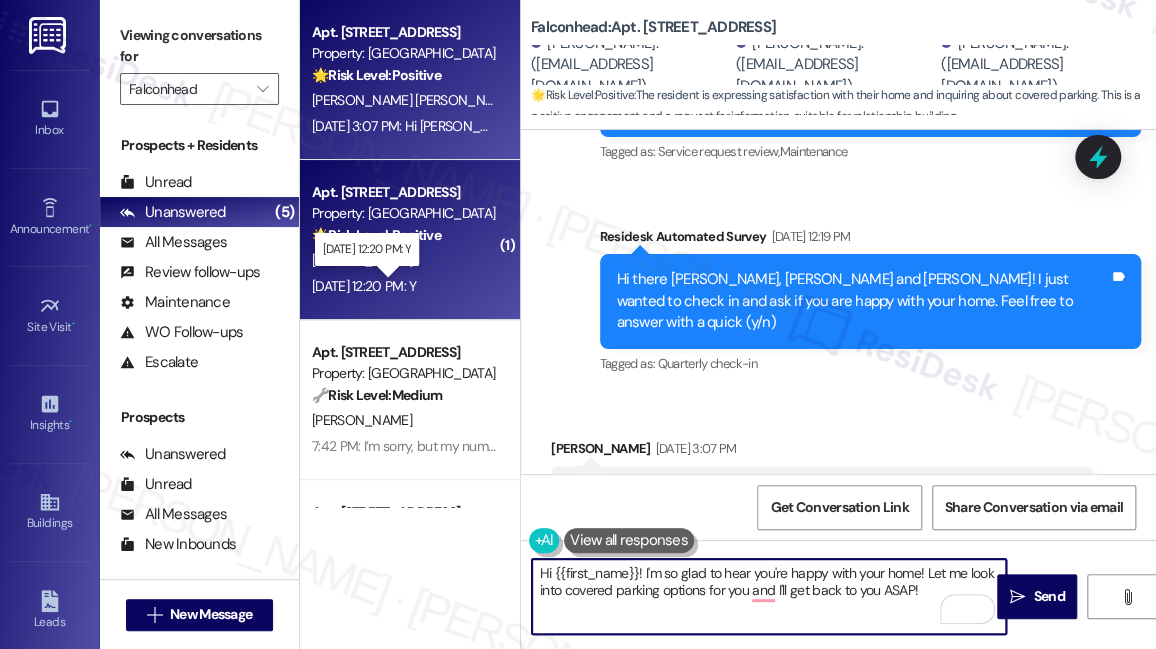 click on "[DATE] 12:20 PM: Y [DATE] 12:20 PM: Y" at bounding box center (364, 286) 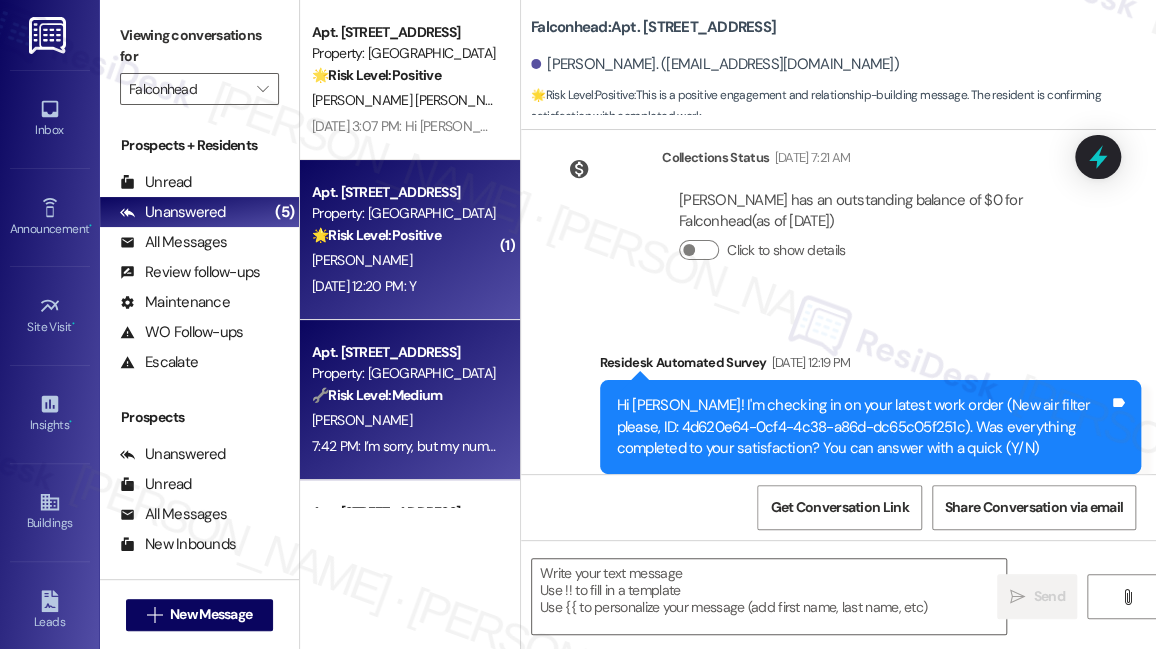 scroll, scrollTop: 1603, scrollLeft: 0, axis: vertical 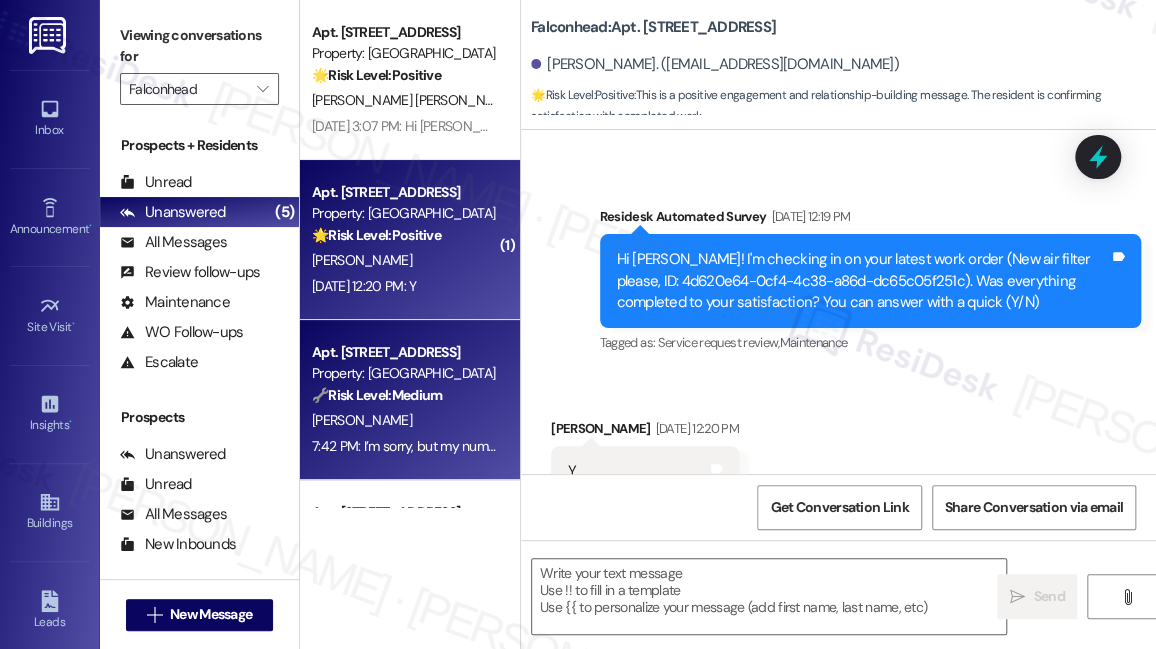 type on "Fetching suggested responses. Please feel free to read through the conversation in the meantime." 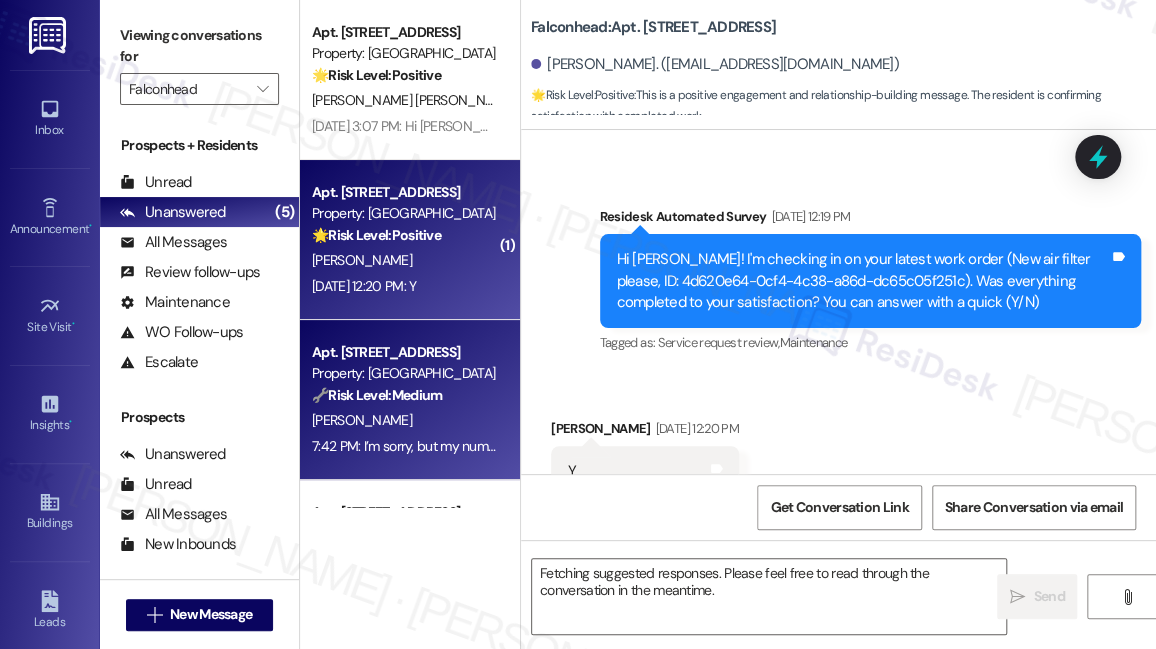 scroll, scrollTop: 293, scrollLeft: 0, axis: vertical 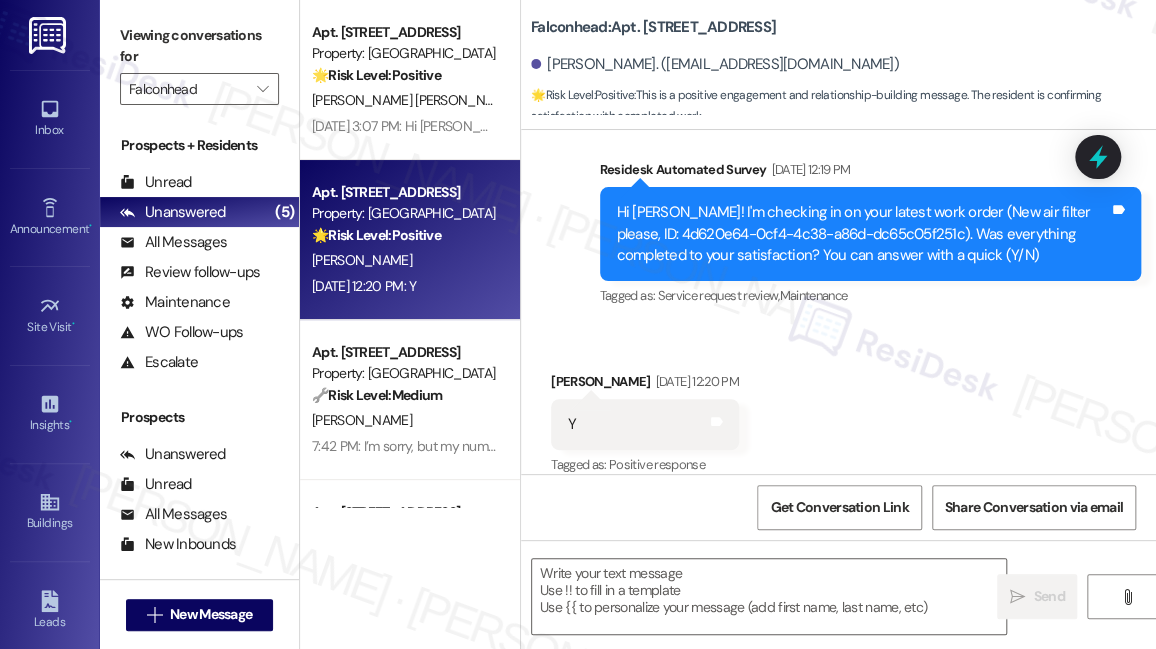 click on "Hi [PERSON_NAME]! I'm checking in on your latest work order (New air filter please, ID: 4d620e64-0cf4-4c38-a86d-dc65c05f251c). Was everything completed to your satisfaction? You can answer with a quick (Y/N)" at bounding box center [863, 234] 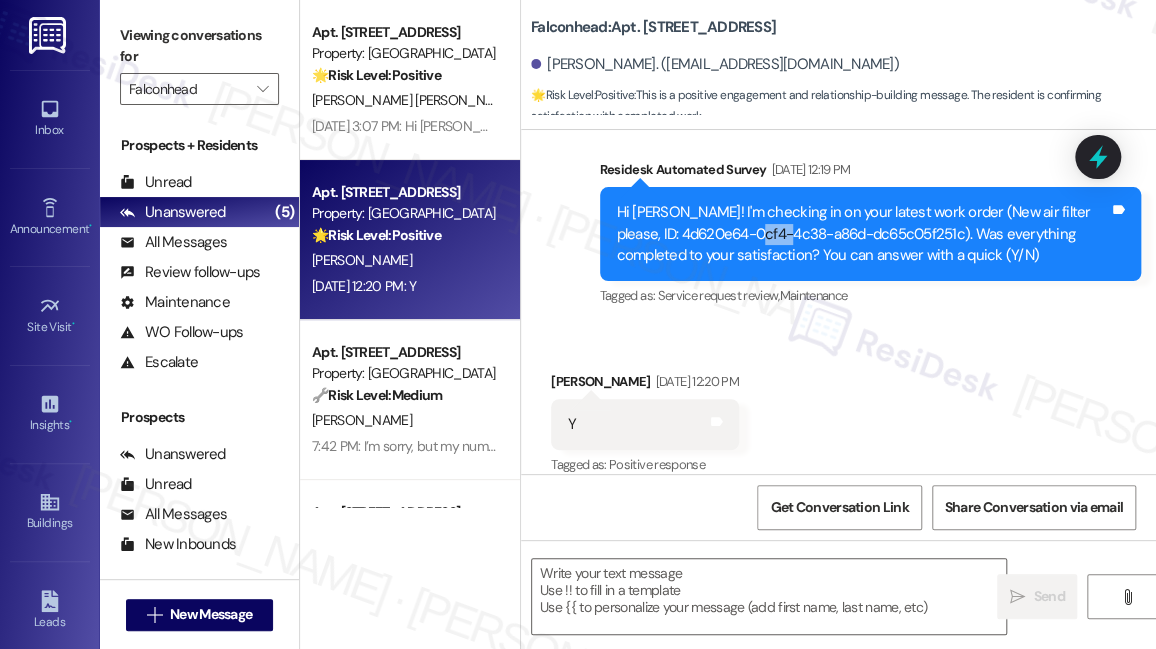 click on "Hi [PERSON_NAME]! I'm checking in on your latest work order (New air filter please, ID: 4d620e64-0cf4-4c38-a86d-dc65c05f251c). Was everything completed to your satisfaction? You can answer with a quick (Y/N)" at bounding box center (863, 234) 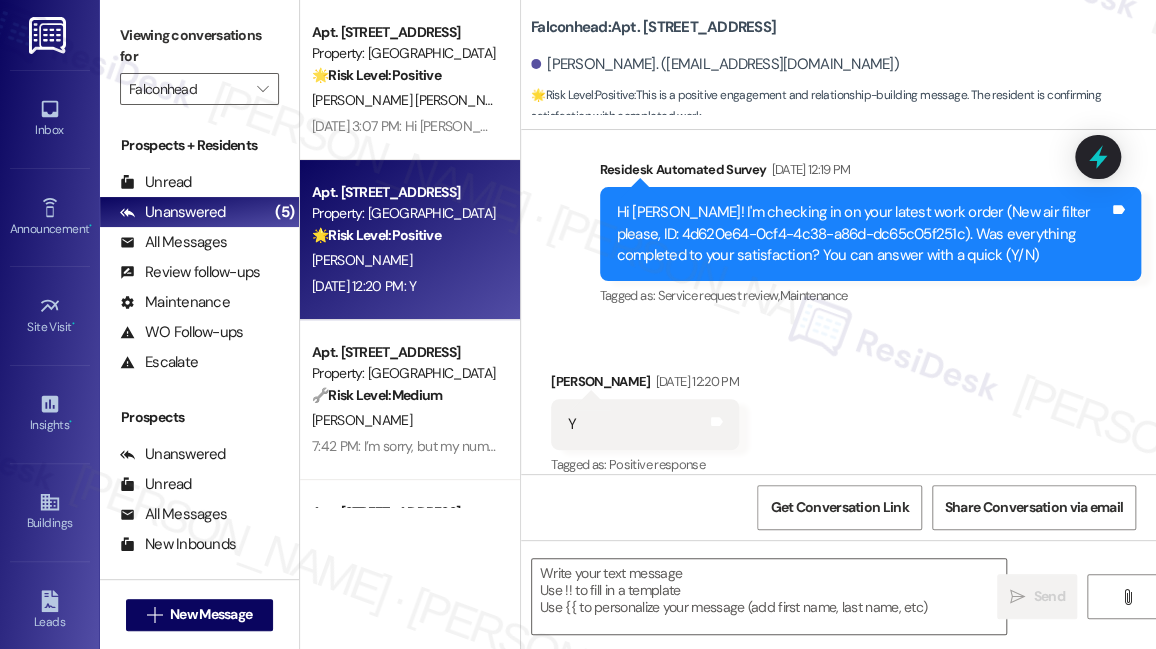 click on "Viewing conversations for" at bounding box center (199, 46) 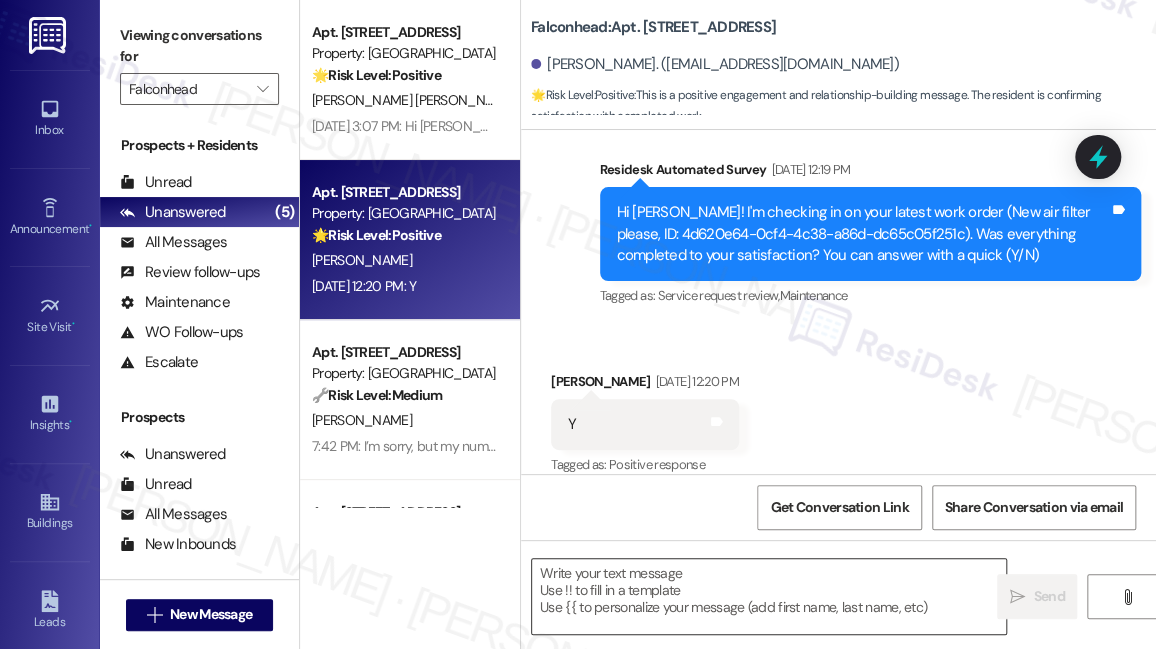 click at bounding box center [769, 596] 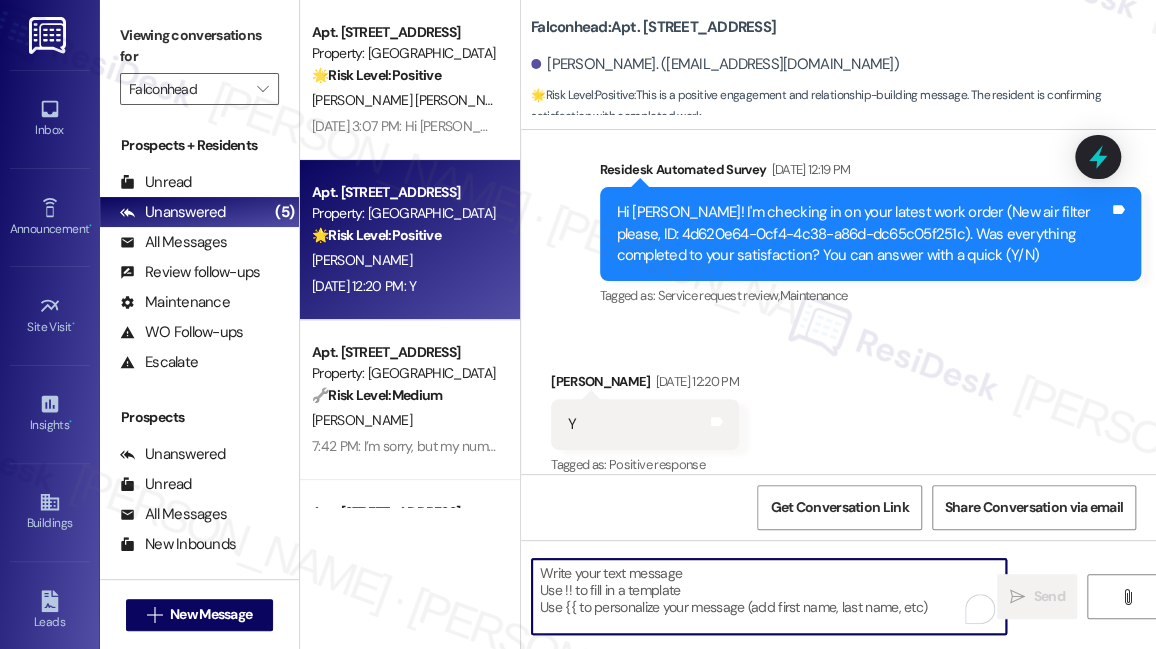 paste on "Hi {{first_name}}! I'm glad to hear that the maintenance work order was completed to your satisfaction. Could I also take this chance to ask if has {{property}} lived up to your expectations? You can still answer with a quick (Y/N)" 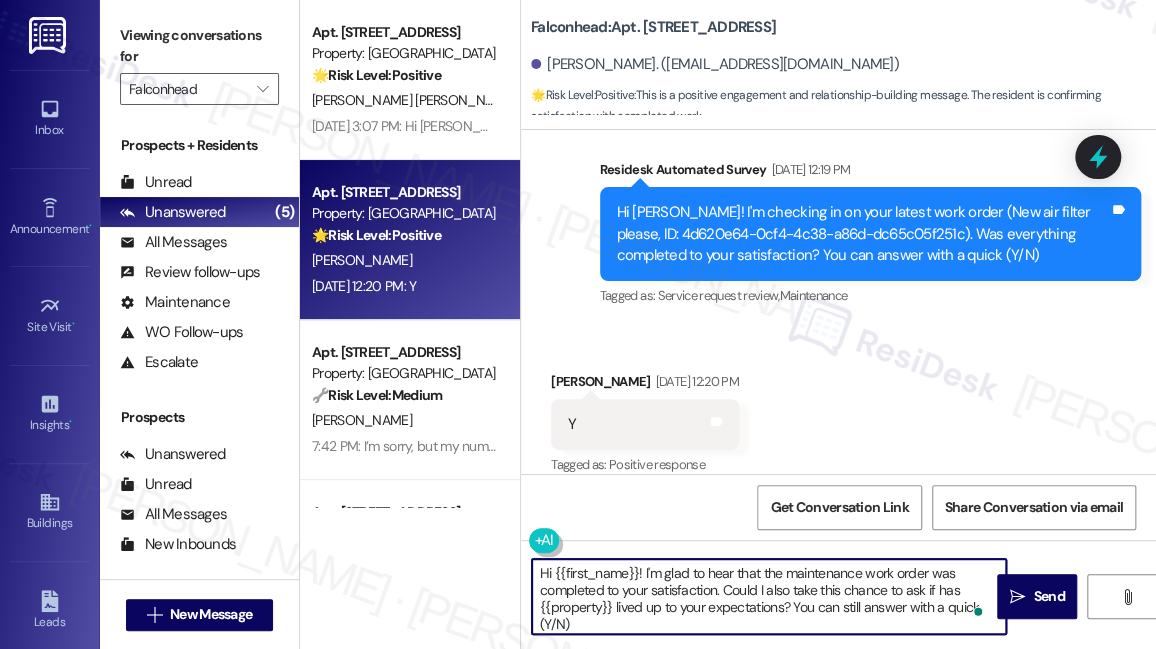 click on "Hi {{first_name}}! I'm glad to hear that the maintenance work order was completed to your satisfaction. Could I also take this chance to ask if has {{property}} lived up to your expectations? You can still answer with a quick (Y/N)" at bounding box center (769, 596) 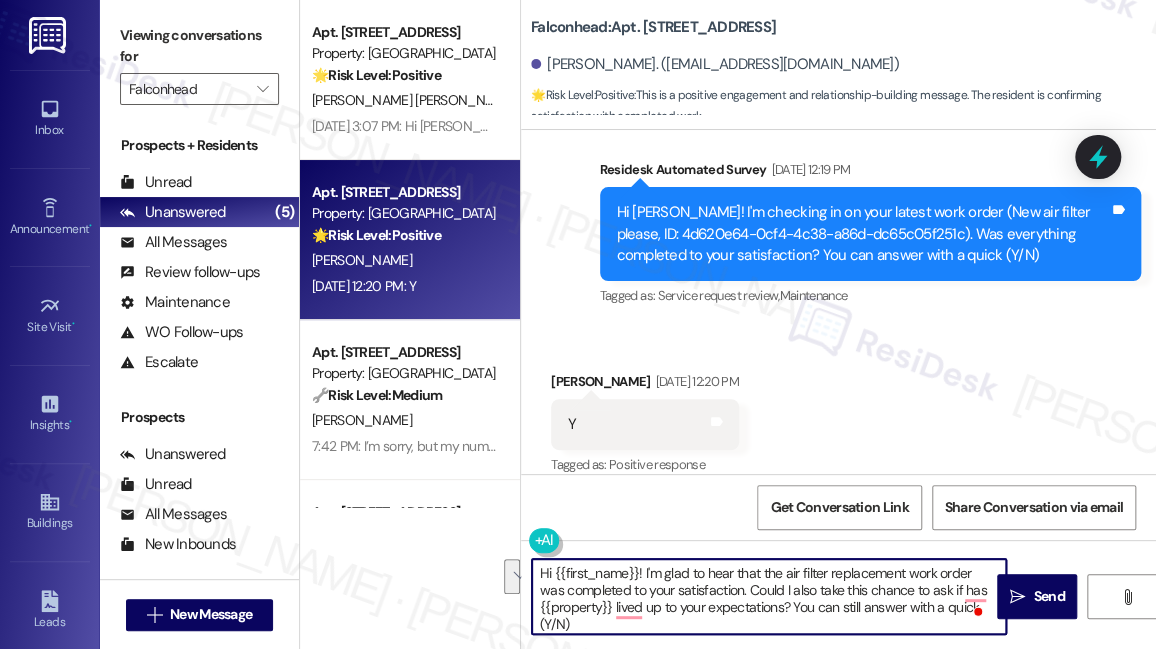 drag, startPoint x: 750, startPoint y: 617, endPoint x: 798, endPoint y: 601, distance: 50.596443 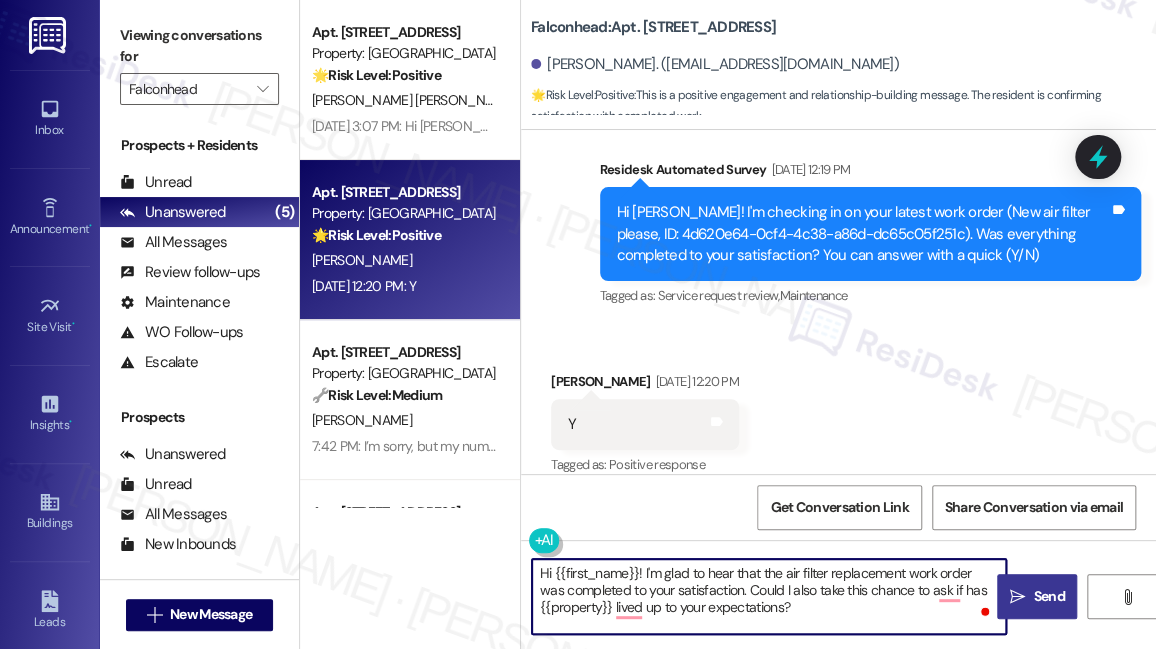 type on "Hi {{first_name}}! I'm glad to hear that the air filter replacement work order was completed to your satisfaction. Could I also take this chance to ask if has {{property}} lived up to your expectations?" 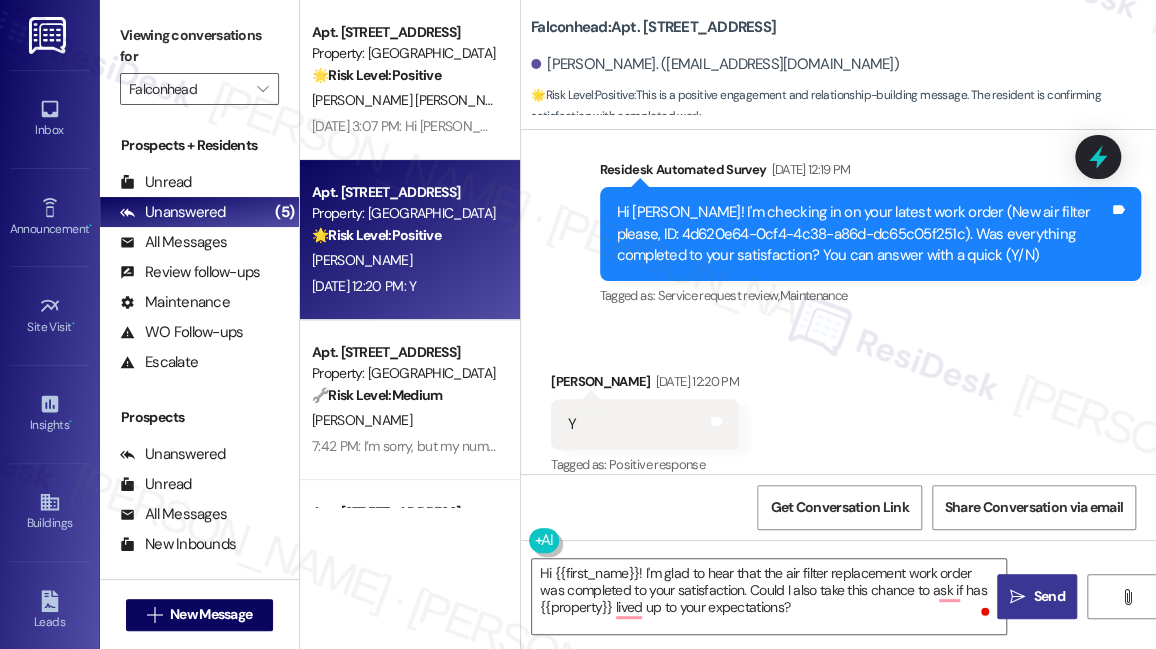 click on " Send" at bounding box center [1037, 596] 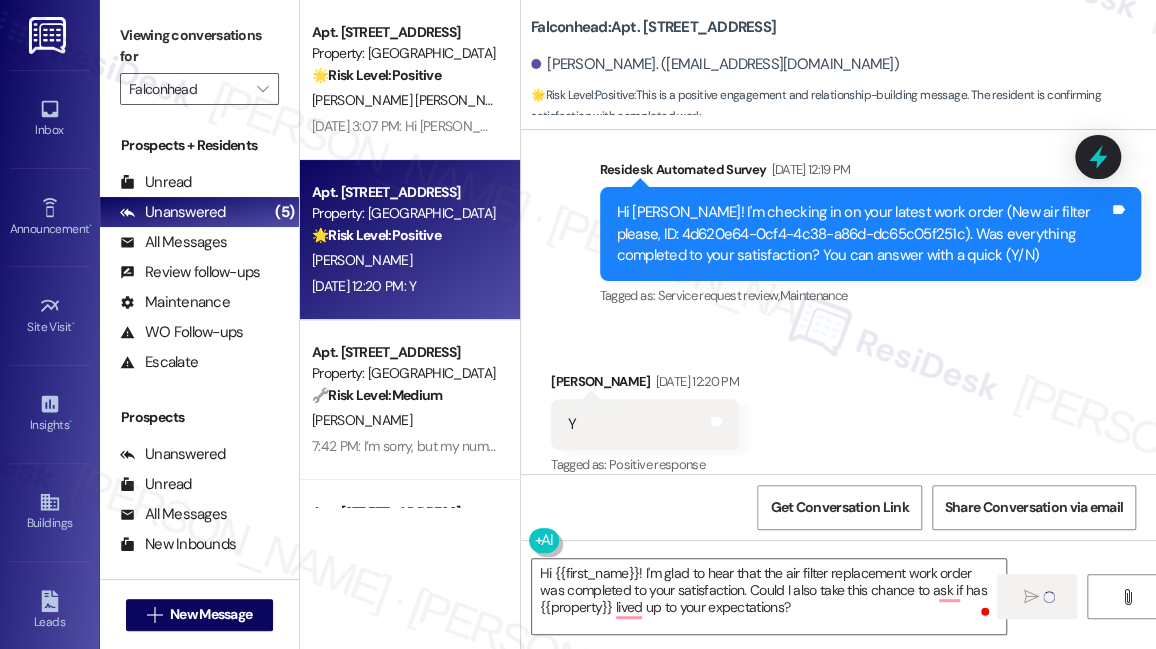 type 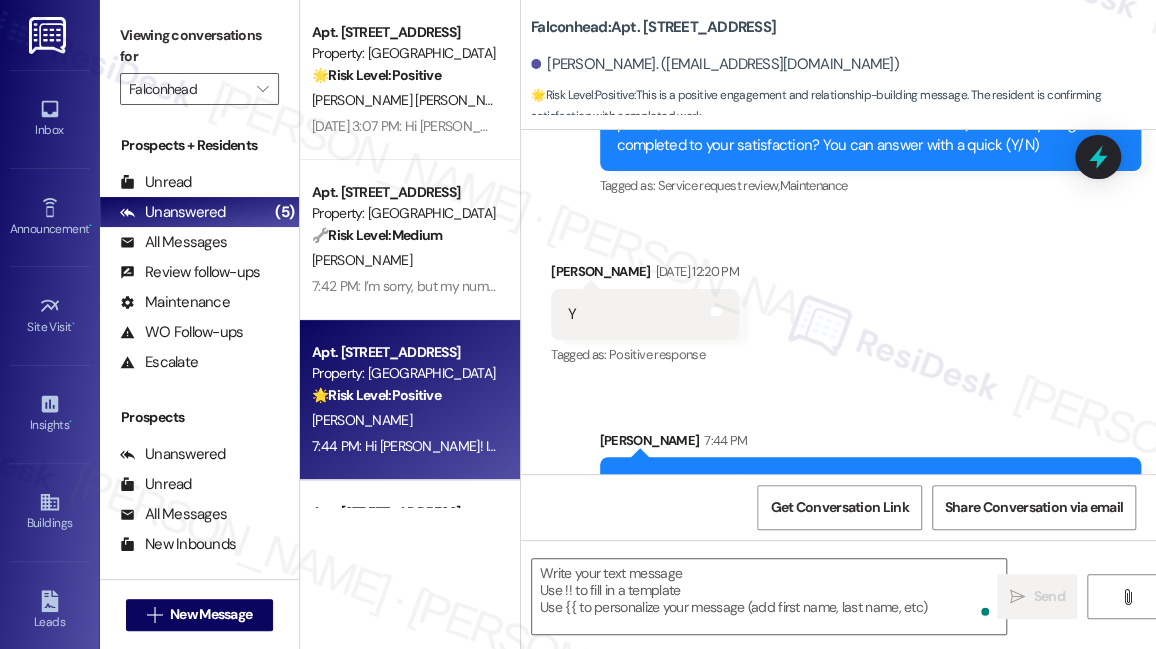 scroll, scrollTop: 1832, scrollLeft: 0, axis: vertical 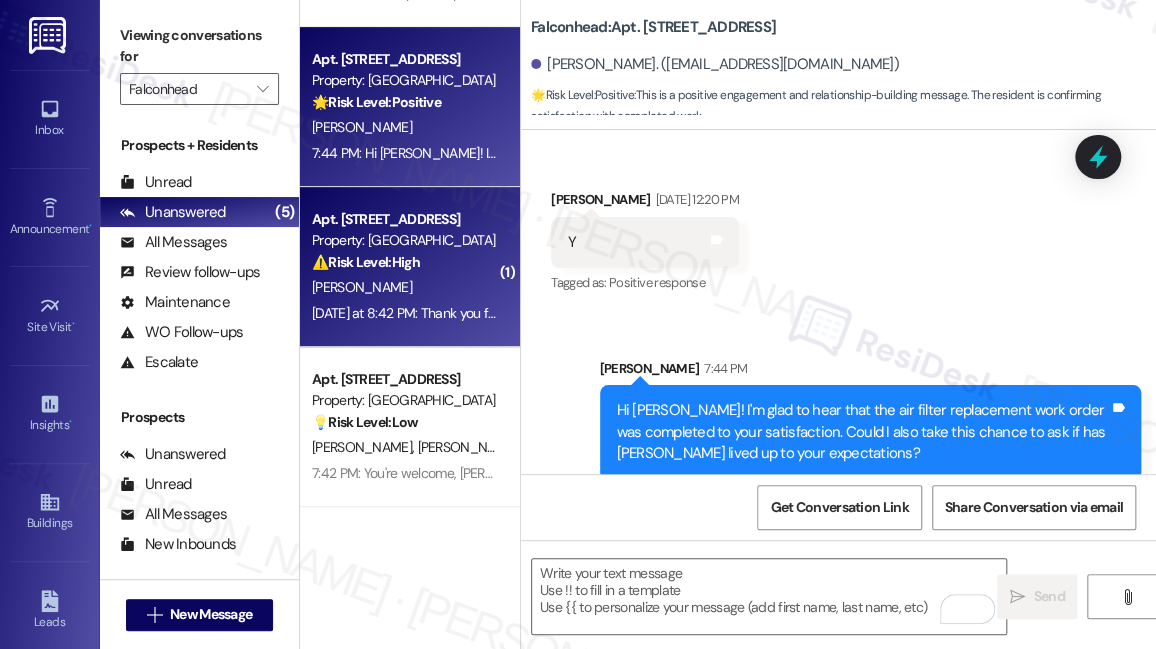 click on "⚠️  Risk Level:  High The clothes rack collapsed again after initial repair. This indicates a potential safety issue and the repair was not effective, requiring urgent maintenance." at bounding box center [404, 262] 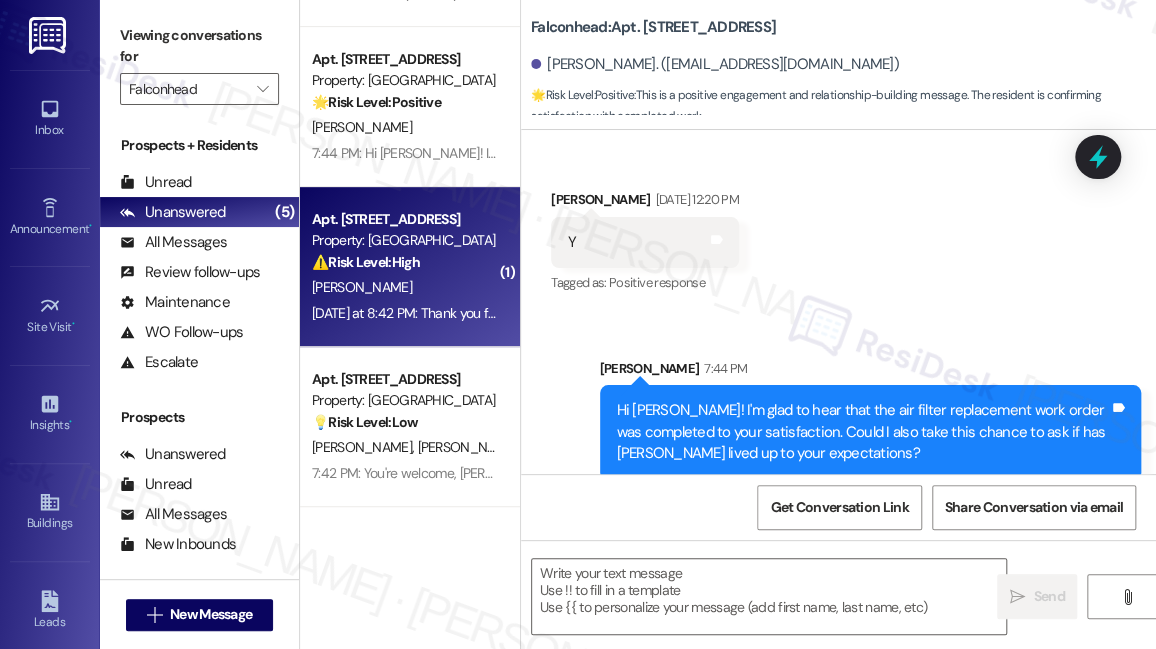 type on "Fetching suggested responses. Please feel free to read through the conversation in the meantime." 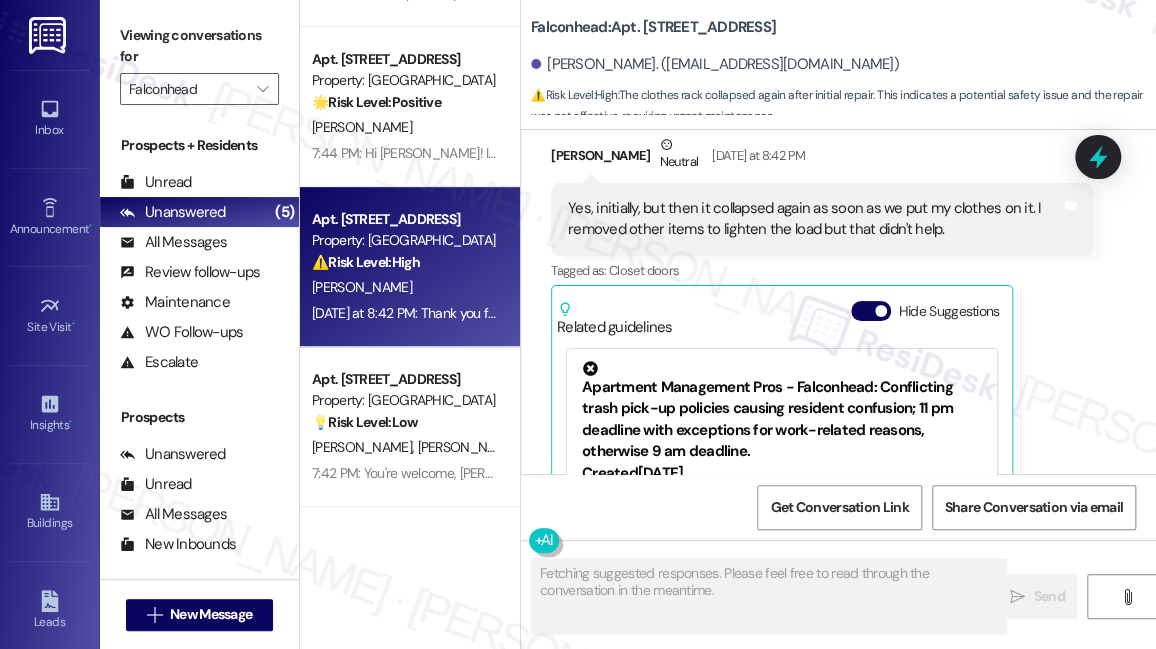 scroll, scrollTop: 1842, scrollLeft: 0, axis: vertical 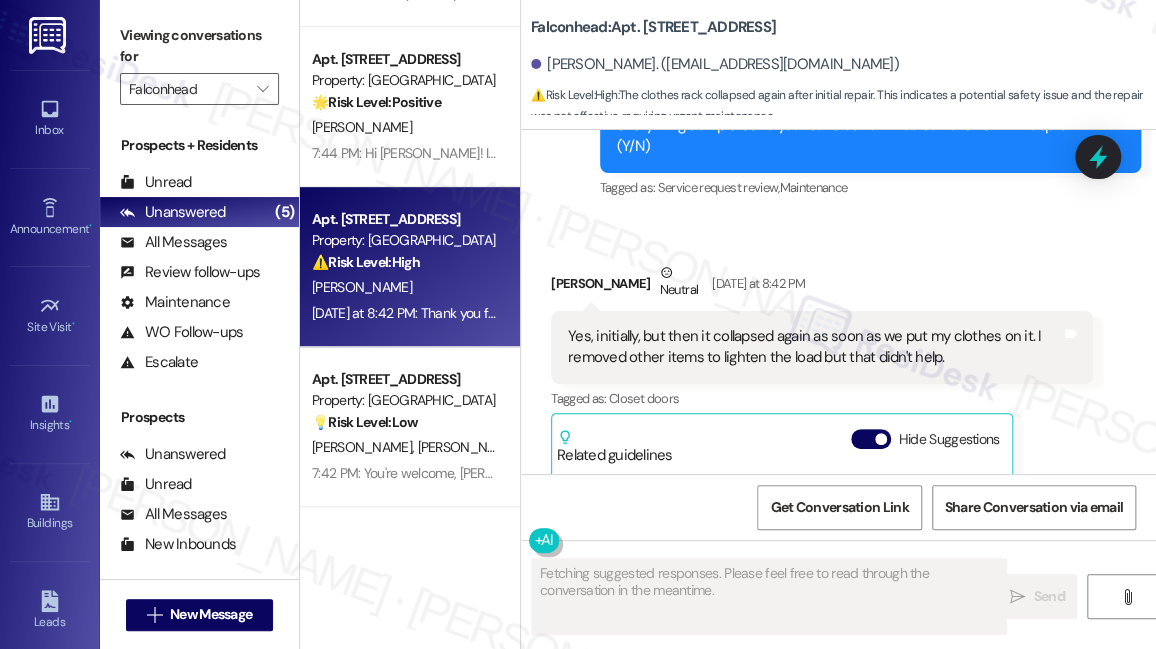 click on "Yes, initially, but then it collapsed again as soon as we put my clothes on it. I removed other items to lighten the load but that didn't help." at bounding box center [814, 347] 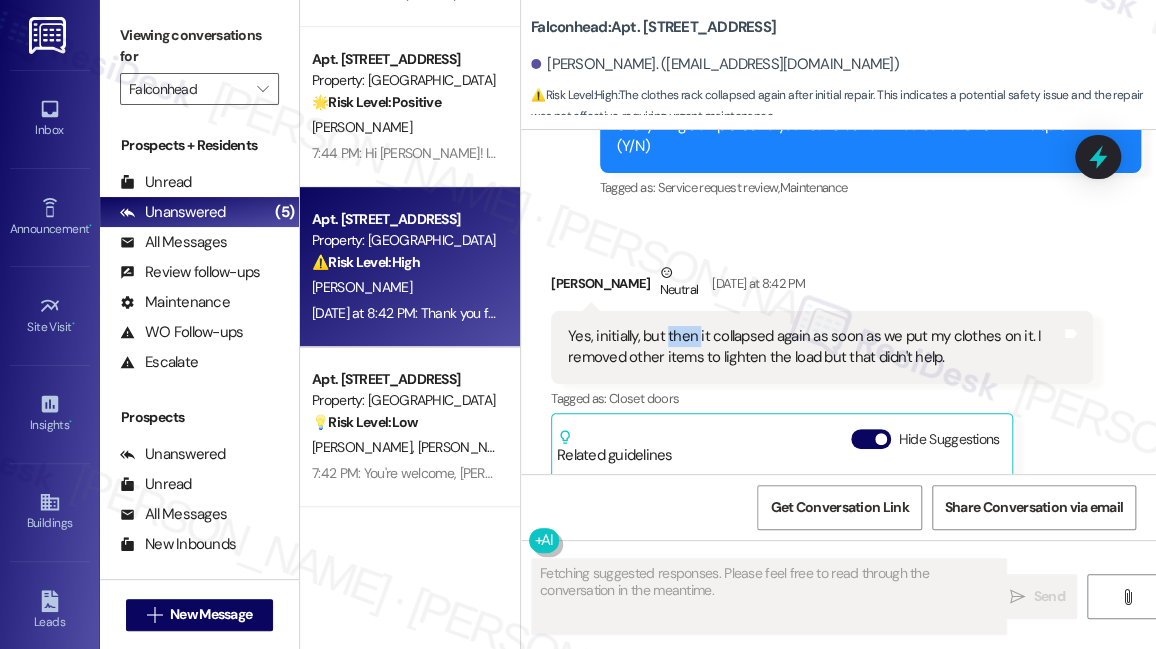click on "Yes, initially, but then it collapsed again as soon as we put my clothes on it. I removed other items to lighten the load but that didn't help." at bounding box center [814, 347] 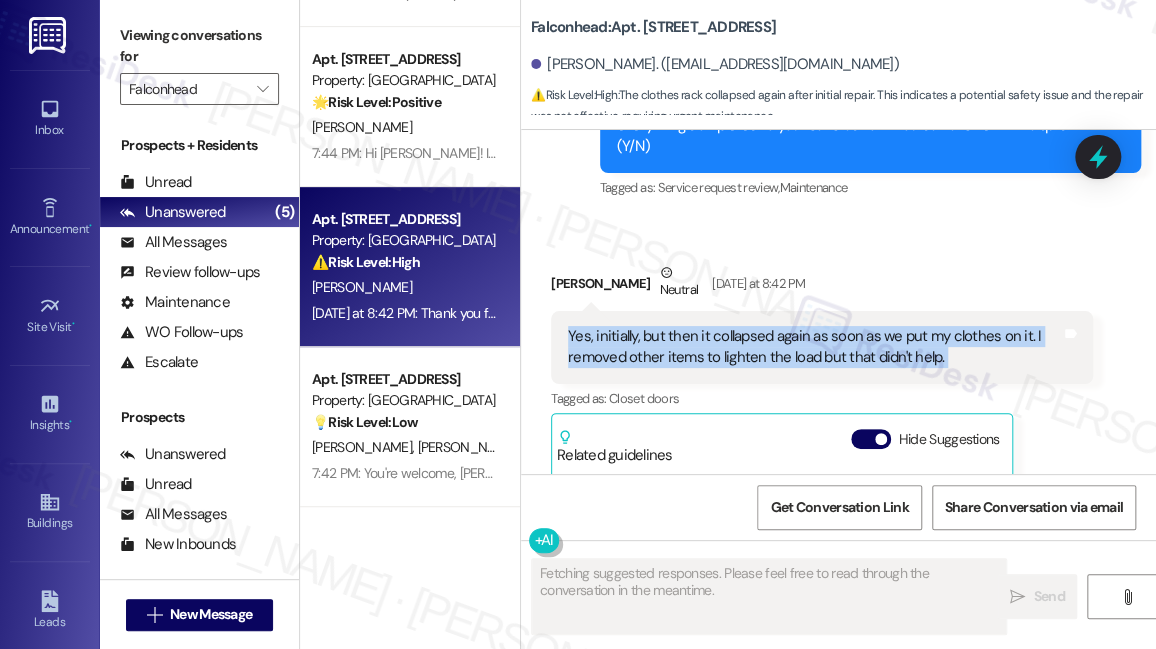 click on "Yes, initially, but then it collapsed again as soon as we put my clothes on it. I removed other items to lighten the load but that didn't help." at bounding box center [814, 347] 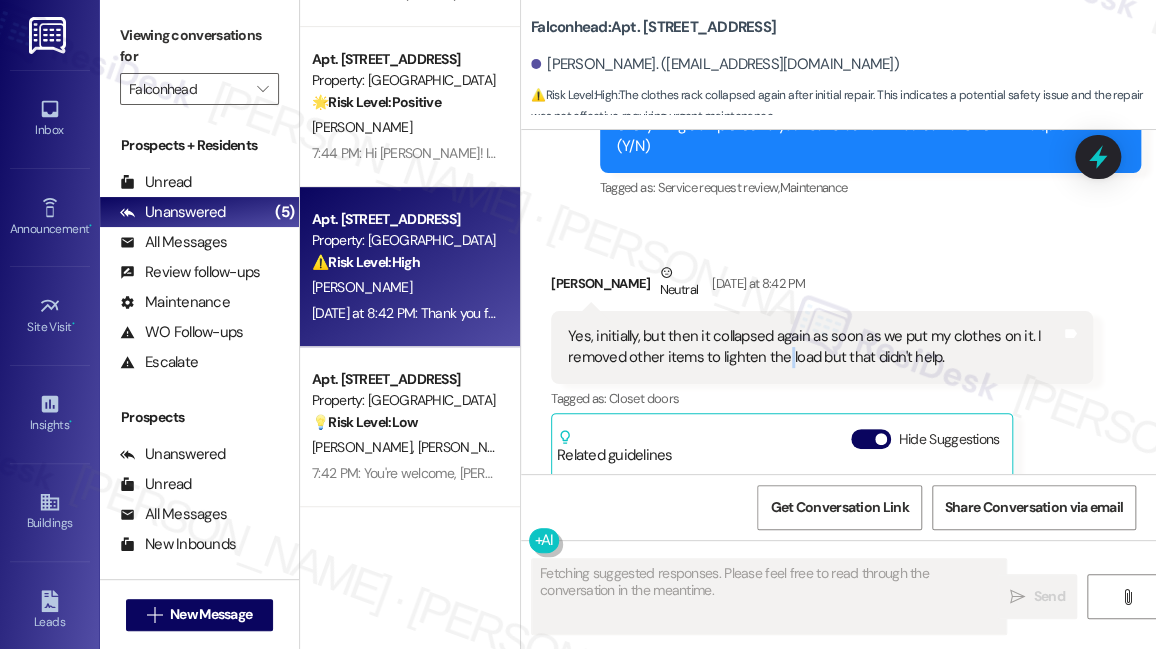 click on "Yes, initially, but then it collapsed again as soon as we put my clothes on it. I removed other items to lighten the load but that didn't help." at bounding box center [814, 347] 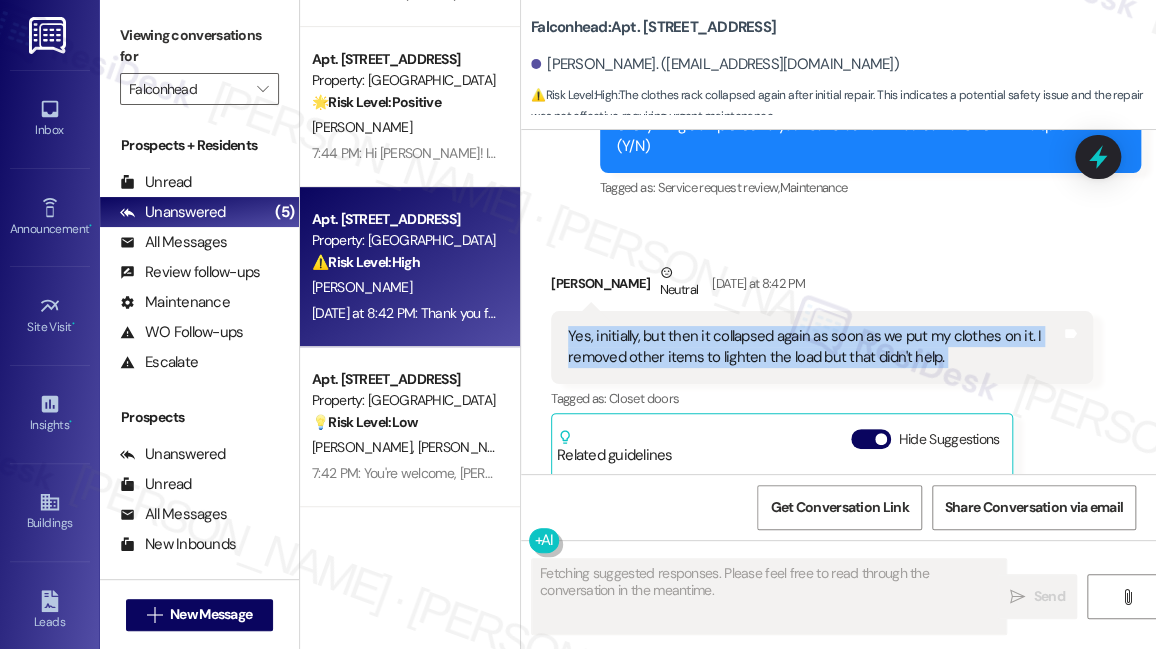 click on "Yes, initially, but then it collapsed again as soon as we put my clothes on it. I removed other items to lighten the load but that didn't help." at bounding box center [814, 347] 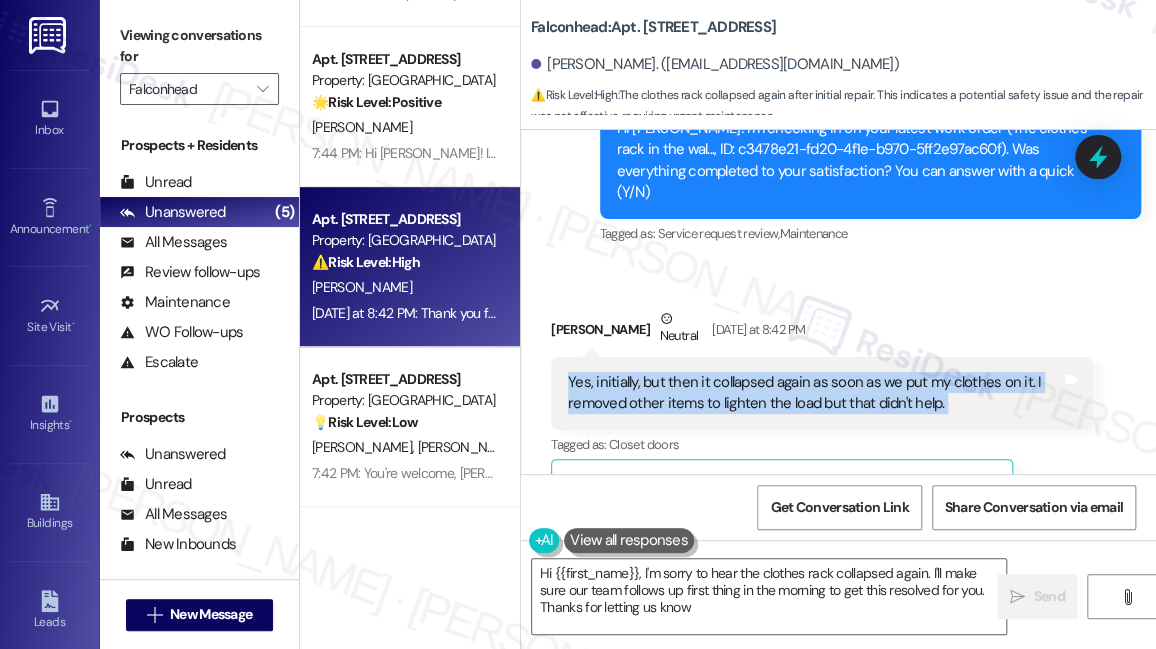 type on "Hi {{first_name}}, I'm sorry to hear the clothes rack collapsed again. I'll make sure our team follows up first thing in the morning to get this resolved for you. Thanks for letting us know!" 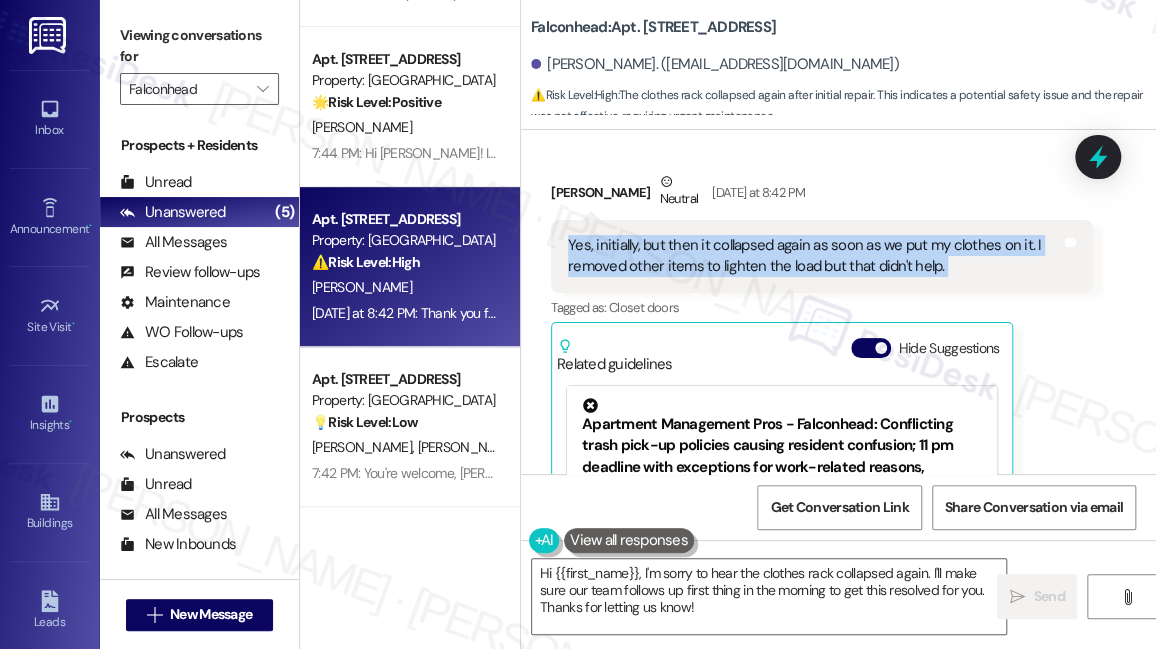 scroll, scrollTop: 1933, scrollLeft: 0, axis: vertical 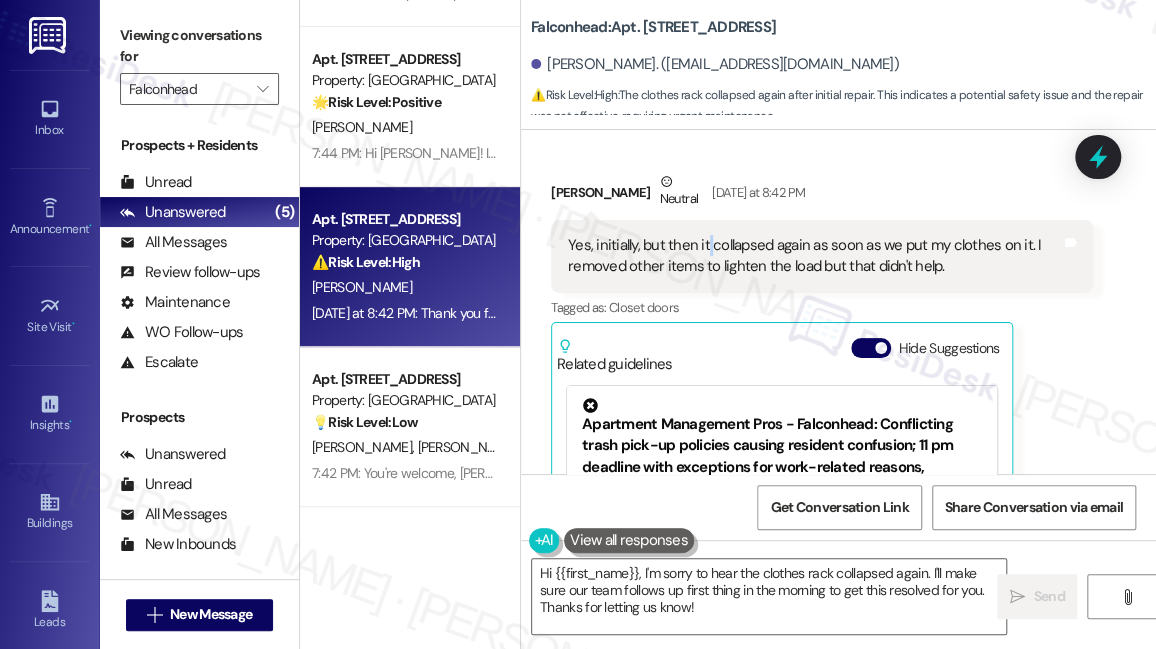 click on "Yes, initially, but then it collapsed again as soon as we put my clothes on it. I removed other items to lighten the load but that didn't help." at bounding box center (814, 256) 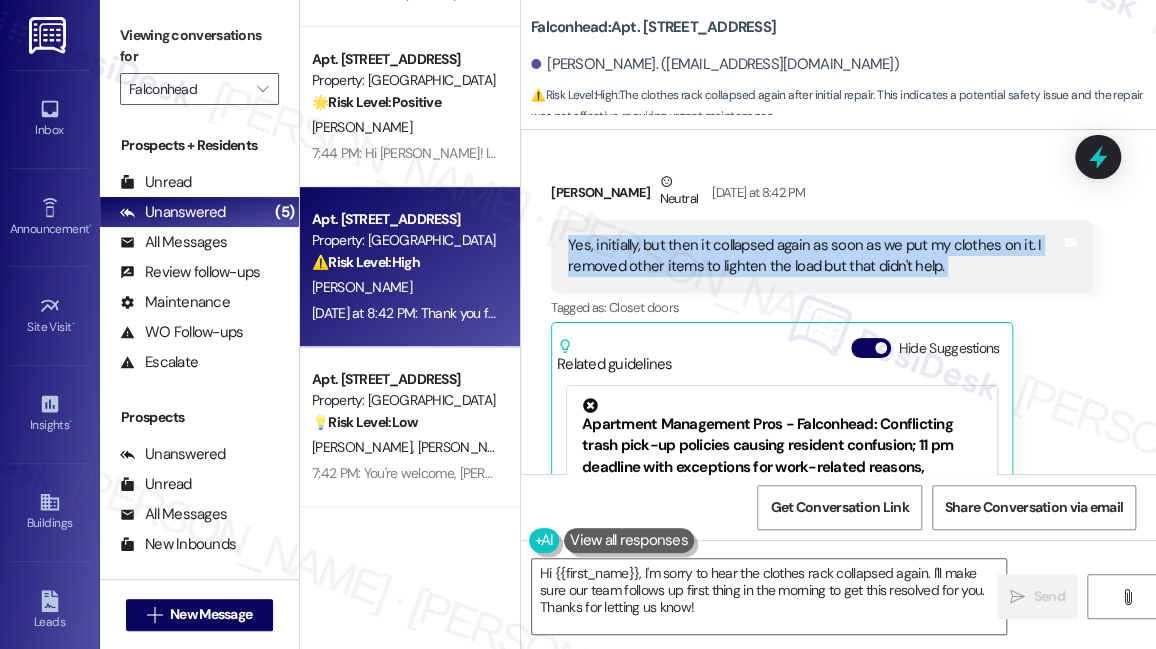 click on "Yes, initially, but then it collapsed again as soon as we put my clothes on it. I removed other items to lighten the load but that didn't help." at bounding box center (814, 256) 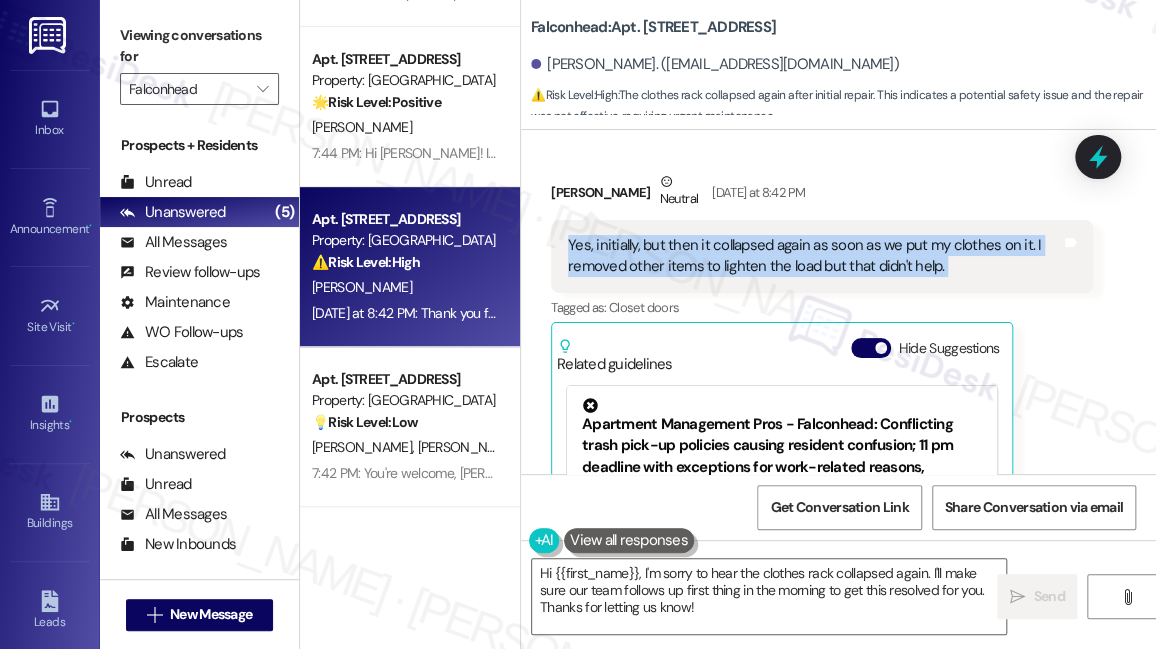 scroll, scrollTop: 111, scrollLeft: 0, axis: vertical 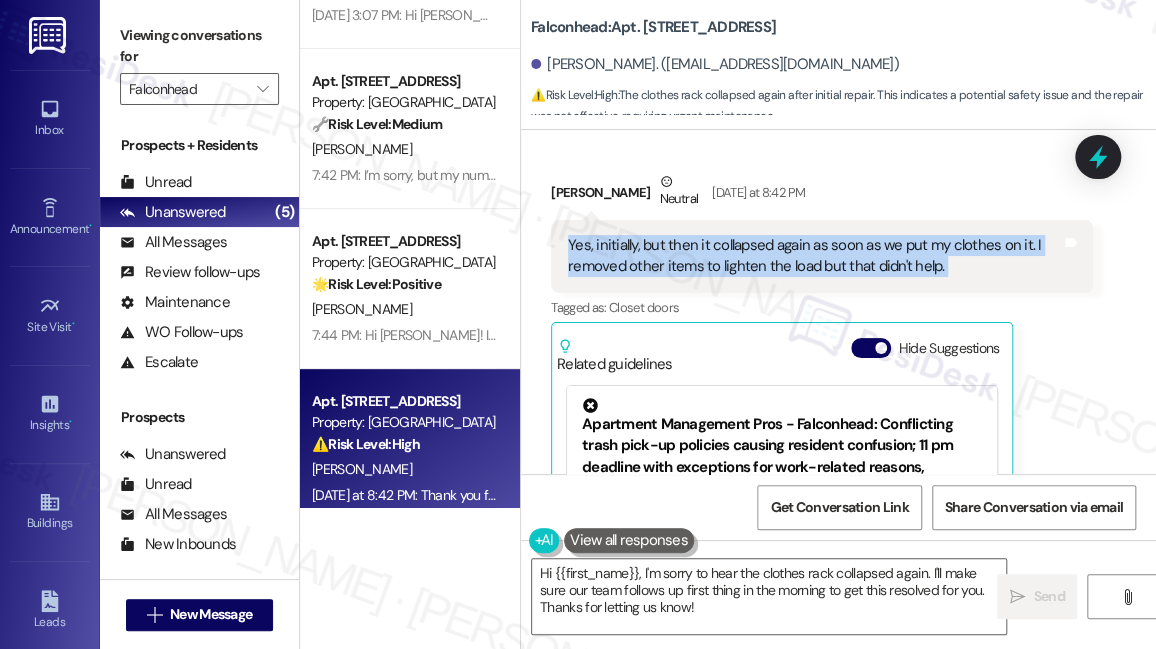 click on "Yes, initially, but then it collapsed again as soon as we put my clothes on it. I removed other items to lighten the load but that didn't help." at bounding box center (814, 256) 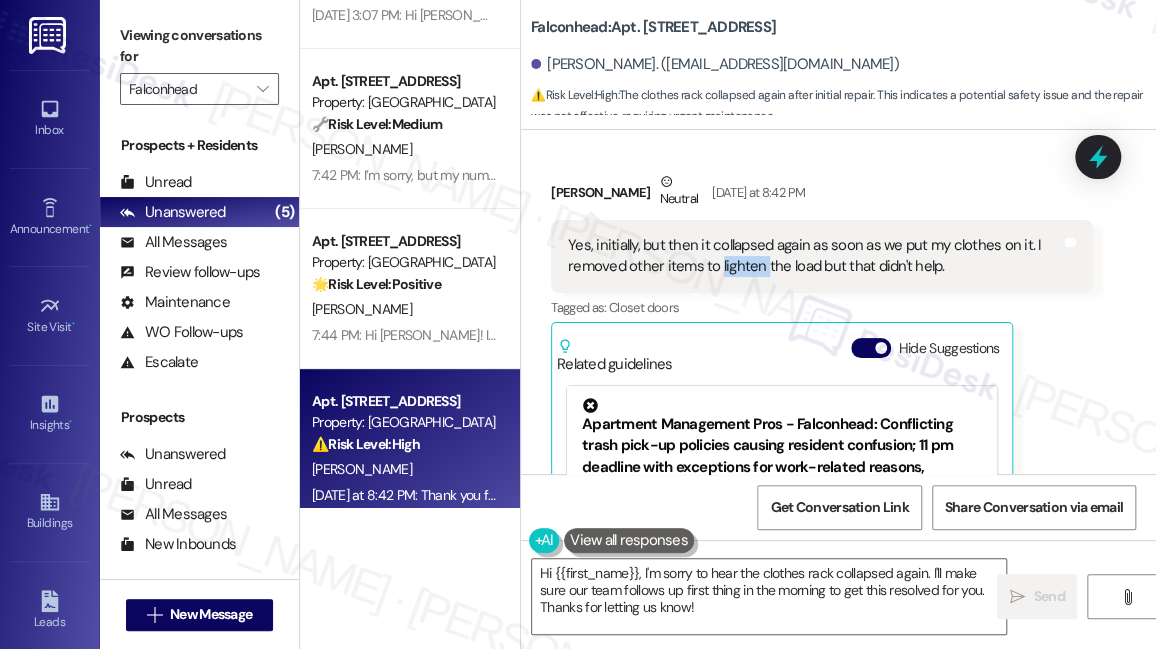 click on "Yes, initially, but then it collapsed again as soon as we put my clothes on it. I removed other items to lighten the load but that didn't help." at bounding box center [814, 256] 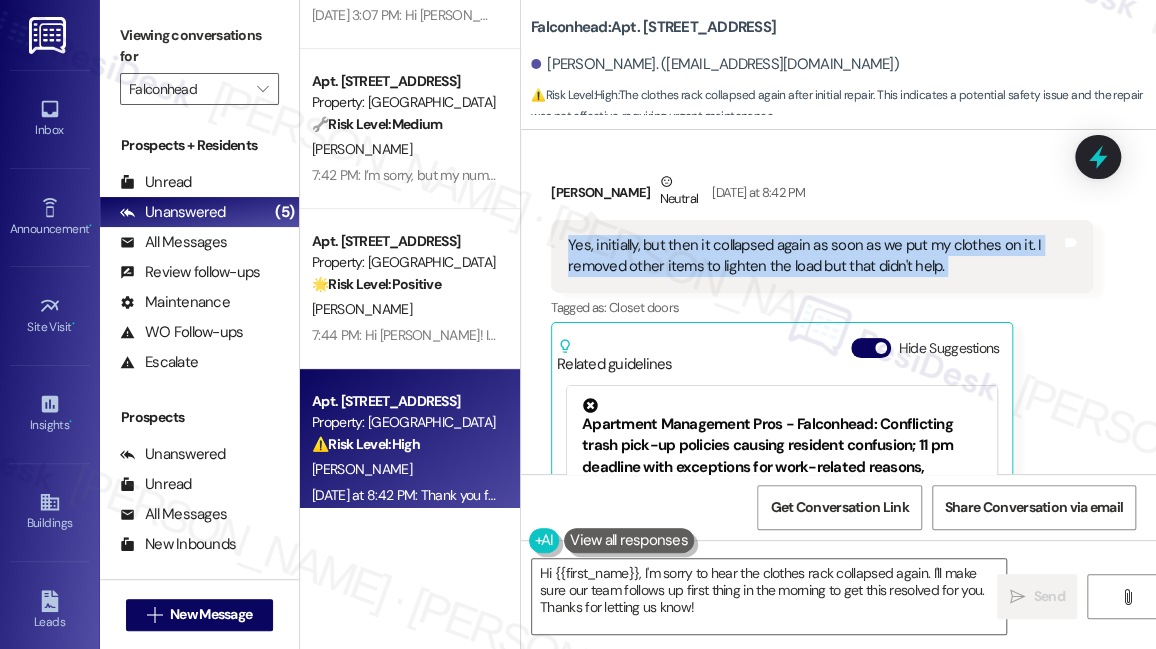 click on "Yes, initially, but then it collapsed again as soon as we put my clothes on it. I removed other items to lighten the load but that didn't help." at bounding box center [814, 256] 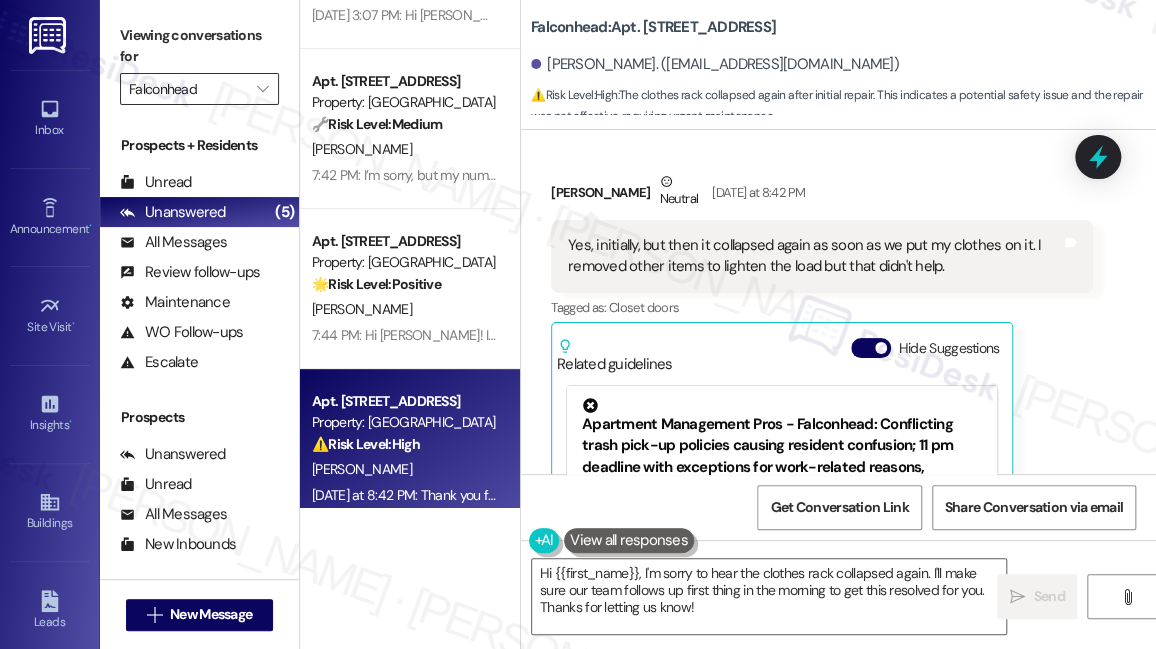click on "Falconhead" at bounding box center [188, 89] 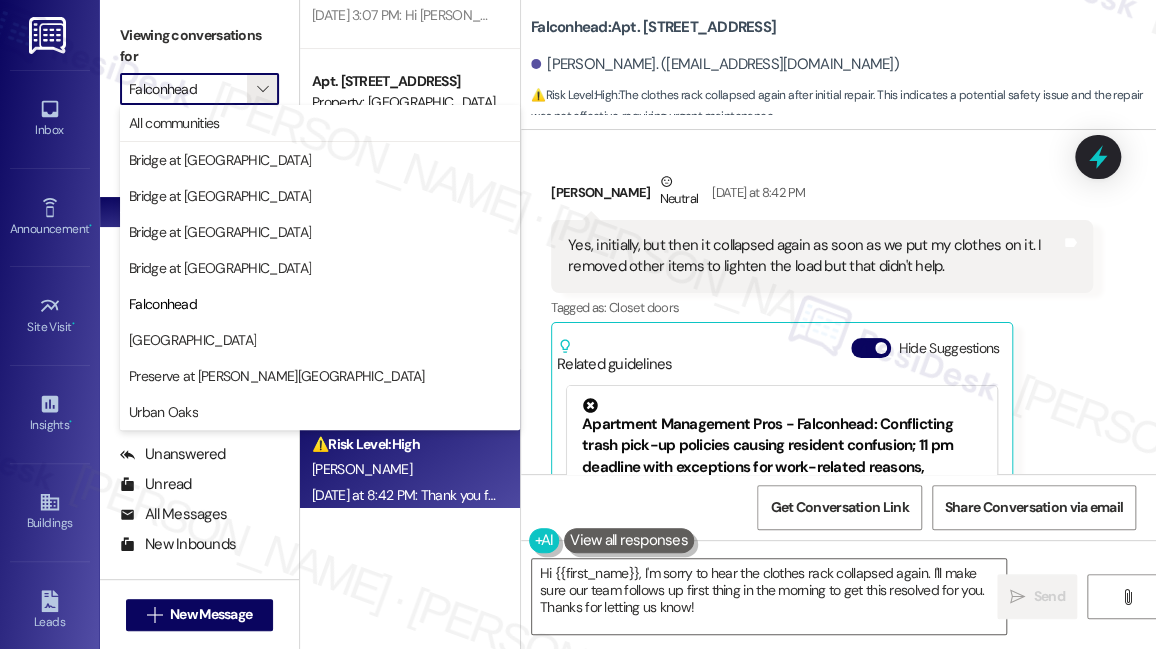 click on "Received via SMS [PERSON_NAME]   Neutral [DATE] at 8:42 PM Yes, initially, but then it collapsed again as soon as we put my clothes on it. I removed other items to lighten the load but that didn't help. Tags and notes Tagged as:   Closet doors Click to highlight conversations about Closet doors  Related guidelines Hide Suggestions Apartment Management Pros - Falconhead: Conflicting trash pick-up policies causing resident confusion; 11 pm deadline with exceptions for work-related reasons, otherwise 9 am deadline.
Created  [DATE] Property level guideline  ( 65 % match) FAQs generated by ResiDesk AI What is the current policy for bringing in trash cans? The current policy requires residents to bring in their trash cans by 11pm on the day of trash pickup. Can I still bring in my trash can at 9am the next morning? Exceptions can be made for work-related reasons. If you cannot bring in your trash can by 11pm, you may be allowed to bring it in by 9am the next morning. Original Guideline [URL][DOMAIN_NAME]…" at bounding box center (822, 406) 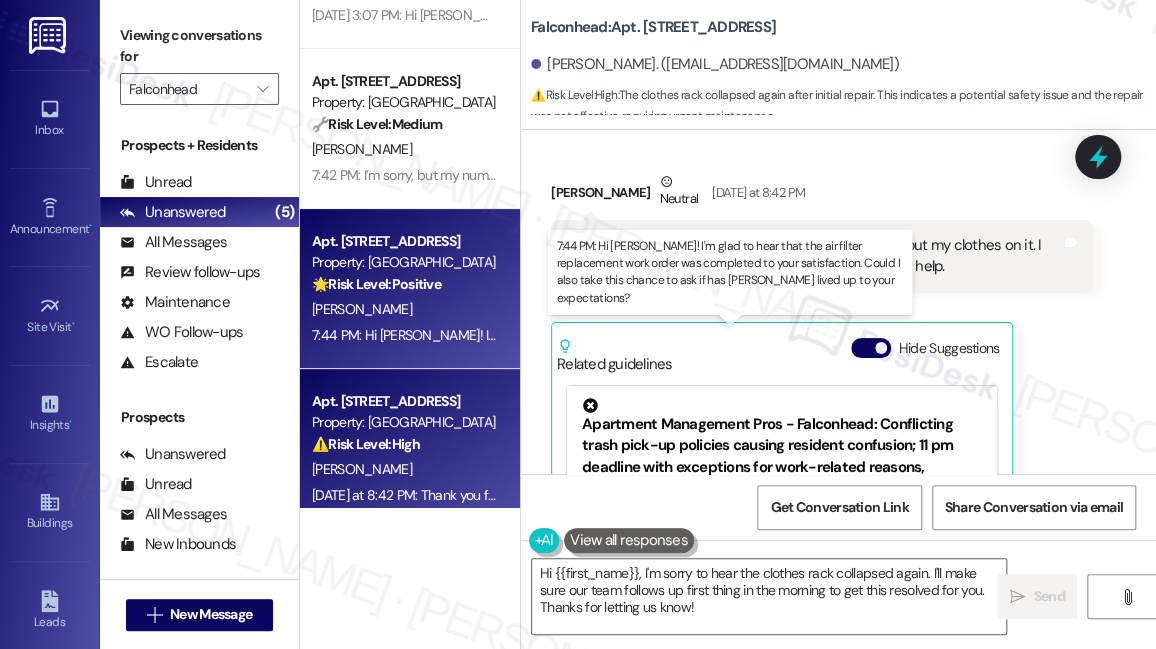 click on "7:44 PM: Hi [PERSON_NAME]! I'm glad to hear that the air filter replacement work order was completed to your satisfaction. Could I also take this chance to ask if has [PERSON_NAME] lived up to your expectations? 7:44 PM: Hi [PERSON_NAME]! I'm glad to hear that the air filter replacement work order was completed to your satisfaction. Could I also take this chance to ask if has [PERSON_NAME] lived up to your expectations?" at bounding box center (927, 335) 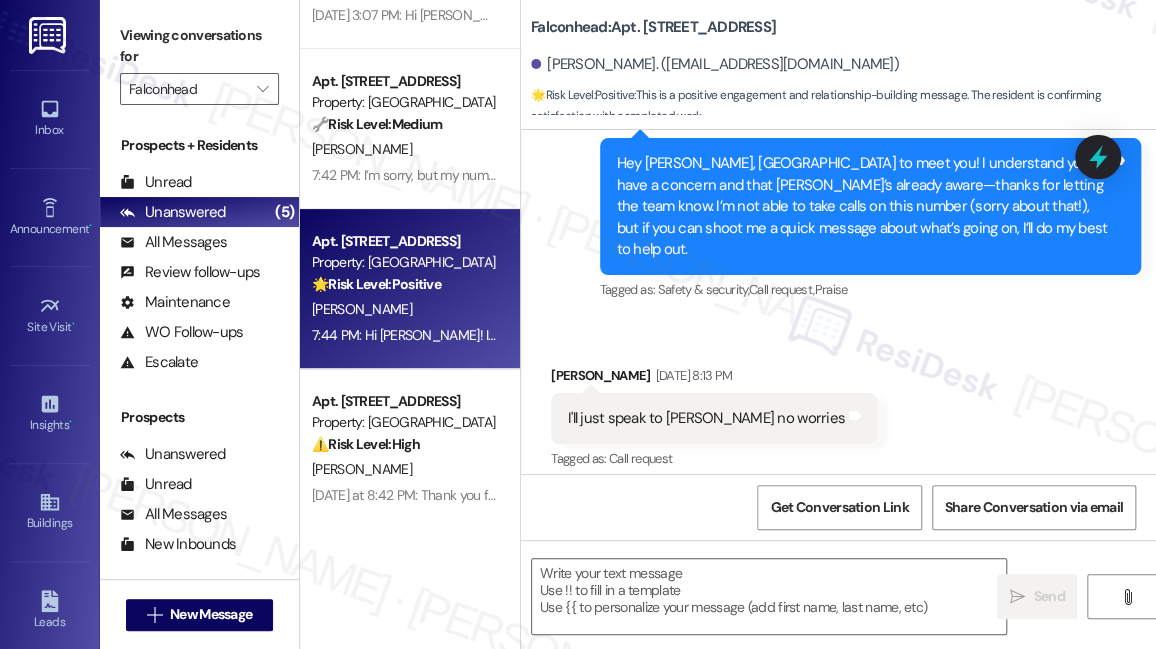 type on "Fetching suggested responses. Please feel free to read through the conversation in the meantime." 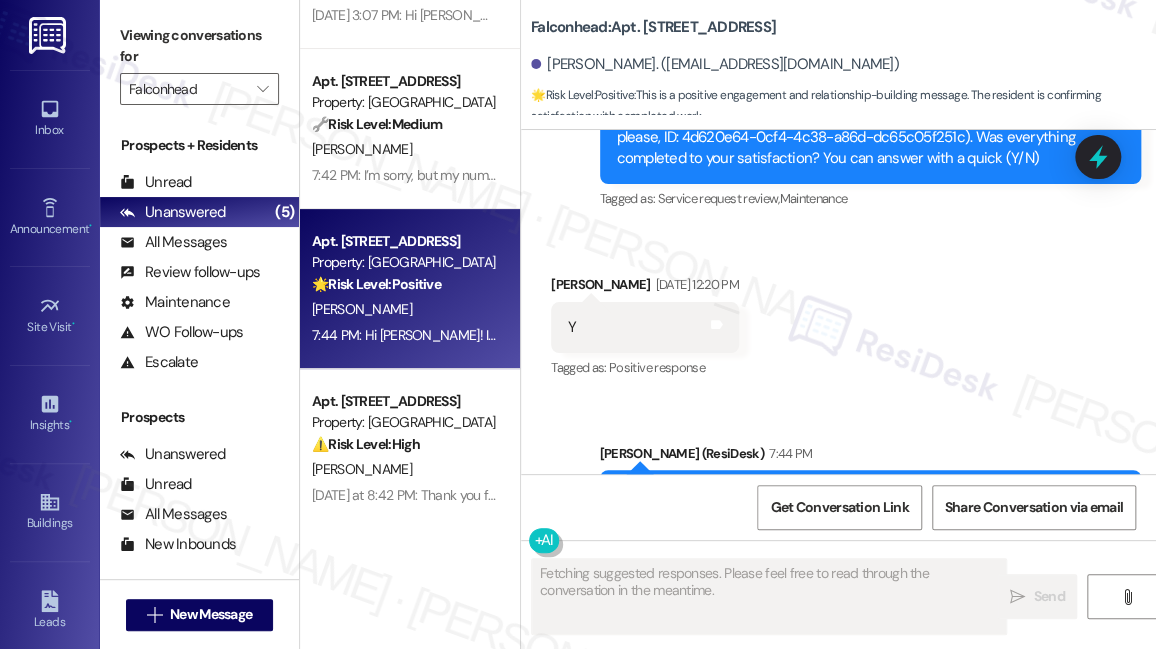 scroll, scrollTop: 1862, scrollLeft: 0, axis: vertical 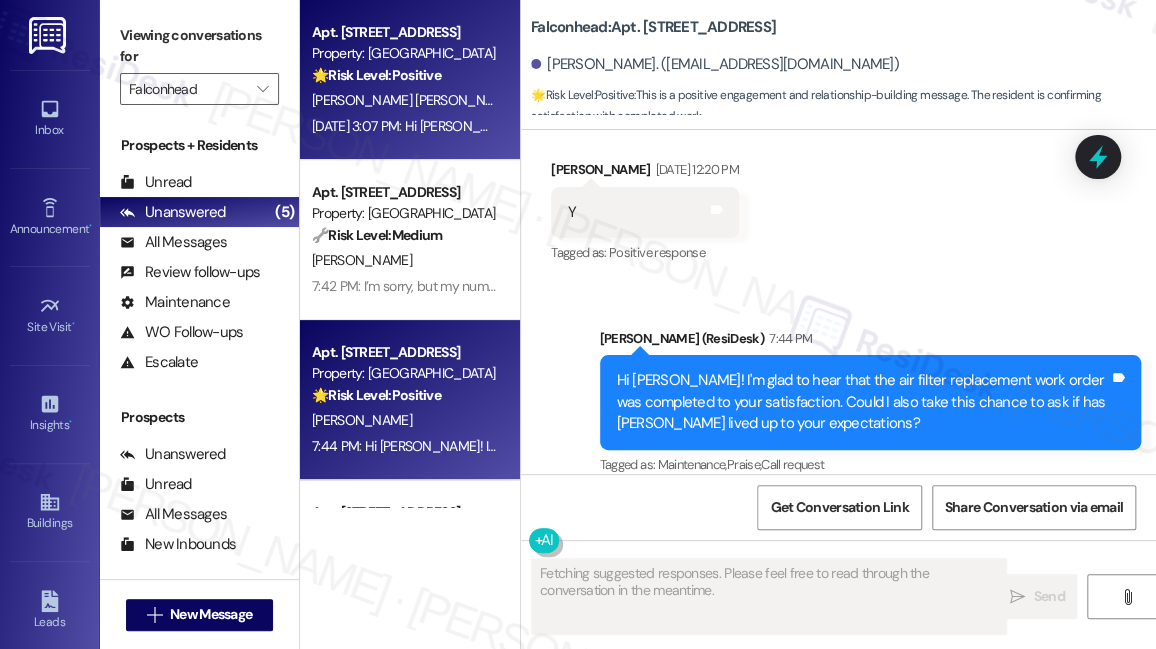 click on "[PERSON_NAME] [PERSON_NAME]" at bounding box center [625, 100] 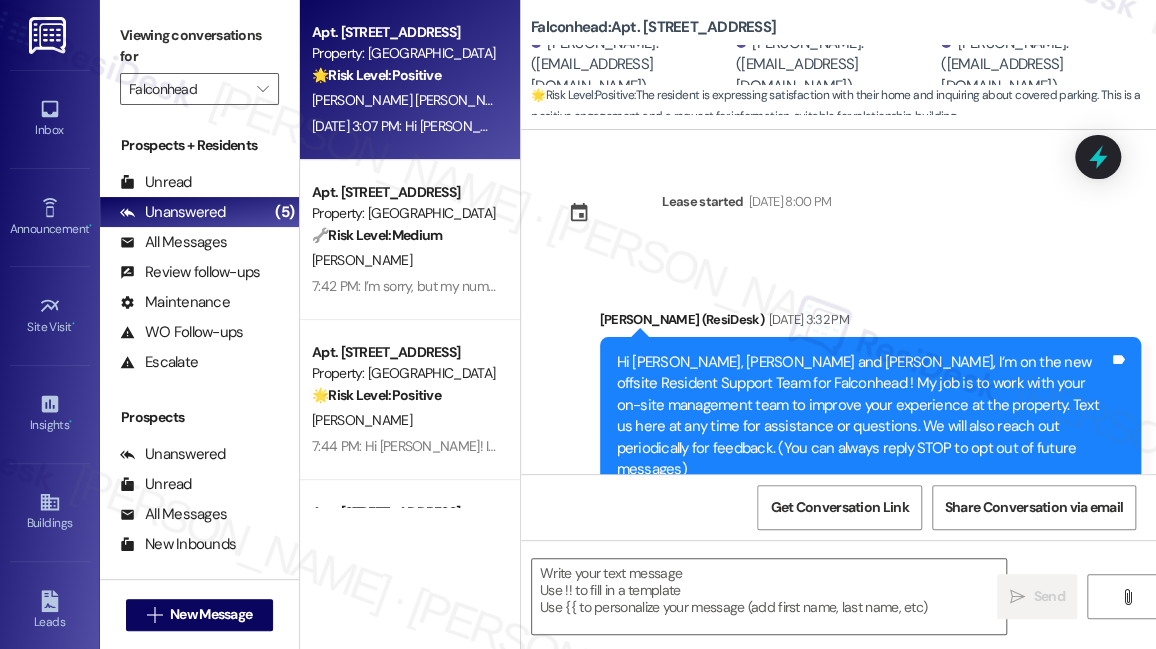 scroll, scrollTop: 7877, scrollLeft: 0, axis: vertical 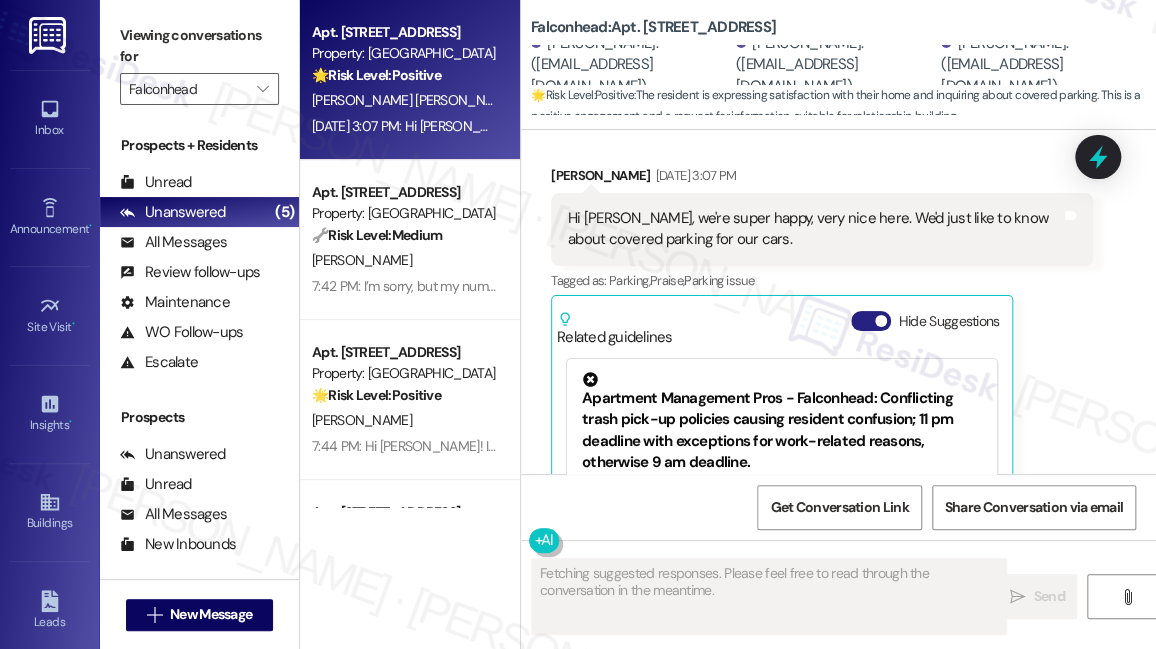 click on "Hide Suggestions" at bounding box center (871, 321) 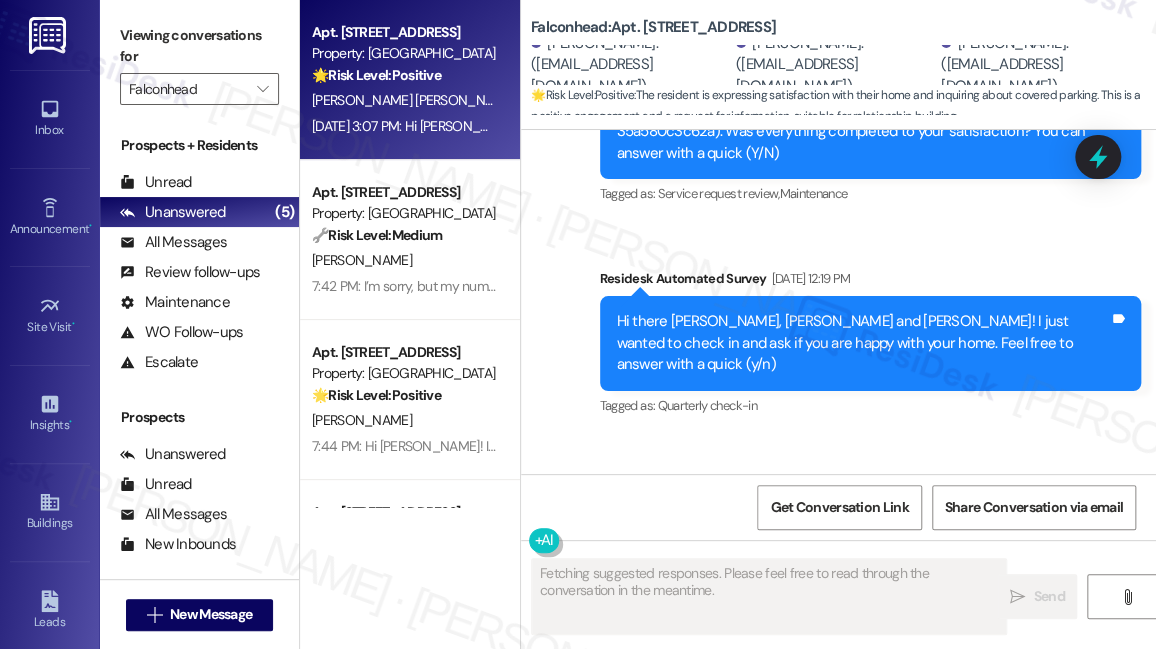 scroll, scrollTop: 7617, scrollLeft: 0, axis: vertical 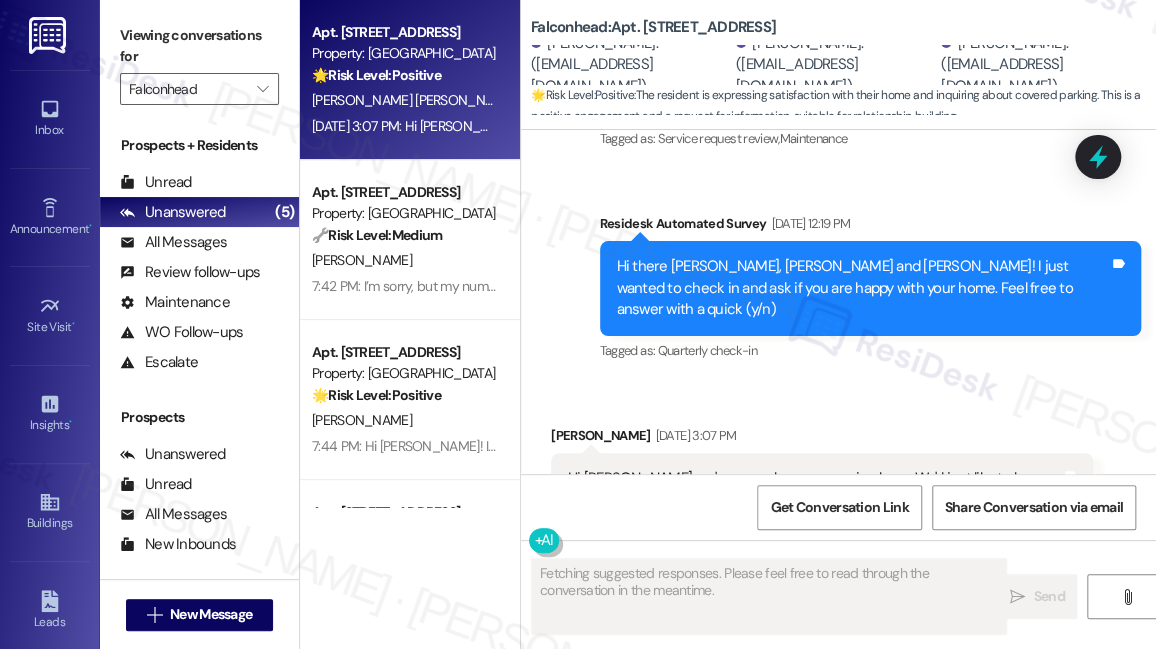 click on "Hi [PERSON_NAME], we're super happy, very nice here. We'd just like to know about covered parking for our cars." at bounding box center (814, 489) 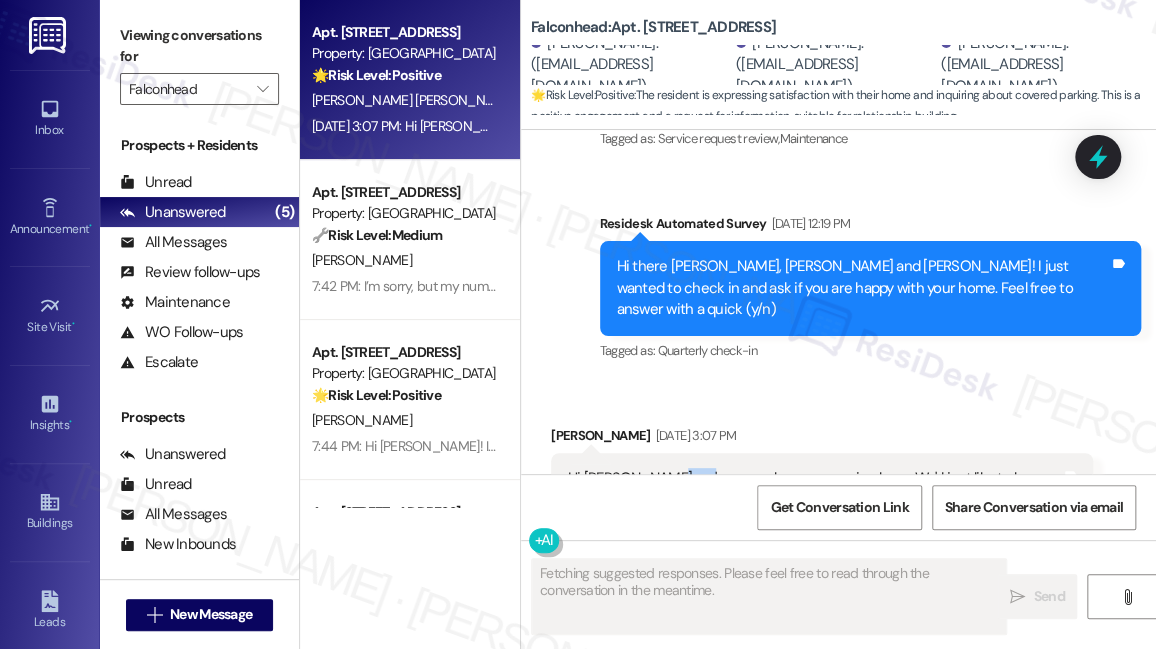 click on "Hi [PERSON_NAME], we're super happy, very nice here. We'd just like to know about covered parking for our cars." at bounding box center (814, 489) 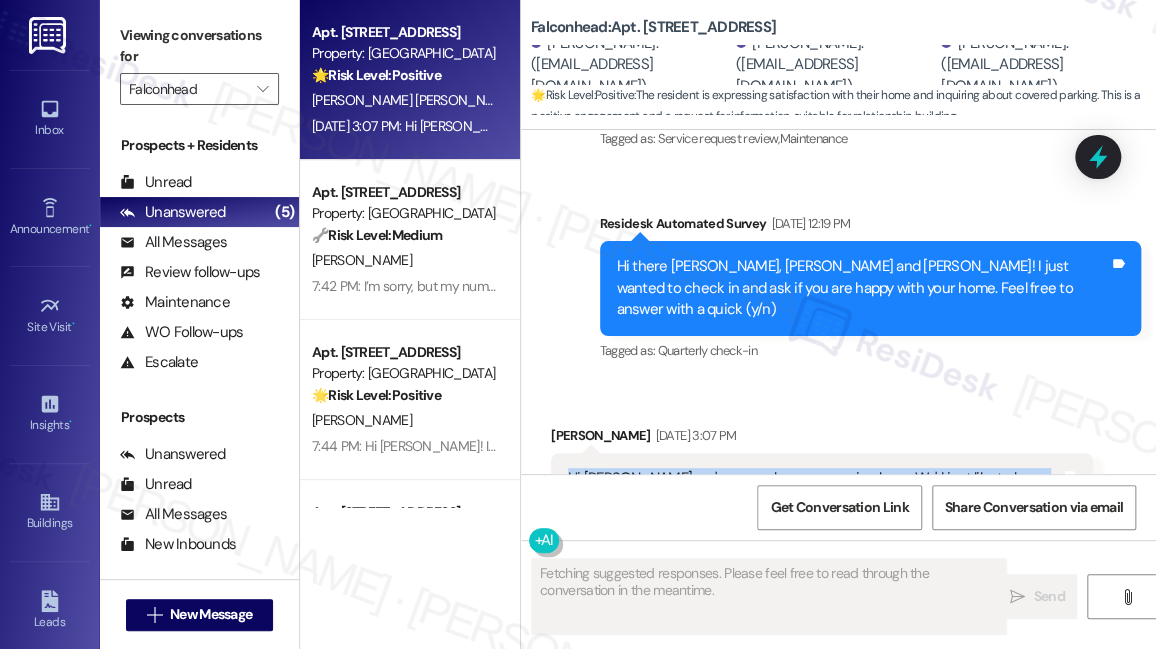 click on "Hi [PERSON_NAME], we're super happy, very nice here. We'd just like to know about covered parking for our cars." at bounding box center [814, 489] 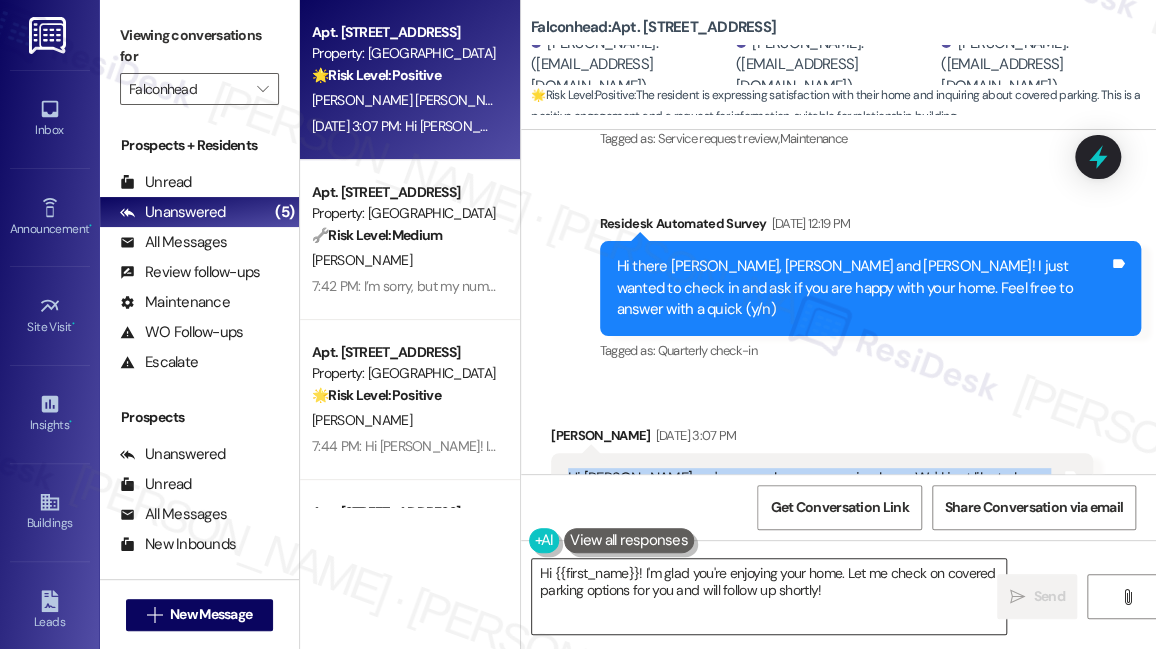 click on "Hi {{first_name}}! I'm glad you're enjoying your home. Let me check on covered parking options for you and will follow up shortly!" at bounding box center (769, 596) 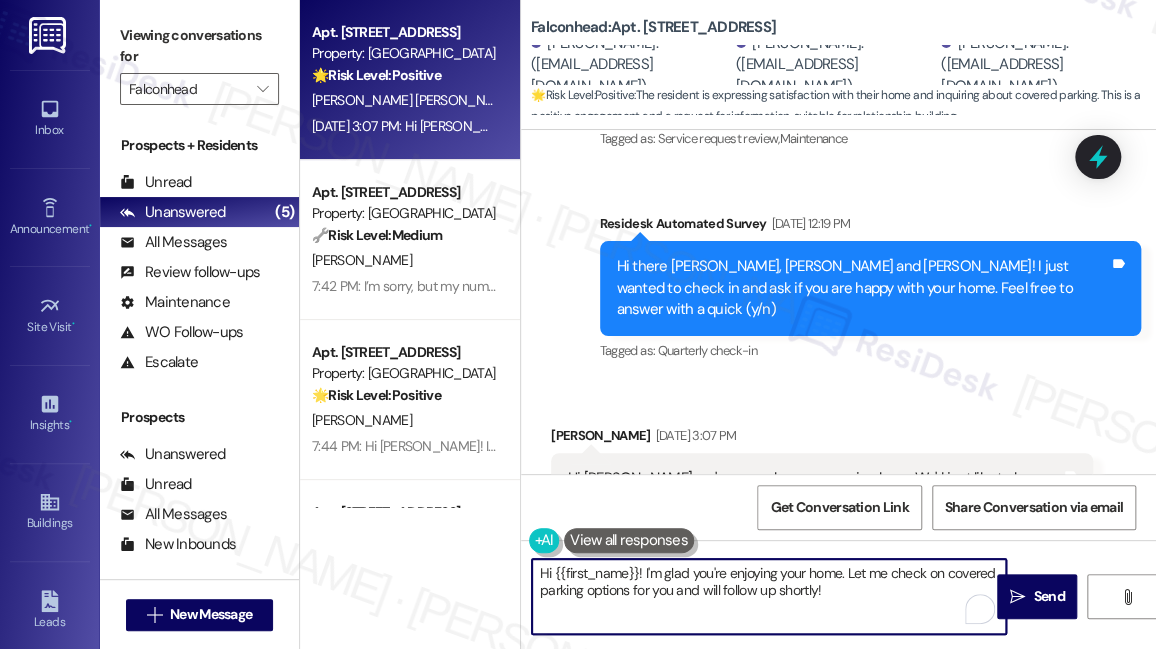 click on "[PERSON_NAME] [DATE] 3:07 PM" at bounding box center (822, 439) 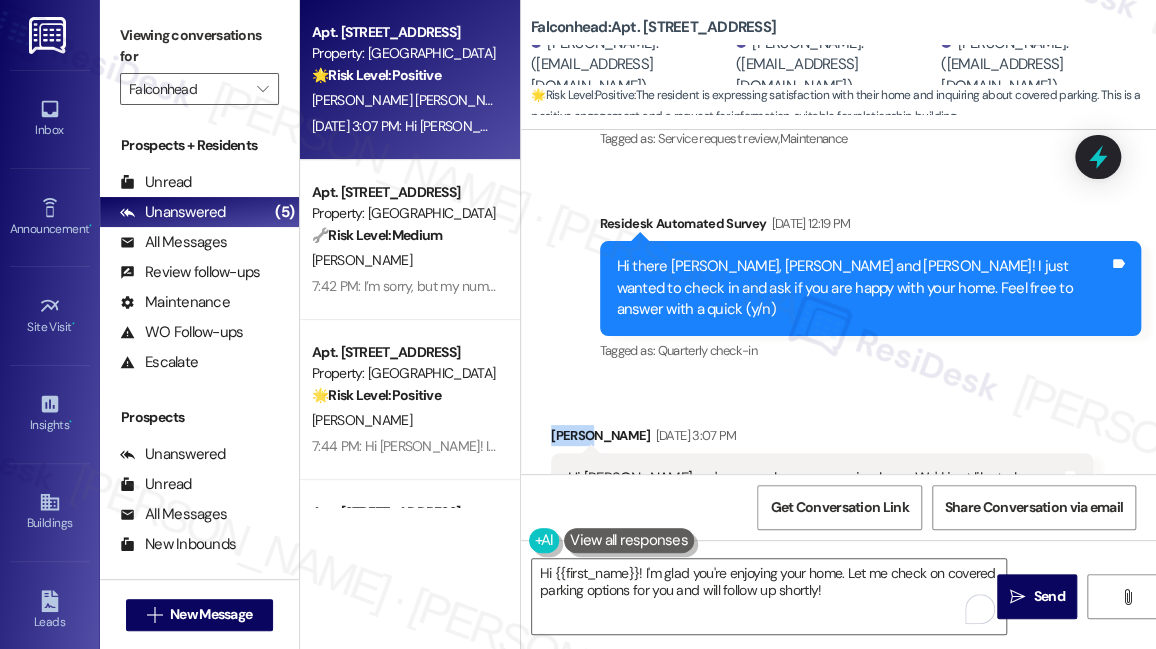 click on "[PERSON_NAME] [DATE] 3:07 PM" at bounding box center (822, 439) 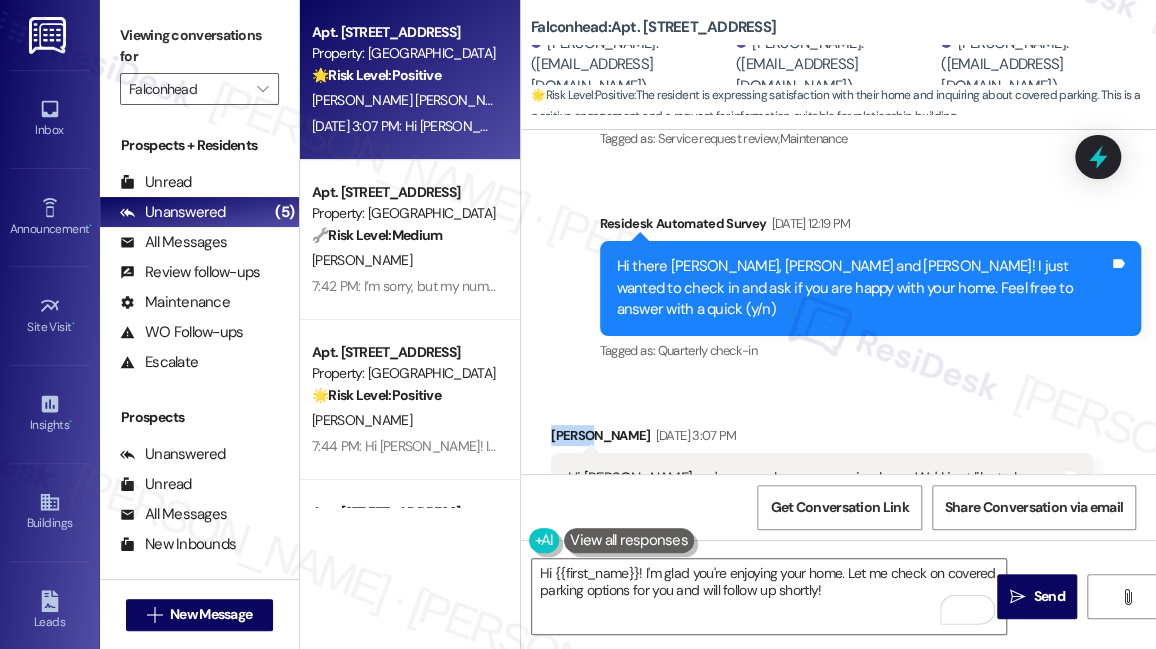 copy on "[PERSON_NAME]" 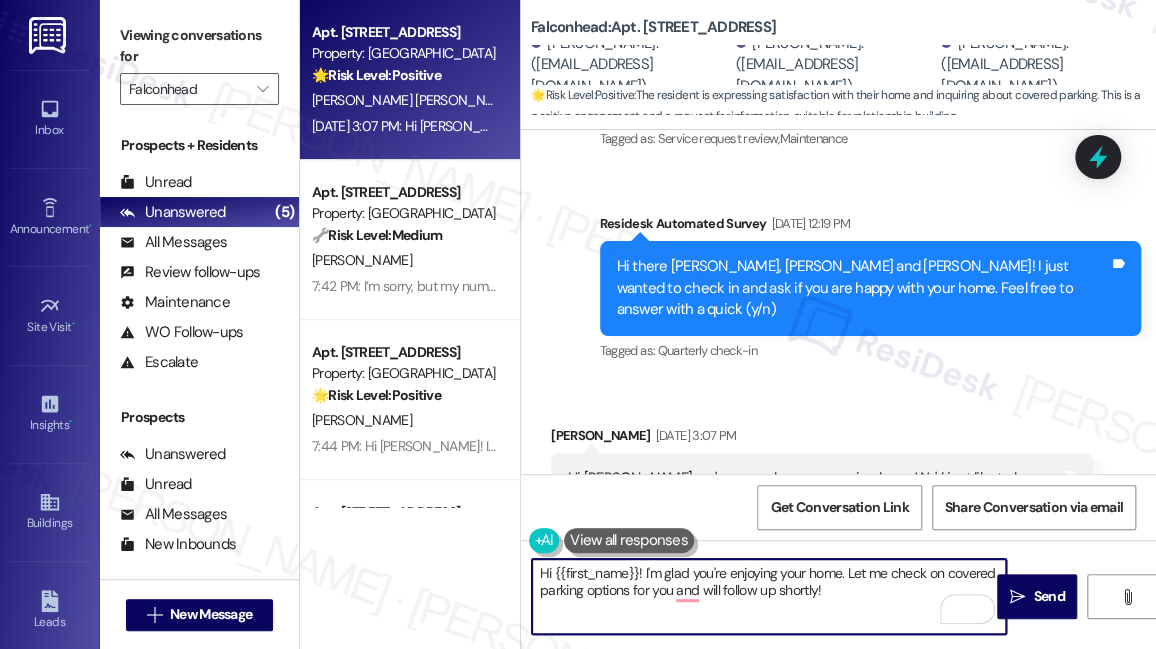 drag, startPoint x: 554, startPoint y: 571, endPoint x: 636, endPoint y: 552, distance: 84.17244 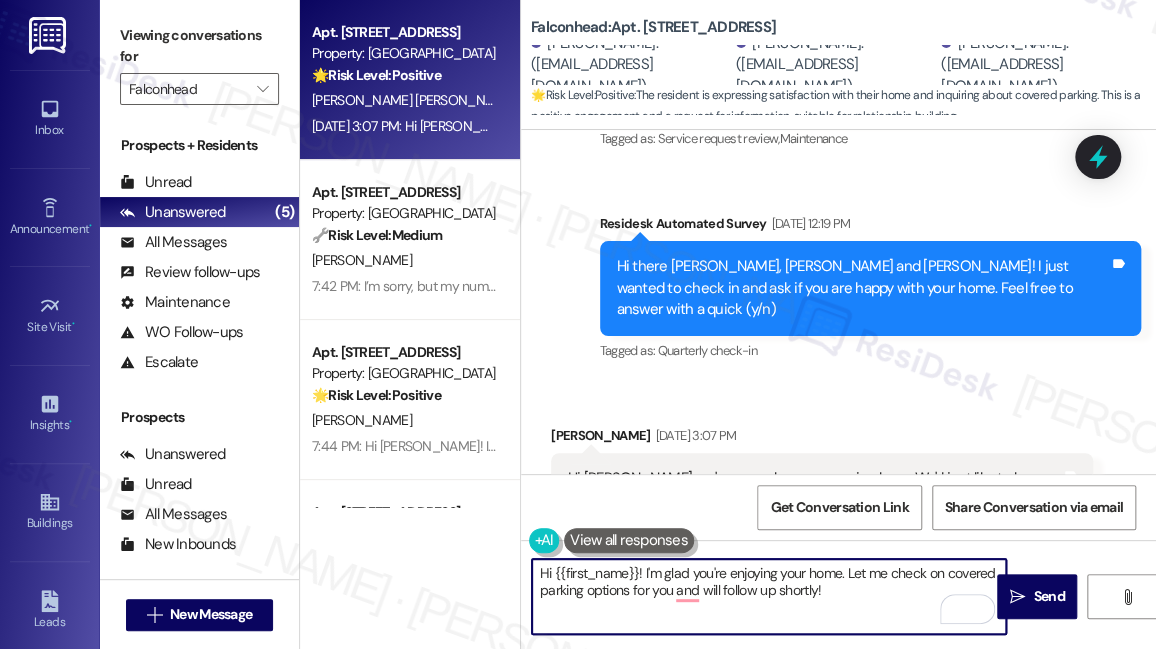 click on "Hi {{first_name}}! I'm glad you're enjoying your home. Let me check on covered parking options for you and will follow up shortly!" at bounding box center (759, 596) 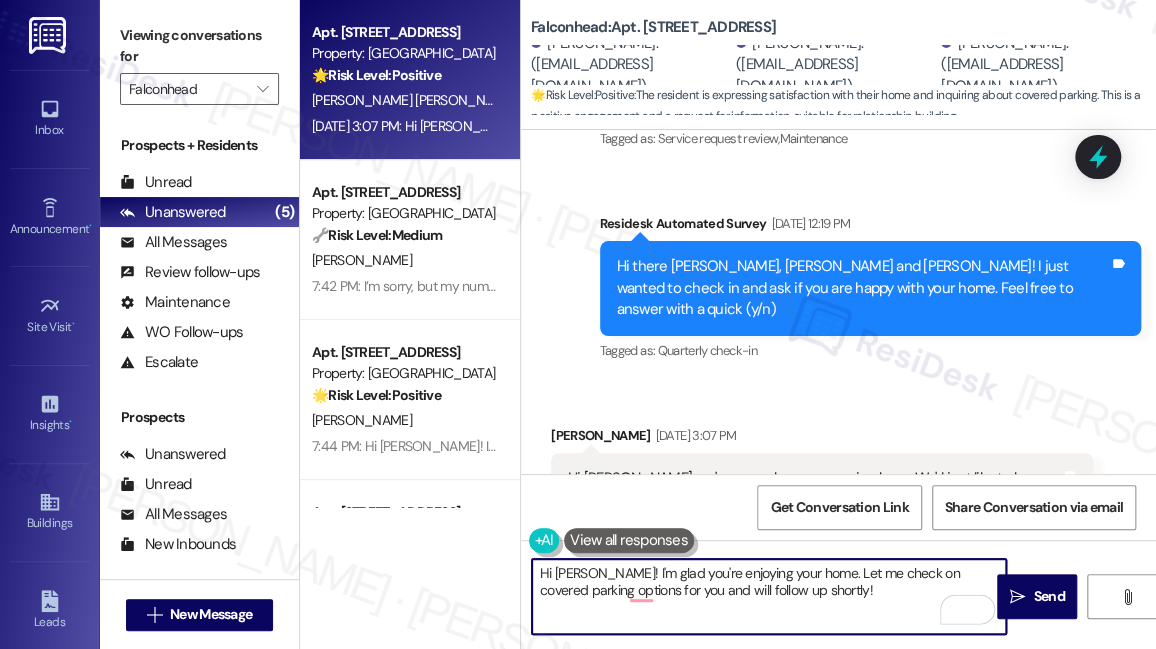 click on "Hi [PERSON_NAME]! I'm glad you're enjoying your home. Let me check on covered parking options for you and will follow up shortly!" at bounding box center [769, 596] 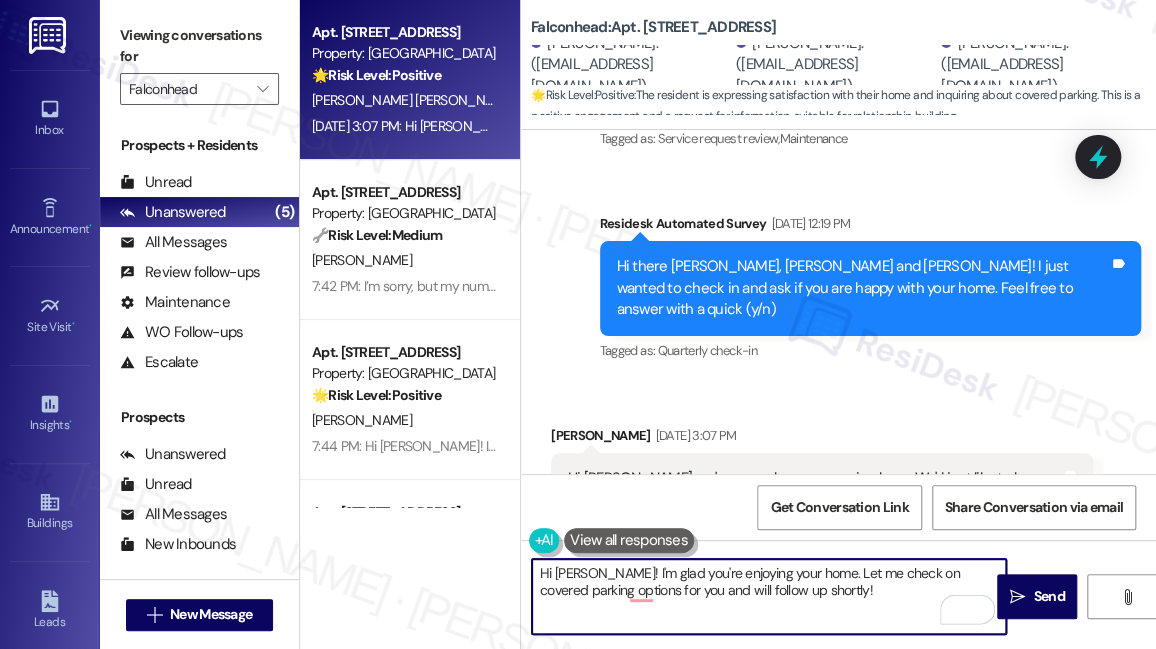 click on "Hi [PERSON_NAME]! I'm glad you're enjoying your home. Let me check on covered parking options for you and will follow up shortly!" at bounding box center [769, 596] 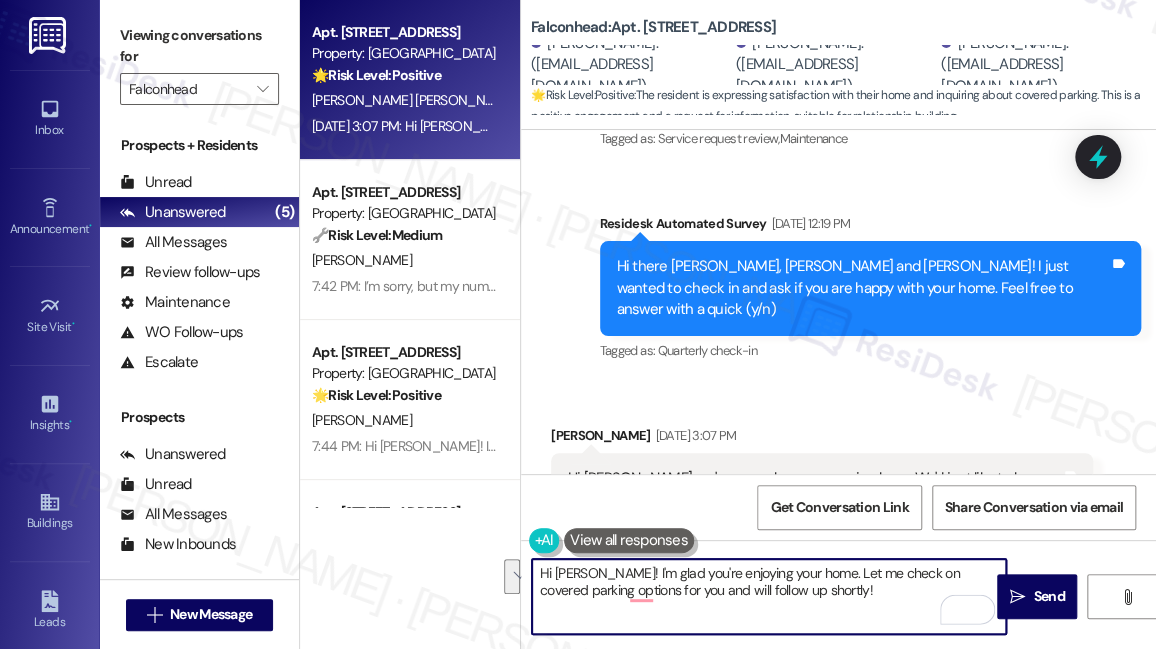 click on "Hi [PERSON_NAME]! I'm glad you're enjoying your home. Let me check on covered parking options for you and will follow up shortly!" at bounding box center (769, 596) 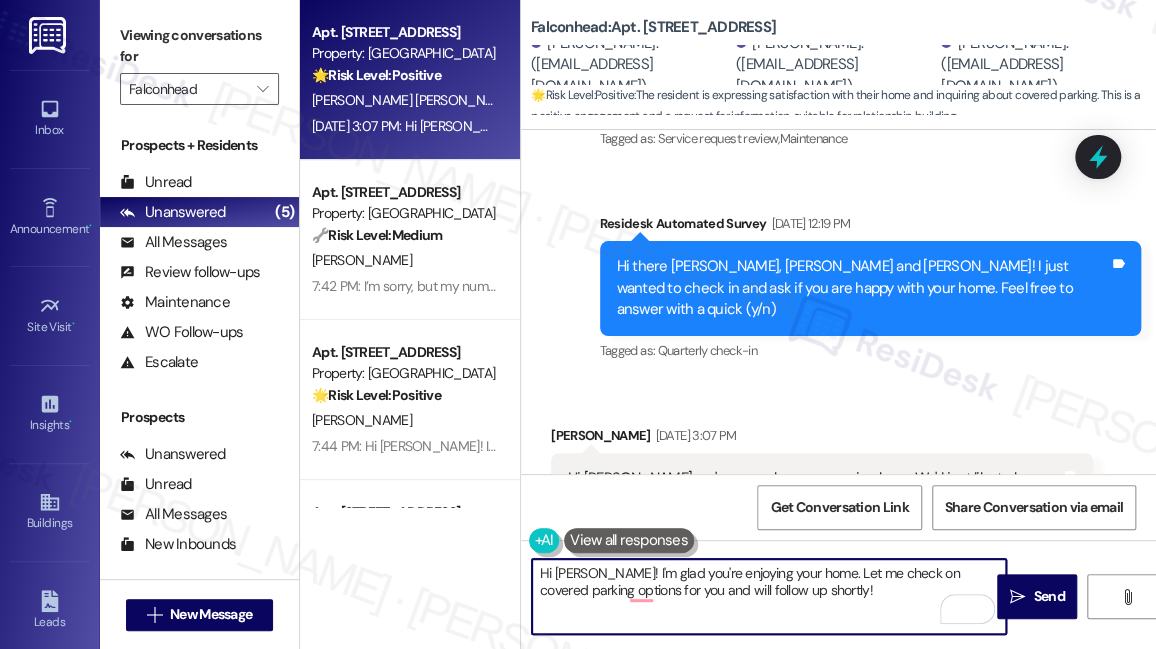 click on "Hi [PERSON_NAME]! I'm glad you're enjoying your home. Let me check on covered parking options for you and will follow up shortly!" at bounding box center [769, 596] 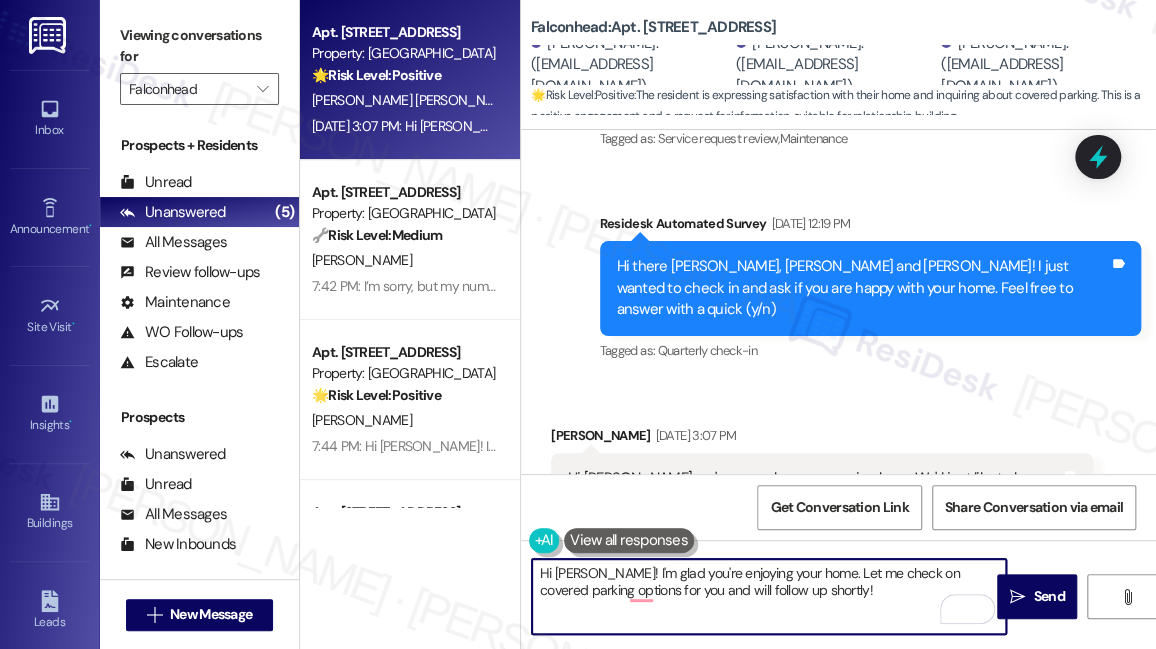 click on "Hi [PERSON_NAME]! I'm glad you're enjoying your home. Let me check on covered parking options for you and will follow up shortly!" at bounding box center [769, 596] 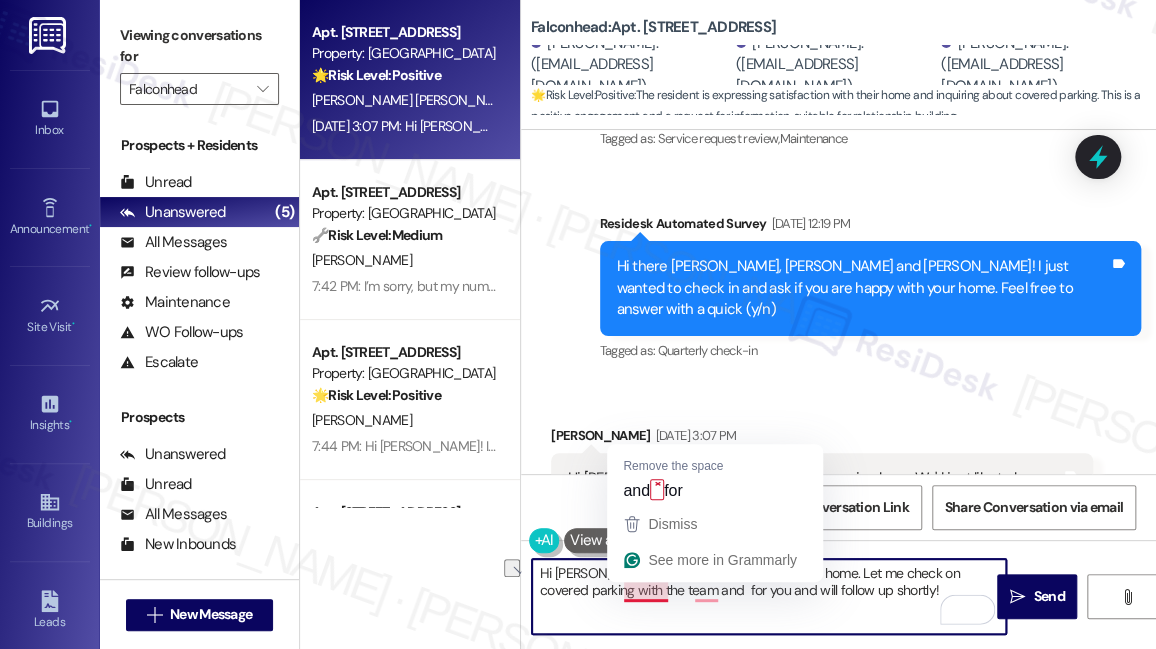 drag, startPoint x: 718, startPoint y: 590, endPoint x: 650, endPoint y: 591, distance: 68.007355 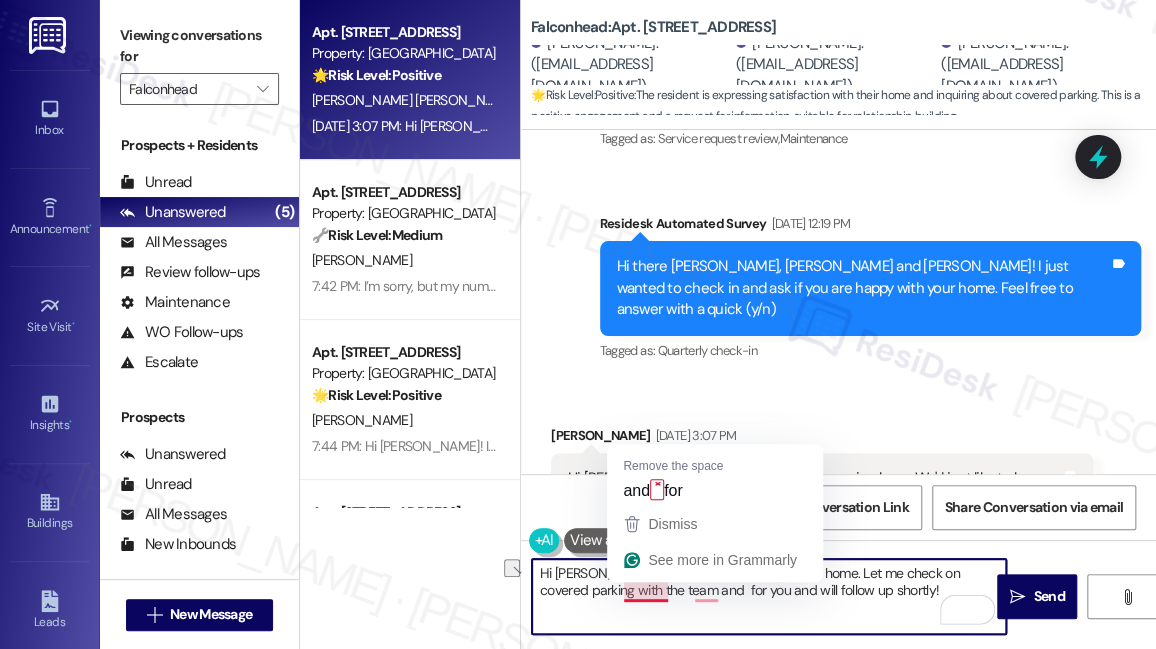 click on "Hi [PERSON_NAME]! I'm glad you're enjoying your home. Let me check on covered parking with the team and  for you and will follow up shortly!" at bounding box center [769, 596] 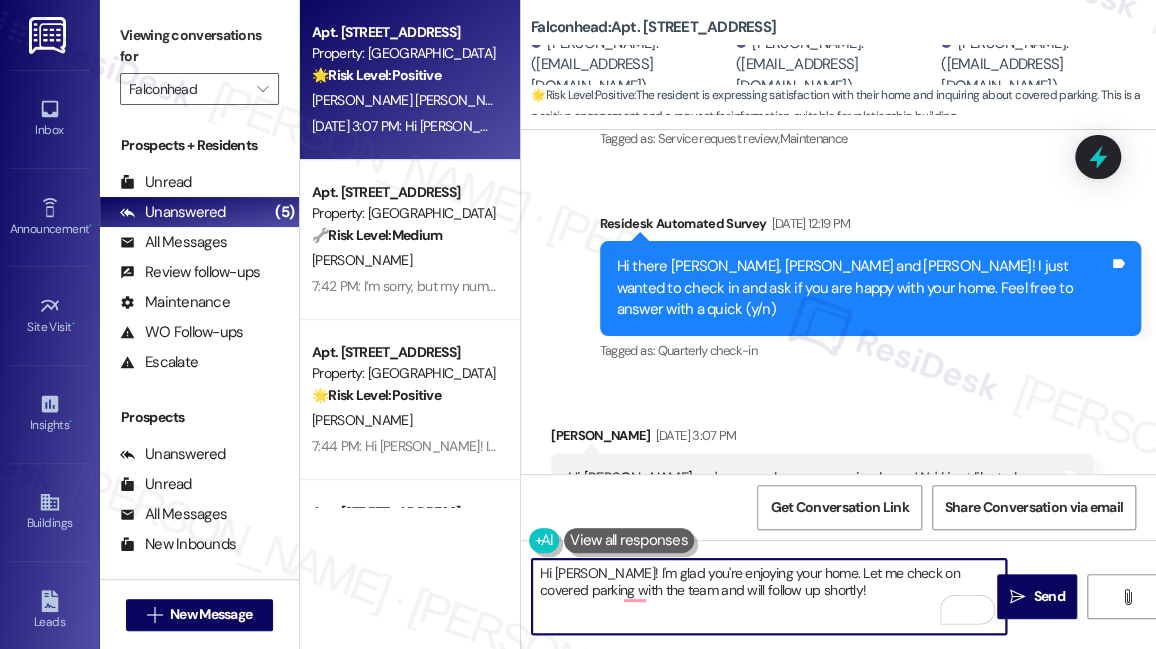 click on "Hi [PERSON_NAME]! I'm glad you're enjoying your home. Let me check on covered parking with the team and will follow up shortly!" at bounding box center (769, 596) 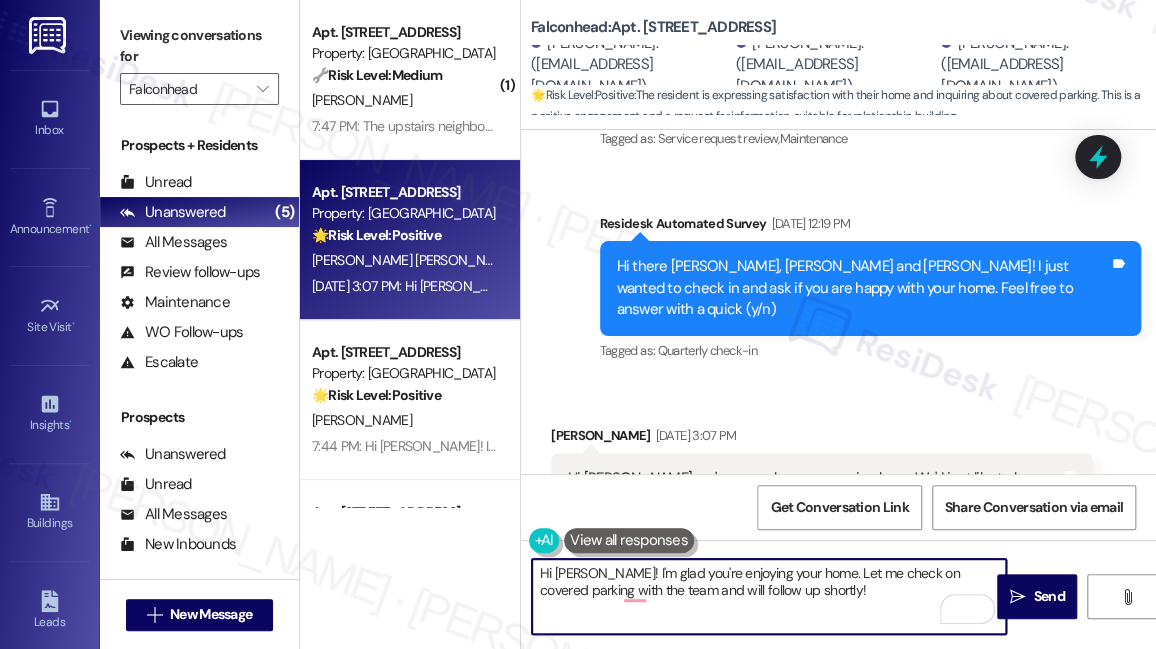 click on "Hi [PERSON_NAME], we're super happy, very nice here. We'd just like to know about covered parking for our cars." at bounding box center (814, 489) 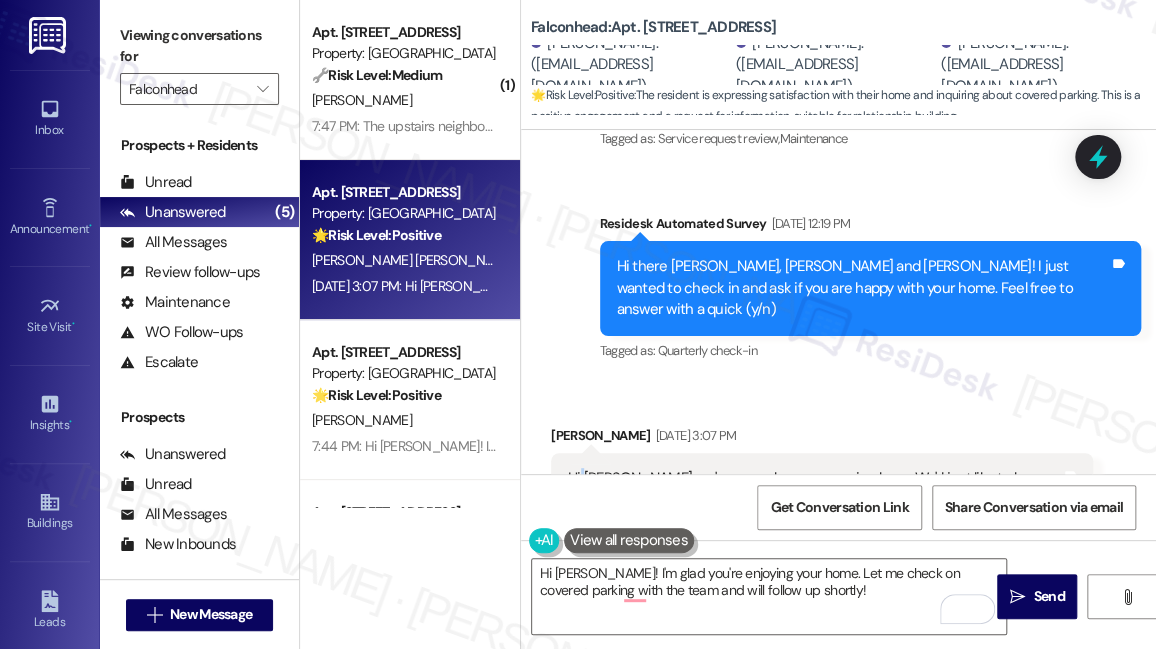 click on "Hi [PERSON_NAME], we're super happy, very nice here. We'd just like to know about covered parking for our cars." at bounding box center [814, 489] 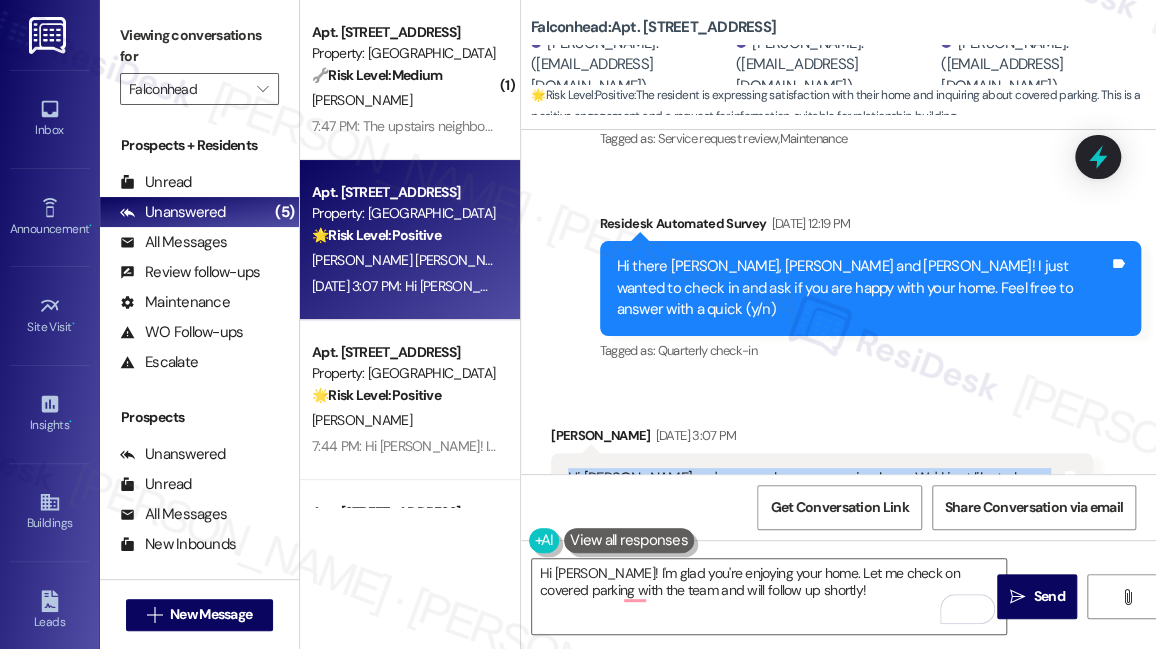 click on "Hi [PERSON_NAME], we're super happy, very nice here. We'd just like to know about covered parking for our cars." at bounding box center [814, 489] 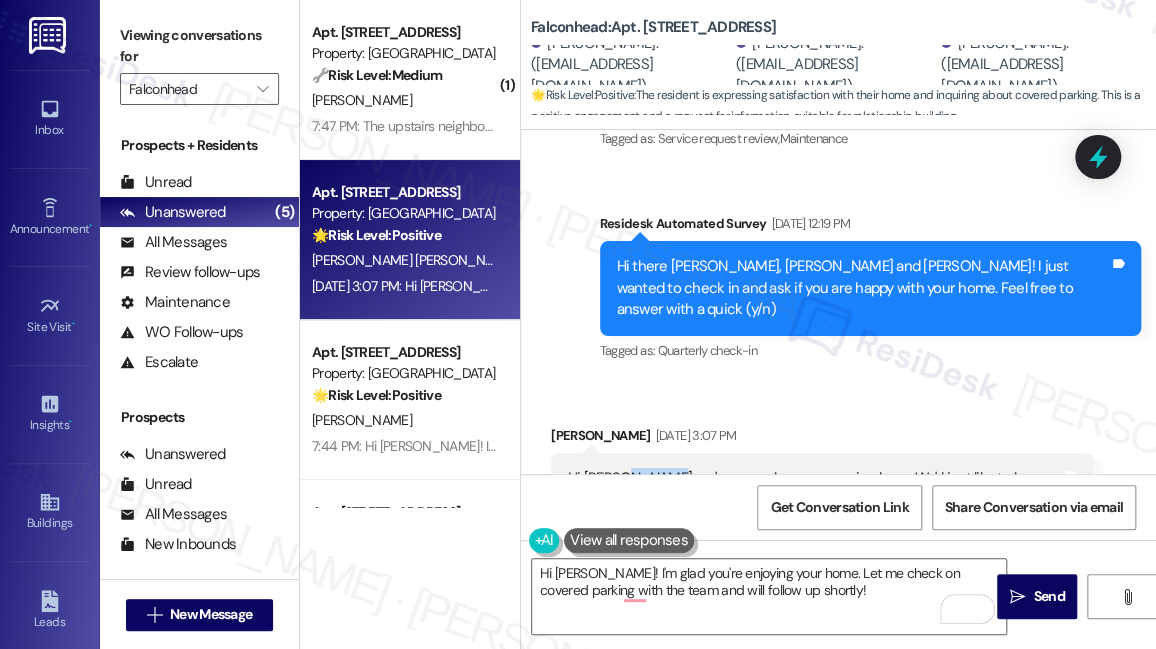 click on "Hi [PERSON_NAME], we're super happy, very nice here. We'd just like to know about covered parking for our cars." at bounding box center [814, 489] 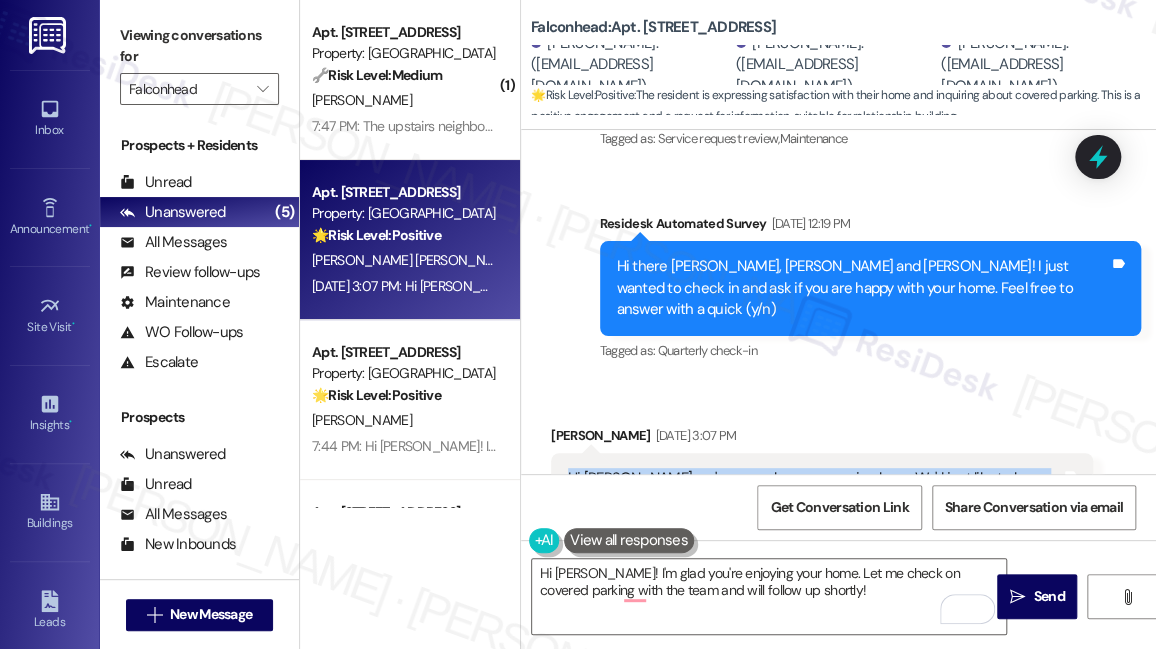 click on "Hi [PERSON_NAME], we're super happy, very nice here. We'd just like to know about covered parking for our cars." at bounding box center (814, 489) 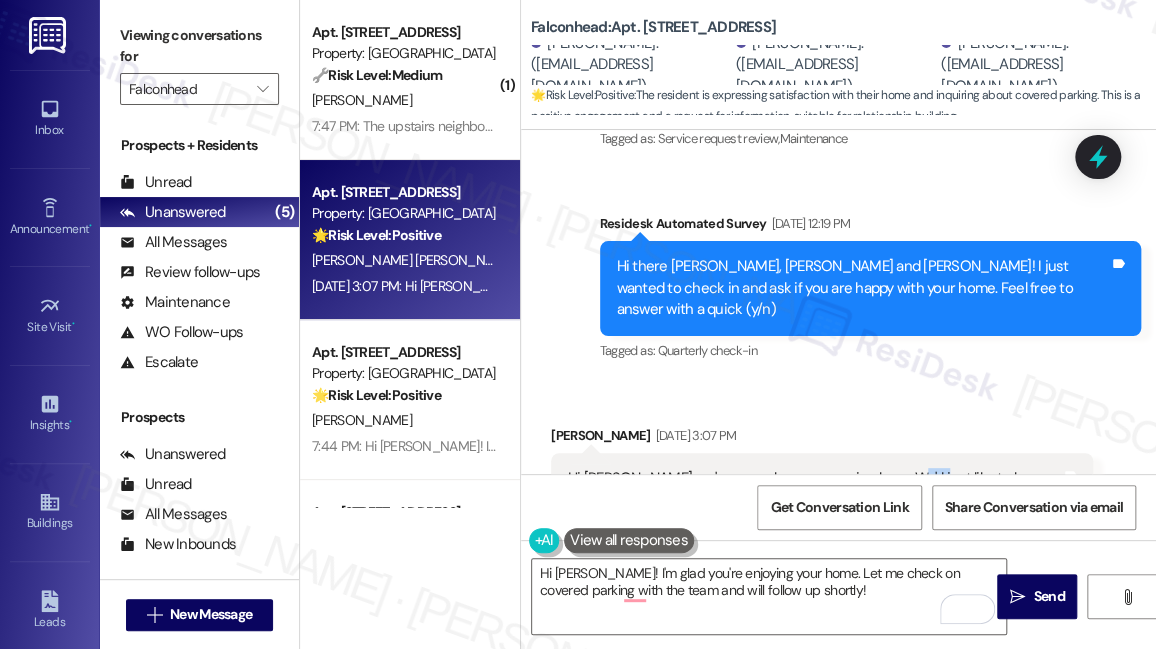 click on "Hi [PERSON_NAME], we're super happy, very nice here. We'd just like to know about covered parking for our cars." at bounding box center [814, 489] 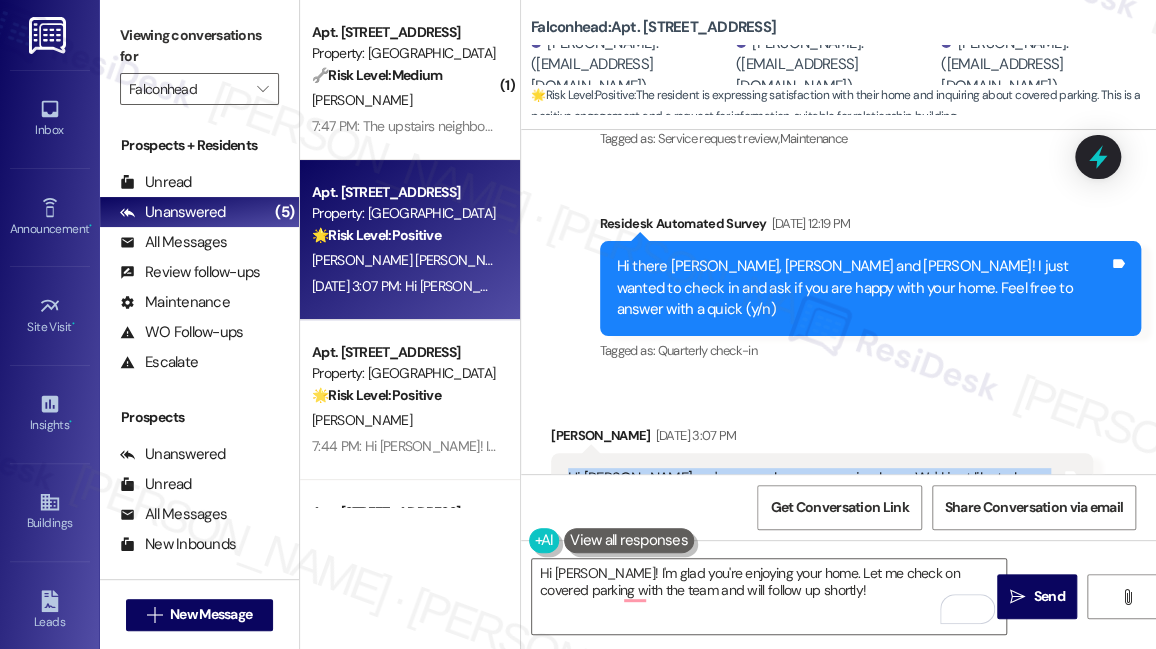 click on "Hi [PERSON_NAME], we're super happy, very nice here. We'd just like to know about covered parking for our cars." at bounding box center (814, 489) 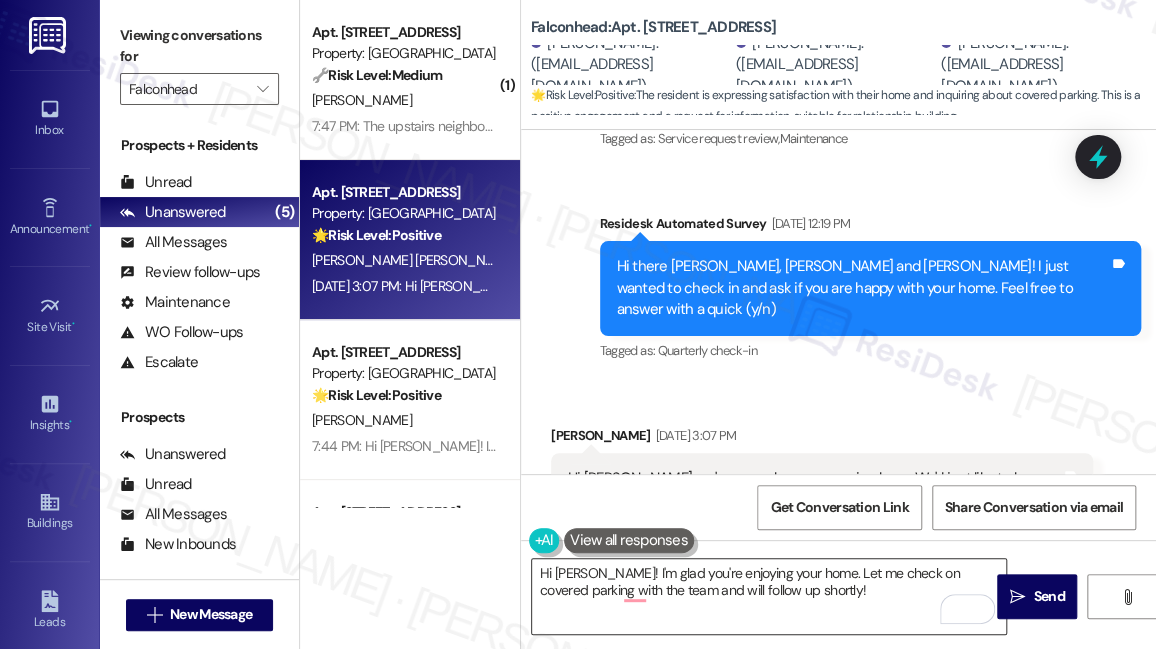 click on "Hi [PERSON_NAME]! I'm glad you're enjoying your home. Let me check on covered parking with the team and will follow up shortly!" at bounding box center (769, 596) 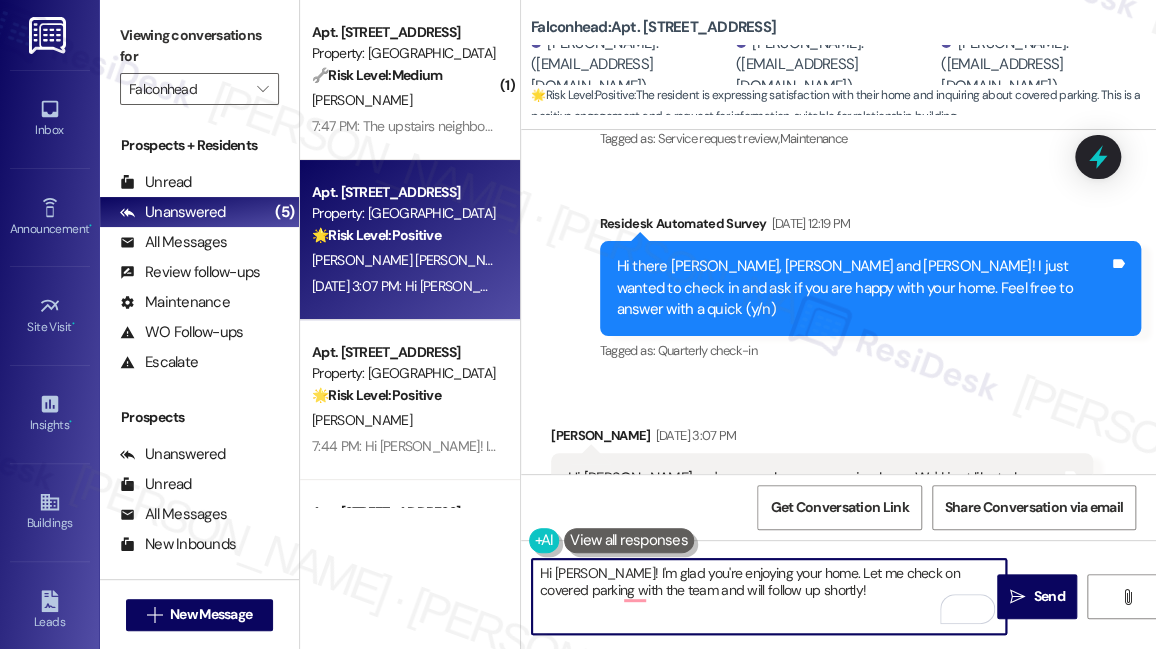 click on "Hi [PERSON_NAME], we're super happy, very nice here. We'd just like to know about covered parking for our cars. Tags and notes" at bounding box center [822, 489] 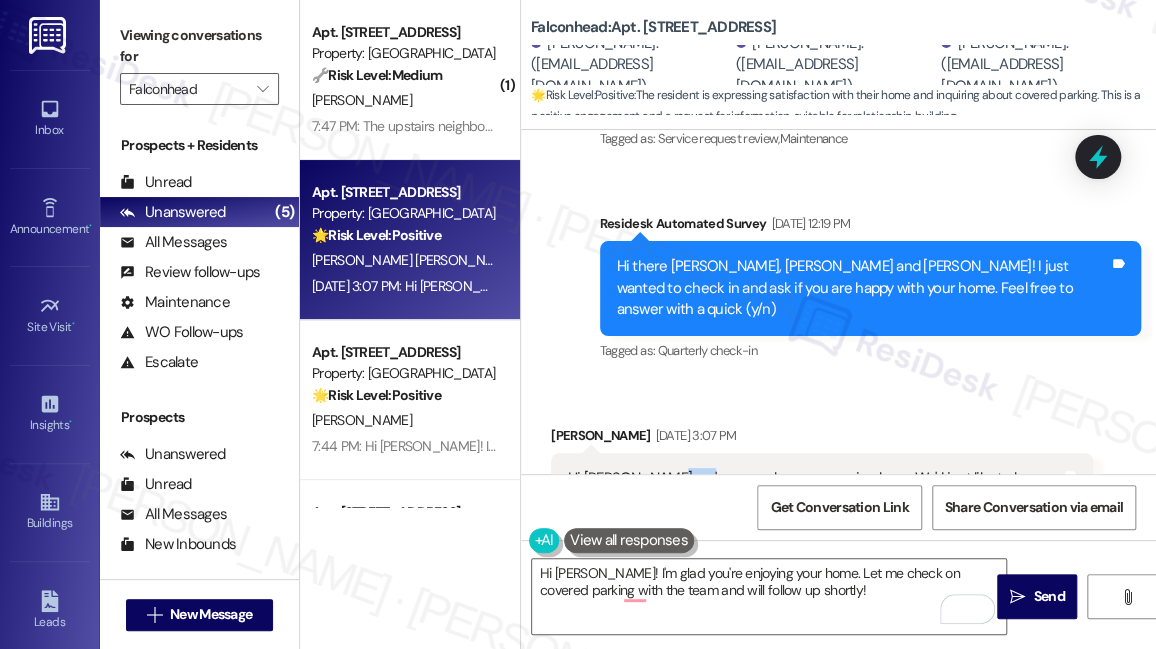 click on "Hi [PERSON_NAME], we're super happy, very nice here. We'd just like to know about covered parking for our cars. Tags and notes" at bounding box center (822, 489) 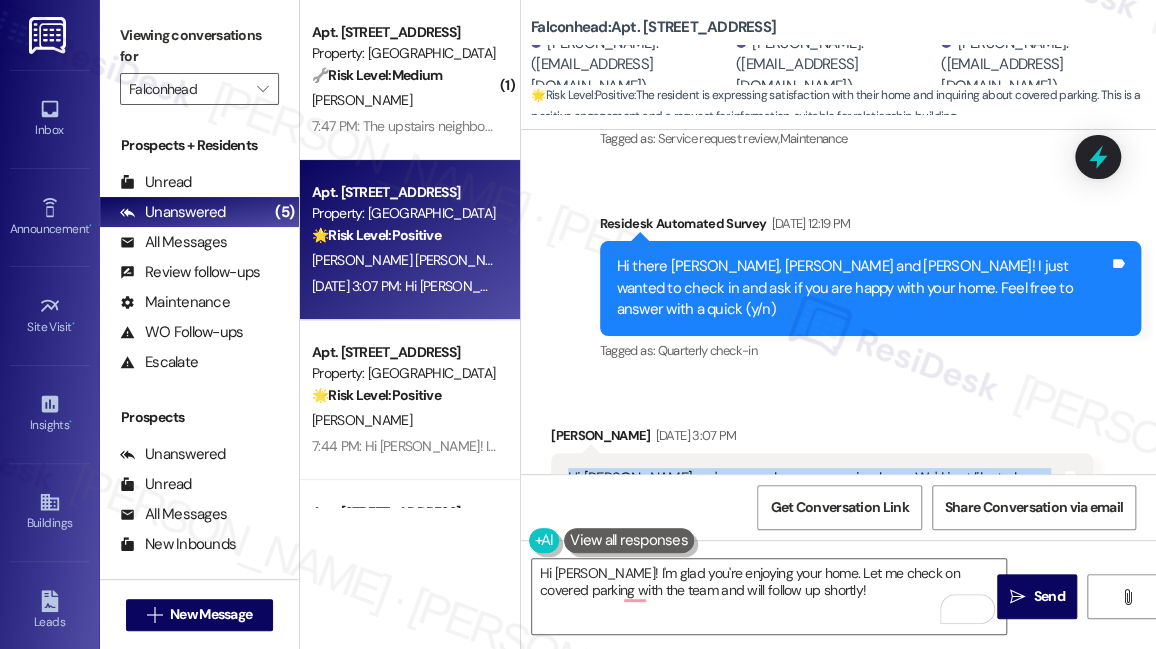 click on "Hi [PERSON_NAME], we're super happy, very nice here. We'd just like to know about covered parking for our cars. Tags and notes" at bounding box center [822, 489] 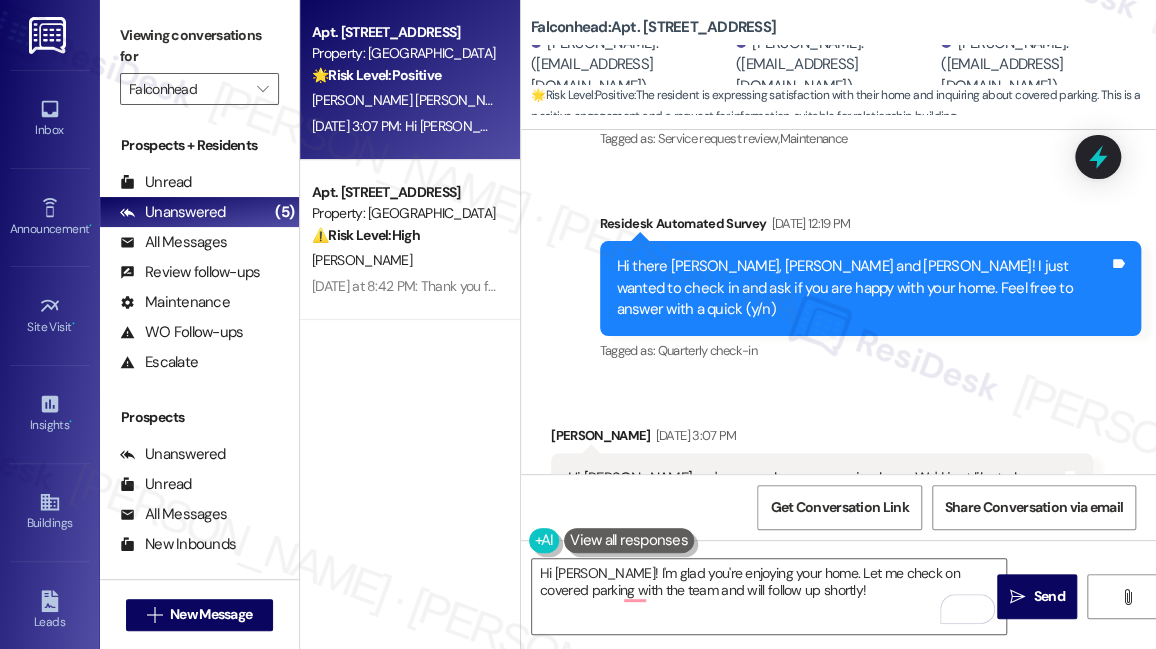 click on "Viewing conversations for" at bounding box center (199, 46) 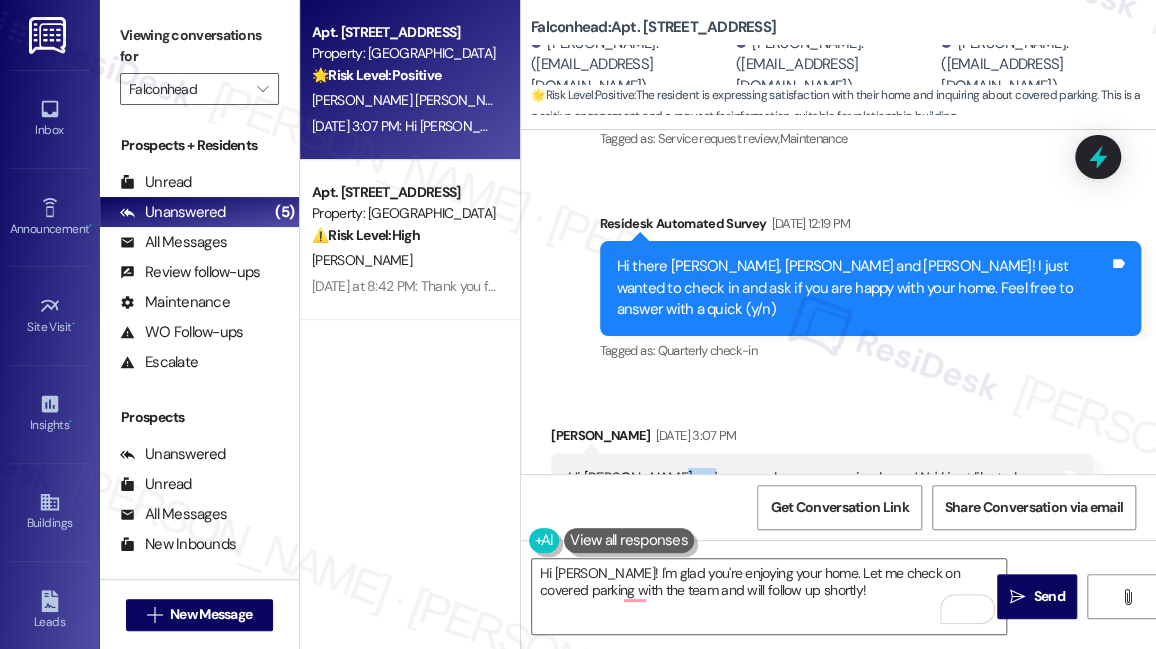 click on "Hi [PERSON_NAME], we're super happy, very nice here. We'd just like to know about covered parking for our cars." at bounding box center [814, 489] 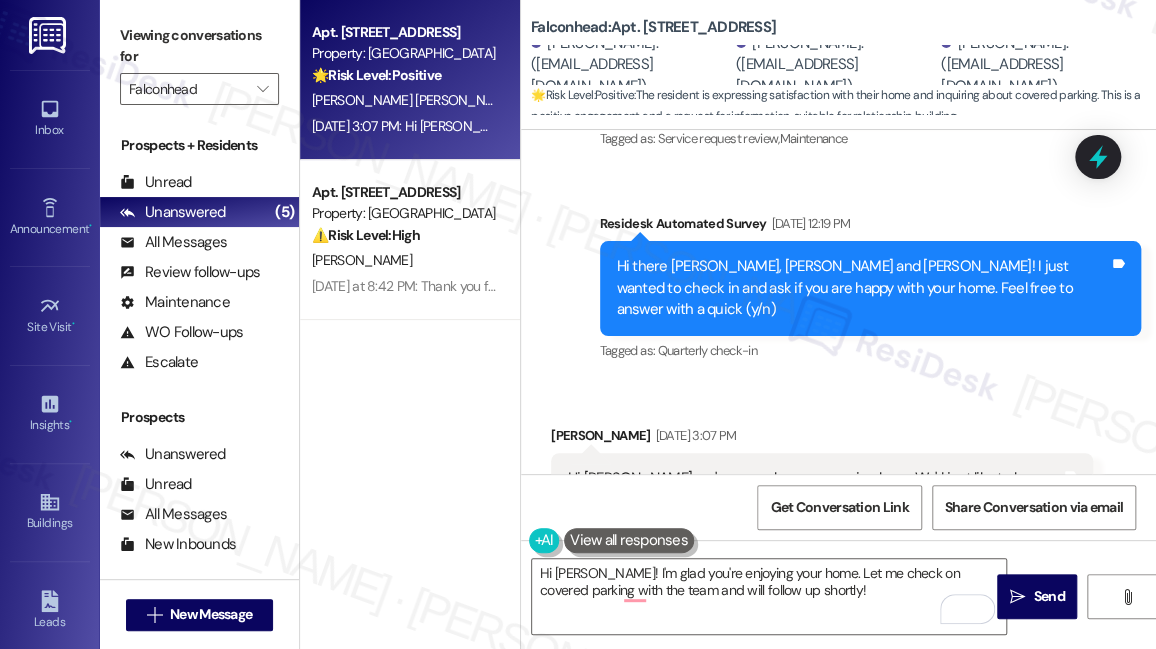 click on "Viewing conversations for" at bounding box center (199, 46) 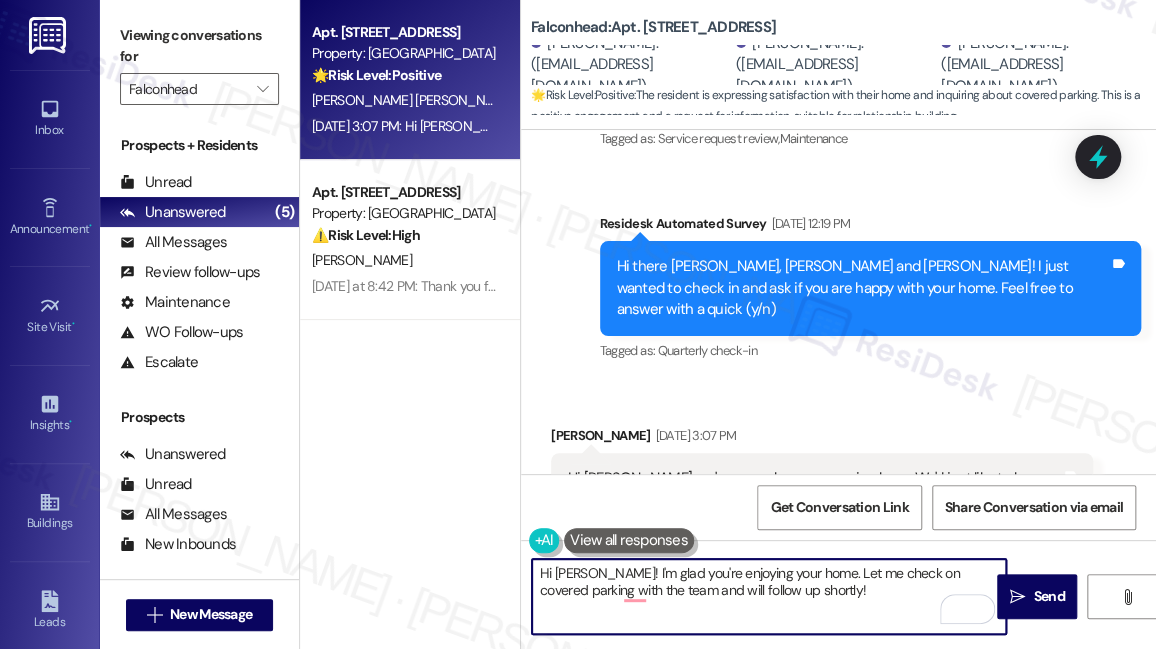 click on "Hi [PERSON_NAME]! I'm glad you're enjoying your home. Let me check on covered parking with the team and will follow up shortly!" at bounding box center (769, 596) 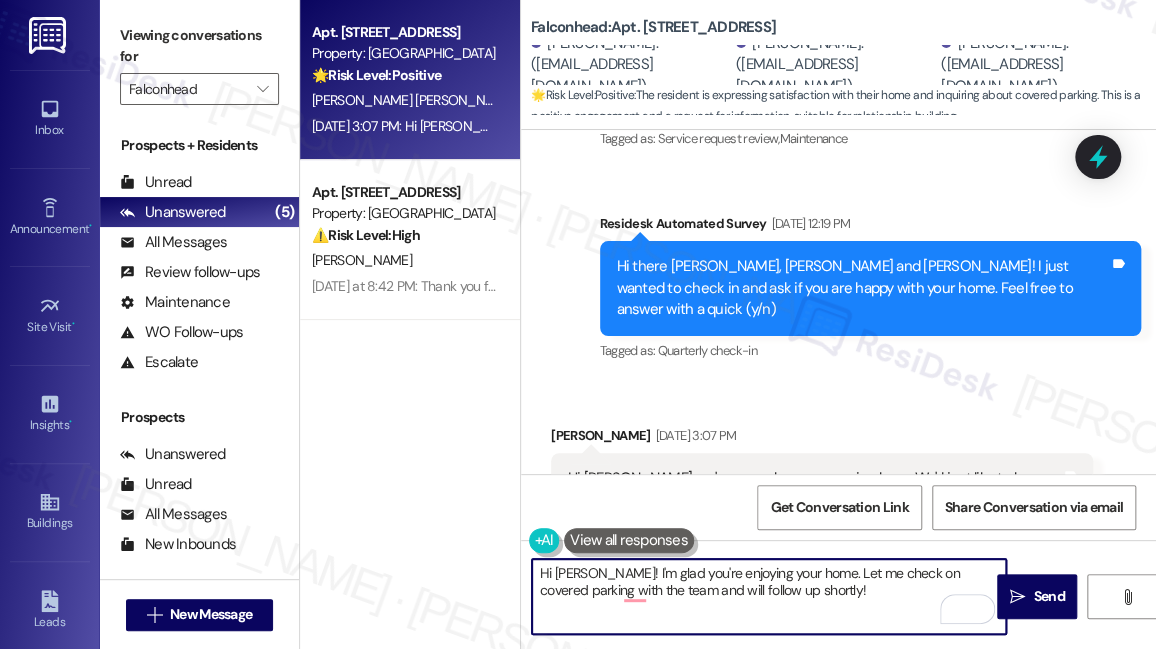 click on "Hi [PERSON_NAME]! I'm glad you're enjoying your home. Let me check on covered parking with the team and will follow up shortly!" at bounding box center (769, 596) 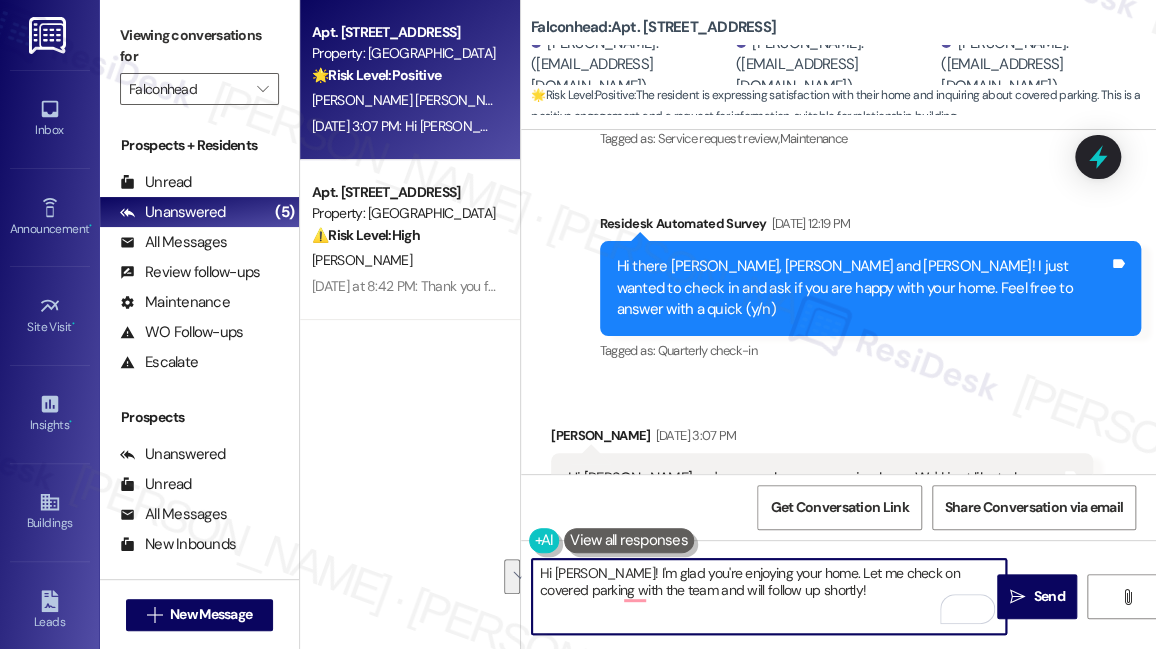 click on "Hi [PERSON_NAME]! I'm glad you're enjoying your home. Let me check on covered parking with the team and will follow up shortly!" at bounding box center [769, 596] 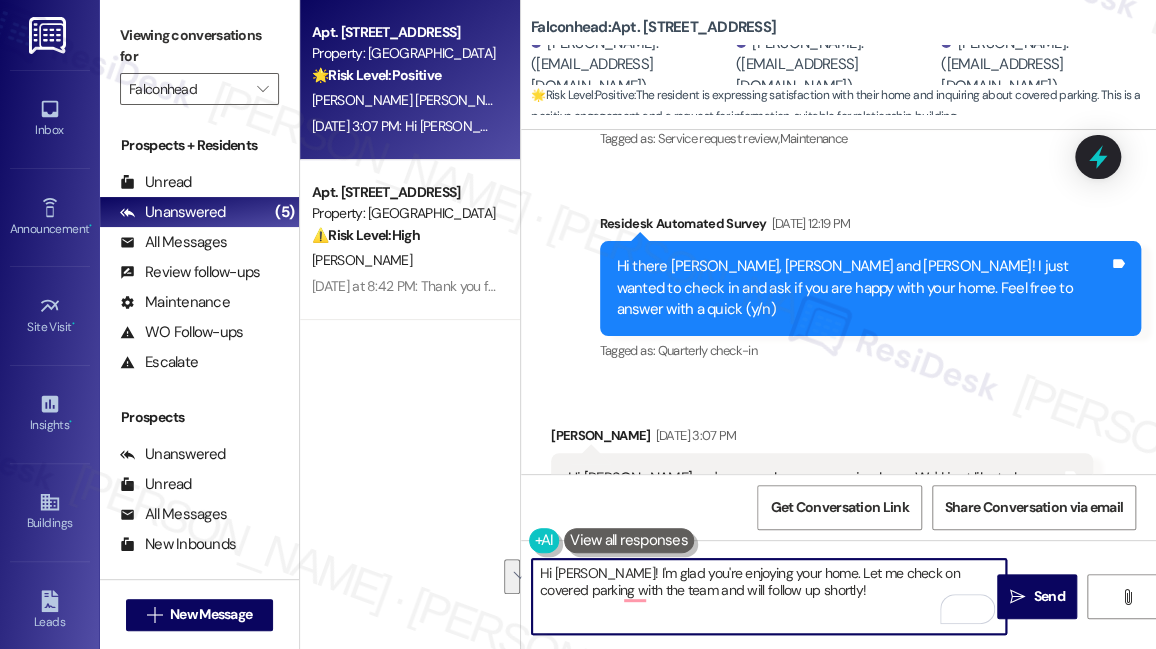 drag, startPoint x: 794, startPoint y: 593, endPoint x: 799, endPoint y: 575, distance: 18.681541 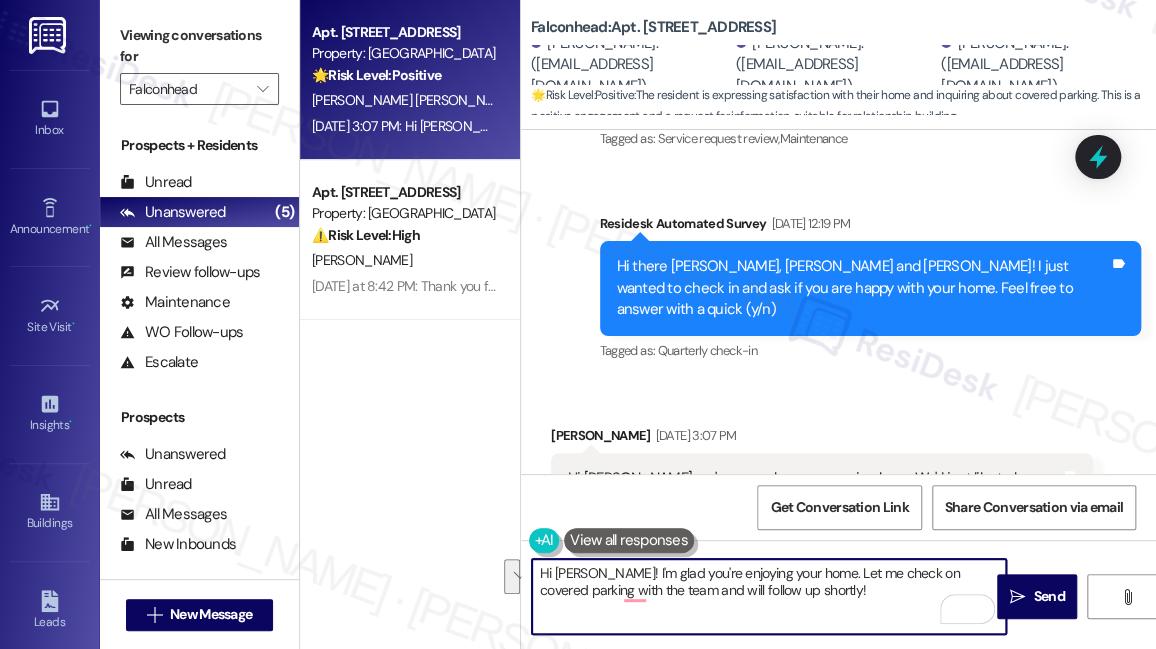 click on "Hi [PERSON_NAME]! I'm glad you're enjoying your home. Let me check on covered parking with the team and will follow up shortly!" at bounding box center [769, 596] 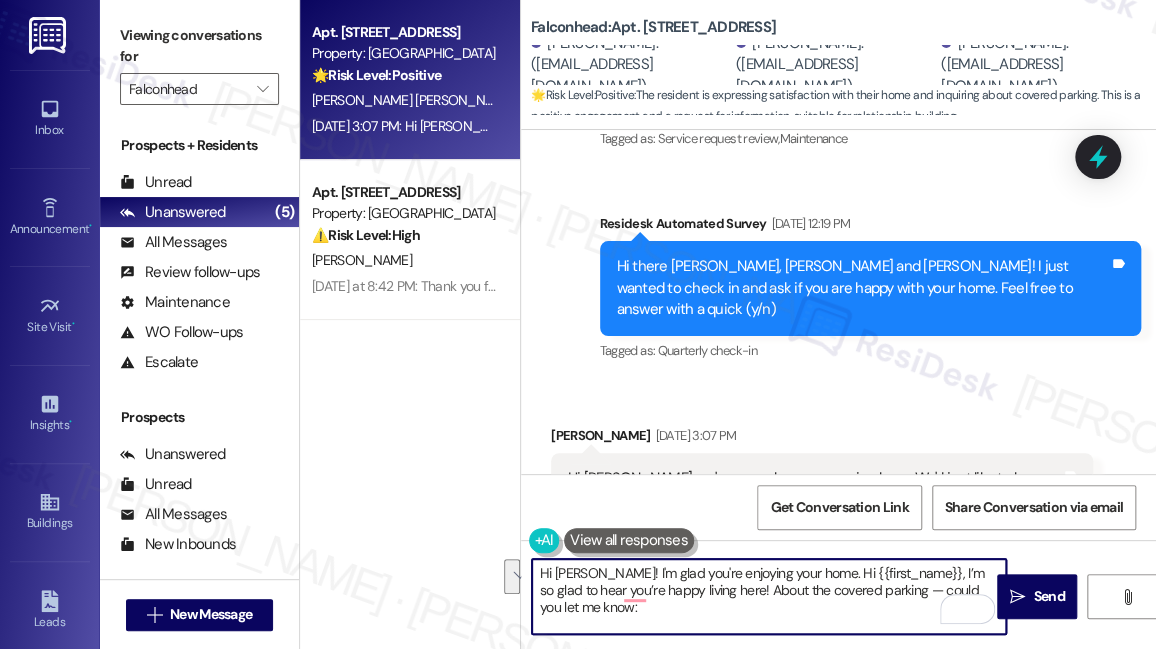 scroll, scrollTop: 34, scrollLeft: 0, axis: vertical 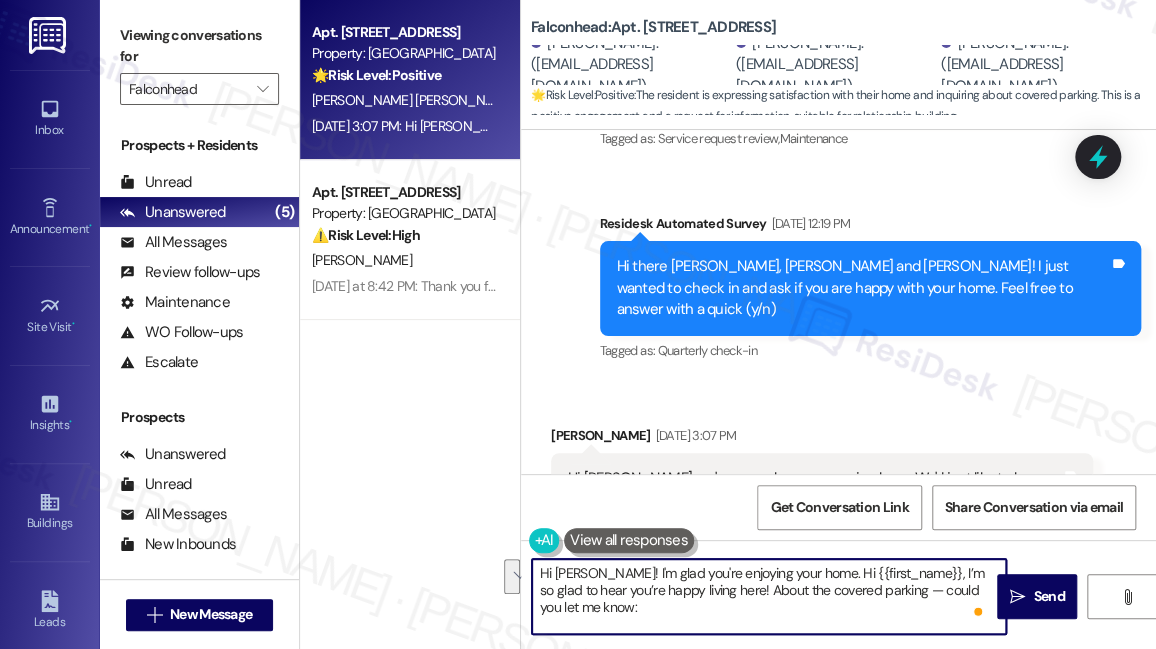 drag, startPoint x: 706, startPoint y: 595, endPoint x: 796, endPoint y: 560, distance: 96.56604 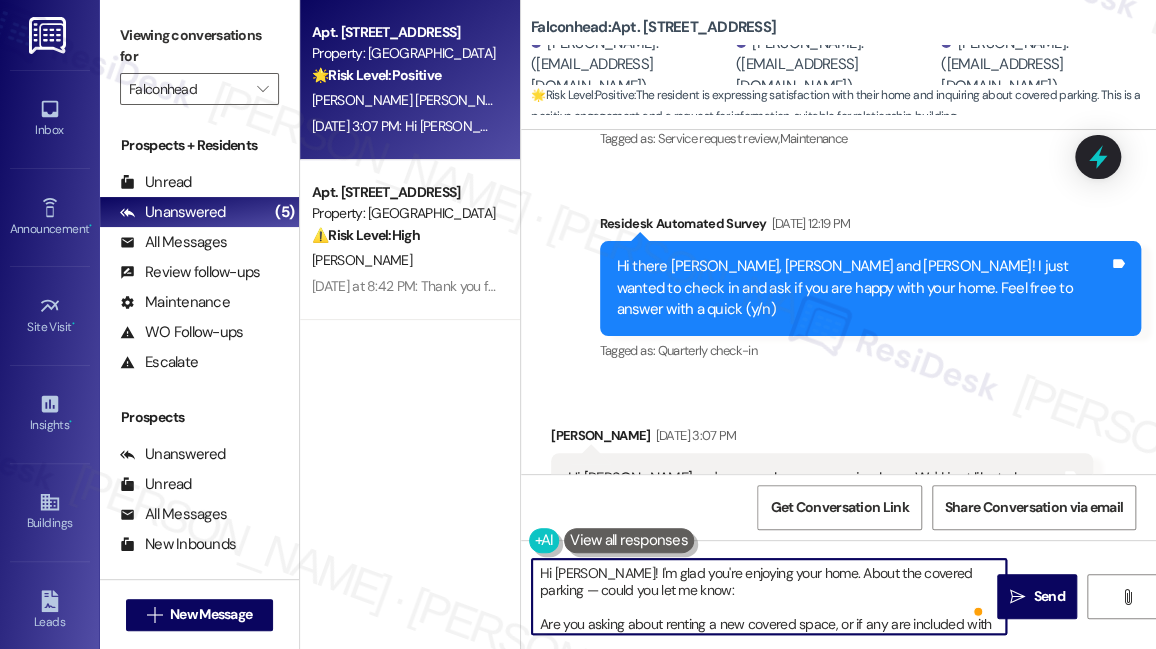drag, startPoint x: 962, startPoint y: 568, endPoint x: 953, endPoint y: 574, distance: 10.816654 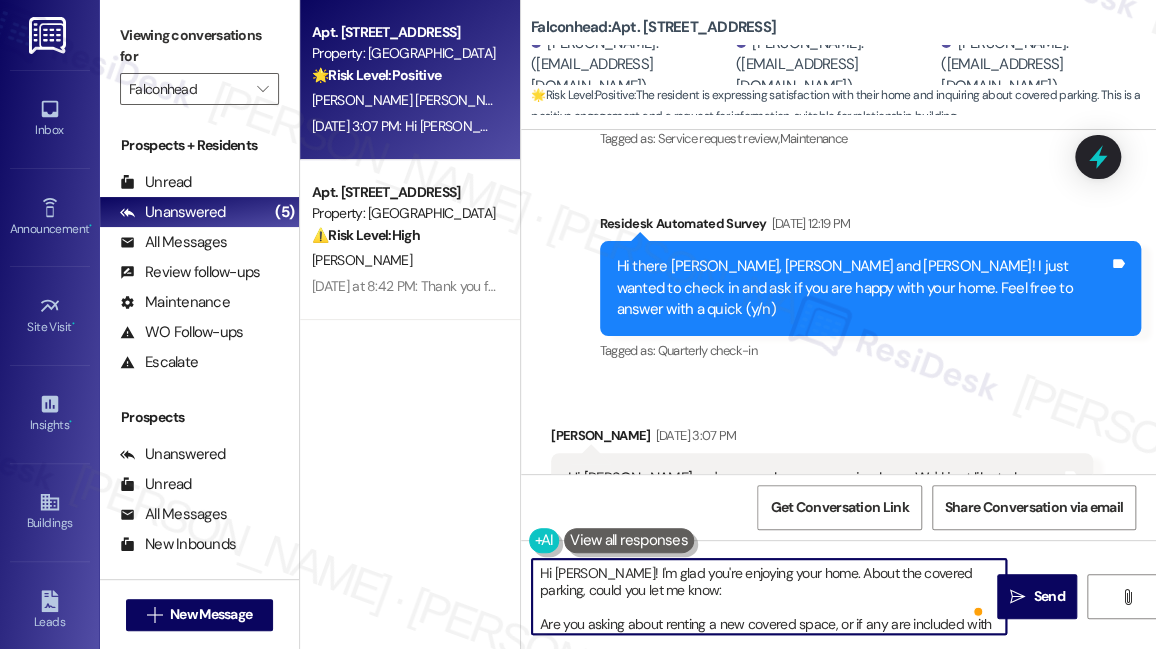 click on "Hi [PERSON_NAME]! I'm glad you're enjoying your home. About the covered parking, could you let me know:
Are you asking about renting a new covered space, or if any are included with your lease?" at bounding box center [769, 596] 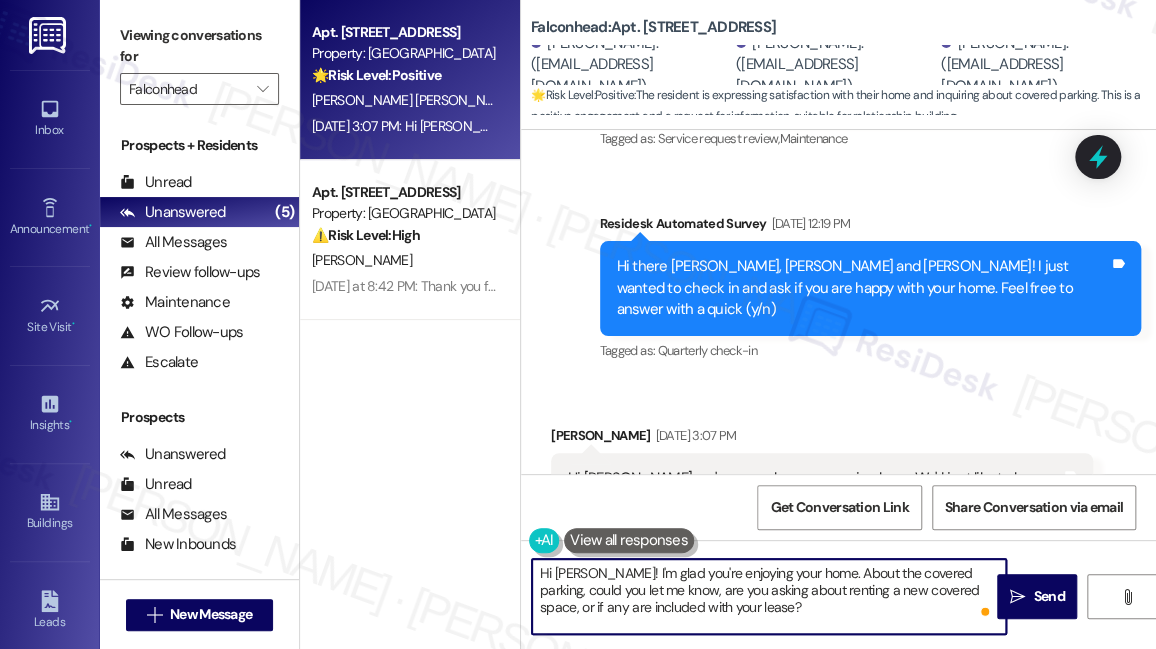 click on "Hi [PERSON_NAME]! I'm glad you're enjoying your home. About the covered parking, could you let me know, are you asking about renting a new covered space, or if any are included with your lease?" at bounding box center [769, 596] 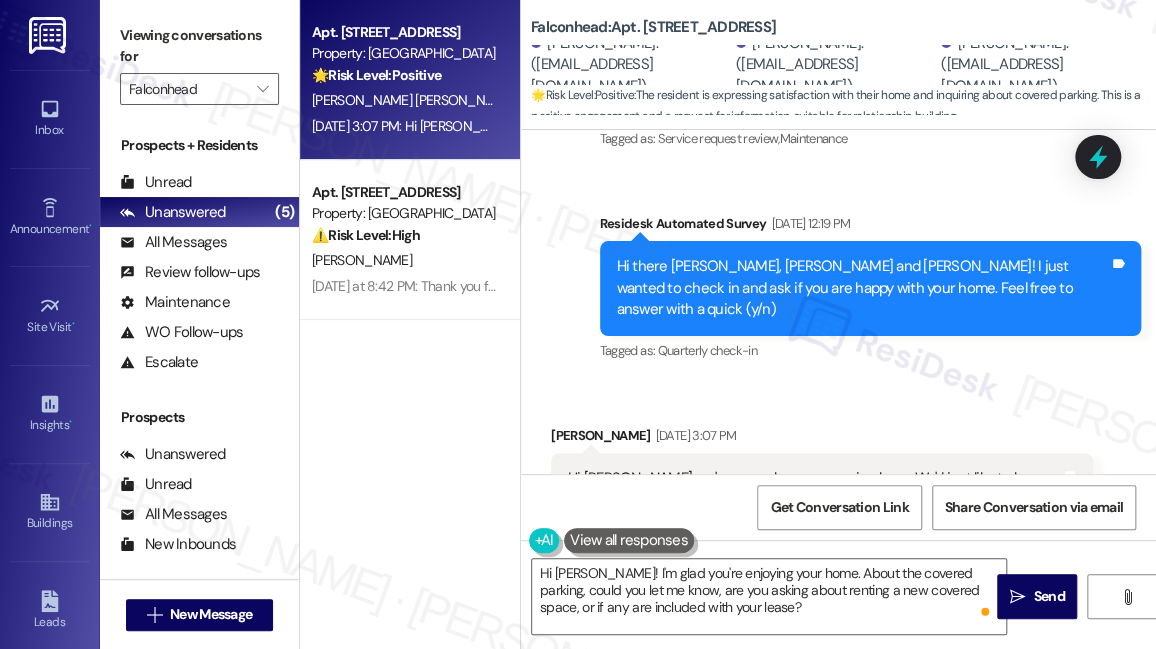 click on "Viewing conversations for" at bounding box center [199, 46] 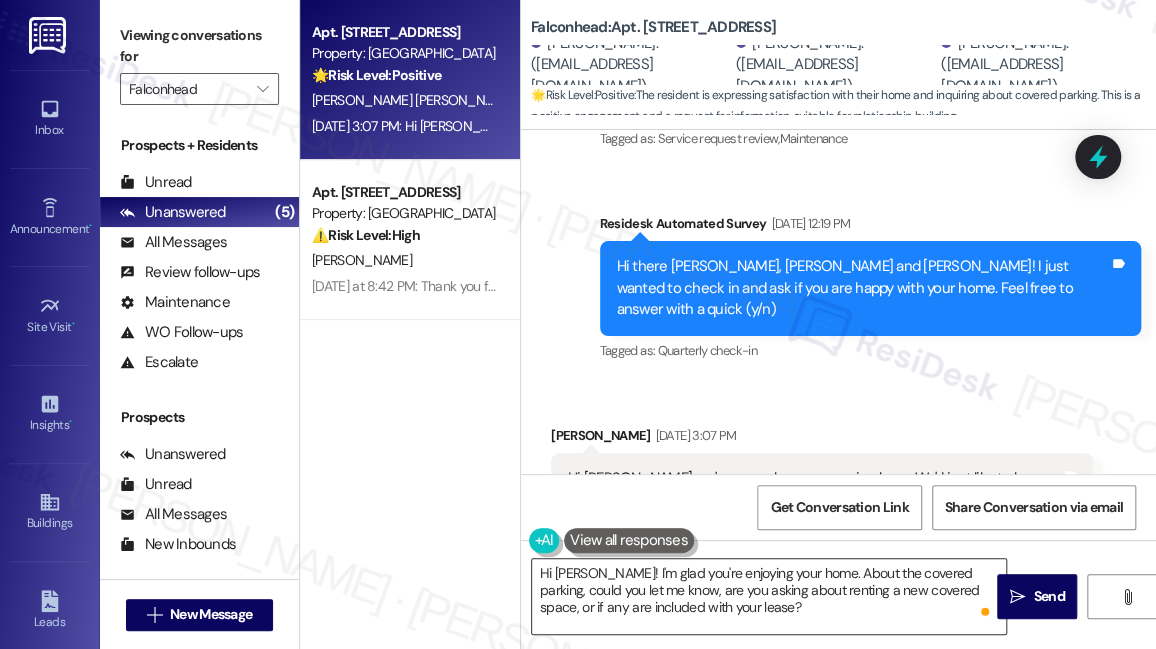 click on "Hi [PERSON_NAME]! I'm glad you're enjoying your home. About the covered parking, could you let me know, are you asking about renting a new covered space, or if any are included with your lease?" at bounding box center [769, 596] 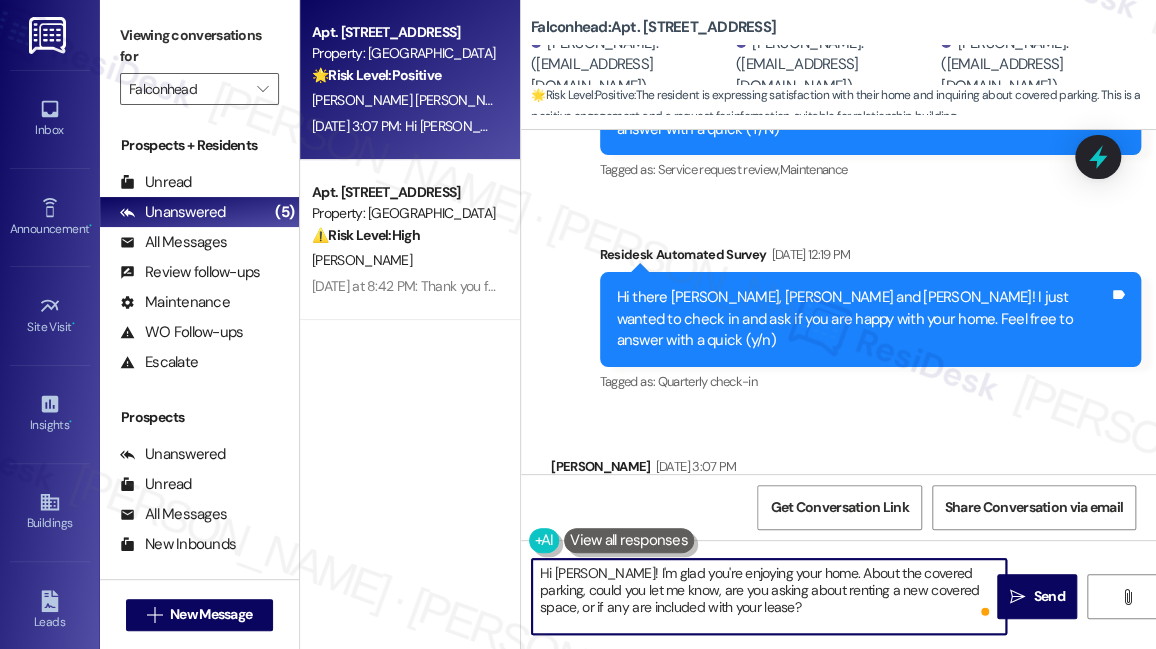 scroll, scrollTop: 7617, scrollLeft: 0, axis: vertical 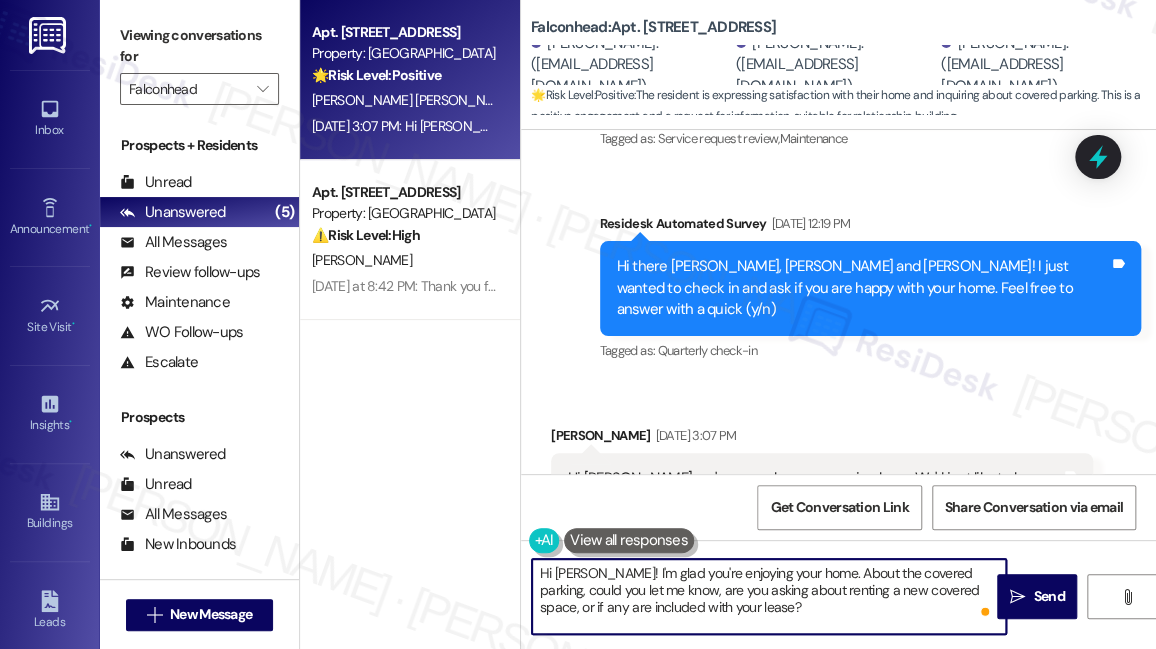 click on "Hi [PERSON_NAME]! I'm glad you're enjoying your home. About the covered parking, could you let me know, are you asking about renting a new covered space, or if any are included with your lease?" at bounding box center [769, 596] 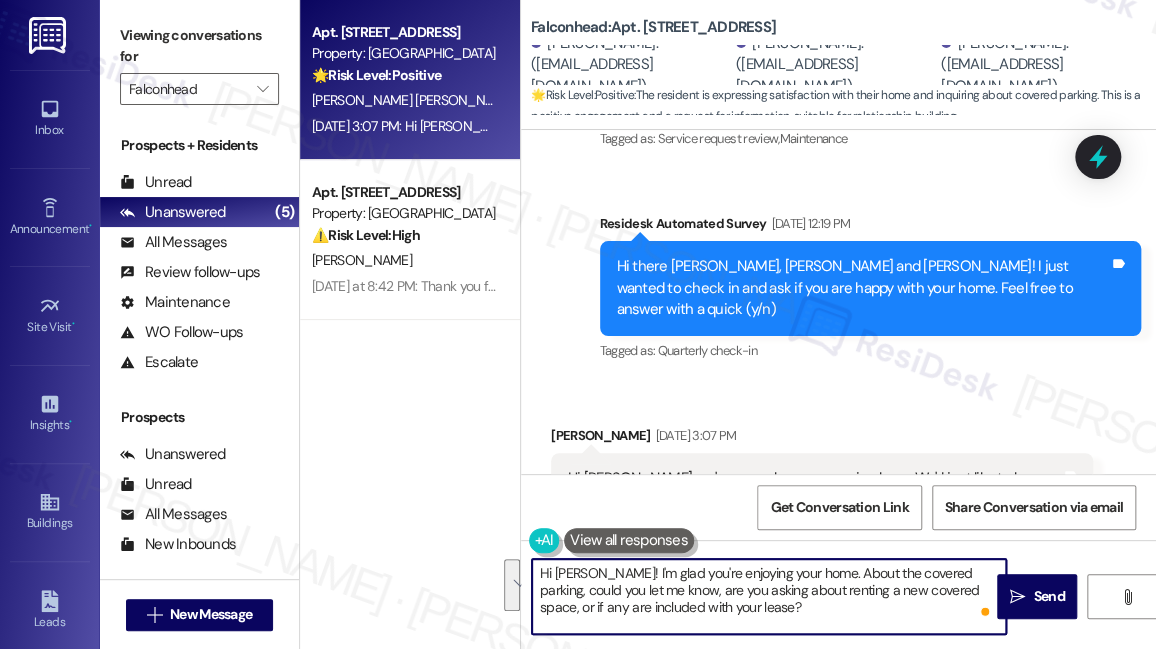 click on "Hi [PERSON_NAME], we're super happy, very nice here. We'd just like to know about covered parking for our cars." at bounding box center (814, 489) 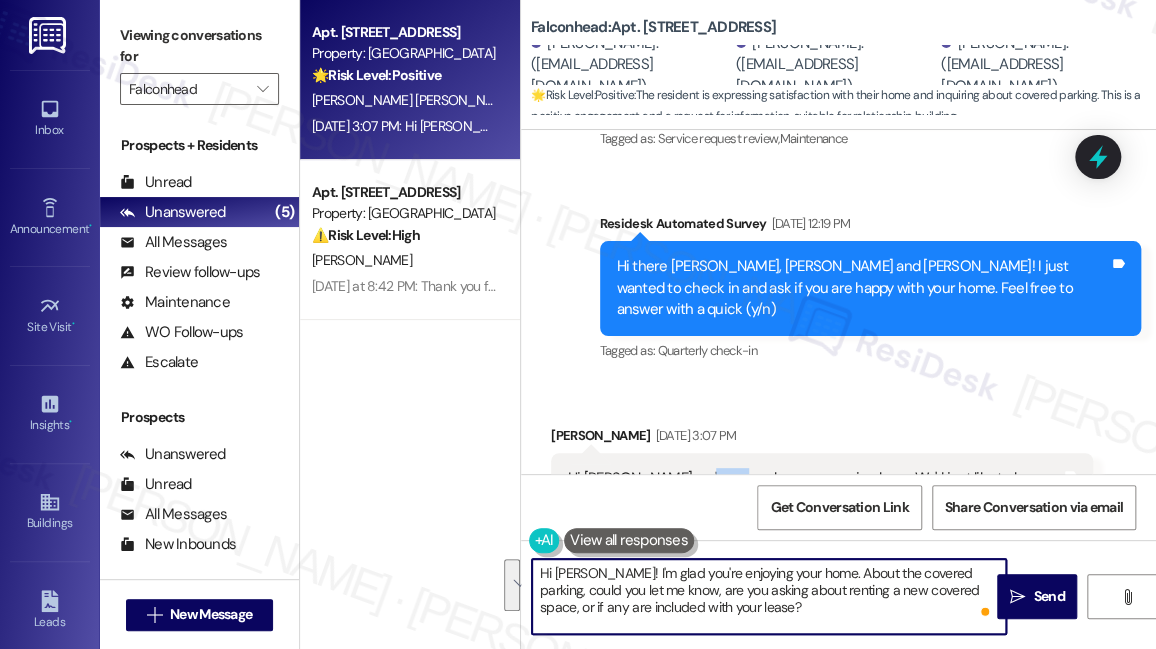 click on "Hi [PERSON_NAME], we're super happy, very nice here. We'd just like to know about covered parking for our cars." at bounding box center (814, 489) 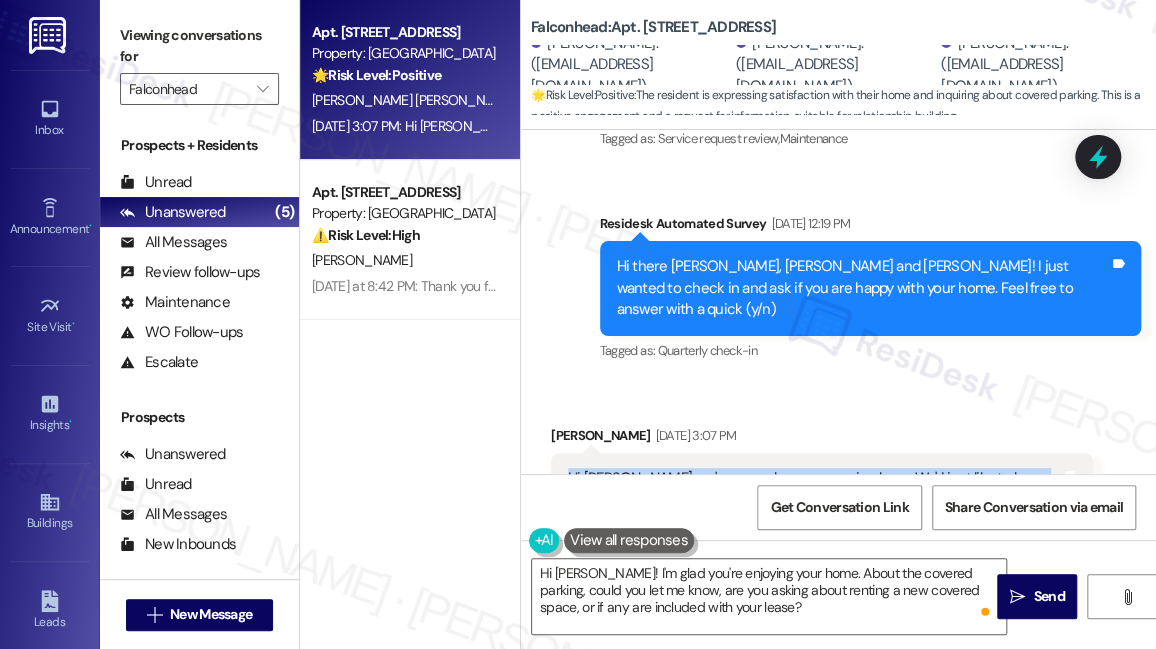 click on "Hi [PERSON_NAME], we're super happy, very nice here. We'd just like to know about covered parking for our cars." at bounding box center [814, 489] 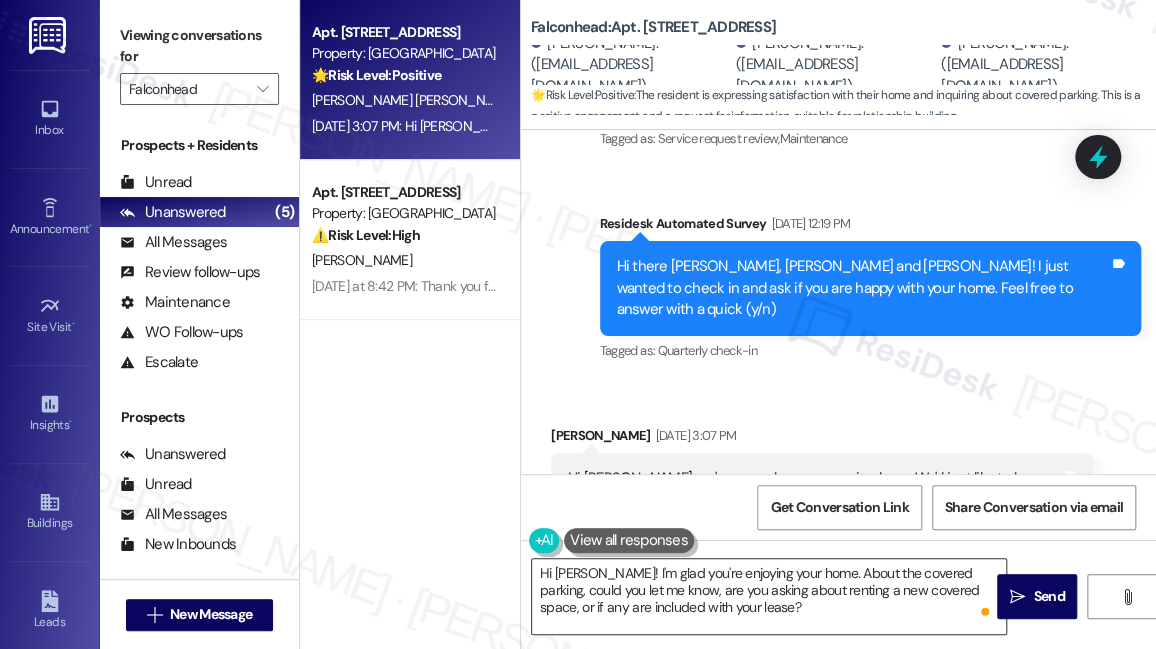 click on "Hi [PERSON_NAME]! I'm glad you're enjoying your home. About the covered parking, could you let me know, are you asking about renting a new covered space, or if any are included with your lease?" at bounding box center (769, 596) 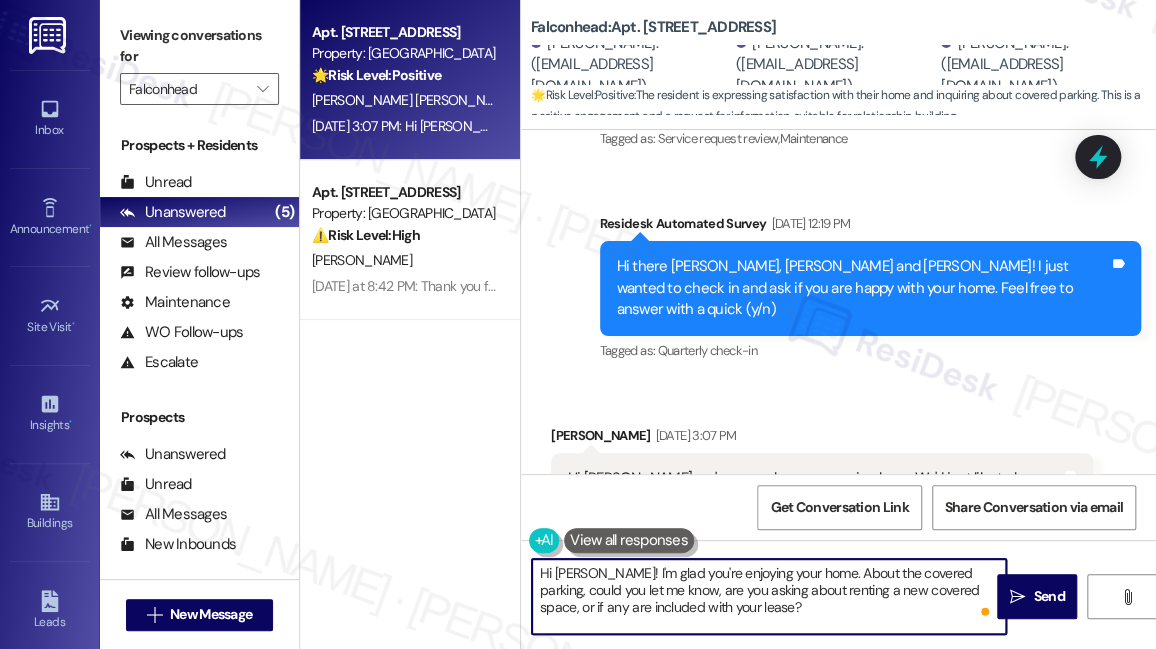 click on "Hi [PERSON_NAME]! I'm glad you're enjoying your home. About the covered parking, could you let me know, are you asking about renting a new covered space, or if any are included with your lease?" at bounding box center [769, 596] 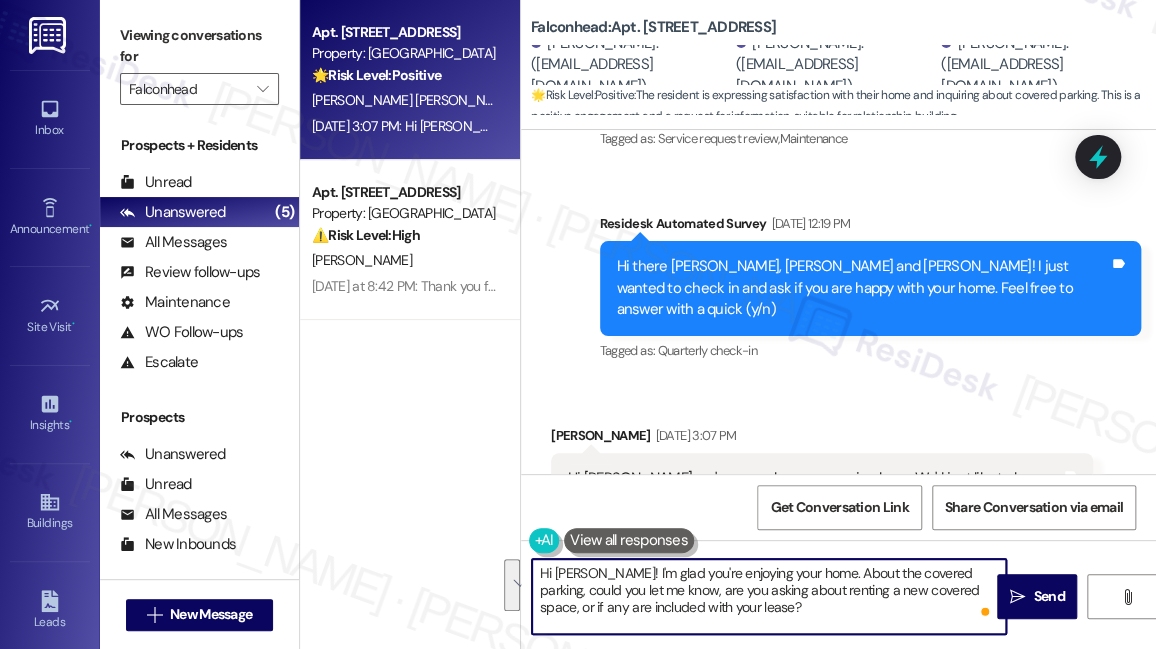 click on "Hi [PERSON_NAME]! I'm glad you're enjoying your home. About the covered parking, could you let me know, are you asking about renting a new covered space, or if any are included with your lease?" at bounding box center (769, 596) 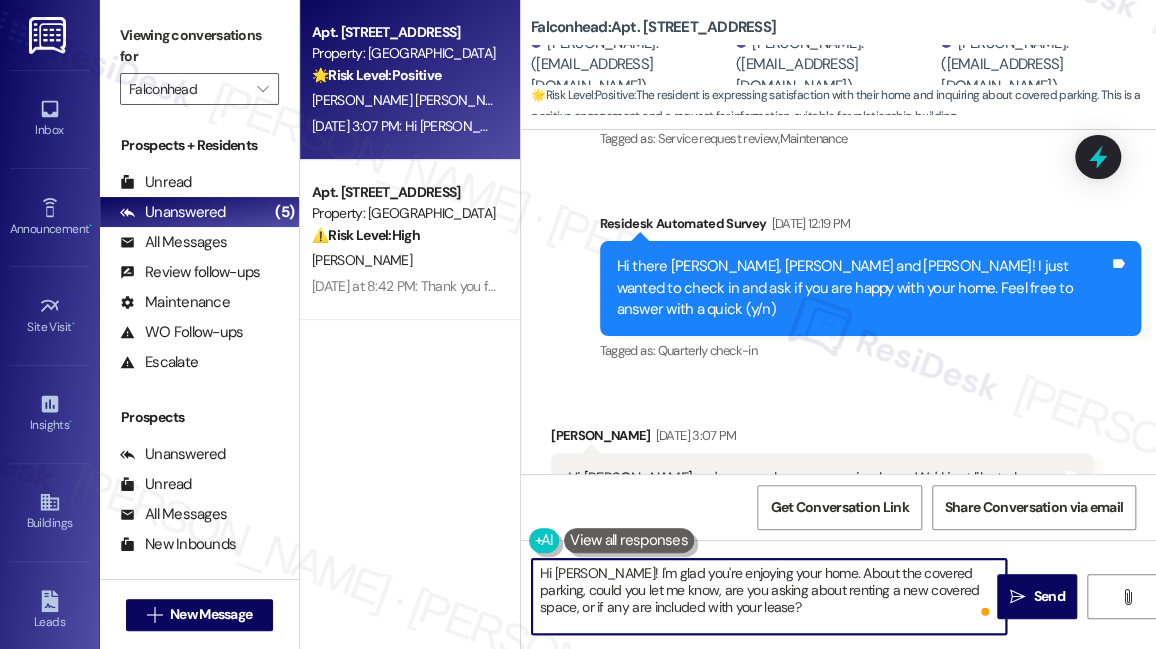 click on "Hi [PERSON_NAME]! I'm glad you're enjoying your home. About the covered parking, could you let me know, are you asking about renting a new covered space, or if any are included with your lease?" at bounding box center (769, 596) 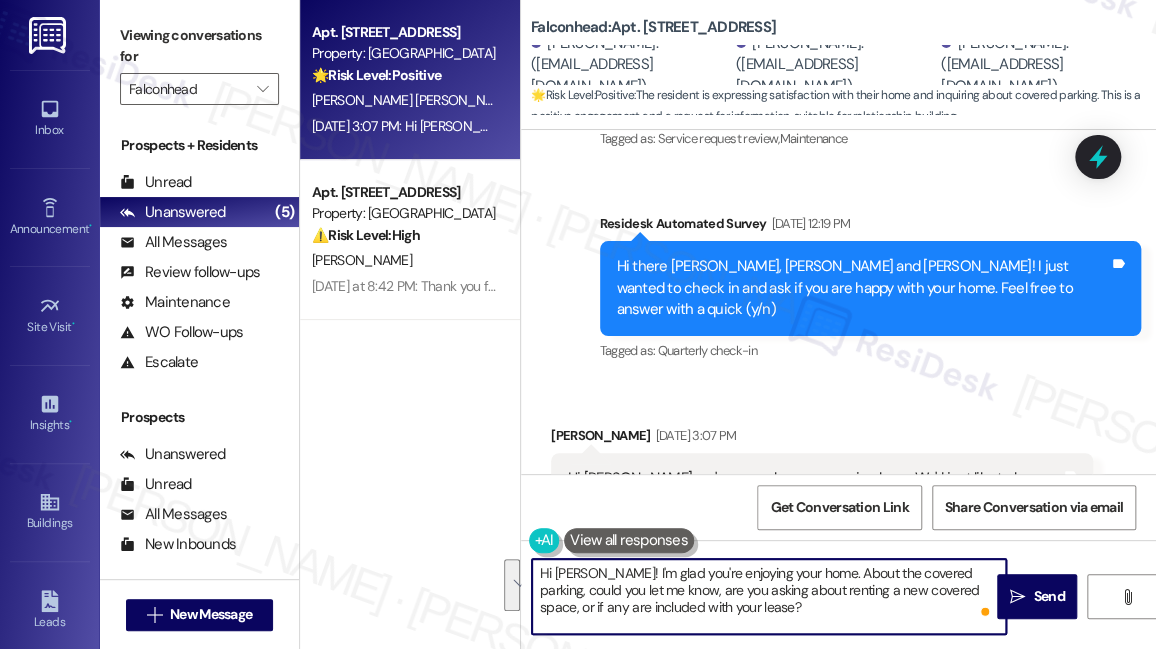 click on "Hi [PERSON_NAME]! I'm glad you're enjoying your home. About the covered parking, could you let me know, are you asking about renting a new covered space, or if any are included with your lease?" at bounding box center (769, 596) 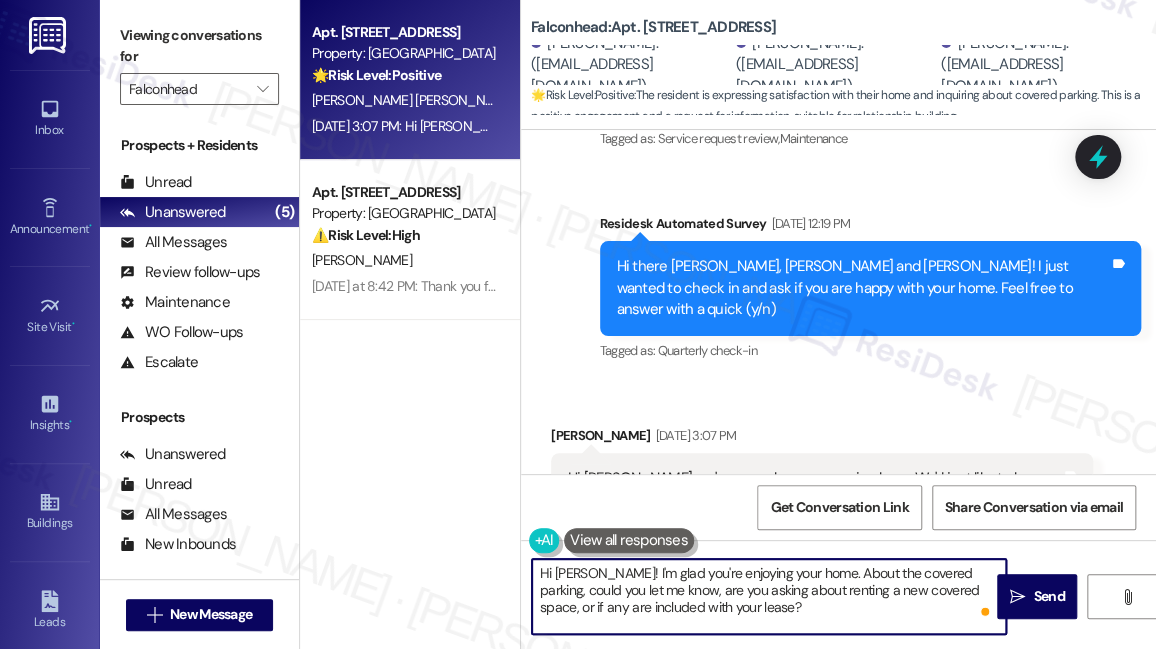 click on "Hi [PERSON_NAME]! I'm glad you're enjoying your home. About the covered parking, could you let me know, are you asking about renting a new covered space, or if any are included with your lease?" at bounding box center (769, 596) 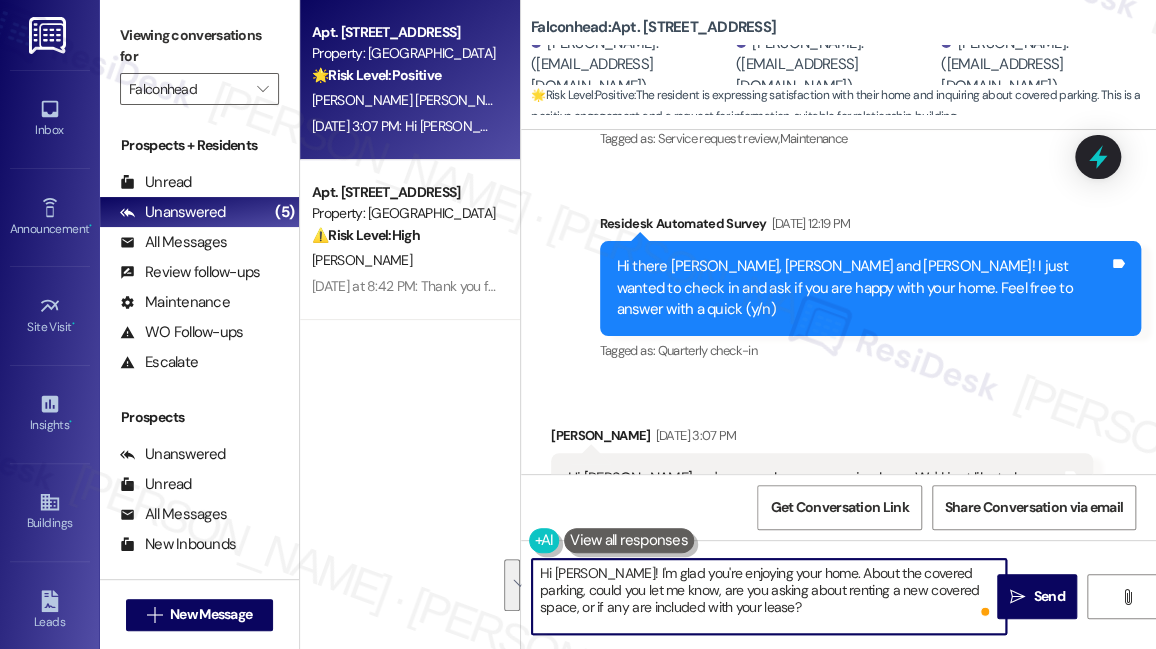click on "Hi [PERSON_NAME]! I'm glad you're enjoying your home. About the covered parking, could you let me know, are you asking about renting a new covered space, or if any are included with your lease?" at bounding box center [769, 596] 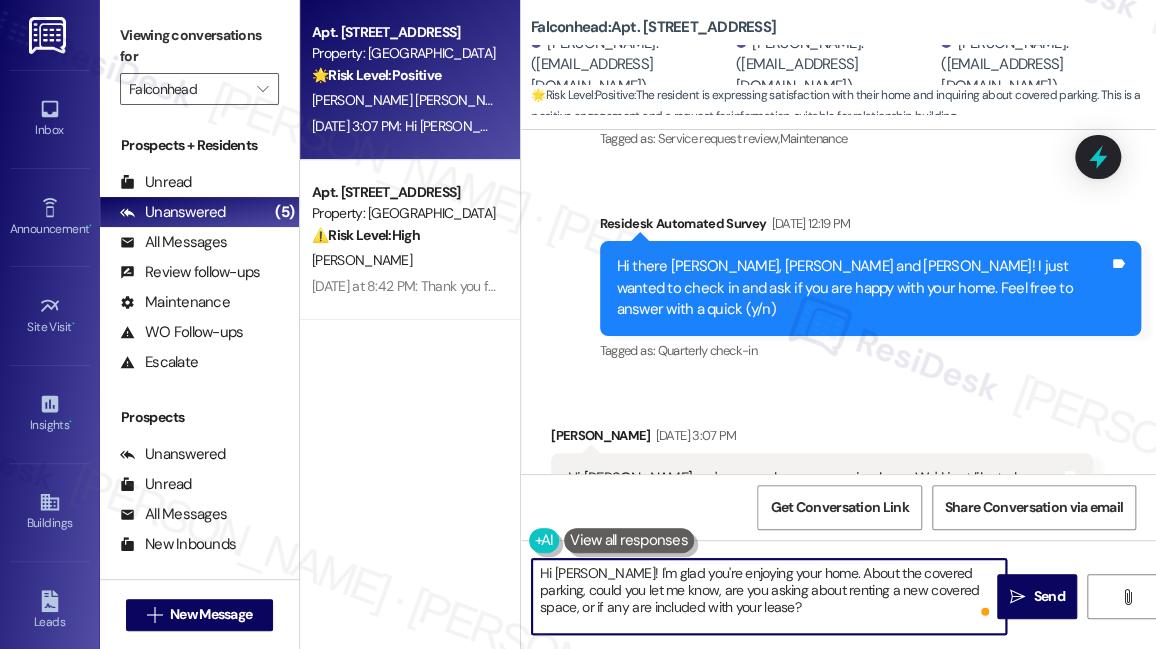 click on "Hi [PERSON_NAME]! I'm glad you're enjoying your home. About the covered parking, could you let me know, are you asking about renting a new covered space, or if any are included with your lease?" at bounding box center [769, 596] 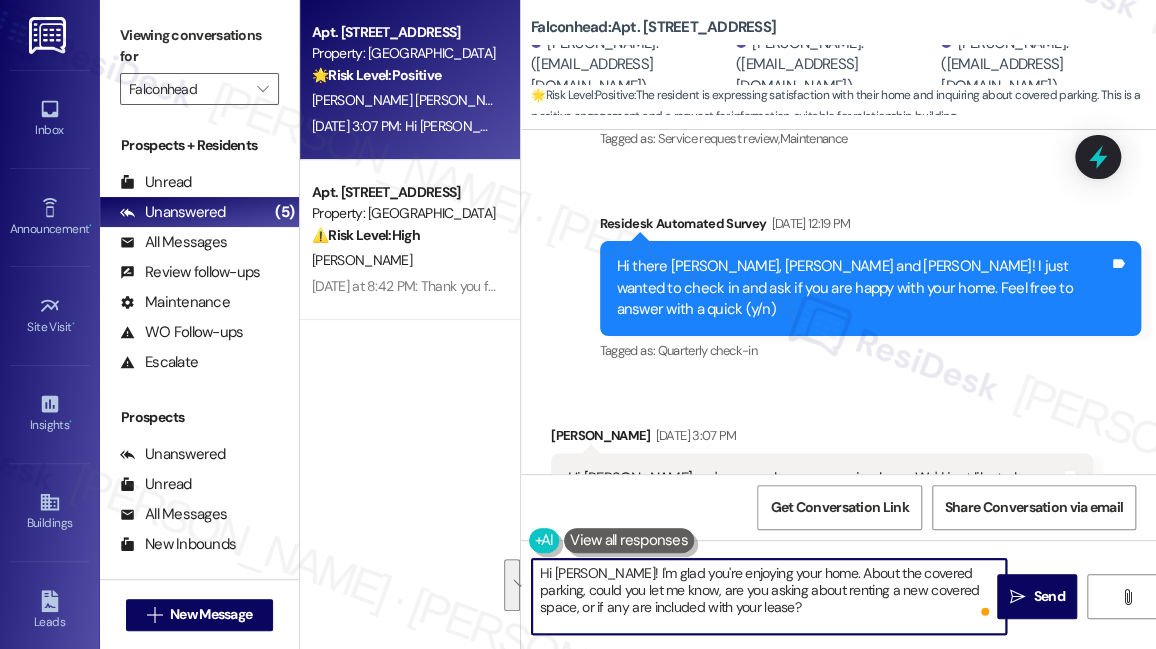 click on "Hi [PERSON_NAME]! I'm glad you're enjoying your home. About the covered parking, could you let me know, are you asking about renting a new covered space, or if any are included with your lease?" at bounding box center [769, 596] 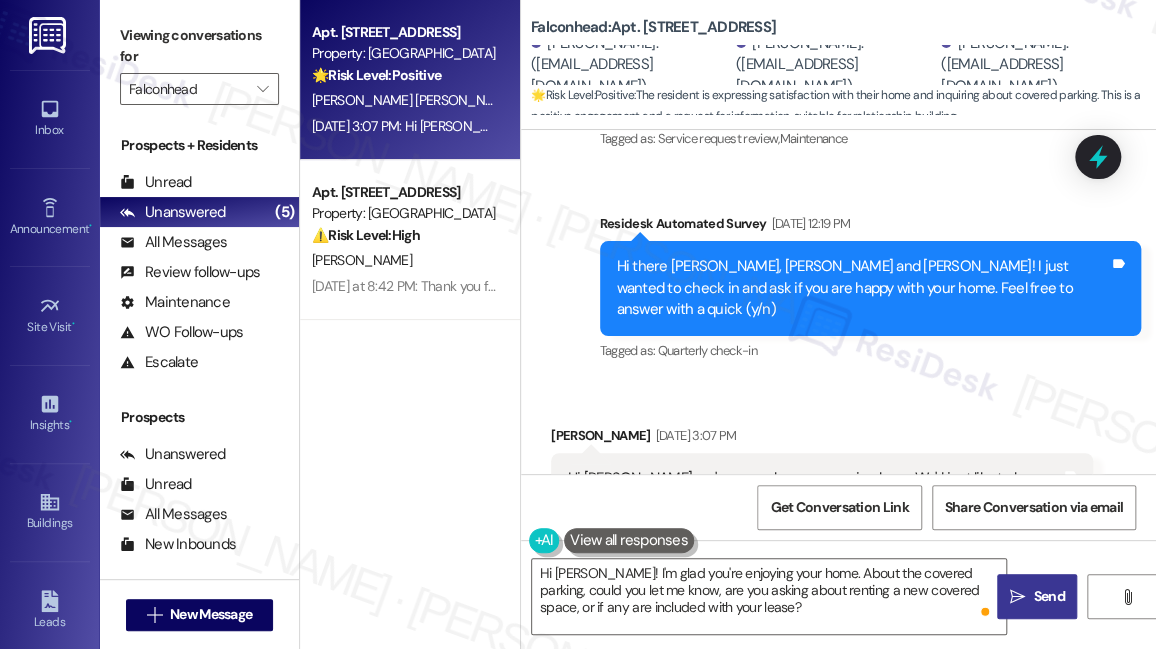 click on " Send" at bounding box center (1037, 596) 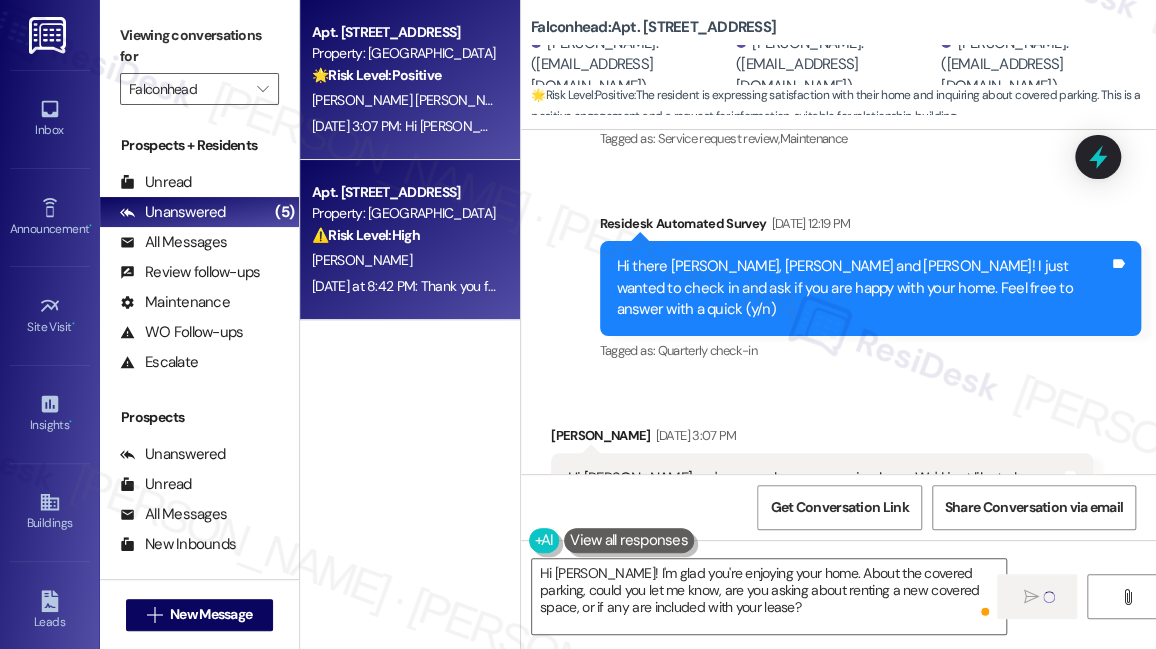 click on "[DATE] at 8:42 PM: Thank you for your message. Our offices are currently closed, but we will contact you when we resume operations. For emergencies, please contact your emergency number [PHONE_NUMBER]. [DATE] at 8:42 PM: Thank you for your message. Our offices are currently closed, but we will contact you when we resume operations. For emergencies, please contact your emergency number [PHONE_NUMBER]." at bounding box center (404, 286) 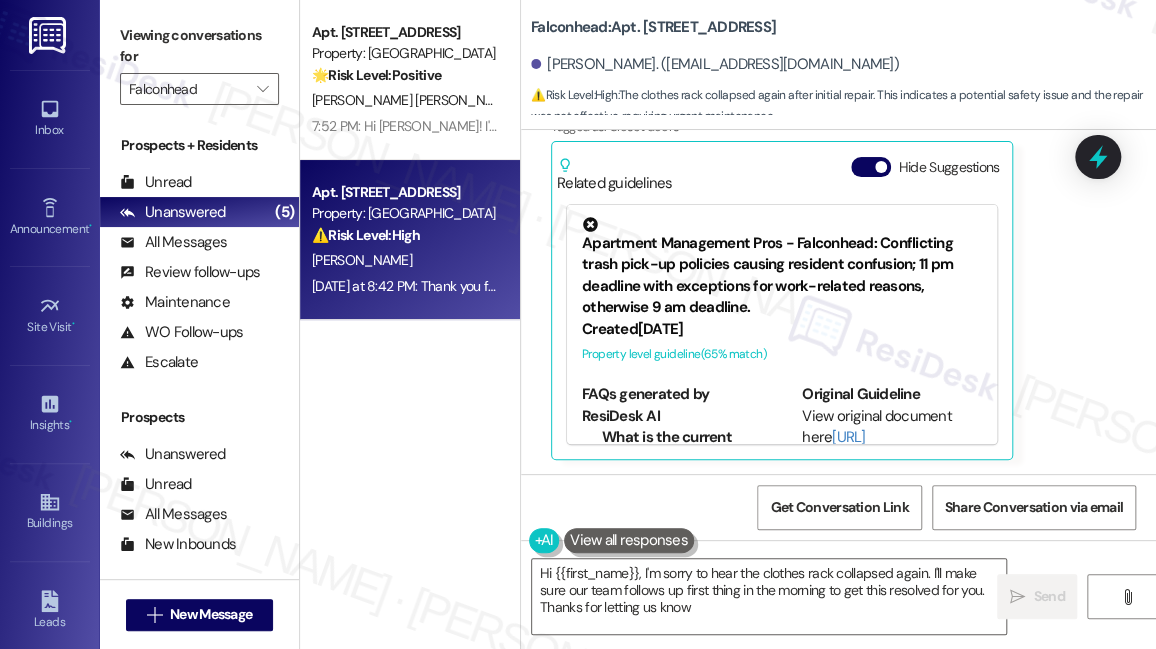 type on "Hi {{first_name}}, I'm sorry to hear the clothes rack collapsed again. I'll make sure our team follows up first thing in the morning to get this resolved for you. Thanks for letting us know!" 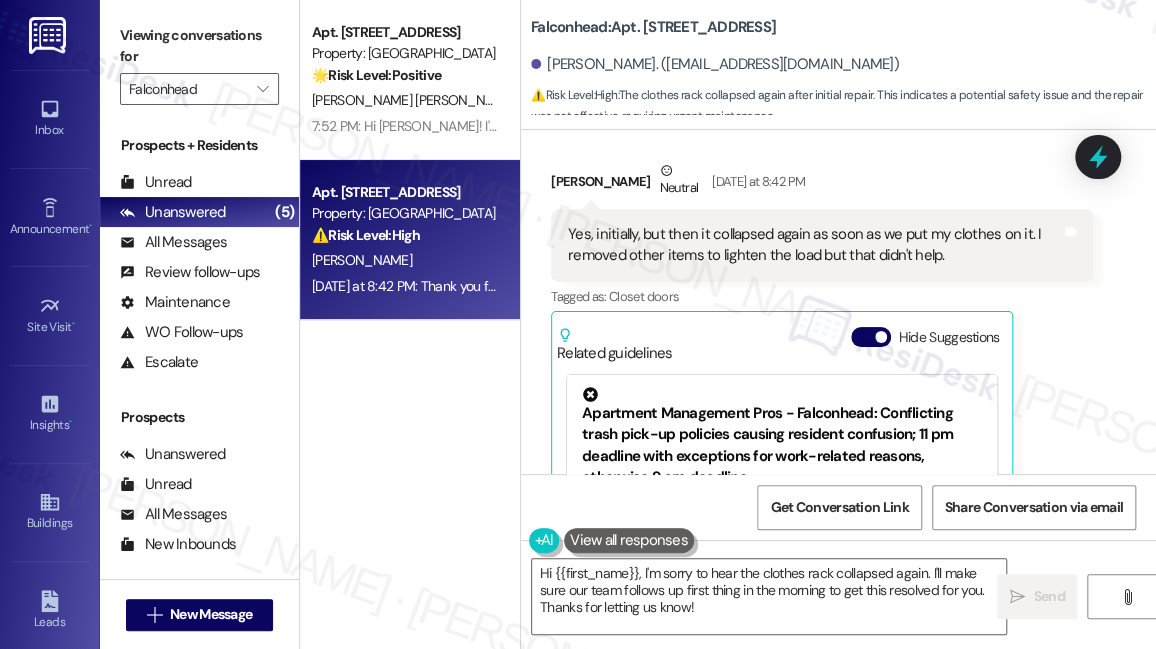 scroll, scrollTop: 1933, scrollLeft: 0, axis: vertical 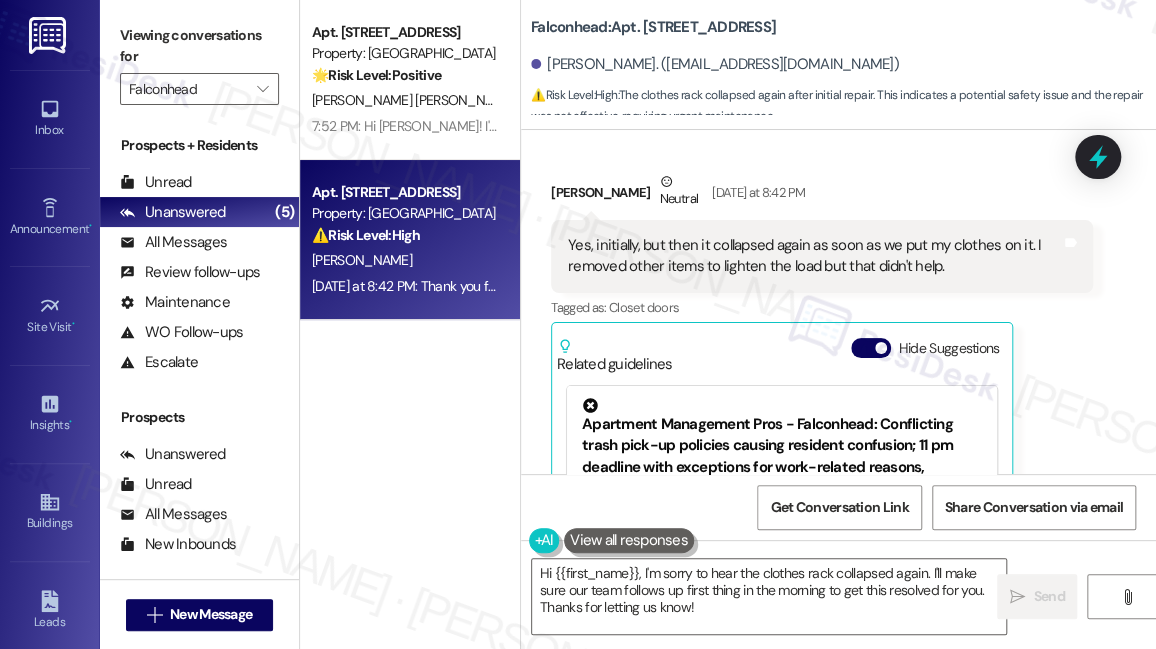 click on "Yes, initially, but then it collapsed again as soon as we put my clothes on it. I removed other items to lighten the load but that didn't help." at bounding box center [814, 256] 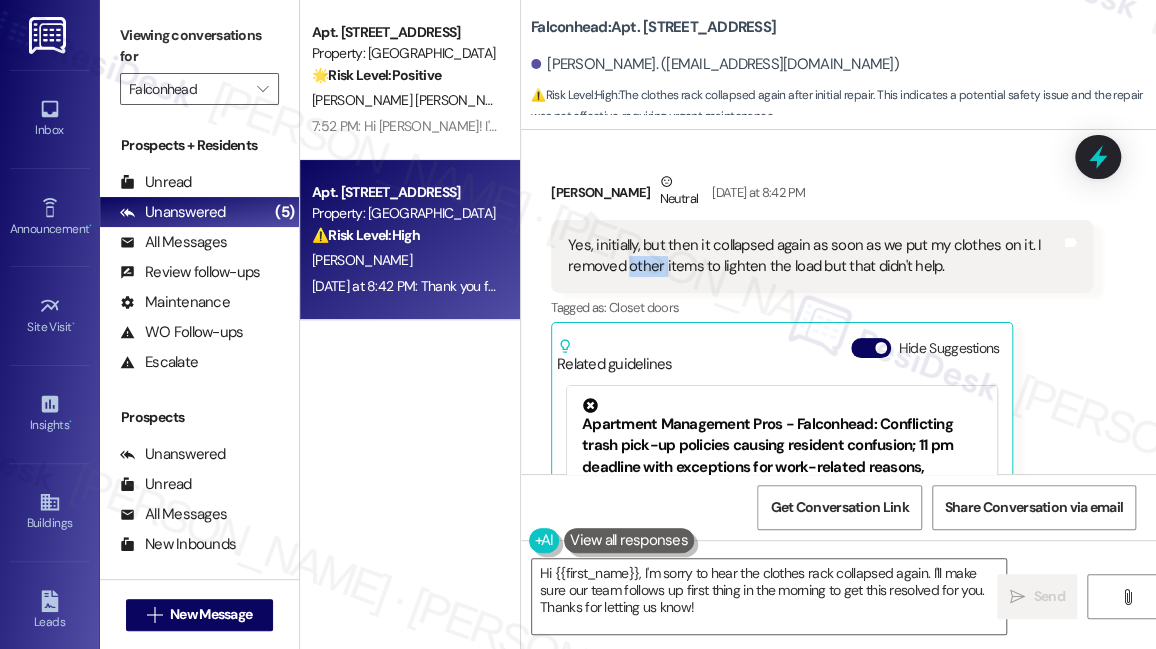 click on "Yes, initially, but then it collapsed again as soon as we put my clothes on it. I removed other items to lighten the load but that didn't help." at bounding box center [814, 256] 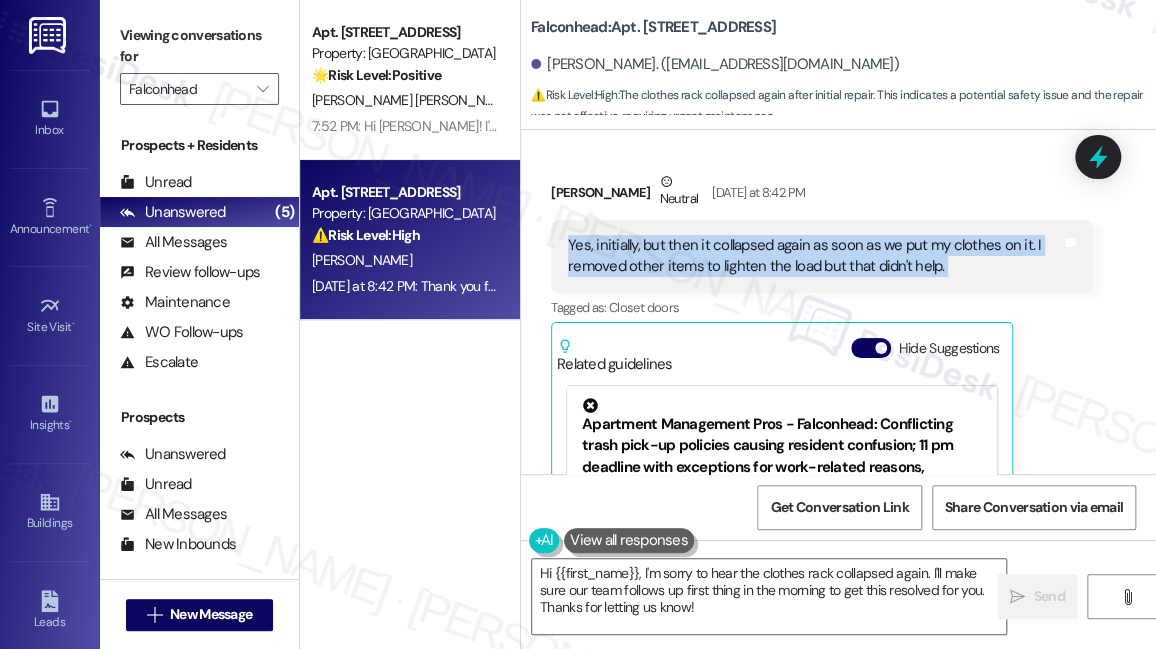 click on "Yes, initially, but then it collapsed again as soon as we put my clothes on it. I removed other items to lighten the load but that didn't help." at bounding box center [814, 256] 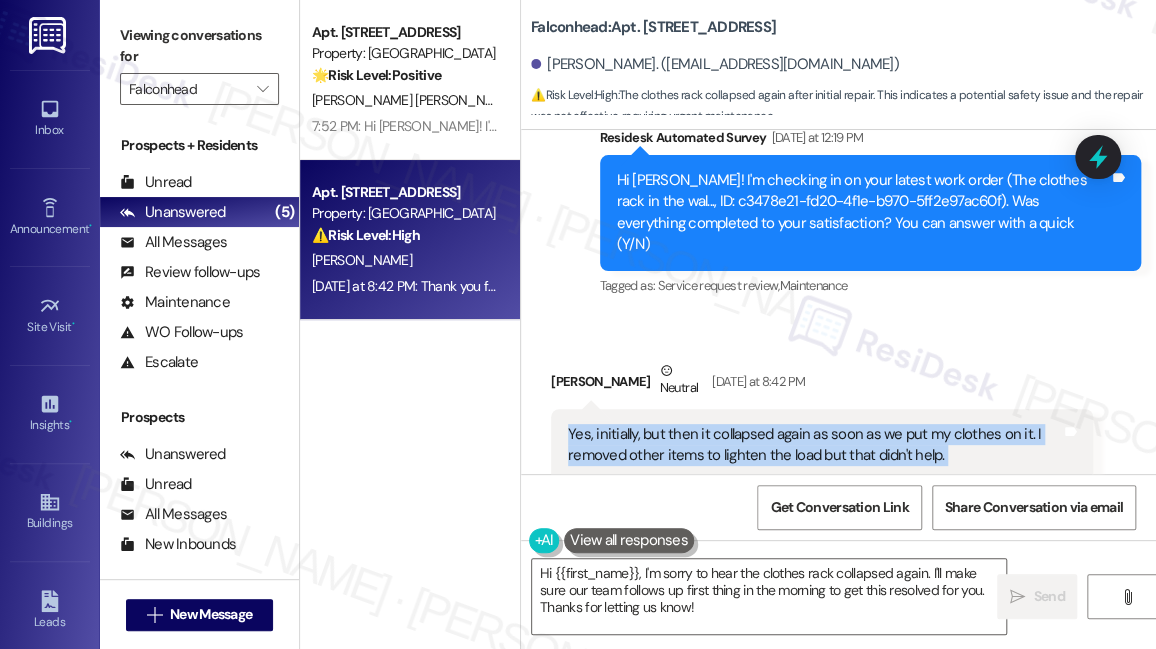 scroll, scrollTop: 1842, scrollLeft: 0, axis: vertical 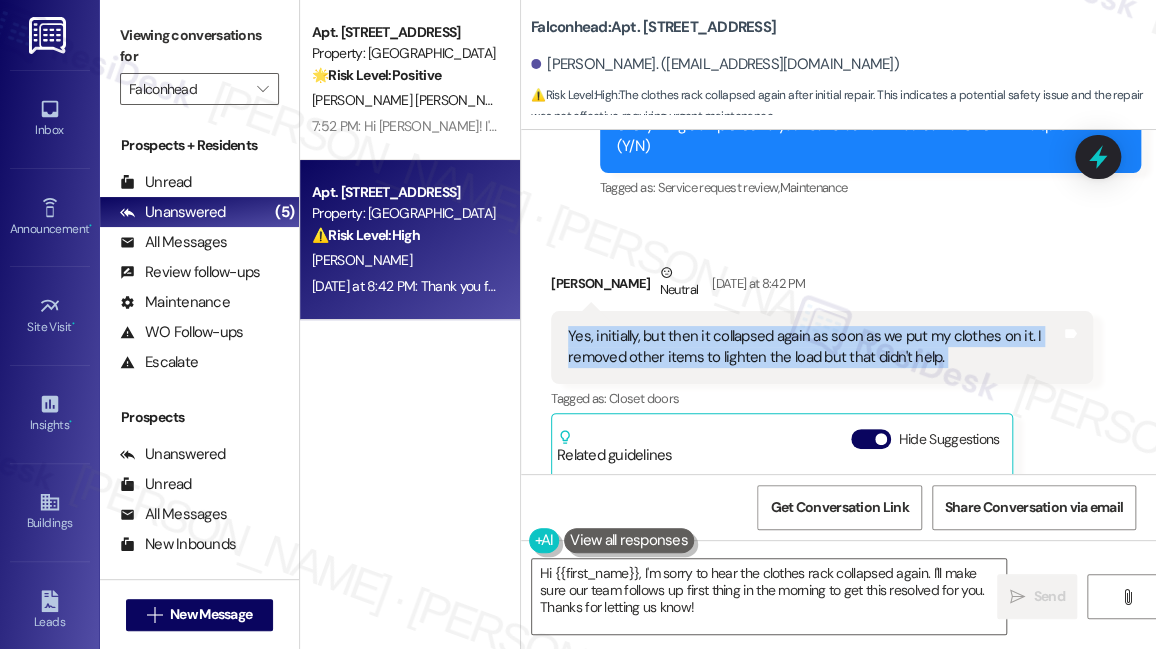 click on "Yes, initially, but then it collapsed again as soon as we put my clothes on it. I removed other items to lighten the load but that didn't help." at bounding box center [814, 347] 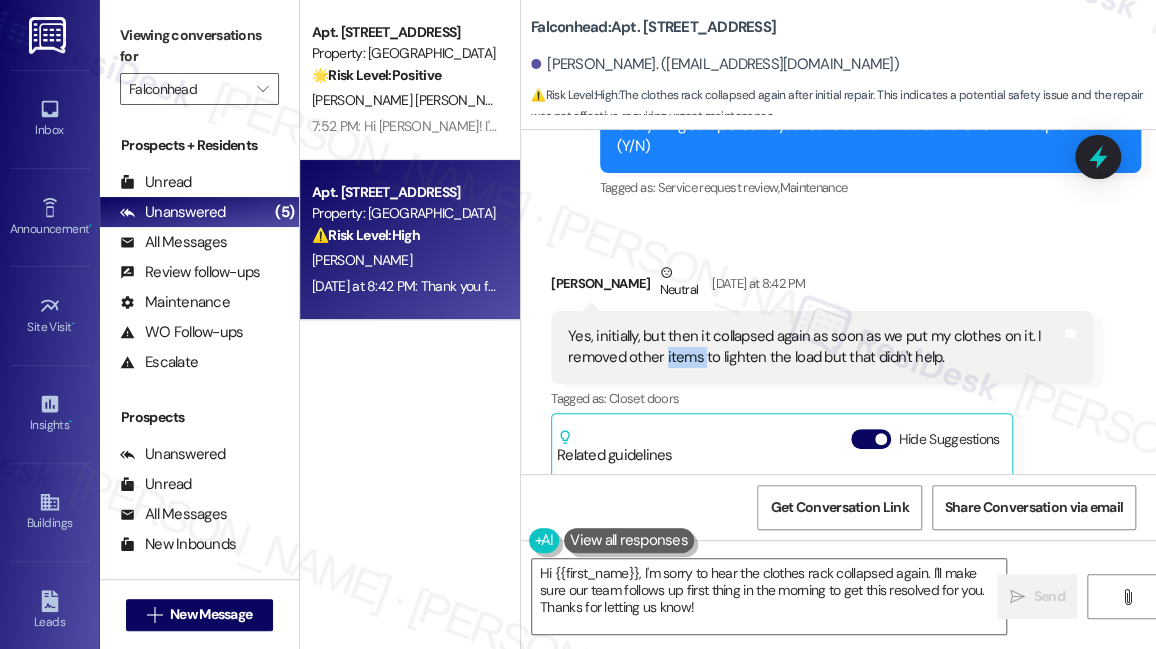 click on "Yes, initially, but then it collapsed again as soon as we put my clothes on it. I removed other items to lighten the load but that didn't help." at bounding box center (814, 347) 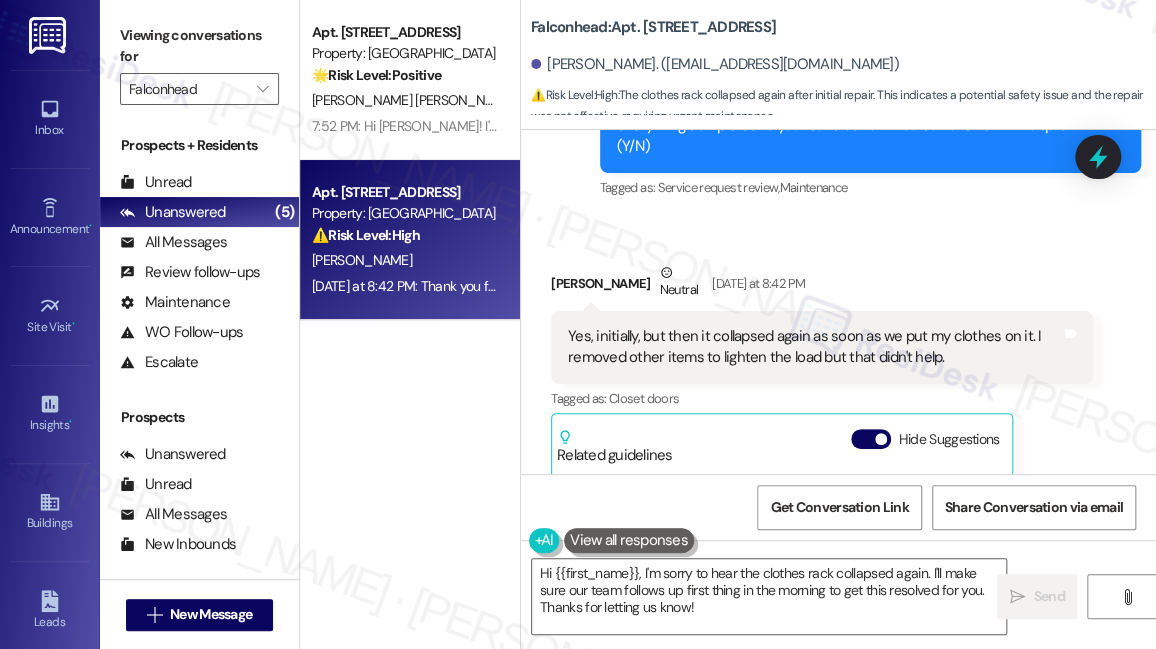 click on "Falconhead:  Apt. 2201, [STREET_ADDRESS]" at bounding box center (653, 27) 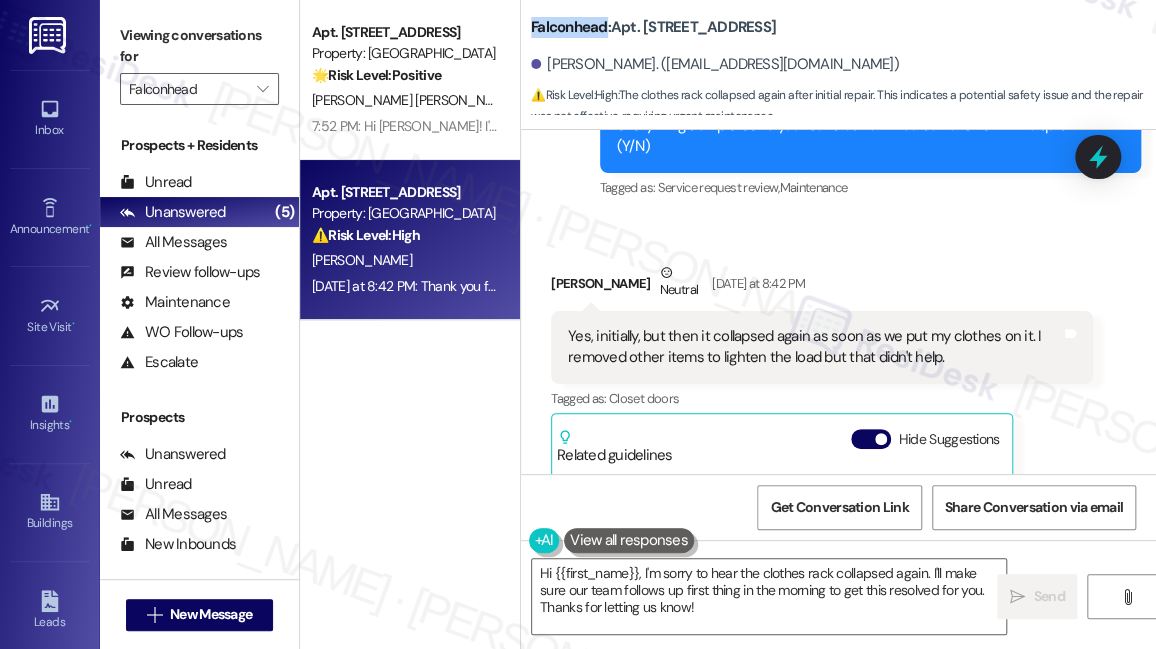 click on "Falconhead:  Apt. 2201, [STREET_ADDRESS]" at bounding box center (653, 27) 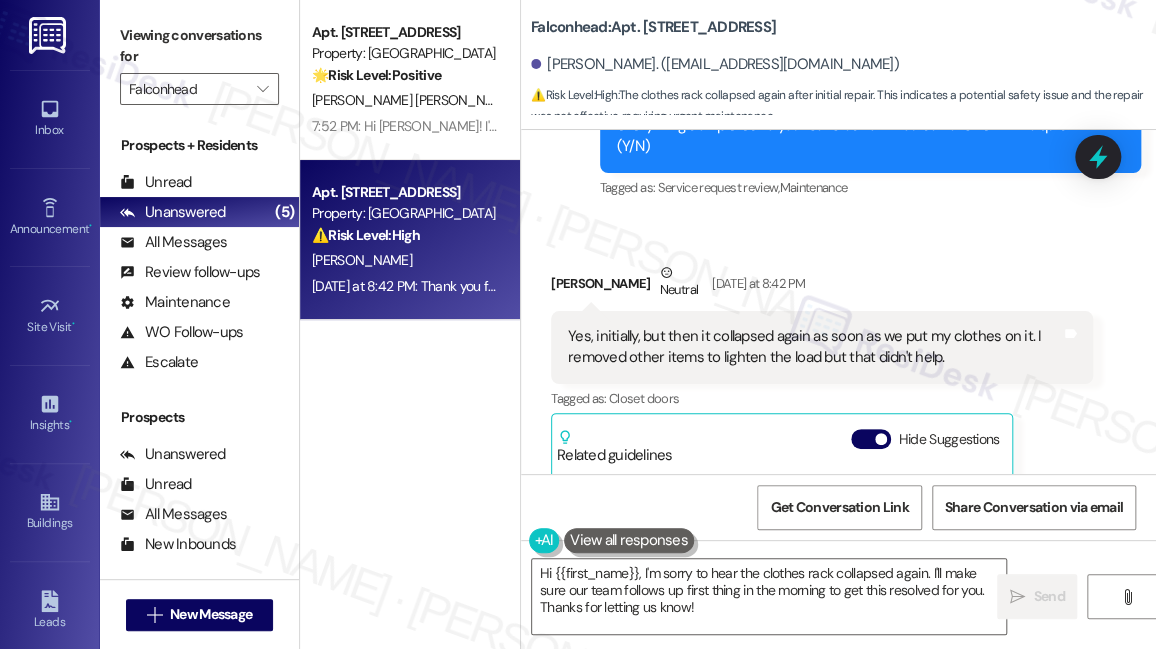 click on "Viewing conversations for" at bounding box center (199, 46) 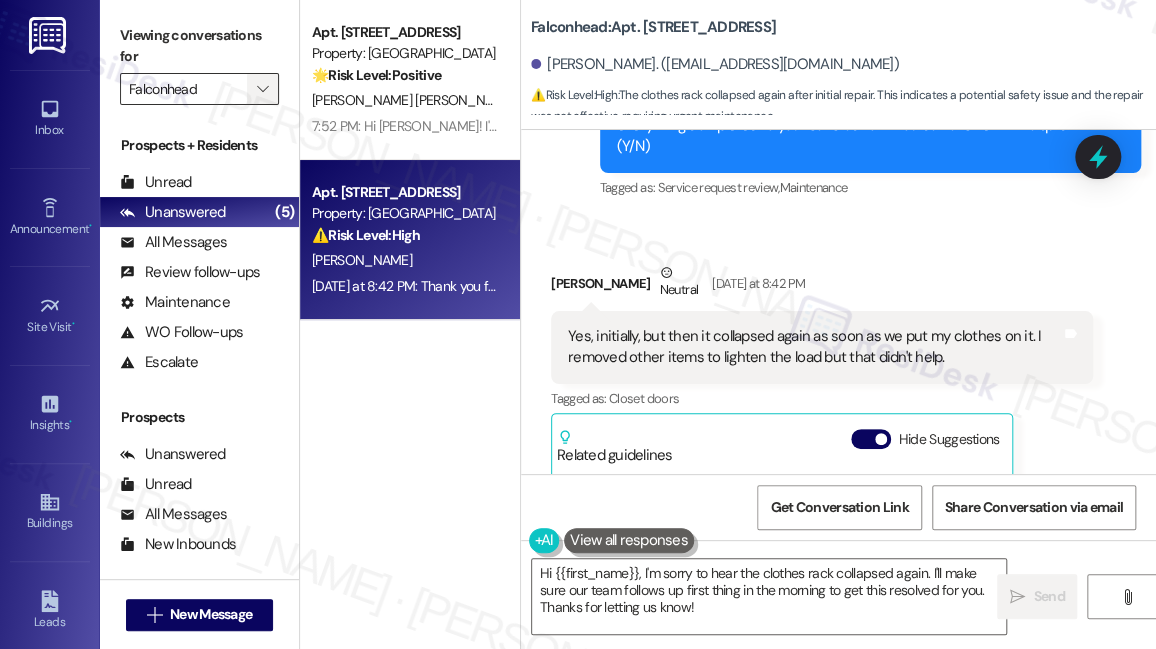 click on "" at bounding box center [263, 89] 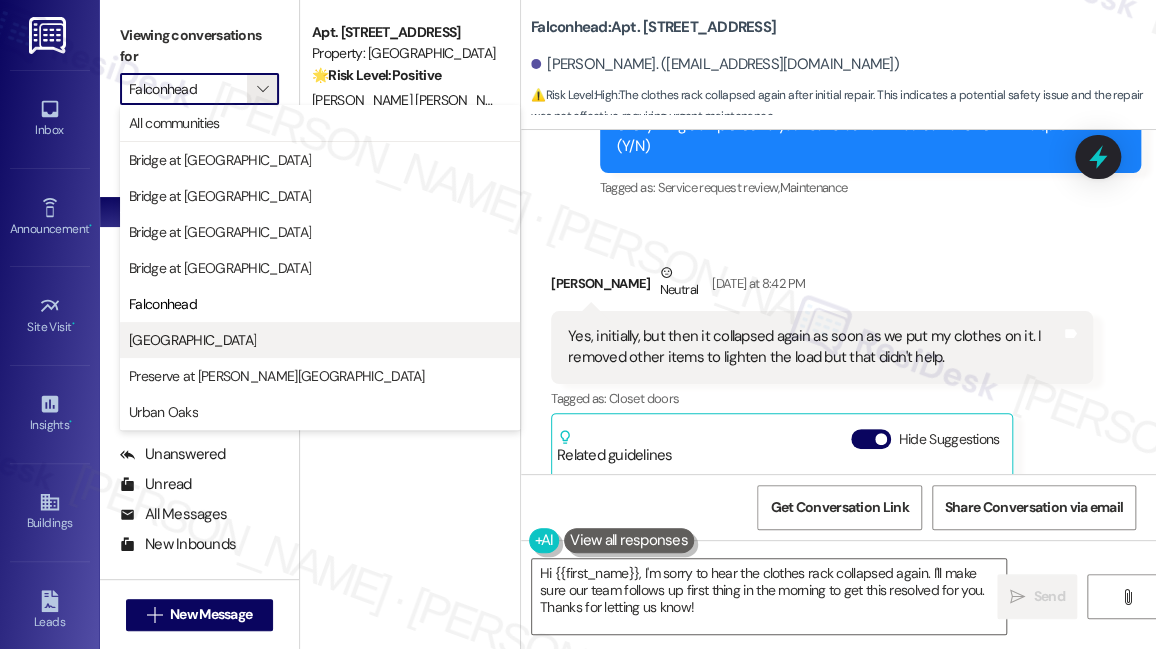 click on "[GEOGRAPHIC_DATA]" at bounding box center [320, 340] 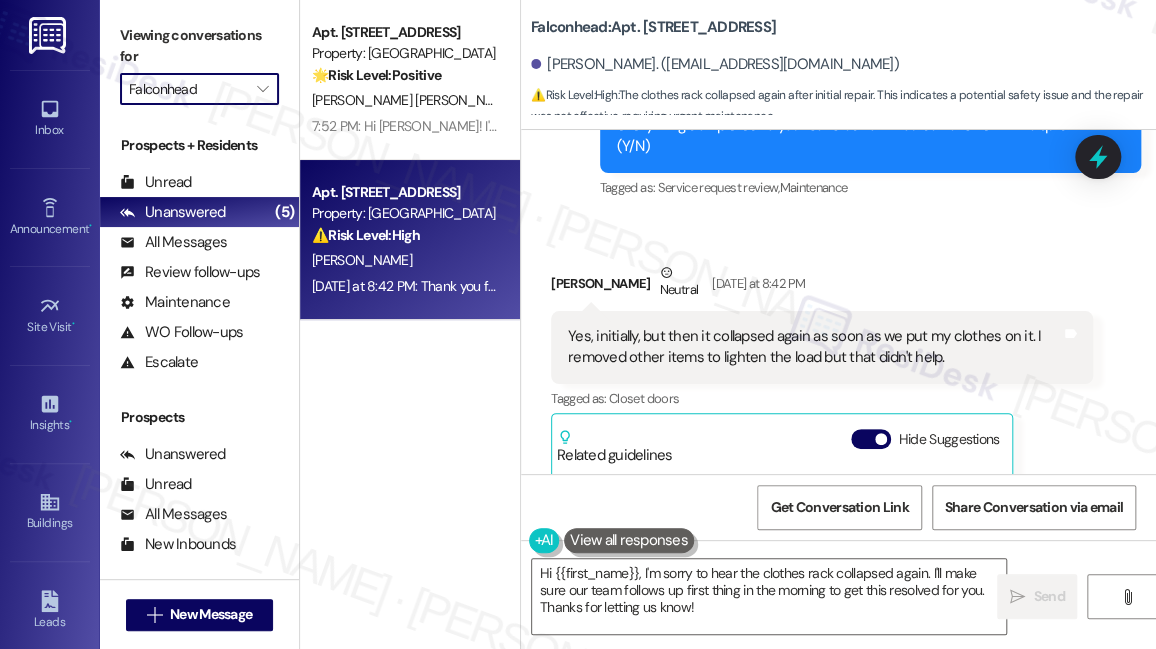 type on "[GEOGRAPHIC_DATA]" 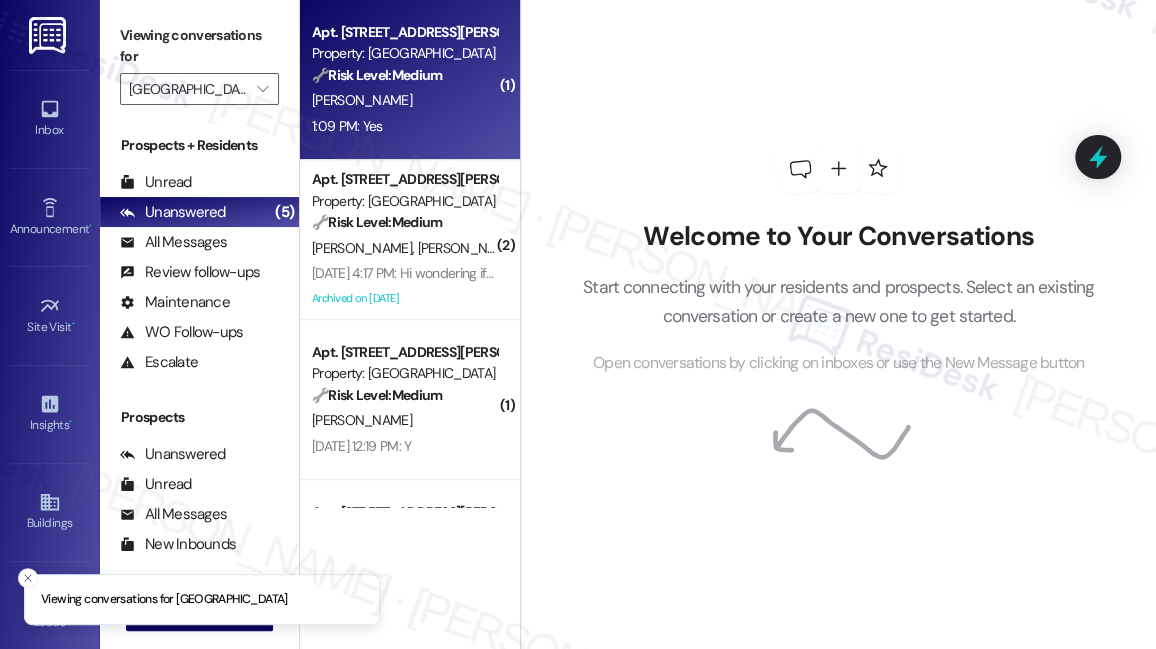 click on "1:09 PM: Yes
1:09 PM: Yes" at bounding box center (404, 126) 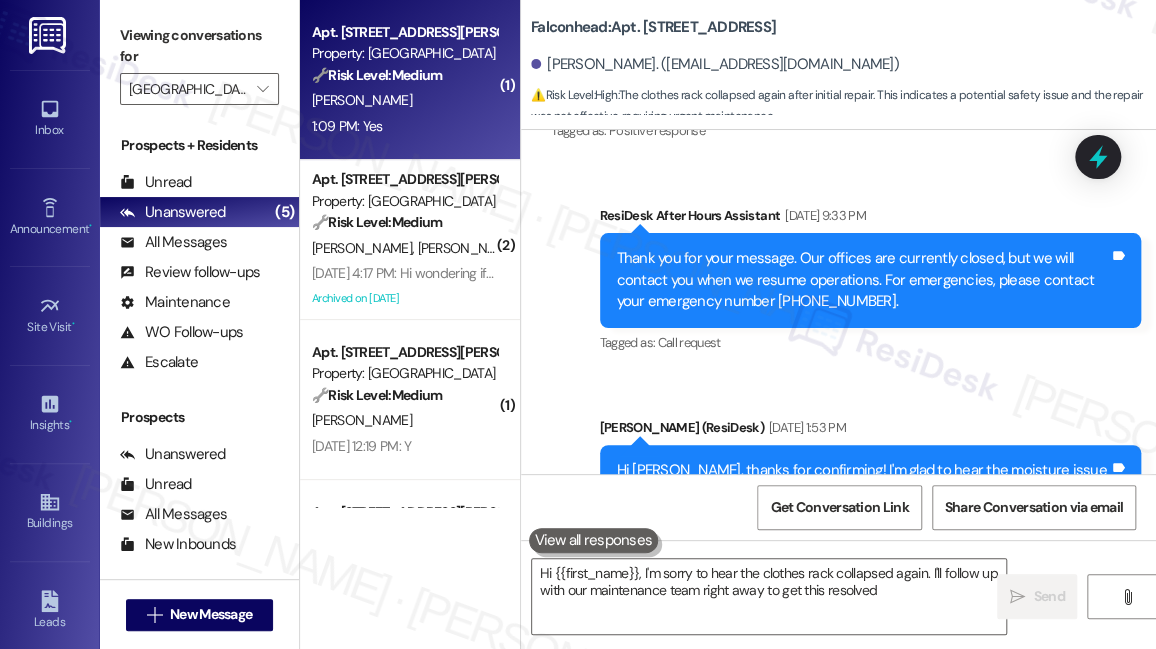 type on "Hi {{first_name}}, I'm sorry to hear the clothes rack collapsed again. I'll follow up with our maintenance team right away to get this resolved" 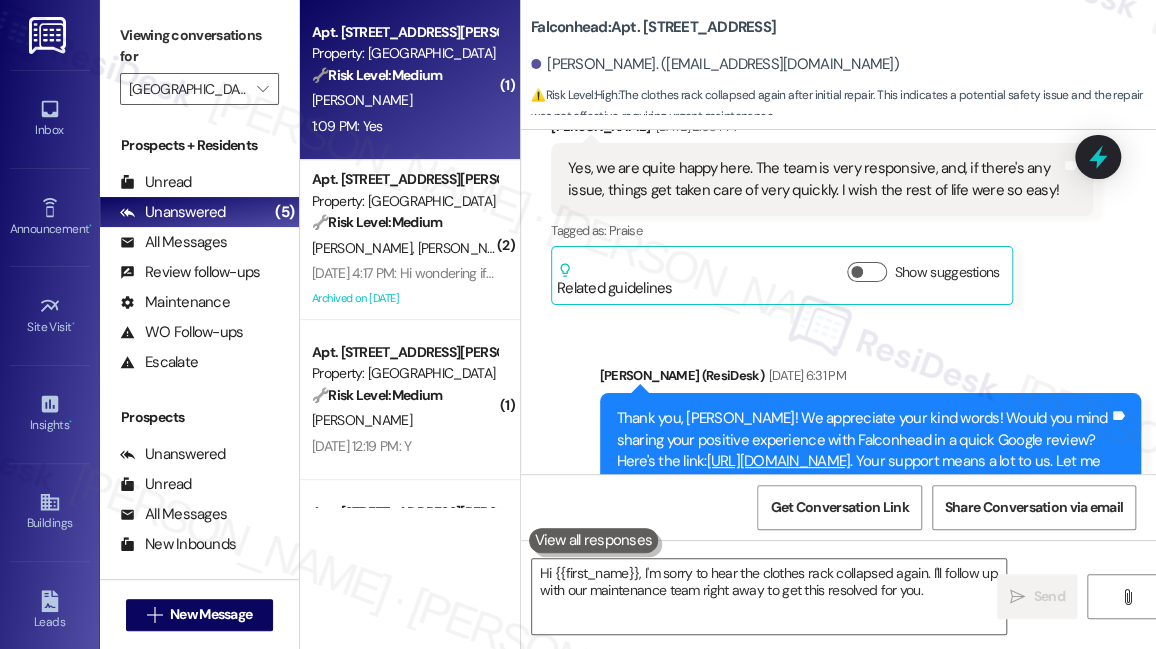scroll, scrollTop: 0, scrollLeft: 0, axis: both 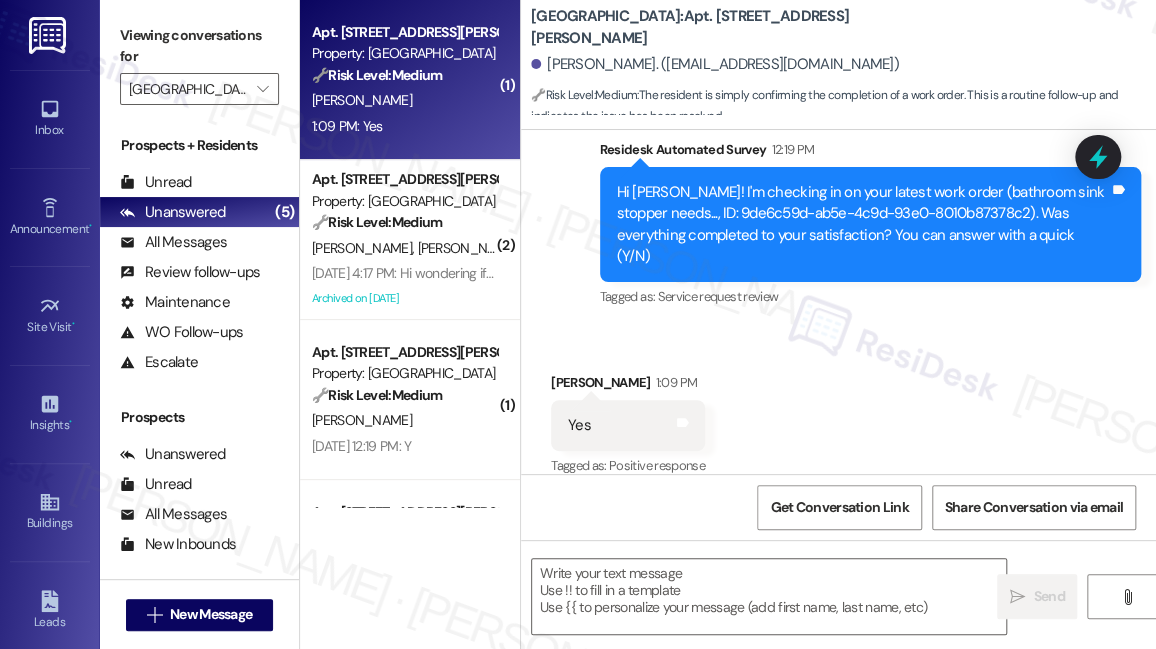 type on "Fetching suggested responses. Please feel free to read through the conversation in the meantime." 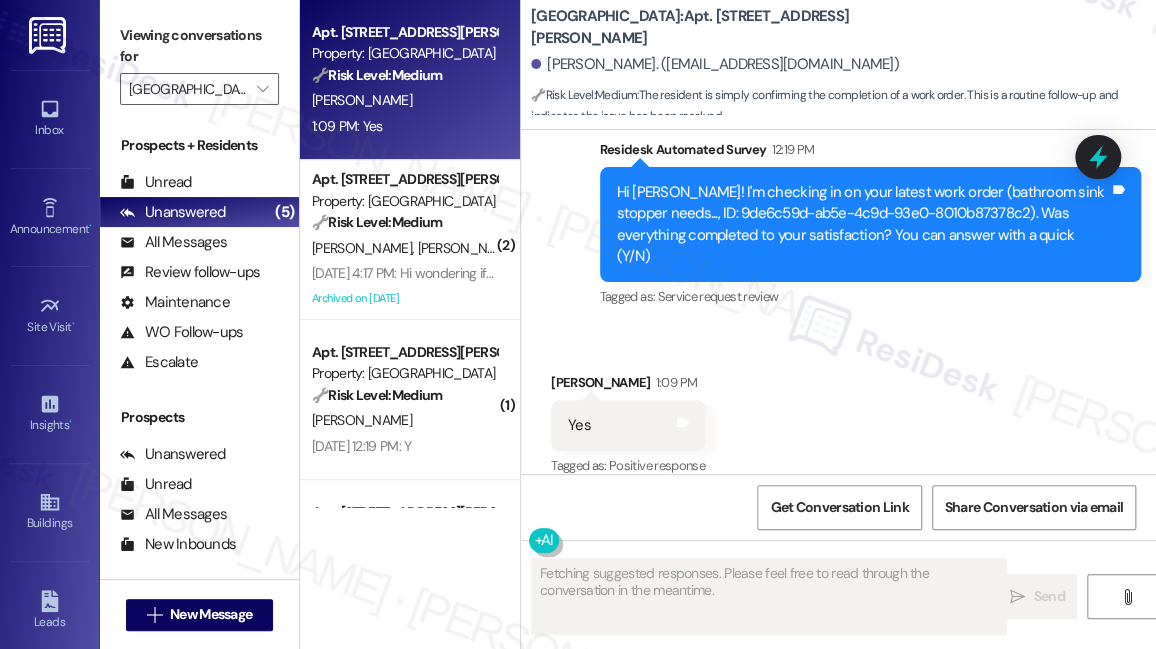 click on "Hi [PERSON_NAME]! I'm checking in on your latest work order (bathroom sink stopper needs..., ID: 9de6c59d-ab5e-4c9d-93e0-8010b87378c2). Was everything completed to your satisfaction? You can answer with a quick (Y/N)" at bounding box center [863, 225] 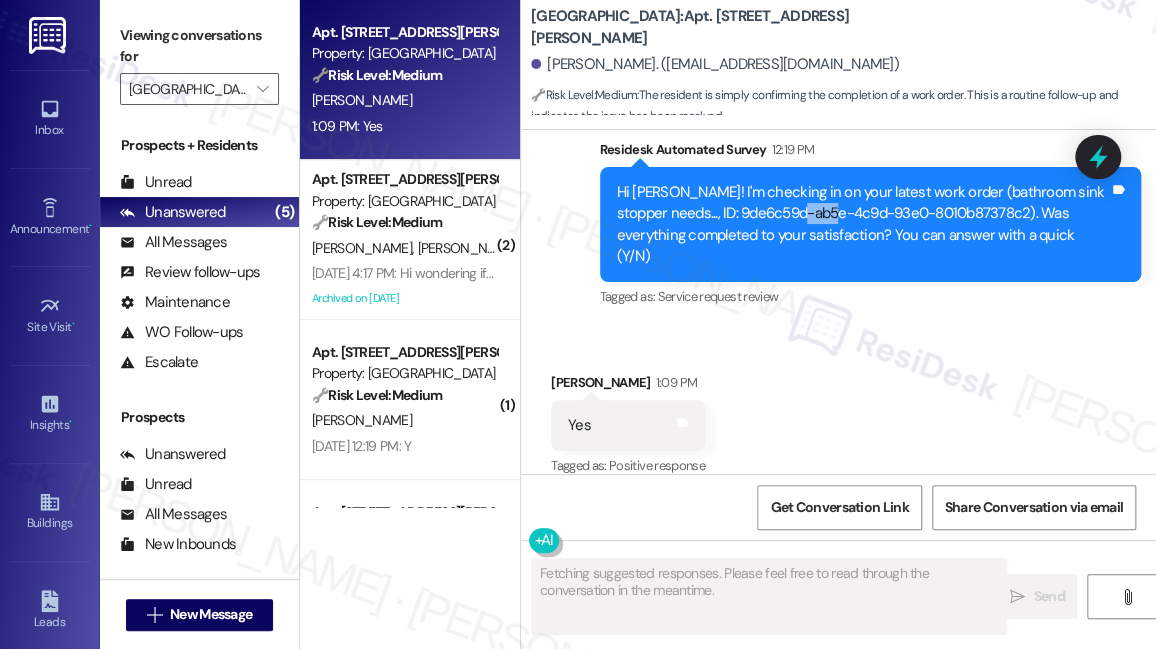 click on "Hi [PERSON_NAME]! I'm checking in on your latest work order (bathroom sink stopper needs..., ID: 9de6c59d-ab5e-4c9d-93e0-8010b87378c2). Was everything completed to your satisfaction? You can answer with a quick (Y/N)" at bounding box center (863, 225) 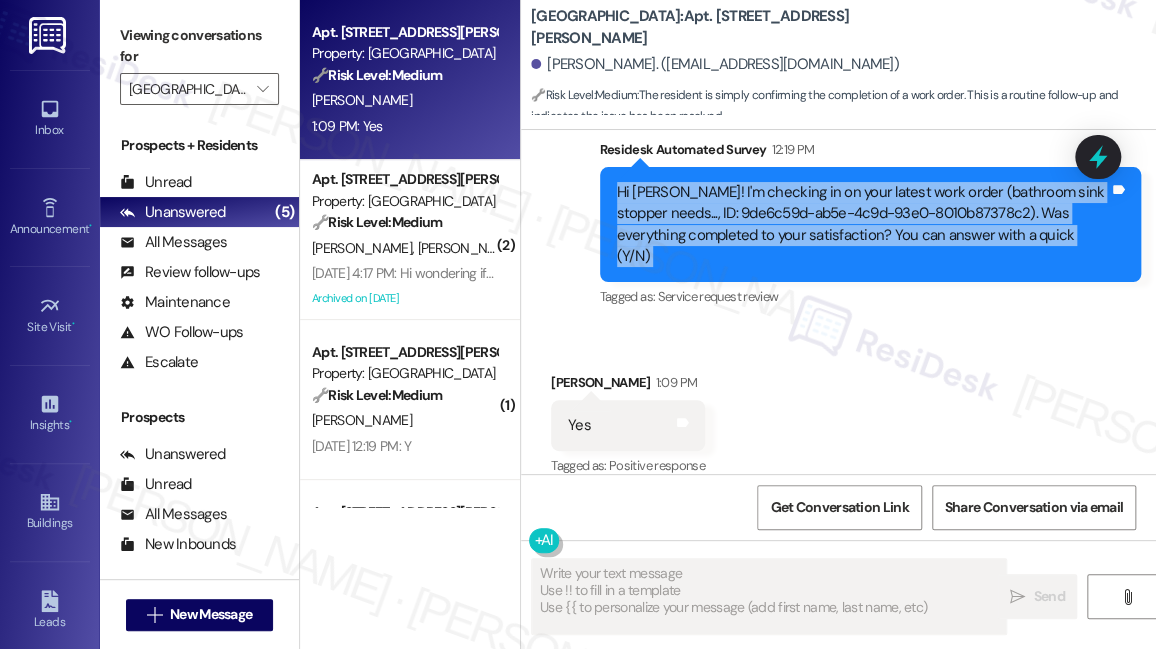 click on "Hi [PERSON_NAME]! I'm checking in on your latest work order (bathroom sink stopper needs..., ID: 9de6c59d-ab5e-4c9d-93e0-8010b87378c2). Was everything completed to your satisfaction? You can answer with a quick (Y/N)" at bounding box center [863, 225] 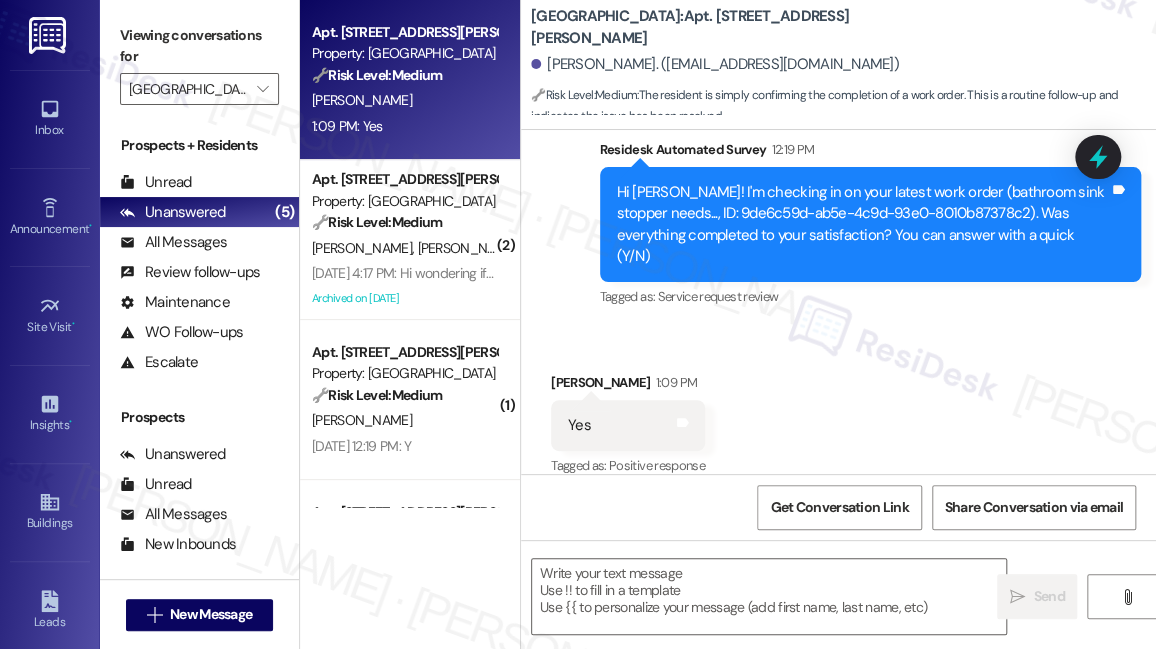 drag, startPoint x: 202, startPoint y: 36, endPoint x: 288, endPoint y: 132, distance: 128.88754 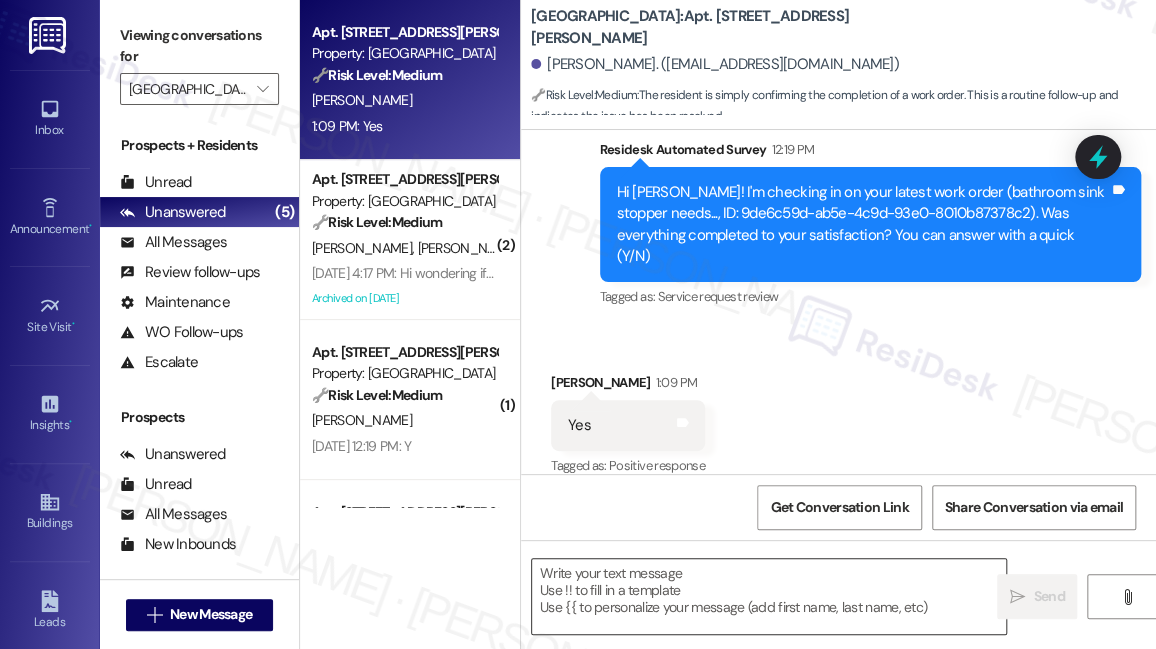 click at bounding box center (769, 596) 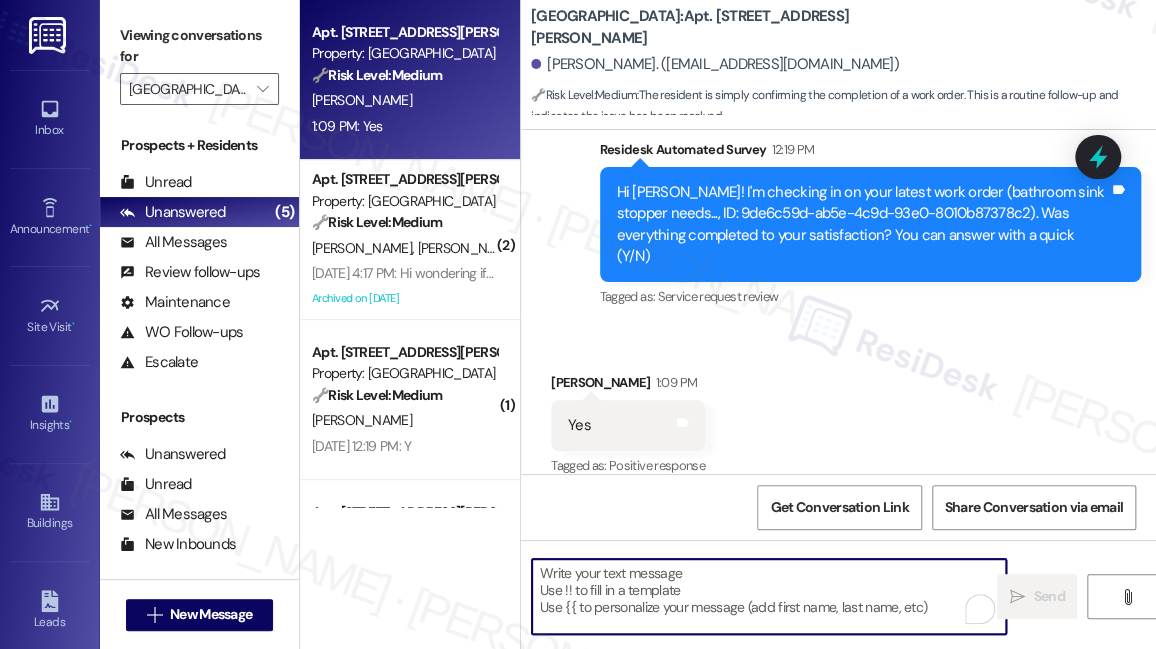 paste on "Hi {{first_name}}! I'm glad to hear that the maintenance work order was completed to your satisfaction. Could I also take this chance to ask if has {{property}} lived up to your expectations? You can still answer with a quick (Y/N)" 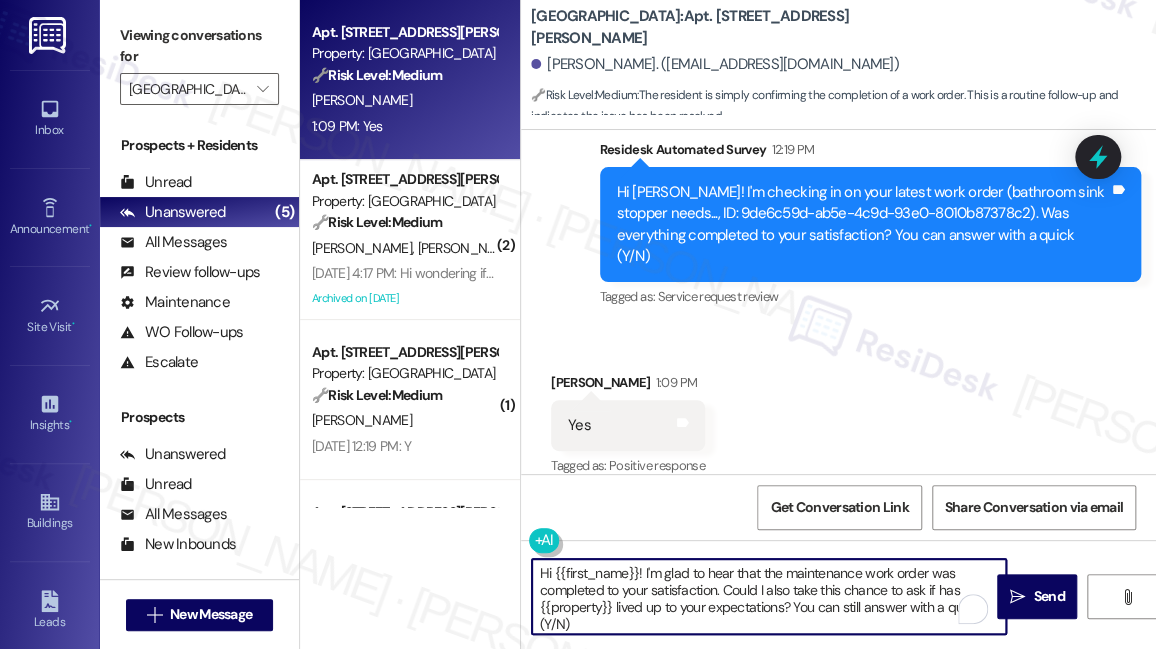 click on "Yes
Tags and notes" at bounding box center [628, 425] 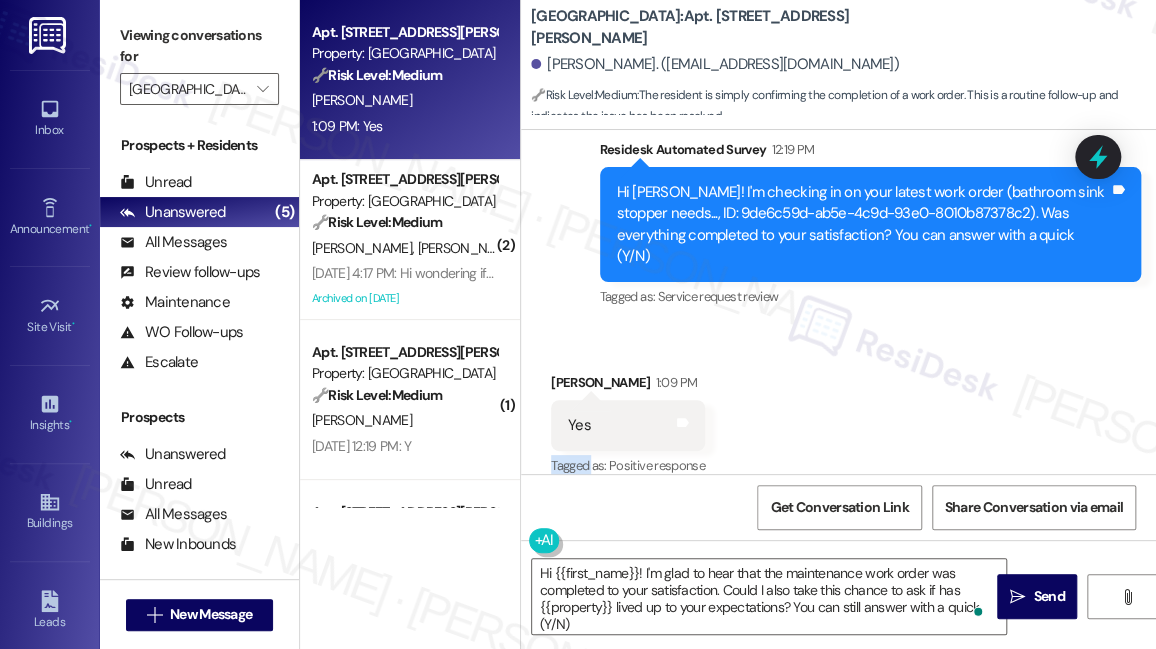 click on "Yes
Tags and notes" at bounding box center (628, 425) 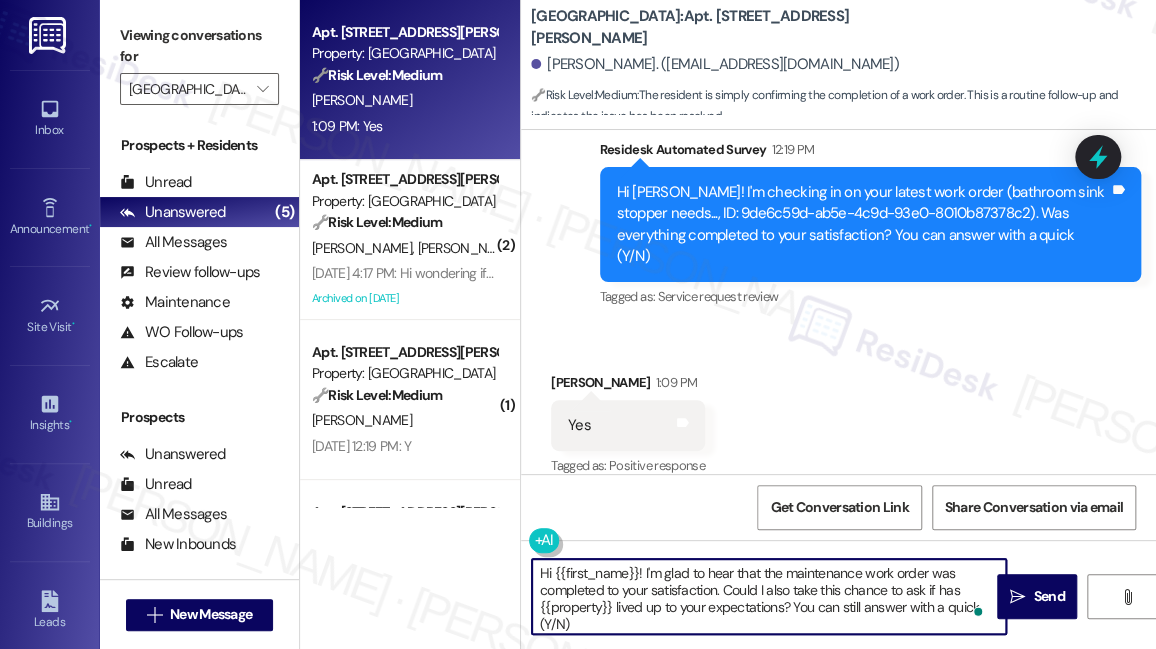 click on "Hi {{first_name}}! I'm glad to hear that the maintenance work order was completed to your satisfaction. Could I also take this chance to ask if has {{property}} lived up to your expectations? You can still answer with a quick (Y/N)" at bounding box center [769, 596] 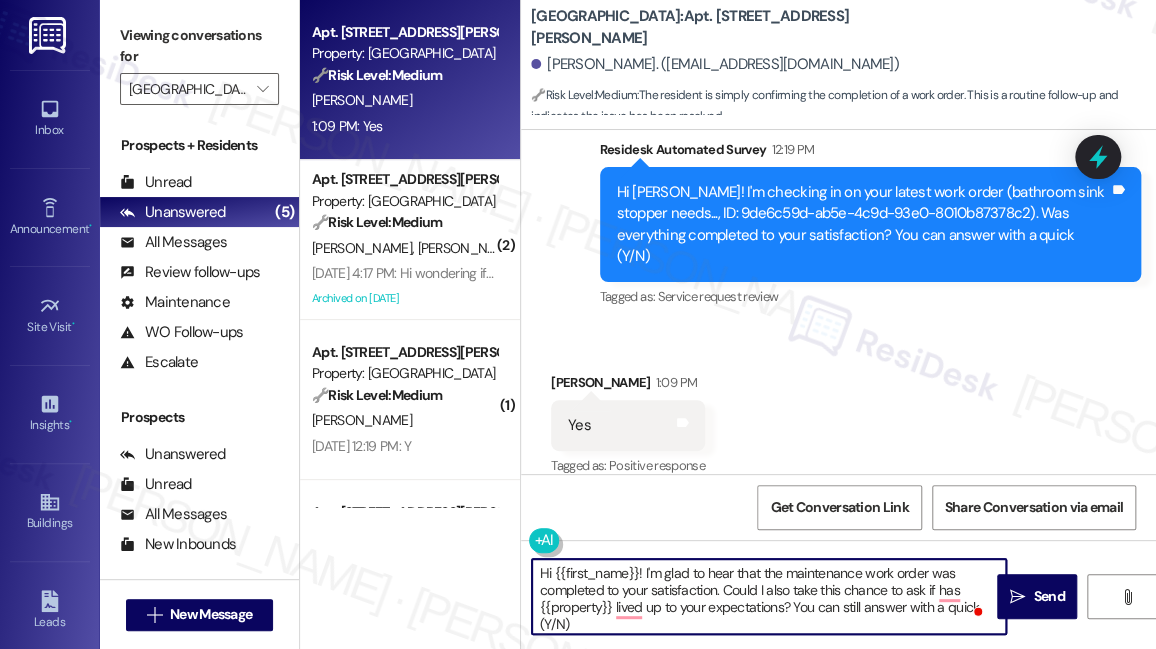 click on "Hi {{first_name}}! I'm glad to hear that the maintenance work order was completed to your satisfaction. Could I also take this chance to ask if has {{property}} lived up to your expectations? You can still answer with a quick (Y/N)" at bounding box center [769, 596] 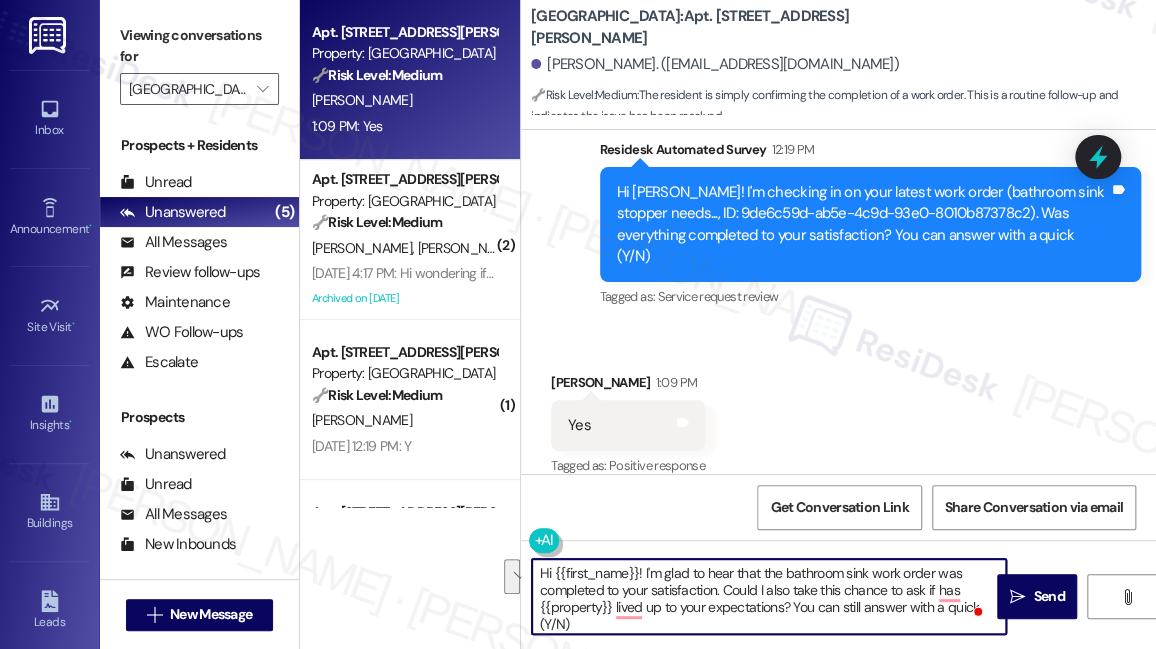 drag, startPoint x: 695, startPoint y: 621, endPoint x: 797, endPoint y: 604, distance: 103.40696 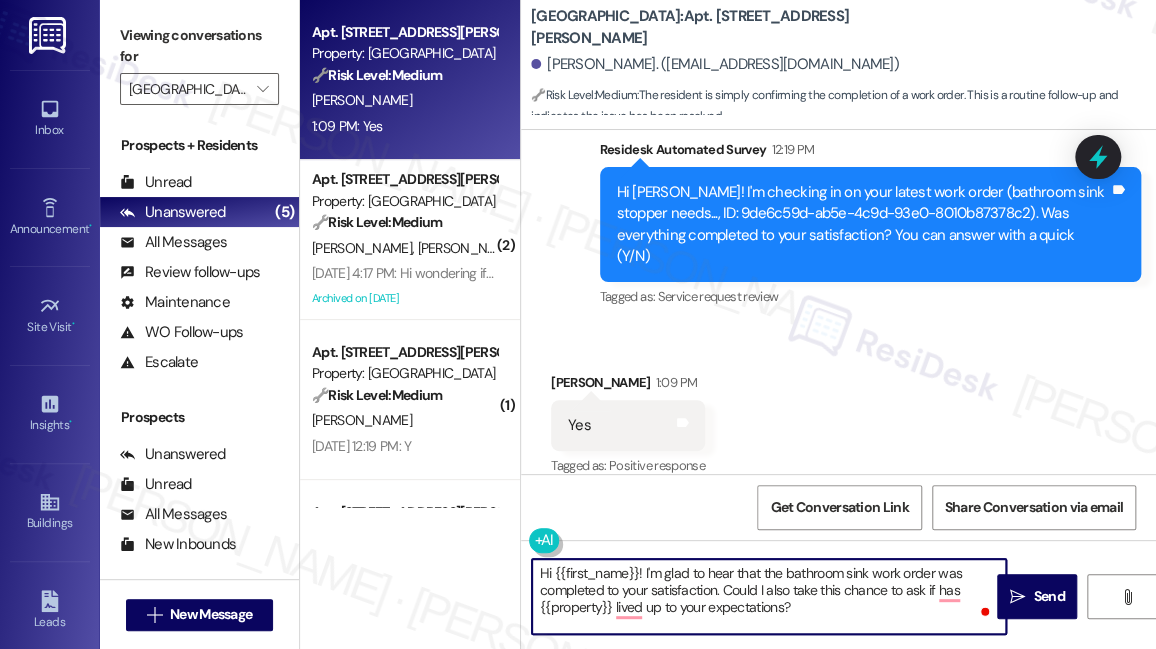 type on "Hi {{first_name}}! I'm glad to hear that the bathroom sink work order was completed to your satisfaction. Could I also take this chance to ask if has {{property}} lived up to your expectations?" 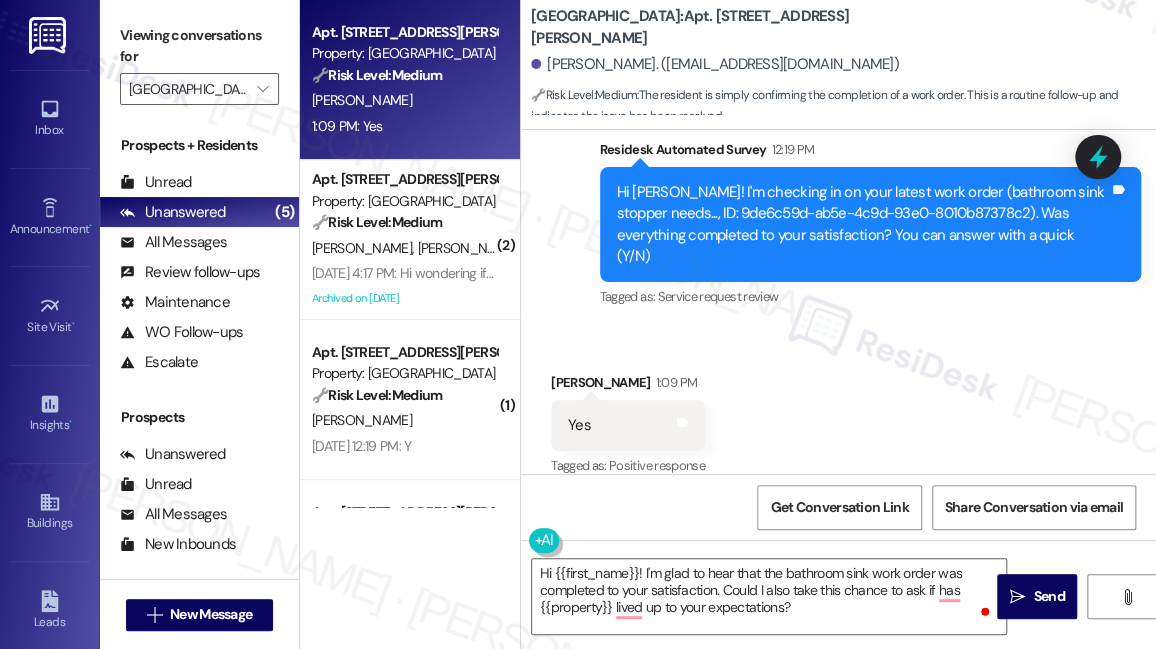 click on "[PERSON_NAME] 1:09 PM" at bounding box center (628, 386) 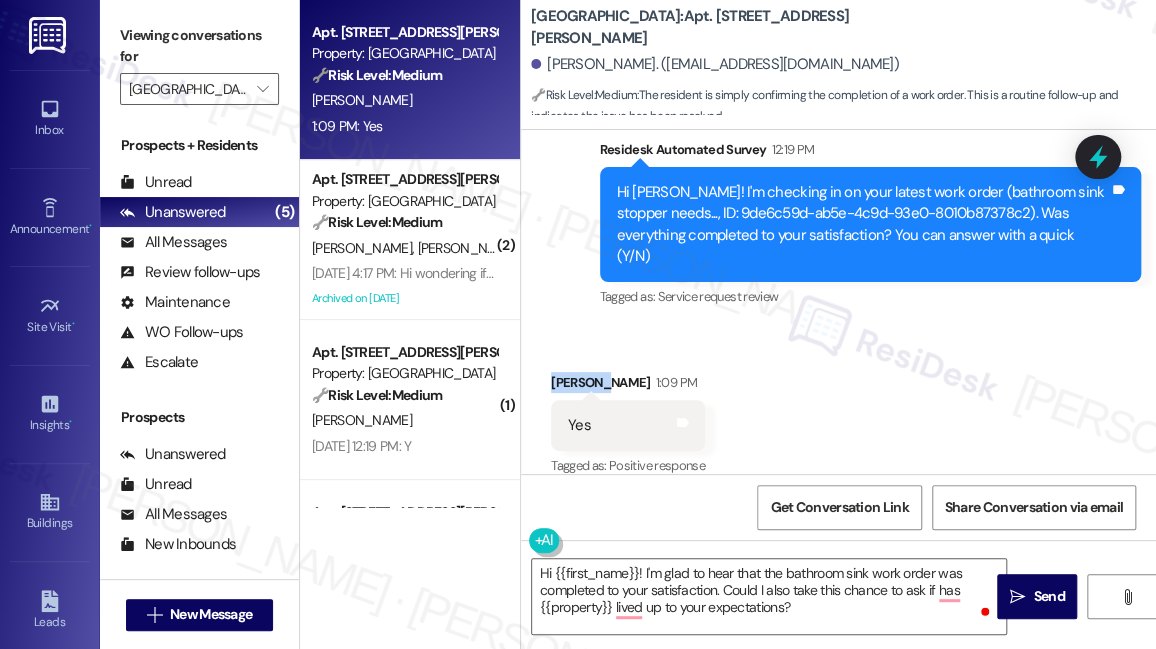 click on "[PERSON_NAME] 1:09 PM" at bounding box center (628, 386) 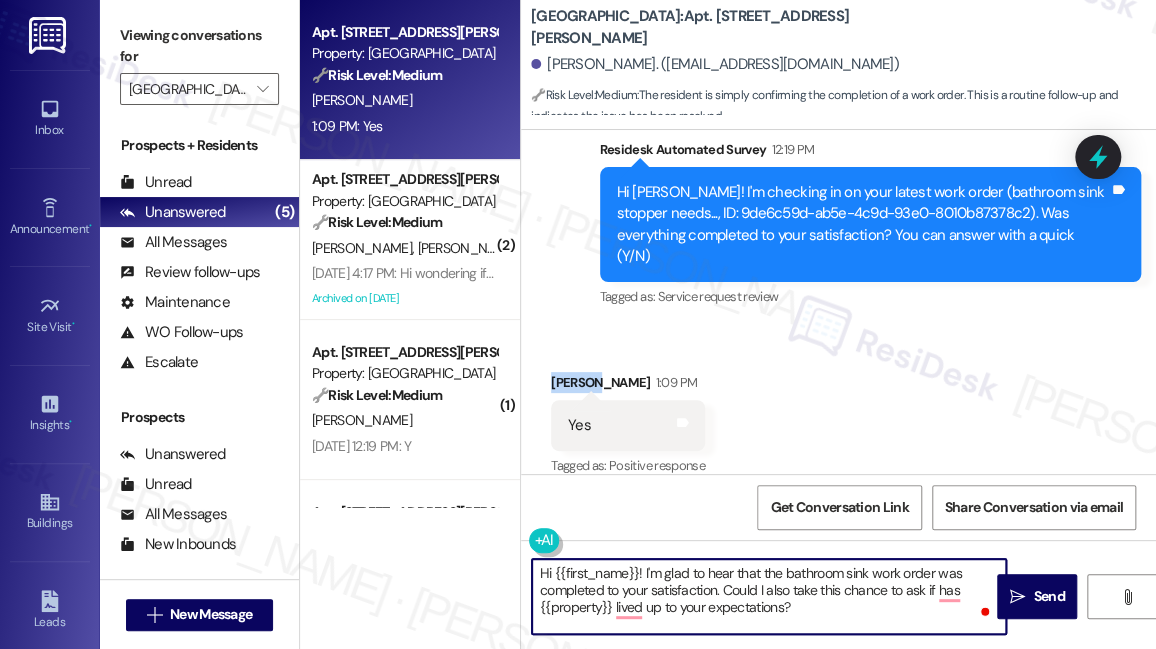 click on "Hi {{first_name}}! I'm glad to hear that the bathroom sink work order was completed to your satisfaction. Could I also take this chance to ask if has {{property}} lived up to your expectations?" at bounding box center (769, 596) 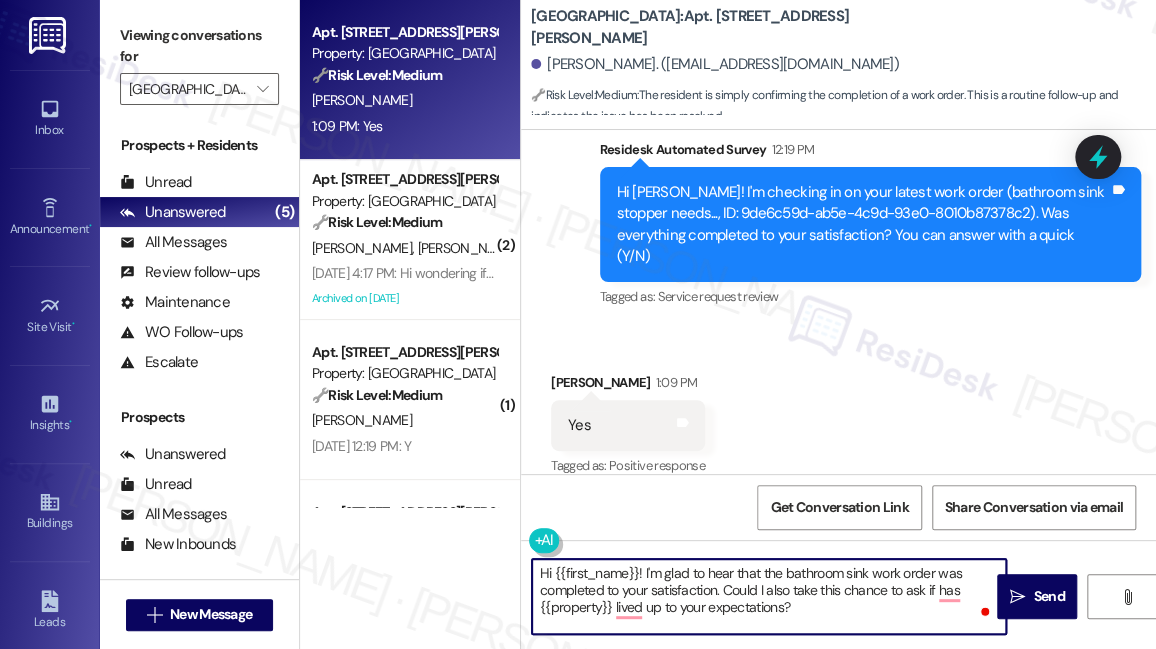 click on "Hi {{first_name}}! I'm glad to hear that the bathroom sink work order was completed to your satisfaction. Could I also take this chance to ask if has {{property}} lived up to your expectations?" at bounding box center [769, 596] 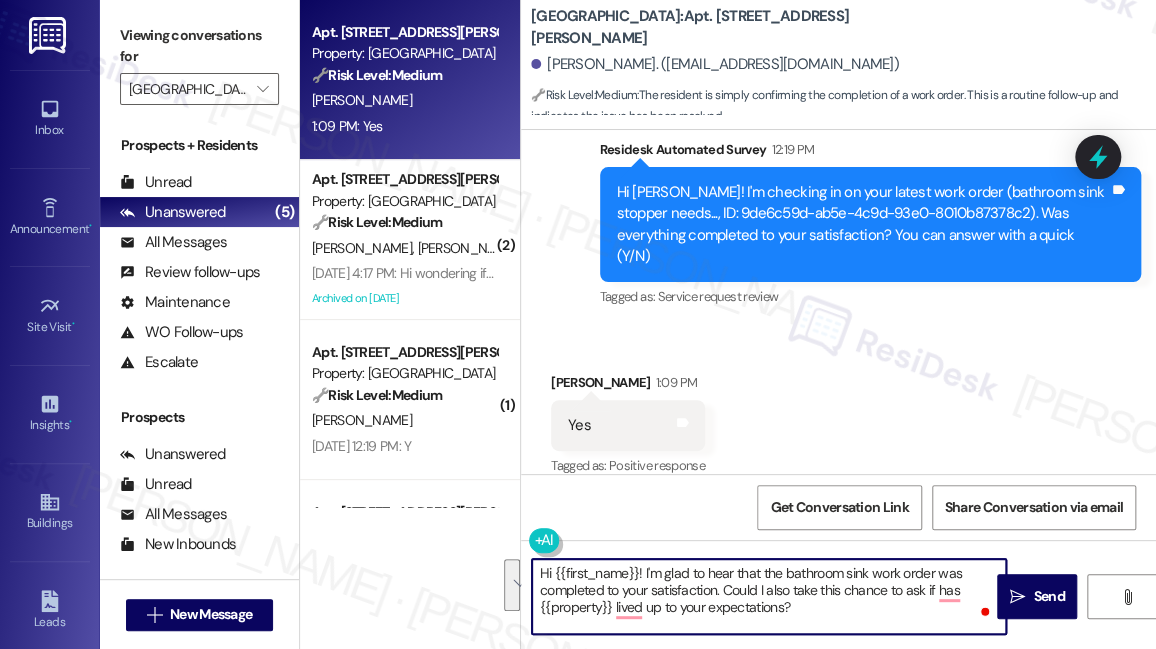 click on "Hi {{first_name}}! I'm glad to hear that the bathroom sink work order was completed to your satisfaction. Could I also take this chance to ask if has {{property}} lived up to your expectations?" at bounding box center (769, 596) 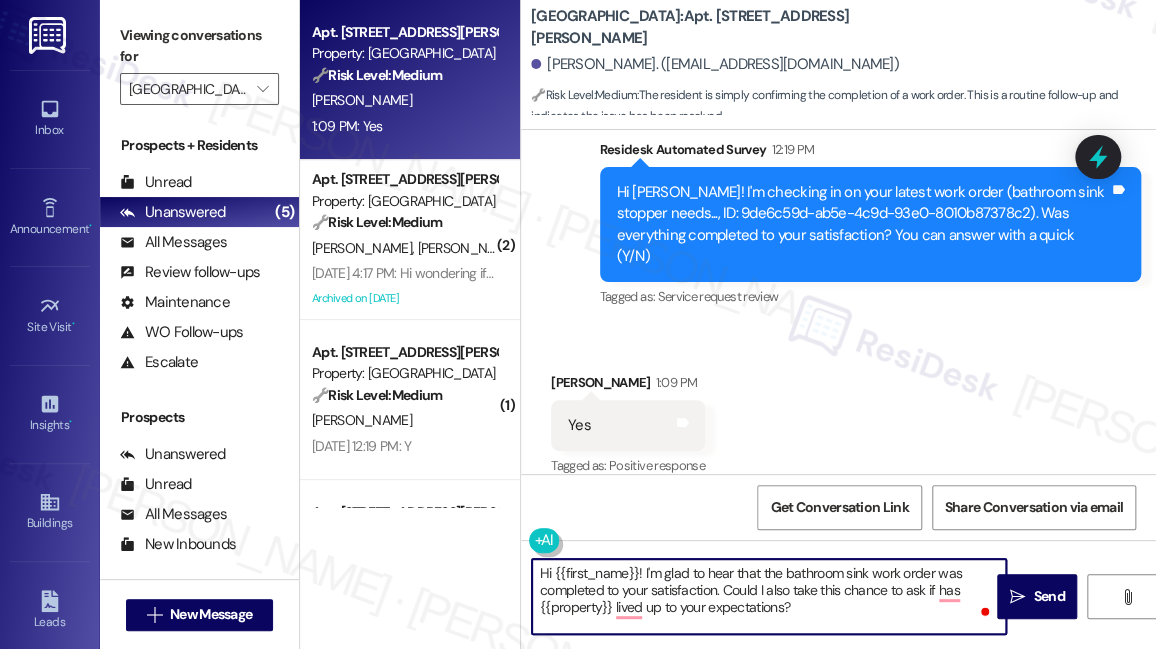 click on "Hi {{first_name}}! I'm glad to hear that the bathroom sink work order was completed to your satisfaction. Could I also take this chance to ask if has {{property}} lived up to your expectations?" at bounding box center (769, 596) 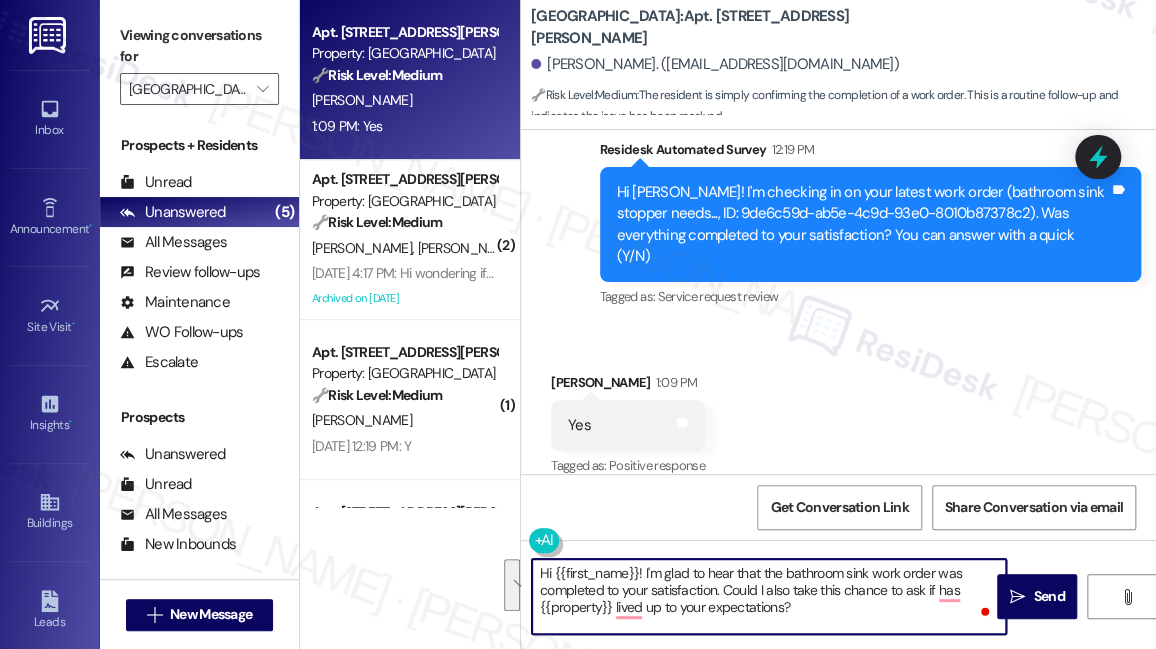 click on "Hi {{first_name}}! I'm glad to hear that the bathroom sink work order was completed to your satisfaction. Could I also take this chance to ask if has {{property}} lived up to your expectations?" at bounding box center [769, 596] 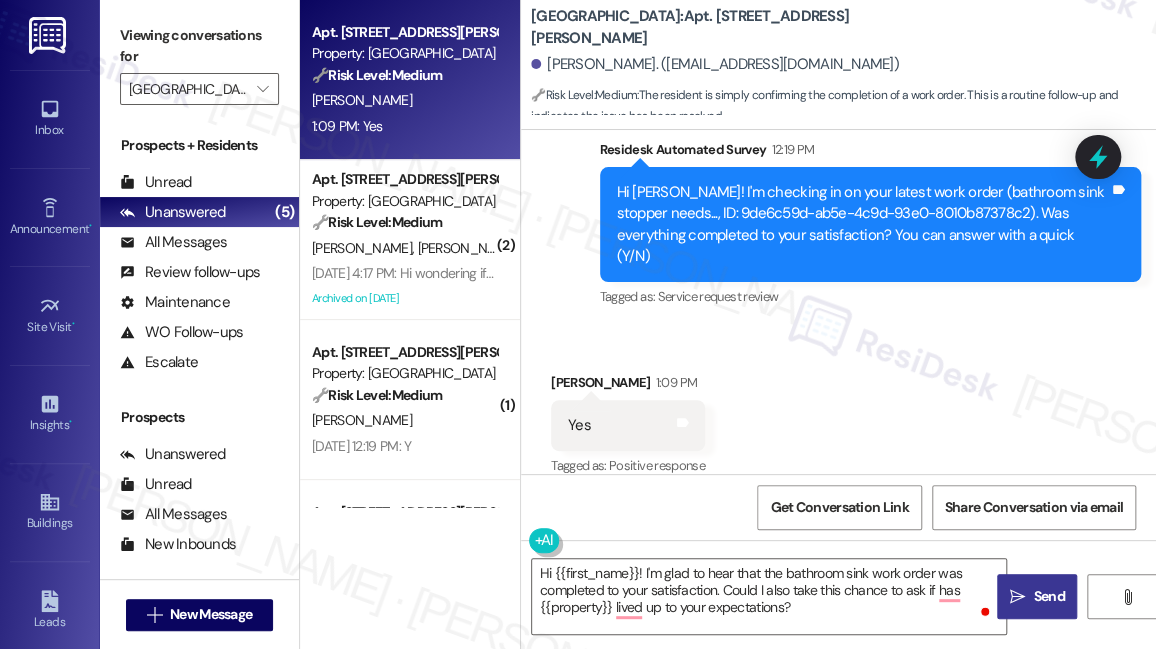 click on "" at bounding box center [1017, 597] 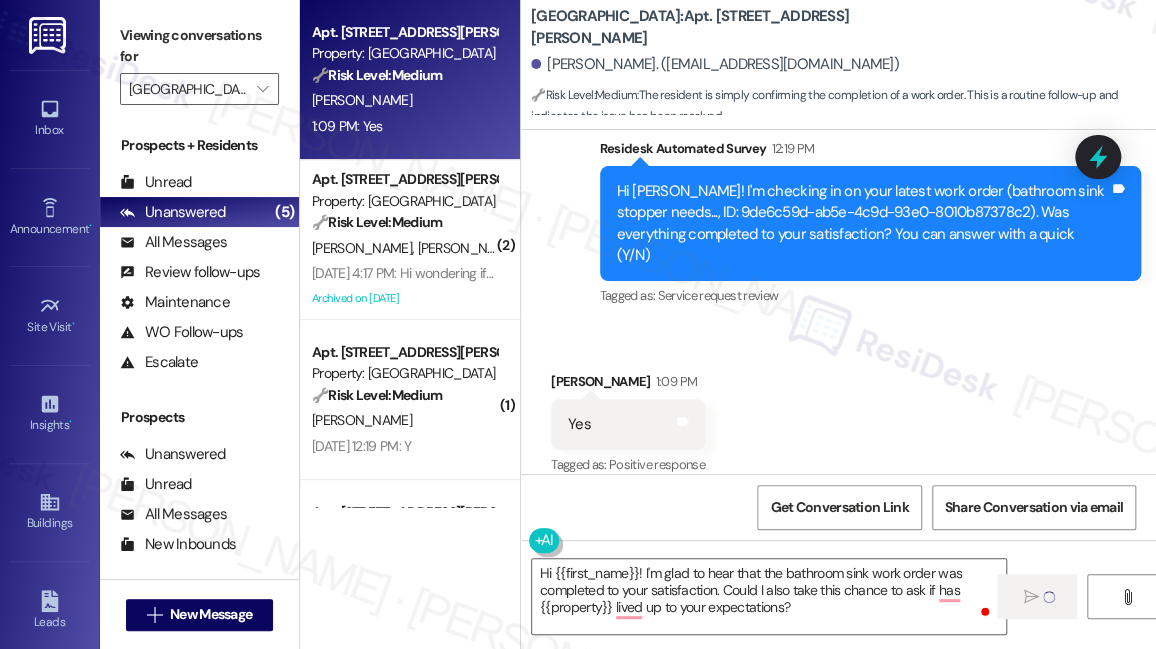 type 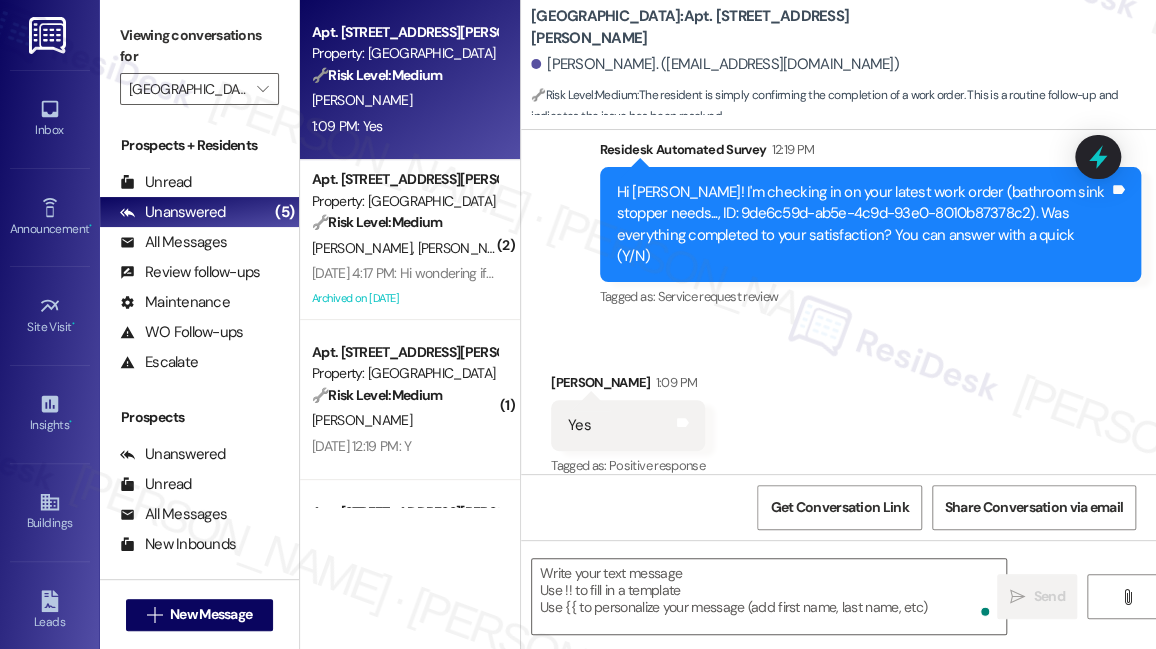 scroll, scrollTop: 629, scrollLeft: 0, axis: vertical 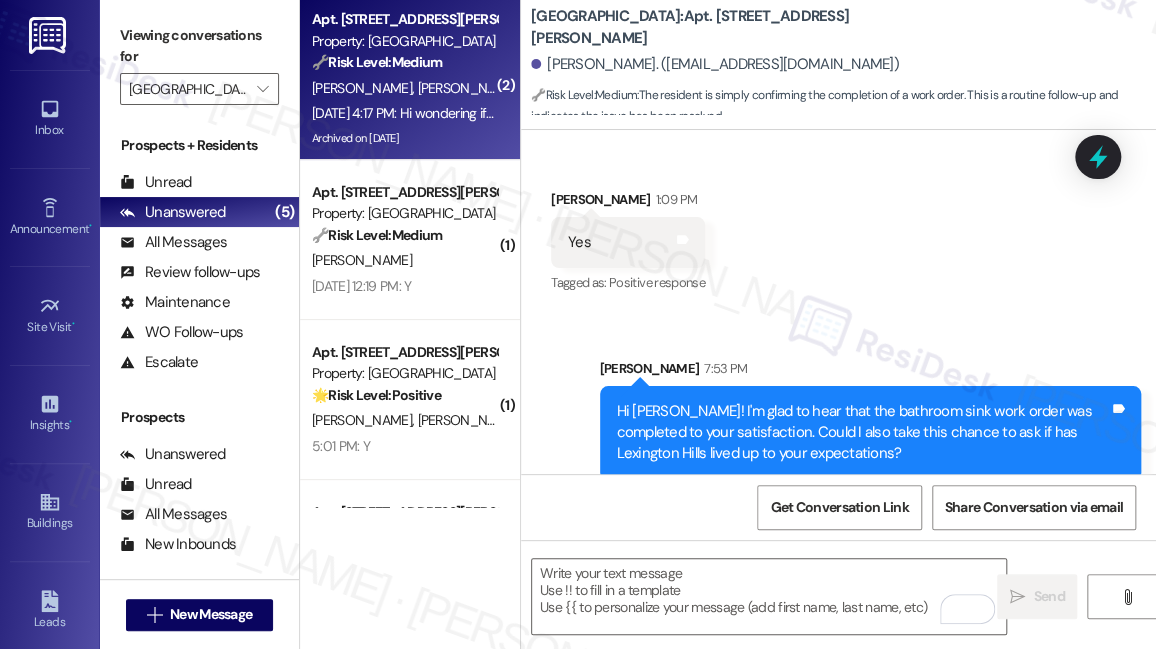 click on "Archived on [DATE]" at bounding box center [404, 138] 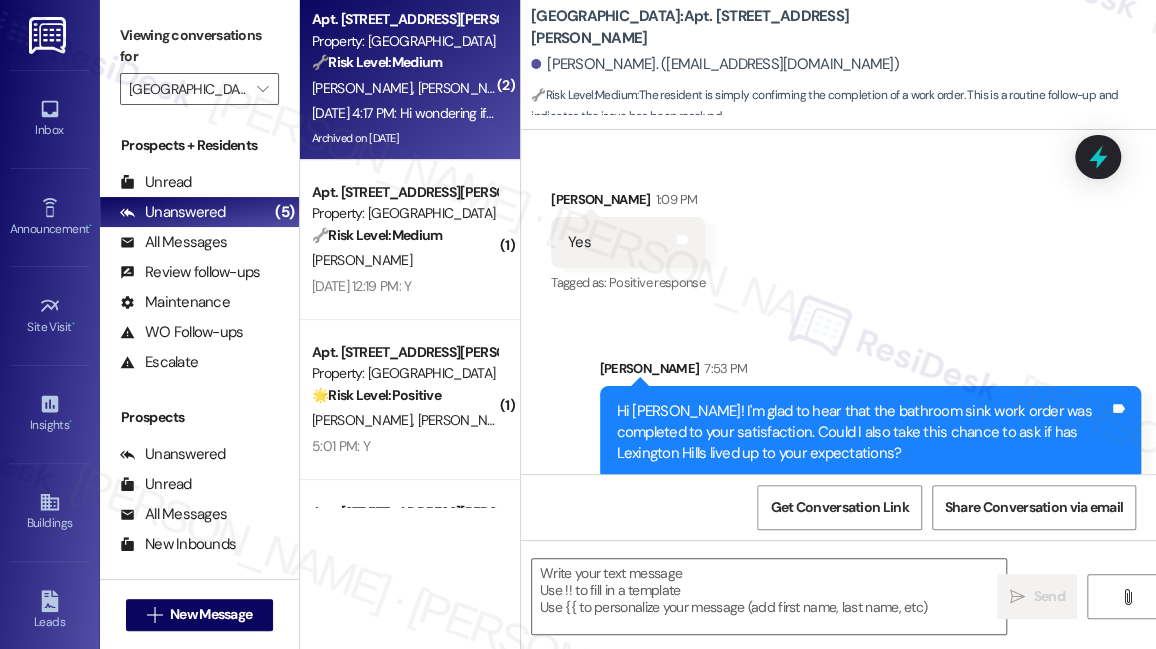 type on "Fetching suggested responses. Please feel free to read through the conversation in the meantime." 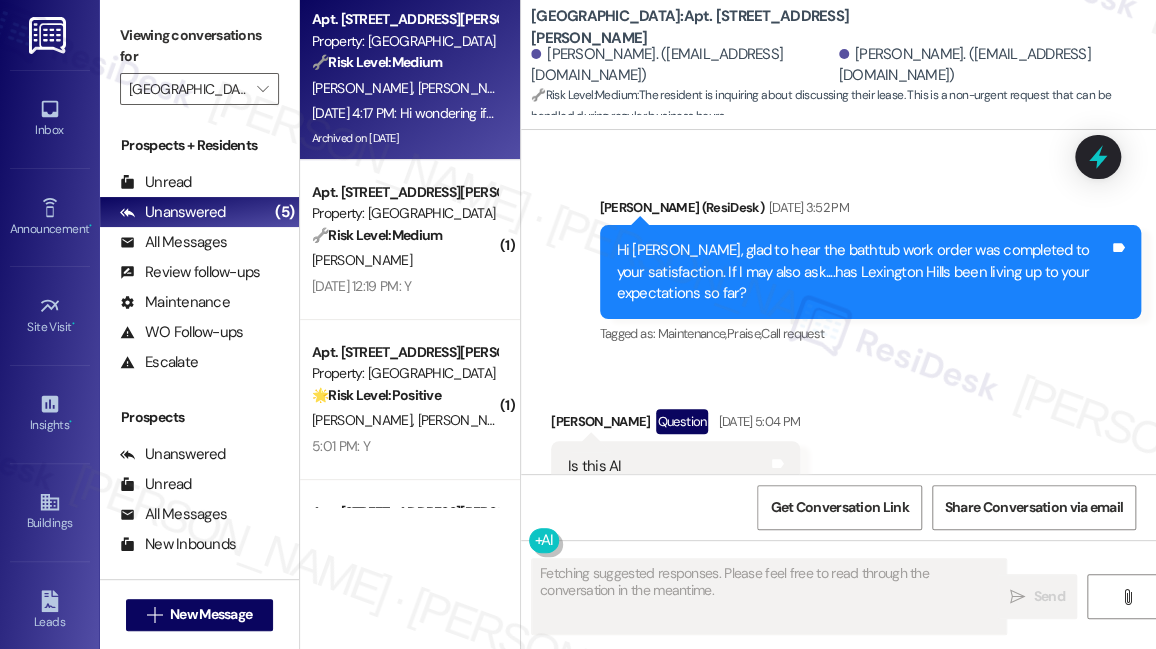scroll, scrollTop: 3943, scrollLeft: 0, axis: vertical 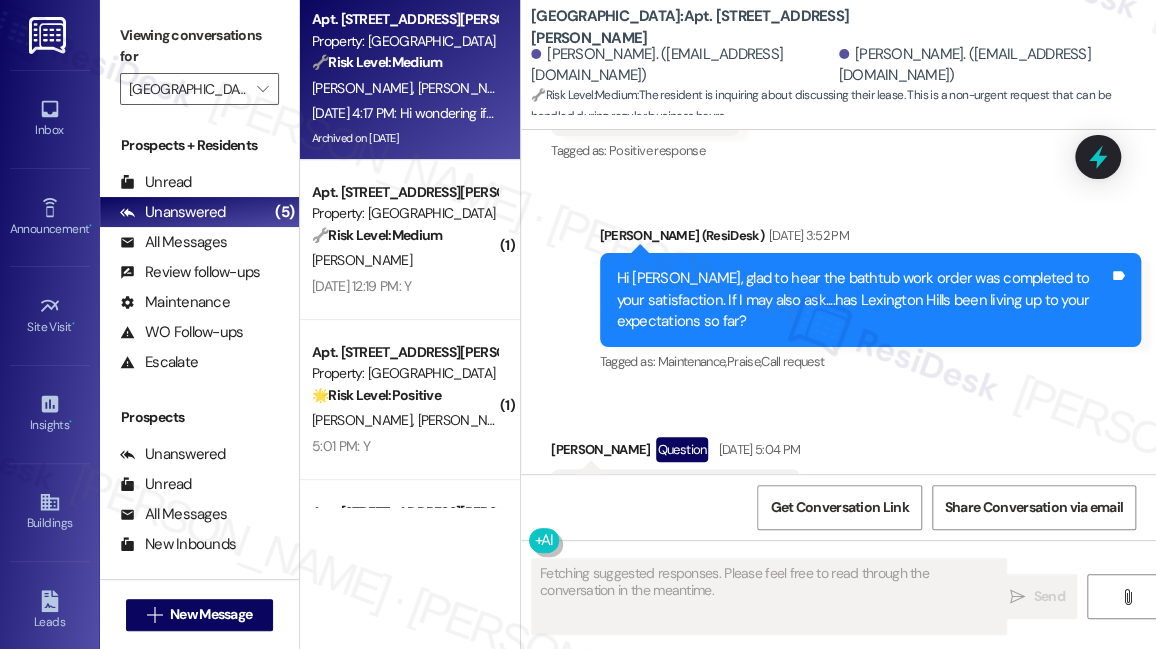 click on "No [PERSON_NAME]. I'm a real person here 😅" at bounding box center (964, 633) 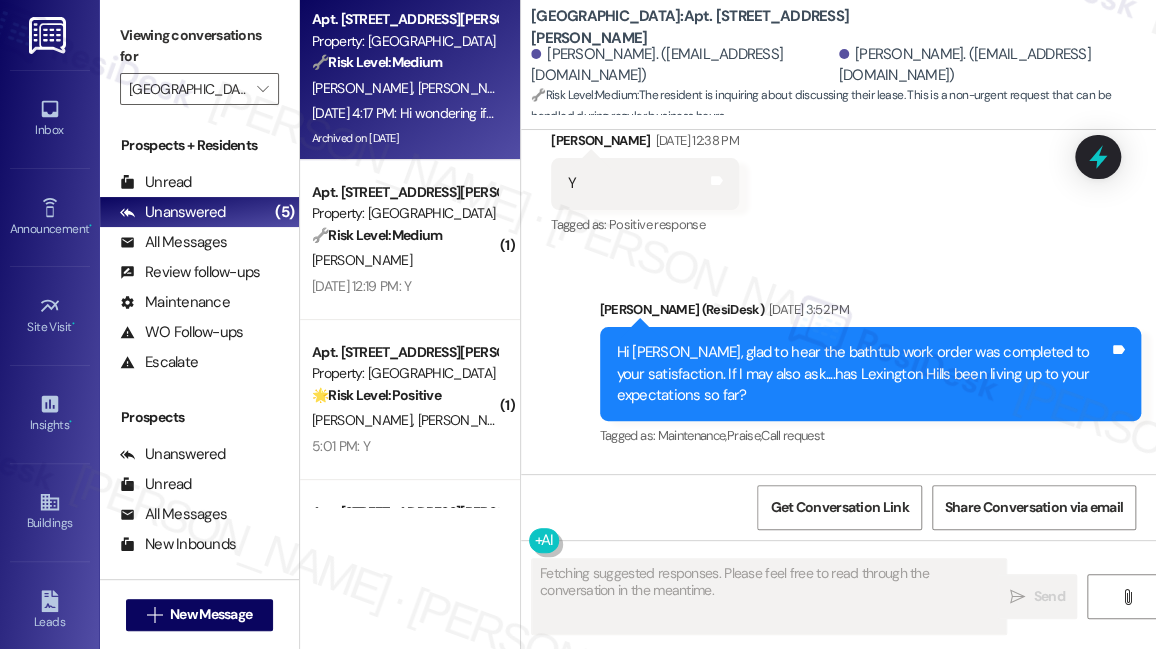 scroll, scrollTop: 3761, scrollLeft: 0, axis: vertical 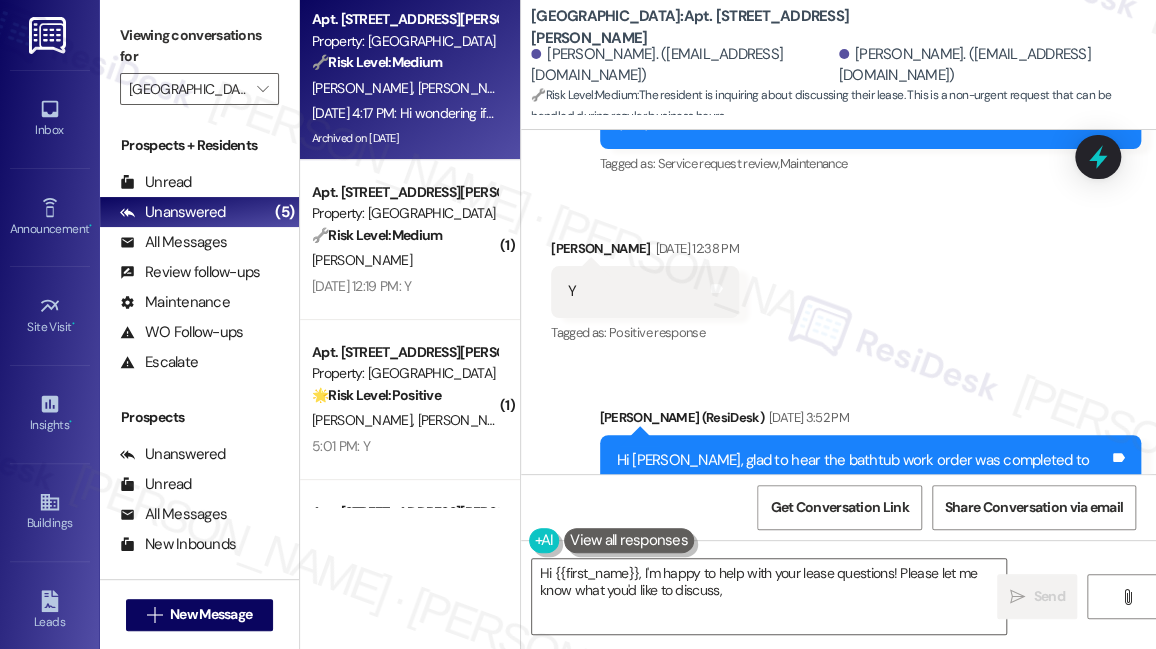click on "Is this AI Tags and notes" at bounding box center [675, 676] 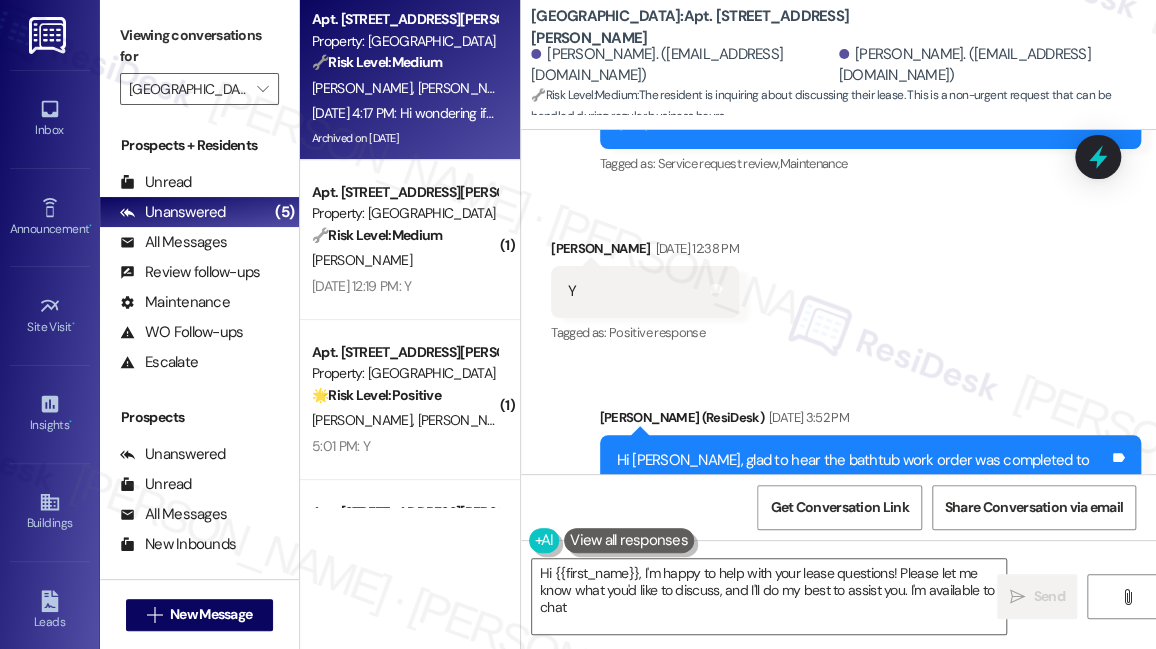 click on "Is this AI Tags and notes" at bounding box center [675, 676] 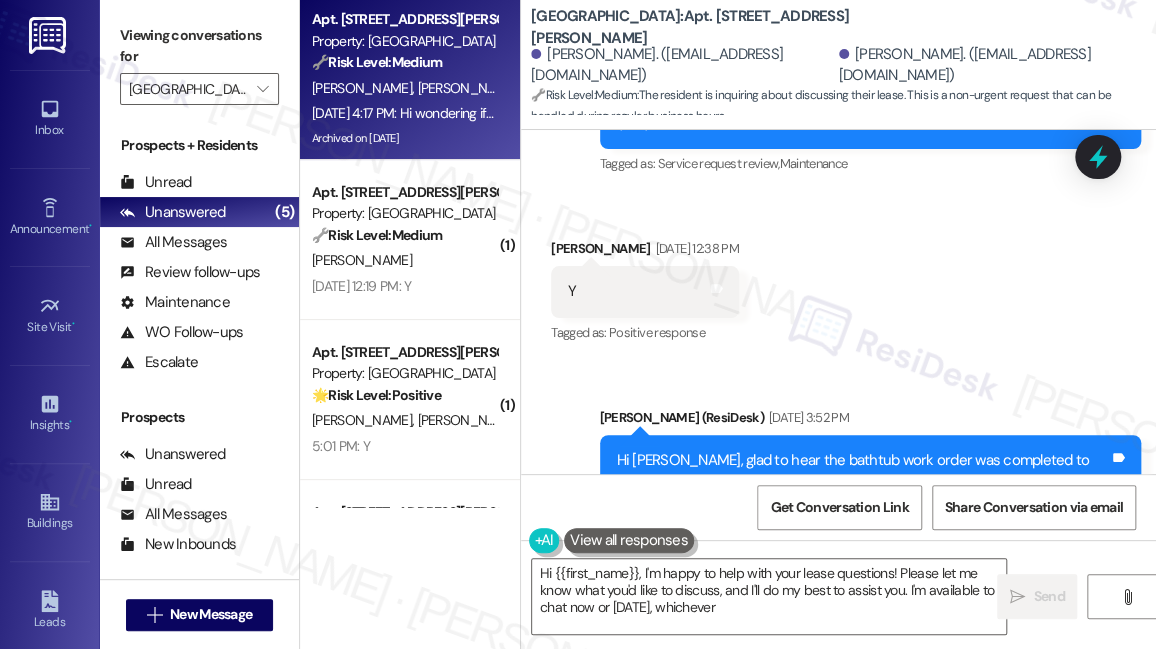 click on "Is this AI Tags and notes" at bounding box center (675, 676) 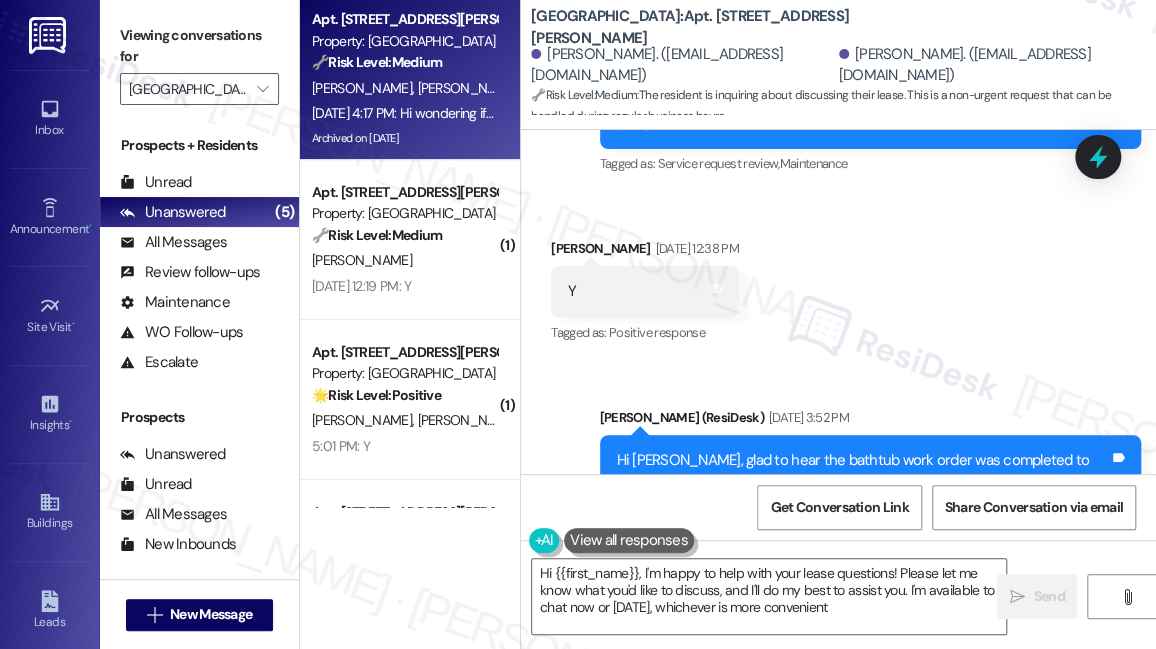 type on "Hi {{first_name}}, I'm happy to help with your lease questions! Please let me know what you'd like to discuss, and I'll do my best to assist you. I'm available to chat now or [DATE], whichever is more convenient." 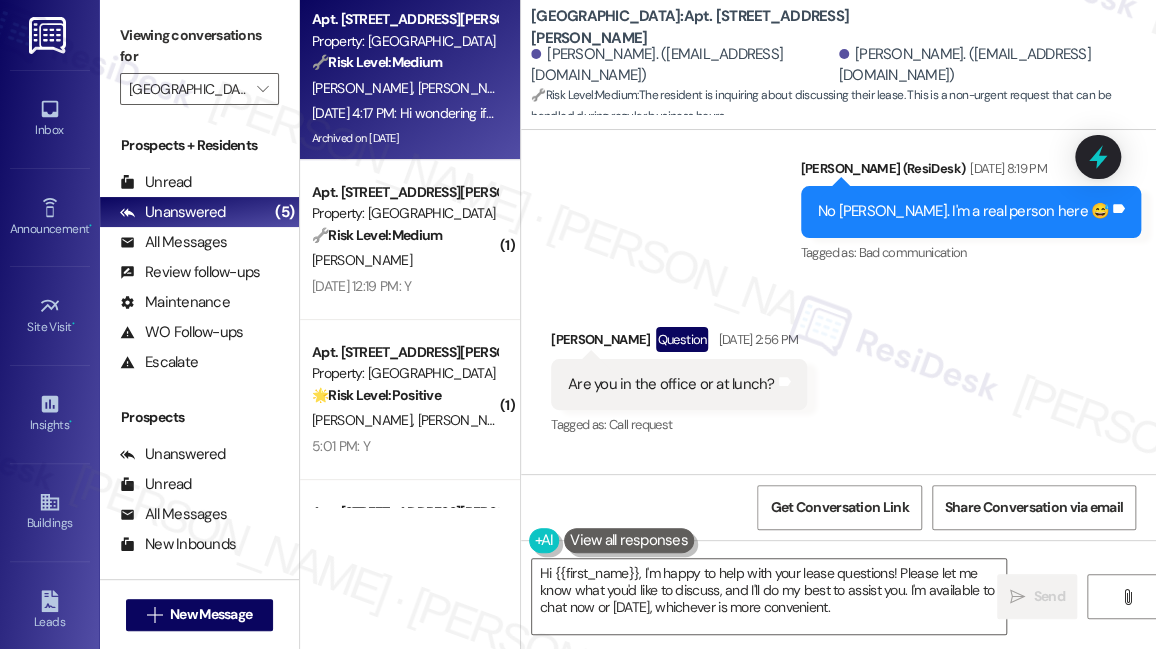 scroll, scrollTop: 4227, scrollLeft: 0, axis: vertical 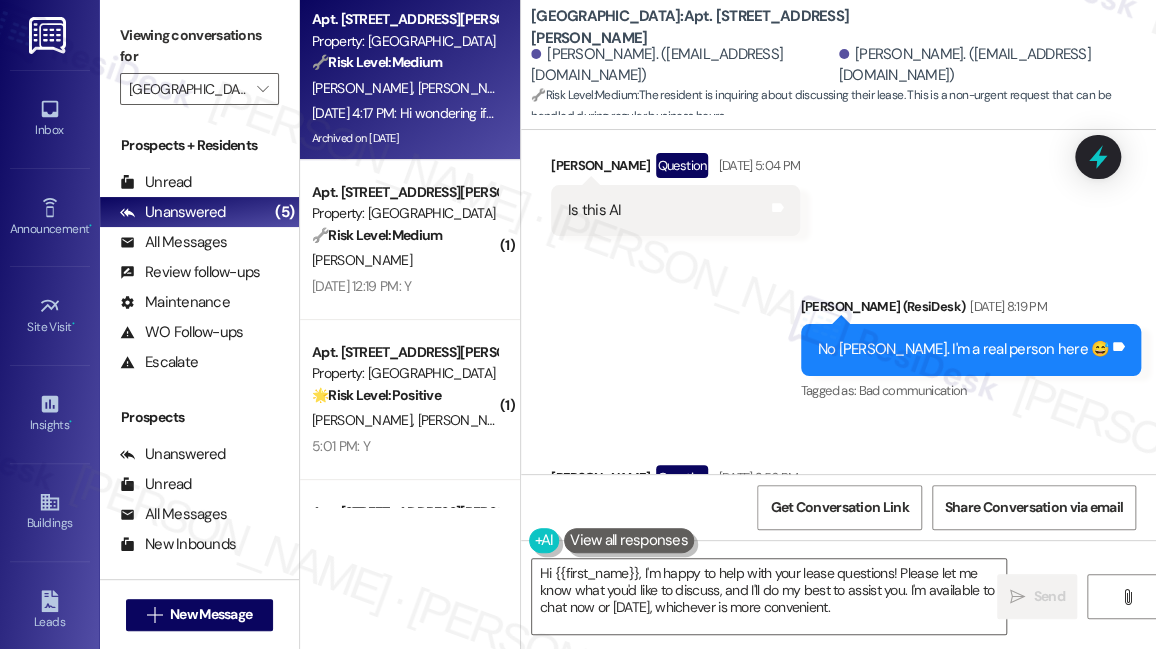 click on "No [PERSON_NAME]. I'm a real person here 😅" at bounding box center [964, 349] 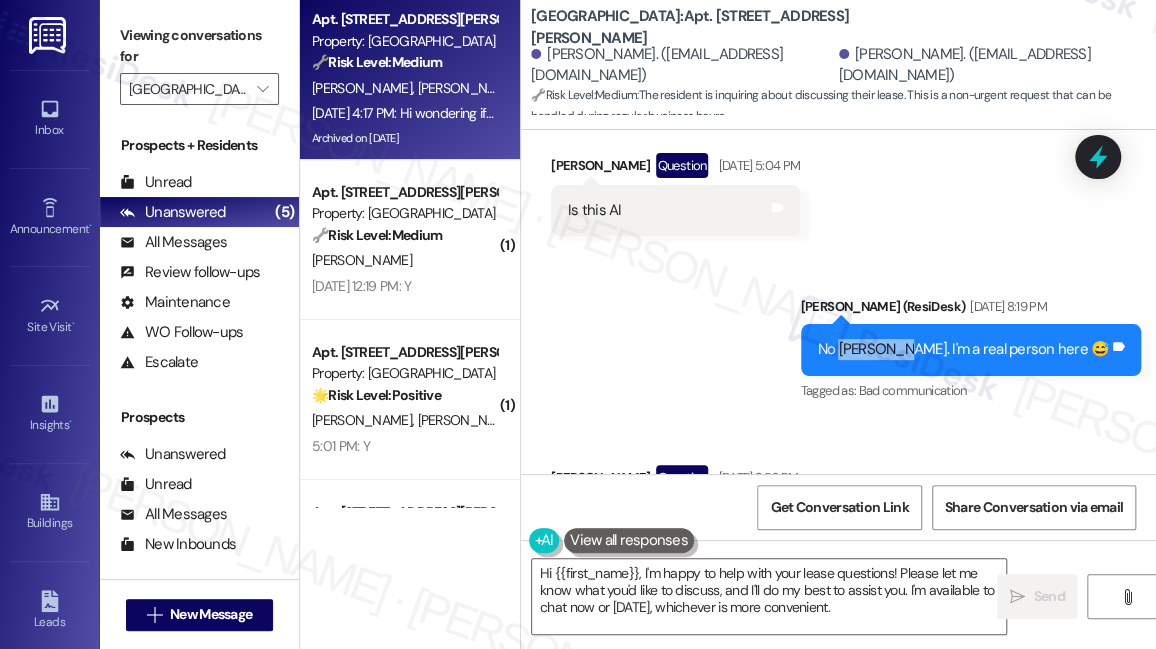 click on "No [PERSON_NAME]. I'm a real person here 😅" at bounding box center [964, 349] 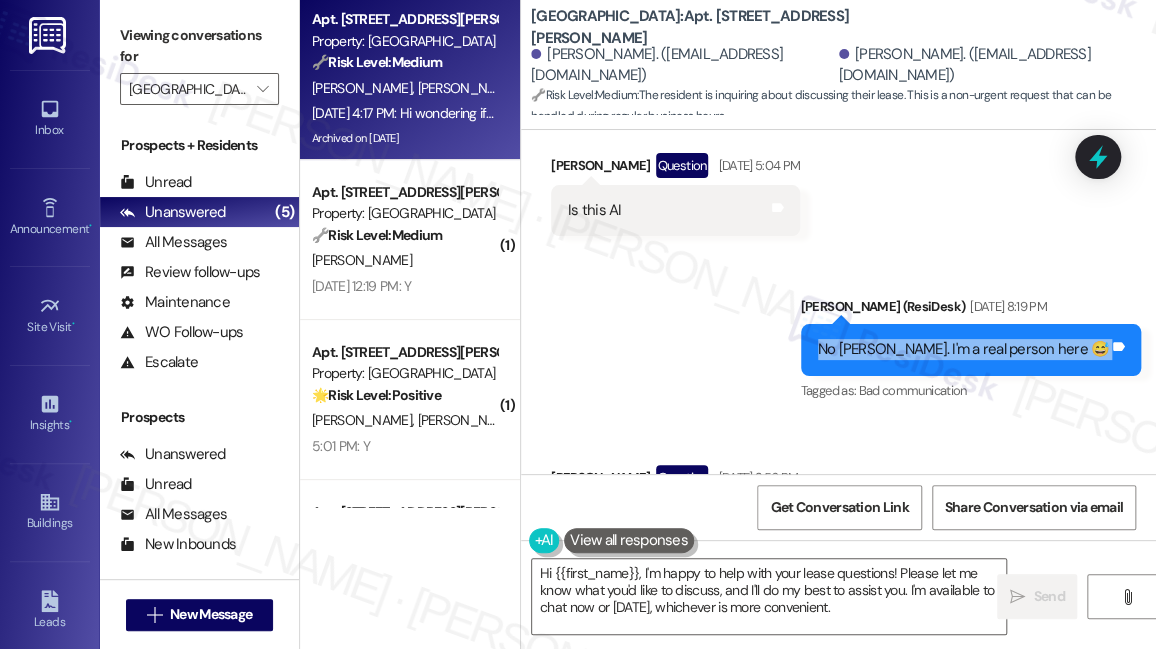 click on "No [PERSON_NAME]. I'm a real person here 😅" at bounding box center (964, 349) 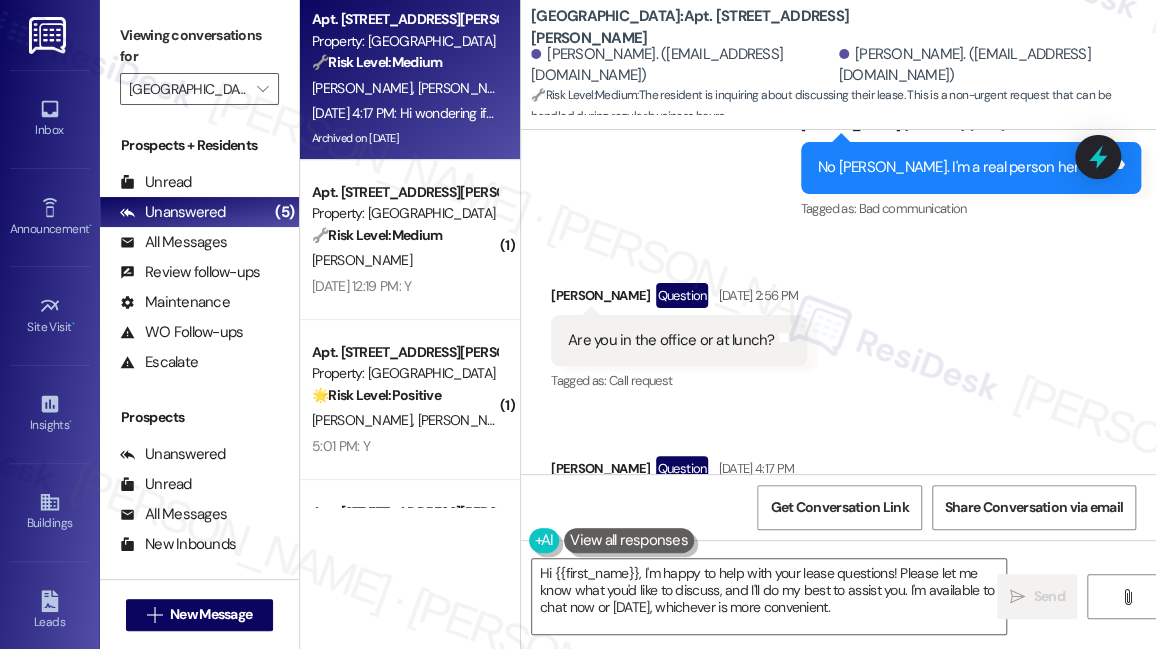 click on "Are you in the office or at lunch?" at bounding box center (671, 340) 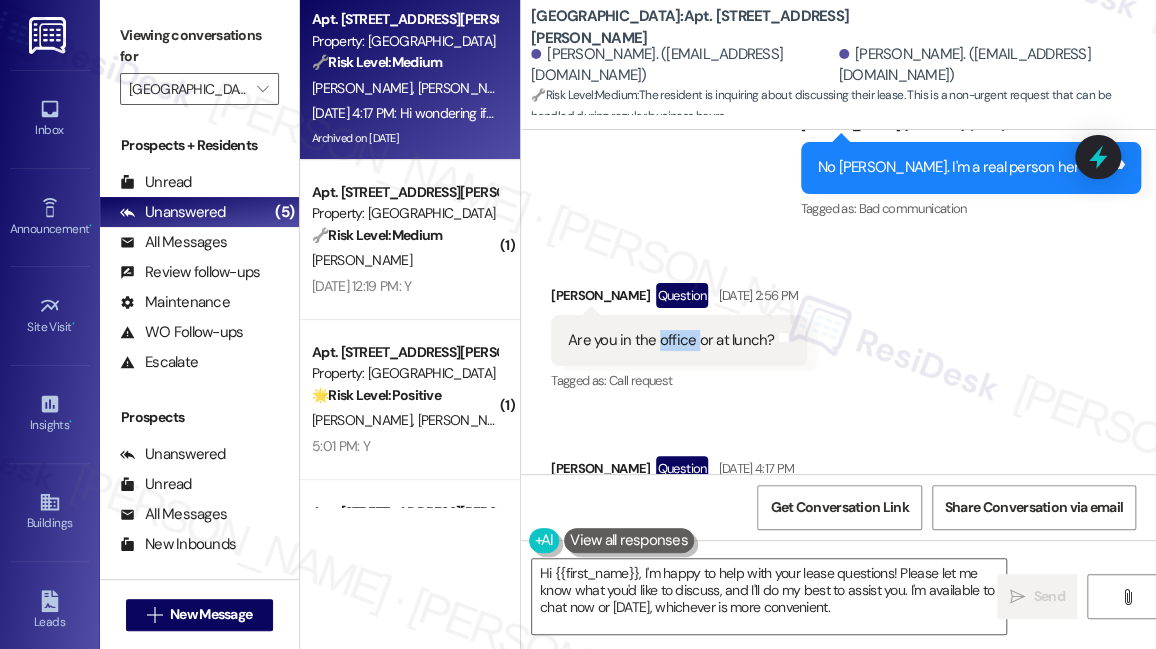 click on "Are you in the office or at lunch?" at bounding box center [671, 340] 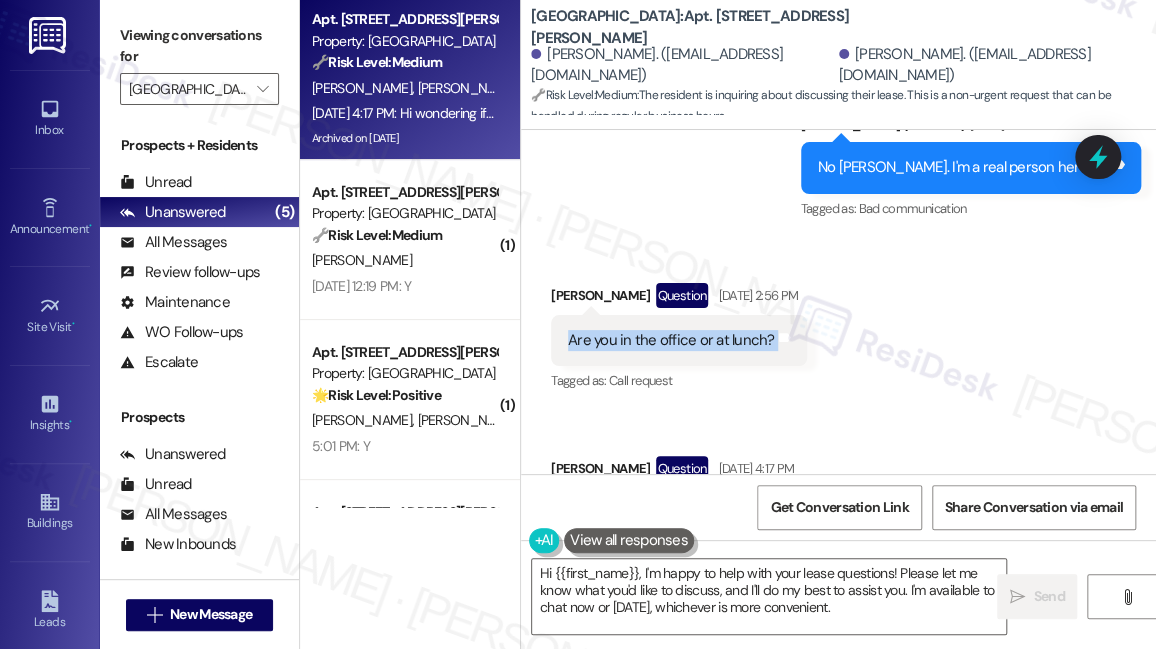 click on "Are you in the office or at lunch?" at bounding box center (671, 340) 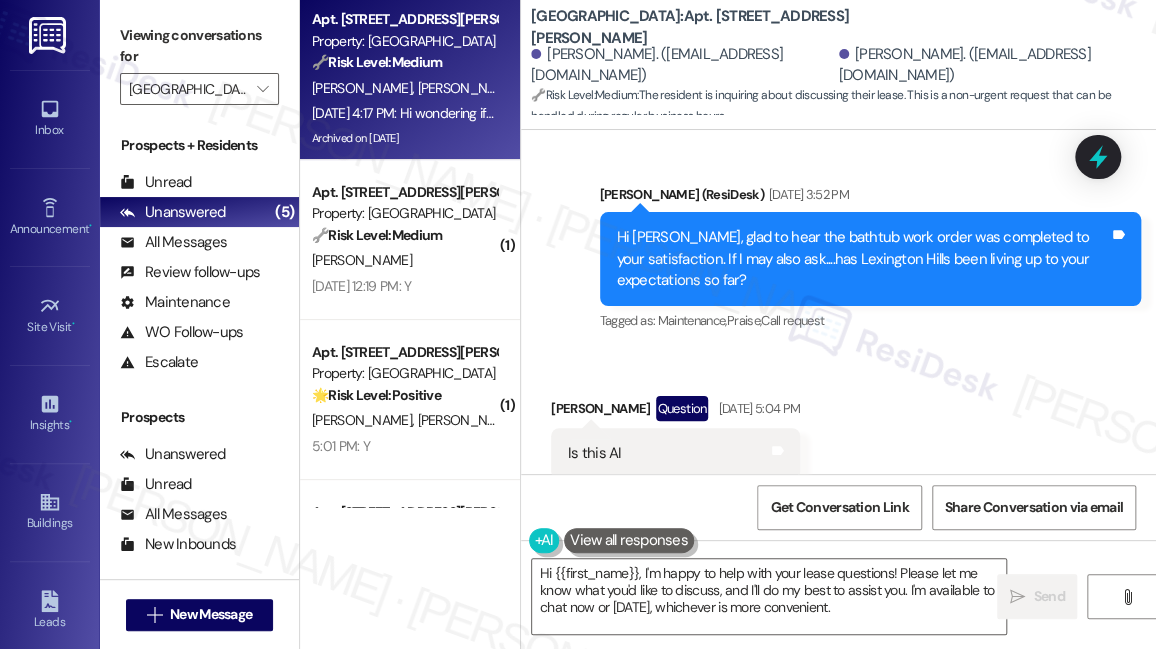 scroll, scrollTop: 3954, scrollLeft: 0, axis: vertical 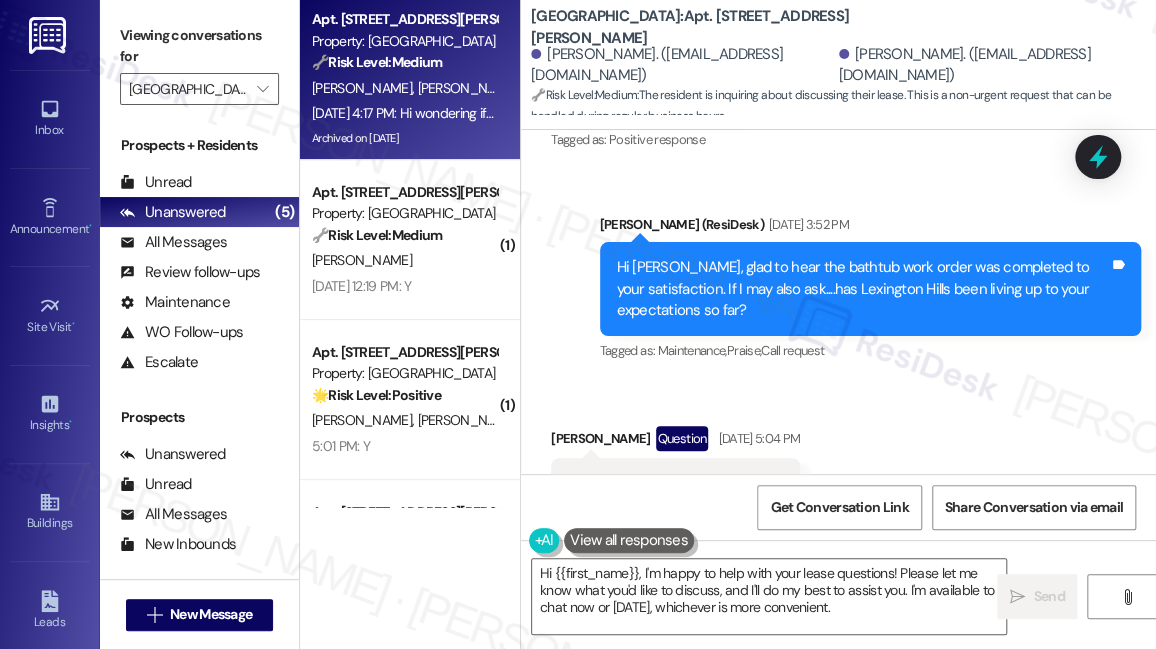 click on "Hi [PERSON_NAME], glad to hear the bathtub work order was completed to your satisfaction. If I may also ask....has Lexington Hills been living up to your expectations so far?" at bounding box center [863, 289] 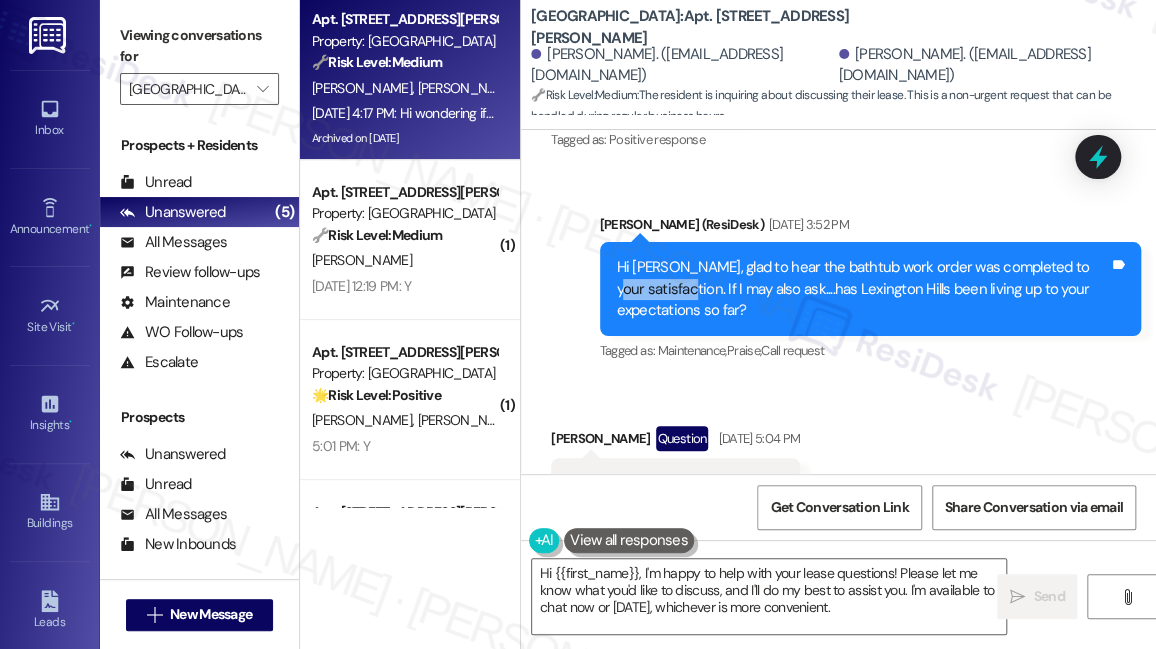 click on "Hi [PERSON_NAME], glad to hear the bathtub work order was completed to your satisfaction. If I may also ask....has Lexington Hills been living up to your expectations so far?" at bounding box center [863, 289] 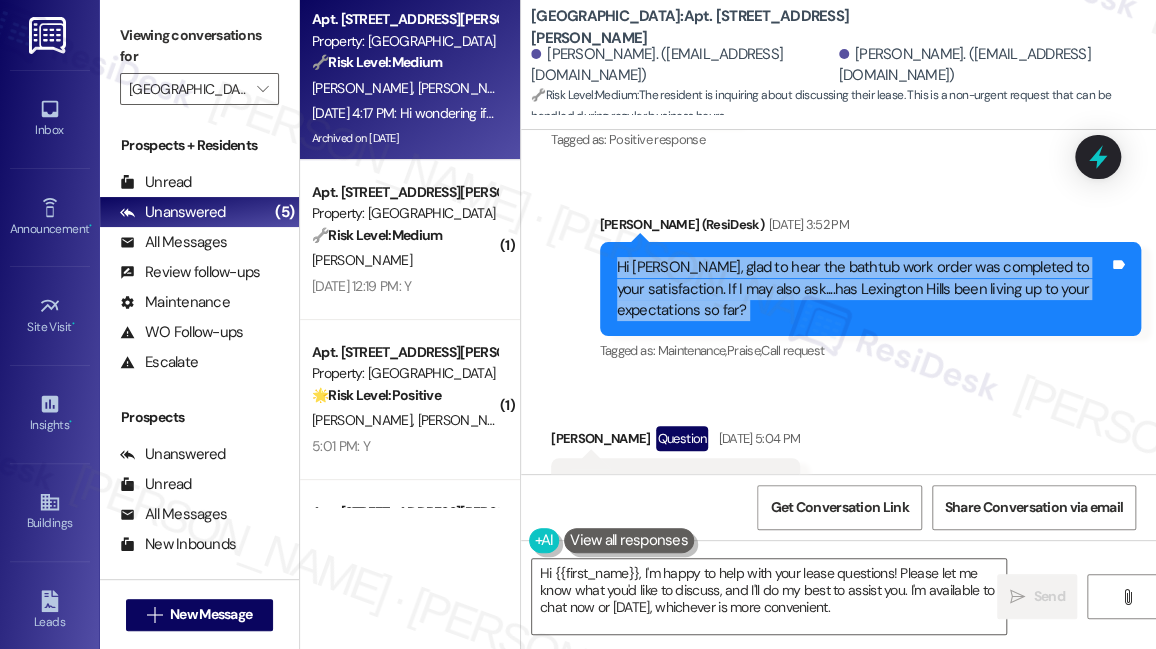 click on "Hi [PERSON_NAME], glad to hear the bathtub work order was completed to your satisfaction. If I may also ask....has Lexington Hills been living up to your expectations so far?" at bounding box center [863, 289] 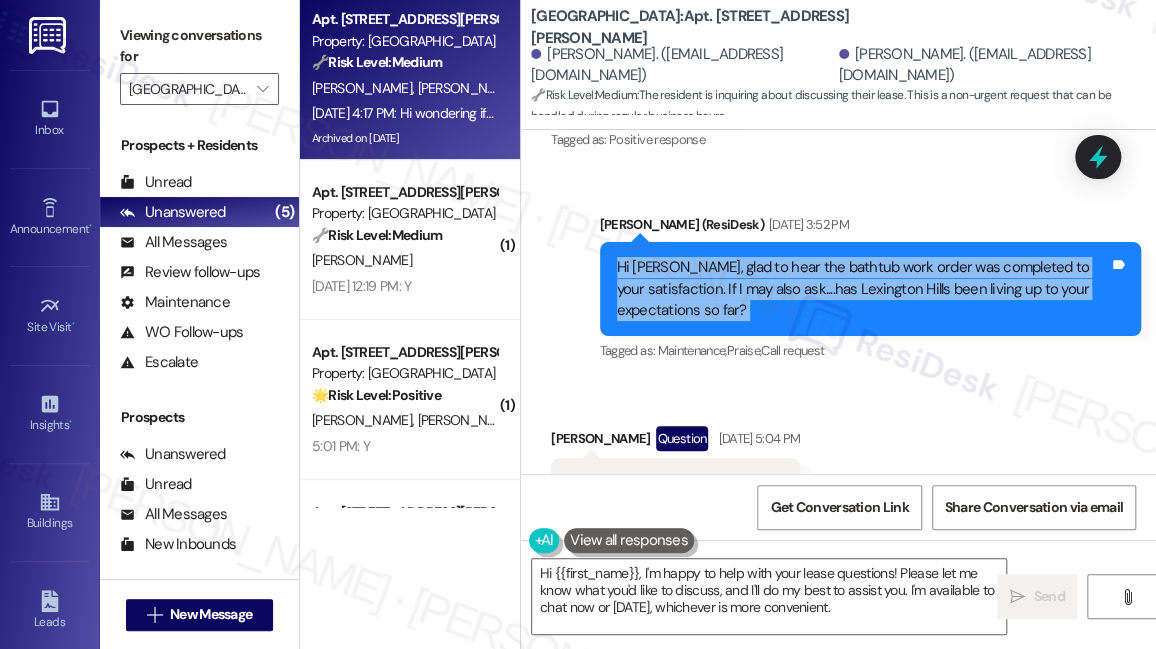 click on "Hi [PERSON_NAME], glad to hear the bathtub work order was completed to your satisfaction. If I may also ask....has Lexington Hills been living up to your expectations so far?" at bounding box center [863, 289] 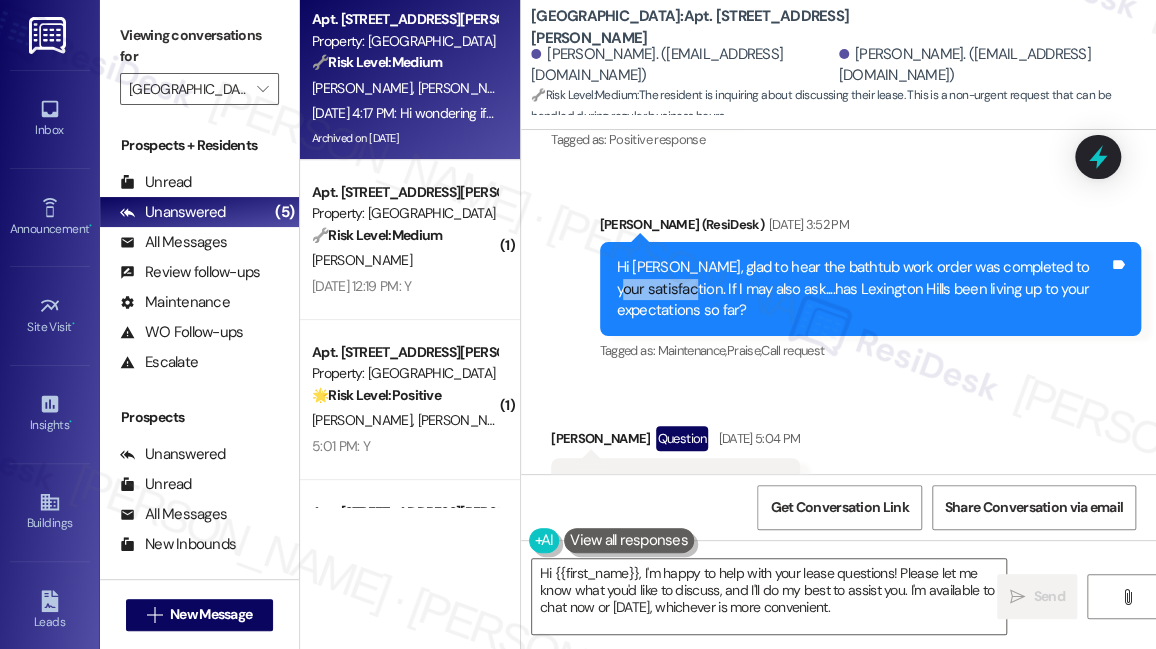 click on "Hi [PERSON_NAME], glad to hear the bathtub work order was completed to your satisfaction. If I may also ask....has Lexington Hills been living up to your expectations so far?" at bounding box center (863, 289) 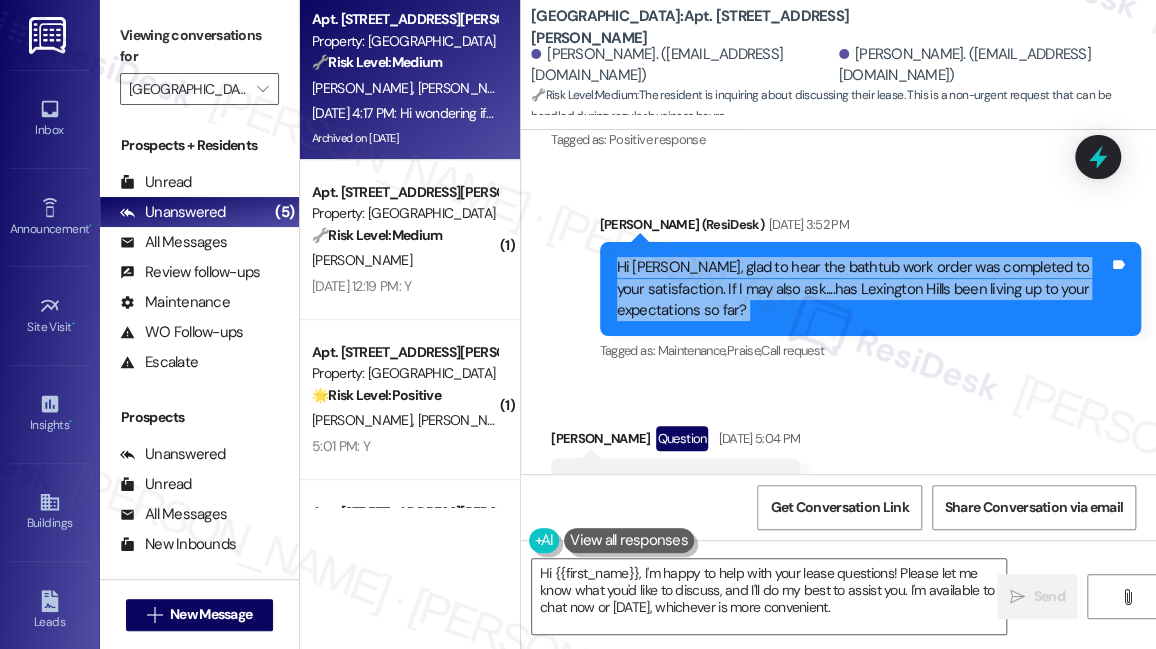 click on "Hi [PERSON_NAME], glad to hear the bathtub work order was completed to your satisfaction. If I may also ask....has Lexington Hills been living up to your expectations so far?" at bounding box center (863, 289) 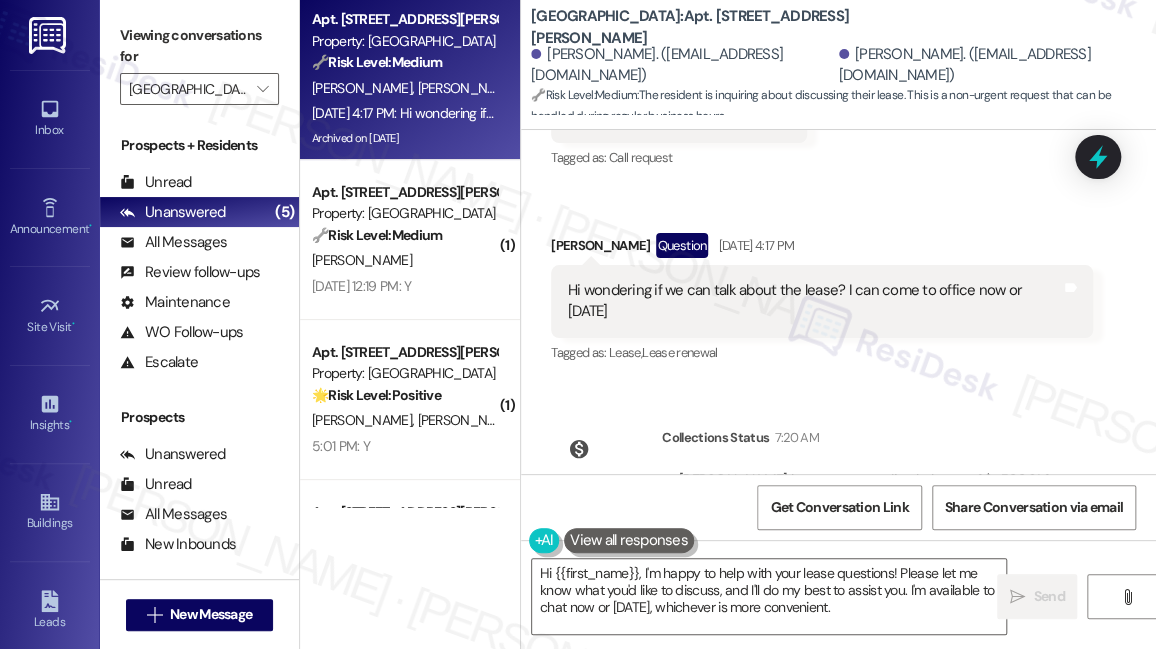 scroll, scrollTop: 4591, scrollLeft: 0, axis: vertical 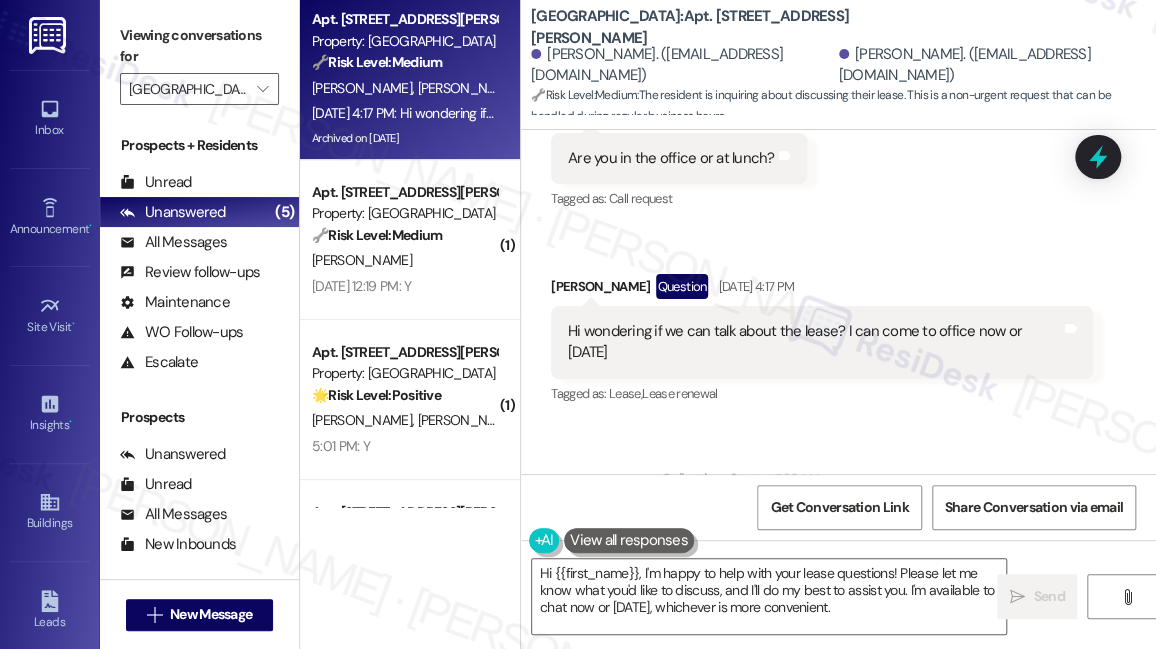 click on "Hi wondering if we can talk about the lease?  I can come to office now or [DATE]" at bounding box center [814, 342] 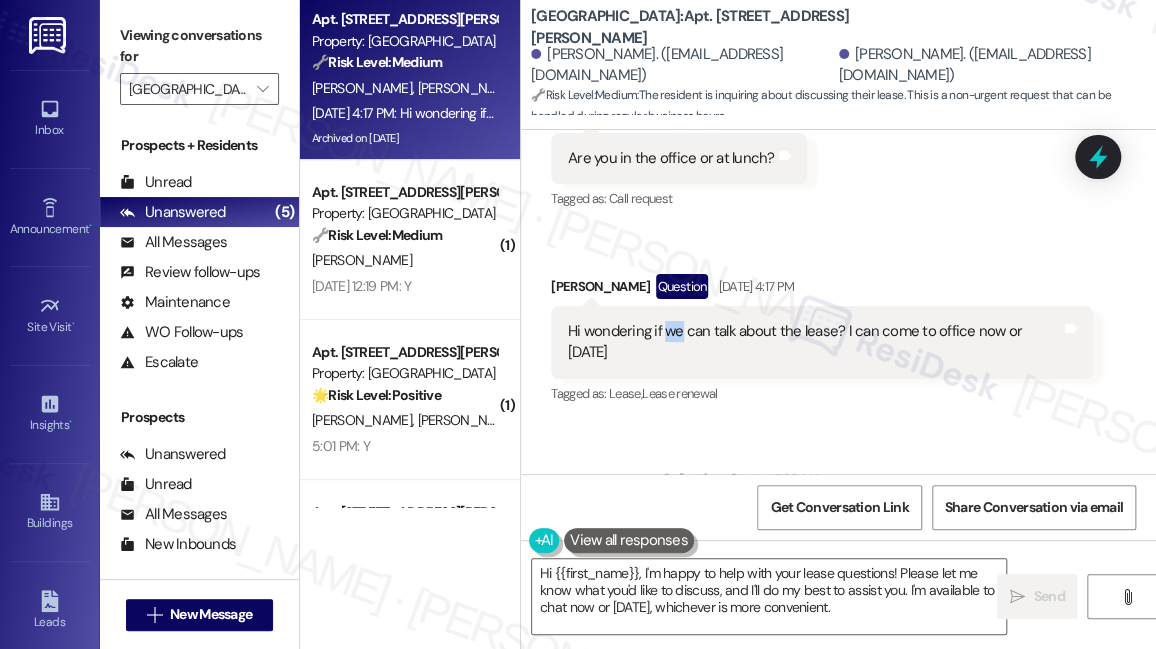 click on "Hi wondering if we can talk about the lease?  I can come to office now or [DATE]" at bounding box center (814, 342) 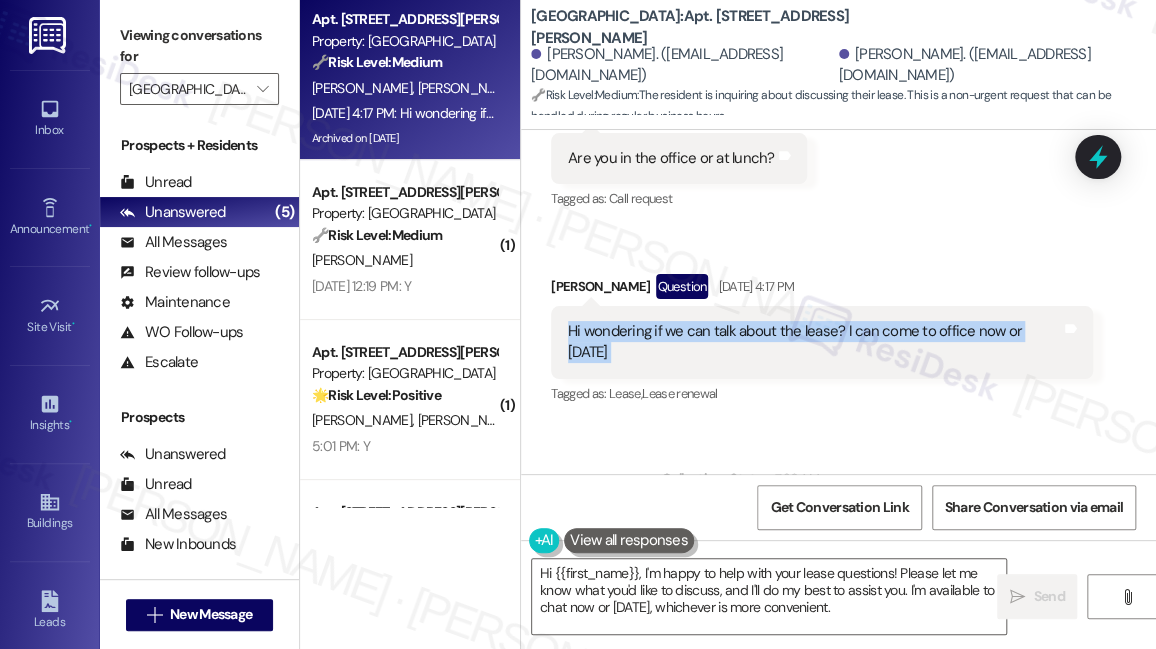 click on "Hi wondering if we can talk about the lease?  I can come to office now or [DATE]" at bounding box center (814, 342) 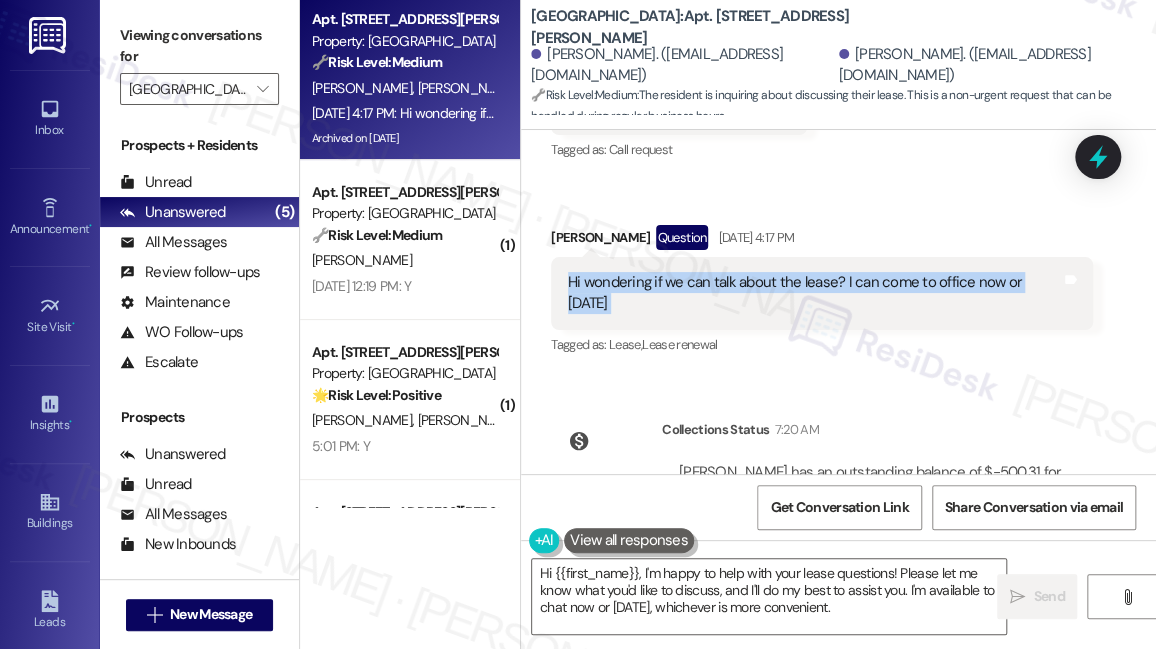 scroll, scrollTop: 4682, scrollLeft: 0, axis: vertical 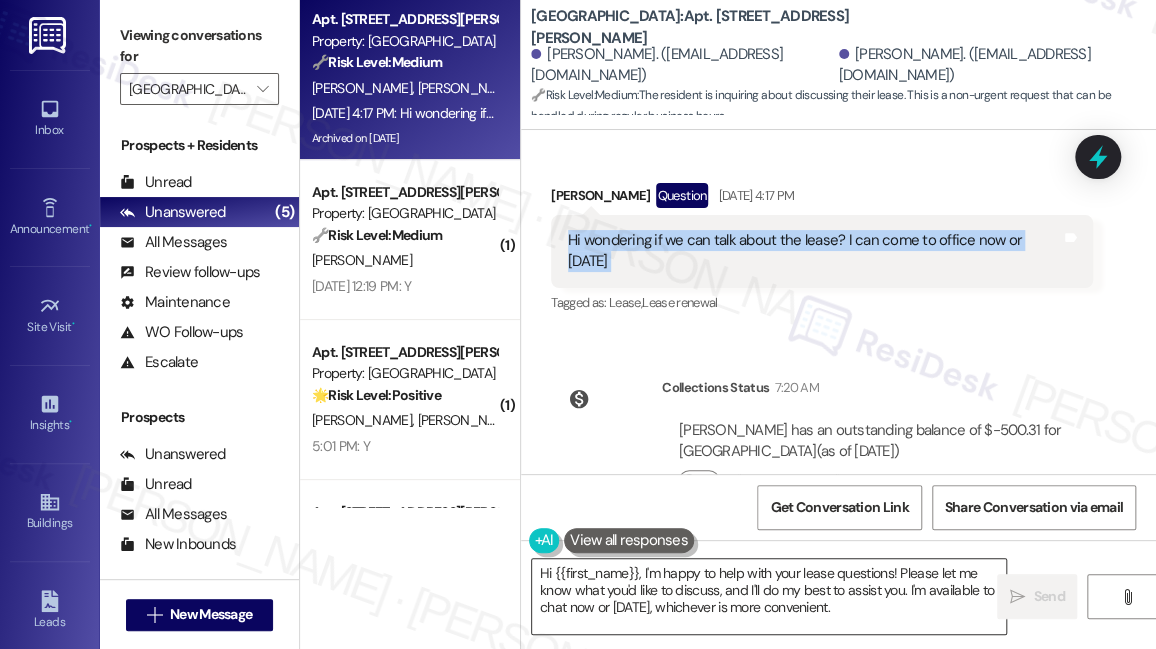 click on "Hi {{first_name}}, I'm happy to help with your lease questions! Please let me know what you'd like to discuss, and I'll do my best to assist you. I'm available to chat now or [DATE], whichever is more convenient." at bounding box center [769, 596] 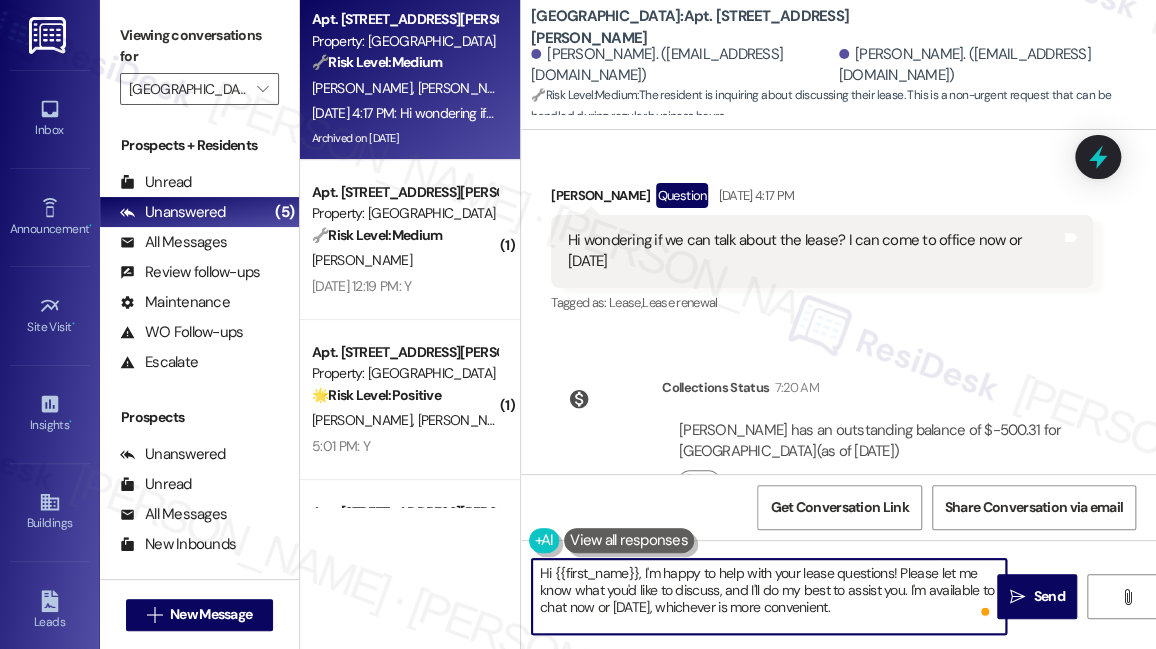 drag, startPoint x: 727, startPoint y: 590, endPoint x: 914, endPoint y: 600, distance: 187.26718 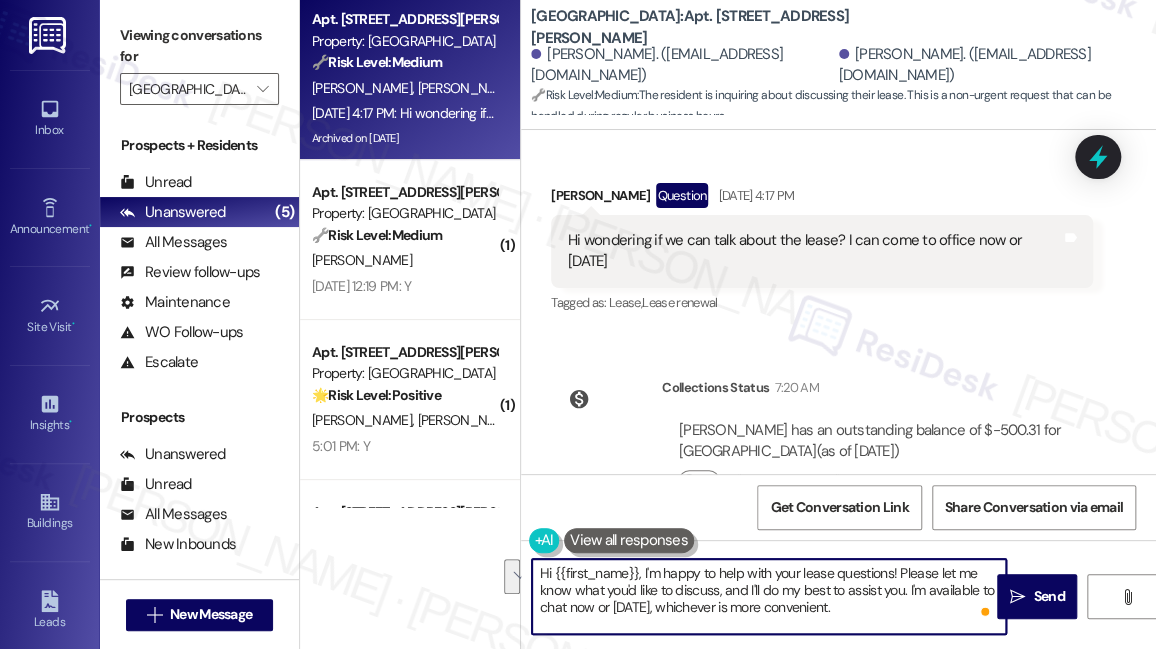 click on "Hi {{first_name}}, I'm happy to help with your lease questions! Please let me know what you'd like to discuss, and I'll do my best to assist you. I'm available to chat now or [DATE], whichever is more convenient." at bounding box center (769, 596) 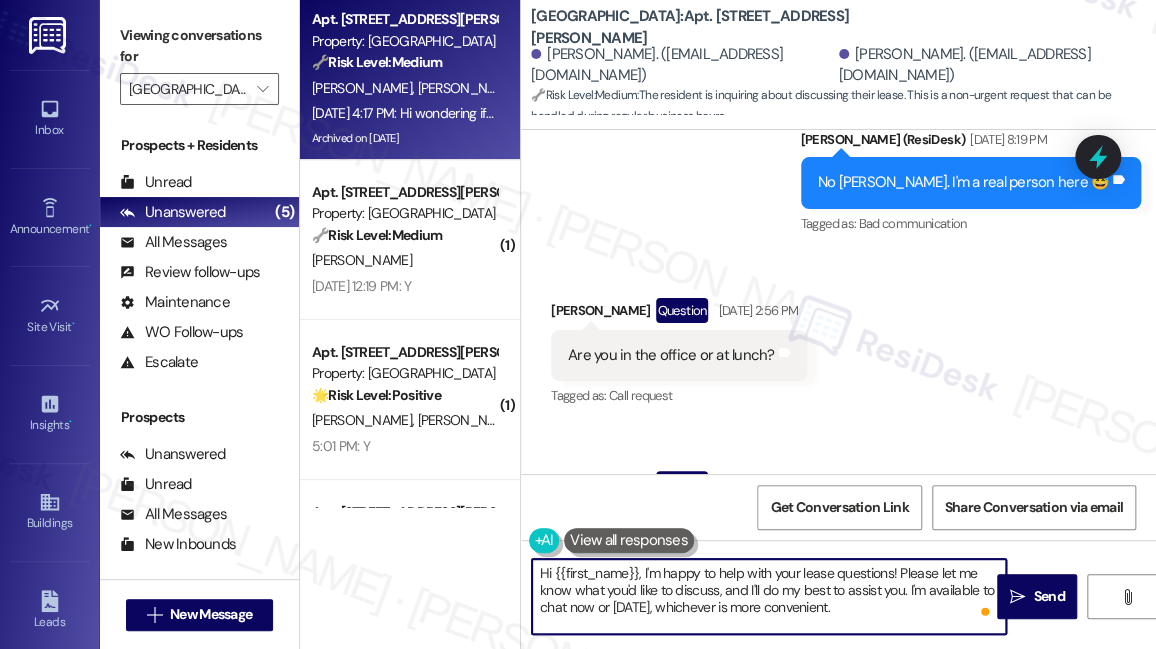 scroll, scrollTop: 4318, scrollLeft: 0, axis: vertical 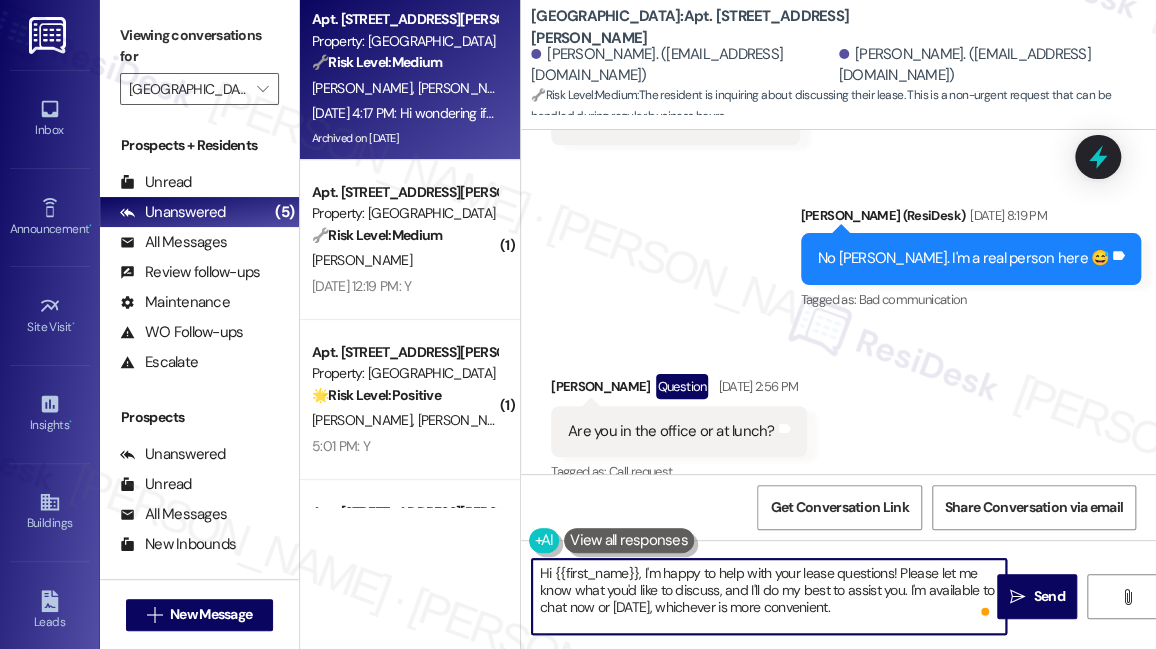 click on "Are you in the office or at lunch? Tags and notes" at bounding box center [679, 431] 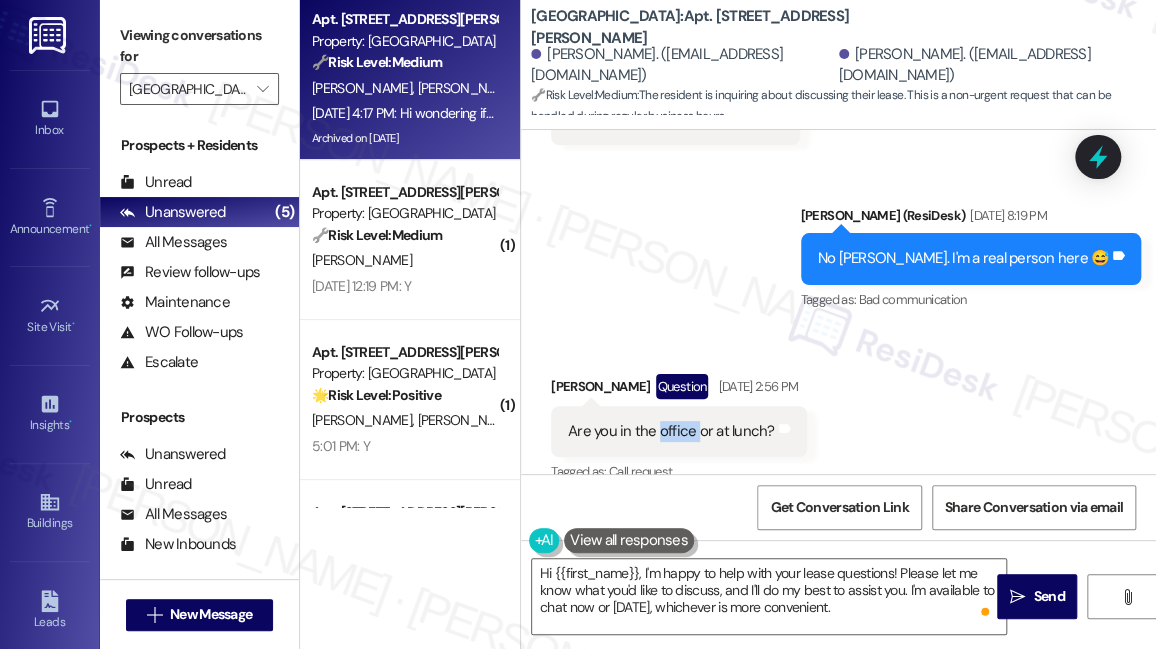 click on "Are you in the office or at lunch? Tags and notes" at bounding box center [679, 431] 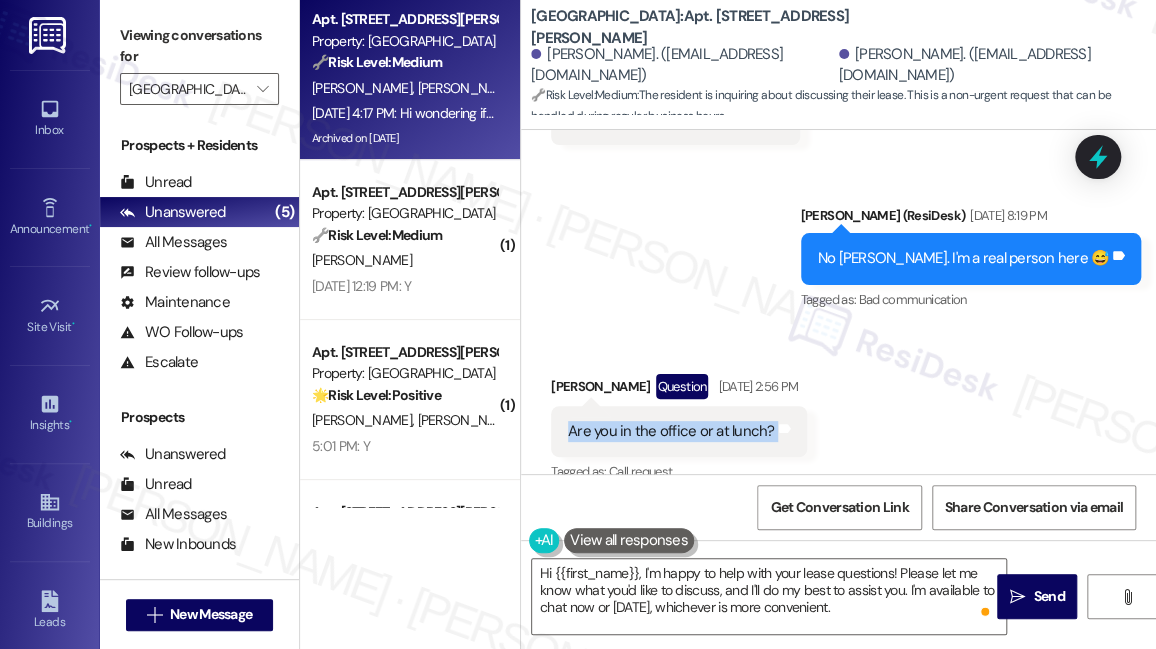 click on "Are you in the office or at lunch? Tags and notes" at bounding box center (679, 431) 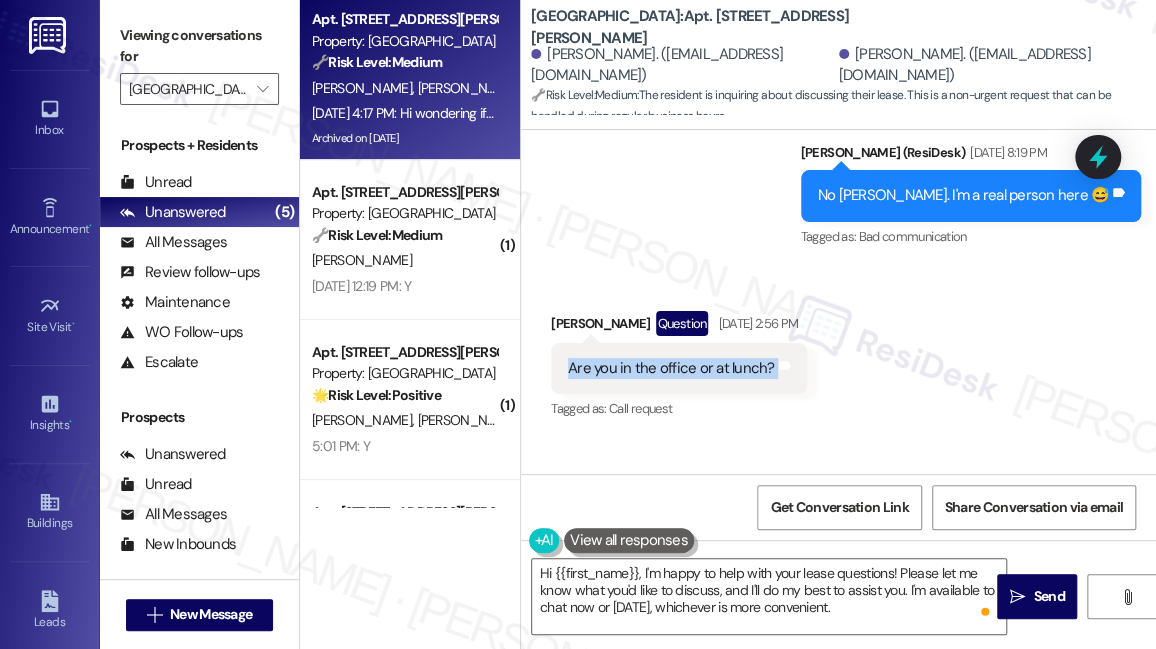 scroll, scrollTop: 4409, scrollLeft: 0, axis: vertical 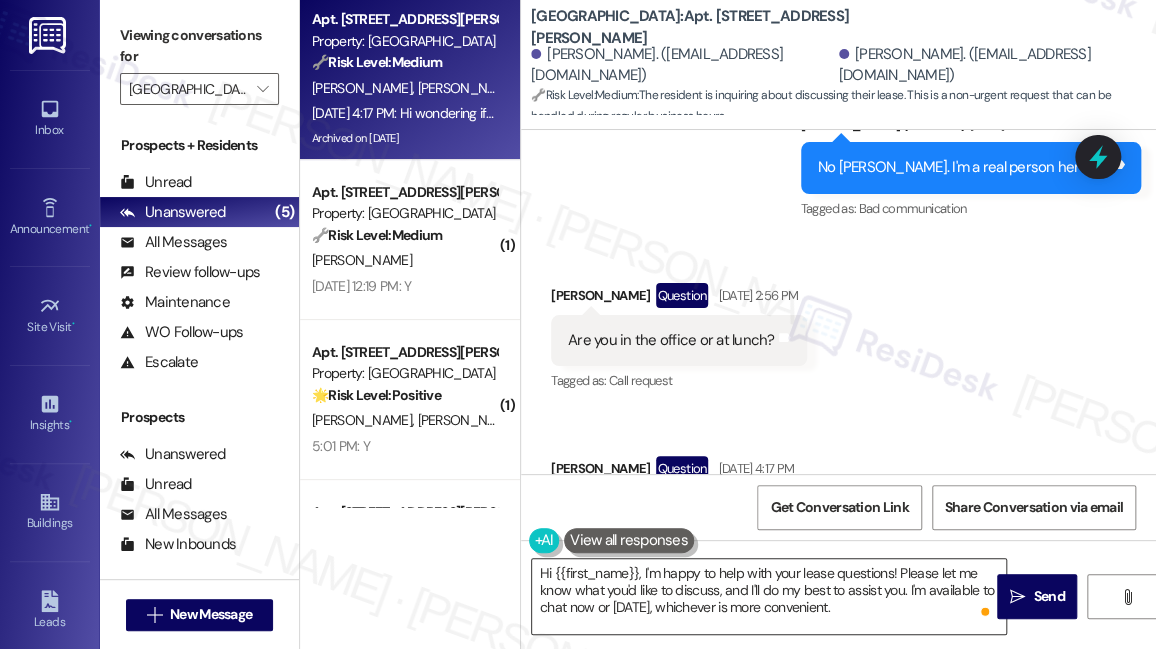 click on "Hi {{first_name}}, I'm happy to help with your lease questions! Please let me know what you'd like to discuss, and I'll do my best to assist you. I'm available to chat now or [DATE], whichever is more convenient." at bounding box center (769, 596) 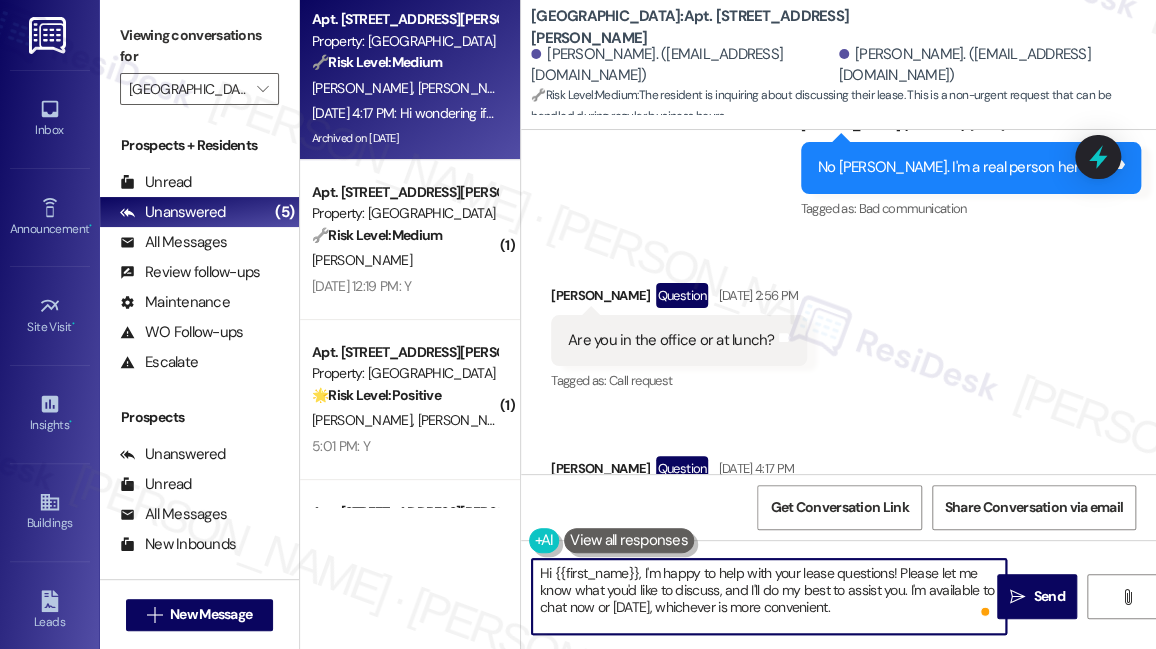 click on "Are you in the office or at lunch?" at bounding box center (671, 340) 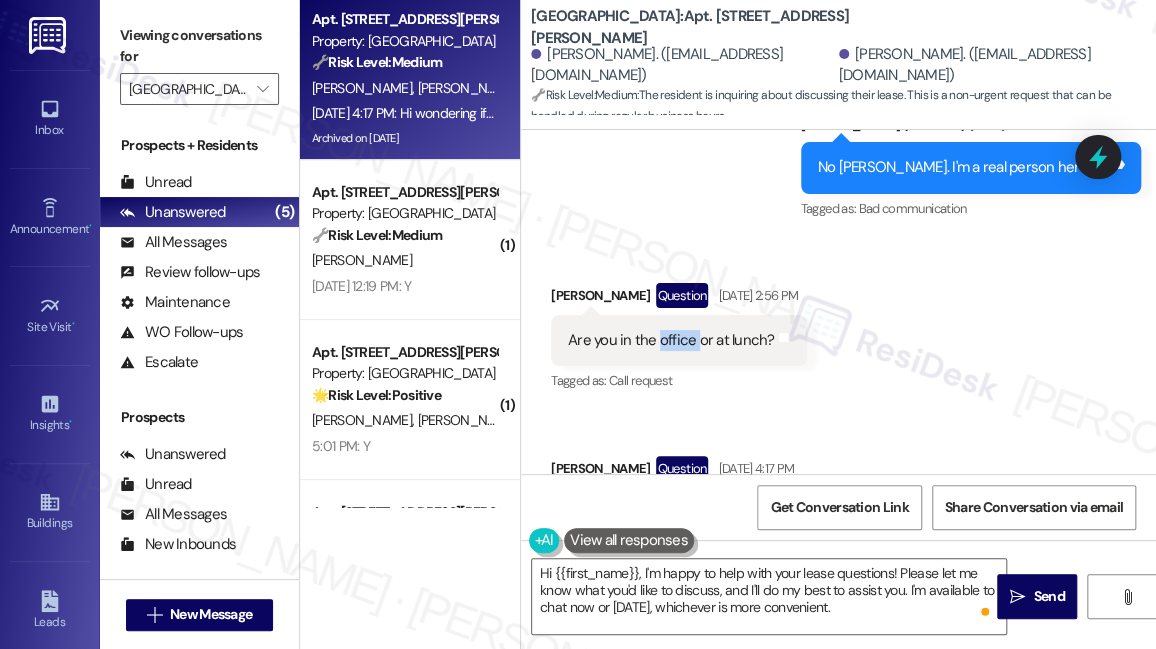 click on "Are you in the office or at lunch?" at bounding box center [671, 340] 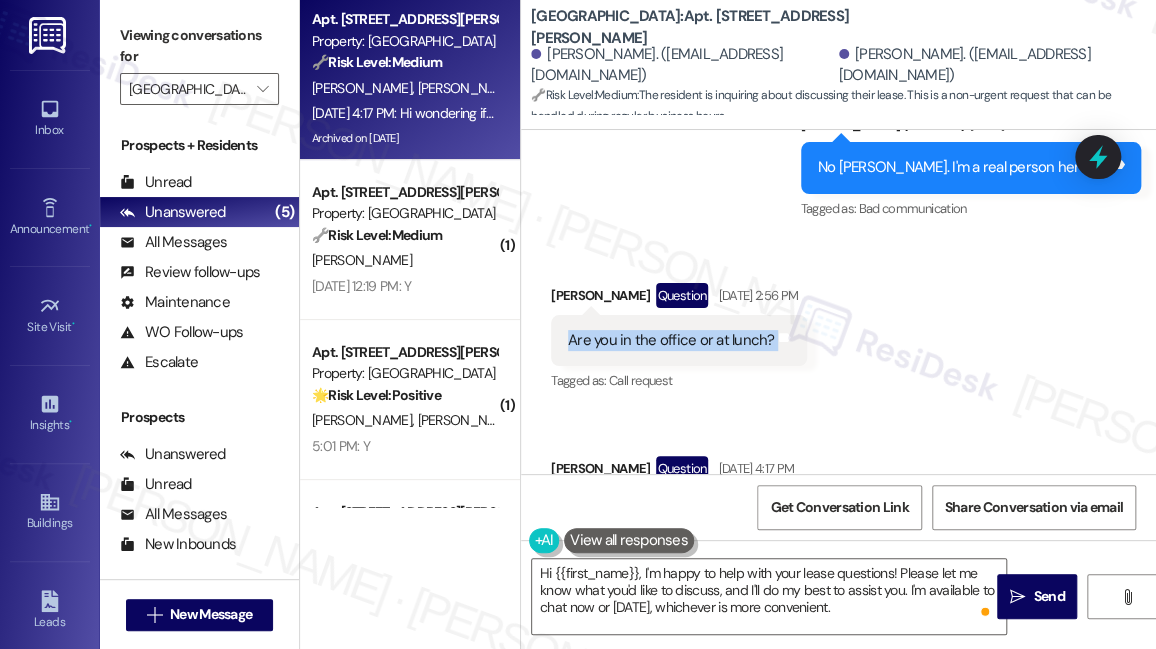 click on "Are you in the office or at lunch?" at bounding box center (671, 340) 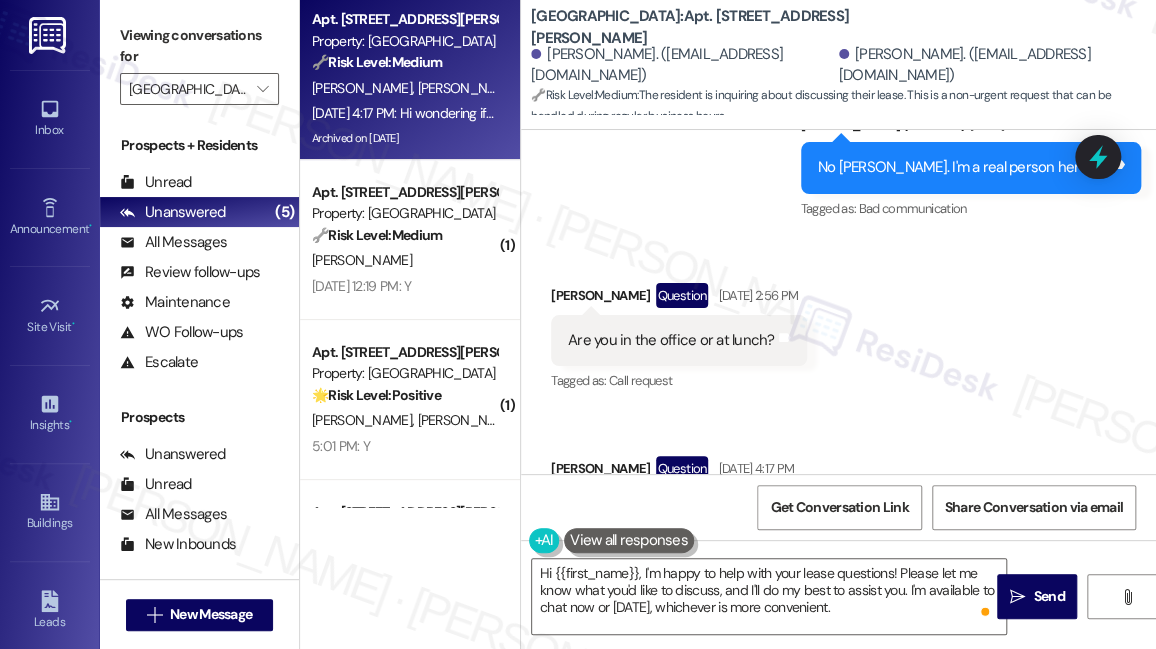 click on "[DATE] 2:56 PM" at bounding box center [755, 295] 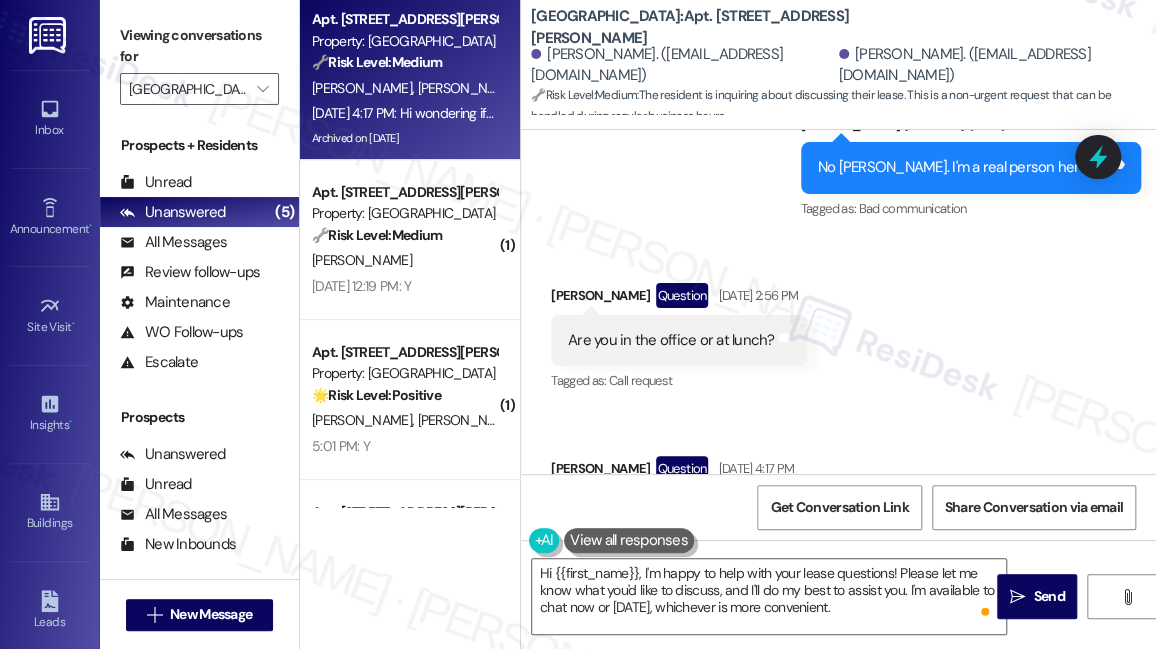 click on "[GEOGRAPHIC_DATA]:  Apt. [STREET_ADDRESS][PERSON_NAME]" at bounding box center (731, 27) 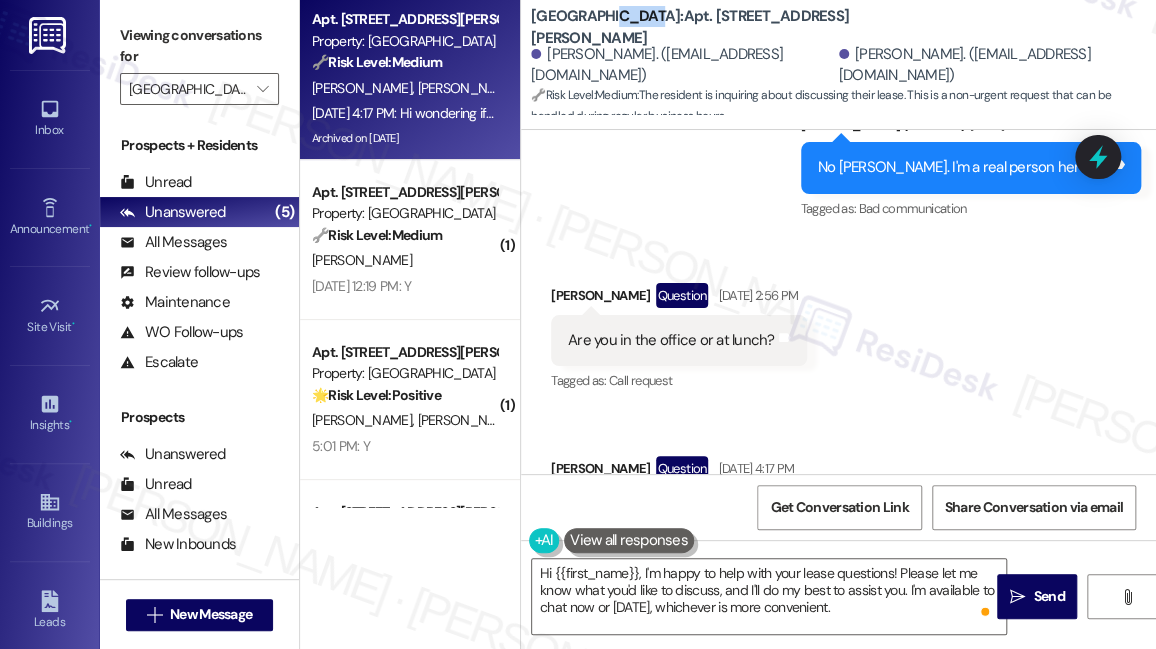click on "[GEOGRAPHIC_DATA]:  Apt. [STREET_ADDRESS][PERSON_NAME]" at bounding box center [731, 27] 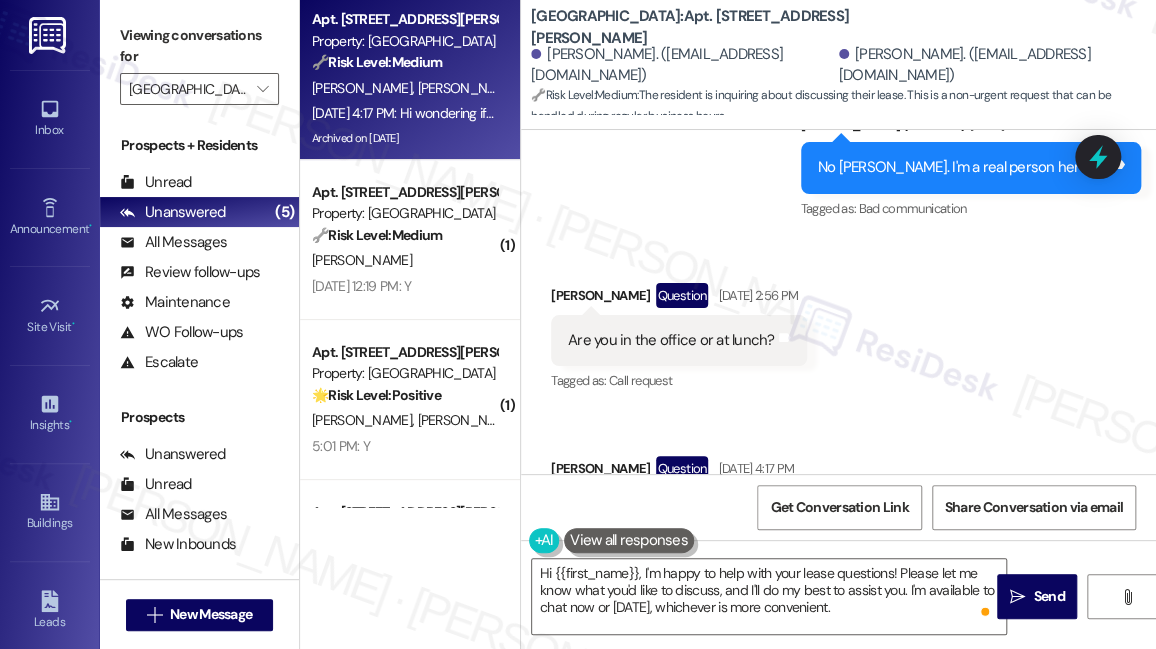 click on "[GEOGRAPHIC_DATA]:  Apt. [STREET_ADDRESS][PERSON_NAME]" at bounding box center (731, 27) 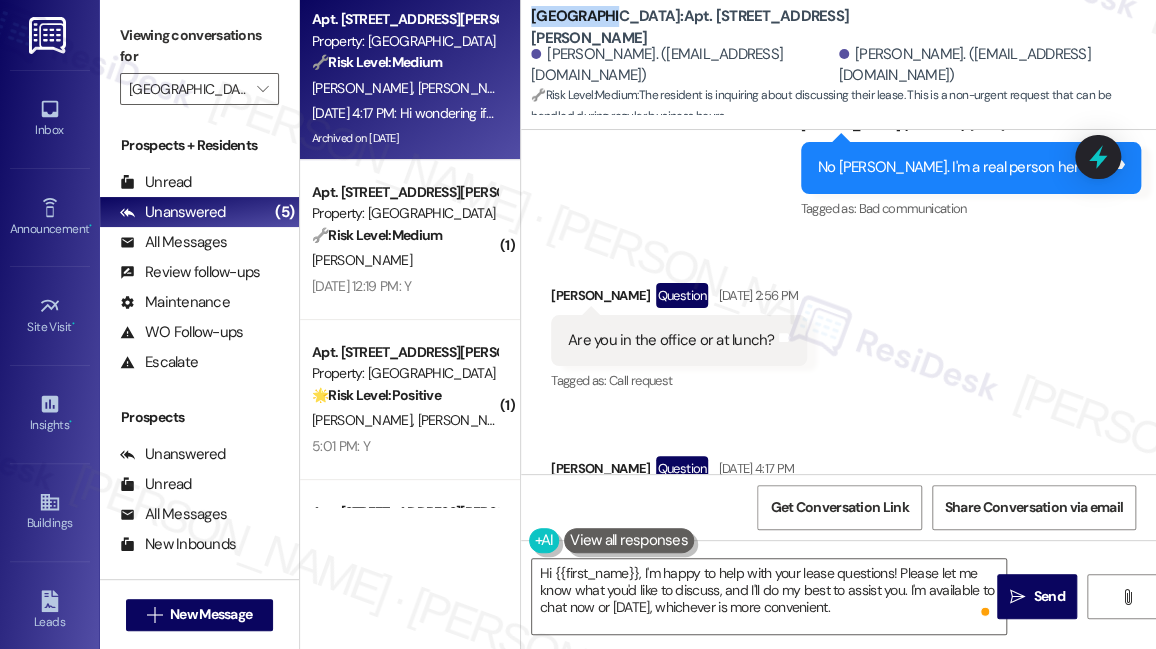 click on "[GEOGRAPHIC_DATA]:  Apt. [STREET_ADDRESS][PERSON_NAME]" at bounding box center (731, 27) 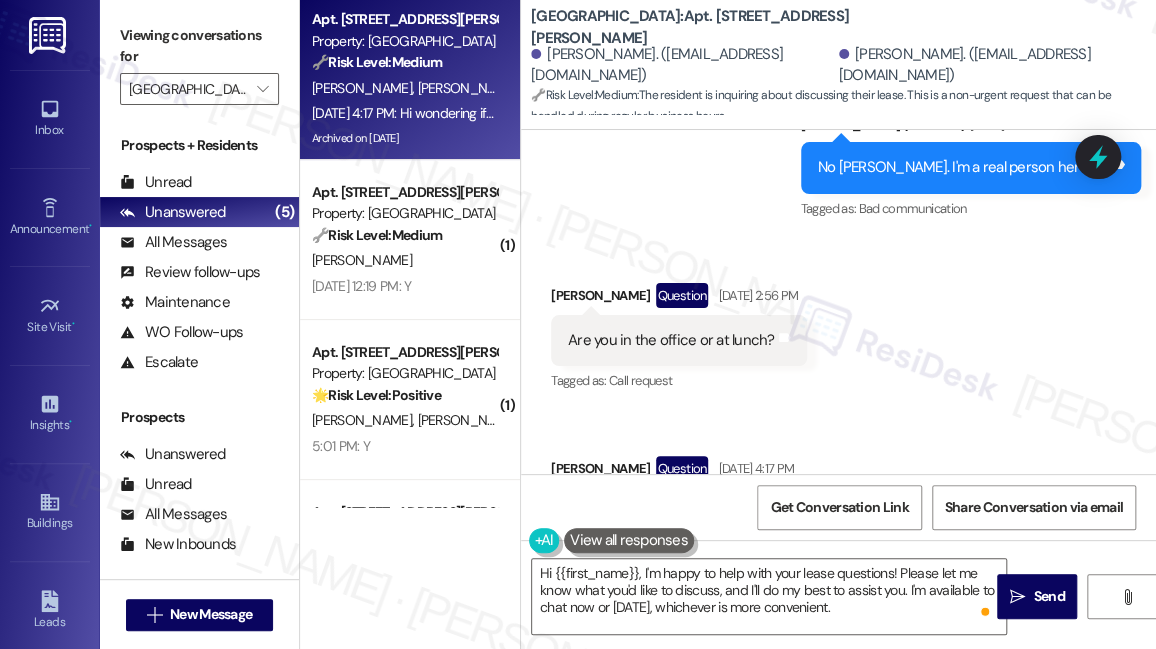 click on "Viewing conversations for" at bounding box center [199, 46] 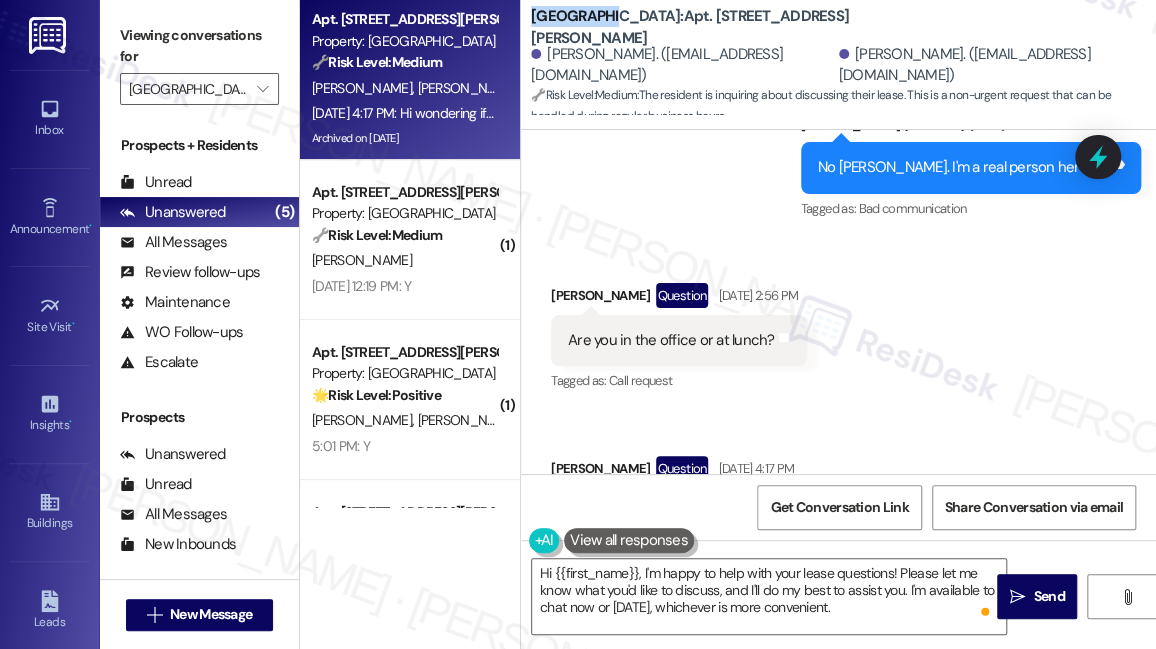 click on "[GEOGRAPHIC_DATA]:  Apt. [STREET_ADDRESS][PERSON_NAME]" at bounding box center [731, 27] 